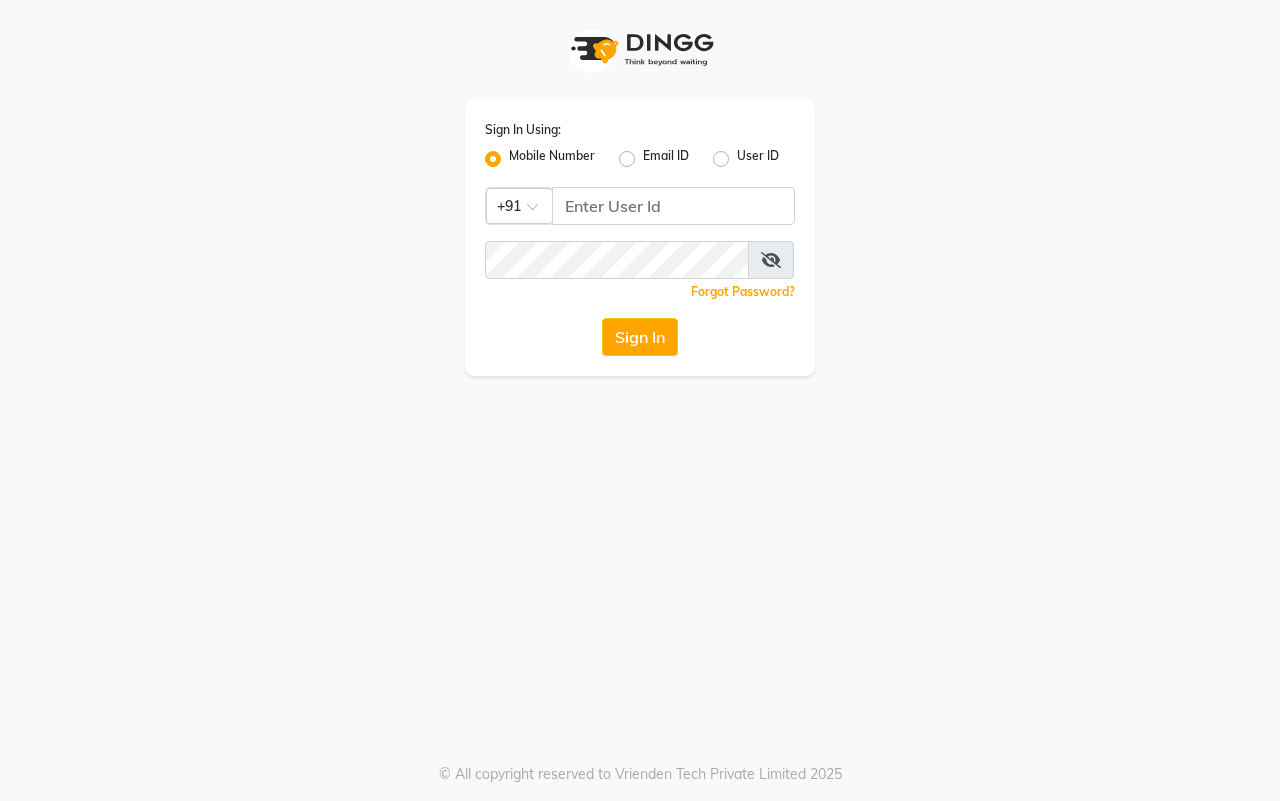scroll, scrollTop: 0, scrollLeft: 0, axis: both 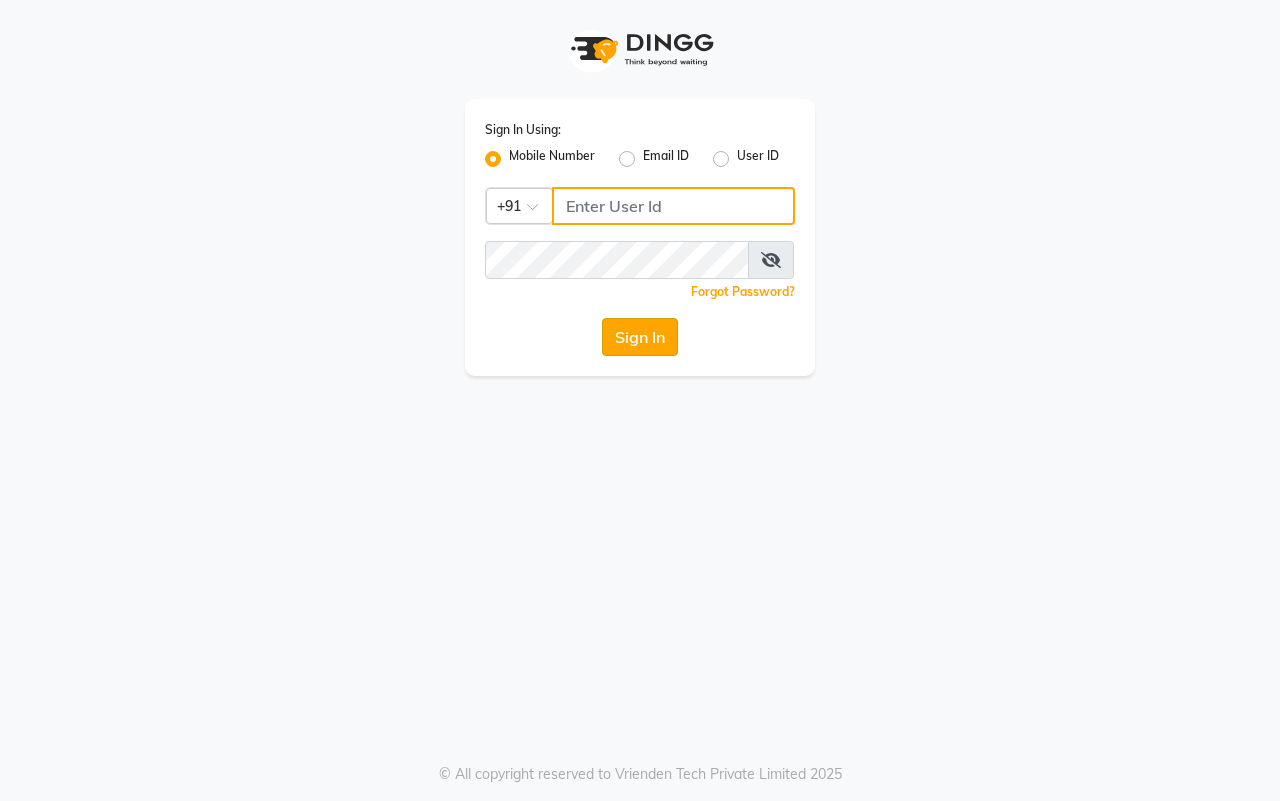 type on "7666948584" 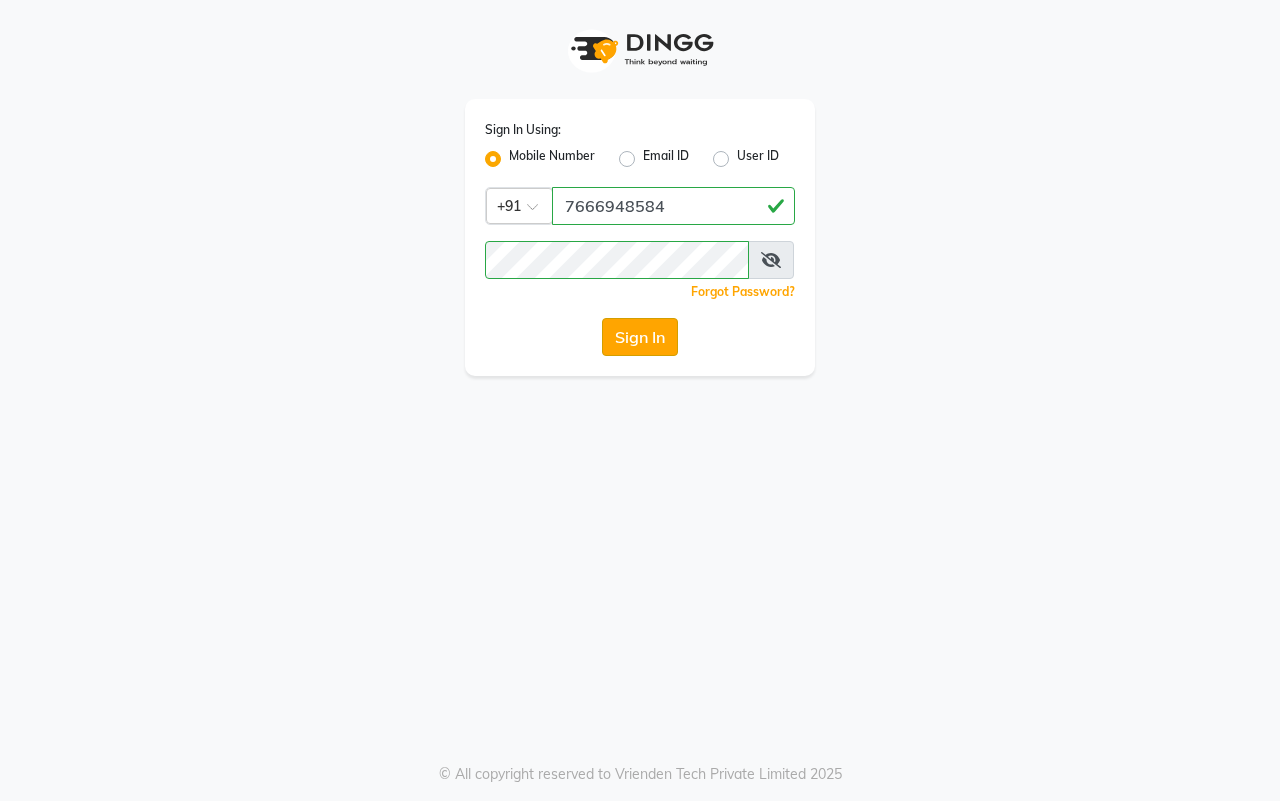 click on "Sign In" 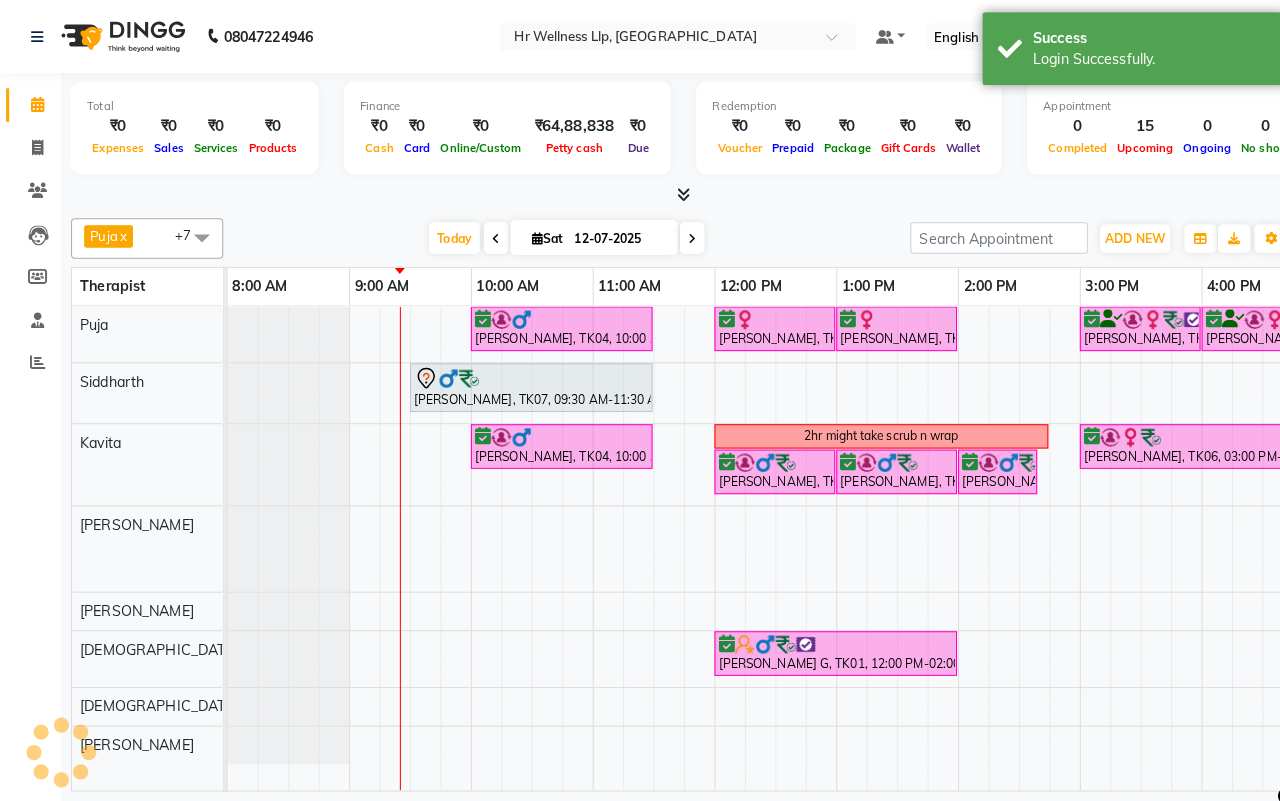 scroll, scrollTop: 0, scrollLeft: 121, axis: horizontal 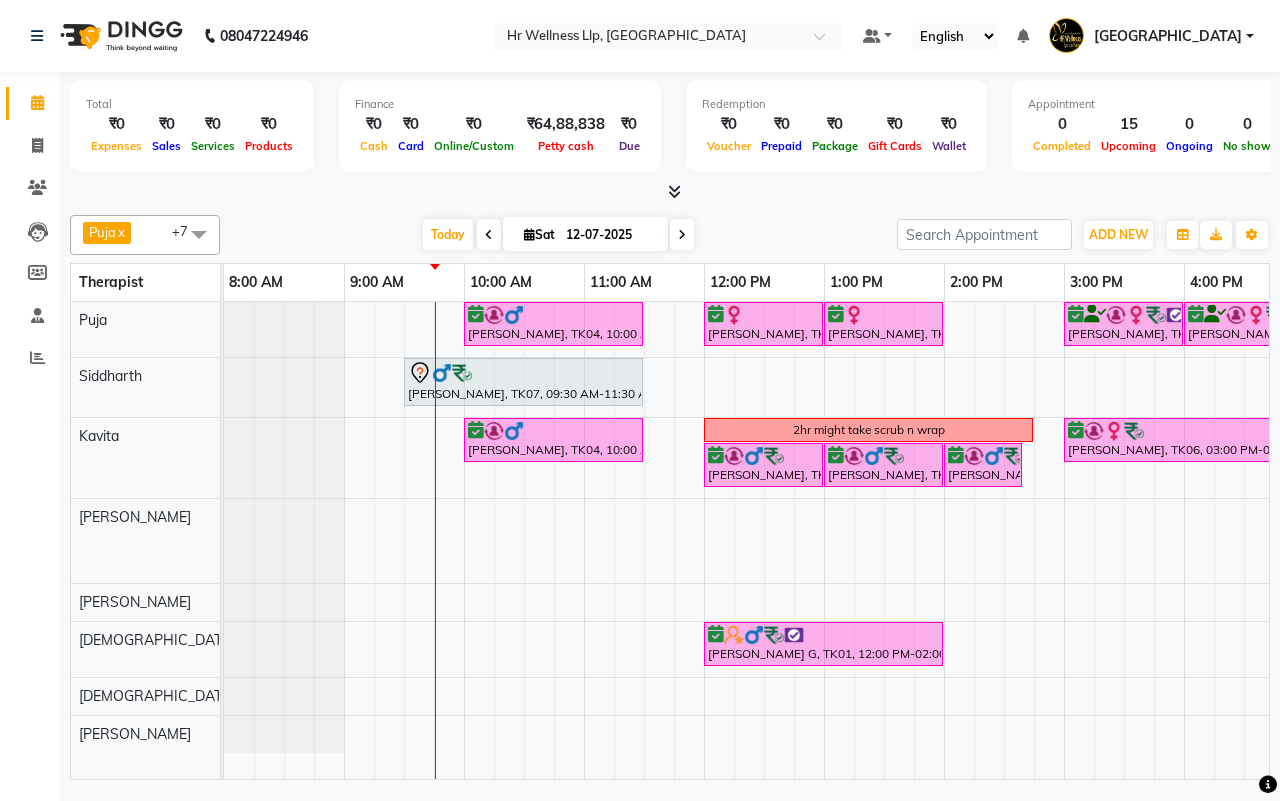 click at bounding box center (682, 235) 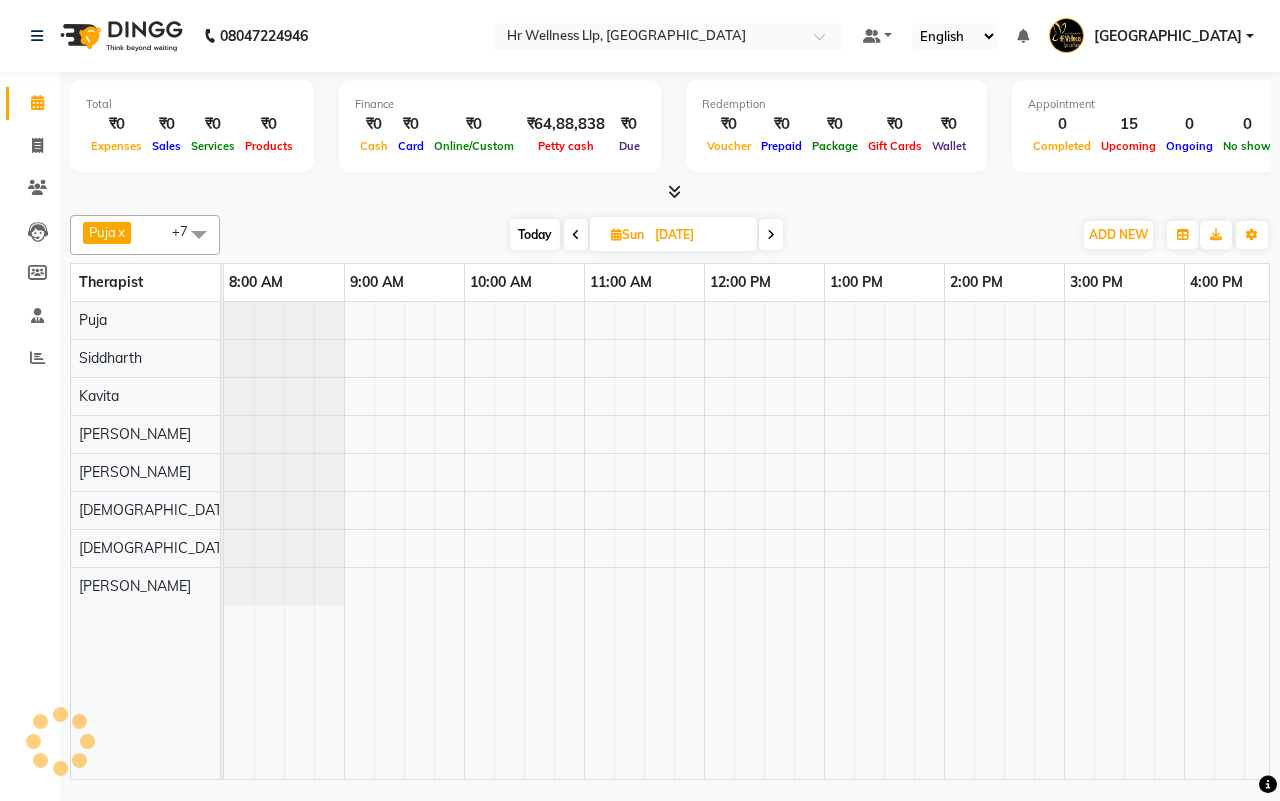 scroll, scrollTop: 0, scrollLeft: 121, axis: horizontal 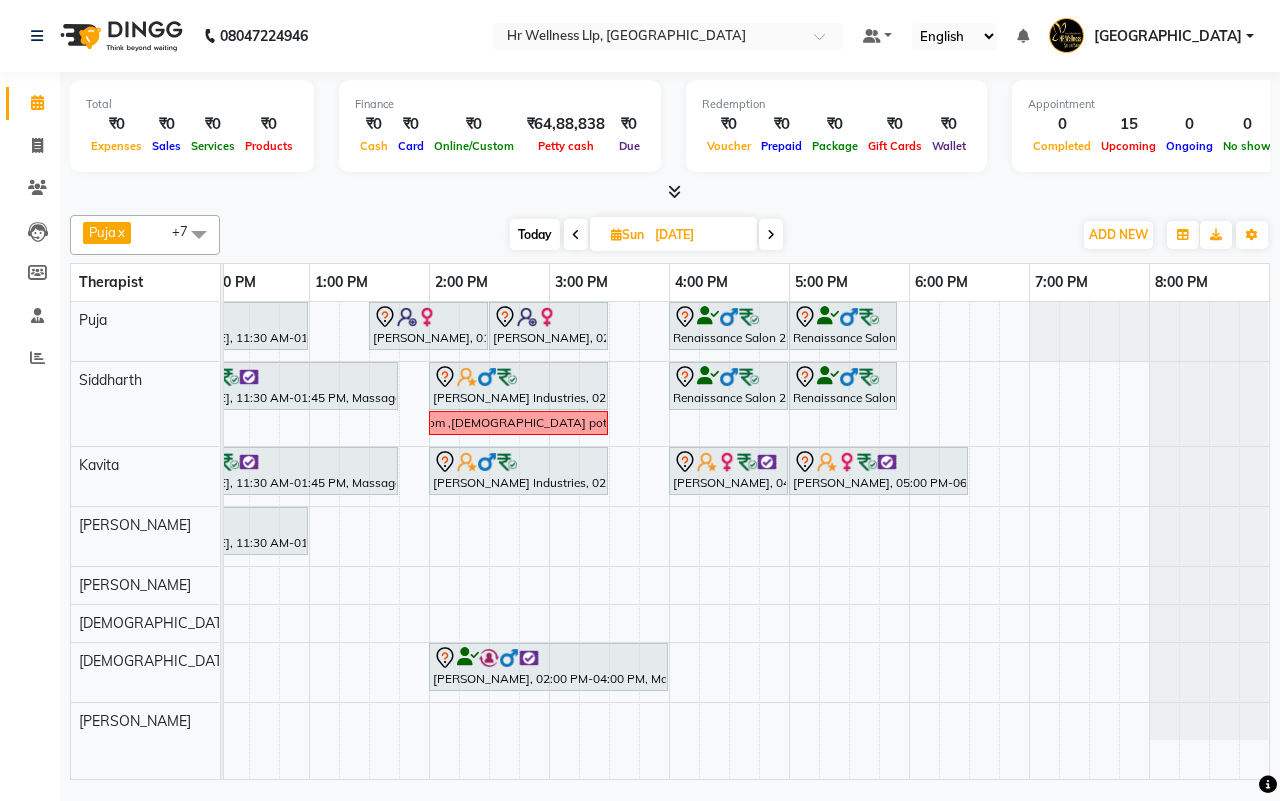 click at bounding box center (576, 235) 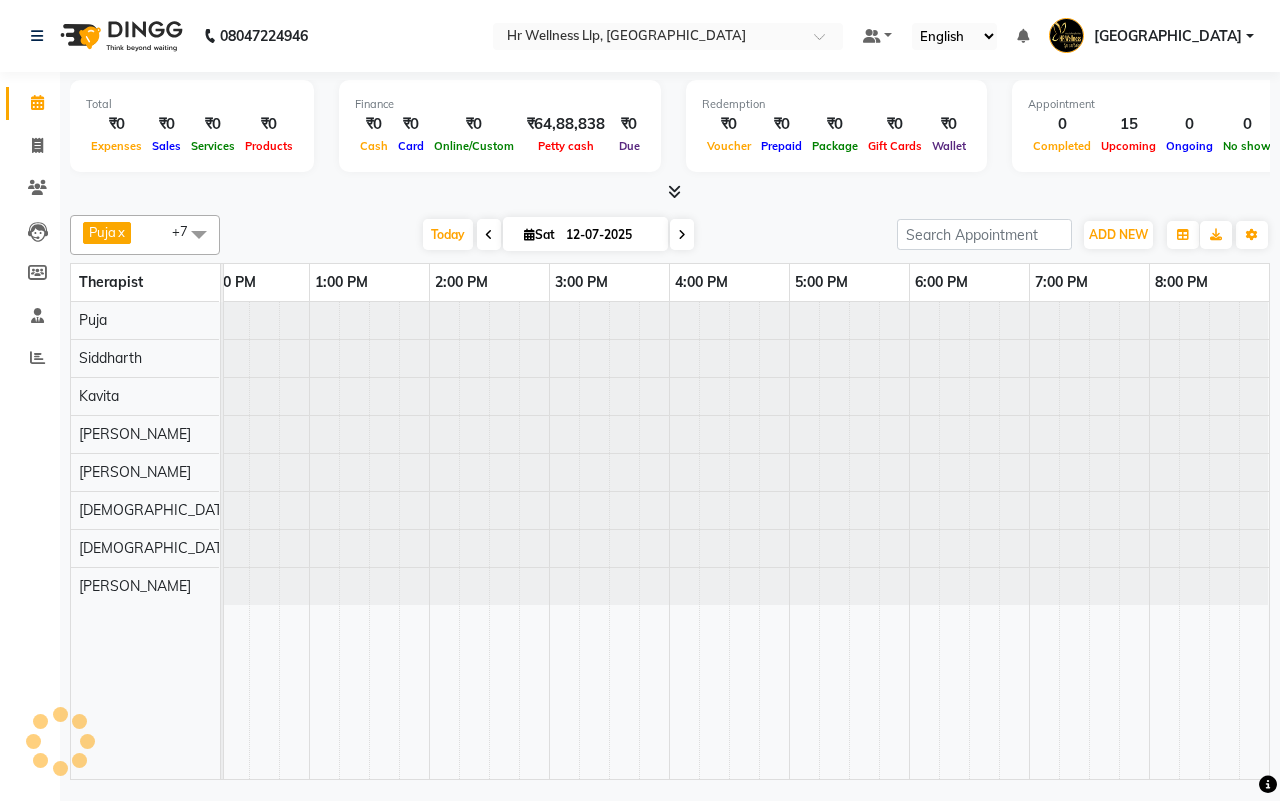 scroll, scrollTop: 0, scrollLeft: 121, axis: horizontal 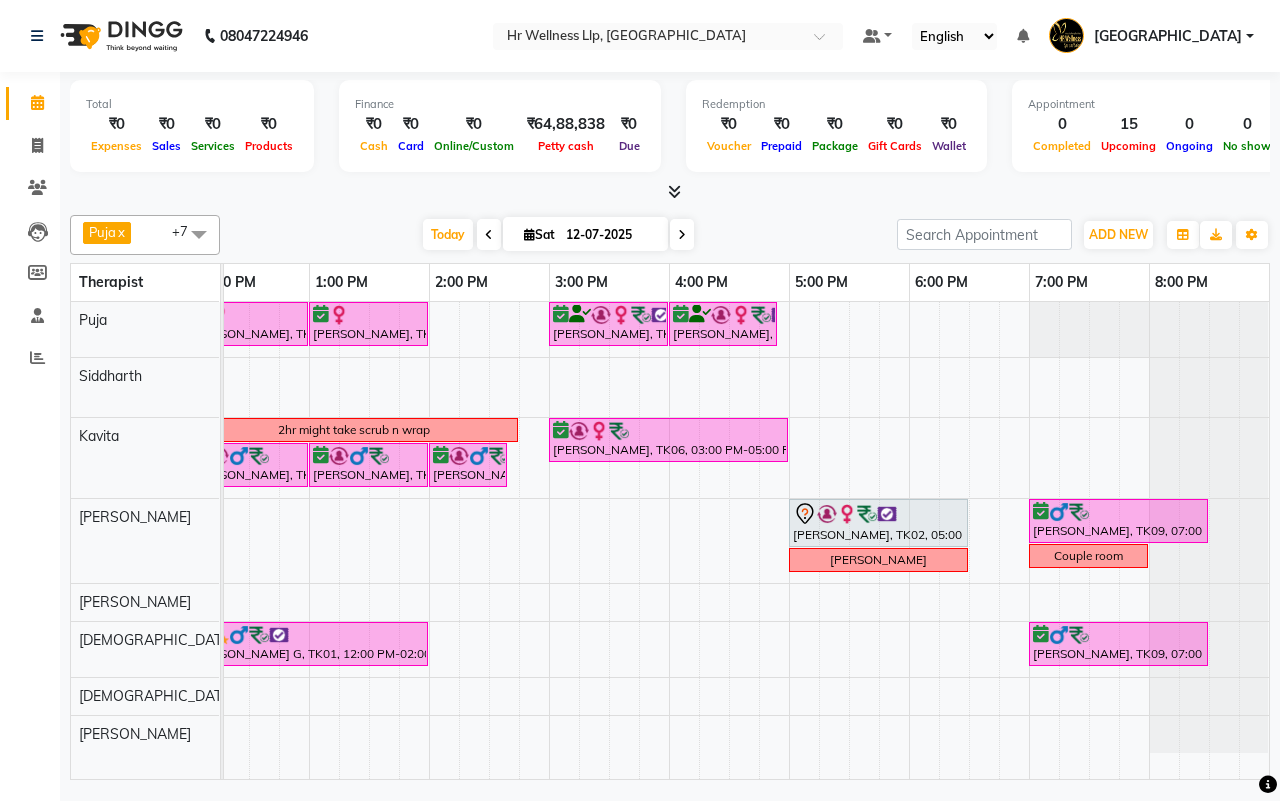 click at bounding box center (682, 235) 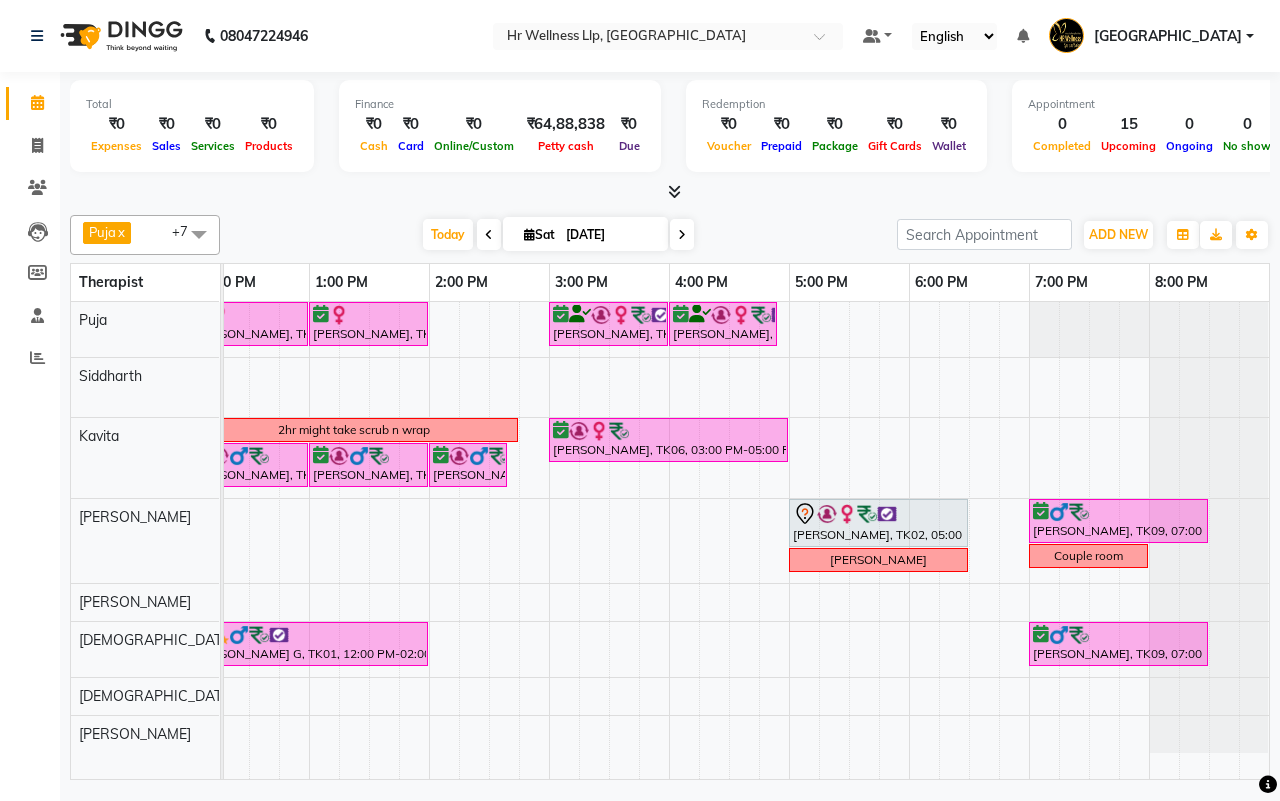 scroll, scrollTop: 0, scrollLeft: 121, axis: horizontal 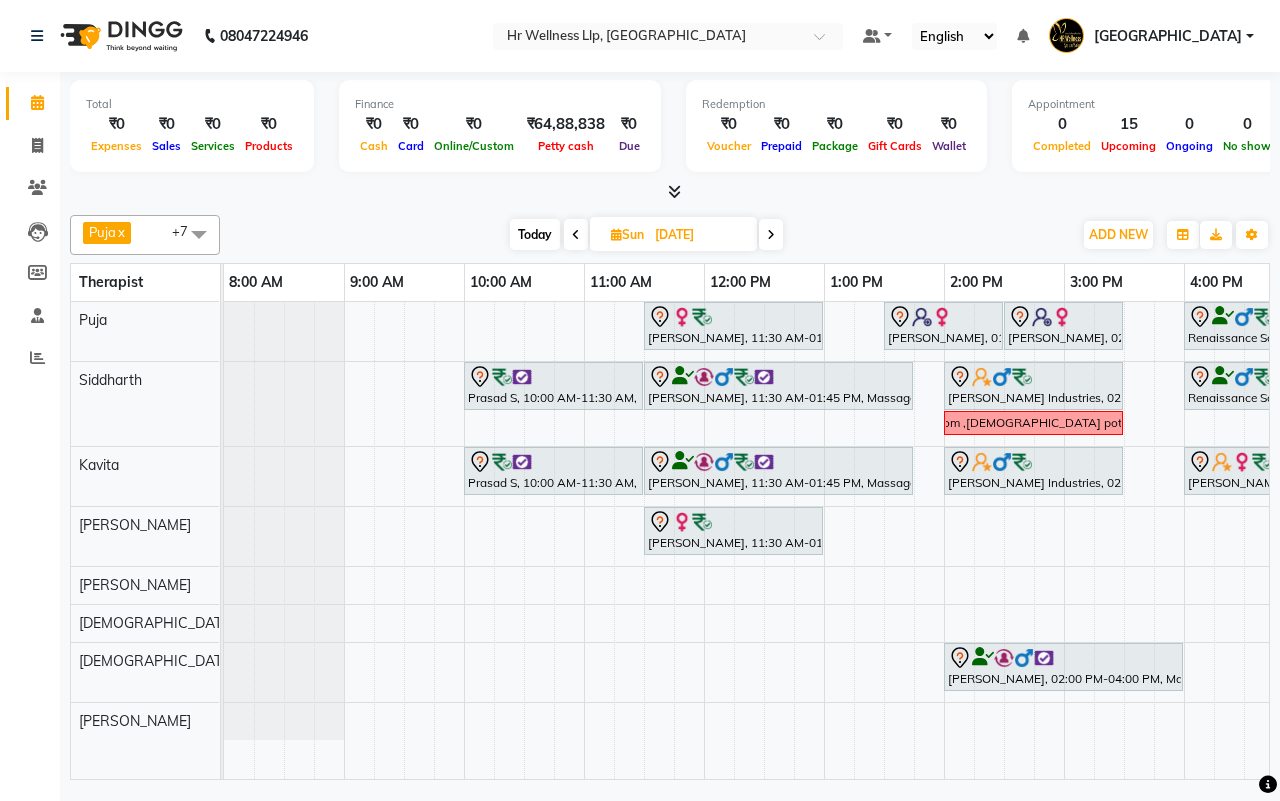 click on "Today" at bounding box center [535, 234] 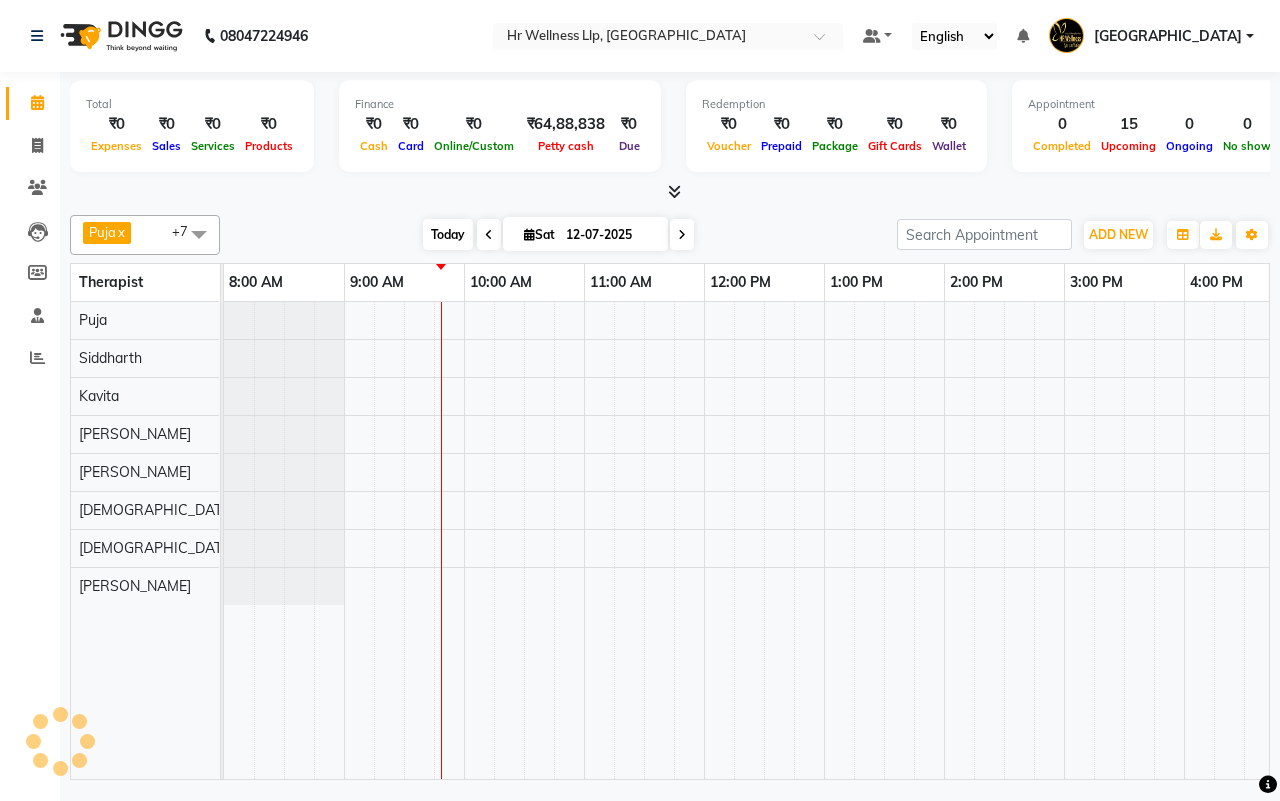 scroll, scrollTop: 0, scrollLeft: 121, axis: horizontal 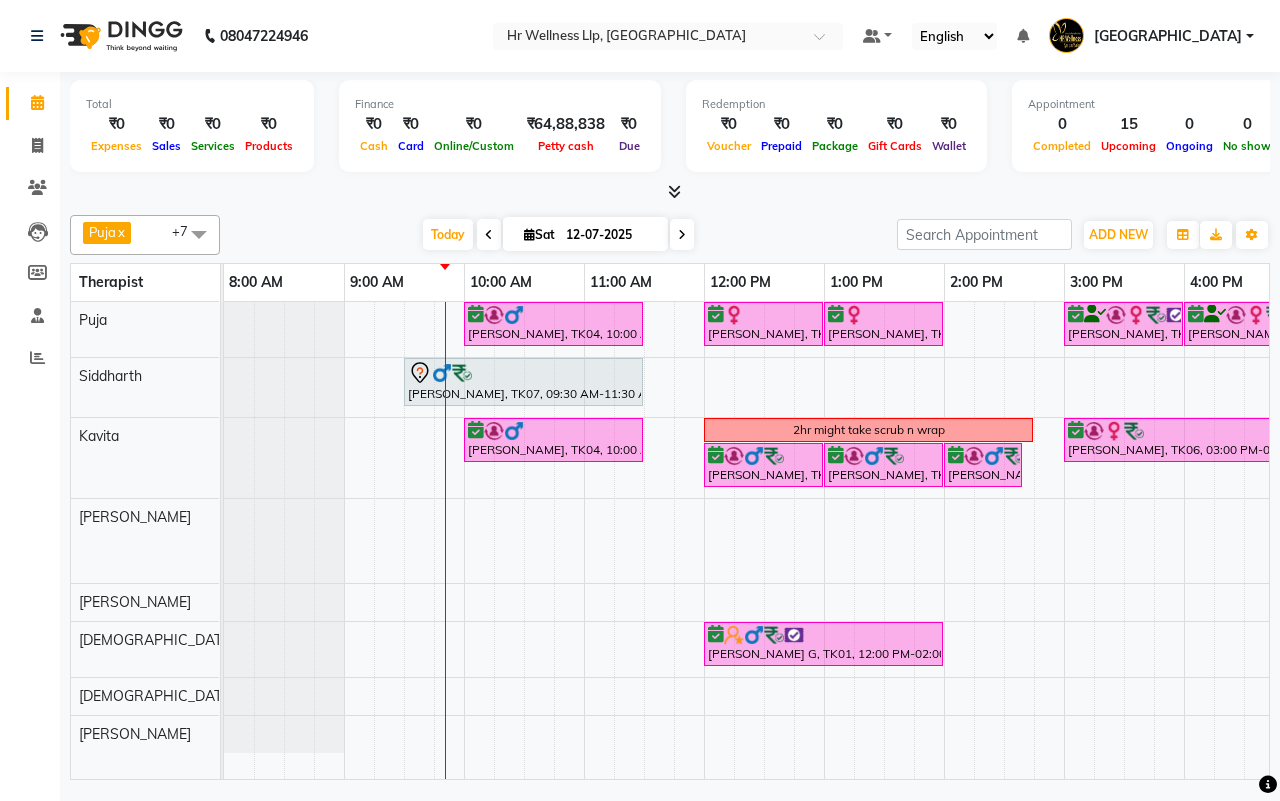 click at bounding box center (682, 234) 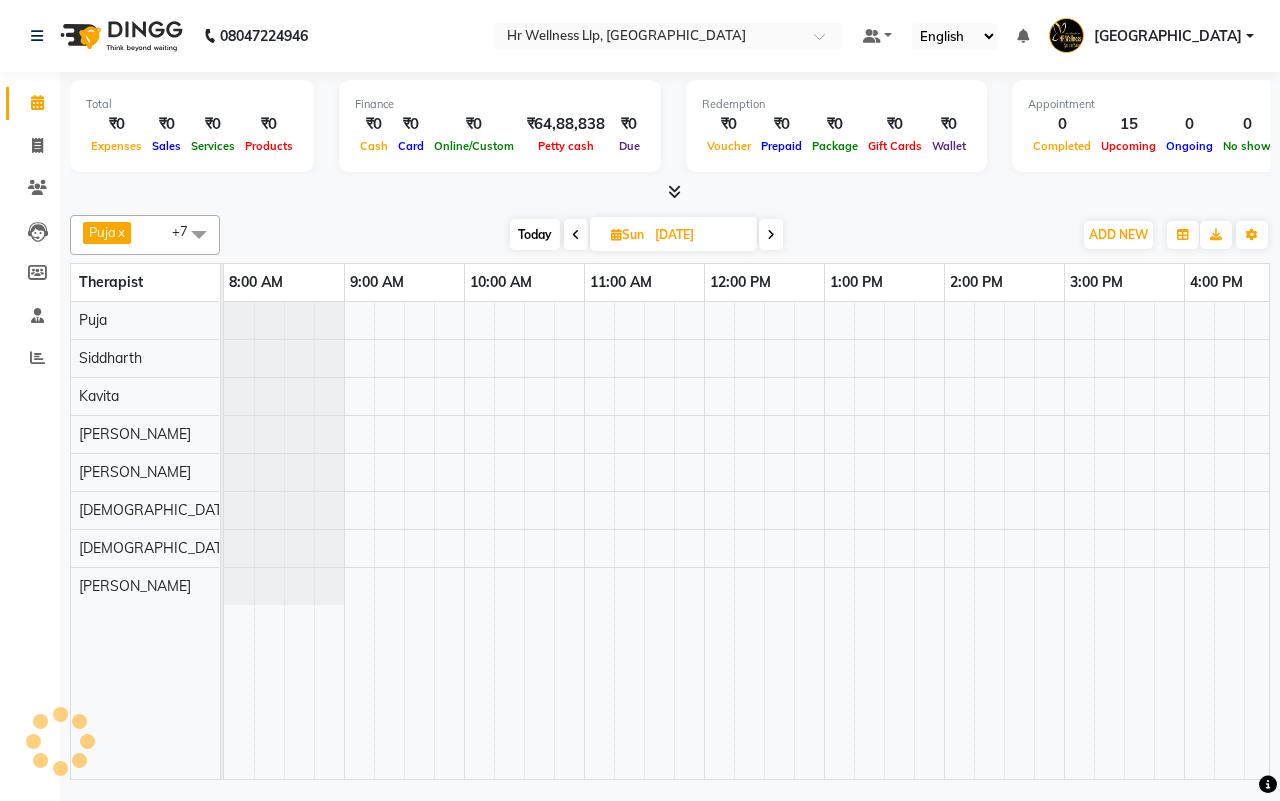 scroll, scrollTop: 0, scrollLeft: 121, axis: horizontal 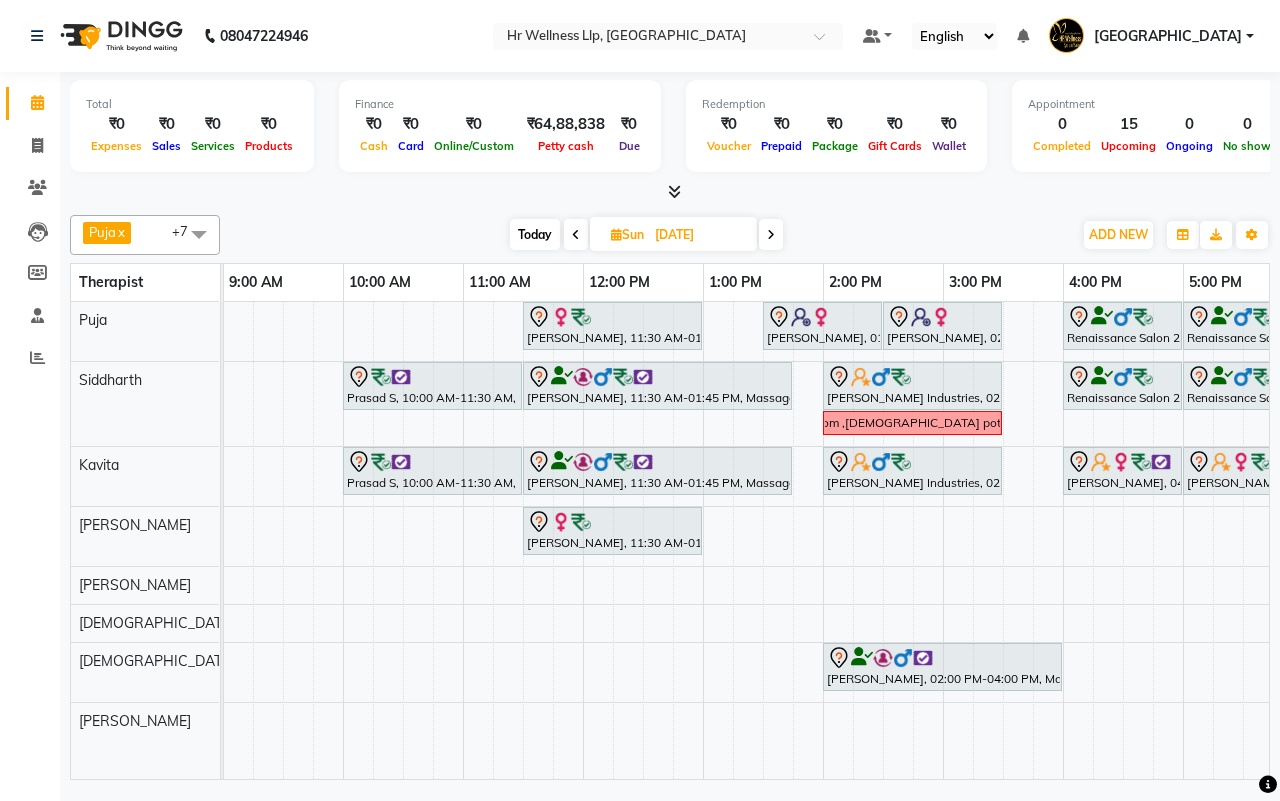 drag, startPoint x: 777, startPoint y: 228, endPoint x: 782, endPoint y: 242, distance: 14.866069 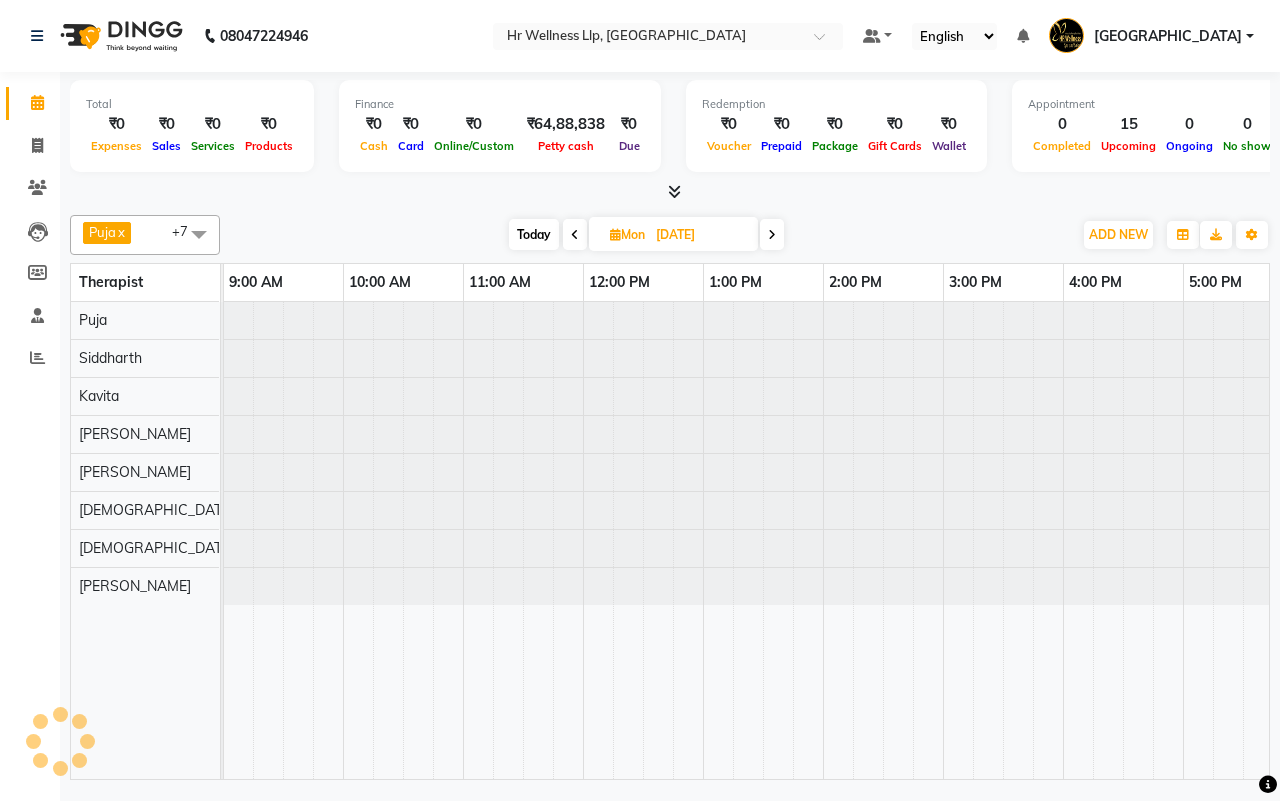 scroll, scrollTop: 0, scrollLeft: 121, axis: horizontal 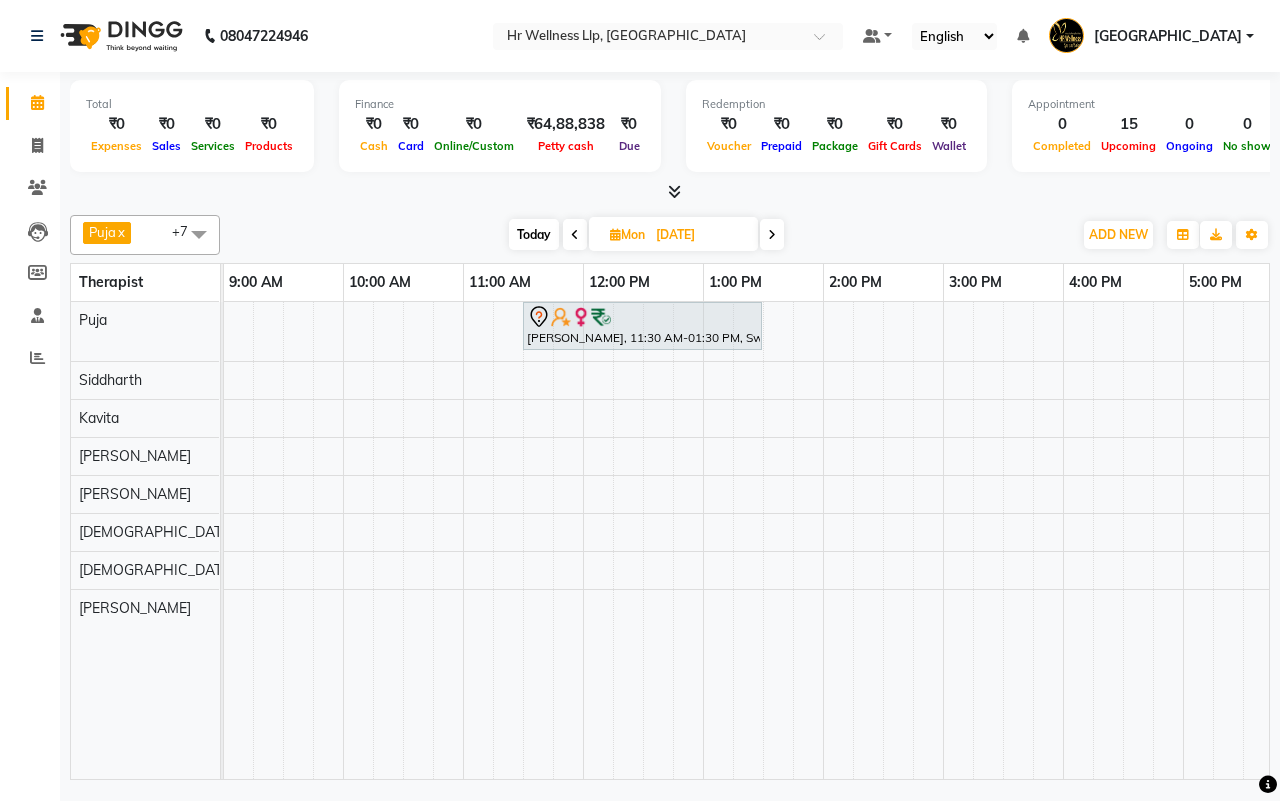 click at bounding box center (772, 235) 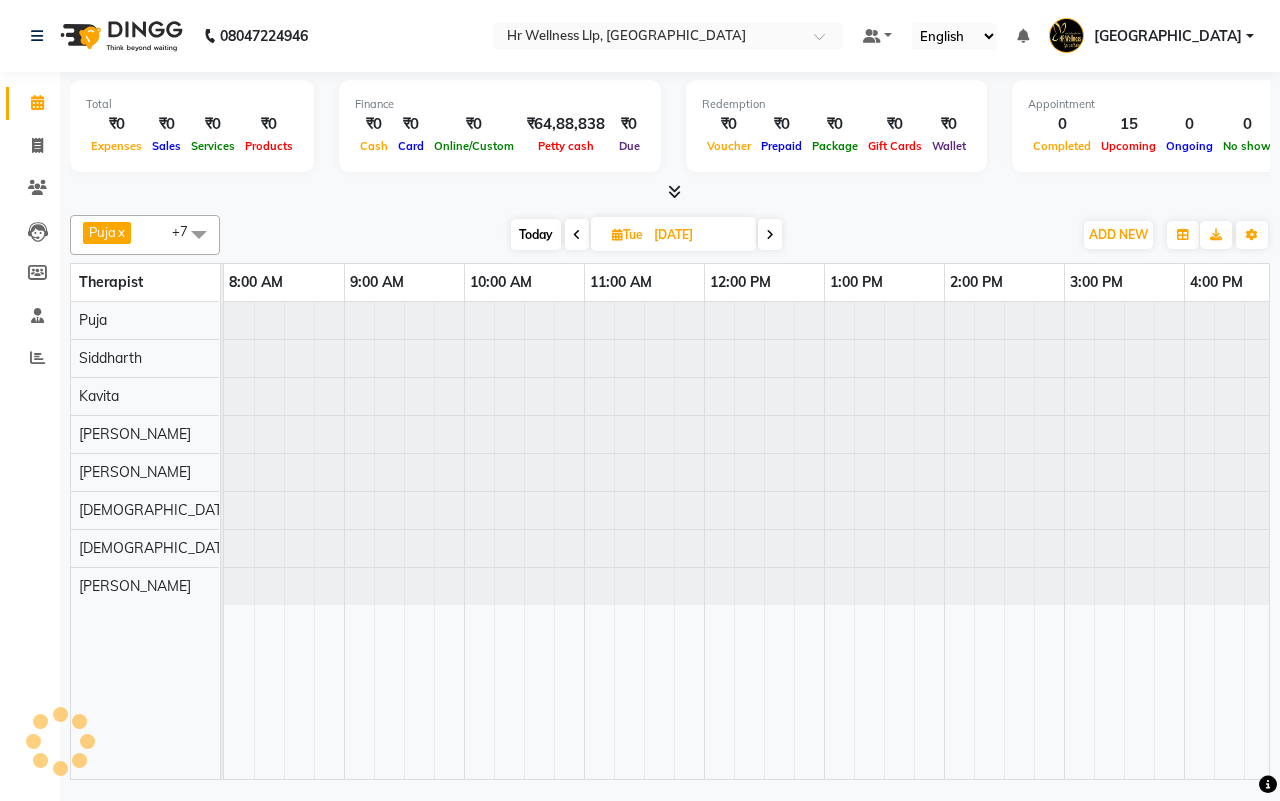 scroll, scrollTop: 0, scrollLeft: 121, axis: horizontal 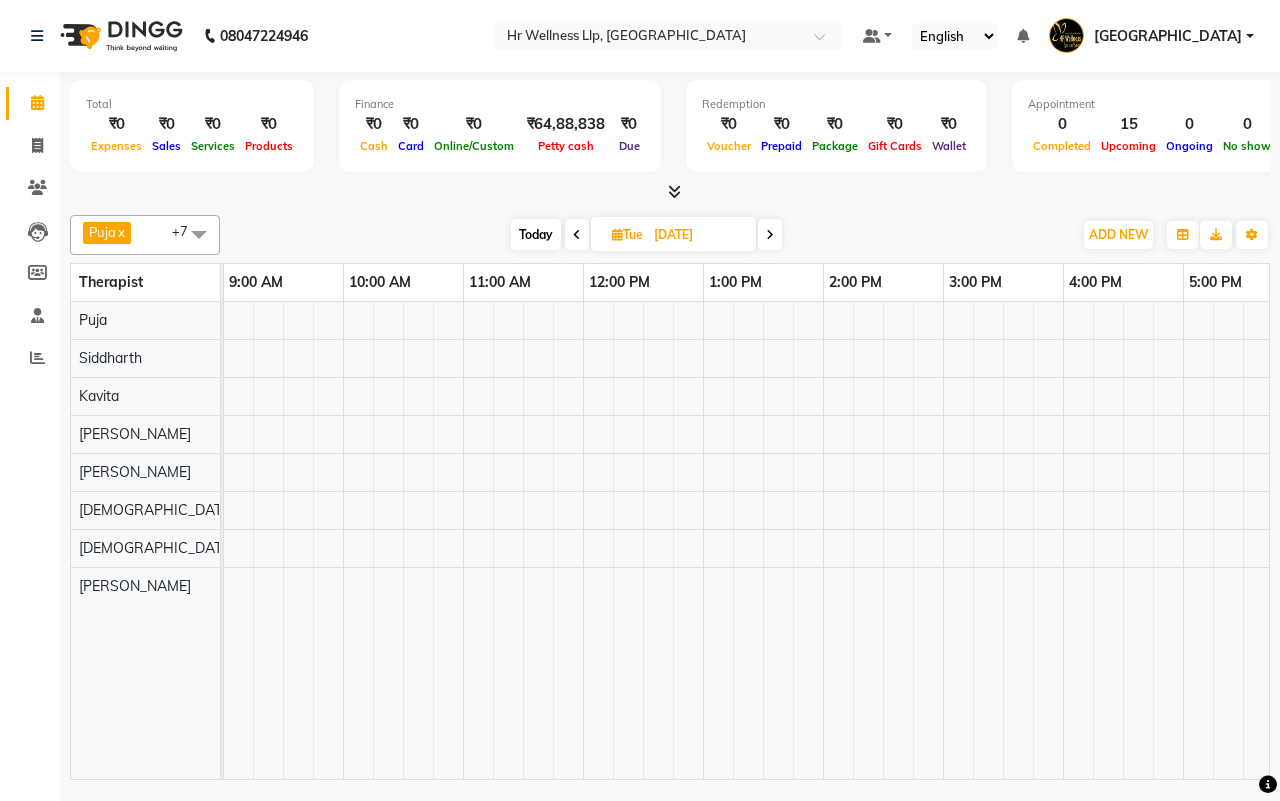 click at bounding box center (770, 234) 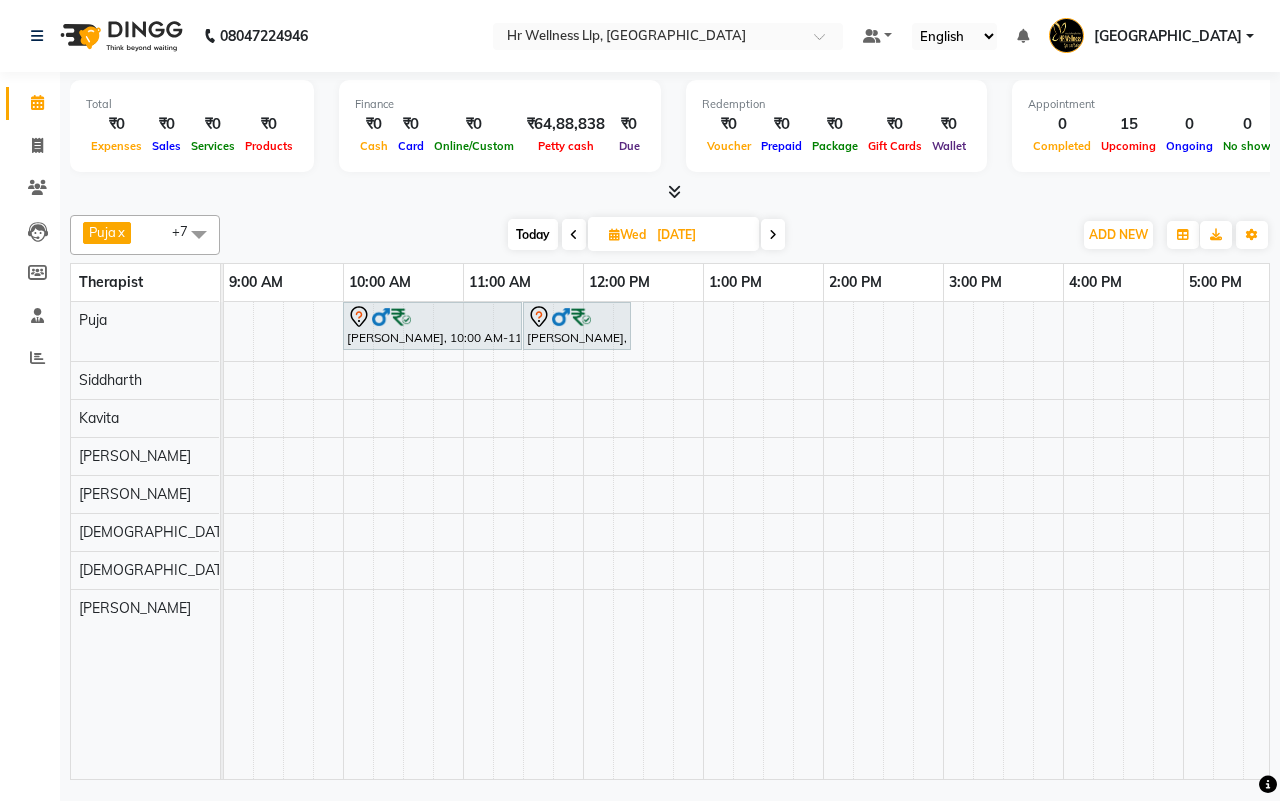 click at bounding box center [773, 234] 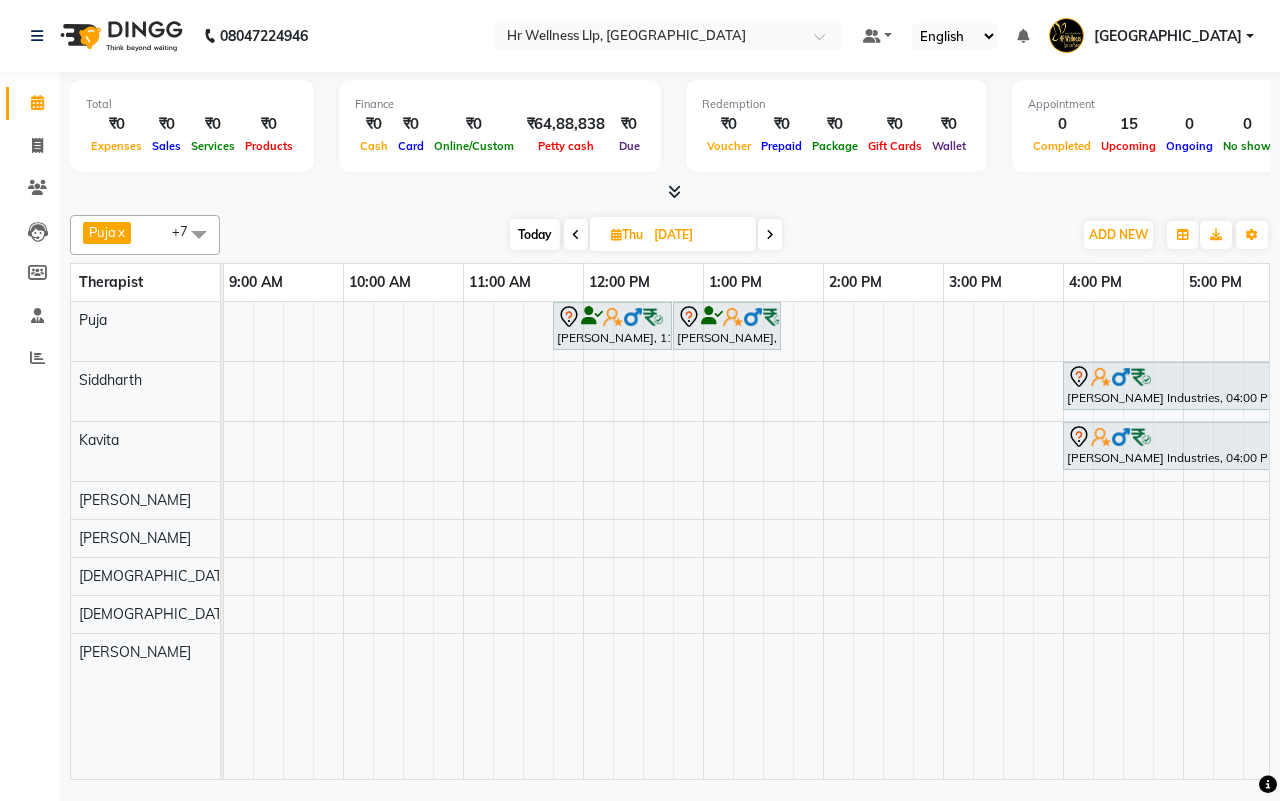 click at bounding box center [770, 235] 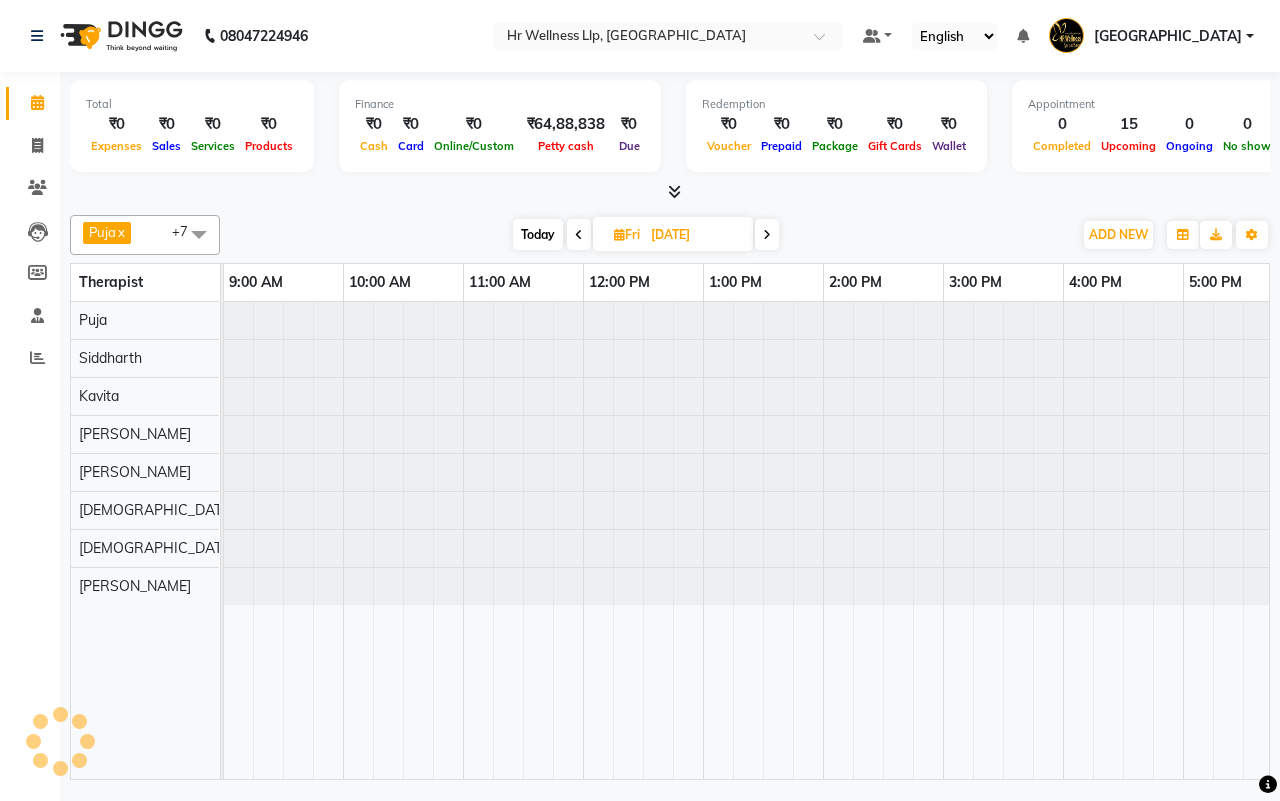 scroll, scrollTop: 0, scrollLeft: 0, axis: both 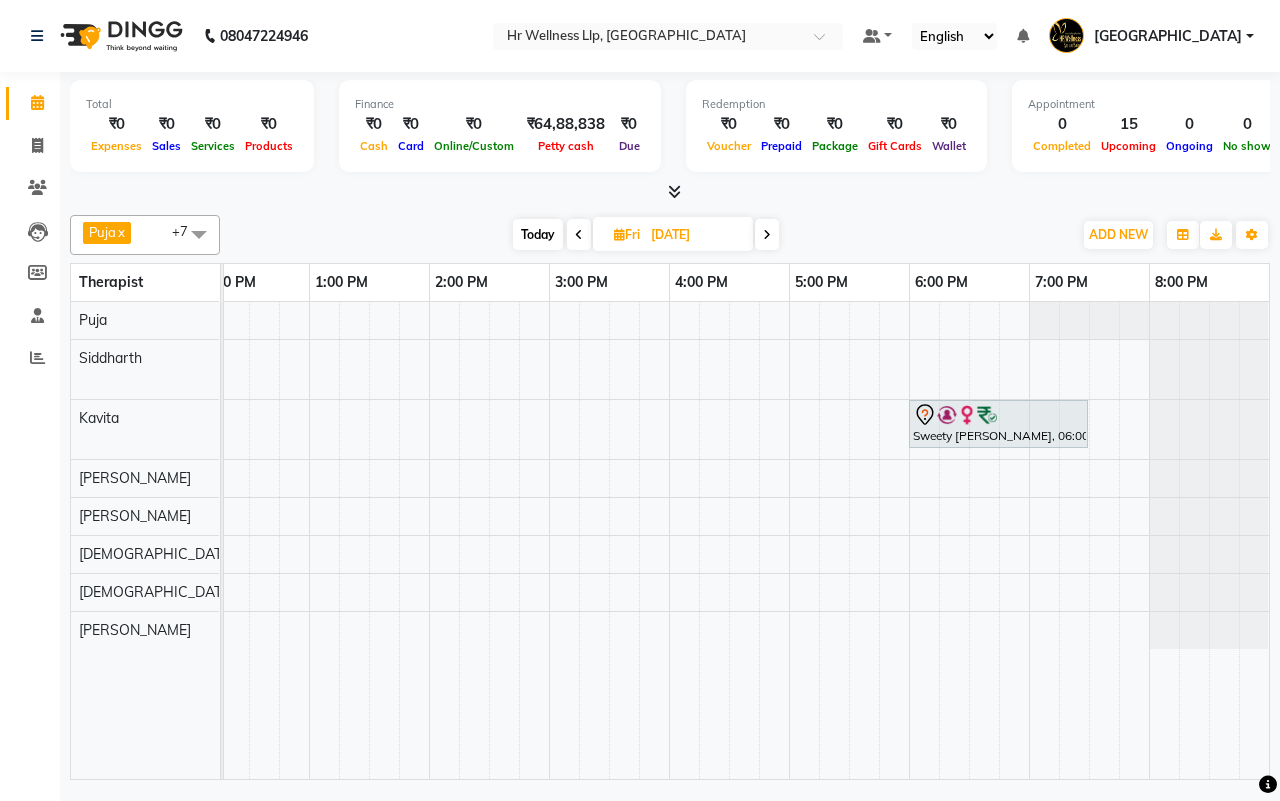 click at bounding box center (767, 235) 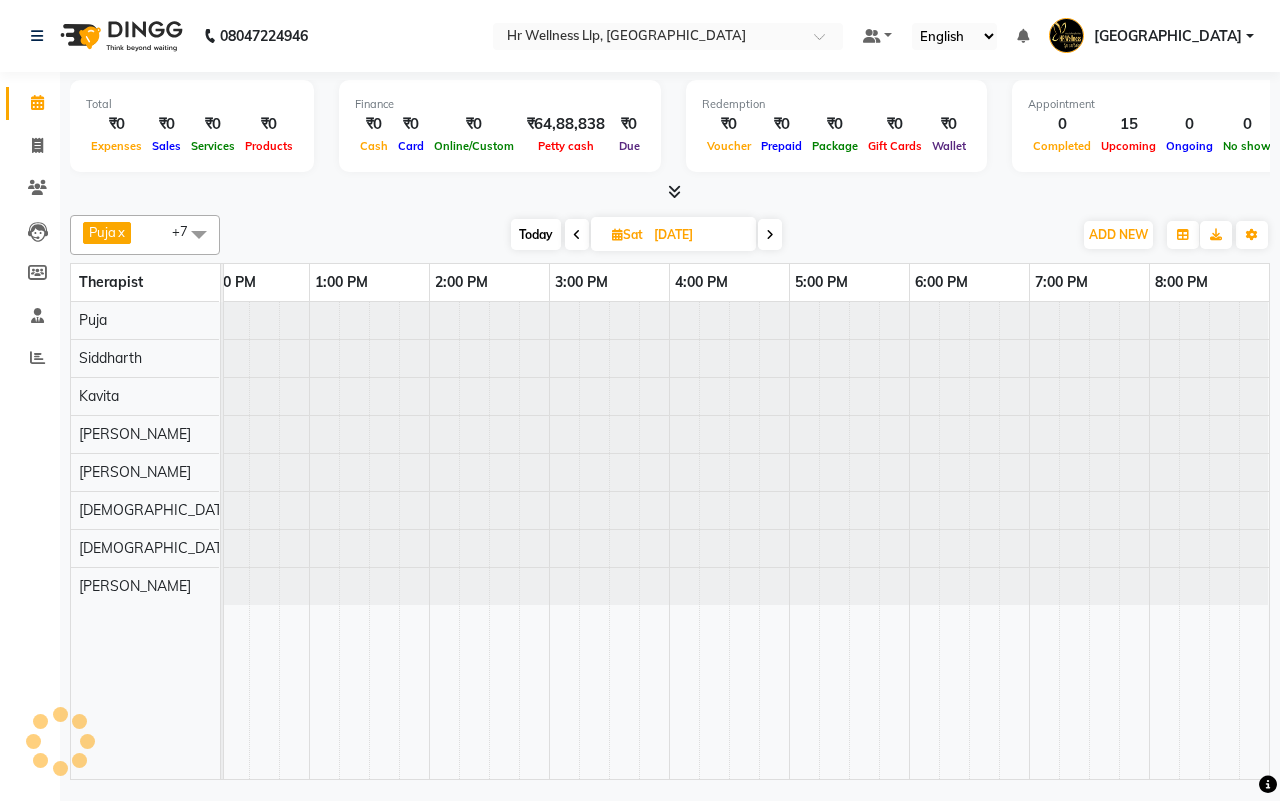 scroll, scrollTop: 0, scrollLeft: 121, axis: horizontal 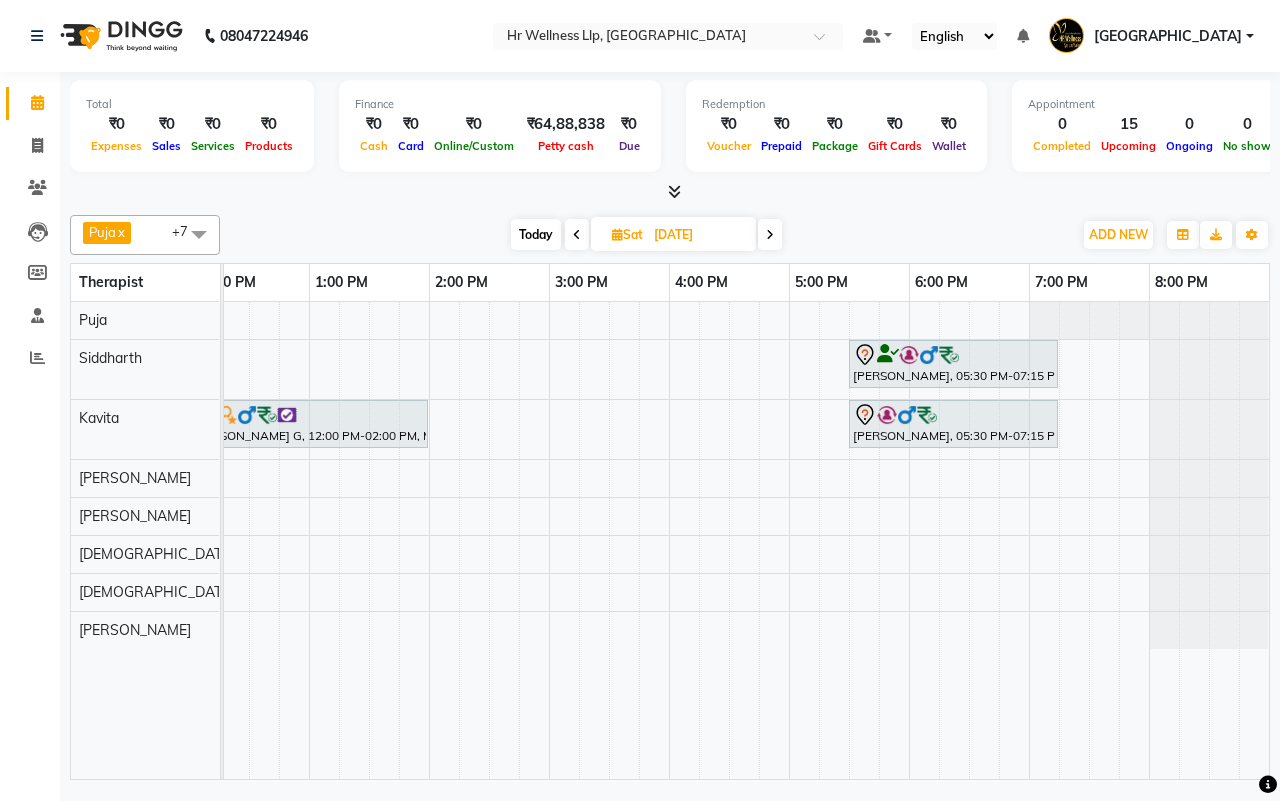 drag, startPoint x: 520, startPoint y: 235, endPoint x: 1081, endPoint y: 696, distance: 726.1143 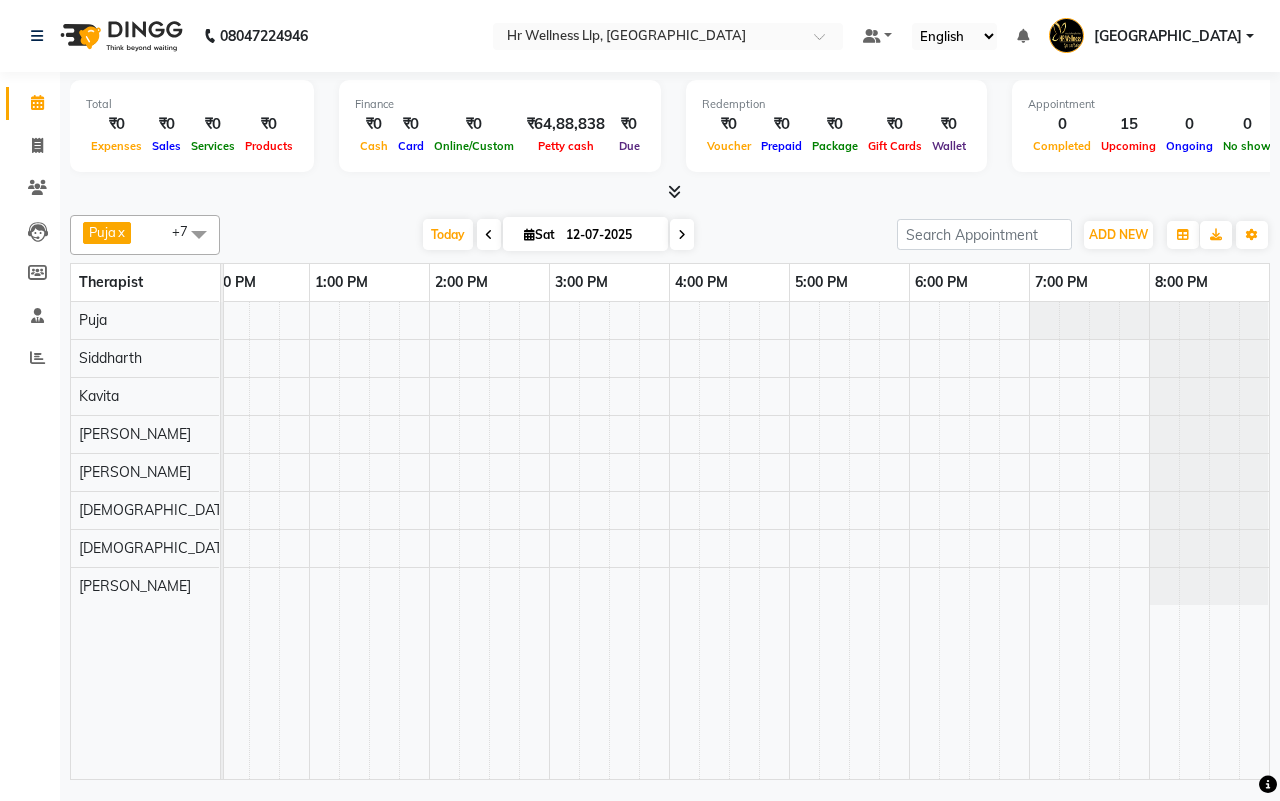 scroll, scrollTop: 0, scrollLeft: 0, axis: both 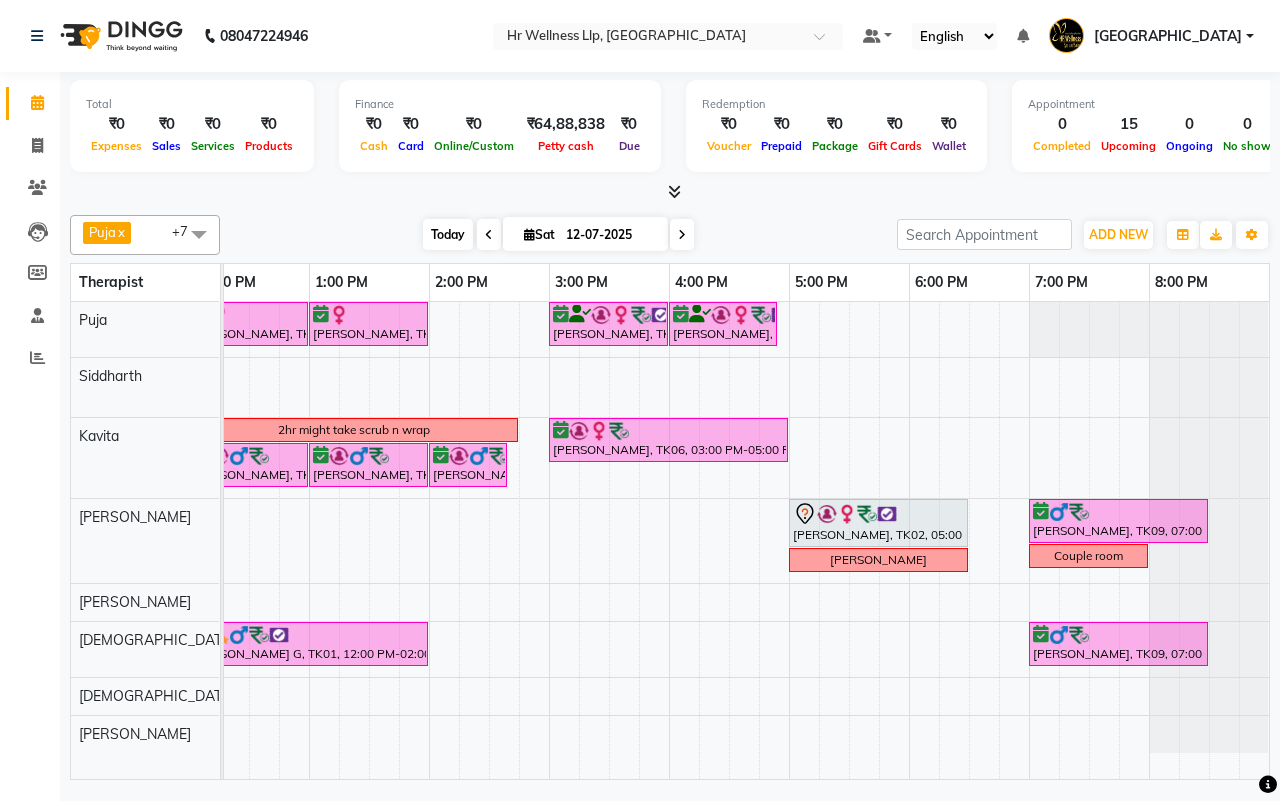 click on "Today" at bounding box center (448, 234) 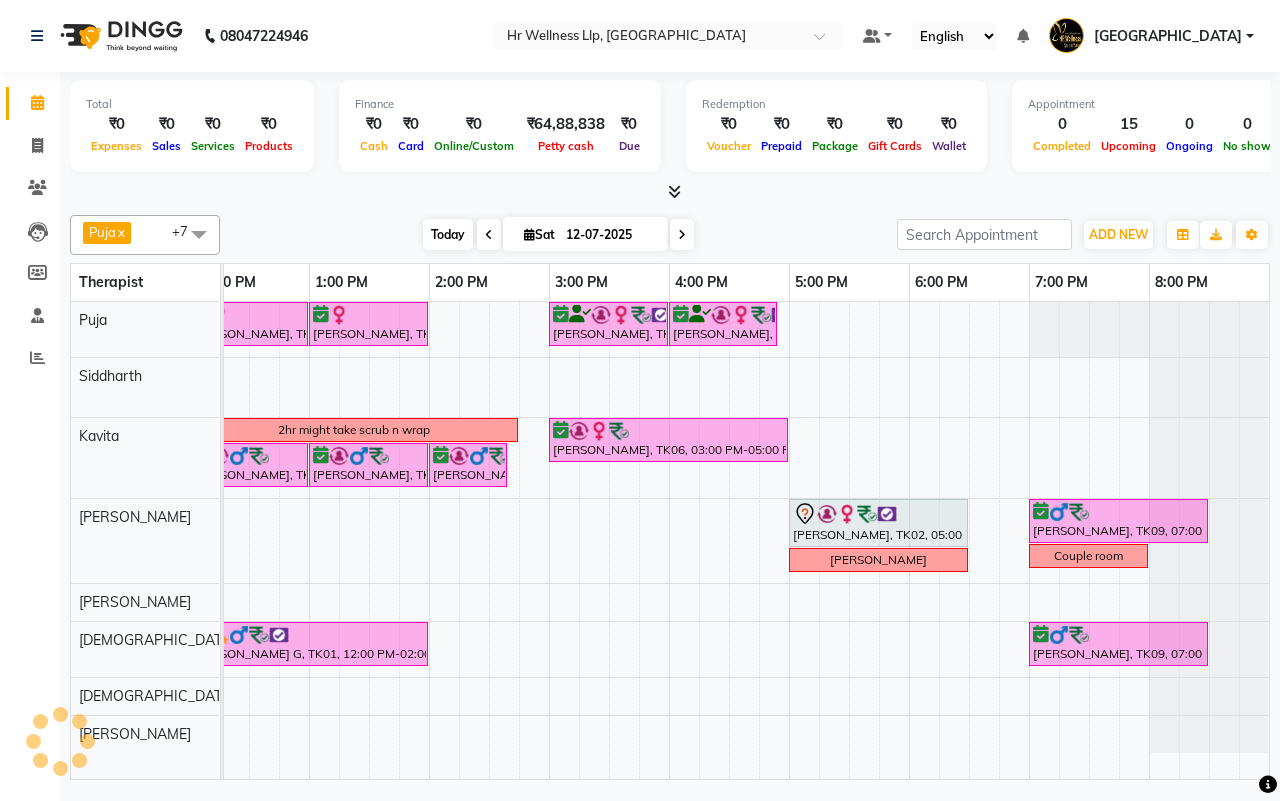 scroll, scrollTop: 0, scrollLeft: 0, axis: both 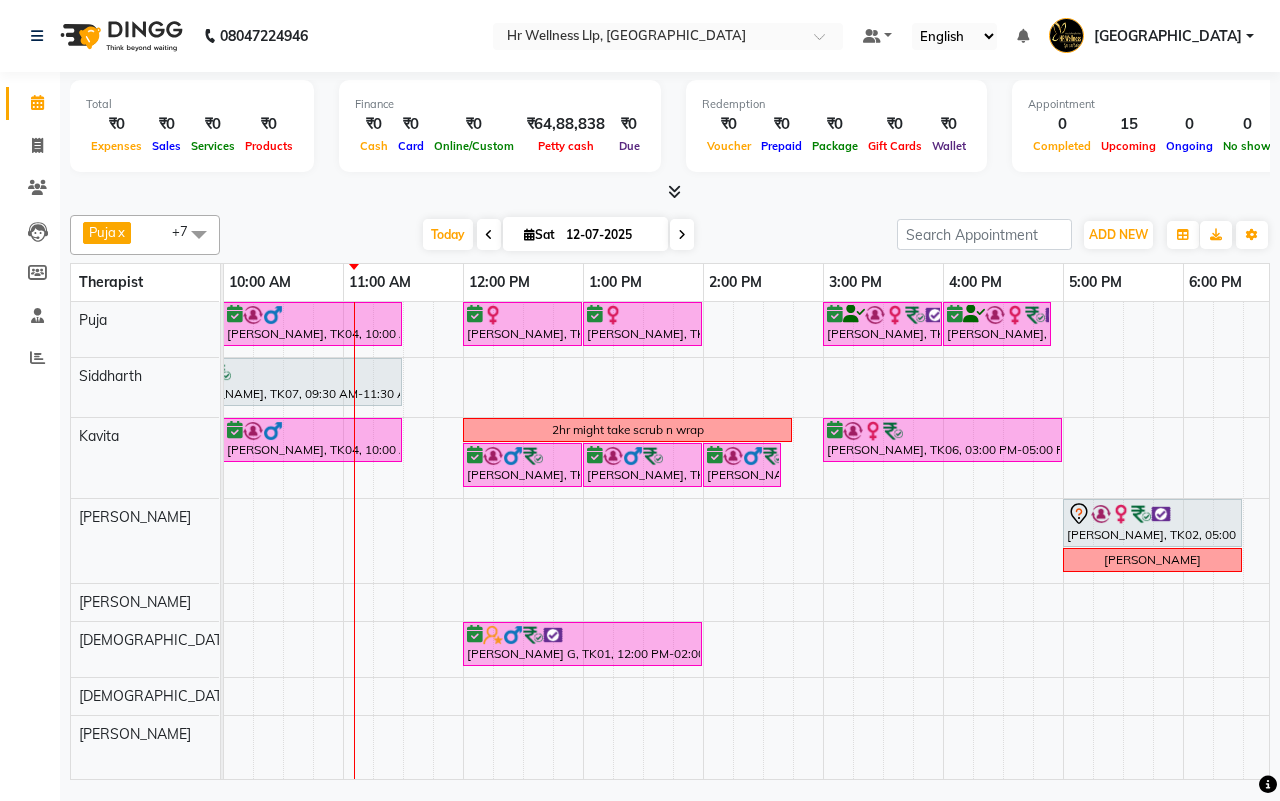click on "[DATE]  [DATE]" at bounding box center [558, 235] 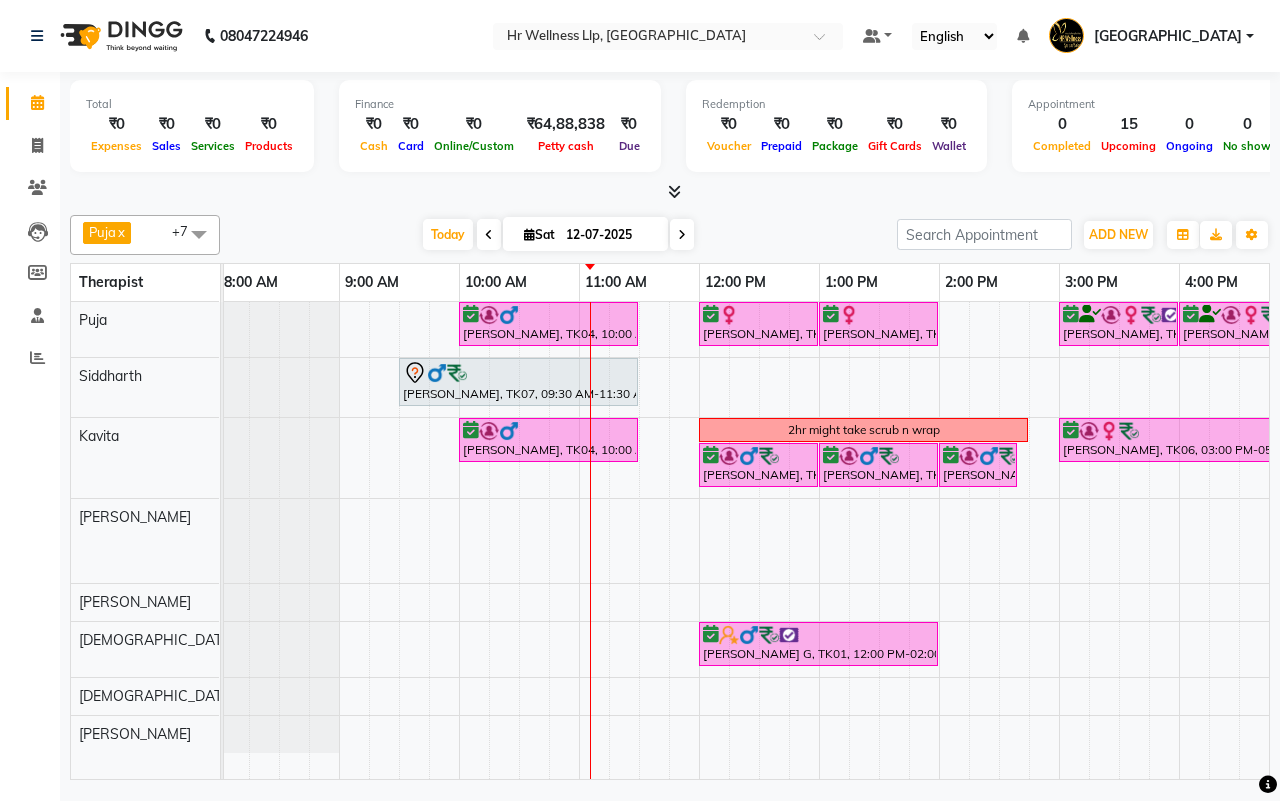 scroll, scrollTop: 0, scrollLeft: 0, axis: both 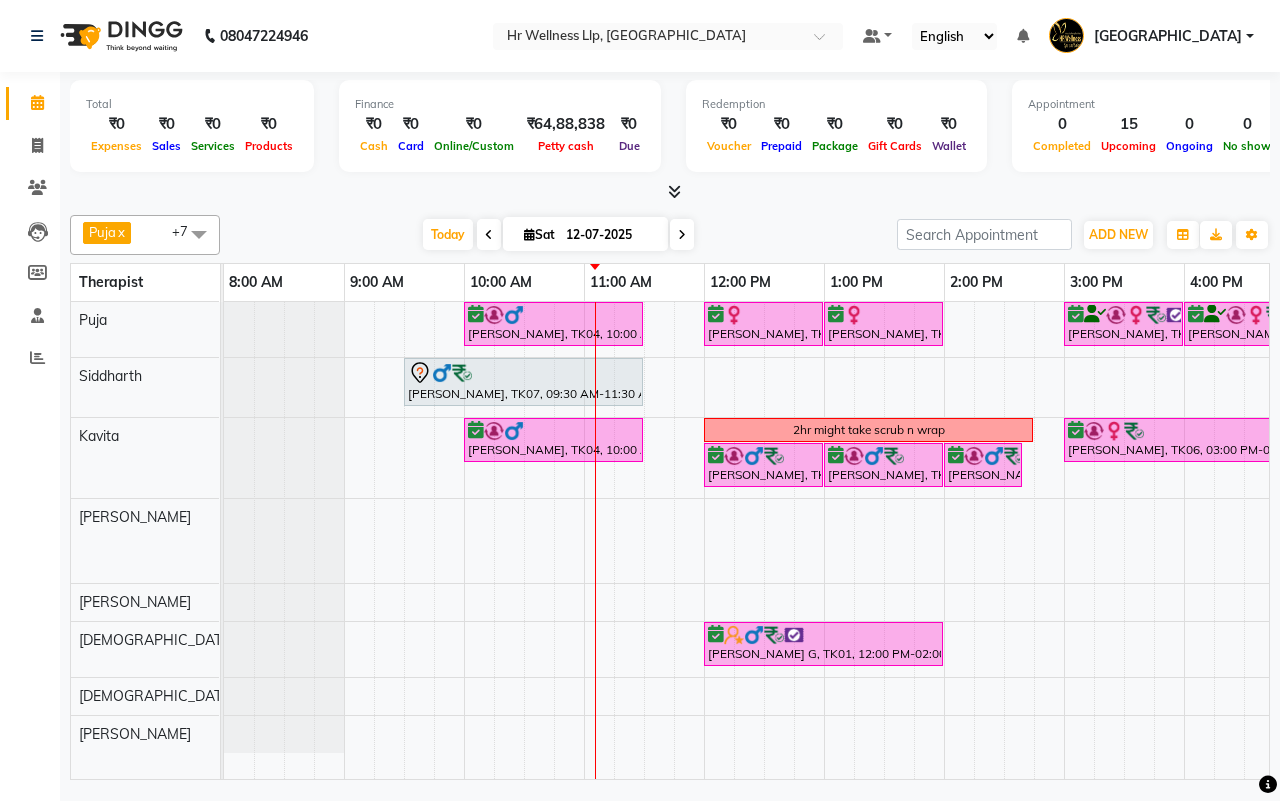 click on "[DATE]  [DATE]" at bounding box center [558, 235] 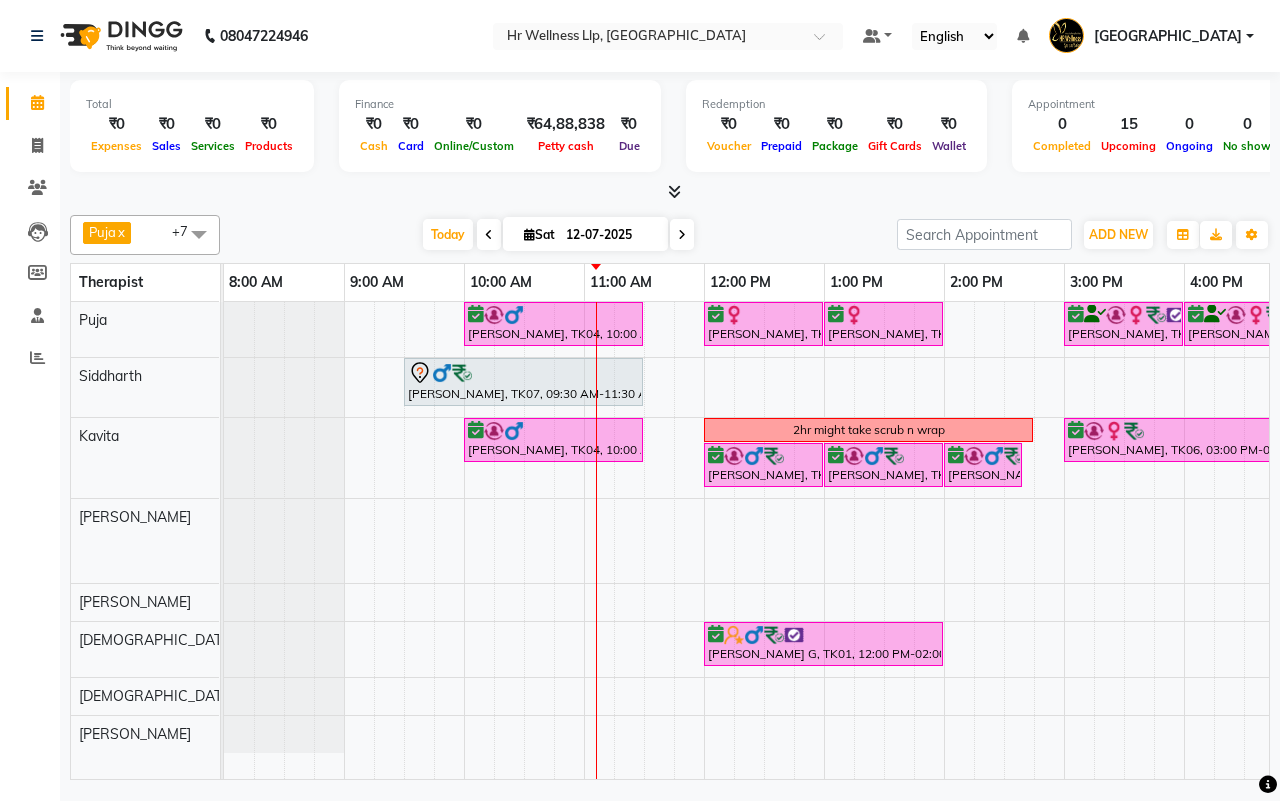 scroll, scrollTop: 0, scrollLeft: 111, axis: horizontal 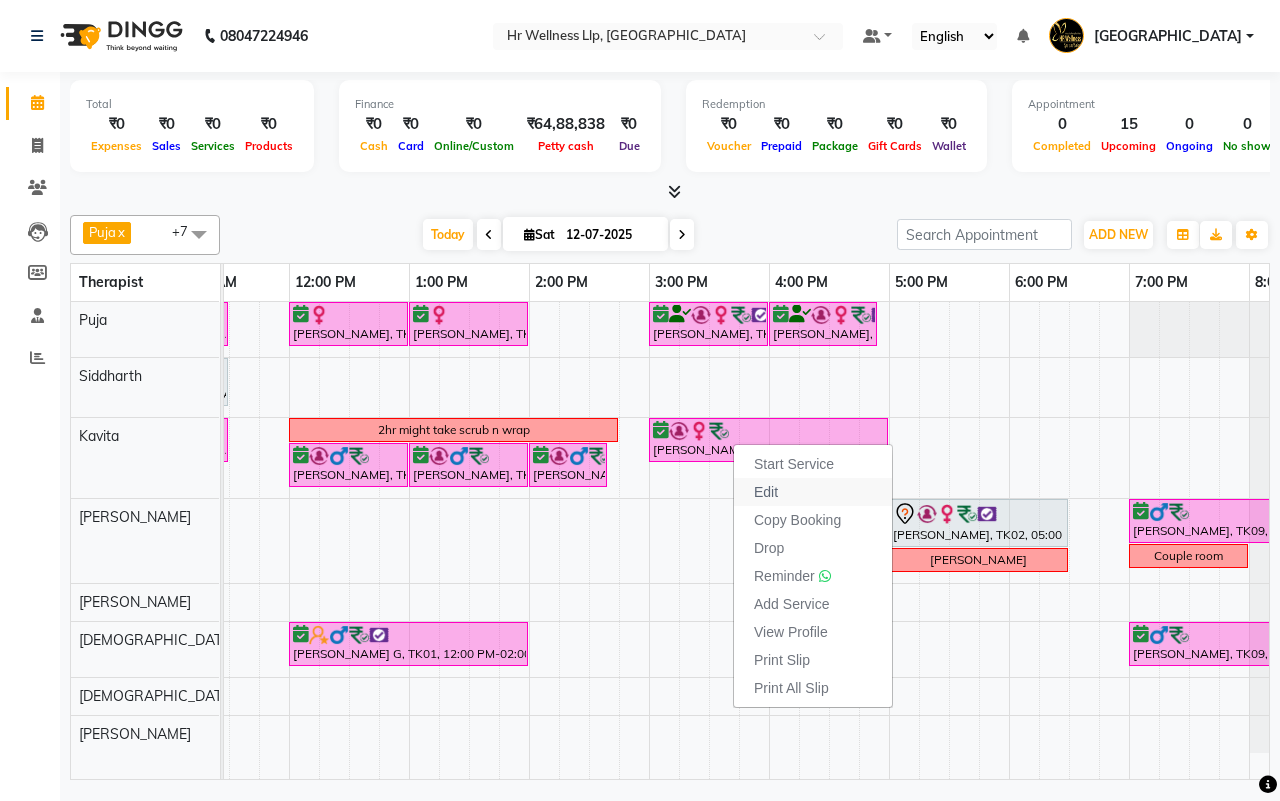click on "Edit" at bounding box center (766, 492) 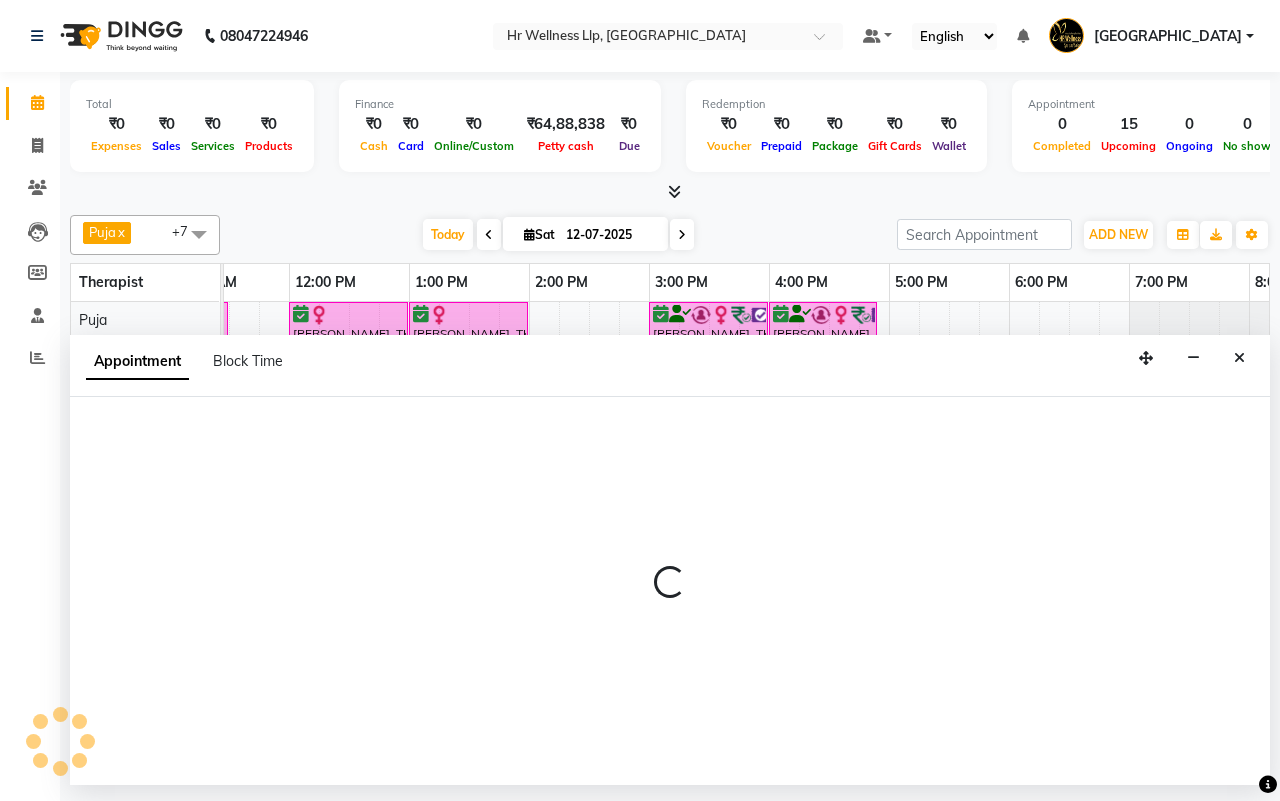 select on "confirm booking" 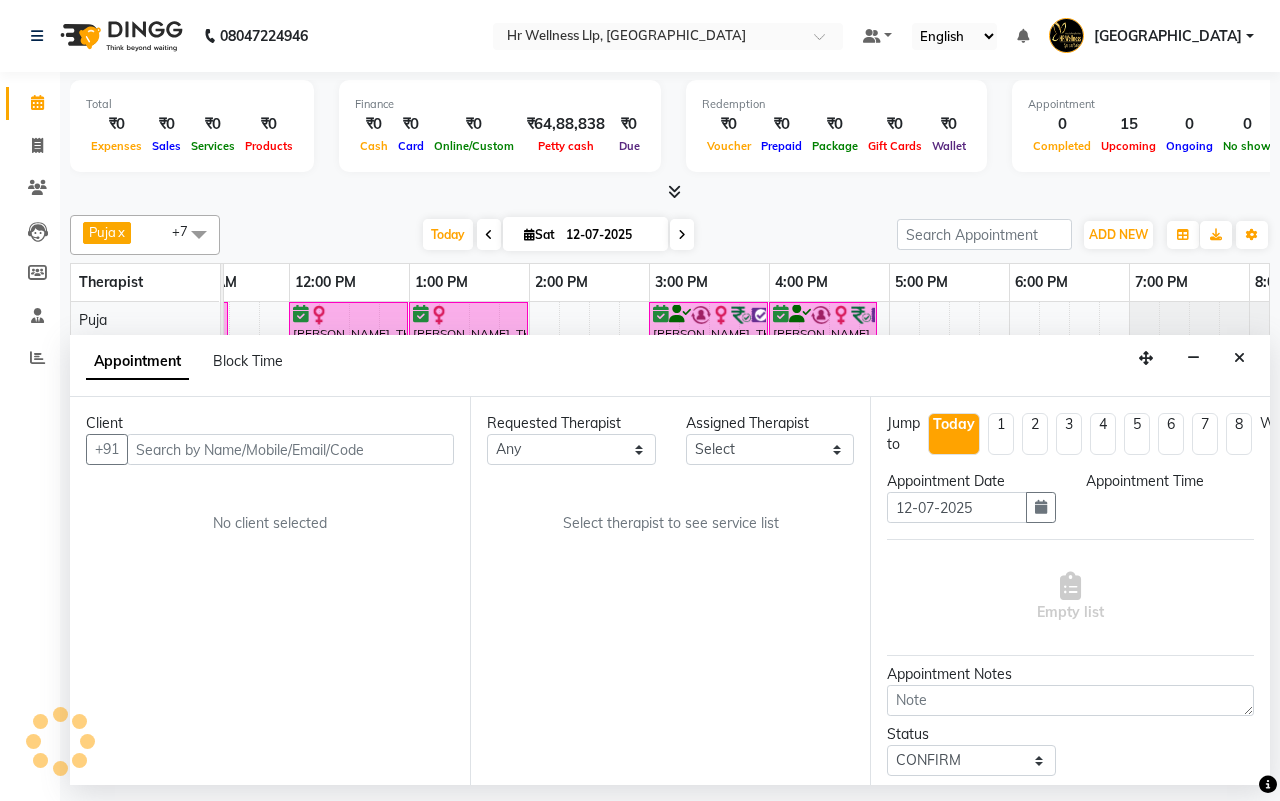 select on "900" 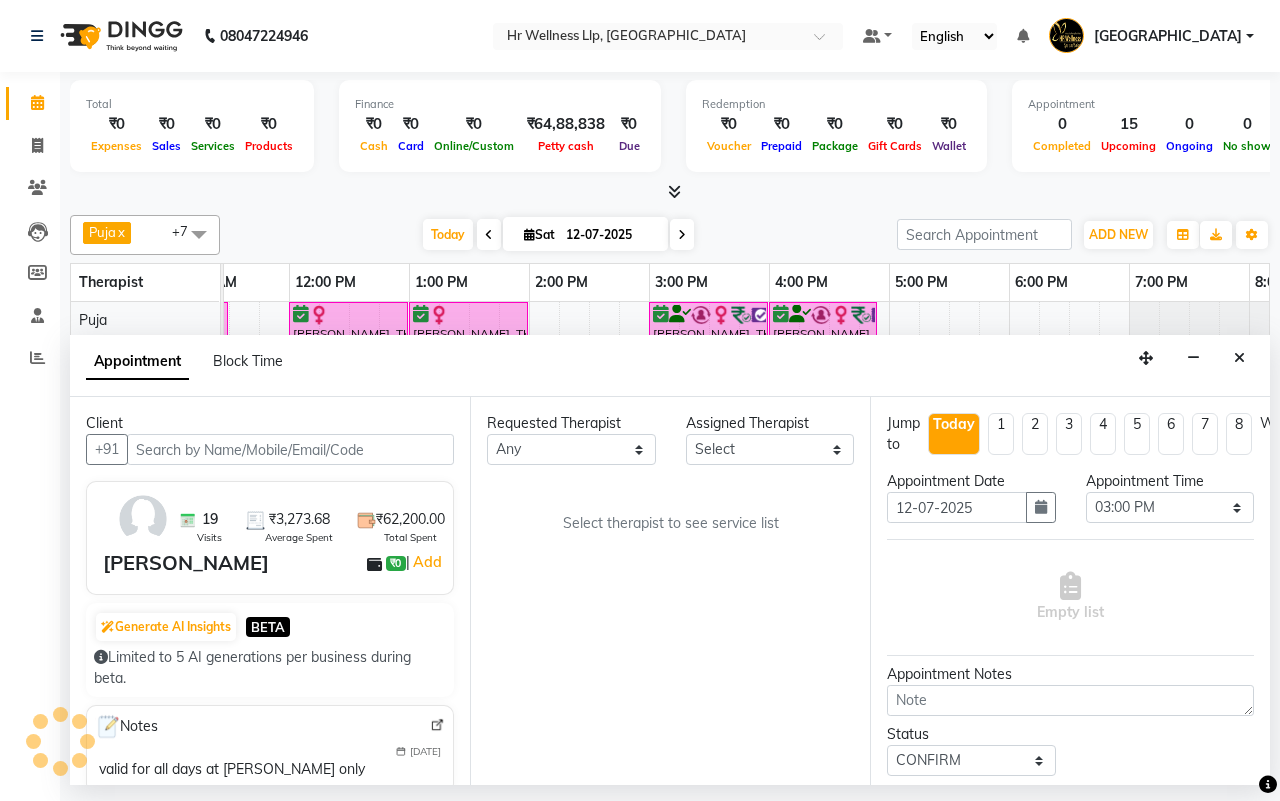 scroll, scrollTop: 0, scrollLeft: 361, axis: horizontal 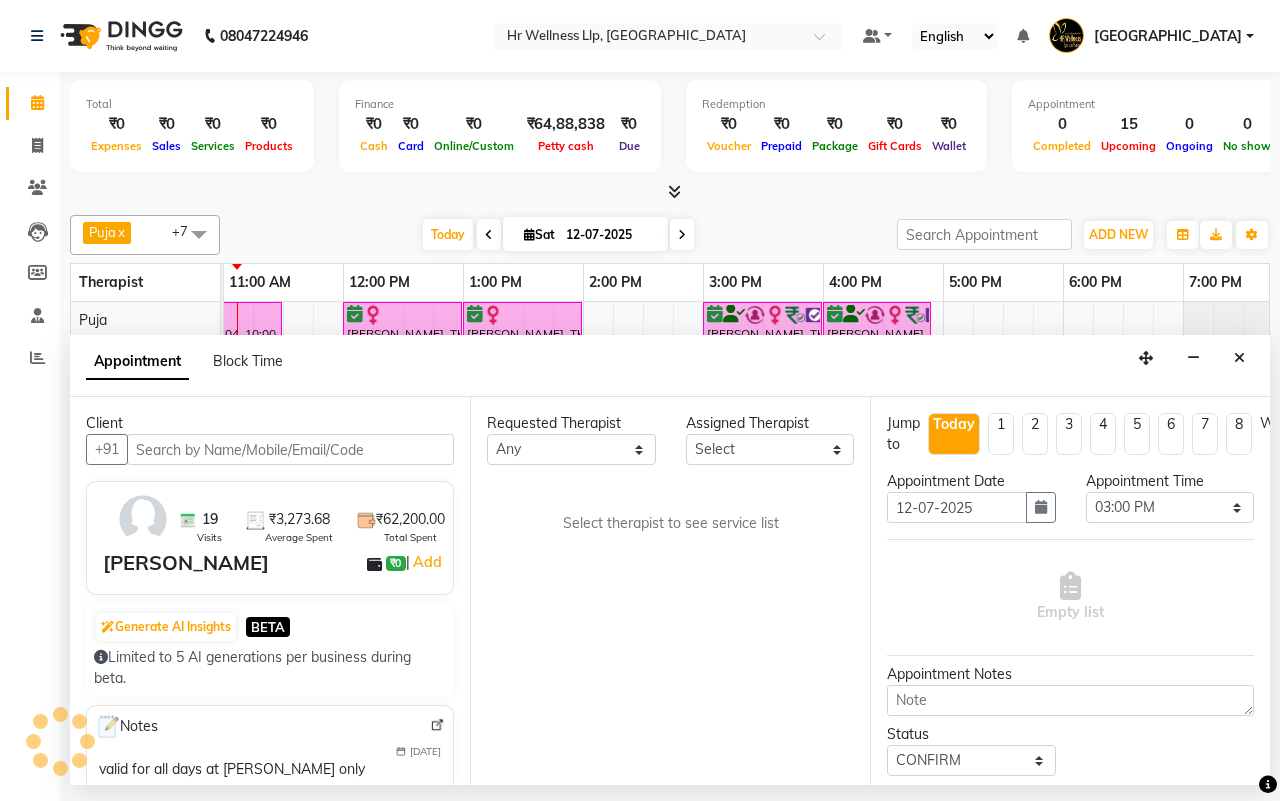 select on "19506" 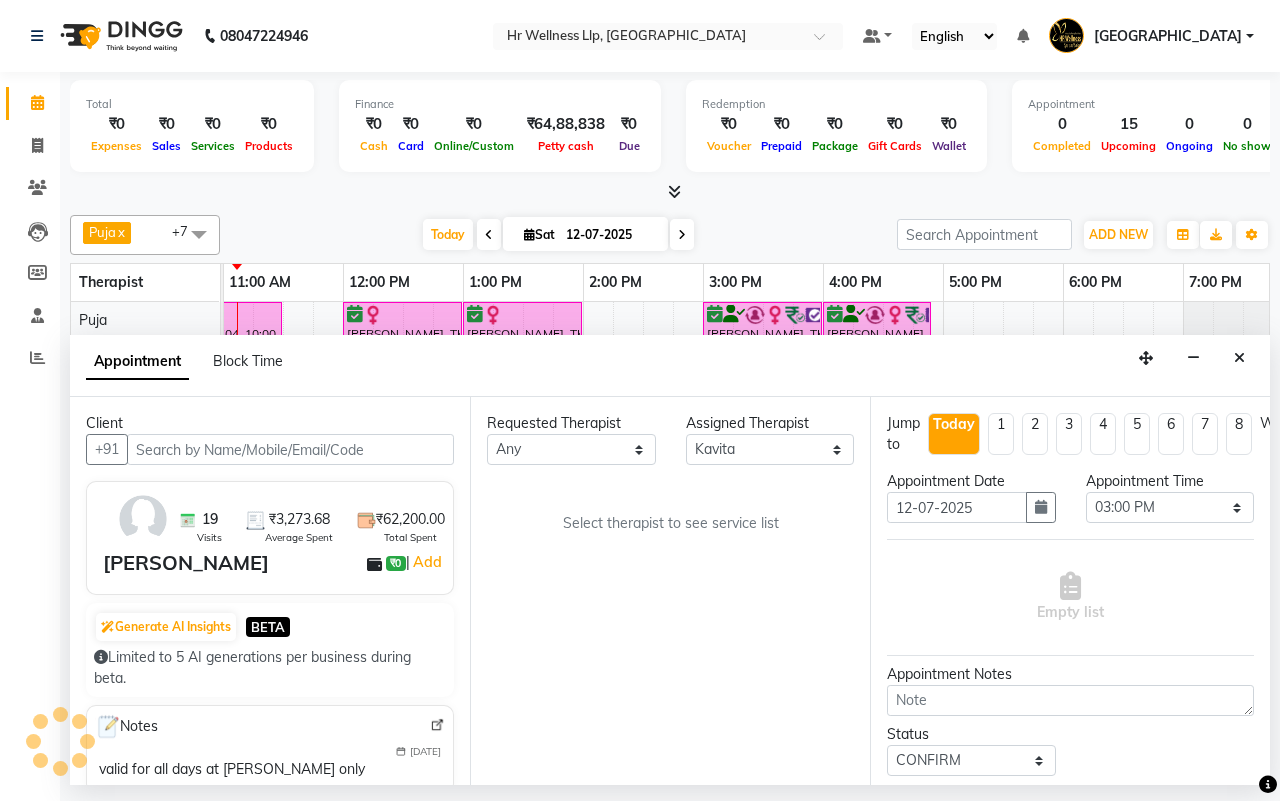 select on "1342" 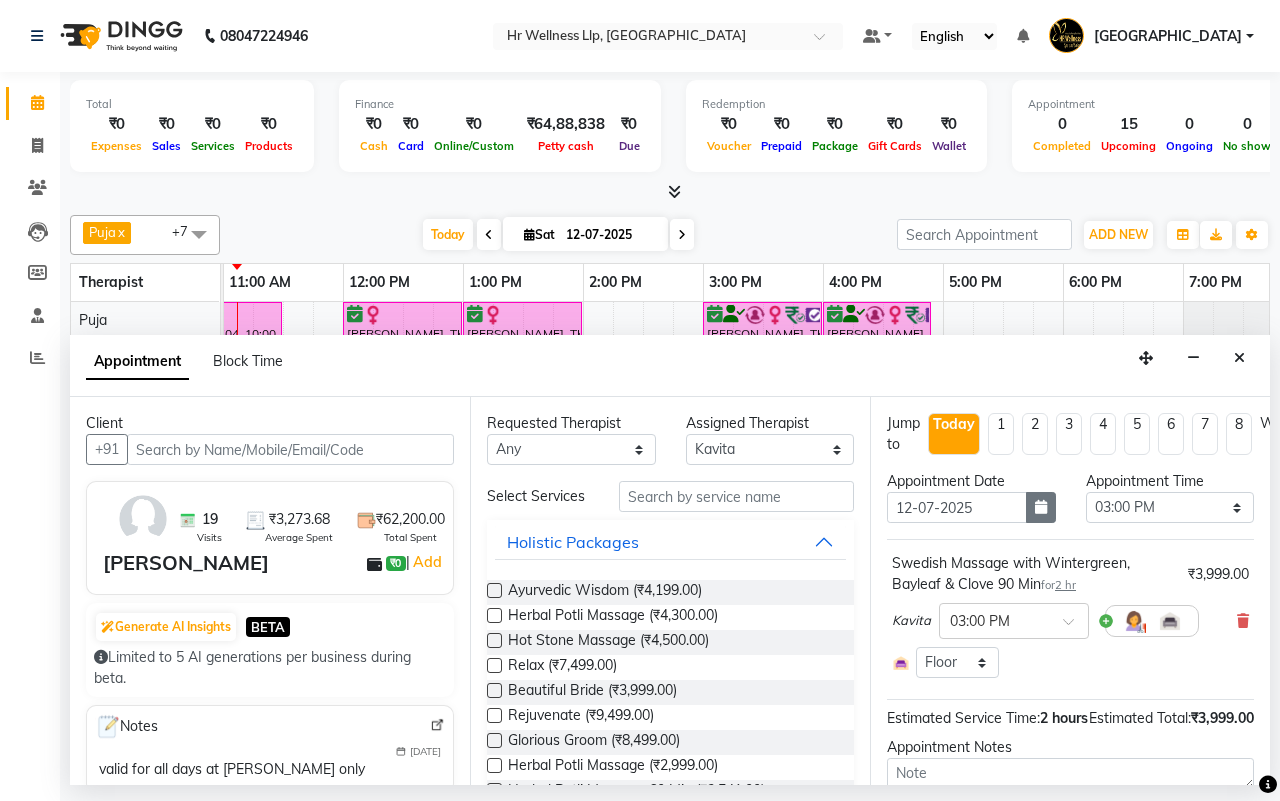 click at bounding box center (1041, 507) 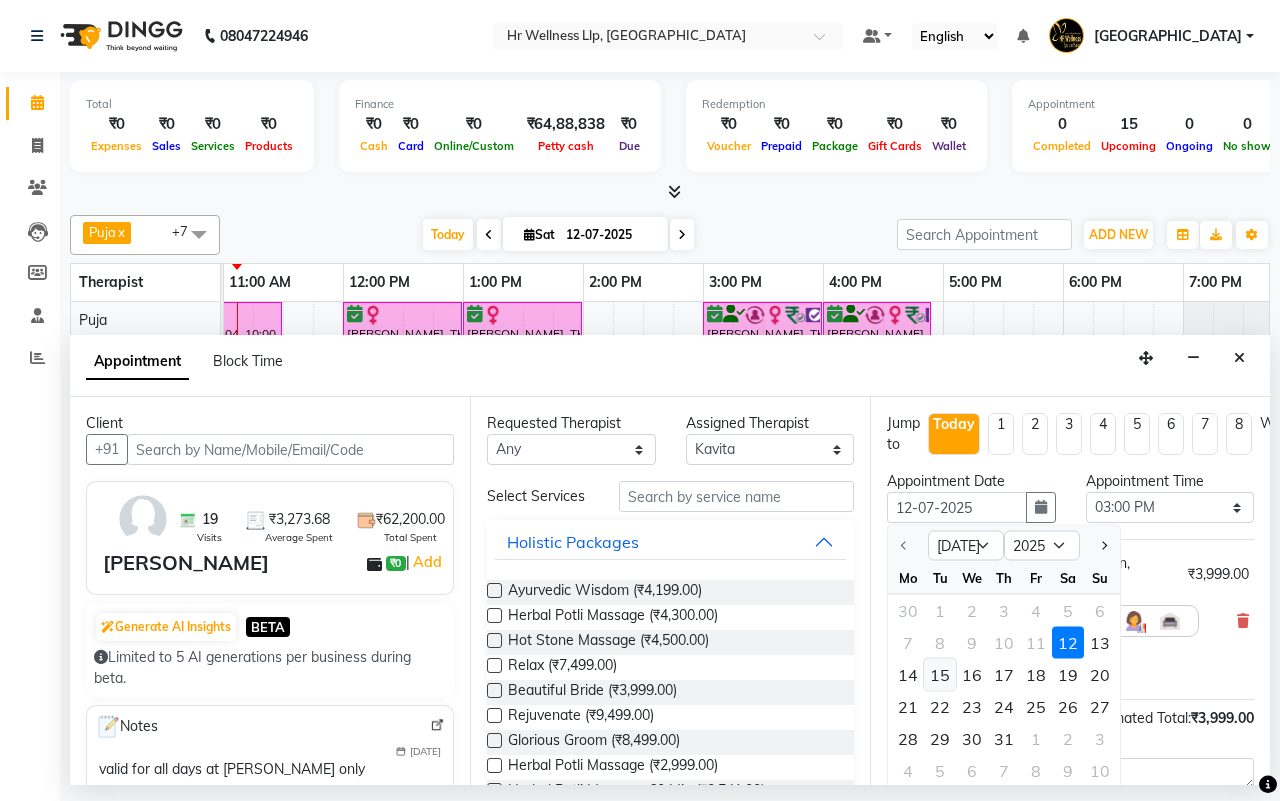 click on "15" at bounding box center (940, 675) 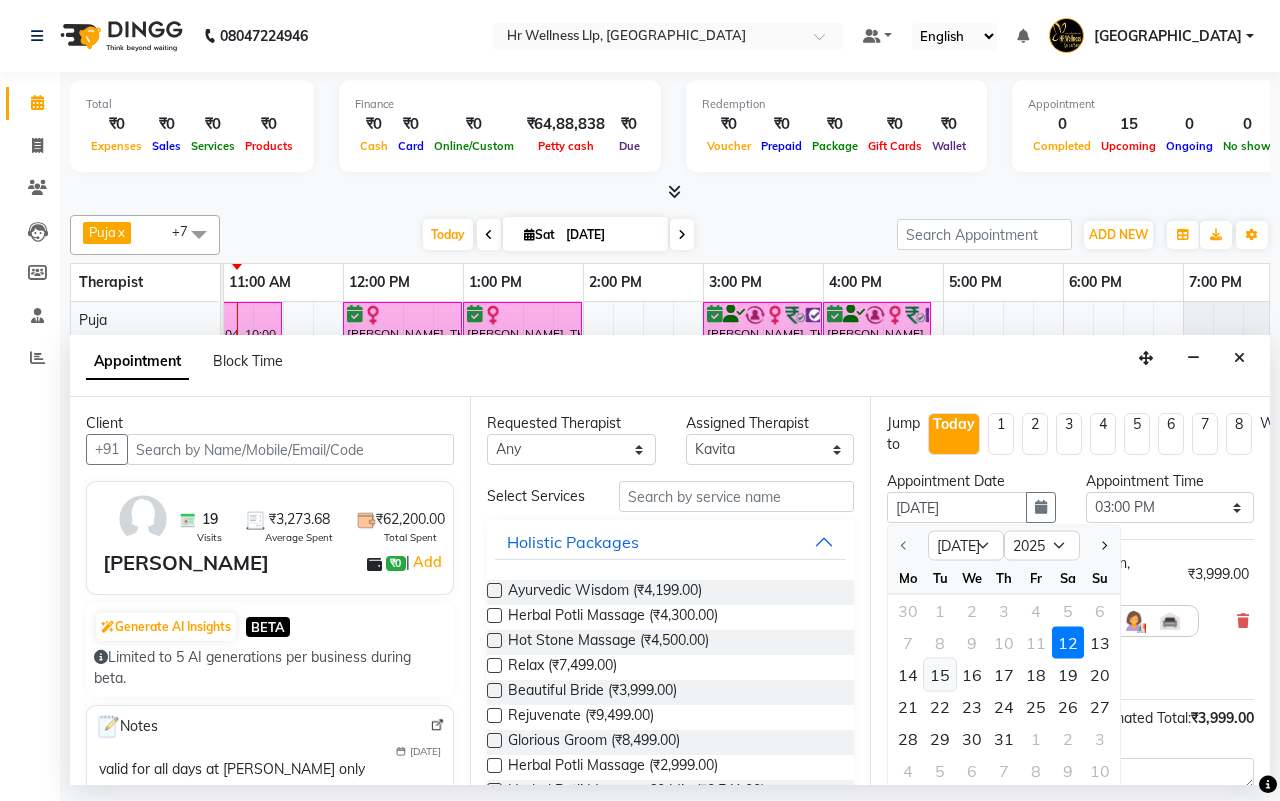 select on "900" 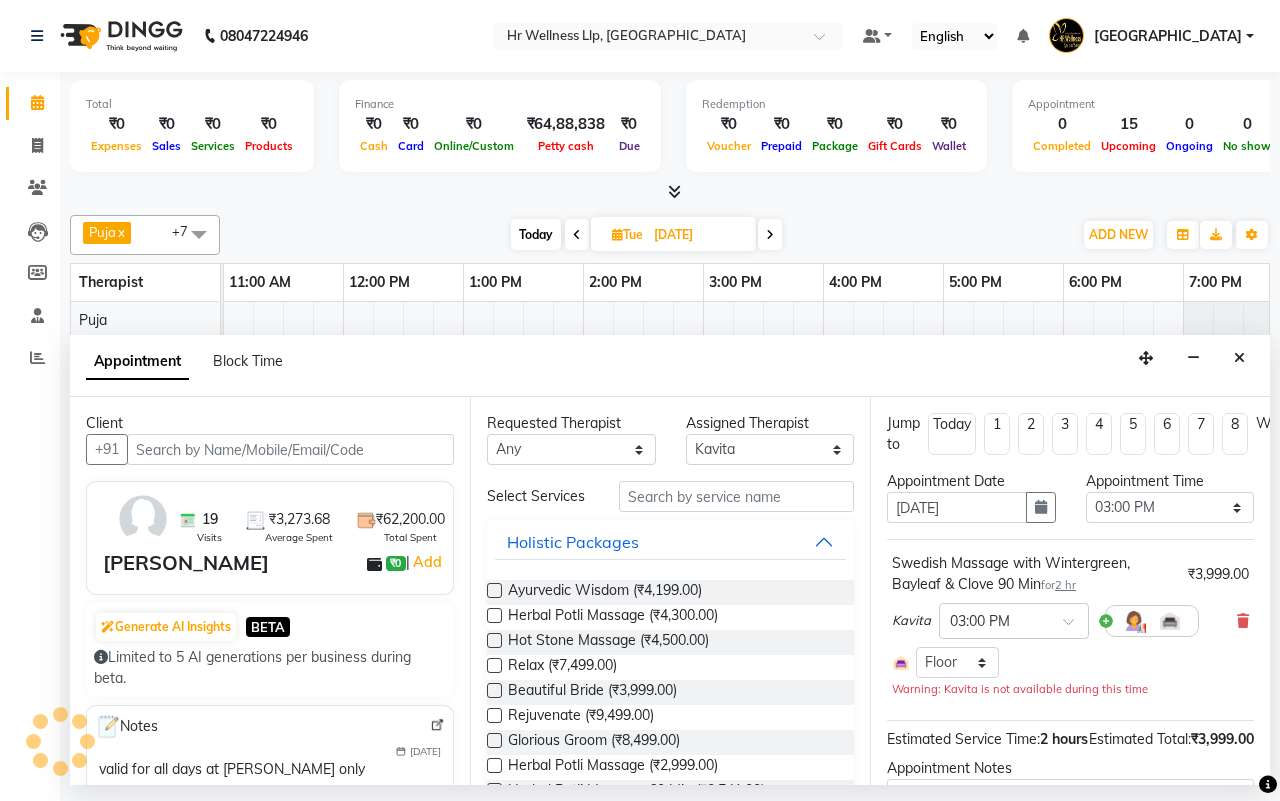 scroll, scrollTop: 0, scrollLeft: 361, axis: horizontal 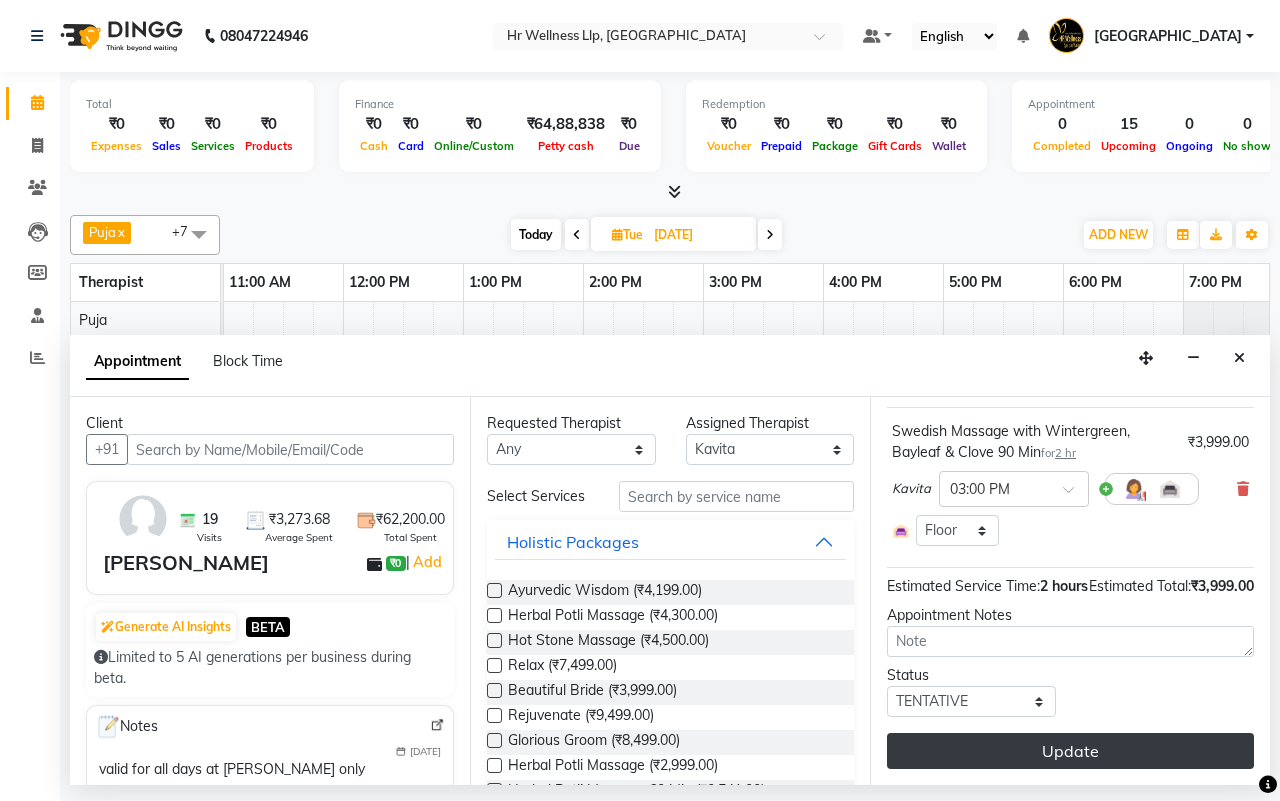 click on "Update" at bounding box center (1070, 751) 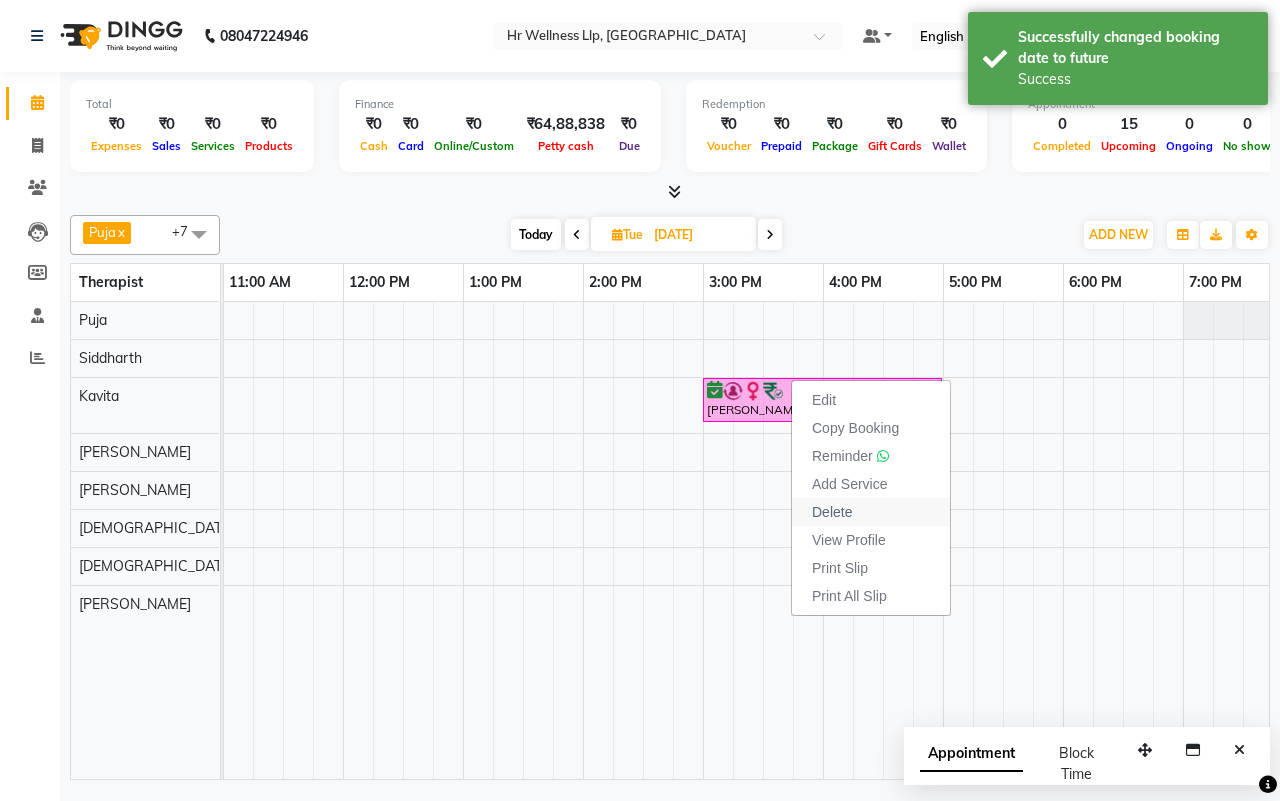 click on "Delete" at bounding box center (832, 512) 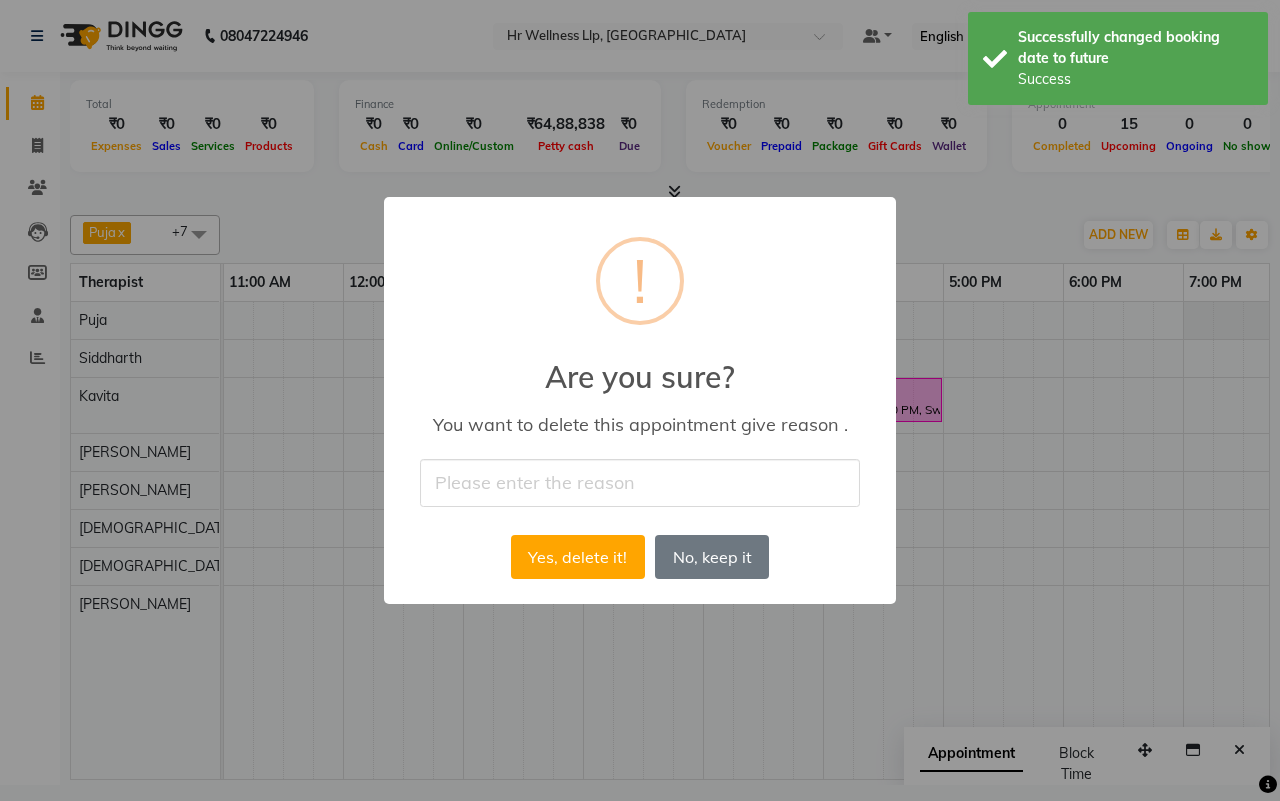 click at bounding box center [640, 482] 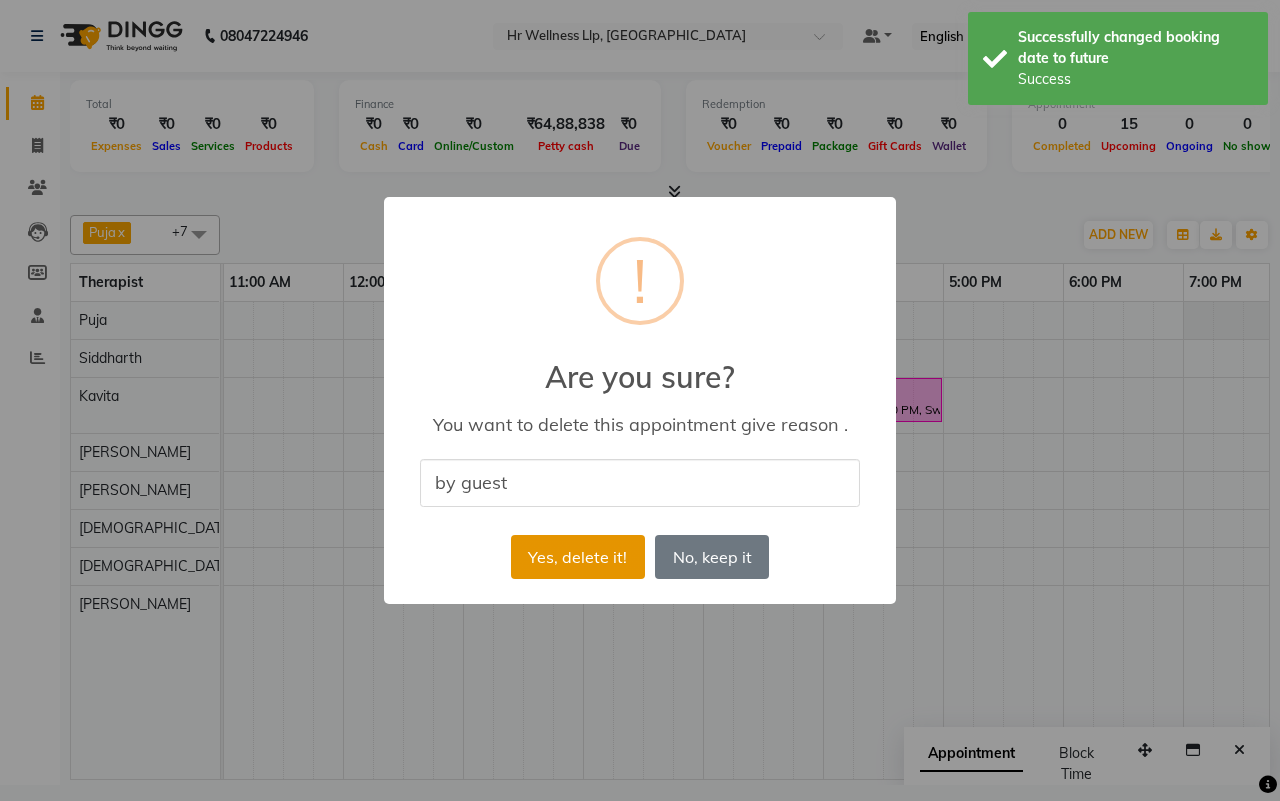click on "Yes, delete it!" at bounding box center [578, 557] 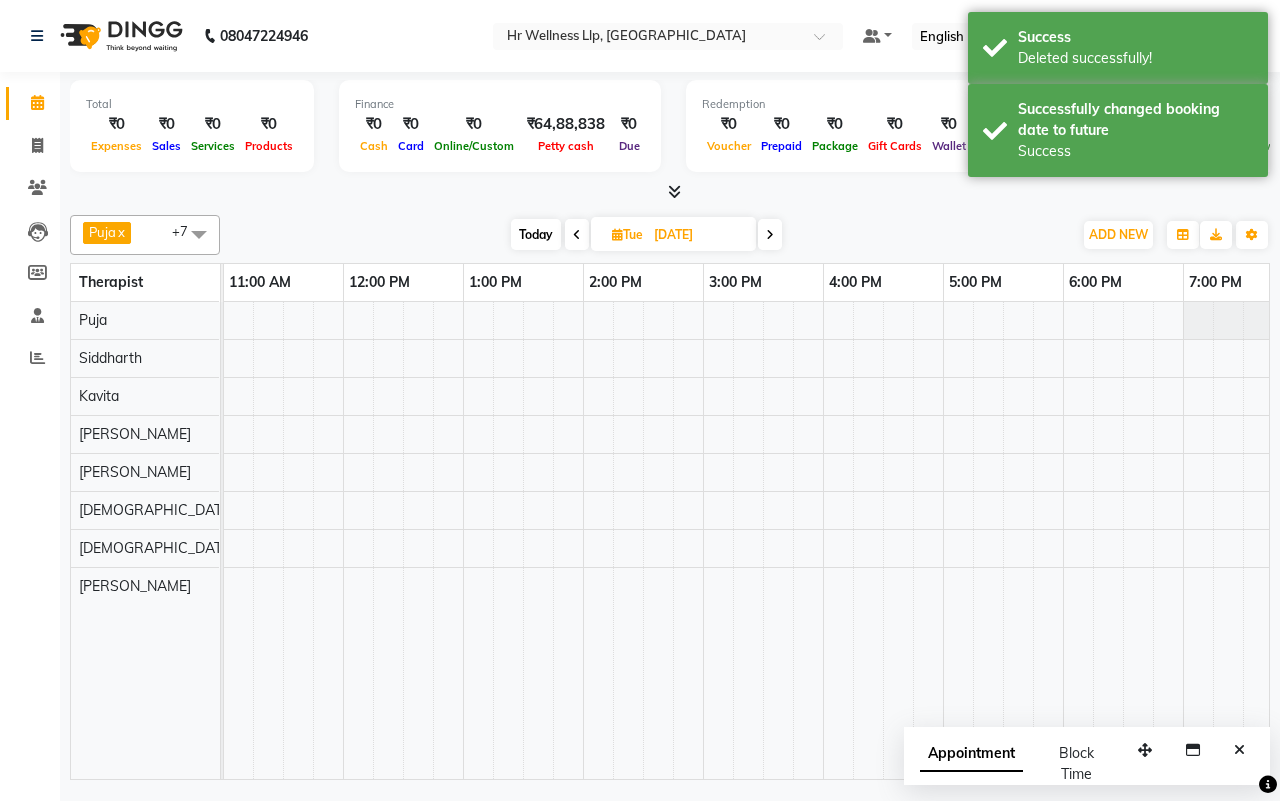 click on "Today" at bounding box center (536, 234) 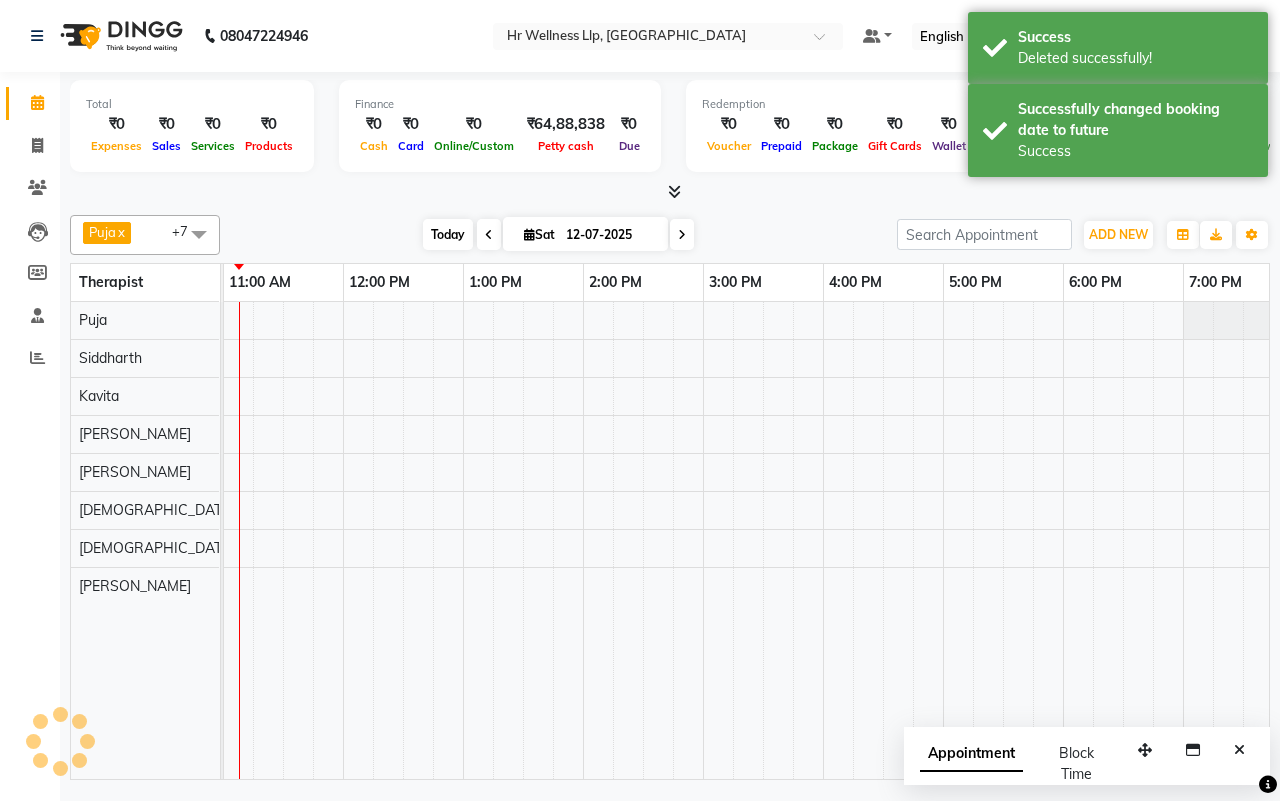 scroll, scrollTop: 0, scrollLeft: 361, axis: horizontal 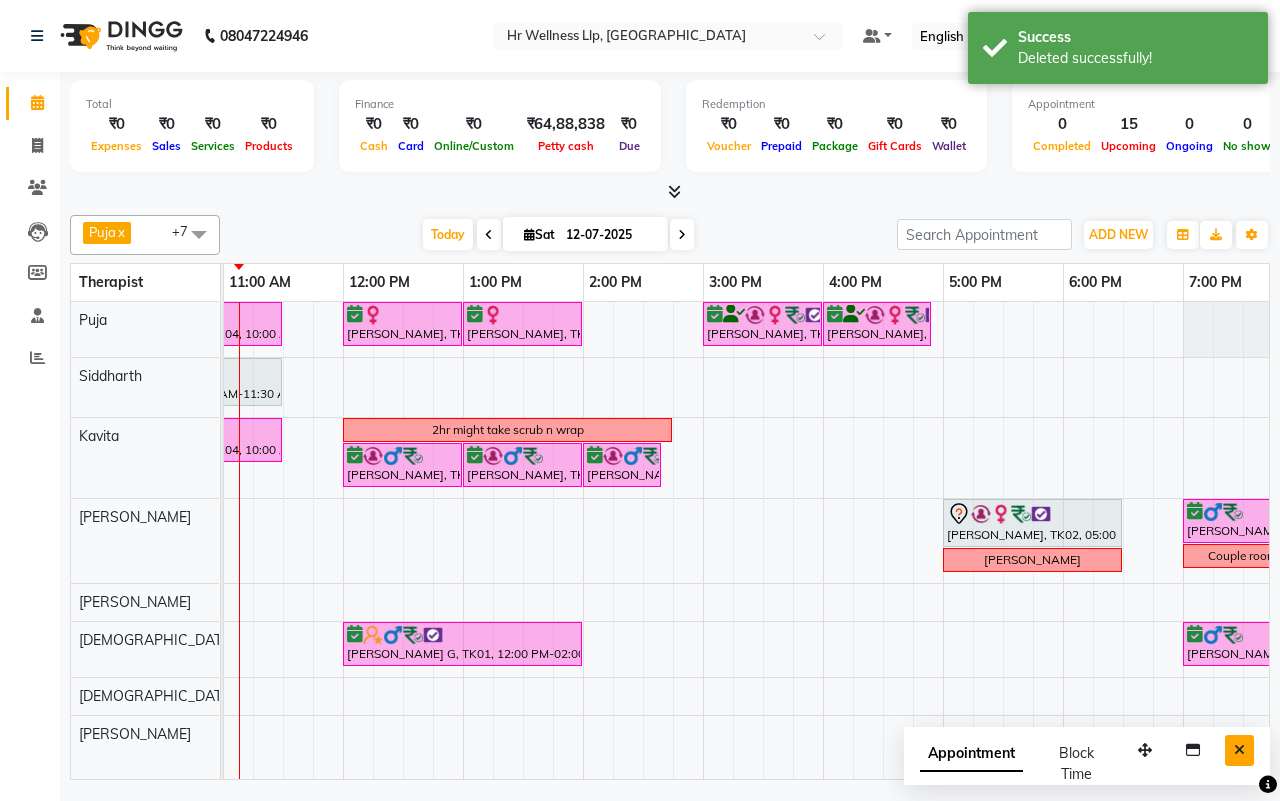 click at bounding box center (1239, 750) 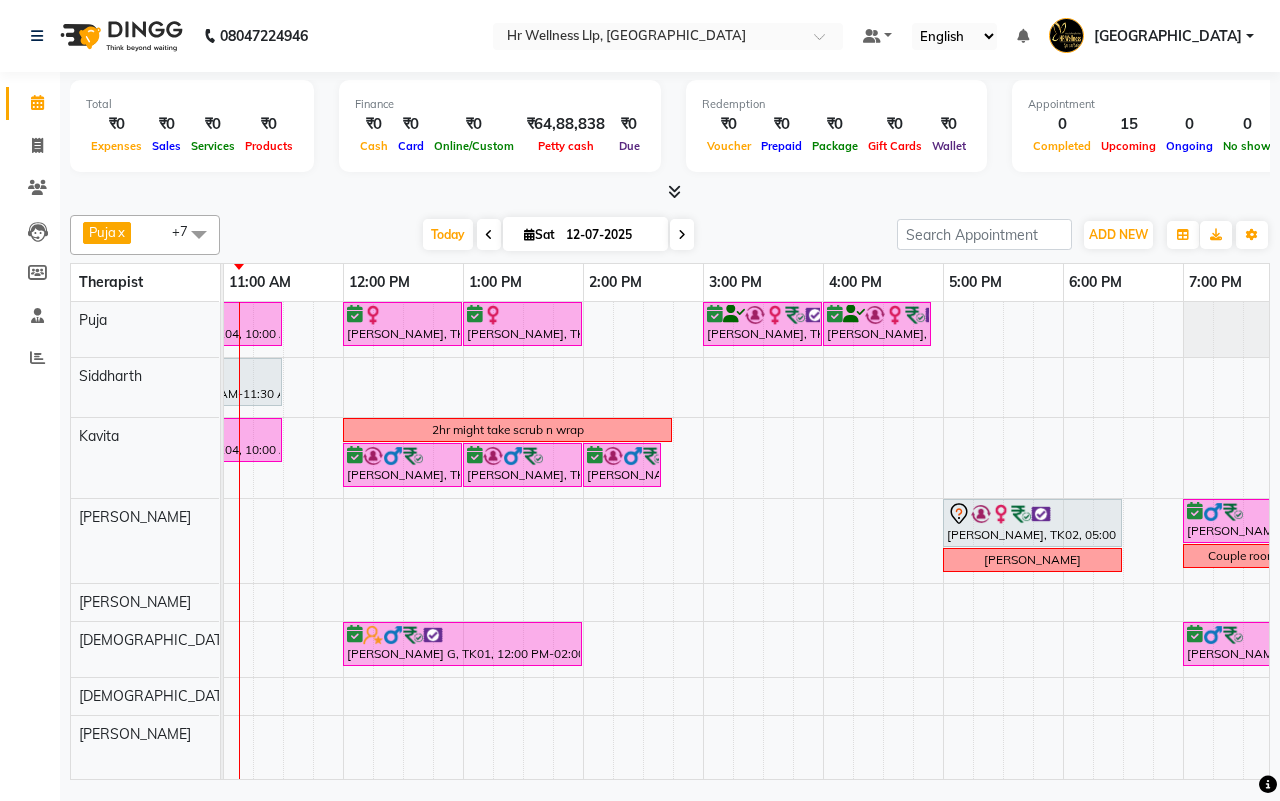 click at bounding box center (682, 235) 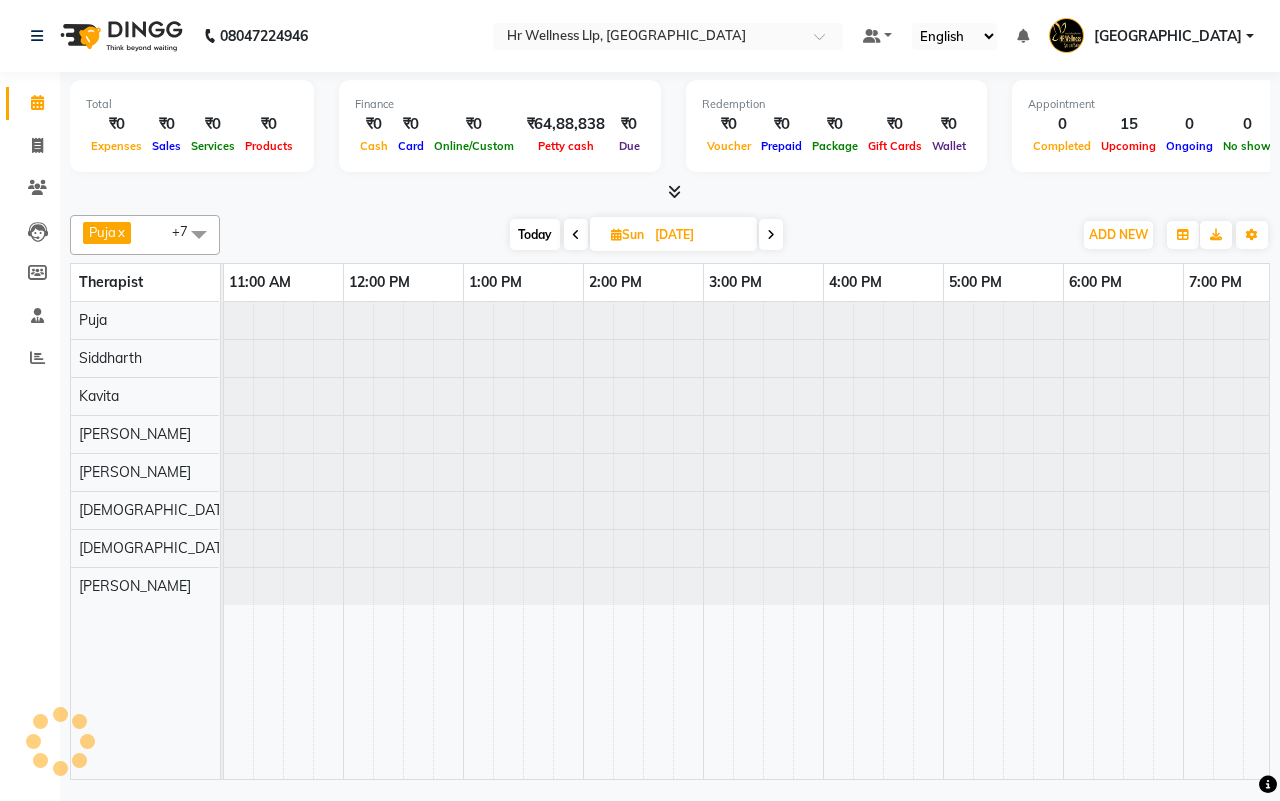 scroll, scrollTop: 0, scrollLeft: 0, axis: both 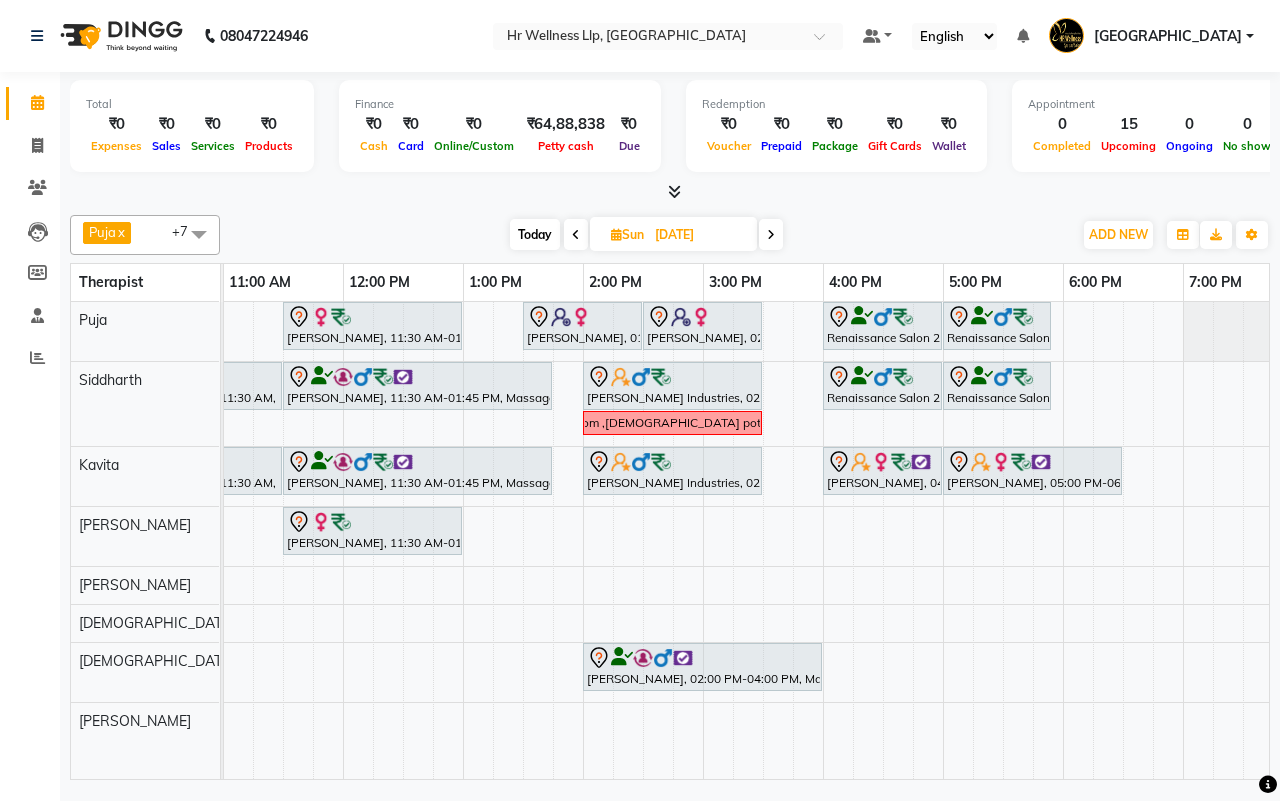 click at bounding box center [576, 234] 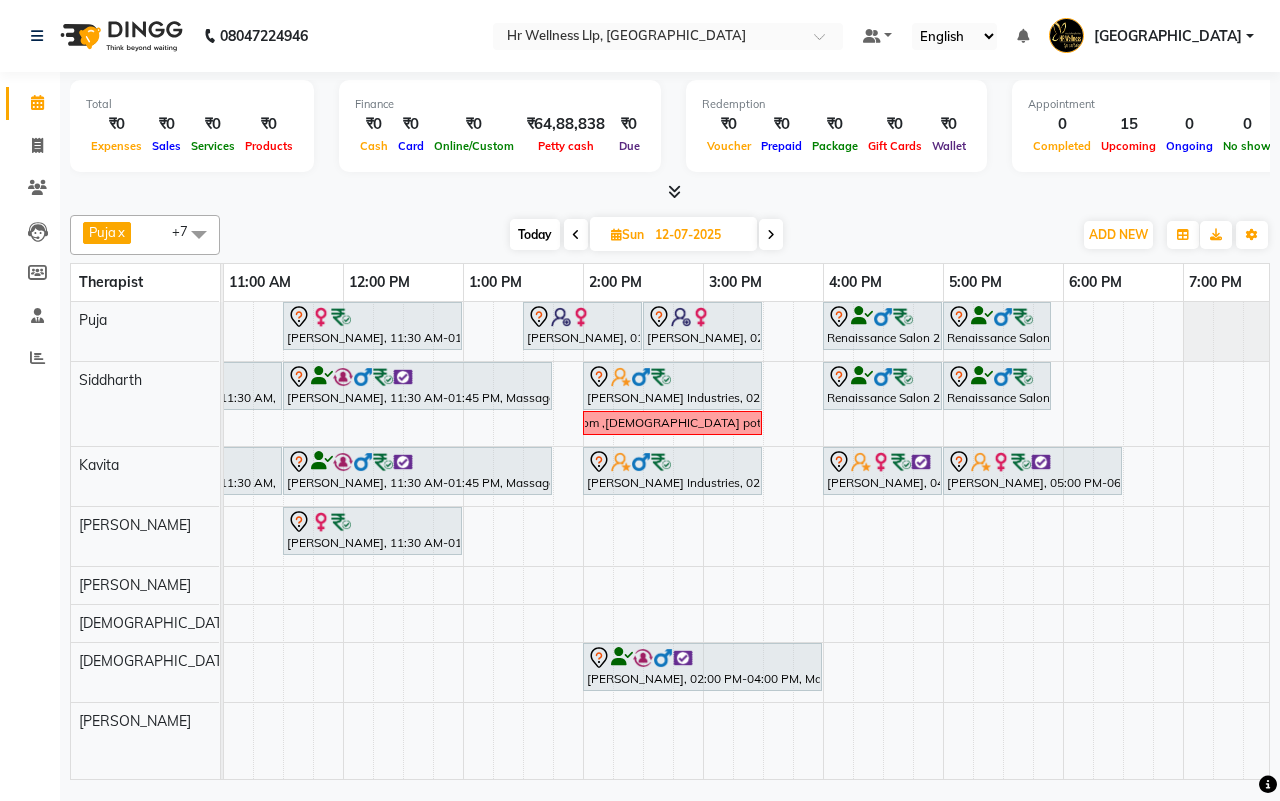 scroll, scrollTop: 0, scrollLeft: 361, axis: horizontal 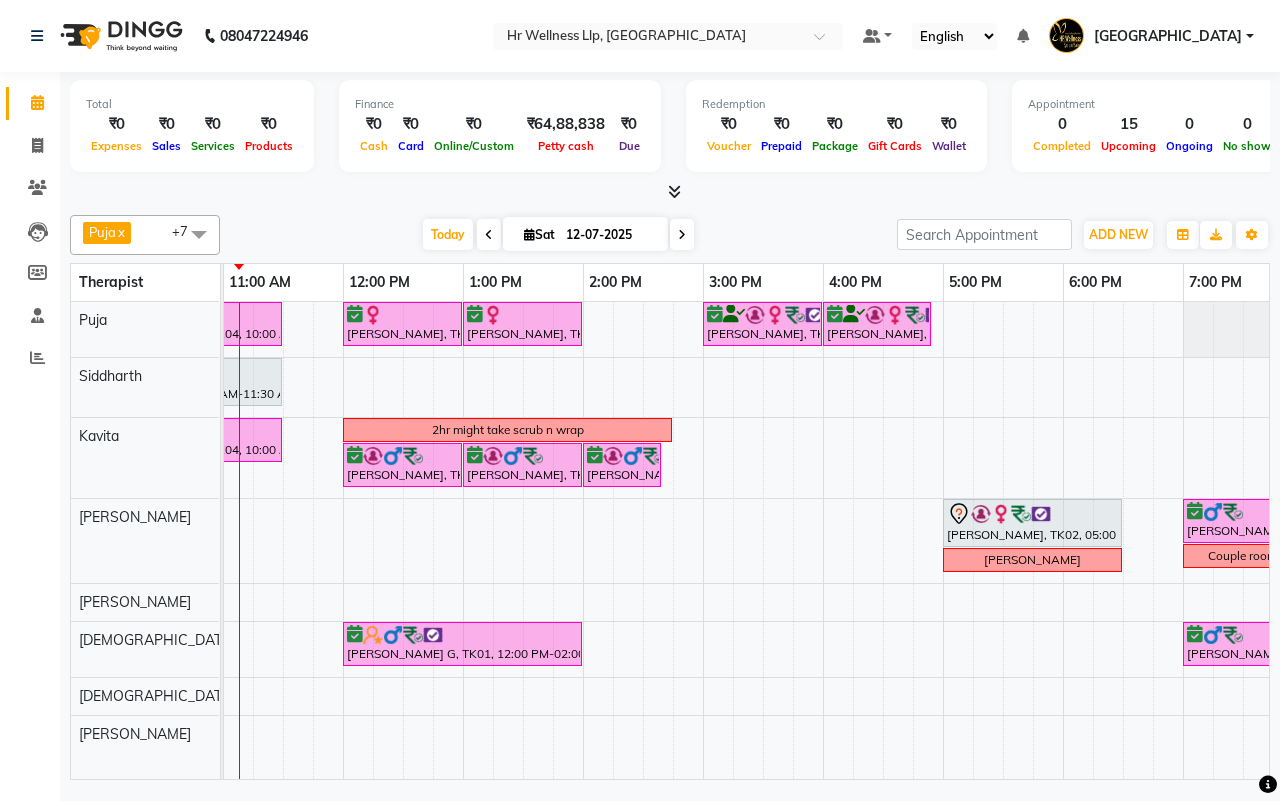 click at bounding box center [682, 235] 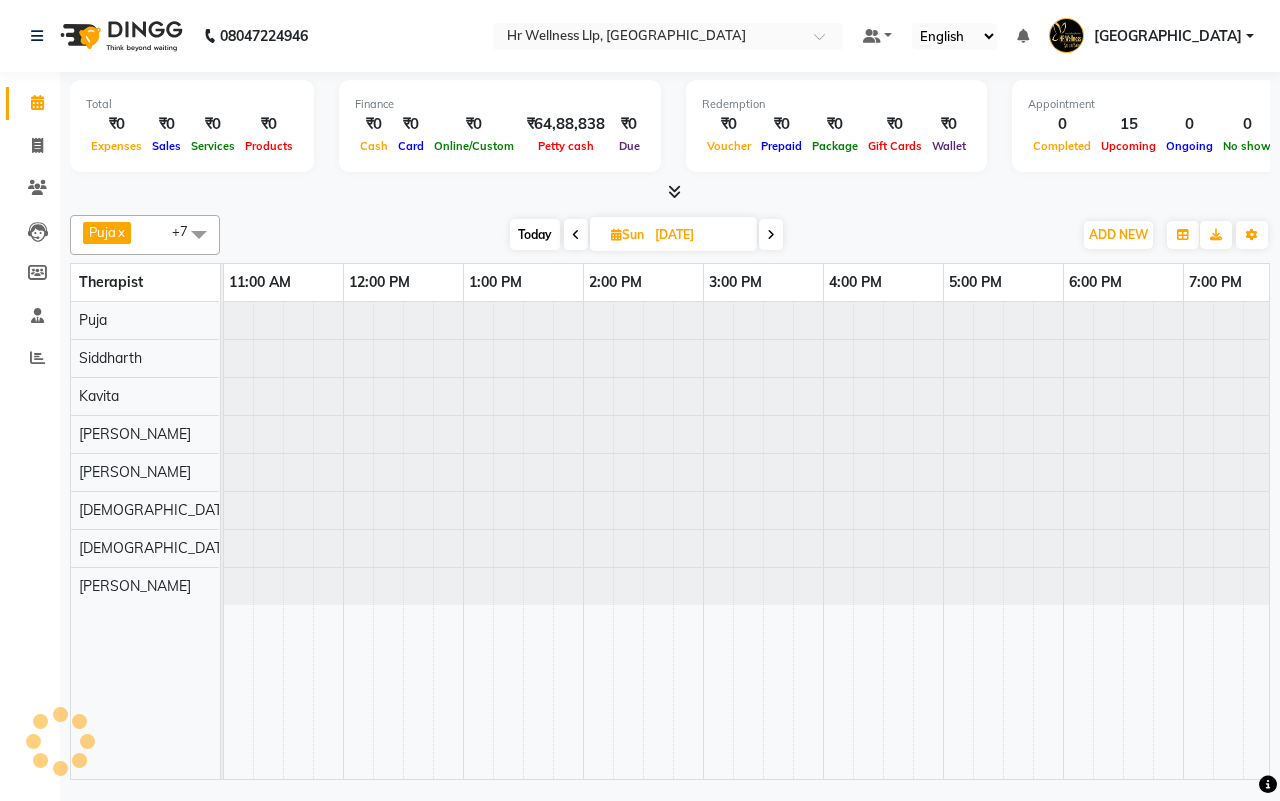 scroll, scrollTop: 0, scrollLeft: 361, axis: horizontal 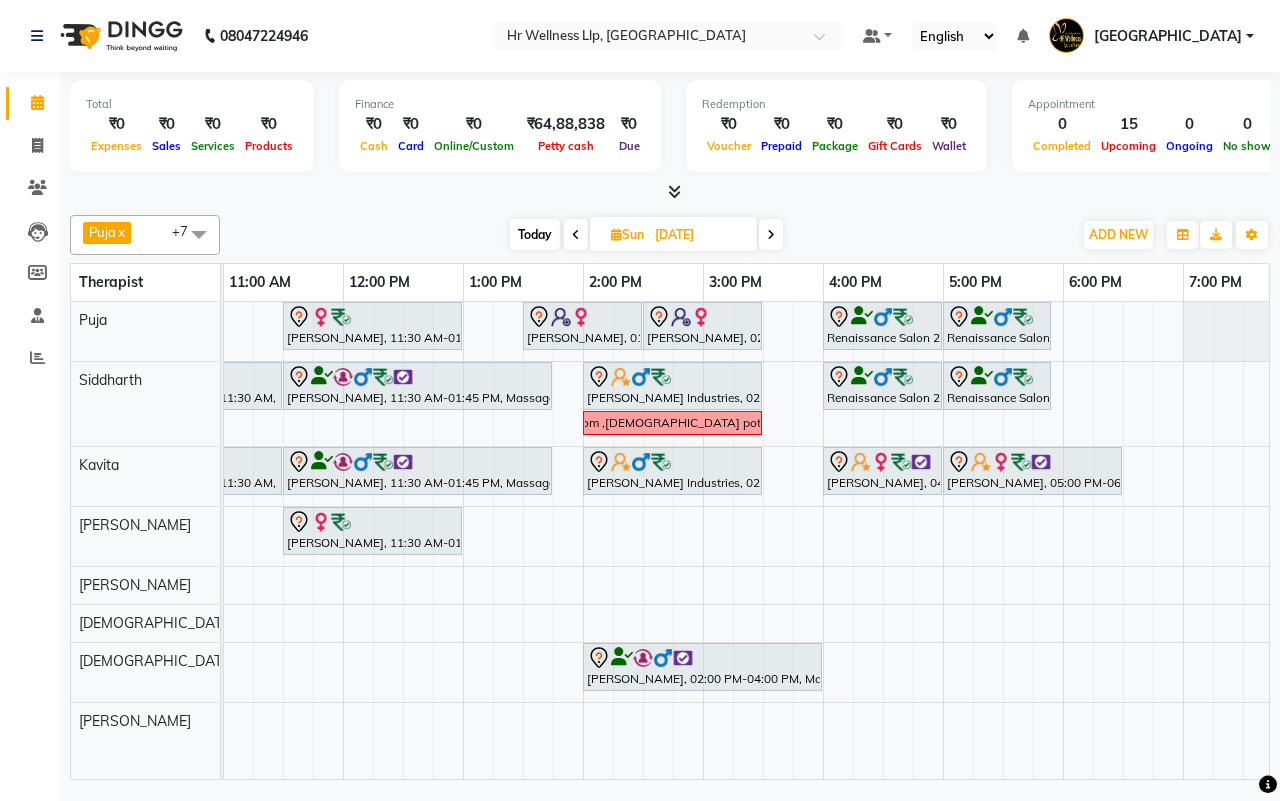 click at bounding box center [576, 235] 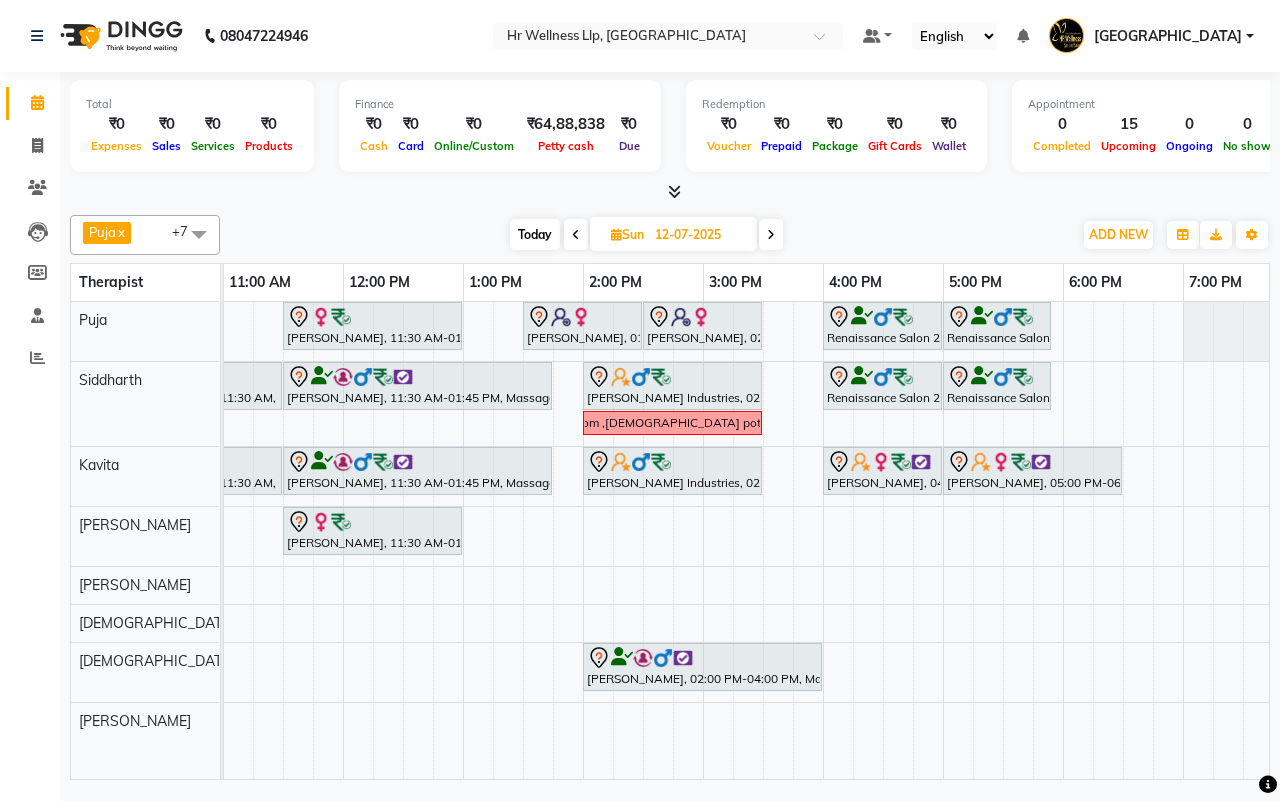 scroll, scrollTop: 0, scrollLeft: 0, axis: both 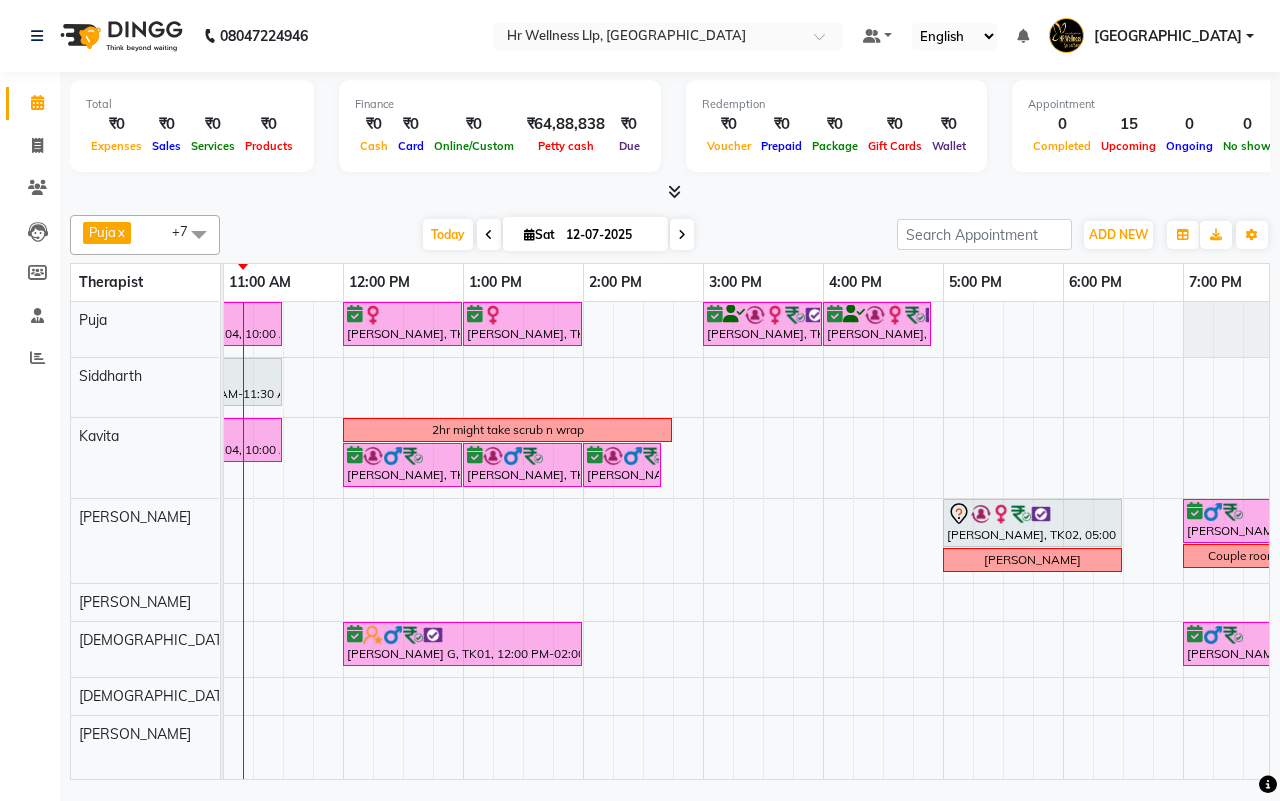 click on "Sudha Sharma, TK04, 10:00 AM-11:30 AM, Swedish Massage with Wintergreen, Bayleaf & Clove 60 Min     Siddhi Latey, TK08, 12:00 PM-01:00 PM, Swedish Massage with Wintergreen, Bayleaf & Clove 60 Min     Siddhi Latey, TK08, 01:00 PM-02:00 PM, Relaxing Head Massage     Yasmine Fidvi, TK05, 03:00 PM-04:00 PM, Massage 60 Min     Yasmine Fidvi, TK05, 04:00 PM-04:55 PM, 10 mins complimentary Service             Lokesh chinkaru, TK07, 09:30 AM-11:30 AM, Swedish Massage with Wintergreen, Bayleaf & Clove 90 Min     Sudha Sharma, TK04, 10:00 AM-11:30 AM, Swedish Massage with Wintergreen, Bayleaf & Clove 60 Min  2hr might take scrub n wrap      Mouli Gupta, TK03, 12:00 PM-01:00 PM, Massage 60 Min     Mouli Gupta, TK03, 01:00 PM-02:00 PM, Massage 60 Min     Mouli Gupta, TK03, 02:00 PM-02:40 PM, 10 mins complimentary Service             Bella Pai, TK02, 05:00 PM-06:30 PM, Swedish Massage with Wintergreen, Bayleaf & Clove 60 Min     Rohit Gupta., TK09, 07:00 PM-08:30 PM, Swedish Massage 60 Min  Couple room" at bounding box center [643, 540] 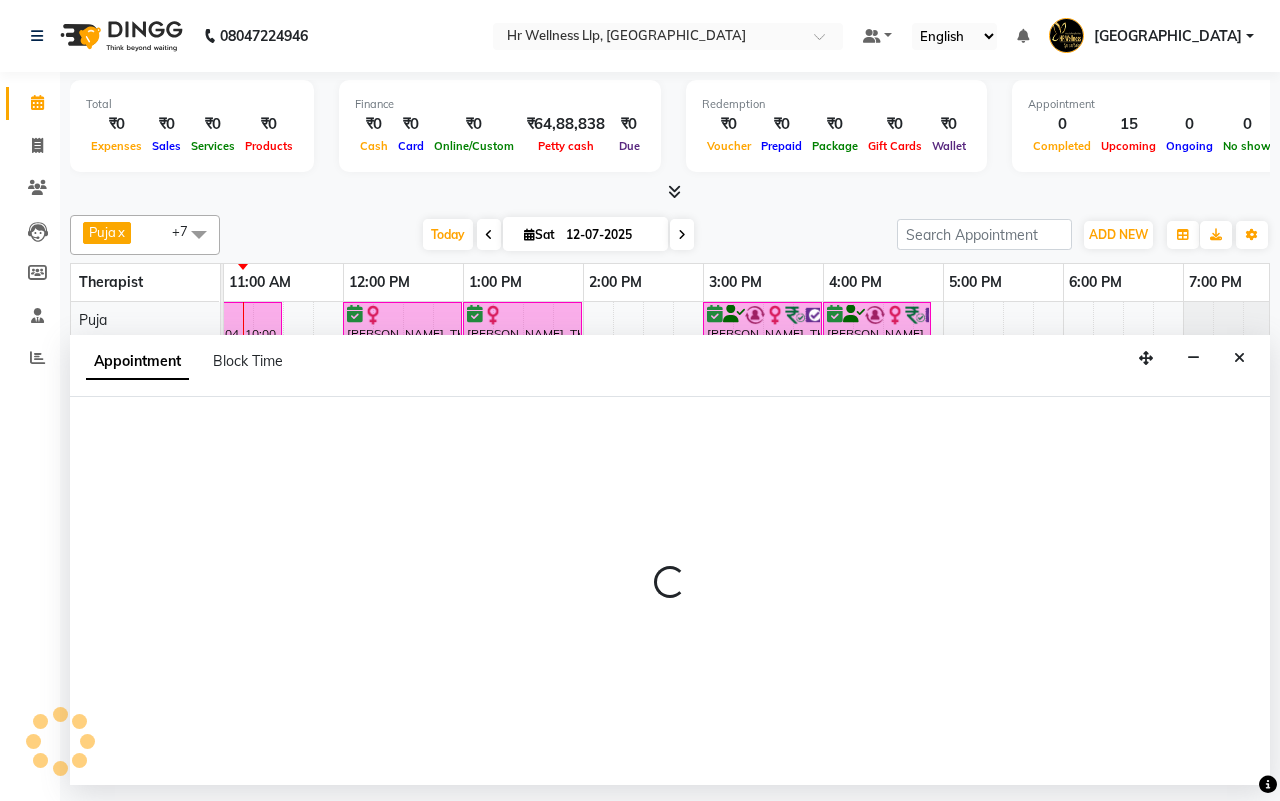 select on "16489" 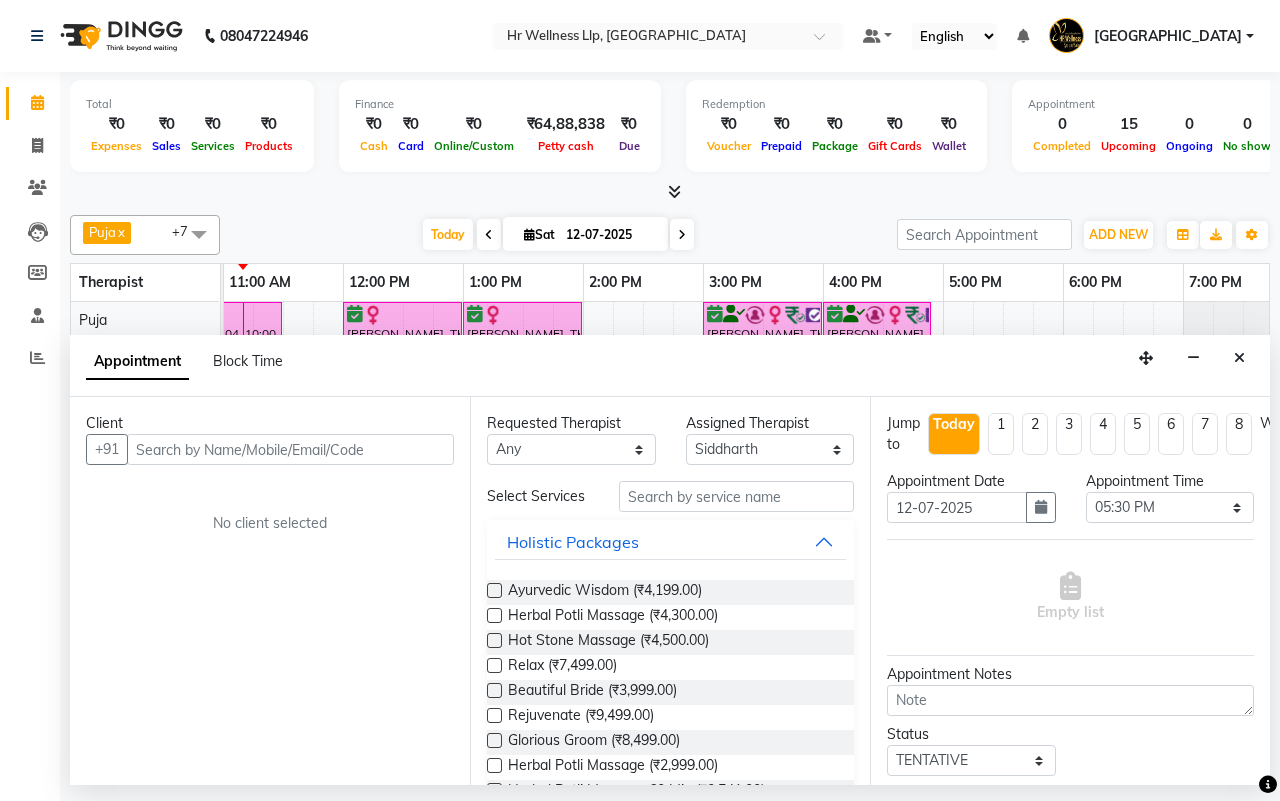 click at bounding box center (290, 449) 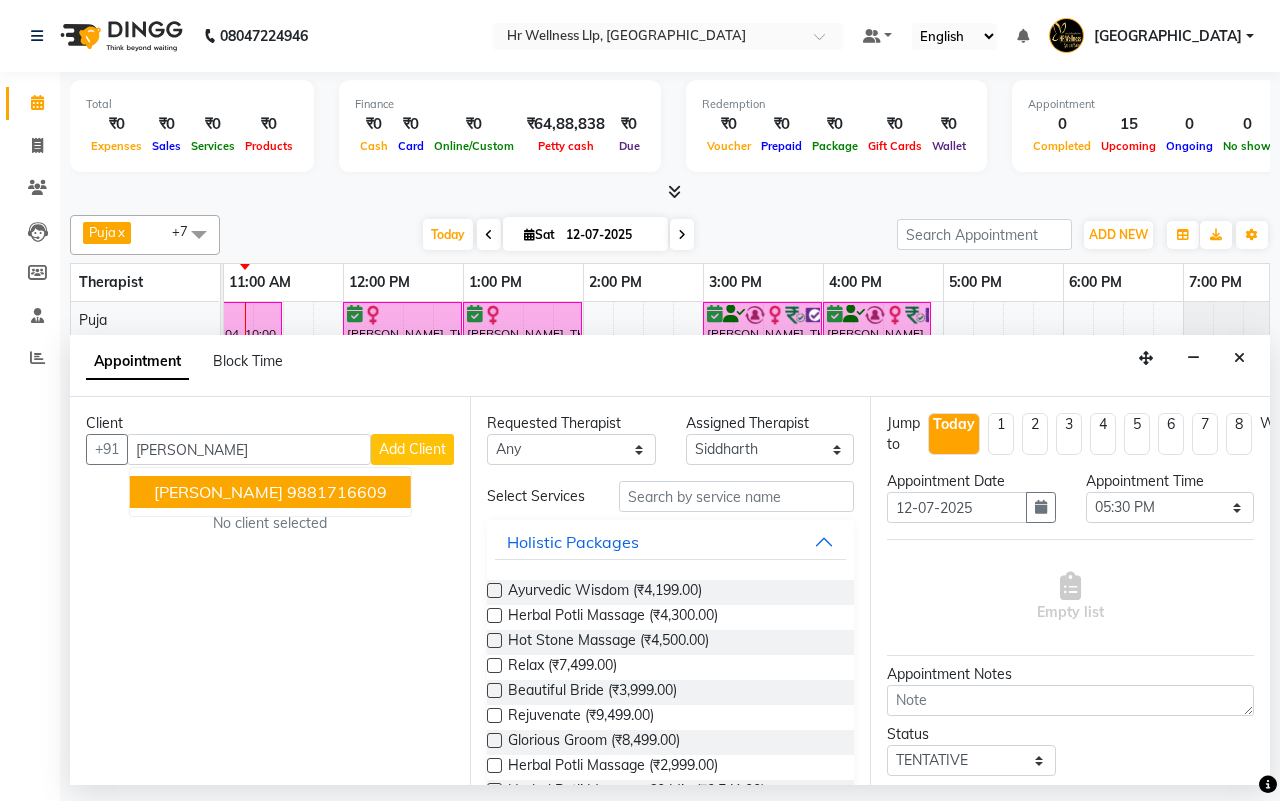 click on "9881716609" at bounding box center (337, 492) 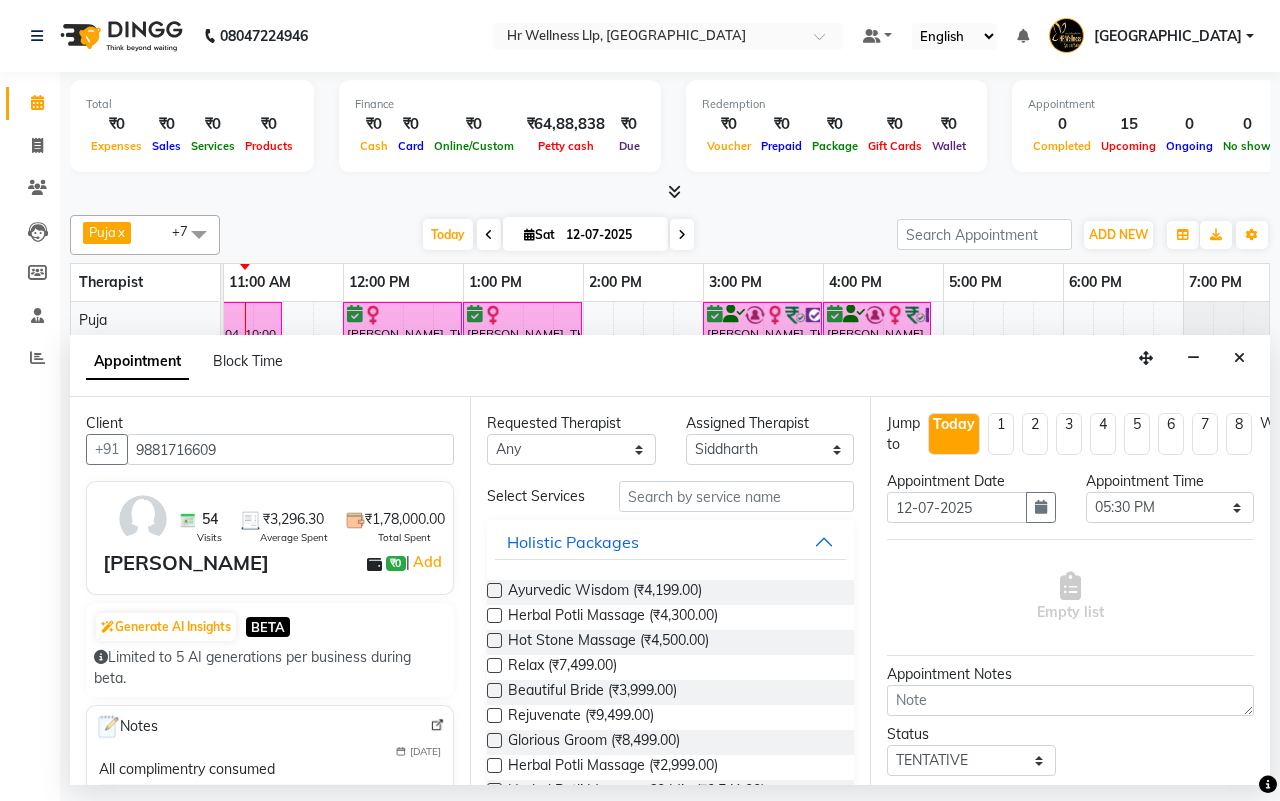 type on "9881716609" 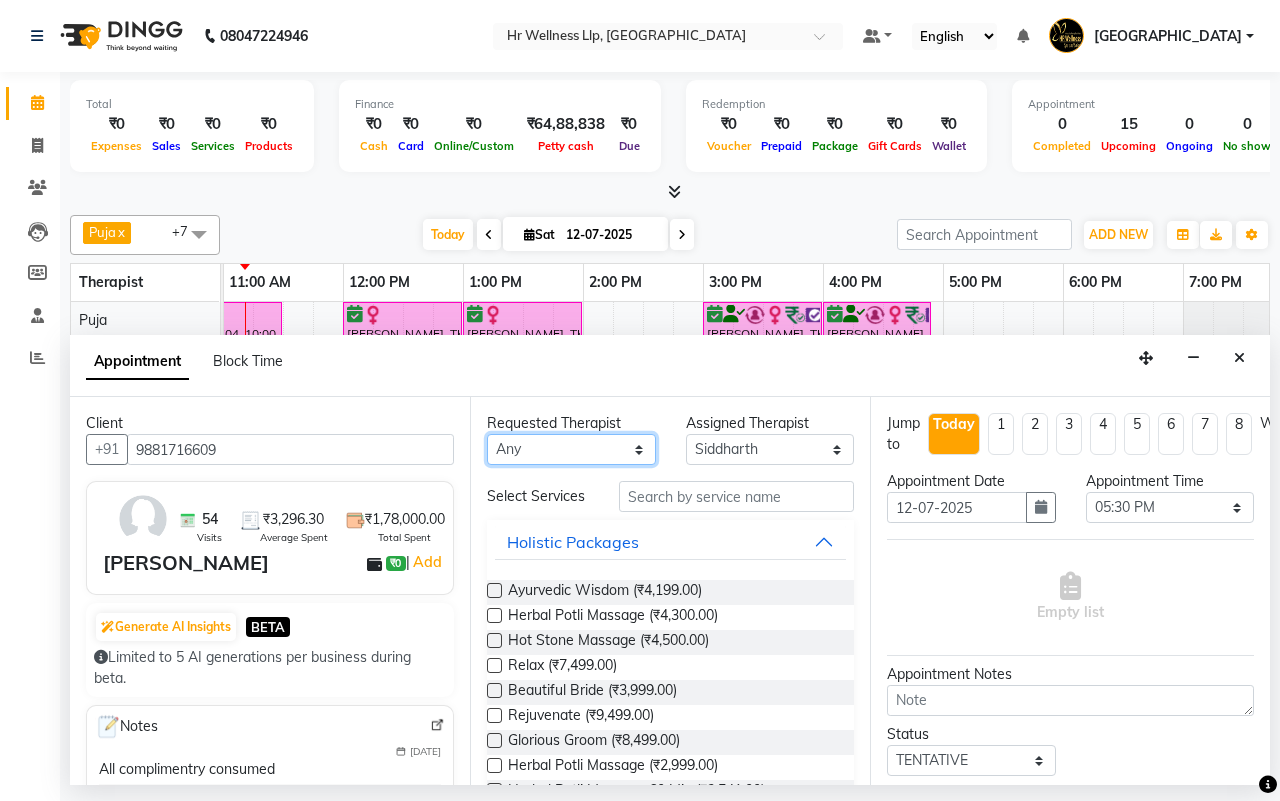 click on "Any [DEMOGRAPHIC_DATA] waitlist [DEMOGRAPHIC_DATA] waitlist 1 [PERSON_NAME] [PERSON_NAME] [PERSON_NAME] [DEMOGRAPHIC_DATA] waitlist Preeti [PERSON_NAME]" at bounding box center [571, 449] 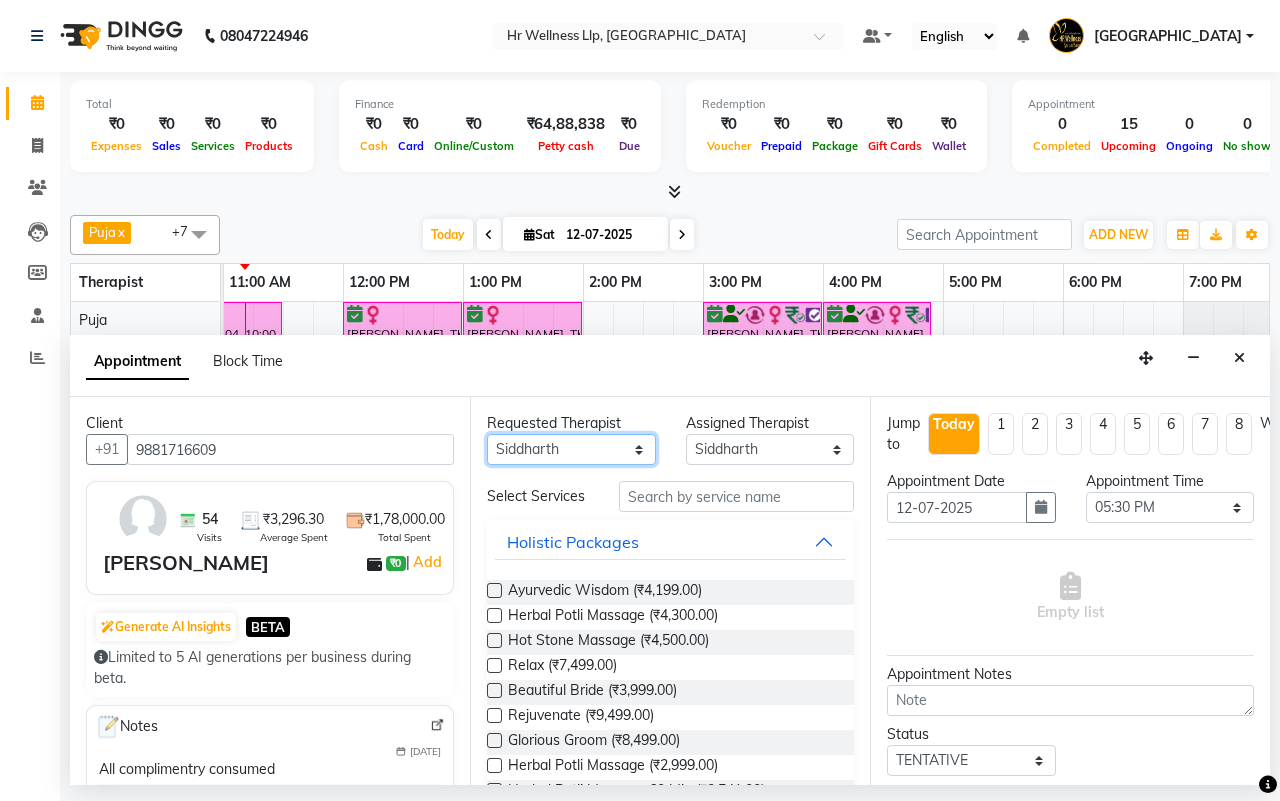 click on "Any Female waitlist Female waitlist 1 Kavita Kevin Lucy Male waitlist Preeti Puja Sharad Bhil Siddharth" at bounding box center [571, 449] 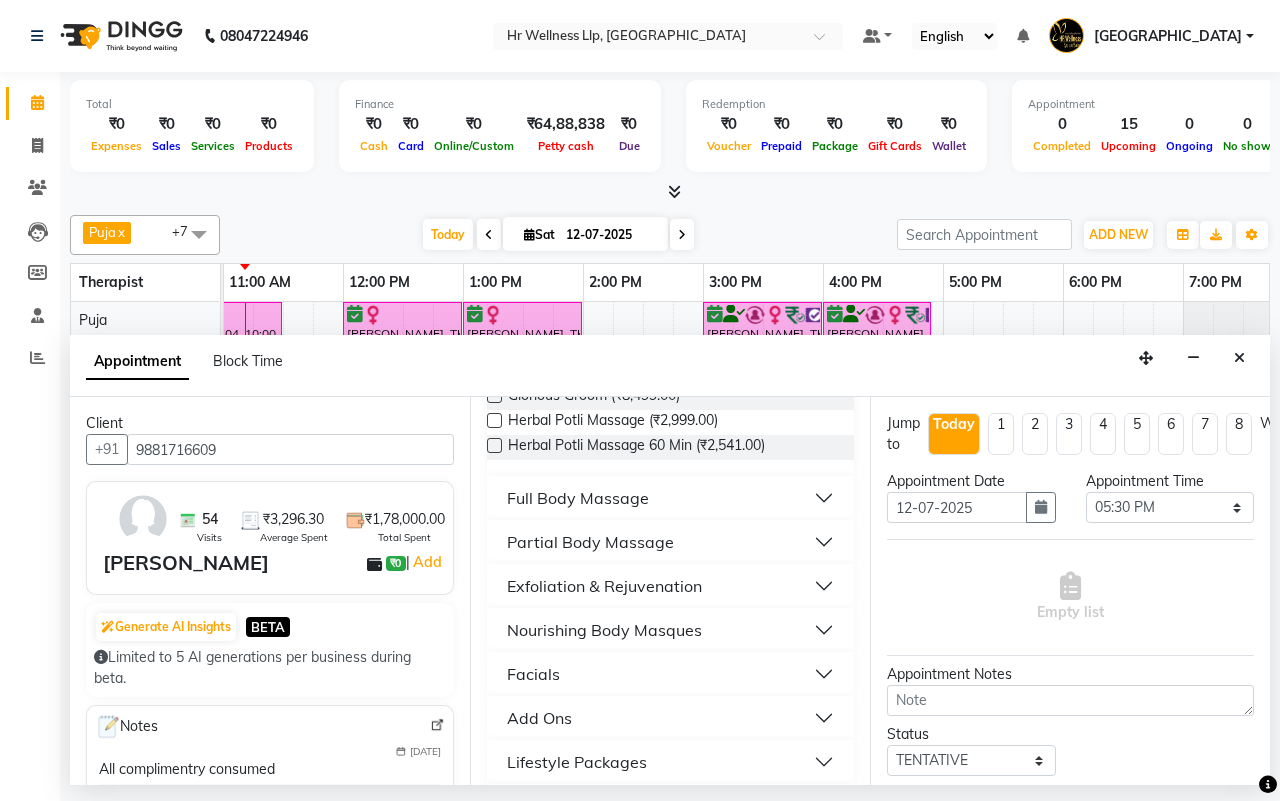 scroll, scrollTop: 375, scrollLeft: 0, axis: vertical 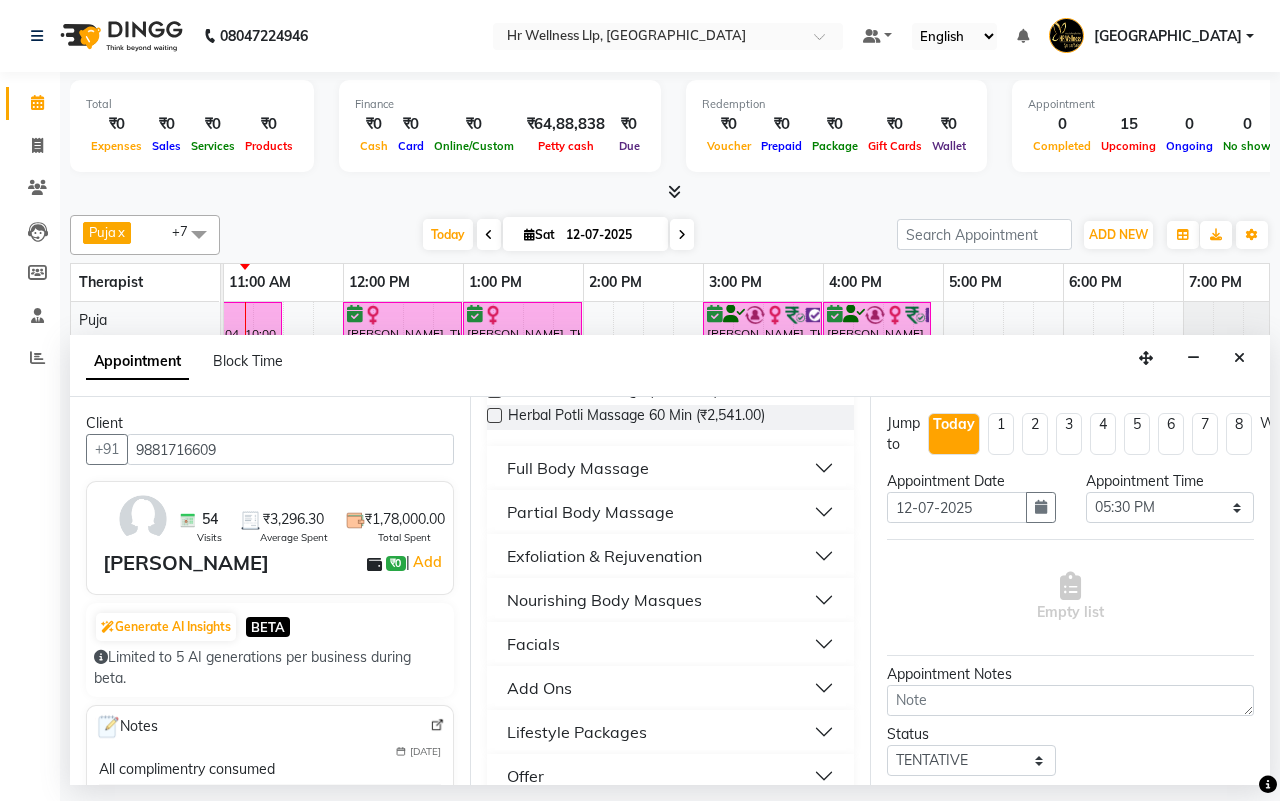 click on "Full Body Massage" at bounding box center (578, 468) 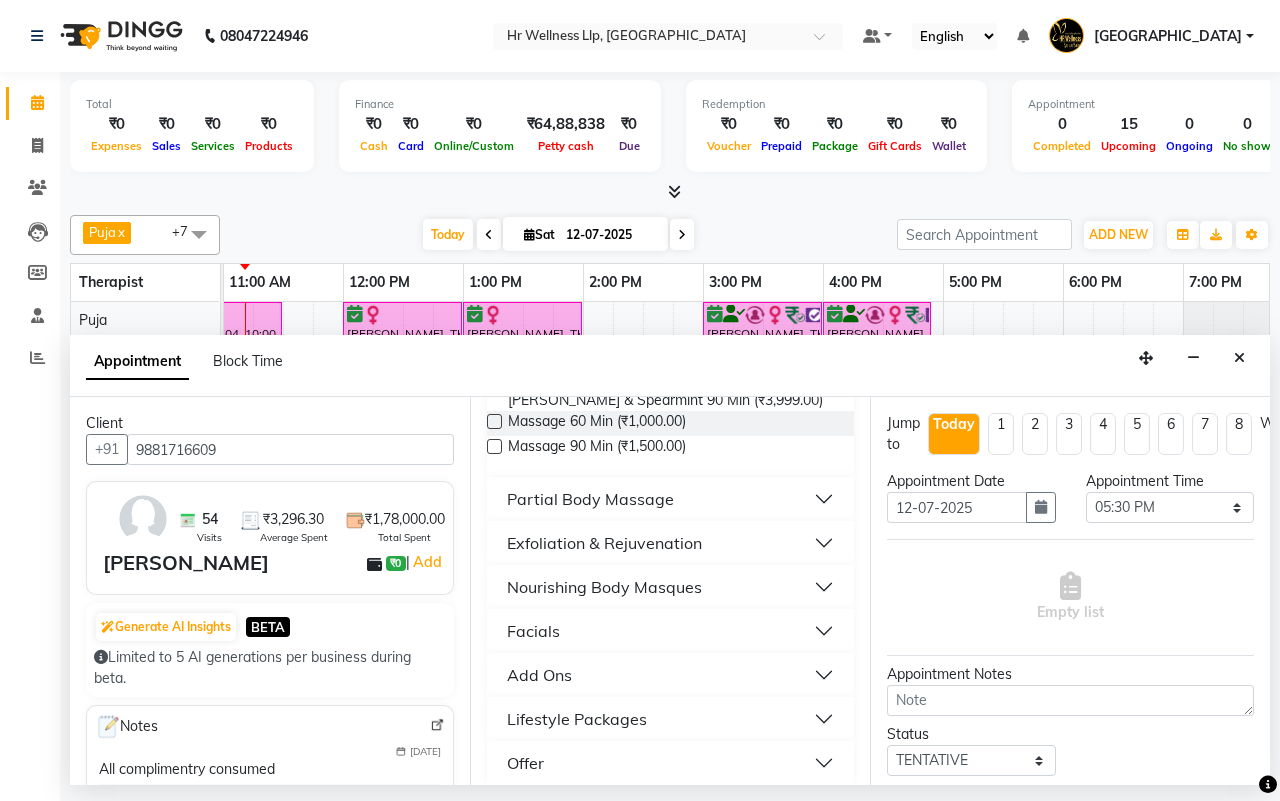 scroll, scrollTop: 1493, scrollLeft: 0, axis: vertical 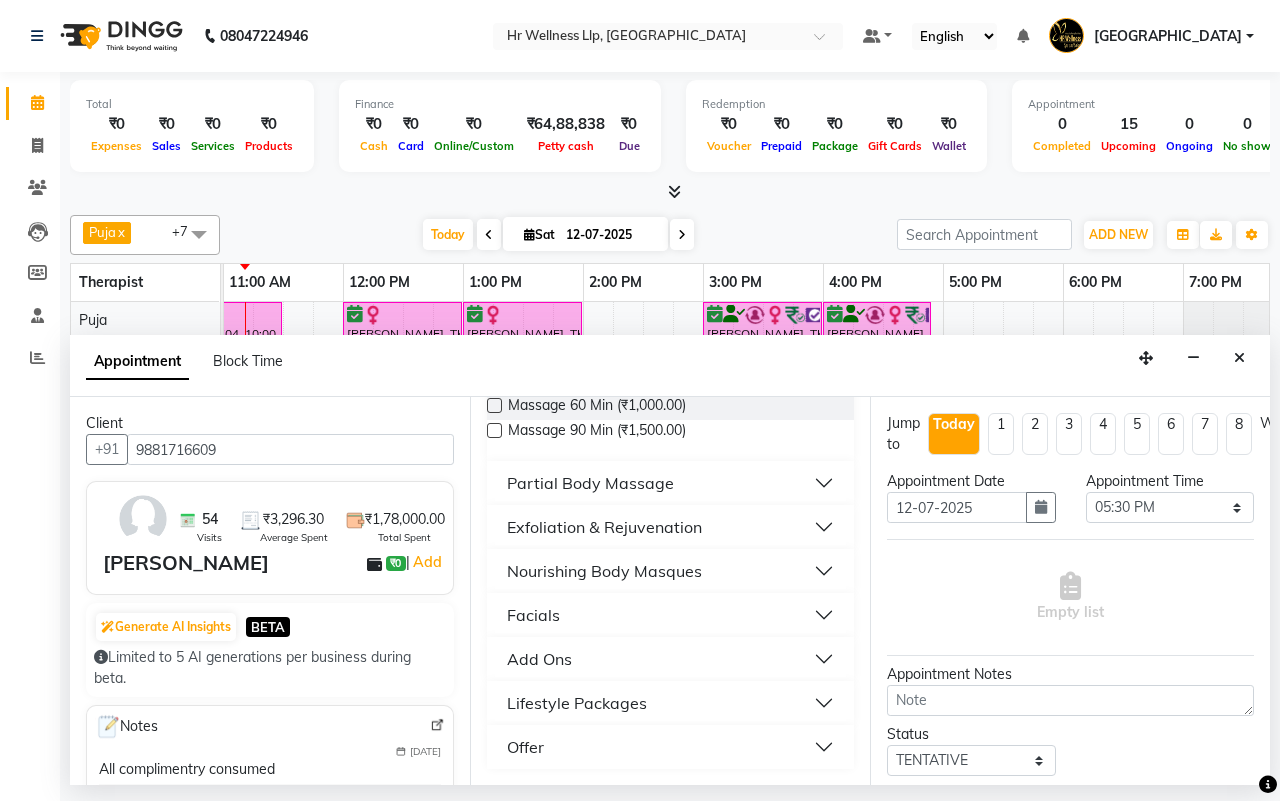 click at bounding box center [494, 405] 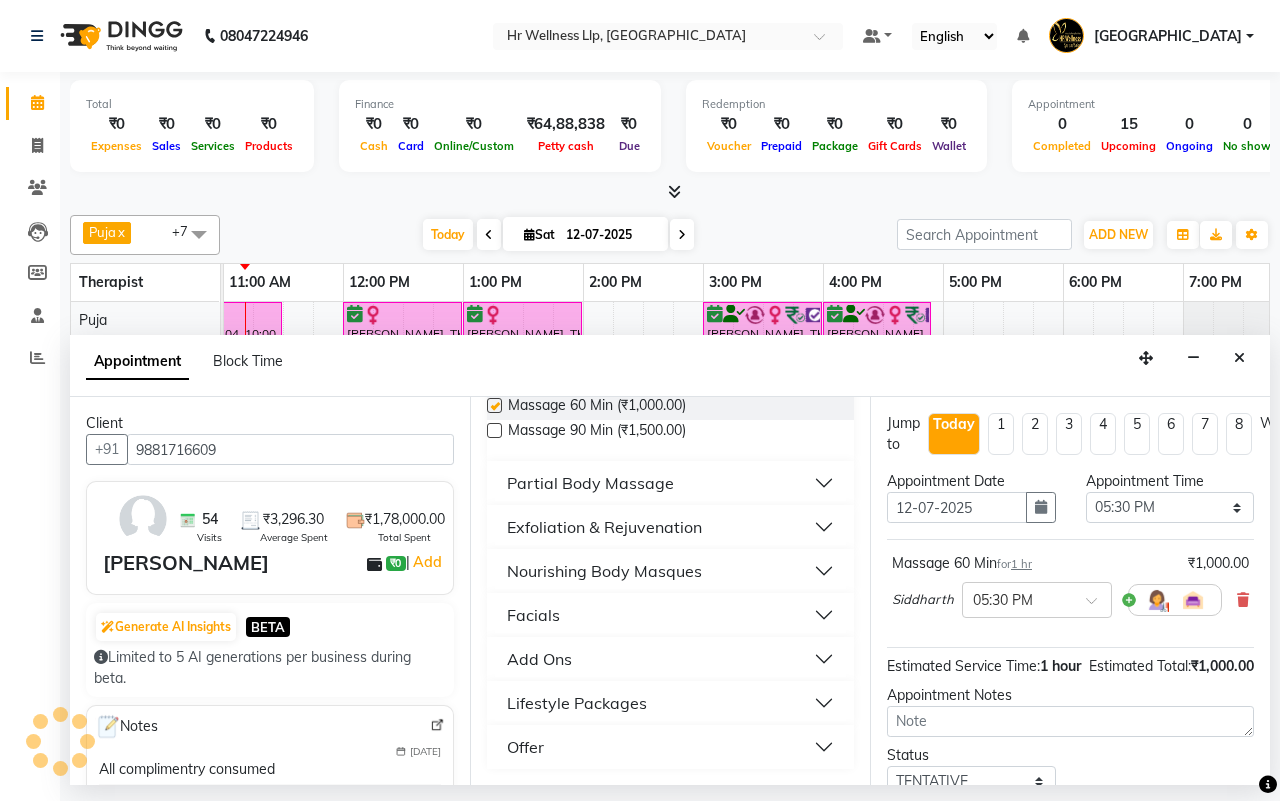 checkbox on "false" 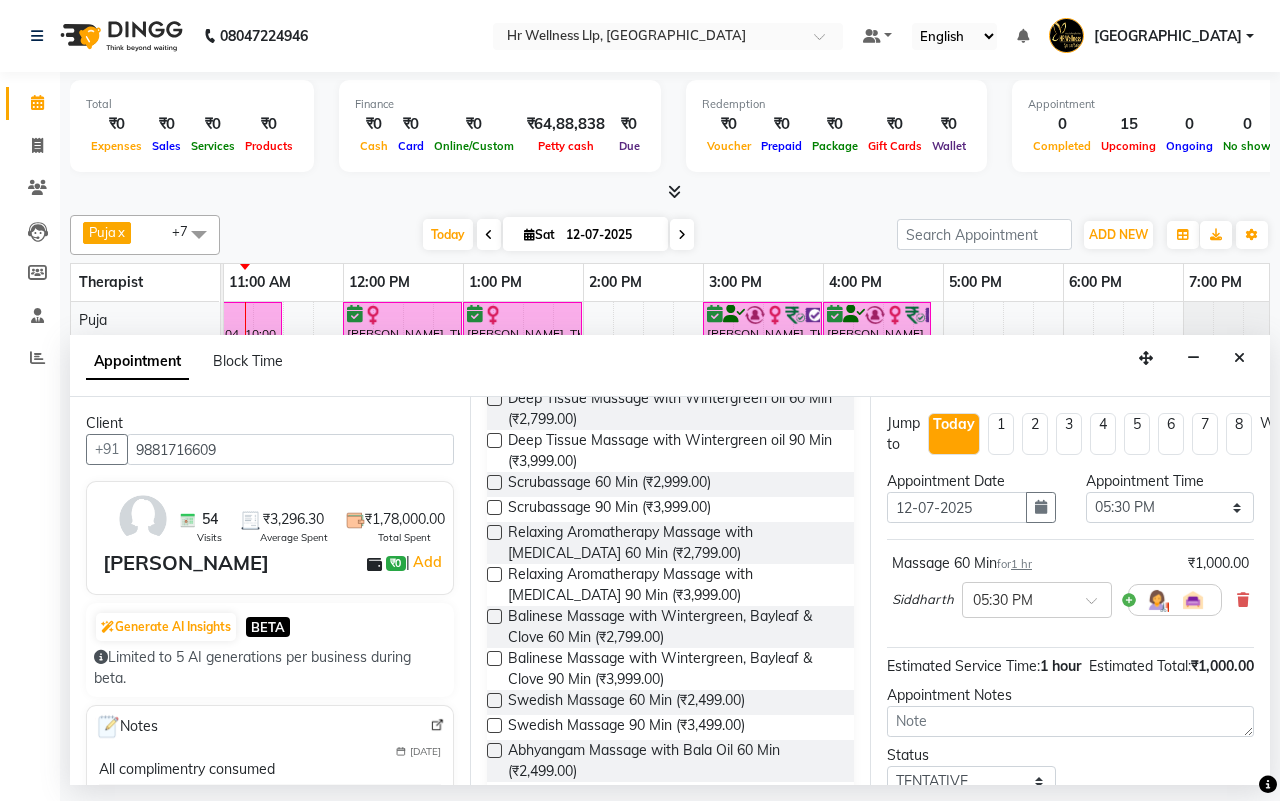 scroll, scrollTop: 0, scrollLeft: 0, axis: both 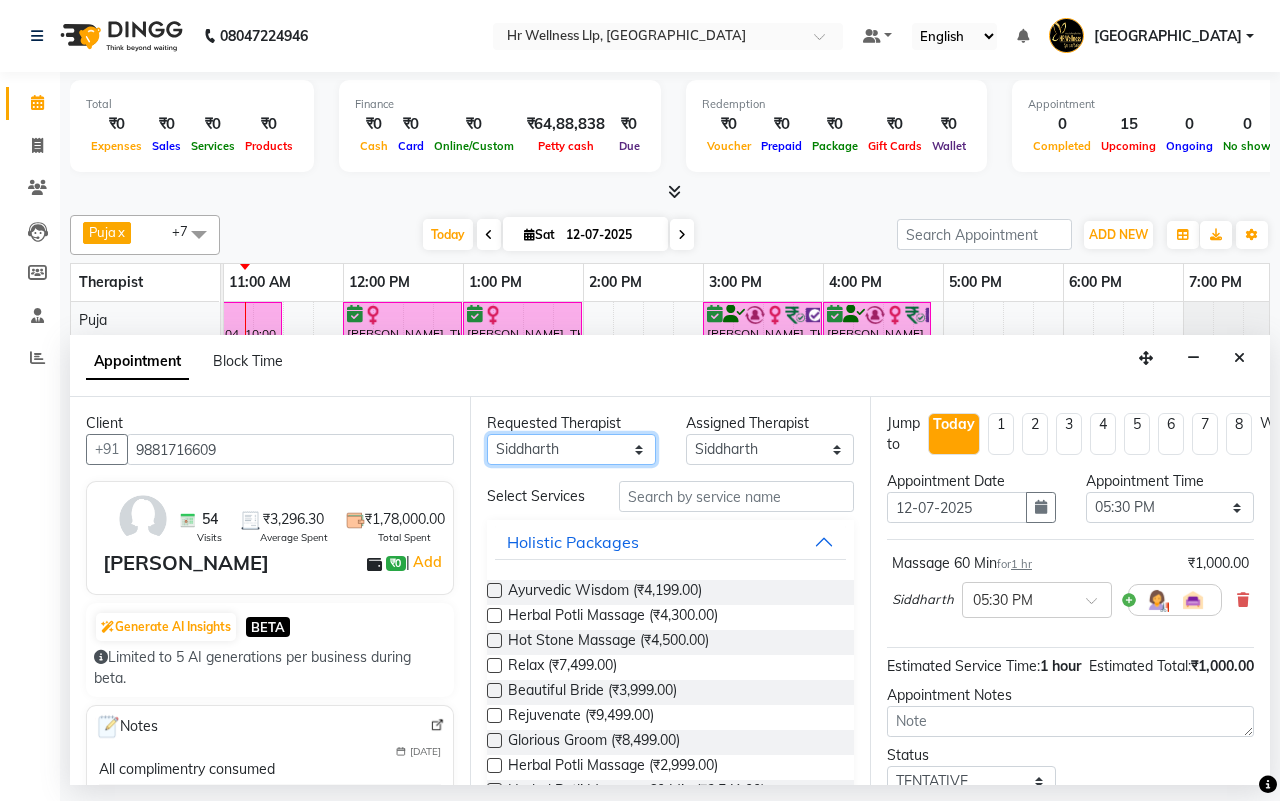 click on "Any Female waitlist Female waitlist 1 Kavita Kevin Lucy Male waitlist Preeti Puja Sharad Bhil Siddharth" at bounding box center [571, 449] 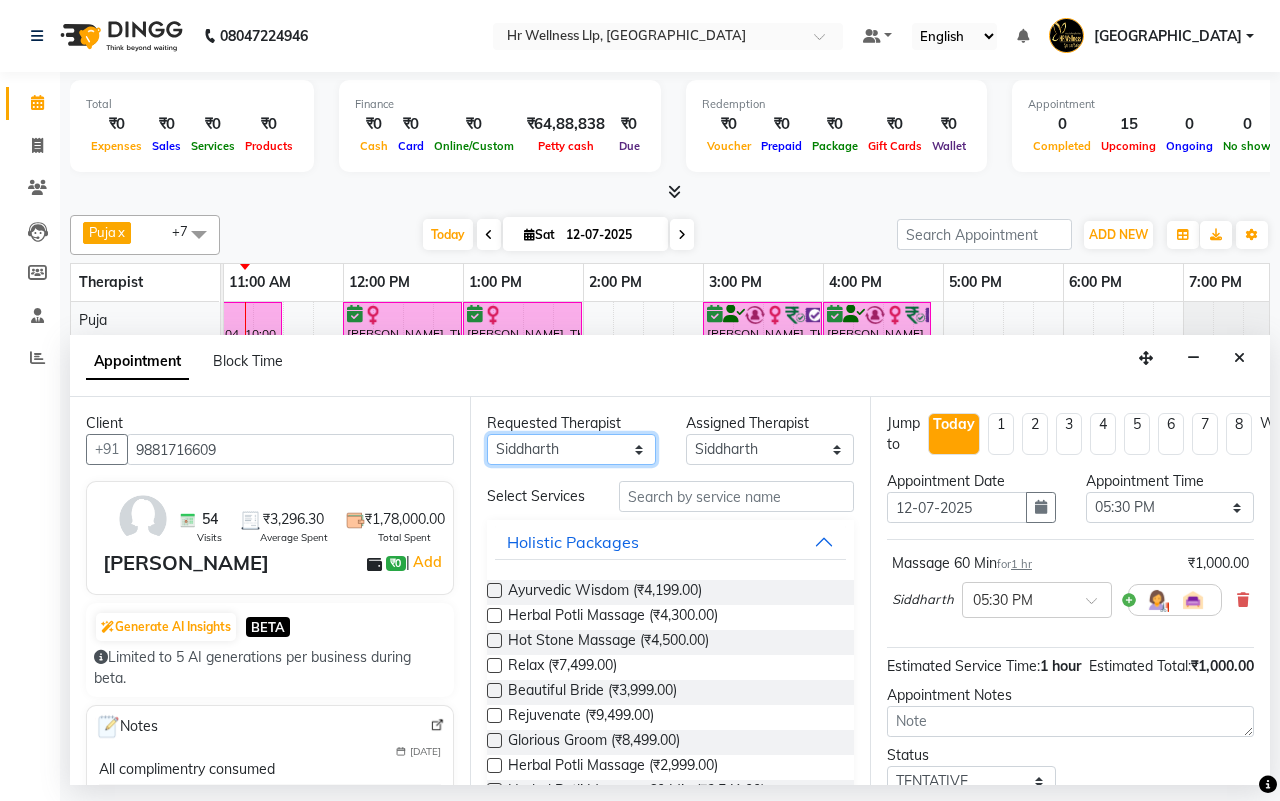 select on "19506" 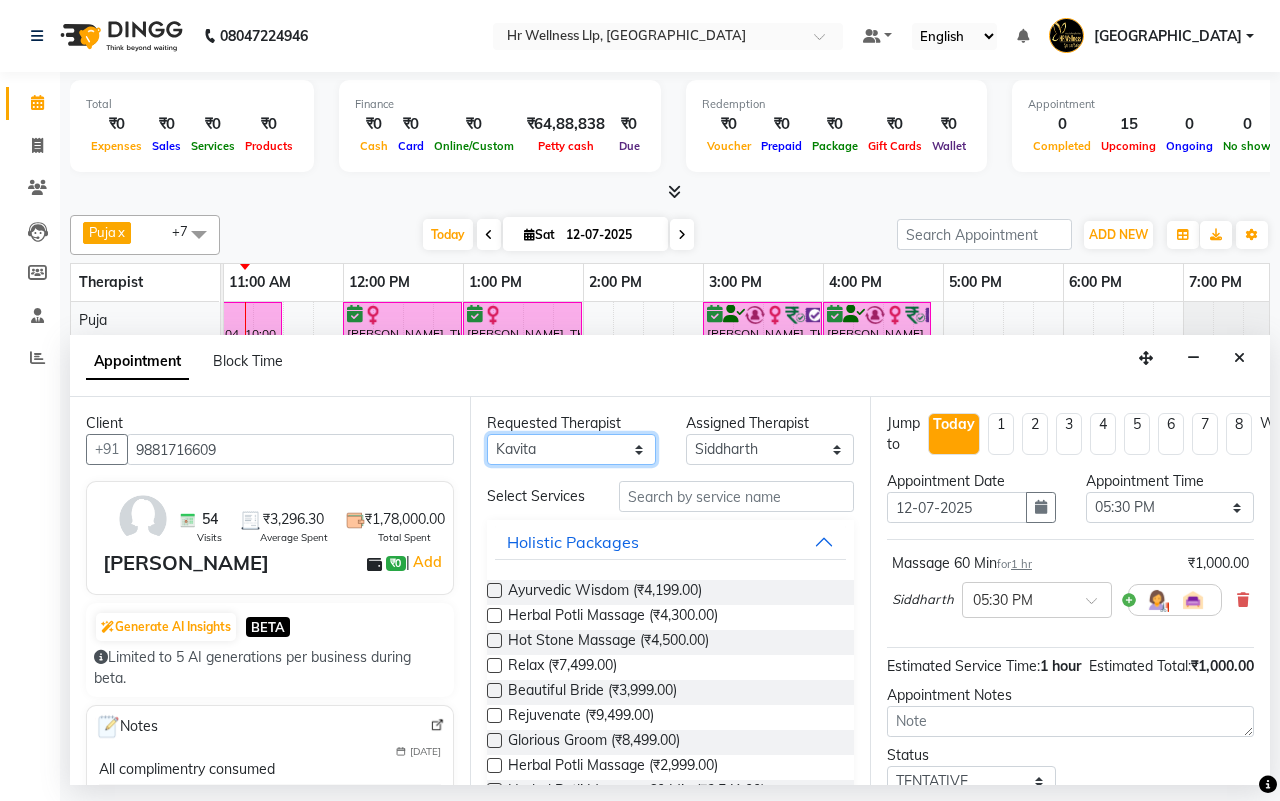 click on "Any Female waitlist Female waitlist 1 Kavita Kevin Lucy Male waitlist Preeti Puja Sharad Bhil Siddharth" at bounding box center (571, 449) 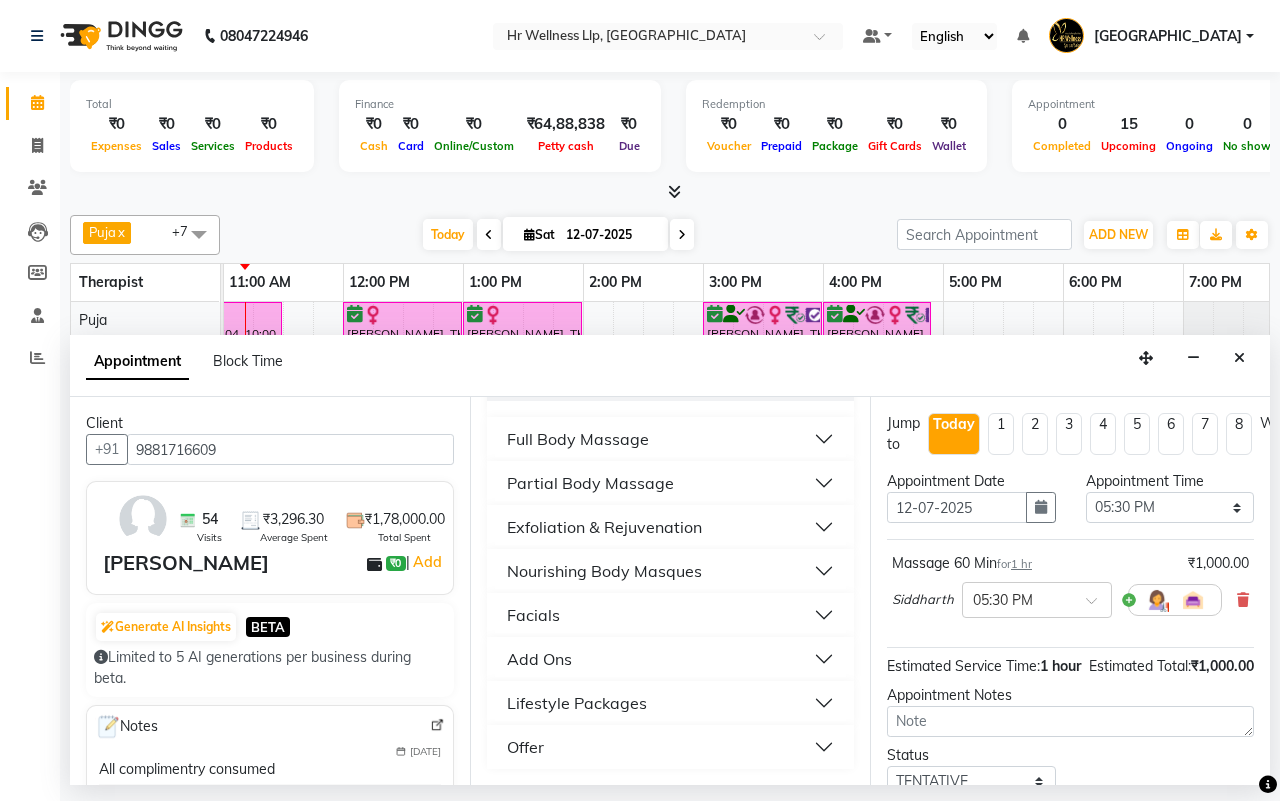 scroll, scrollTop: 413, scrollLeft: 0, axis: vertical 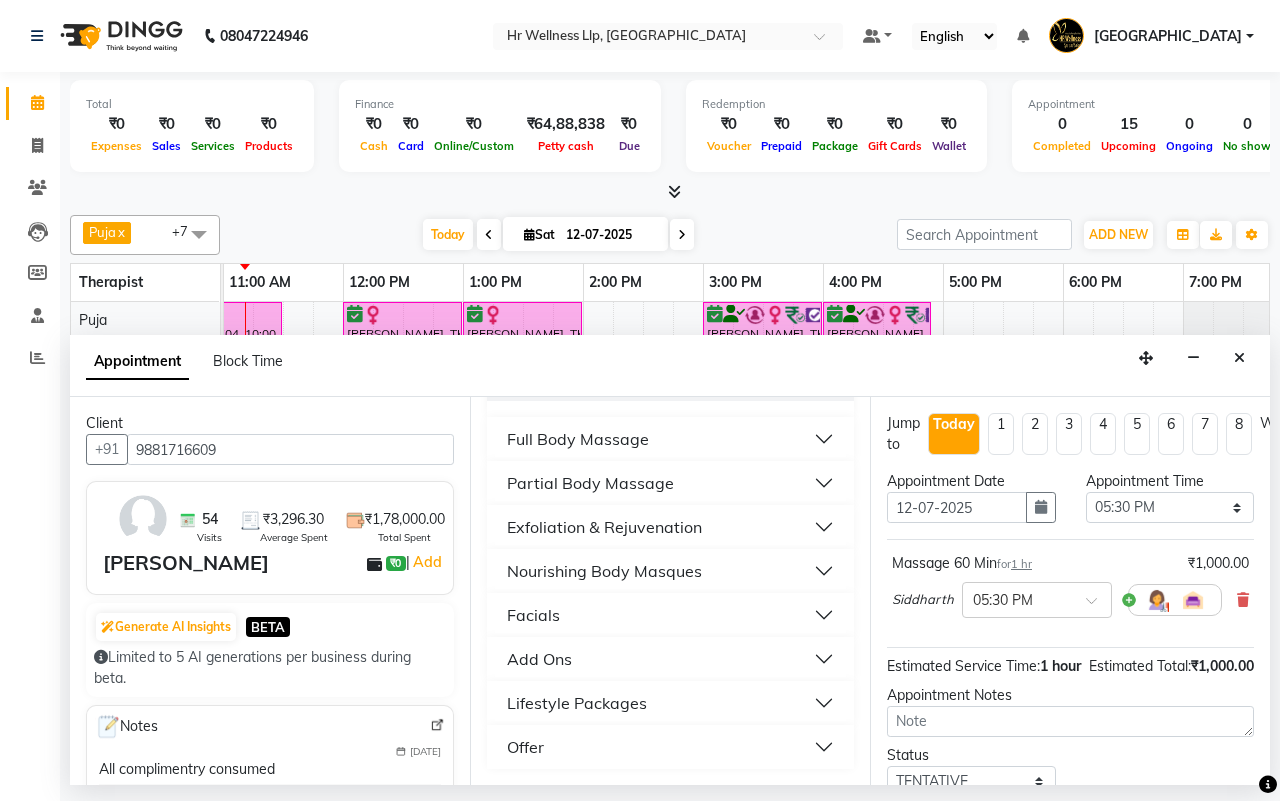 click on "Full Body Massage" at bounding box center [578, 439] 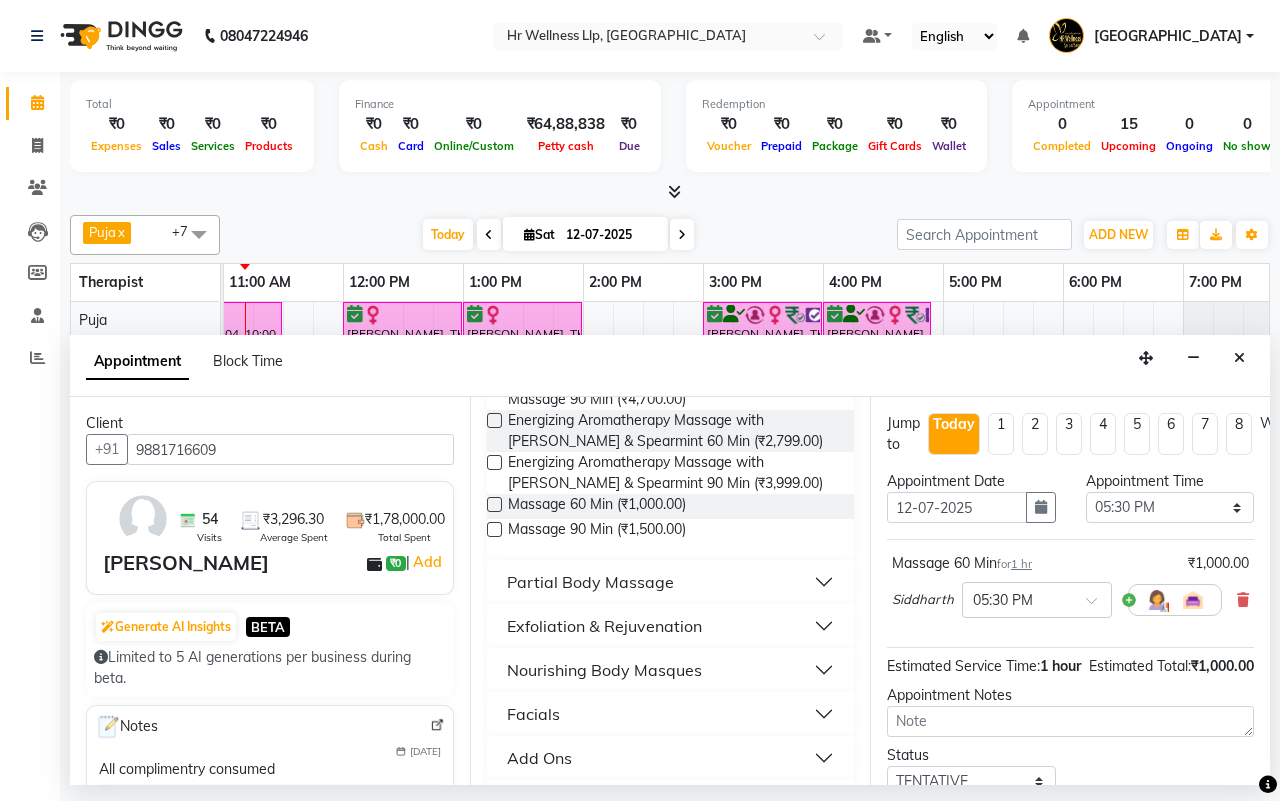 scroll, scrollTop: 1413, scrollLeft: 0, axis: vertical 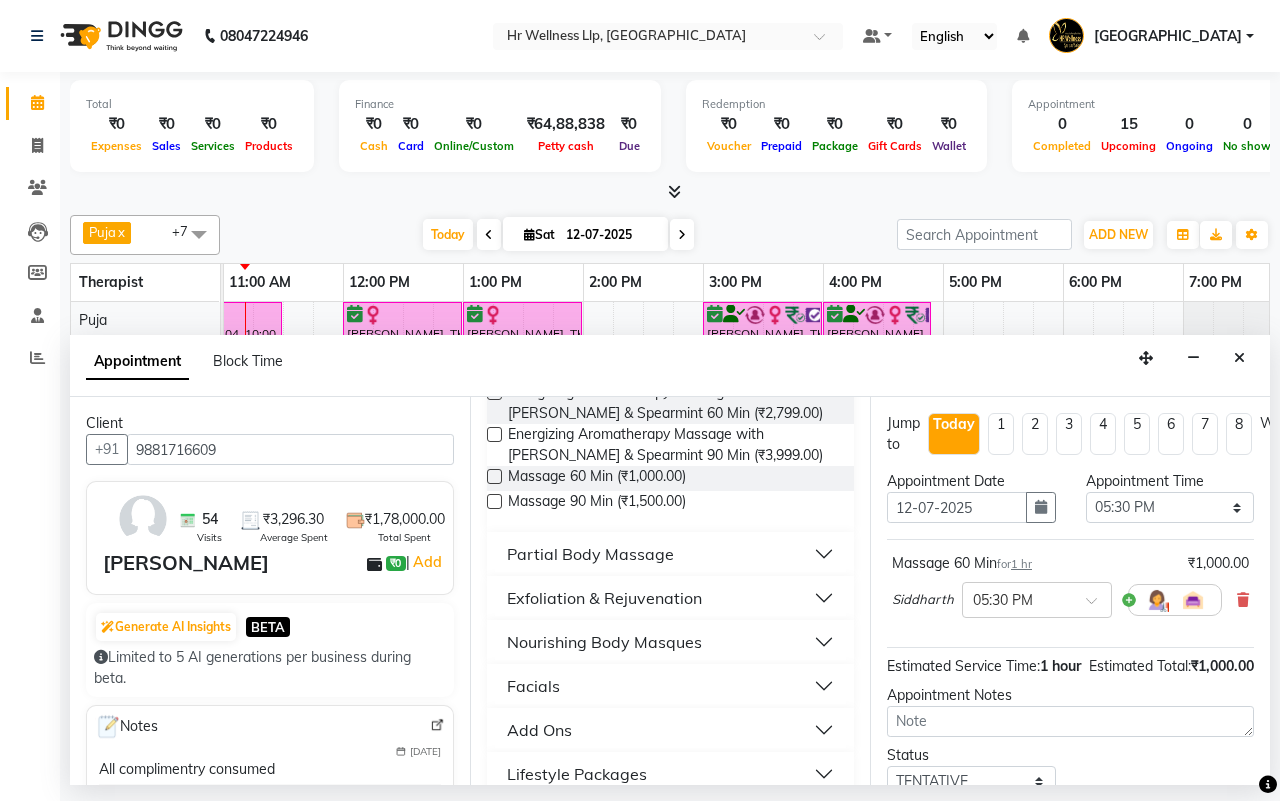 click at bounding box center (494, 476) 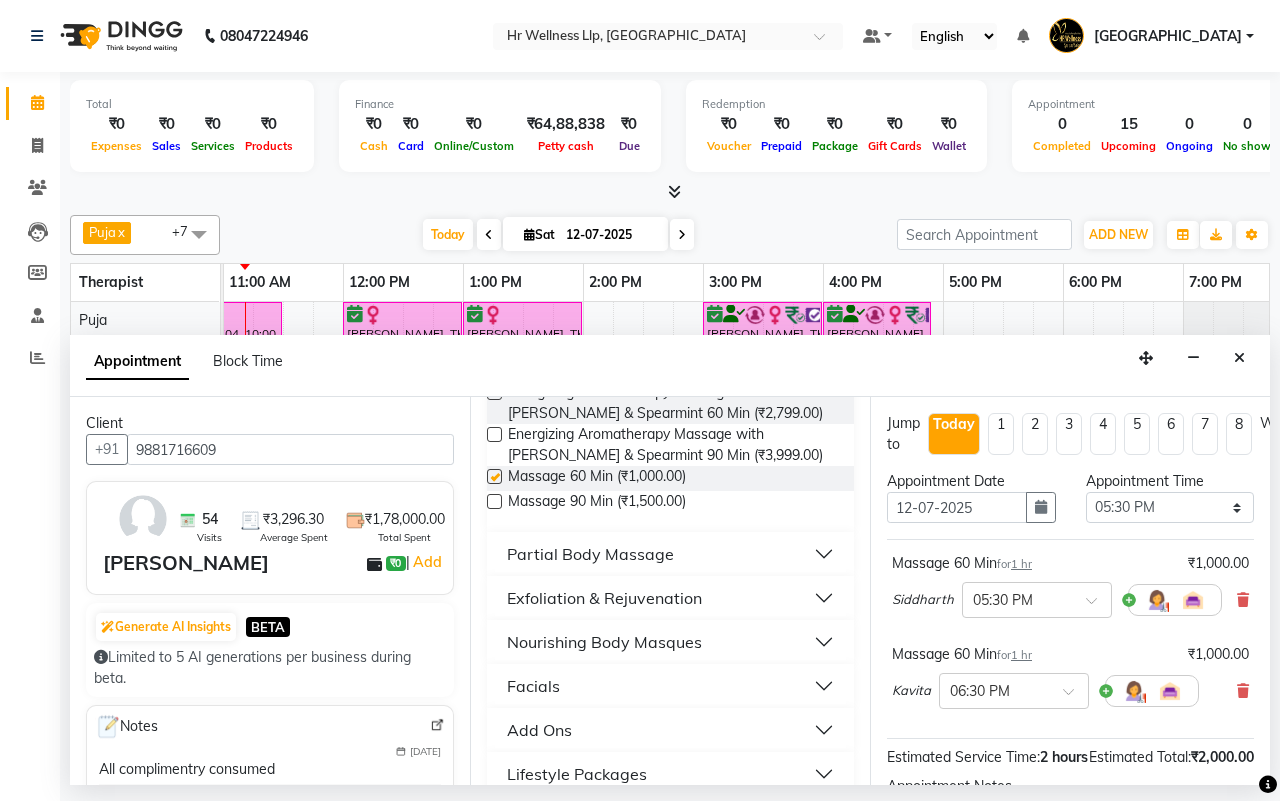 checkbox on "false" 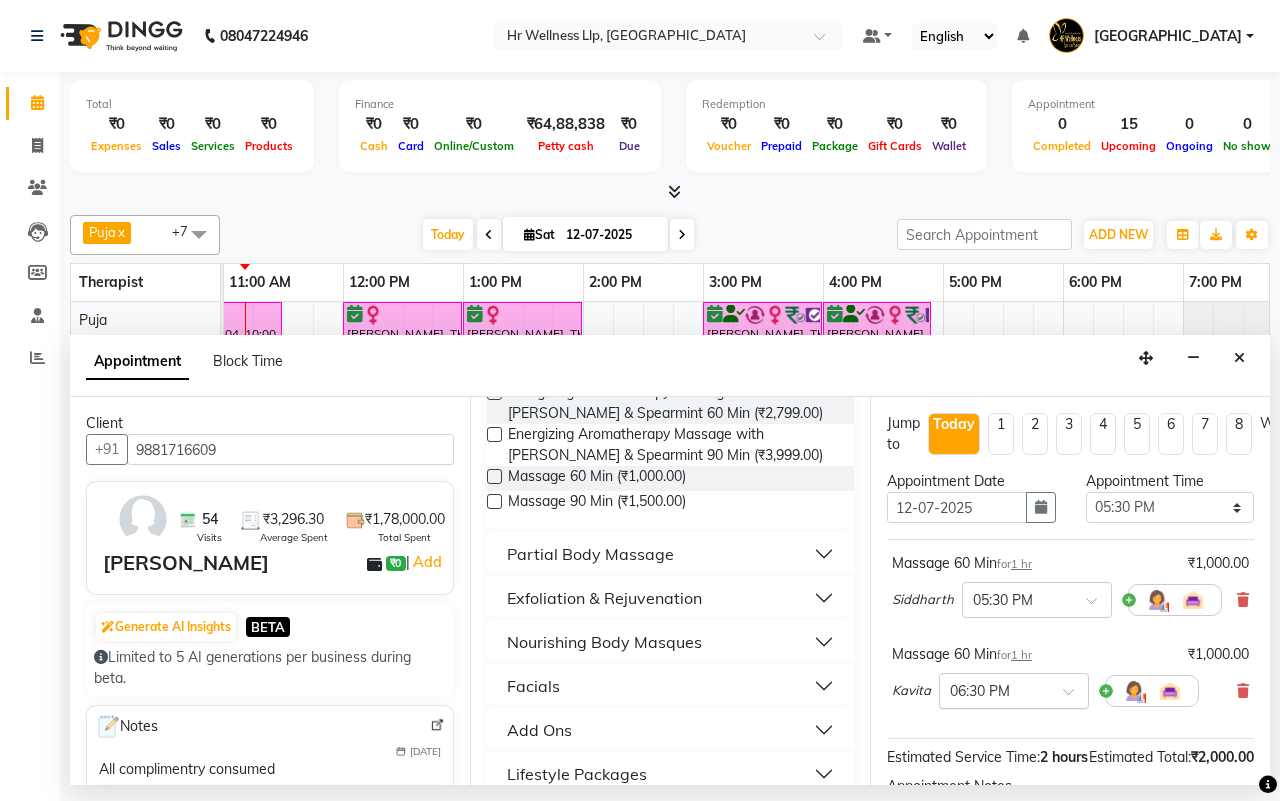 click at bounding box center [1075, 697] 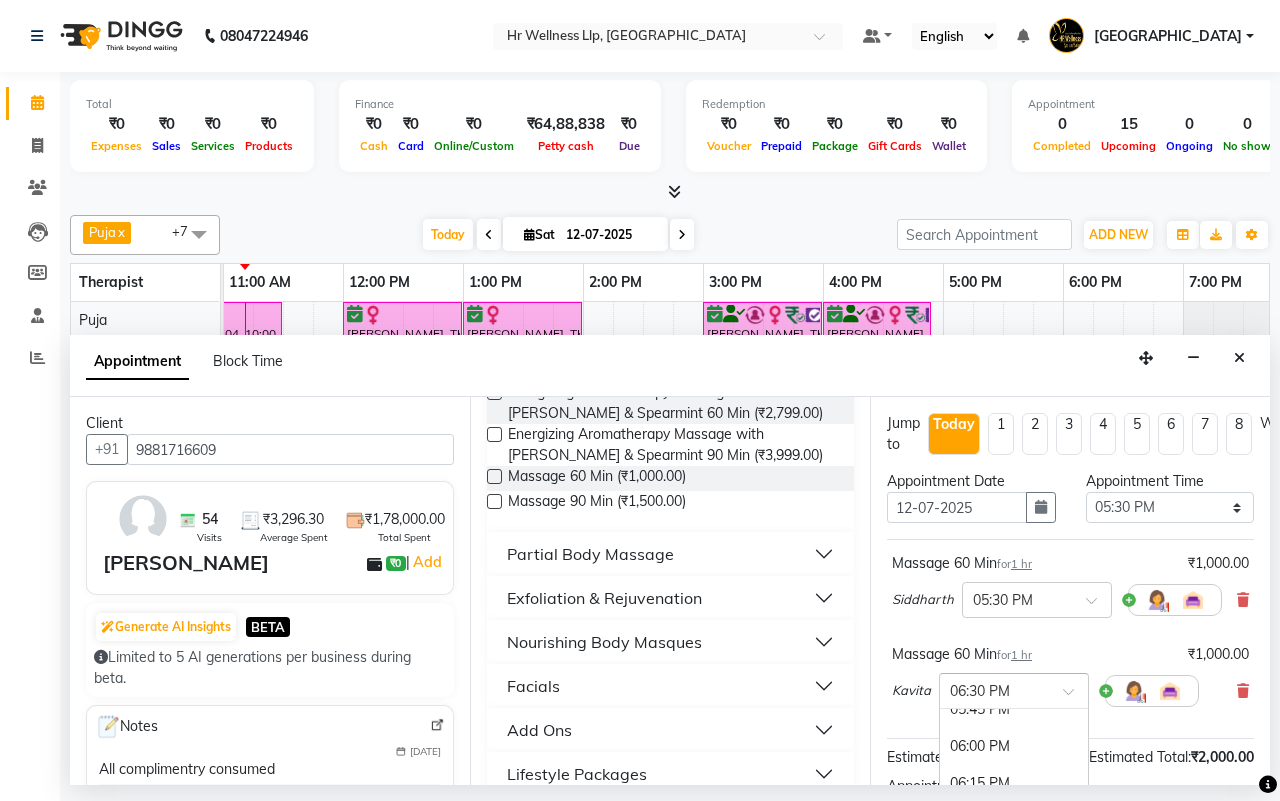 scroll, scrollTop: 1297, scrollLeft: 0, axis: vertical 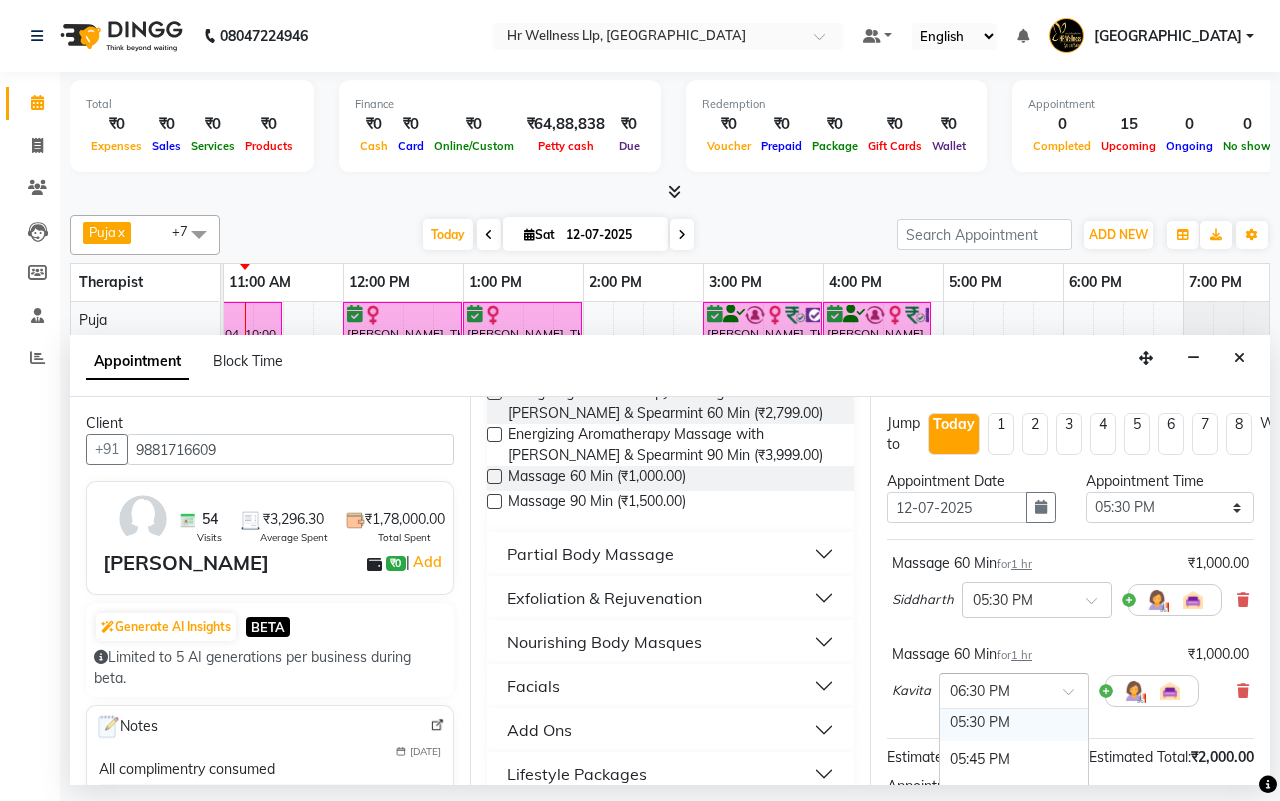 click on "05:30 PM" at bounding box center (1014, 722) 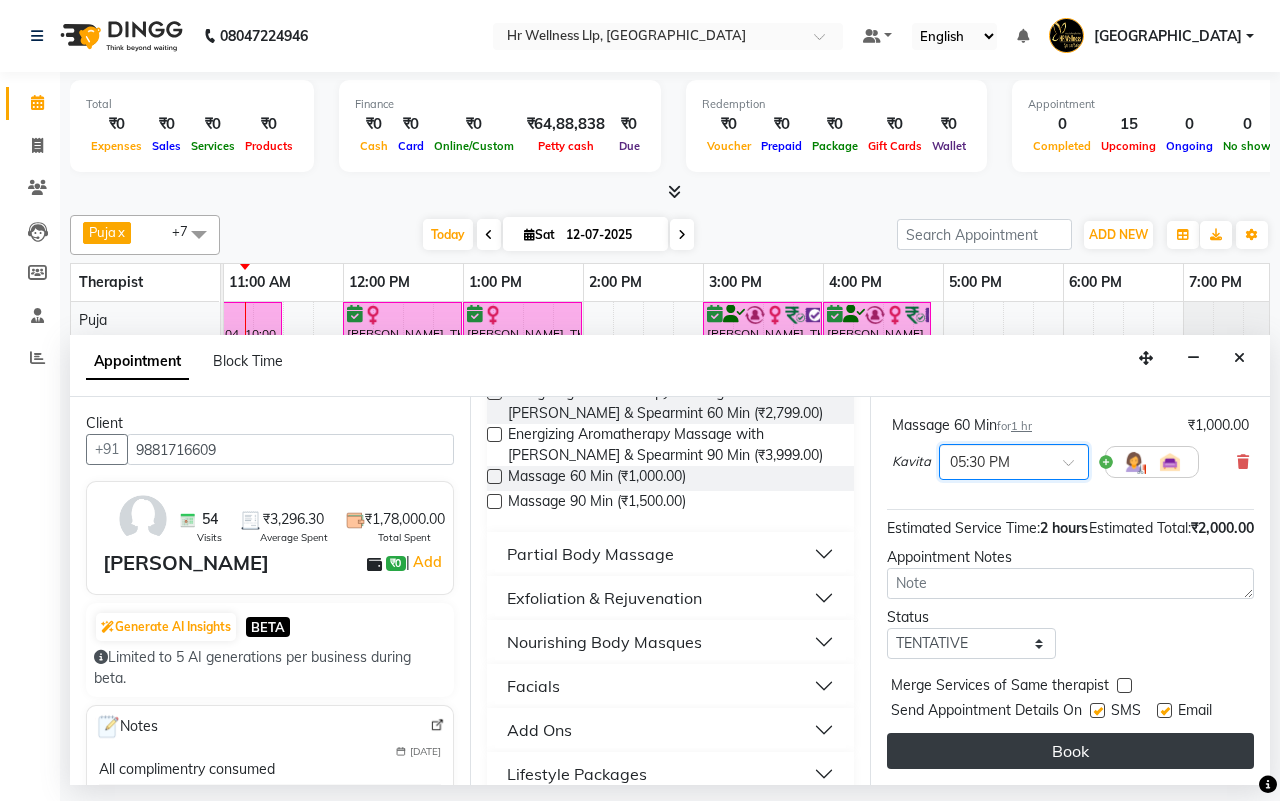 scroll, scrollTop: 291, scrollLeft: 0, axis: vertical 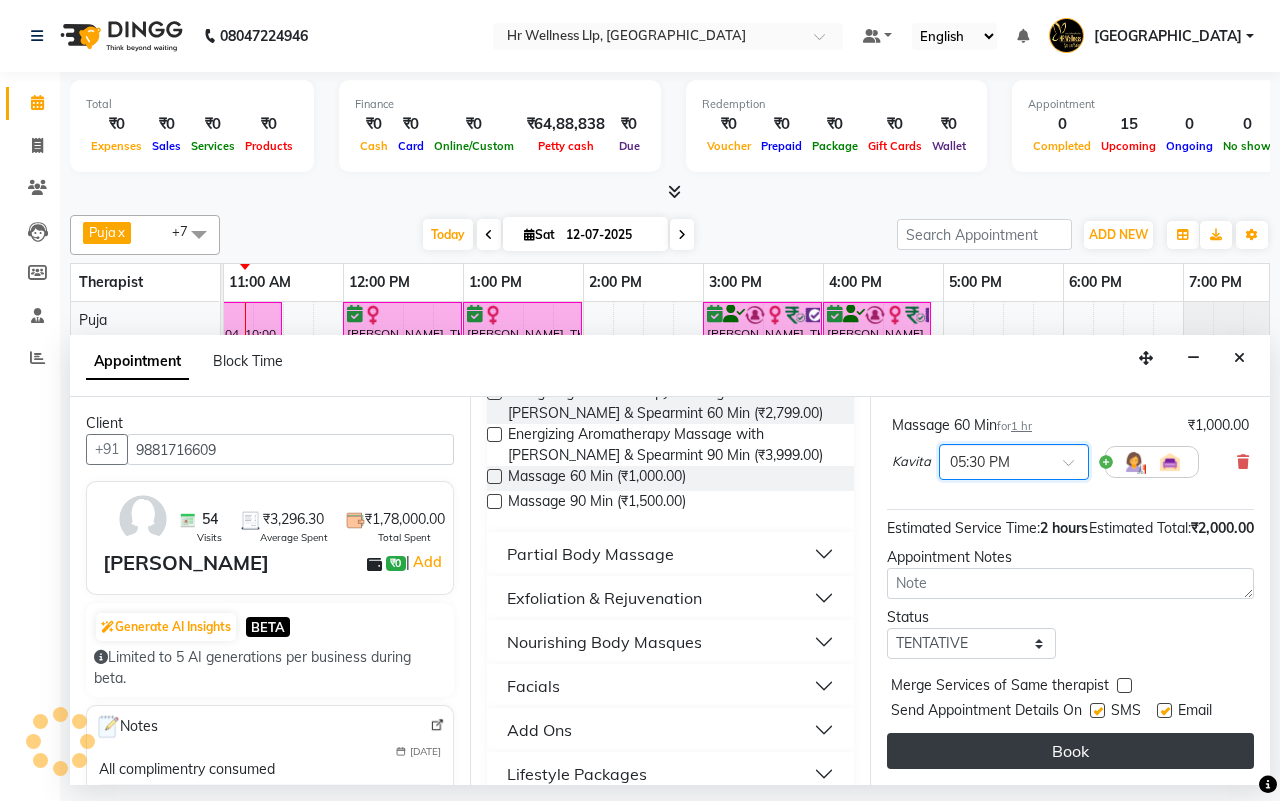 click on "Book" at bounding box center (1070, 751) 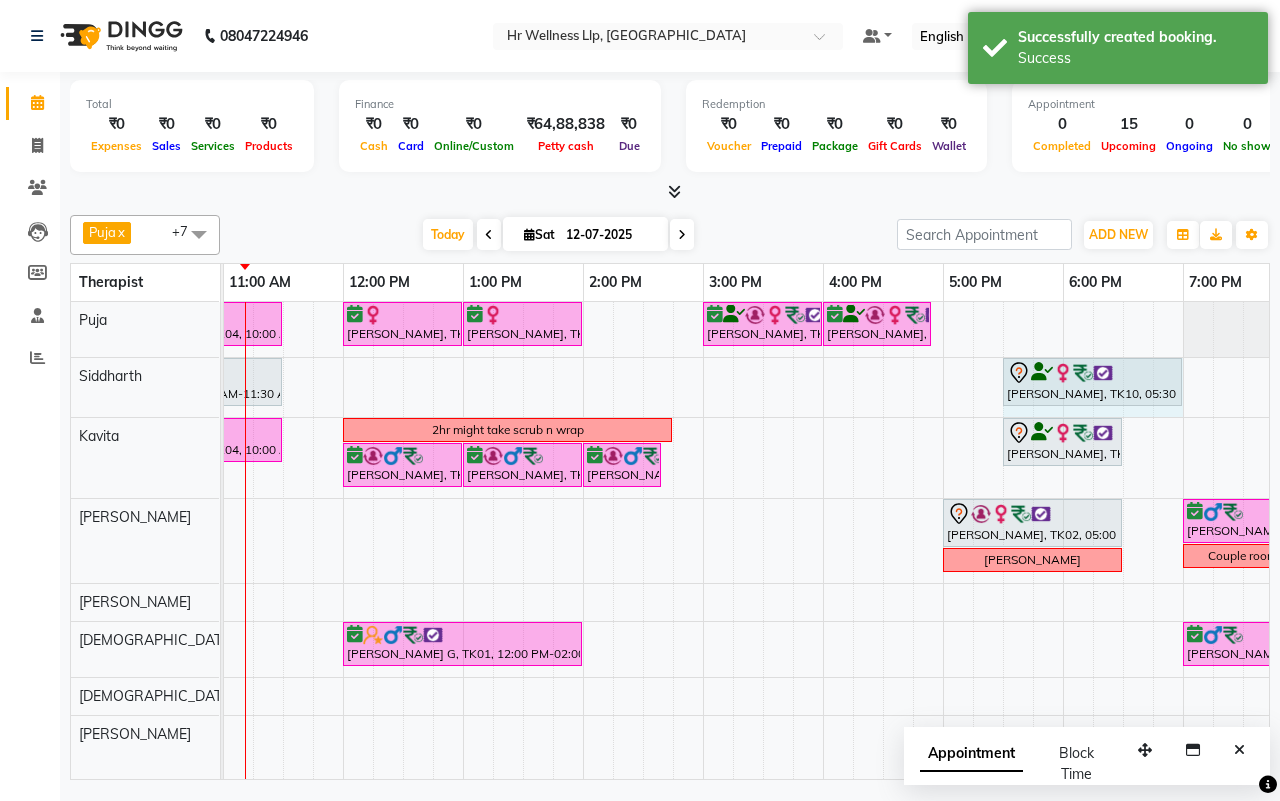 drag, startPoint x: 1117, startPoint y: 370, endPoint x: 1158, endPoint y: 376, distance: 41.4367 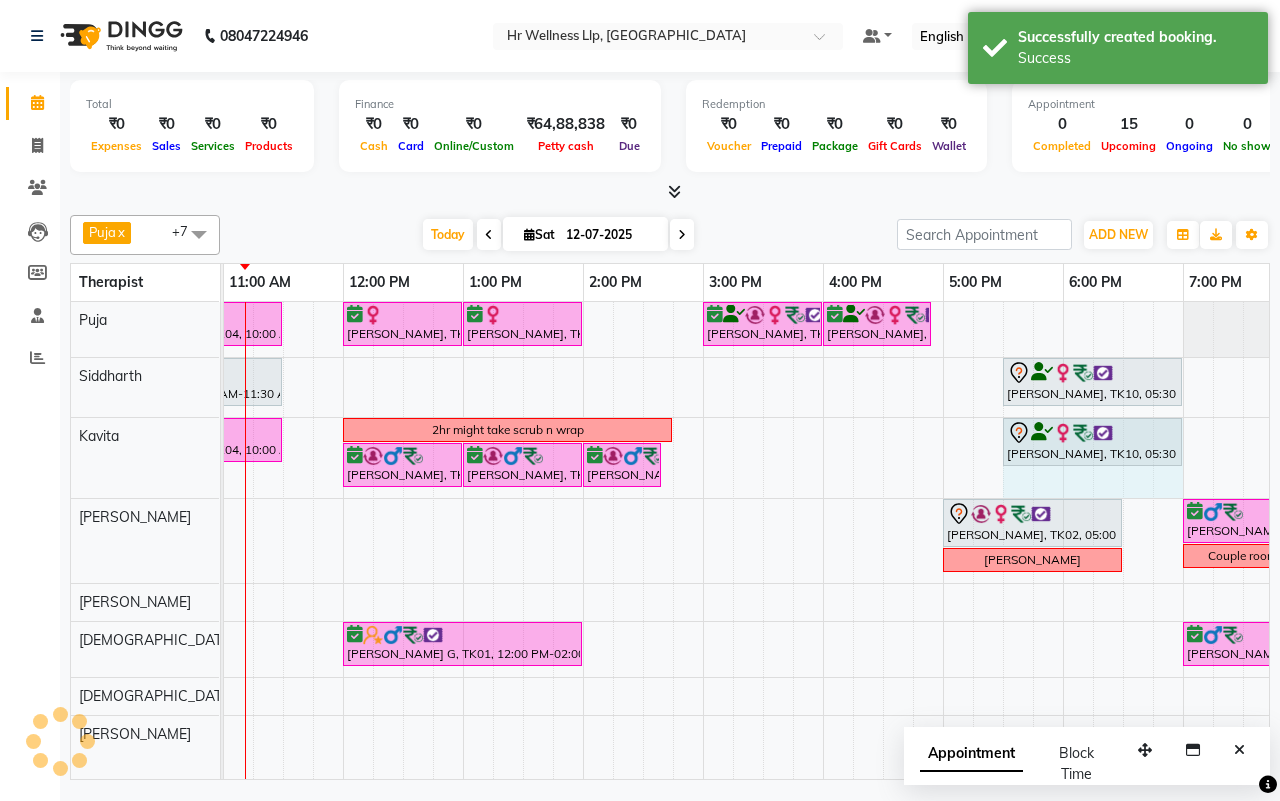drag, startPoint x: 1120, startPoint y: 431, endPoint x: 1162, endPoint y: 431, distance: 42 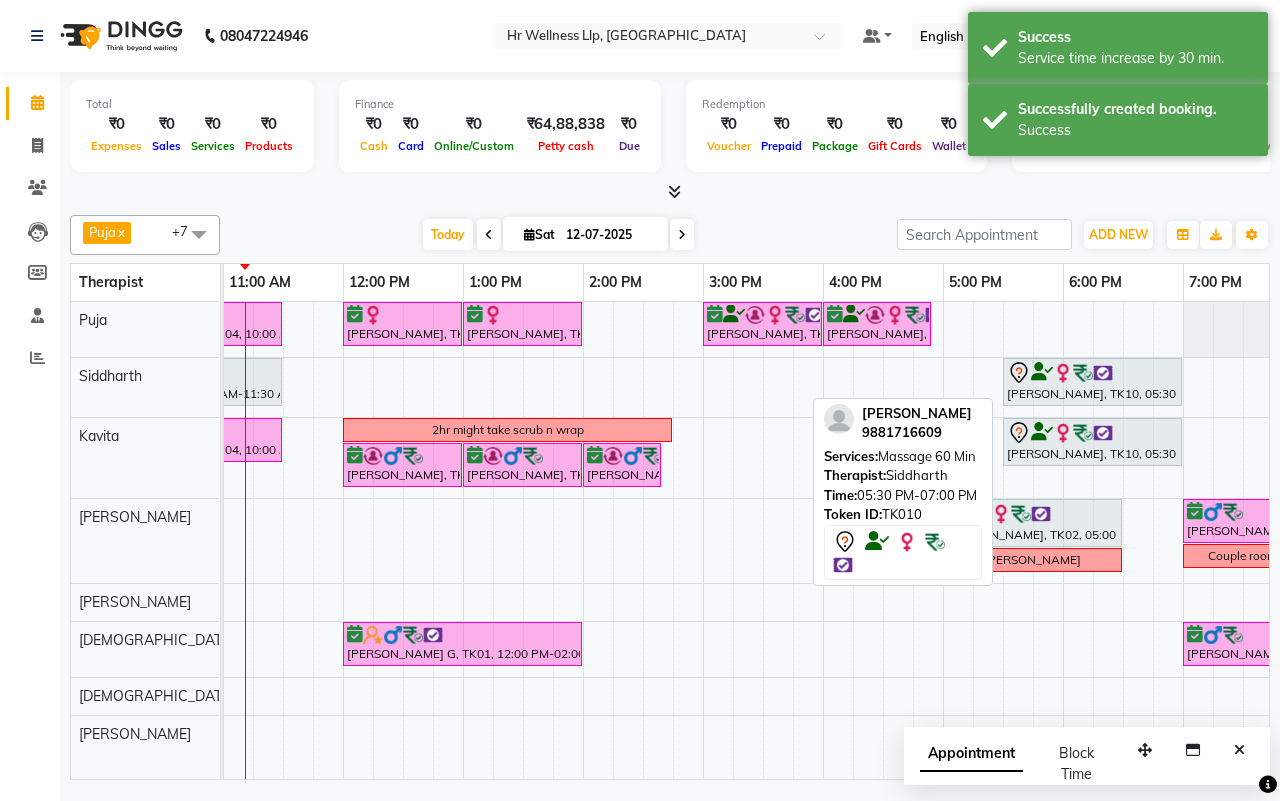 click at bounding box center [1092, 373] 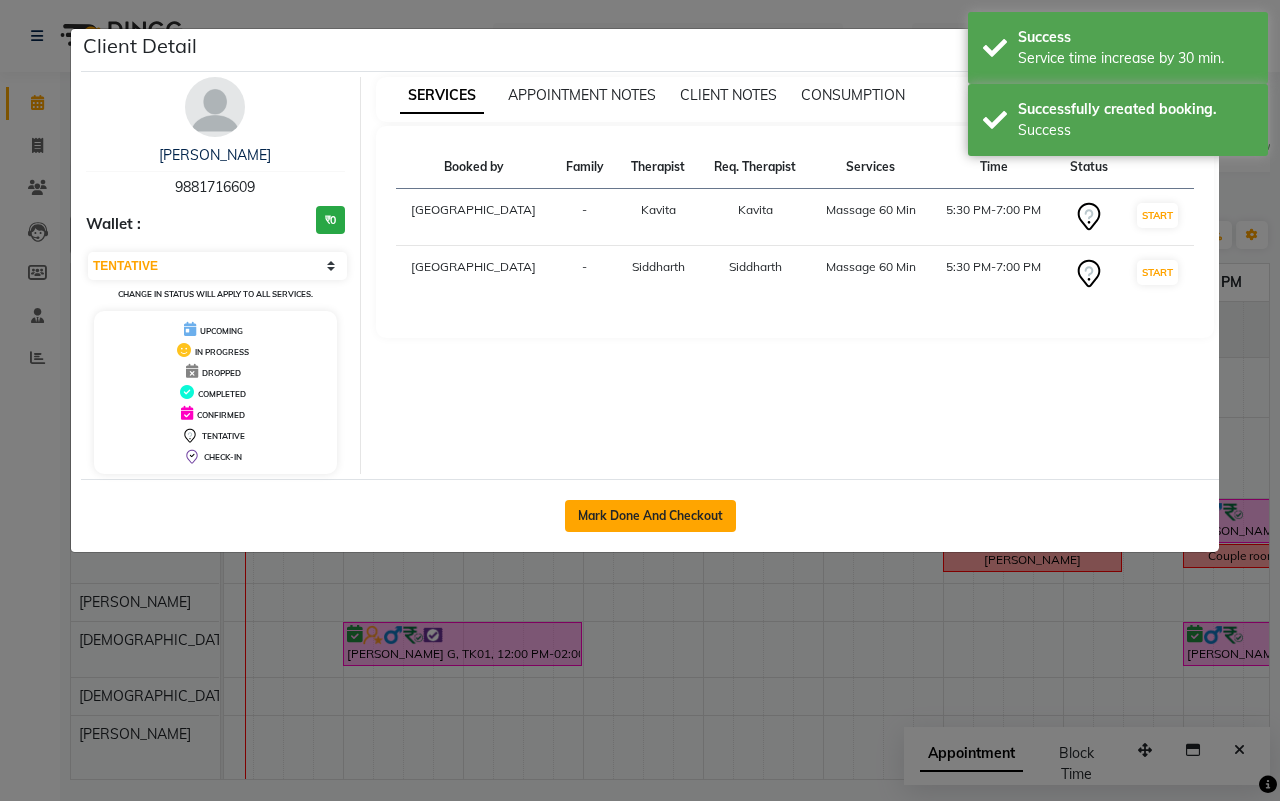 click on "Mark Done And Checkout" 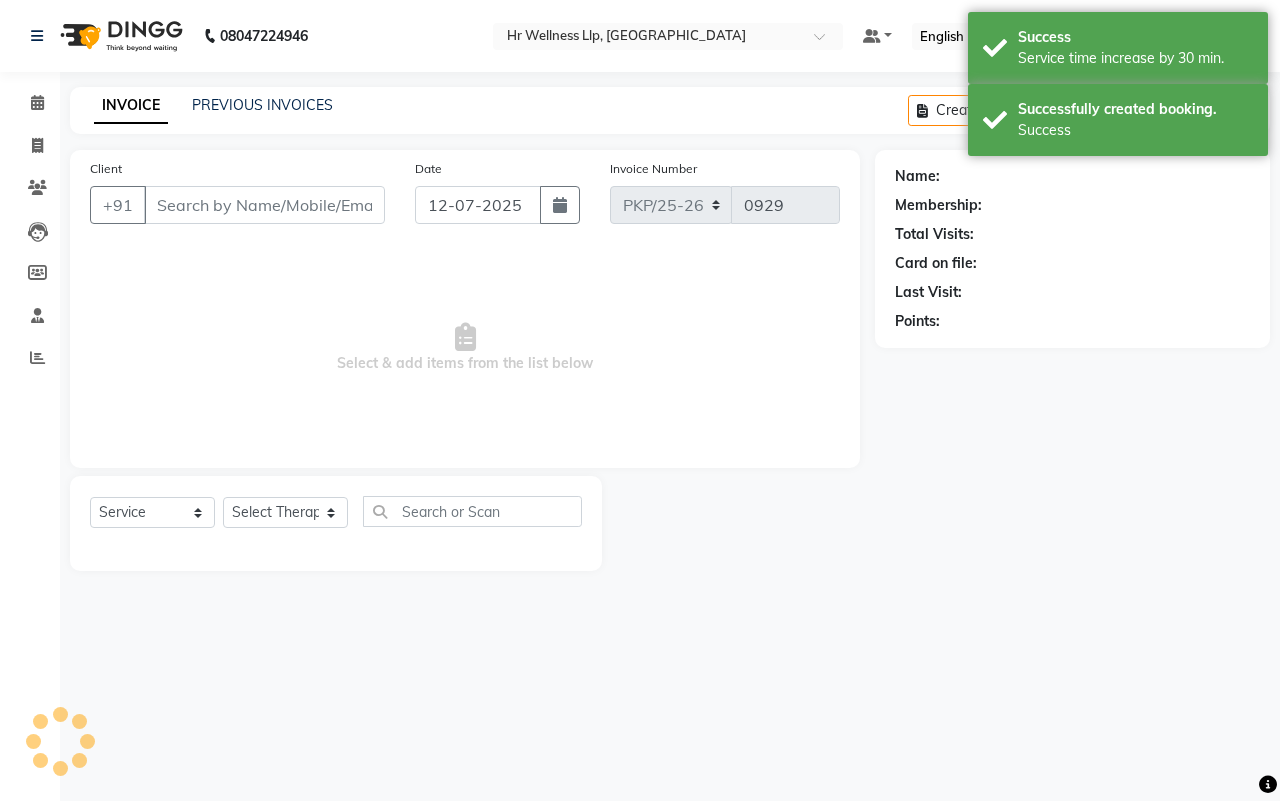 type on "9881716609" 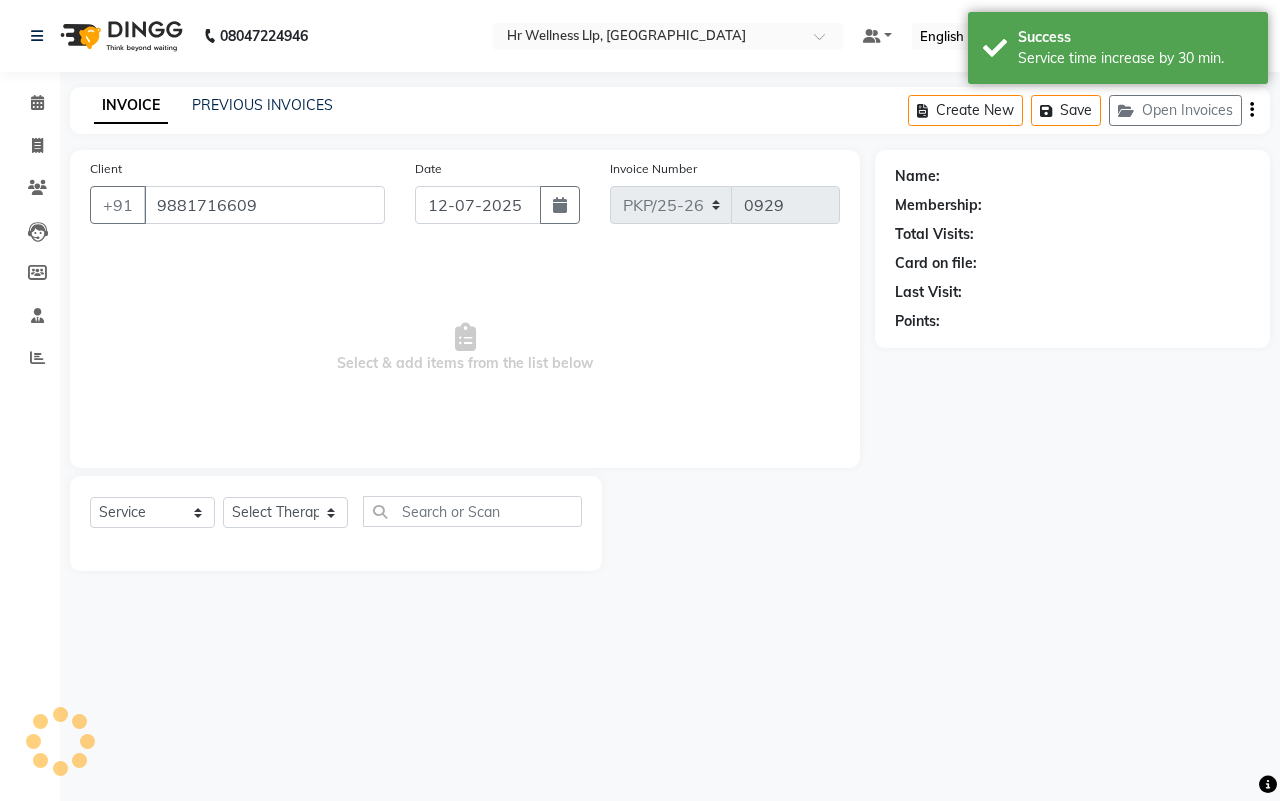 select on "19506" 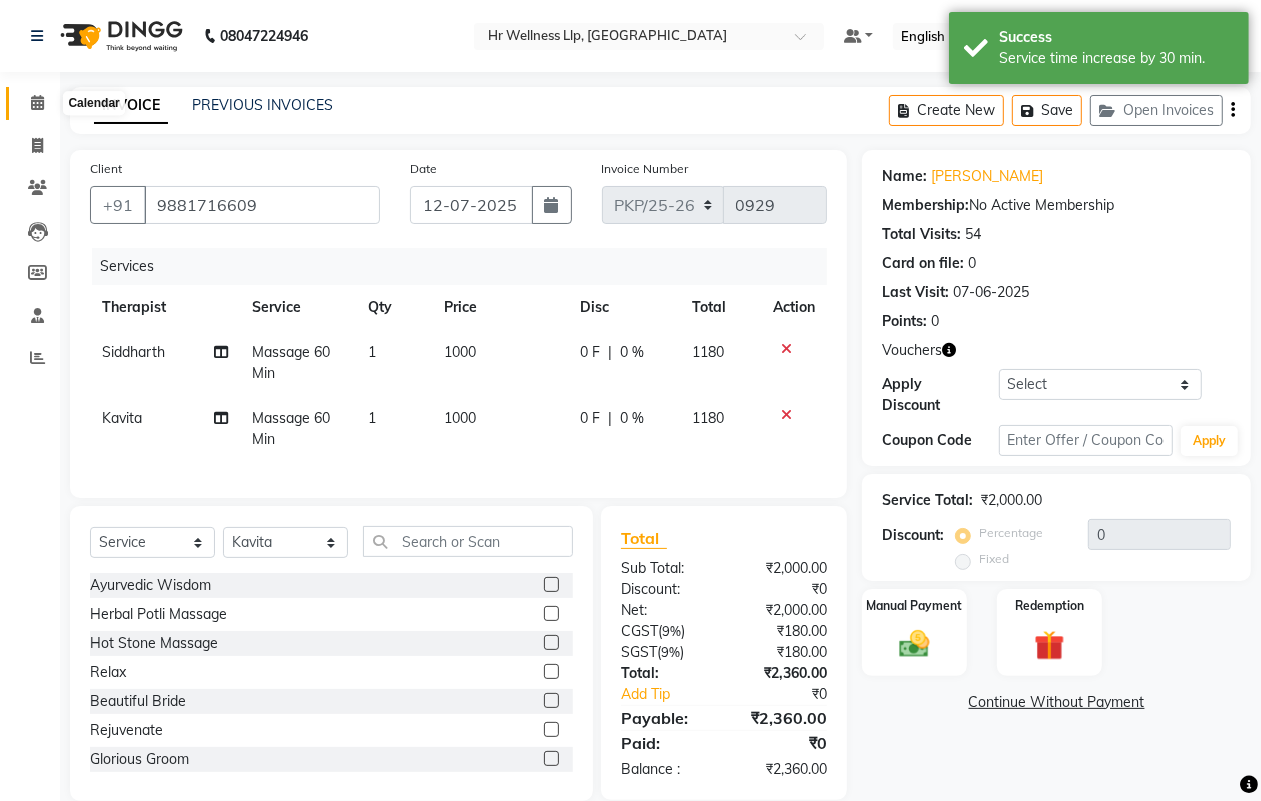 click 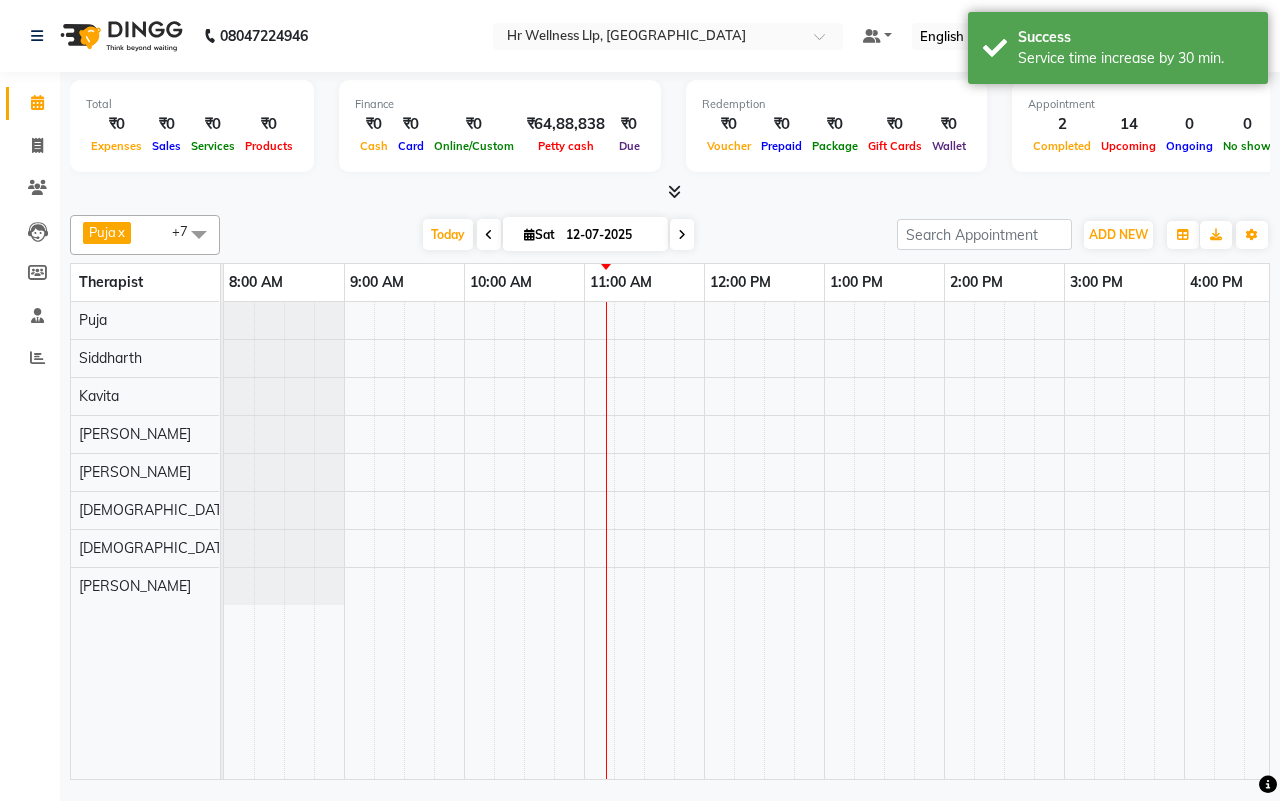 scroll, scrollTop: 0, scrollLeft: 0, axis: both 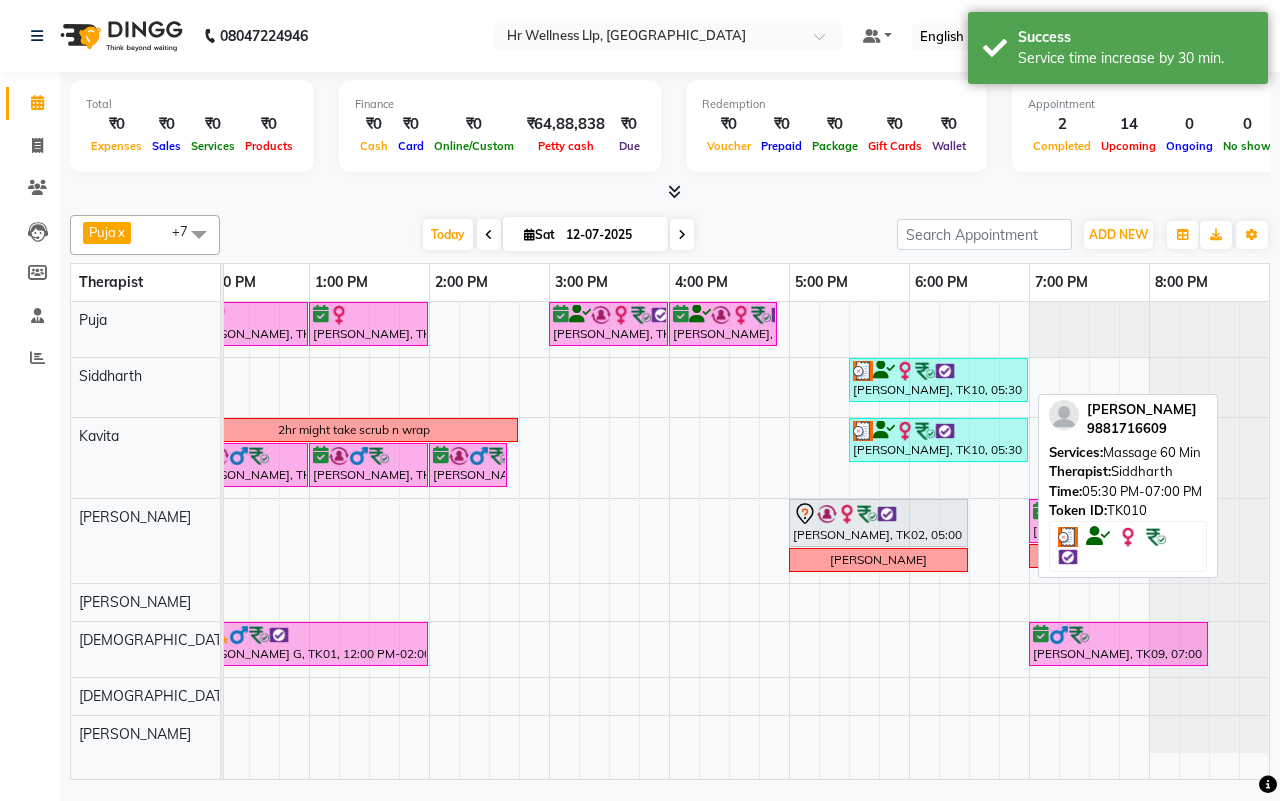 click on "[PERSON_NAME], TK10, 05:30 PM-07:00 PM, Massage 60 Min" at bounding box center [938, 380] 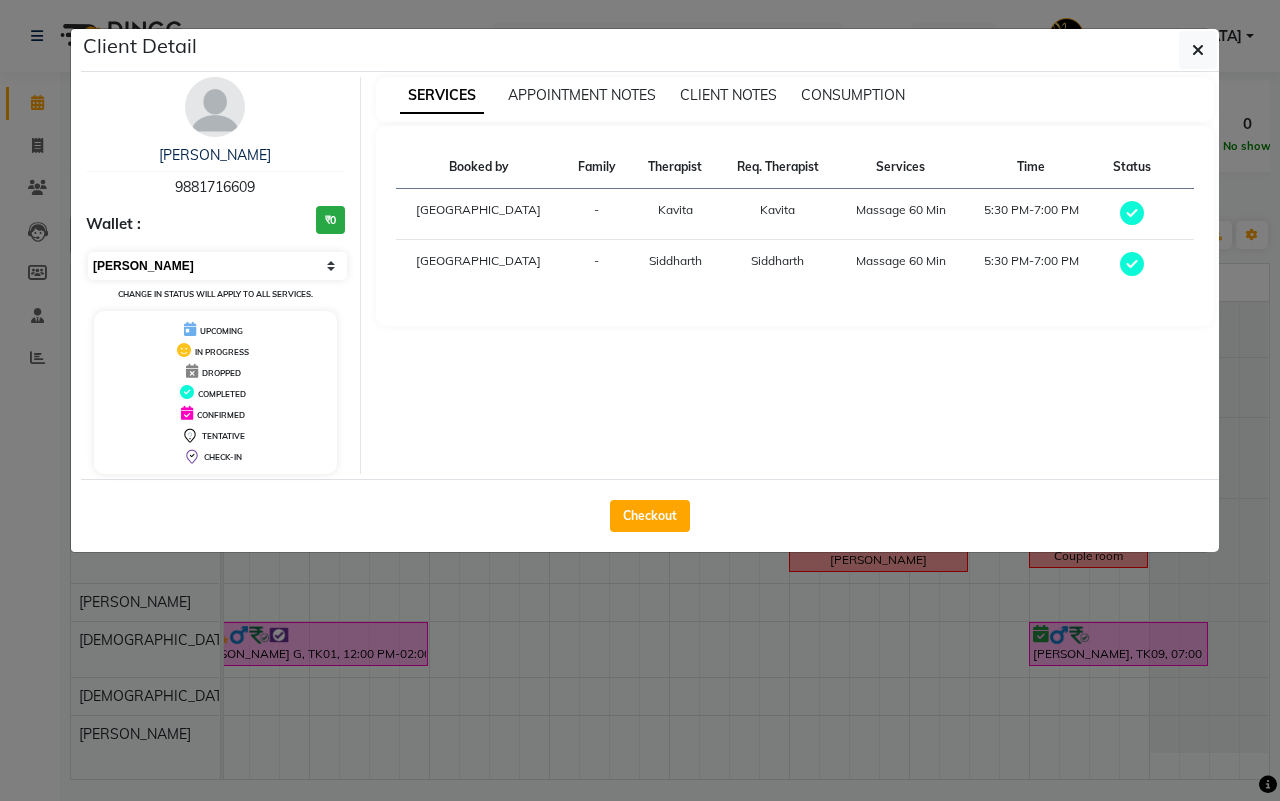 click on "Select MARK DONE UPCOMING" at bounding box center (217, 266) 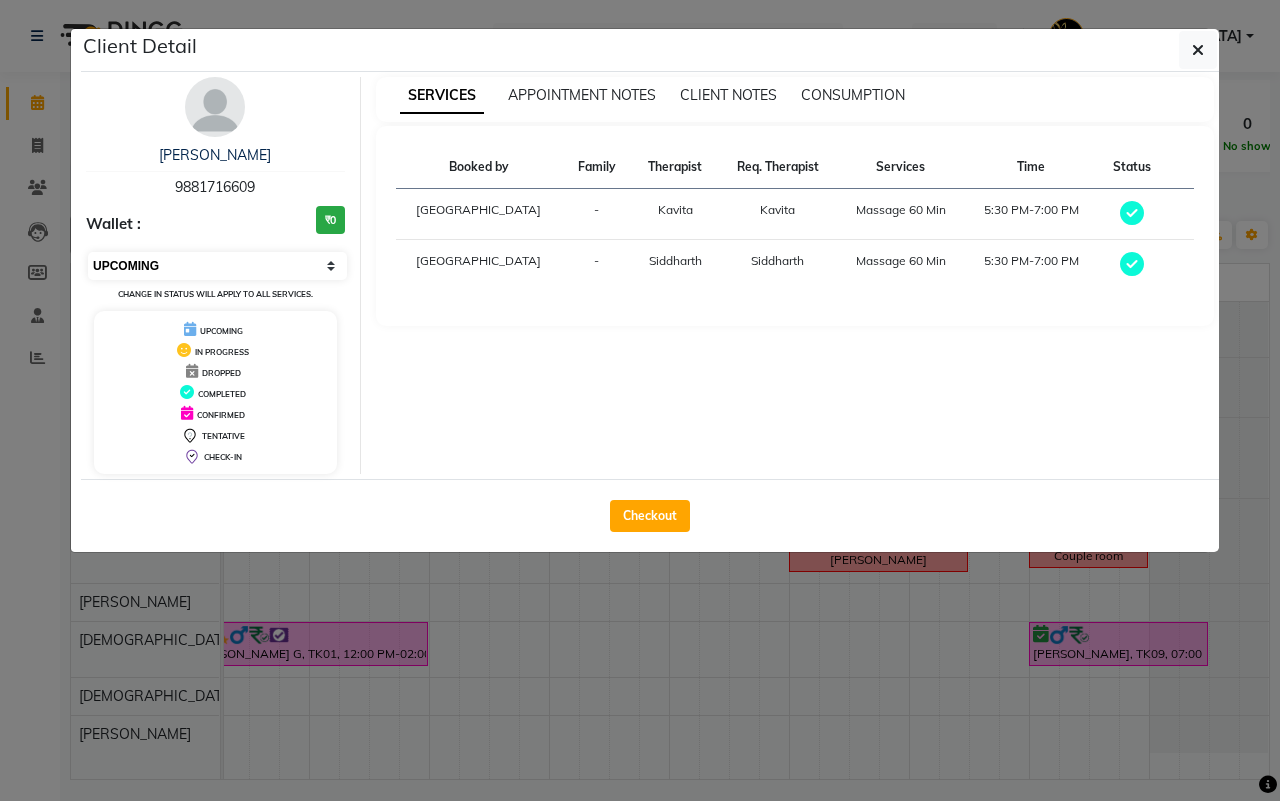click on "Select MARK DONE UPCOMING" at bounding box center [217, 266] 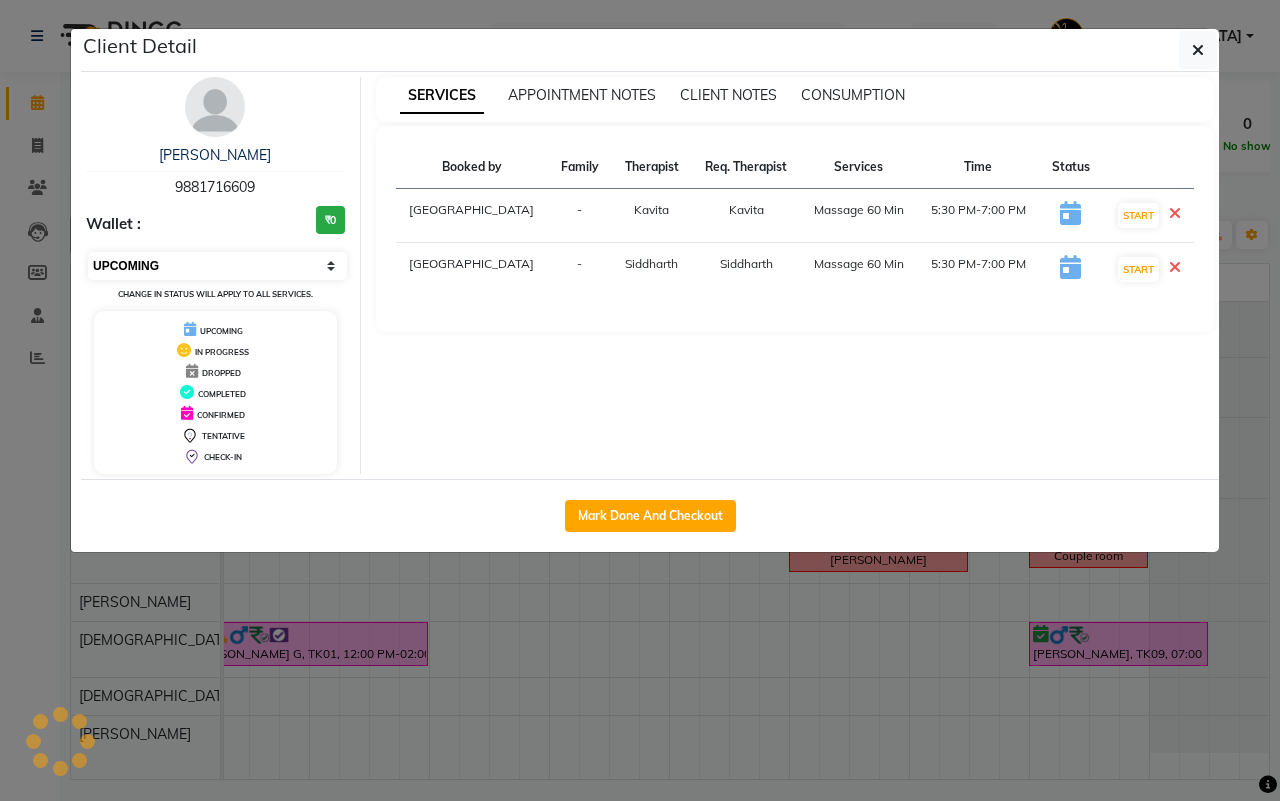 click on "Select IN SERVICE CONFIRMED TENTATIVE CHECK IN MARK DONE DROPPED UPCOMING" at bounding box center [217, 266] 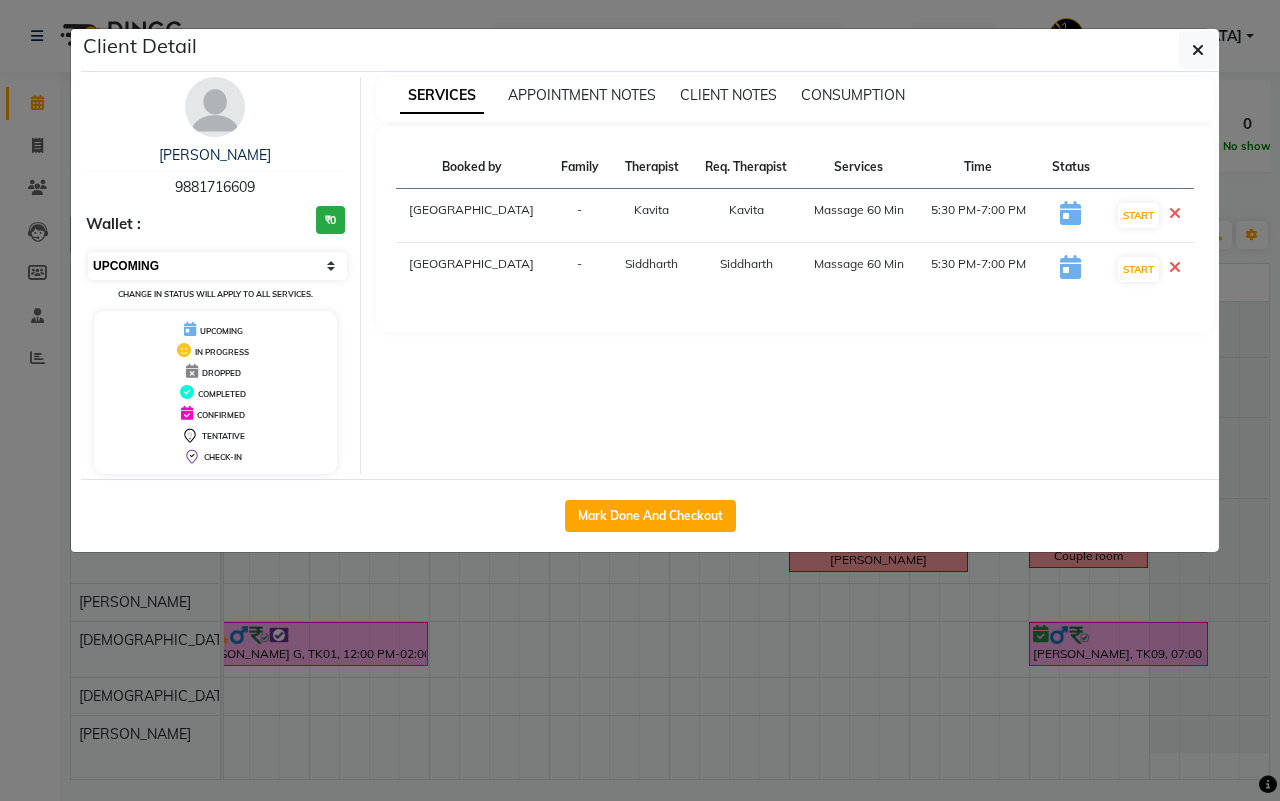 select on "6" 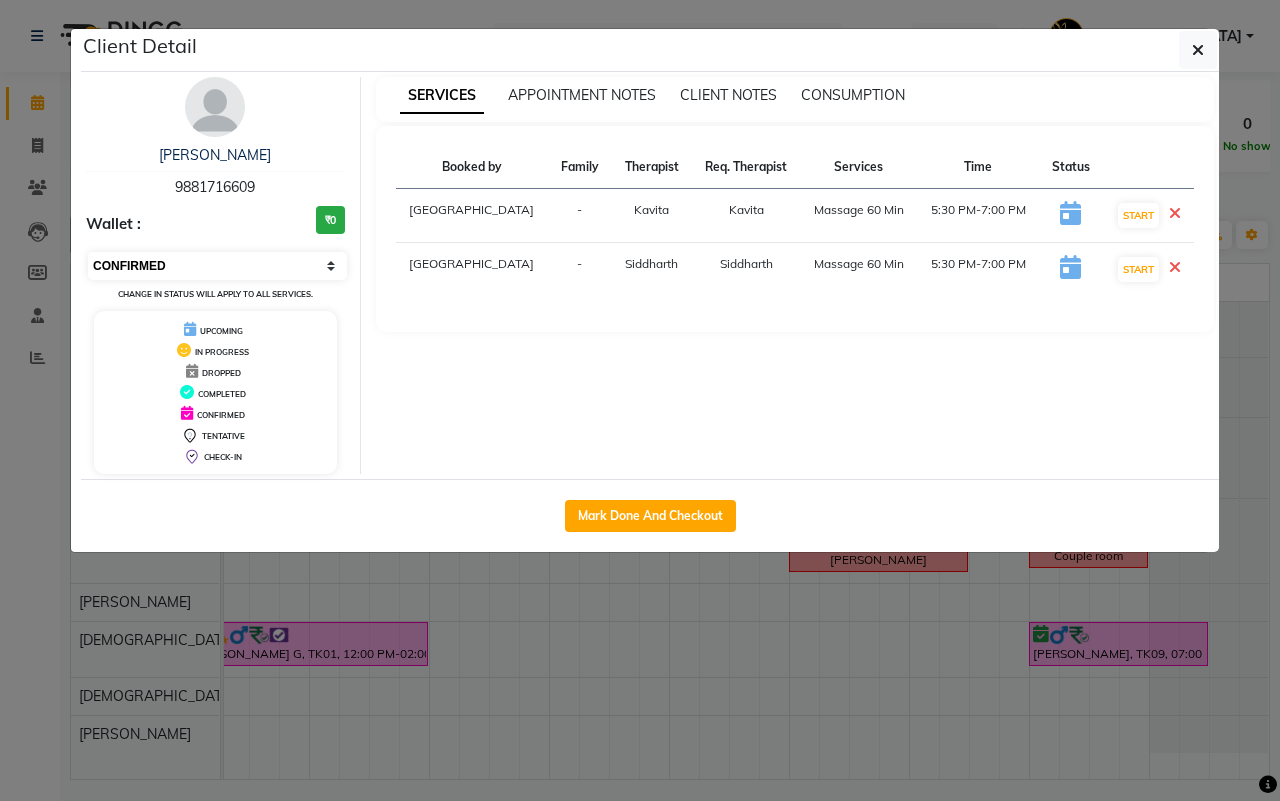 click on "Select IN SERVICE CONFIRMED TENTATIVE CHECK IN MARK DONE DROPPED UPCOMING" at bounding box center (217, 266) 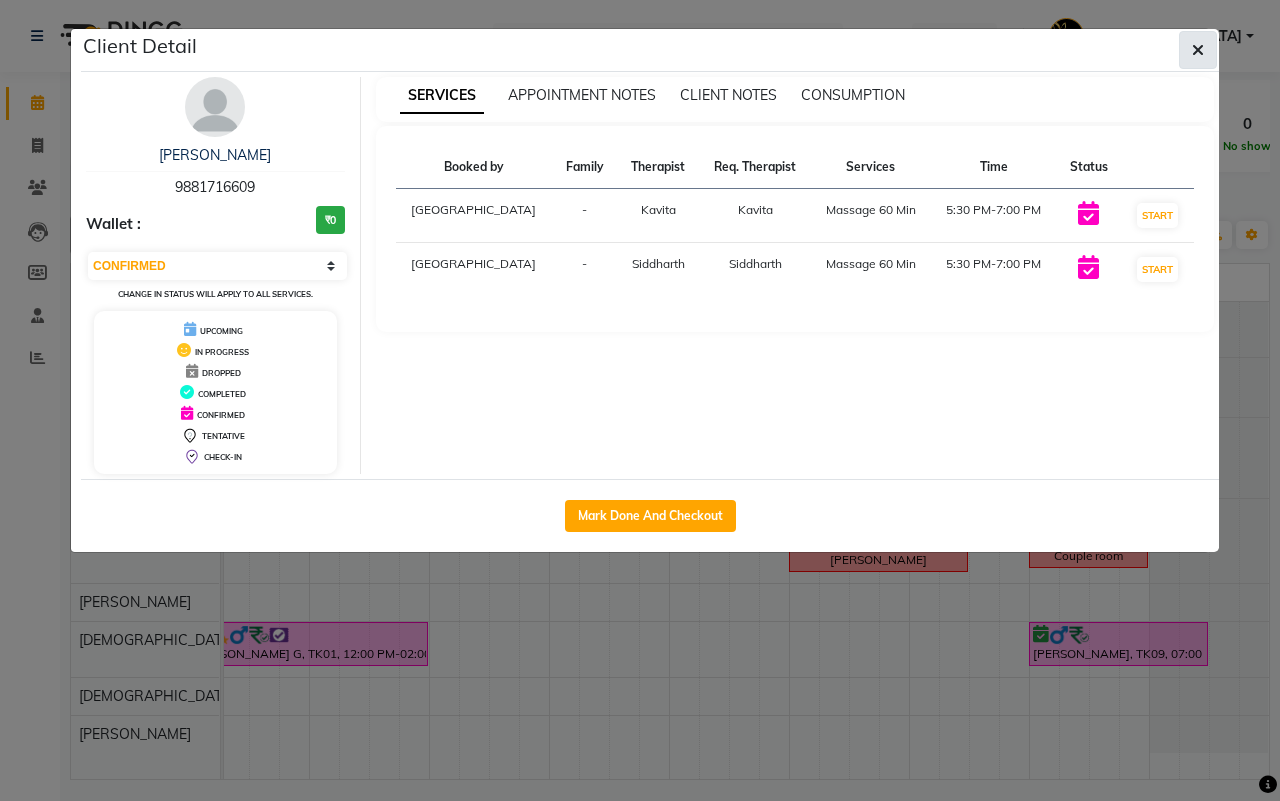 click 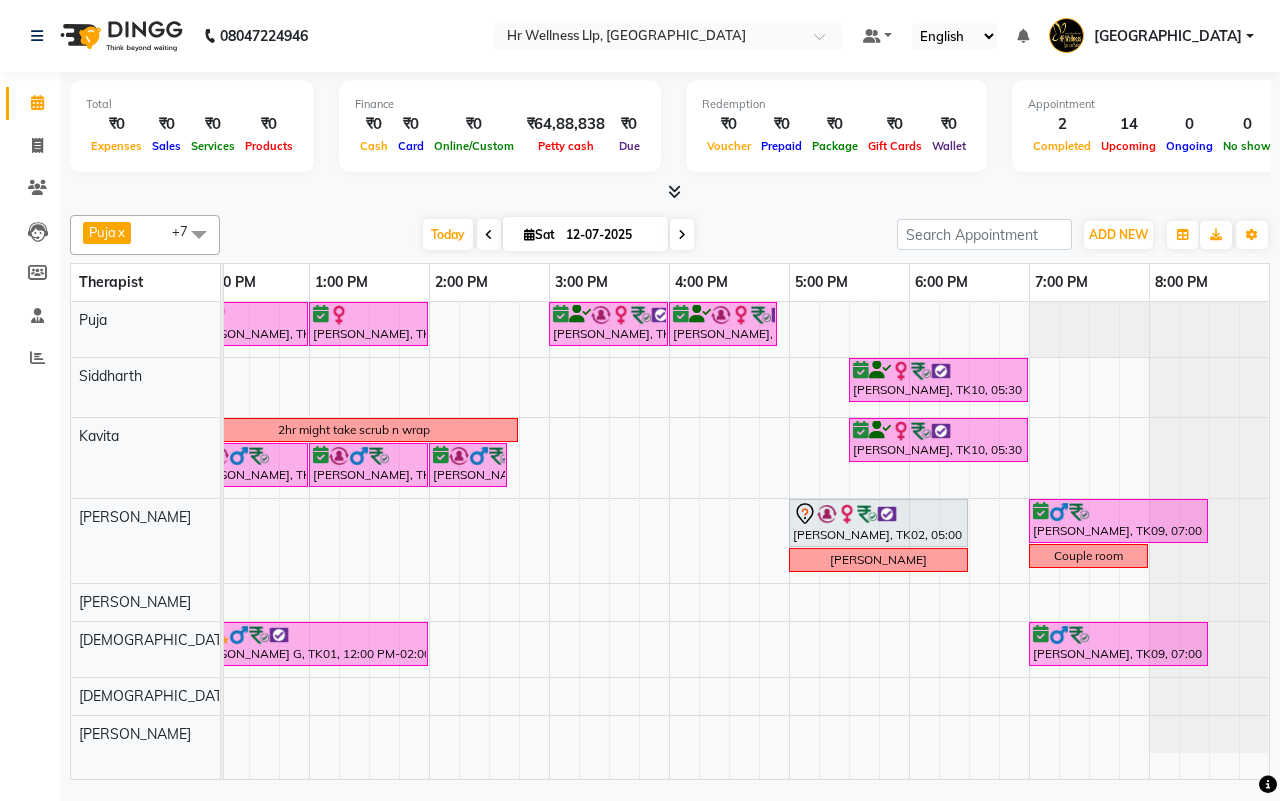 click on "[DATE]  [DATE]" at bounding box center [558, 235] 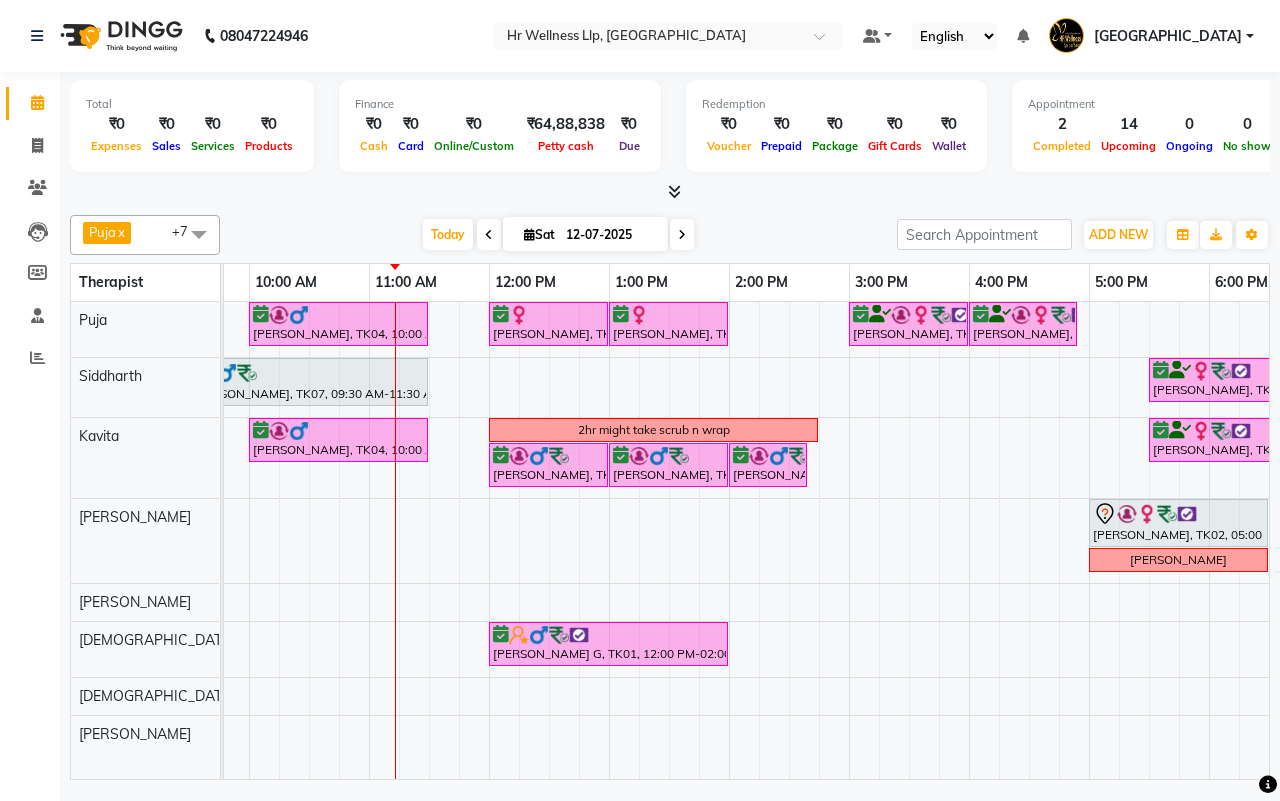 scroll, scrollTop: 0, scrollLeft: 201, axis: horizontal 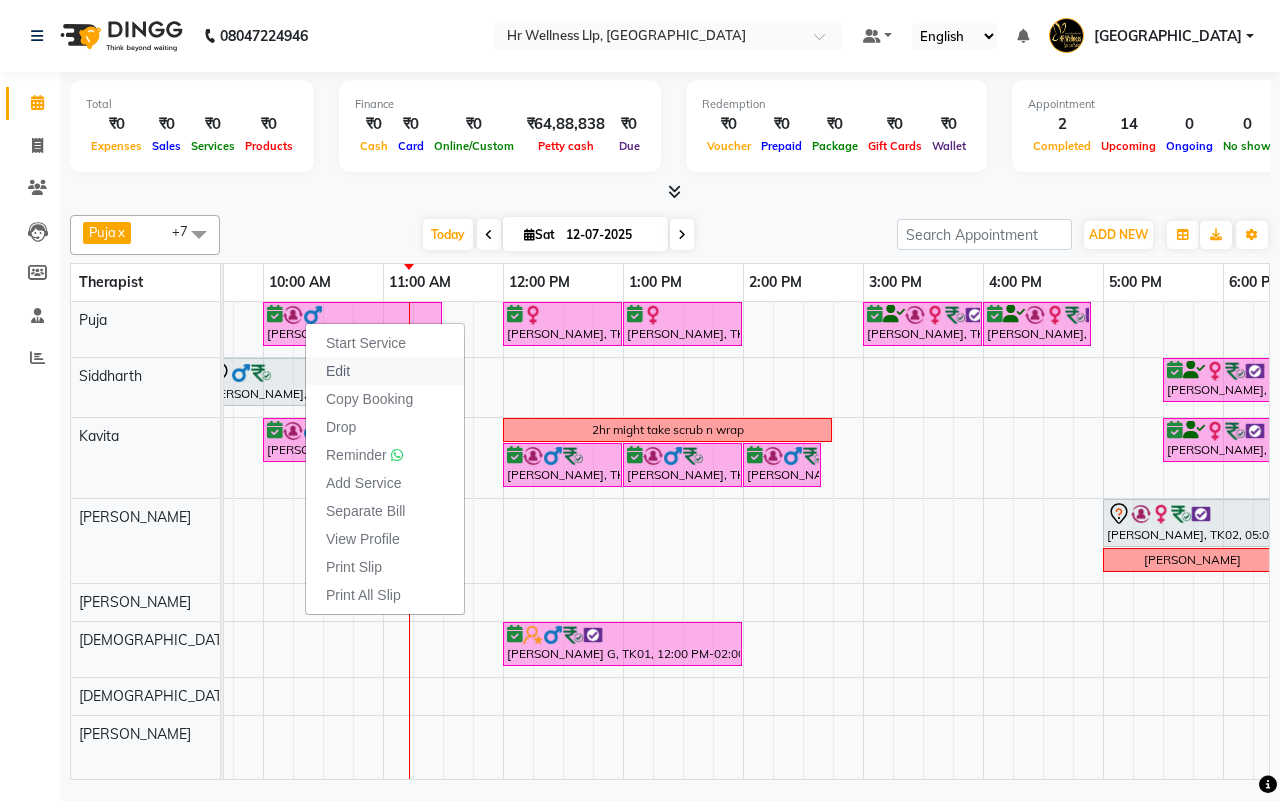 click on "Edit" at bounding box center [338, 371] 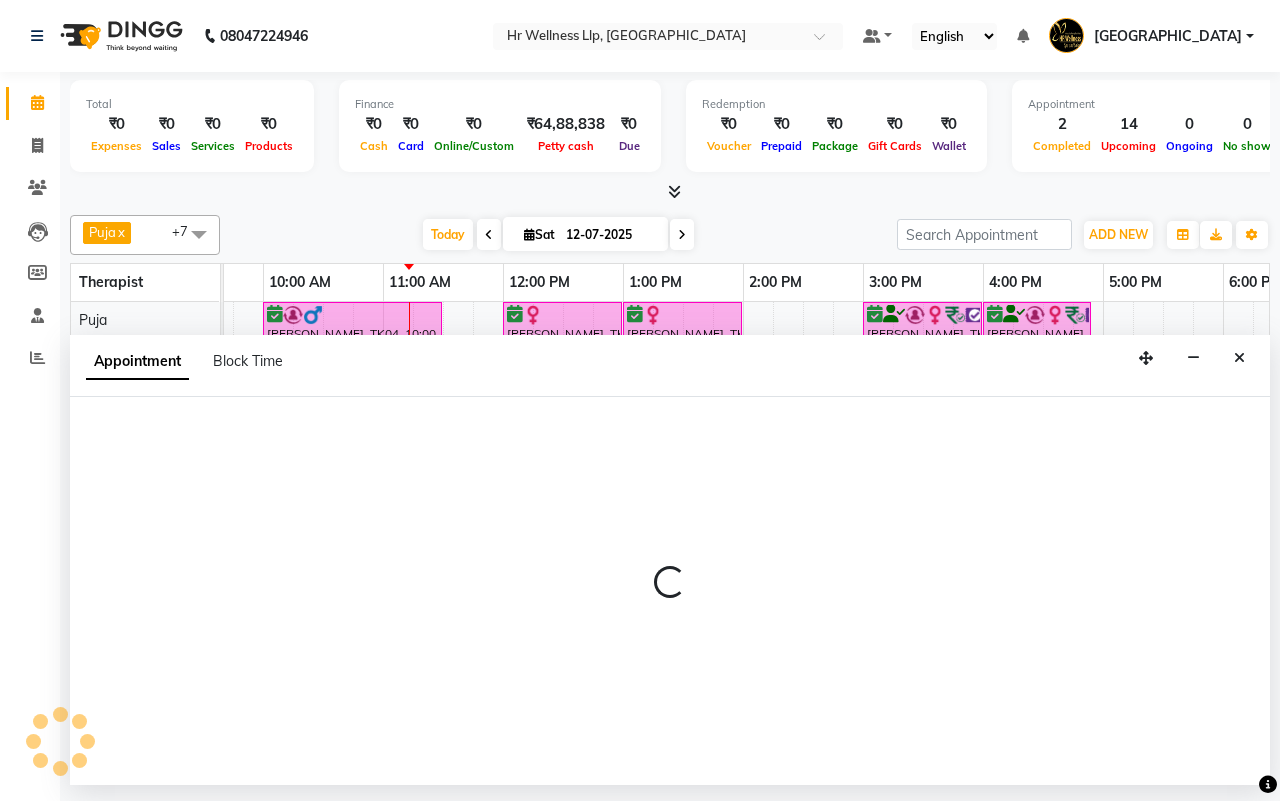 select on "confirm booking" 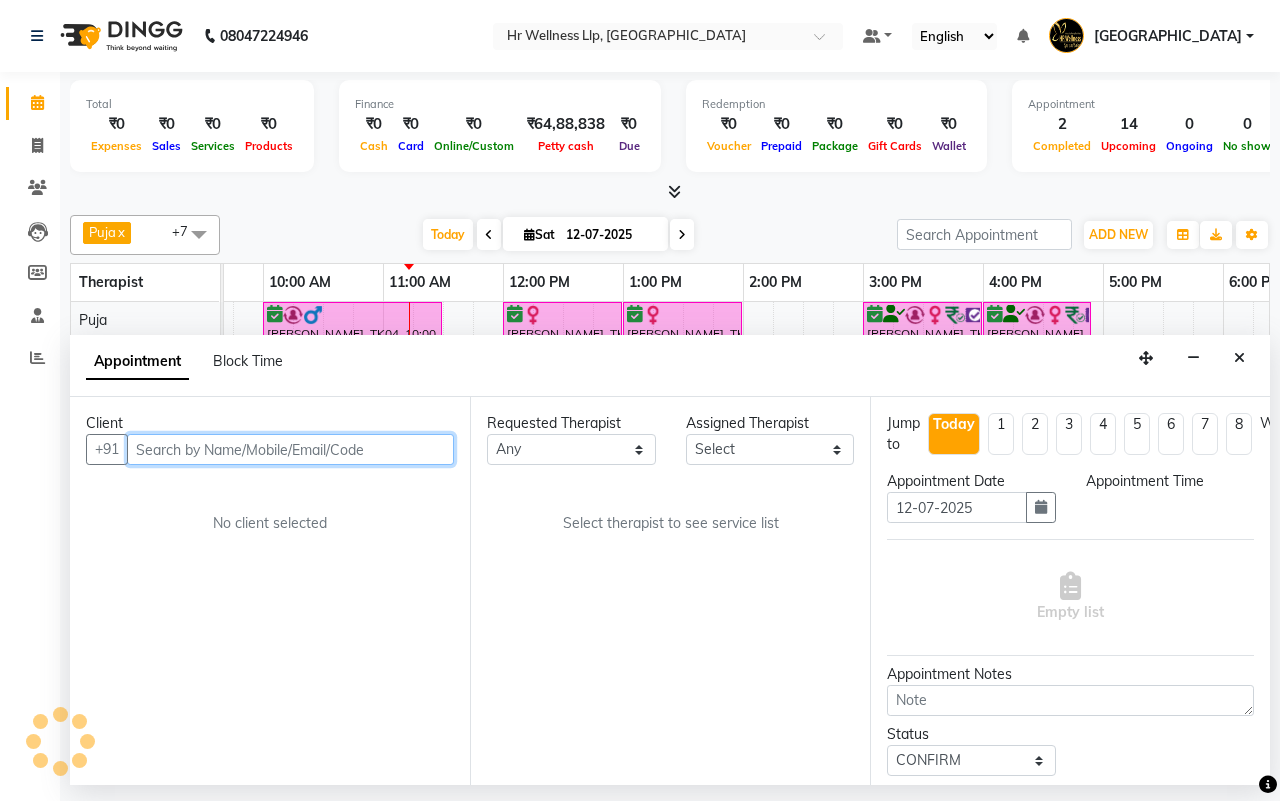 select on "16488" 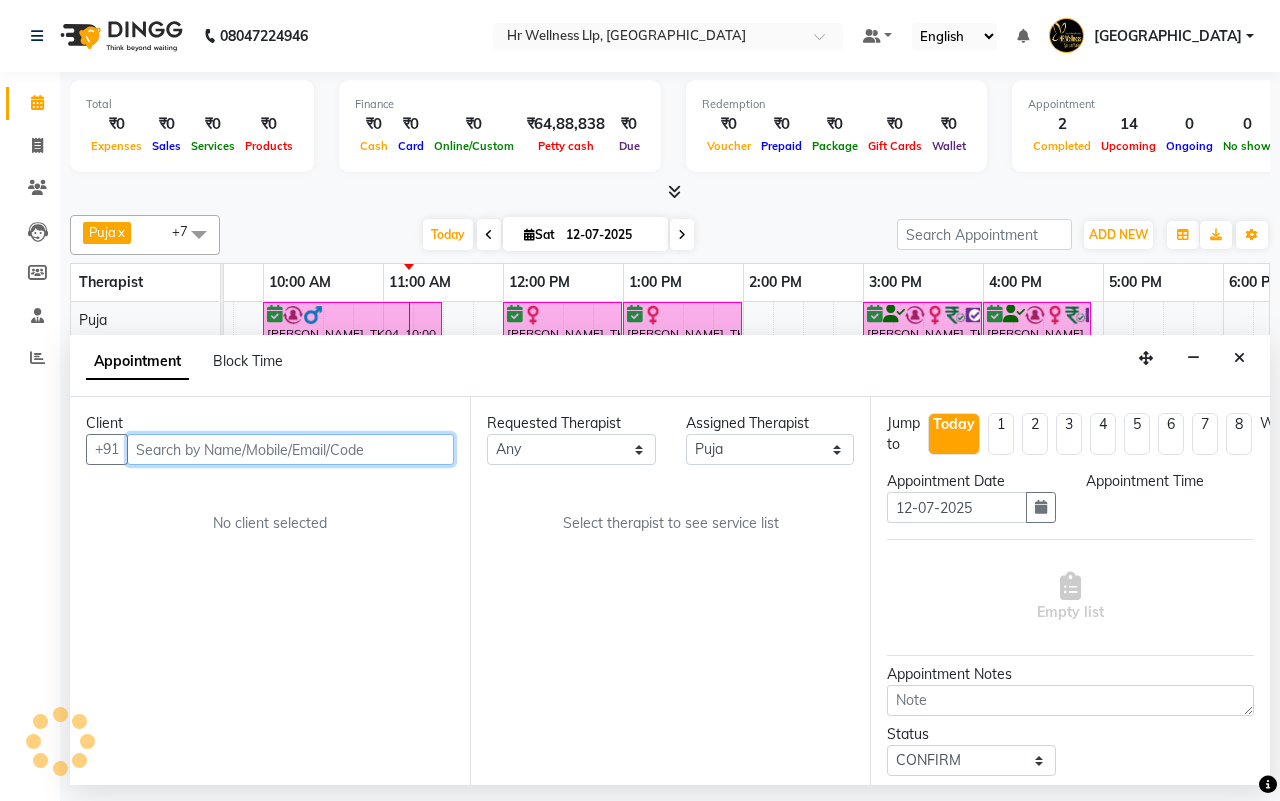 scroll, scrollTop: 0, scrollLeft: 361, axis: horizontal 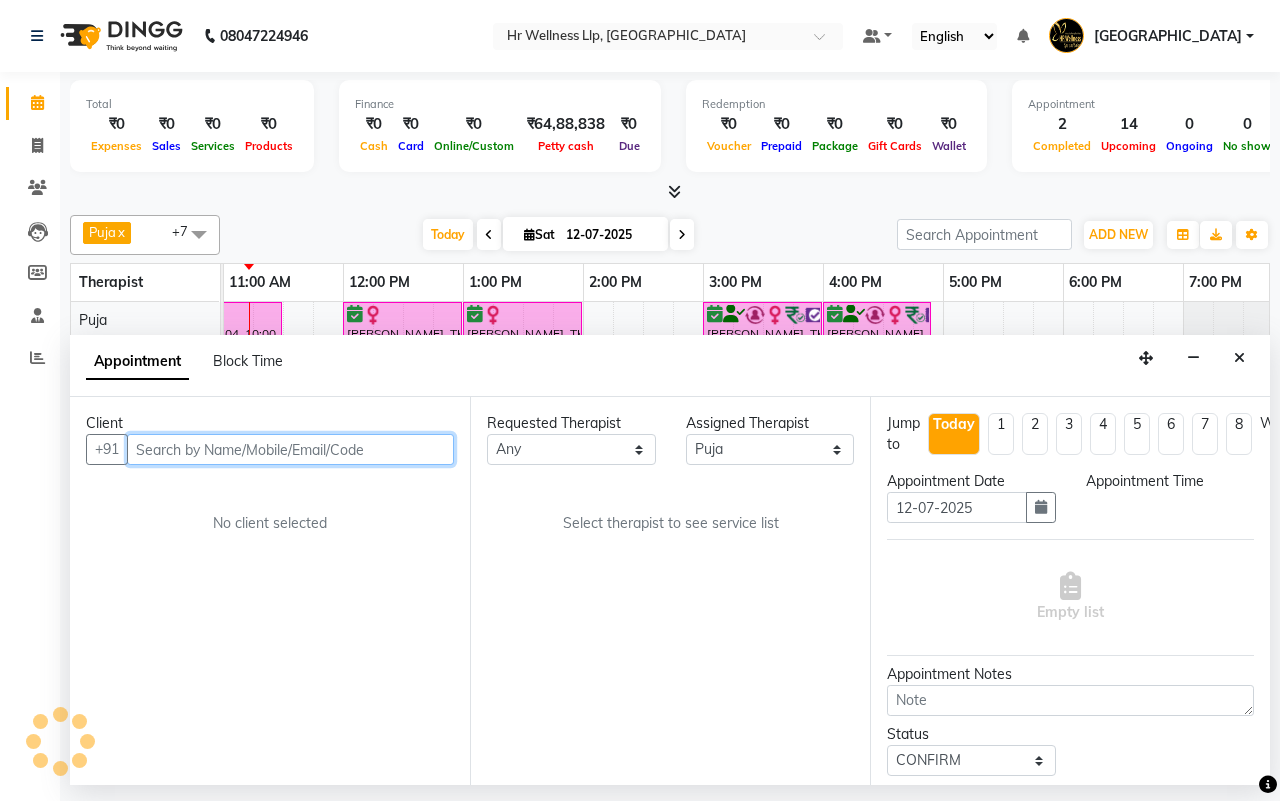 select on "600" 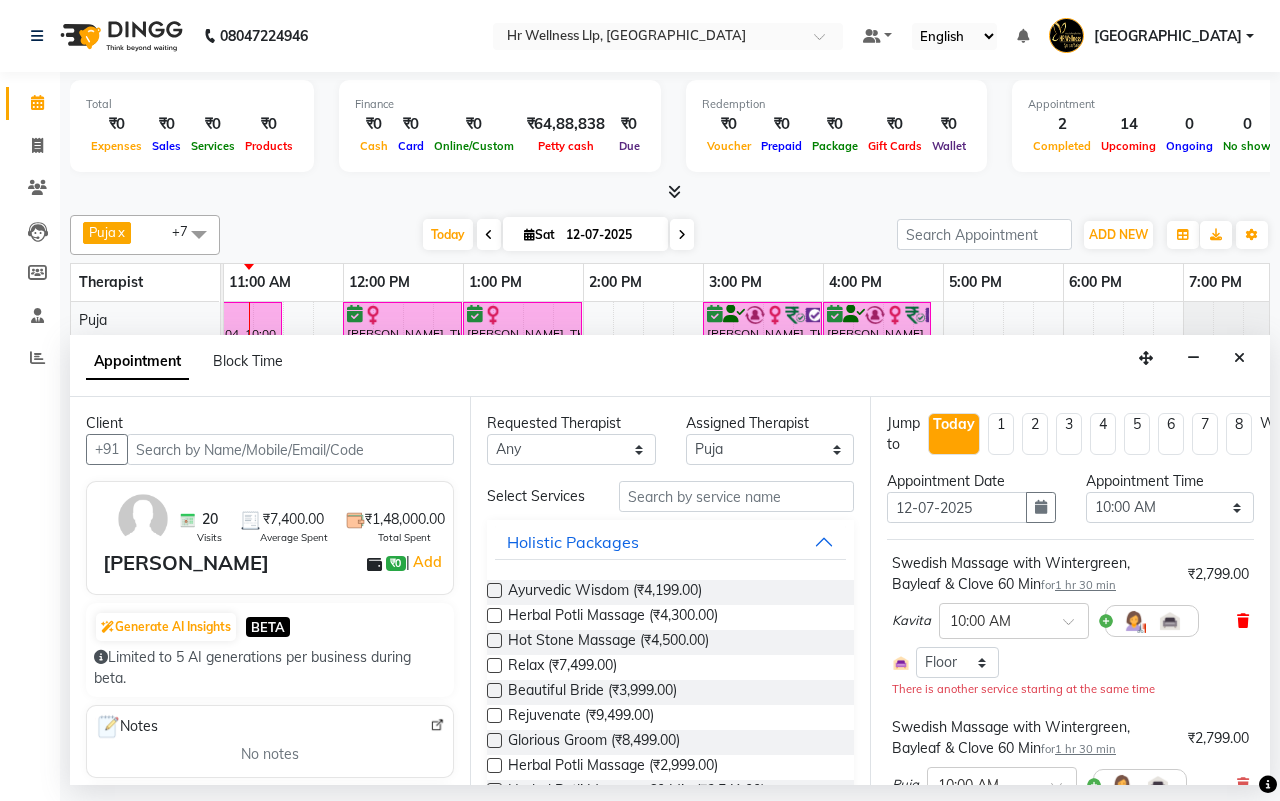 click at bounding box center (1243, 621) 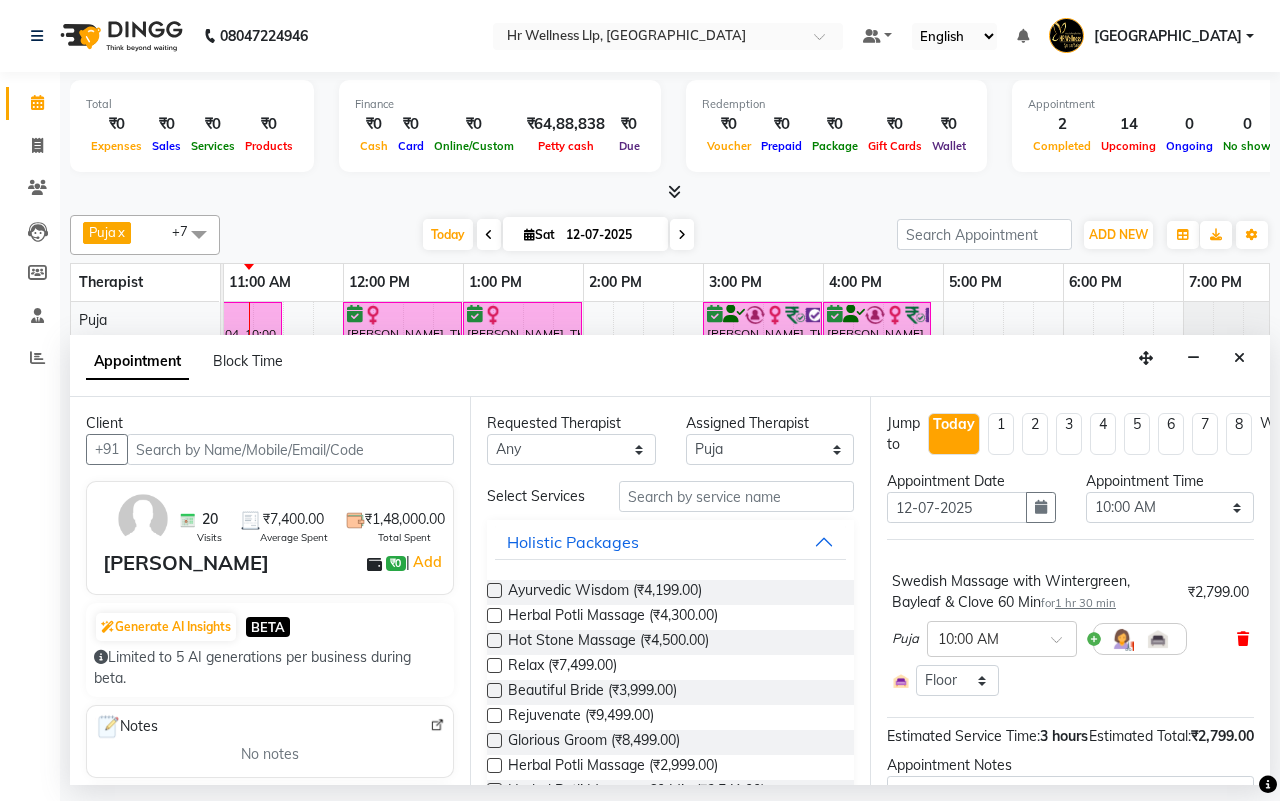 click at bounding box center (1243, 639) 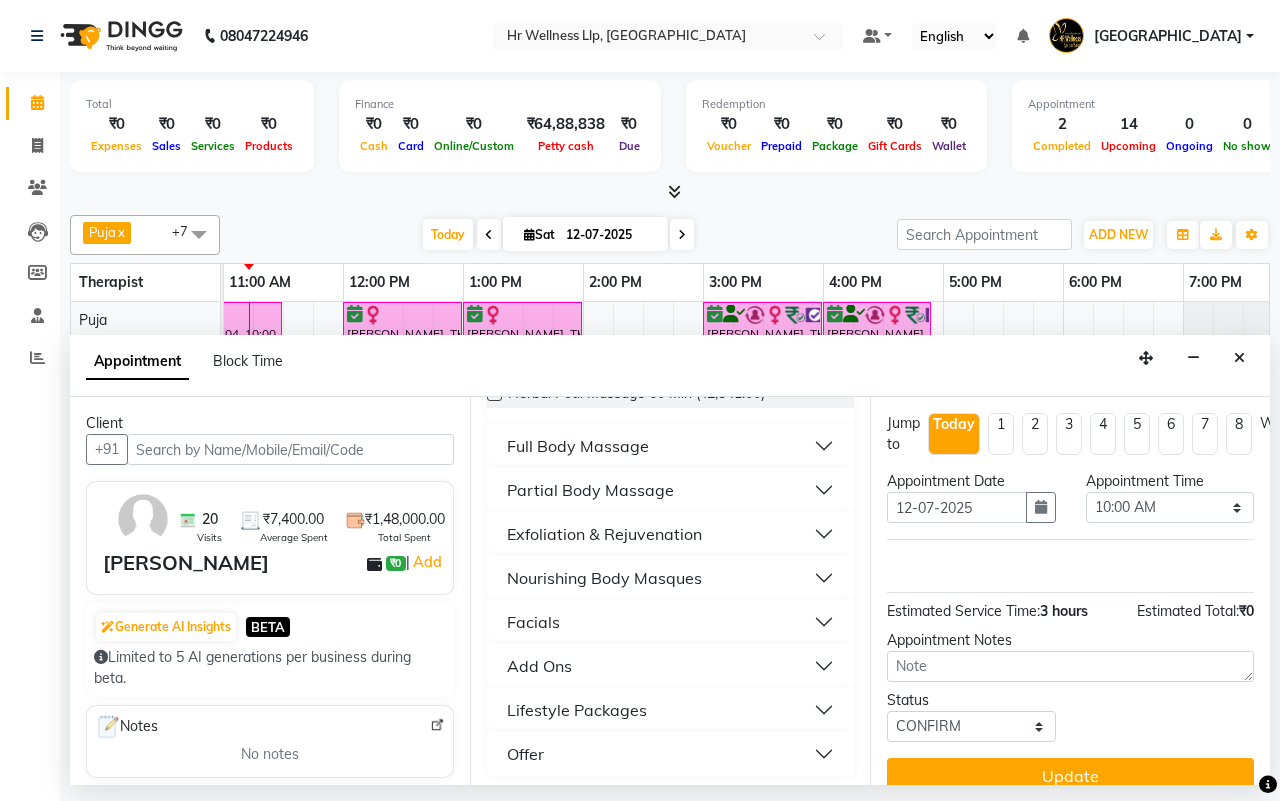 scroll, scrollTop: 413, scrollLeft: 0, axis: vertical 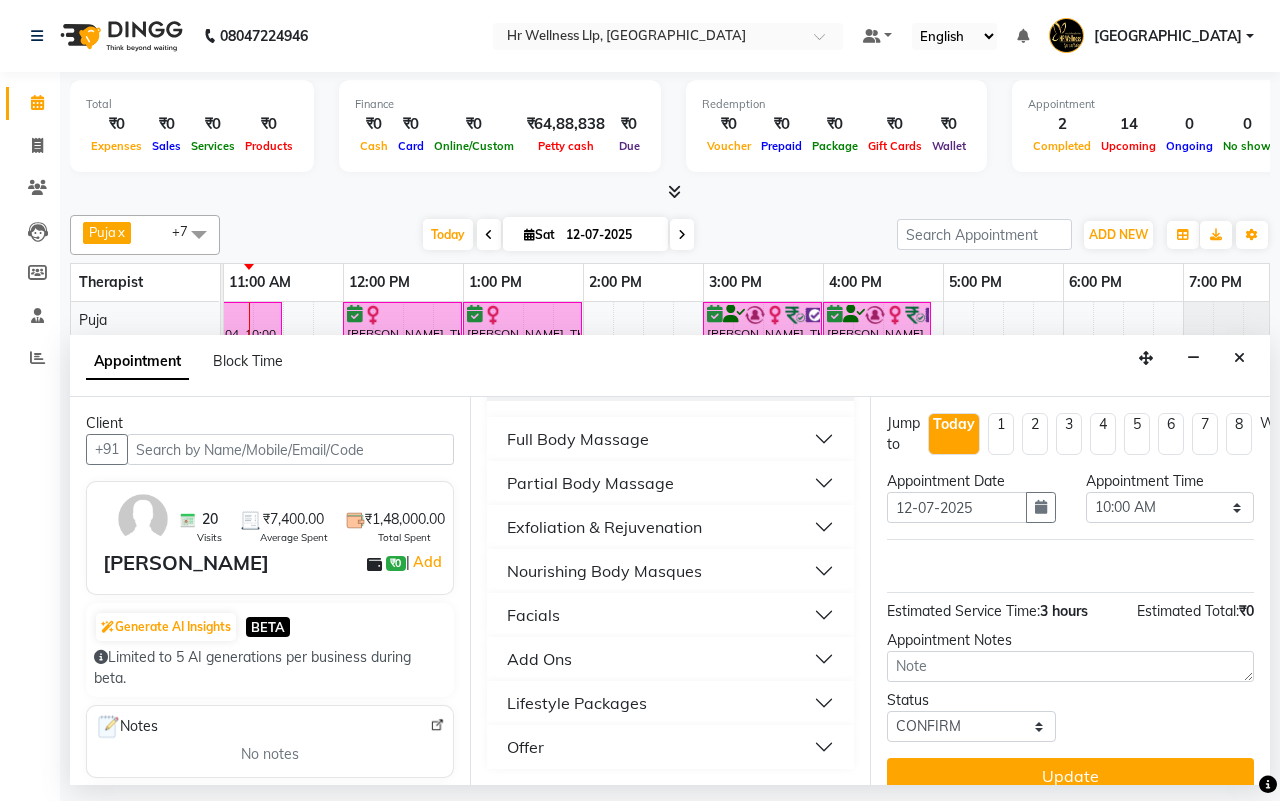 click on "Full Body Massage" at bounding box center (578, 439) 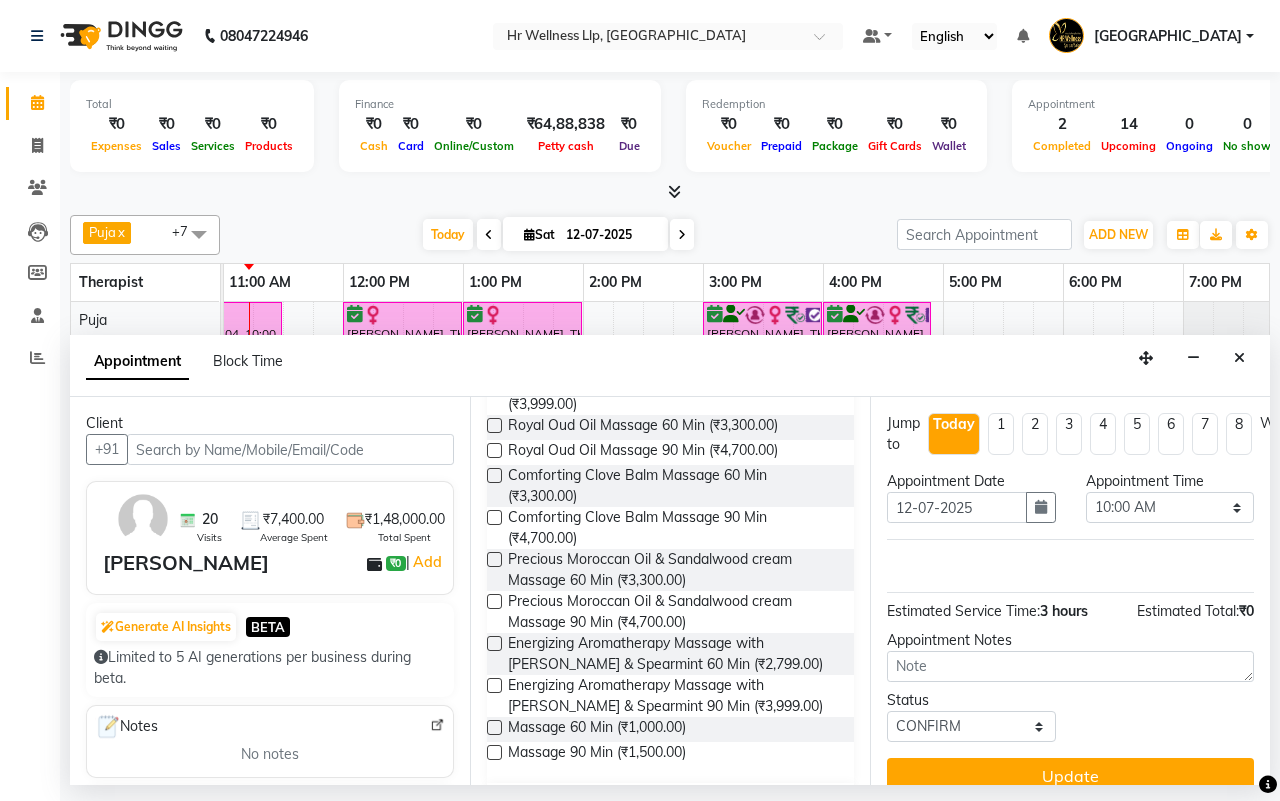 scroll, scrollTop: 1288, scrollLeft: 0, axis: vertical 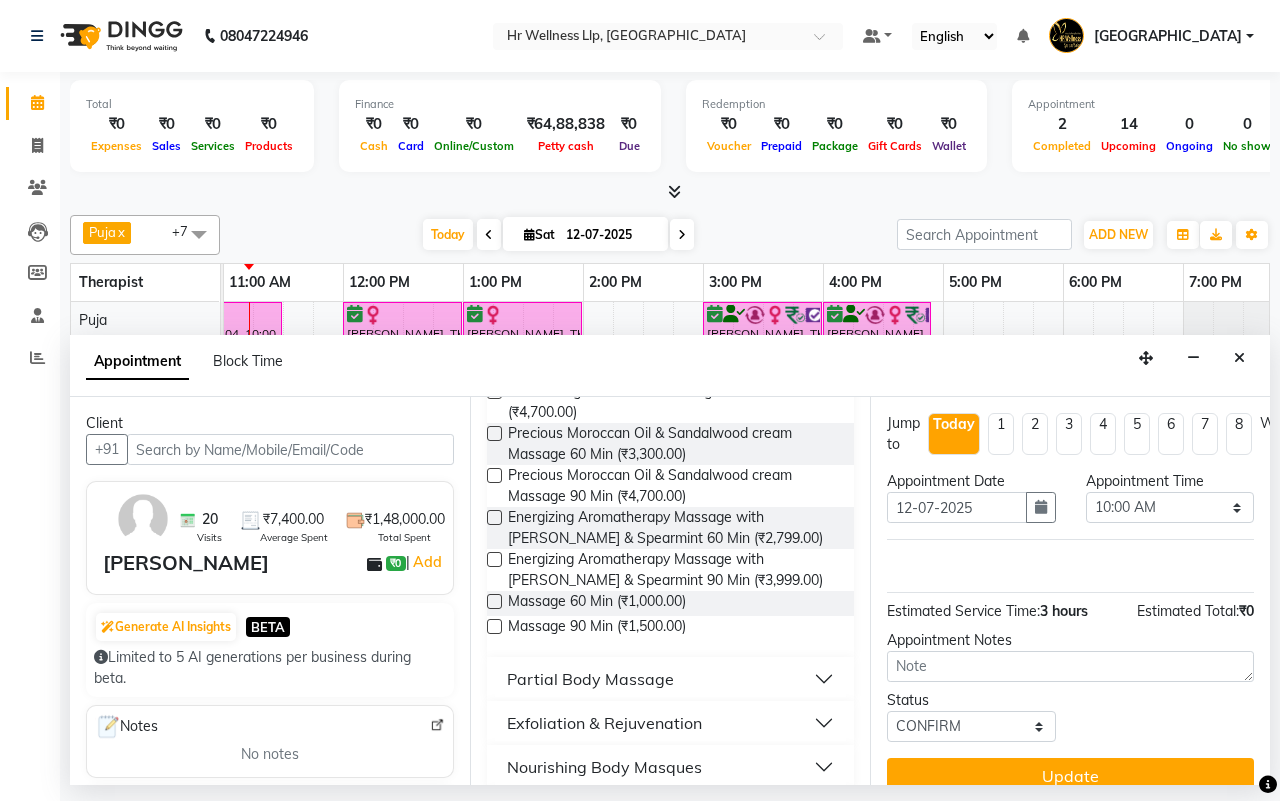 click at bounding box center [494, 601] 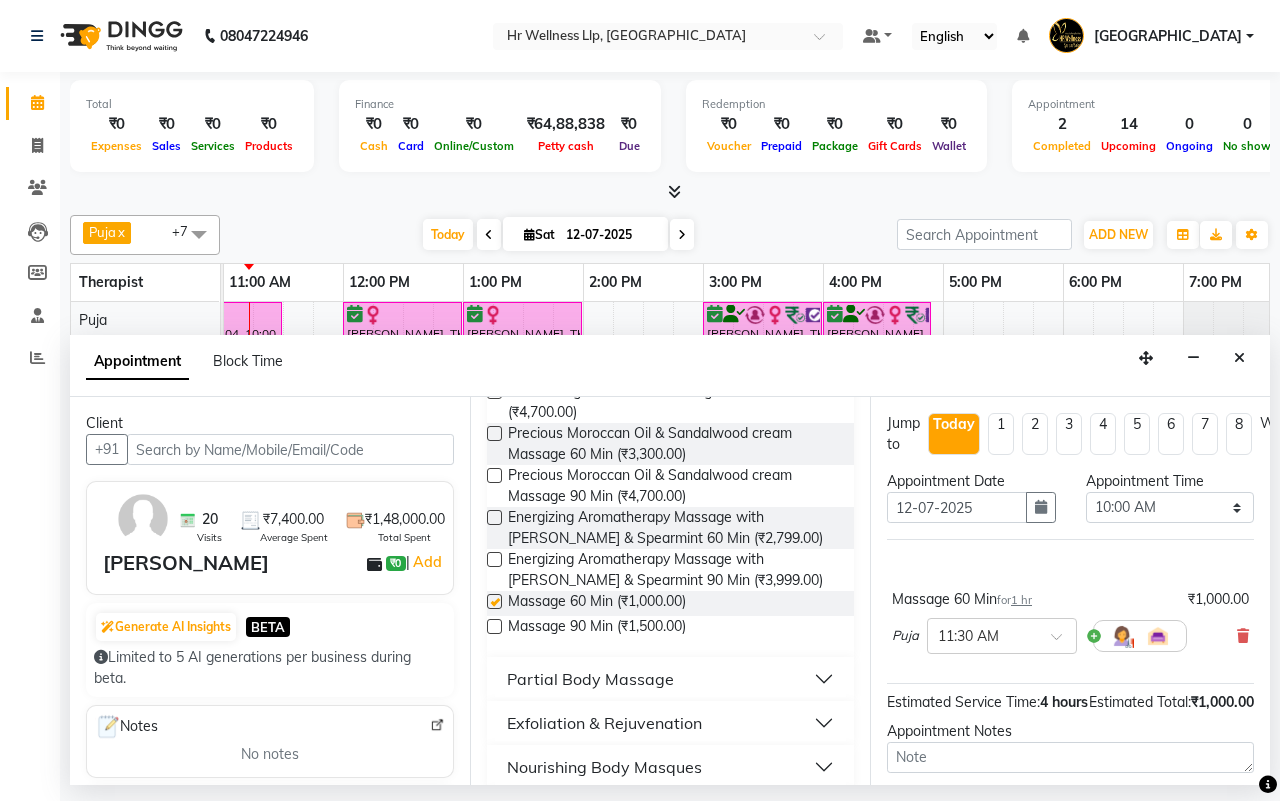 checkbox on "false" 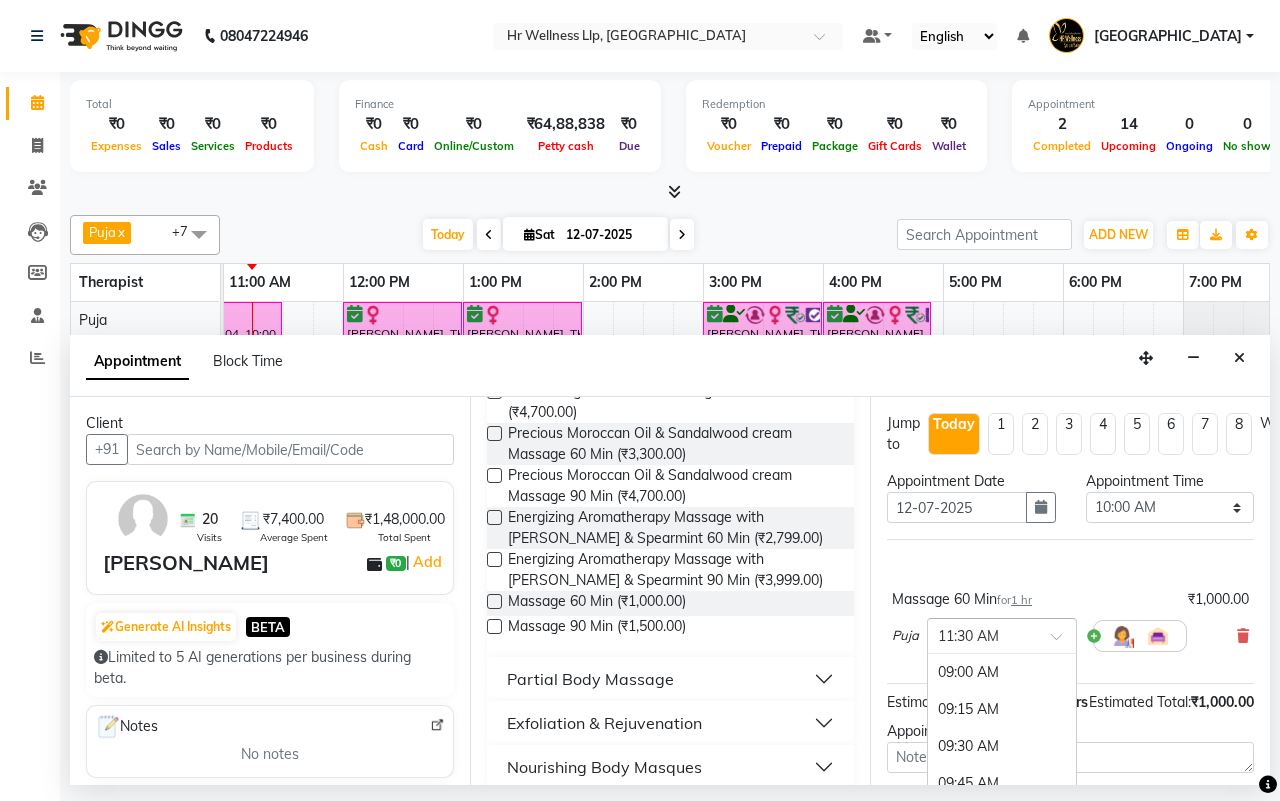 click at bounding box center (1063, 642) 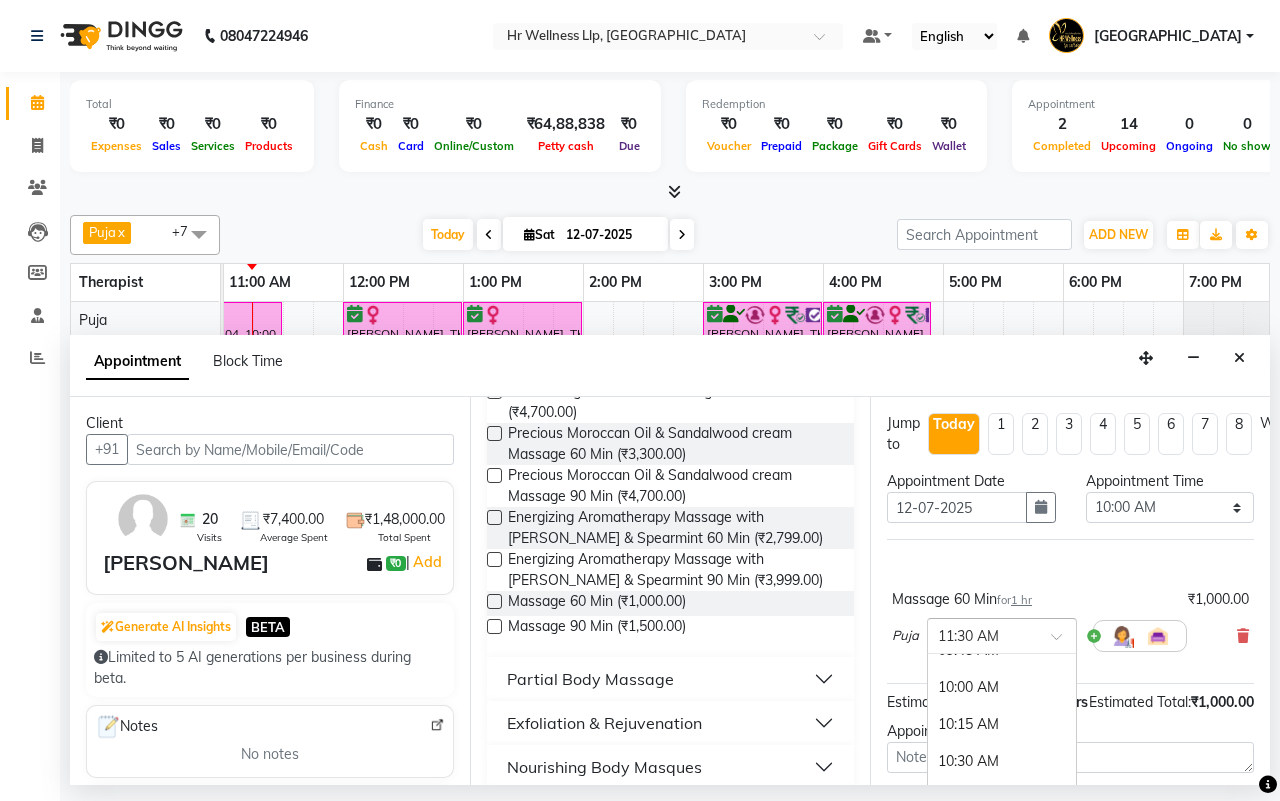 scroll, scrollTop: 120, scrollLeft: 0, axis: vertical 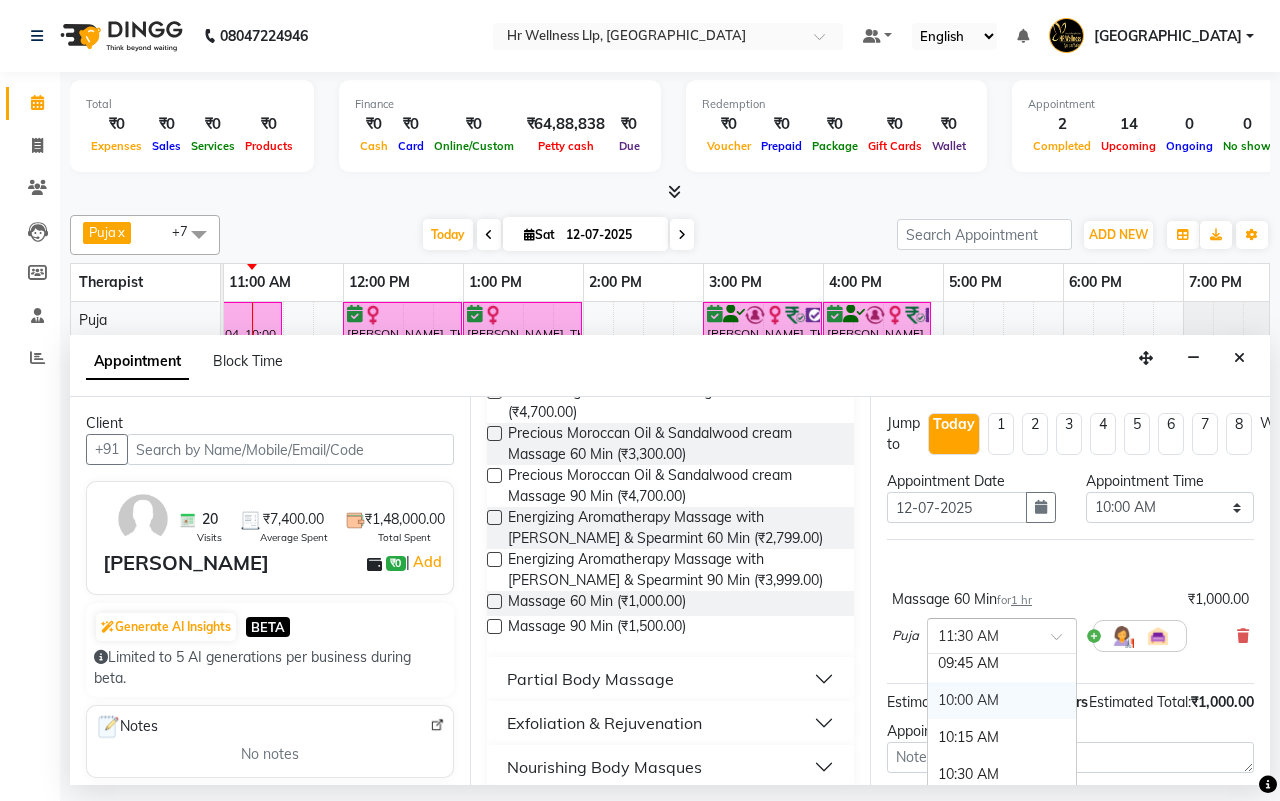 click on "10:00 AM" at bounding box center (1002, 700) 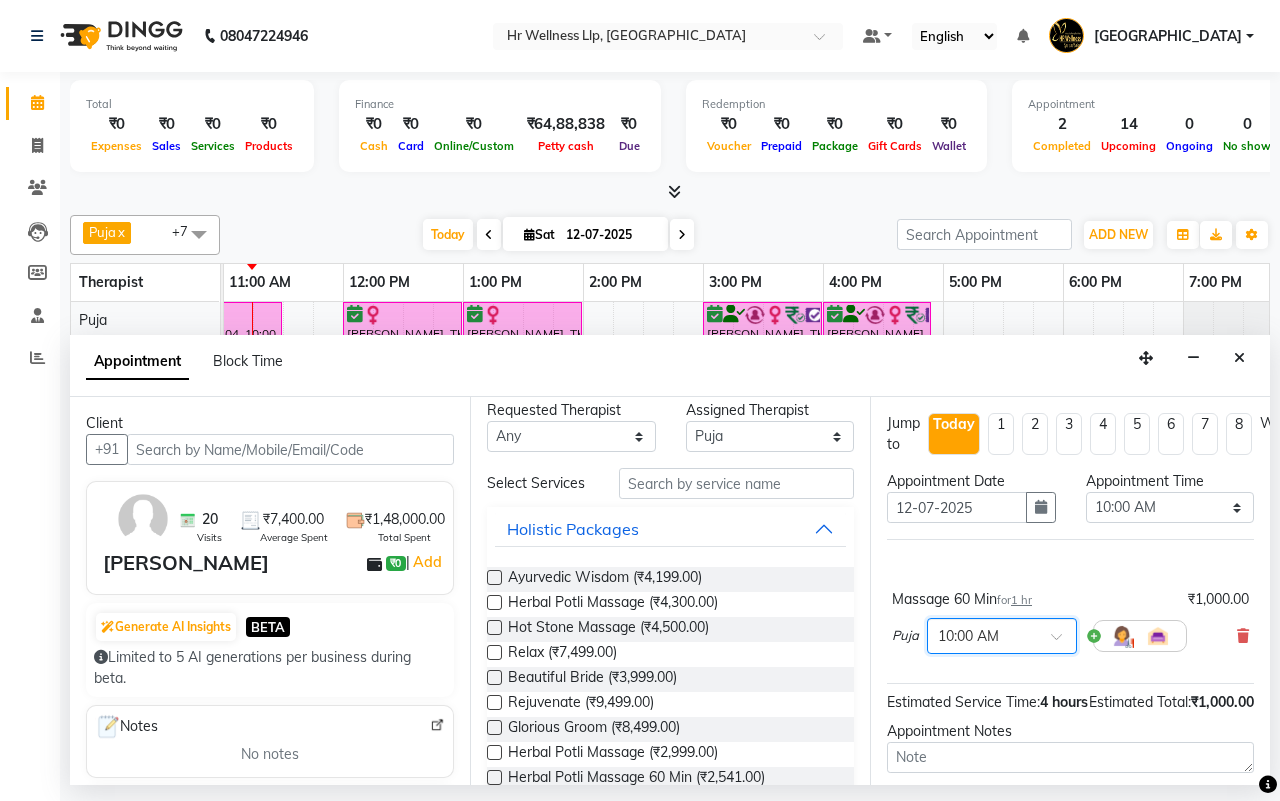 scroll, scrollTop: 0, scrollLeft: 0, axis: both 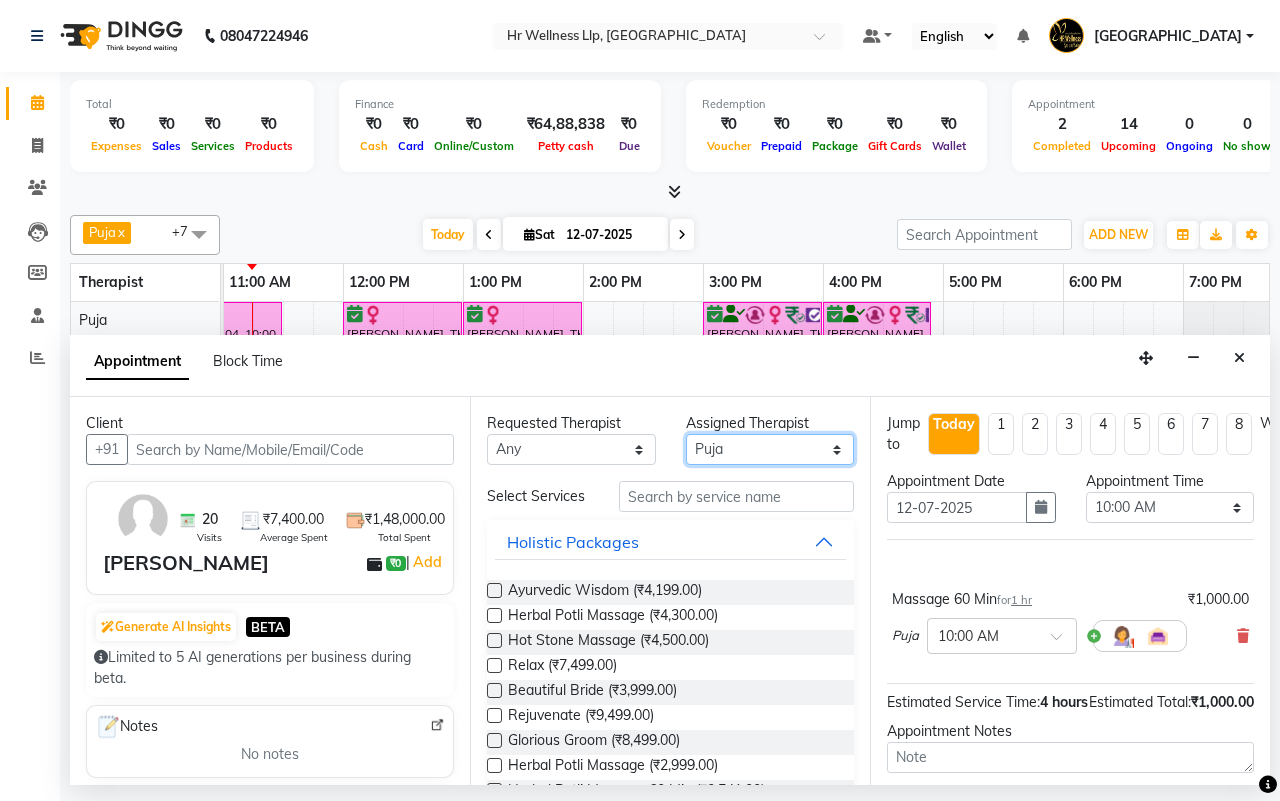 click on "Select Female waitlist Female waitlist 1 Kavita Kevin Lucy Male waitlist Preeti Puja Sharad Bhil Siddharth" at bounding box center (770, 449) 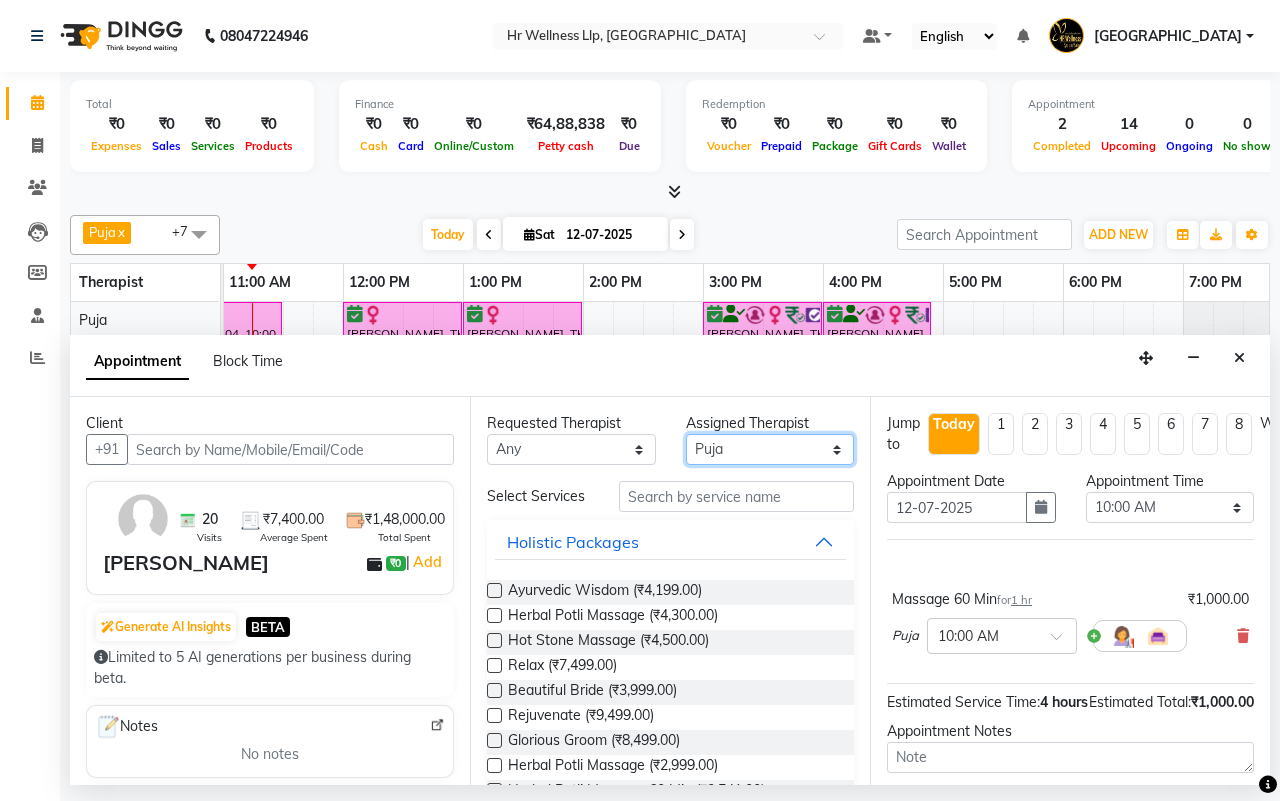 select on "19506" 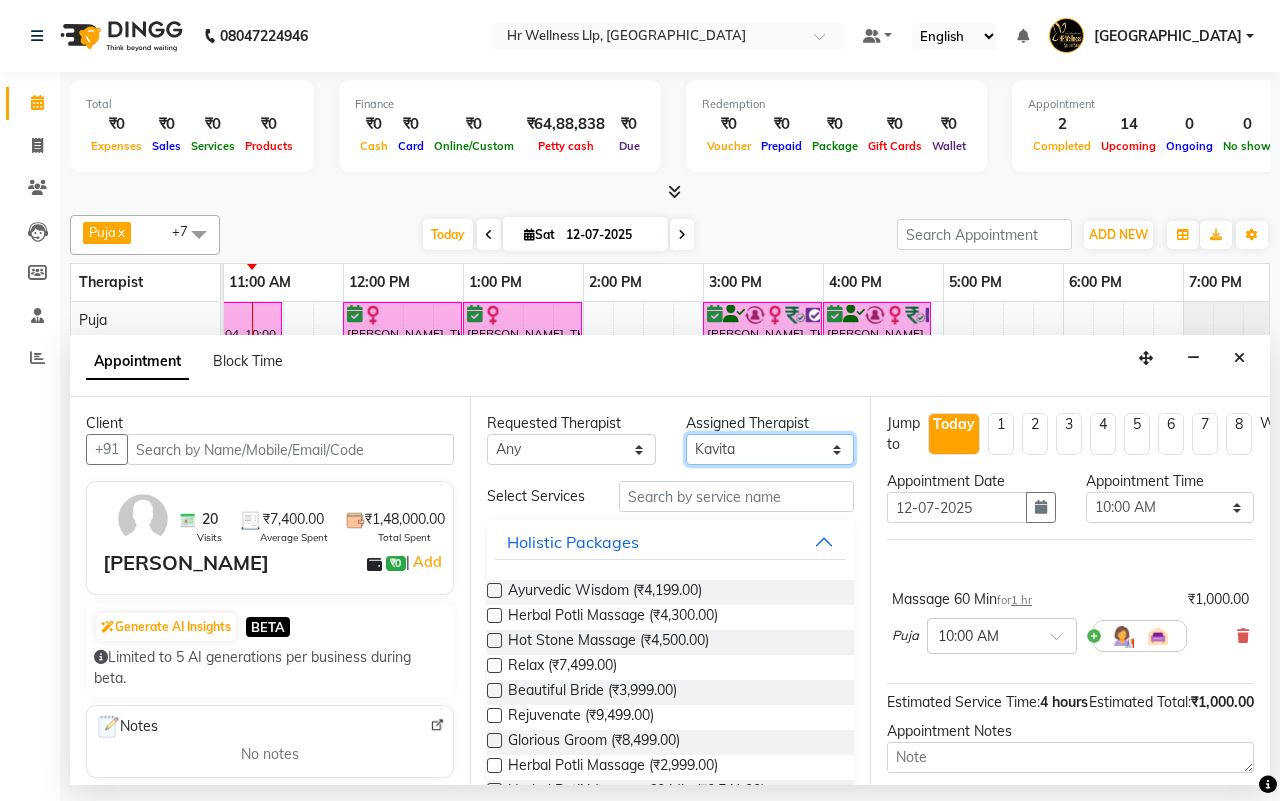 click on "Select Female waitlist Female waitlist 1 Kavita Kevin Lucy Male waitlist Preeti Puja Sharad Bhil Siddharth" at bounding box center (770, 449) 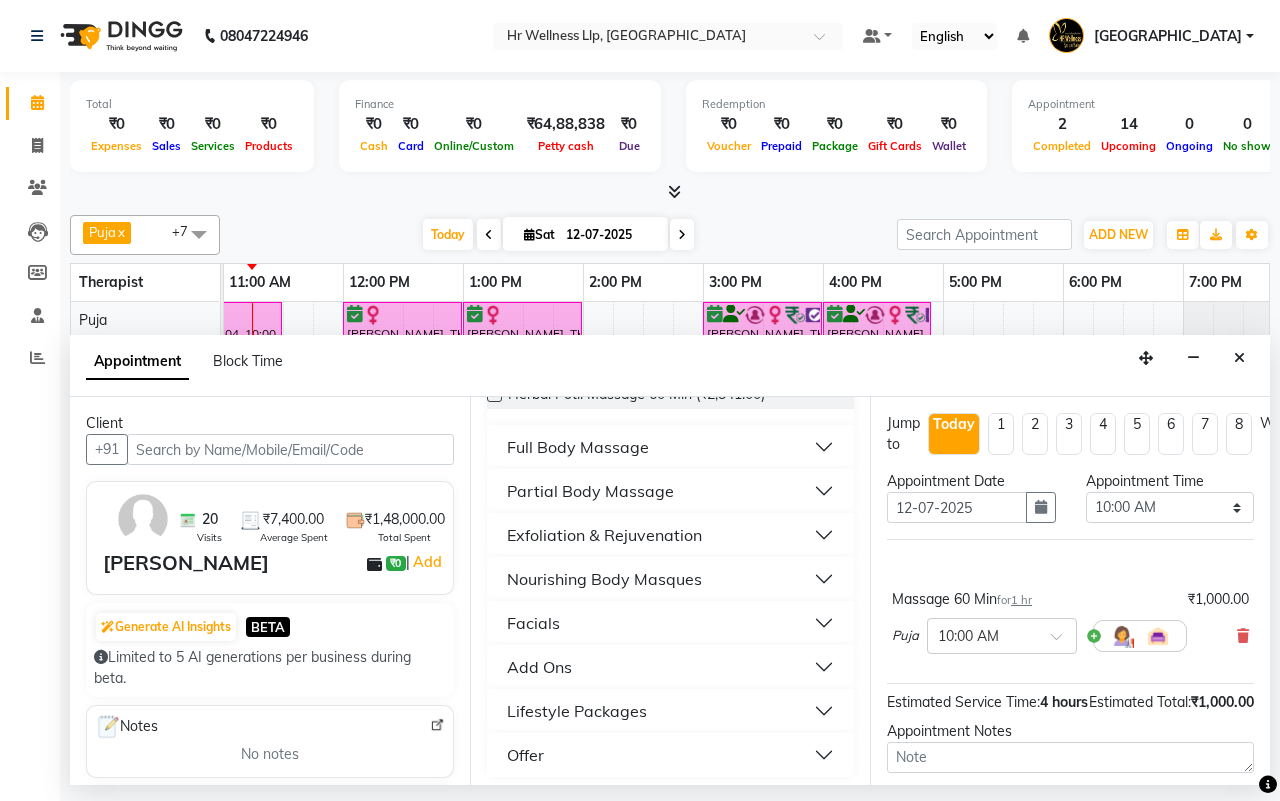 scroll, scrollTop: 413, scrollLeft: 0, axis: vertical 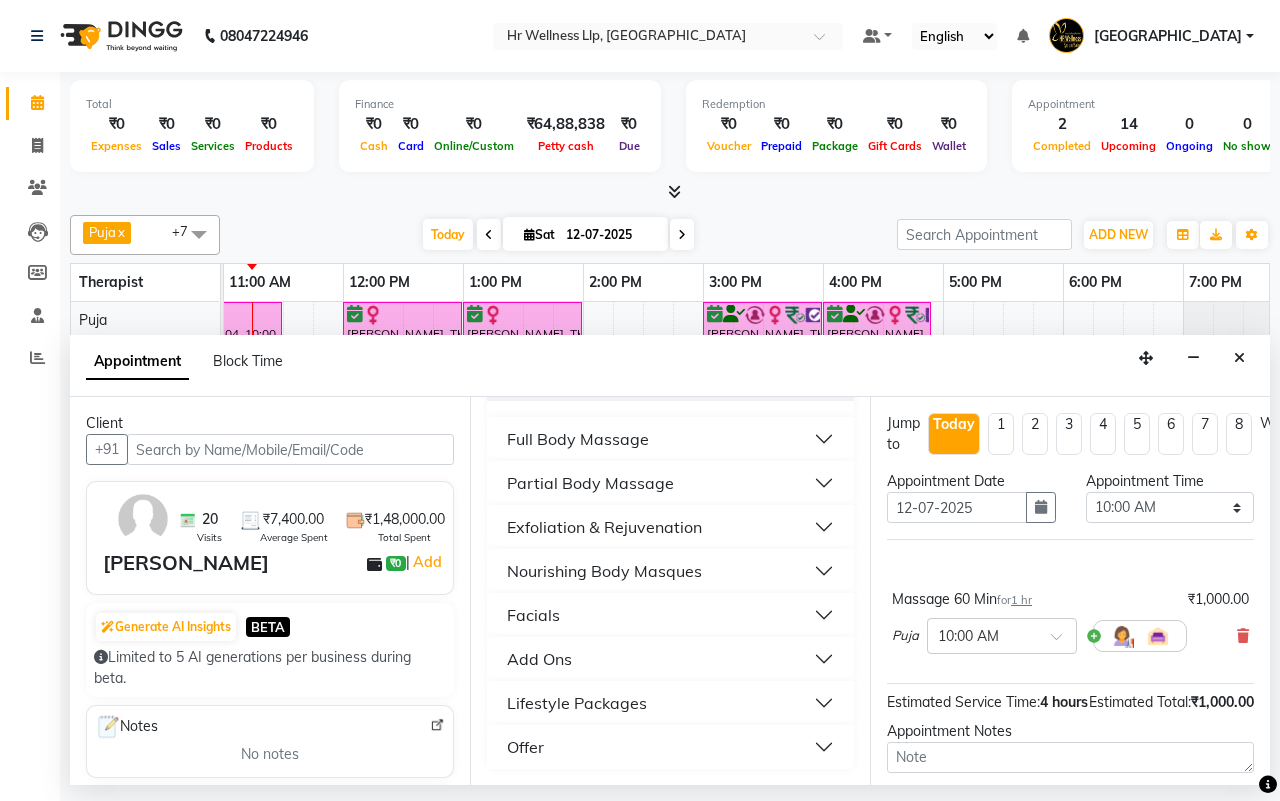 click on "Full Body Massage" at bounding box center (578, 439) 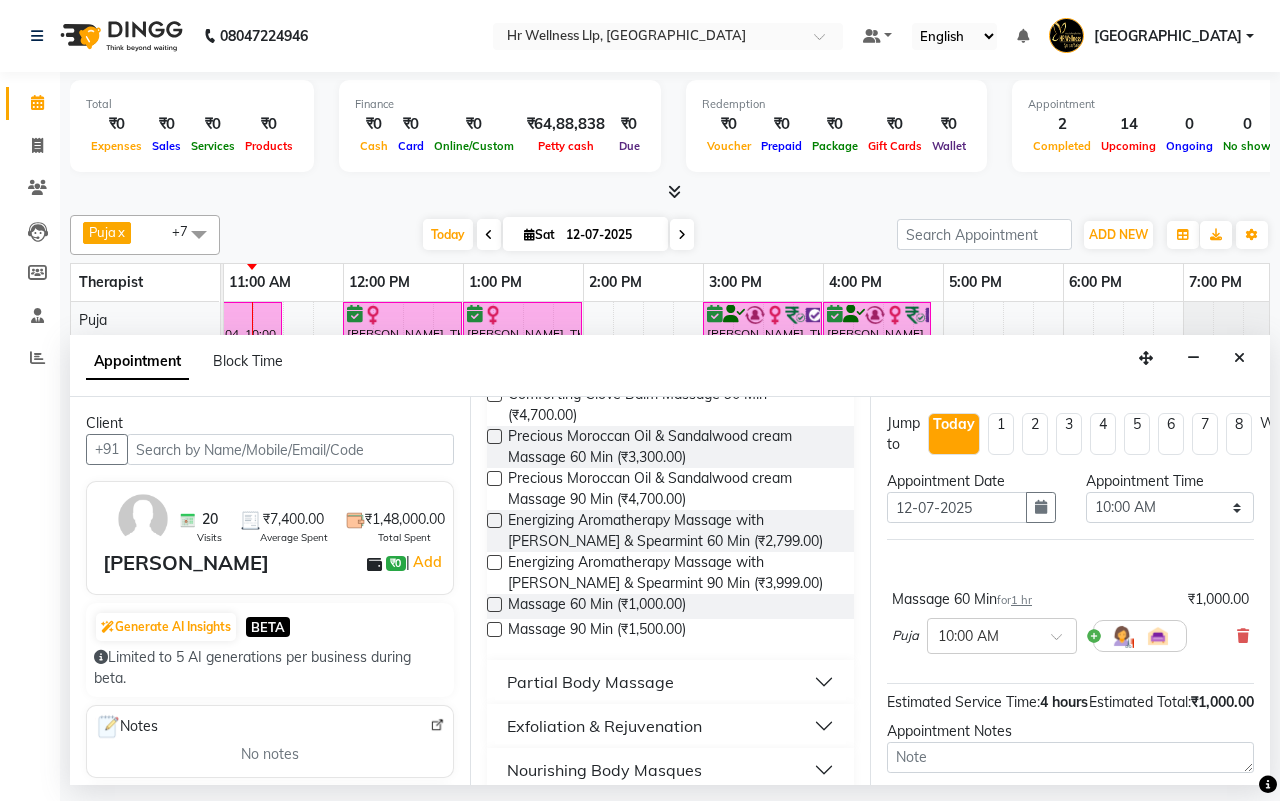 scroll, scrollTop: 1288, scrollLeft: 0, axis: vertical 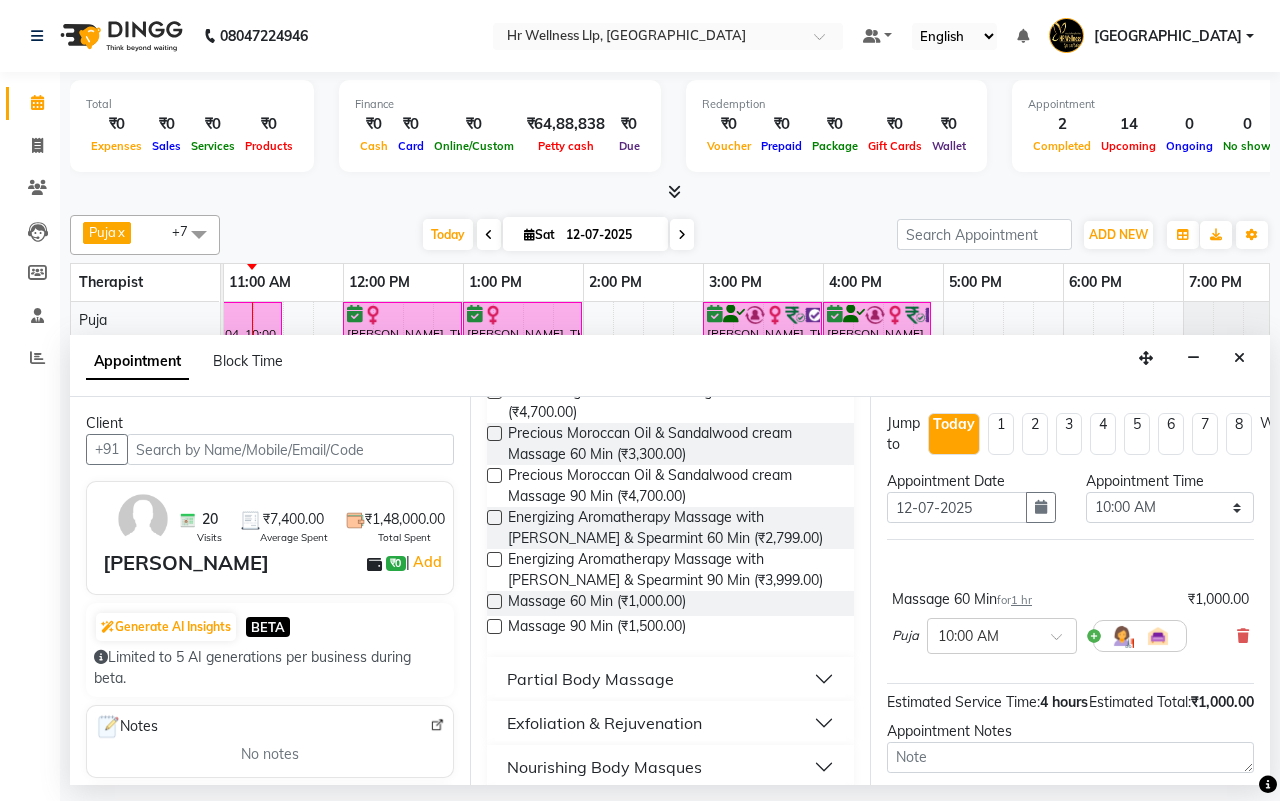 click at bounding box center (494, 601) 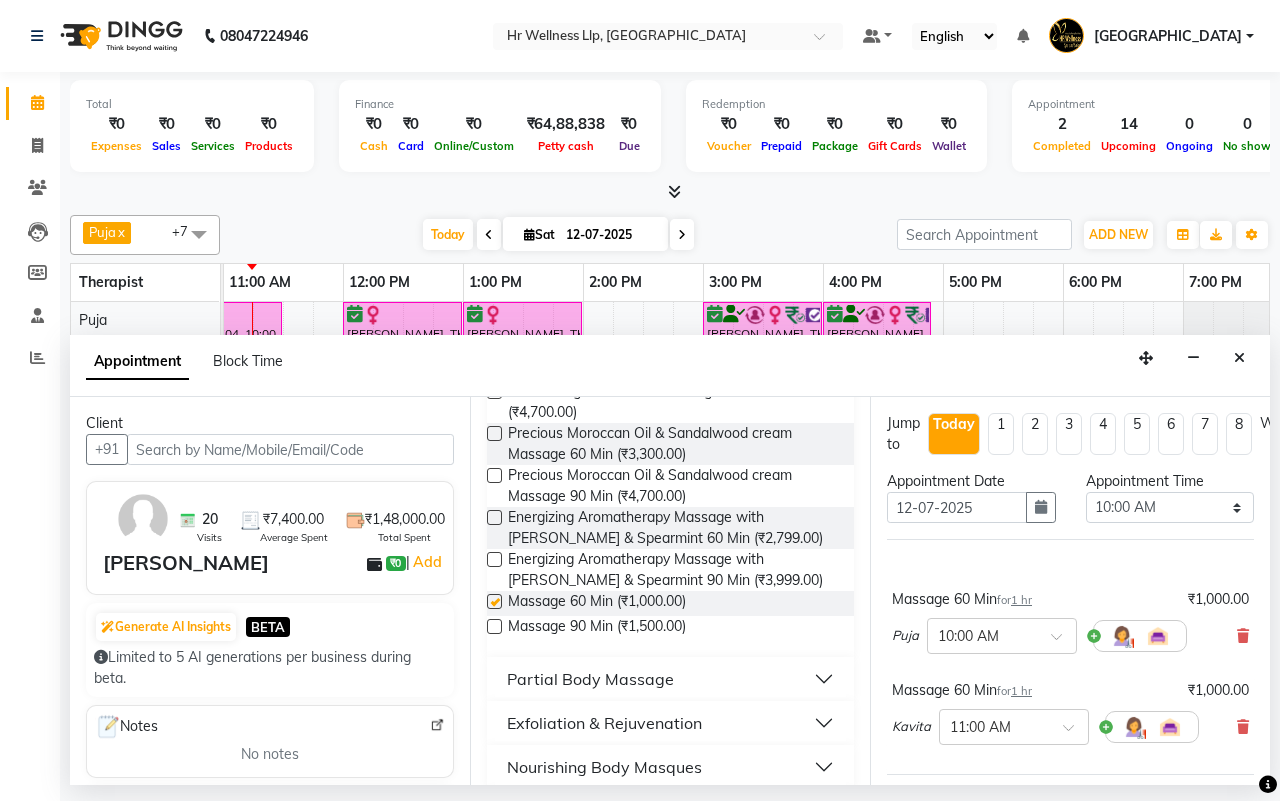 checkbox on "false" 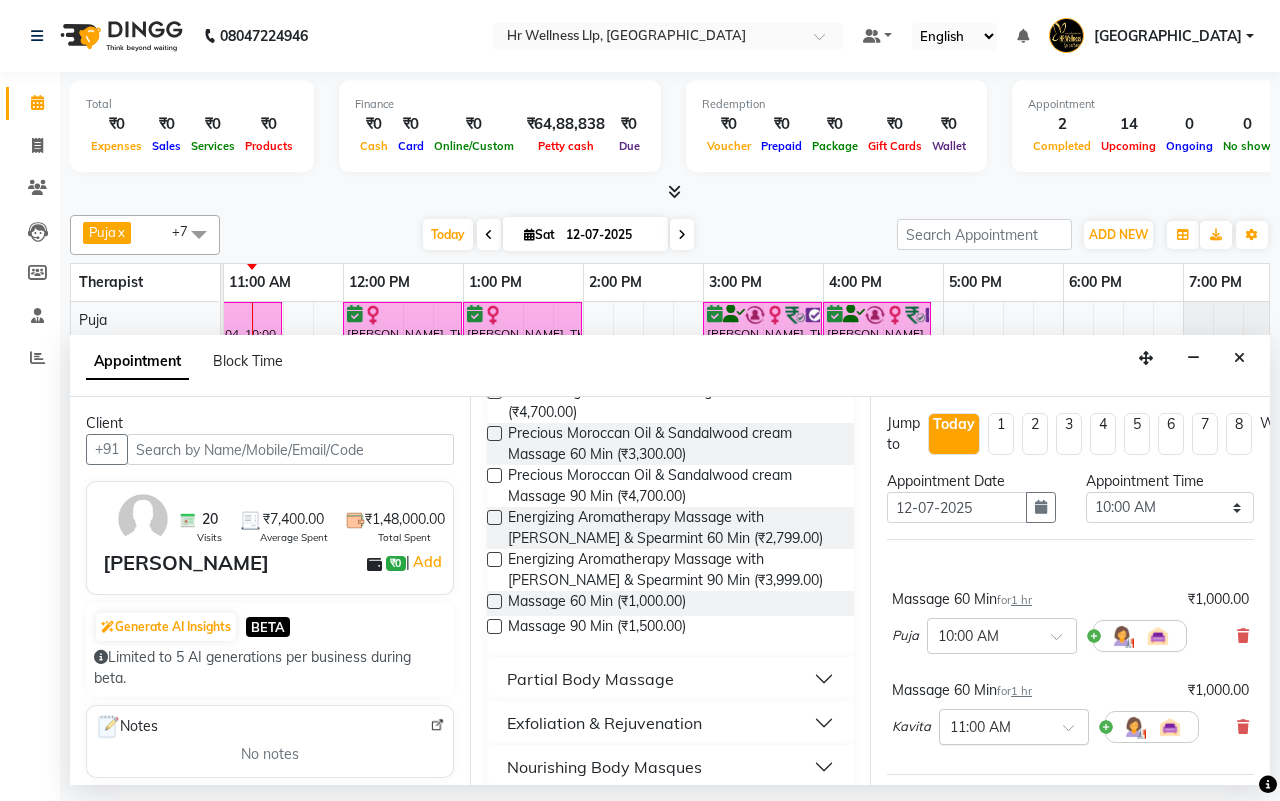 click at bounding box center [1075, 733] 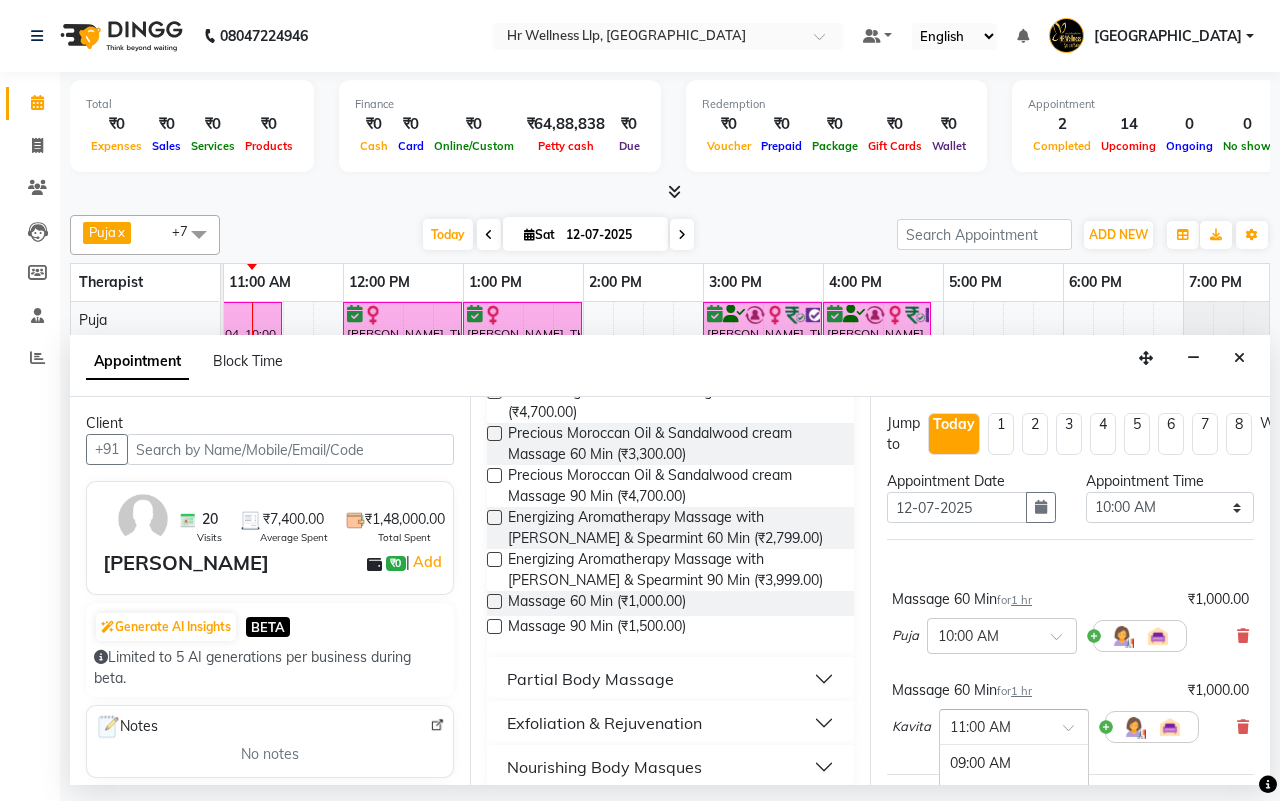 scroll, scrollTop: 296, scrollLeft: 0, axis: vertical 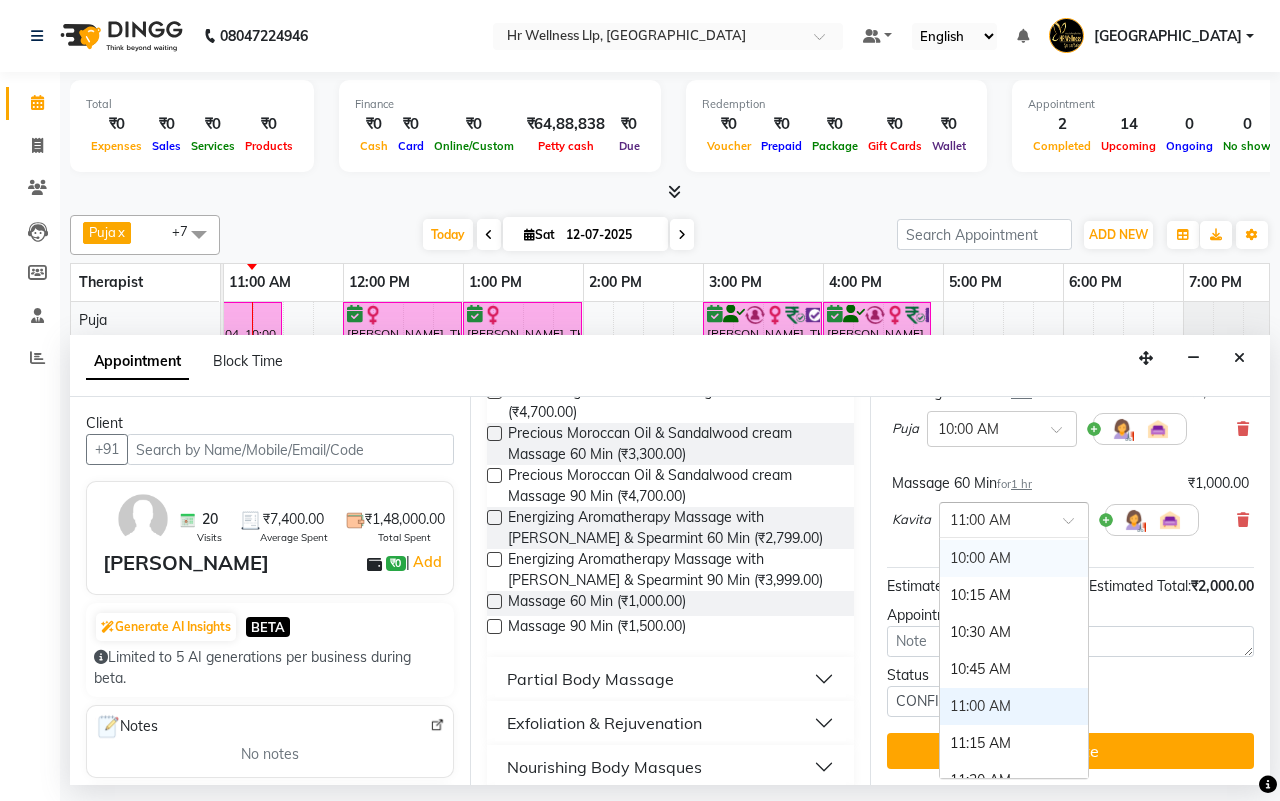click on "10:00 AM" at bounding box center (1014, 558) 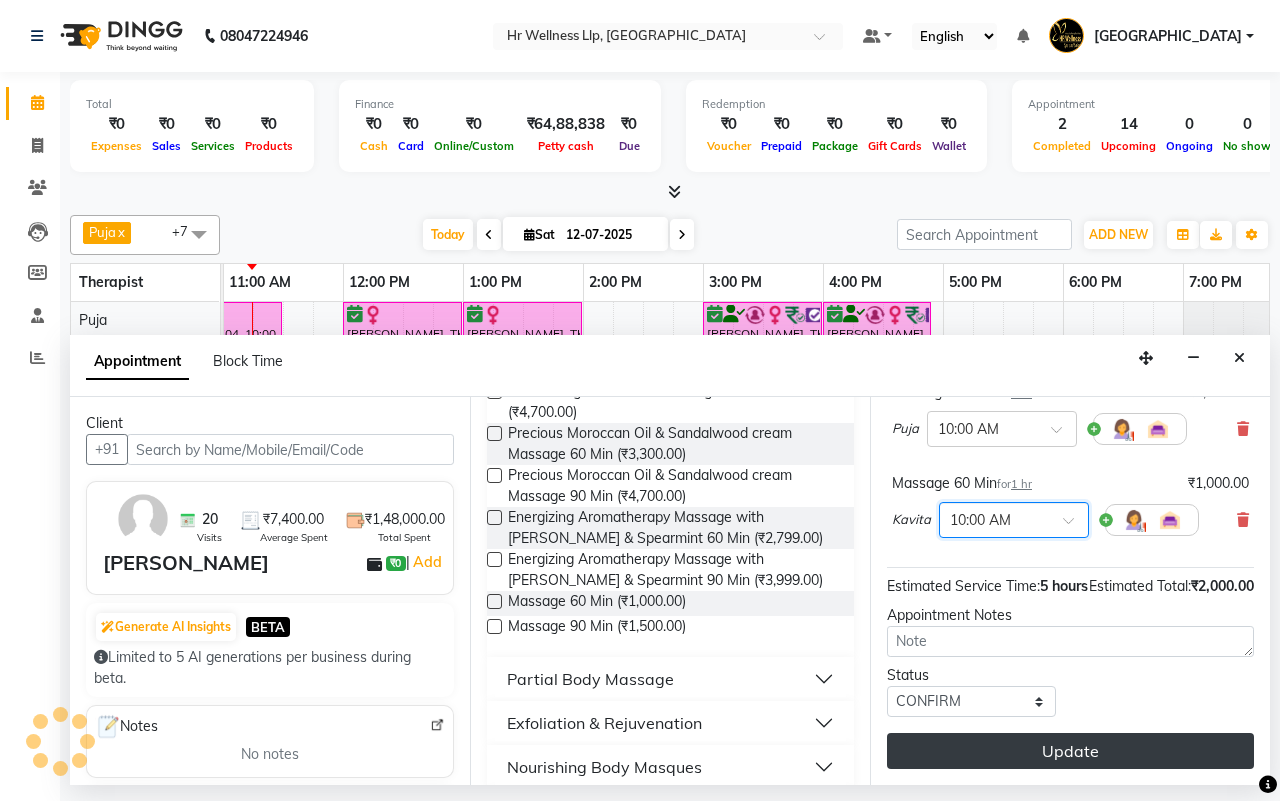 click on "Update" at bounding box center (1070, 751) 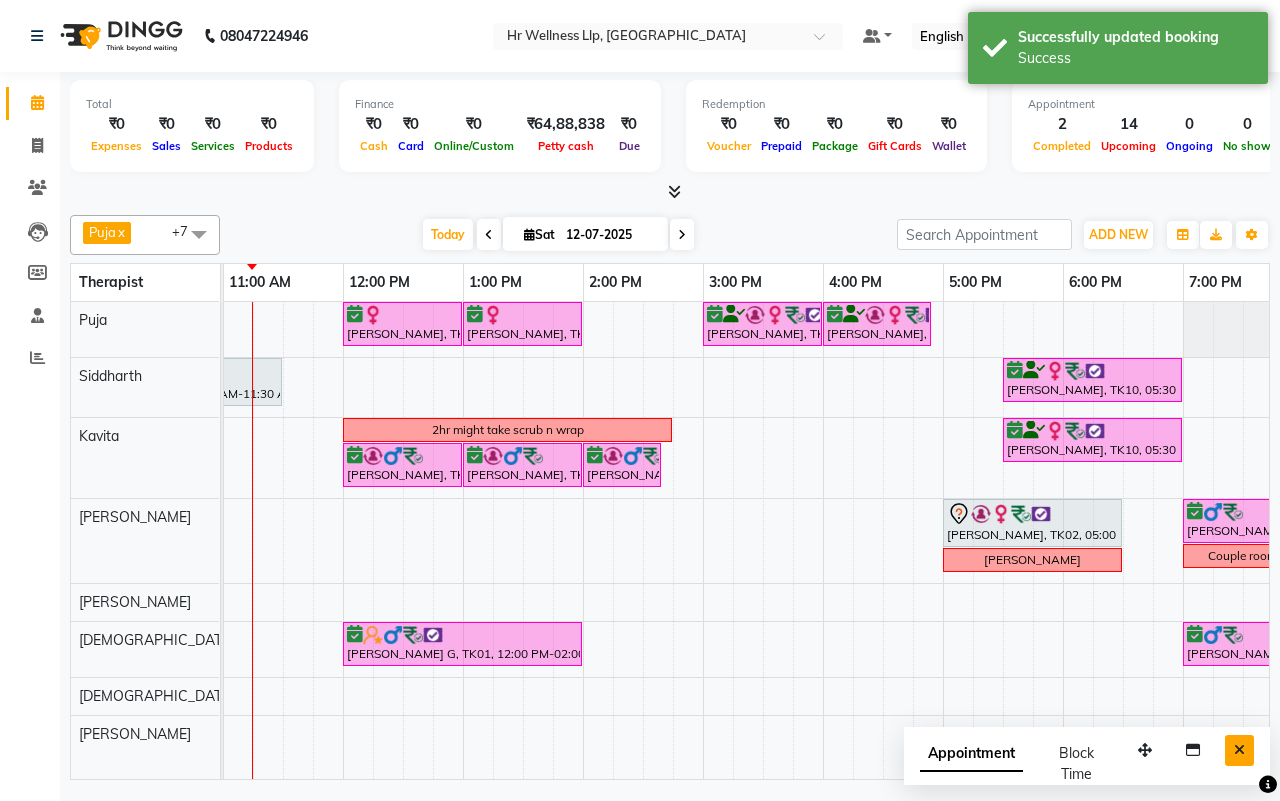 click at bounding box center [1239, 750] 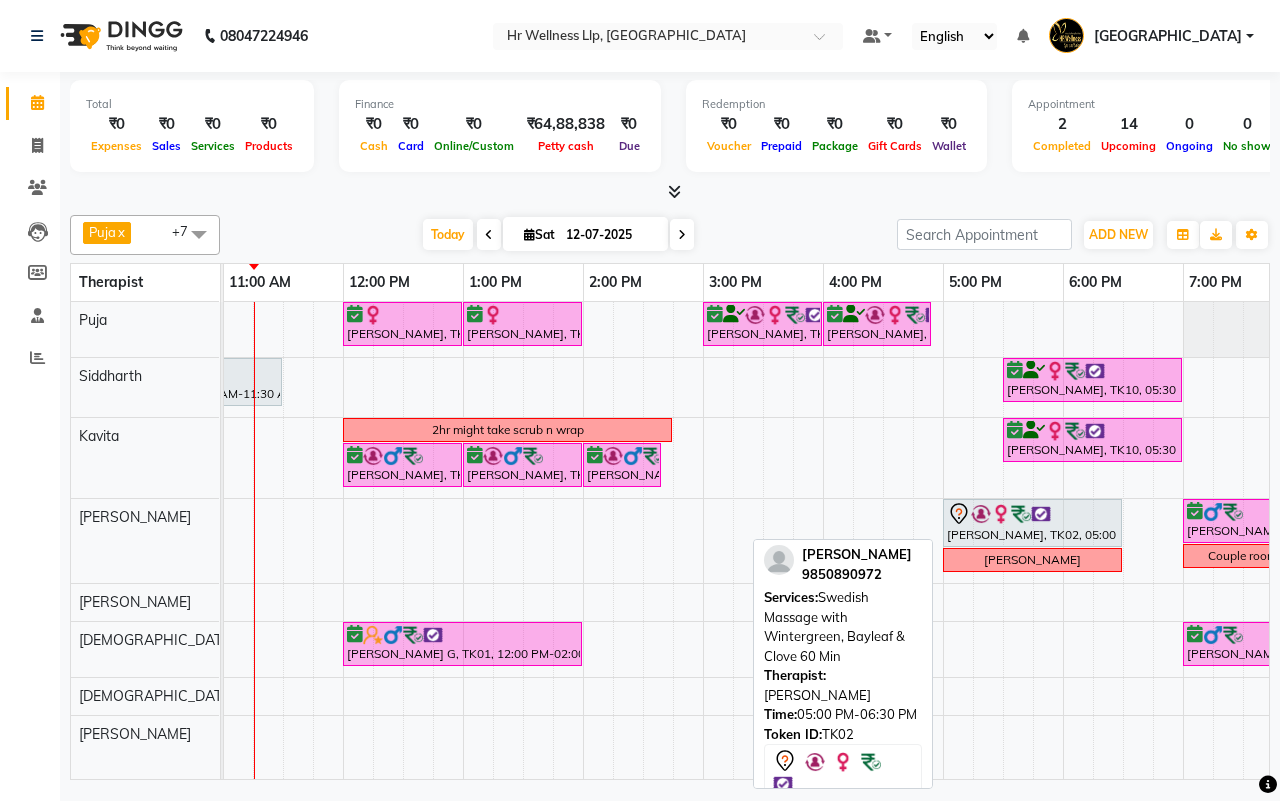 click on "[PERSON_NAME], TK02, 05:00 PM-06:30 PM, Swedish Massage with Wintergreen, Bayleaf & Clove 60 Min" at bounding box center (1032, 523) 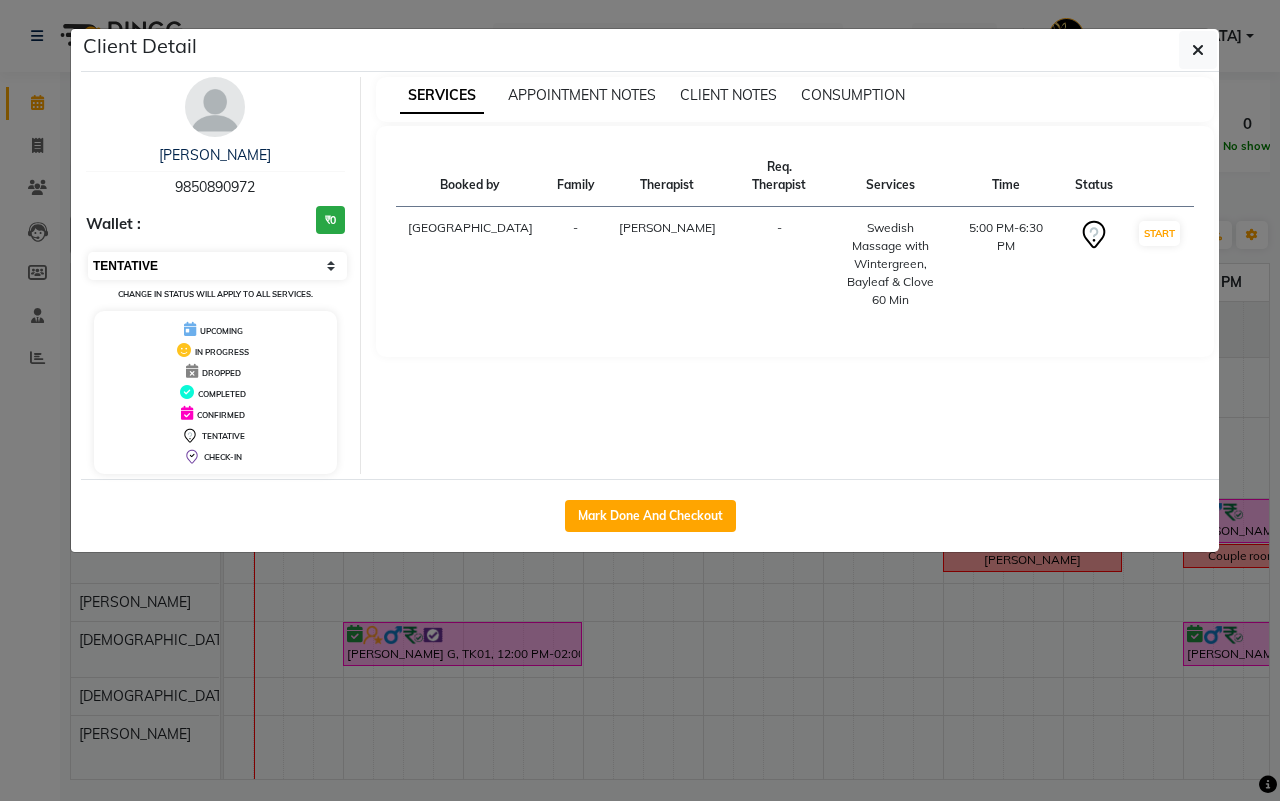 click on "Select IN SERVICE CONFIRMED TENTATIVE CHECK IN MARK DONE DROPPED UPCOMING" at bounding box center [217, 266] 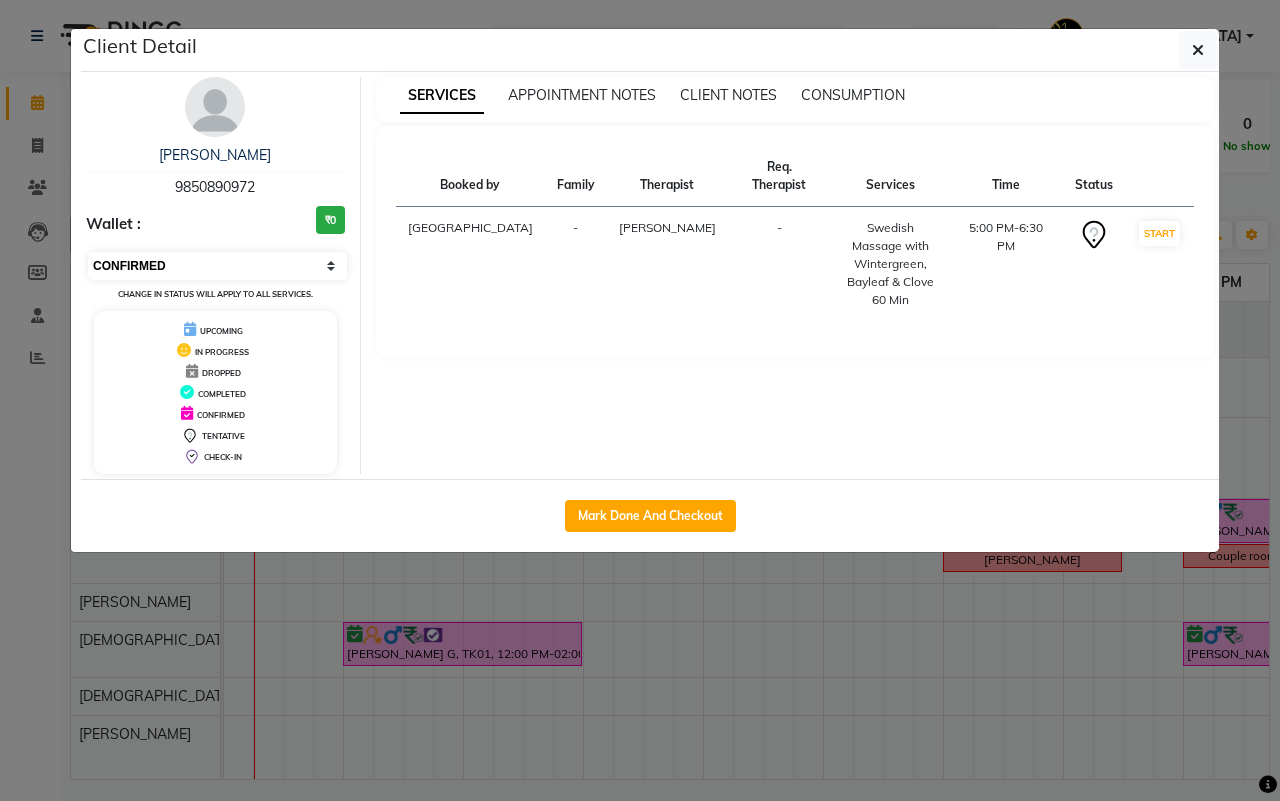 click on "Select IN SERVICE CONFIRMED TENTATIVE CHECK IN MARK DONE DROPPED UPCOMING" at bounding box center (217, 266) 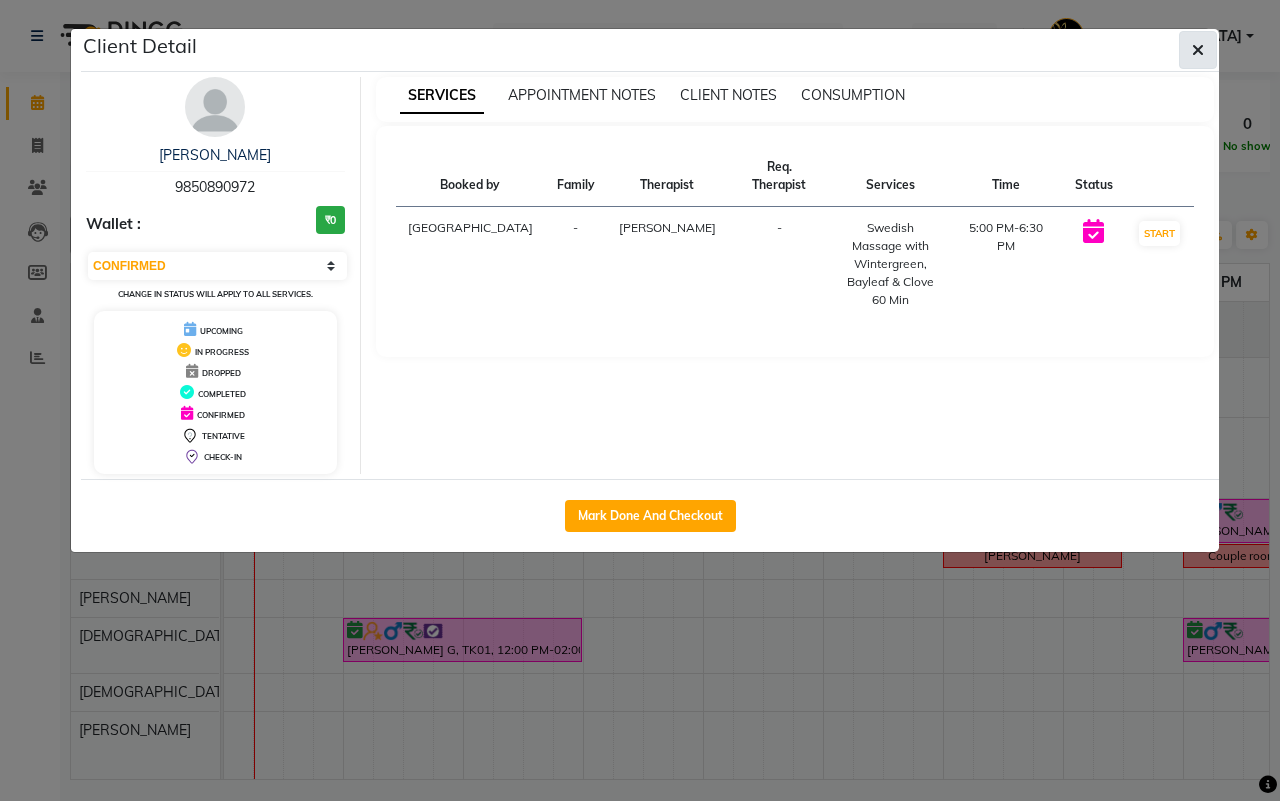 click 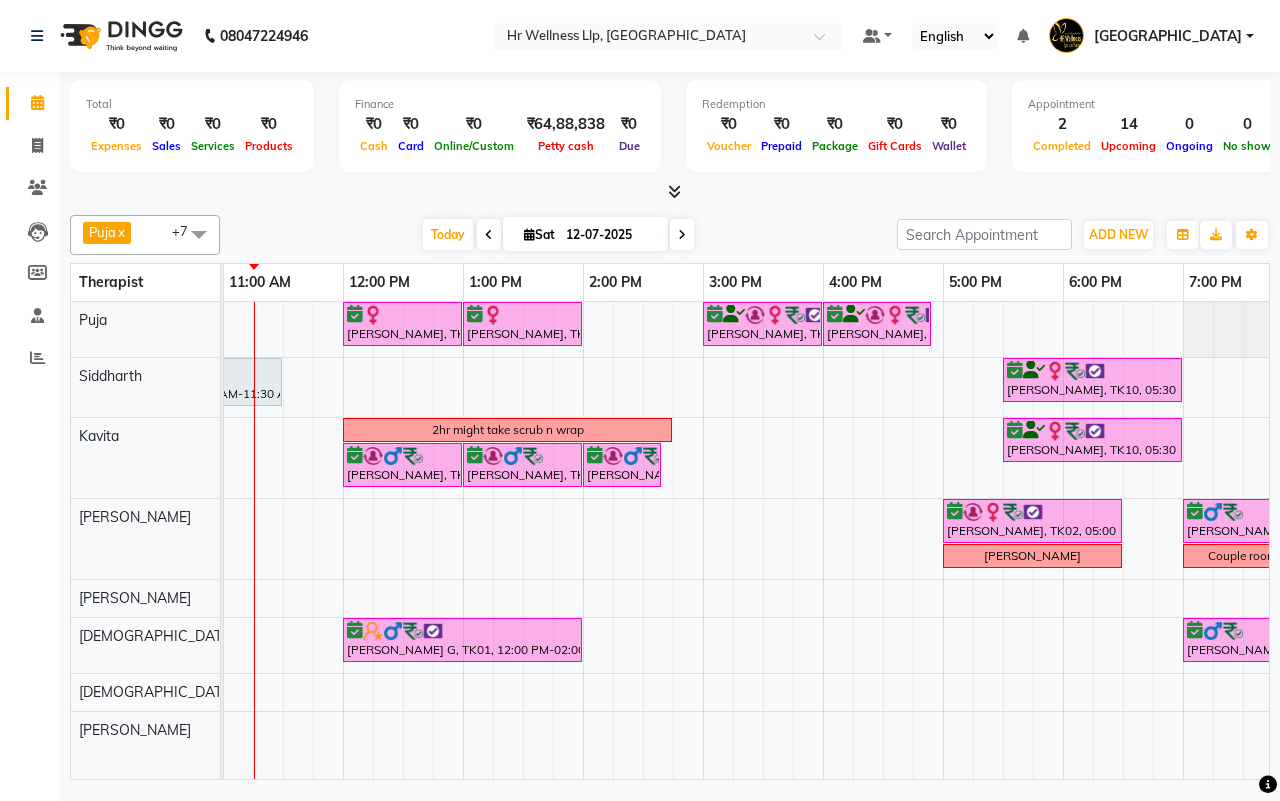 scroll, scrollTop: 0, scrollLeft: 515, axis: horizontal 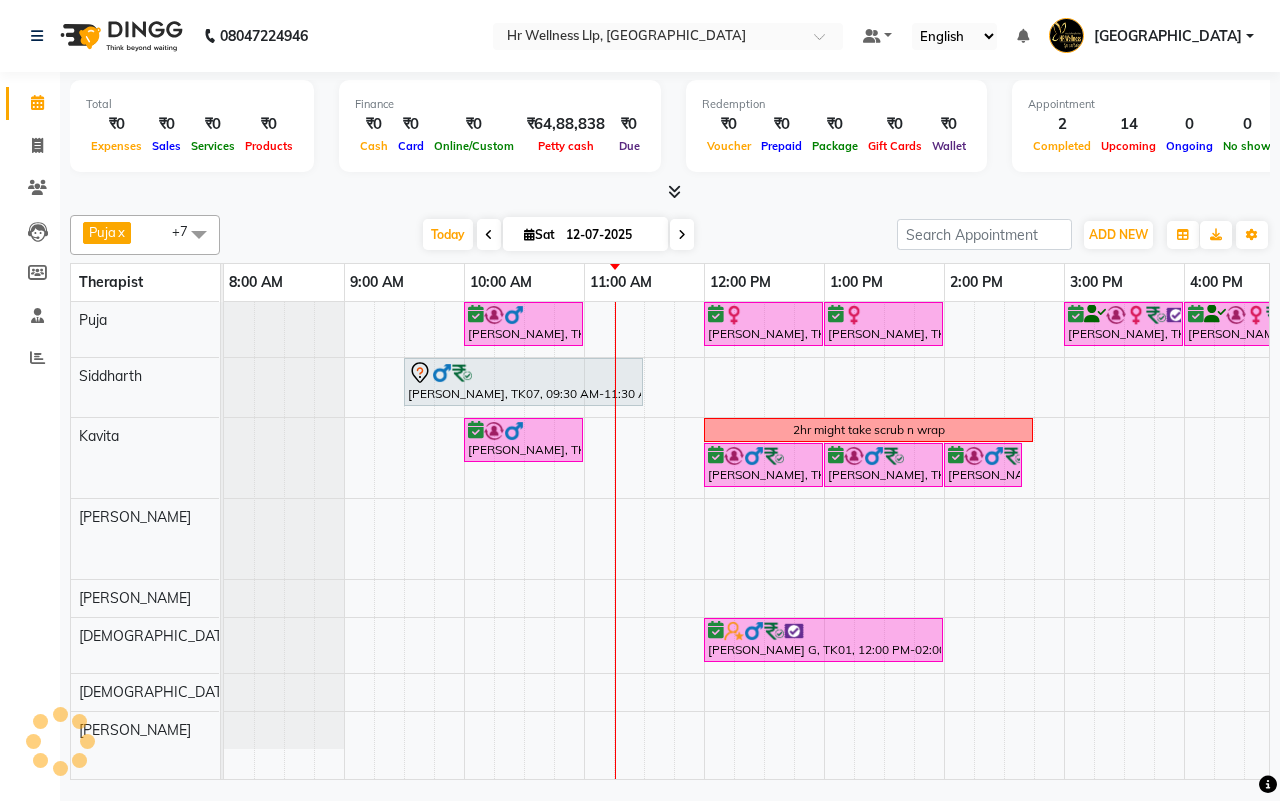 click on "[DATE]  [DATE]" at bounding box center [558, 235] 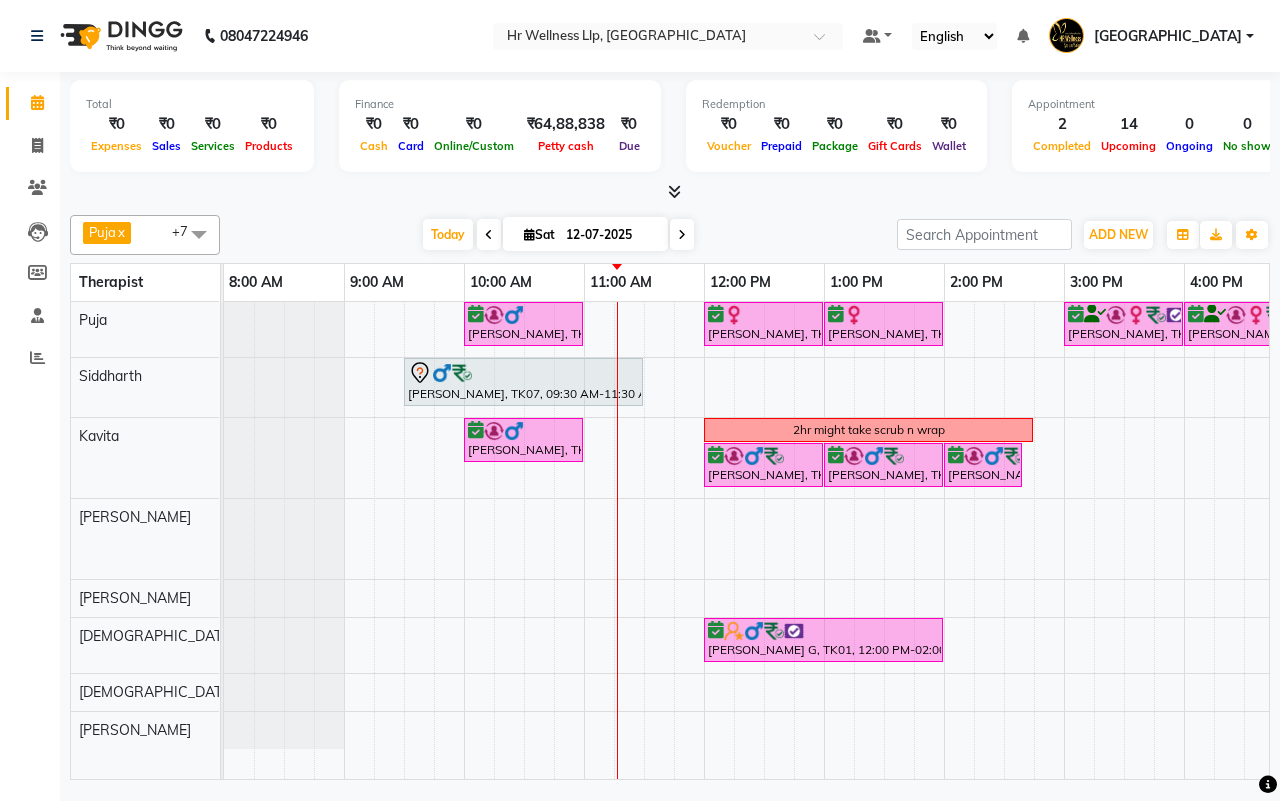 scroll, scrollTop: 0, scrollLeft: 425, axis: horizontal 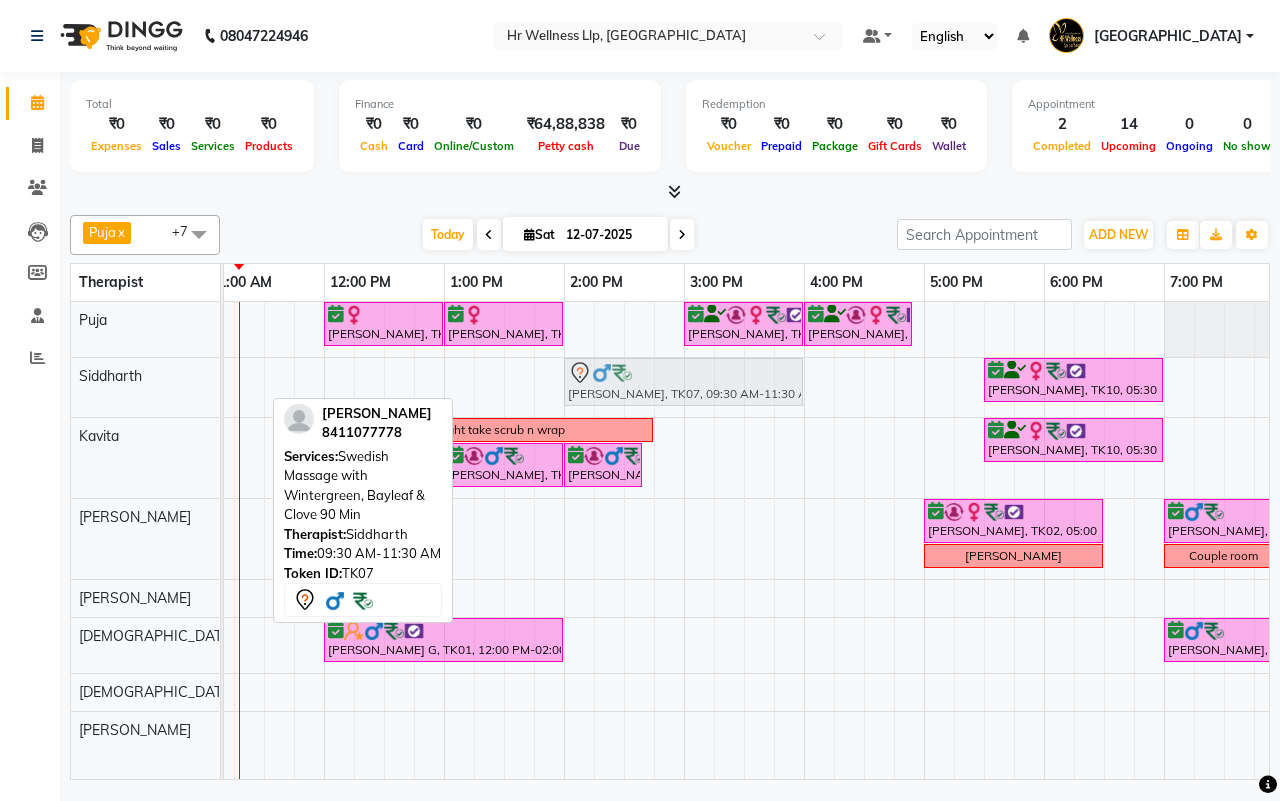 drag, startPoint x: 248, startPoint y: 385, endPoint x: 783, endPoint y: 408, distance: 535.49414 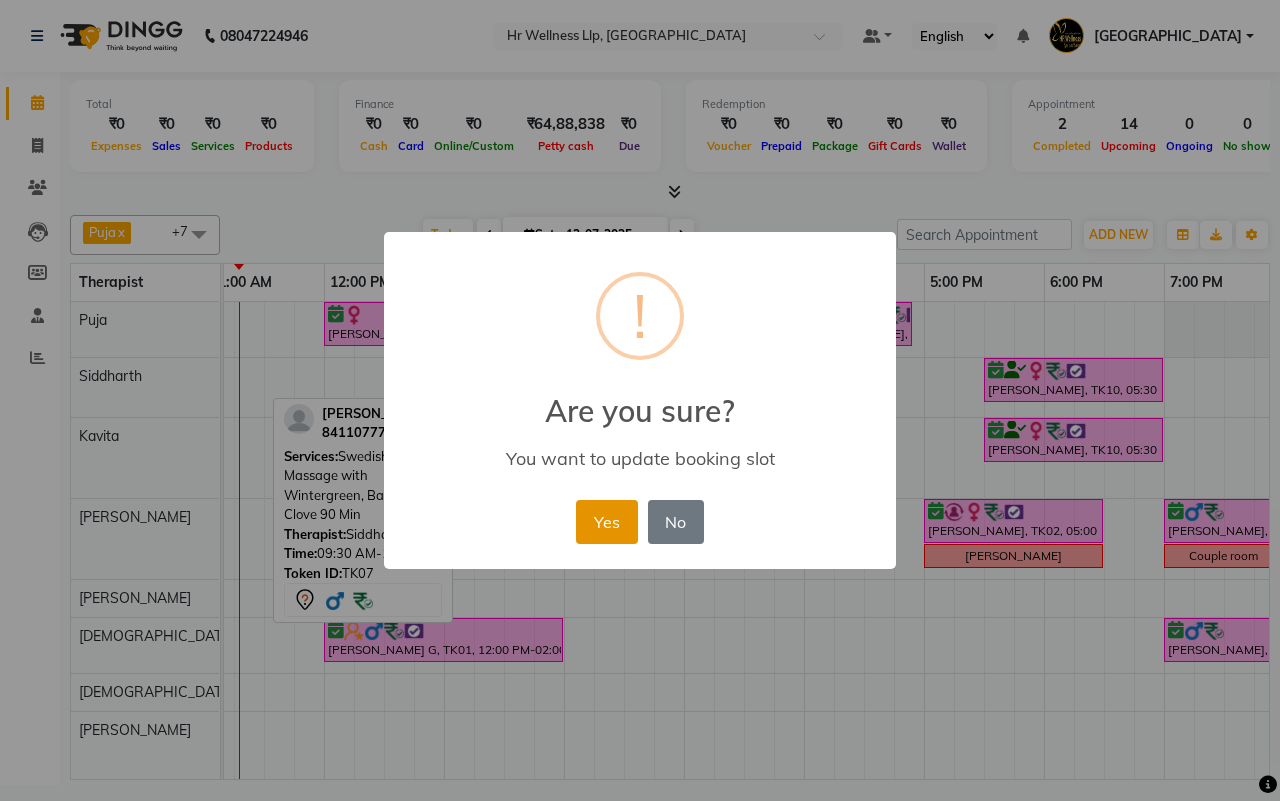 click on "Yes" at bounding box center [606, 522] 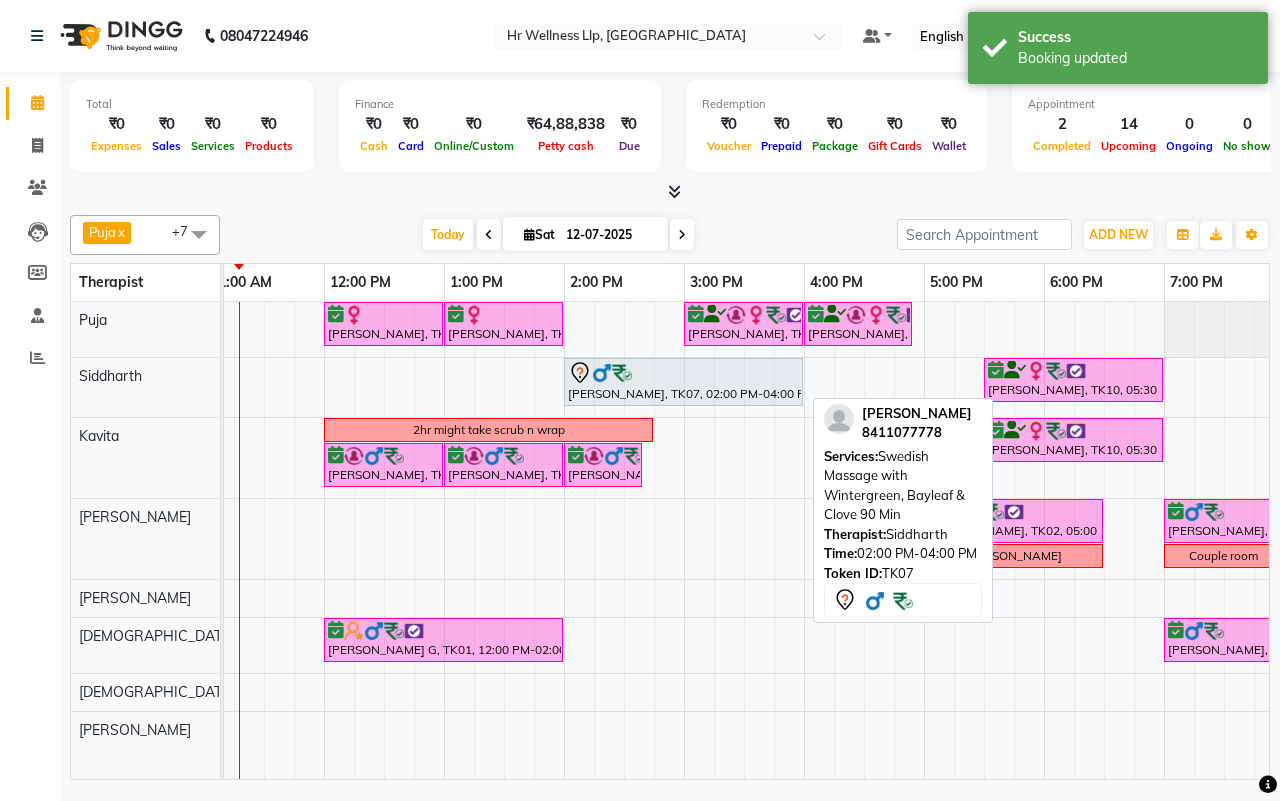 click at bounding box center [683, 373] 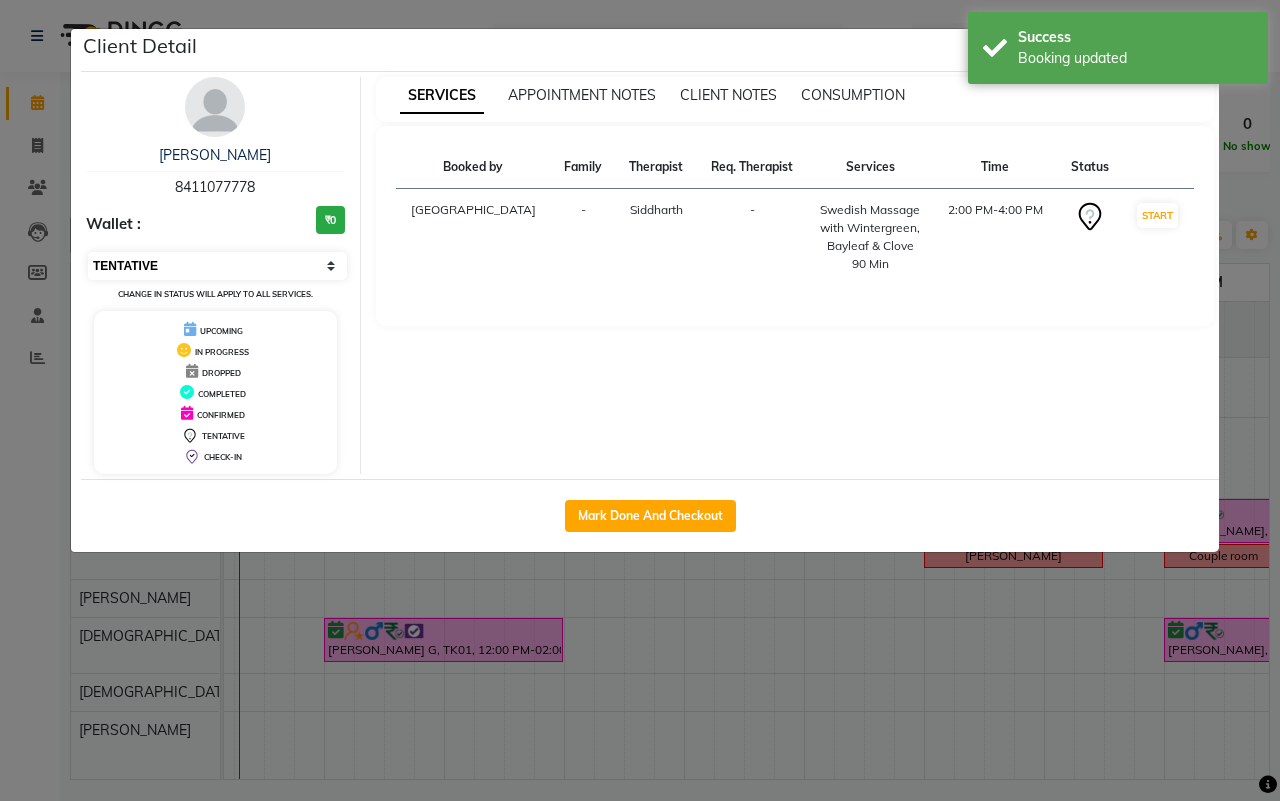 drag, startPoint x: 211, startPoint y: 263, endPoint x: 210, endPoint y: 280, distance: 17.029387 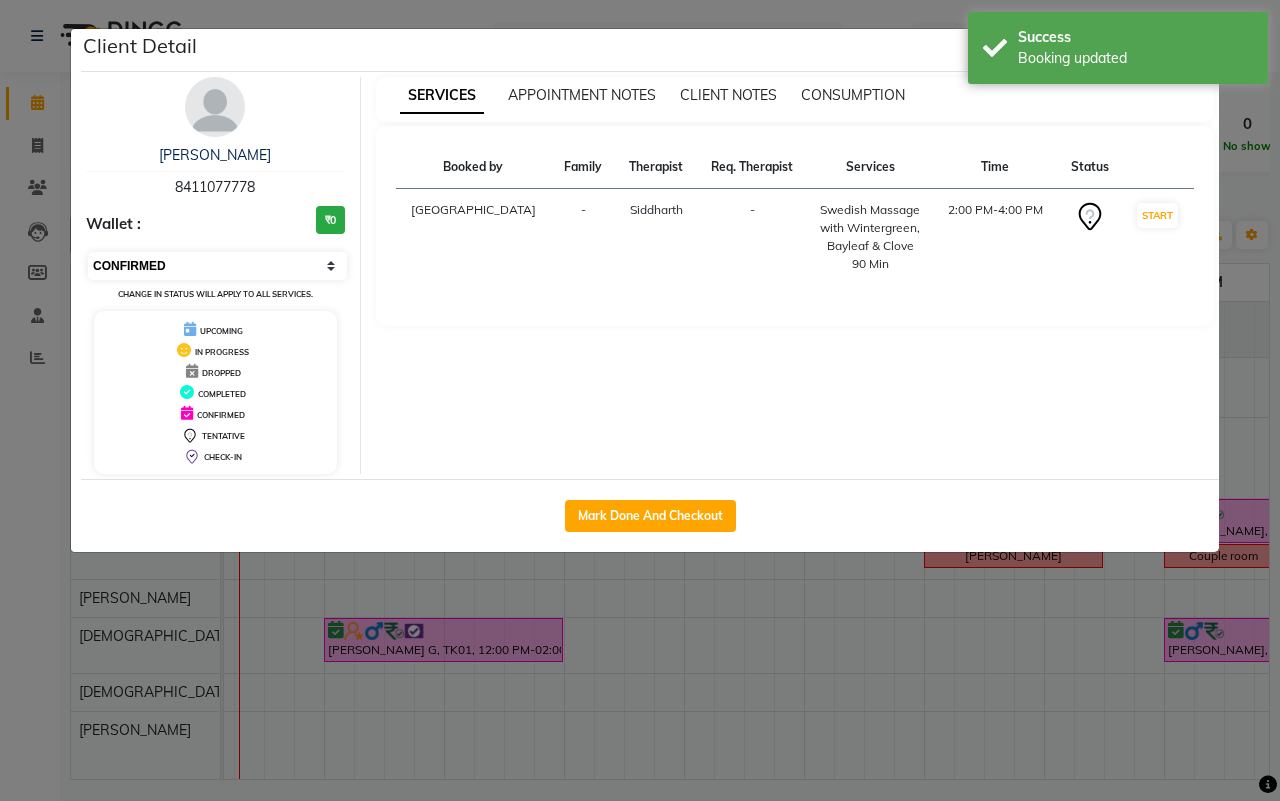 click on "Select IN SERVICE CONFIRMED TENTATIVE CHECK IN MARK DONE DROPPED UPCOMING" at bounding box center [217, 266] 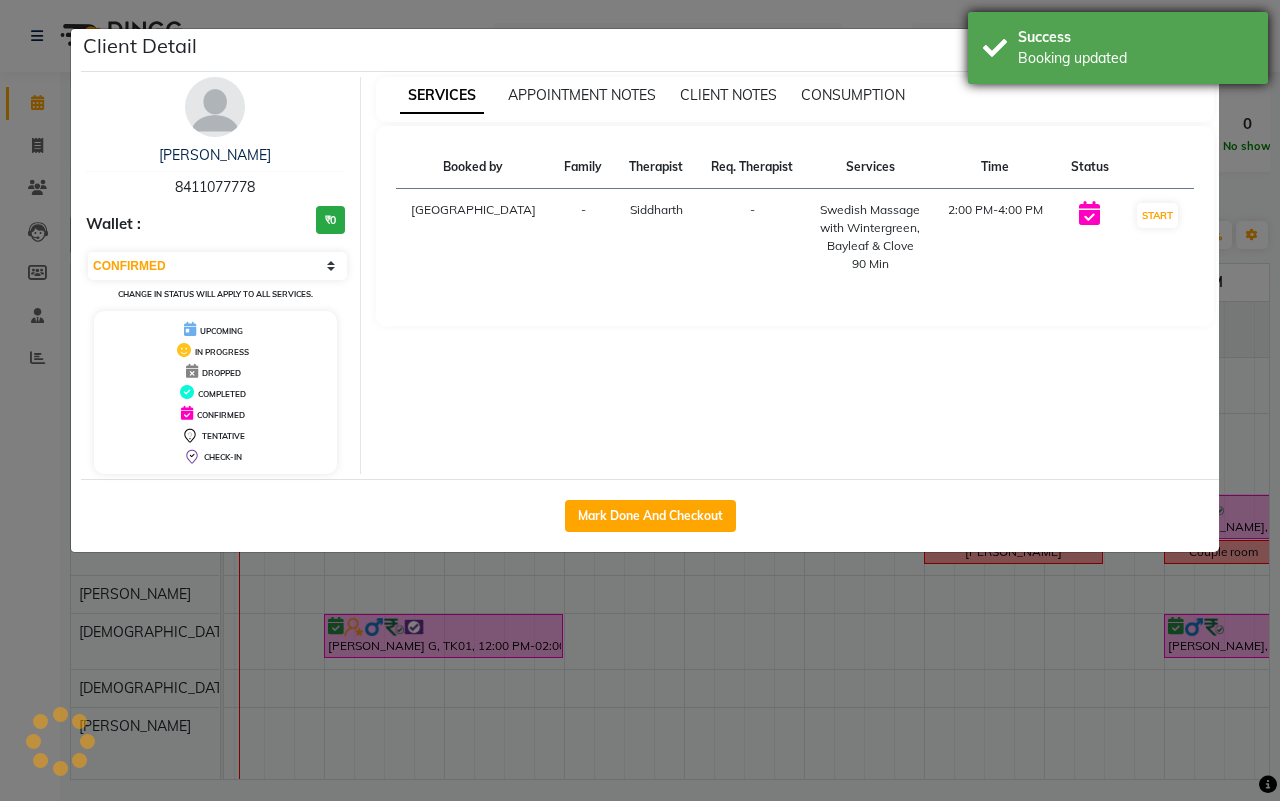 click on "Success   Booking updated" at bounding box center (1118, 48) 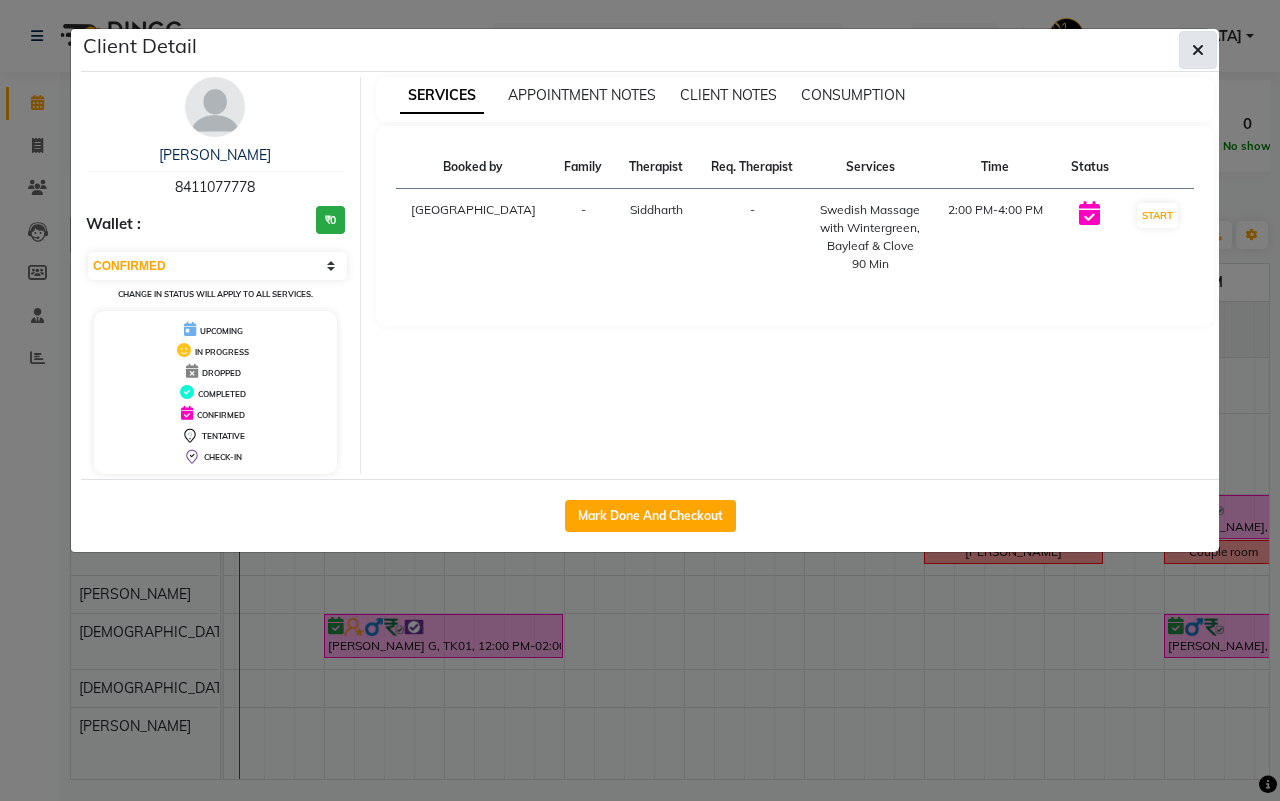 click 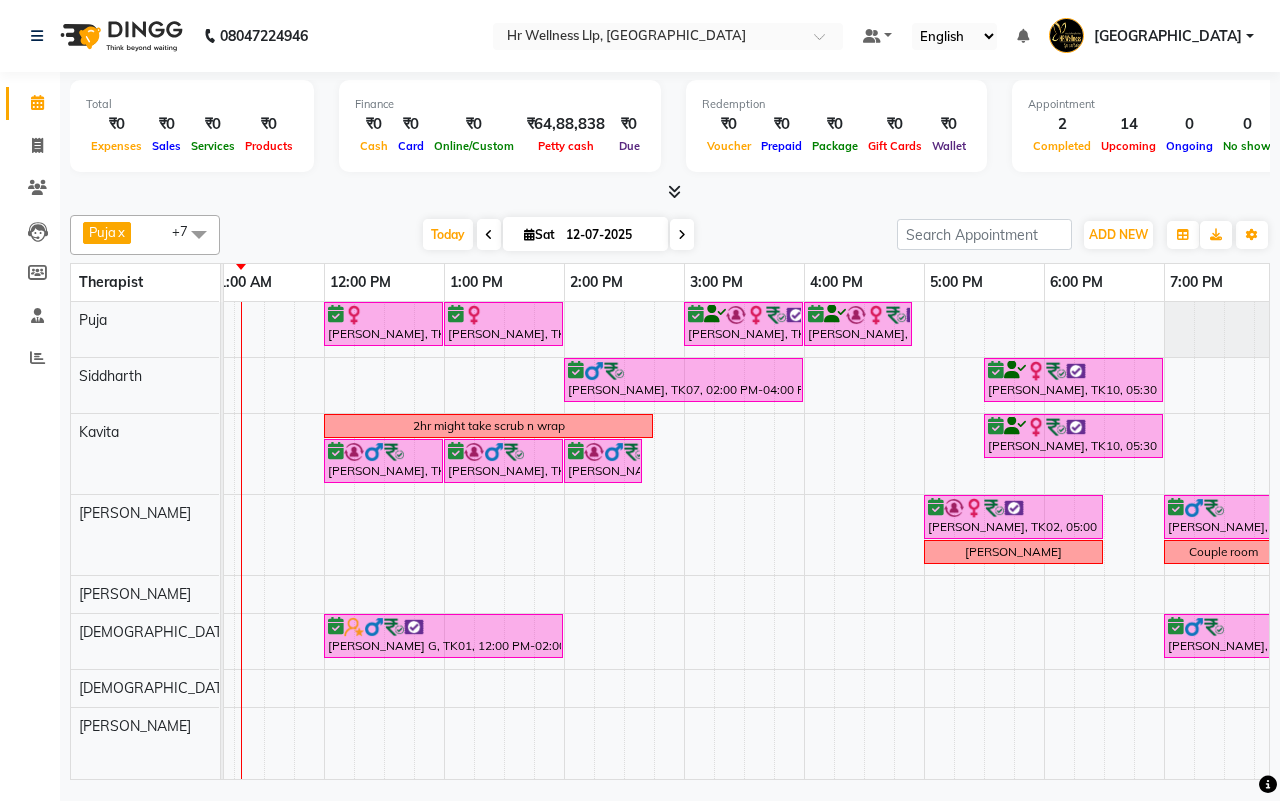 scroll, scrollTop: 0, scrollLeft: 226, axis: horizontal 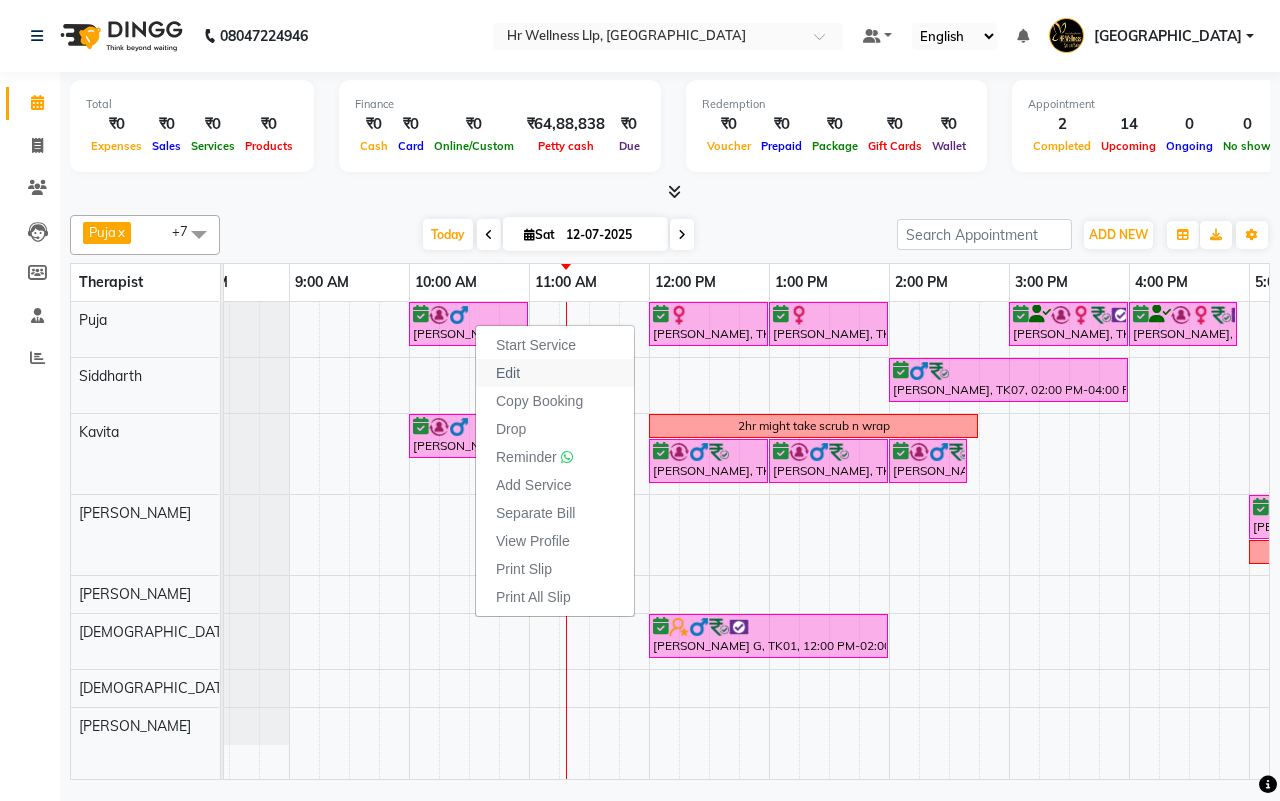 click on "Edit" at bounding box center (508, 373) 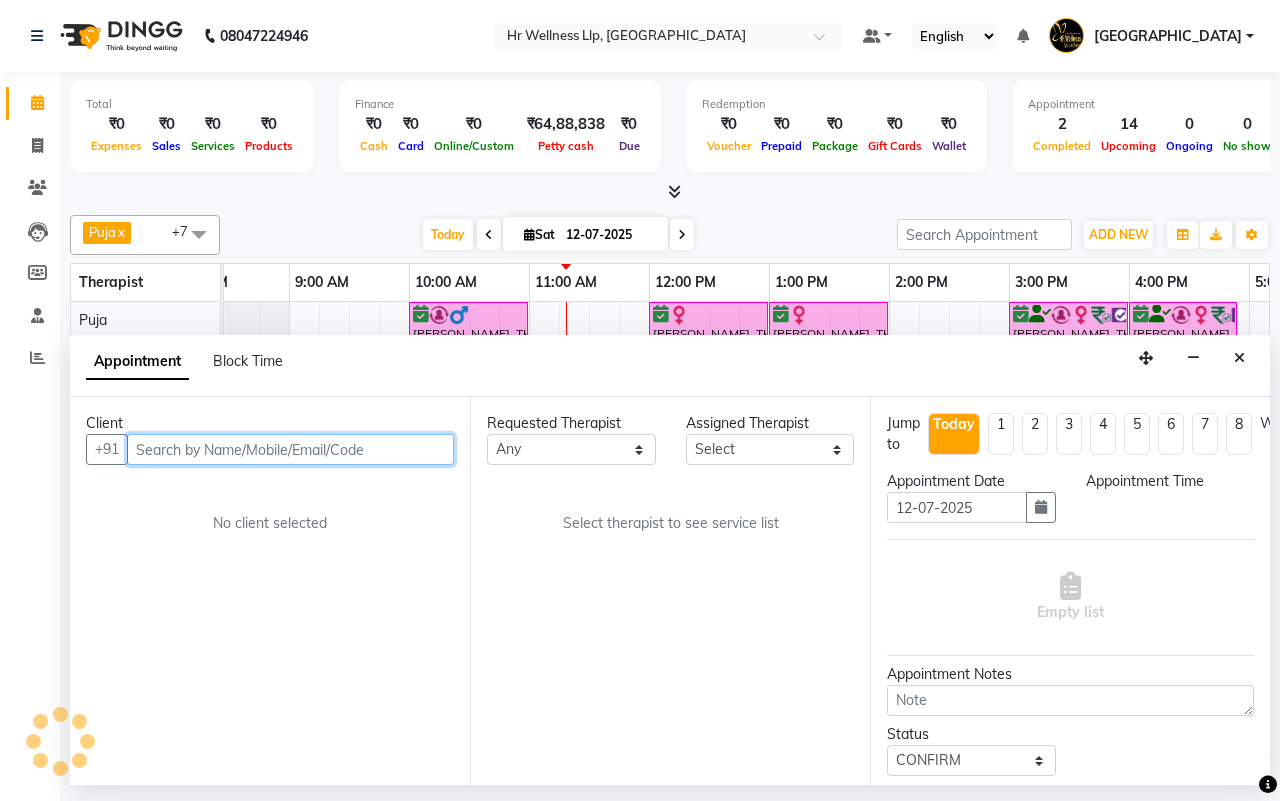 select on "600" 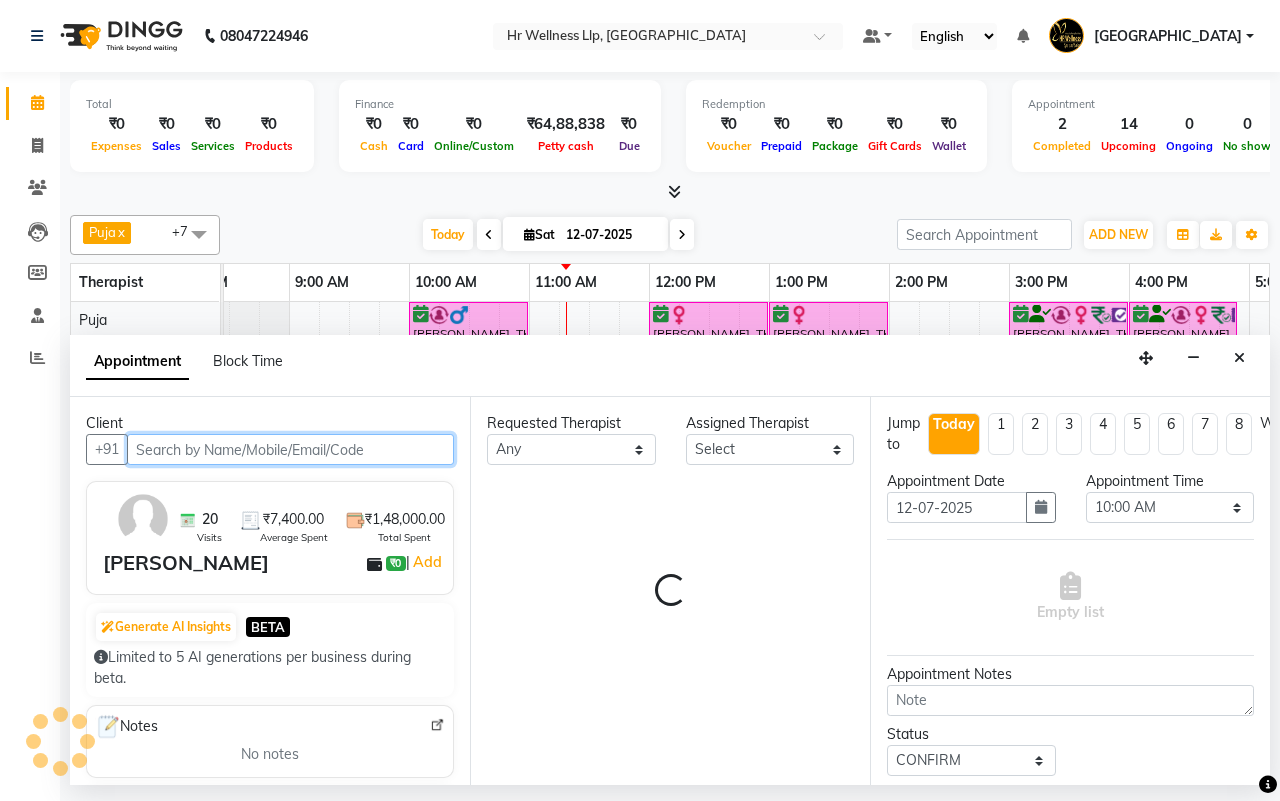 select on "19506" 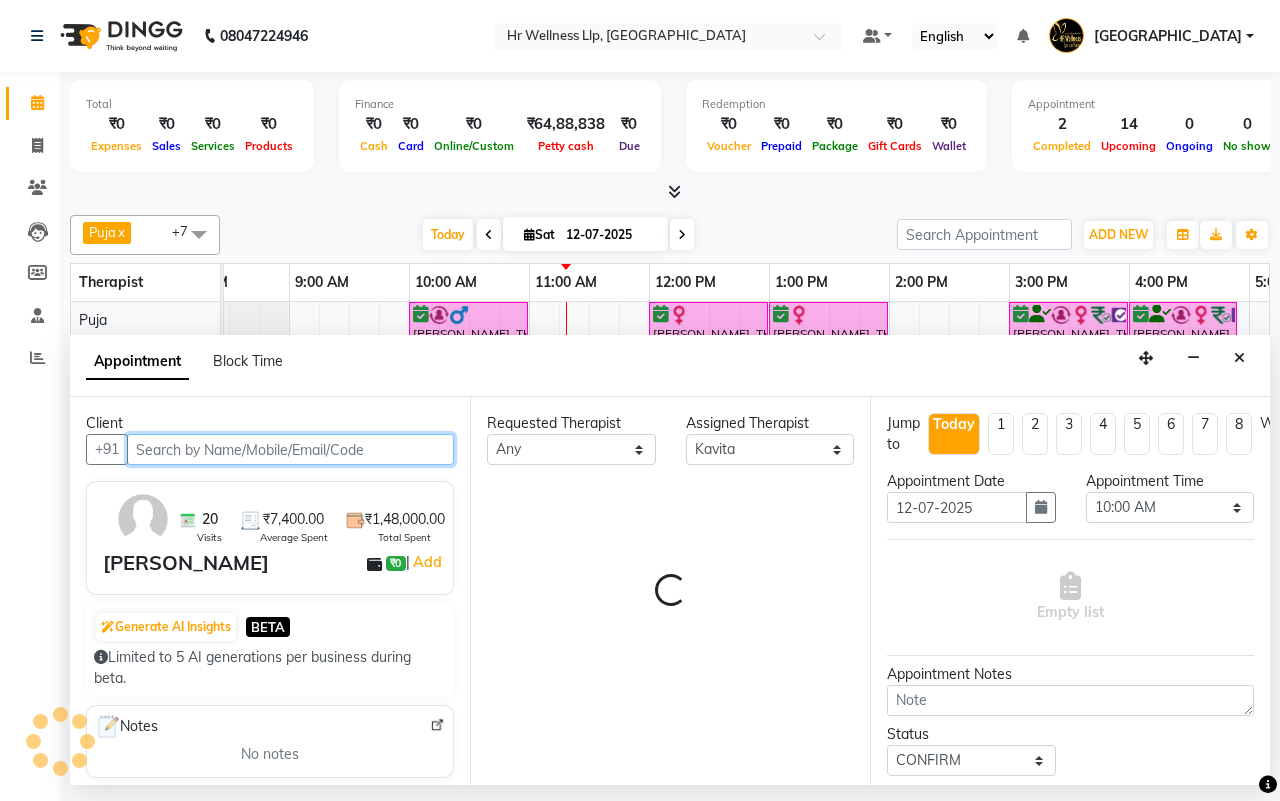scroll, scrollTop: 0, scrollLeft: 361, axis: horizontal 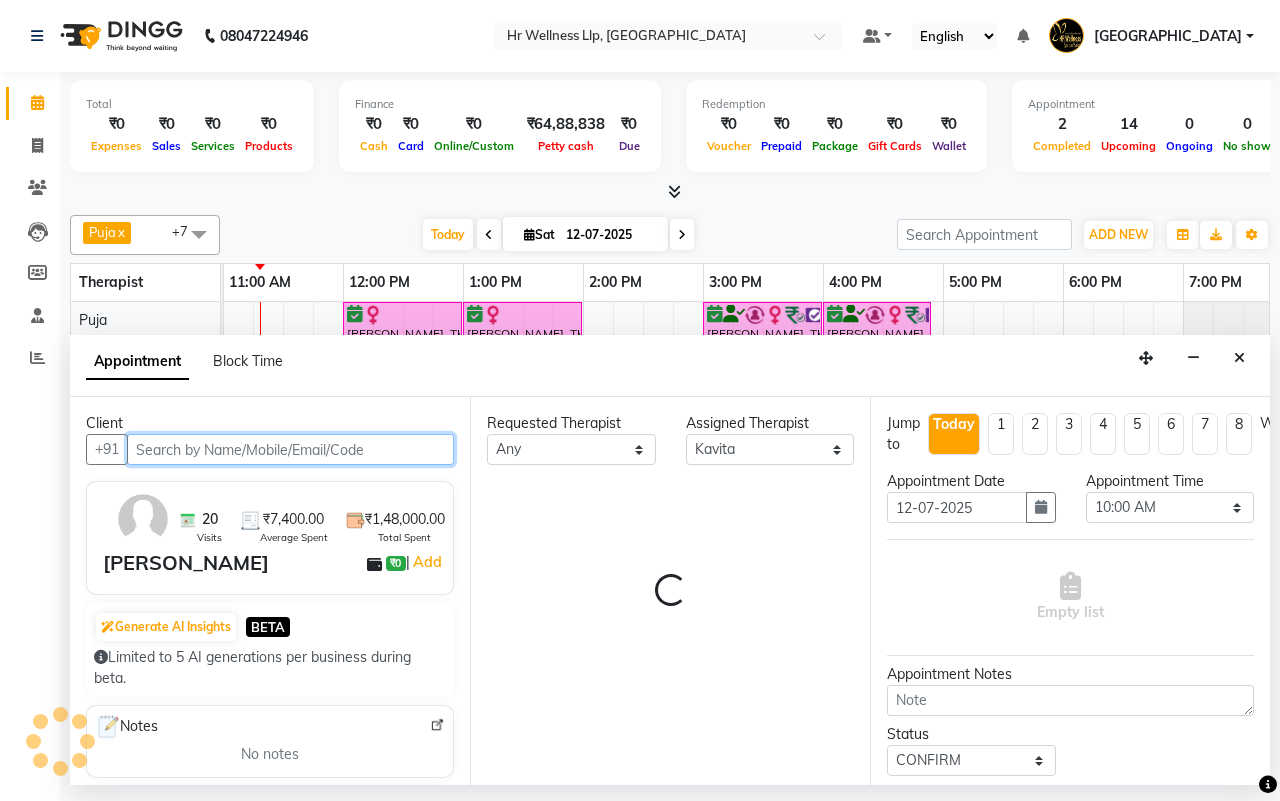 select on "1342" 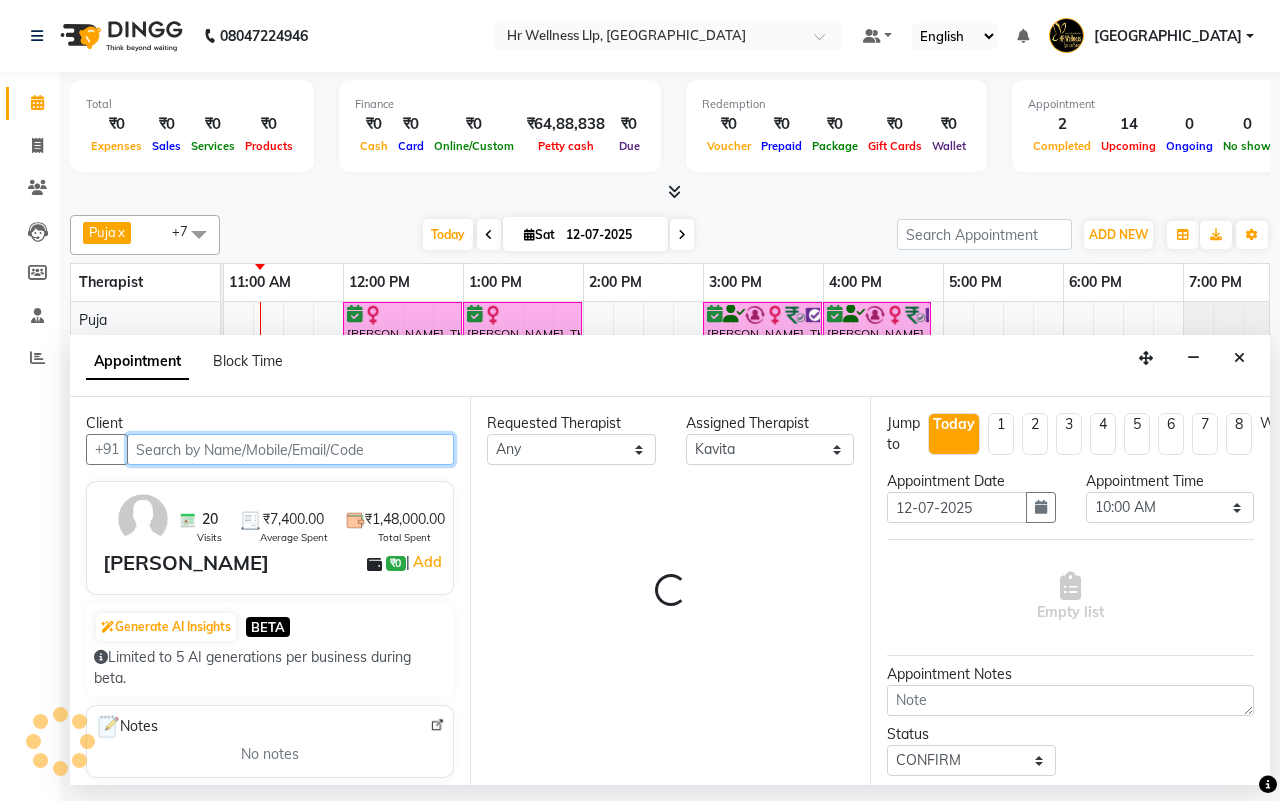 select on "1342" 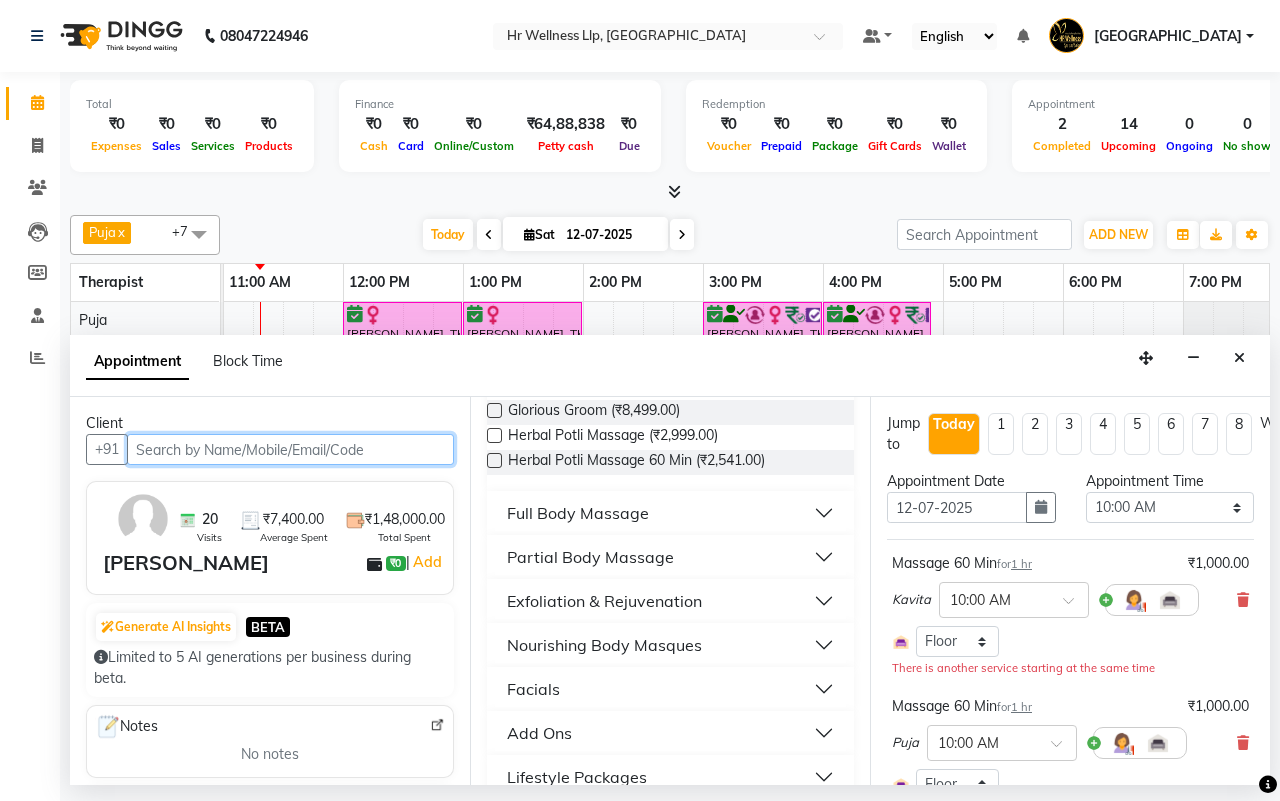 scroll, scrollTop: 413, scrollLeft: 0, axis: vertical 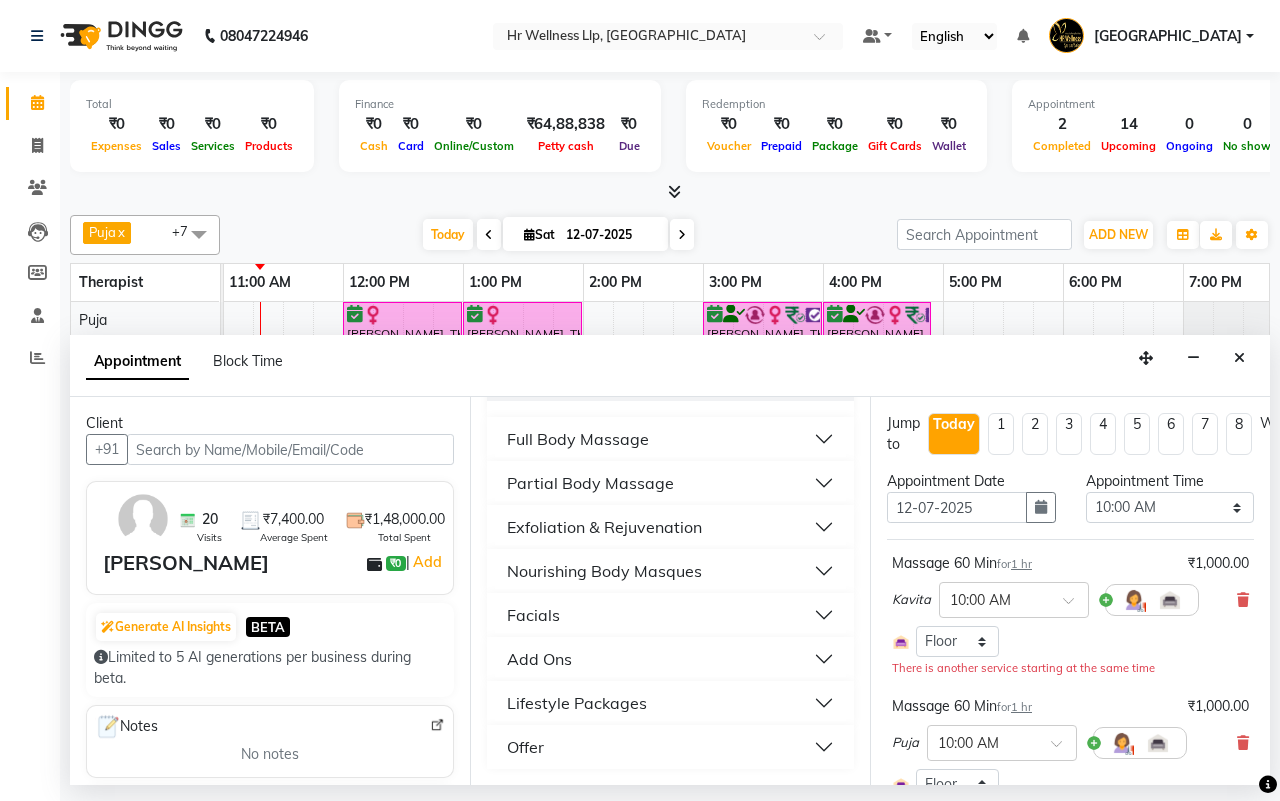 click on "Add Ons" at bounding box center [670, 659] 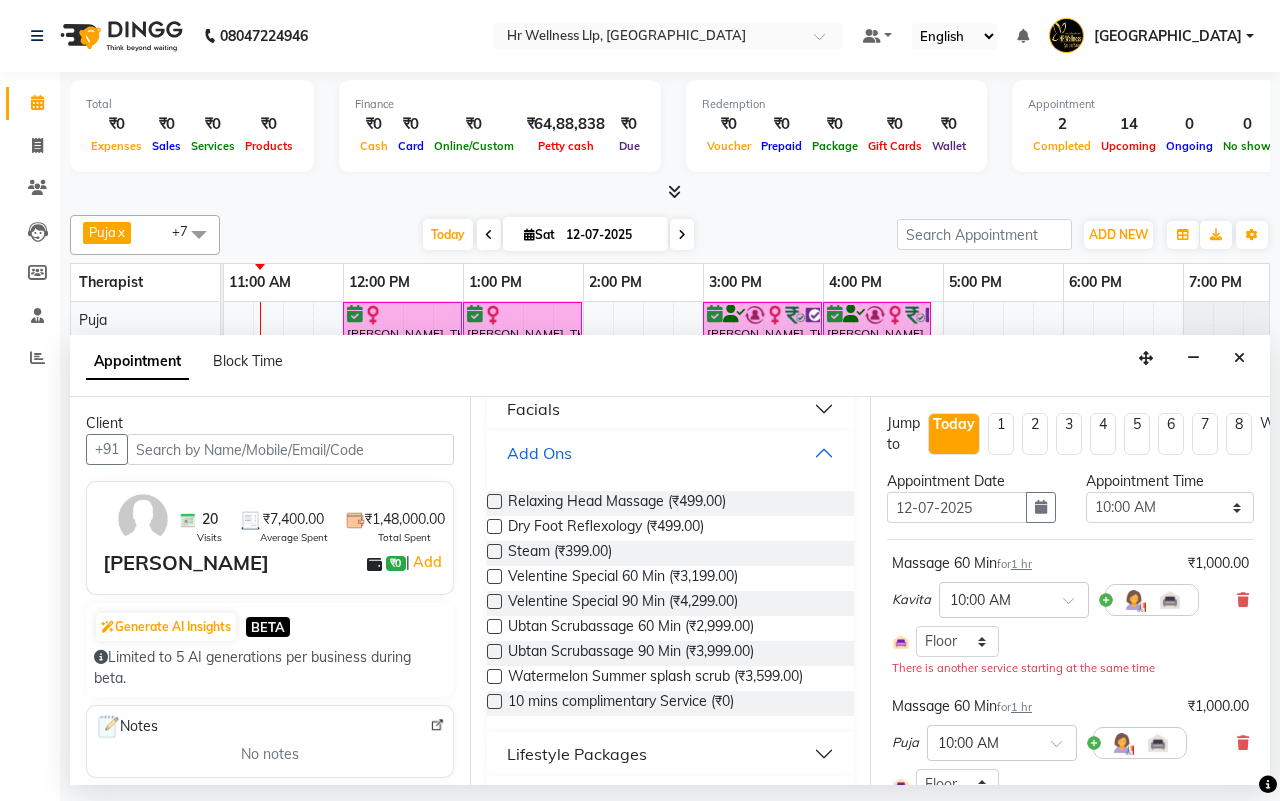 scroll, scrollTop: 671, scrollLeft: 0, axis: vertical 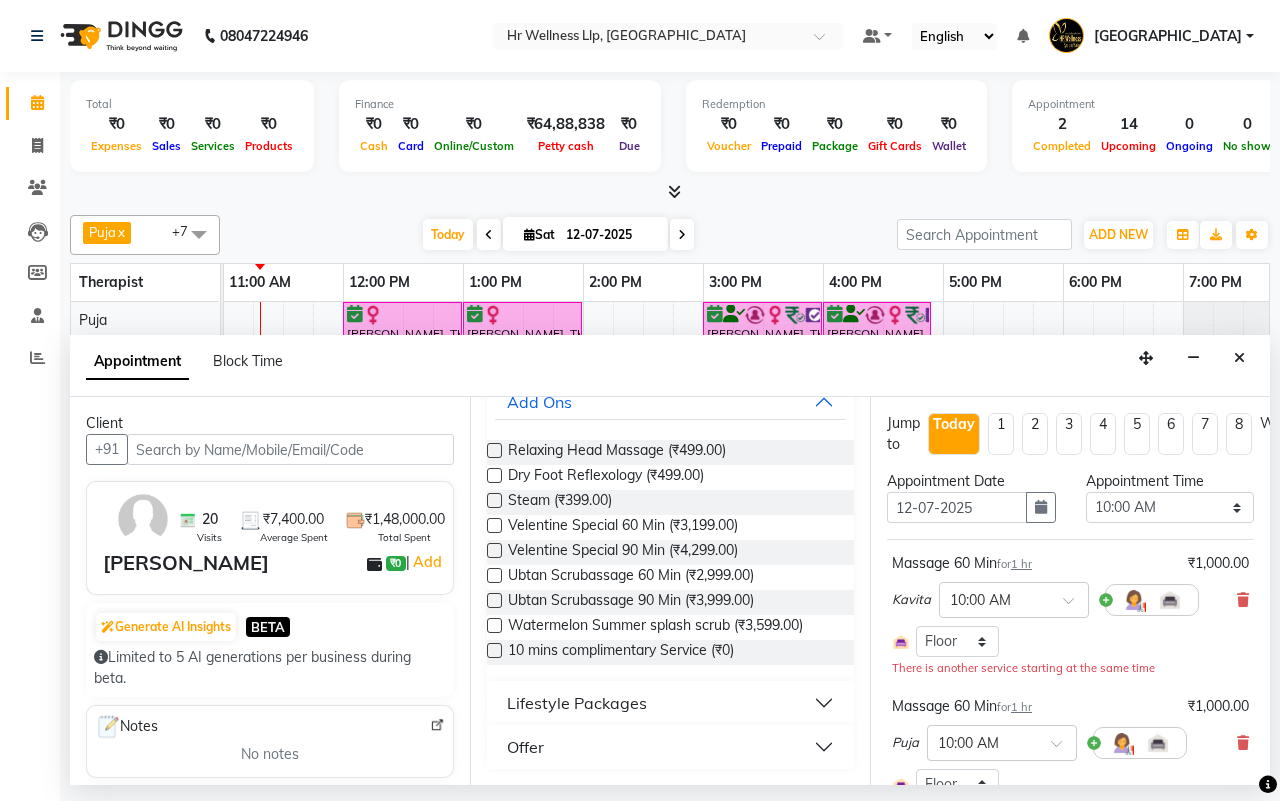 click at bounding box center (494, 650) 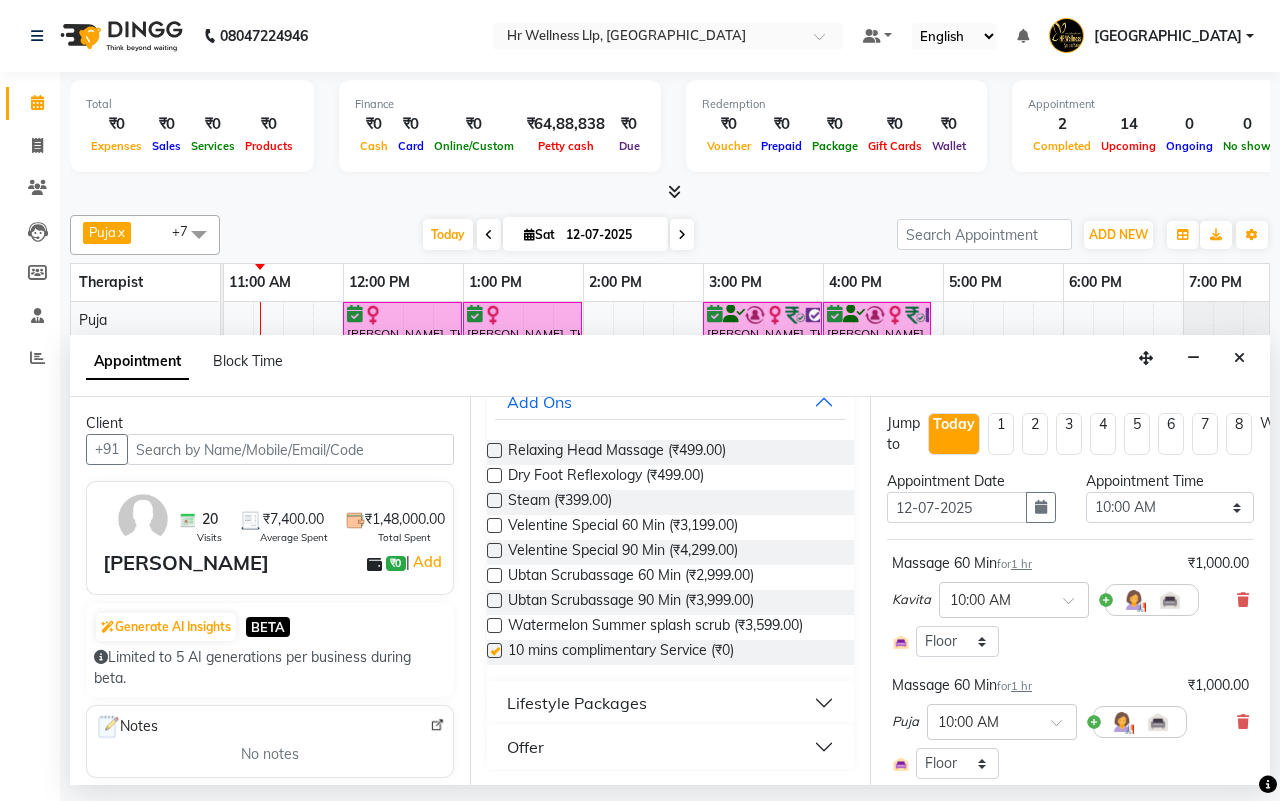 checkbox on "false" 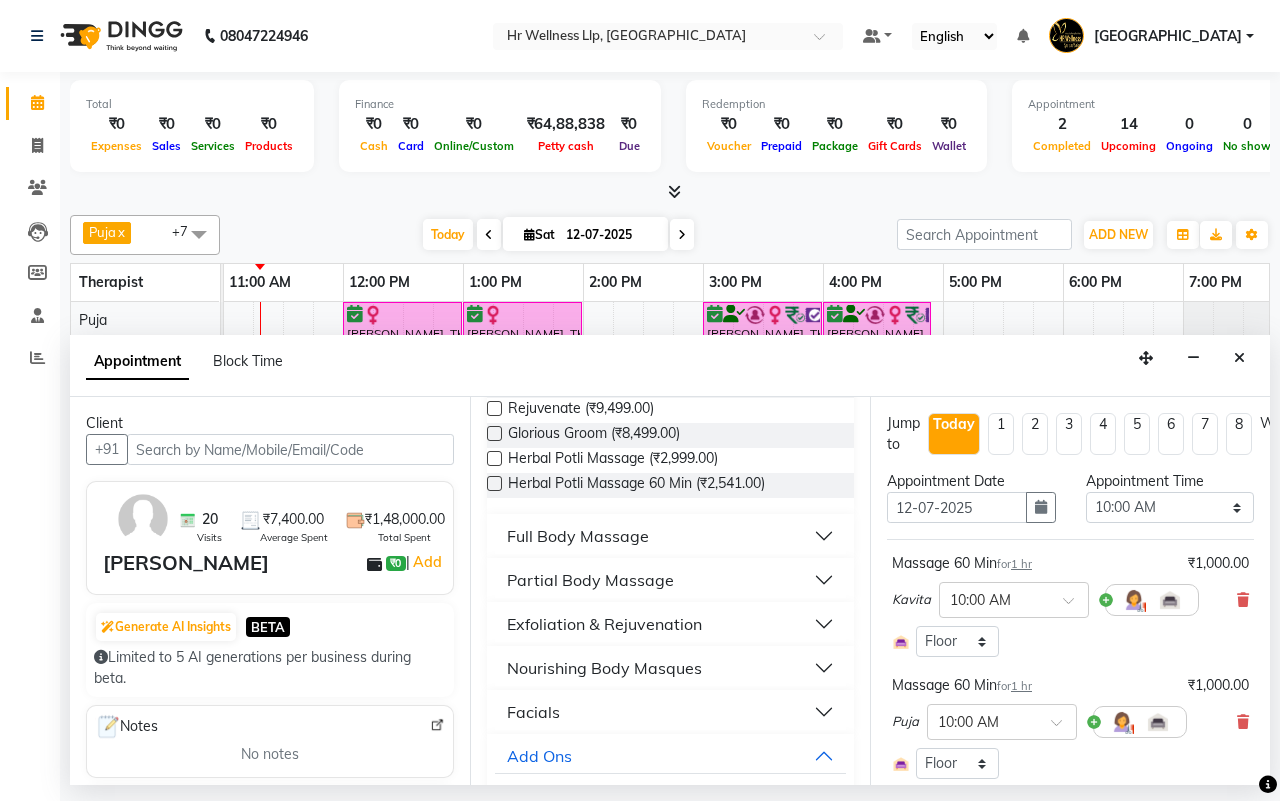scroll, scrollTop: 0, scrollLeft: 0, axis: both 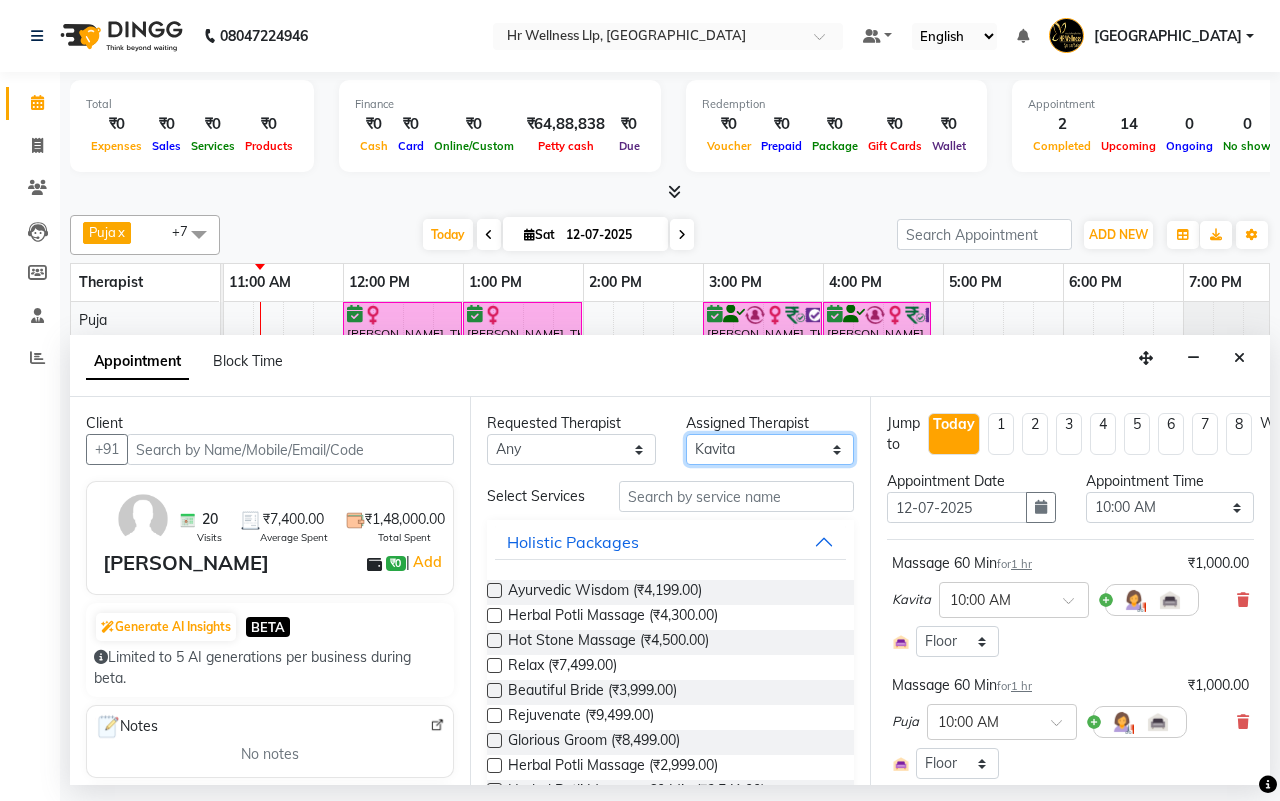 click on "Select Female waitlist Female waitlist 1 Kavita Kevin Lucy Male waitlist Preeti Puja Sharad Bhil Siddharth" at bounding box center [770, 449] 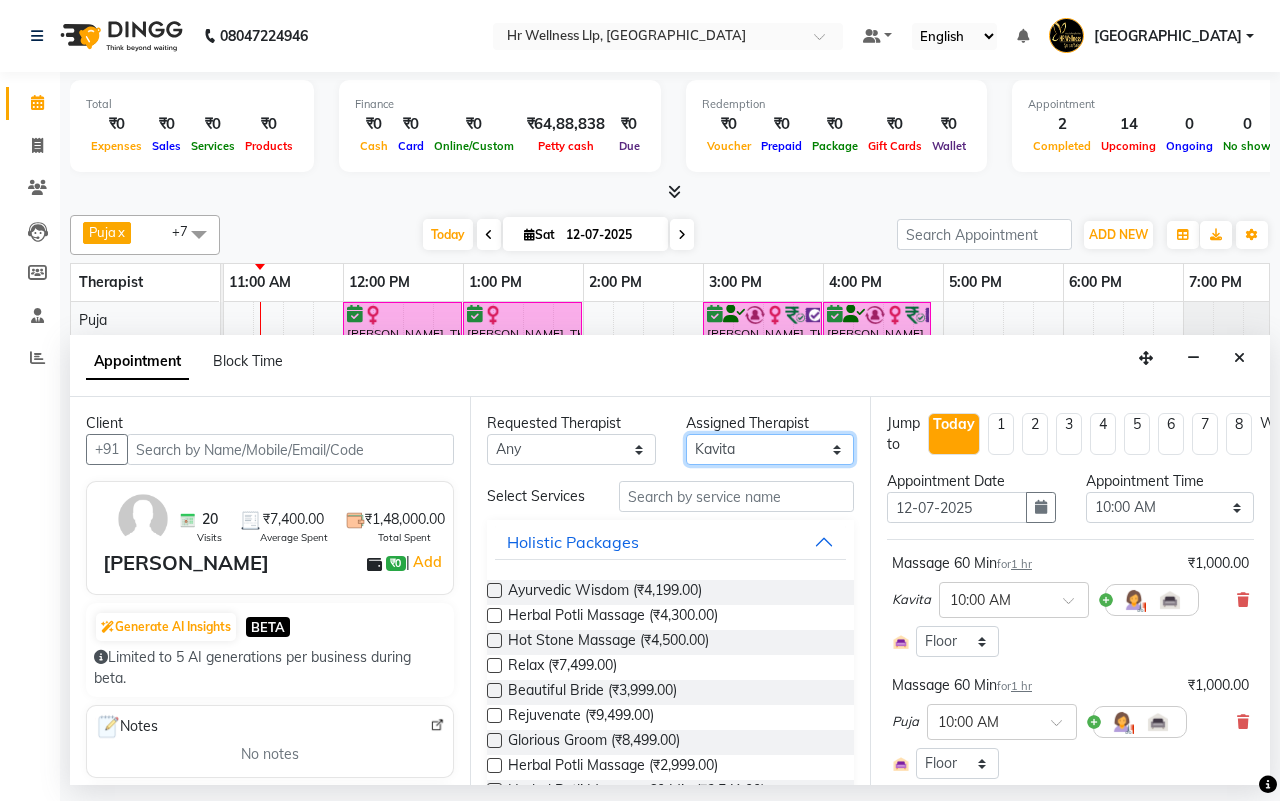 select on "16488" 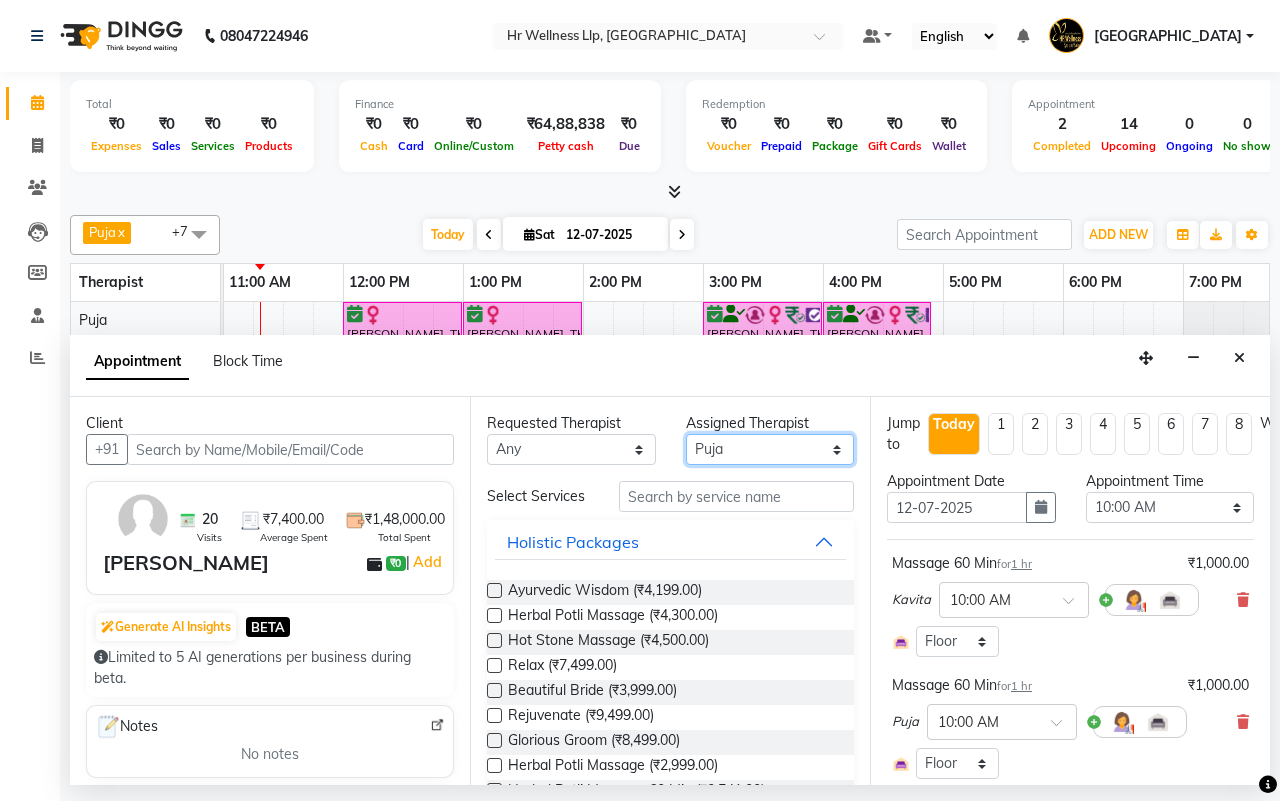 click on "Select Female waitlist Female waitlist 1 Kavita Kevin Lucy Male waitlist Preeti Puja Sharad Bhil Siddharth" at bounding box center [770, 449] 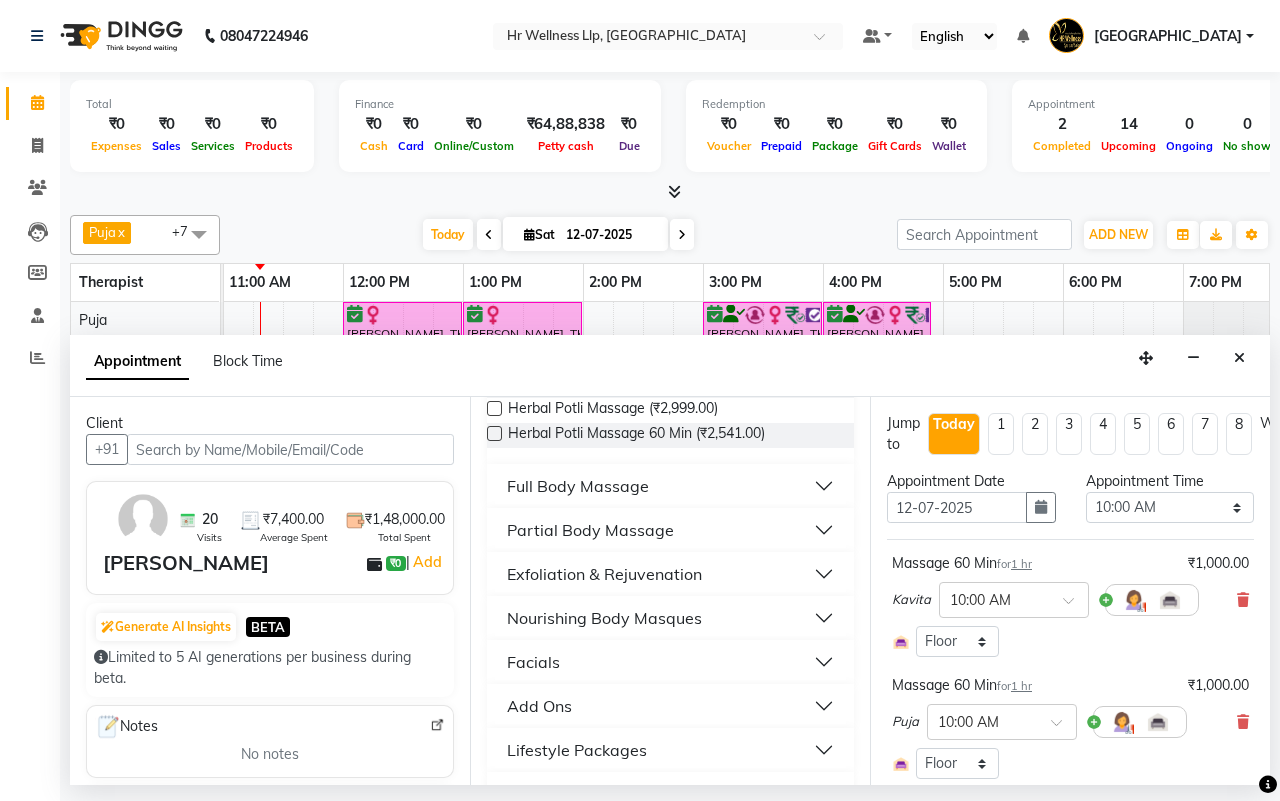 scroll, scrollTop: 375, scrollLeft: 0, axis: vertical 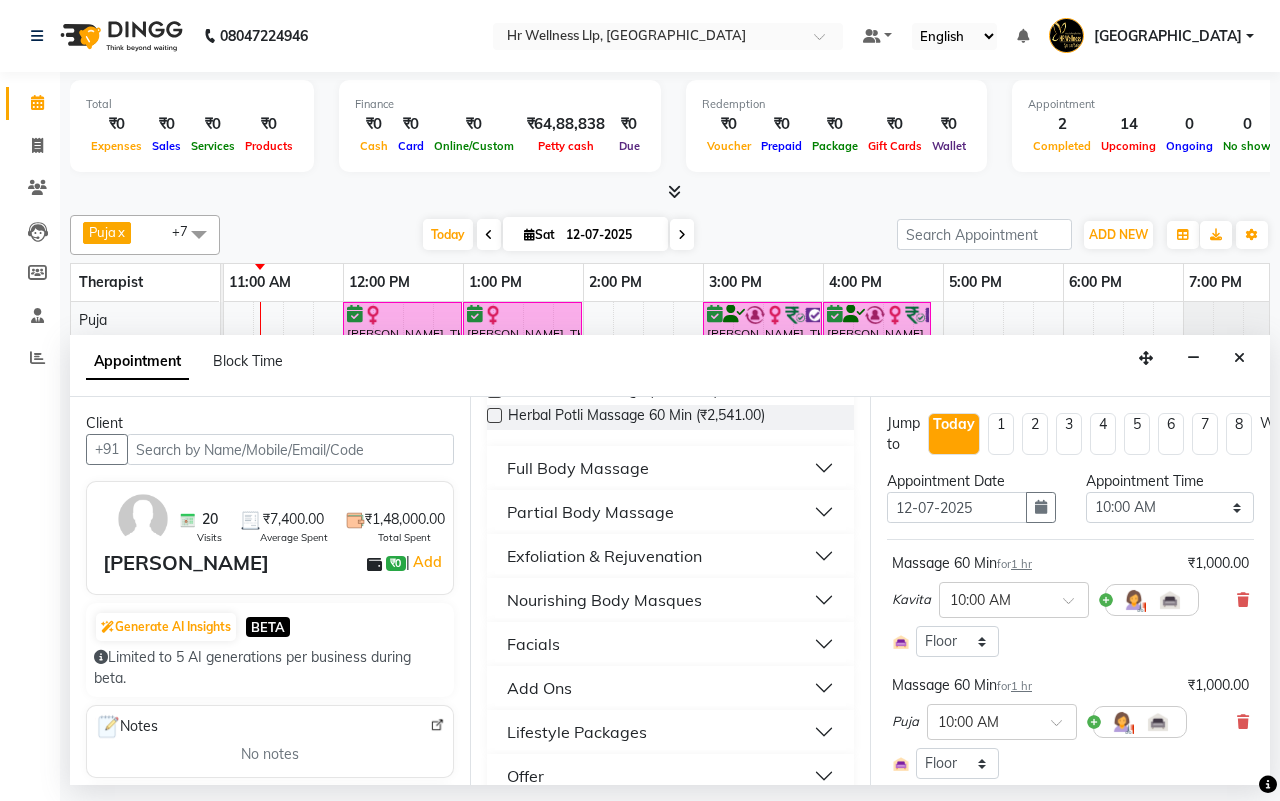 click on "Full Body Massage" at bounding box center [578, 468] 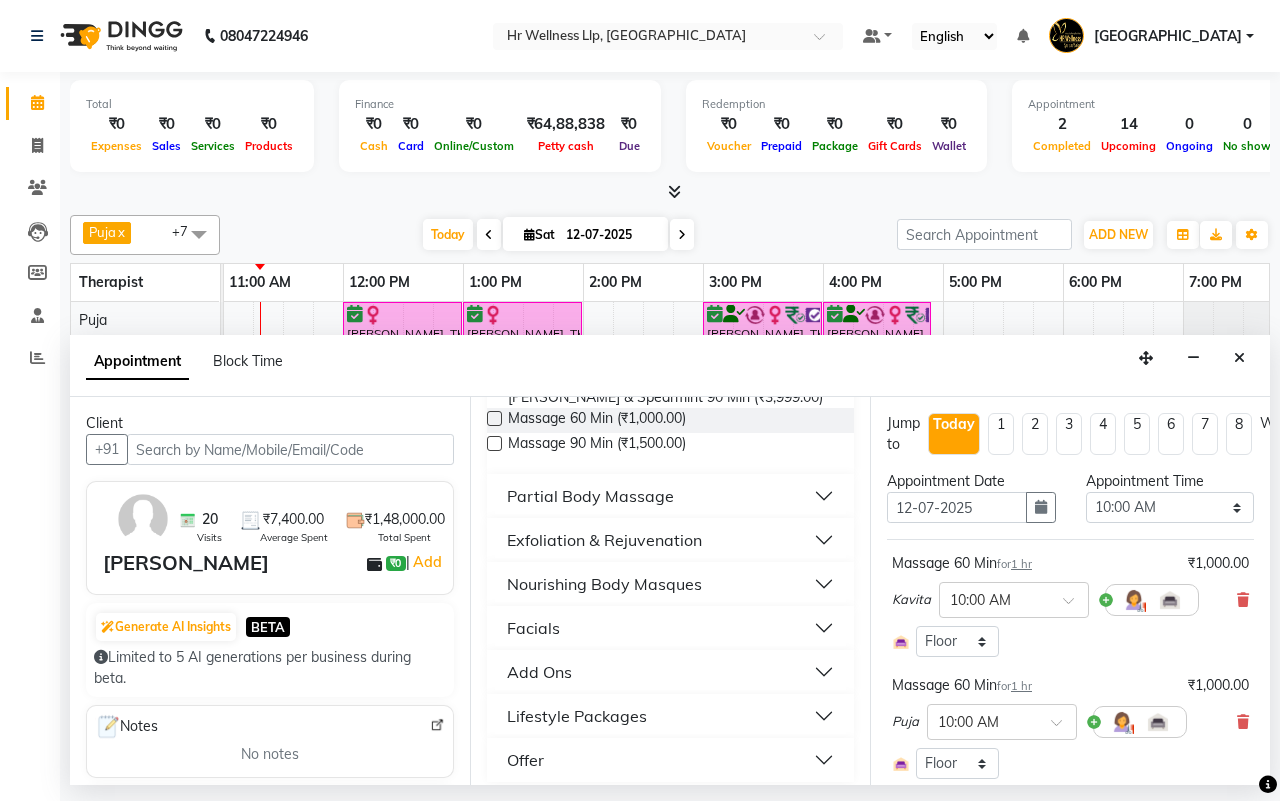 scroll, scrollTop: 1493, scrollLeft: 0, axis: vertical 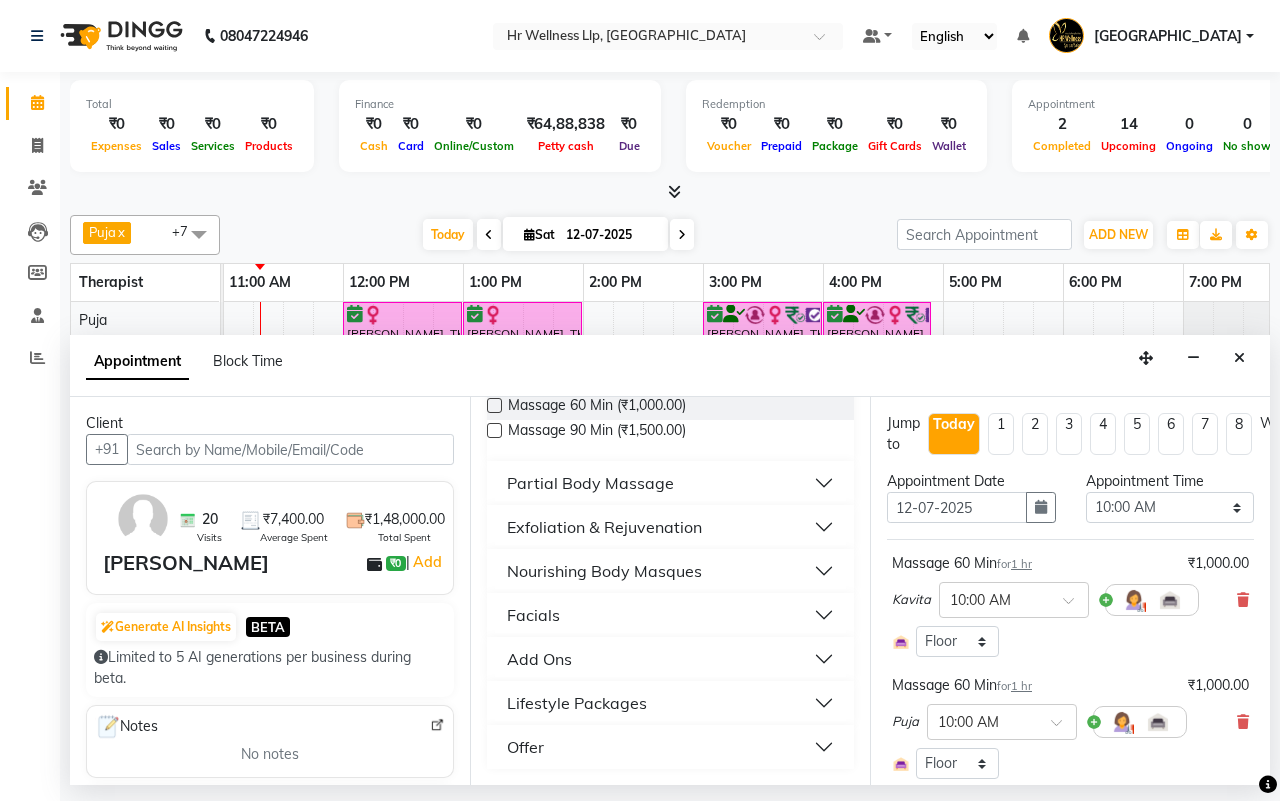 click on "Add Ons" at bounding box center (539, 659) 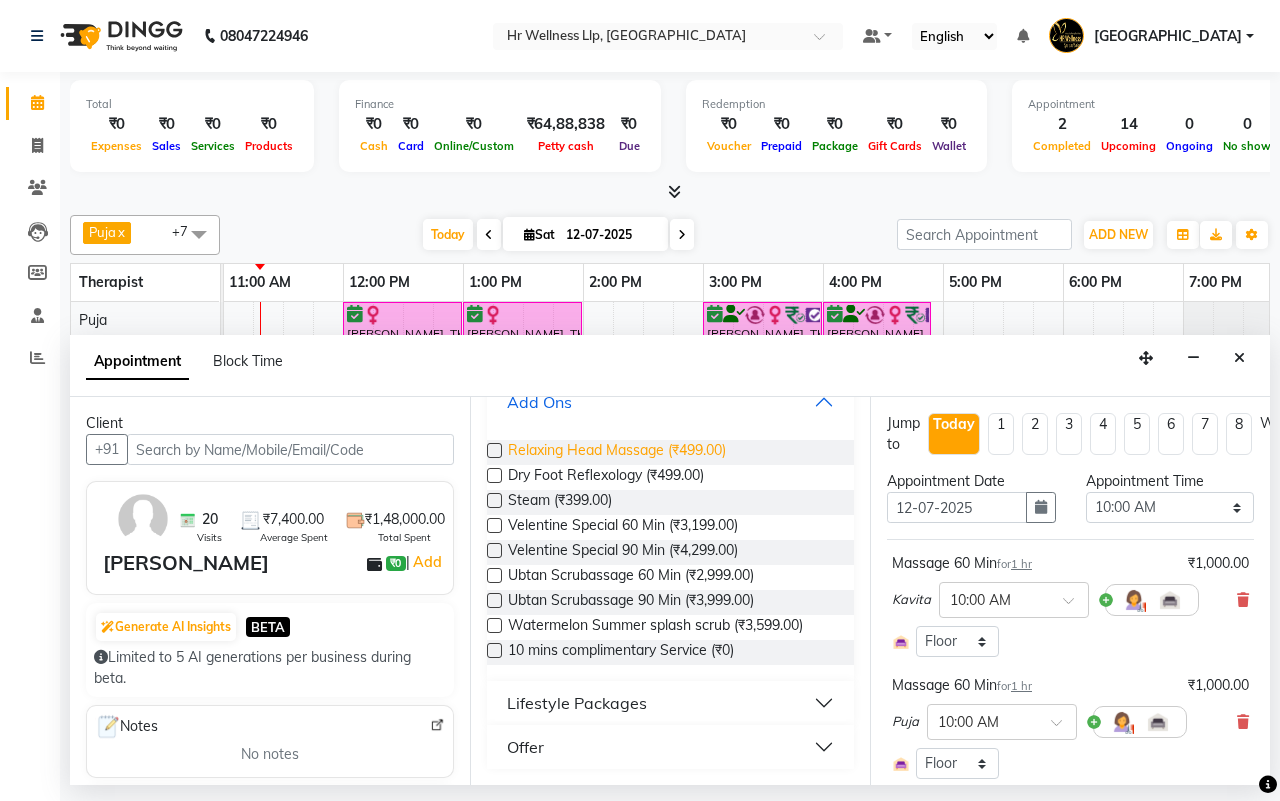 scroll, scrollTop: 1751, scrollLeft: 0, axis: vertical 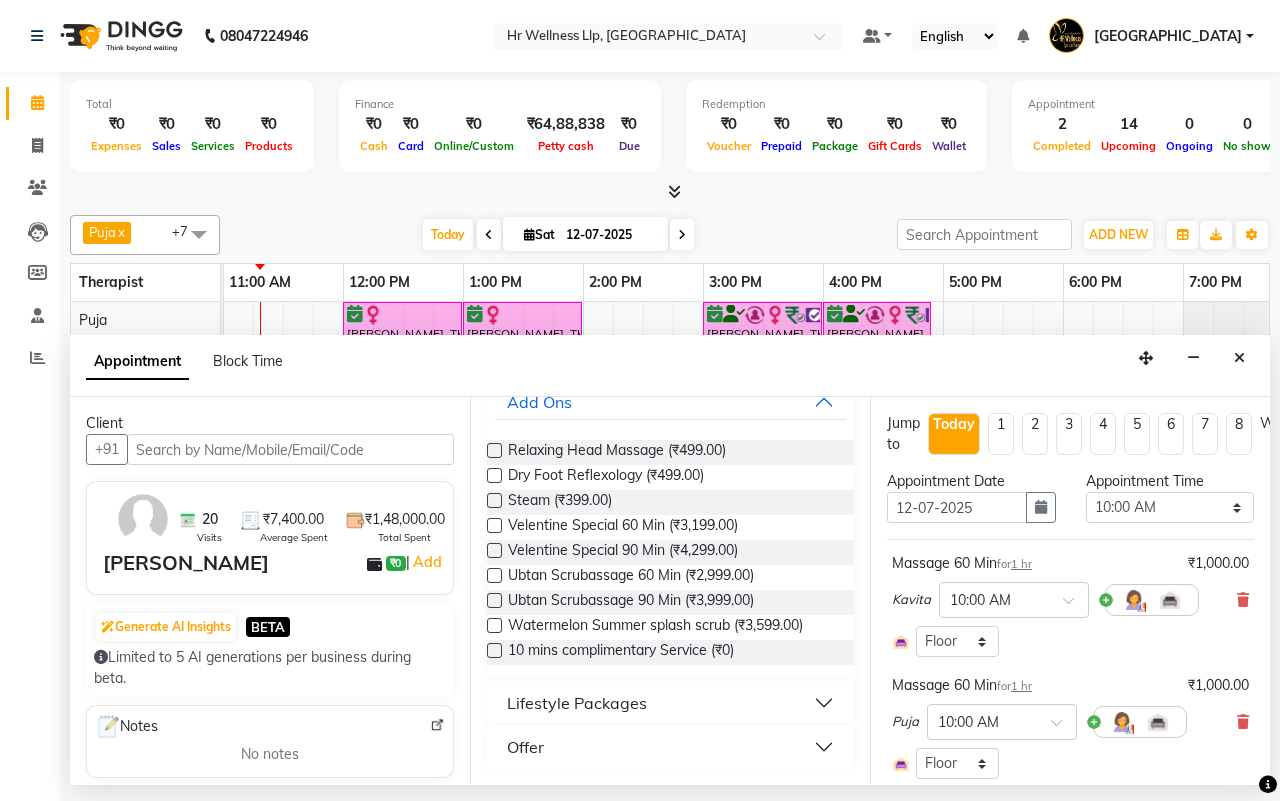 click at bounding box center [494, 650] 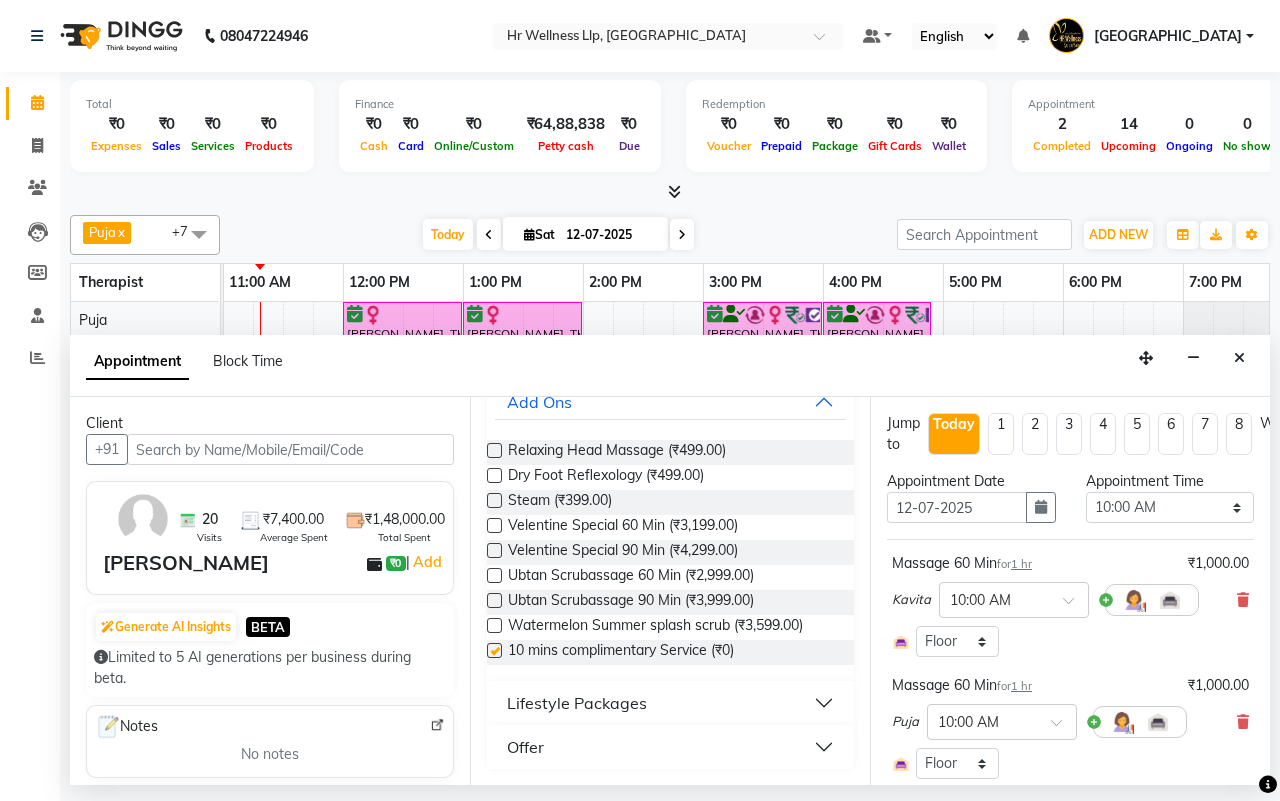 checkbox on "false" 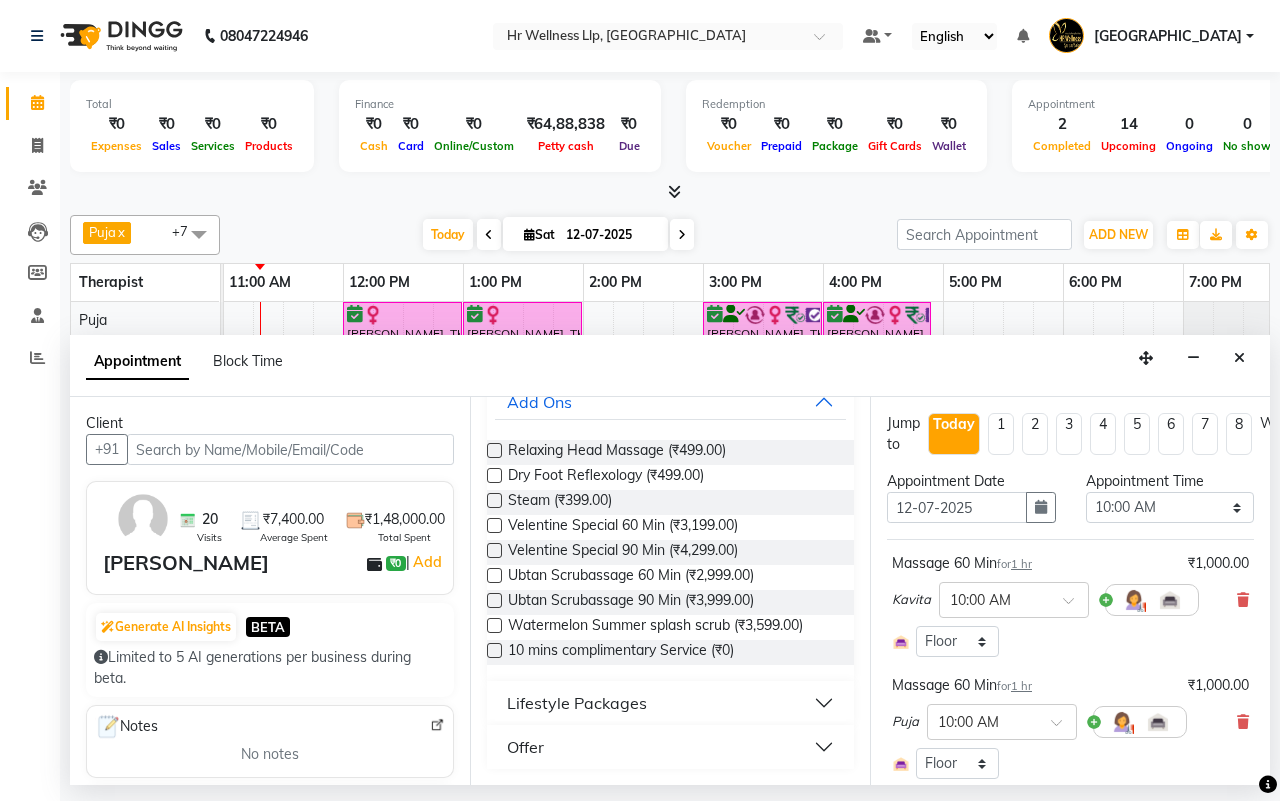 scroll, scrollTop: 456, scrollLeft: 0, axis: vertical 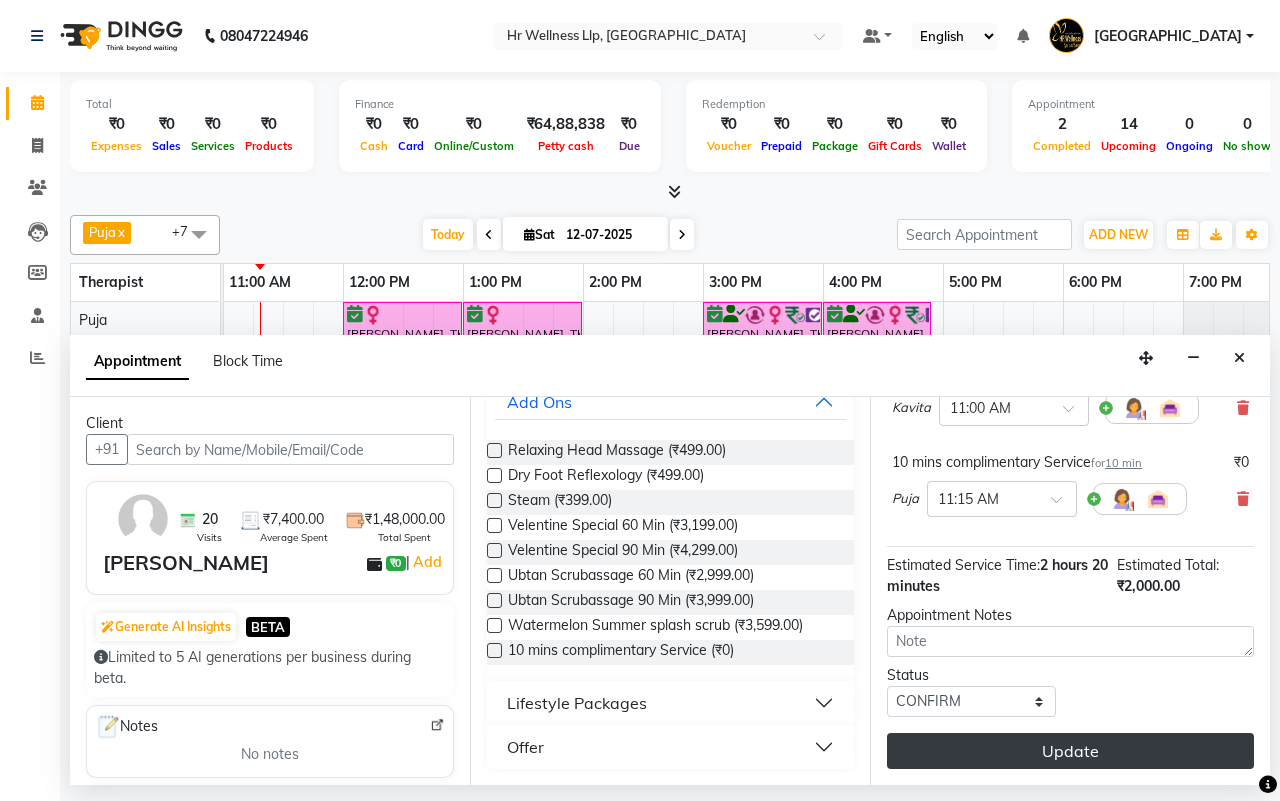 click on "Update" at bounding box center [1070, 751] 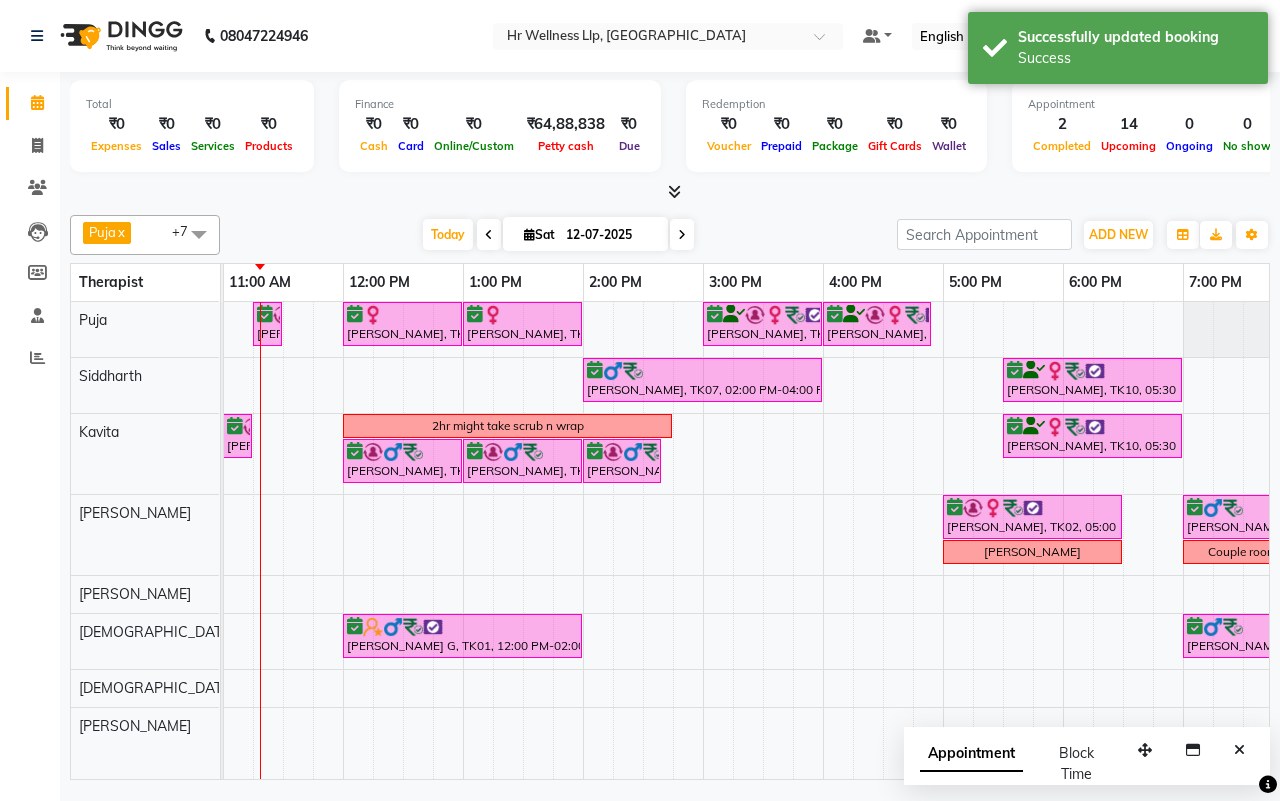 scroll, scrollTop: 0, scrollLeft: 2, axis: horizontal 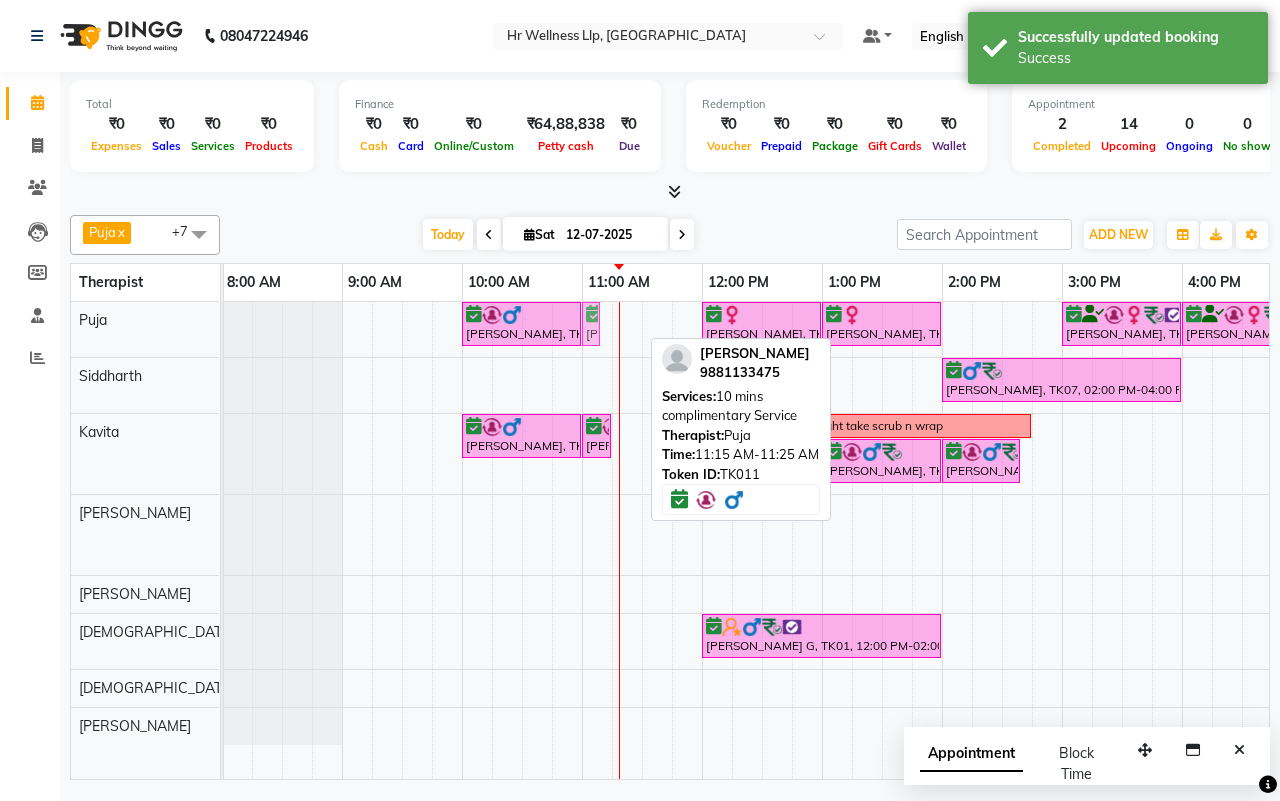 drag, startPoint x: 632, startPoint y: 318, endPoint x: 612, endPoint y: 325, distance: 21.189621 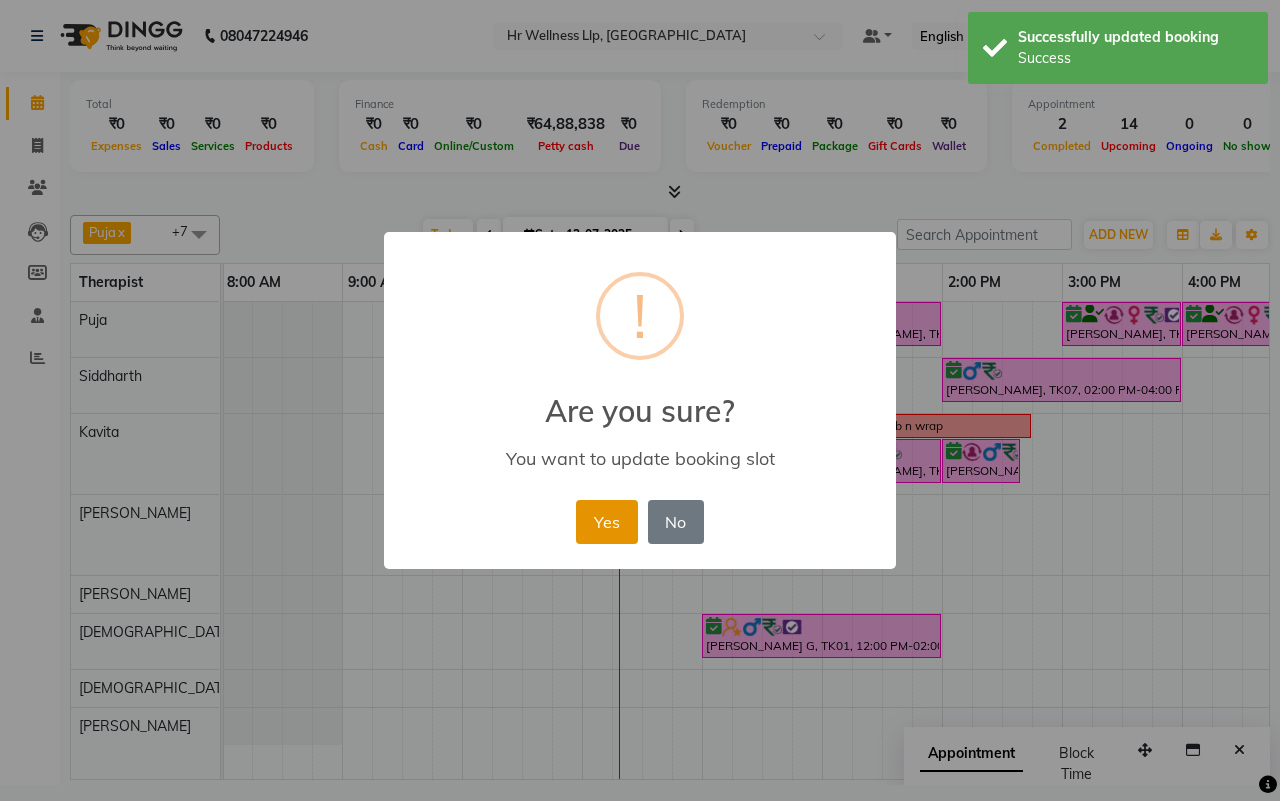 click on "Yes" at bounding box center (606, 522) 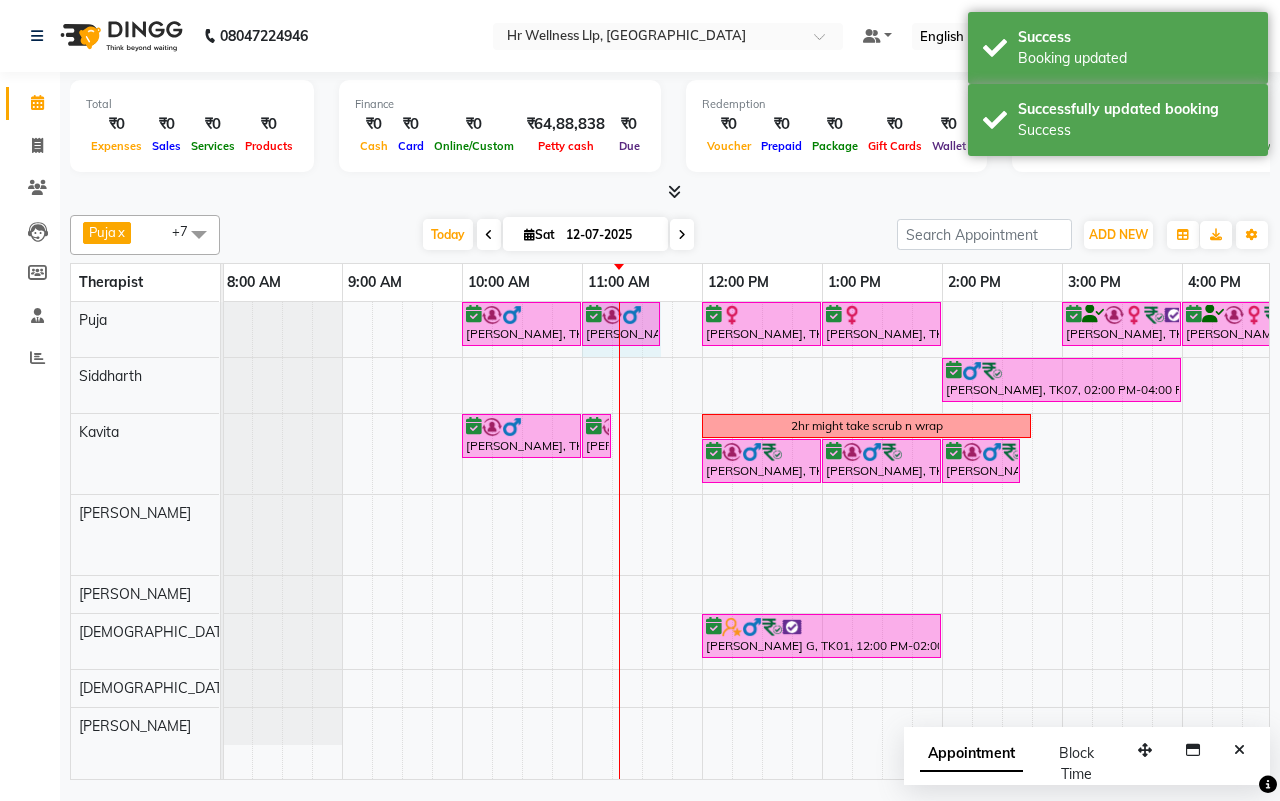 drag, startPoint x: 610, startPoint y: 317, endPoint x: 653, endPoint y: 321, distance: 43.185646 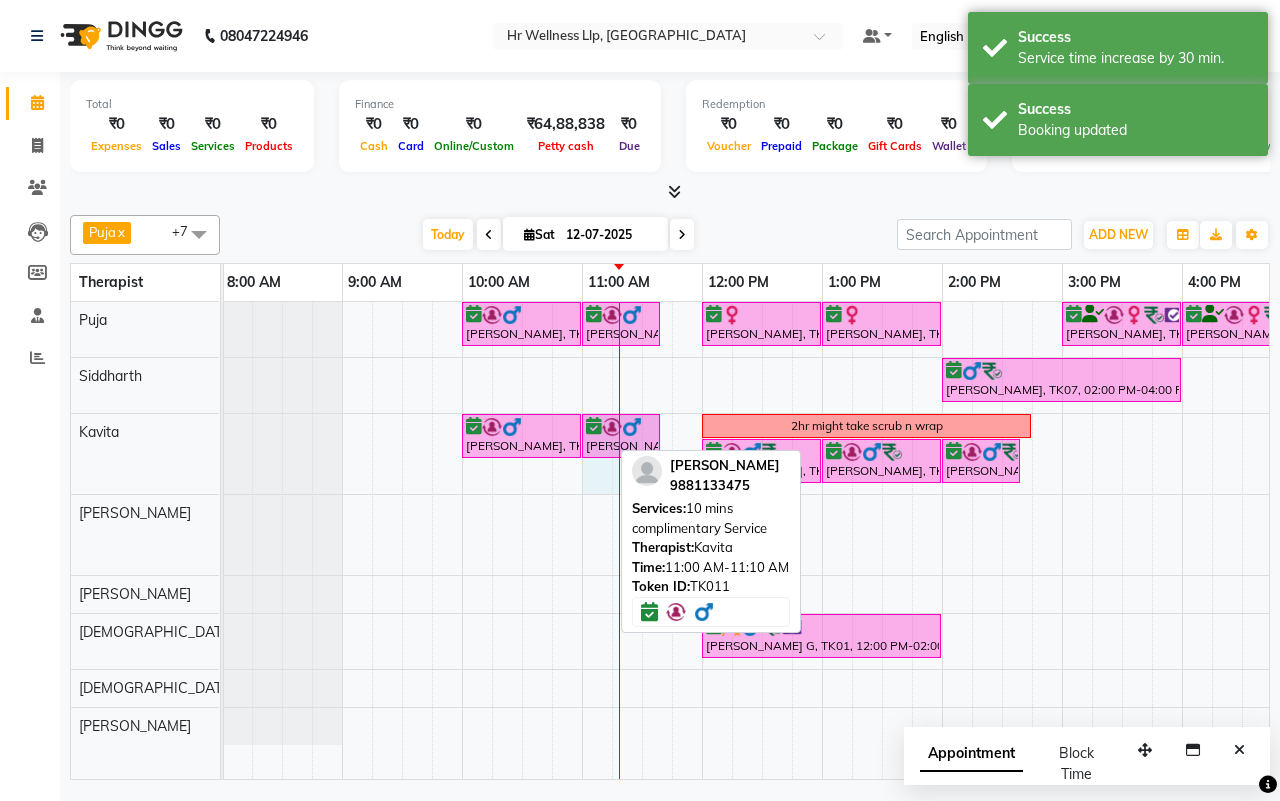 drag, startPoint x: 605, startPoint y: 433, endPoint x: 660, endPoint y: 445, distance: 56.293873 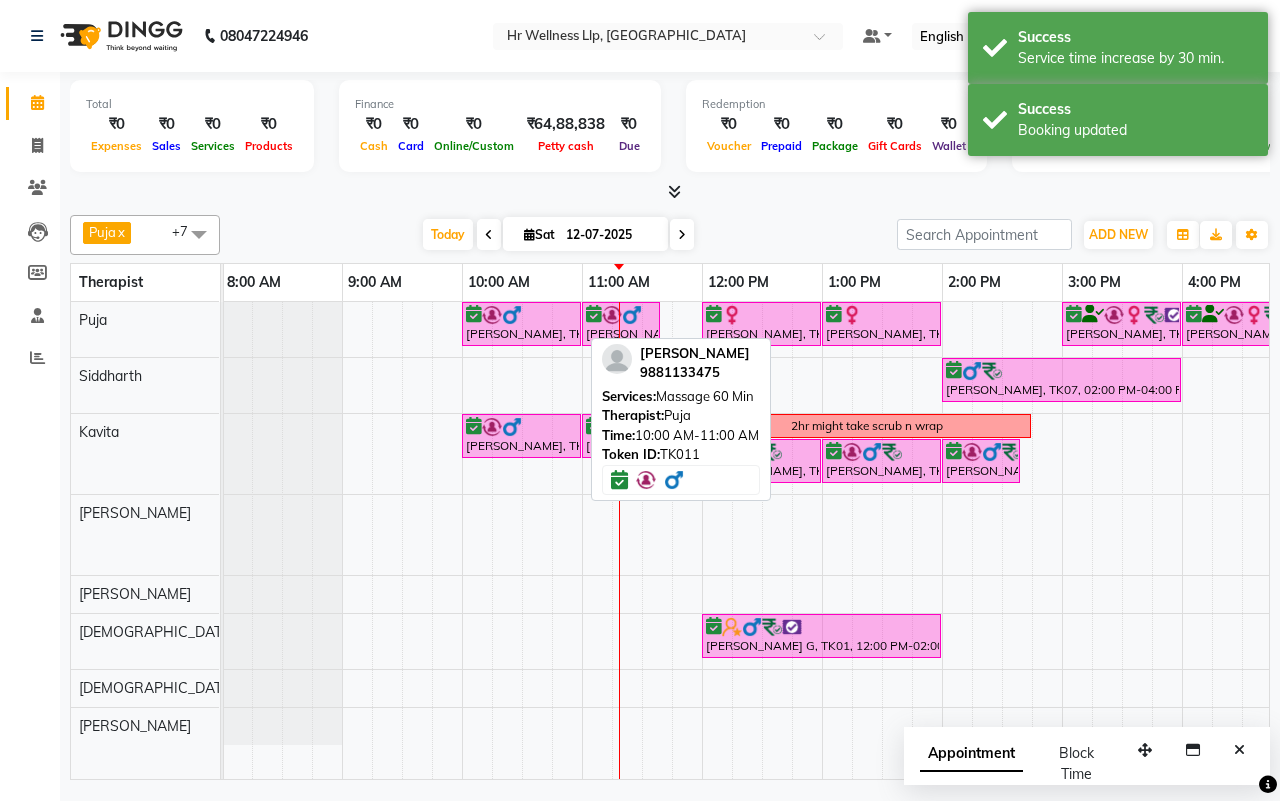 click on "[PERSON_NAME], TK11, 10:00 AM-11:00 AM, Massage 60 Min" at bounding box center [521, 324] 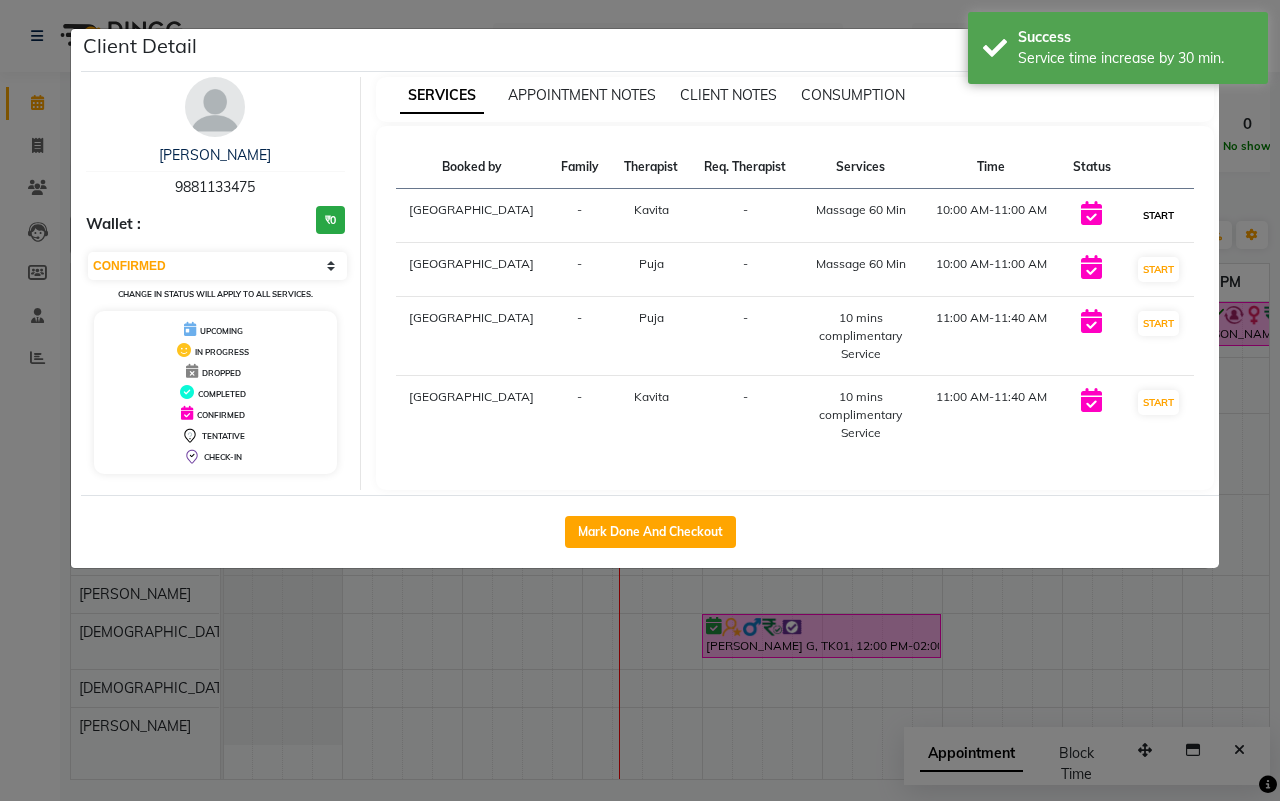 click on "START" at bounding box center [1158, 215] 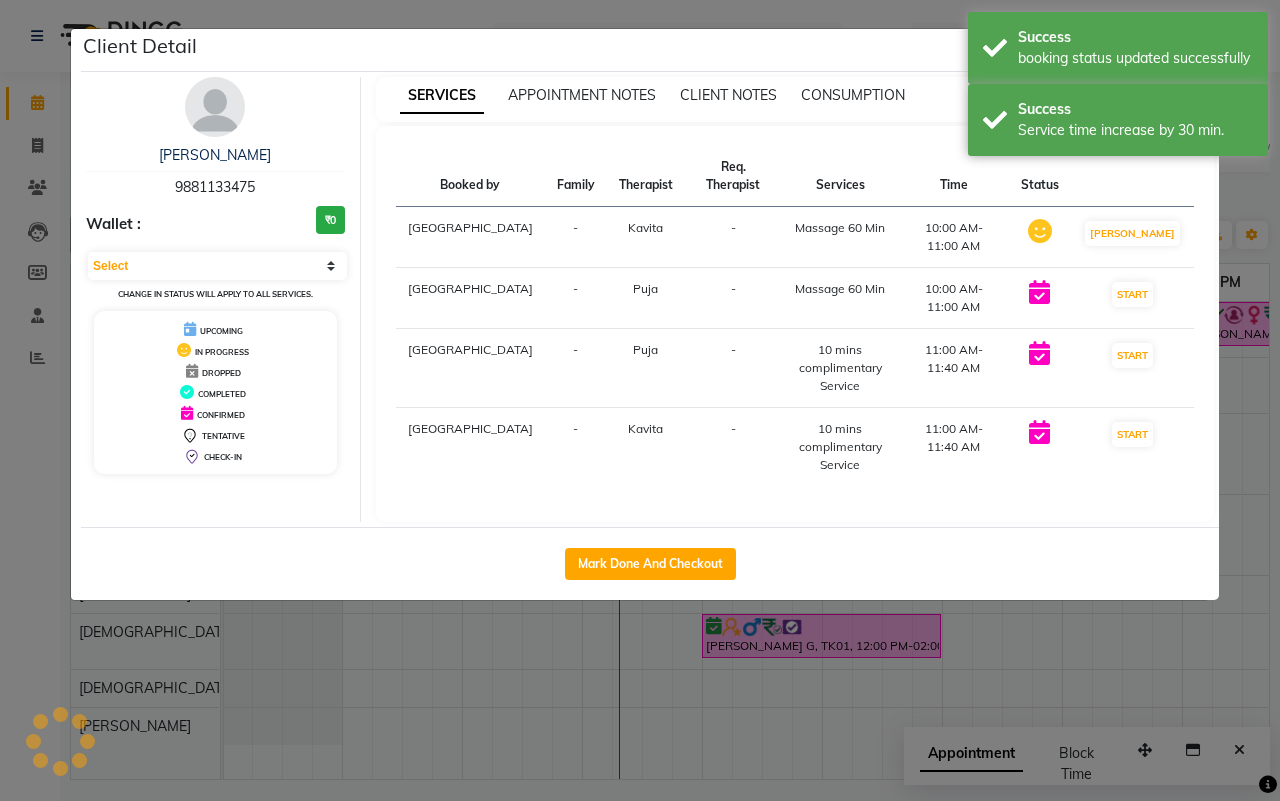 click on "START" at bounding box center [1132, 298] 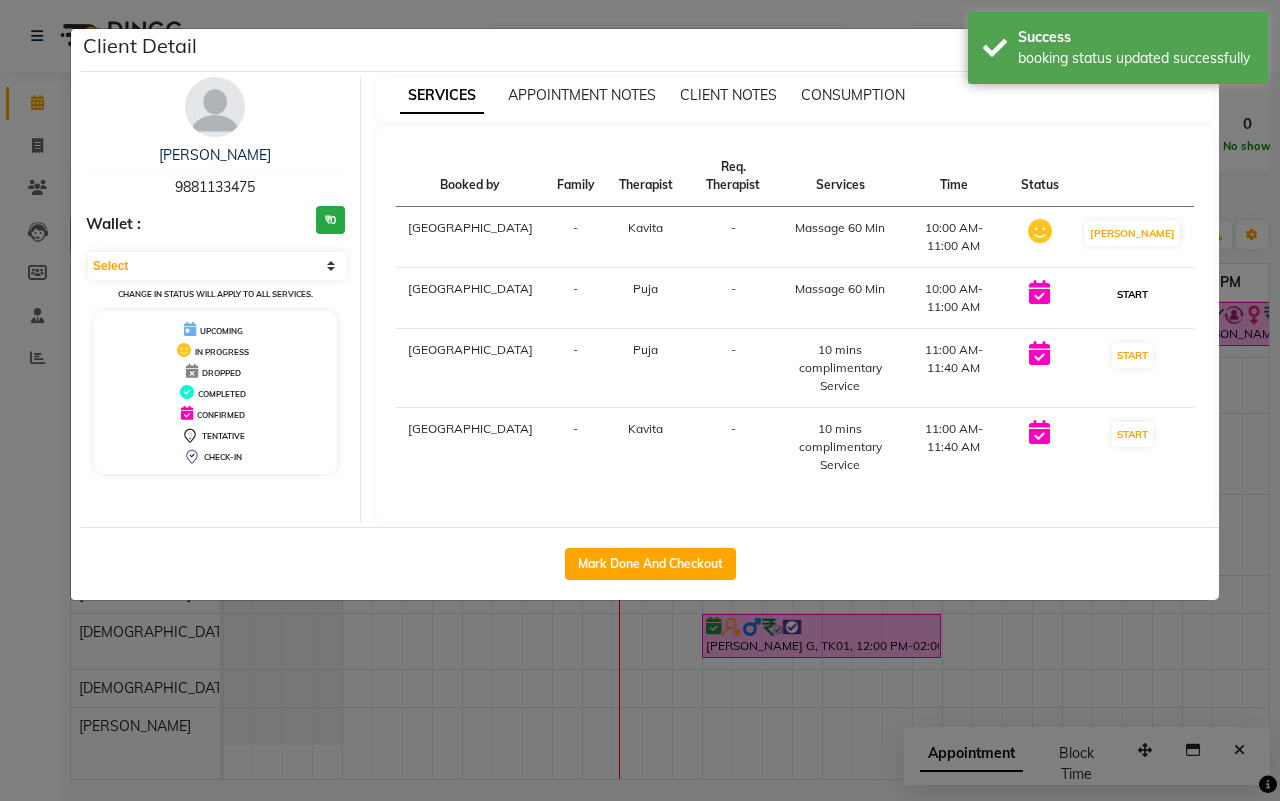 click on "START" at bounding box center [1132, 294] 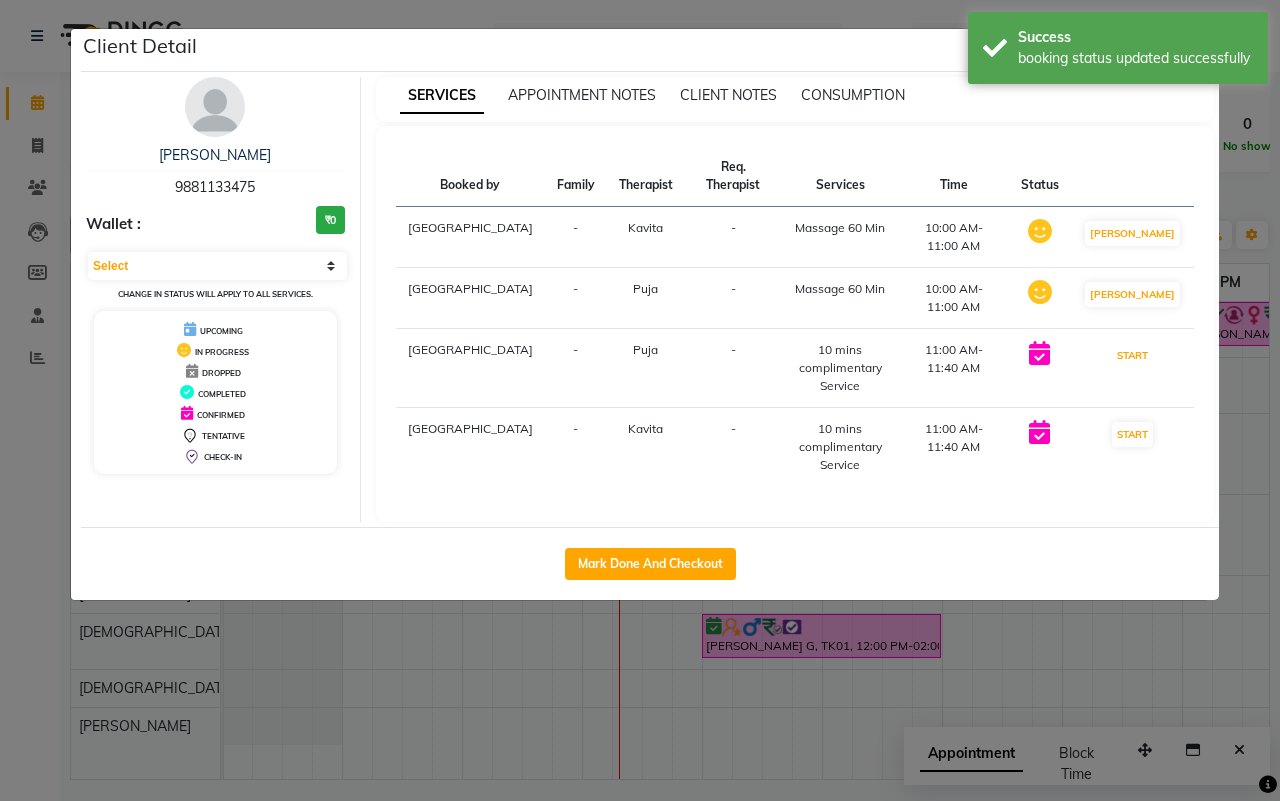 click on "START" at bounding box center (1132, 355) 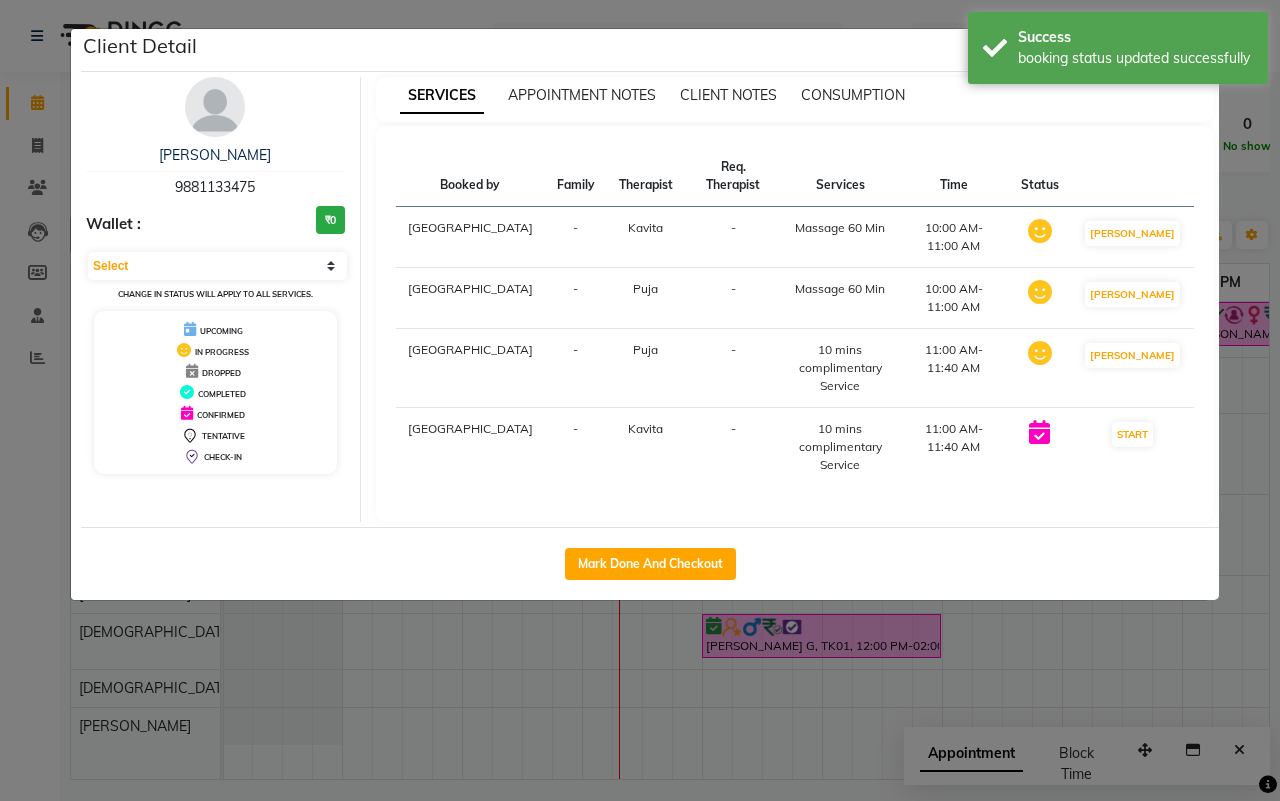 click on "START" at bounding box center [1132, 434] 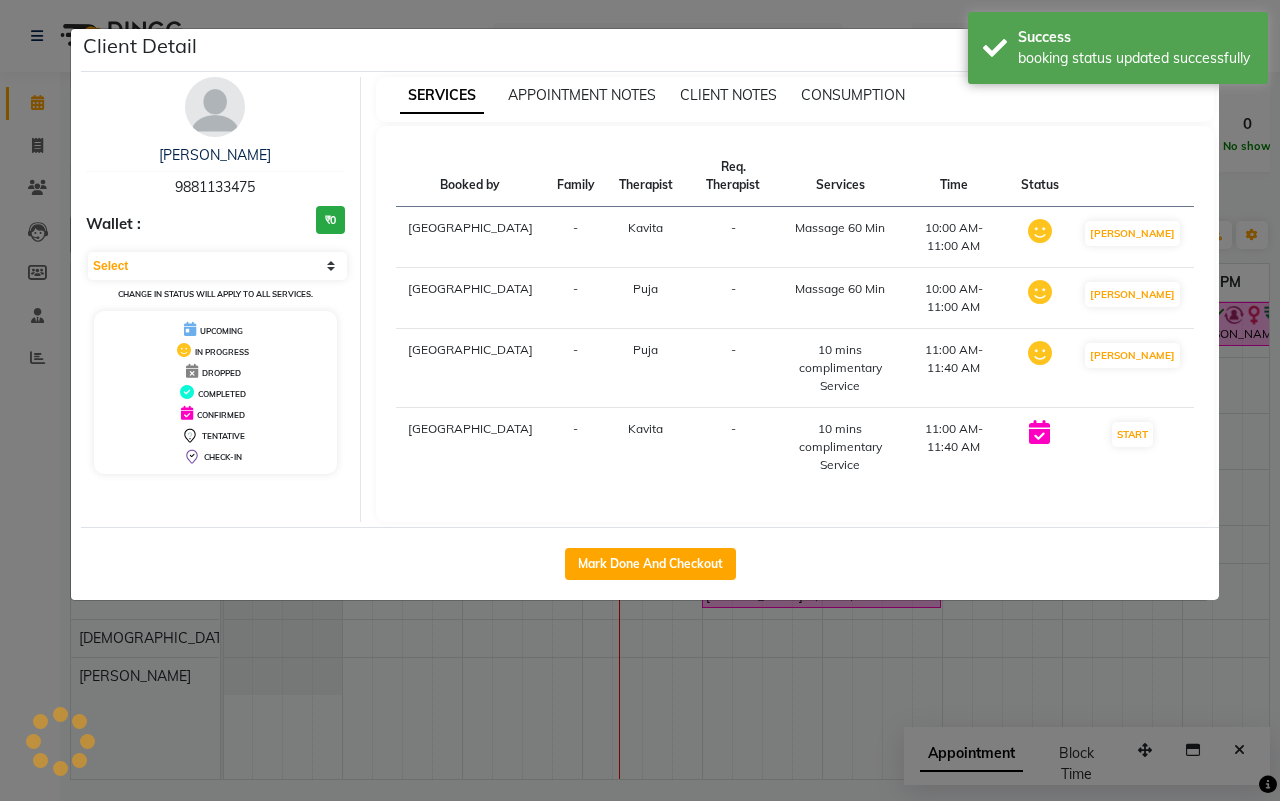 select on "1" 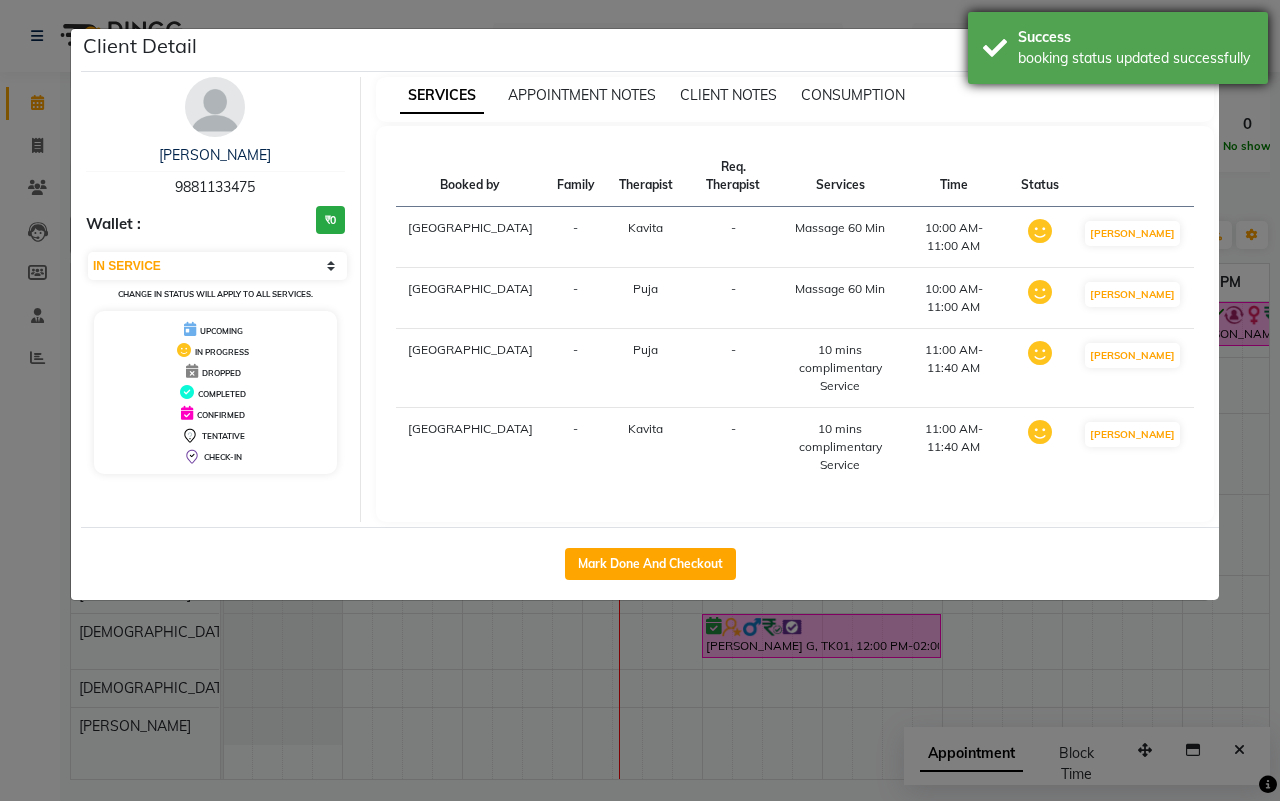 click on "Success   booking status updated successfully" at bounding box center (1118, 48) 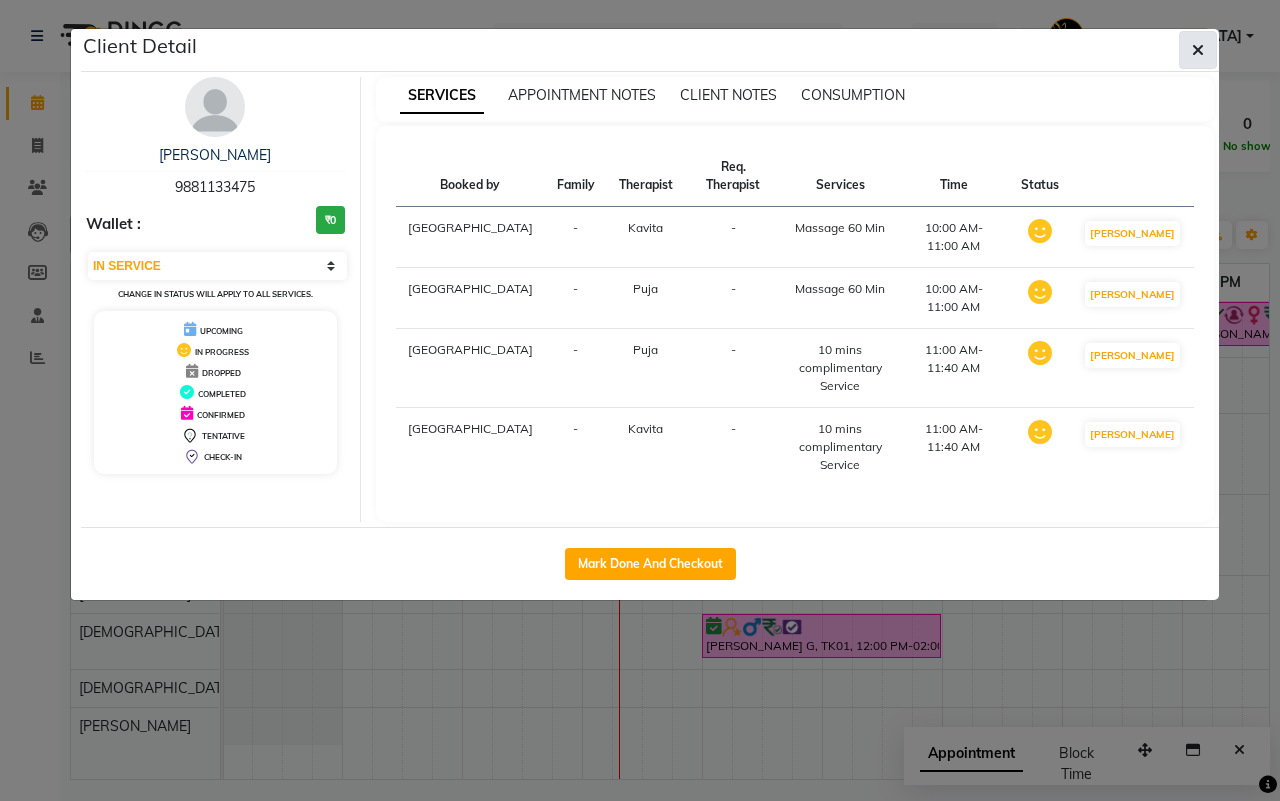 click 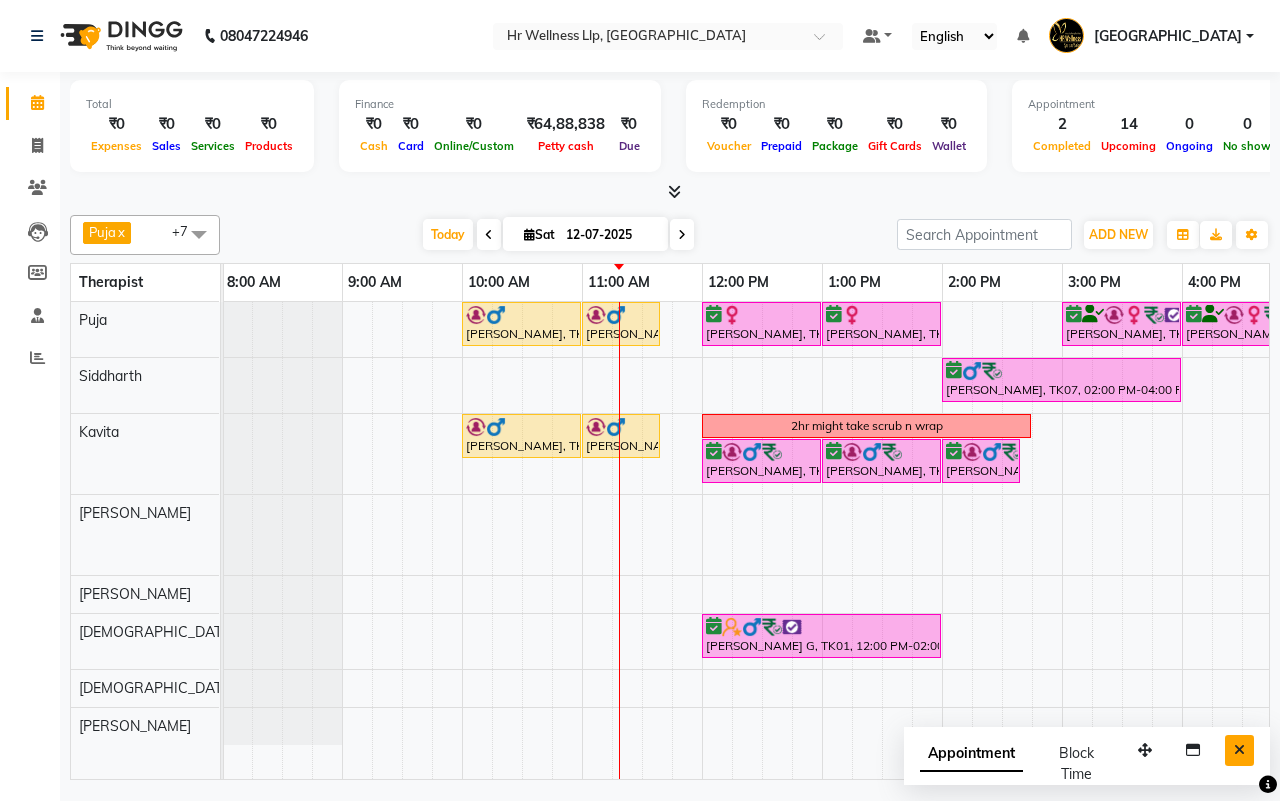 click at bounding box center (1239, 750) 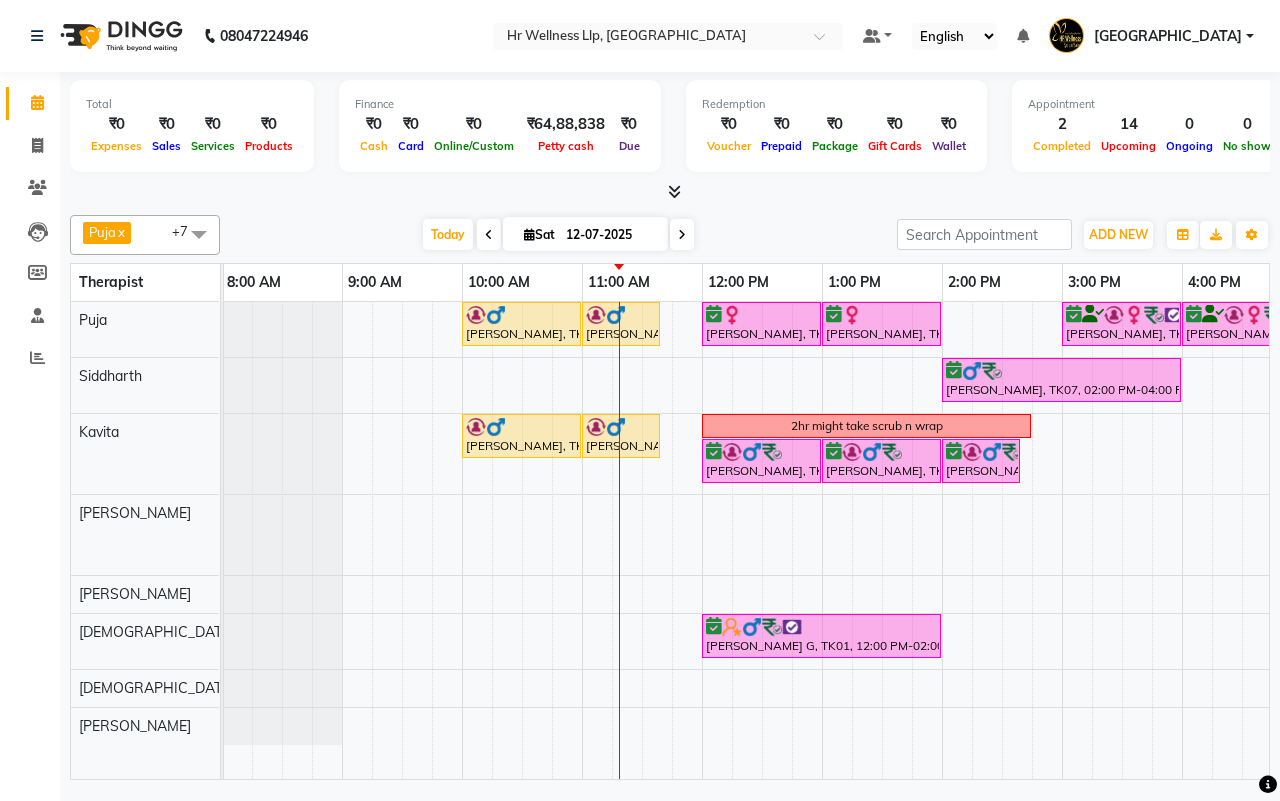 scroll, scrollTop: 0, scrollLeft: 255, axis: horizontal 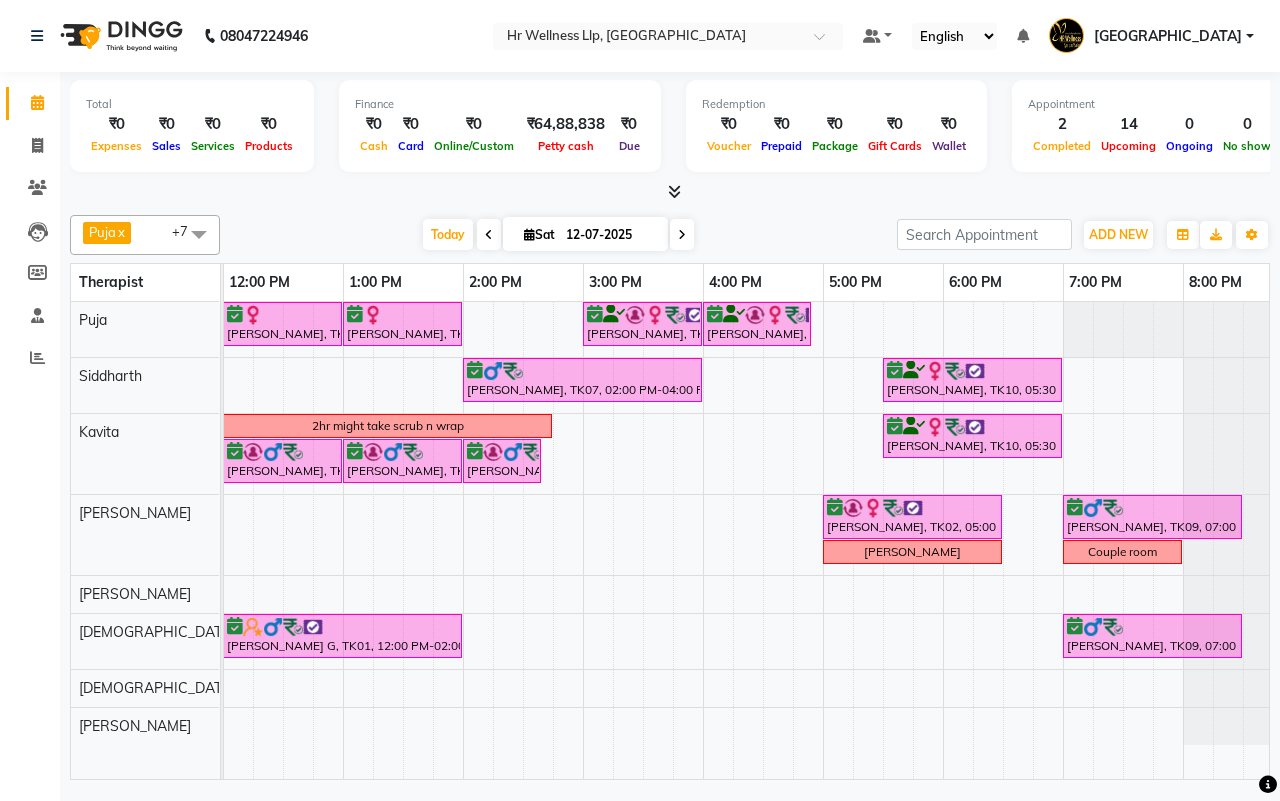 click on "Today  Sat 12-07-2025" at bounding box center (558, 235) 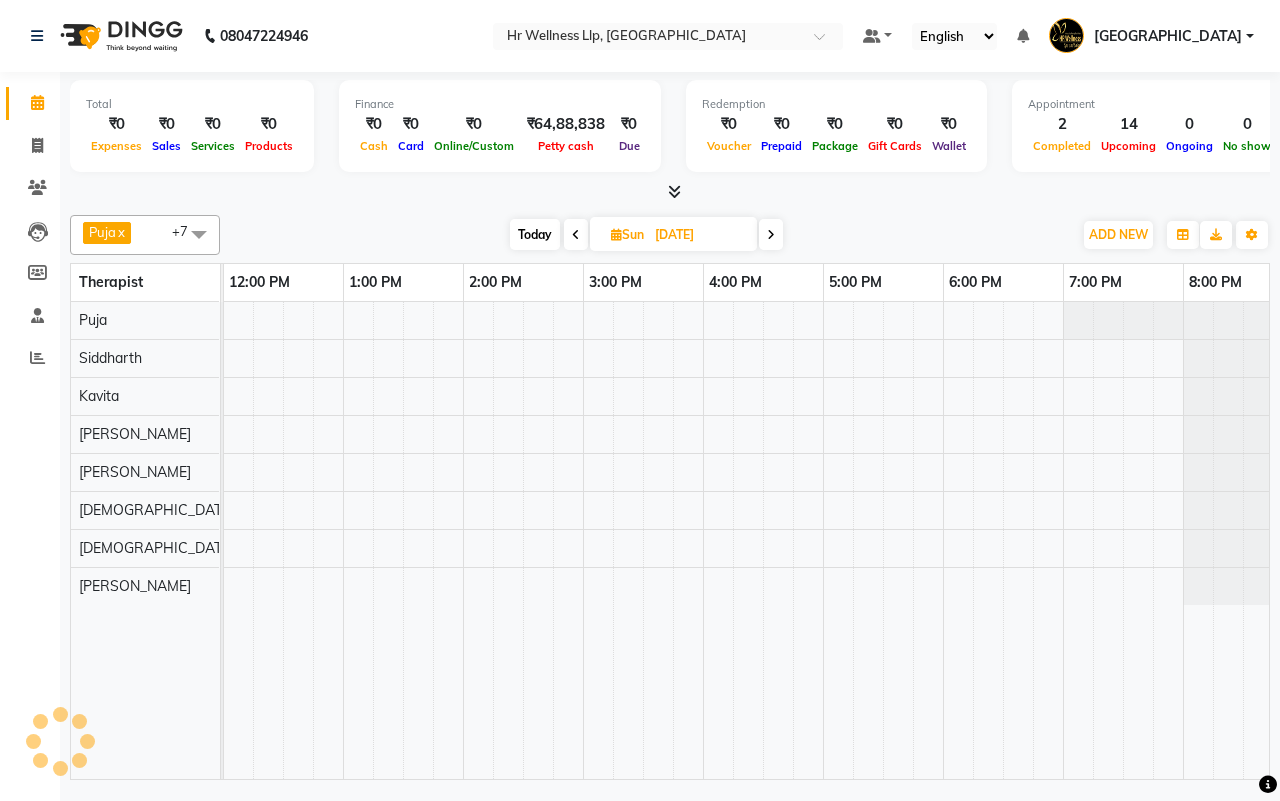 scroll, scrollTop: 0, scrollLeft: 361, axis: horizontal 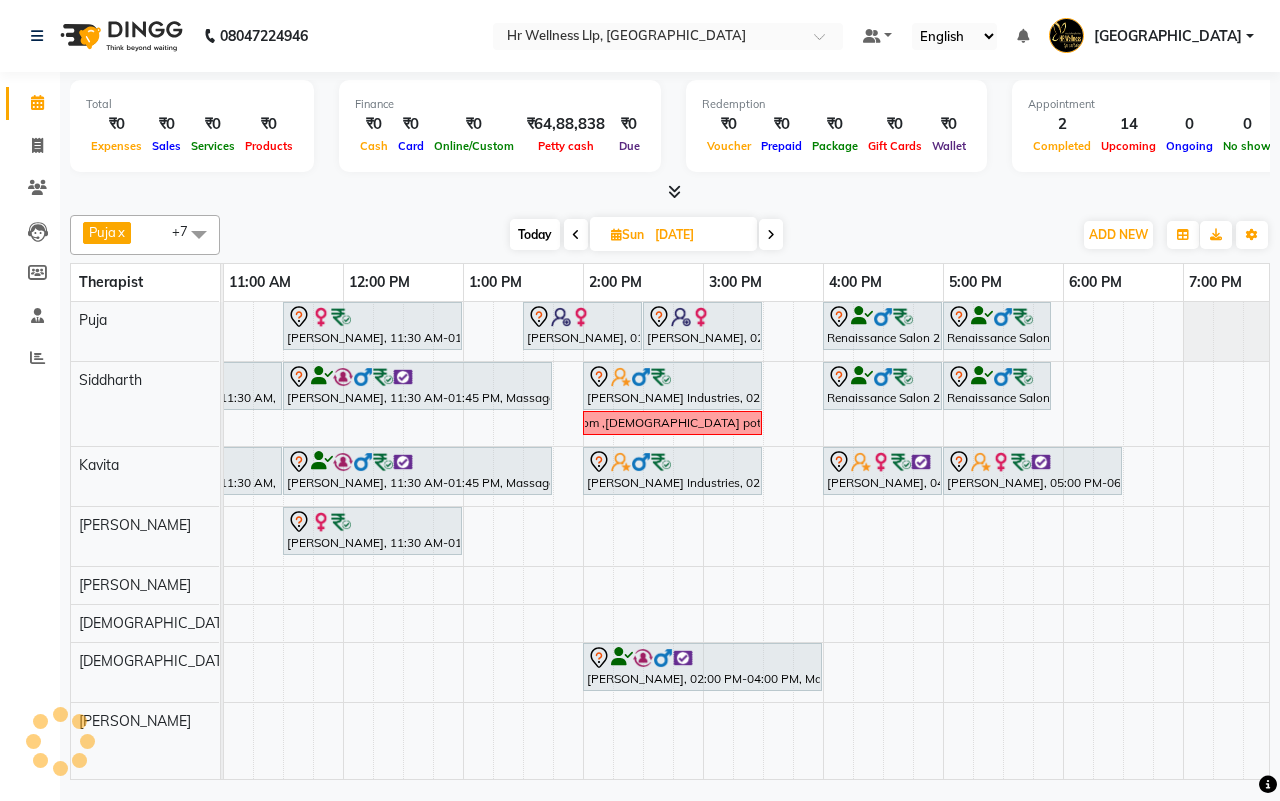 click on "Today  Sun 13-07-2025" at bounding box center (646, 235) 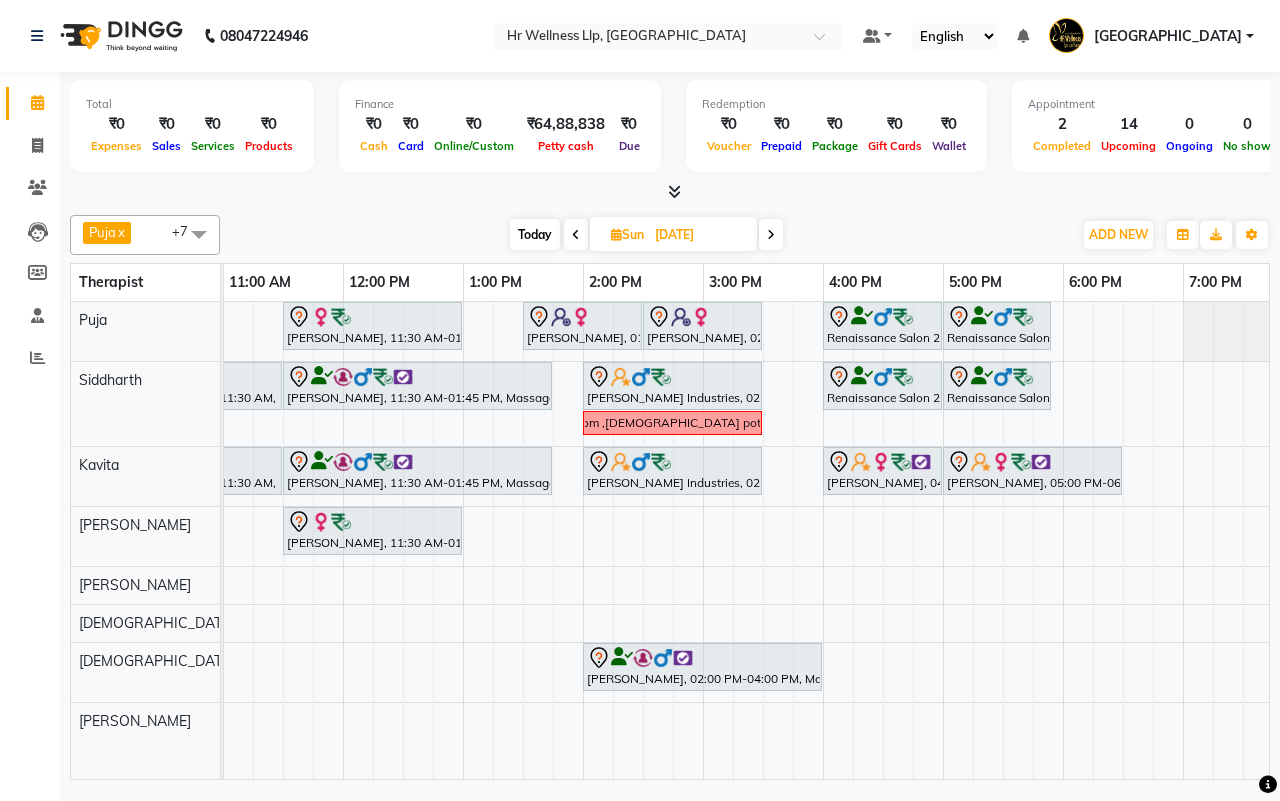 scroll, scrollTop: 0, scrollLeft: 237, axis: horizontal 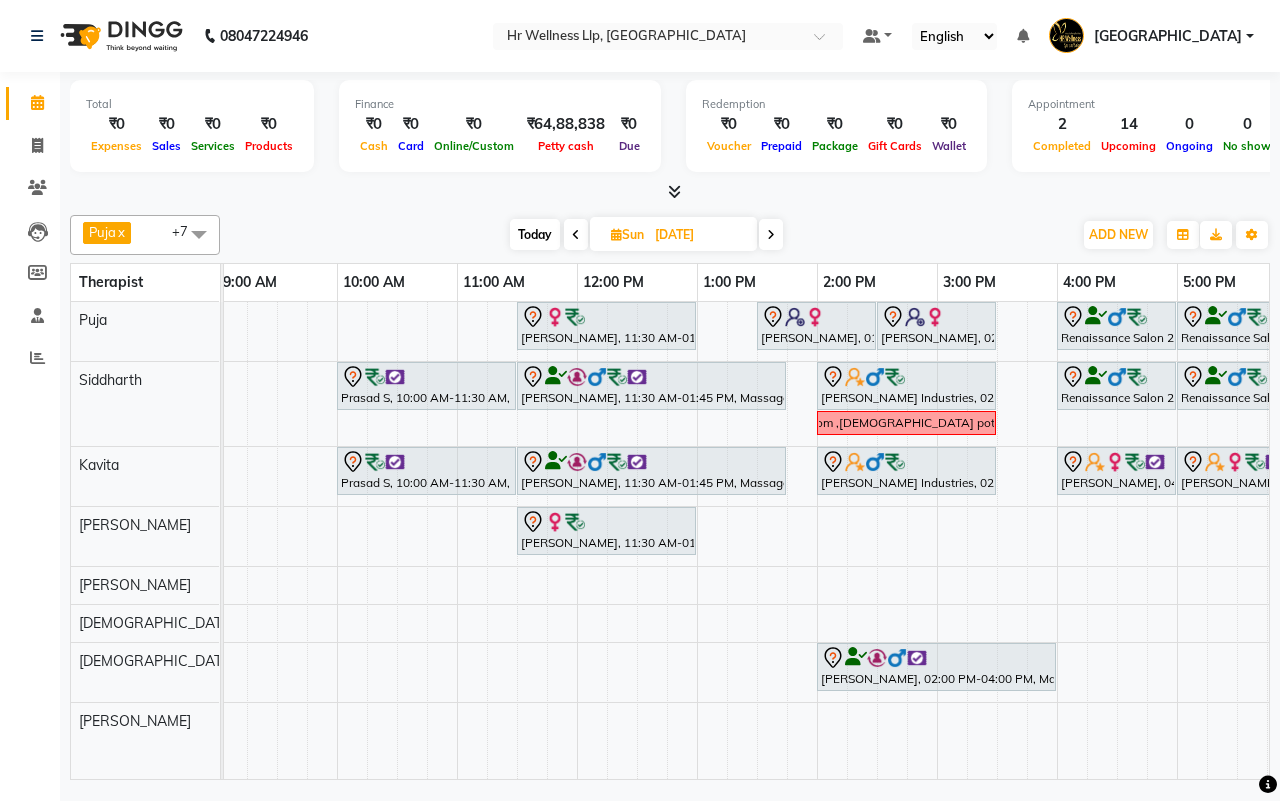 click on "Today  Sun 13-07-2025" at bounding box center (646, 235) 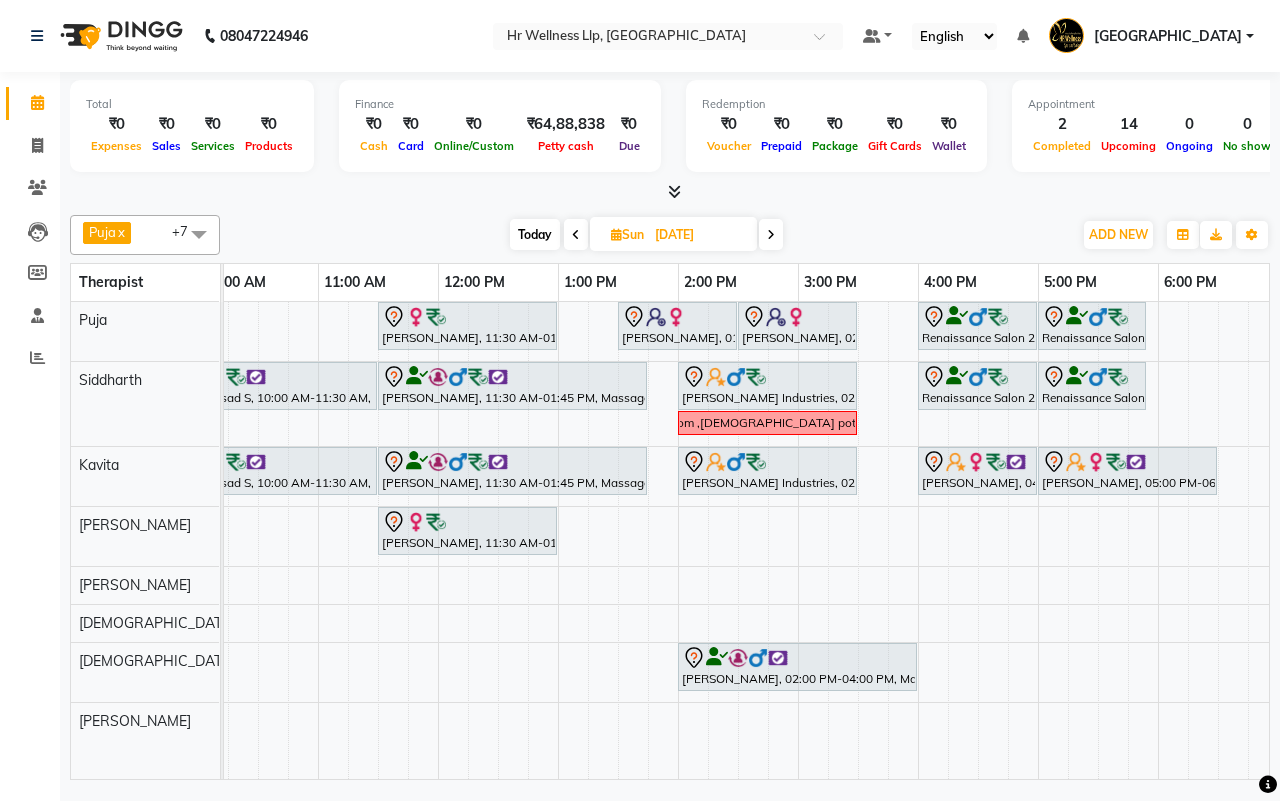 scroll, scrollTop: 0, scrollLeft: 318, axis: horizontal 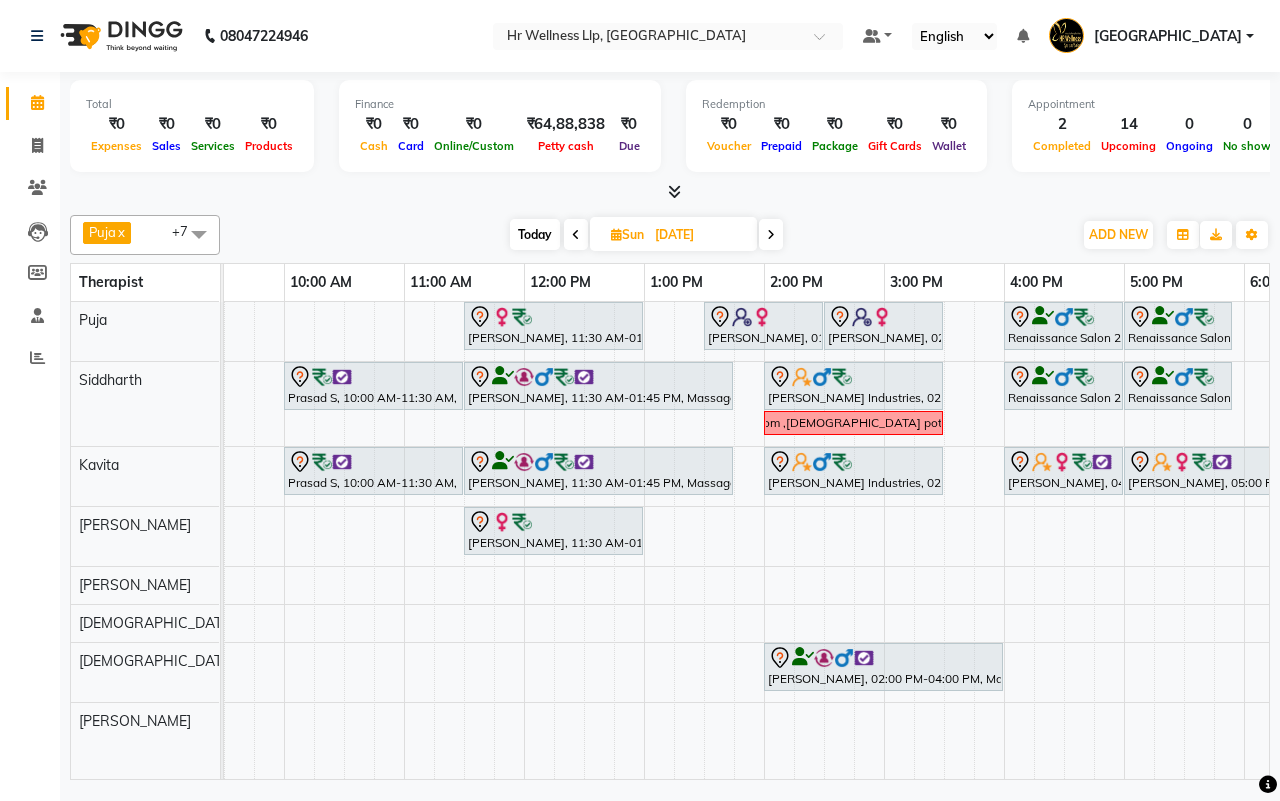 click on "Today" at bounding box center (535, 234) 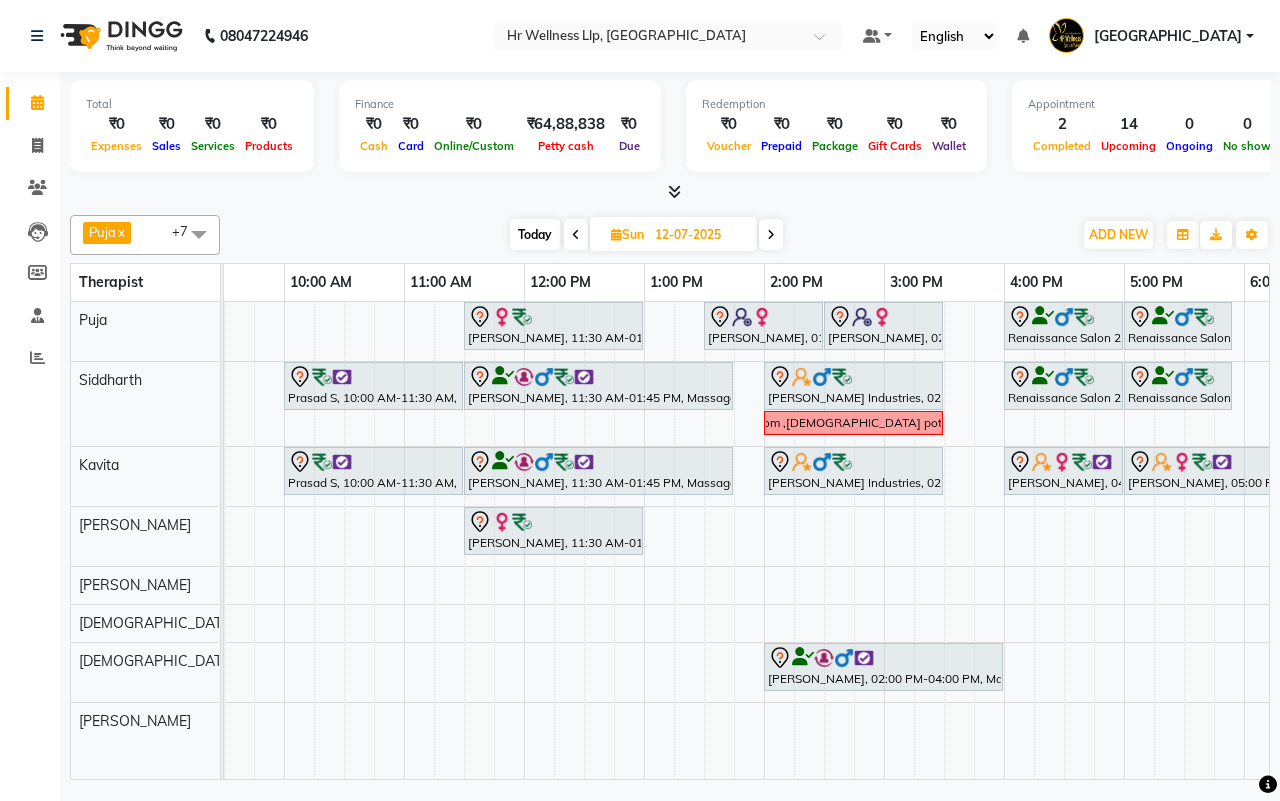 scroll, scrollTop: 0, scrollLeft: 361, axis: horizontal 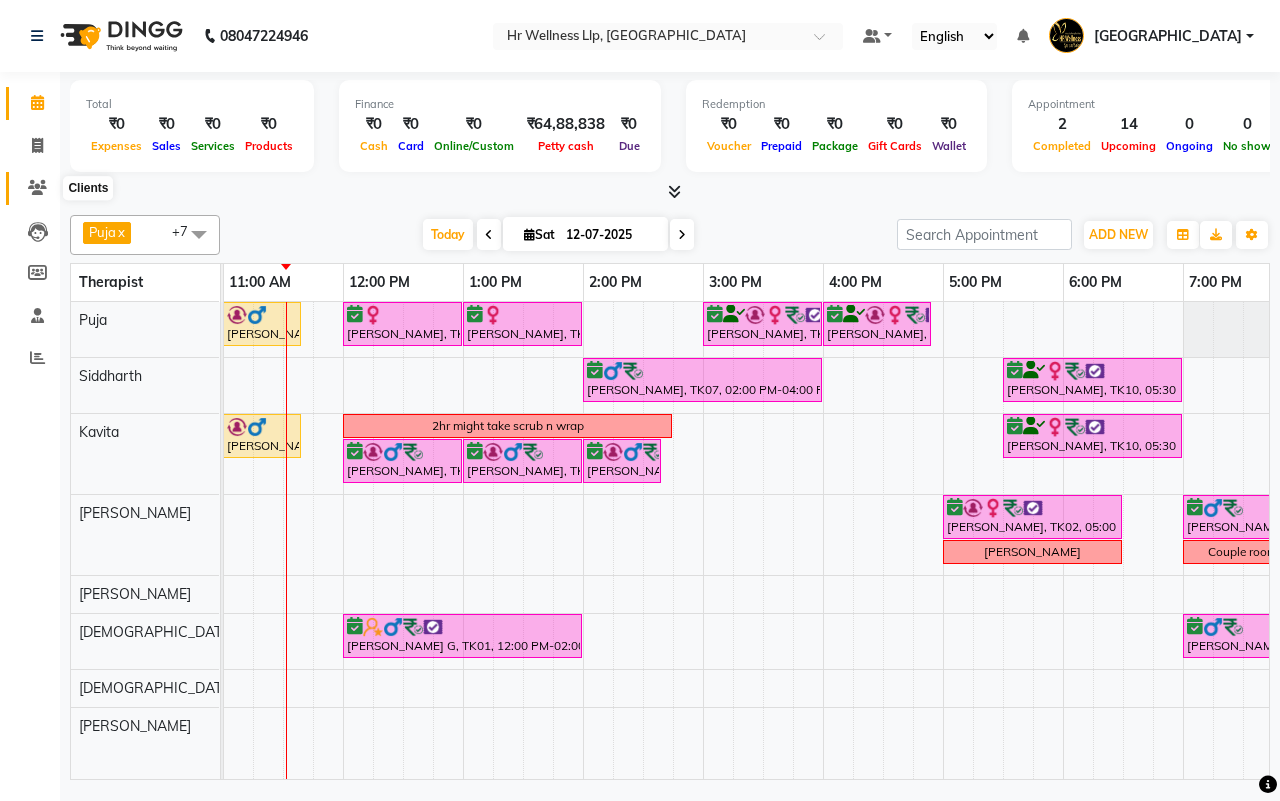 click 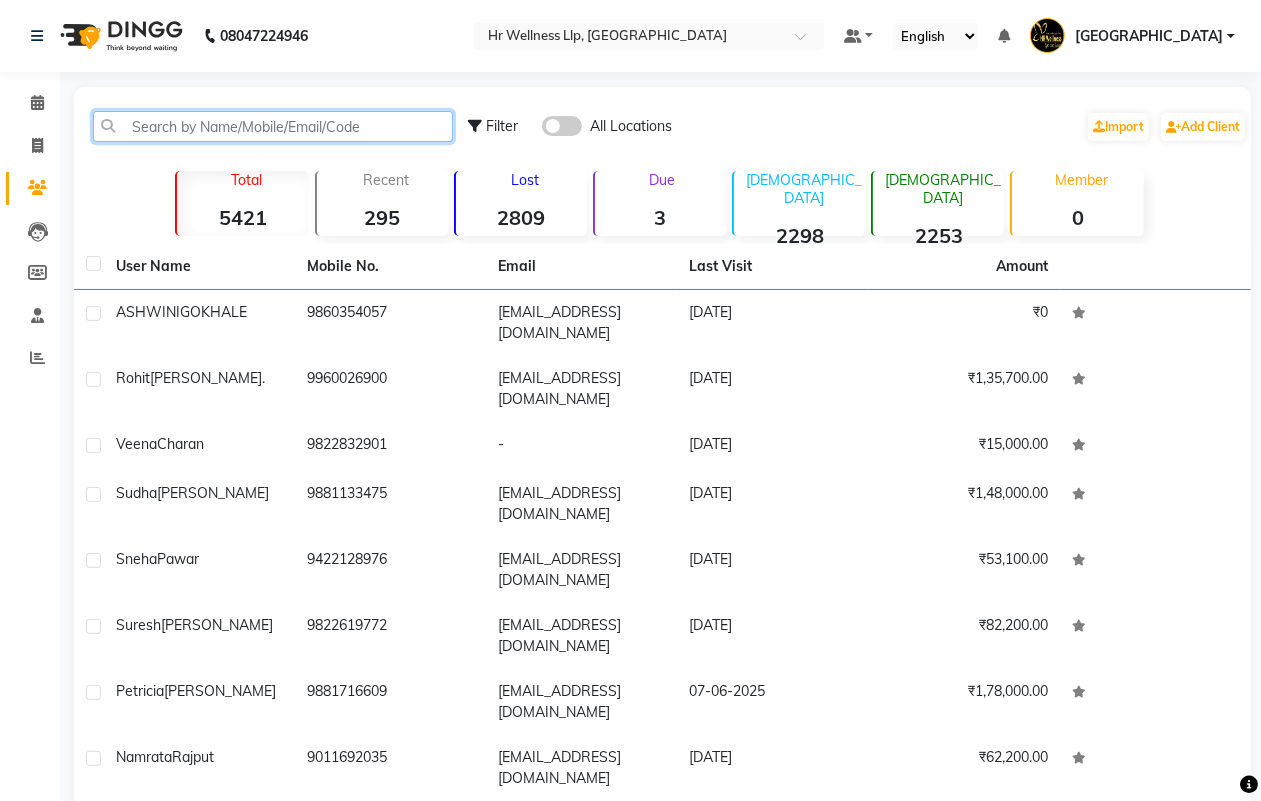 click 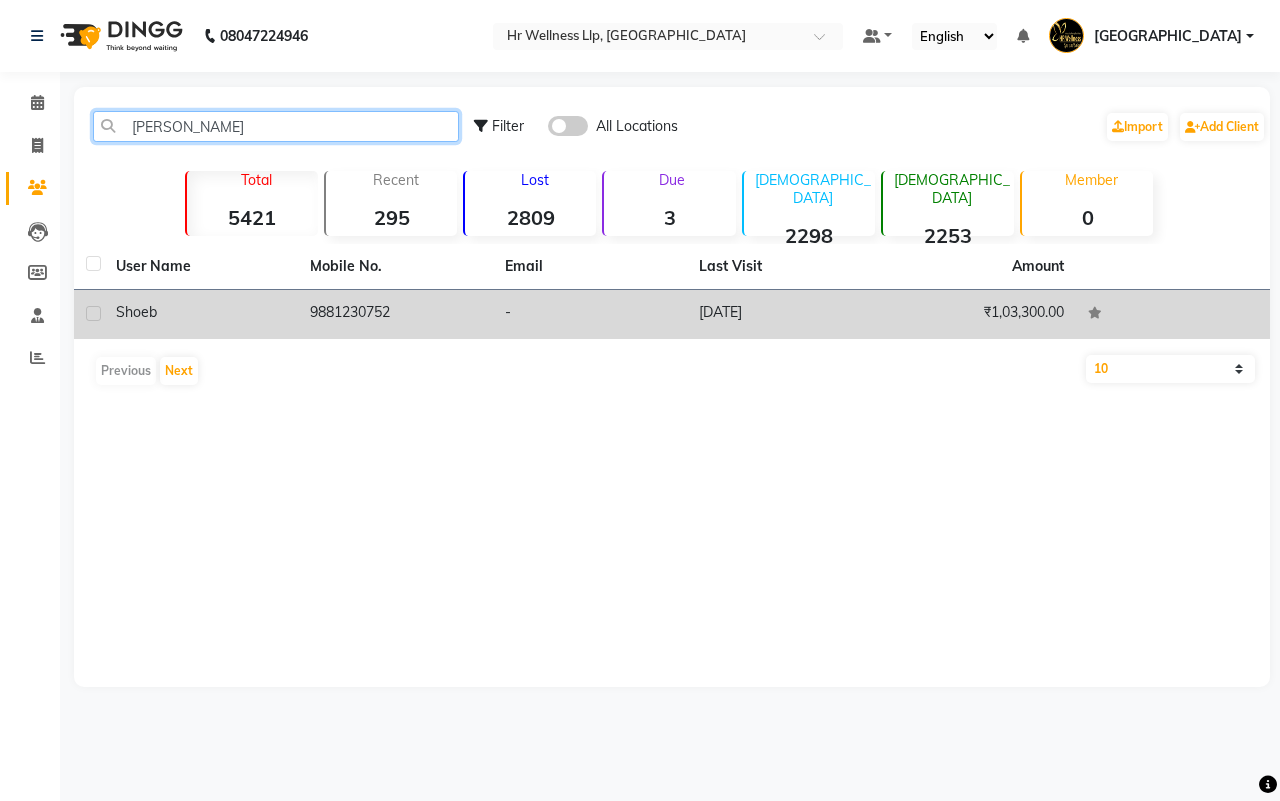 type on "shoeb" 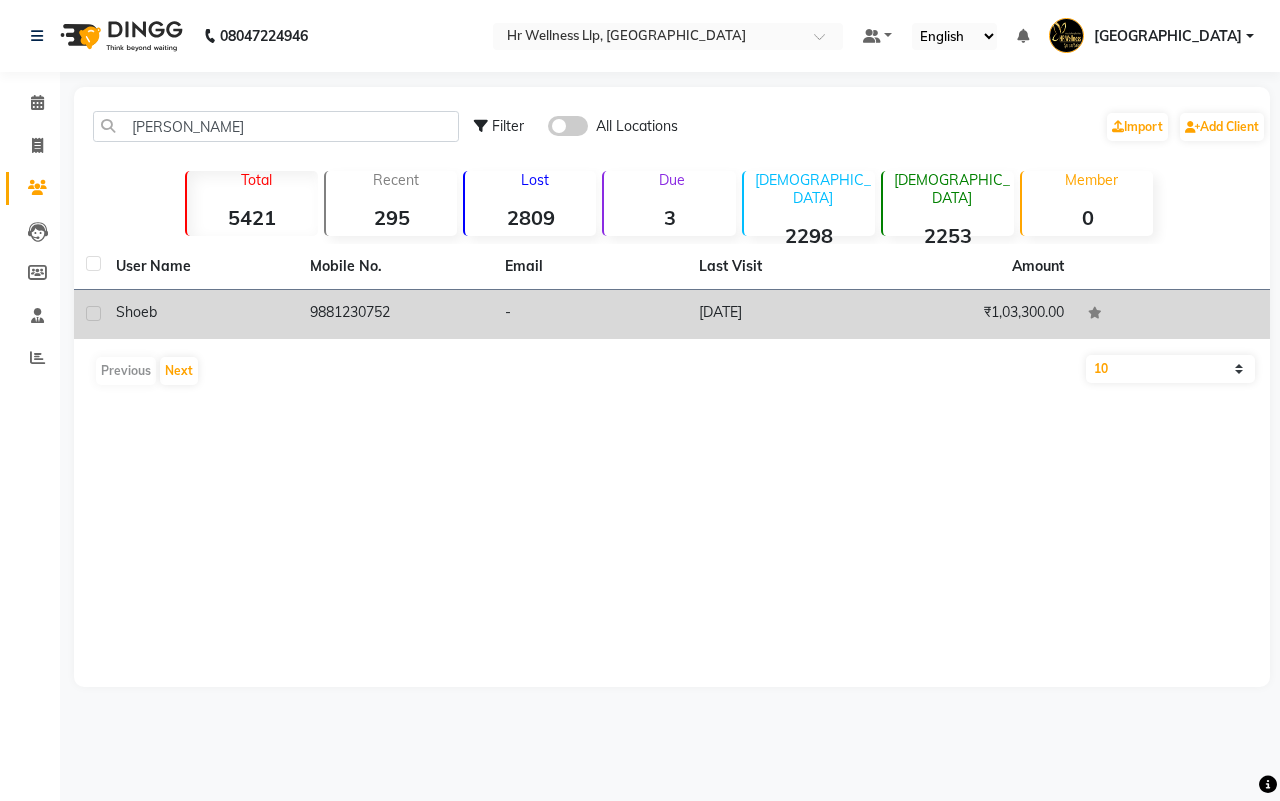 click on "-" 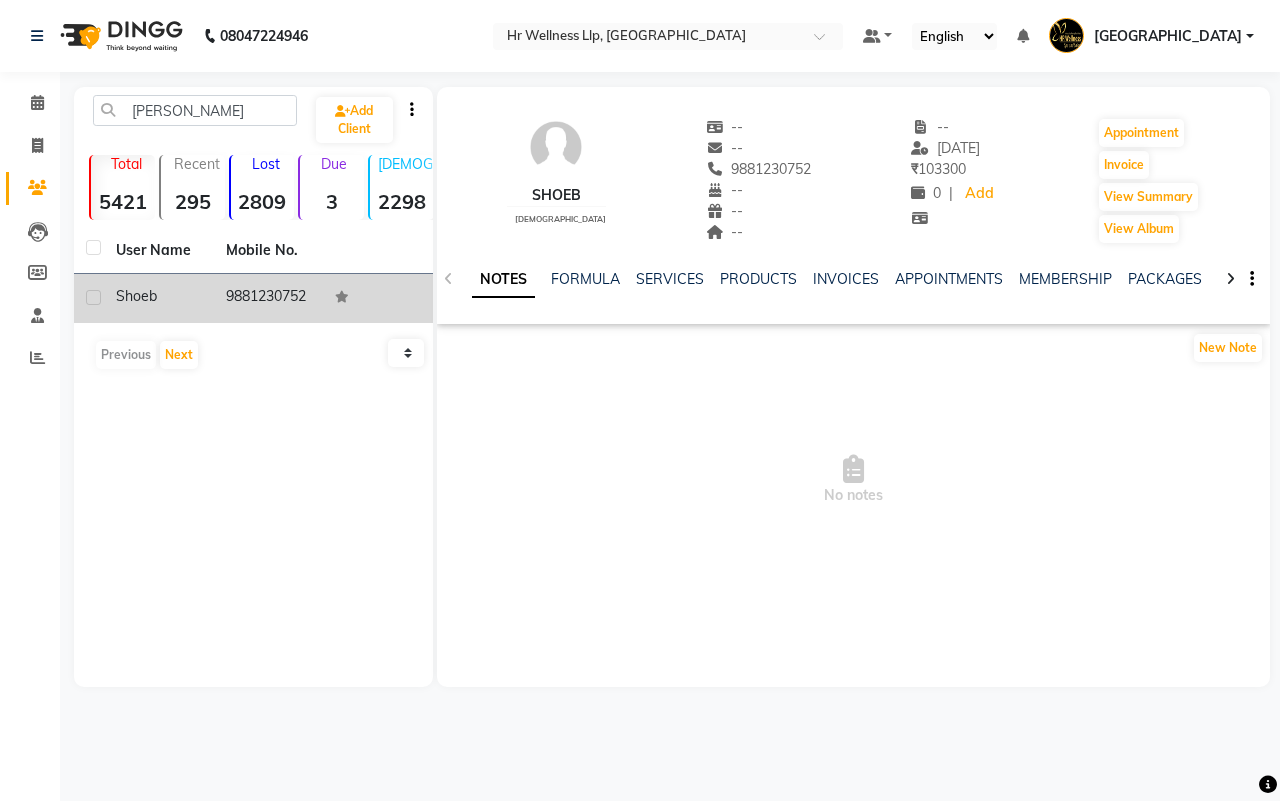 click 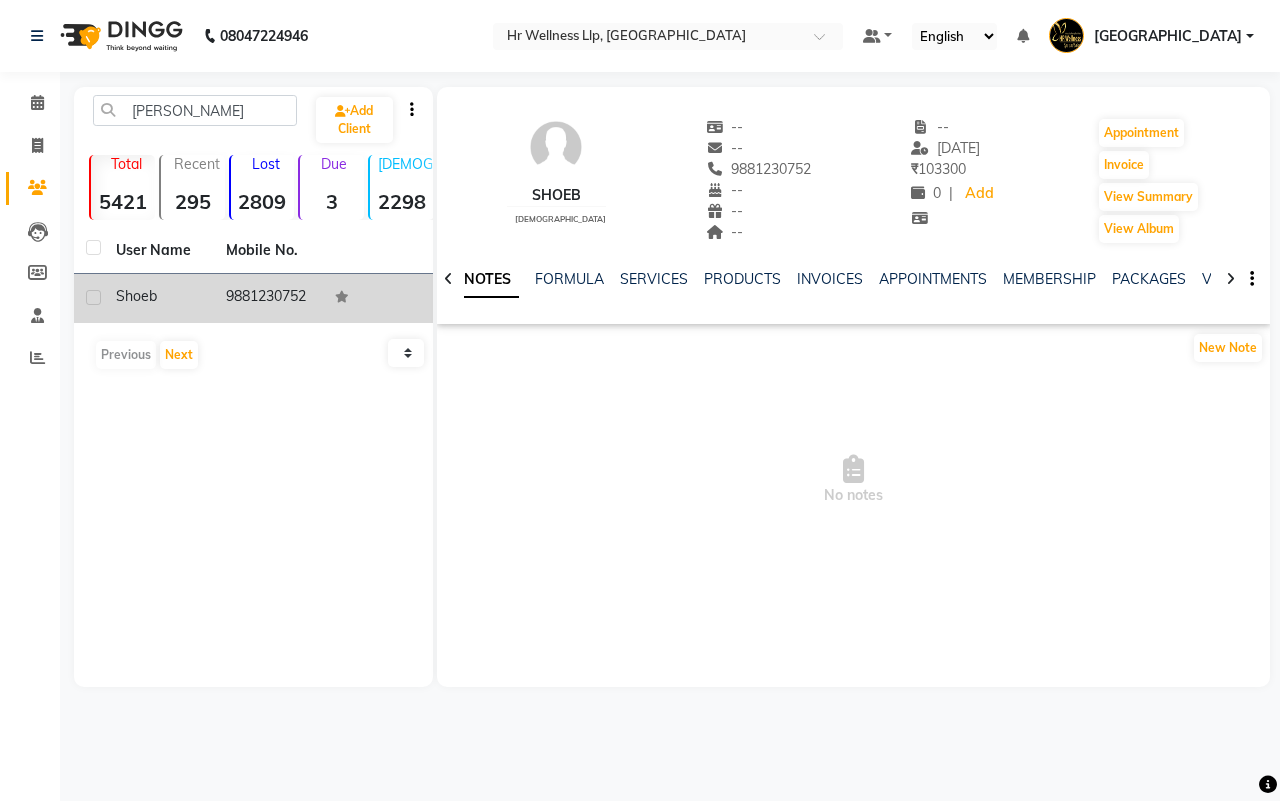 click 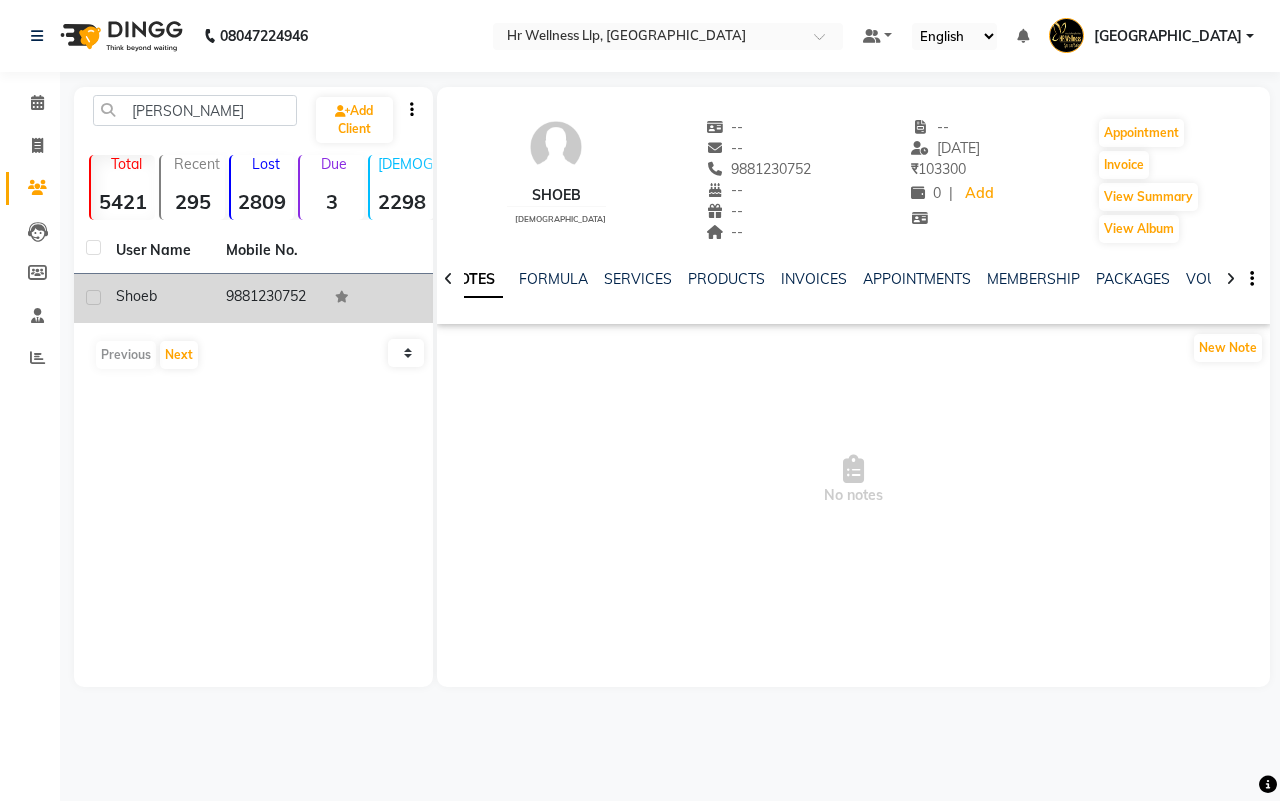 click 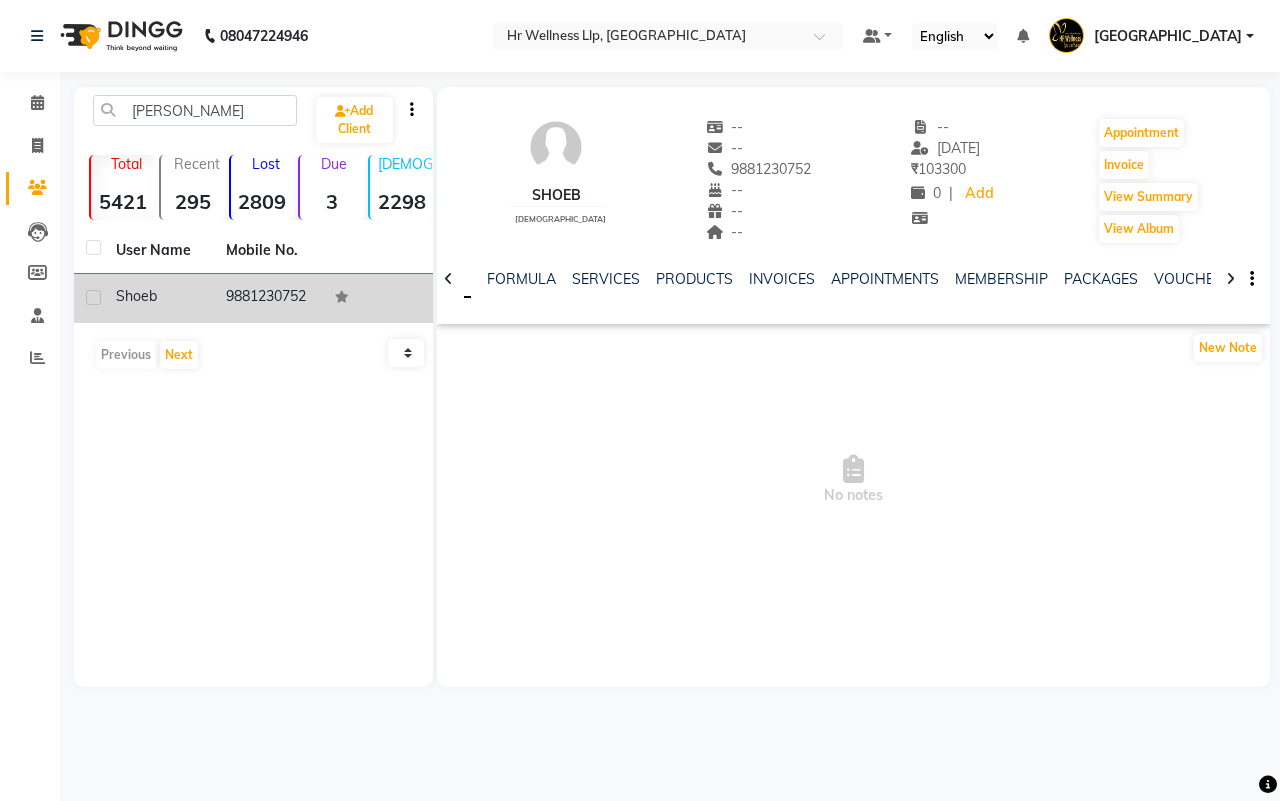 click 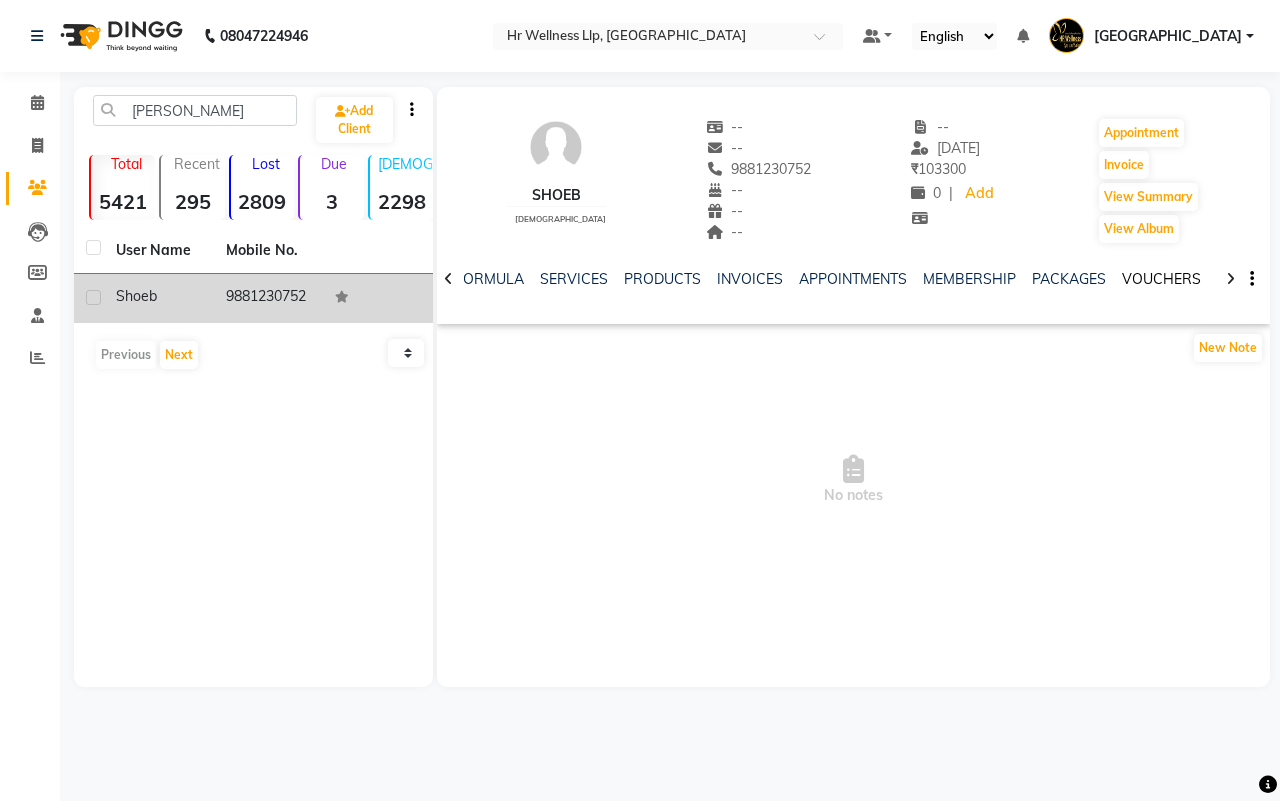 click on "VOUCHERS" 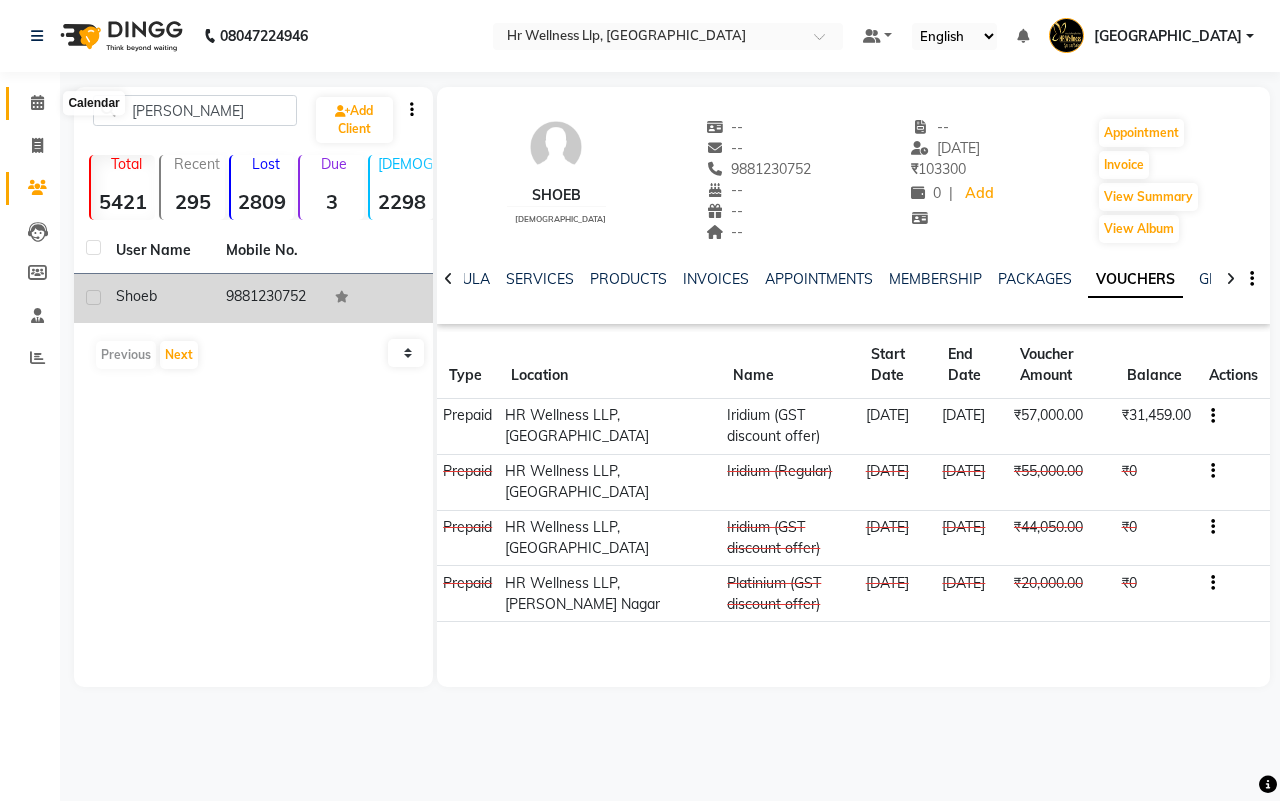 click 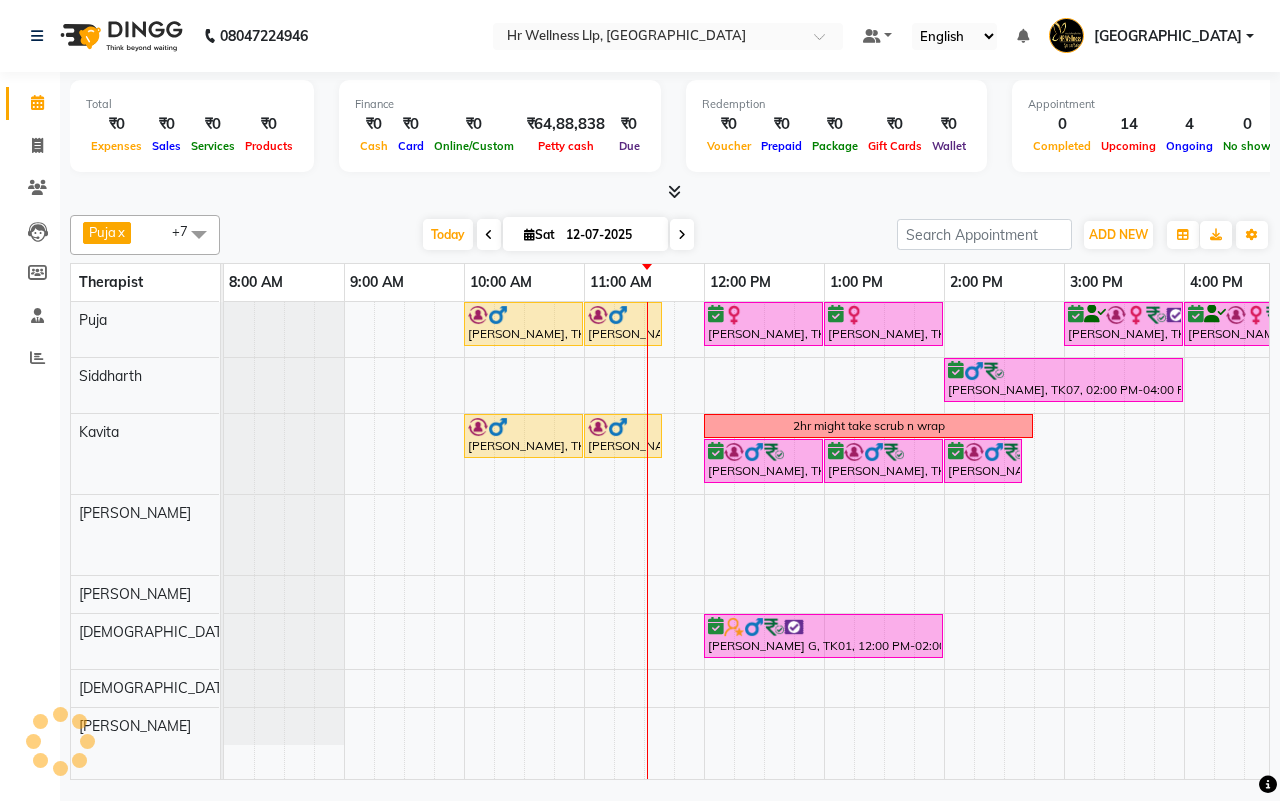 scroll, scrollTop: 0, scrollLeft: 0, axis: both 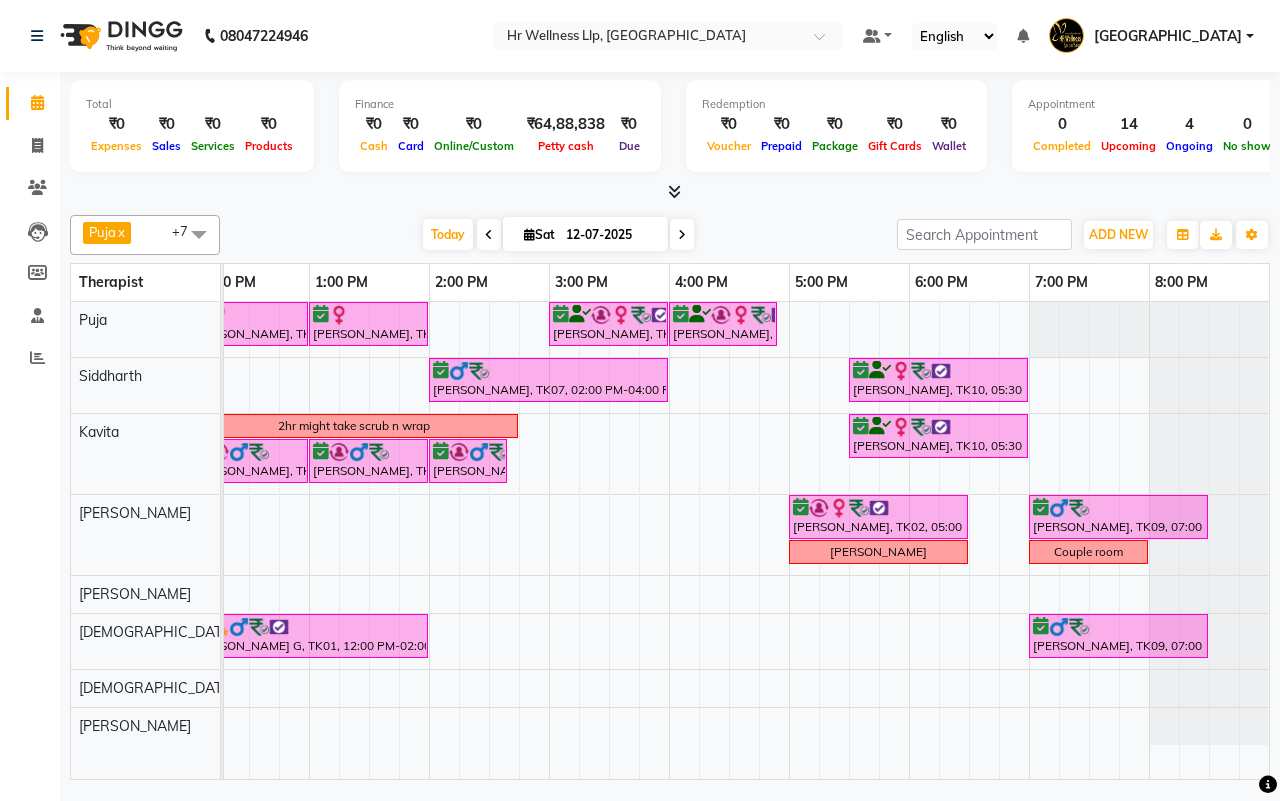 click on "12-07-2025" at bounding box center (610, 235) 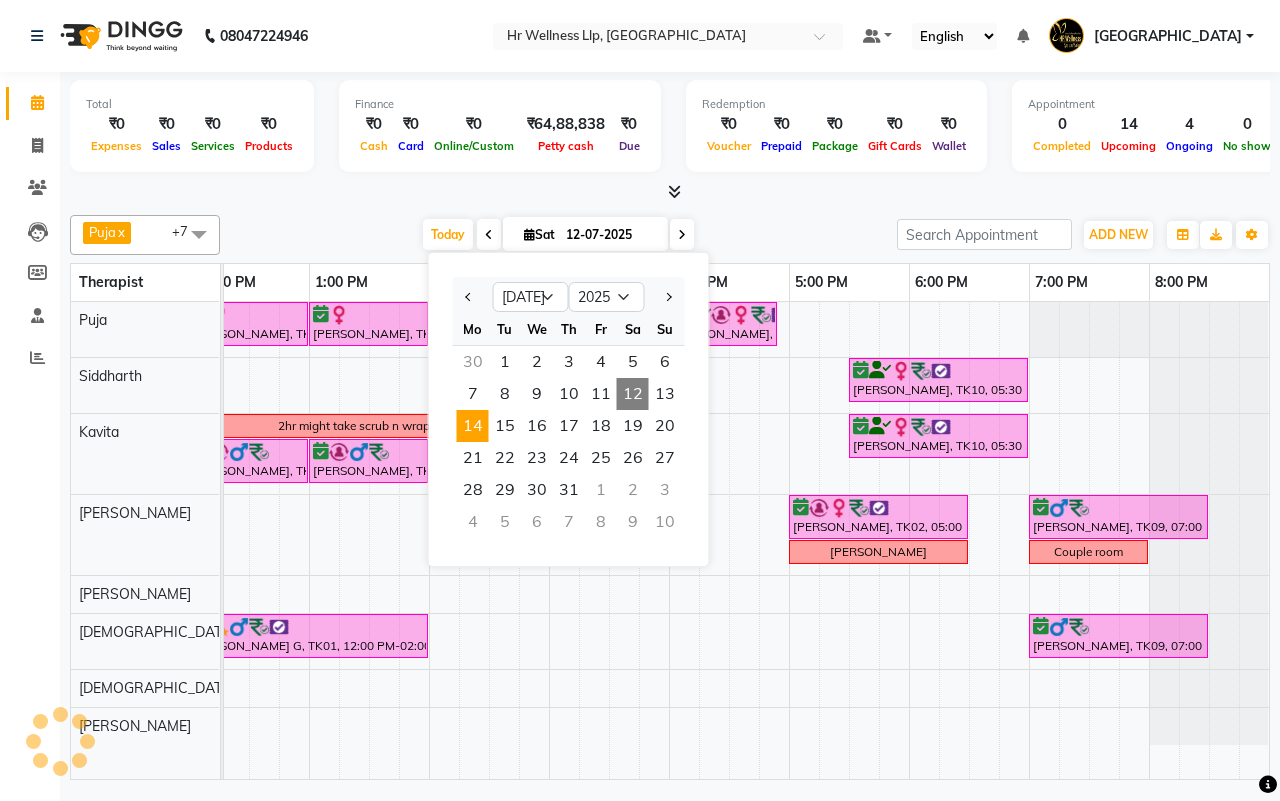 click on "14" at bounding box center [473, 426] 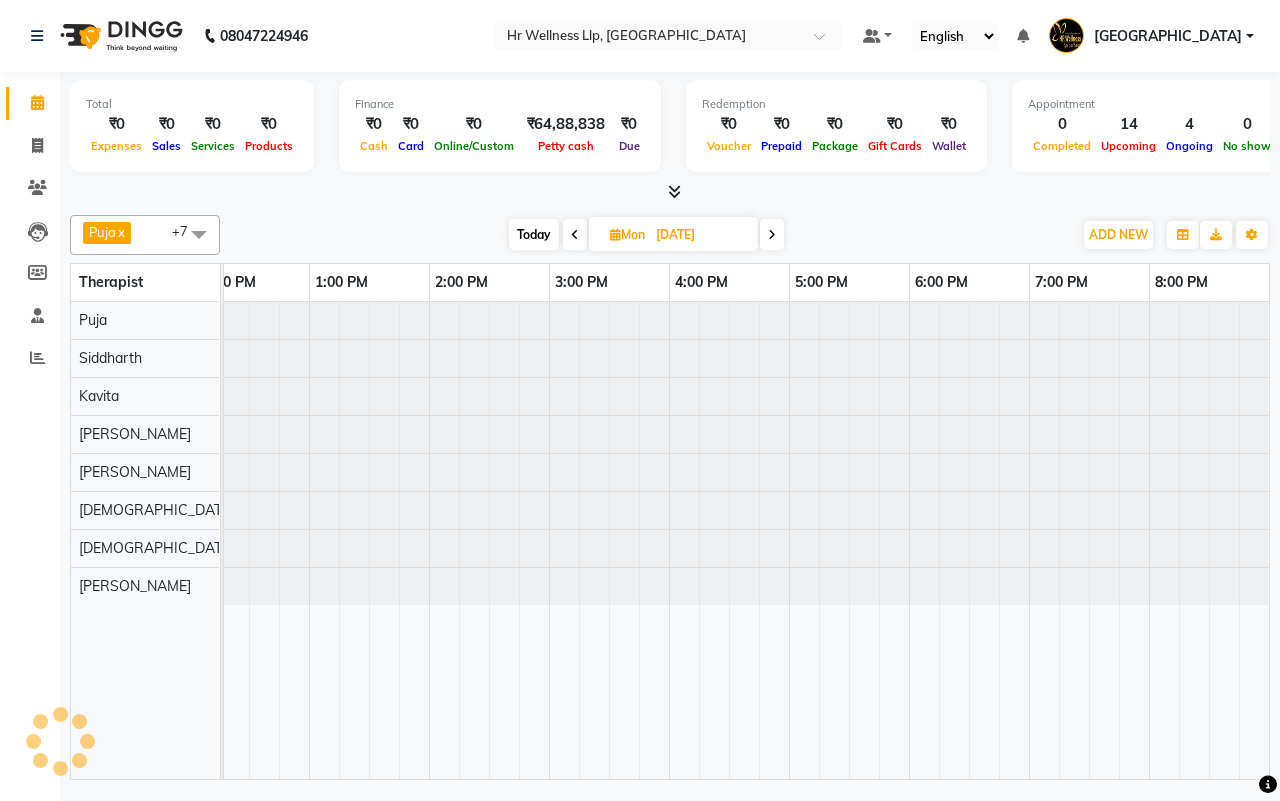 scroll, scrollTop: 0, scrollLeft: 0, axis: both 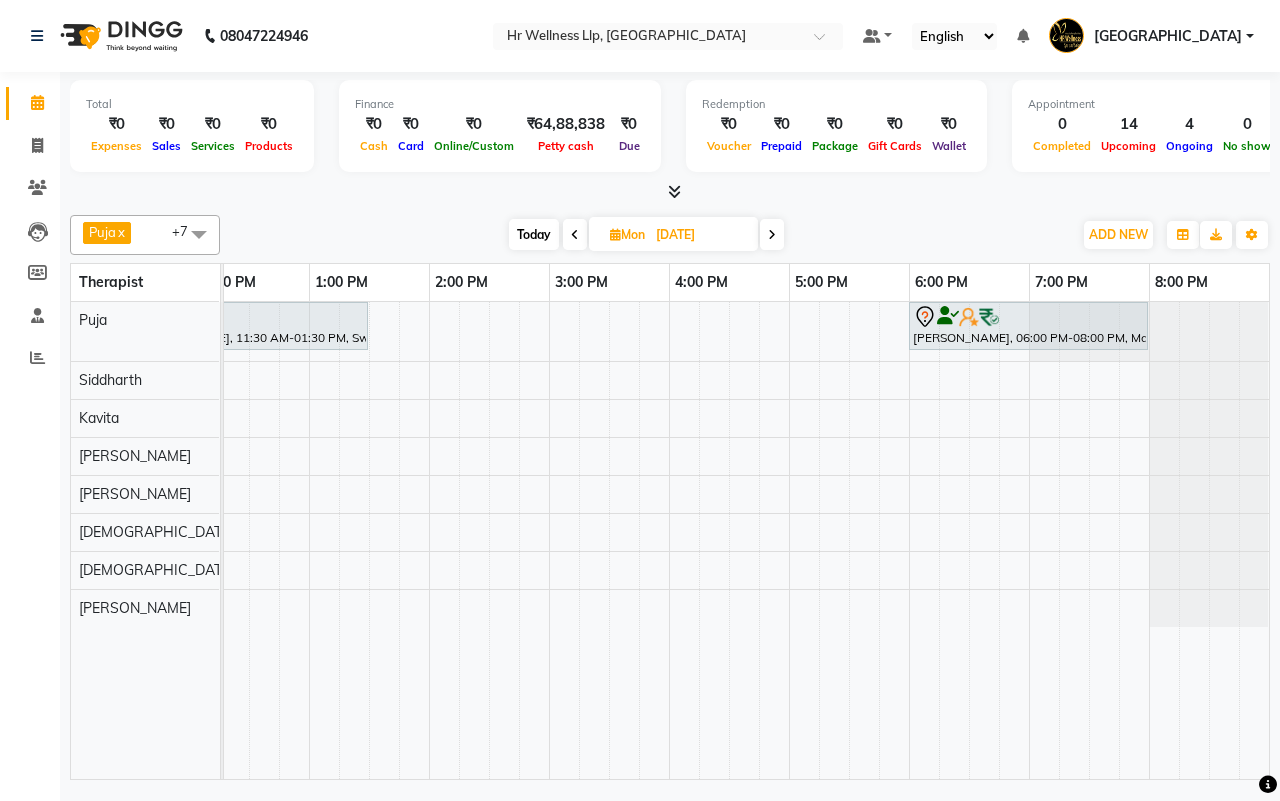 click on "Swarna Kulkarni, 11:30 AM-01:30 PM, Swedish Massage with Wintergreen, Bayleaf & Clove 90 Min             Arun Tathare, 06:00 PM-08:00 PM, Massage 90 Min" at bounding box center (489, 540) 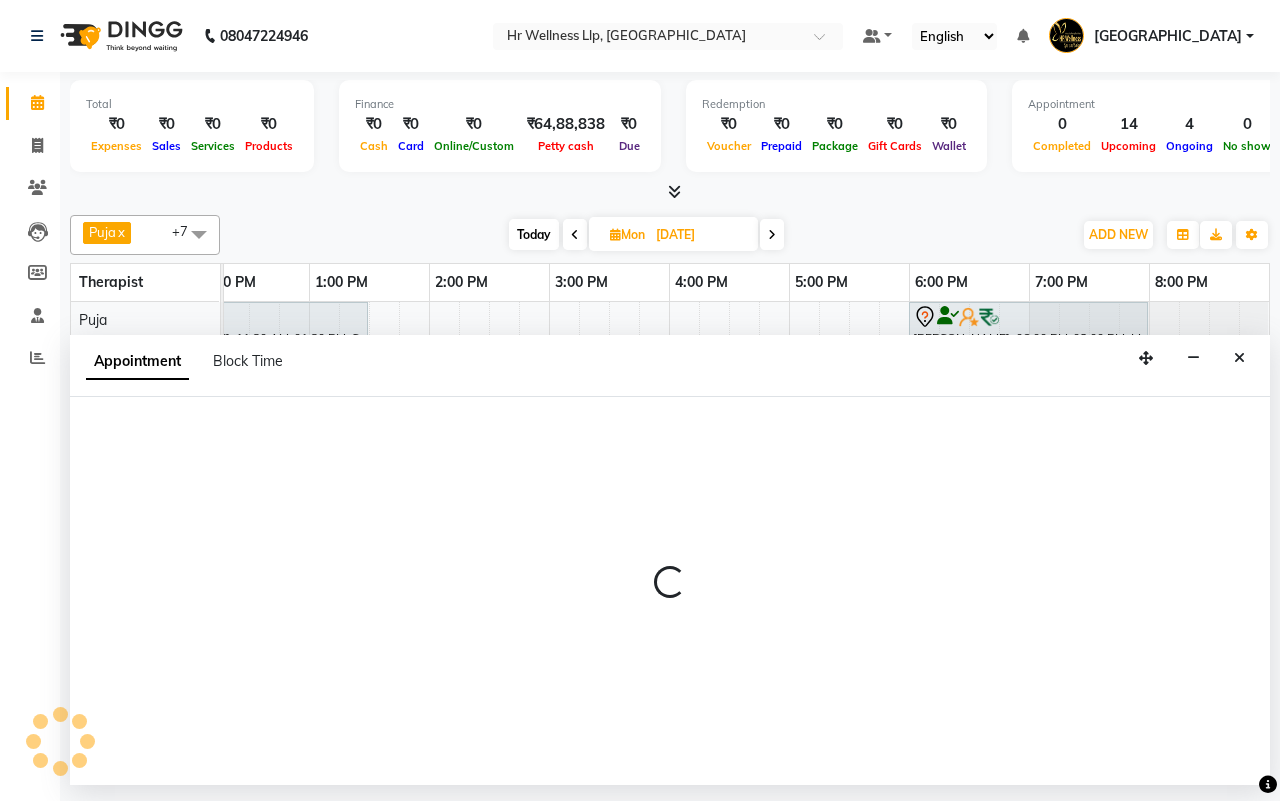 select on "85702" 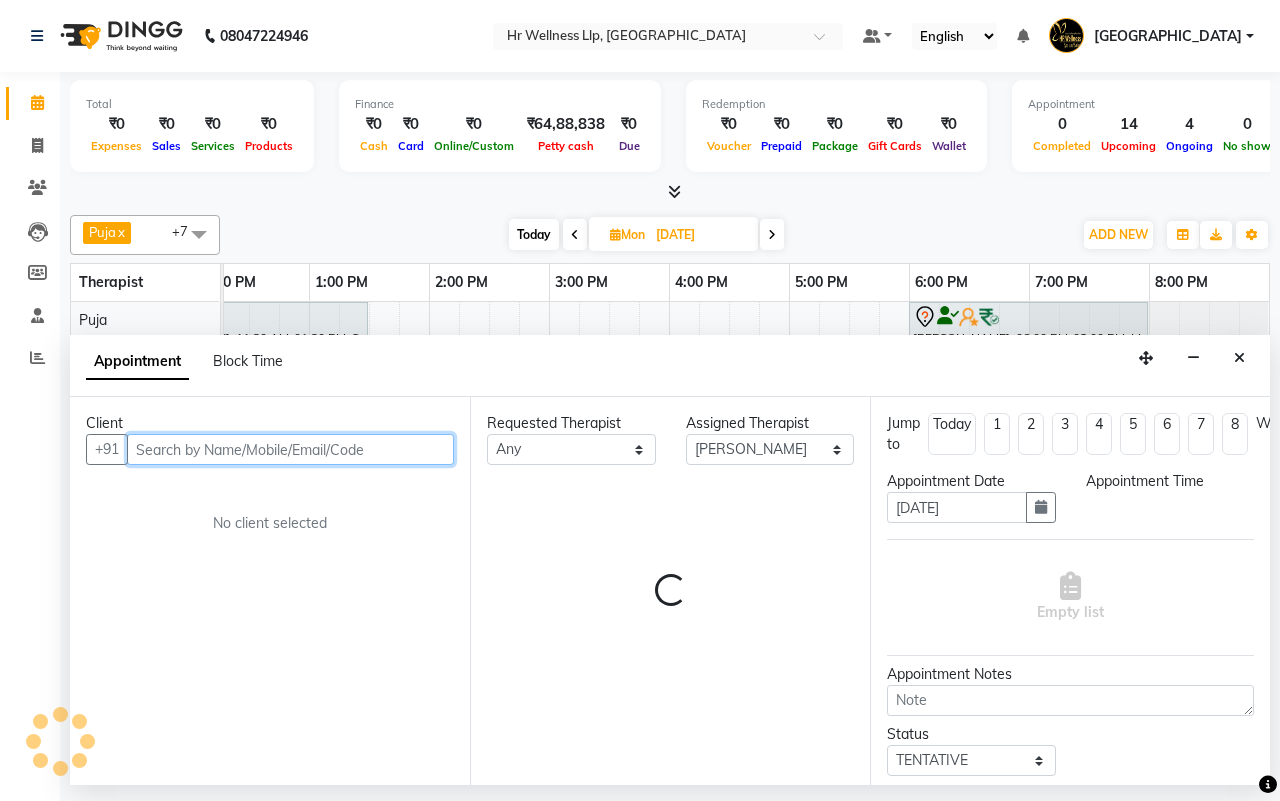 select on "1020" 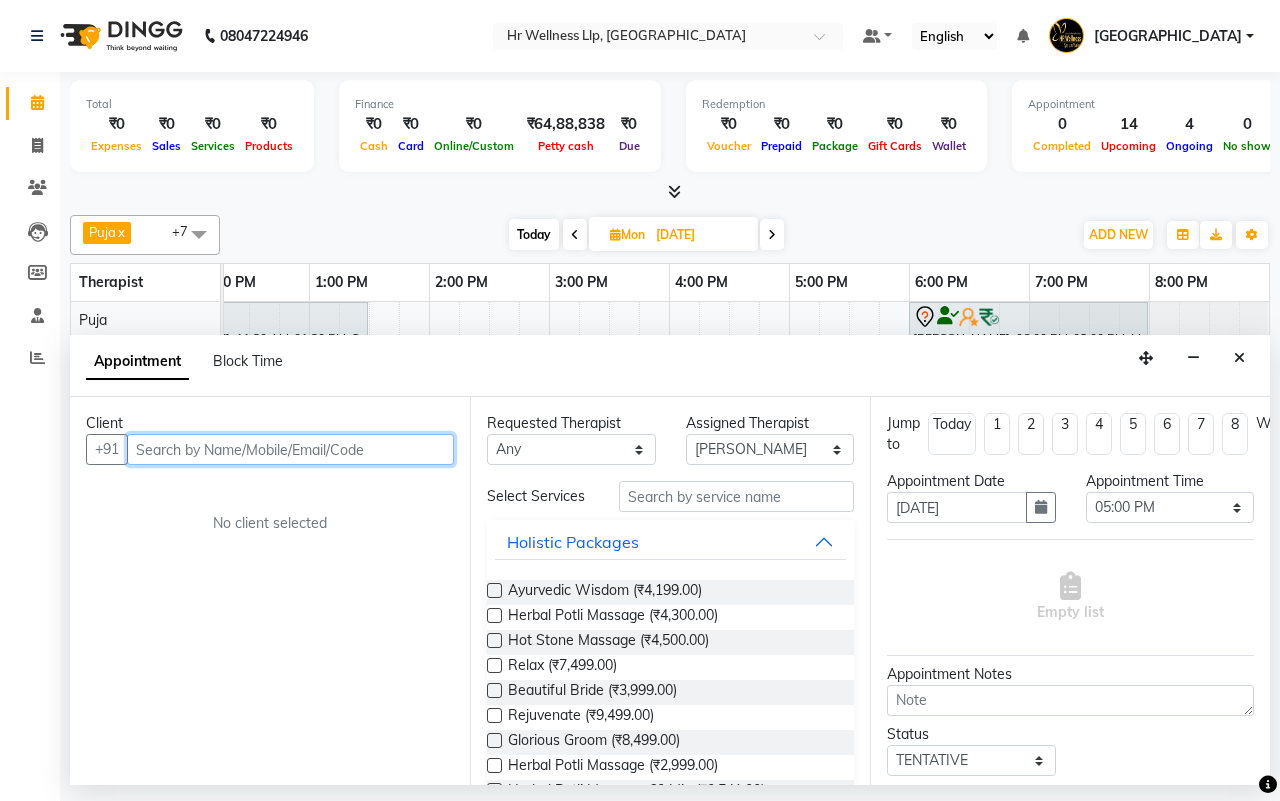 click at bounding box center (290, 449) 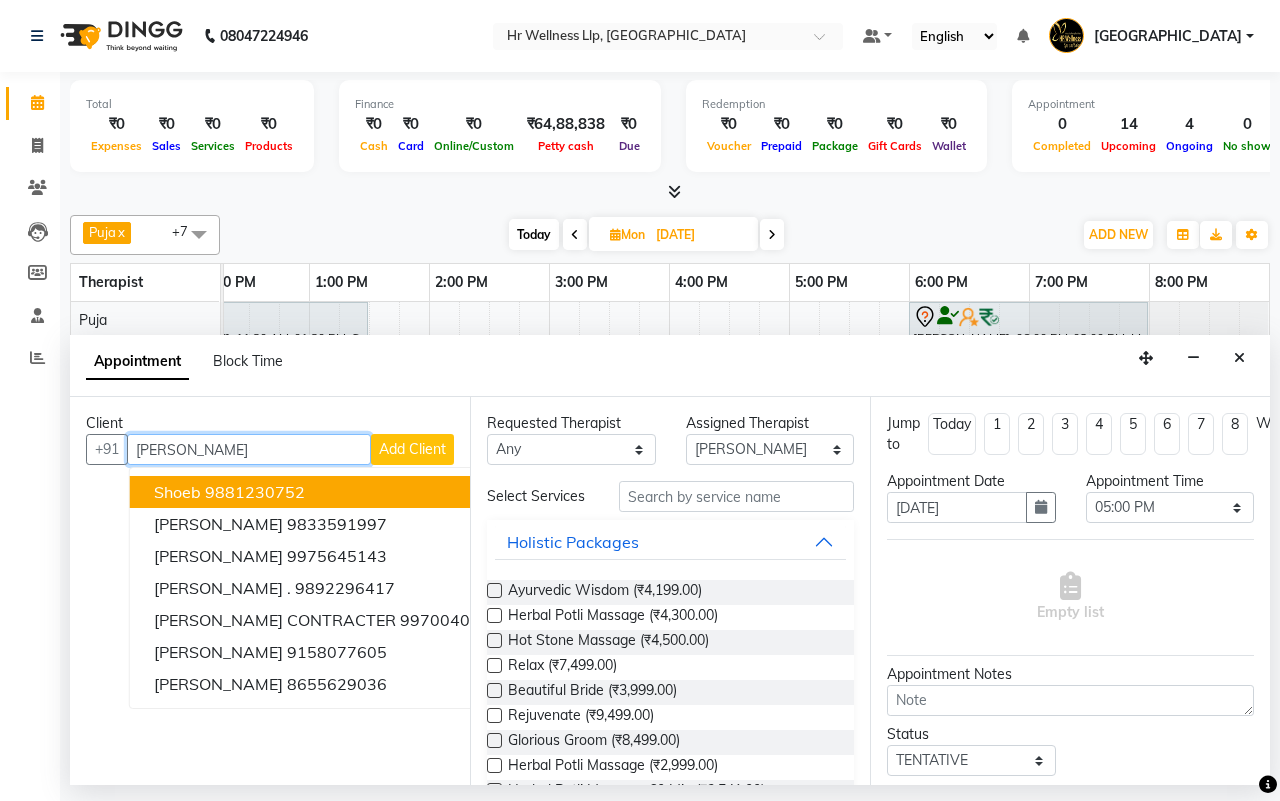 click on "Shoeb  9881230752" at bounding box center [327, 492] 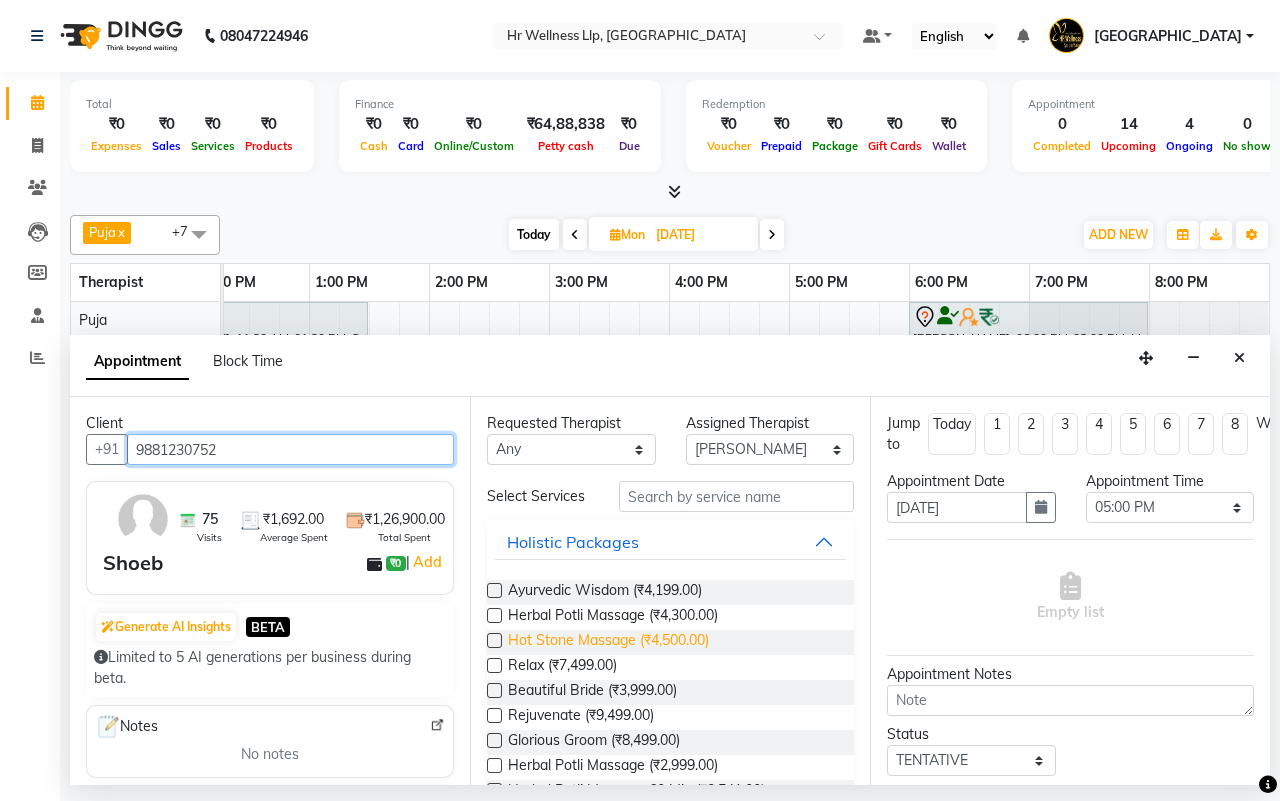 scroll, scrollTop: 413, scrollLeft: 0, axis: vertical 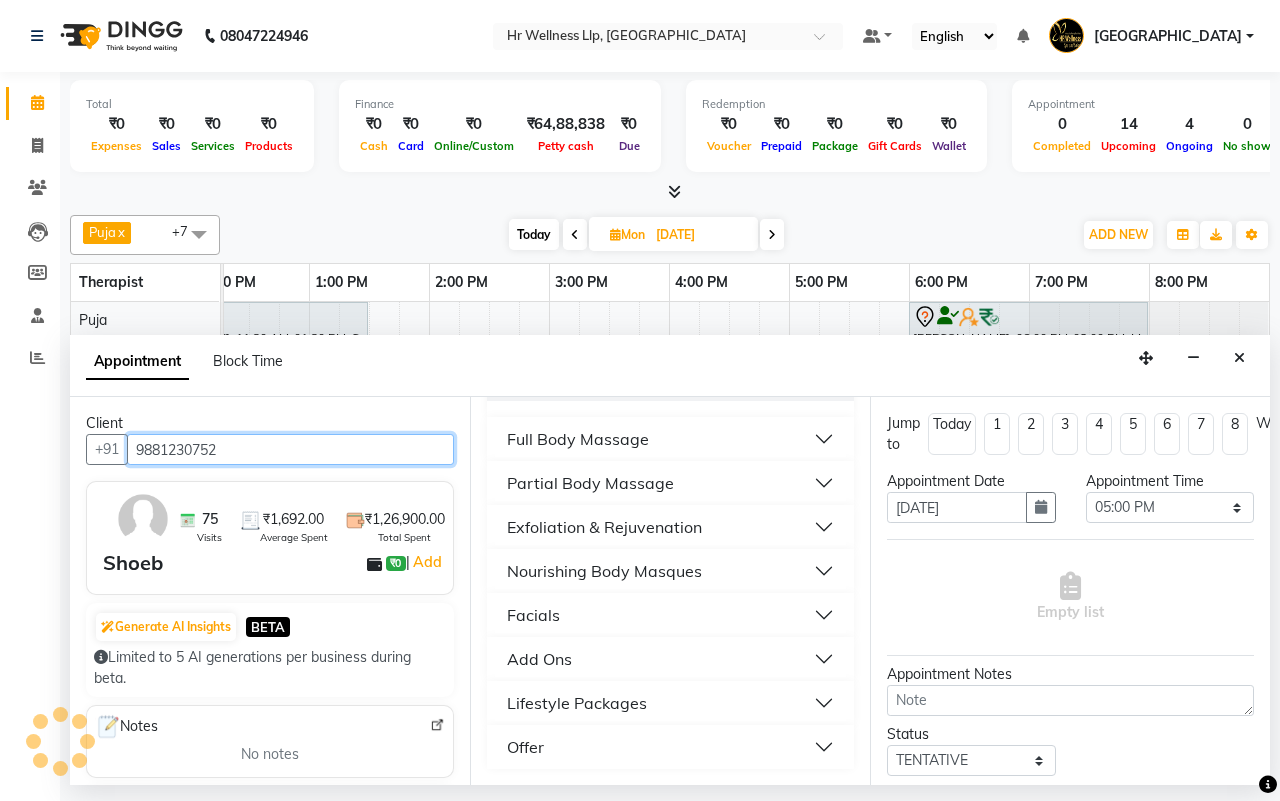 type on "9881230752" 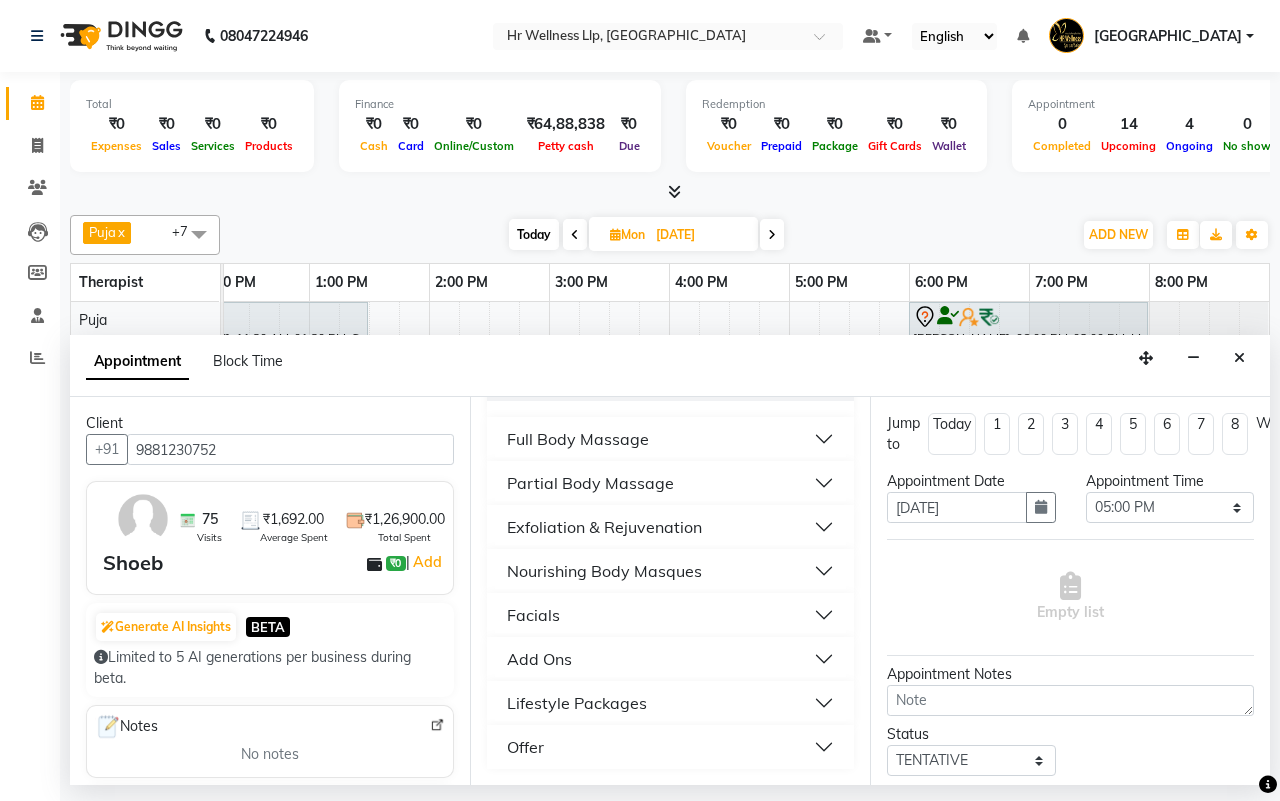 click on "Full Body Massage" at bounding box center (578, 439) 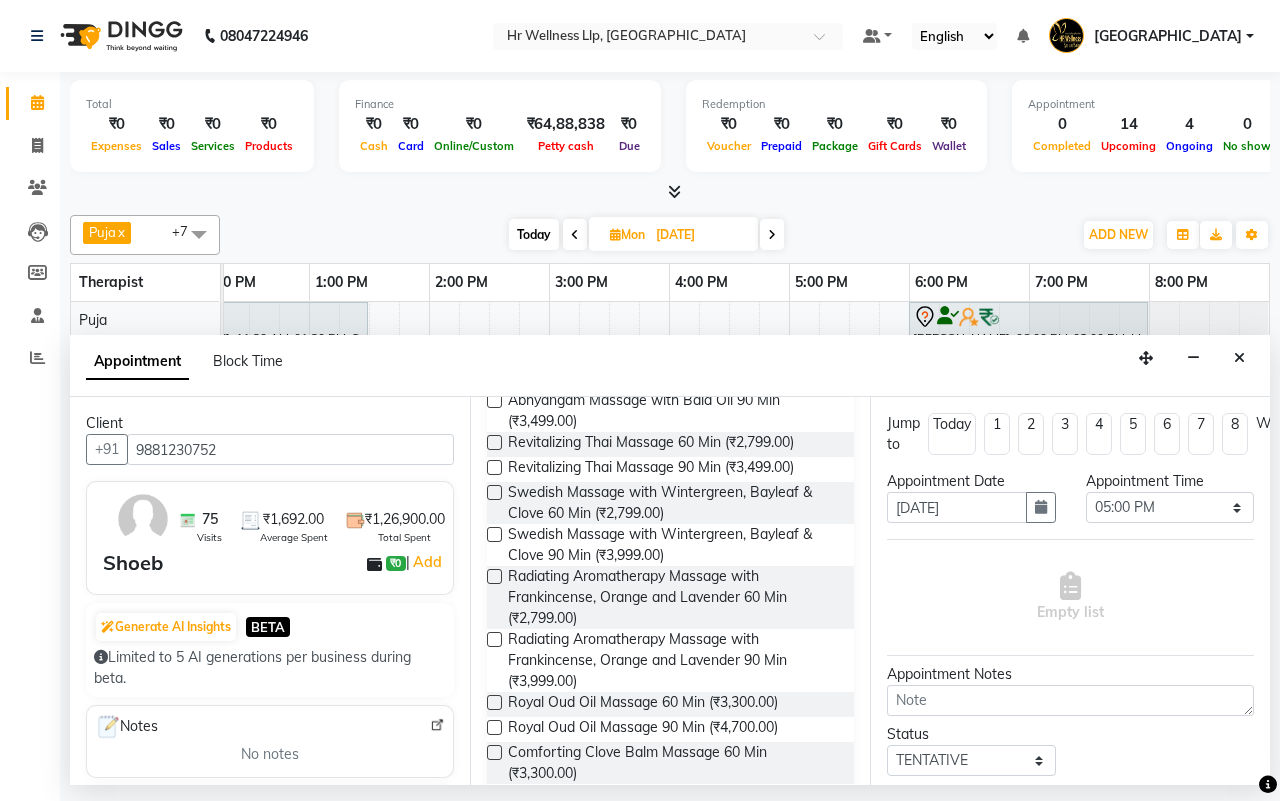 scroll, scrollTop: 913, scrollLeft: 0, axis: vertical 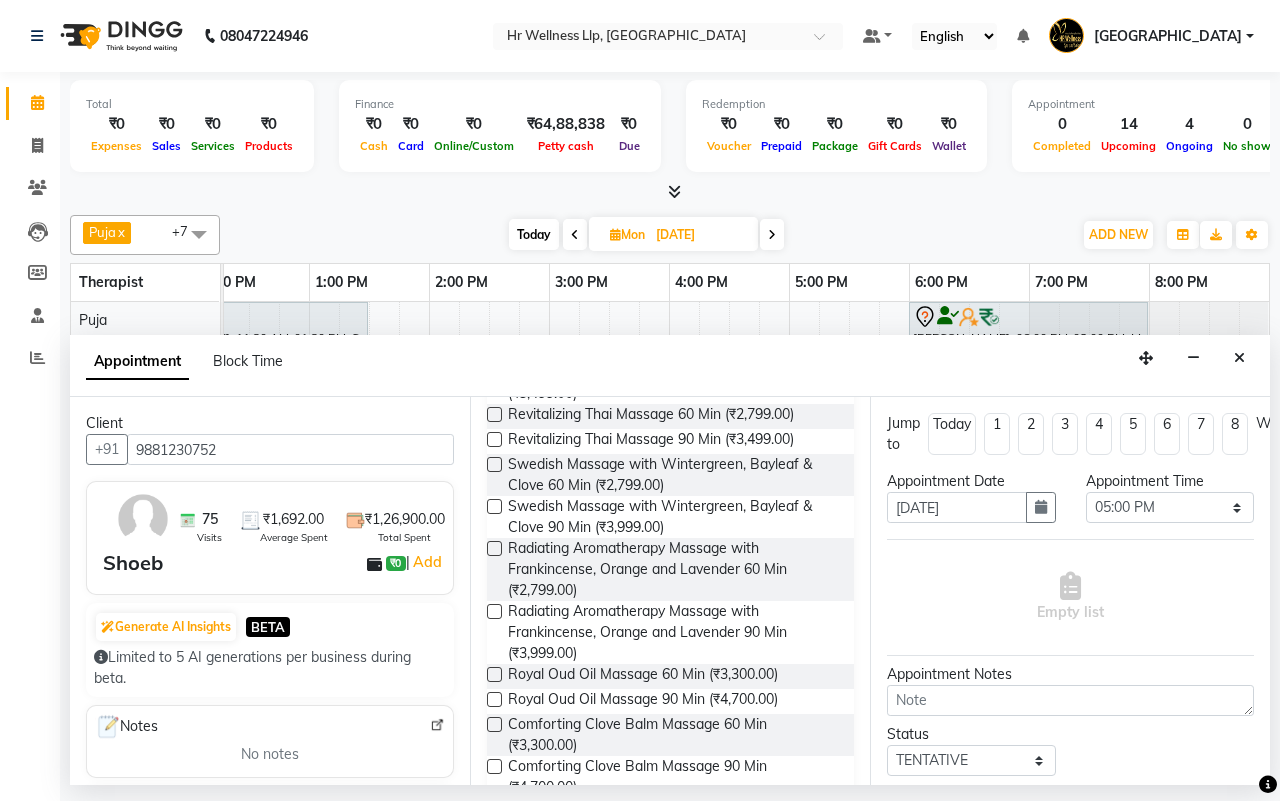 click at bounding box center [494, 464] 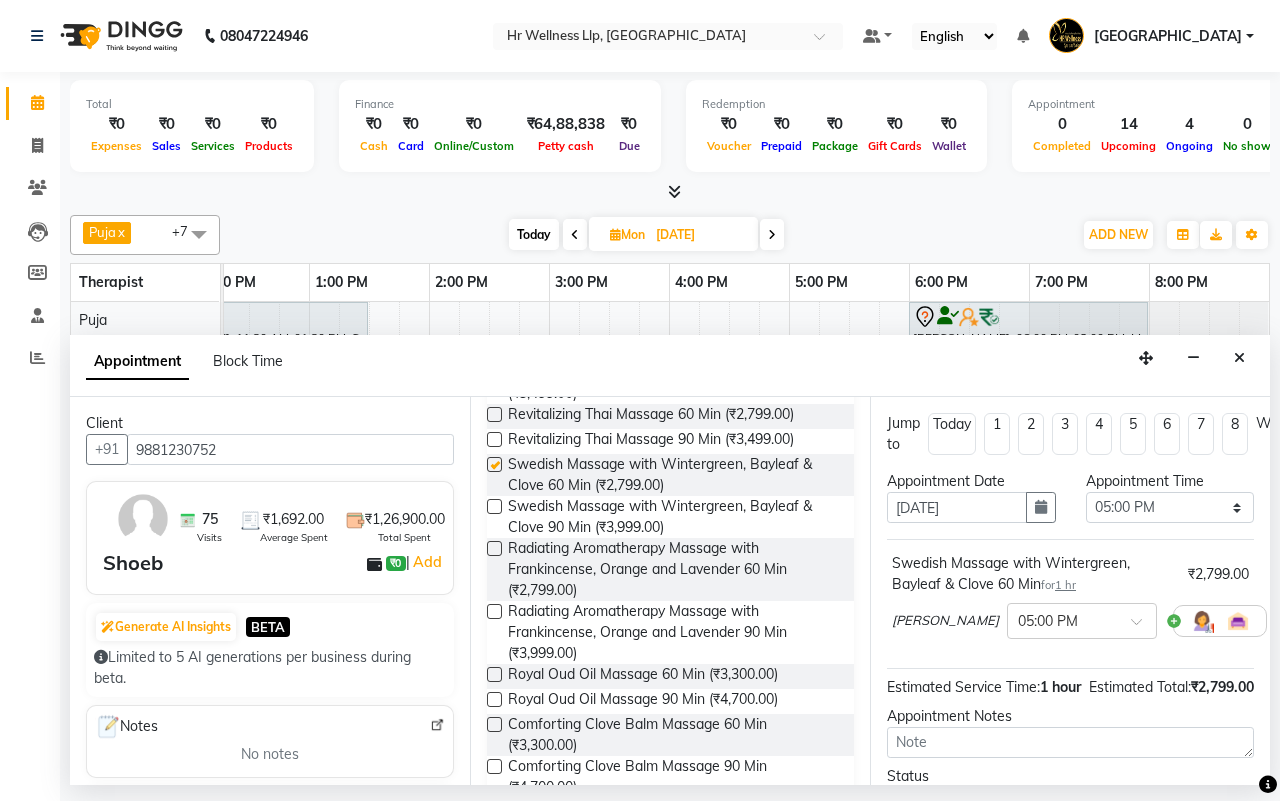 checkbox on "false" 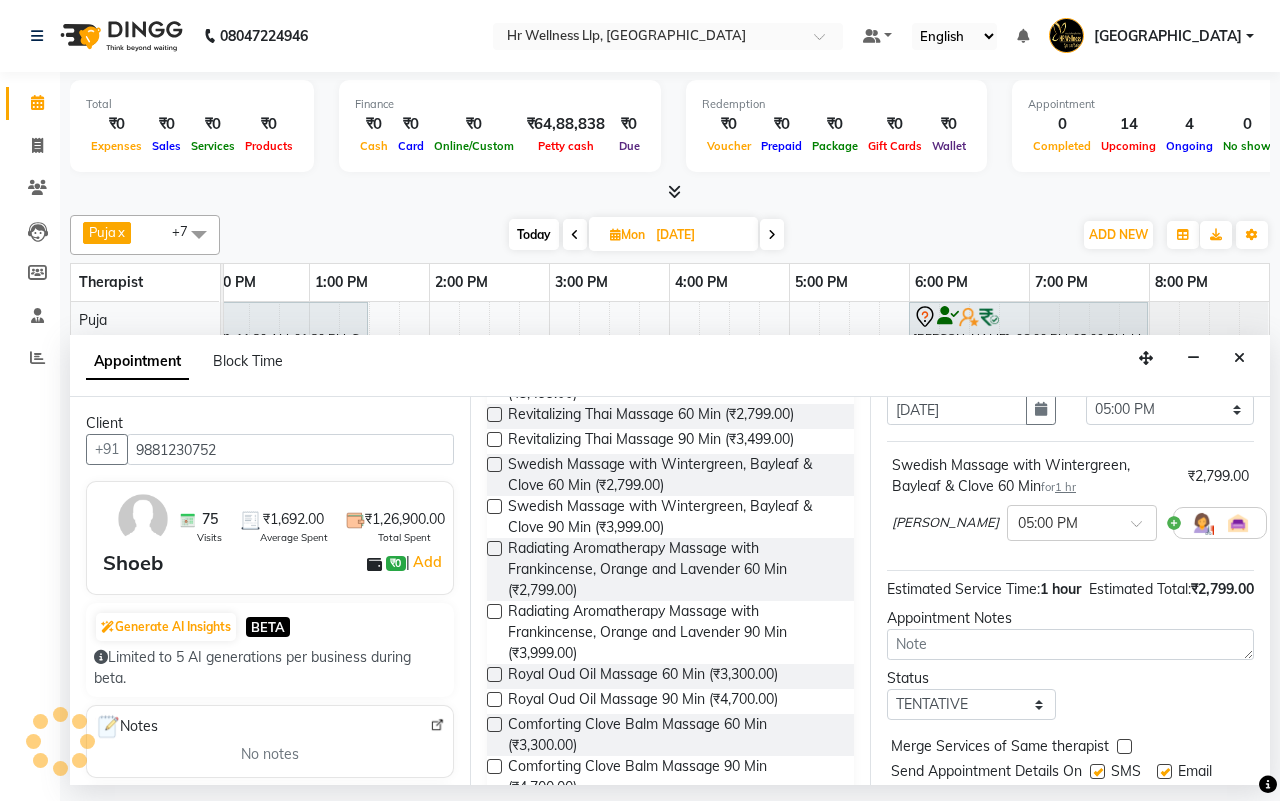 scroll, scrollTop: 200, scrollLeft: 0, axis: vertical 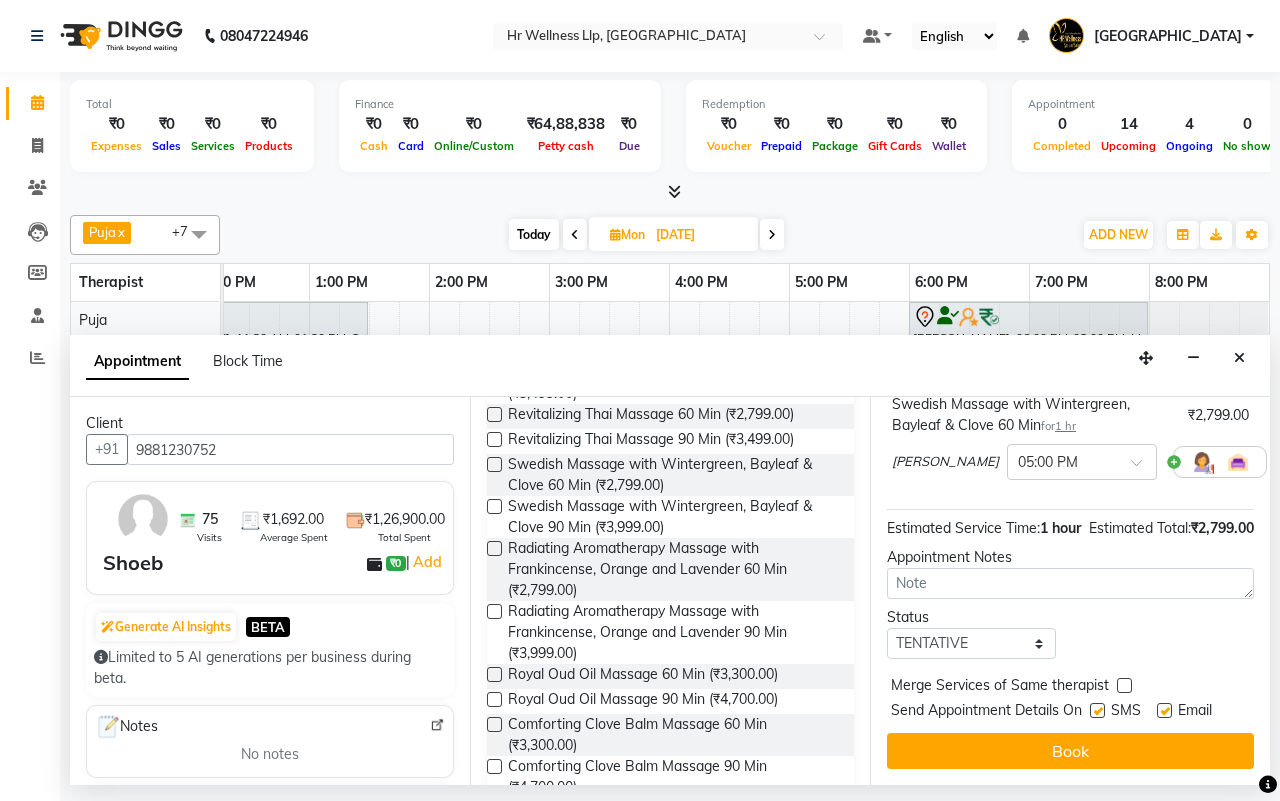 click on "Book" at bounding box center (1070, 751) 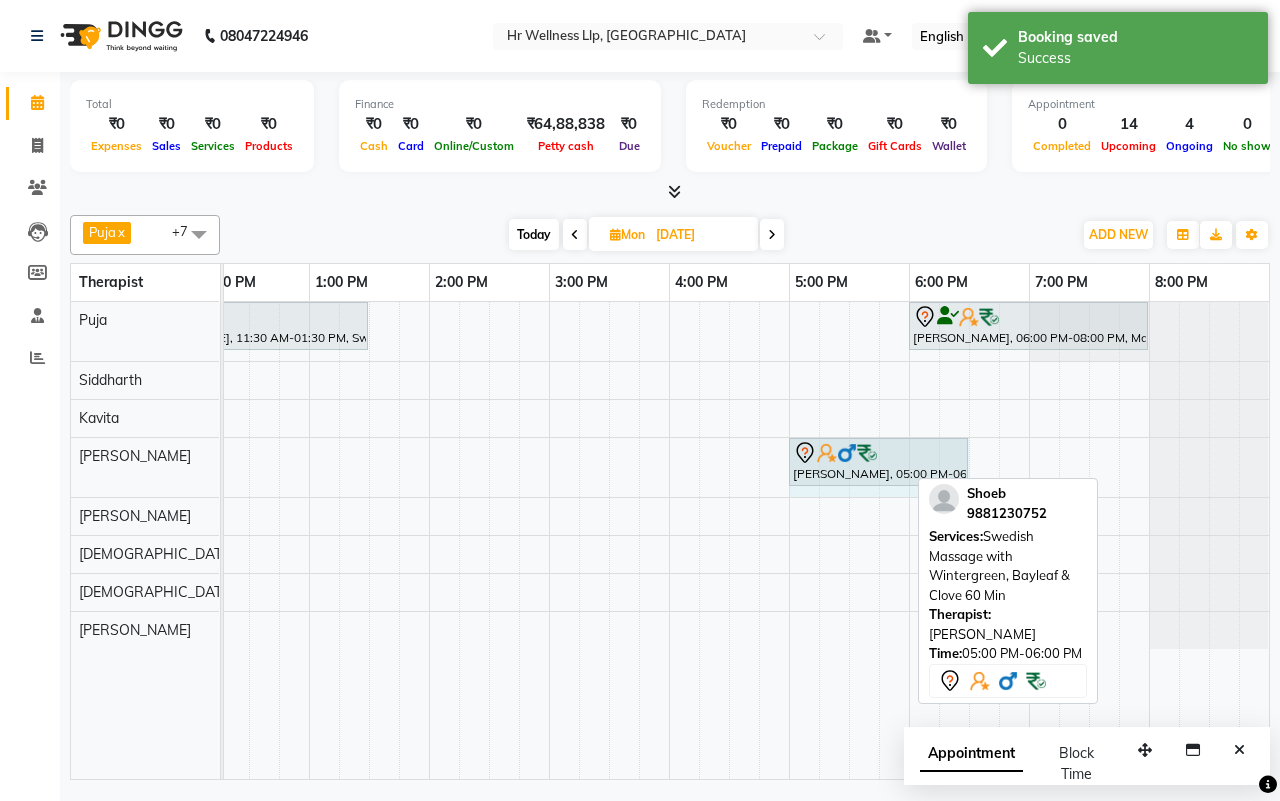 drag, startPoint x: 902, startPoint y: 448, endPoint x: 946, endPoint y: 450, distance: 44.04543 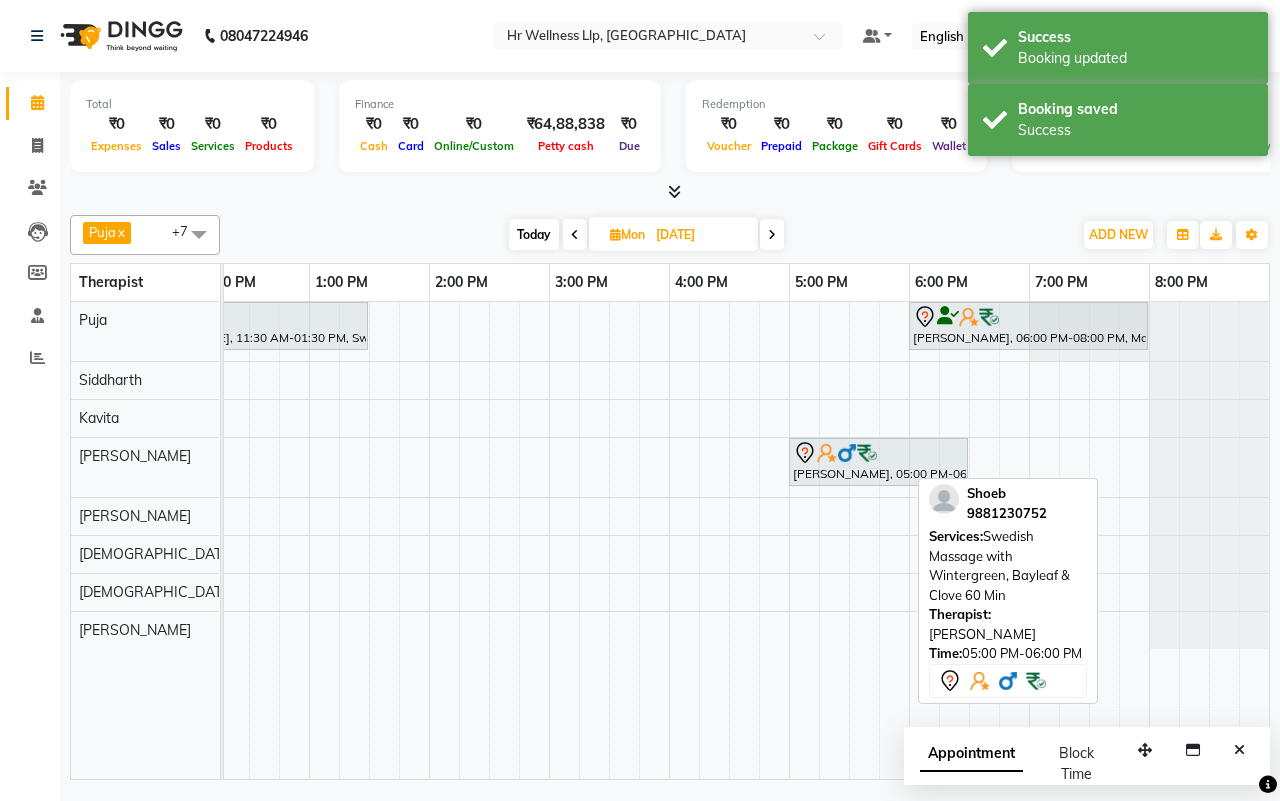 click on "Today" at bounding box center (534, 234) 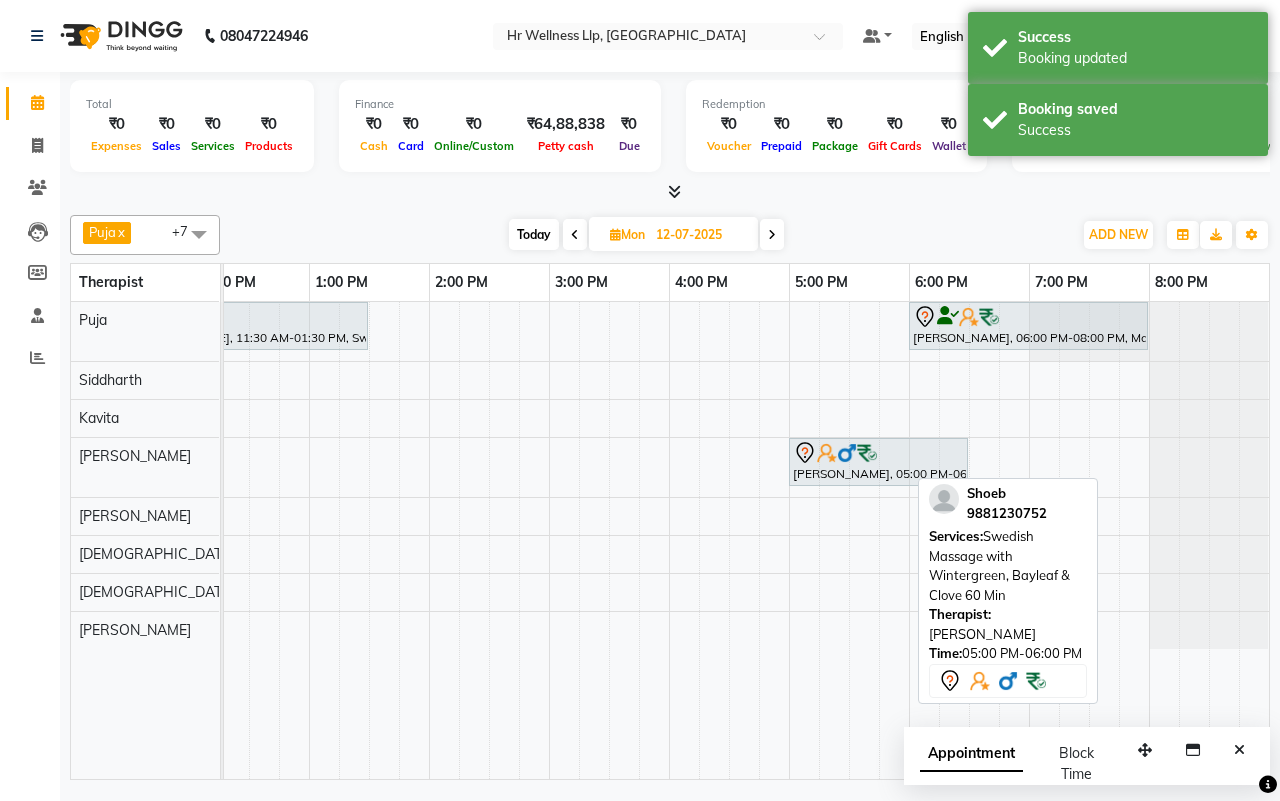 scroll, scrollTop: 0, scrollLeft: 361, axis: horizontal 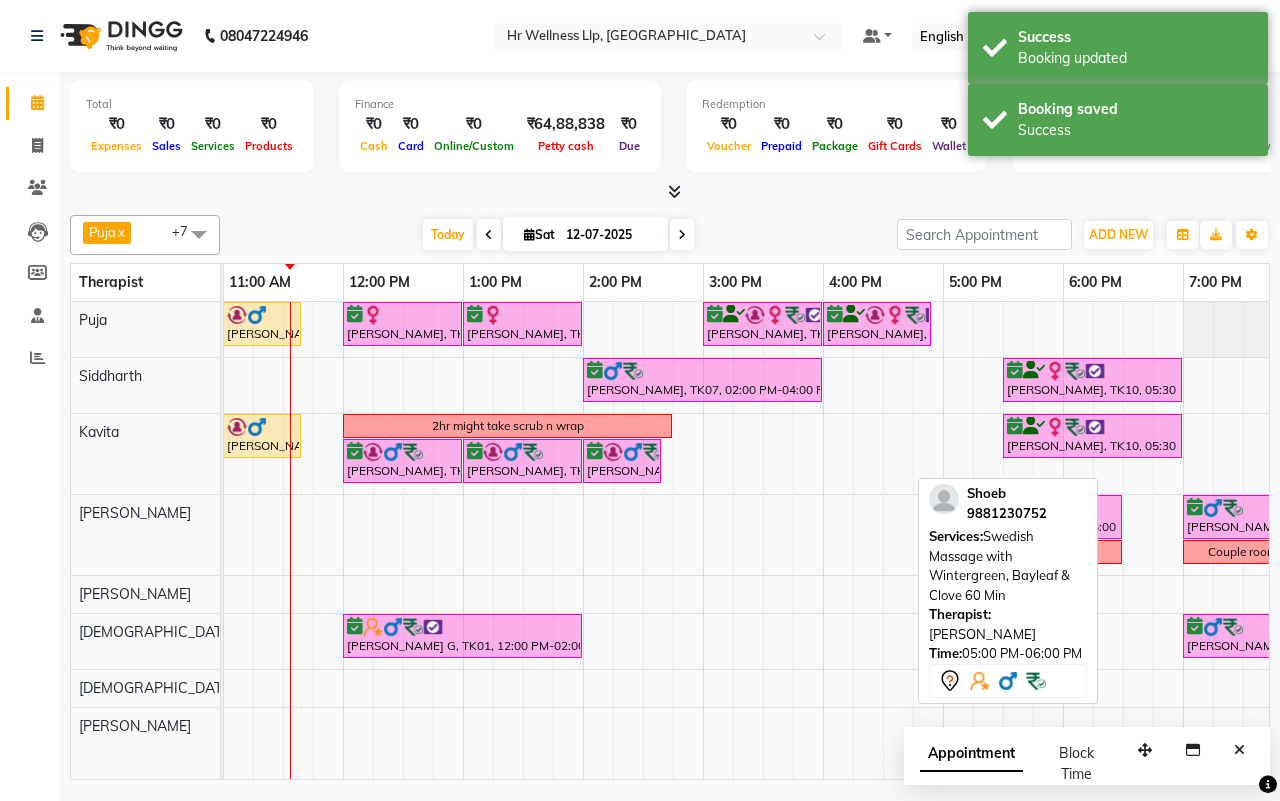 click on "Today  Sat 12-07-2025" at bounding box center (558, 235) 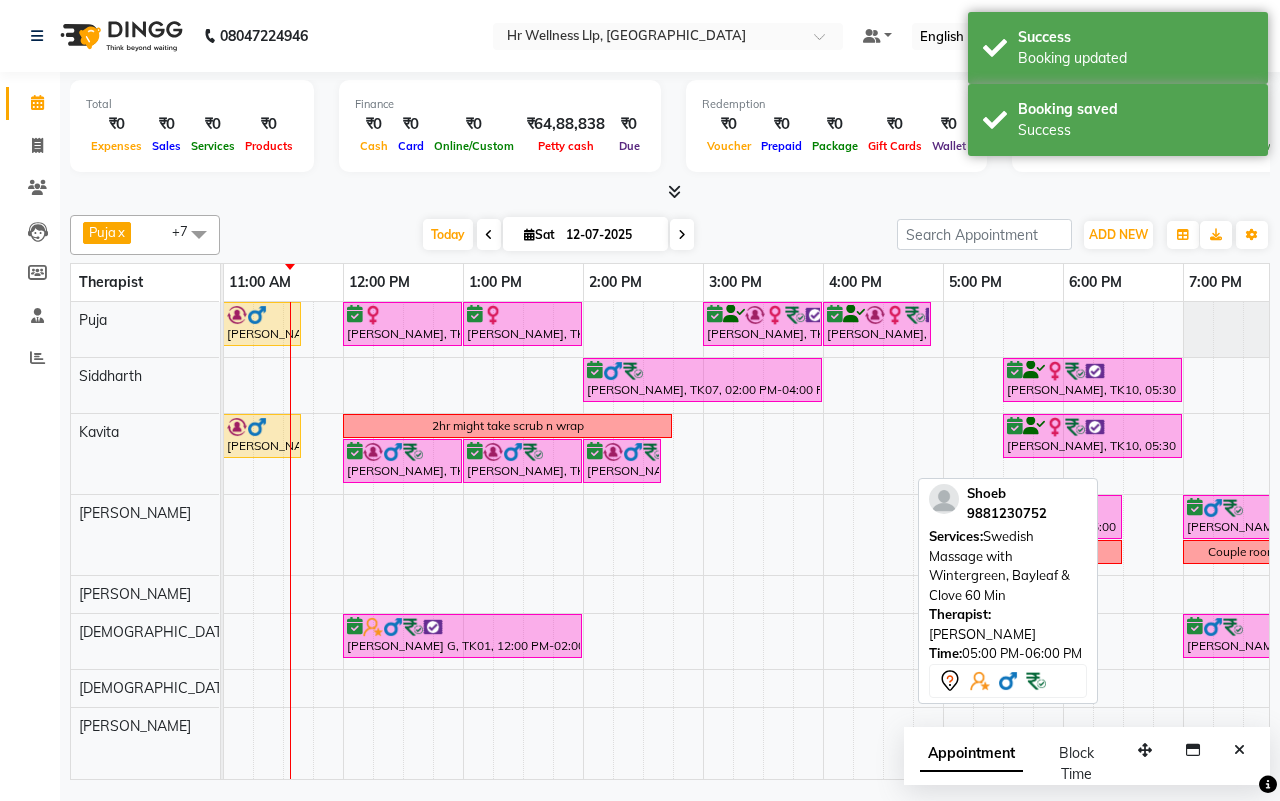 scroll, scrollTop: 0, scrollLeft: 0, axis: both 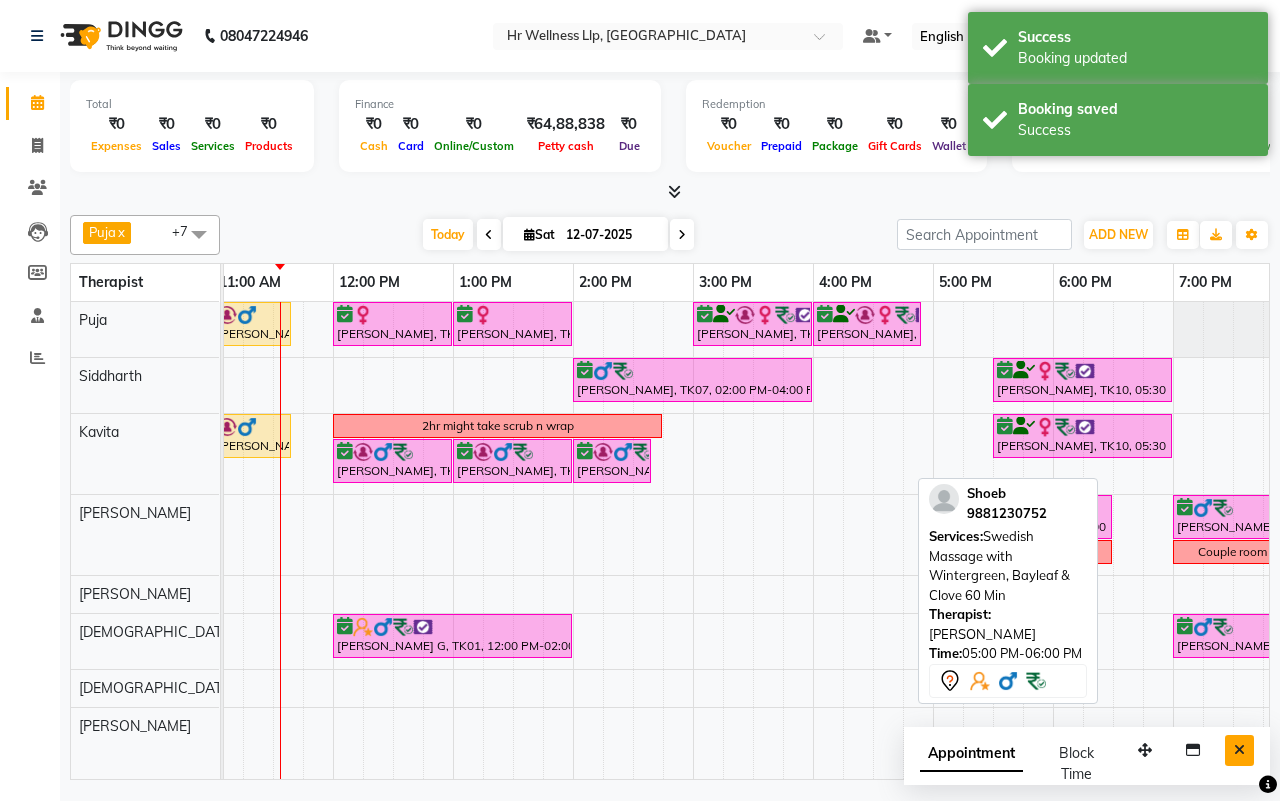click at bounding box center [1239, 750] 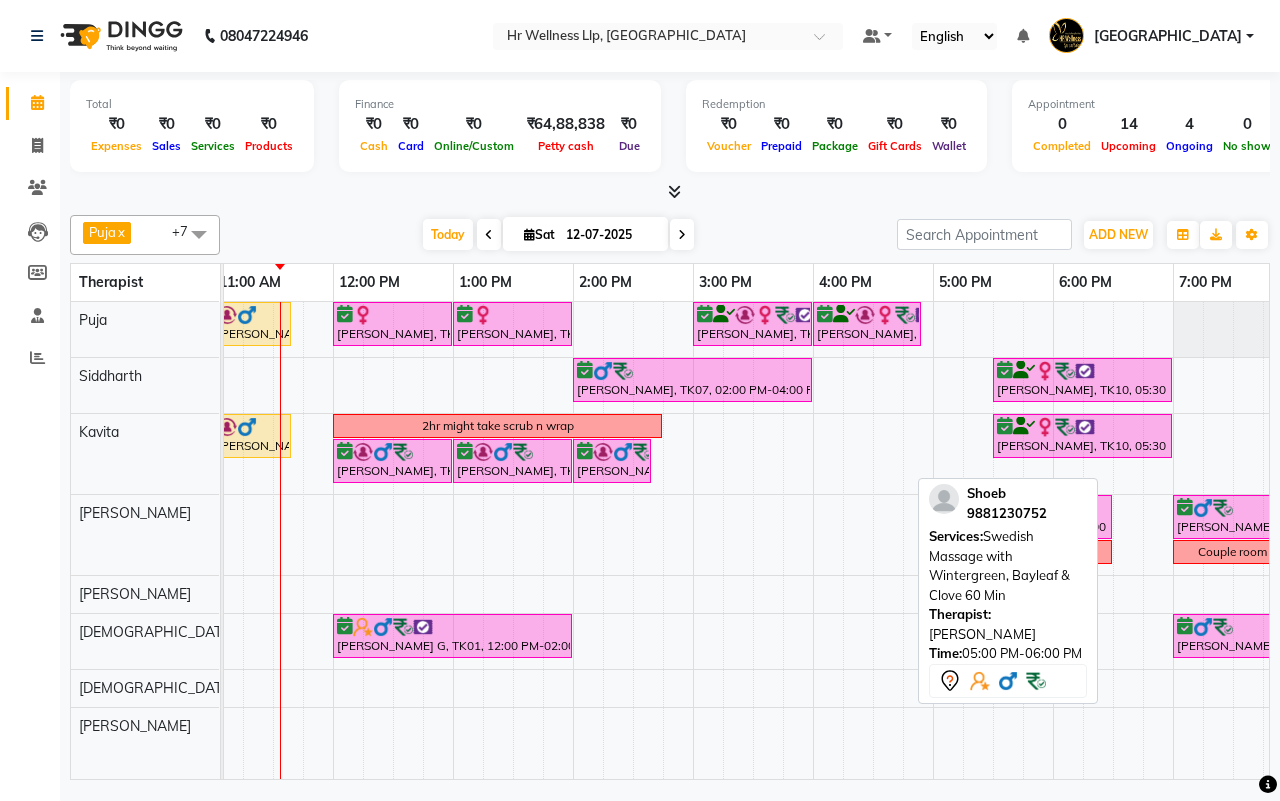 scroll, scrollTop: 0, scrollLeft: 103, axis: horizontal 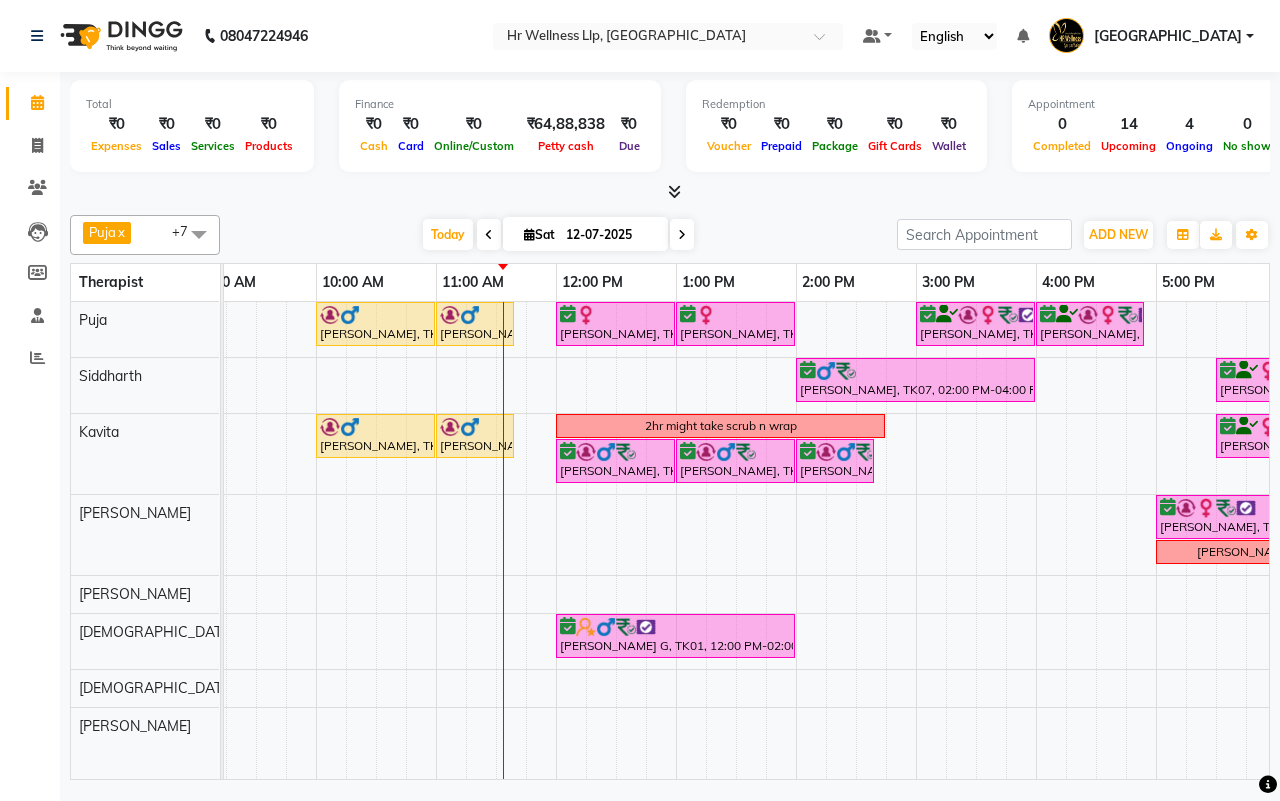 click on "Today  Sat 12-07-2025" at bounding box center (558, 235) 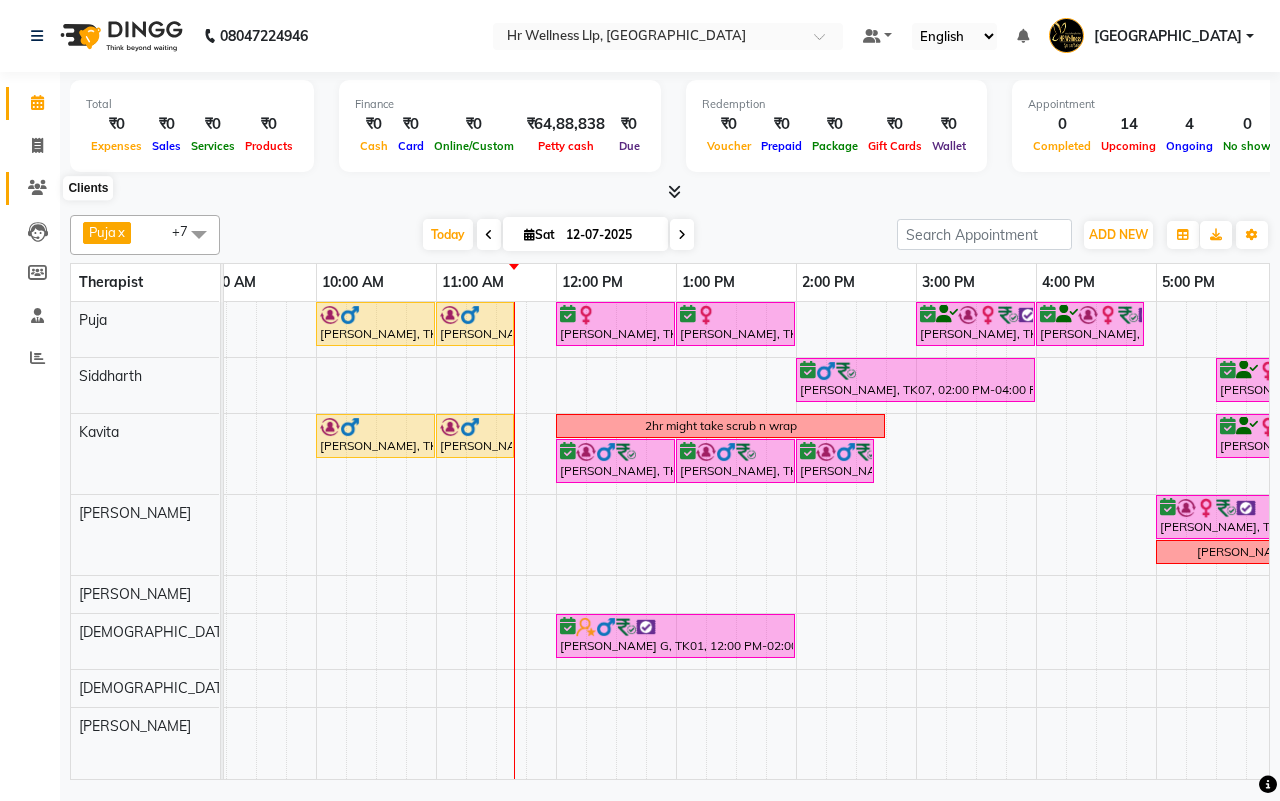 click 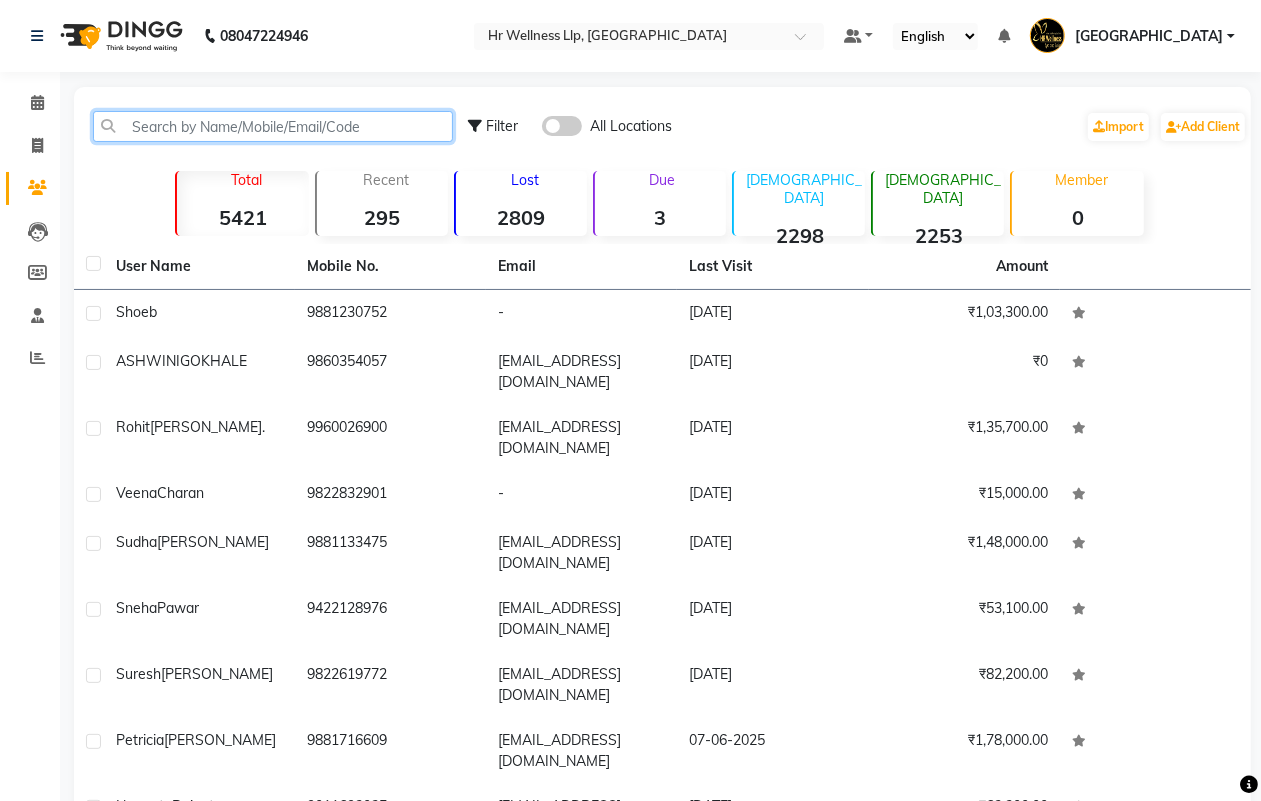 click 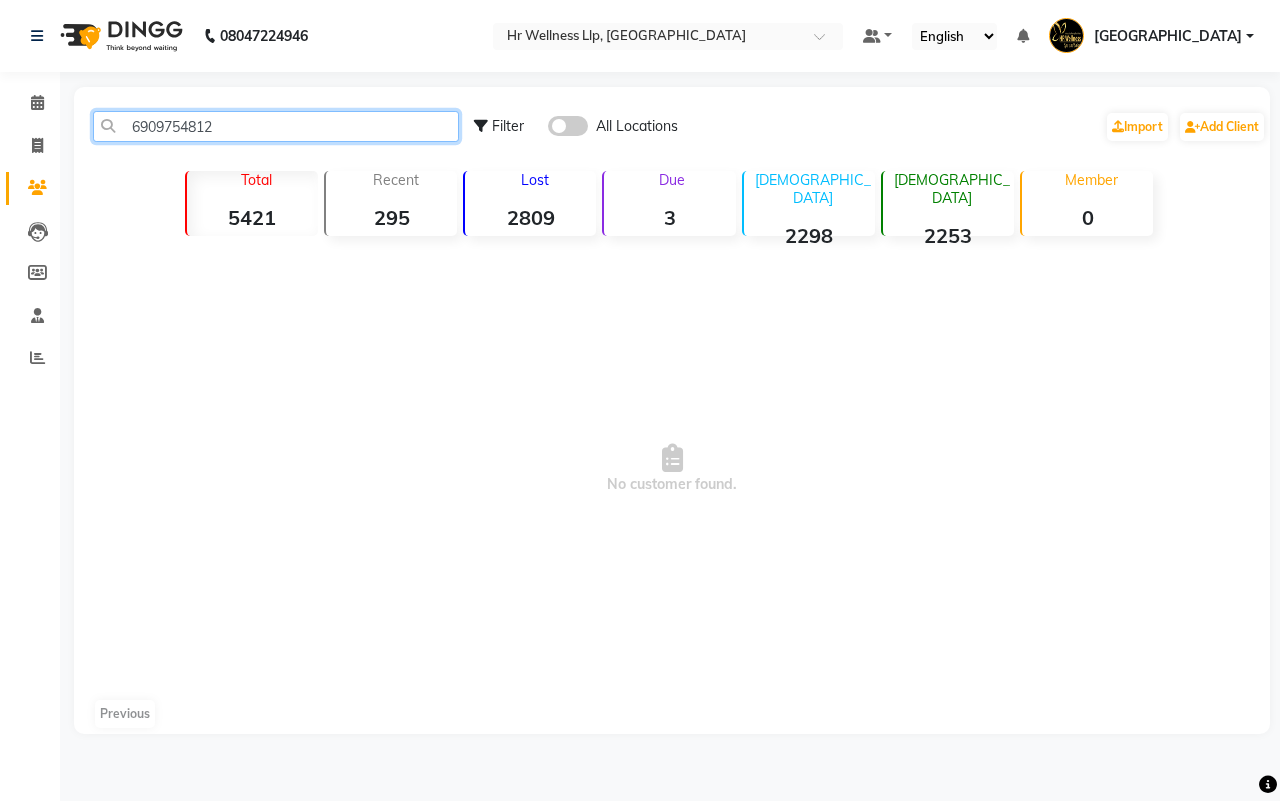 type on "6909754812" 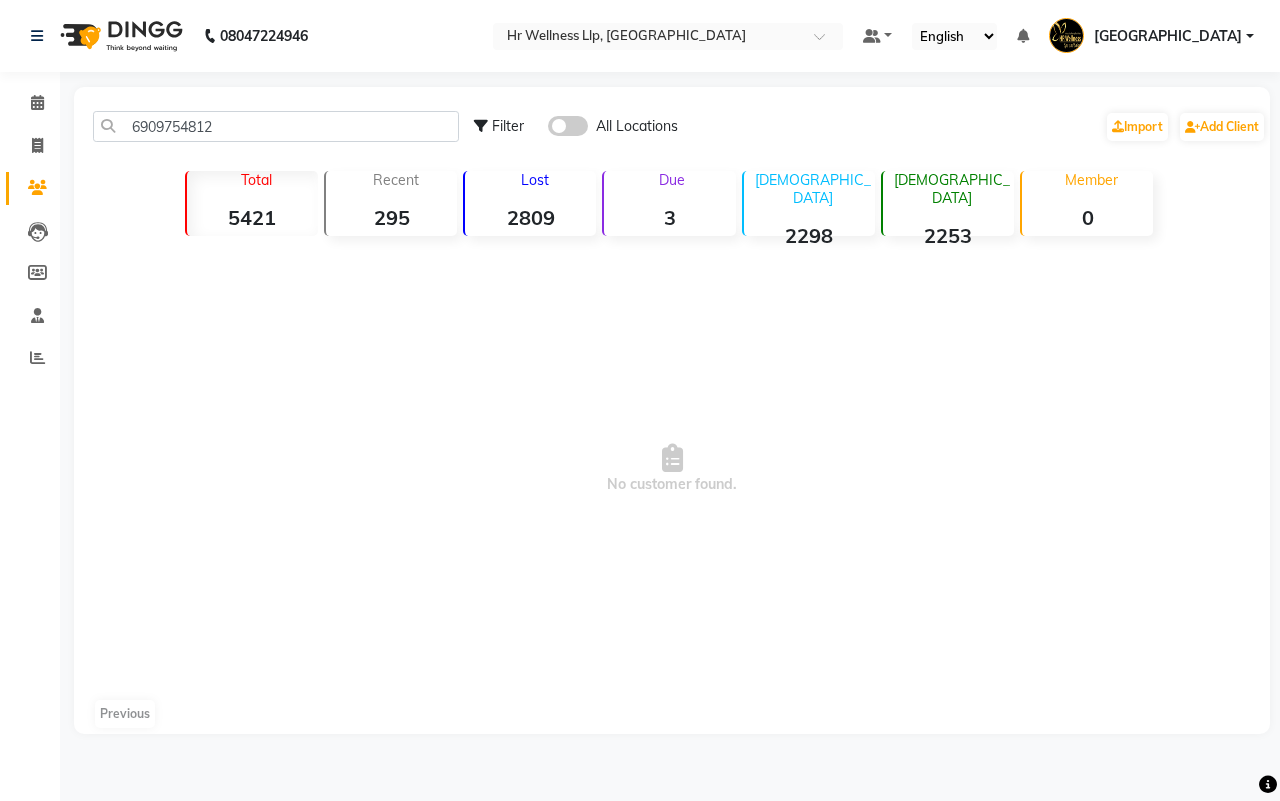 click 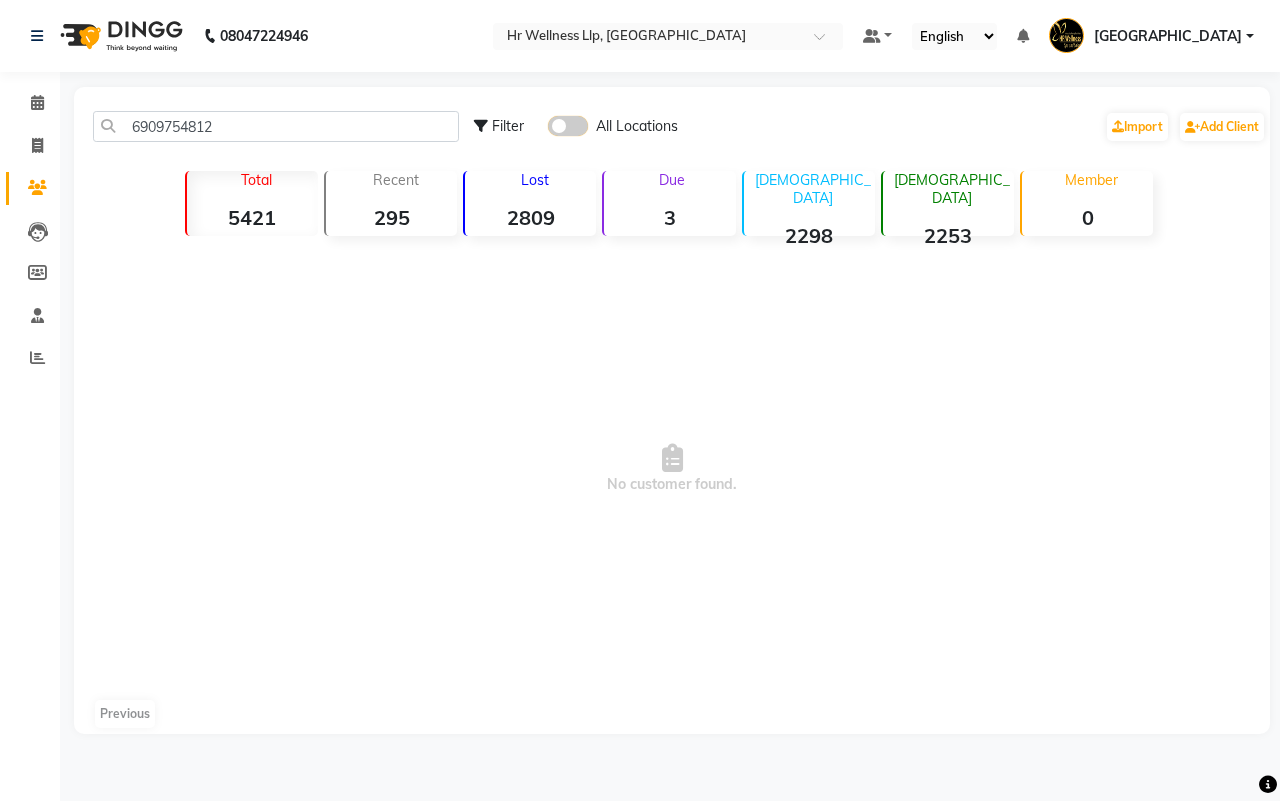 click 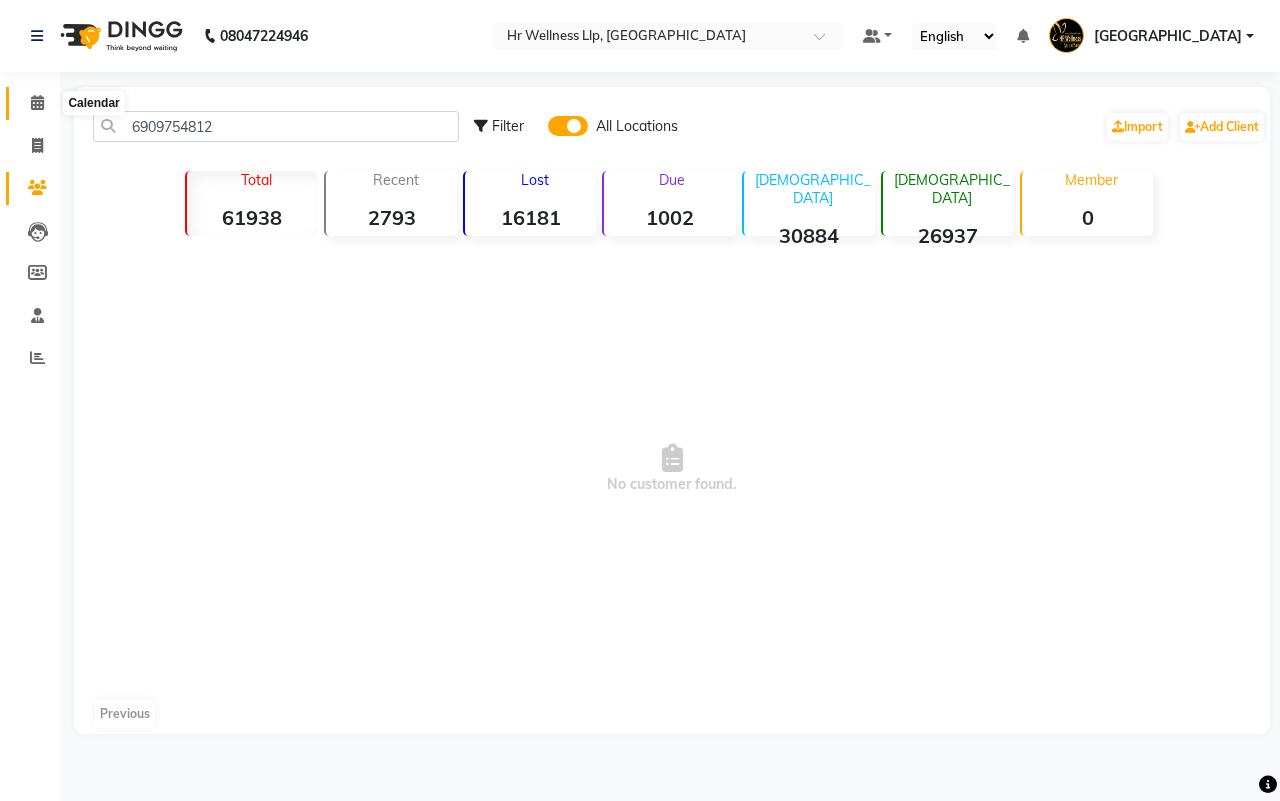 click 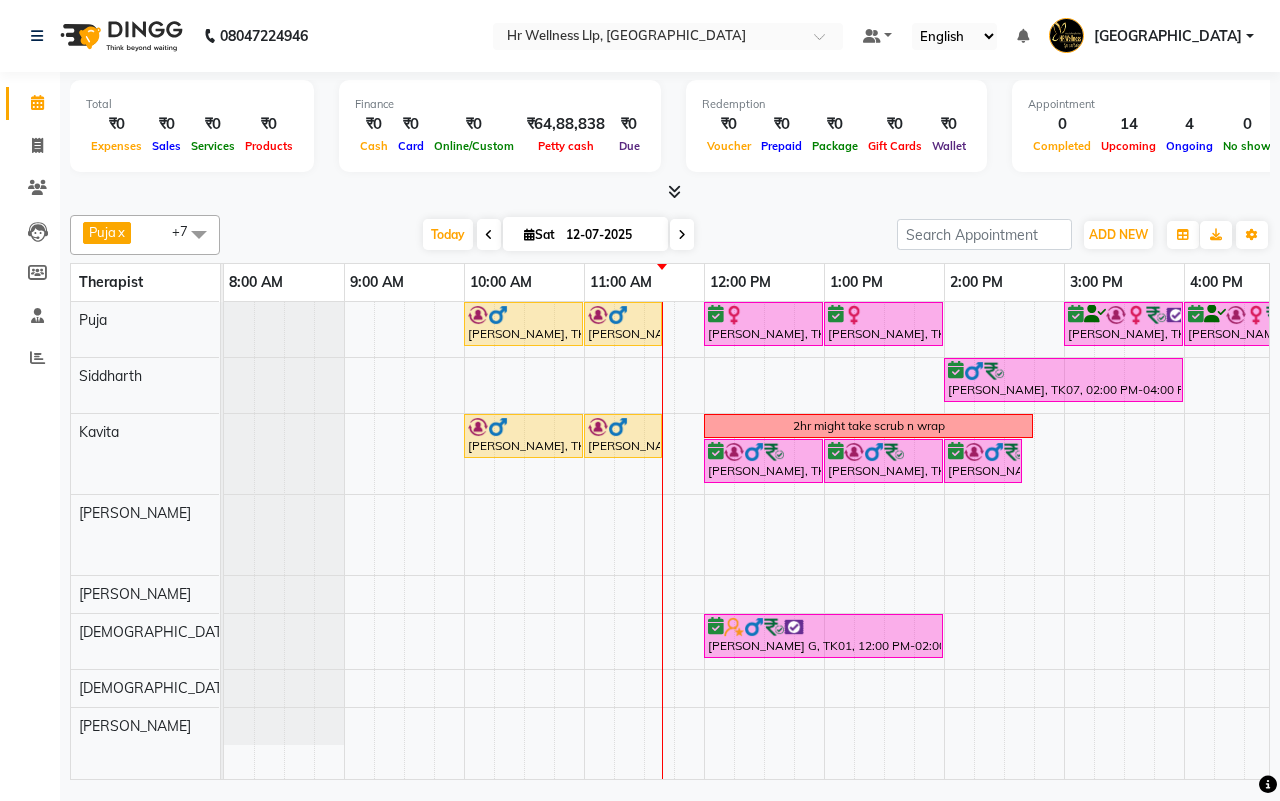 drag, startPoint x: 762, startPoint y: 245, endPoint x: 705, endPoint y: 3, distance: 248.62221 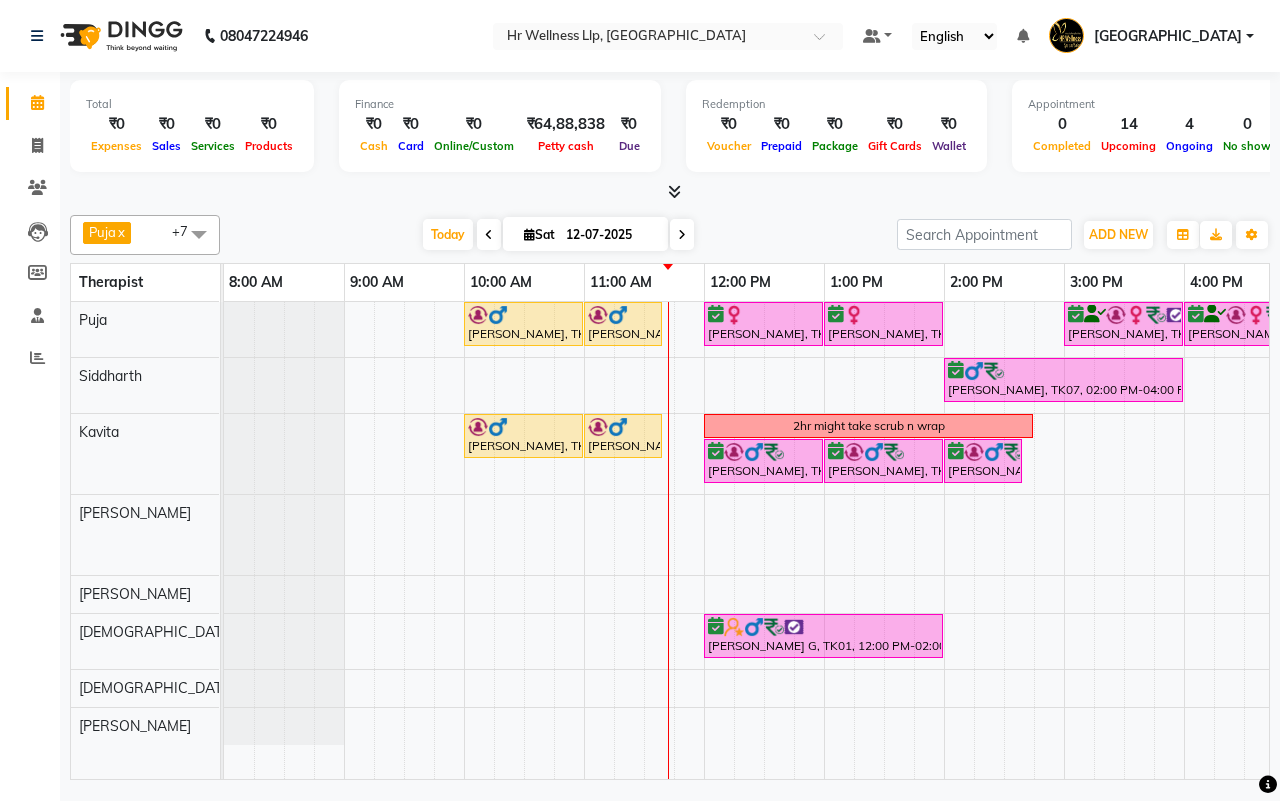 click on "Today  Sat 12-07-2025" at bounding box center [558, 235] 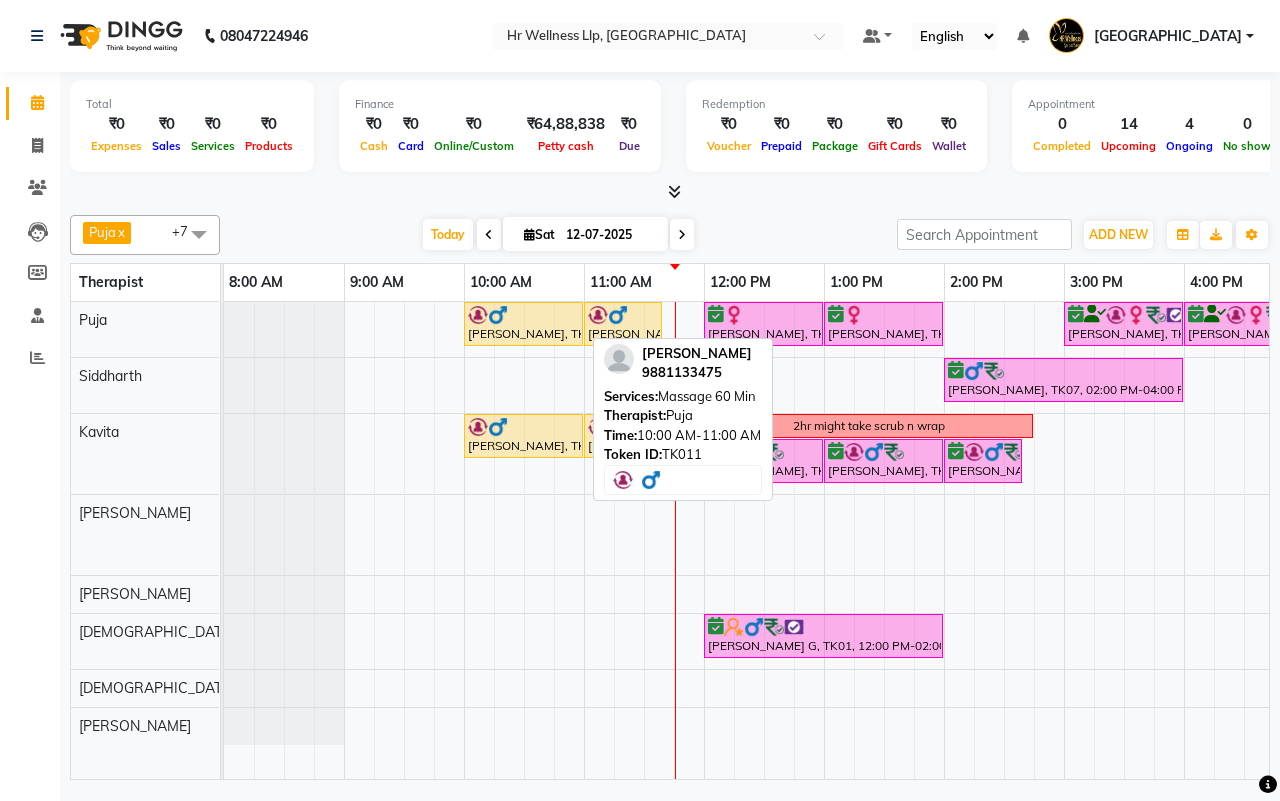 click on "[PERSON_NAME], TK11, 10:00 AM-11:00 AM, Massage 60 Min" at bounding box center (523, 324) 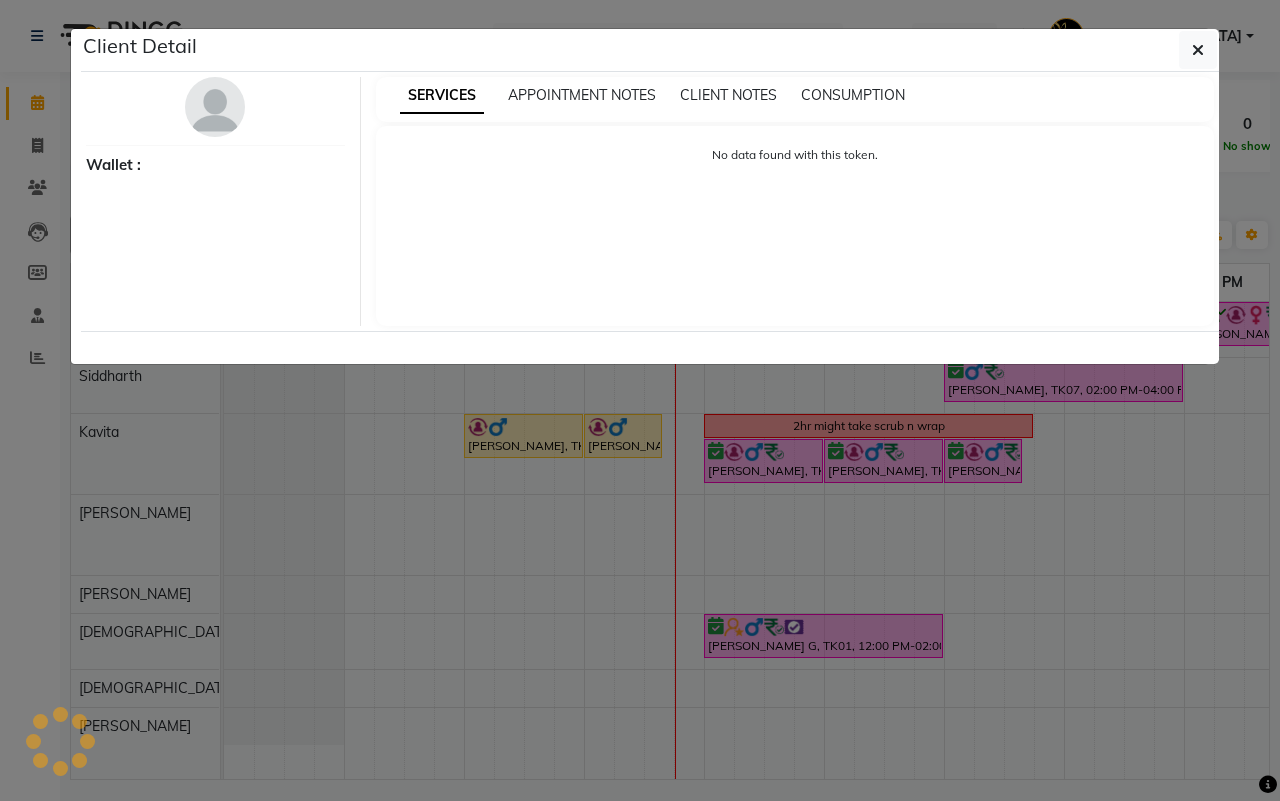 select on "1" 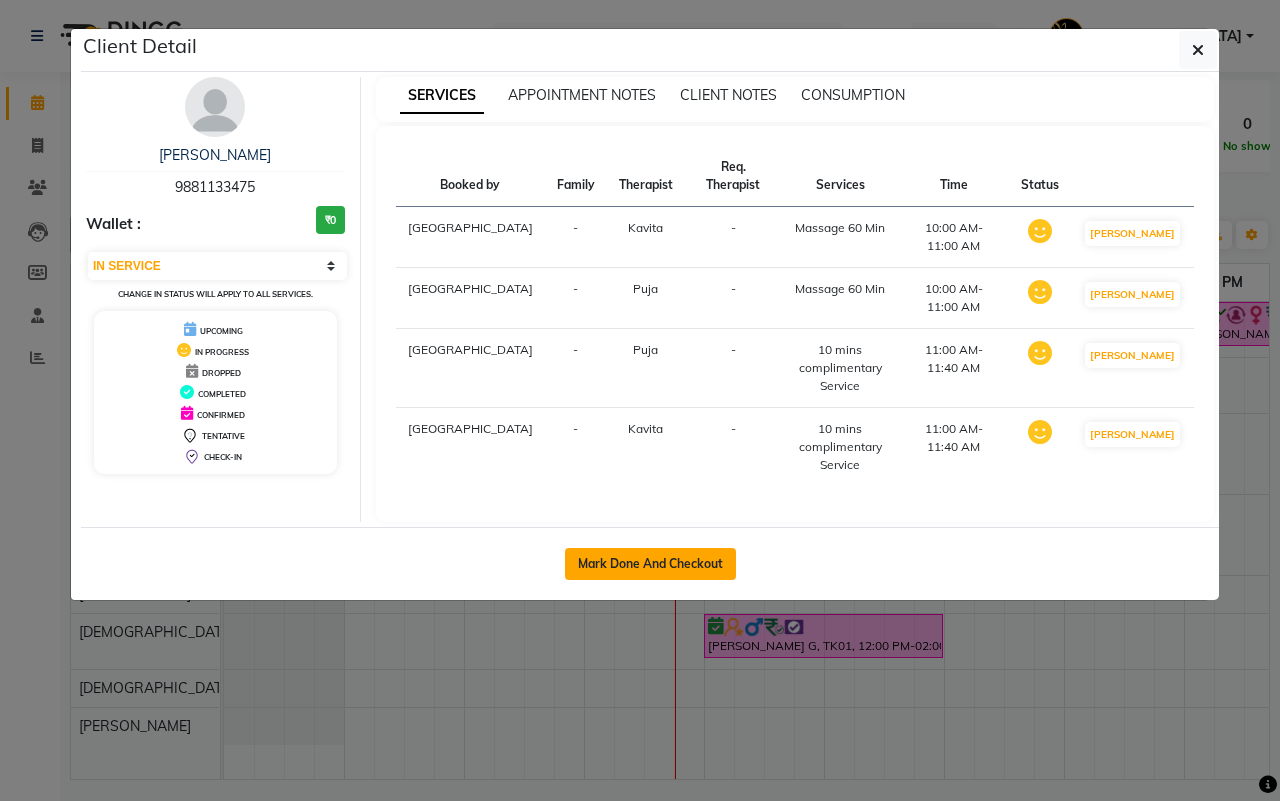 click on "Mark Done And Checkout" 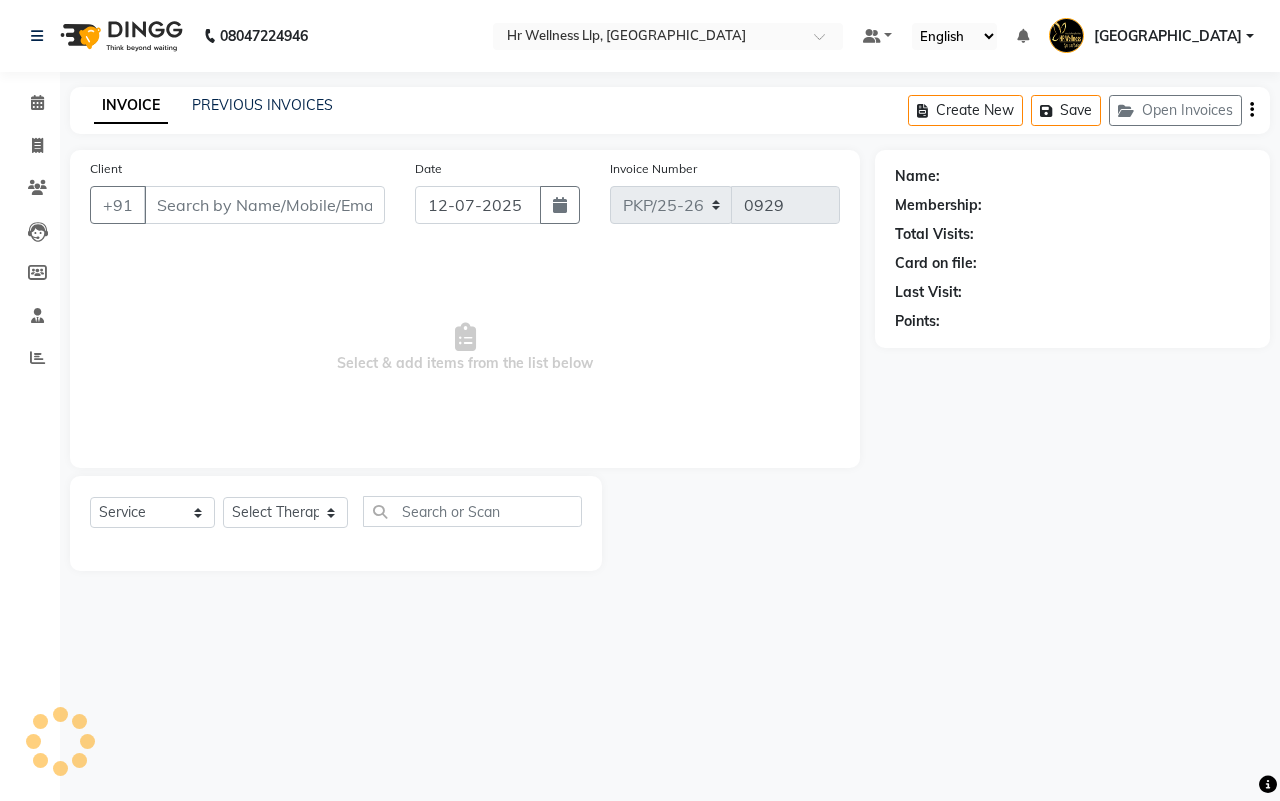 type on "9881133475" 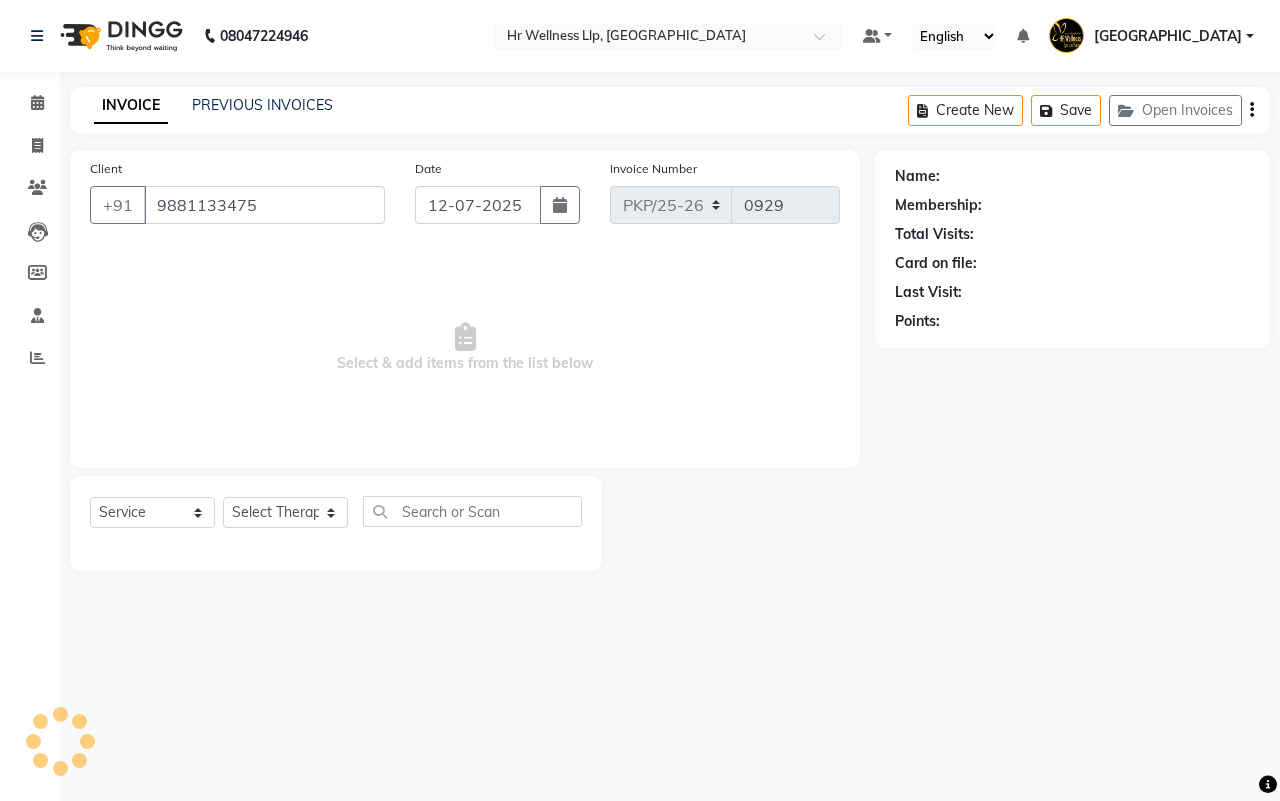 select on "16488" 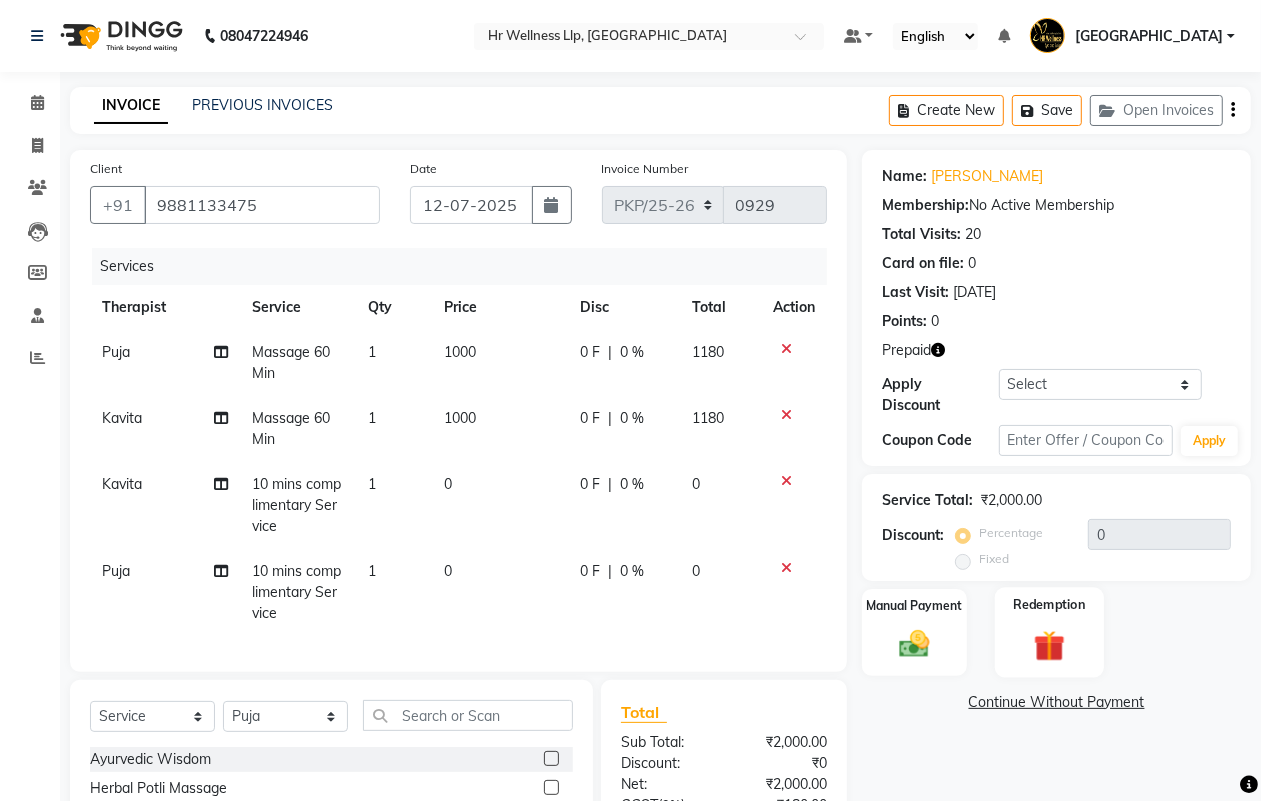 click 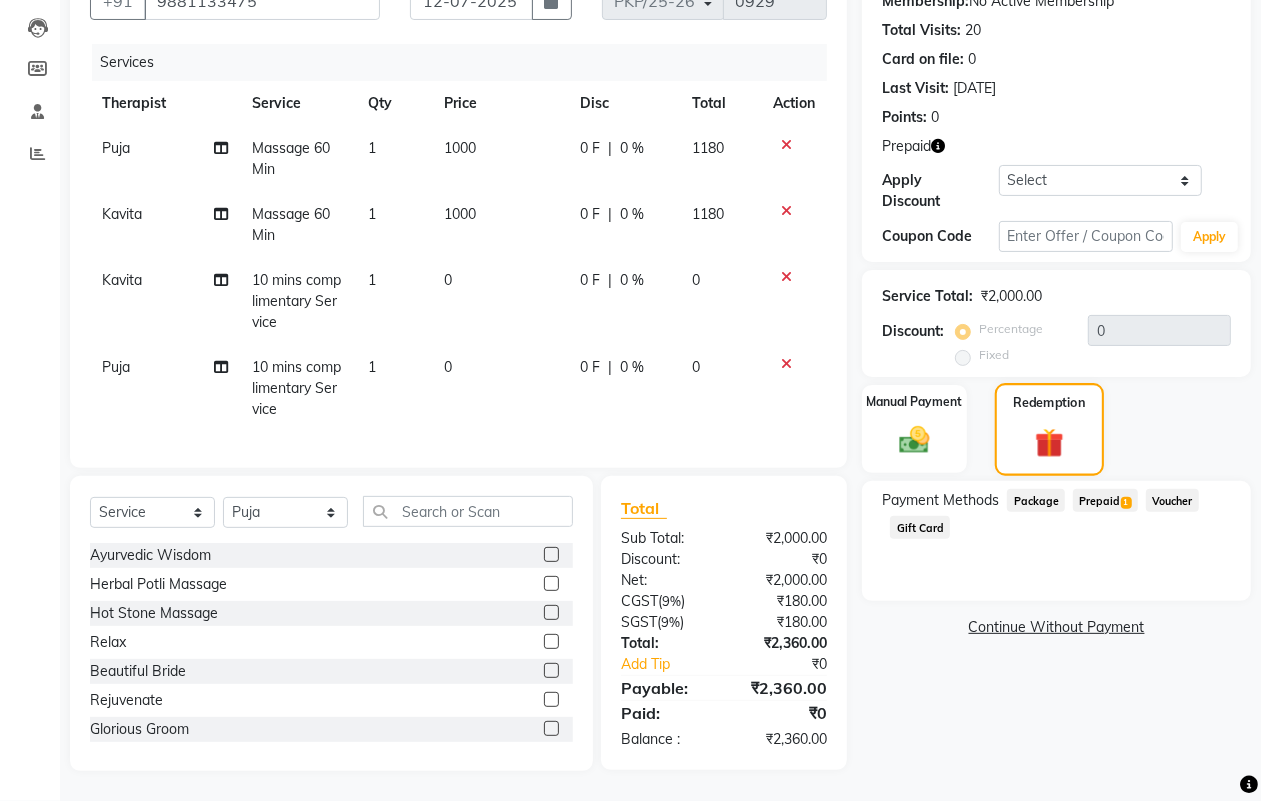 scroll, scrollTop: 222, scrollLeft: 0, axis: vertical 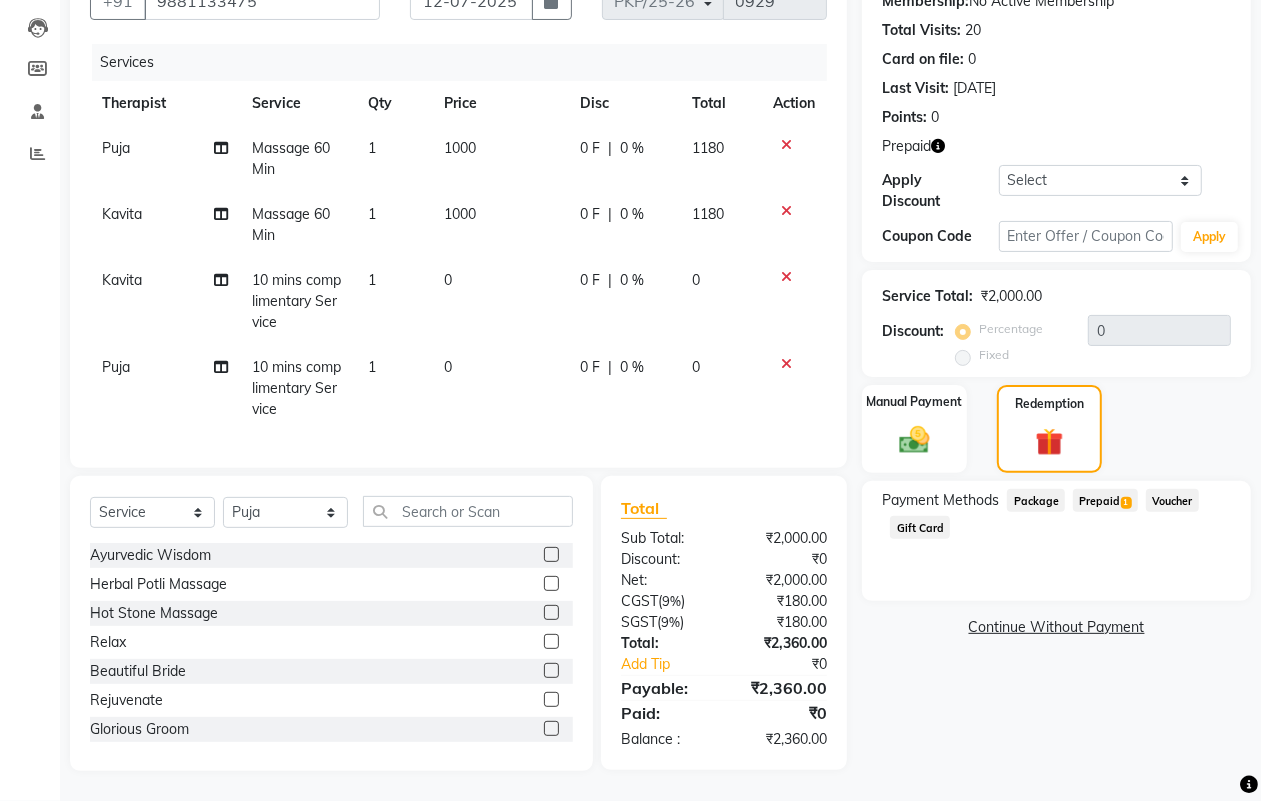 click on "Prepaid  1" 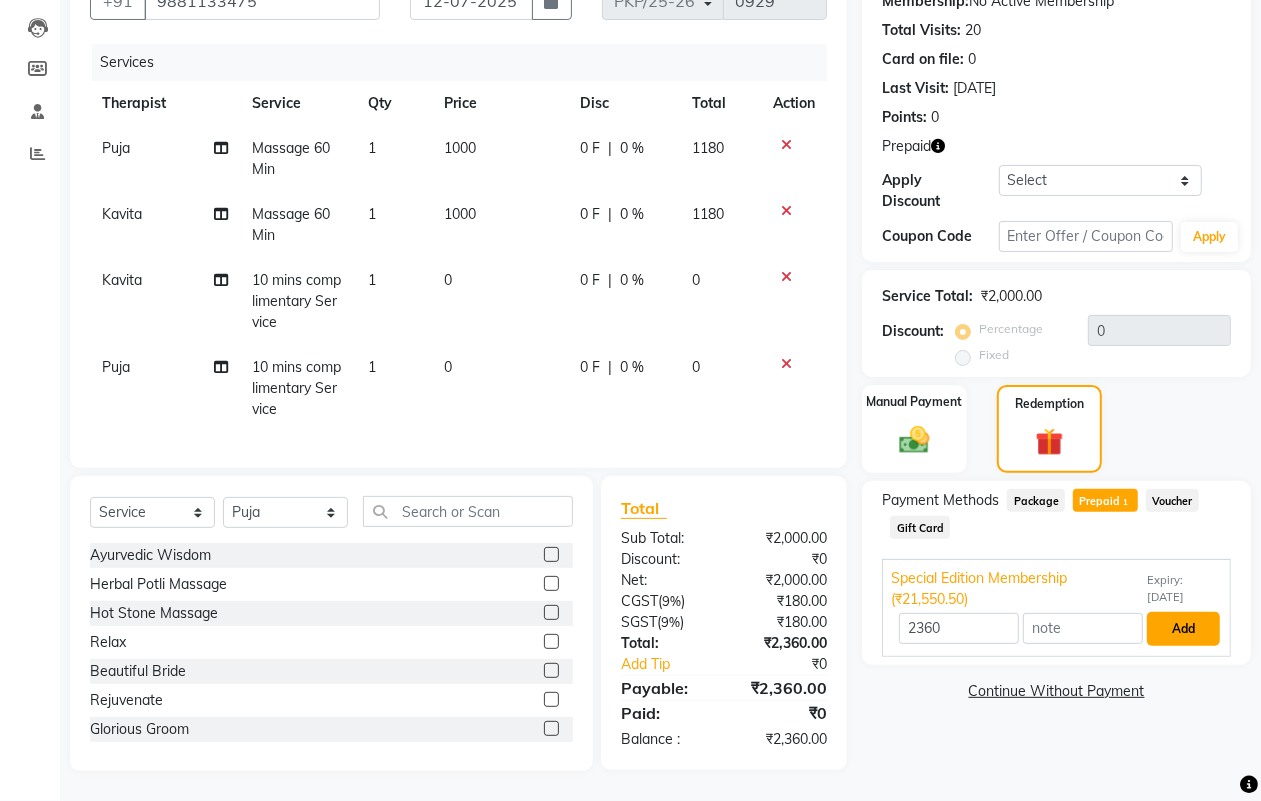 click on "Add" at bounding box center [1183, 629] 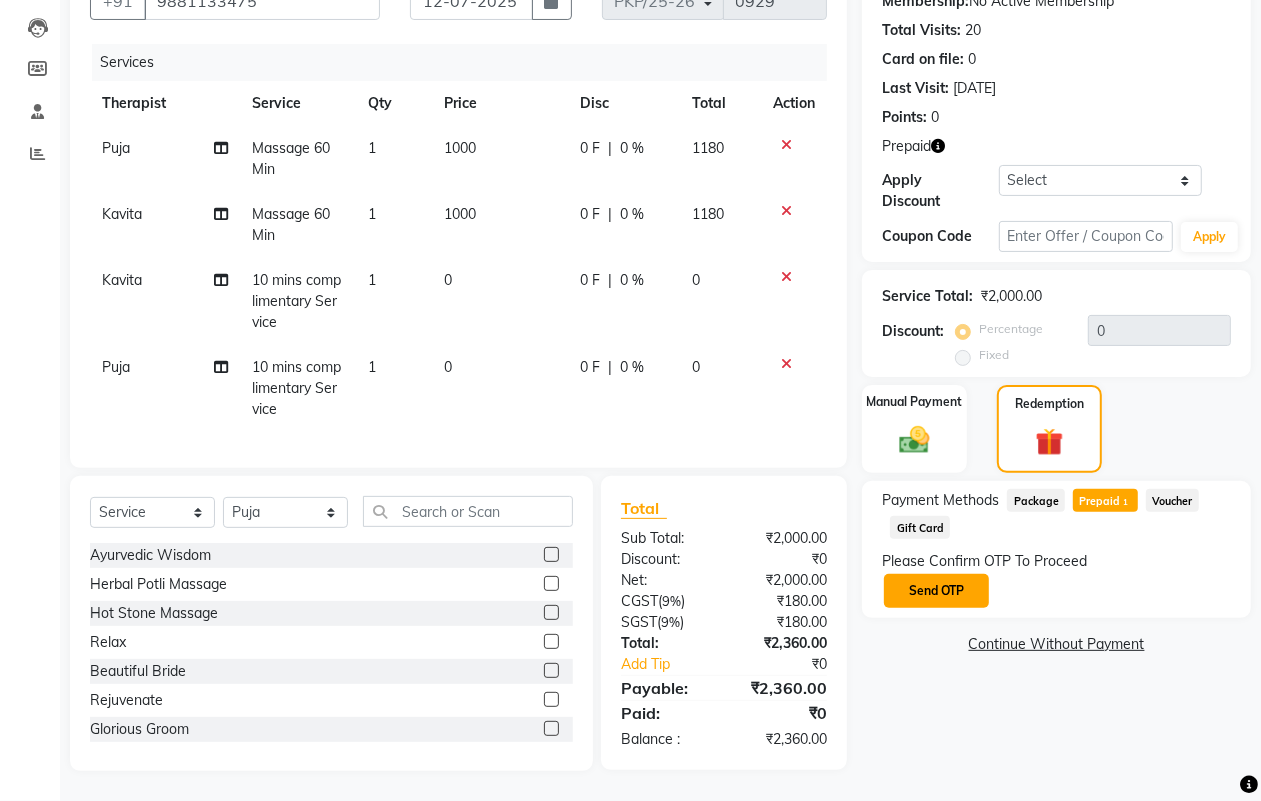 click on "Send OTP" 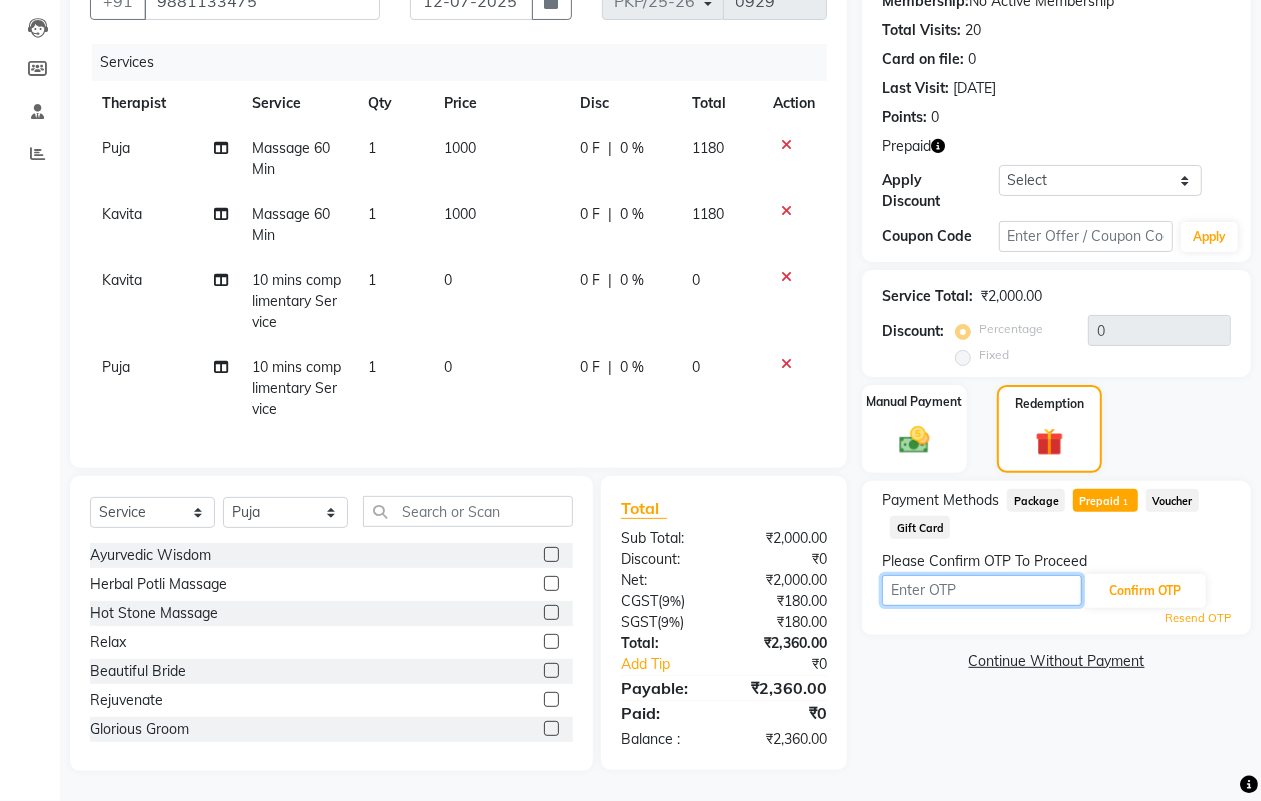 click at bounding box center (982, 590) 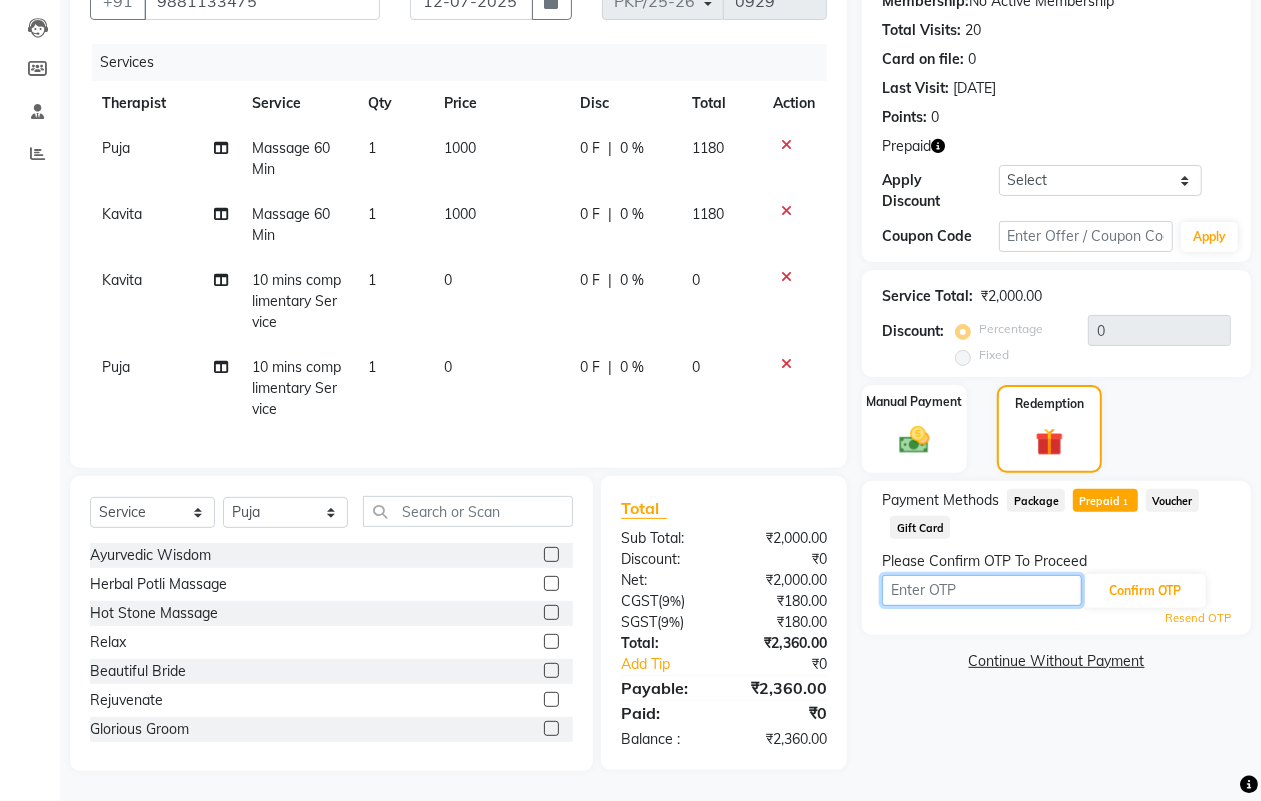 click at bounding box center (982, 590) 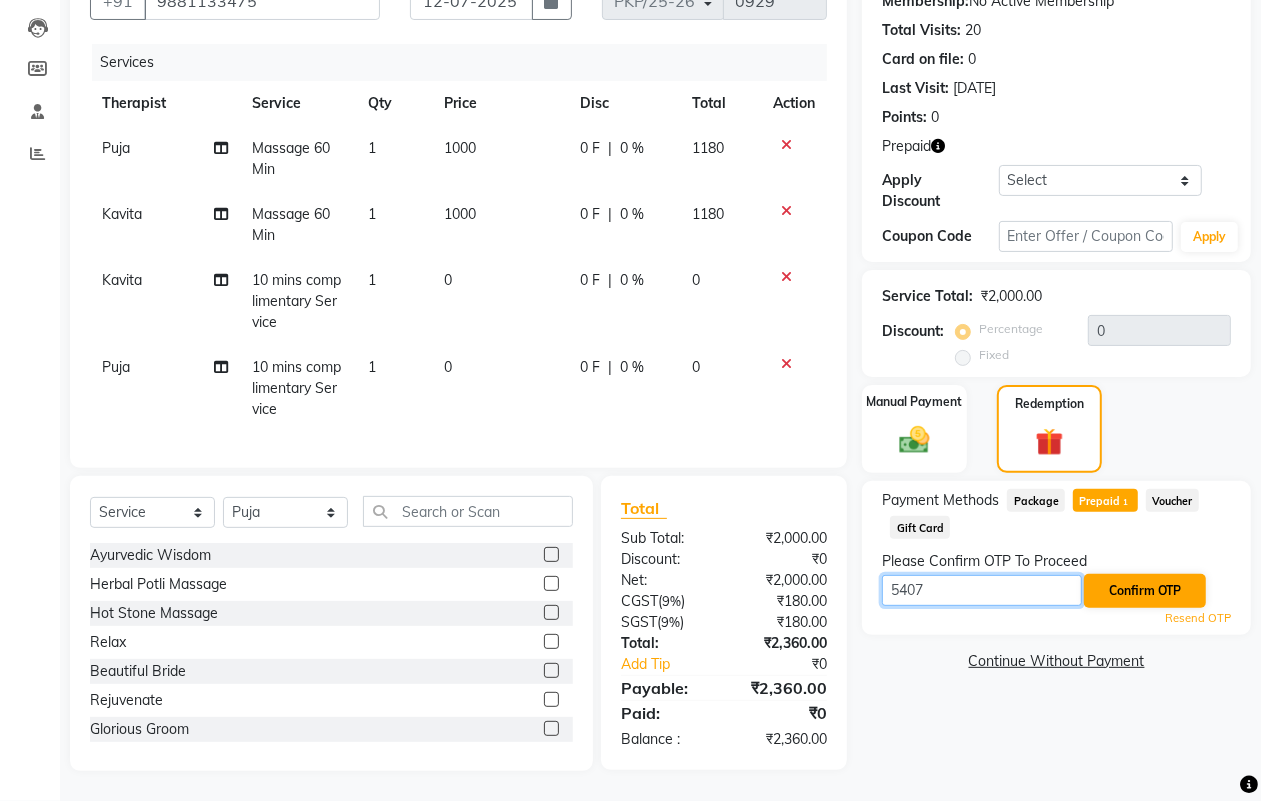 type on "5407" 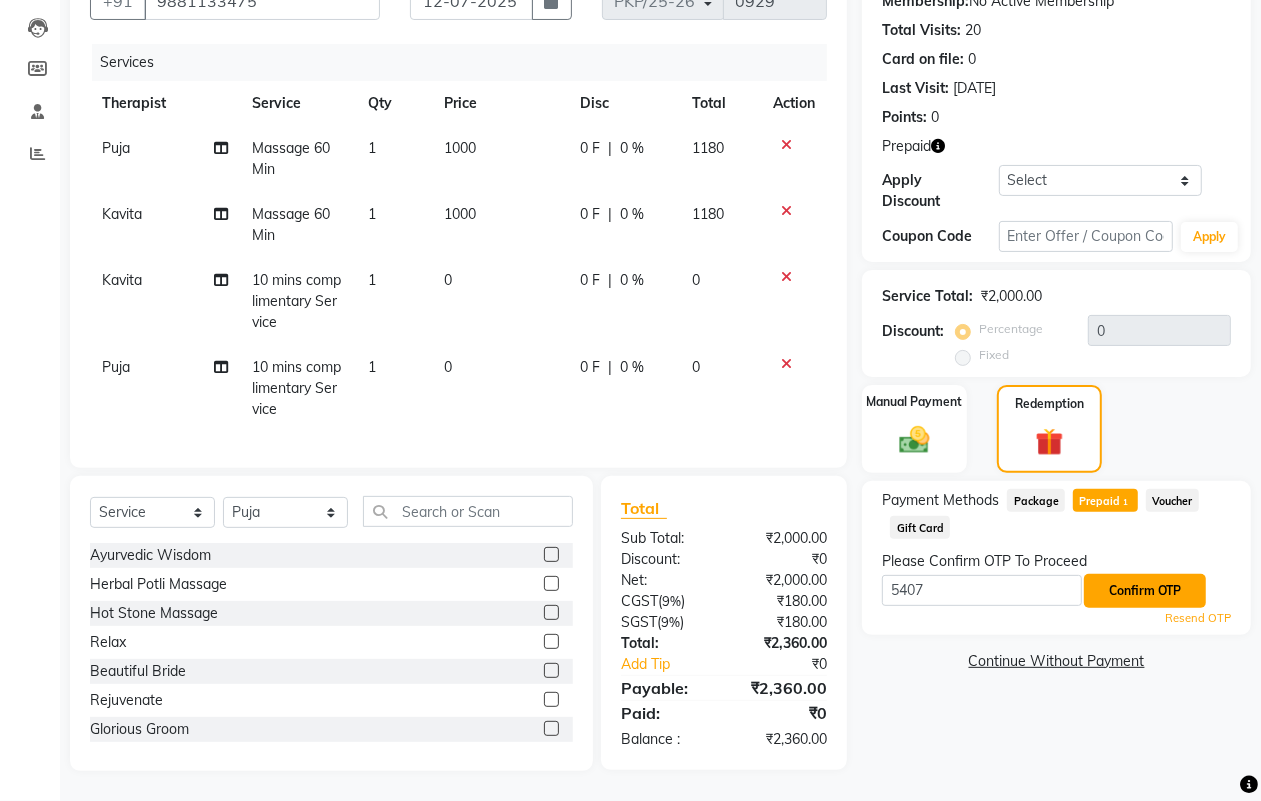 click on "Confirm OTP" 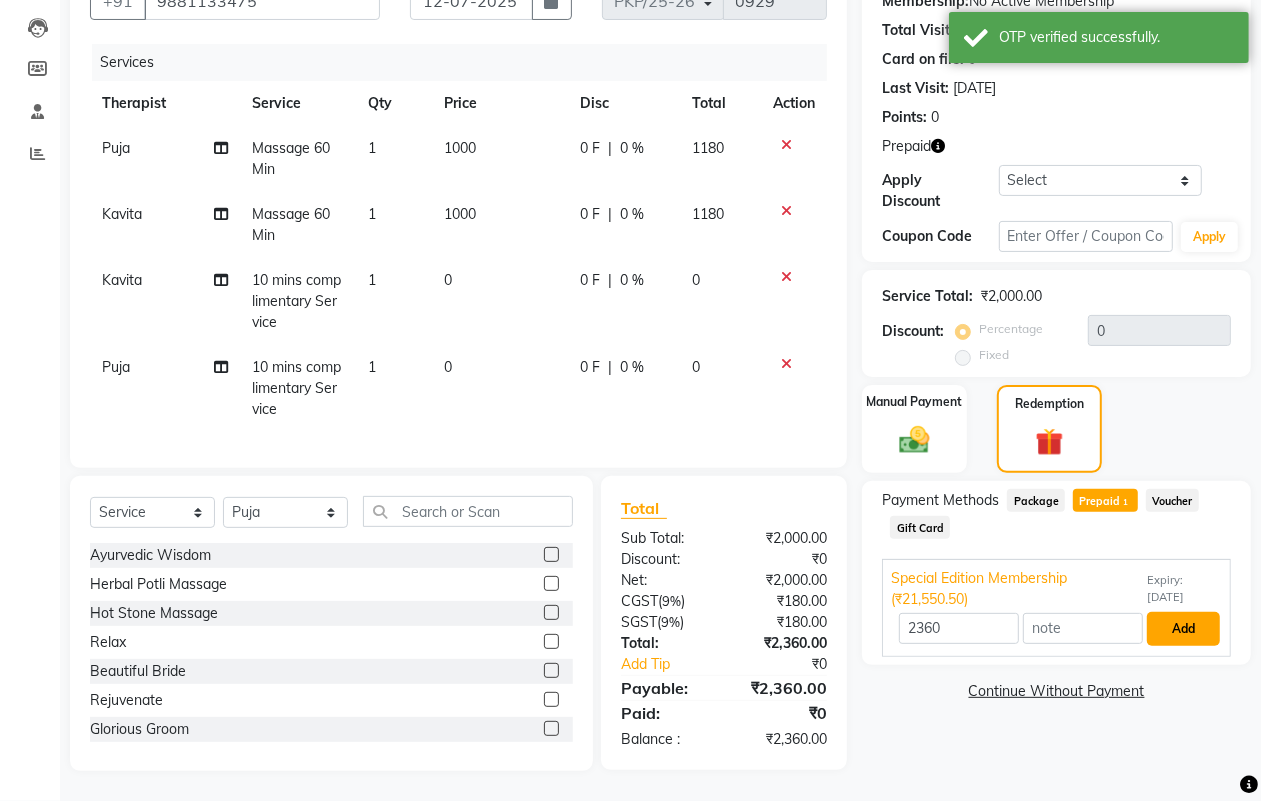 click on "Add" at bounding box center [1183, 629] 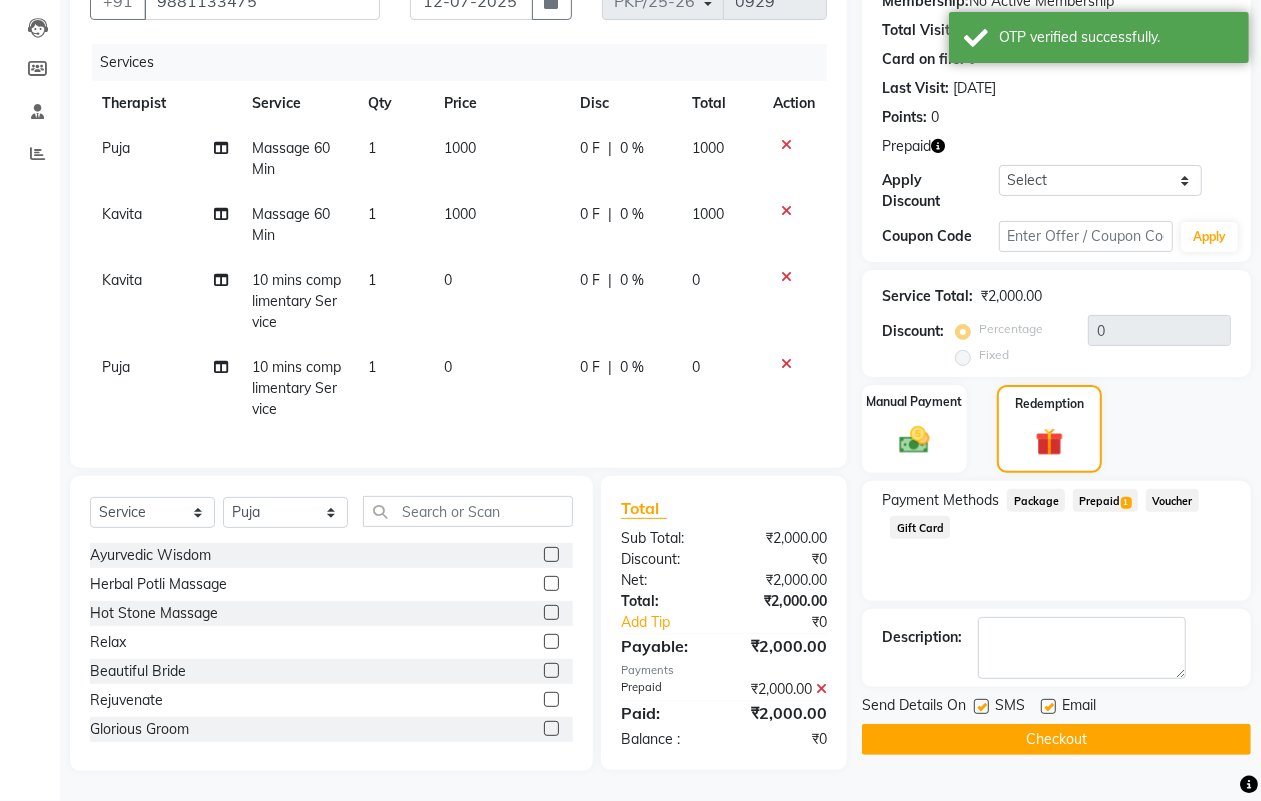 click on "Checkout" 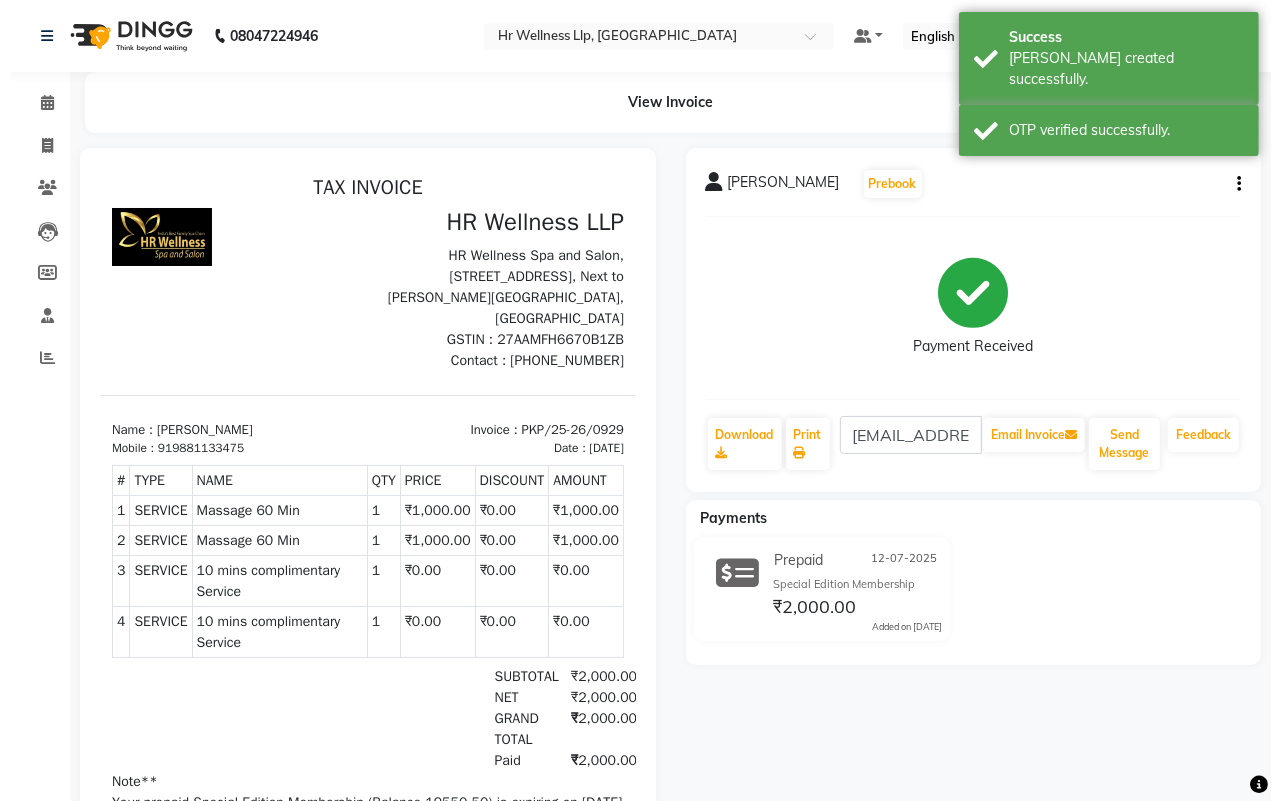 scroll, scrollTop: 0, scrollLeft: 0, axis: both 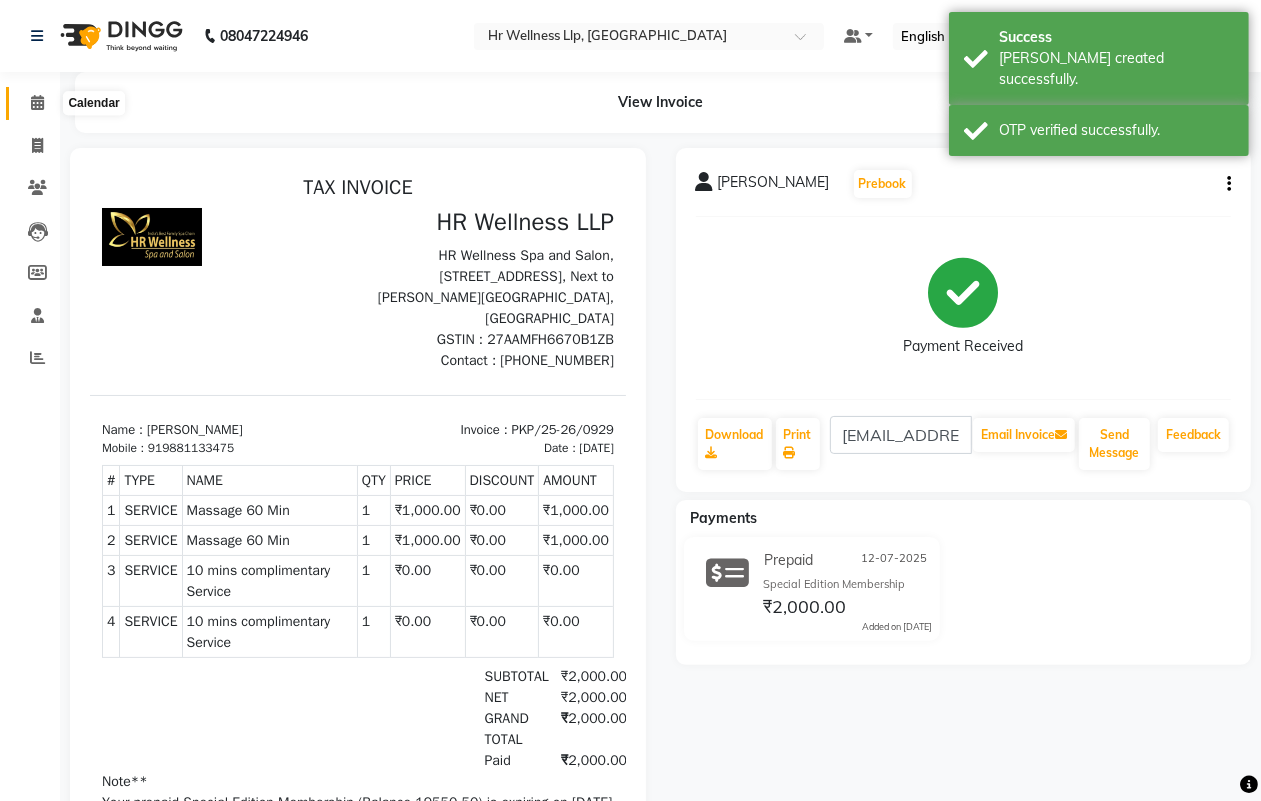 click 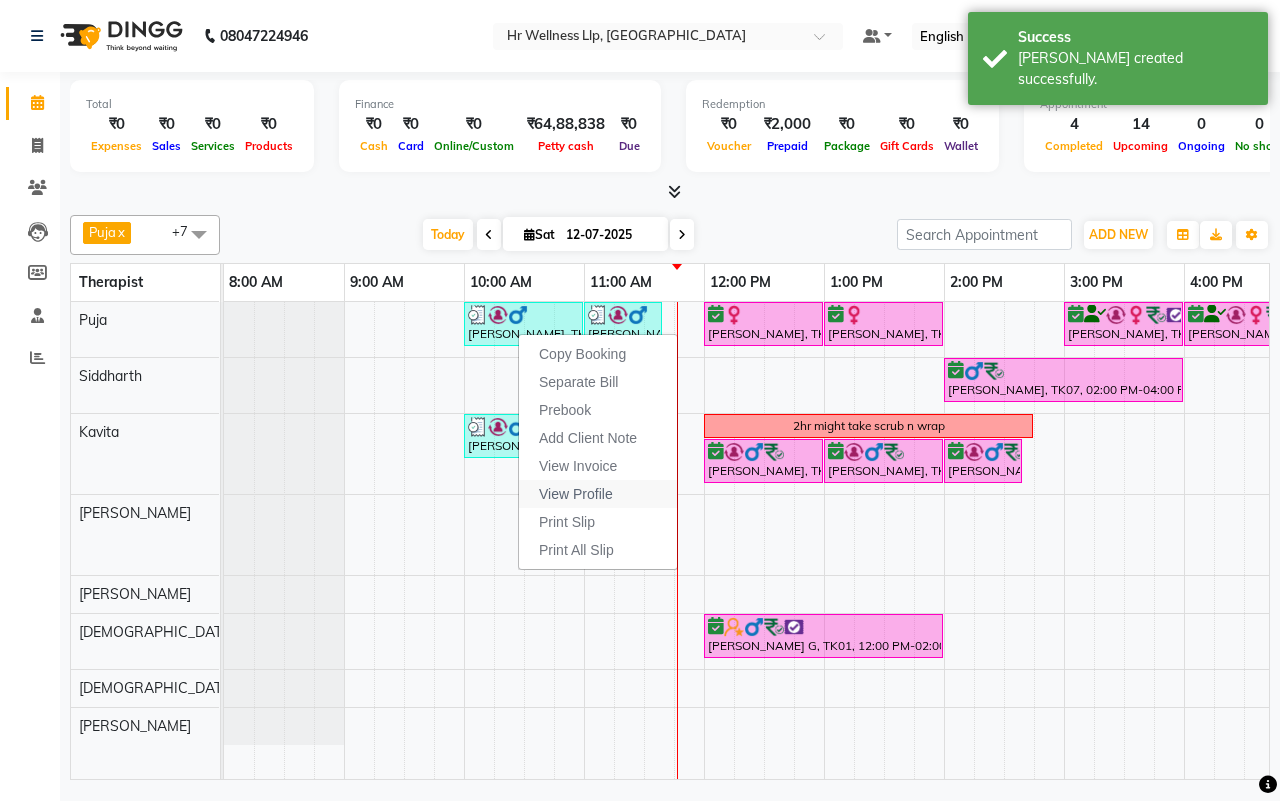 click on "View Profile" at bounding box center (576, 494) 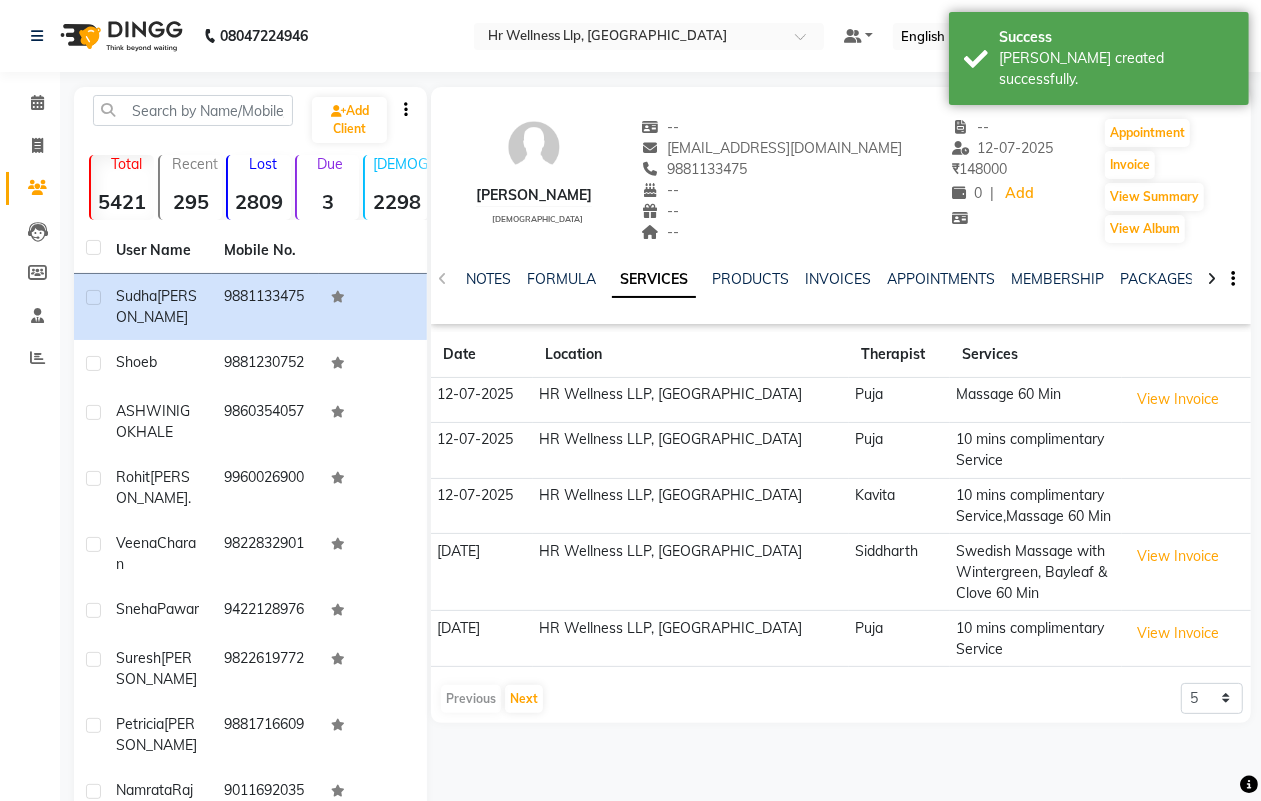 click 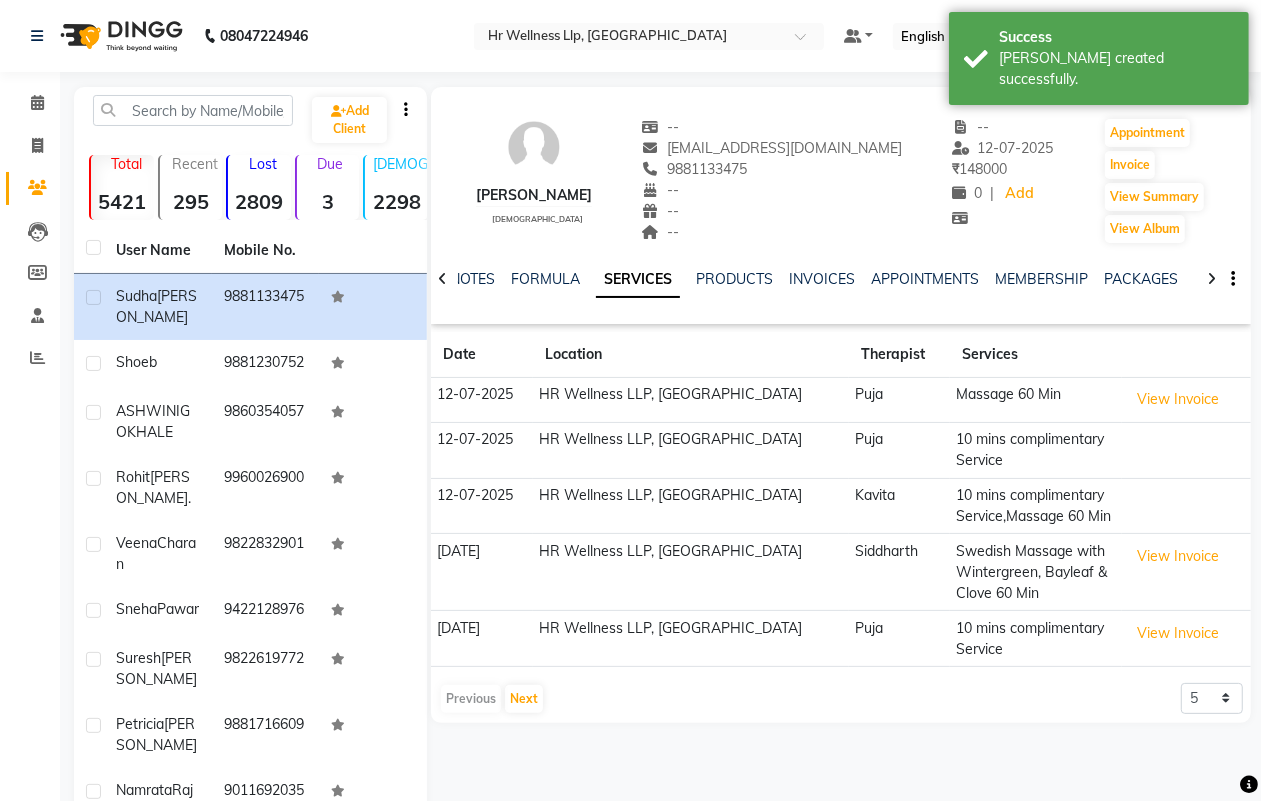 click 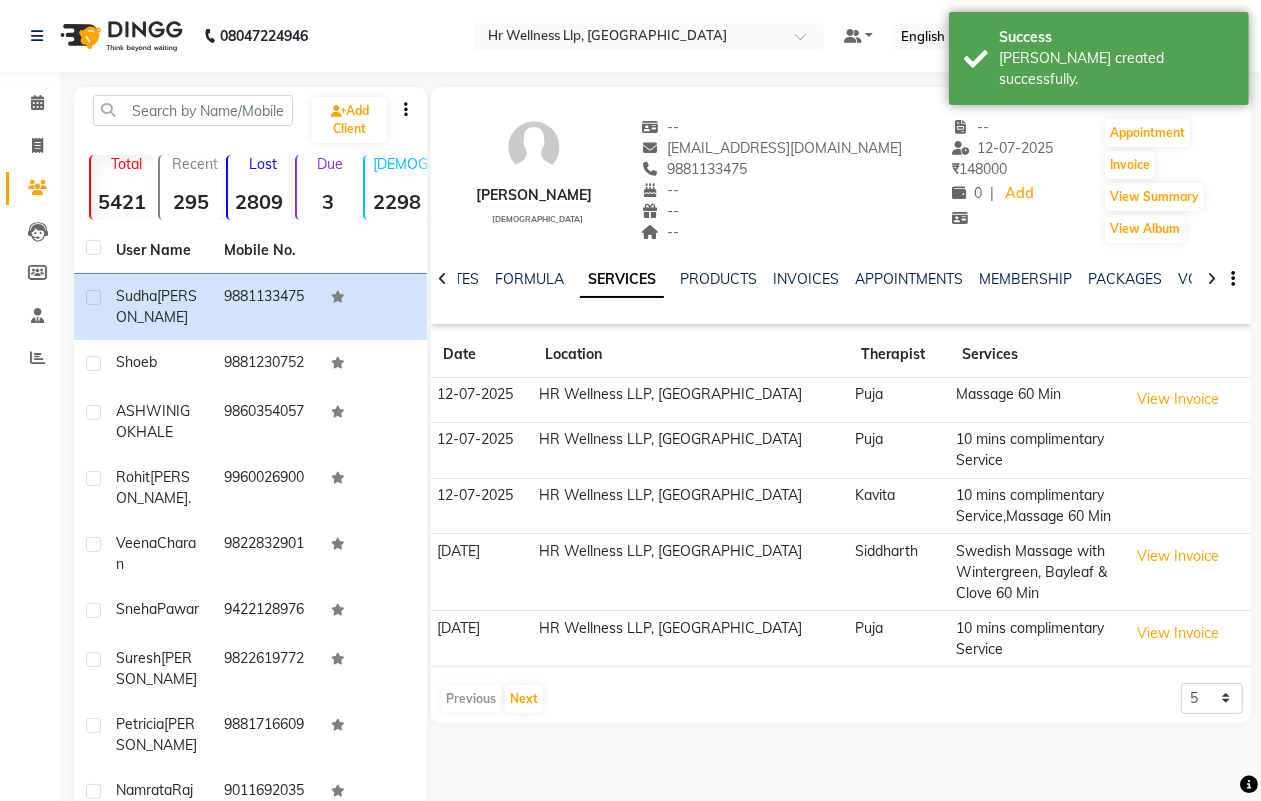 click 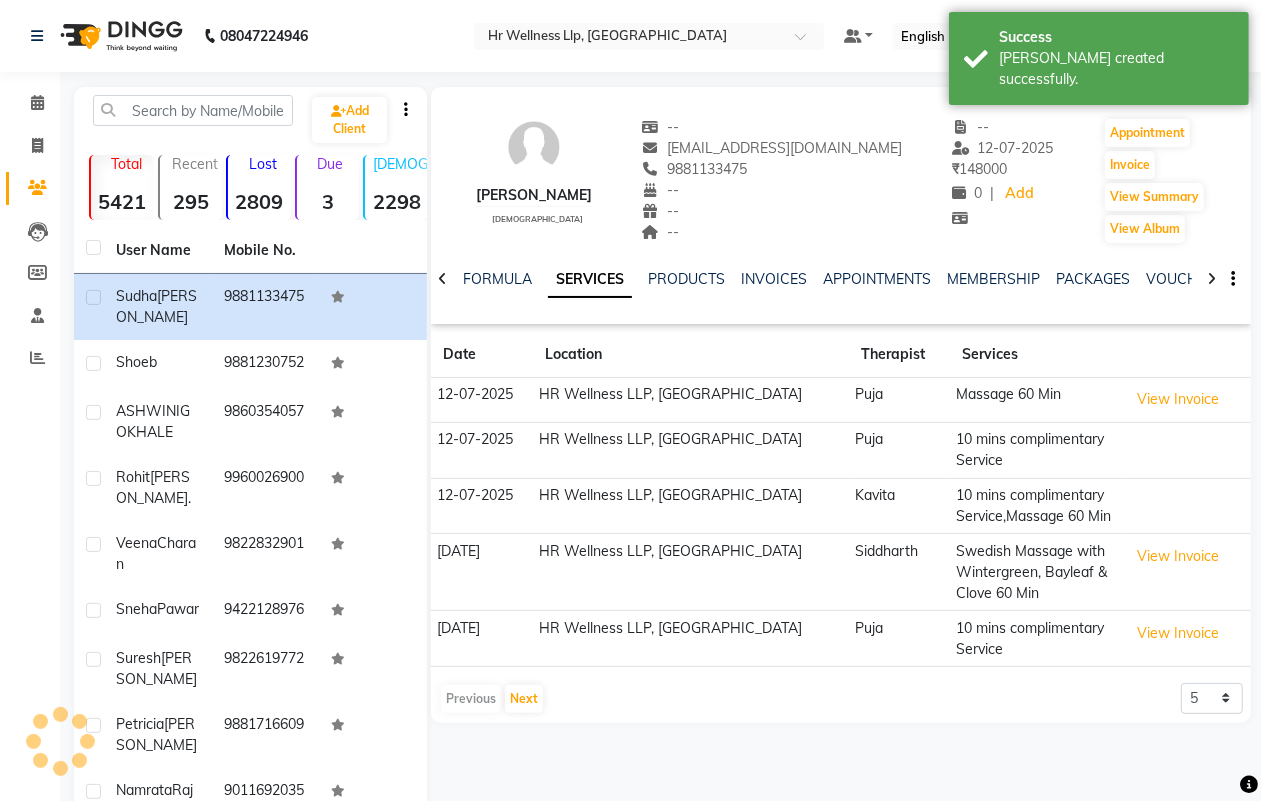 click 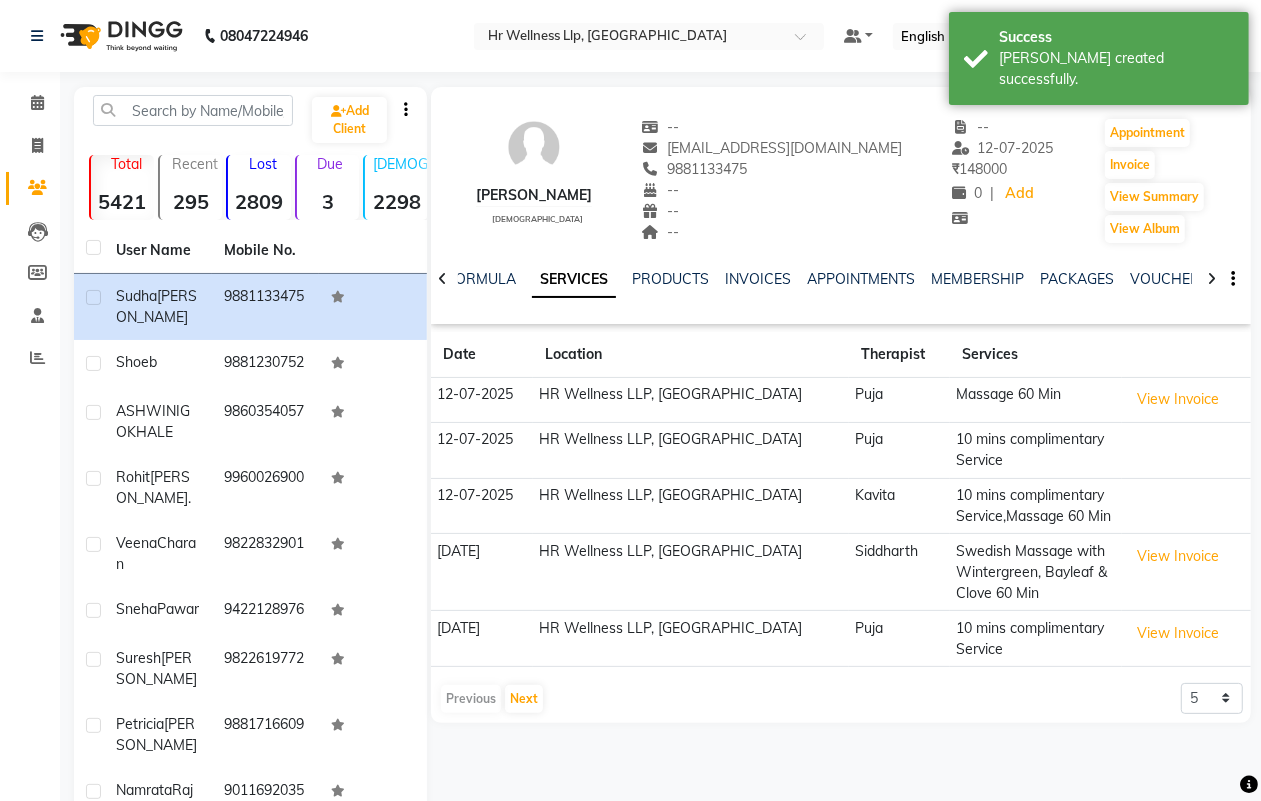 click 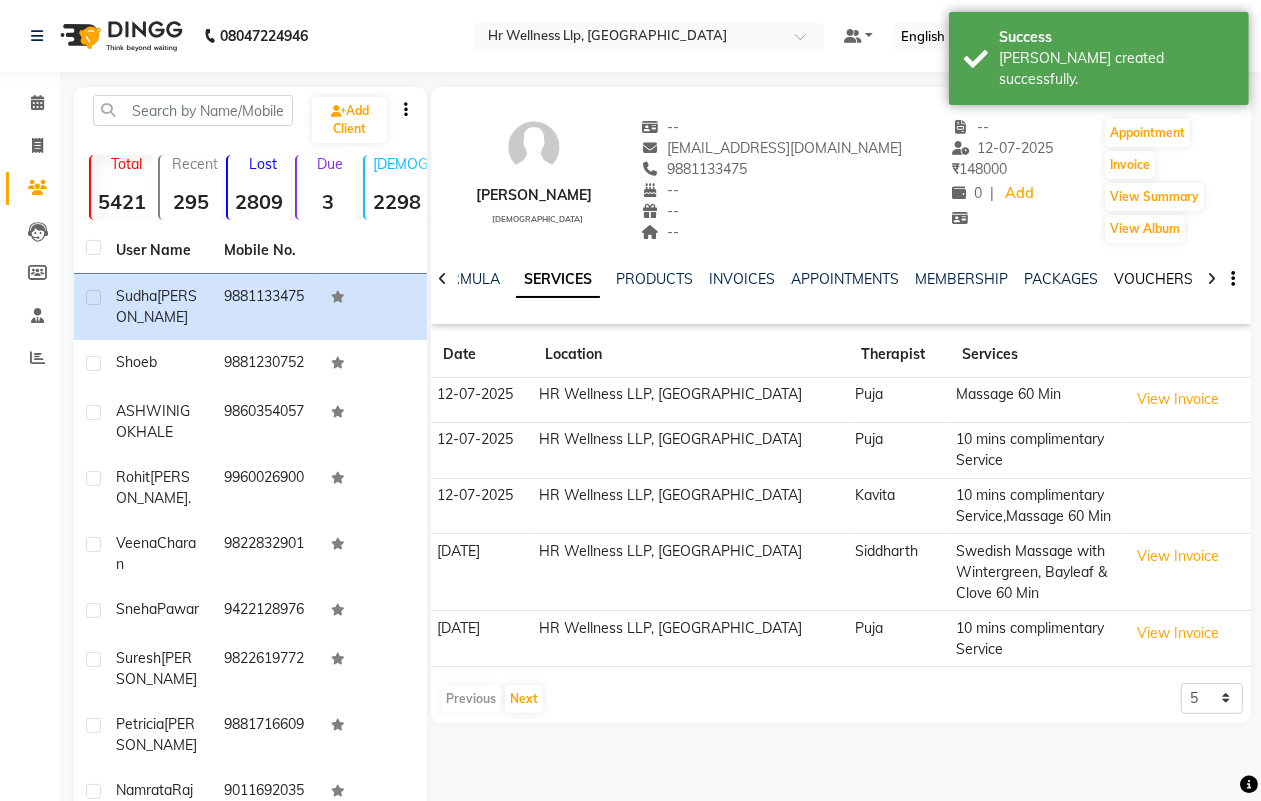 click on "VOUCHERS" 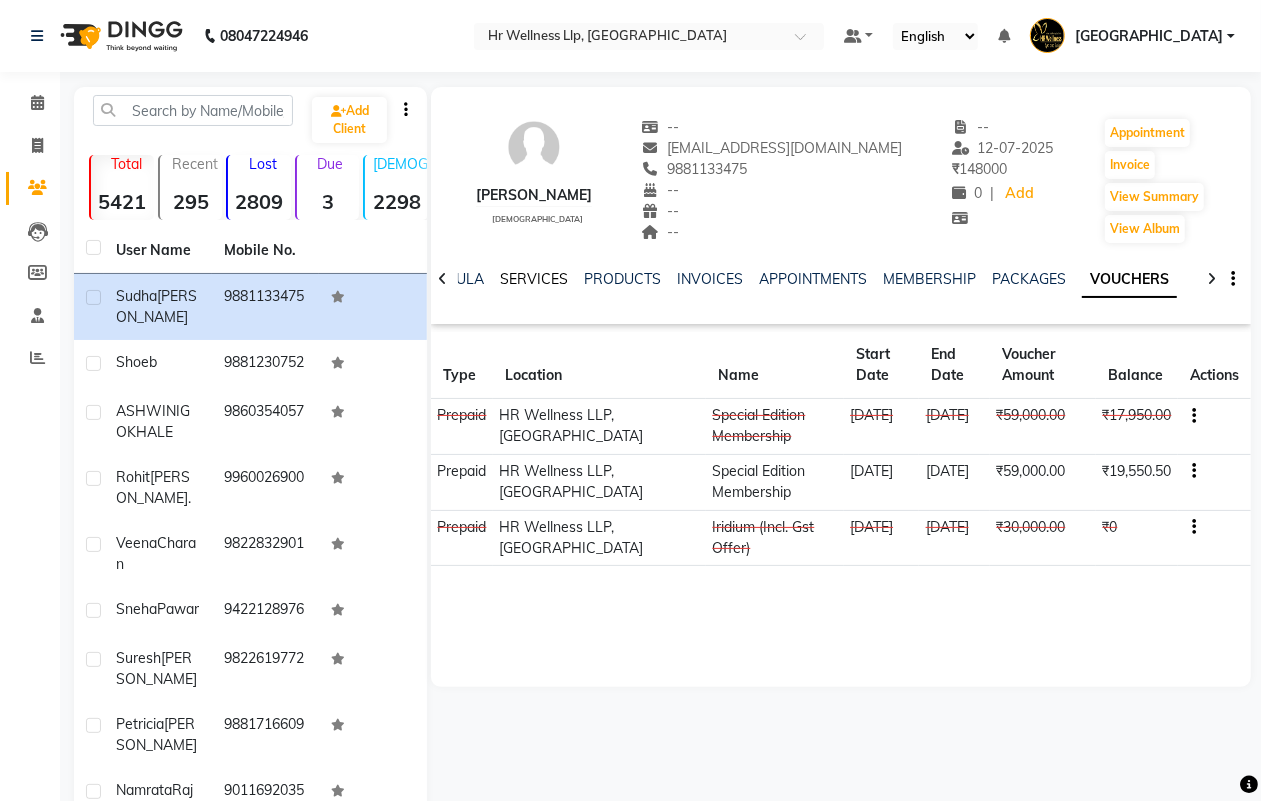 click on "SERVICES" 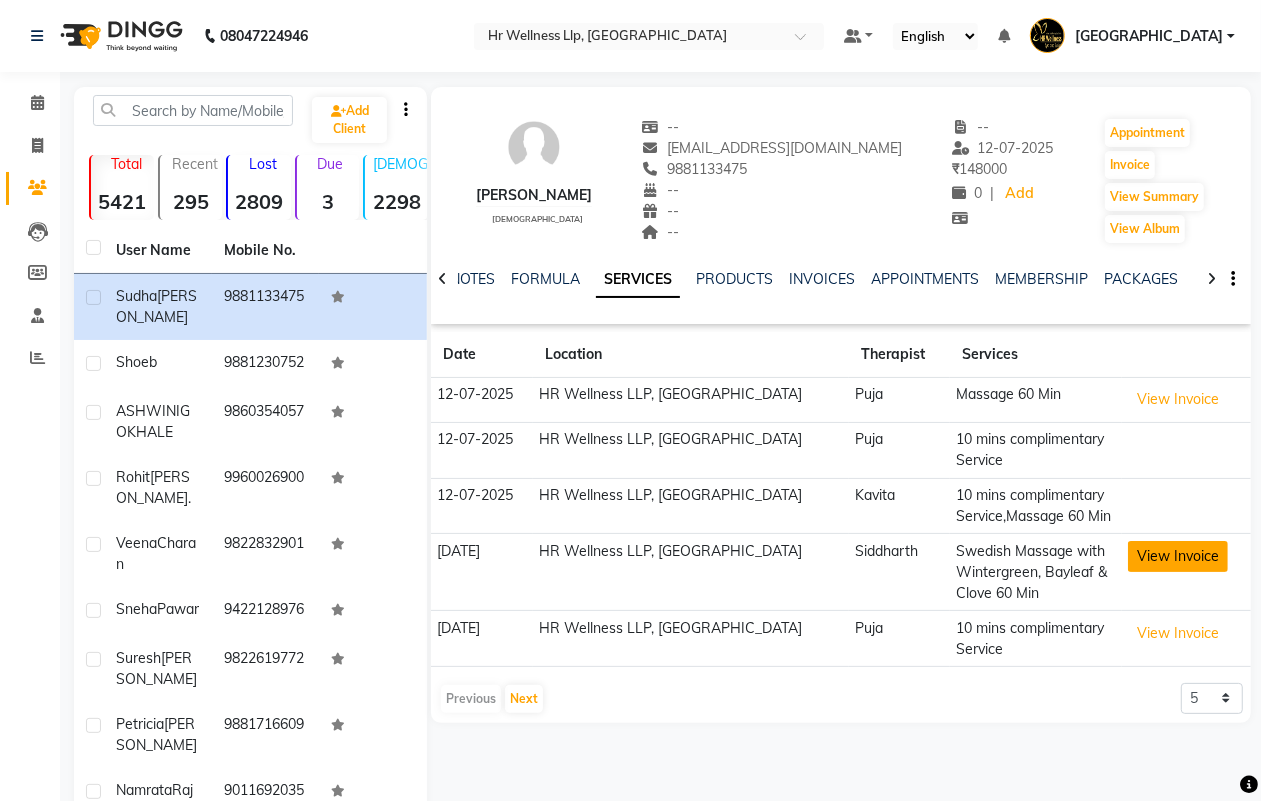 click on "View Invoice" 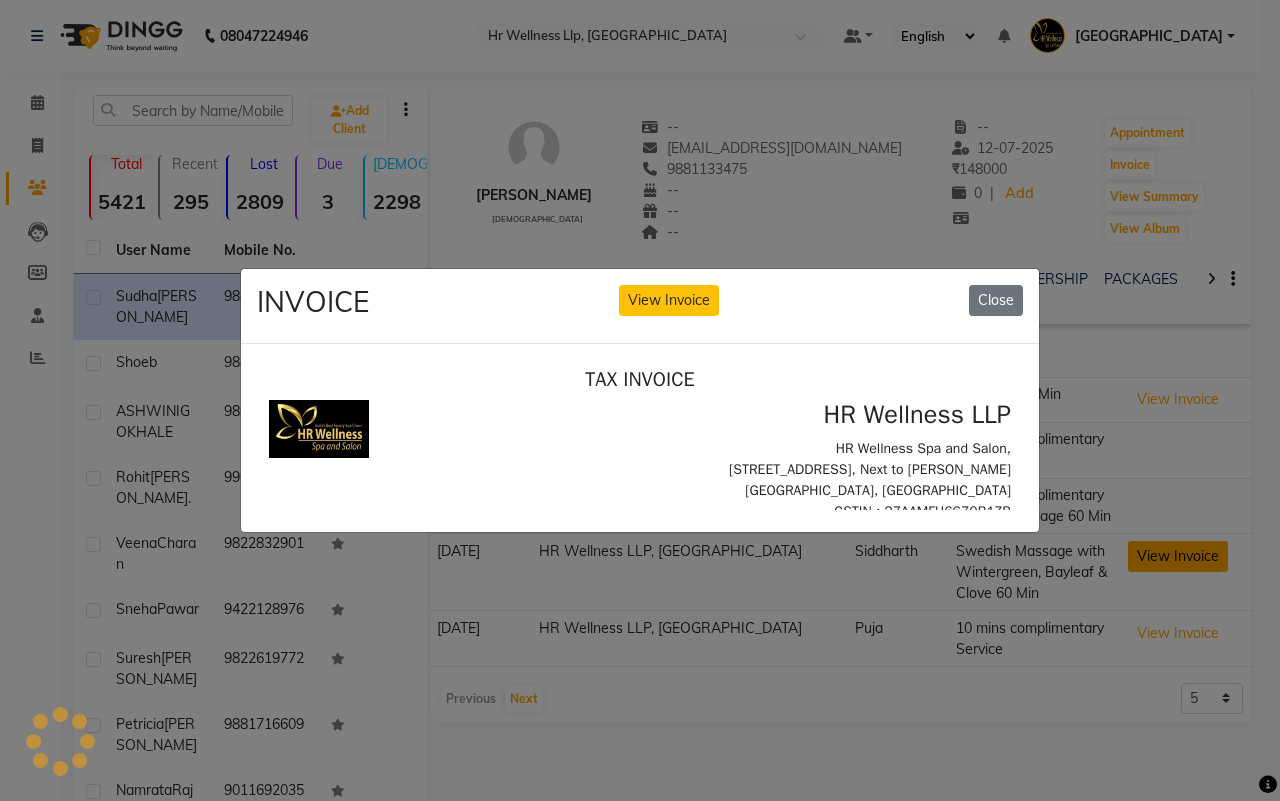scroll, scrollTop: 0, scrollLeft: 0, axis: both 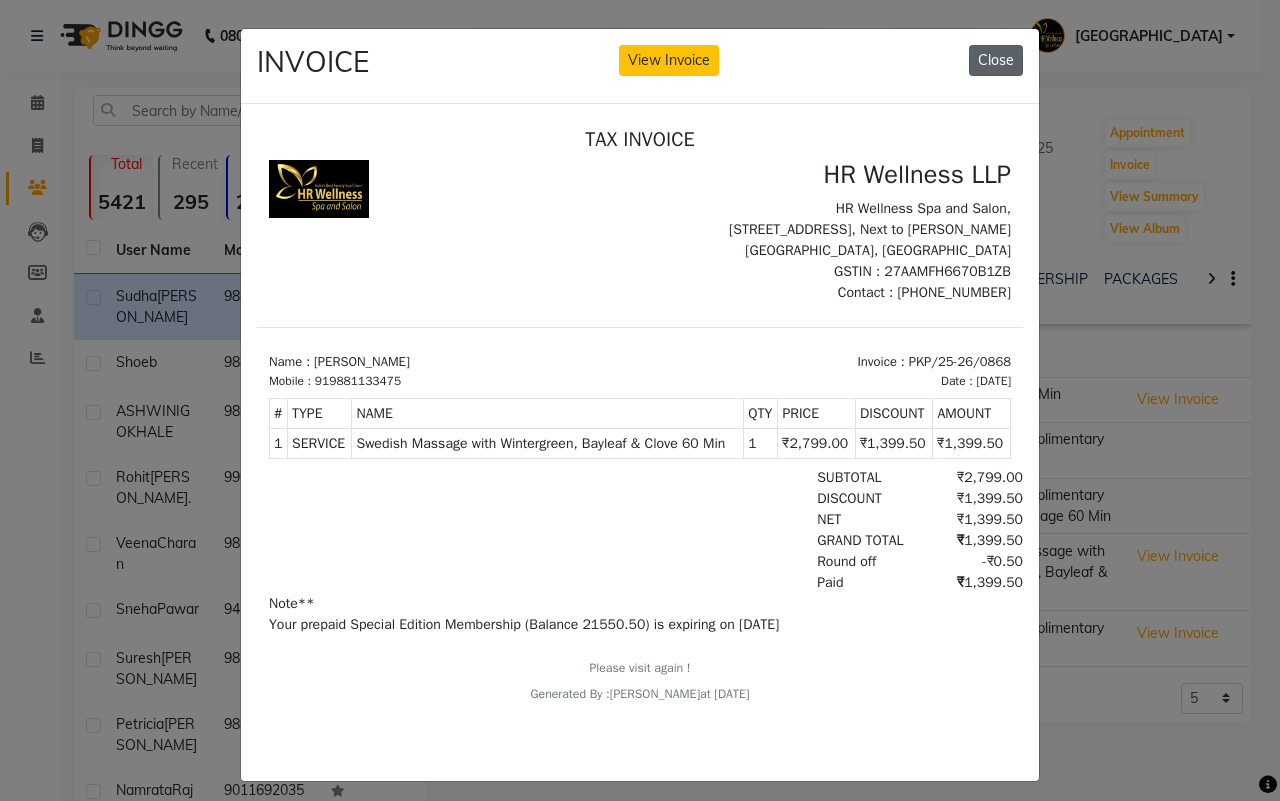 click on "Close" 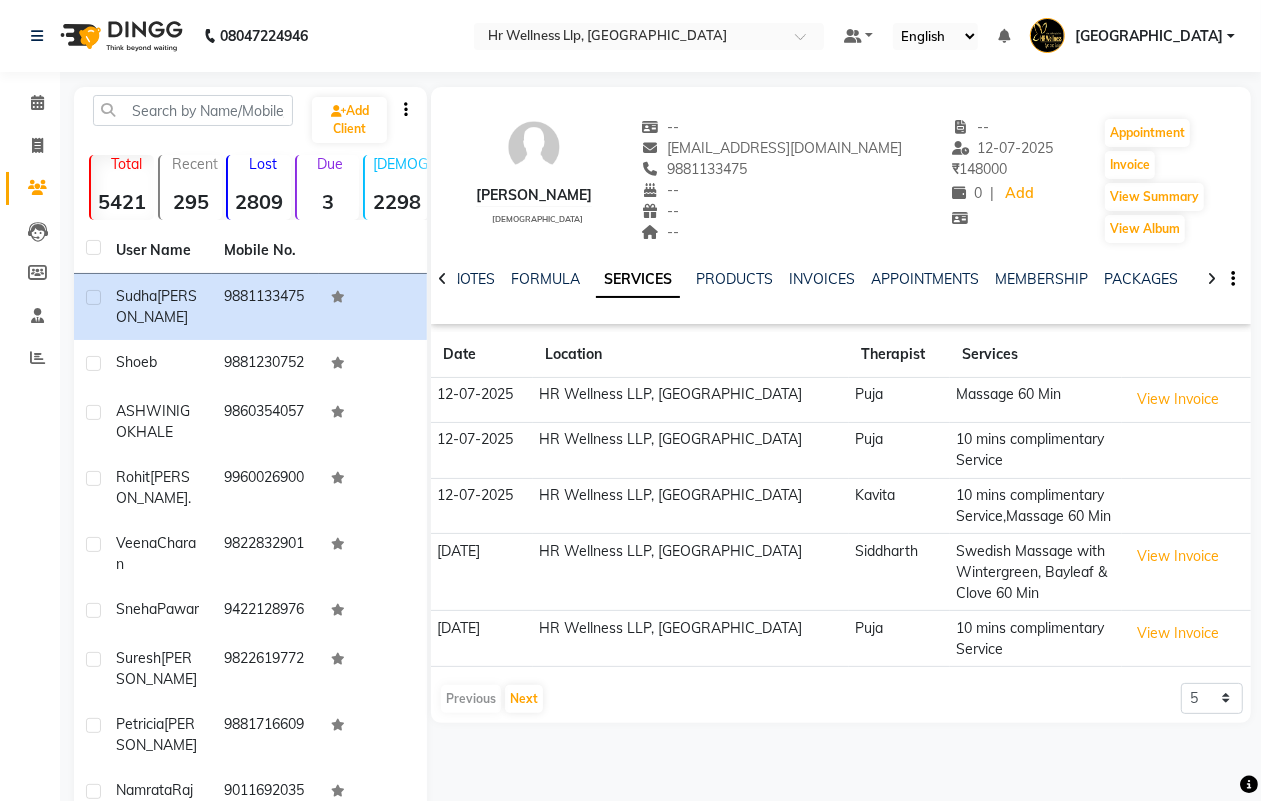 click on "NOTES FORMULA SERVICES PRODUCTS INVOICES APPOINTMENTS MEMBERSHIP PACKAGES VOUCHERS GIFTCARDS POINTS FORMS FAMILY CARDS WALLET" 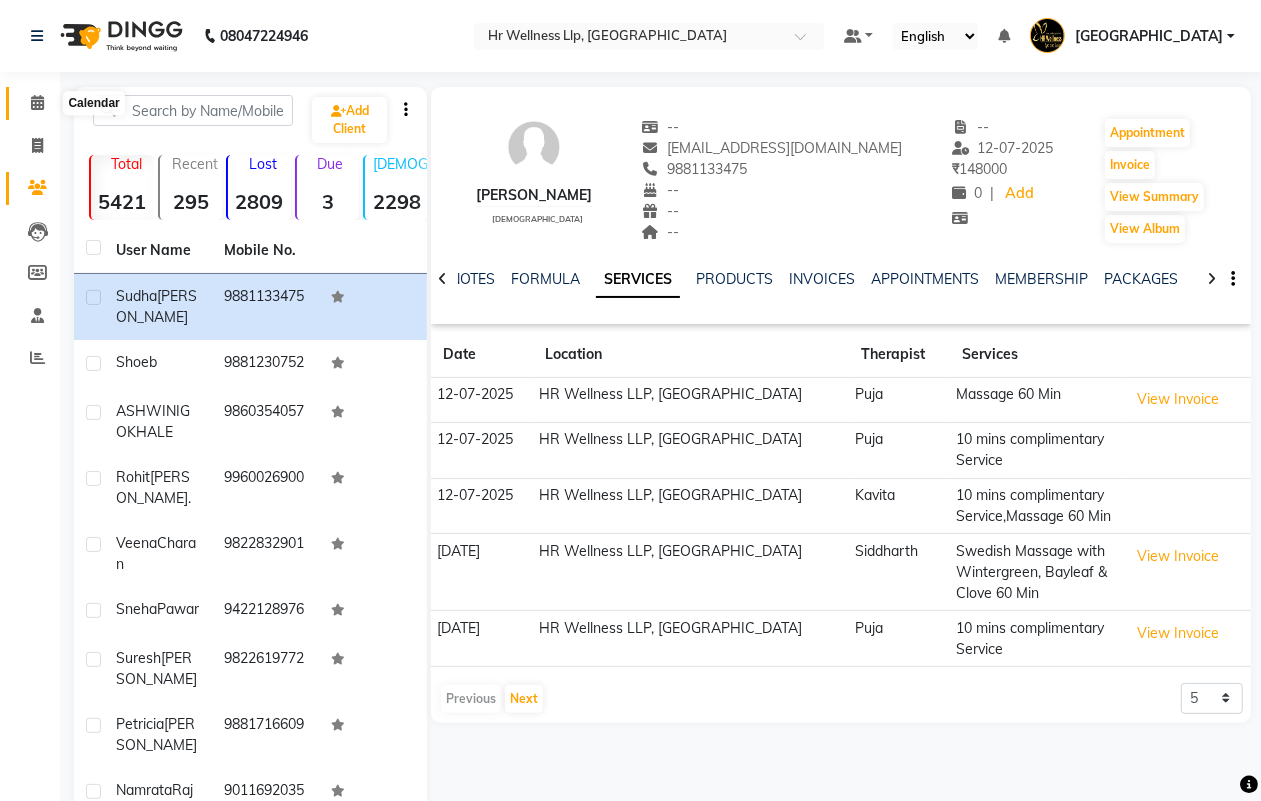 click 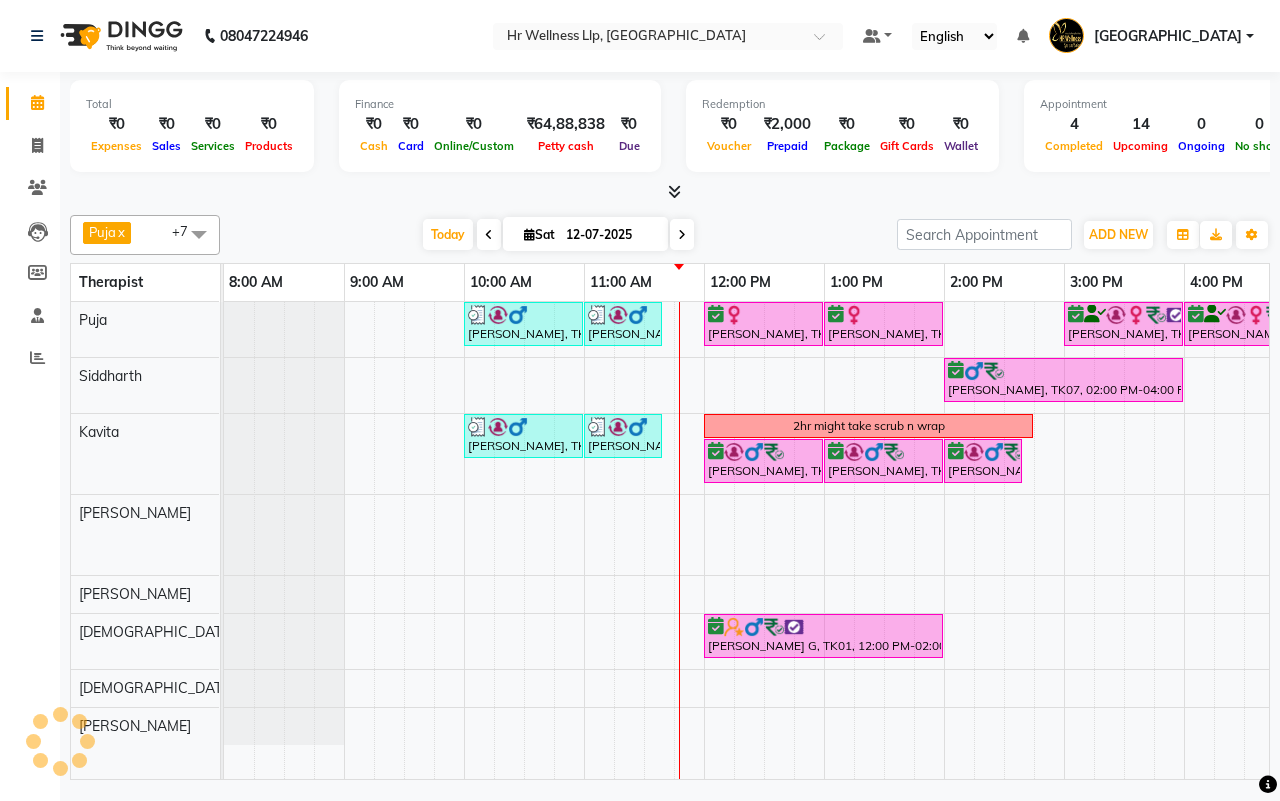 scroll, scrollTop: 0, scrollLeft: 0, axis: both 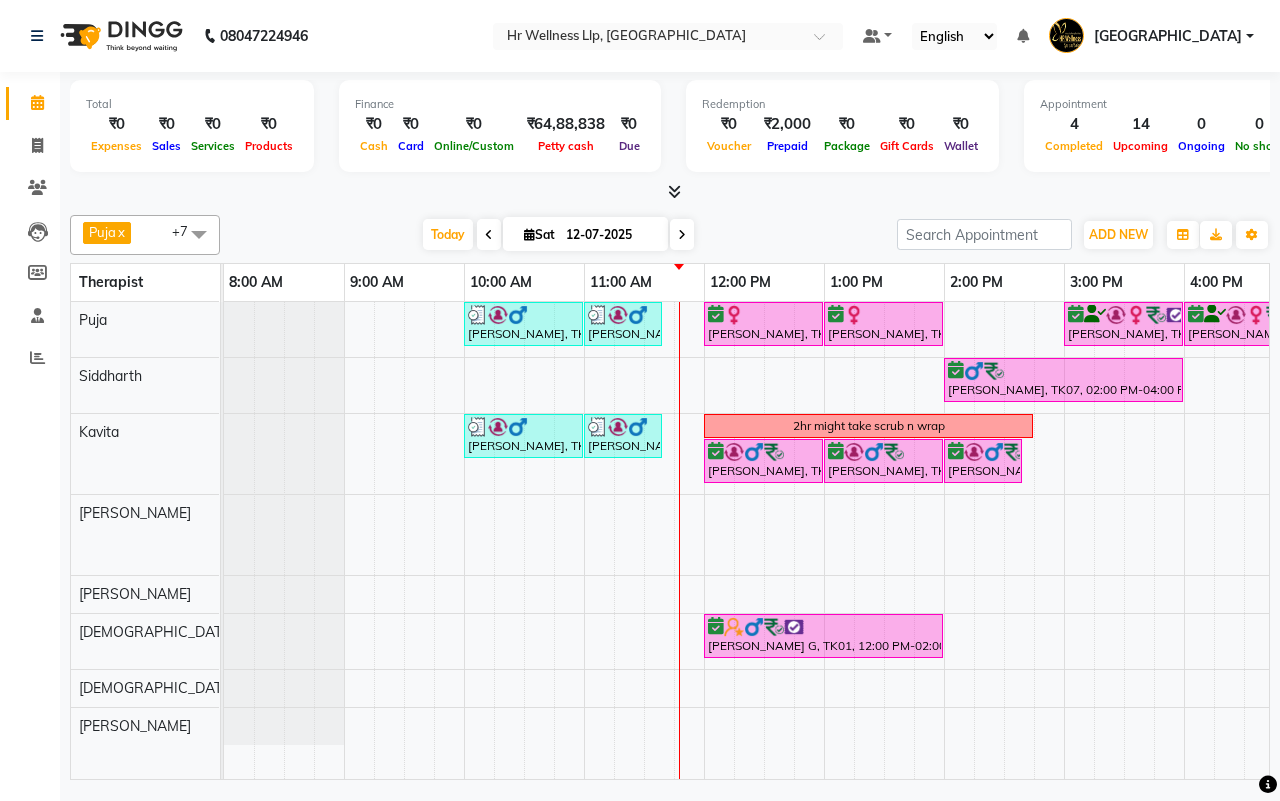 click on "12-07-2025" at bounding box center (610, 235) 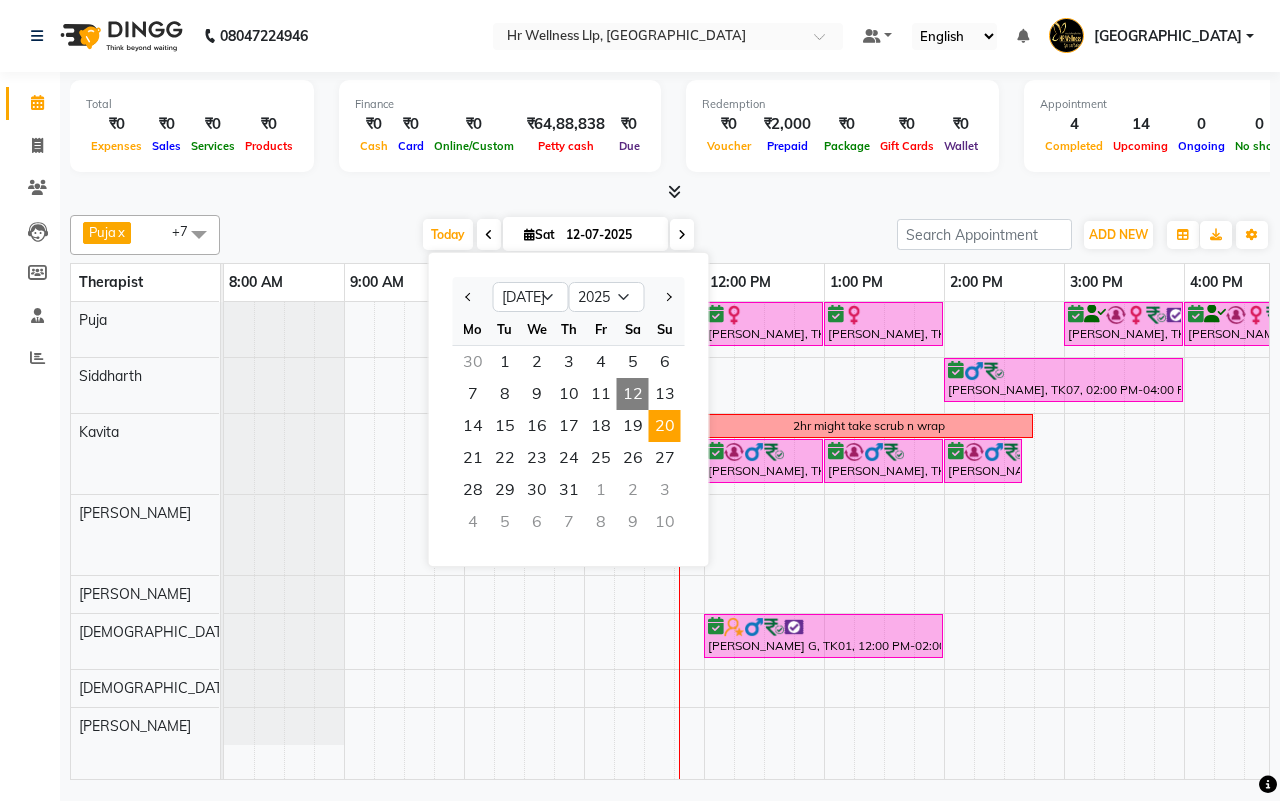 click on "20" at bounding box center (665, 426) 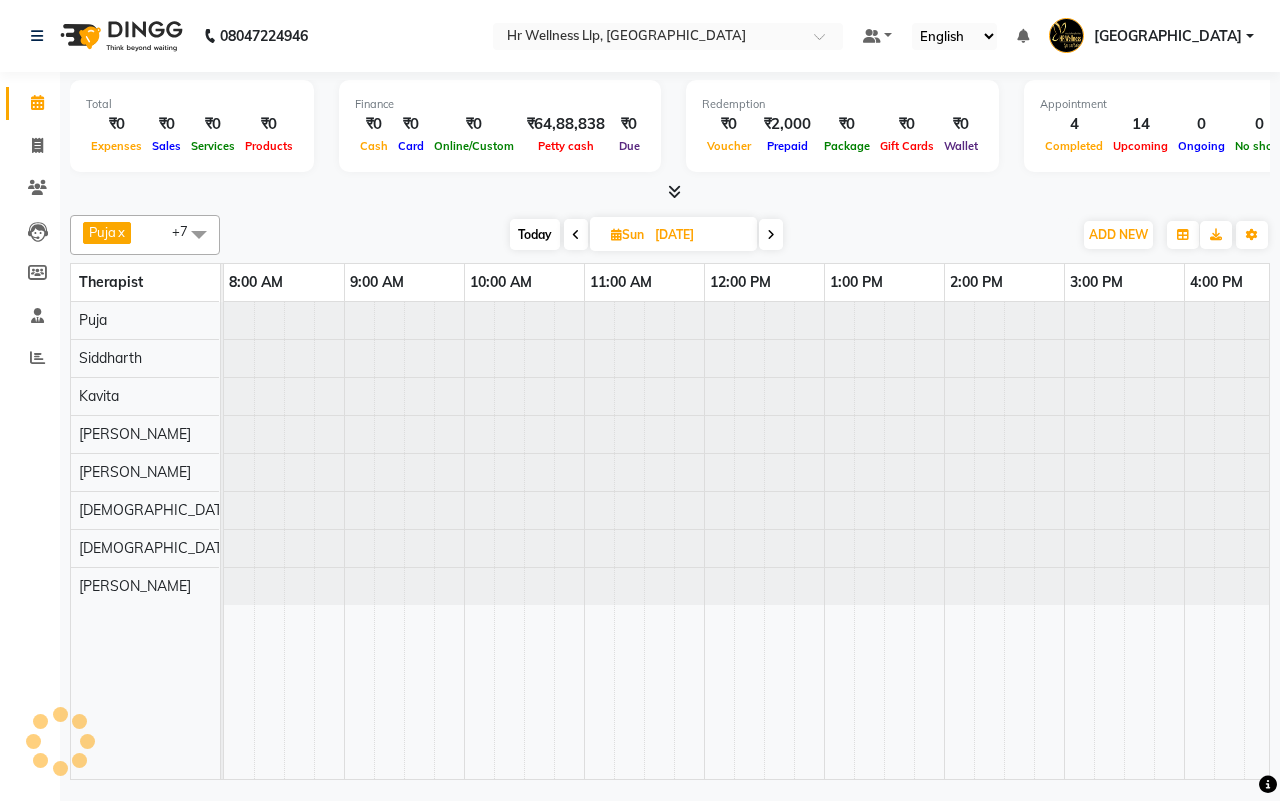 scroll, scrollTop: 0, scrollLeft: 361, axis: horizontal 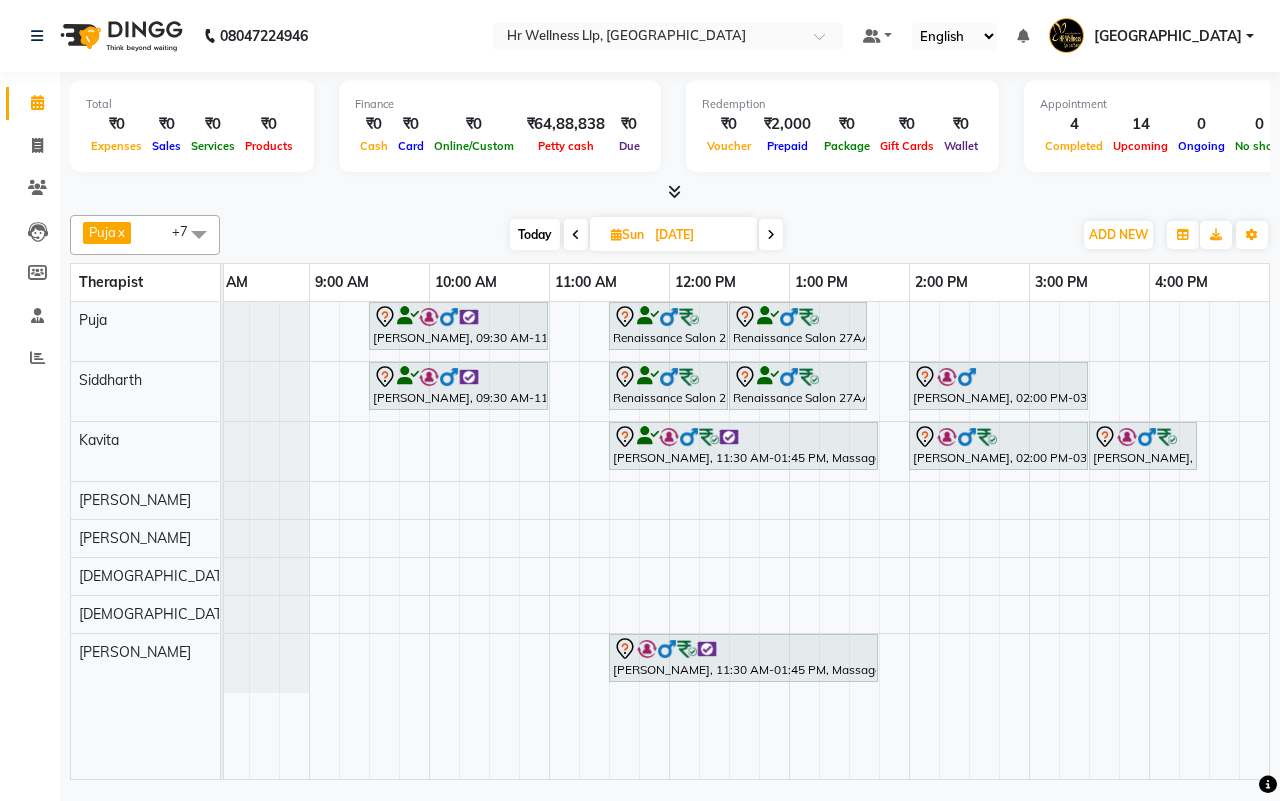 click at bounding box center [576, 235] 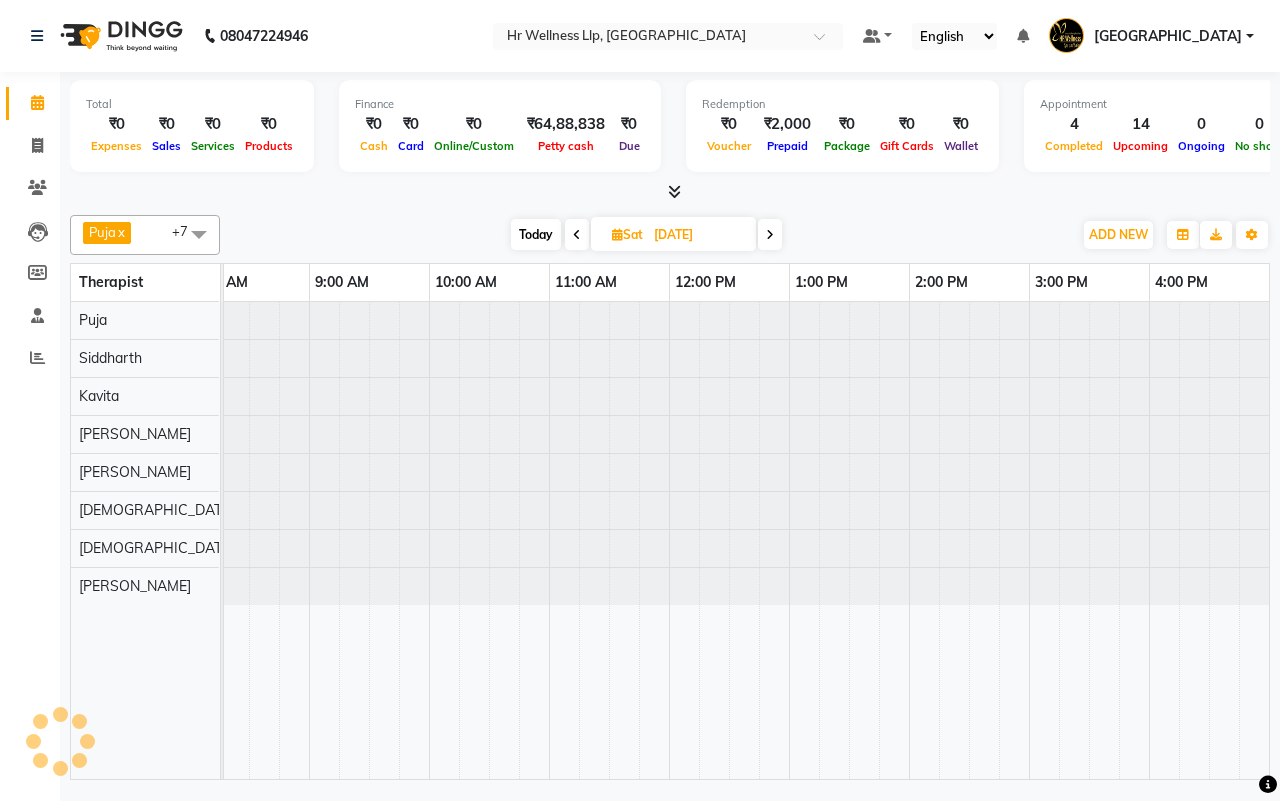 scroll, scrollTop: 0, scrollLeft: 361, axis: horizontal 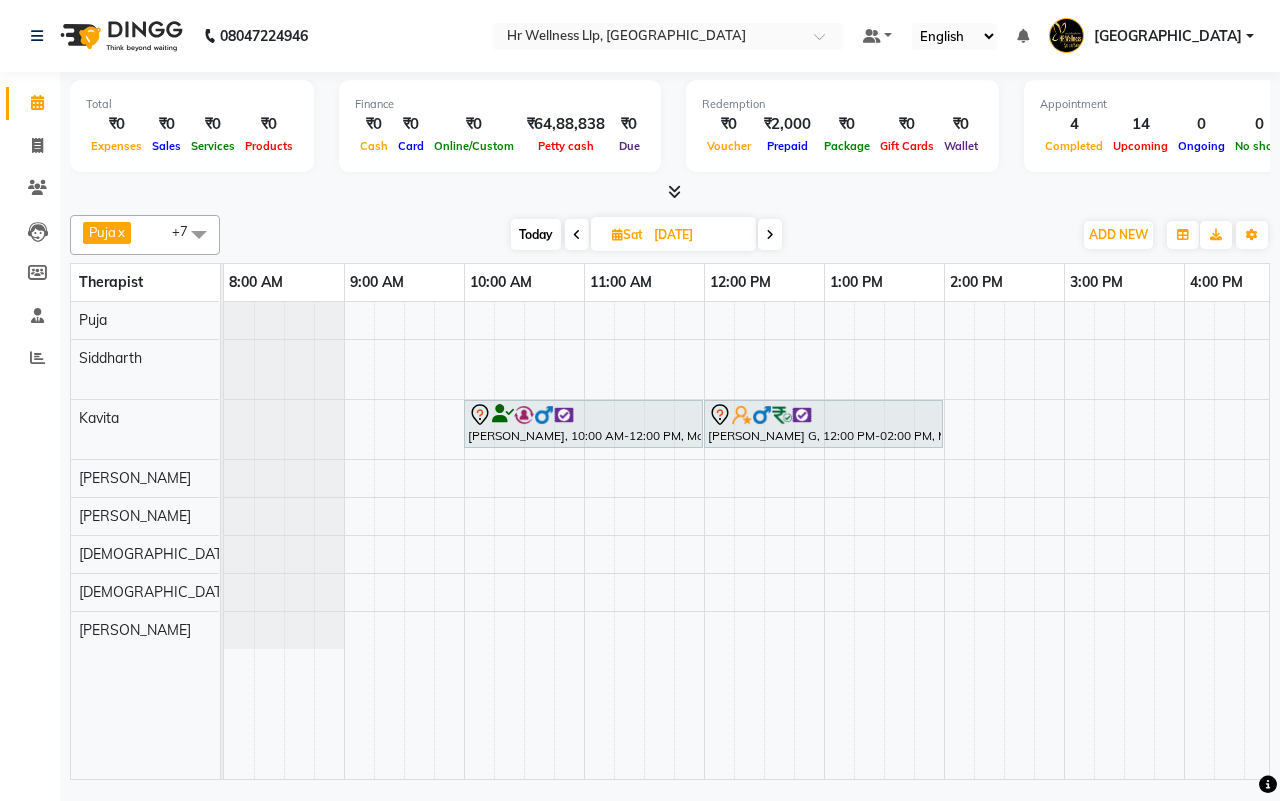 click at bounding box center (770, 234) 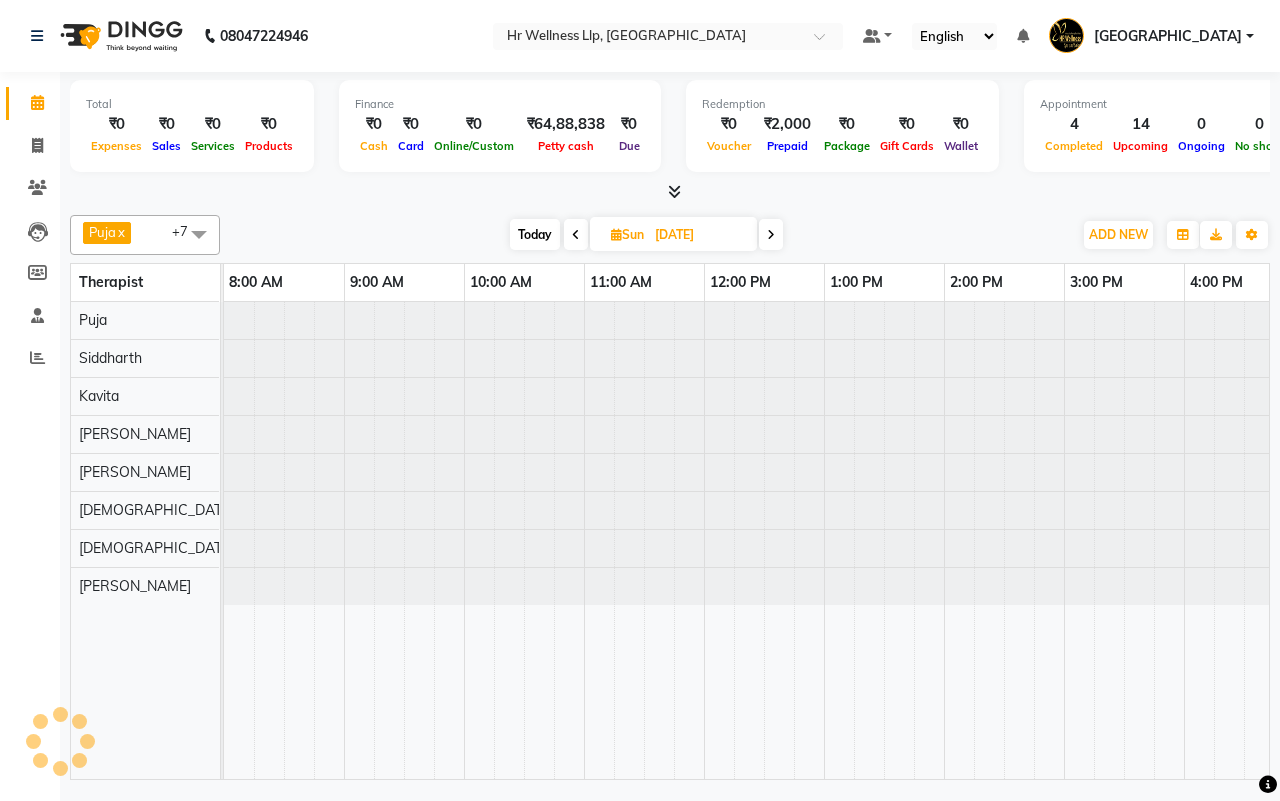 scroll, scrollTop: 0, scrollLeft: 361, axis: horizontal 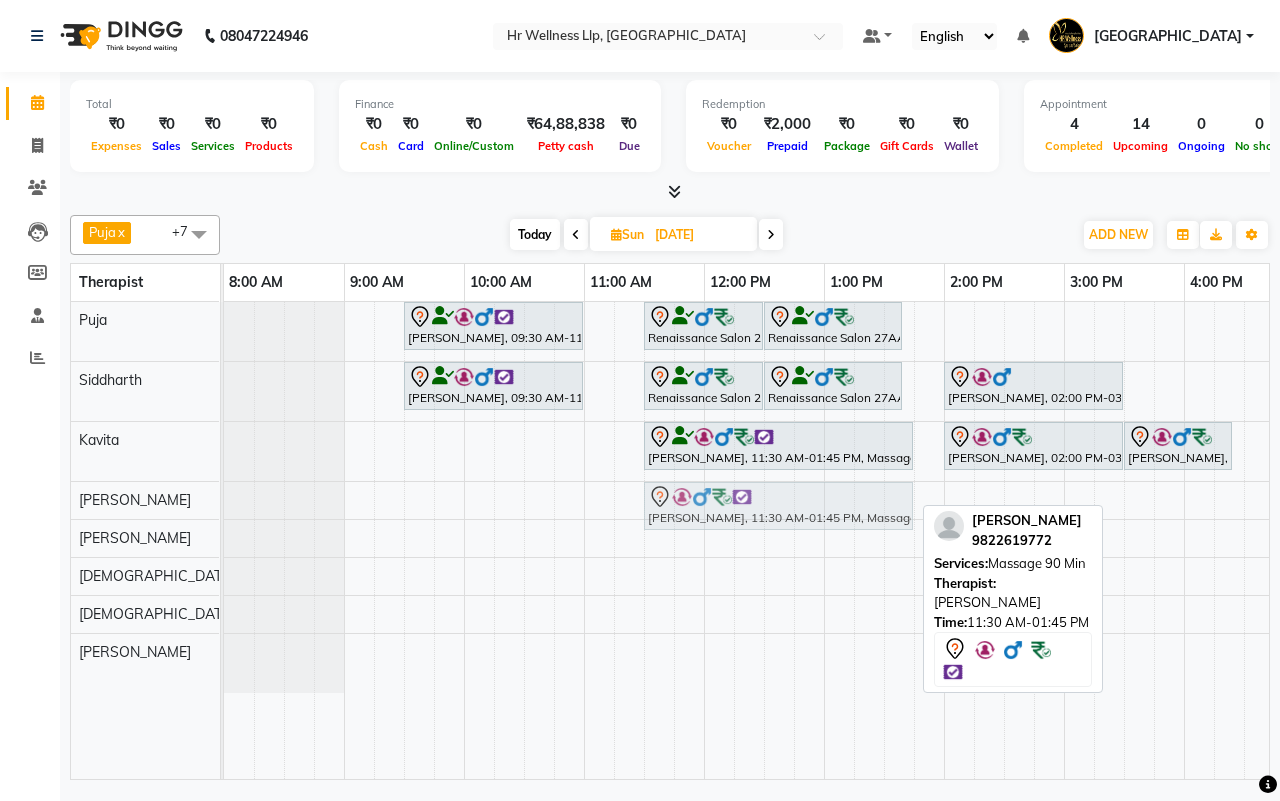 drag, startPoint x: 742, startPoint y: 663, endPoint x: 747, endPoint y: 512, distance: 151.08276 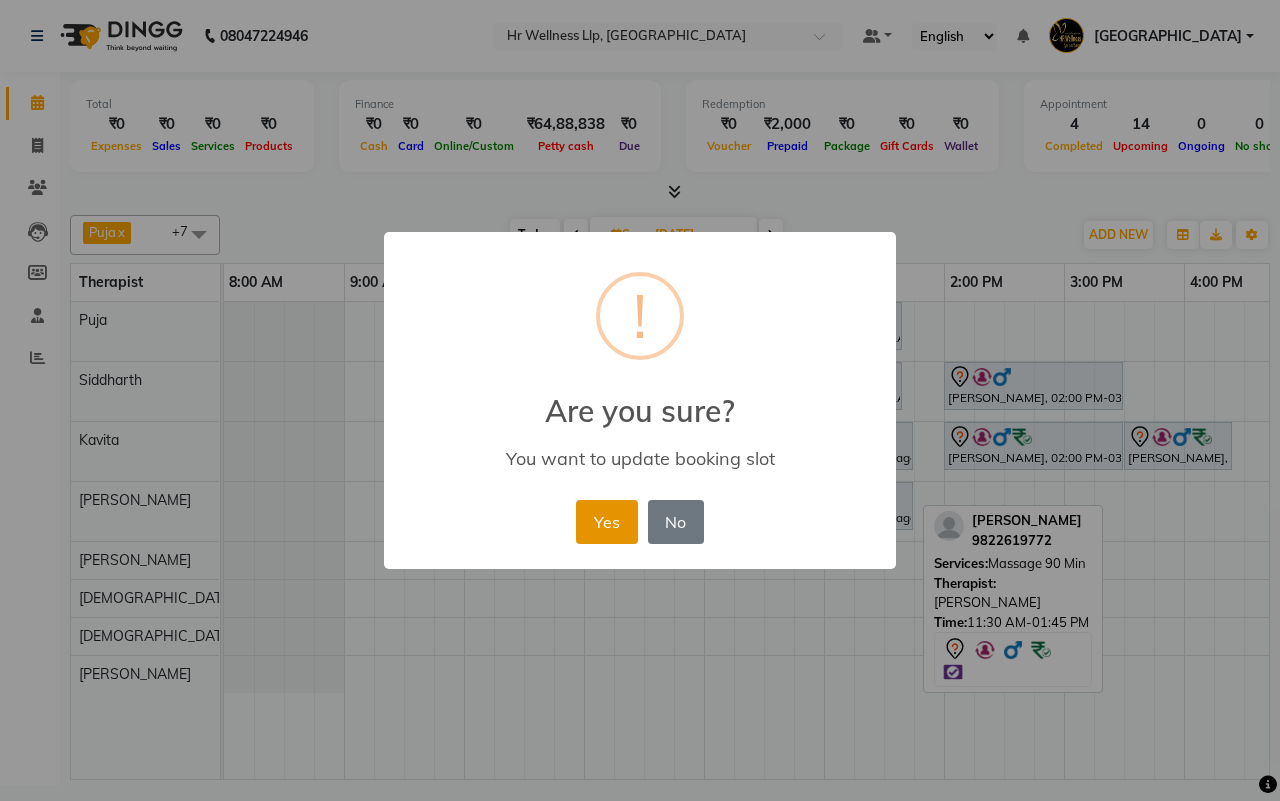 click on "Yes" at bounding box center [606, 522] 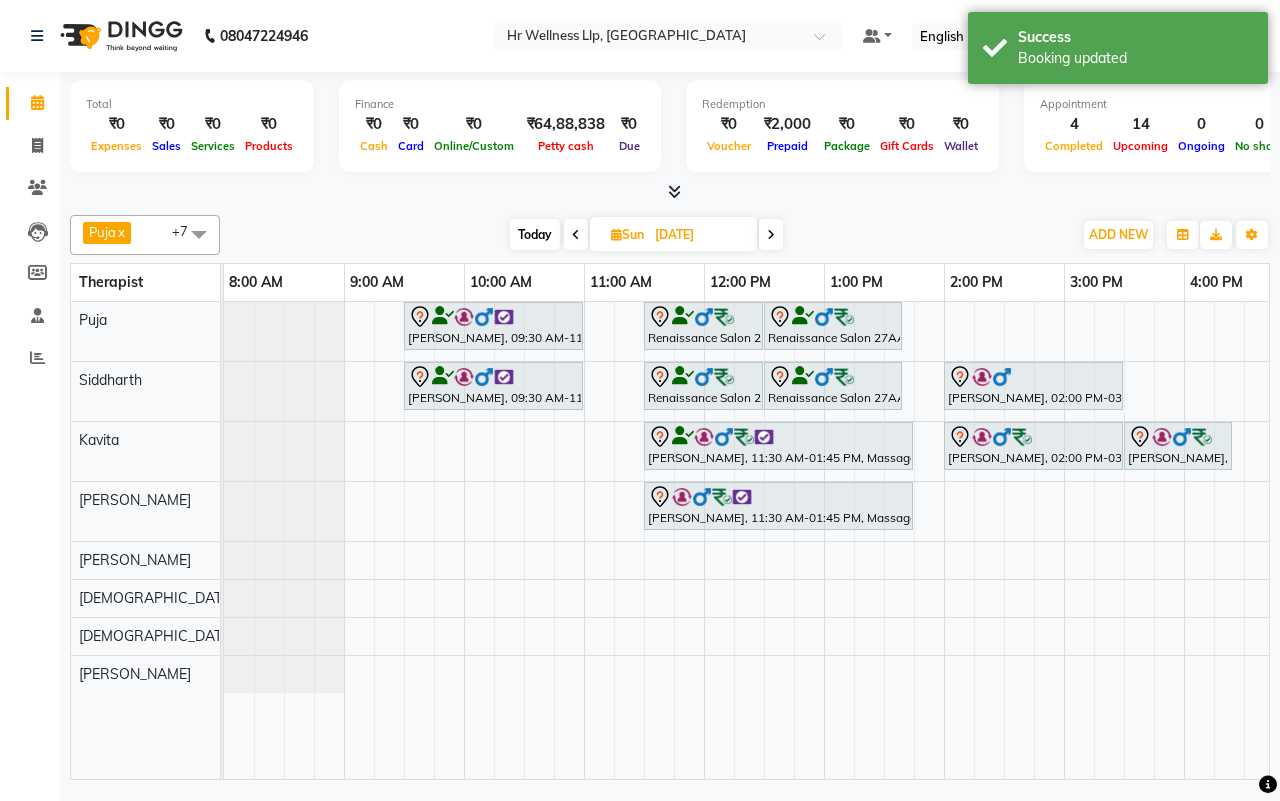click on "Today  Sun 20-07-2025" at bounding box center (646, 235) 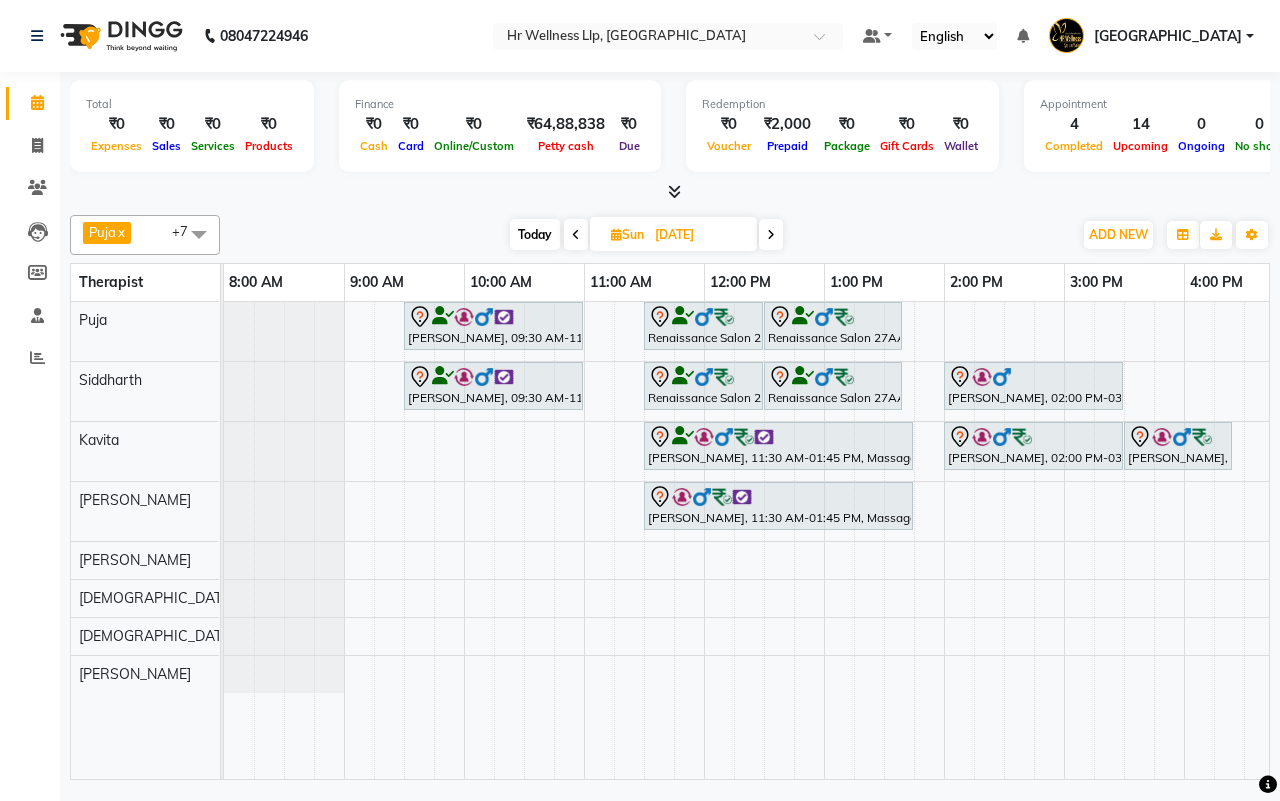 click on "Today" at bounding box center (535, 234) 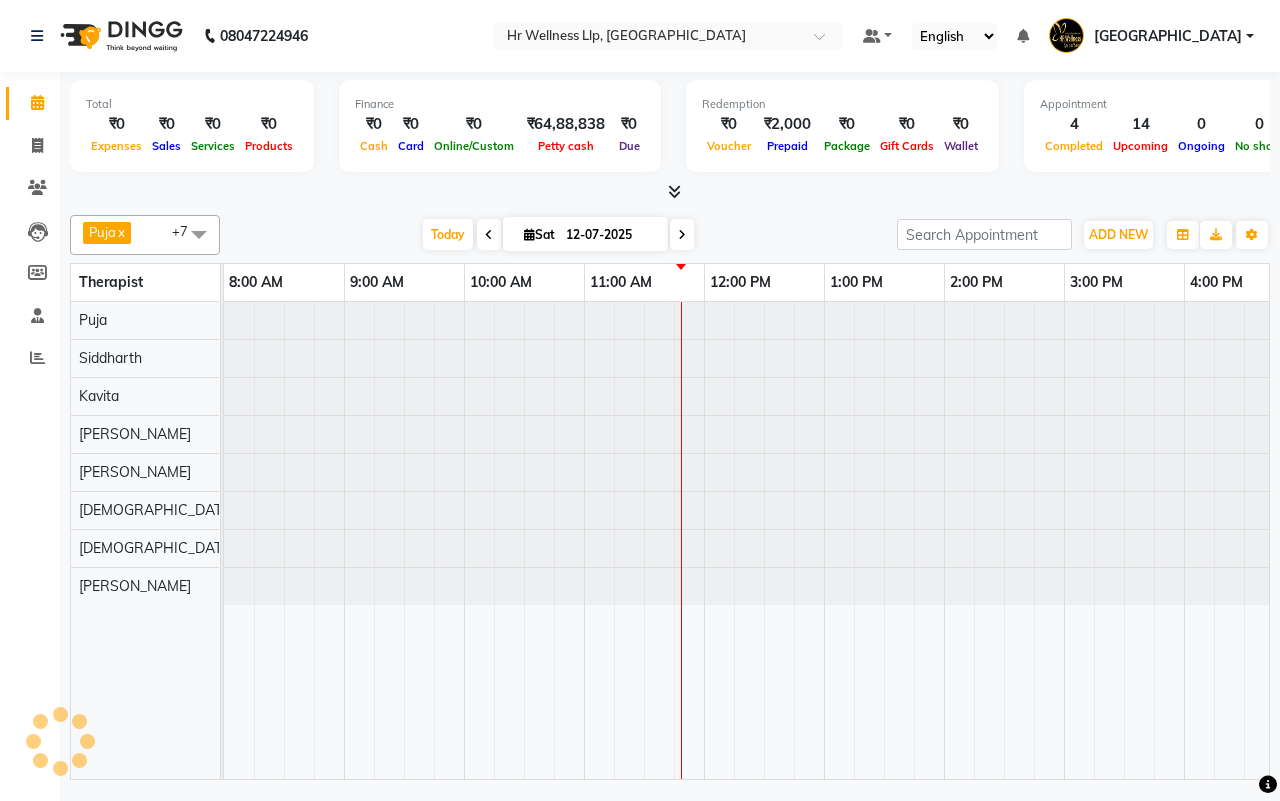 click on "Today  Sat 12-07-2025" at bounding box center [558, 235] 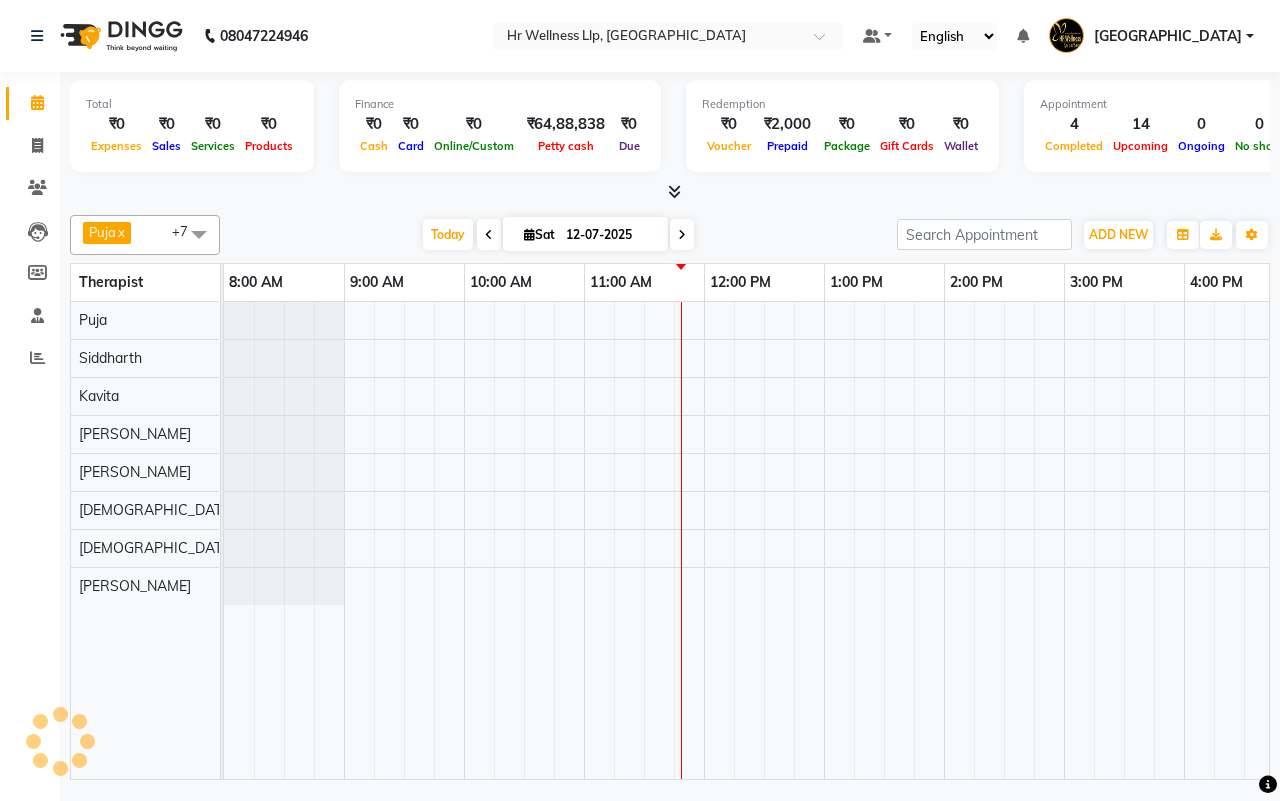 scroll, scrollTop: 0, scrollLeft: 361, axis: horizontal 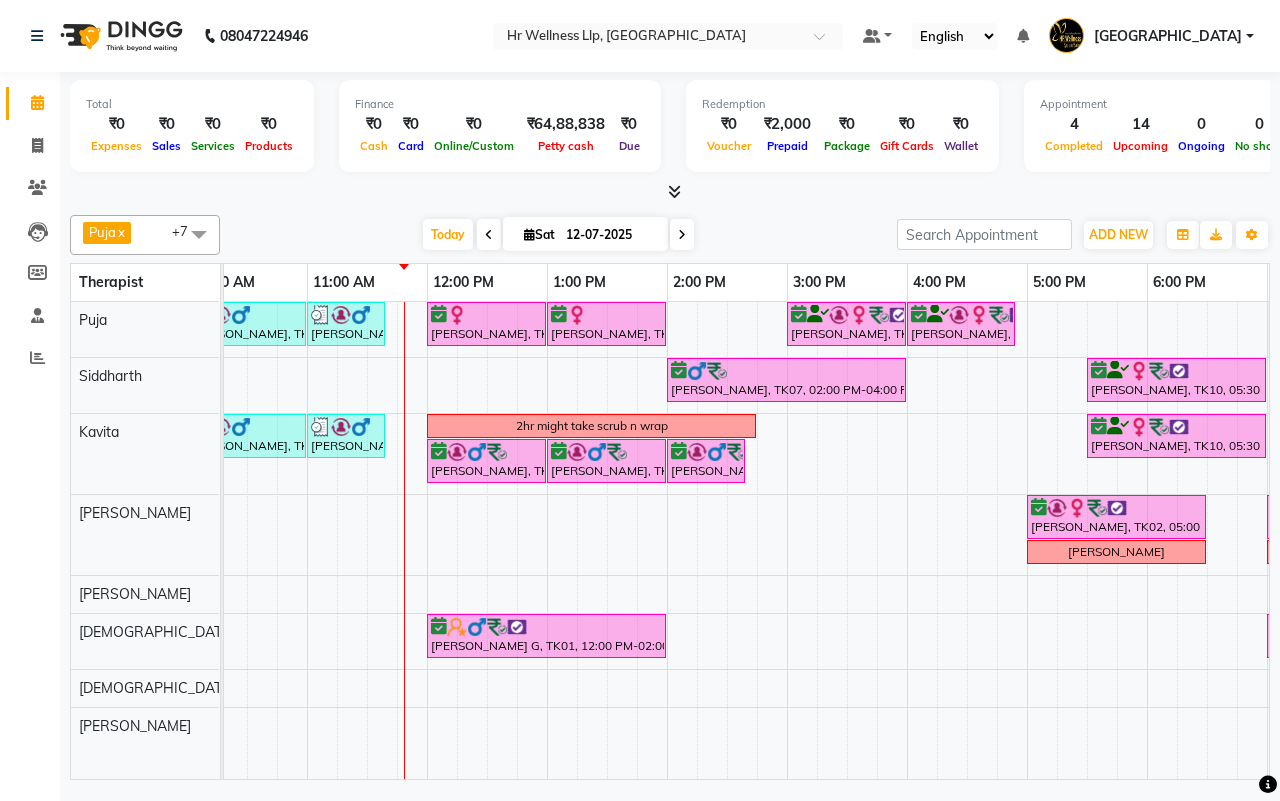click on "Today  Sat 12-07-2025" at bounding box center (558, 235) 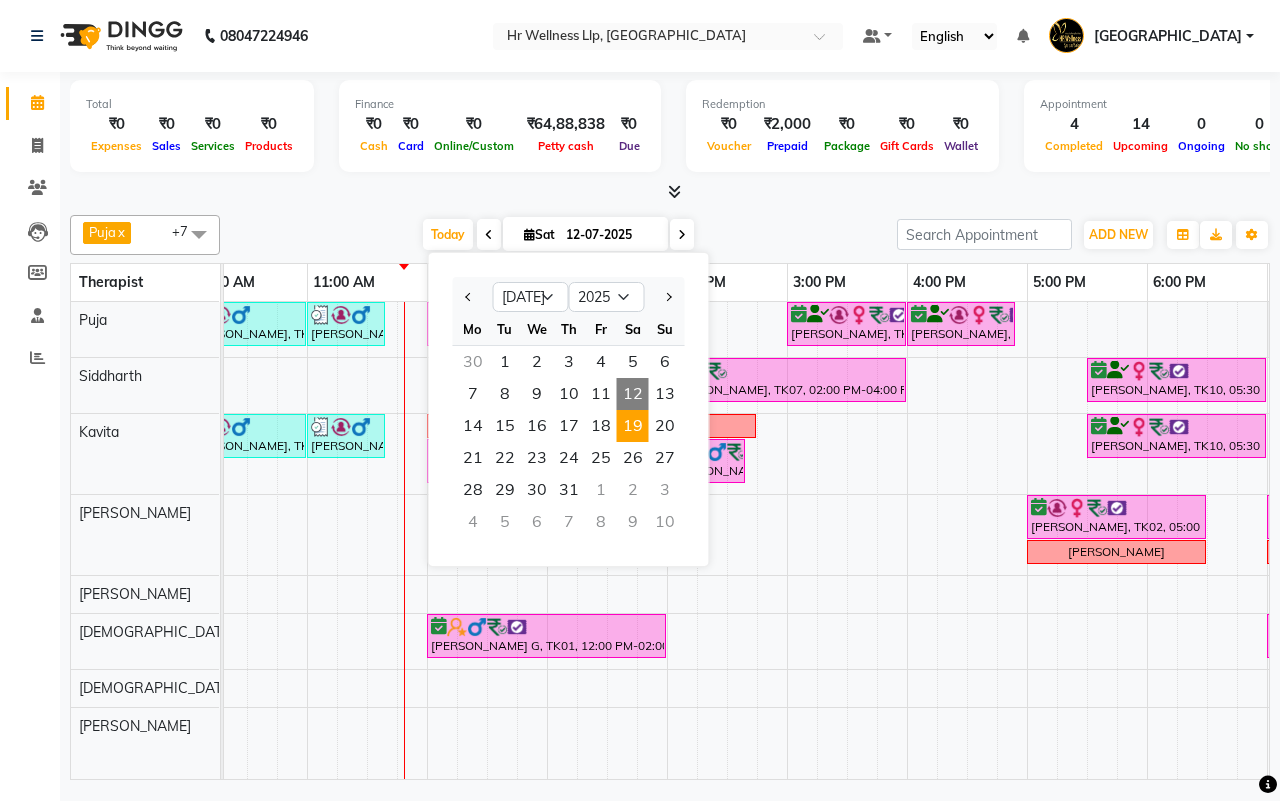 click on "19" at bounding box center (633, 426) 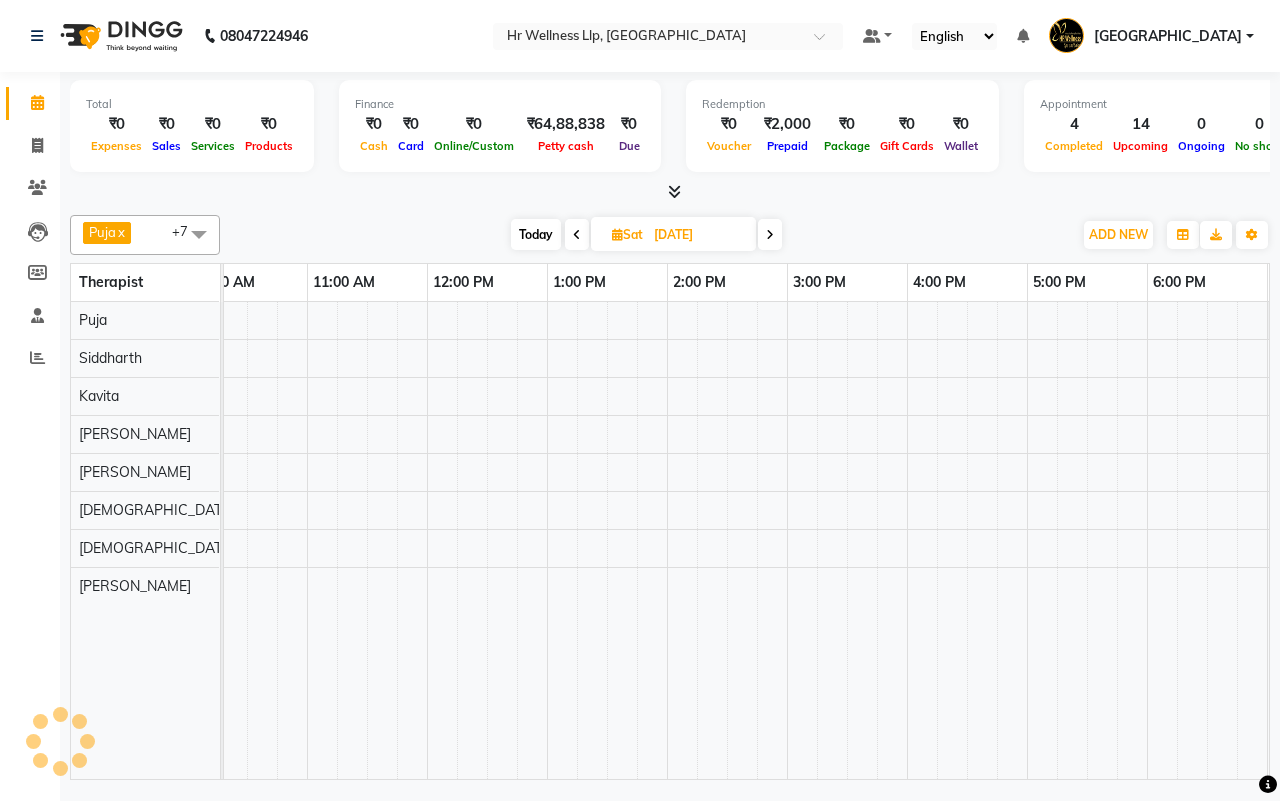 scroll, scrollTop: 0, scrollLeft: 361, axis: horizontal 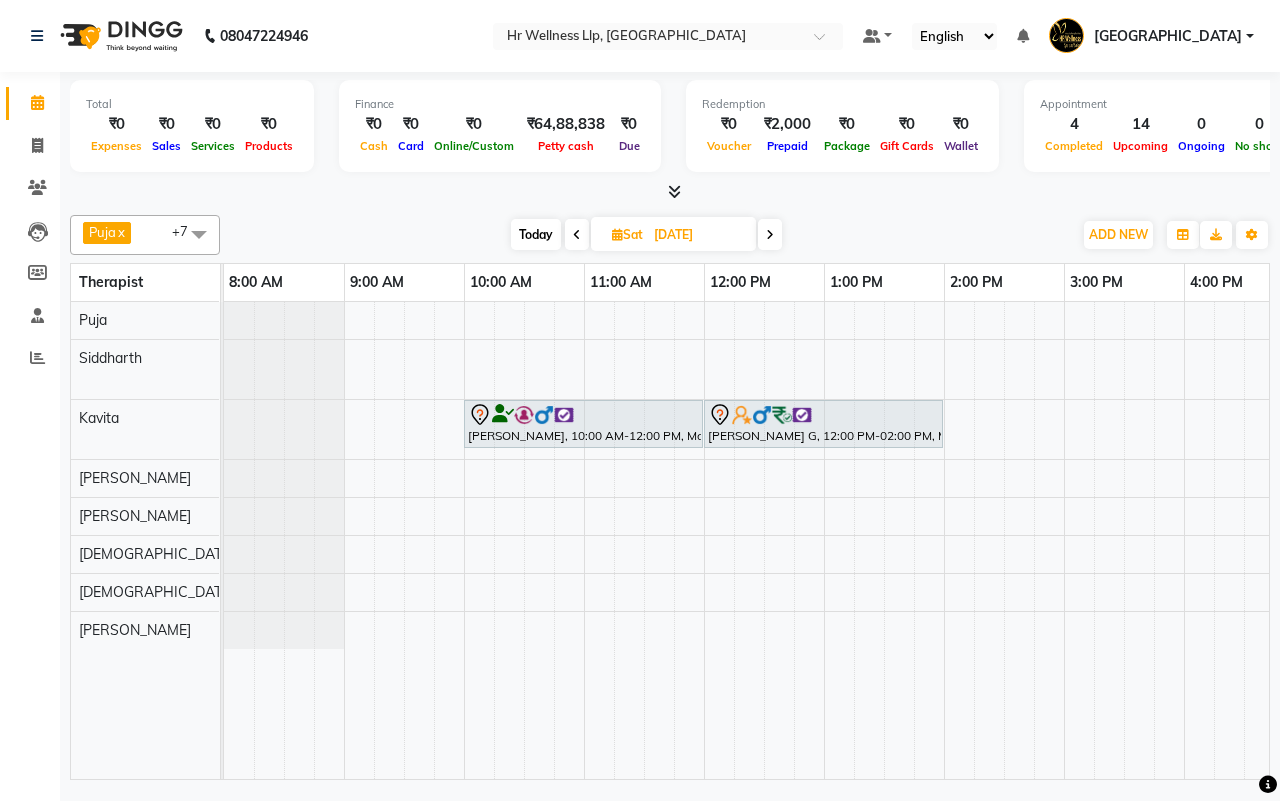 click on "19-07-2025" at bounding box center (698, 235) 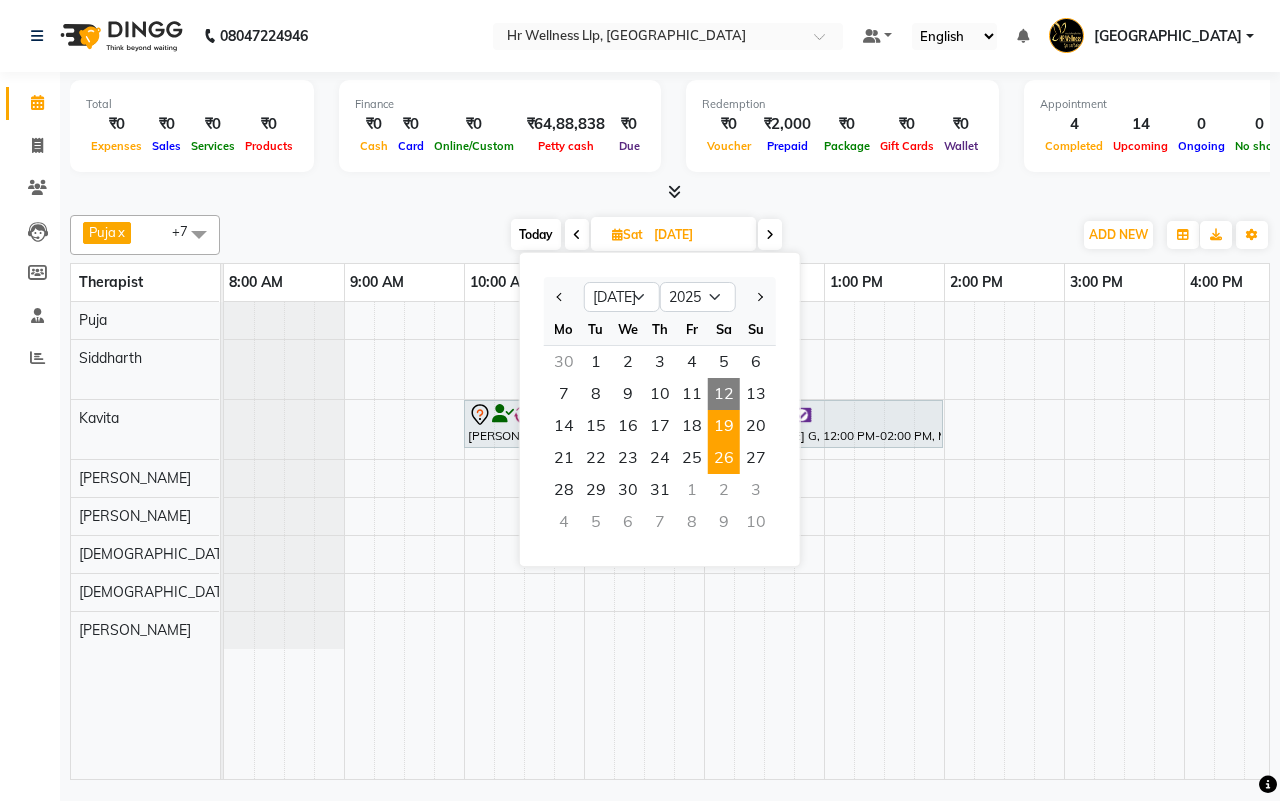 click on "26" at bounding box center (724, 458) 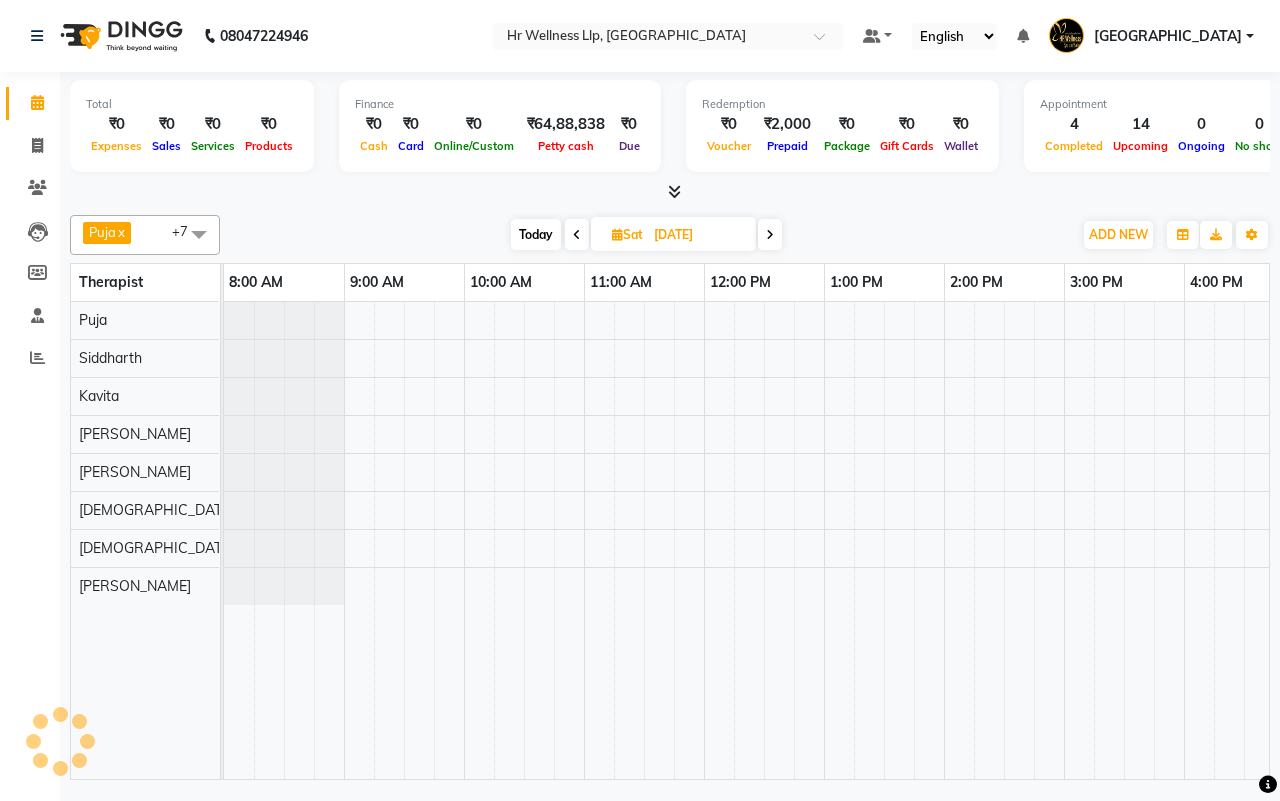 scroll, scrollTop: 0, scrollLeft: 361, axis: horizontal 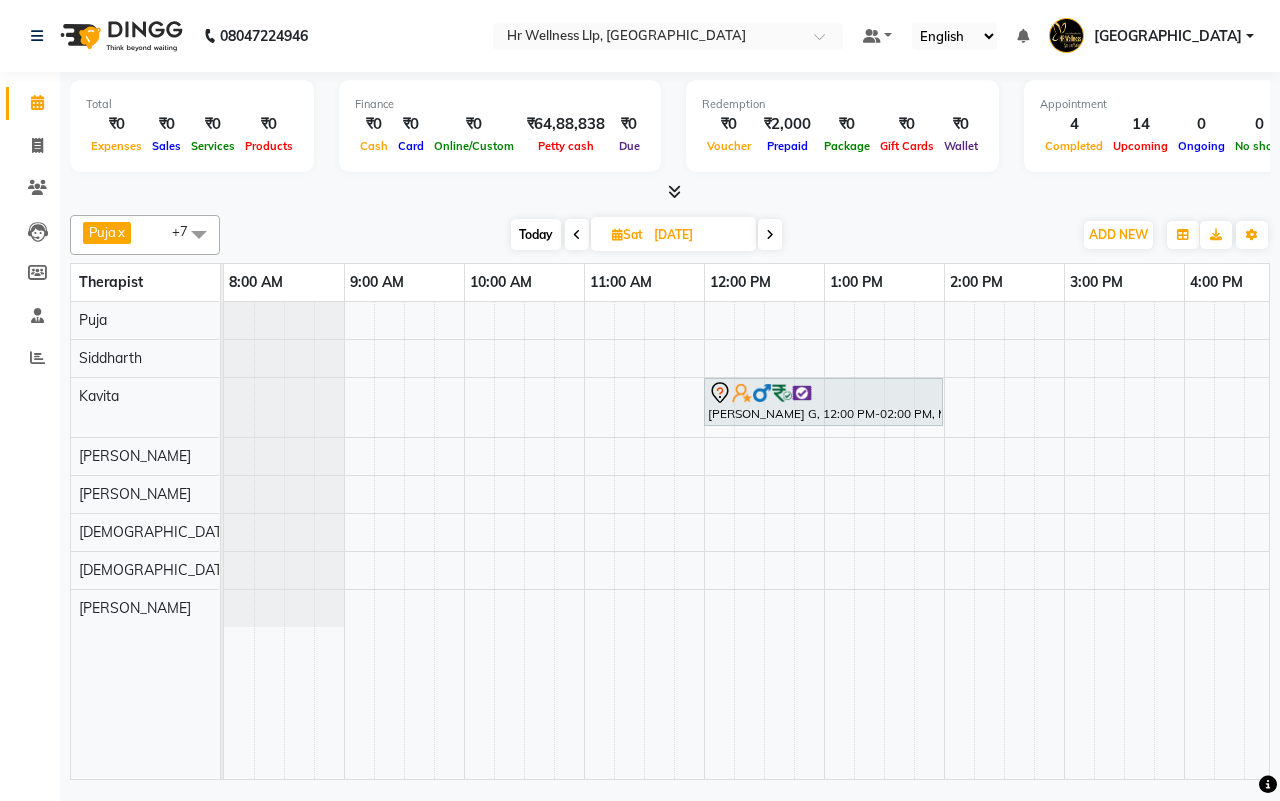 click on "Puja  x Siddharth  x Kavita  x Sharad Bhil  x Male waitlist  x Female waitlist  x Kevin  x Lucy  x +7 Select All Female waitlist Female waitlist 1 Kavita Kevin Lucy Male waitlist Preeti Puja Sharad Bhil Siddharth Today  Sat 26-07-2025 Toggle Dropdown Add Appointment Add Invoice Add Expense Add Attendance Add Client Toggle Dropdown Add Appointment Add Invoice Add Expense Add Attendance Add Client ADD NEW Toggle Dropdown Add Appointment Add Invoice Add Expense Add Attendance Add Client Puja  x Siddharth  x Kavita  x Sharad Bhil  x Male waitlist  x Female waitlist  x Kevin  x Lucy  x +7 Select All Female waitlist Female waitlist 1 Kavita Kevin Lucy Male waitlist Preeti Puja Sharad Bhil Siddharth Group By  Staff View   Room View  View as Vertical  Vertical - Week View  Horizontal  Horizontal - Week View  List  Toggle Dropdown Calendar Settings Manage Tags   Arrange Therapists   Reset Therapists  Full Screen Appointment Form Zoom 100% Therapist 8:00 AM 9:00 AM 10:00 AM 11:00 AM 12:00 PM 1:00 PM" 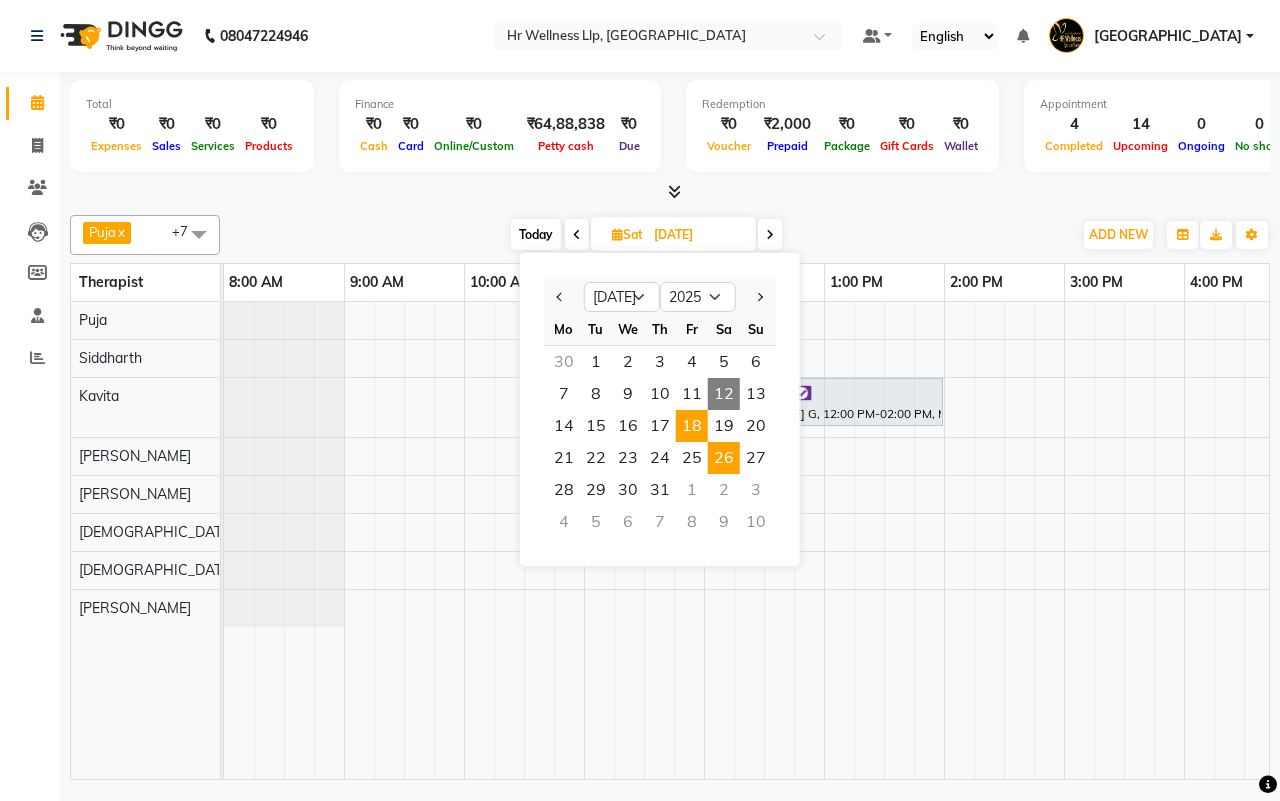 click on "18" at bounding box center (692, 426) 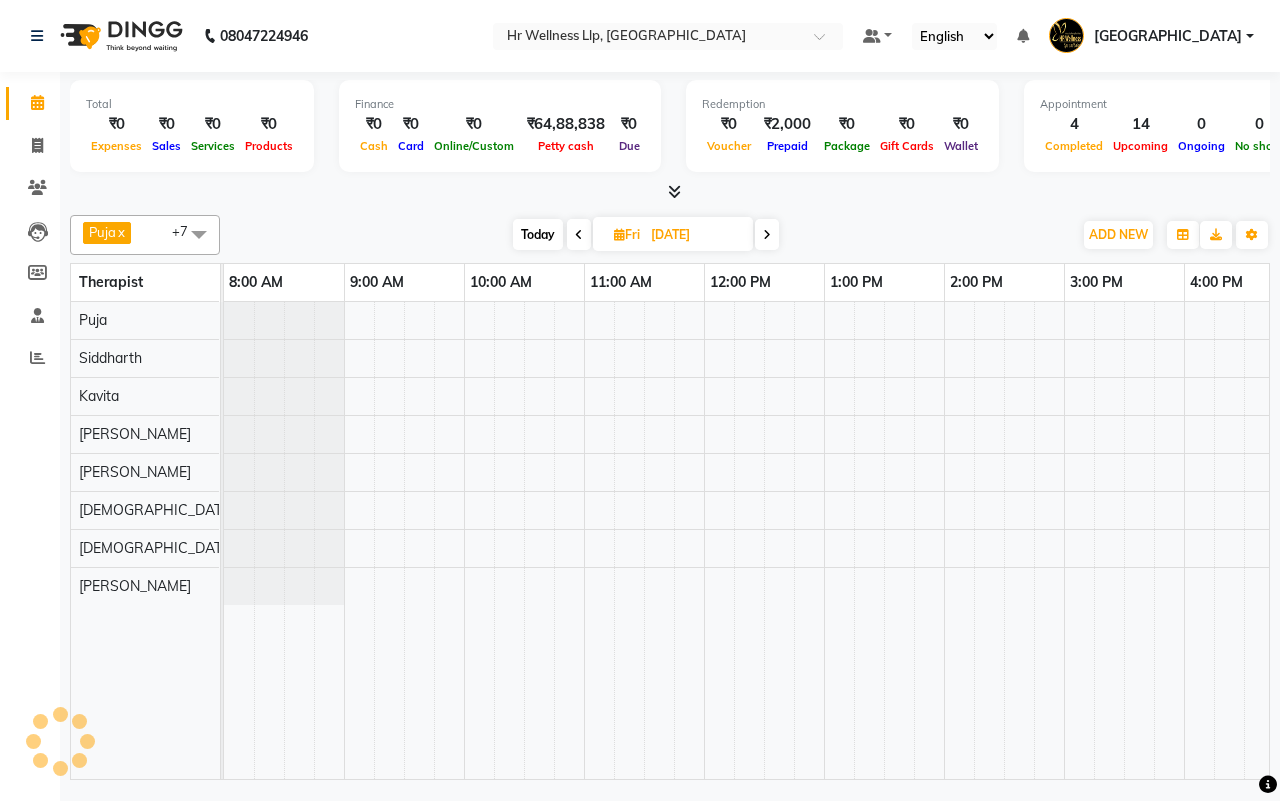 scroll, scrollTop: 0, scrollLeft: 361, axis: horizontal 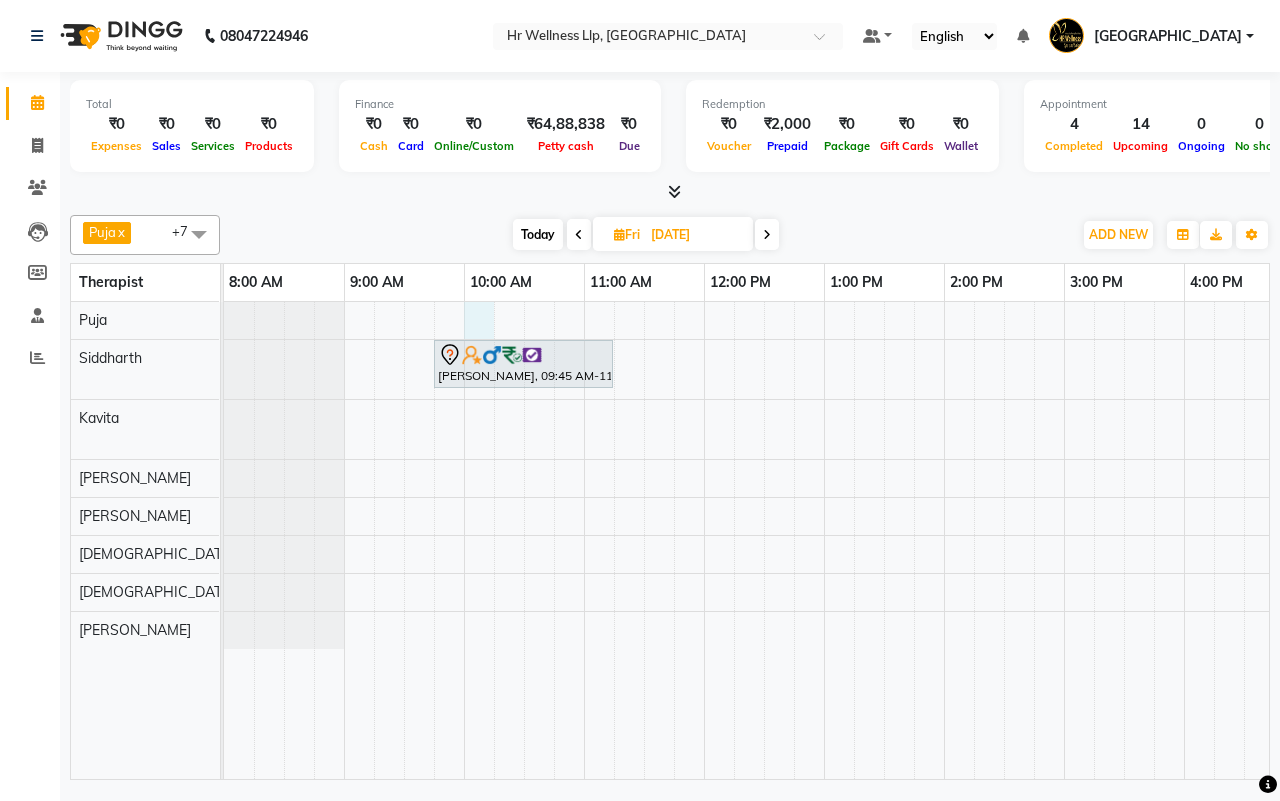 click on "Jahaan Langoo, 09:45 AM-11:15 AM, Swedish Massage with Wintergreen, Bayleaf & Clove 60 Min             Sweety Kandekar, 06:00 PM-07:30 PM, Swedish Massage 60 Min" at bounding box center (1004, 540) 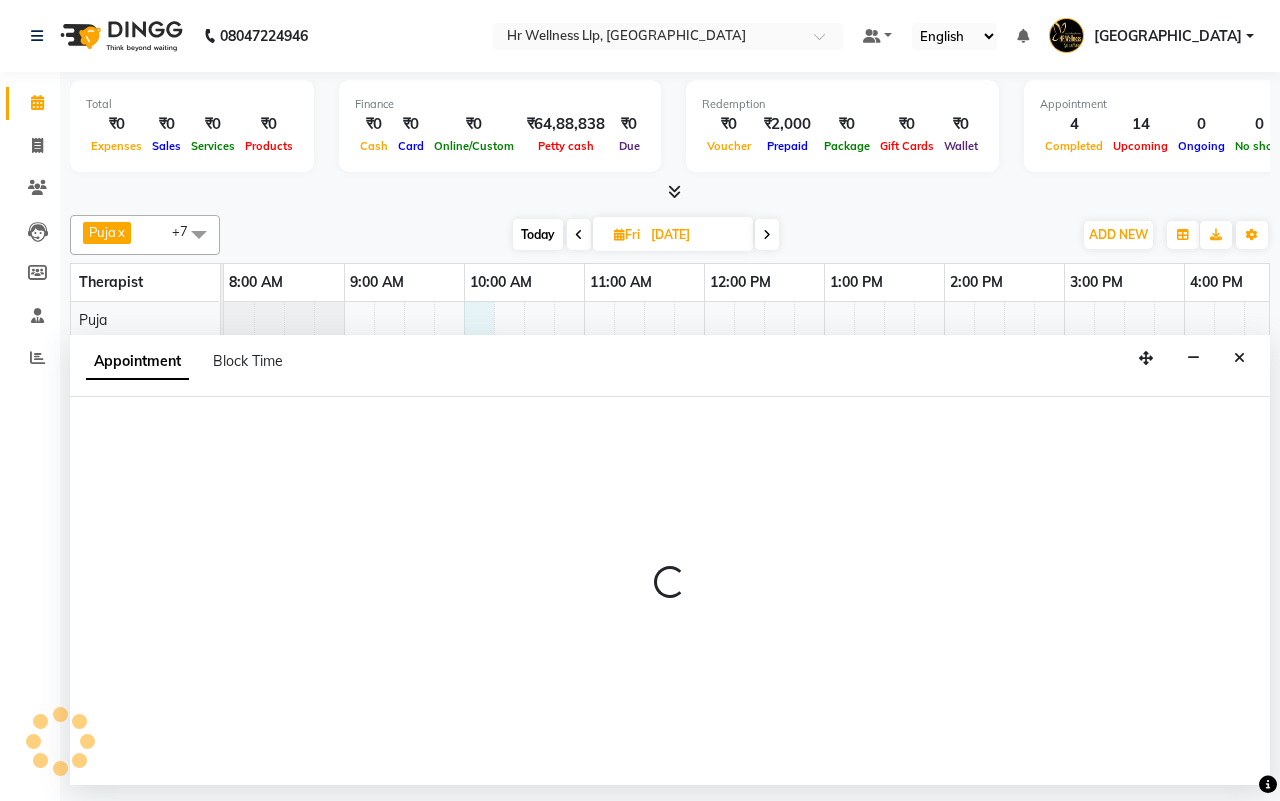 select on "16488" 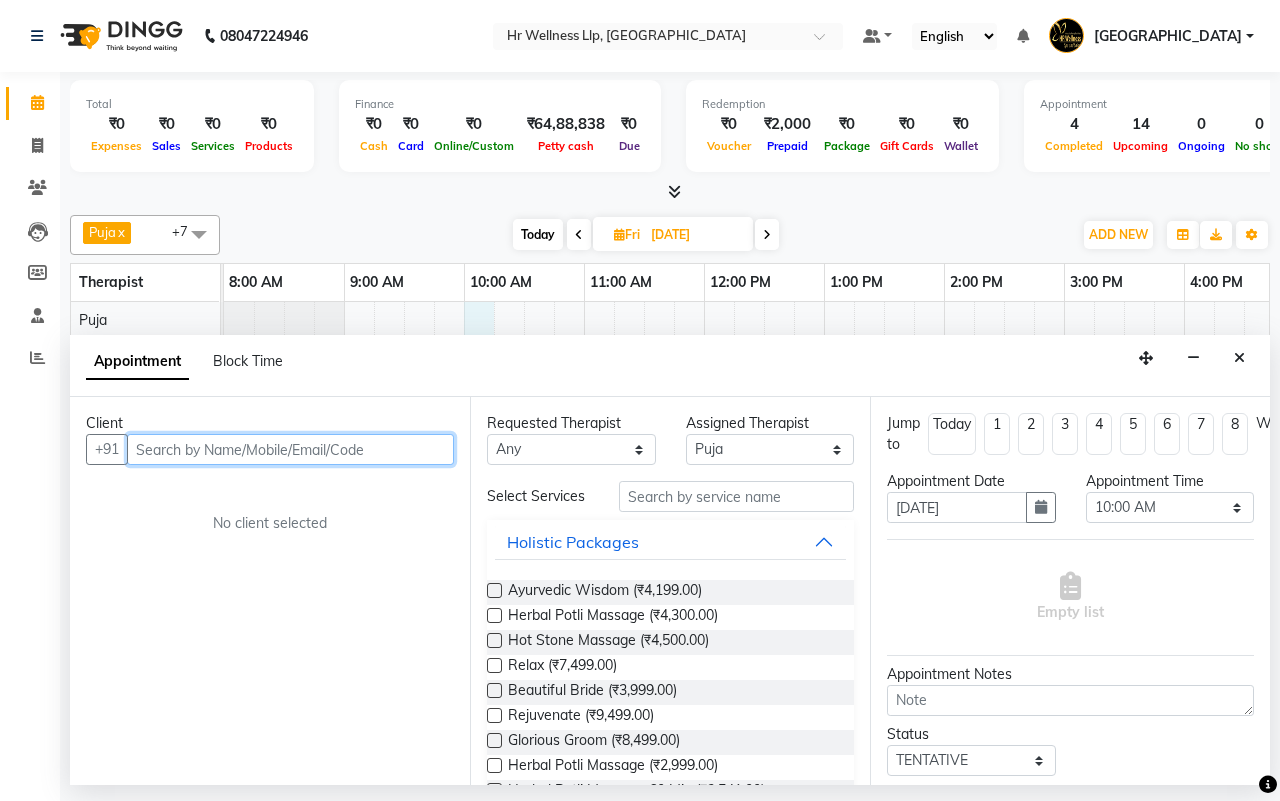 click at bounding box center (290, 449) 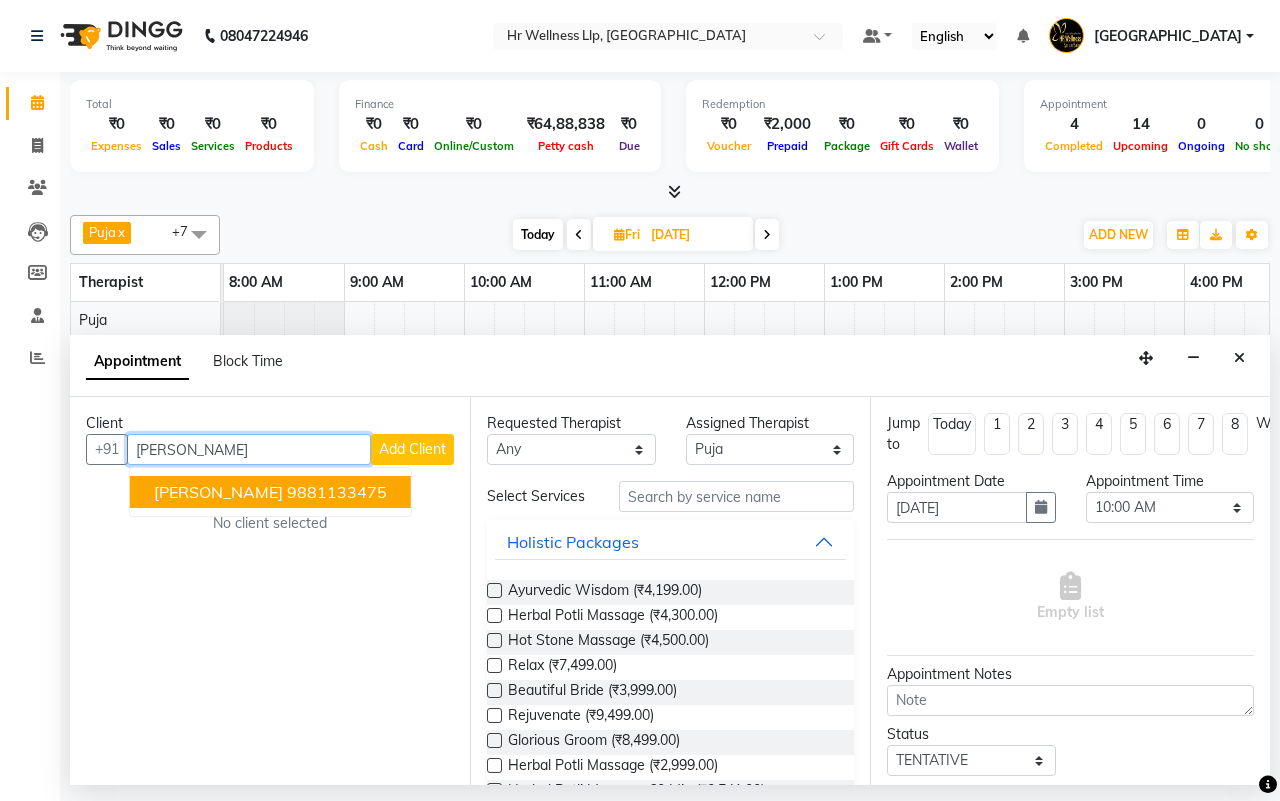 click on "9881133475" at bounding box center [337, 492] 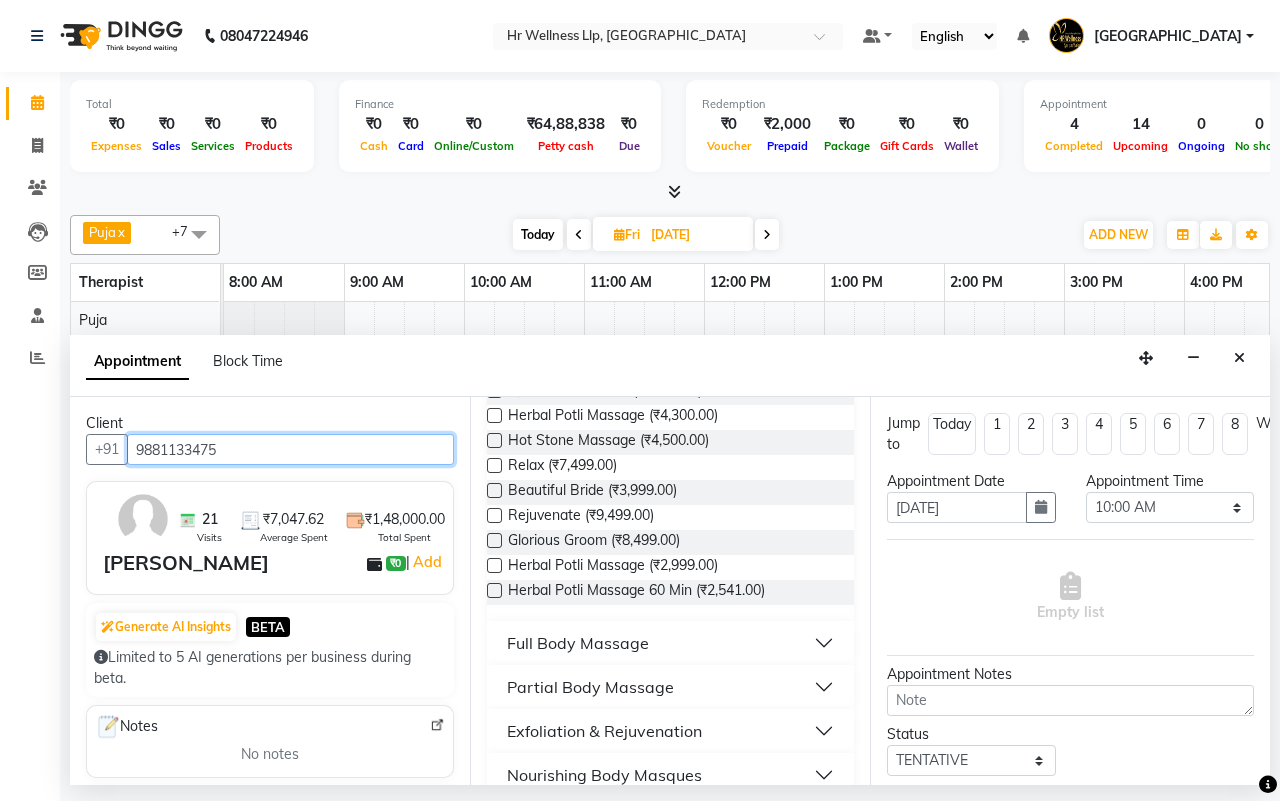 scroll, scrollTop: 413, scrollLeft: 0, axis: vertical 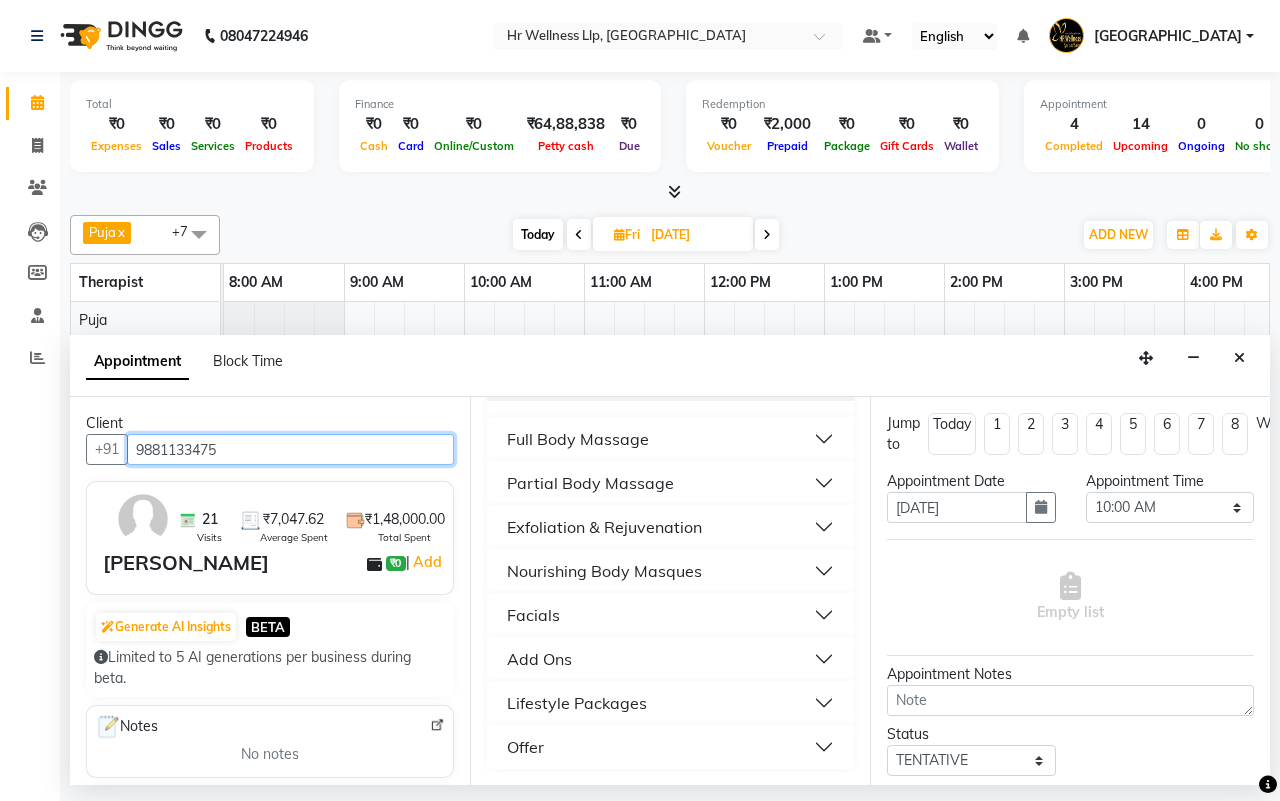 type on "9881133475" 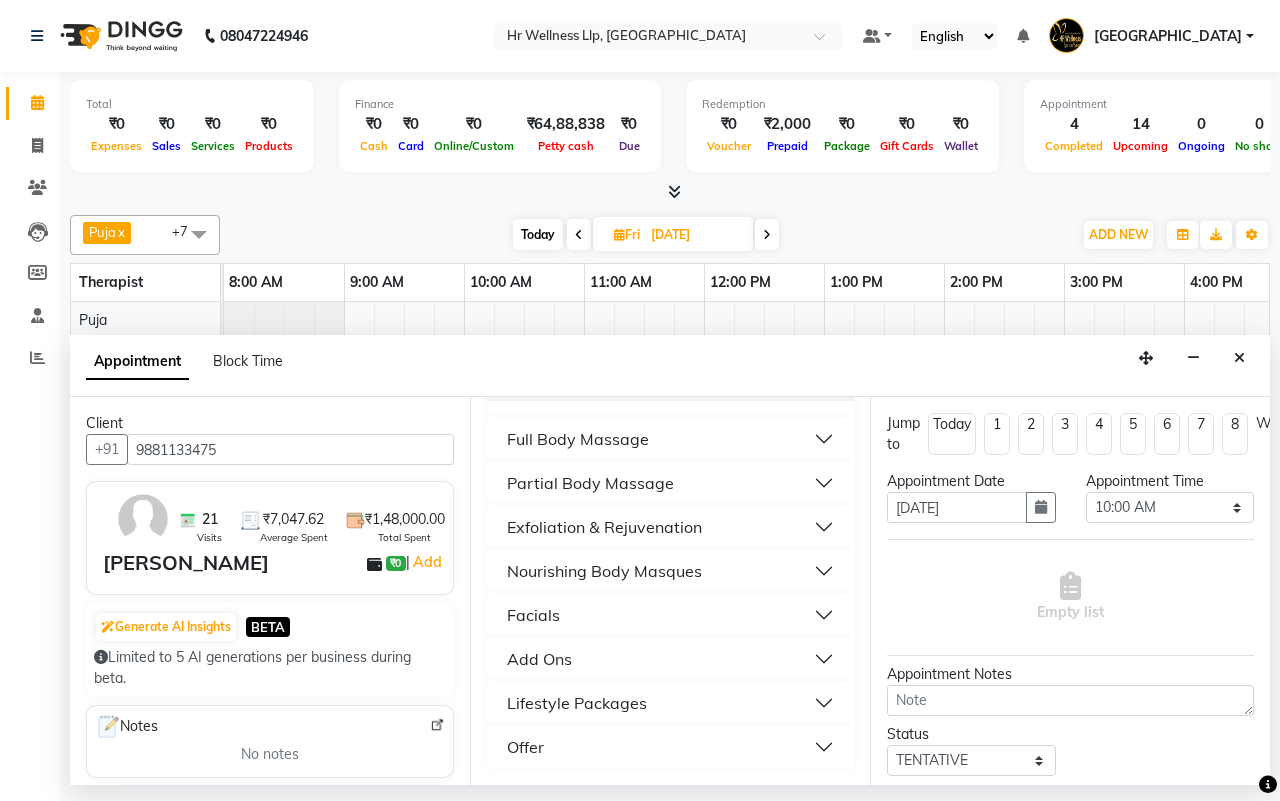 click on "Full Body Massage" at bounding box center (578, 439) 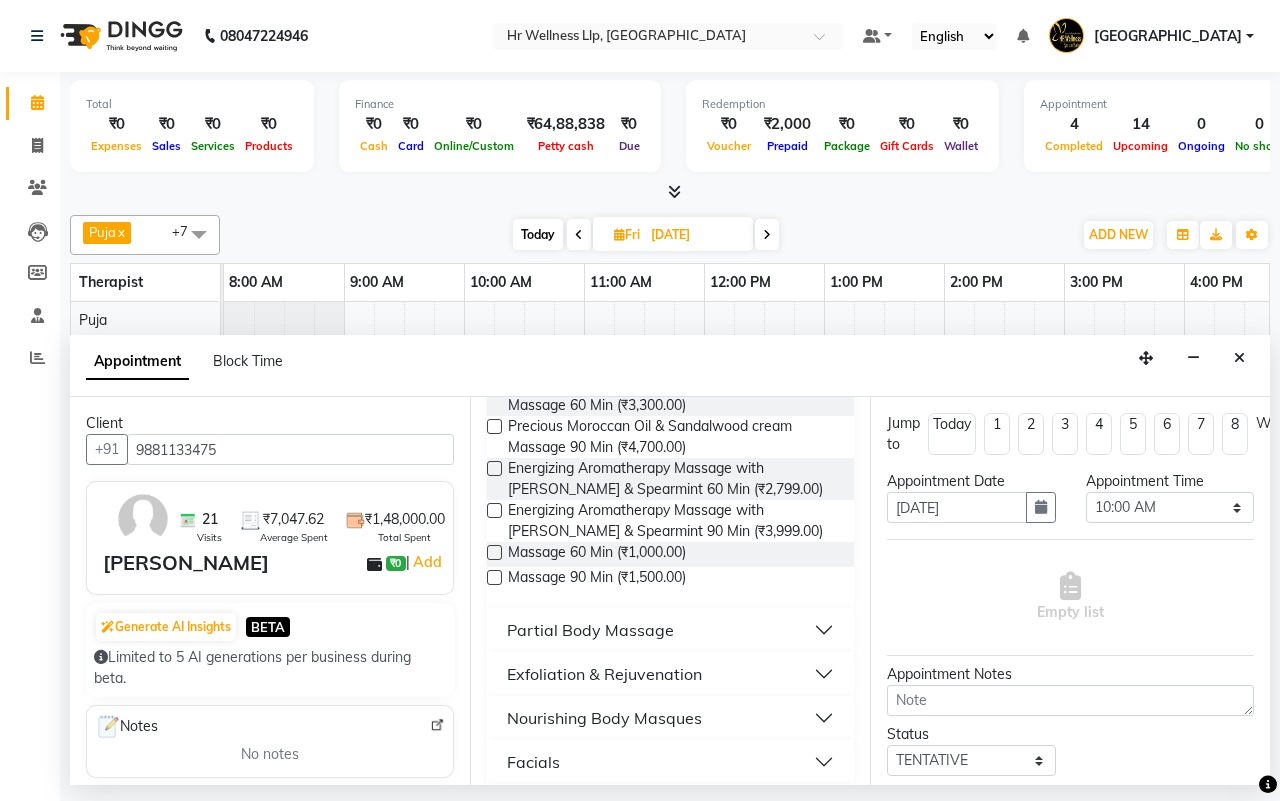 scroll, scrollTop: 1413, scrollLeft: 0, axis: vertical 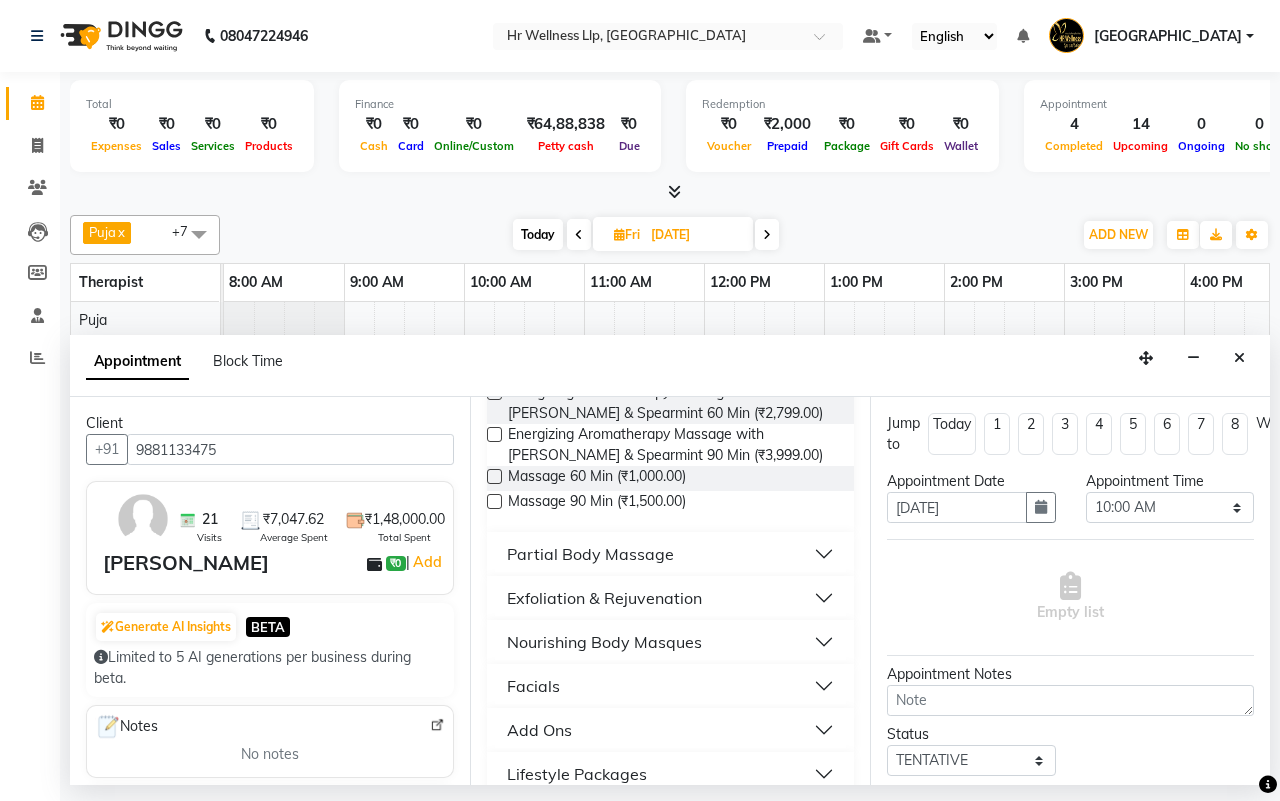 click at bounding box center (494, 476) 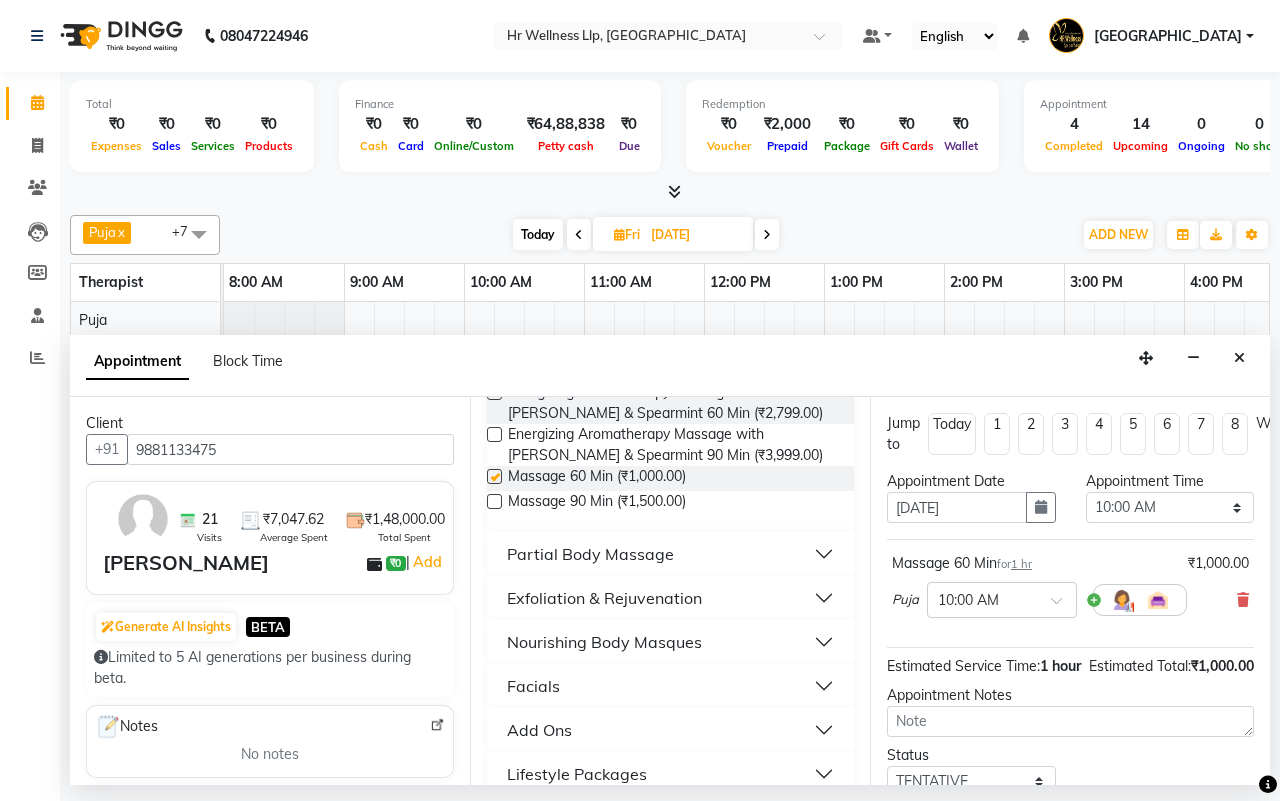 checkbox on "false" 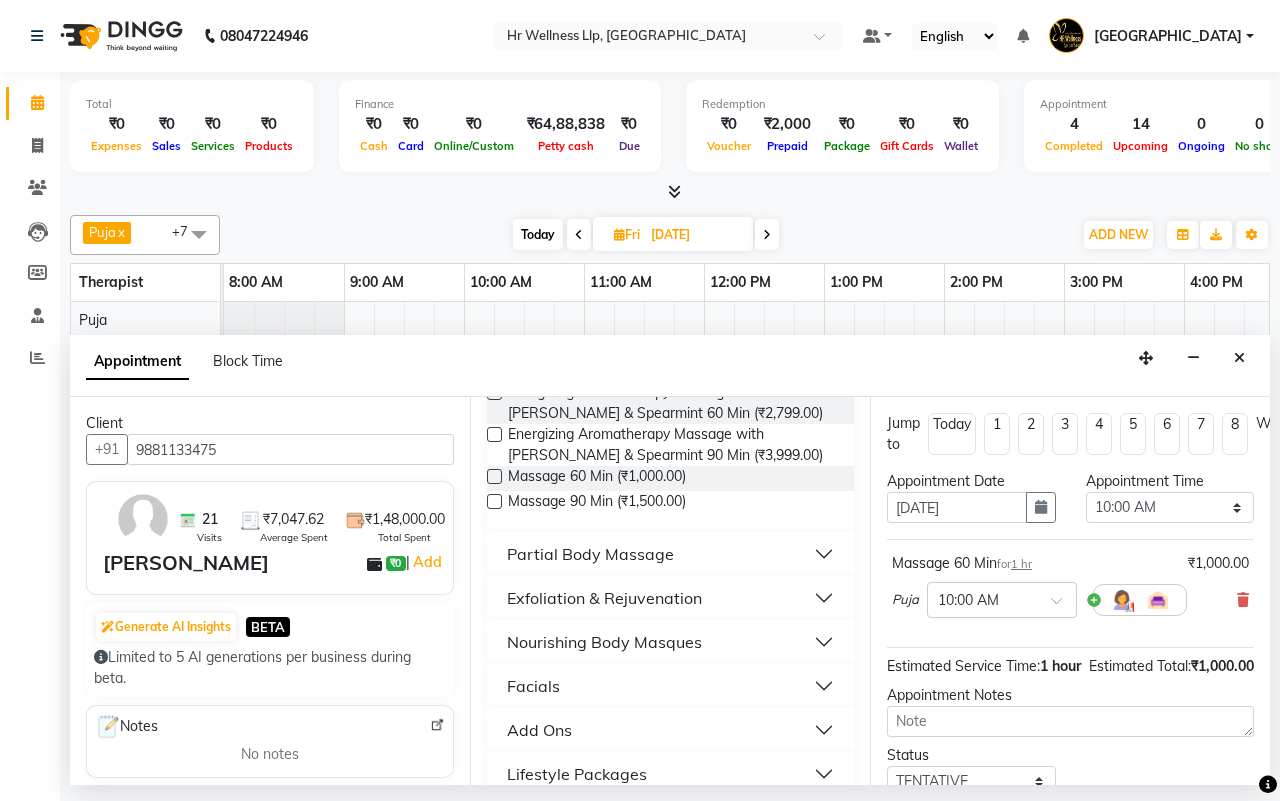 click on "Add Ons" at bounding box center [670, 730] 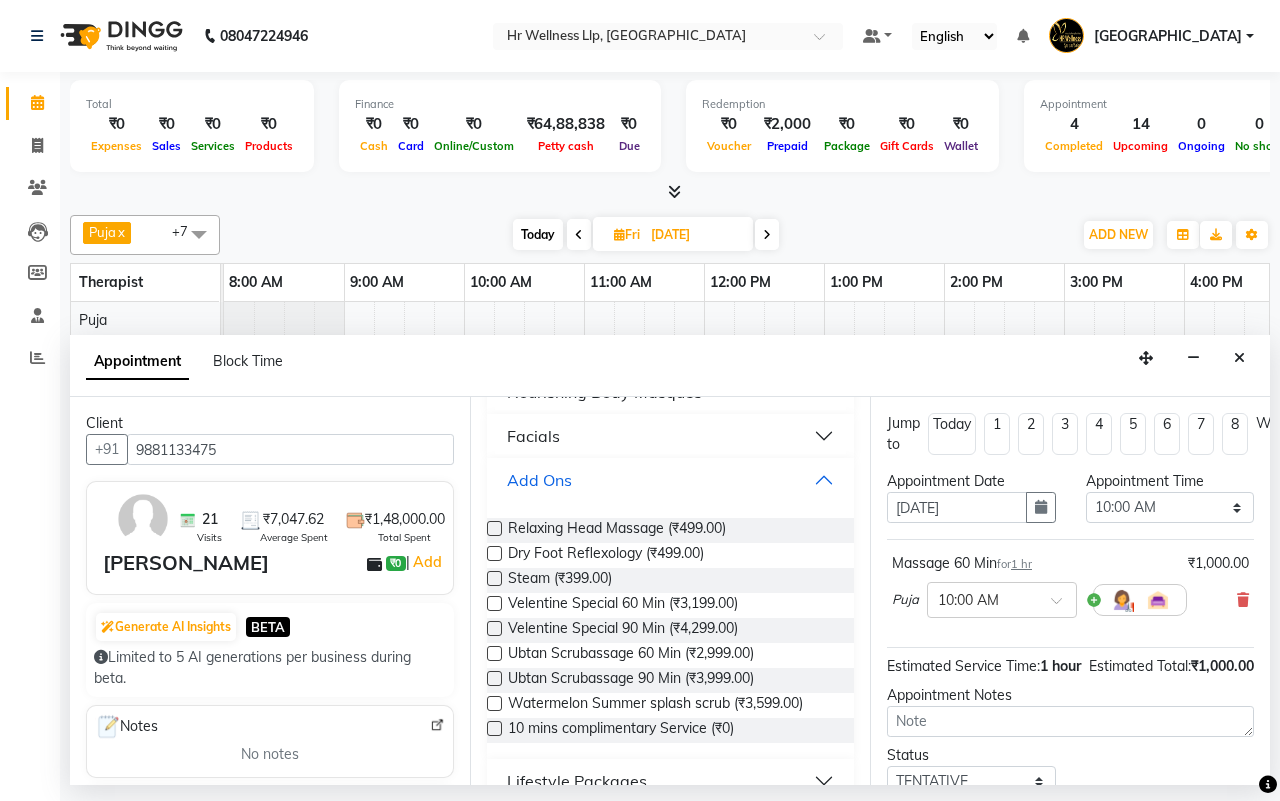 scroll, scrollTop: 1751, scrollLeft: 0, axis: vertical 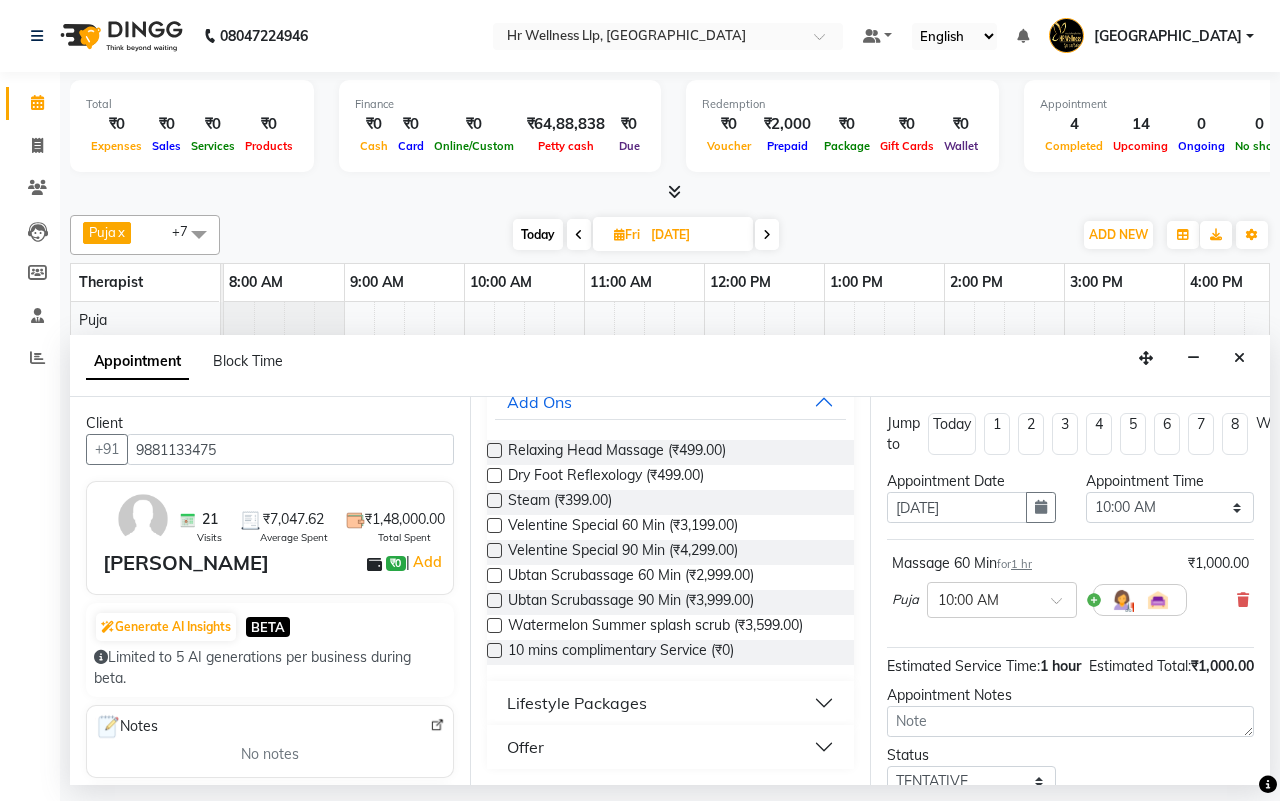 click at bounding box center [494, 650] 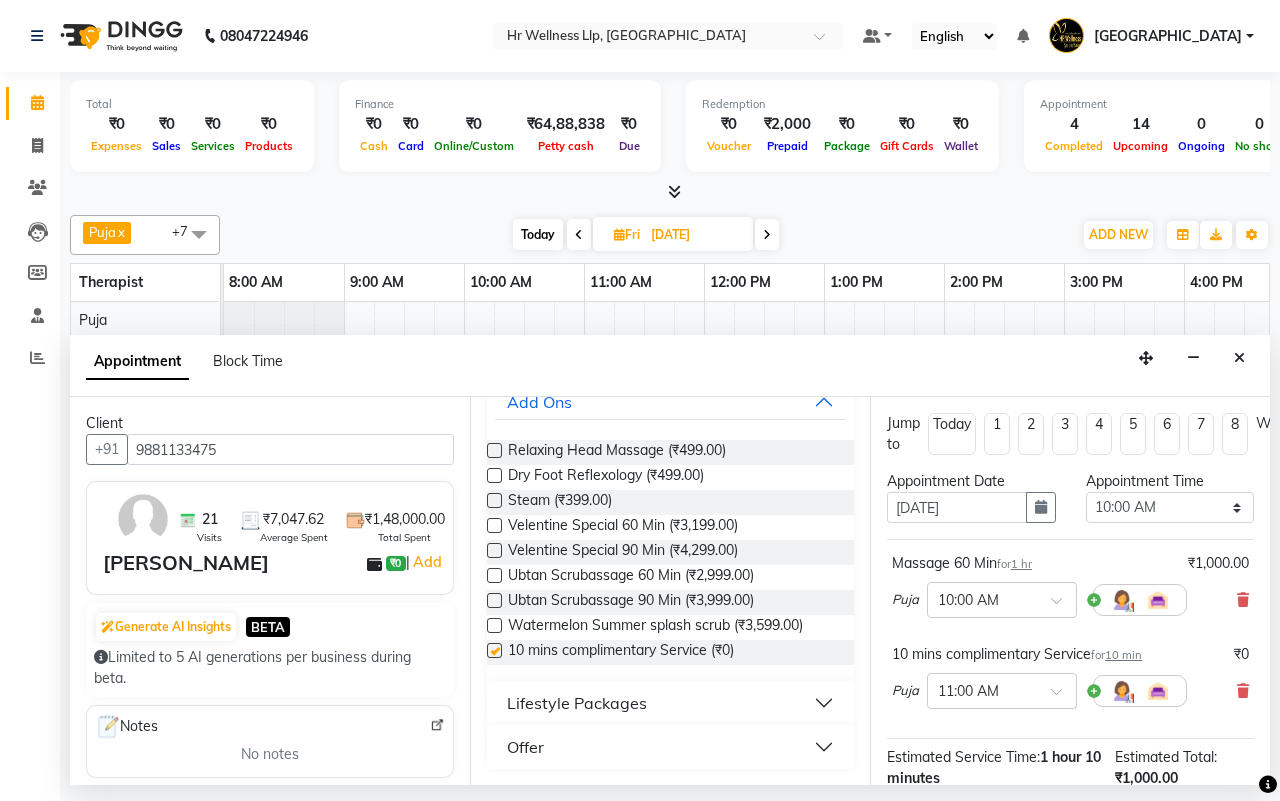 checkbox on "false" 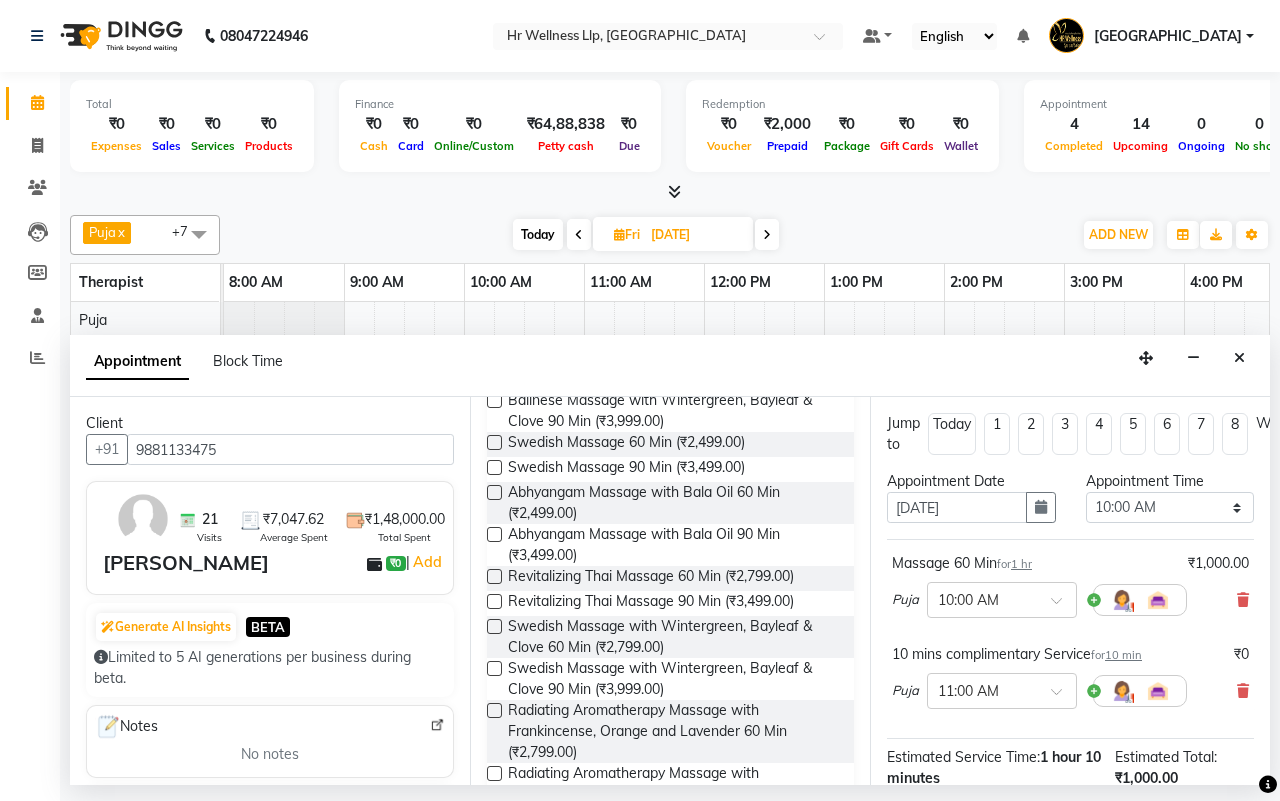 scroll, scrollTop: 0, scrollLeft: 0, axis: both 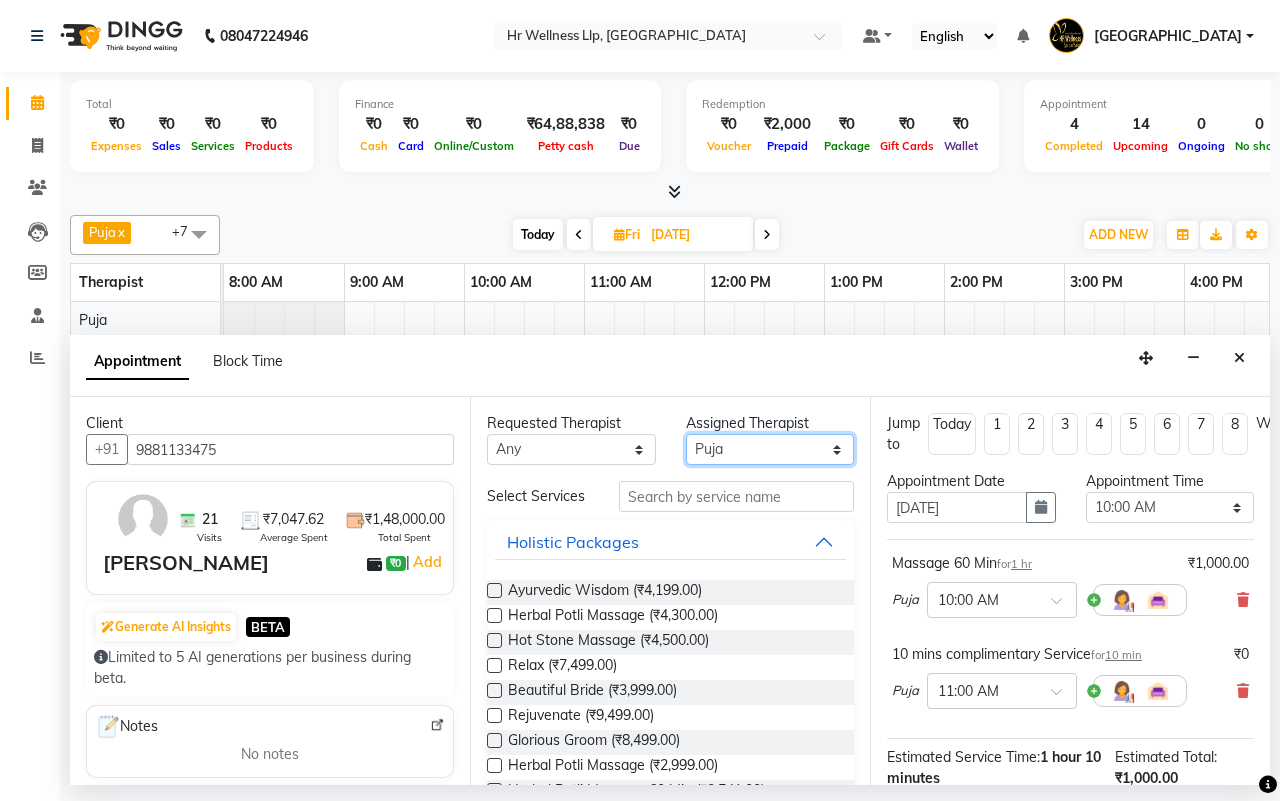 click on "Select Female waitlist Female waitlist 1 Kavita Kevin Lucy Male waitlist Preeti Puja Sharad Bhil Siddharth" at bounding box center (770, 449) 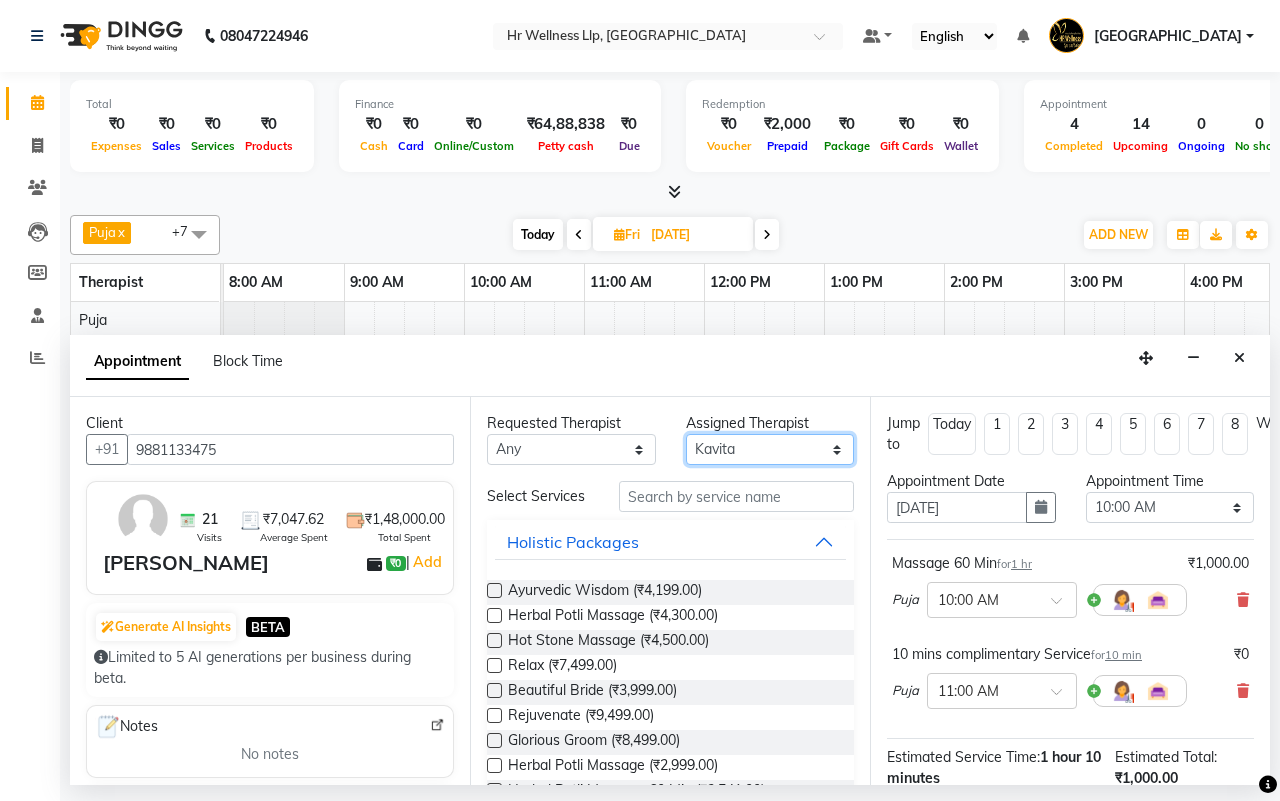 click on "Select Female waitlist Female waitlist 1 Kavita Kevin Lucy Male waitlist Preeti Puja Sharad Bhil Siddharth" at bounding box center (770, 449) 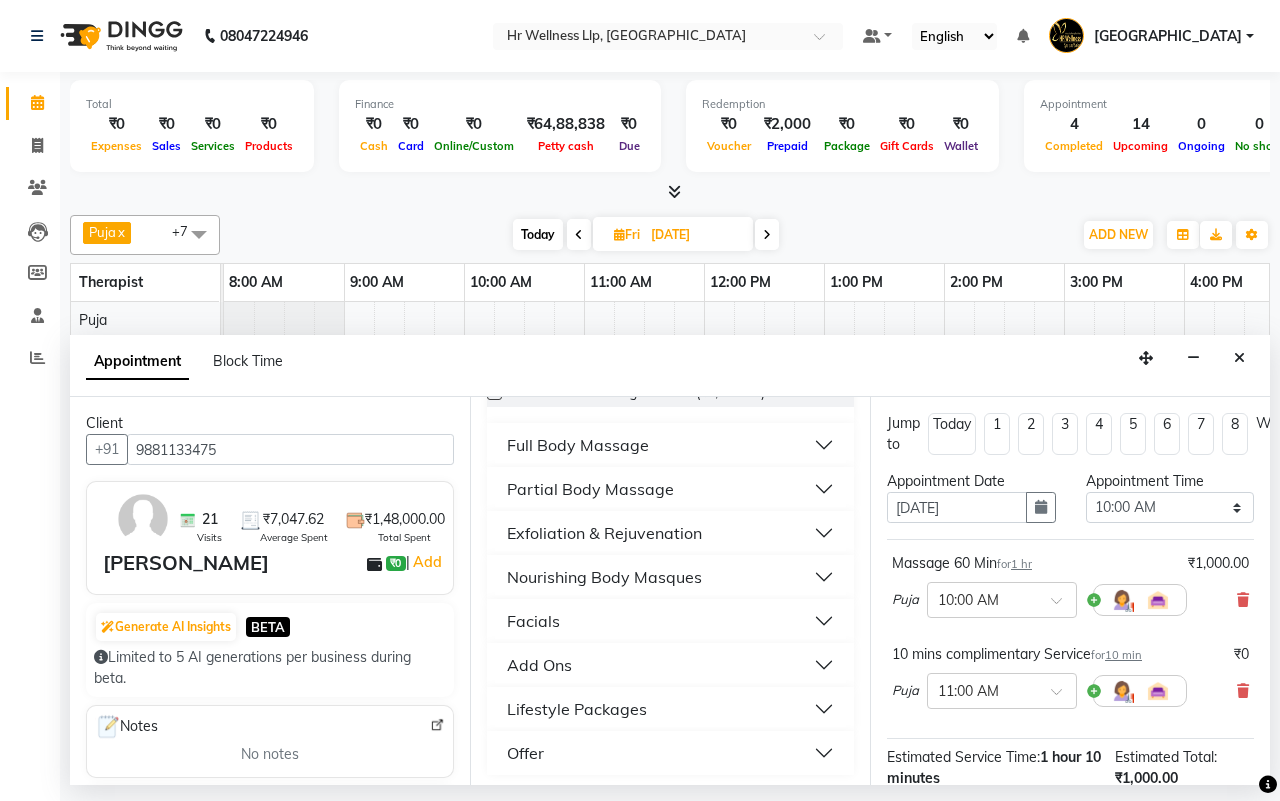 scroll, scrollTop: 413, scrollLeft: 0, axis: vertical 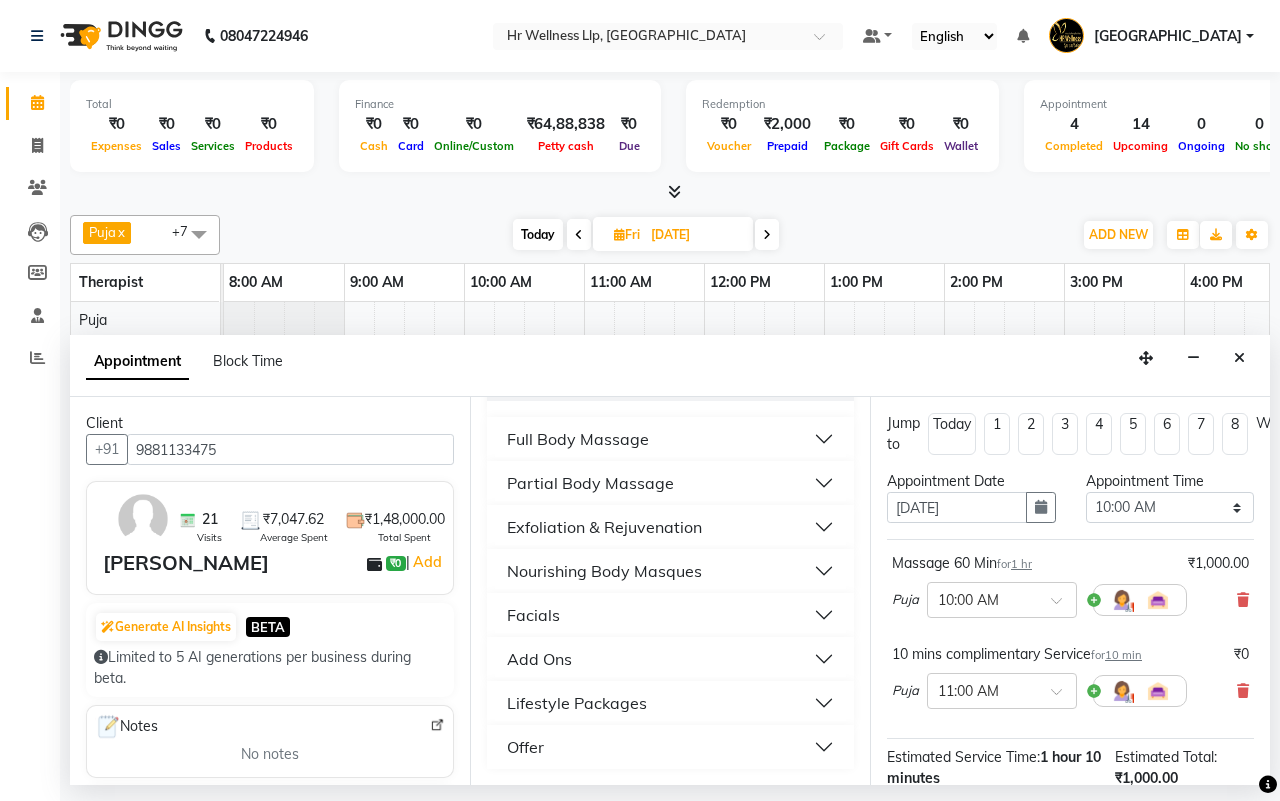 click on "Full Body Massage" at bounding box center (578, 439) 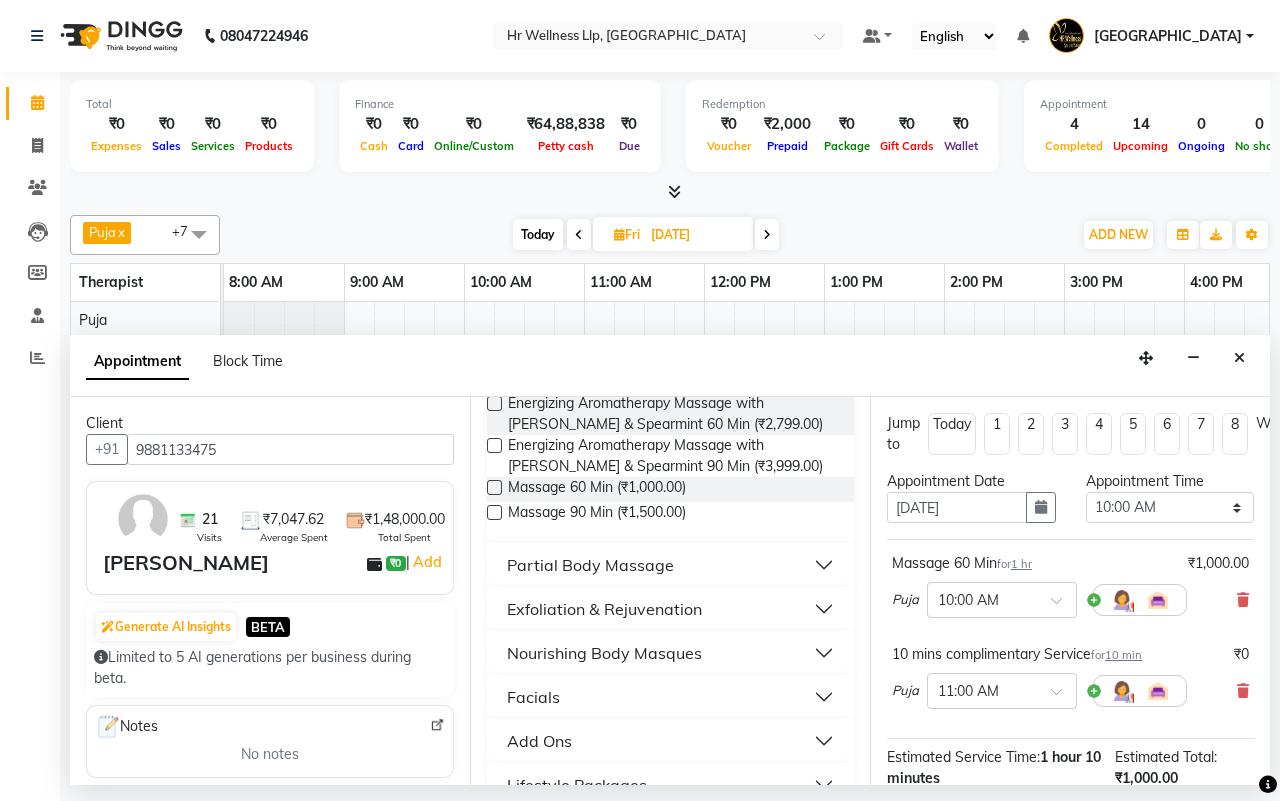 scroll, scrollTop: 1413, scrollLeft: 0, axis: vertical 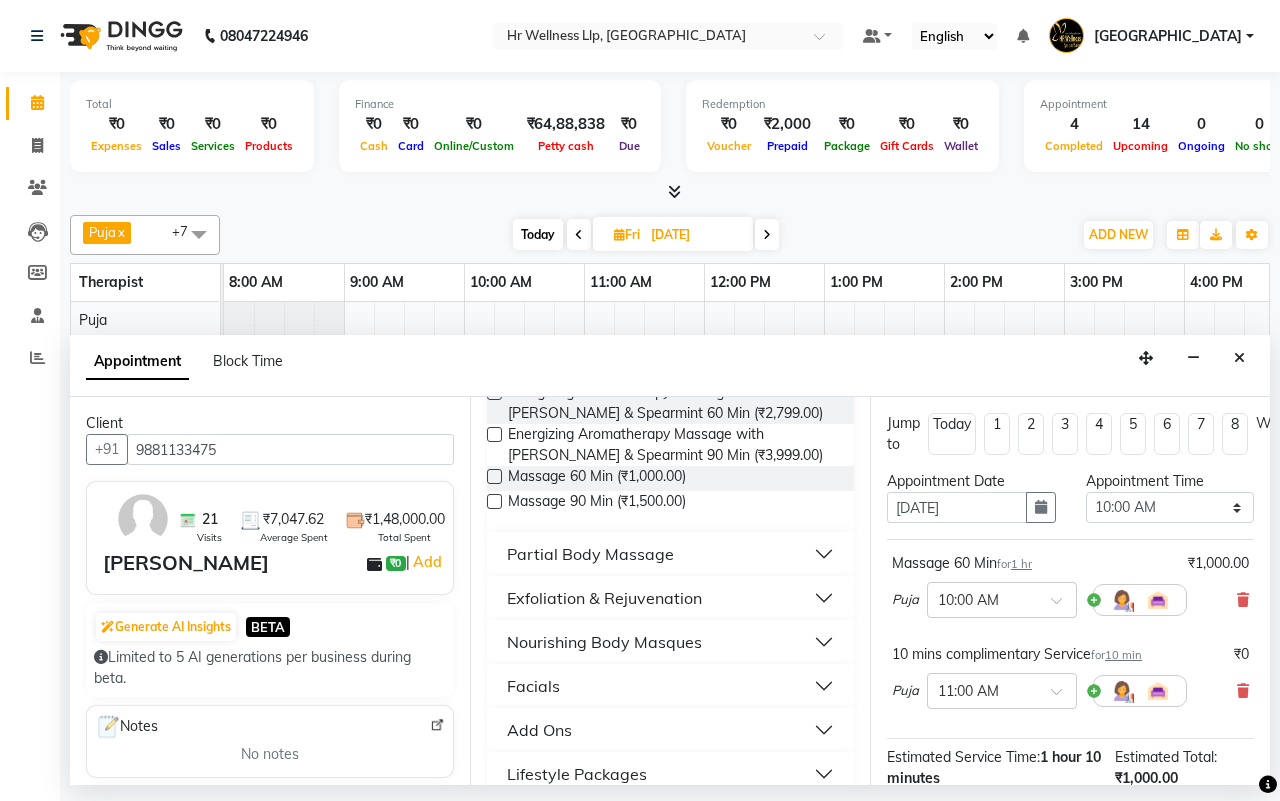 click at bounding box center [494, 476] 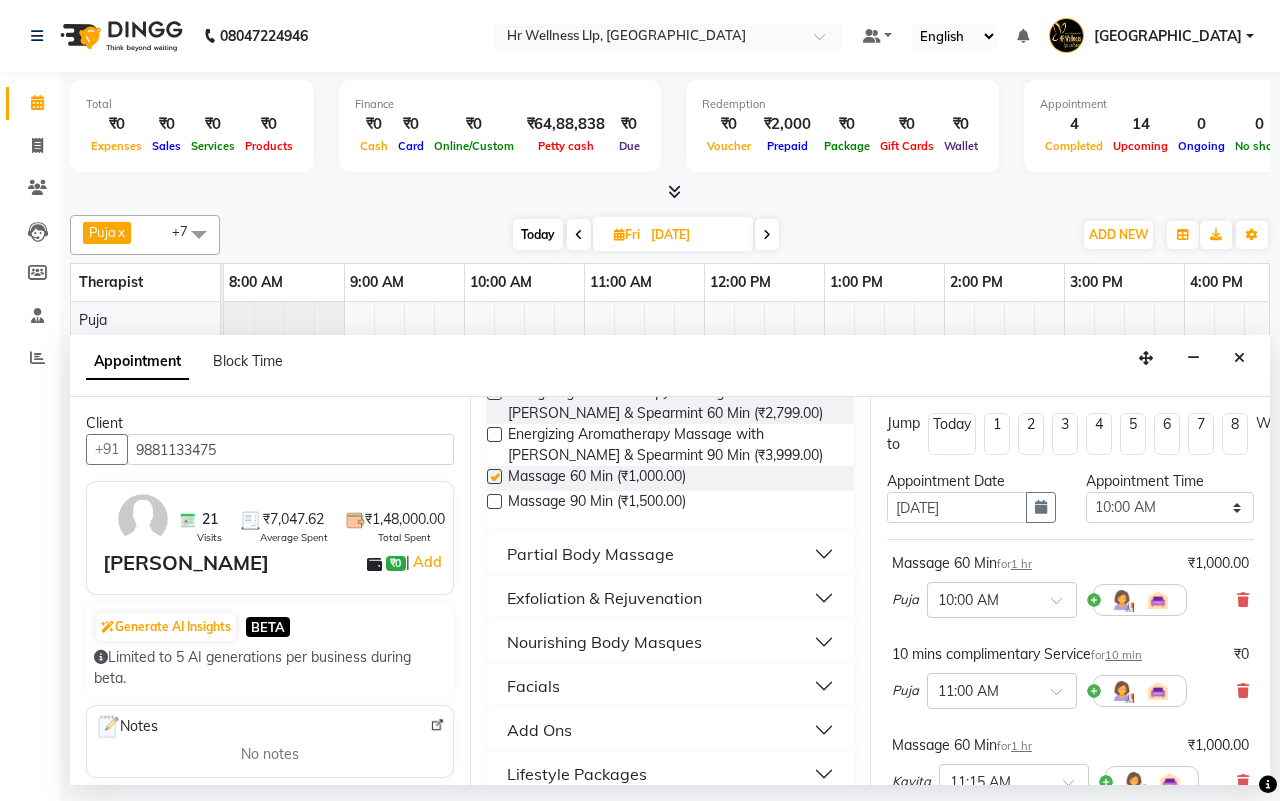 checkbox on "false" 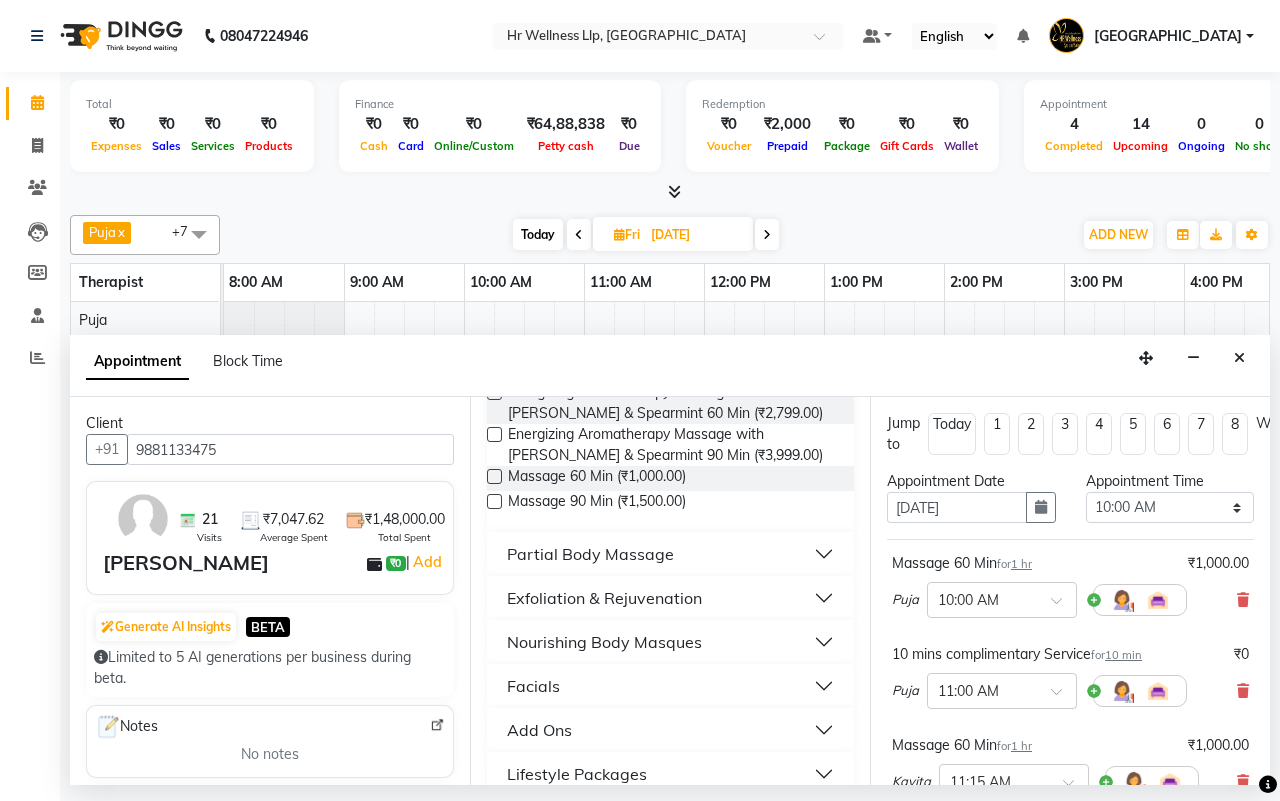 click on "Add Ons" at bounding box center [670, 730] 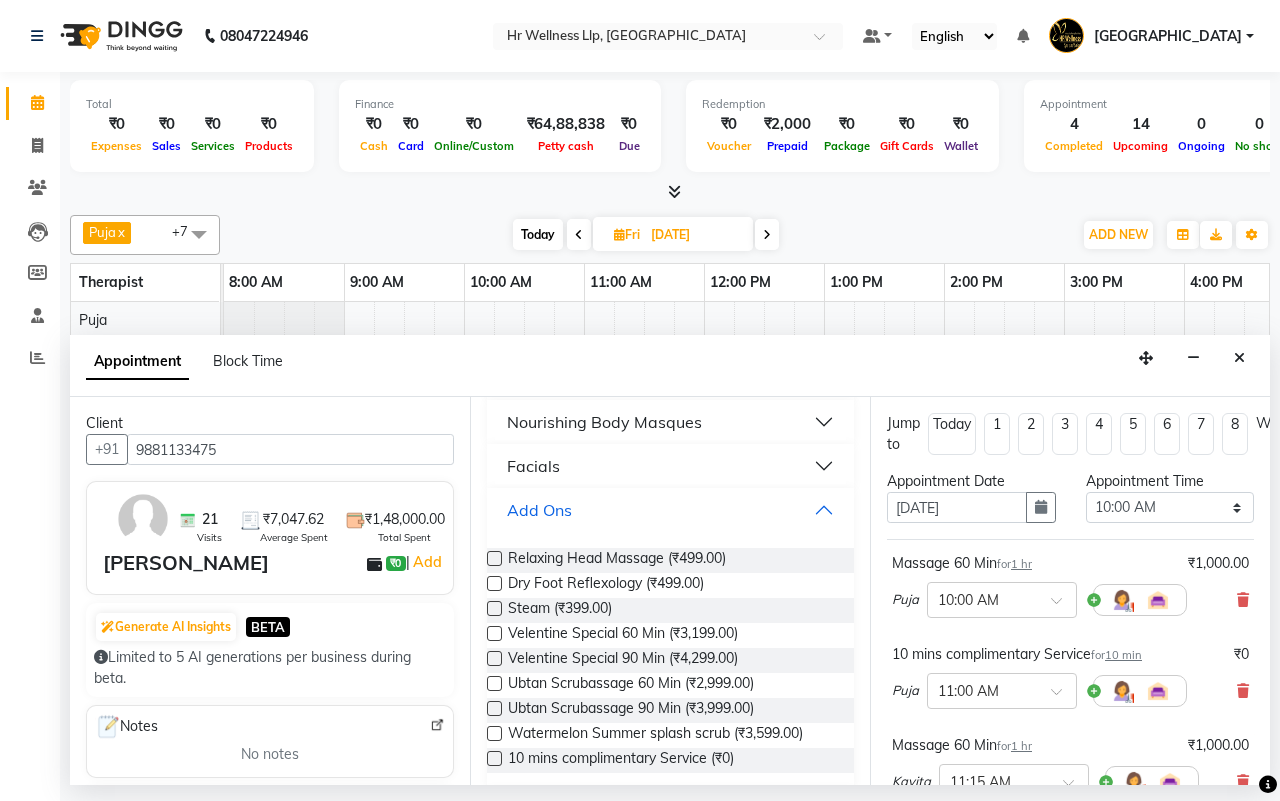 scroll, scrollTop: 1663, scrollLeft: 0, axis: vertical 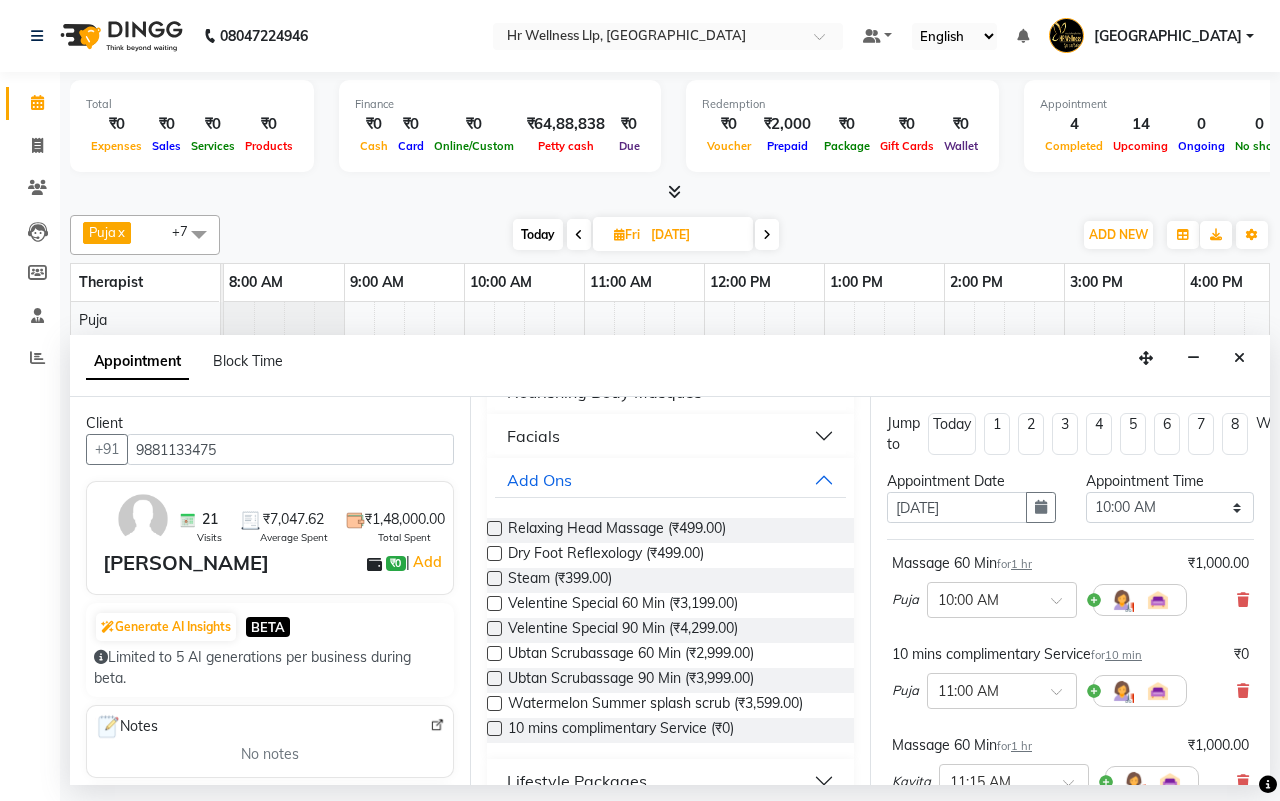 click at bounding box center (494, 728) 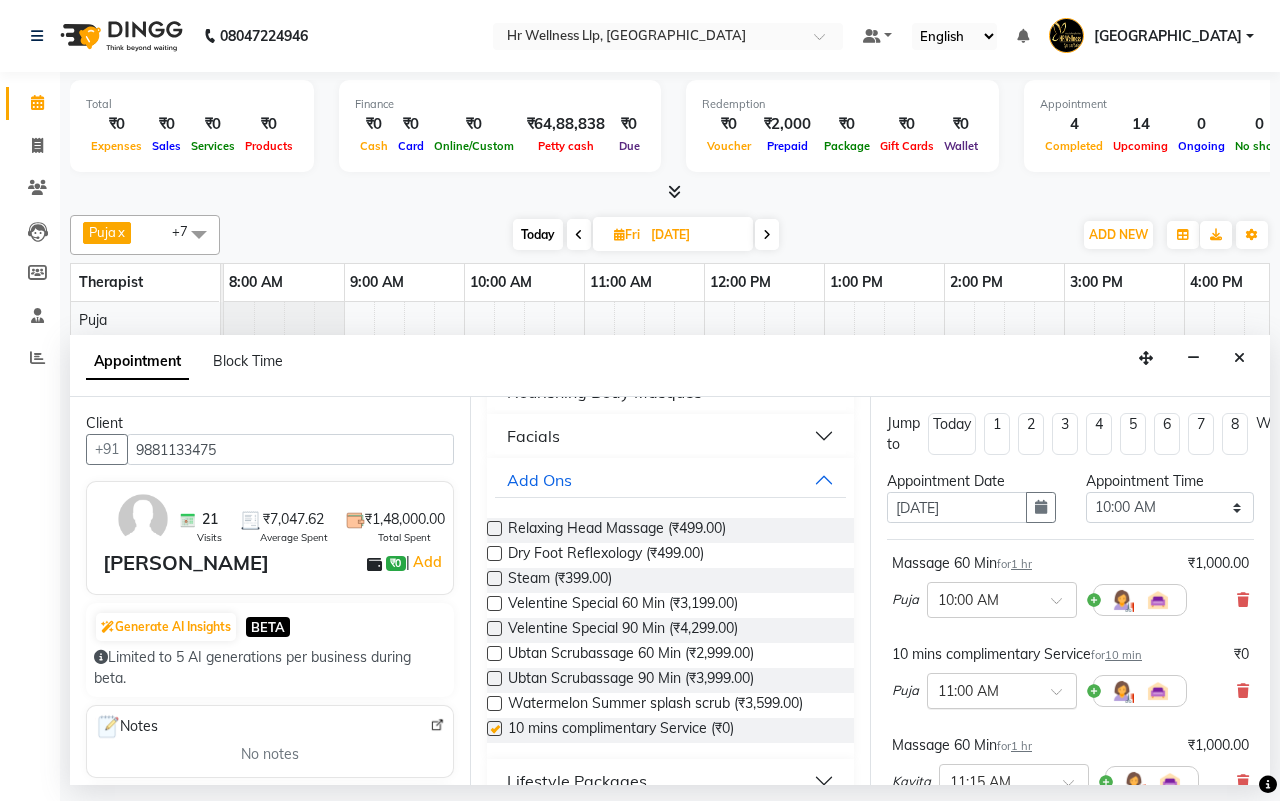 checkbox on "false" 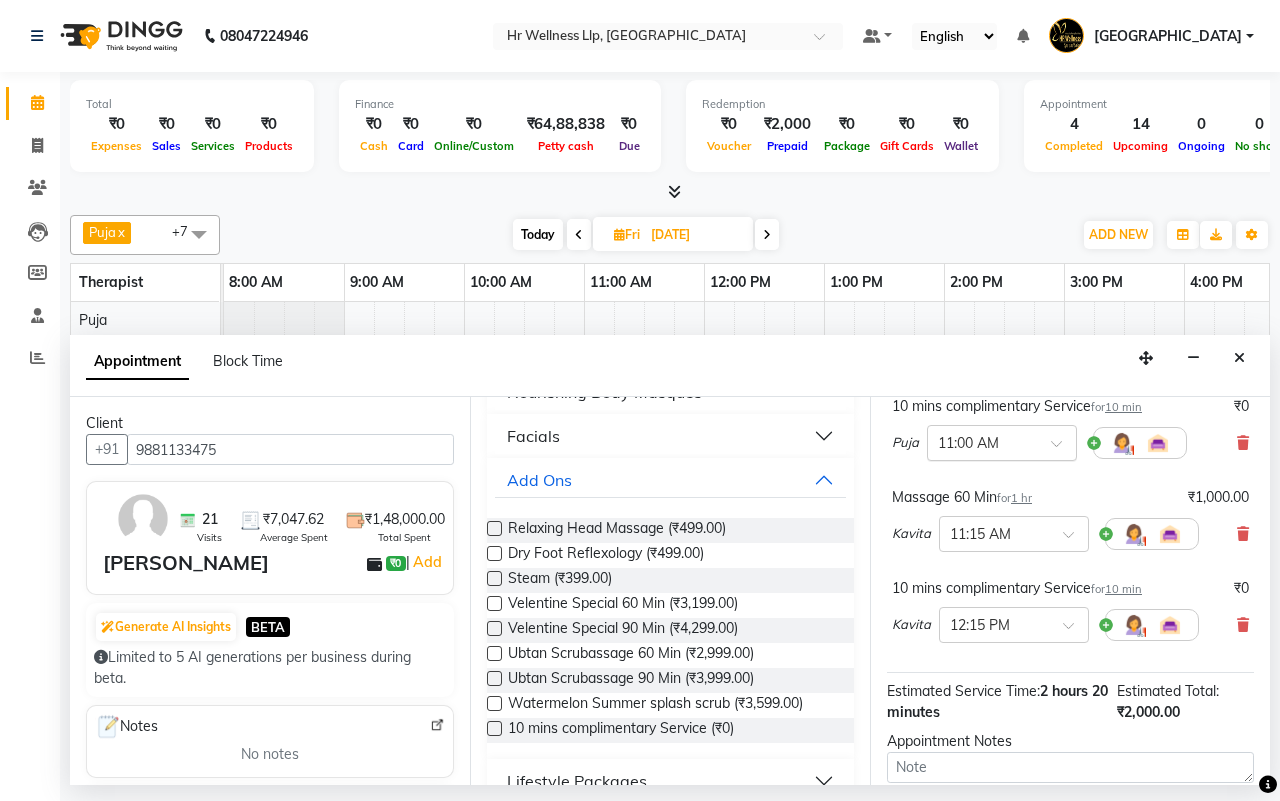 scroll, scrollTop: 250, scrollLeft: 0, axis: vertical 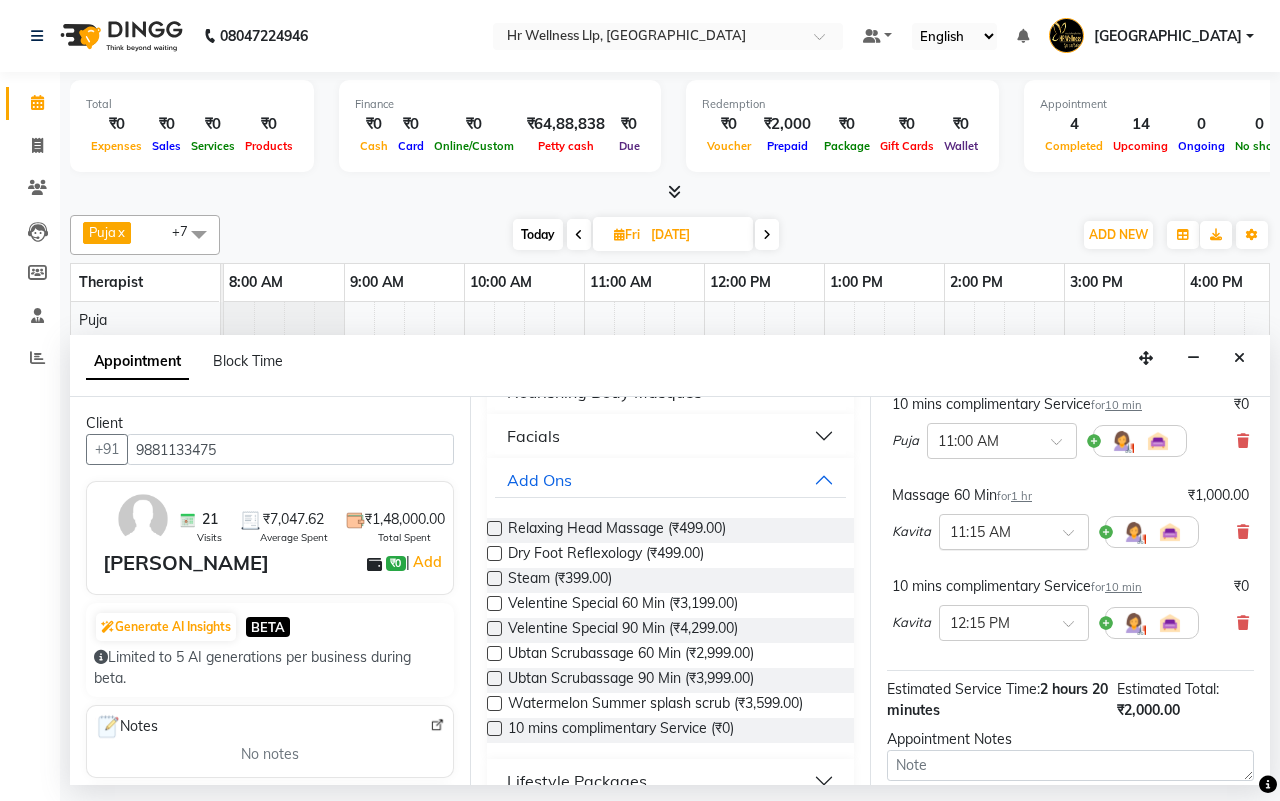 click at bounding box center [1075, 538] 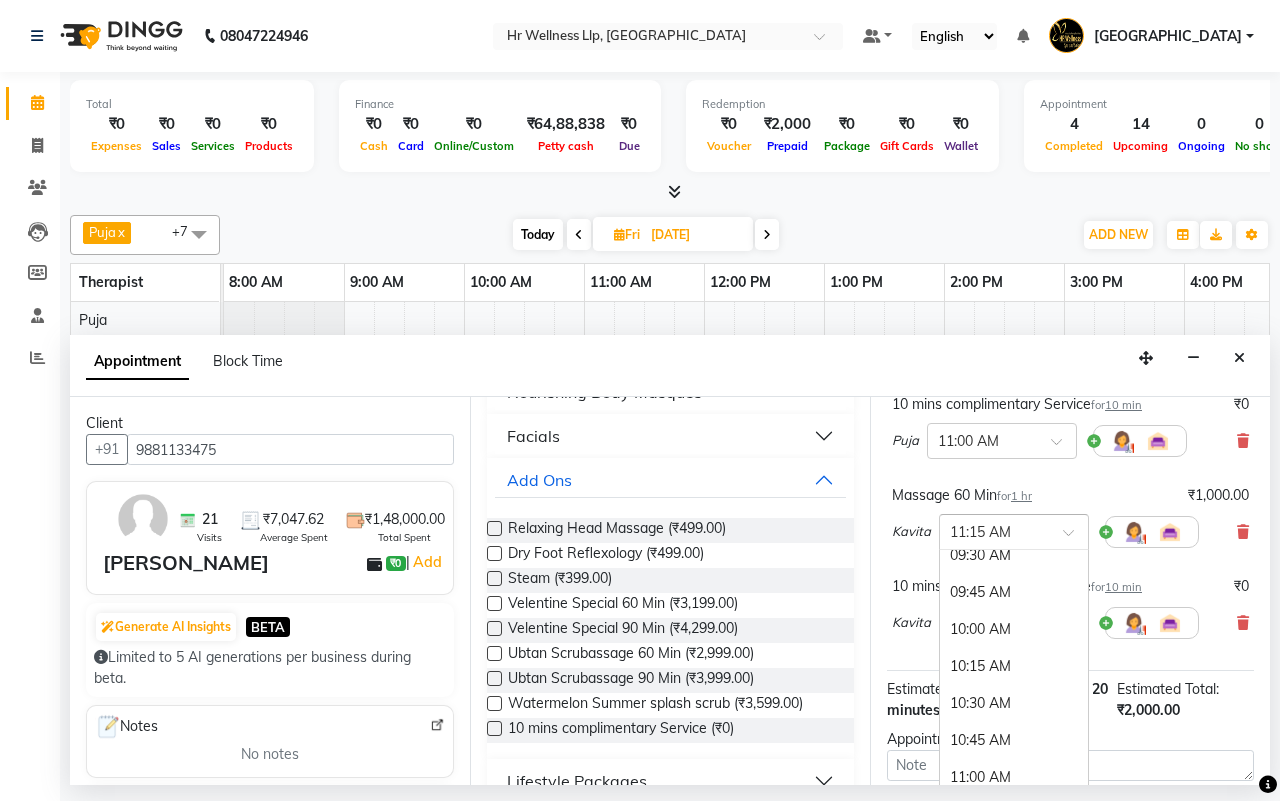 scroll, scrollTop: 82, scrollLeft: 0, axis: vertical 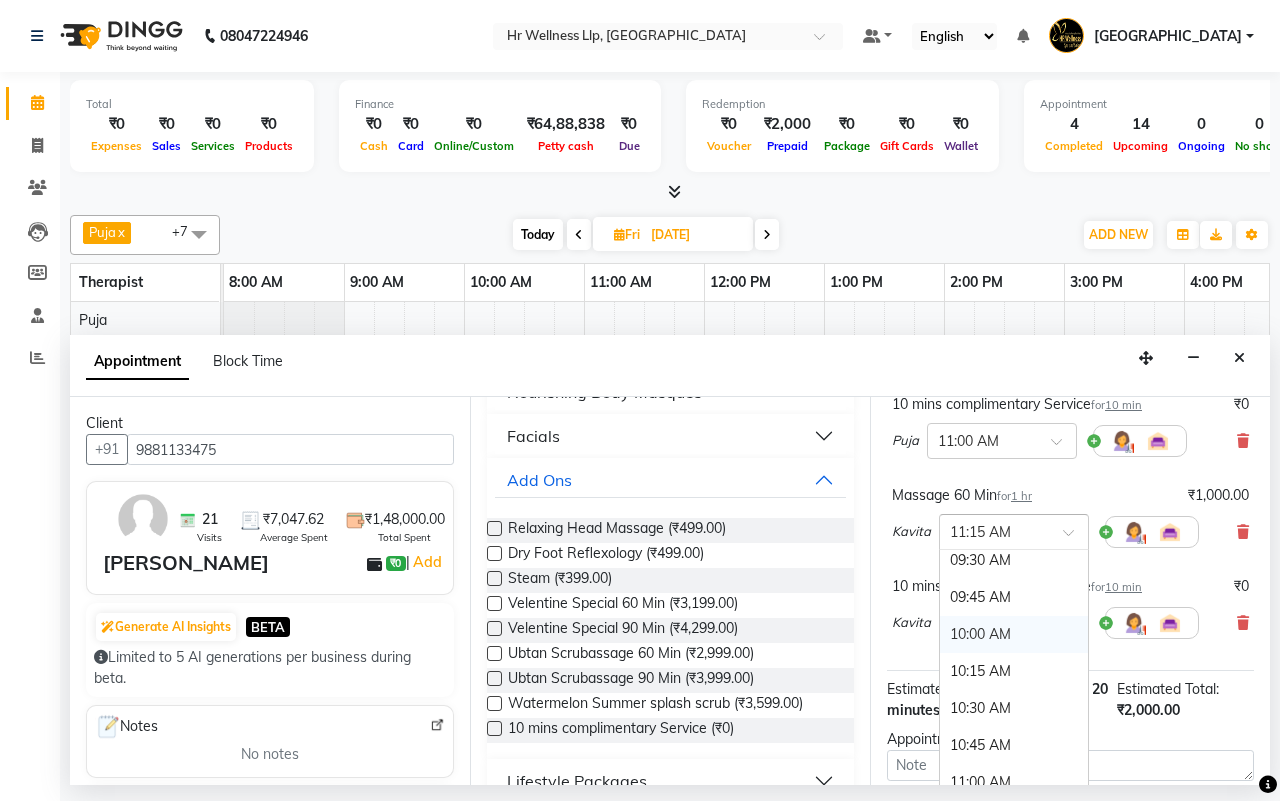 click on "10:00 AM" at bounding box center [1014, 634] 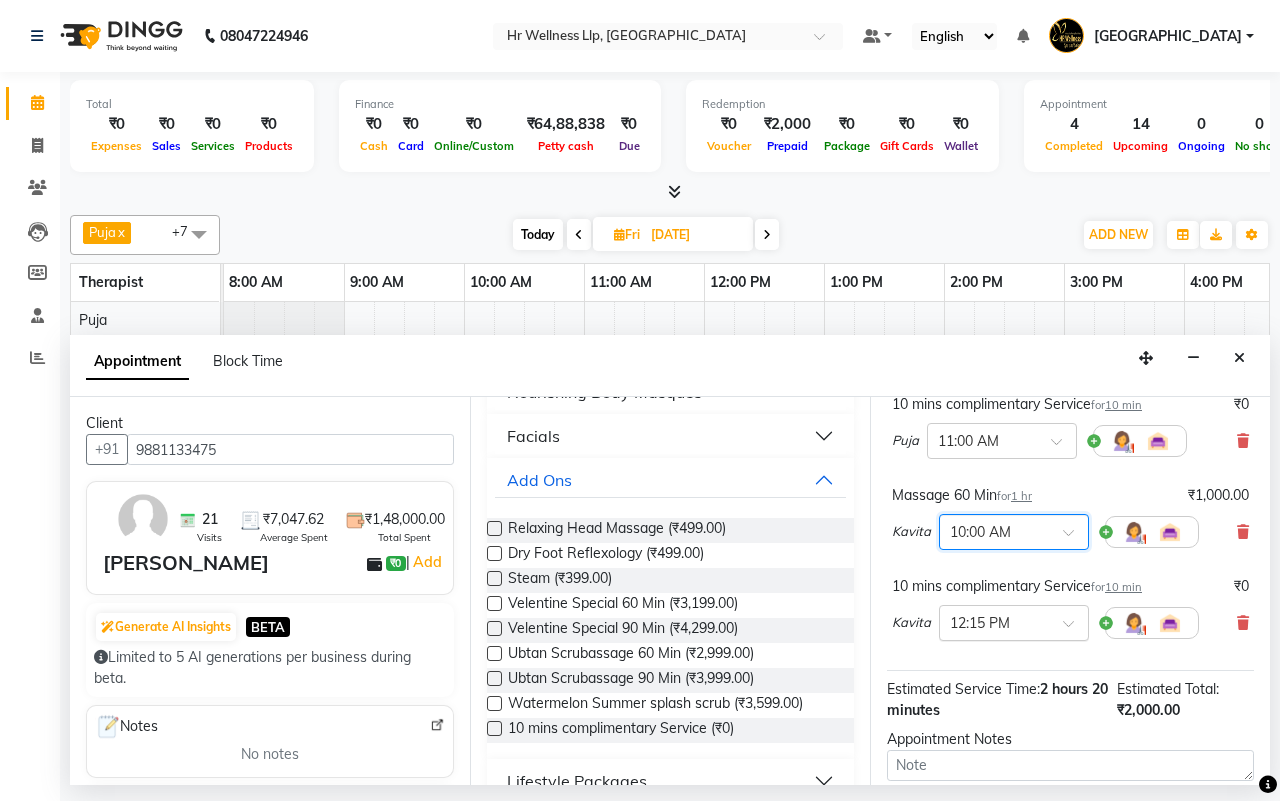 click at bounding box center (1075, 629) 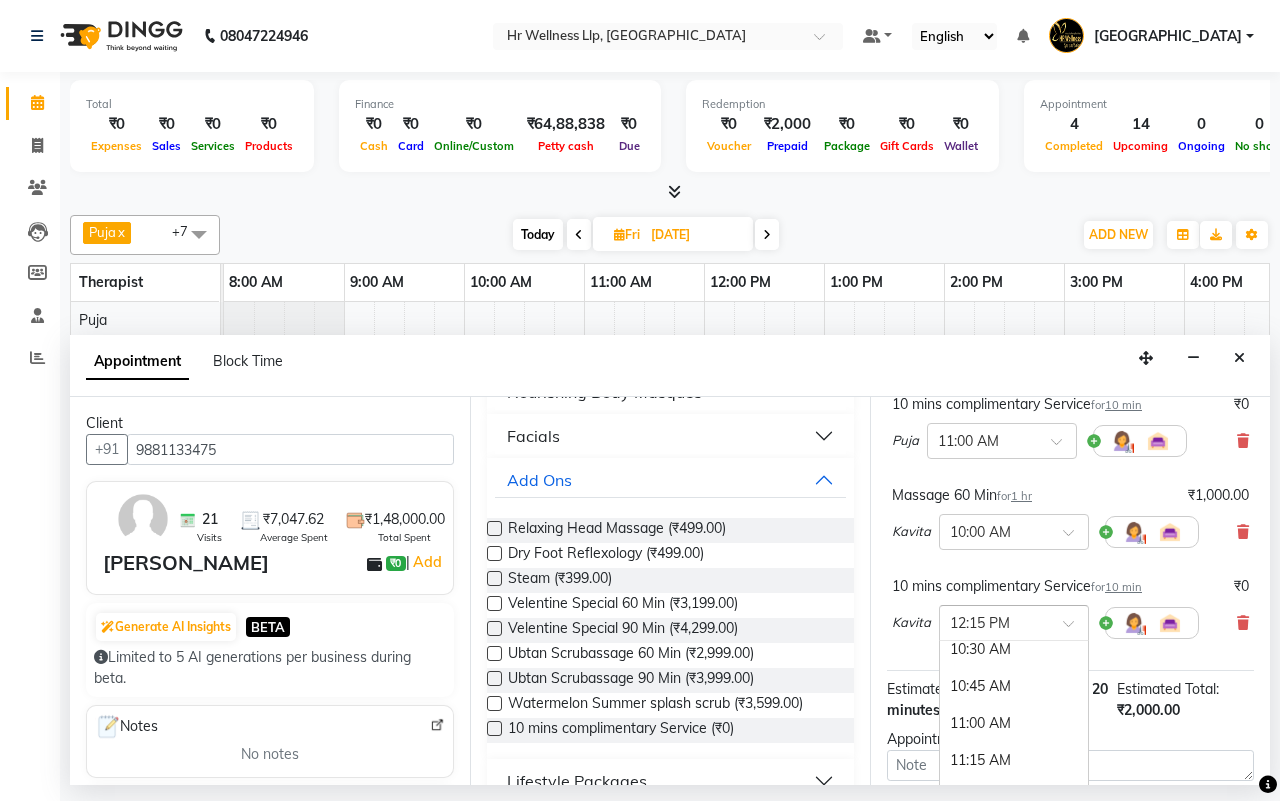 scroll, scrollTop: 231, scrollLeft: 0, axis: vertical 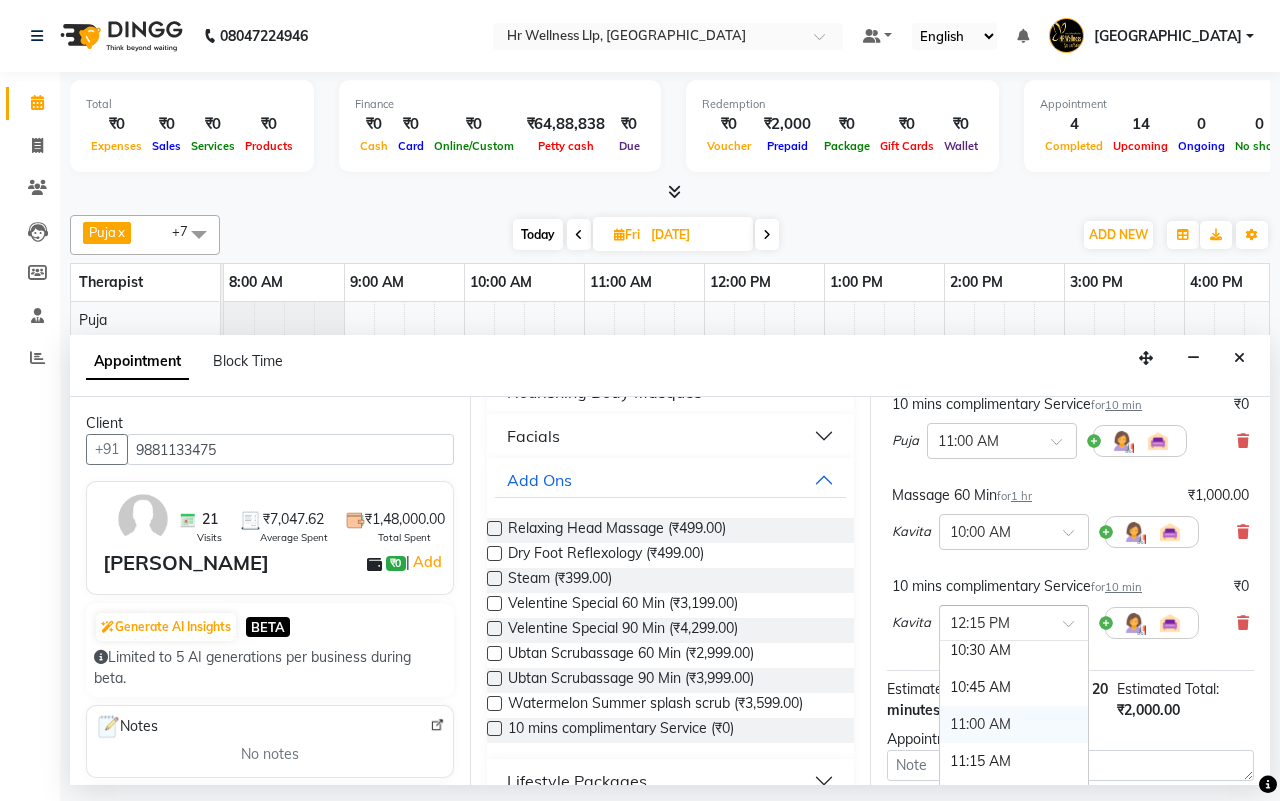 click on "11:00 AM" at bounding box center (1014, 724) 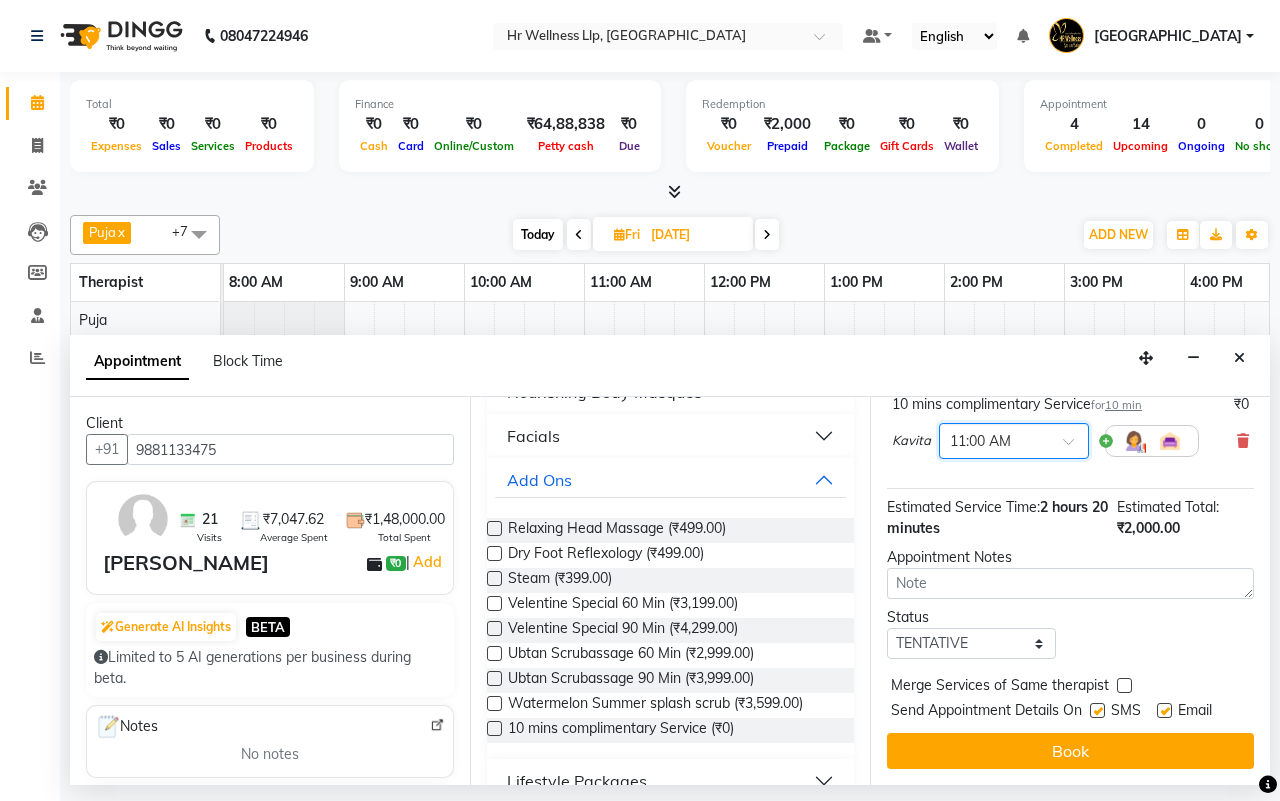 scroll, scrollTop: 472, scrollLeft: 0, axis: vertical 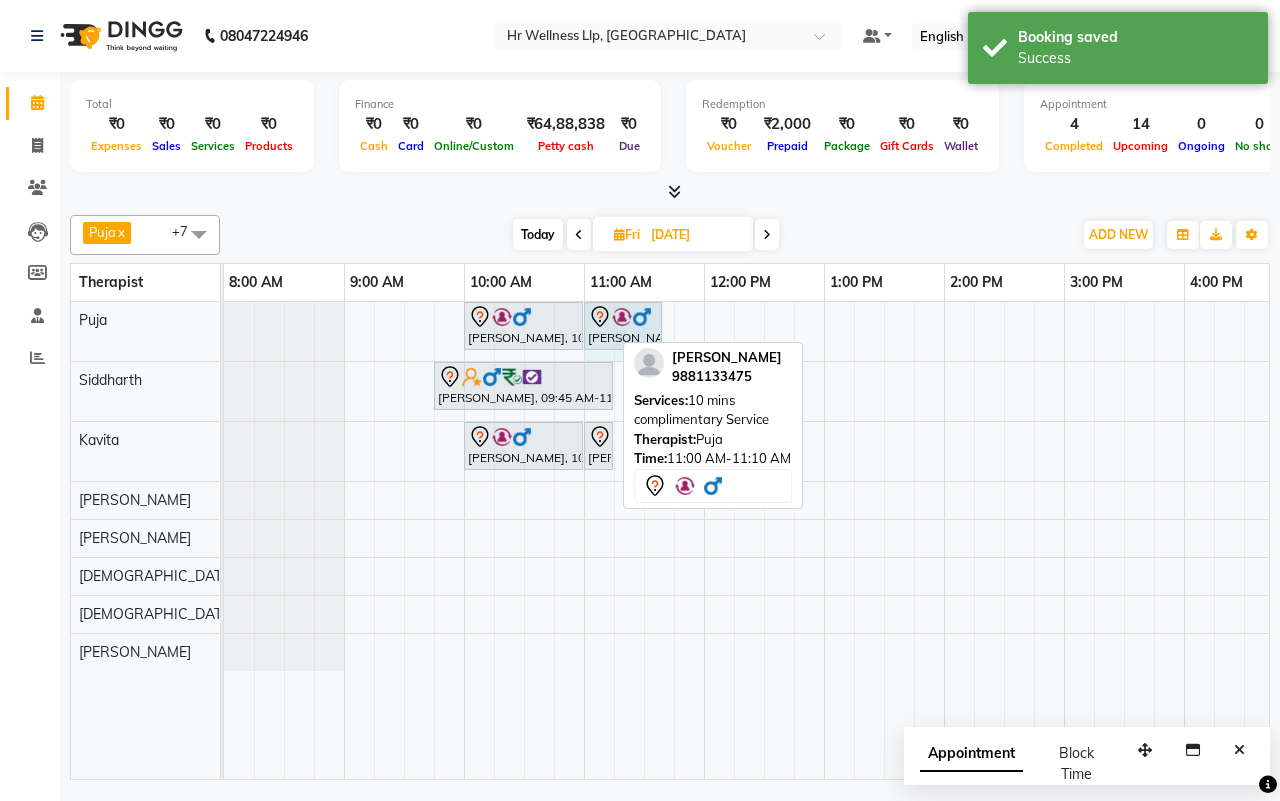 drag, startPoint x: 610, startPoint y: 315, endPoint x: 662, endPoint y: 322, distance: 52.46904 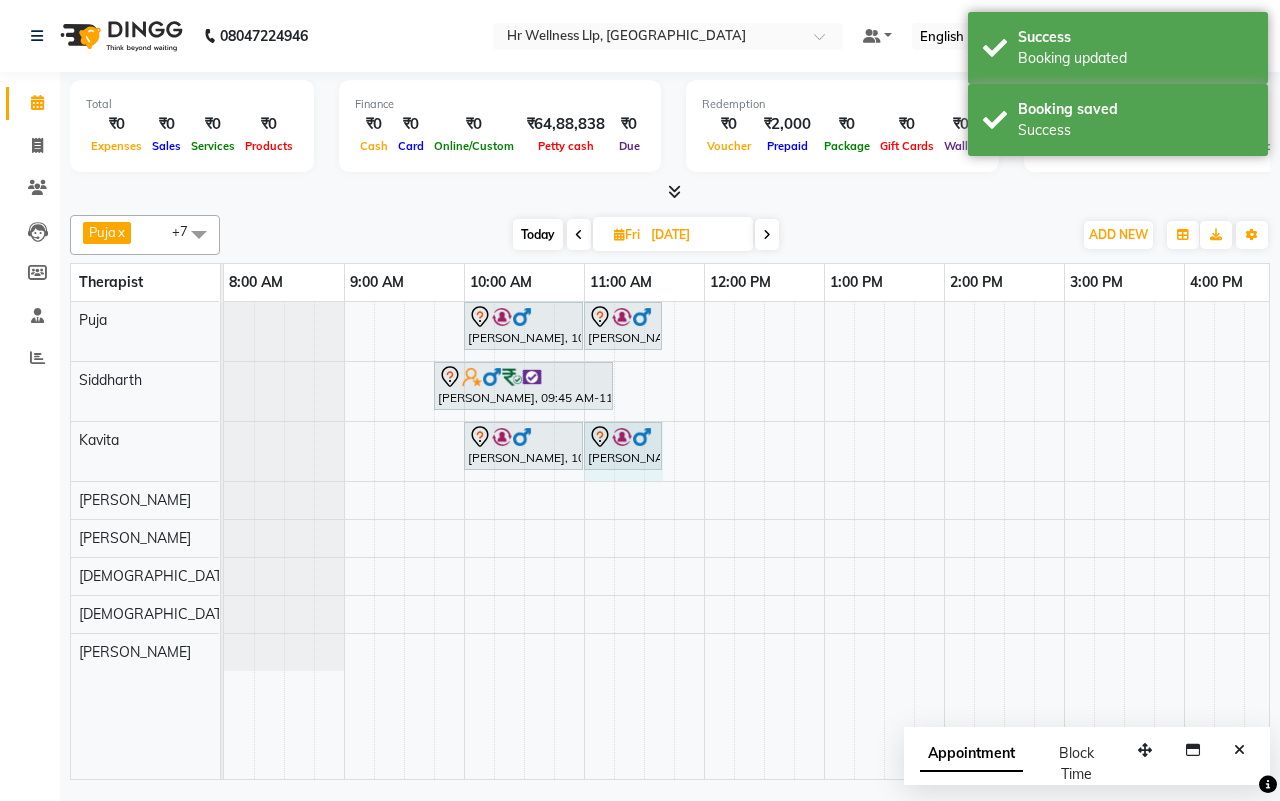 drag, startPoint x: 612, startPoint y: 442, endPoint x: 661, endPoint y: 443, distance: 49.010204 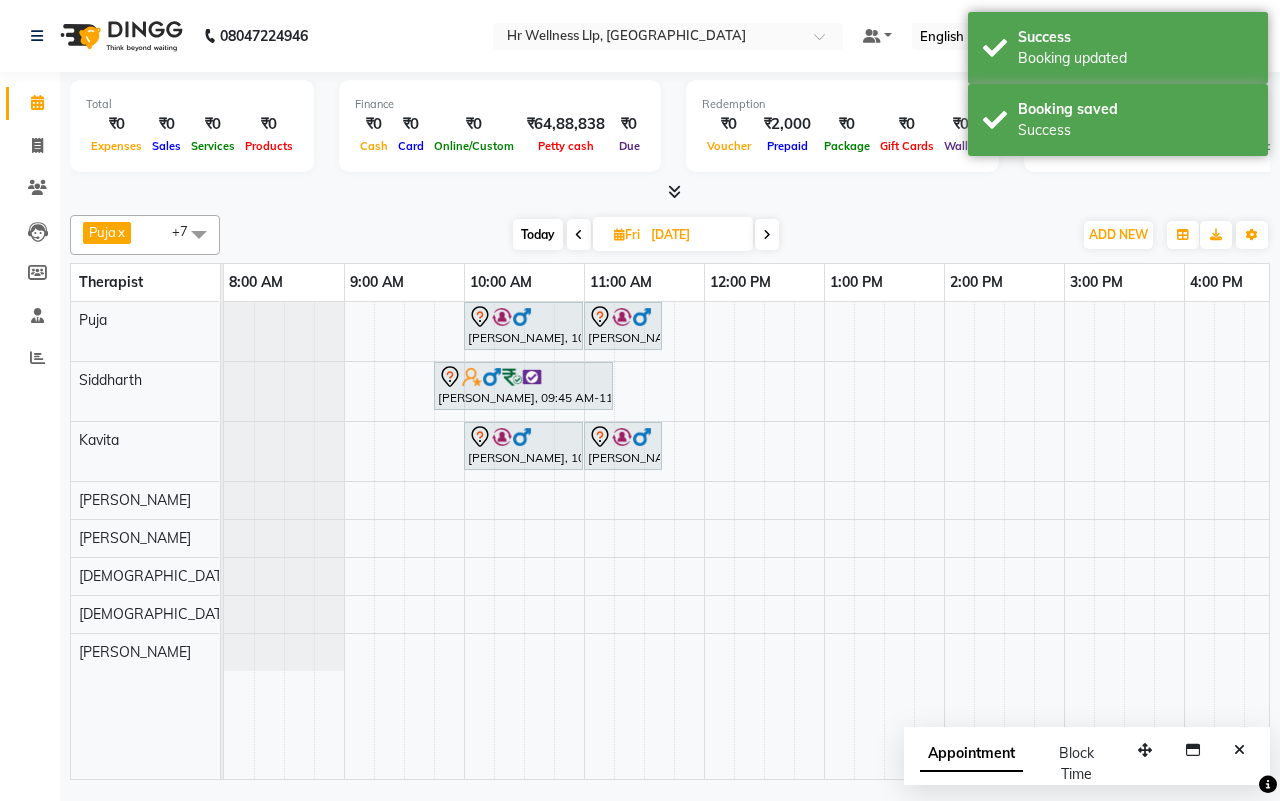 click on "Today" at bounding box center [538, 234] 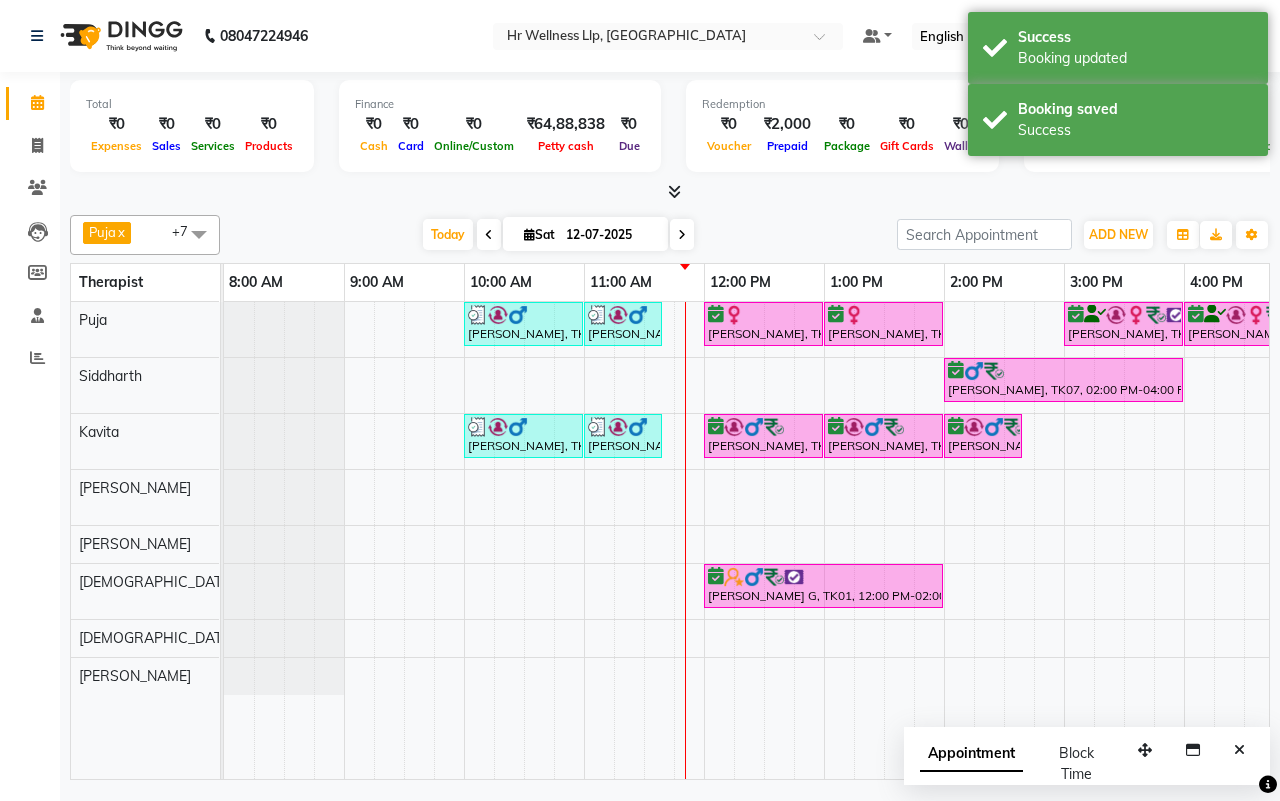 scroll, scrollTop: 0, scrollLeft: 361, axis: horizontal 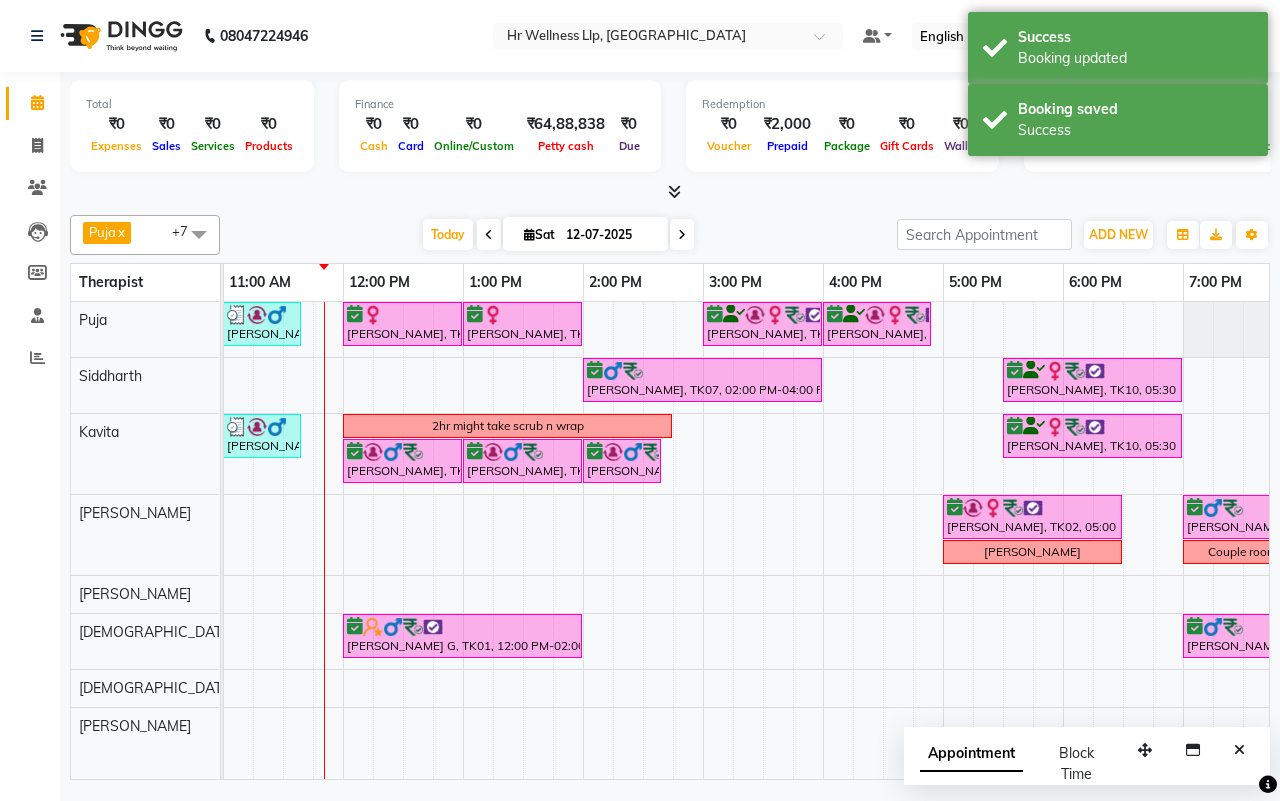 click on "Today  Sat 12-07-2025" at bounding box center [558, 235] 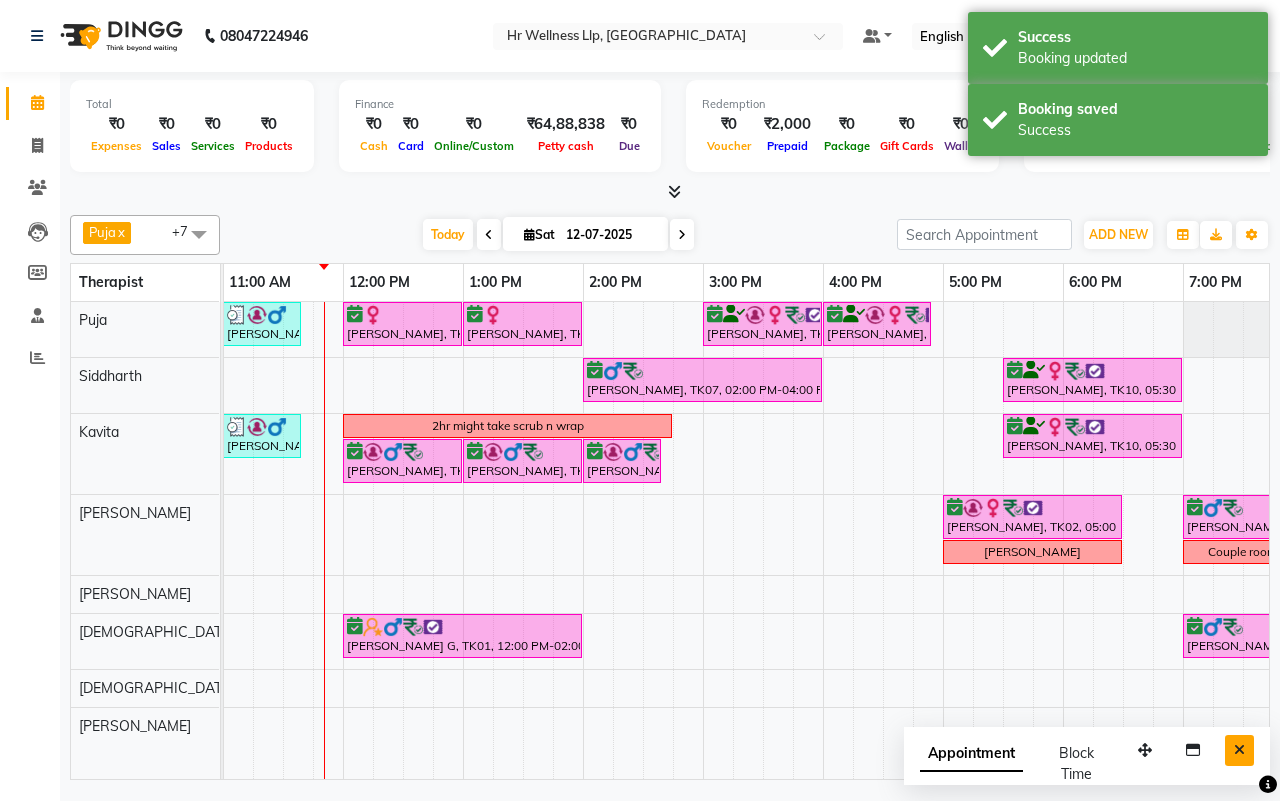click at bounding box center (1239, 750) 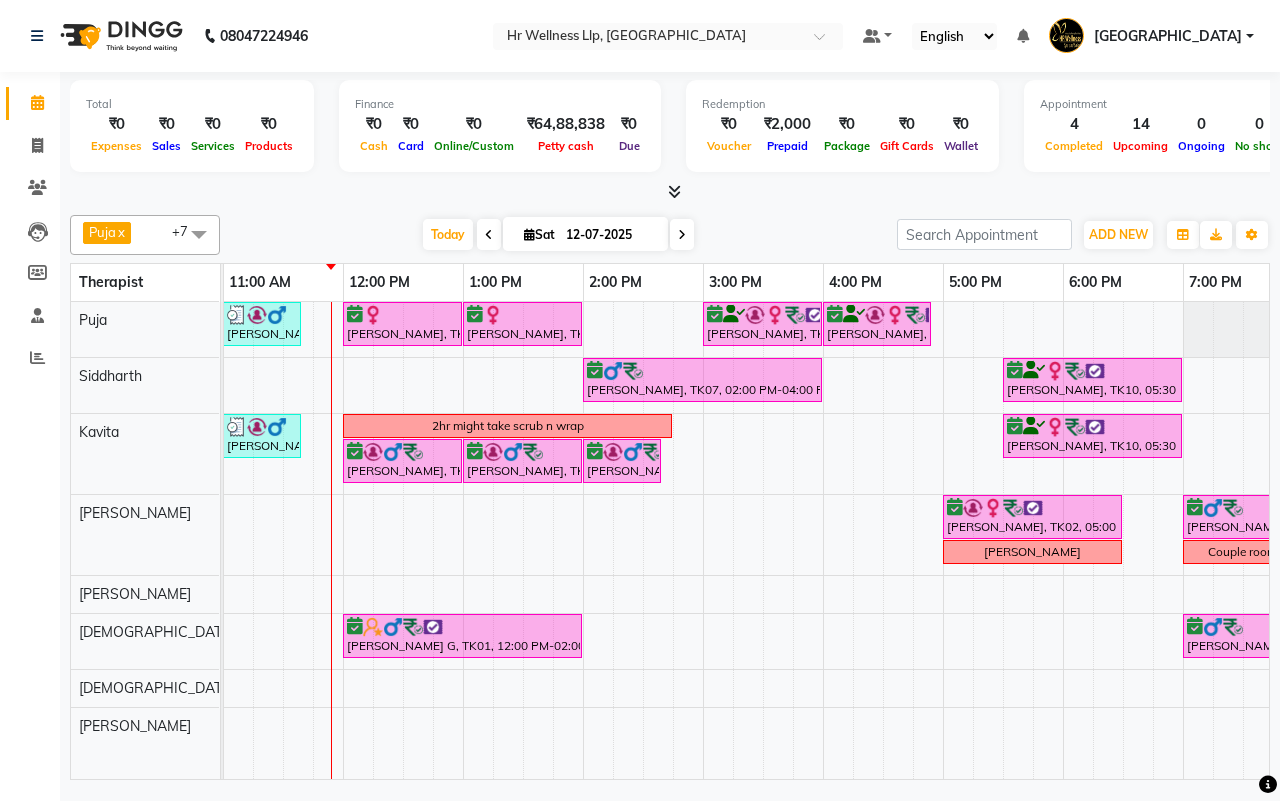 click on "Today  Sat 12-07-2025" at bounding box center [558, 235] 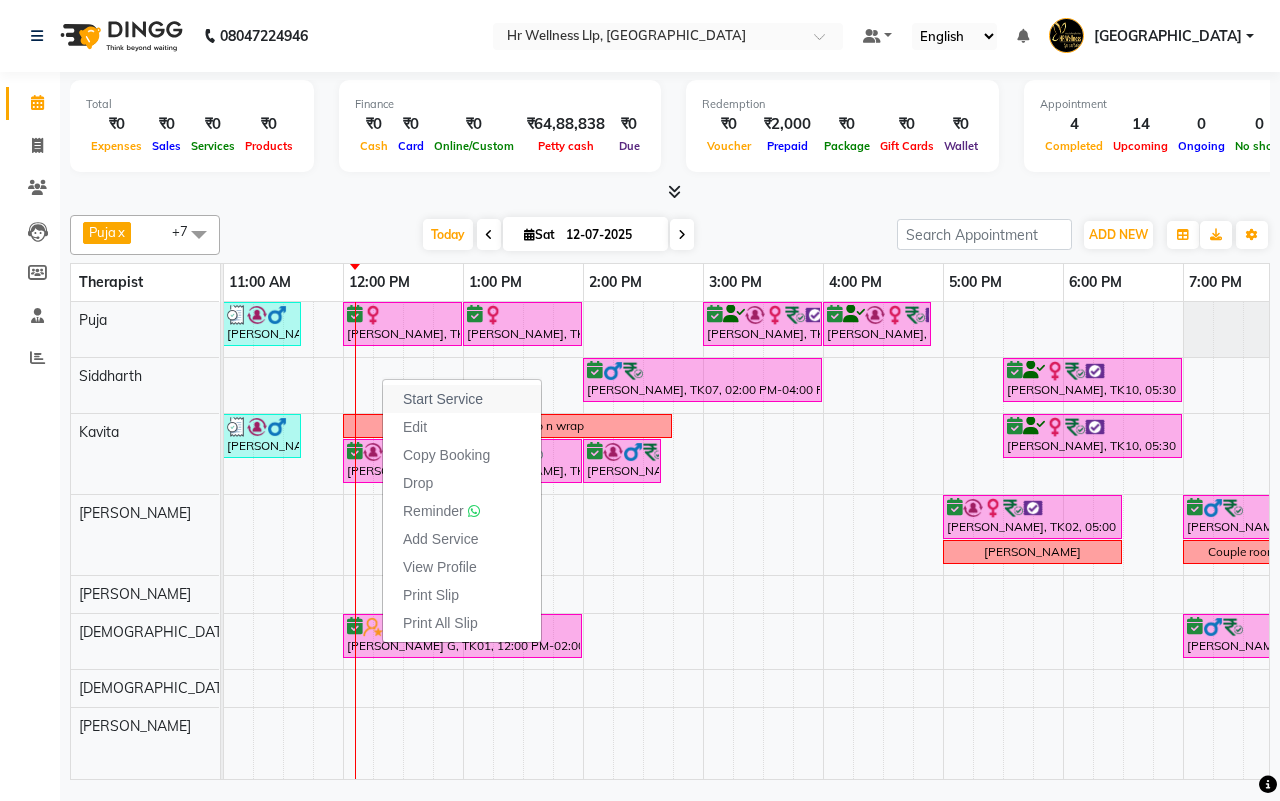 click on "Start Service" at bounding box center [443, 399] 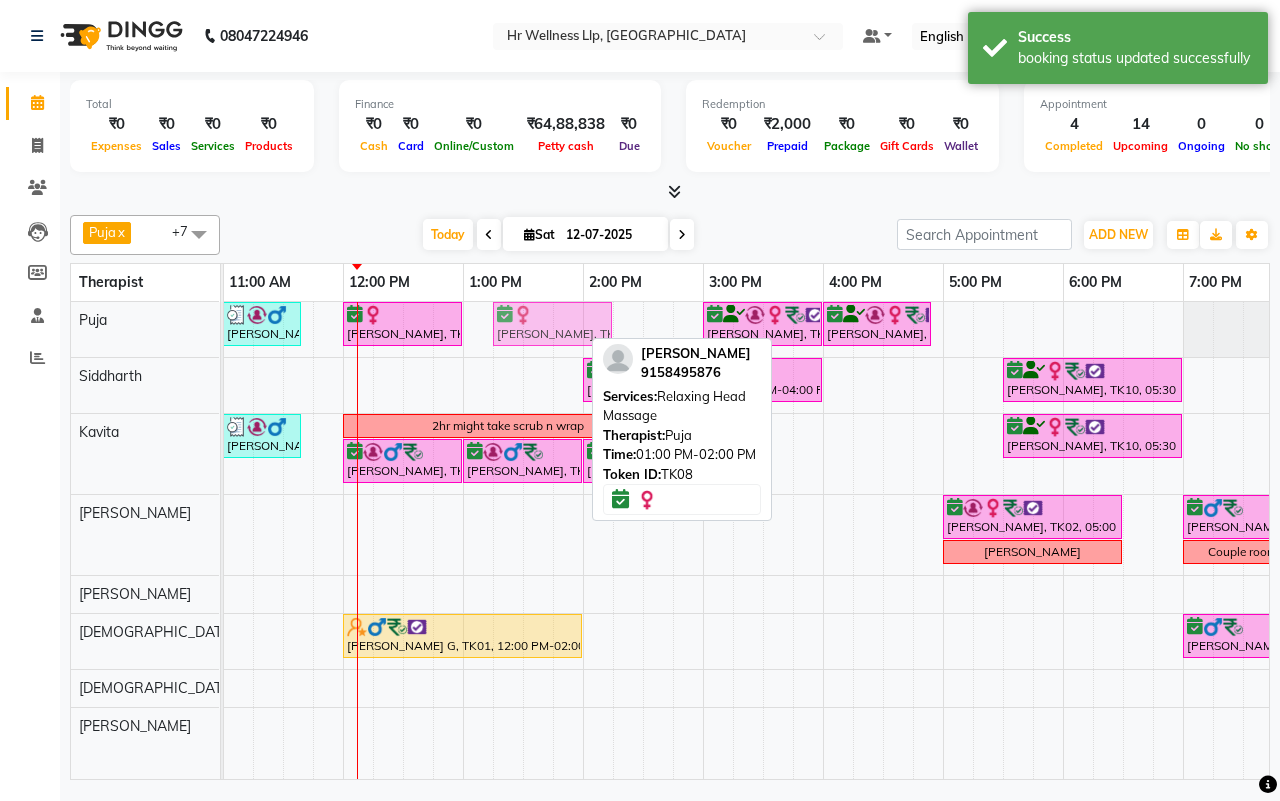 click on "Sudha Sharma, TK11, 10:00 AM-11:00 AM, Massage 60 Min     Sudha Sharma, TK11, 11:00 AM-11:40 AM, 10 mins complimentary Service     Siddhi Latey, TK08, 12:00 PM-01:00 PM, Swedish Massage with Wintergreen, Bayleaf & Clove 60 Min     Siddhi Latey, TK08, 01:00 PM-02:00 PM, Relaxing Head Massage     Yasmine Fidvi, TK05, 03:00 PM-04:00 PM, Massage 60 Min     Yasmine Fidvi, TK05, 04:00 PM-04:55 PM, 10 mins complimentary Service     Siddhi Latey, TK08, 01:00 PM-02:00 PM, Relaxing Head Massage" at bounding box center (-137, 329) 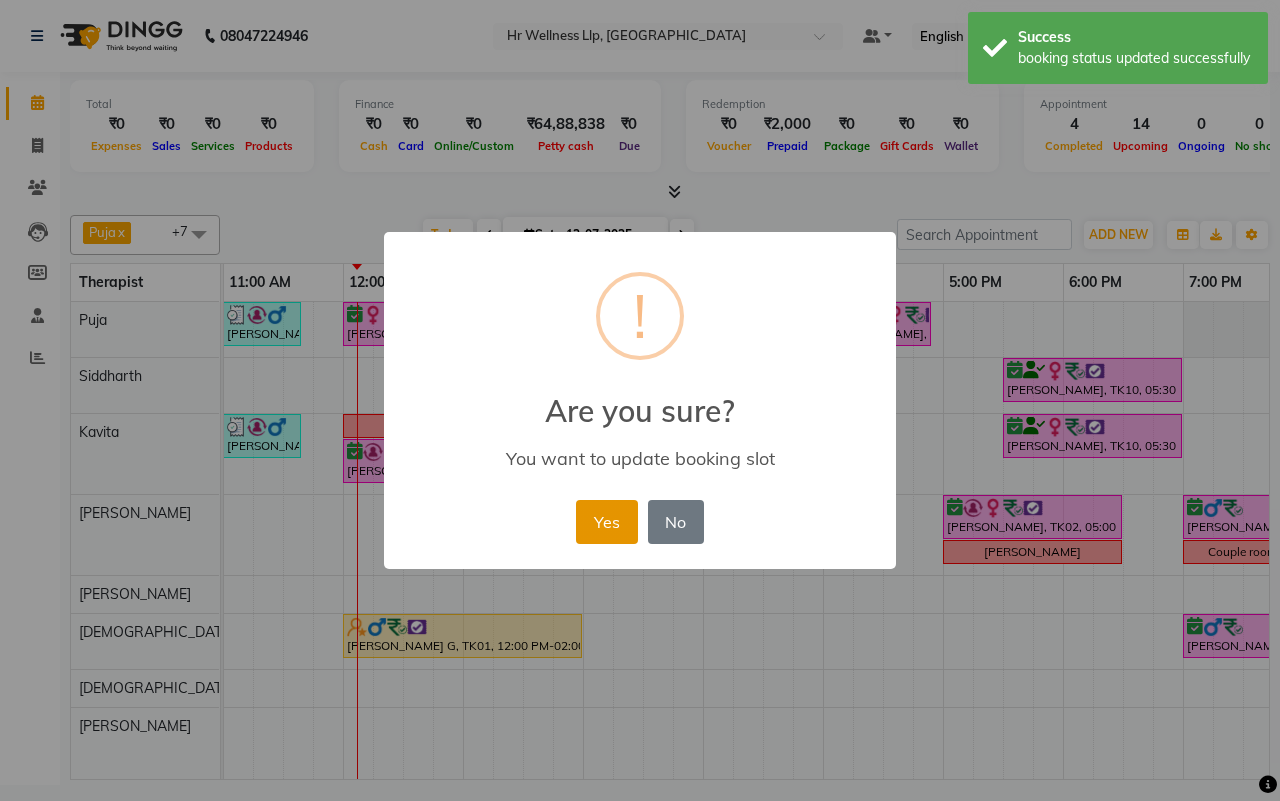 click on "Yes" at bounding box center (606, 522) 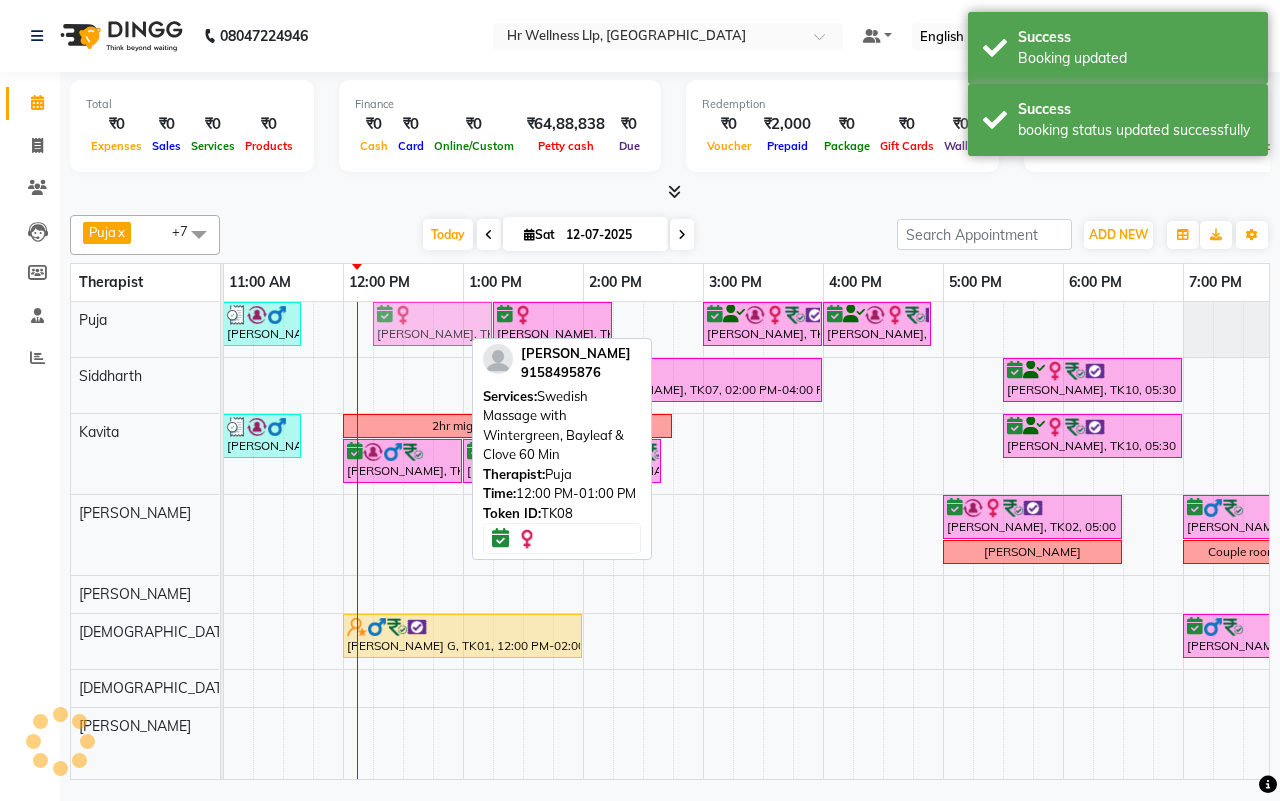 click on "Sudha Sharma, TK11, 10:00 AM-11:00 AM, Massage 60 Min     Sudha Sharma, TK11, 11:00 AM-11:40 AM, 10 mins complimentary Service     Siddhi Latey, TK08, 12:00 PM-01:00 PM, Swedish Massage with Wintergreen, Bayleaf & Clove 60 Min     Siddhi Latey, TK08, 01:15 PM-02:15 PM, Relaxing Head Massage     Yasmine Fidvi, TK05, 03:00 PM-04:00 PM, Massage 60 Min     Yasmine Fidvi, TK05, 04:00 PM-04:55 PM, 10 mins complimentary Service     Siddhi Latey, TK08, 12:00 PM-01:00 PM, Swedish Massage with Wintergreen, Bayleaf & Clove 60 Min" at bounding box center (-137, 329) 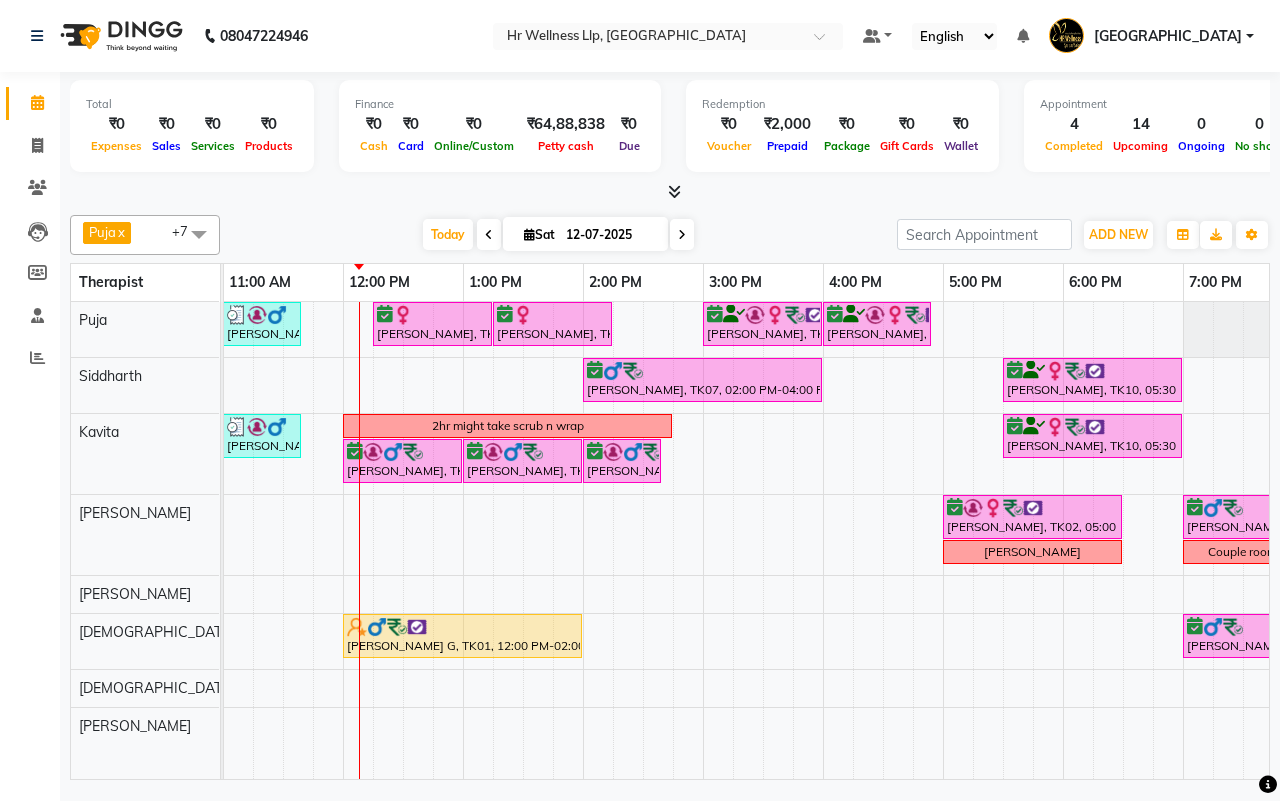 click on "Today  Sat 12-07-2025" at bounding box center (558, 235) 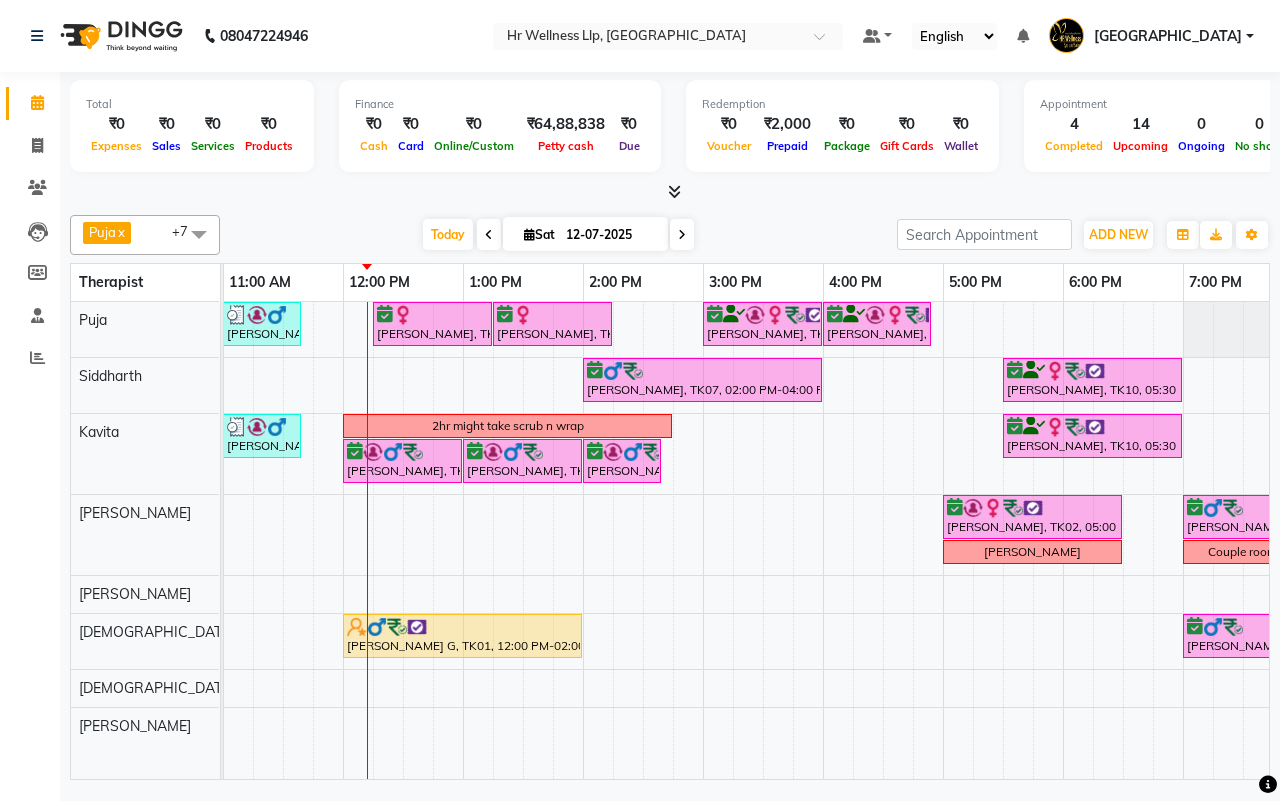click on "Today  Sat 12-07-2025" at bounding box center (558, 235) 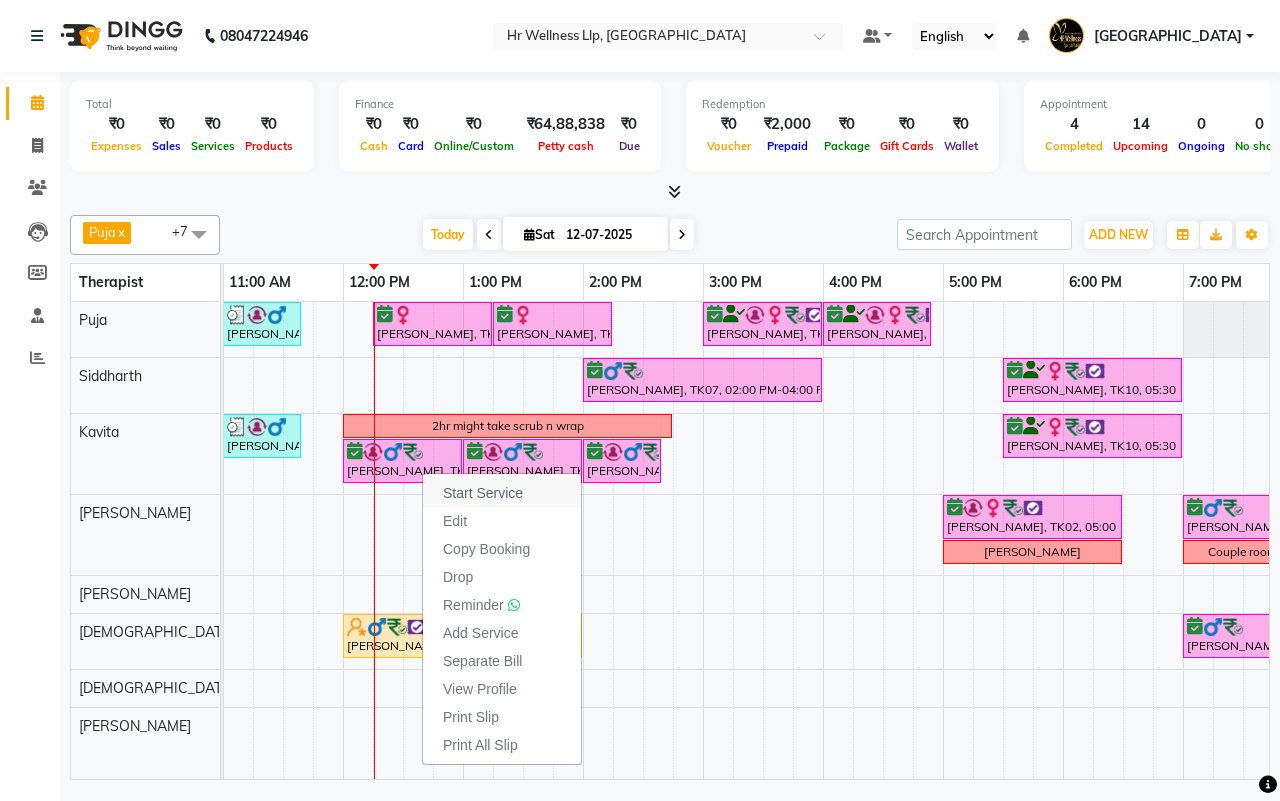 click on "Start Service" at bounding box center (483, 493) 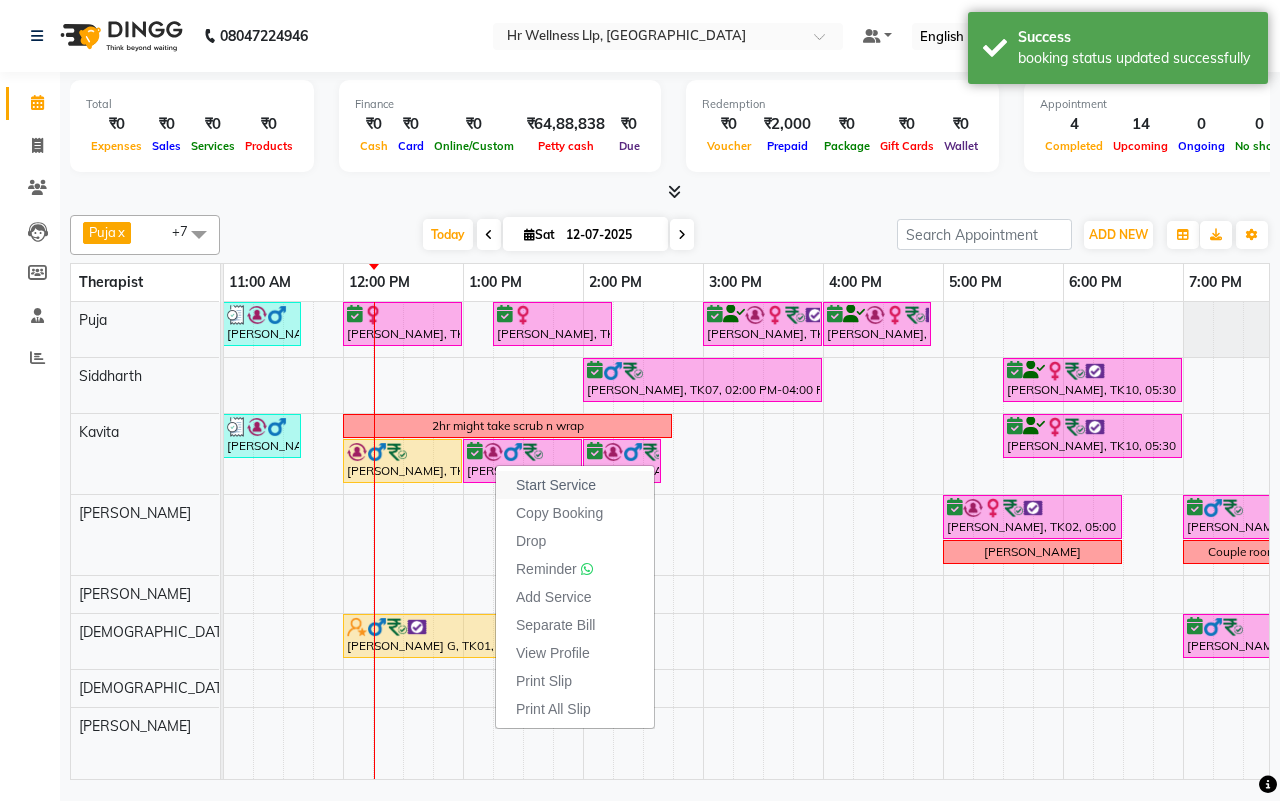click on "Start Service" at bounding box center (556, 485) 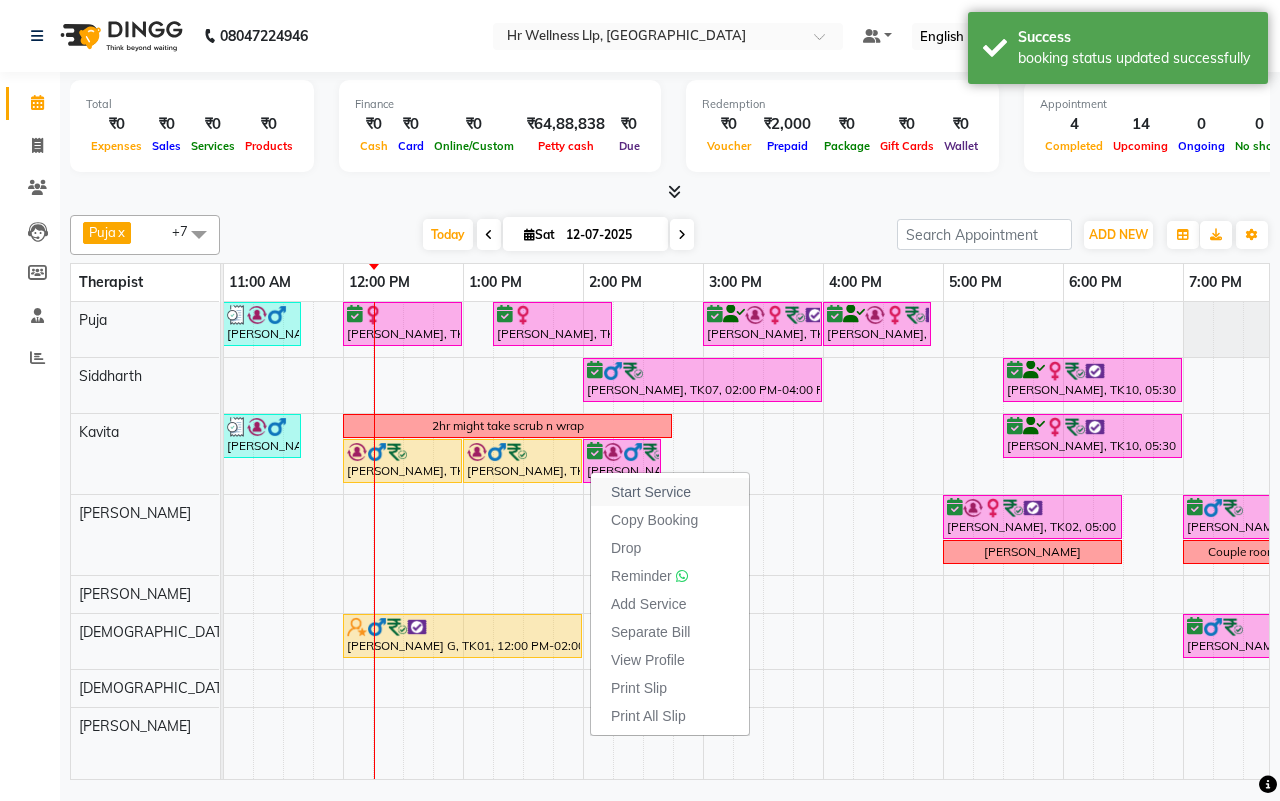 click on "Start Service" at bounding box center (651, 492) 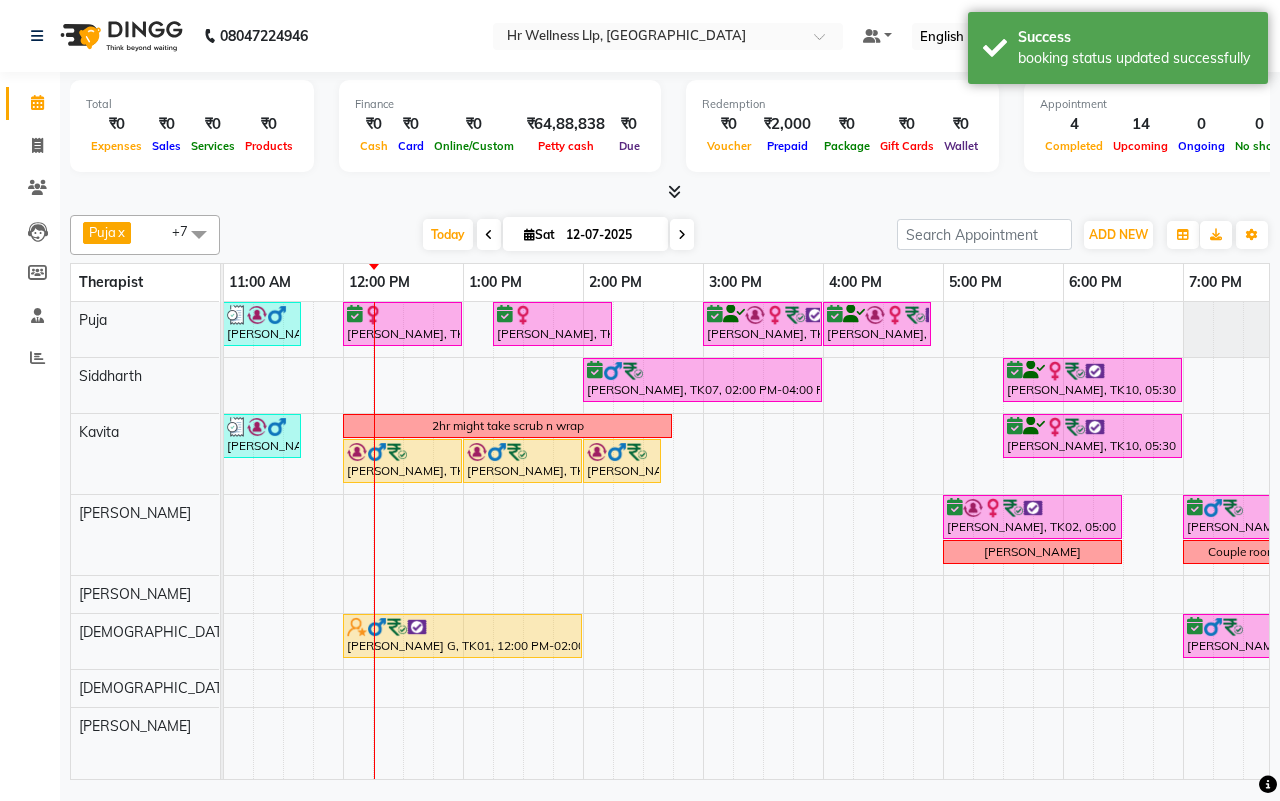 click on "Today  Sat 12-07-2025" at bounding box center (558, 235) 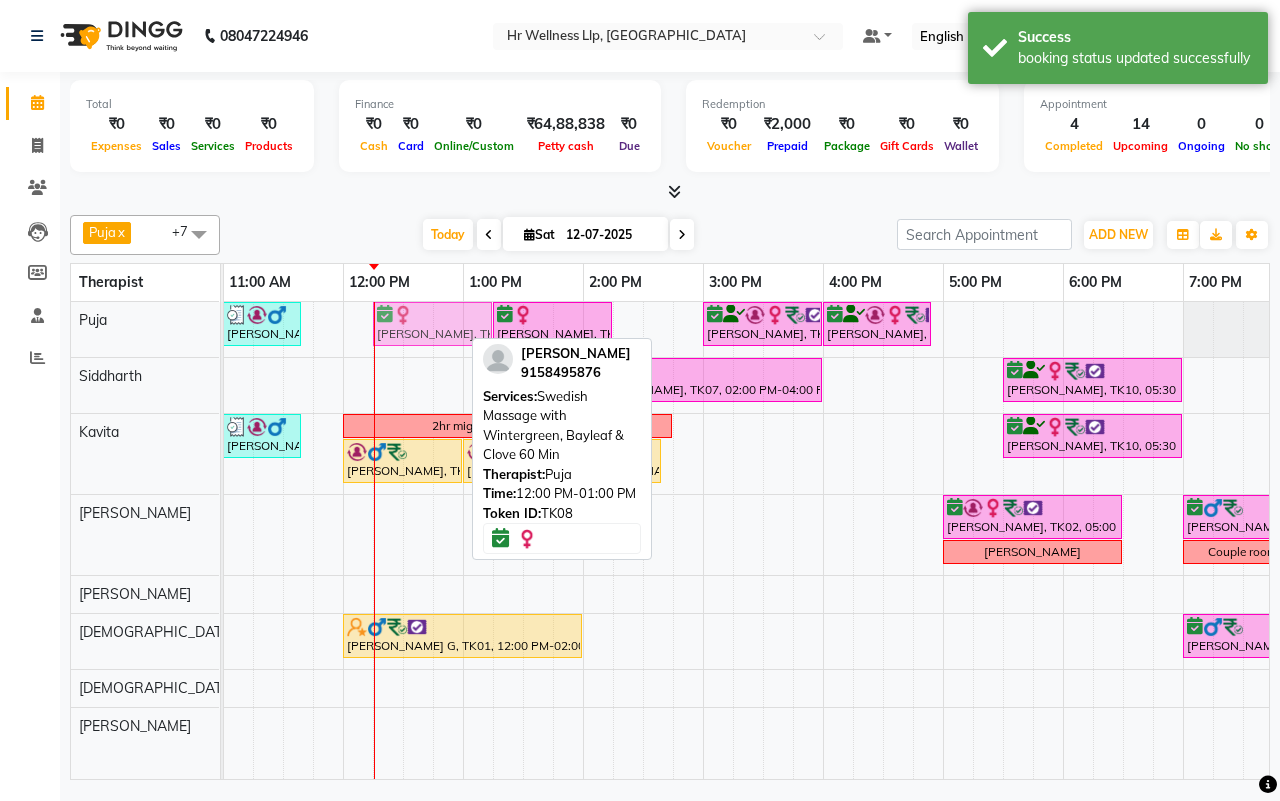 drag, startPoint x: 385, startPoint y: 331, endPoint x: 412, endPoint y: 337, distance: 27.658634 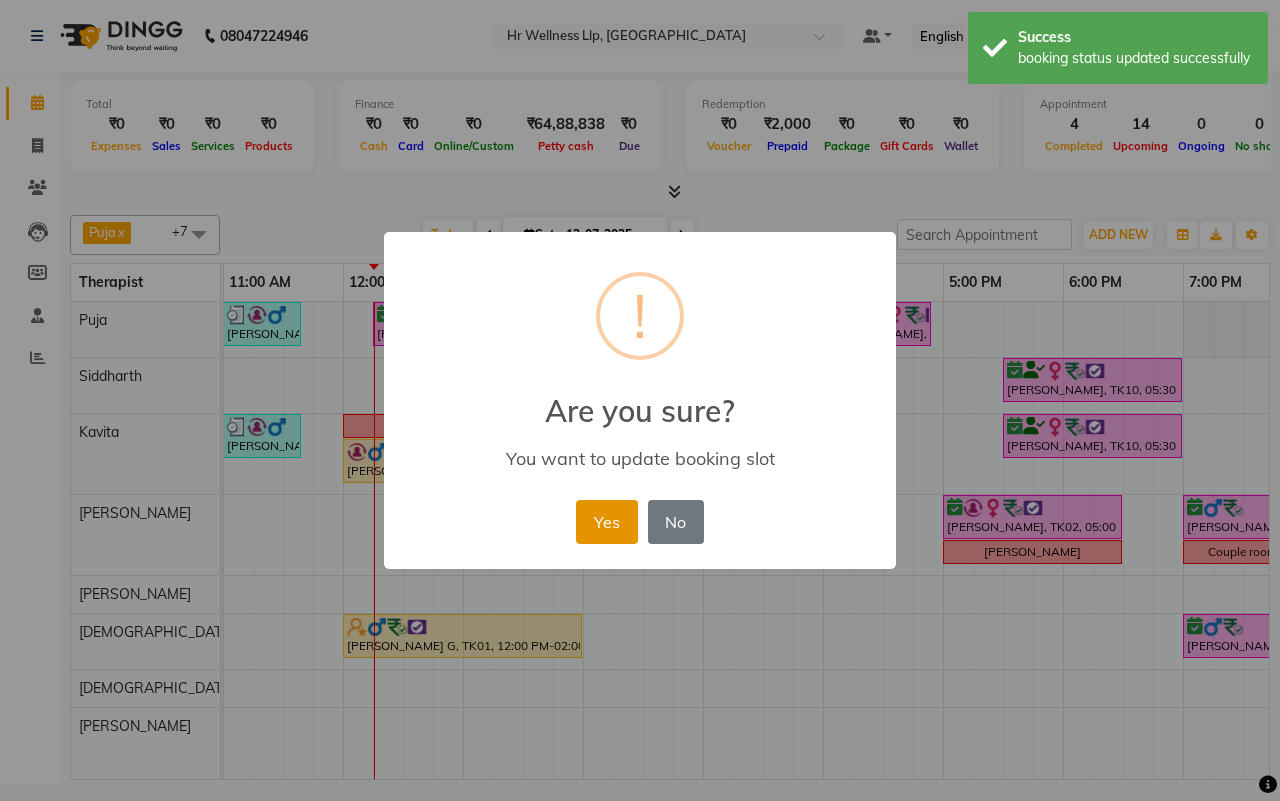 click on "Yes" at bounding box center (606, 522) 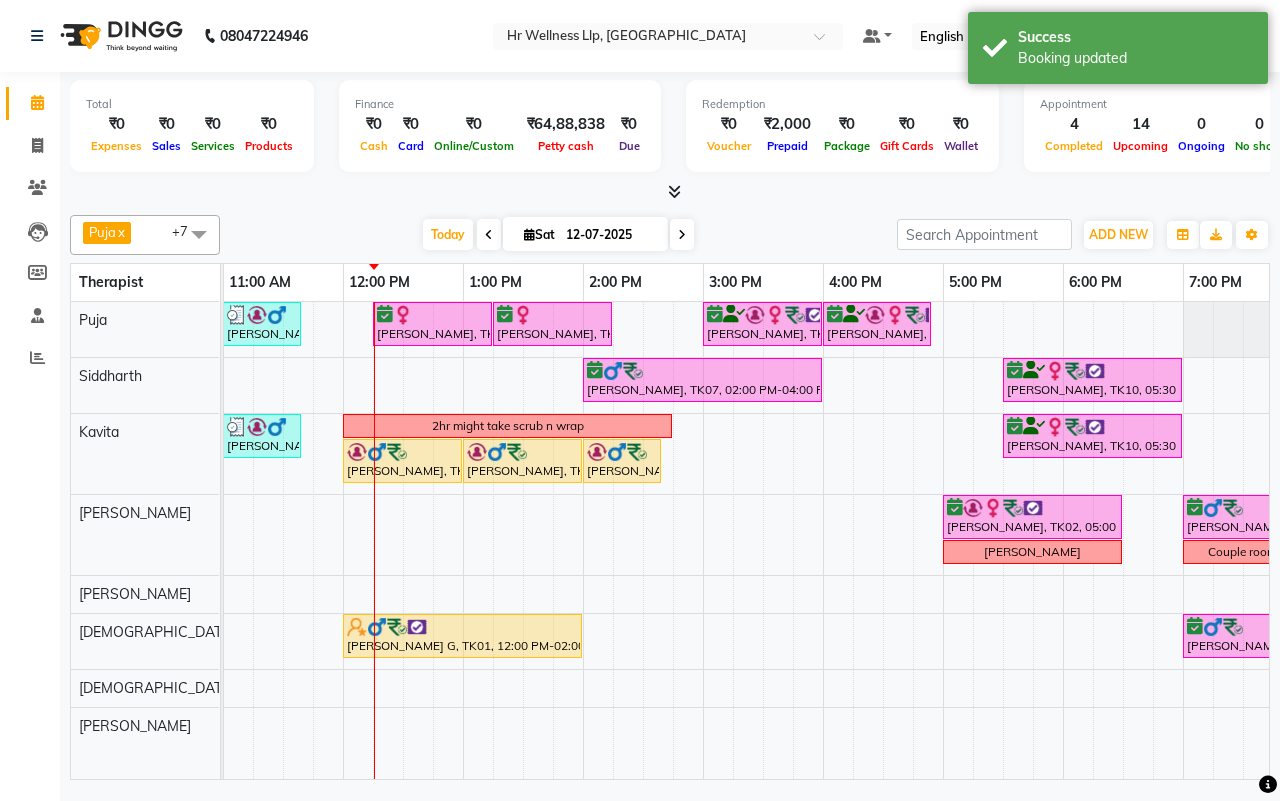 click on "Today  Sat 12-07-2025" at bounding box center [558, 235] 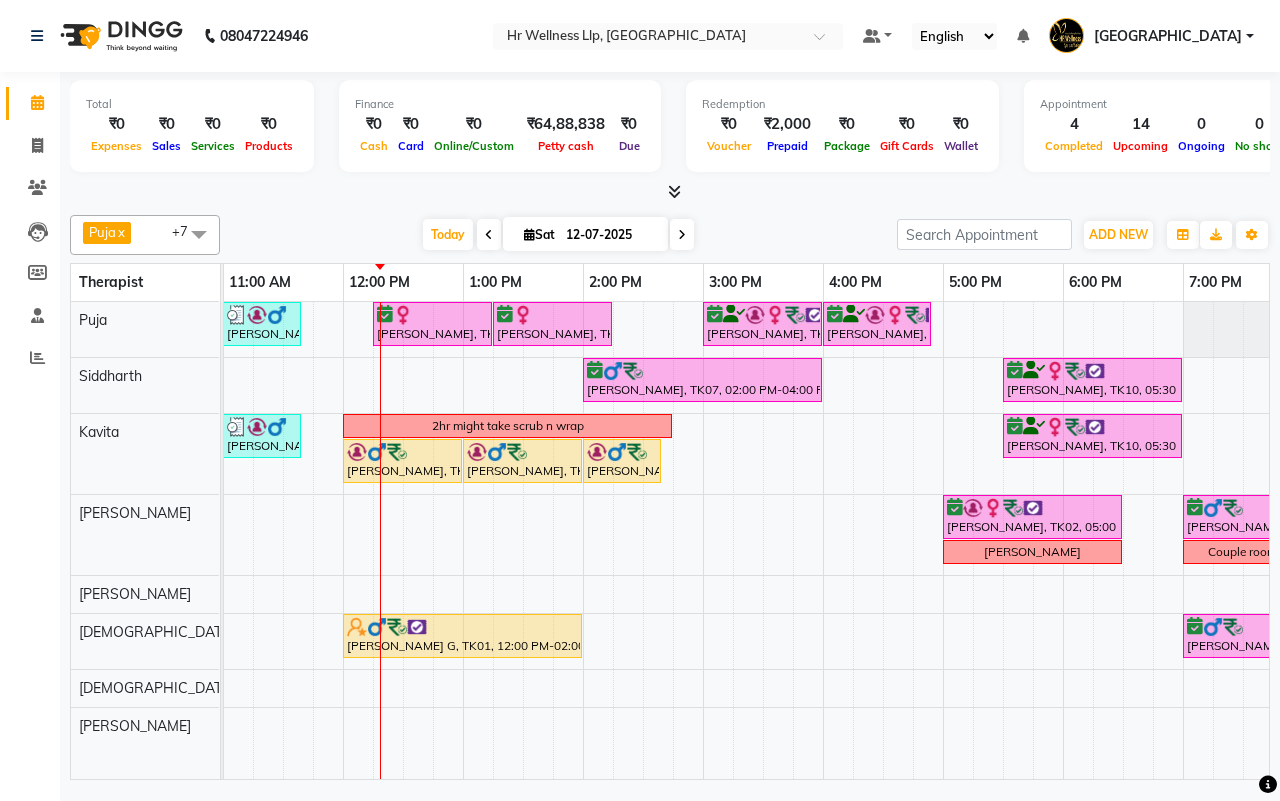 click on "Today  Sat 12-07-2025" at bounding box center (558, 235) 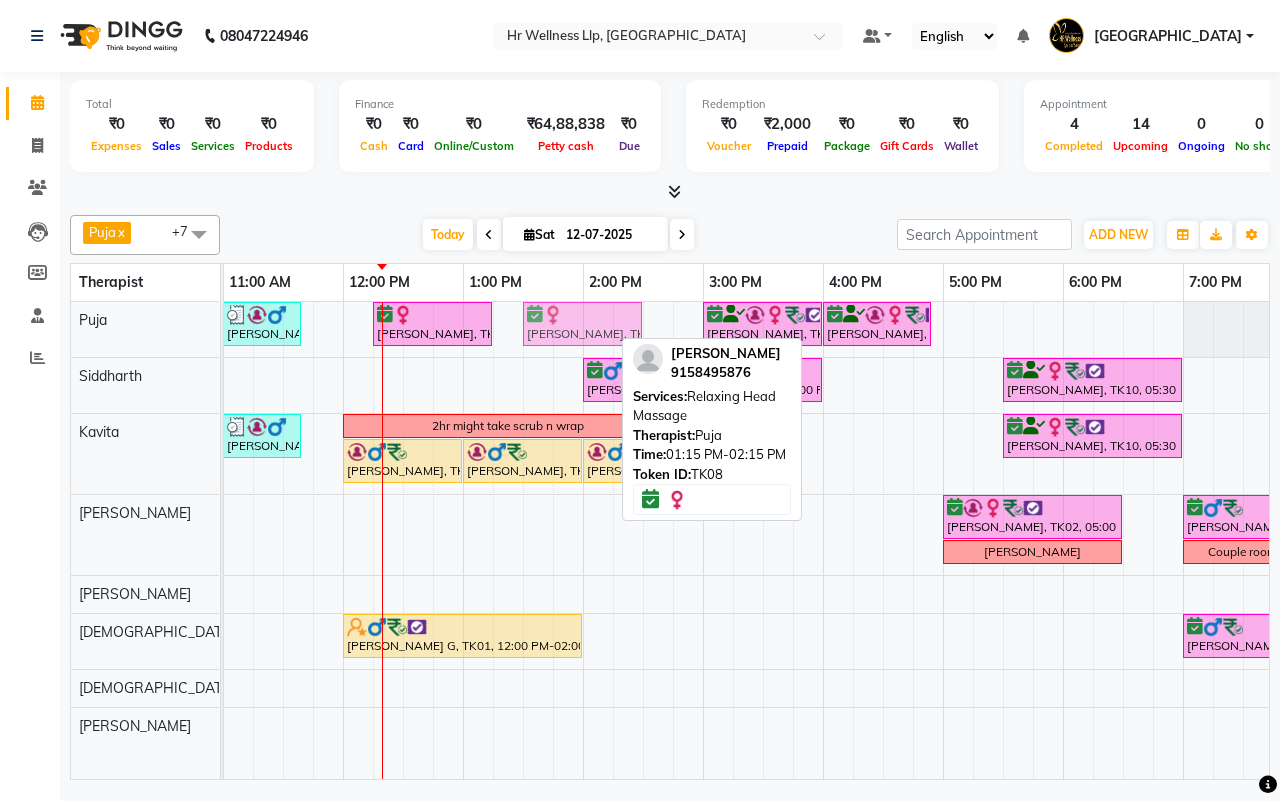 click on "Sudha Sharma, TK11, 10:00 AM-11:00 AM, Massage 60 Min     Sudha Sharma, TK11, 11:00 AM-11:40 AM, 10 mins complimentary Service     Siddhi Latey, TK08, 12:15 PM-01:15 PM, Swedish Massage with Wintergreen, Bayleaf & Clove 60 Min     Siddhi Latey, TK08, 01:15 PM-02:15 PM, Relaxing Head Massage     Yasmine Fidvi, TK05, 03:00 PM-04:00 PM, Massage 60 Min     Yasmine Fidvi, TK05, 04:00 PM-04:55 PM, 10 mins complimentary Service     Siddhi Latey, TK08, 01:15 PM-02:15 PM, Relaxing Head Massage" at bounding box center (-137, 329) 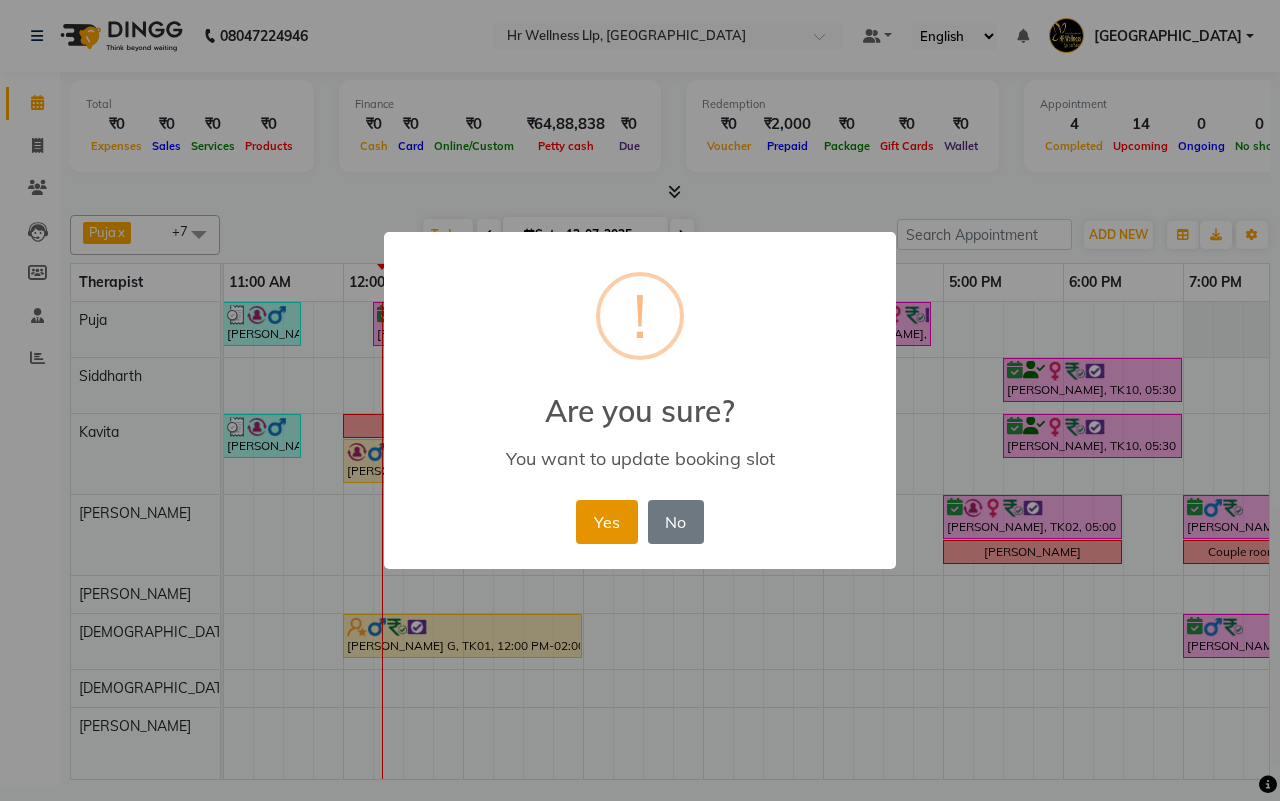 click on "Yes" at bounding box center [606, 522] 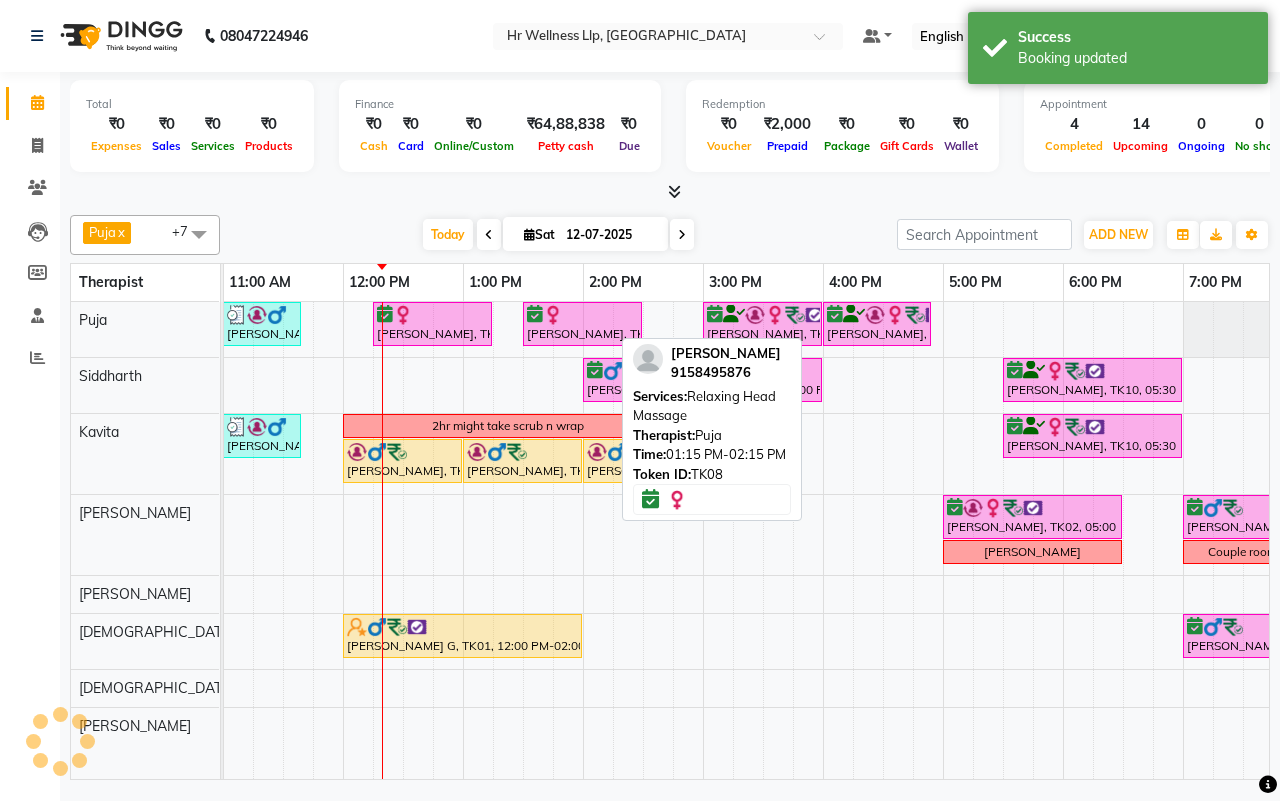 click on "Today  Sat 12-07-2025" at bounding box center (558, 235) 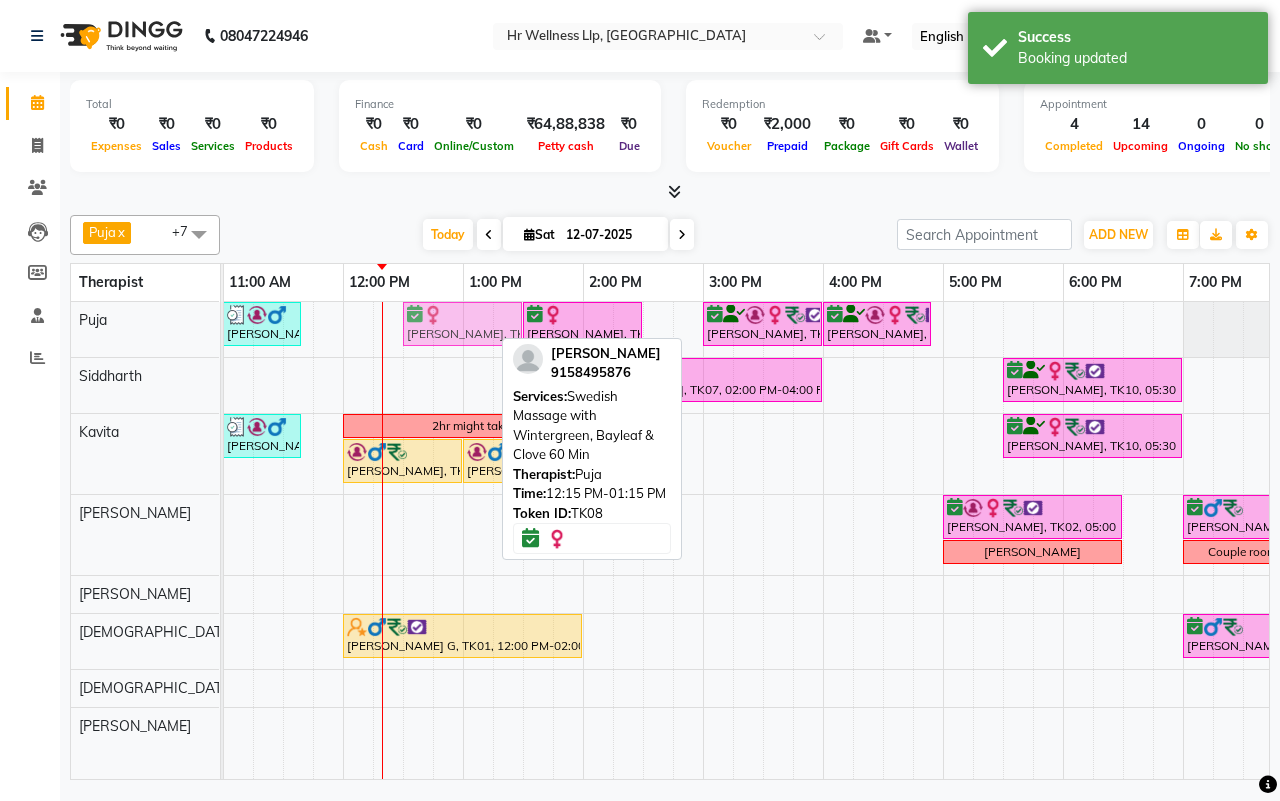 click on "Sudha Sharma, TK11, 10:00 AM-11:00 AM, Massage 60 Min     Sudha Sharma, TK11, 11:00 AM-11:40 AM, 10 mins complimentary Service     Siddhi Latey, TK08, 12:15 PM-01:15 PM, Swedish Massage with Wintergreen, Bayleaf & Clove 60 Min     Siddhi Latey, TK08, 01:30 PM-02:30 PM, Relaxing Head Massage     Yasmine Fidvi, TK05, 03:00 PM-04:00 PM, Massage 60 Min     Yasmine Fidvi, TK05, 04:00 PM-04:55 PM, 10 mins complimentary Service     Siddhi Latey, TK08, 12:15 PM-01:15 PM, Swedish Massage with Wintergreen, Bayleaf & Clove 60 Min" at bounding box center [-137, 329] 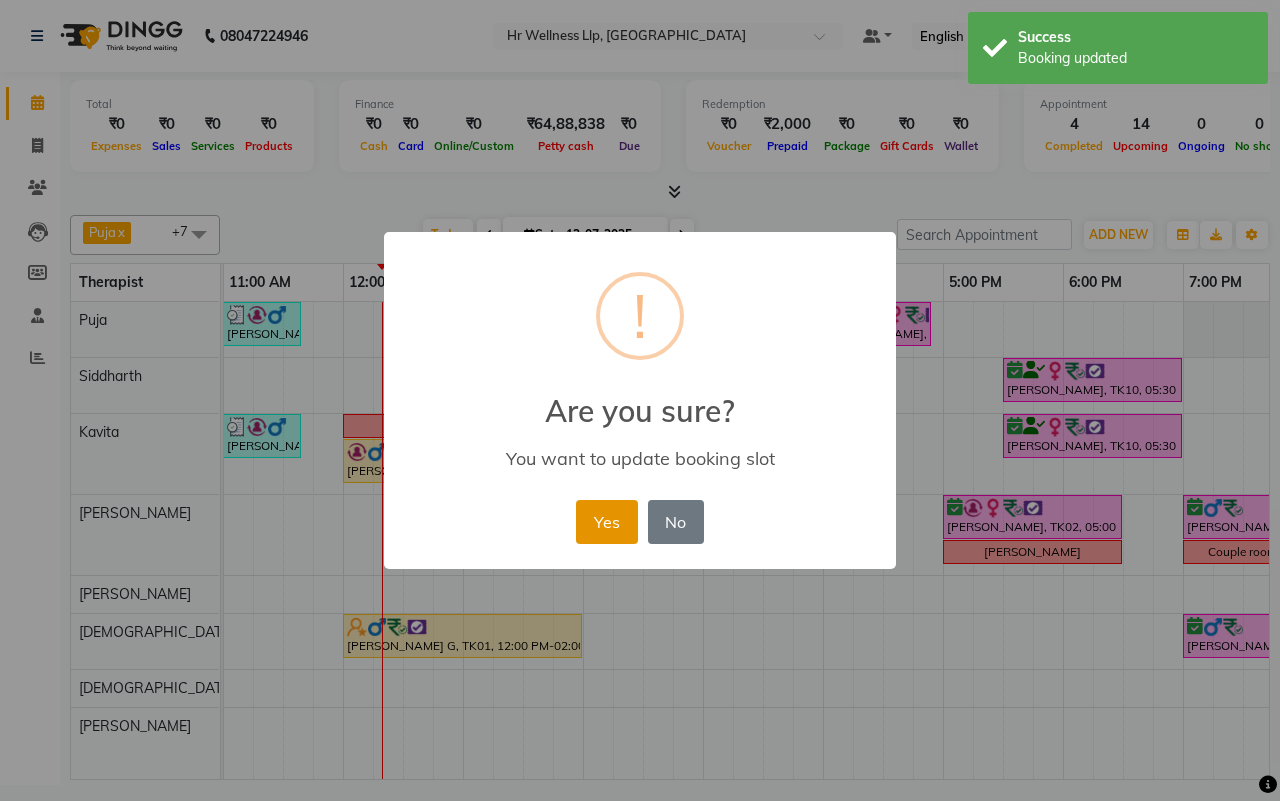 click on "Yes" at bounding box center (606, 522) 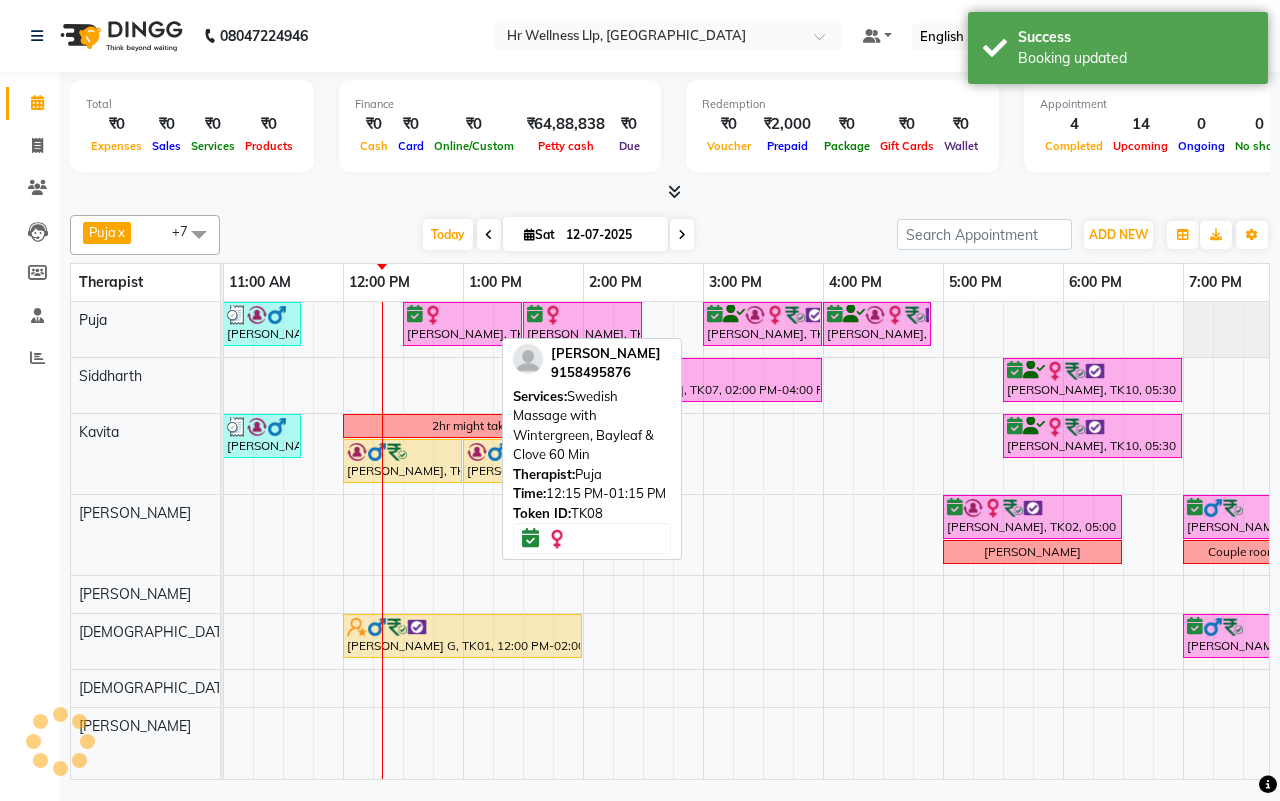 click on "Puja  x Siddharth  x Kavita  x Sharad Bhil  x Male waitlist  x Female waitlist  x Kevin  x Lucy  x +7 Select All Female waitlist Female waitlist 1 Kavita Kevin Lucy Male waitlist Preeti Puja Sharad Bhil Siddharth Today  Sat 12-07-2025 Toggle Dropdown Add Appointment Add Invoice Add Expense Add Attendance Add Client Toggle Dropdown Add Appointment Add Invoice Add Expense Add Attendance Add Client ADD NEW Toggle Dropdown Add Appointment Add Invoice Add Expense Add Attendance Add Client Puja  x Siddharth  x Kavita  x Sharad Bhil  x Male waitlist  x Female waitlist  x Kevin  x Lucy  x +7 Select All Female waitlist Female waitlist 1 Kavita Kevin Lucy Male waitlist Preeti Puja Sharad Bhil Siddharth Group By  Staff View   Room View  View as Vertical  Vertical - Week View  Horizontal  Horizontal - Week View  List  Toggle Dropdown Calendar Settings Manage Tags   Arrange Therapists   Reset Therapists  Full Screen Appointment Form Zoom 100%" at bounding box center (670, 235) 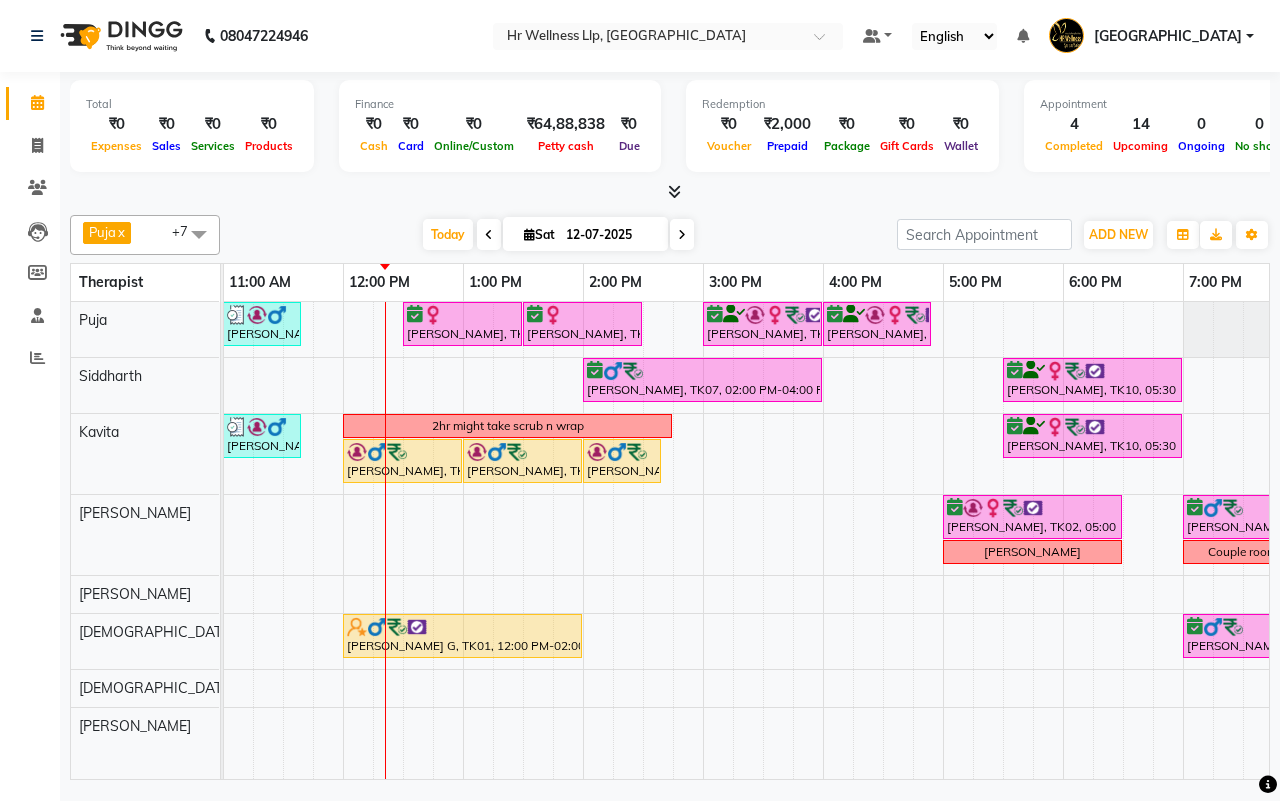 click on "Today  Sat 12-07-2025" at bounding box center (558, 235) 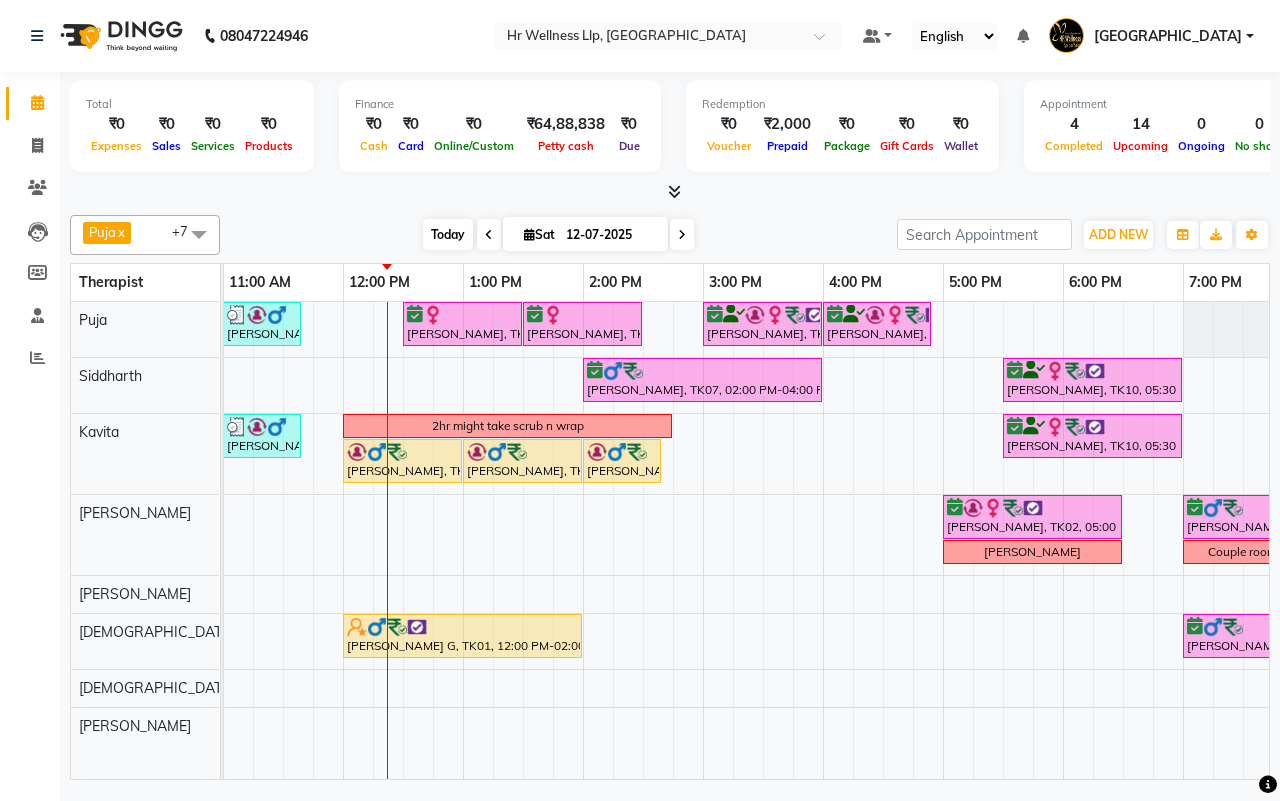 click on "Today" at bounding box center (448, 234) 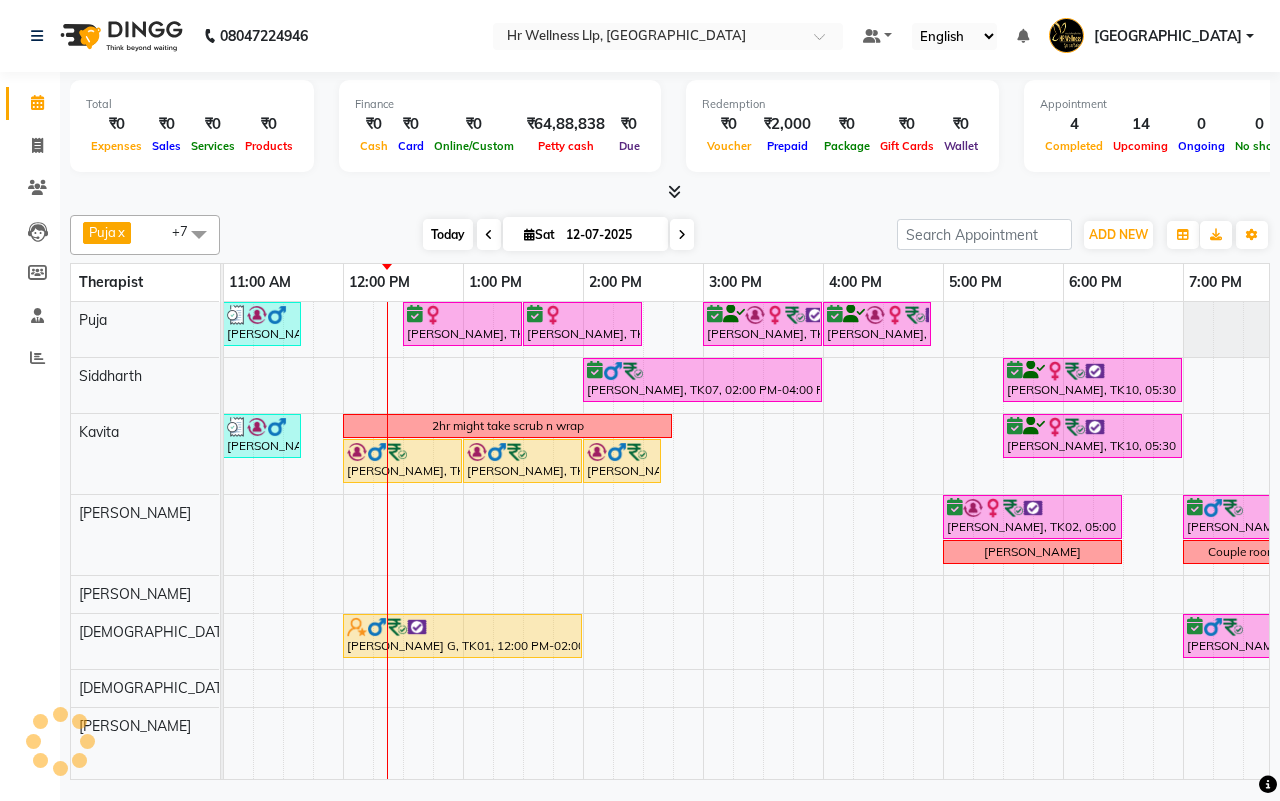 scroll, scrollTop: 0, scrollLeft: 481, axis: horizontal 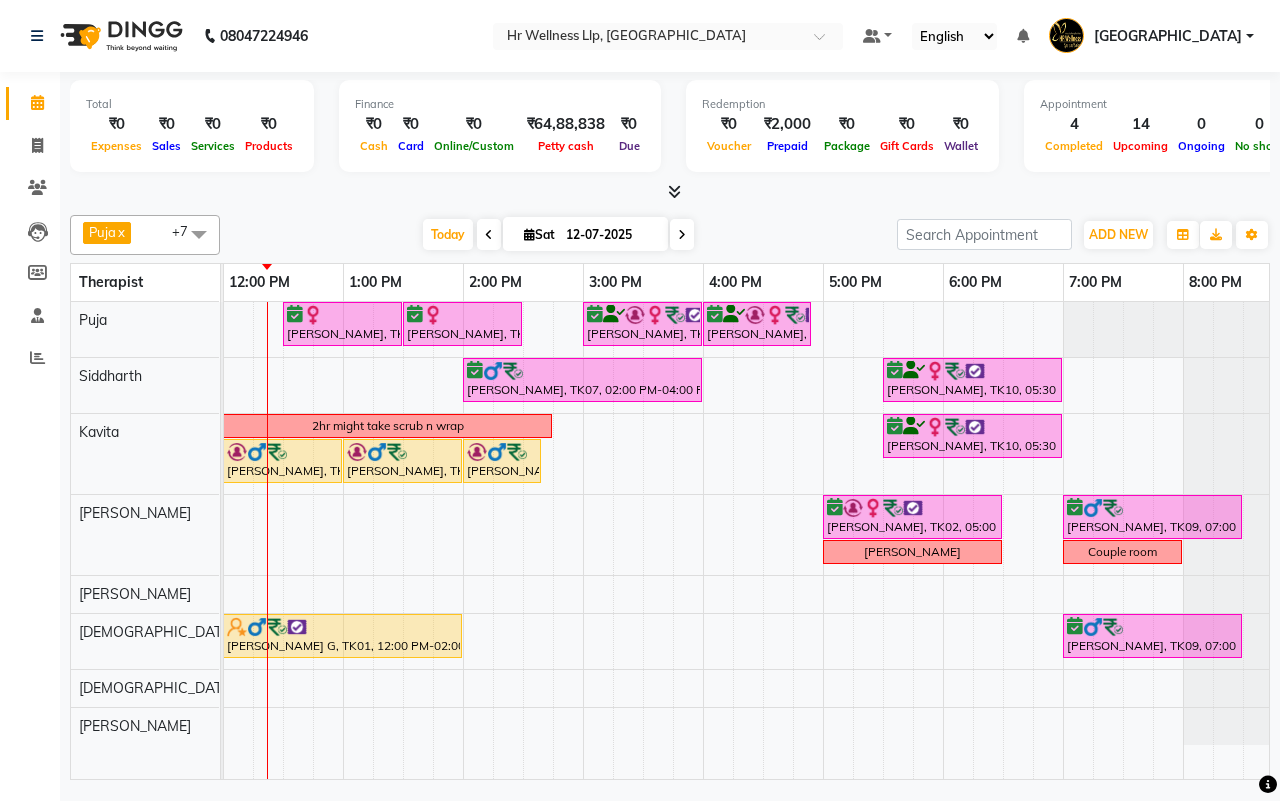 click on "12-07-2025" at bounding box center (610, 235) 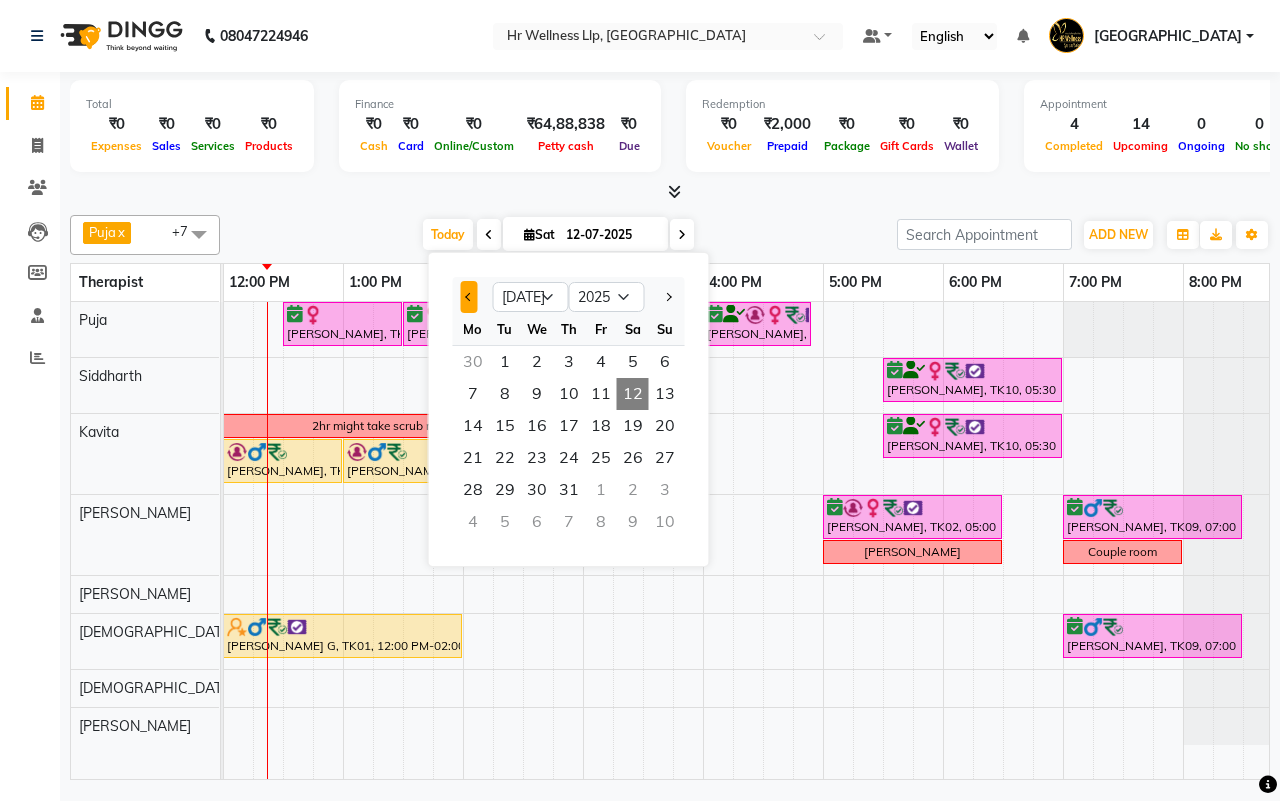 click at bounding box center [469, 297] 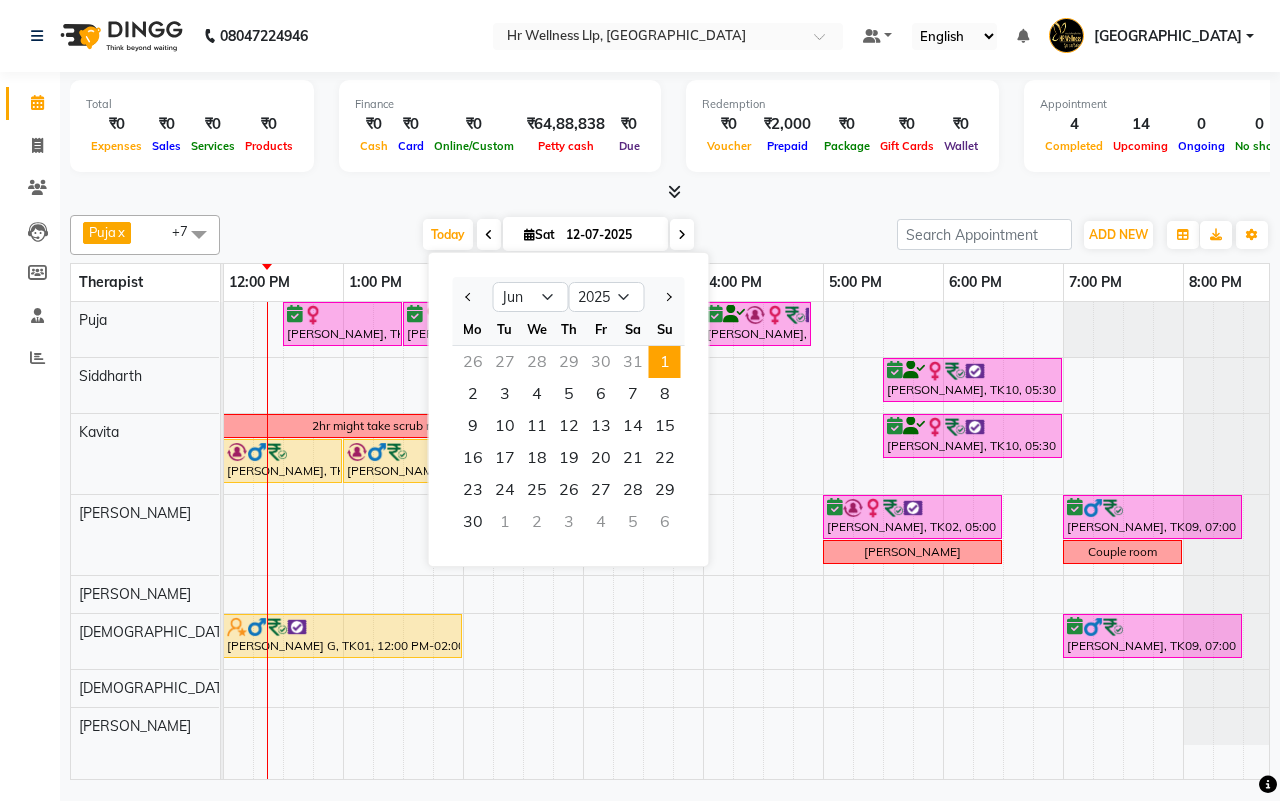 click on "1" at bounding box center [665, 362] 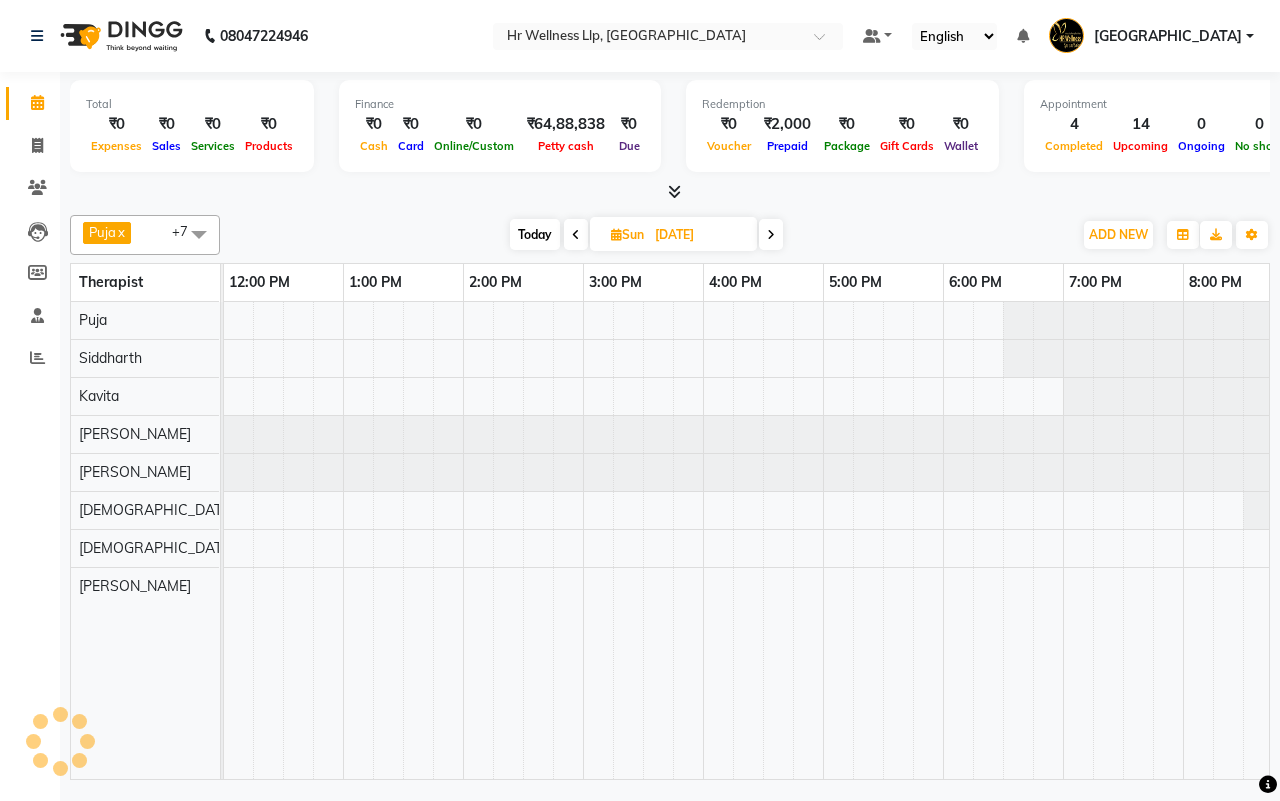 scroll, scrollTop: 0, scrollLeft: 481, axis: horizontal 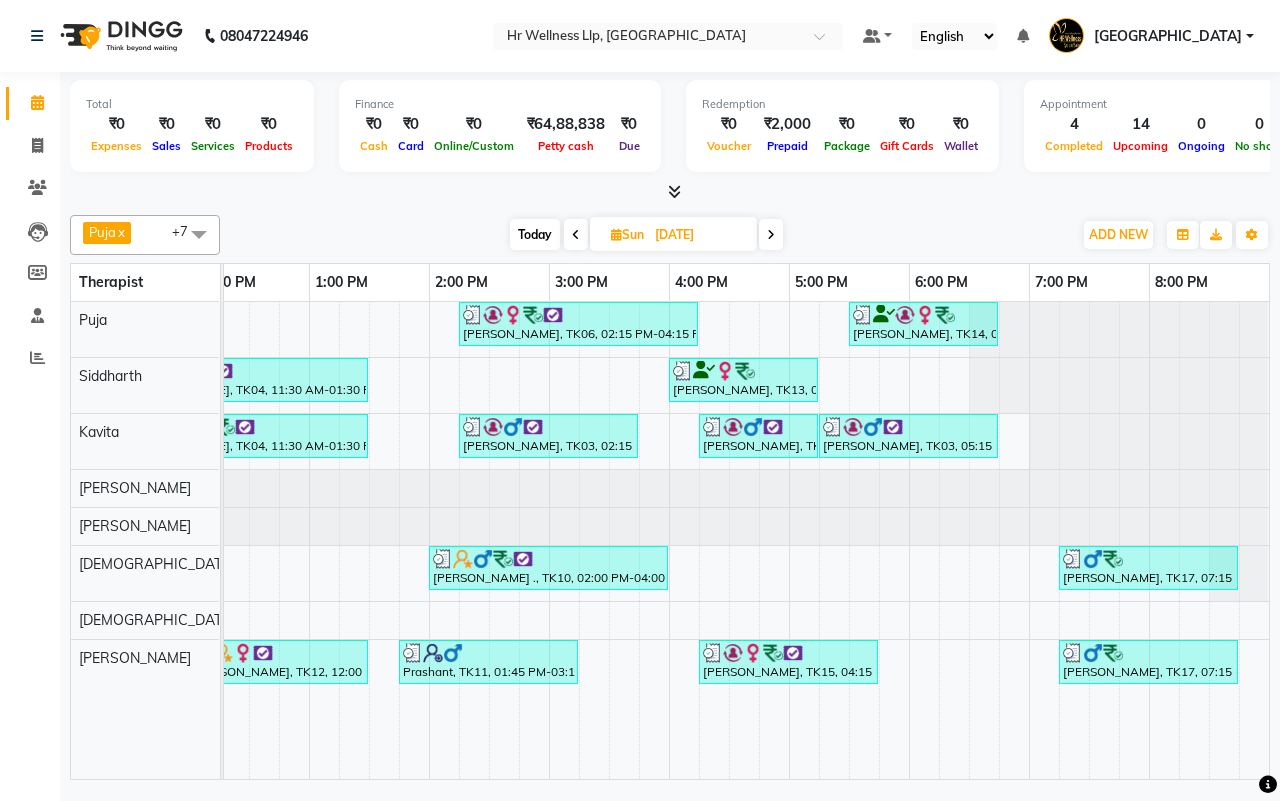click at bounding box center (771, 234) 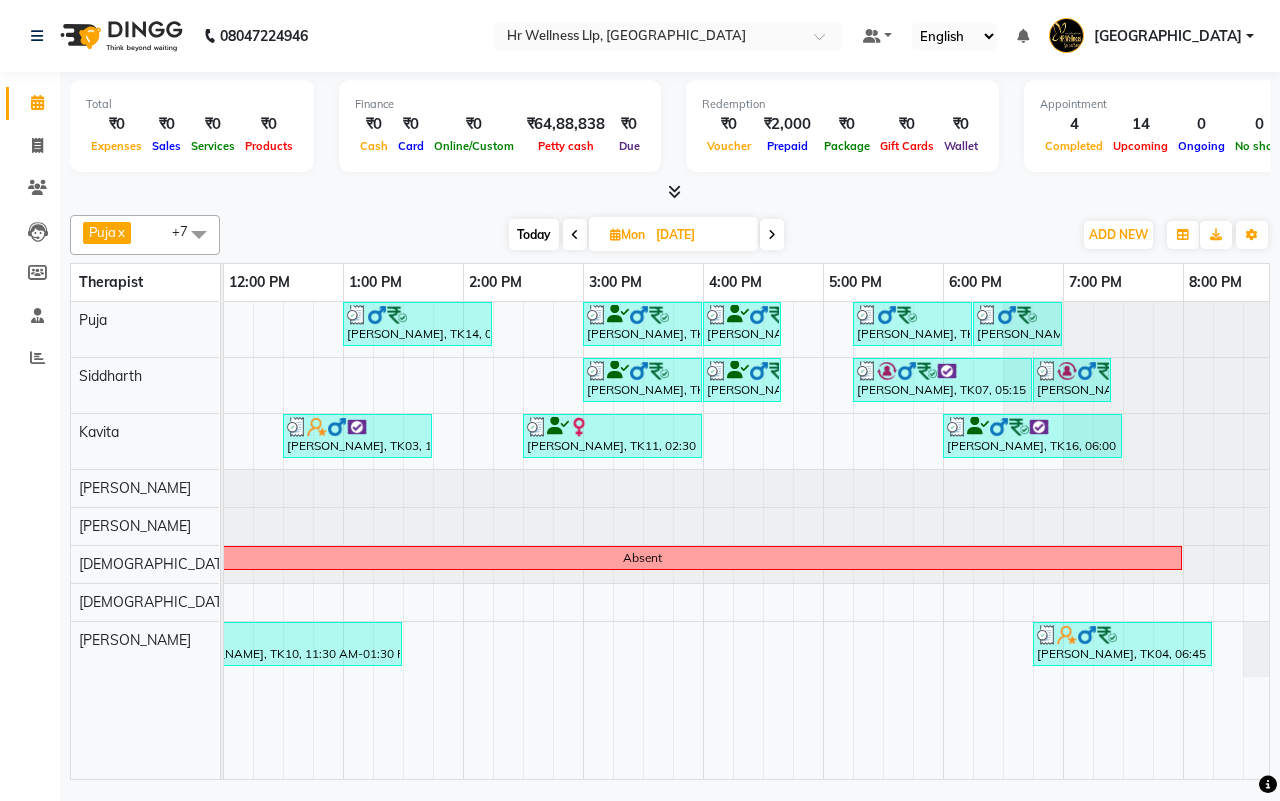 scroll, scrollTop: 0, scrollLeft: 348, axis: horizontal 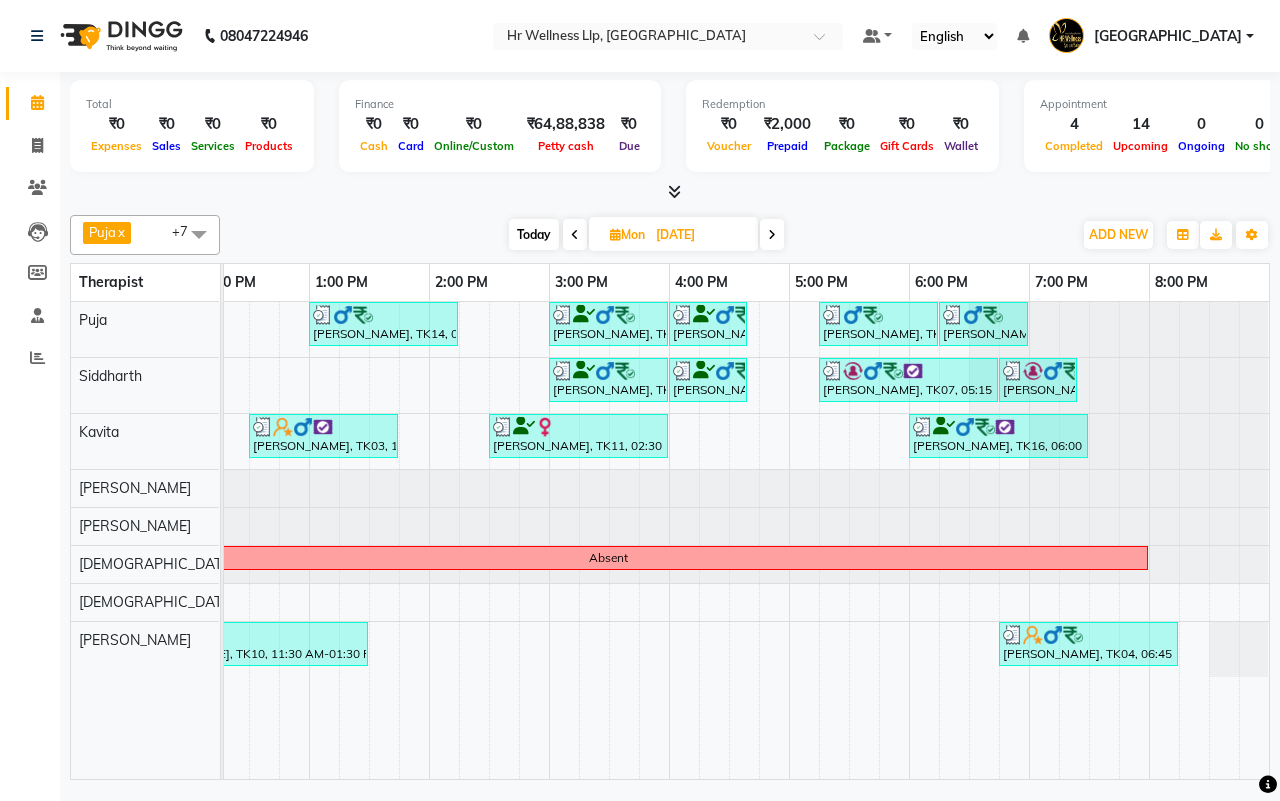 click at bounding box center (772, 235) 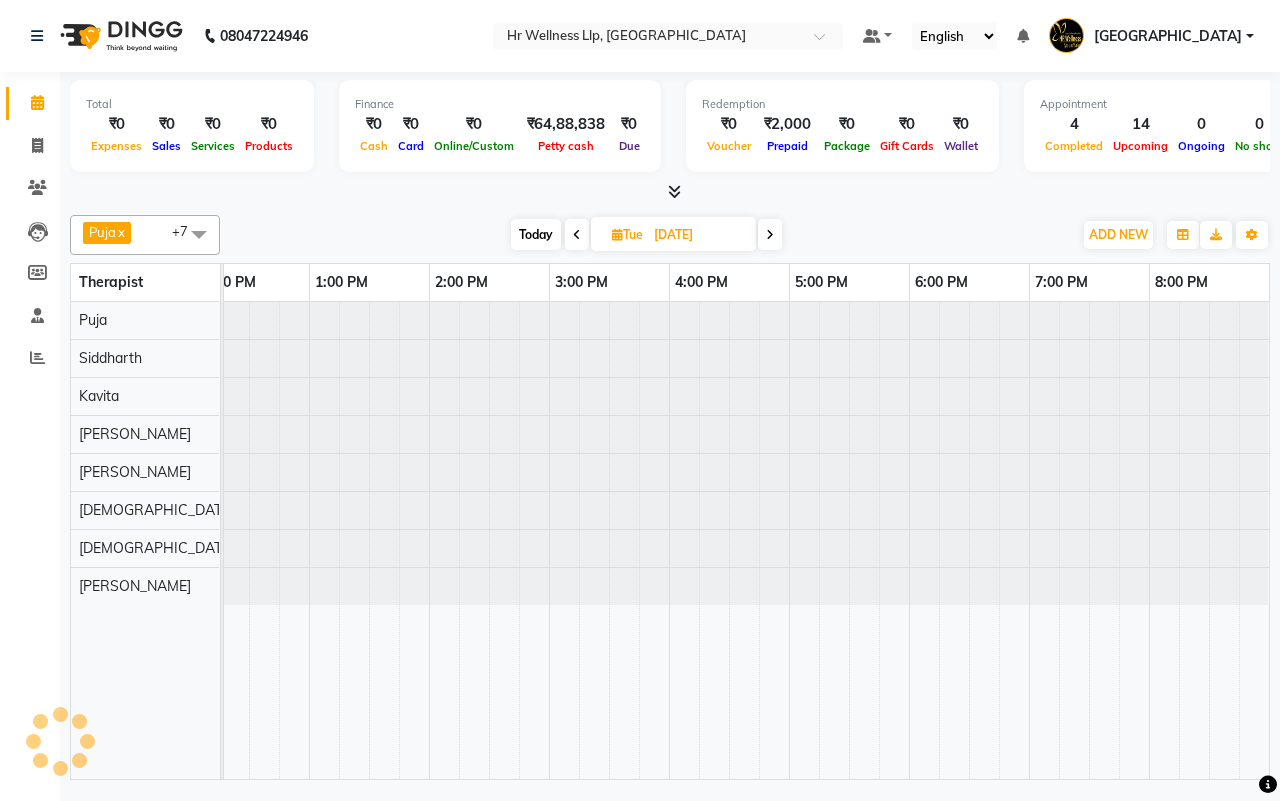 scroll, scrollTop: 0, scrollLeft: 0, axis: both 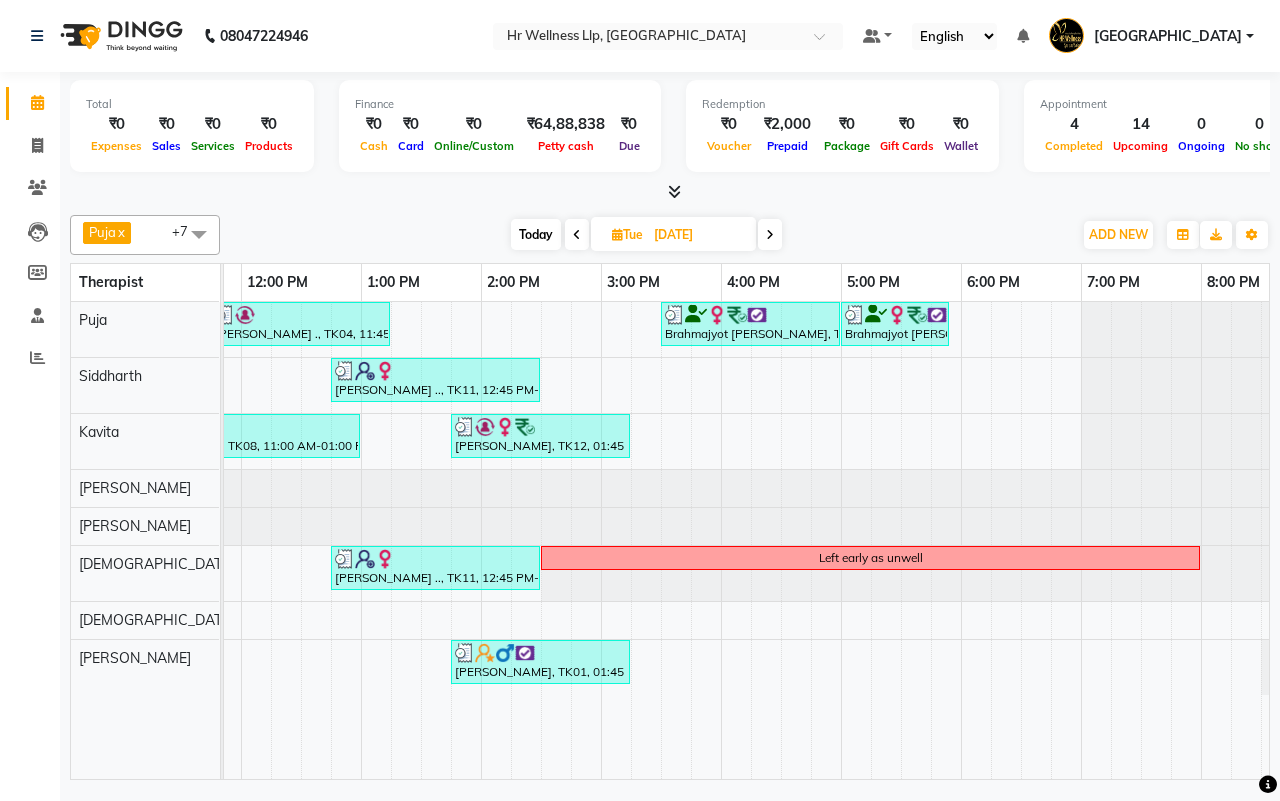 click at bounding box center [770, 235] 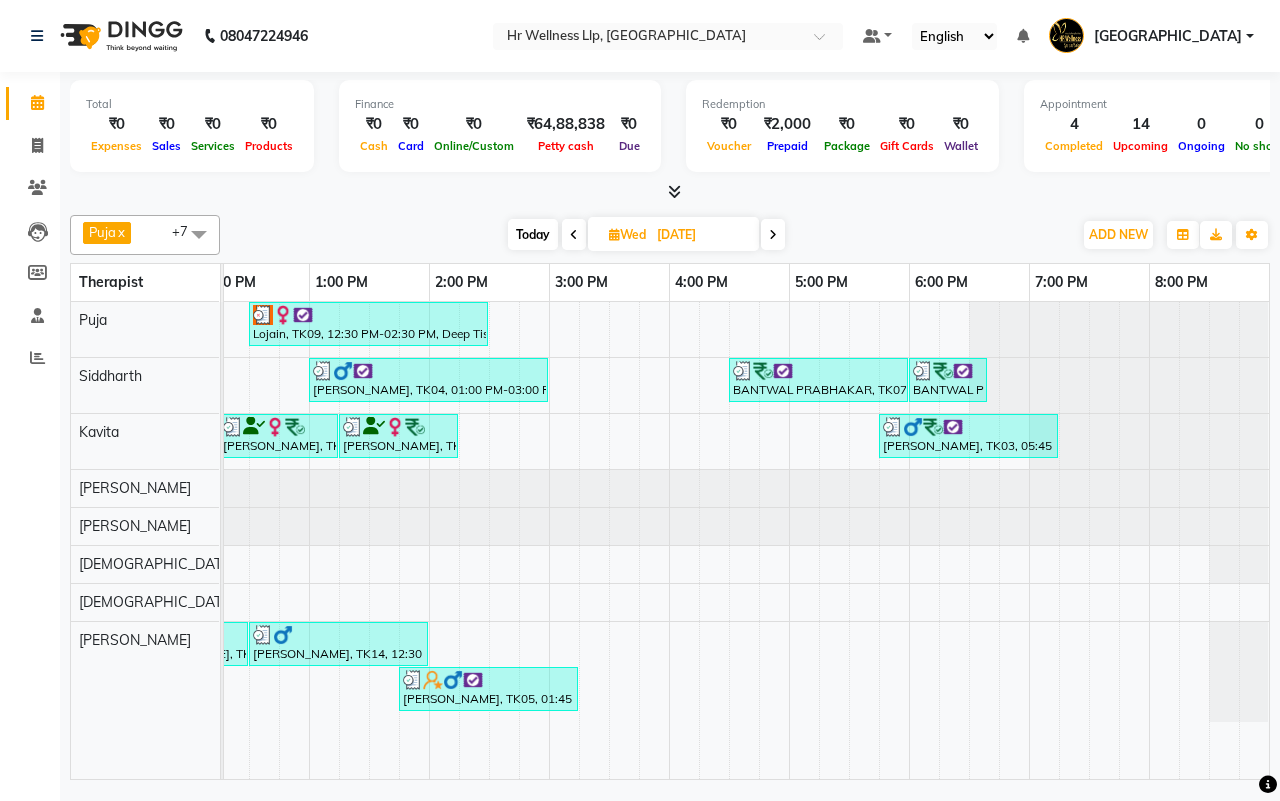 click at bounding box center (773, 235) 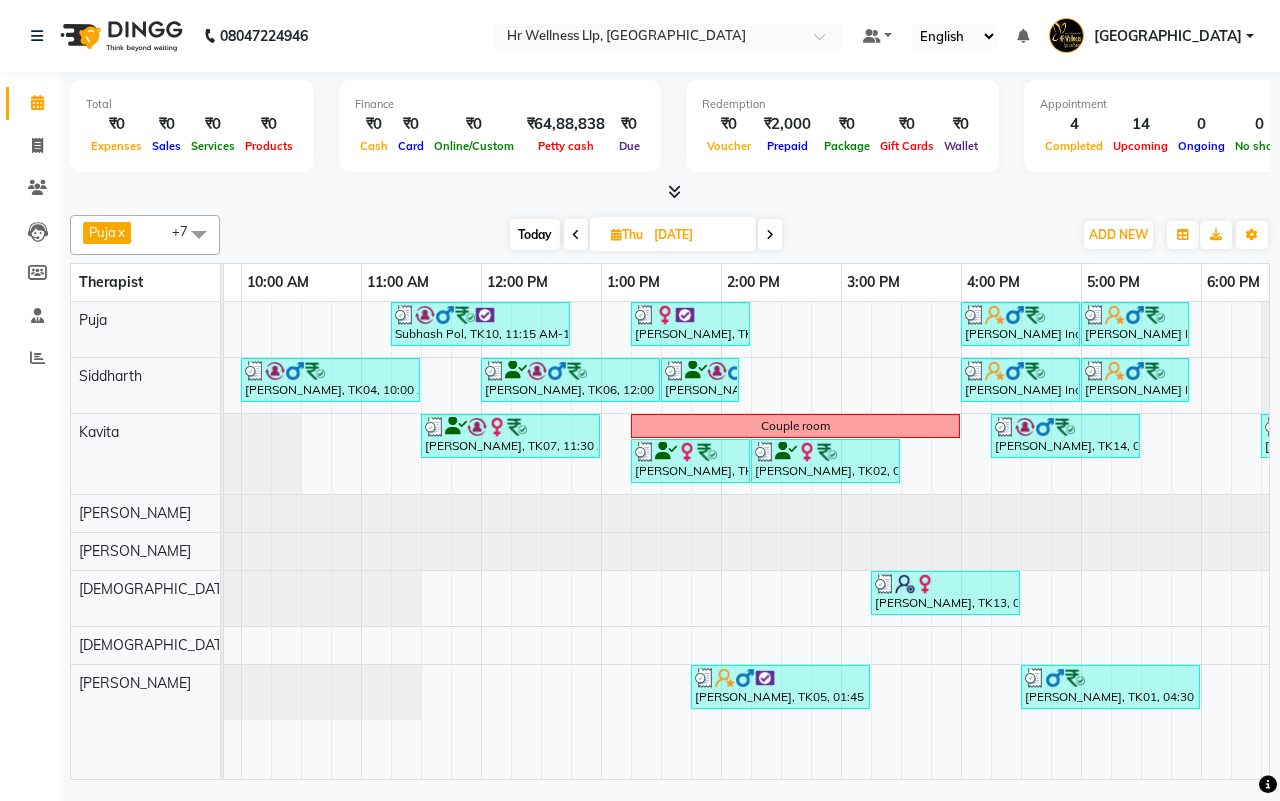 click at bounding box center (770, 234) 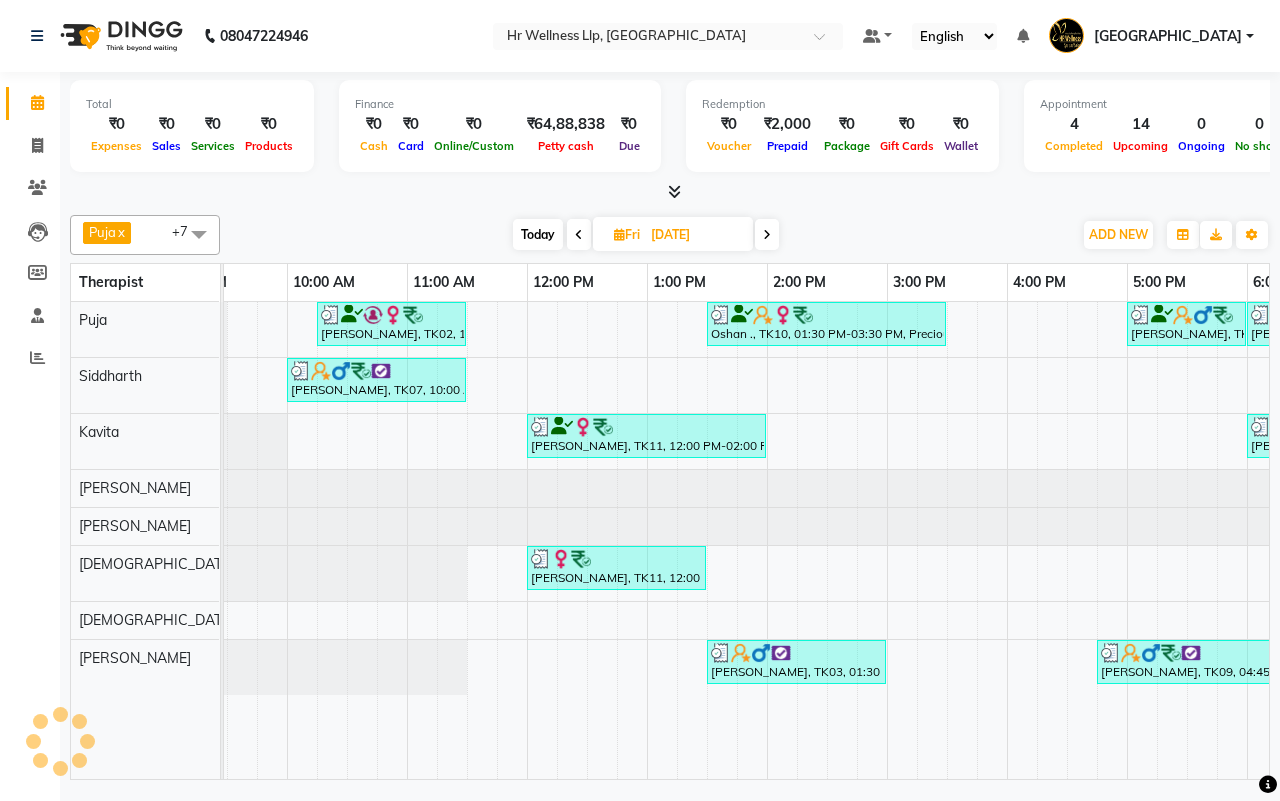 click at bounding box center (767, 235) 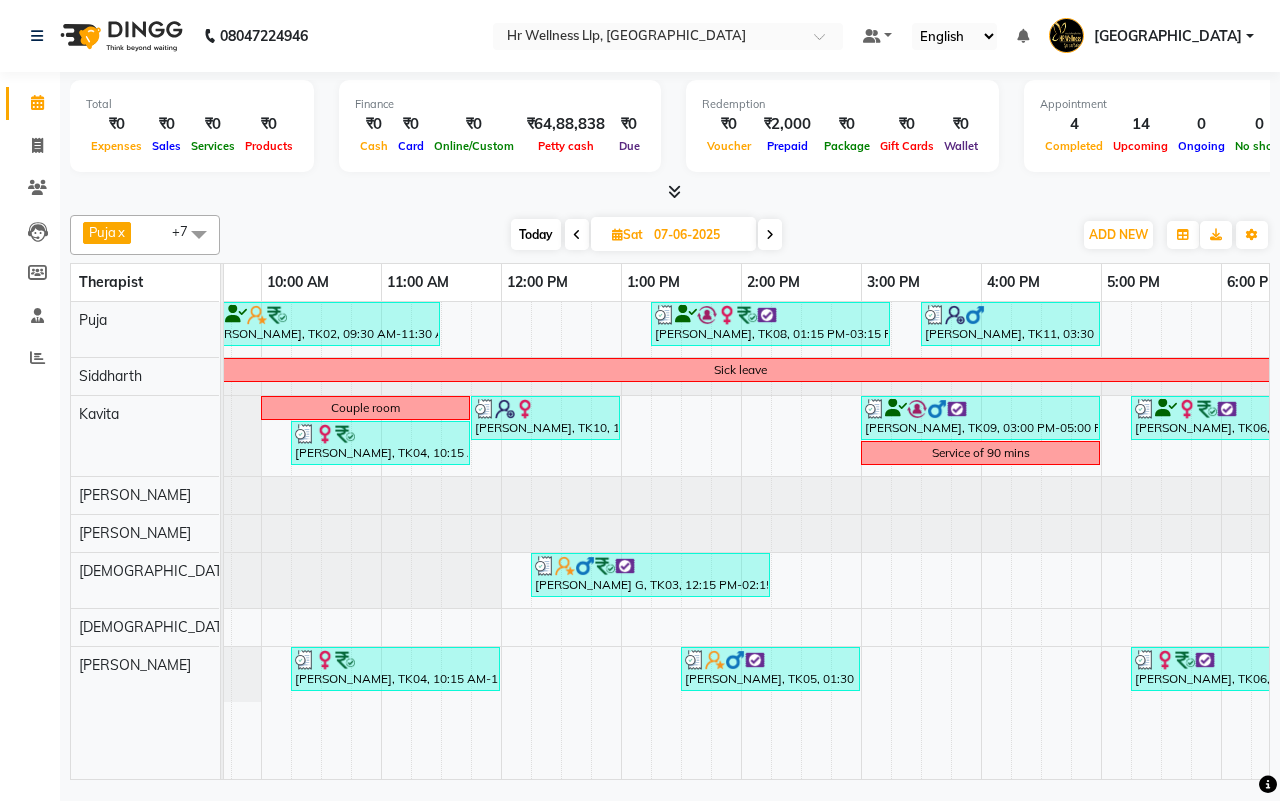 click at bounding box center [770, 235] 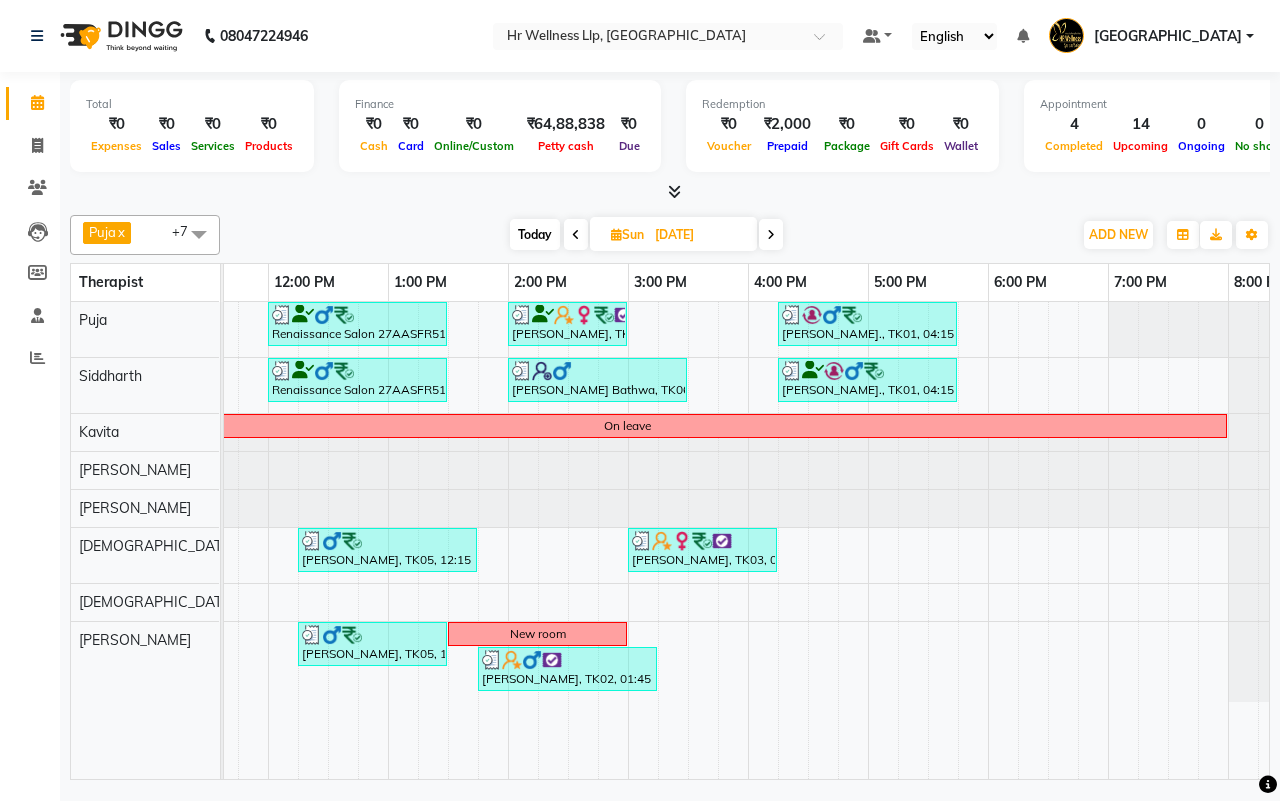 click at bounding box center [771, 234] 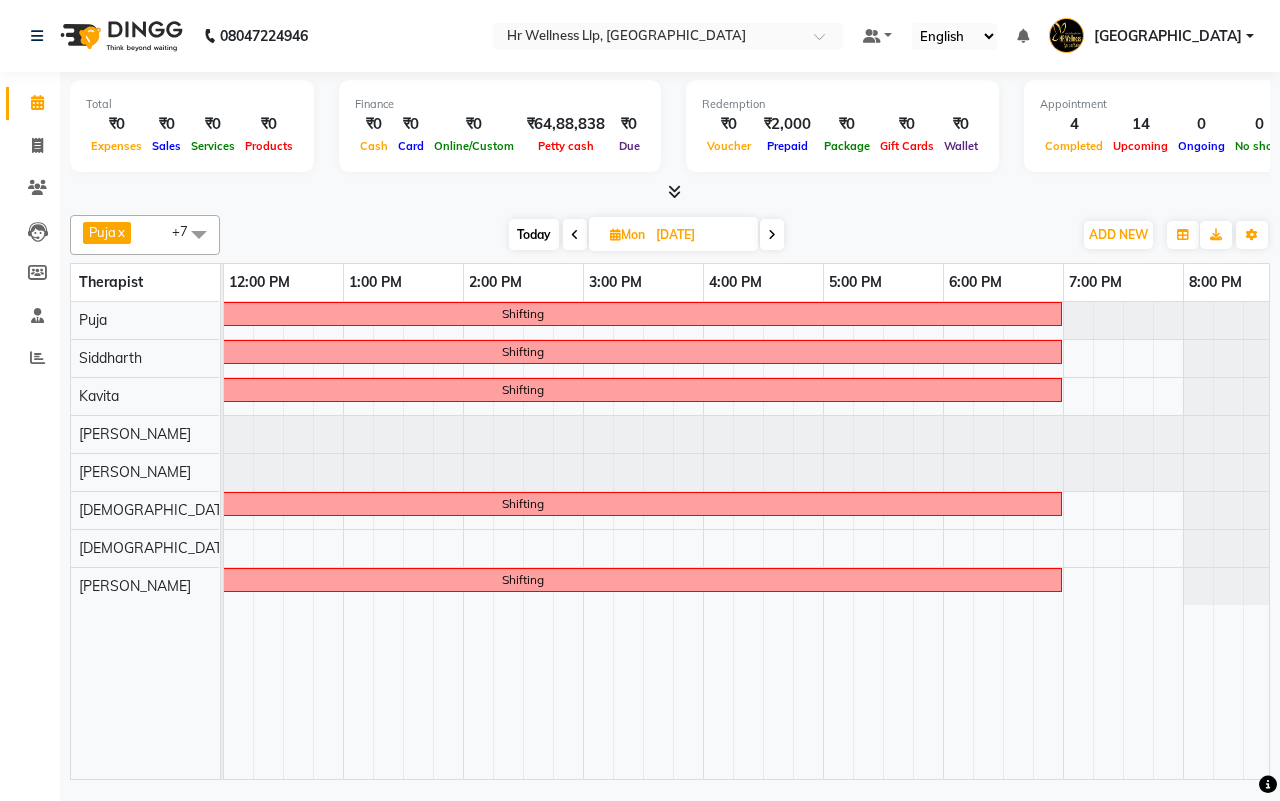 click on "09-06-2025" at bounding box center (700, 235) 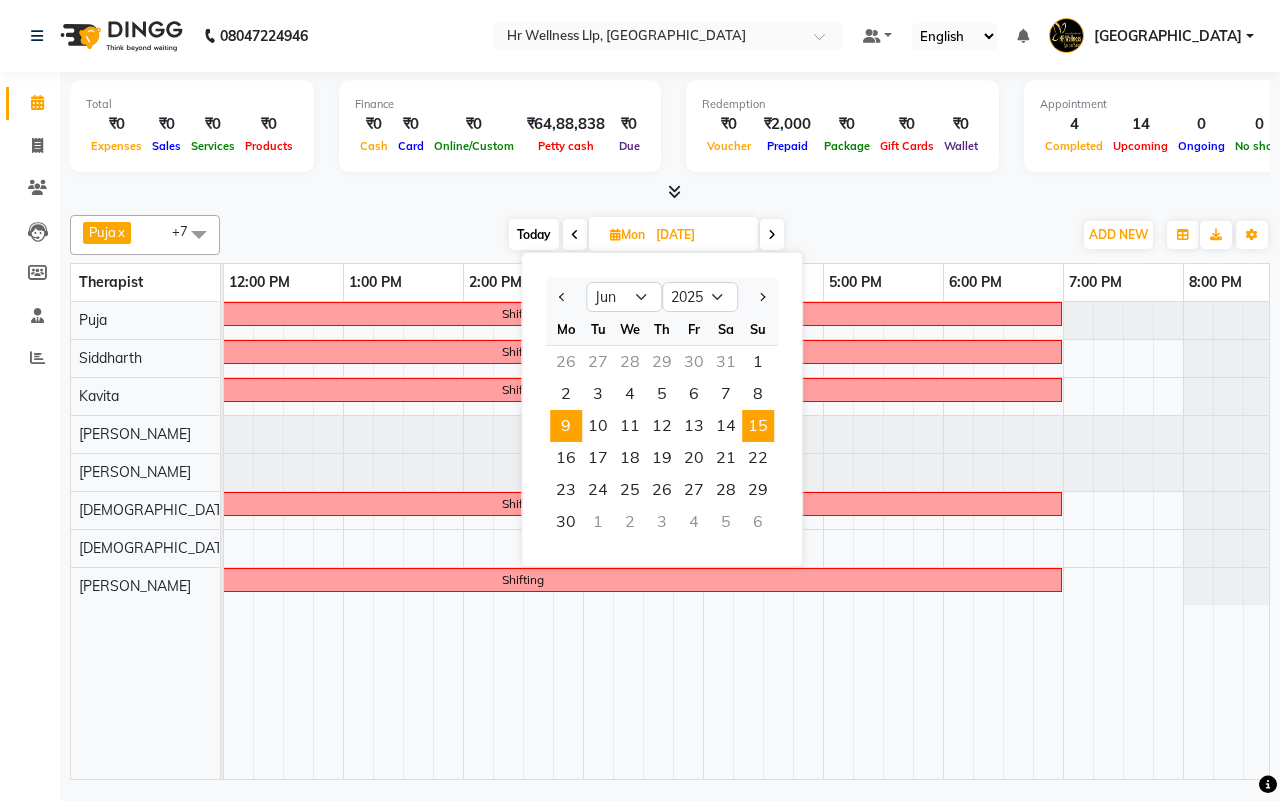 click on "15" at bounding box center (758, 426) 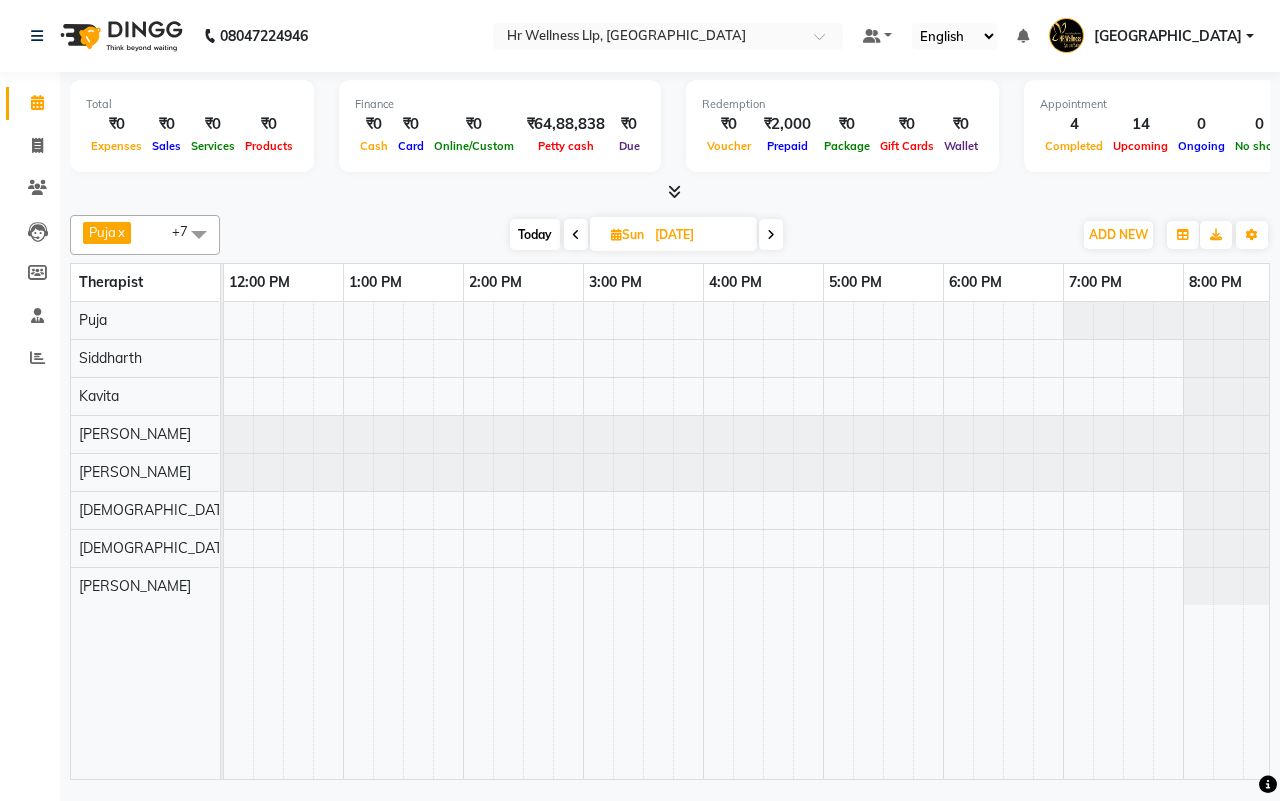click at bounding box center (771, 234) 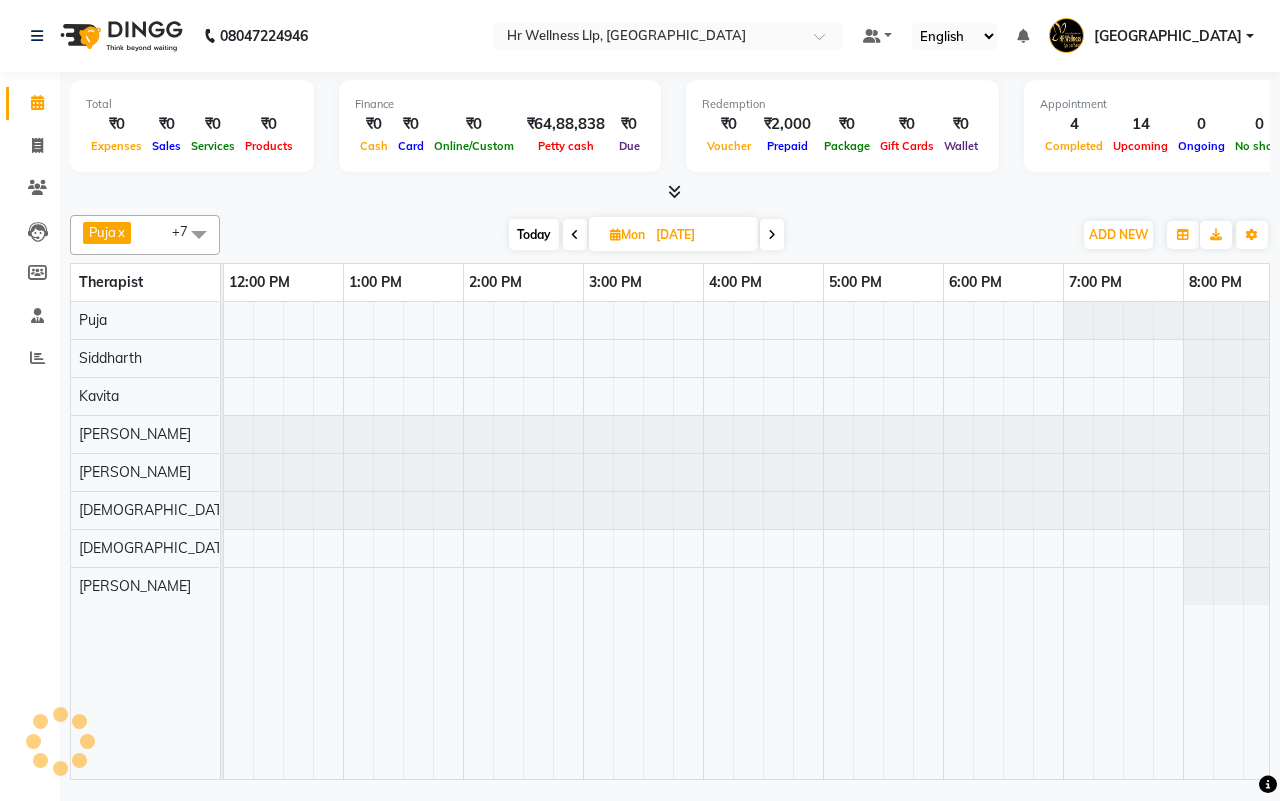 click at bounding box center [772, 234] 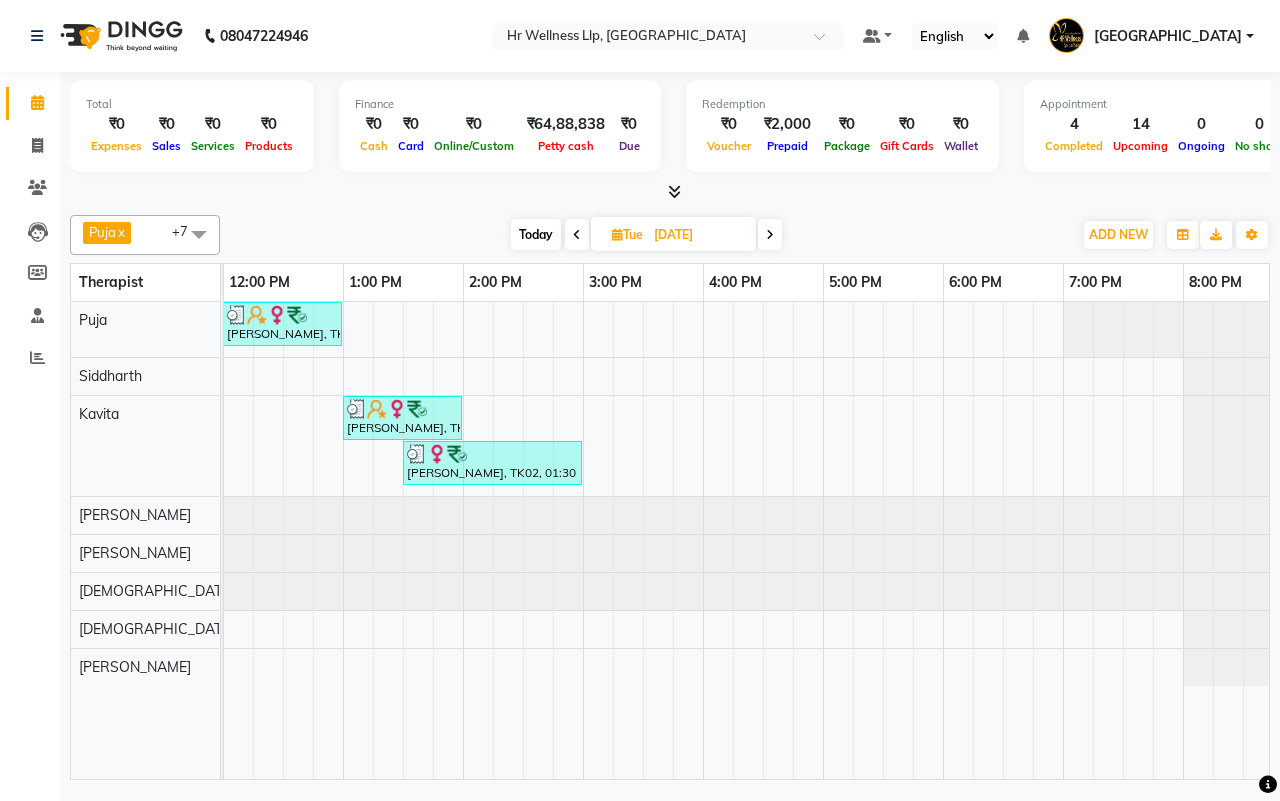 click at bounding box center (577, 234) 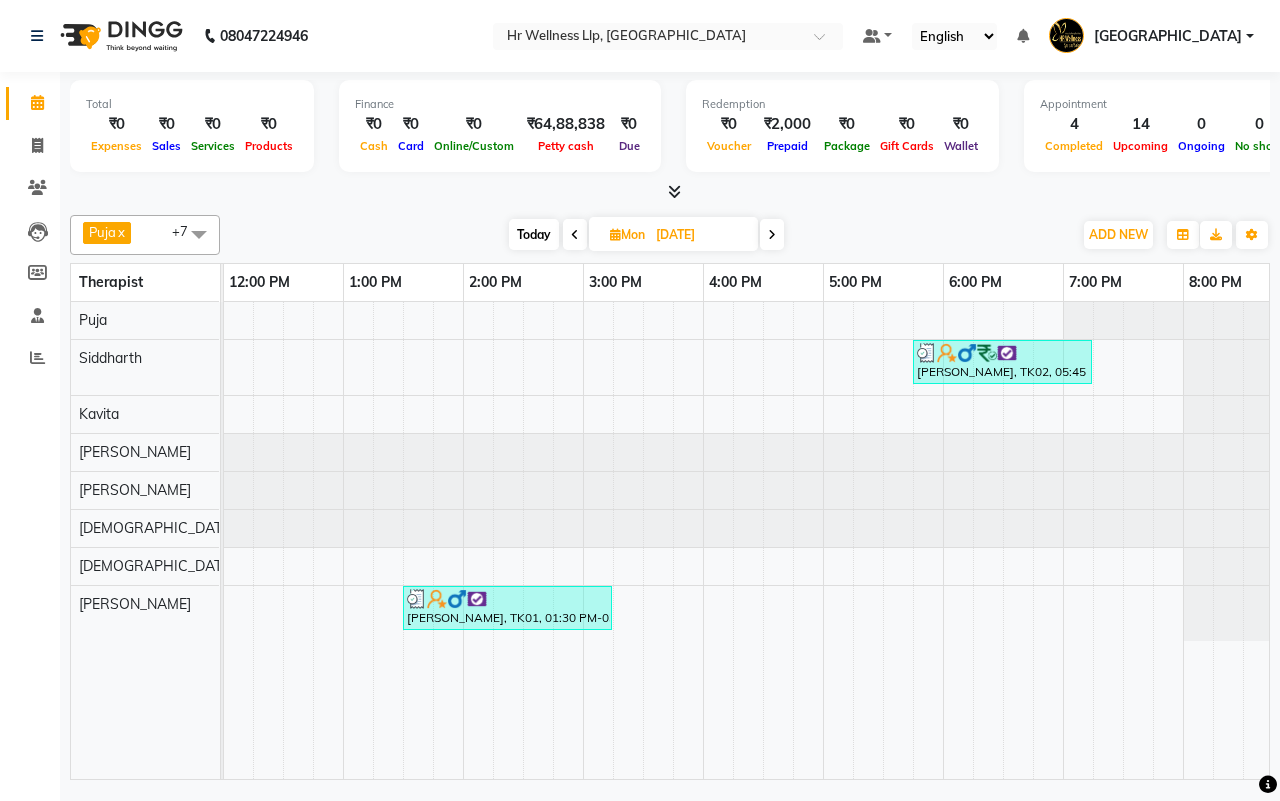 click at bounding box center (772, 235) 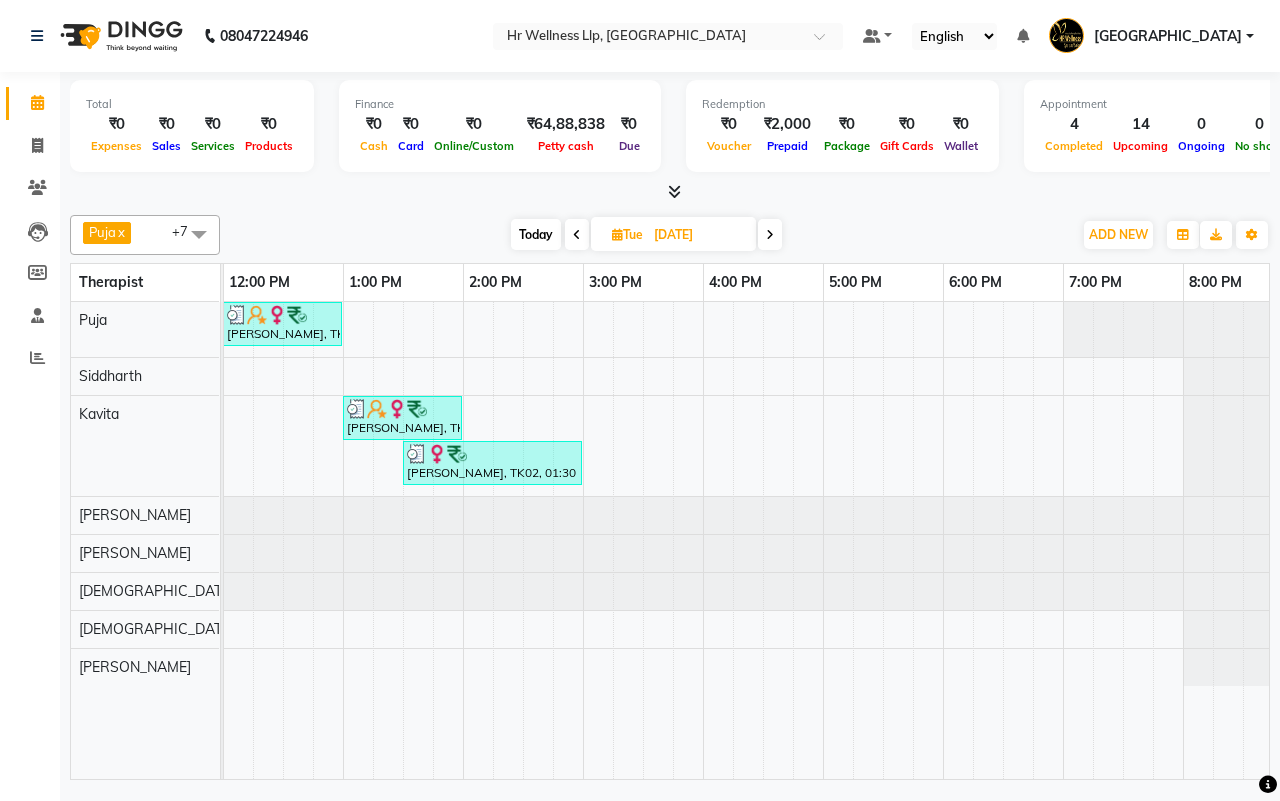 click at bounding box center (770, 234) 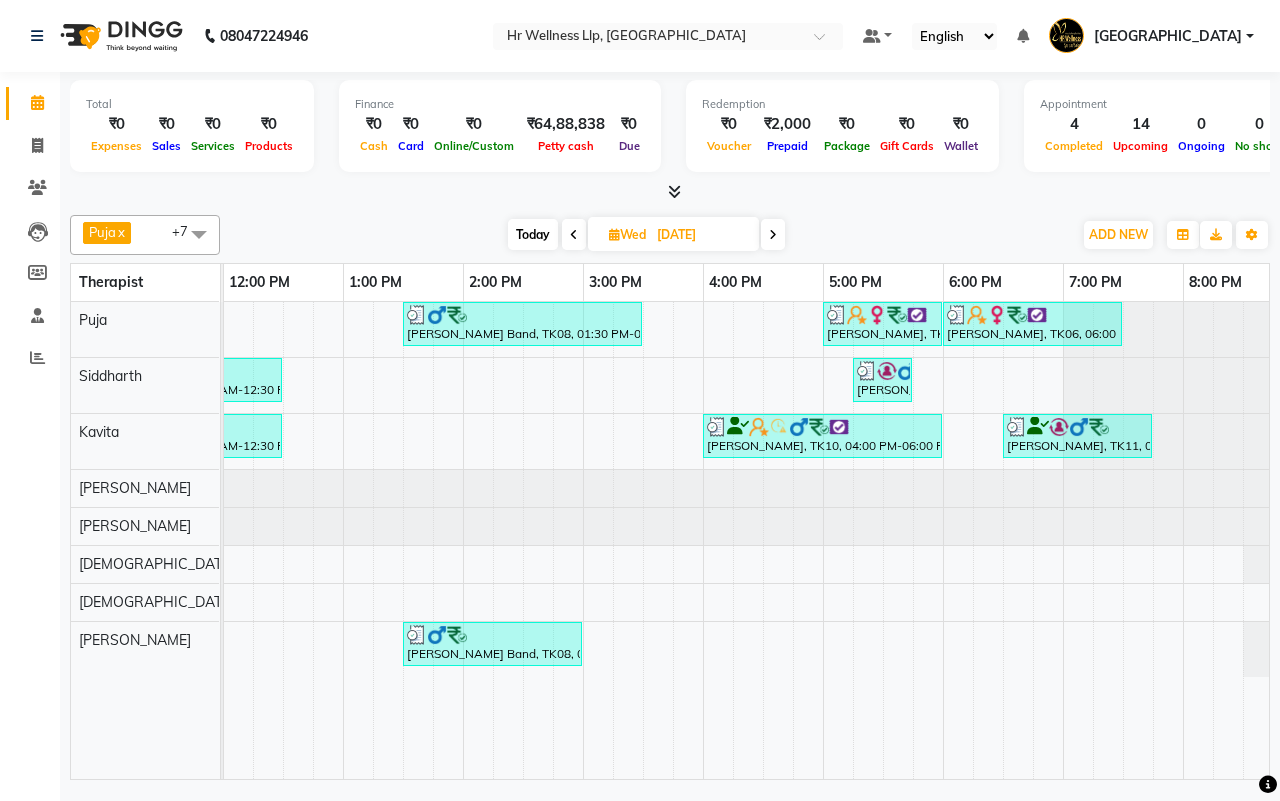 click at bounding box center [773, 235] 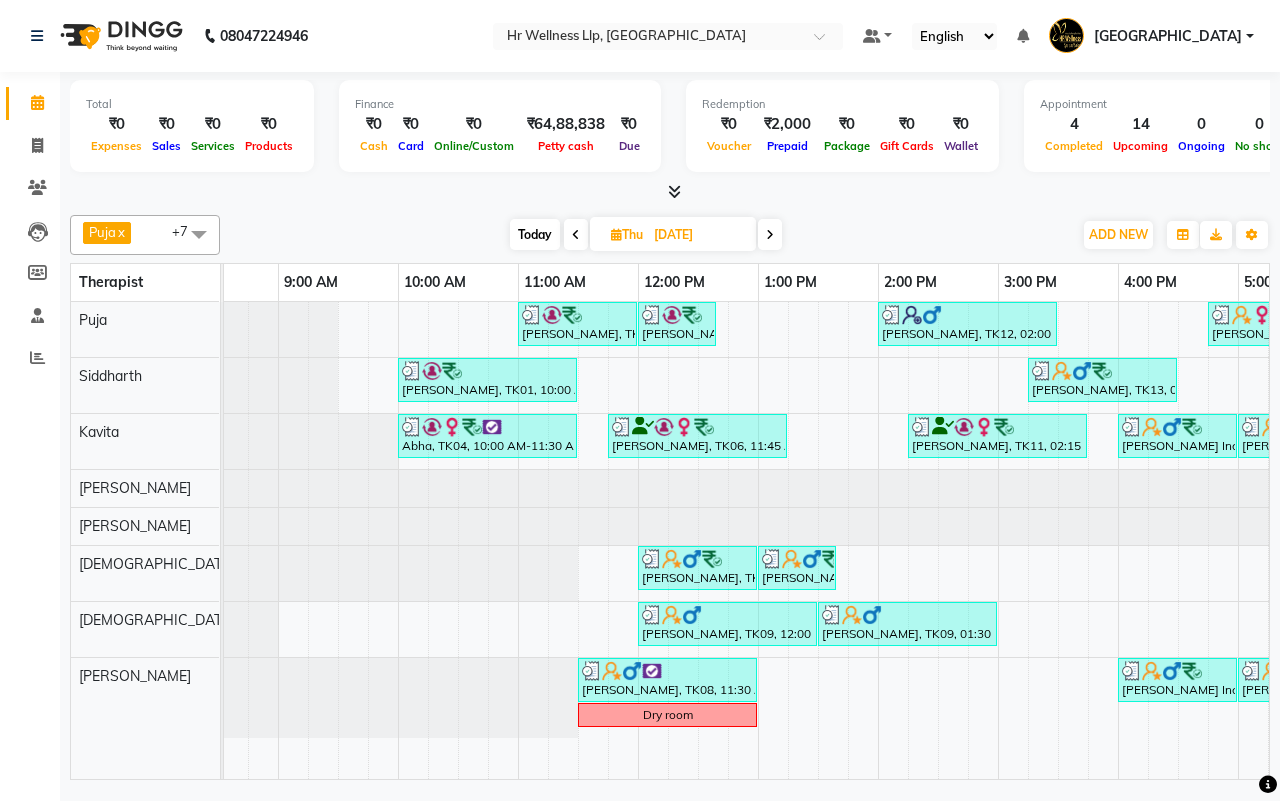 click at bounding box center (770, 234) 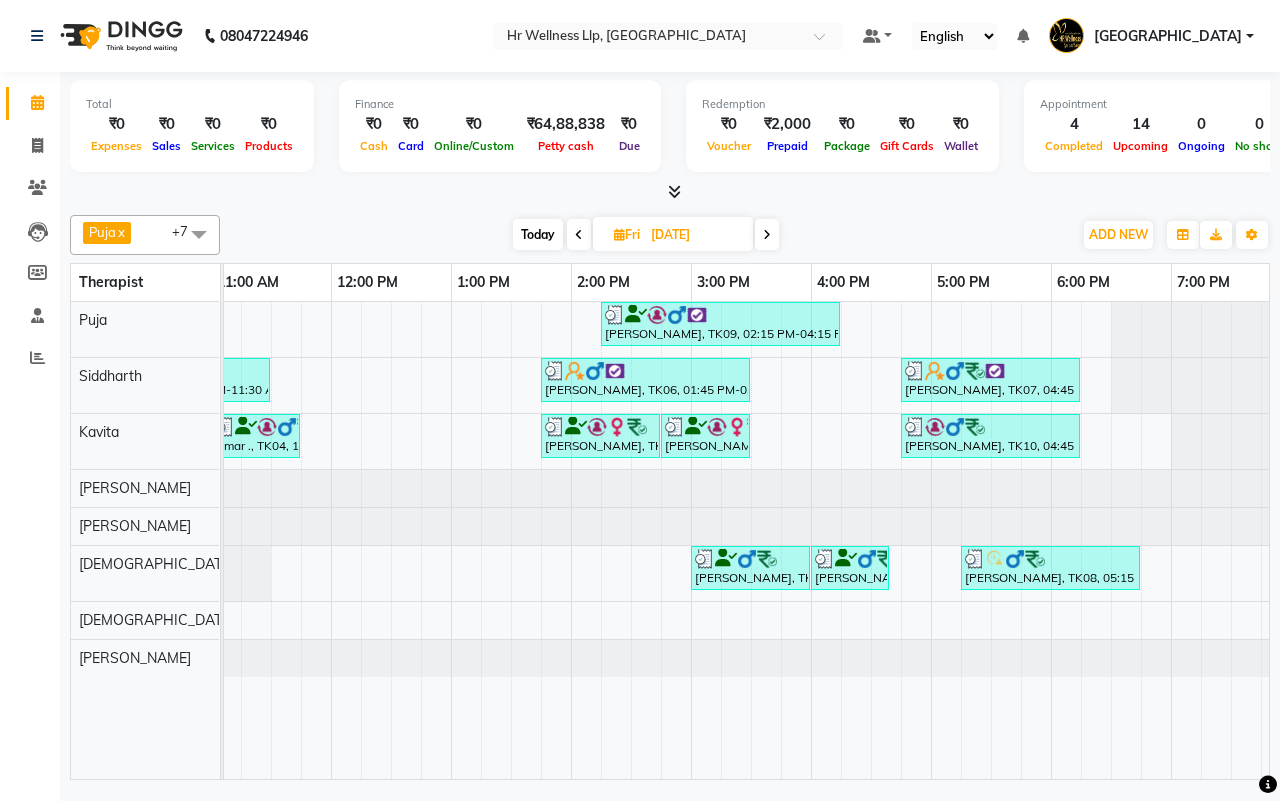 click at bounding box center (767, 235) 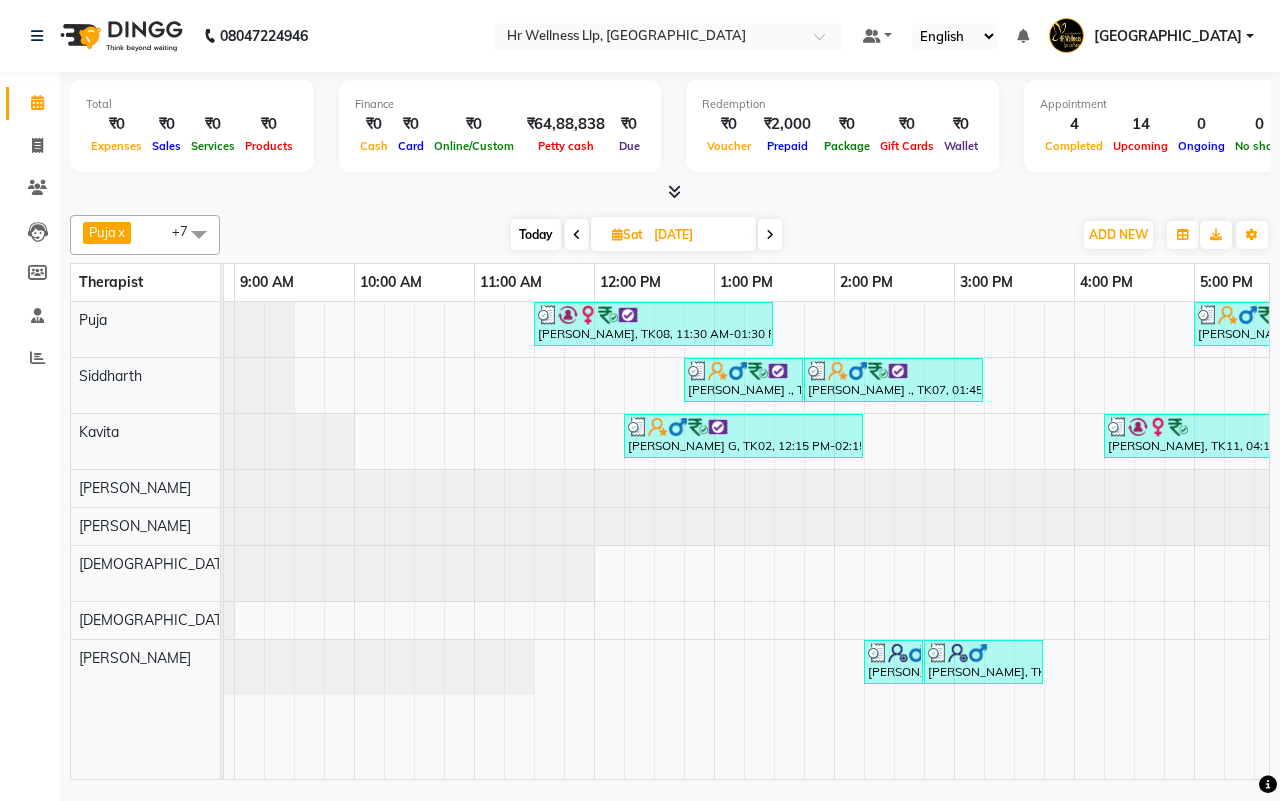 click at bounding box center (770, 235) 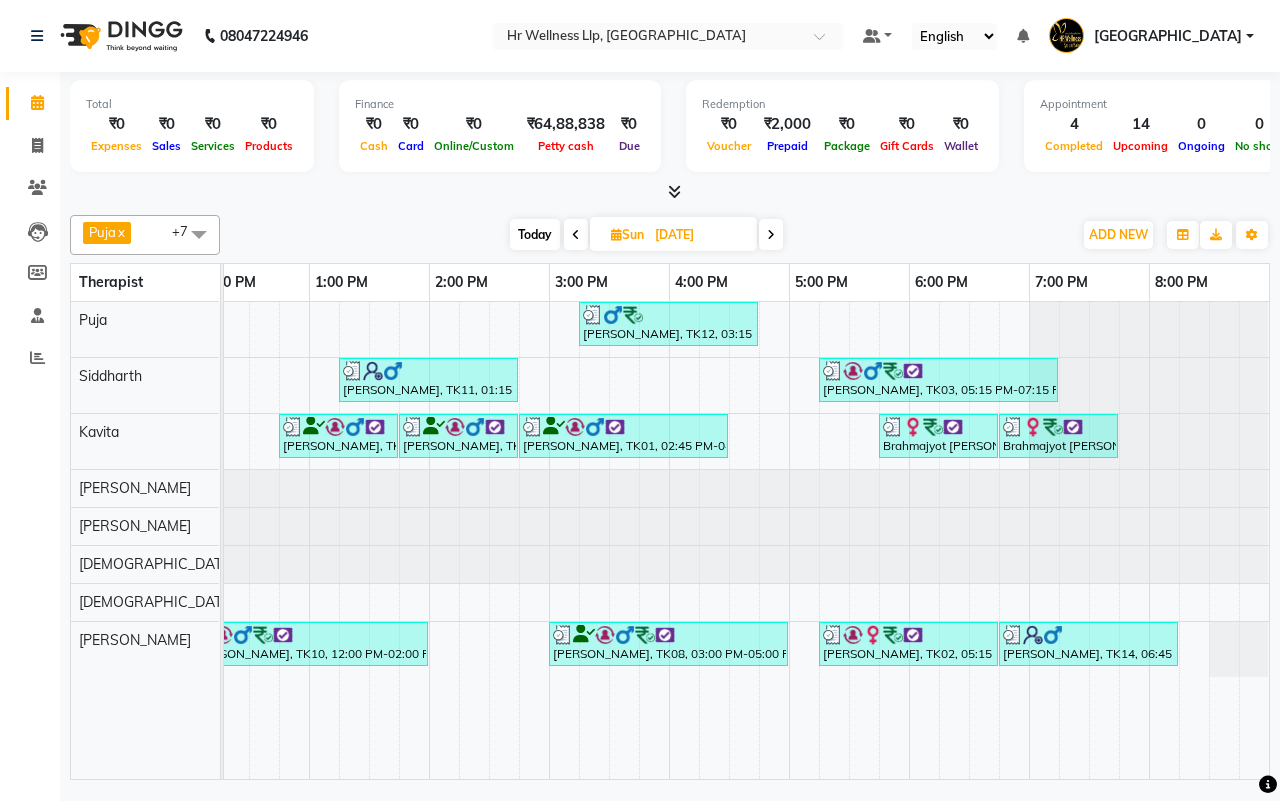 click at bounding box center (771, 234) 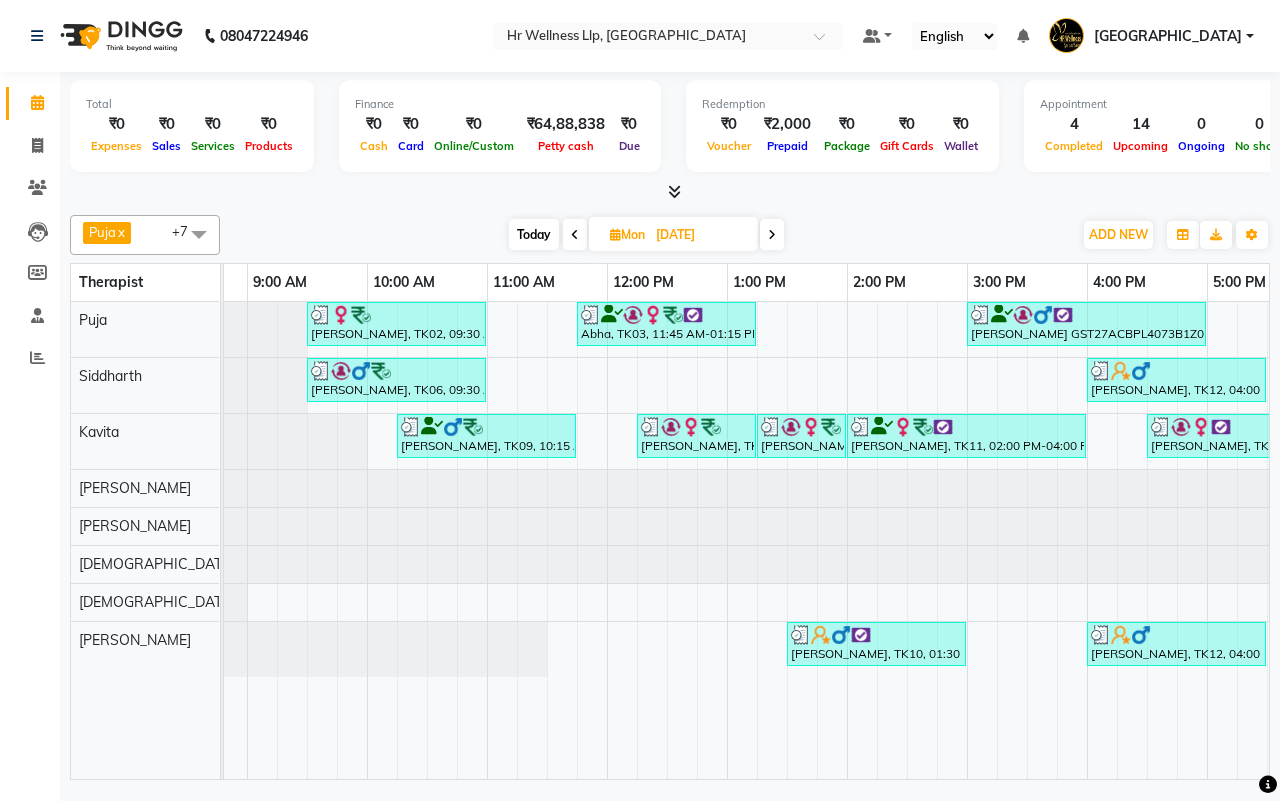 click at bounding box center [772, 235] 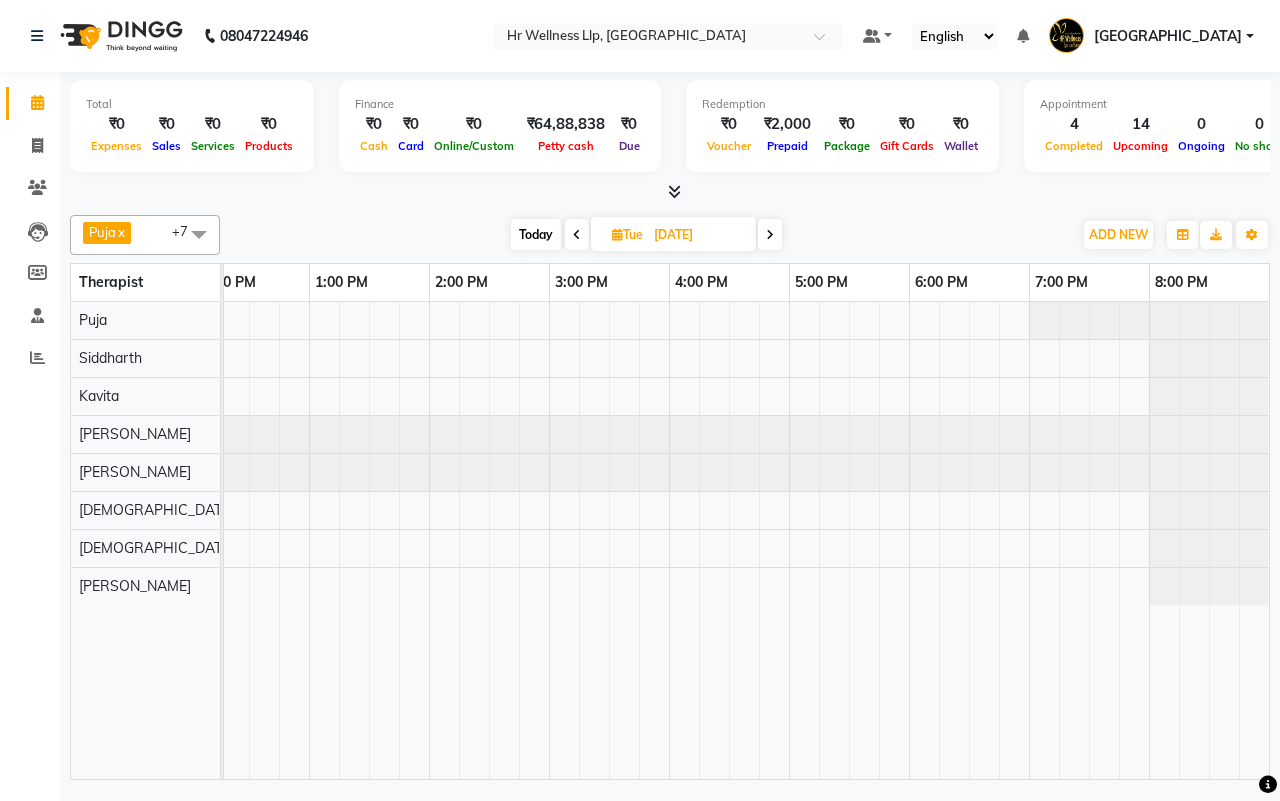 click at bounding box center (770, 235) 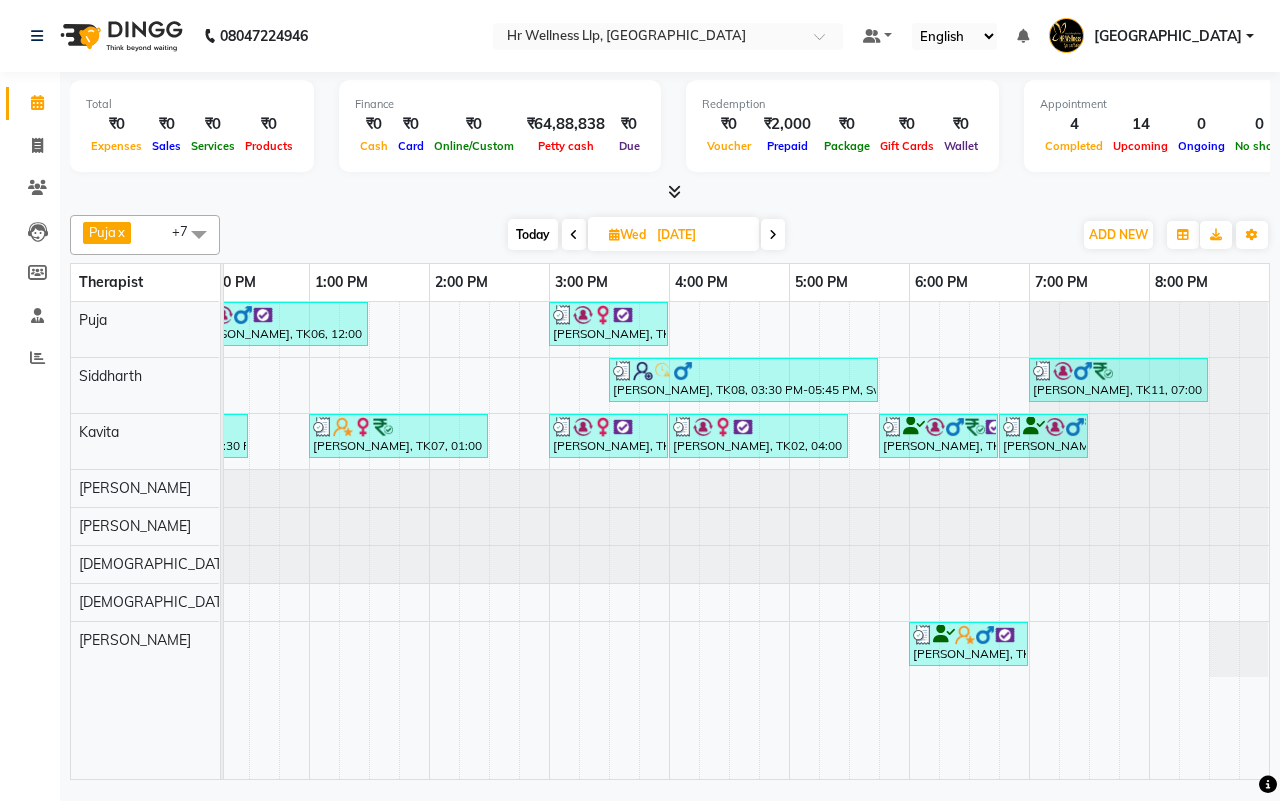 click on "Today" at bounding box center [533, 234] 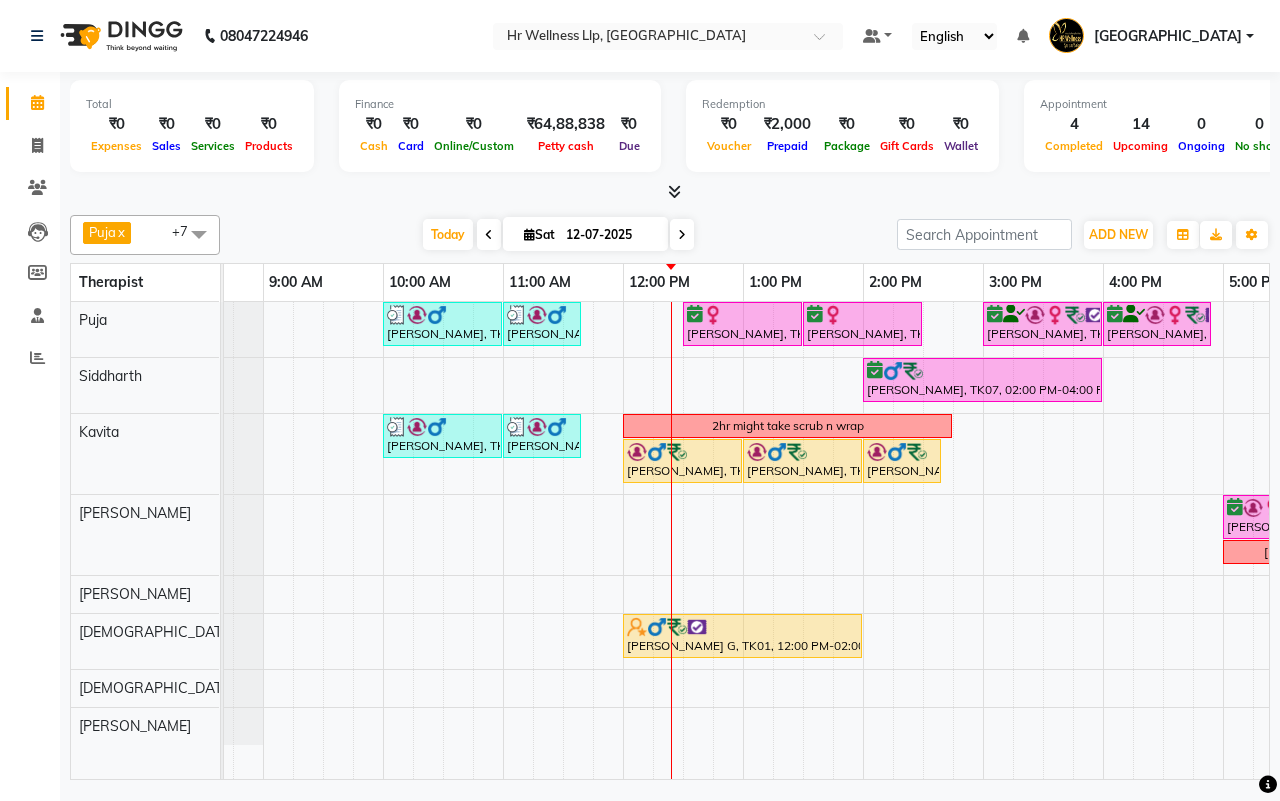 click at bounding box center [489, 235] 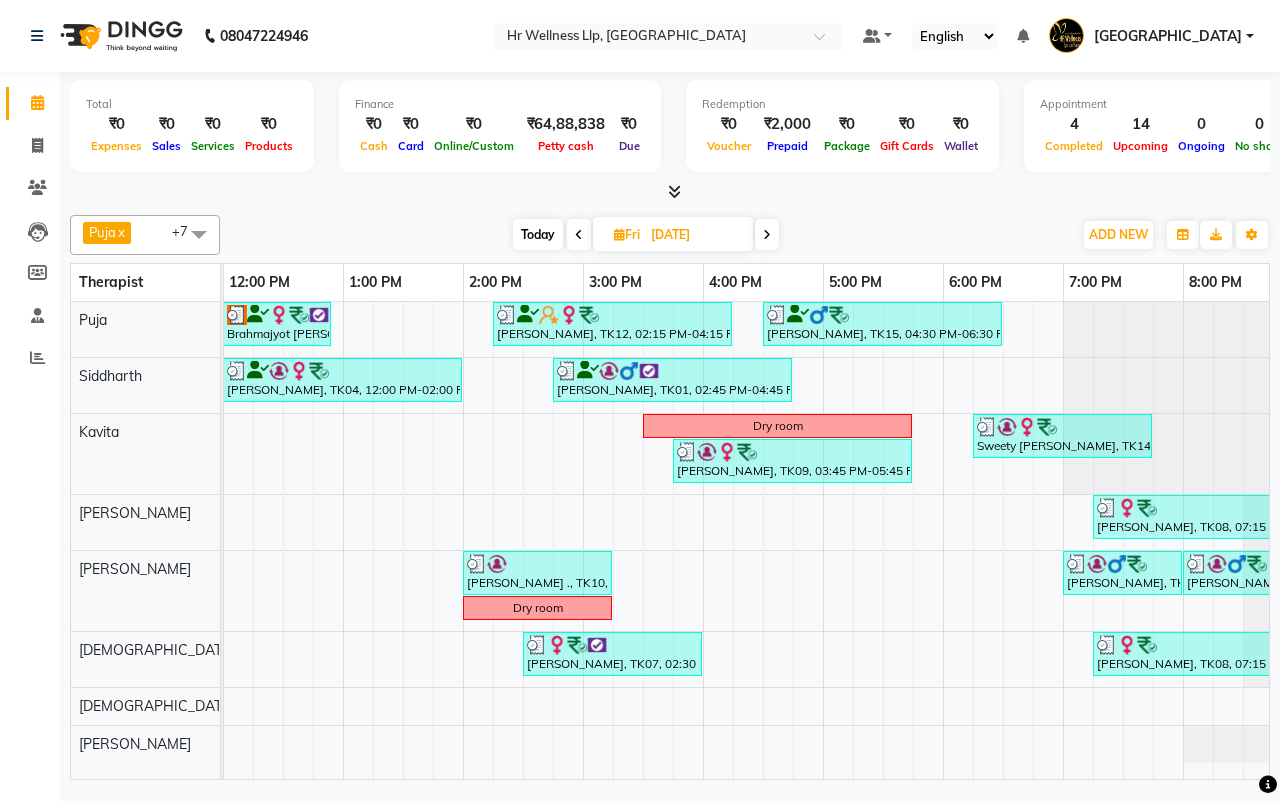 click on "Today  Fri 11-07-2025" at bounding box center (646, 235) 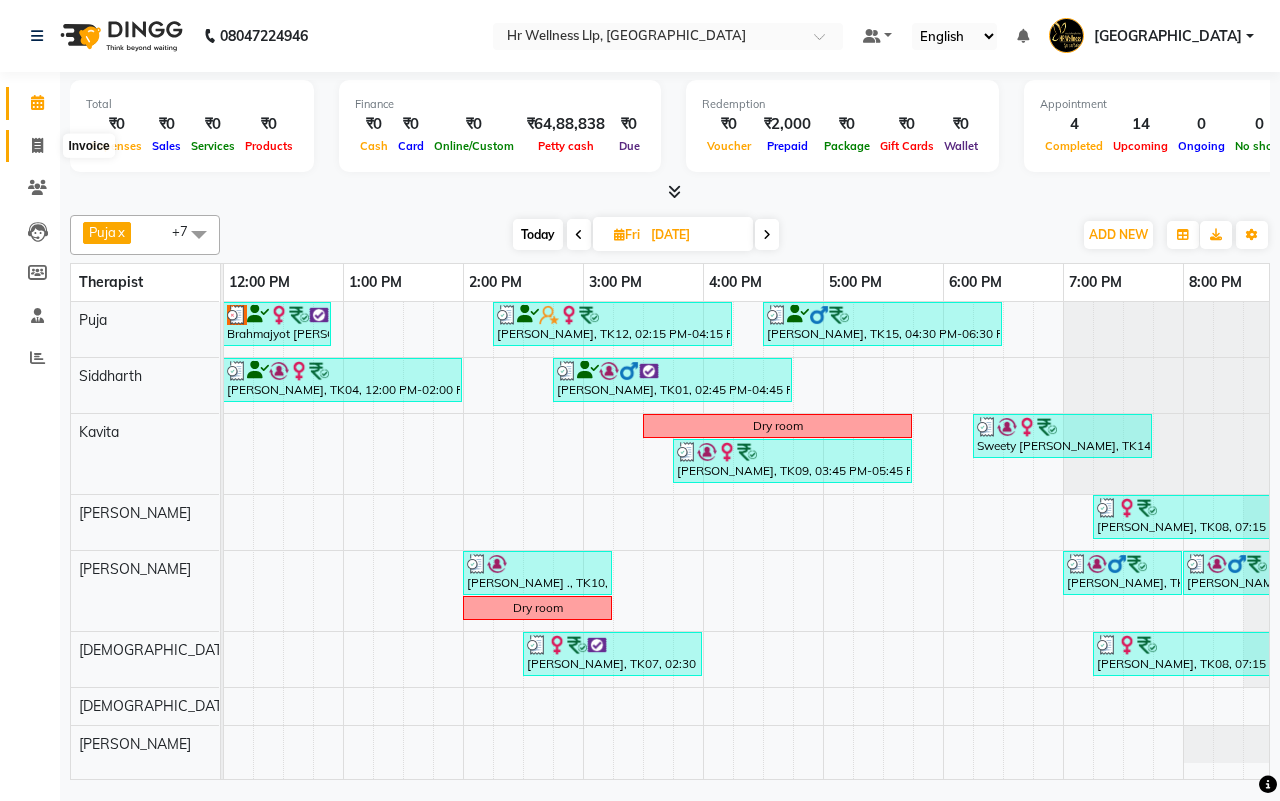 click 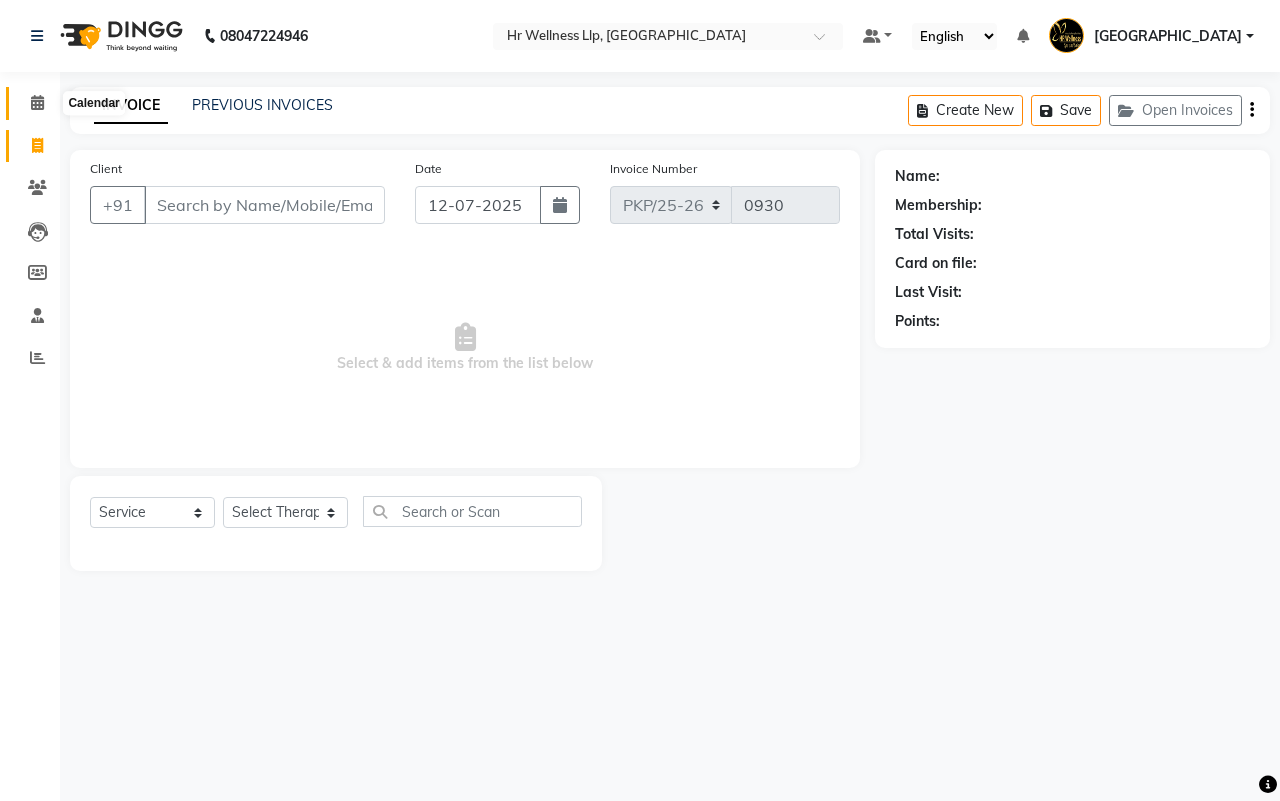 click 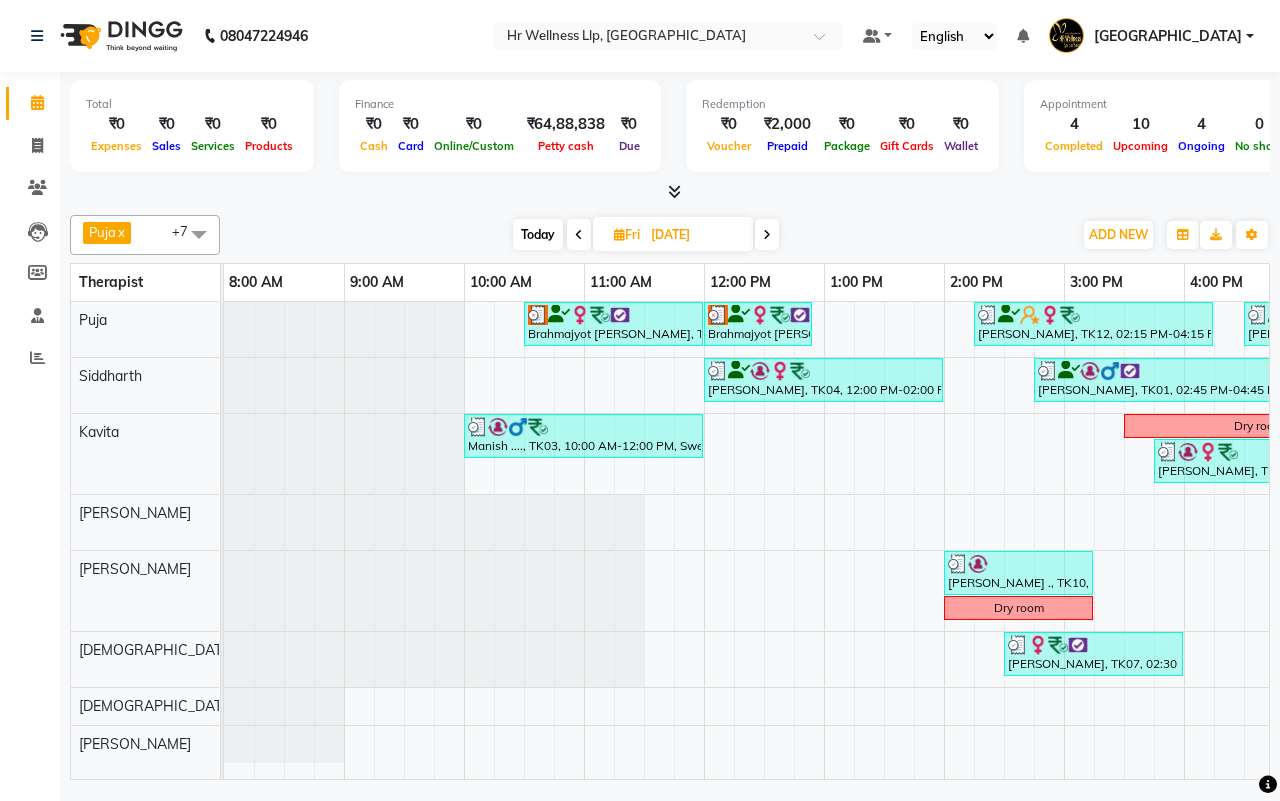 click on "Today  Fri 11-07-2025" at bounding box center (646, 235) 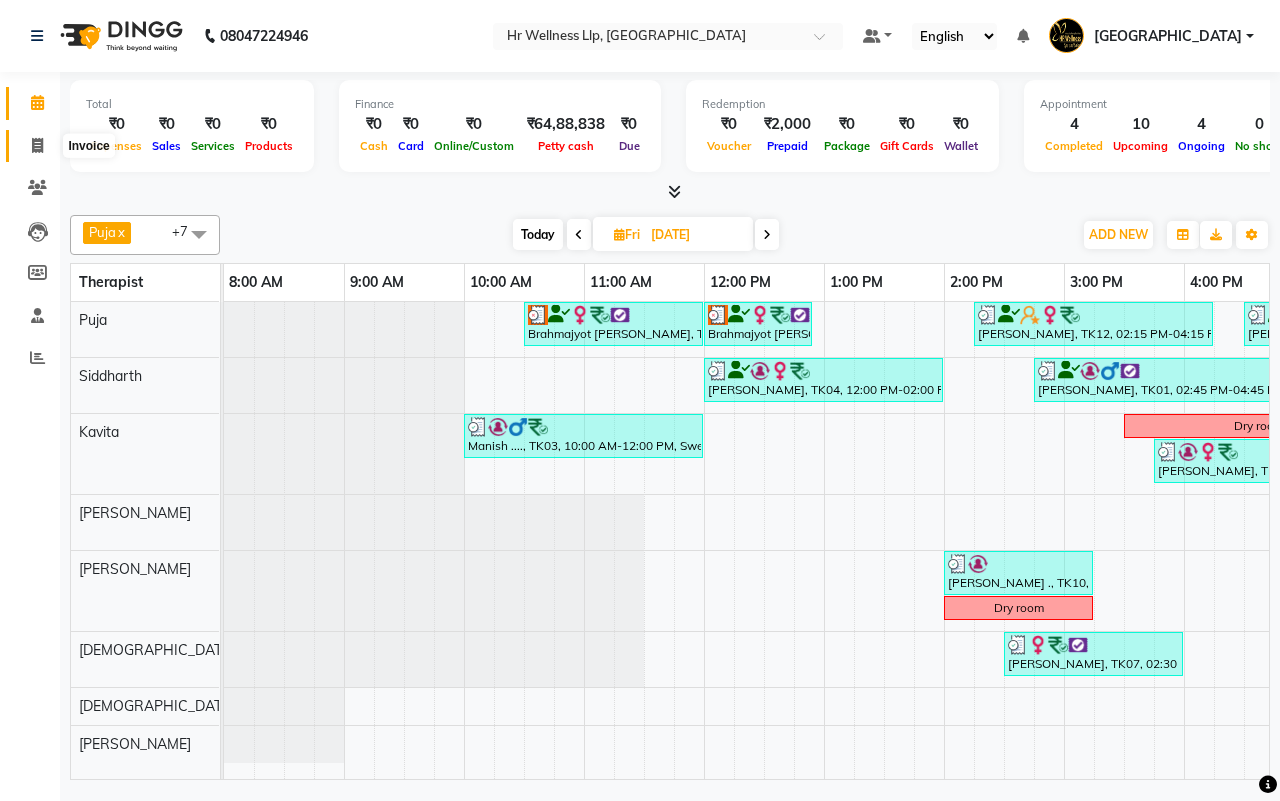 click 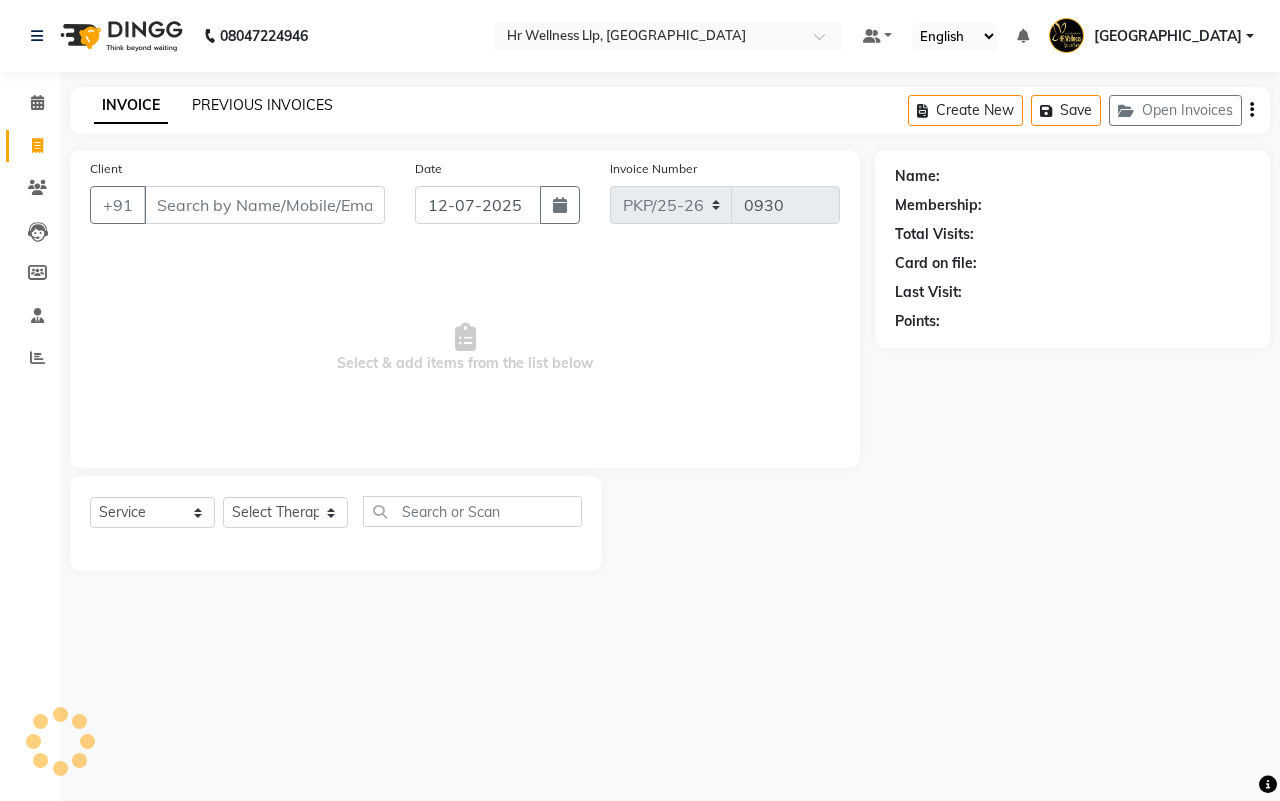 click on "PREVIOUS INVOICES" 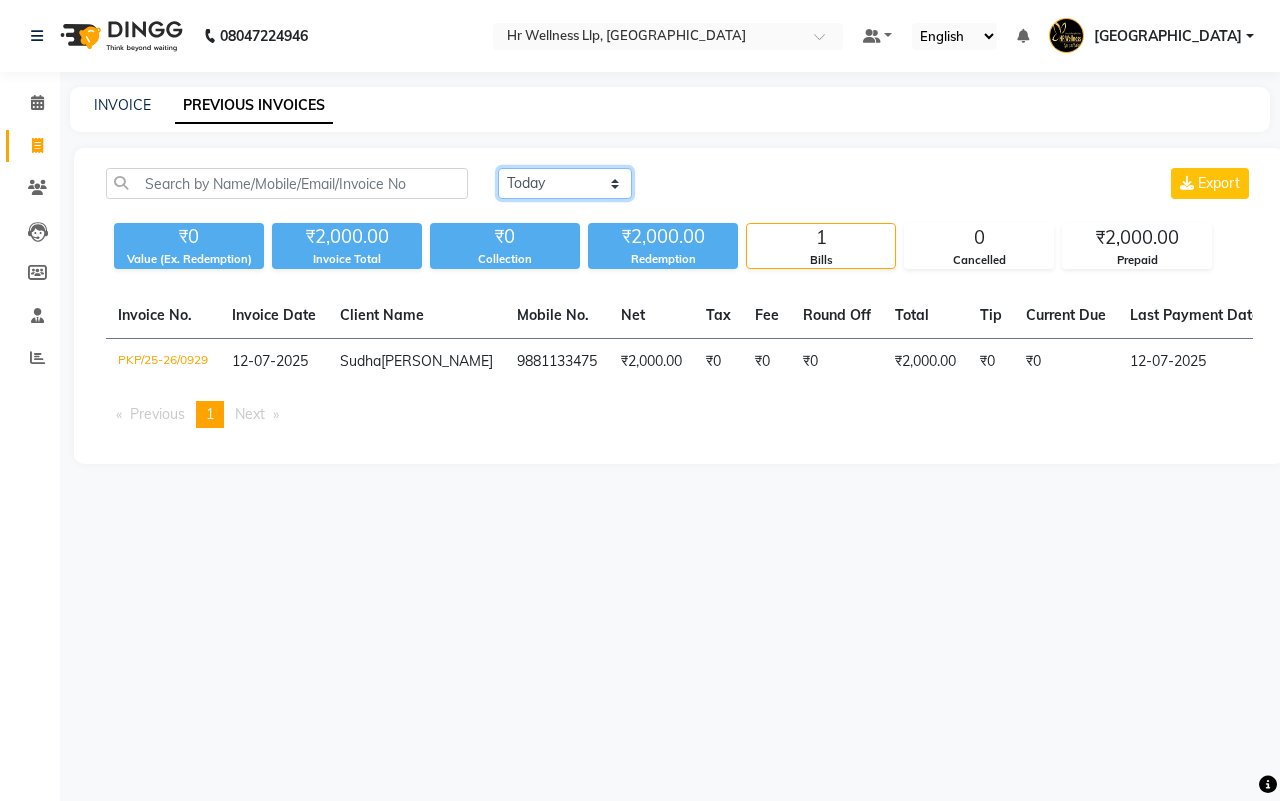 click on "Today Yesterday Custom Range" 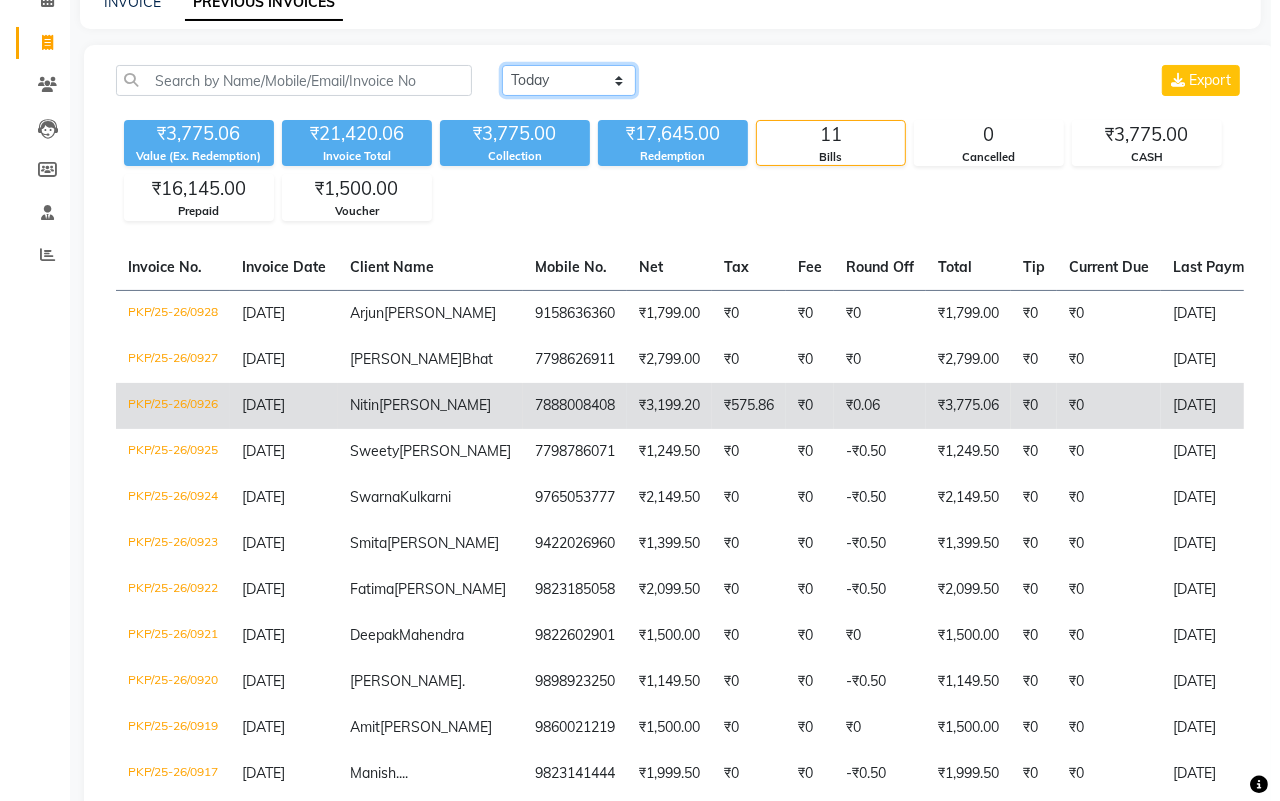 scroll, scrollTop: 0, scrollLeft: 0, axis: both 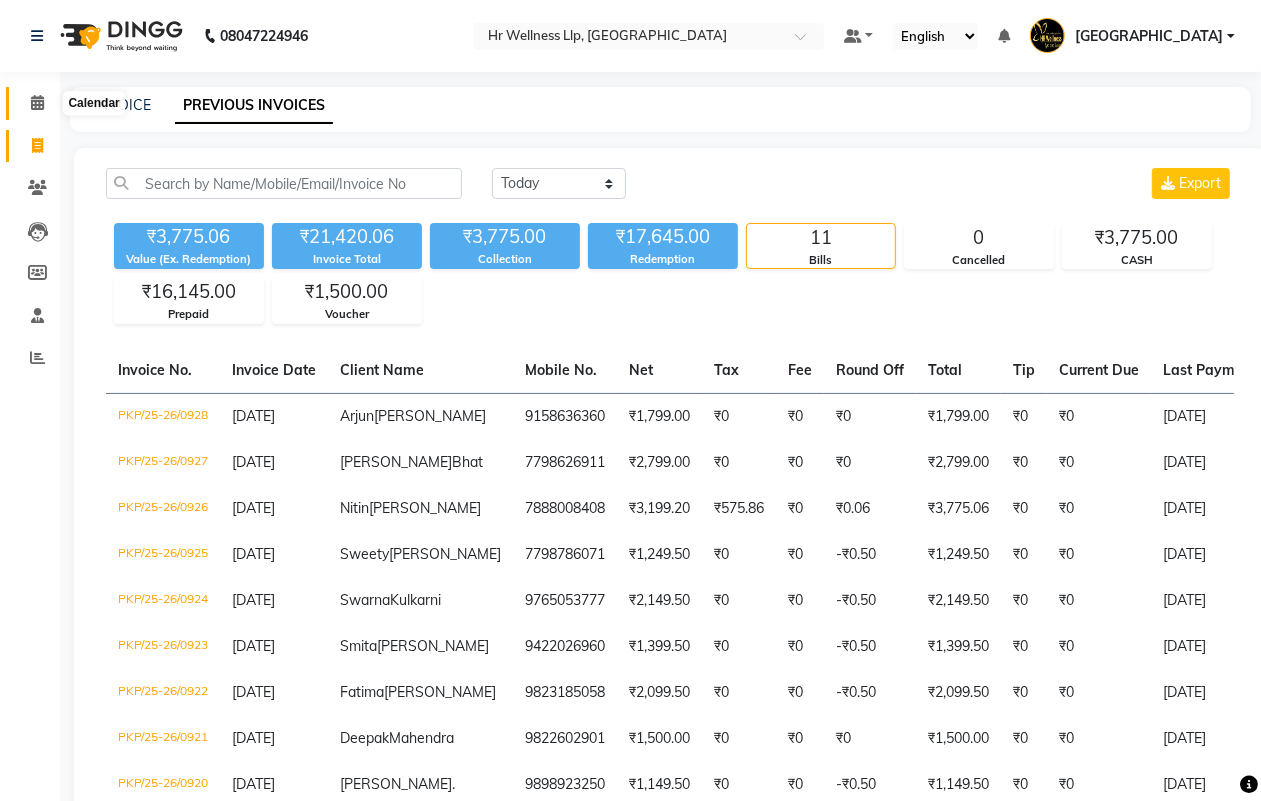 click 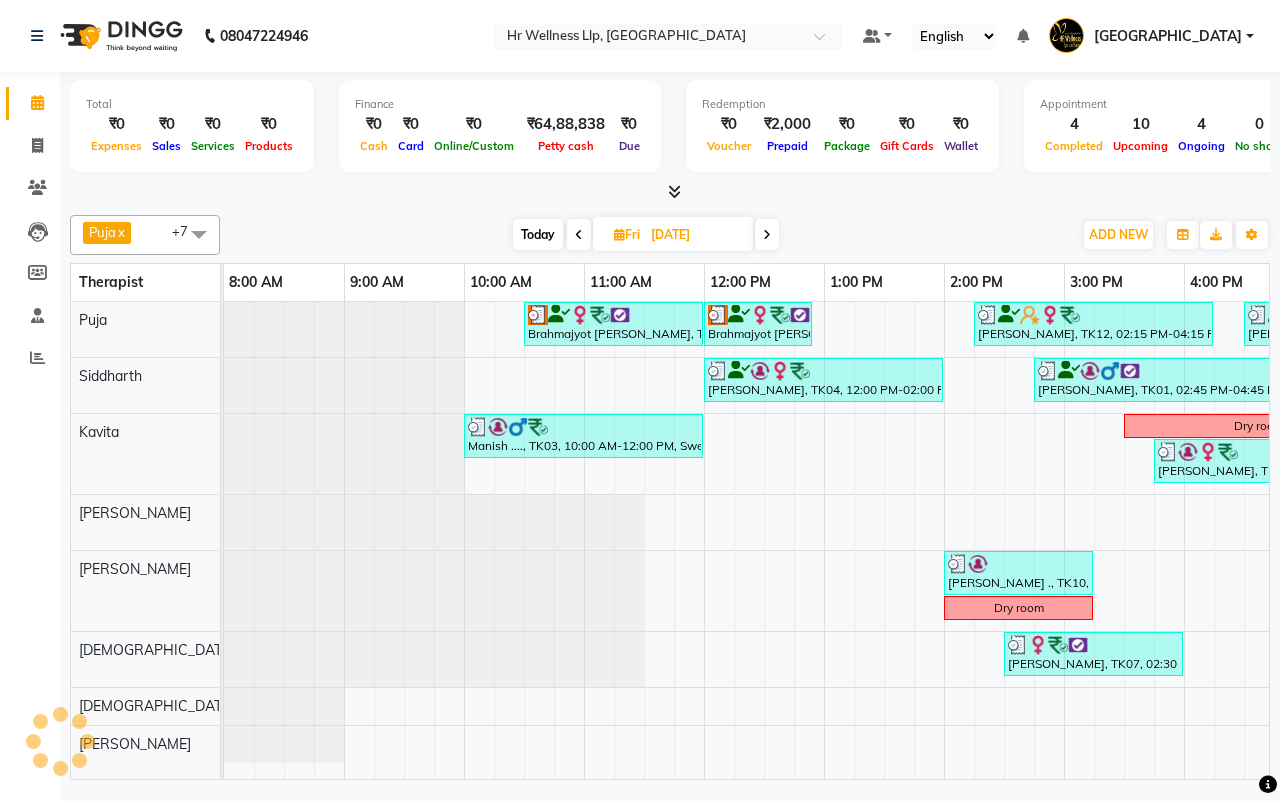 scroll, scrollTop: 0, scrollLeft: 481, axis: horizontal 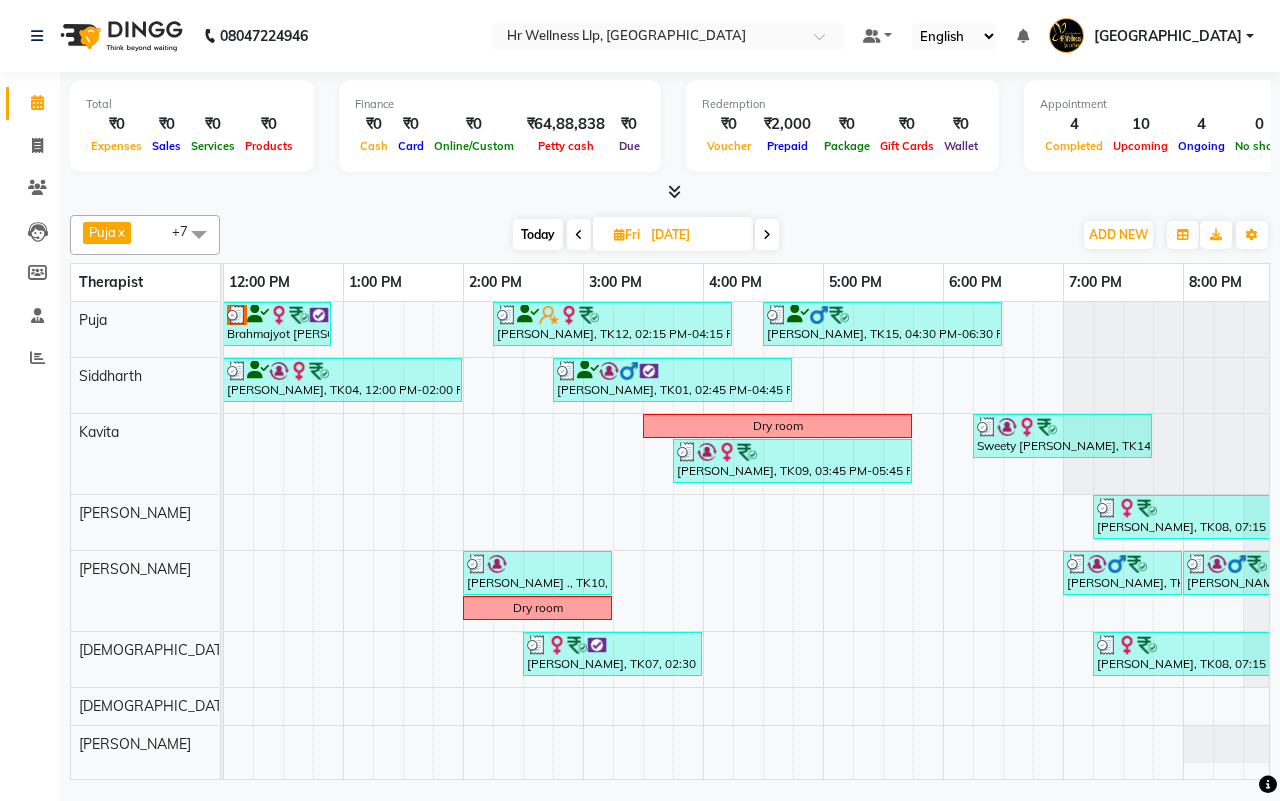 click on "Today  Fri 11-07-2025" at bounding box center [646, 235] 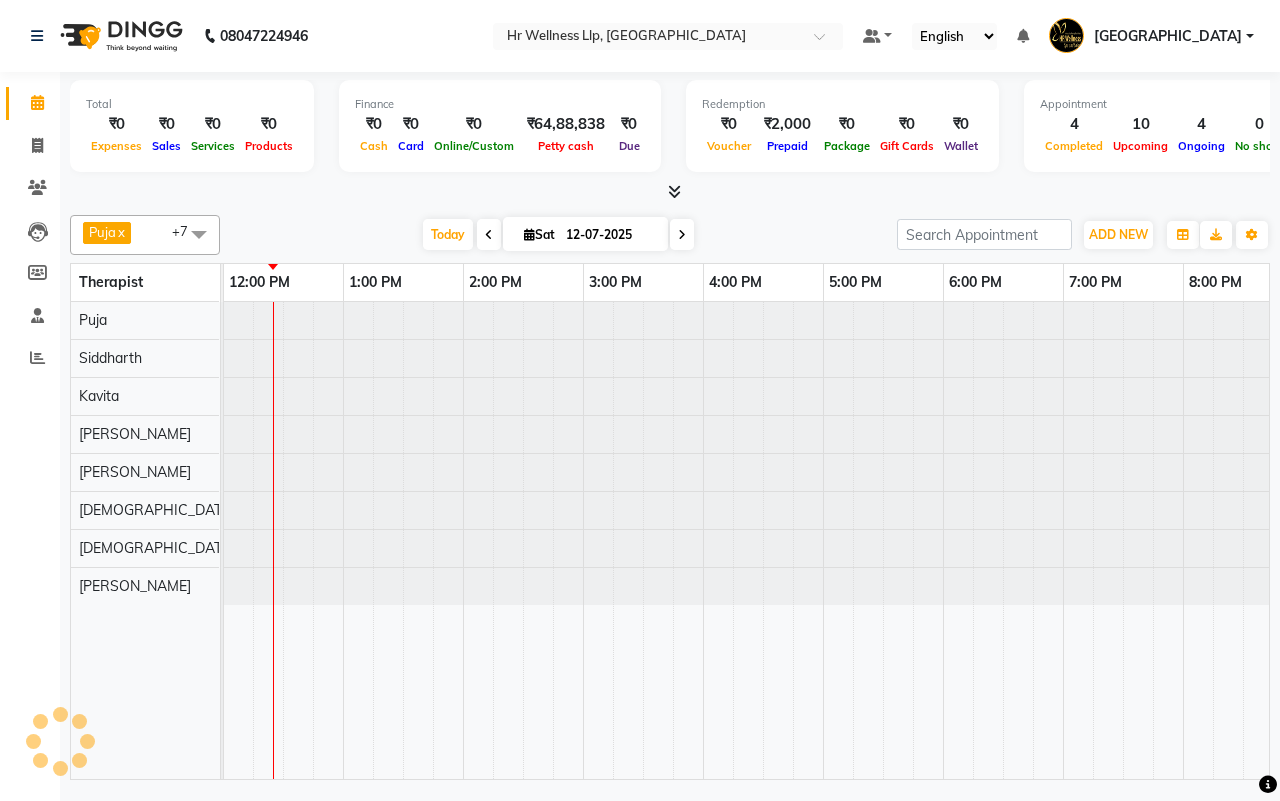 scroll, scrollTop: 0, scrollLeft: 481, axis: horizontal 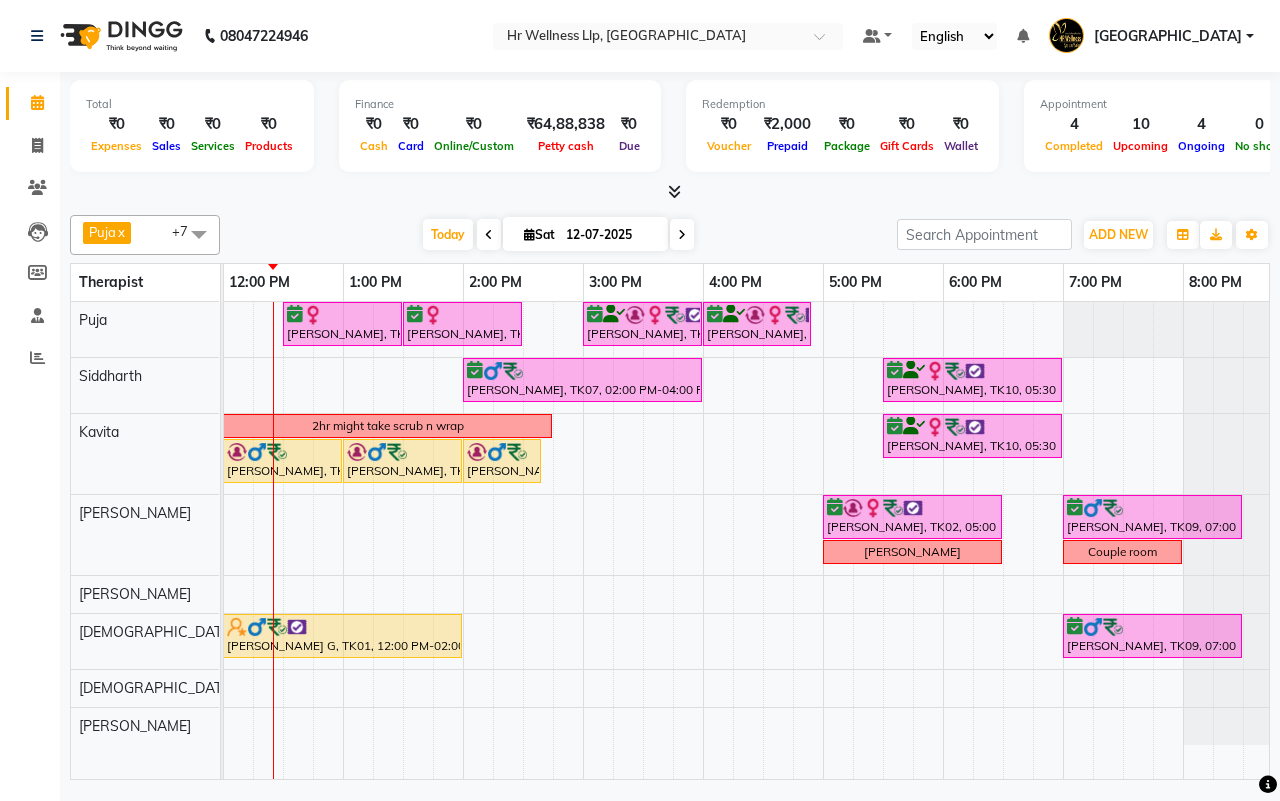 click on "Today  Sat 12-07-2025" at bounding box center (558, 235) 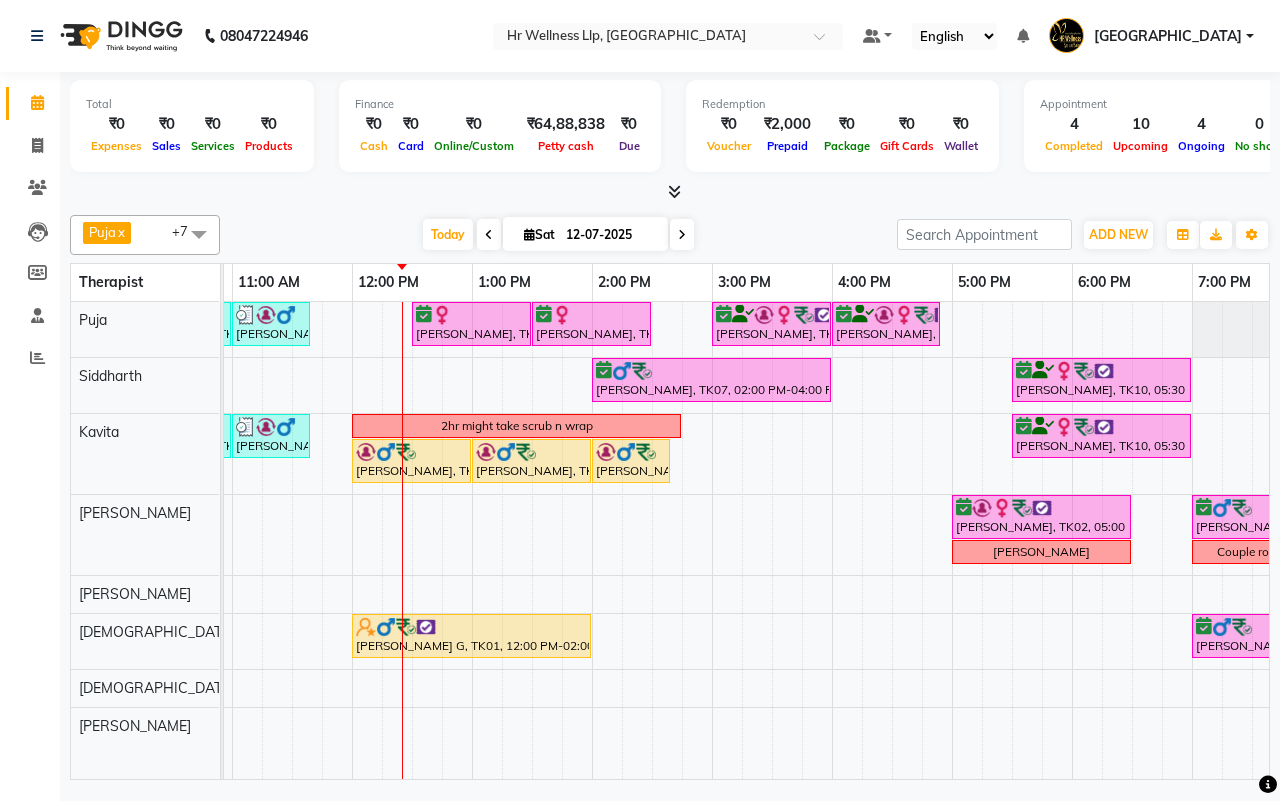 scroll, scrollTop: 0, scrollLeft: 296, axis: horizontal 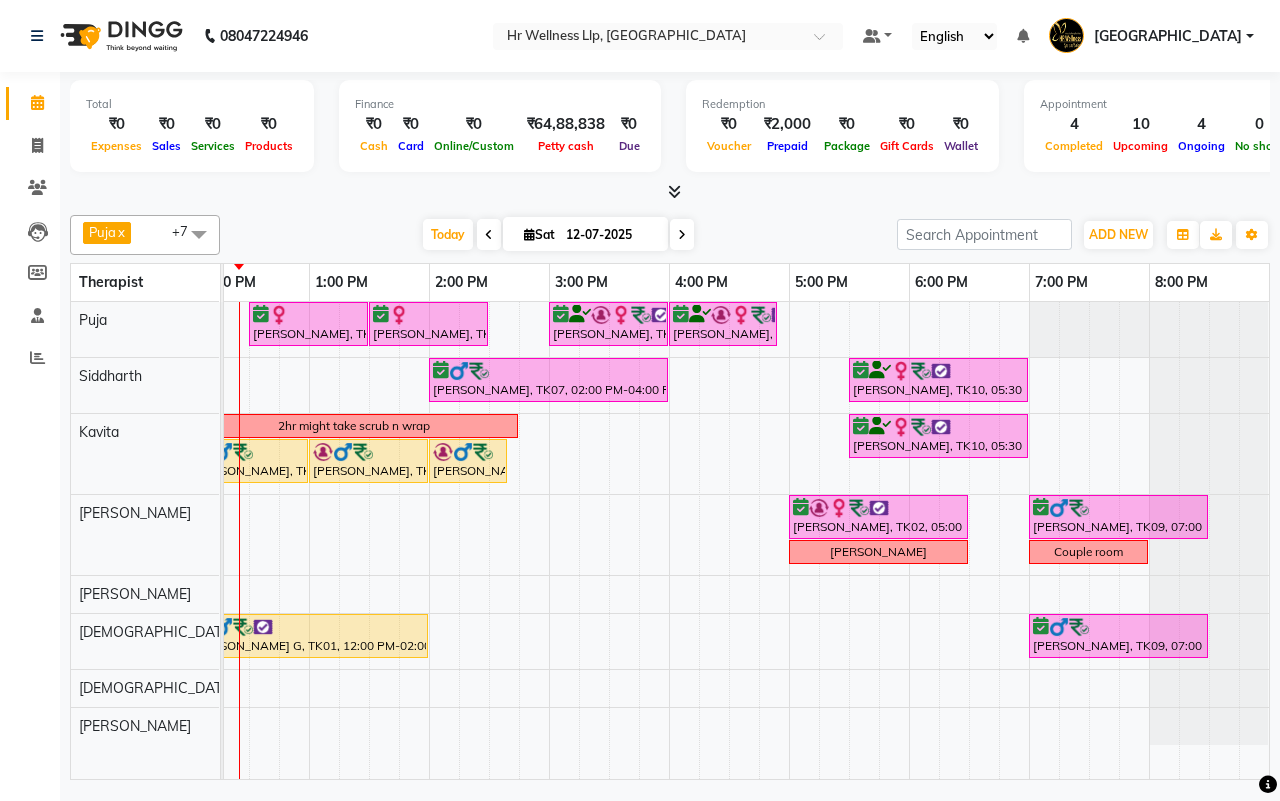 click on "Today  Sat 12-07-2025" at bounding box center (558, 235) 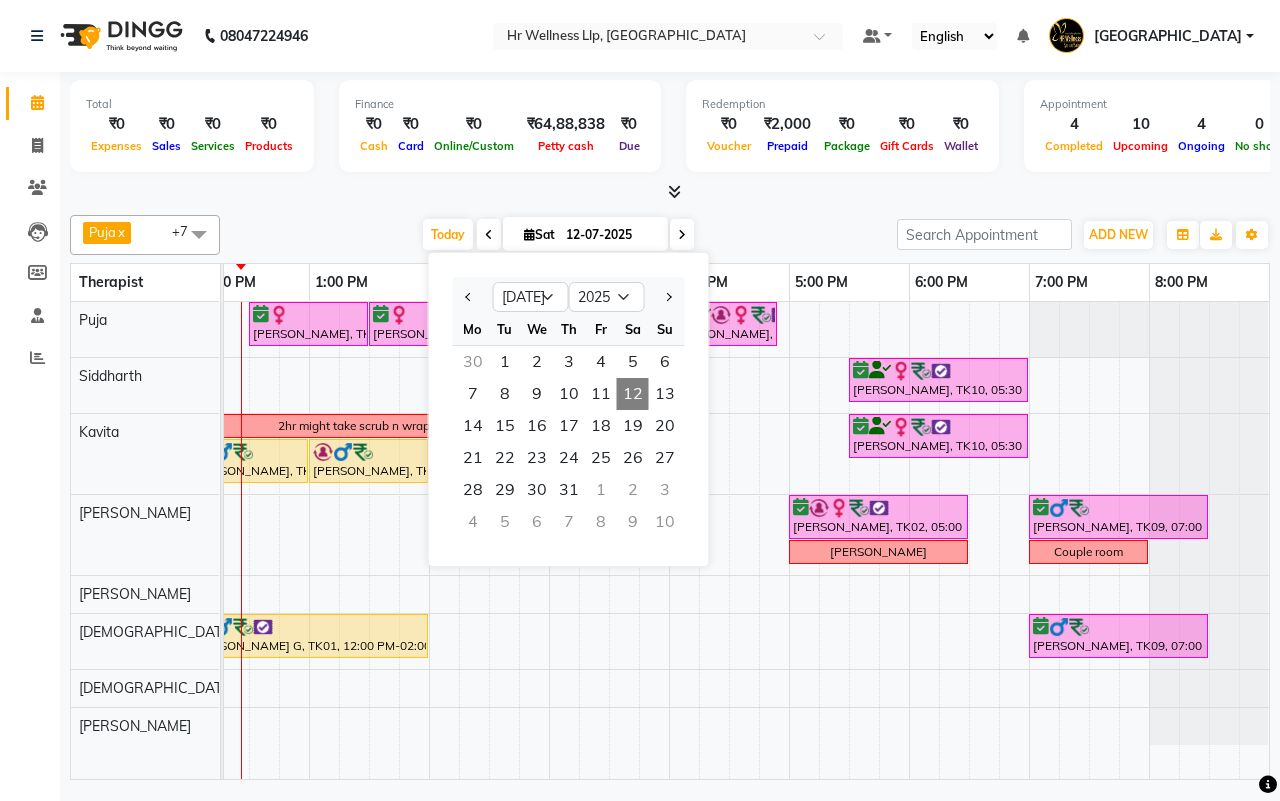 click at bounding box center [682, 235] 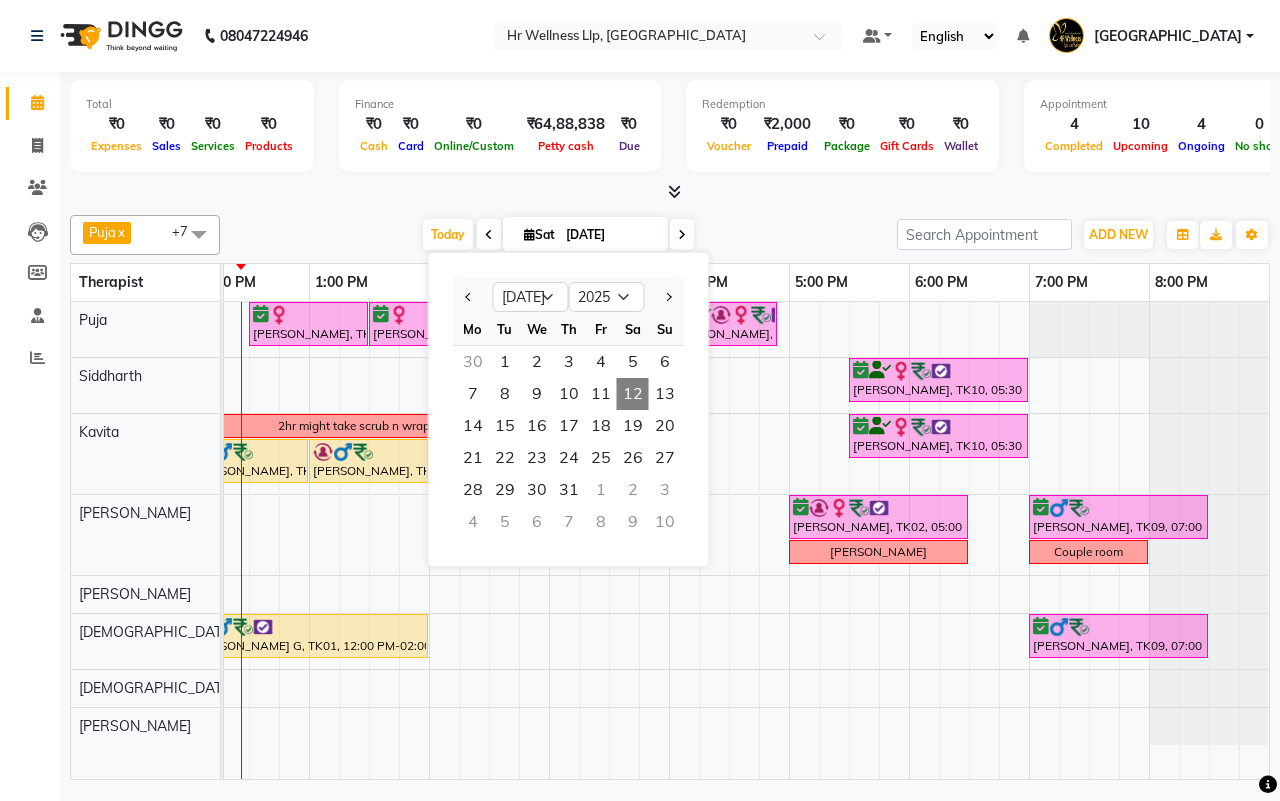 scroll, scrollTop: 0, scrollLeft: 481, axis: horizontal 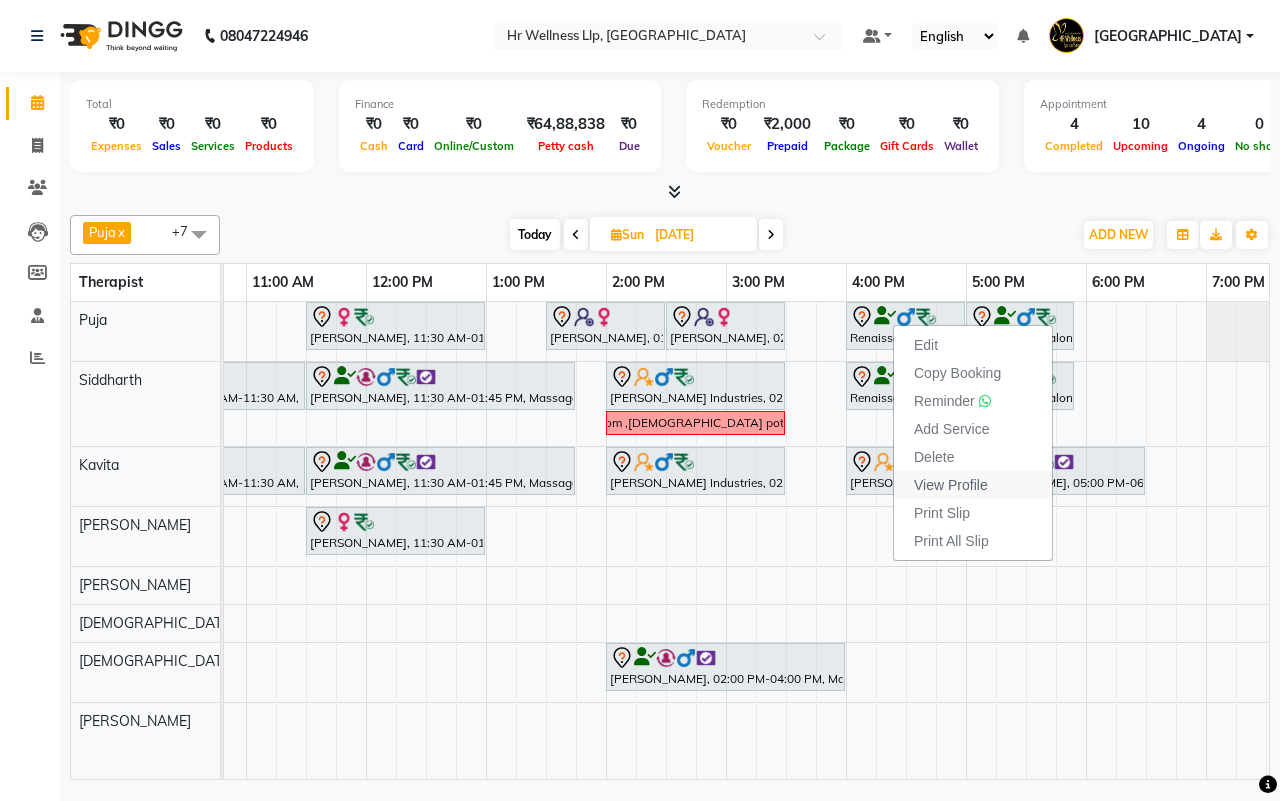 click on "View Profile" at bounding box center [951, 485] 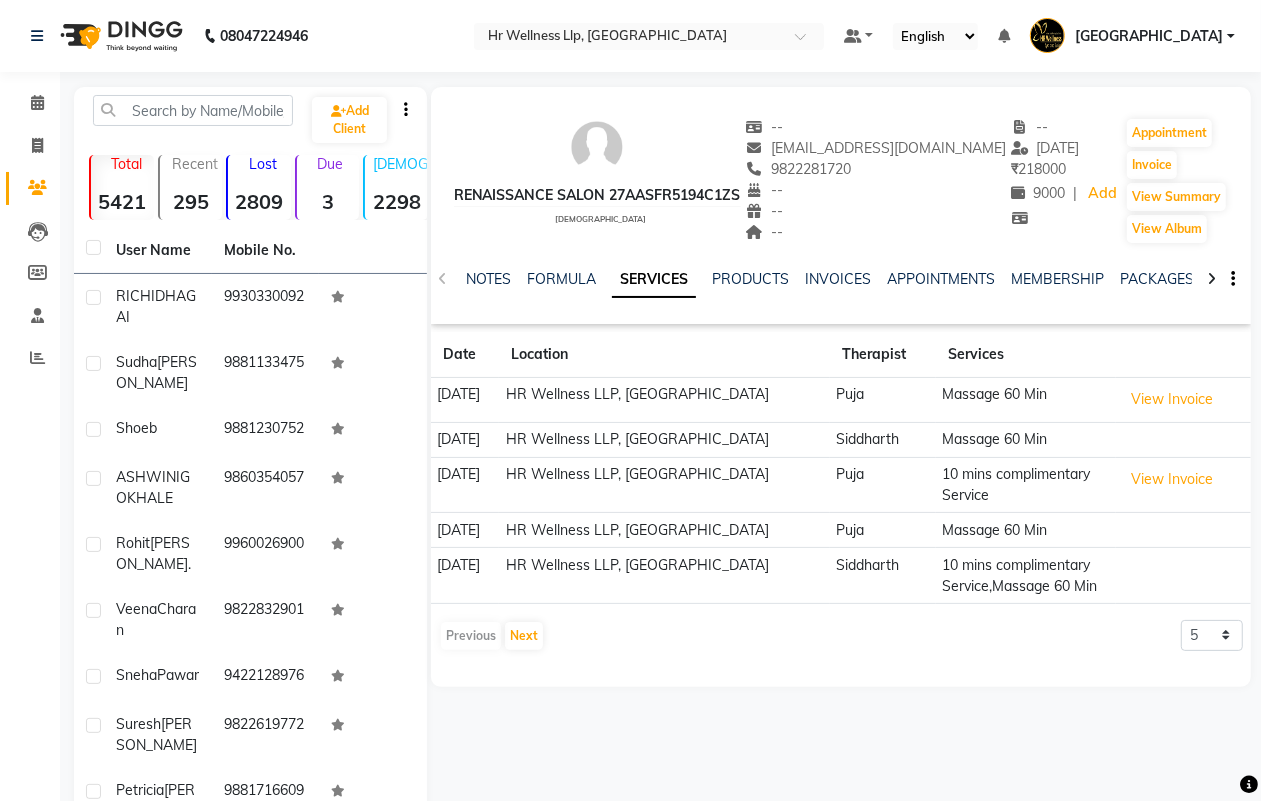 click 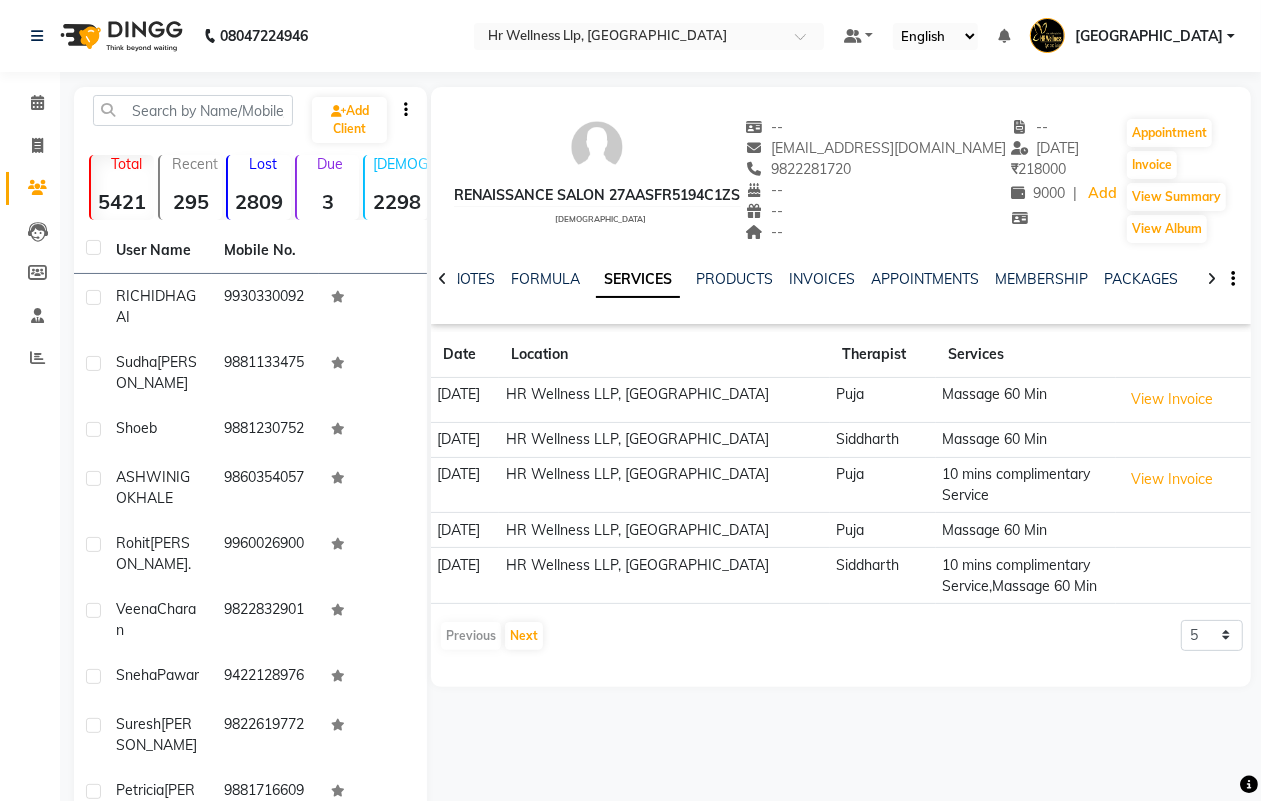 click 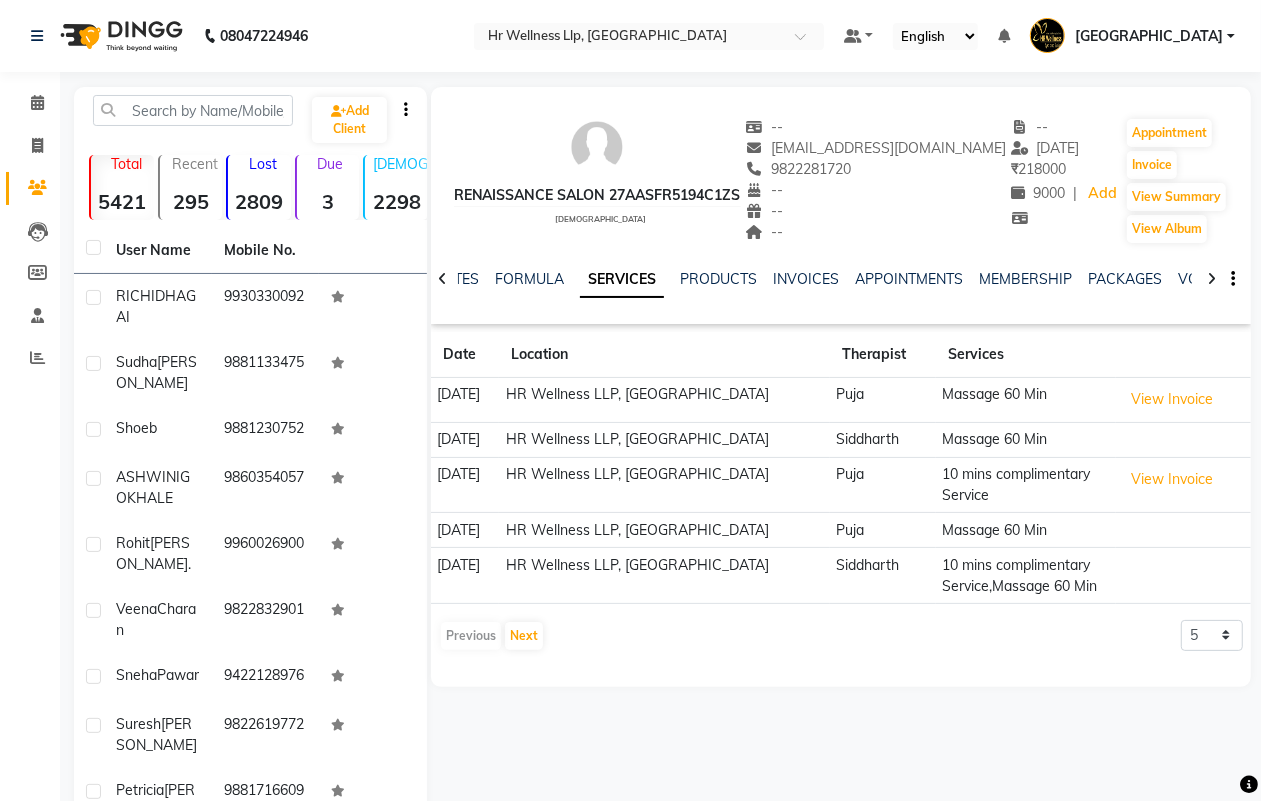 click 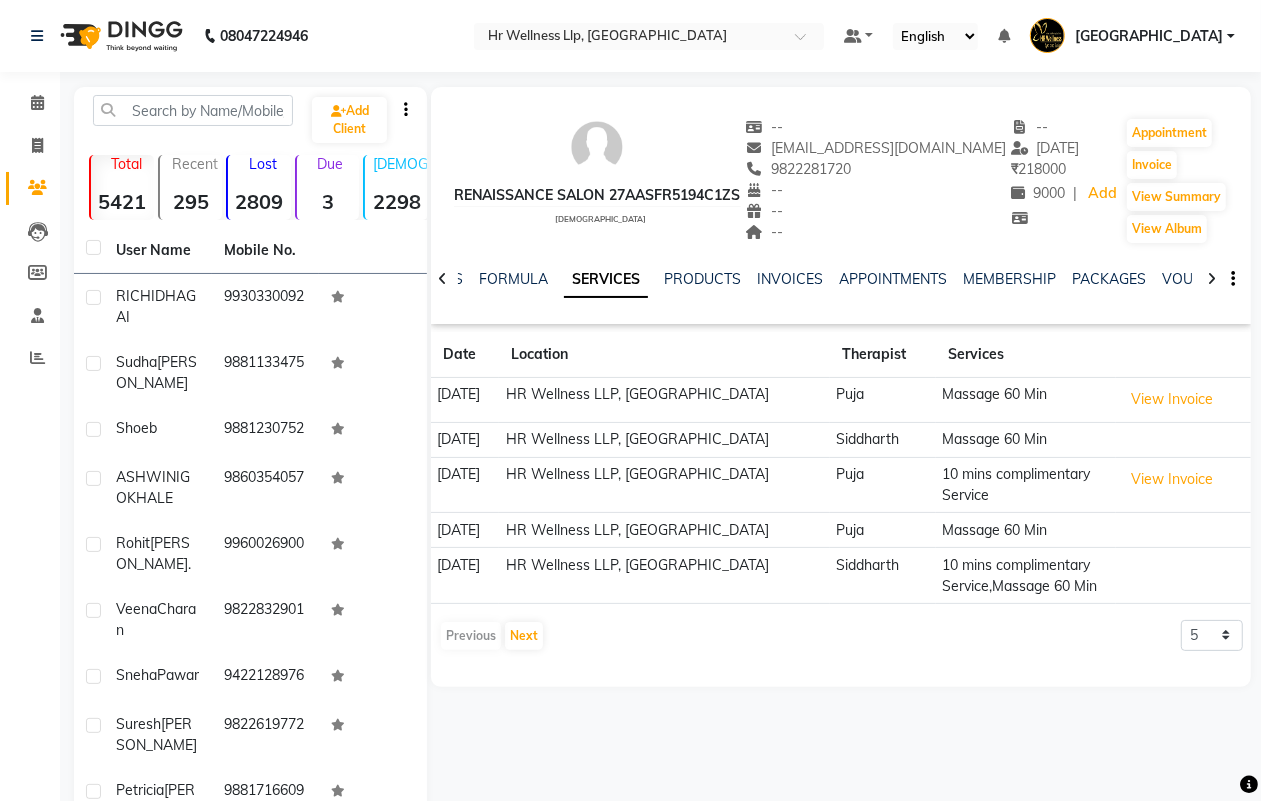 click 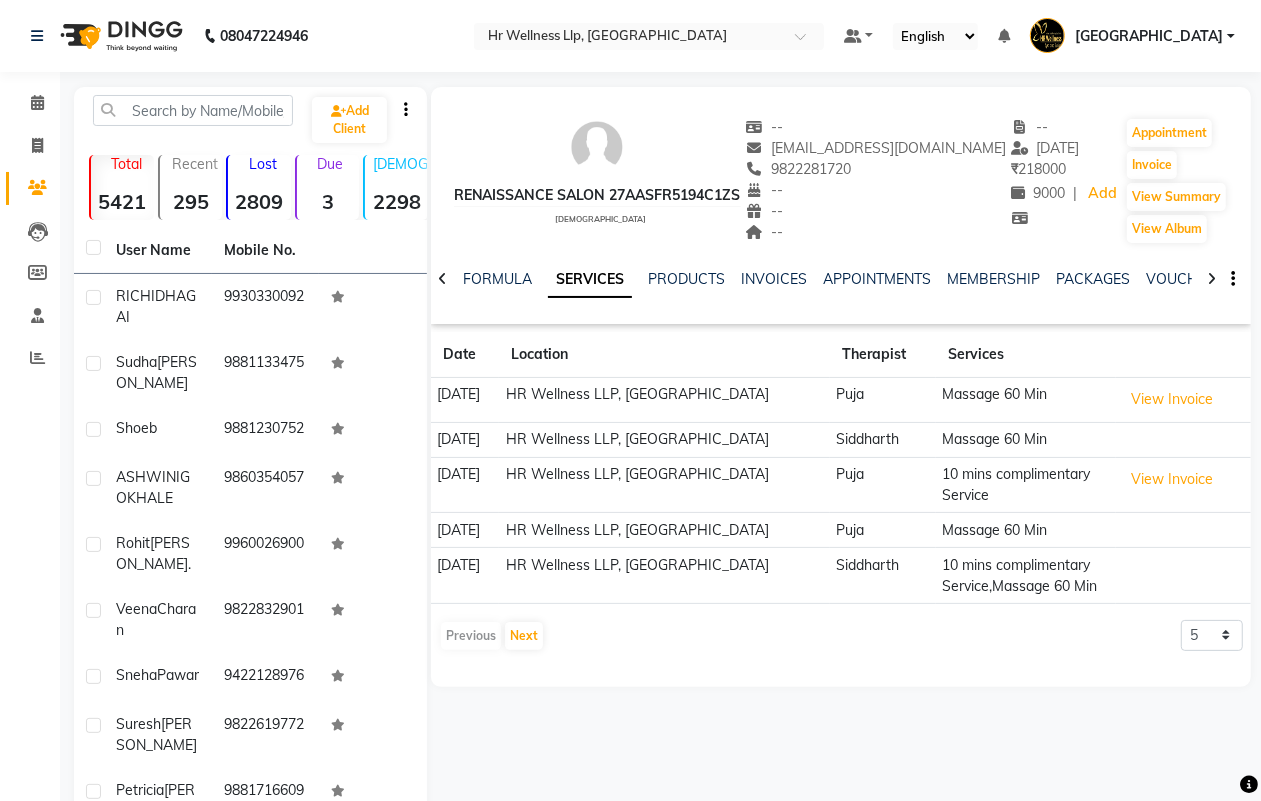 click 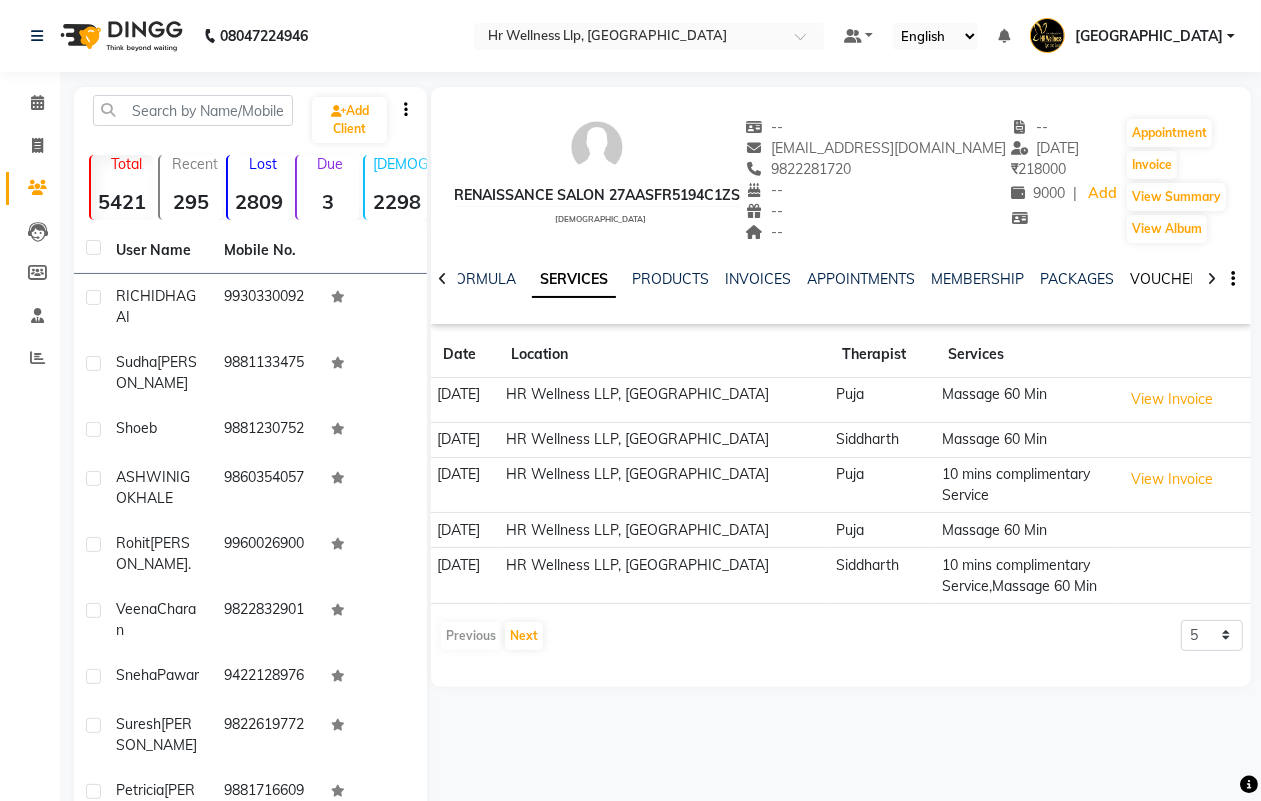 click on "VOUCHERS" 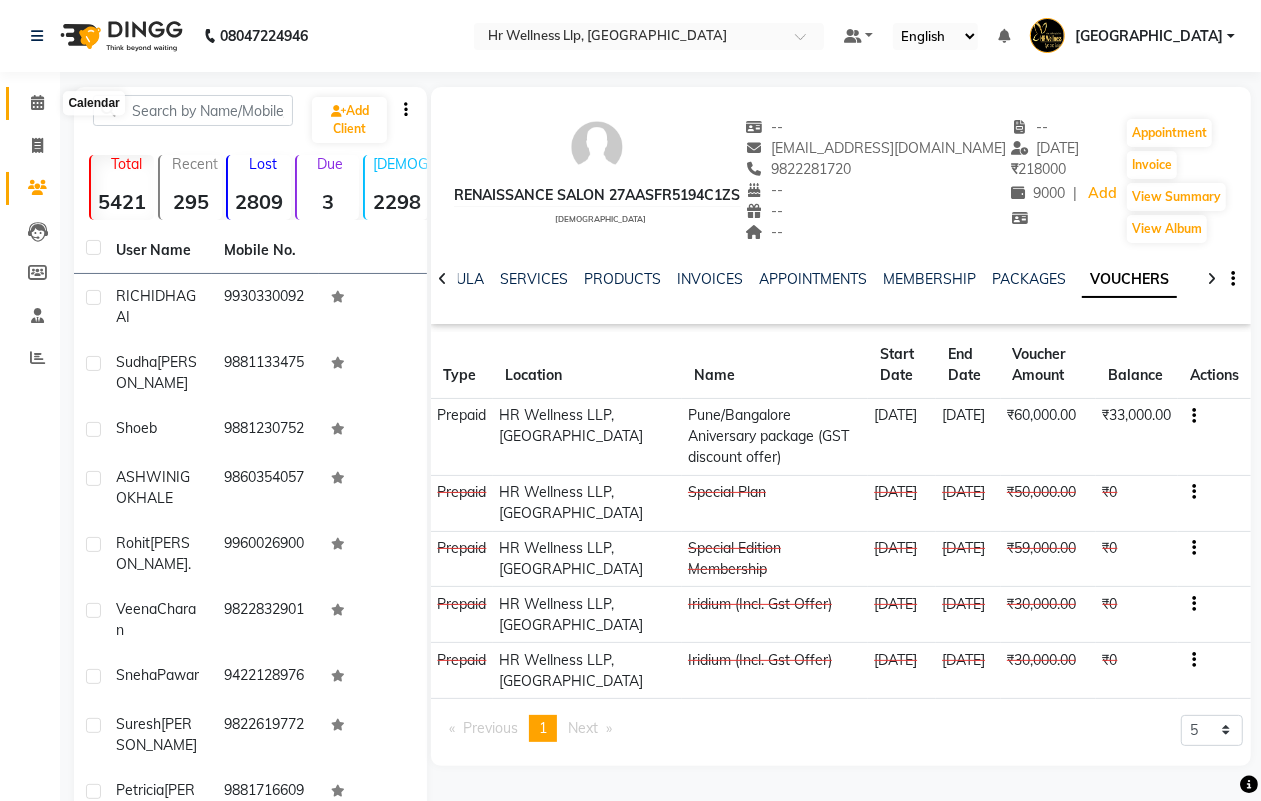 drag, startPoint x: 33, startPoint y: 97, endPoint x: 386, endPoint y: 0, distance: 366.0847 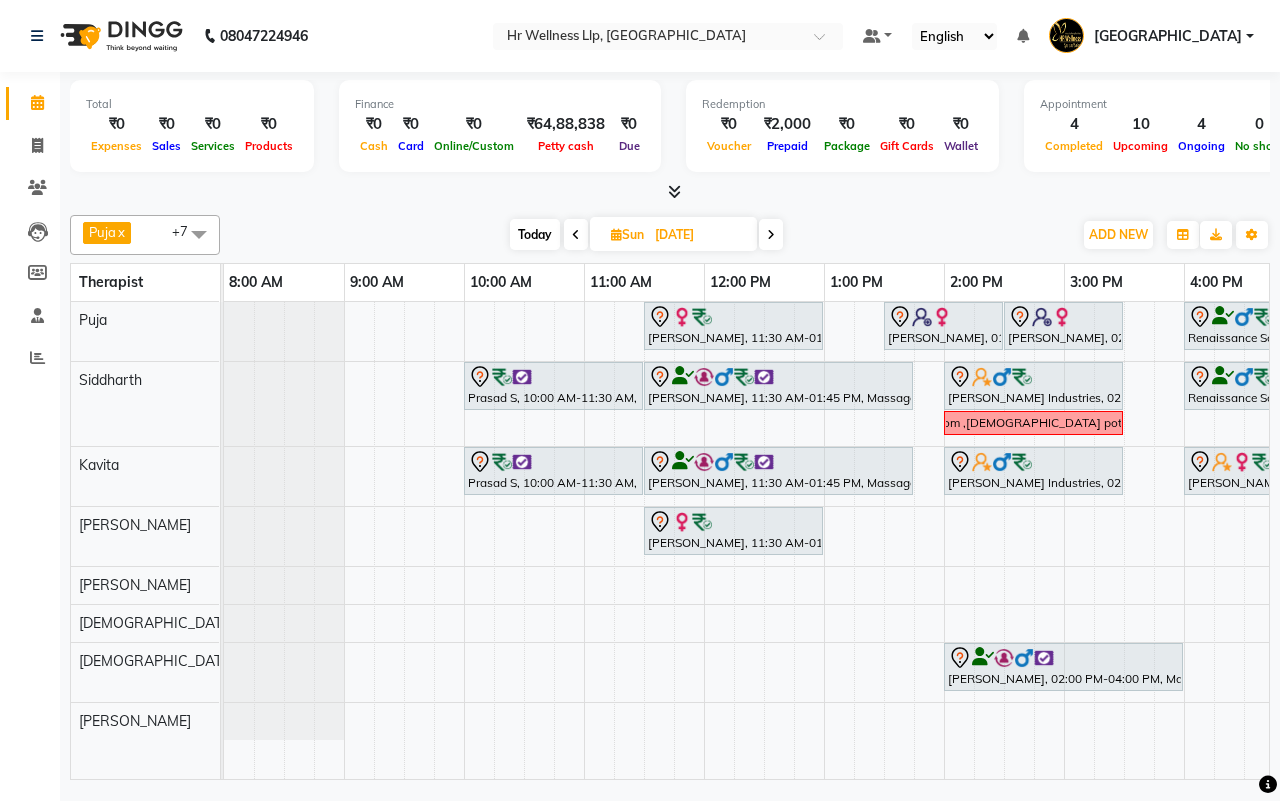 click on "Today  Sun 13-07-2025" at bounding box center [646, 235] 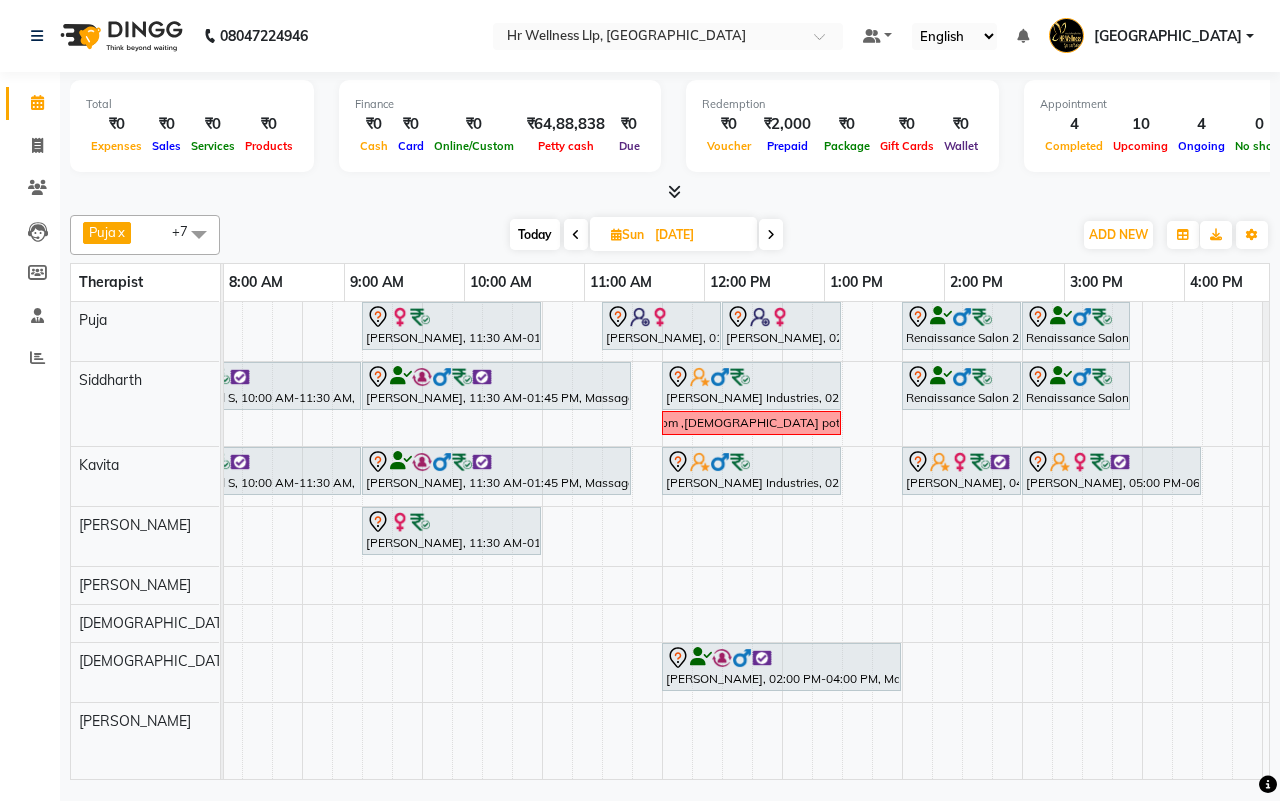 scroll, scrollTop: 0, scrollLeft: 437, axis: horizontal 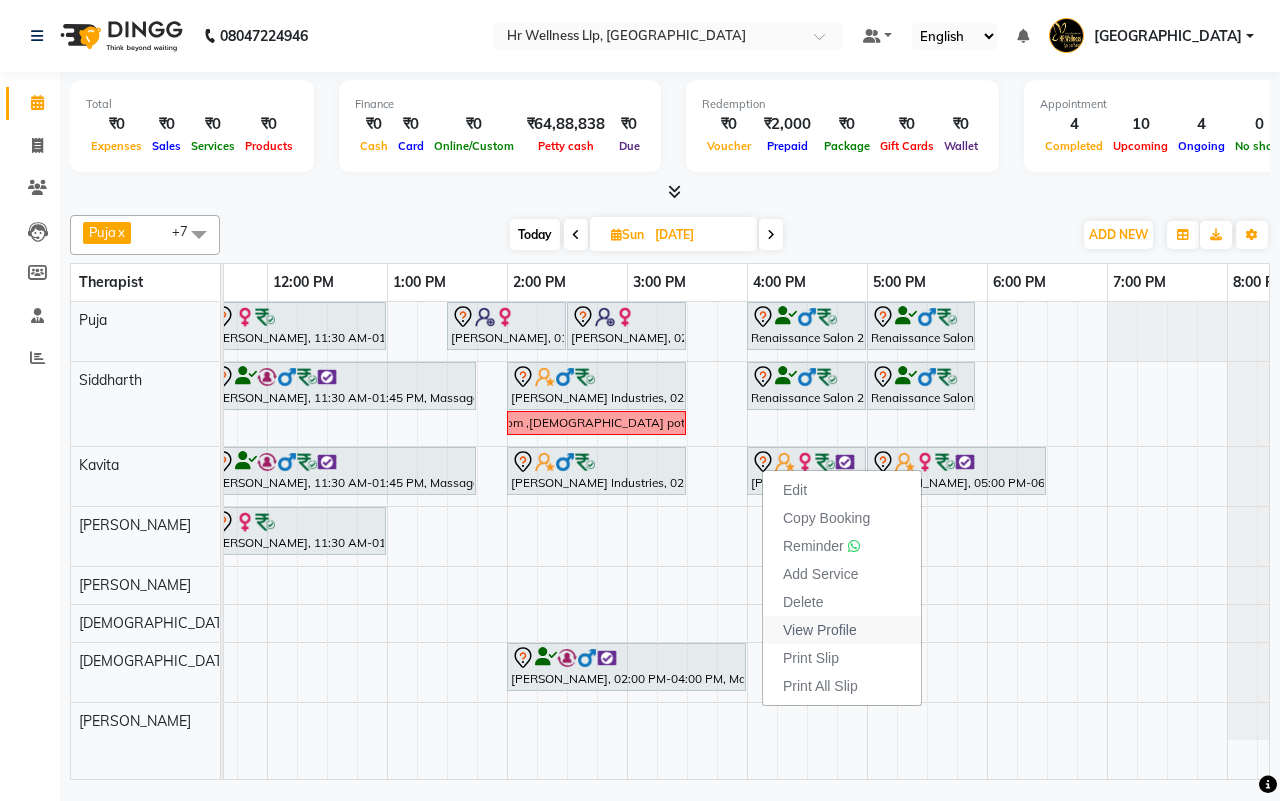click on "View Profile" at bounding box center [820, 630] 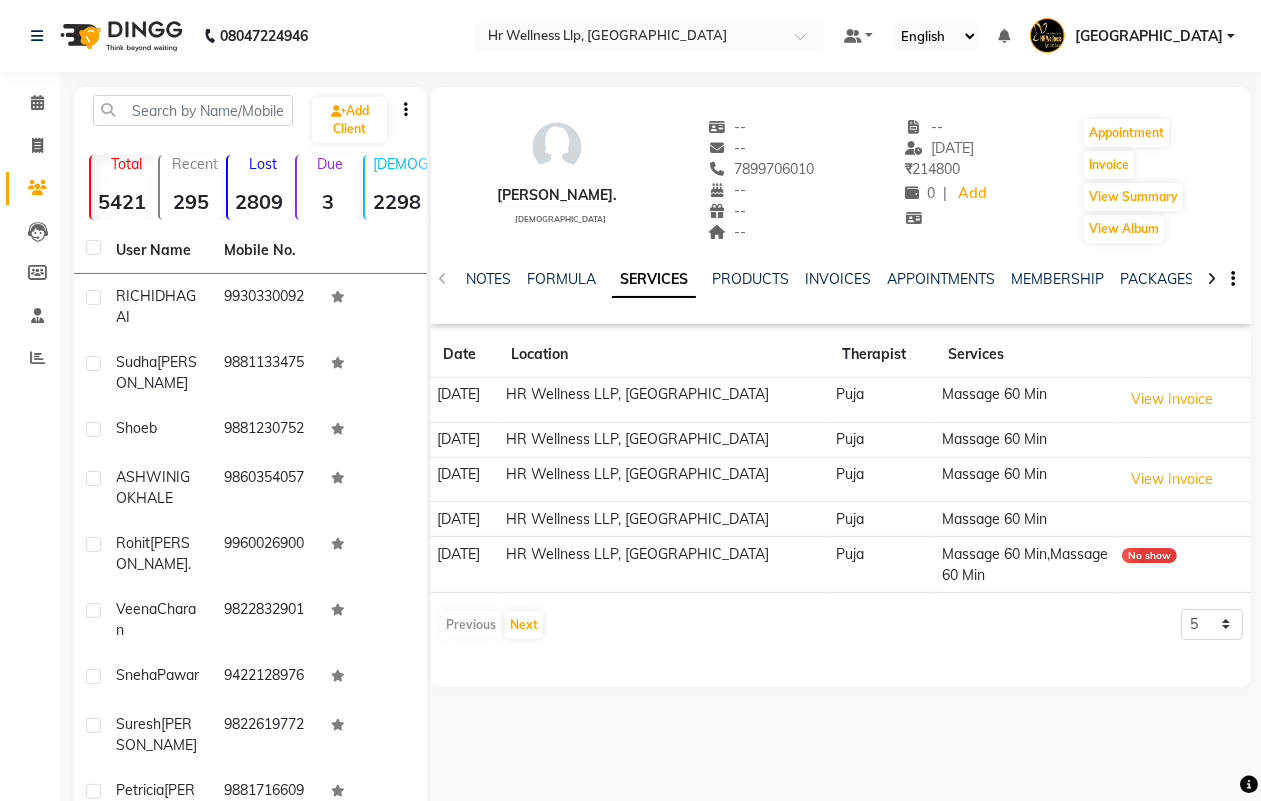 click 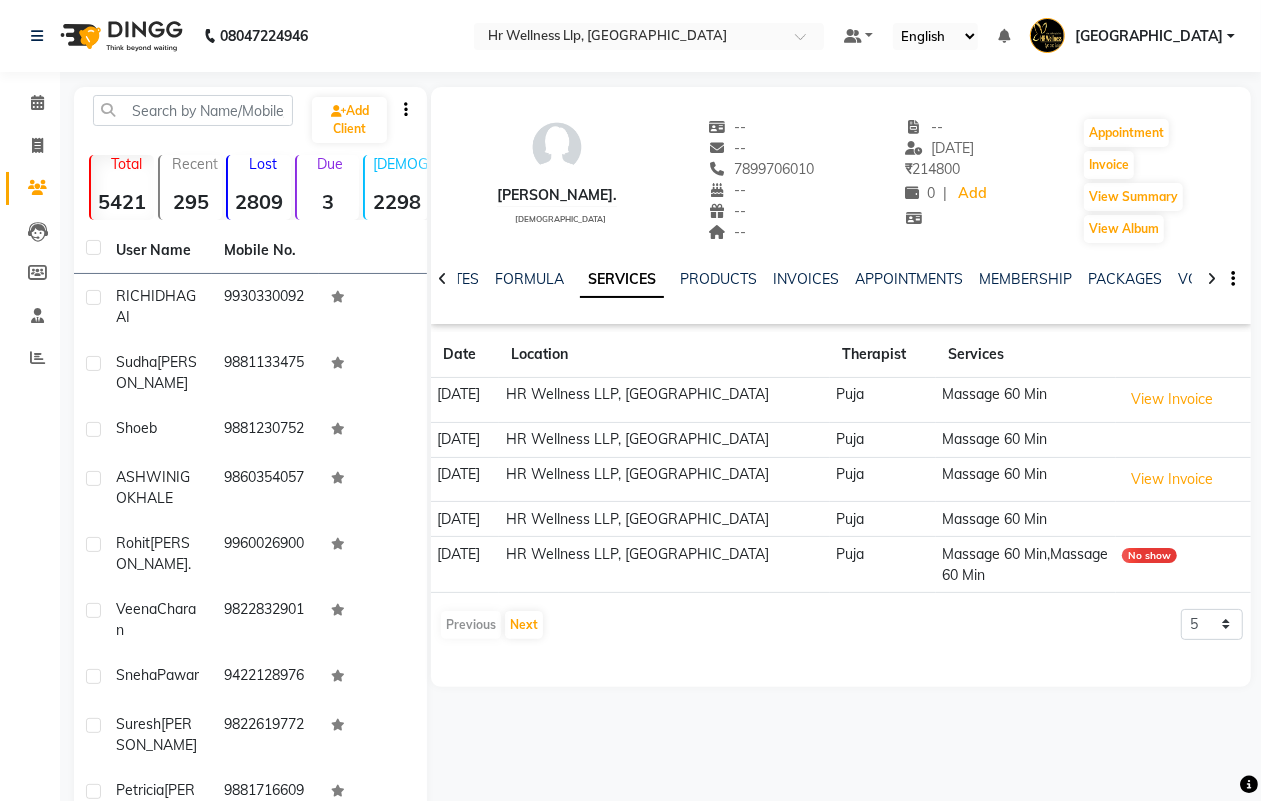 click 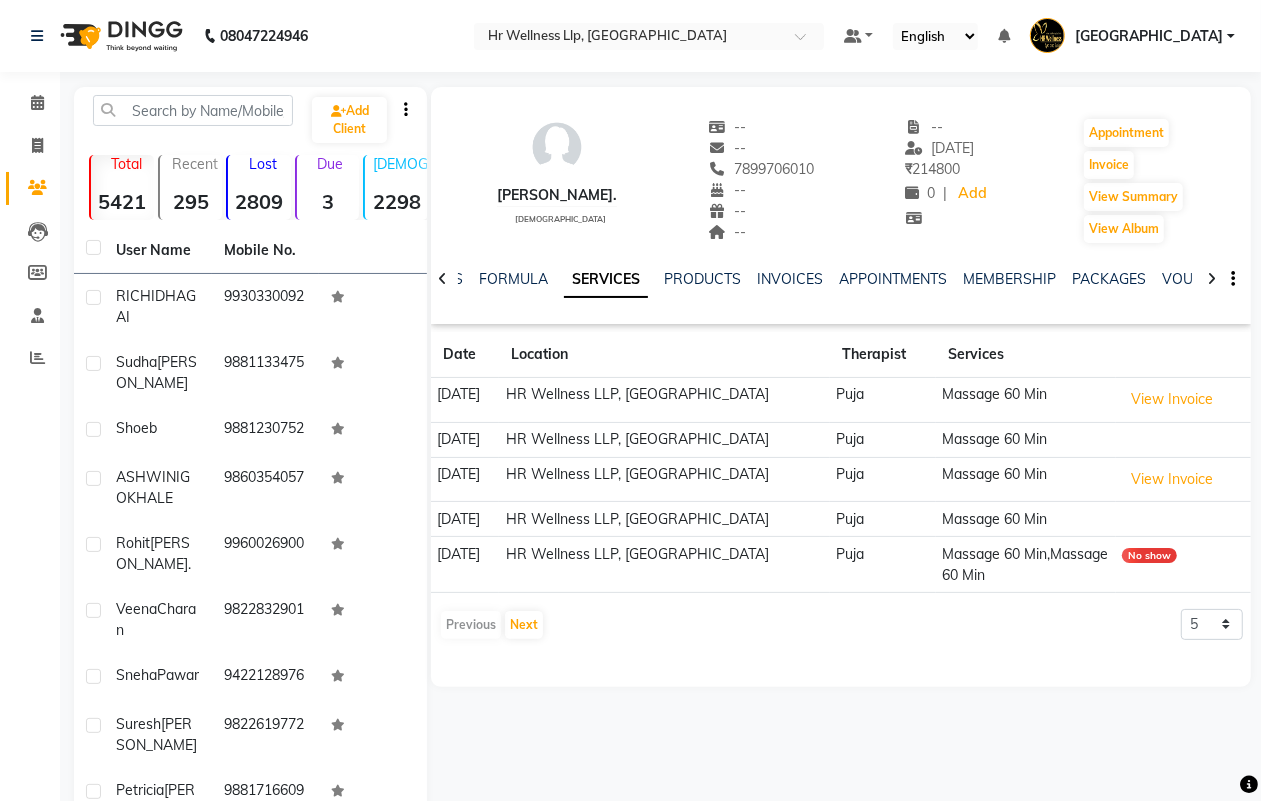 click 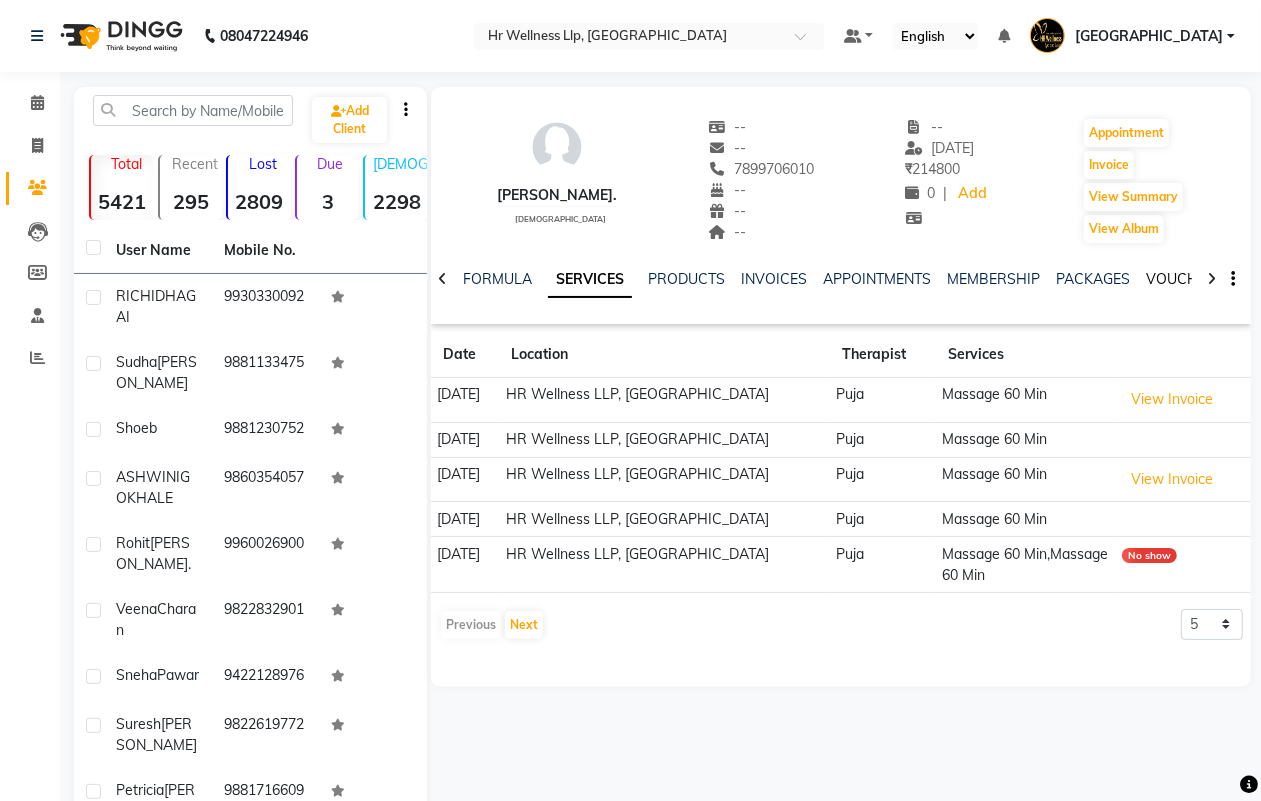 click on "VOUCHERS" 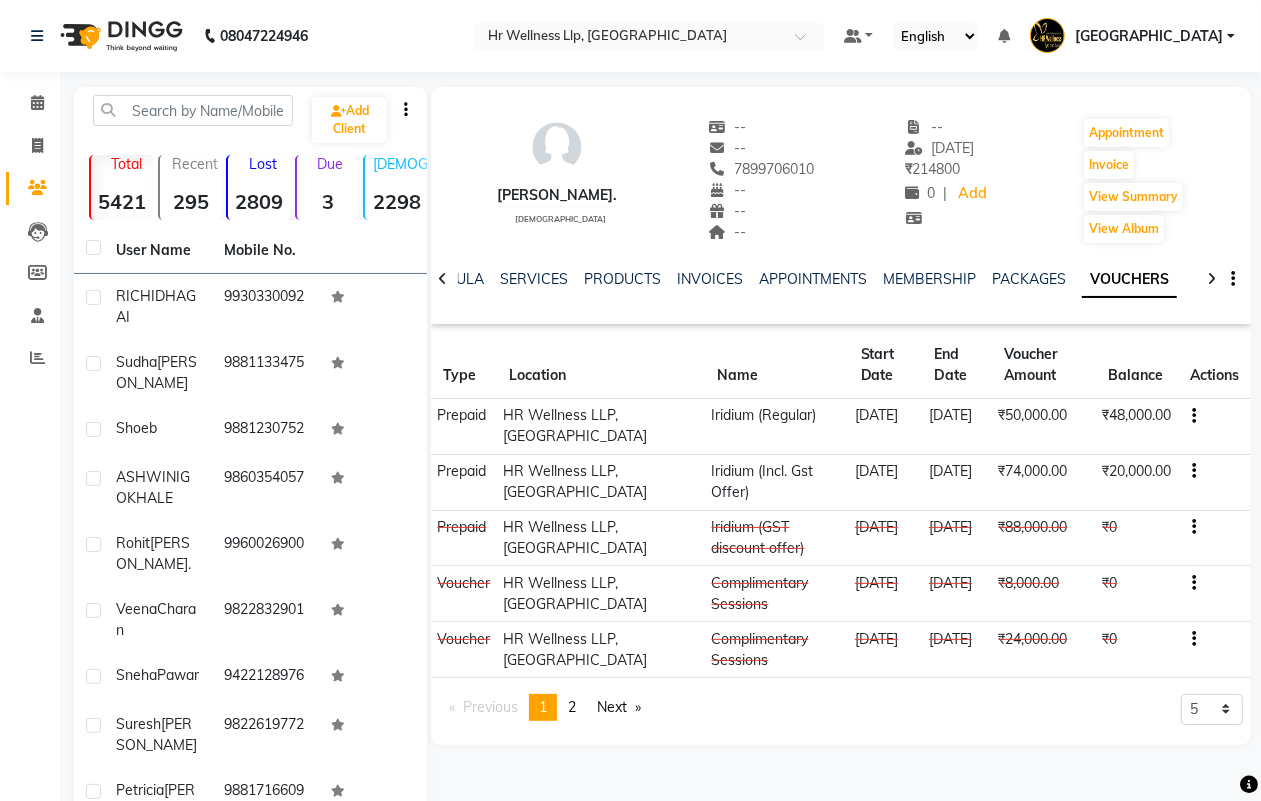 click on "Fakhari Sarjan.   female  --   --   7899706010  --  --  --  -- 02-07-2025 ₹    214800 0 |  Add   Appointment   Invoice  View Summary  View Album" 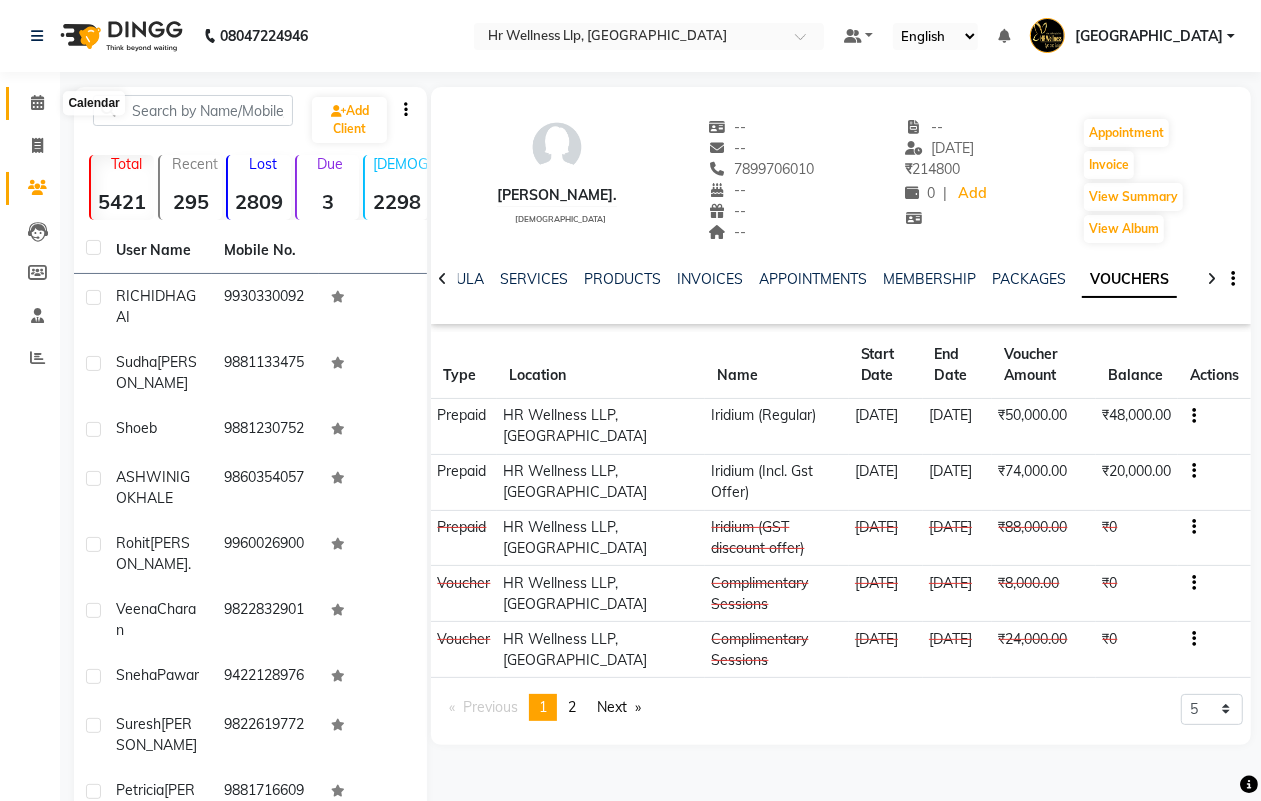 click 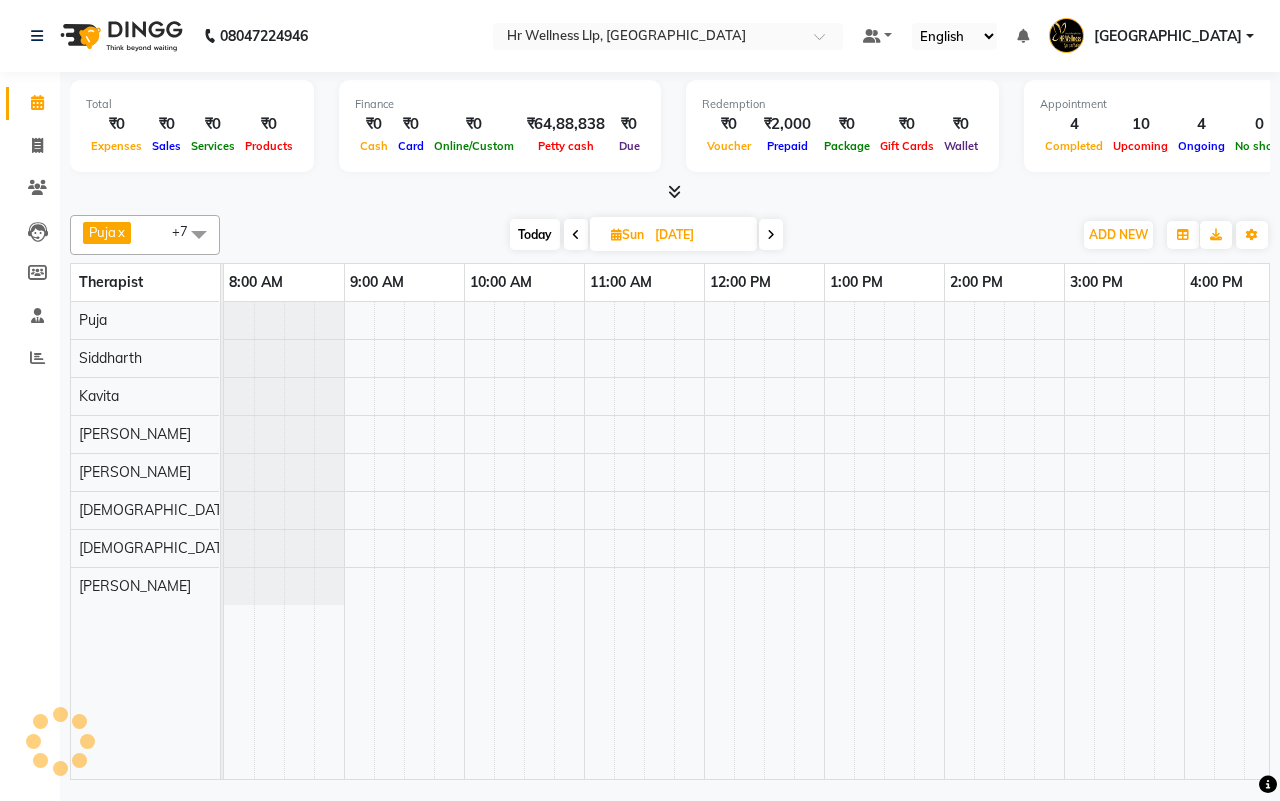 scroll, scrollTop: 0, scrollLeft: 481, axis: horizontal 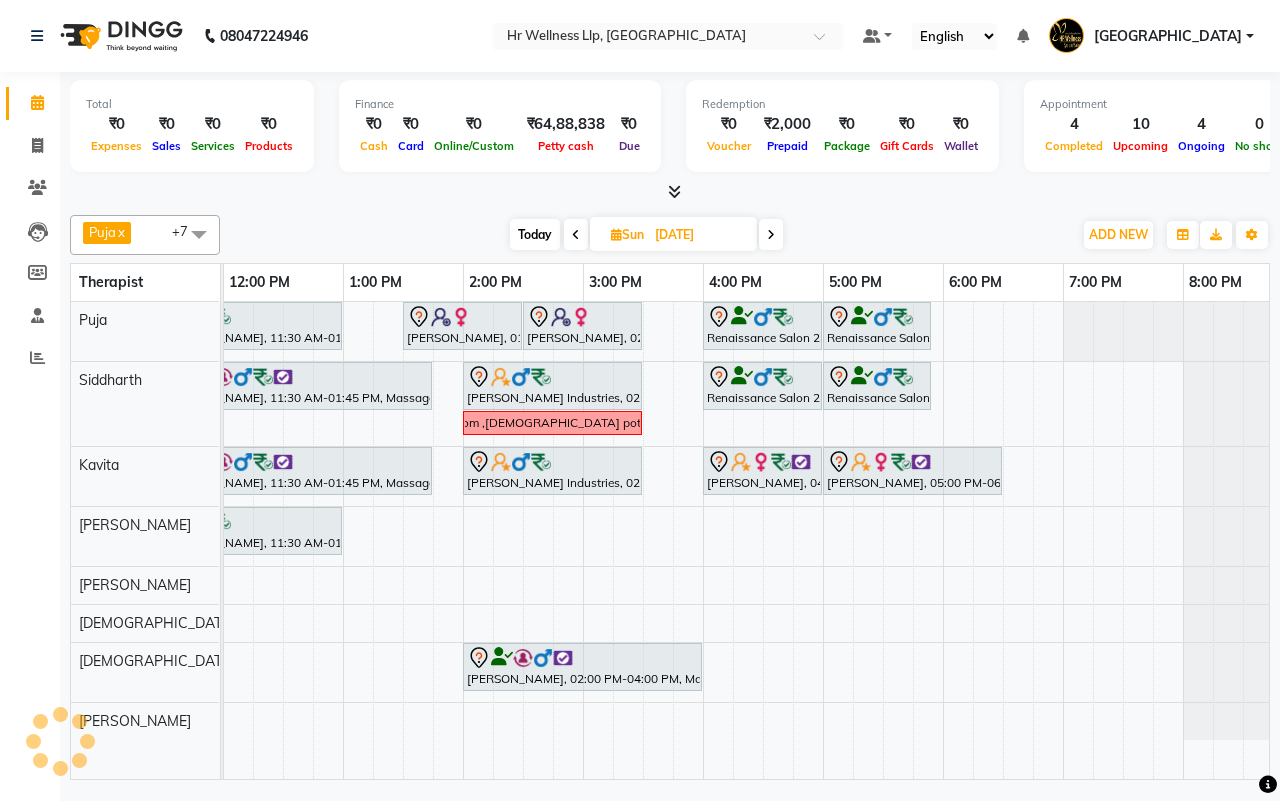 click on "Today  Sun 13-07-2025" at bounding box center [646, 235] 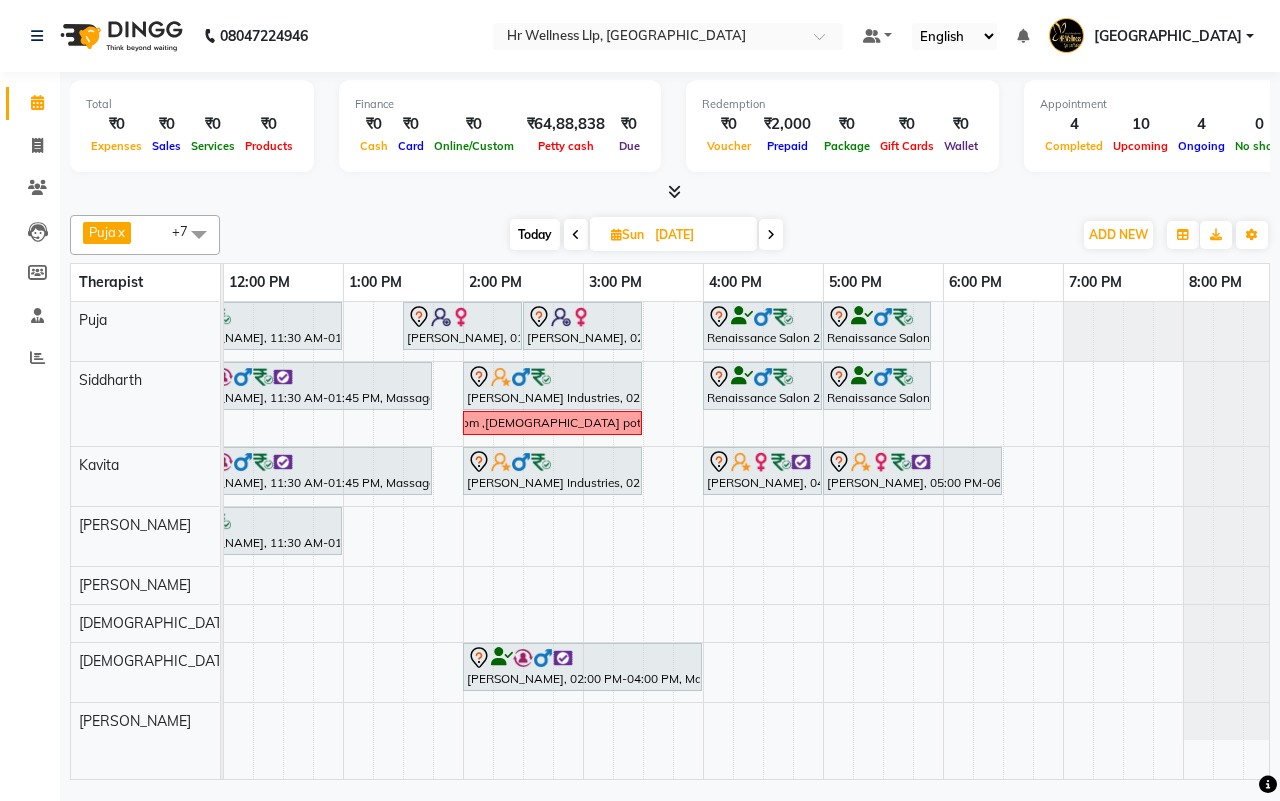 scroll, scrollTop: 0, scrollLeft: 46, axis: horizontal 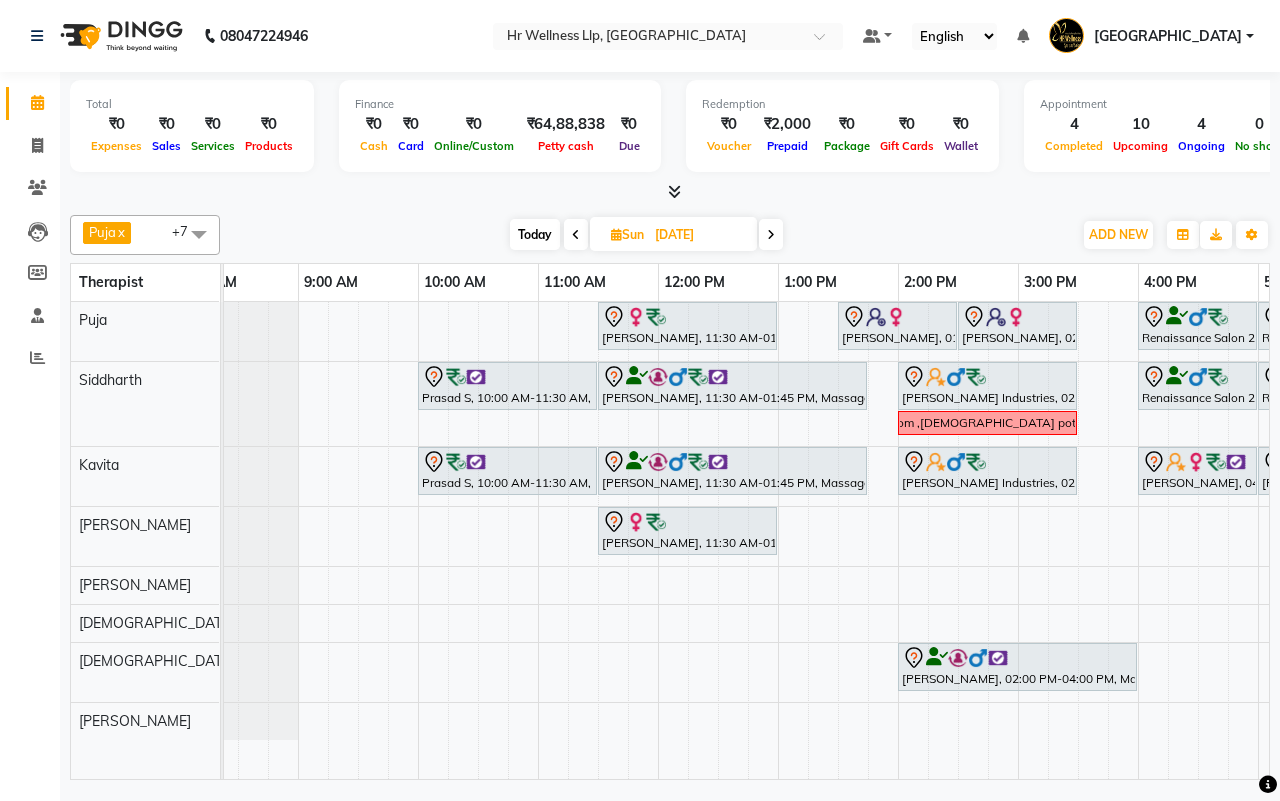 click on "Today  Sun 13-07-2025" at bounding box center [646, 235] 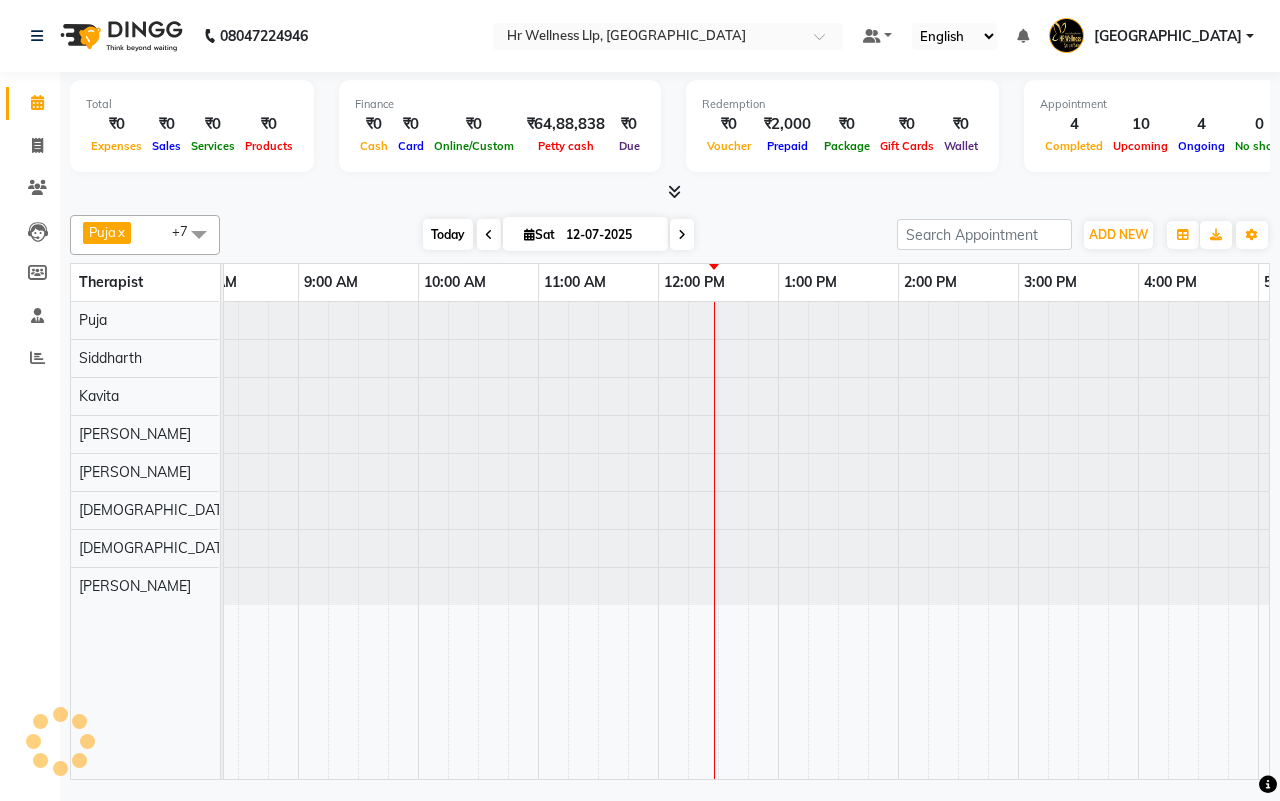 scroll, scrollTop: 0, scrollLeft: 481, axis: horizontal 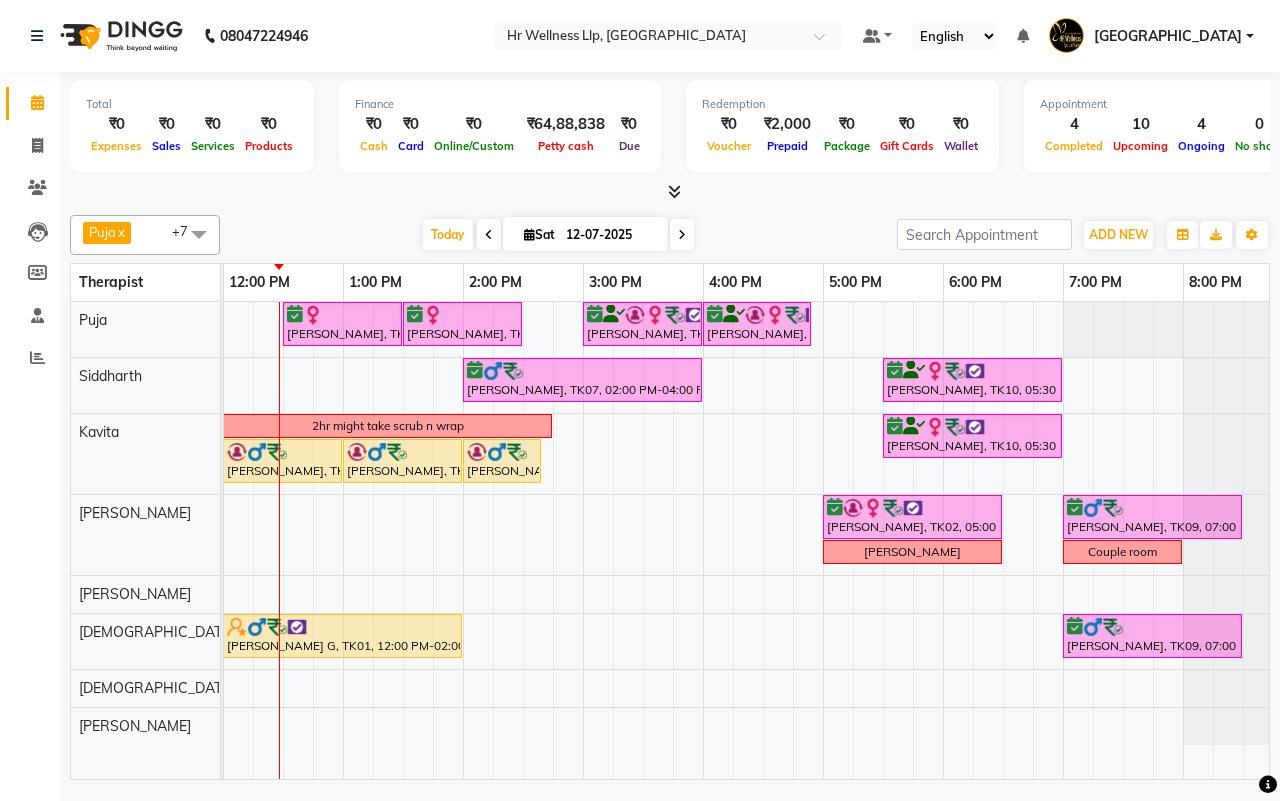 click on "Today  Sat 12-07-2025" at bounding box center (558, 235) 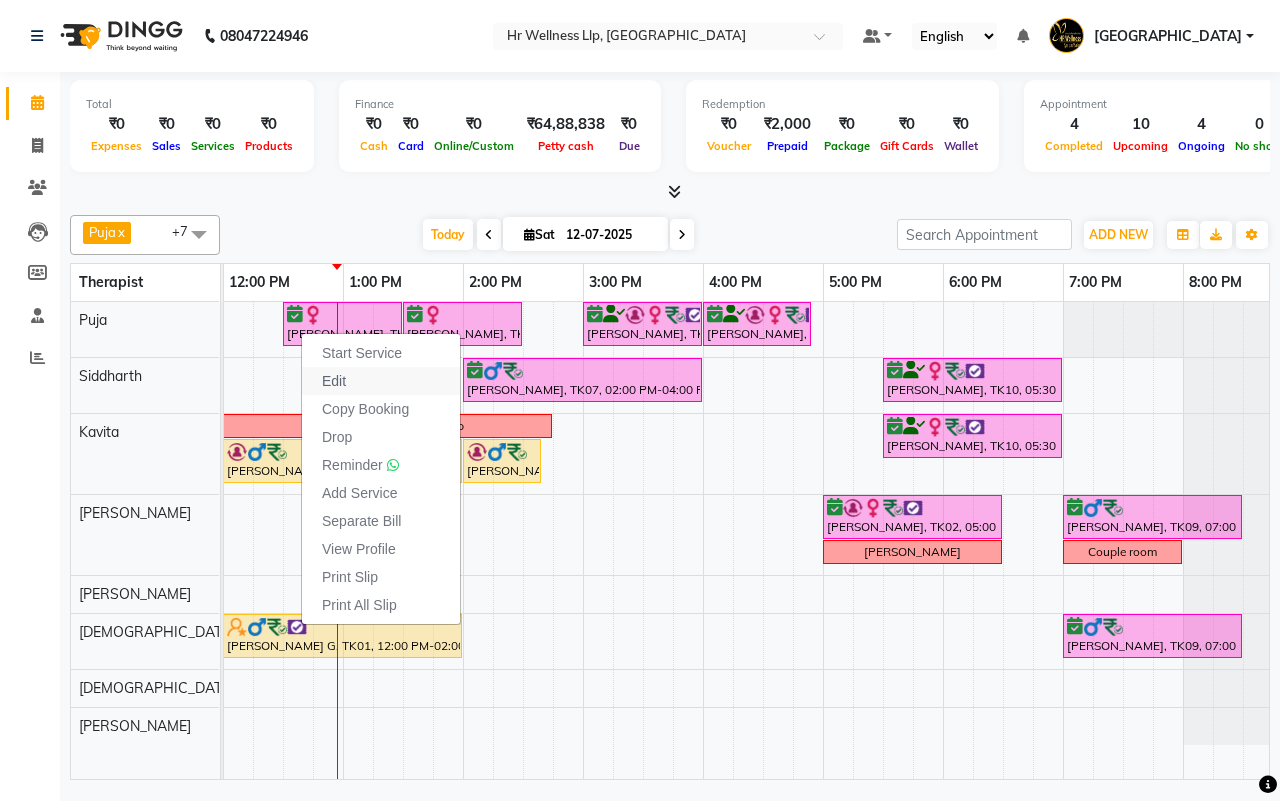 click on "Edit" at bounding box center (334, 381) 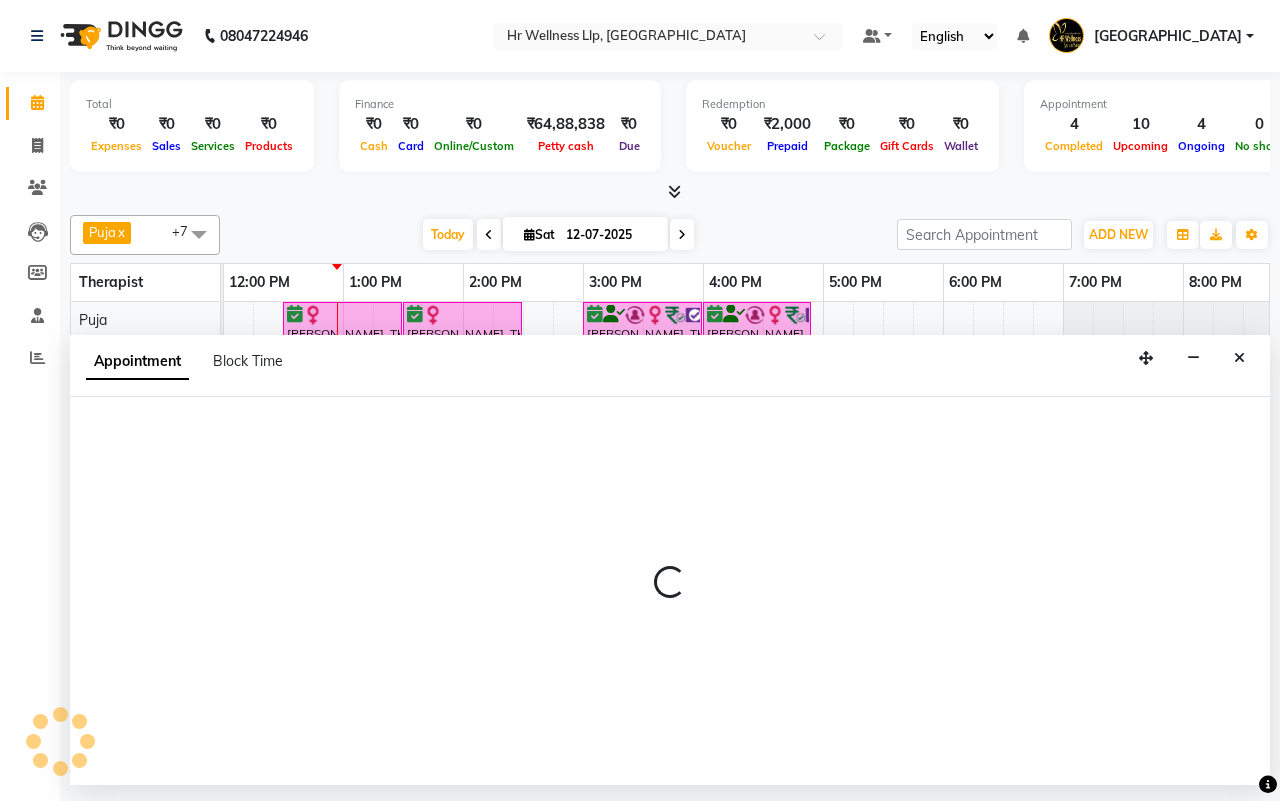 select on "confirm booking" 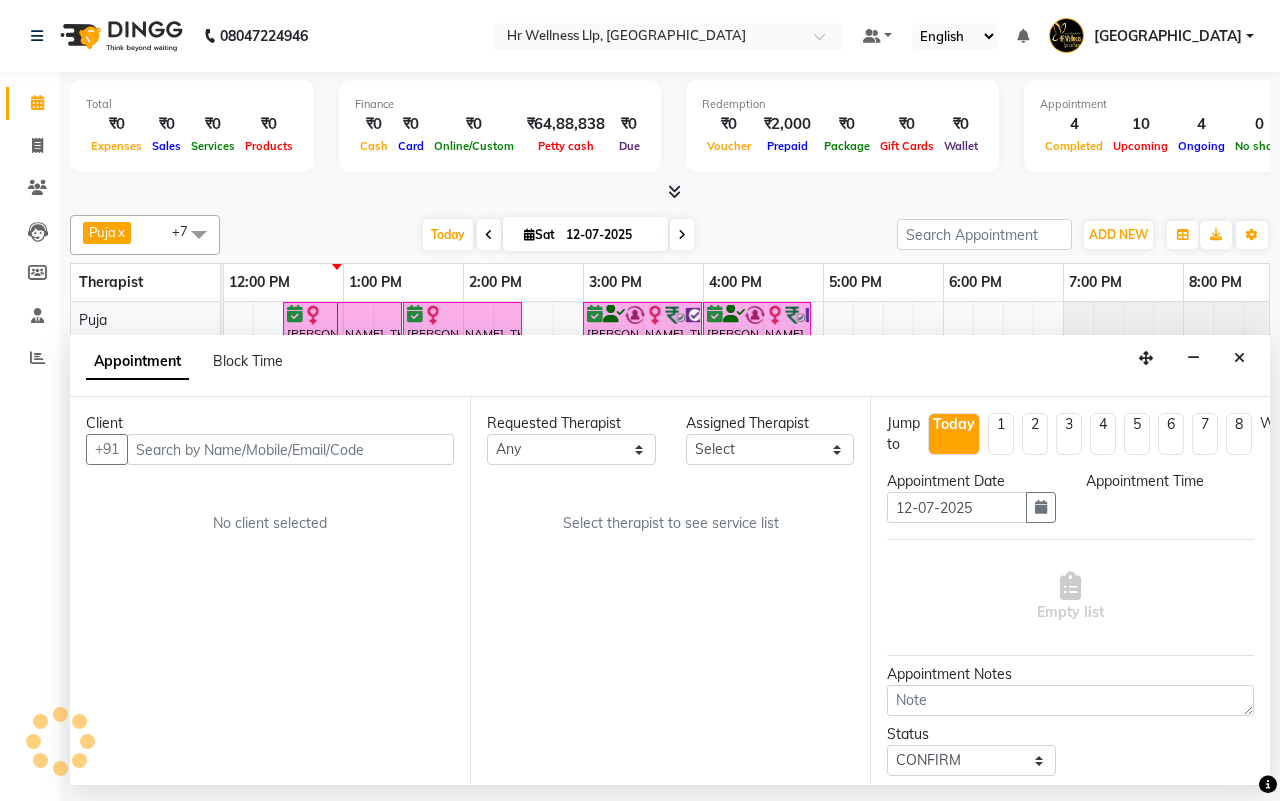 select on "16488" 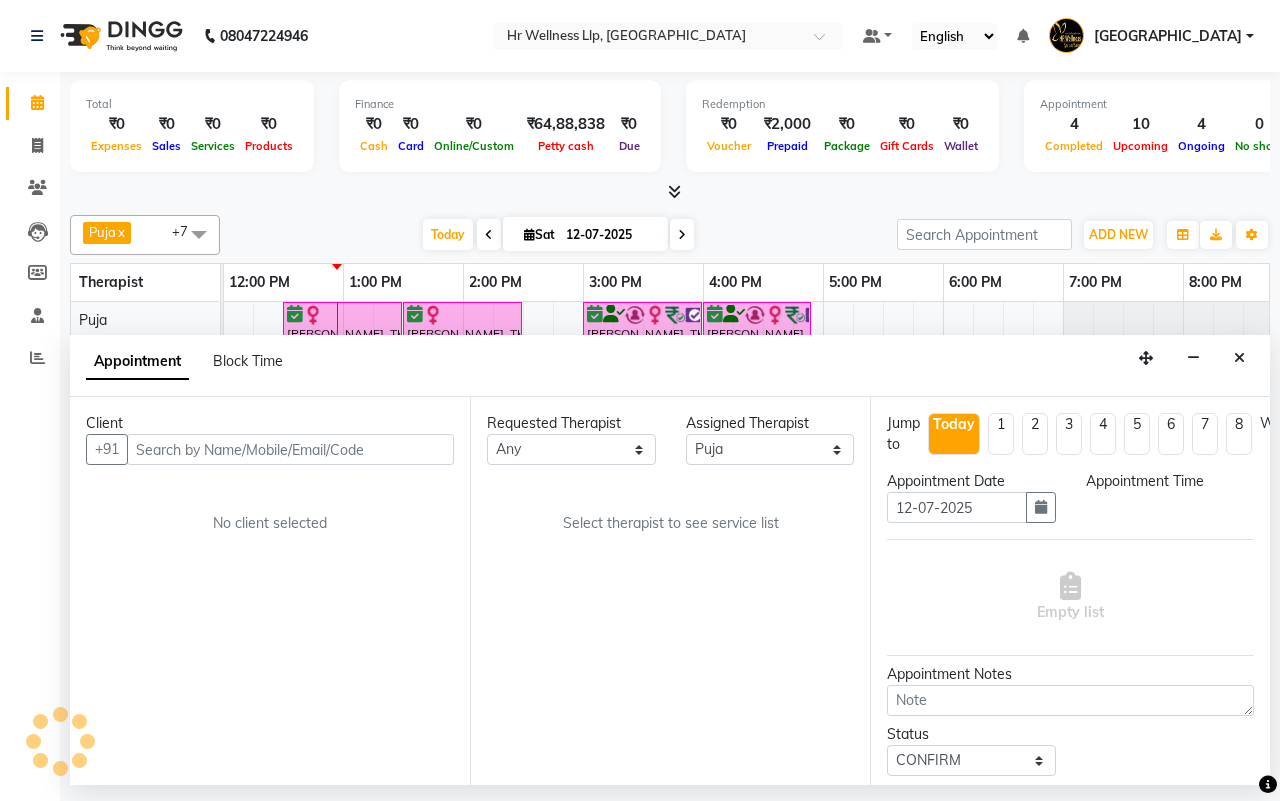 select on "765" 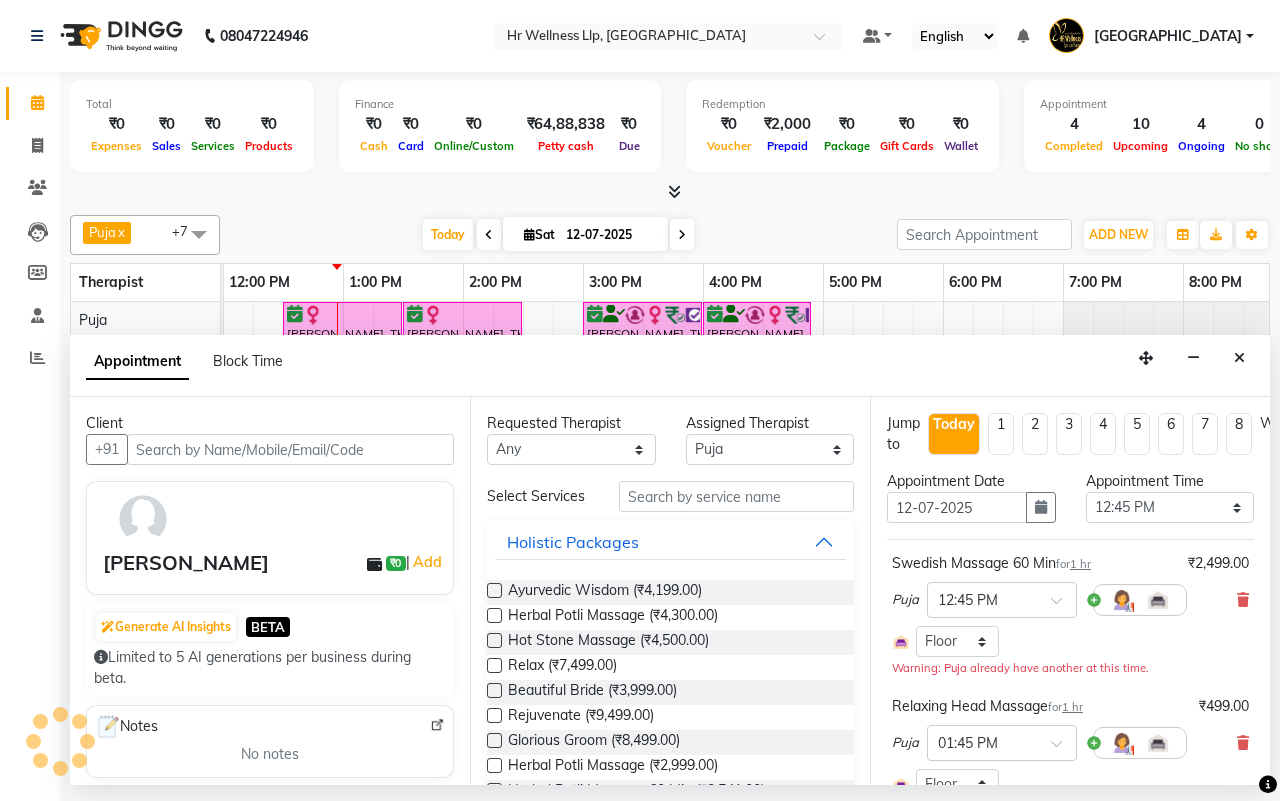 scroll, scrollTop: 0, scrollLeft: 481, axis: horizontal 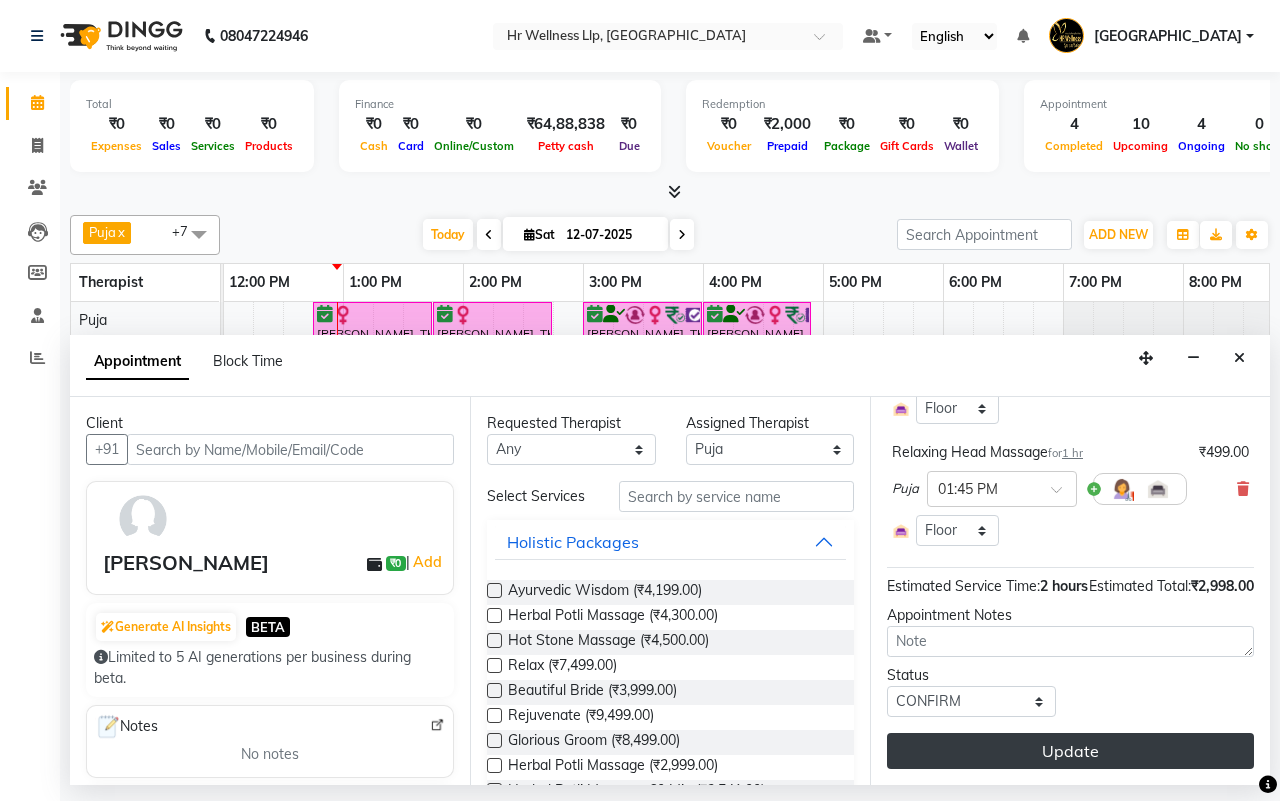 click on "Update" at bounding box center [1070, 751] 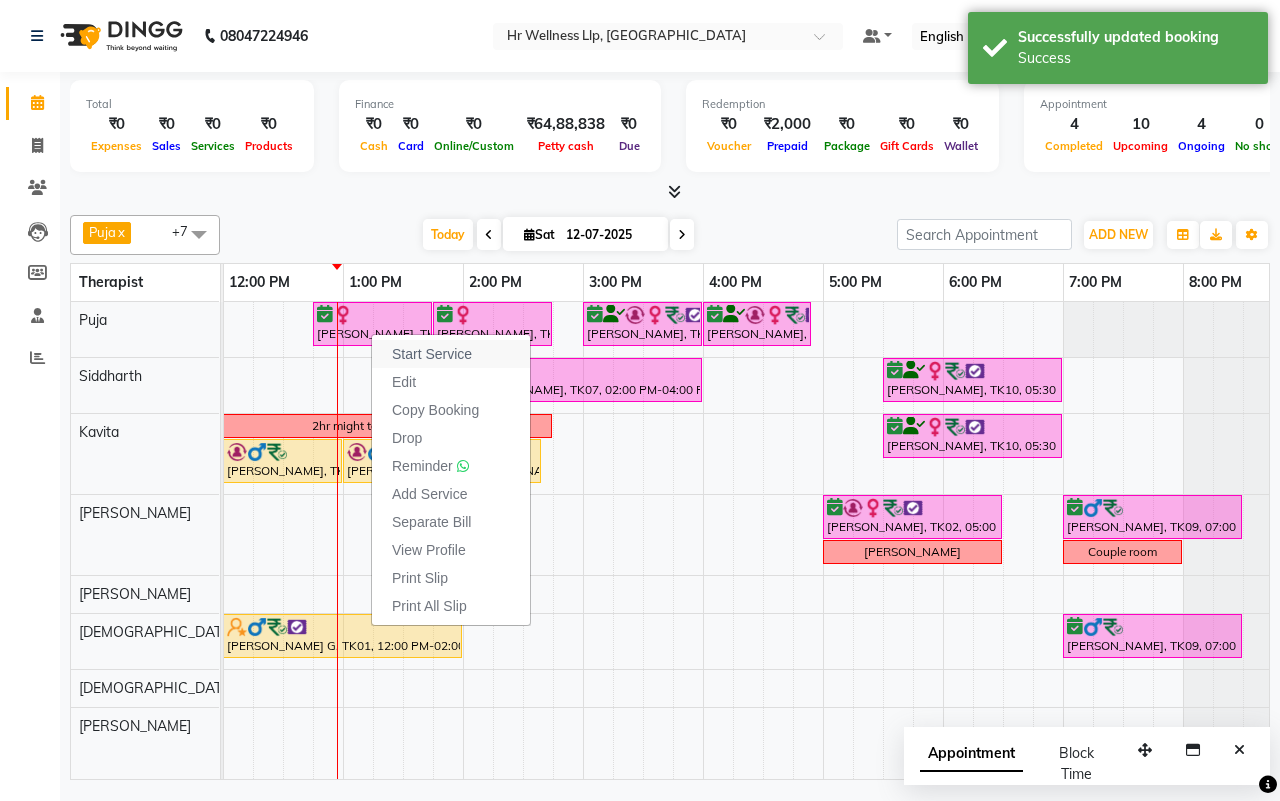 click on "Start Service" at bounding box center [451, 354] 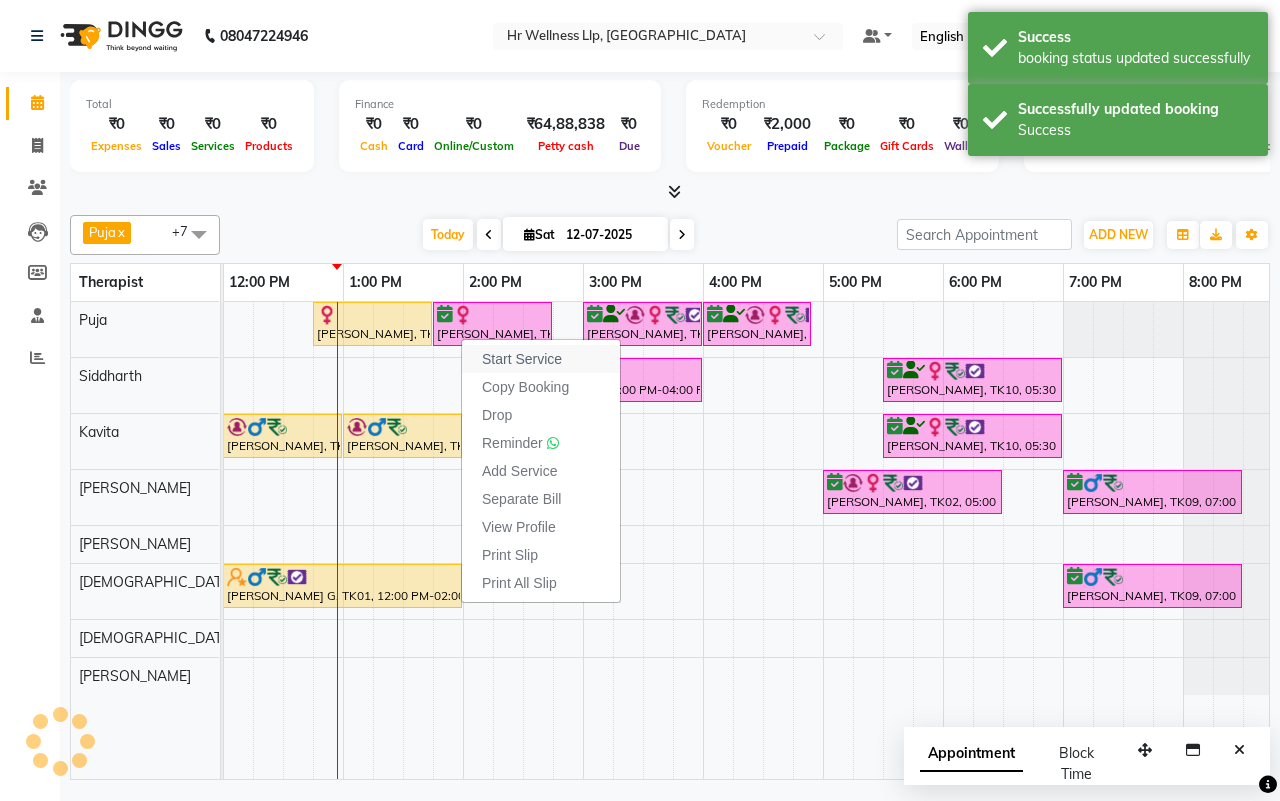 click on "Start Service" at bounding box center (522, 359) 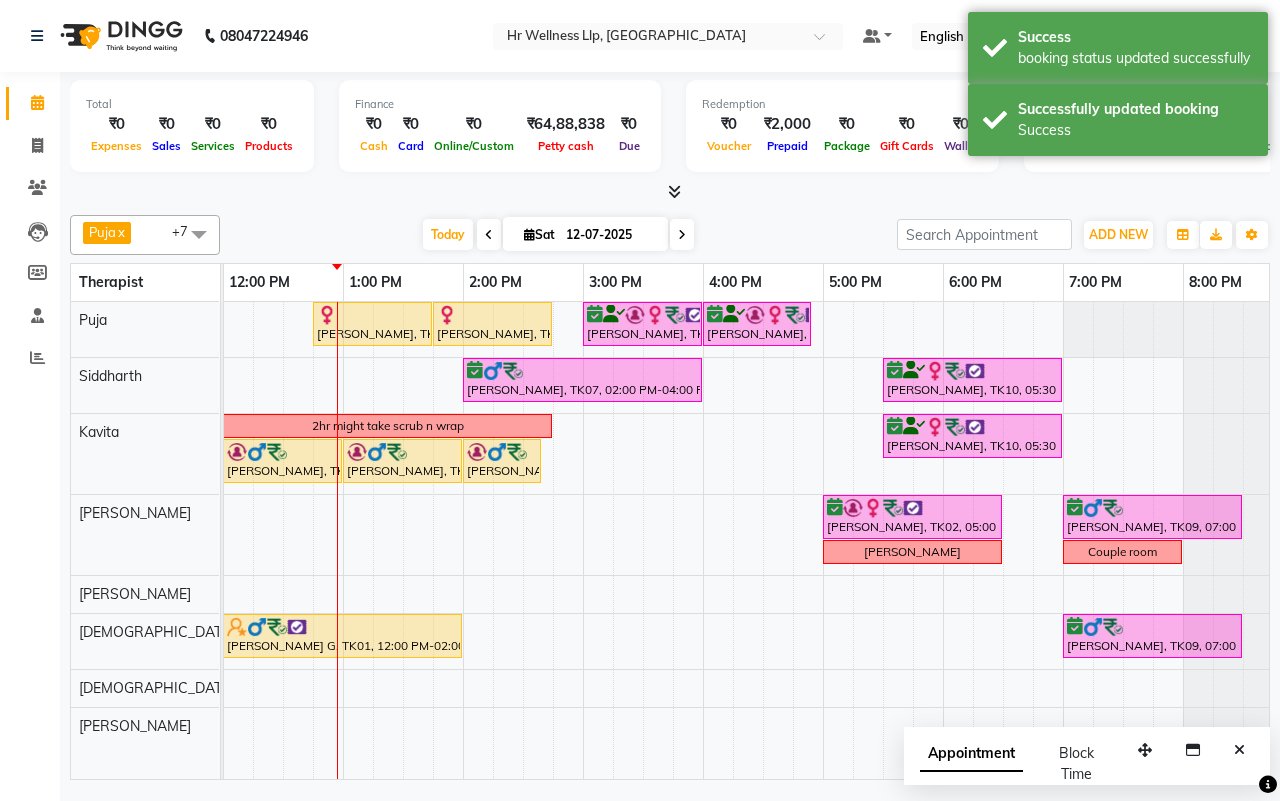 click on "Today  Sat 12-07-2025" at bounding box center [558, 235] 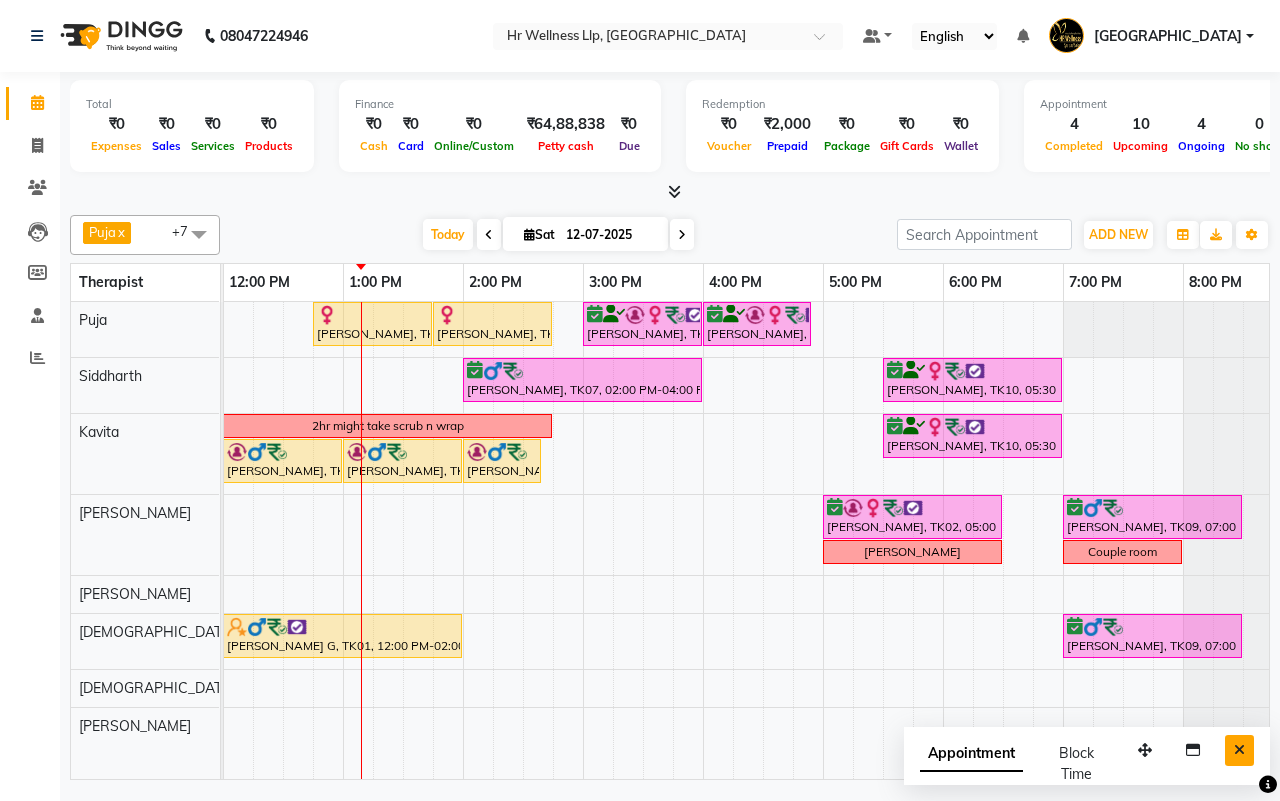 click at bounding box center [1239, 750] 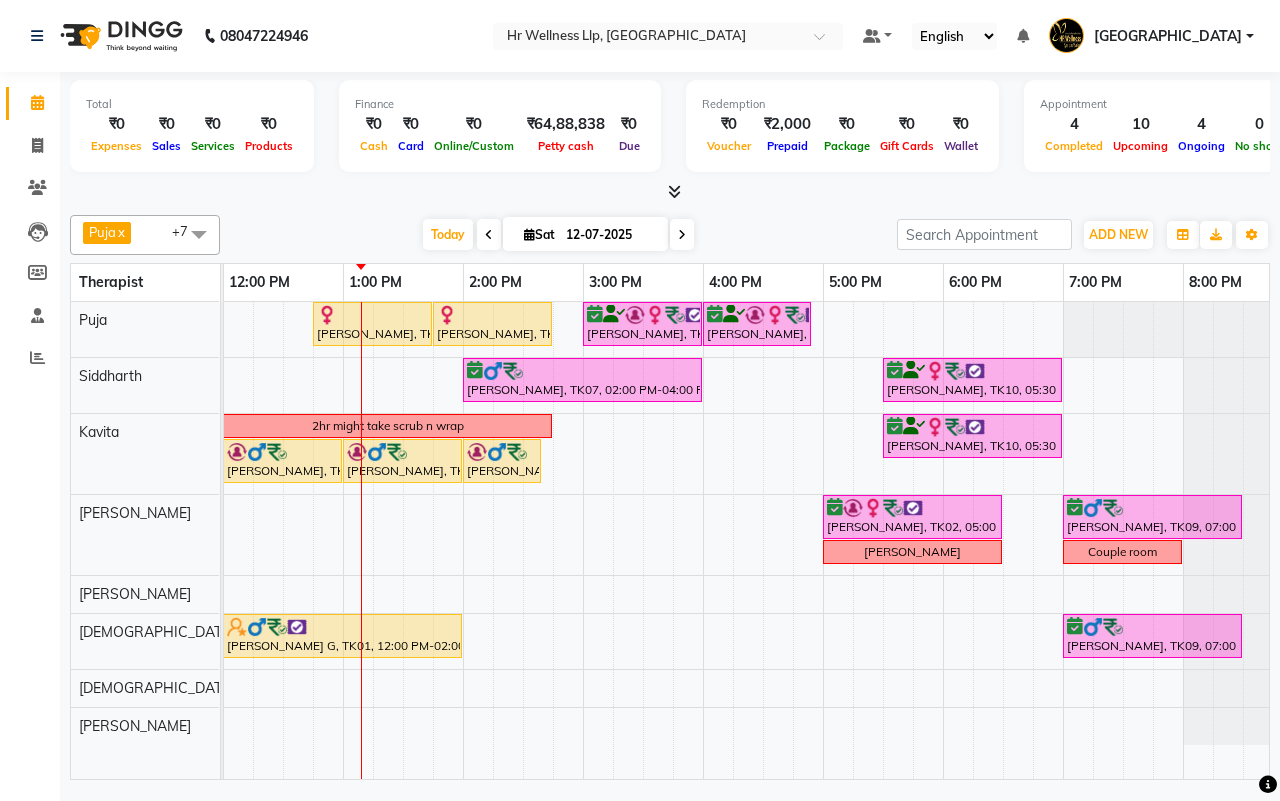scroll, scrollTop: 0, scrollLeft: 226, axis: horizontal 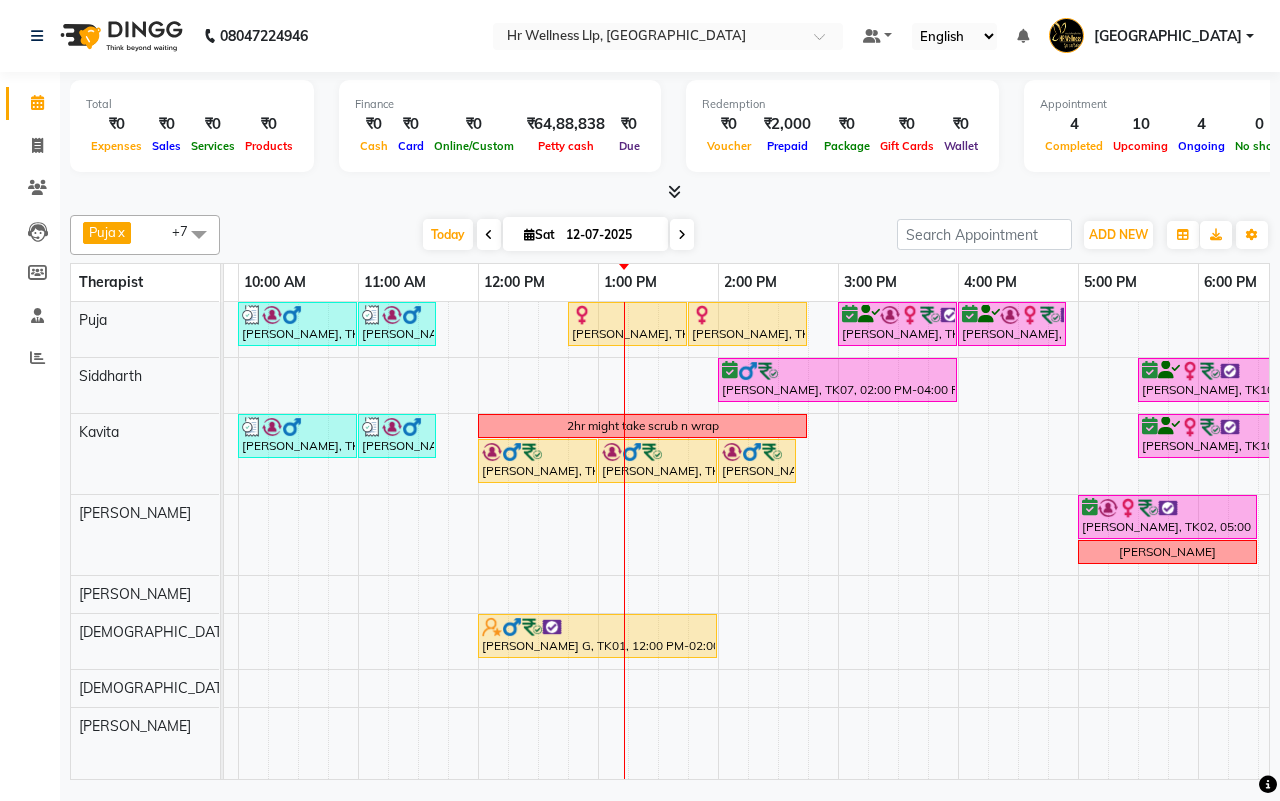 click on "12-07-2025" at bounding box center (610, 235) 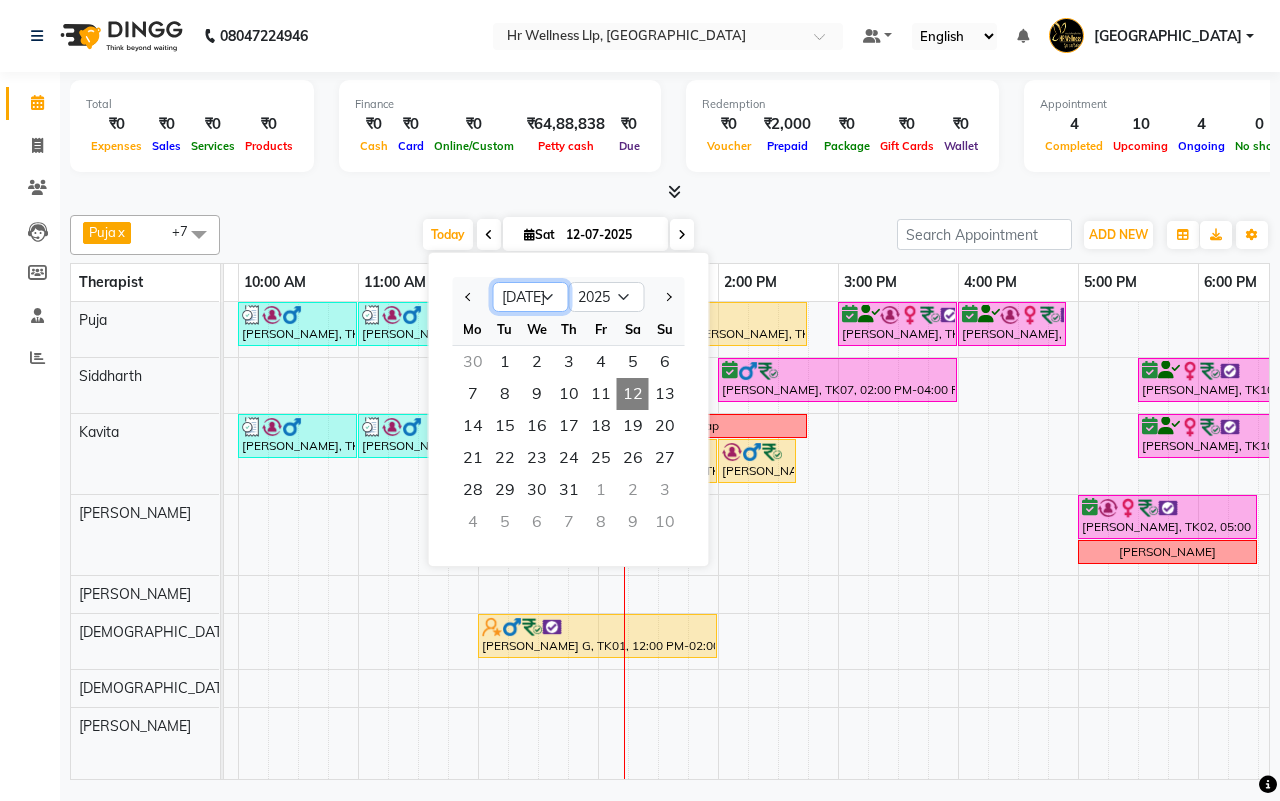 click on "Jan Feb Mar Apr May Jun Jul Aug Sep Oct Nov Dec" at bounding box center (531, 297) 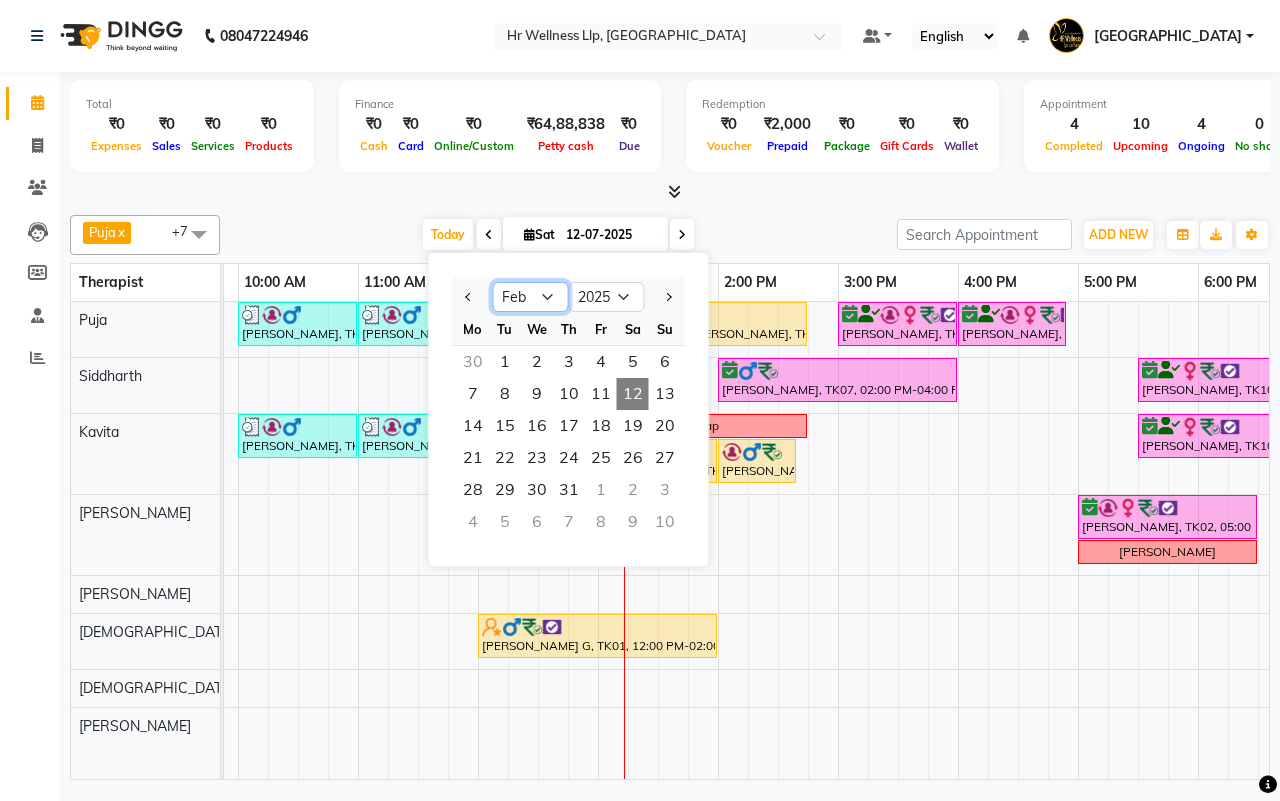 click on "Jan Feb Mar Apr May Jun Jul Aug Sep Oct Nov Dec" at bounding box center (531, 297) 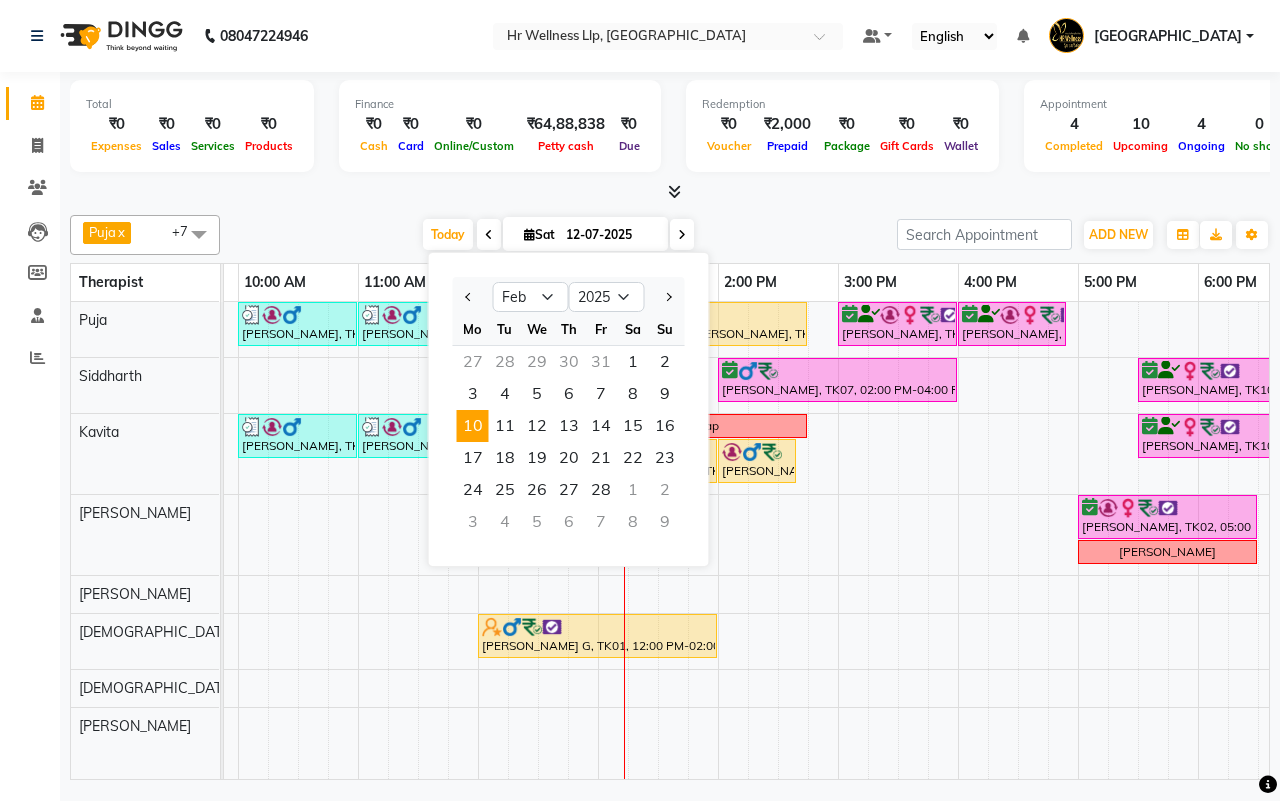 click on "10" at bounding box center (473, 426) 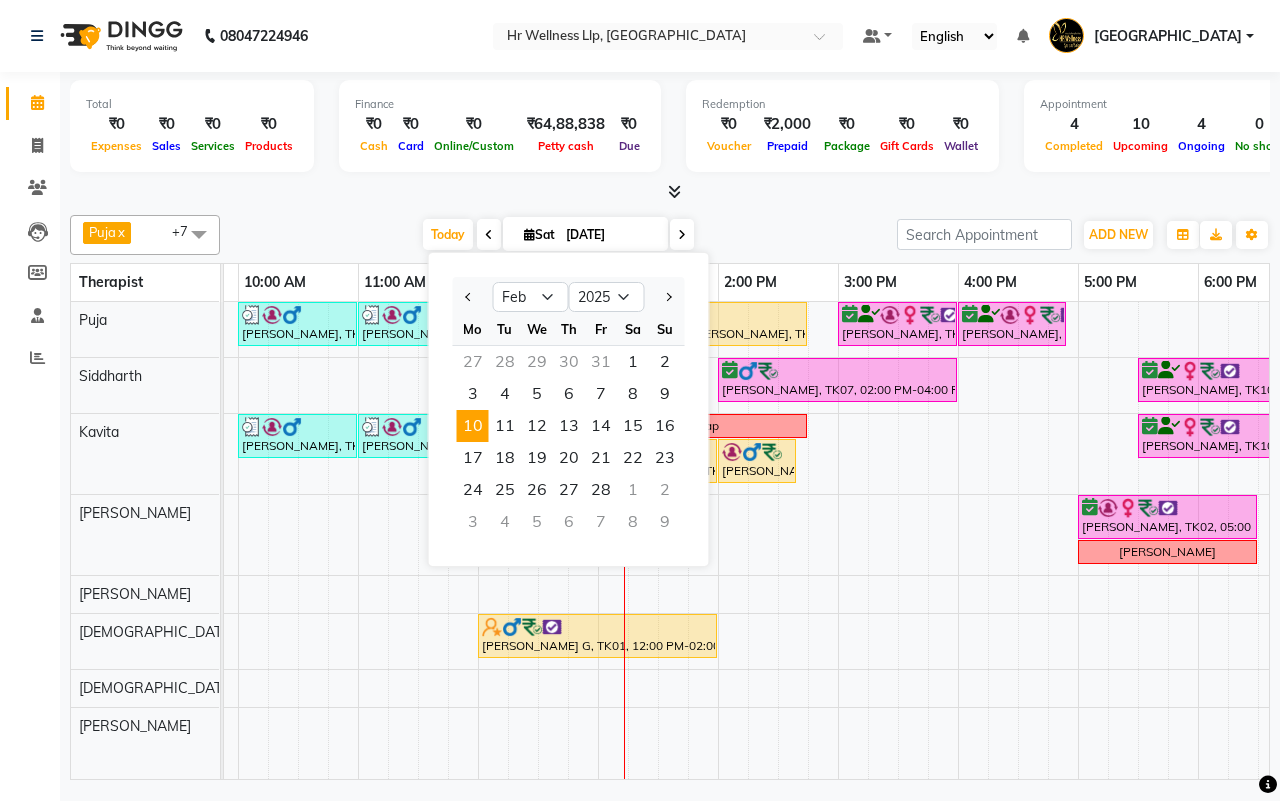 scroll, scrollTop: 0, scrollLeft: 0, axis: both 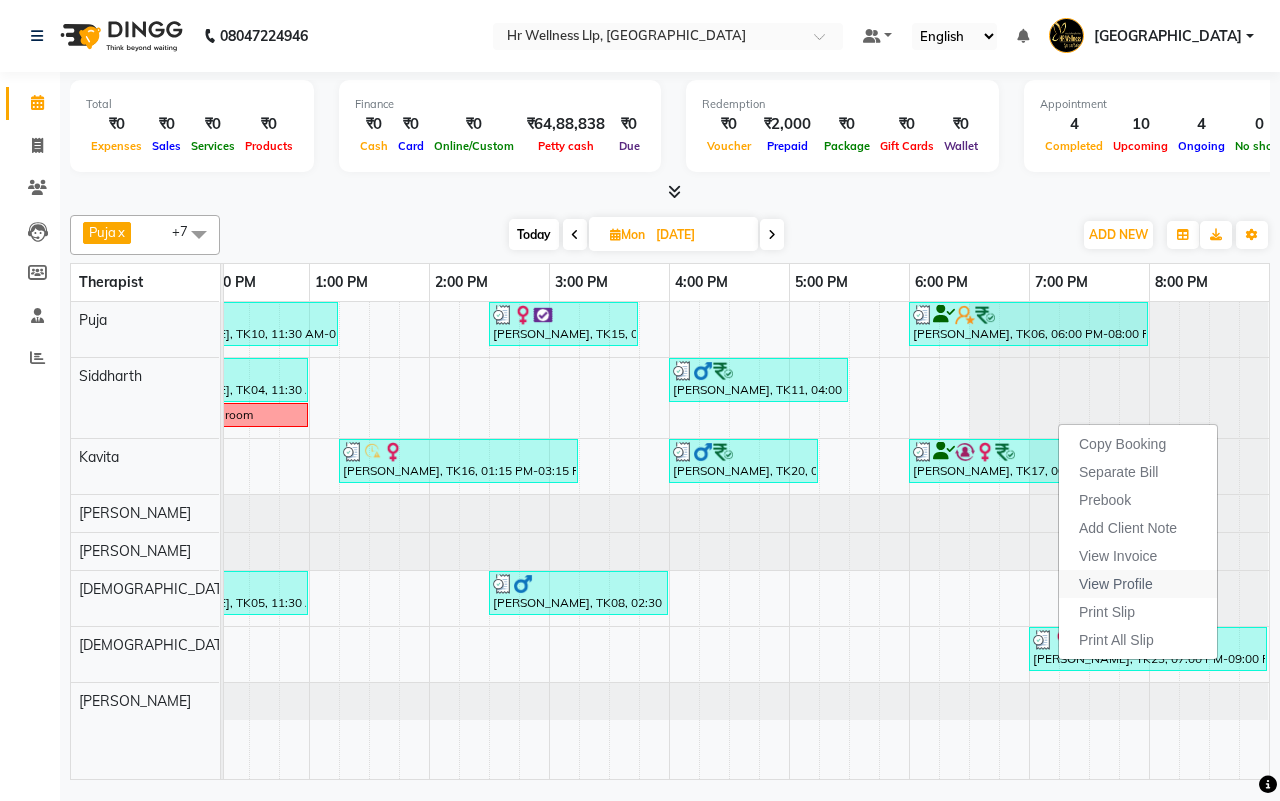 click on "View Profile" at bounding box center (1116, 584) 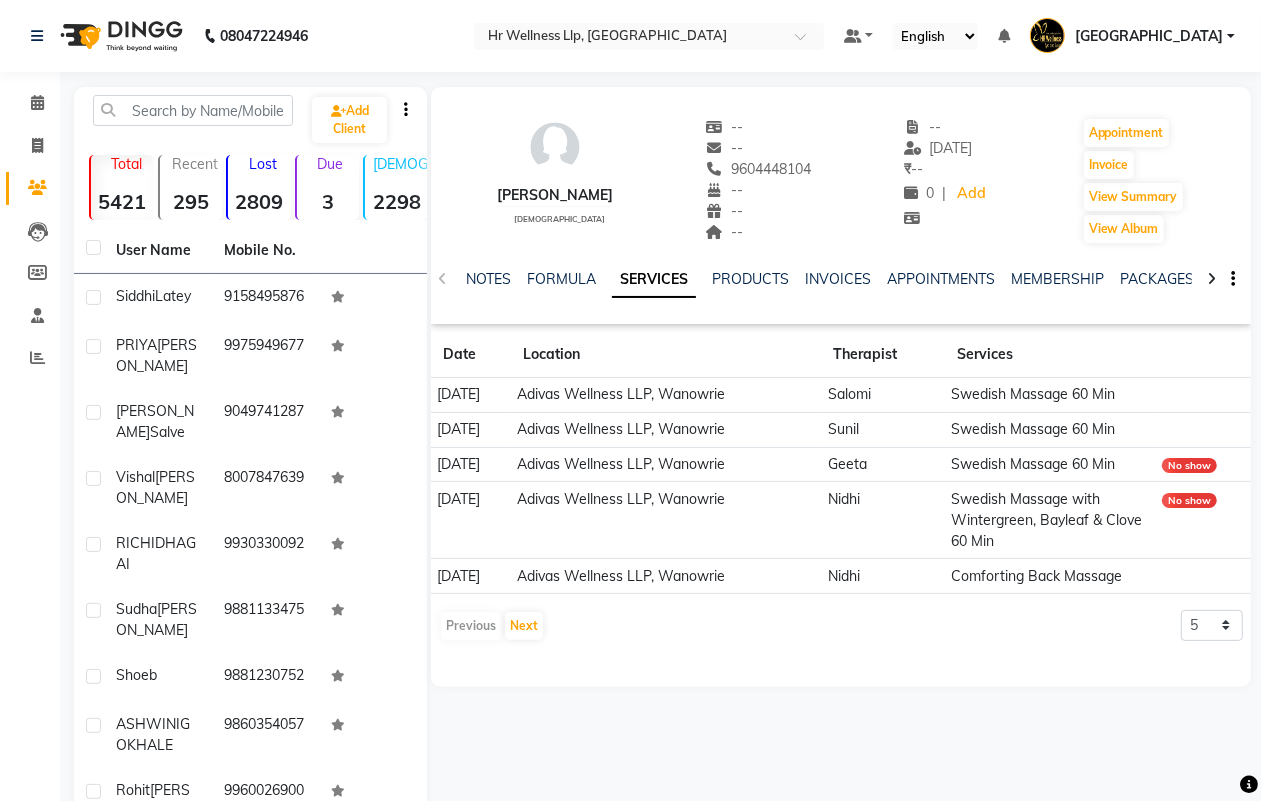 click 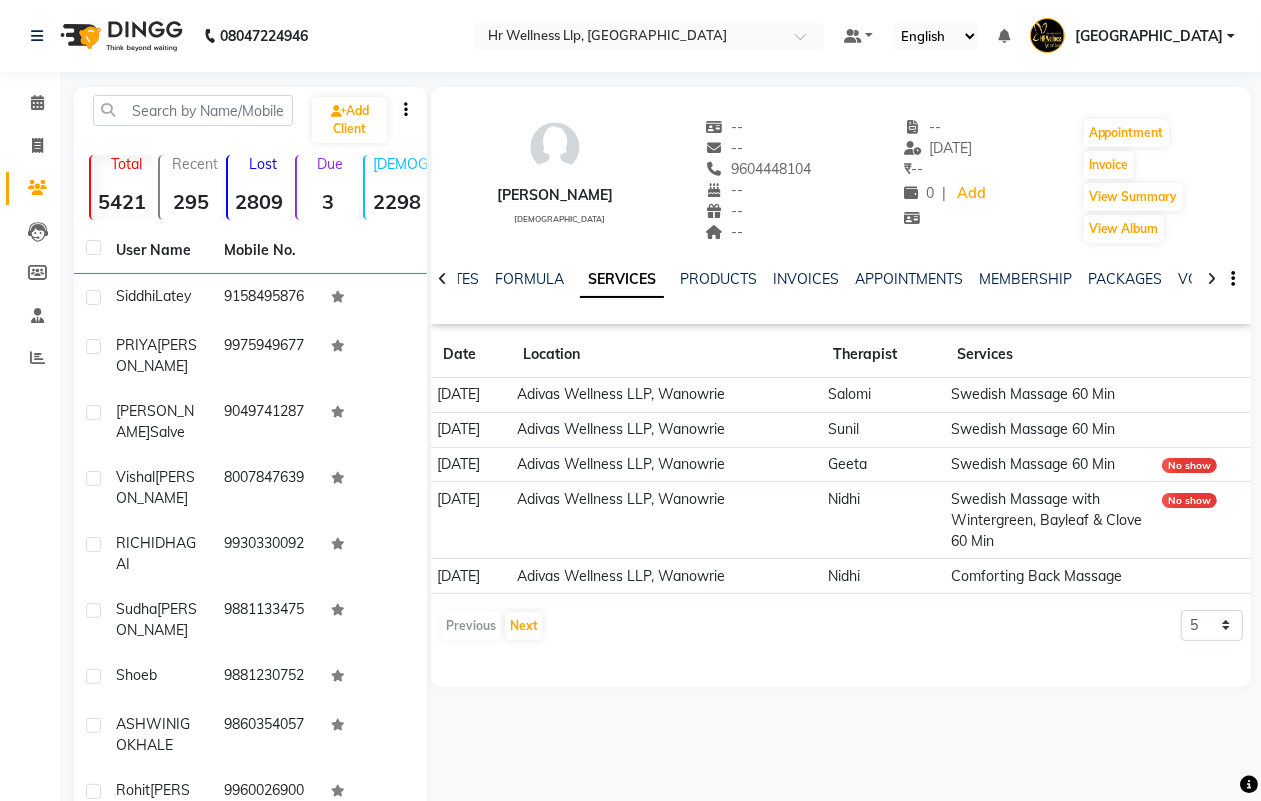 click 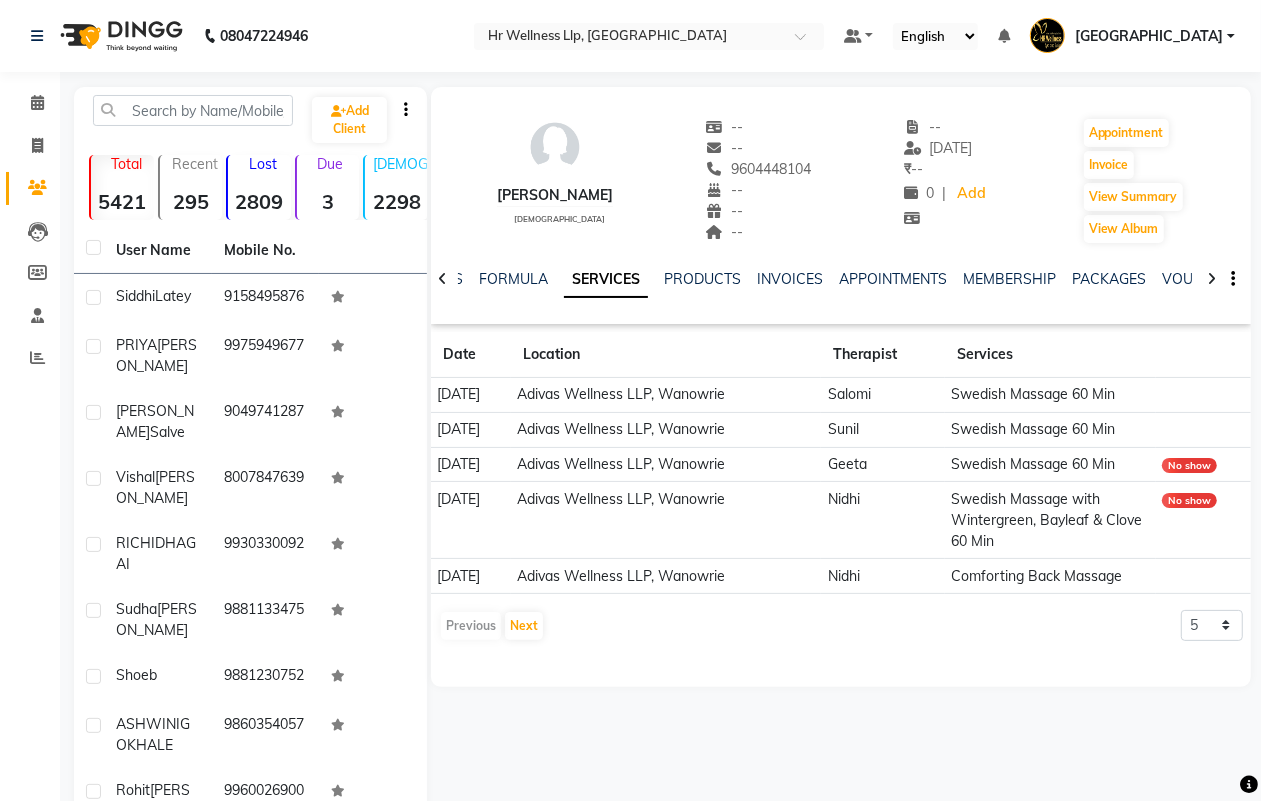 click 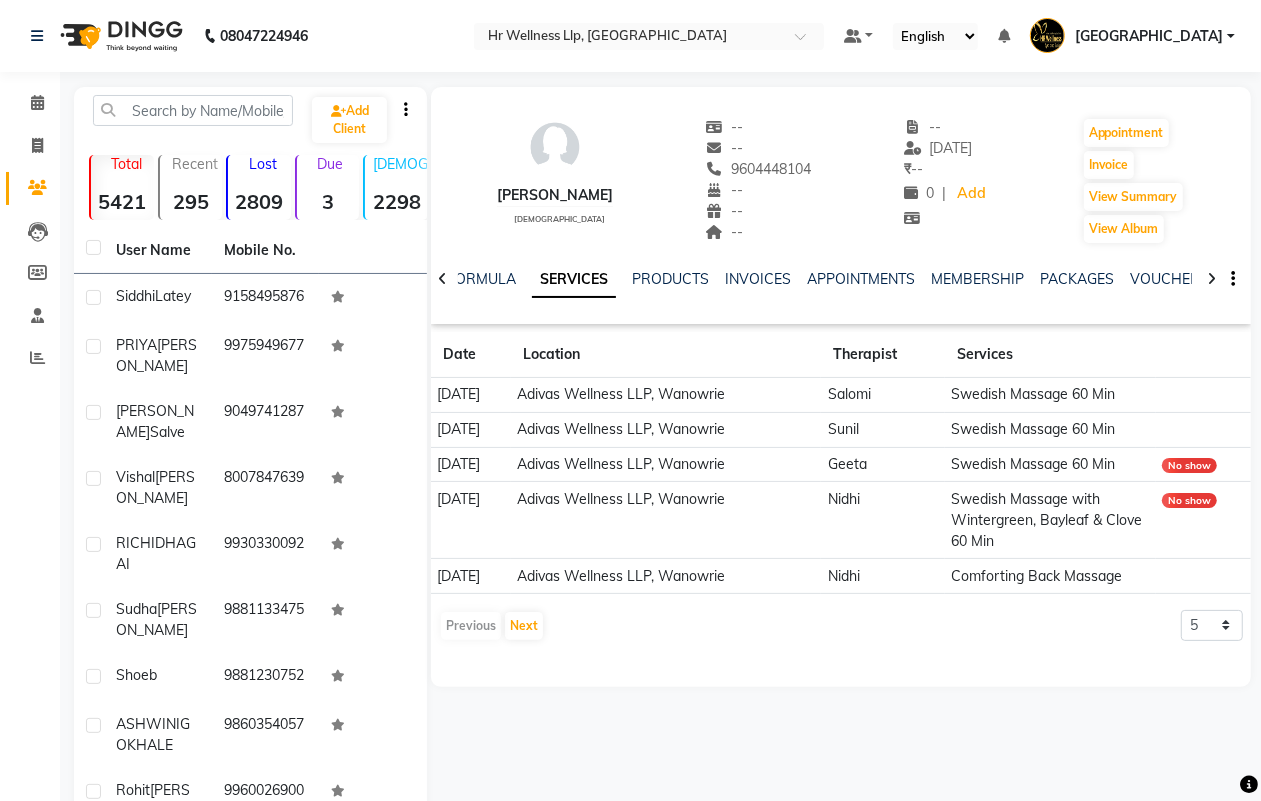 click 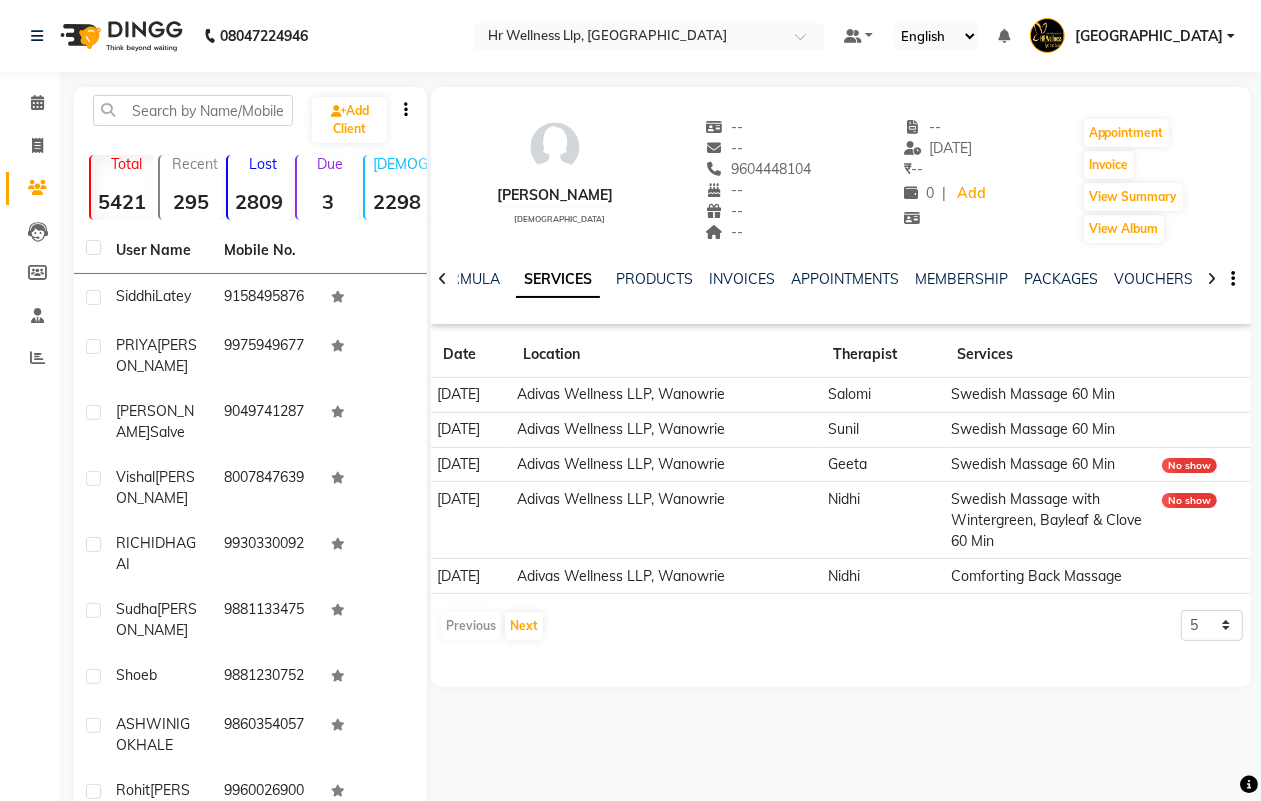 click 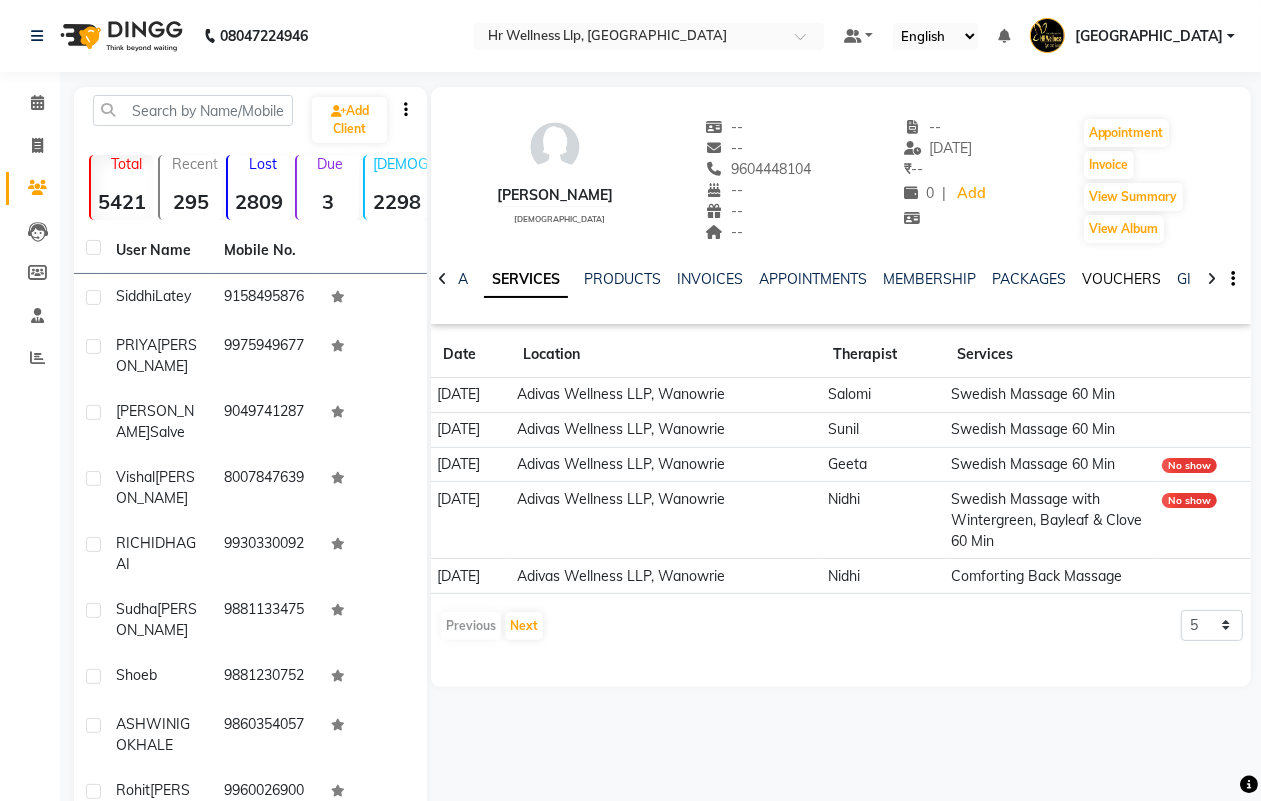 click on "VOUCHERS" 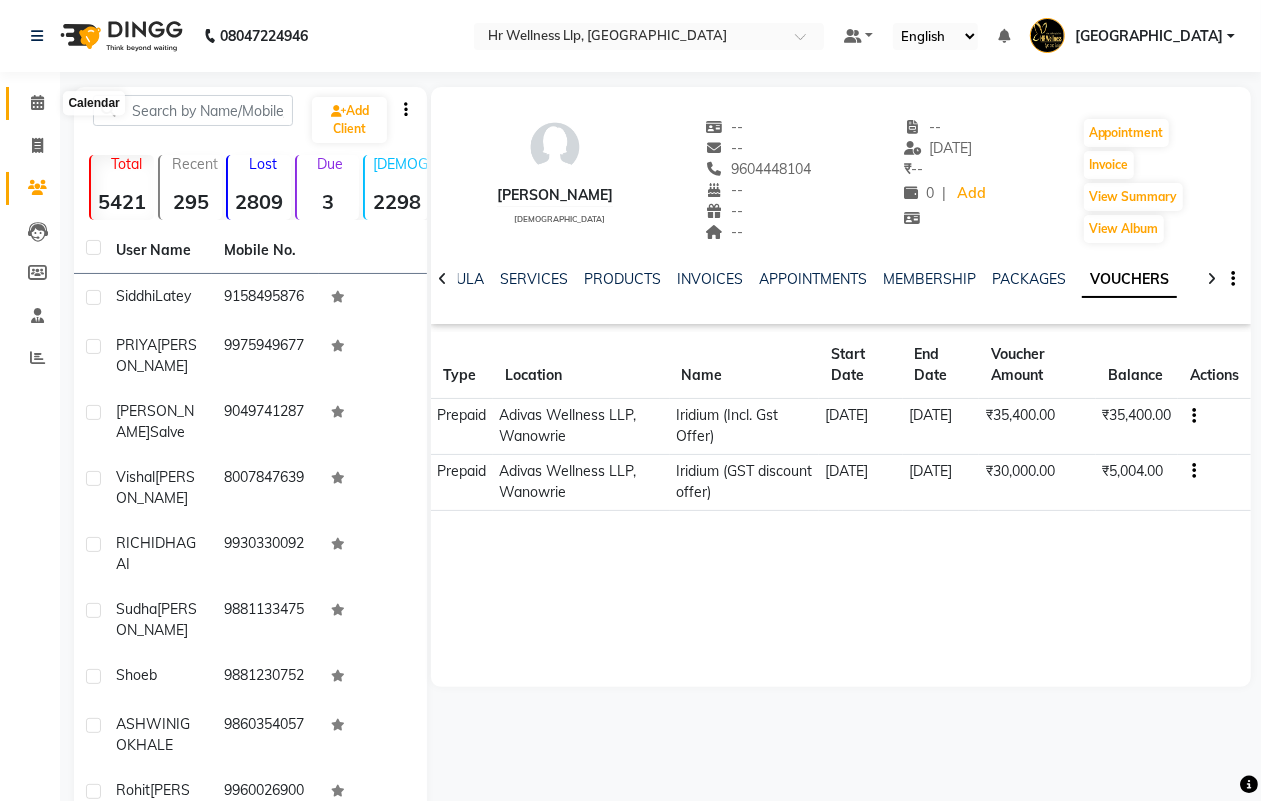 click 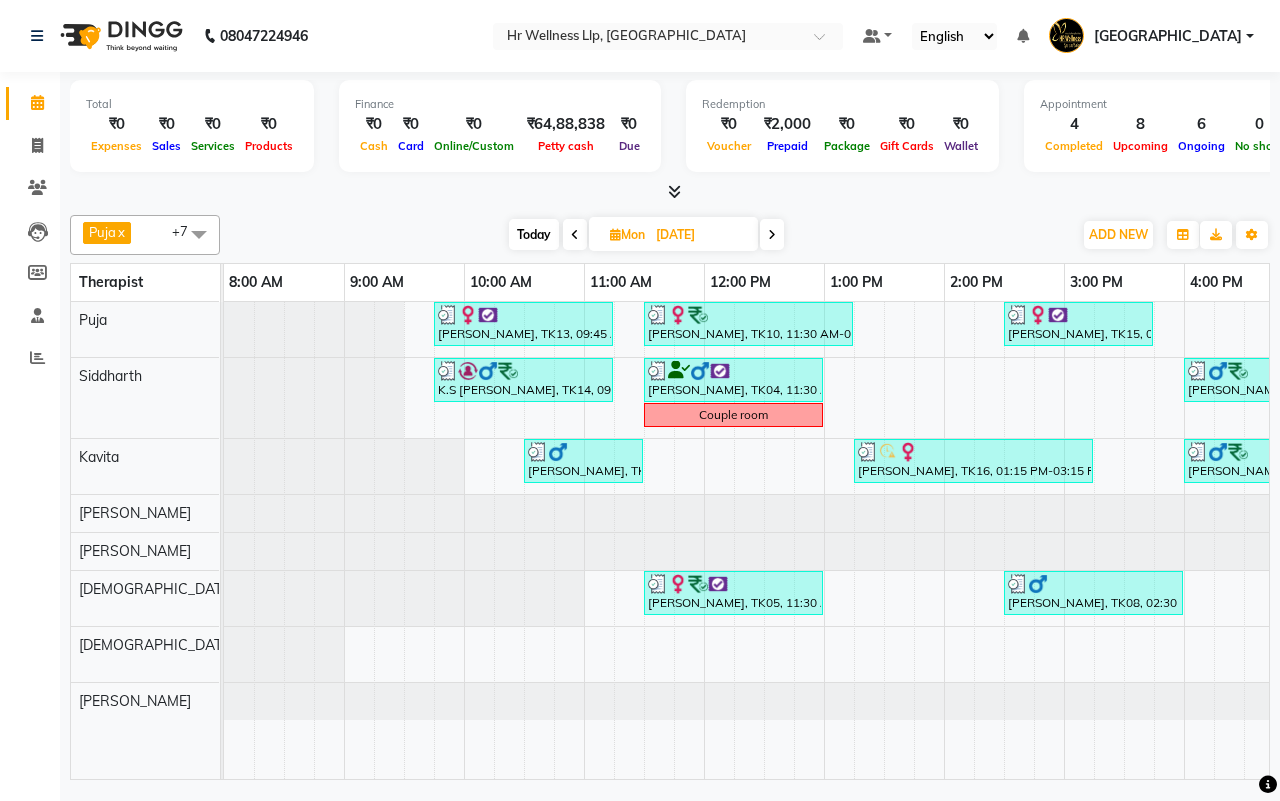 click on "Today  Mon 10-02-2025" at bounding box center [646, 235] 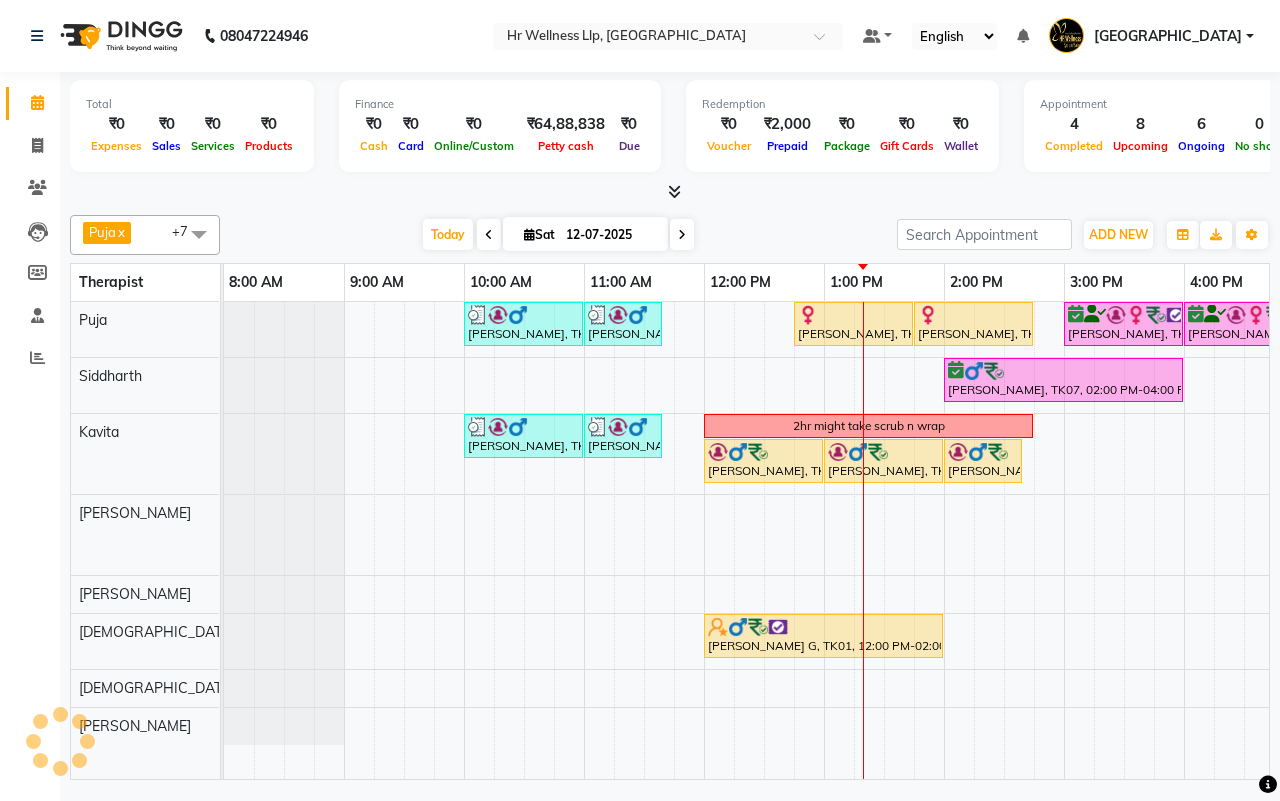 scroll, scrollTop: 0, scrollLeft: 515, axis: horizontal 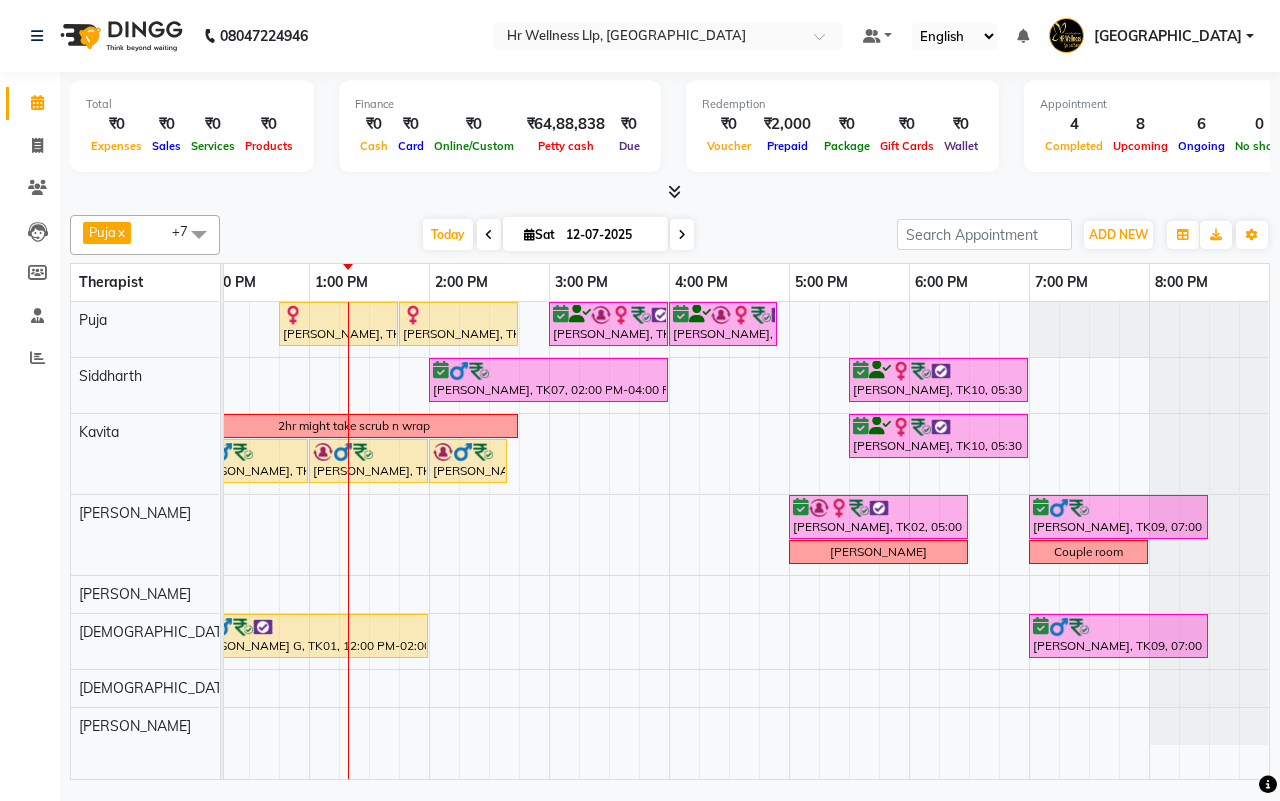 click on "Today  Sat 12-07-2025" at bounding box center [558, 235] 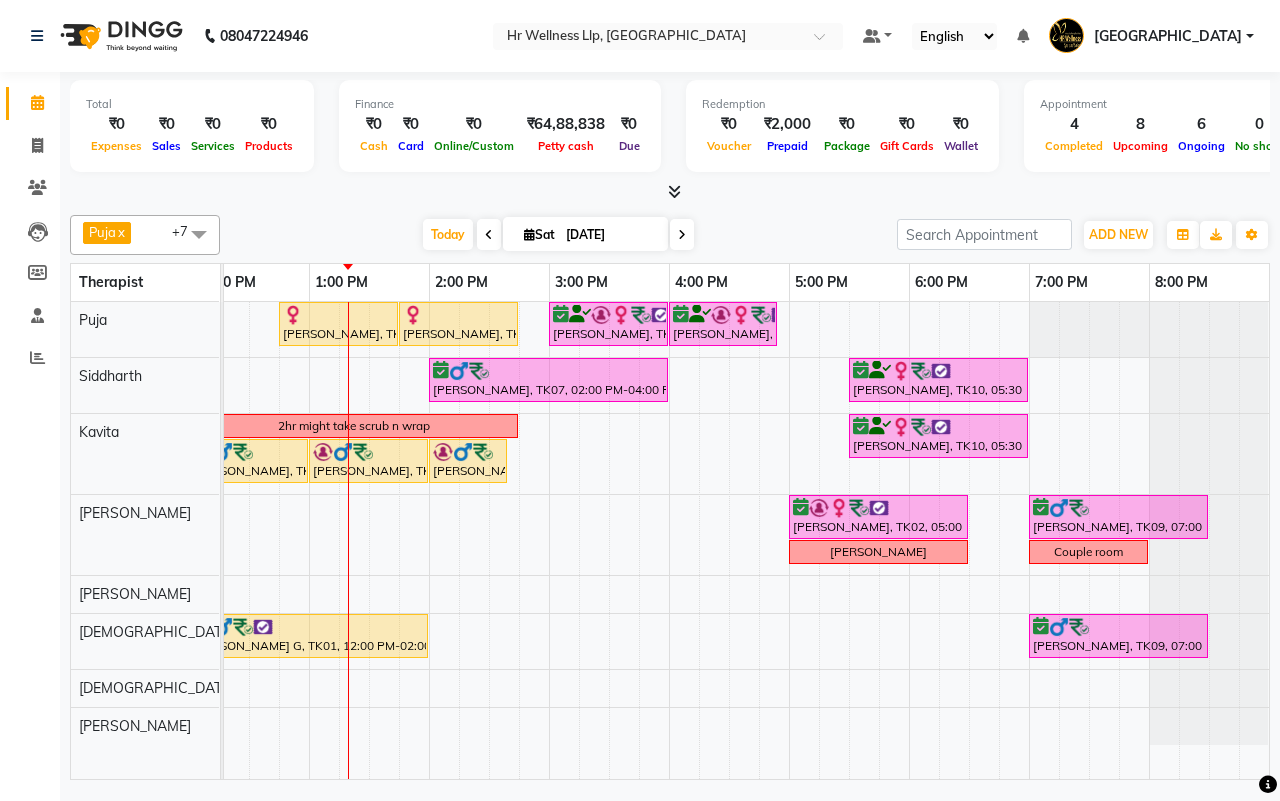 scroll, scrollTop: 0, scrollLeft: 515, axis: horizontal 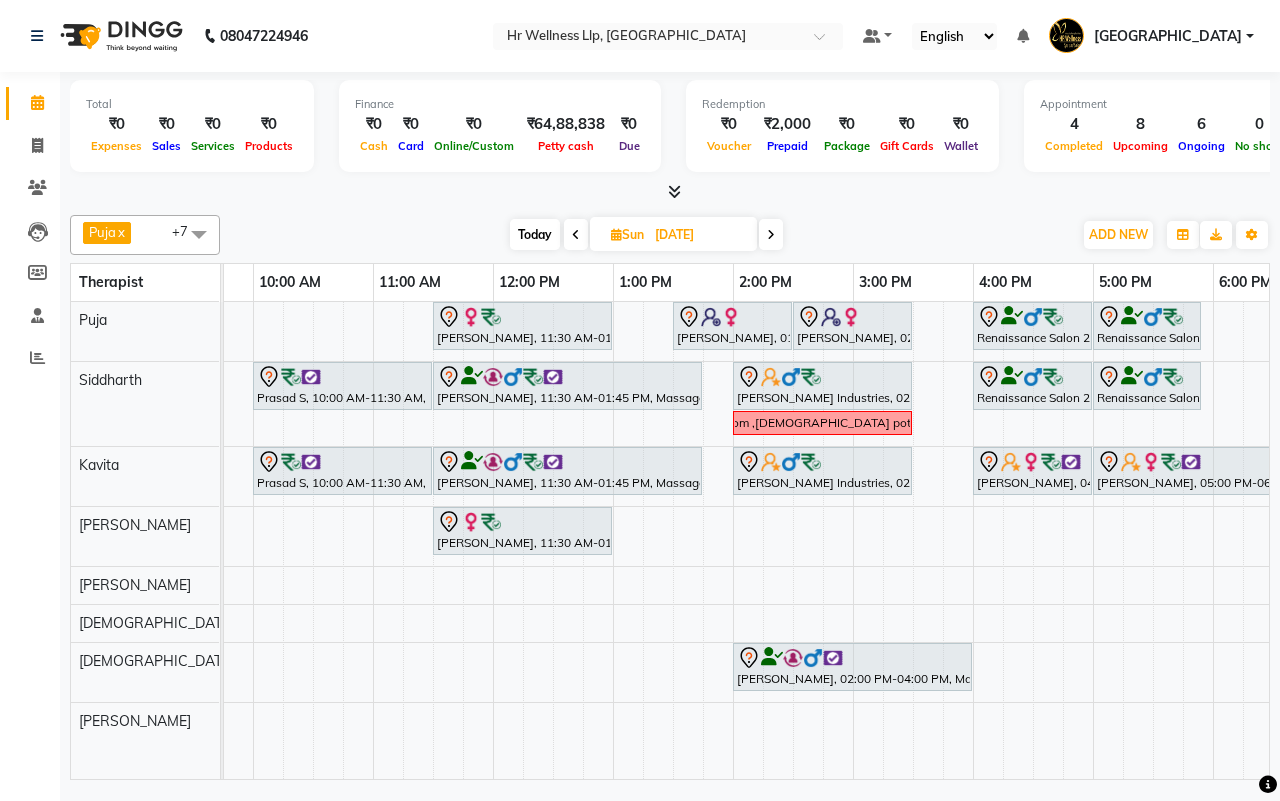 click on "Today  Sun 13-07-2025" at bounding box center [646, 235] 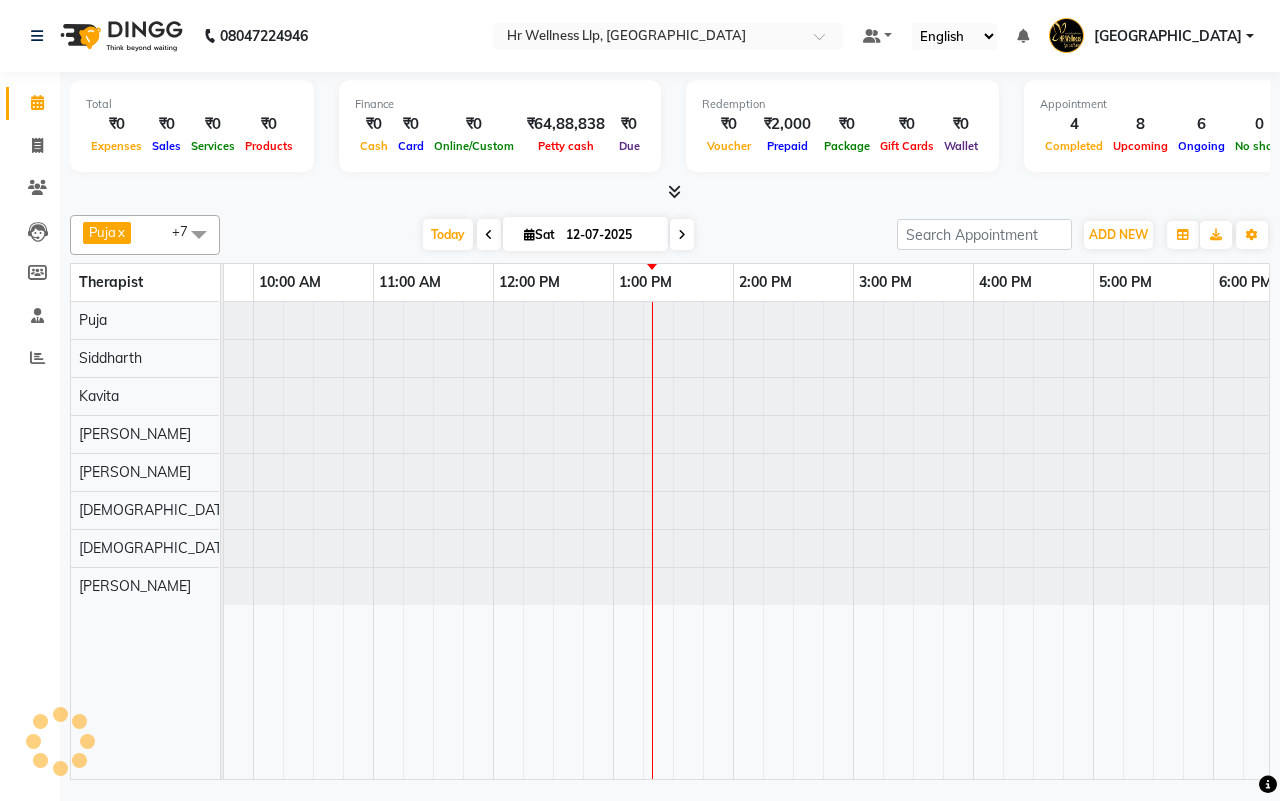 scroll, scrollTop: 0, scrollLeft: 515, axis: horizontal 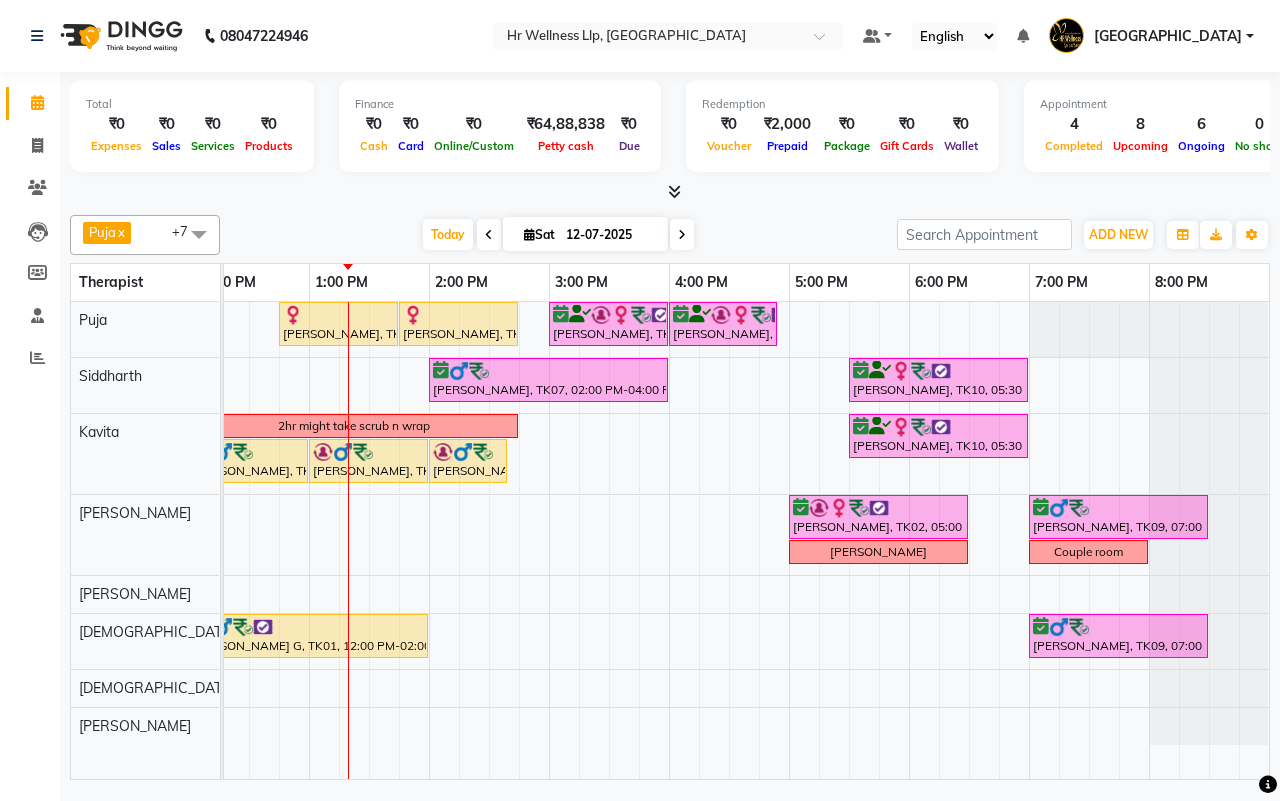 click on "Today  Sat 12-07-2025" at bounding box center (558, 235) 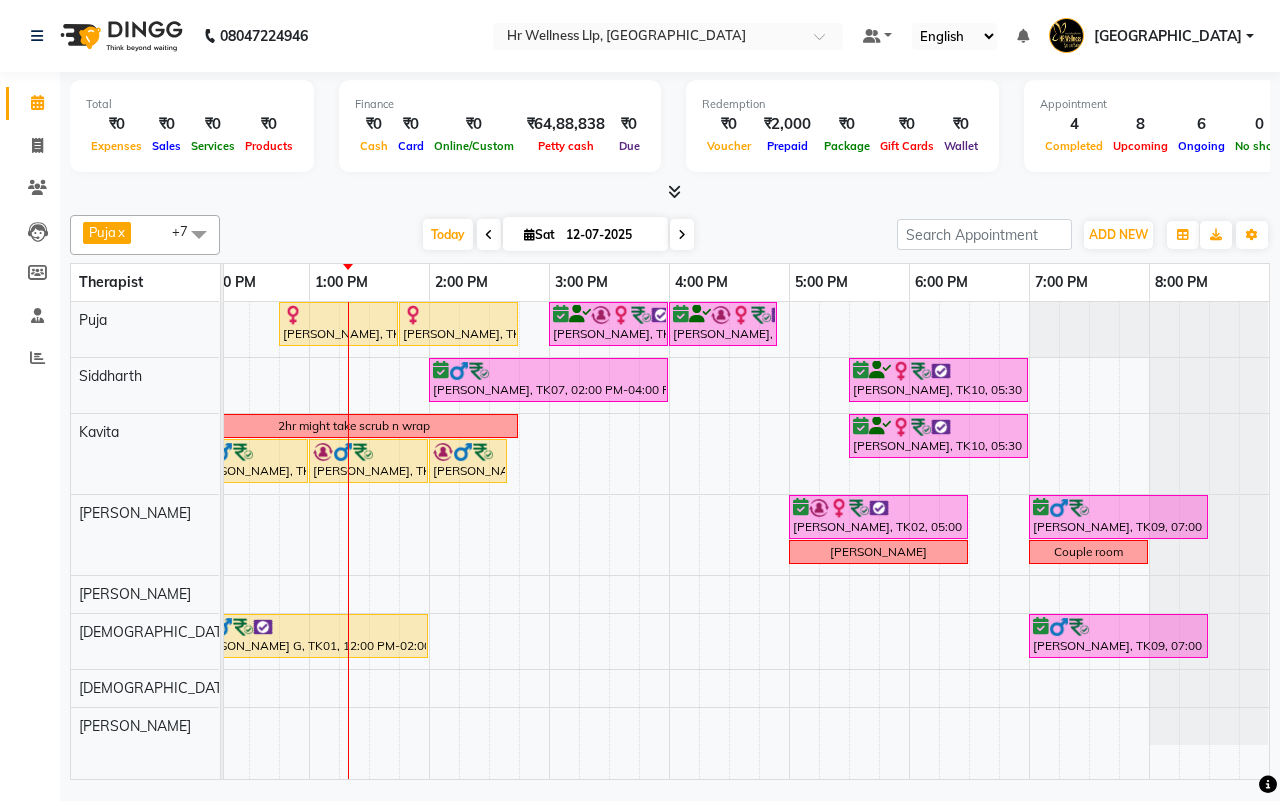 click at bounding box center [682, 235] 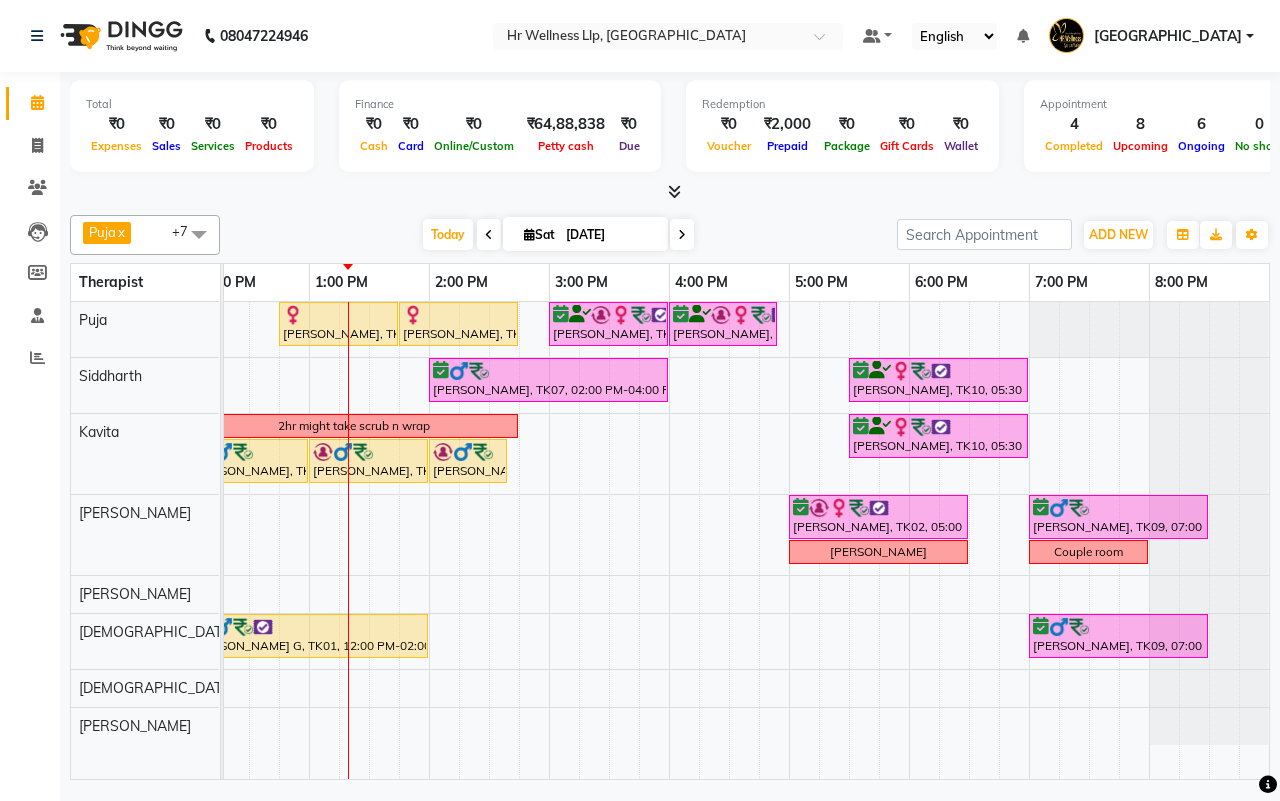 scroll, scrollTop: 0, scrollLeft: 515, axis: horizontal 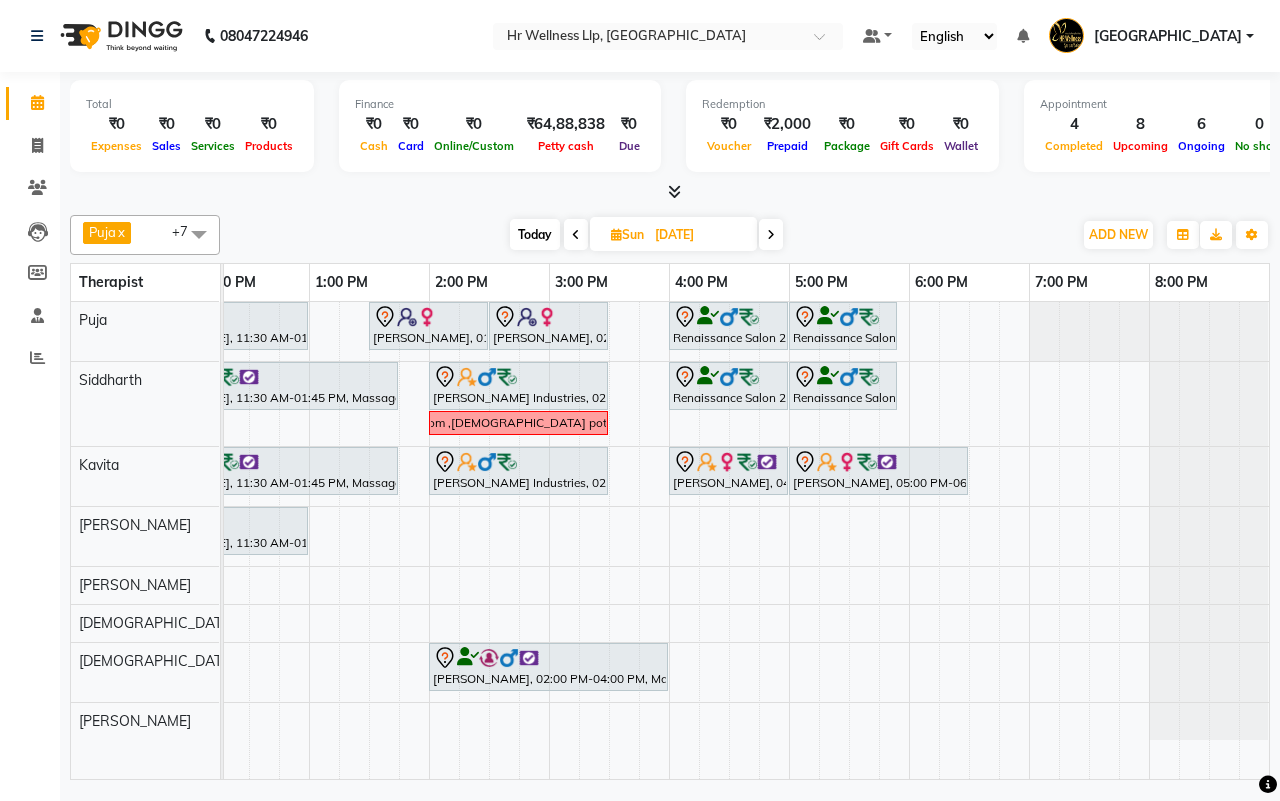 click on "Today" at bounding box center (535, 234) 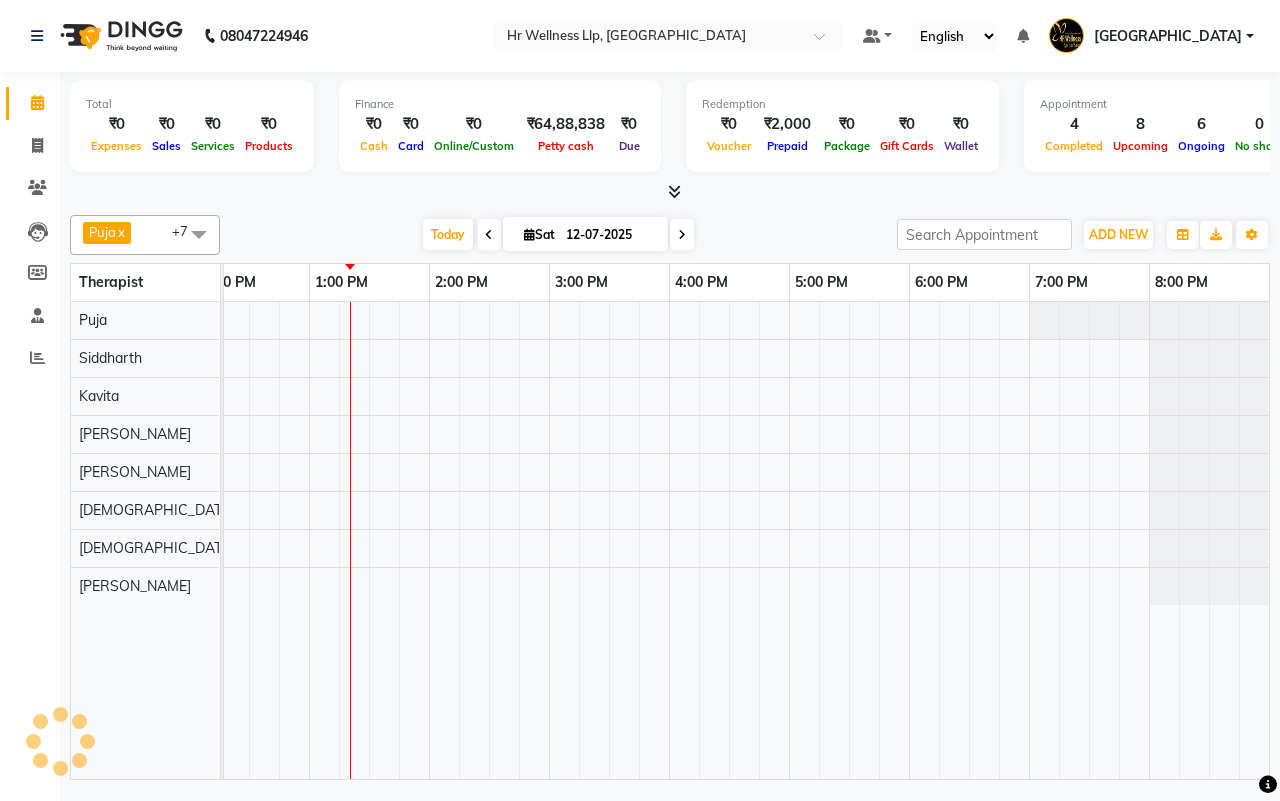 scroll, scrollTop: 0, scrollLeft: 515, axis: horizontal 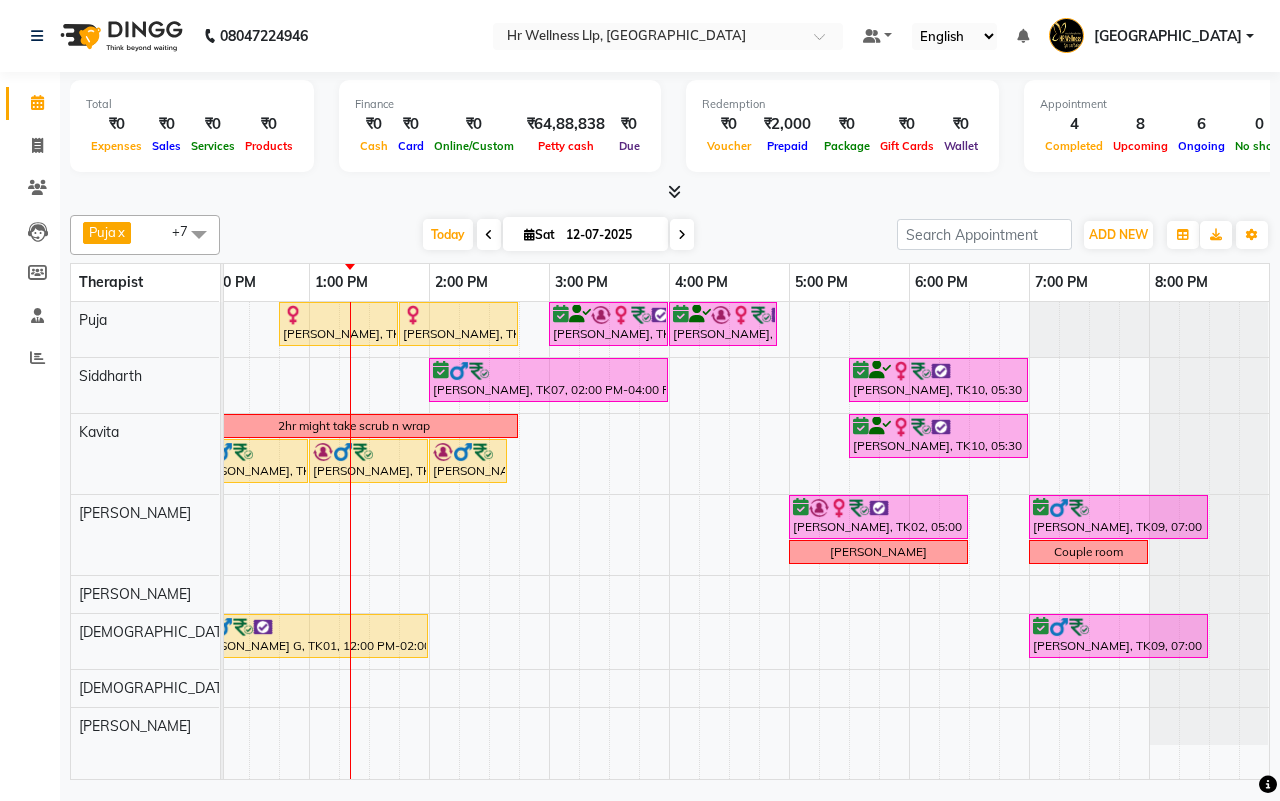 click on "Today  Sat 12-07-2025" at bounding box center [558, 235] 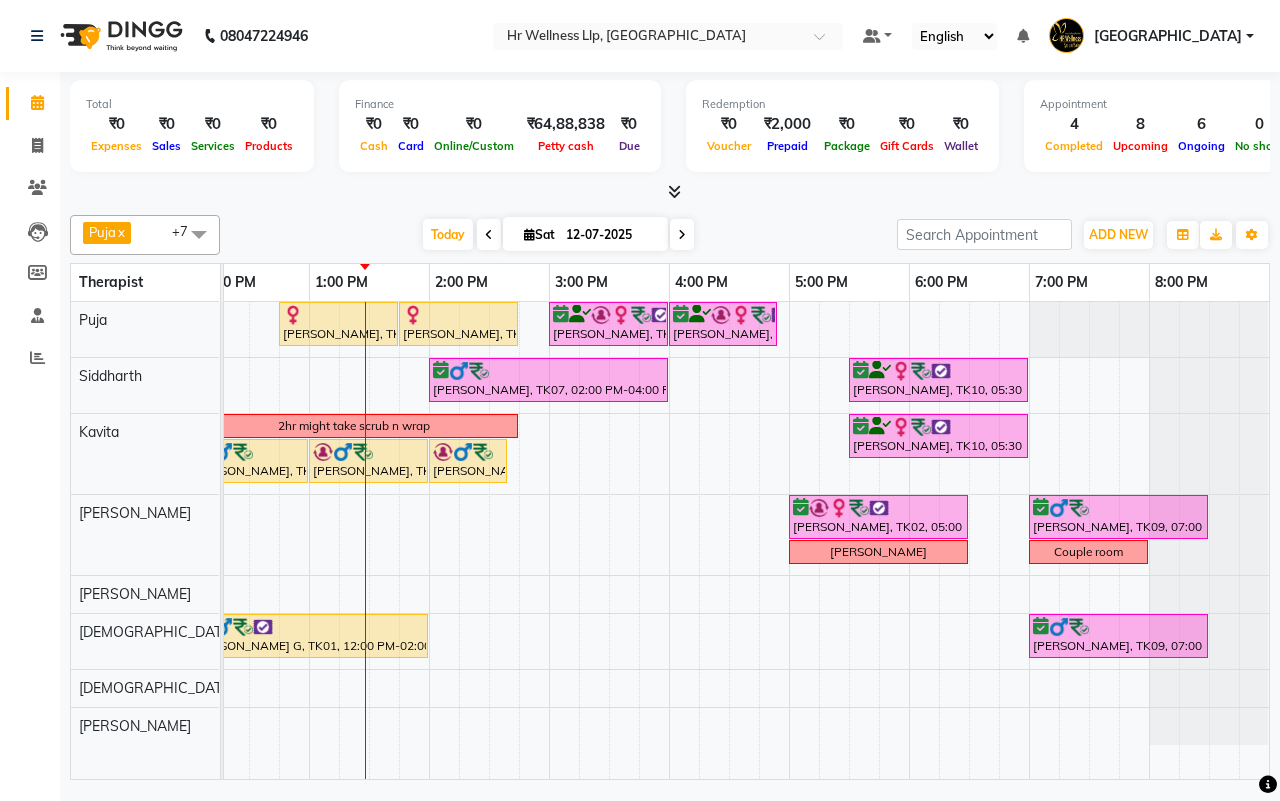 click on "Today  Sat 12-07-2025" at bounding box center (558, 235) 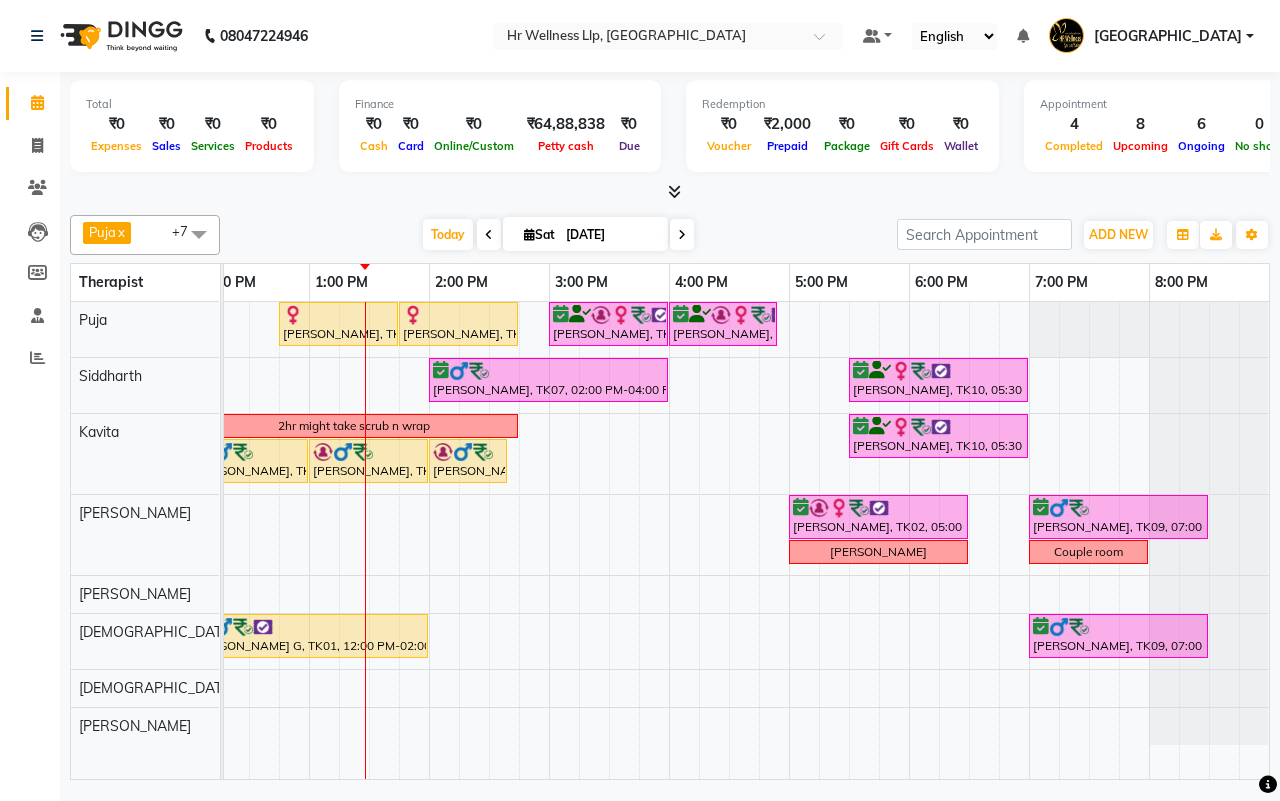 scroll, scrollTop: 0, scrollLeft: 515, axis: horizontal 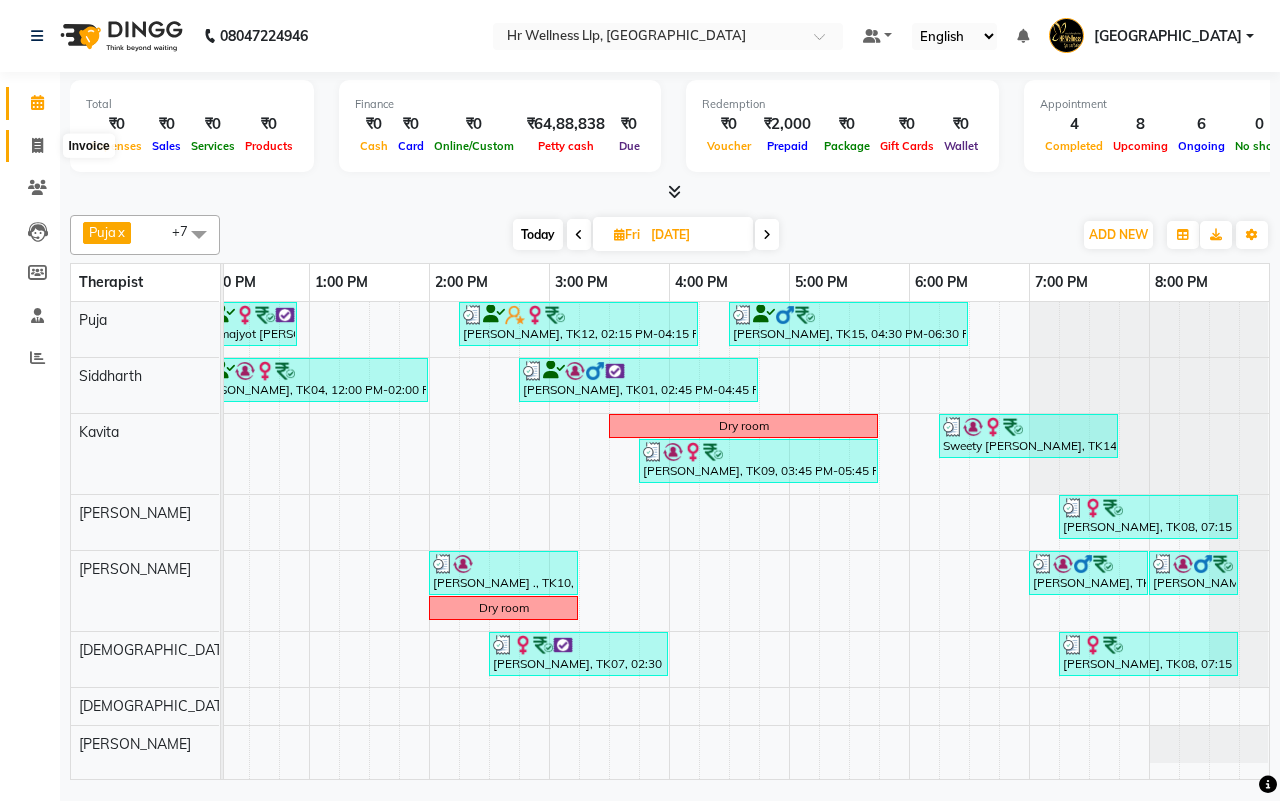 click 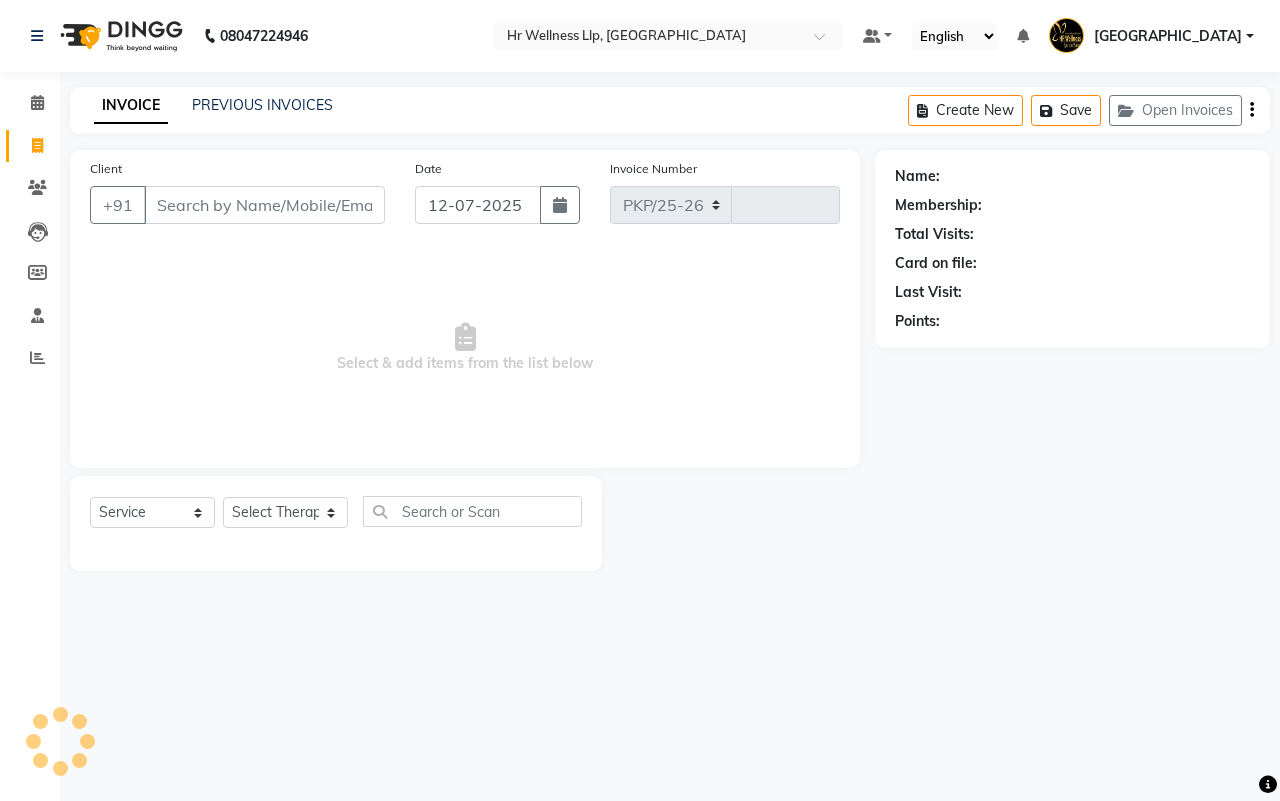 select on "4295" 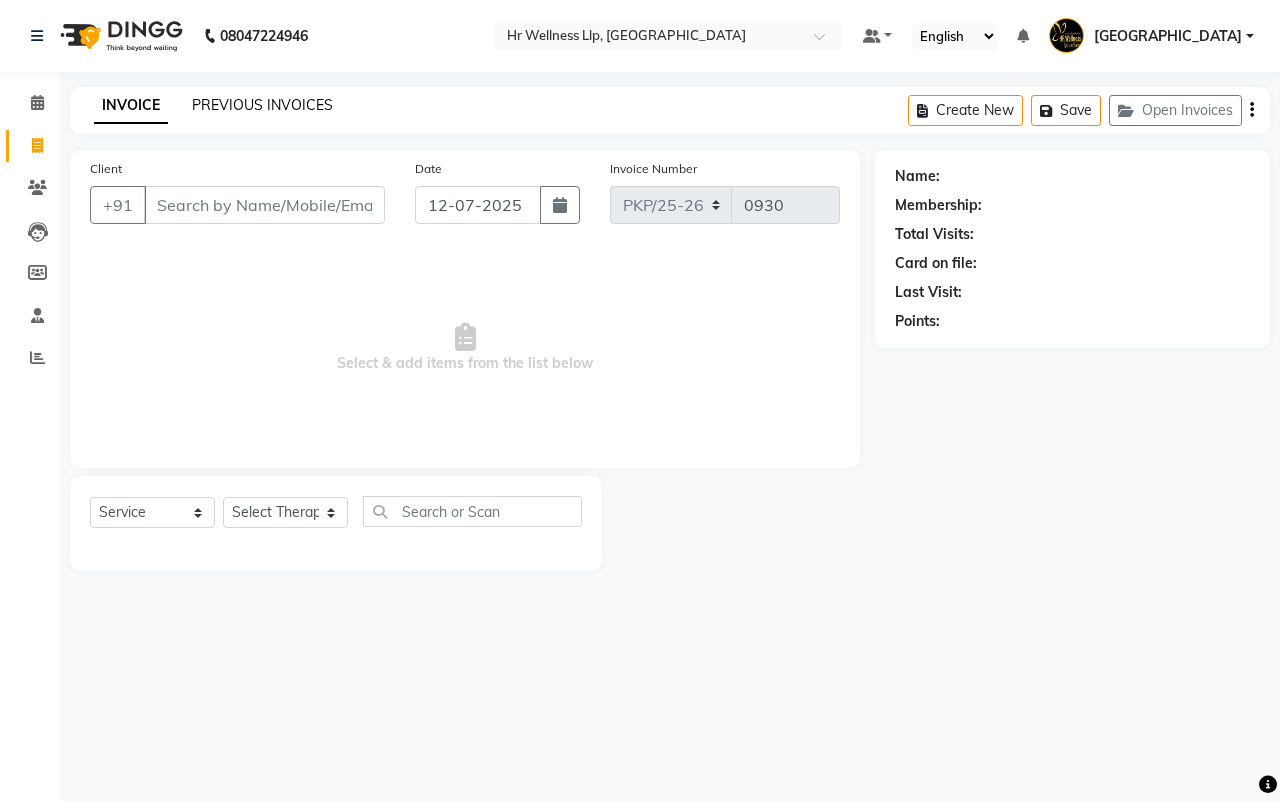 click on "PREVIOUS INVOICES" 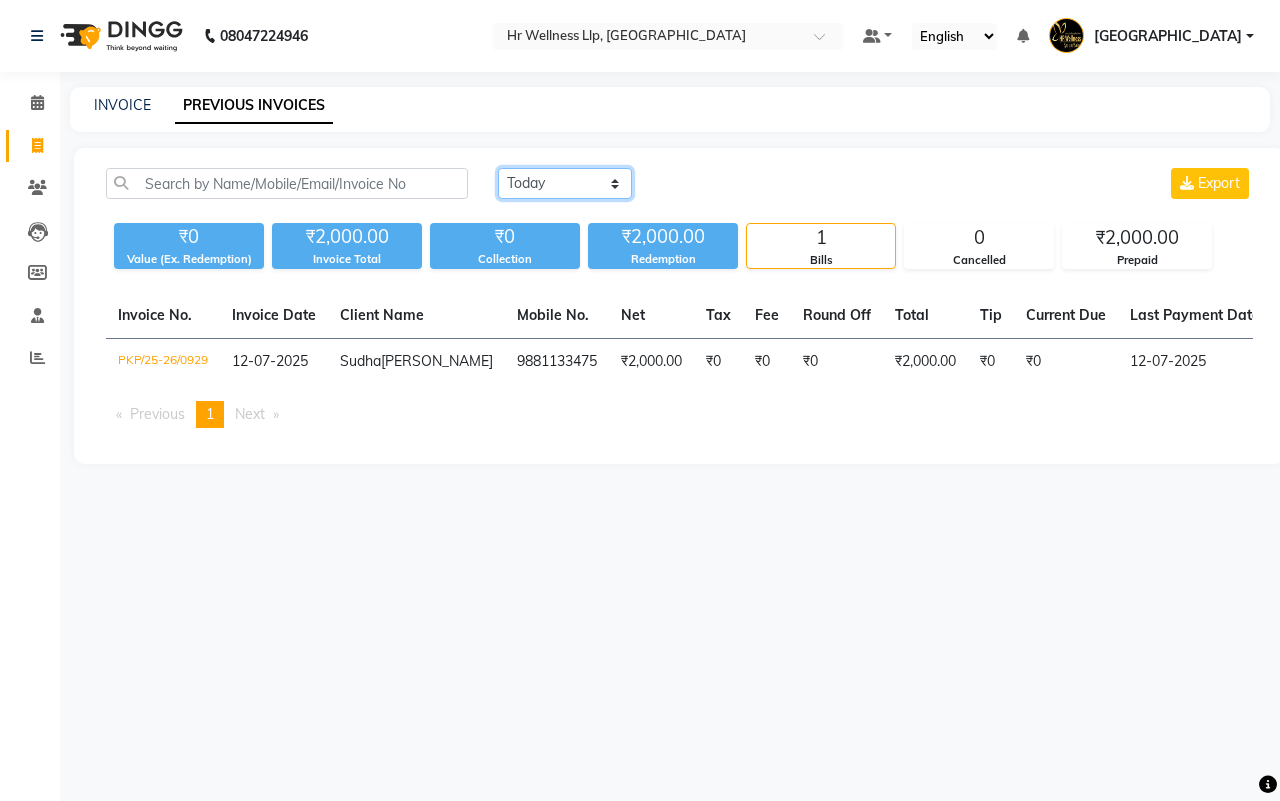 click on "Today Yesterday Custom Range" 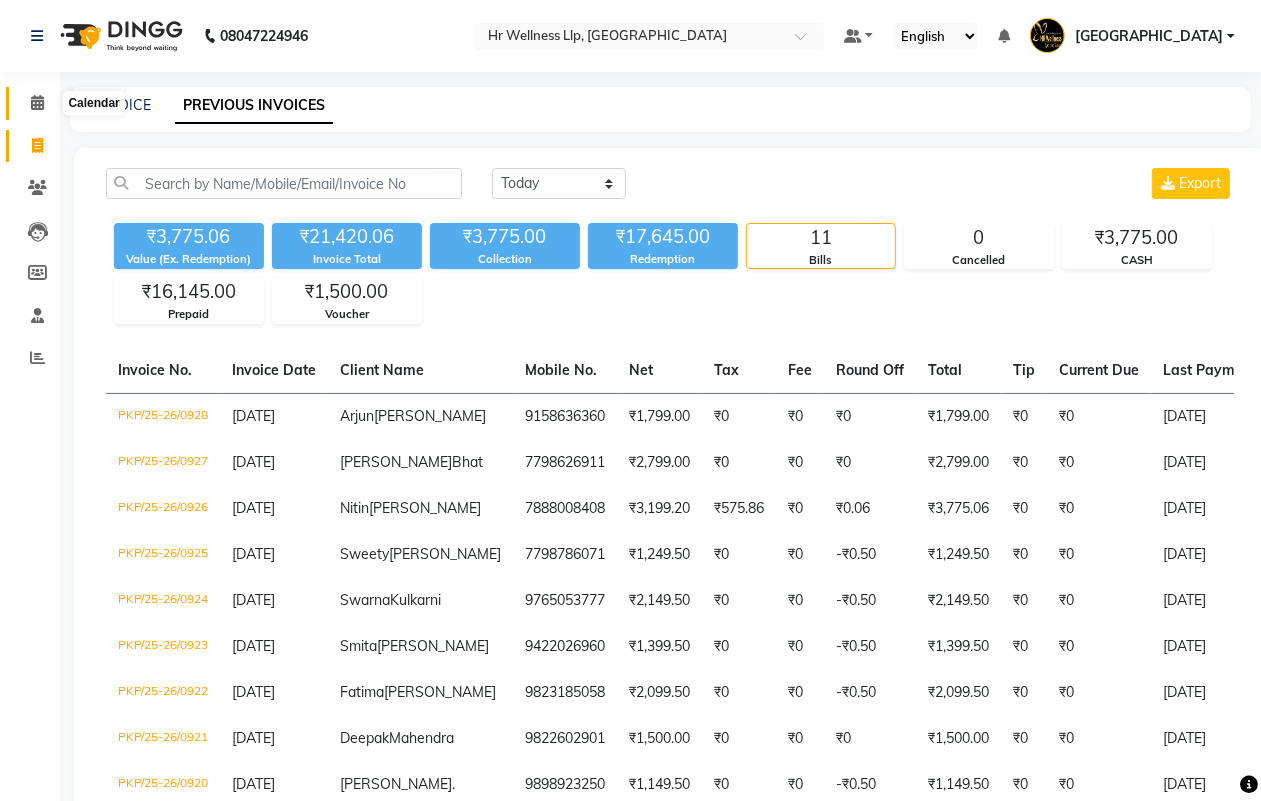 click 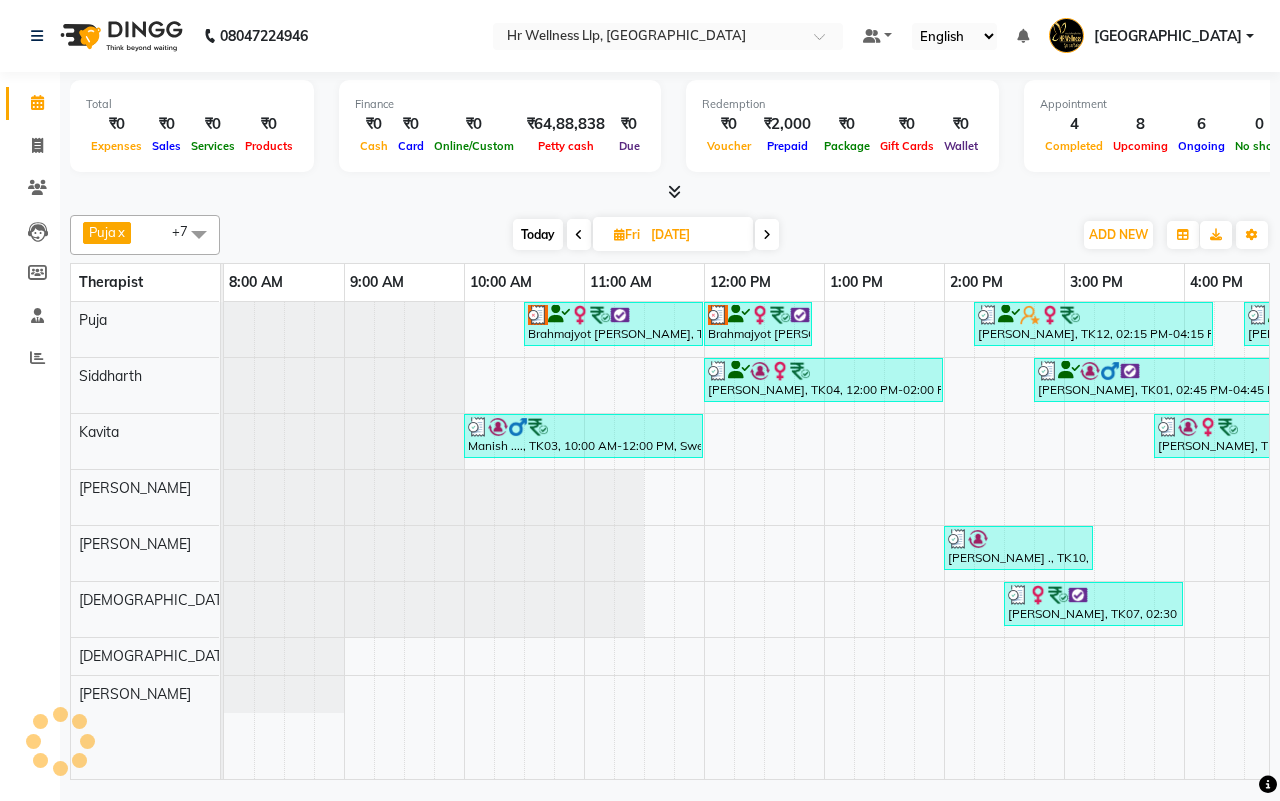 scroll, scrollTop: 0, scrollLeft: 0, axis: both 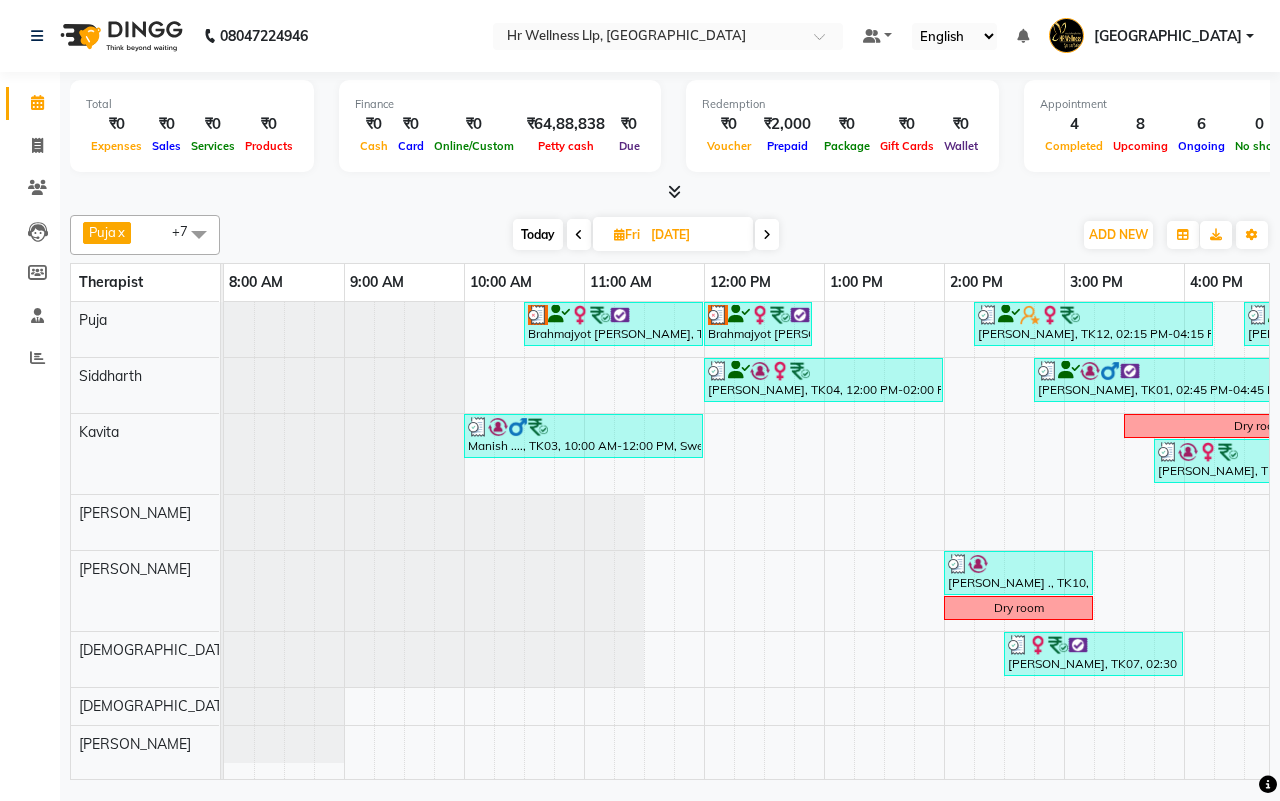 click on "Today  Fri 11-07-2025" at bounding box center [646, 235] 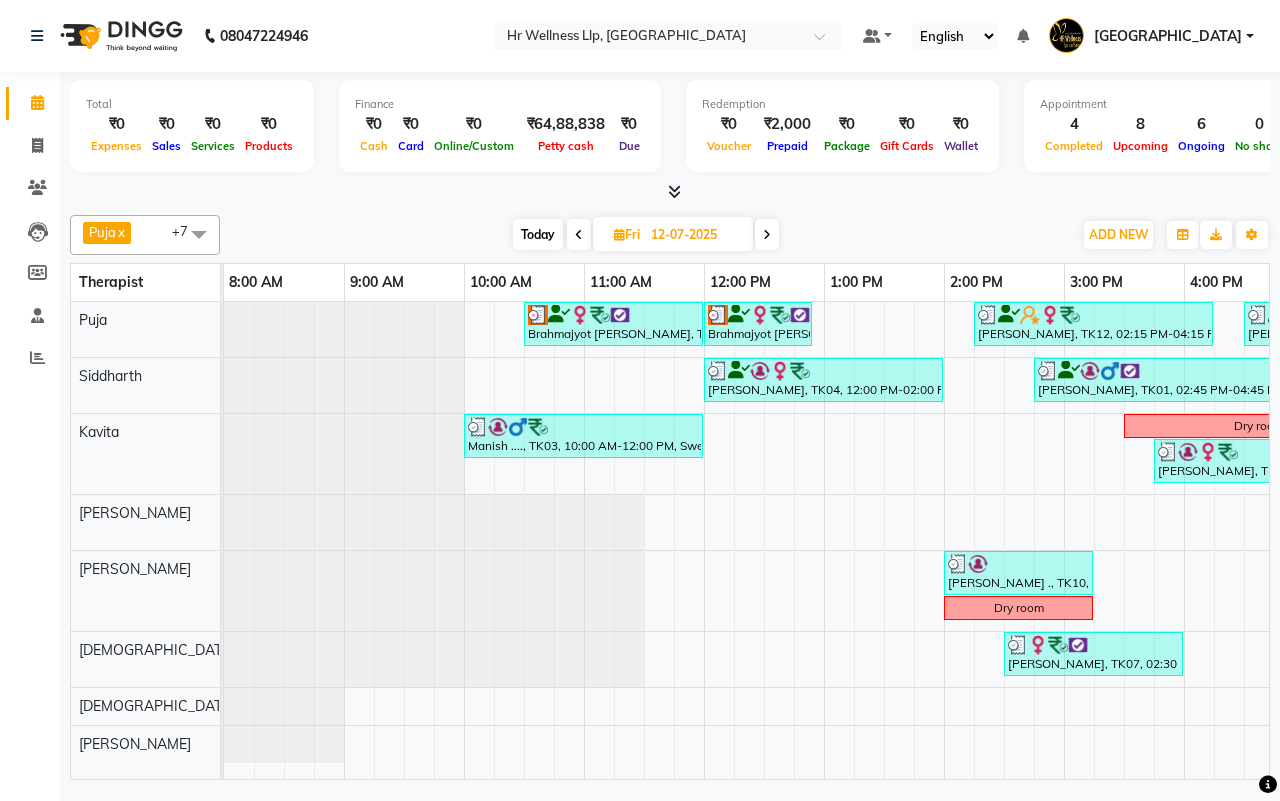 scroll, scrollTop: 0, scrollLeft: 515, axis: horizontal 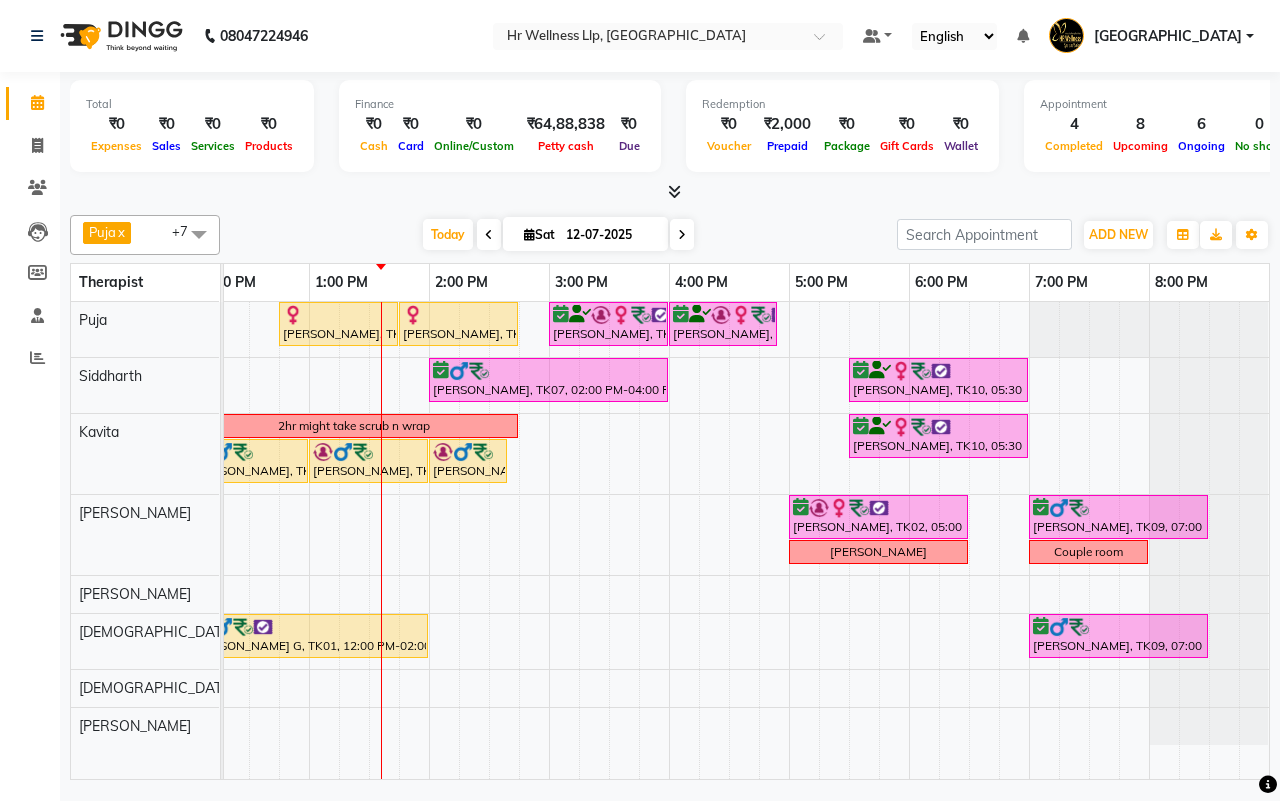 click on "Today  Sat 12-07-2025" at bounding box center [558, 235] 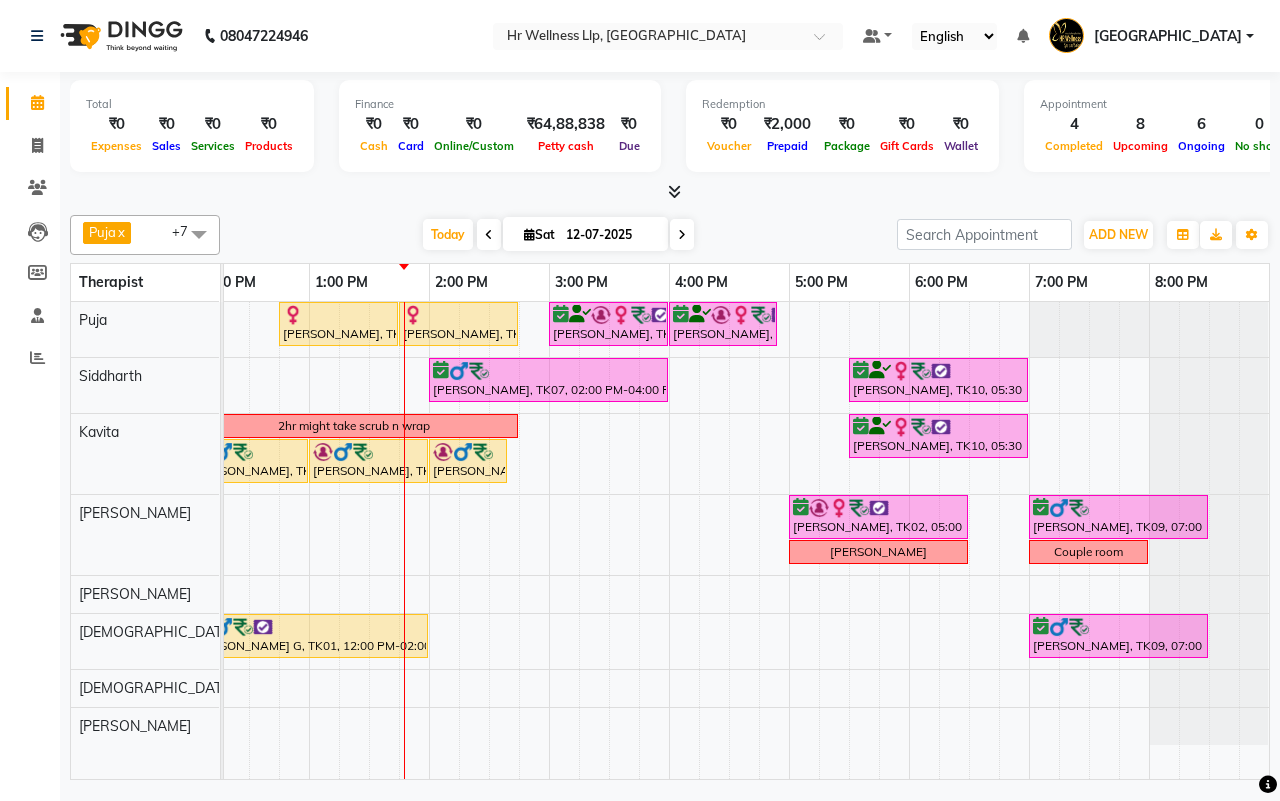 click on "Today  Sat 12-07-2025" at bounding box center (558, 235) 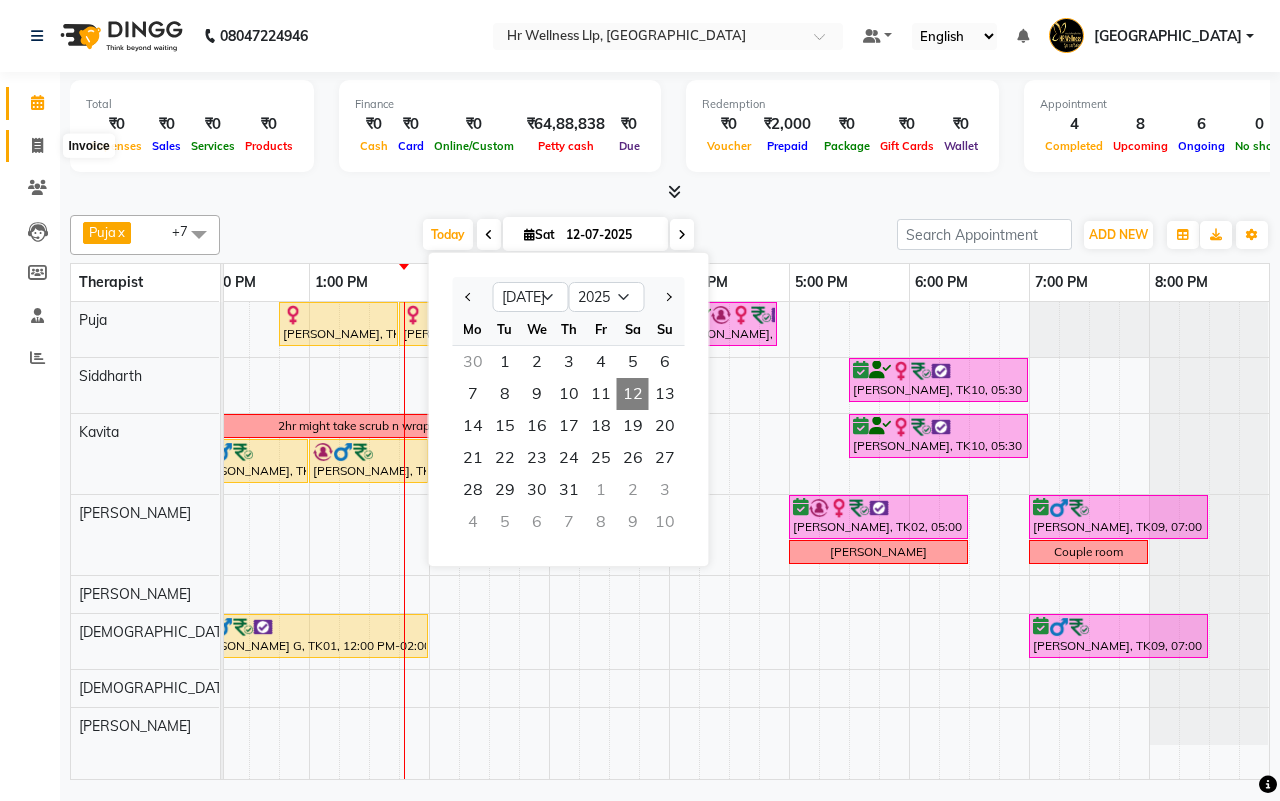 click 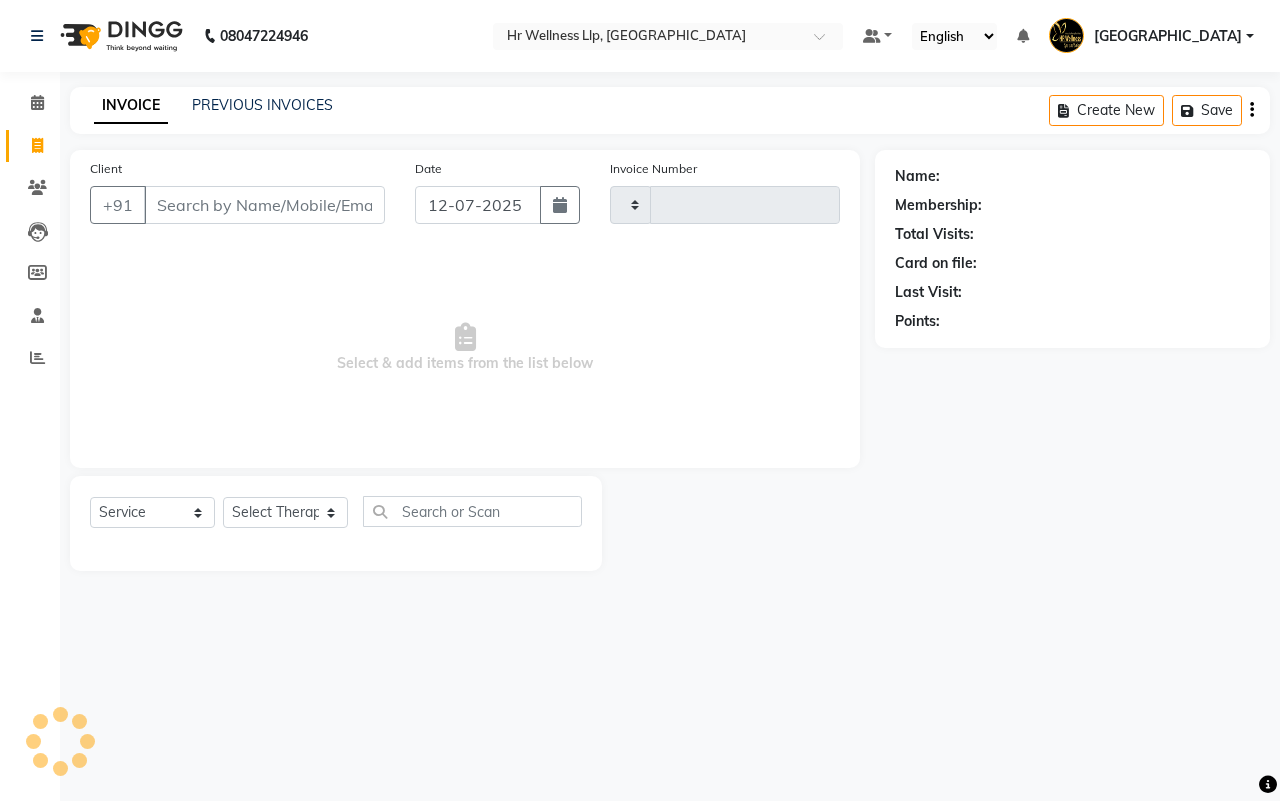 type on "0930" 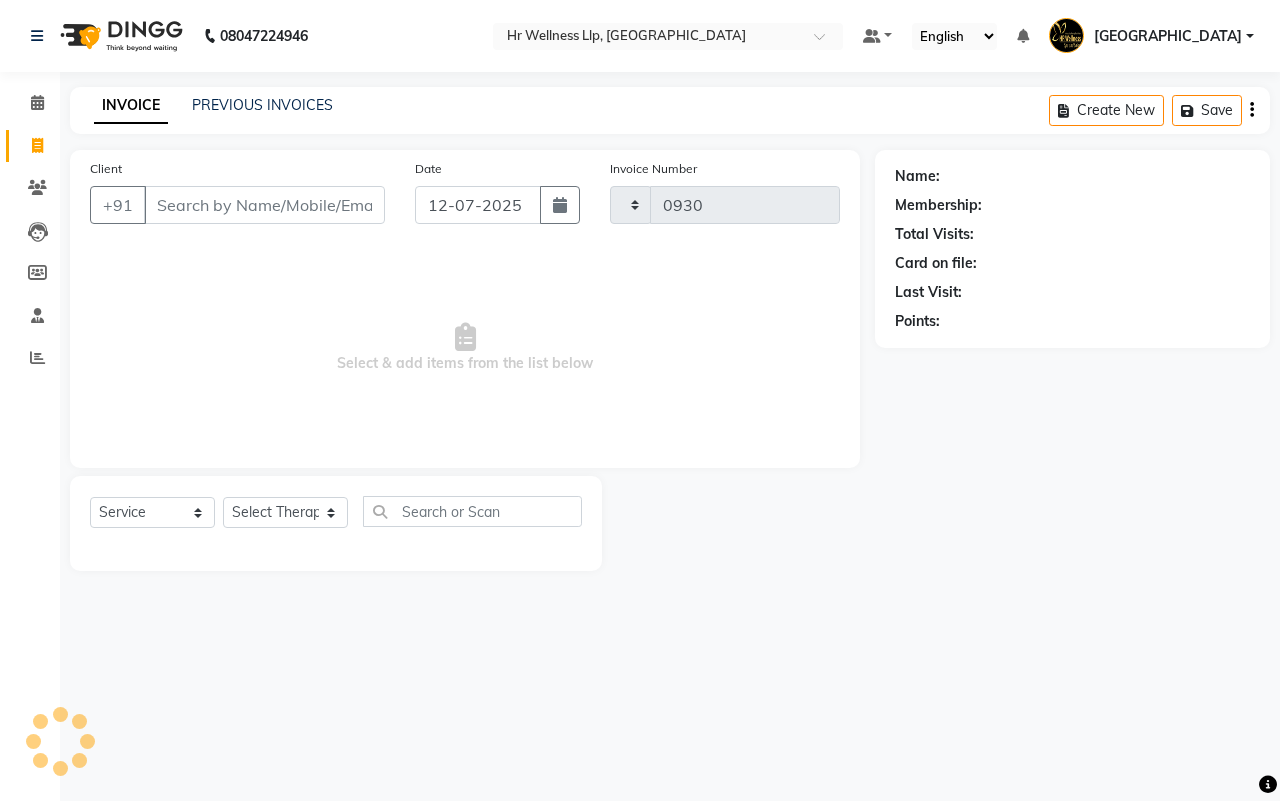 select on "4295" 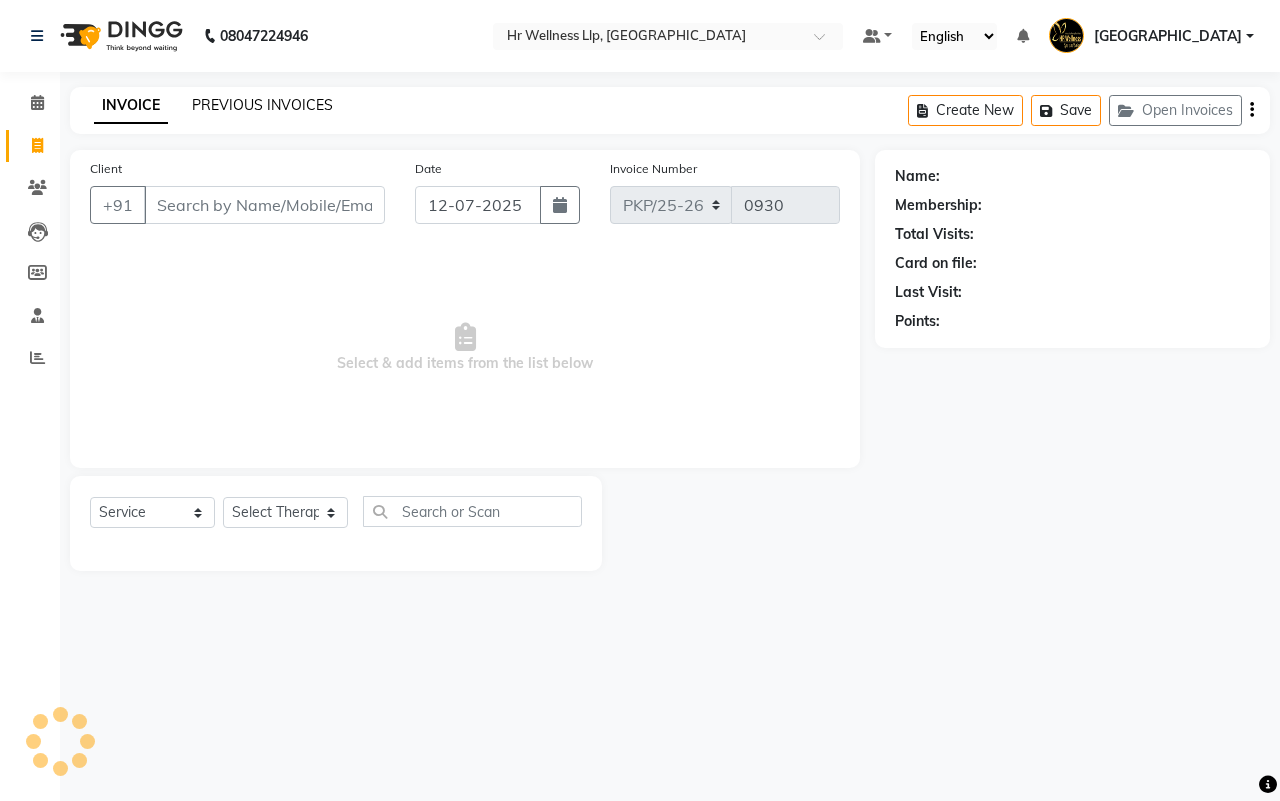 click on "PREVIOUS INVOICES" 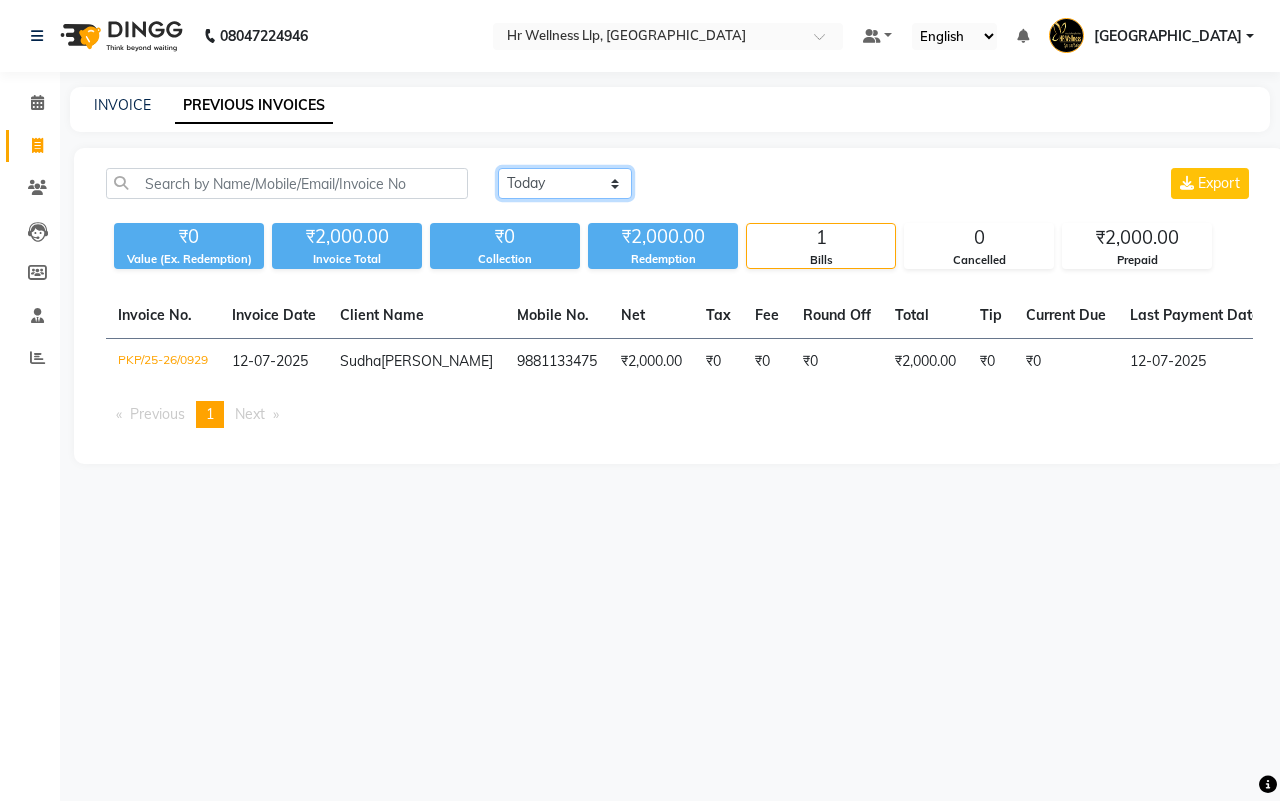 click on "Today Yesterday Custom Range" 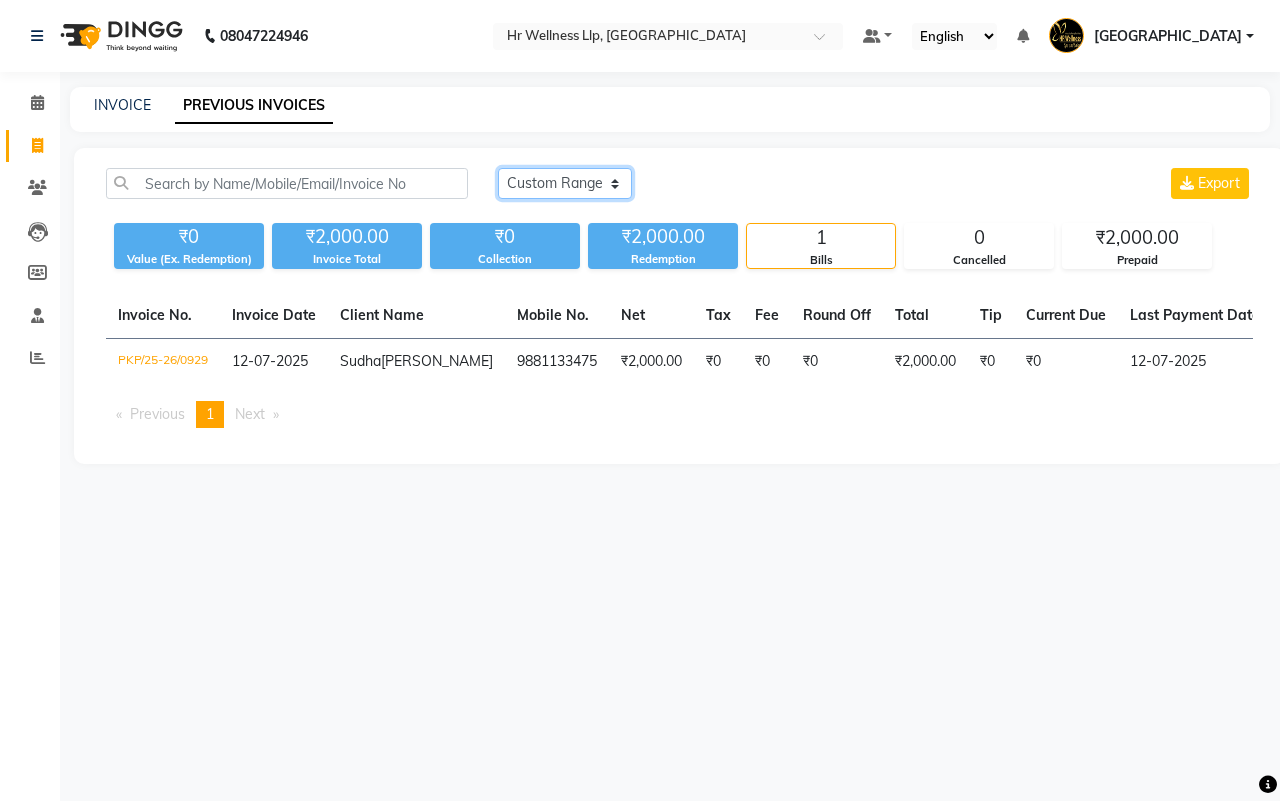 click on "Today Yesterday Custom Range" 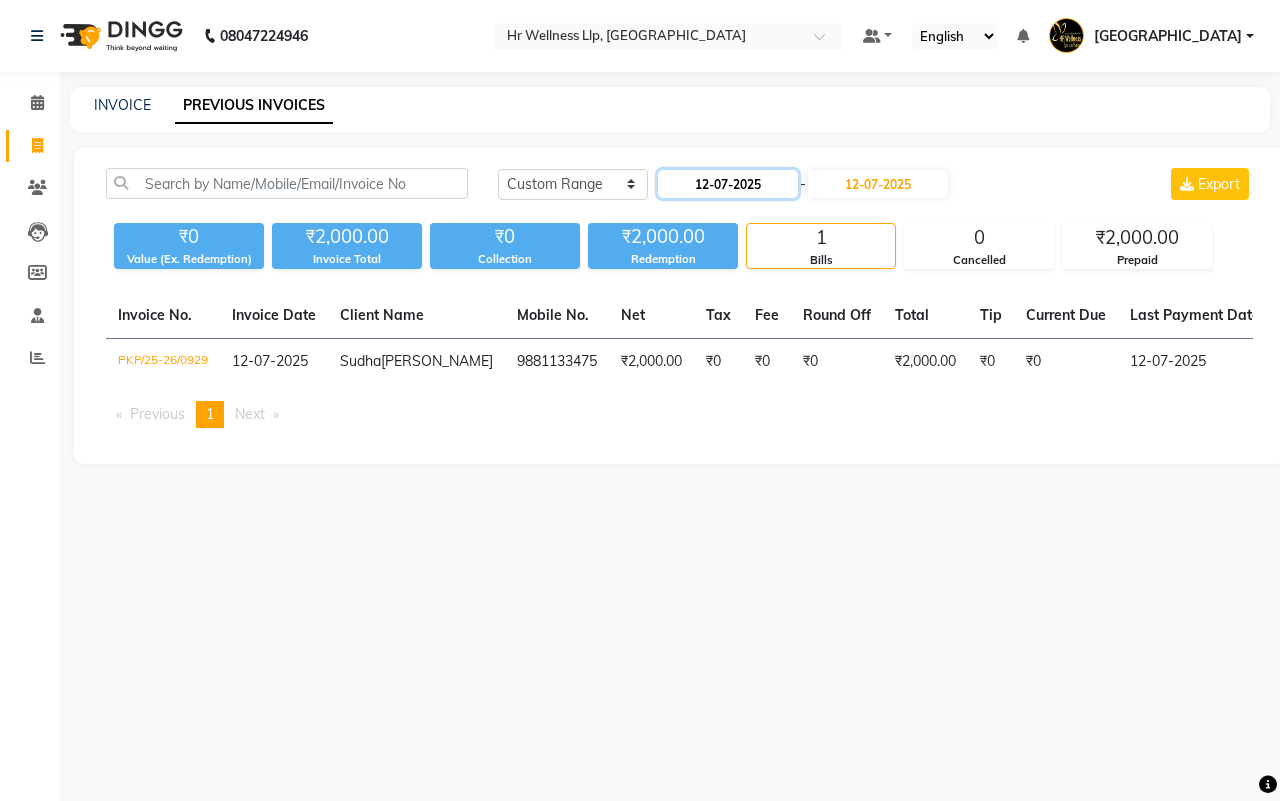 click on "12-07-2025" 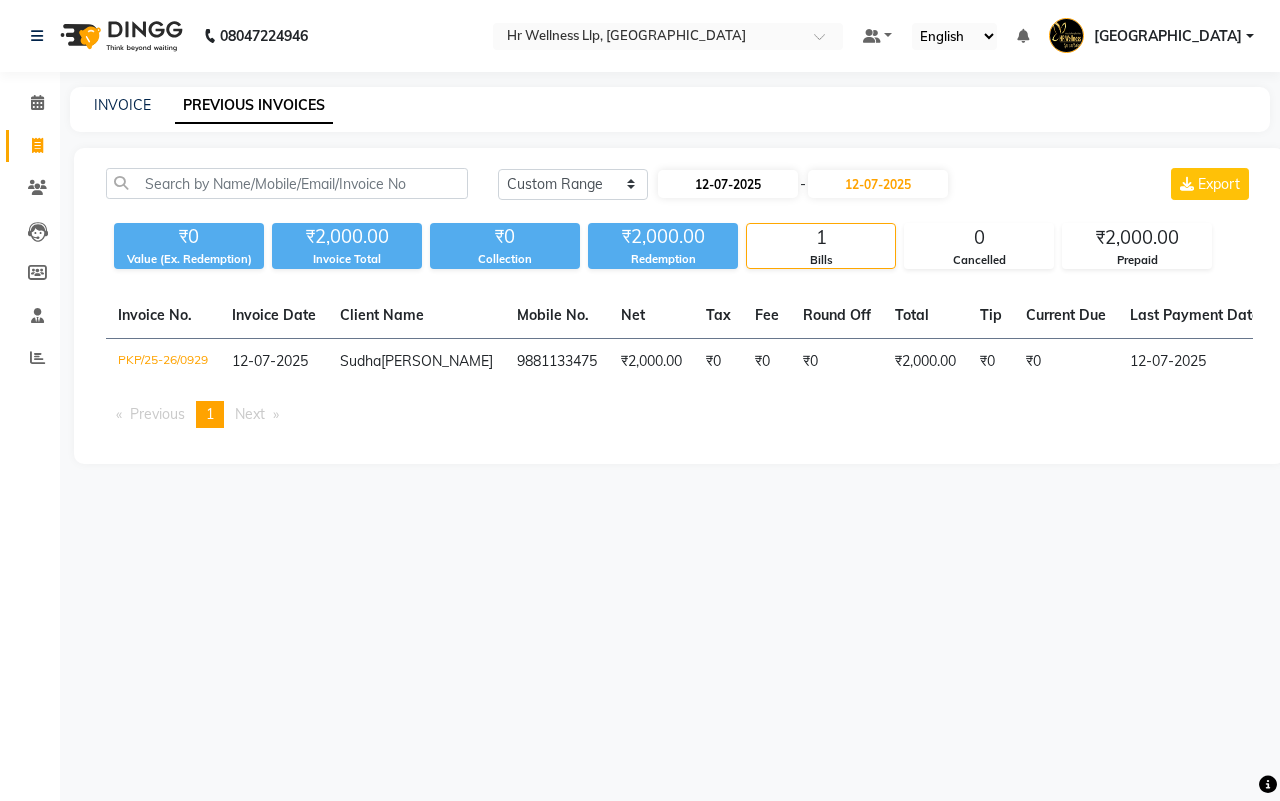 select on "7" 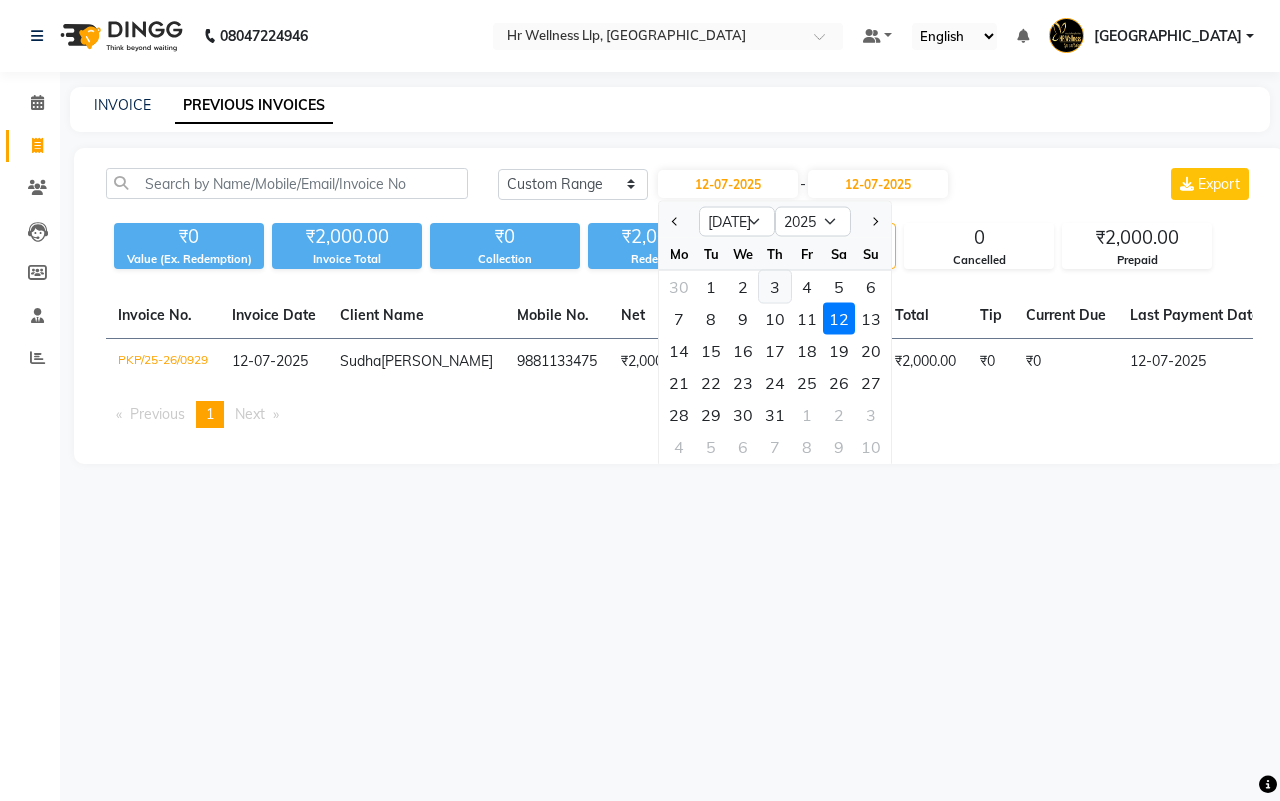 click on "3" 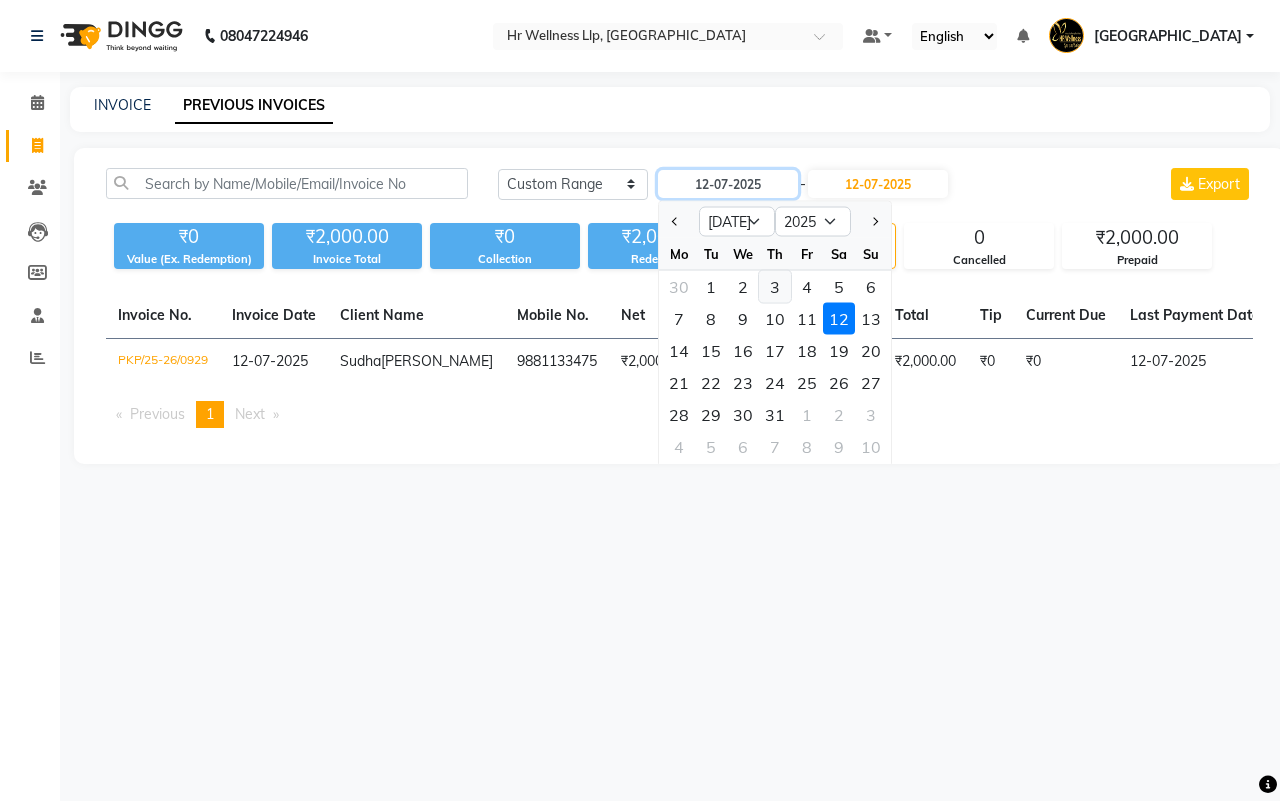 type on "03-07-2025" 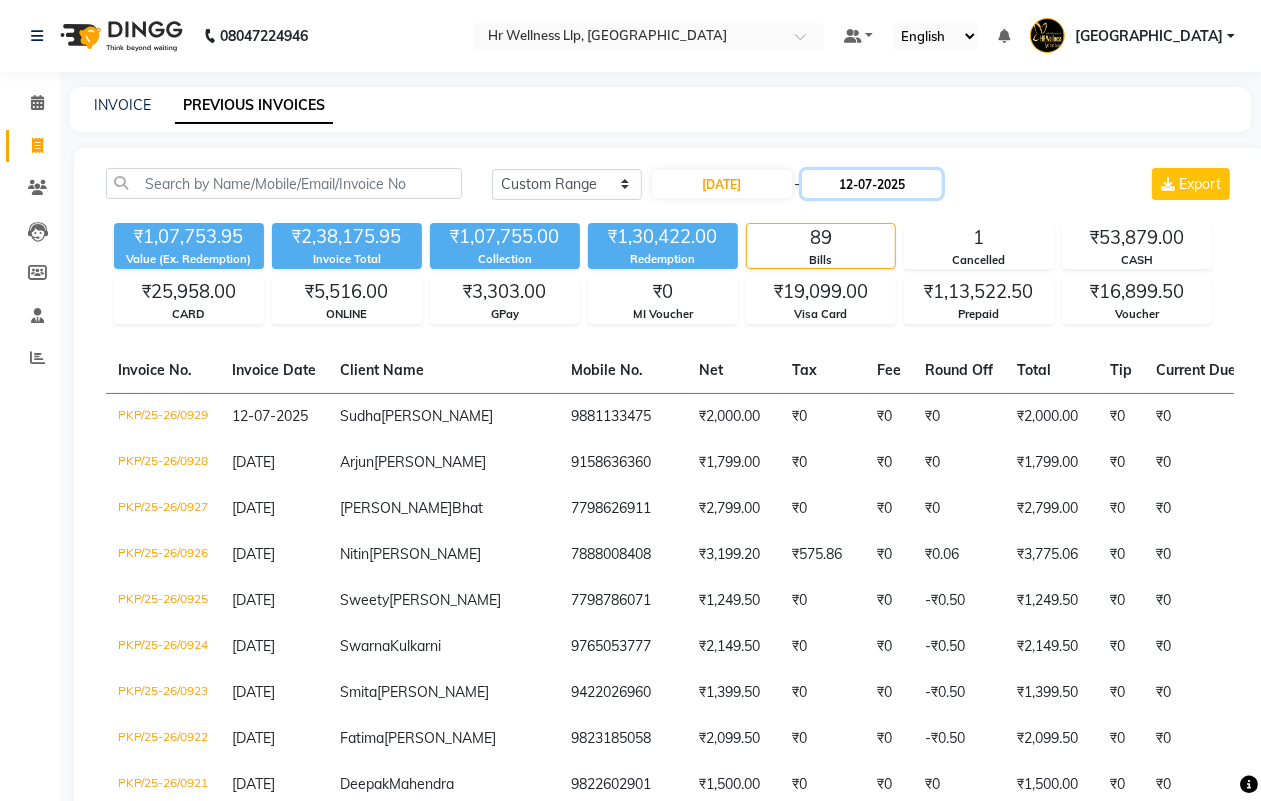 click on "12-07-2025" 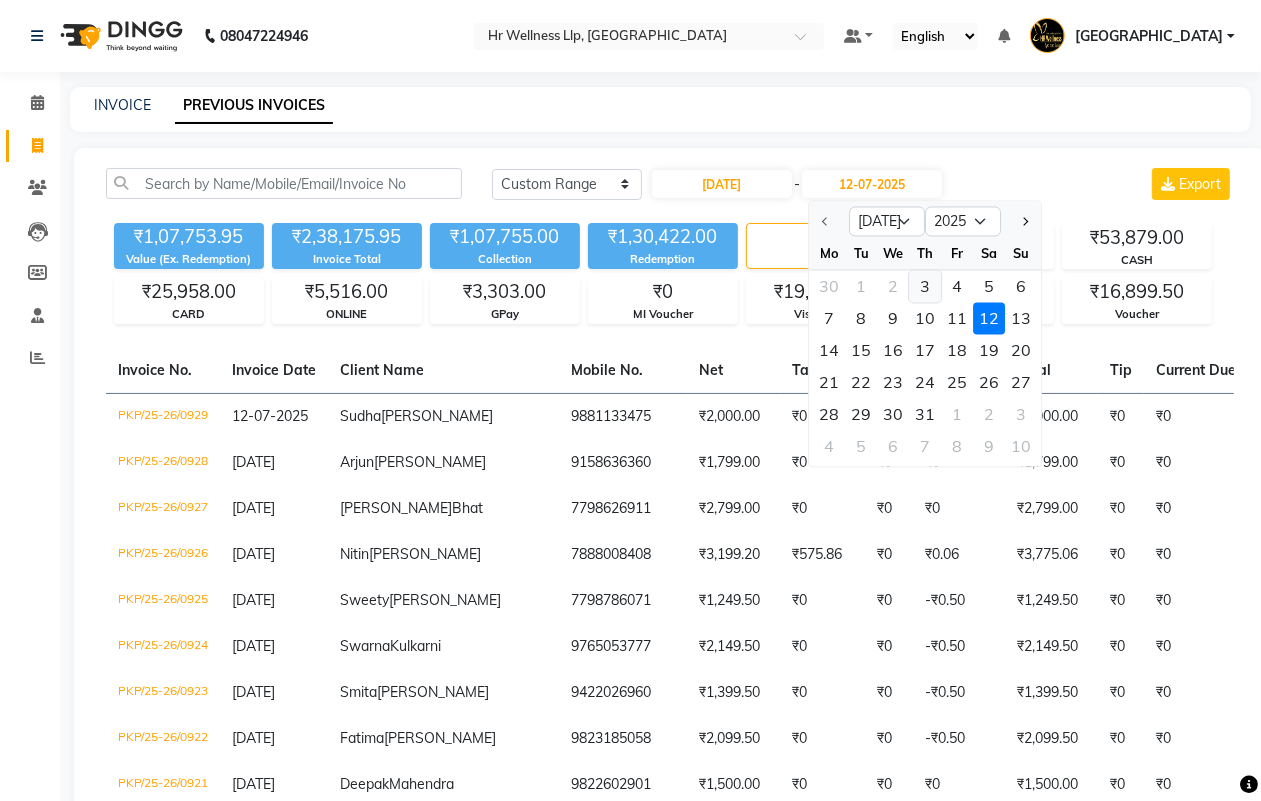 click on "3" 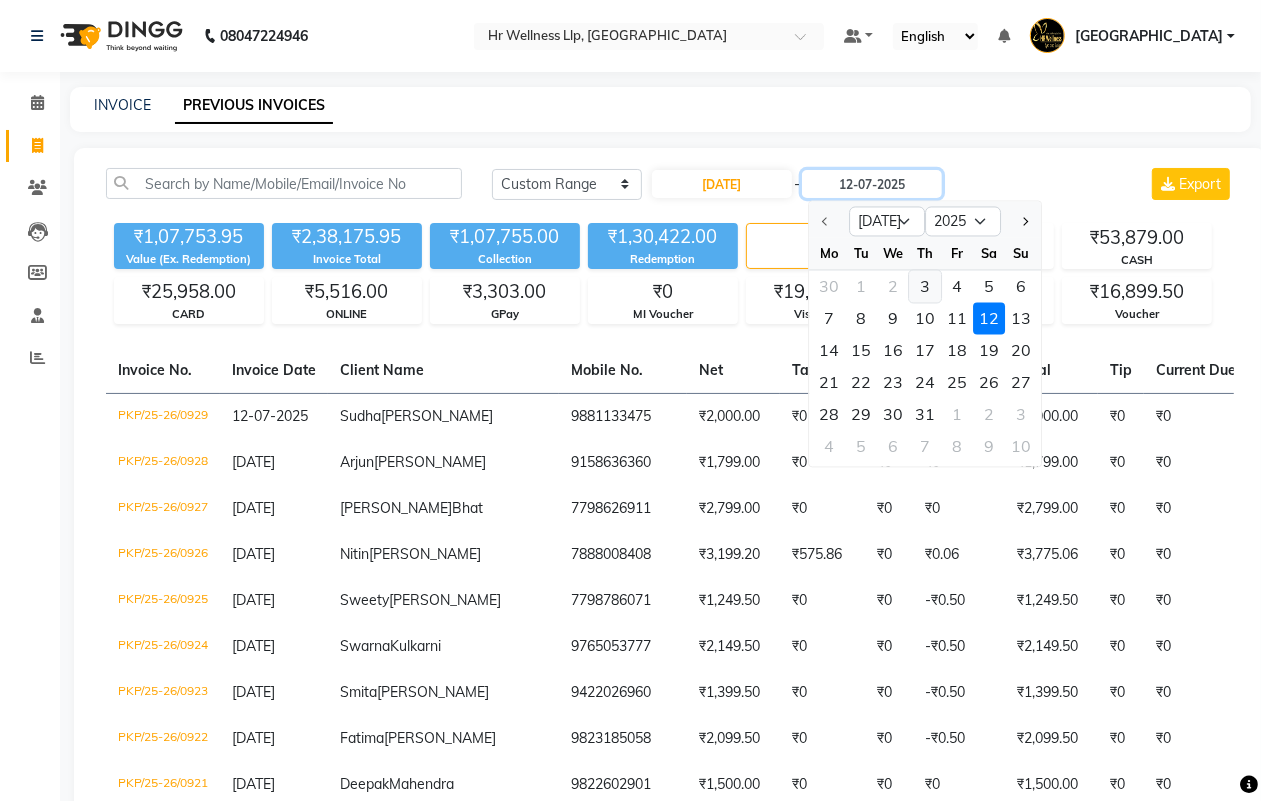 type on "03-07-2025" 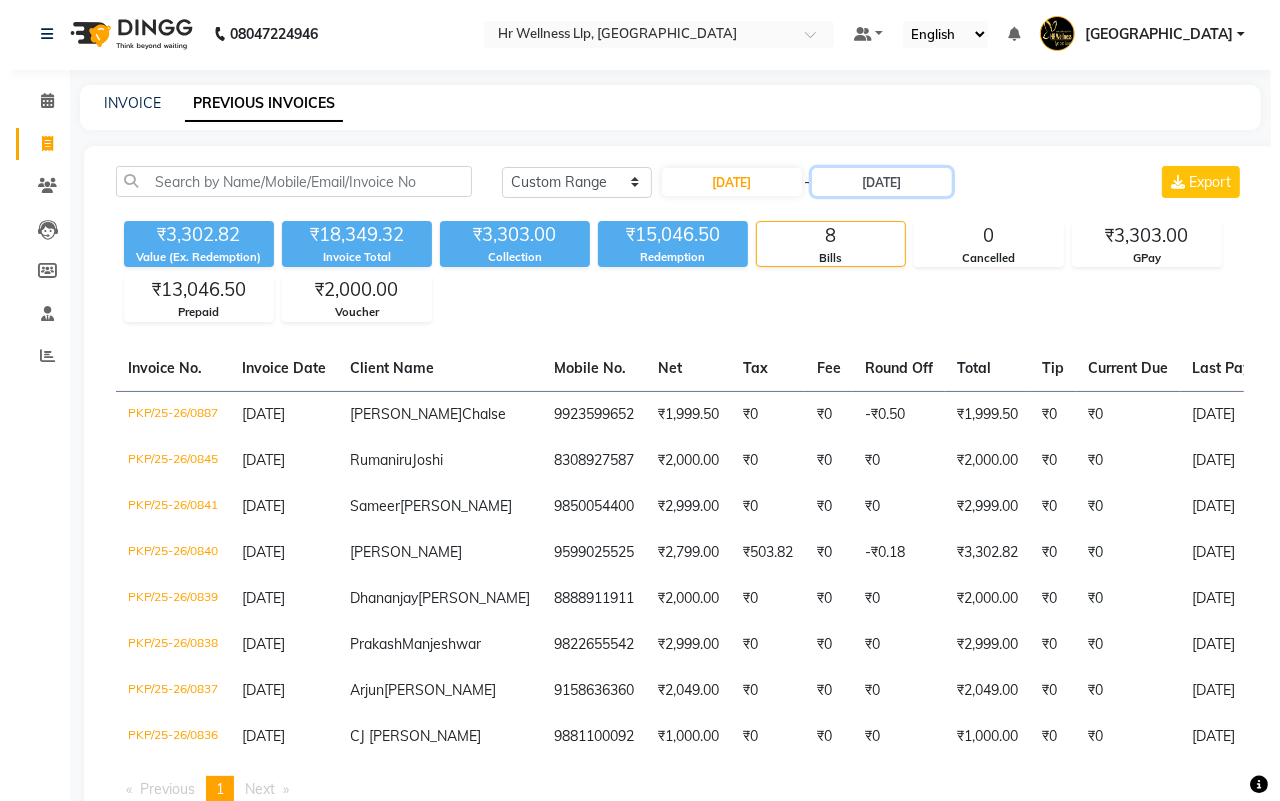 scroll, scrollTop: 0, scrollLeft: 0, axis: both 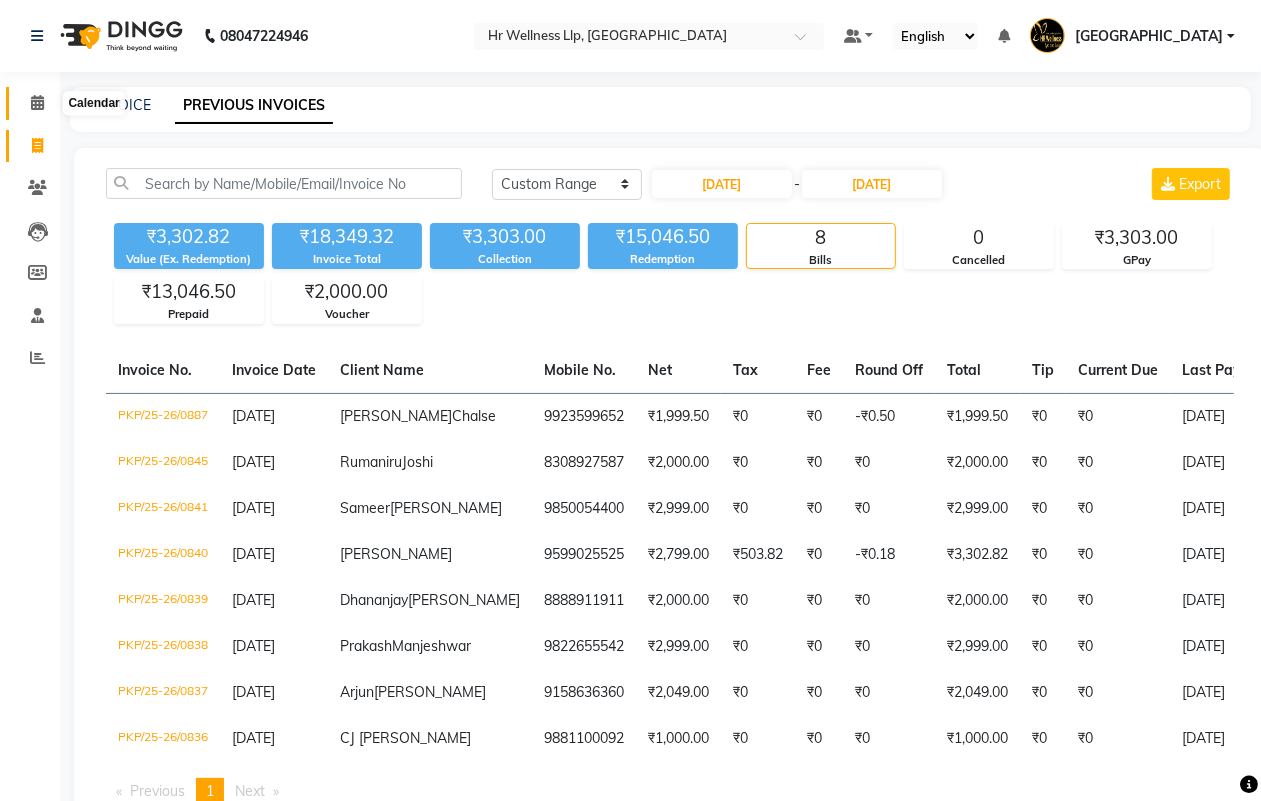 click 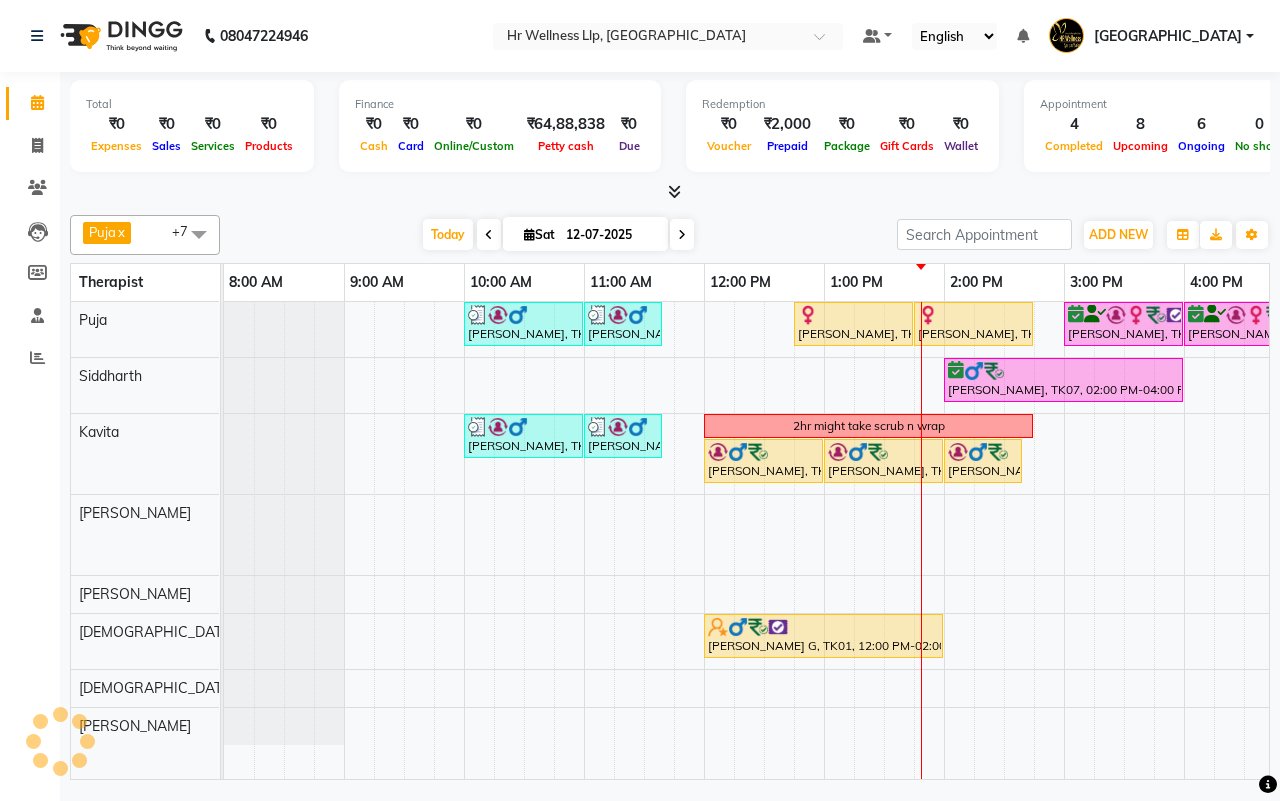 scroll, scrollTop: 0, scrollLeft: 515, axis: horizontal 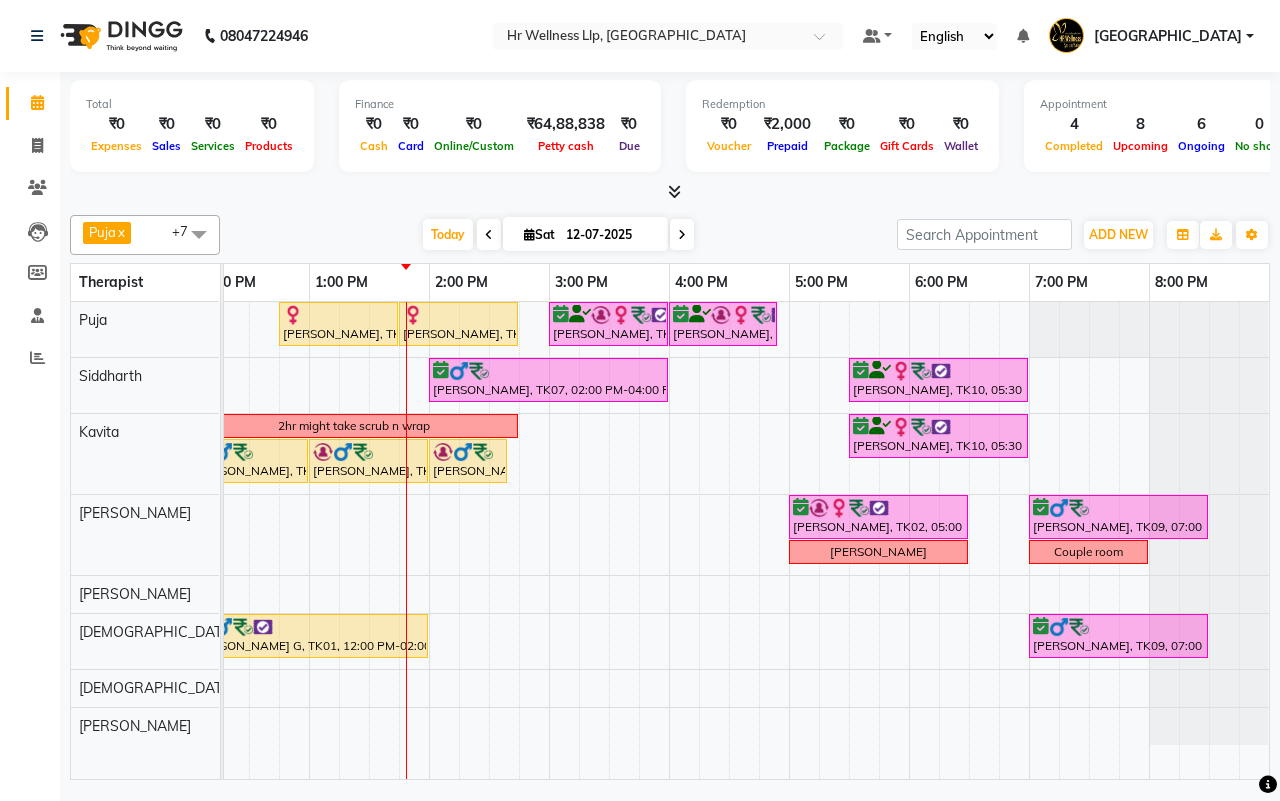 click on "Today  Sat 12-07-2025" at bounding box center (558, 235) 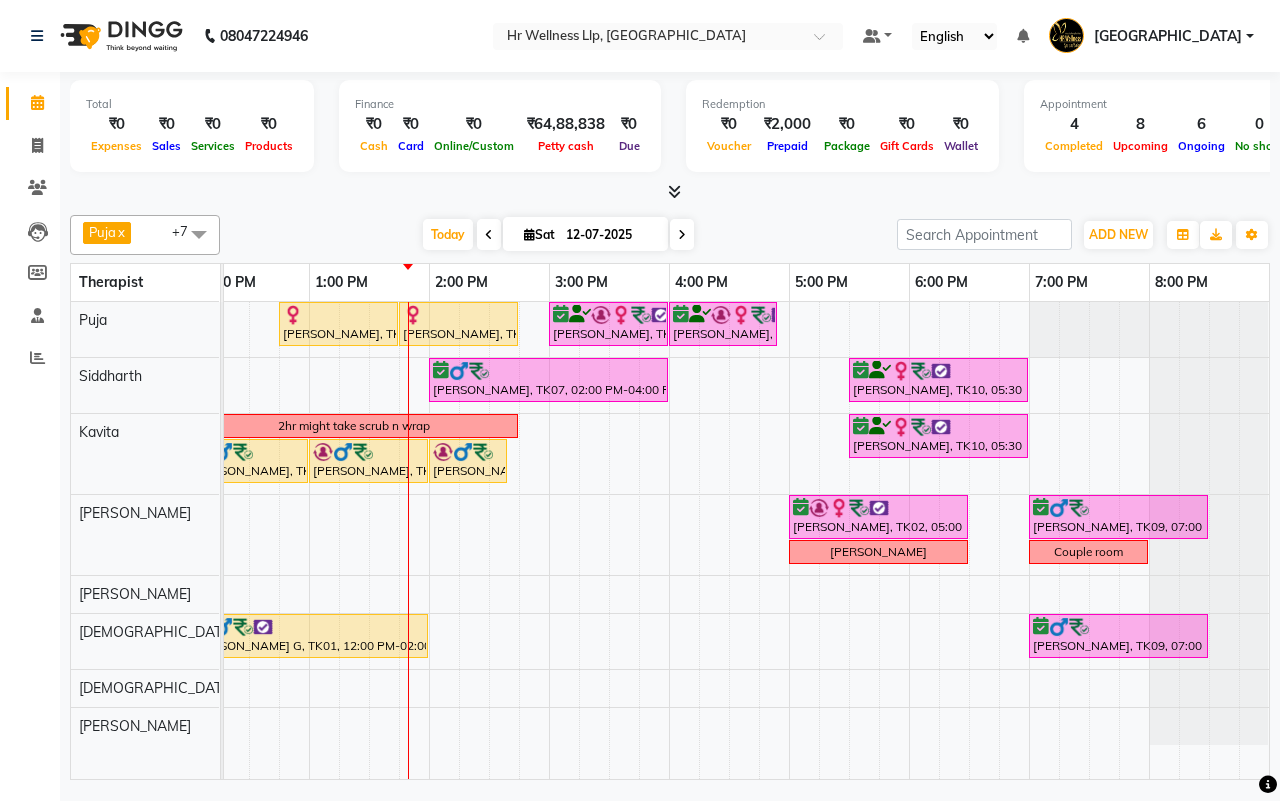 click on "Today  Sat 12-07-2025" at bounding box center [558, 235] 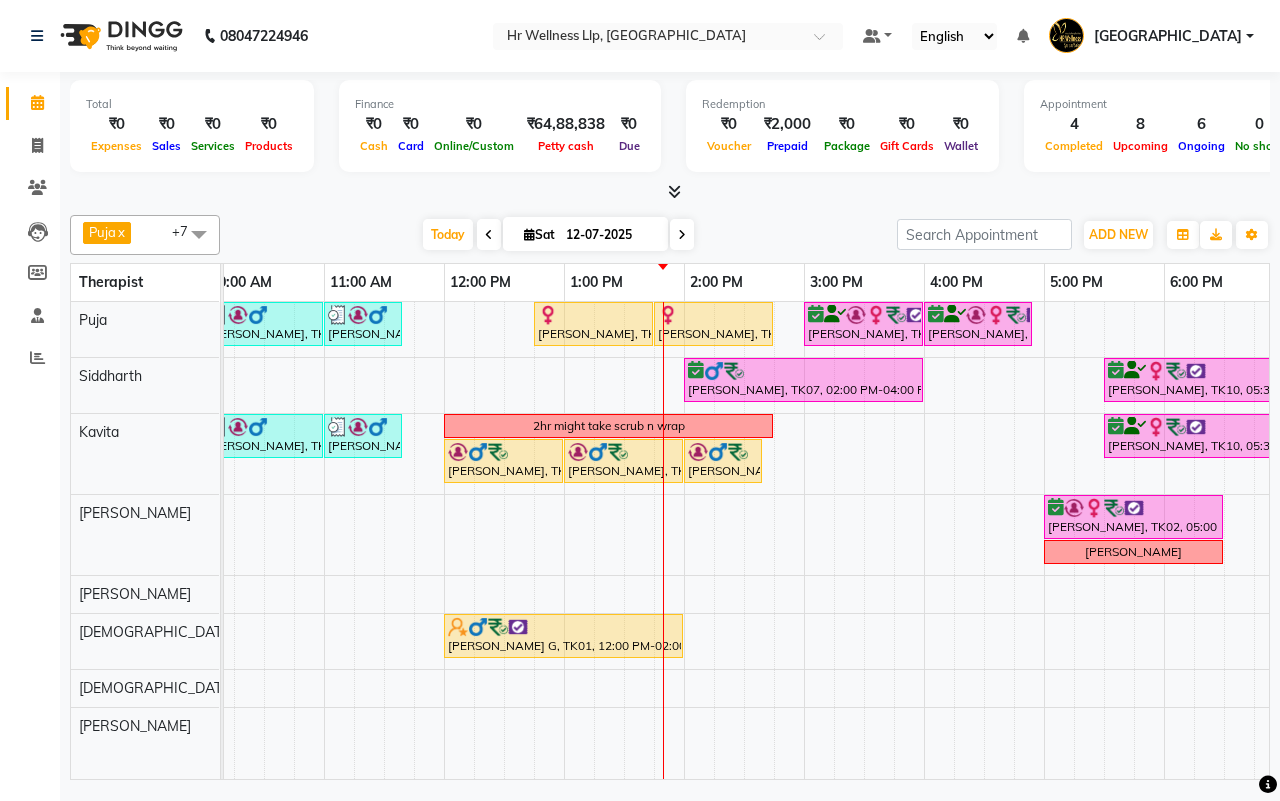 scroll, scrollTop: 0, scrollLeft: 247, axis: horizontal 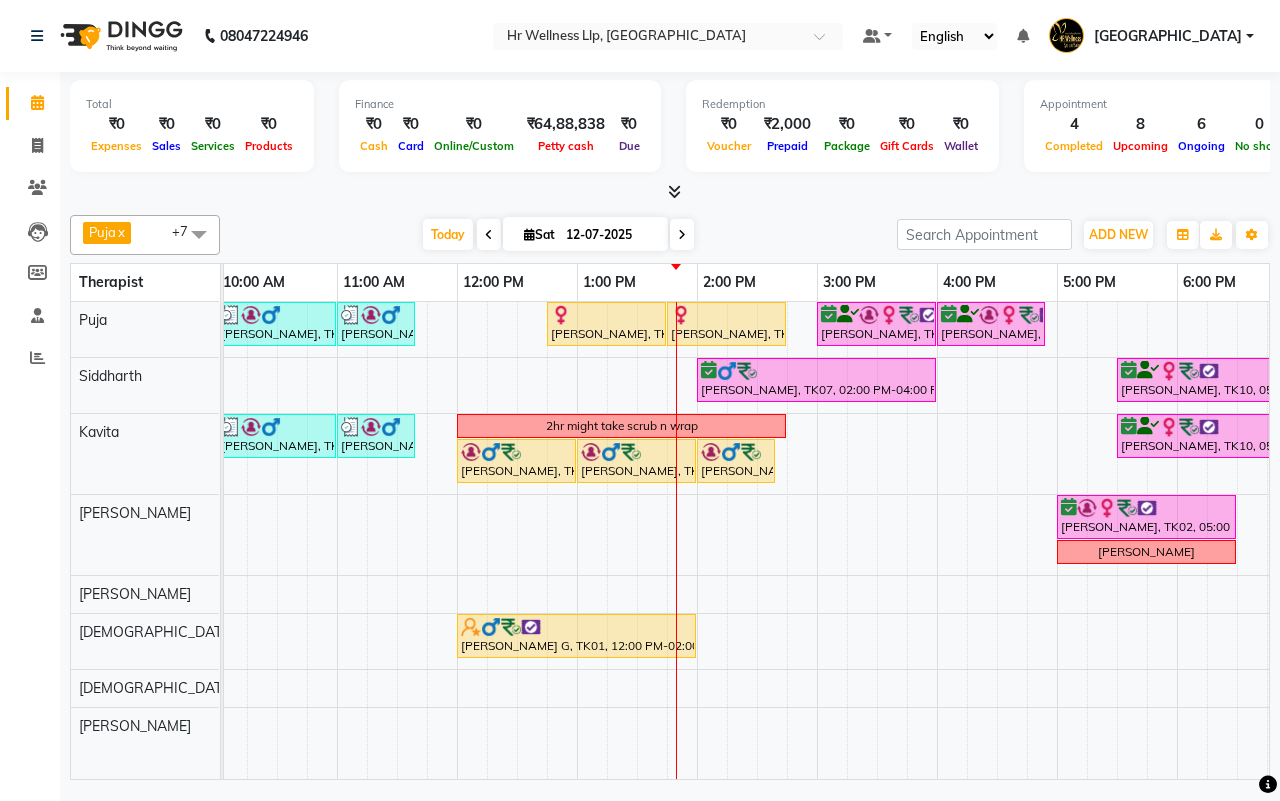 click on "Today  Sat 12-07-2025" at bounding box center (558, 235) 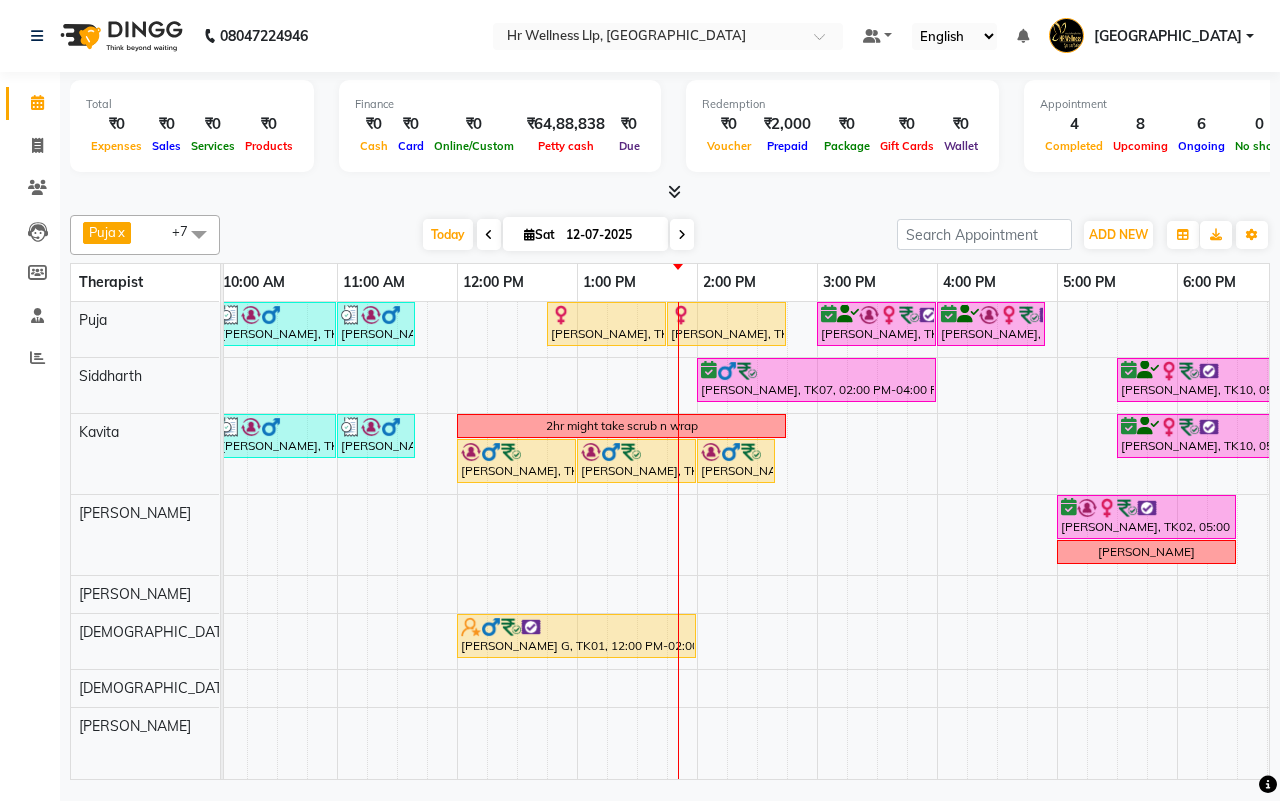 click at bounding box center [682, 234] 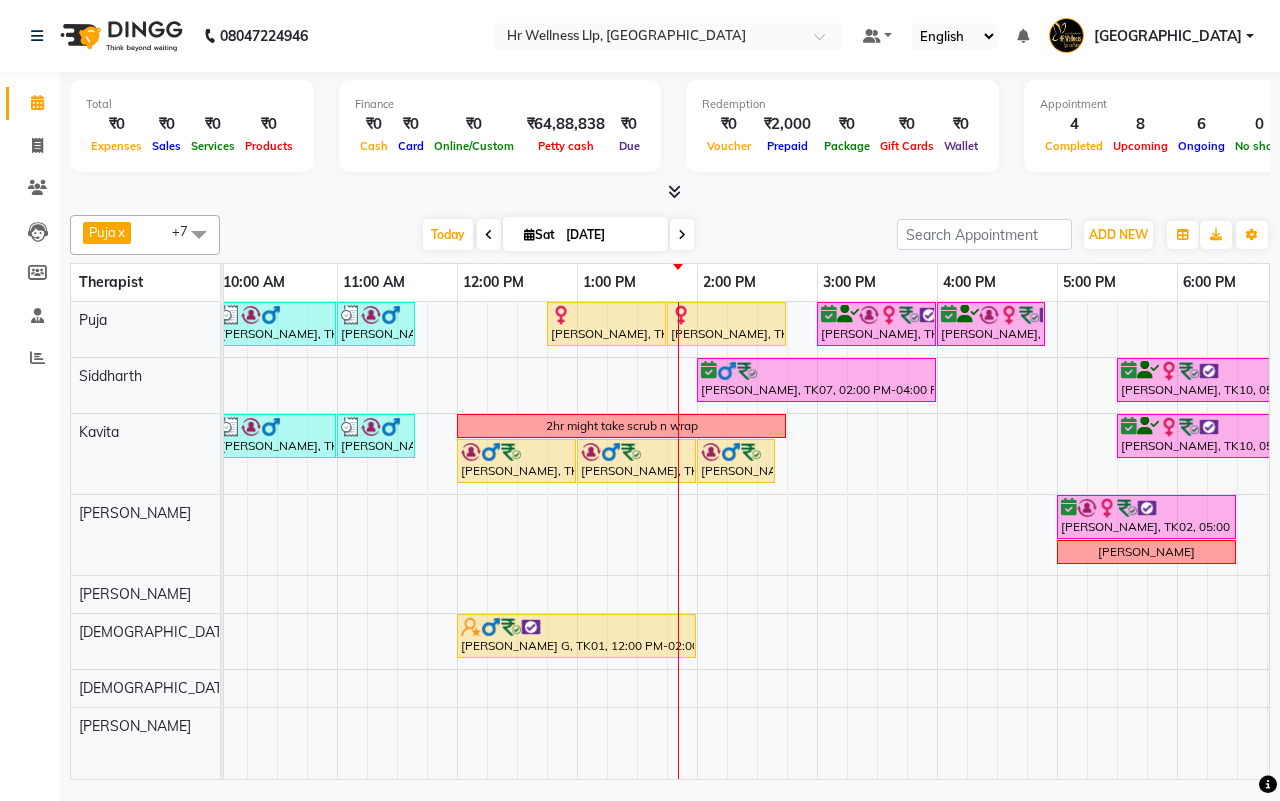 scroll, scrollTop: 0, scrollLeft: 0, axis: both 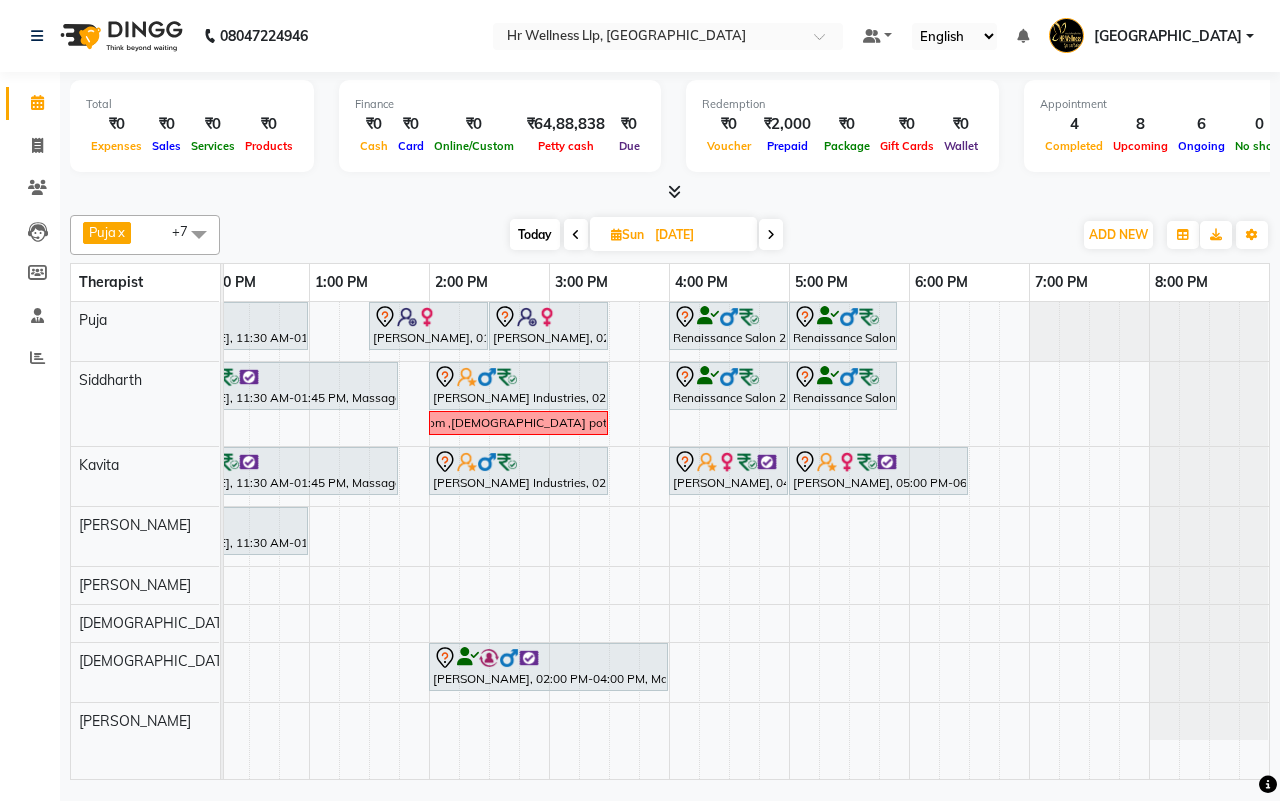 click at bounding box center [771, 235] 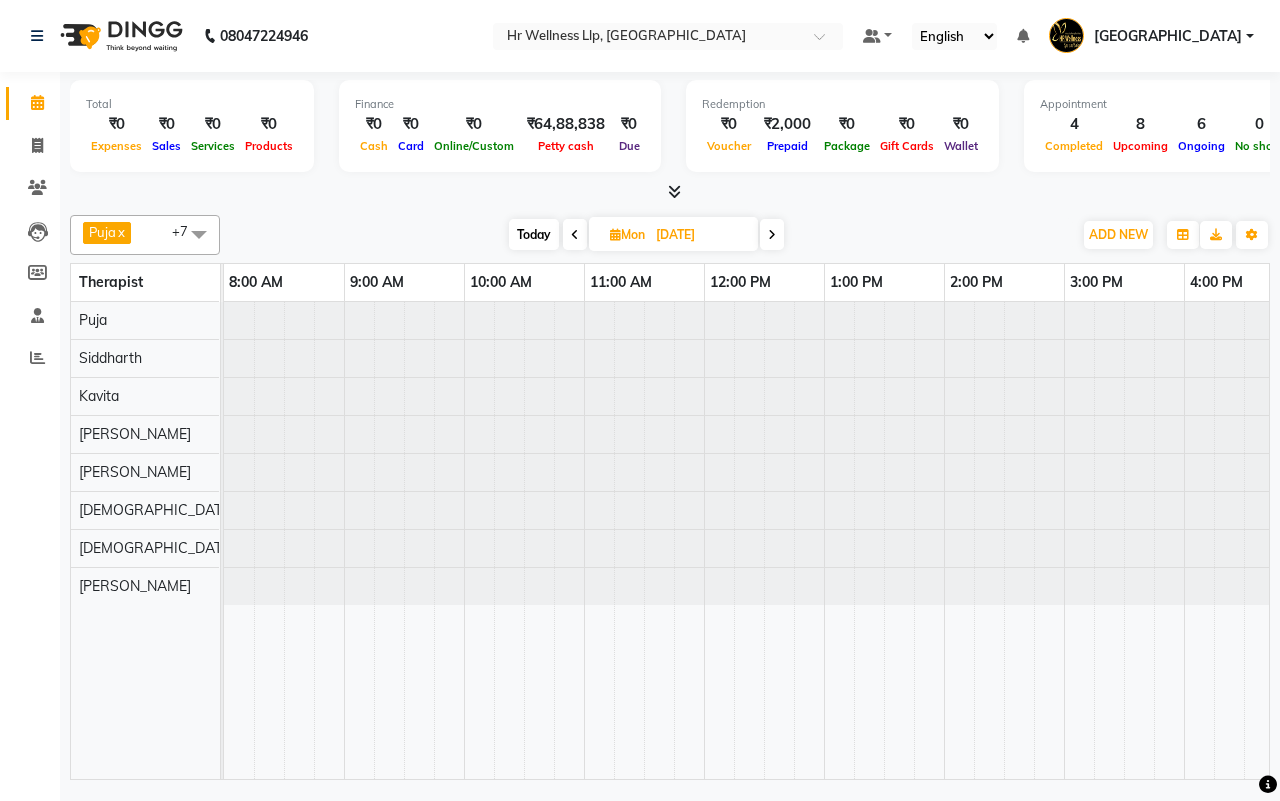 scroll, scrollTop: 0, scrollLeft: 515, axis: horizontal 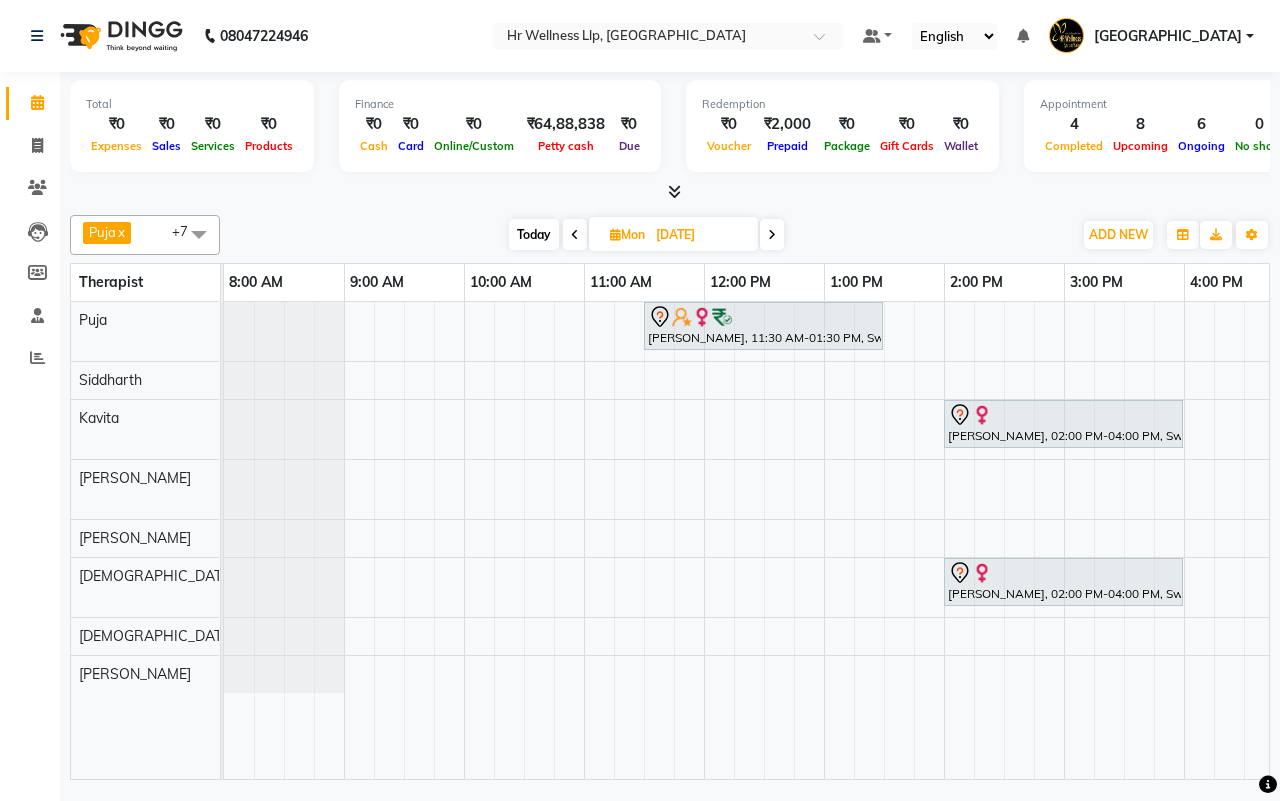 click on "Swarna Kulkarni, 11:30 AM-01:30 PM, Swedish Massage with Wintergreen, Bayleaf & Clove 90 Min             Arun Tathare, 06:00 PM-08:00 PM, Massage 90 Min             khusboo agarwal, 02:00 PM-04:00 PM, Swedish Massage with Wintergreen, Bayleaf & Clove 60 Min             Shoeb, 05:00 PM-06:30 PM, Swedish Massage with Wintergreen, Bayleaf & Clove 60 Min             khusboo agarwal, 02:00 PM-04:00 PM, Swedish Massage with Wintergreen, Bayleaf & Clove 60 Min" at bounding box center (1004, 540) 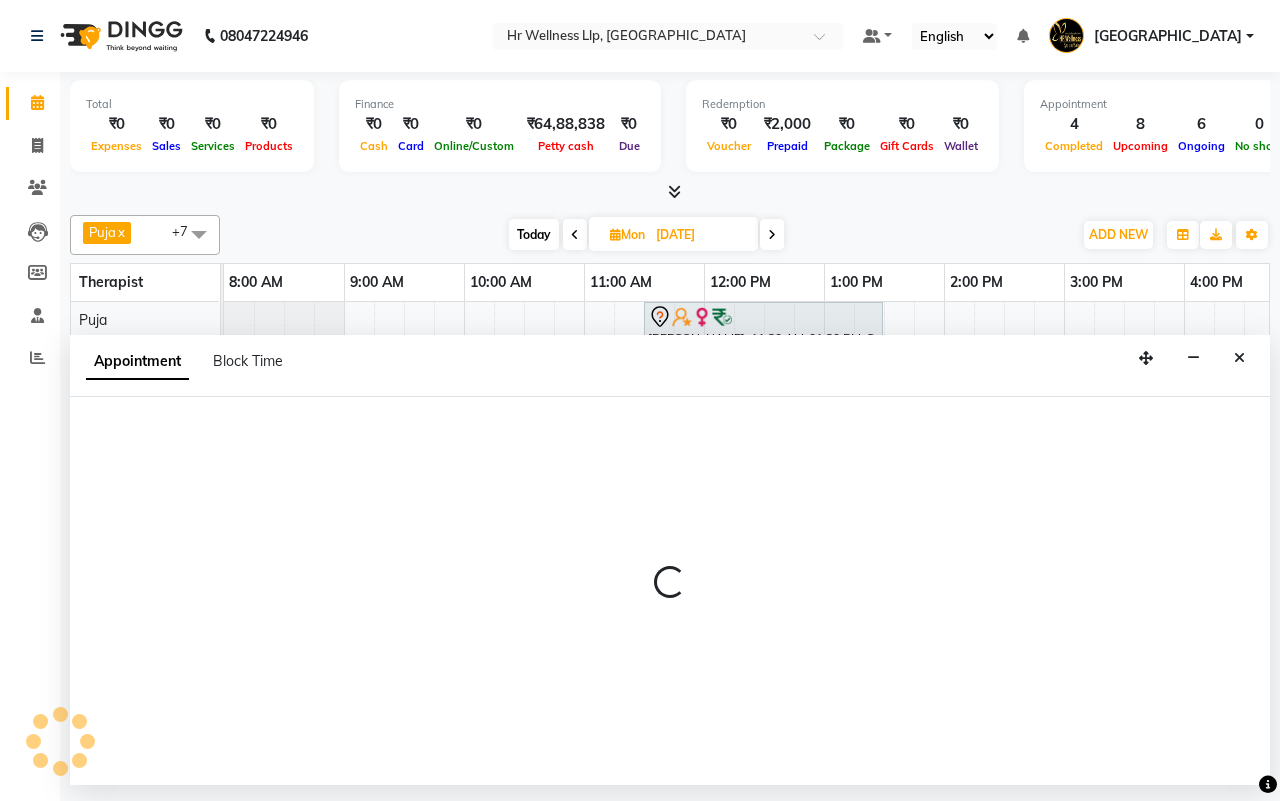 select on "19506" 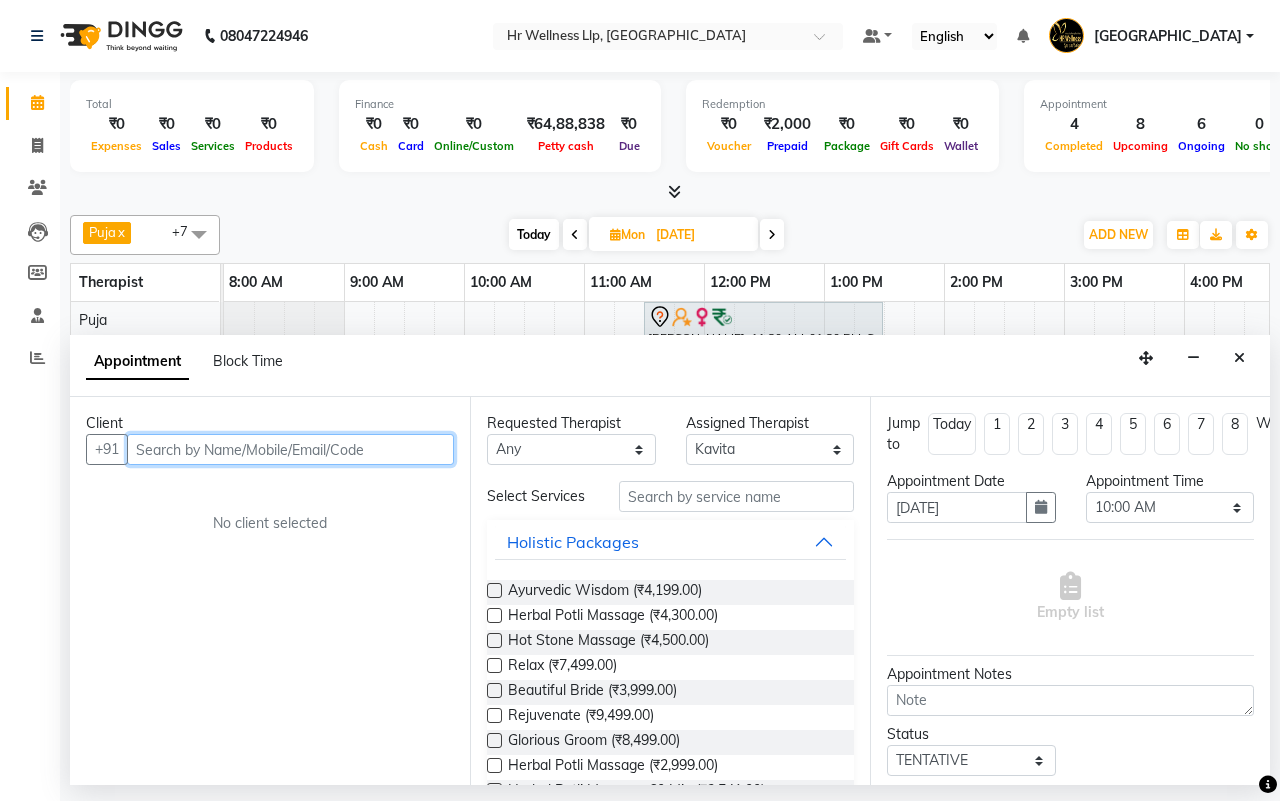 click at bounding box center (290, 449) 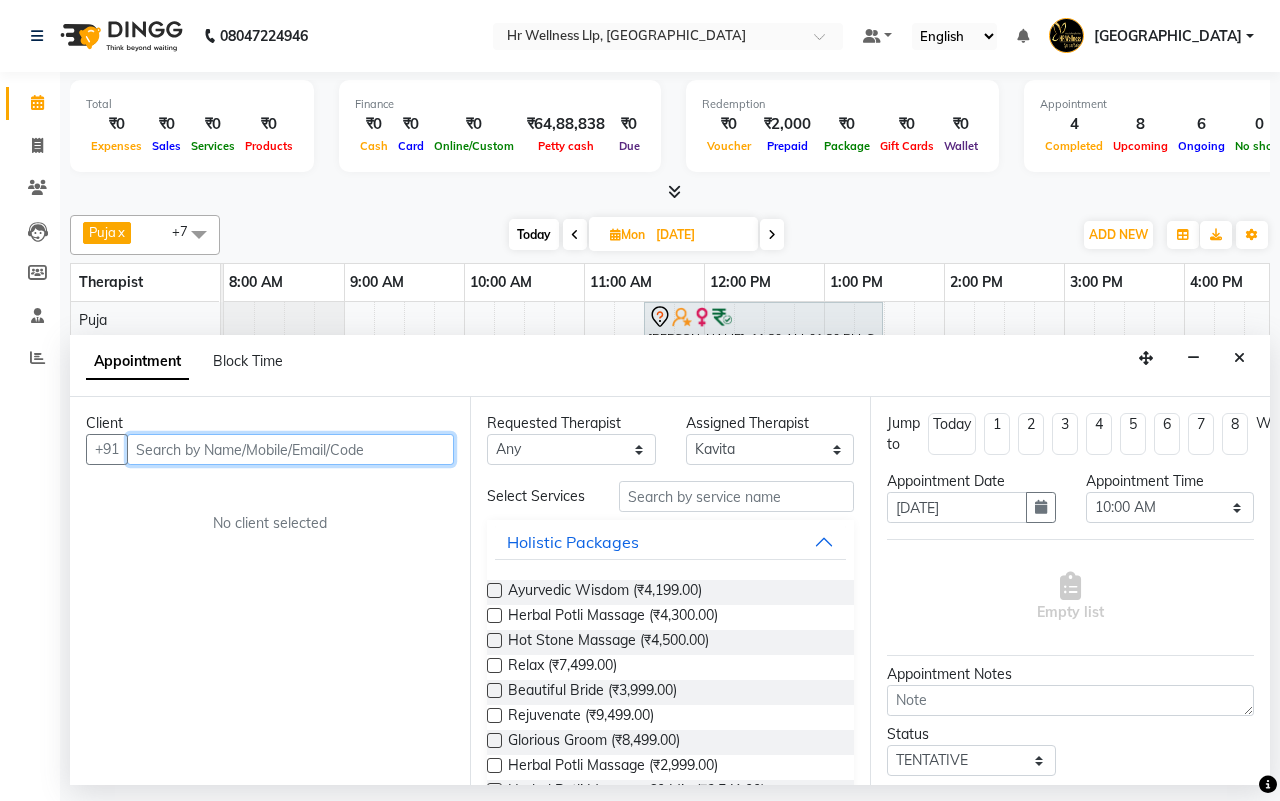 type on "p" 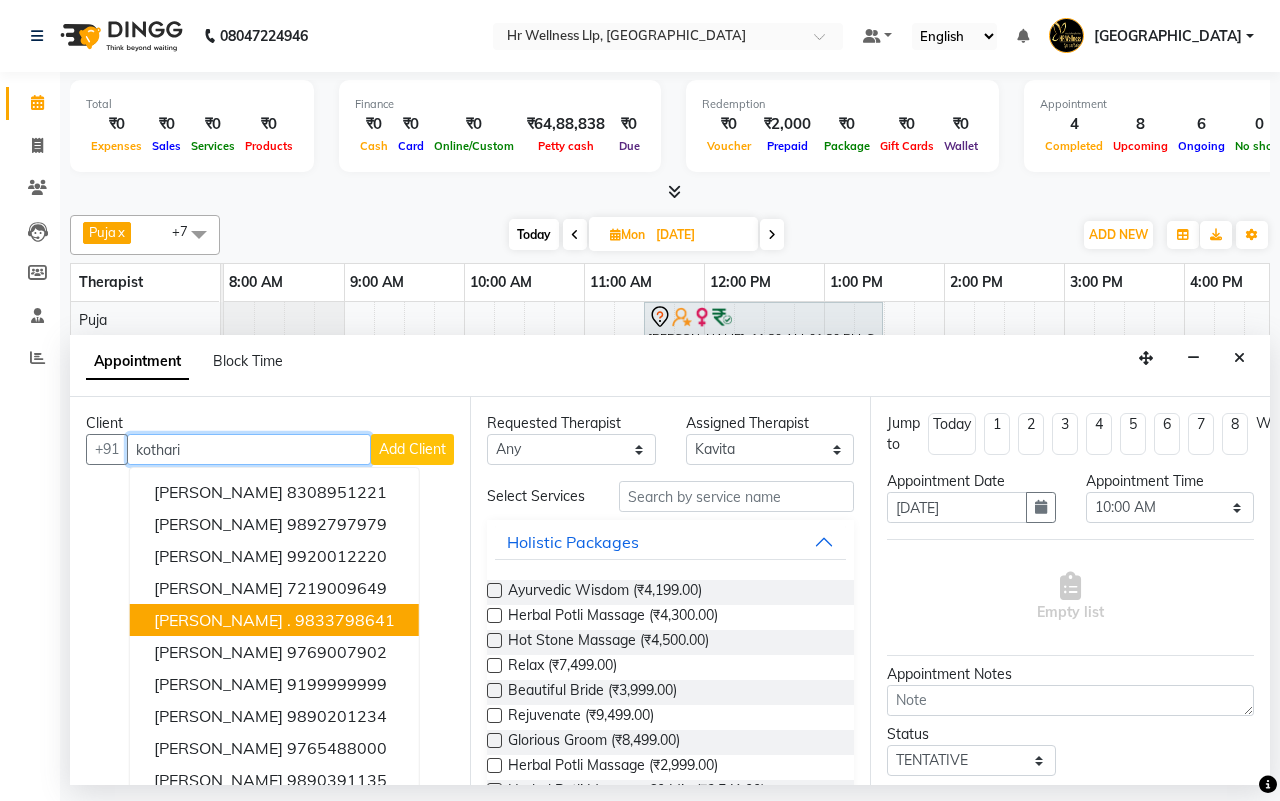 scroll, scrollTop: 20, scrollLeft: 0, axis: vertical 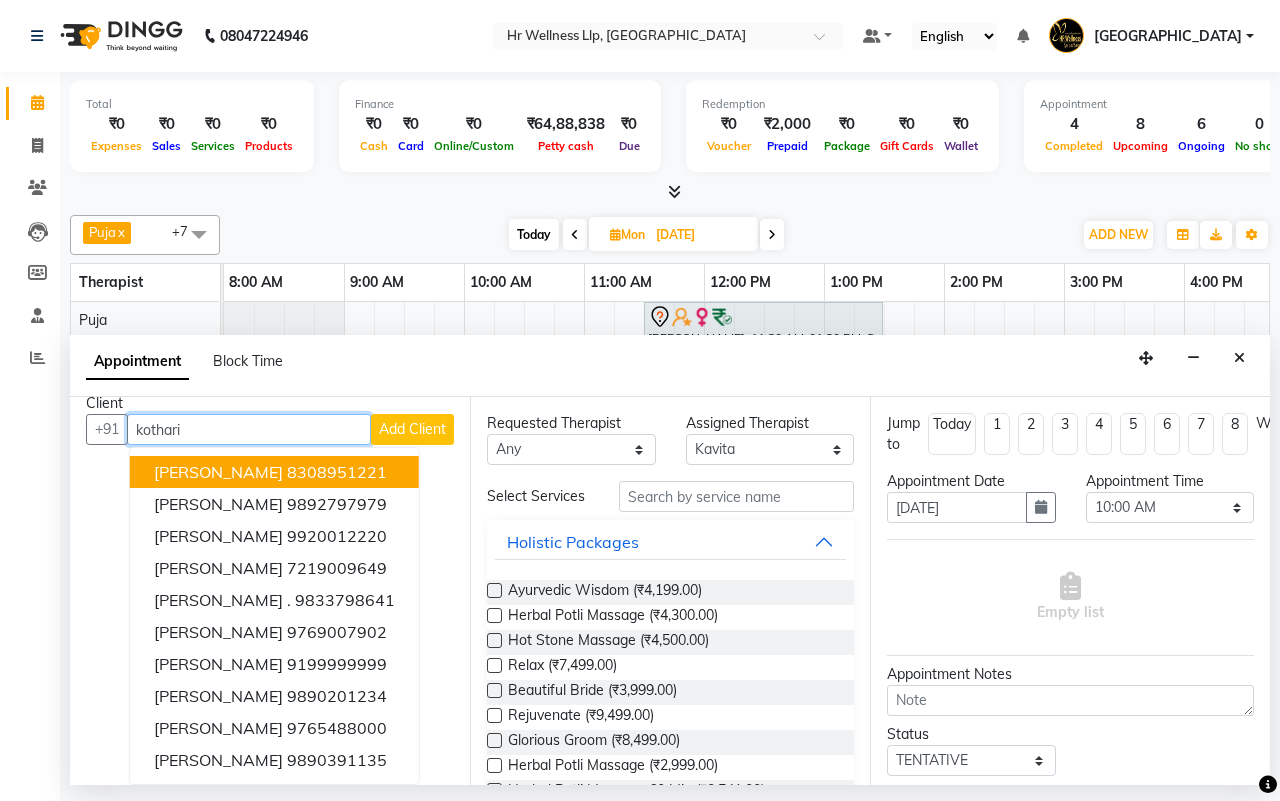 click on "kothari" at bounding box center (249, 429) 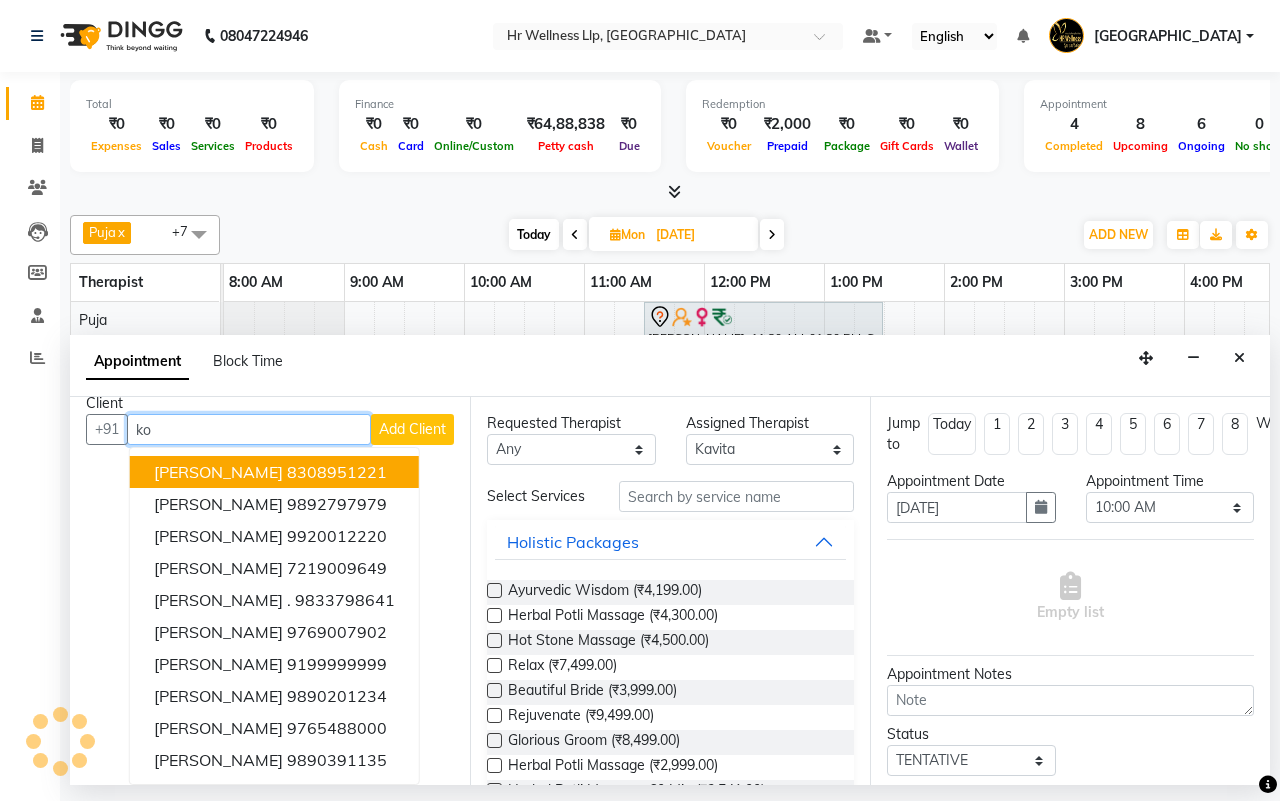 type on "k" 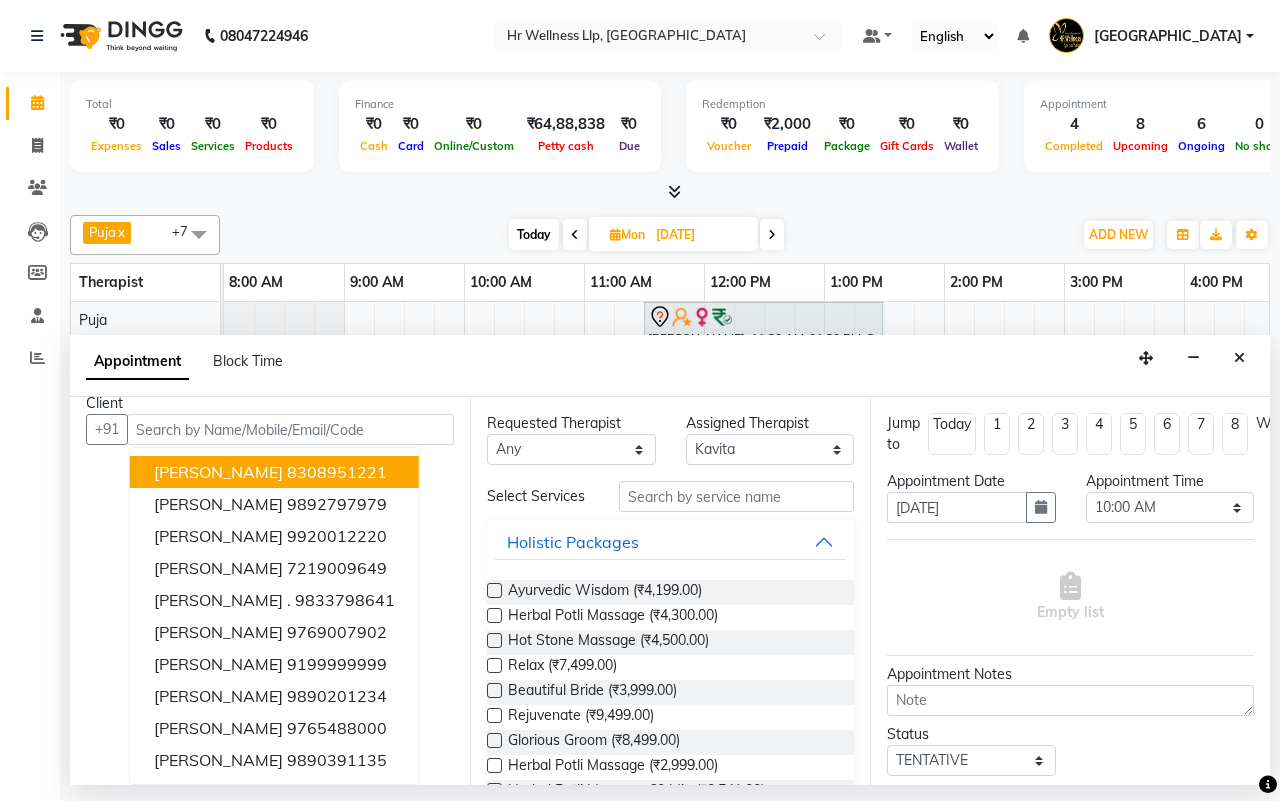 scroll, scrollTop: 0, scrollLeft: 0, axis: both 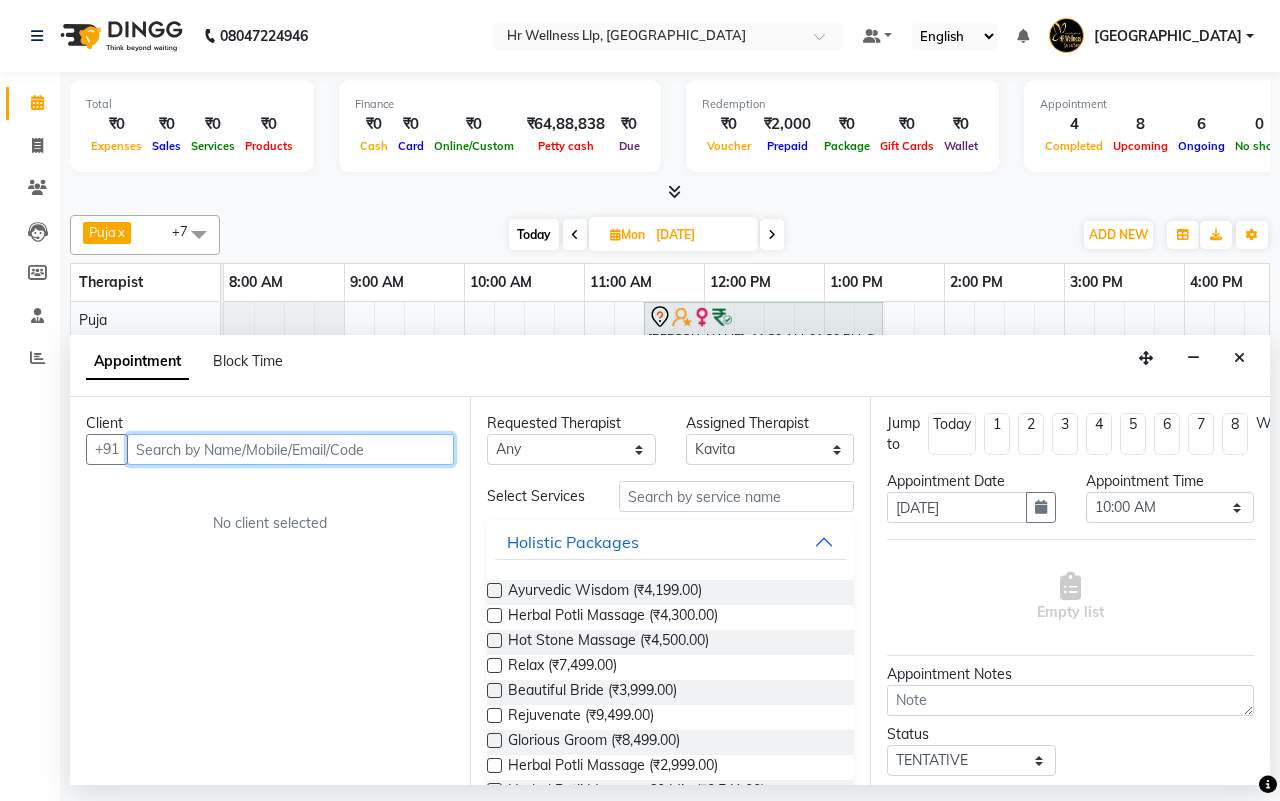 drag, startPoint x: 193, startPoint y: 432, endPoint x: 167, endPoint y: 452, distance: 32.80244 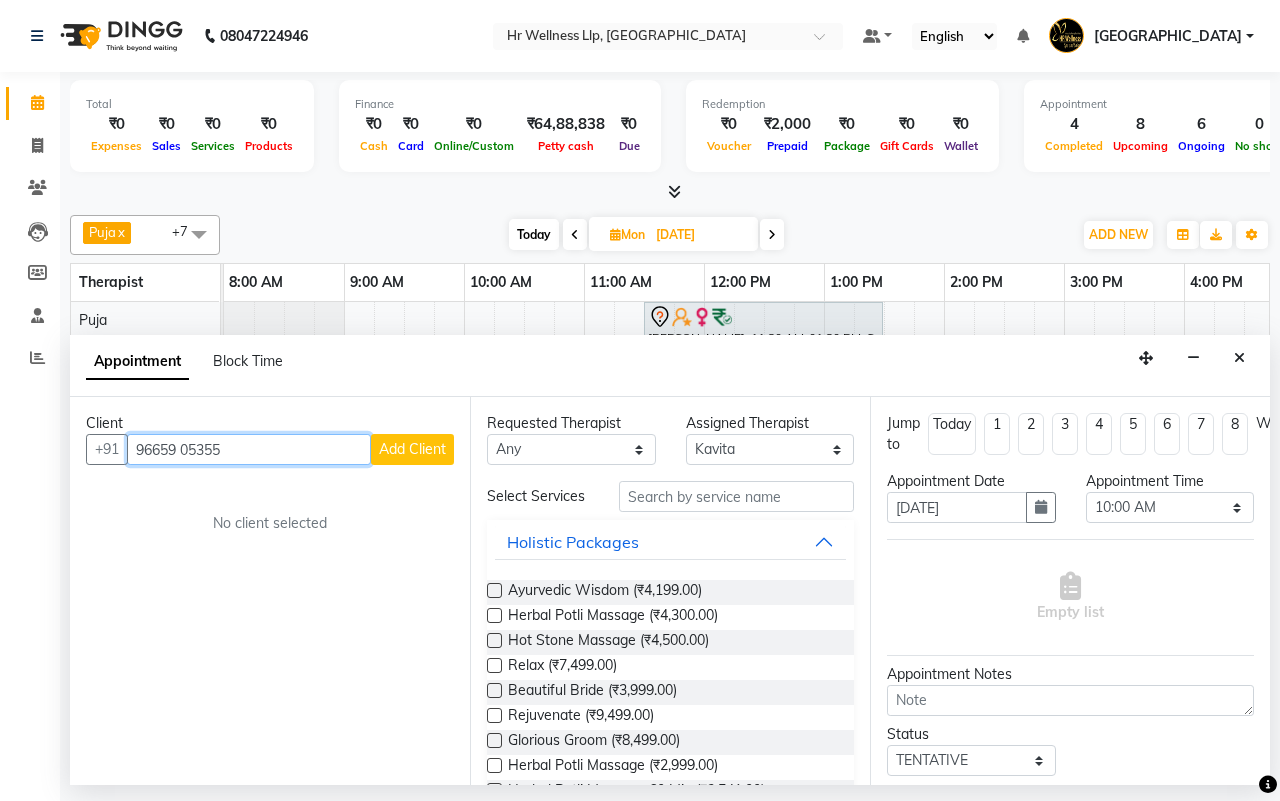 click on "96659 05355" at bounding box center (249, 449) 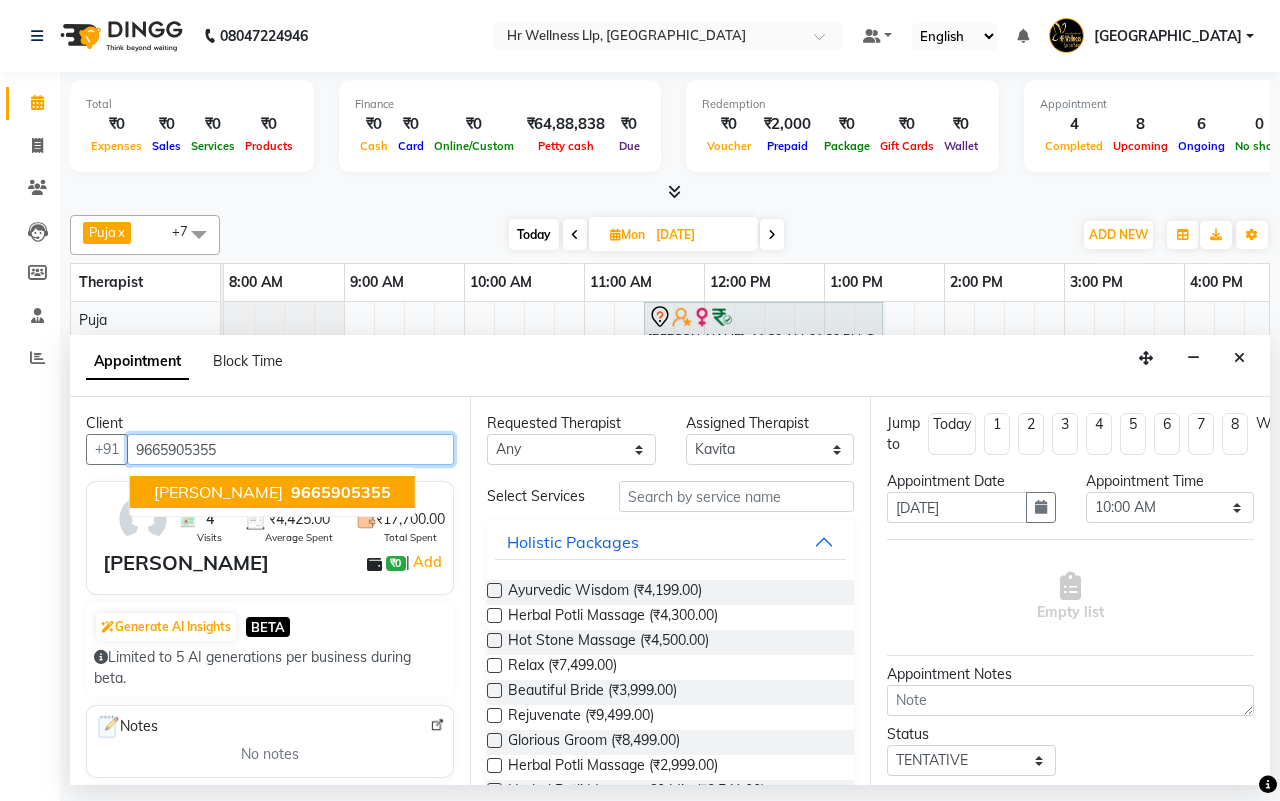 click on "Preeti Kothari" at bounding box center [218, 492] 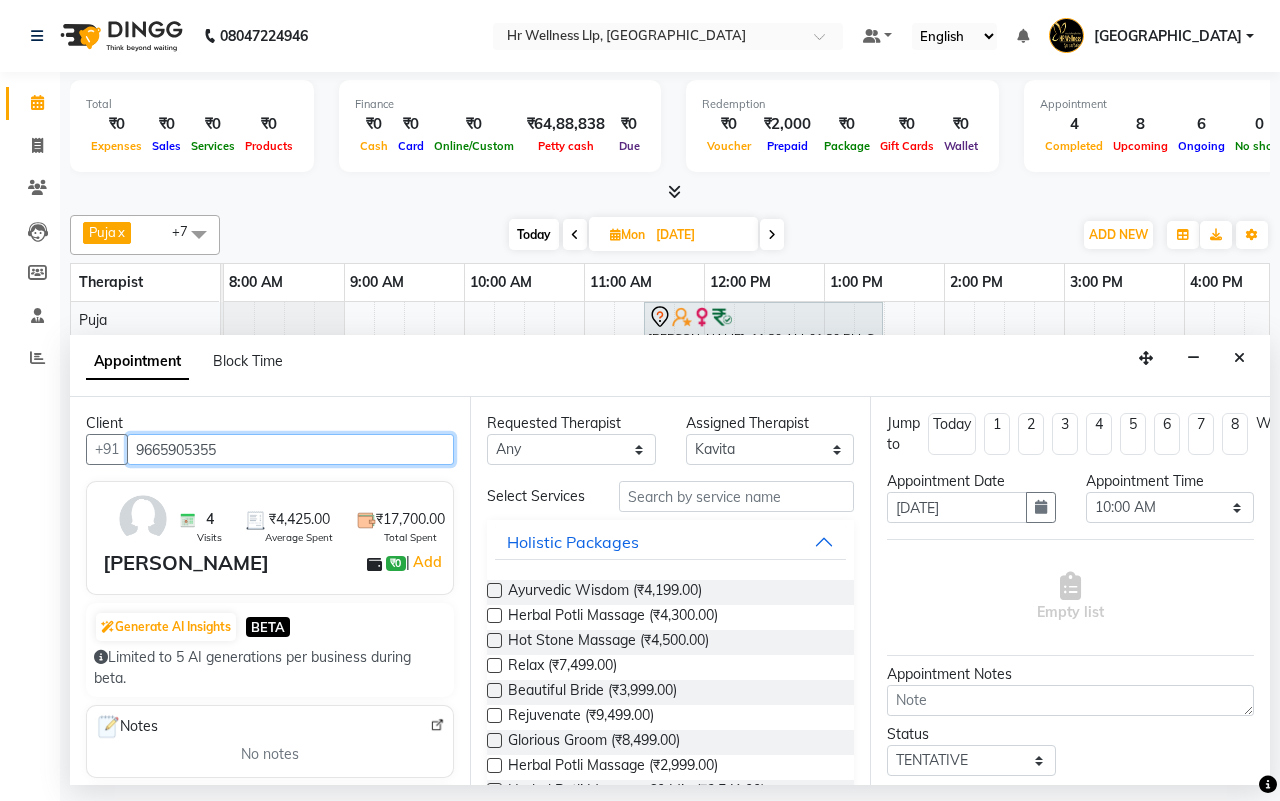 type on "9665905355" 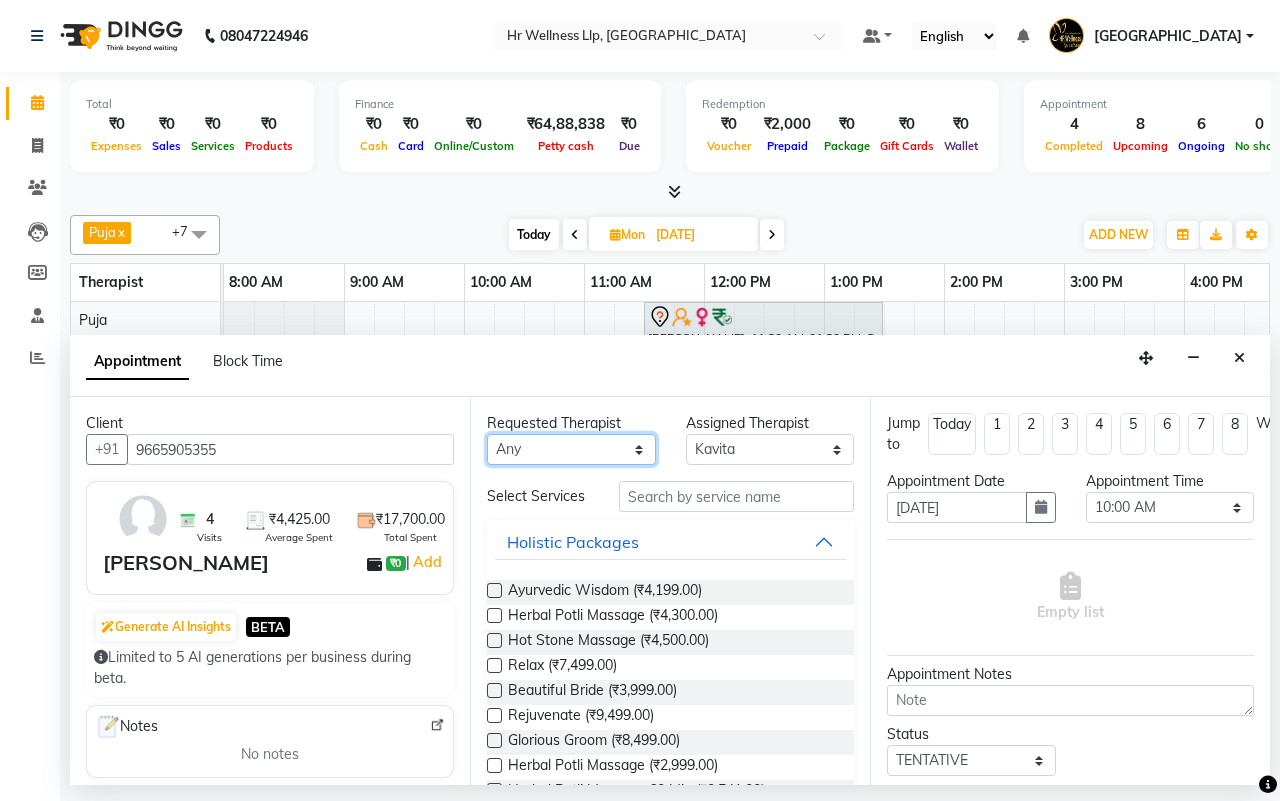 click on "Any Female waitlist Female waitlist 1 Kavita Kevin Lucy Male waitlist Preeti Puja Sharad Bhil Siddharth" at bounding box center (571, 449) 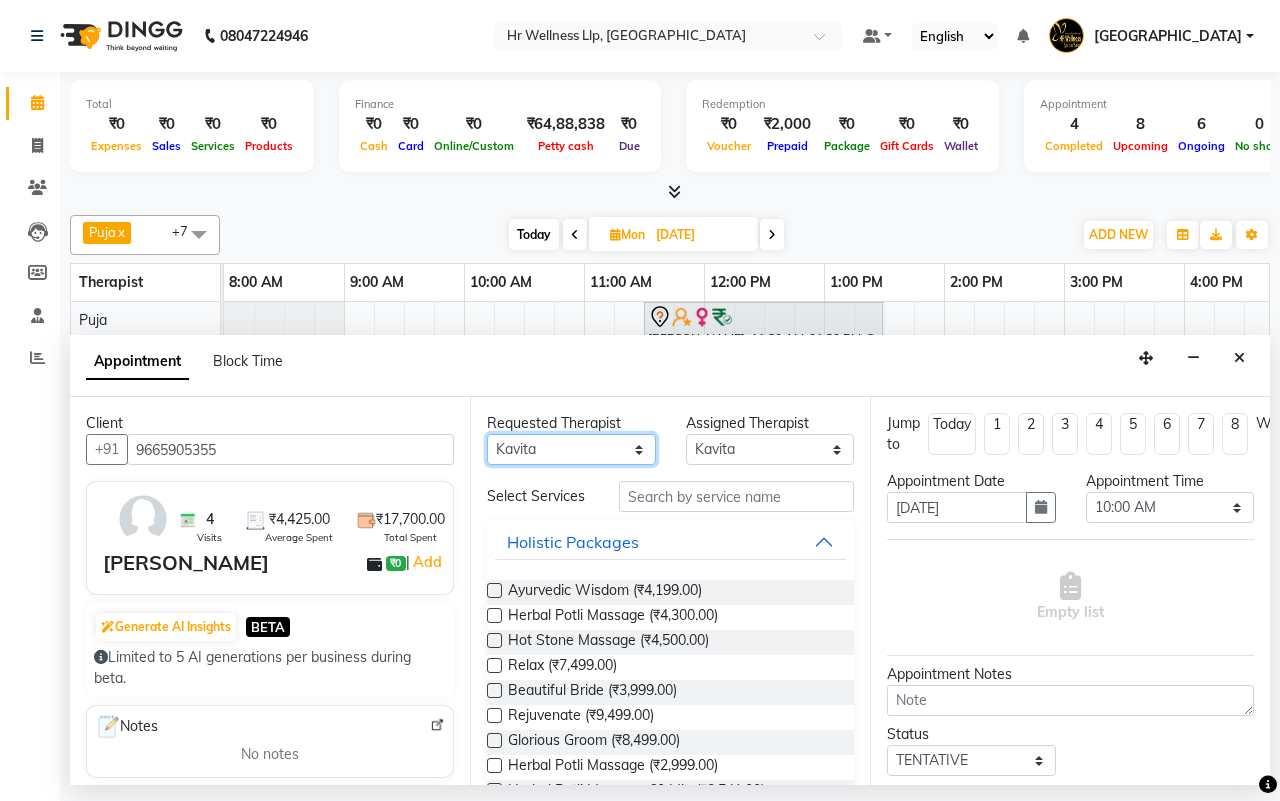 click on "Any Female waitlist Female waitlist 1 Kavita Kevin Lucy Male waitlist Preeti Puja Sharad Bhil Siddharth" at bounding box center [571, 449] 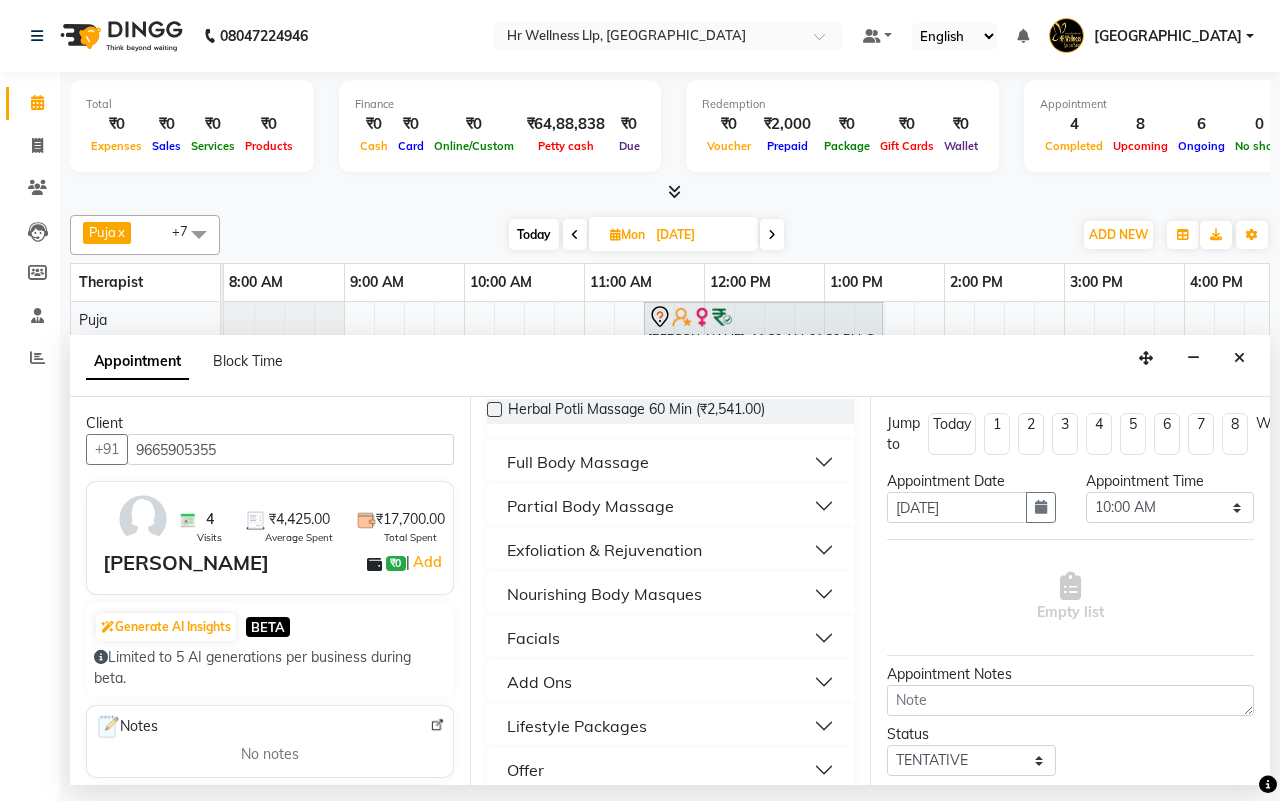scroll, scrollTop: 413, scrollLeft: 0, axis: vertical 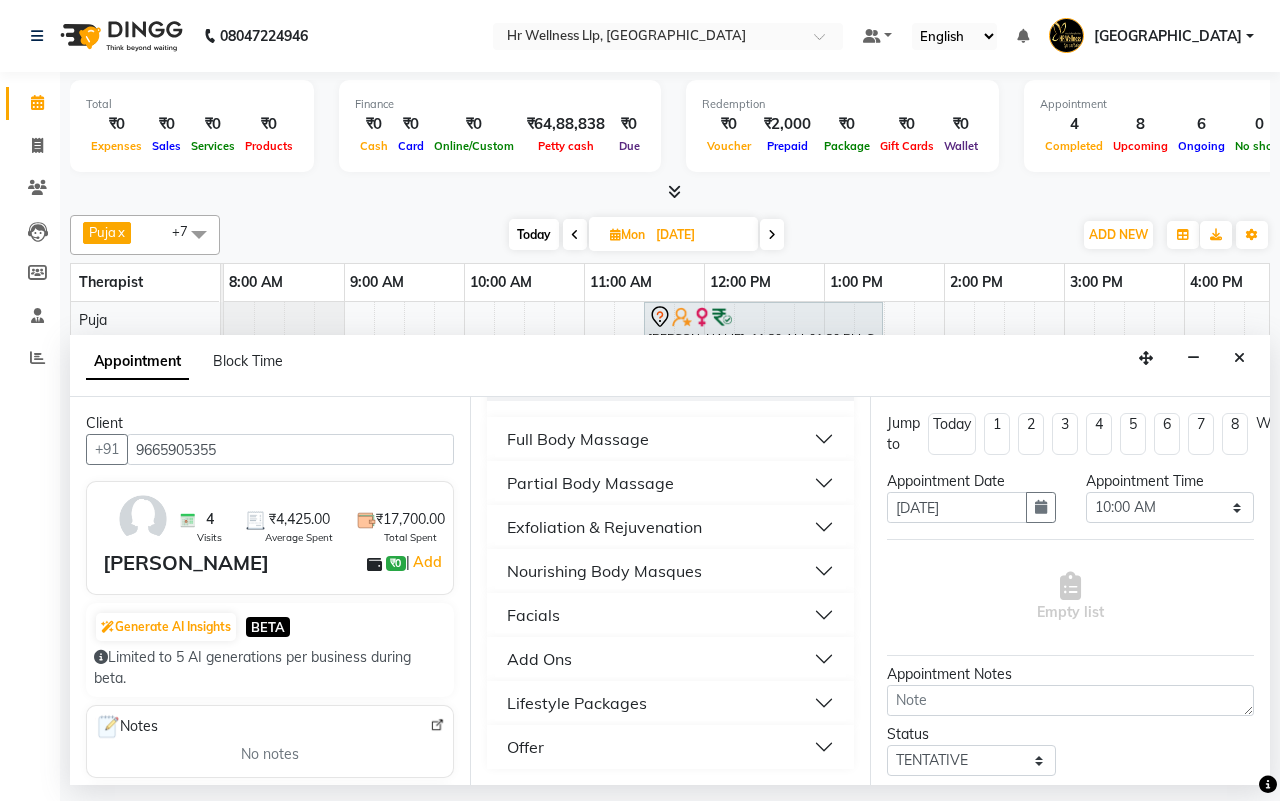 click on "Full Body Massage" at bounding box center [578, 439] 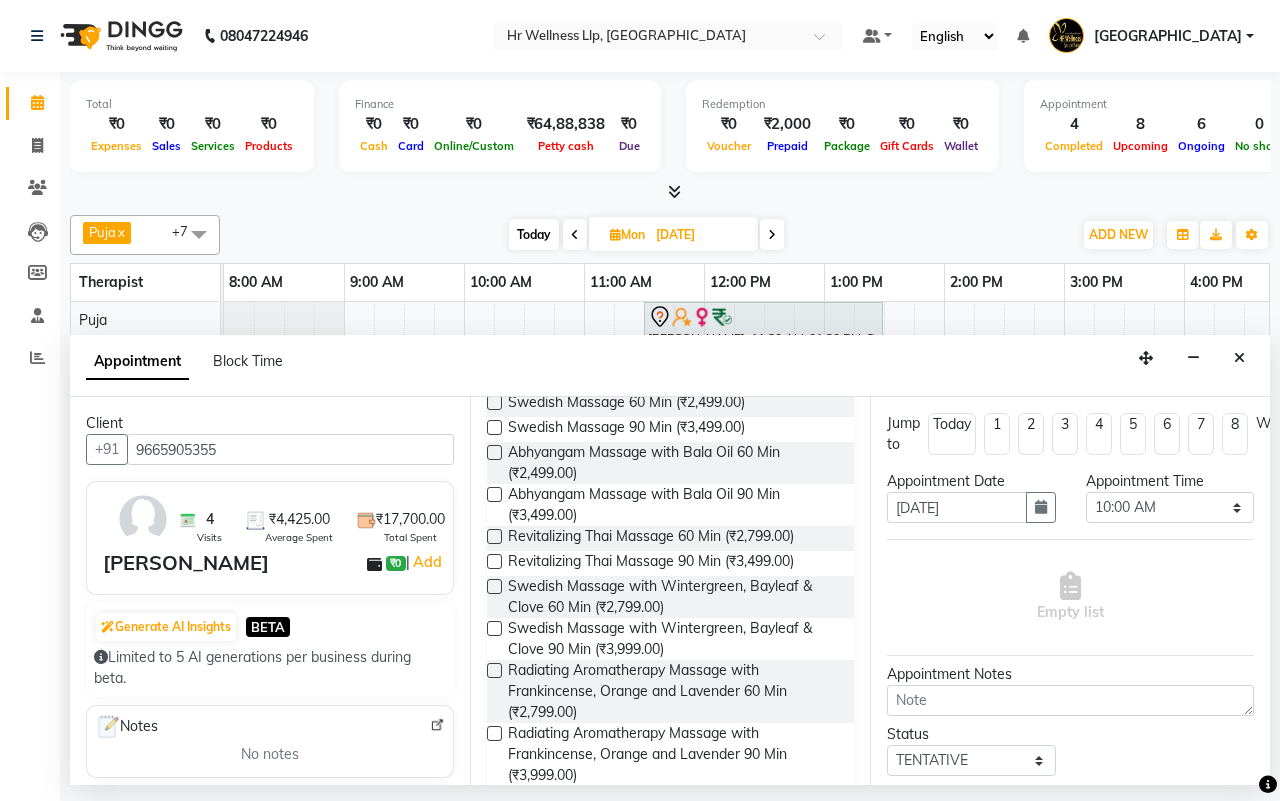 scroll, scrollTop: 788, scrollLeft: 0, axis: vertical 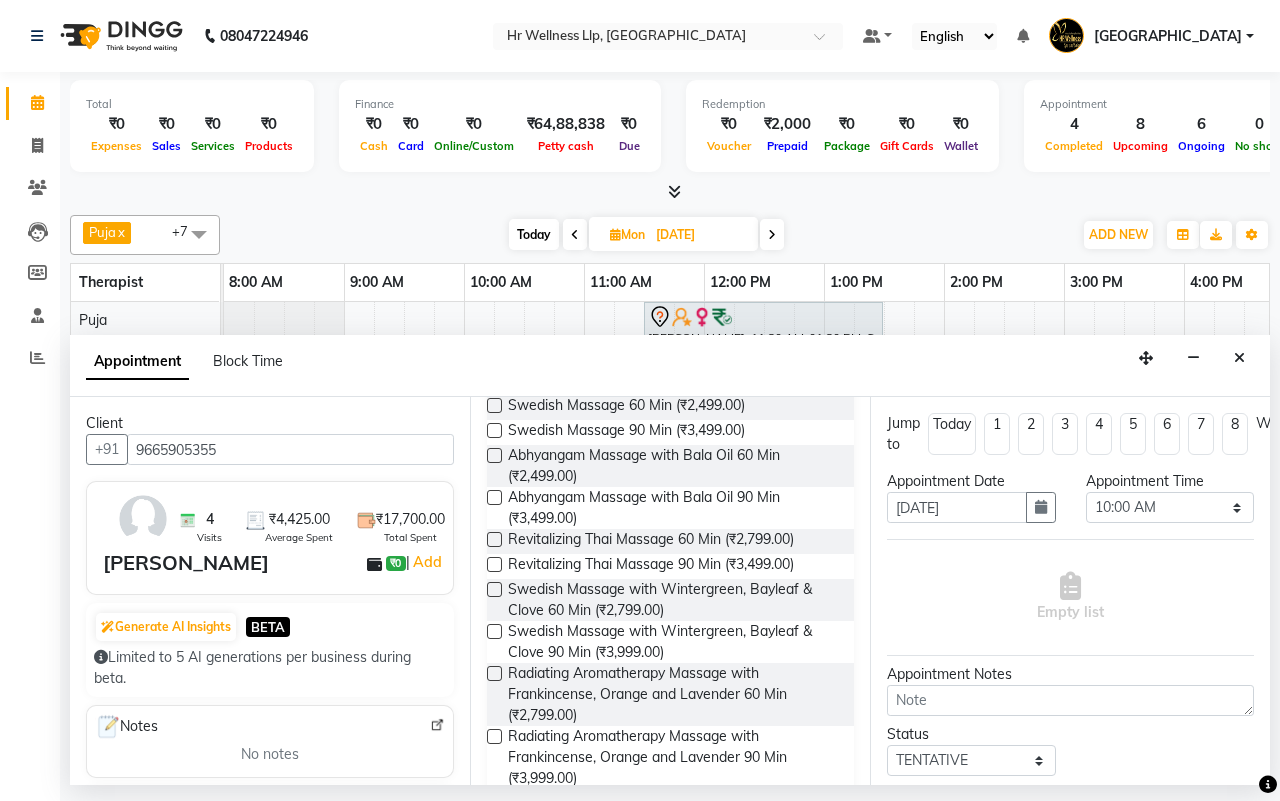 click at bounding box center (494, 589) 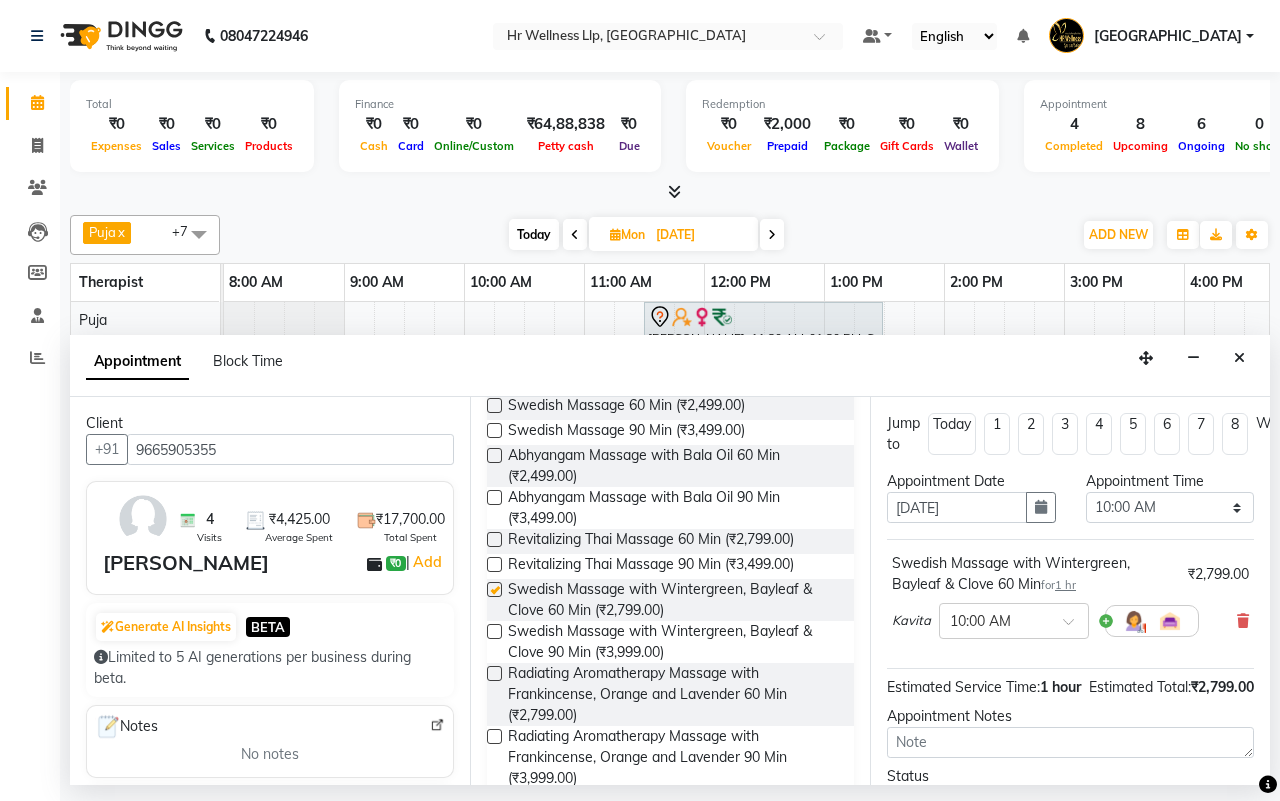 checkbox on "false" 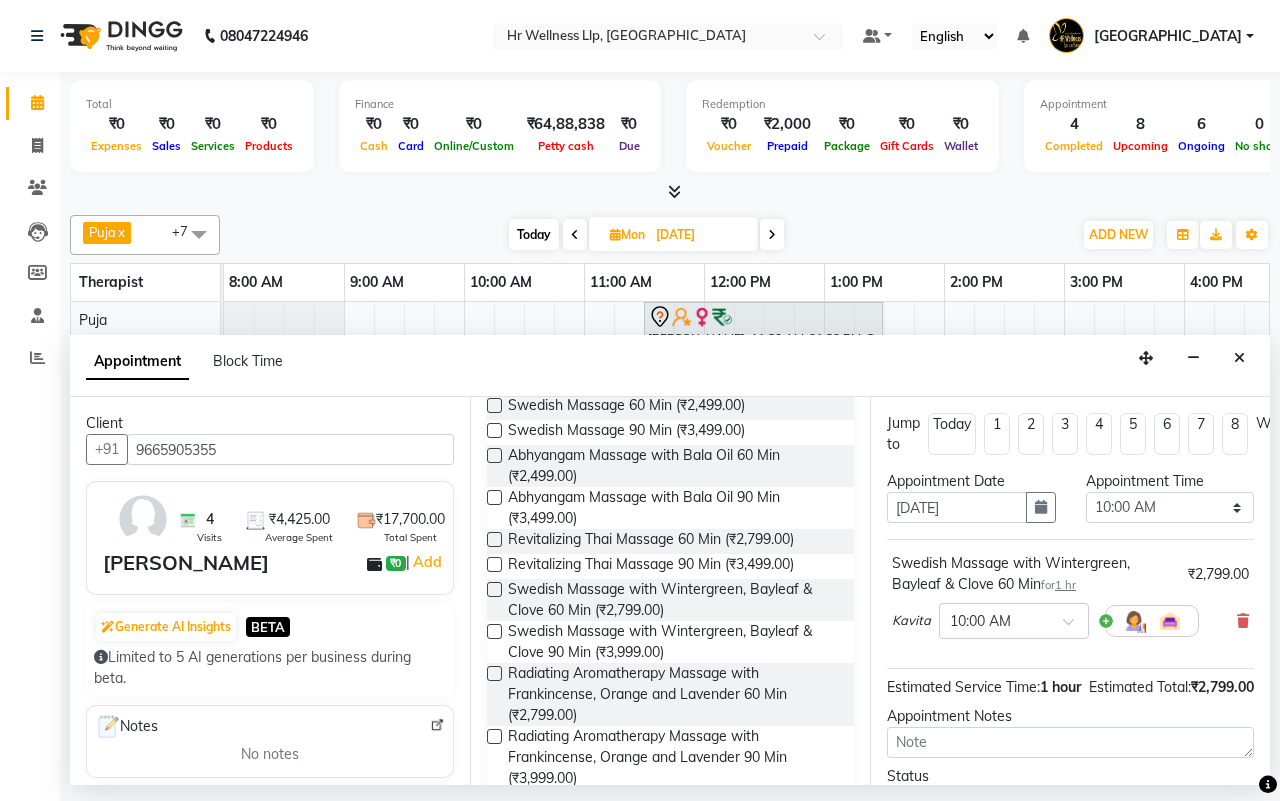 scroll, scrollTop: 200, scrollLeft: 0, axis: vertical 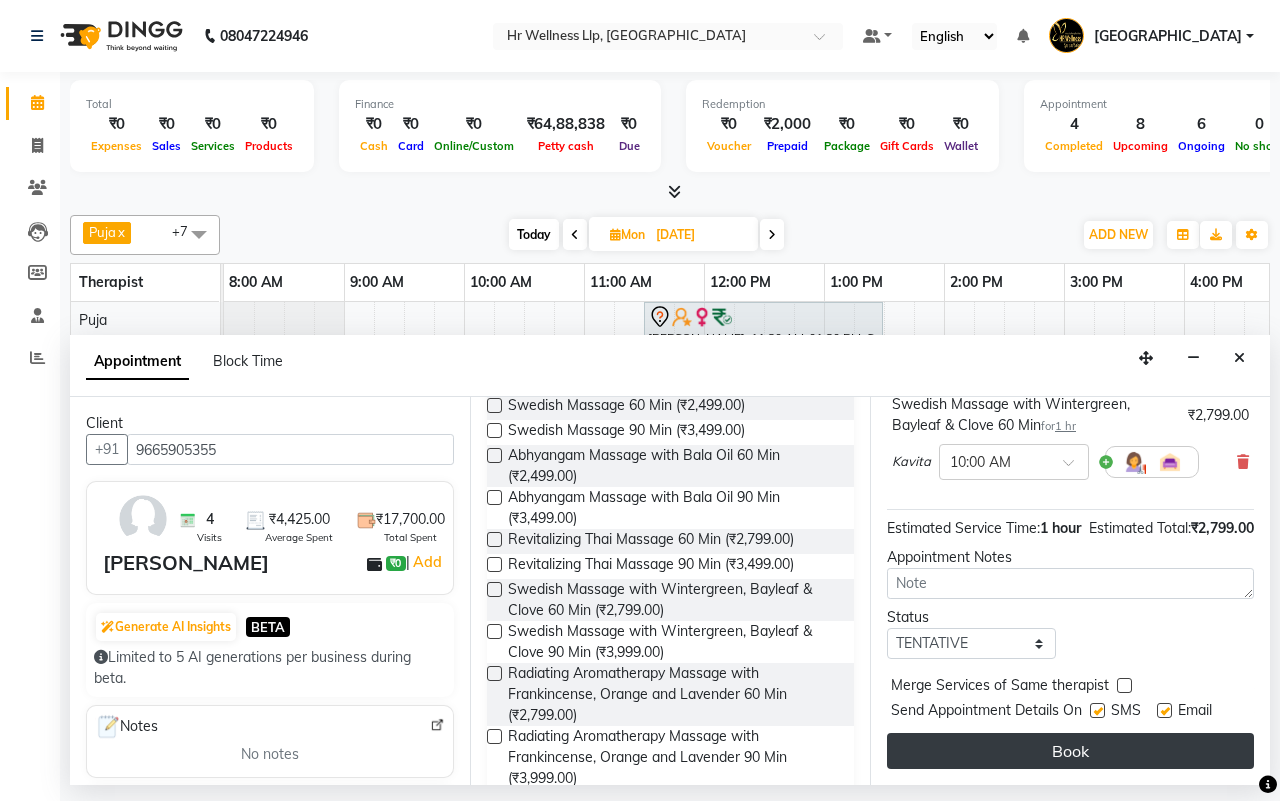 click on "Book" at bounding box center [1070, 751] 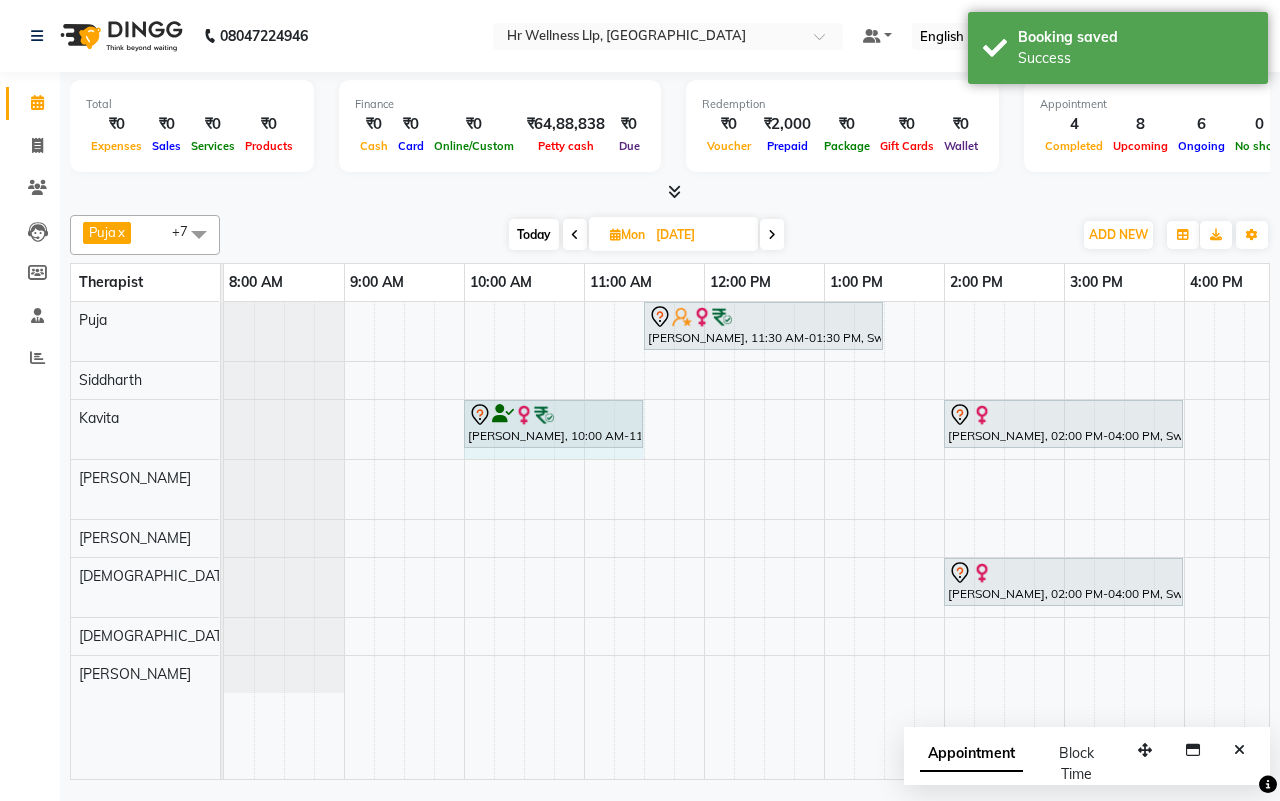 drag, startPoint x: 578, startPoint y: 416, endPoint x: 617, endPoint y: 427, distance: 40.5216 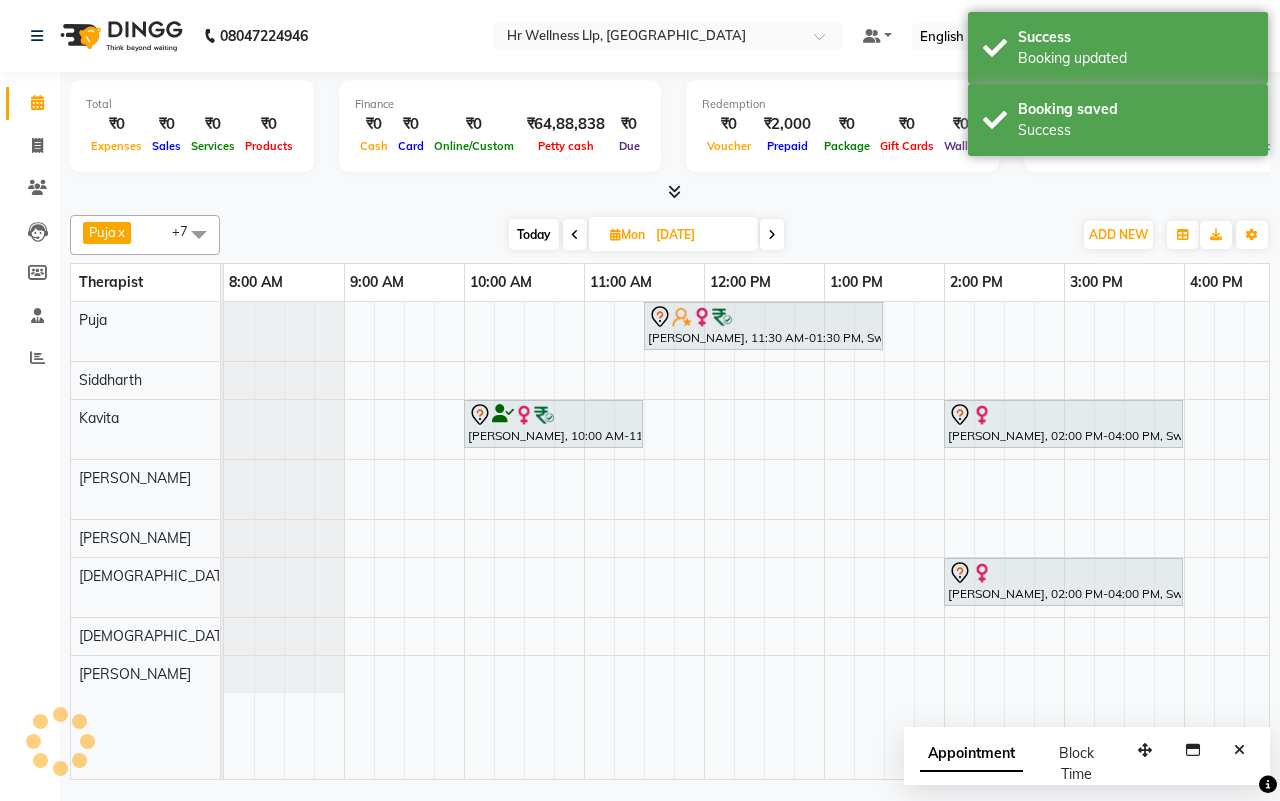click on "Today  Mon 14-07-2025" at bounding box center (646, 235) 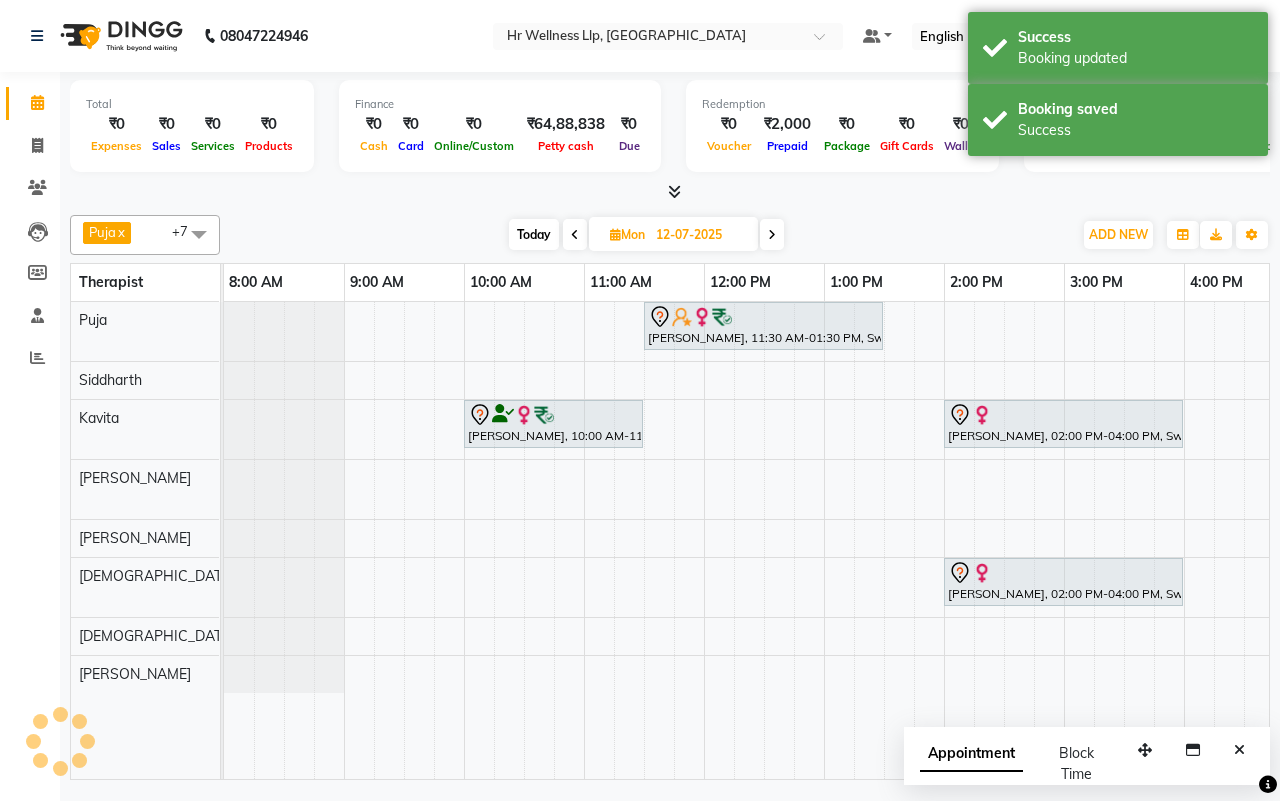 scroll, scrollTop: 0, scrollLeft: 515, axis: horizontal 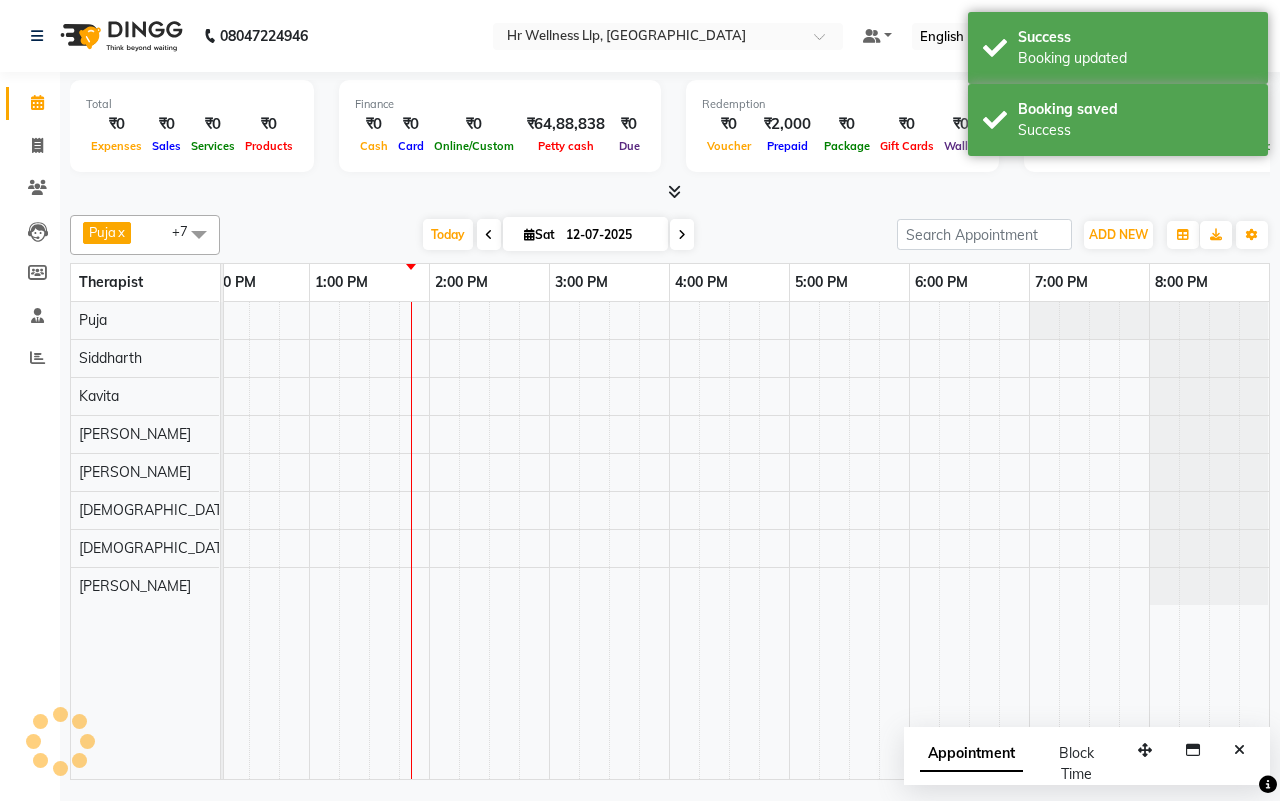 click on "Today  Sat 12-07-2025" at bounding box center (558, 235) 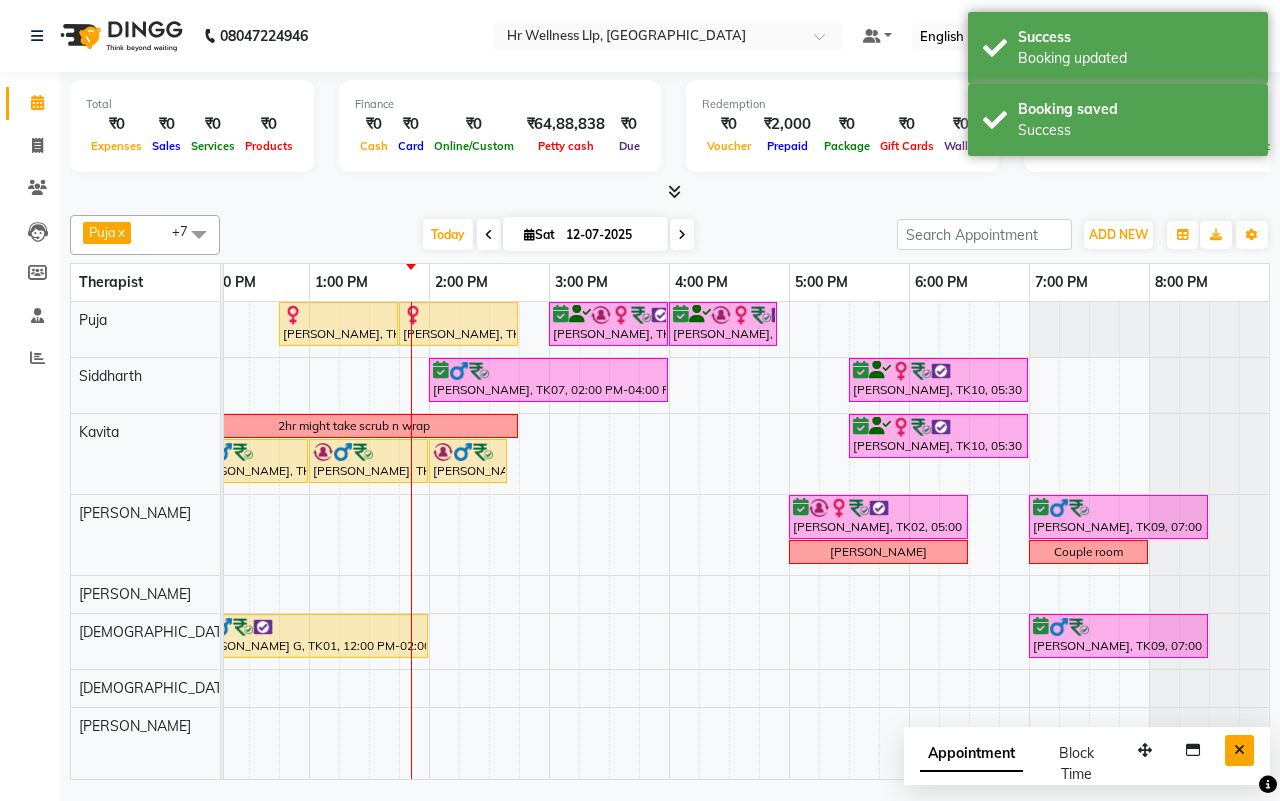click at bounding box center (1239, 750) 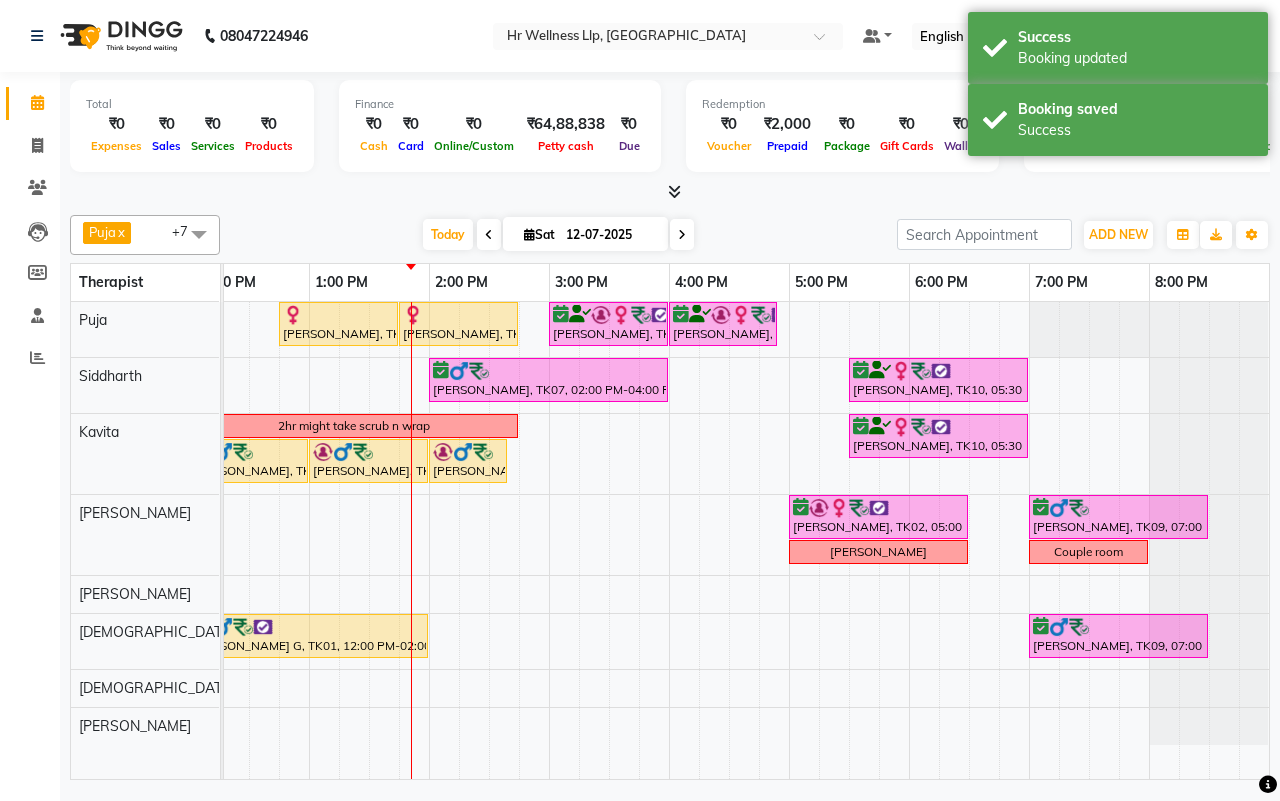 click on "Today  Sat 12-07-2025" at bounding box center (558, 235) 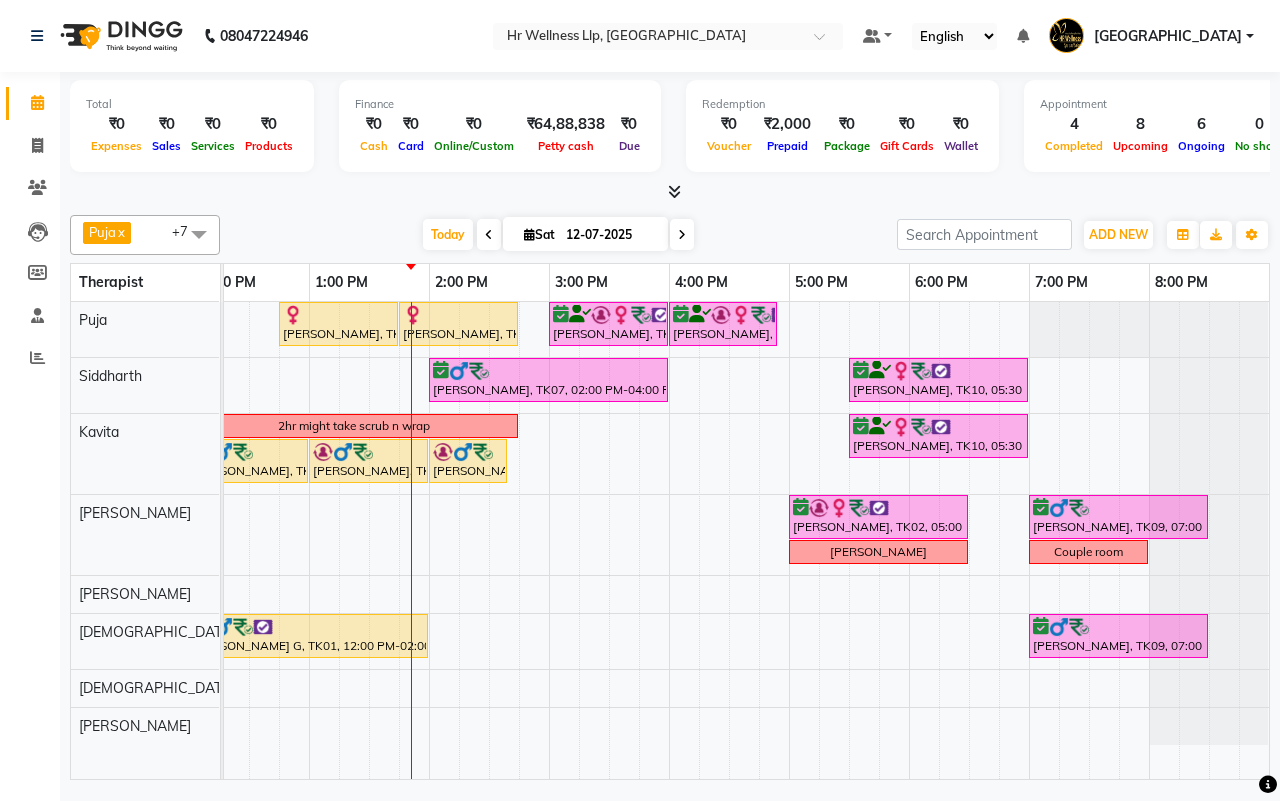scroll, scrollTop: 0, scrollLeft: 343, axis: horizontal 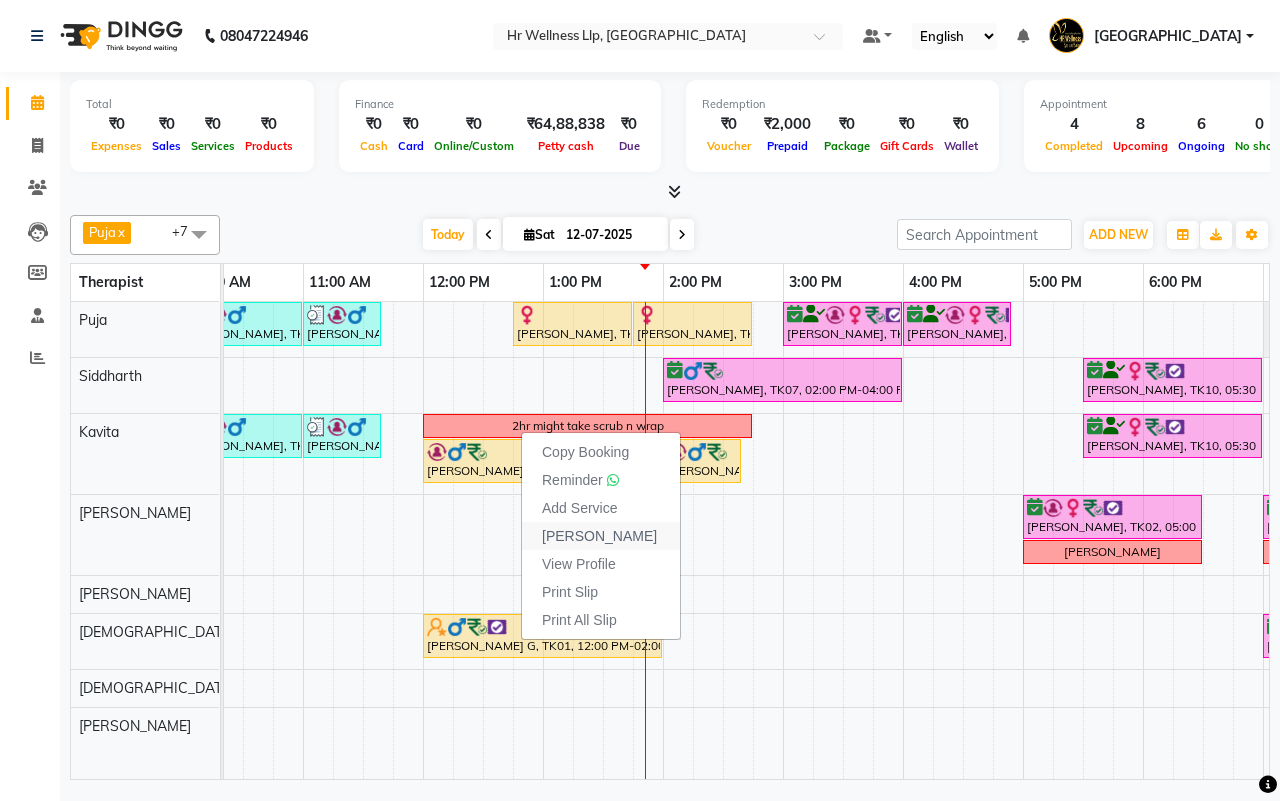 click on "Mark Done" at bounding box center [599, 536] 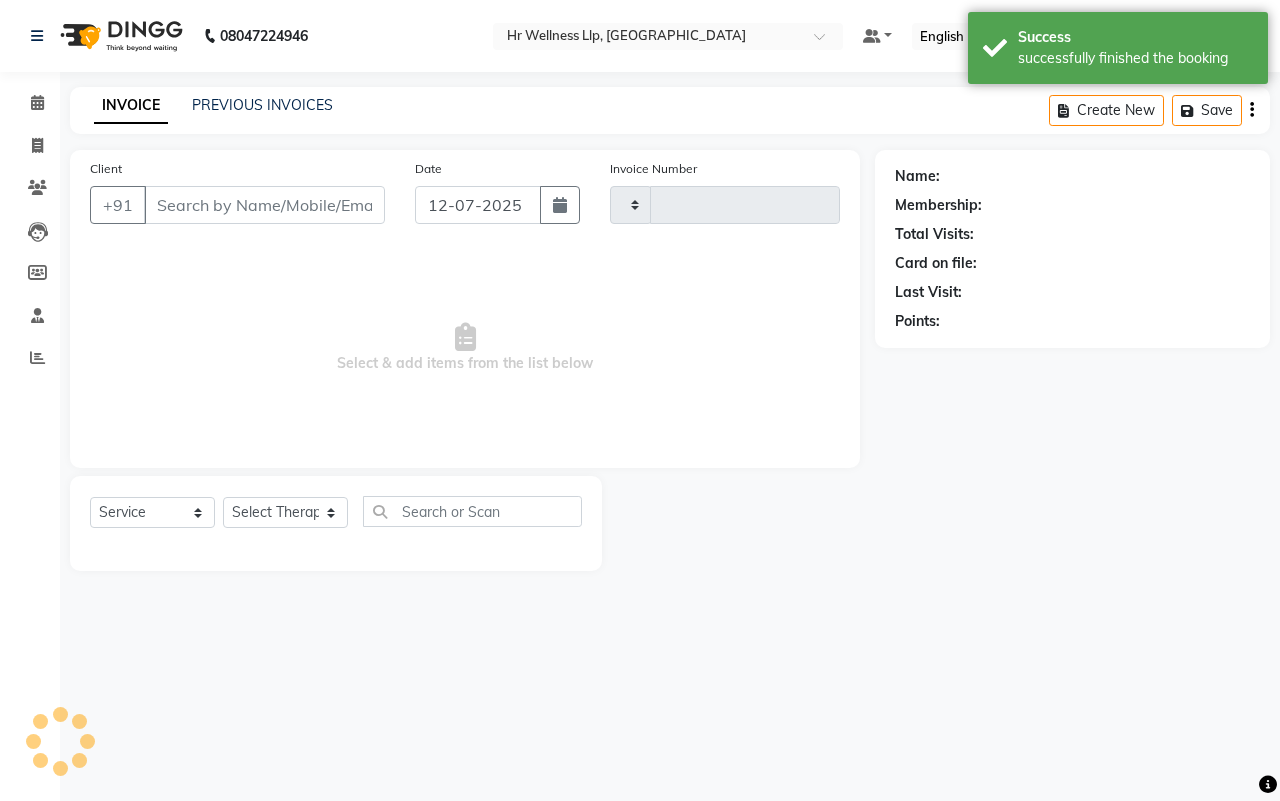 type on "0930" 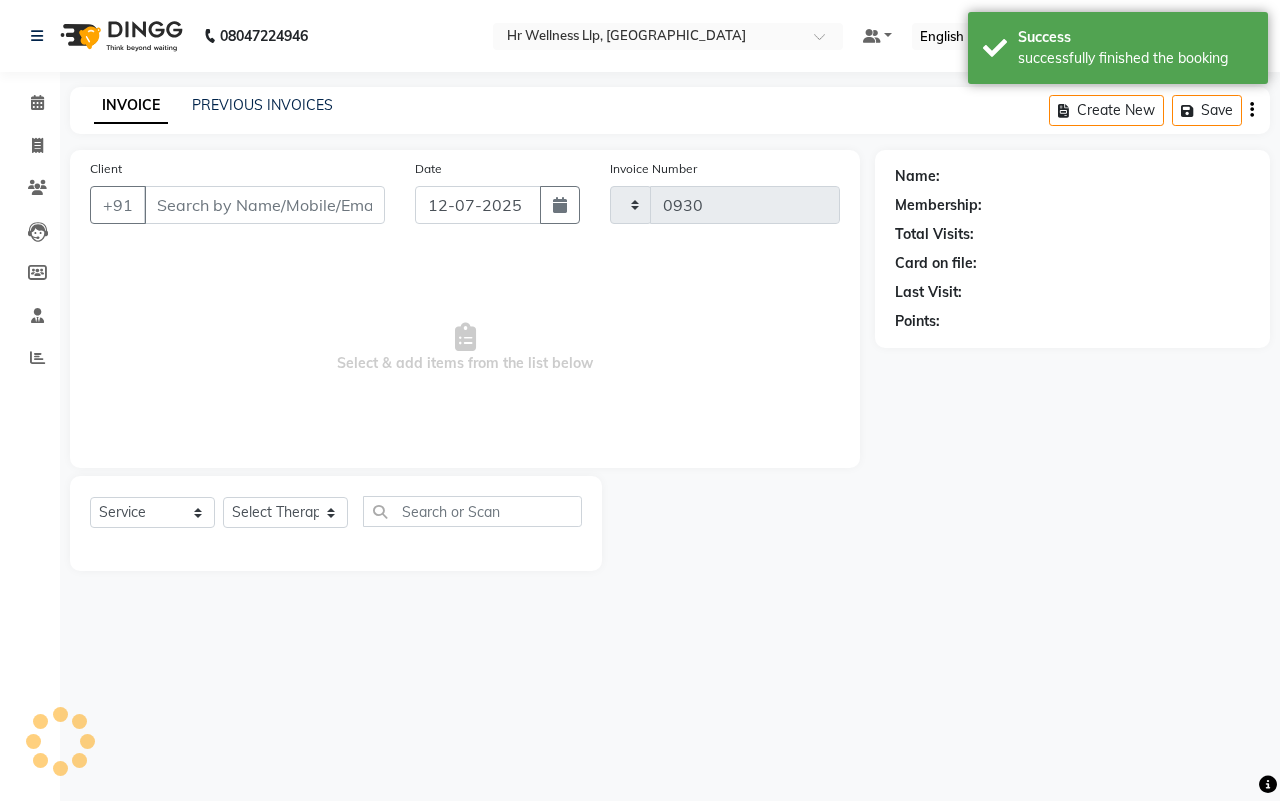 select on "4295" 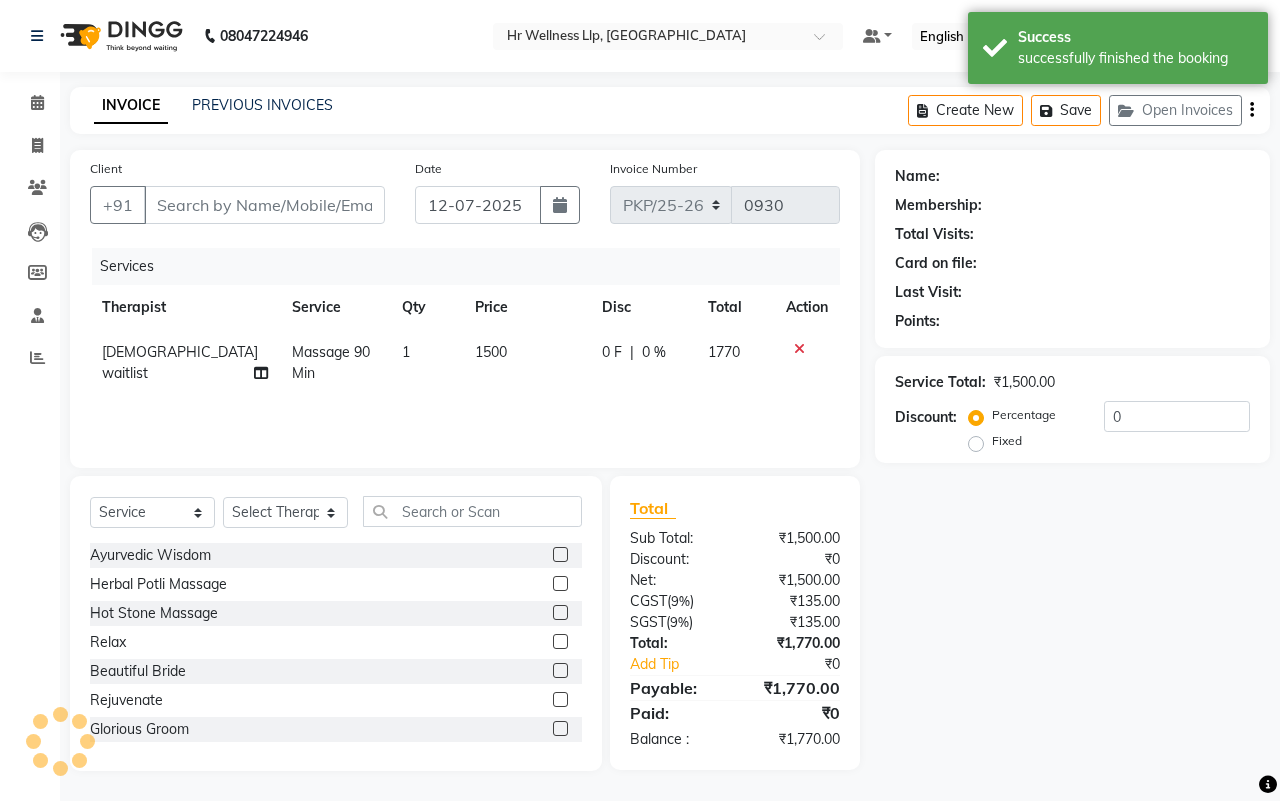 type on "8806118441" 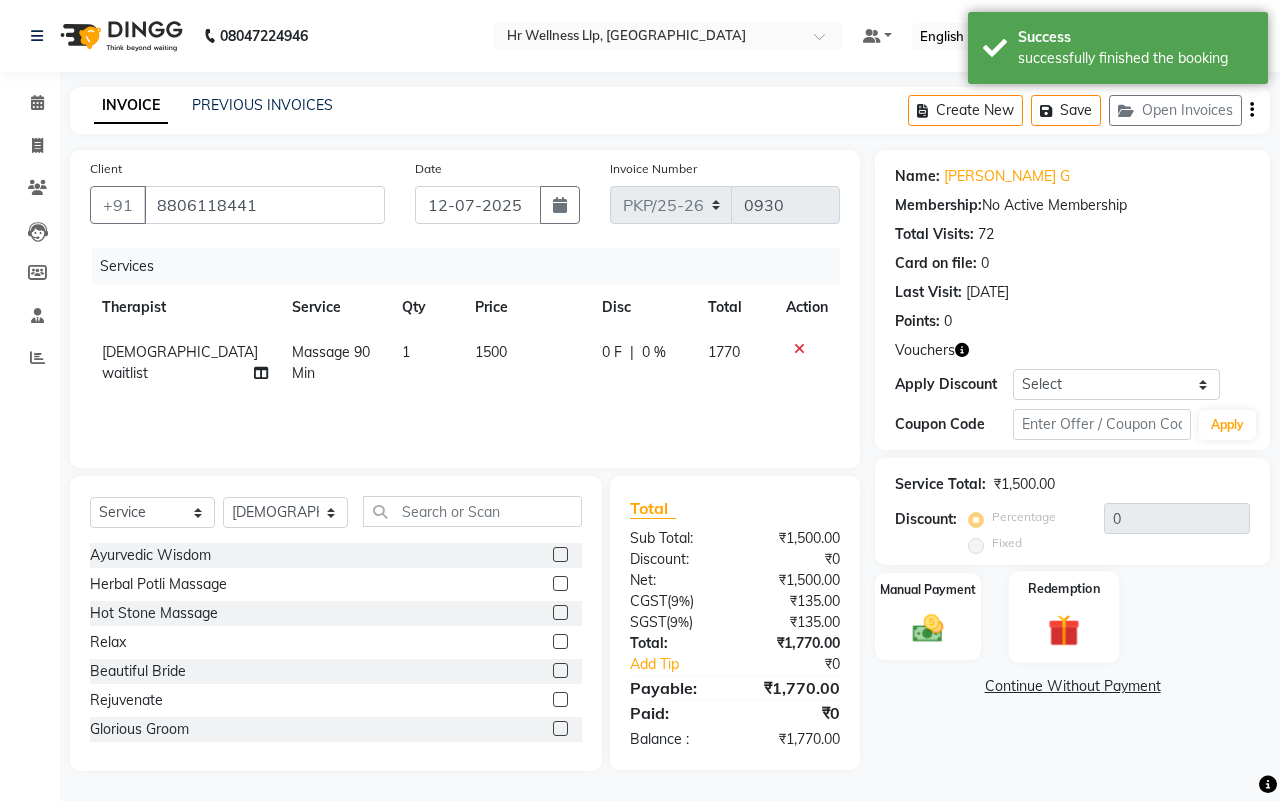 click 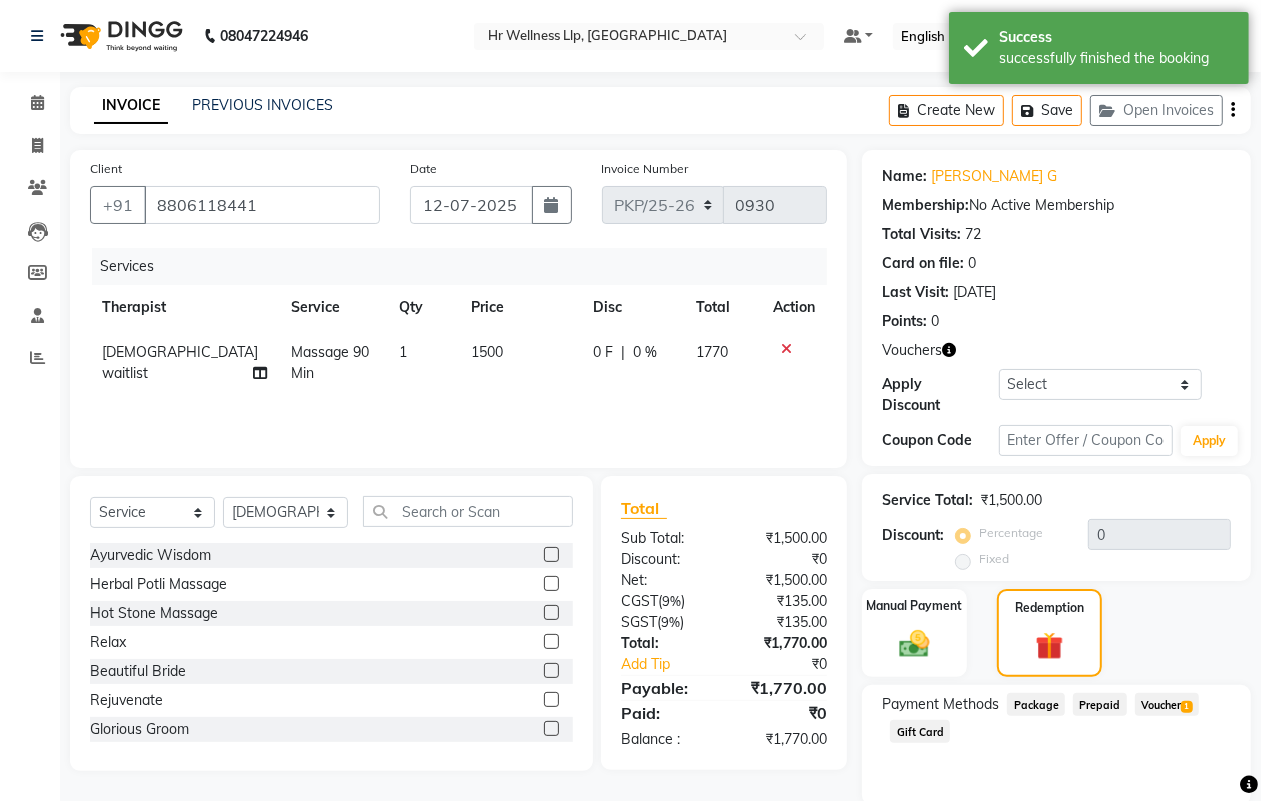 click on "Voucher  1" 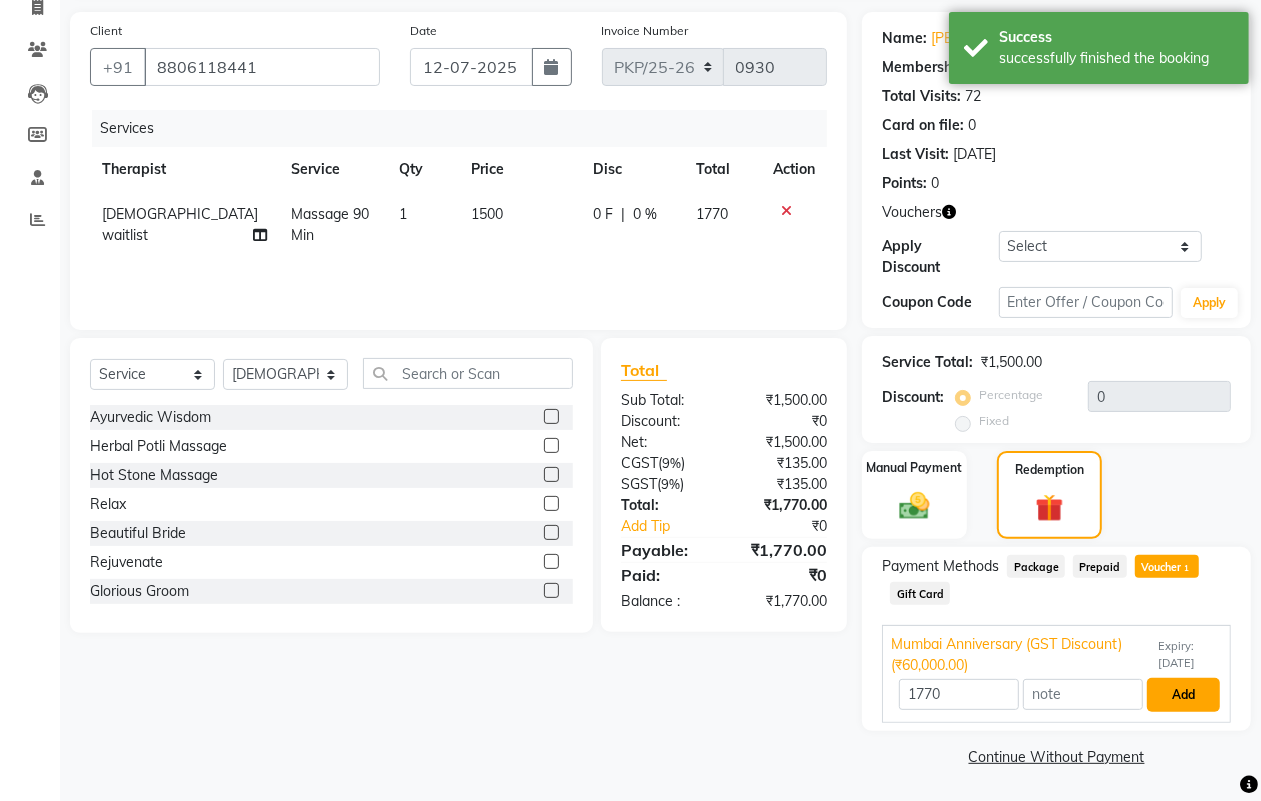 click on "Add" at bounding box center (1183, 695) 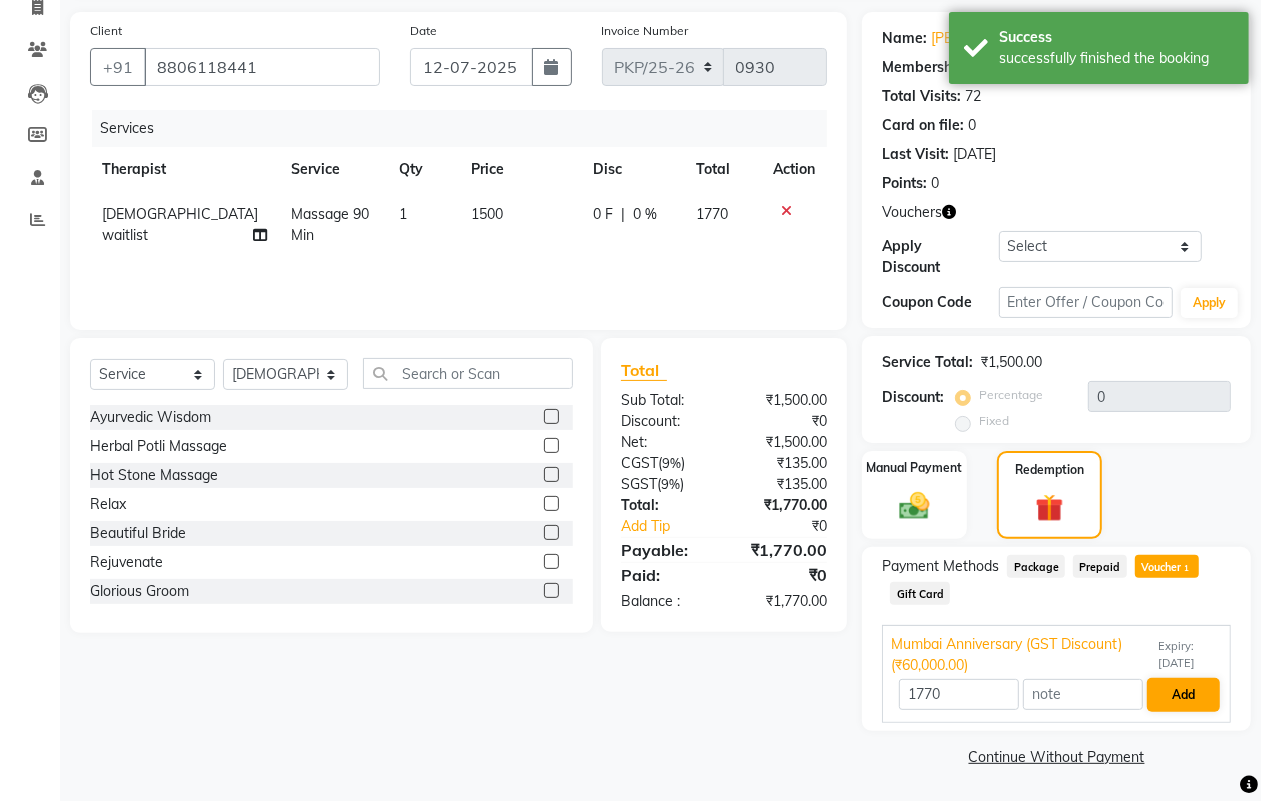 scroll, scrollTop: 91, scrollLeft: 0, axis: vertical 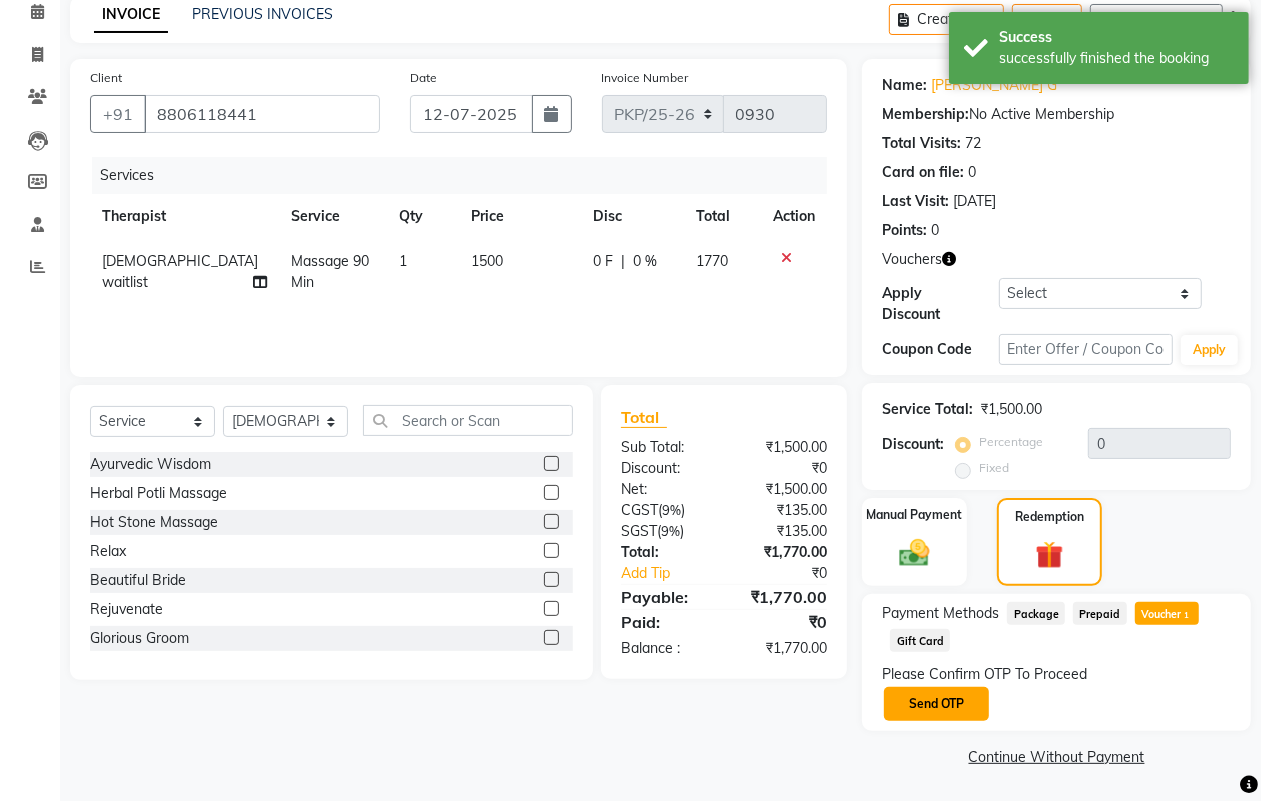 click on "Send OTP" 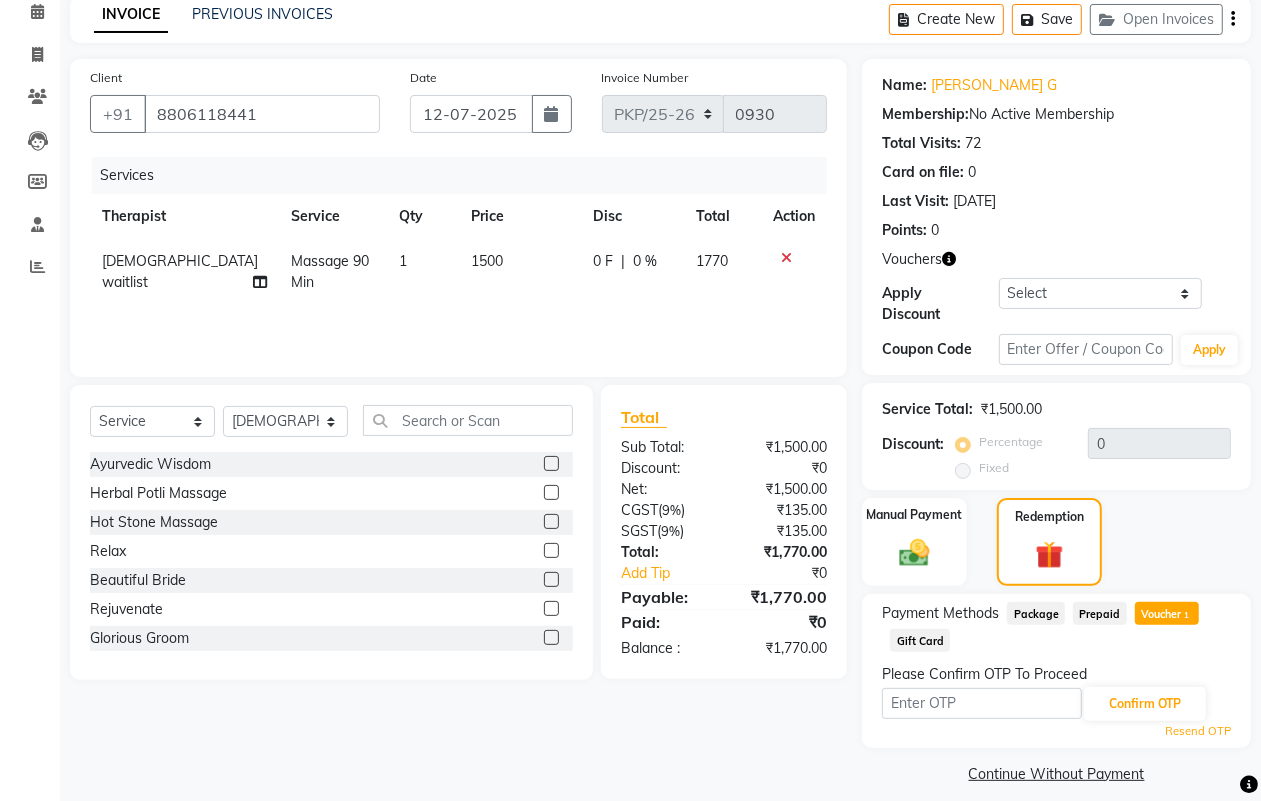 click on "0 F | 0 %" 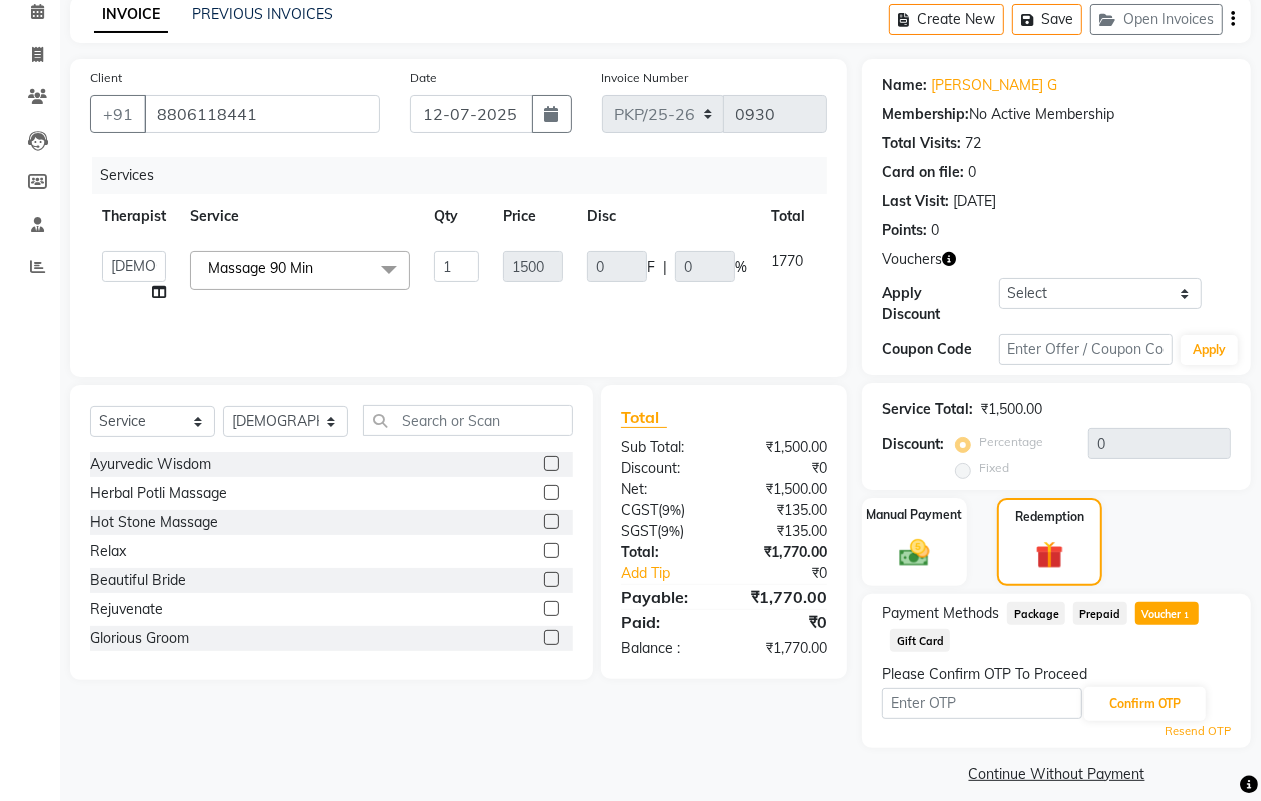 click on "0 F | 0 %" 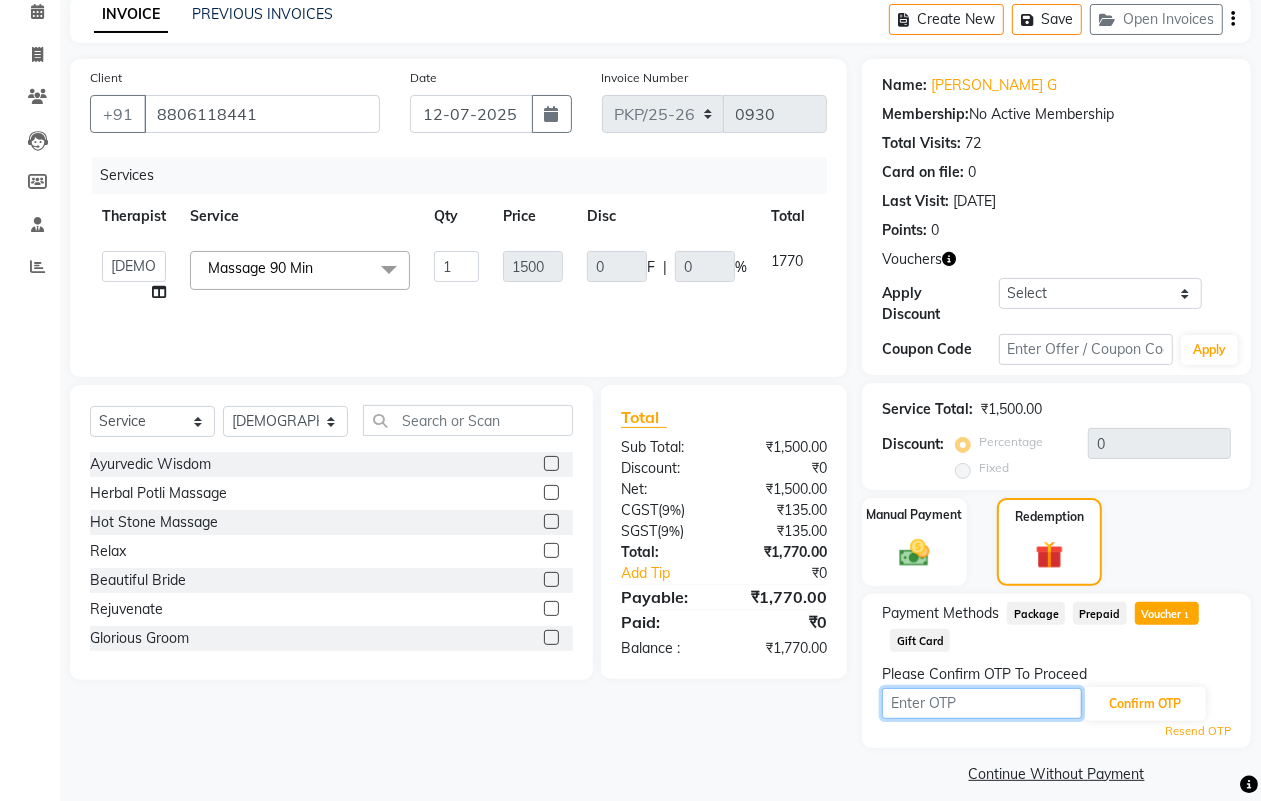 click at bounding box center (982, 703) 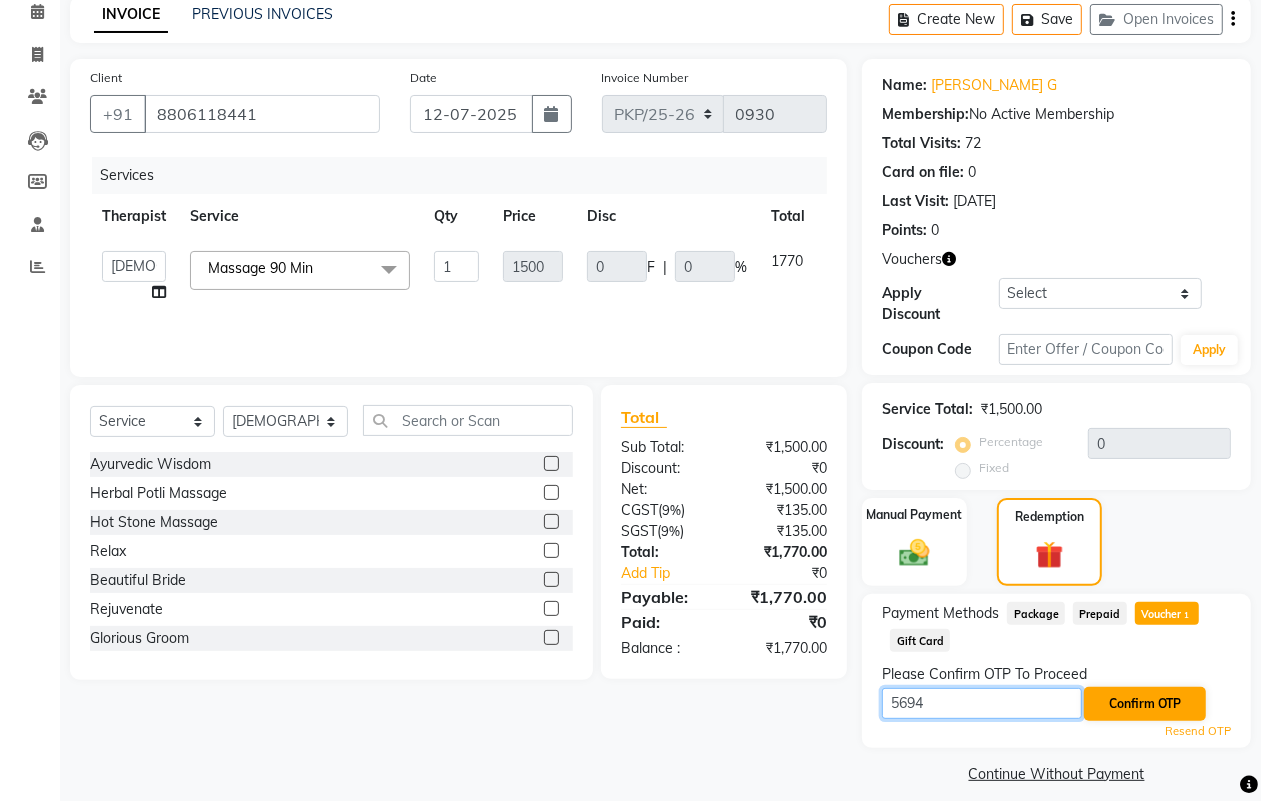 type on "5694" 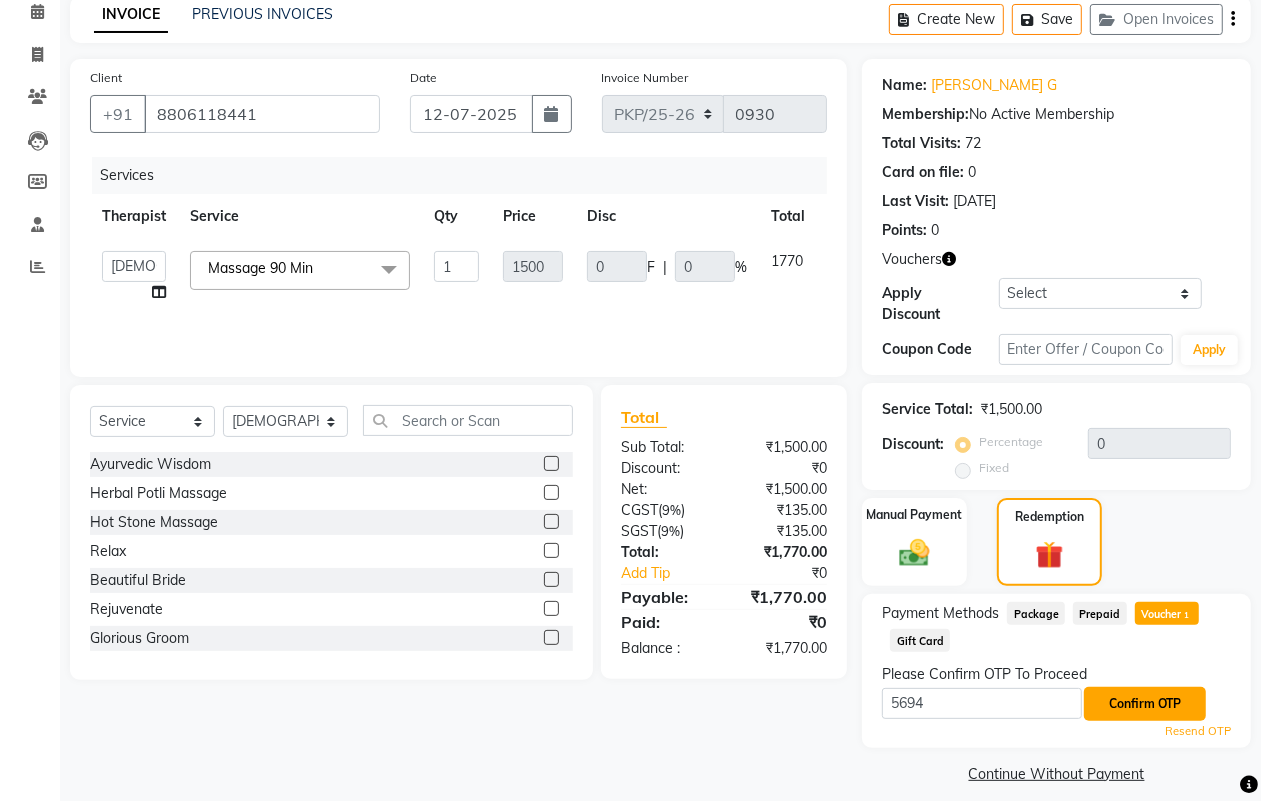 click on "Confirm OTP" 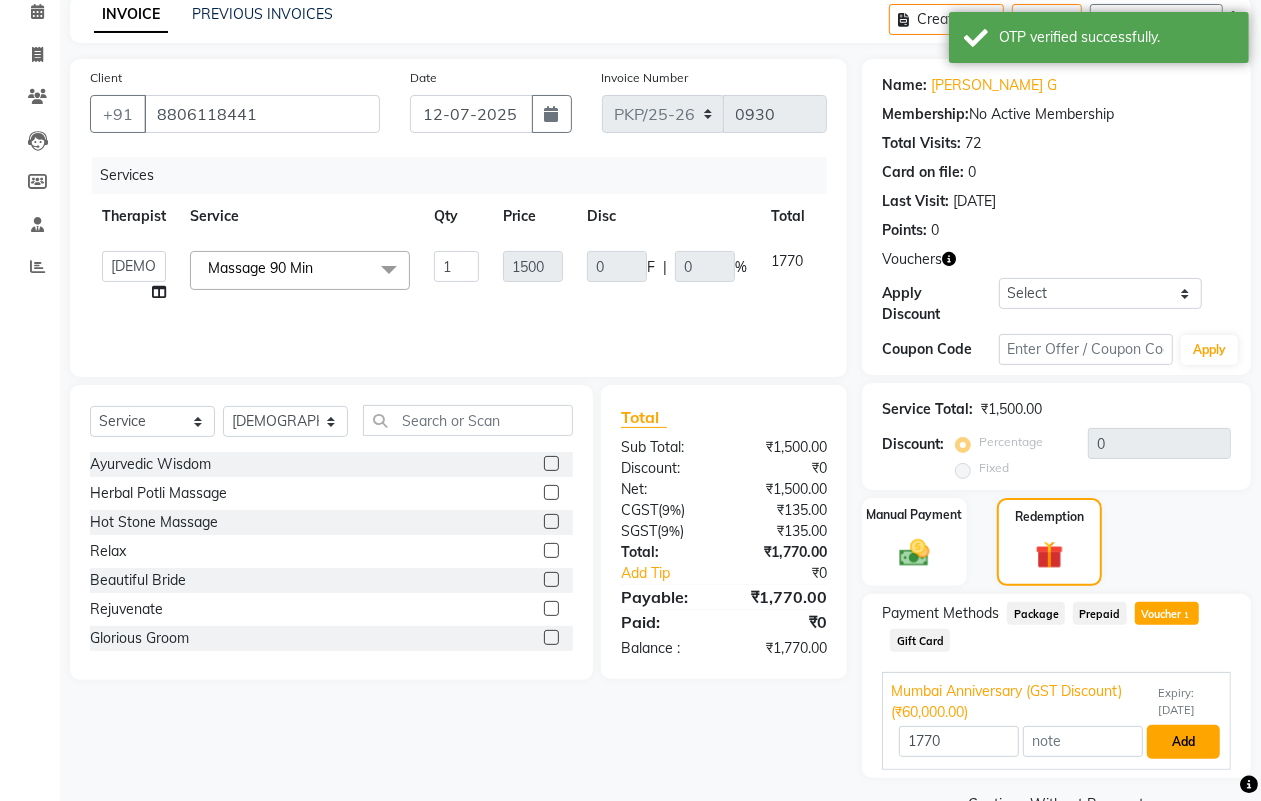 click on "Add" at bounding box center [1183, 742] 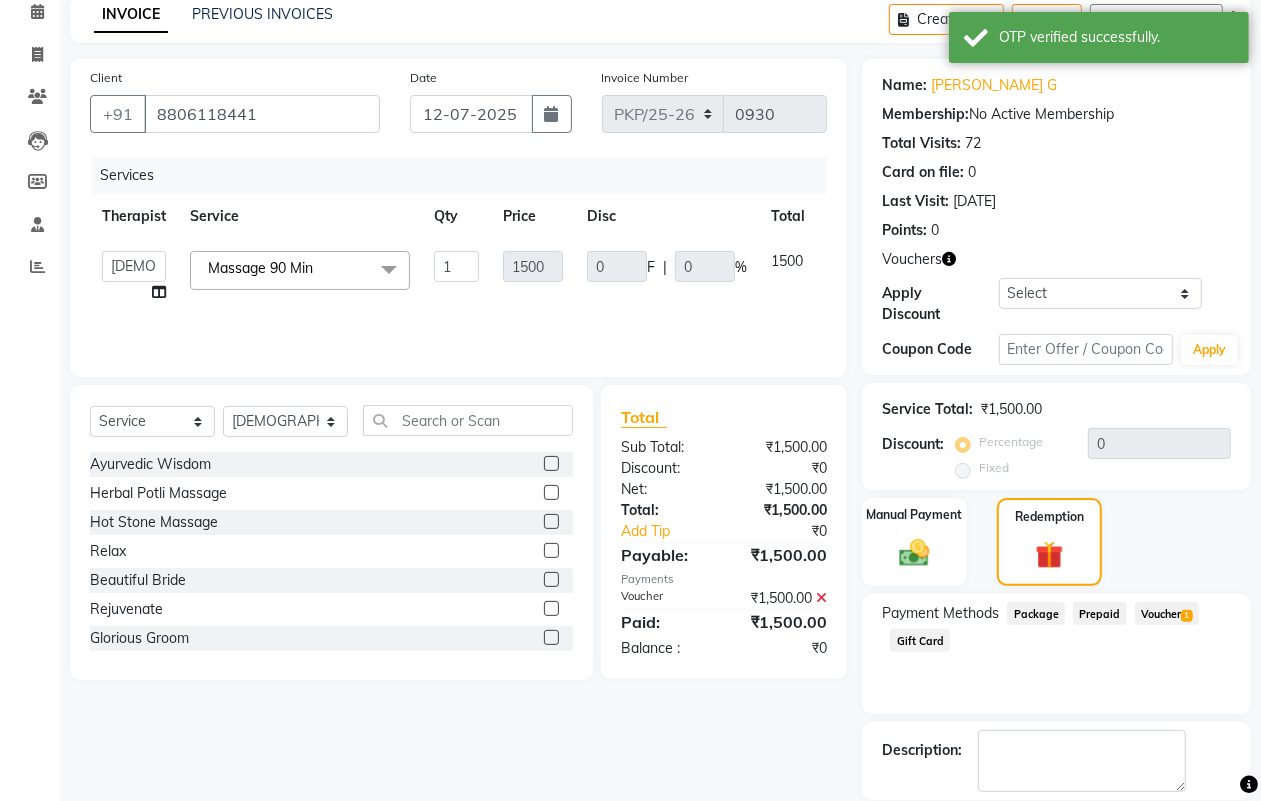 scroll, scrollTop: 188, scrollLeft: 0, axis: vertical 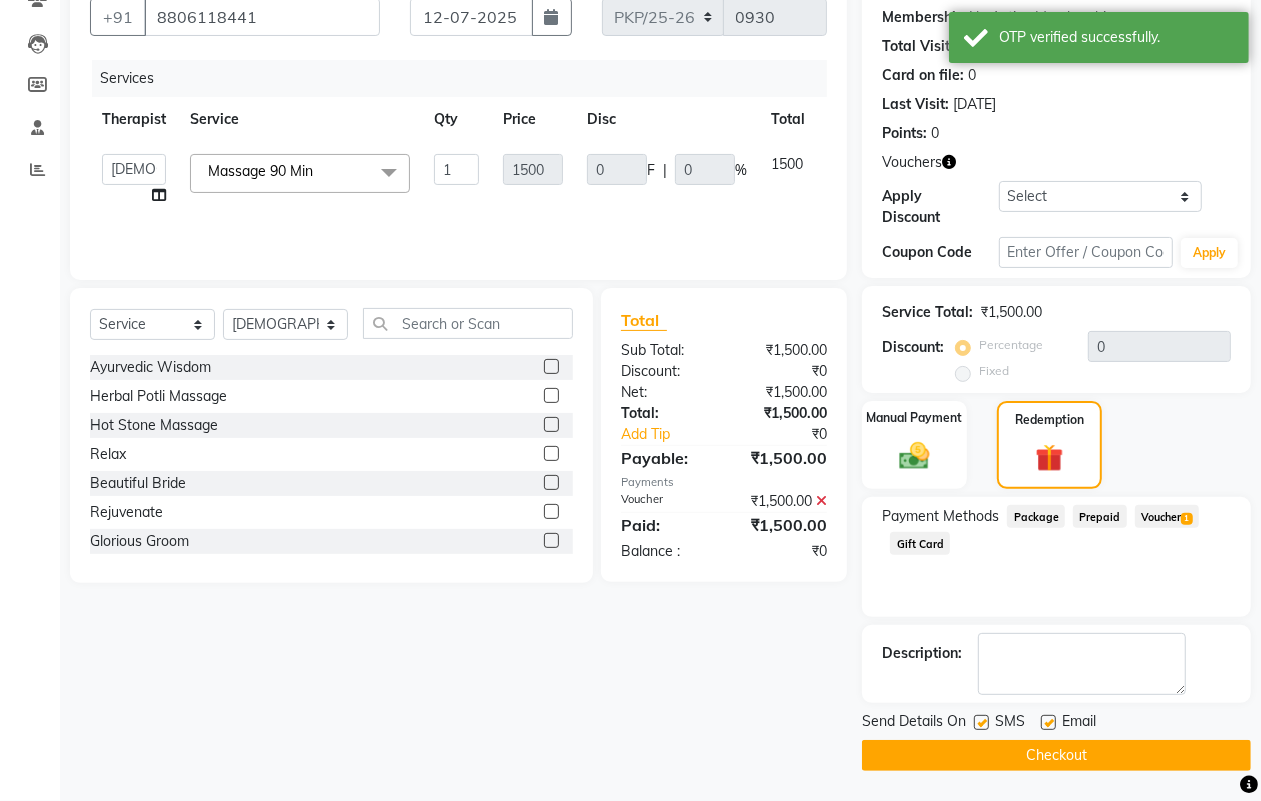 click on "Checkout" 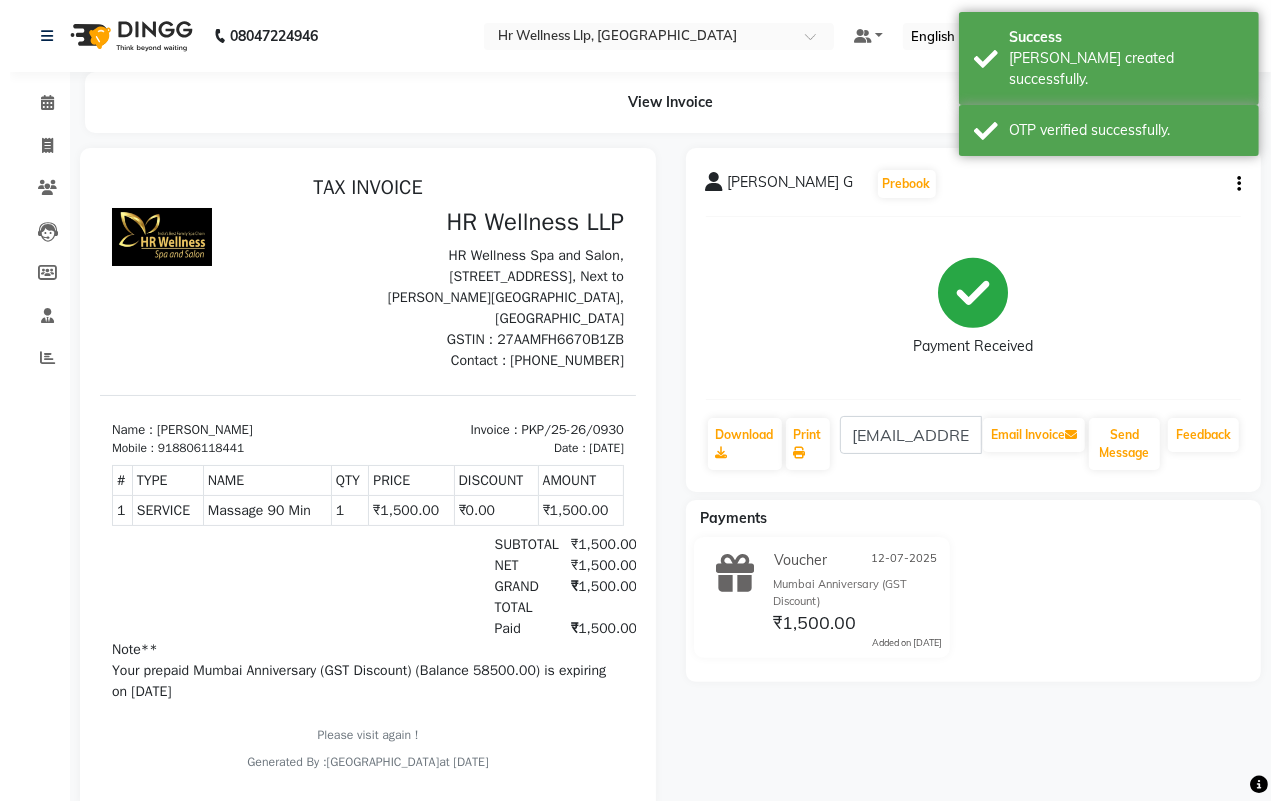 scroll, scrollTop: 0, scrollLeft: 0, axis: both 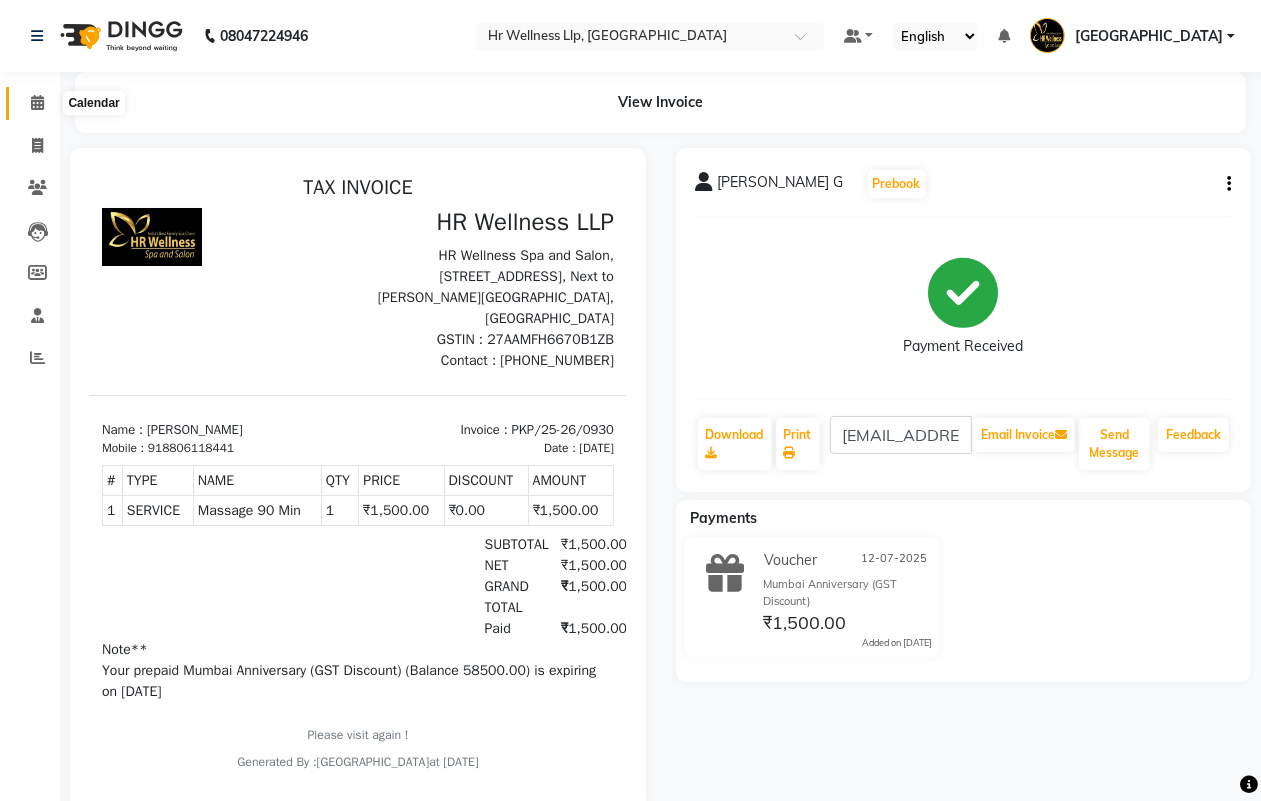 click 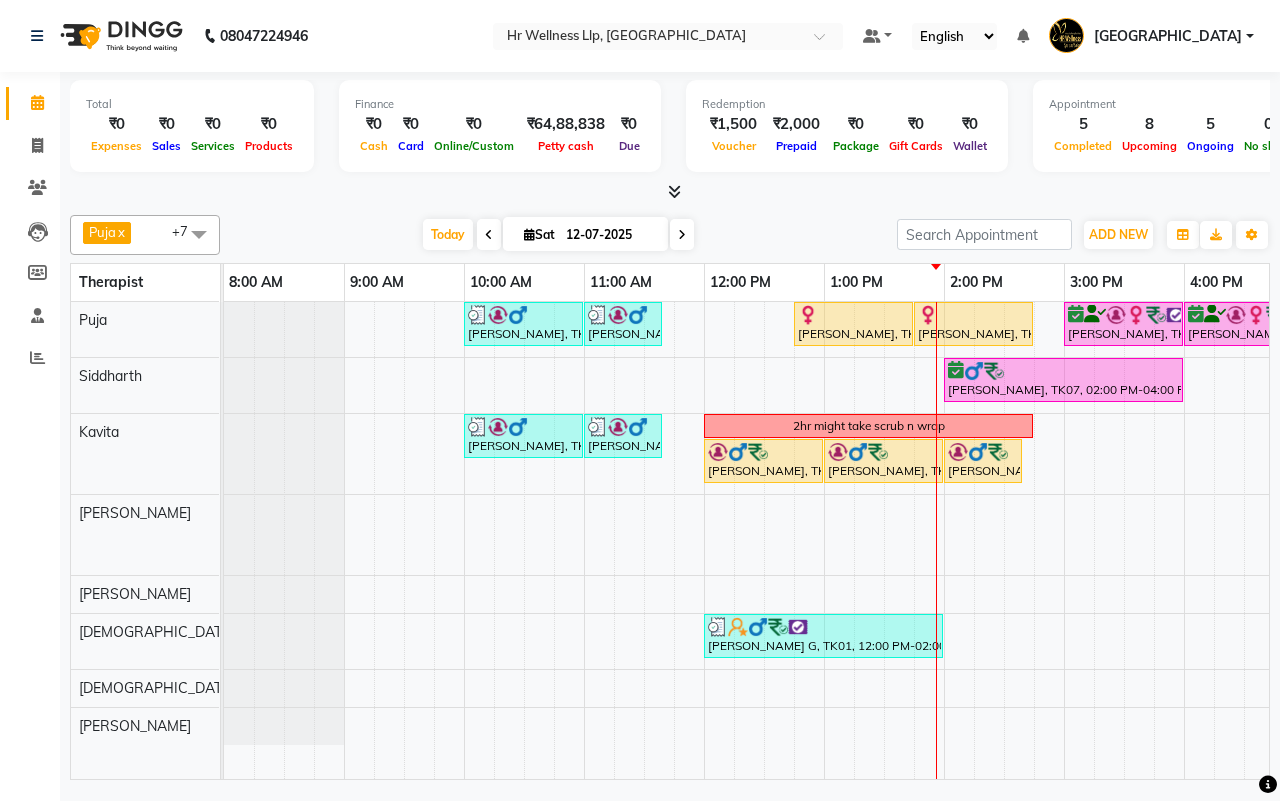 click on "Today  Sat 12-07-2025" at bounding box center (558, 235) 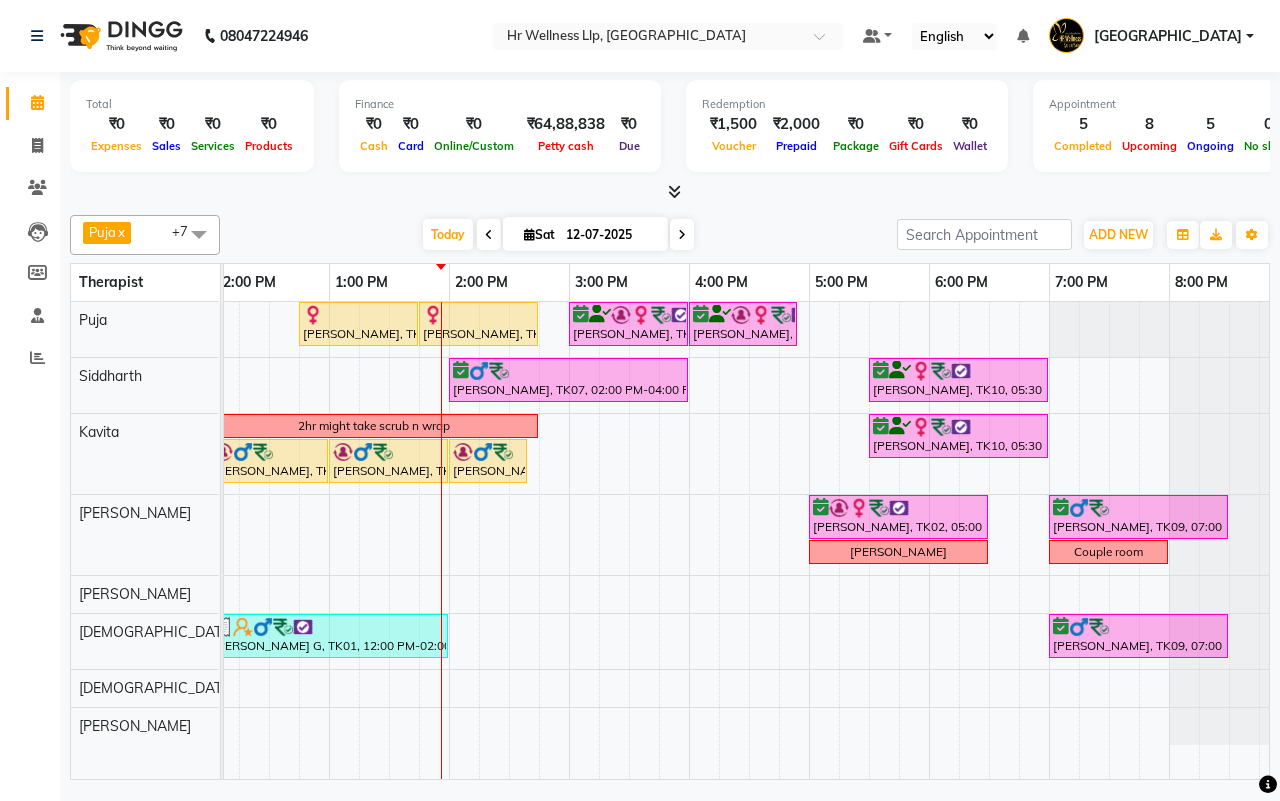click on "Today  Sat 12-07-2025" at bounding box center [558, 235] 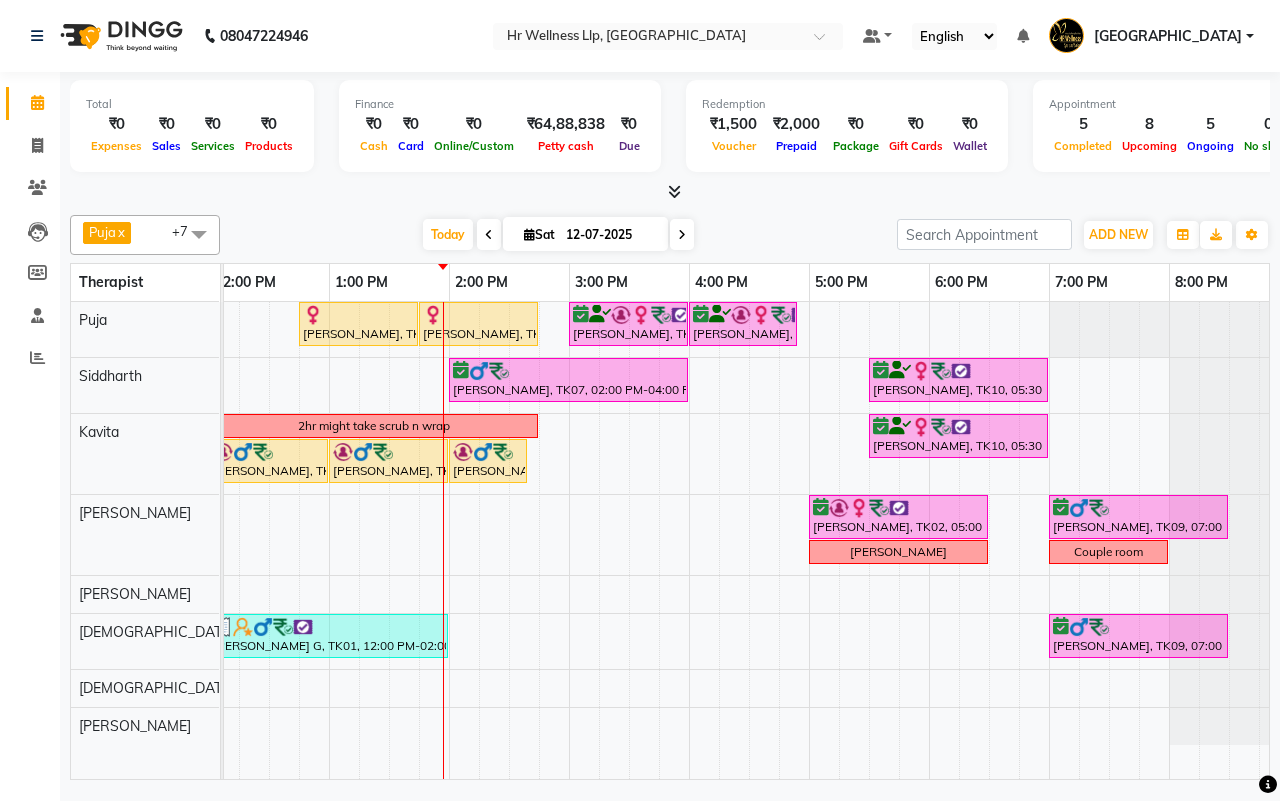 scroll, scrollTop: 0, scrollLeft: 271, axis: horizontal 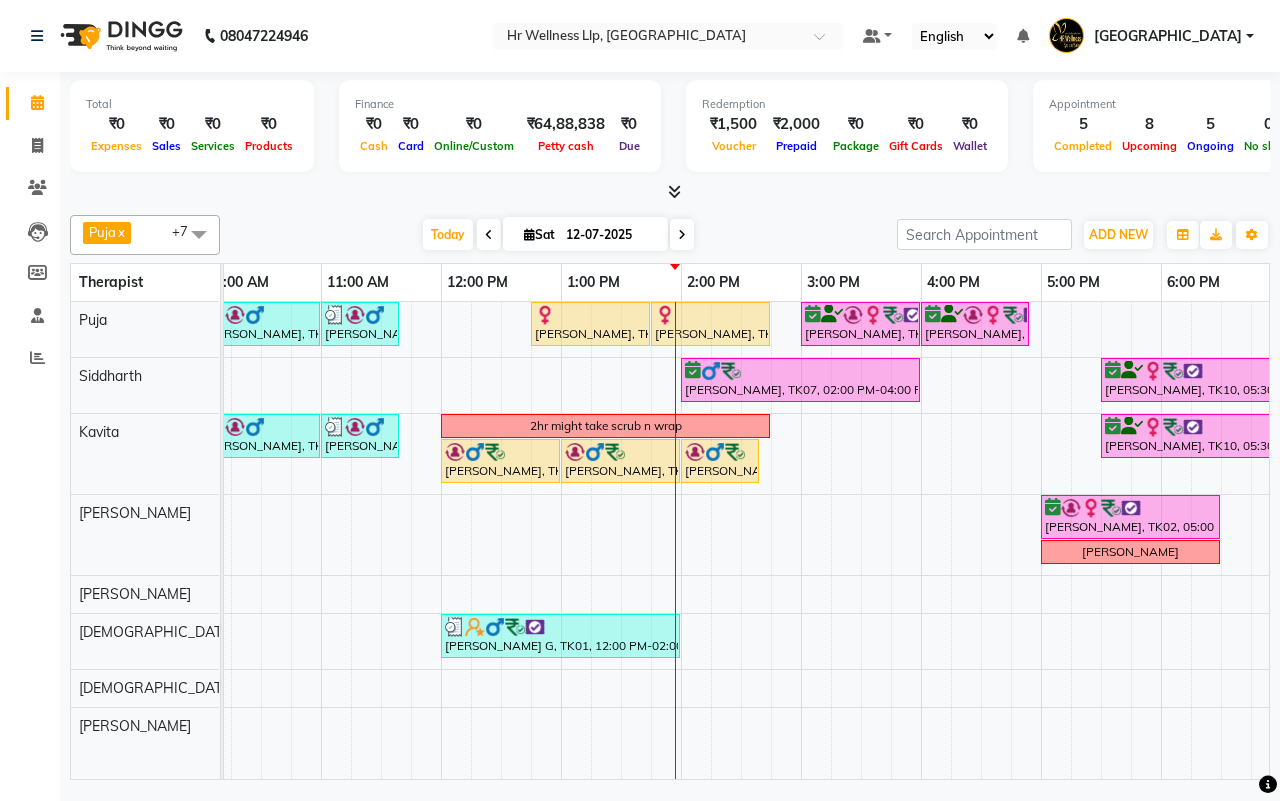 click on "Today  Sat 12-07-2025" at bounding box center [558, 235] 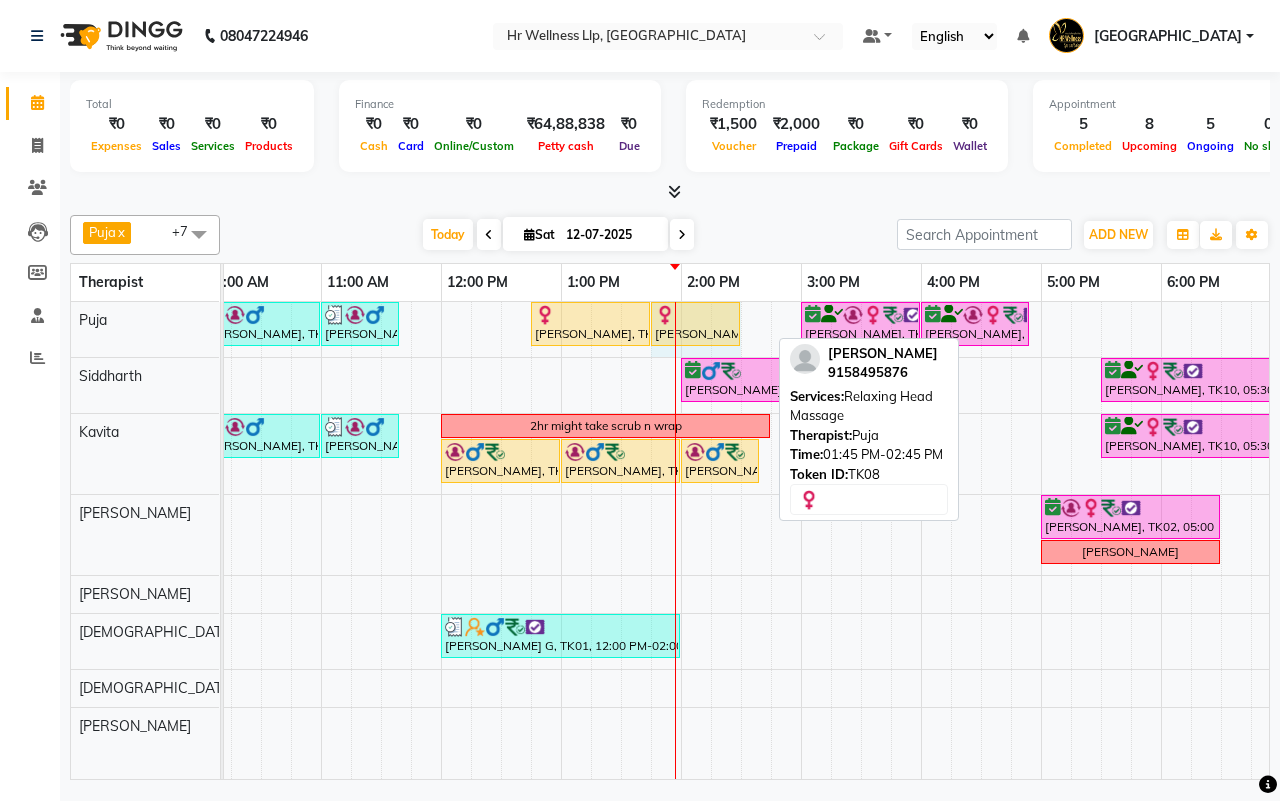 click on "Sudha Sharma, TK11, 10:00 AM-11:00 AM, Massage 60 Min     Sudha Sharma, TK11, 11:00 AM-11:40 AM, 10 mins complimentary Service     Siddhi Latey, TK08, 12:45 PM-01:45 PM, Swedish Massage 60 Min     Siddhi Latey, TK08, 01:45 PM-02:45 PM, Relaxing Head Massage     Yasmine Fidvi, TK05, 03:00 PM-04:00 PM, Massage 60 Min     Yasmine Fidvi, TK05, 04:00 PM-04:55 PM, 10 mins complimentary Service     Siddhi Latey, TK08, 01:45 PM-02:45 PM, Relaxing Head Massage" at bounding box center [-39, 329] 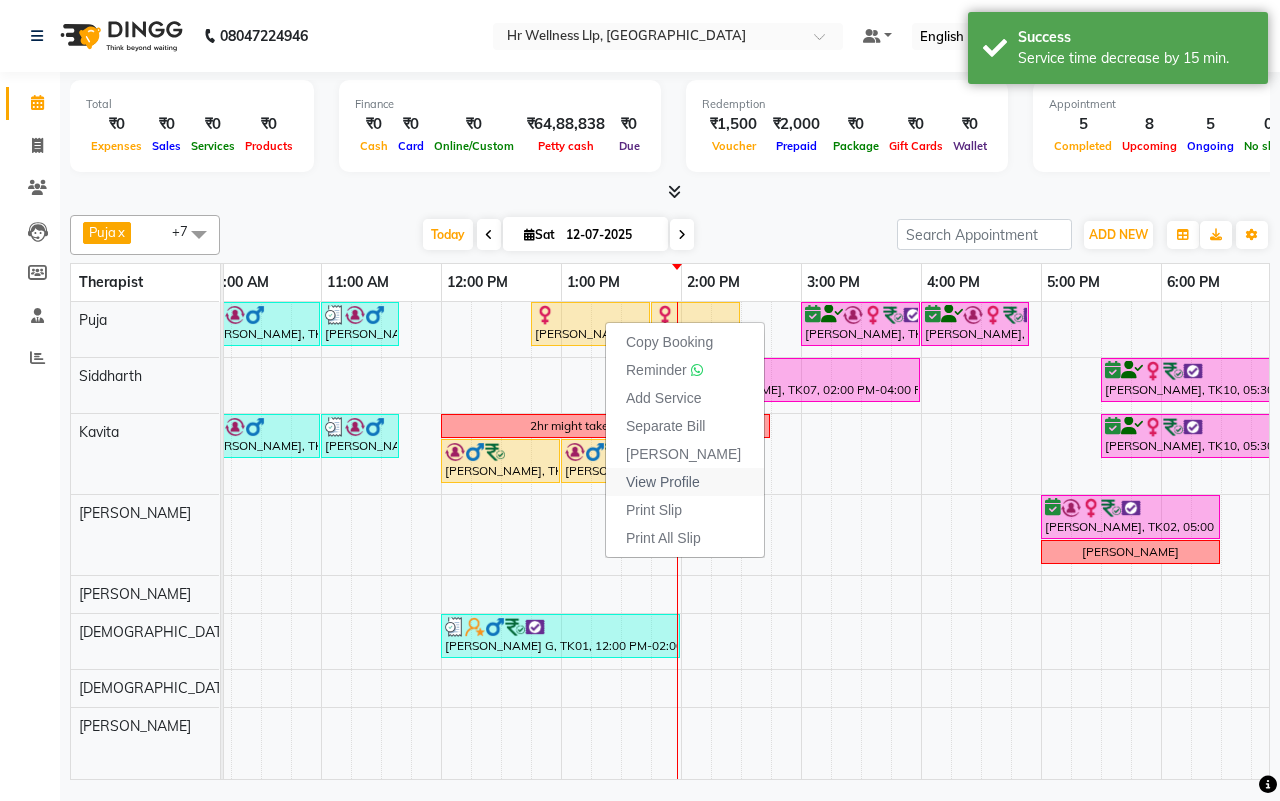click on "View Profile" at bounding box center (663, 482) 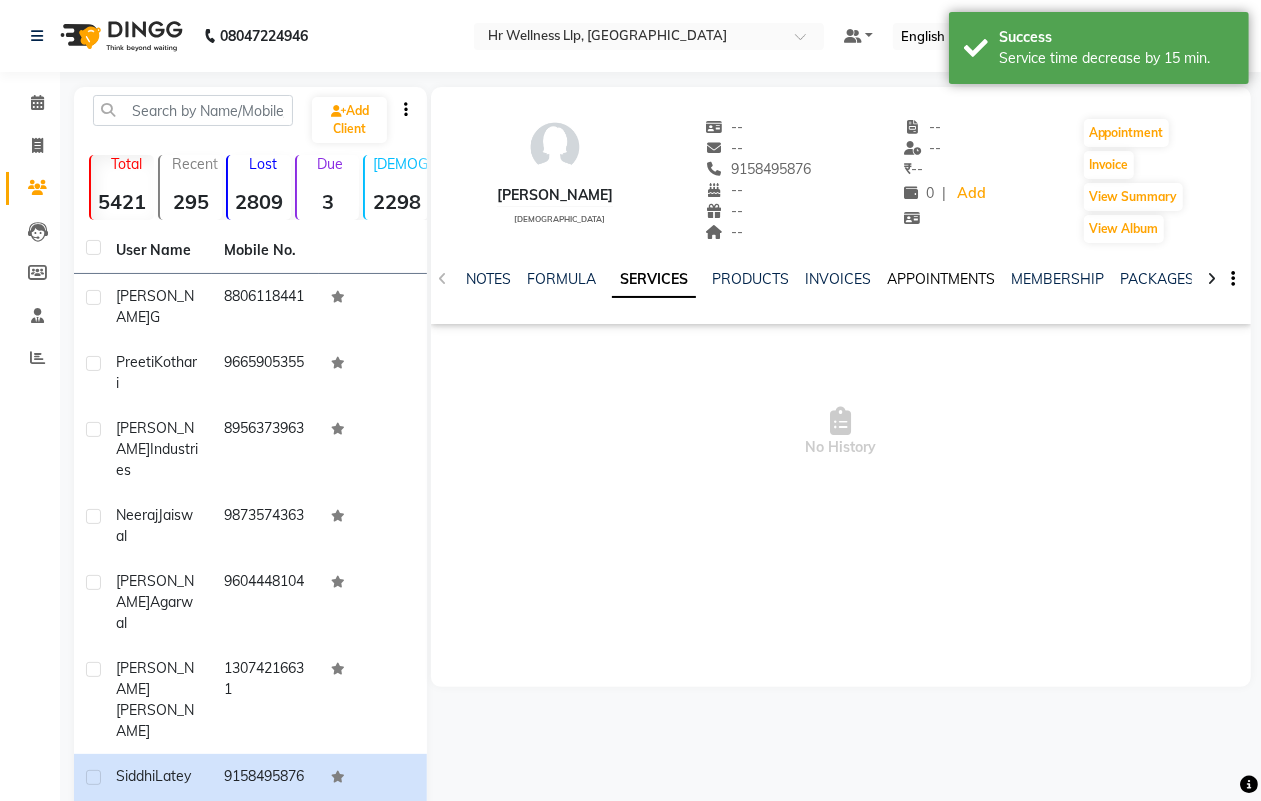 click on "APPOINTMENTS" 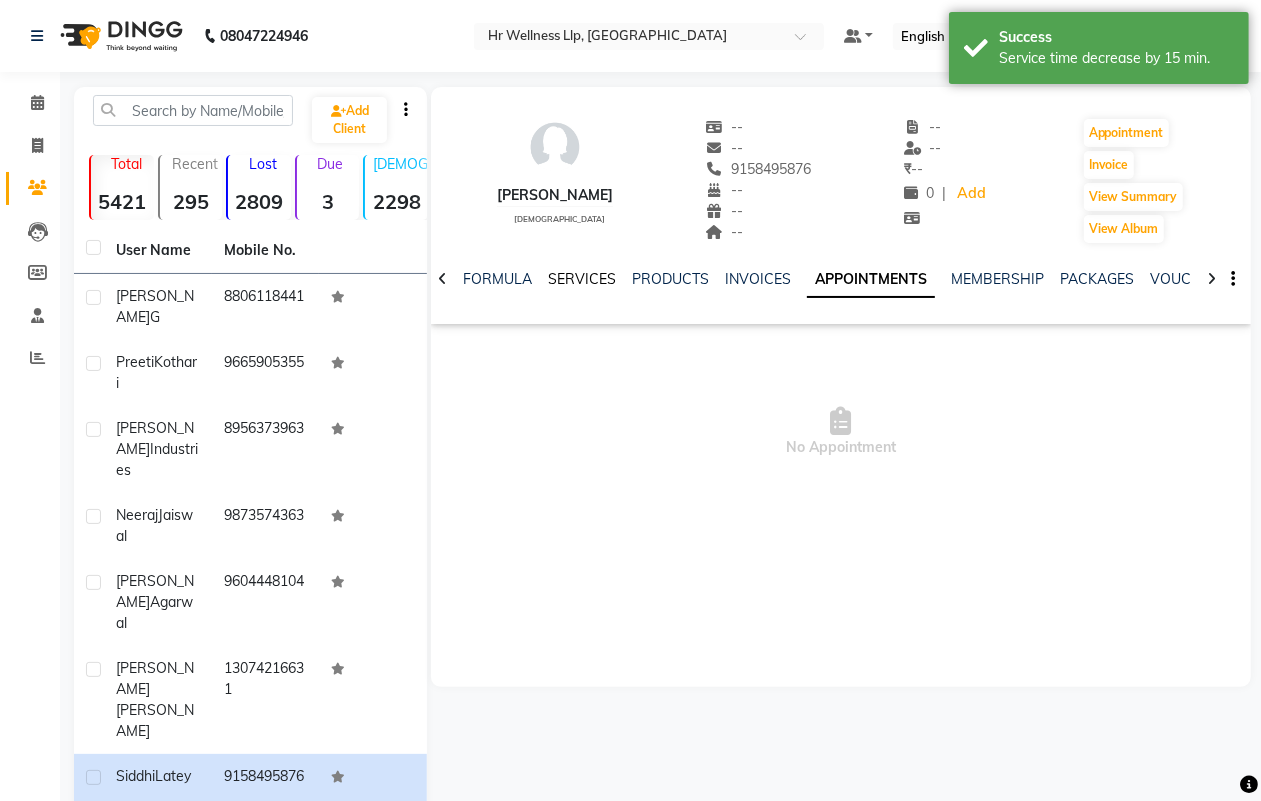 click on "SERVICES" 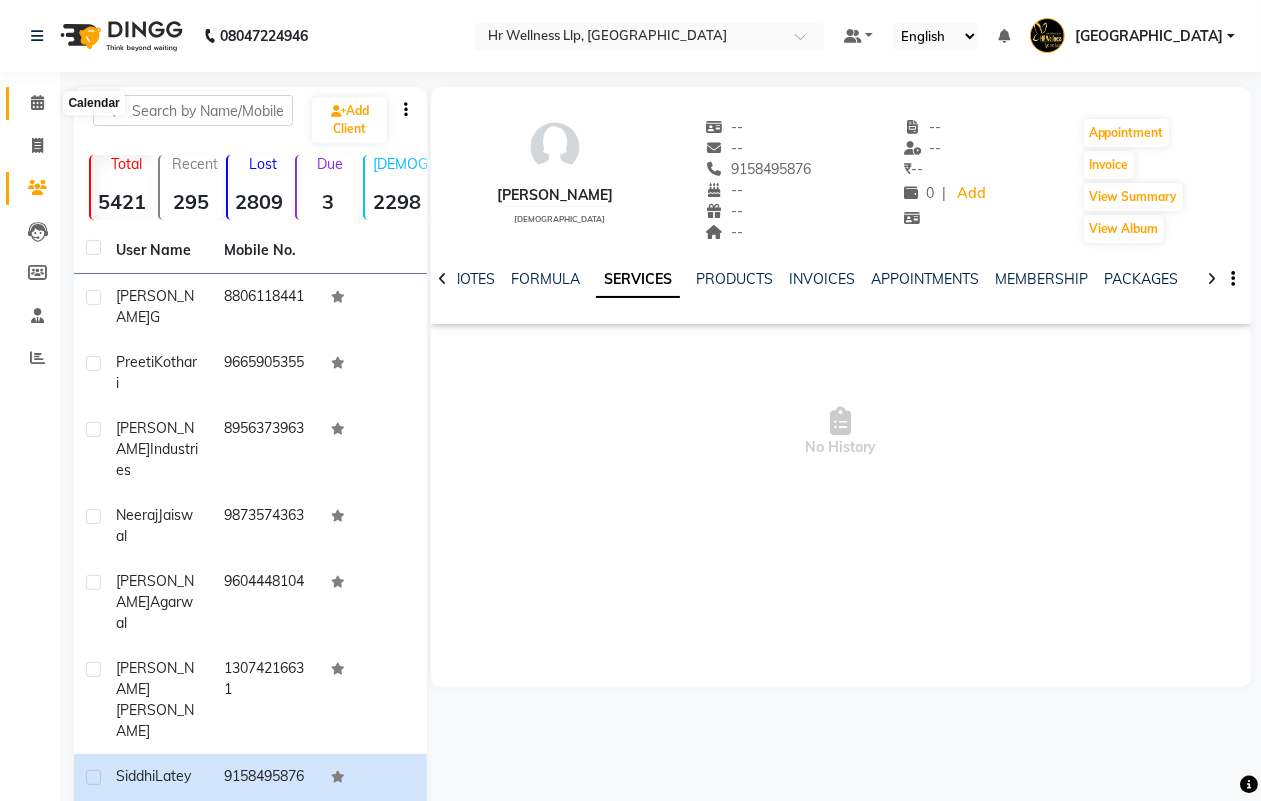 click 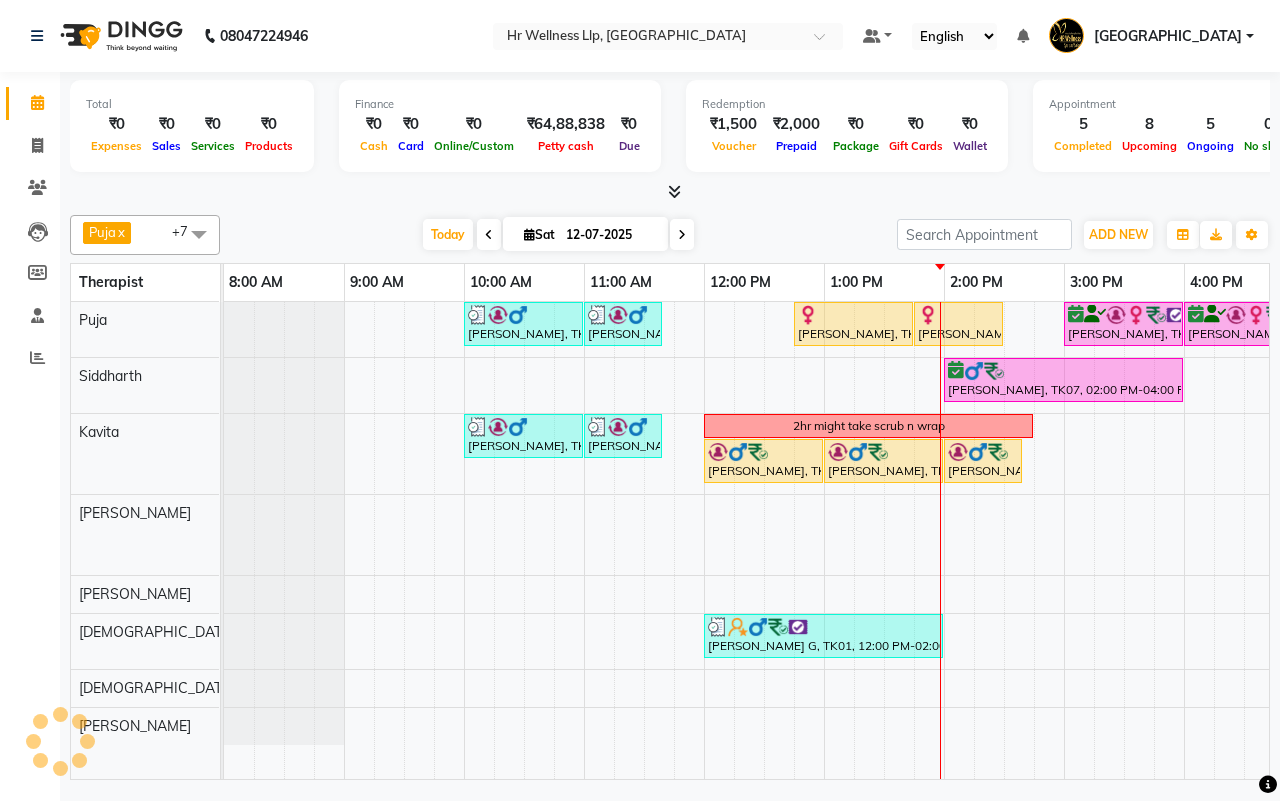 scroll, scrollTop: 0, scrollLeft: 515, axis: horizontal 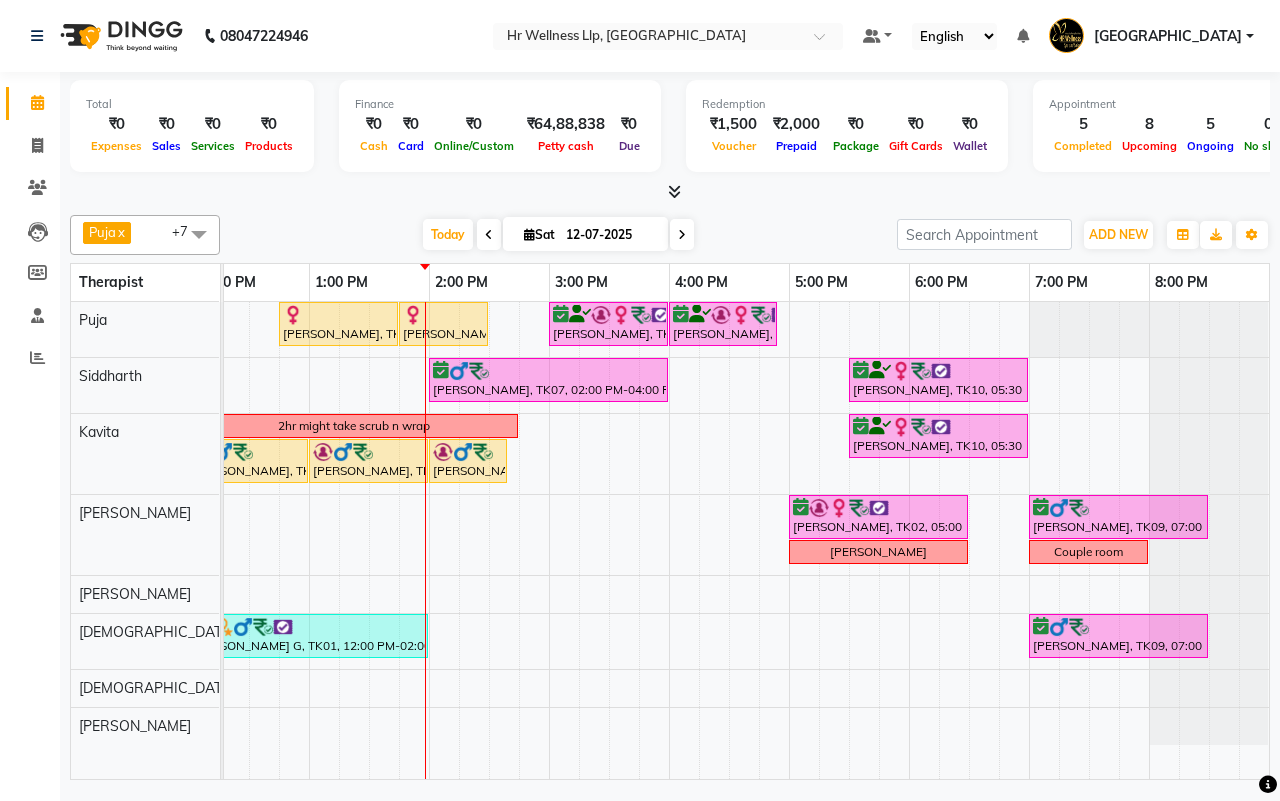 click on "12-07-2025" at bounding box center (610, 235) 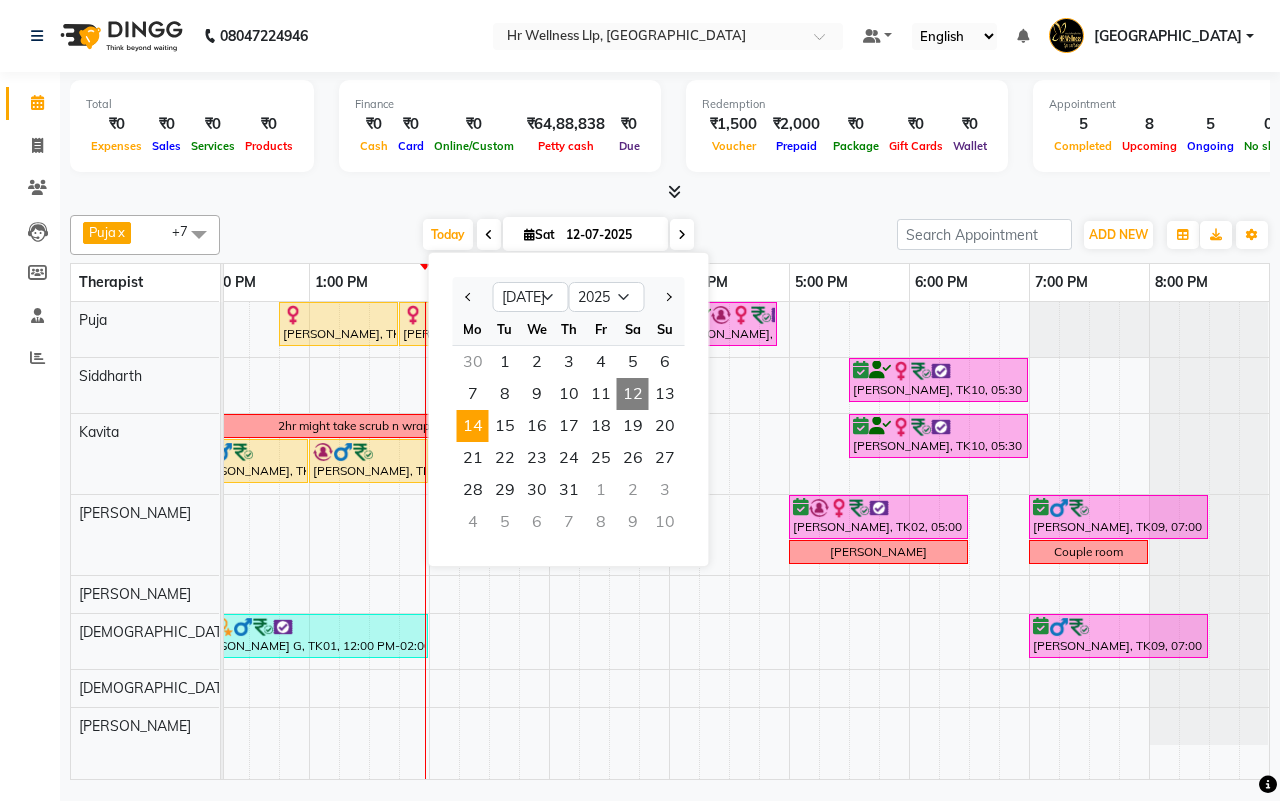 click on "14" at bounding box center [473, 426] 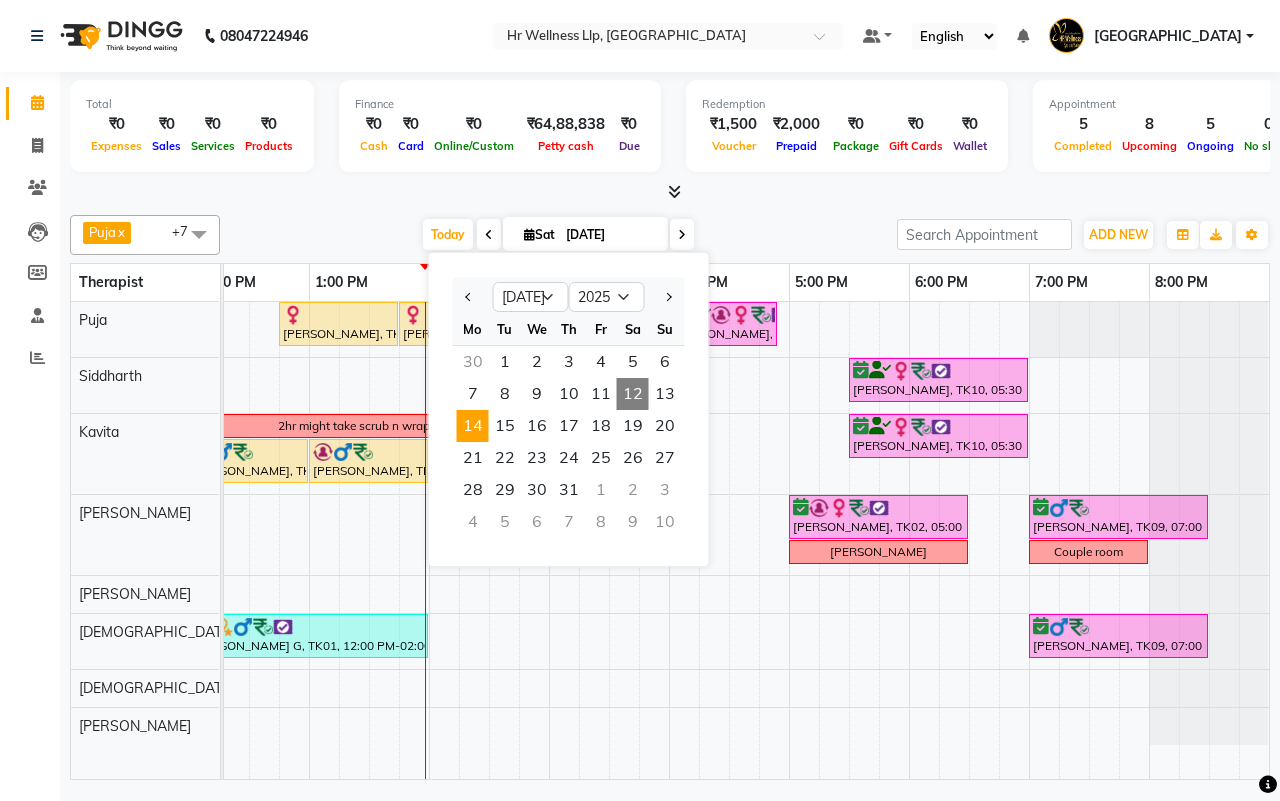 scroll, scrollTop: 0, scrollLeft: 515, axis: horizontal 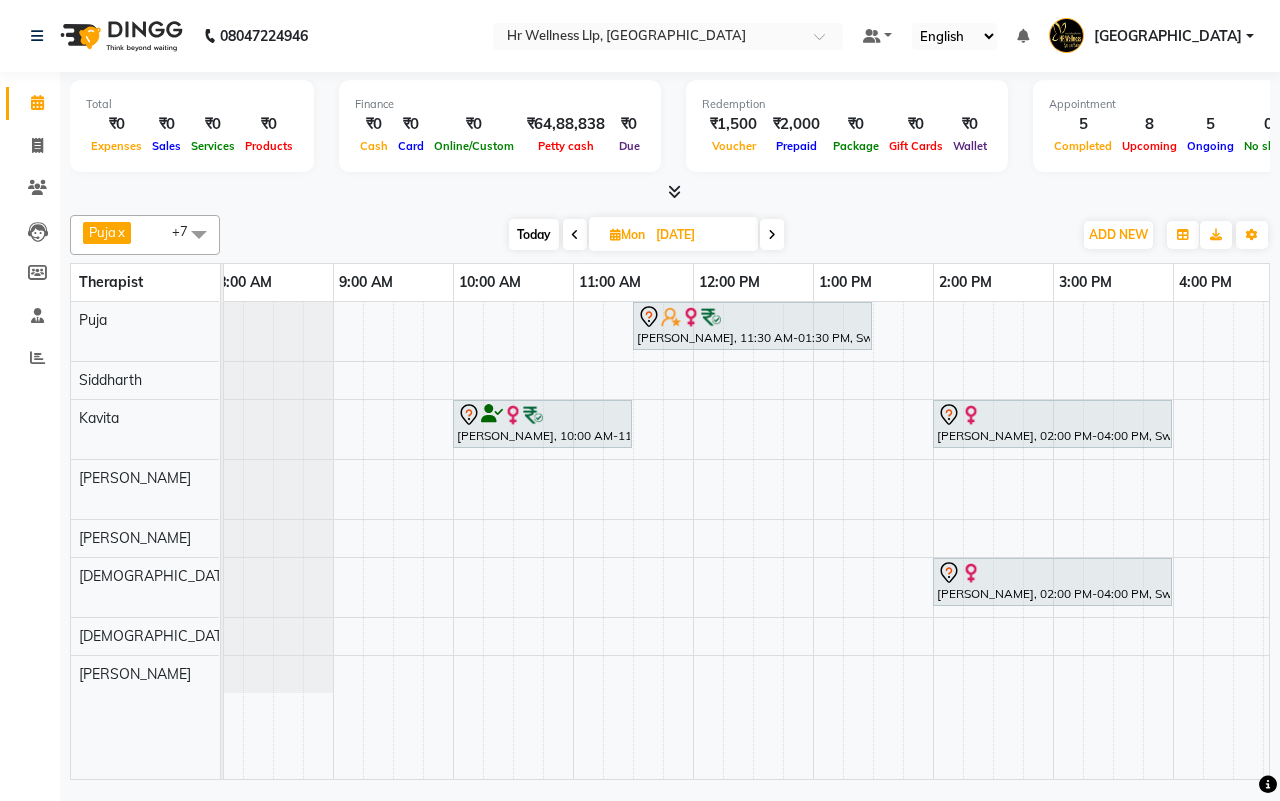 click on "Today  Mon 14-07-2025" at bounding box center (646, 235) 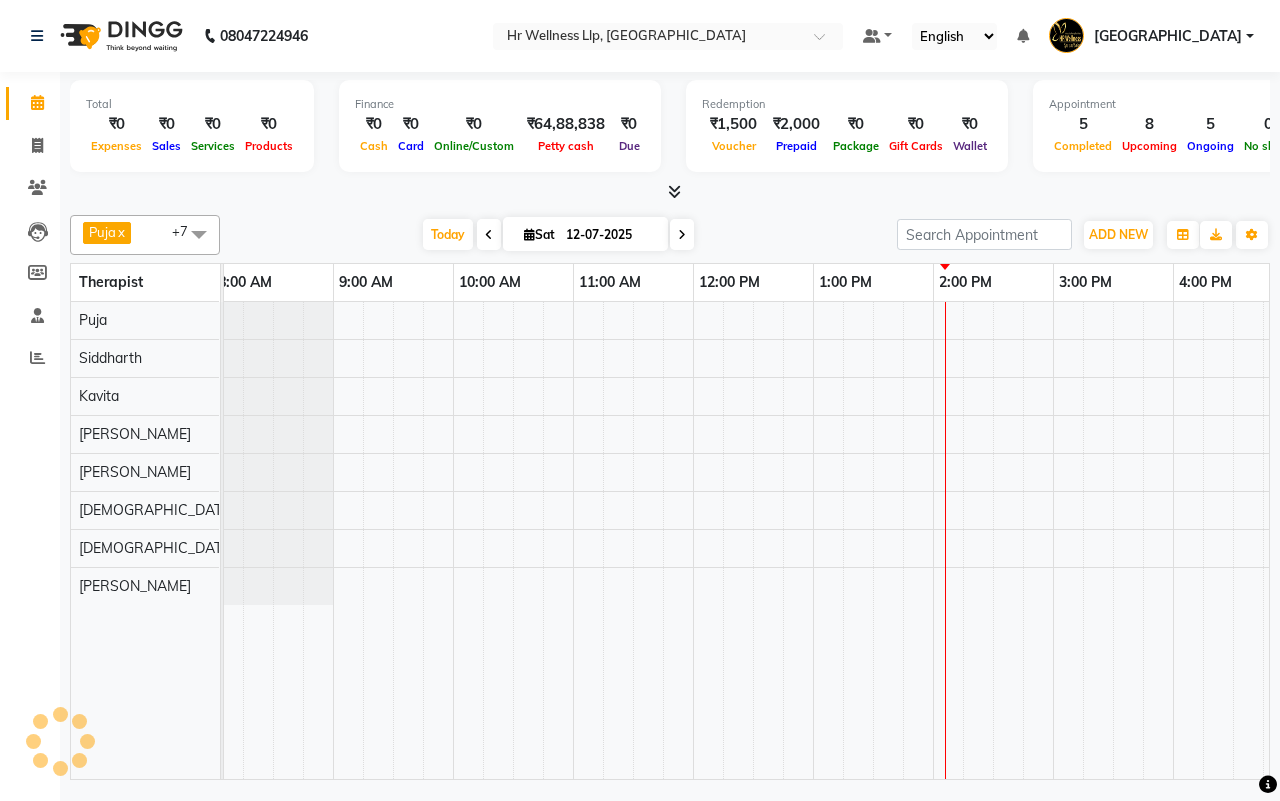 scroll, scrollTop: 0, scrollLeft: 515, axis: horizontal 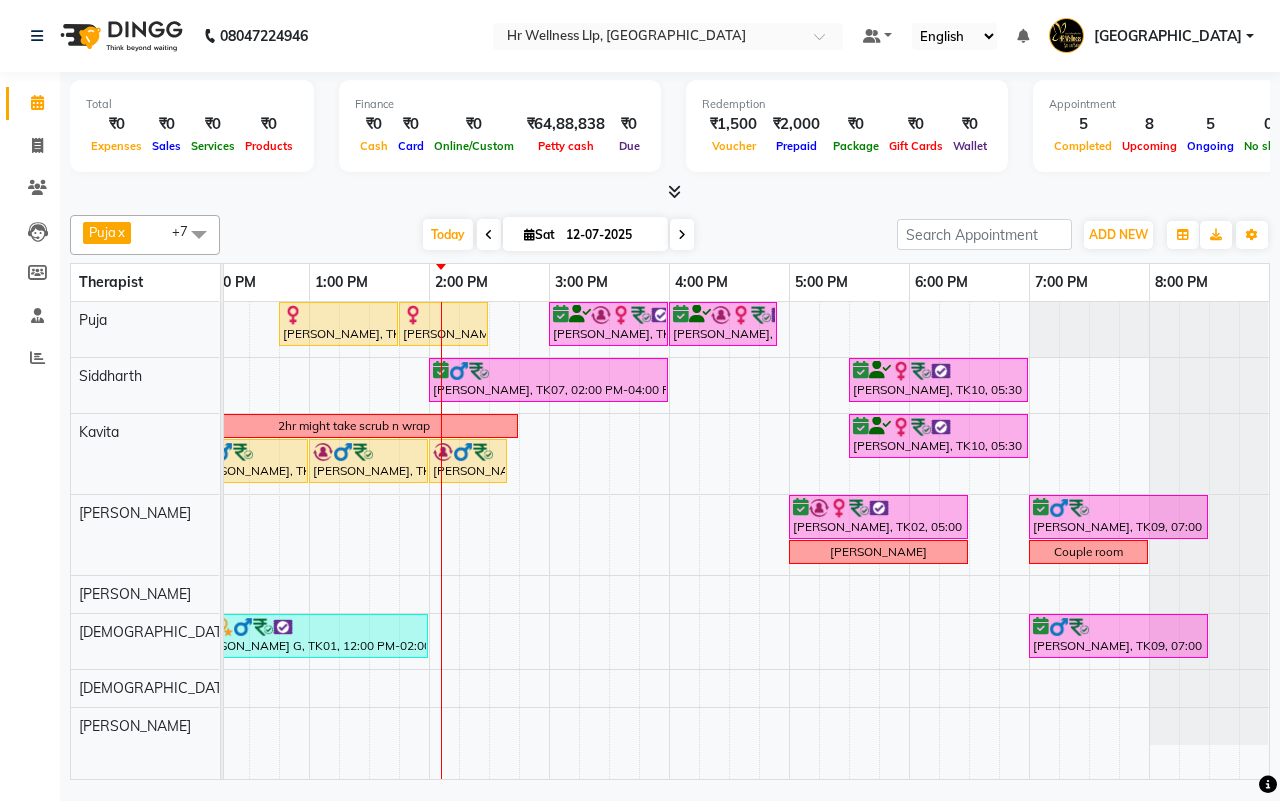 click on "Today  Sat 12-07-2025" at bounding box center (558, 235) 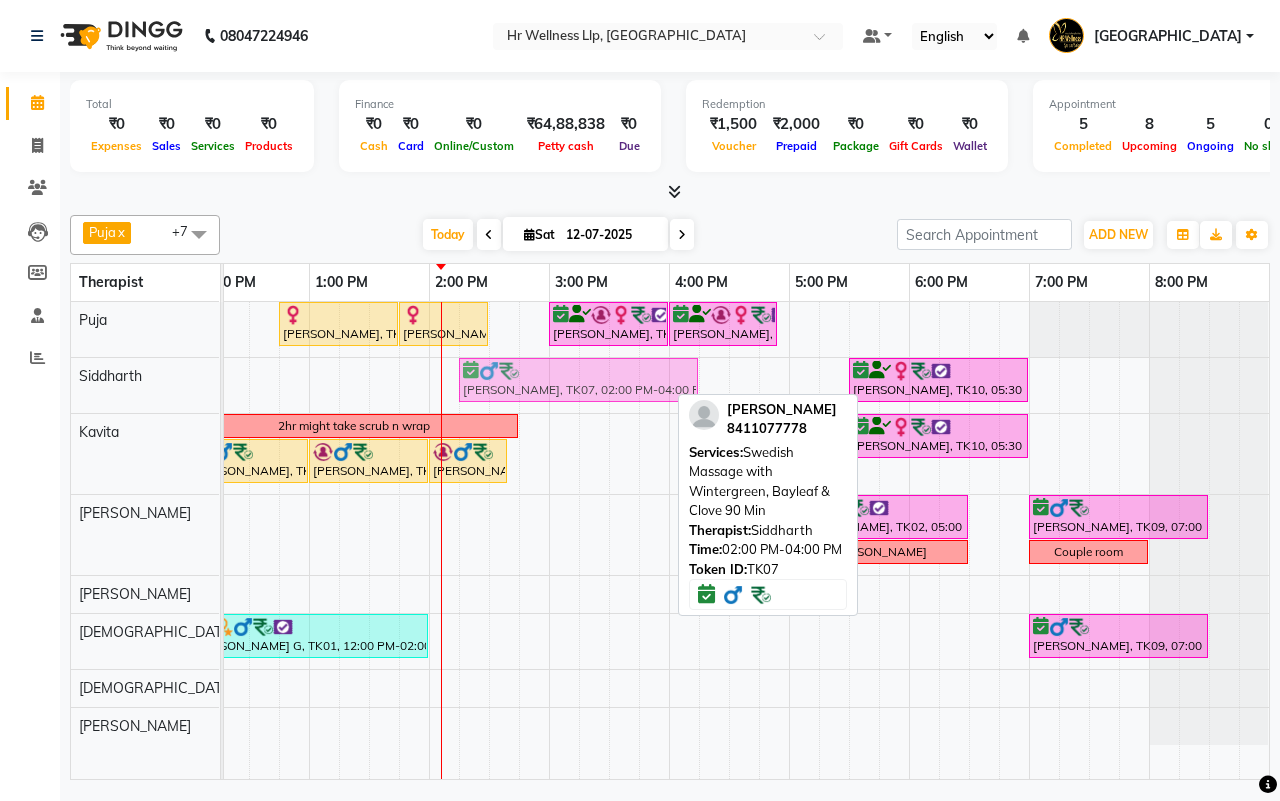 drag, startPoint x: 527, startPoint y: 381, endPoint x: 546, endPoint y: 380, distance: 19.026299 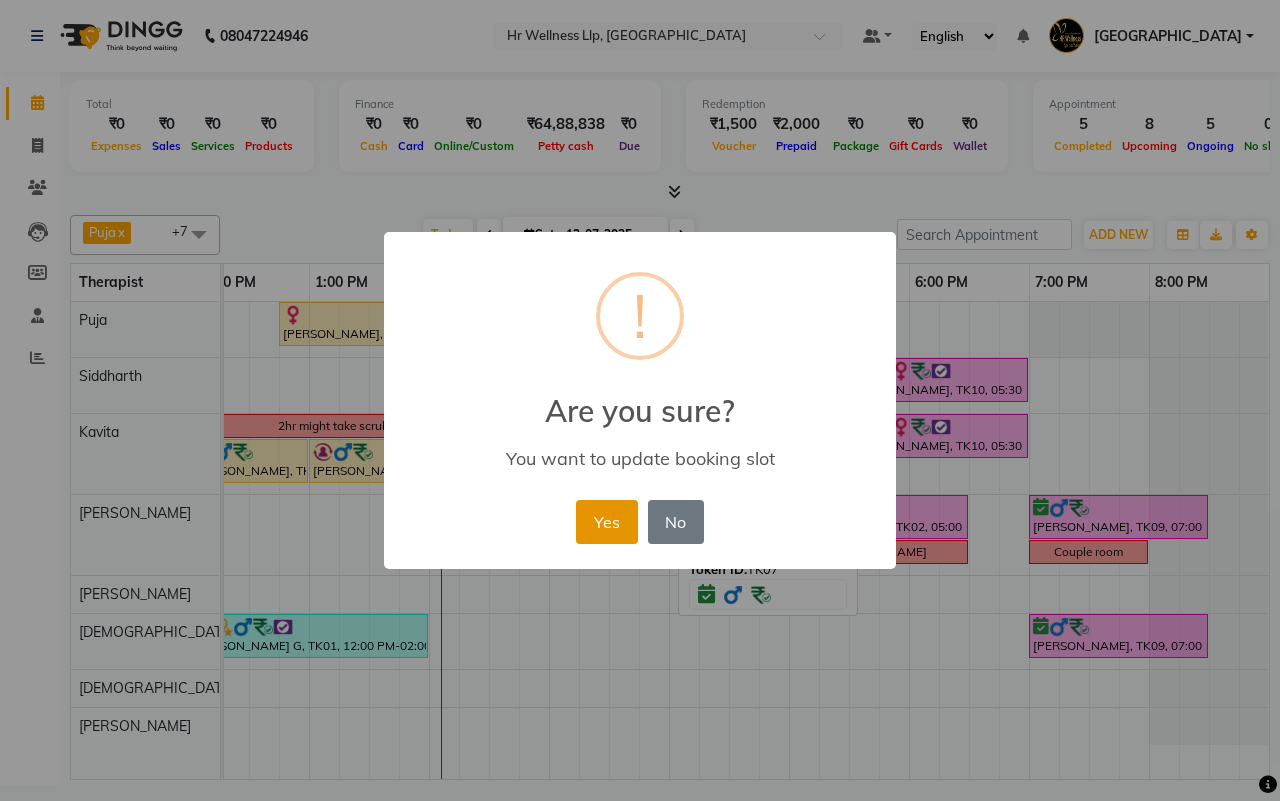 click on "Yes" at bounding box center [606, 522] 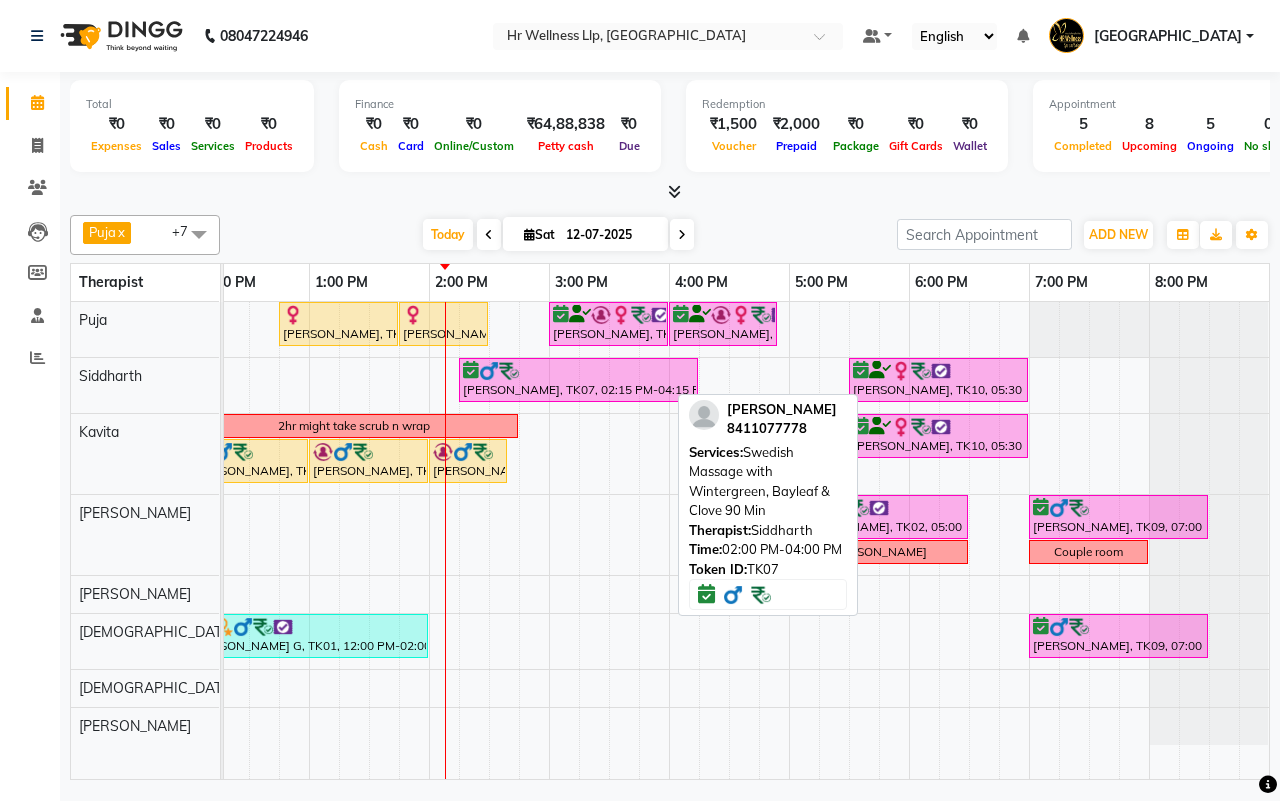 scroll, scrollTop: 0, scrollLeft: 443, axis: horizontal 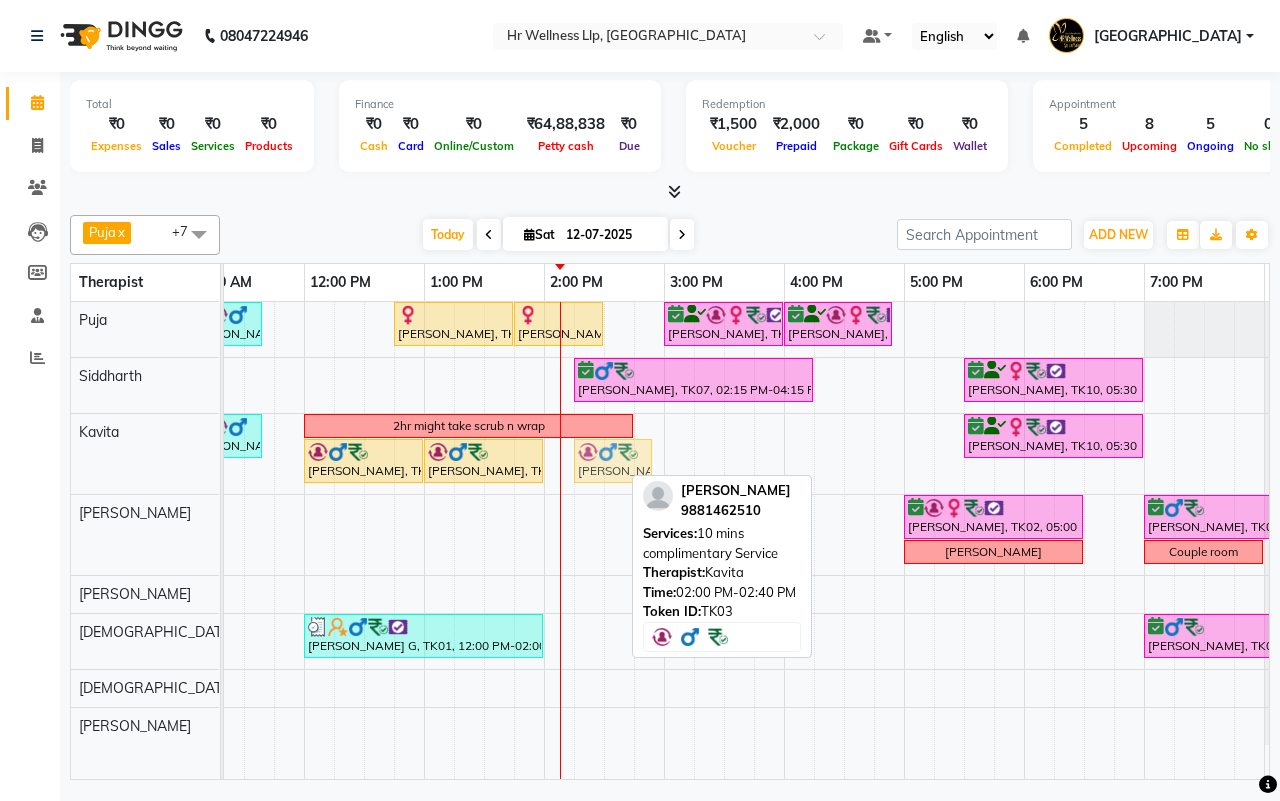 drag, startPoint x: 566, startPoint y: 465, endPoint x: 583, endPoint y: 468, distance: 17.262676 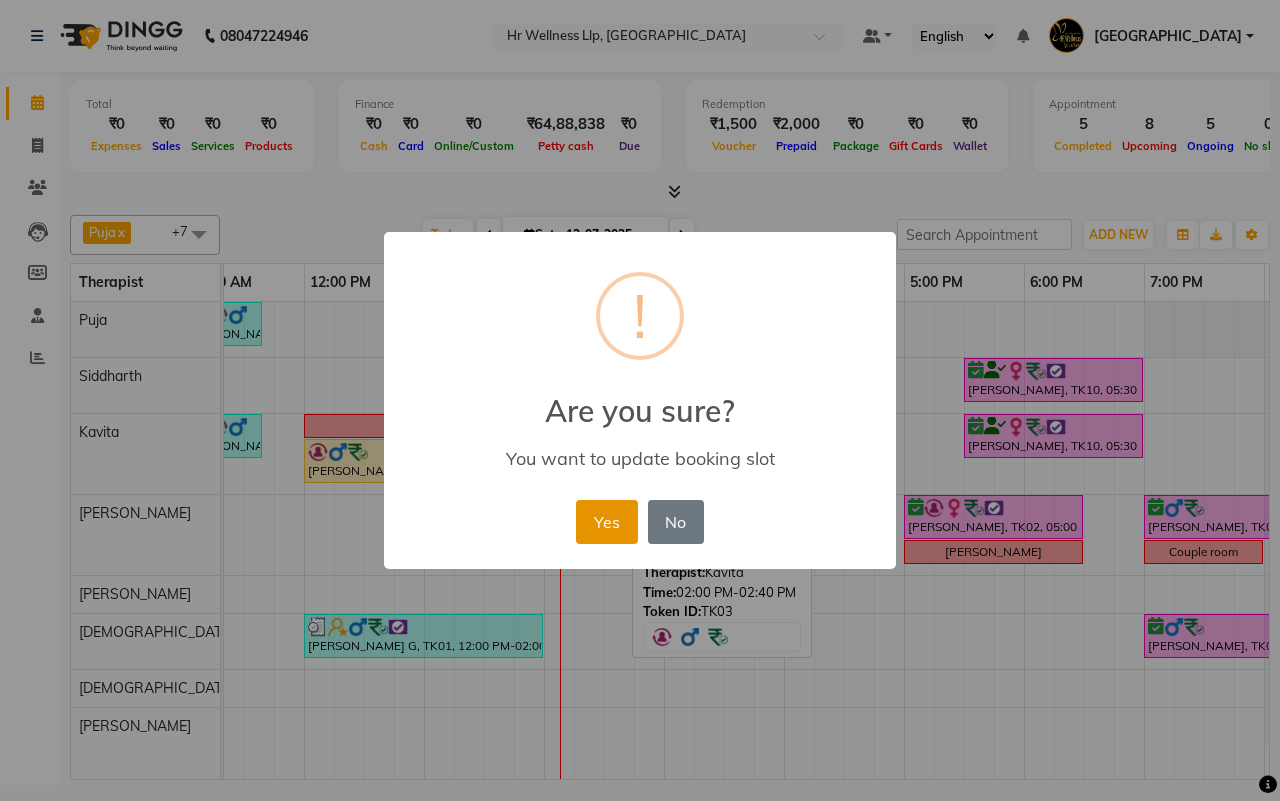 click on "Yes" at bounding box center (606, 522) 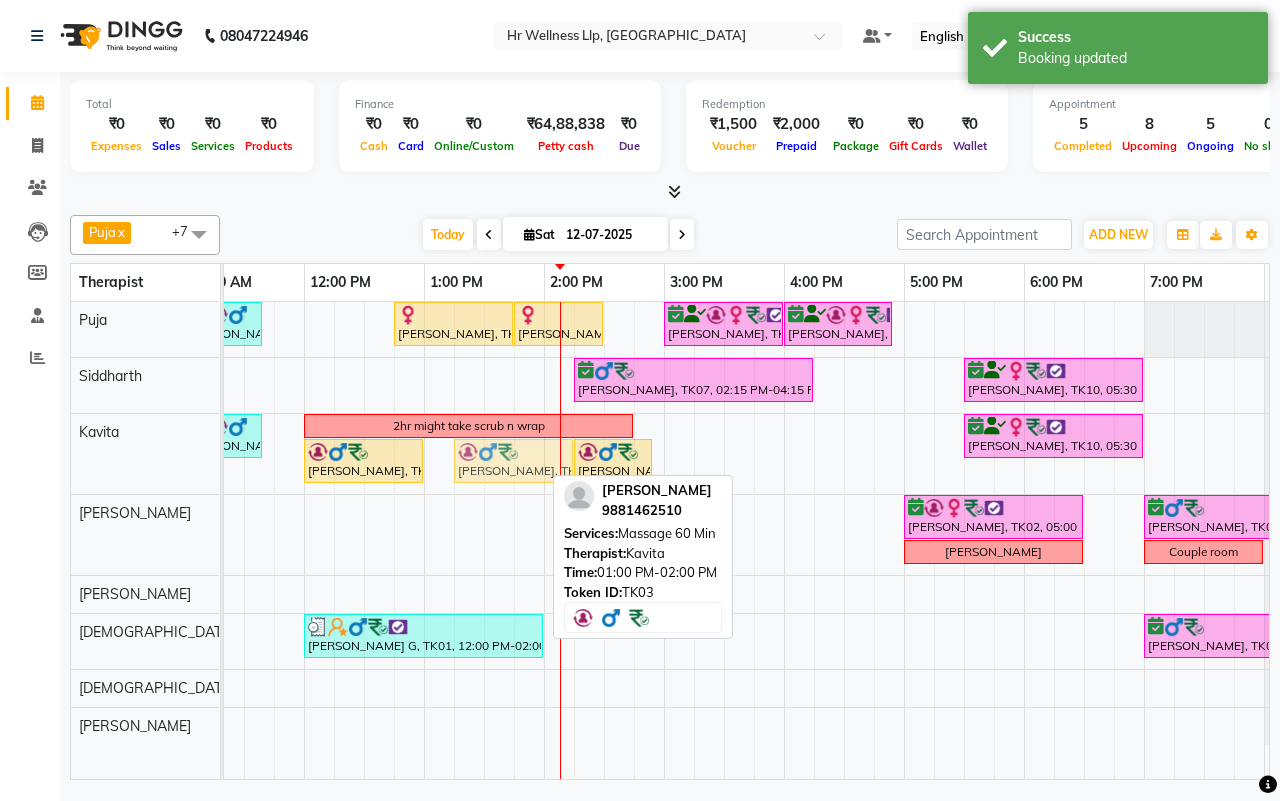 drag, startPoint x: 483, startPoint y: 461, endPoint x: 502, endPoint y: 466, distance: 19.646883 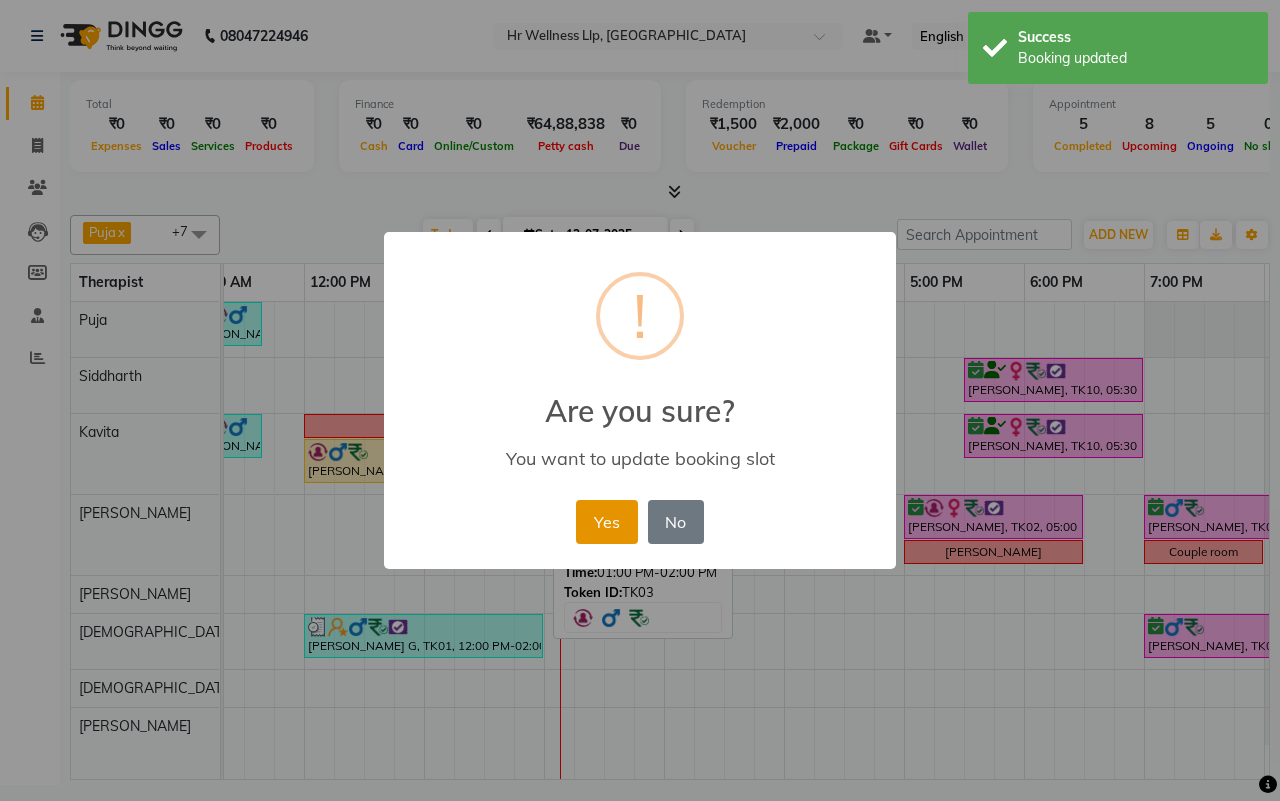 click on "Yes" at bounding box center (606, 522) 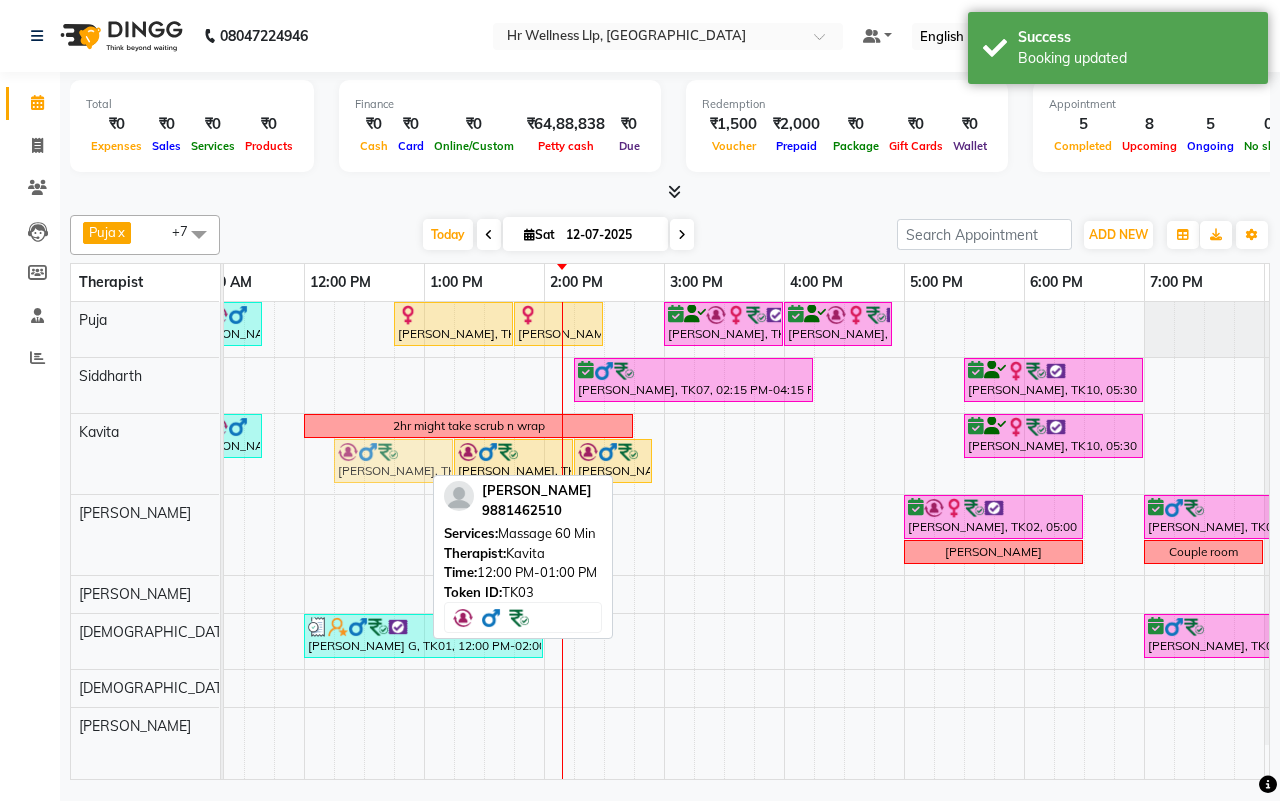 drag, startPoint x: 363, startPoint y: 462, endPoint x: 387, endPoint y: 467, distance: 24.5153 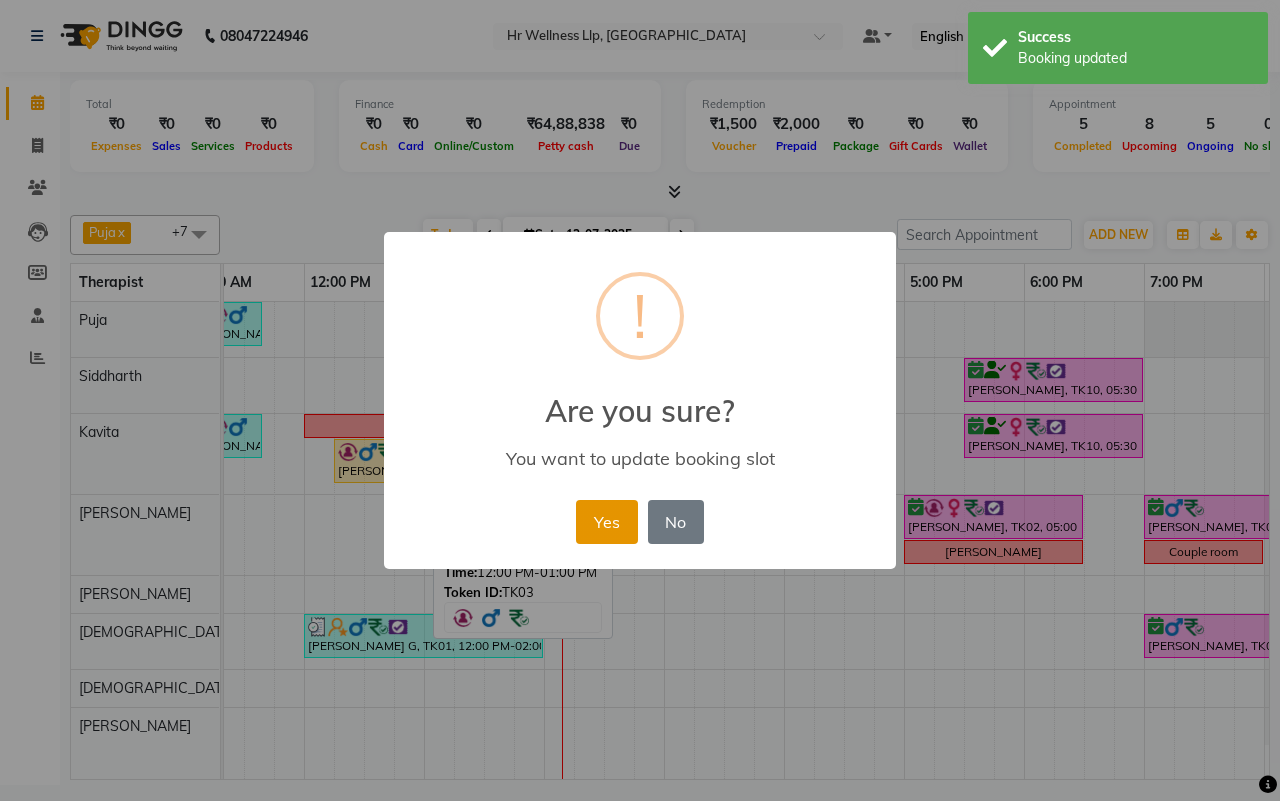 click on "Yes" at bounding box center [606, 522] 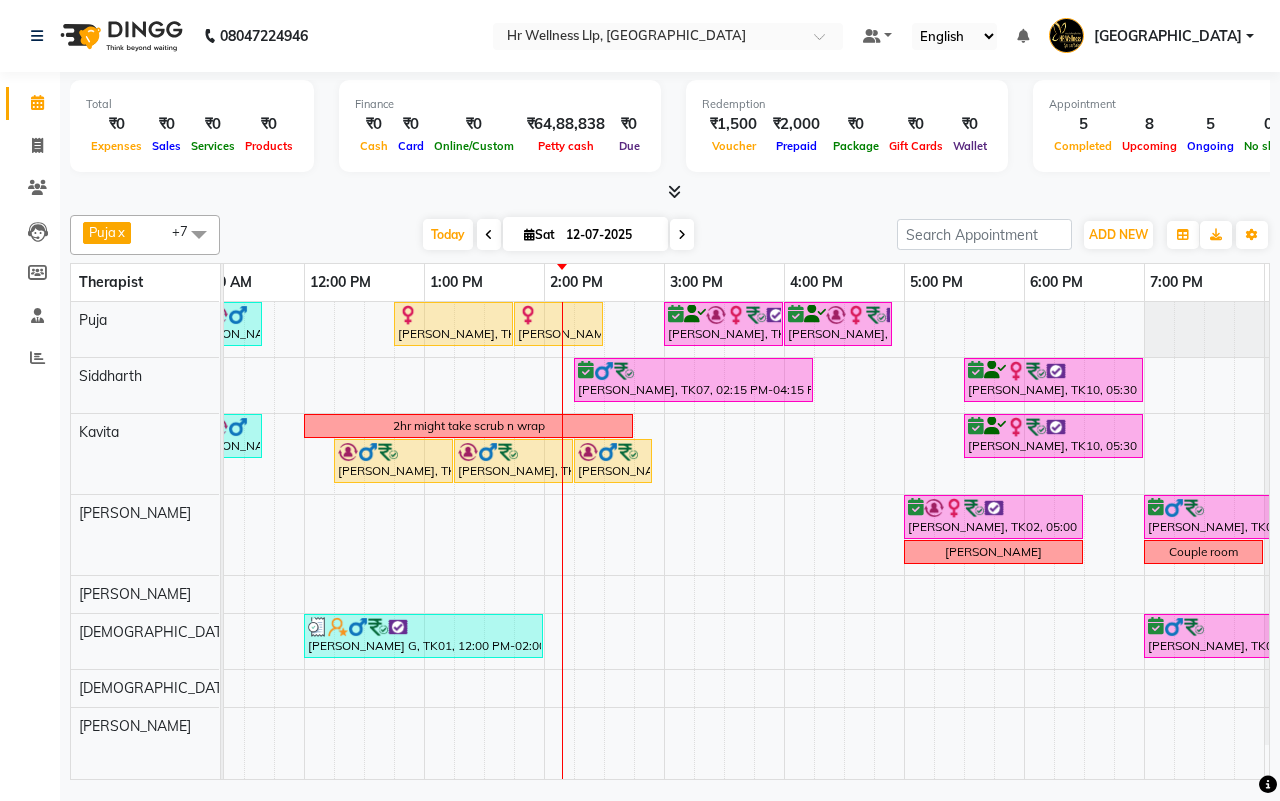 click on "Today  Sat 12-07-2025" at bounding box center (558, 235) 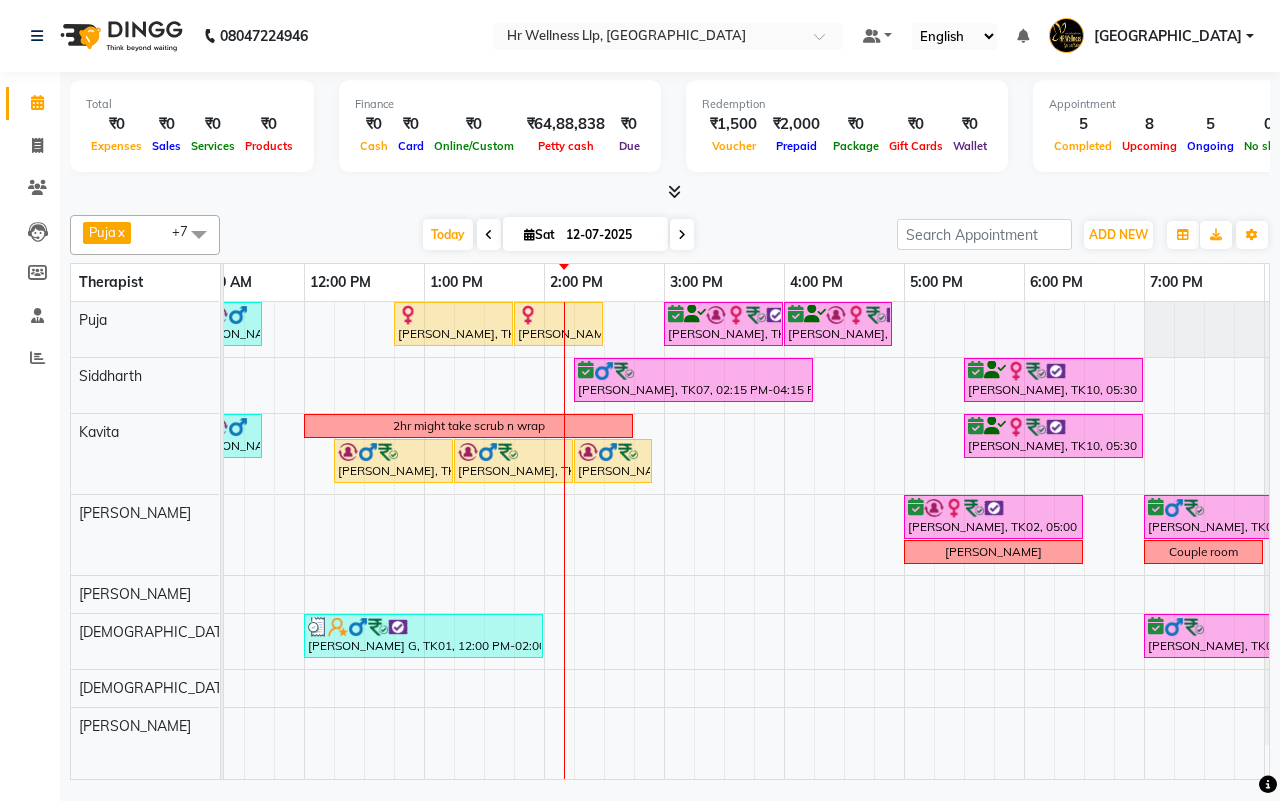 click on "Today  Sat 12-07-2025" at bounding box center (558, 235) 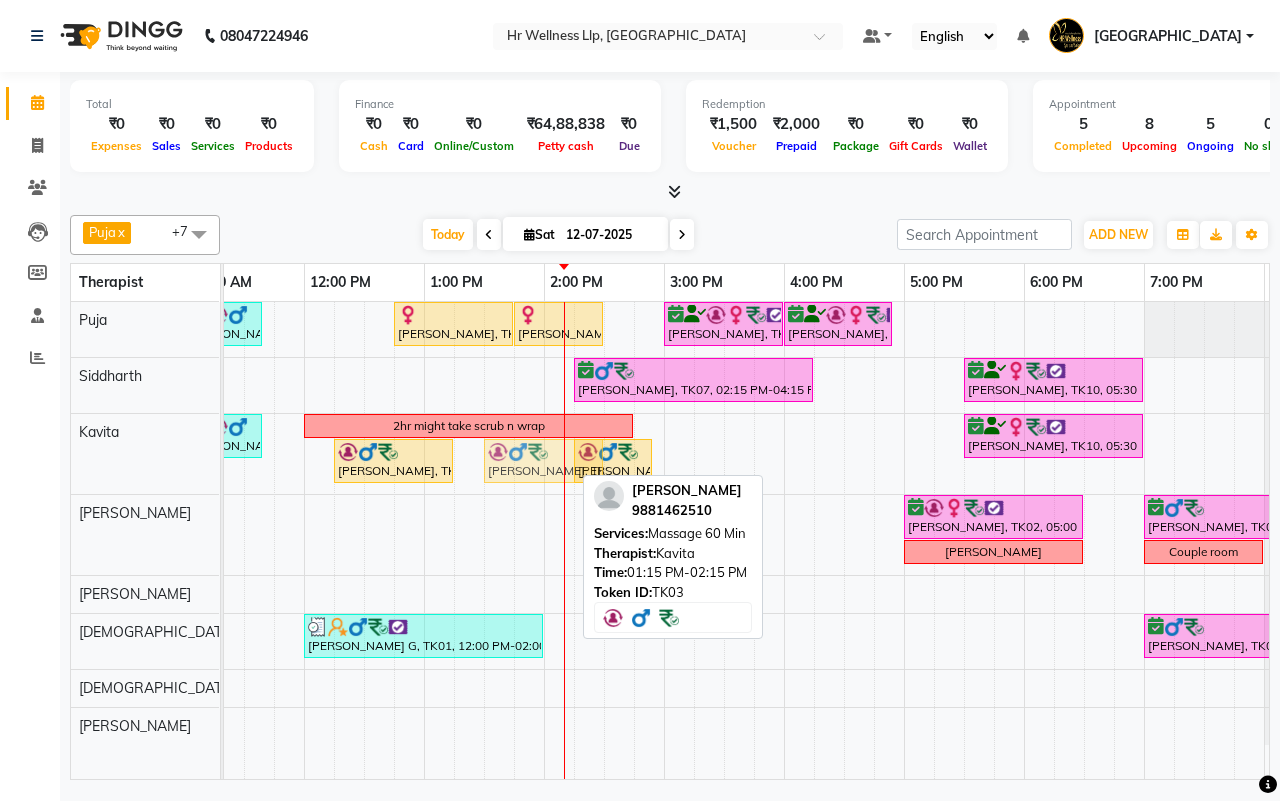 drag, startPoint x: 525, startPoint y: 465, endPoint x: 558, endPoint y: 468, distance: 33.13608 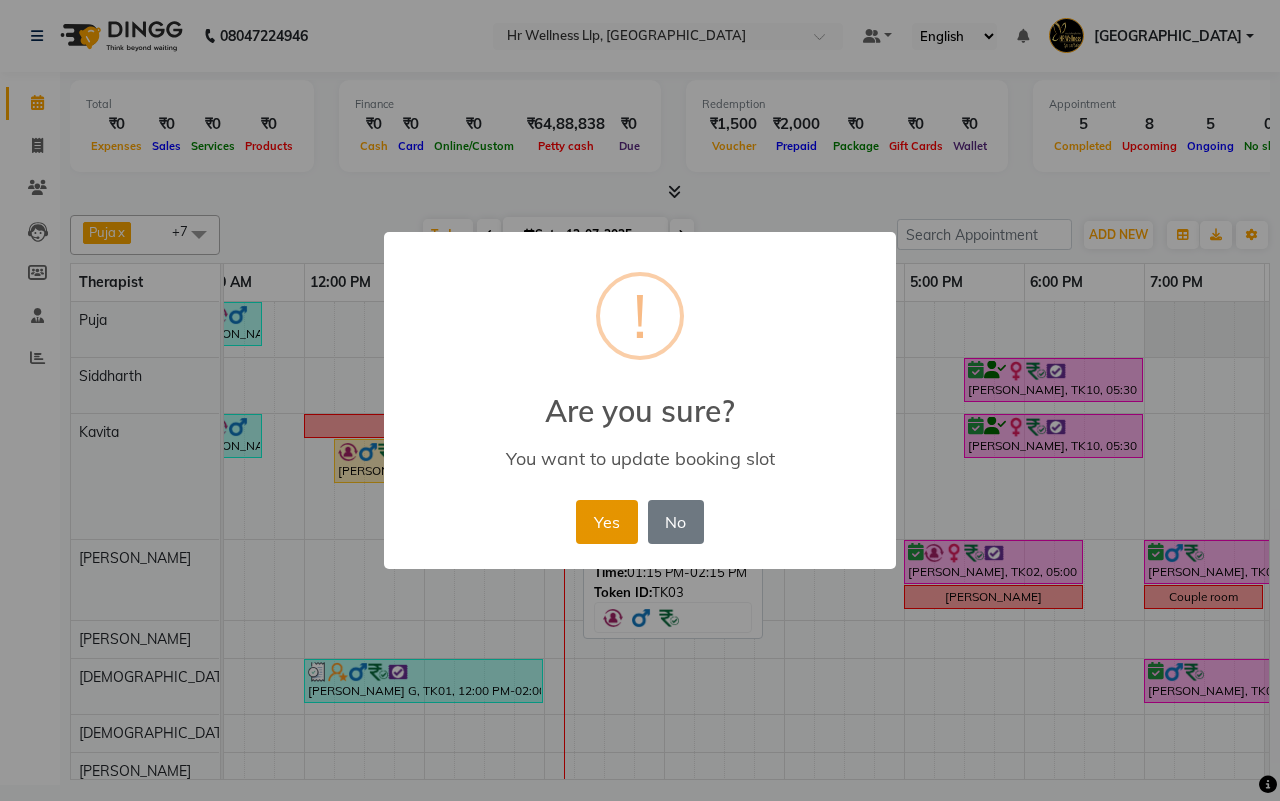 click on "Yes" at bounding box center [606, 522] 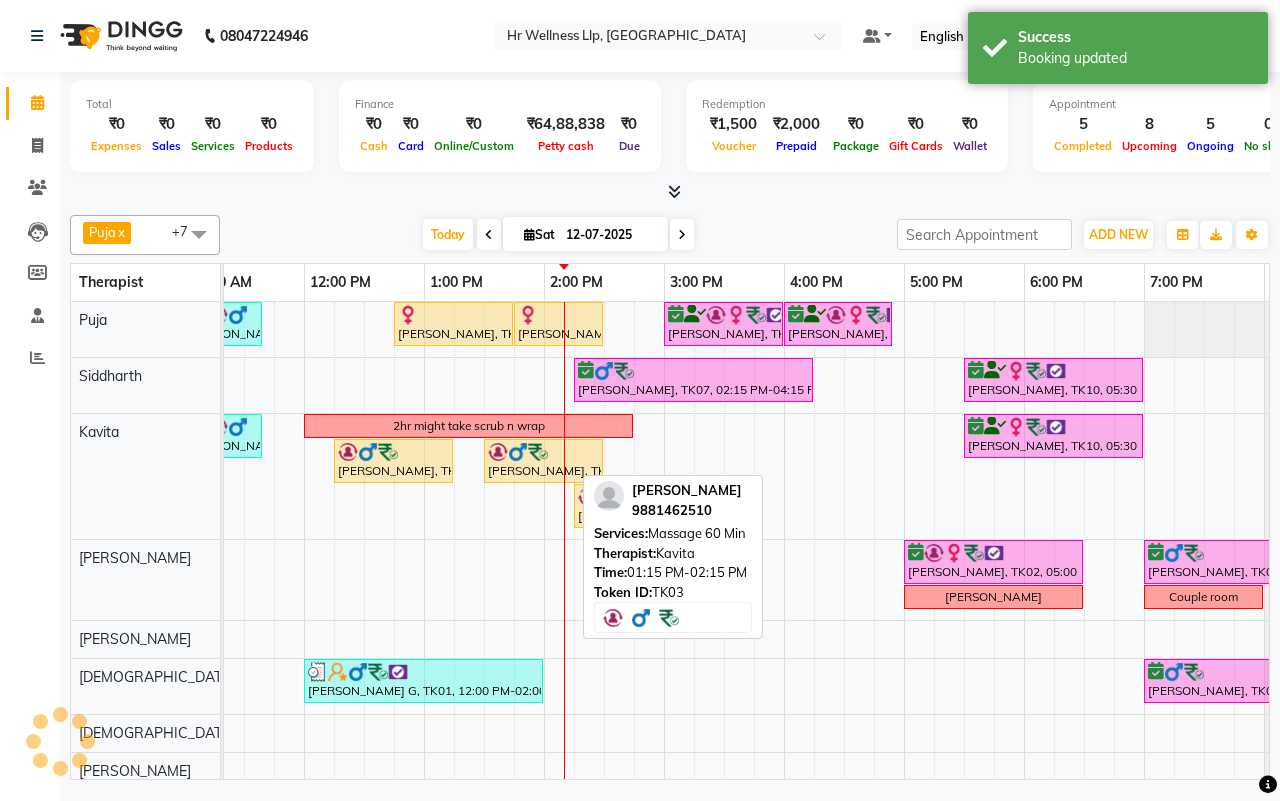 click on "Puja  x Siddharth  x Kavita  x Sharad Bhil  x Male waitlist  x Female waitlist  x Kevin  x Lucy  x +7 Select All Female waitlist Female waitlist 1 Kavita Kevin Lucy Male waitlist Preeti Puja Sharad Bhil Siddharth Today  Sat 12-07-2025 Toggle Dropdown Add Appointment Add Invoice Add Expense Add Attendance Add Client Toggle Dropdown Add Appointment Add Invoice Add Expense Add Attendance Add Client ADD NEW Toggle Dropdown Add Appointment Add Invoice Add Expense Add Attendance Add Client Puja  x Siddharth  x Kavita  x Sharad Bhil  x Male waitlist  x Female waitlist  x Kevin  x Lucy  x +7 Select All Female waitlist Female waitlist 1 Kavita Kevin Lucy Male waitlist Preeti Puja Sharad Bhil Siddharth Group By  Staff View   Room View  View as Vertical  Vertical - Week View  Horizontal  Horizontal - Week View  List  Toggle Dropdown Calendar Settings Manage Tags   Arrange Therapists   Reset Therapists  Full Screen Appointment Form Zoom 100%" at bounding box center (670, 235) 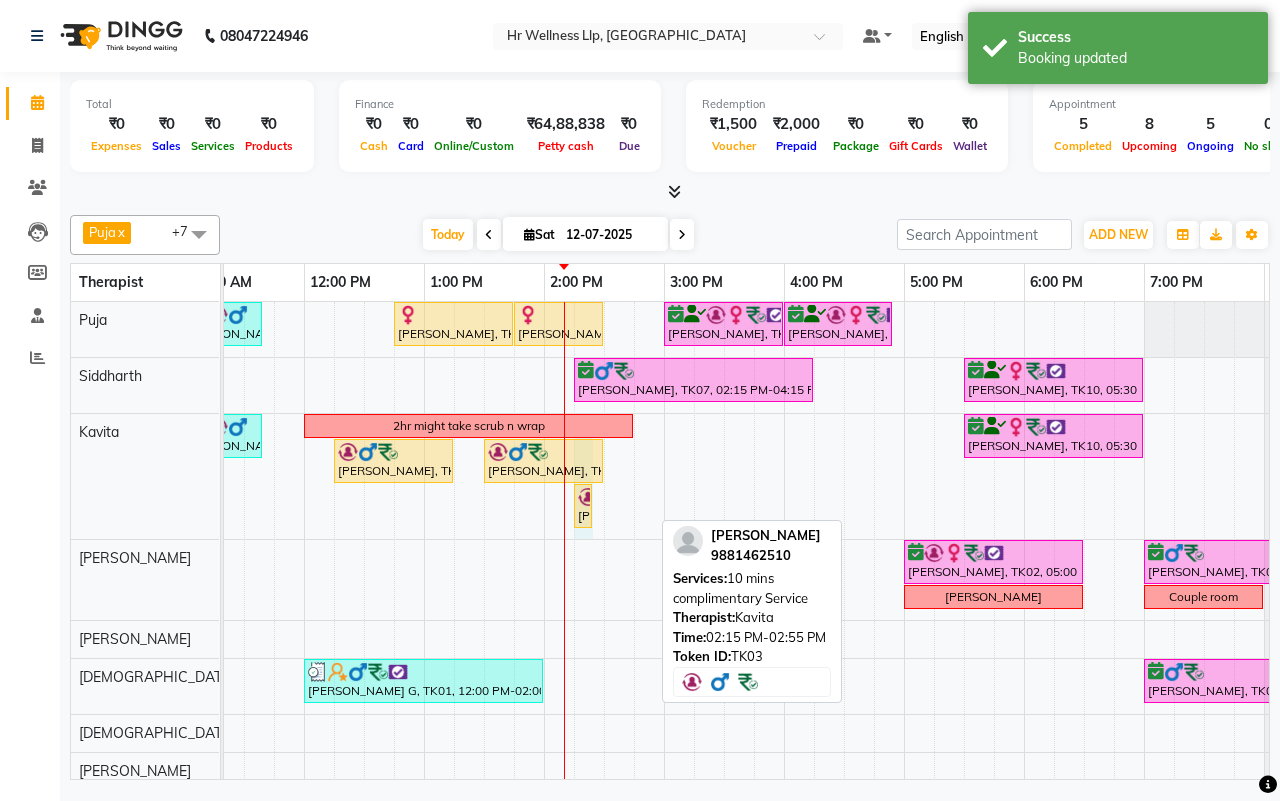 drag, startPoint x: 648, startPoint y: 500, endPoint x: 602, endPoint y: 502, distance: 46.043457 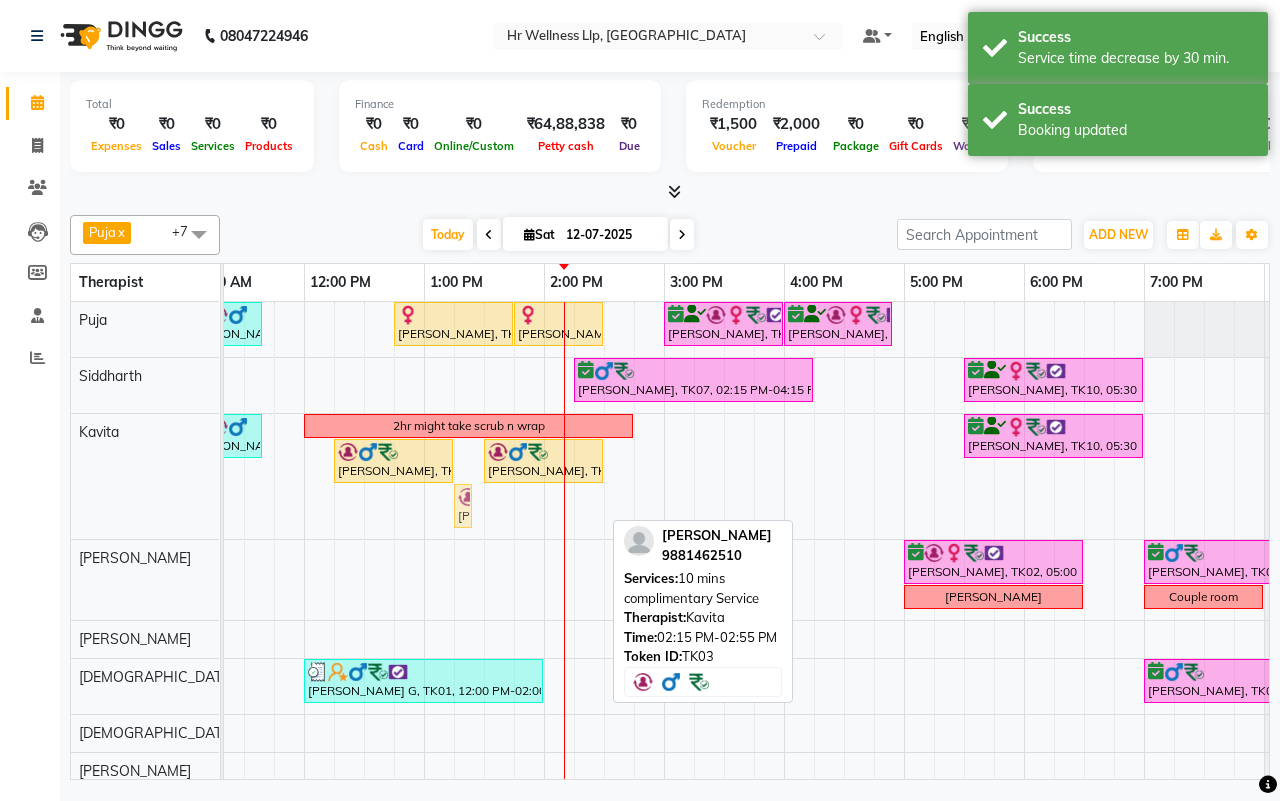 drag, startPoint x: 593, startPoint y: 502, endPoint x: 475, endPoint y: 502, distance: 118 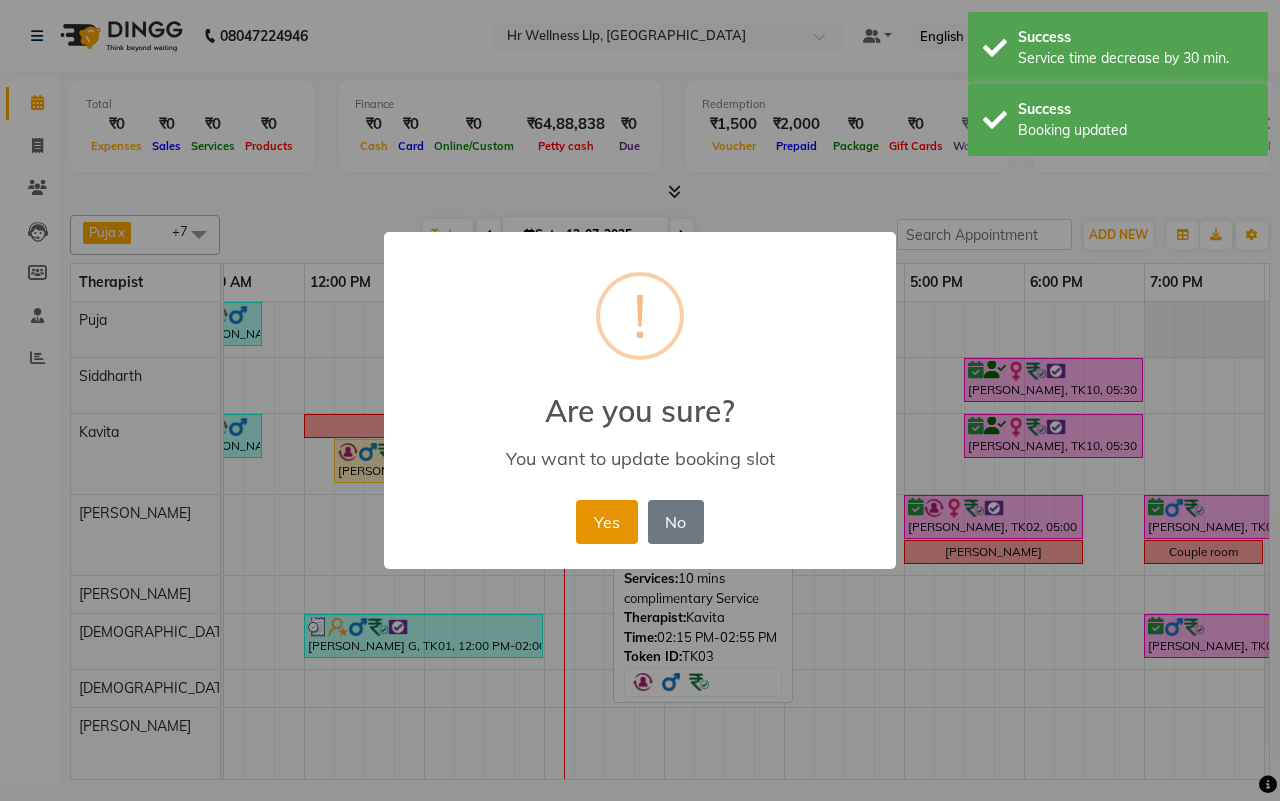 click on "Yes" at bounding box center (606, 522) 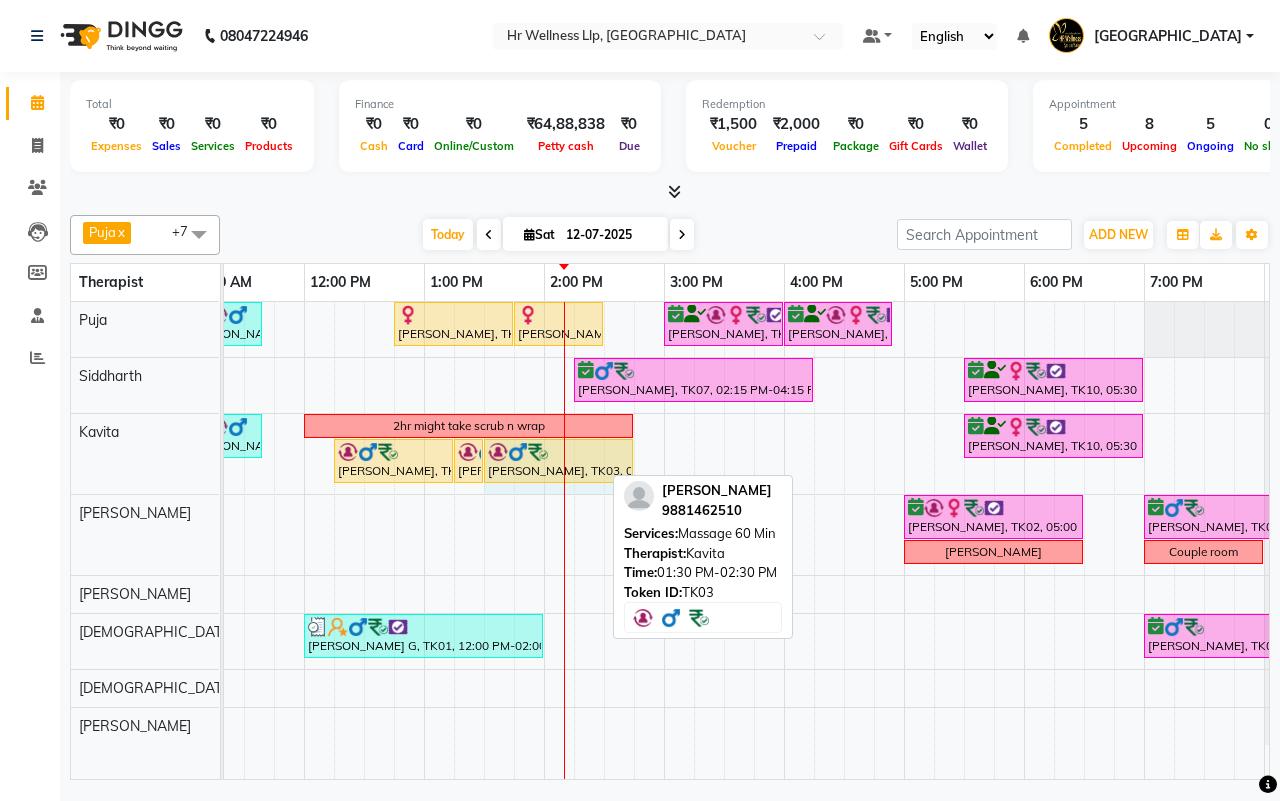 click on "Sudha Sharma, TK11, 10:00 AM-11:00 AM, Massage 60 Min     Sudha Sharma, TK11, 11:00 AM-11:40 AM, 10 mins complimentary Service  2hr might take scrub n wrap      Petricia Mathew, TK10, 05:30 PM-07:00 PM, Massage 60 Min     Mouli Gupta, TK03, 12:15 PM-01:15 PM, Massage 60 Min     Mouli Gupta, TK03, 01:15 PM-01:25 PM, 10 mins complimentary Service     Mouli Gupta, TK03, 01:30 PM-02:30 PM, Massage 60 Min     Mouli Gupta, TK03, 01:30 PM-02:30 PM, Massage 60 Min" at bounding box center (-176, 454) 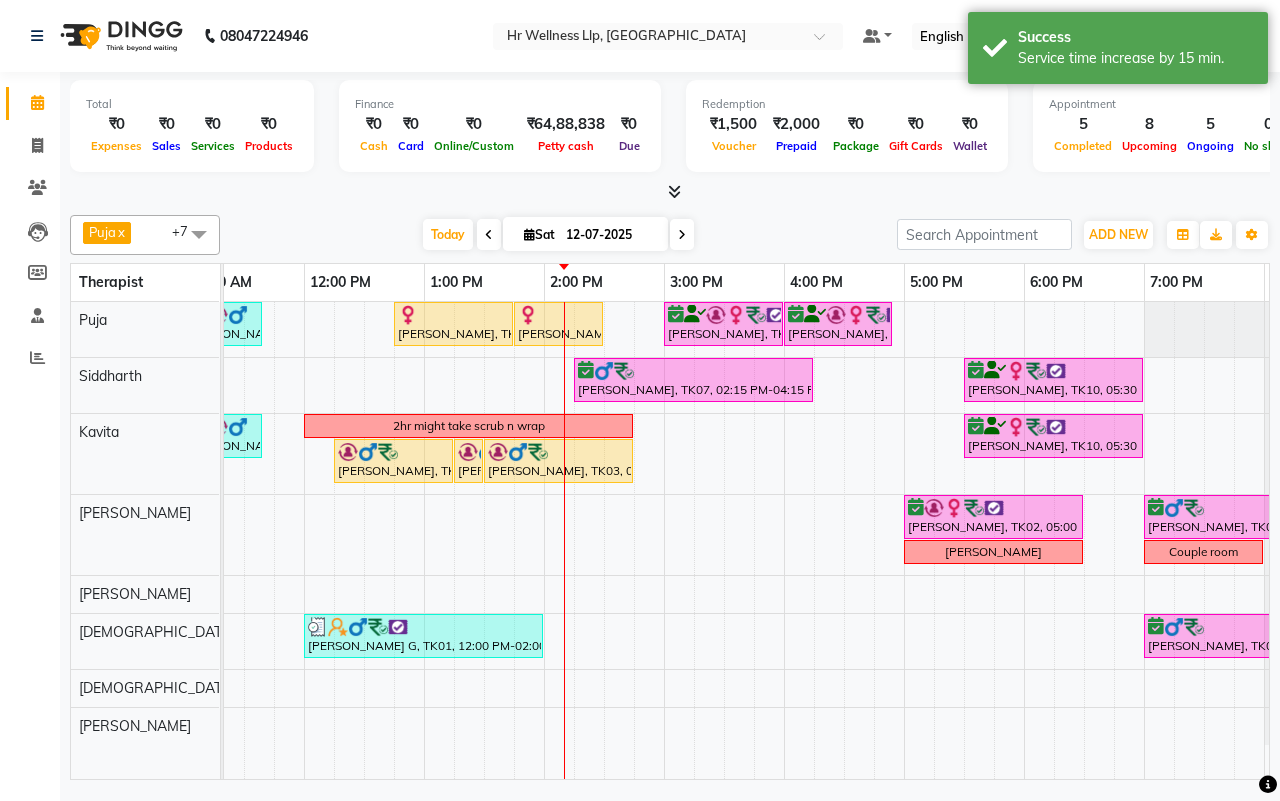 click on "Today  Sat 12-07-2025" at bounding box center (558, 235) 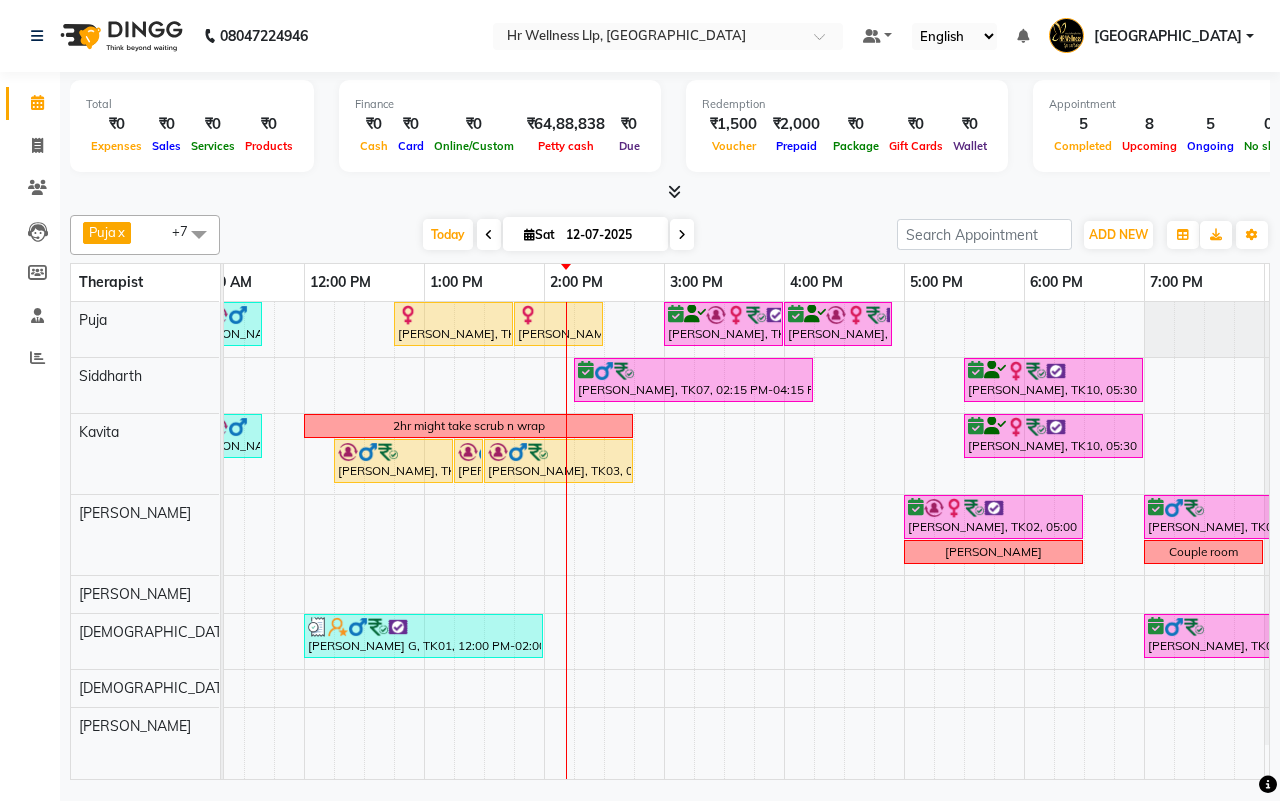 click on "Today  Sat 12-07-2025" at bounding box center (558, 235) 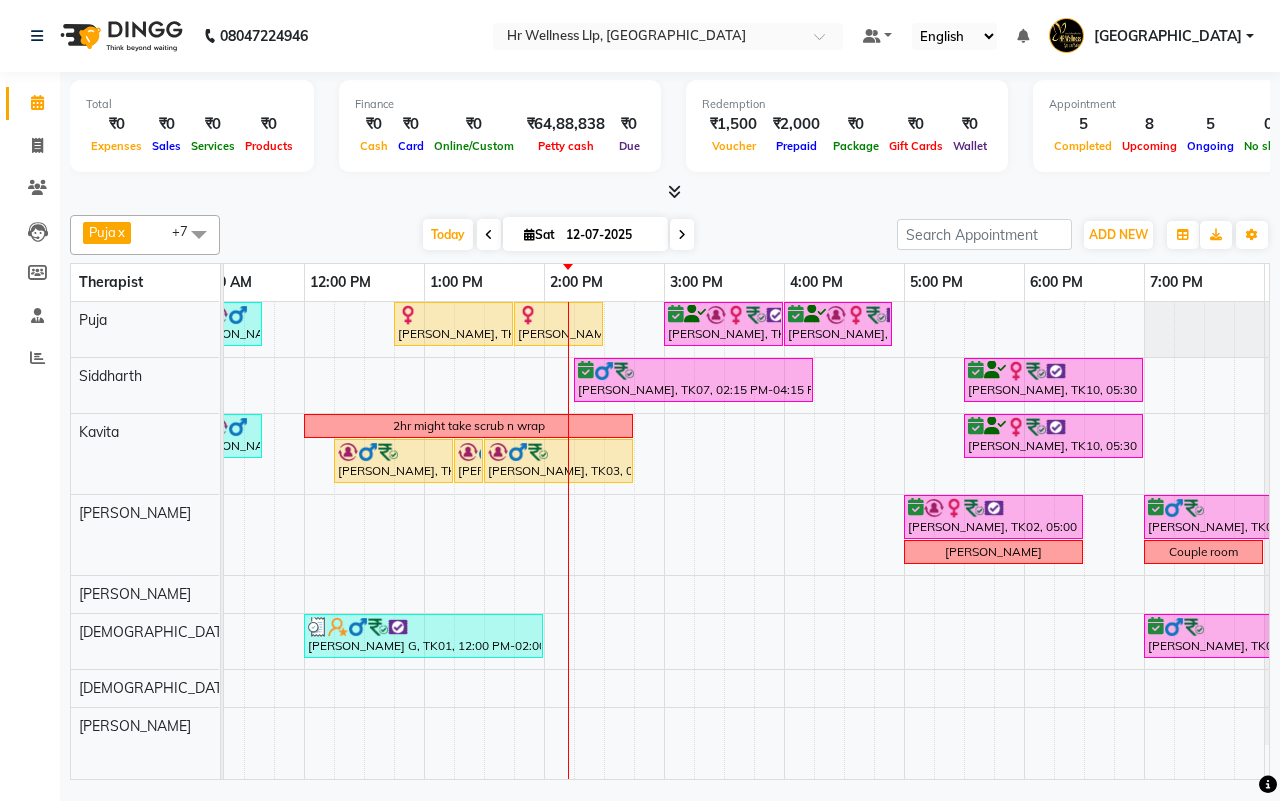 click on "Today  Sat 12-07-2025" at bounding box center (558, 235) 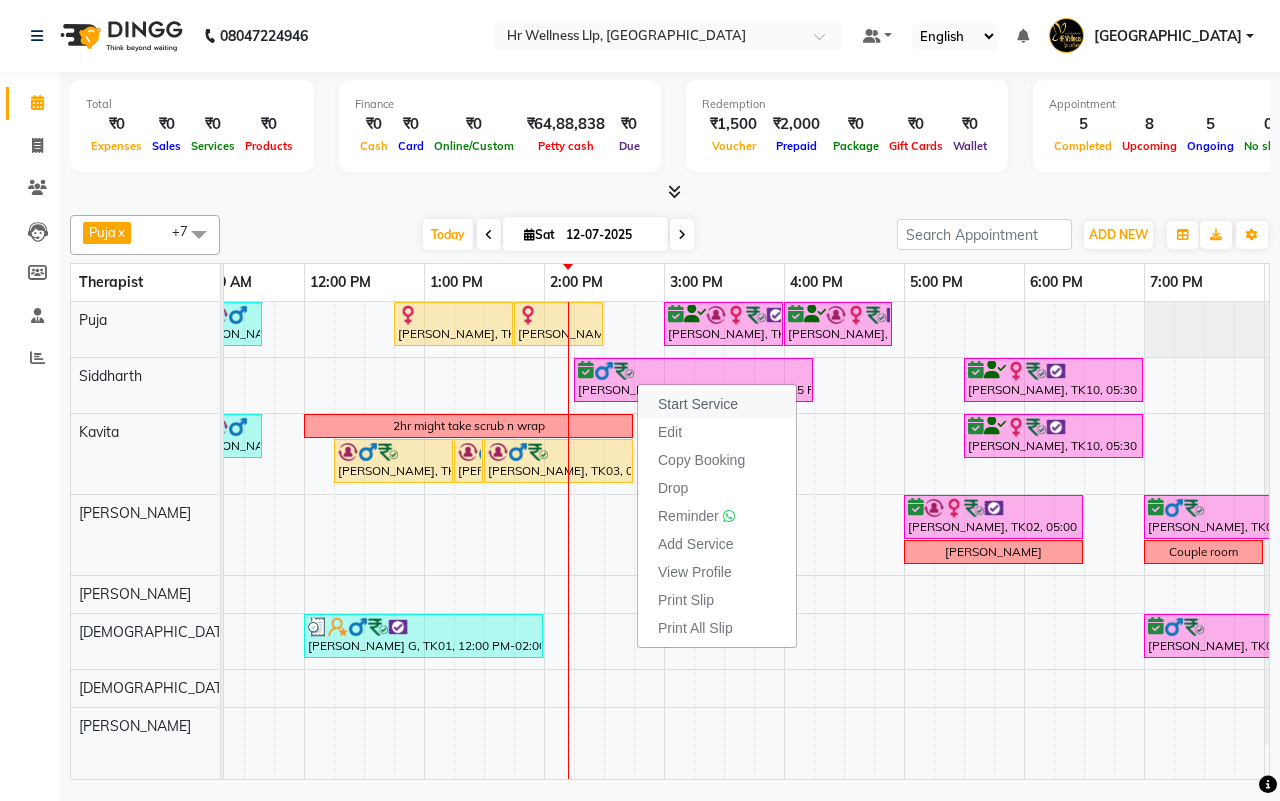 click on "Start Service" at bounding box center (698, 404) 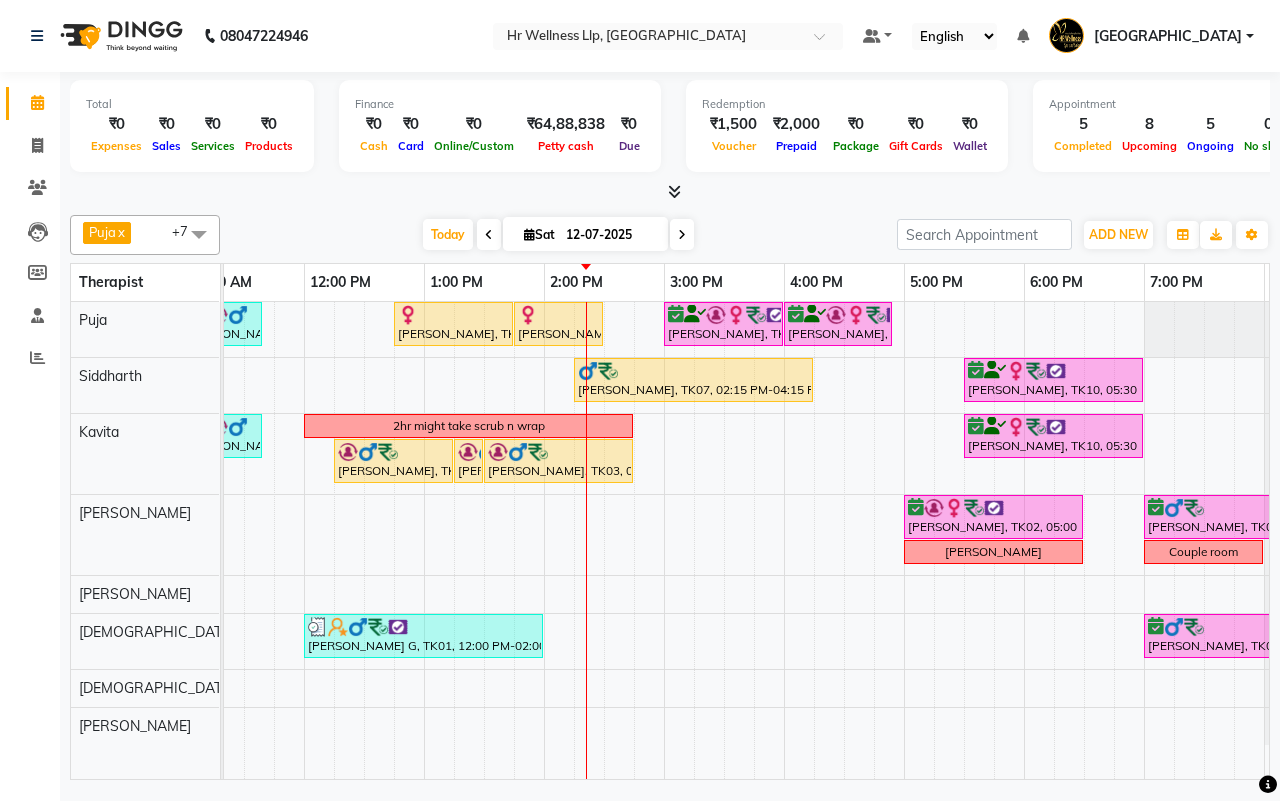 click at bounding box center (489, 235) 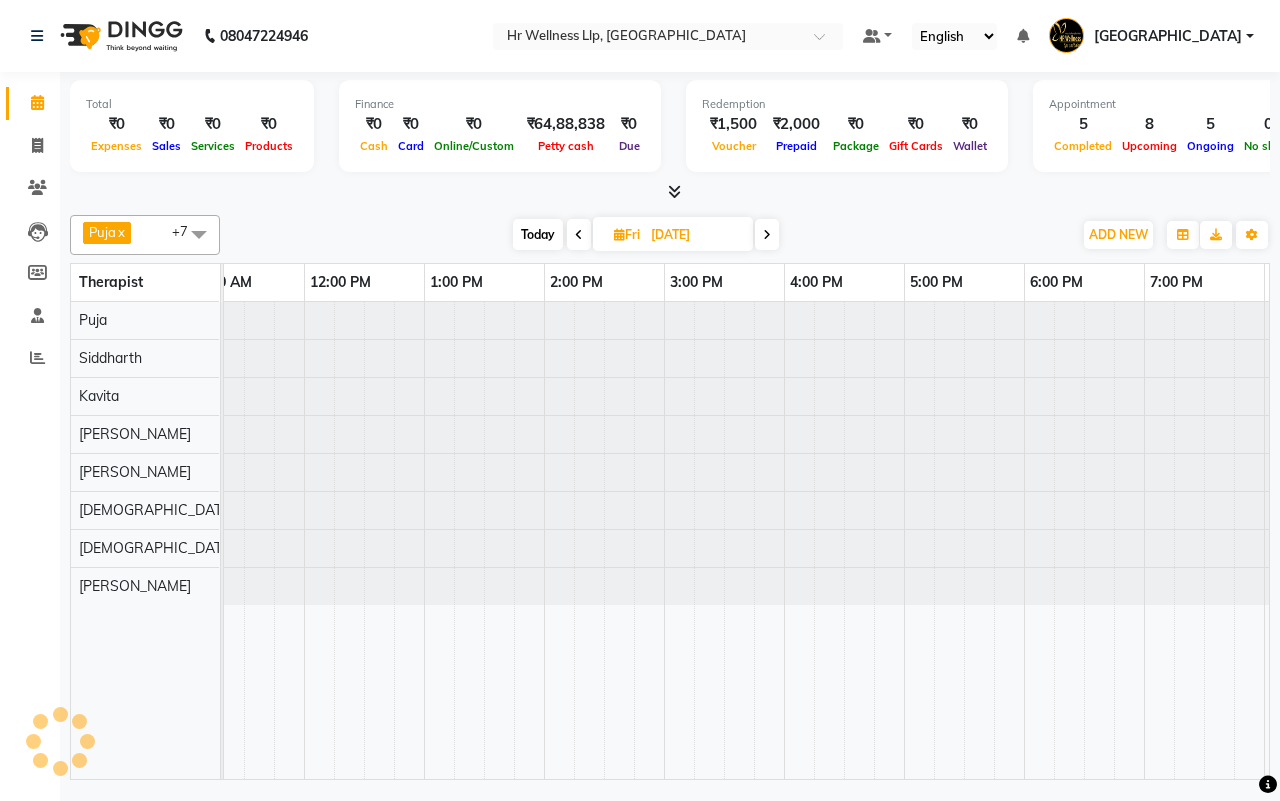 scroll, scrollTop: 0, scrollLeft: 515, axis: horizontal 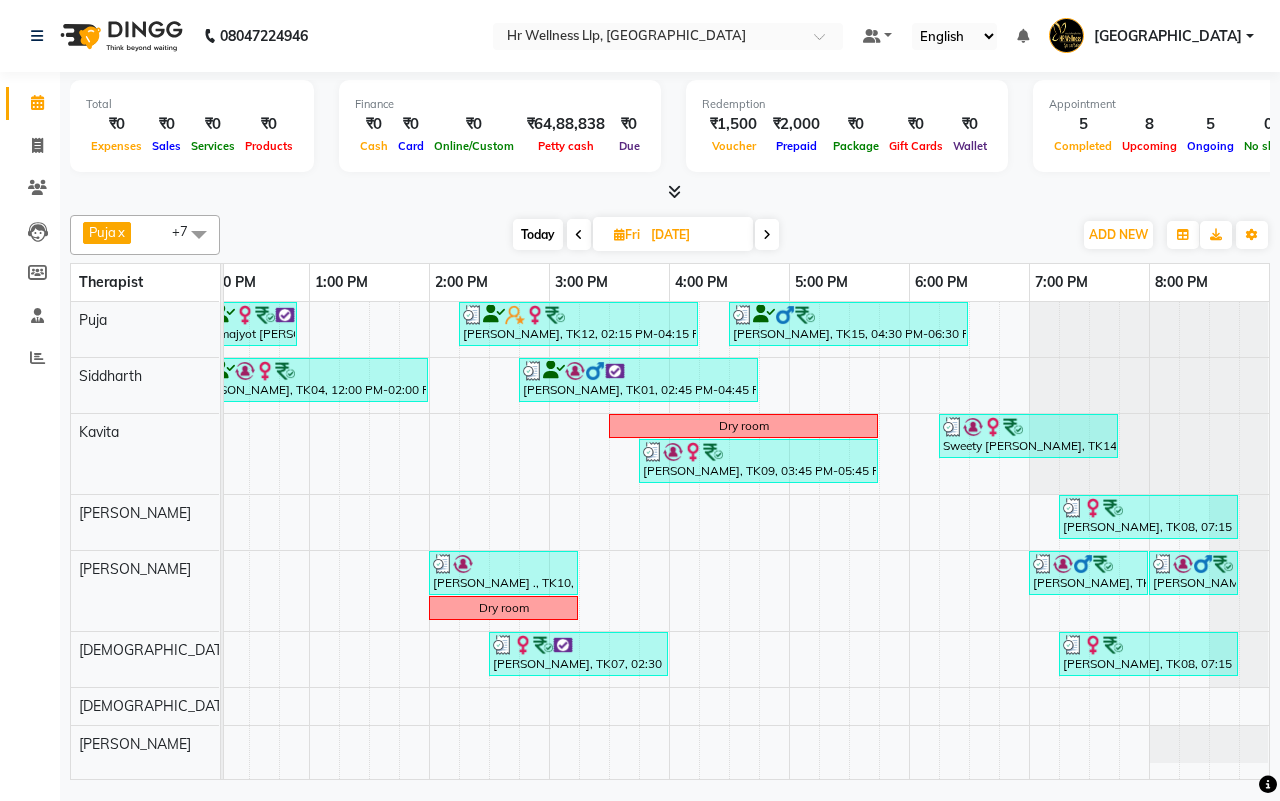 click on "Today  Fri 11-07-2025" at bounding box center [646, 235] 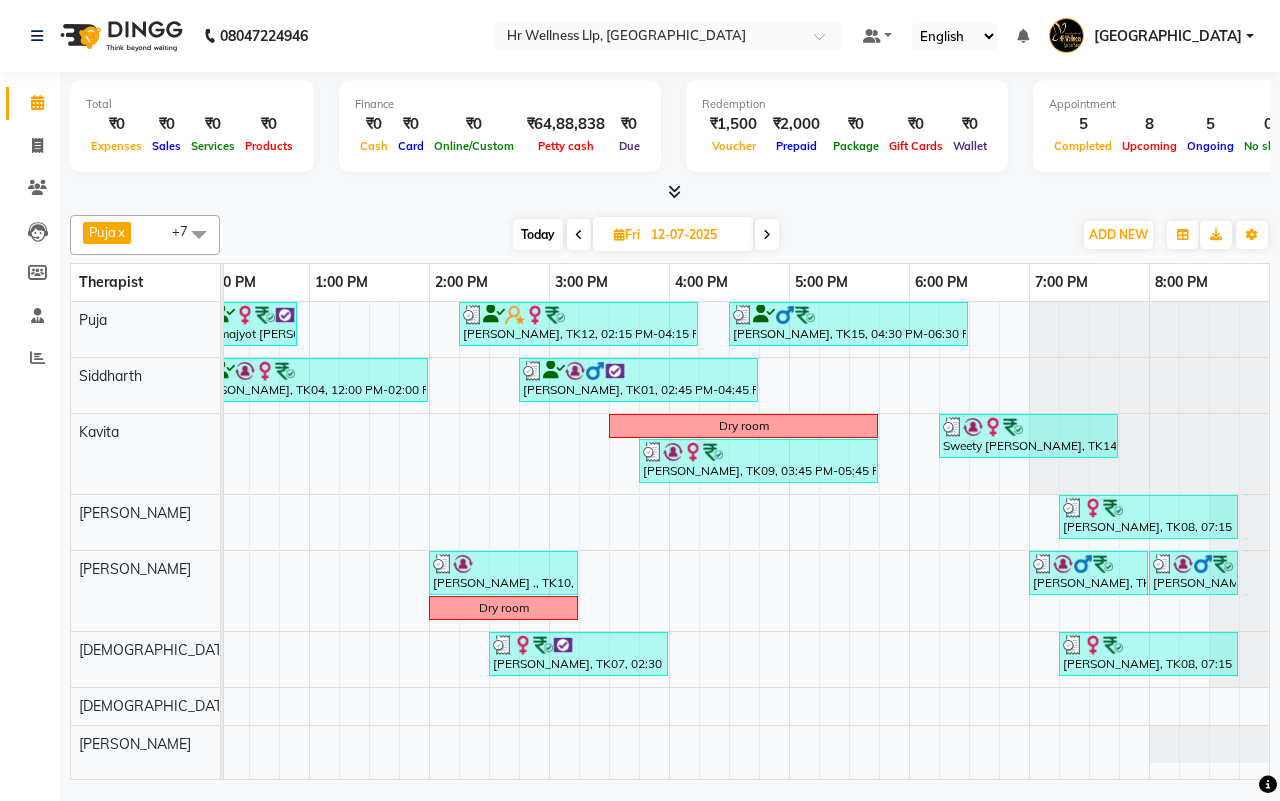 scroll, scrollTop: 0, scrollLeft: 515, axis: horizontal 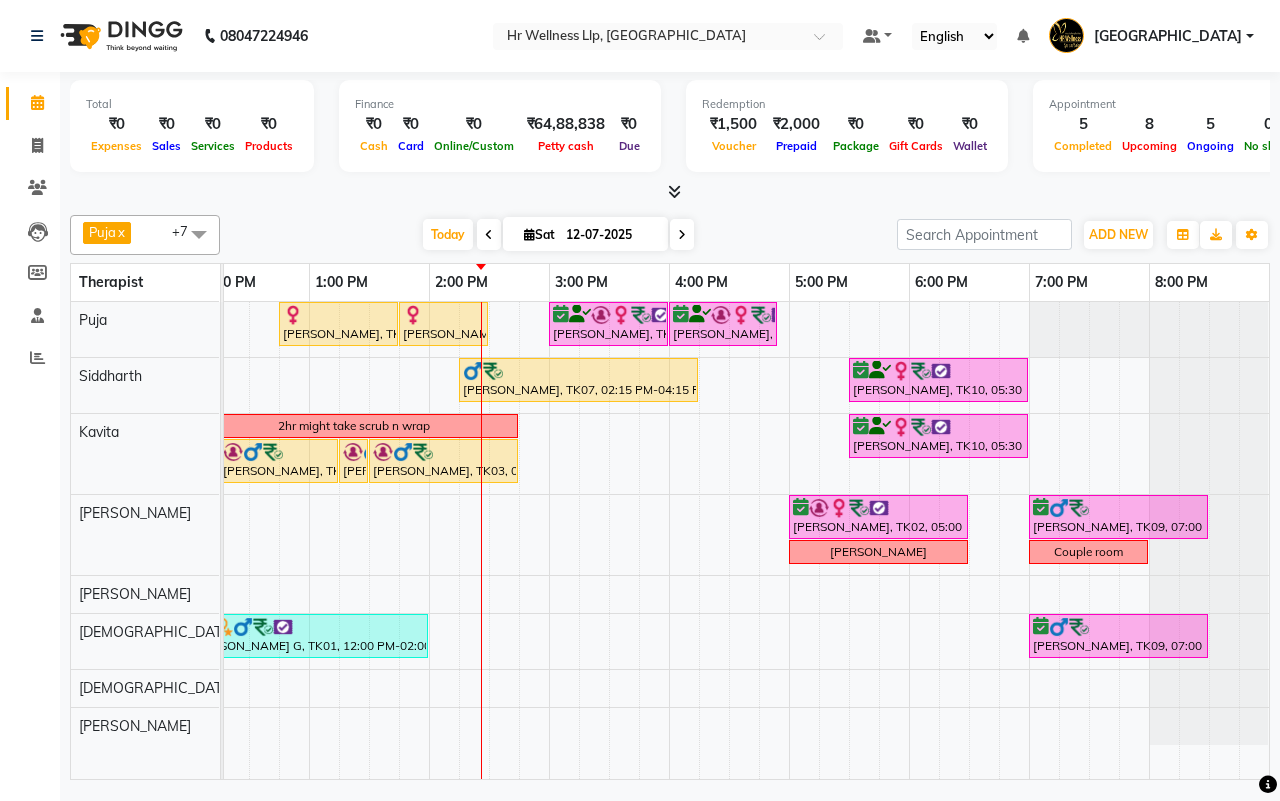 click on "Today  Sat 12-07-2025" at bounding box center [558, 235] 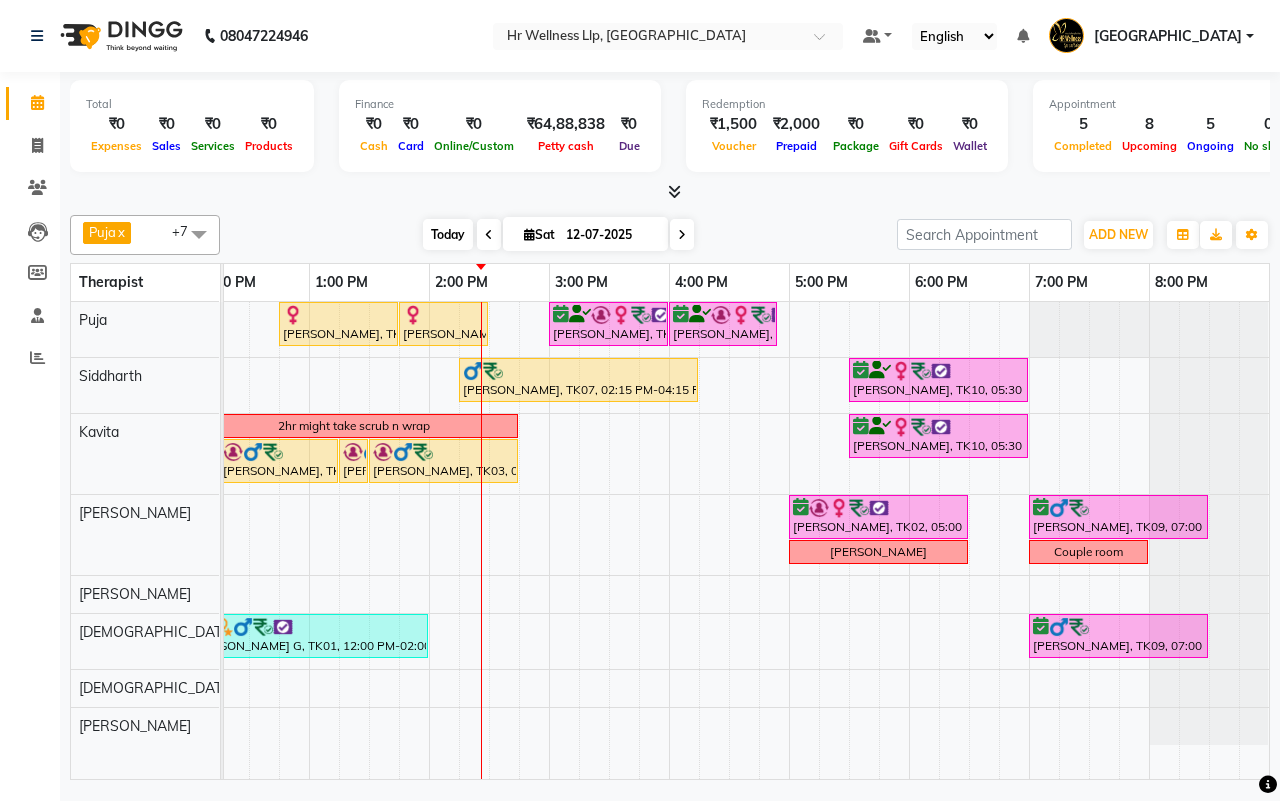 click on "Today" at bounding box center [448, 234] 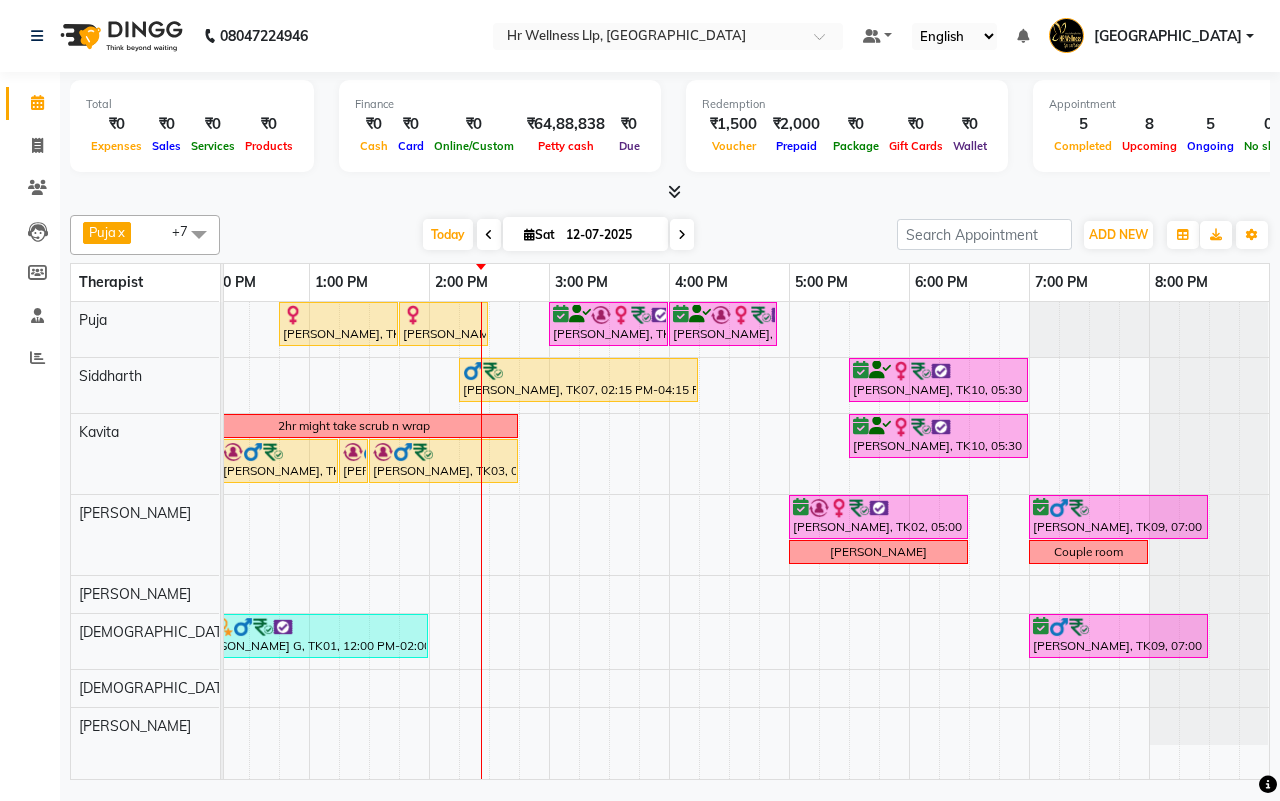 scroll, scrollTop: 0, scrollLeft: 515, axis: horizontal 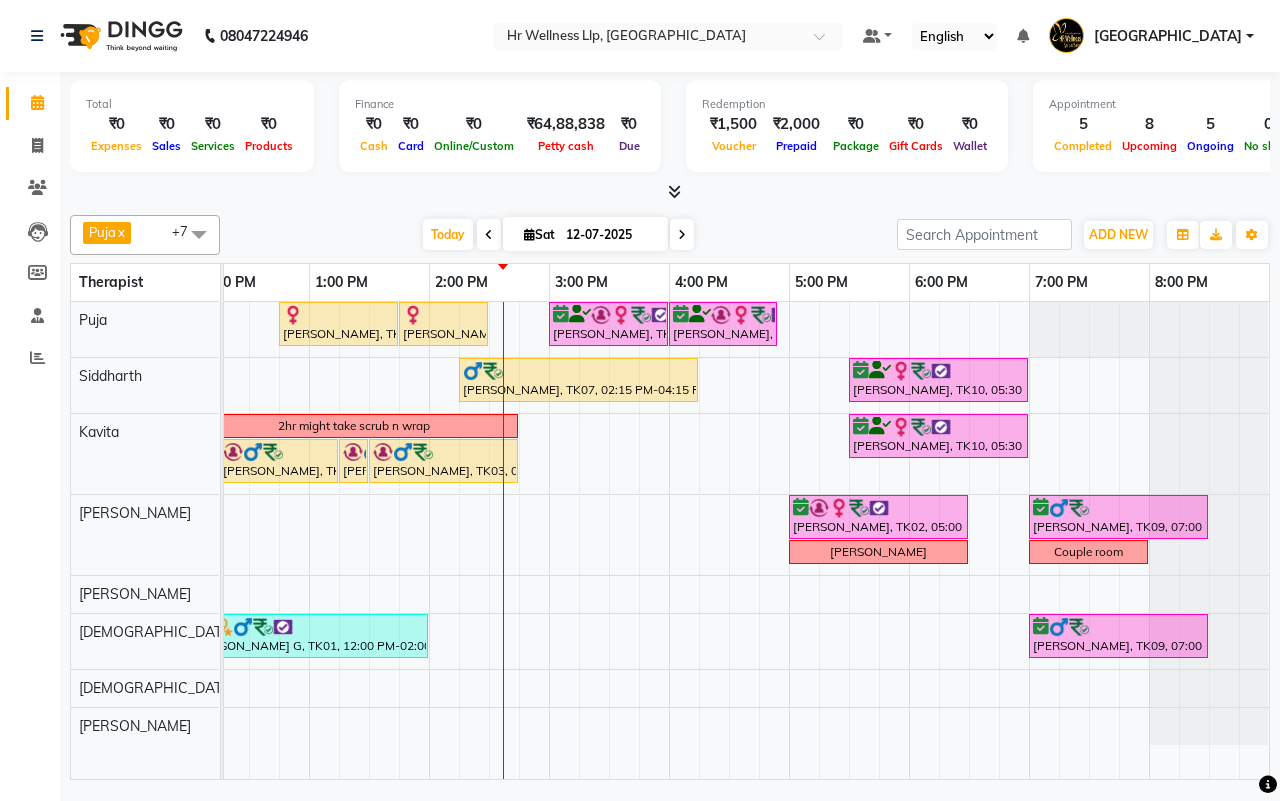 click on "Today  Sat 12-07-2025" at bounding box center [558, 235] 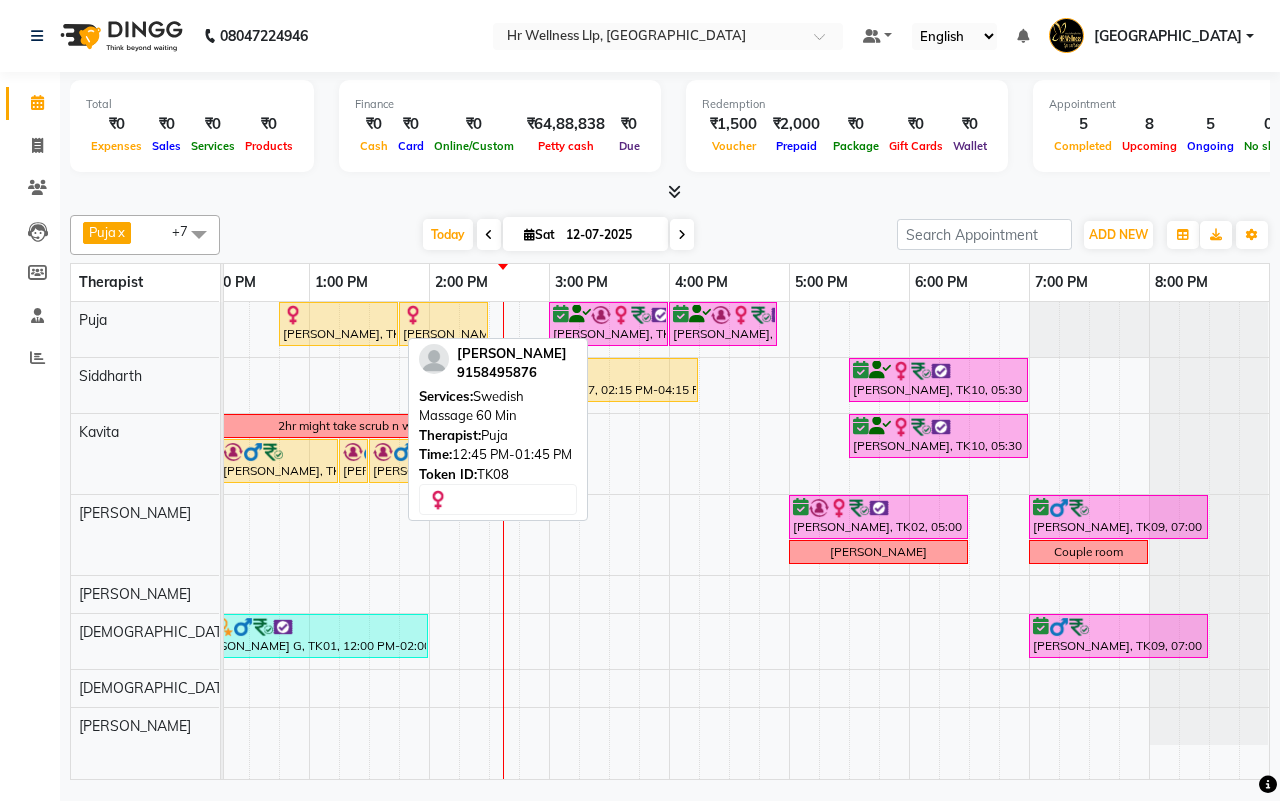 click at bounding box center [338, 315] 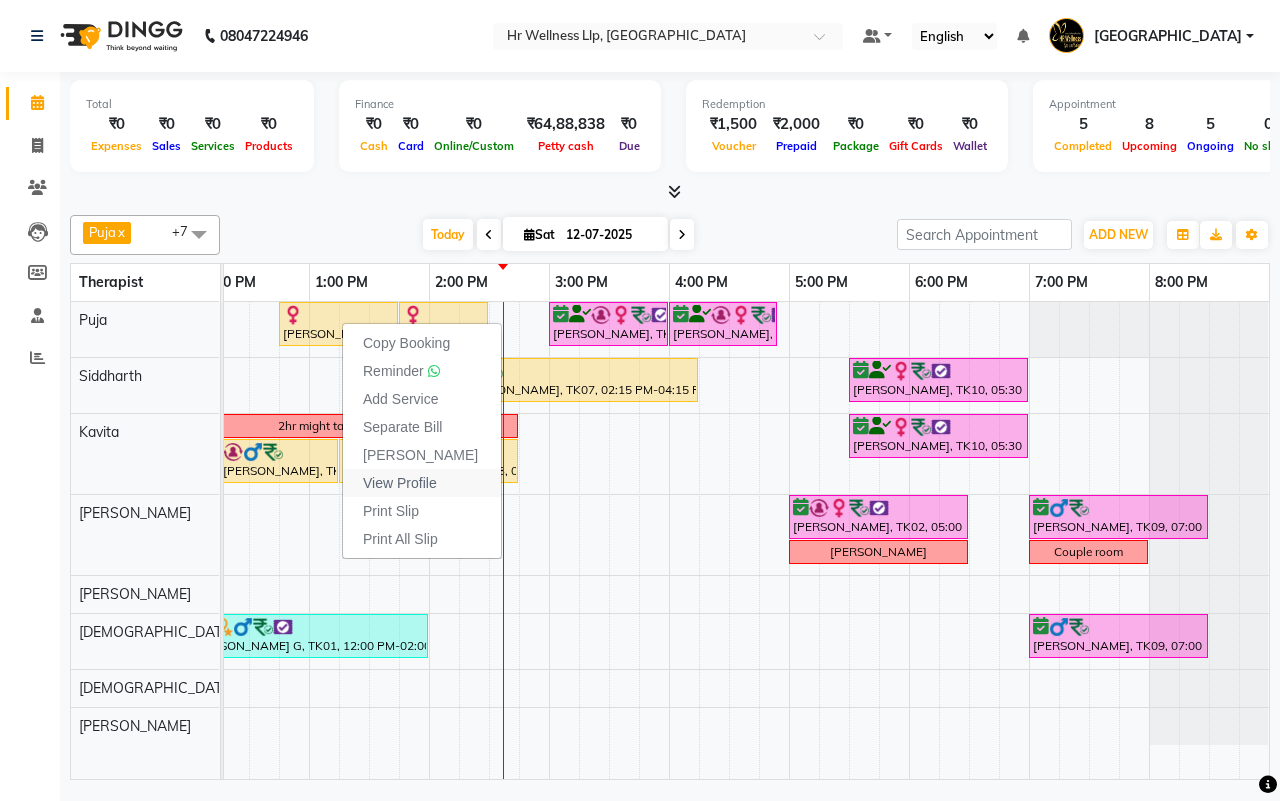 click on "View Profile" at bounding box center [400, 483] 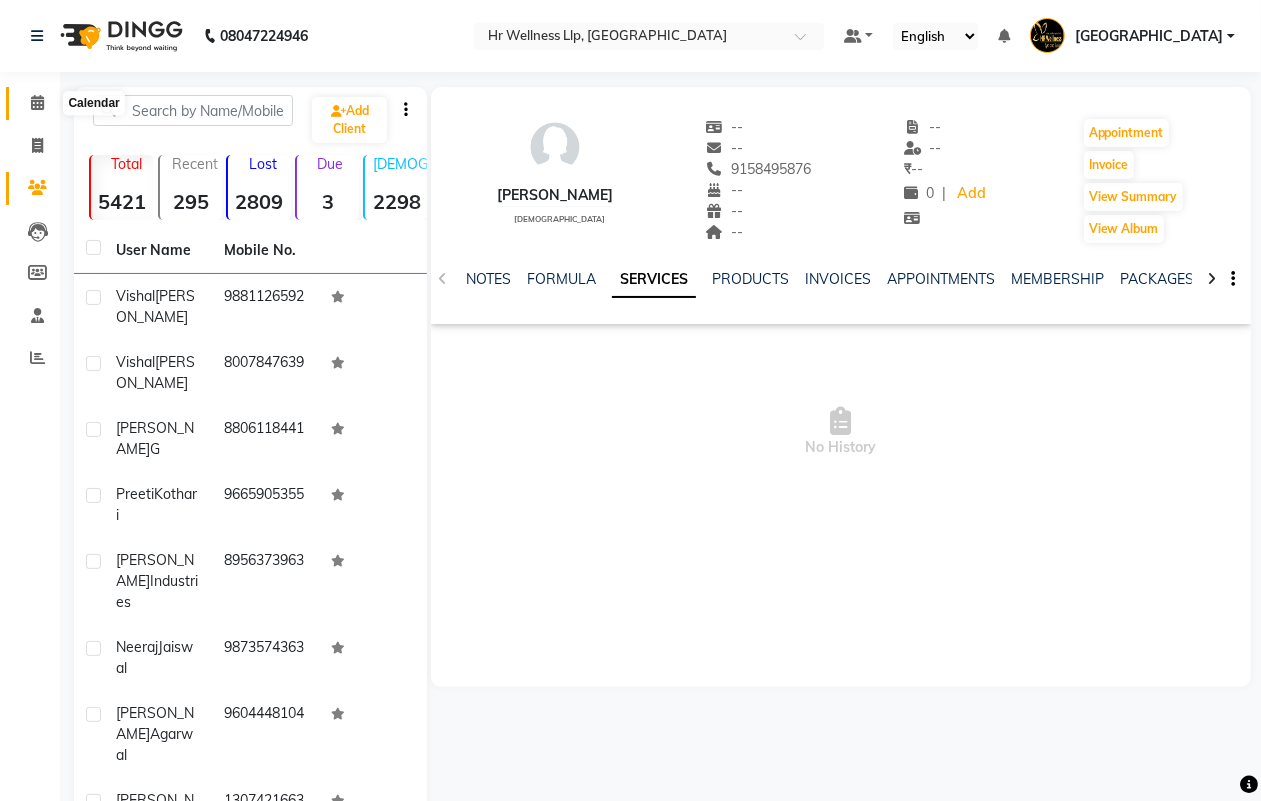 click 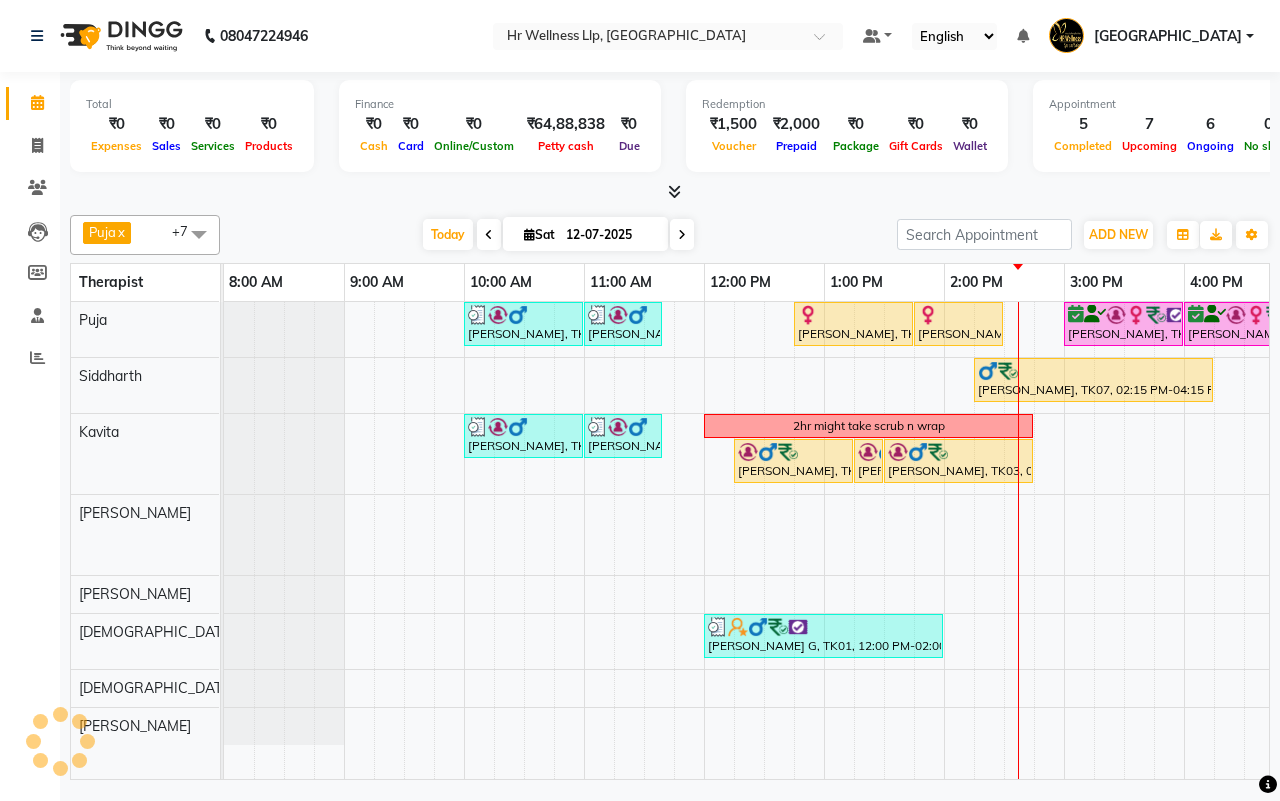 scroll, scrollTop: 0, scrollLeft: 0, axis: both 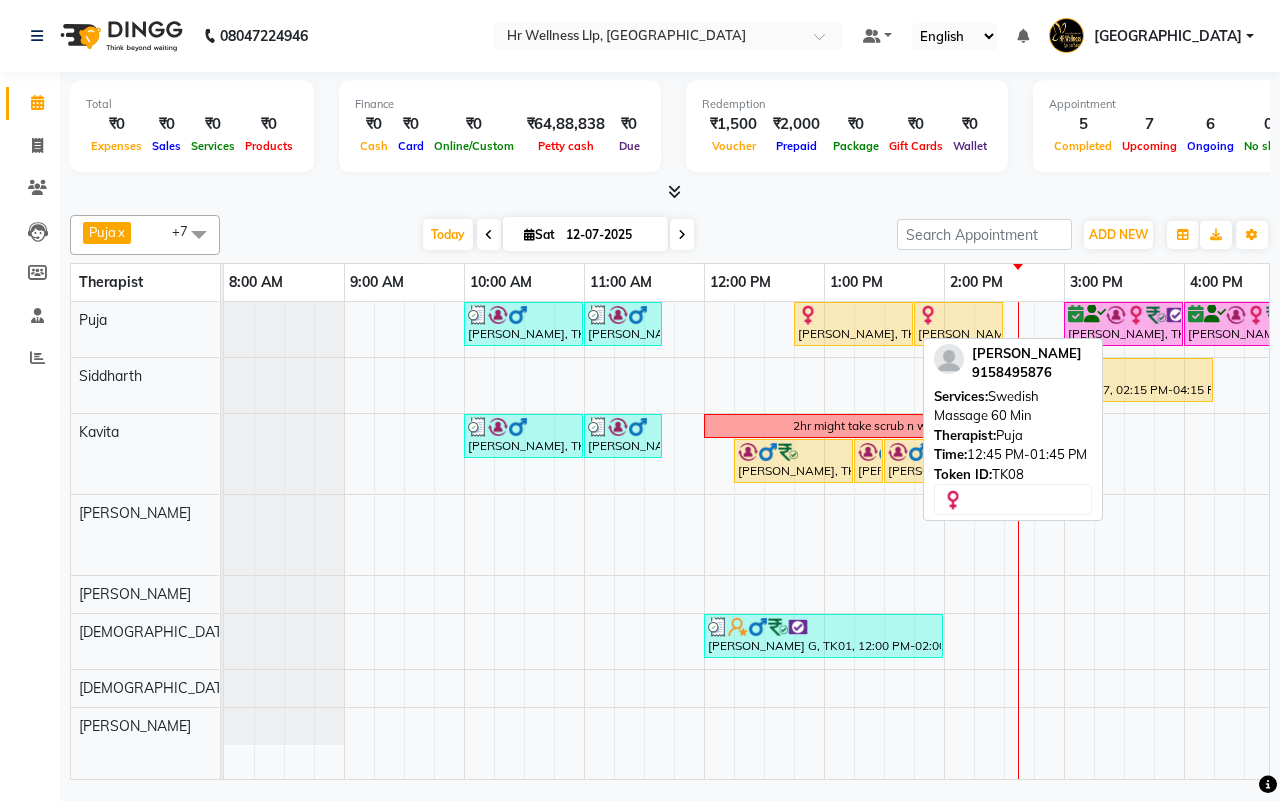 click on "[PERSON_NAME], TK08, 12:45 PM-01:45 PM, Swedish Massage 60 Min" at bounding box center (853, 324) 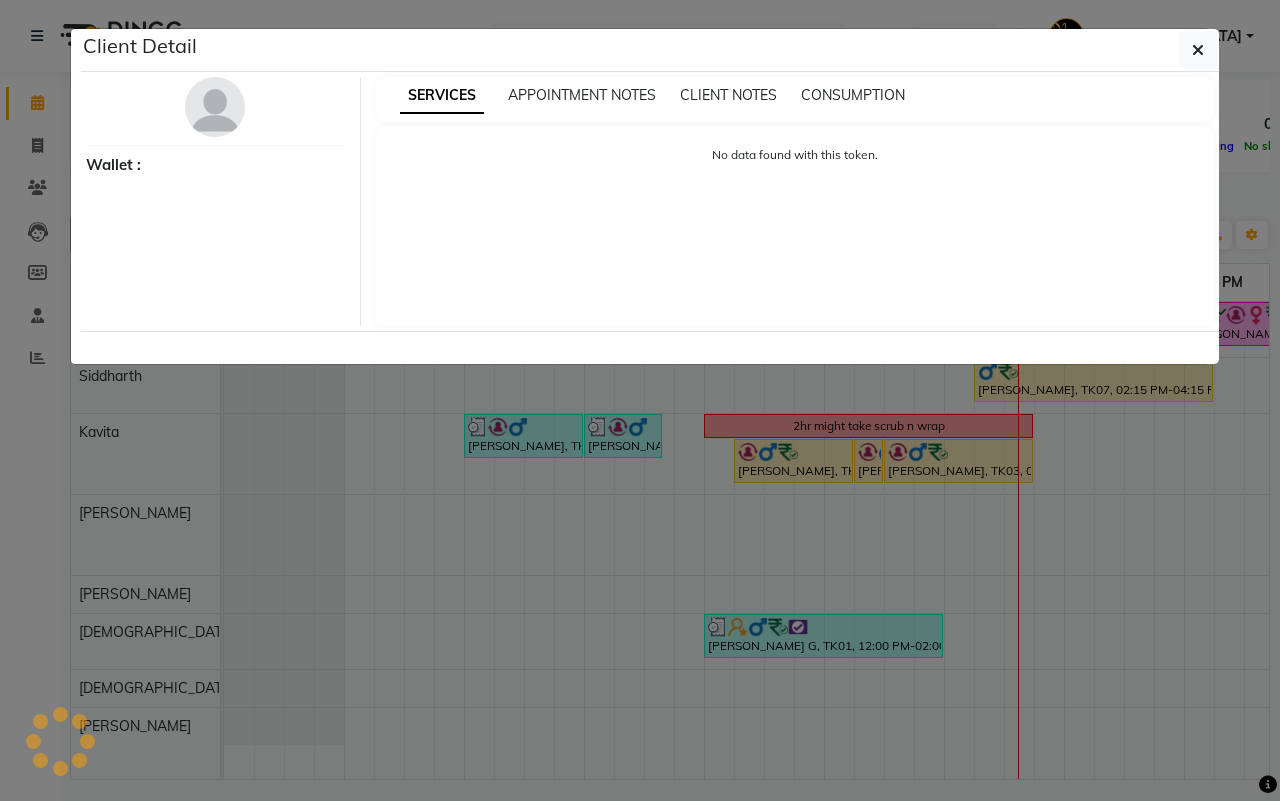 select on "1" 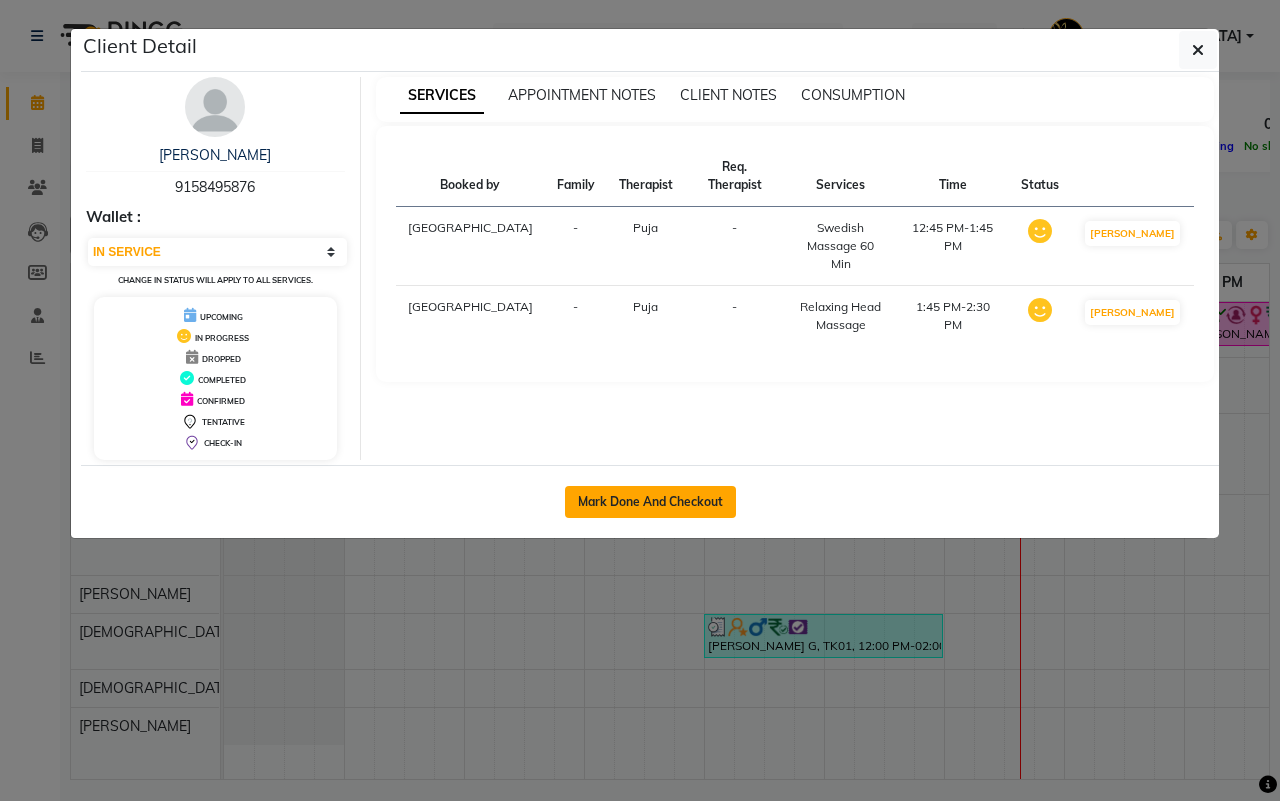click on "Mark Done And Checkout" 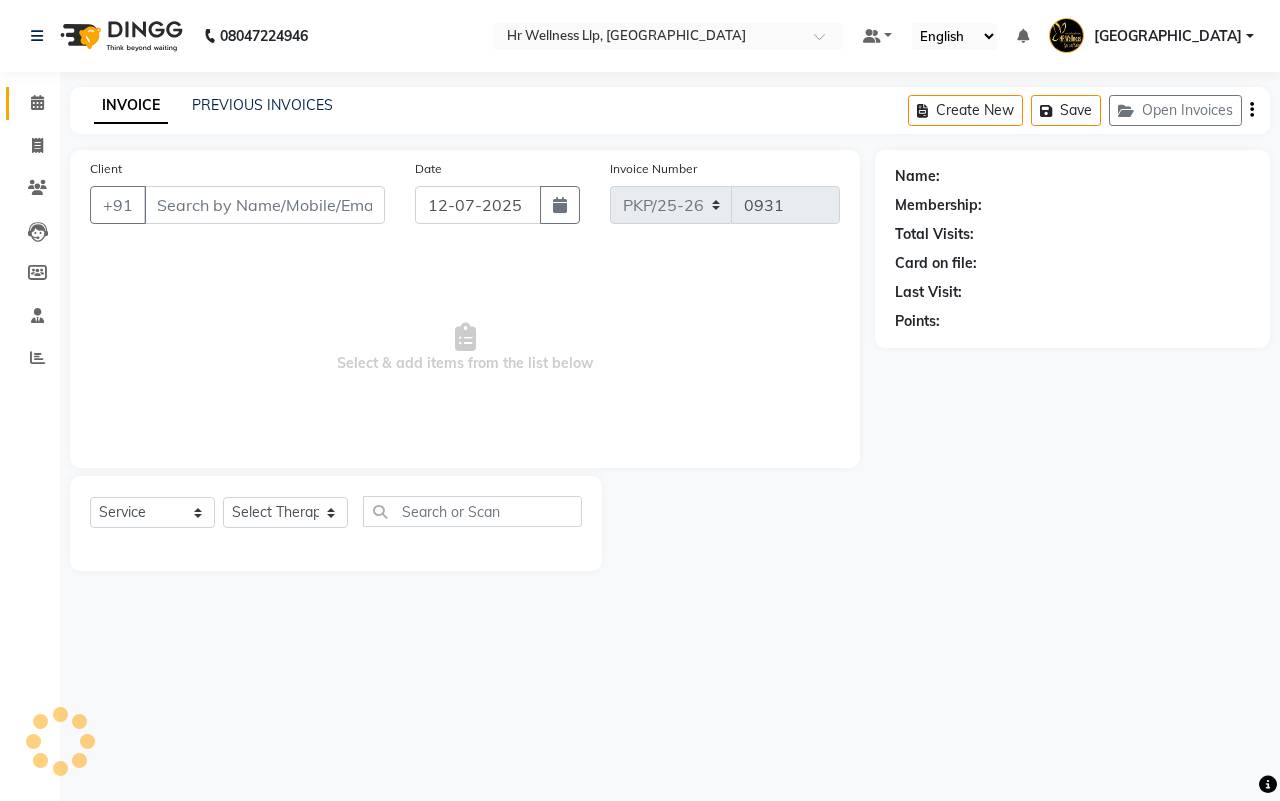 type on "9158495876" 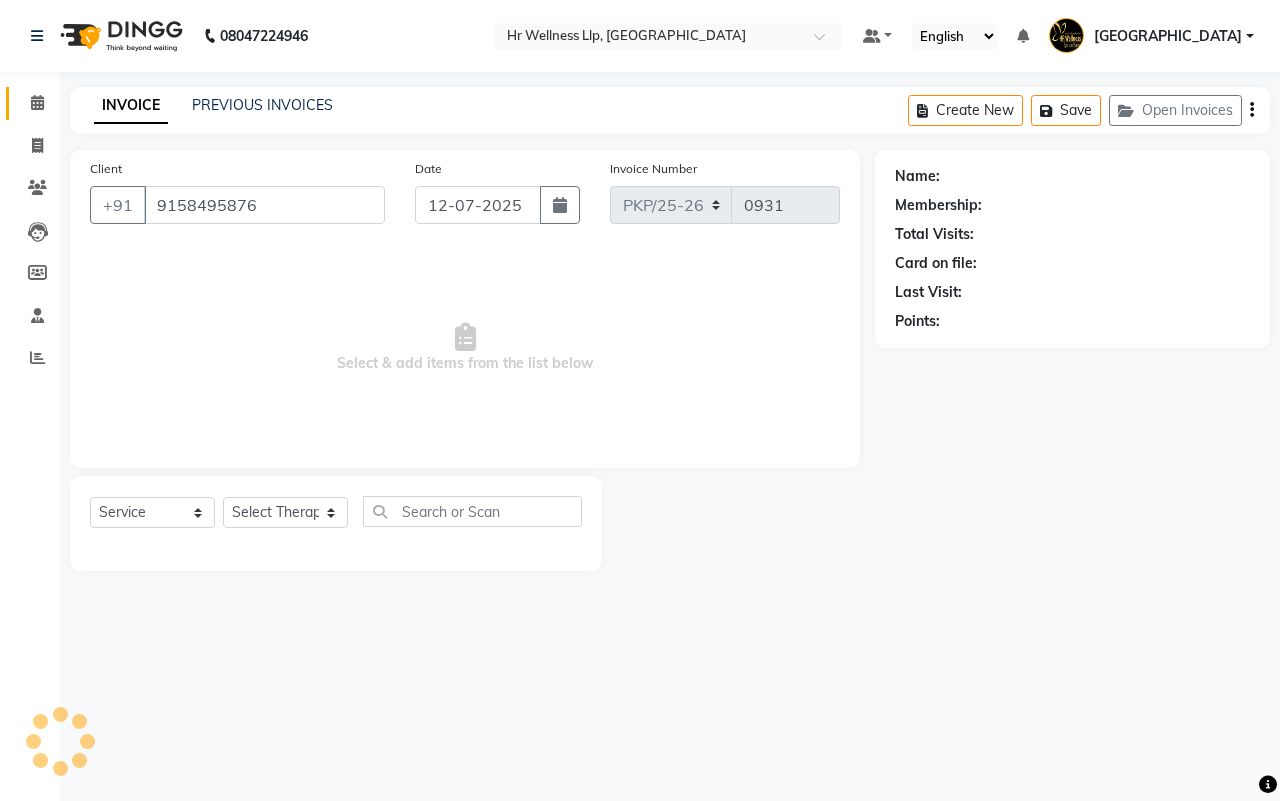 select on "16488" 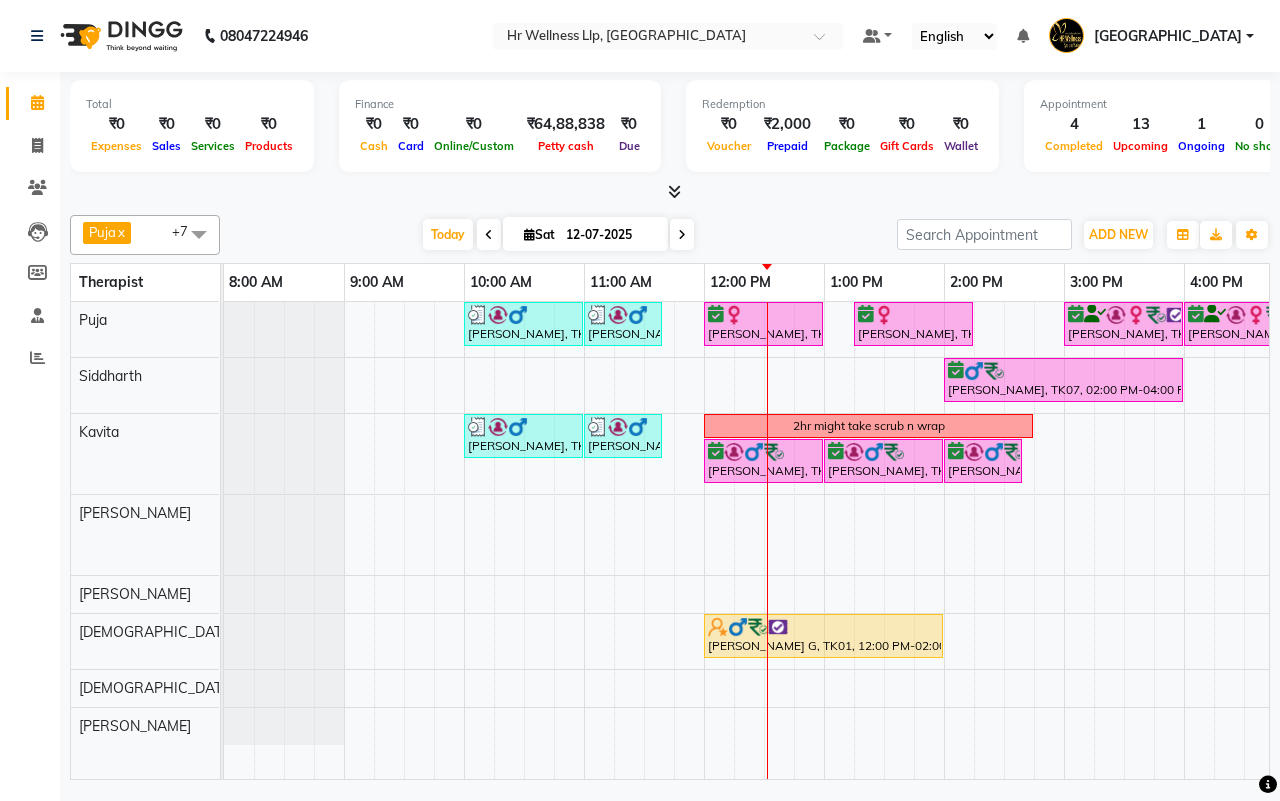 scroll, scrollTop: 0, scrollLeft: 0, axis: both 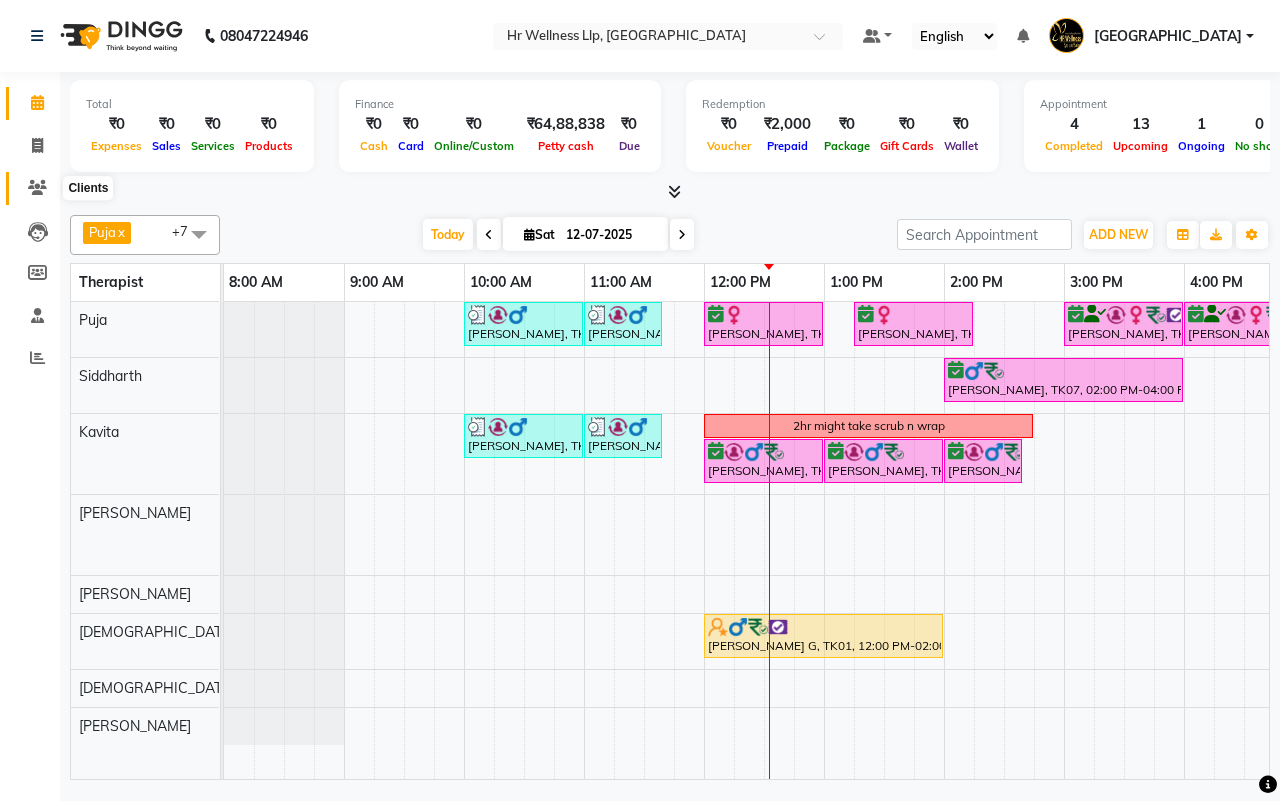 click 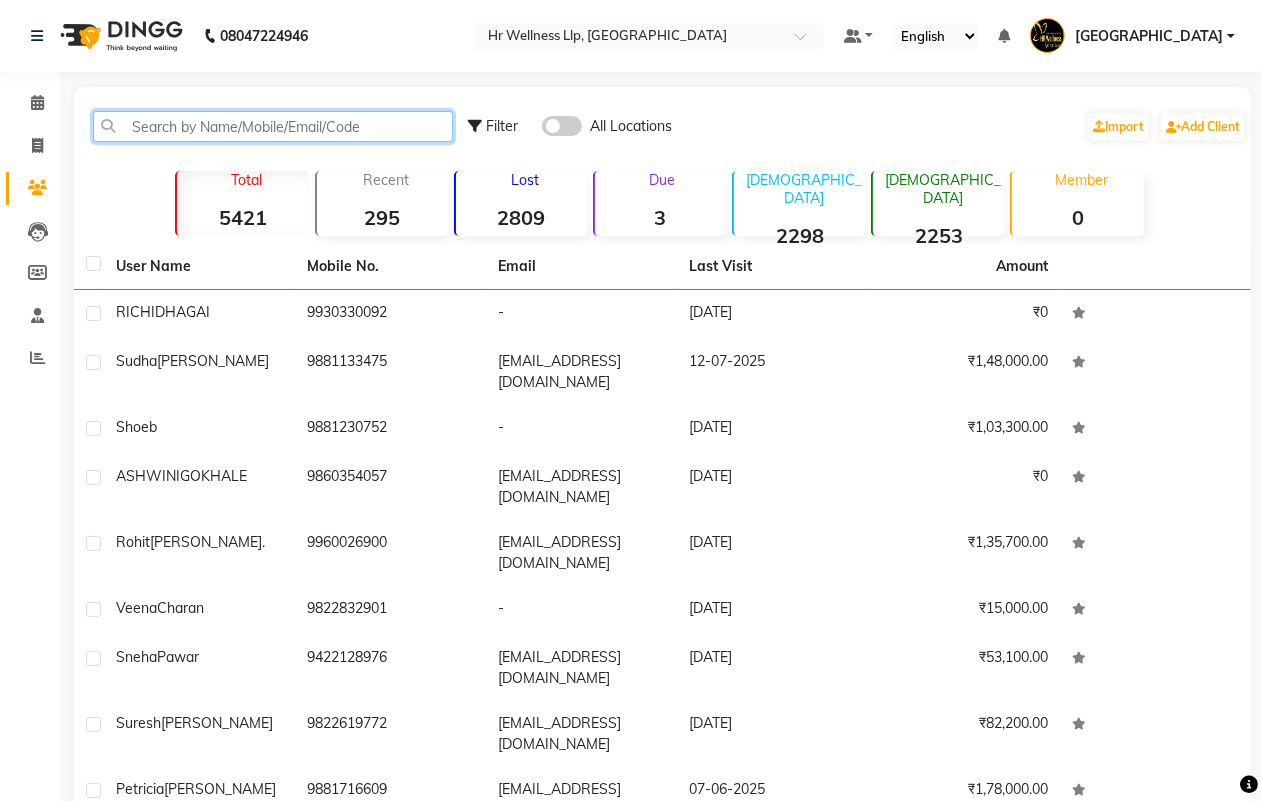 paste on "87675 12101" 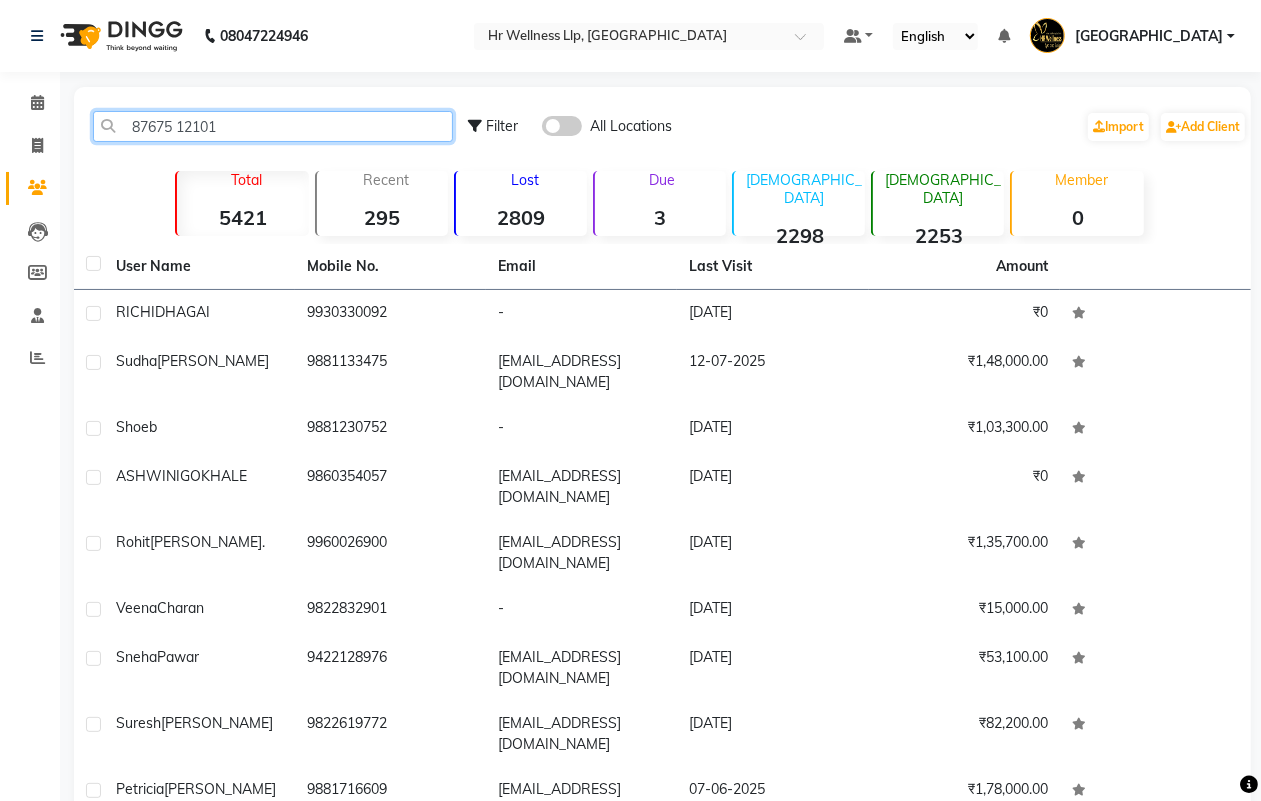 click on "87675 12101" 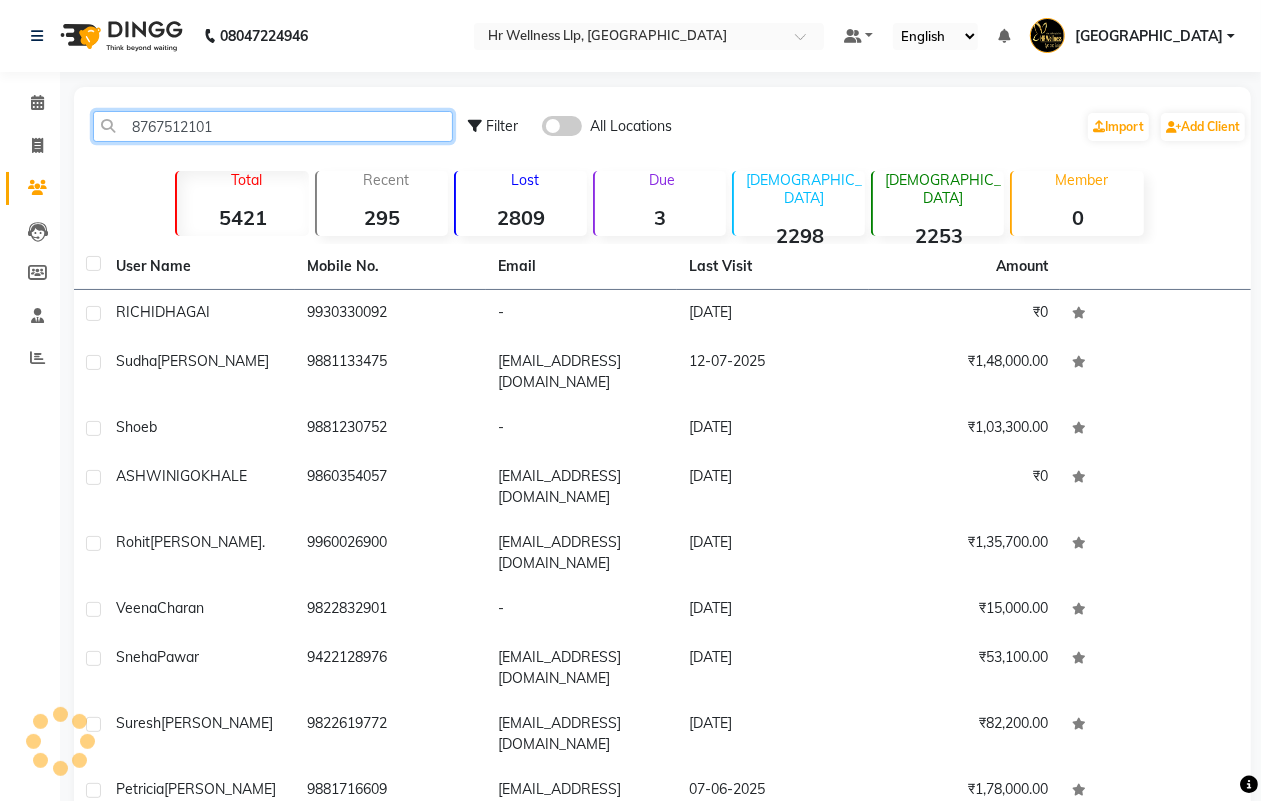 type on "8767512101" 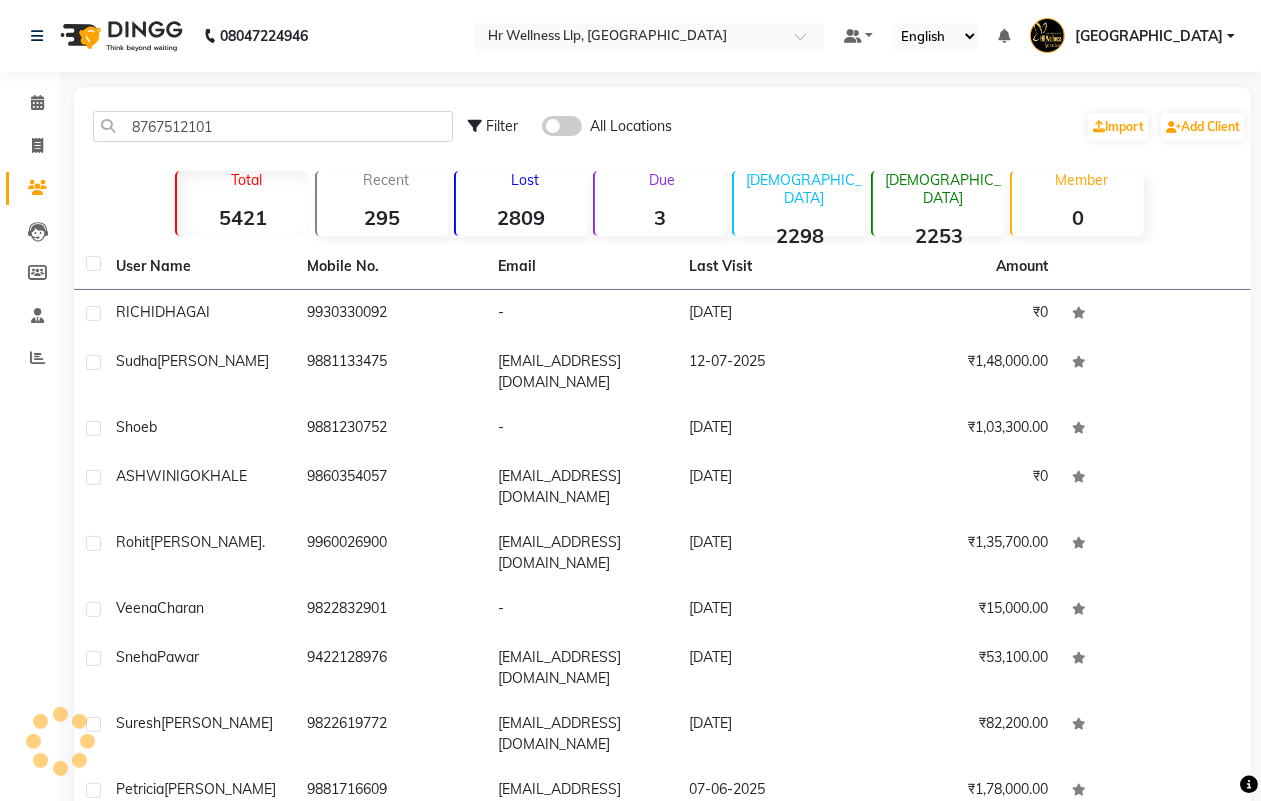 click on "8767512101 Filter All Locations  Import   Add Client   Total  5421  Recent  295  Lost  2809  Due  3  Male  2298  Female  2253  Member  0 User Name Mobile No. Email Last Visit Amount RICHI  DHAGAI   9930330092   -   12-01-2025   ₹0  Sudha  Sharma   9881133475   sudha1003@gmail.com   12-07-2025   ₹1,48,000.00  Shoeb     9881230752   -   06-07-2025   ₹1,03,300.00  ASHWINI  GOKHALE   9860354057   amgokhale@yahoo.com   12-02-2025   ₹0  Rohit  Gupta.   9960026900   rohit689@gmail.com   19-04-2025   ₹1,35,700.00  Veena  Charan   9822832901   -   10-09-2017   ₹15,000.00  Sneha  Pawar   9422128976   sneha24pawar@gmail.com   18-05-2025   ₹53,100.00  Suresh  Yadav   9822619772   skydavpune@yahoo.co.in   29-06-2025   ₹82,200.00  Petricia  Mathew   9881716609   patsy_mathew@yahoo.co.in   07-06-2025   ₹1,78,000.00  Namrata  Rajput   9011692035   nchandanshiv@gmail.com   21-06-2025   ₹62,200.00   Previous   Next   10   50   100" 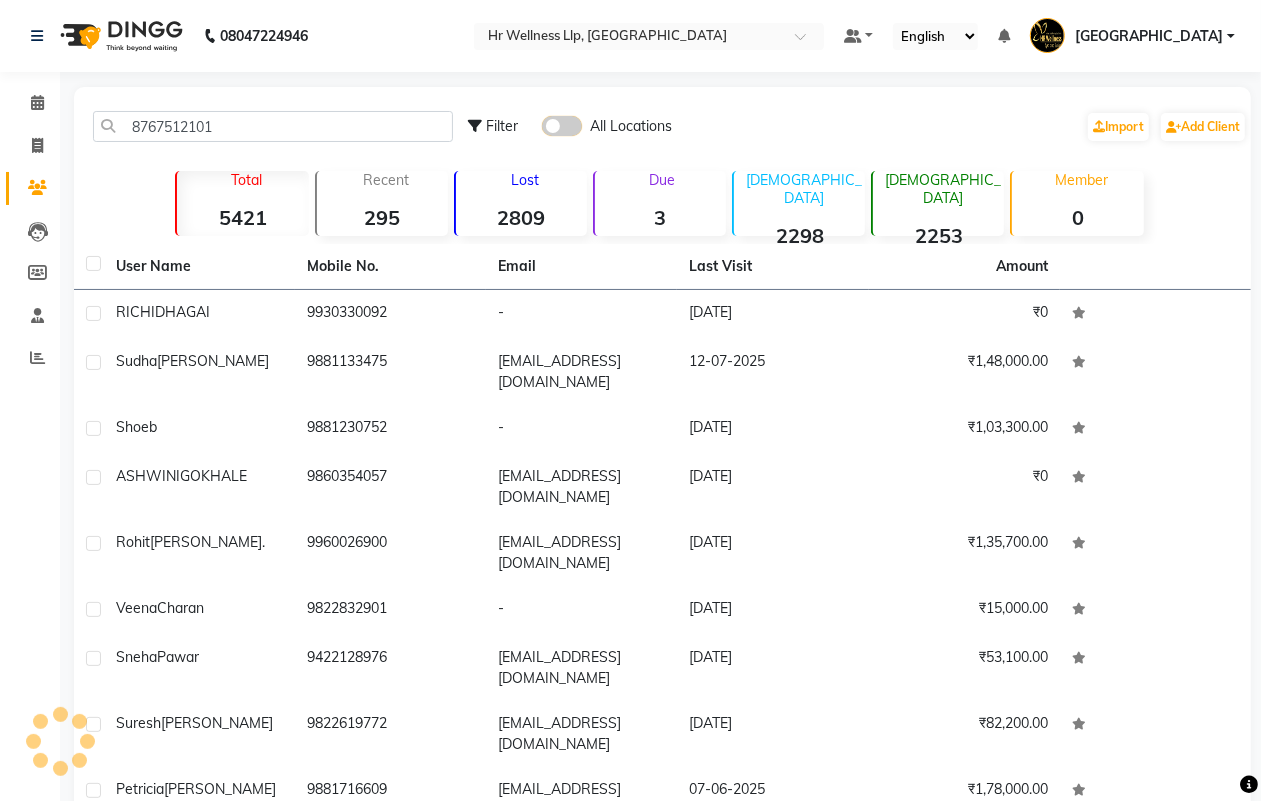 click 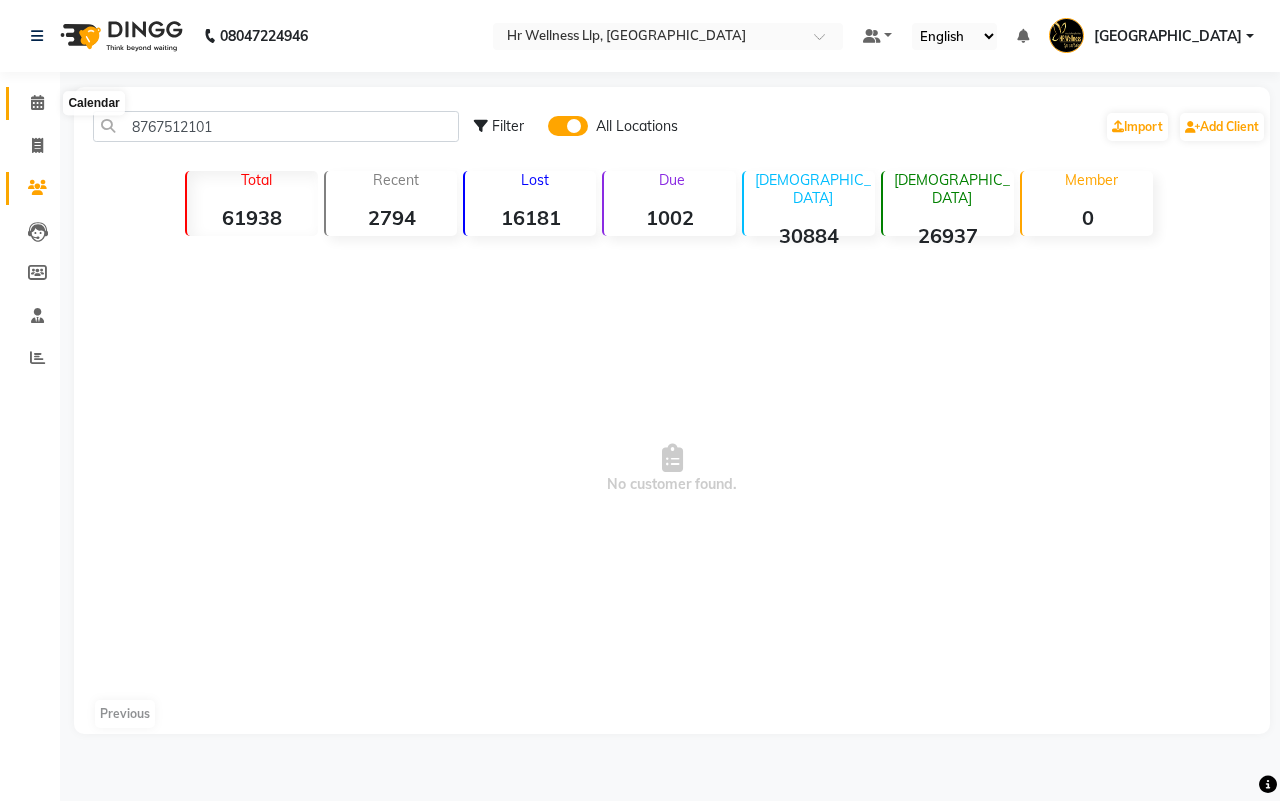 click 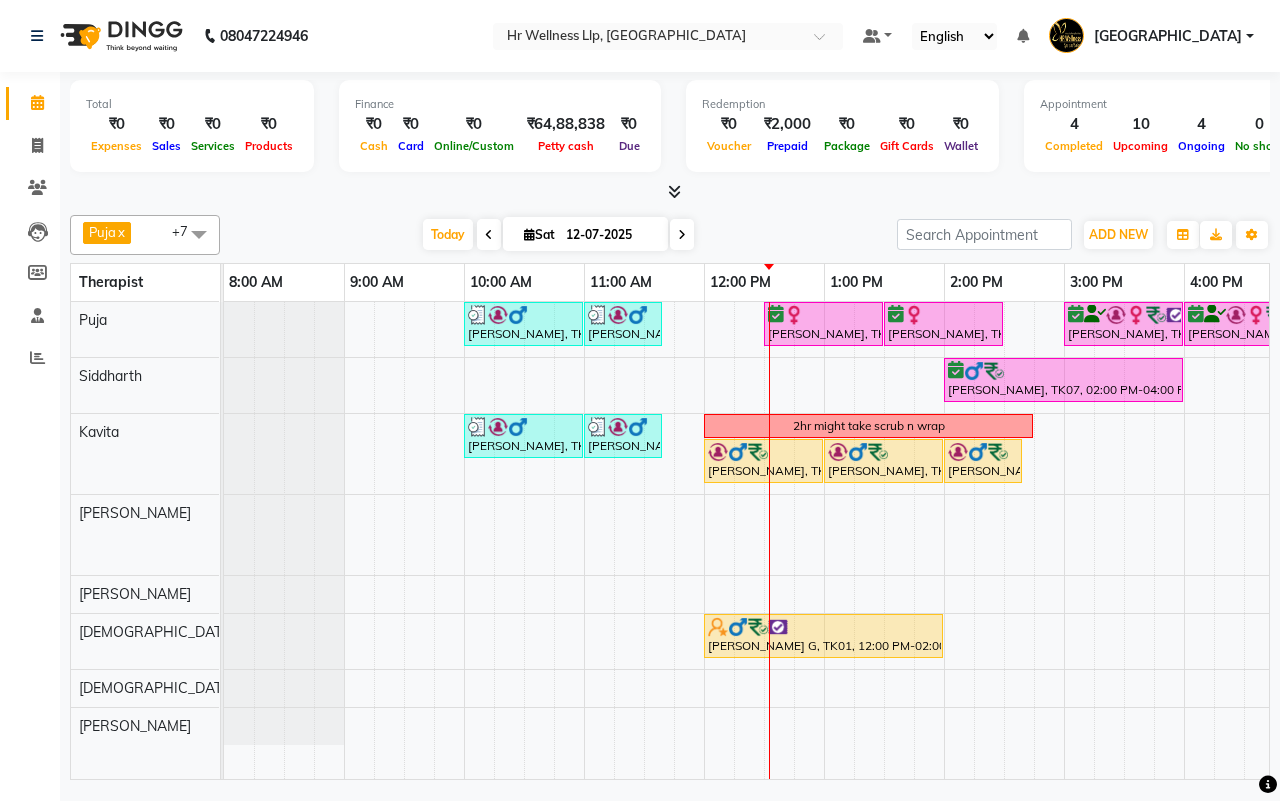 click on "[DATE]  [DATE]" at bounding box center (558, 235) 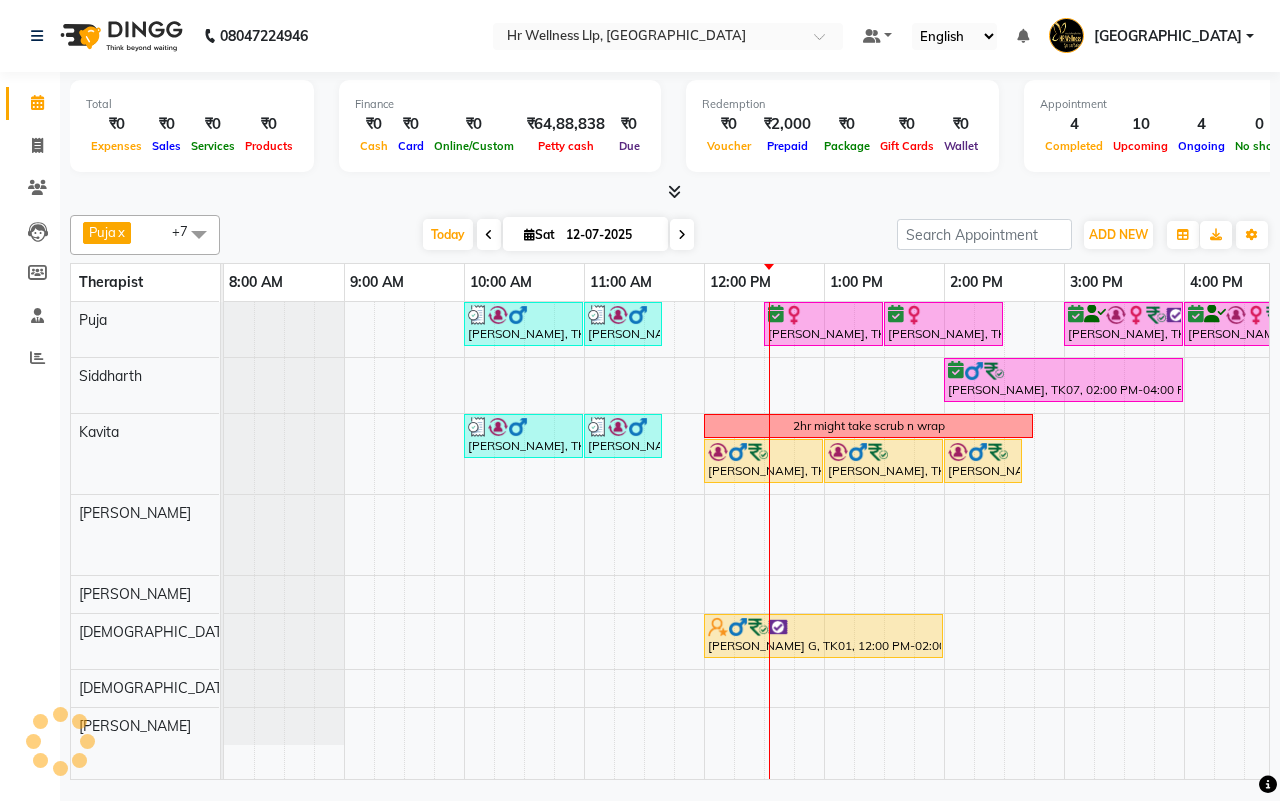 scroll, scrollTop: 0, scrollLeft: 255, axis: horizontal 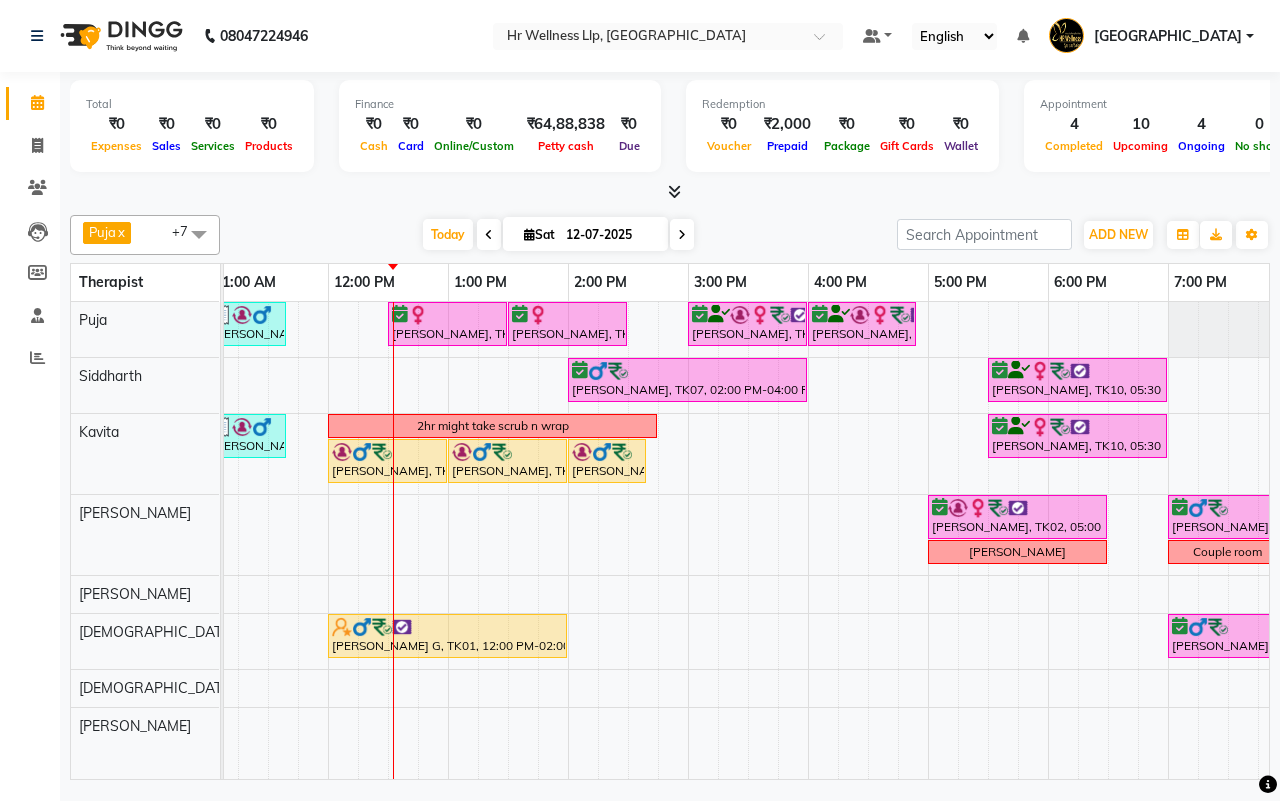 click on "[DATE]  [DATE]" at bounding box center [558, 235] 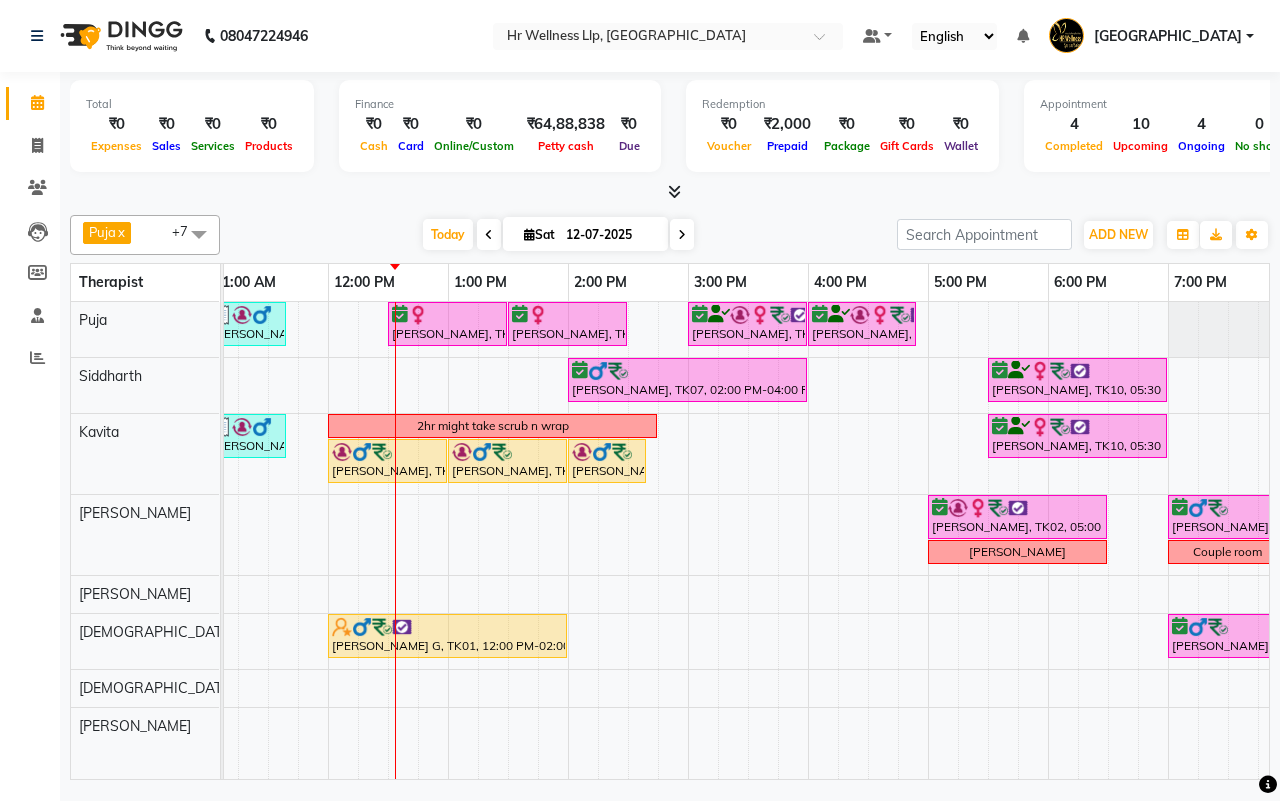 click on "[DATE]  [DATE]" at bounding box center [558, 235] 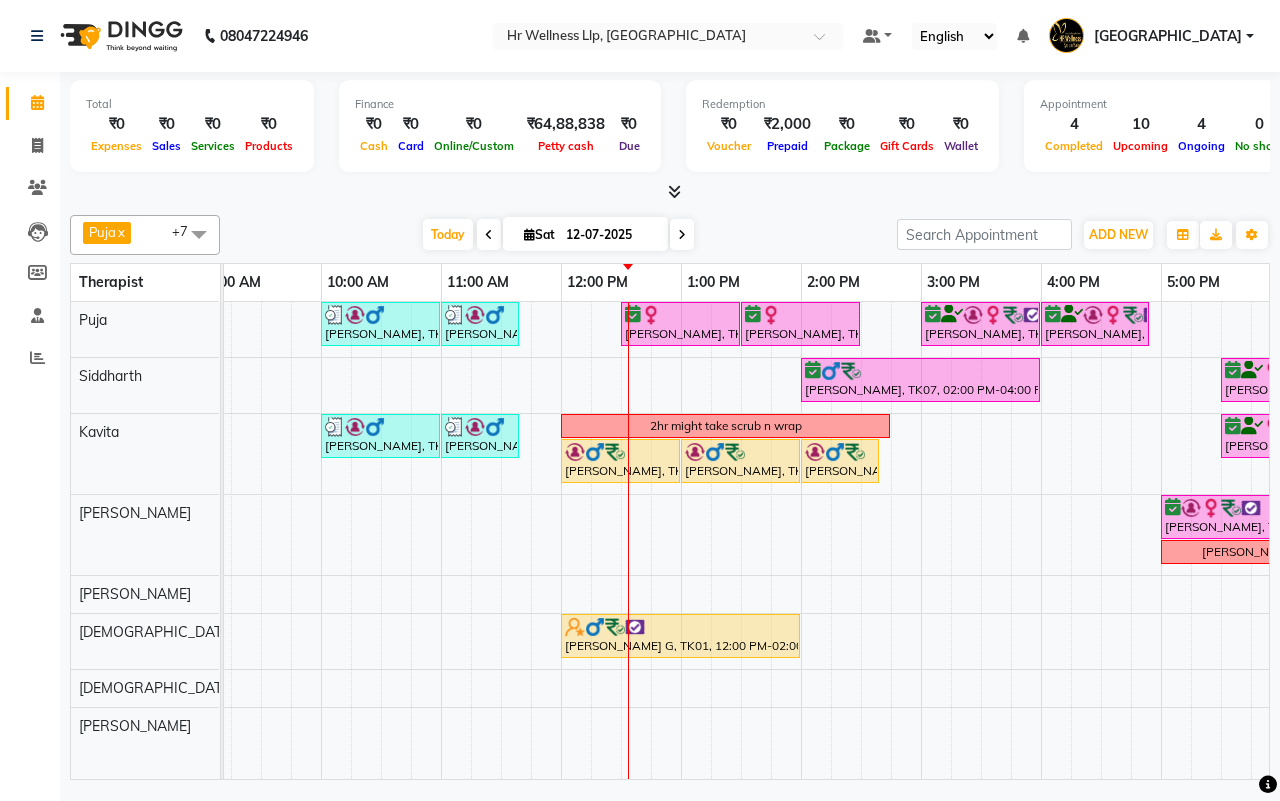 click on "[DATE]  [DATE]" at bounding box center (558, 235) 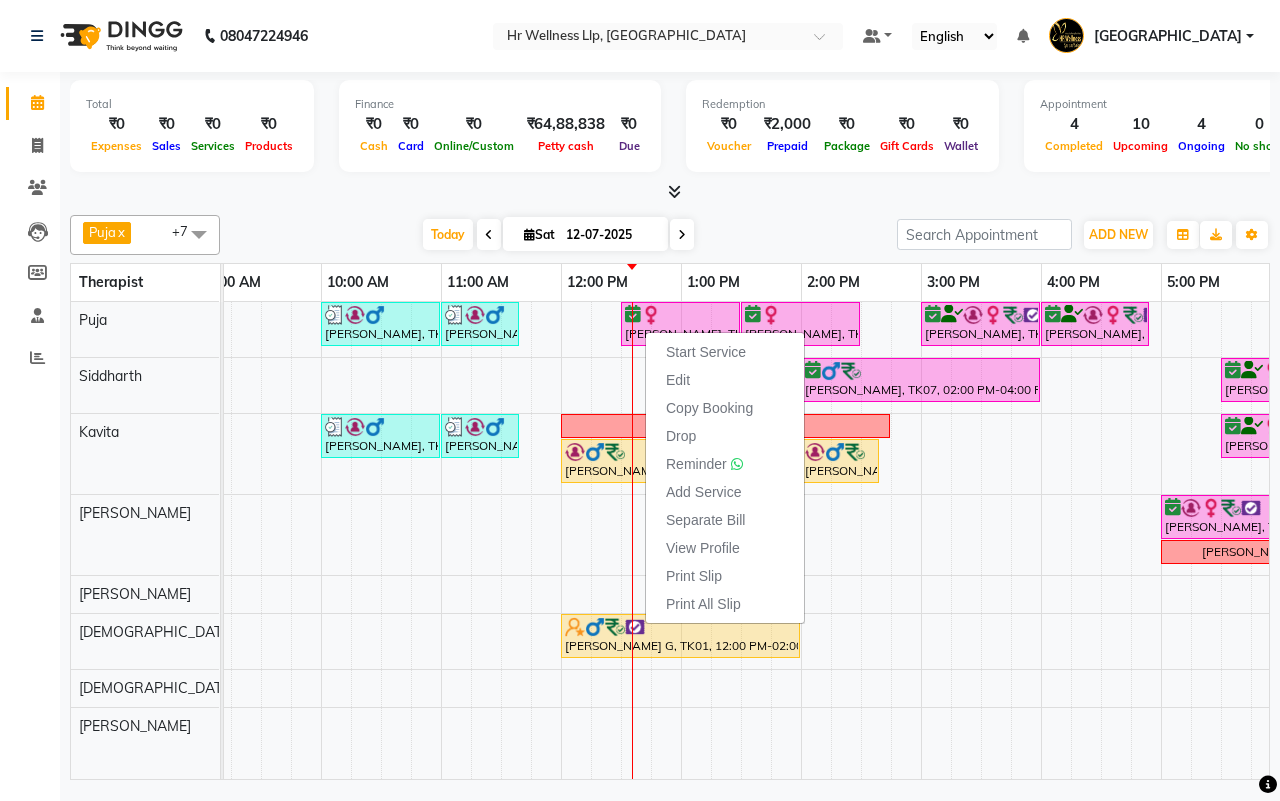 drag, startPoint x: 645, startPoint y: 330, endPoint x: 411, endPoint y: 293, distance: 236.90715 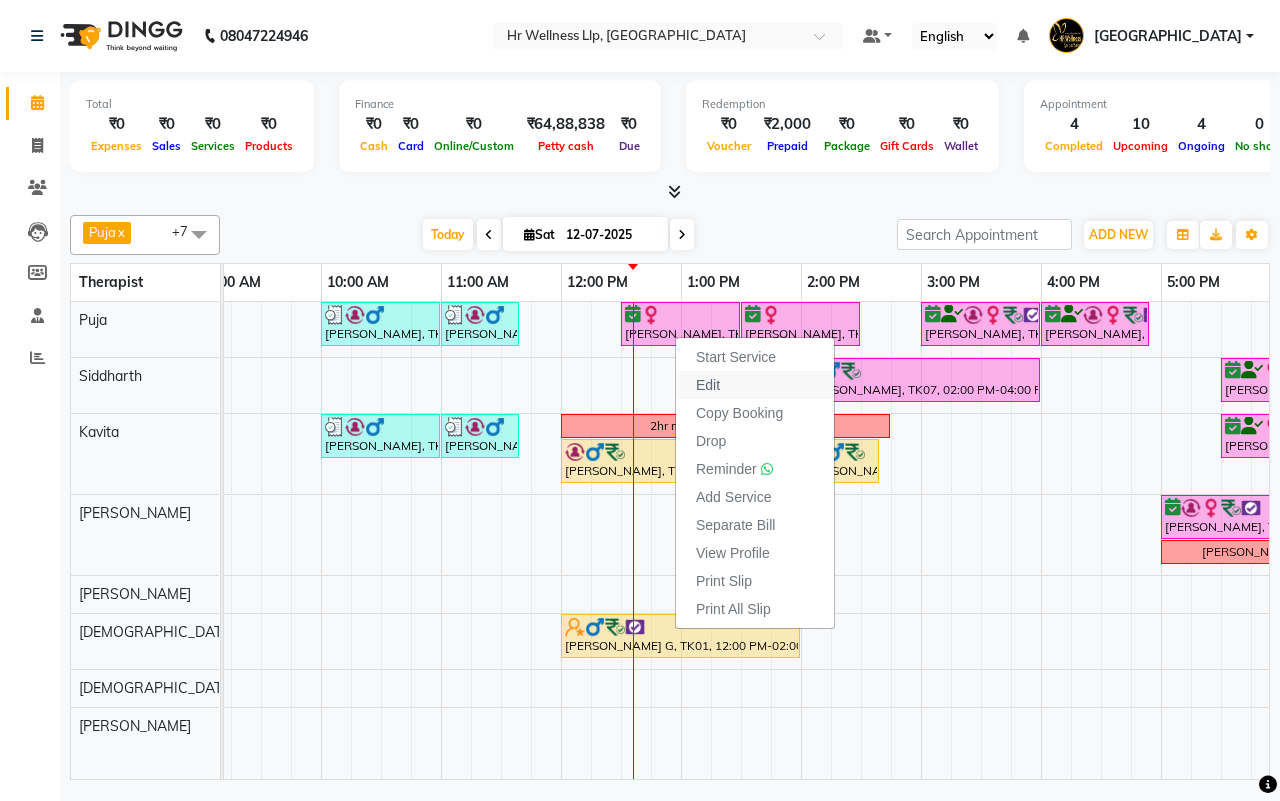 click on "Edit" at bounding box center (708, 385) 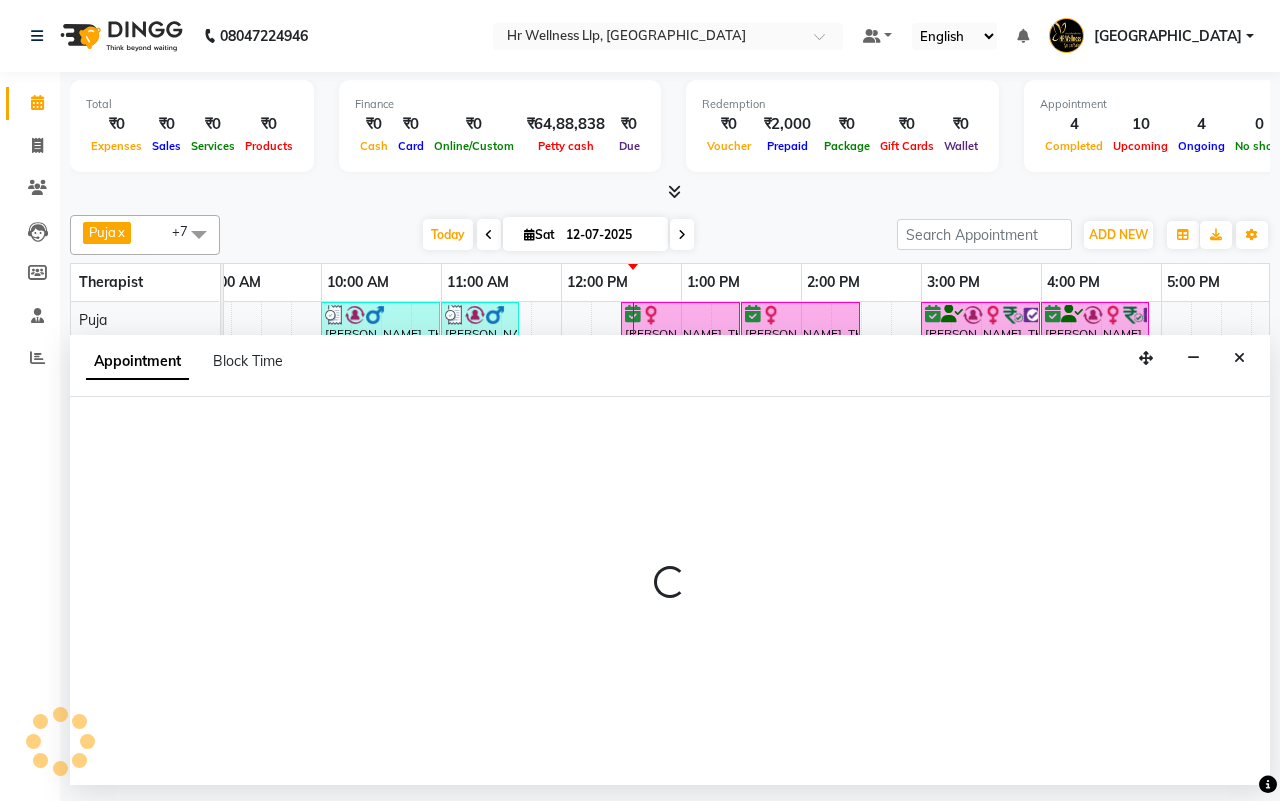 select on "confirm booking" 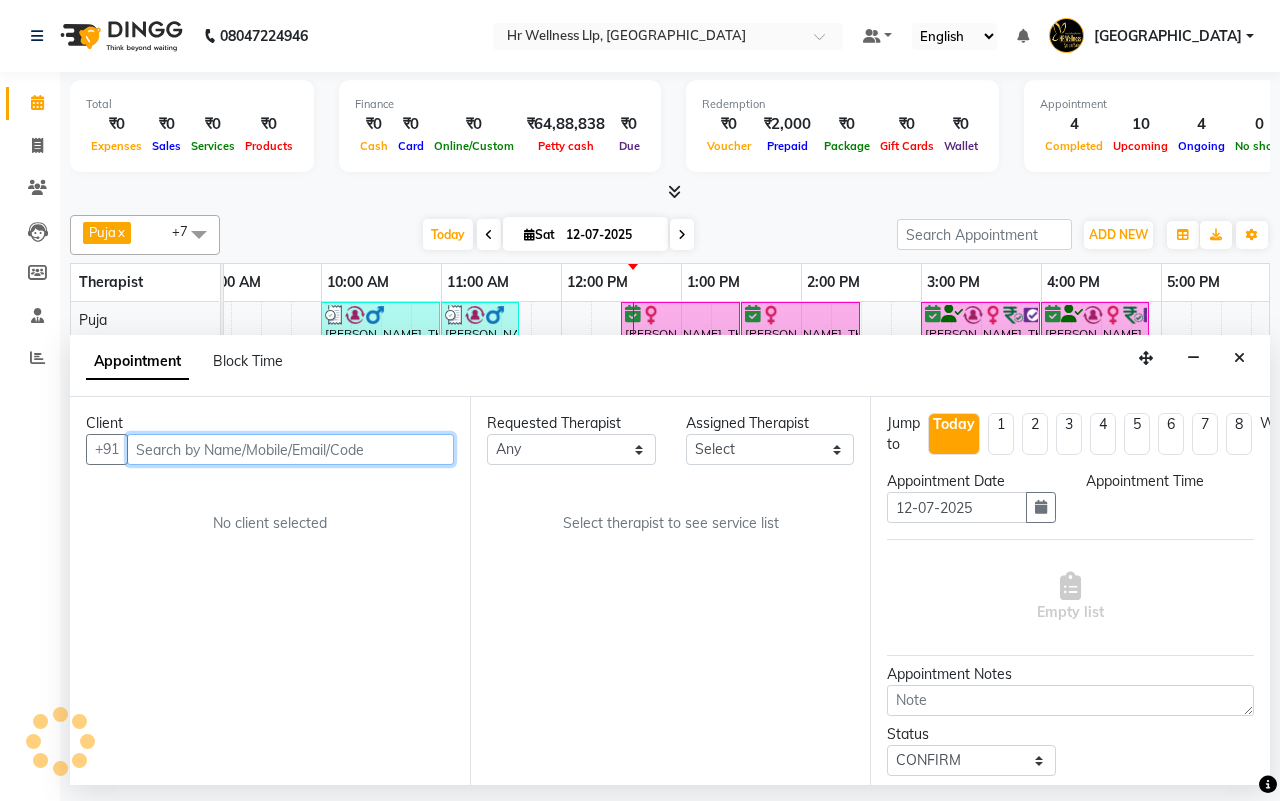 select on "16488" 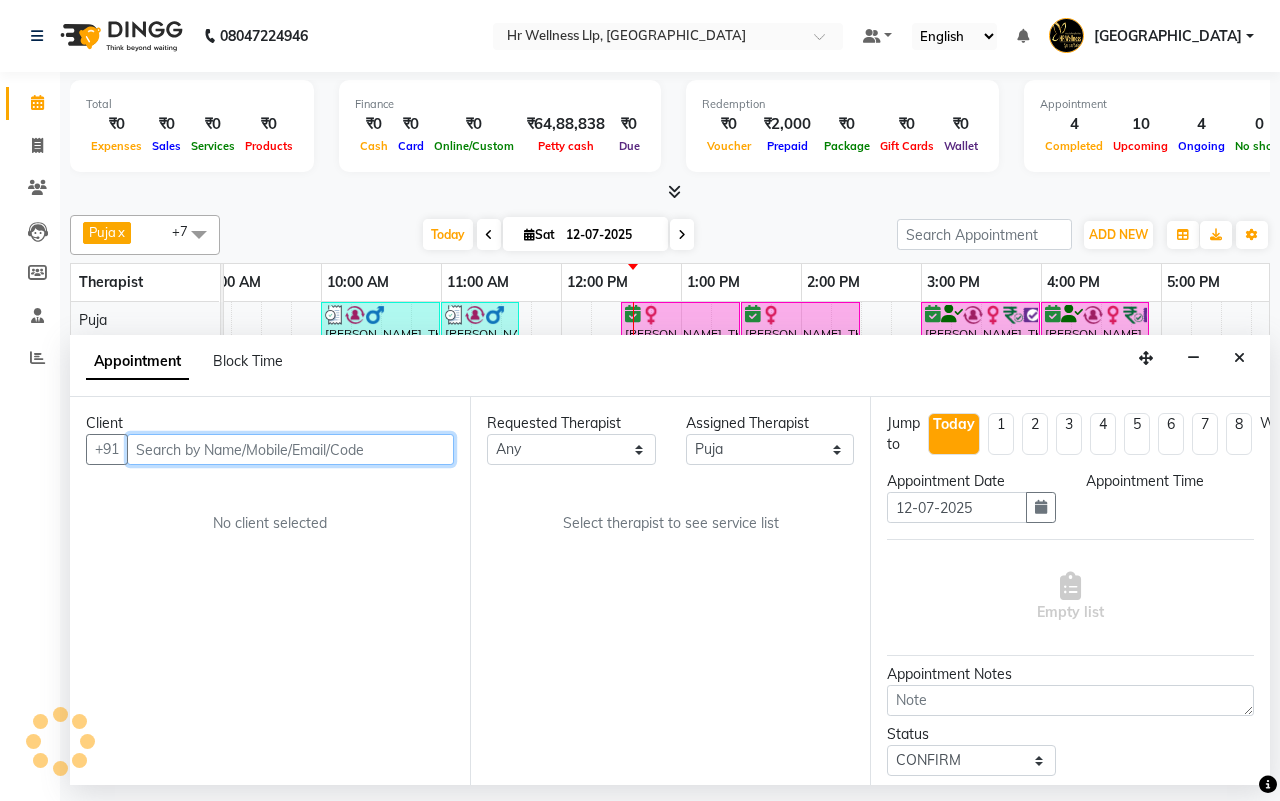 scroll, scrollTop: 0, scrollLeft: 481, axis: horizontal 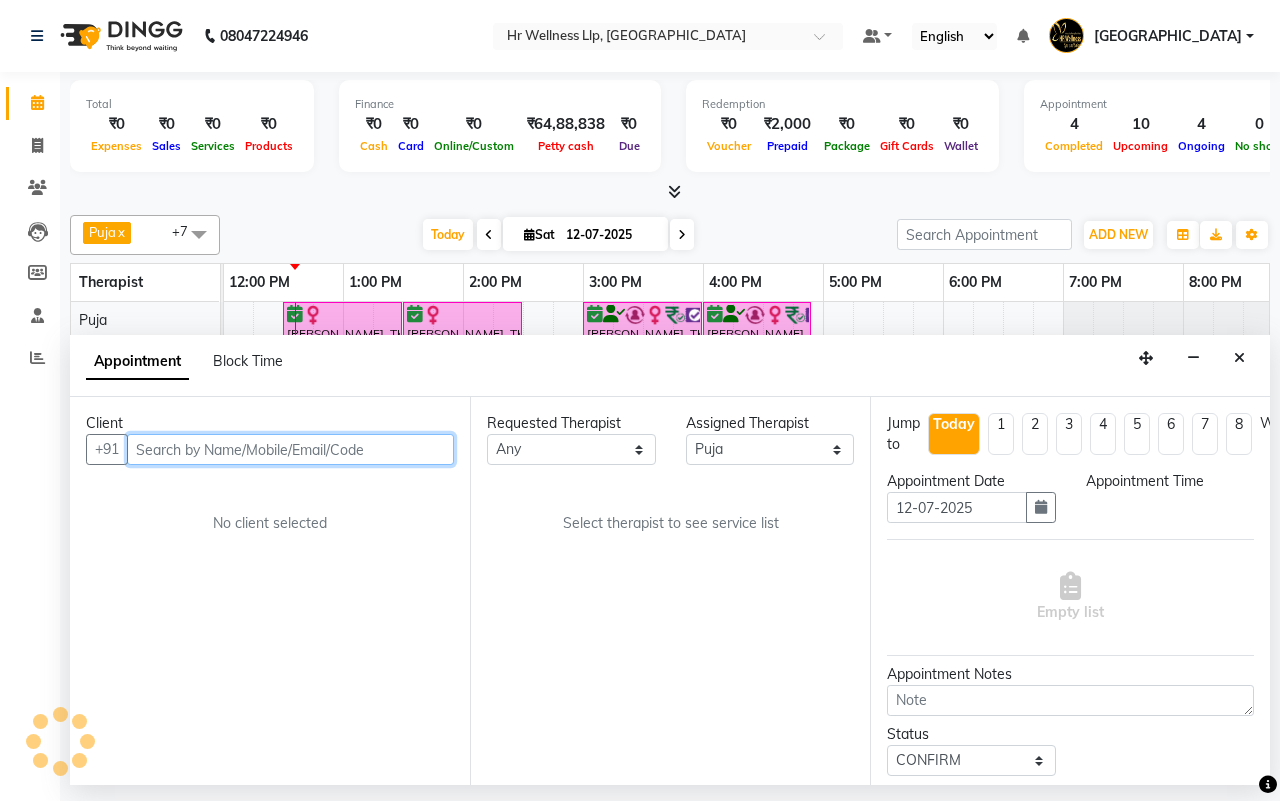 select on "750" 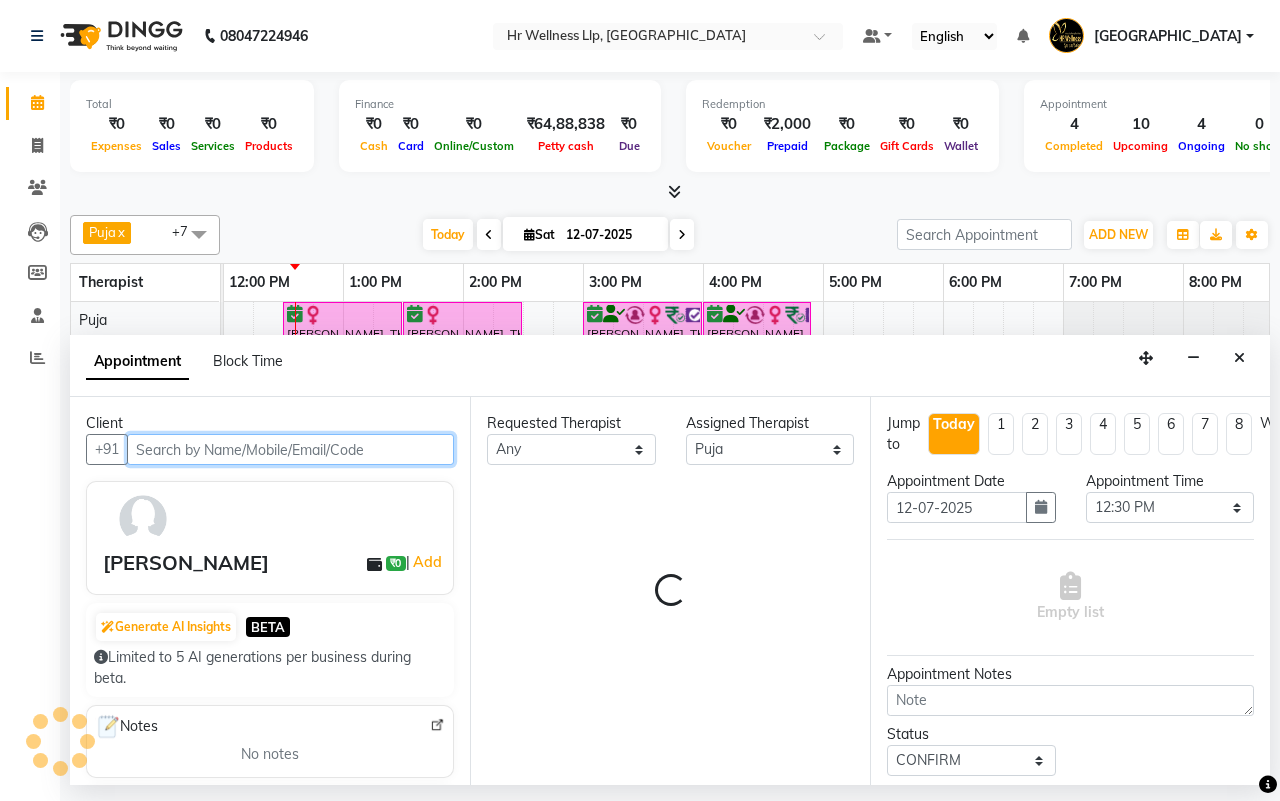 select on "1342" 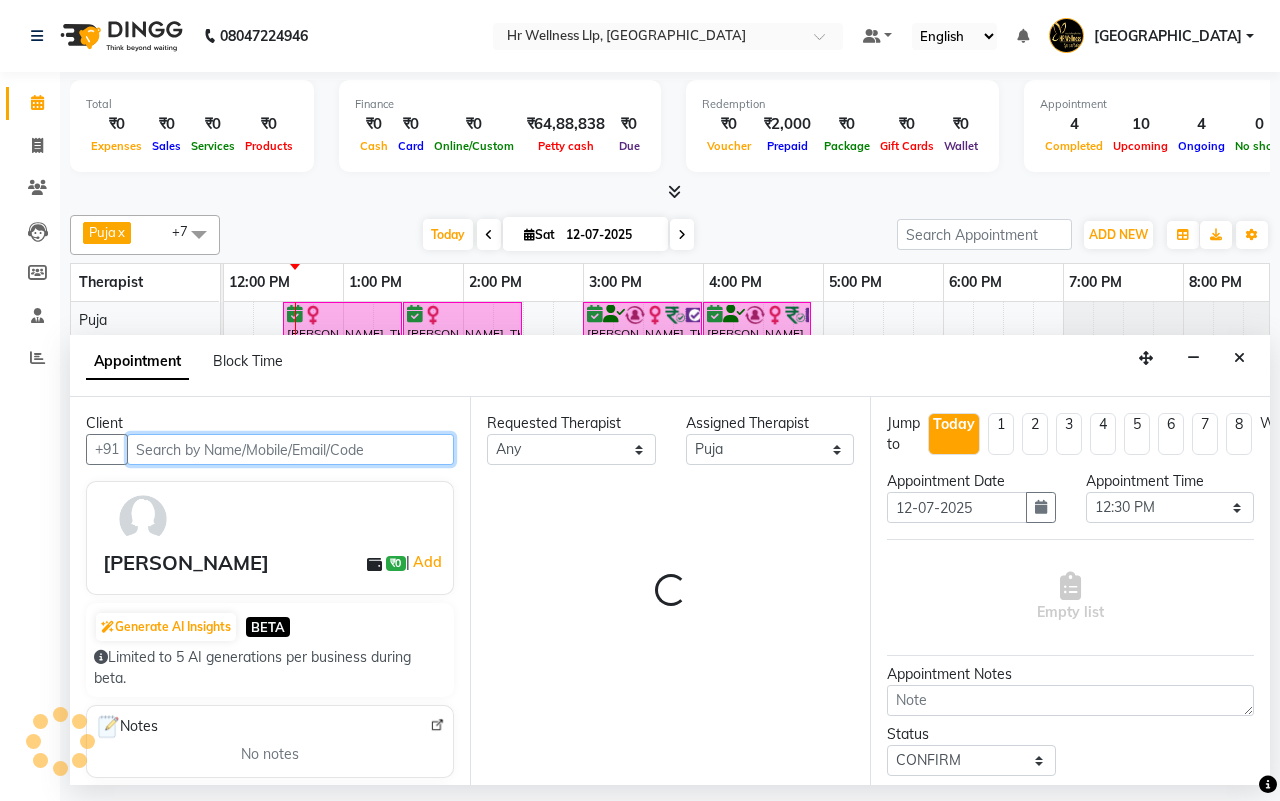 select on "1342" 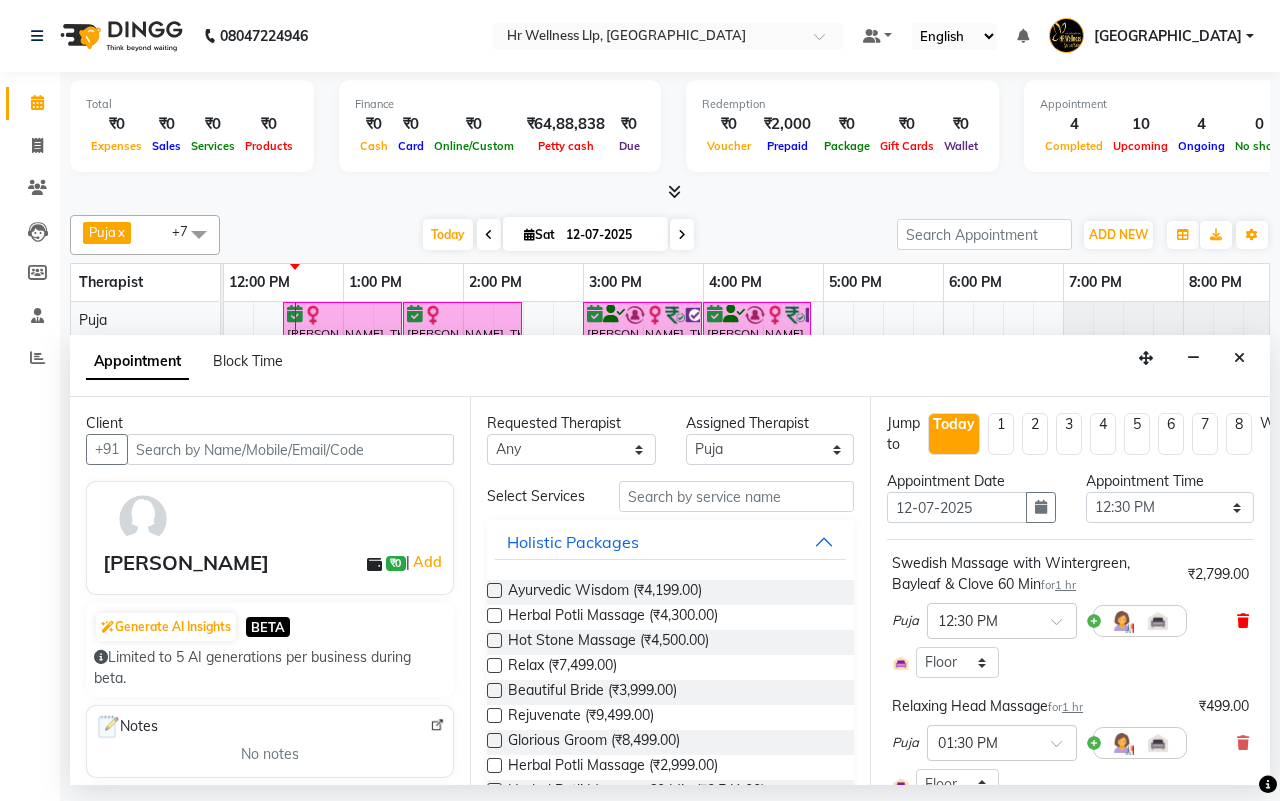 click at bounding box center (1243, 621) 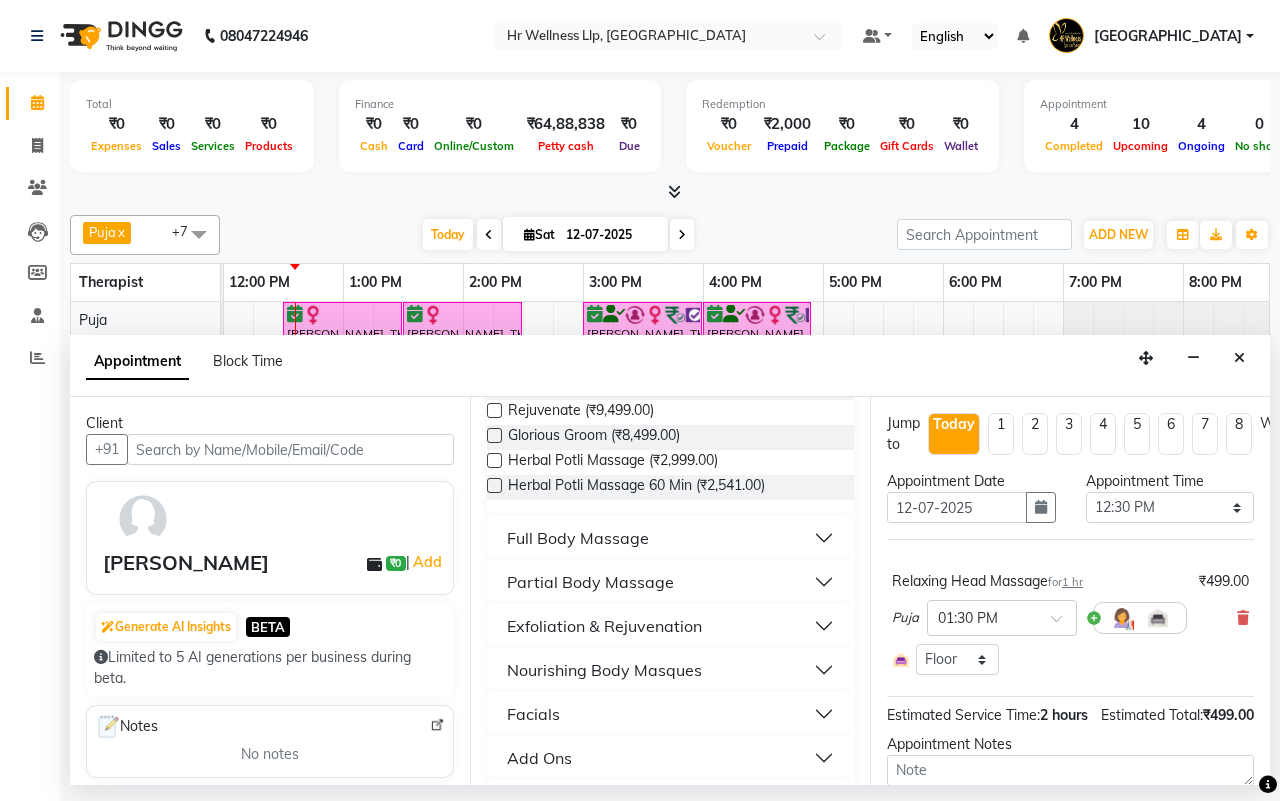 scroll, scrollTop: 413, scrollLeft: 0, axis: vertical 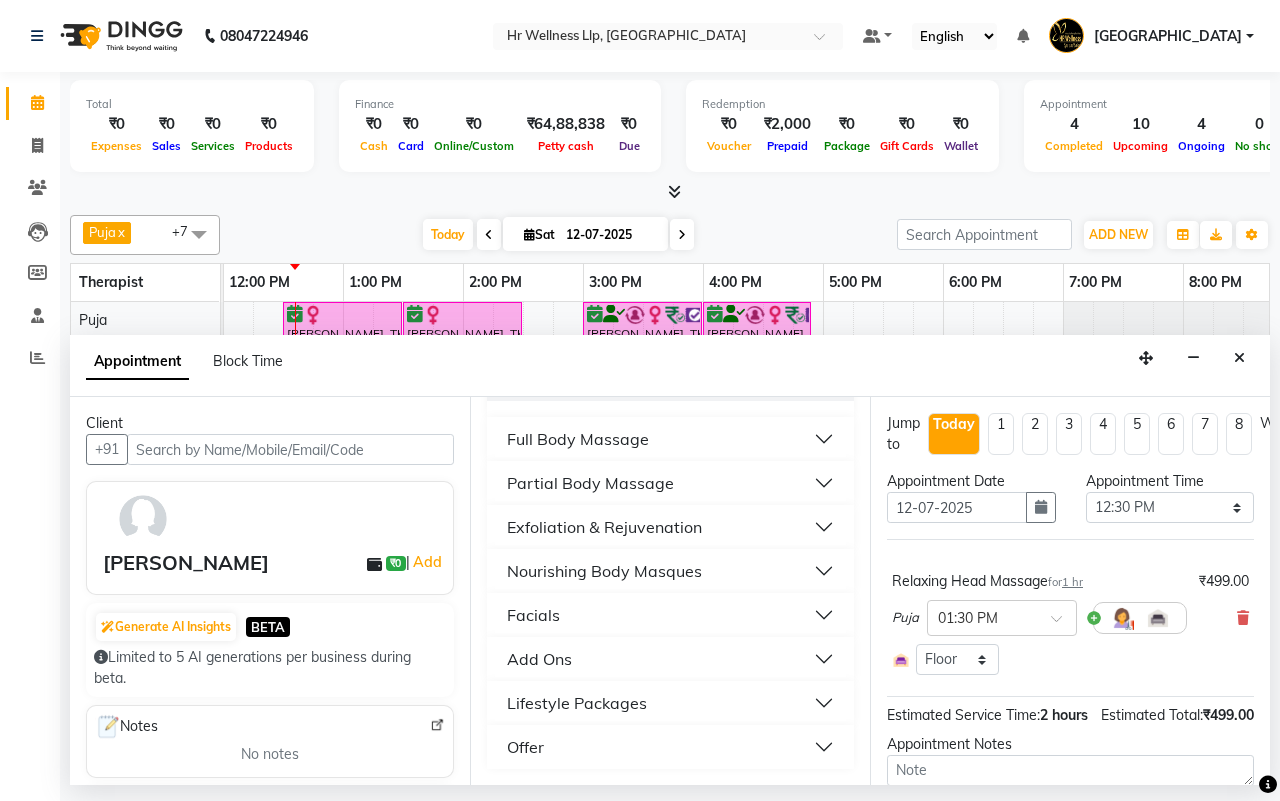 click on "Full Body Massage" at bounding box center [578, 439] 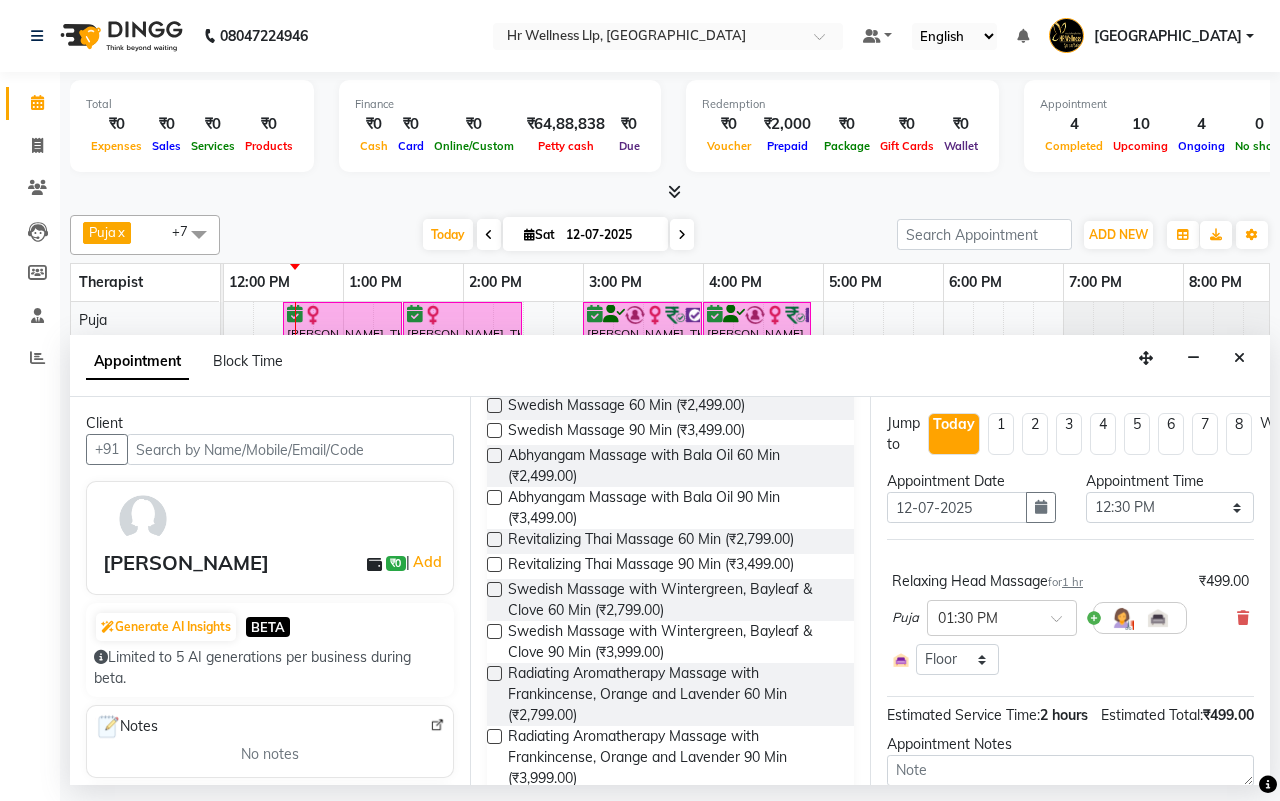scroll, scrollTop: 663, scrollLeft: 0, axis: vertical 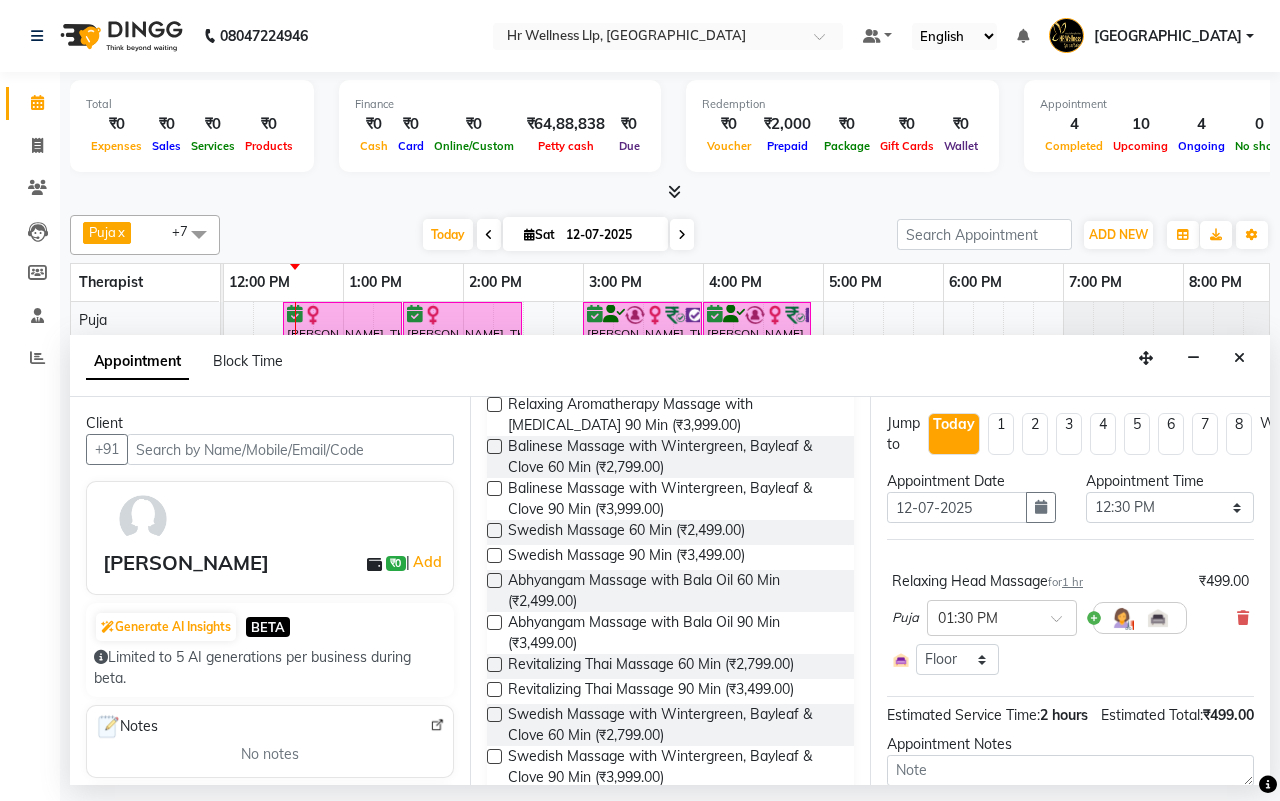 click at bounding box center [494, 530] 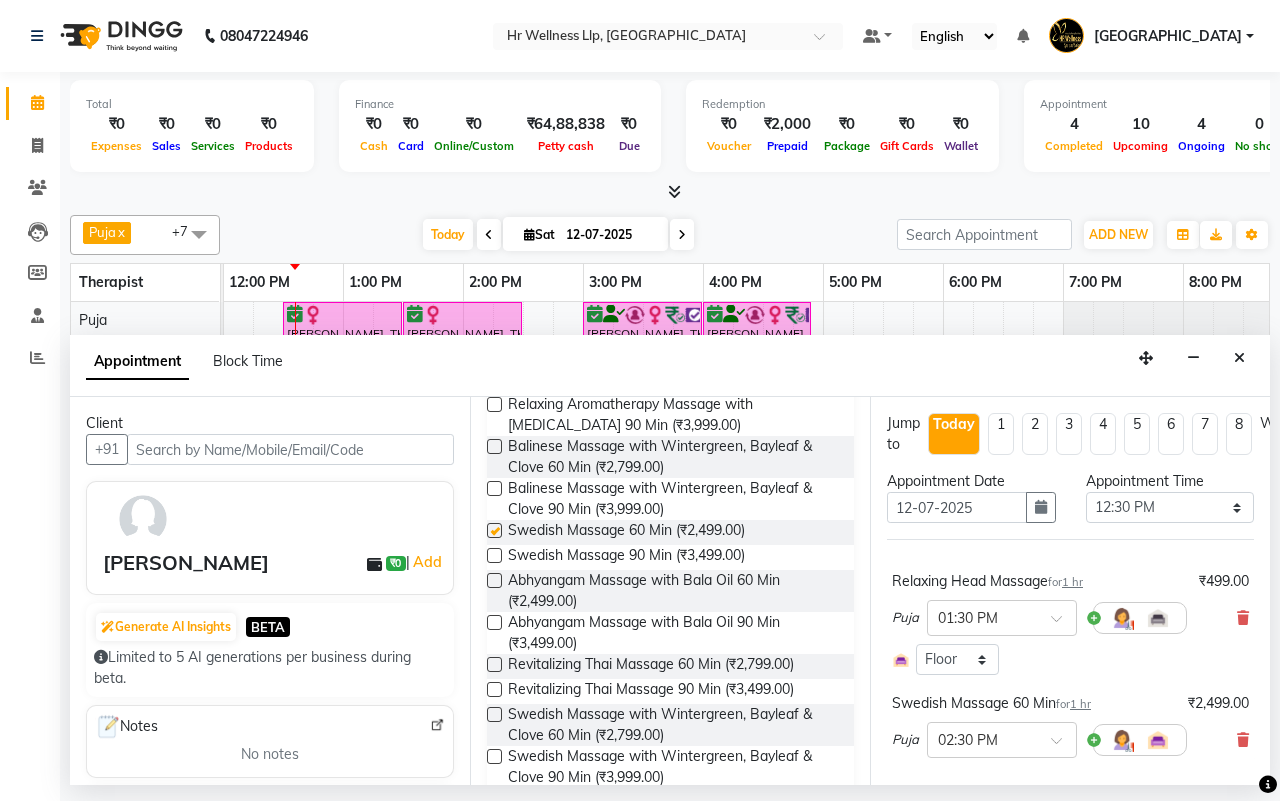 checkbox on "false" 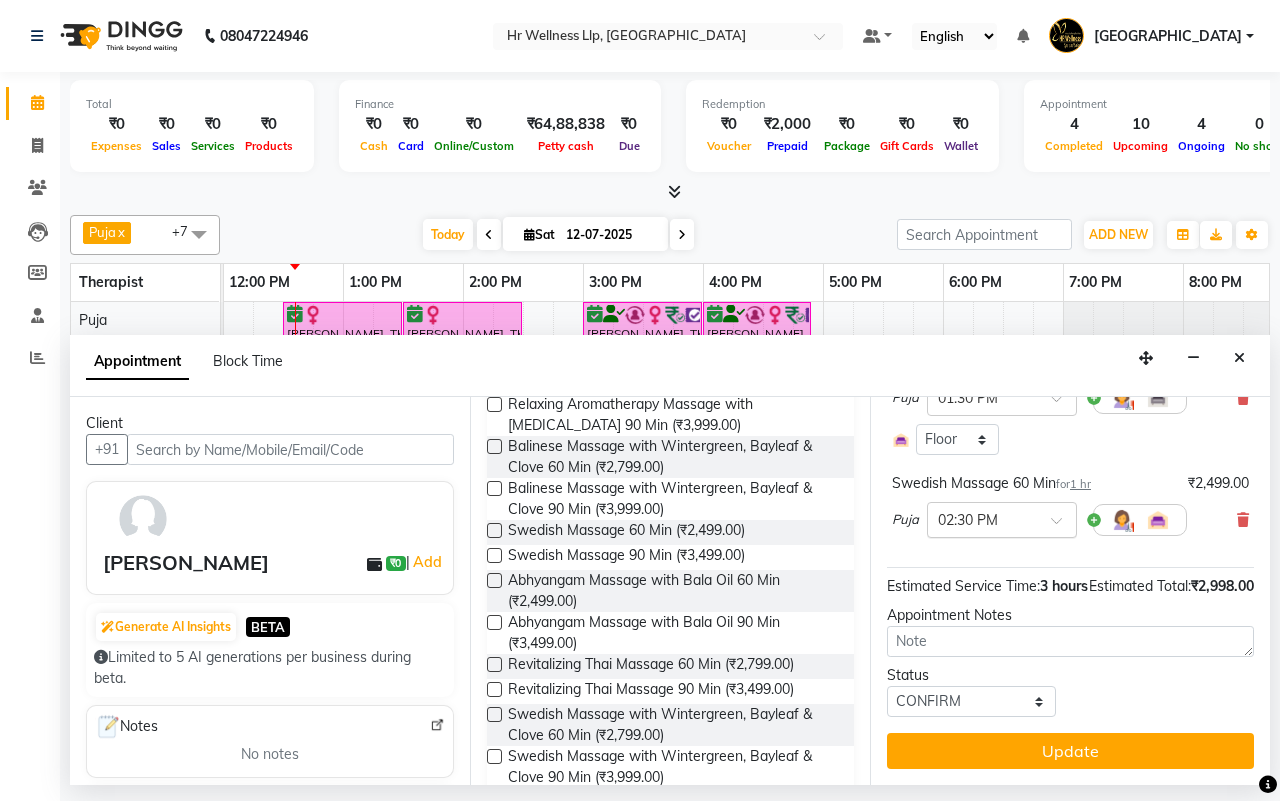 scroll, scrollTop: 250, scrollLeft: 0, axis: vertical 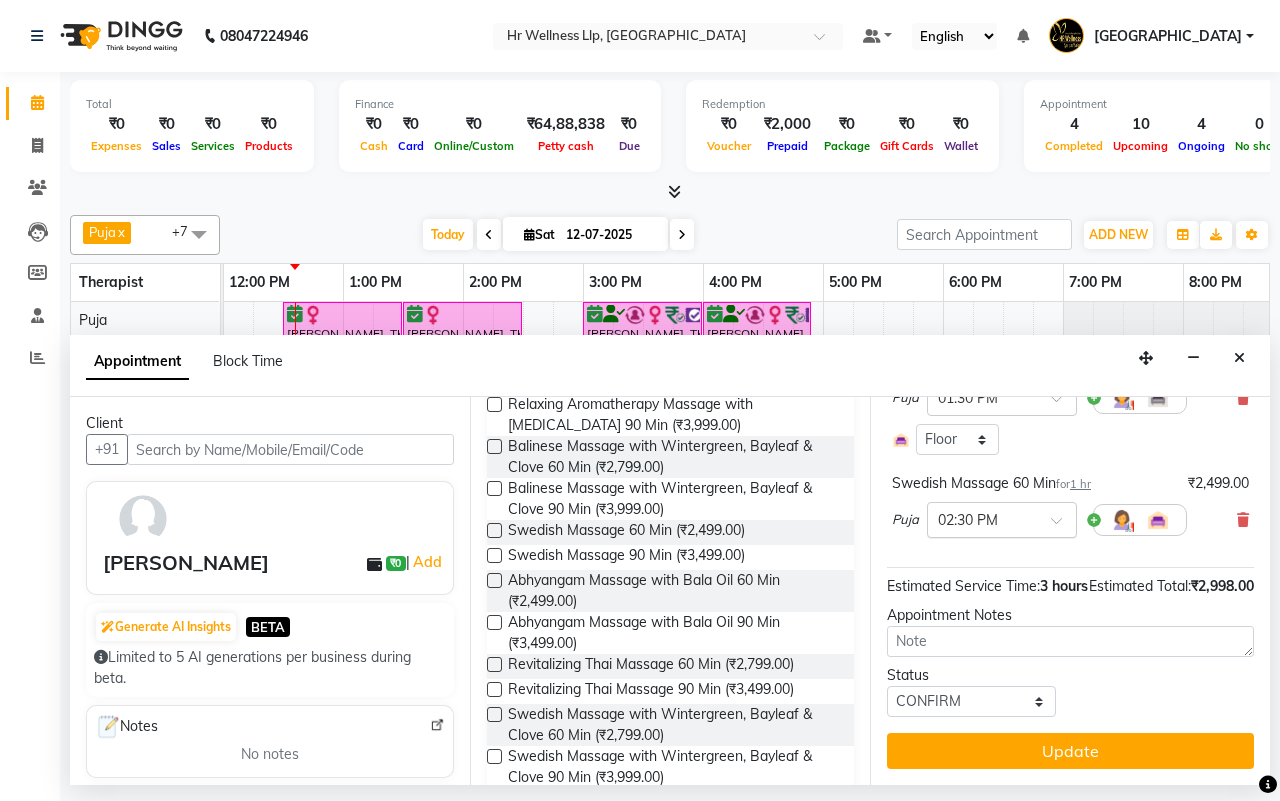 click at bounding box center (1063, 526) 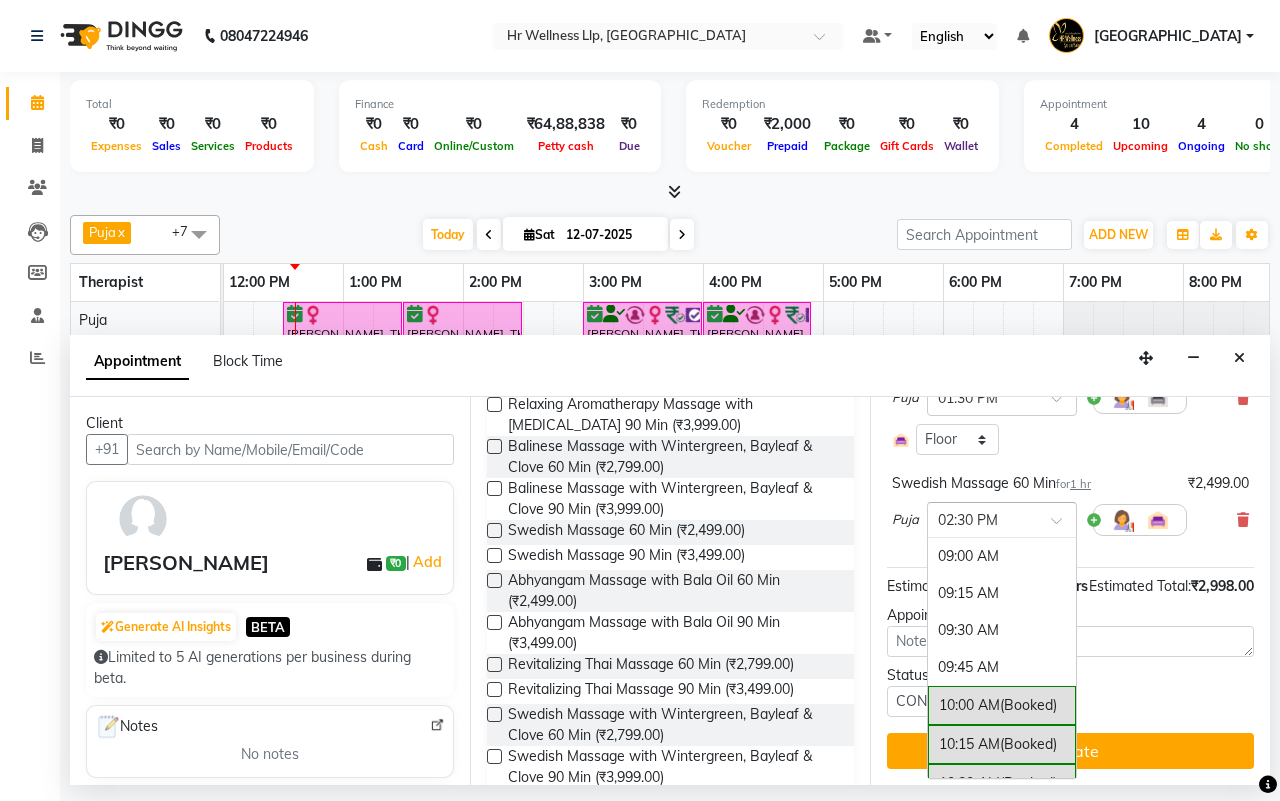 scroll, scrollTop: 831, scrollLeft: 0, axis: vertical 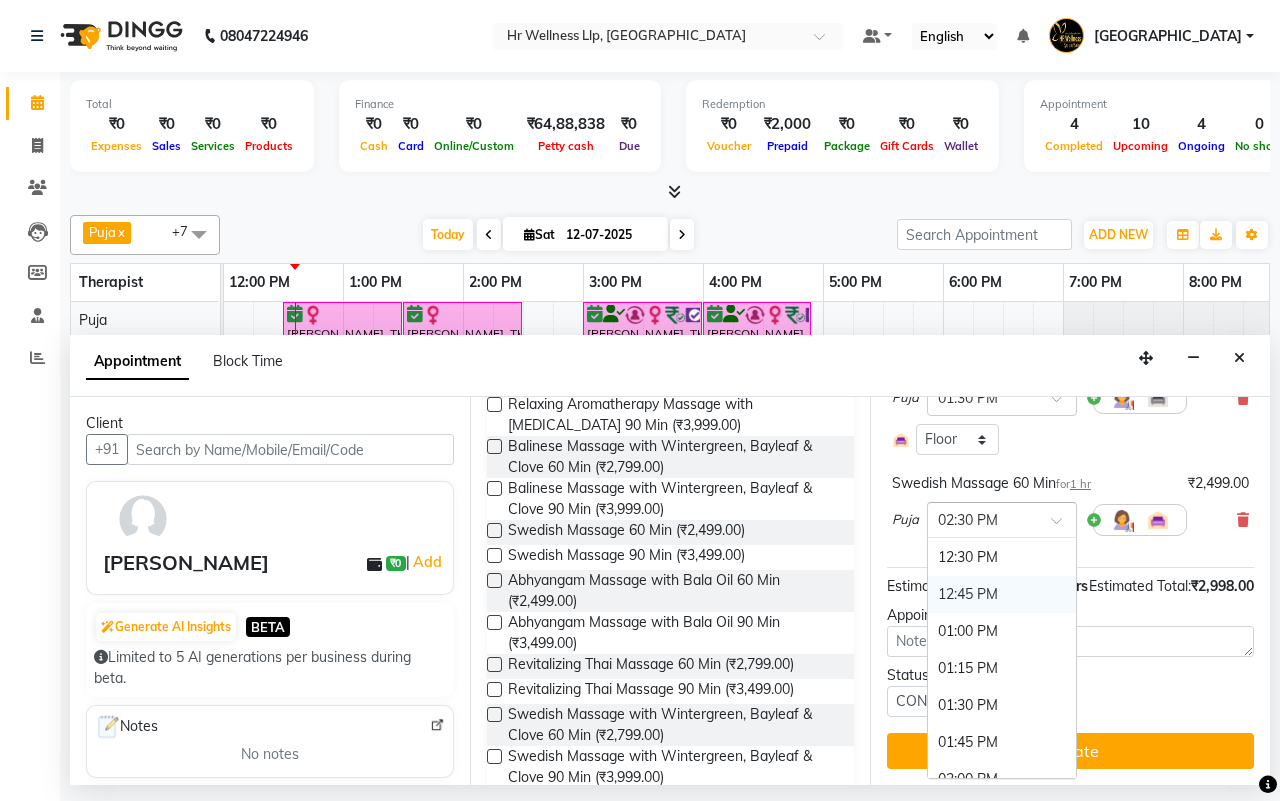click on "12:45 PM" at bounding box center [1002, 594] 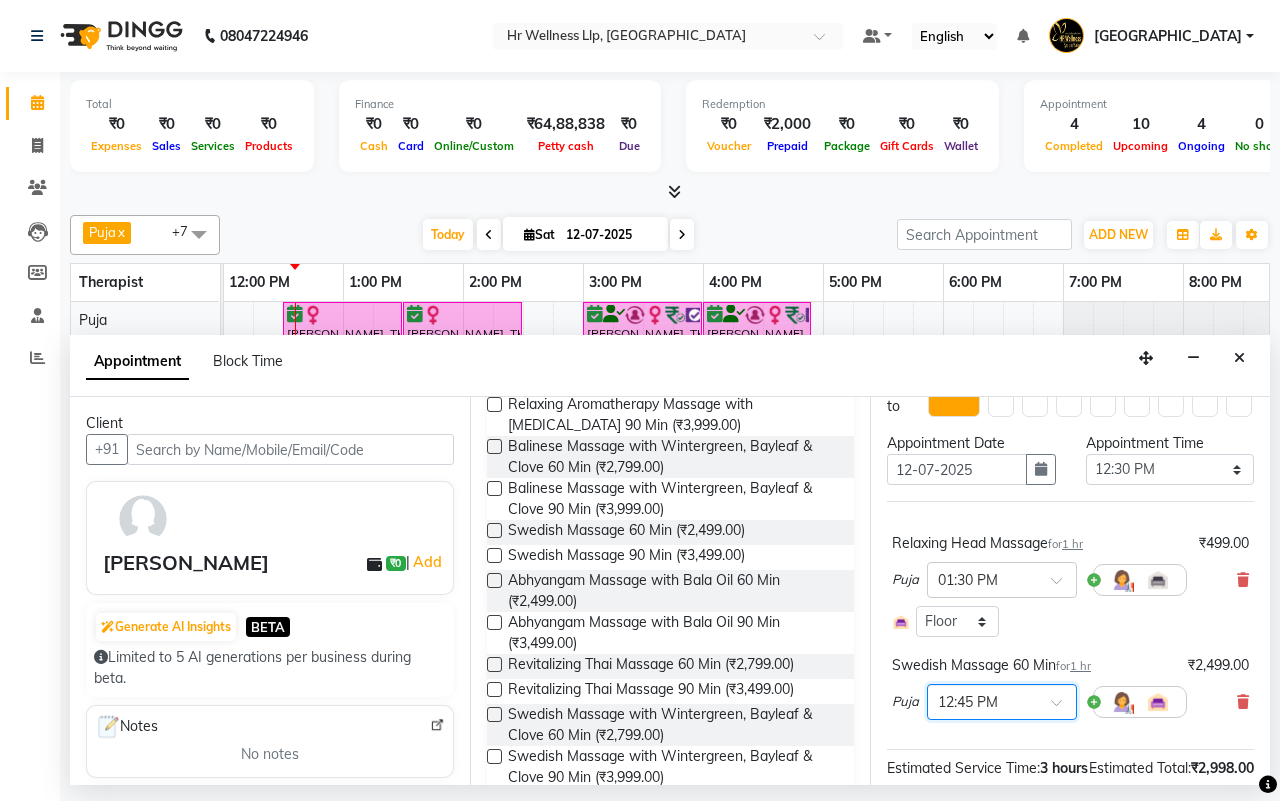 scroll, scrollTop: 0, scrollLeft: 0, axis: both 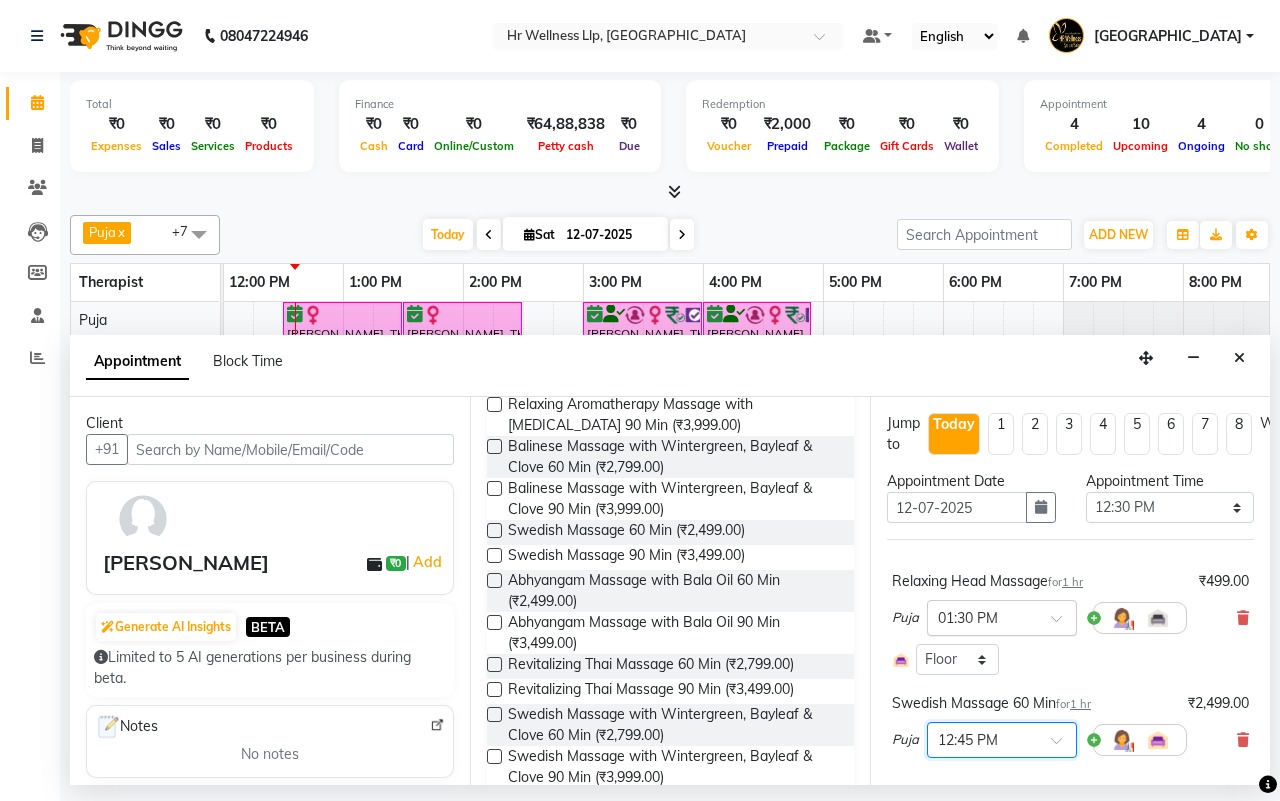 click at bounding box center [1063, 624] 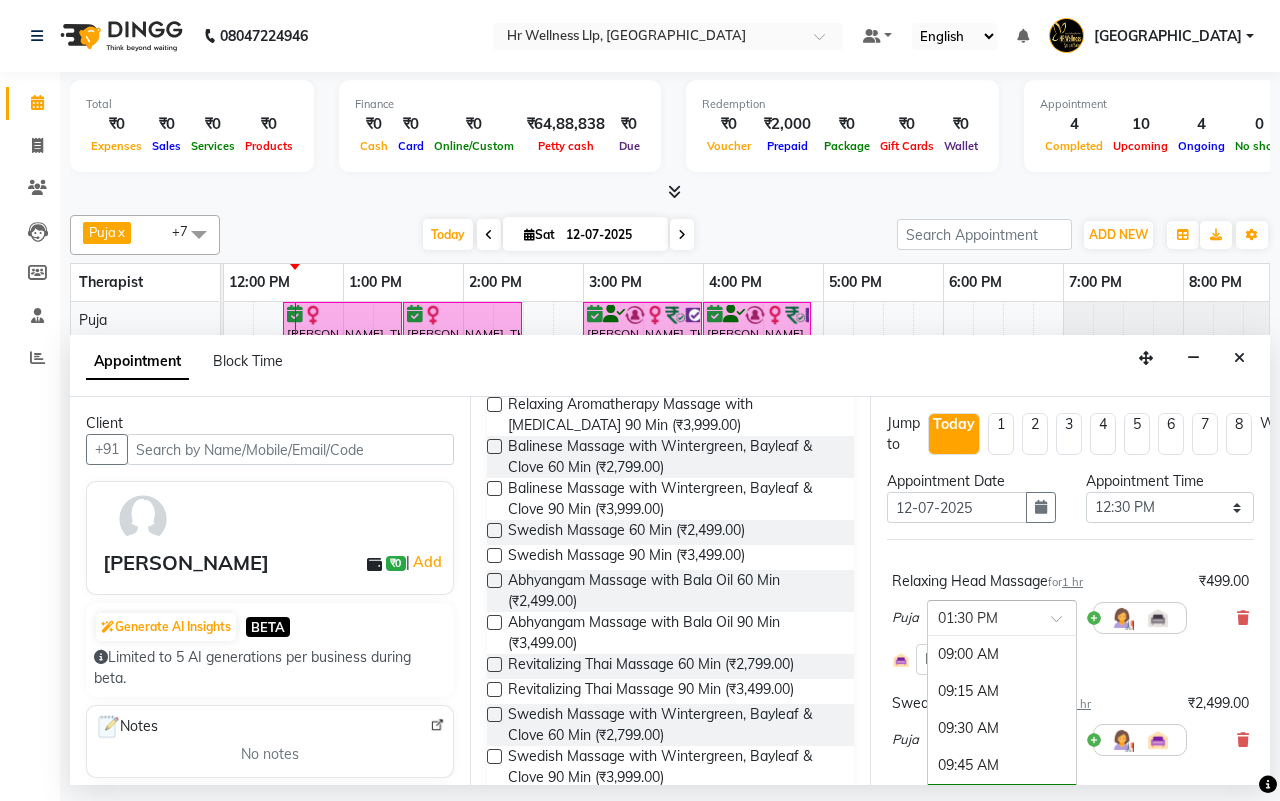 scroll, scrollTop: 682, scrollLeft: 0, axis: vertical 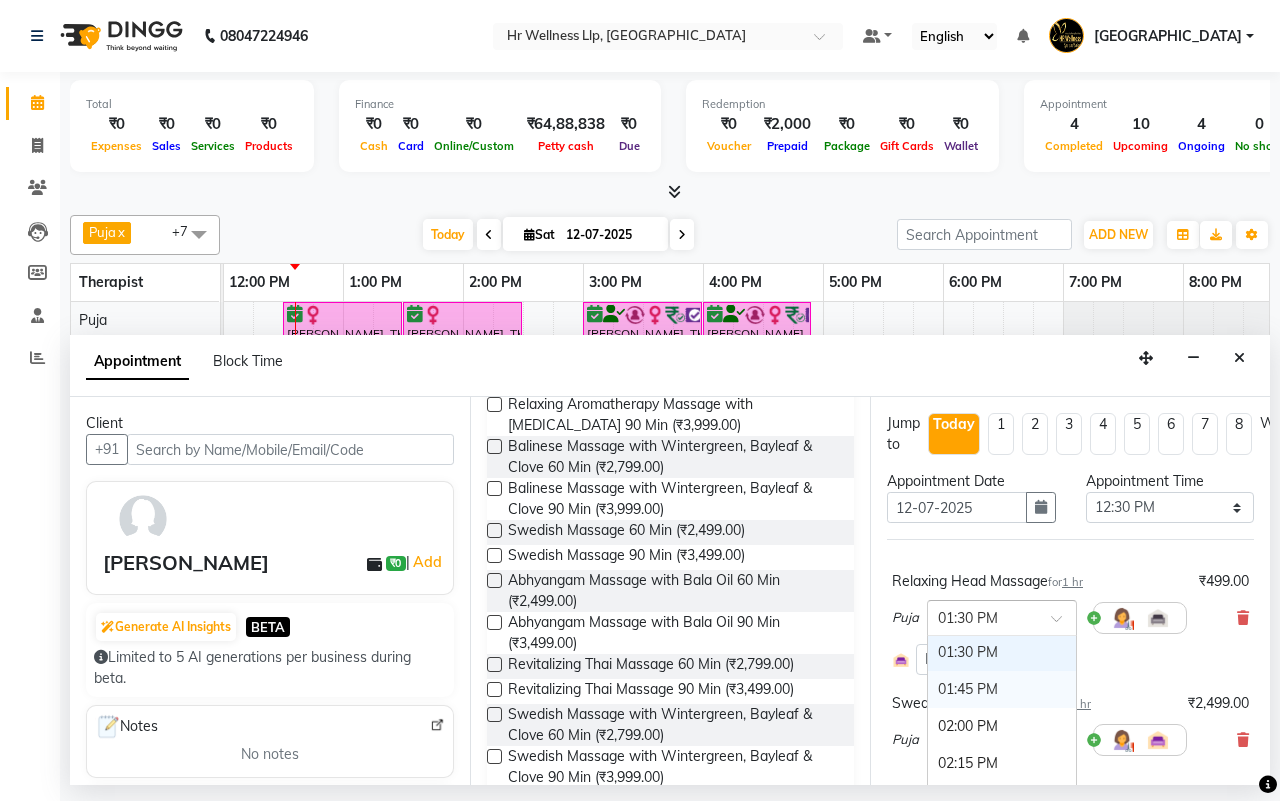 click on "01:45 PM" at bounding box center [1002, 689] 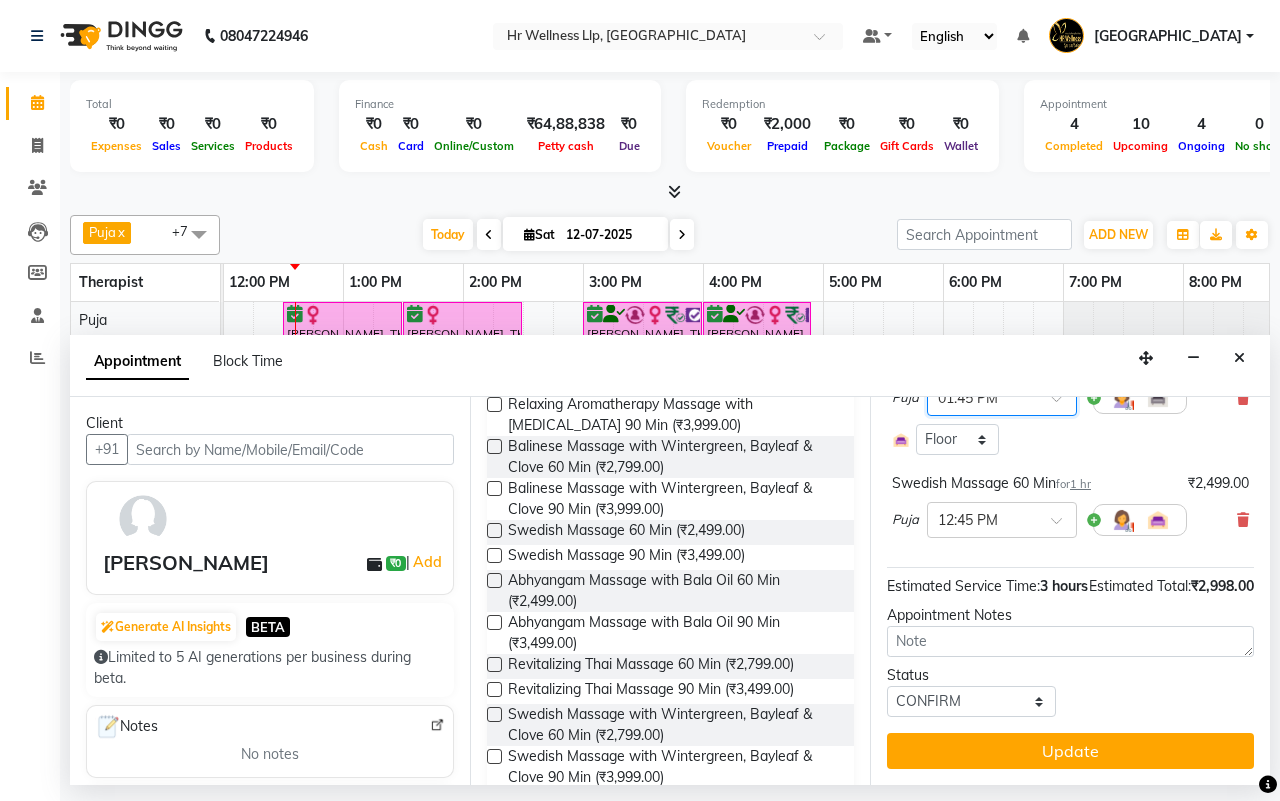 scroll, scrollTop: 261, scrollLeft: 0, axis: vertical 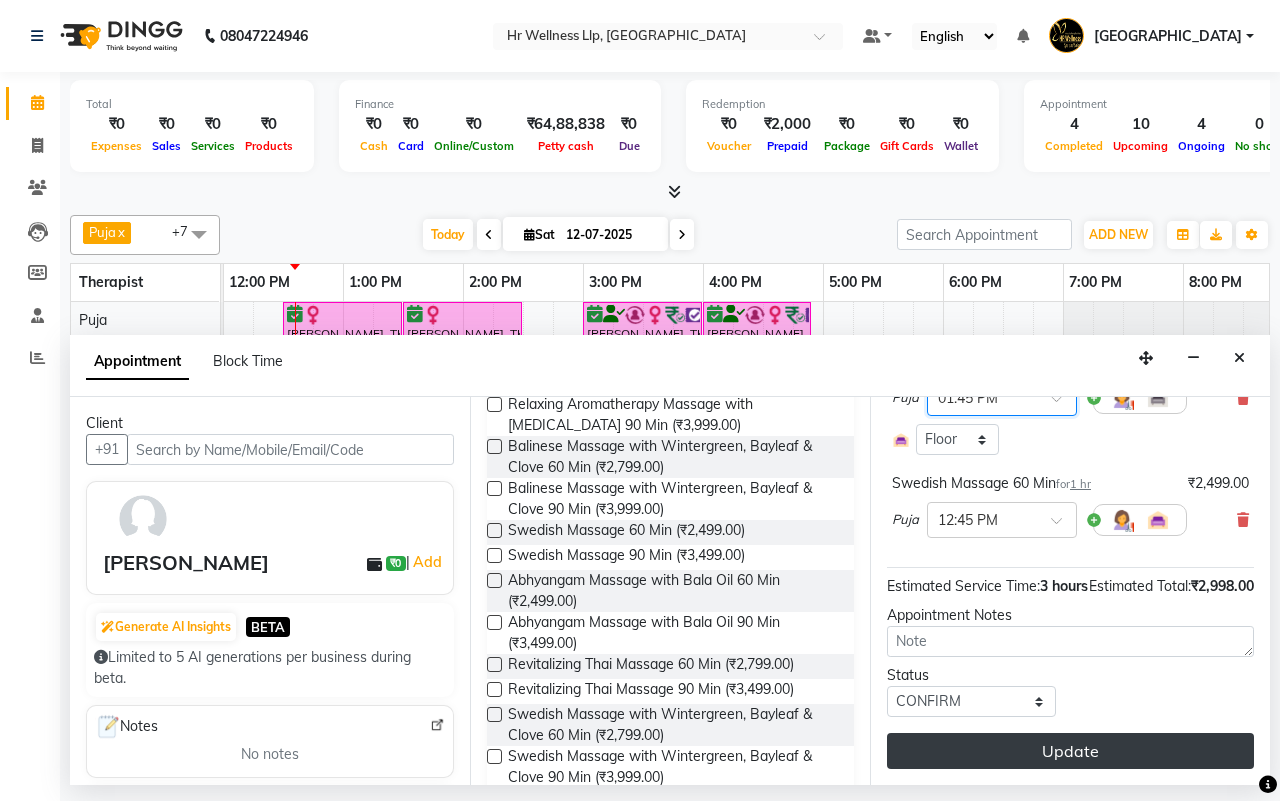 click on "Update" at bounding box center (1070, 751) 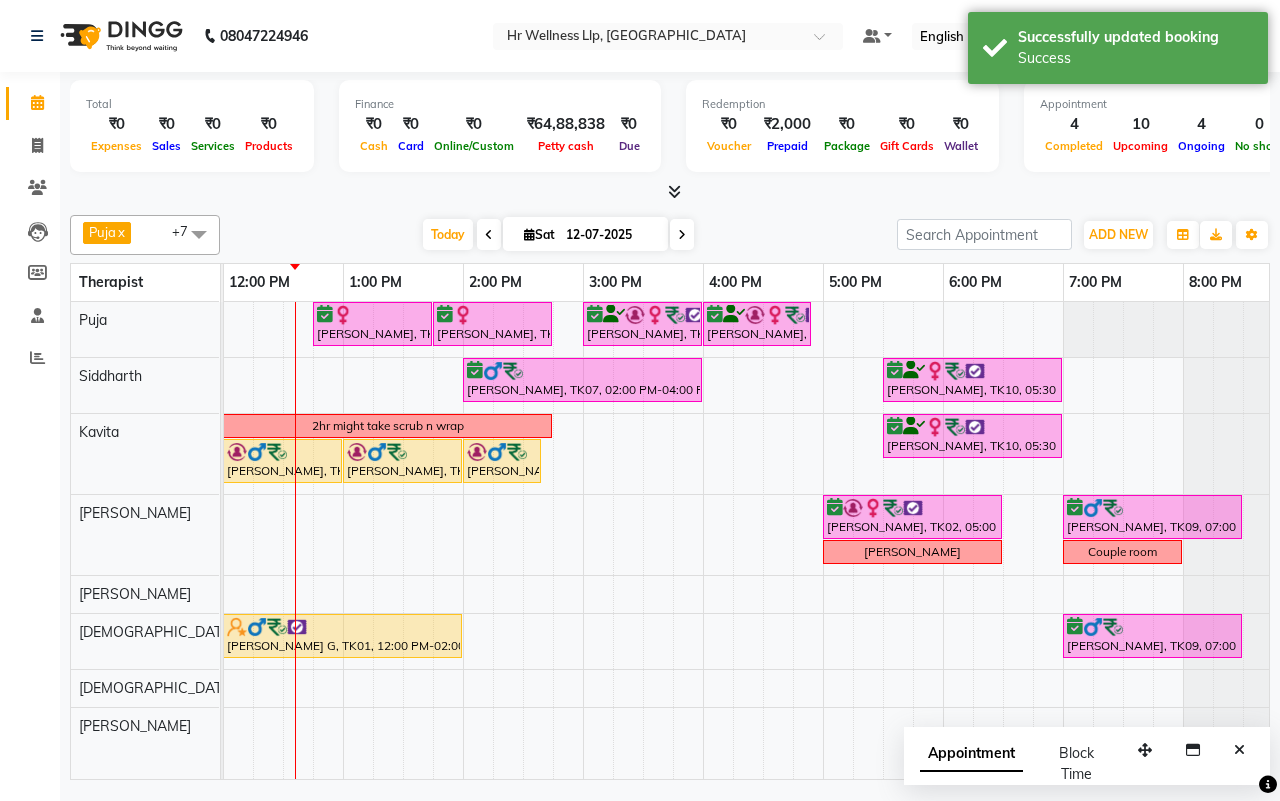 click on "[DATE]  [DATE]" at bounding box center (558, 235) 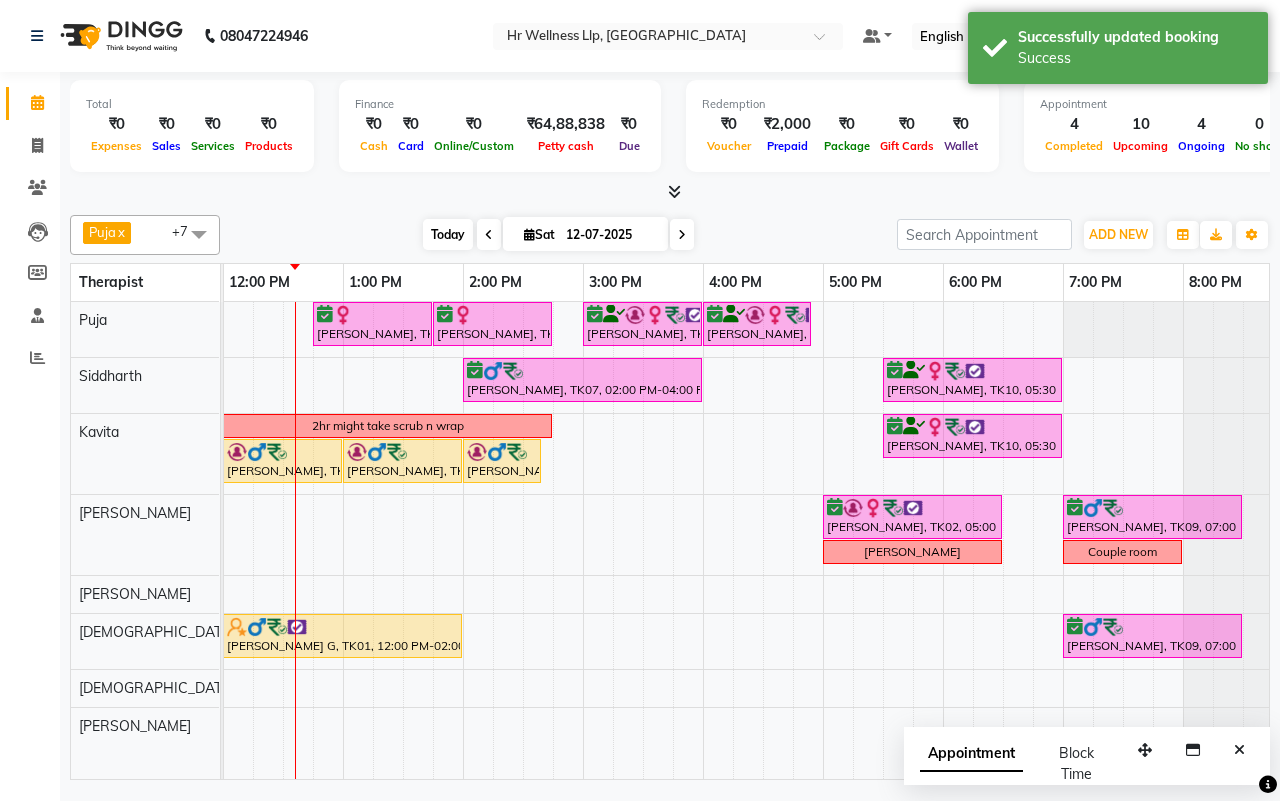 click on "Today" at bounding box center (448, 234) 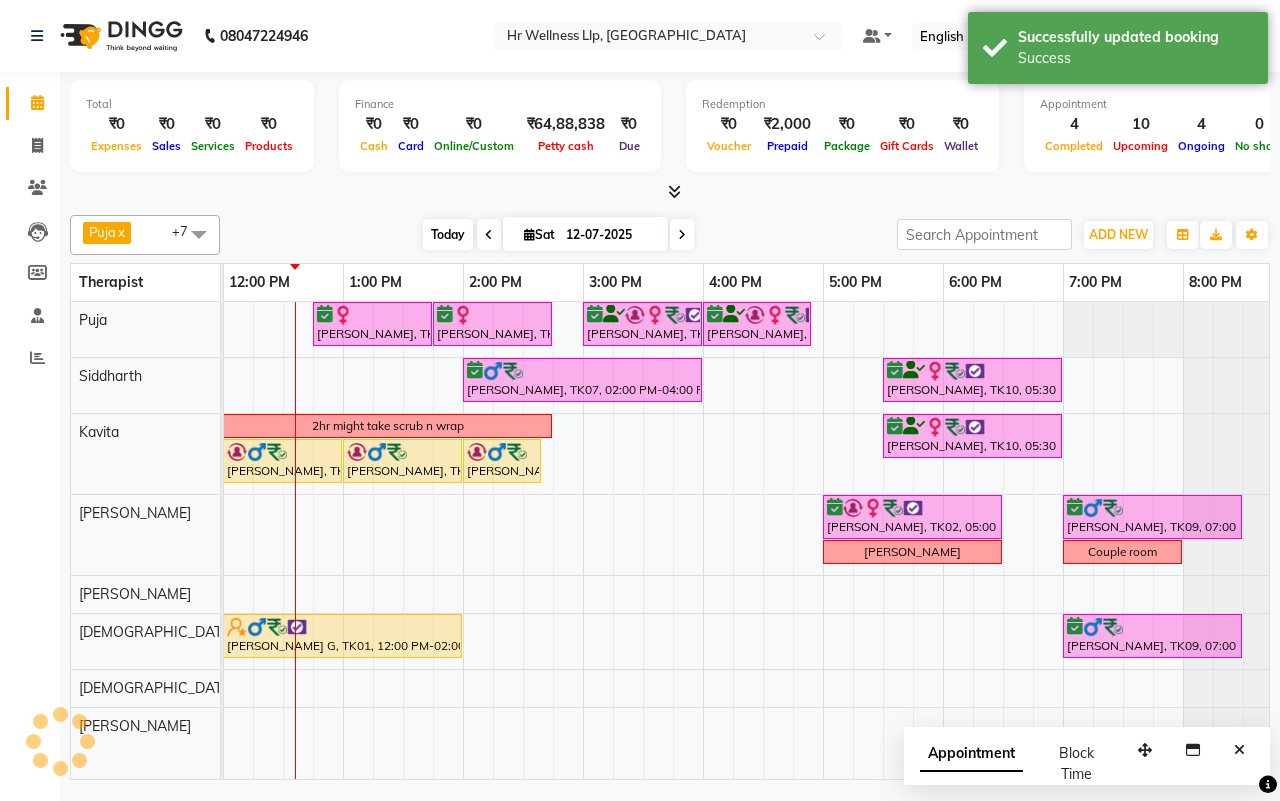 scroll, scrollTop: 0, scrollLeft: 481, axis: horizontal 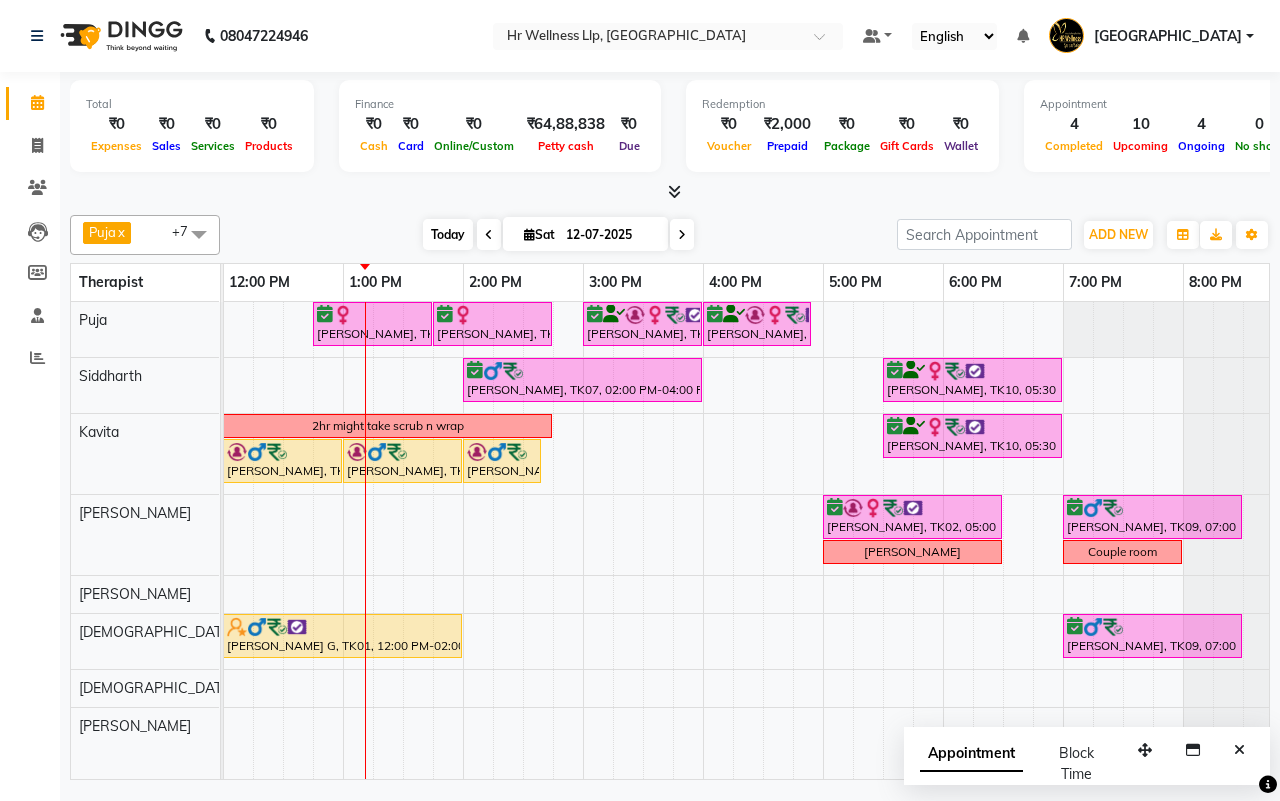 click on "Today" at bounding box center (448, 234) 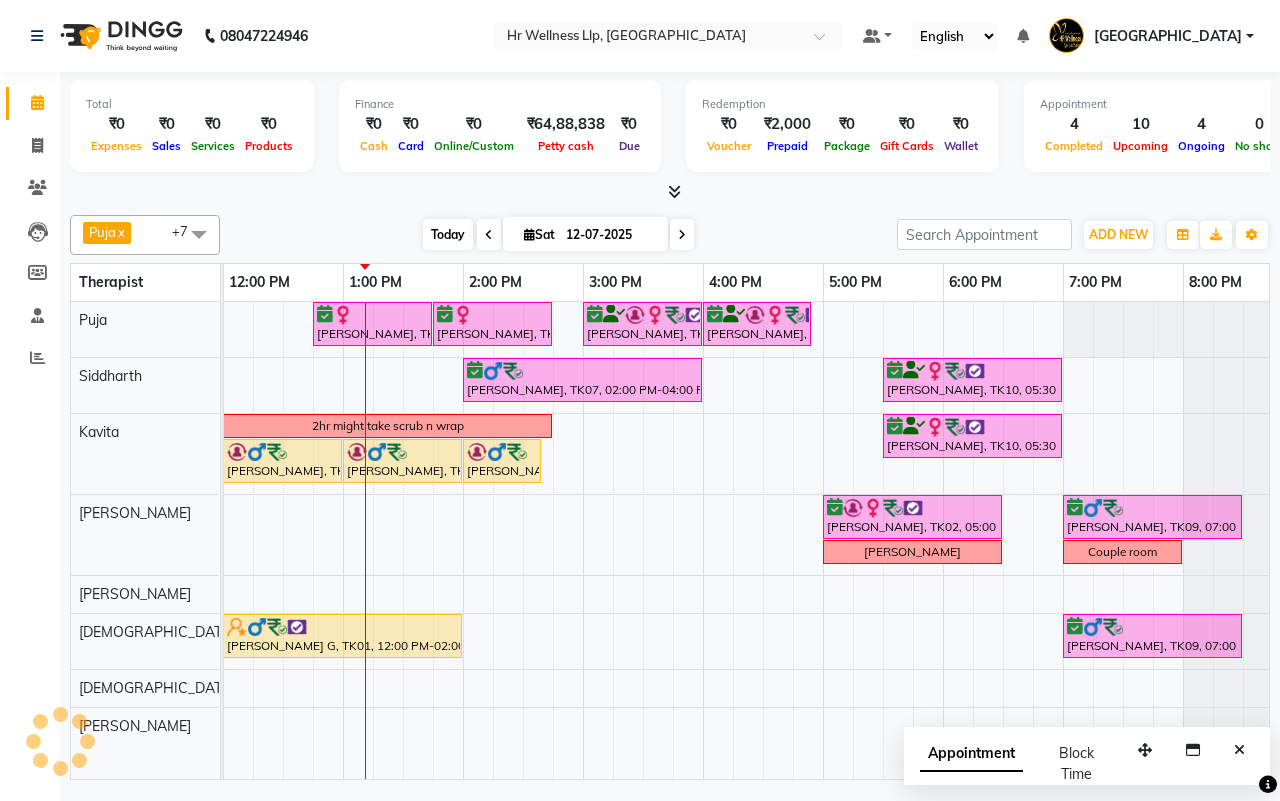 scroll, scrollTop: 0, scrollLeft: 515, axis: horizontal 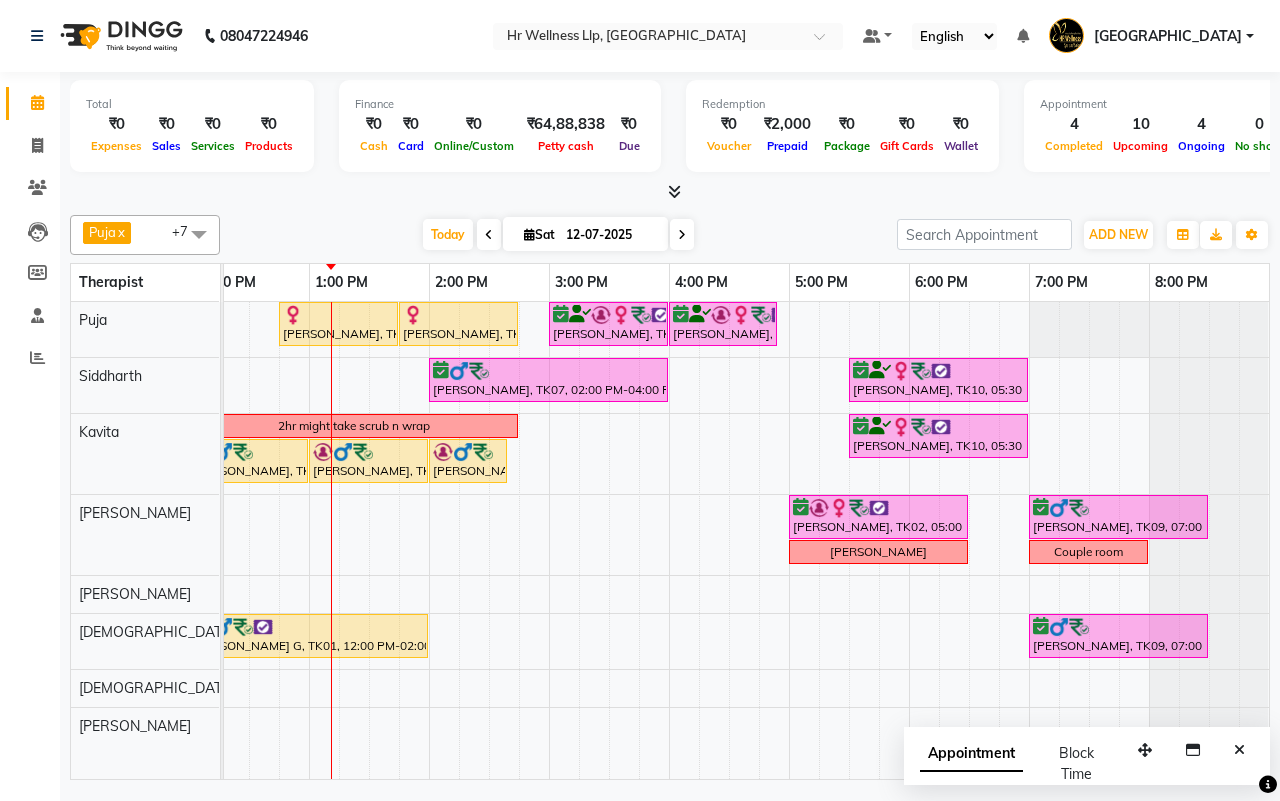 click on "12-07-2025" at bounding box center [610, 235] 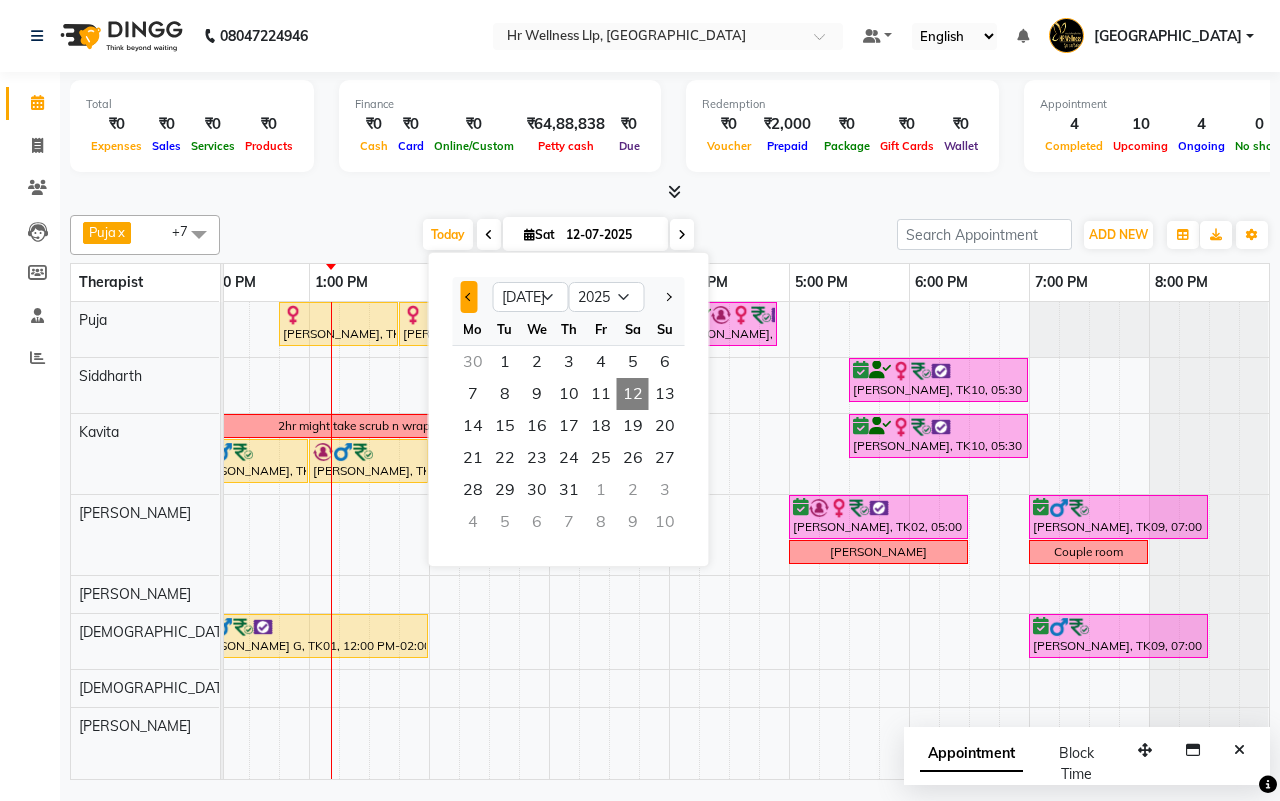 click at bounding box center [469, 297] 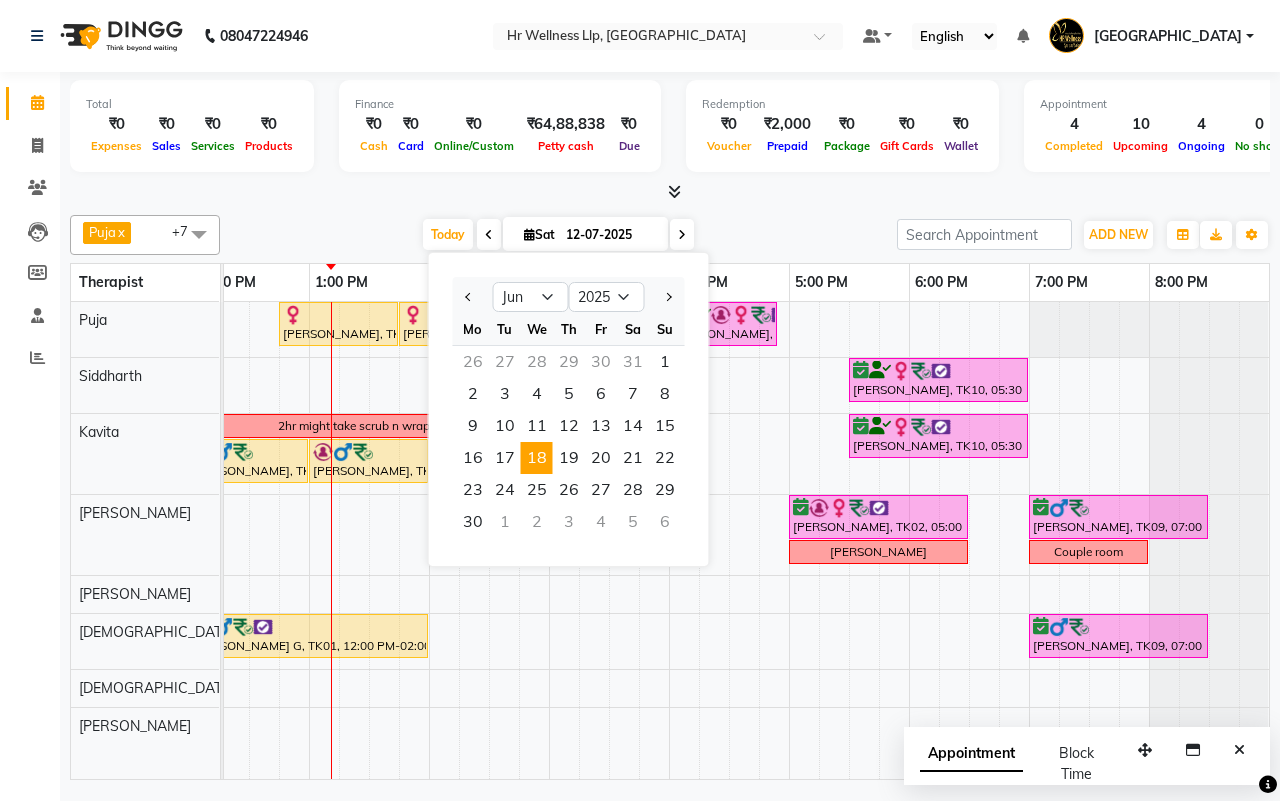 click on "18" at bounding box center (537, 458) 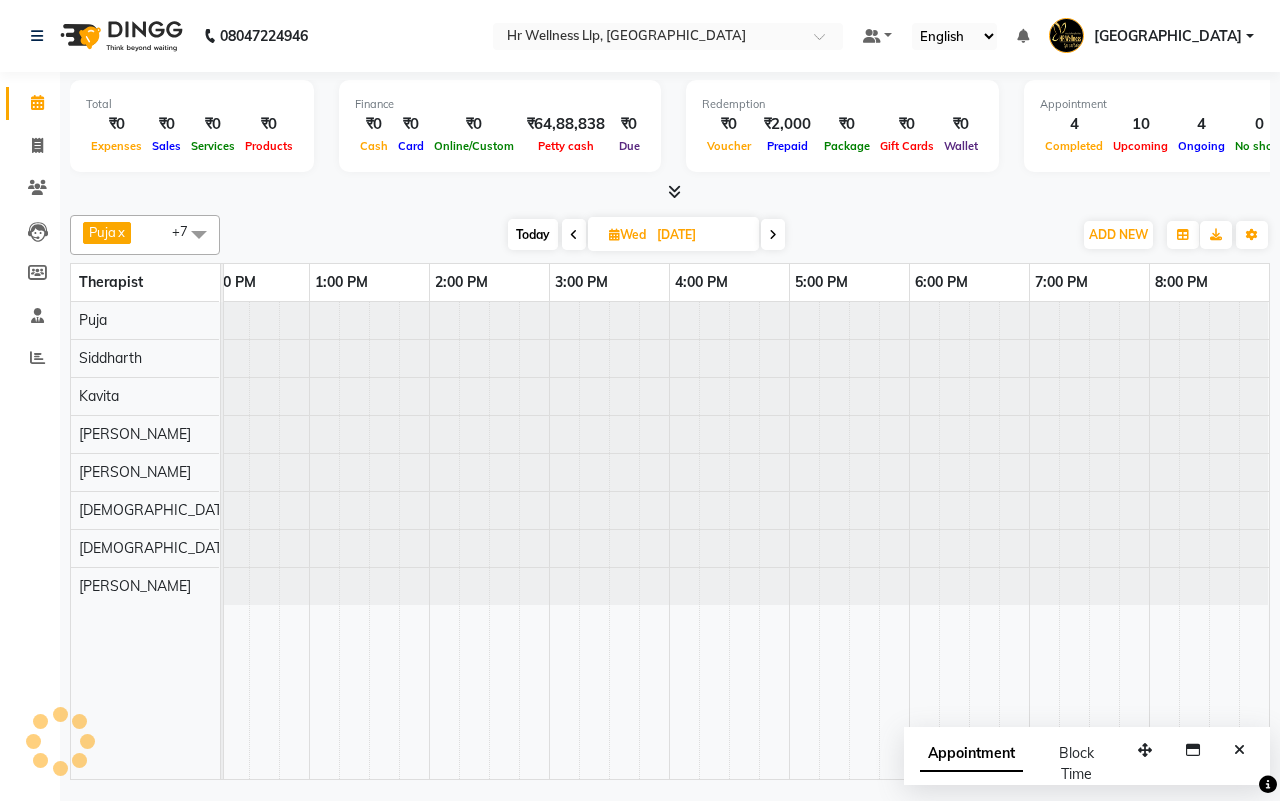 scroll, scrollTop: 0, scrollLeft: 515, axis: horizontal 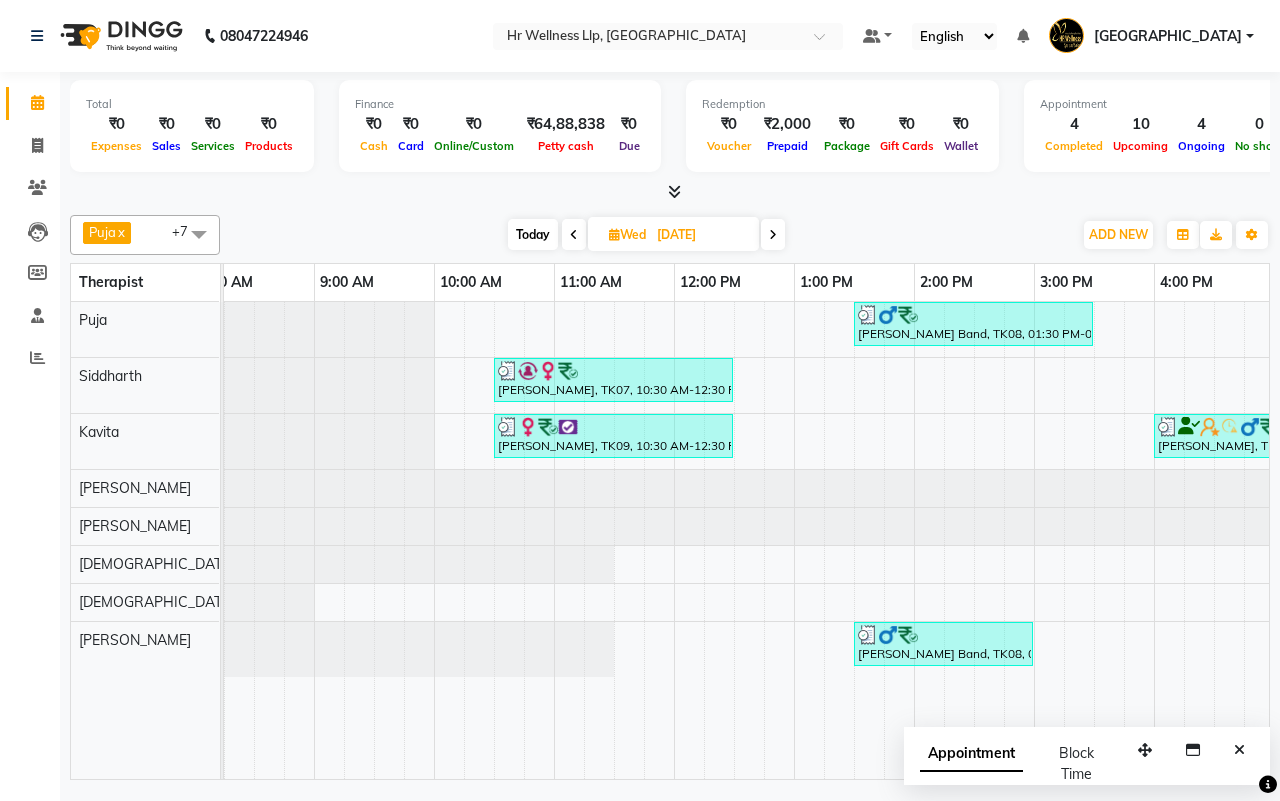 click at bounding box center [773, 235] 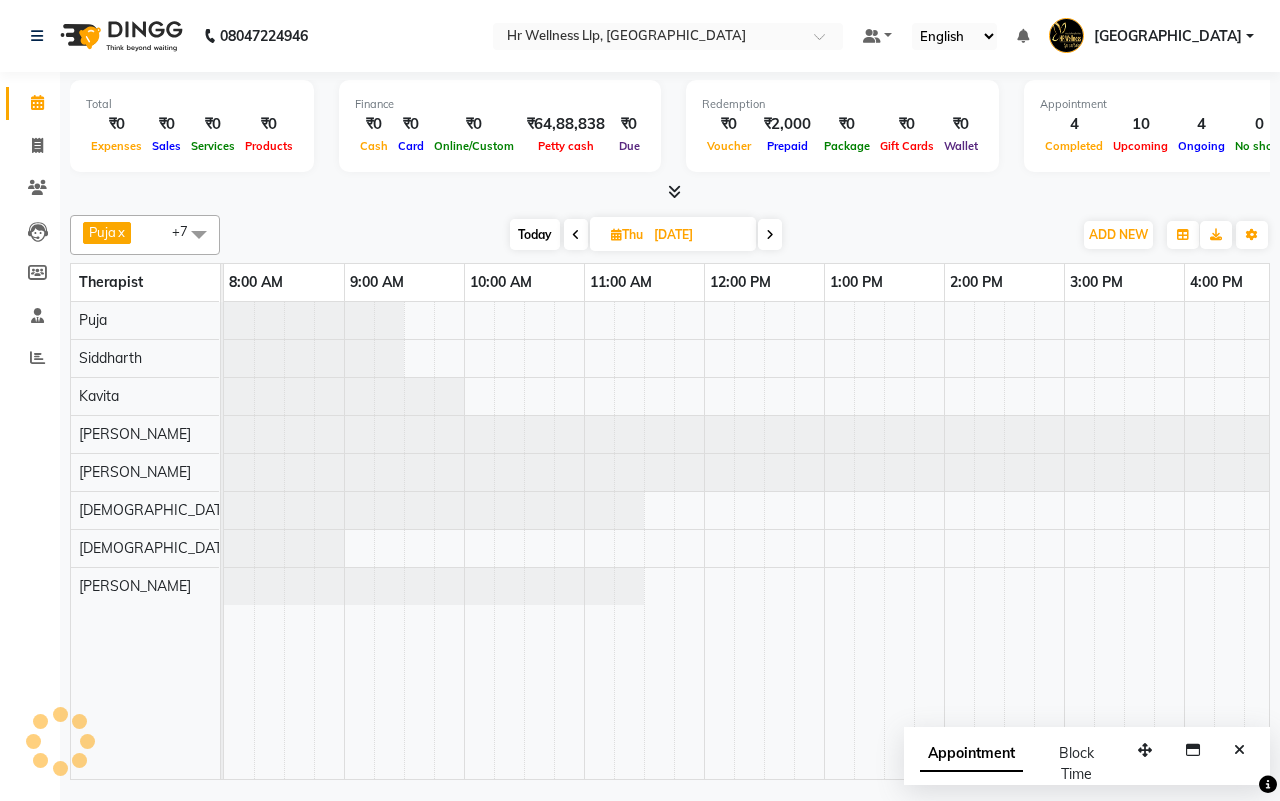 scroll, scrollTop: 0, scrollLeft: 515, axis: horizontal 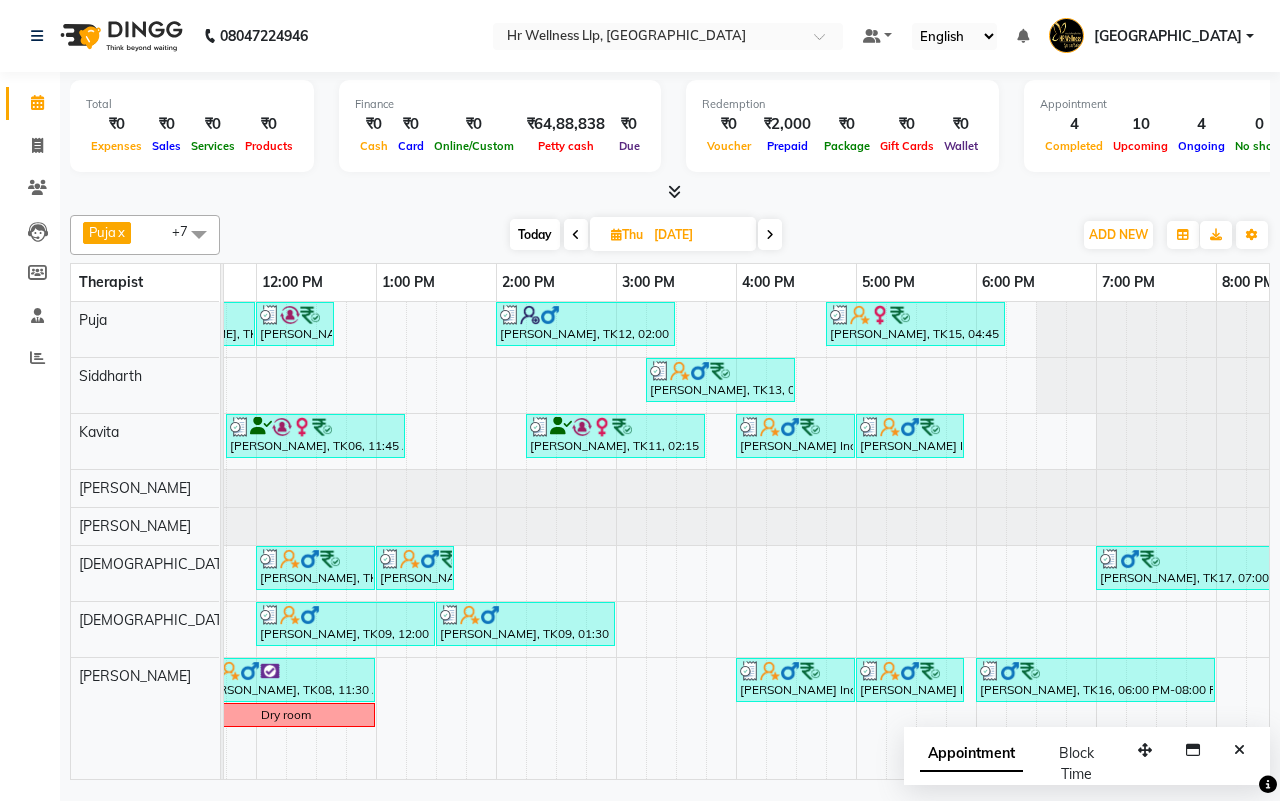 click at bounding box center (770, 235) 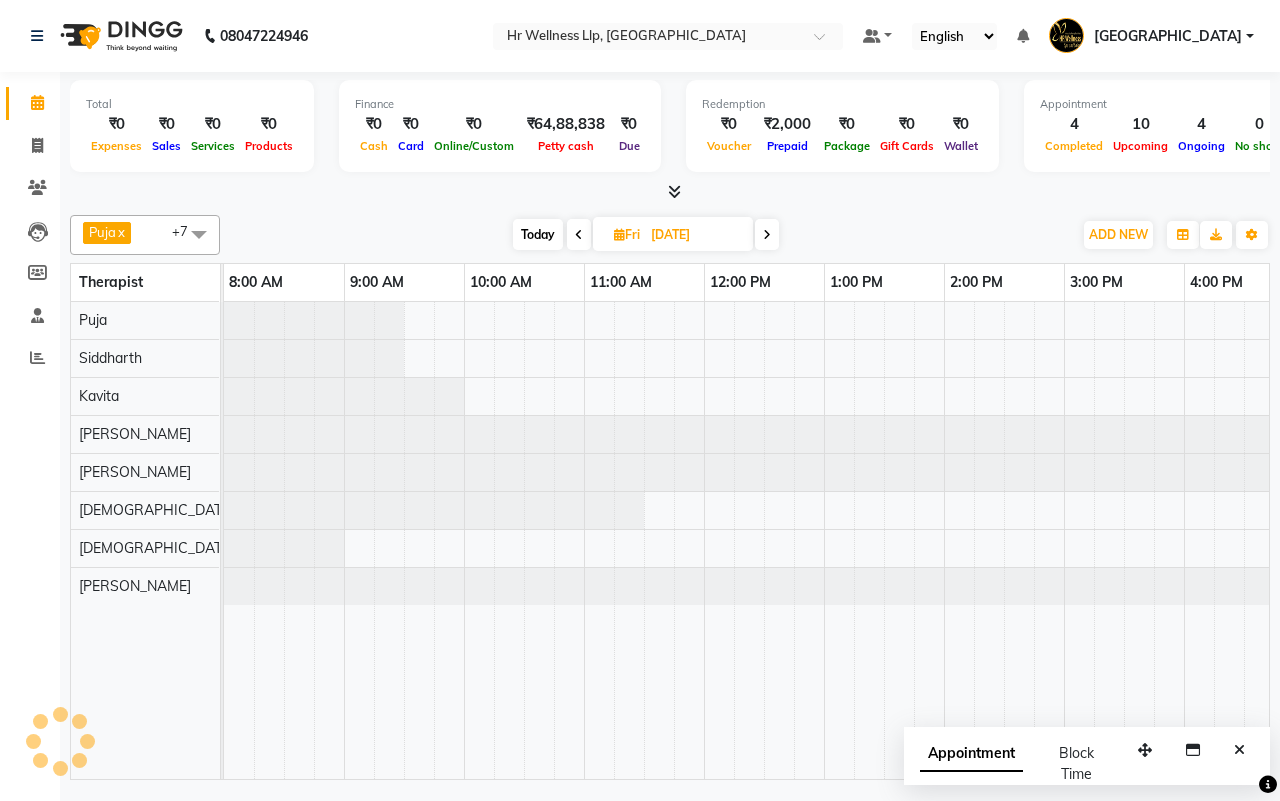 scroll, scrollTop: 0, scrollLeft: 515, axis: horizontal 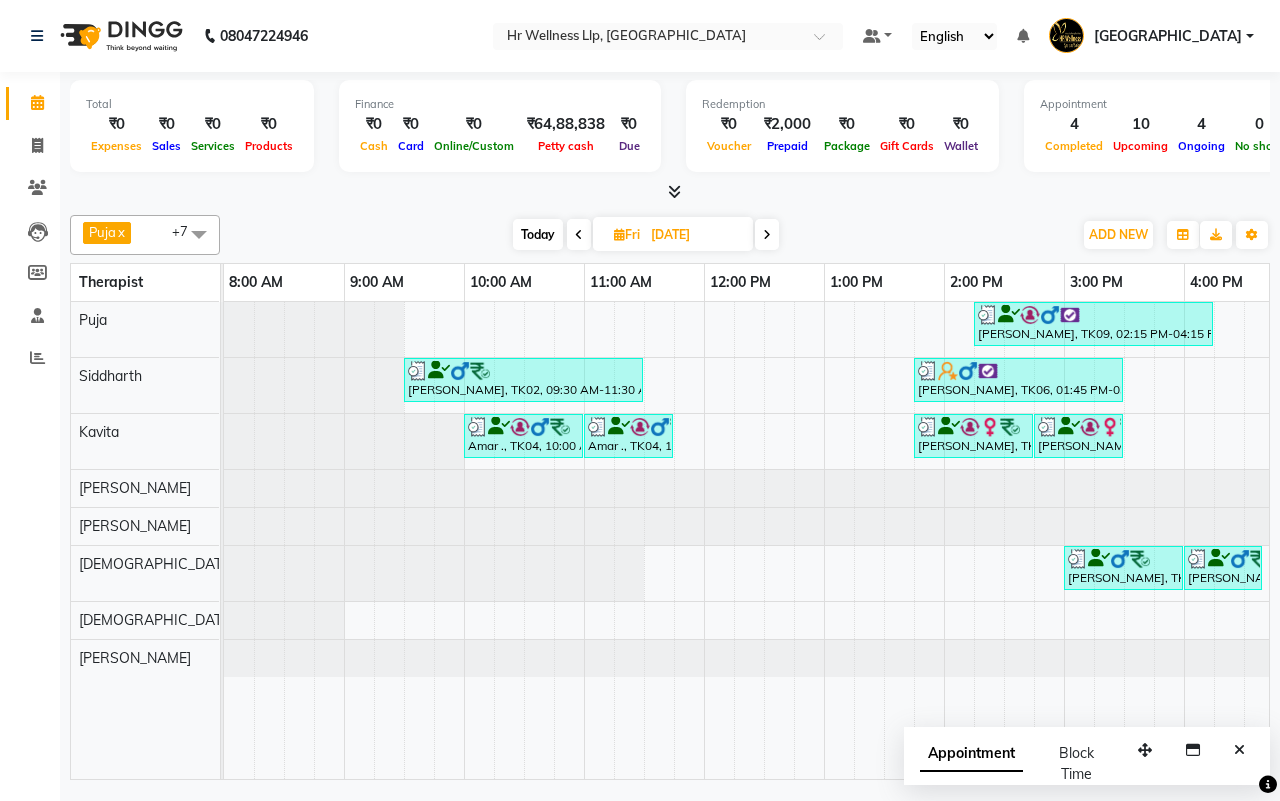 click at bounding box center [767, 234] 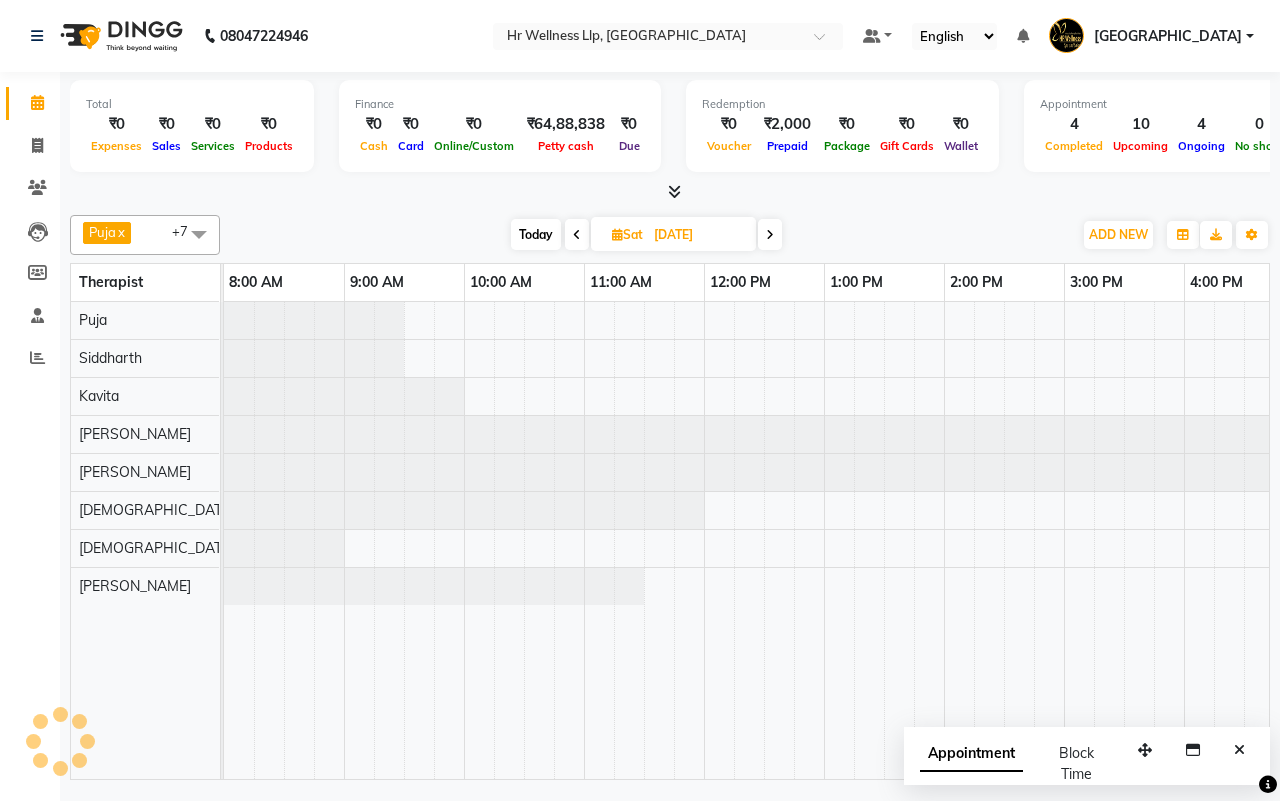 scroll, scrollTop: 0, scrollLeft: 515, axis: horizontal 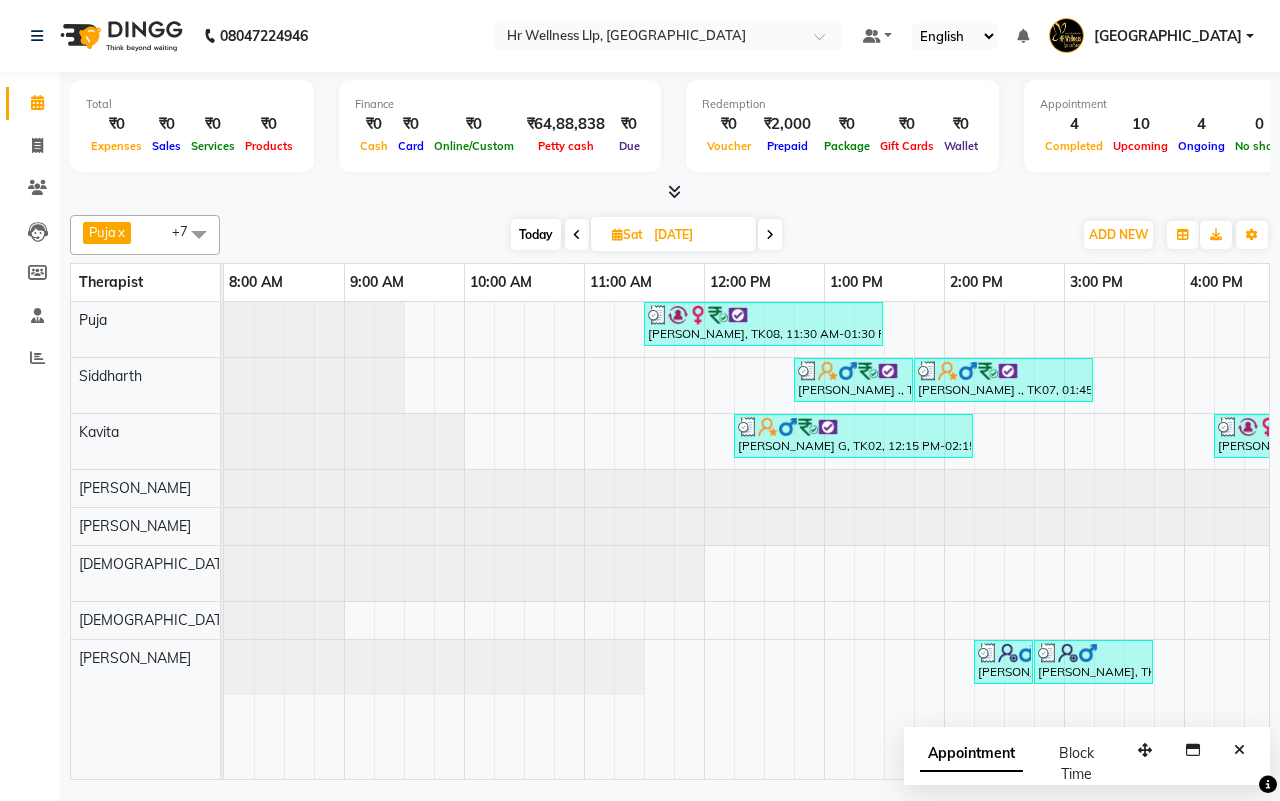 click at bounding box center (770, 235) 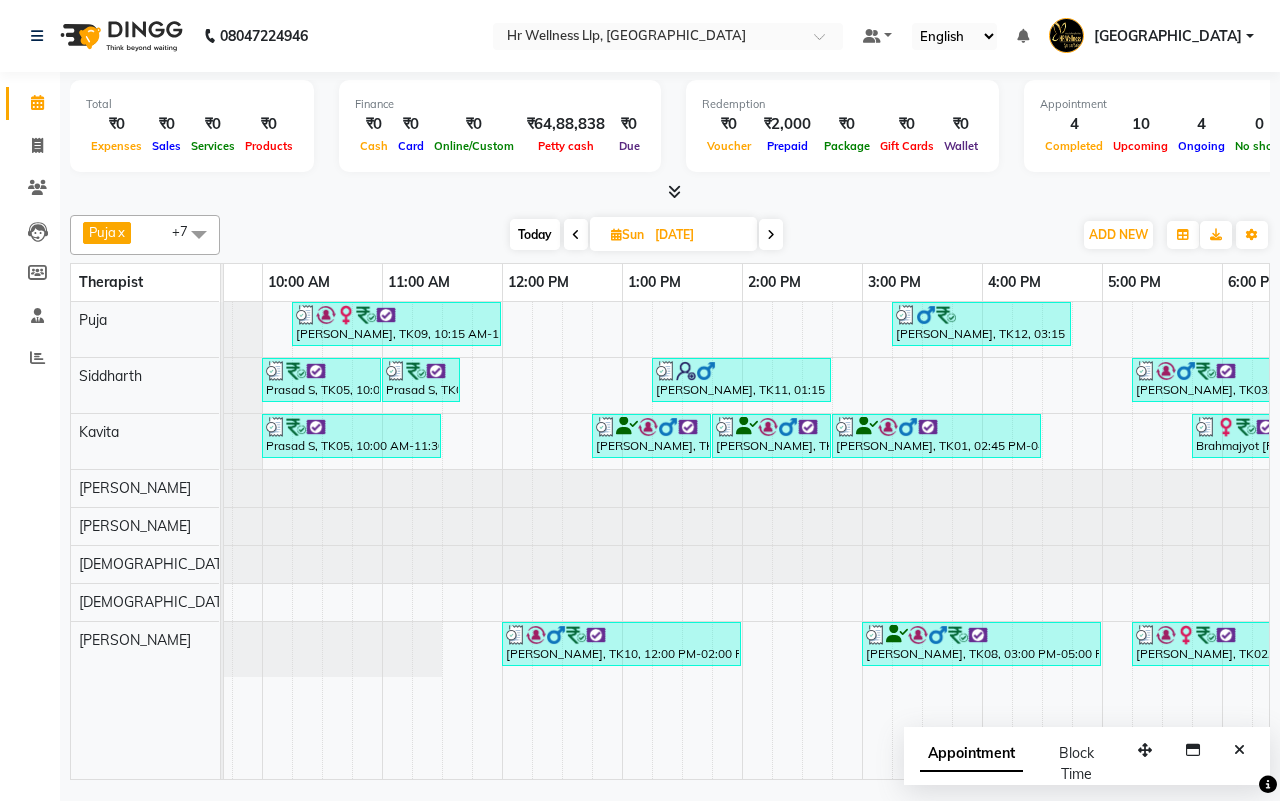 click at bounding box center (771, 234) 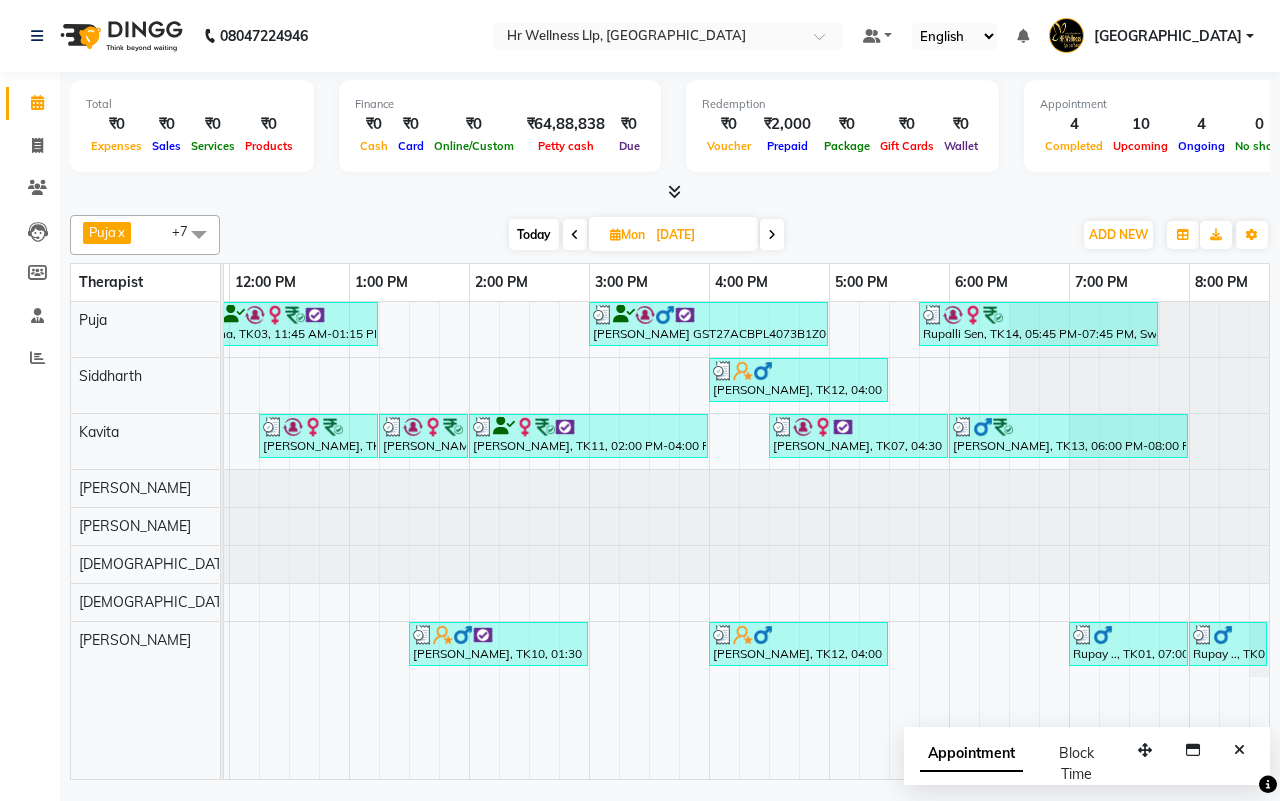 click at bounding box center (772, 234) 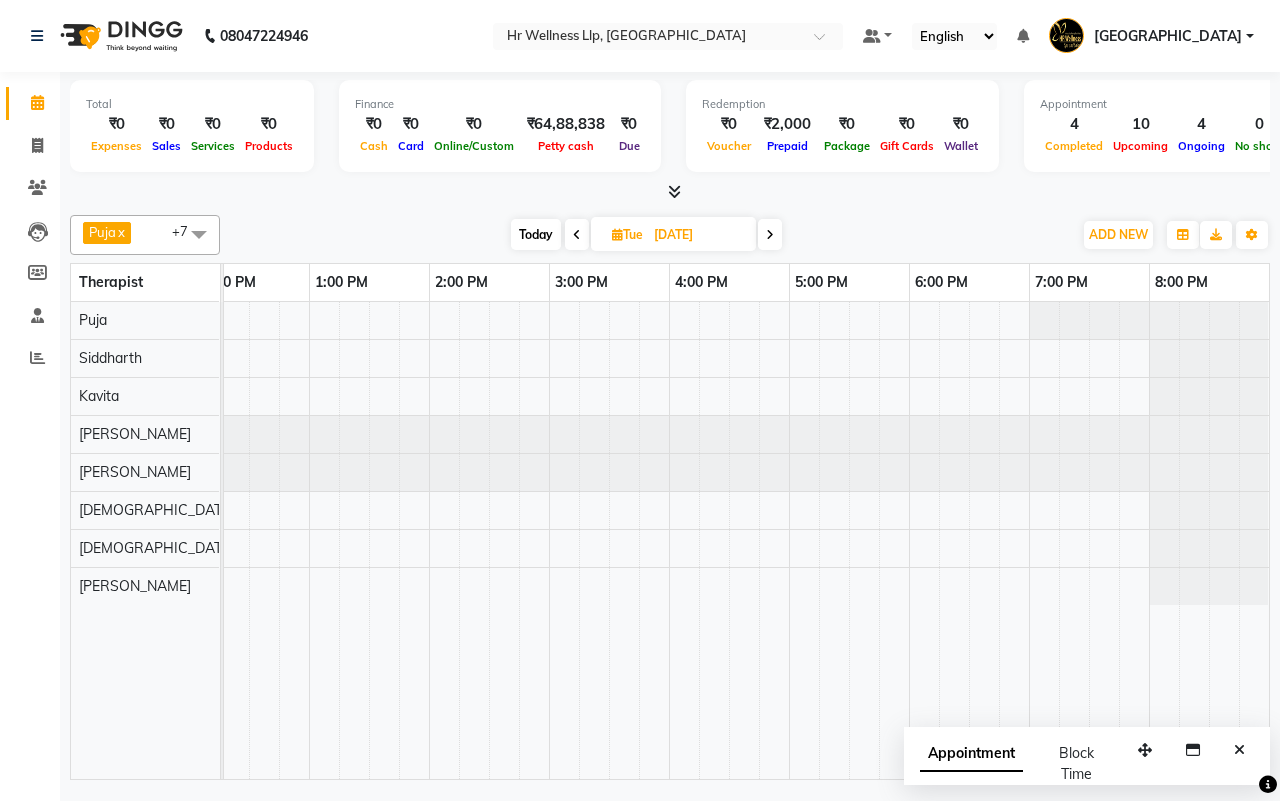 click at bounding box center (770, 234) 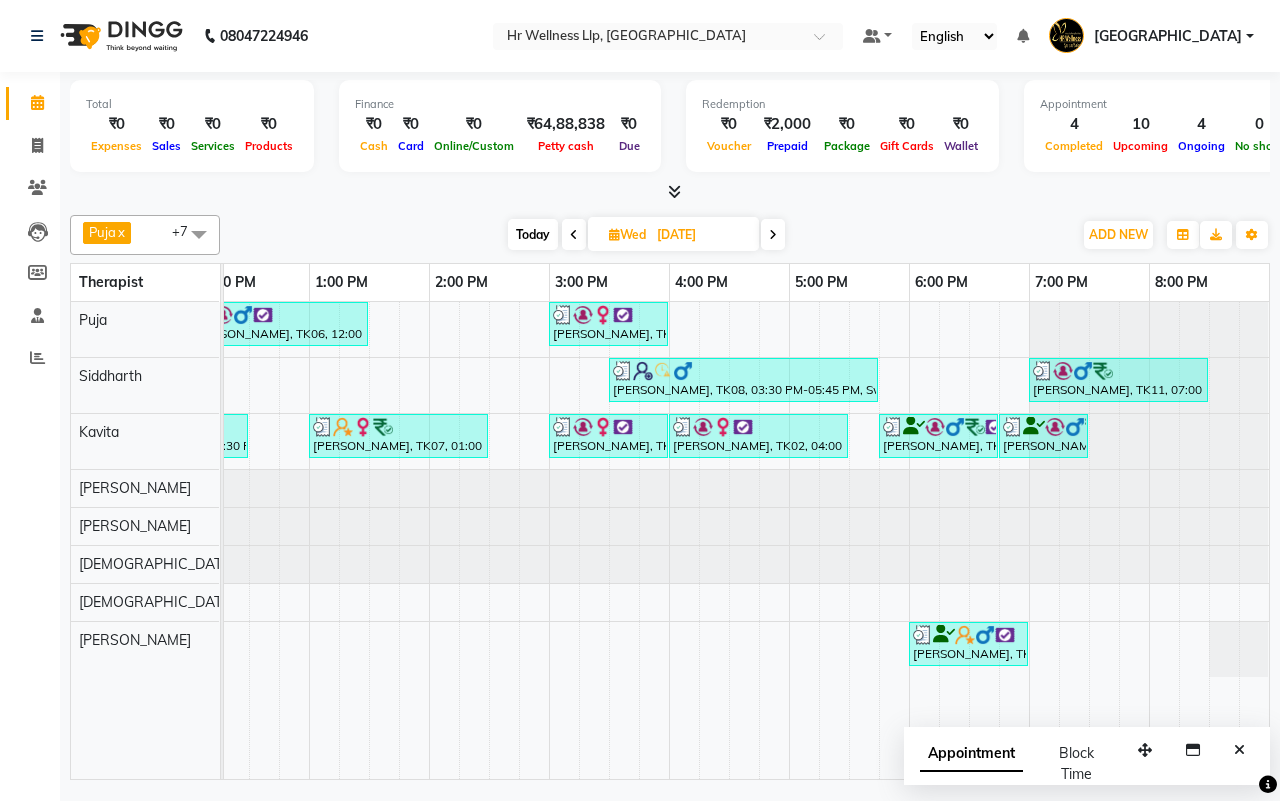 click at bounding box center [773, 235] 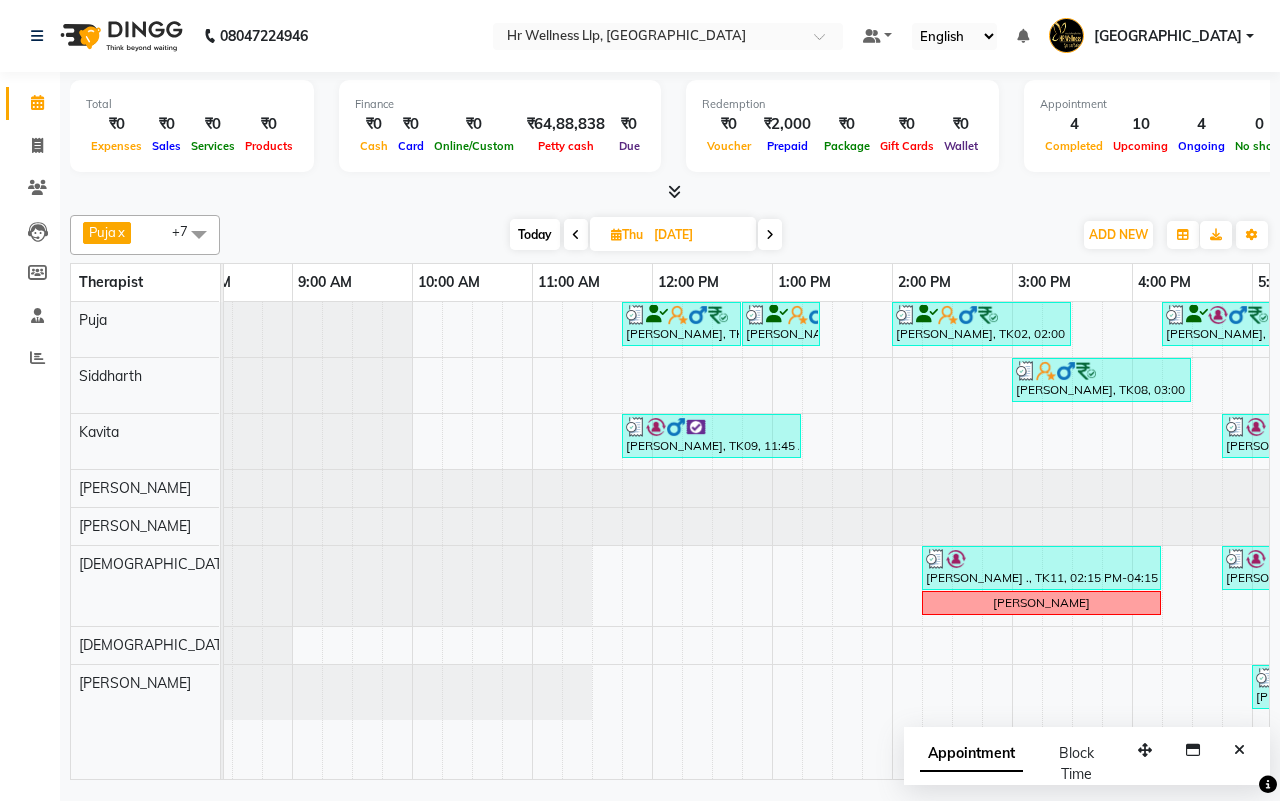 click at bounding box center [770, 235] 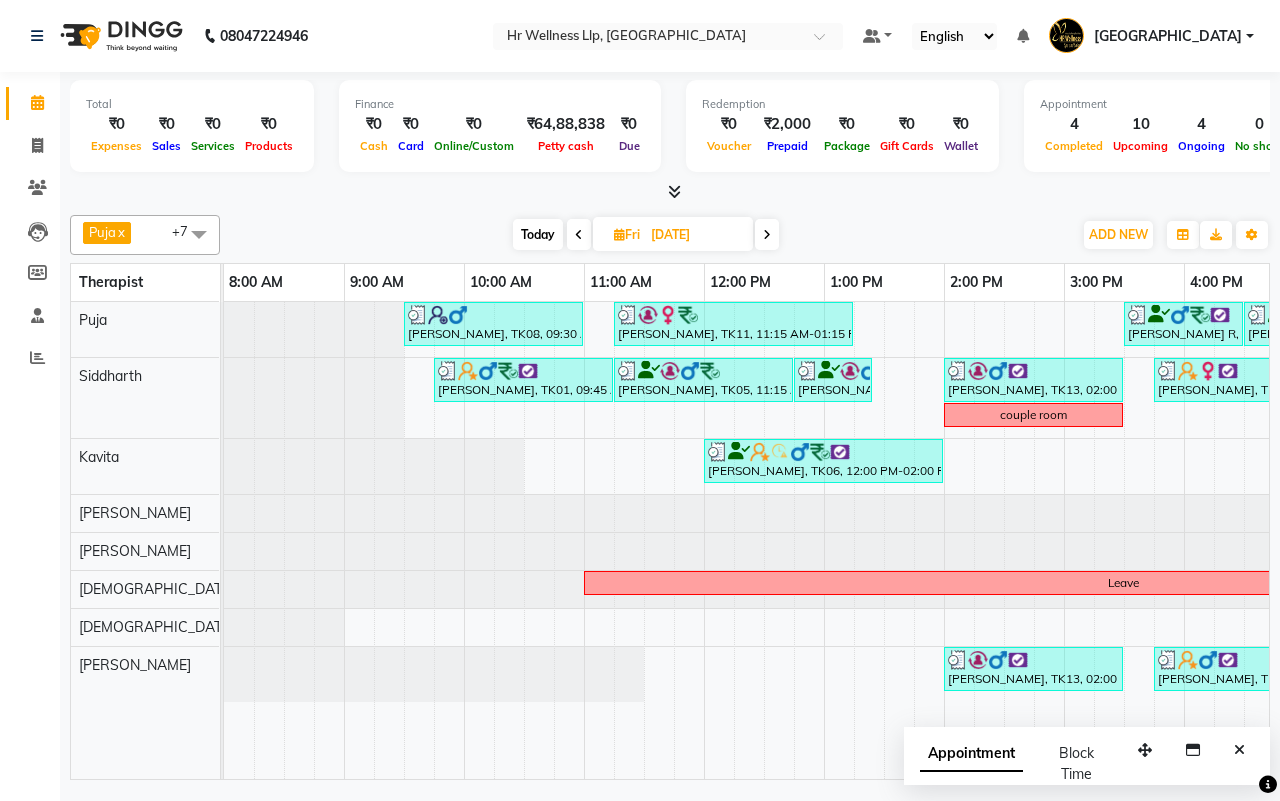 click at bounding box center (767, 235) 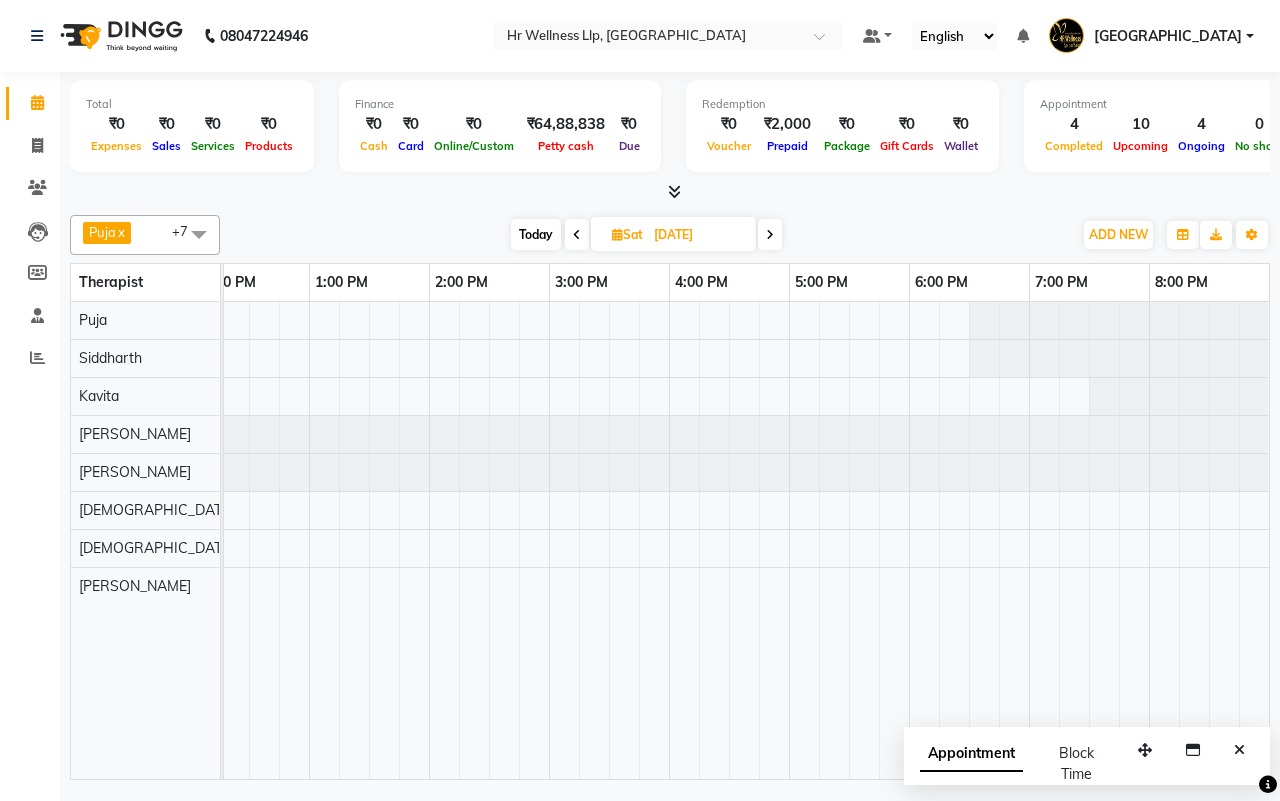 click at bounding box center [770, 235] 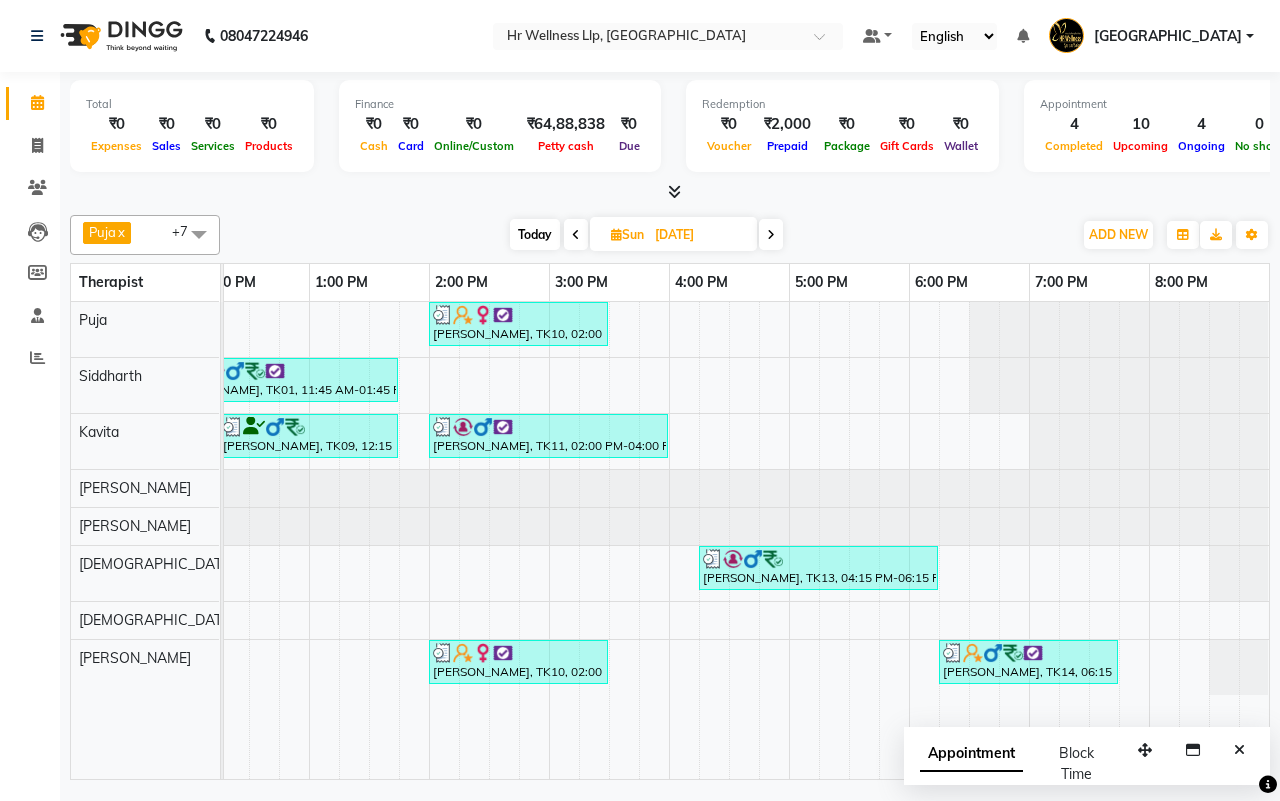 click at bounding box center [771, 235] 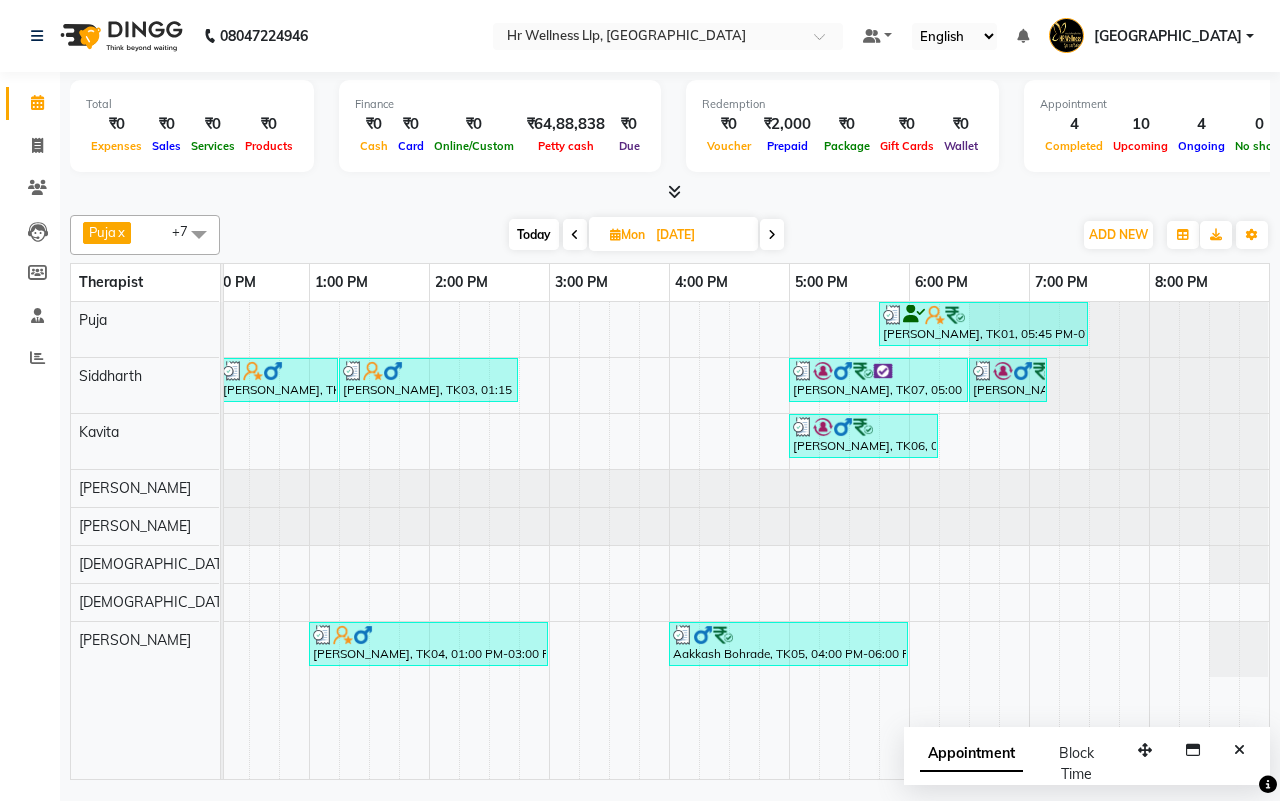 click at bounding box center [772, 235] 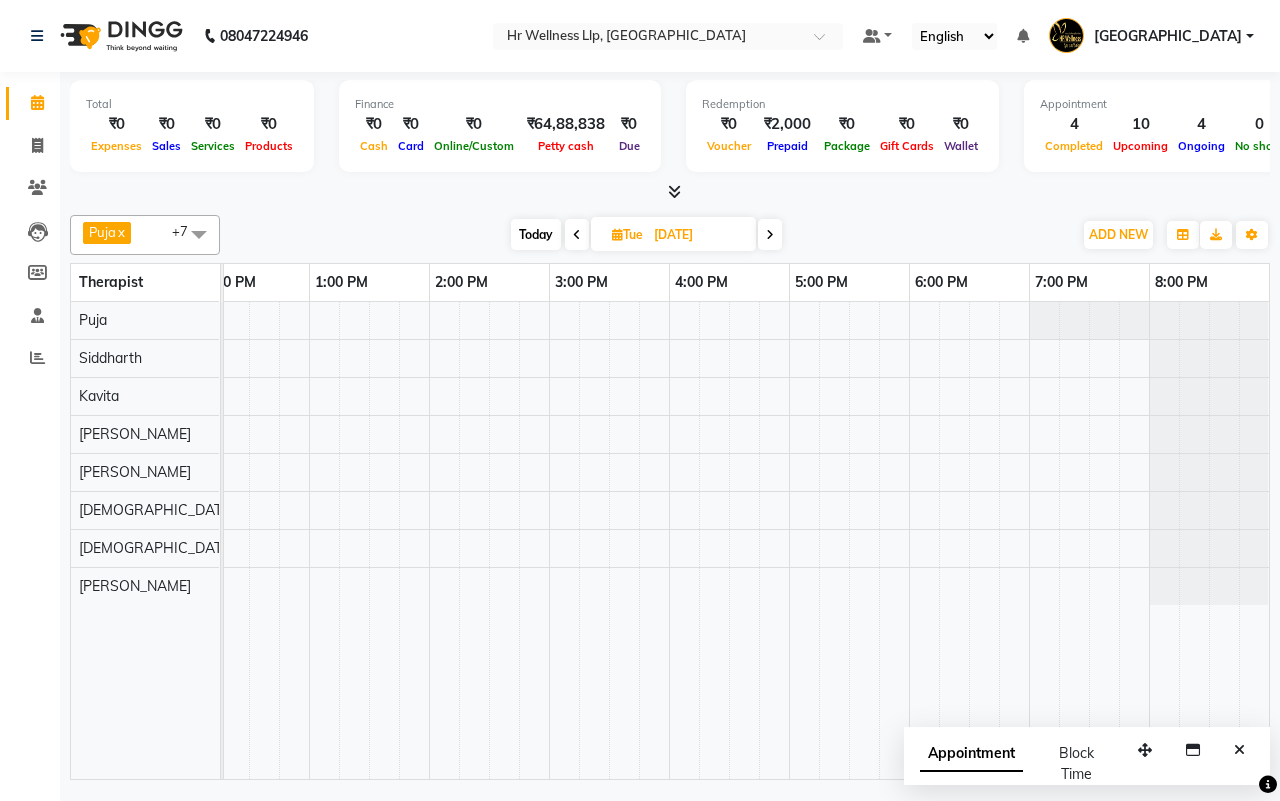 click at bounding box center (770, 235) 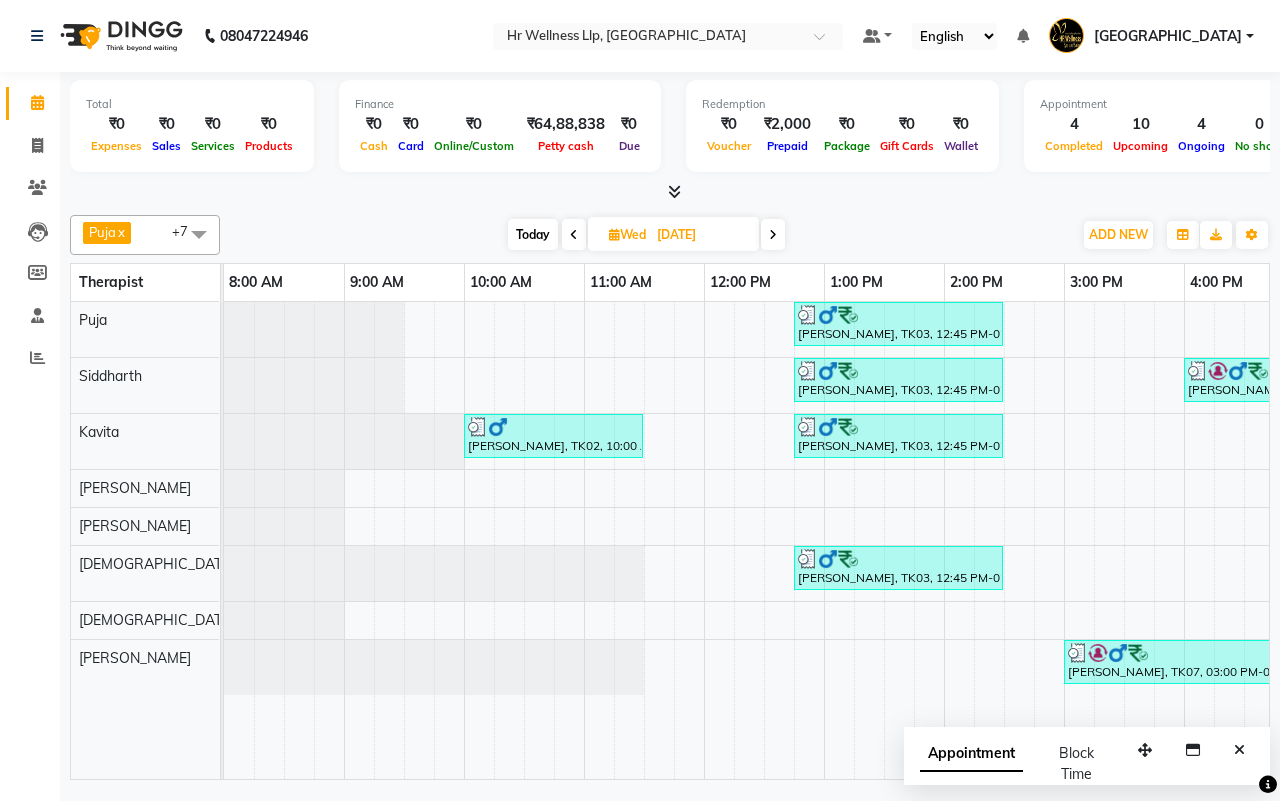 click at bounding box center (773, 235) 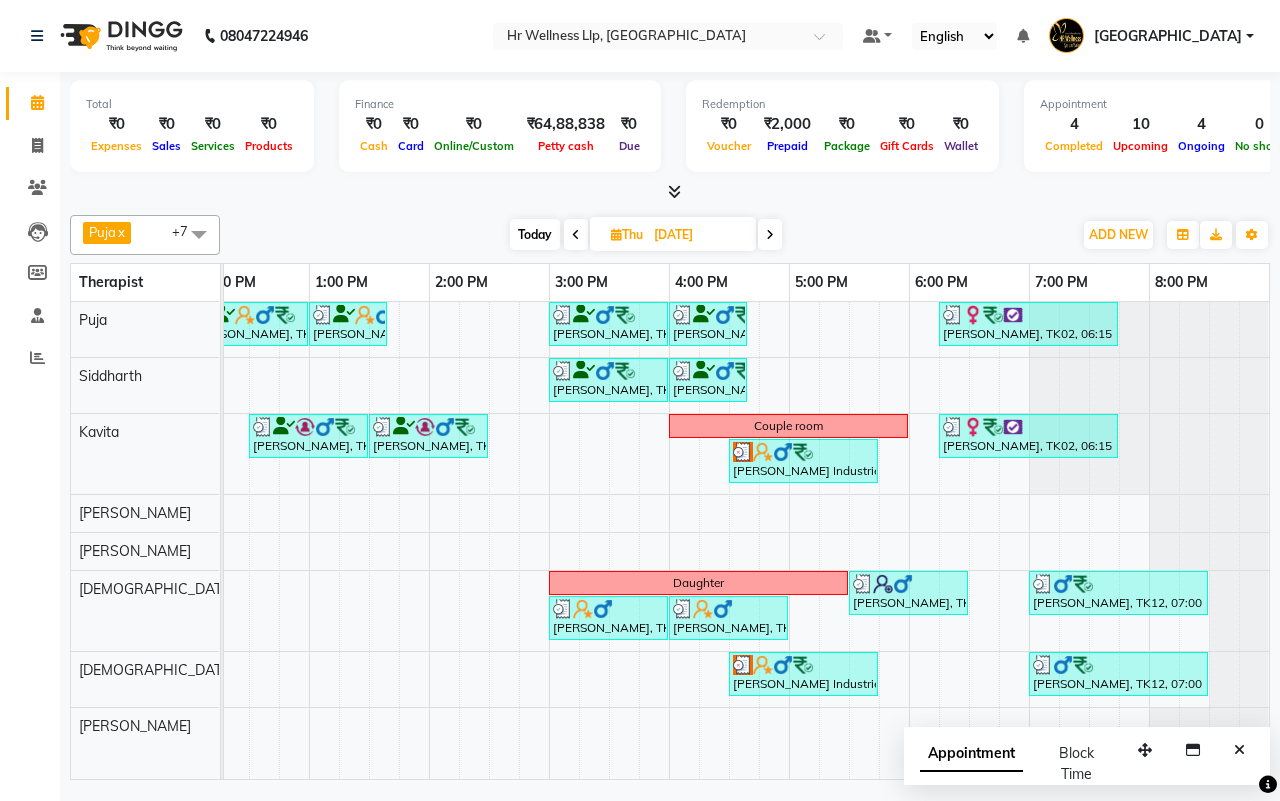 click on "[DATE]  [DATE]" at bounding box center (646, 235) 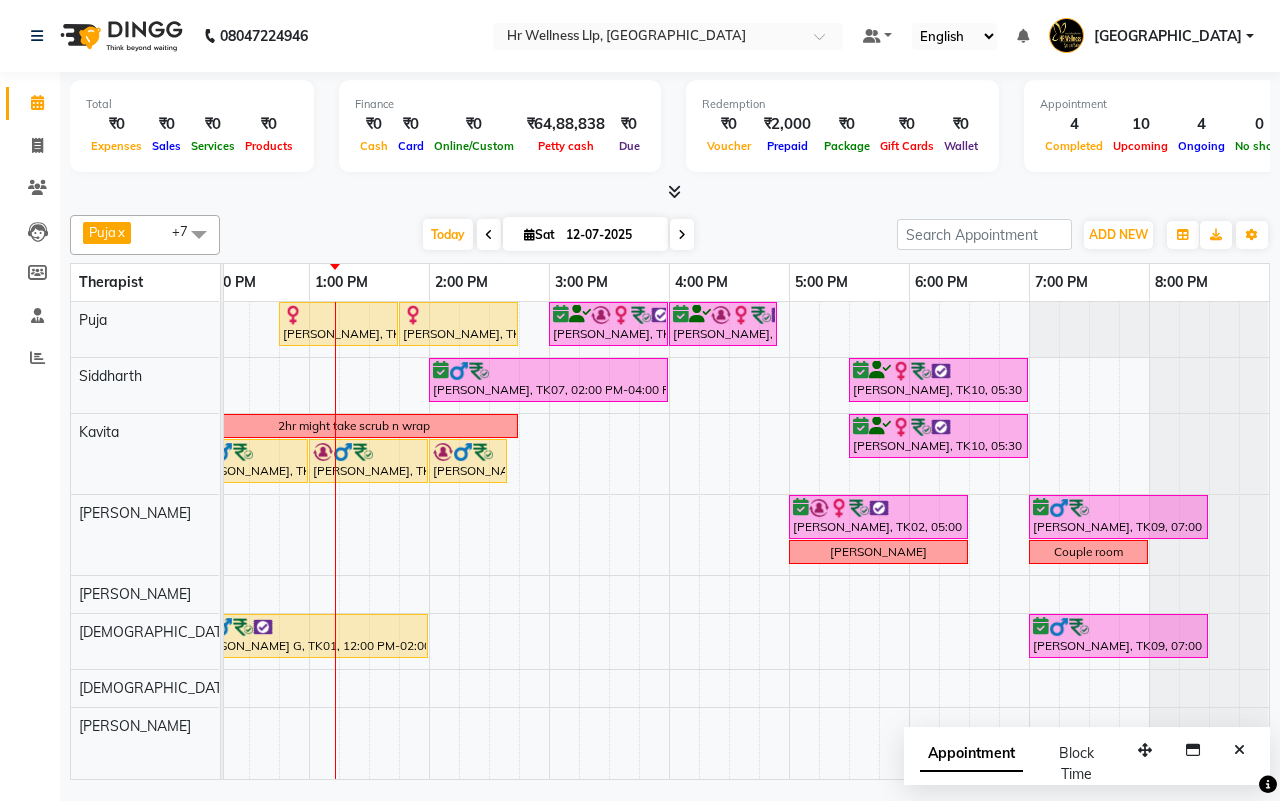 click at bounding box center [682, 235] 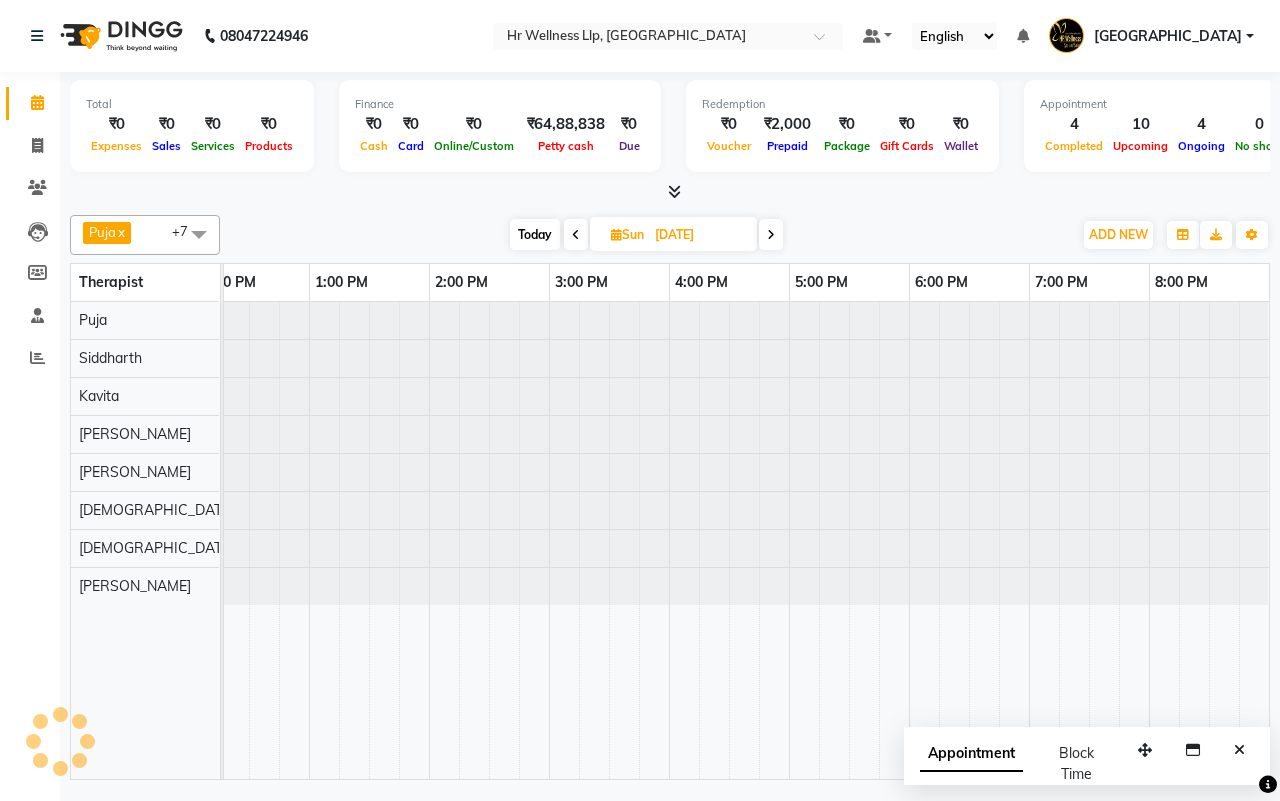 scroll, scrollTop: 0, scrollLeft: 515, axis: horizontal 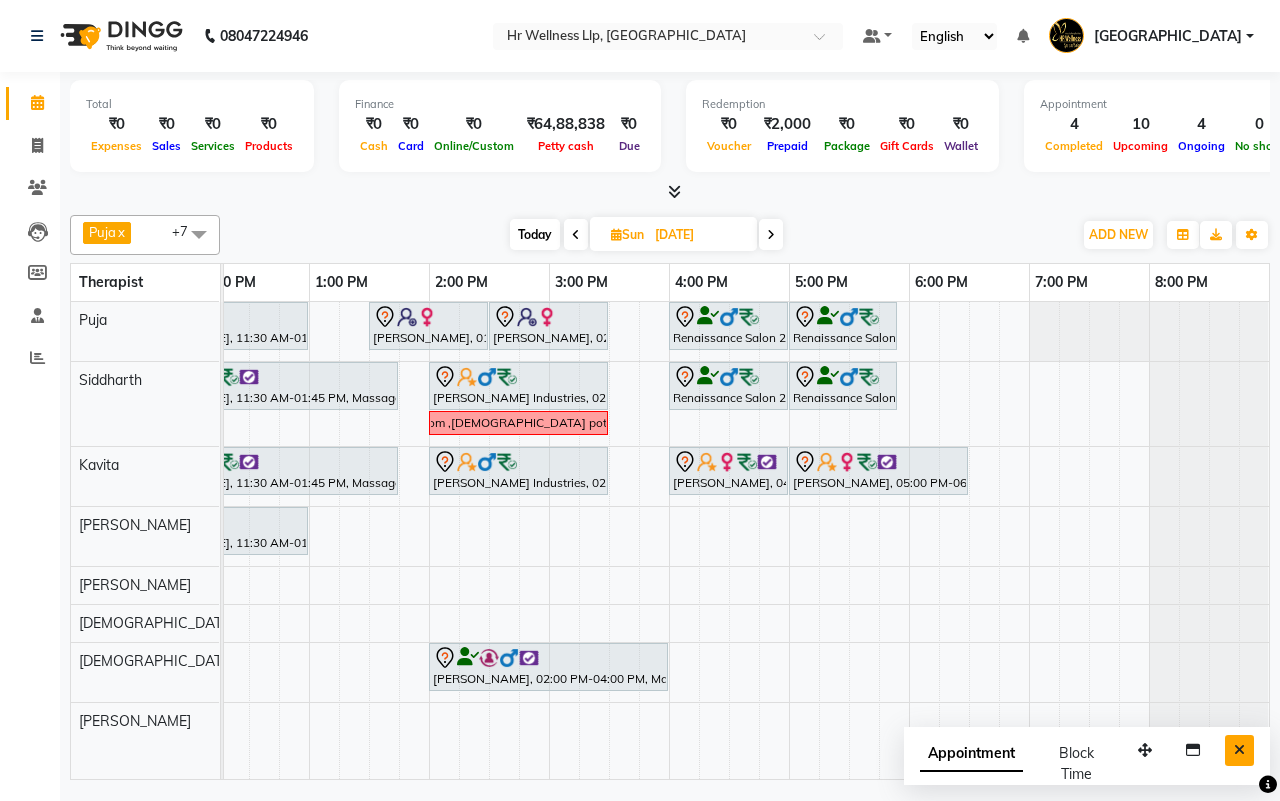 click at bounding box center [1239, 750] 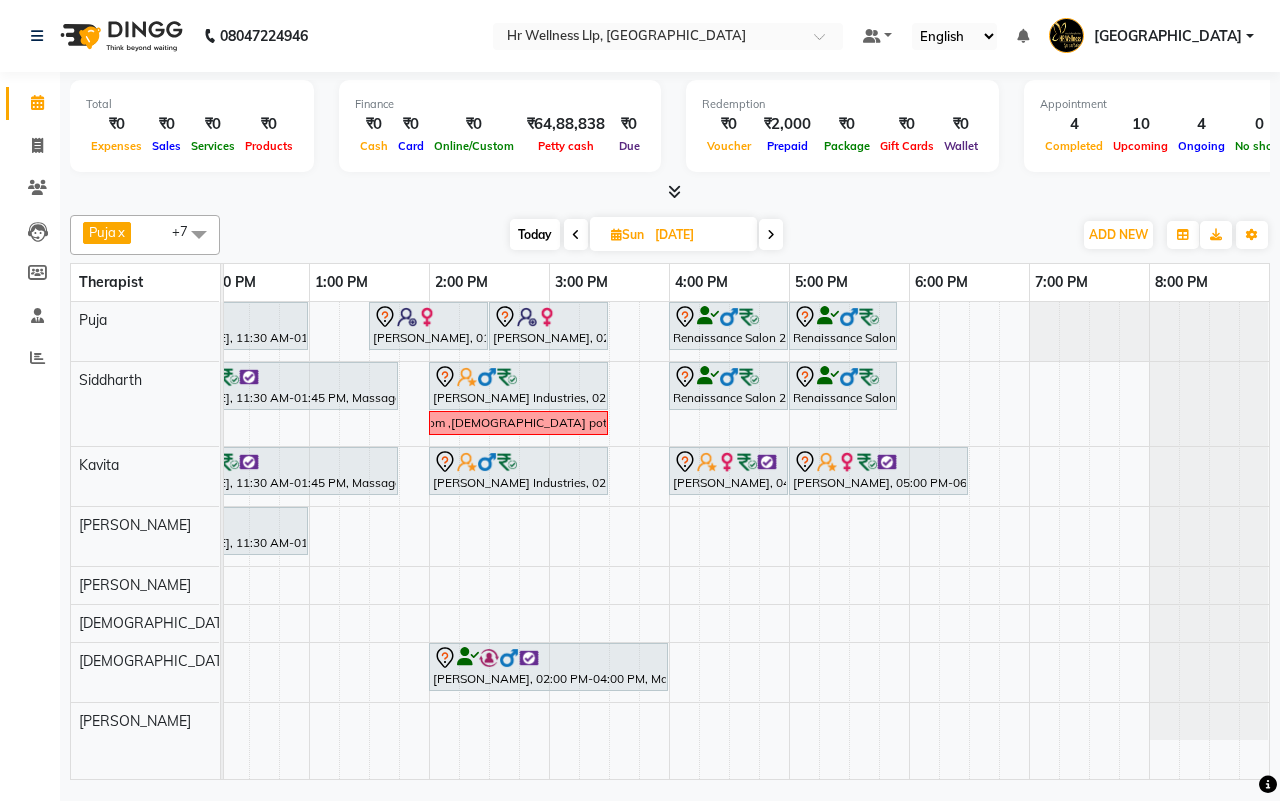 scroll, scrollTop: 0, scrollLeft: 41, axis: horizontal 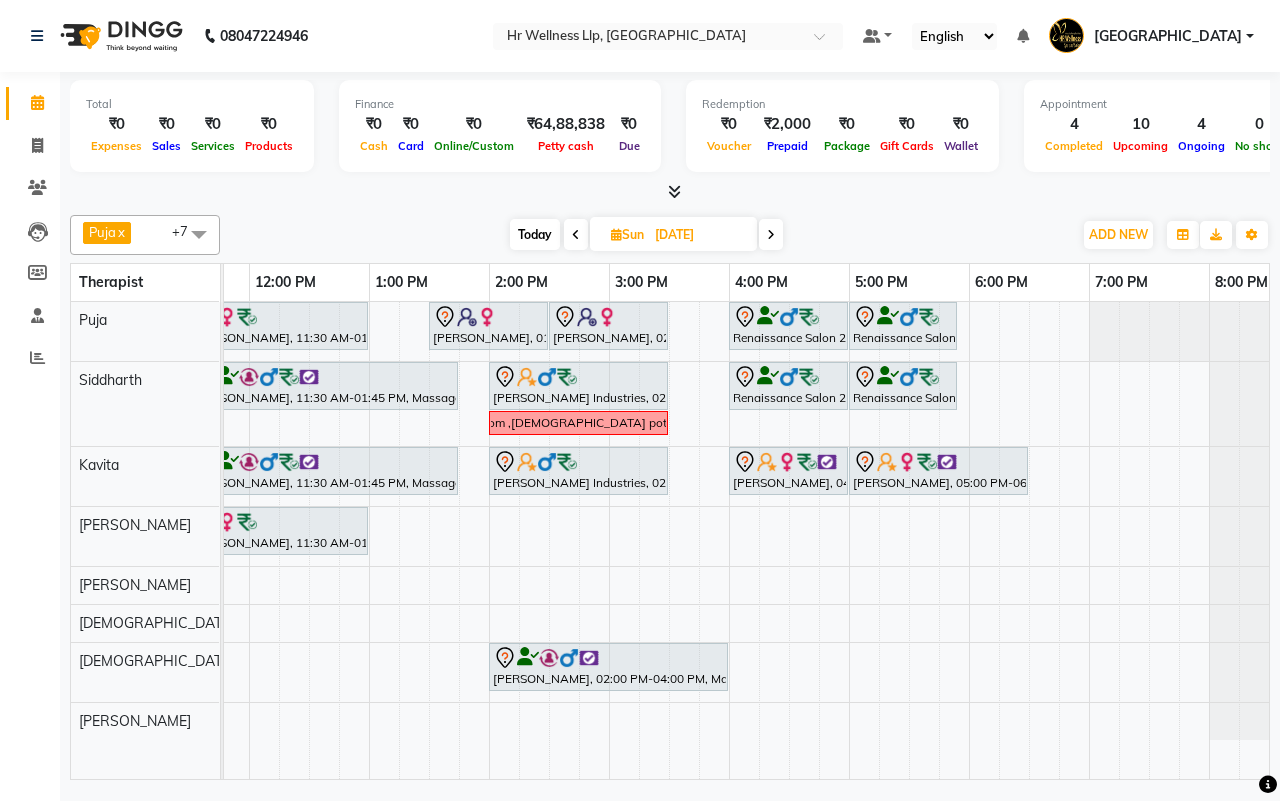 click on "[DATE]  [DATE]" at bounding box center [646, 235] 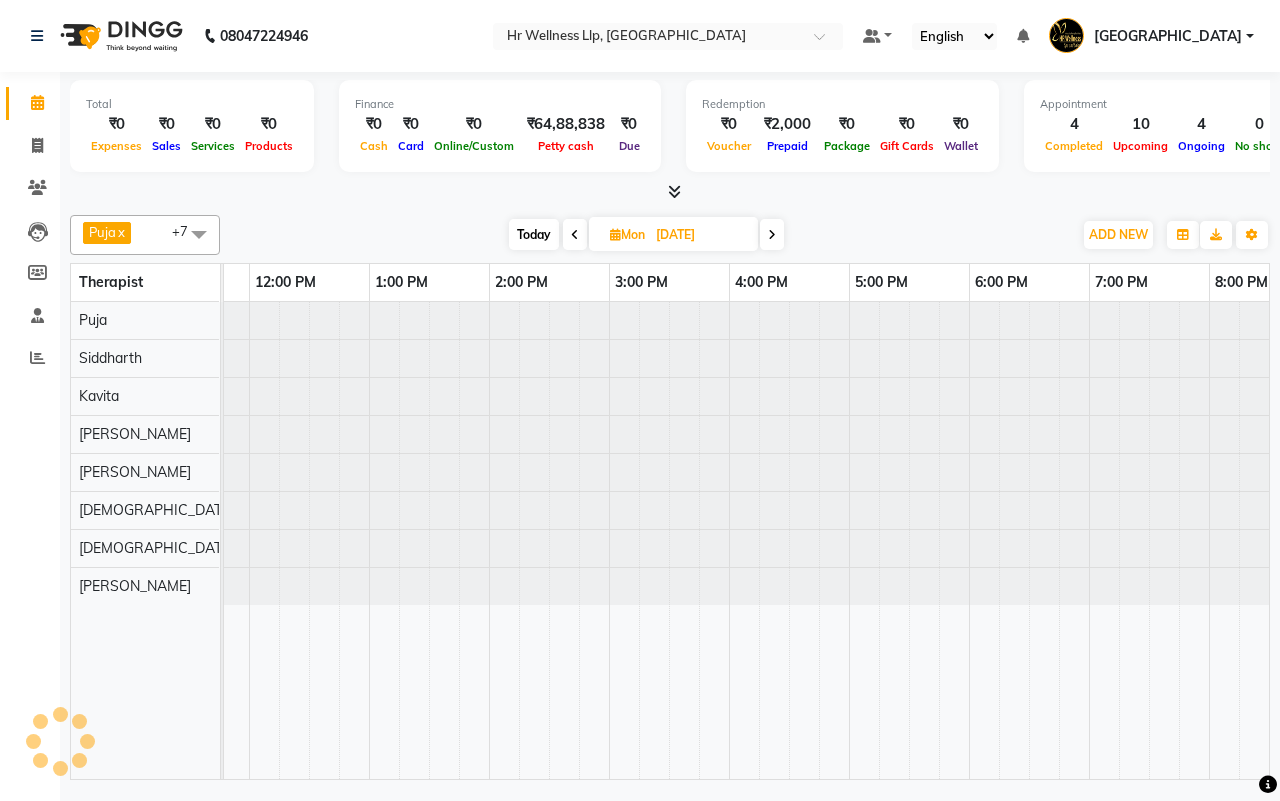 scroll, scrollTop: 0, scrollLeft: 515, axis: horizontal 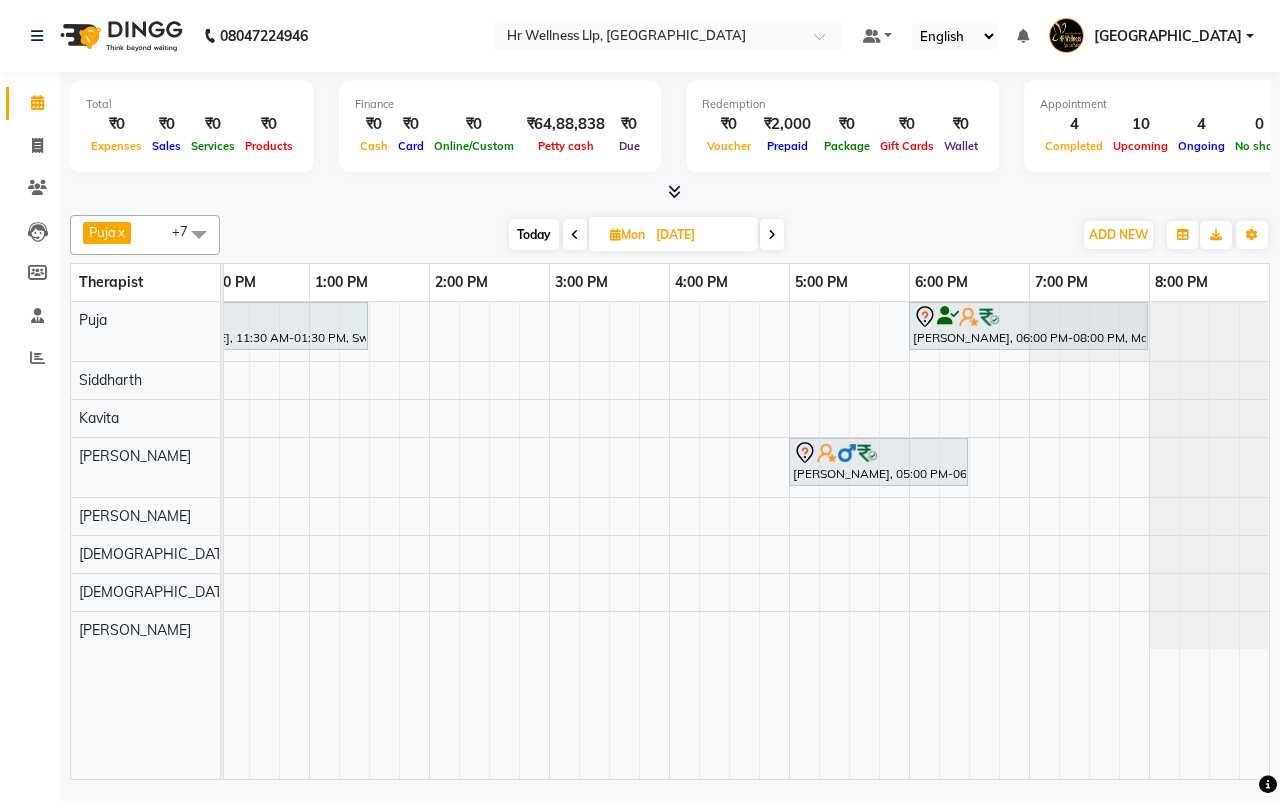 click at bounding box center (575, 235) 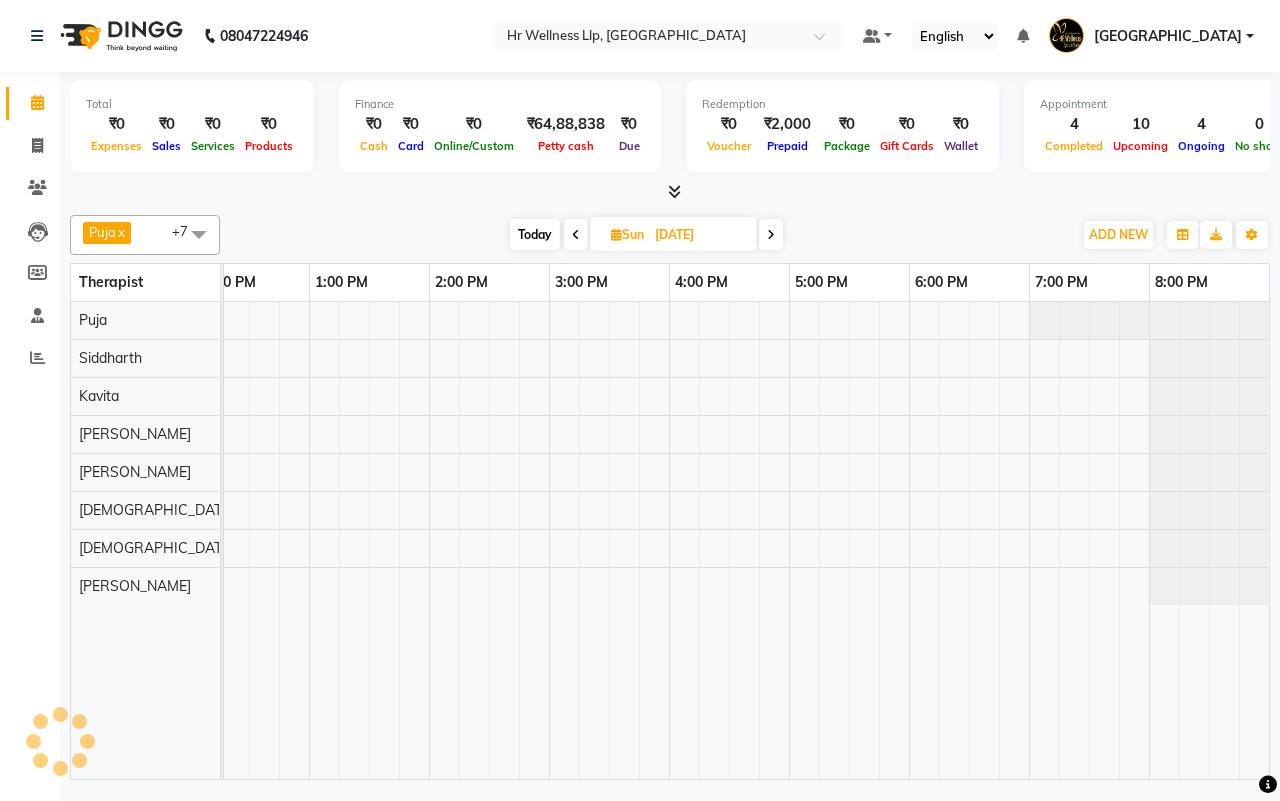 scroll, scrollTop: 0, scrollLeft: 515, axis: horizontal 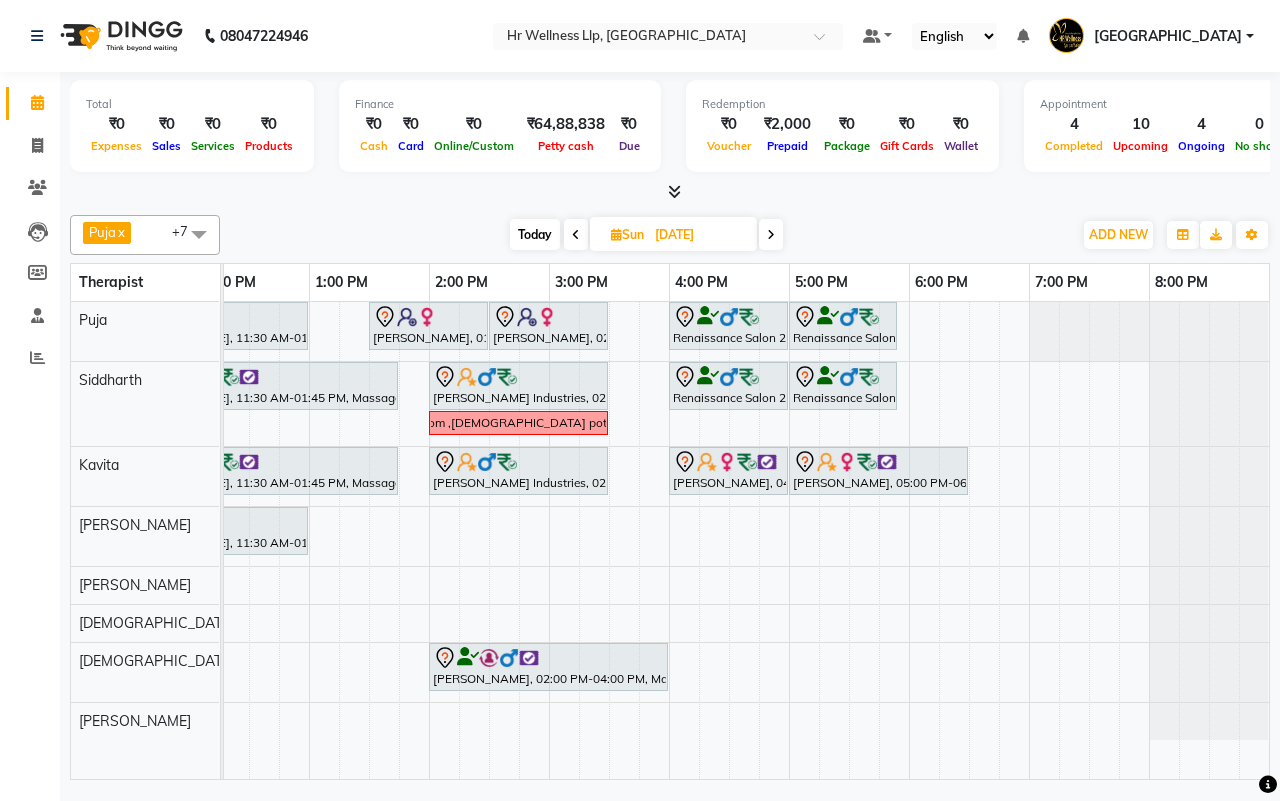 click at bounding box center [771, 234] 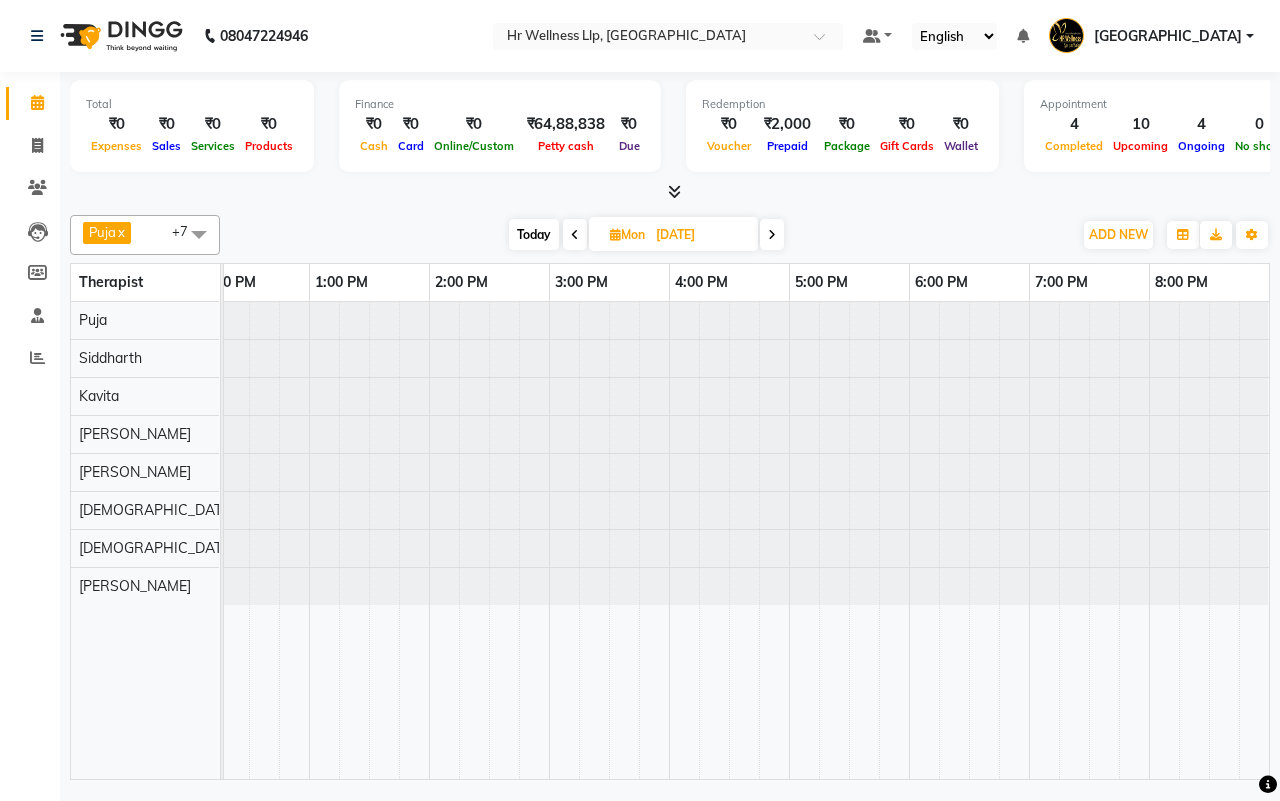 scroll, scrollTop: 0, scrollLeft: 515, axis: horizontal 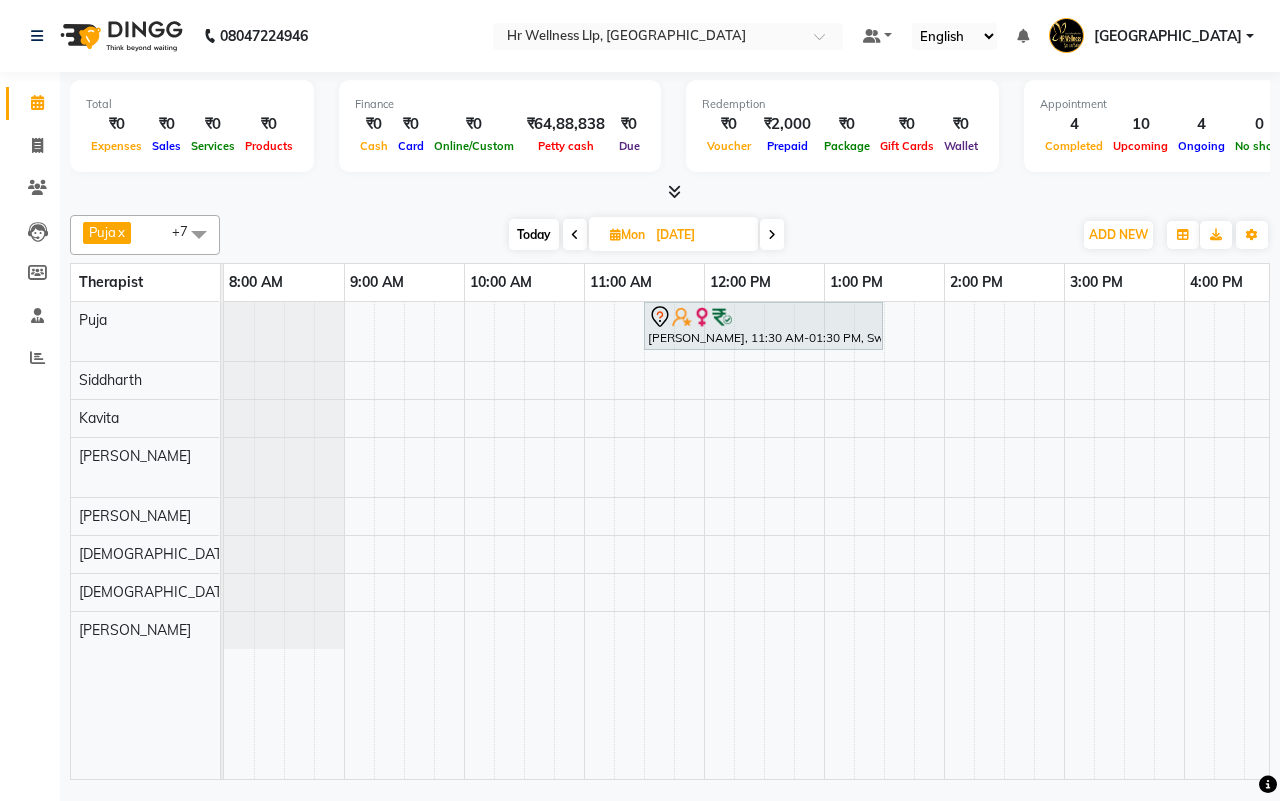 click on "Puja  x Siddharth  x Kavita  x Sharad Bhil  x Male waitlist  x Female waitlist  x Kevin  x Lucy  x +7 Select All Female waitlist Female waitlist 1 Kavita Kevin Lucy Male waitlist Preeti Puja Sharad Bhil Siddharth Today  Mon 14-07-2025 Toggle Dropdown Add Appointment Add Invoice Add Expense Add Attendance Add Client Toggle Dropdown Add Appointment Add Invoice Add Expense Add Attendance Add Client ADD NEW Toggle Dropdown Add Appointment Add Invoice Add Expense Add Attendance Add Client Puja  x Siddharth  x Kavita  x Sharad Bhil  x Male waitlist  x Female waitlist  x Kevin  x Lucy  x +7 Select All Female waitlist Female waitlist 1 Kavita Kevin Lucy Male waitlist Preeti Puja Sharad Bhil Siddharth Group By  Staff View   Room View  View as Vertical  Vertical - Week View  Horizontal  Horizontal - Week View  List  Toggle Dropdown Calendar Settings Manage Tags   Arrange Therapists   Reset Therapists  Full Screen Appointment Form Zoom 100% Therapist 8:00 AM 9:00 AM 10:00 AM 11:00 AM 12:00 PM 1:00 PM" 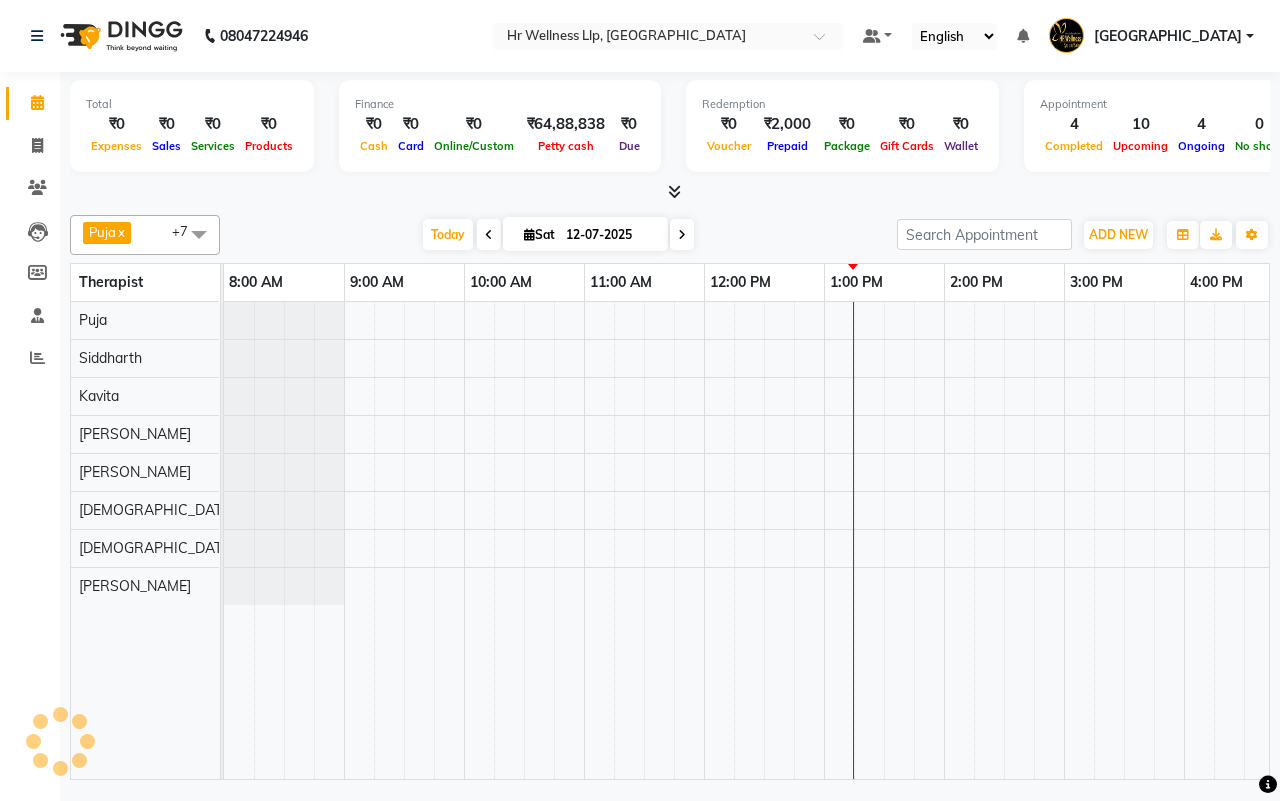 scroll, scrollTop: 0, scrollLeft: 515, axis: horizontal 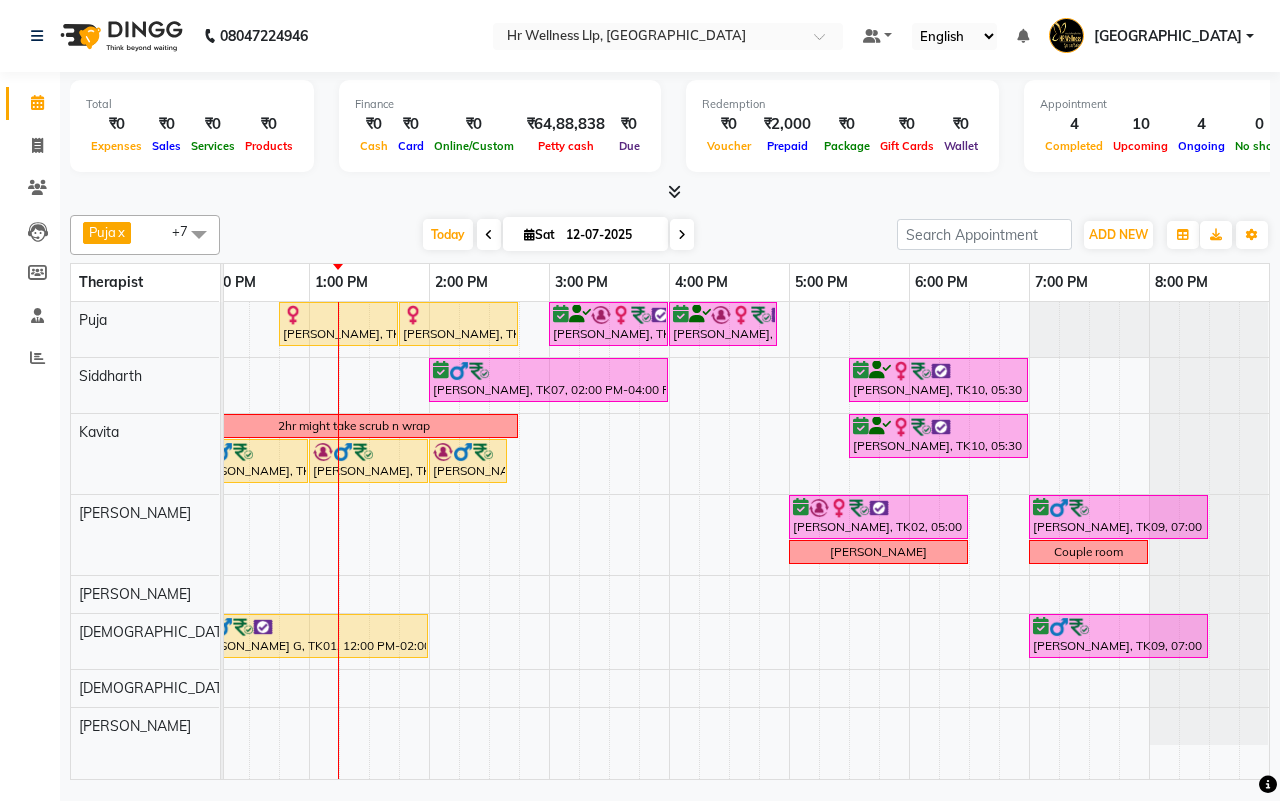 click at bounding box center [682, 235] 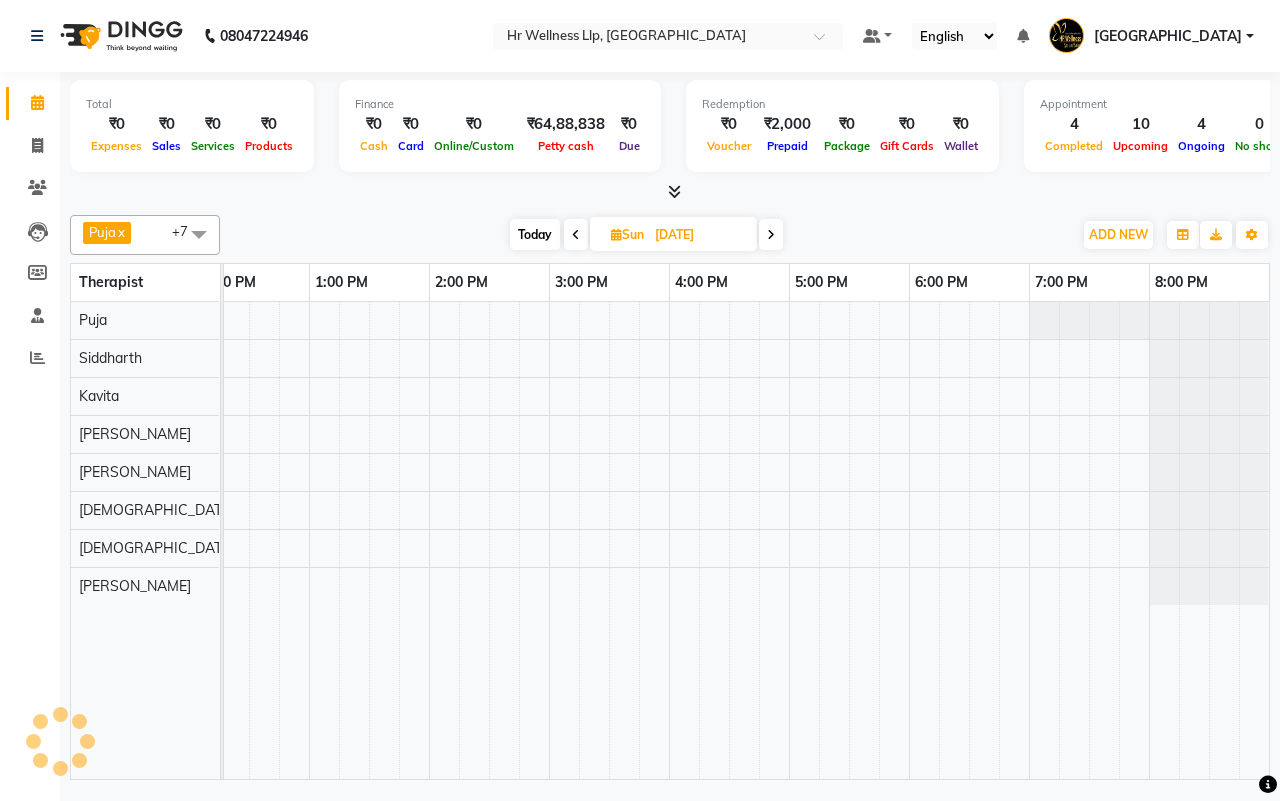 scroll, scrollTop: 0, scrollLeft: 515, axis: horizontal 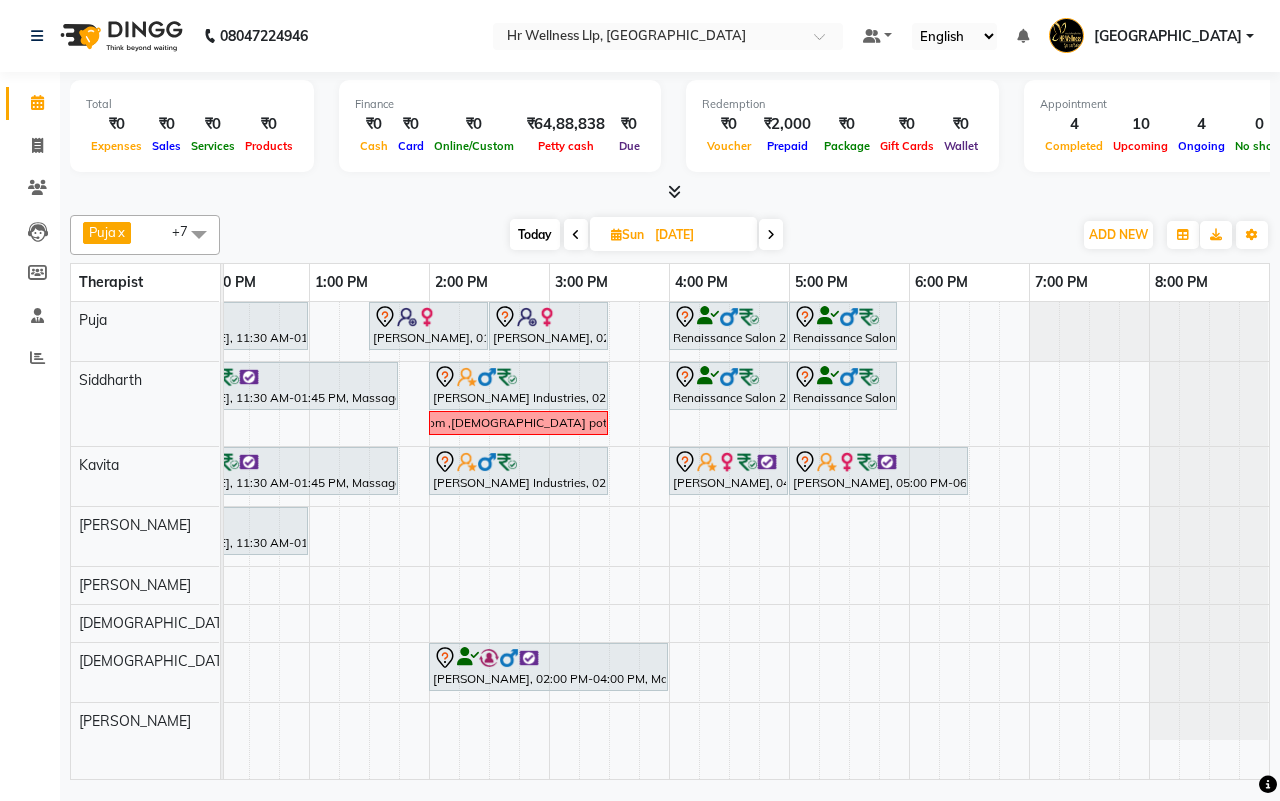 click at bounding box center [771, 235] 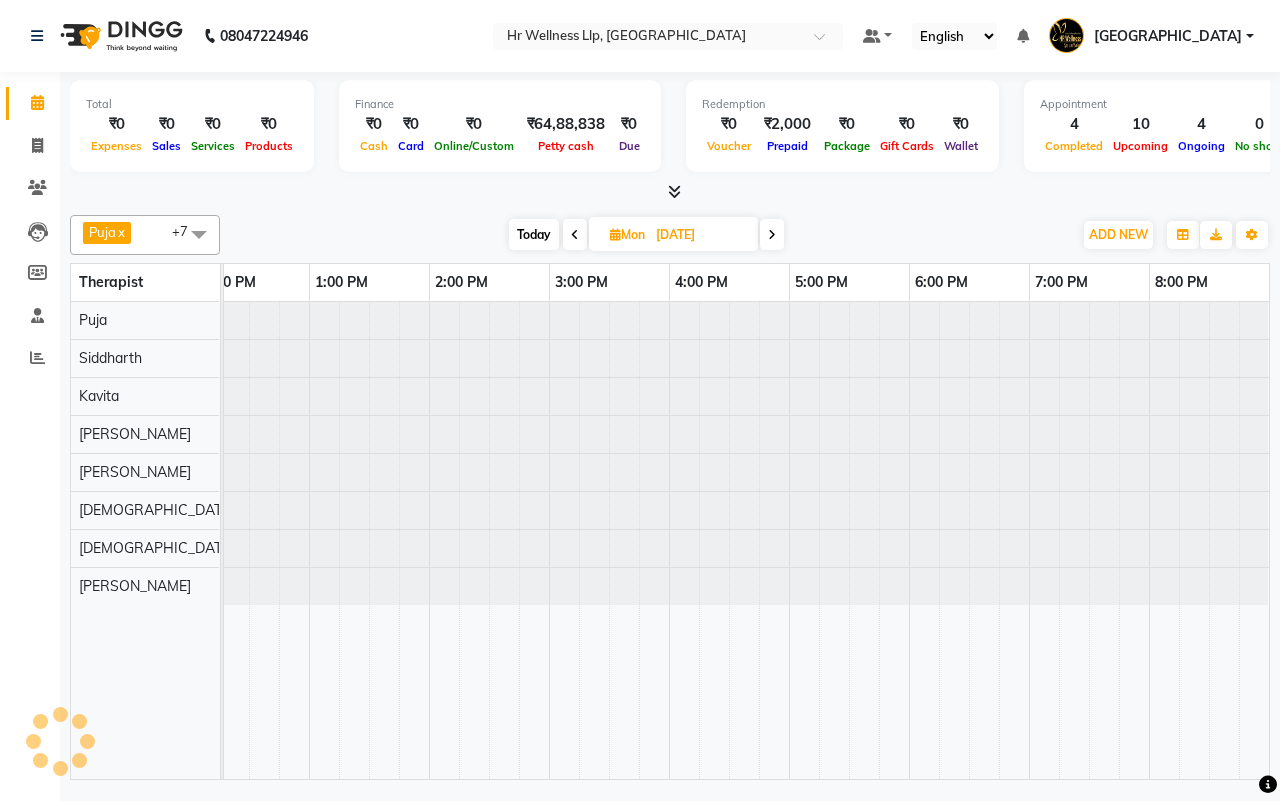 scroll, scrollTop: 0, scrollLeft: 0, axis: both 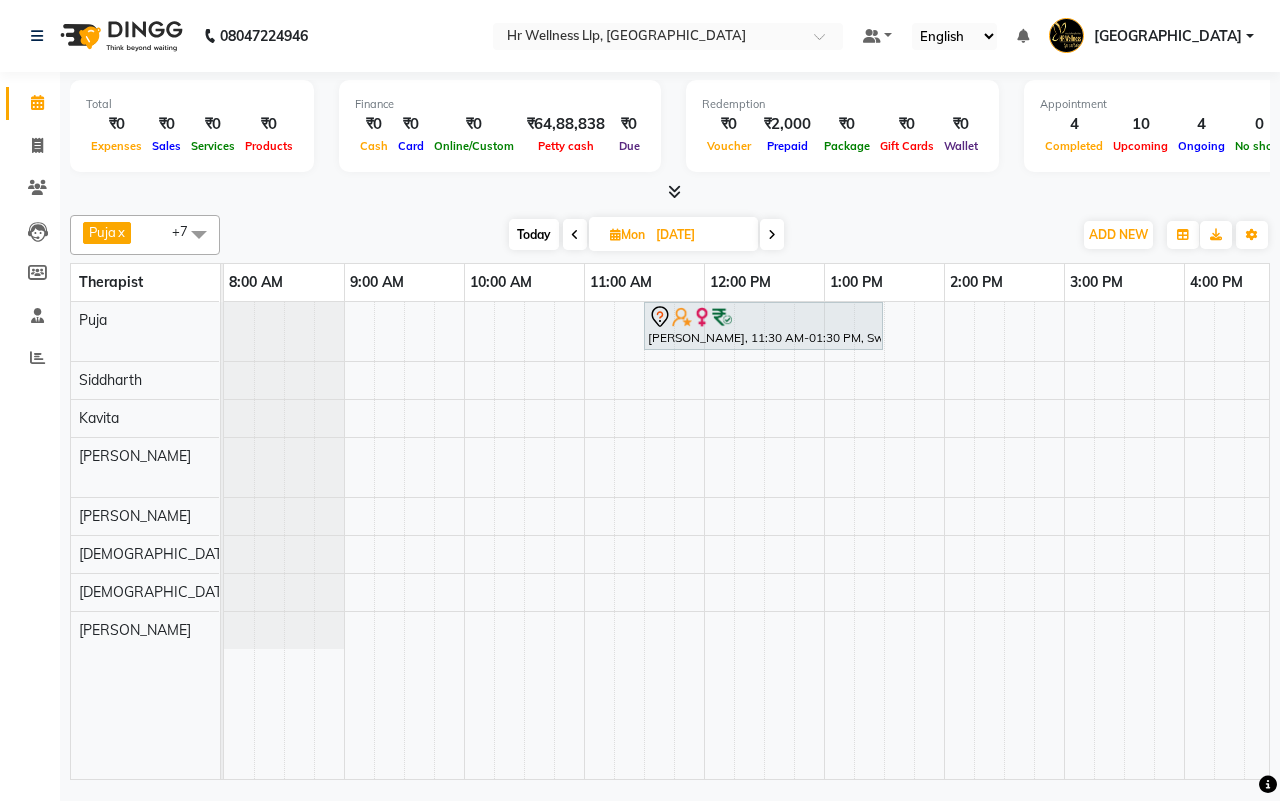 click on "[DATE]  [DATE]" at bounding box center [646, 235] 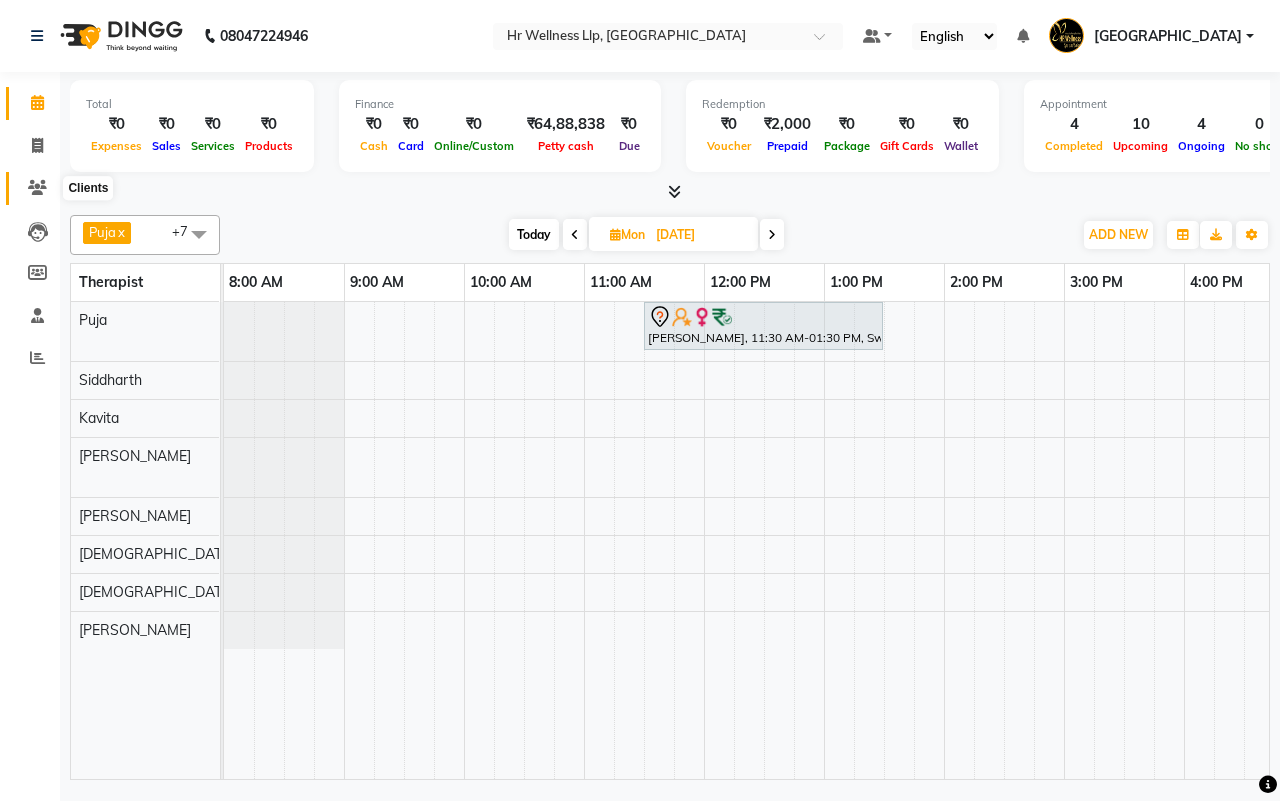 click 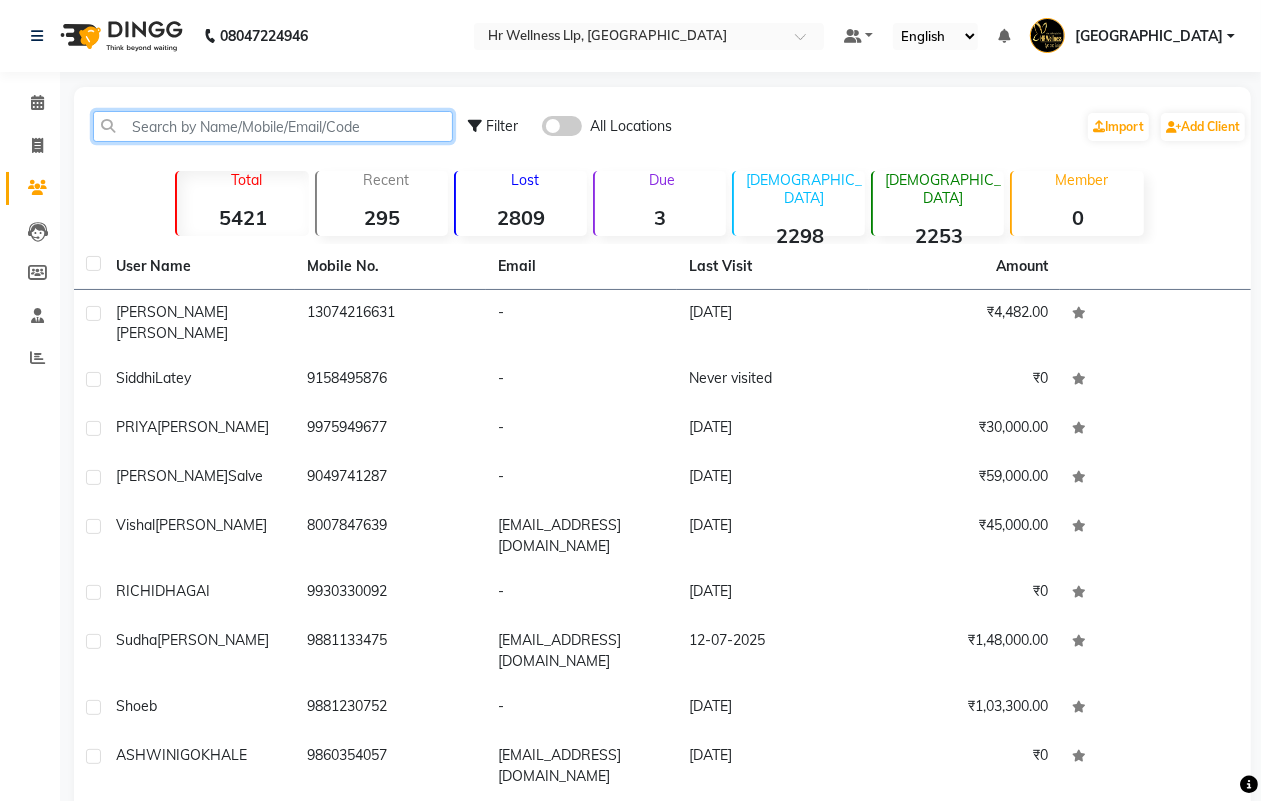 click 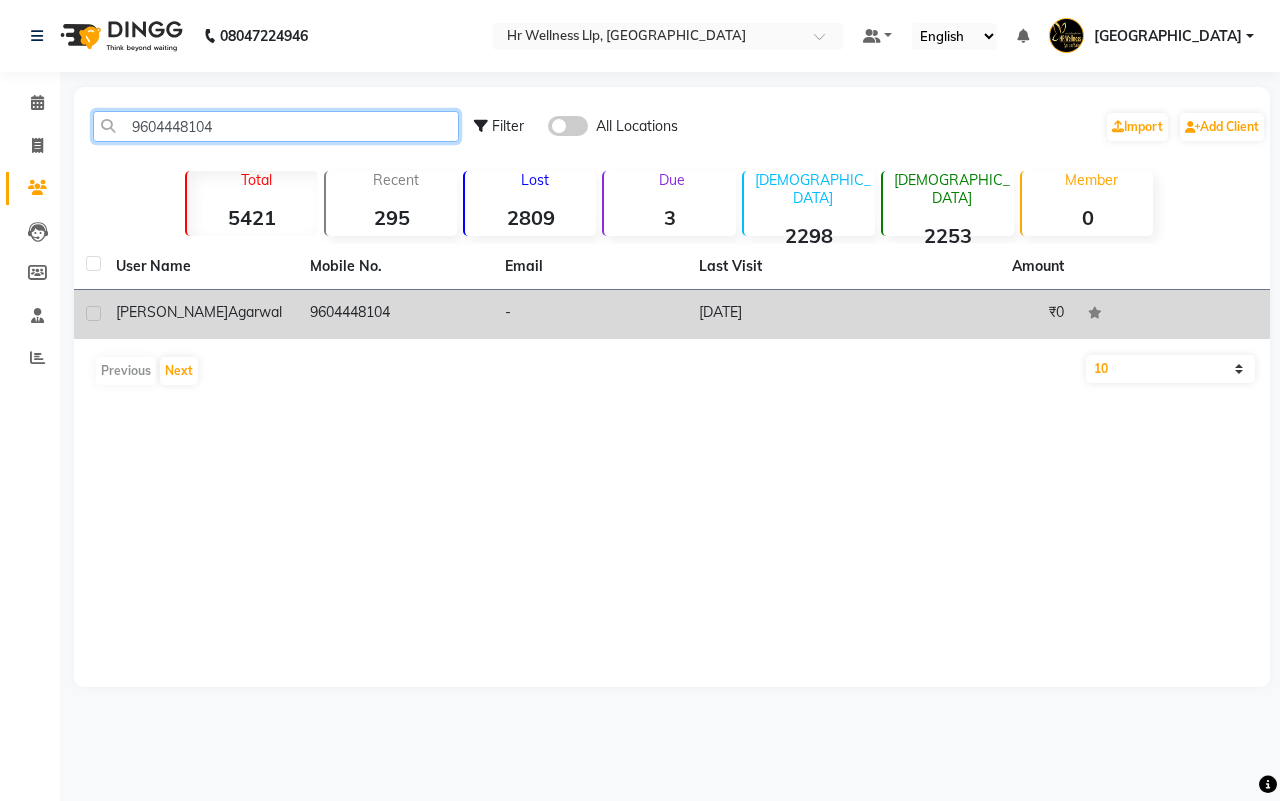 type on "9604448104" 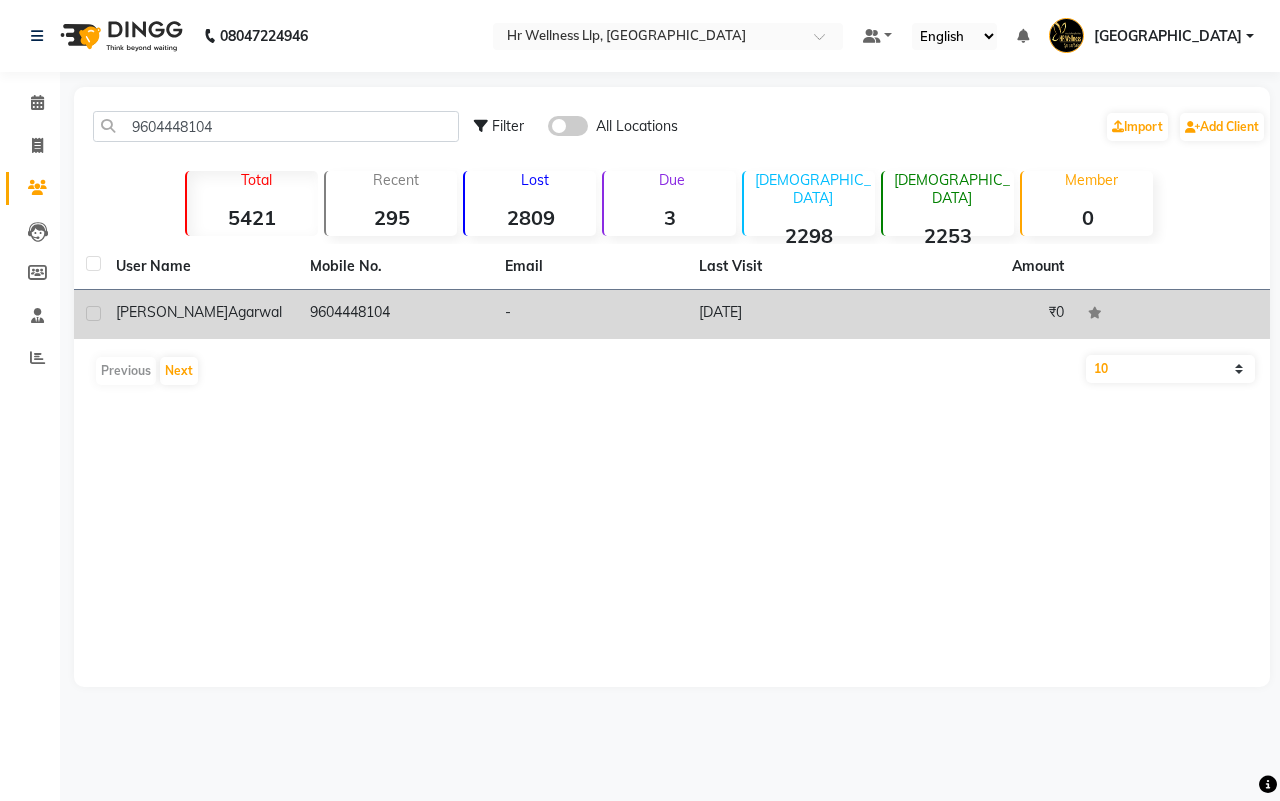 click on "-" 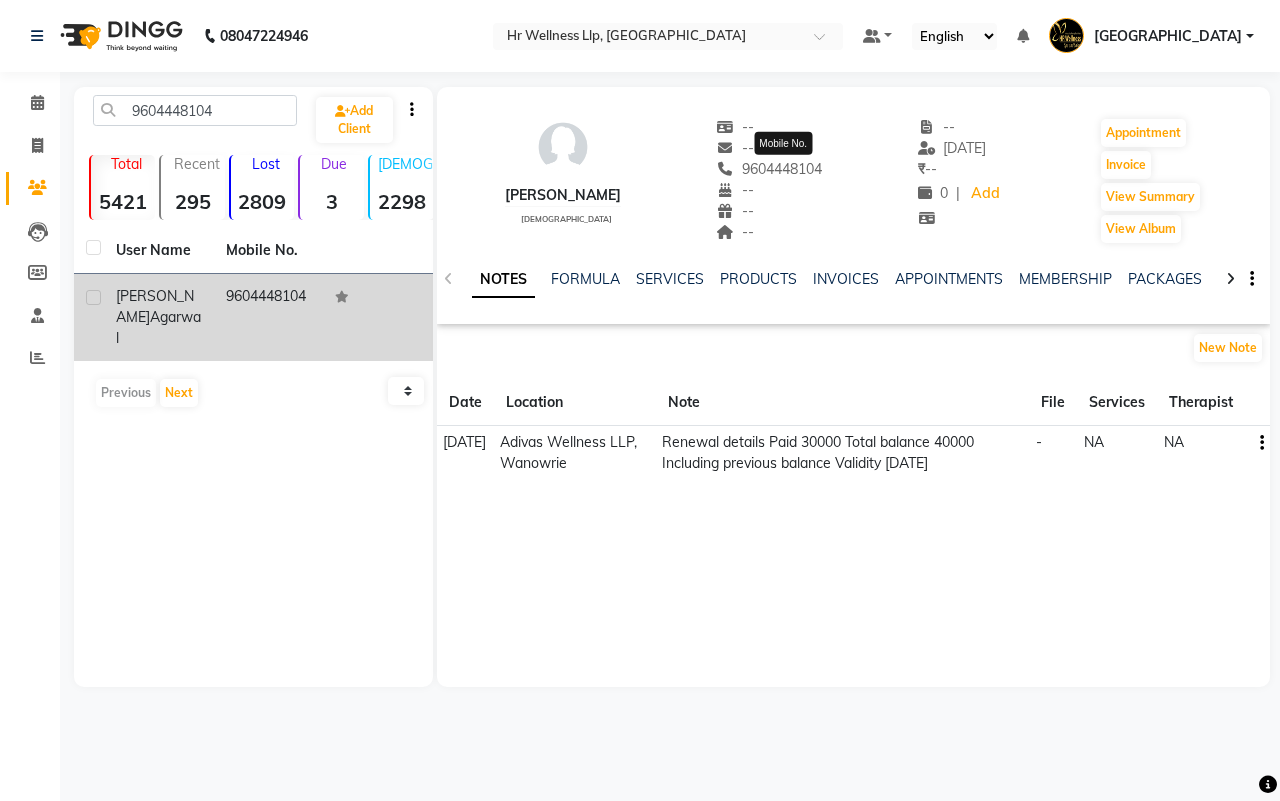 drag, startPoint x: 838, startPoint y: 166, endPoint x: 760, endPoint y: 170, distance: 78.10249 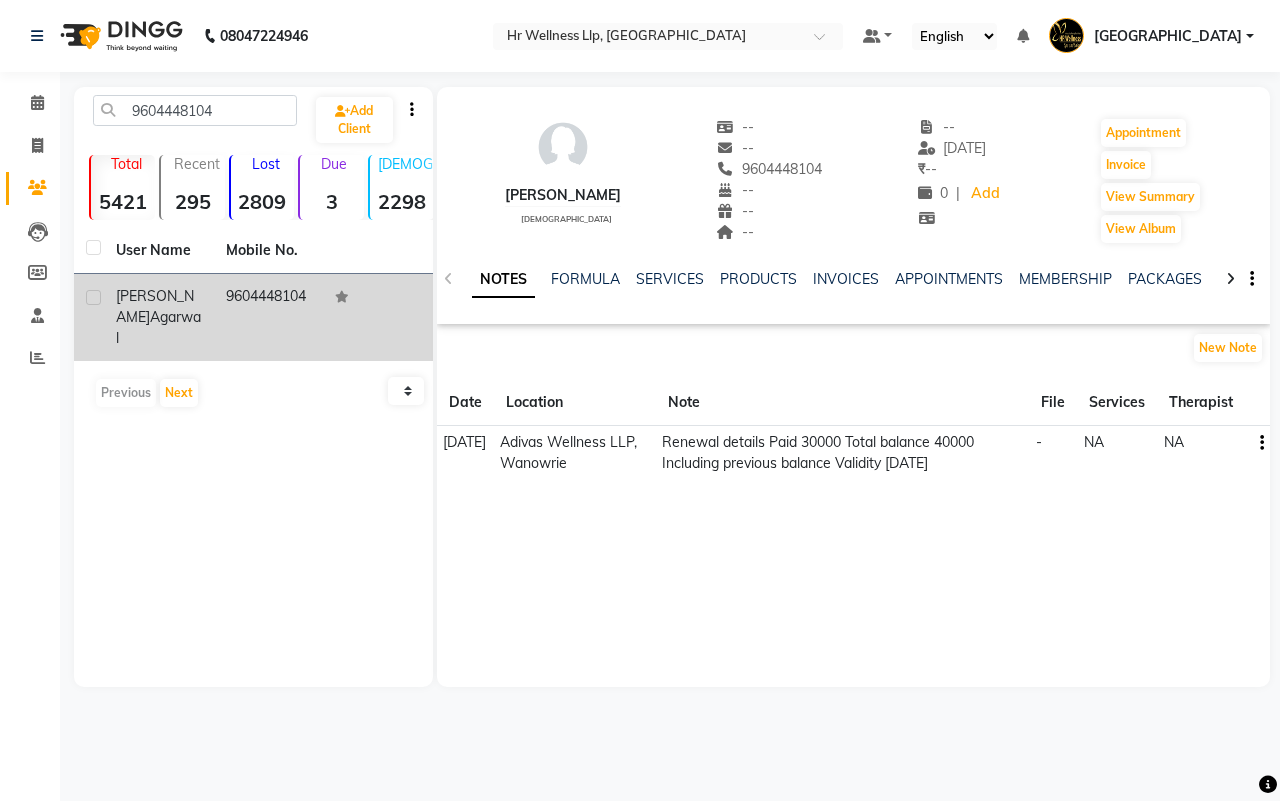 copy on "9604448104" 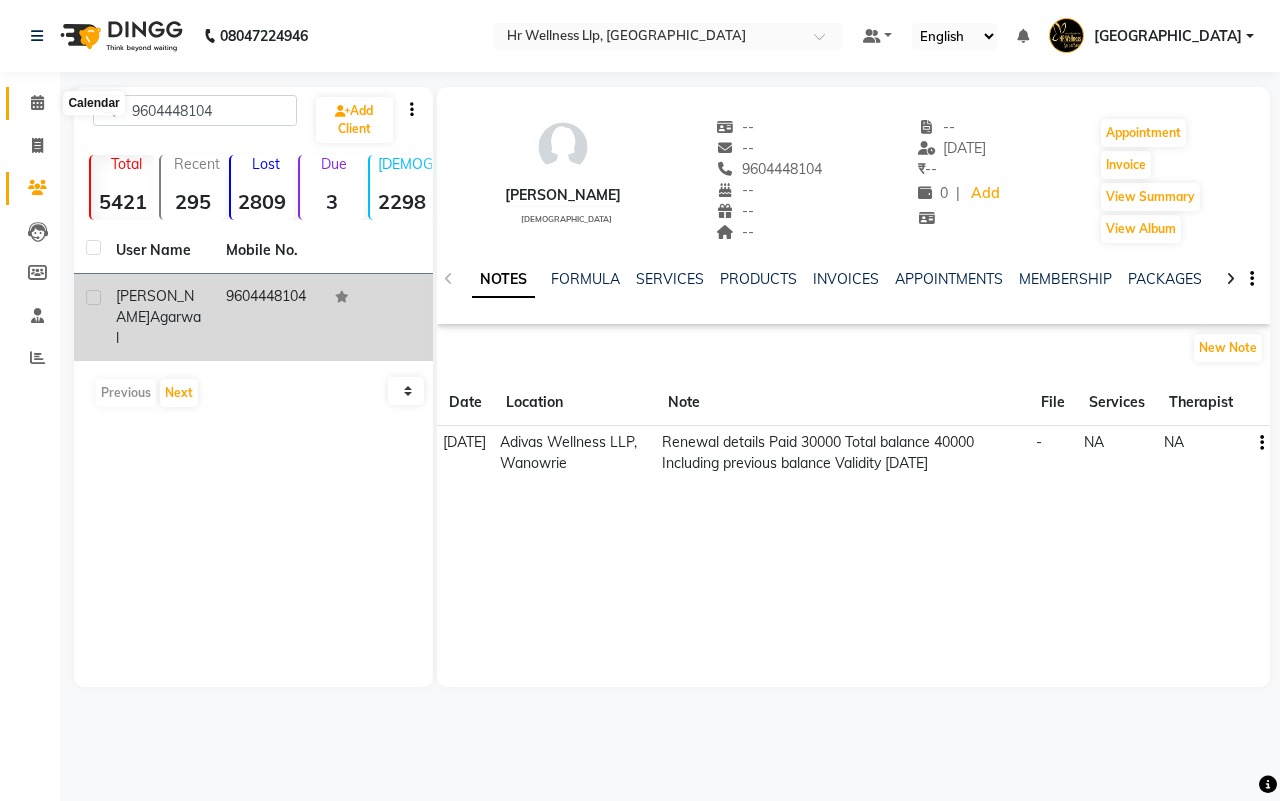 click 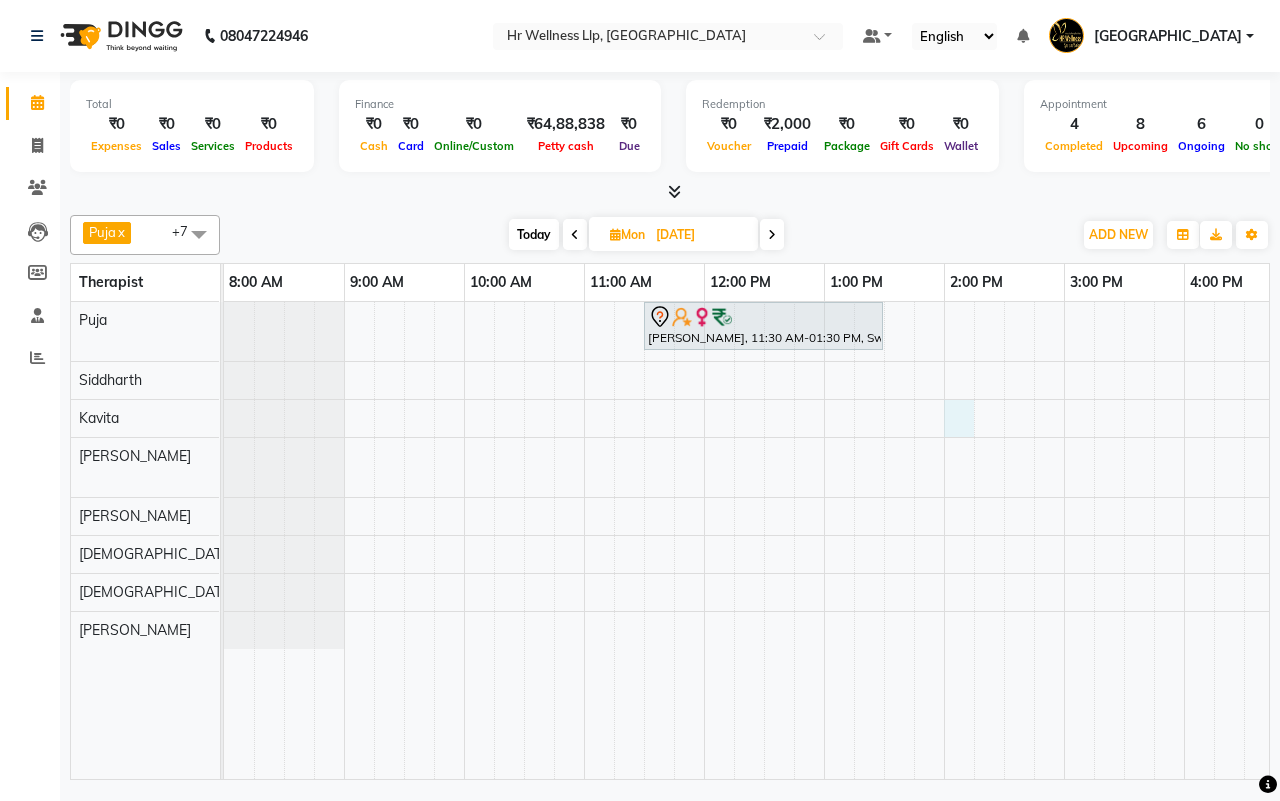 click on "Swarna Kulkarni, 11:30 AM-01:30 PM, Swedish Massage with Wintergreen, Bayleaf & Clove 90 Min             Arun Tathare, 06:00 PM-08:00 PM, Massage 90 Min             Shoeb, 05:00 PM-06:30 PM, Swedish Massage with Wintergreen, Bayleaf & Clove 60 Min" at bounding box center (1004, 540) 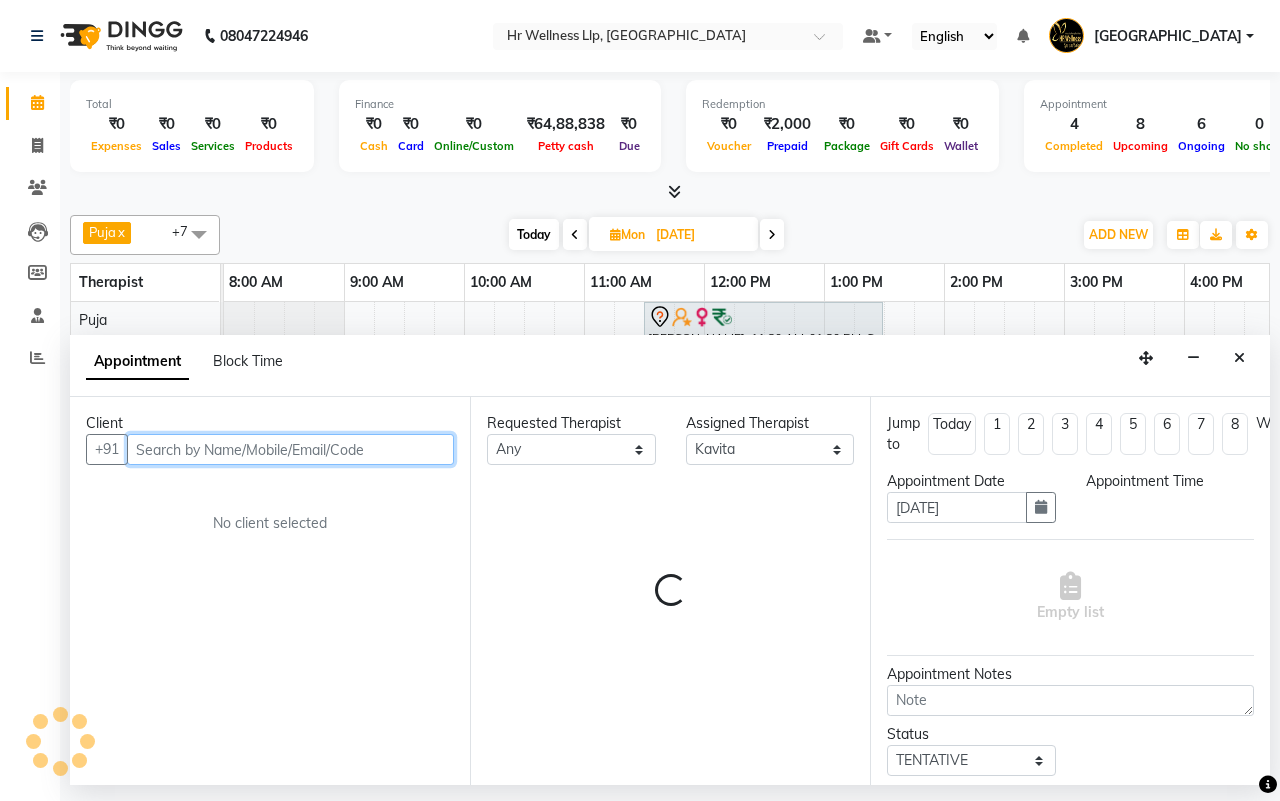 select on "840" 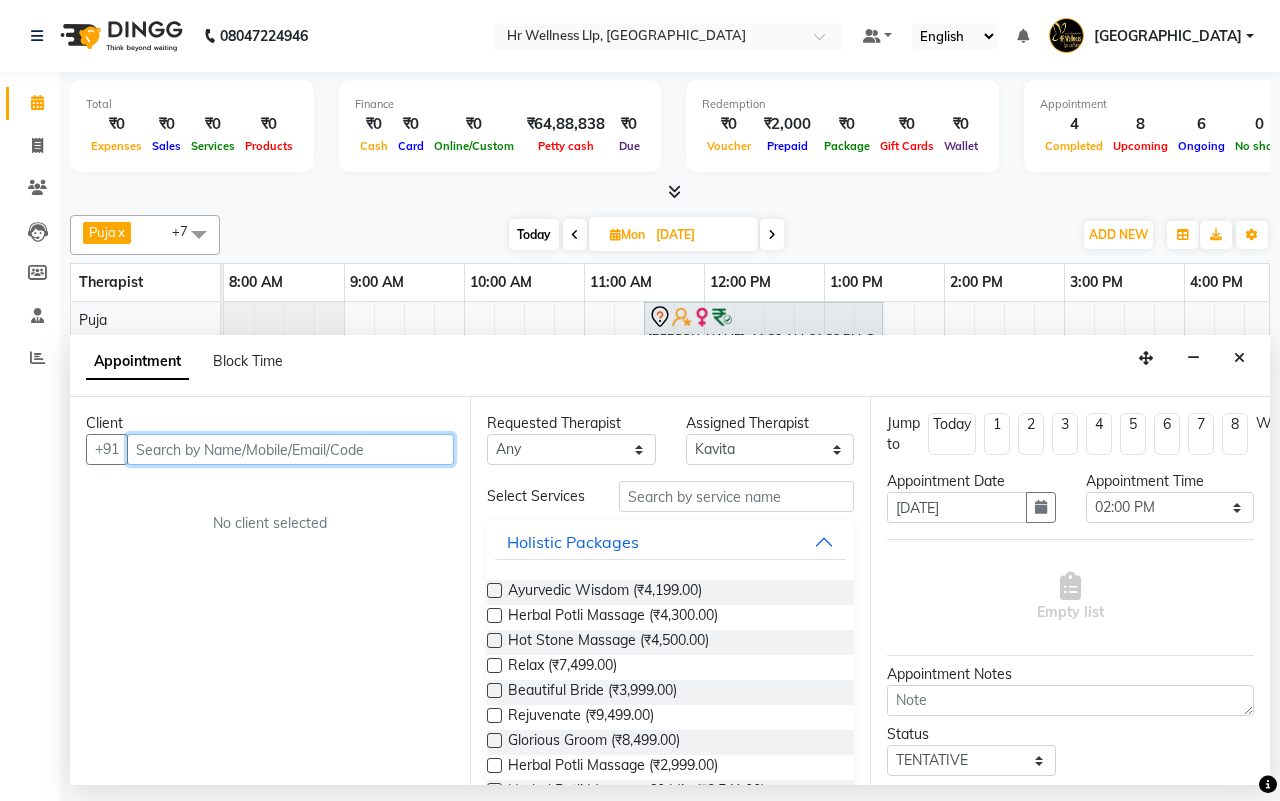 paste on "9604448104" 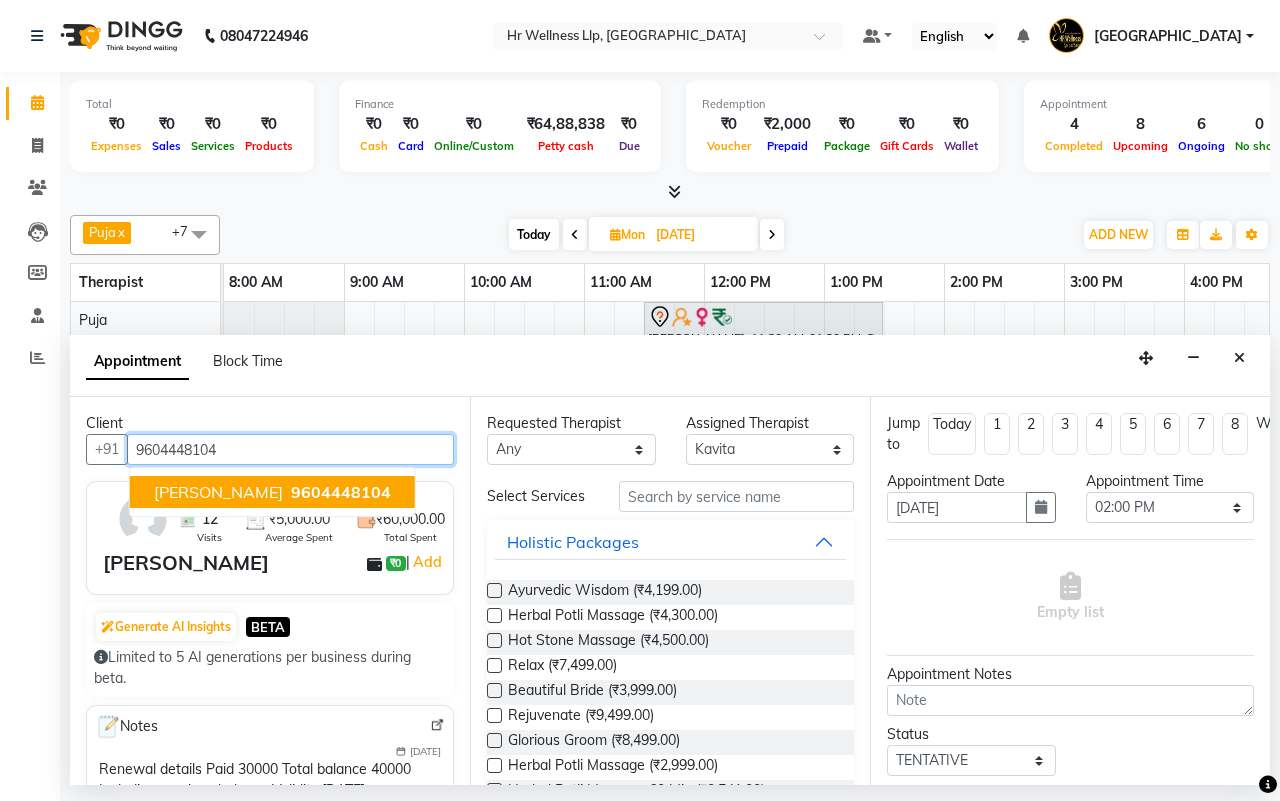 click on "[PERSON_NAME]" at bounding box center (218, 492) 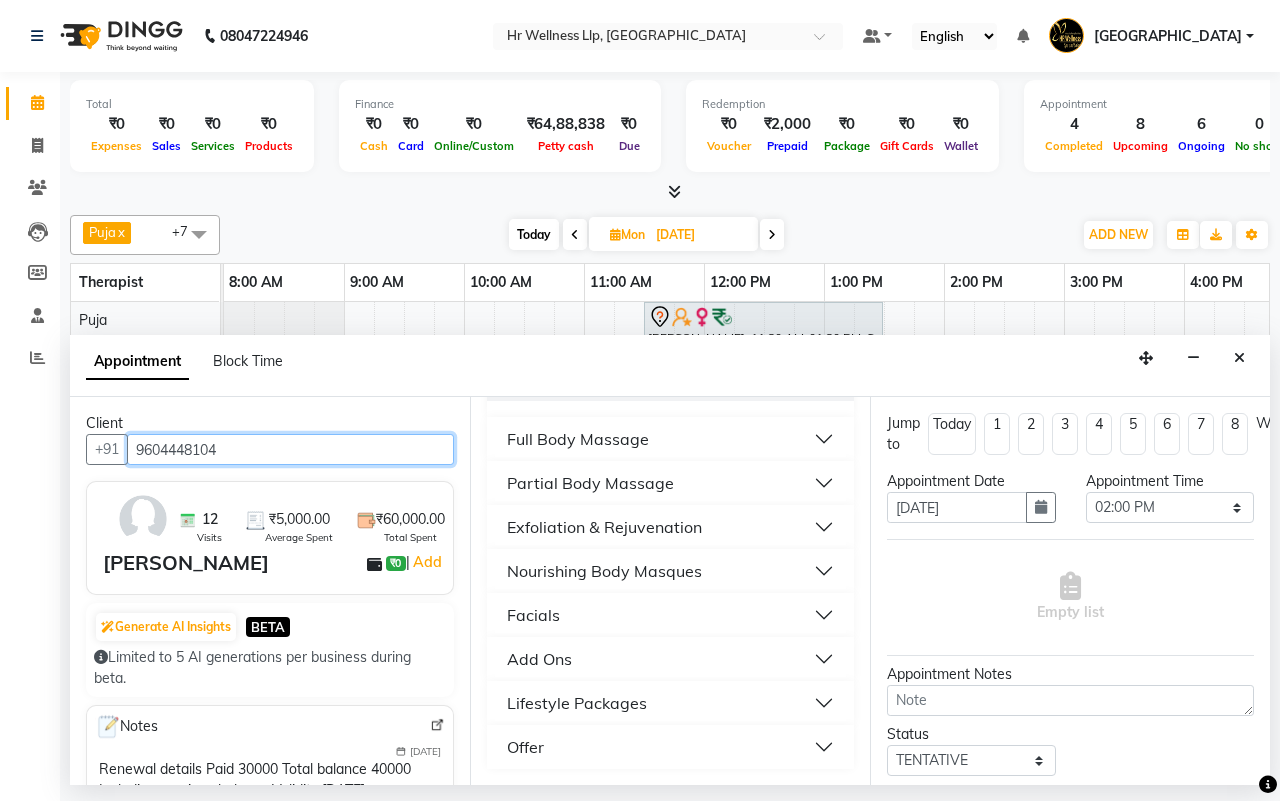 scroll, scrollTop: 413, scrollLeft: 0, axis: vertical 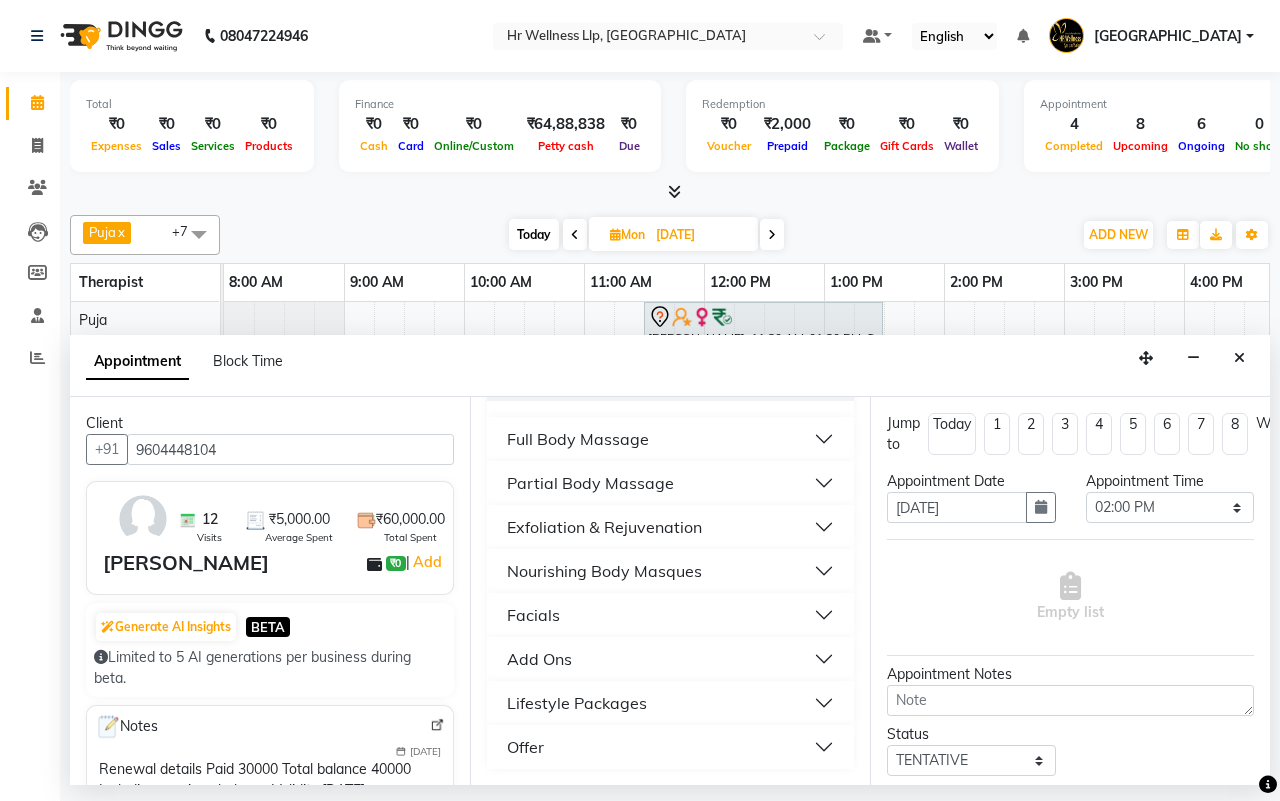 click on "Full Body Massage" at bounding box center (578, 439) 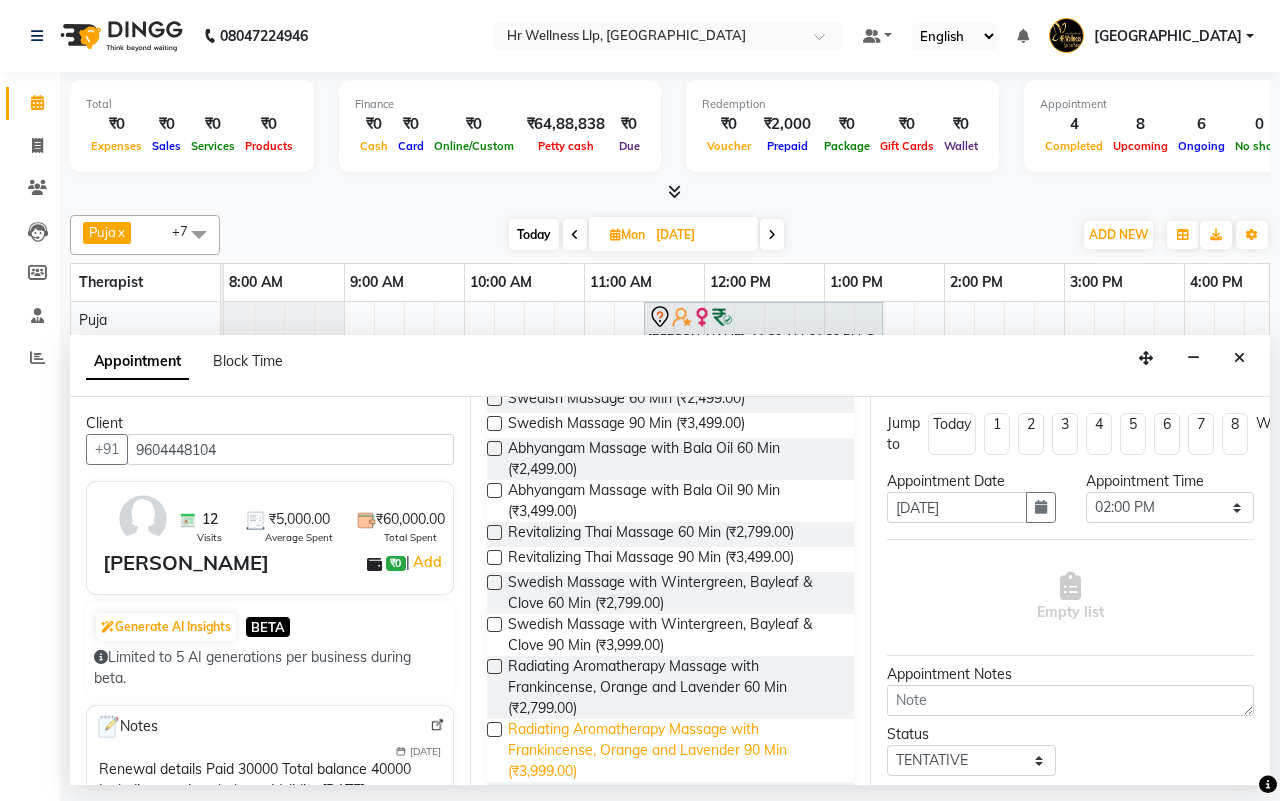 scroll, scrollTop: 788, scrollLeft: 0, axis: vertical 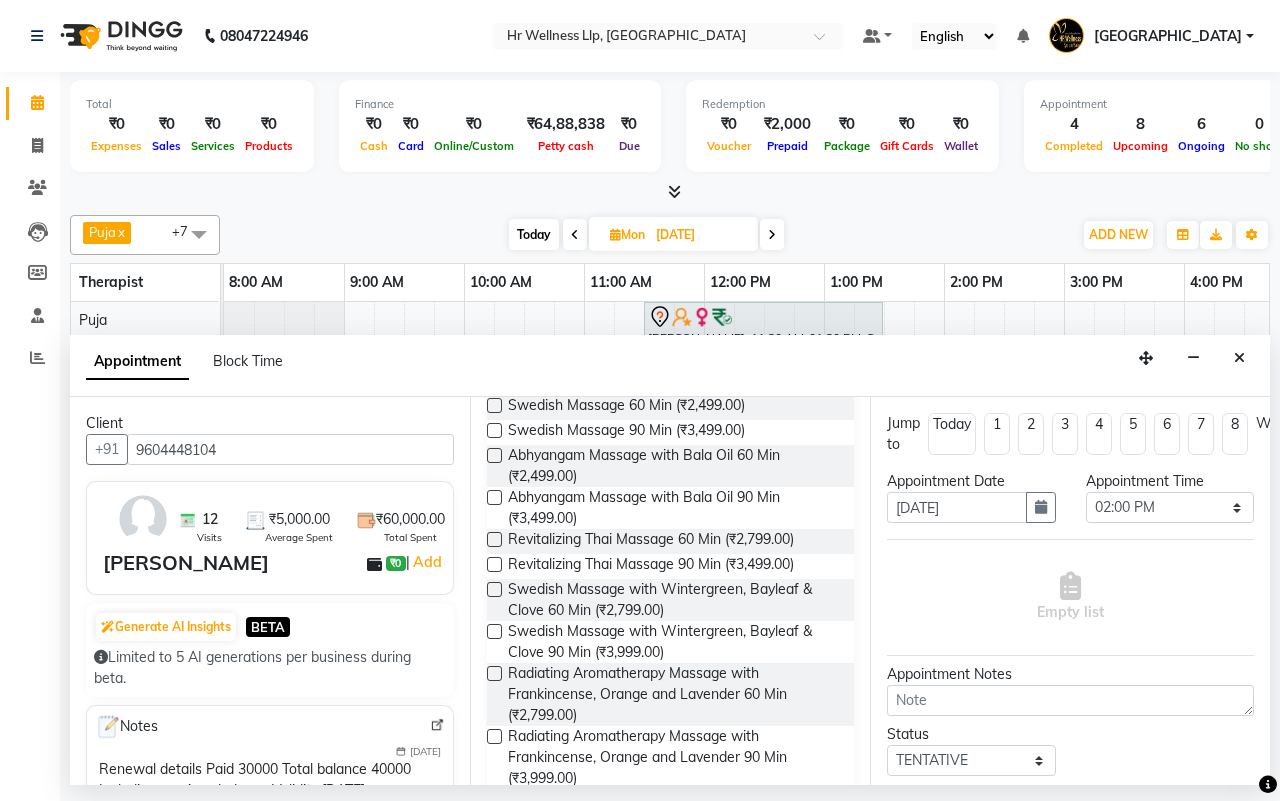 click at bounding box center [494, 589] 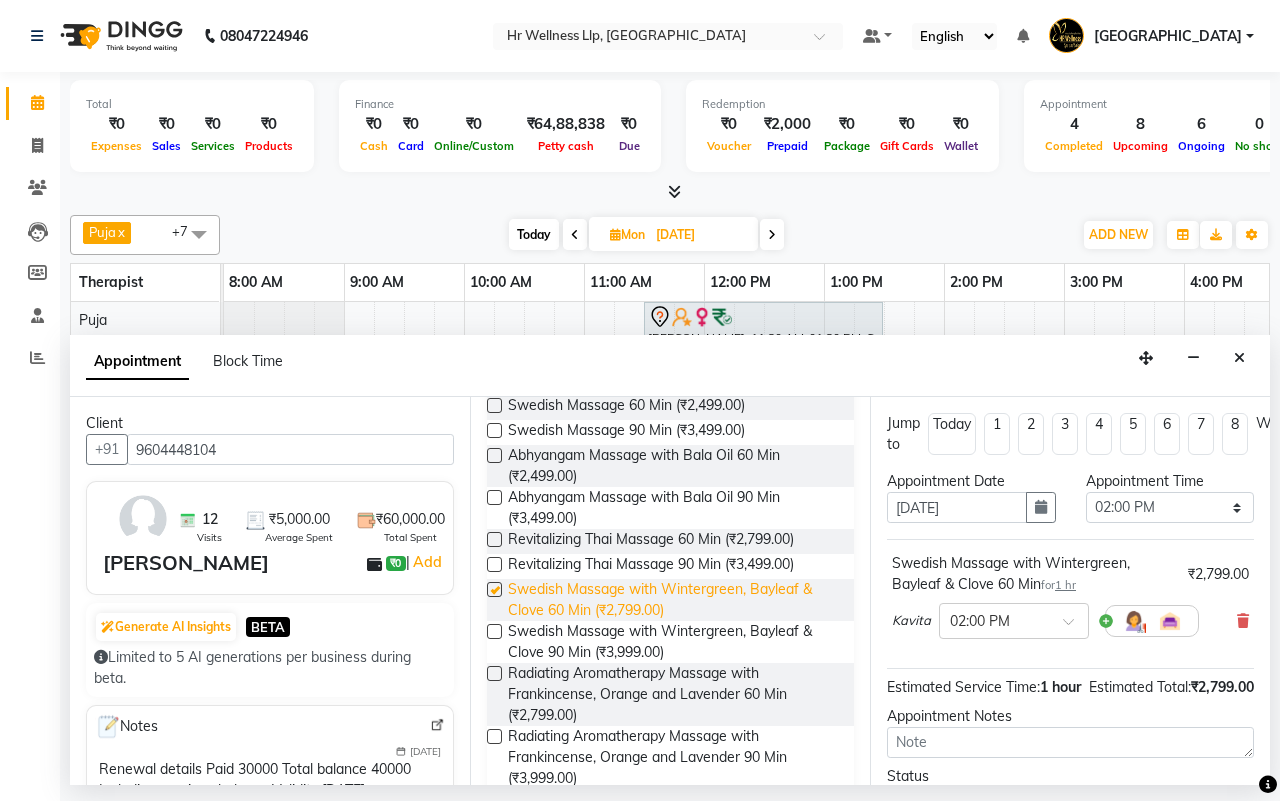 checkbox on "false" 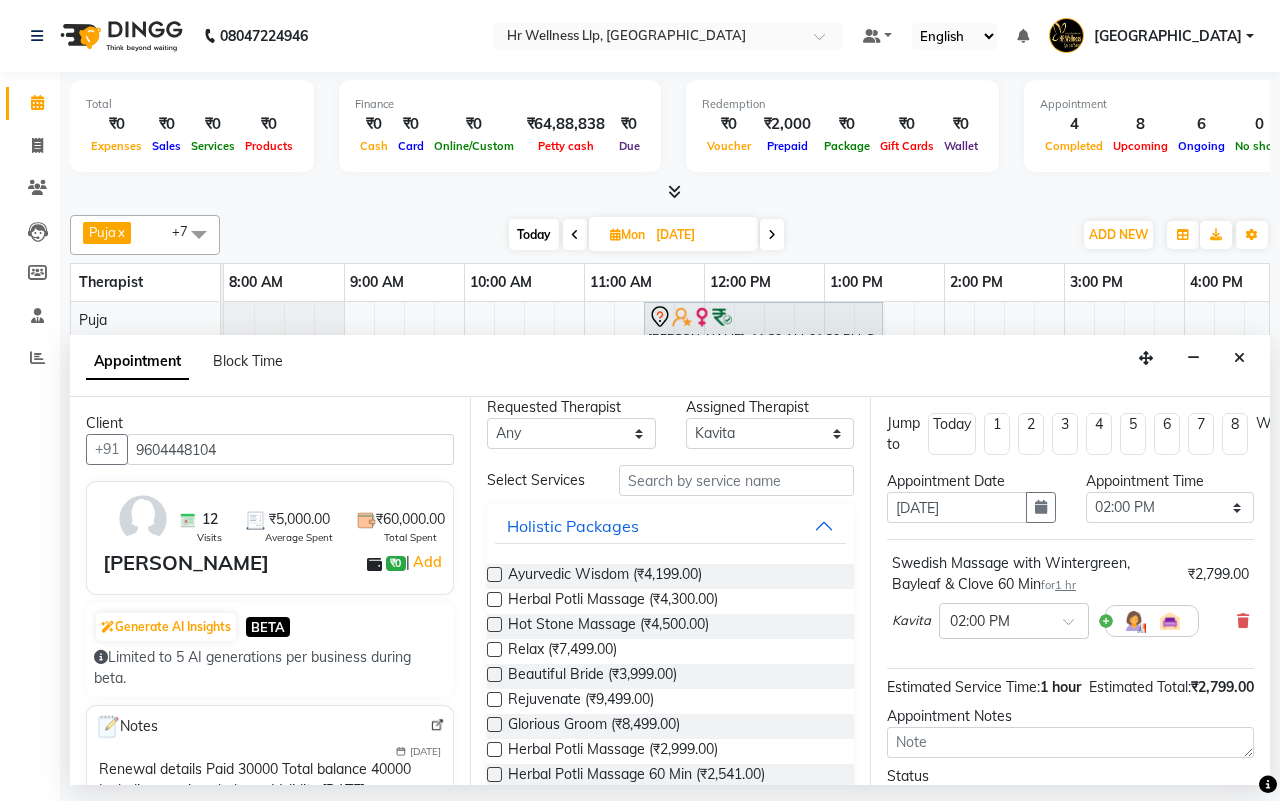 scroll, scrollTop: 0, scrollLeft: 0, axis: both 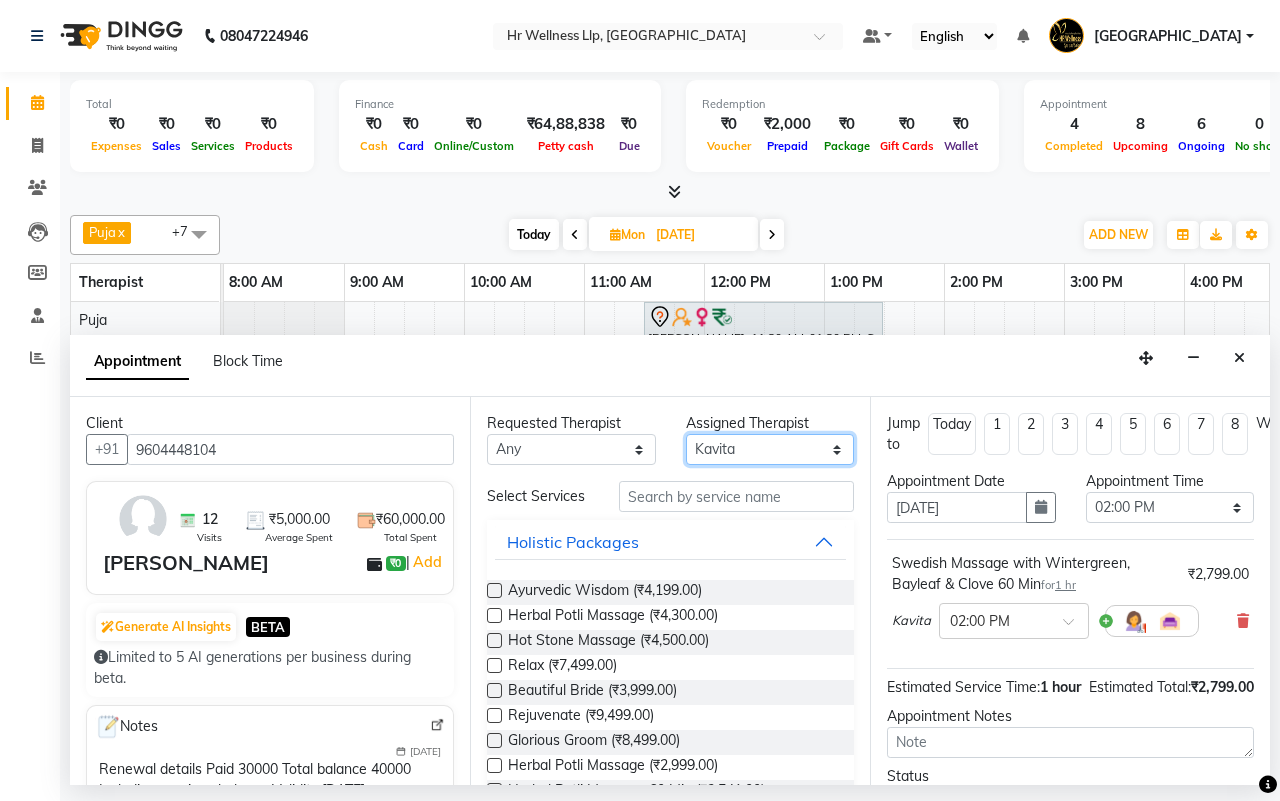 click on "Select [DEMOGRAPHIC_DATA] waitlist [DEMOGRAPHIC_DATA] waitlist 1 [PERSON_NAME] [PERSON_NAME] [PERSON_NAME] [DEMOGRAPHIC_DATA] waitlist Preeti [PERSON_NAME]" at bounding box center [770, 449] 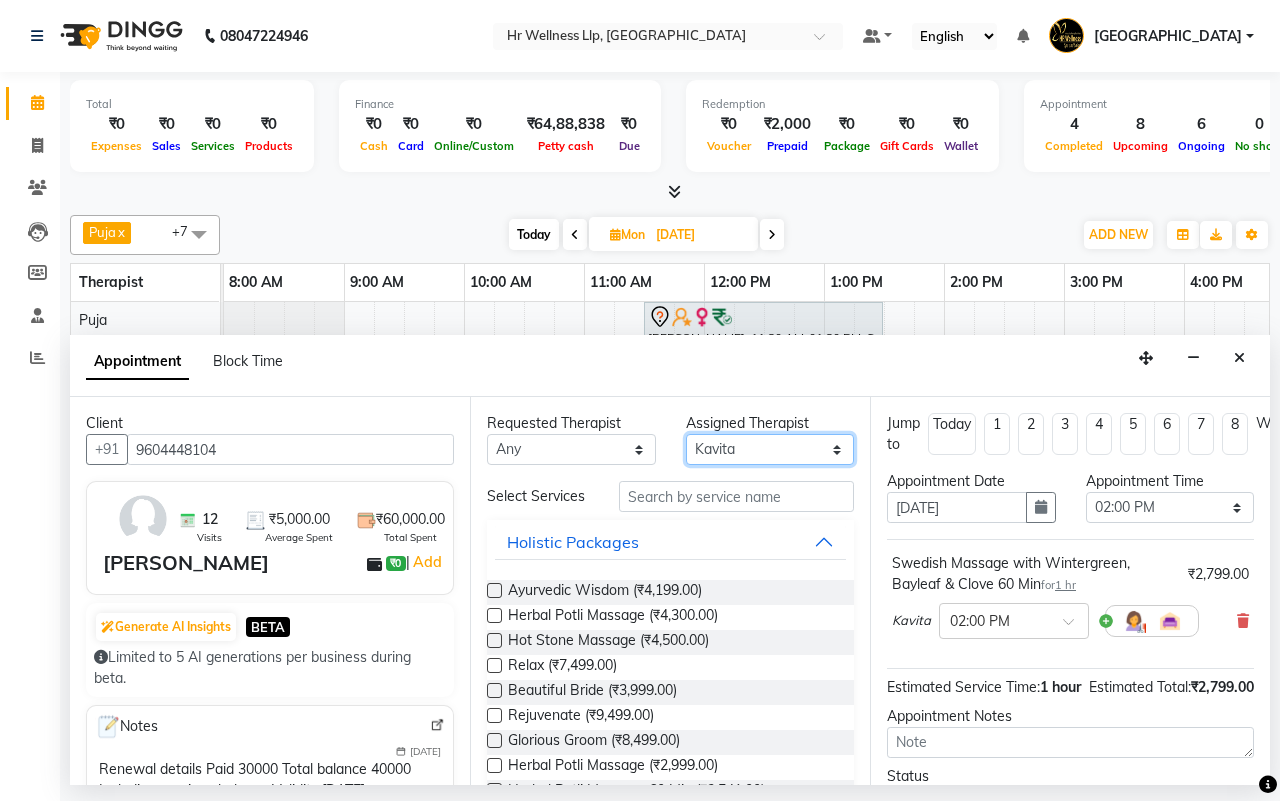 select on "19727" 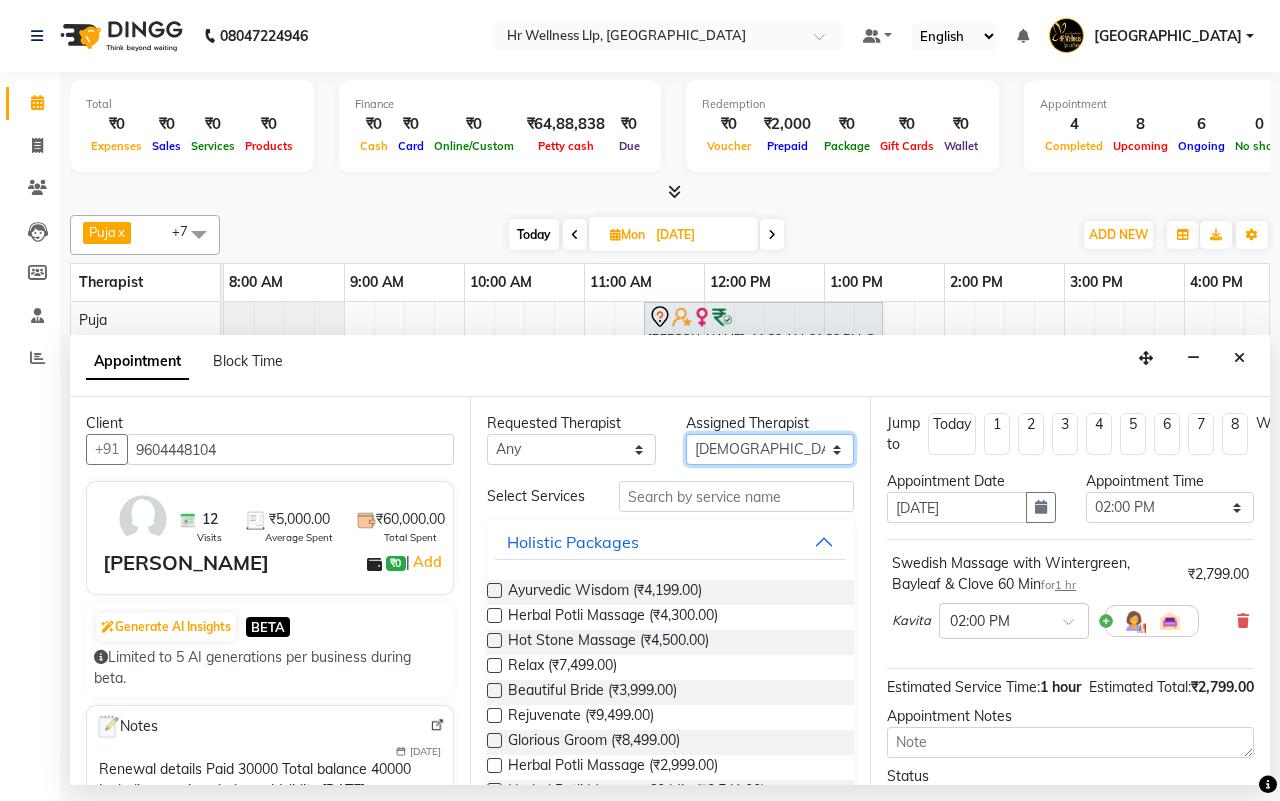 click on "Select [DEMOGRAPHIC_DATA] waitlist [DEMOGRAPHIC_DATA] waitlist 1 [PERSON_NAME] [PERSON_NAME] [PERSON_NAME] [DEMOGRAPHIC_DATA] waitlist Preeti [PERSON_NAME]" at bounding box center [770, 449] 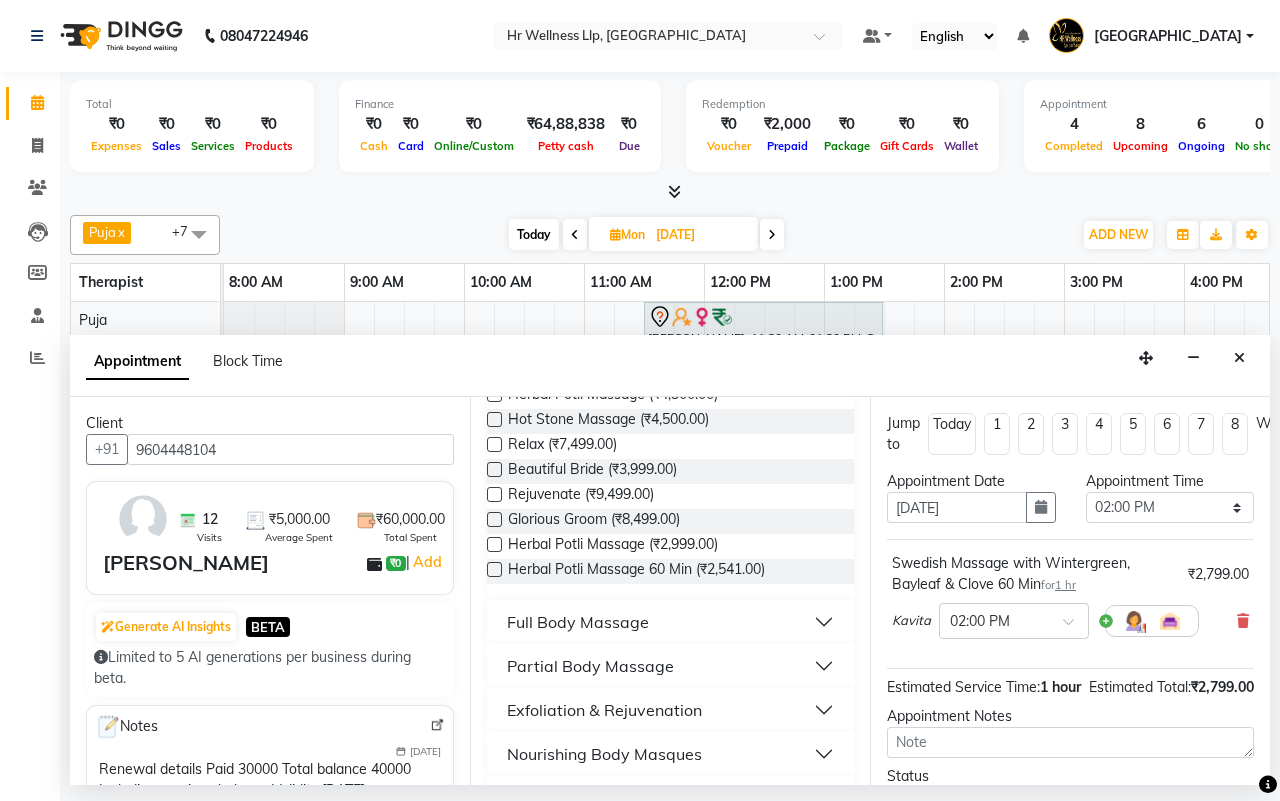 scroll, scrollTop: 250, scrollLeft: 0, axis: vertical 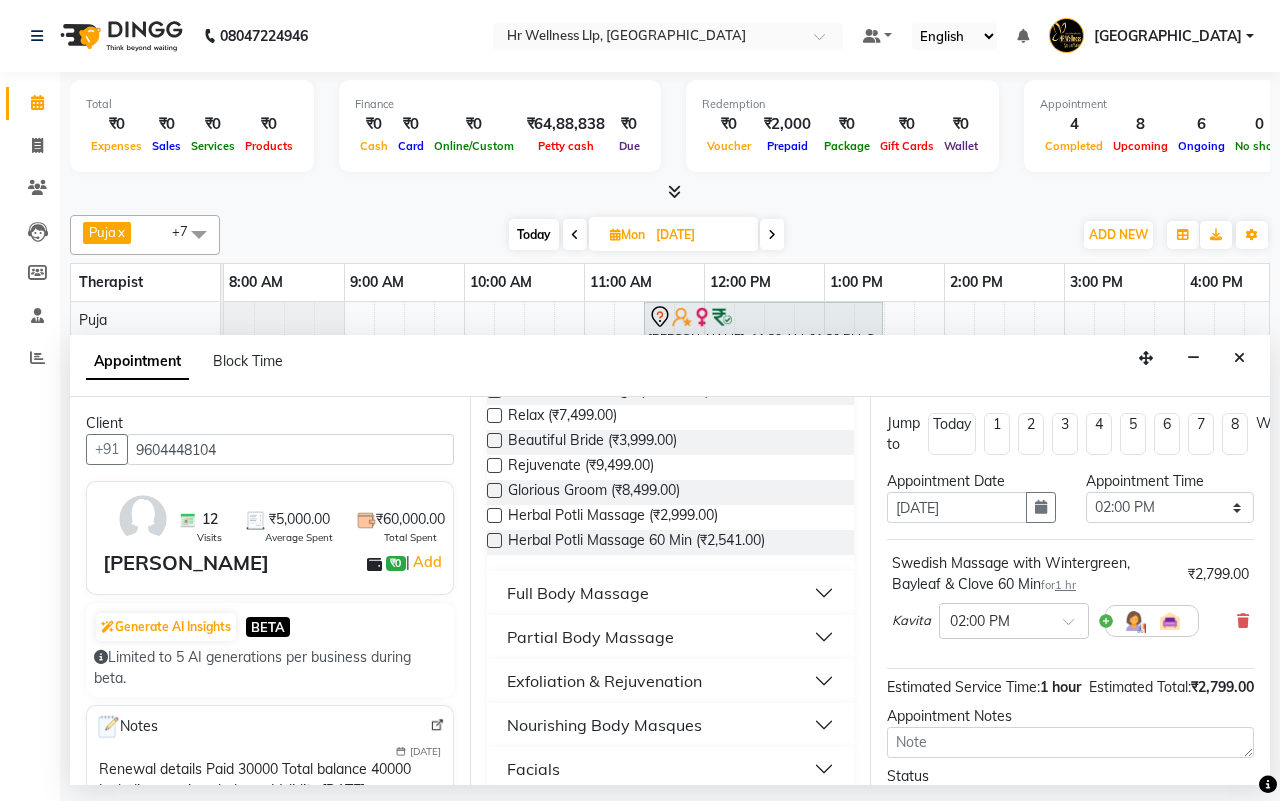 click on "Full Body Massage" at bounding box center [578, 593] 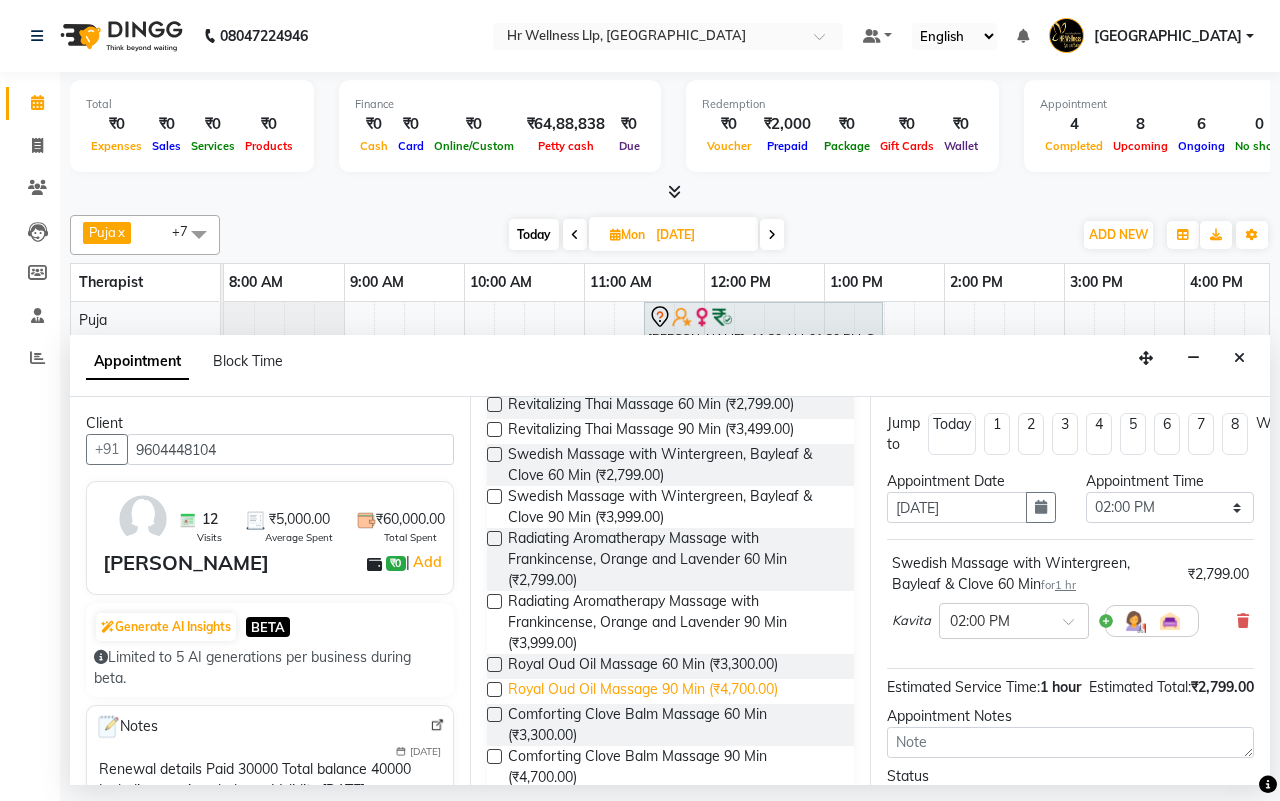 scroll, scrollTop: 875, scrollLeft: 0, axis: vertical 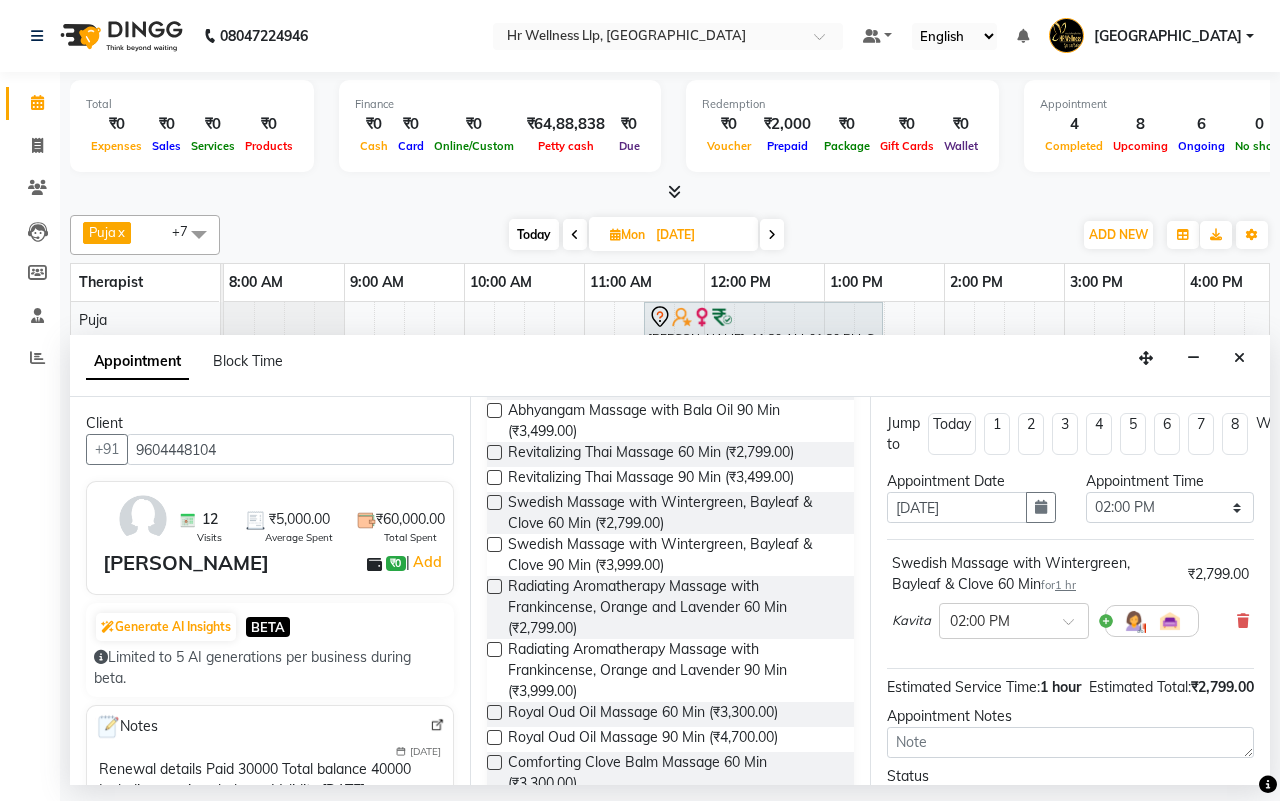 click at bounding box center [494, 502] 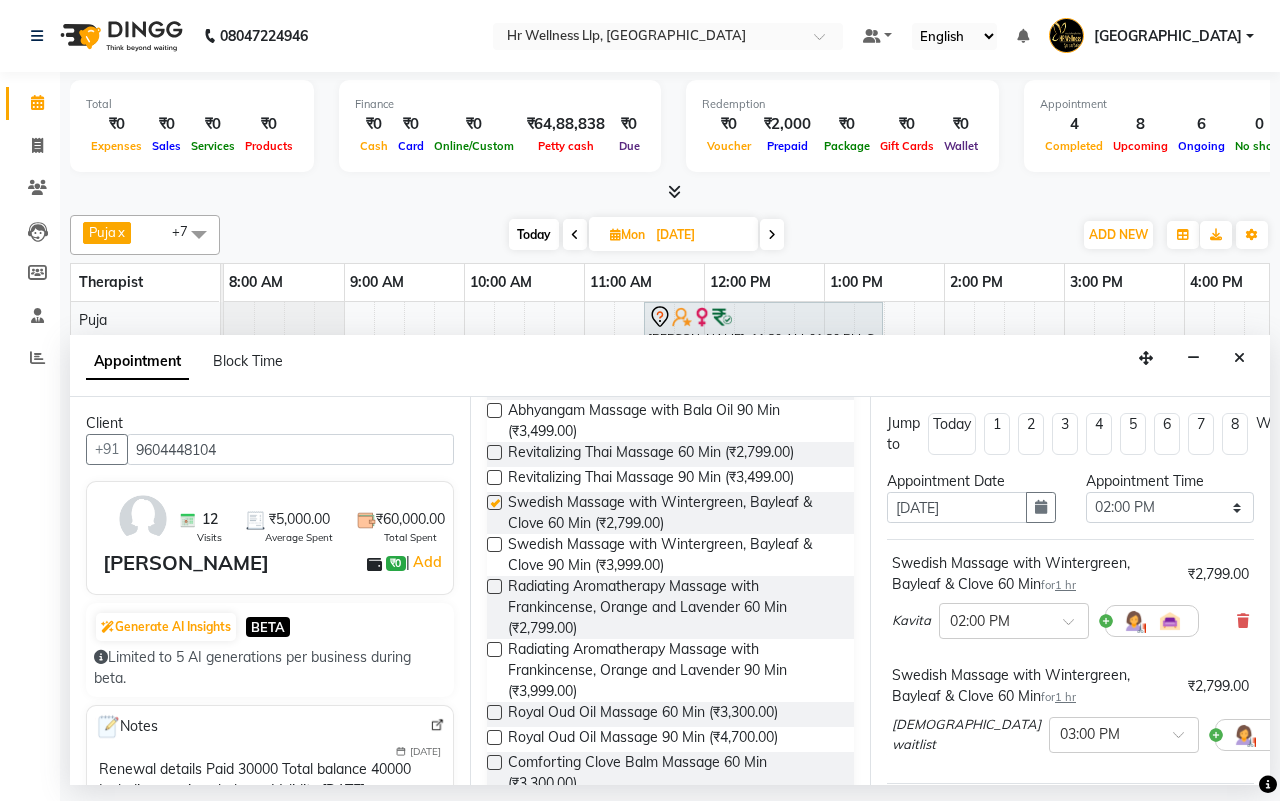 checkbox on "false" 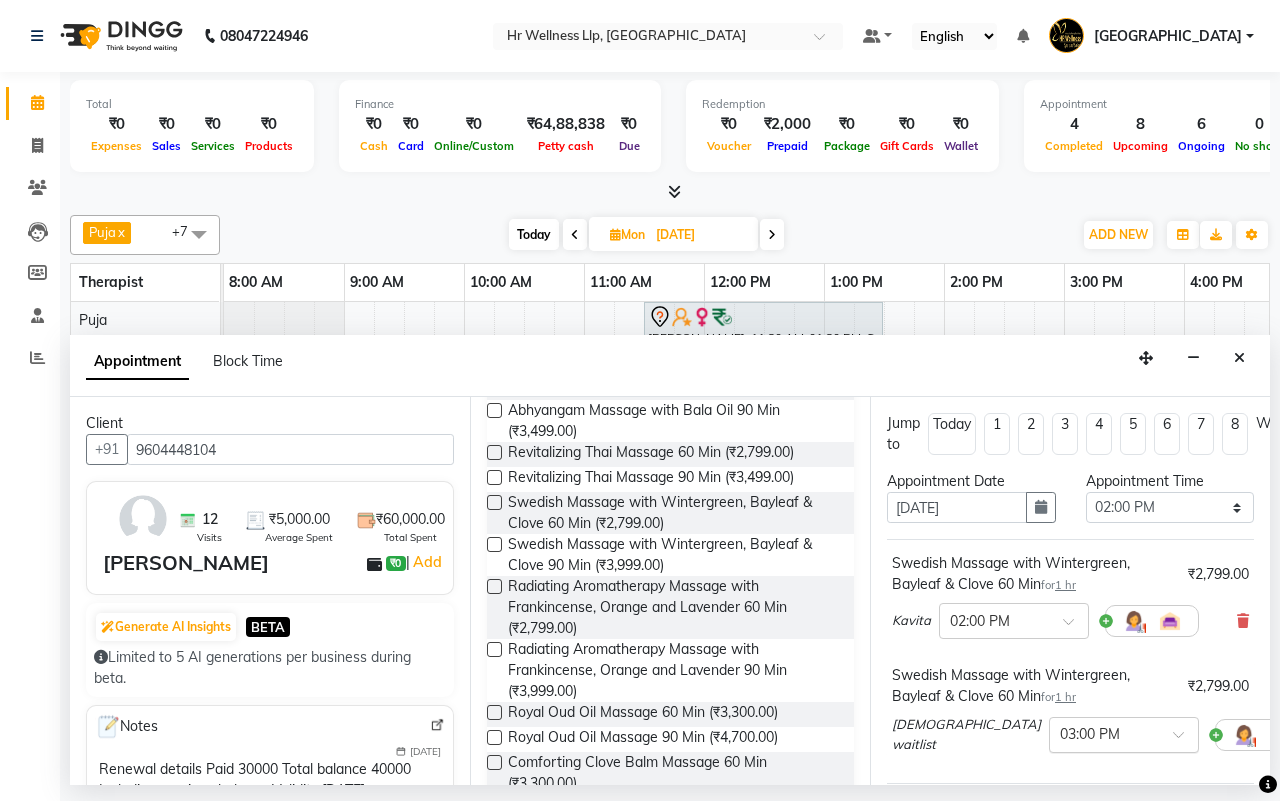 click at bounding box center (1185, 740) 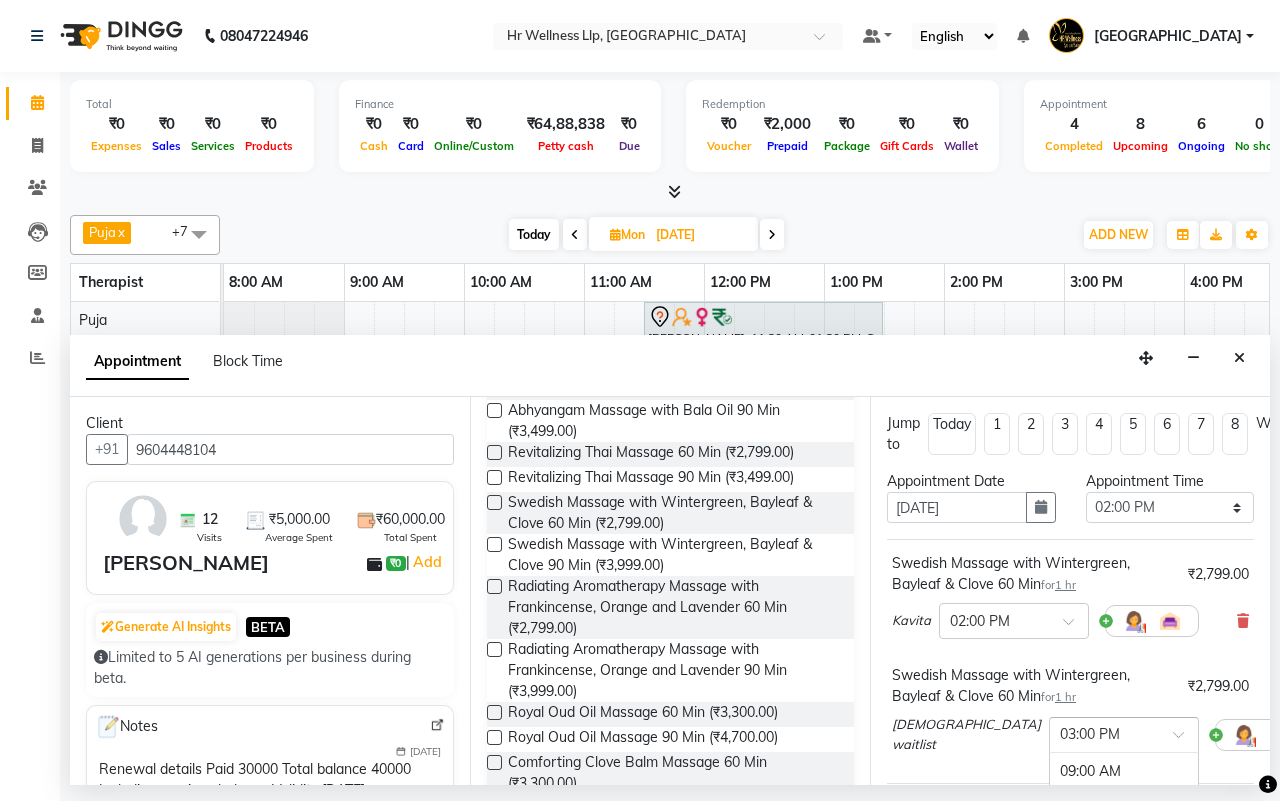 scroll, scrollTop: 887, scrollLeft: 0, axis: vertical 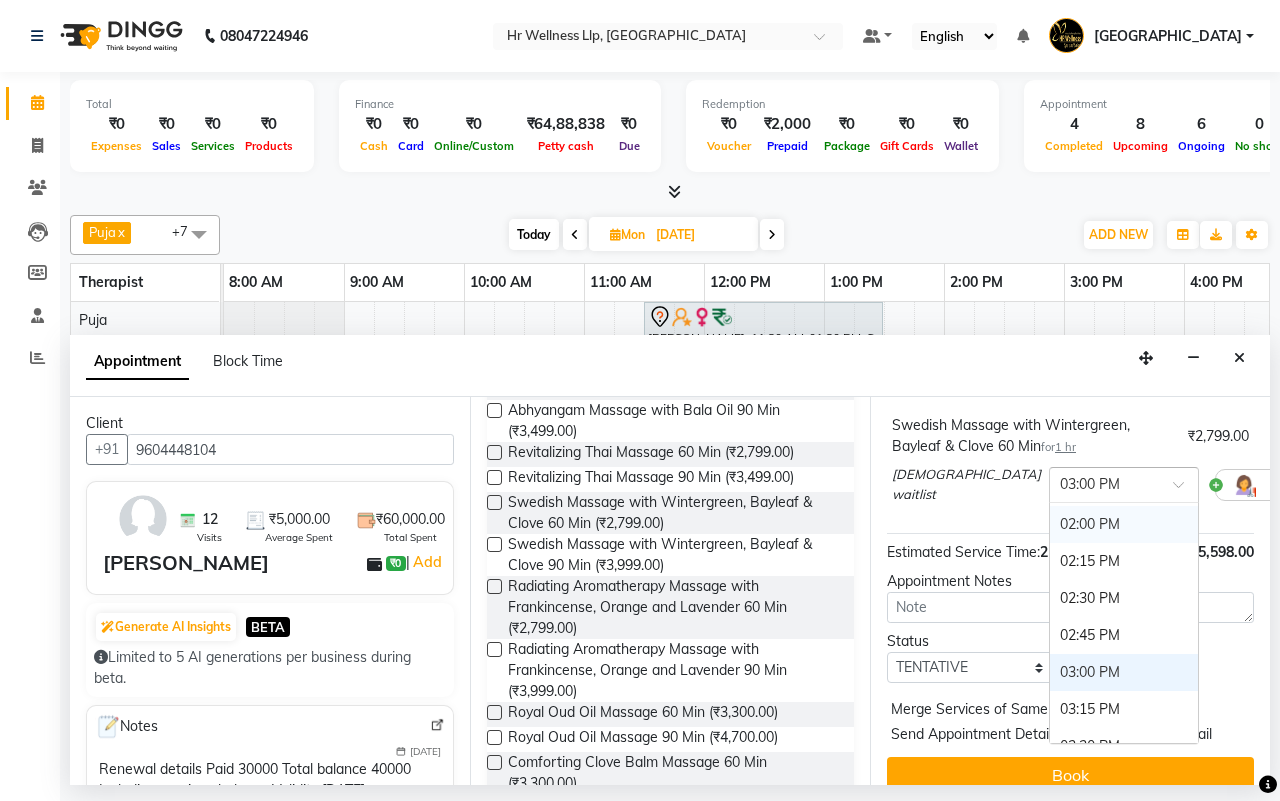 click on "02:00 PM" at bounding box center (1124, 524) 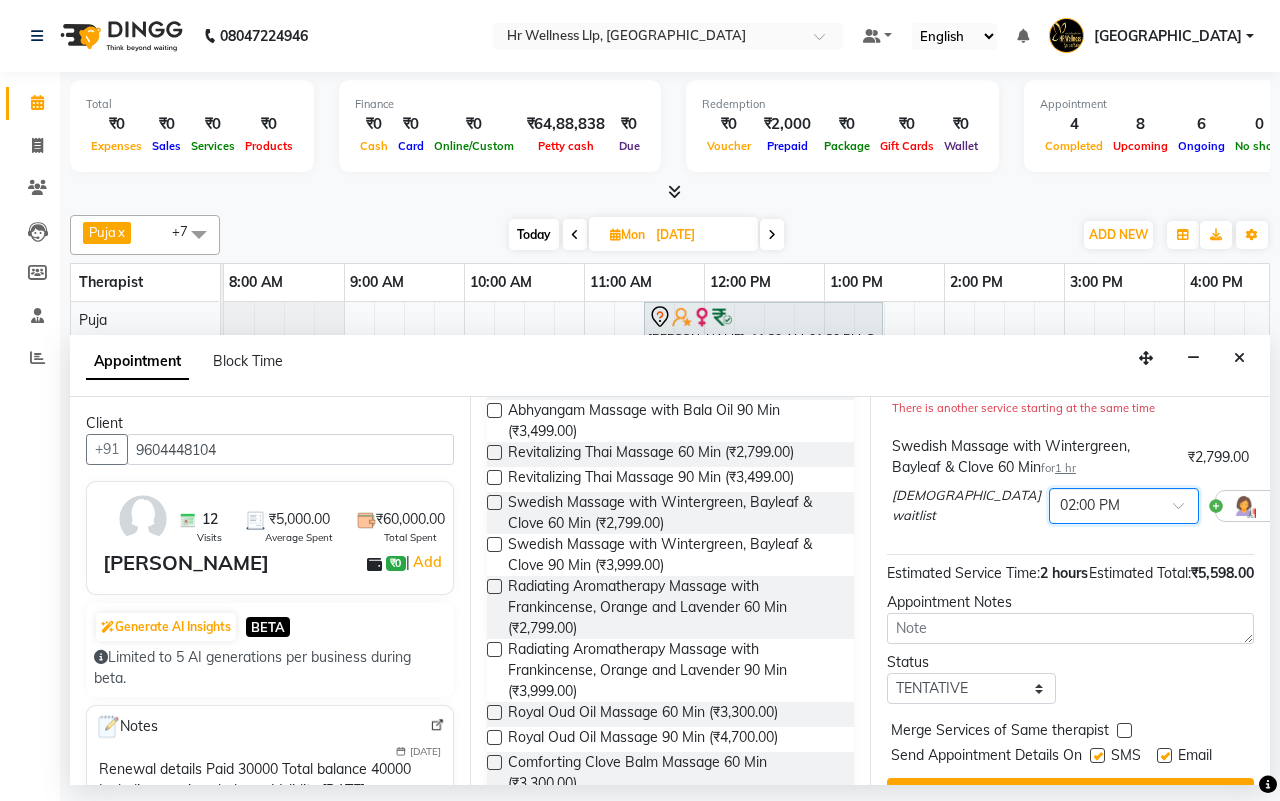 scroll, scrollTop: 336, scrollLeft: 0, axis: vertical 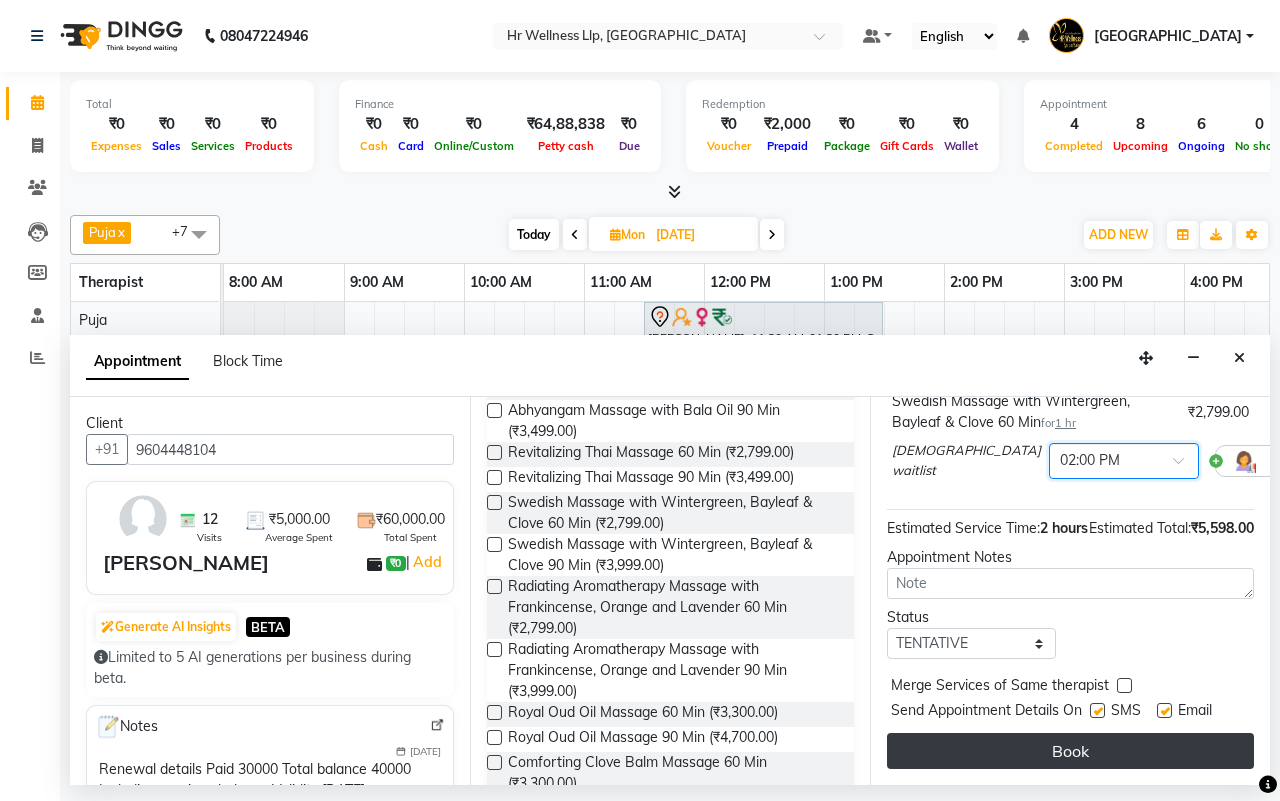click on "Book" at bounding box center [1070, 751] 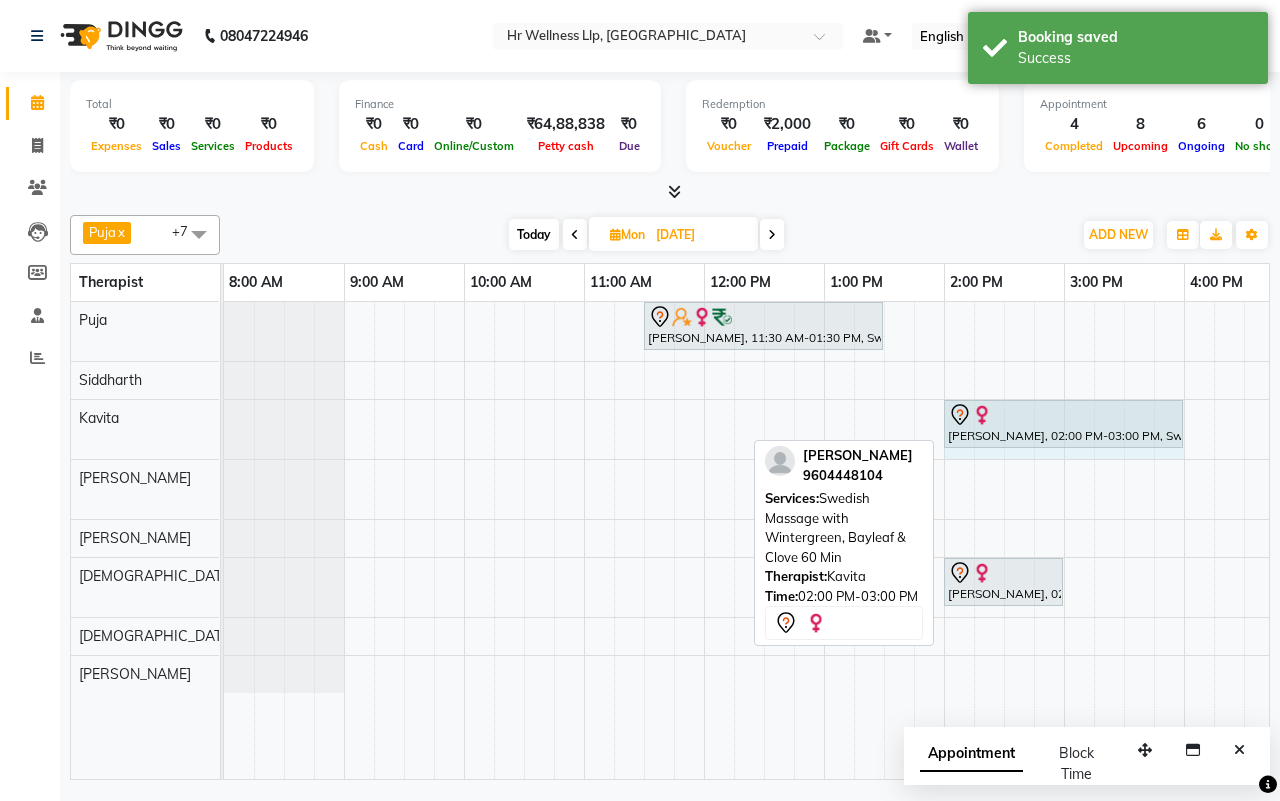 drag, startPoint x: 1060, startPoint y: 418, endPoint x: 1161, endPoint y: 420, distance: 101.0198 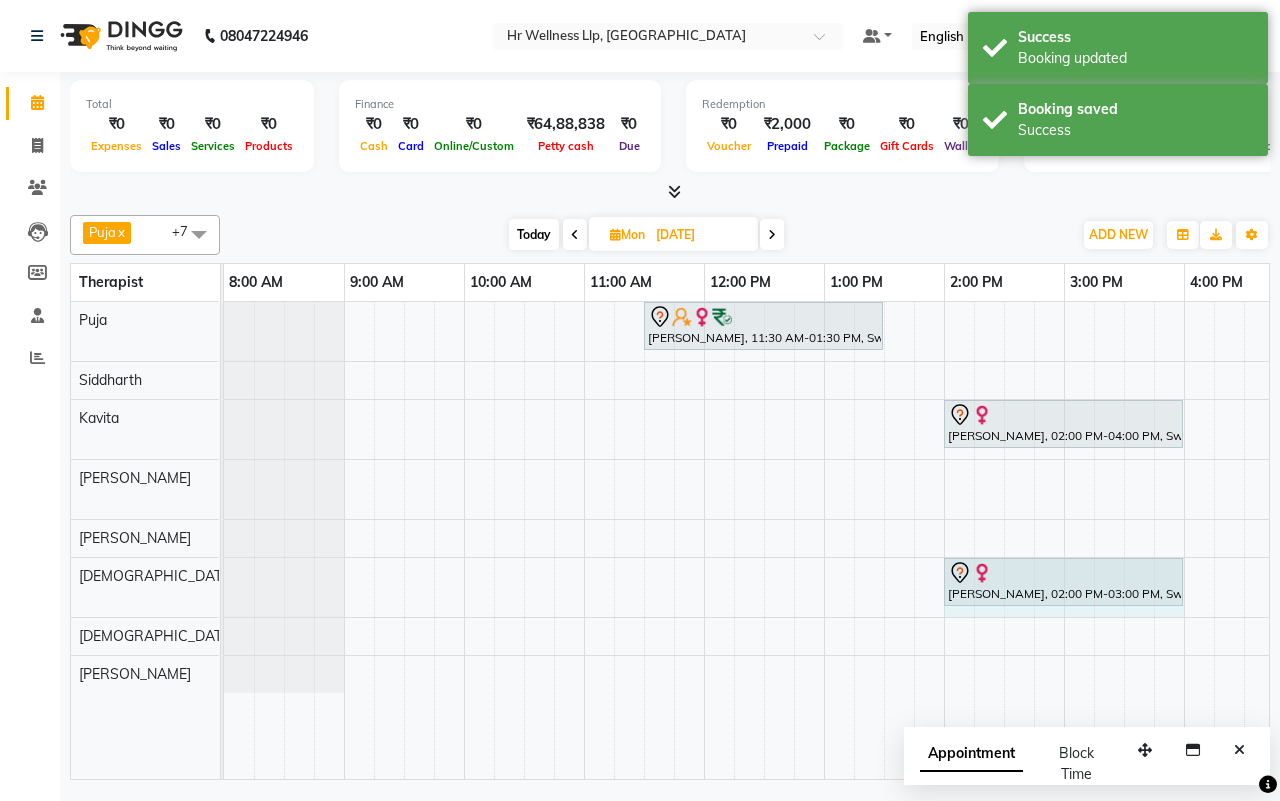 drag, startPoint x: 1060, startPoint y: 581, endPoint x: 1163, endPoint y: 590, distance: 103.392456 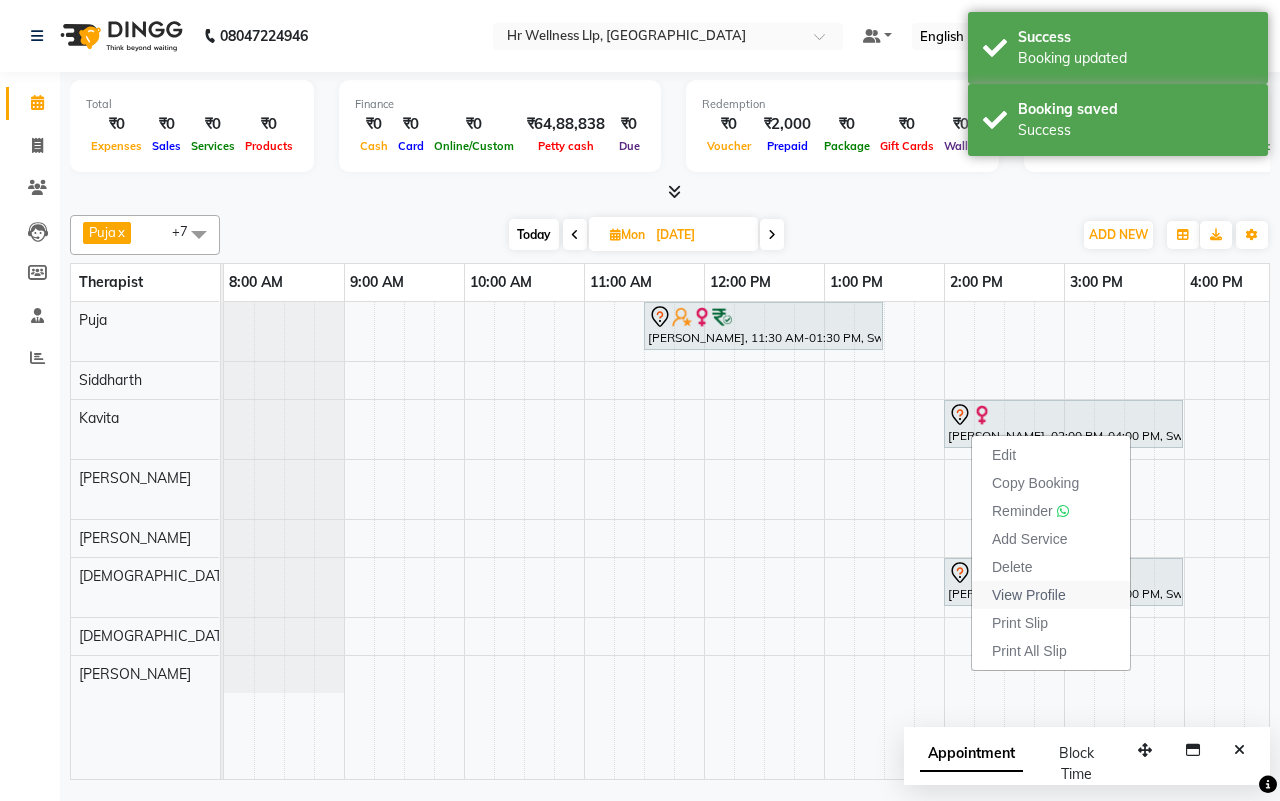 click on "View Profile" at bounding box center (1029, 595) 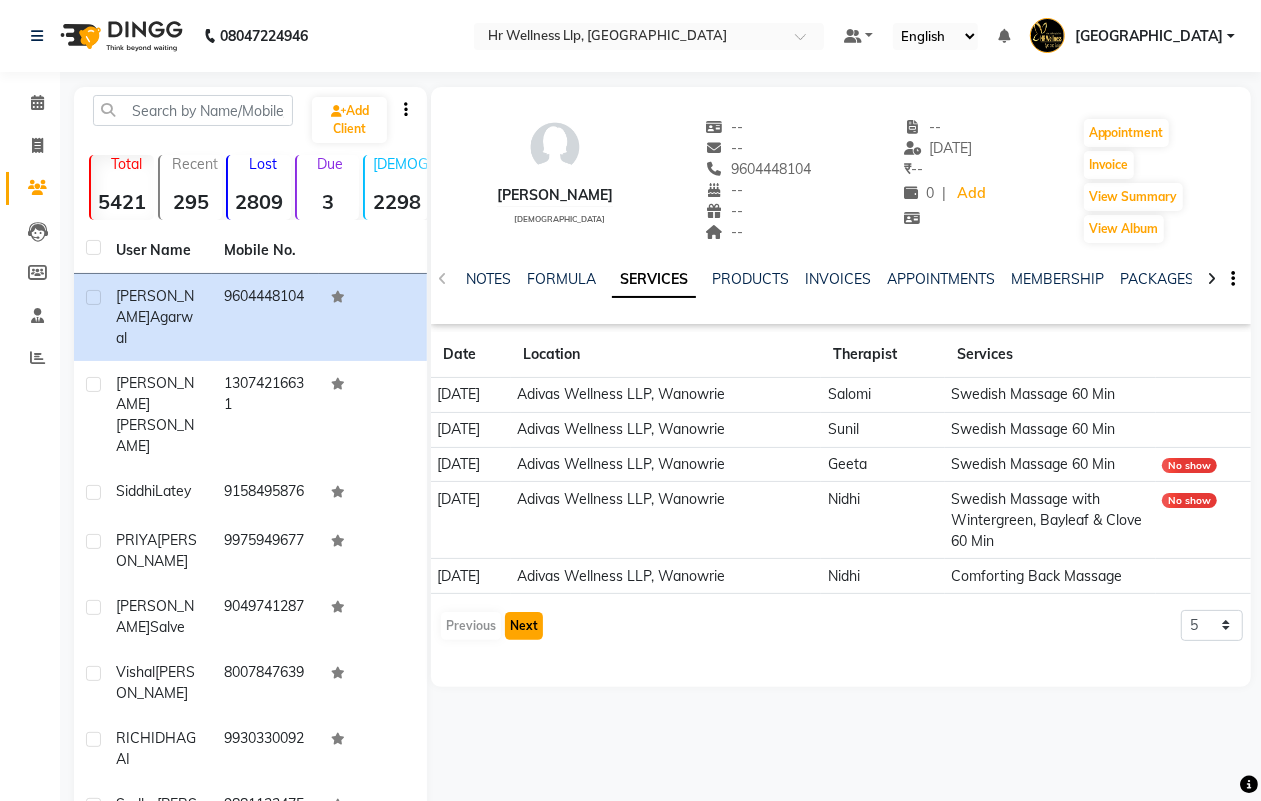 click on "Next" 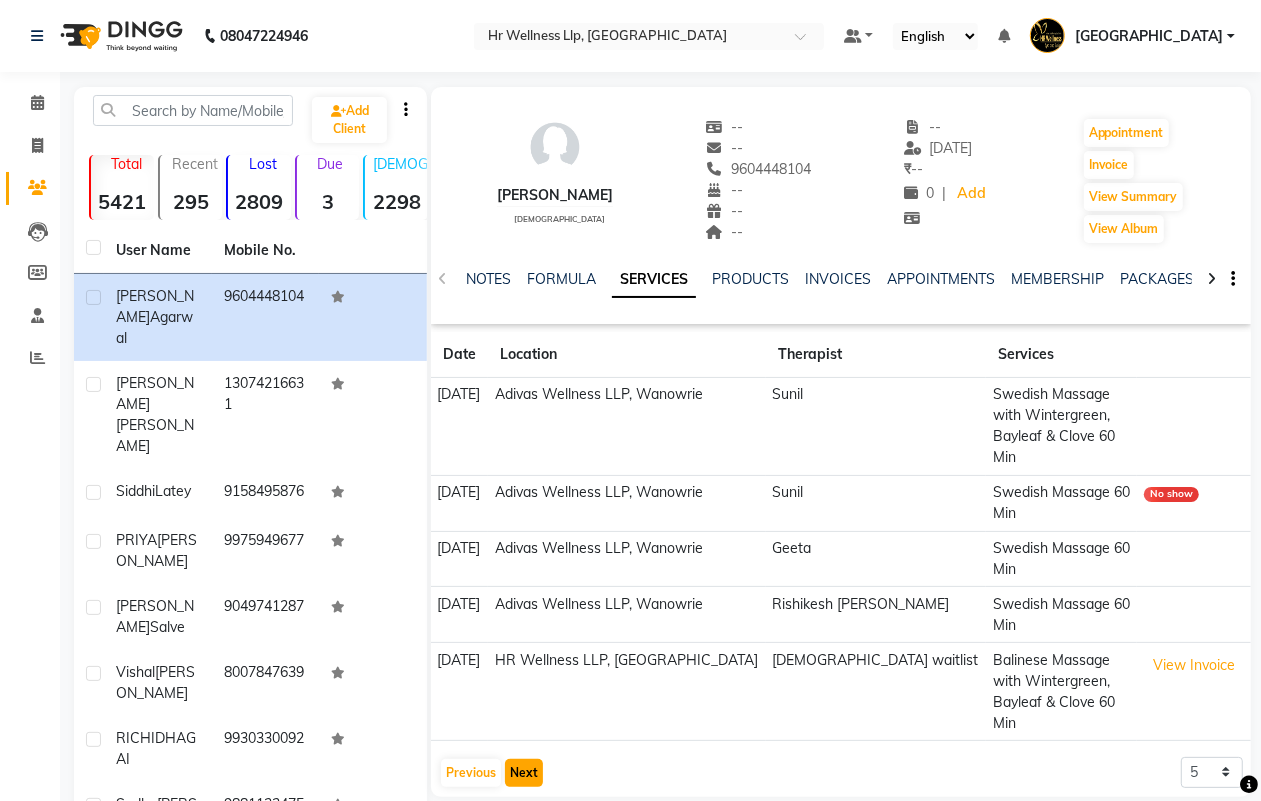 click on "Next" 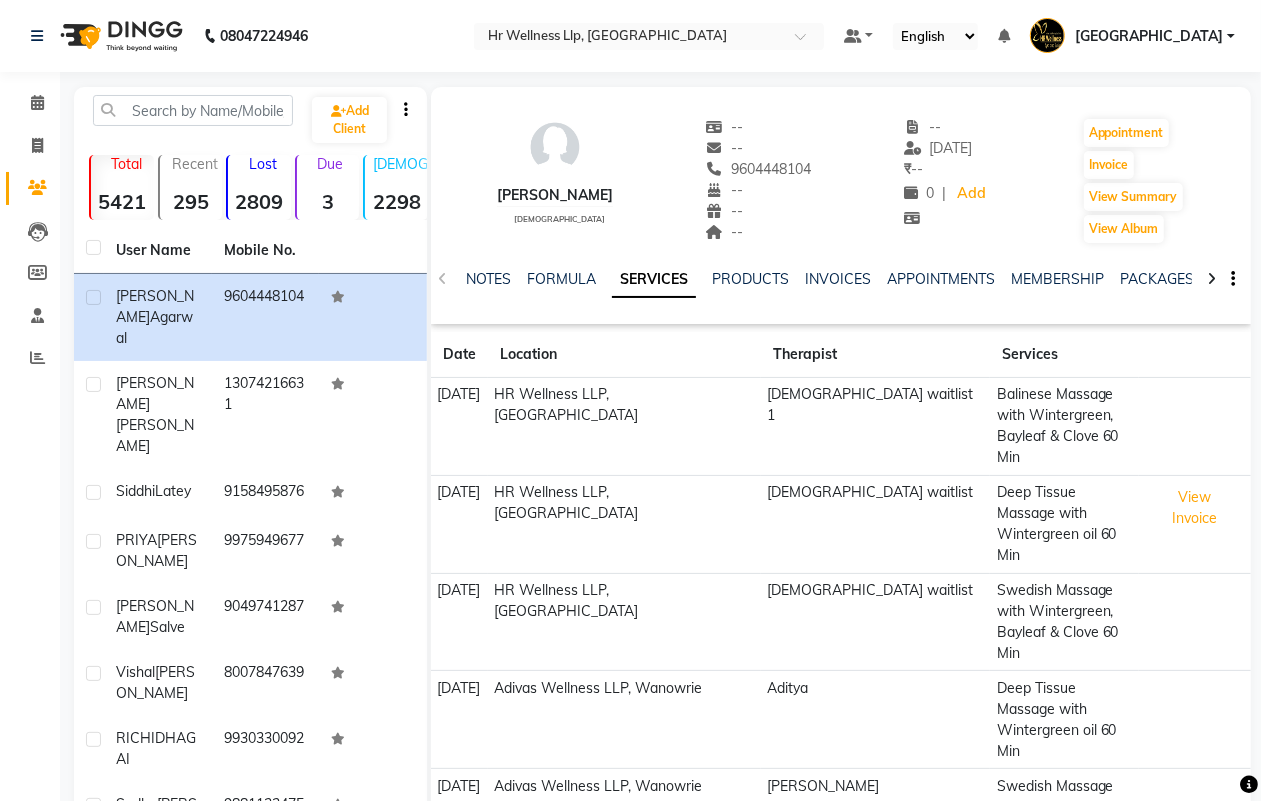 click 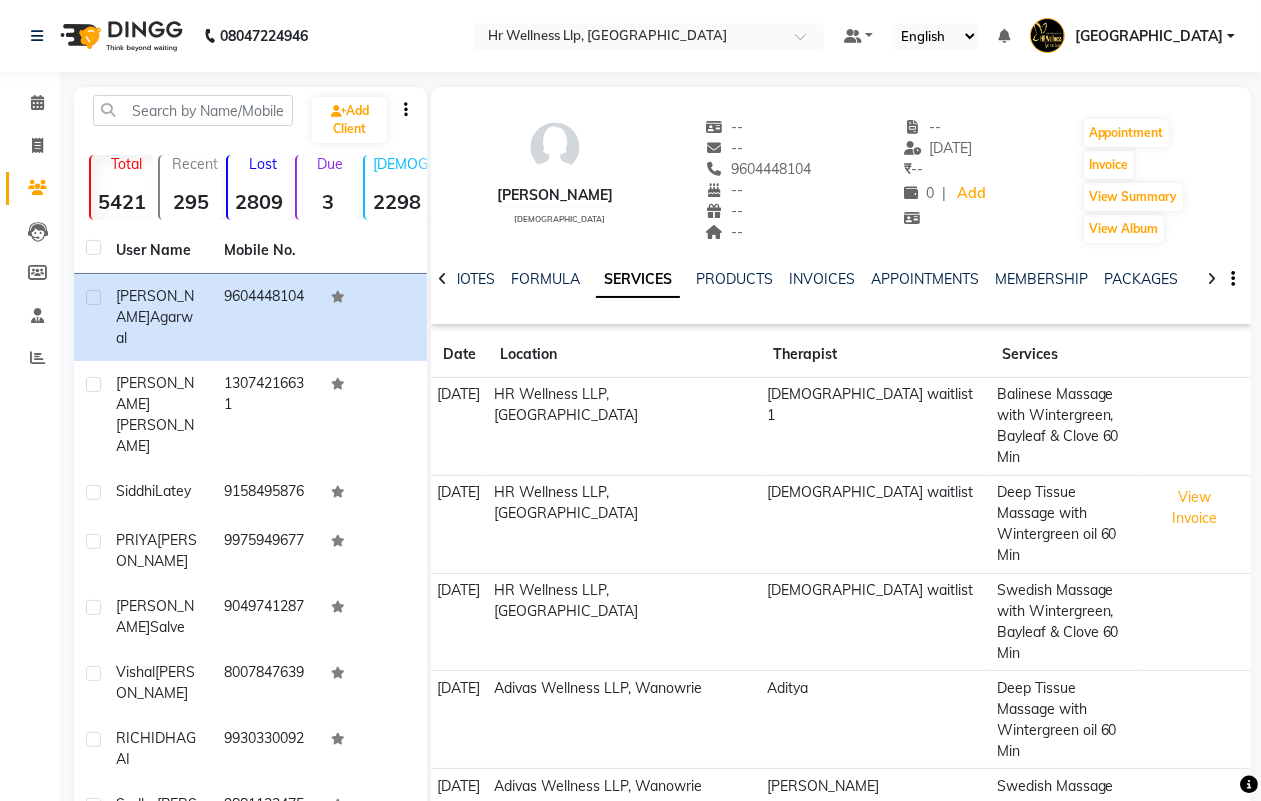 click 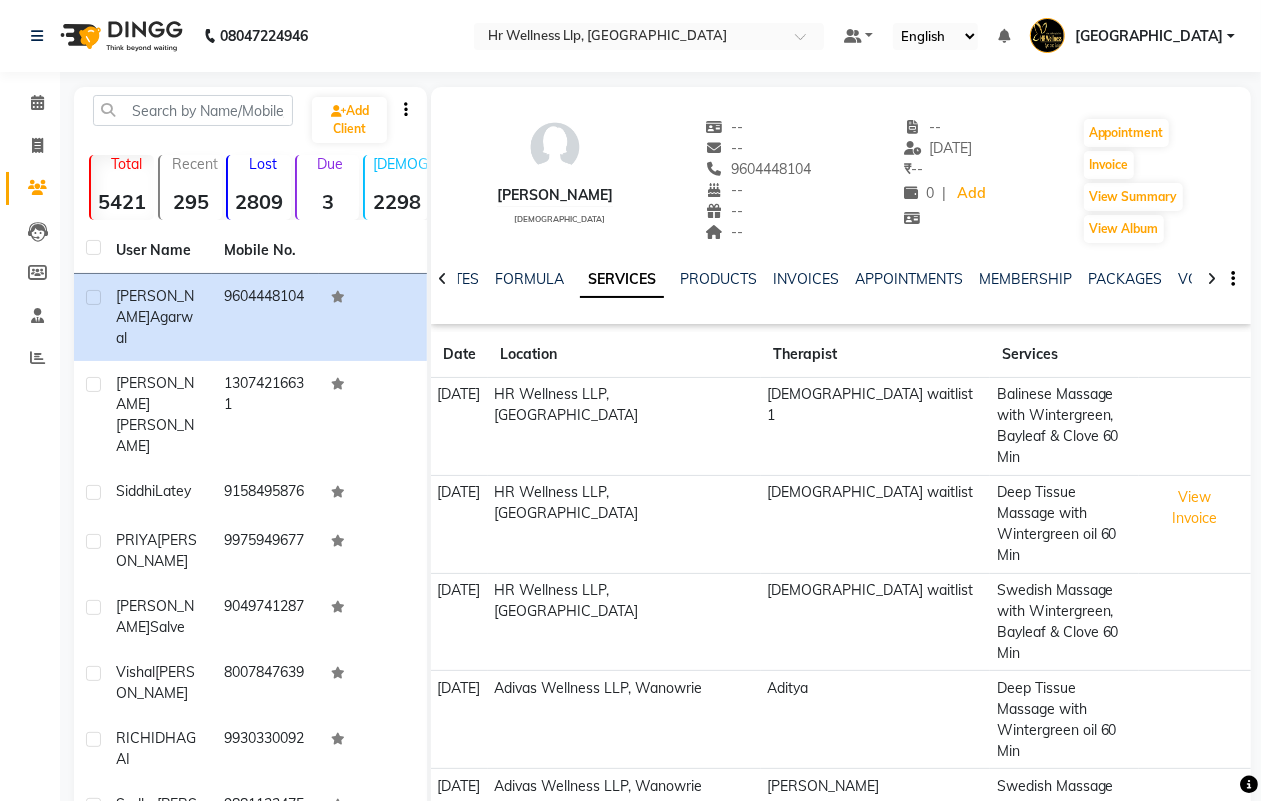 click 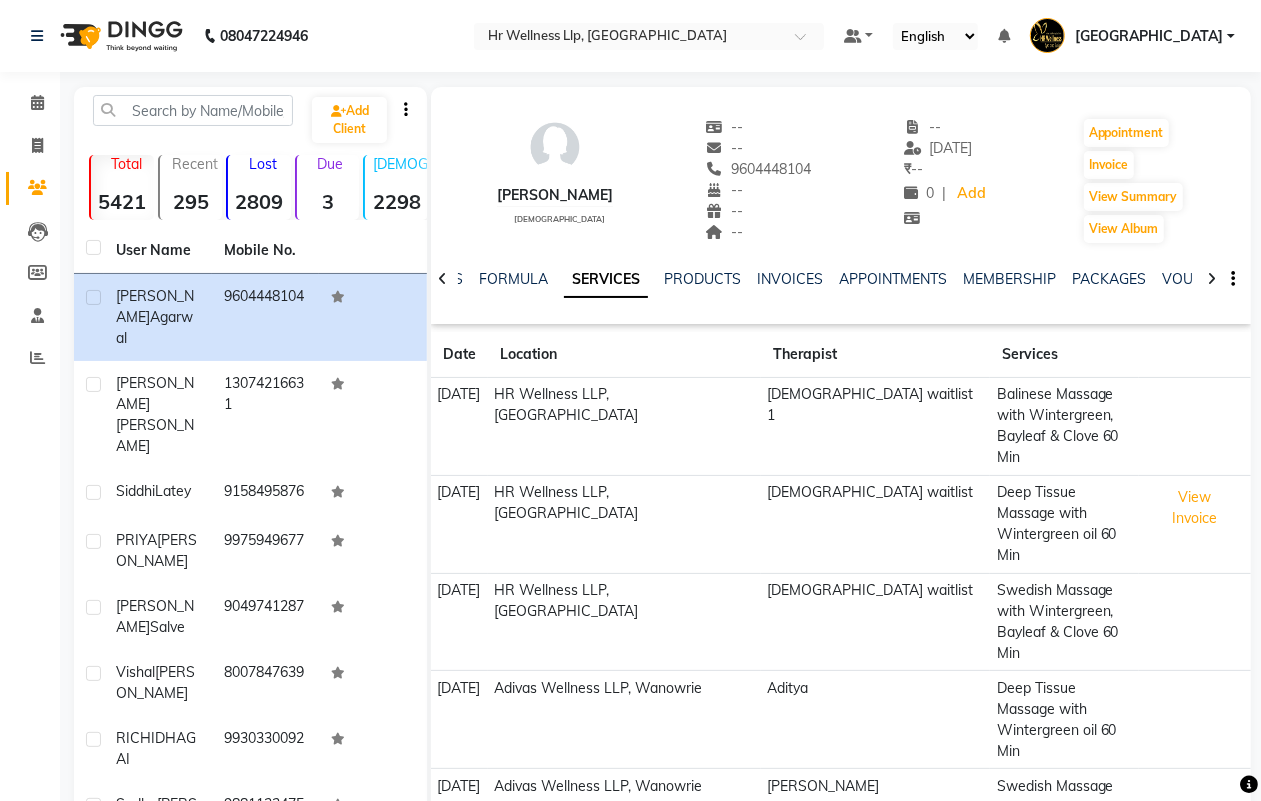 click 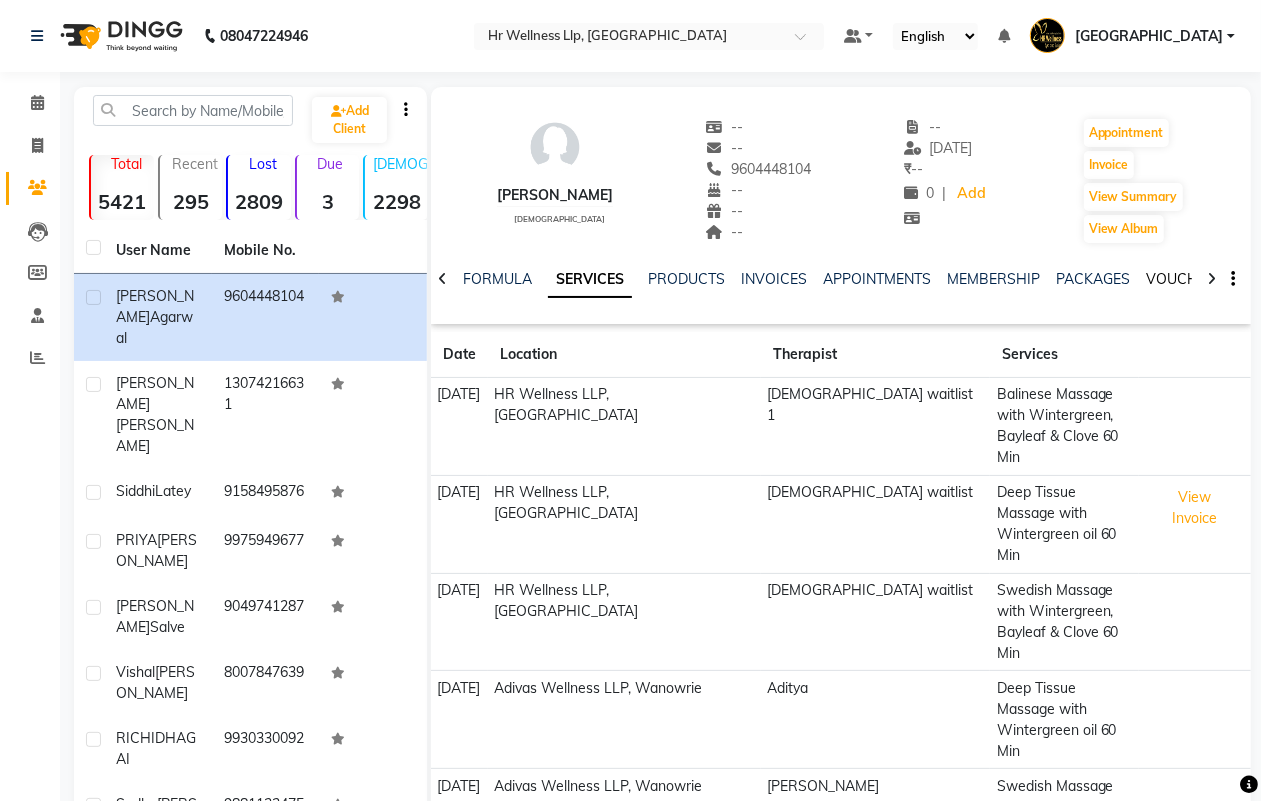 click on "VOUCHERS" 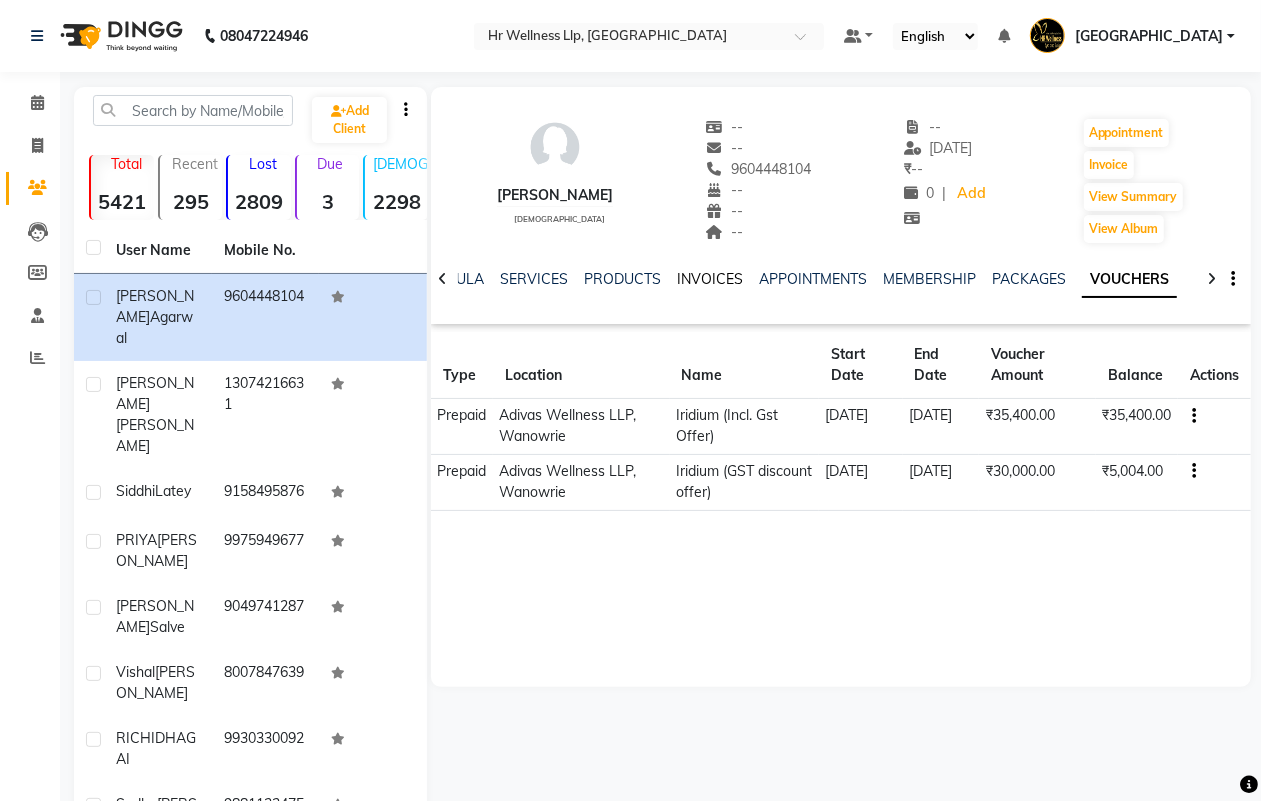 click on "INVOICES" 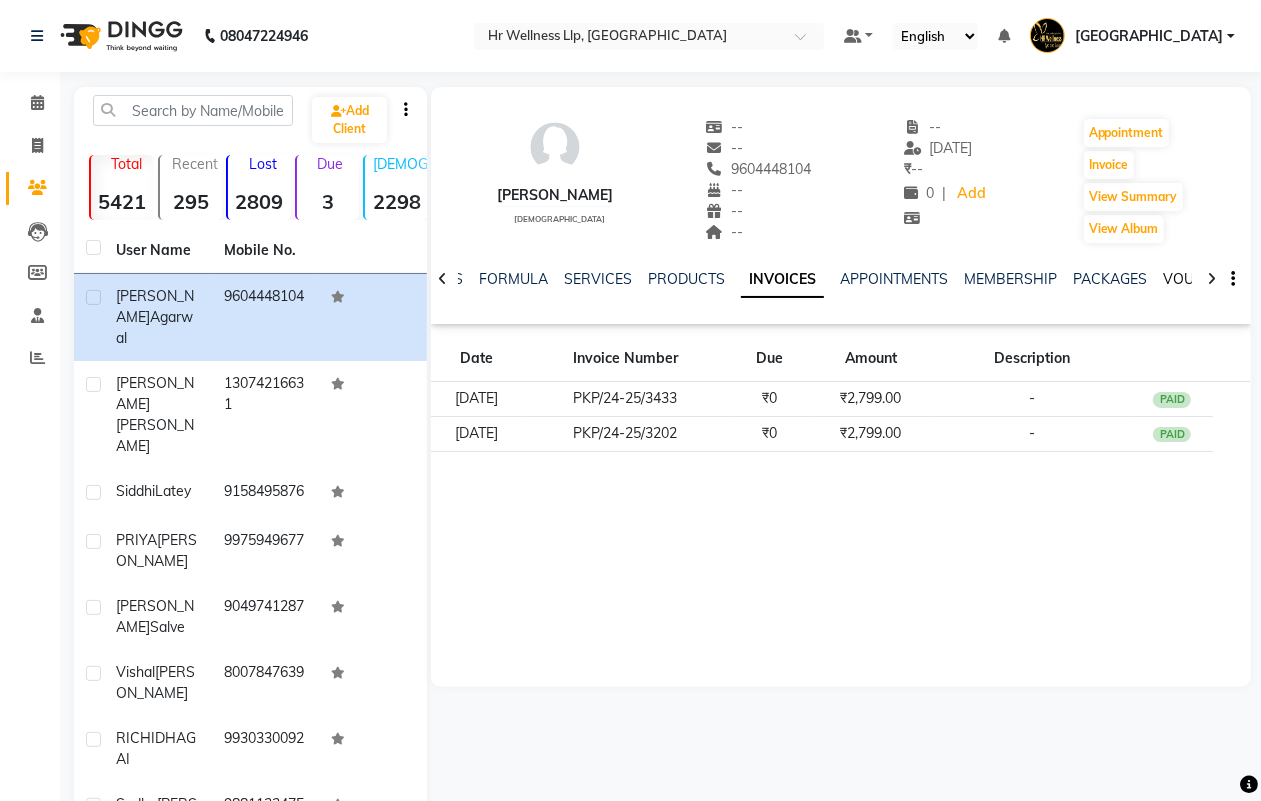 click on "VOUCHERS" 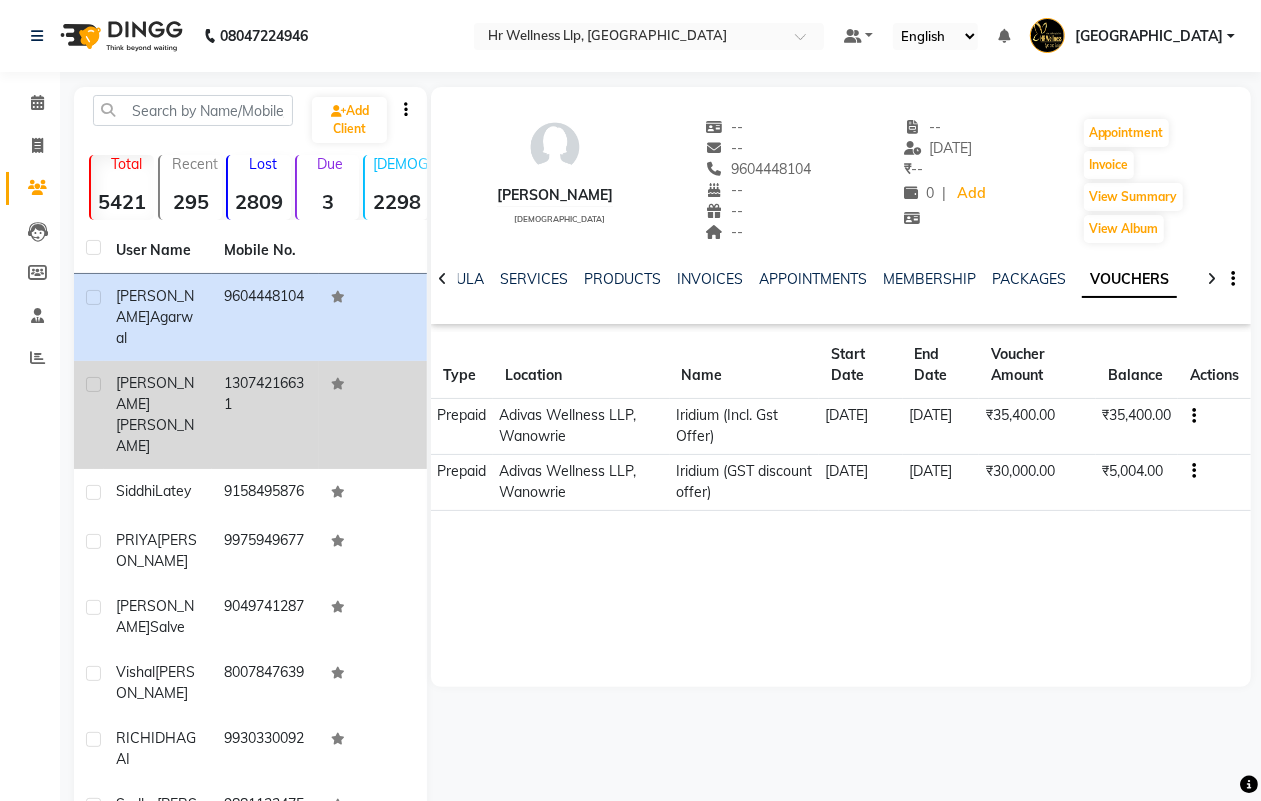 click on "13074216631" 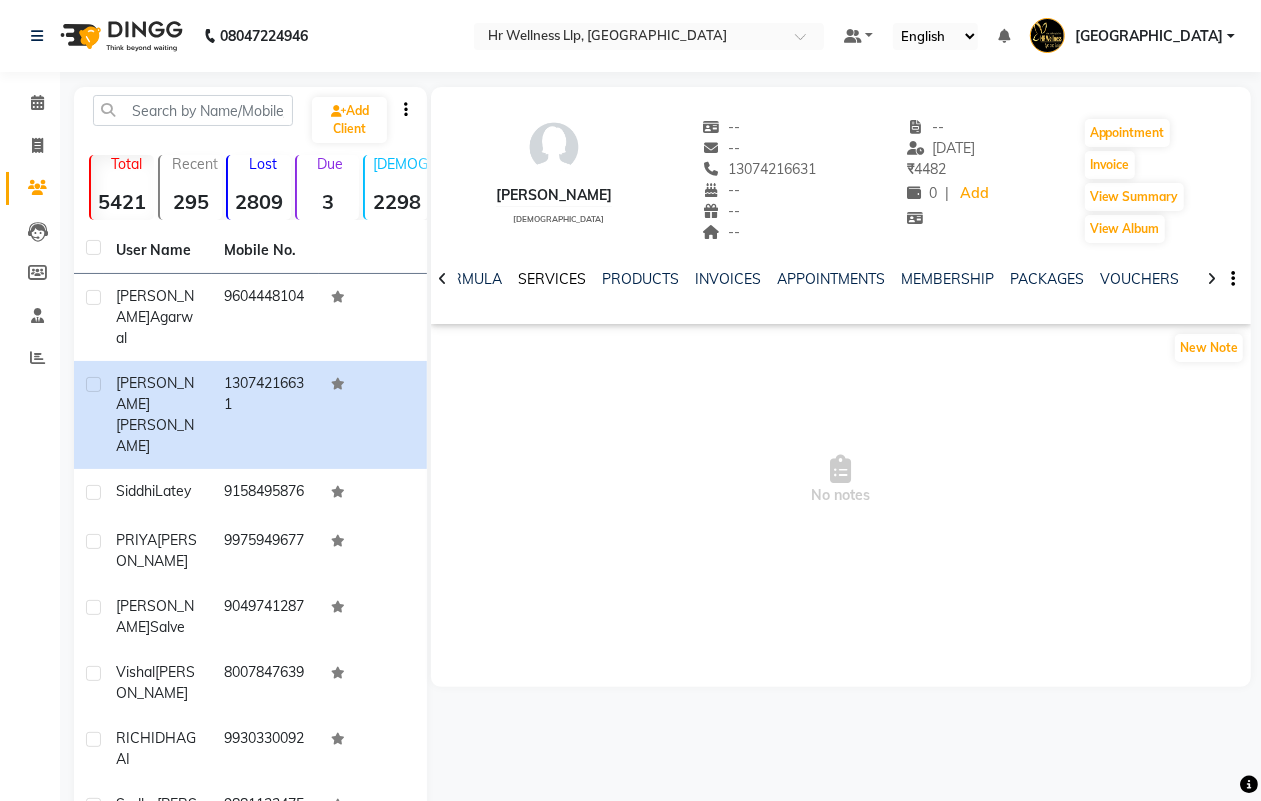 click on "SERVICES" 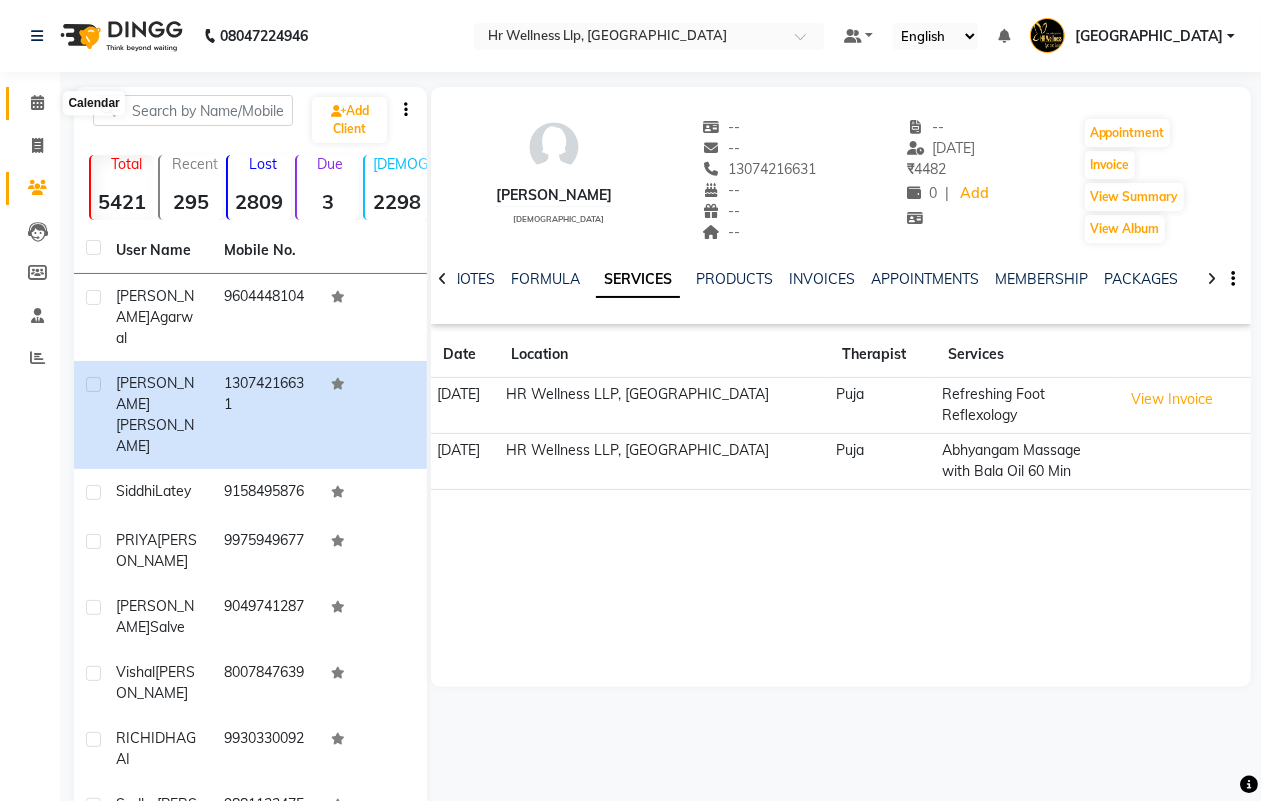 click 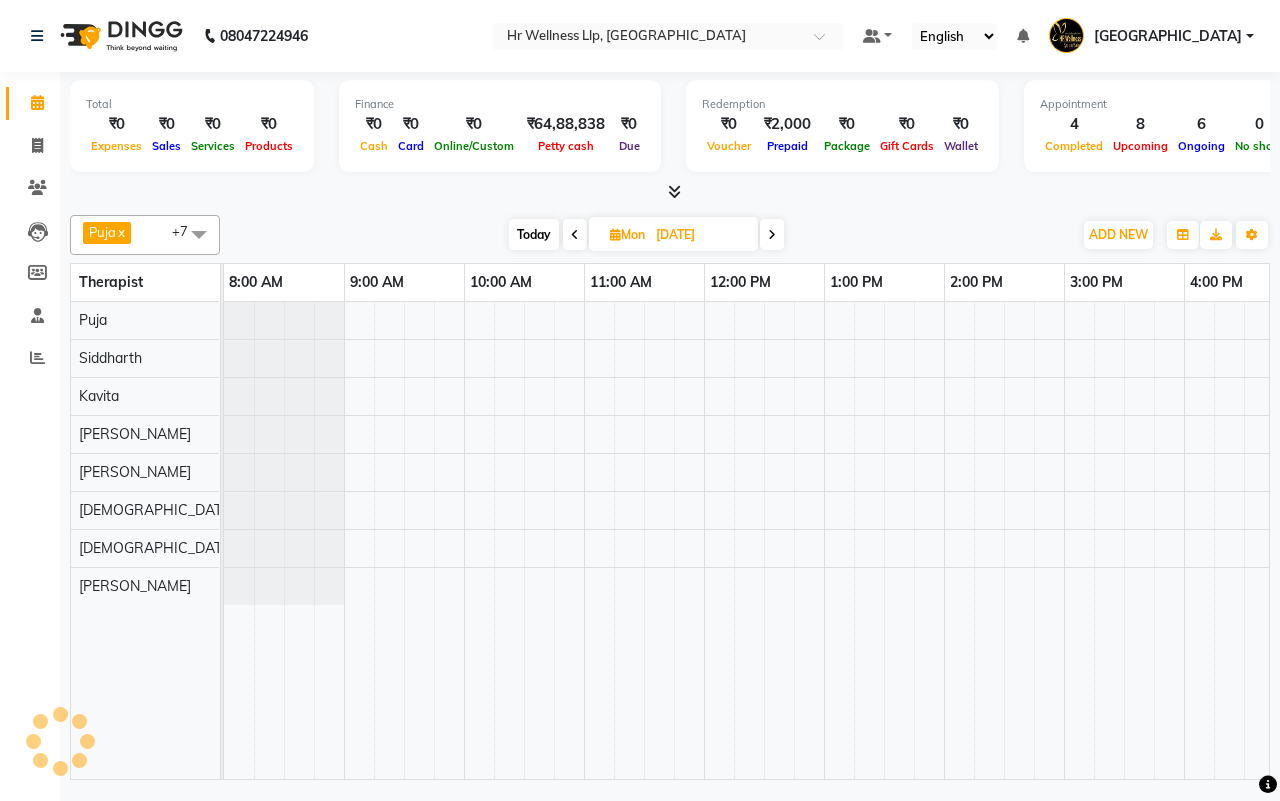 scroll, scrollTop: 0, scrollLeft: 0, axis: both 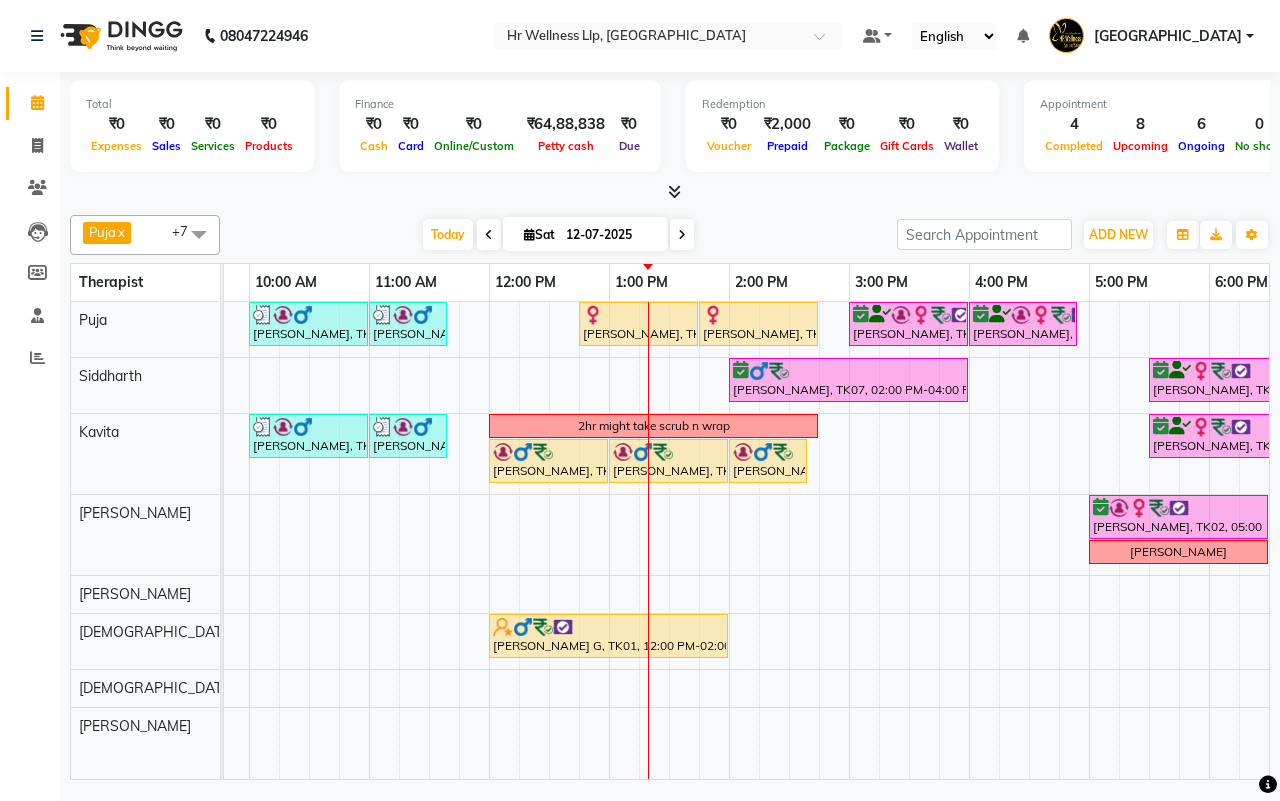 click on "[DATE]  [DATE]" at bounding box center (558, 235) 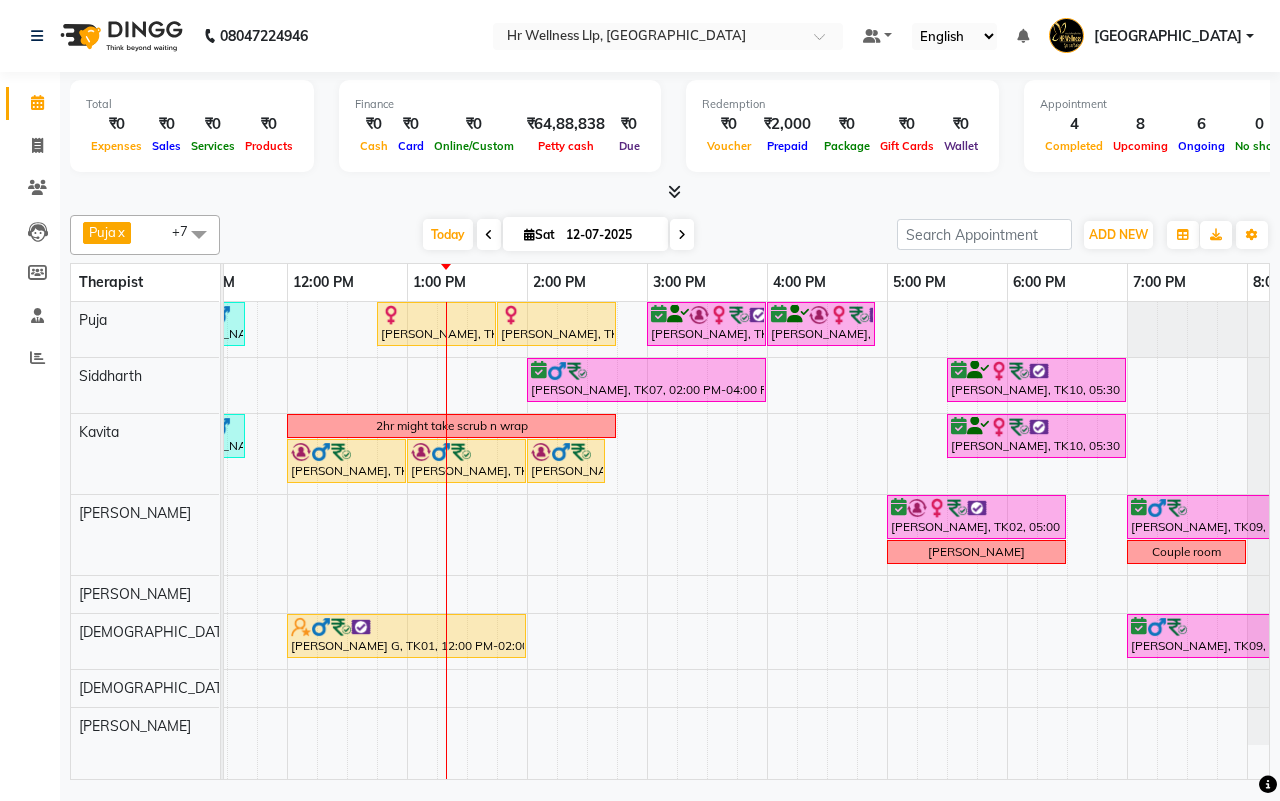 scroll, scrollTop: 0, scrollLeft: 425, axis: horizontal 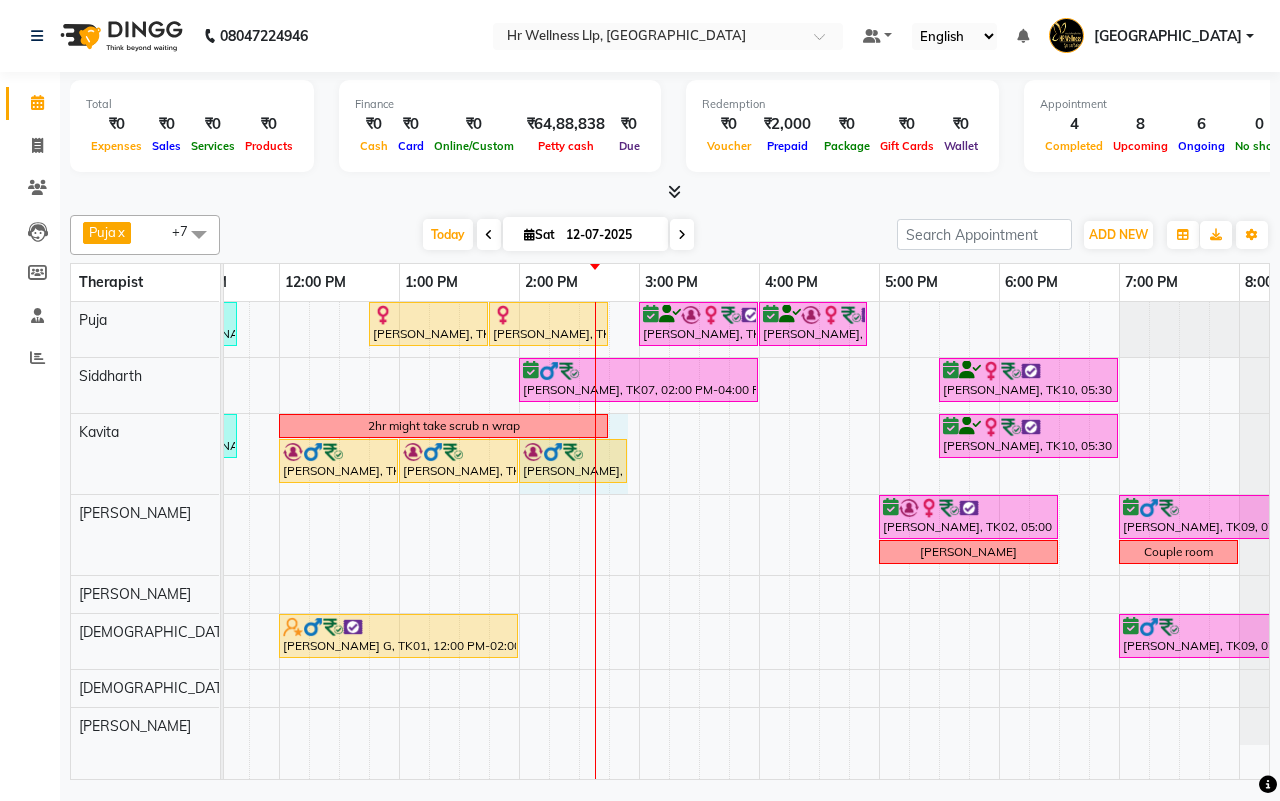 drag, startPoint x: 593, startPoint y: 453, endPoint x: 625, endPoint y: 453, distance: 32 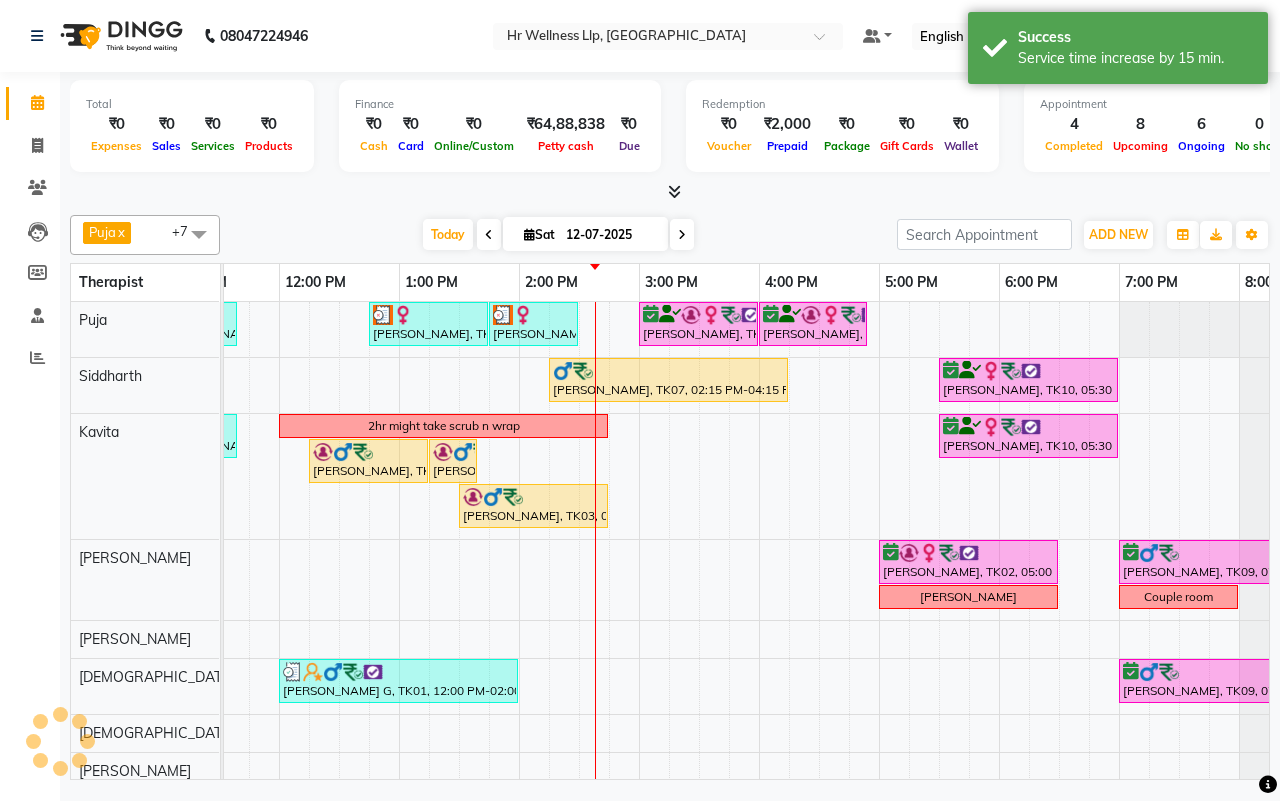 click on "[DATE]  [DATE]" at bounding box center [558, 235] 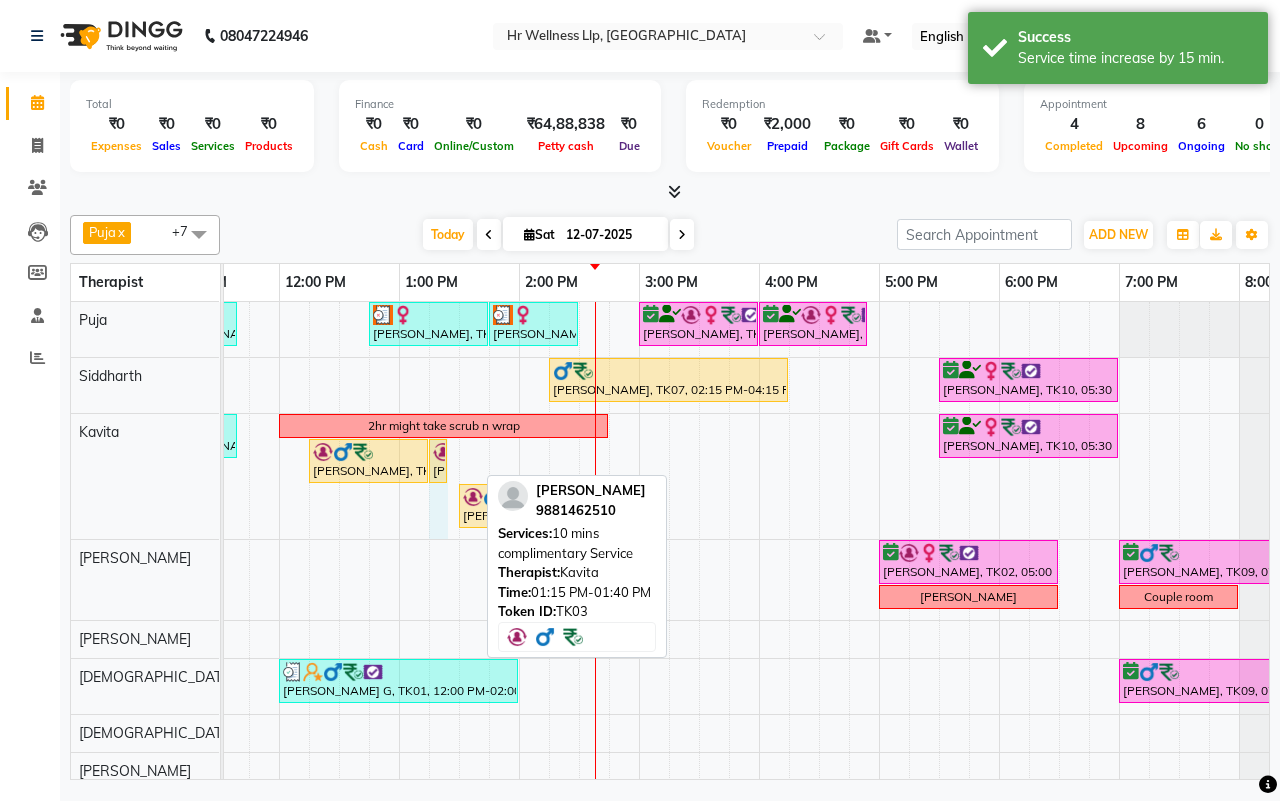 drag, startPoint x: 475, startPoint y: 456, endPoint x: 457, endPoint y: 460, distance: 18.439089 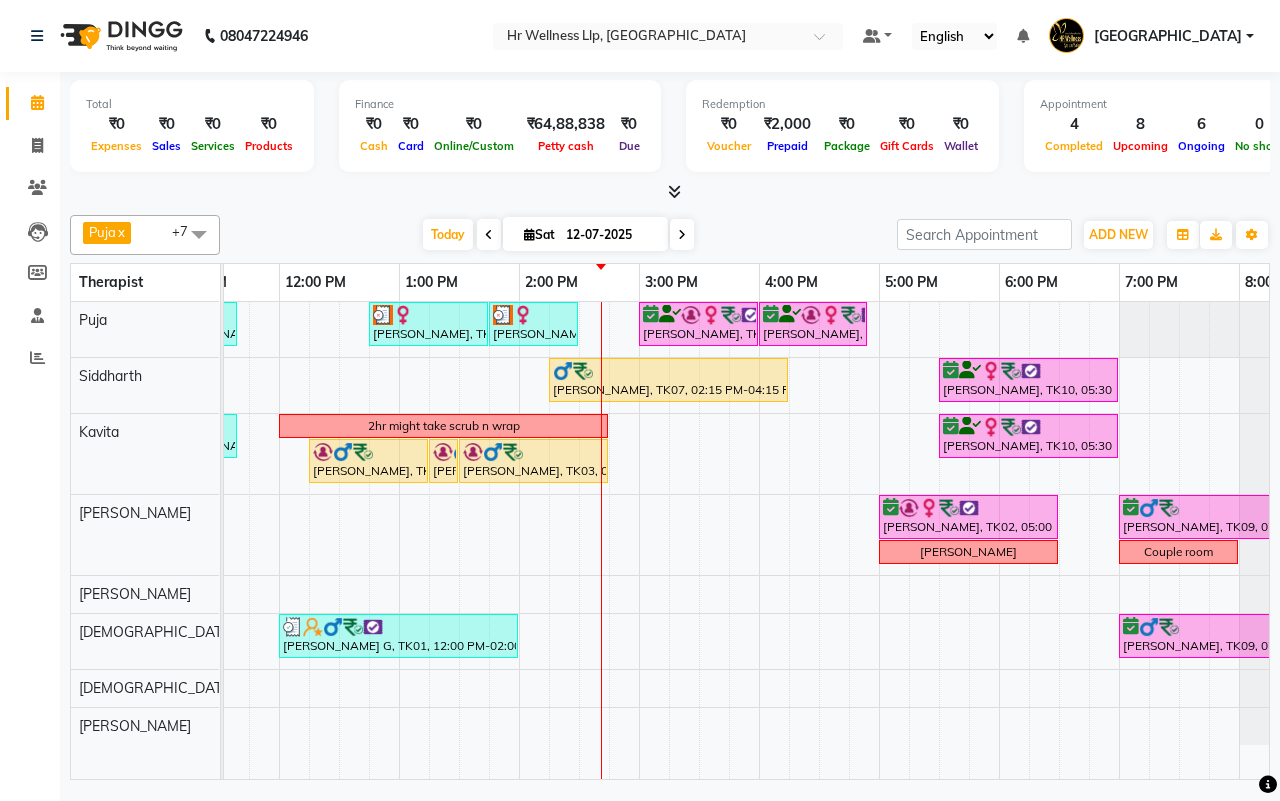 click on "[DATE]  [DATE]" at bounding box center [558, 235] 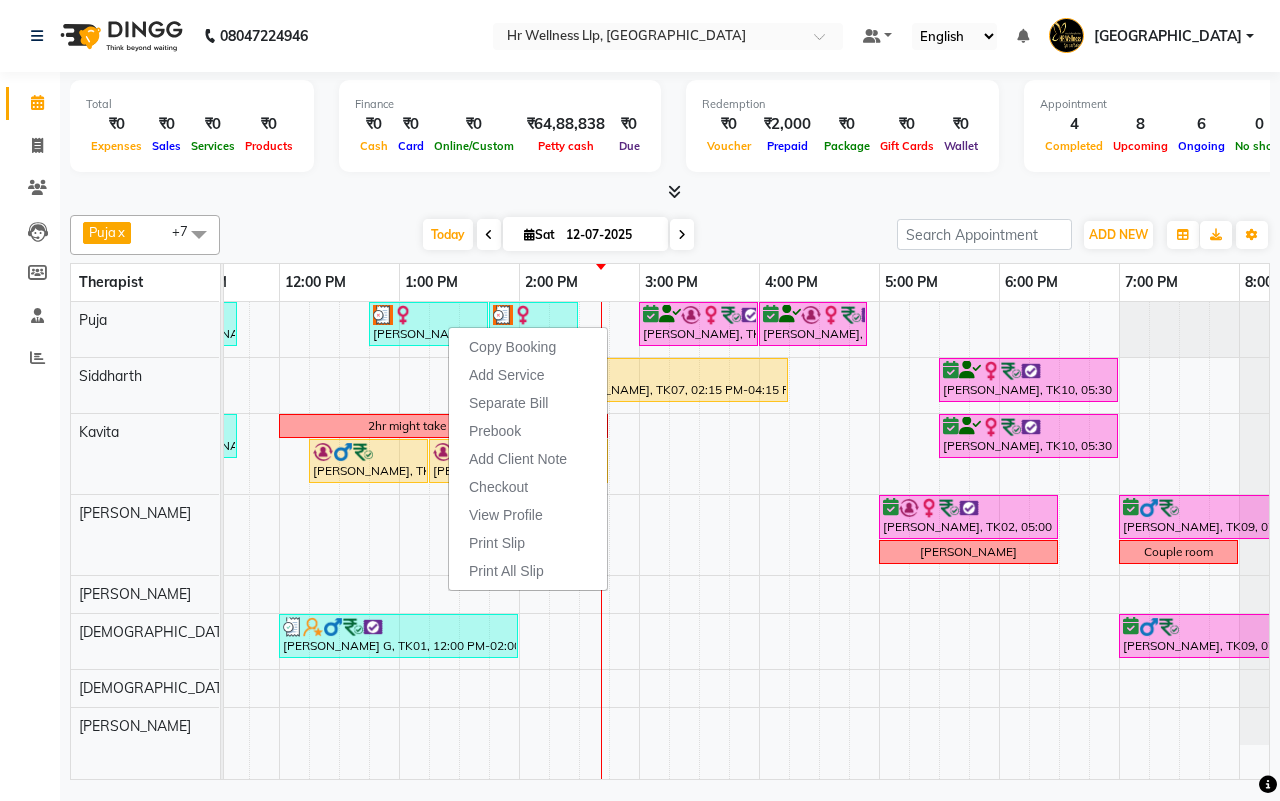 click on "[DATE]  [DATE]" at bounding box center (558, 235) 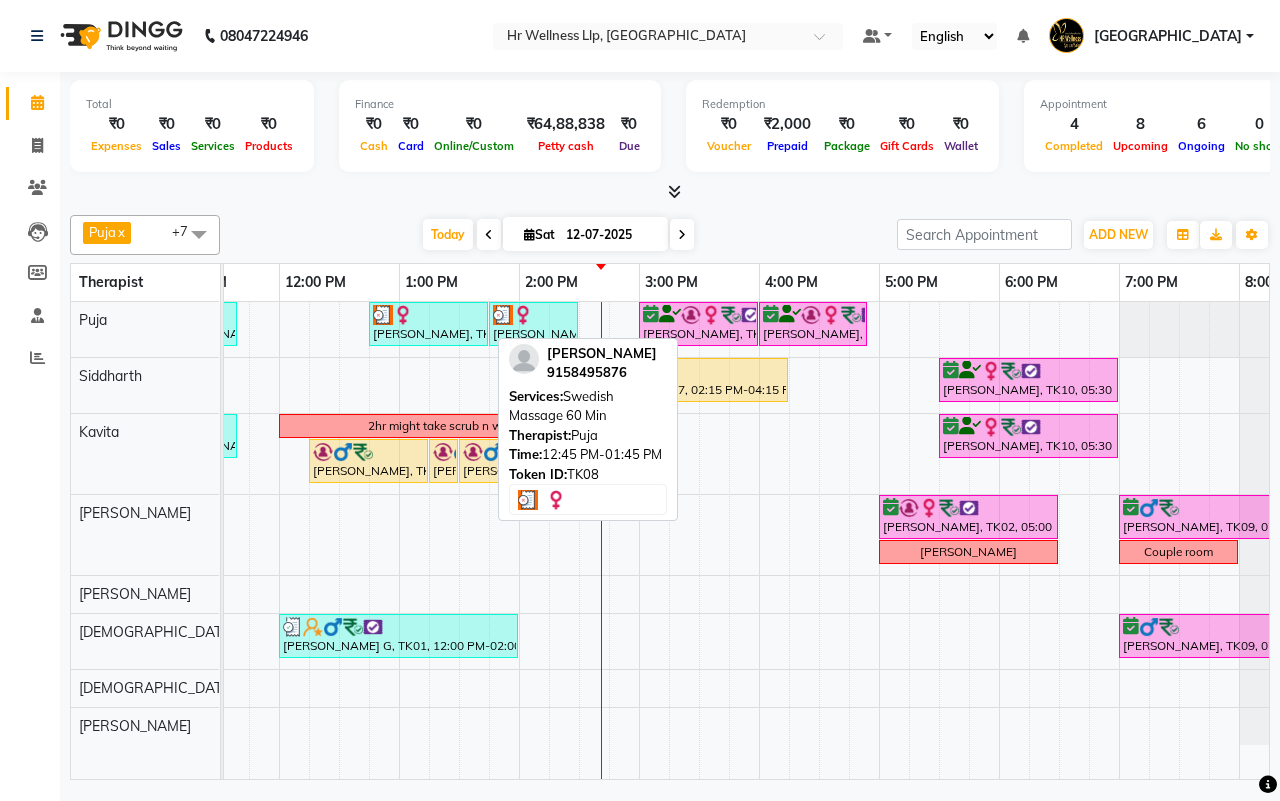click on "[PERSON_NAME], TK08, 12:45 PM-01:45 PM, Swedish Massage 60 Min" at bounding box center (428, 324) 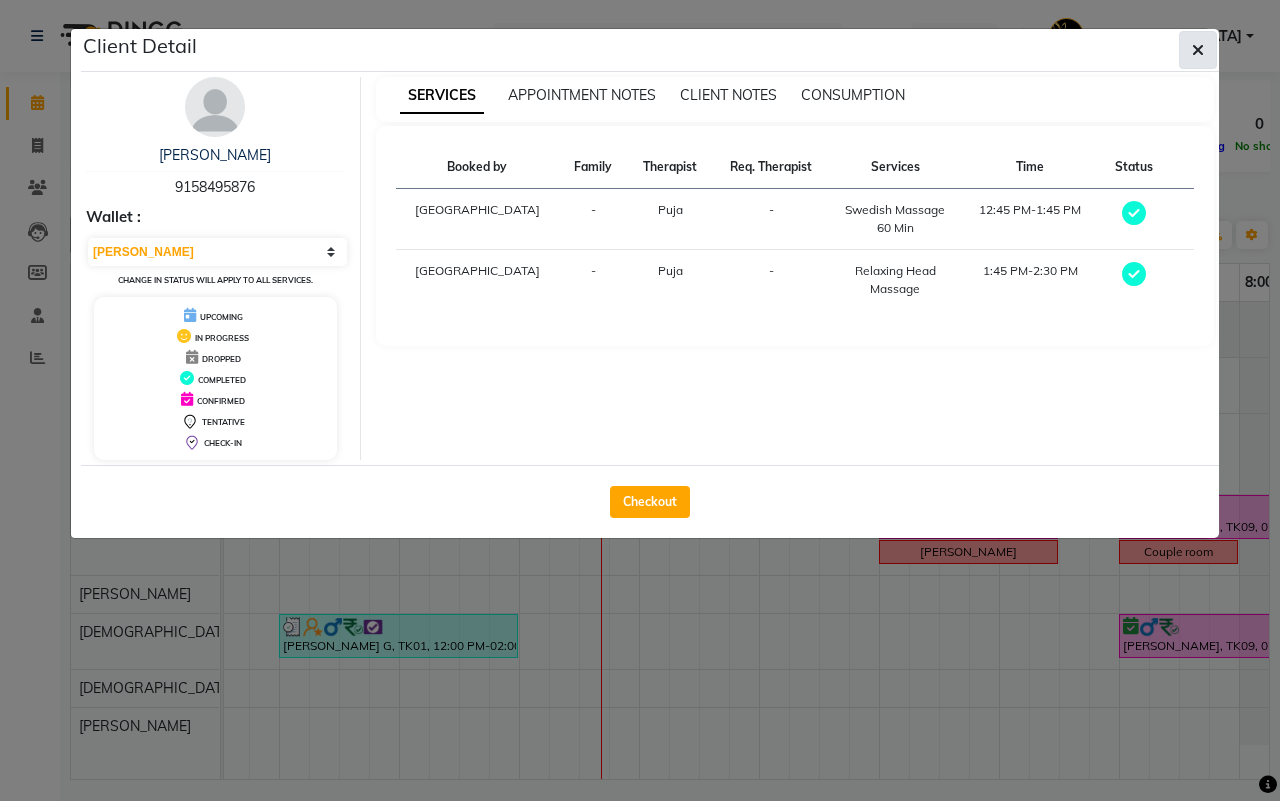 click 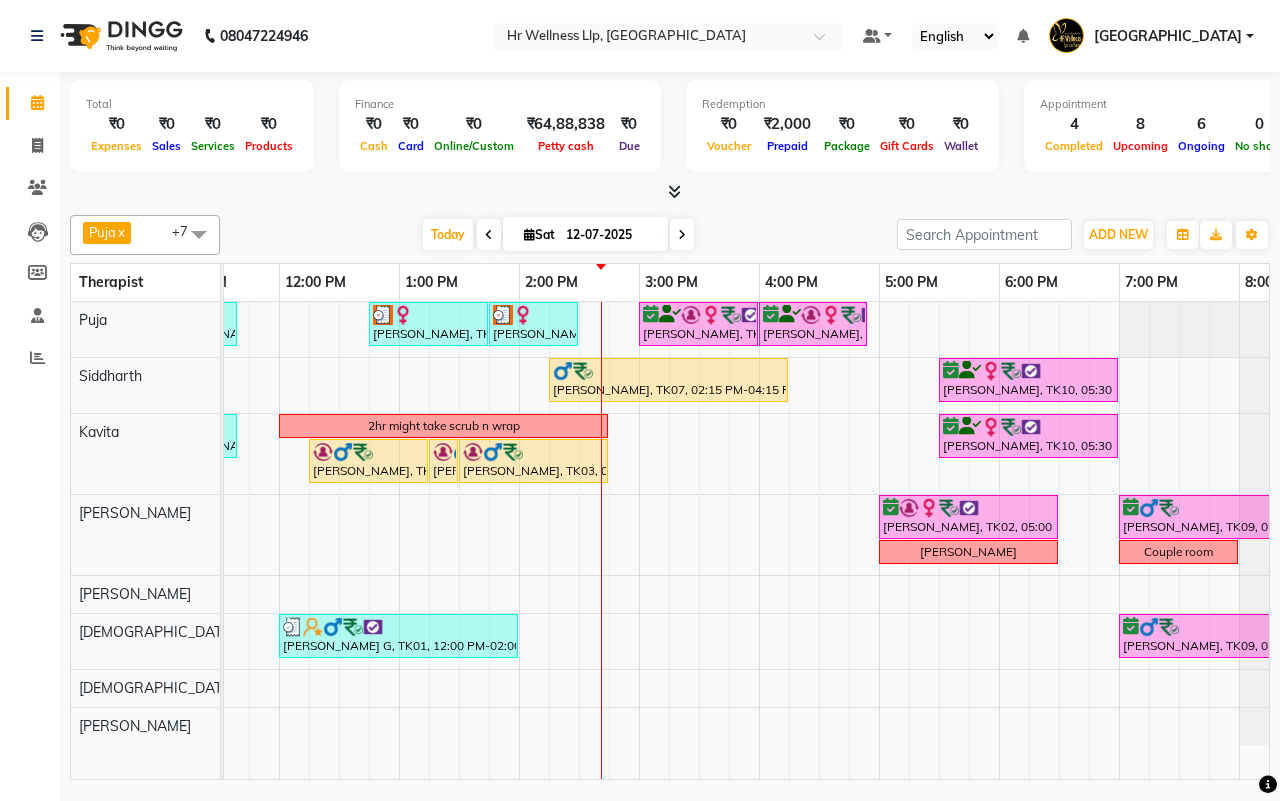 click on "[DATE]  [DATE]" at bounding box center (558, 235) 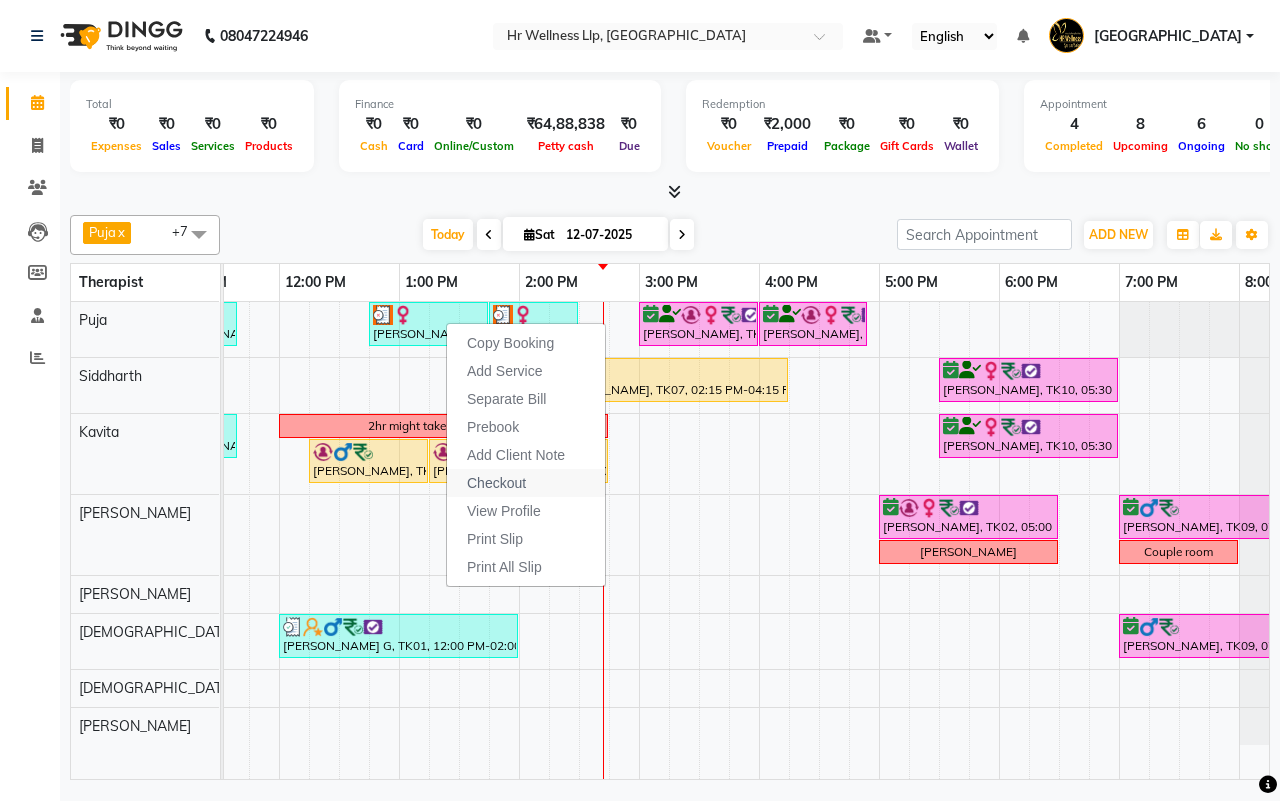 click on "Checkout" at bounding box center (496, 483) 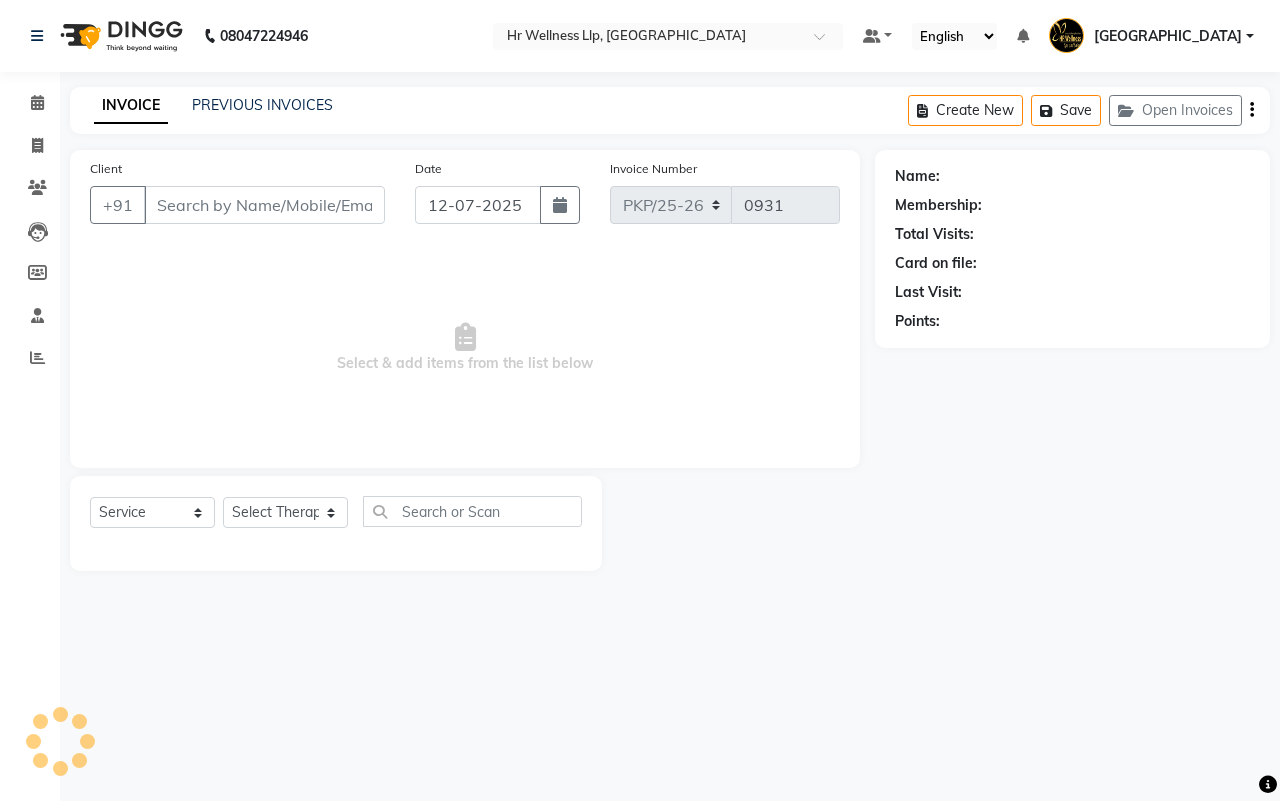 type on "9158495876" 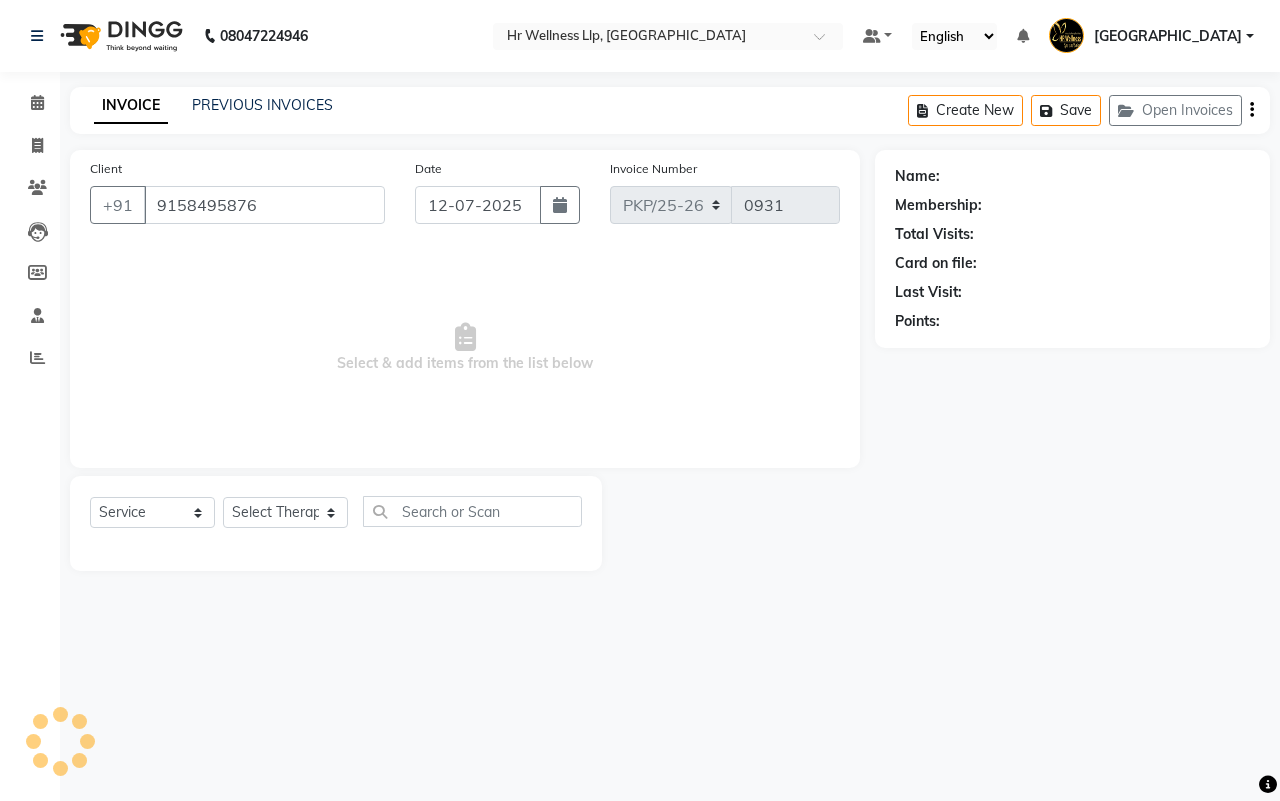 select on "16488" 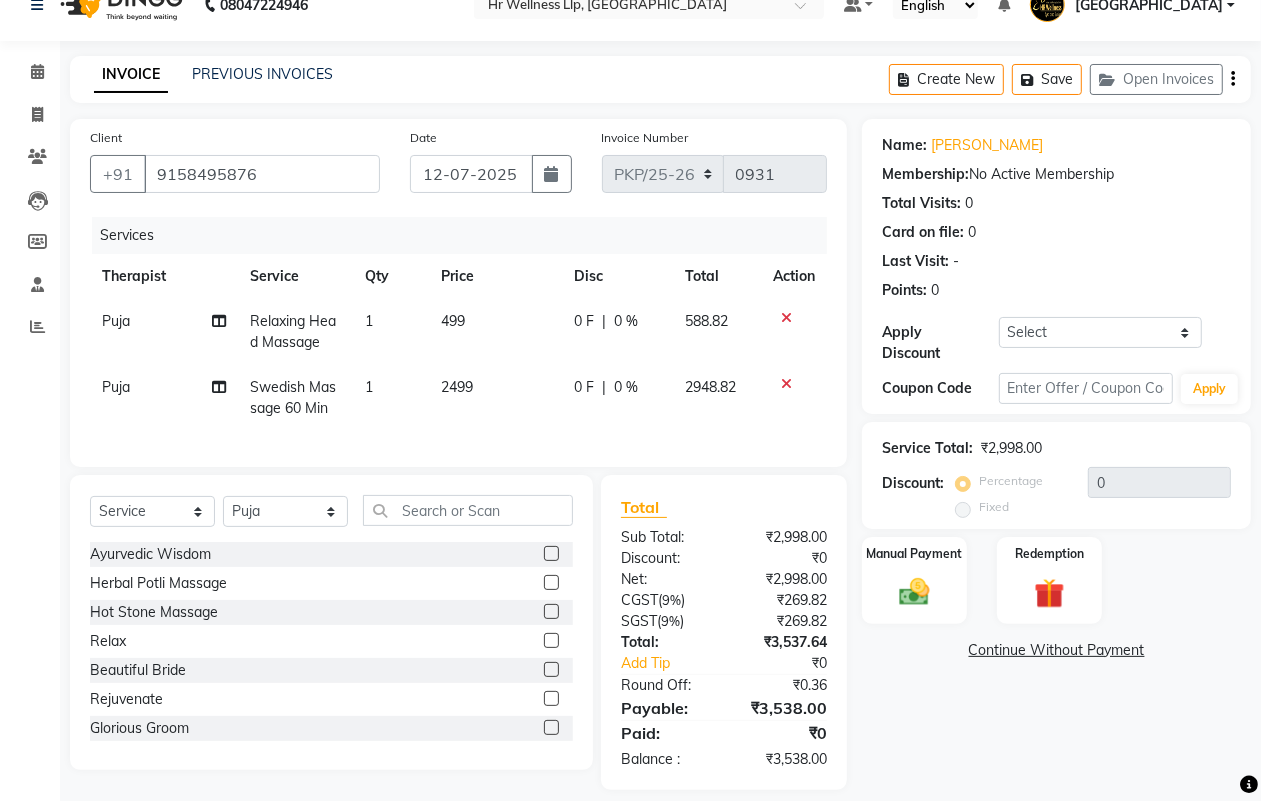 scroll, scrollTop: 68, scrollLeft: 0, axis: vertical 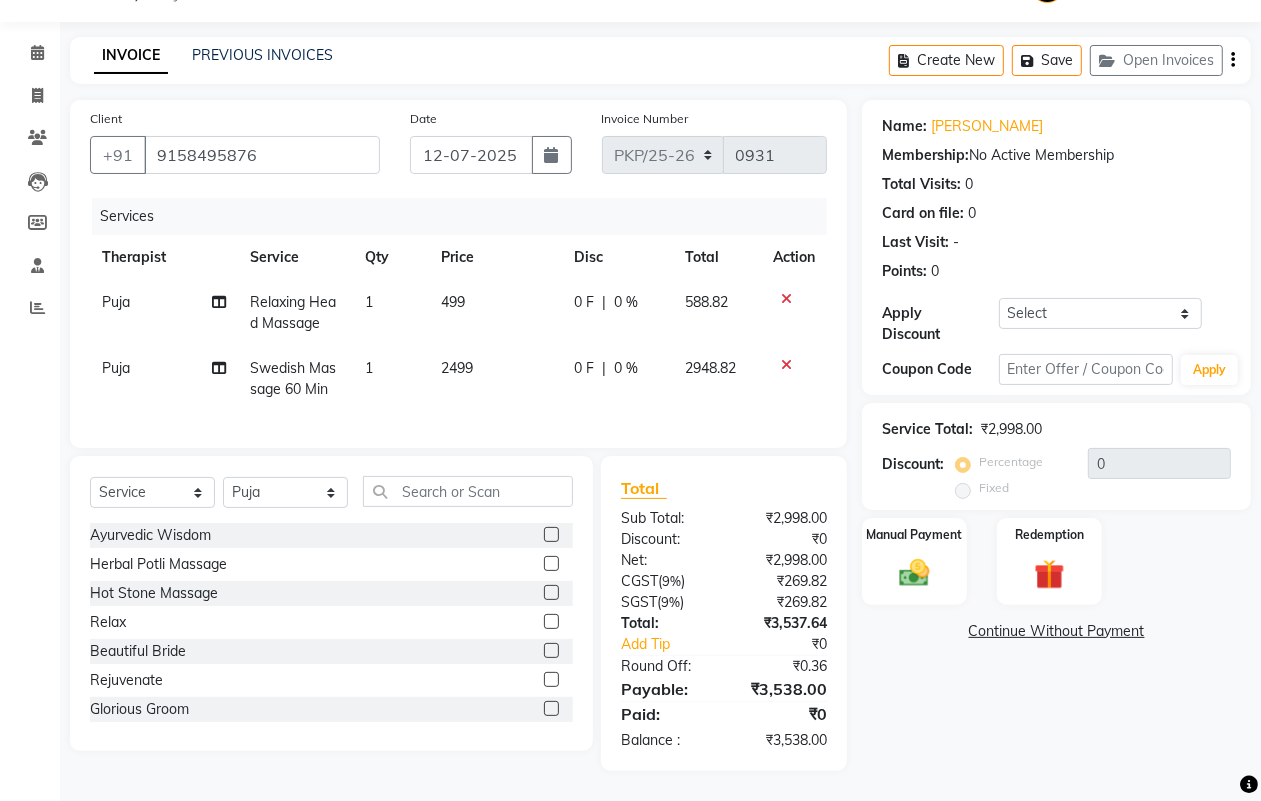 click on "499" 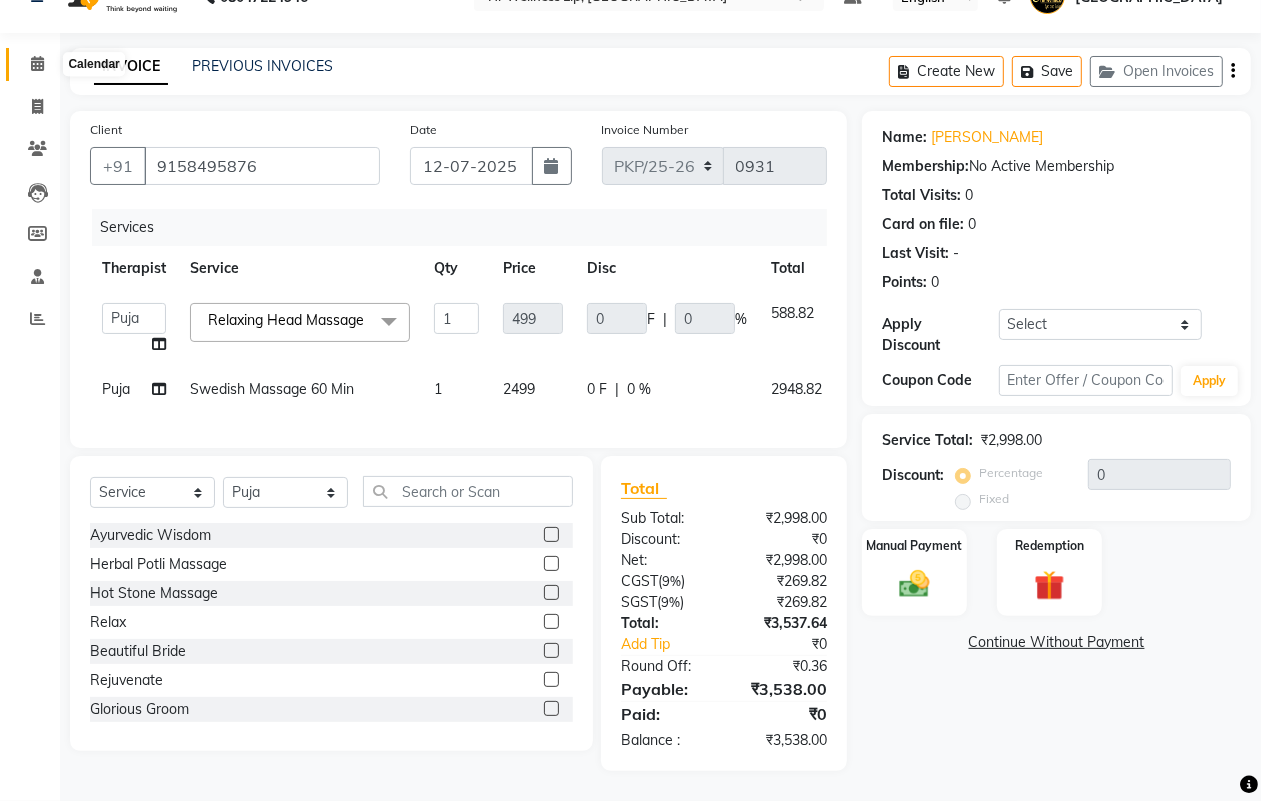 click 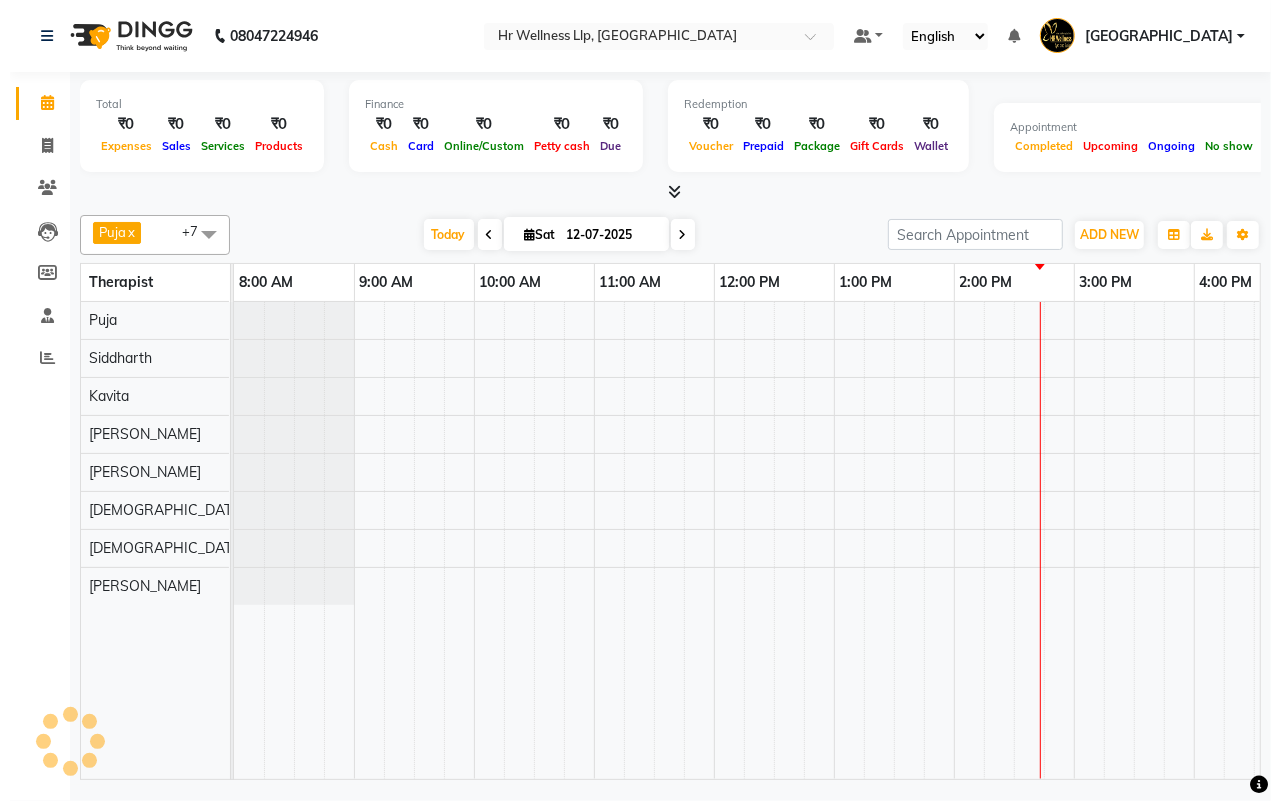 scroll, scrollTop: 0, scrollLeft: 0, axis: both 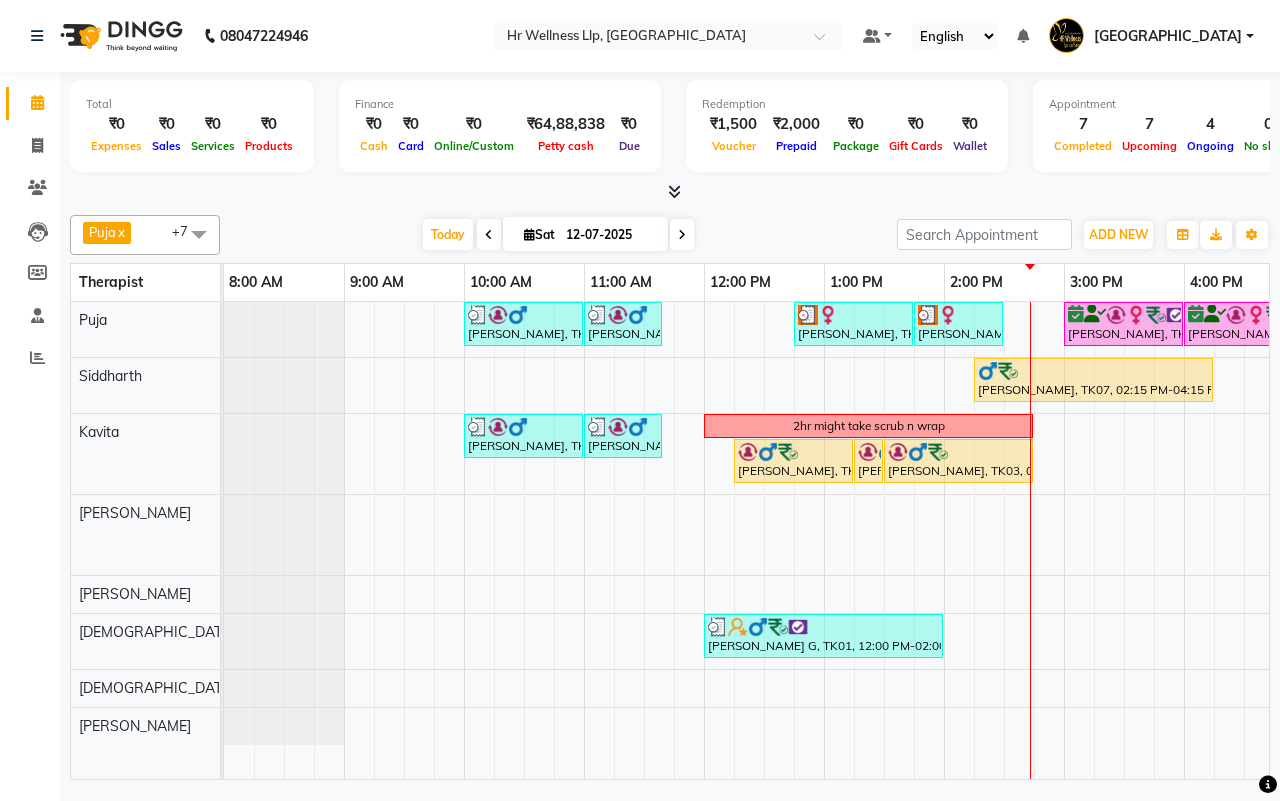 click on "[DATE]  [DATE]" at bounding box center (558, 235) 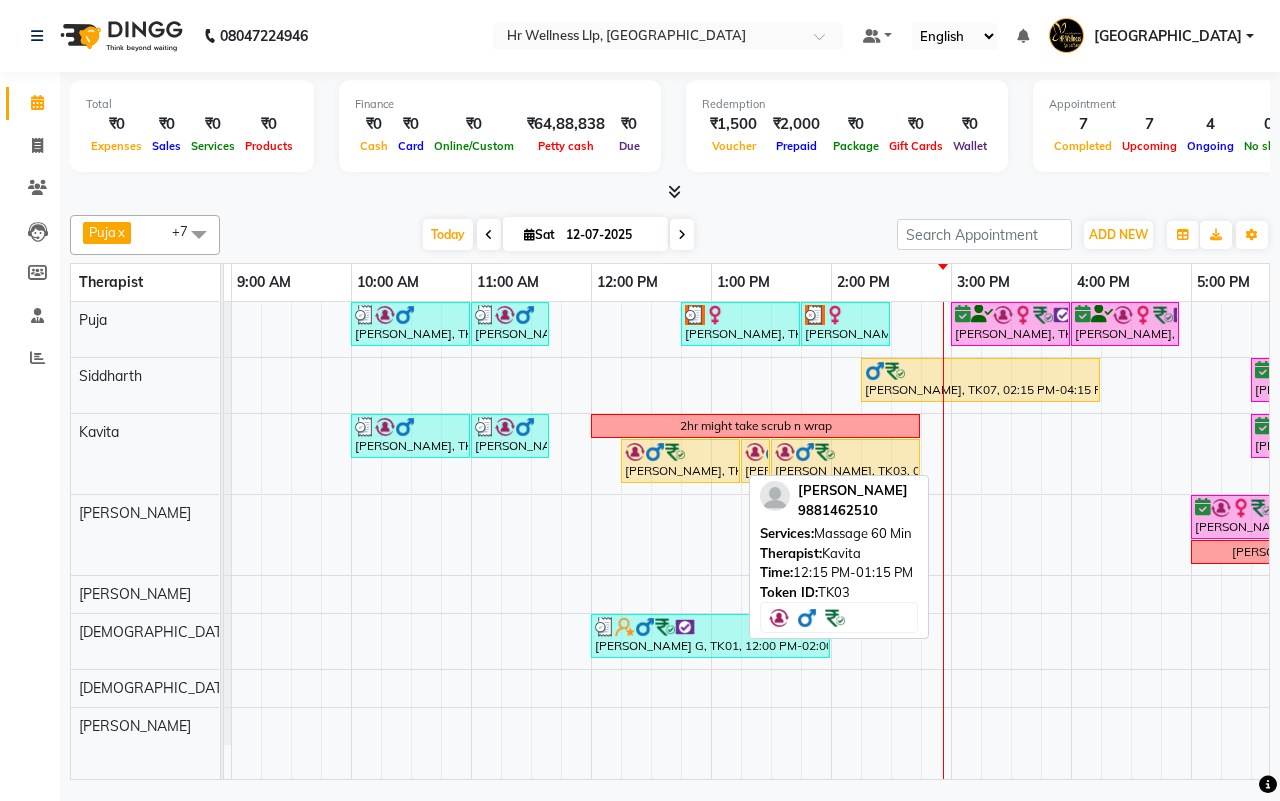 click at bounding box center [680, 452] 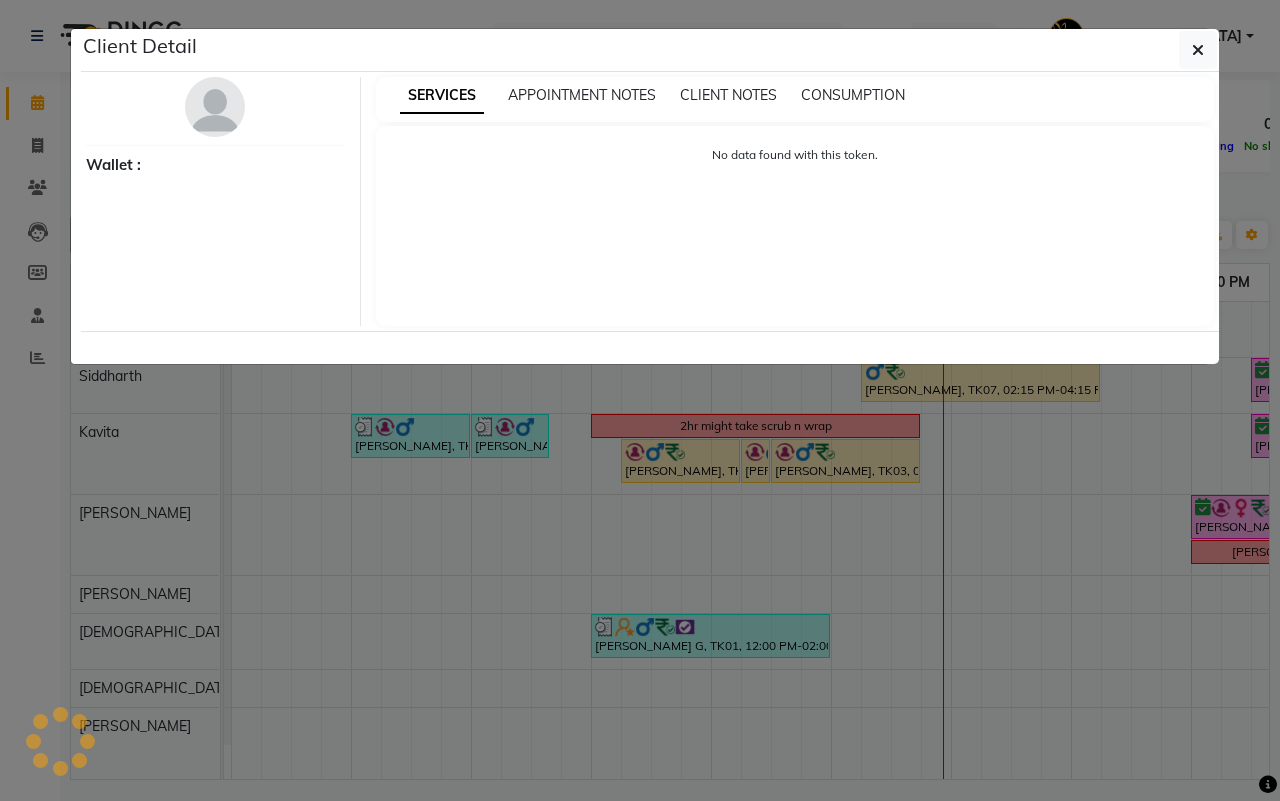 select on "1" 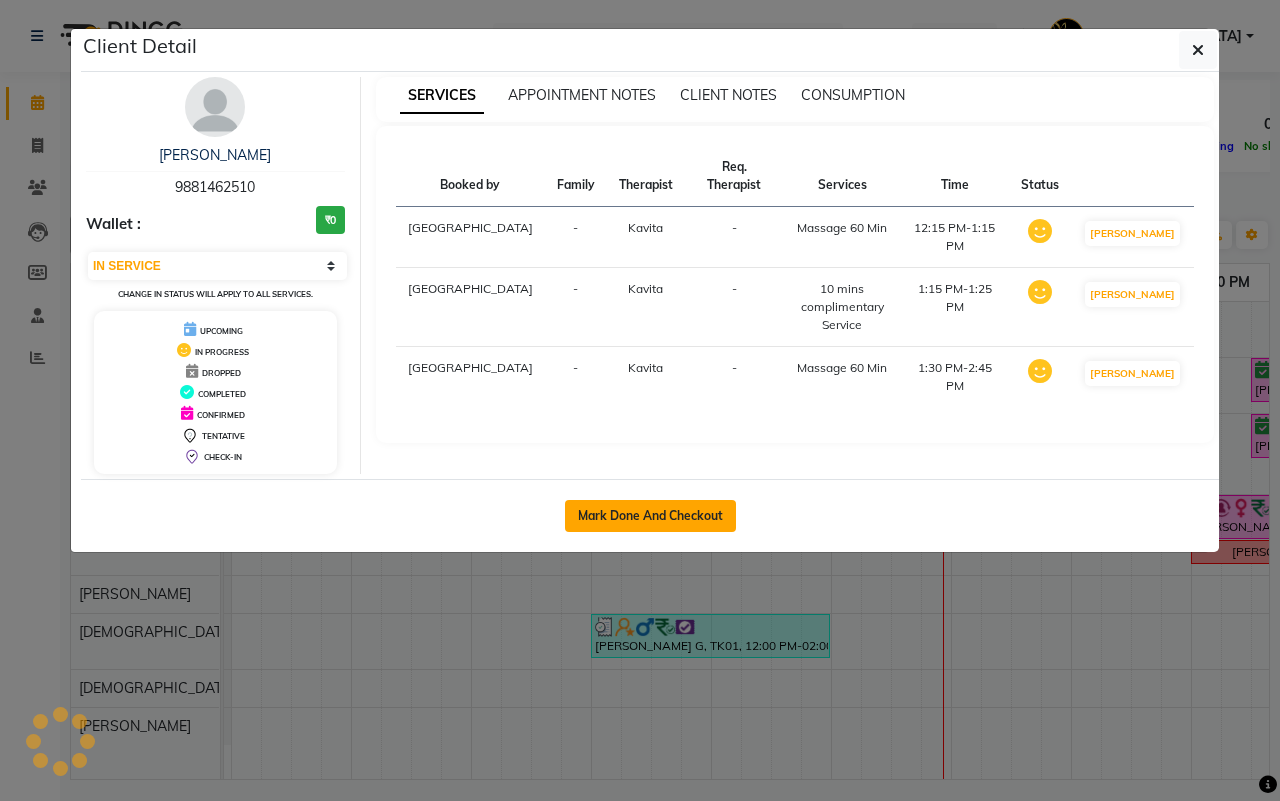 click on "Mark Done And Checkout" 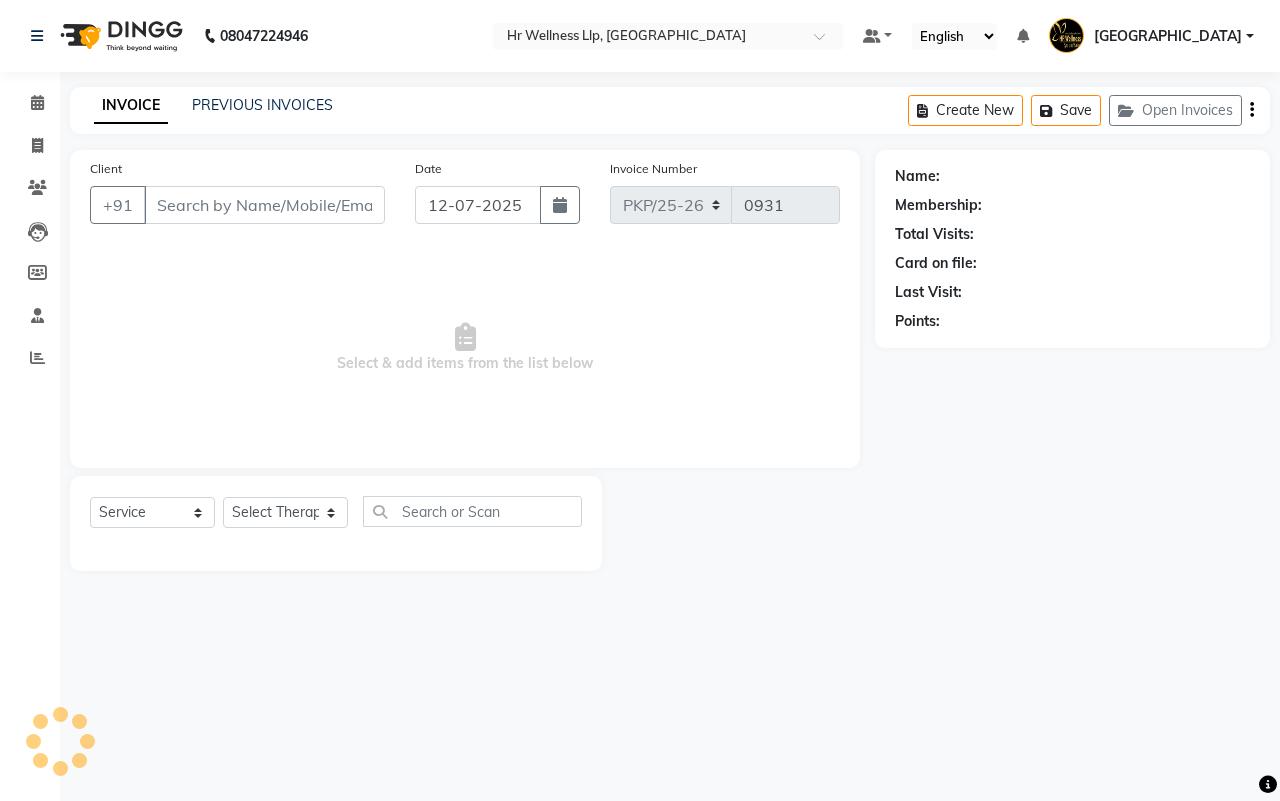 type on "9881462510" 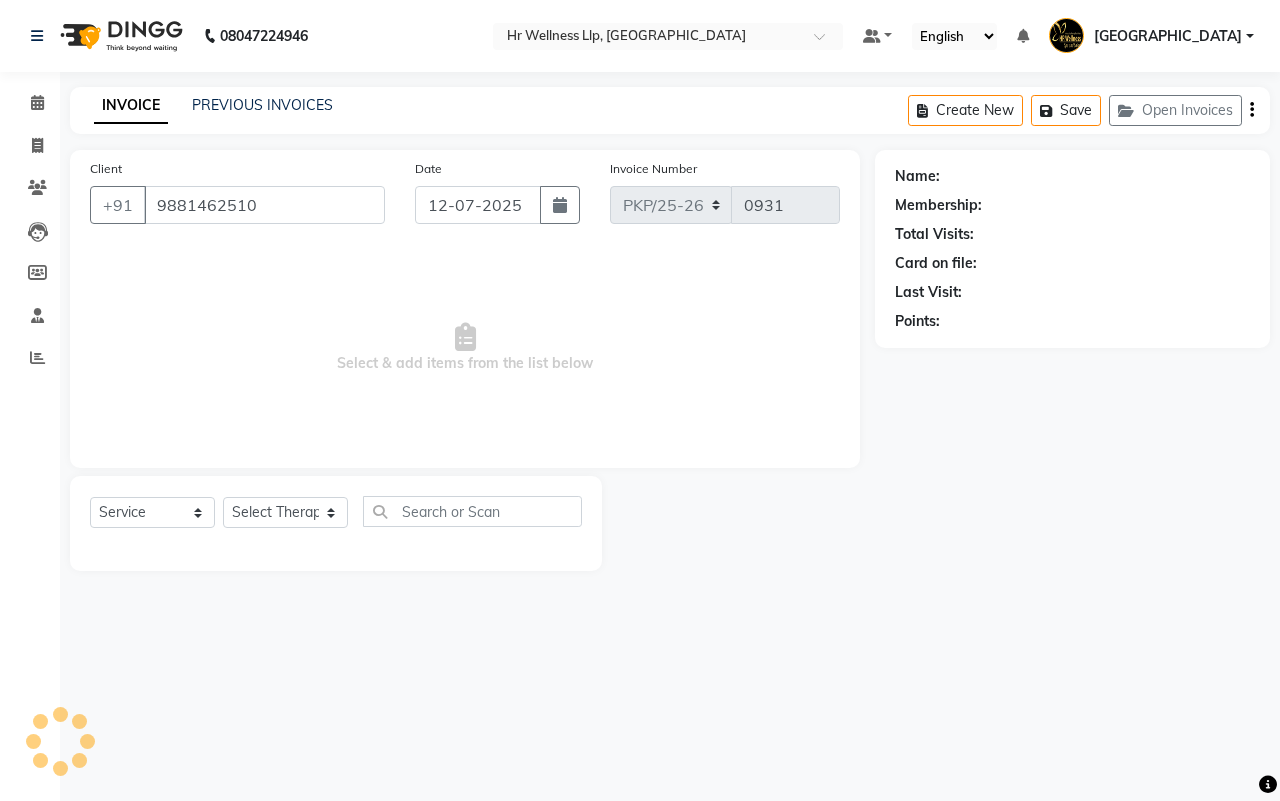 select on "19506" 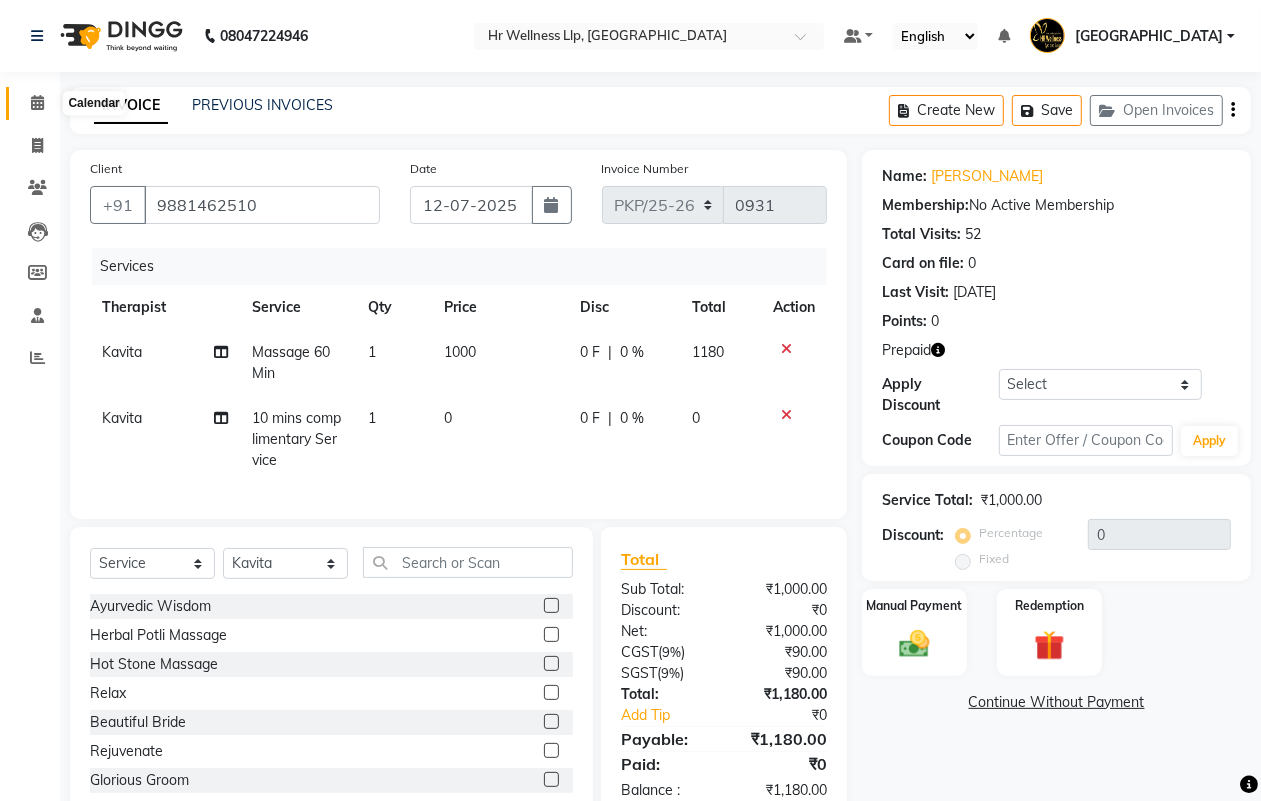 click 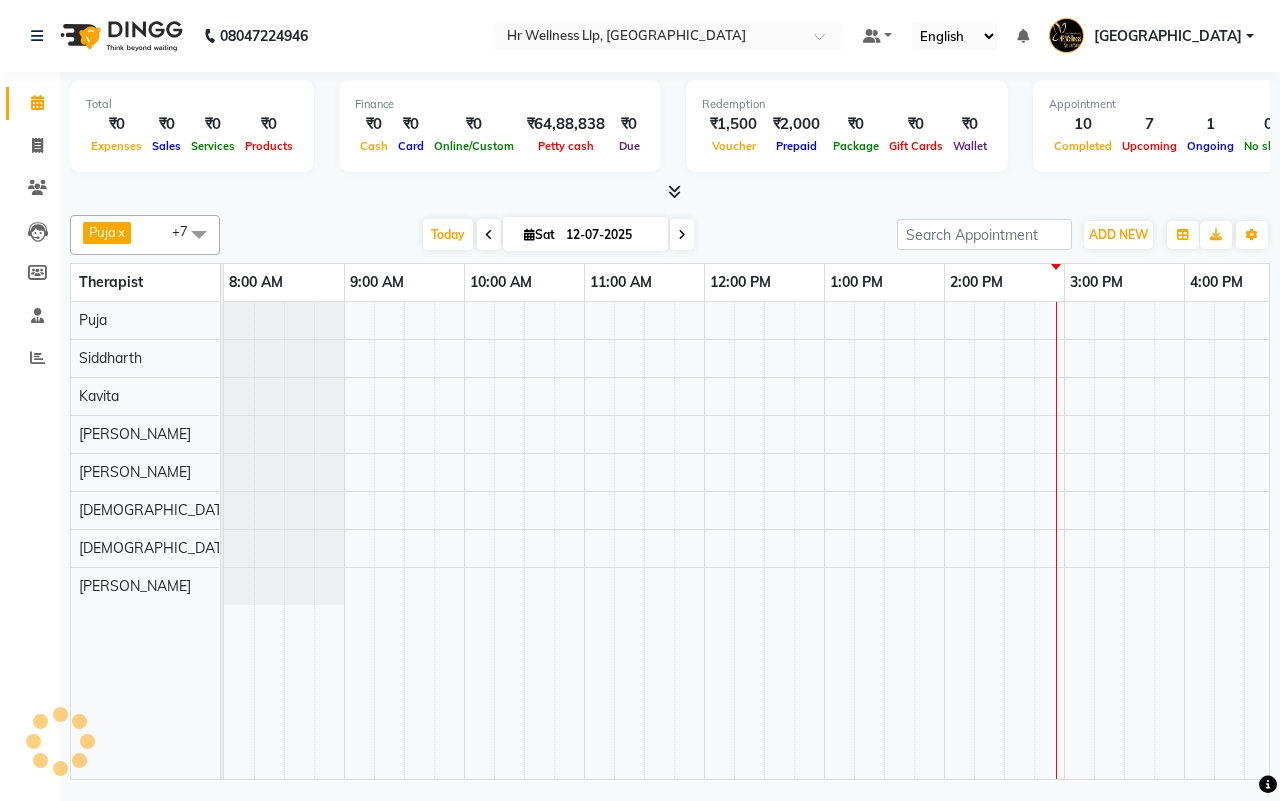 scroll, scrollTop: 0, scrollLeft: 0, axis: both 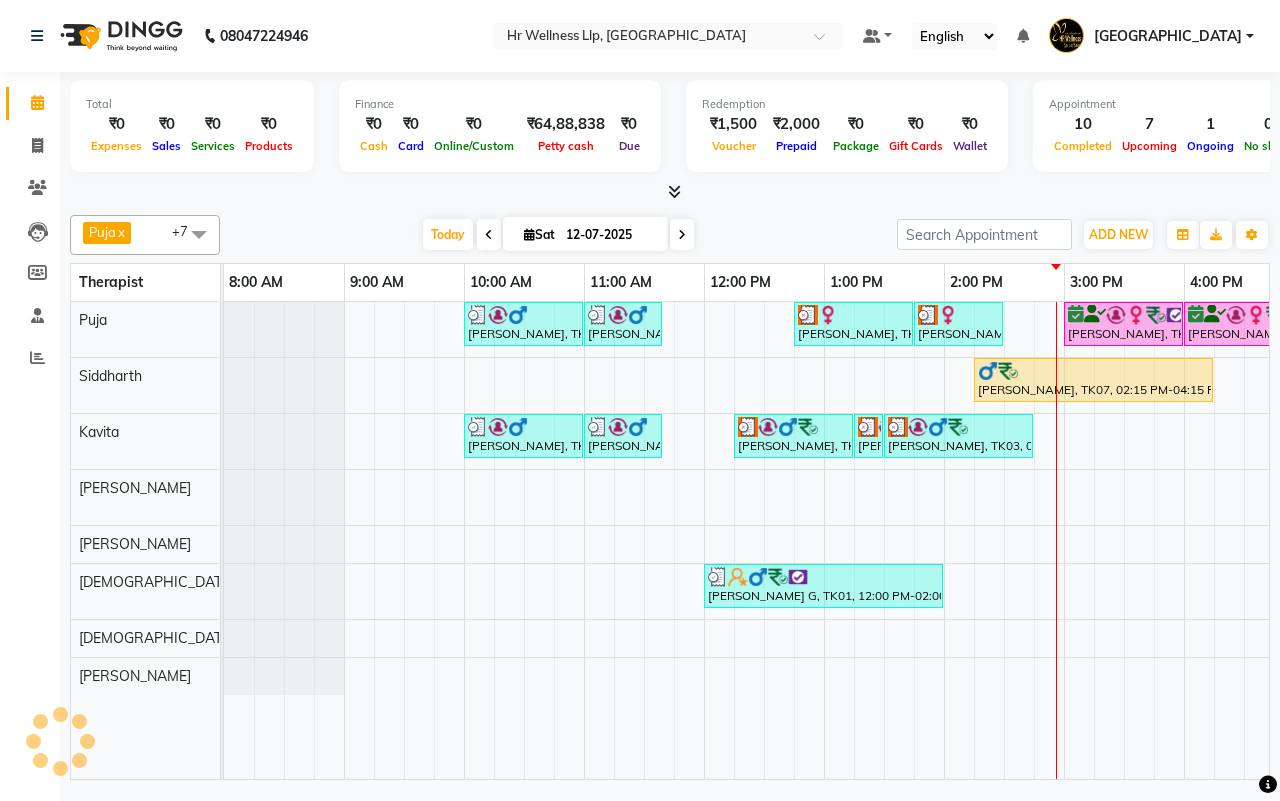 click on "[DATE]  [DATE]" at bounding box center (558, 235) 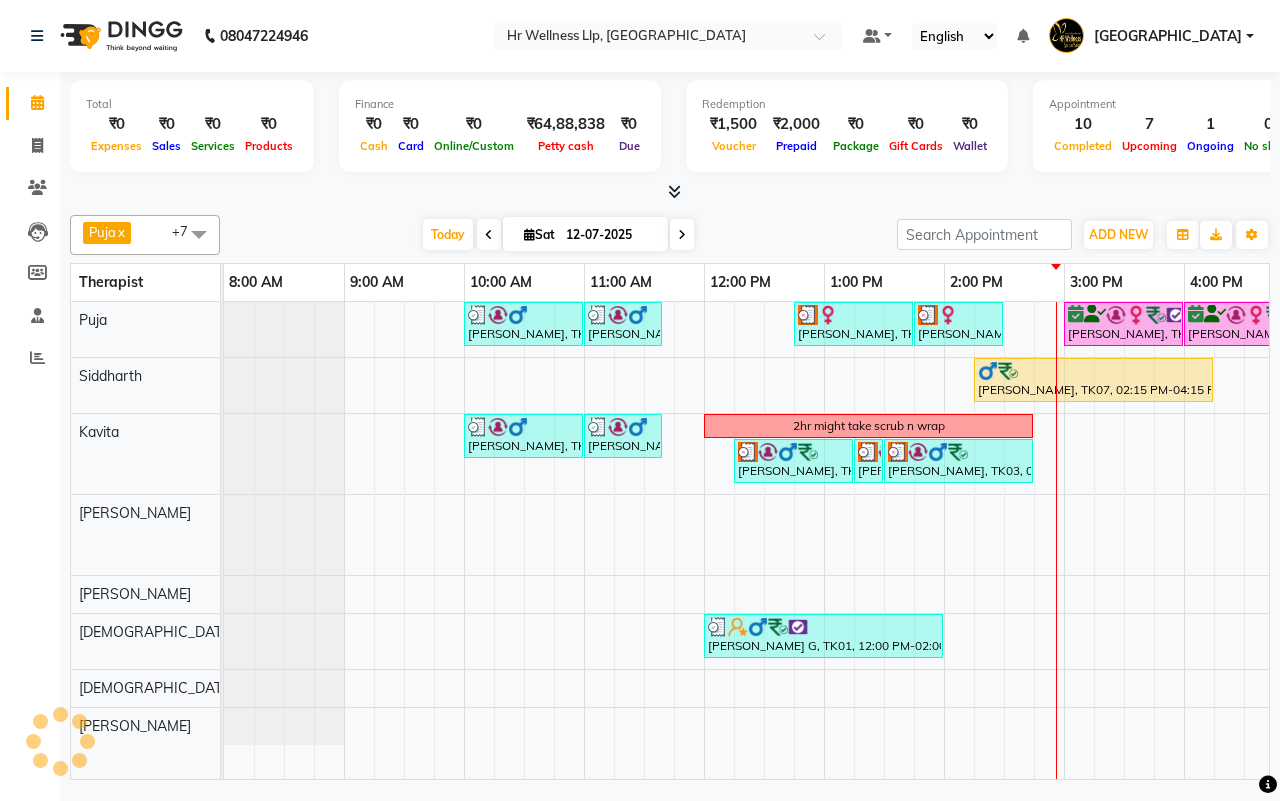 click on "[DATE]  [DATE]" at bounding box center [558, 235] 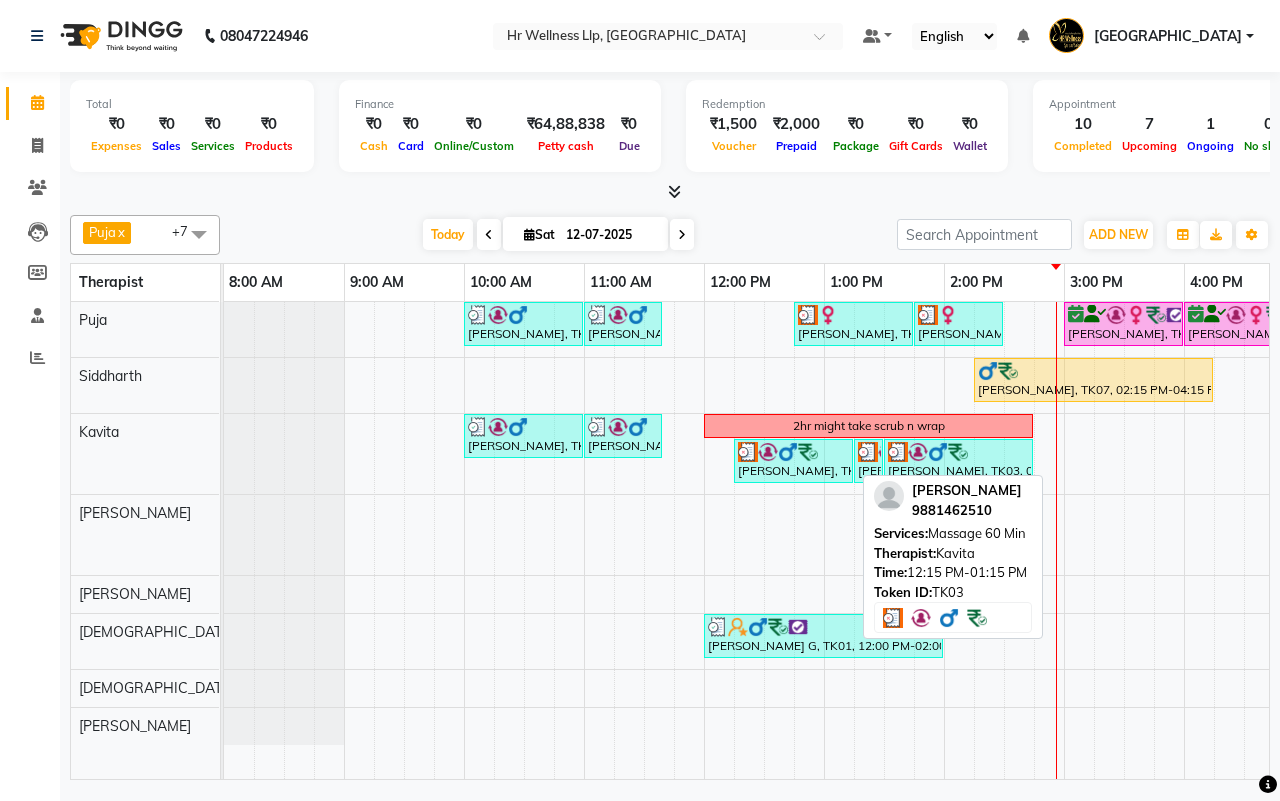 click on "[PERSON_NAME], TK03, 12:15 PM-01:15 PM, Massage 60 Min" at bounding box center (793, 461) 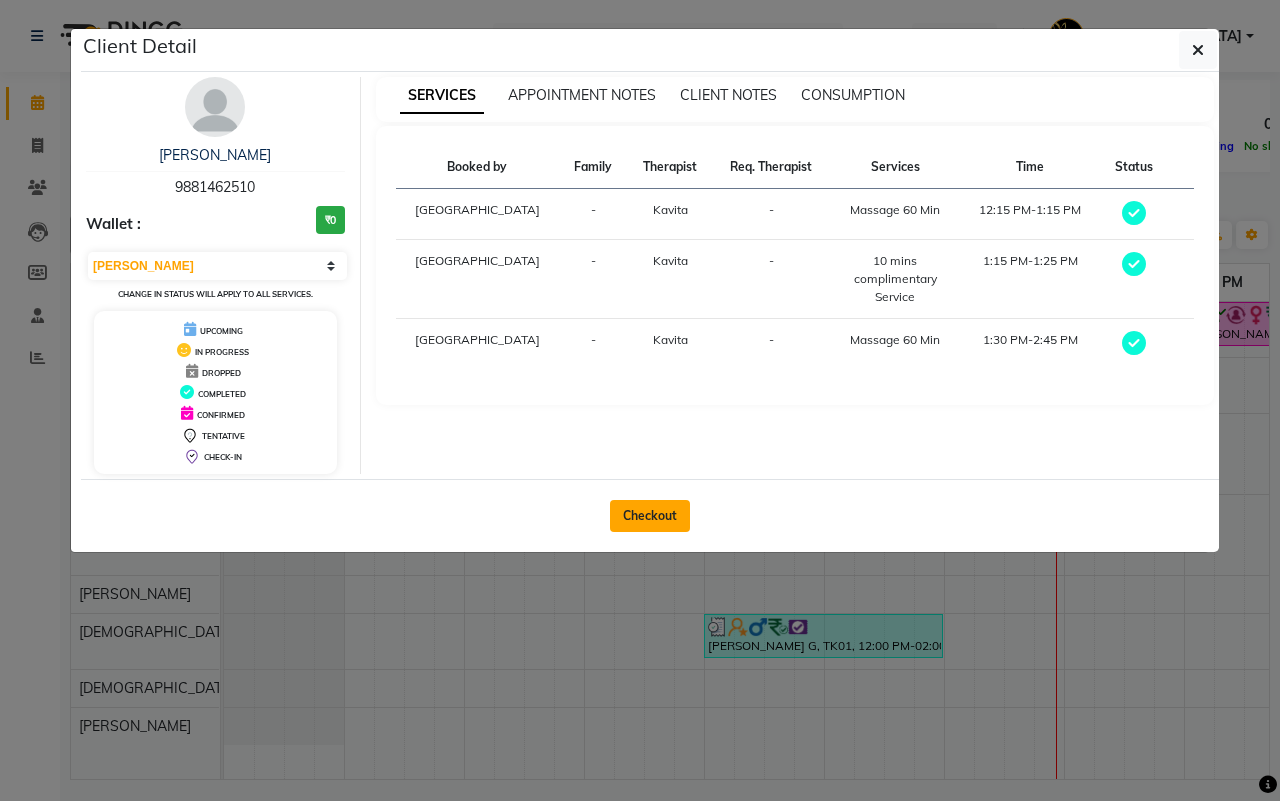click on "Checkout" 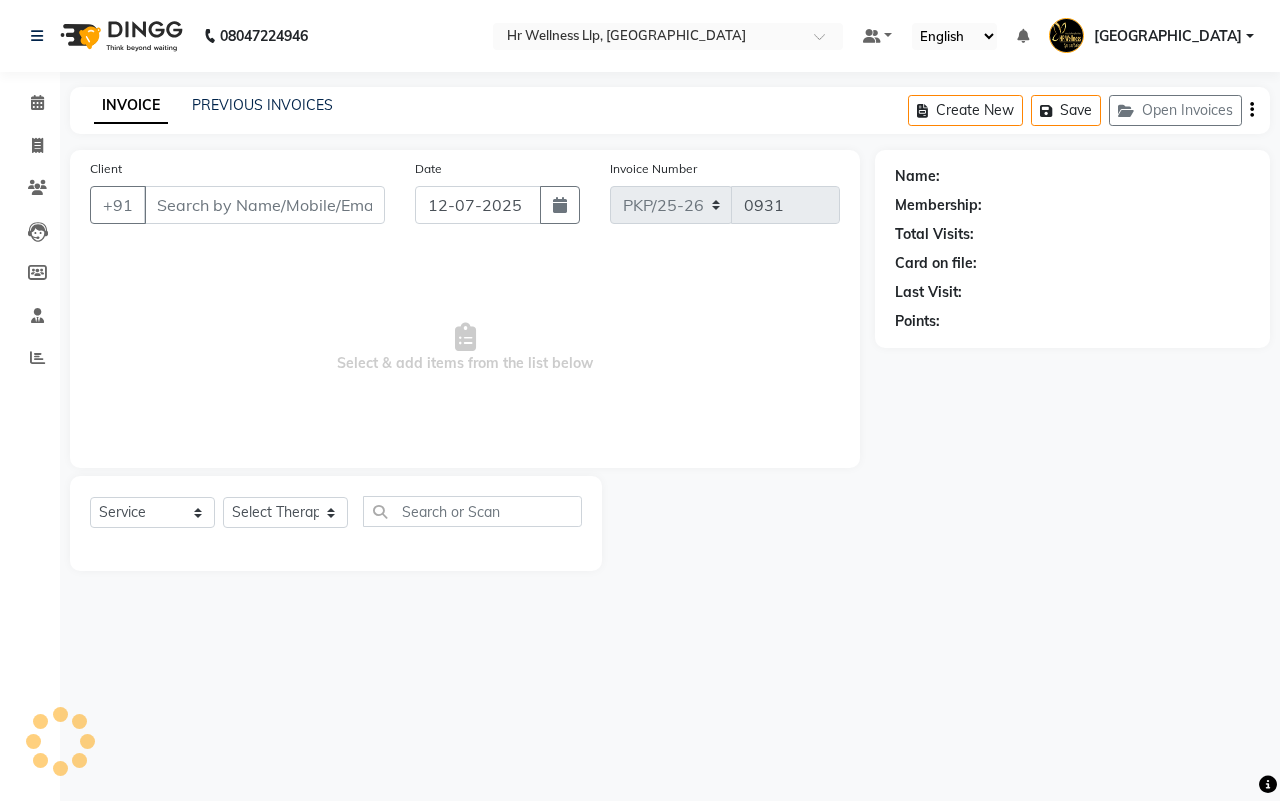 type on "9881462510" 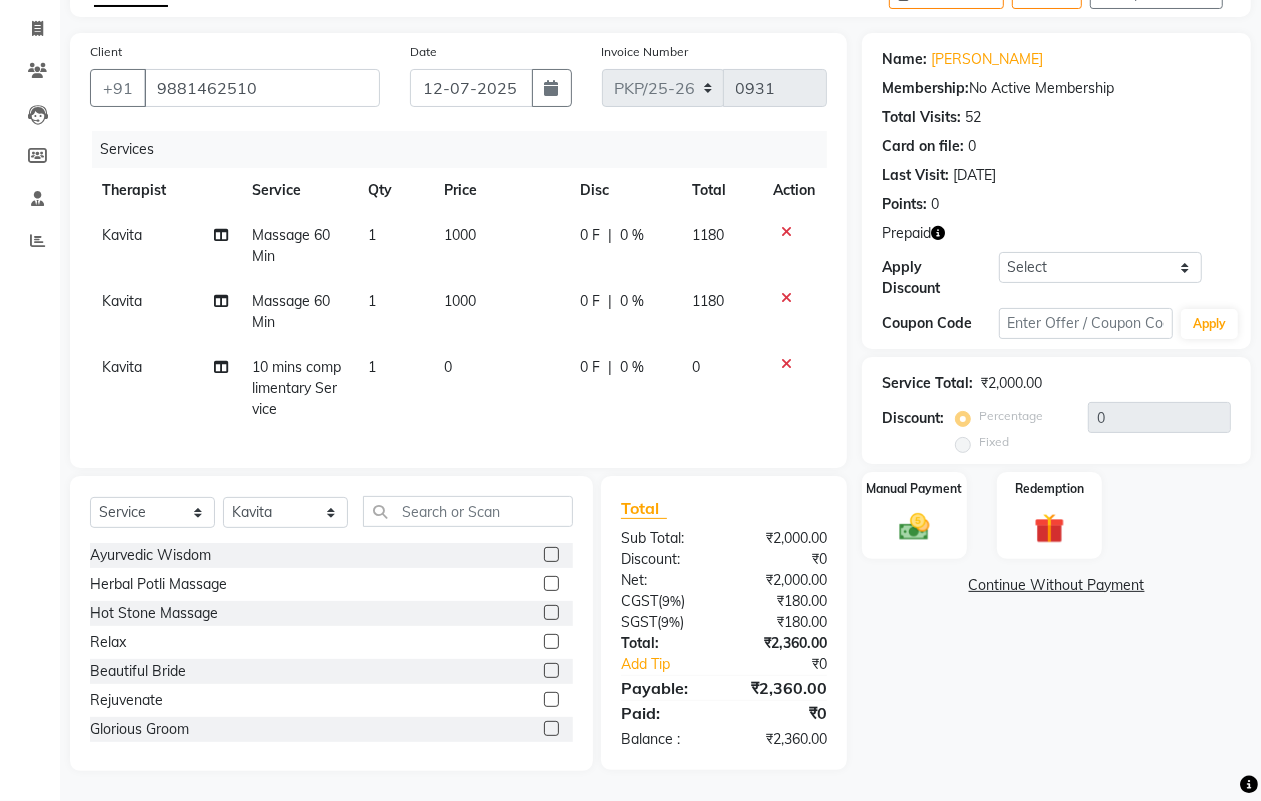 scroll, scrollTop: 135, scrollLeft: 0, axis: vertical 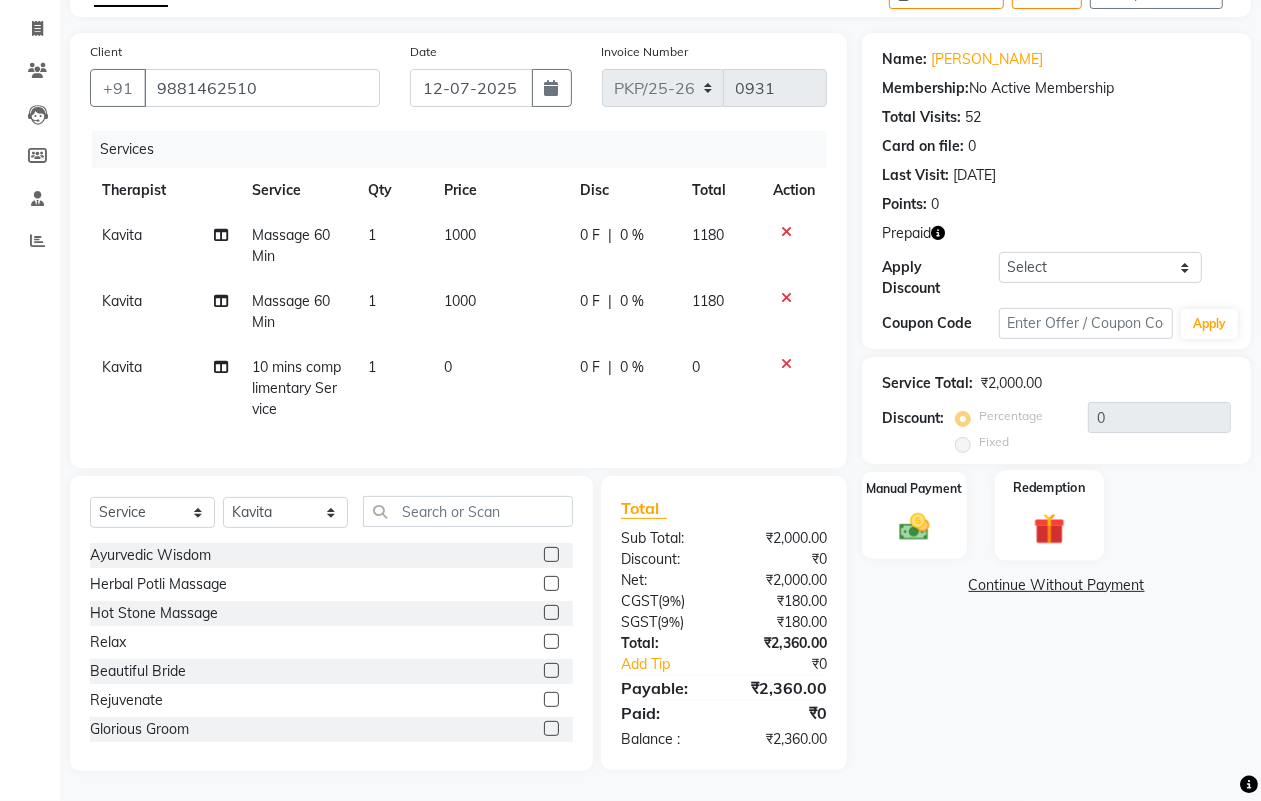 click 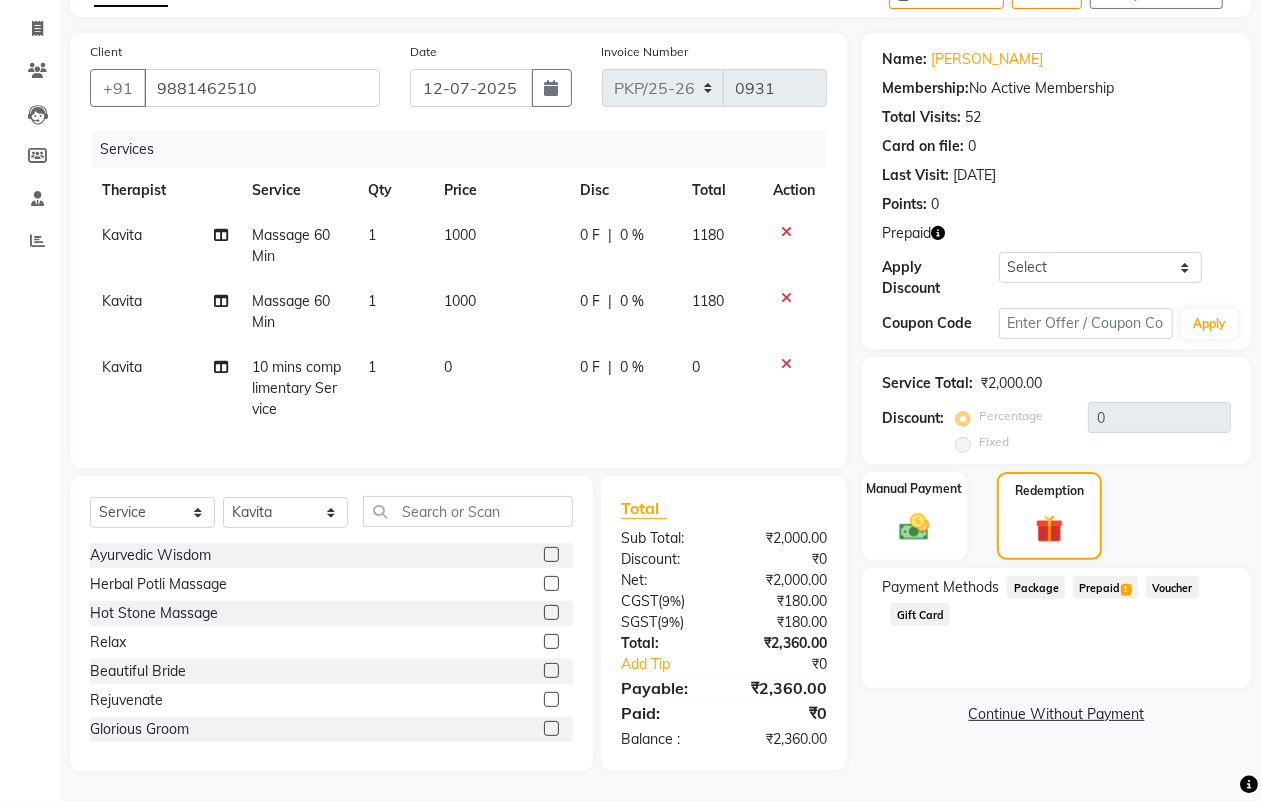 click on "Prepaid  1" 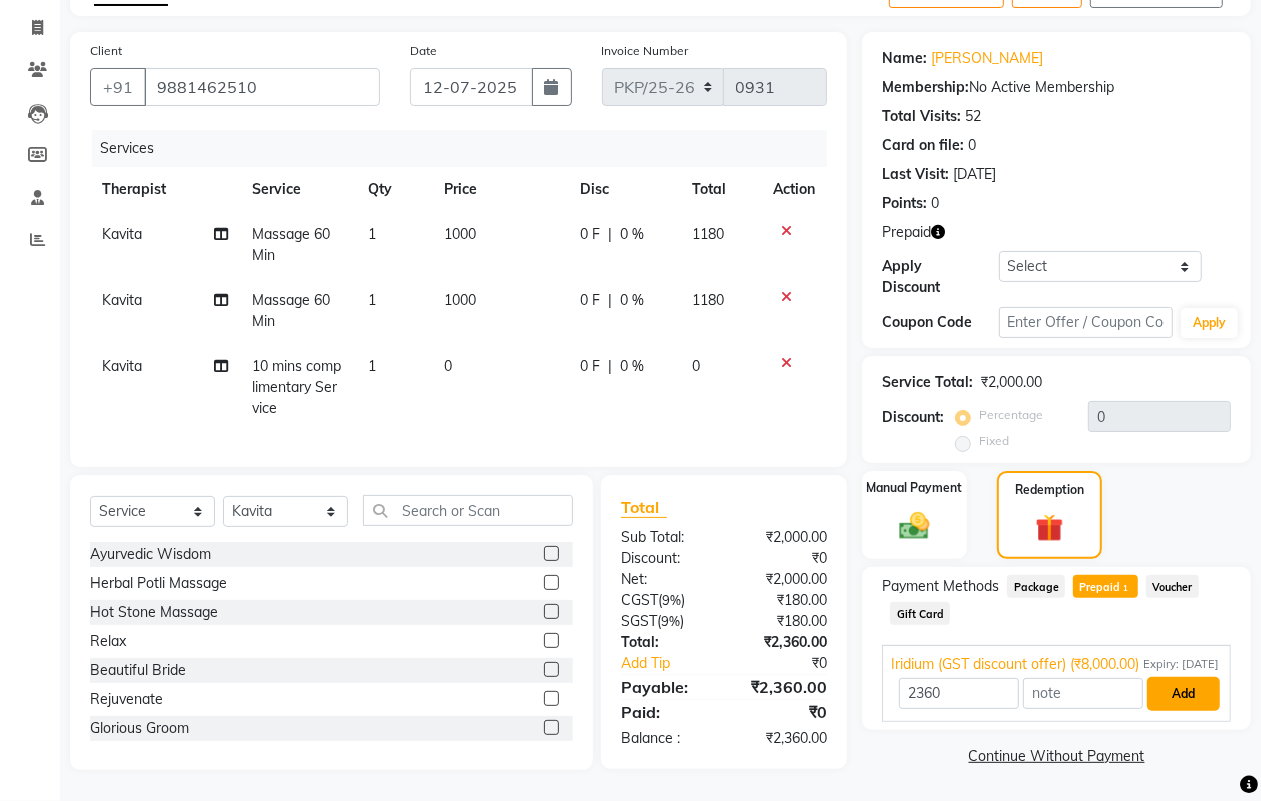 click on "Add" at bounding box center (1183, 694) 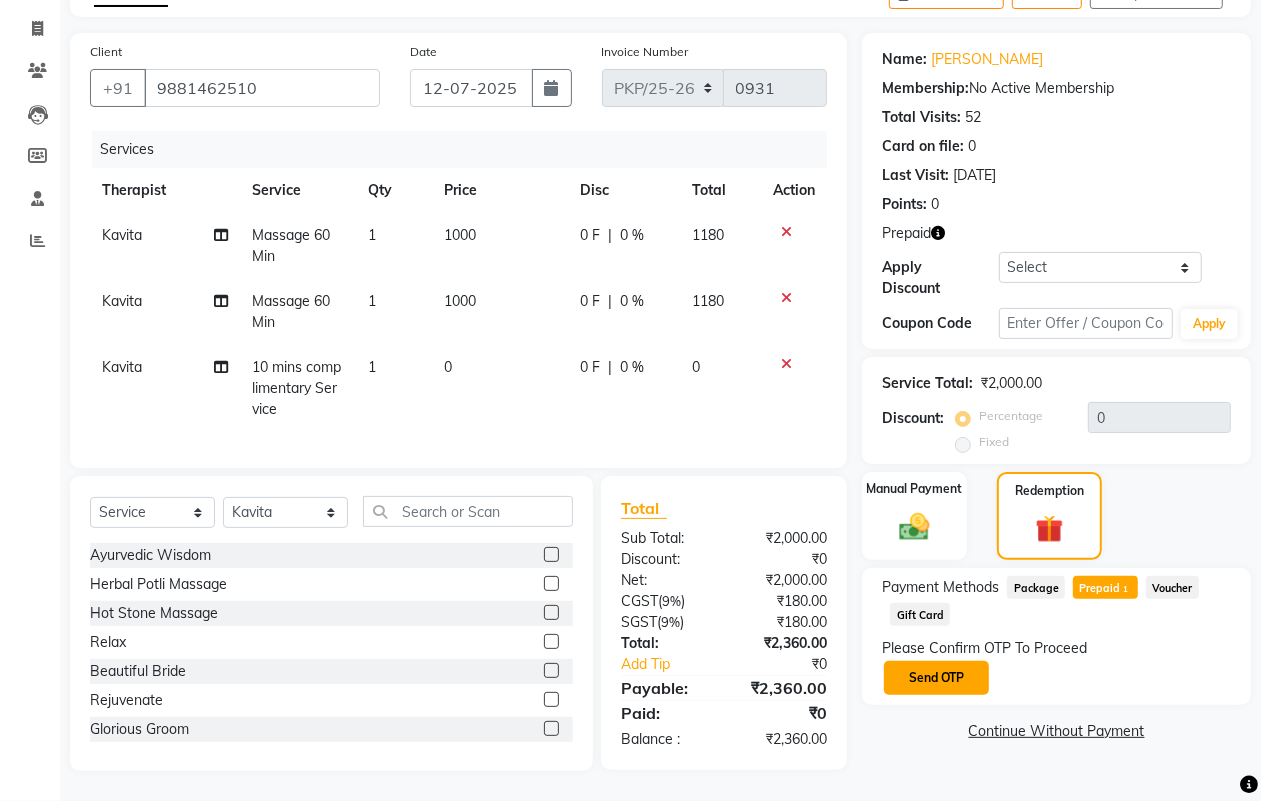 click on "Send OTP" 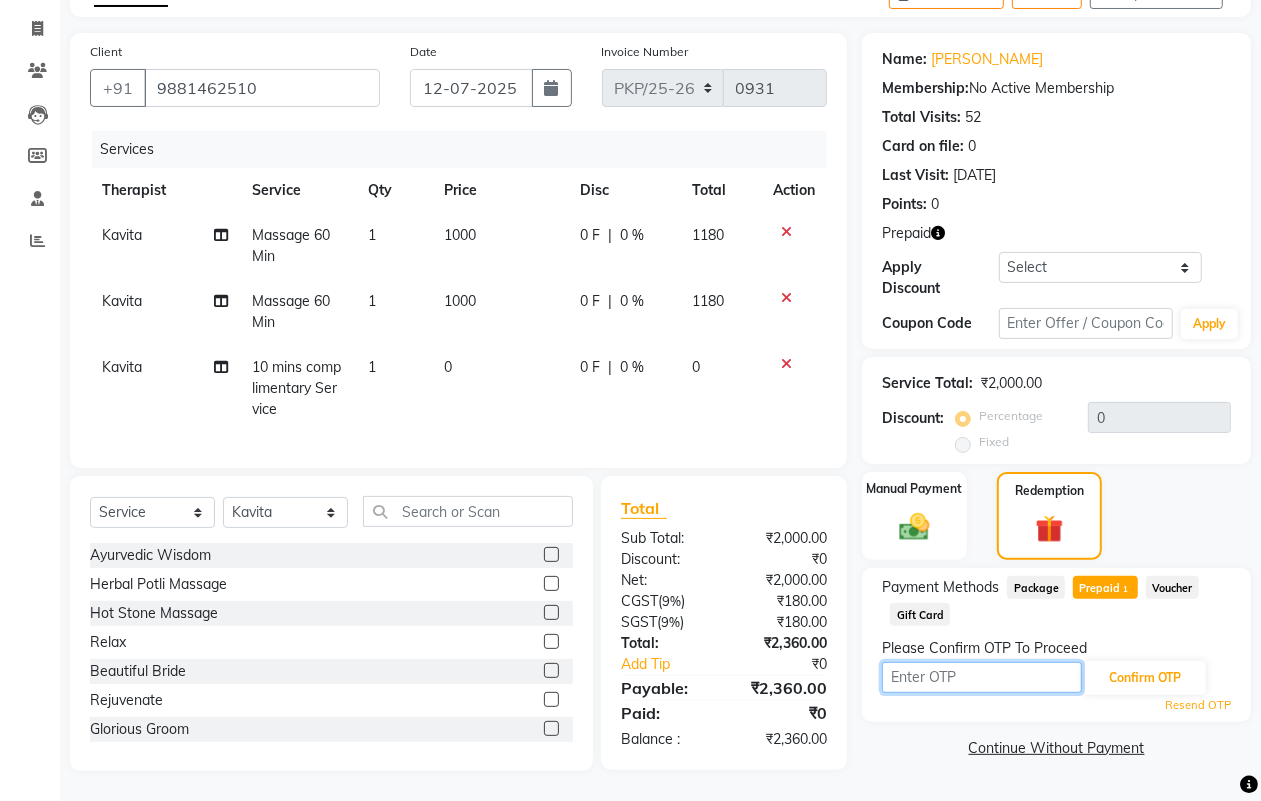 click at bounding box center (982, 677) 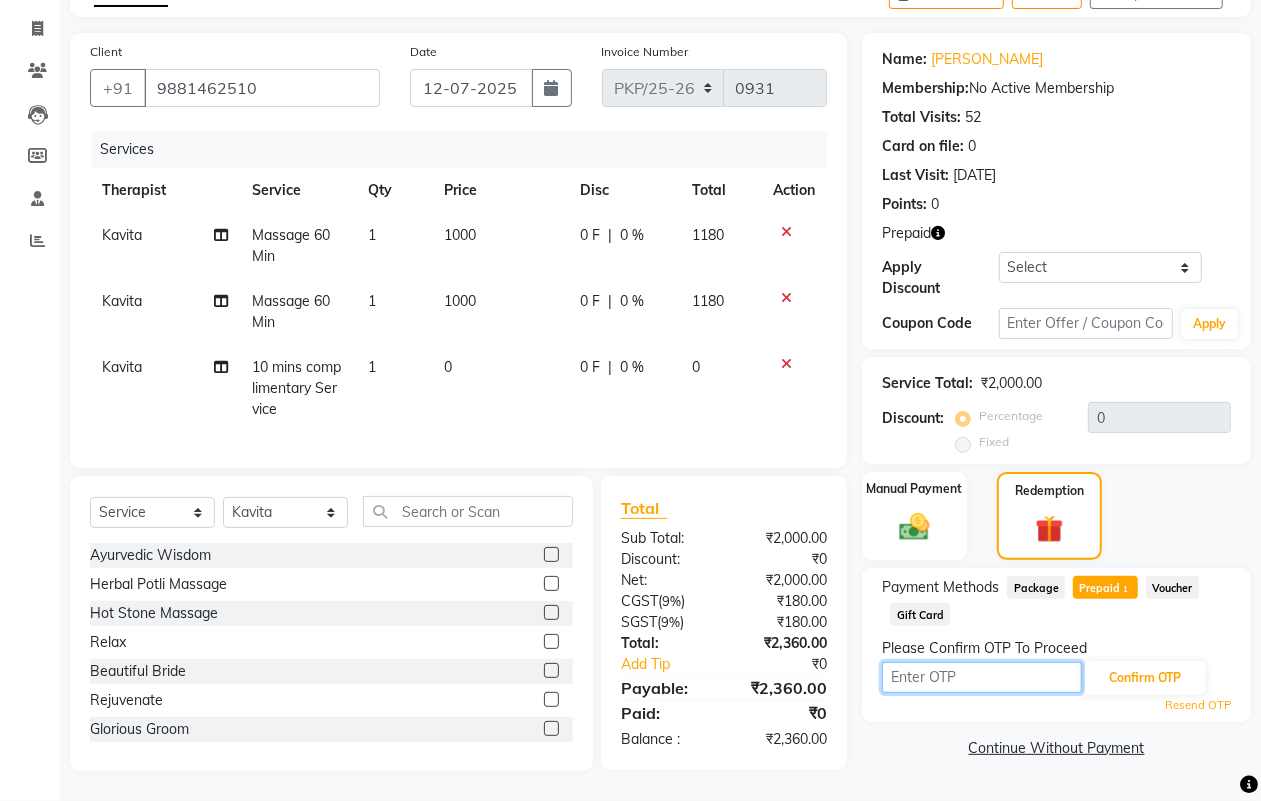 click at bounding box center [982, 677] 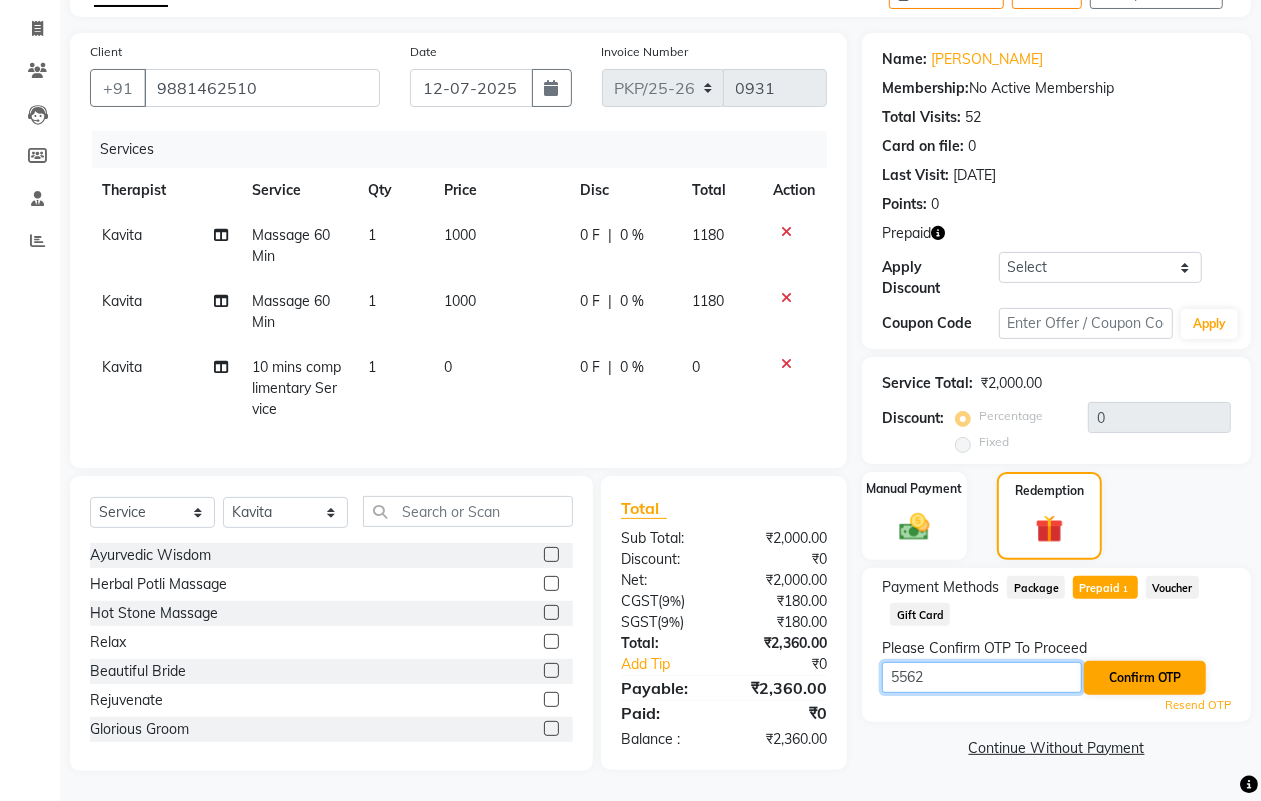 type on "5562" 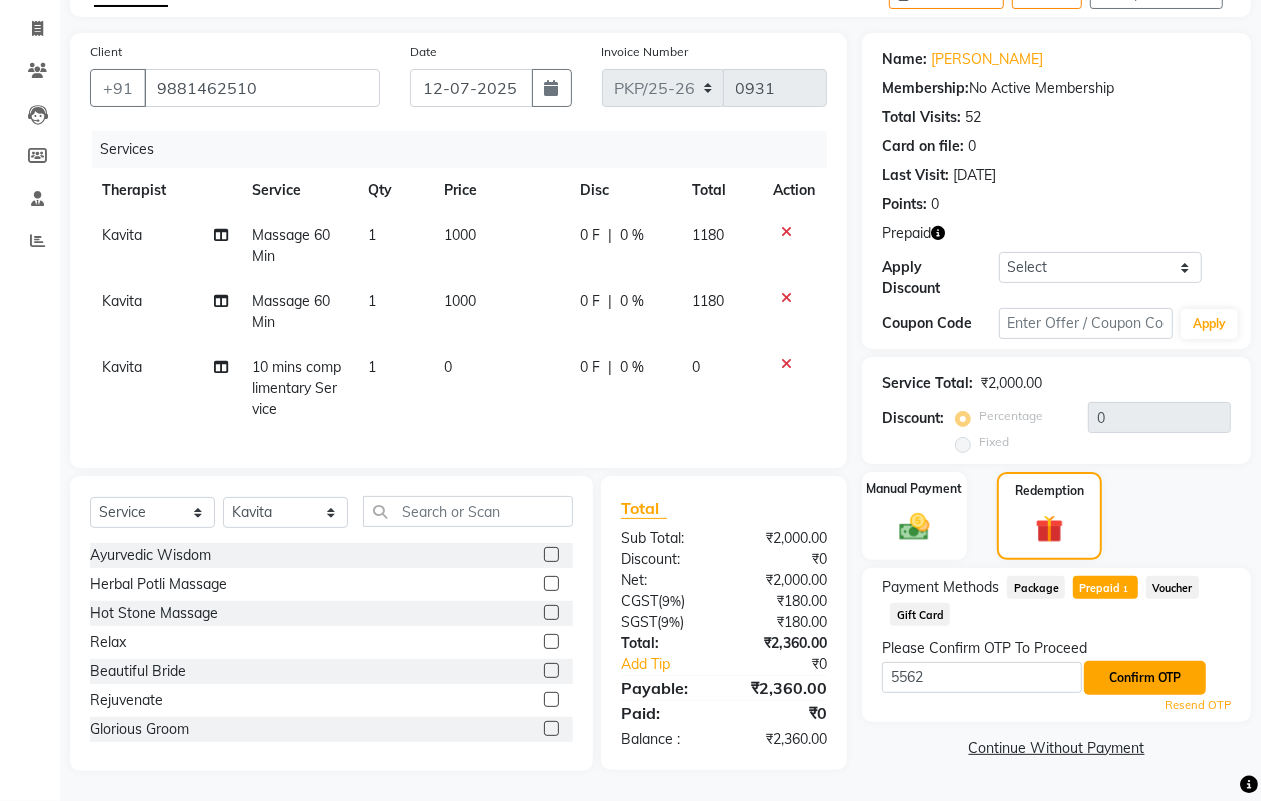 click on "Confirm OTP" 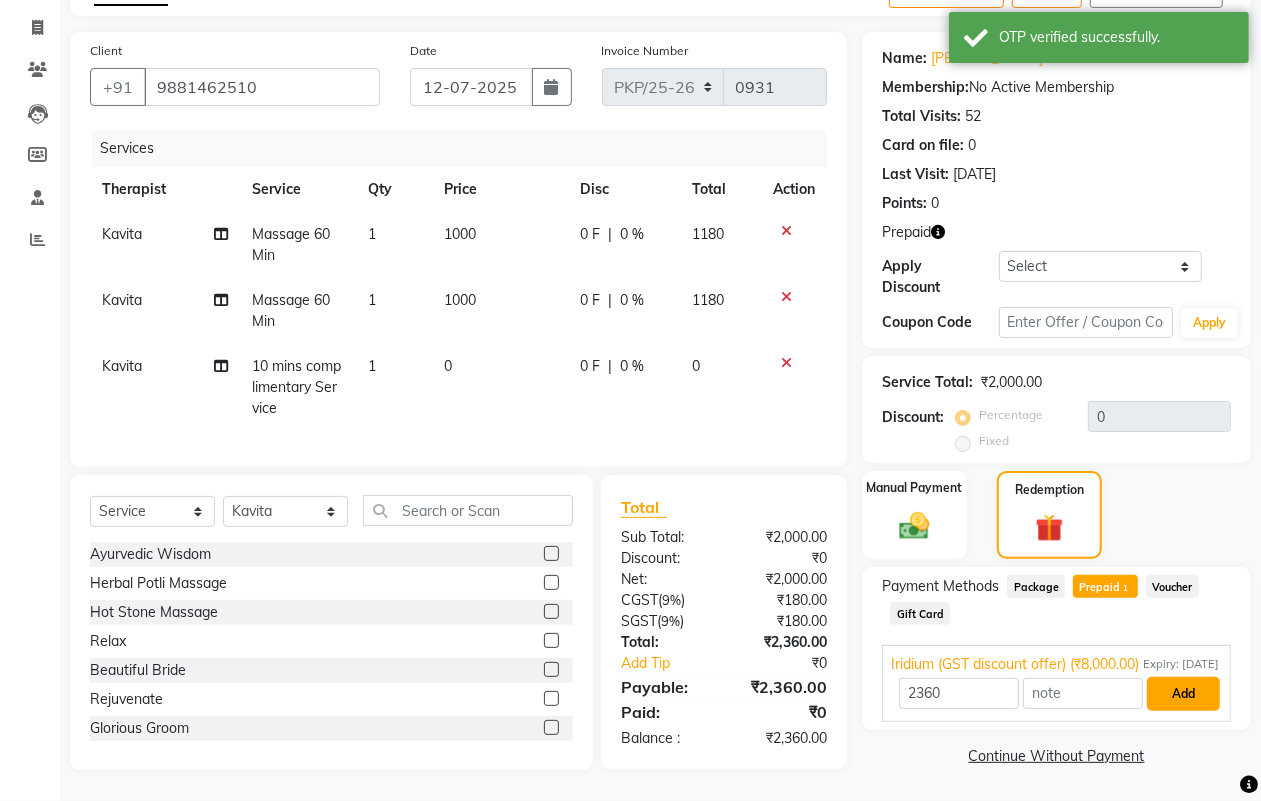 click on "Add" at bounding box center (1183, 694) 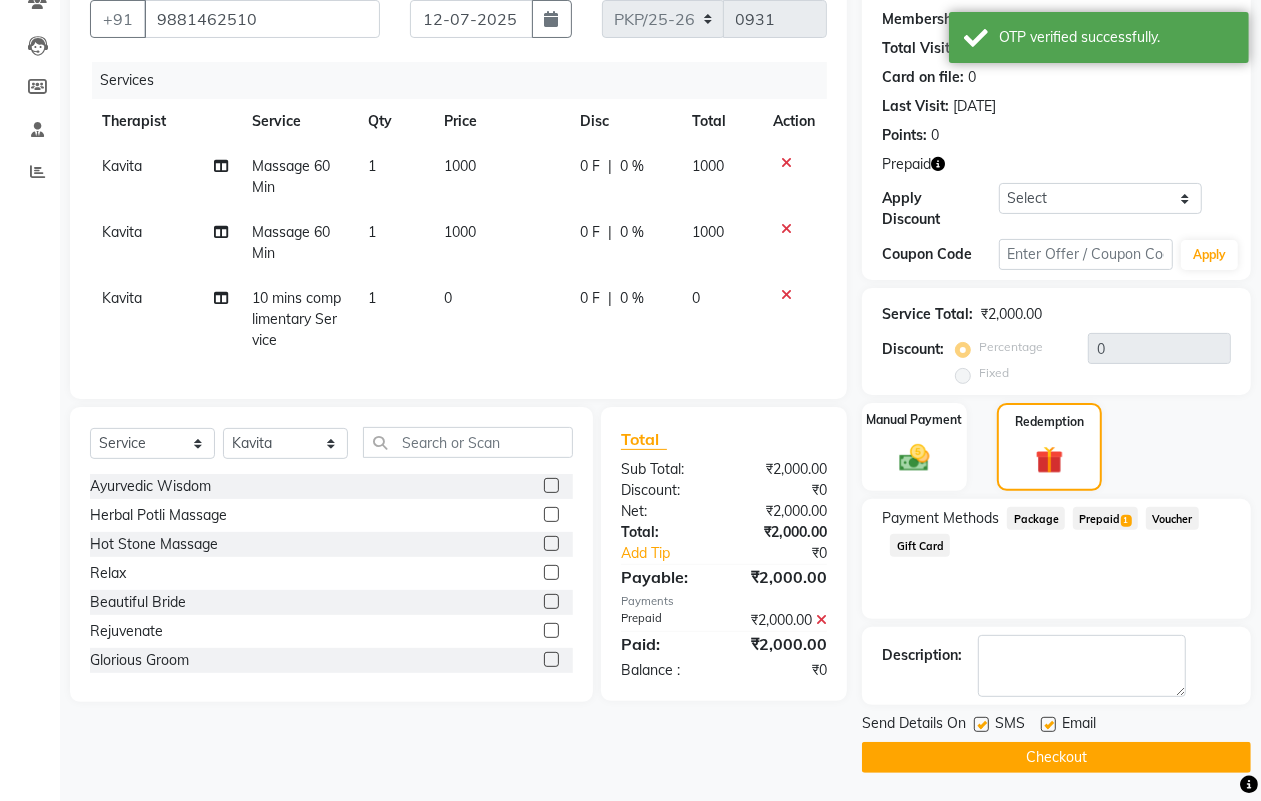 scroll, scrollTop: 188, scrollLeft: 0, axis: vertical 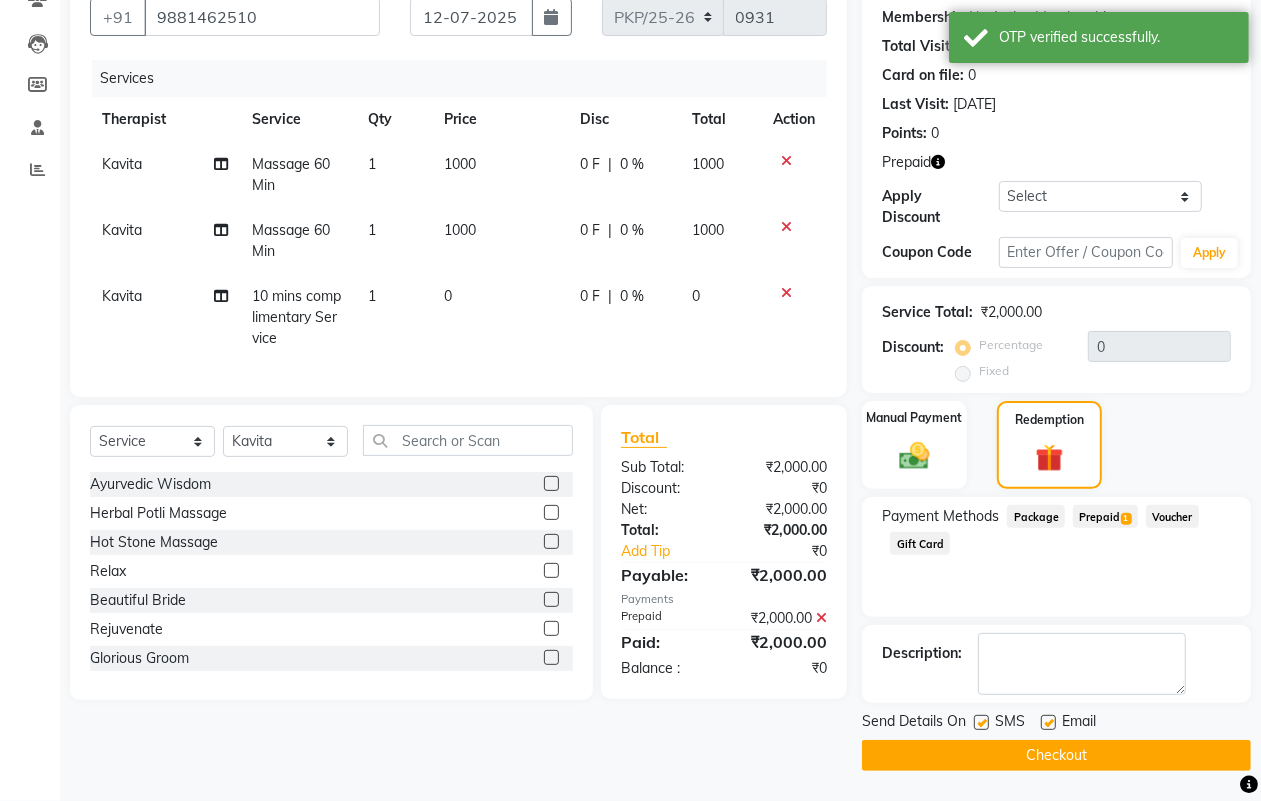 click on "Checkout" 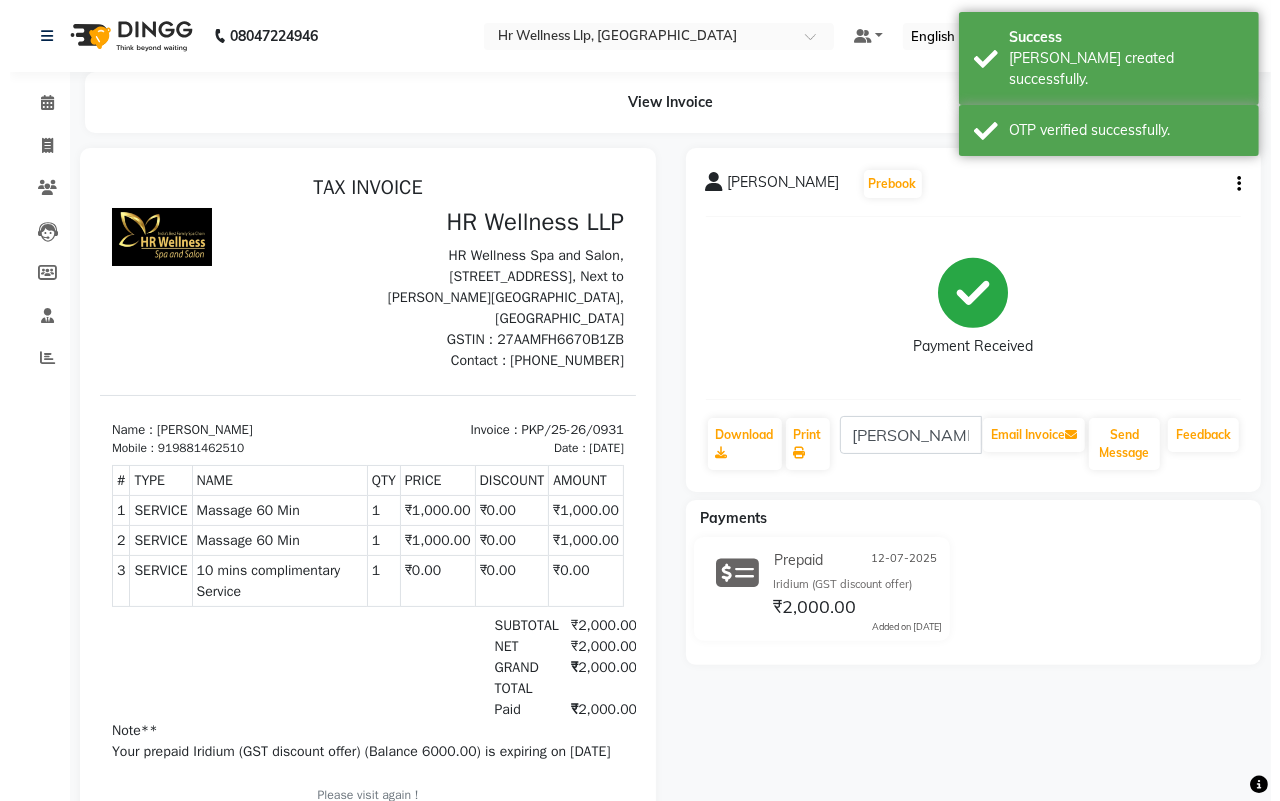 scroll, scrollTop: 0, scrollLeft: 0, axis: both 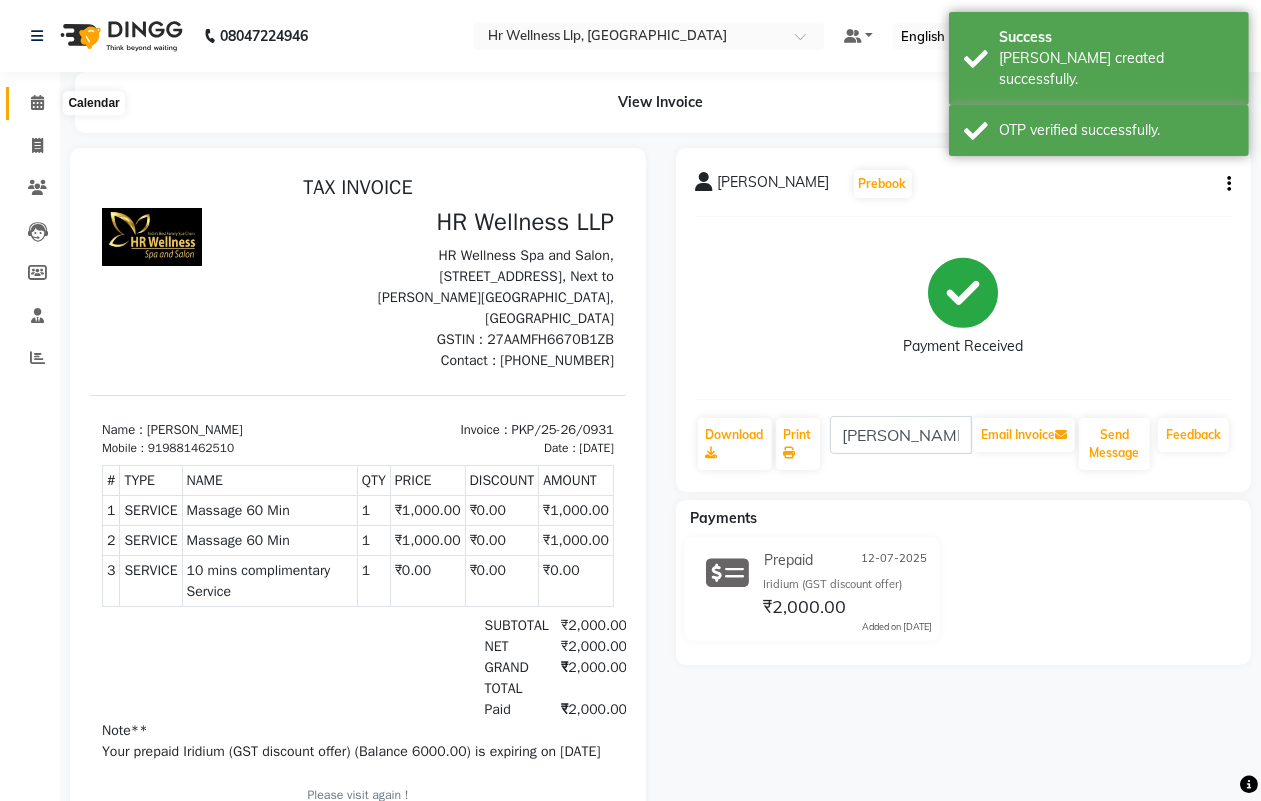 click 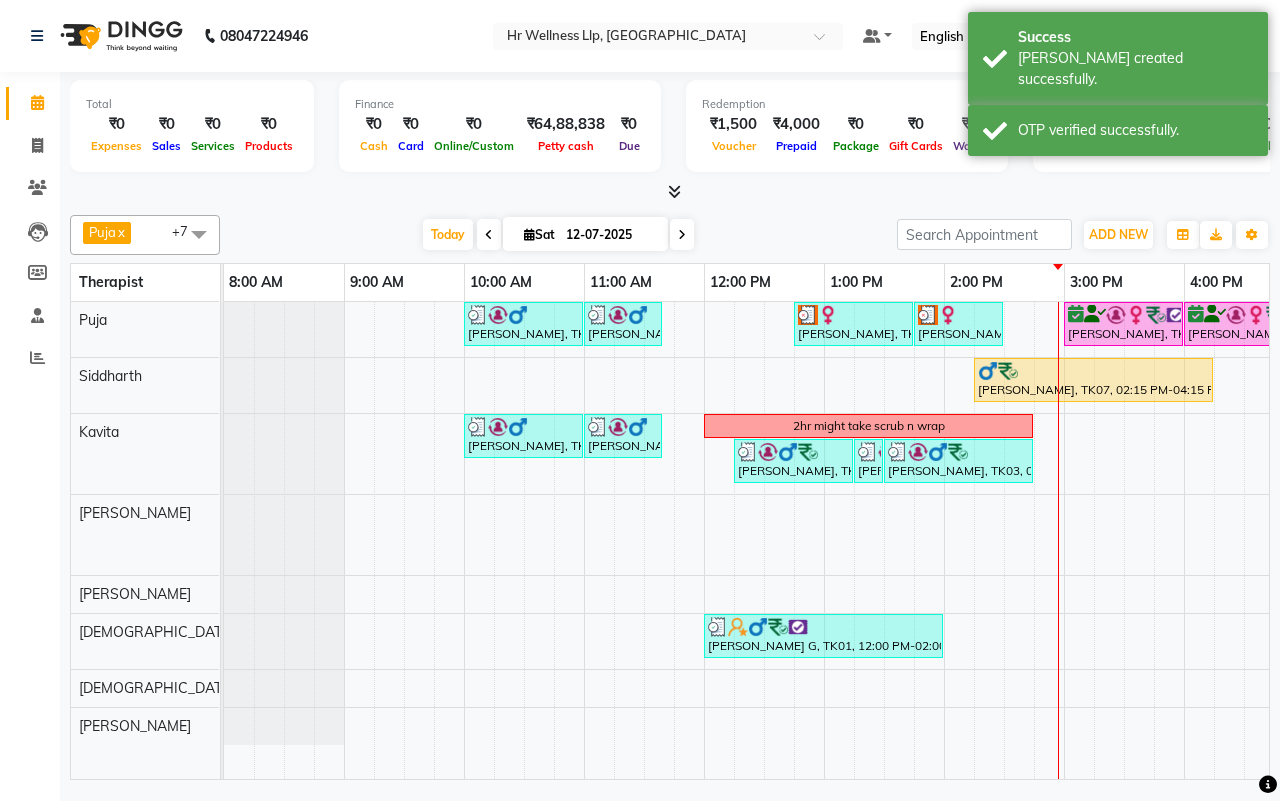 click on "[DATE]  [DATE]" at bounding box center [558, 235] 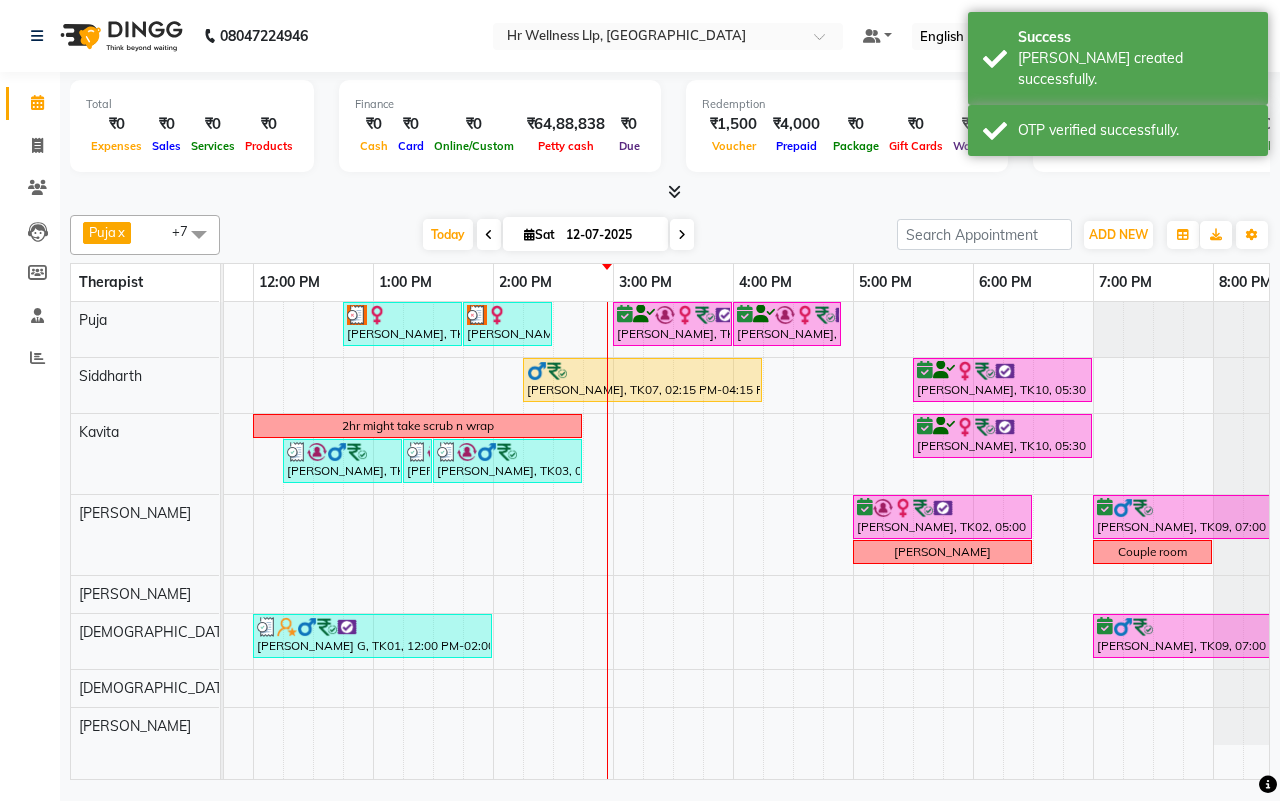 scroll, scrollTop: 0, scrollLeft: 515, axis: horizontal 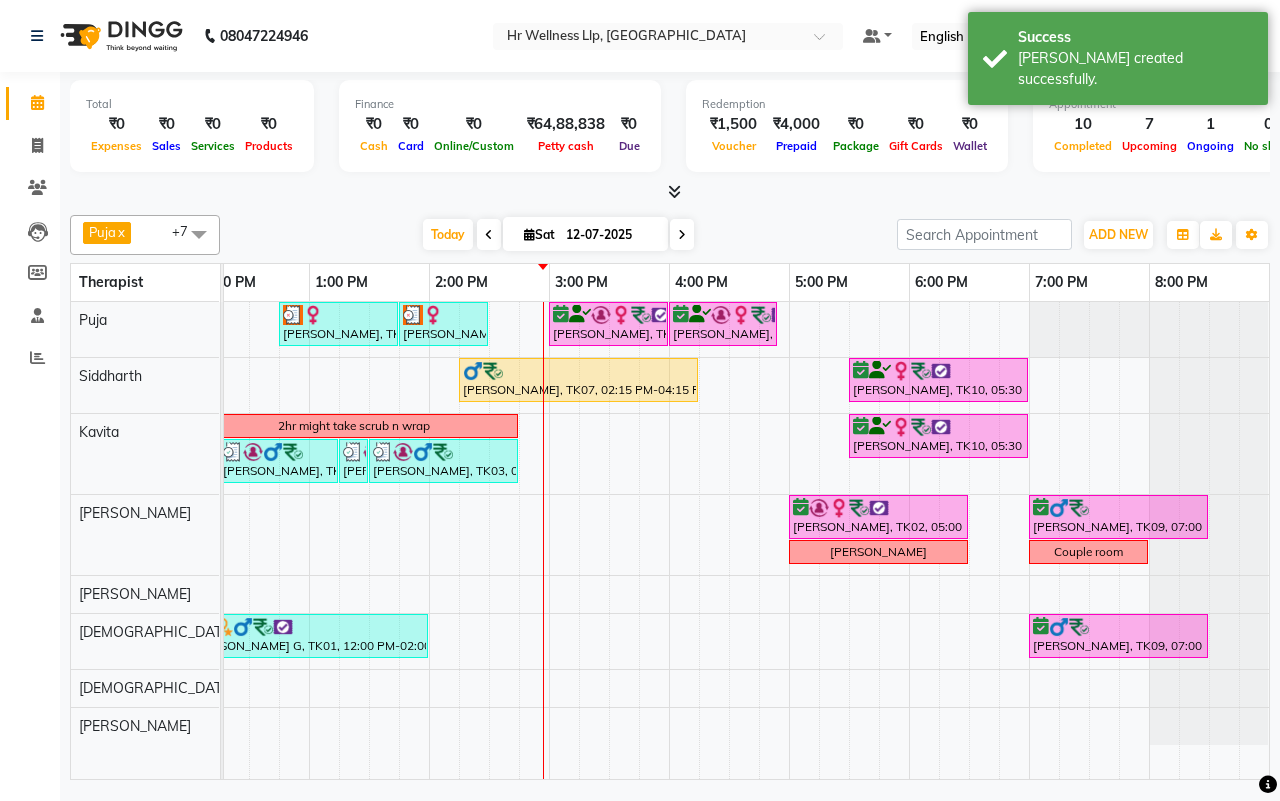 click on "[DATE]  [DATE]" at bounding box center [558, 235] 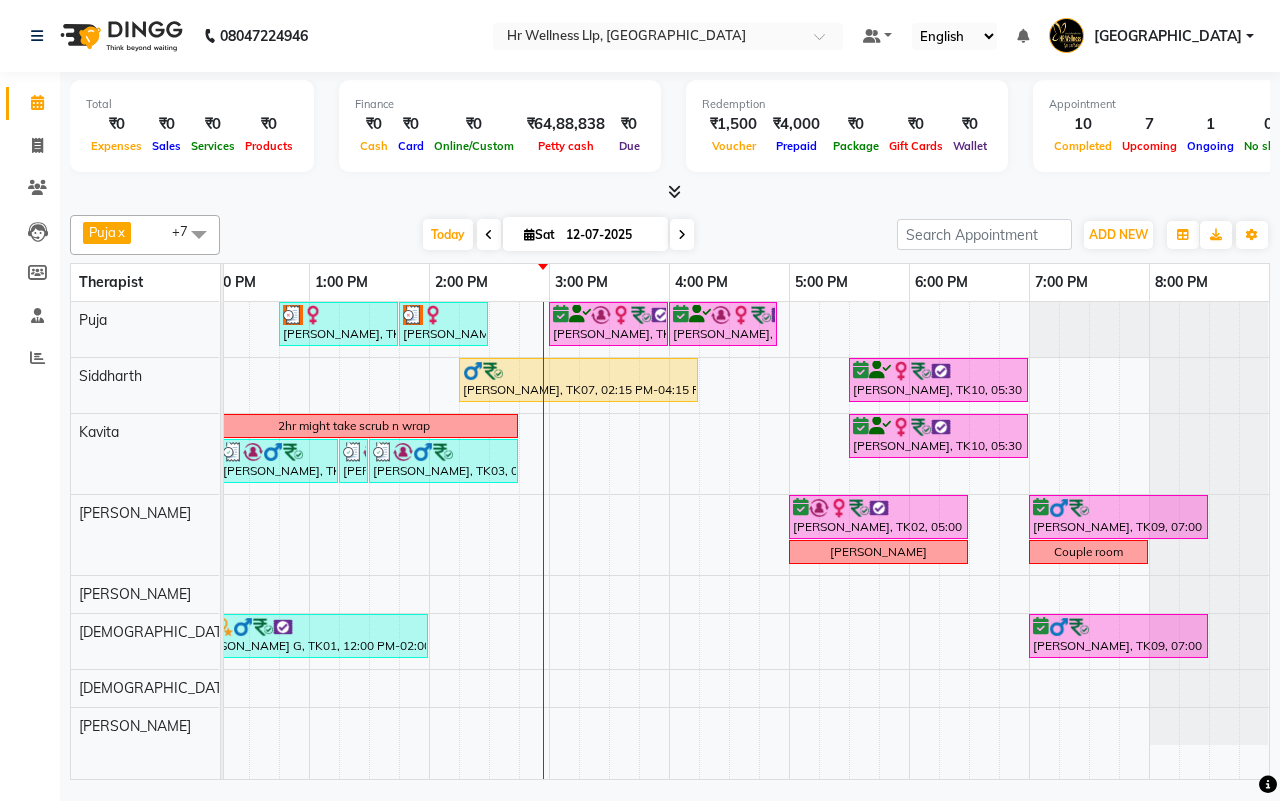 click on "[DATE]  [DATE]" at bounding box center [558, 235] 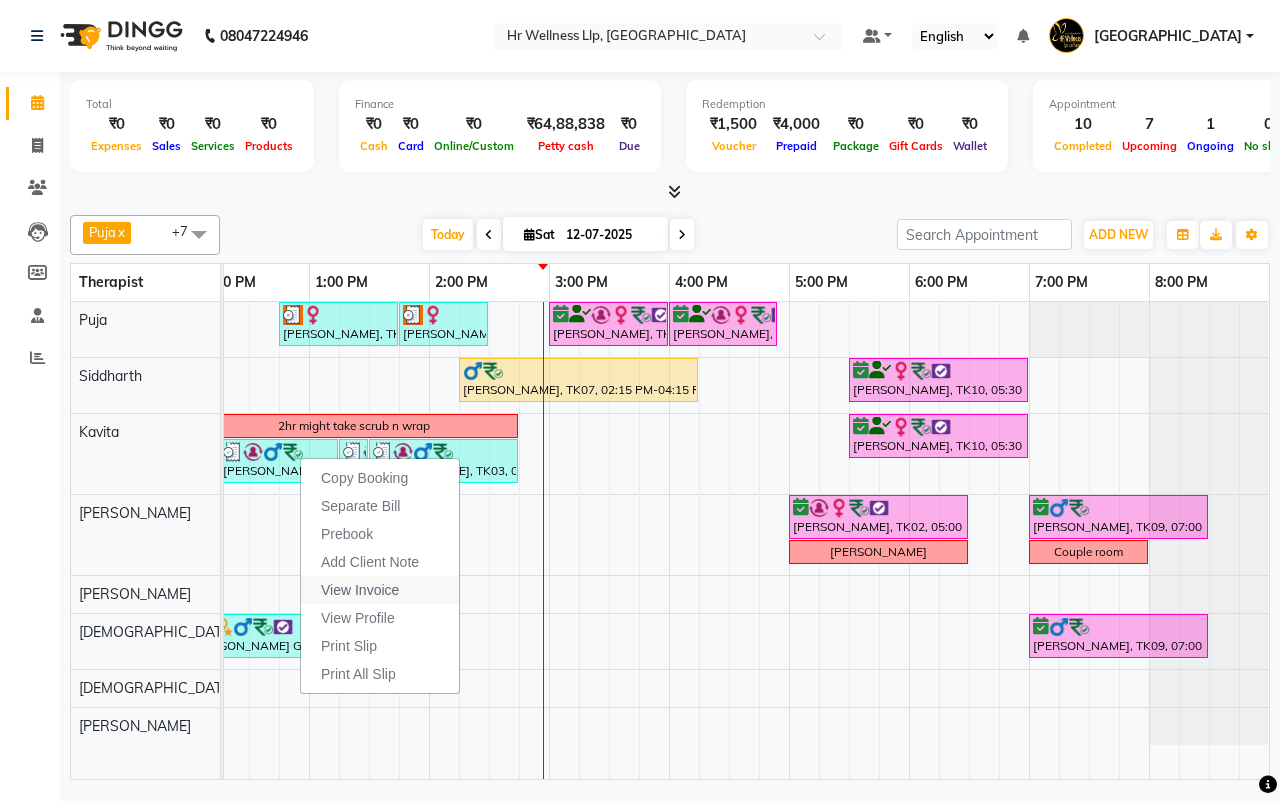 click on "View Invoice" at bounding box center [360, 590] 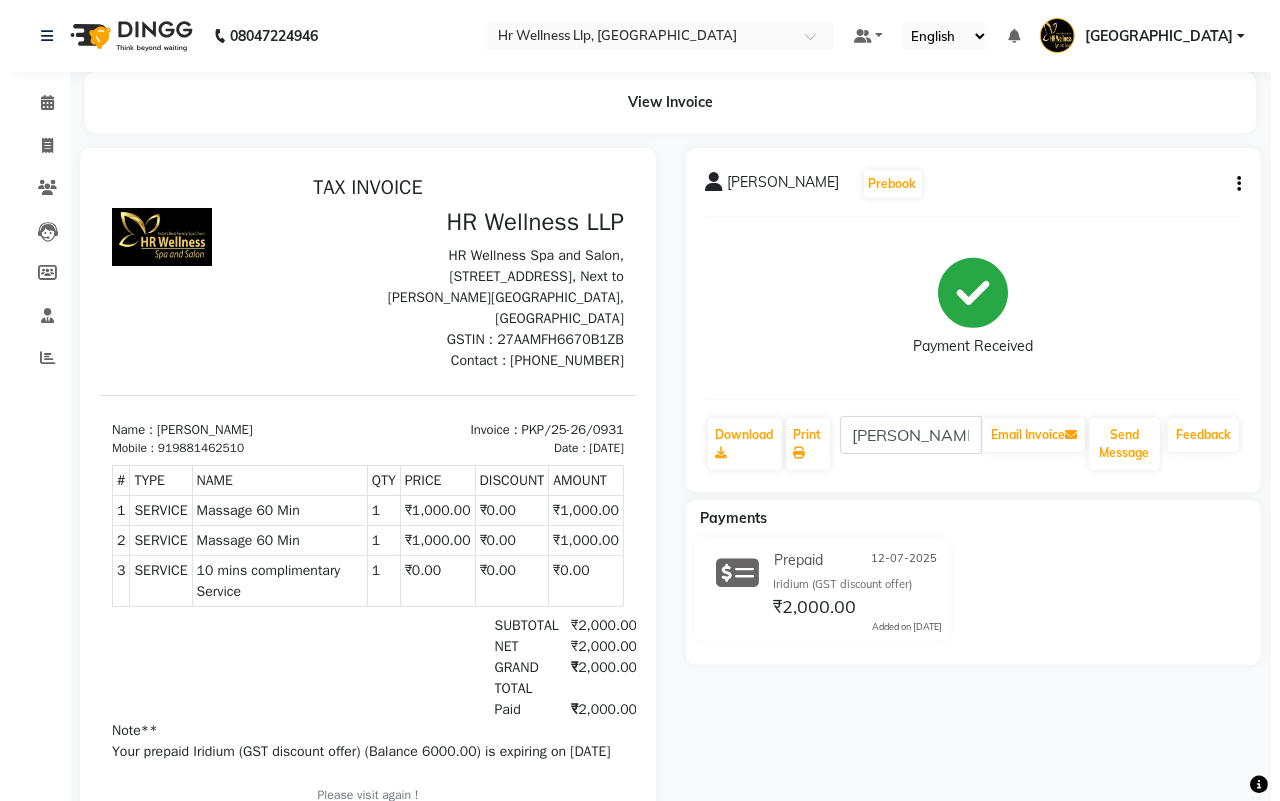 scroll, scrollTop: 35, scrollLeft: 0, axis: vertical 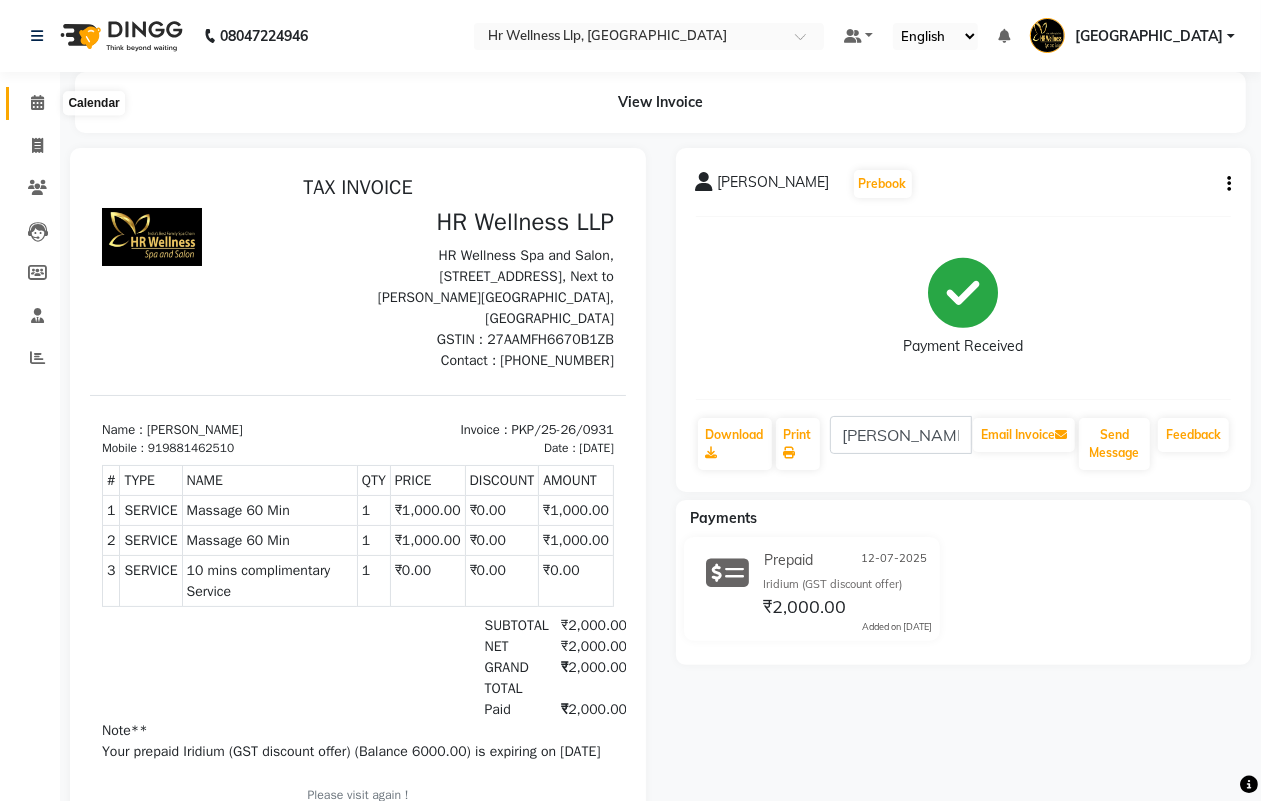 click 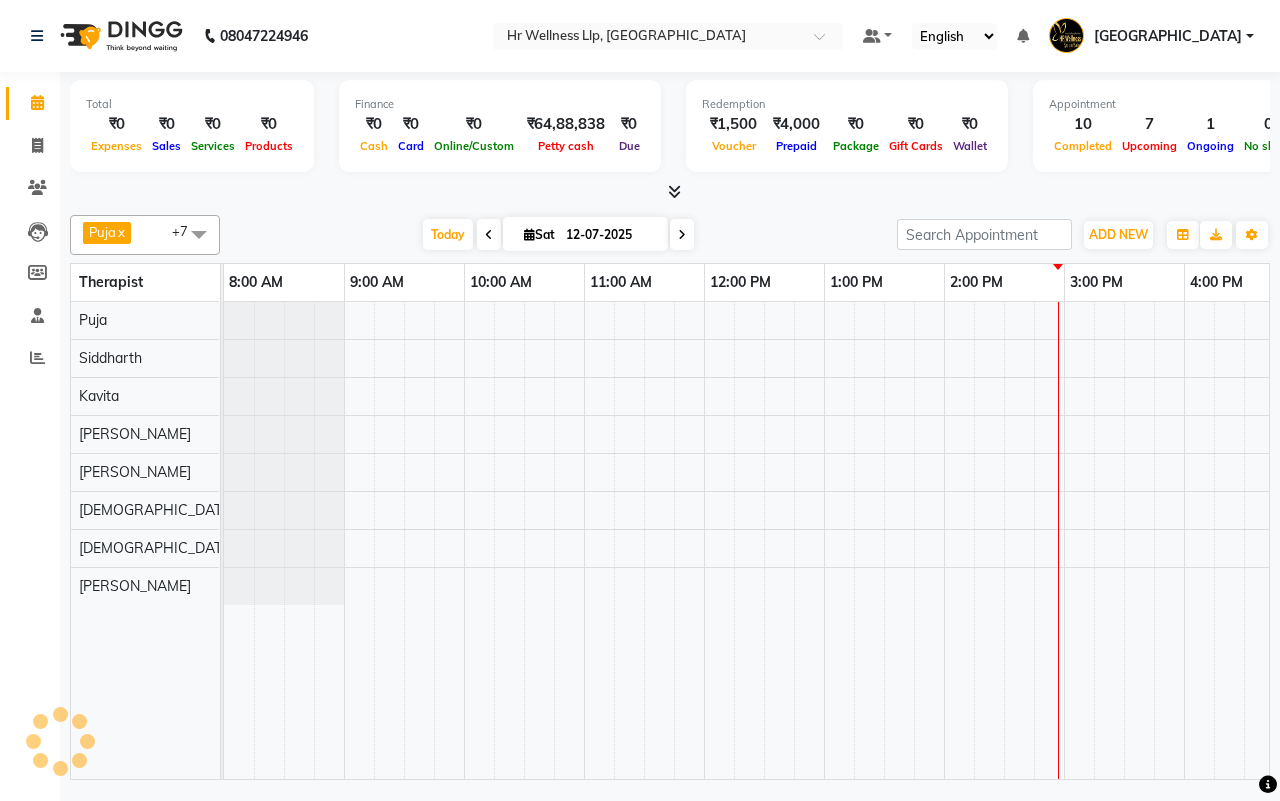 scroll, scrollTop: 0, scrollLeft: 515, axis: horizontal 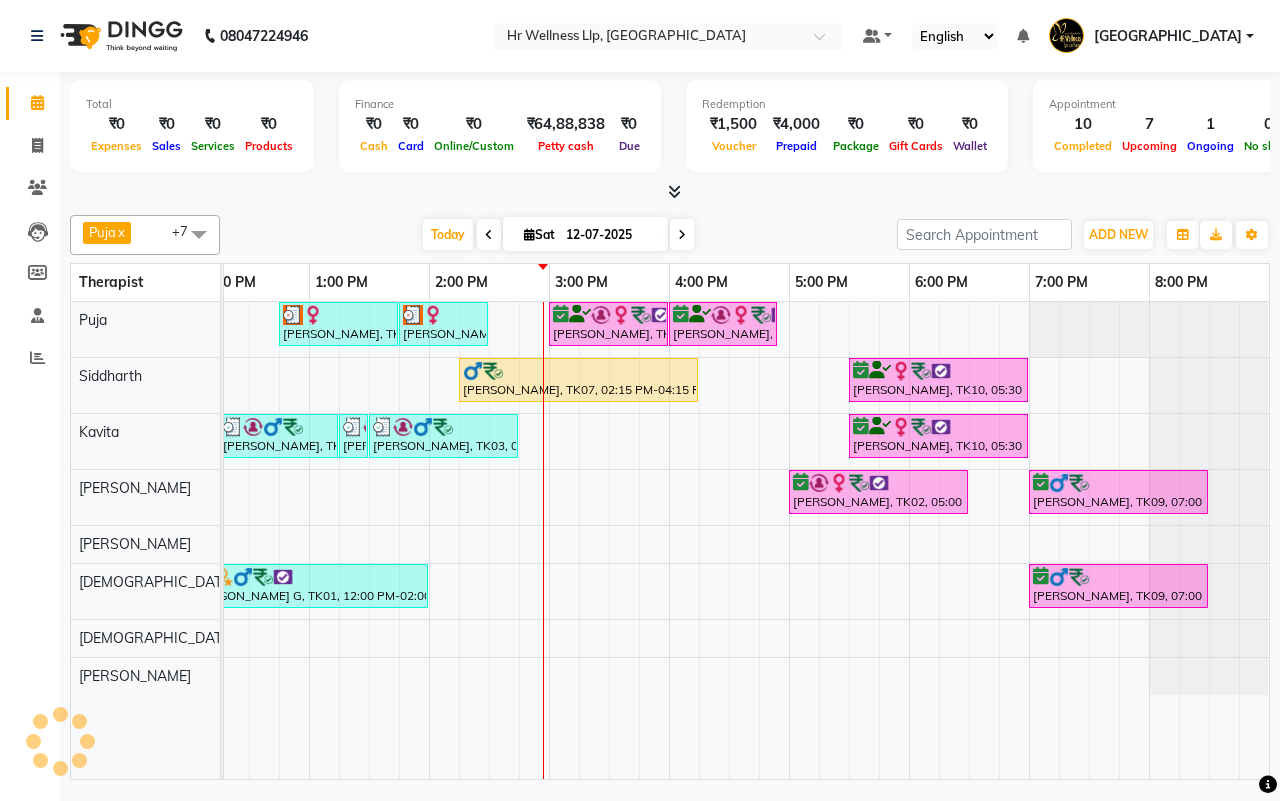 click on "[DATE]  [DATE]" at bounding box center [558, 235] 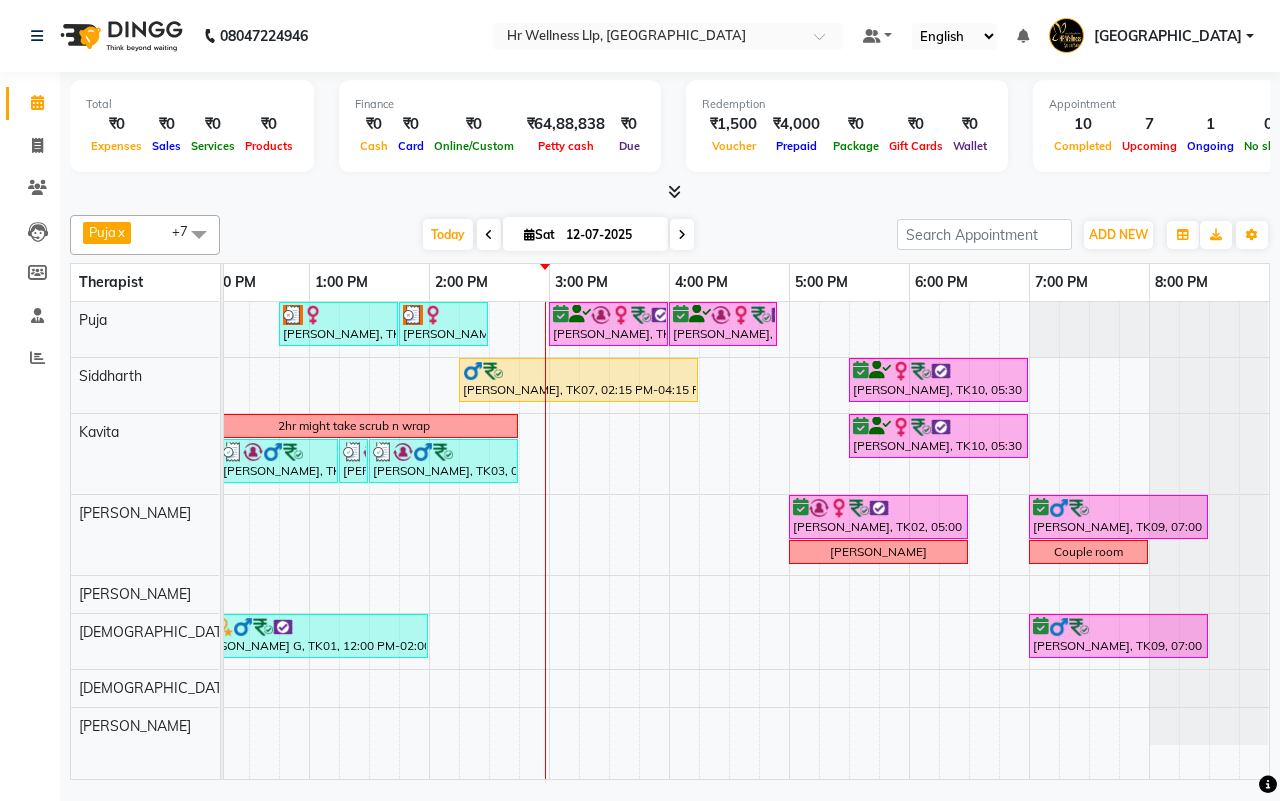 click on "[DATE]  [DATE]" at bounding box center (558, 235) 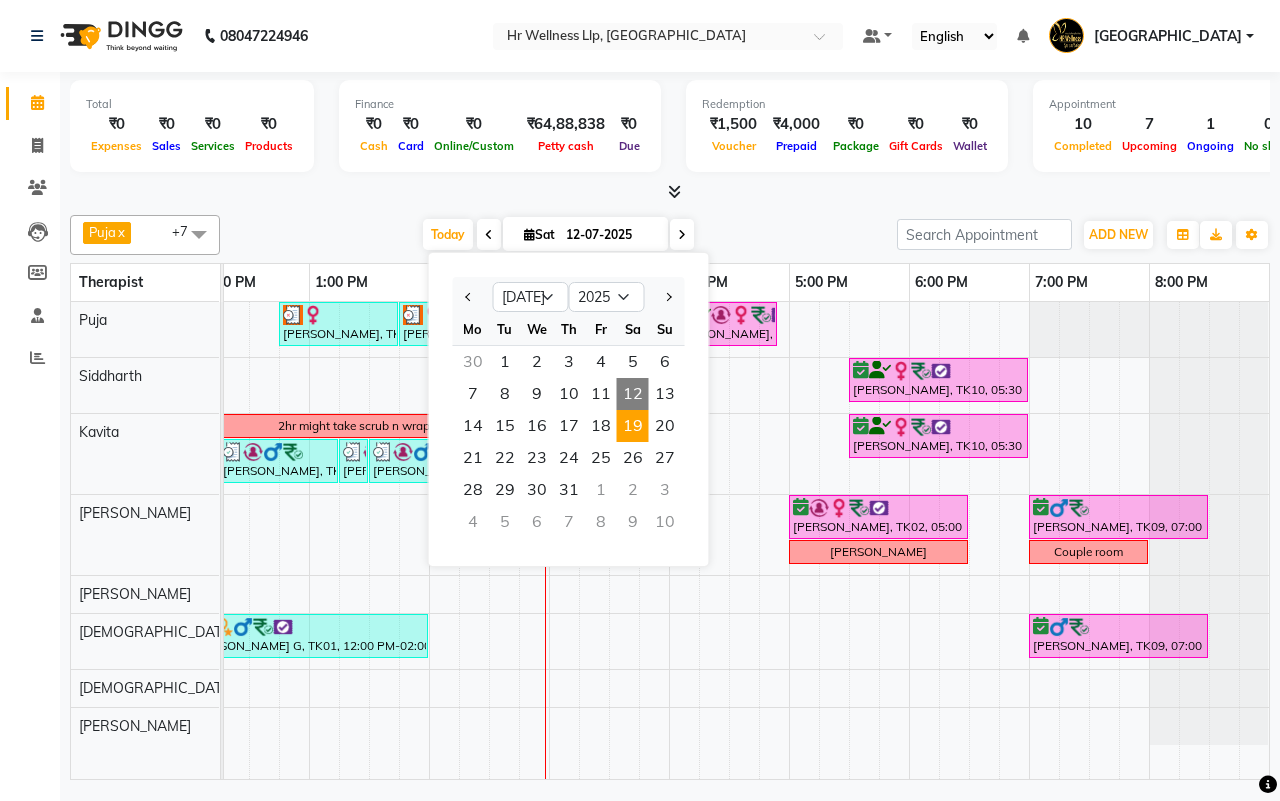 click on "19" at bounding box center [633, 426] 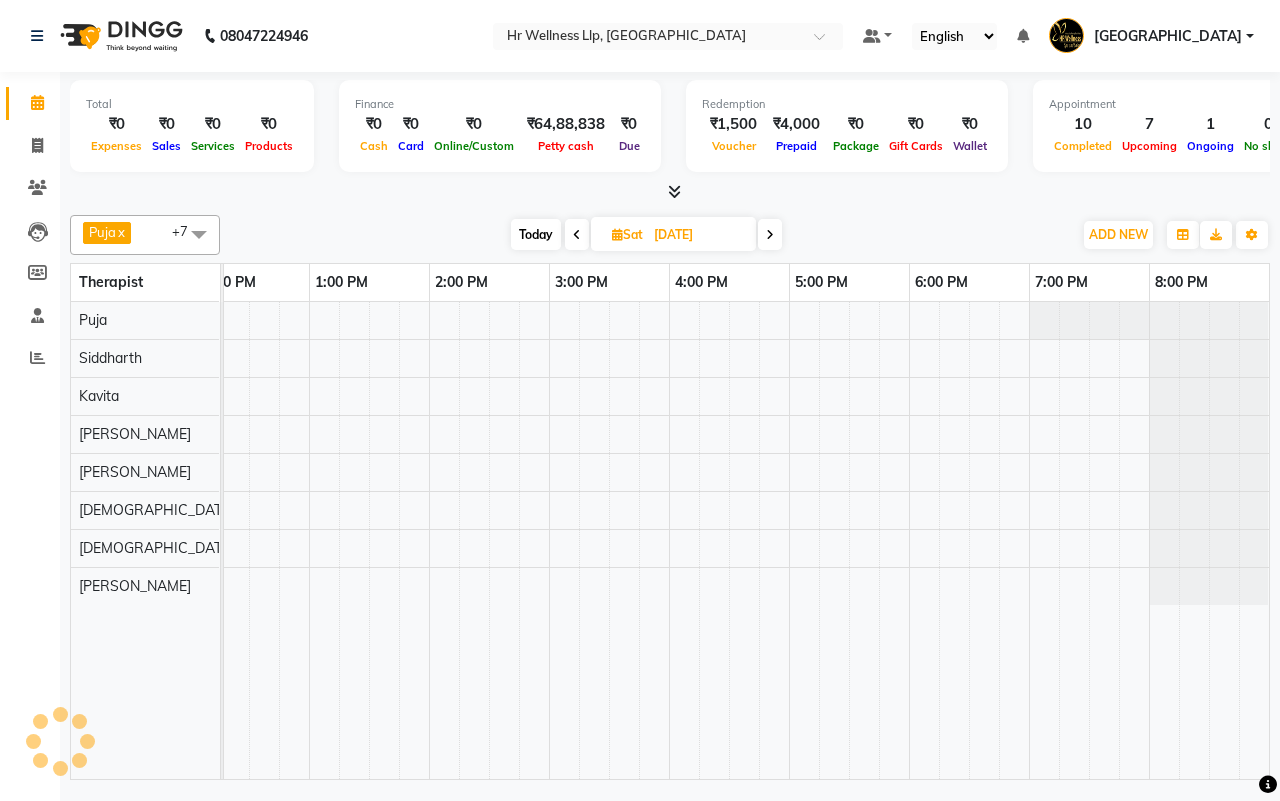 scroll, scrollTop: 0, scrollLeft: 0, axis: both 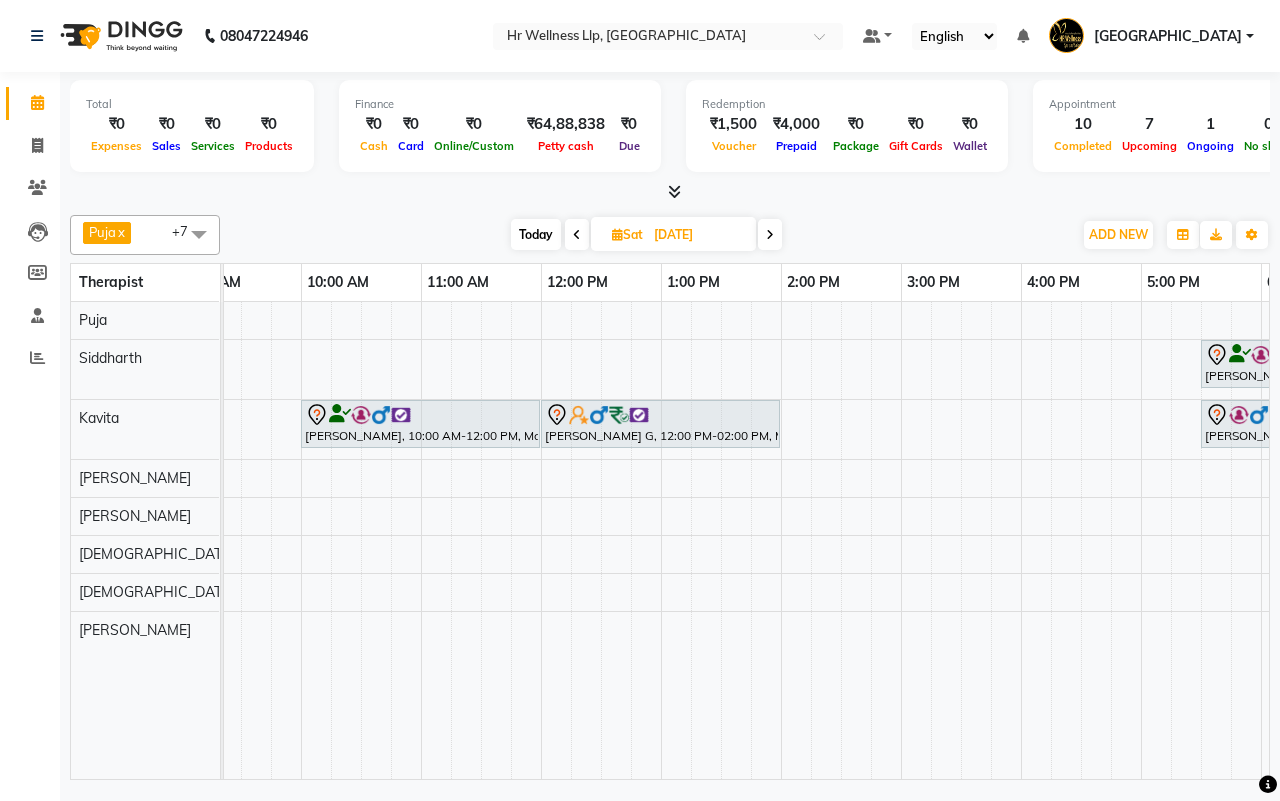 click at bounding box center (770, 234) 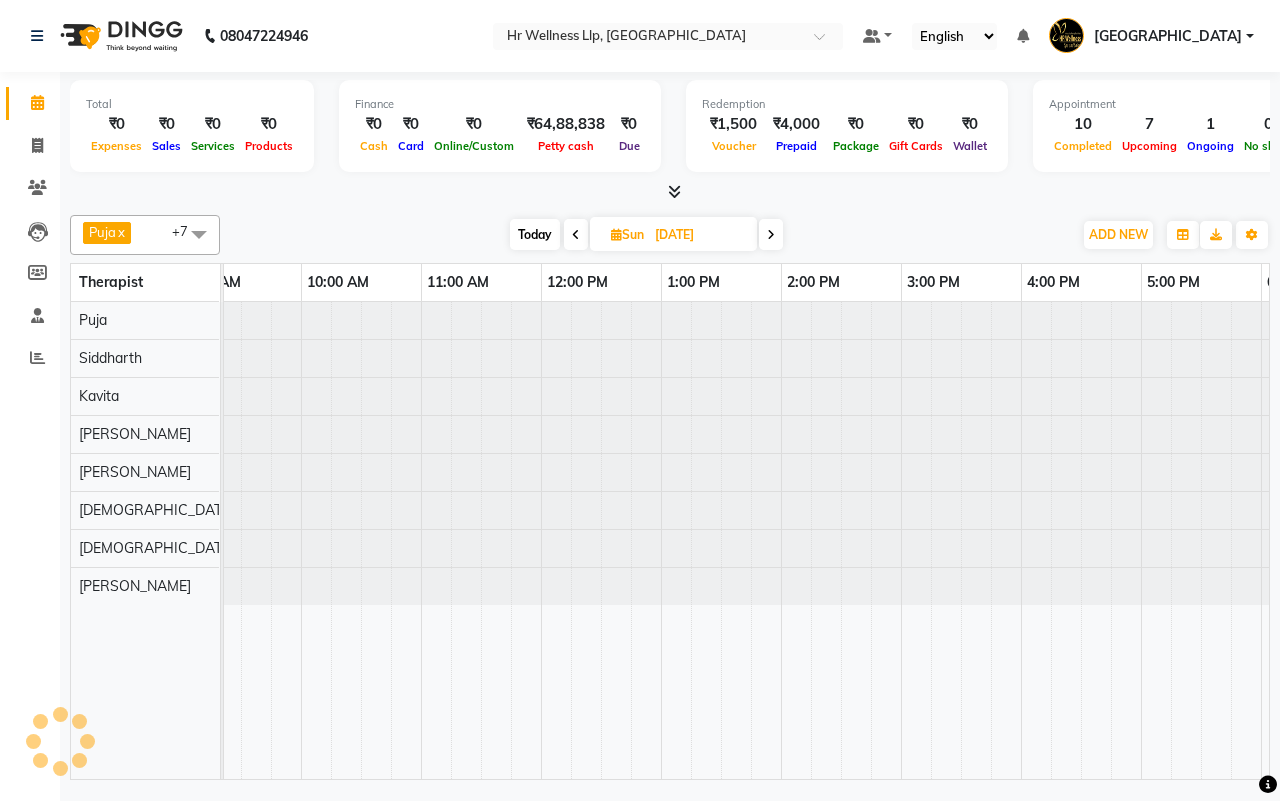 scroll, scrollTop: 0, scrollLeft: 515, axis: horizontal 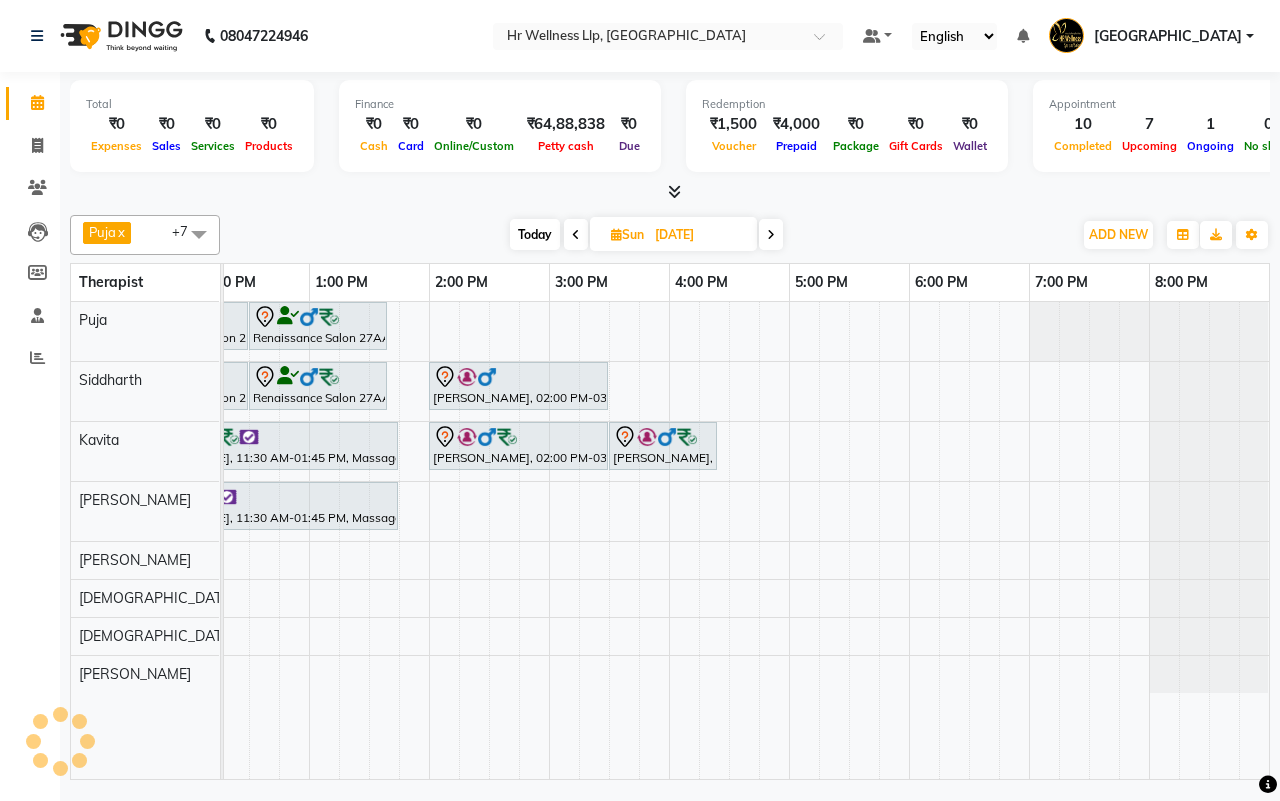 click on "[DATE]  [DATE]" at bounding box center [646, 235] 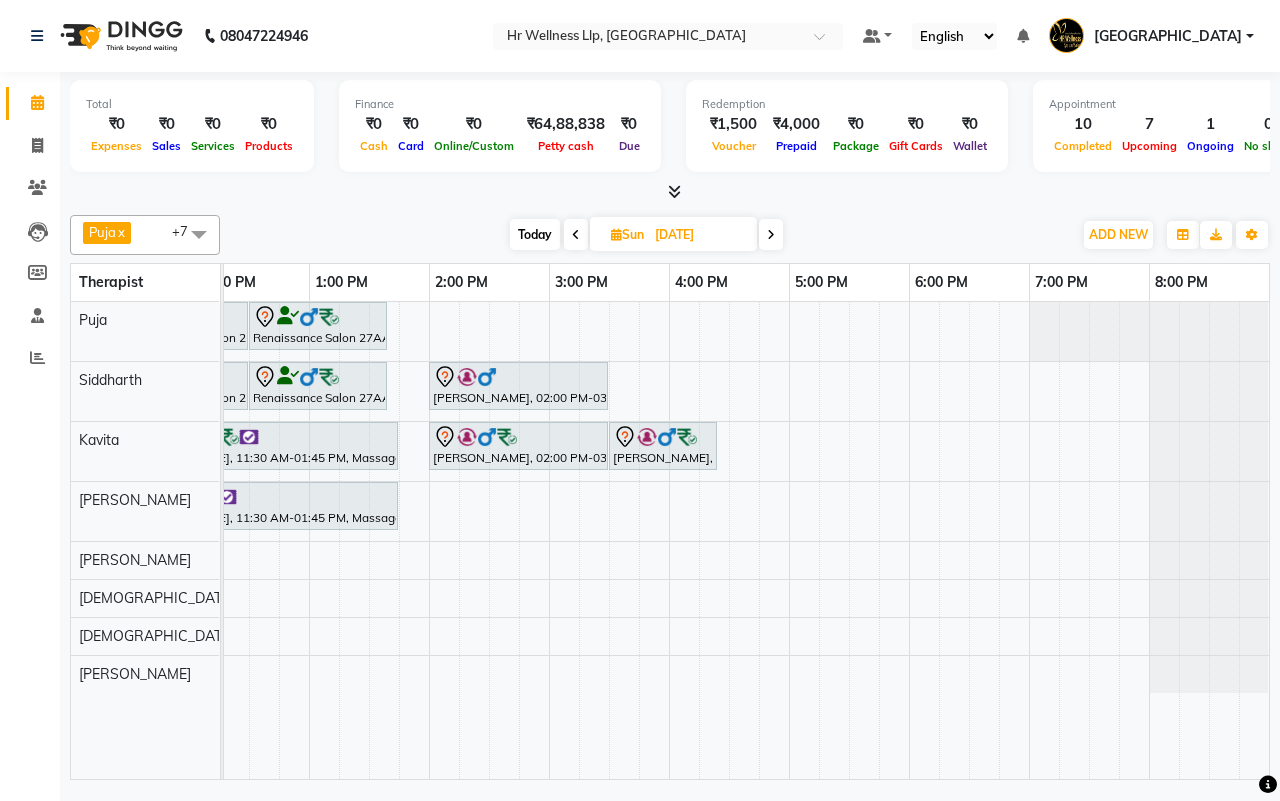 click on "Today" at bounding box center [535, 234] 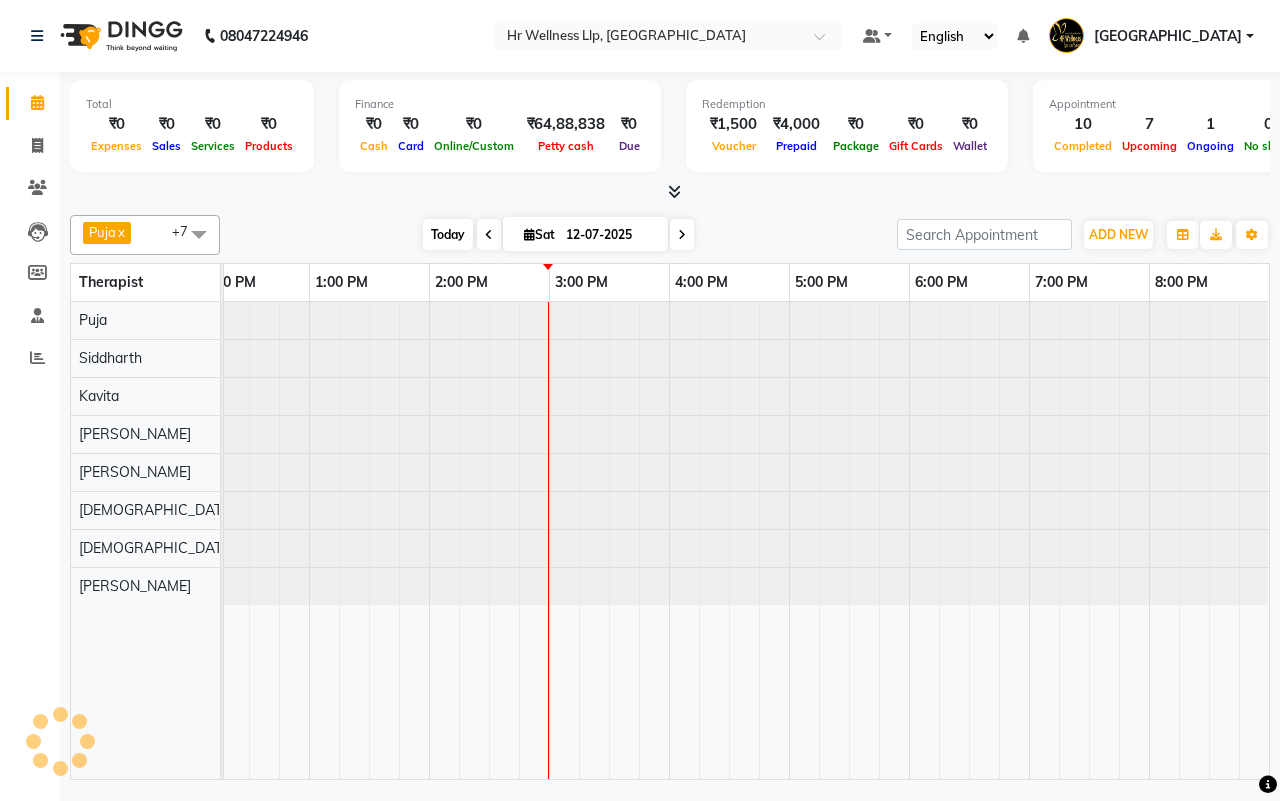 scroll, scrollTop: 0, scrollLeft: 0, axis: both 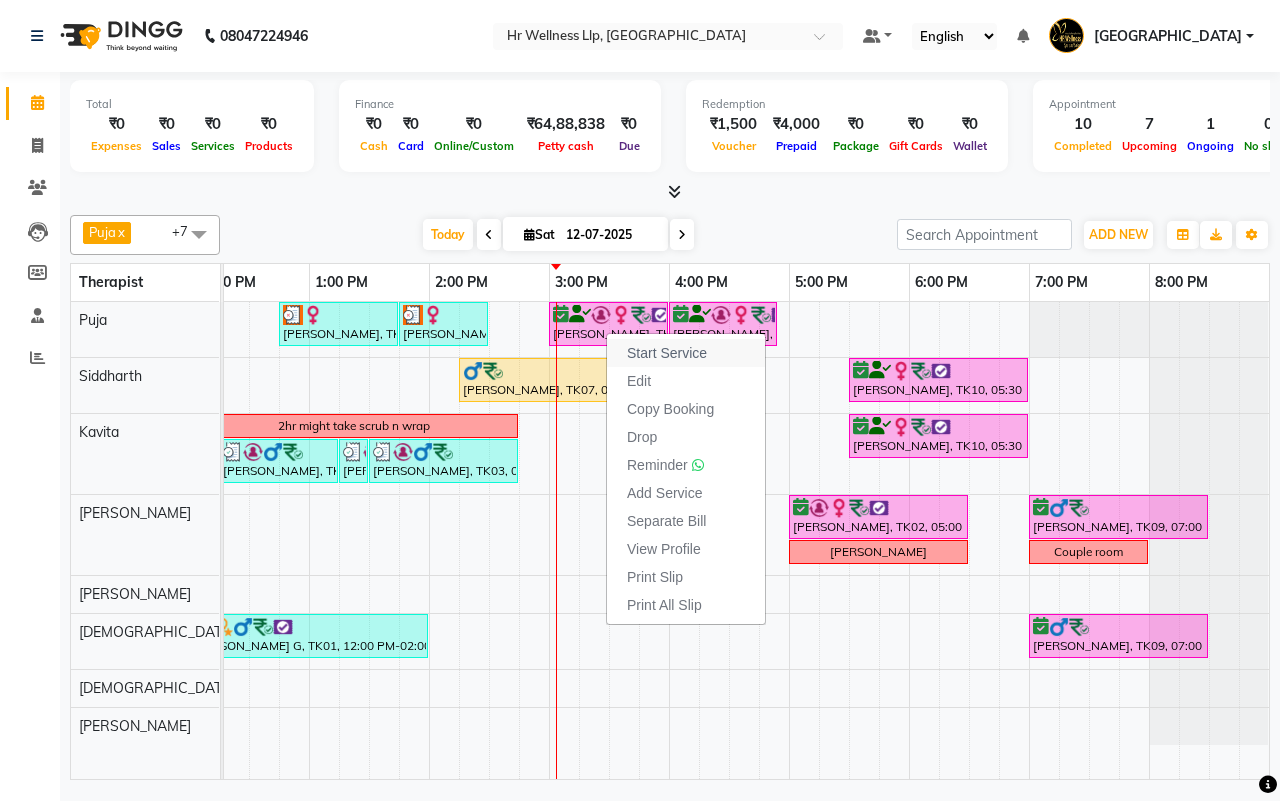 click on "Start Service" at bounding box center [667, 353] 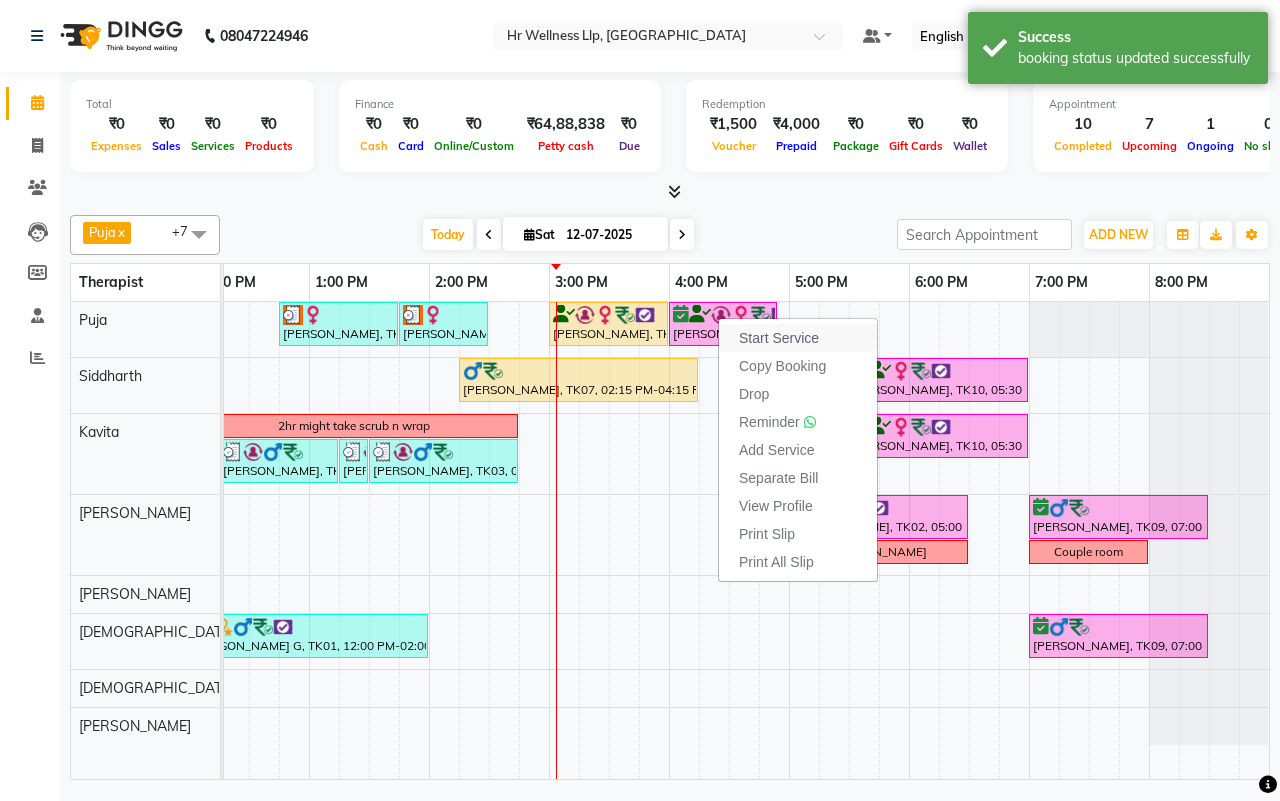 click on "Start Service" at bounding box center (779, 338) 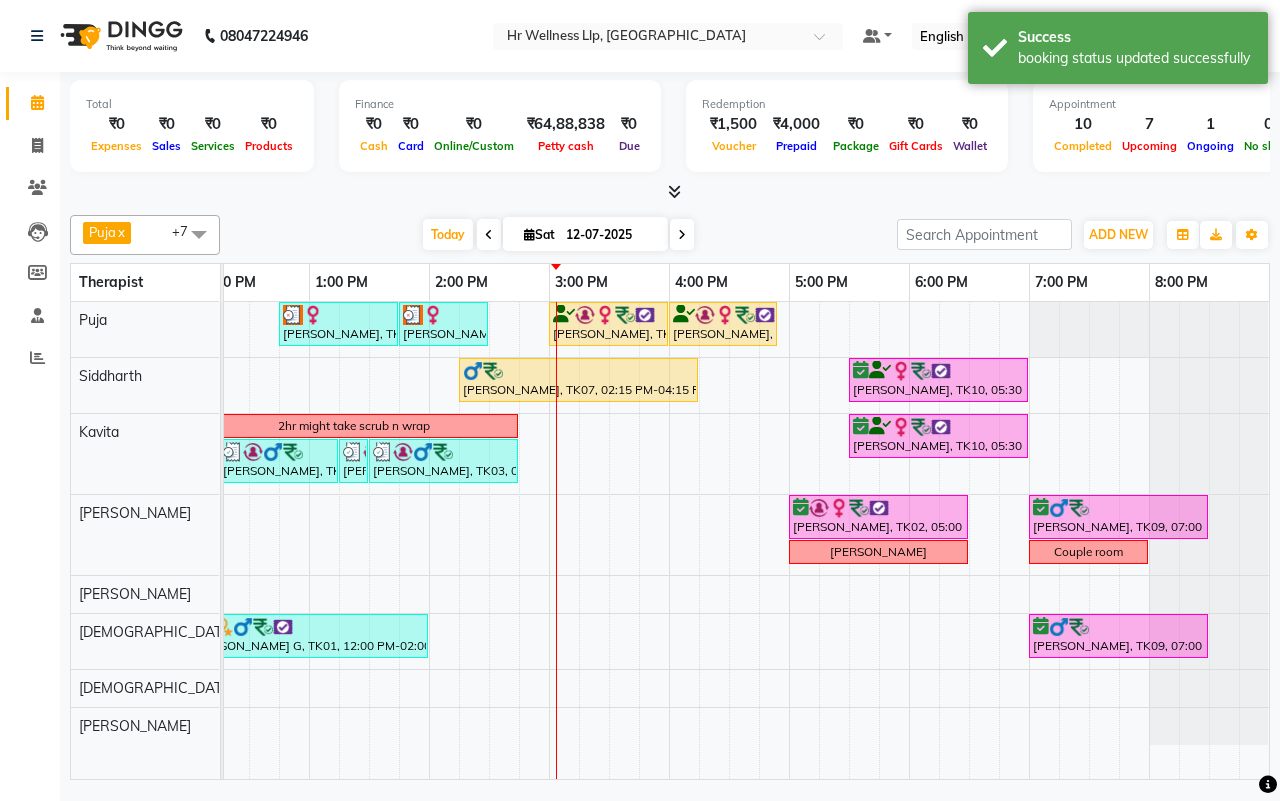 click on "[DATE]  [DATE]" at bounding box center [558, 235] 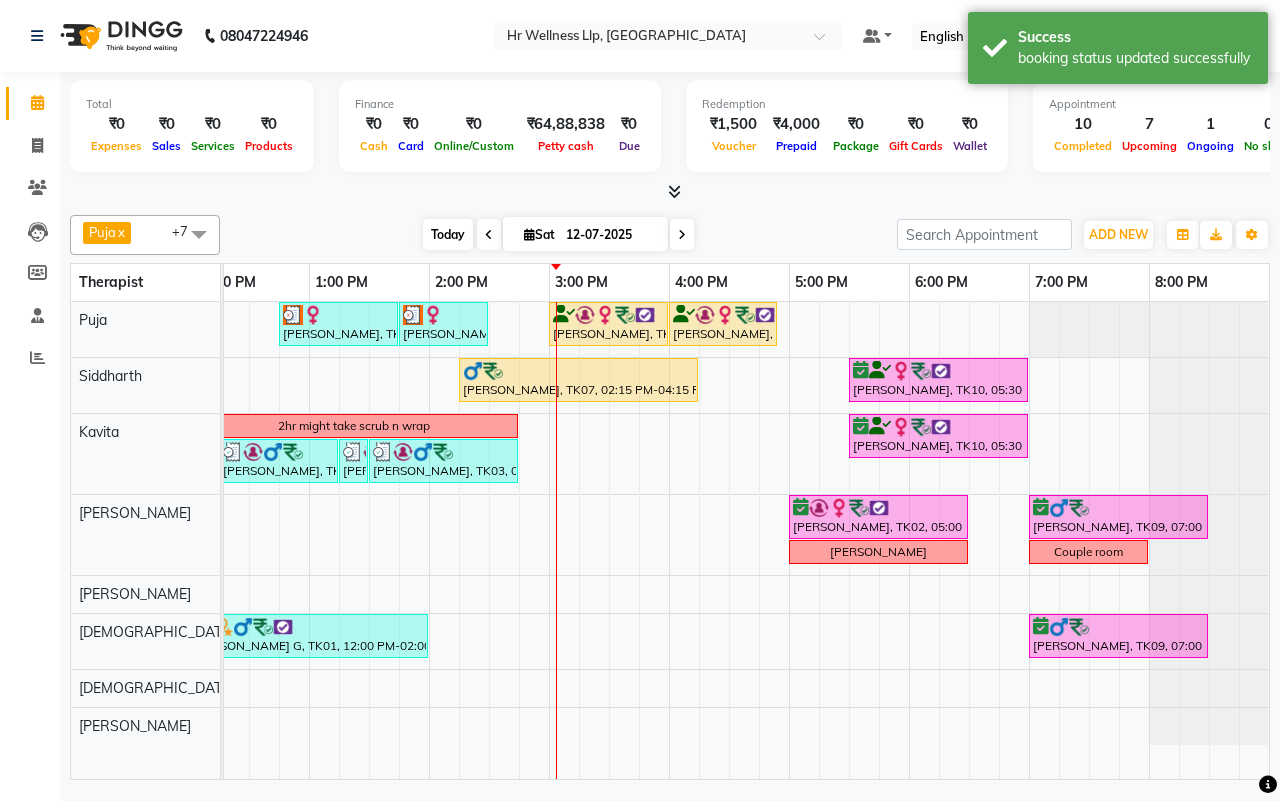 click on "Today" at bounding box center (448, 234) 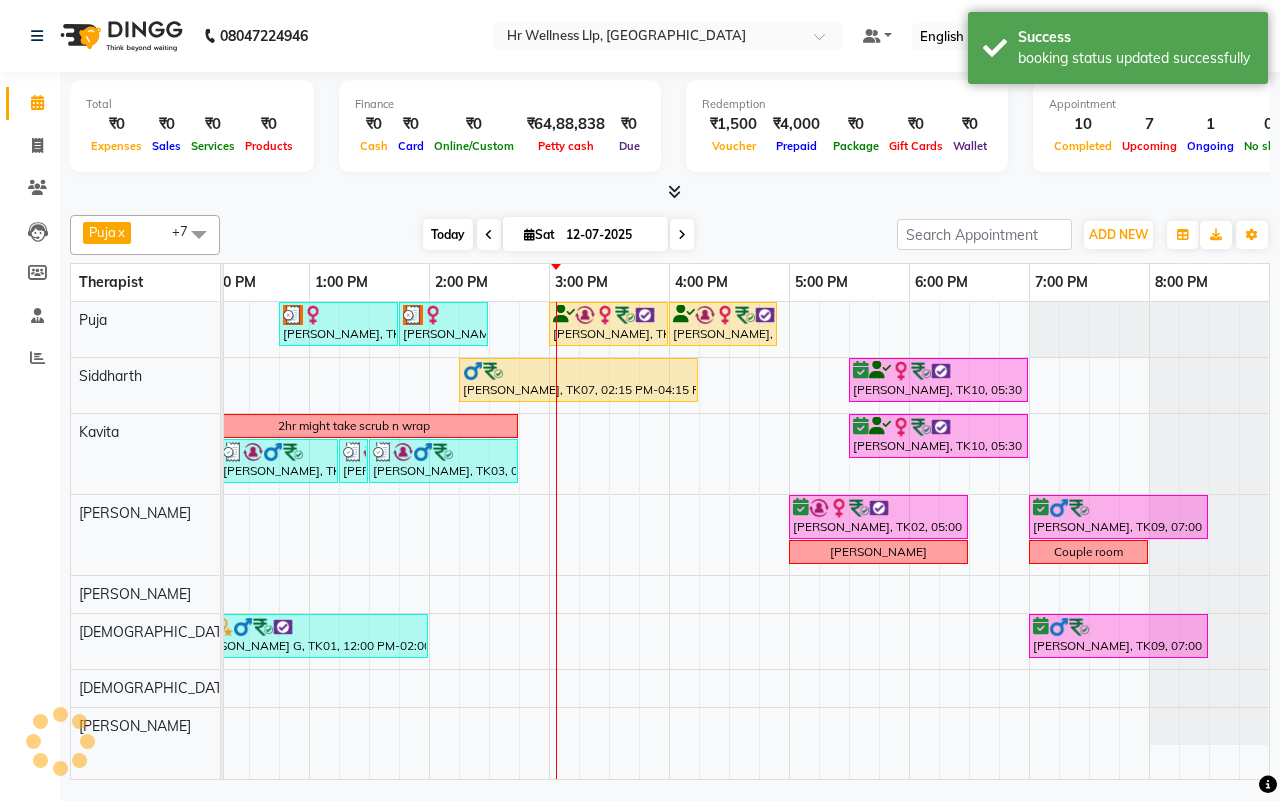scroll, scrollTop: 0, scrollLeft: 0, axis: both 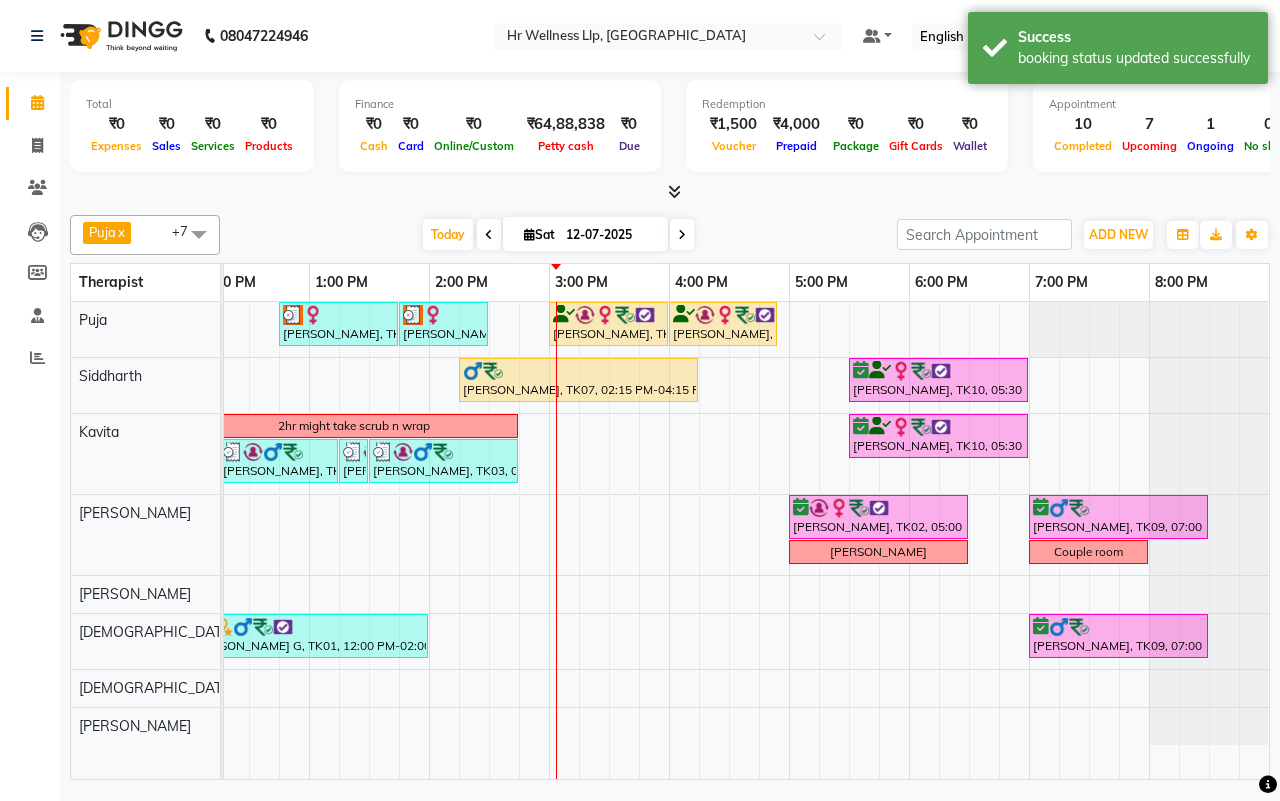 click on "[DATE]  [DATE]" at bounding box center [558, 235] 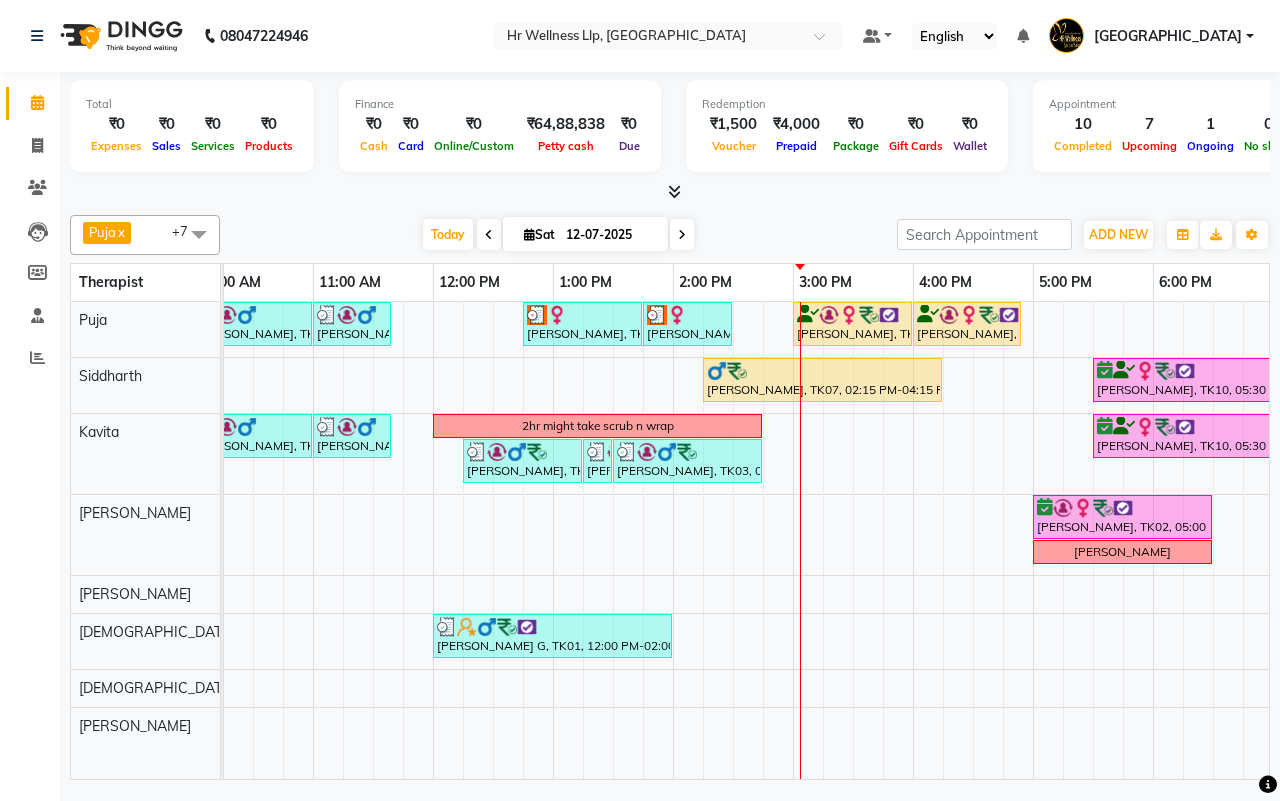 click on "Puja  x Siddharth  x Kavita  x Sharad Bhil  x Male waitlist  x Female waitlist  x Kevin  x Lucy  x +7 Select All Female waitlist Female waitlist 1 Kavita Kevin Lucy Male waitlist Preeti Puja Sharad Bhil Siddharth Today  Sat 12-07-2025 Toggle Dropdown Add Appointment Add Invoice Add Expense Add Attendance Add Client Toggle Dropdown Add Appointment Add Invoice Add Expense Add Attendance Add Client ADD NEW Toggle Dropdown Add Appointment Add Invoice Add Expense Add Attendance Add Client Puja  x Siddharth  x Kavita  x Sharad Bhil  x Male waitlist  x Female waitlist  x Kevin  x Lucy  x +7 Select All Female waitlist Female waitlist 1 Kavita Kevin Lucy Male waitlist Preeti Puja Sharad Bhil Siddharth Group By  Staff View   Room View  View as Vertical  Vertical - Week View  Horizontal  Horizontal - Week View  List  Toggle Dropdown Calendar Settings Manage Tags   Arrange Therapists   Reset Therapists  Full Screen Appointment Form Zoom 100%" at bounding box center (670, 235) 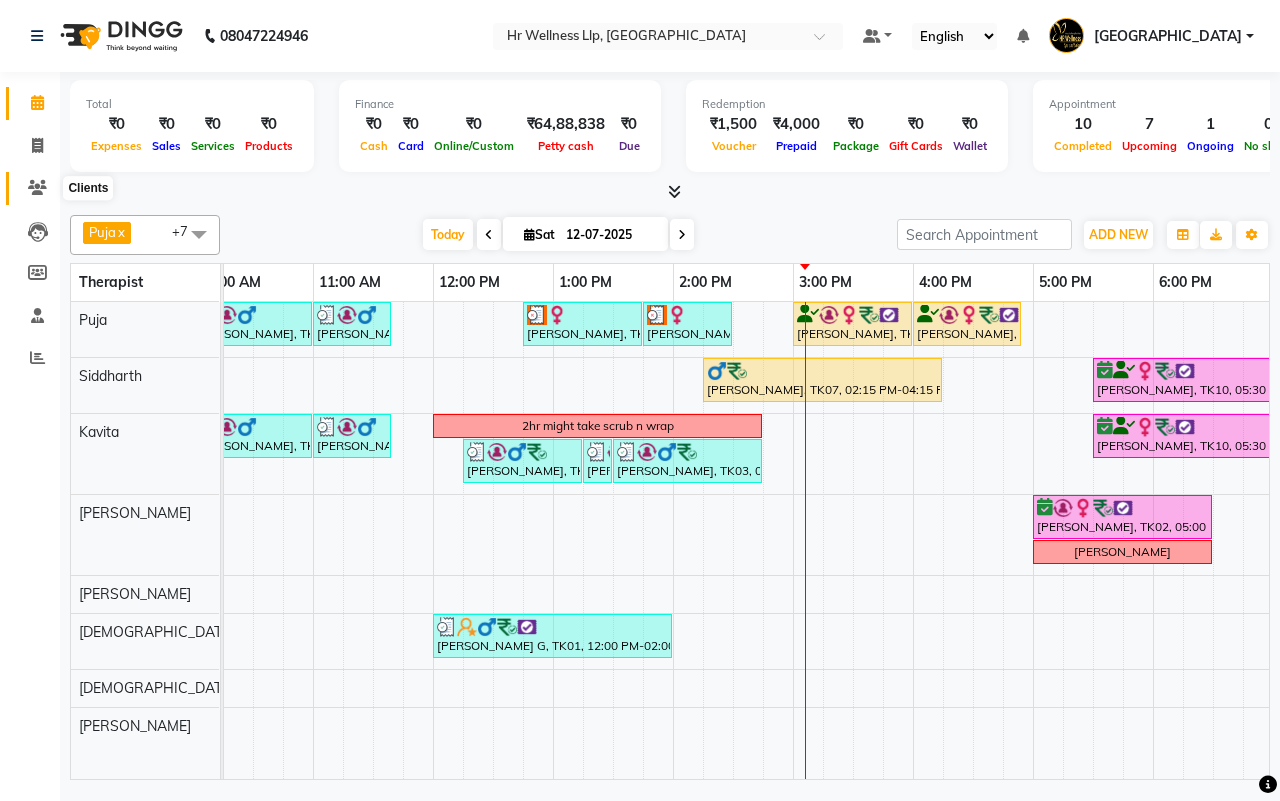 click 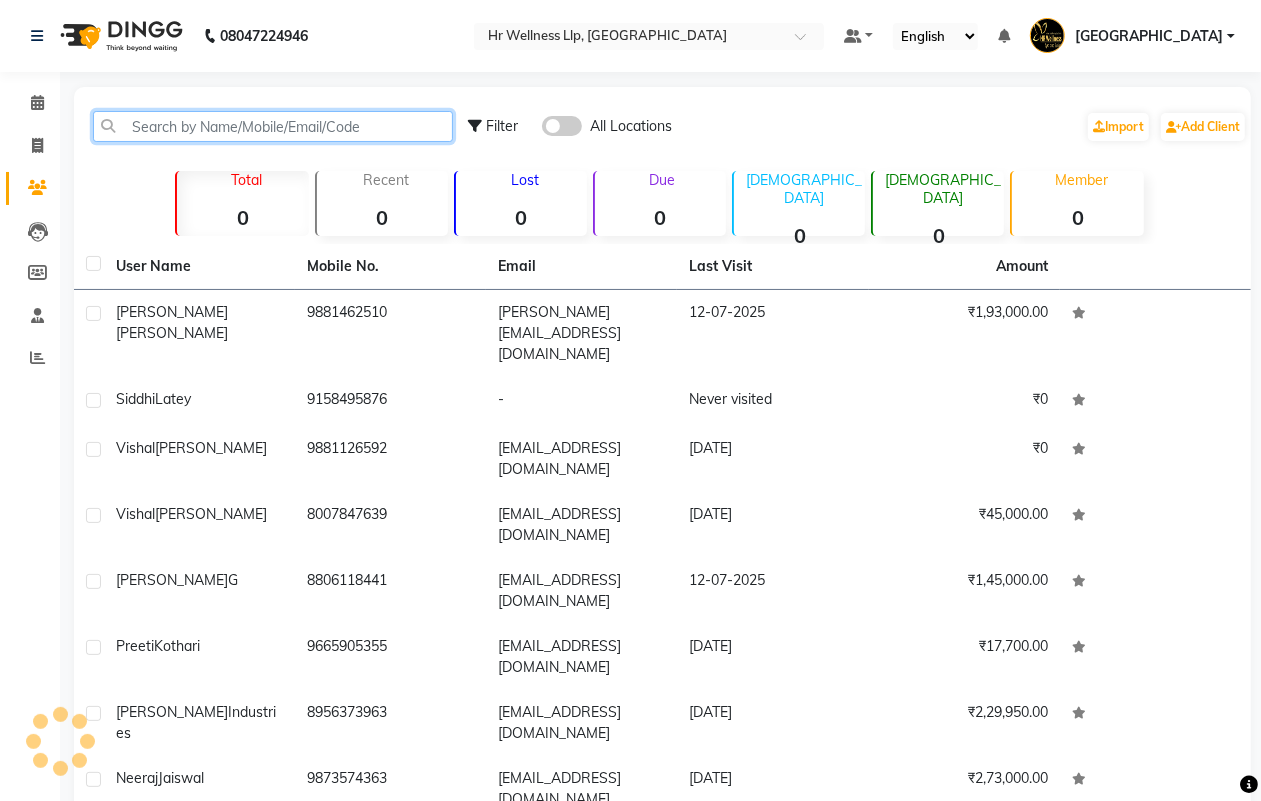 click 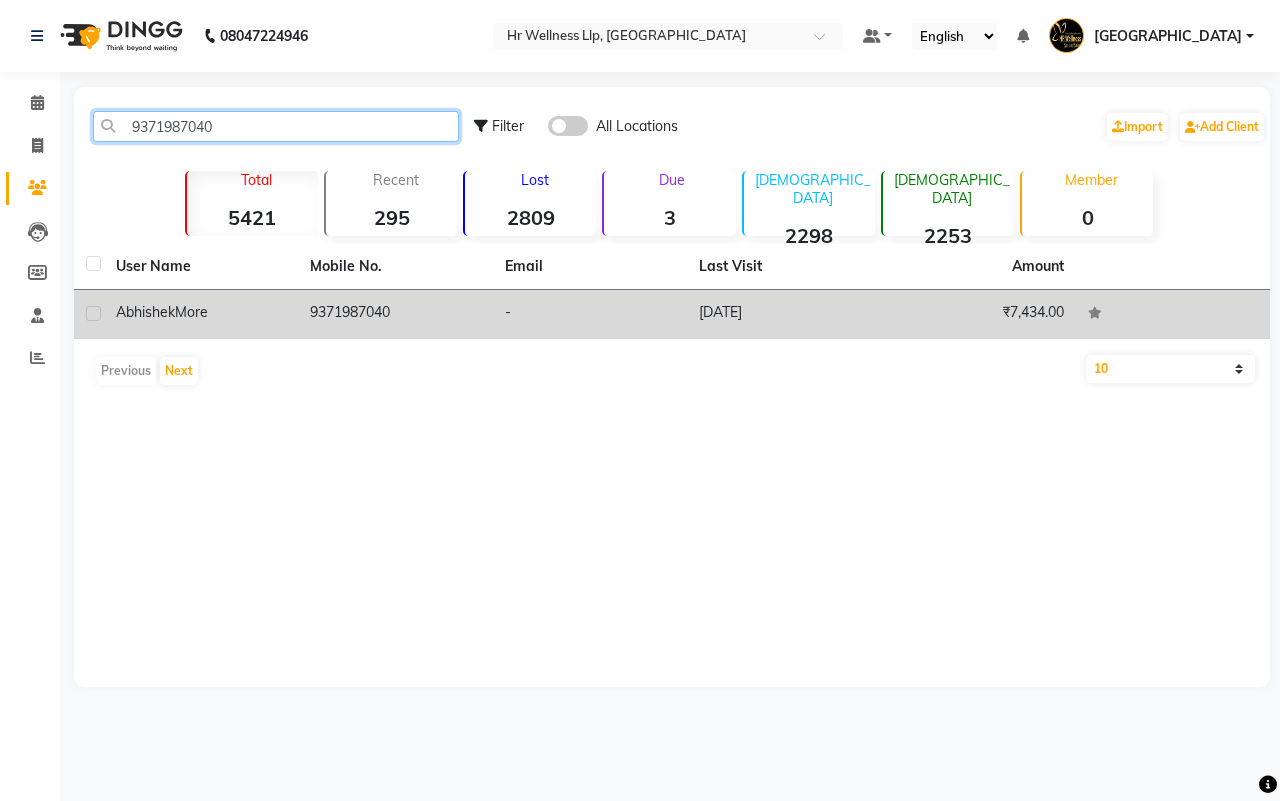 type on "9371987040" 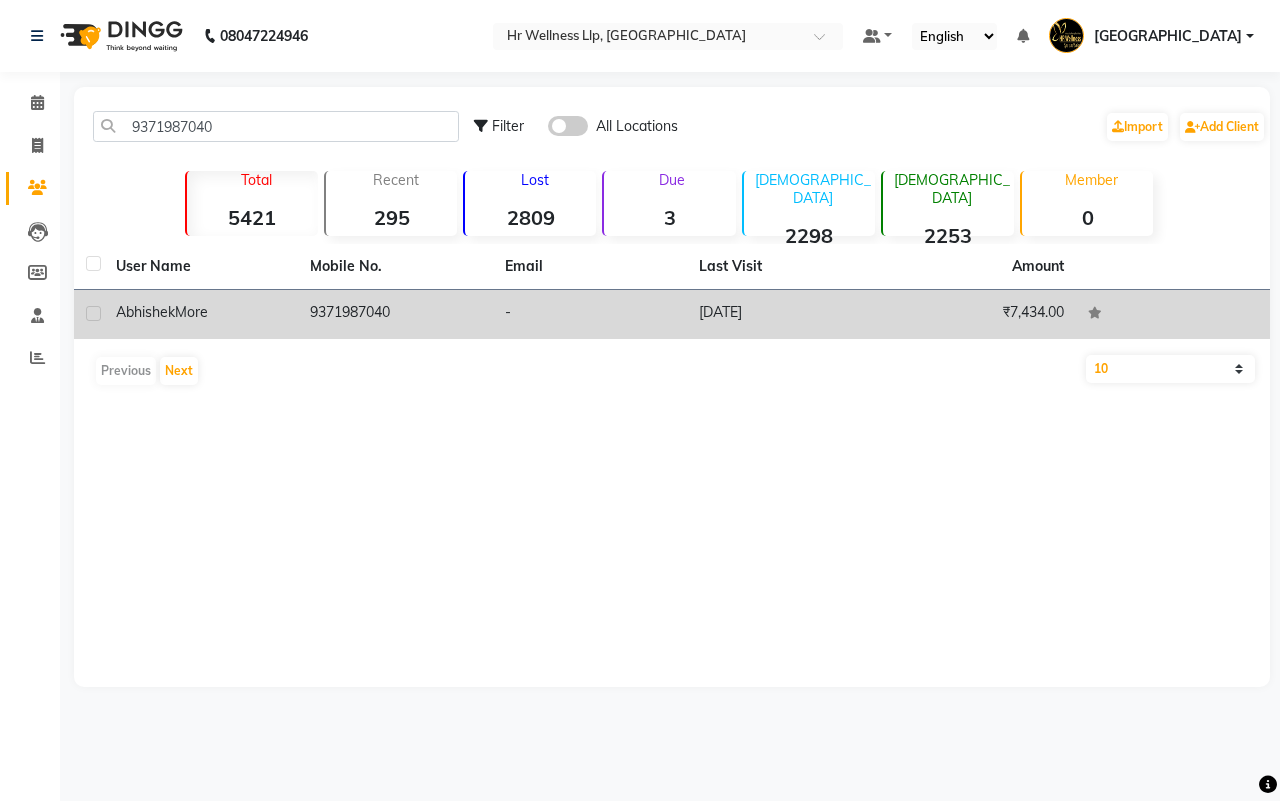 click on "-" 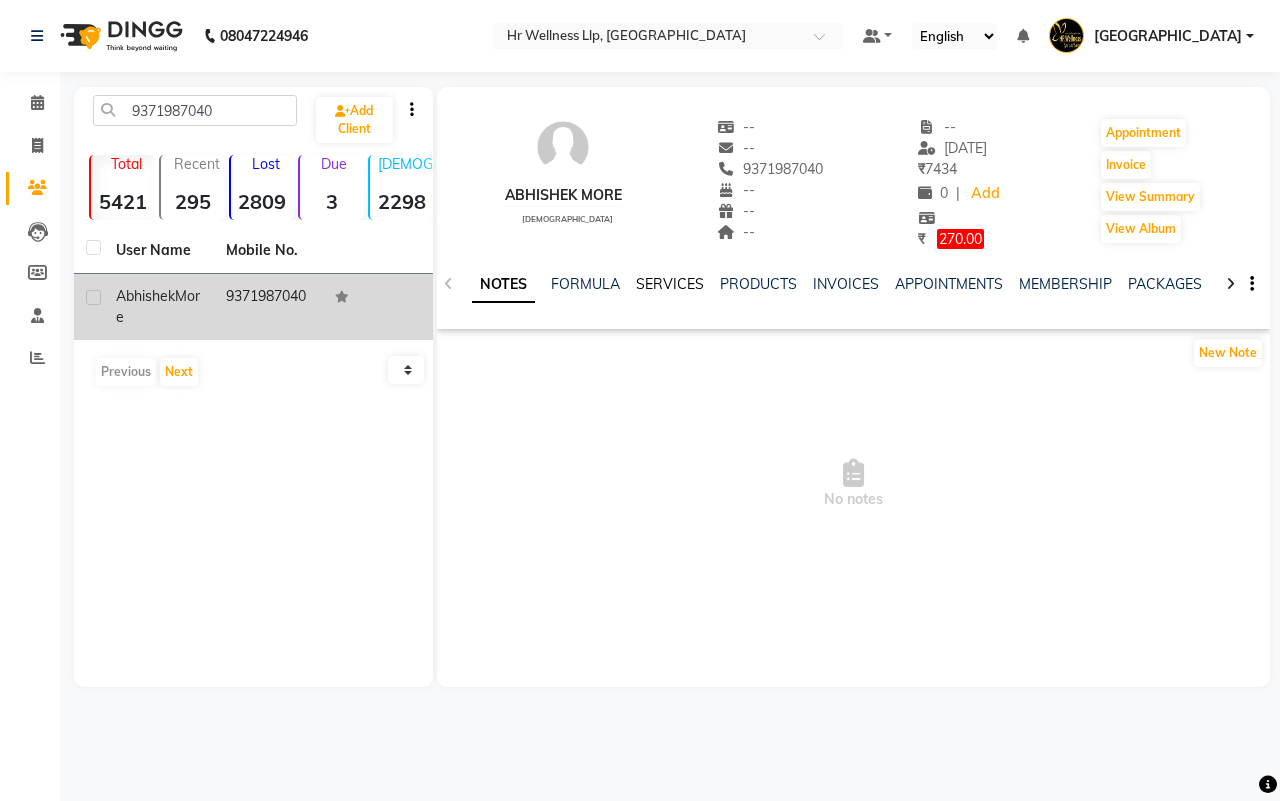 click on "SERVICES" 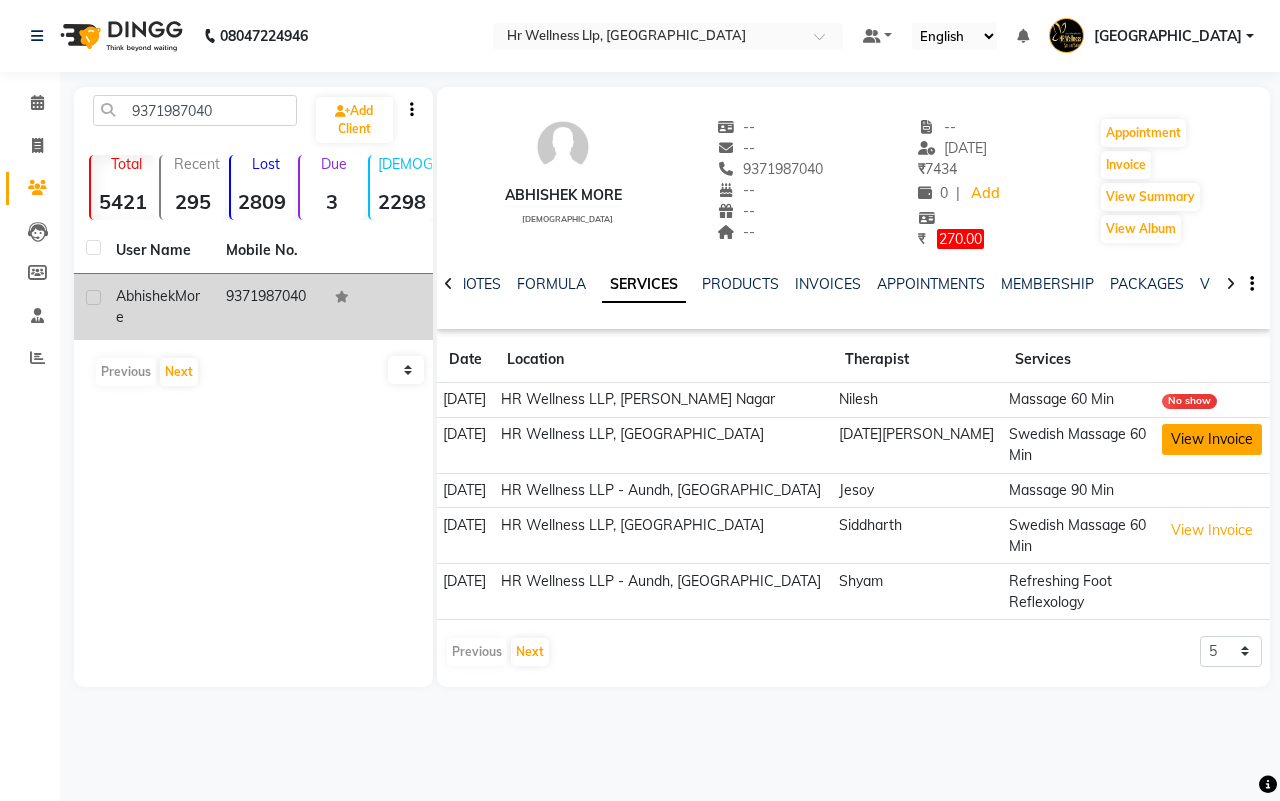 click on "View Invoice" 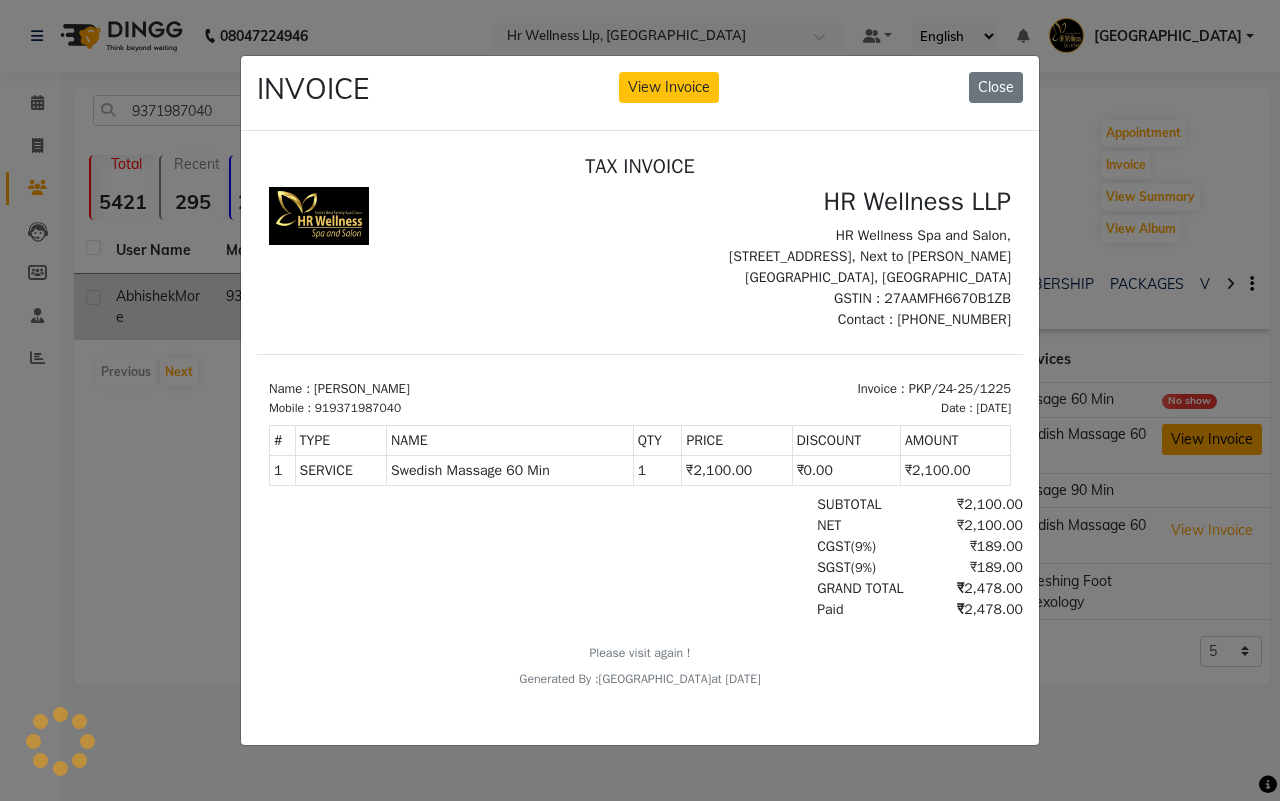 scroll, scrollTop: 0, scrollLeft: 0, axis: both 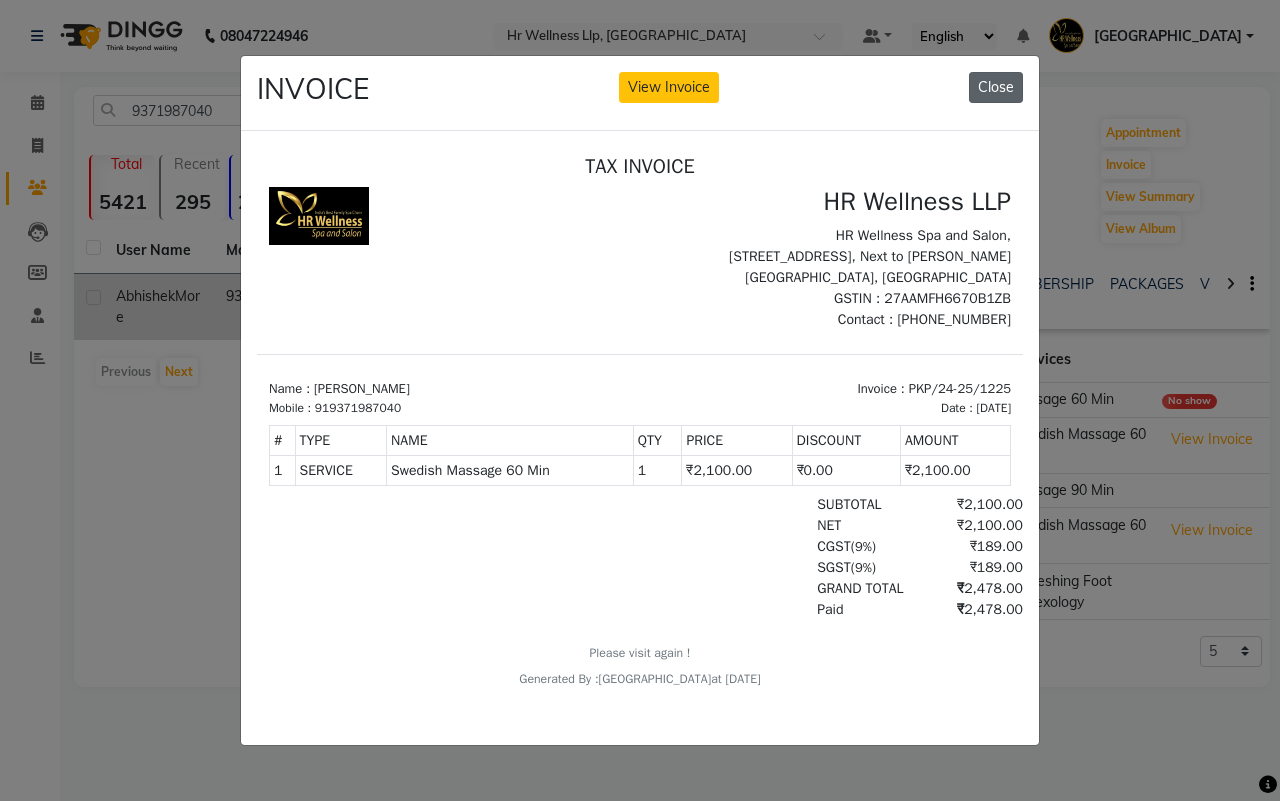 click on "Close" 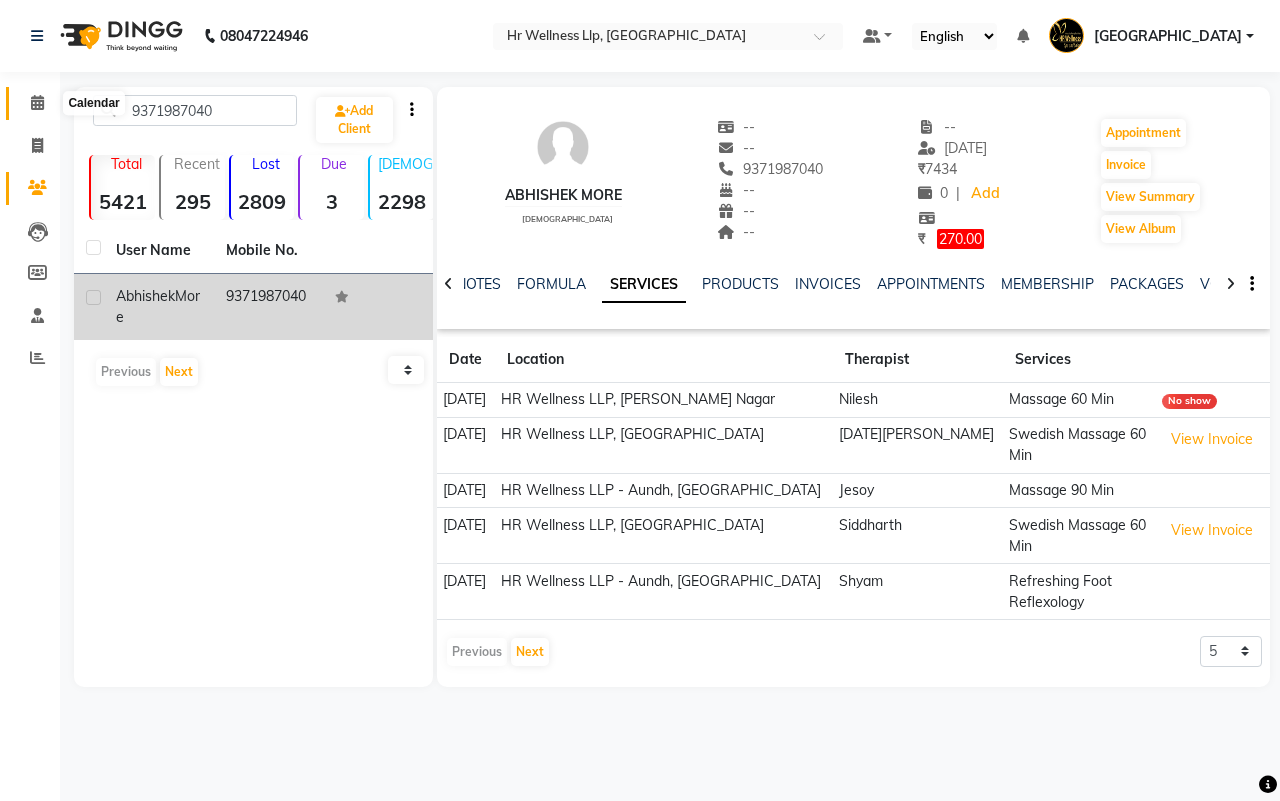 click 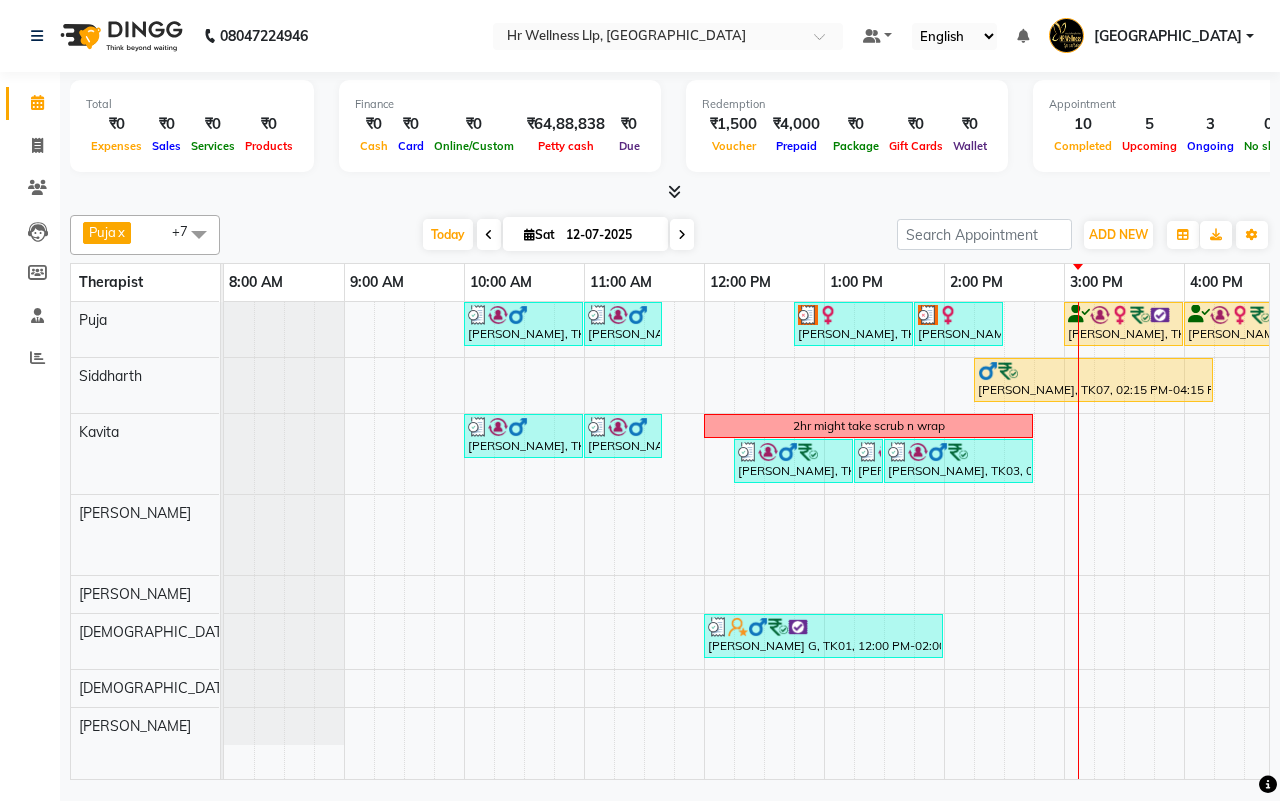 scroll, scrollTop: 0, scrollLeft: 512, axis: horizontal 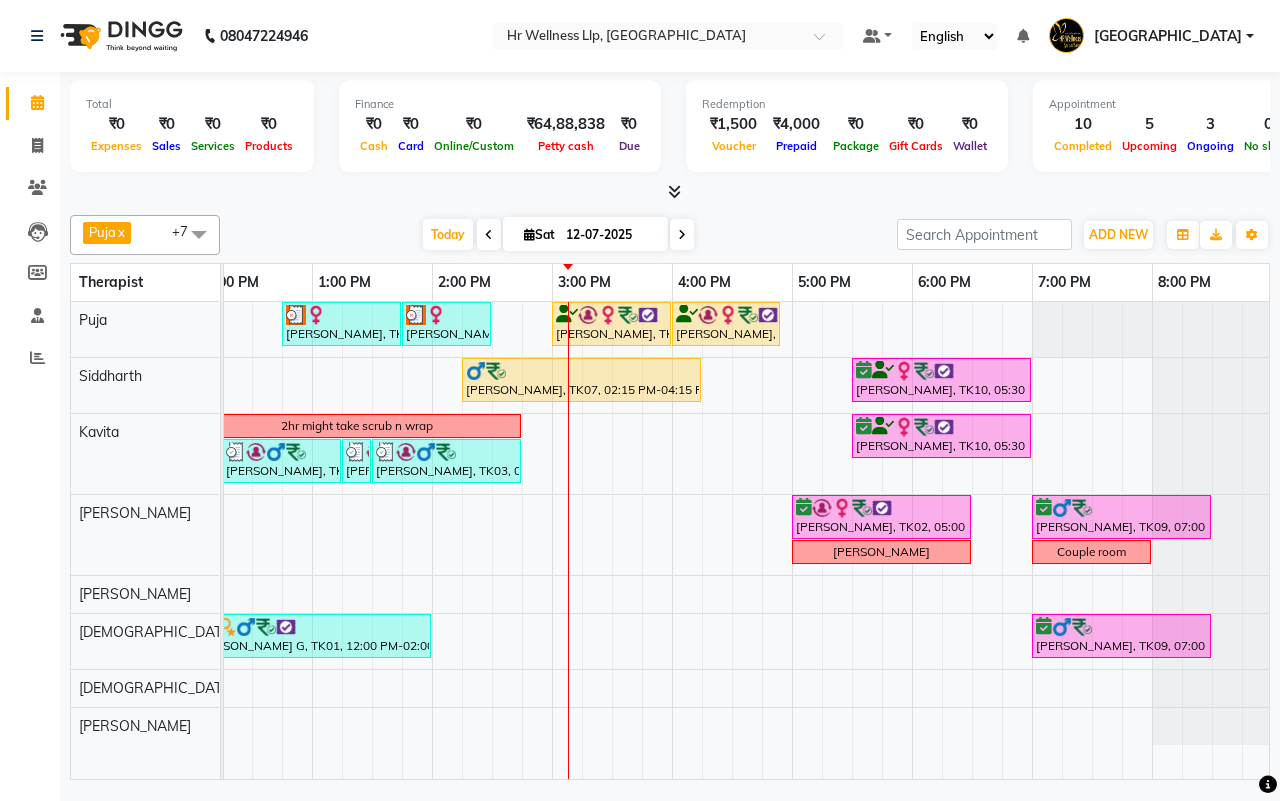 click on "[DATE]  [DATE]" at bounding box center (558, 235) 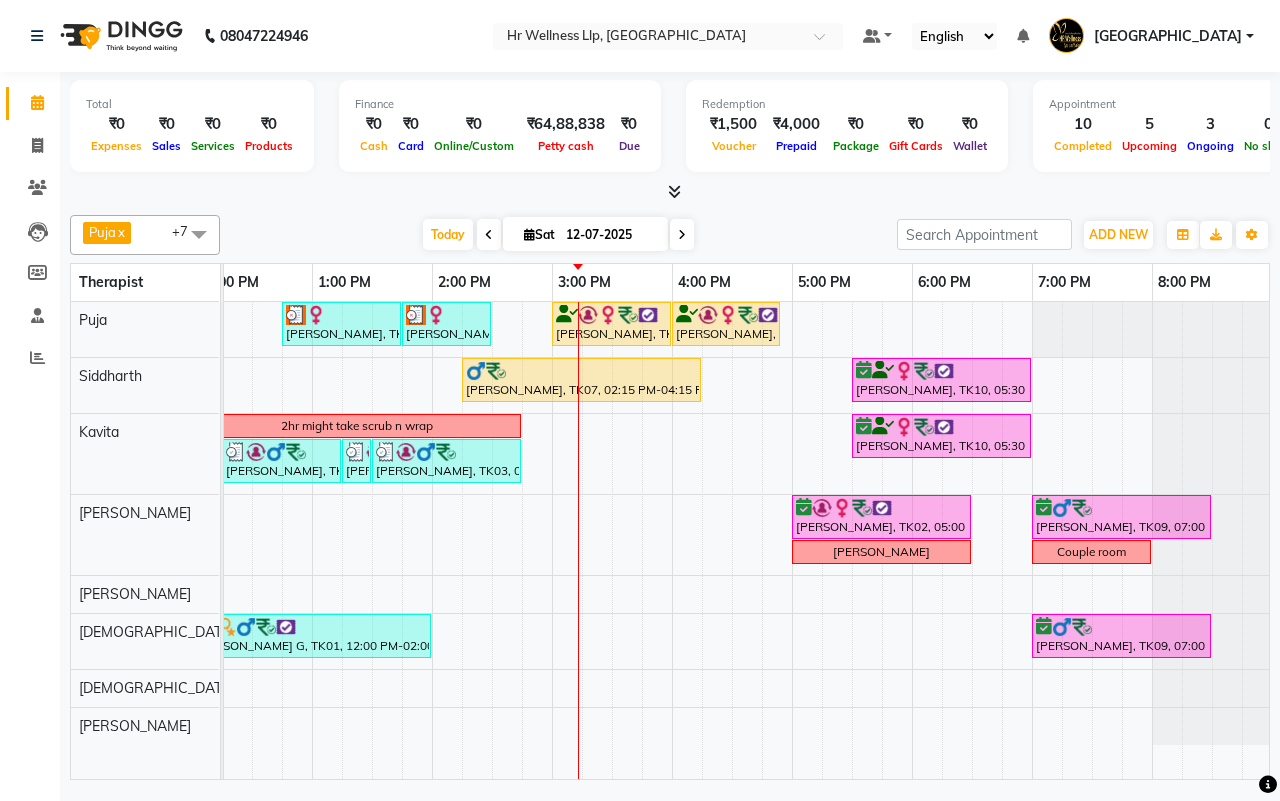 click on "[DATE]  [DATE]" at bounding box center (558, 235) 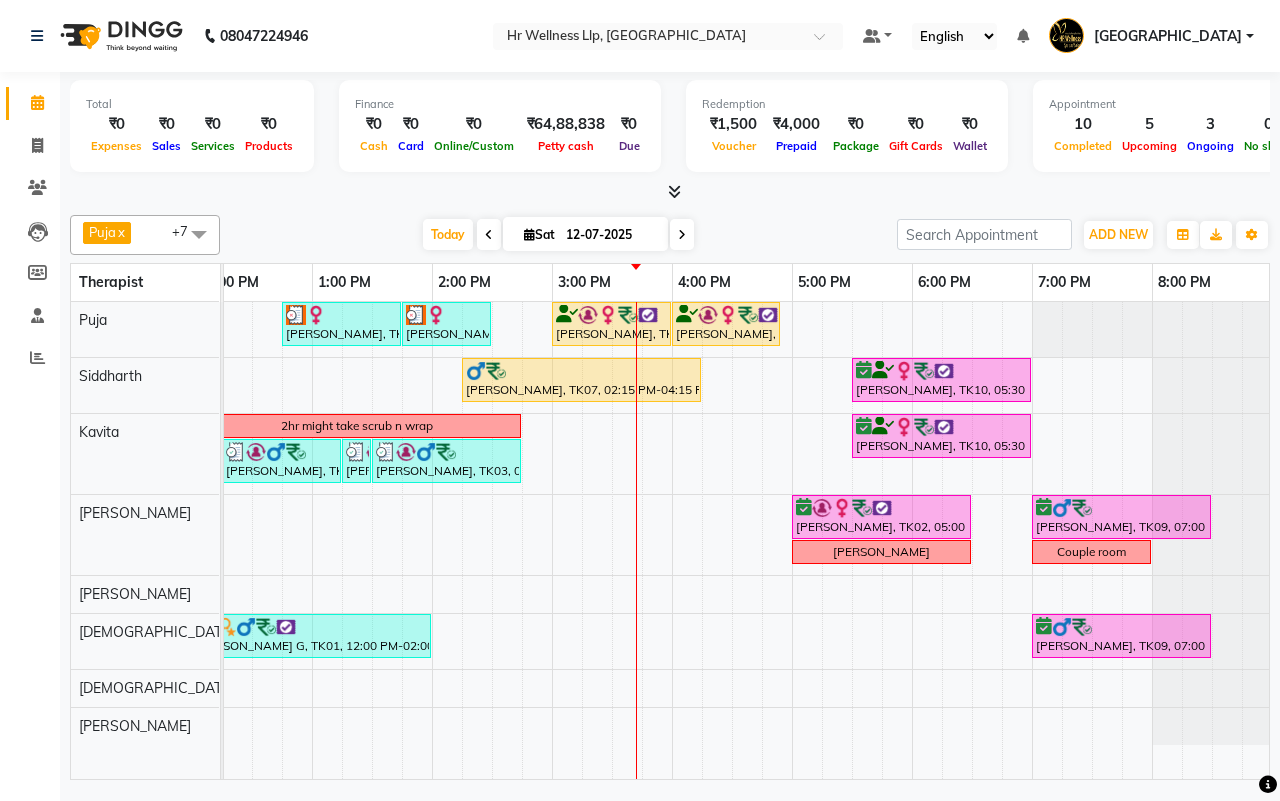 click on "[DATE]  [DATE]" at bounding box center [558, 235] 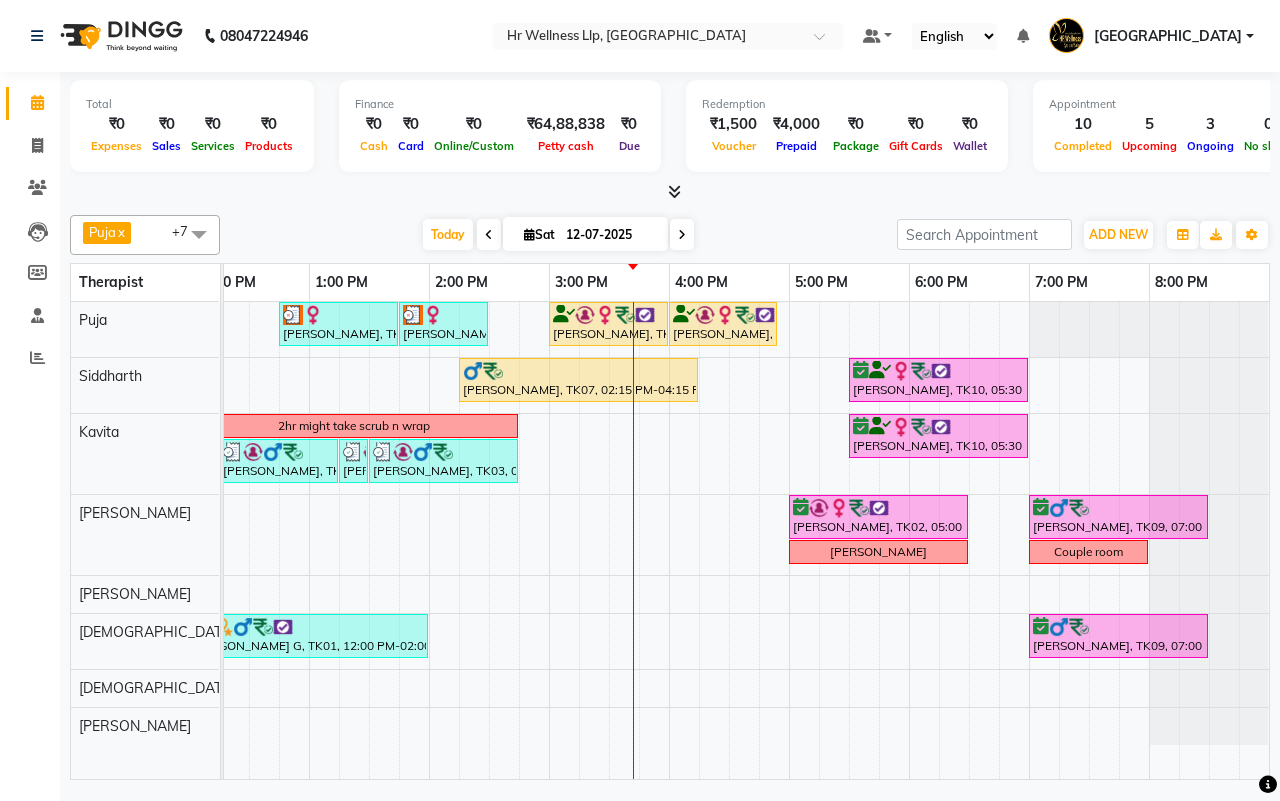 scroll, scrollTop: 0, scrollLeft: 428, axis: horizontal 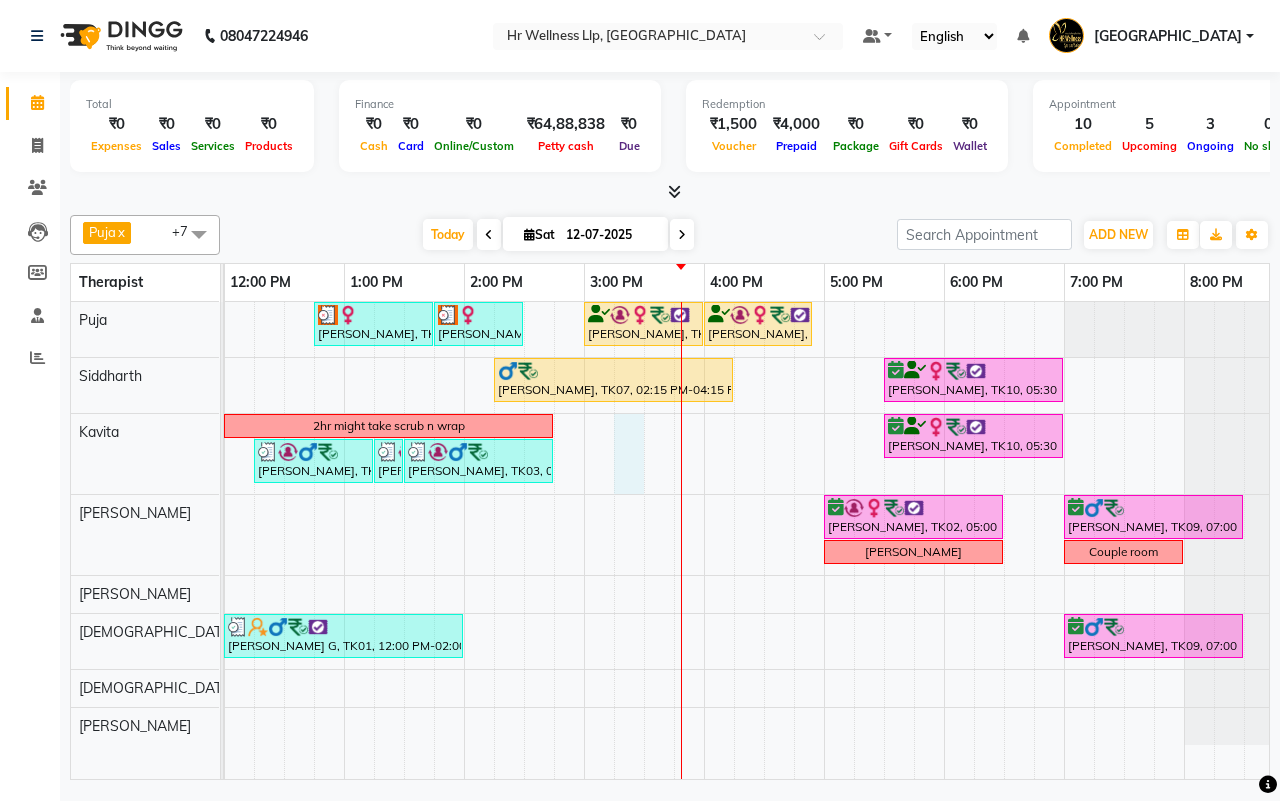 click on "Sudha Sharma, TK11, 10:00 AM-11:00 AM, Massage 60 Min     Sudha Sharma, TK11, 11:00 AM-11:40 AM, 10 mins complimentary Service     Siddhi Latey, TK08, 12:45 PM-01:45 PM, Swedish Massage 60 Min     Siddhi Latey, TK08, 01:45 PM-02:30 PM, Relaxing Head Massage     Yasmine Fidvi, TK05, 03:00 PM-04:00 PM, Massage 60 Min     Yasmine Fidvi, TK05, 04:00 PM-04:55 PM, 10 mins complimentary Service     Lokesh chinkaru, TK07, 02:15 PM-04:15 PM, Swedish Massage with Wintergreen, Bayleaf & Clove 90 Min     Petricia Mathew, TK10, 05:30 PM-07:00 PM, Massage 60 Min     Sudha Sharma, TK11, 10:00 AM-11:00 AM, Massage 60 Min     Sudha Sharma, TK11, 11:00 AM-11:40 AM, 10 mins complimentary Service  2hr might take scrub n wrap      Petricia Mathew, TK10, 05:30 PM-07:00 PM, Massage 60 Min     Mouli Gupta, TK03, 12:15 PM-01:15 PM, Massage 60 Min     Mouli Gupta, TK03, 01:15 PM-01:25 PM, 10 mins complimentary Service     Mouli Gupta, TK03, 01:30 PM-02:45 PM, Massage 60 Min          Monali Nagpure   Couple room" at bounding box center (524, 540) 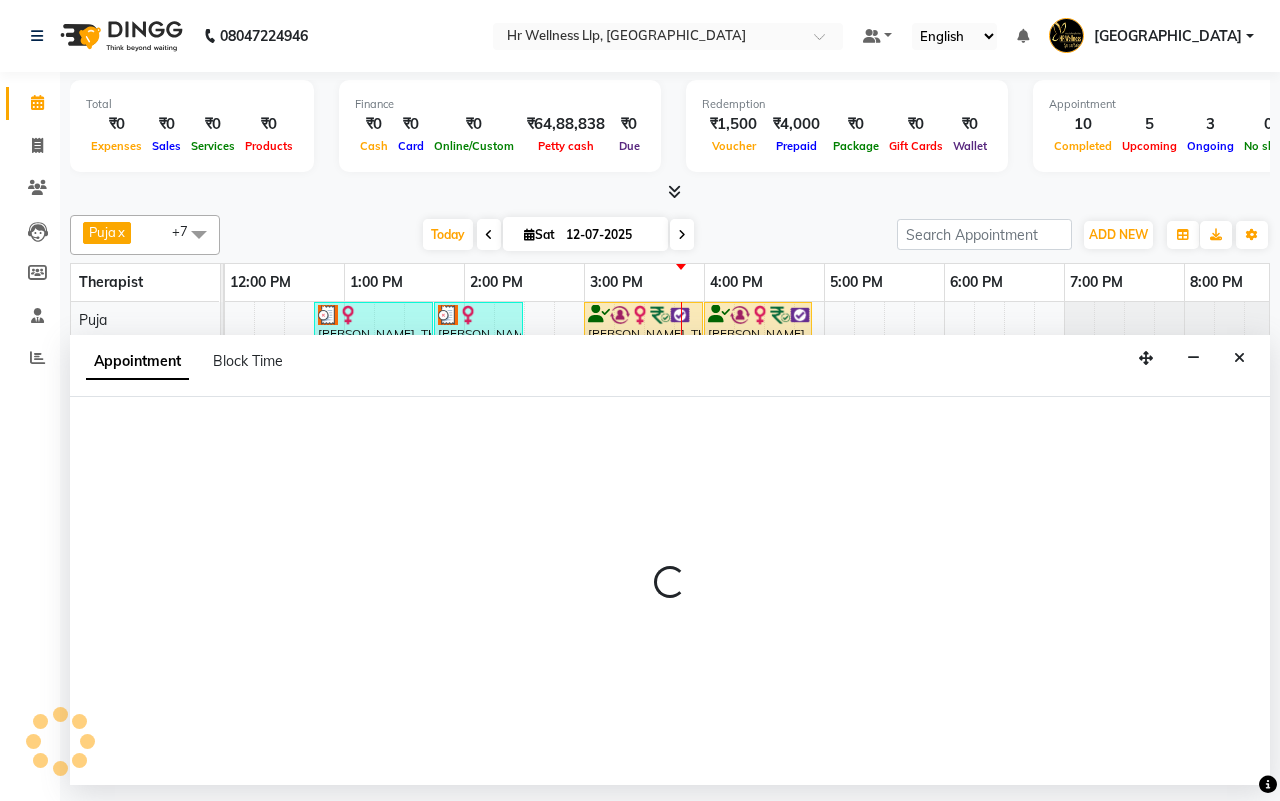 select on "19506" 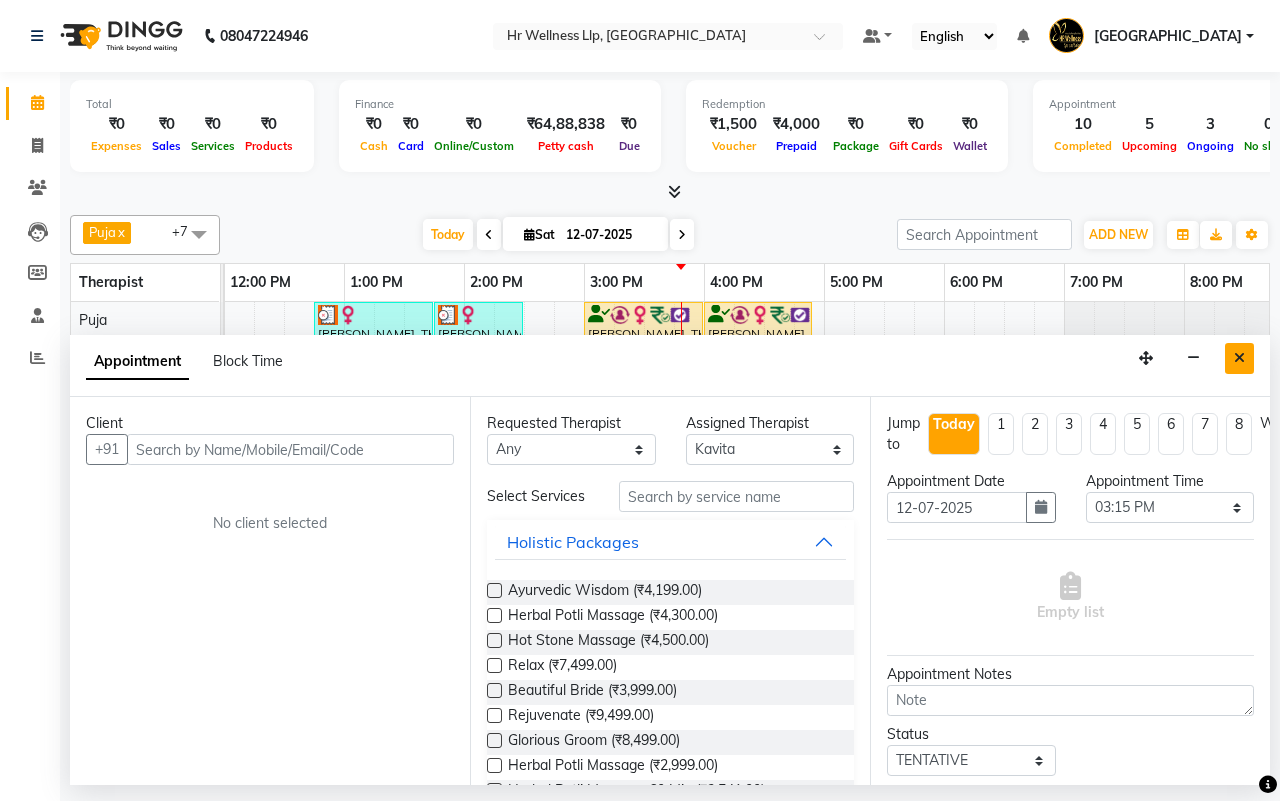 click at bounding box center [1239, 358] 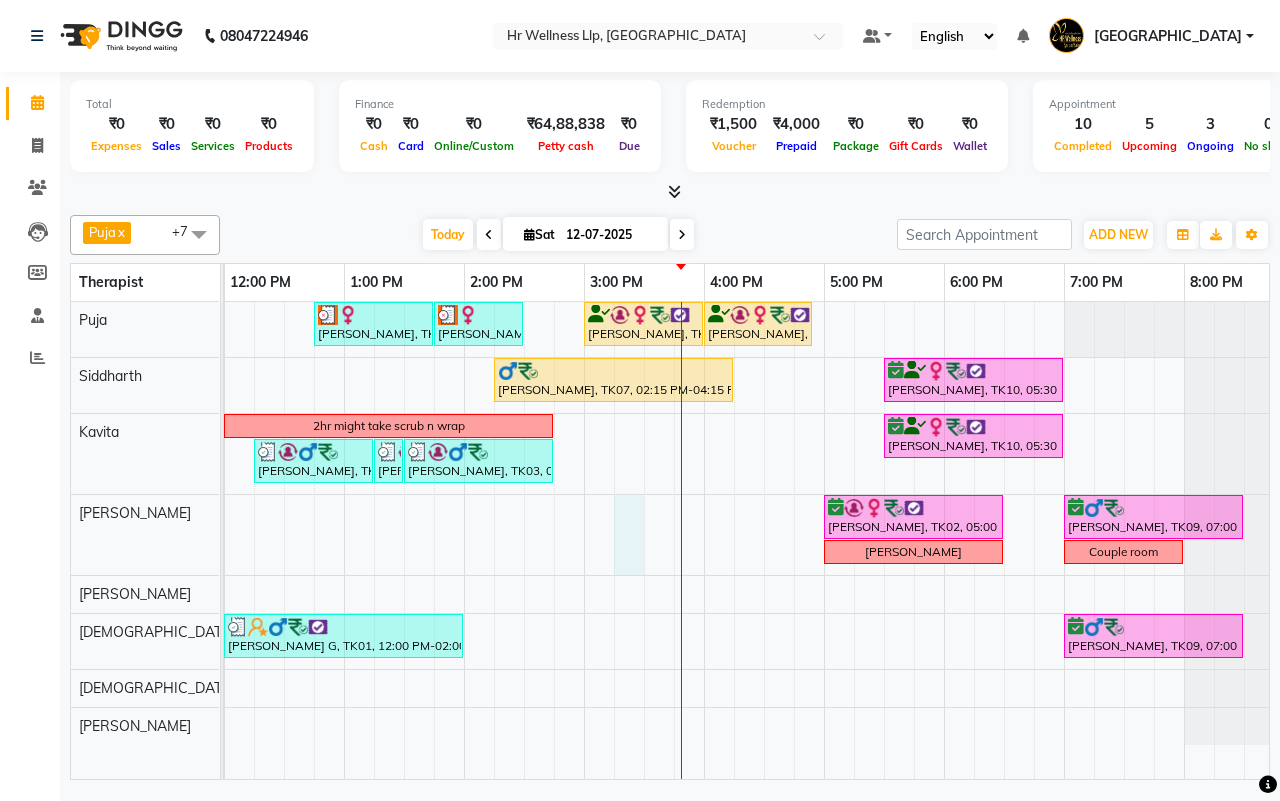 click on "Sudha Sharma, TK11, 10:00 AM-11:00 AM, Massage 60 Min     Sudha Sharma, TK11, 11:00 AM-11:40 AM, 10 mins complimentary Service     Siddhi Latey, TK08, 12:45 PM-01:45 PM, Swedish Massage 60 Min     Siddhi Latey, TK08, 01:45 PM-02:30 PM, Relaxing Head Massage     Yasmine Fidvi, TK05, 03:00 PM-04:00 PM, Massage 60 Min     Yasmine Fidvi, TK05, 04:00 PM-04:55 PM, 10 mins complimentary Service     Lokesh chinkaru, TK07, 02:15 PM-04:15 PM, Swedish Massage with Wintergreen, Bayleaf & Clove 90 Min     Petricia Mathew, TK10, 05:30 PM-07:00 PM, Massage 60 Min     Sudha Sharma, TK11, 10:00 AM-11:00 AM, Massage 60 Min     Sudha Sharma, TK11, 11:00 AM-11:40 AM, 10 mins complimentary Service  2hr might take scrub n wrap      Petricia Mathew, TK10, 05:30 PM-07:00 PM, Massage 60 Min     Mouli Gupta, TK03, 12:15 PM-01:15 PM, Massage 60 Min     Mouli Gupta, TK03, 01:15 PM-01:25 PM, 10 mins complimentary Service     Mouli Gupta, TK03, 01:30 PM-02:45 PM, Massage 60 Min          Monali Nagpure   Couple room" at bounding box center (524, 540) 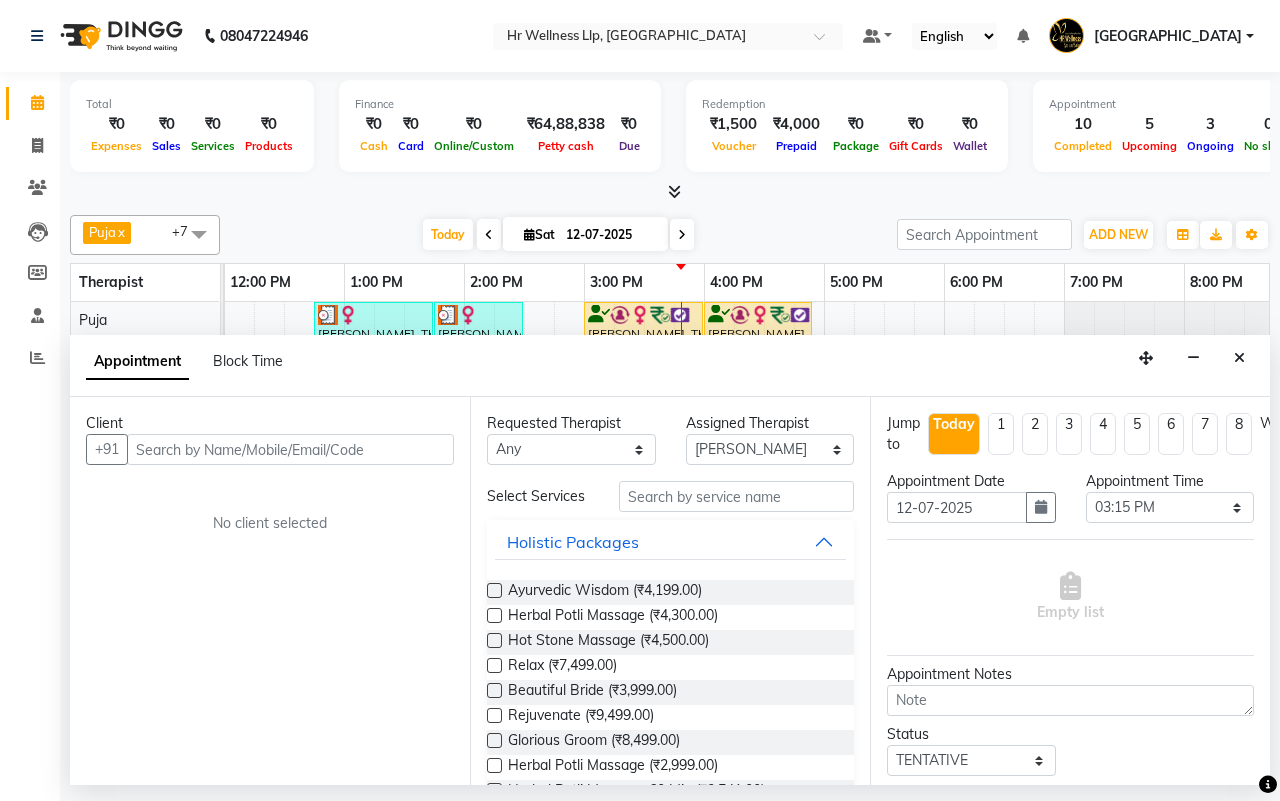 click at bounding box center (290, 449) 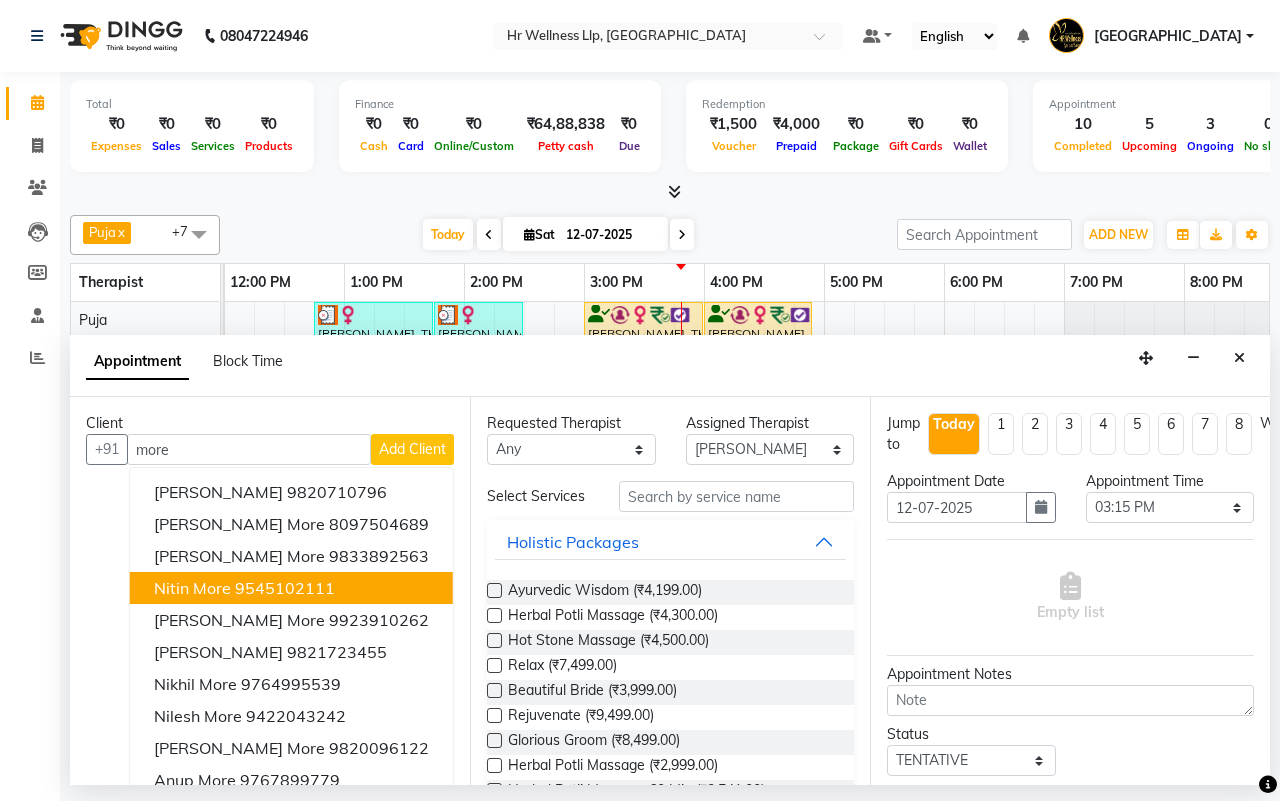 scroll, scrollTop: 20, scrollLeft: 0, axis: vertical 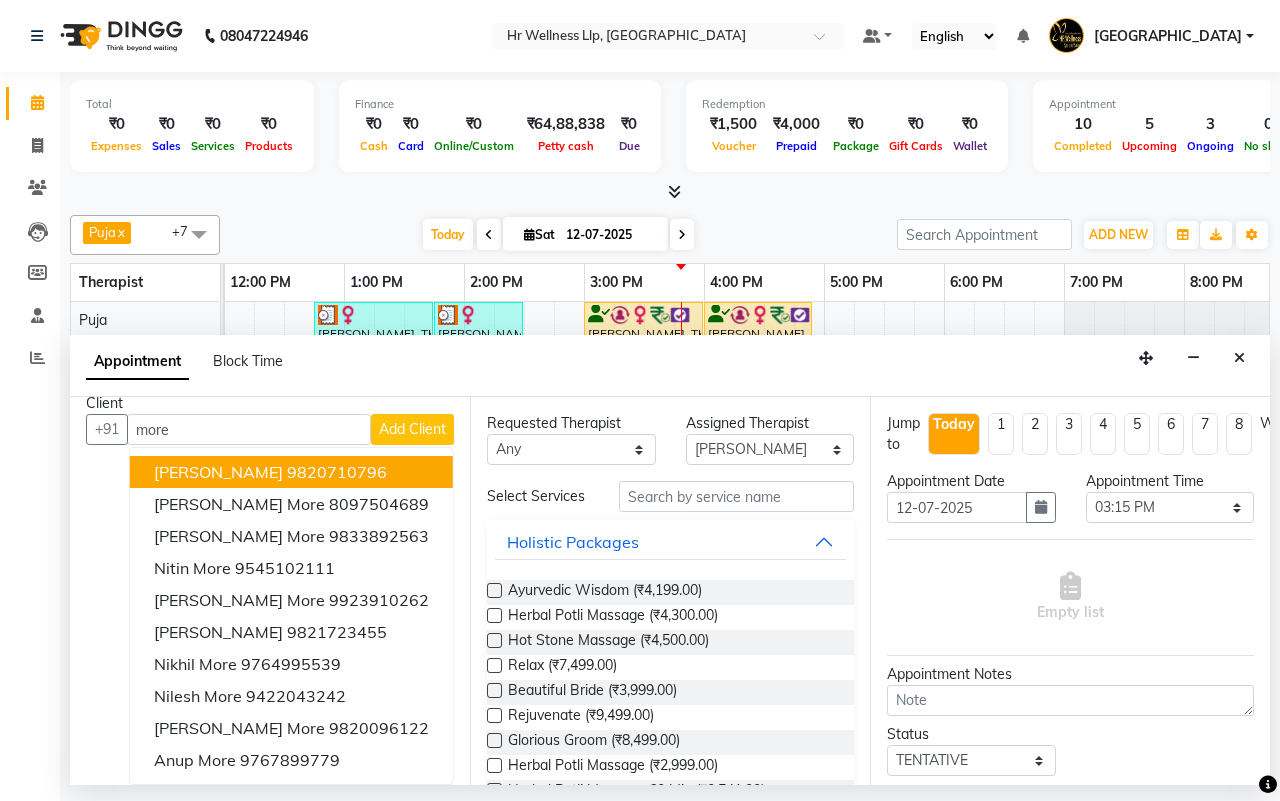 click on "more" at bounding box center [249, 429] 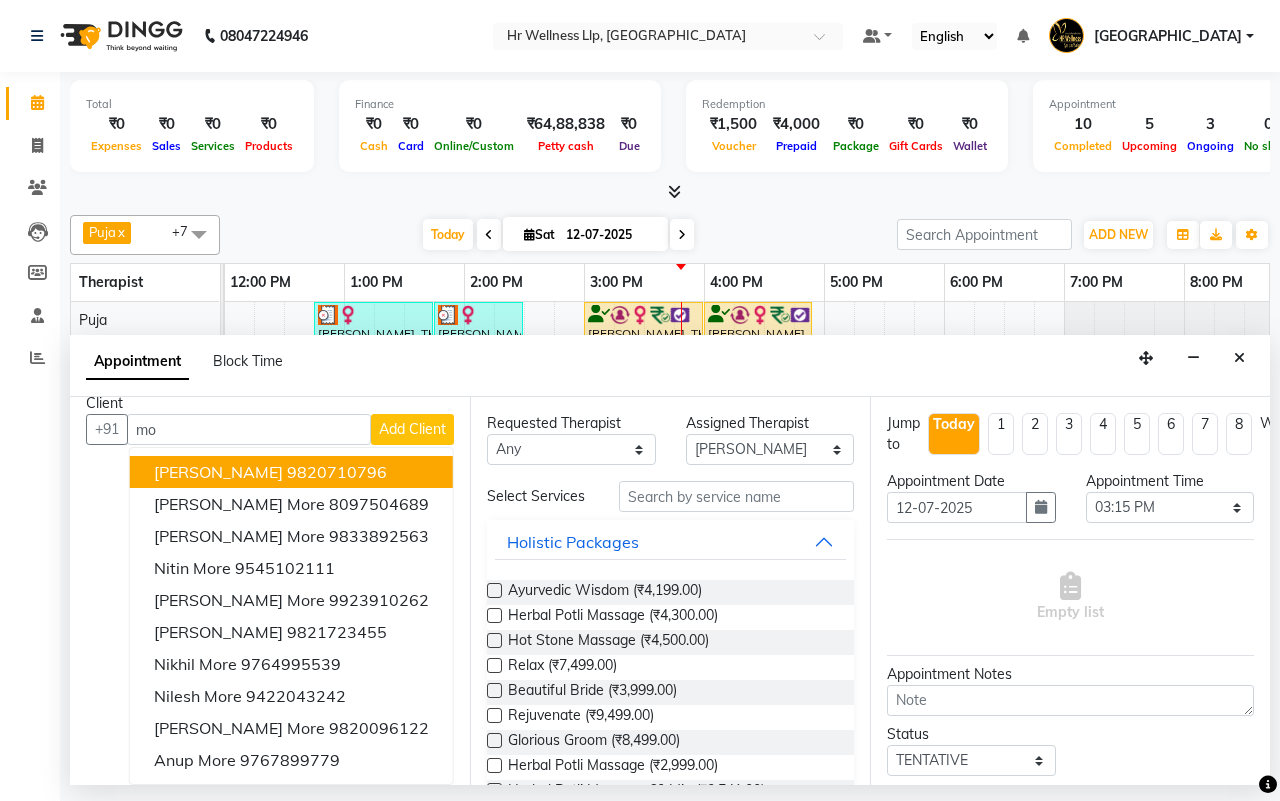 type on "m" 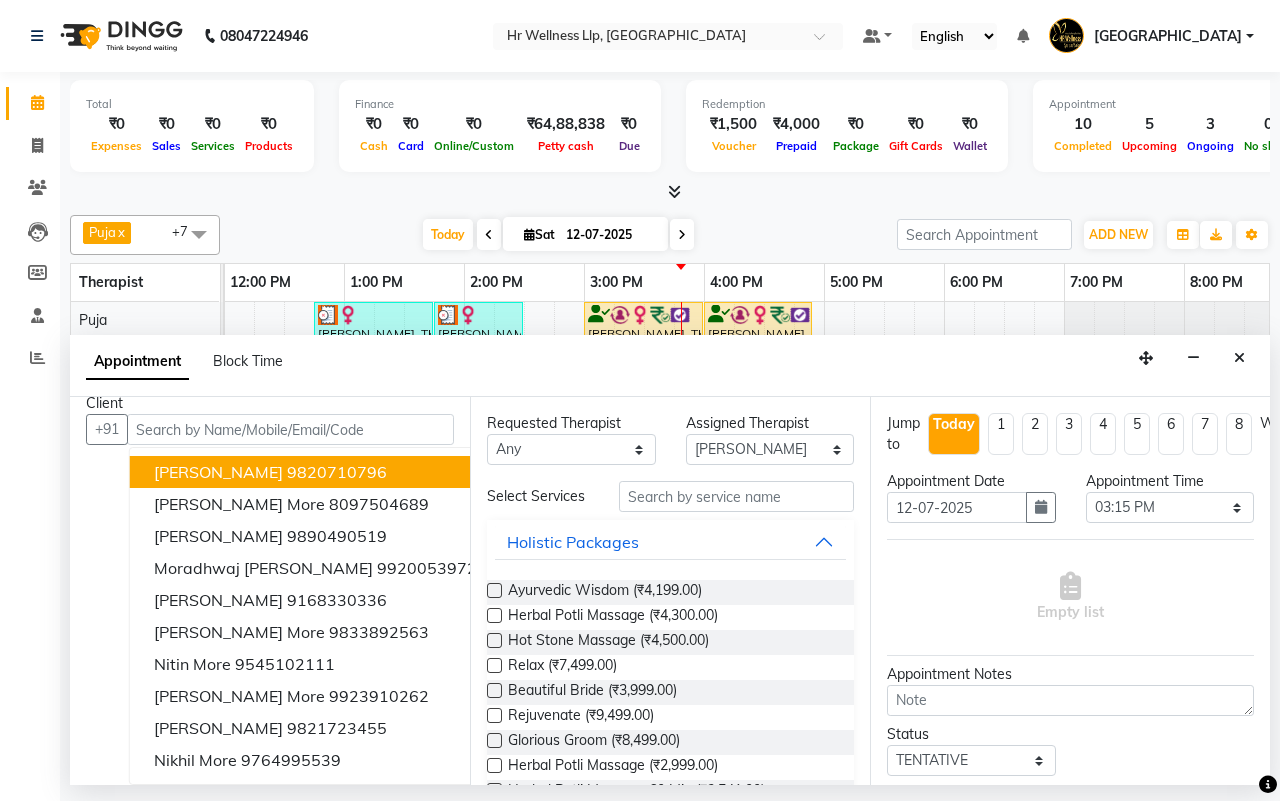 scroll, scrollTop: 0, scrollLeft: 0, axis: both 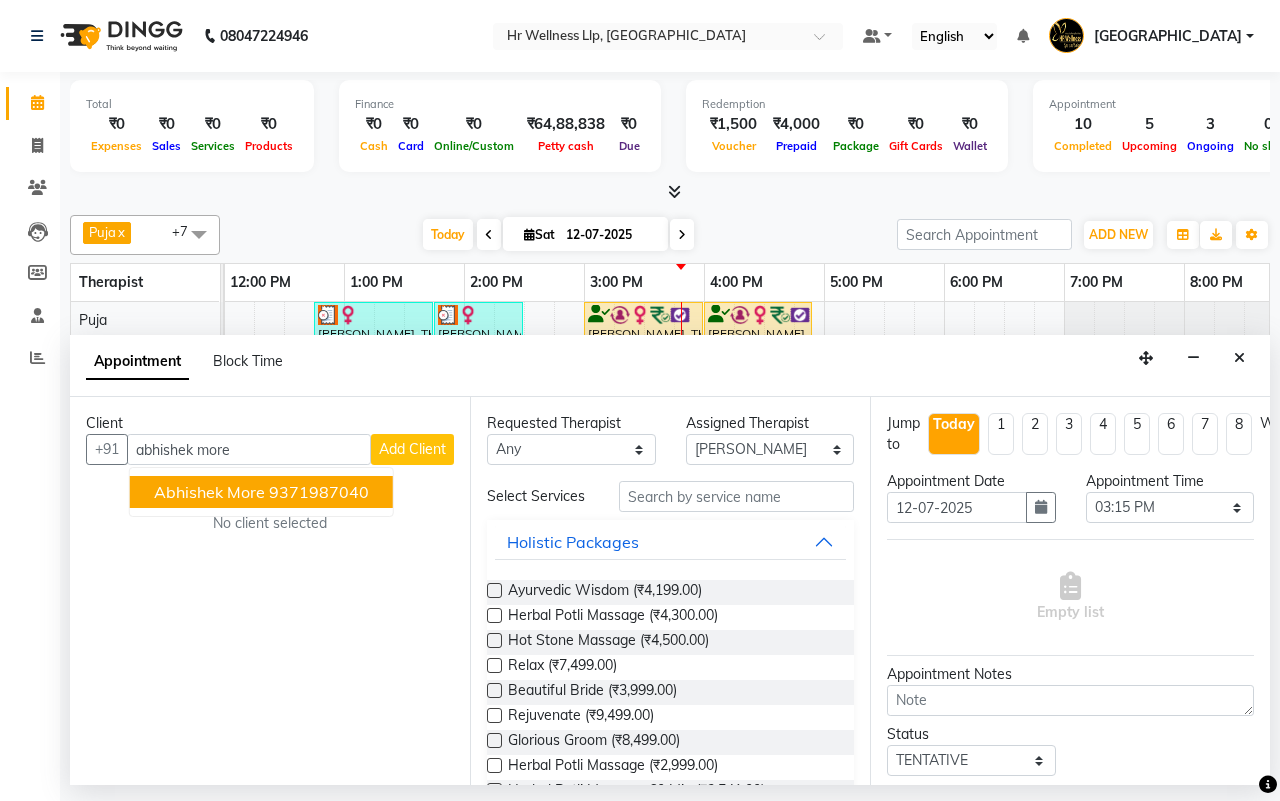 click on "Abhishek More" at bounding box center [209, 492] 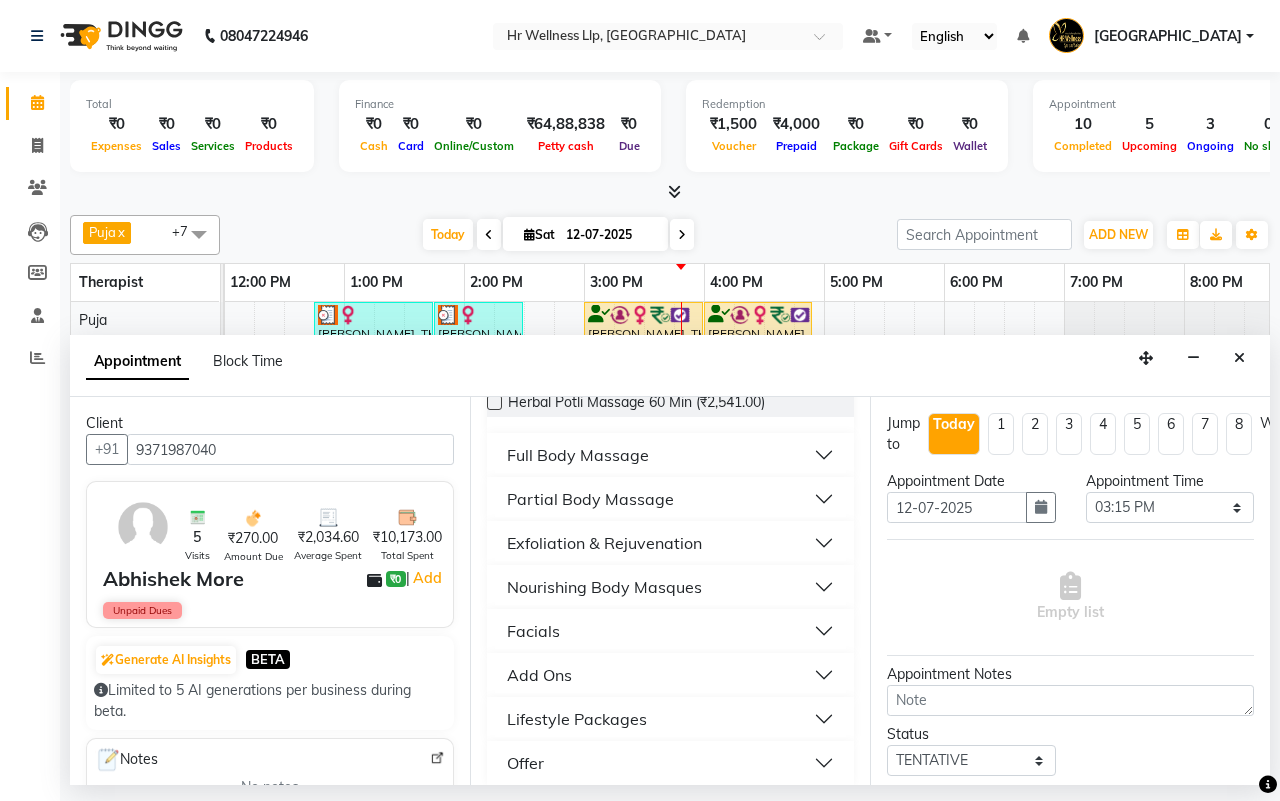 scroll, scrollTop: 413, scrollLeft: 0, axis: vertical 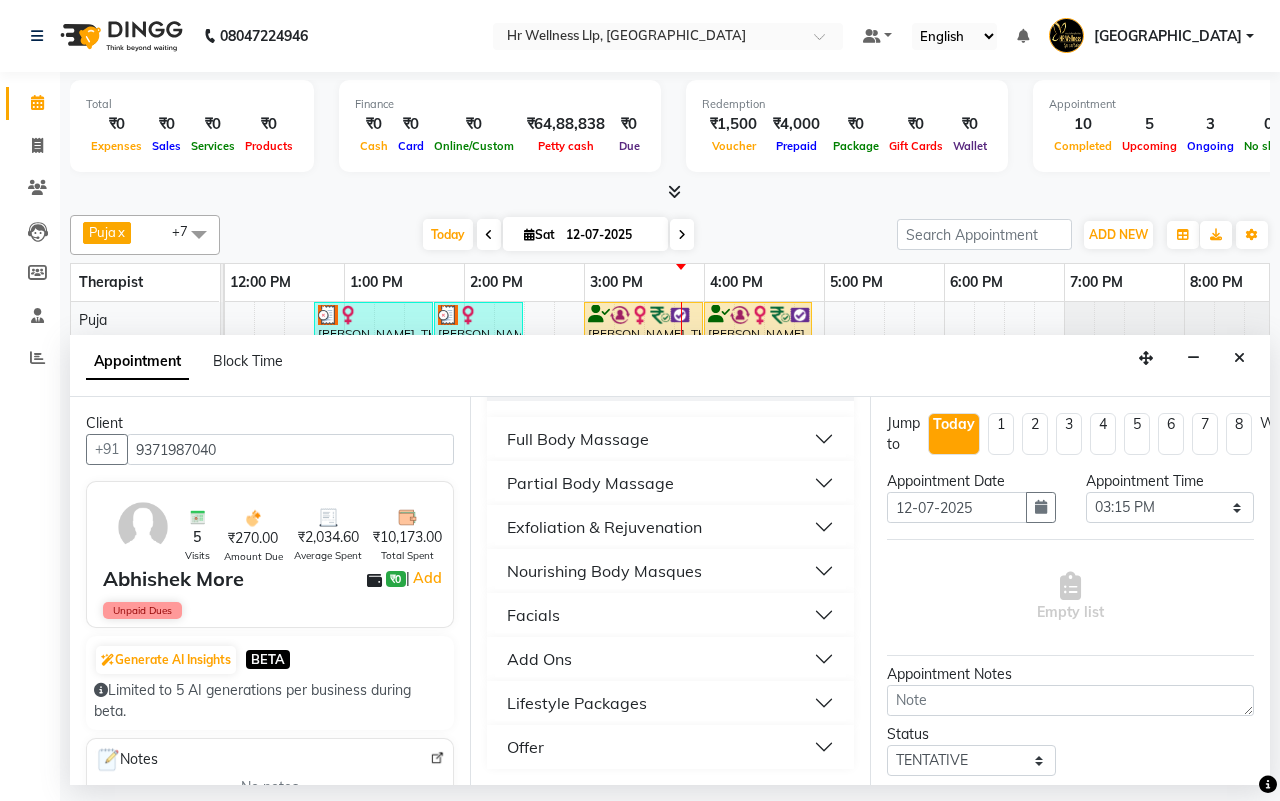 type on "9371987040" 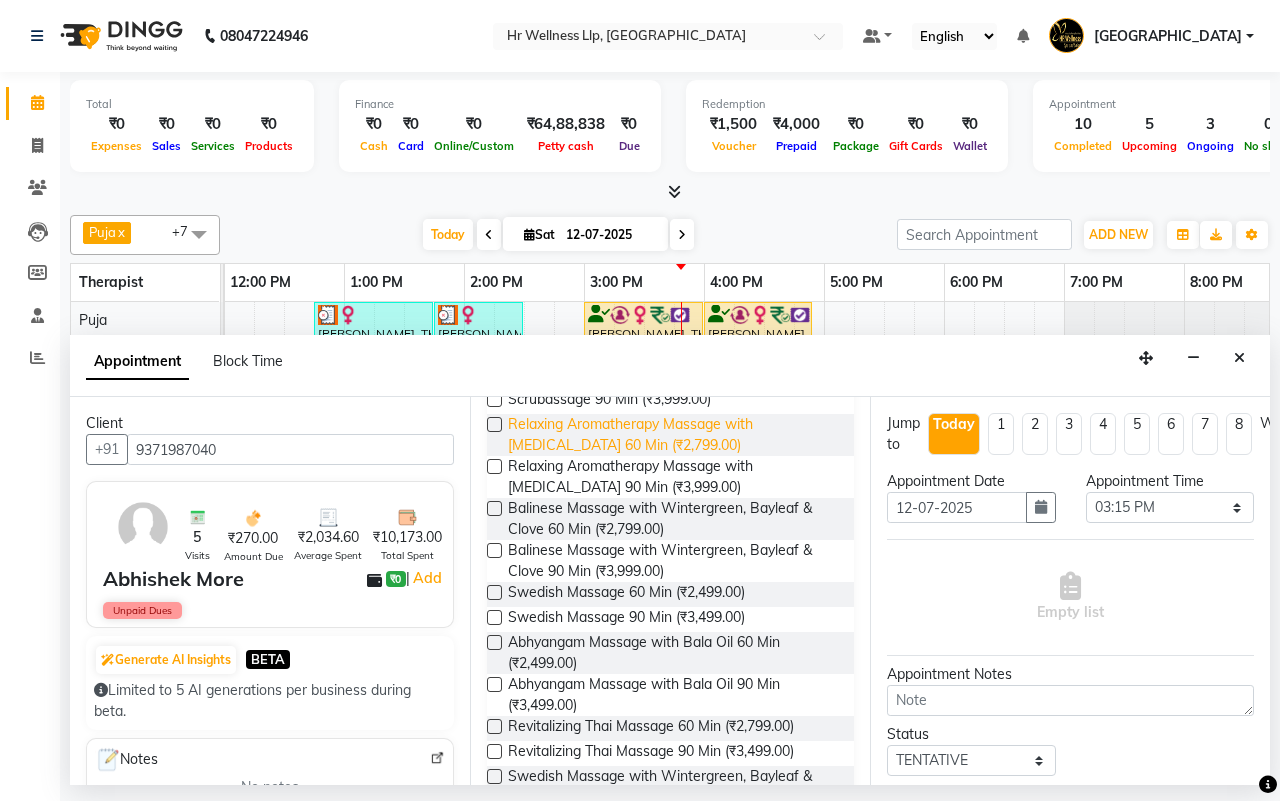 scroll, scrollTop: 663, scrollLeft: 0, axis: vertical 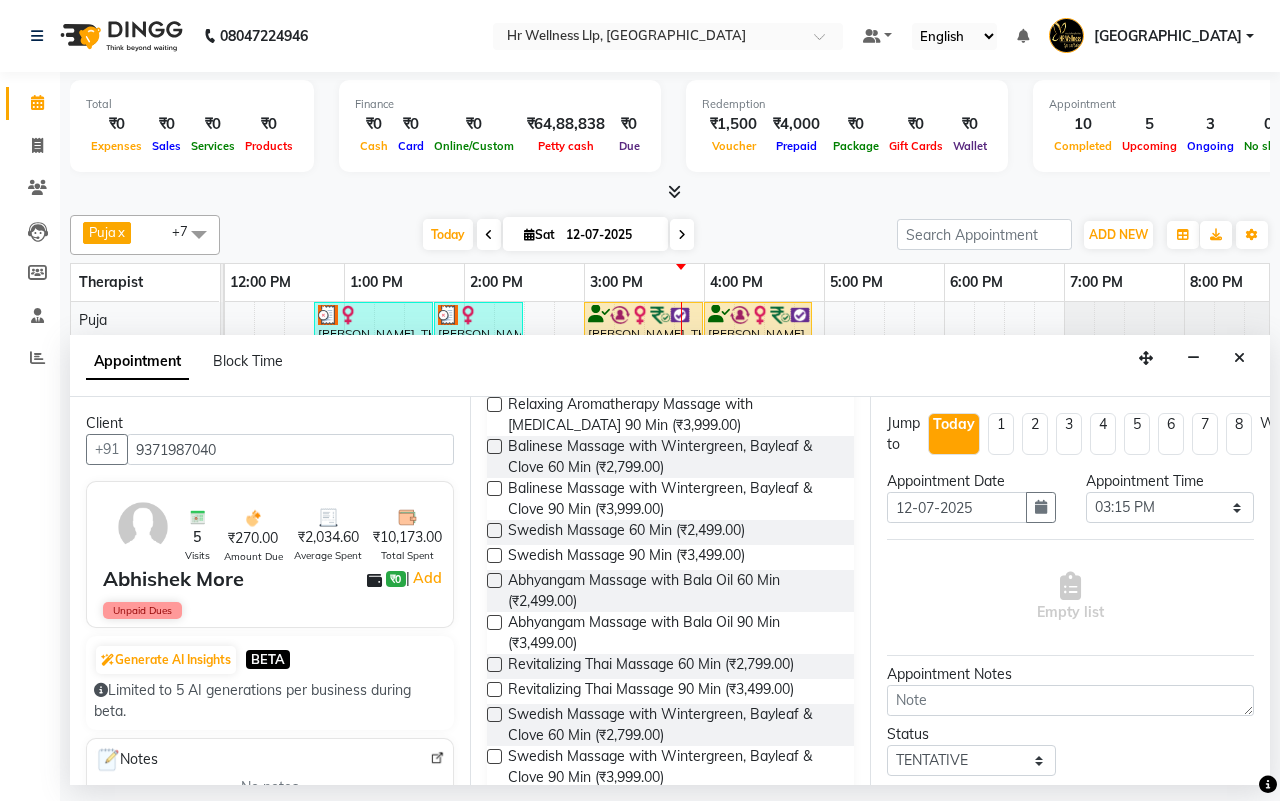 click at bounding box center [494, 756] 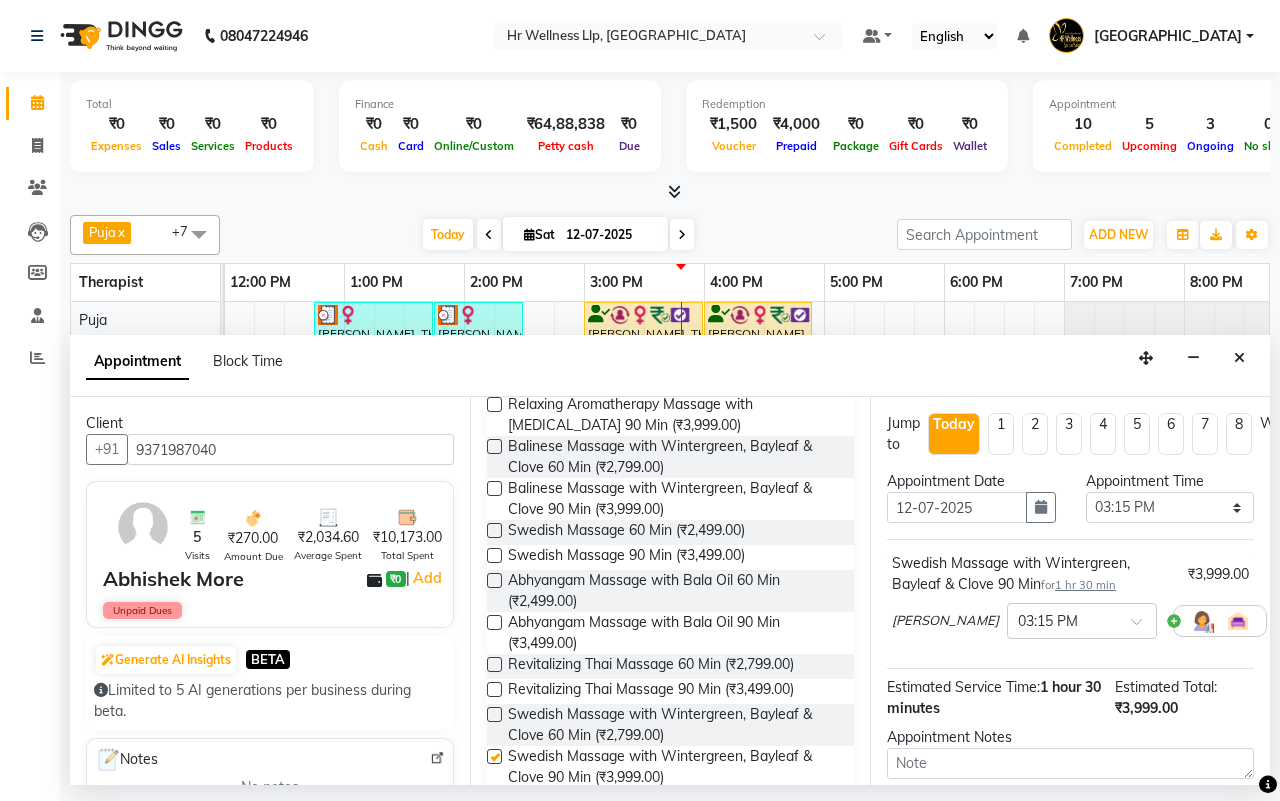 checkbox on "false" 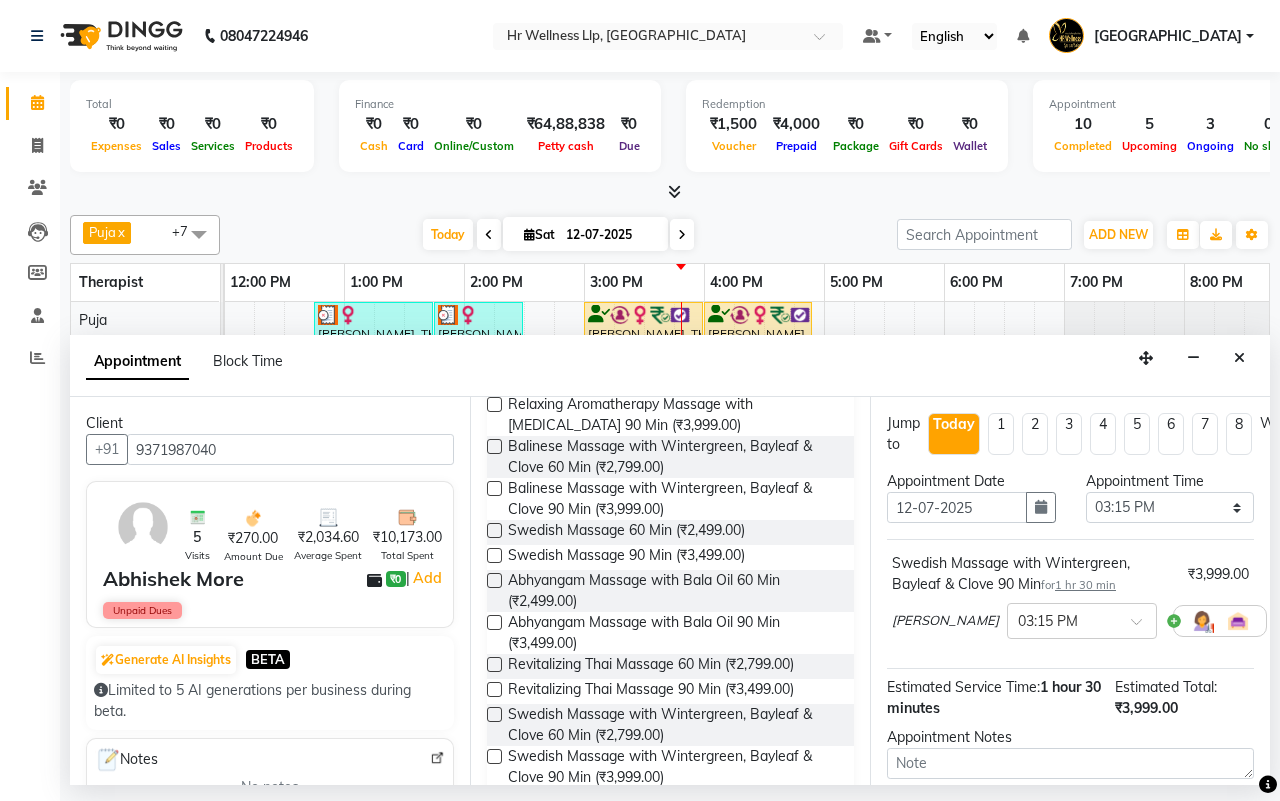 scroll, scrollTop: 200, scrollLeft: 0, axis: vertical 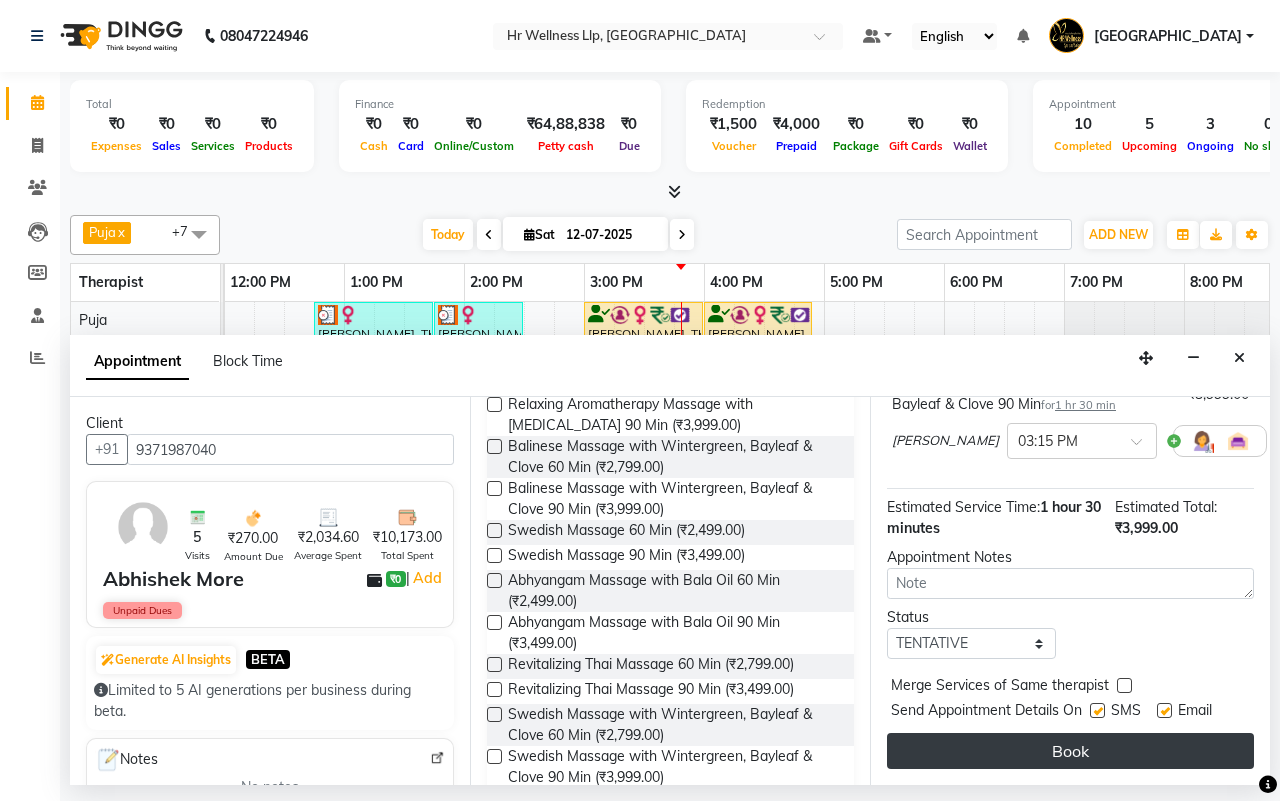 click on "Book" at bounding box center (1070, 751) 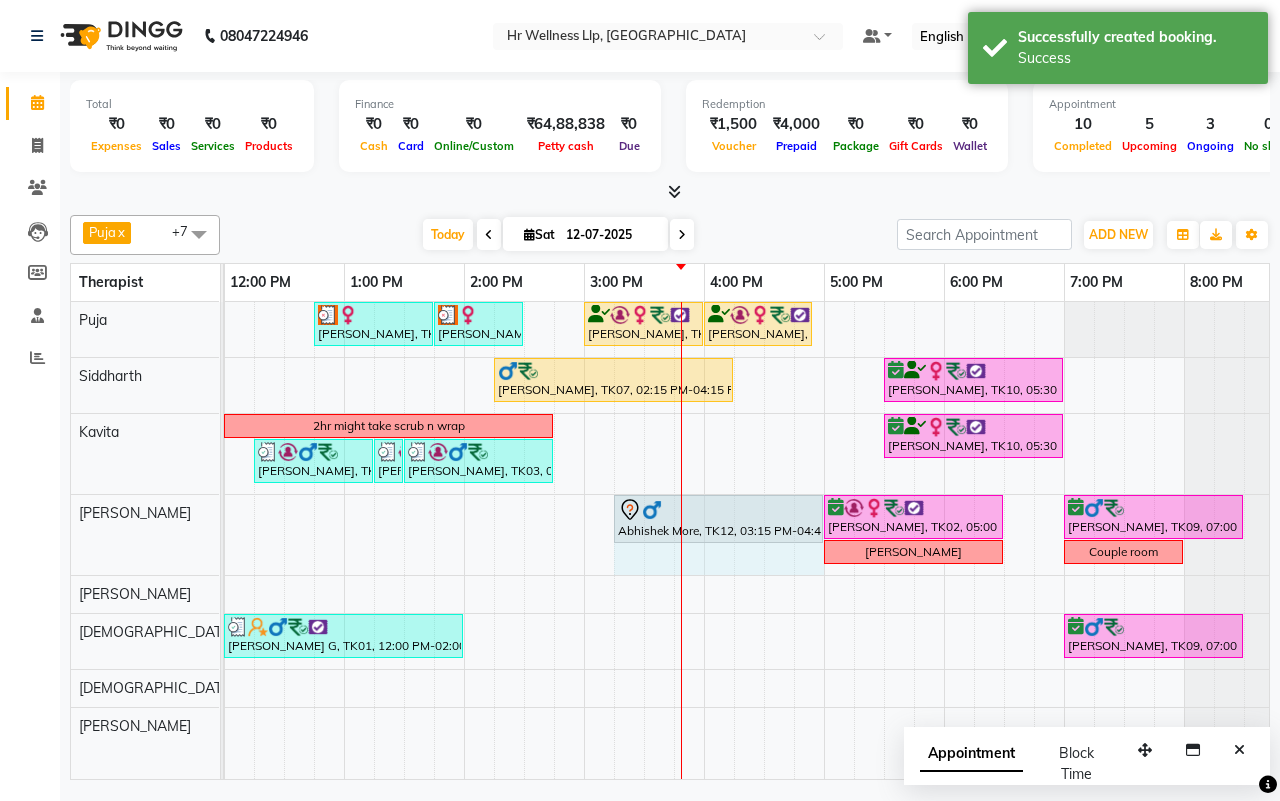 click on "Abhishek More, TK12, 03:15 PM-04:45 PM, Swedish Massage with Wintergreen, Bayleaf & Clove 90 Min     Bella Pai, TK02, 05:00 PM-06:30 PM, Swedish Massage with Wintergreen, Bayleaf & Clove 60 Min     Rohit Gupta., TK09, 07:00 PM-08:30 PM, Swedish Massage 60 Min  Monali Nagpure   Couple room              Abhishek More, TK12, 03:15 PM-04:45 PM, Swedish Massage with Wintergreen, Bayleaf & Clove 90 Min" at bounding box center [-256, 535] 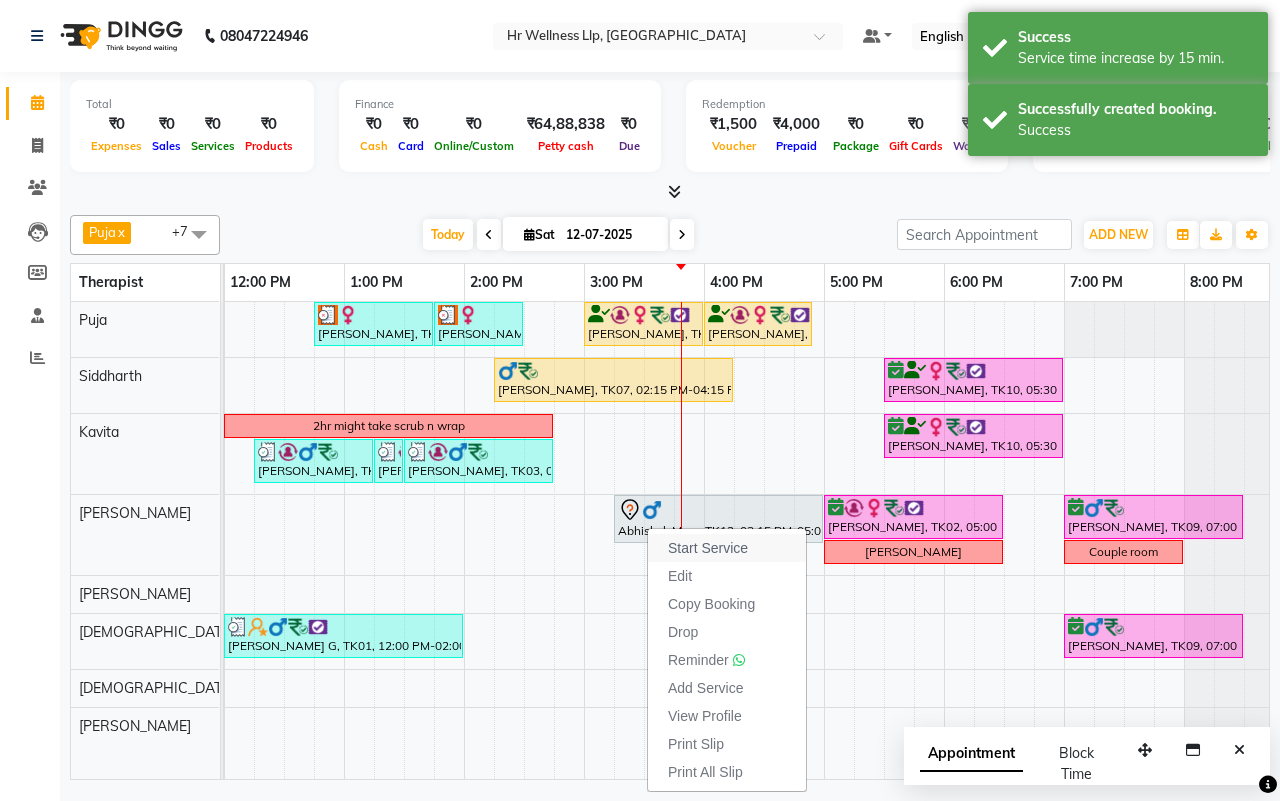 click on "Start Service" at bounding box center (708, 548) 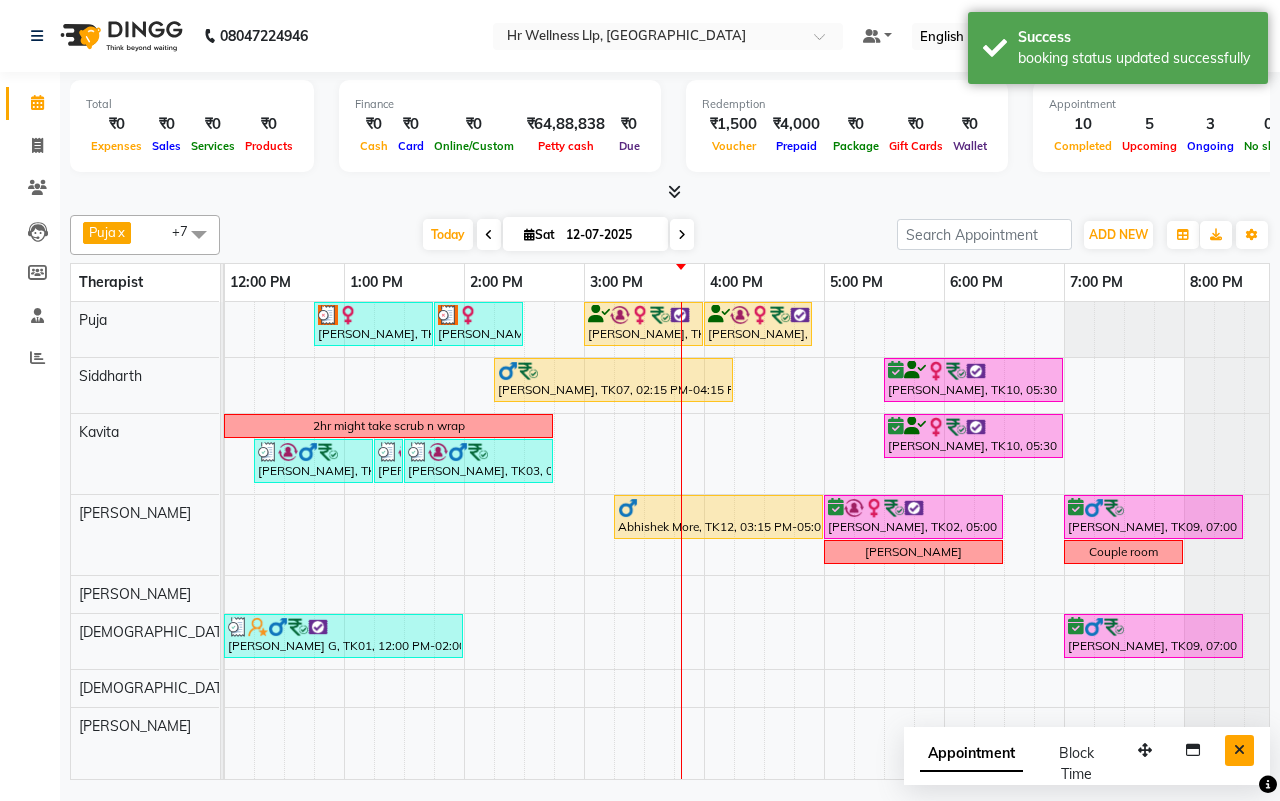 click at bounding box center (1239, 750) 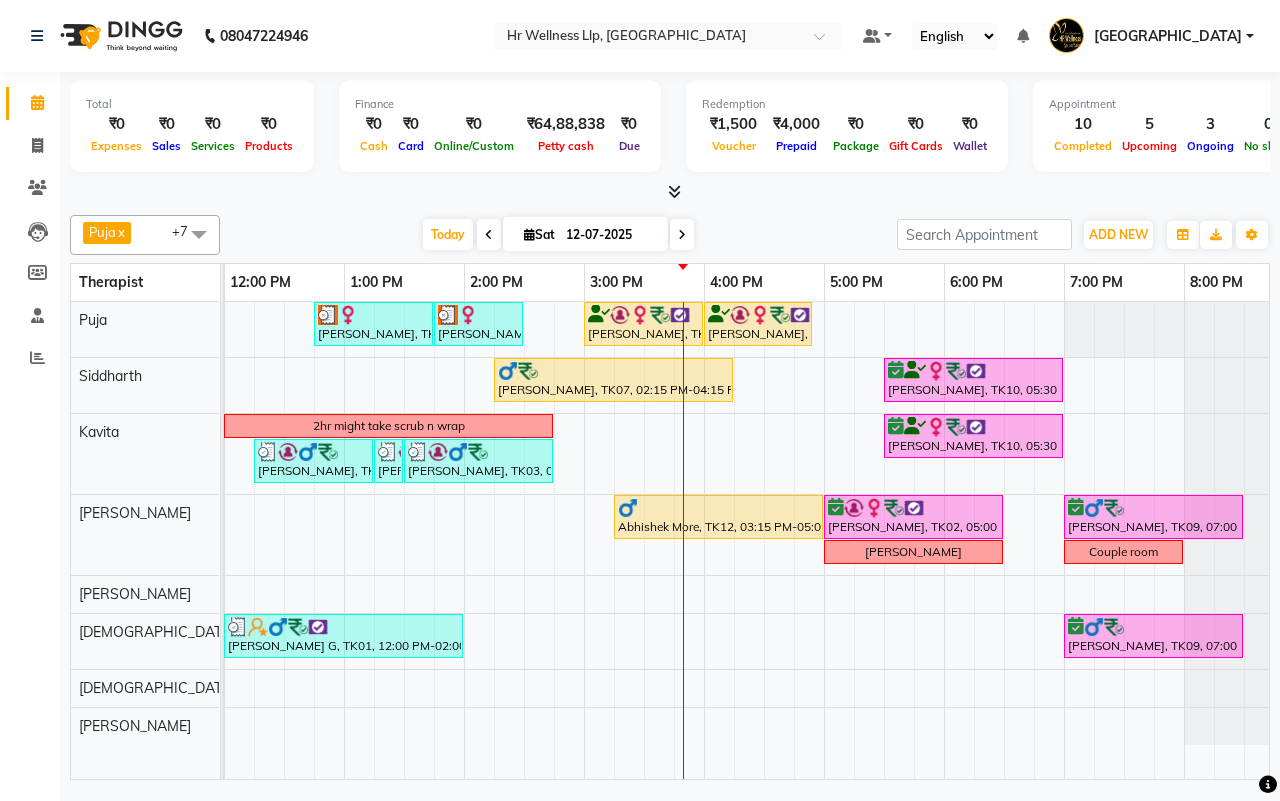click on "[DATE]  [DATE]" at bounding box center [558, 235] 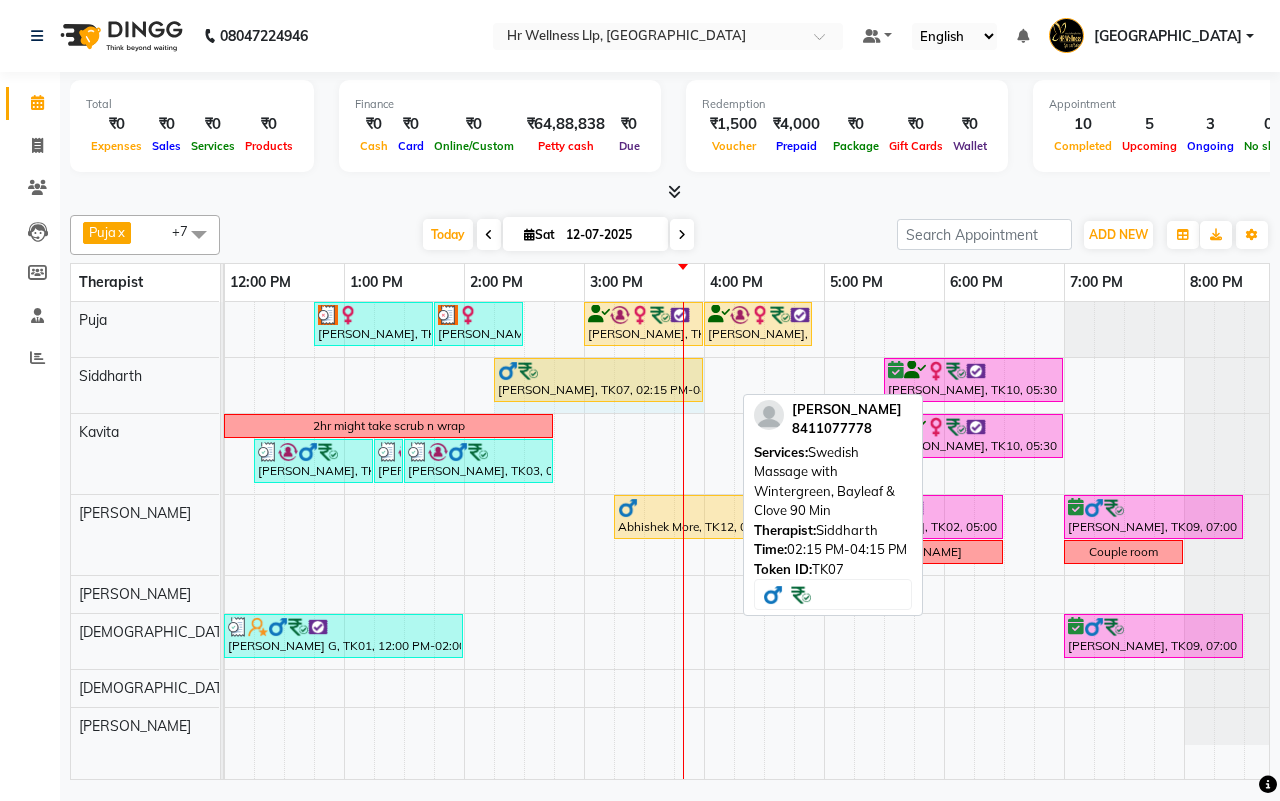 drag, startPoint x: 732, startPoint y: 371, endPoint x: 698, endPoint y: 376, distance: 34.36568 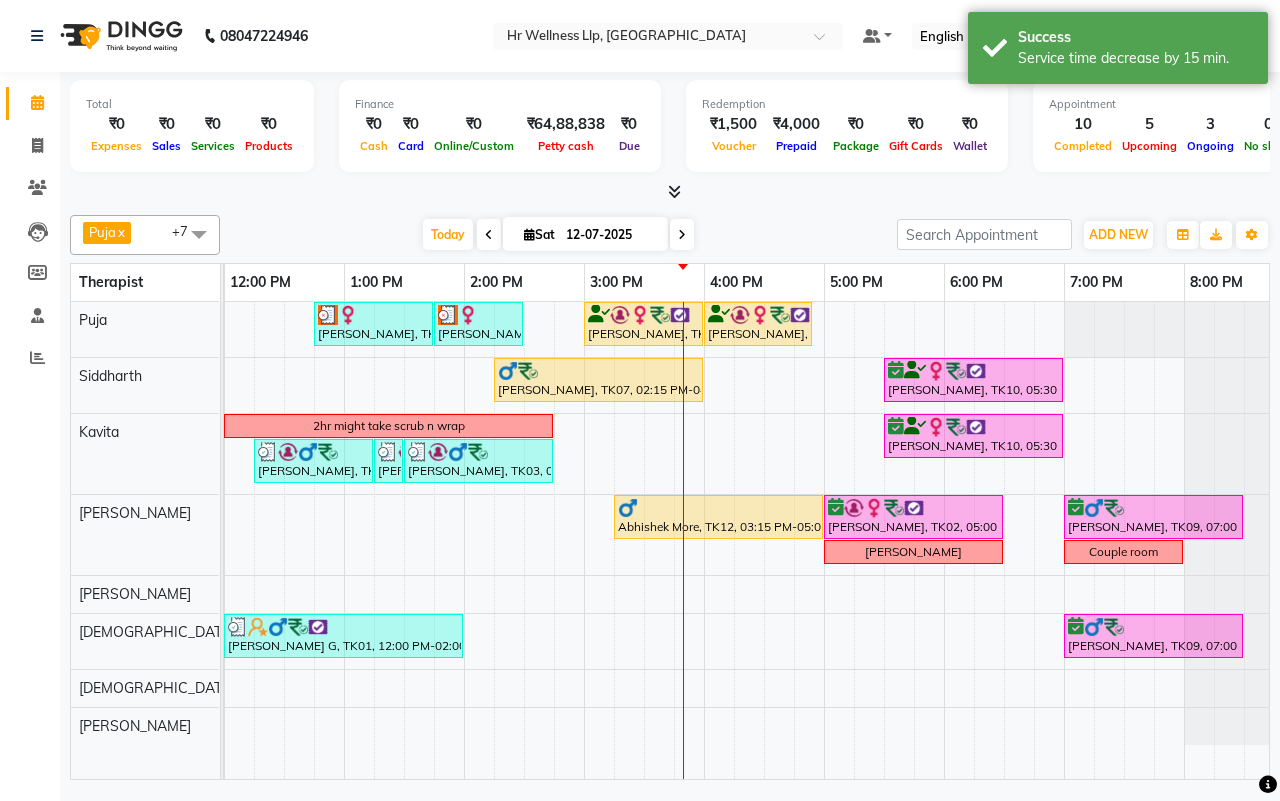click on "[DATE]  [DATE]" at bounding box center (558, 235) 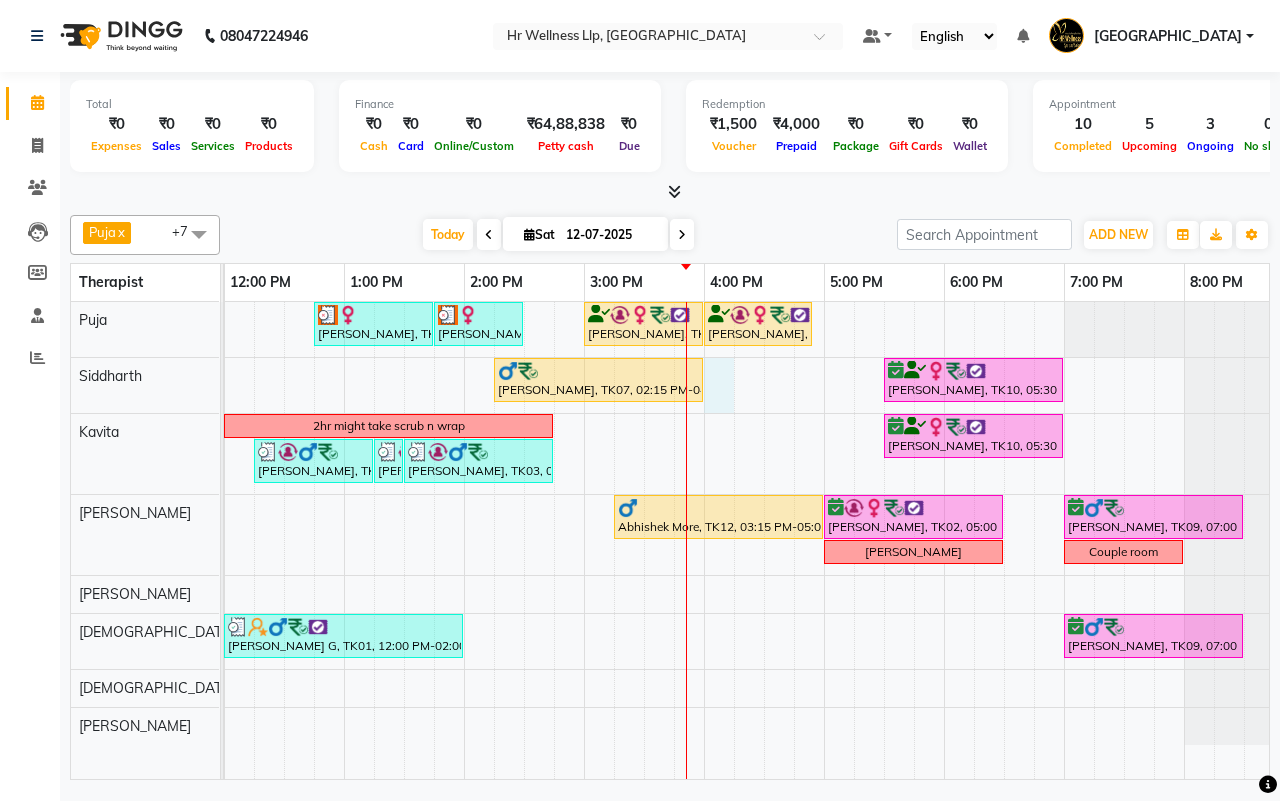 click on "Sudha Sharma, TK11, 10:00 AM-11:00 AM, Massage 60 Min     Sudha Sharma, TK11, 11:00 AM-11:40 AM, 10 mins complimentary Service     Siddhi Latey, TK08, 12:45 PM-01:45 PM, Swedish Massage 60 Min     Siddhi Latey, TK08, 01:45 PM-02:30 PM, Relaxing Head Massage     Yasmine Fidvi, TK05, 03:00 PM-04:00 PM, Massage 60 Min     Yasmine Fidvi, TK05, 04:00 PM-04:55 PM, 10 mins complimentary Service     Lokesh chinkaru, TK07, 02:15 PM-04:00 PM, Swedish Massage with Wintergreen, Bayleaf & Clove 90 Min     Petricia Mathew, TK10, 05:30 PM-07:00 PM, Massage 60 Min     Sudha Sharma, TK11, 10:00 AM-11:00 AM, Massage 60 Min     Sudha Sharma, TK11, 11:00 AM-11:40 AM, 10 mins complimentary Service  2hr might take scrub n wrap      Petricia Mathew, TK10, 05:30 PM-07:00 PM, Massage 60 Min     Mouli Gupta, TK03, 12:15 PM-01:15 PM, Massage 60 Min     Mouli Gupta, TK03, 01:15 PM-01:25 PM, 10 mins complimentary Service     Mouli Gupta, TK03, 01:30 PM-02:45 PM, Massage 60 Min              Monali Nagpure   Couple room" at bounding box center [524, 540] 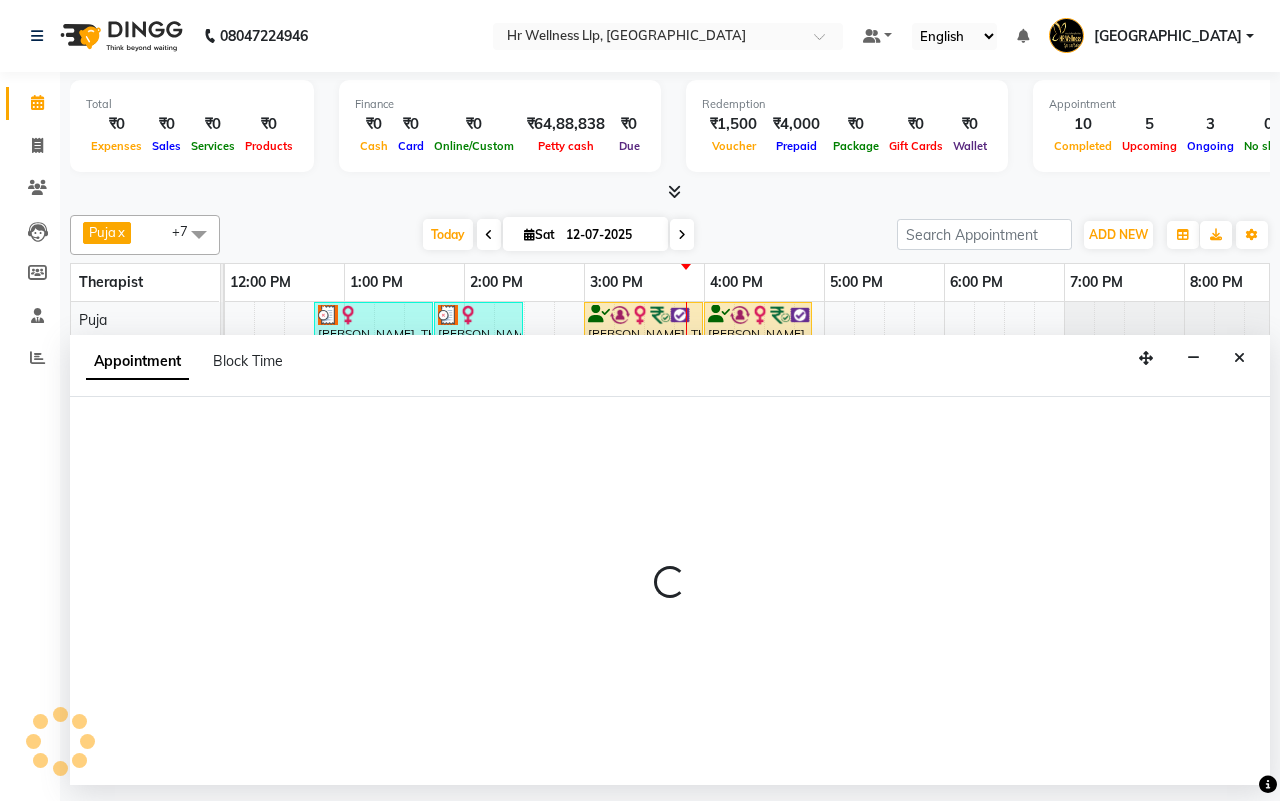 select on "16489" 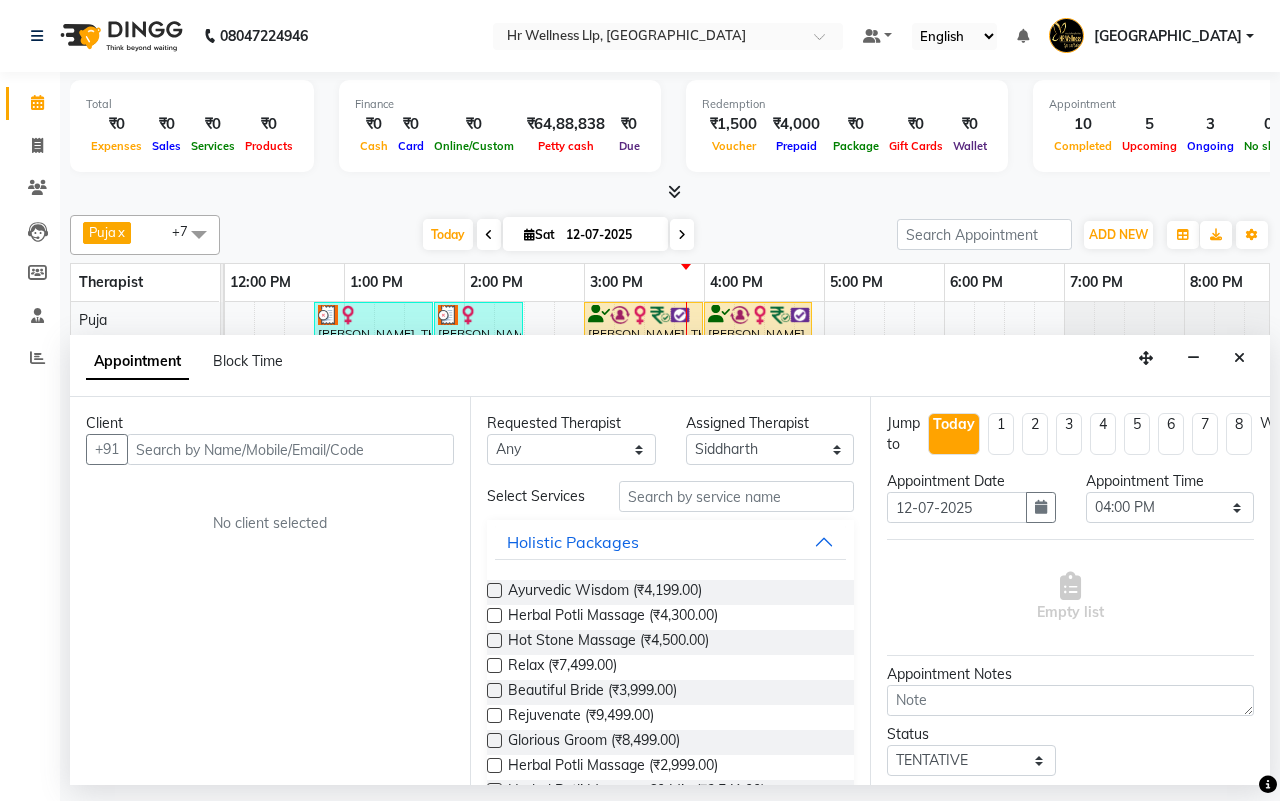 click at bounding box center [290, 449] 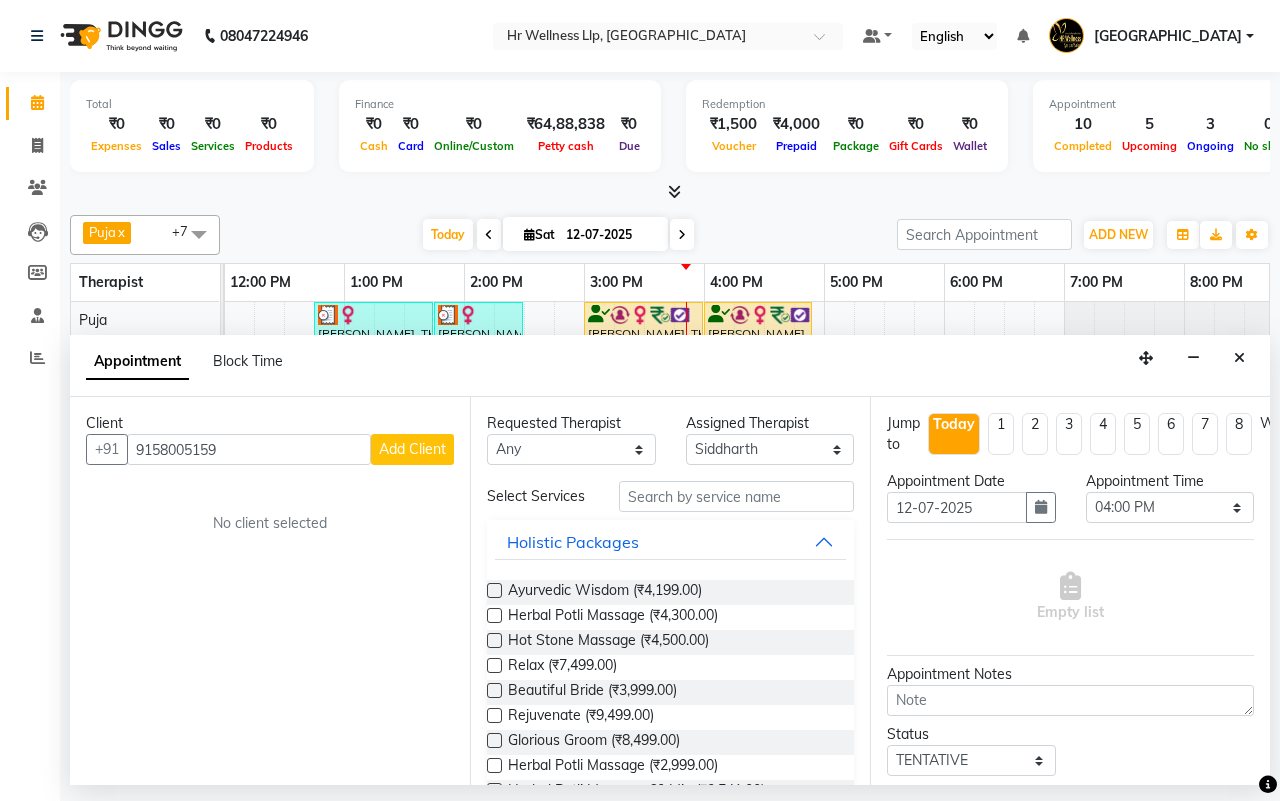 type on "9158005159" 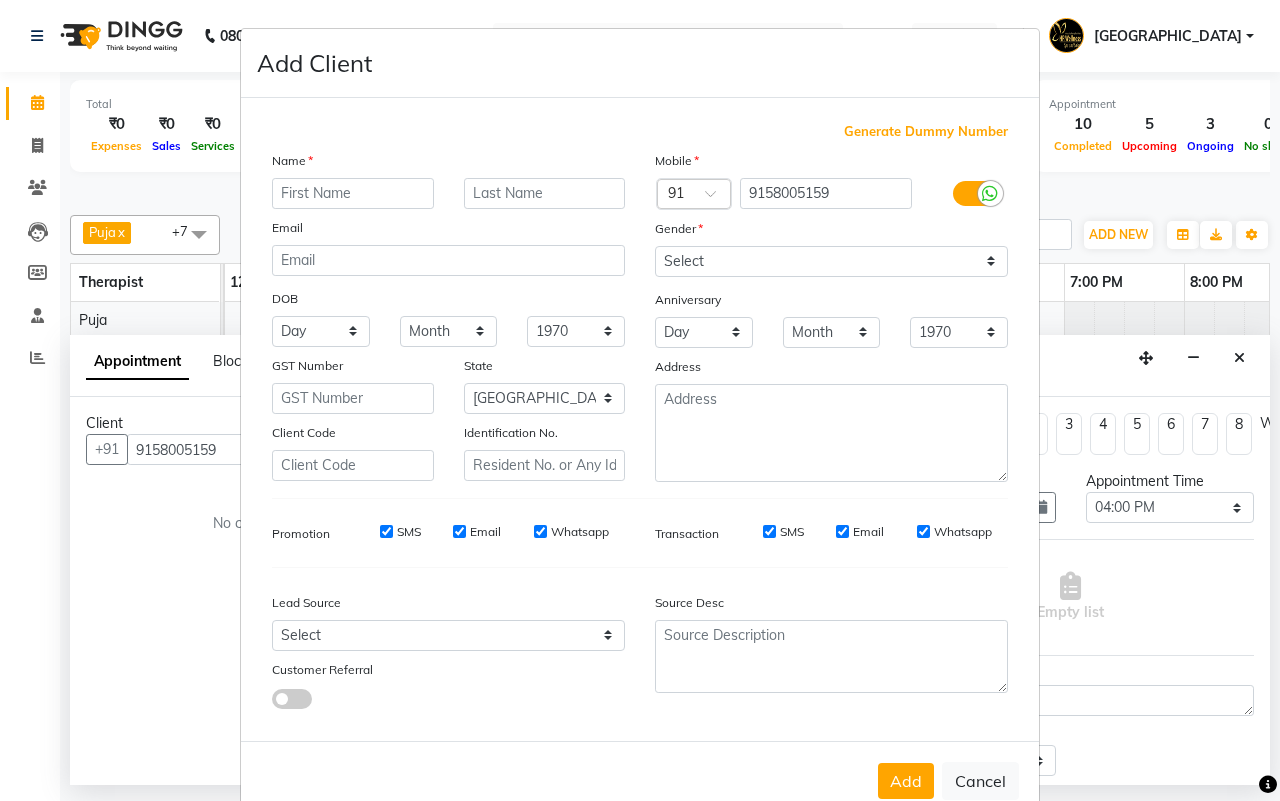 click at bounding box center [353, 193] 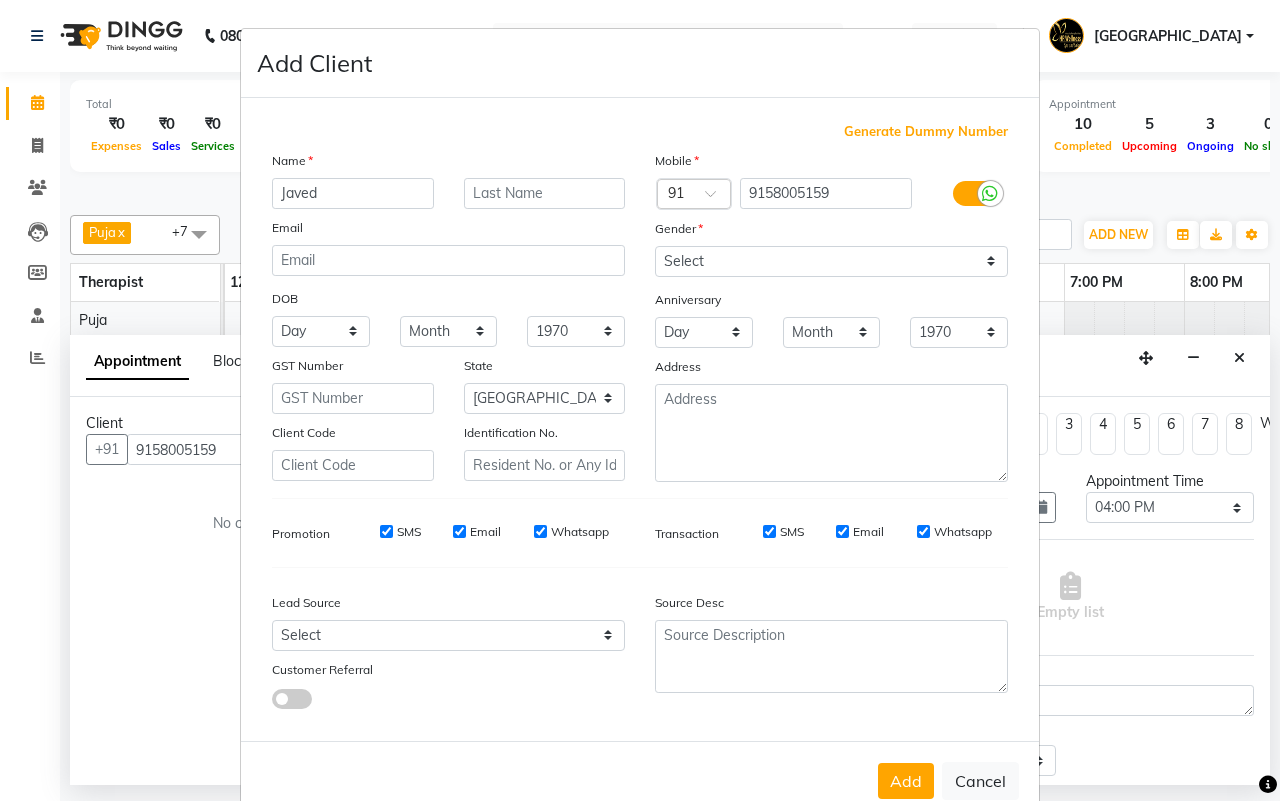 type on "Javed" 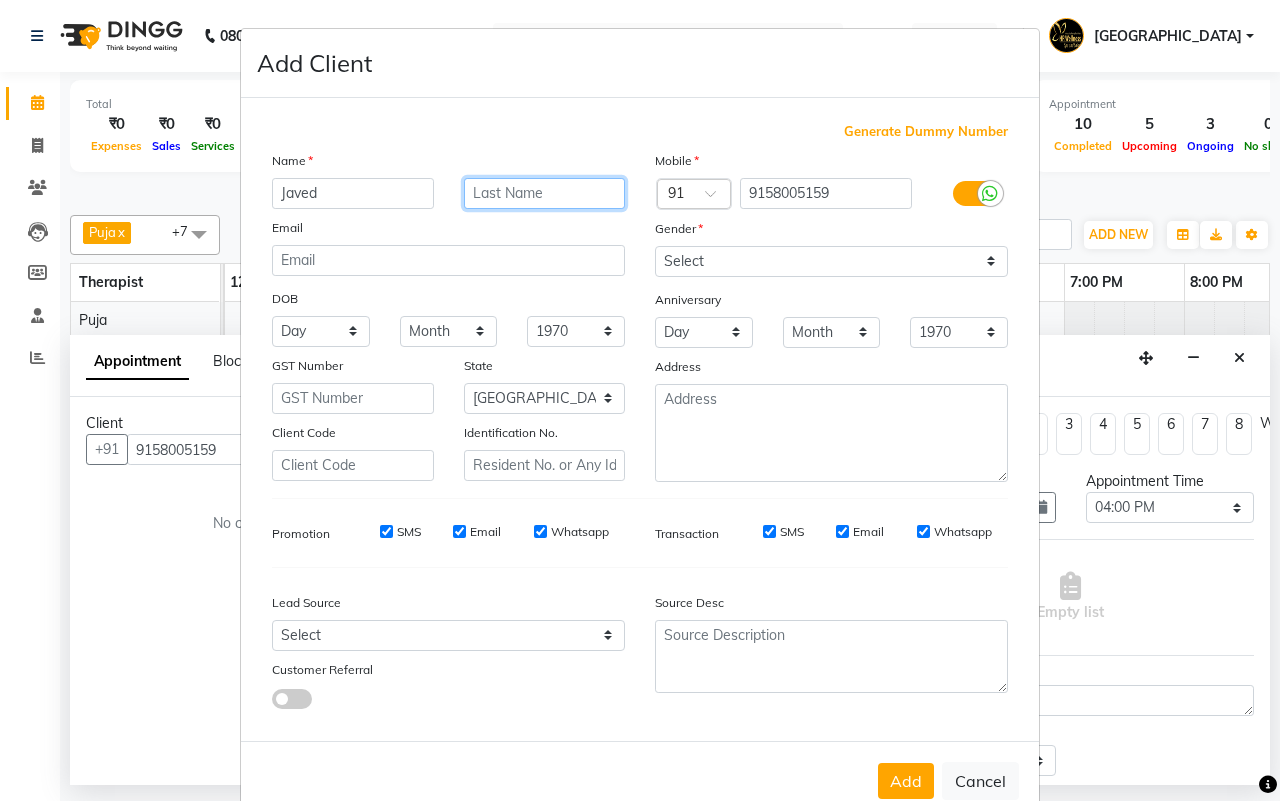 click at bounding box center (545, 193) 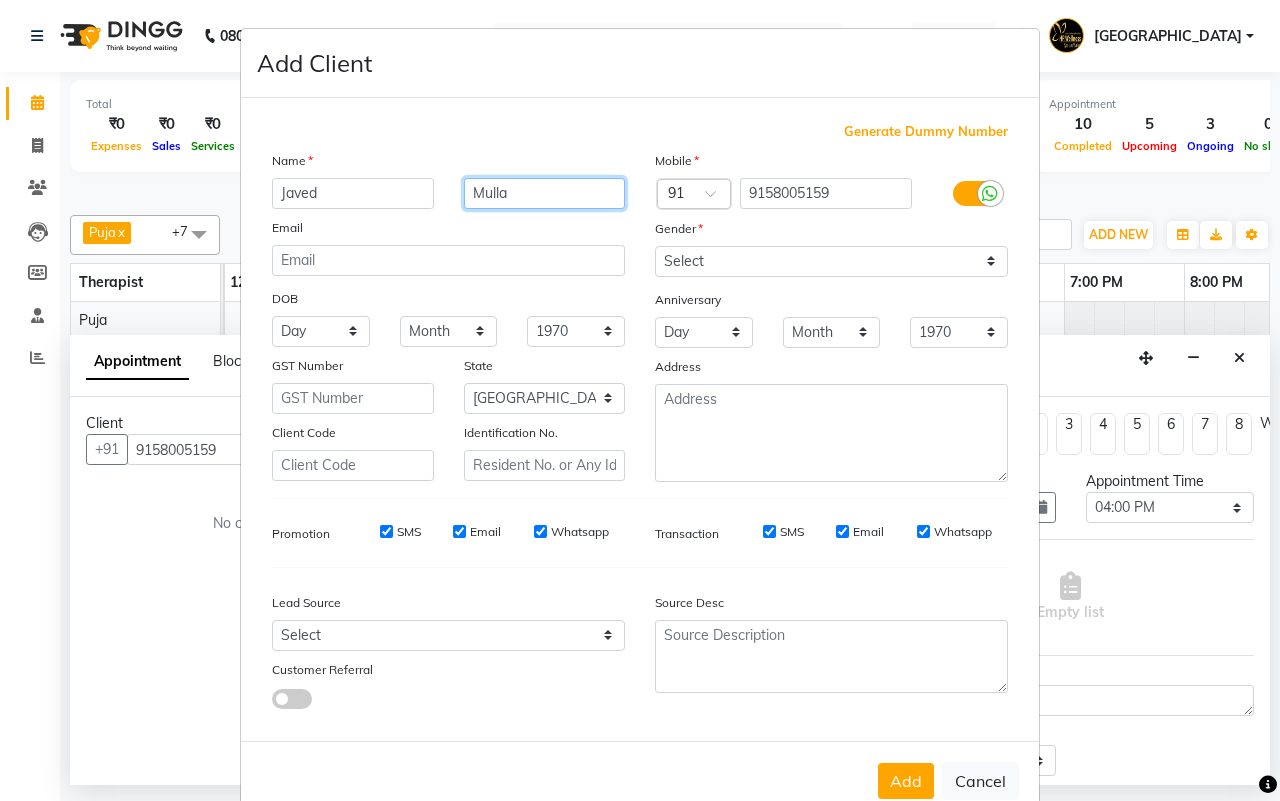 type on "Mulla" 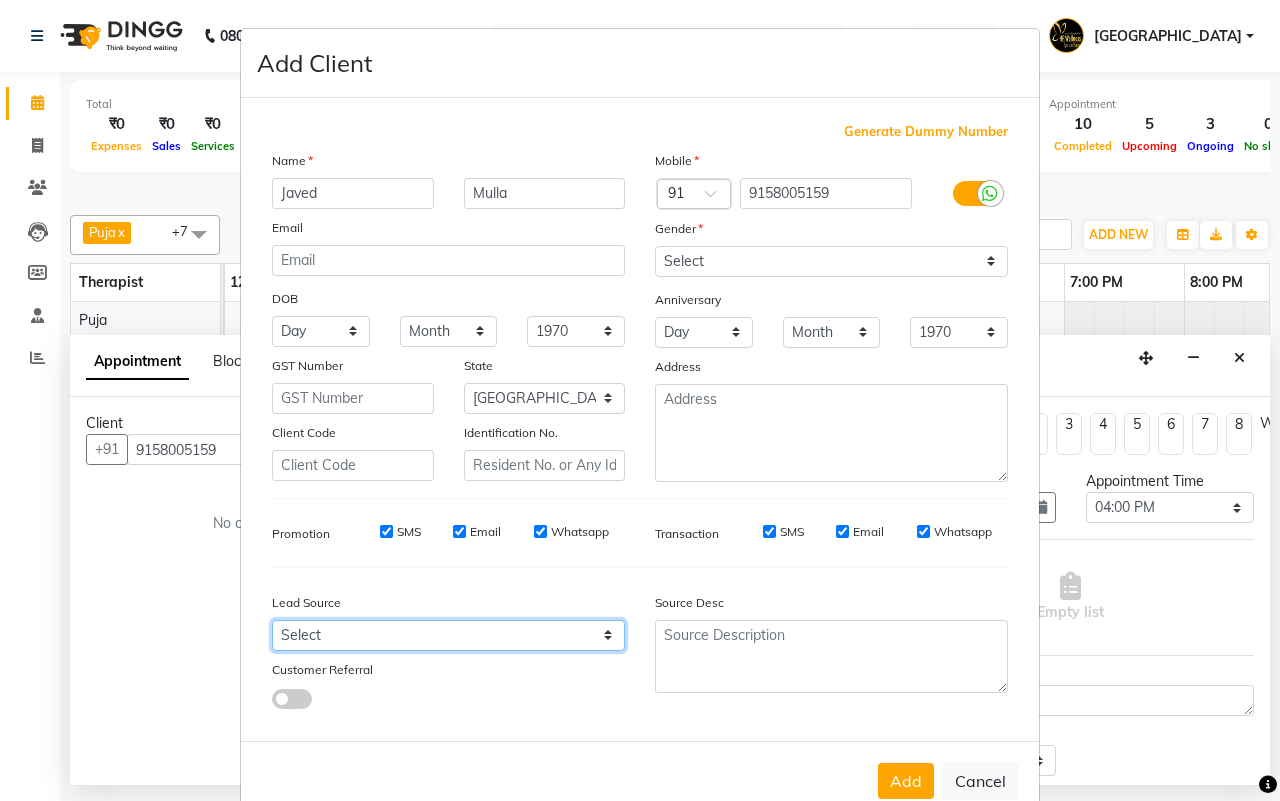 click on "Select Walk-in Referral Internet Friend Word of Mouth Advertisement Facebook JustDial Google Other Instagram  YouTube  WhatsApp" at bounding box center [448, 635] 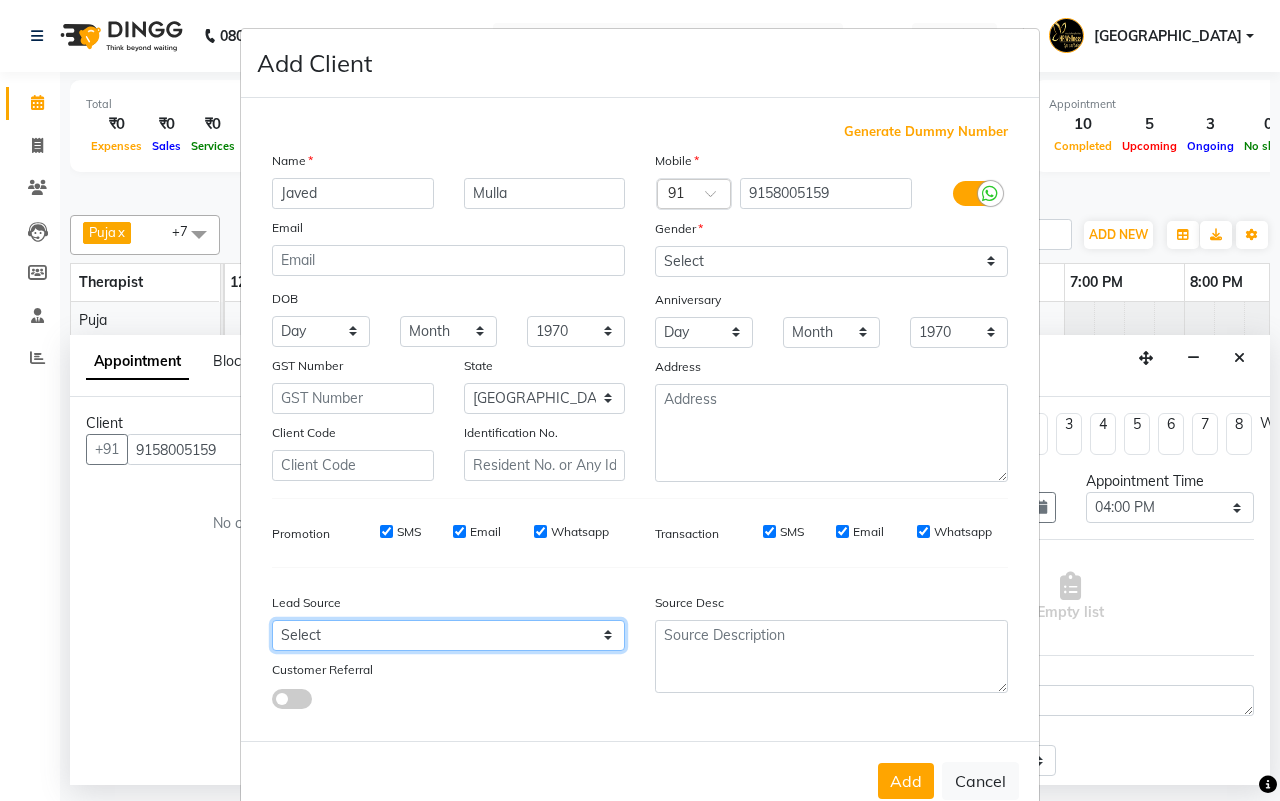select on "25705" 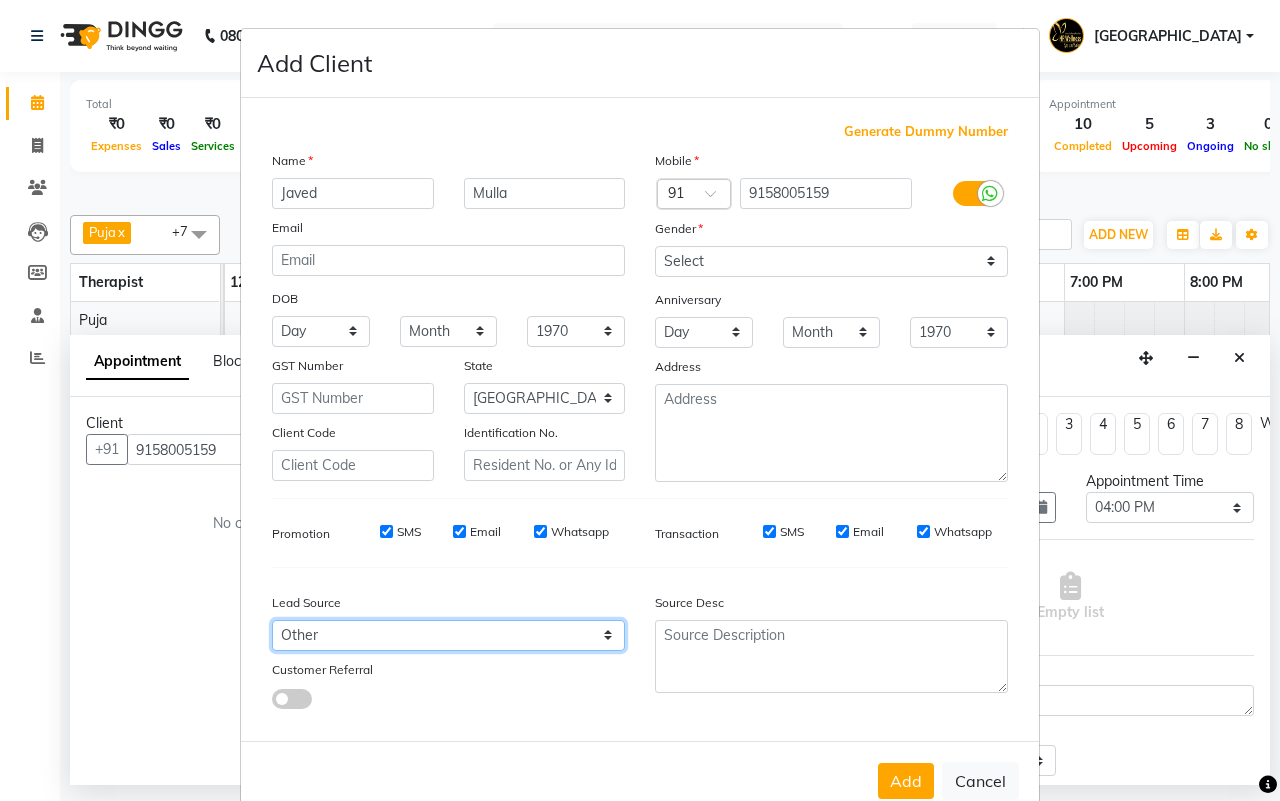 click on "Select Walk-in Referral Internet Friend Word of Mouth Advertisement Facebook JustDial Google Other Instagram  YouTube  WhatsApp" at bounding box center [448, 635] 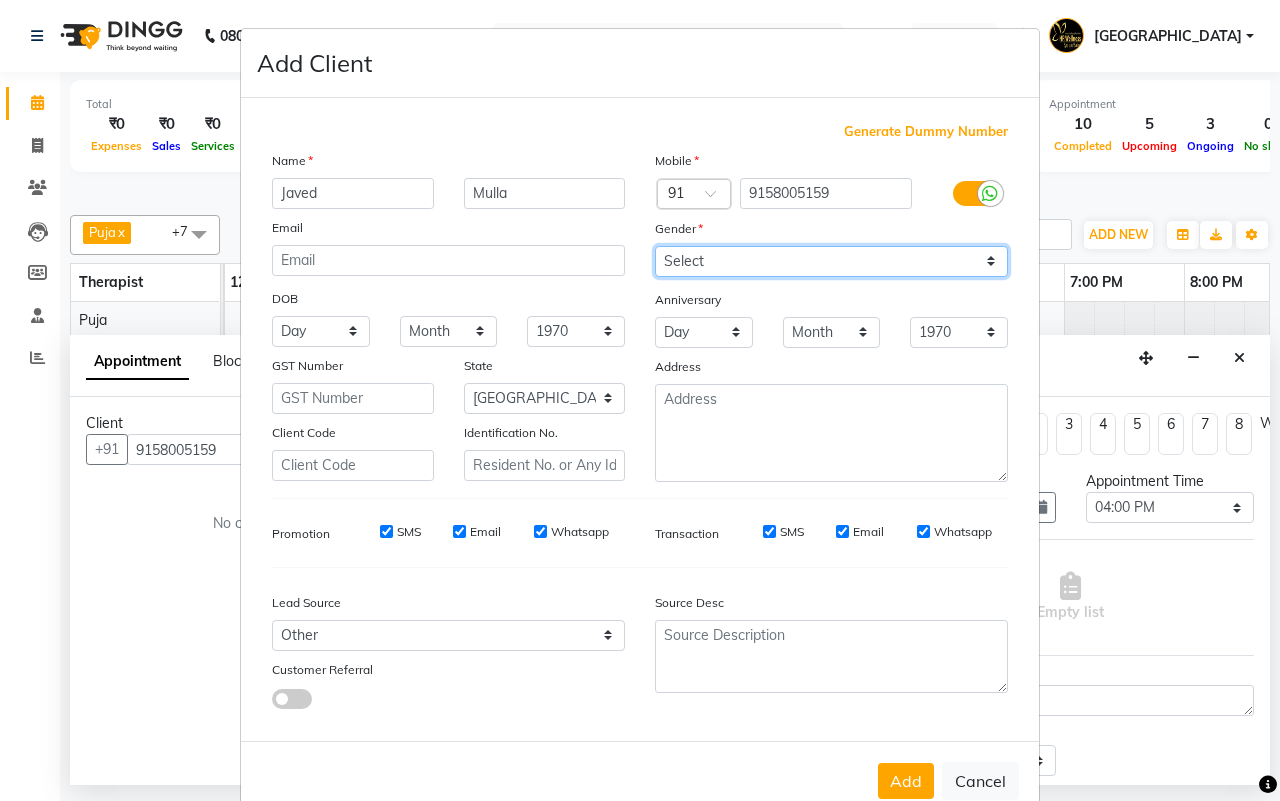 click on "Select Male Female Other Prefer Not To Say" at bounding box center (831, 261) 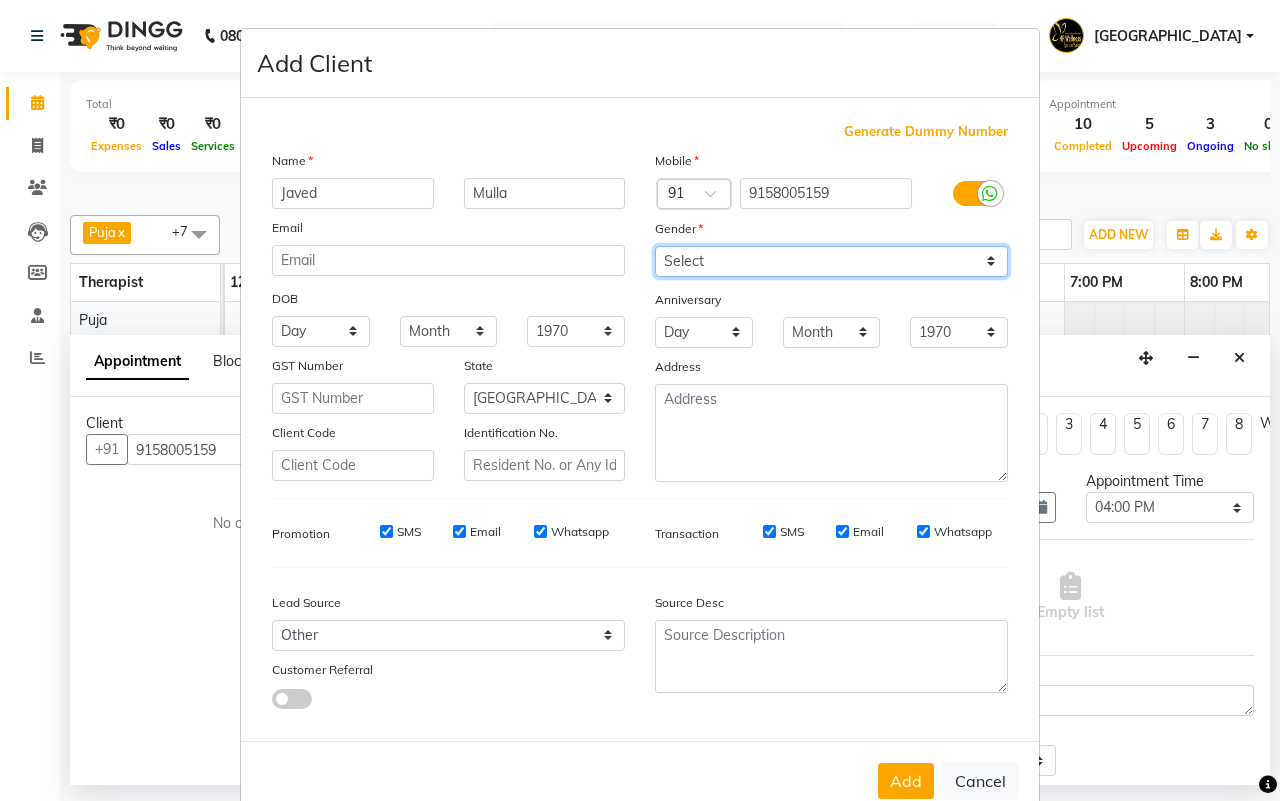 select on "[DEMOGRAPHIC_DATA]" 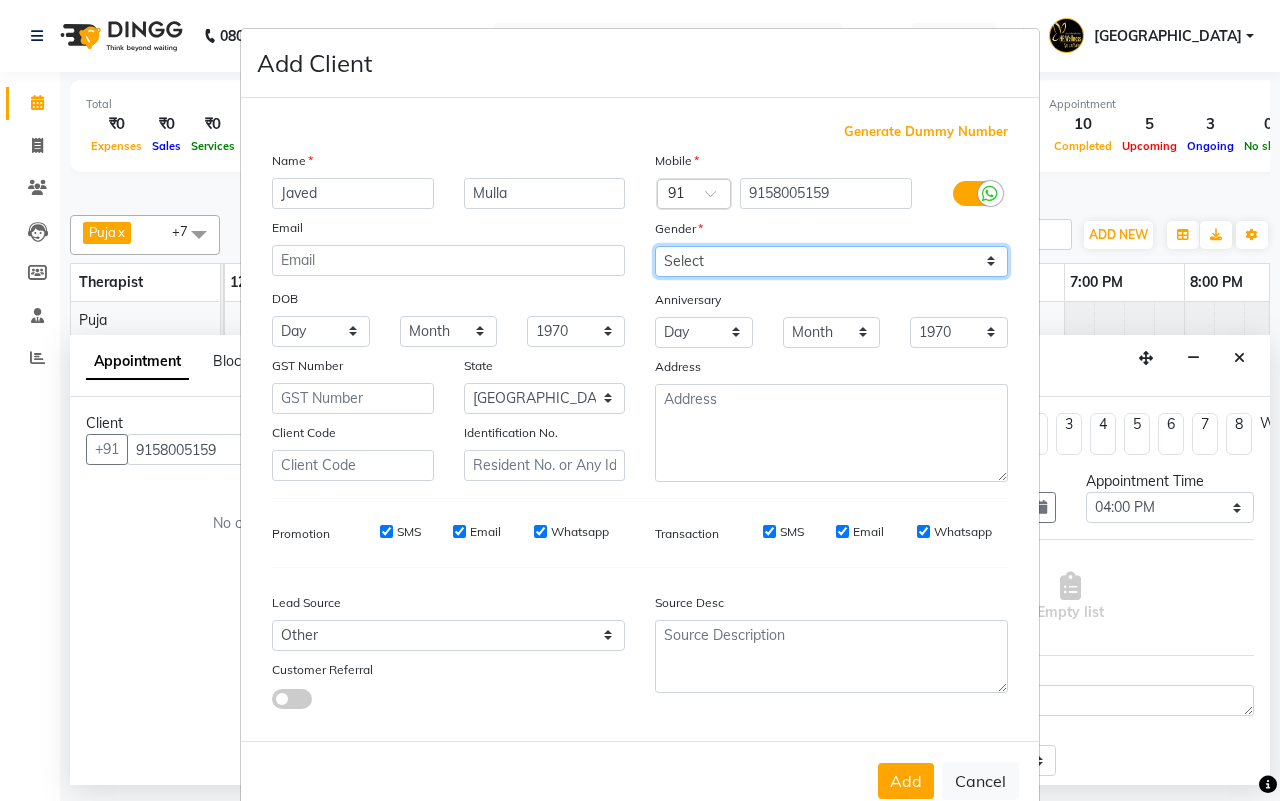click on "Select Male Female Other Prefer Not To Say" at bounding box center [831, 261] 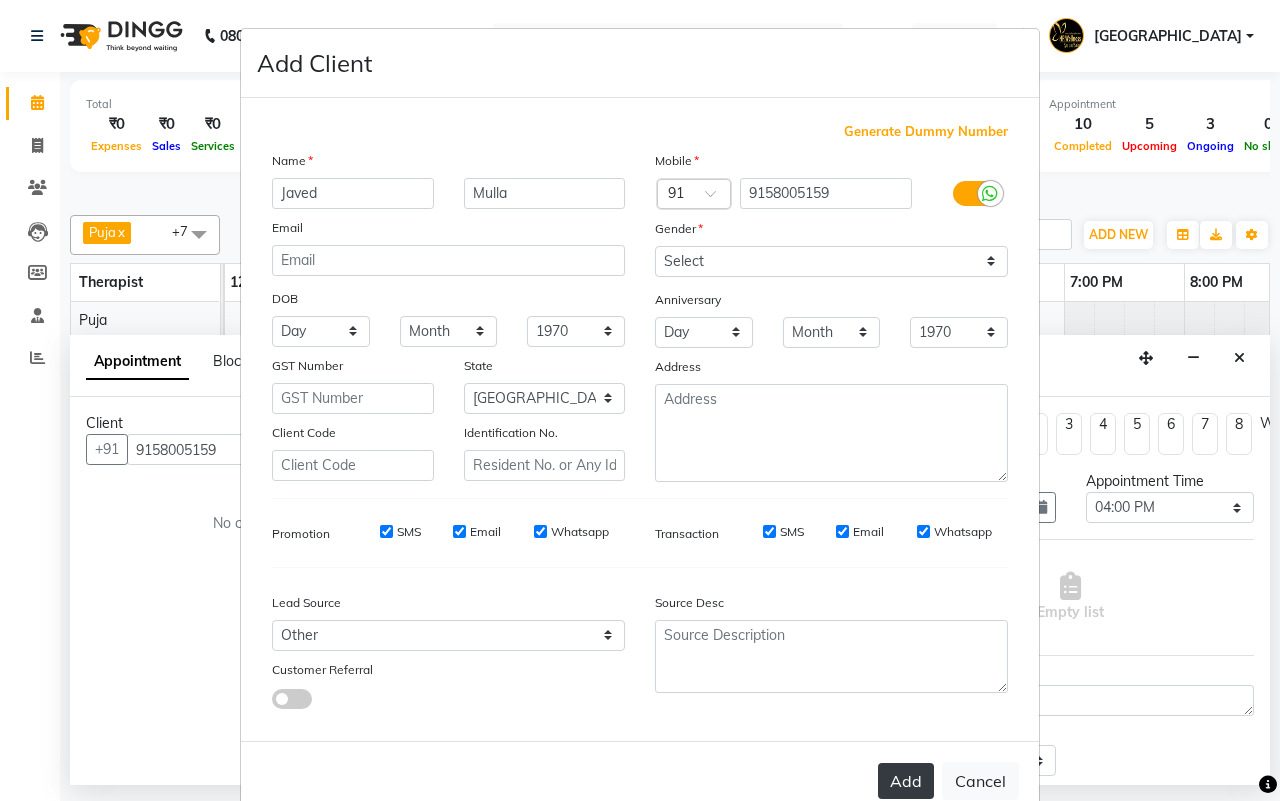 click on "Add" at bounding box center [906, 781] 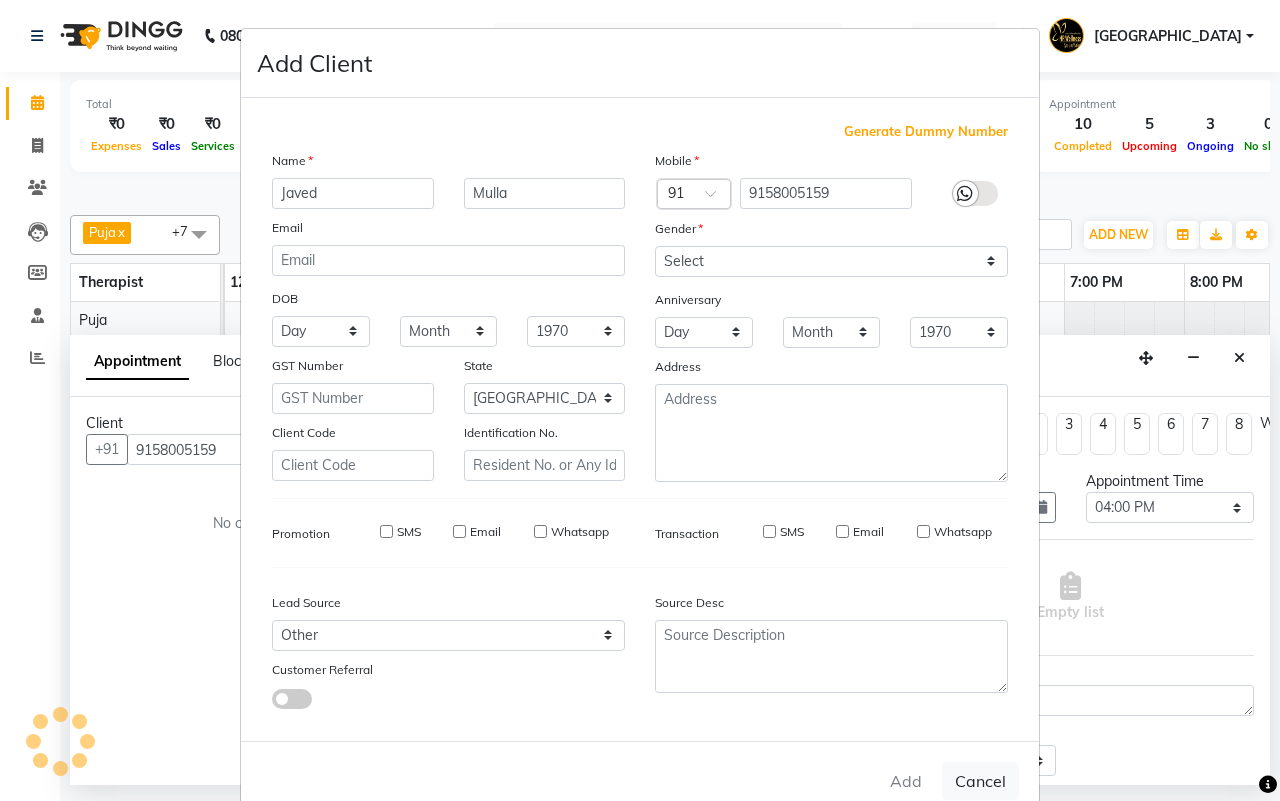 type 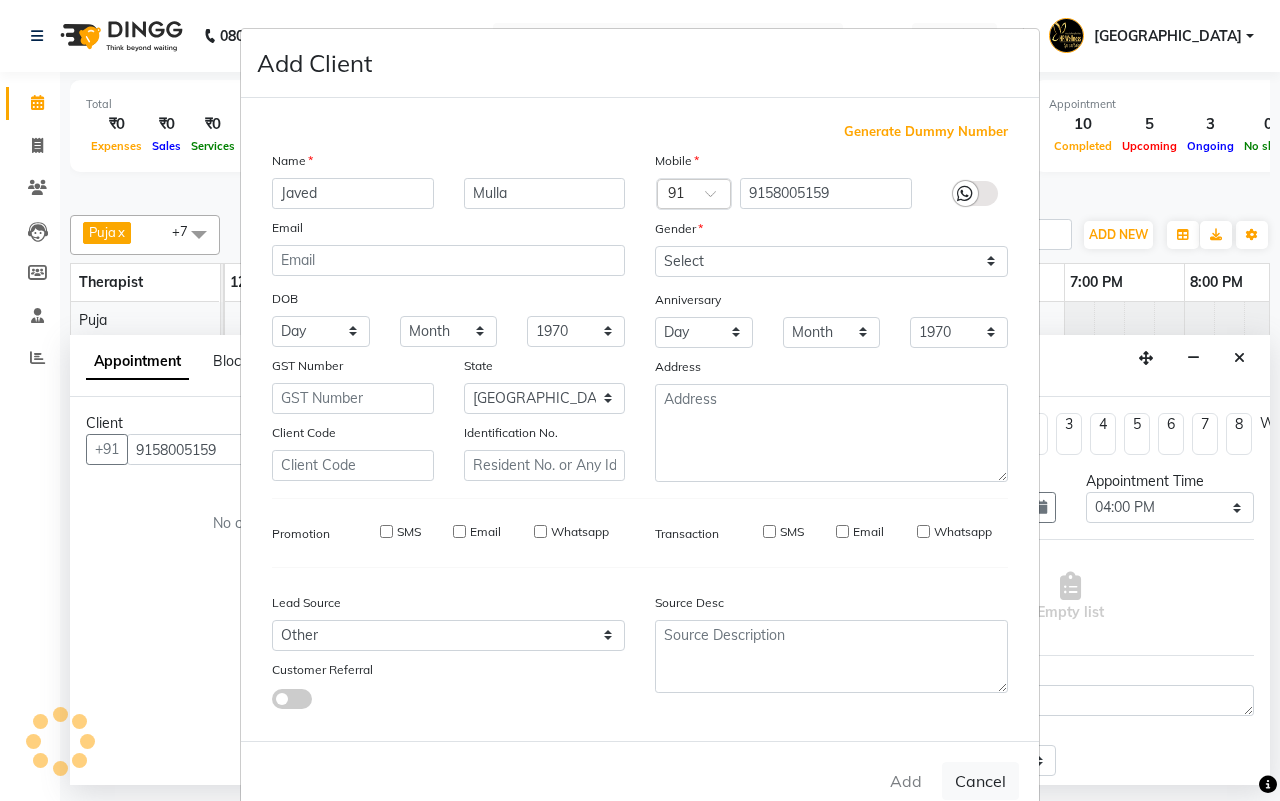type 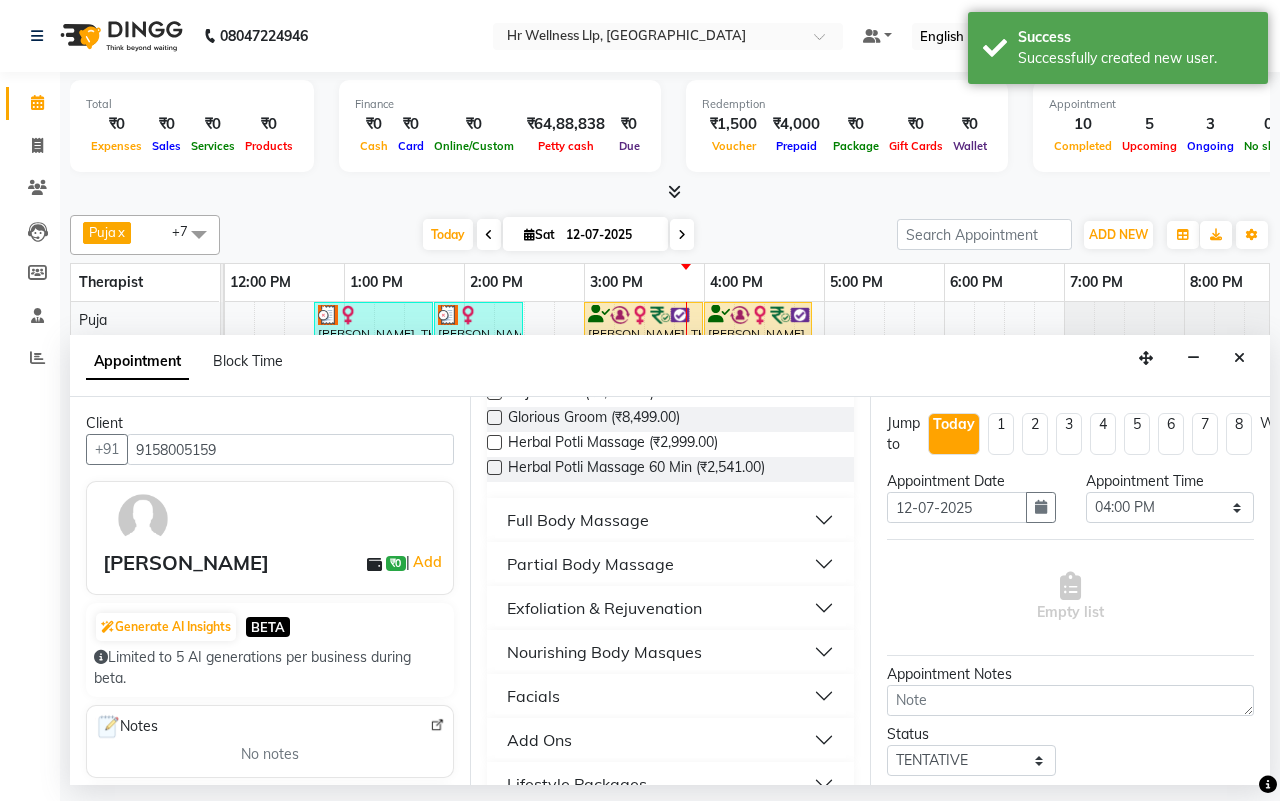 scroll, scrollTop: 375, scrollLeft: 0, axis: vertical 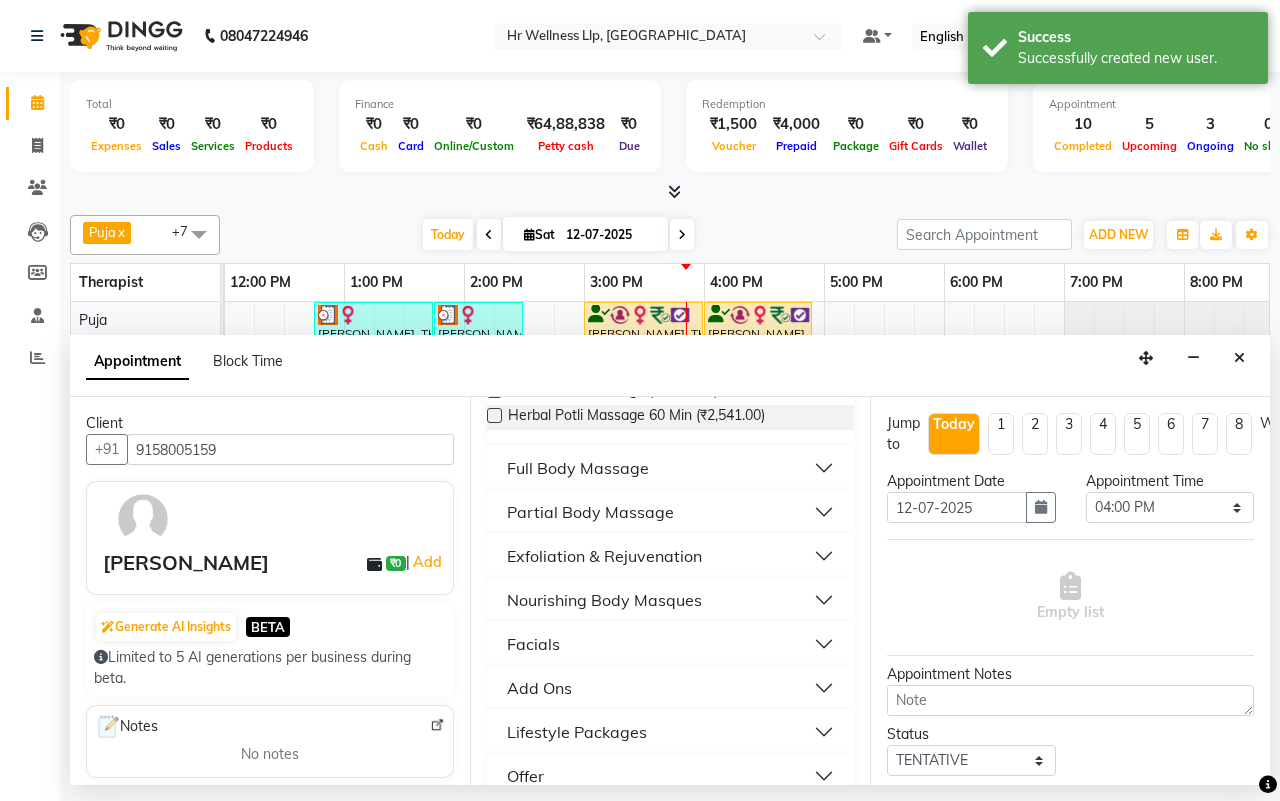 click on "Full Body Massage" at bounding box center [578, 468] 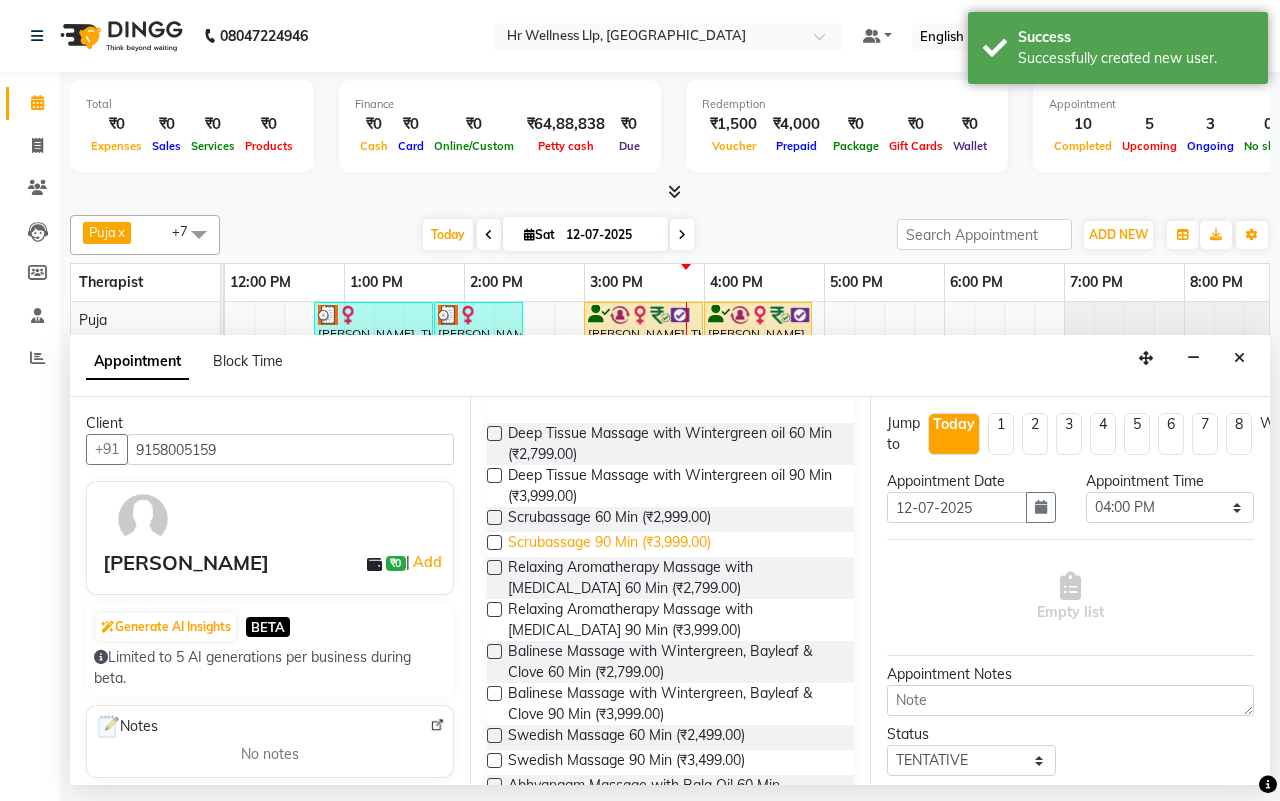 scroll, scrollTop: 500, scrollLeft: 0, axis: vertical 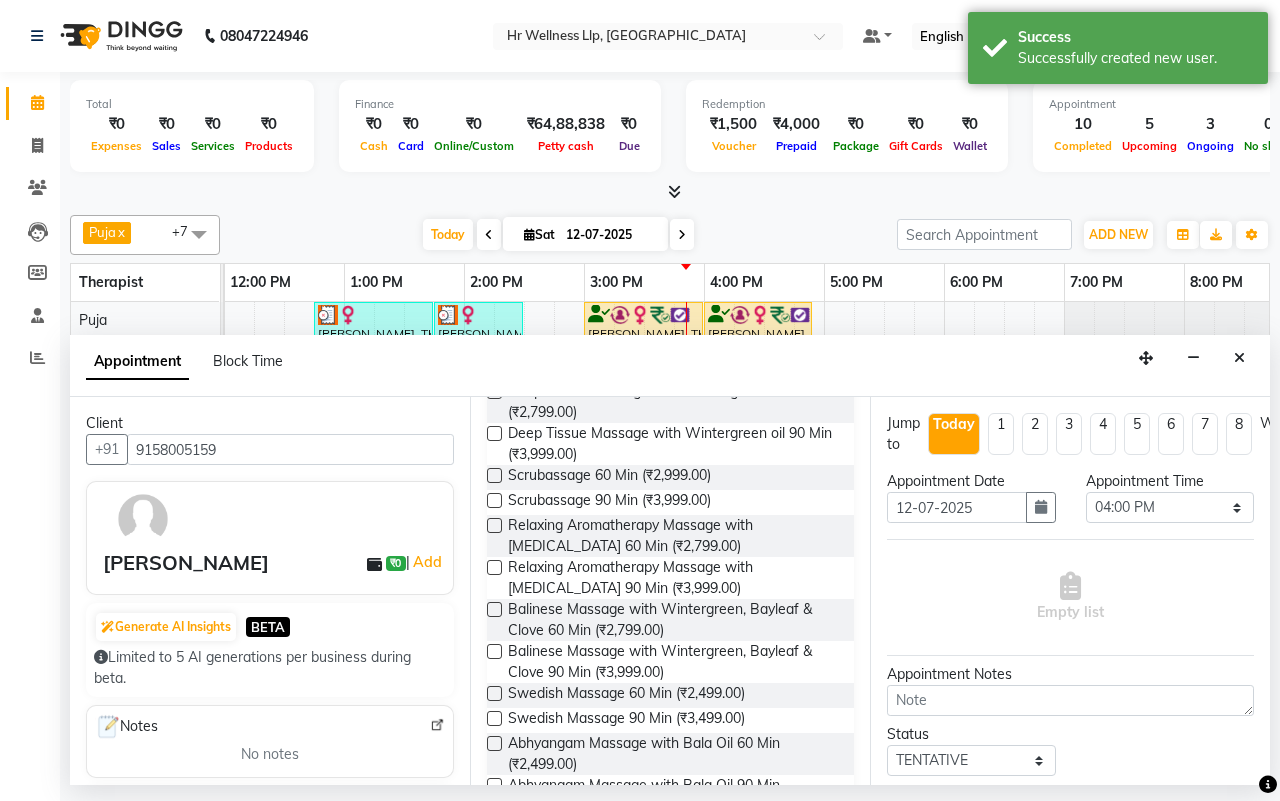 click at bounding box center [494, 609] 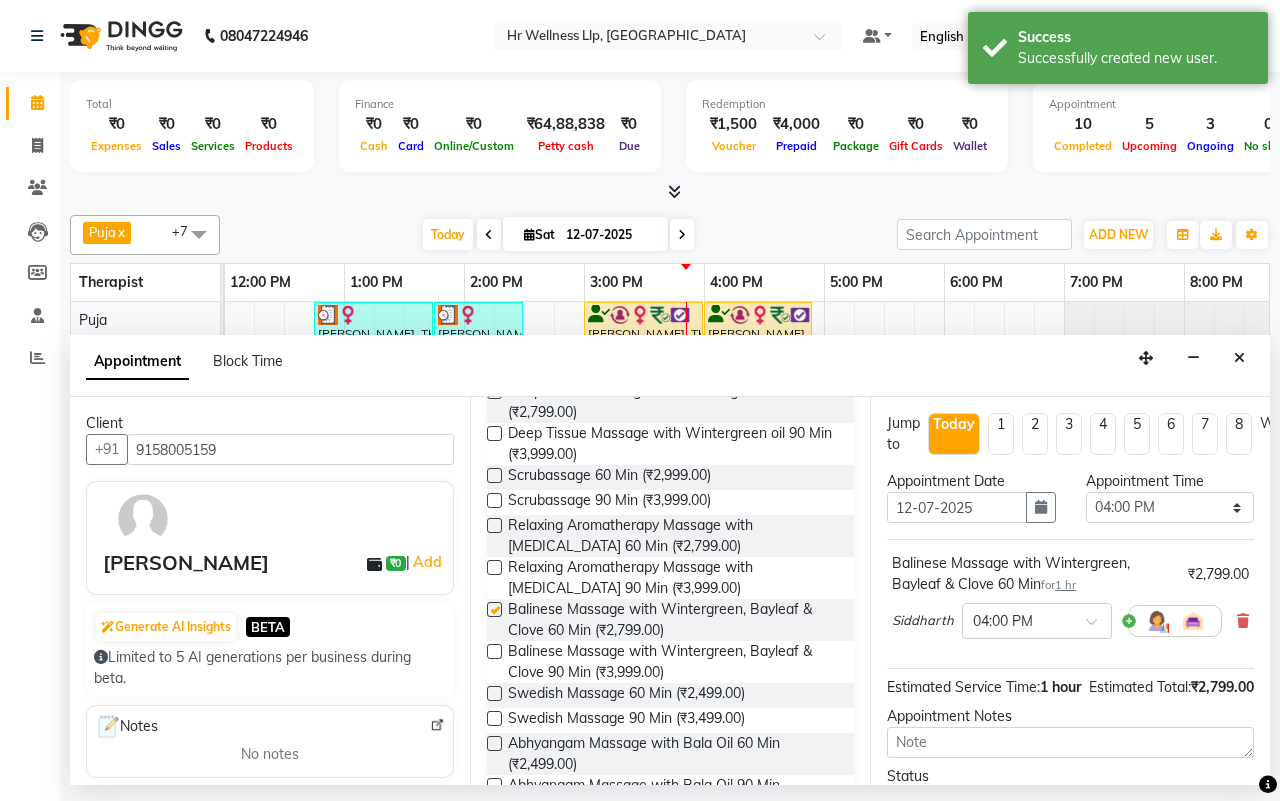 checkbox on "false" 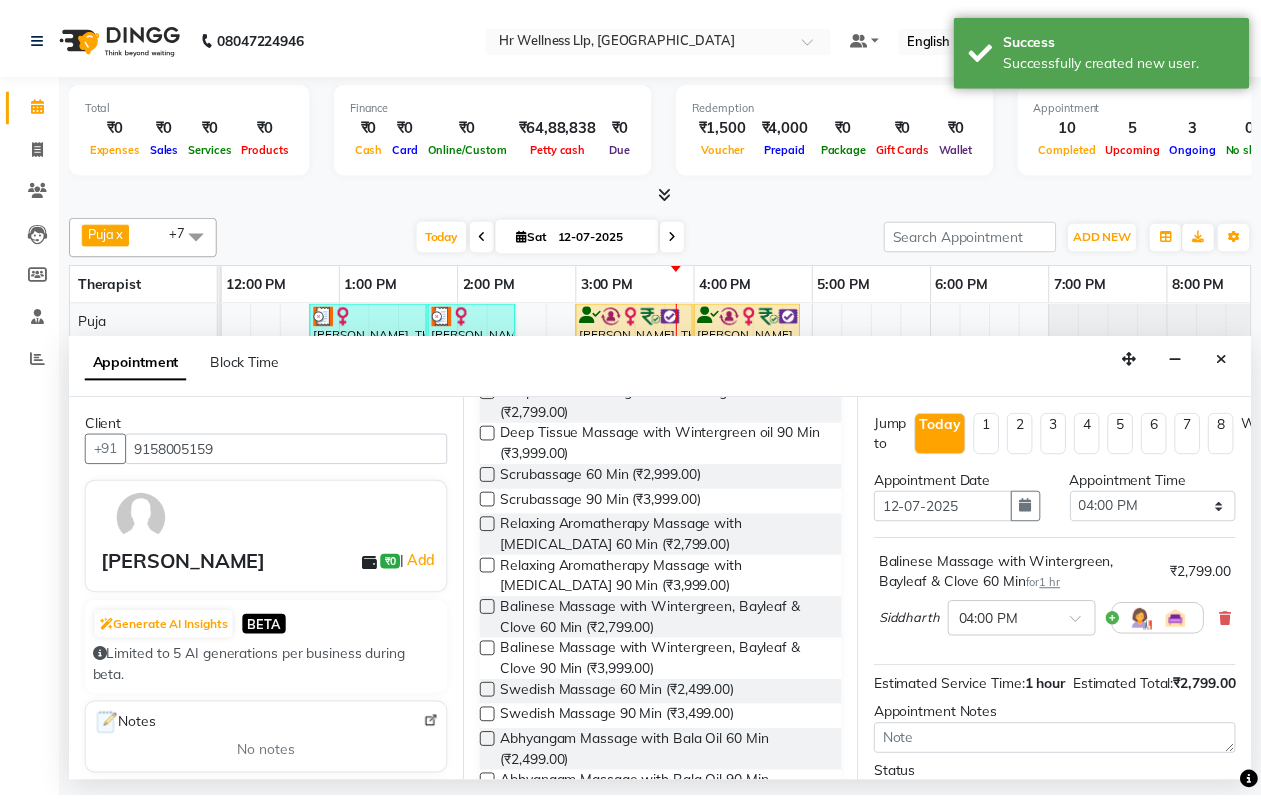 scroll, scrollTop: 200, scrollLeft: 0, axis: vertical 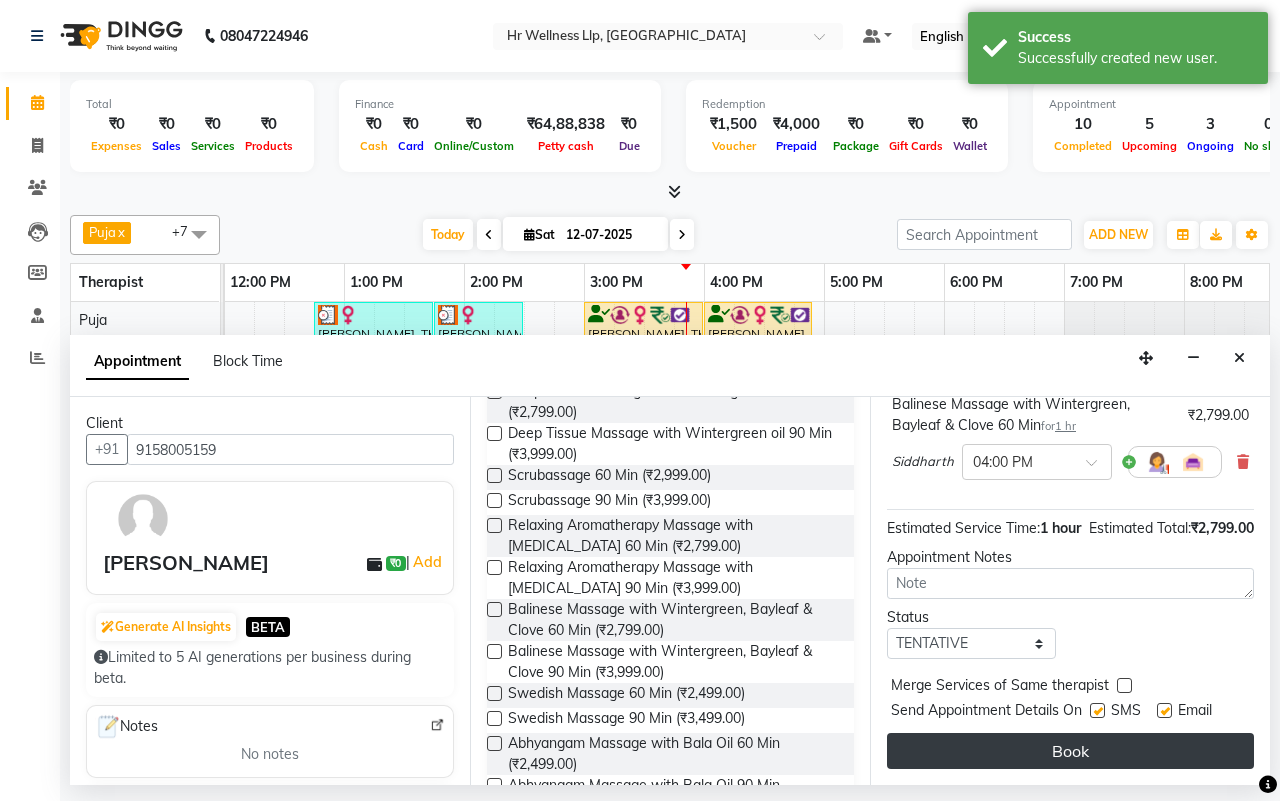 click on "Book" at bounding box center (1070, 751) 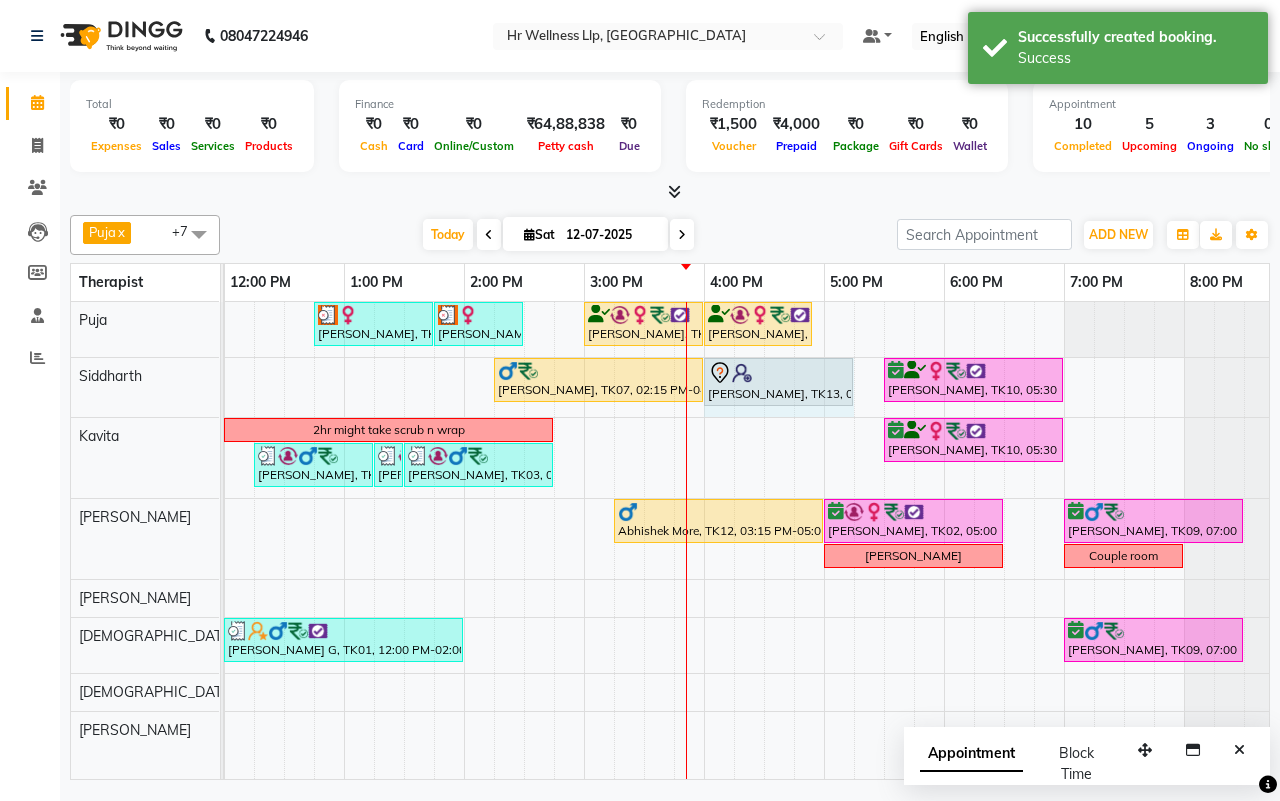 drag, startPoint x: 821, startPoint y: 373, endPoint x: 841, endPoint y: 377, distance: 20.396078 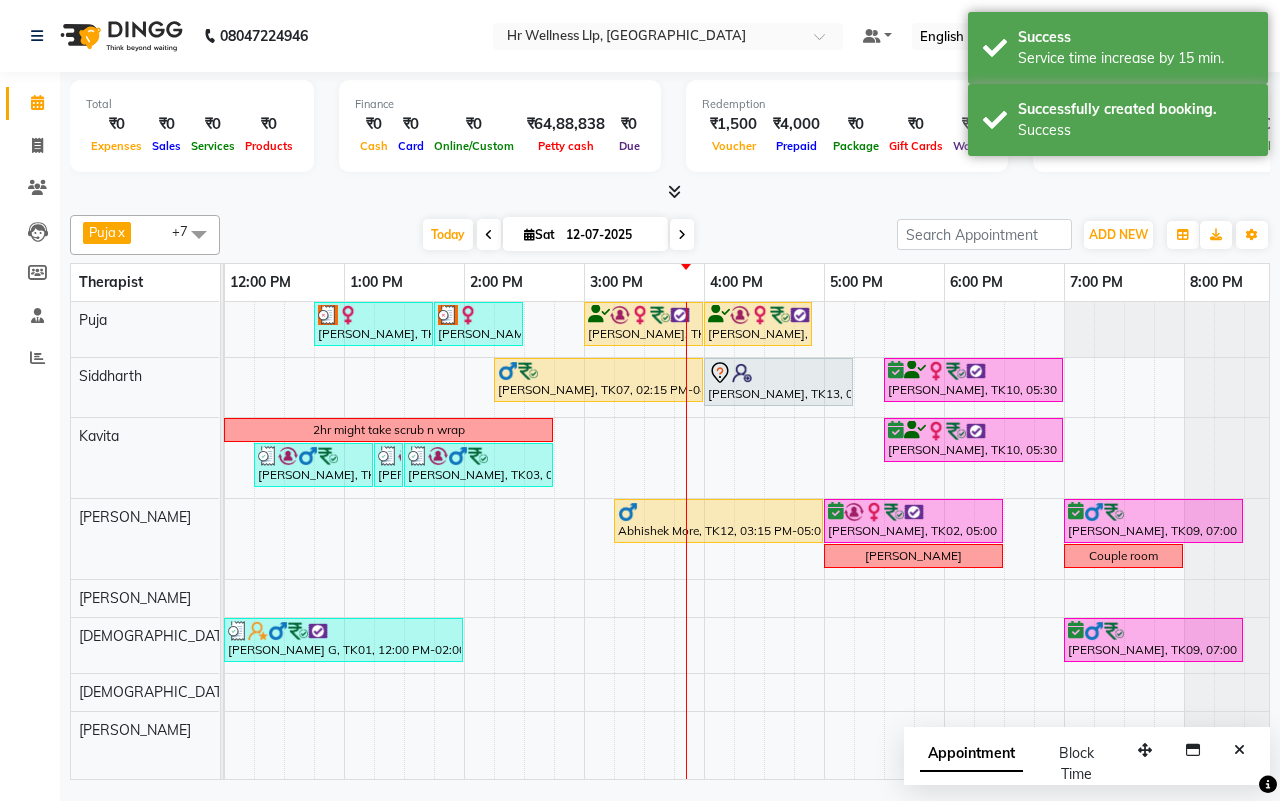 click on "[DATE]  [DATE]" at bounding box center [558, 235] 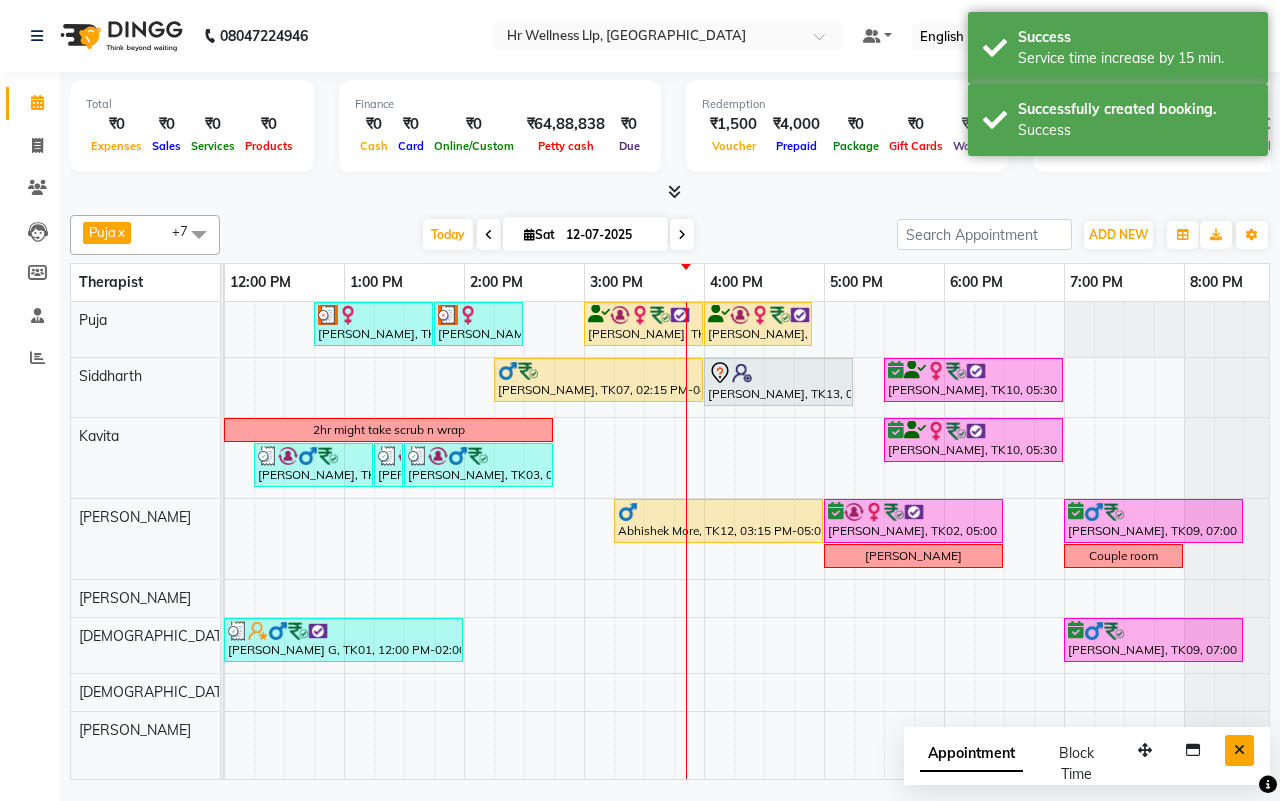 click at bounding box center (1239, 750) 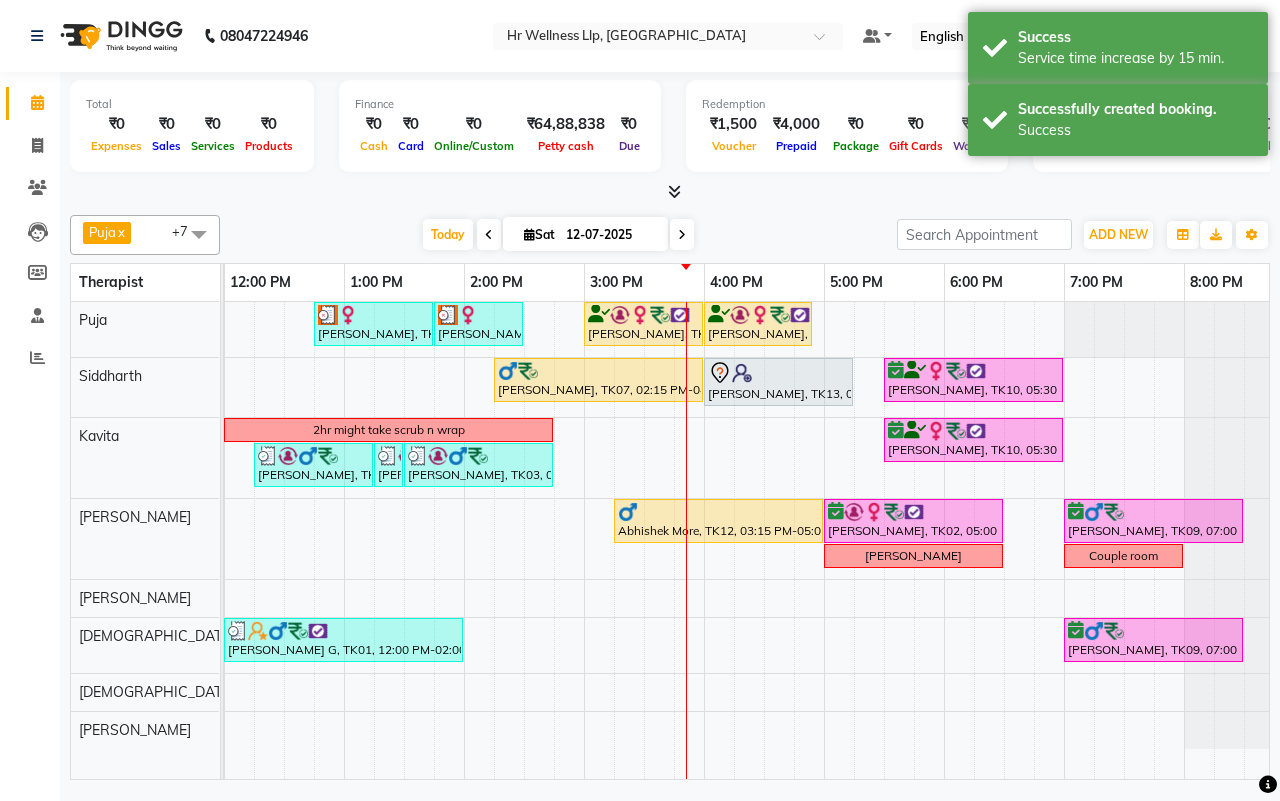 click on "[DATE]  [DATE]" at bounding box center (558, 235) 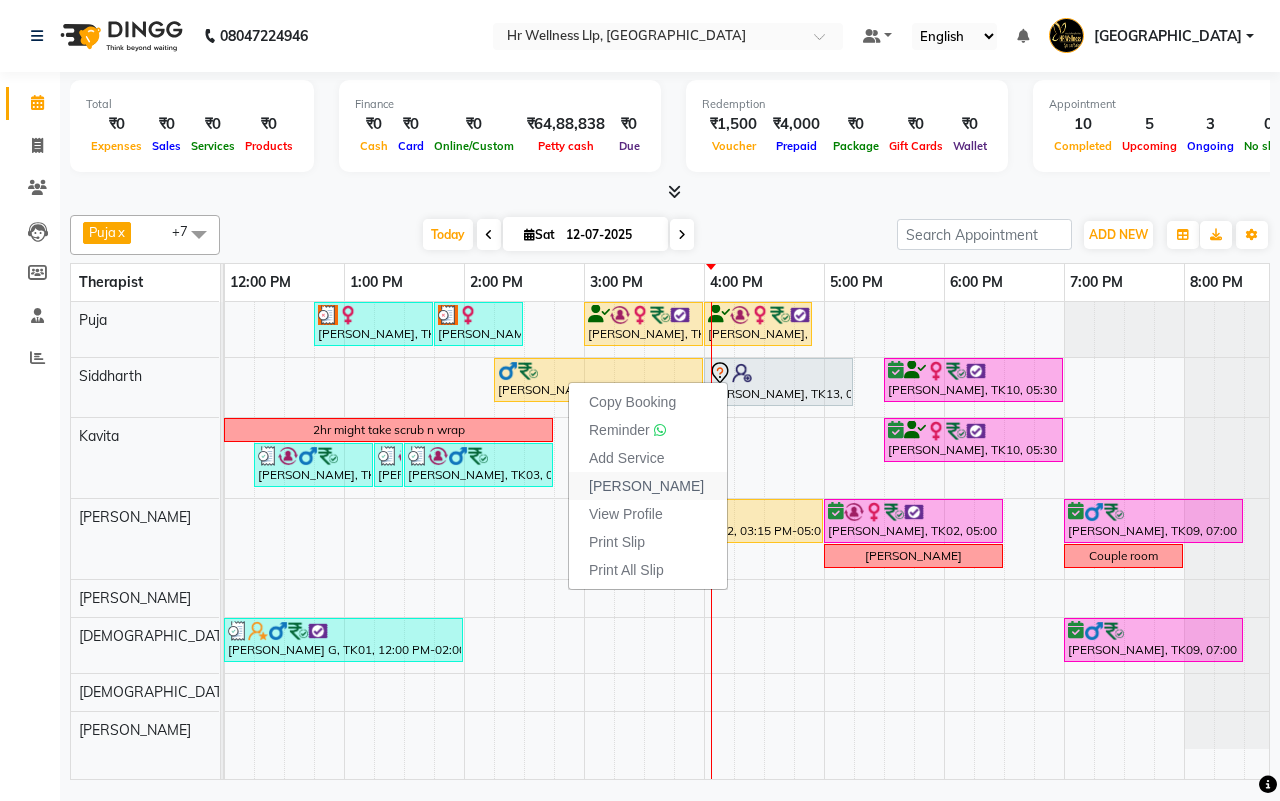 click on "[PERSON_NAME]" at bounding box center [646, 486] 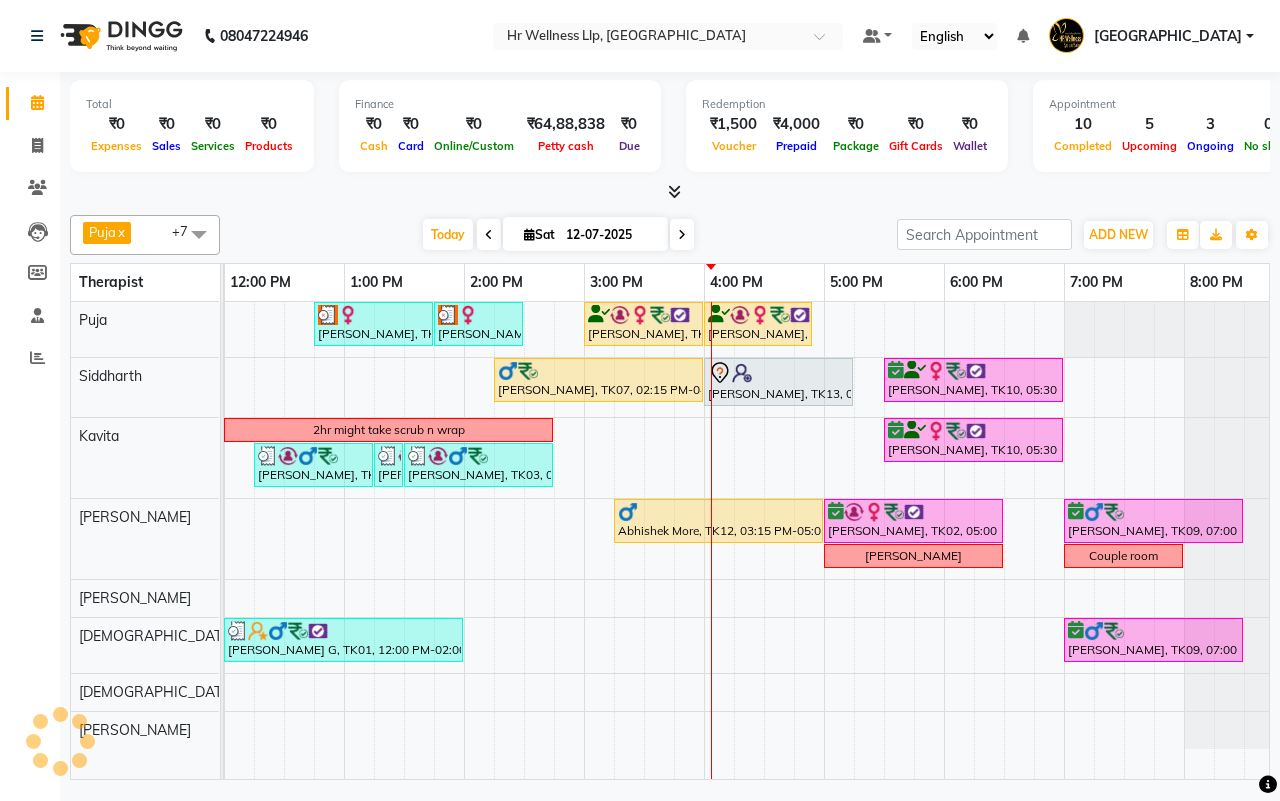 select on "service" 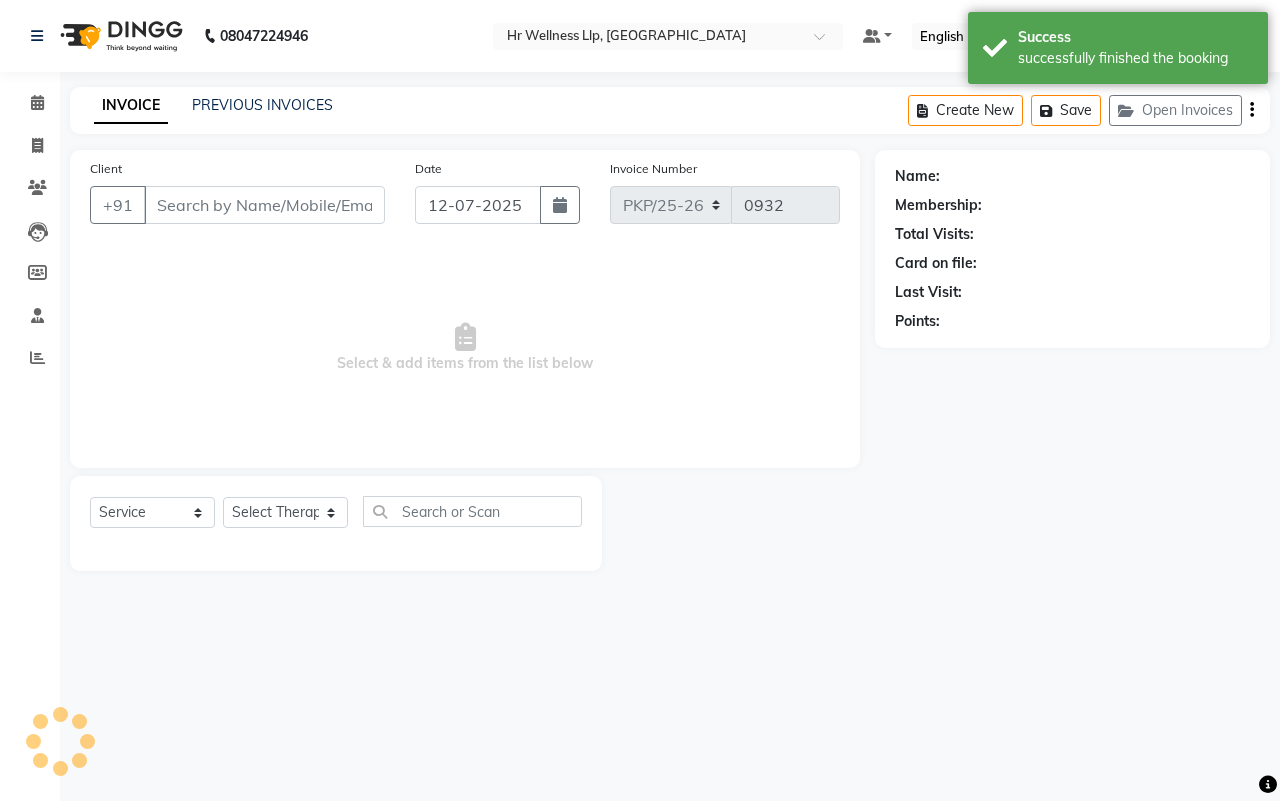 type on "8411077778" 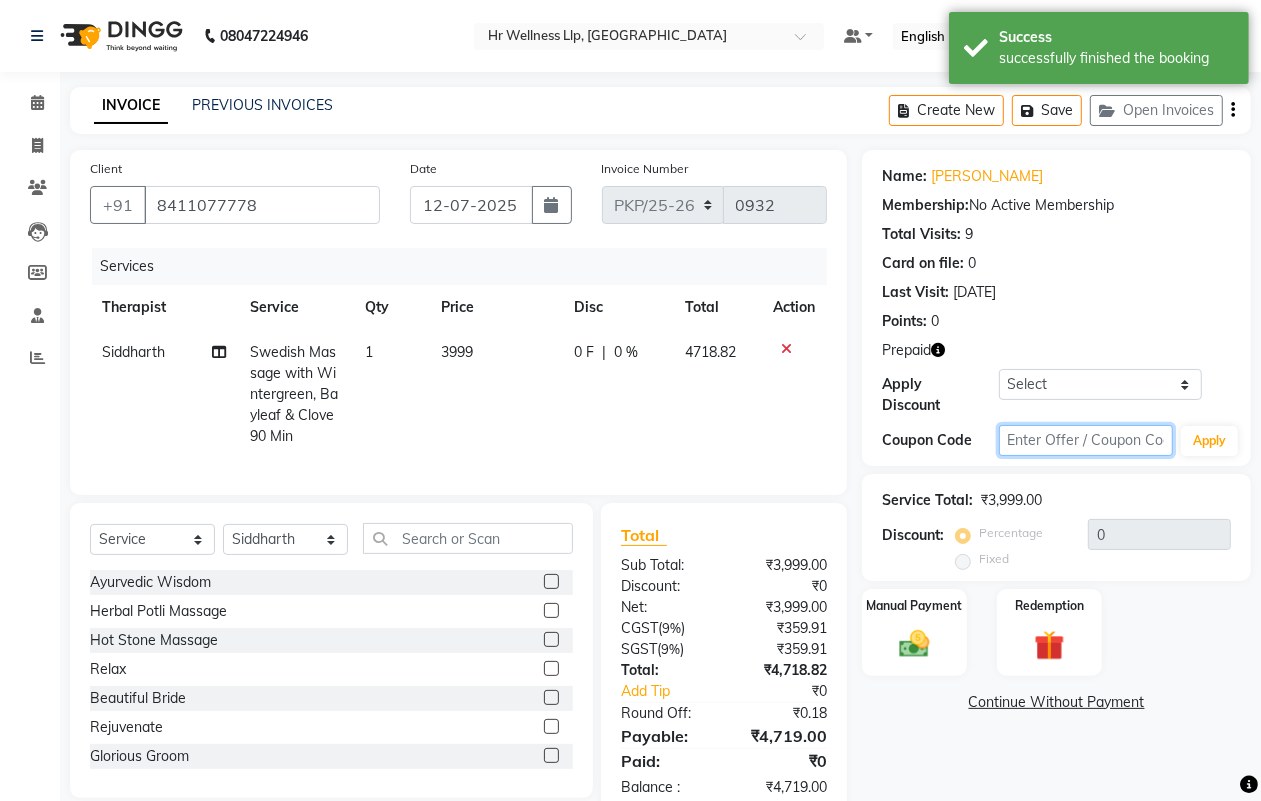 click 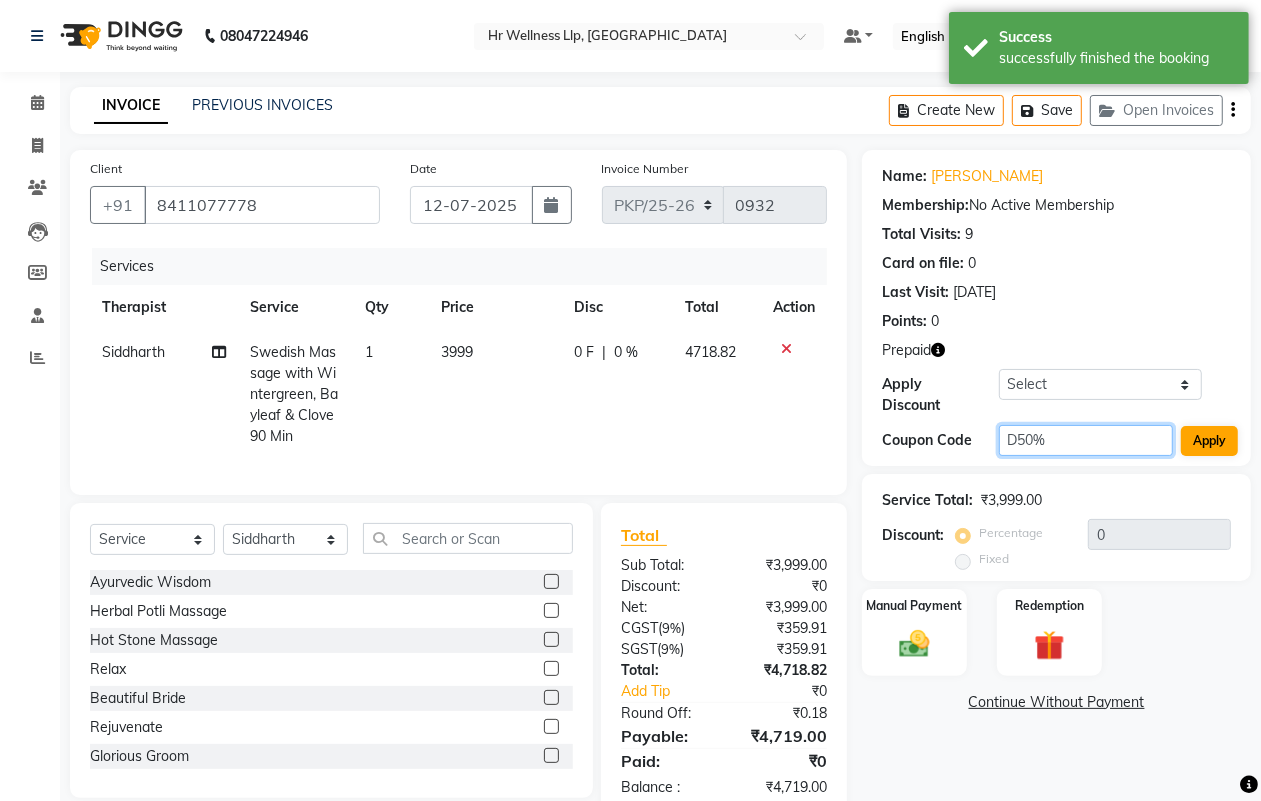 type on "D50%" 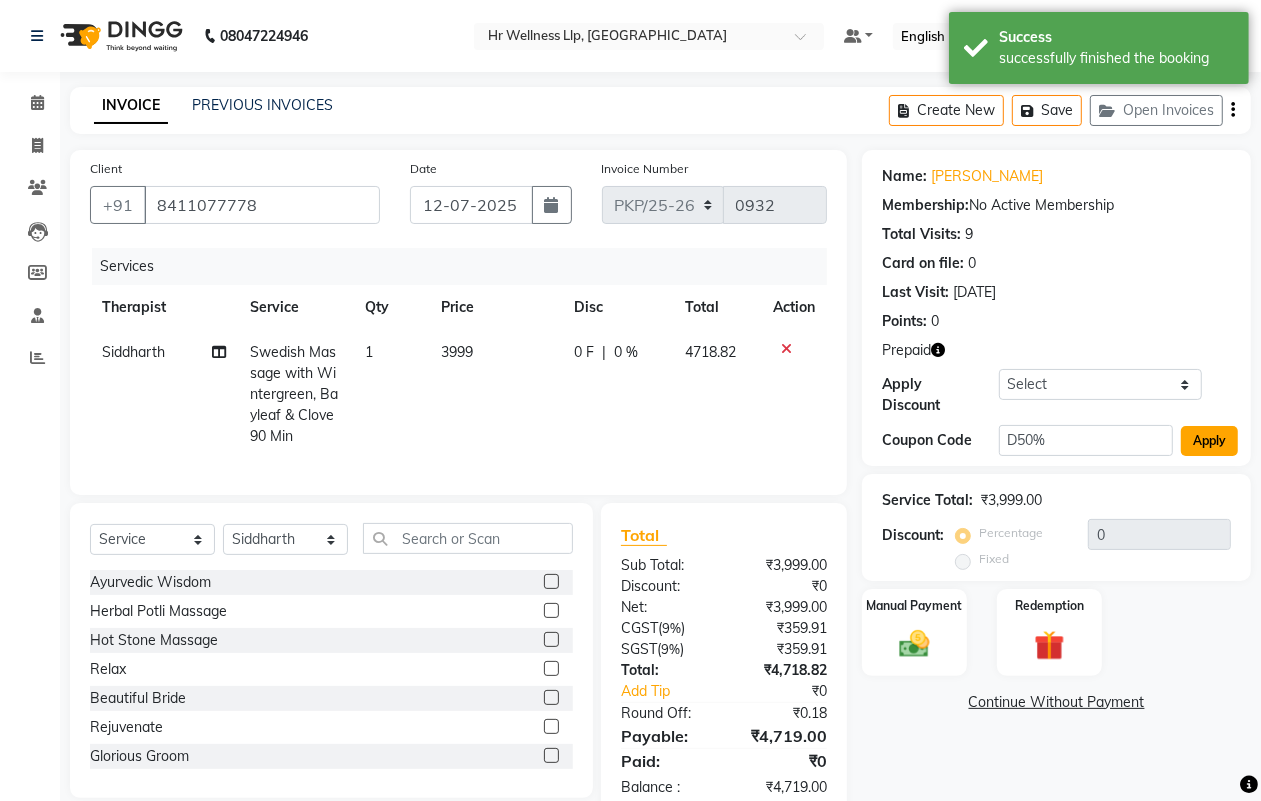 click on "Apply" 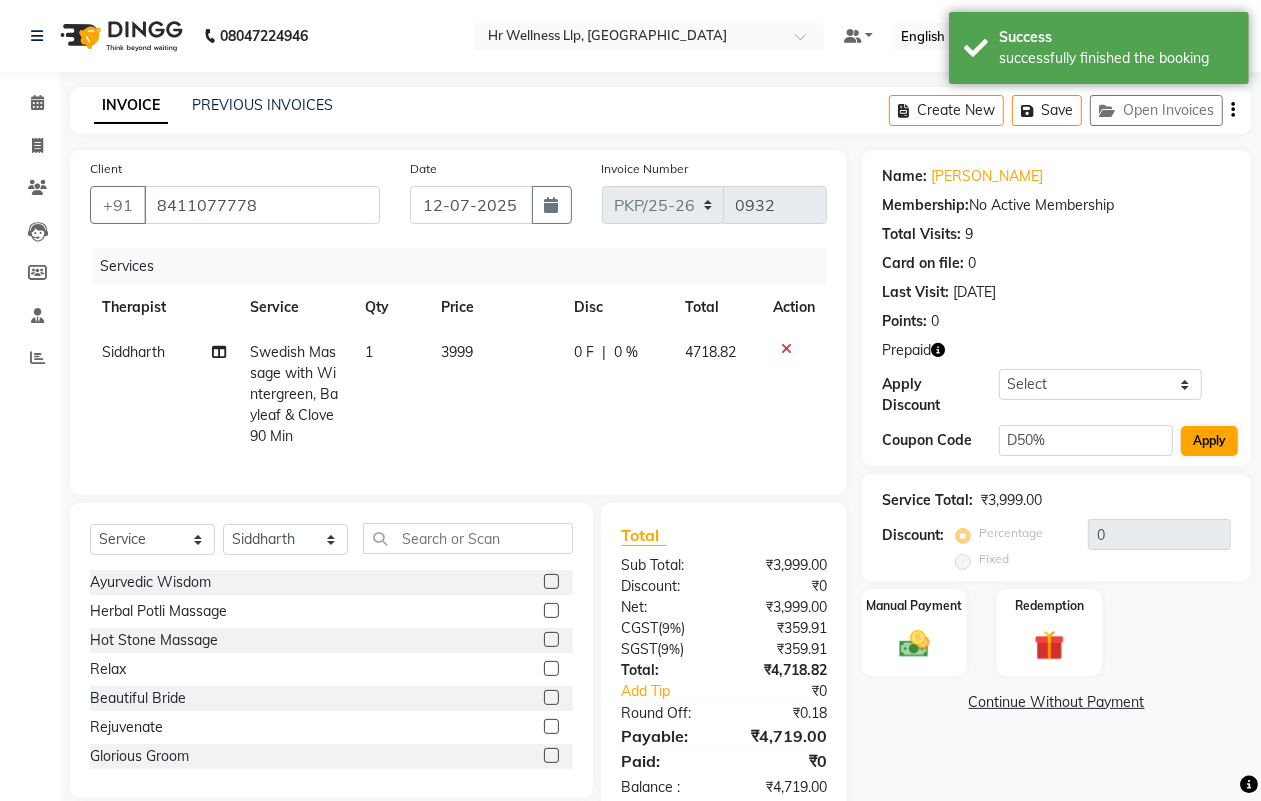 type on "50" 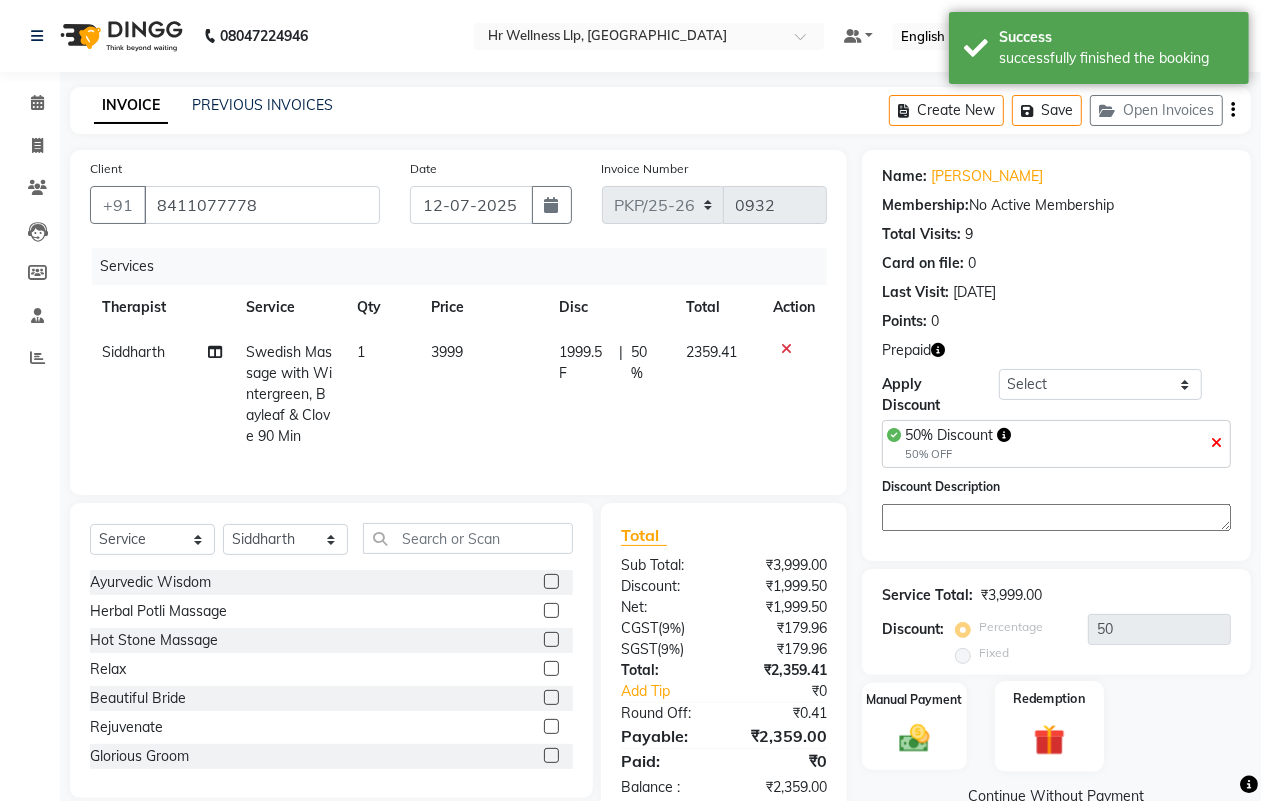 click 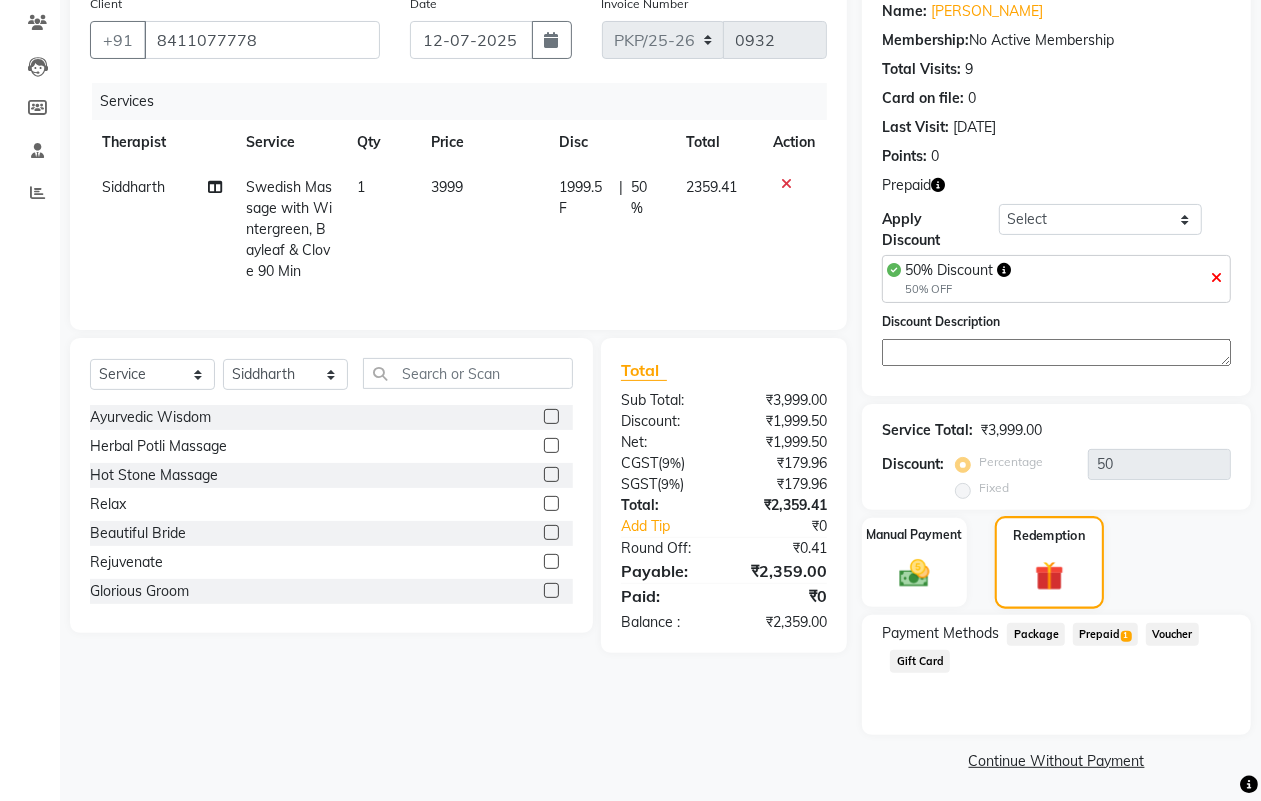 scroll, scrollTop: 170, scrollLeft: 0, axis: vertical 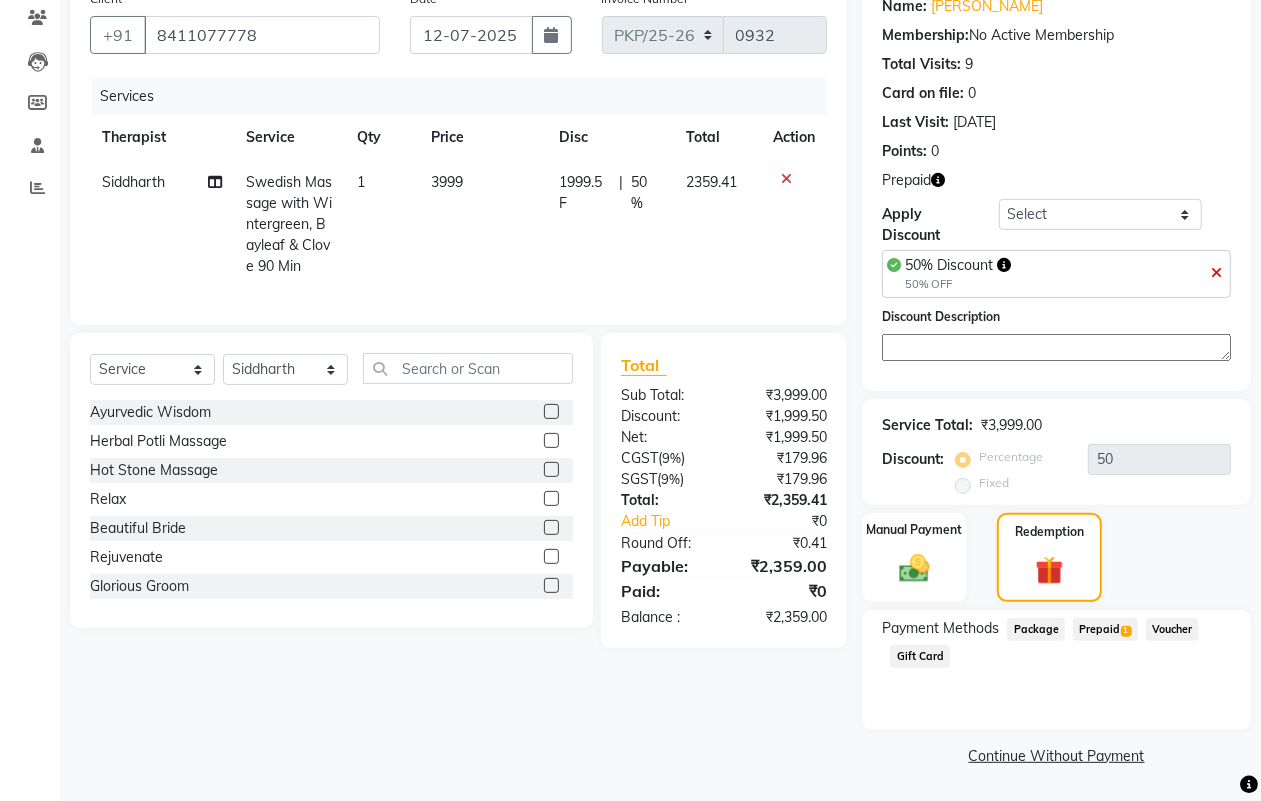 click on "Prepaid  1" 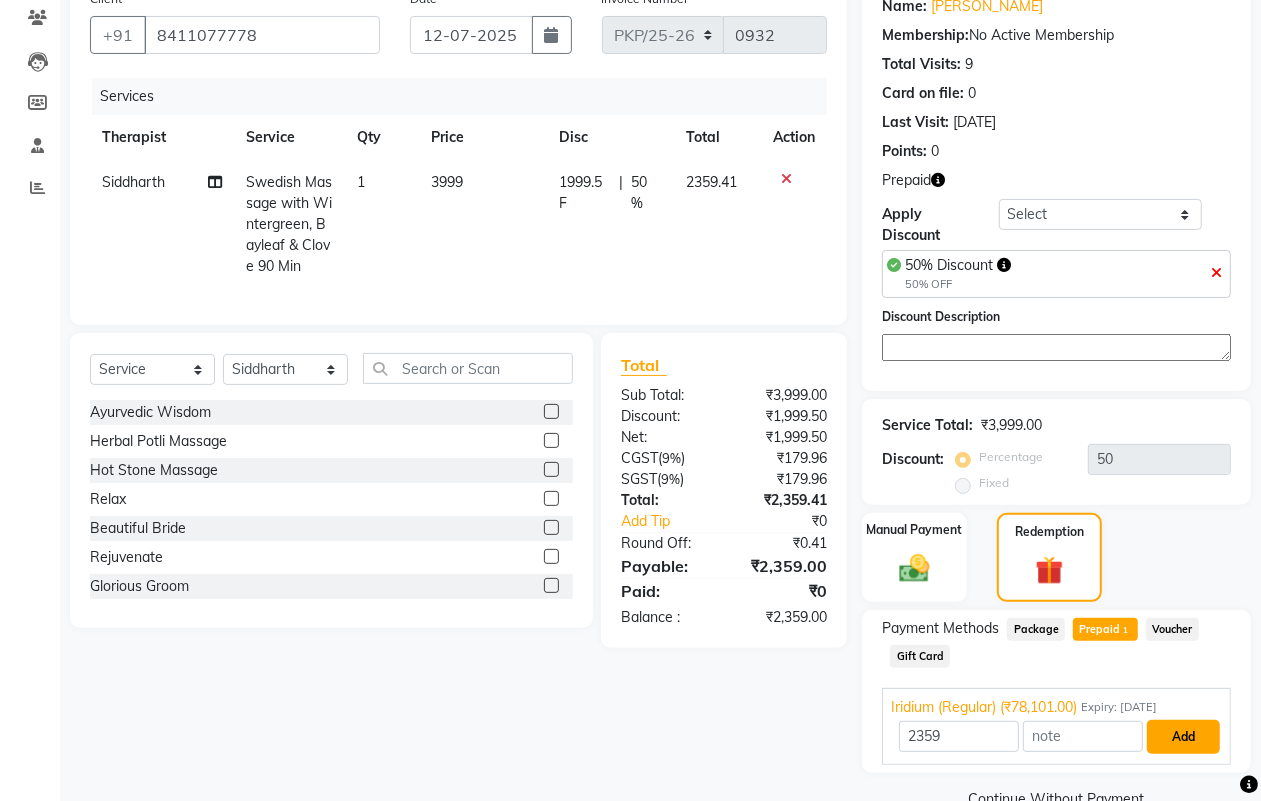 click on "Add" at bounding box center (1183, 737) 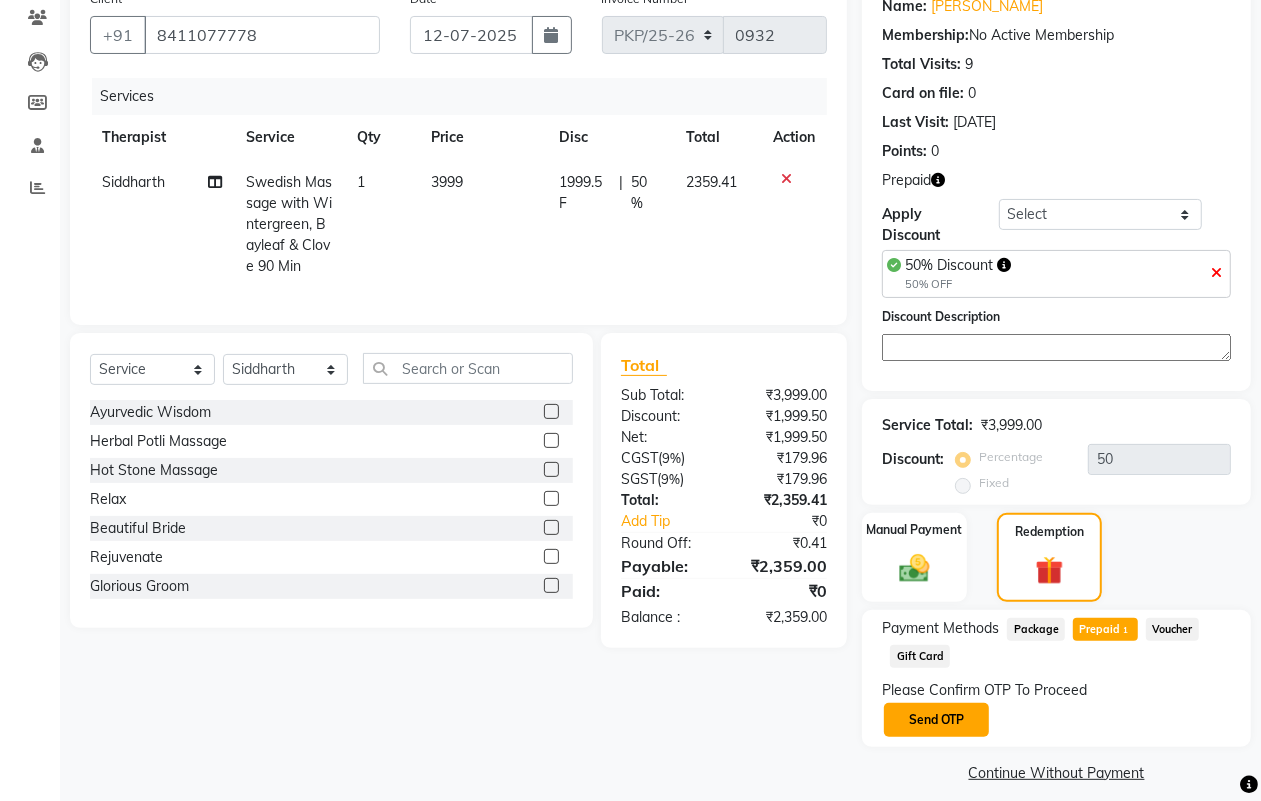 click on "Send OTP" 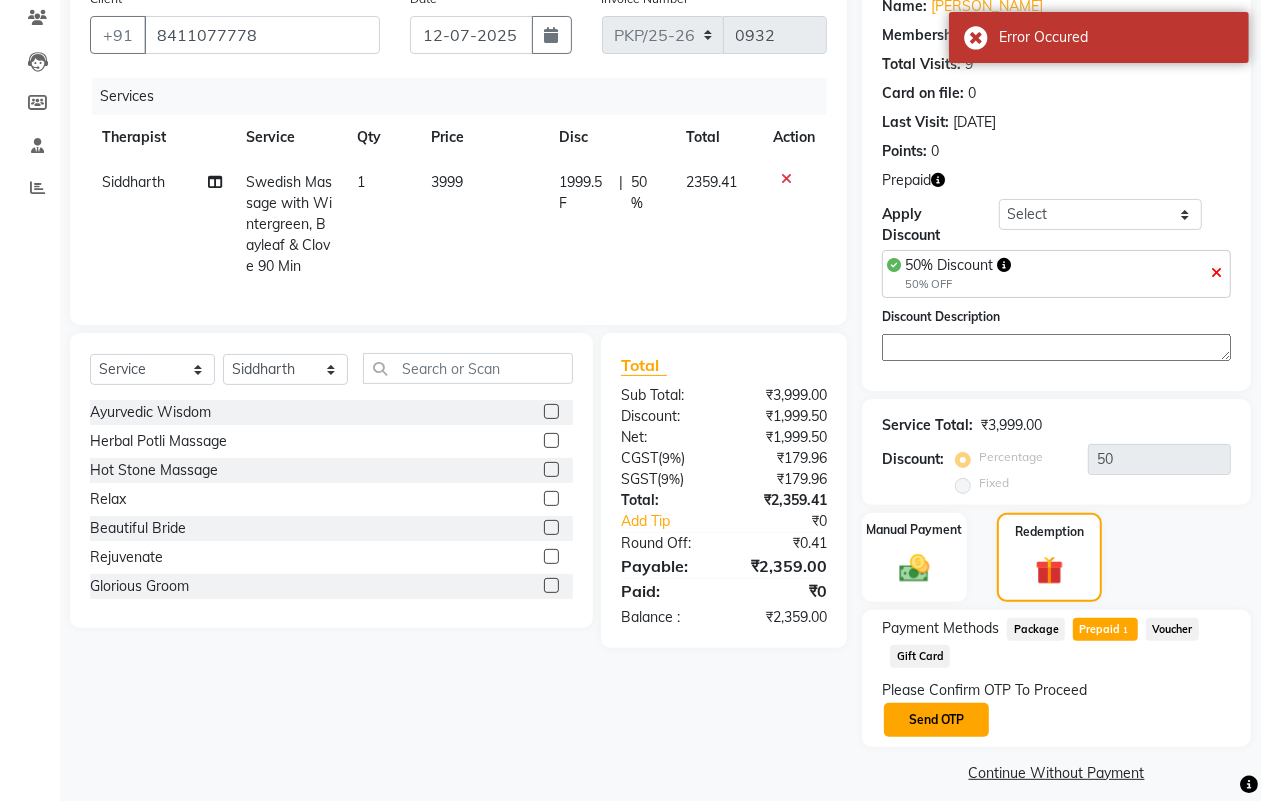 click on "Send OTP" 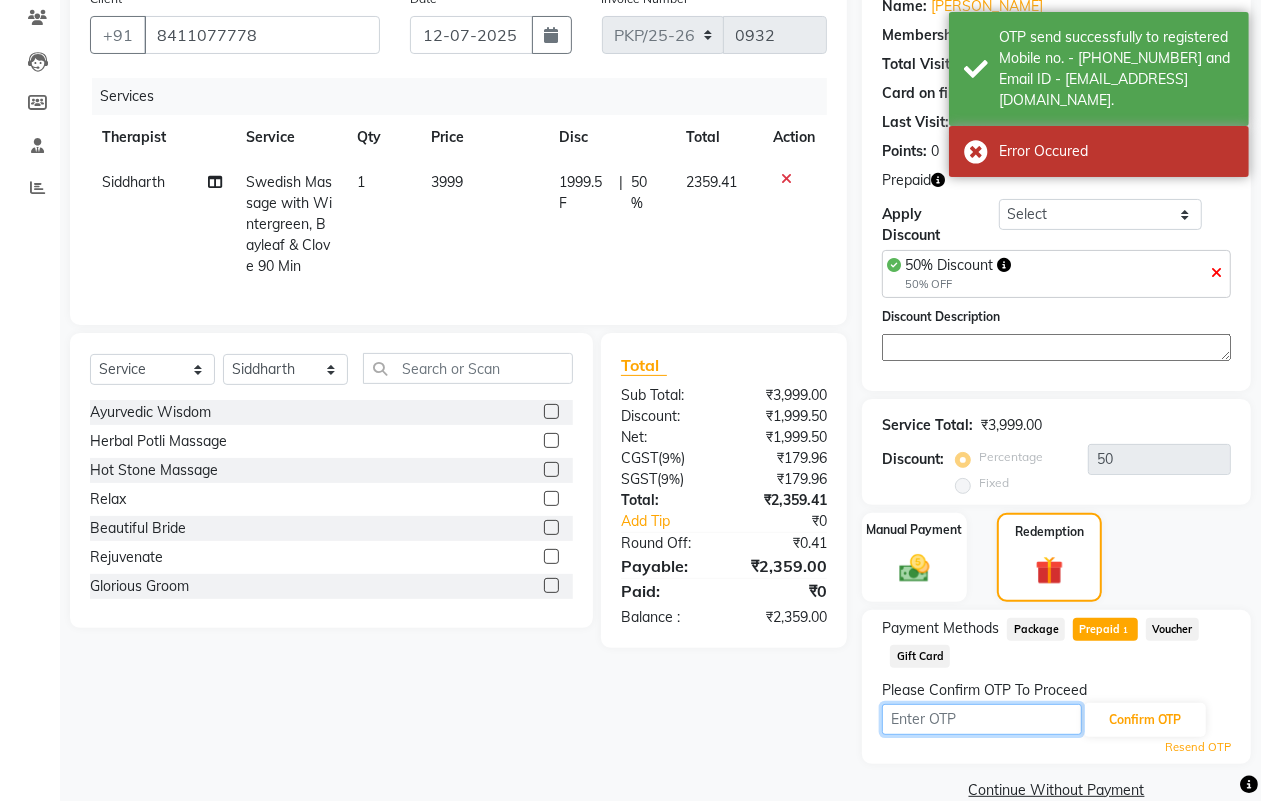 click at bounding box center (982, 719) 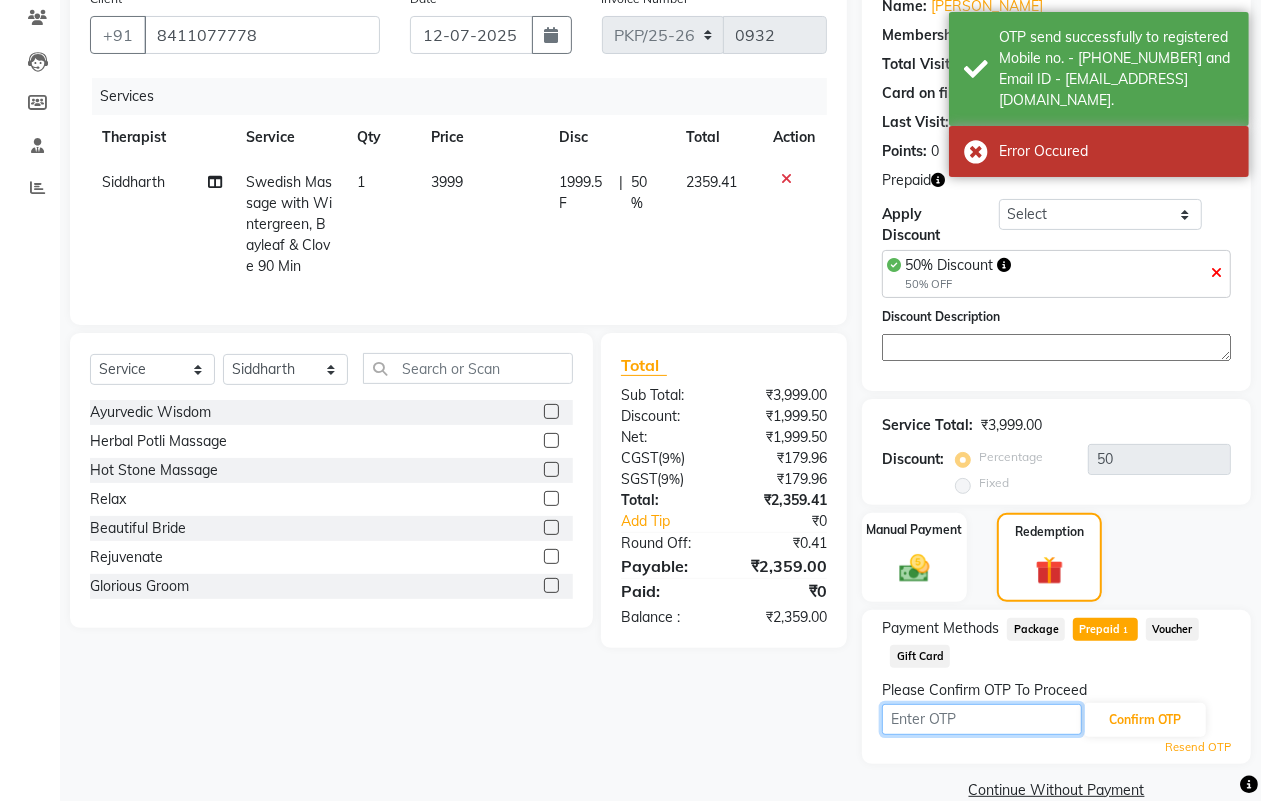 click at bounding box center (982, 719) 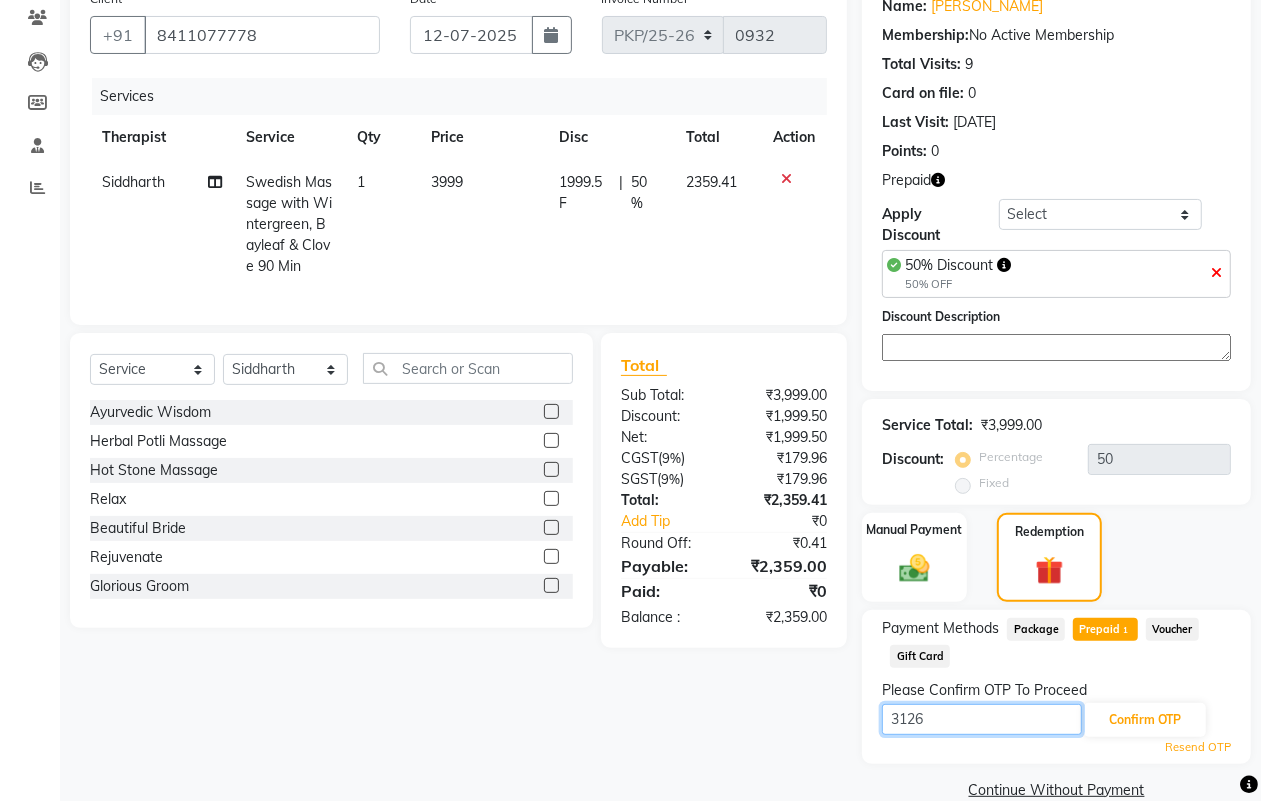 type on "3126" 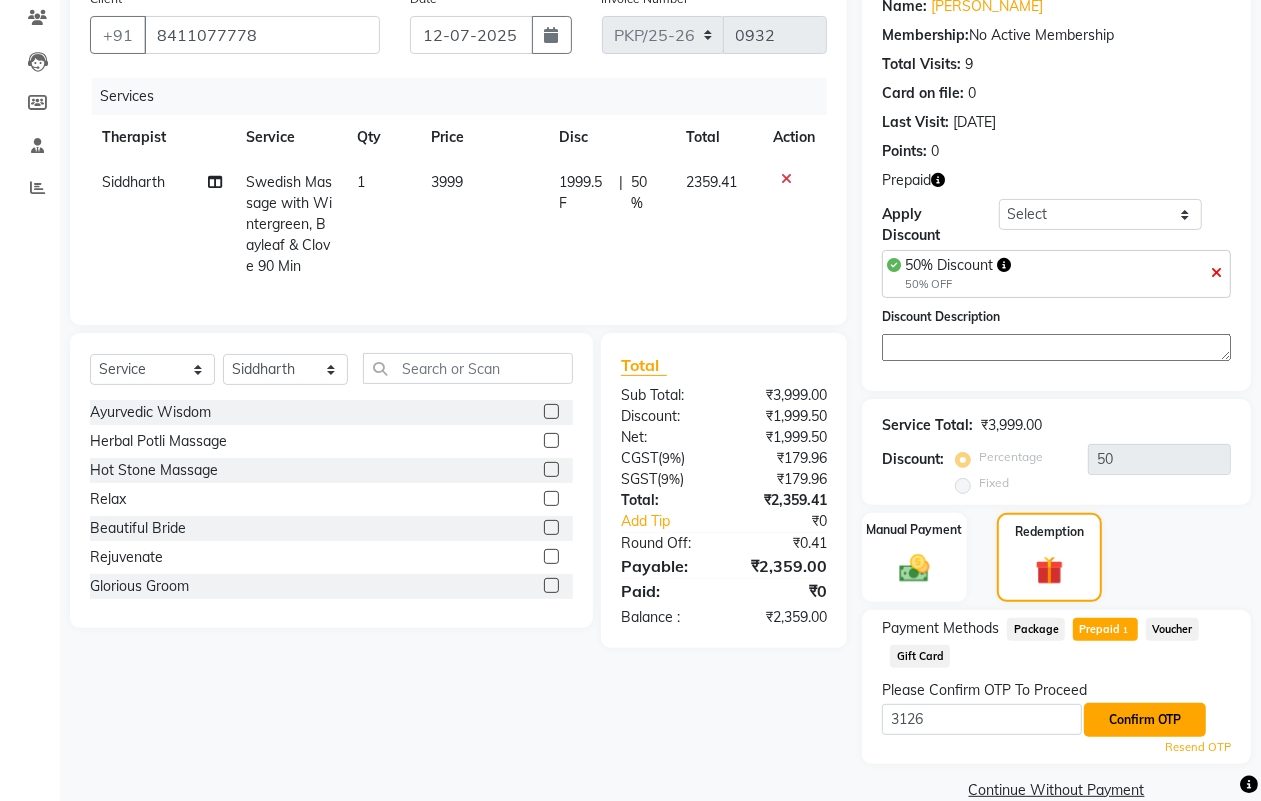 click on "Confirm OTP" 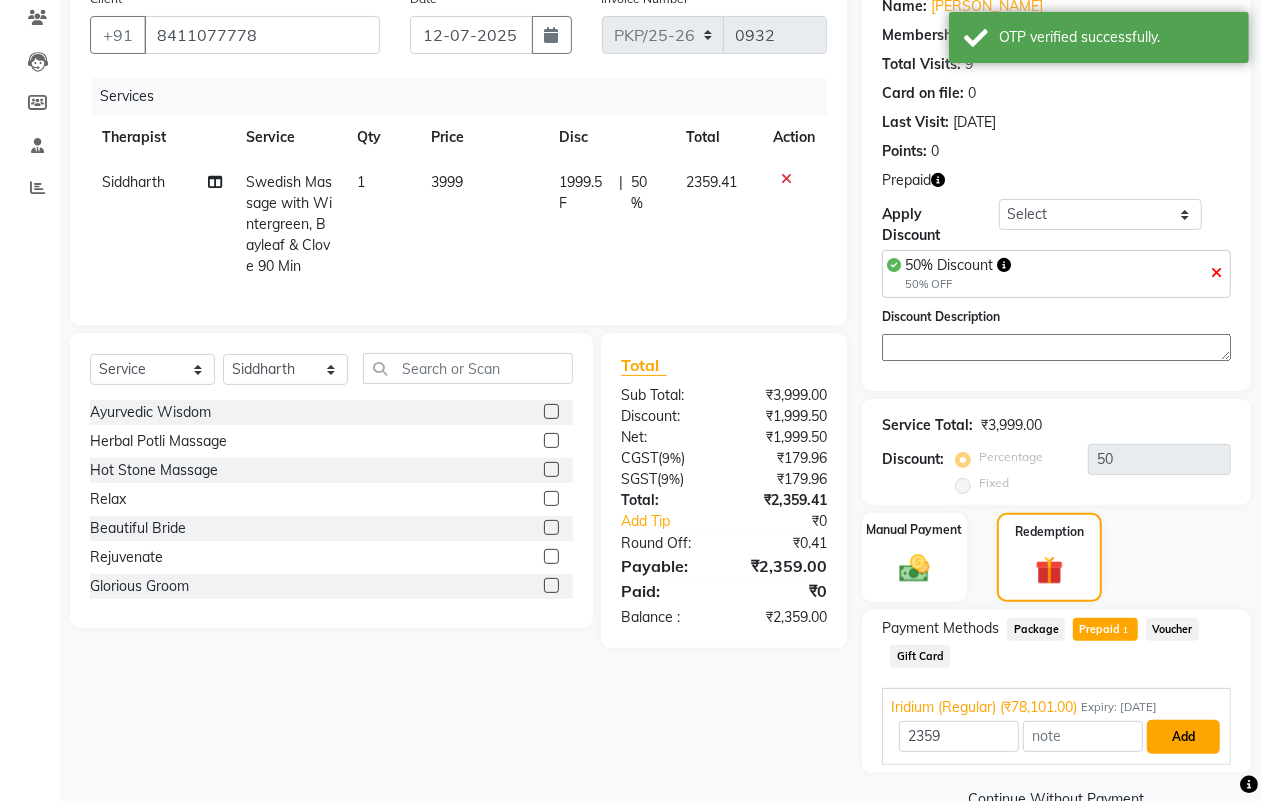click on "Add" at bounding box center (1183, 737) 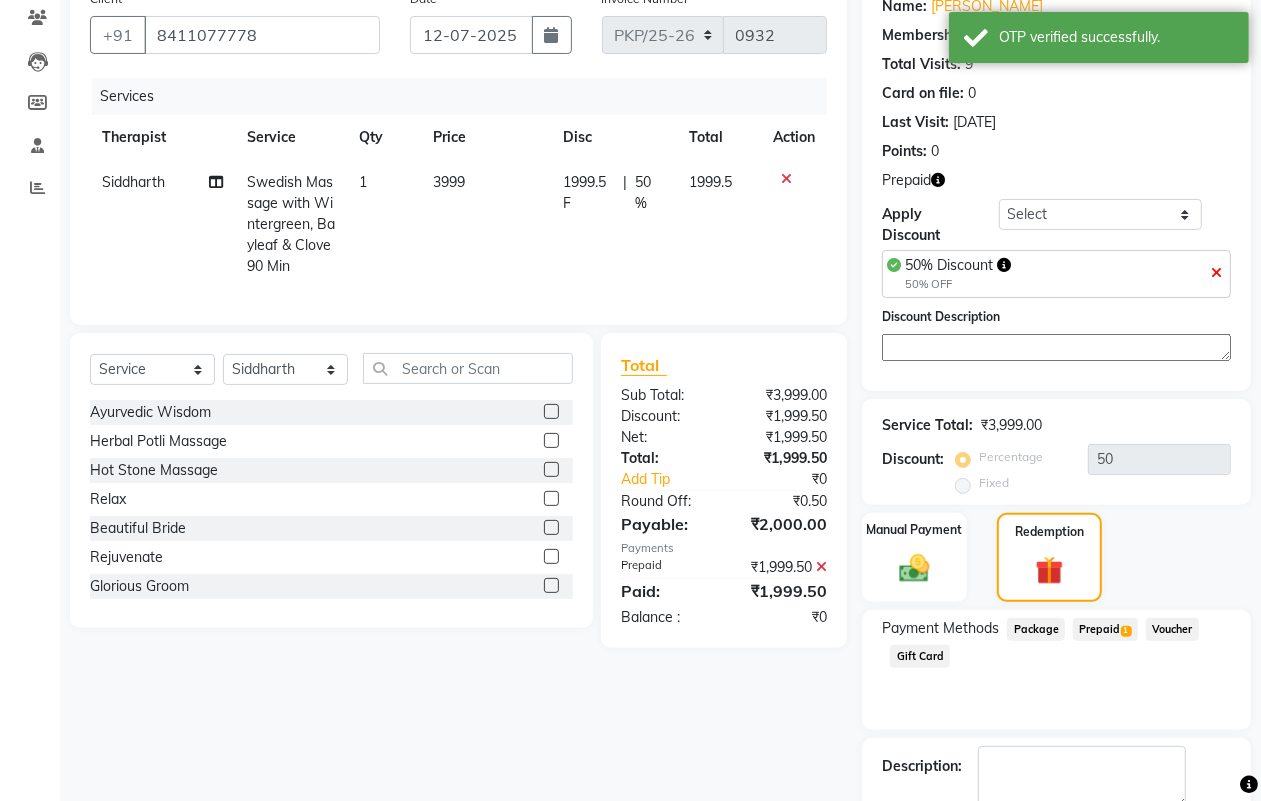scroll, scrollTop: 283, scrollLeft: 0, axis: vertical 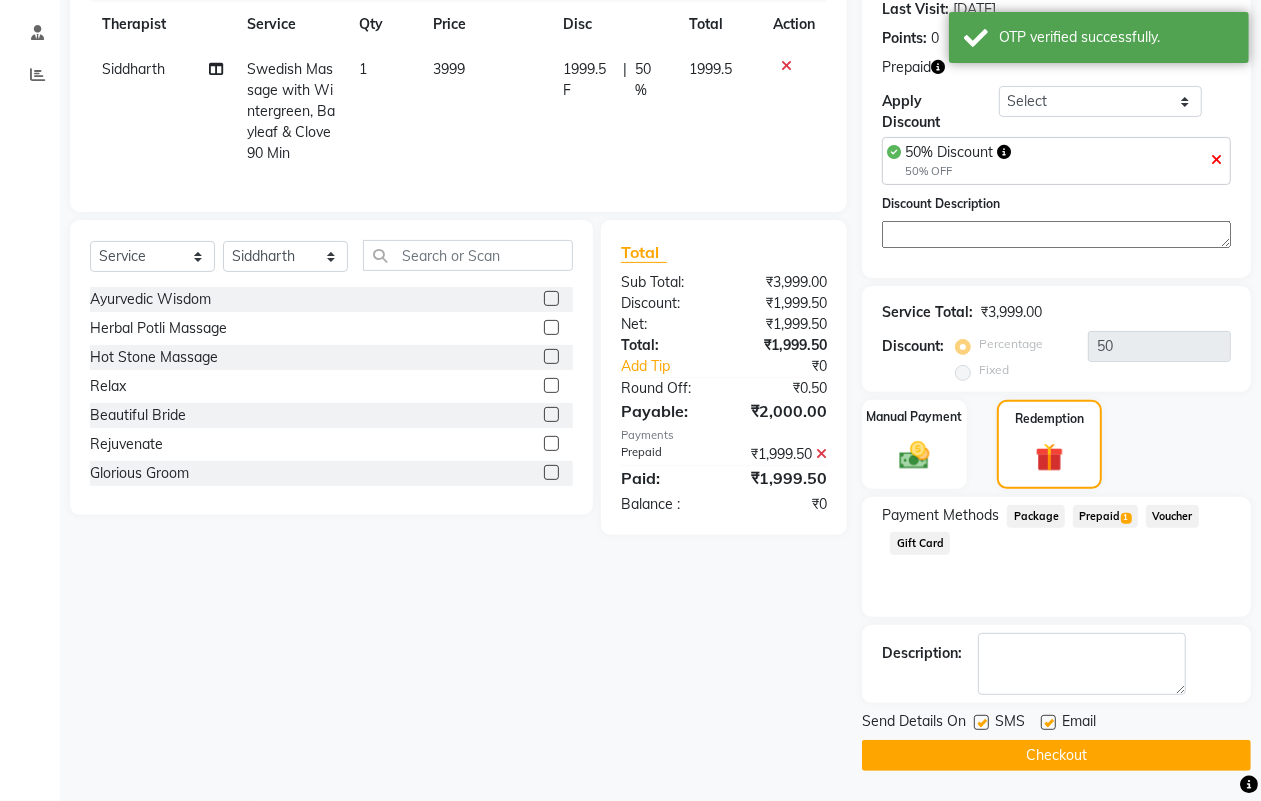 click on "Checkout" 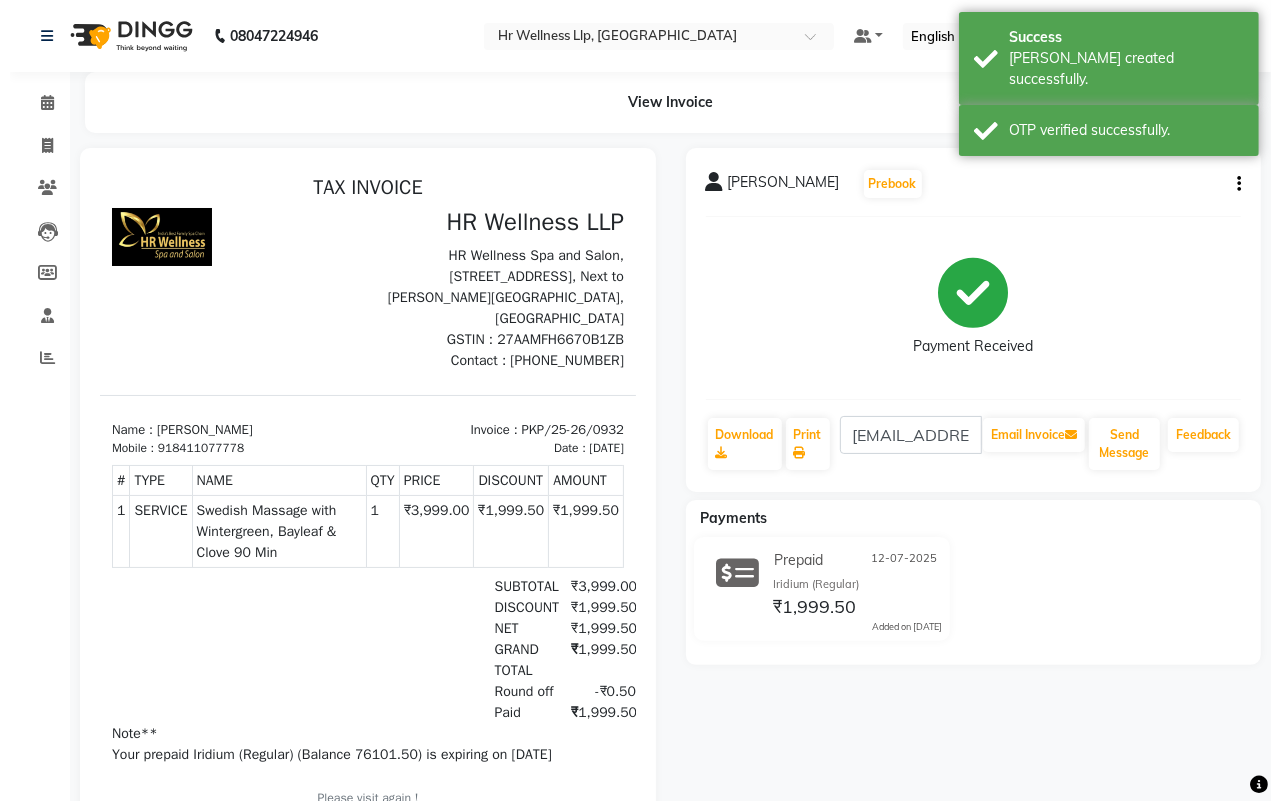 scroll, scrollTop: 33, scrollLeft: 0, axis: vertical 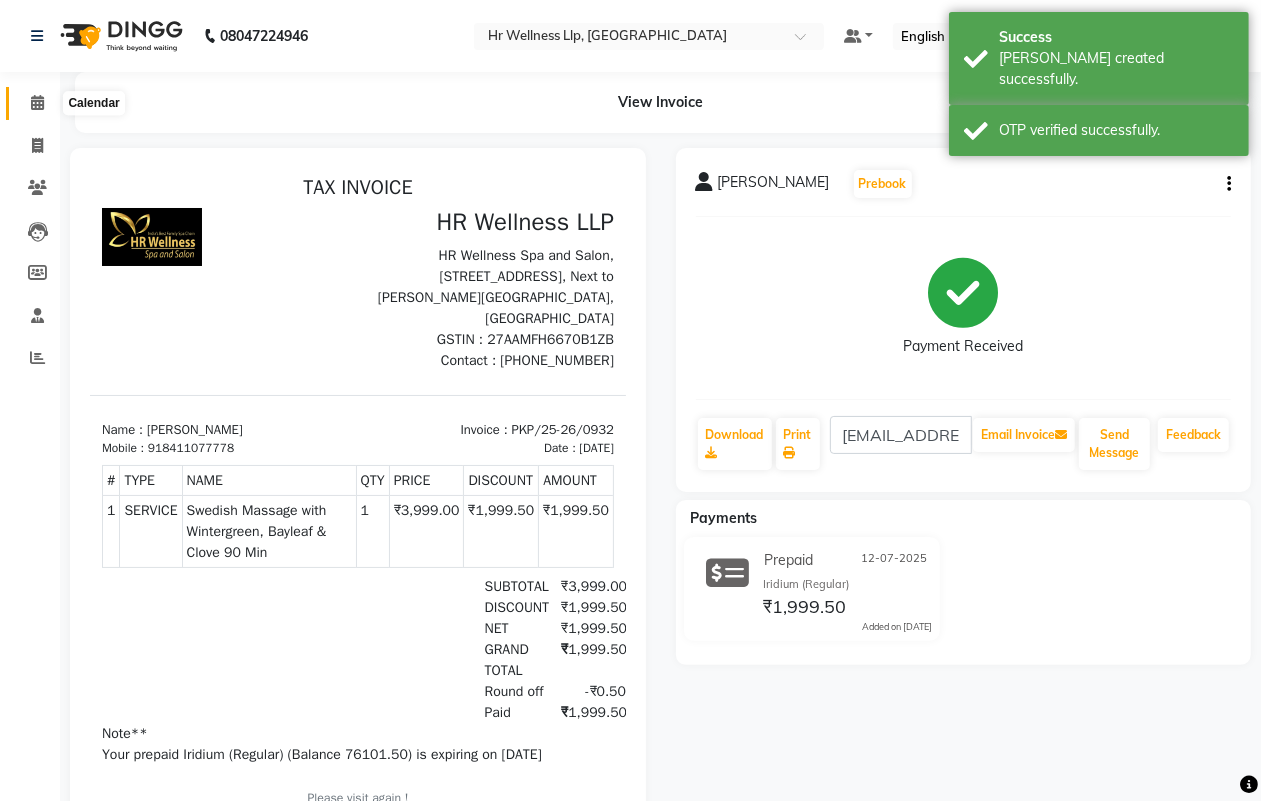 click 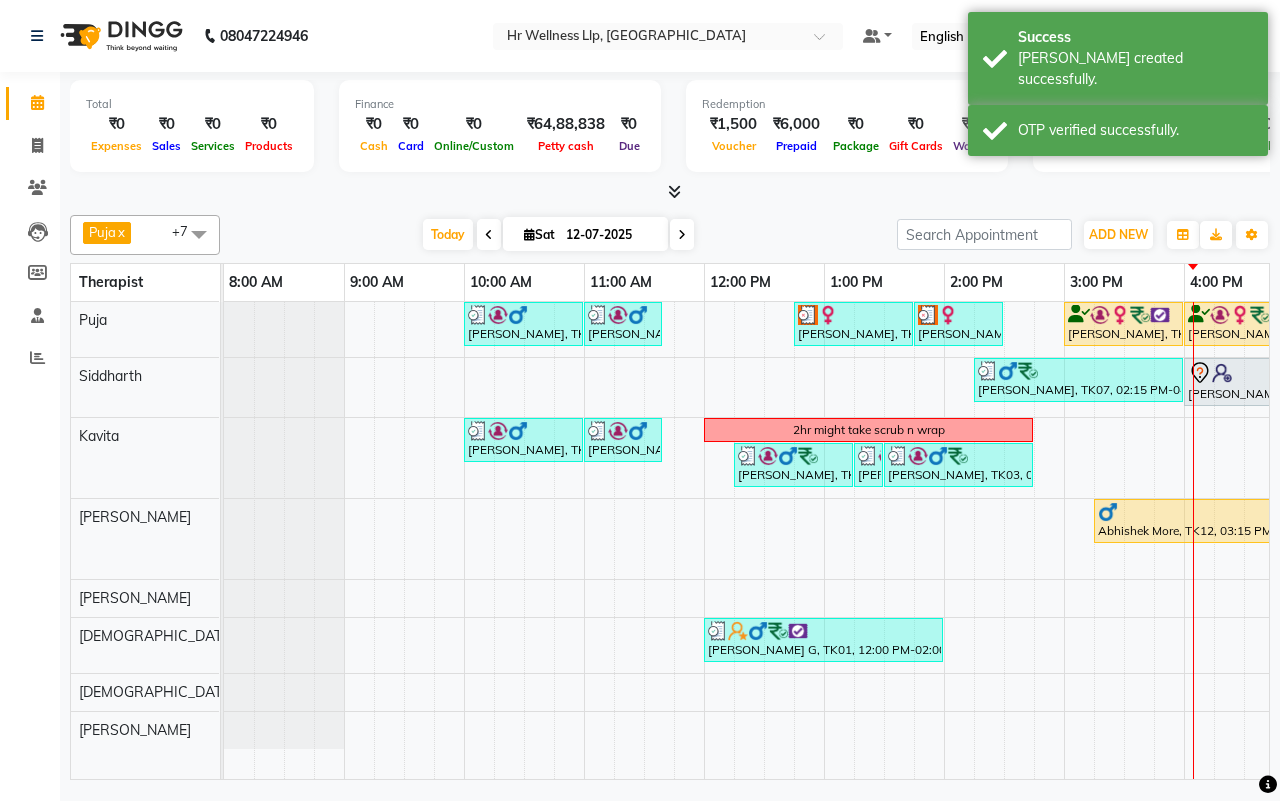 click on "Today  Sat 12-07-2025" at bounding box center (558, 235) 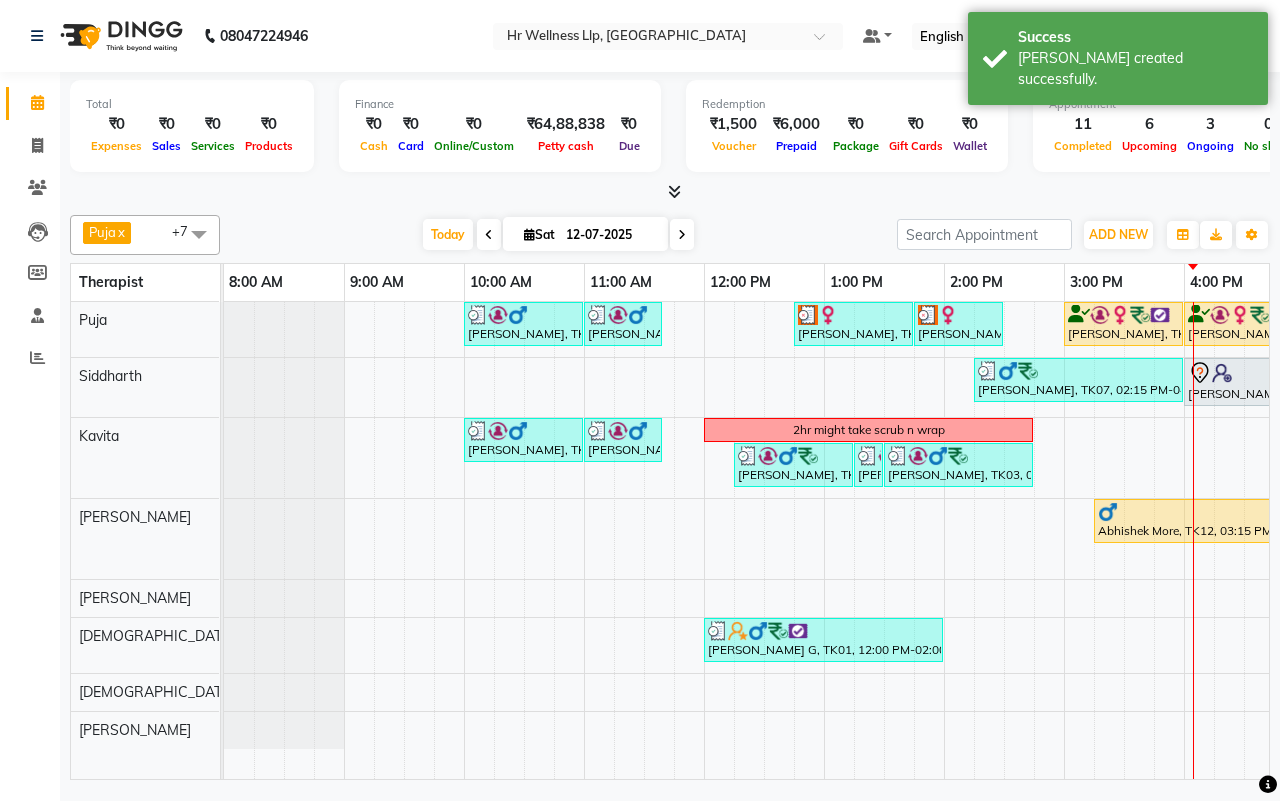 click on "12-07-2025" at bounding box center [610, 235] 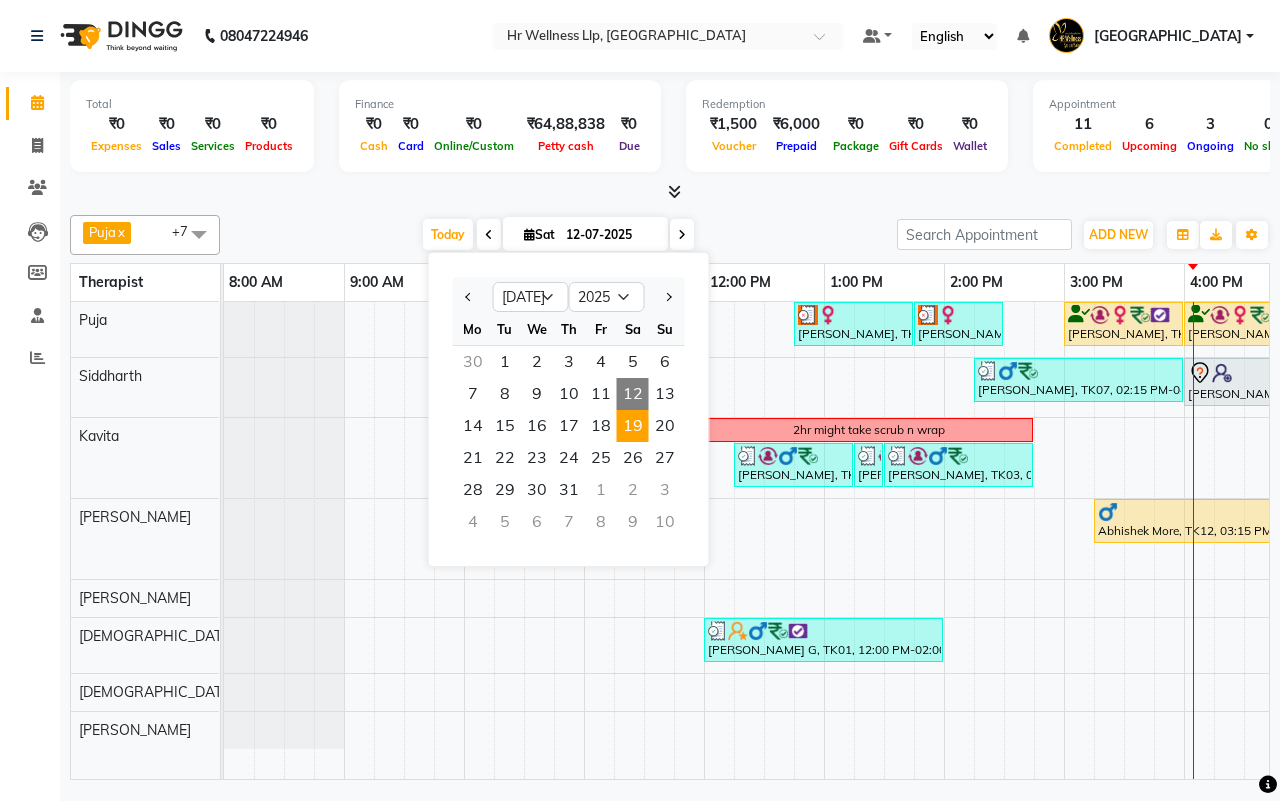 click on "19" at bounding box center (633, 426) 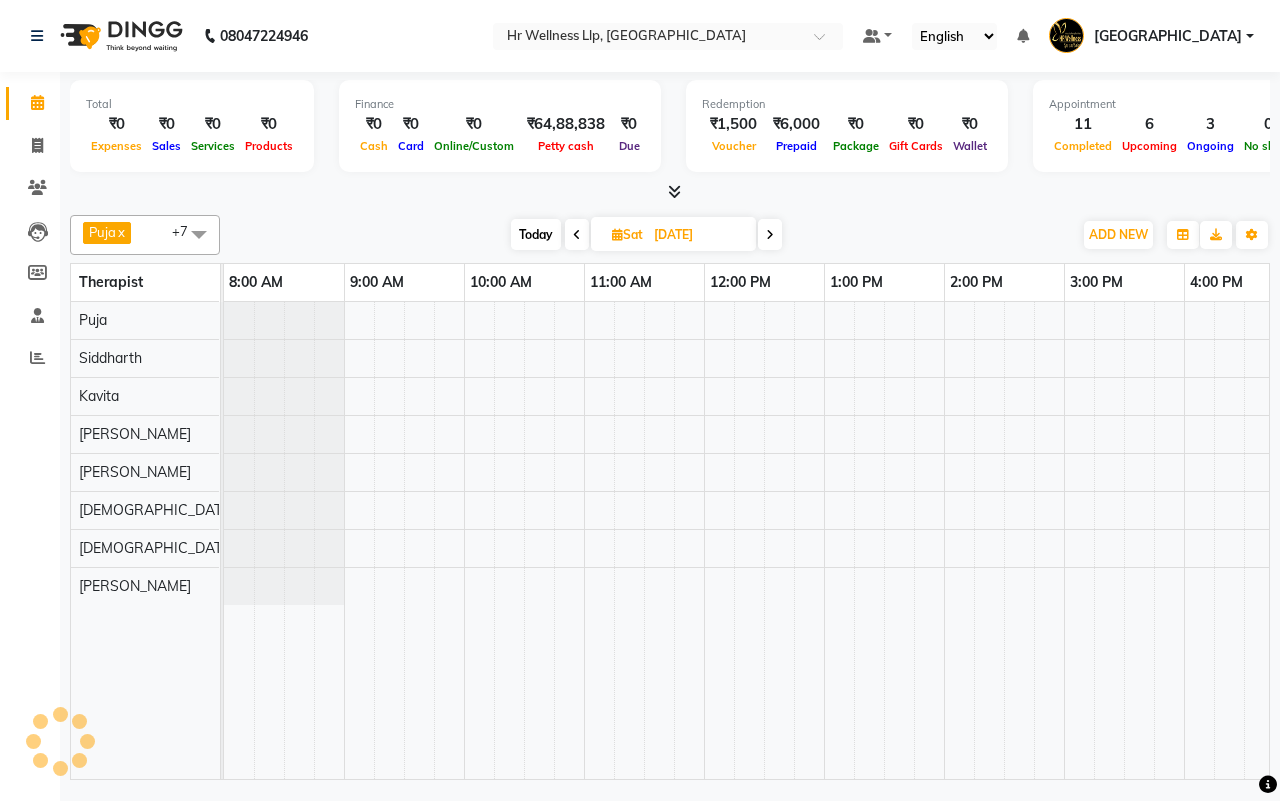 scroll, scrollTop: 0, scrollLeft: 515, axis: horizontal 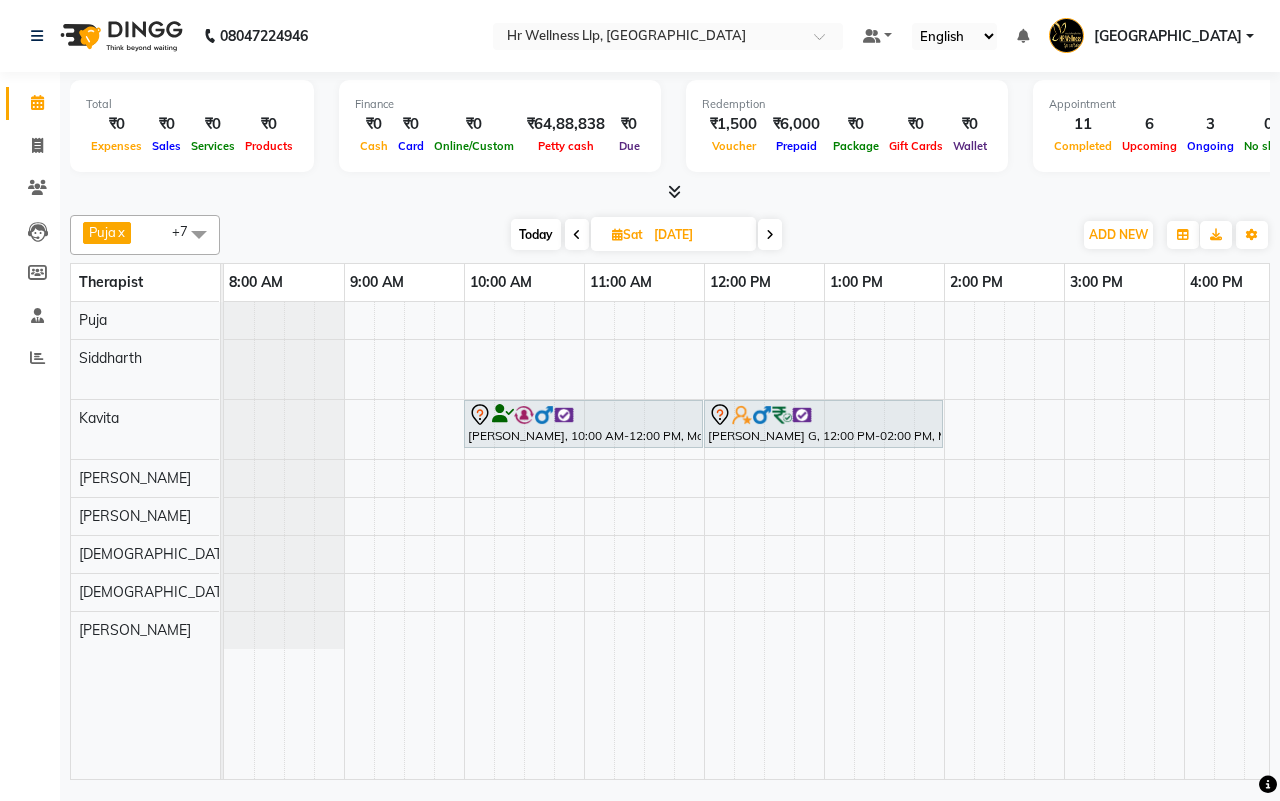 click on "Amit Talwar., 05:30 PM-07:15 PM, Deep Tissue Massage with Wintergreen oil 60 Min             Neeraj Jaiswal, 10:00 AM-12:00 PM, Massage 60 Min             Shivani G, 12:00 PM-02:00 PM, Massage 90 Min             Amit Talwar., 05:30 PM-07:15 PM, Deep Tissue Massage with Wintergreen oil 60 Min" at bounding box center [1004, 540] 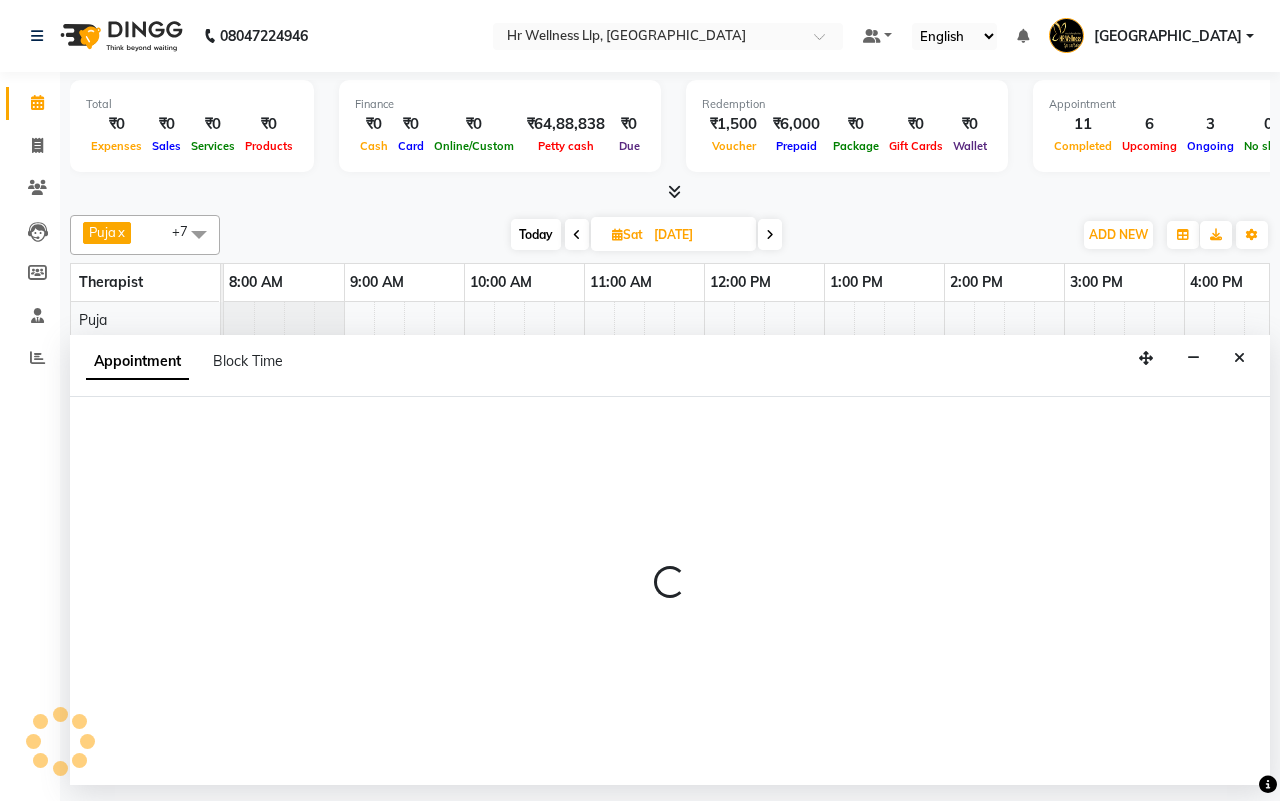 select on "16489" 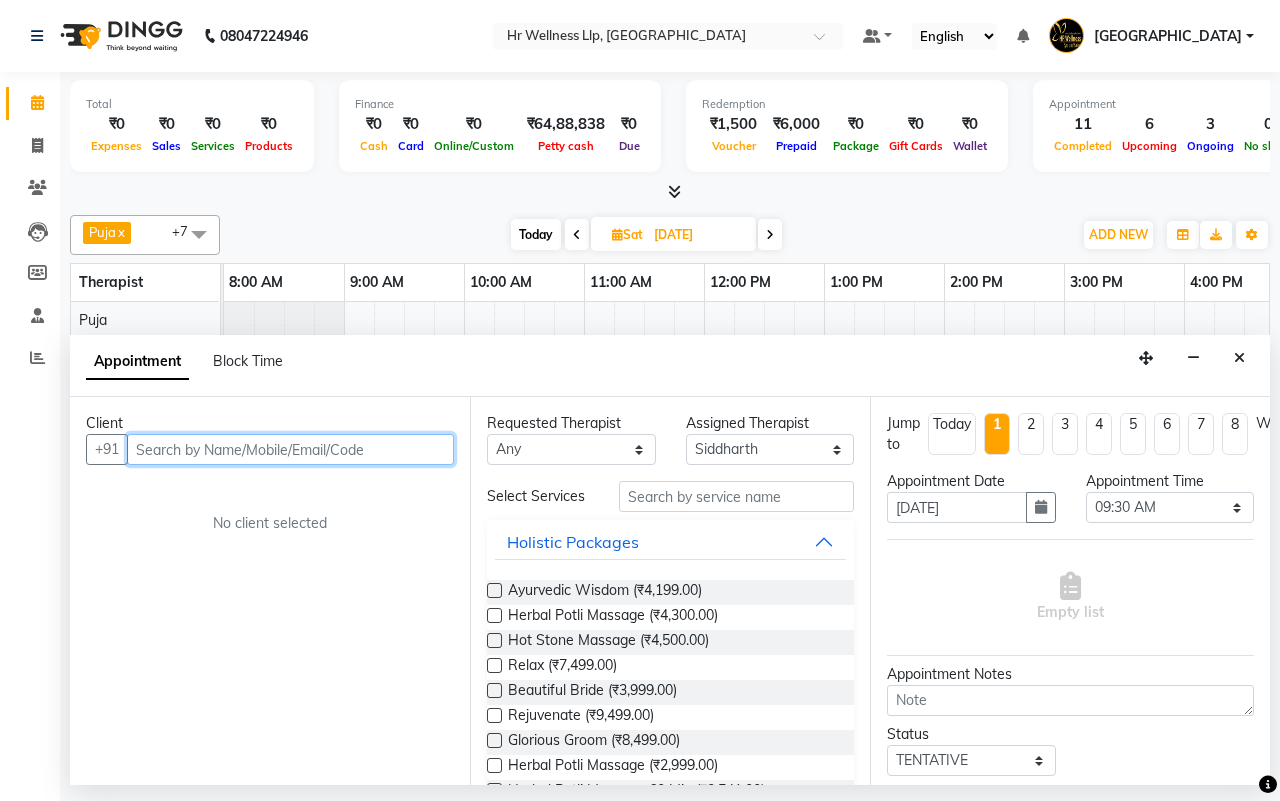 click at bounding box center (290, 449) 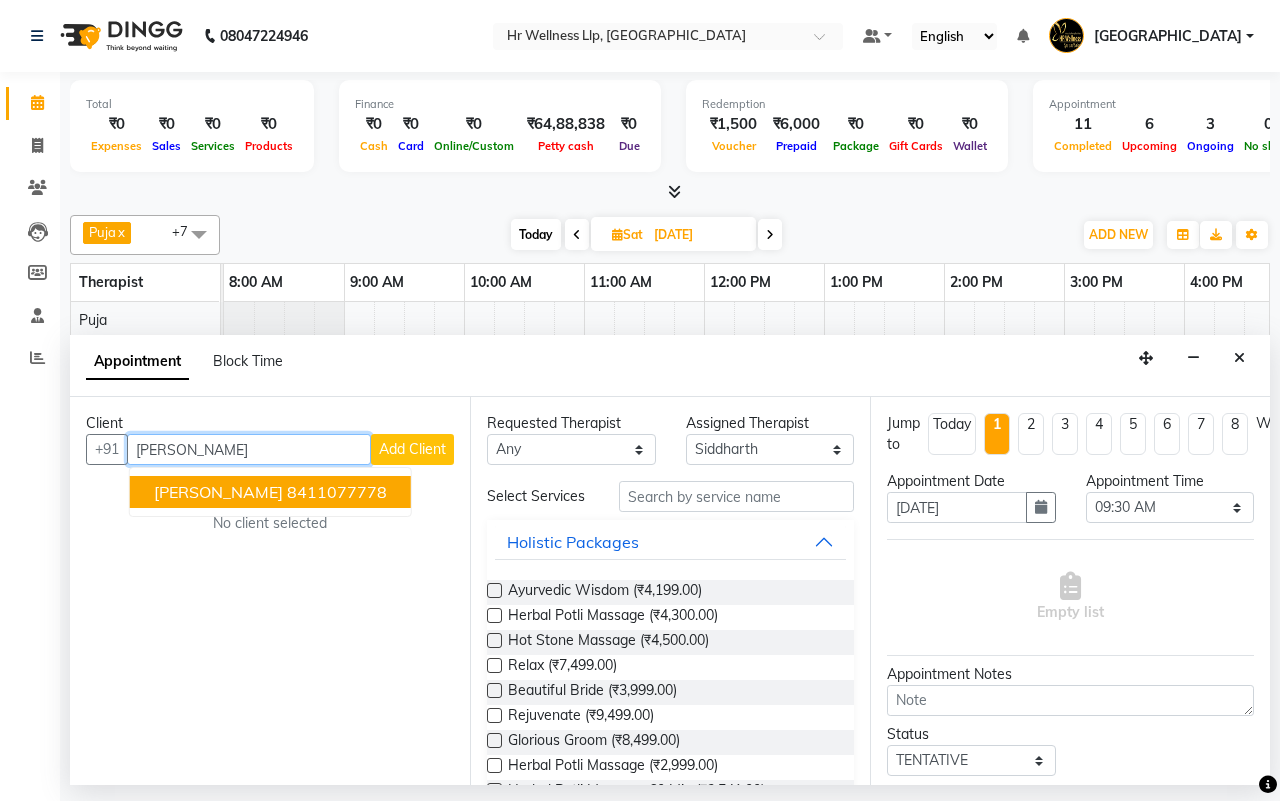 click on "Lokesh chinkaru" at bounding box center (218, 492) 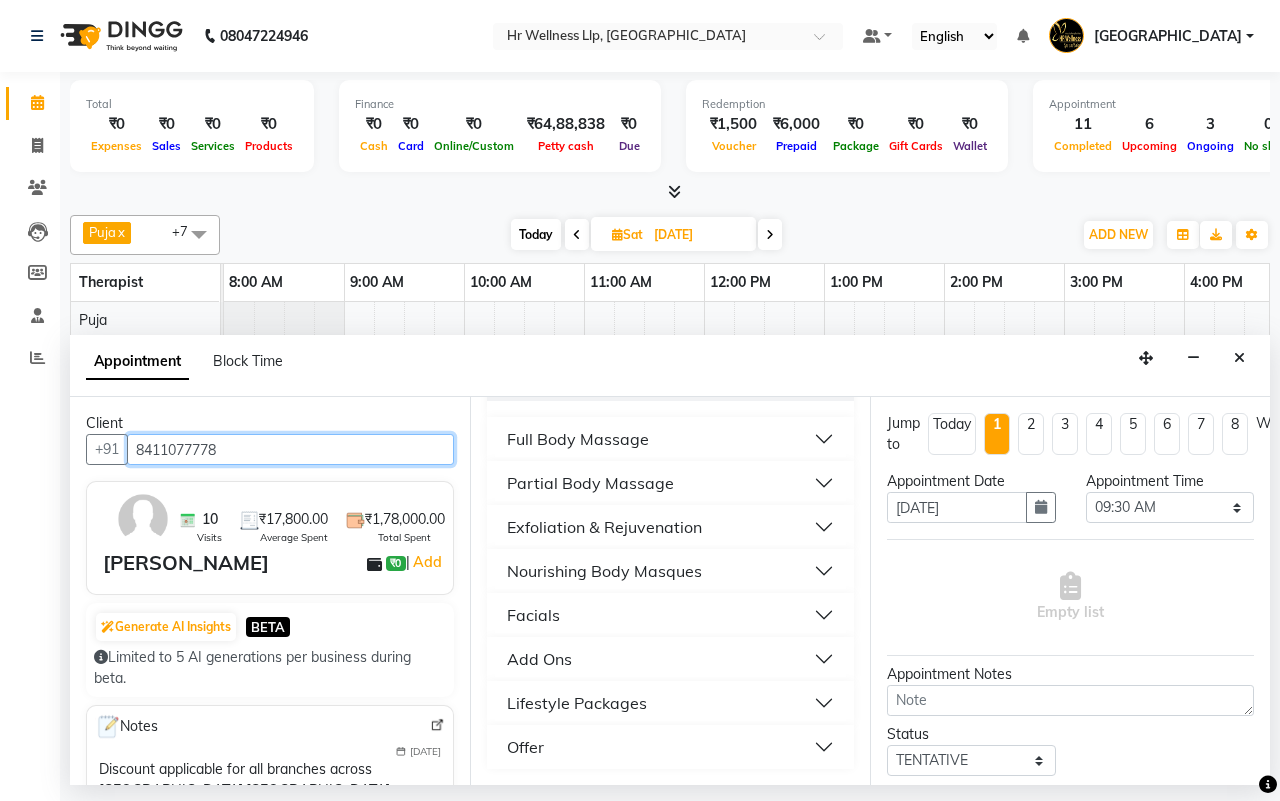 scroll, scrollTop: 413, scrollLeft: 0, axis: vertical 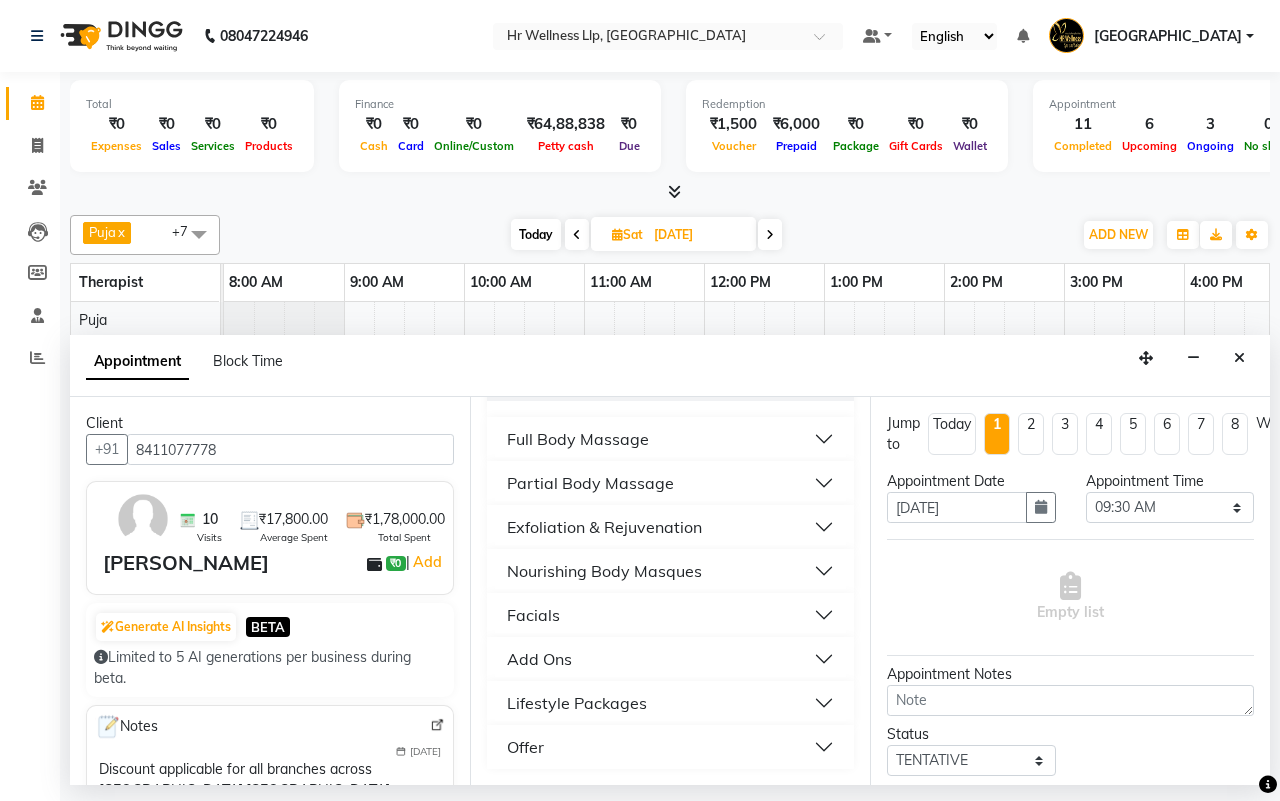 click on "Full Body Massage" at bounding box center (578, 439) 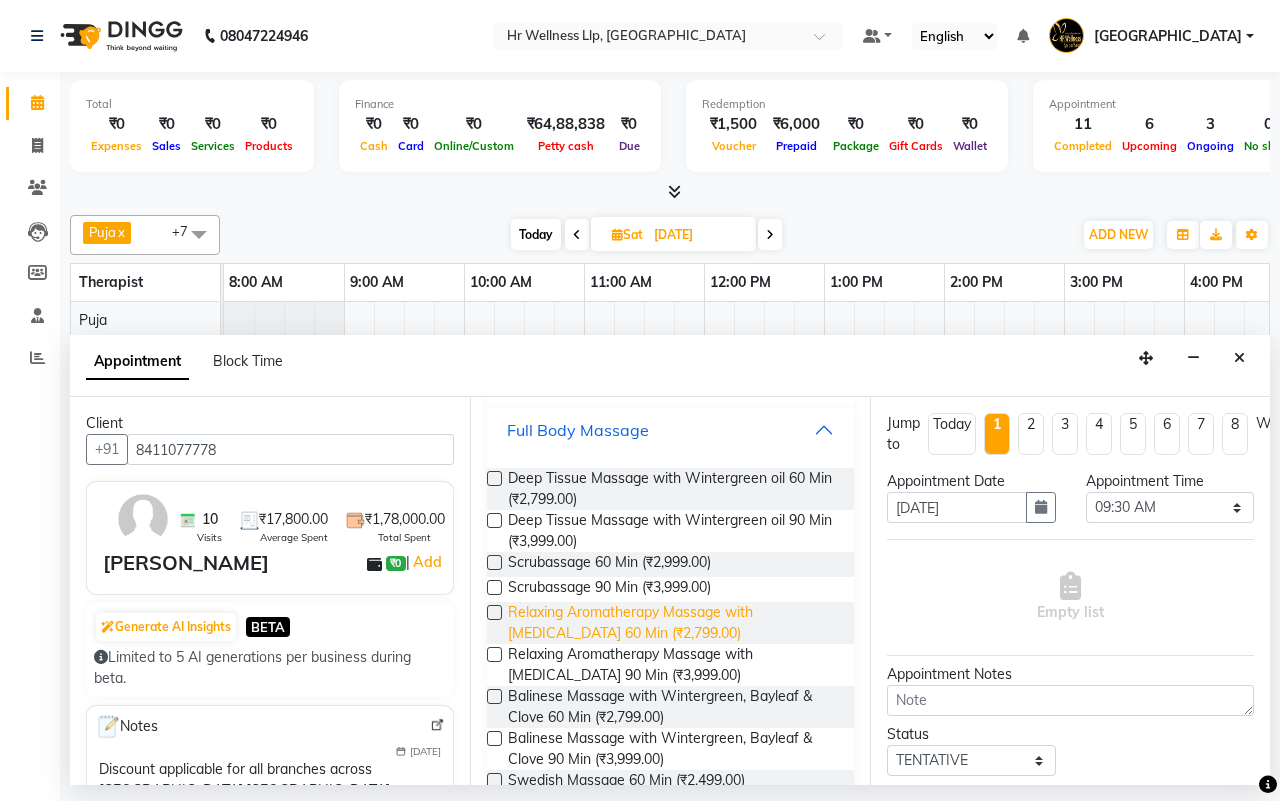 scroll, scrollTop: 788, scrollLeft: 0, axis: vertical 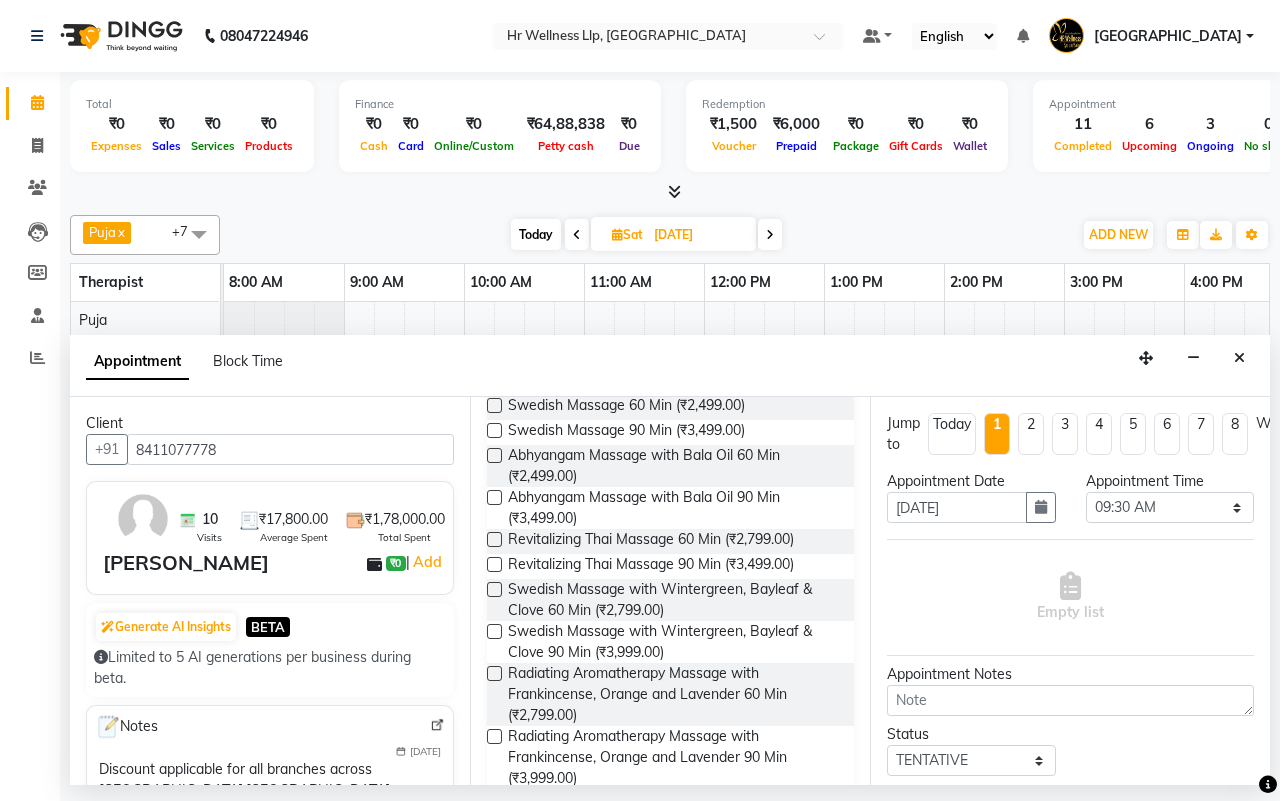 click at bounding box center (494, 631) 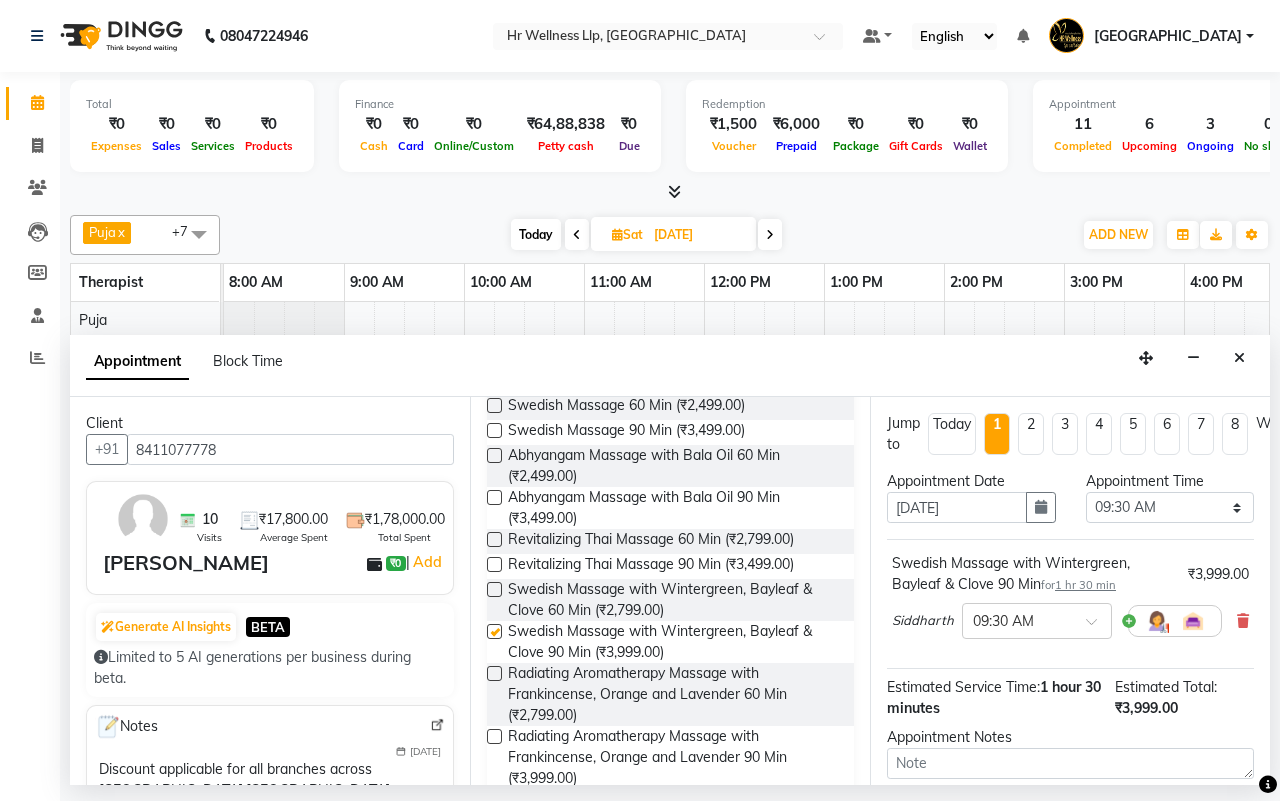 checkbox on "false" 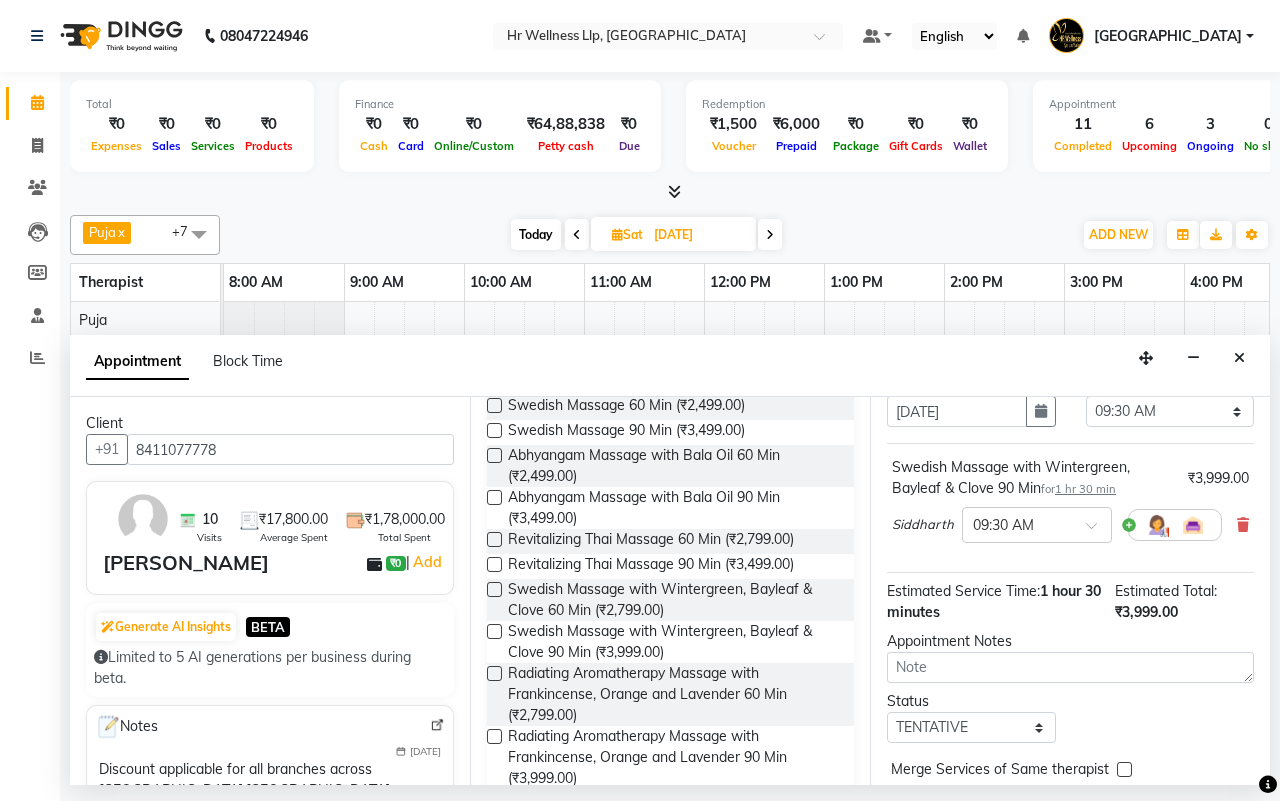 scroll, scrollTop: 200, scrollLeft: 0, axis: vertical 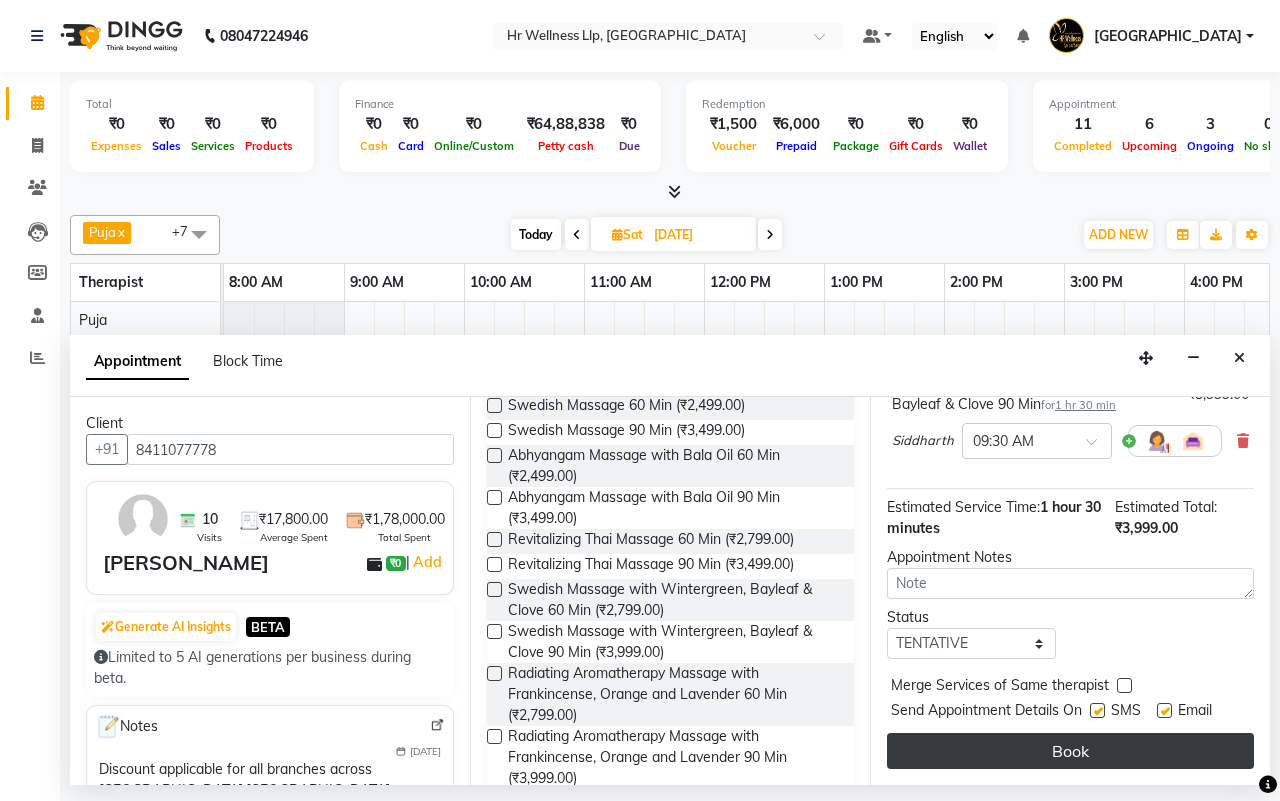 click on "Book" at bounding box center [1070, 751] 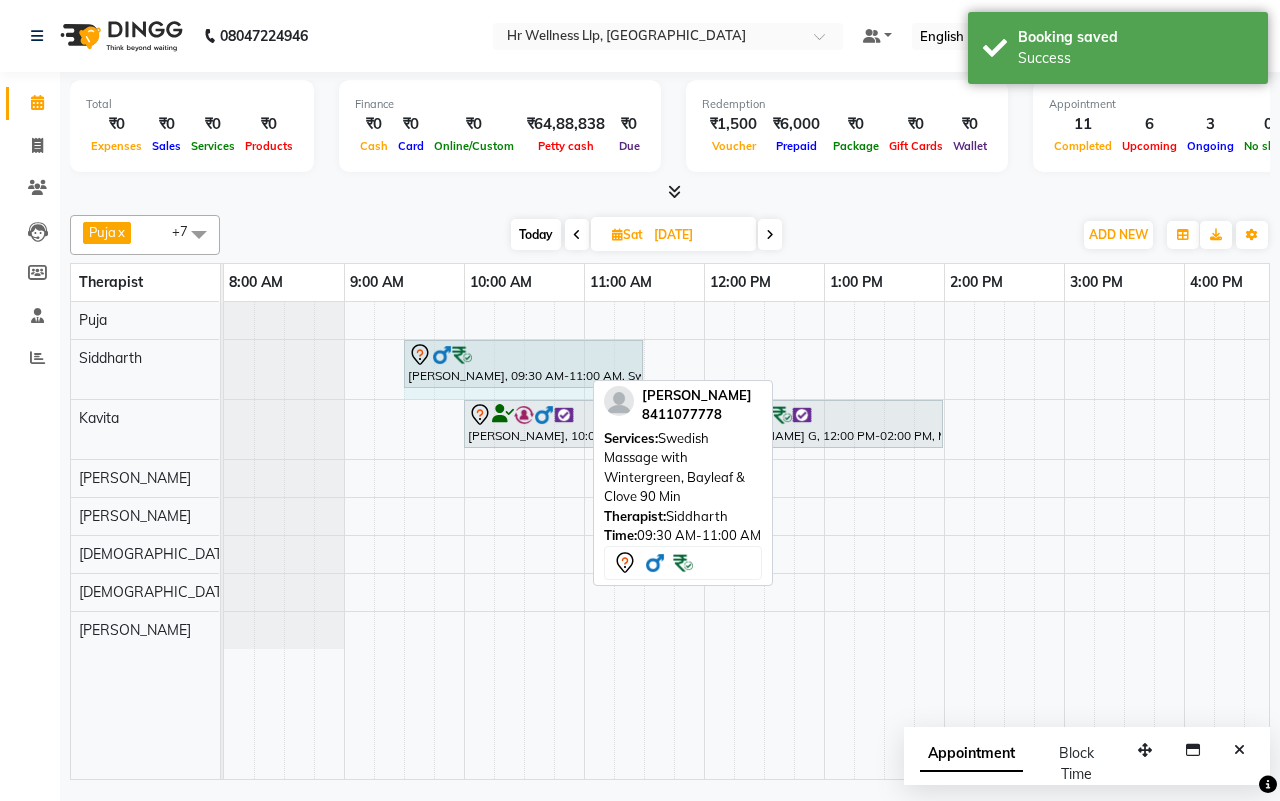 drag, startPoint x: 578, startPoint y: 352, endPoint x: 623, endPoint y: 355, distance: 45.099888 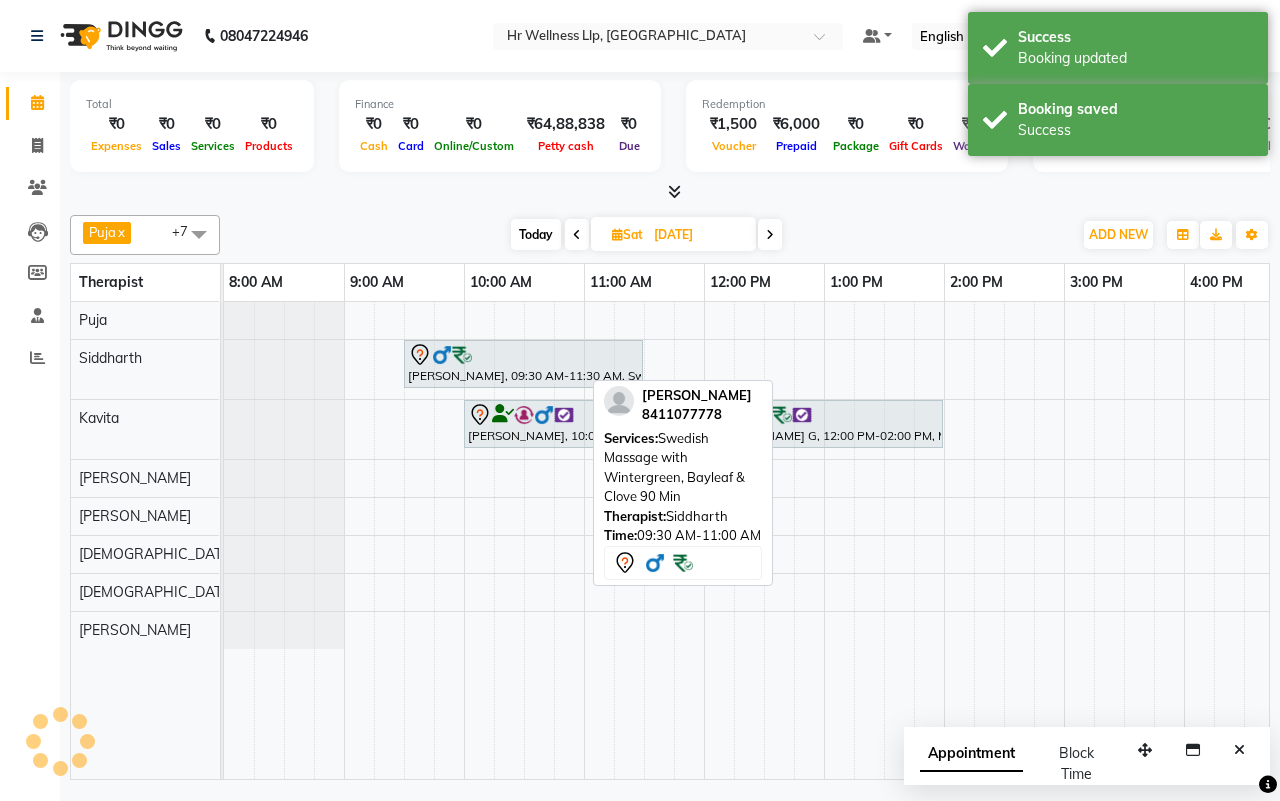 click on "Today" at bounding box center (536, 234) 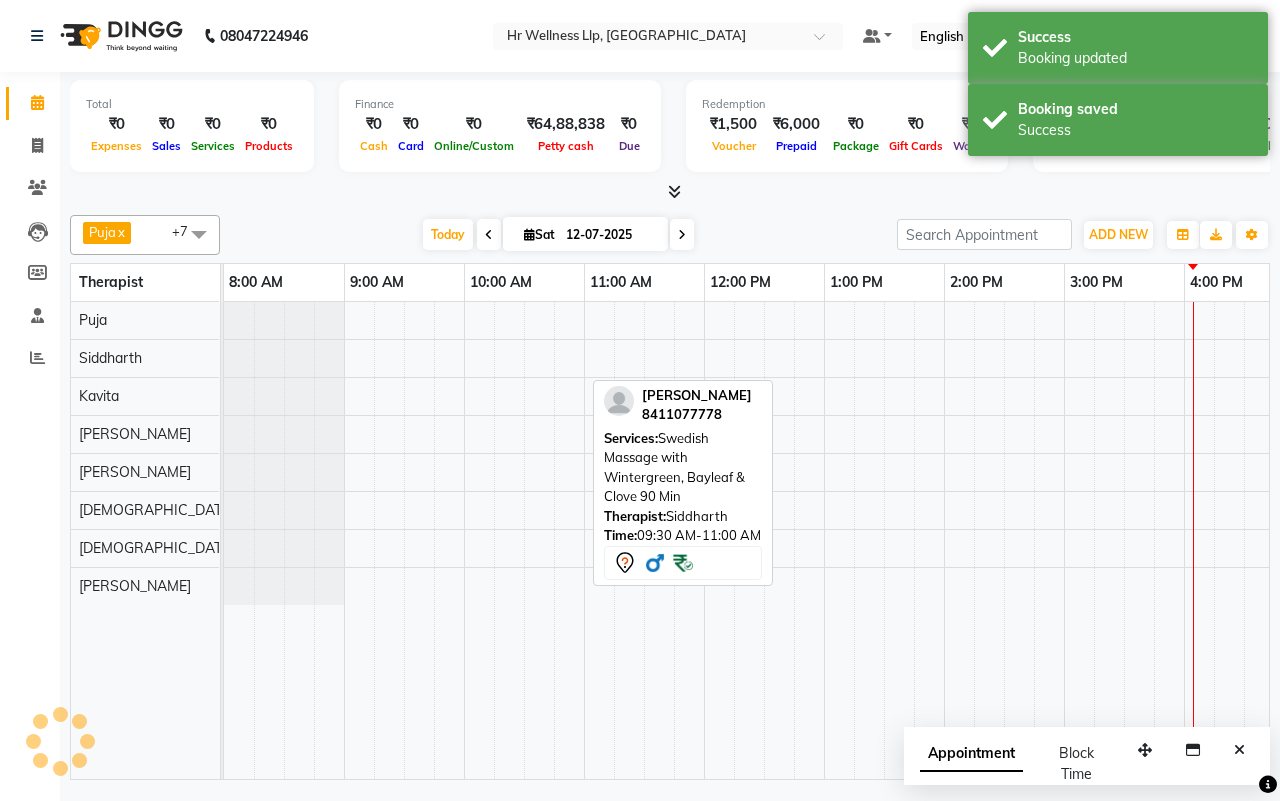 scroll, scrollTop: 0, scrollLeft: 515, axis: horizontal 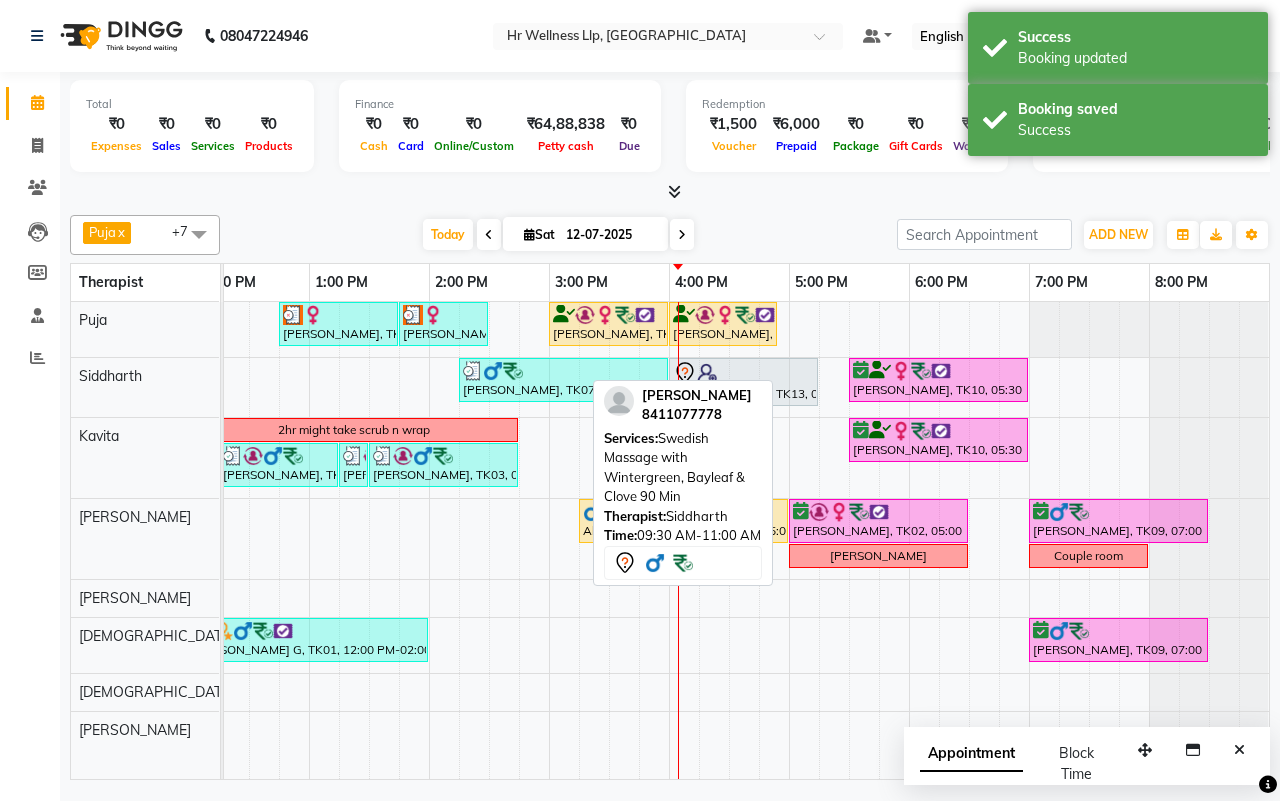 click at bounding box center [682, 235] 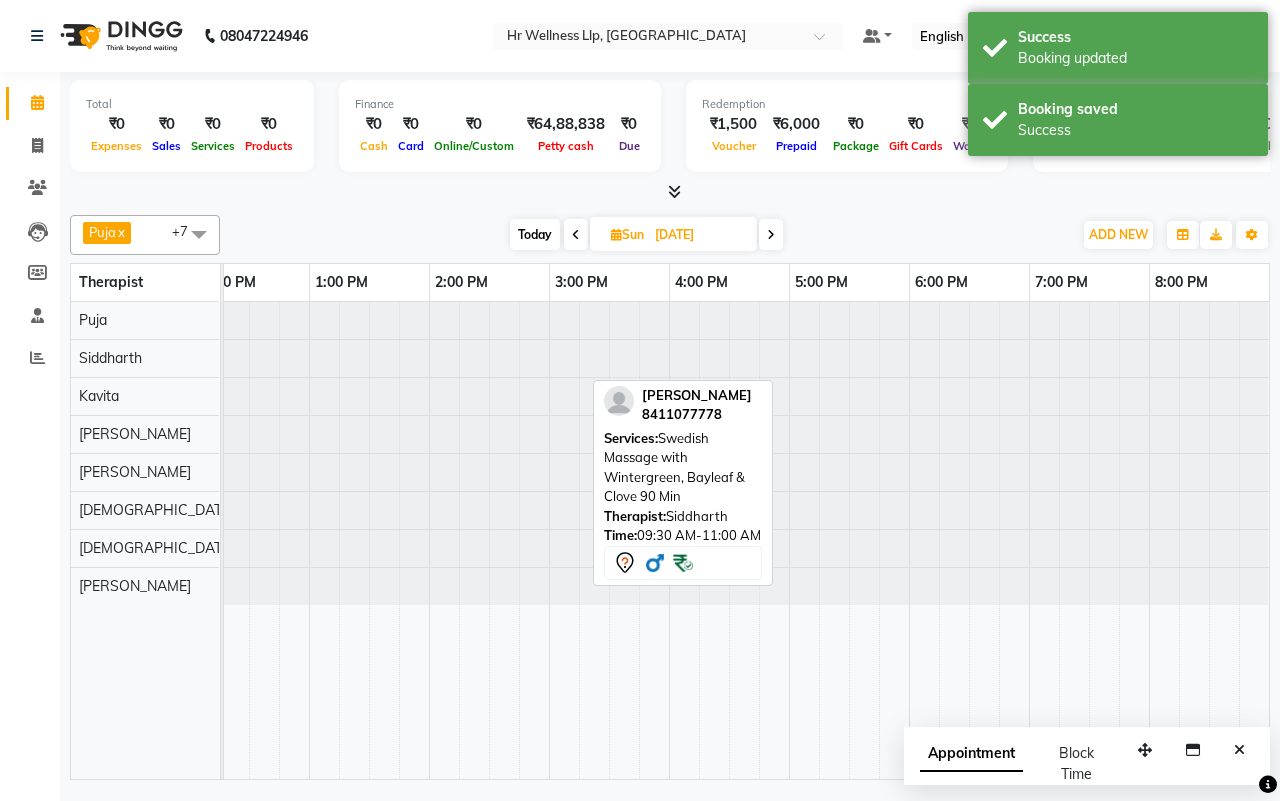 scroll, scrollTop: 0, scrollLeft: 0, axis: both 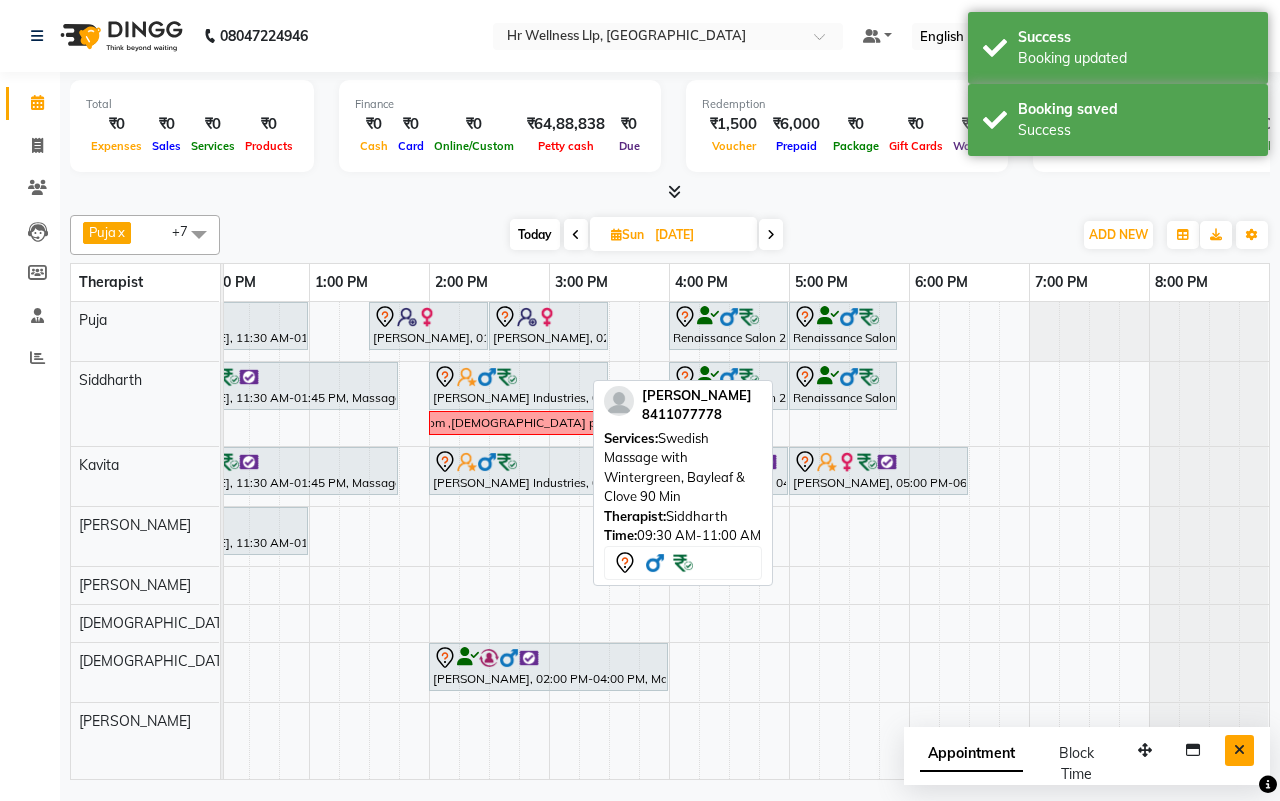 click at bounding box center [1239, 750] 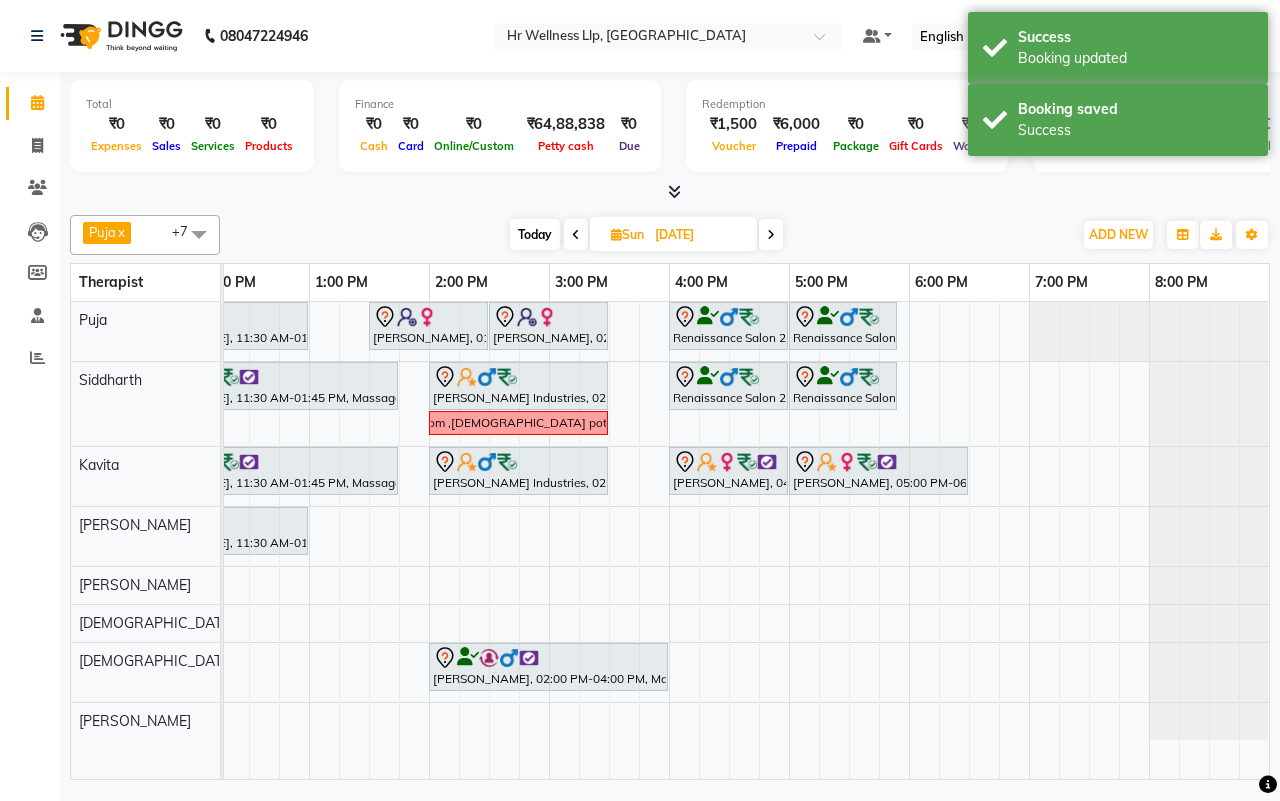 scroll, scrollTop: 0, scrollLeft: 366, axis: horizontal 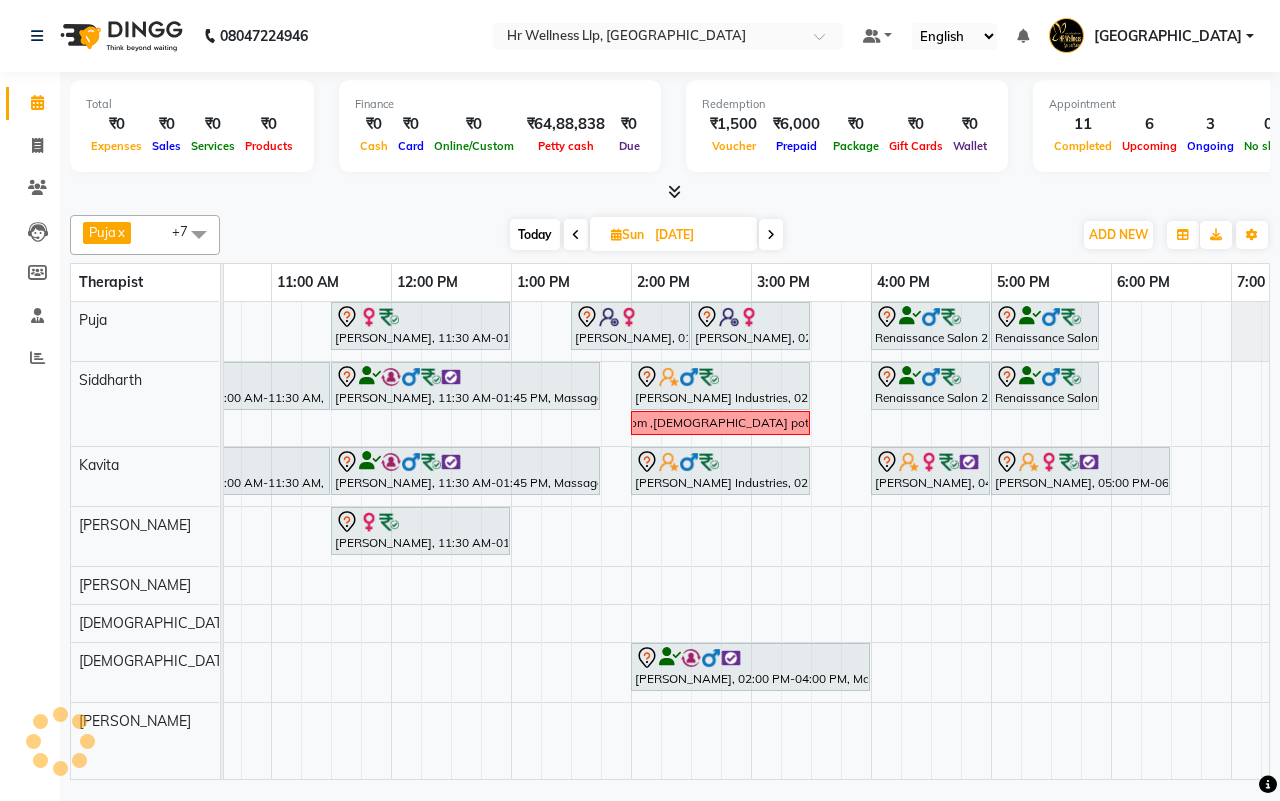 click on "Today  Sun 13-07-2025" at bounding box center (646, 235) 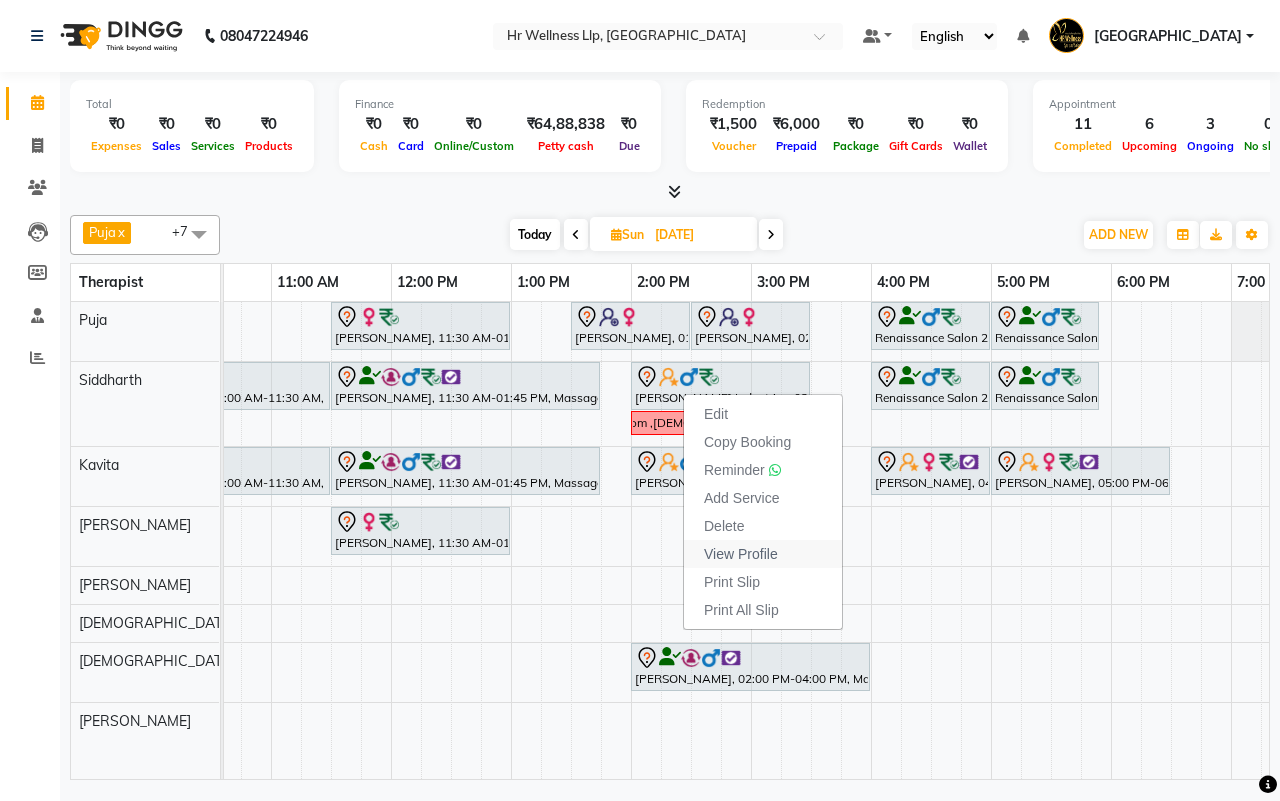 click on "View Profile" at bounding box center (741, 554) 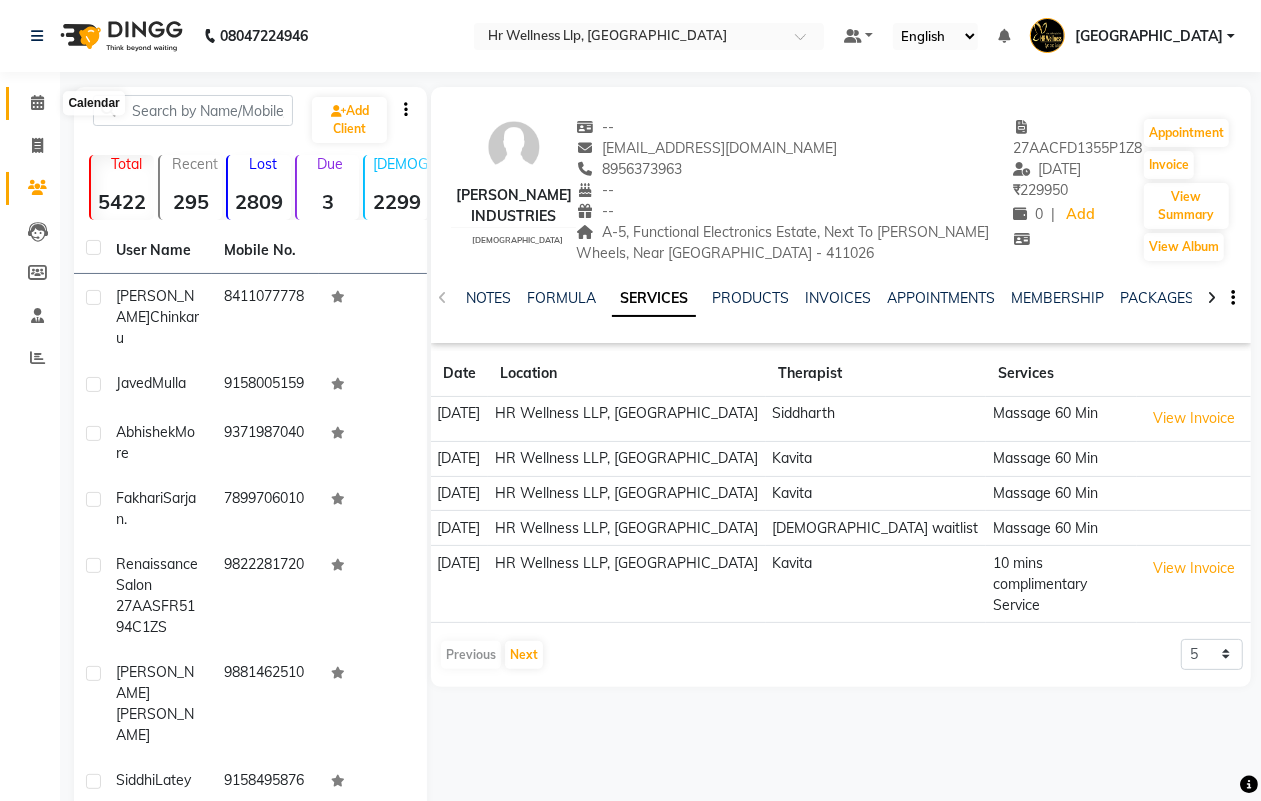 click 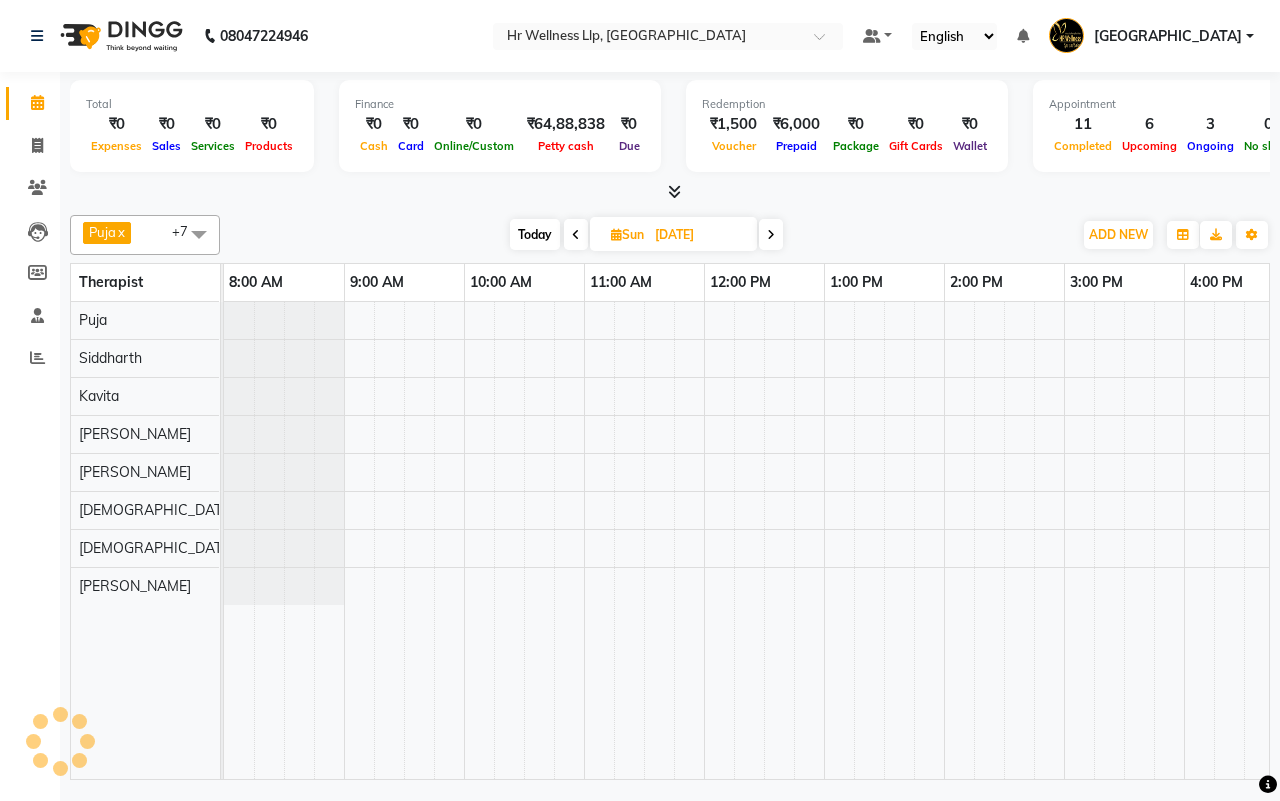 scroll, scrollTop: 0, scrollLeft: 0, axis: both 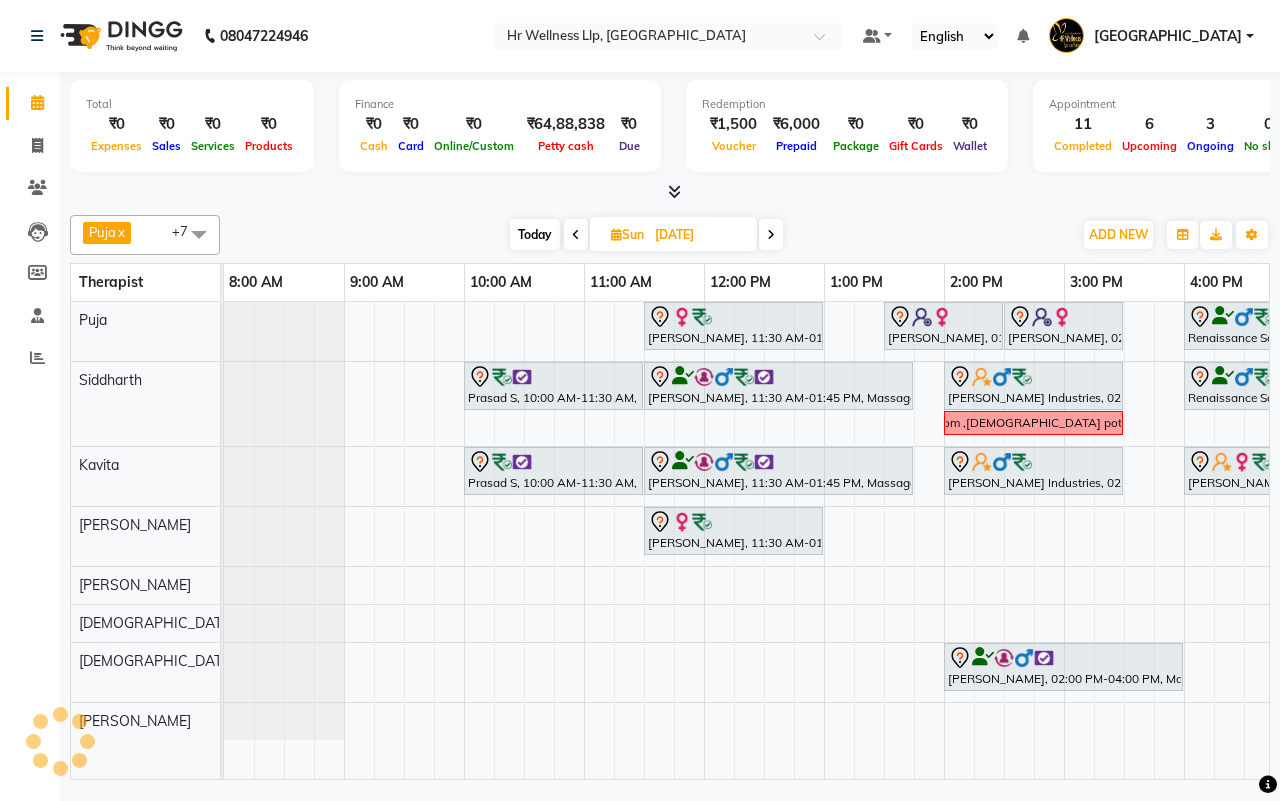 click on "Today  Sun 13-07-2025" at bounding box center (646, 235) 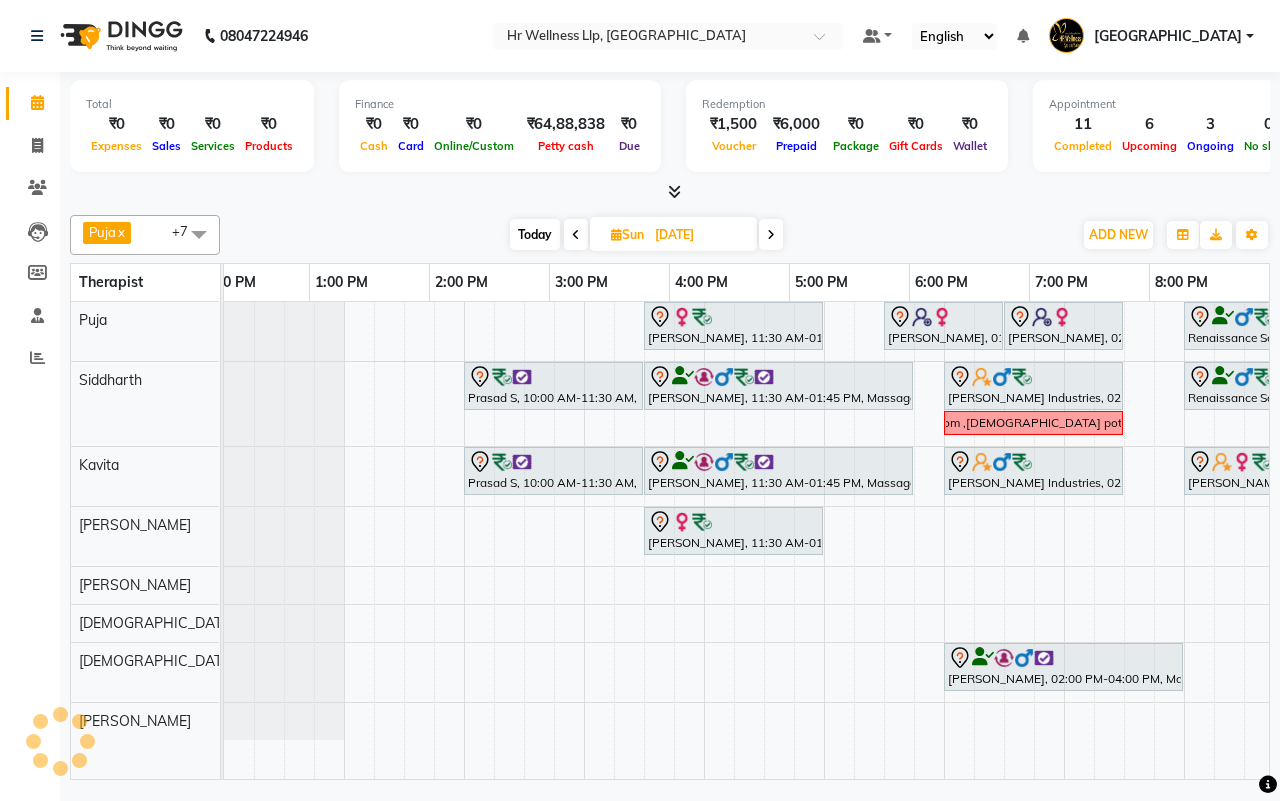 scroll, scrollTop: 0, scrollLeft: 515, axis: horizontal 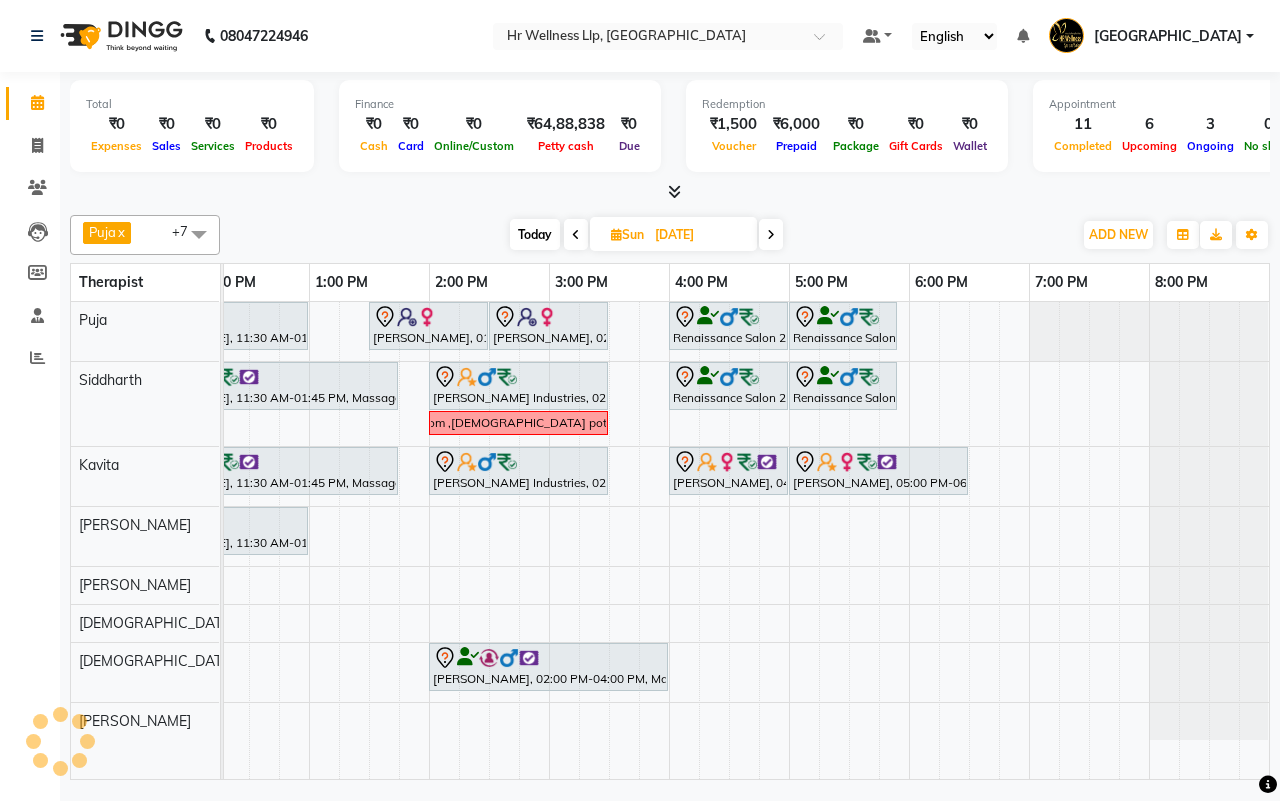 click on "13-07-2025" at bounding box center (699, 235) 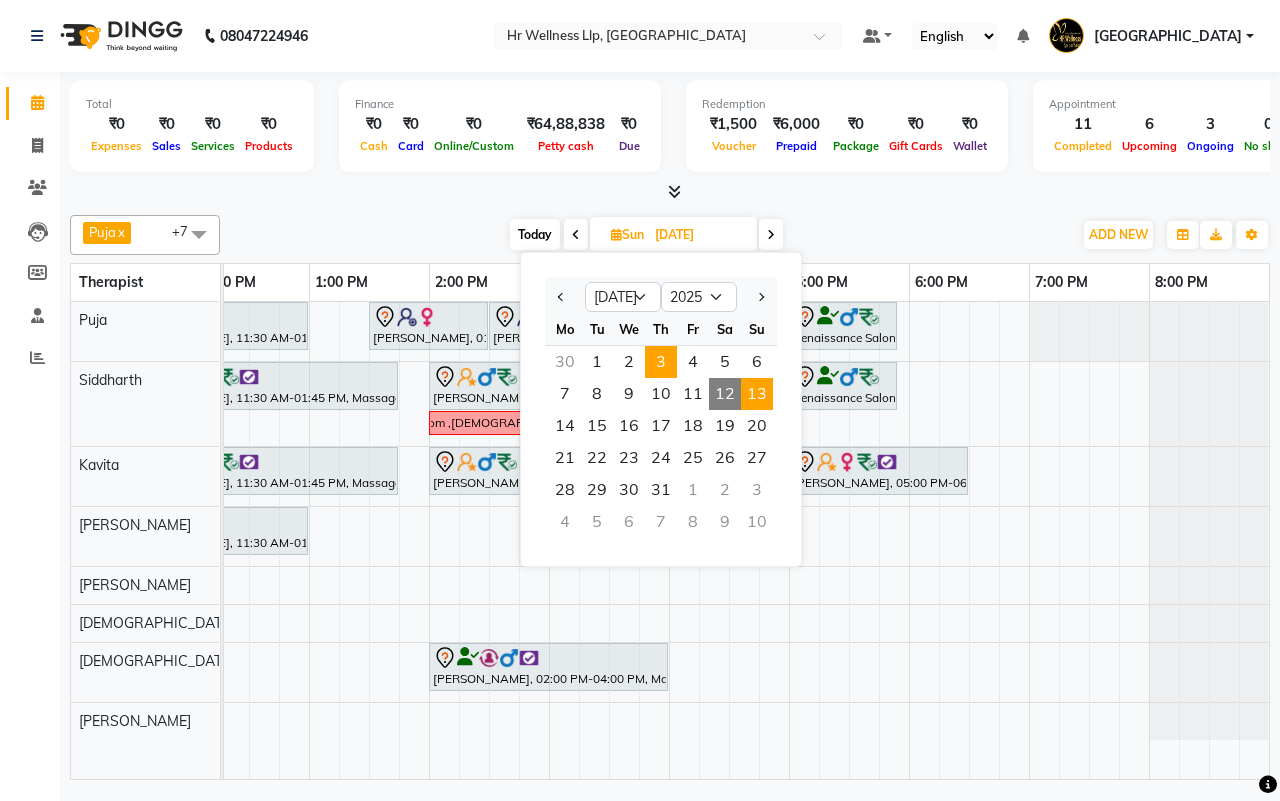 click on "3" at bounding box center [661, 362] 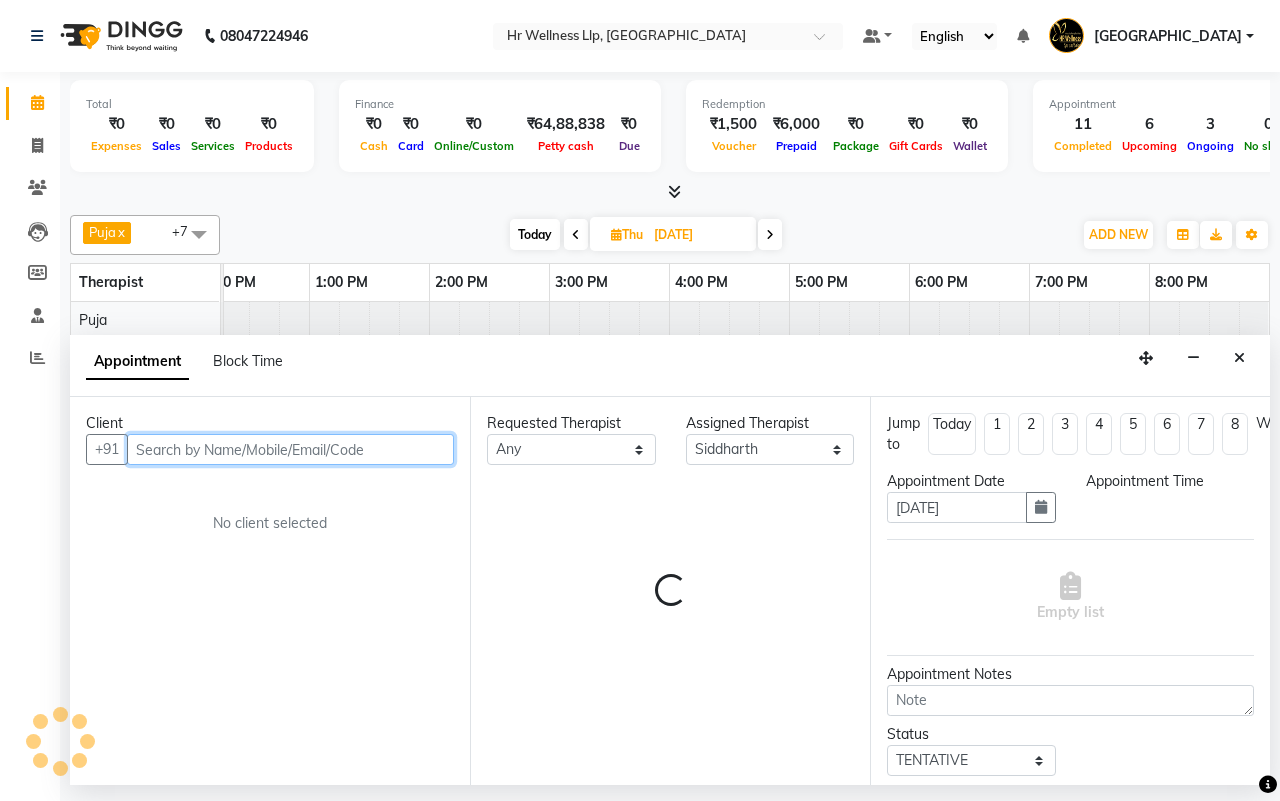 select on "690" 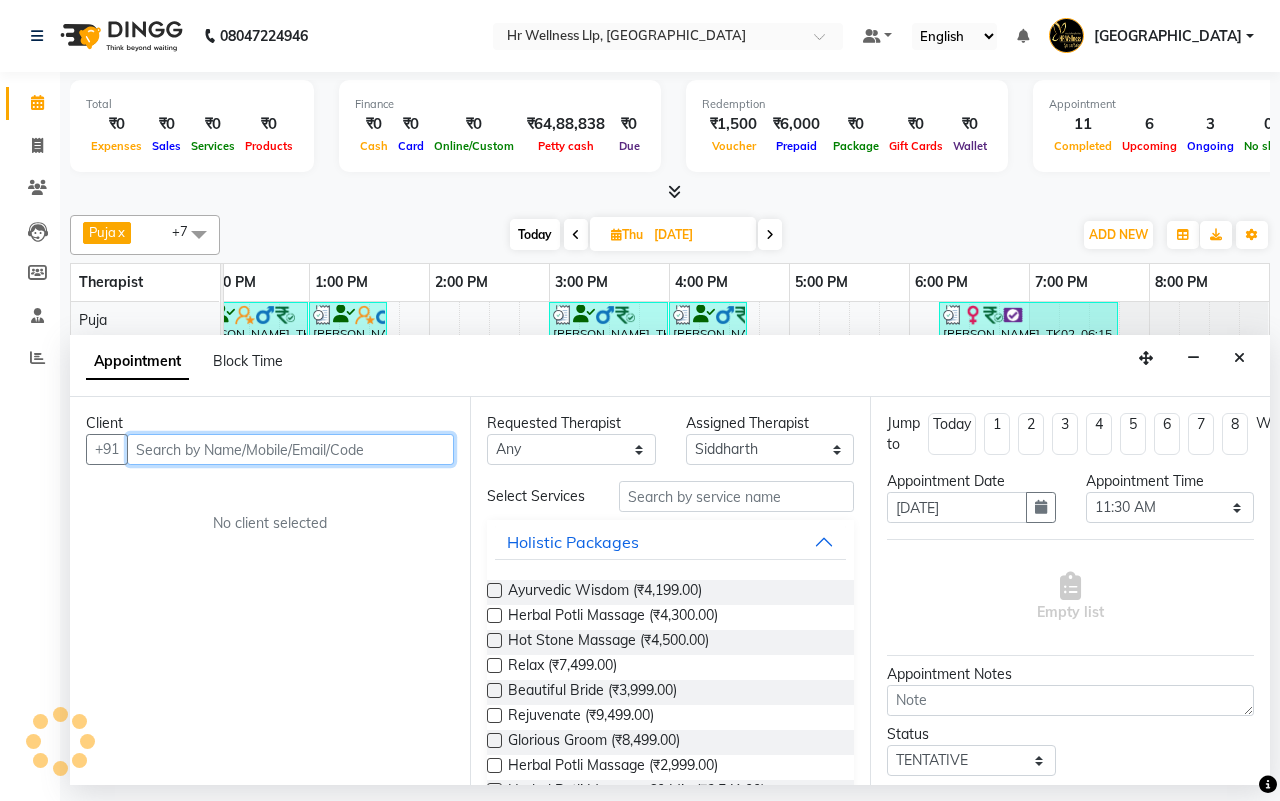 scroll, scrollTop: 0, scrollLeft: 515, axis: horizontal 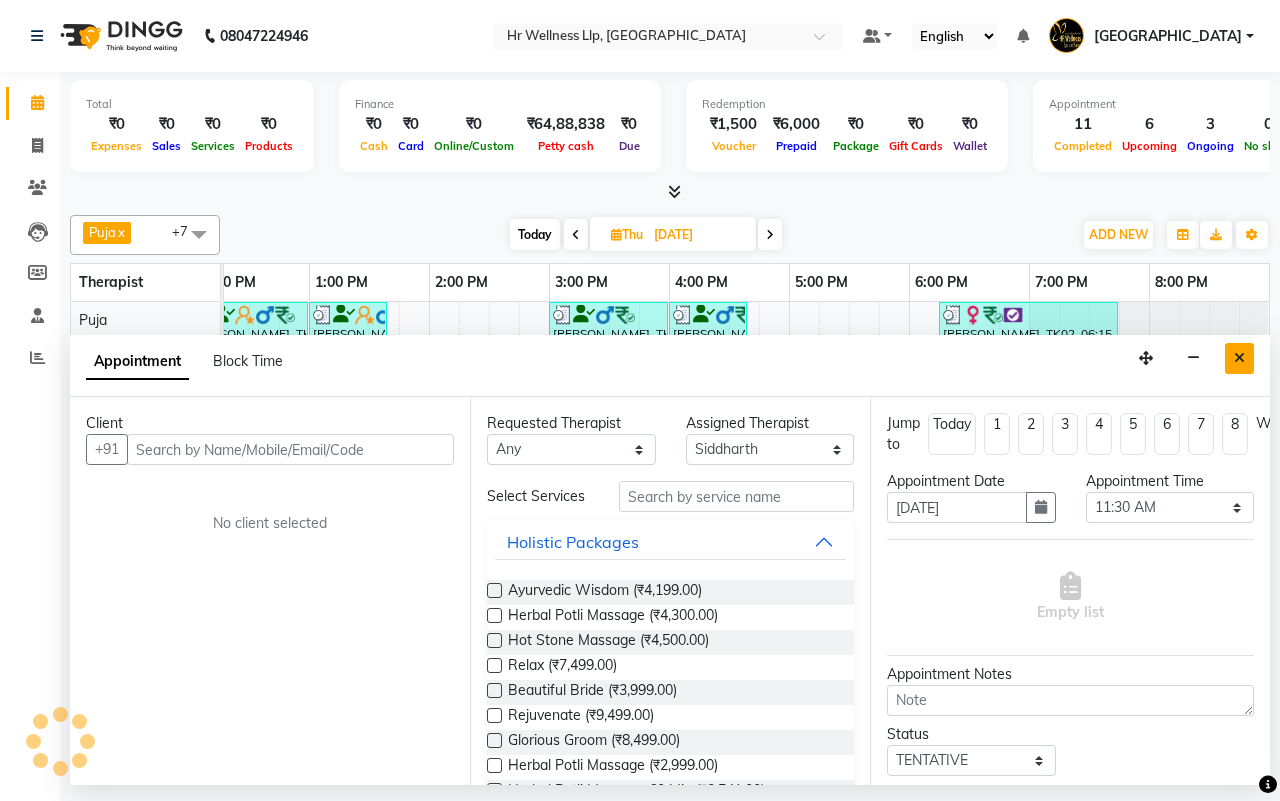 click at bounding box center [1239, 358] 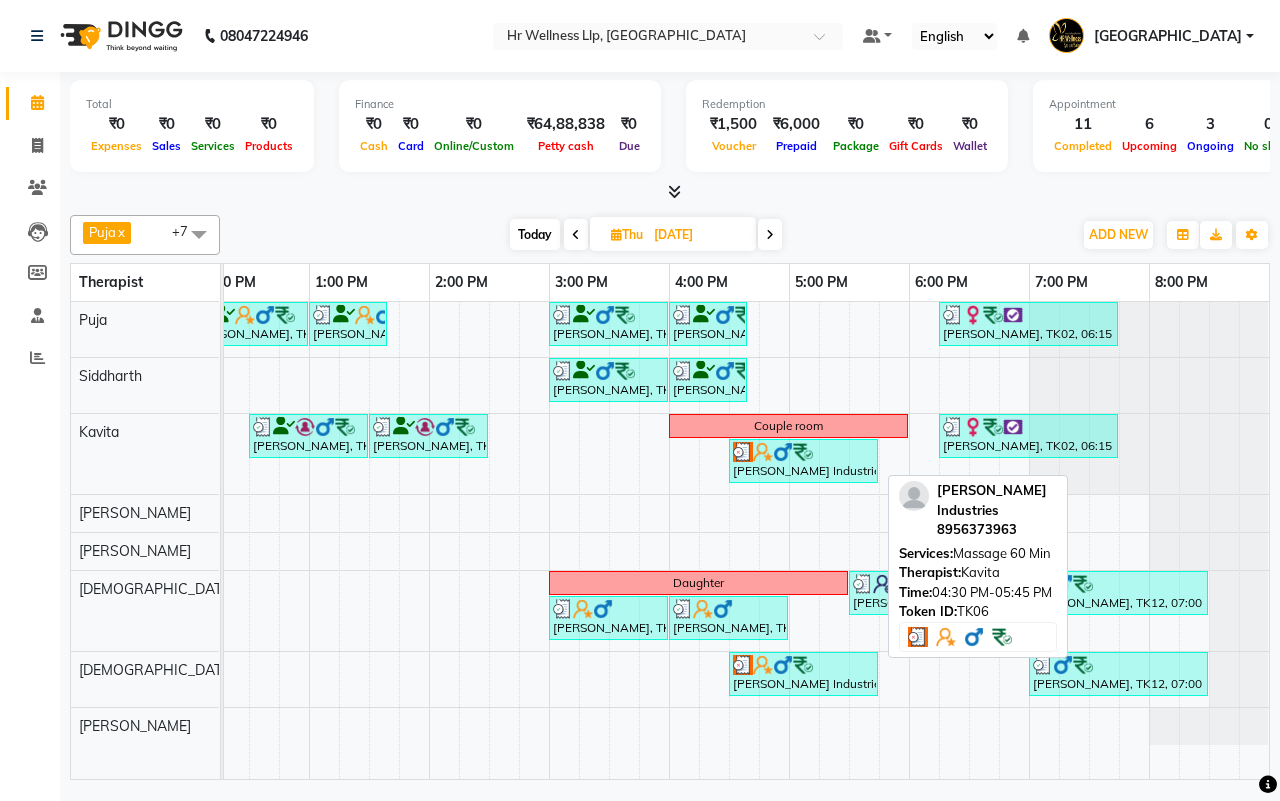 click on "Dugar Industries, TK06, 04:30 PM-05:45 PM, Massage 60 Min" at bounding box center [803, 461] 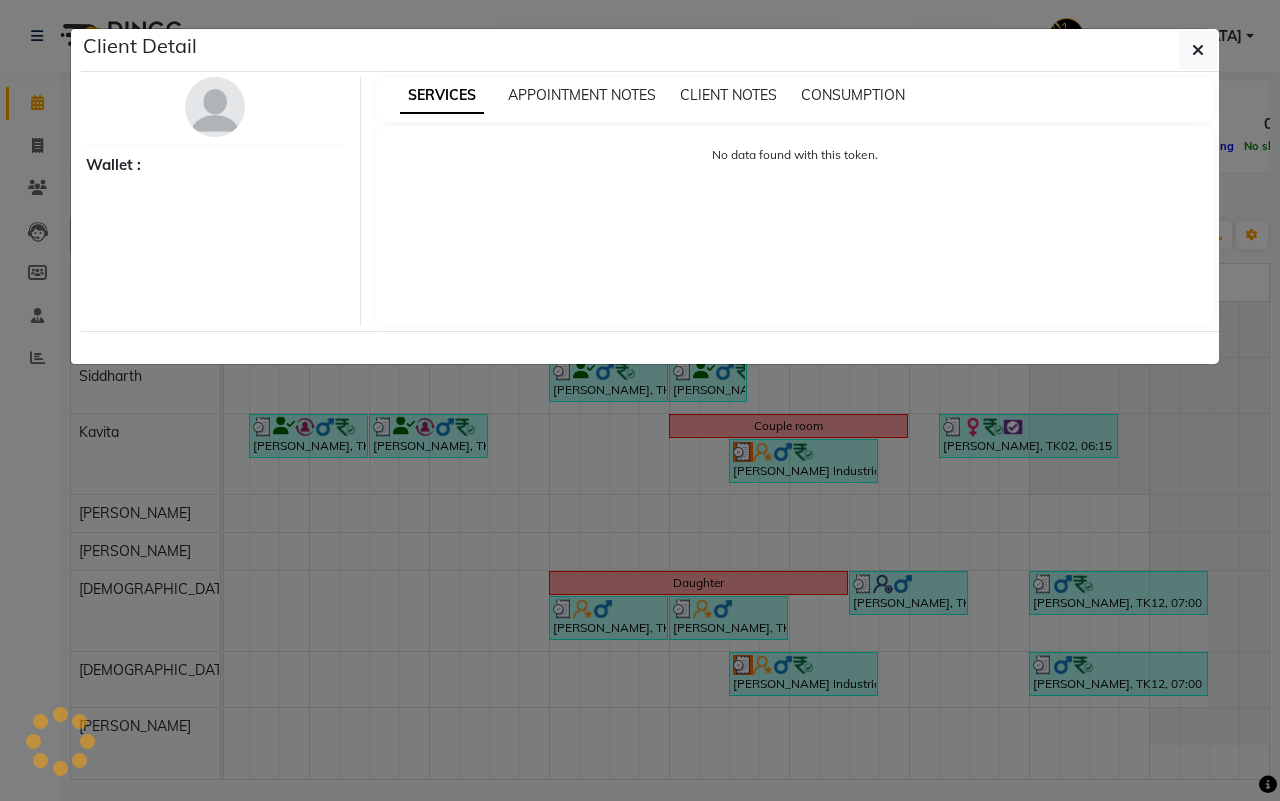 select on "3" 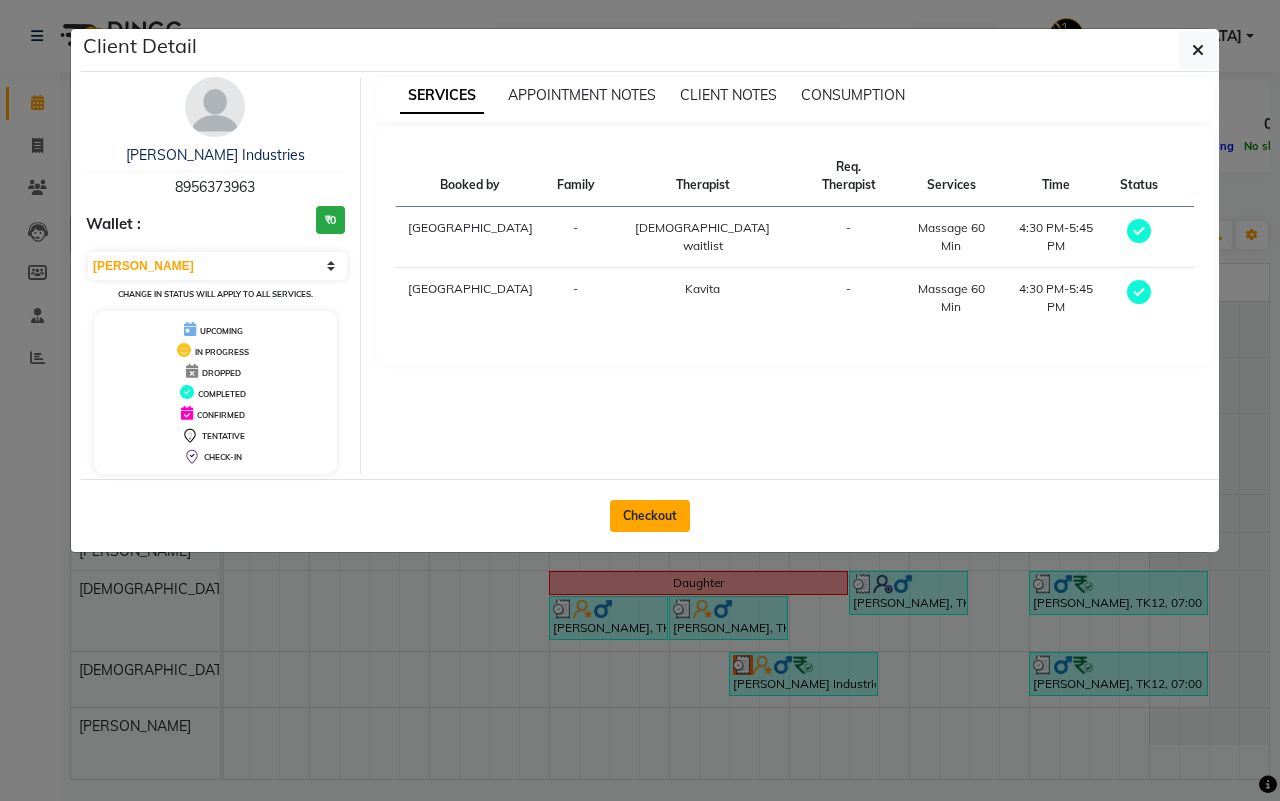 click on "Checkout" 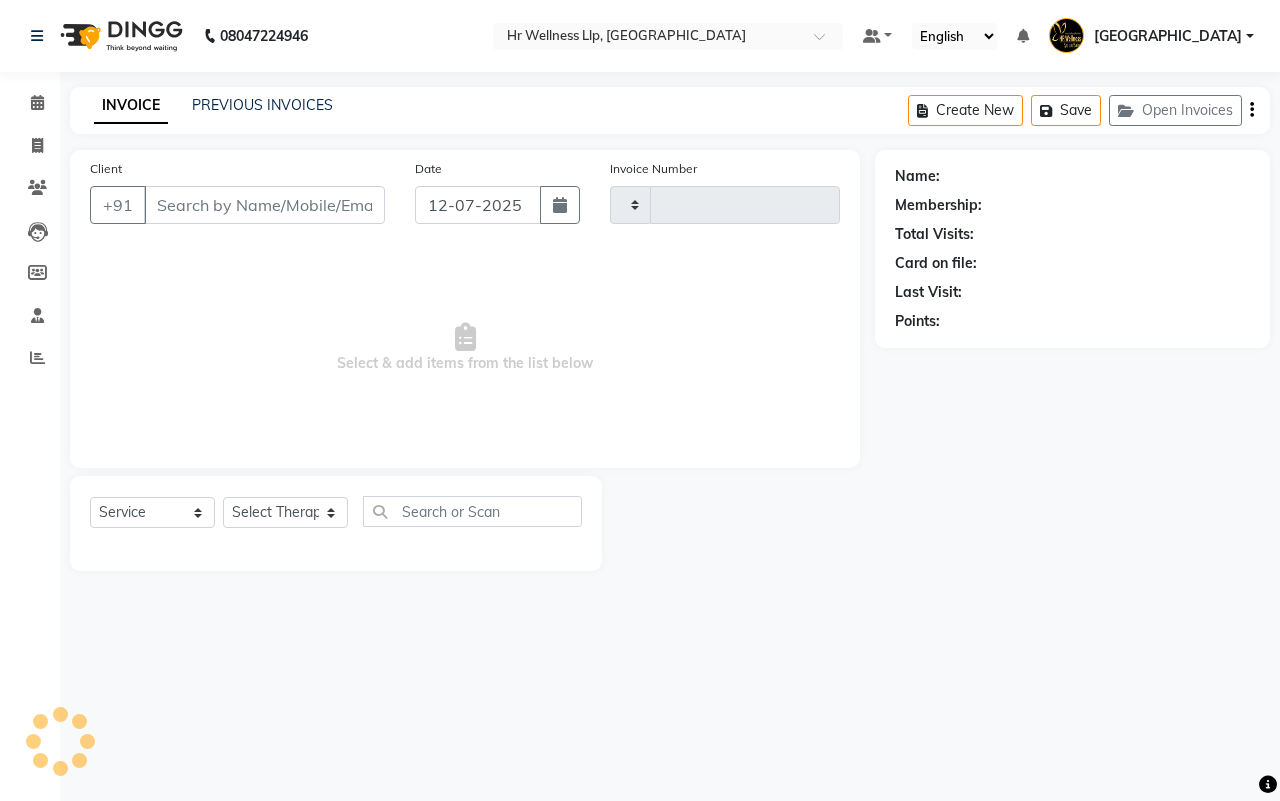 type on "0933" 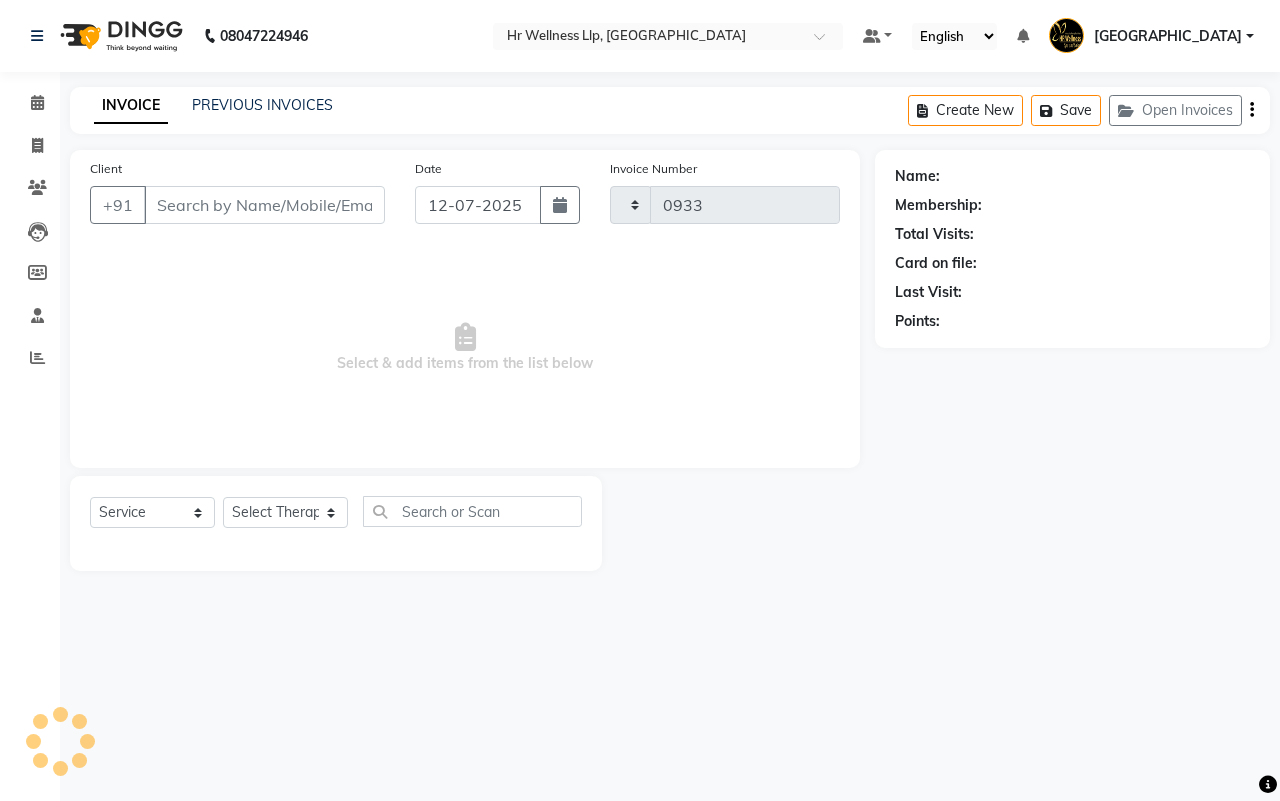select on "4295" 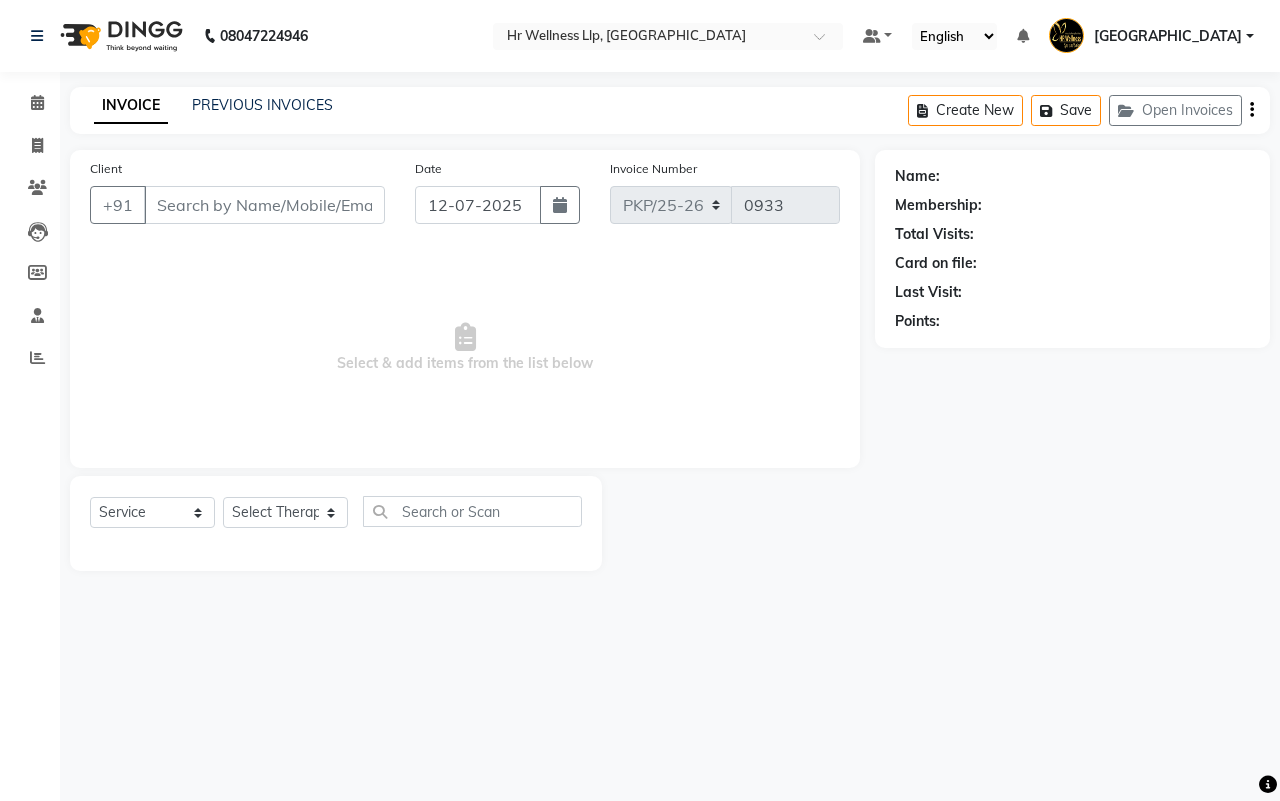 type on "8956373963" 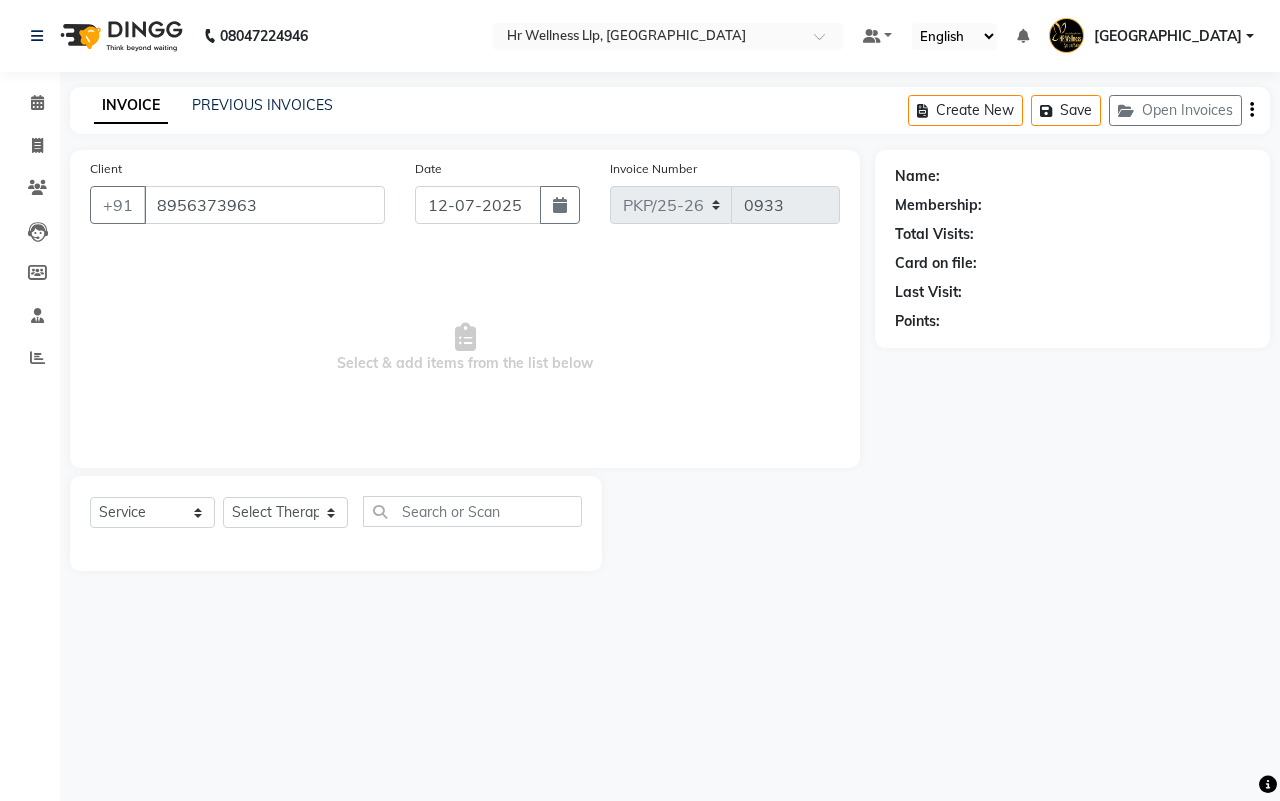 type on "03-07-2025" 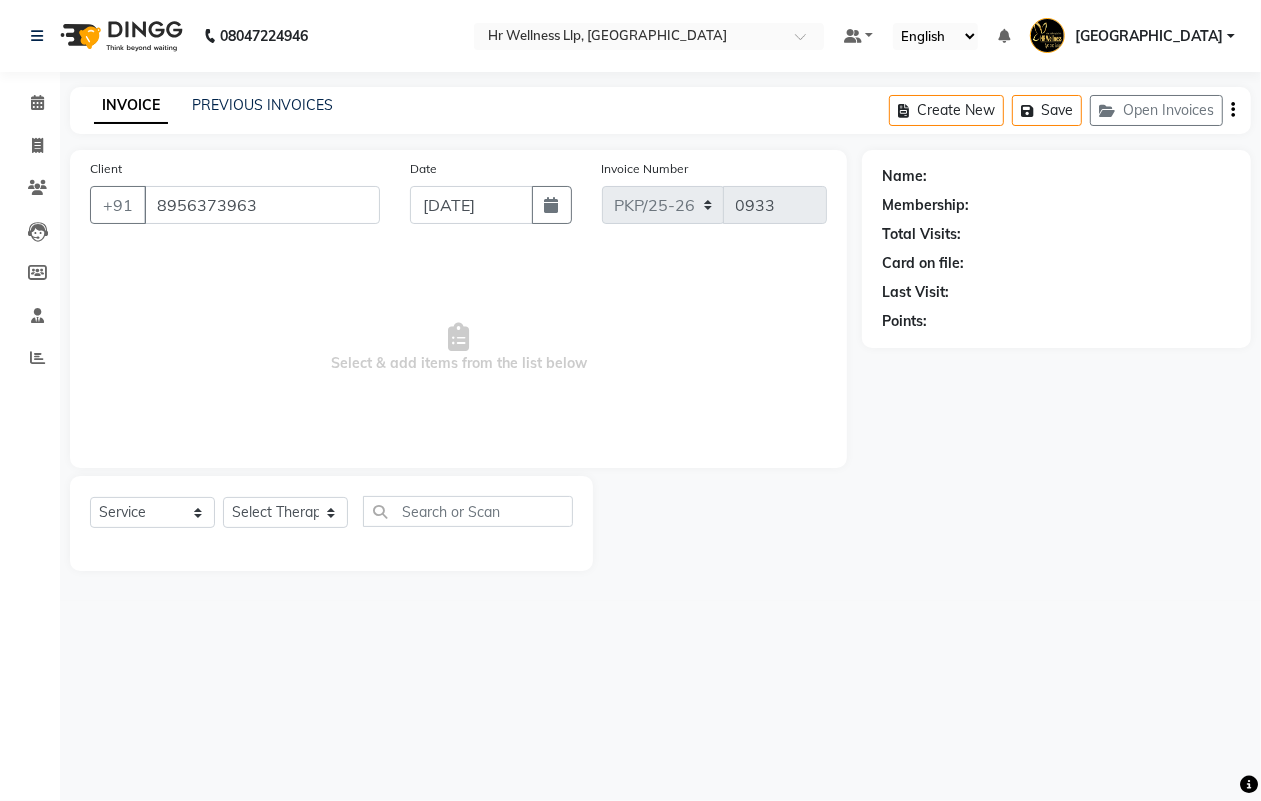 select on "19726" 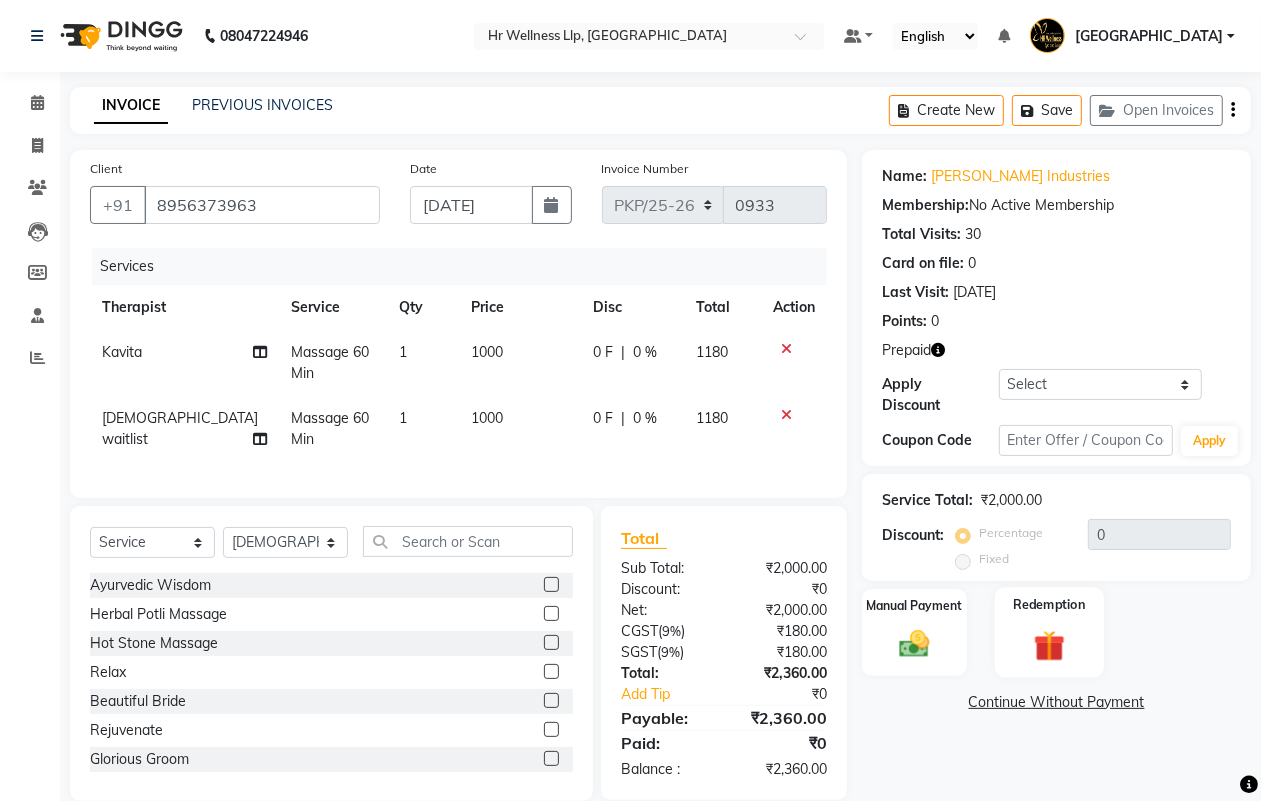 click 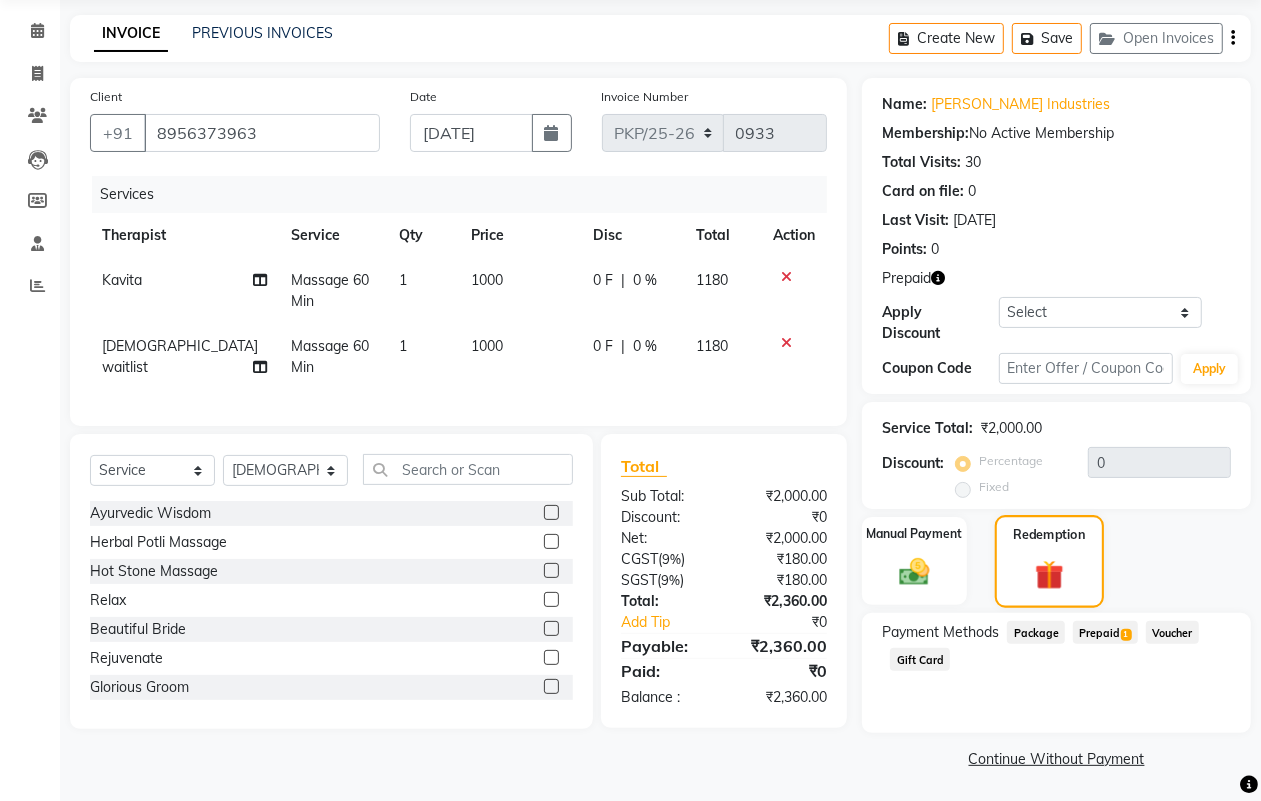 scroll, scrollTop: 75, scrollLeft: 0, axis: vertical 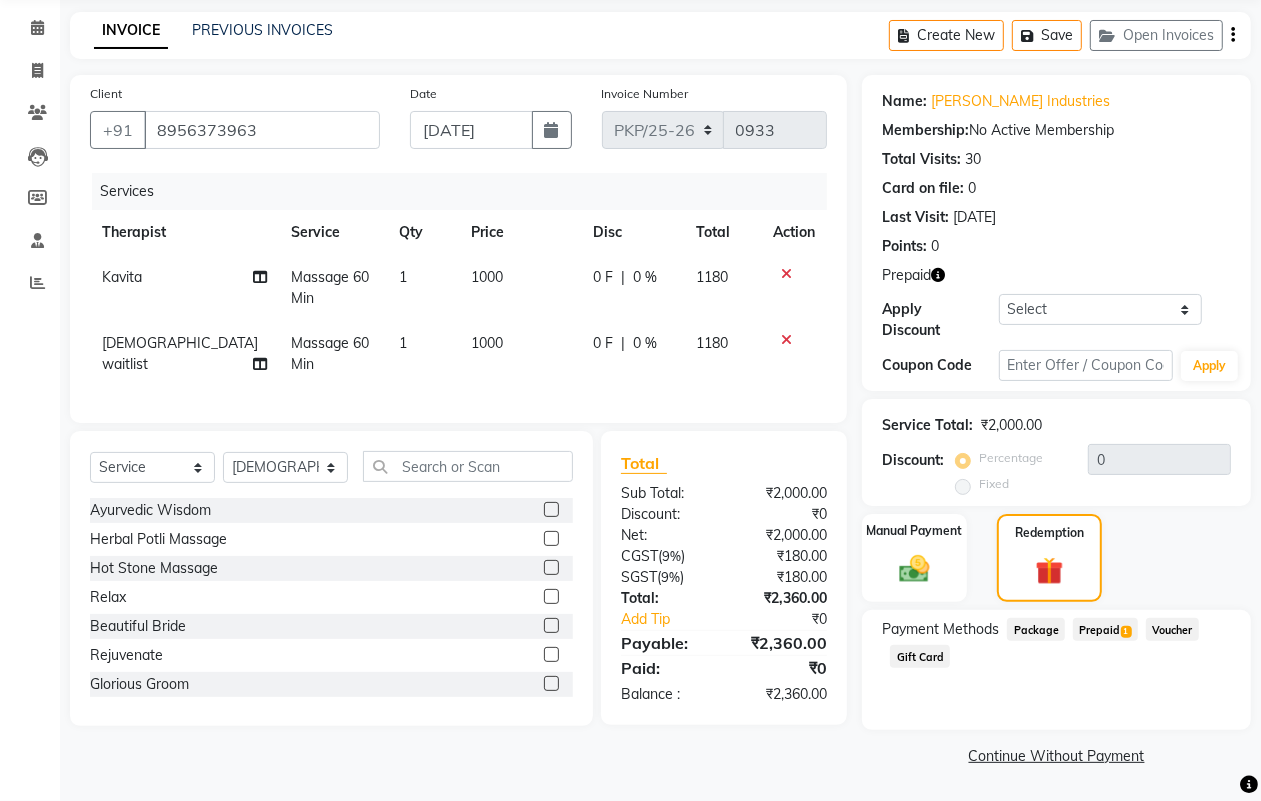 click on "Prepaid  1" 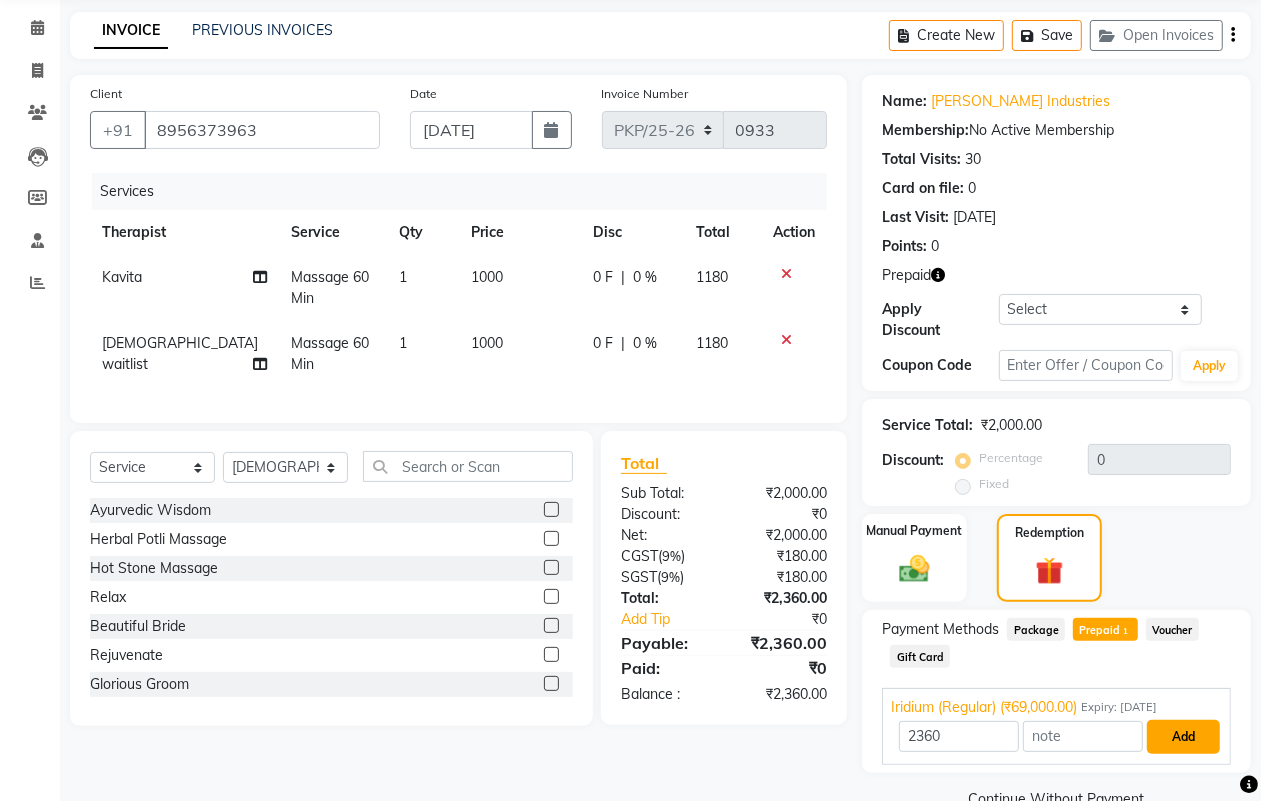 click on "Add" at bounding box center [1183, 737] 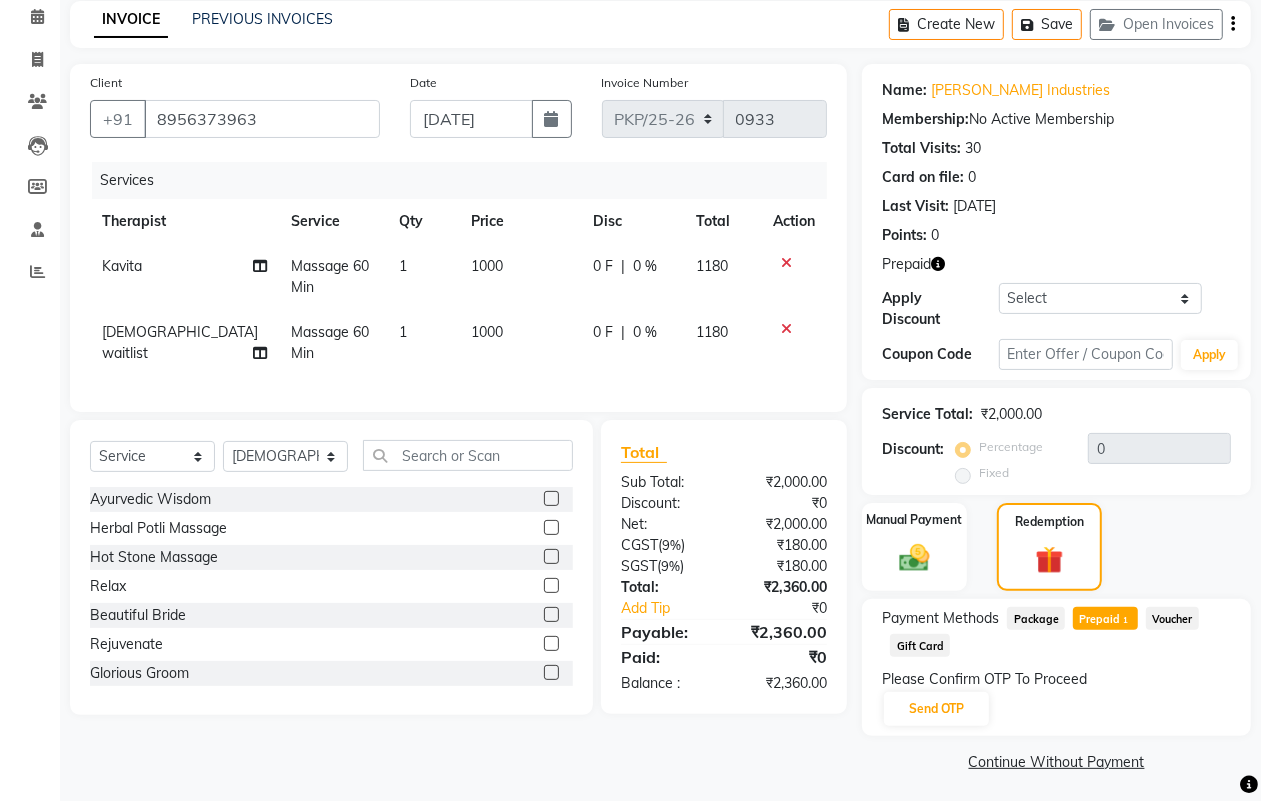 scroll, scrollTop: 91, scrollLeft: 0, axis: vertical 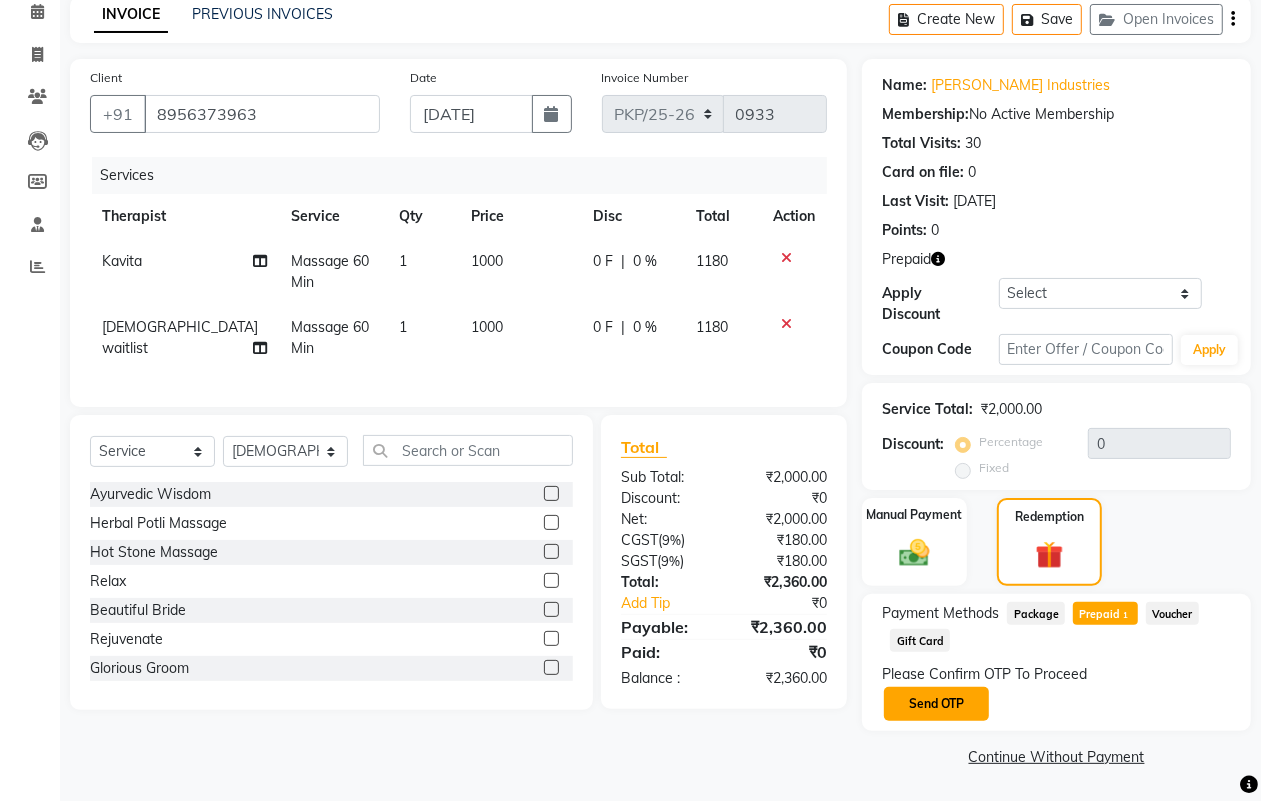click on "Send OTP" 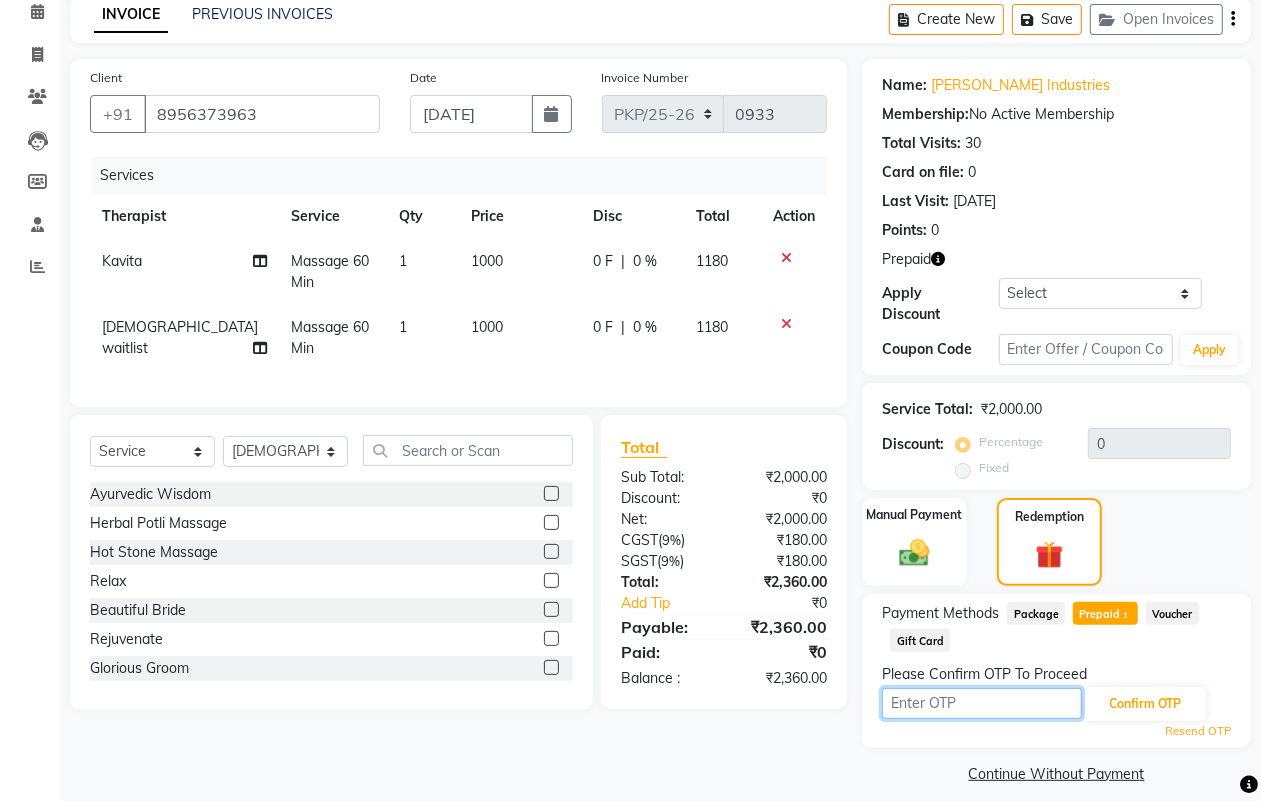click at bounding box center [982, 703] 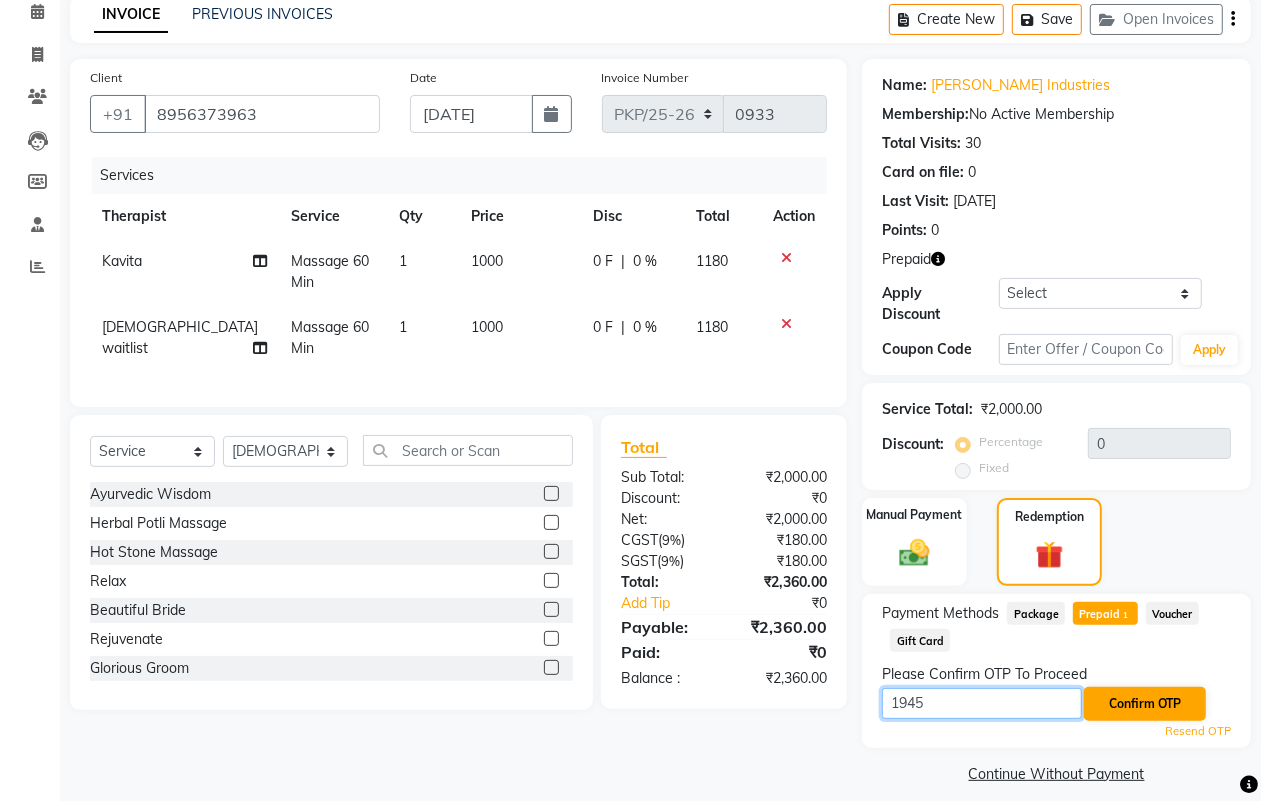 type on "1945" 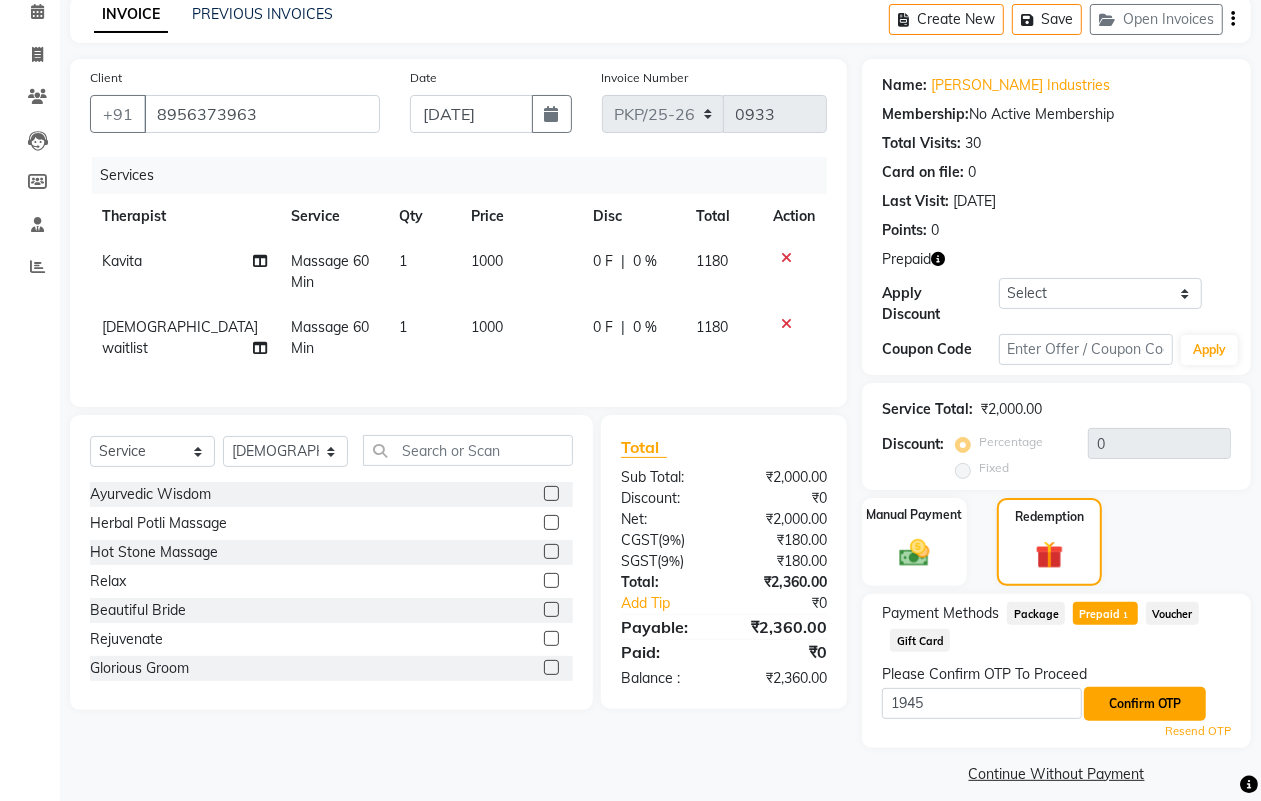 click on "Confirm OTP" 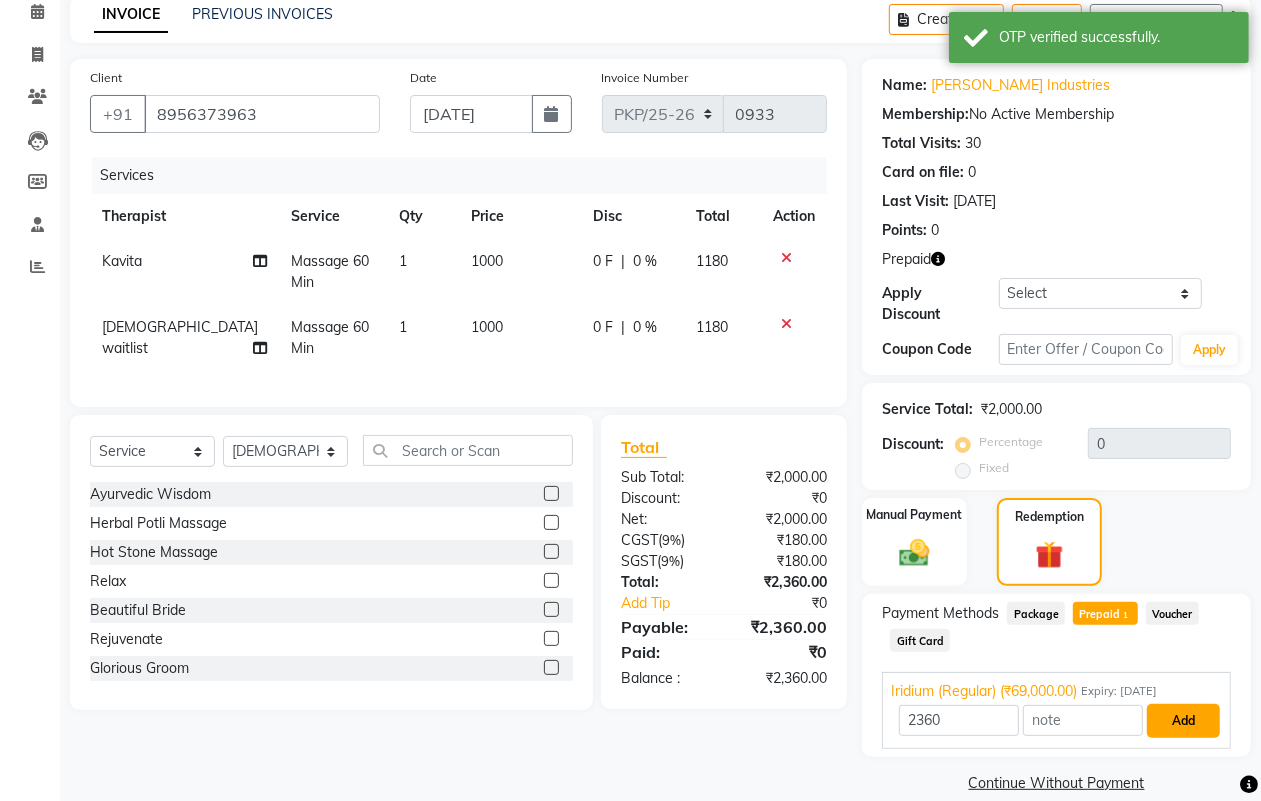 click on "Add" at bounding box center [1183, 721] 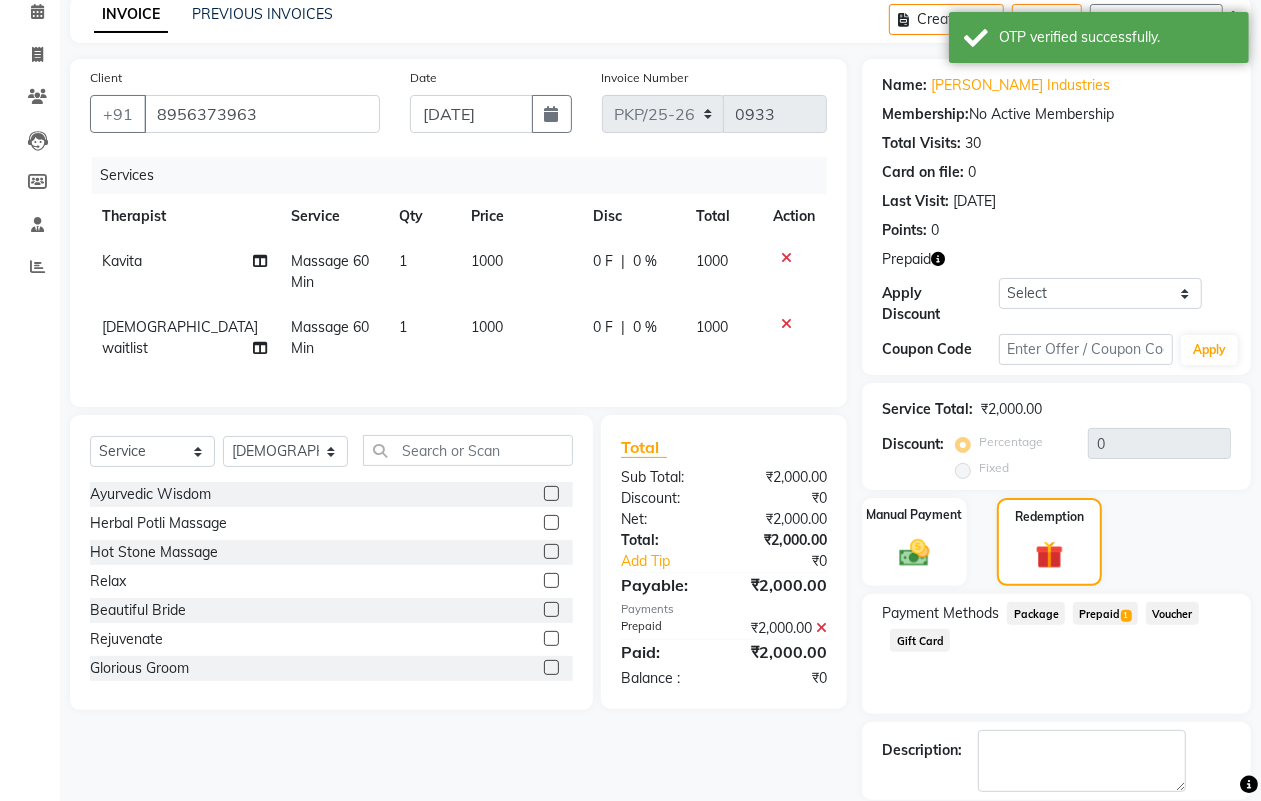 scroll, scrollTop: 188, scrollLeft: 0, axis: vertical 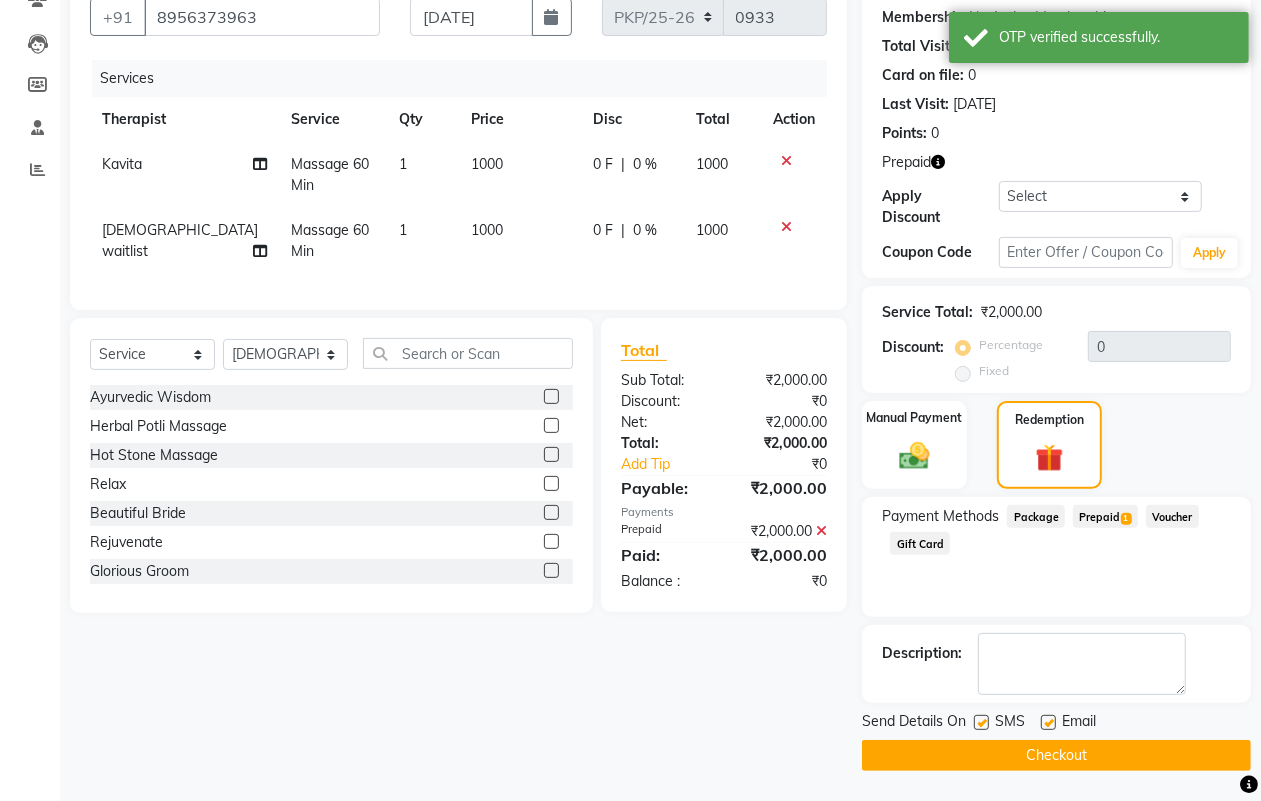 click on "Checkout" 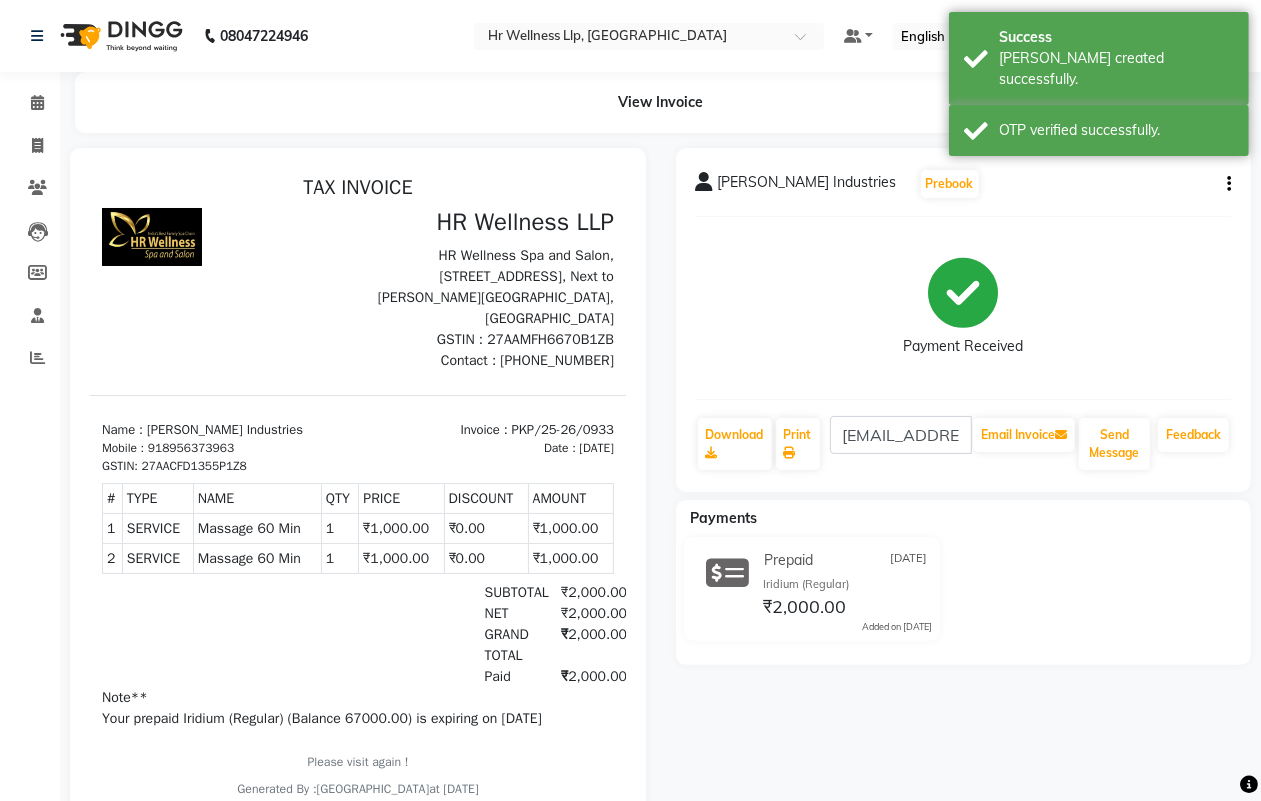 scroll, scrollTop: 0, scrollLeft: 0, axis: both 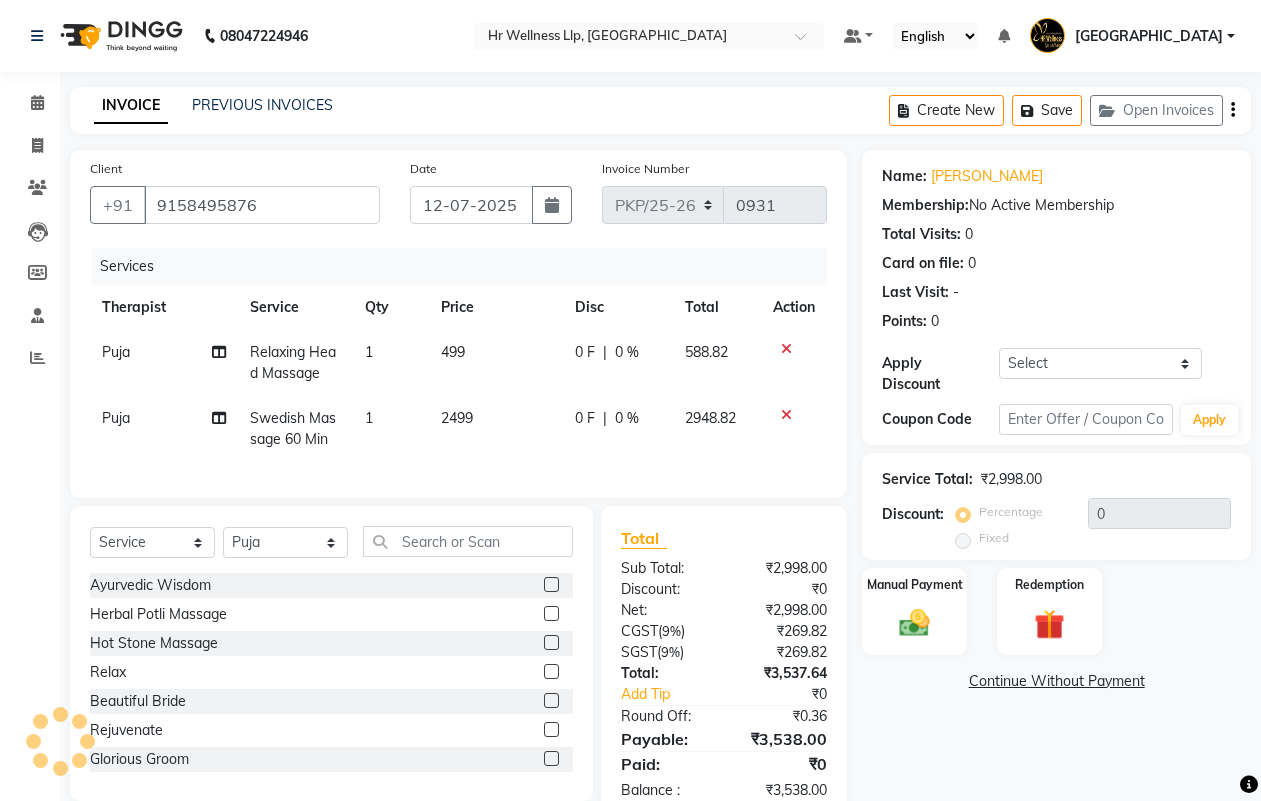 select on "service" 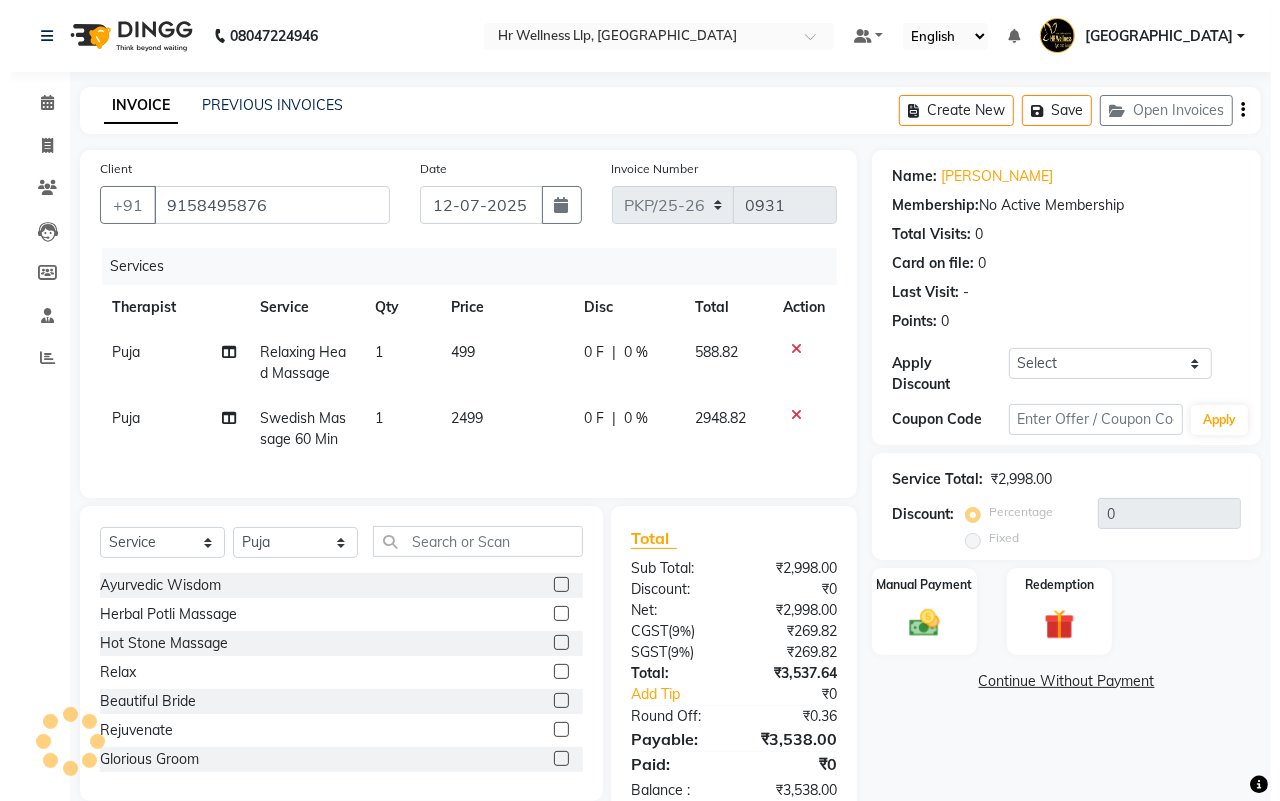 scroll, scrollTop: 0, scrollLeft: 0, axis: both 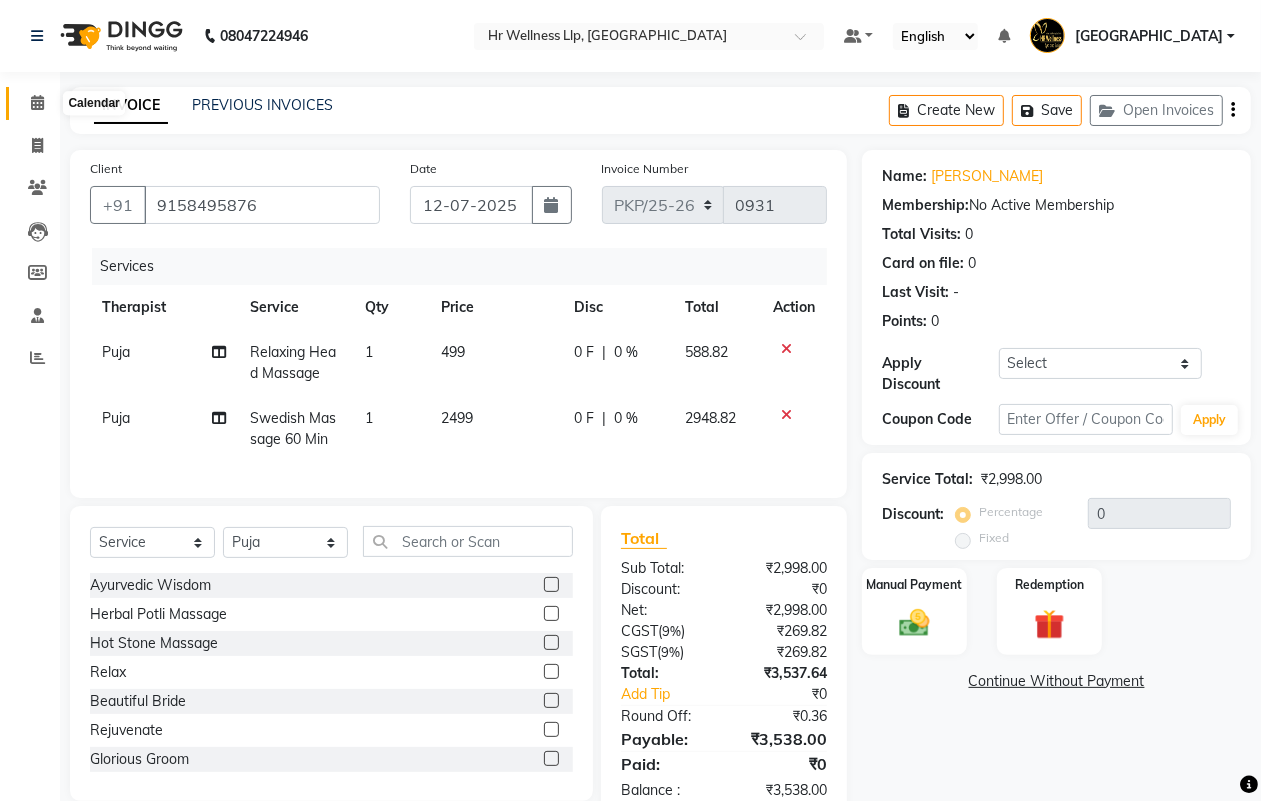 click 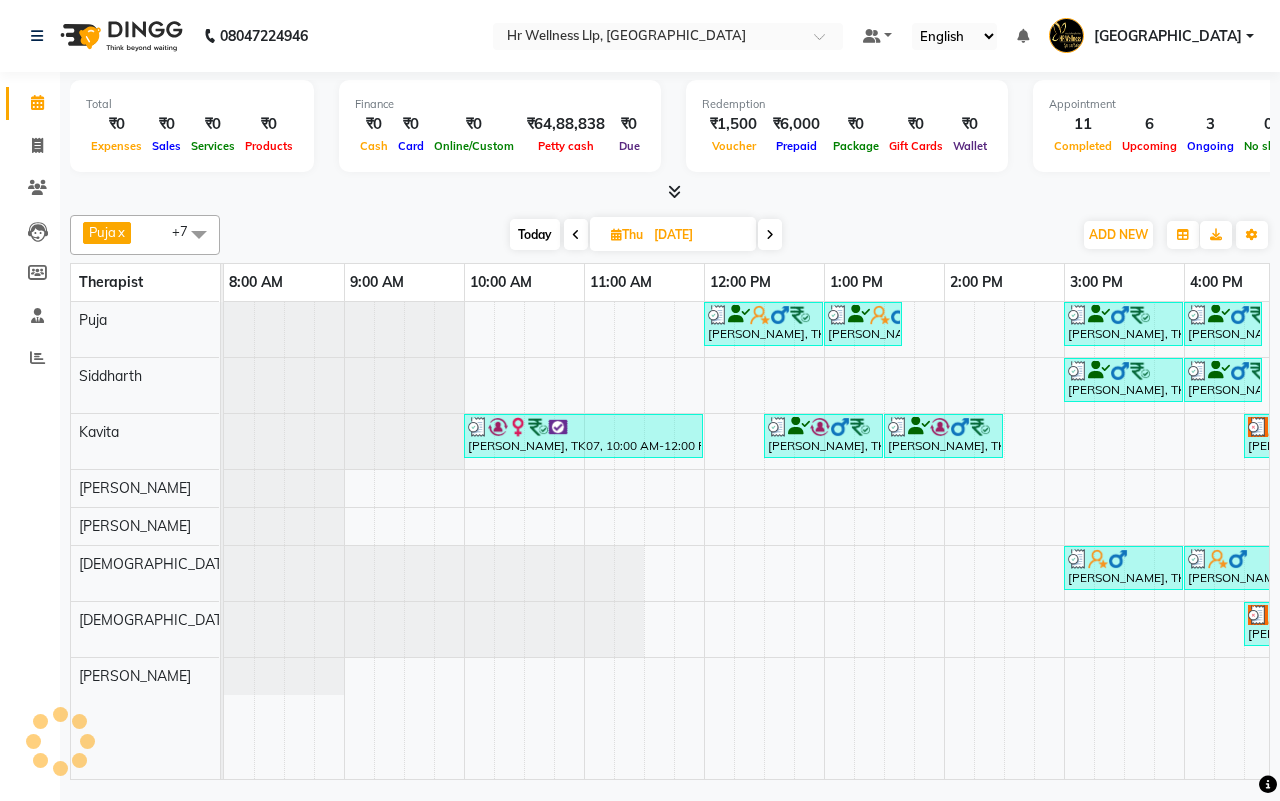 scroll, scrollTop: 0, scrollLeft: 515, axis: horizontal 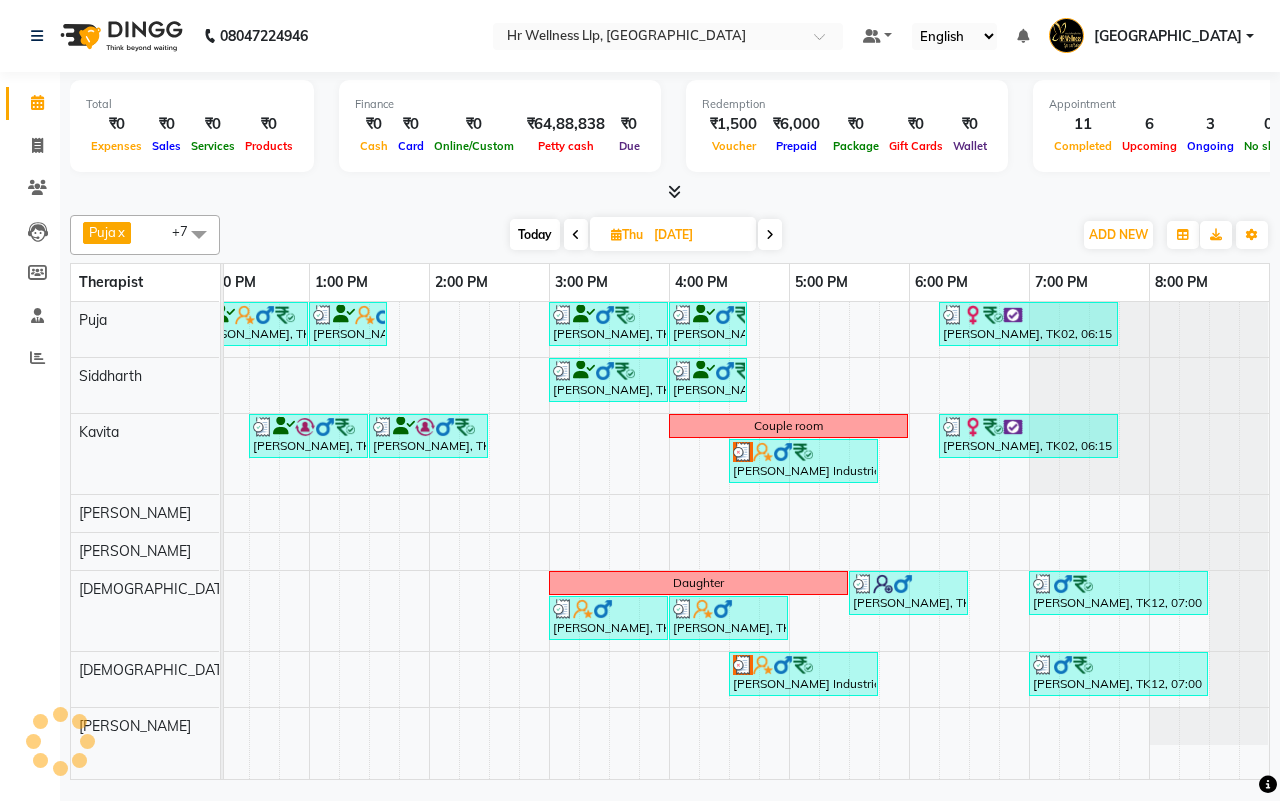 click on "[DATE]  [DATE]" at bounding box center (646, 235) 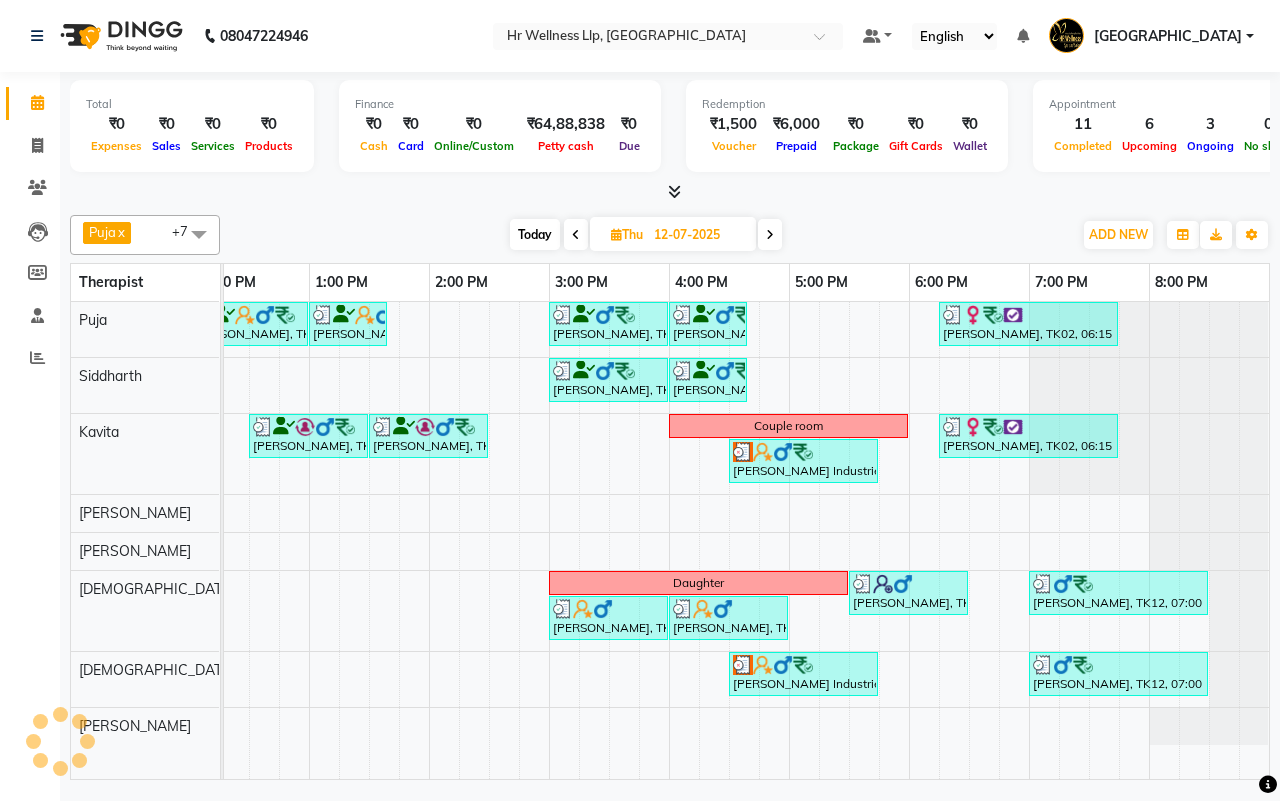 scroll, scrollTop: 0, scrollLeft: 515, axis: horizontal 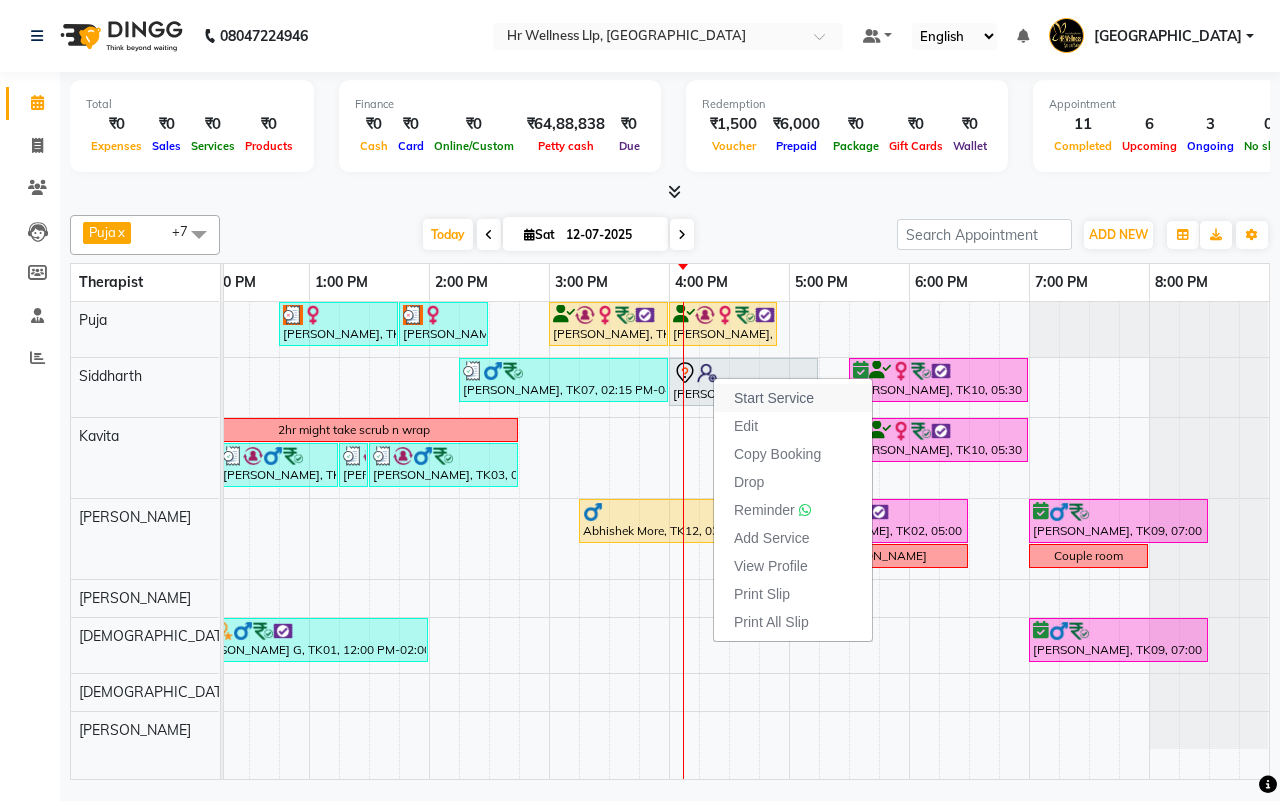 click on "Start Service" at bounding box center [774, 398] 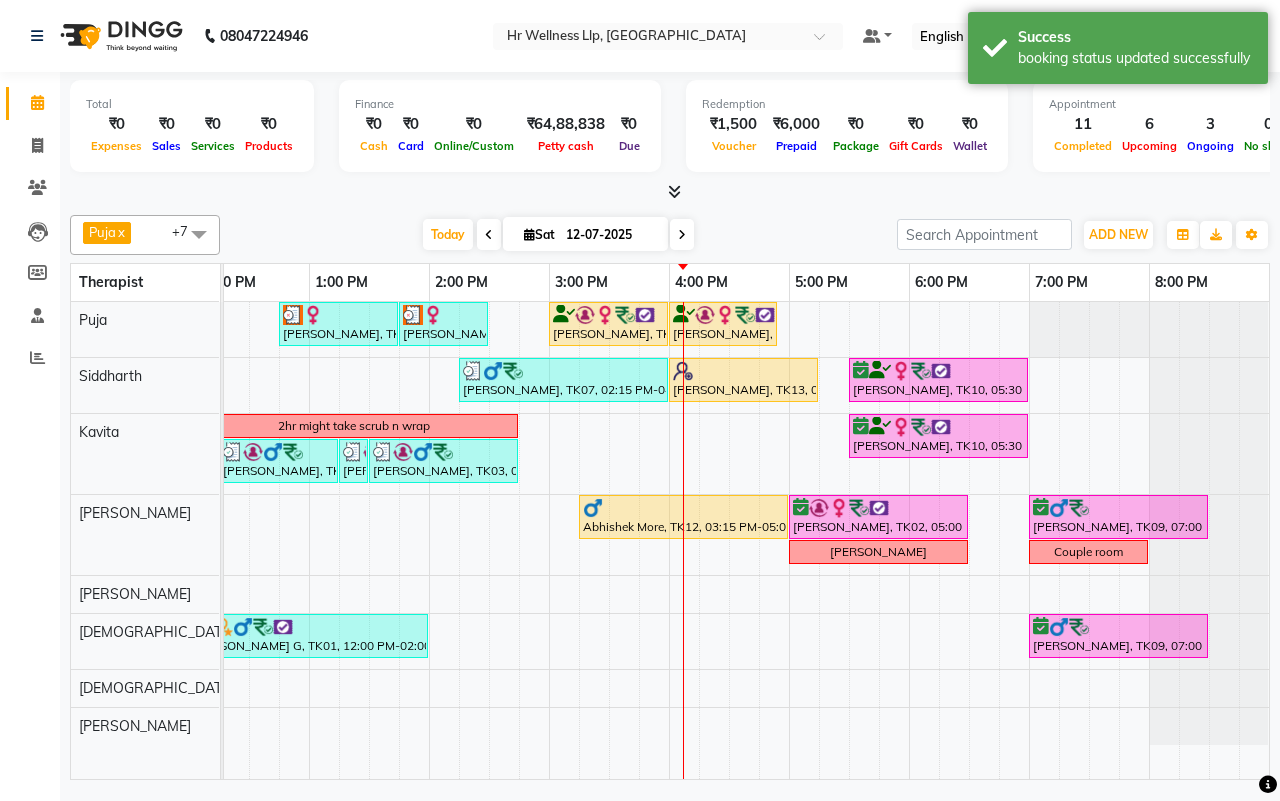 scroll, scrollTop: 0, scrollLeft: 322, axis: horizontal 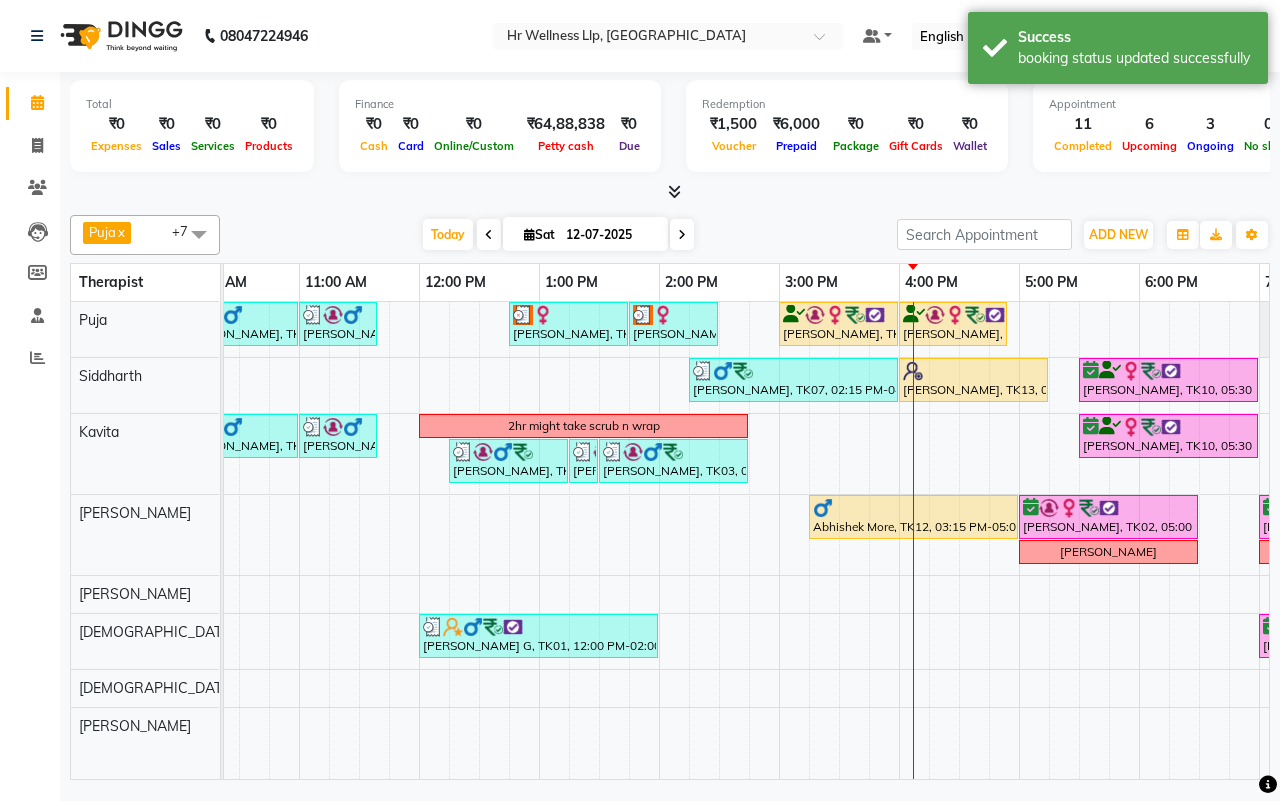 click on "[DATE]  [DATE]" at bounding box center [558, 235] 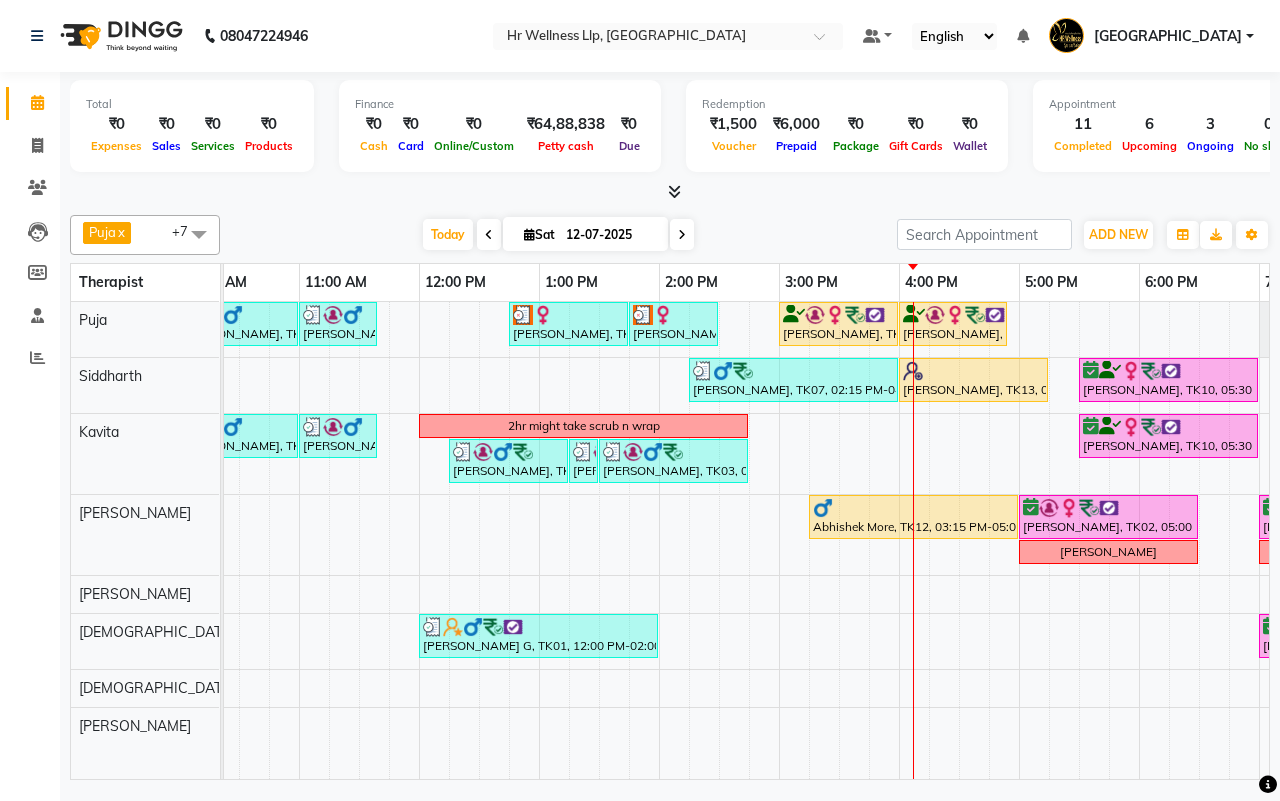 click at bounding box center [682, 235] 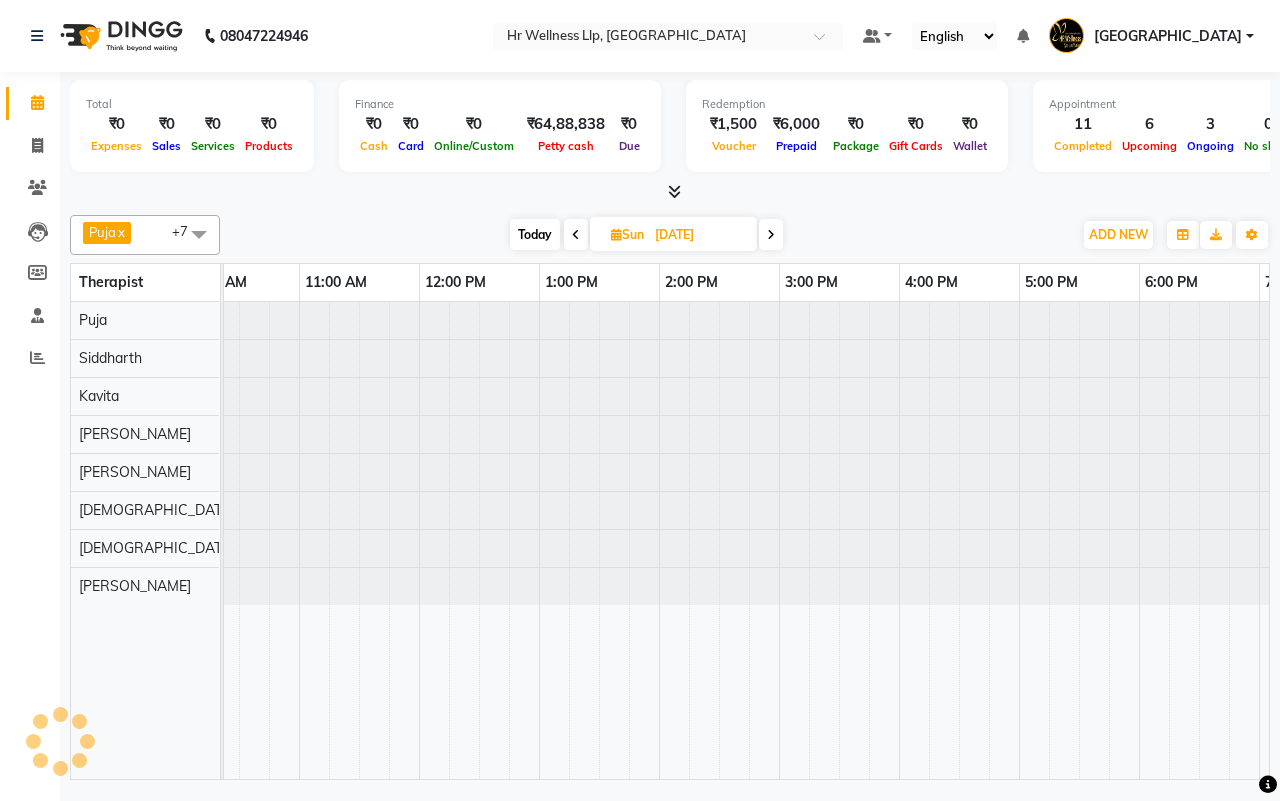 scroll, scrollTop: 0, scrollLeft: 0, axis: both 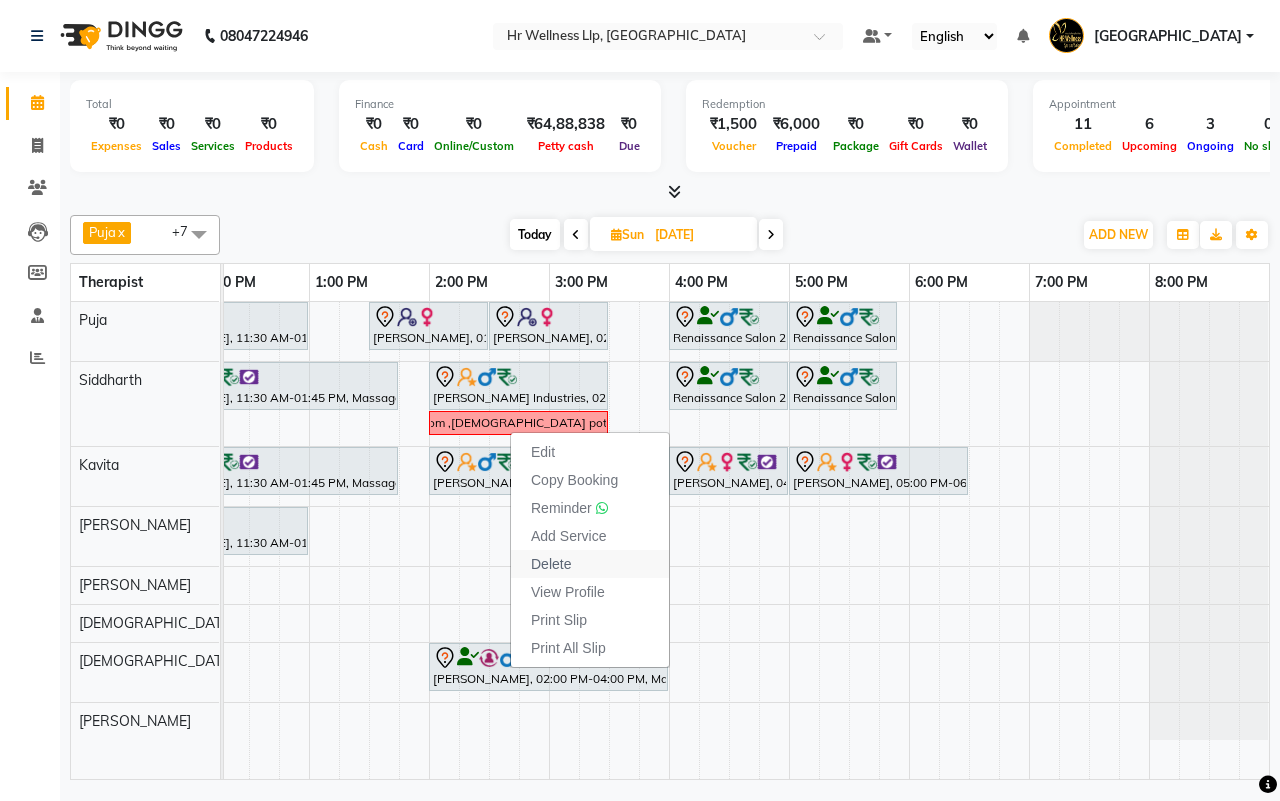 click on "Delete" at bounding box center [590, 564] 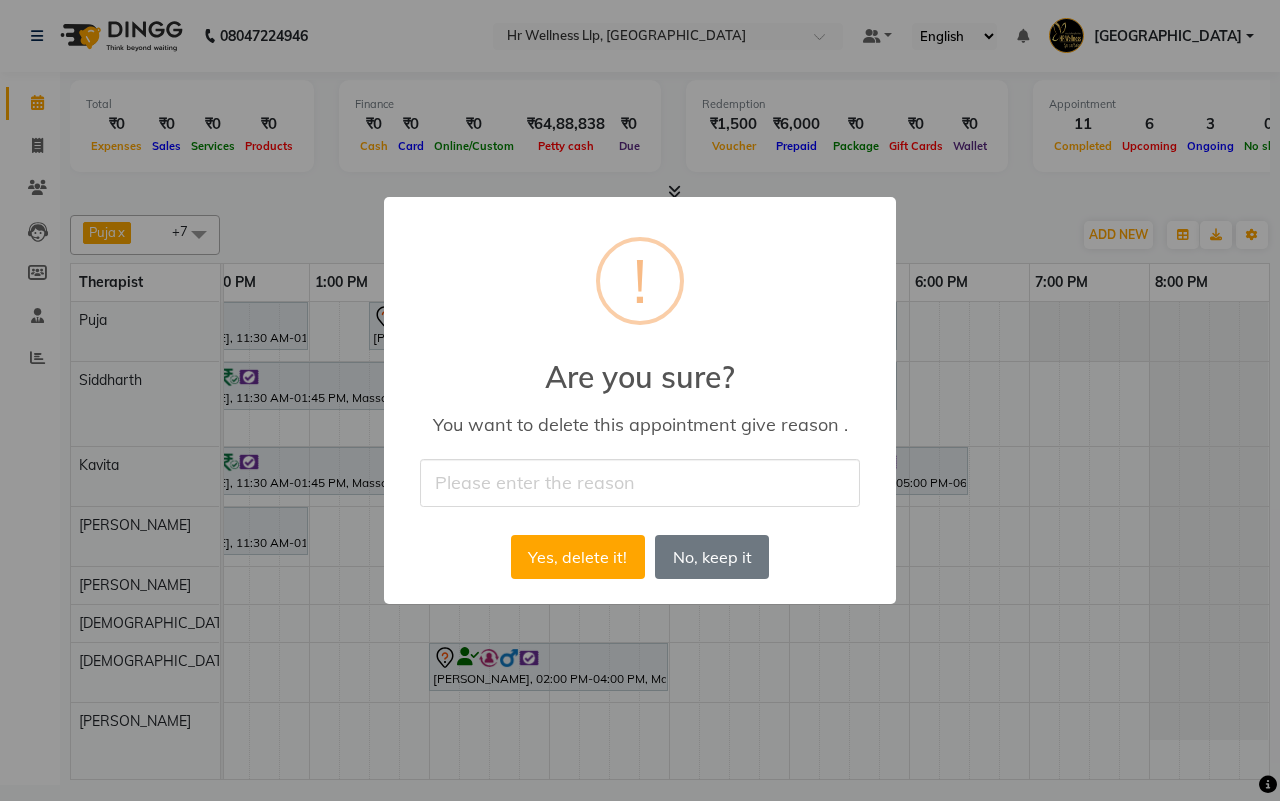 click at bounding box center [640, 482] 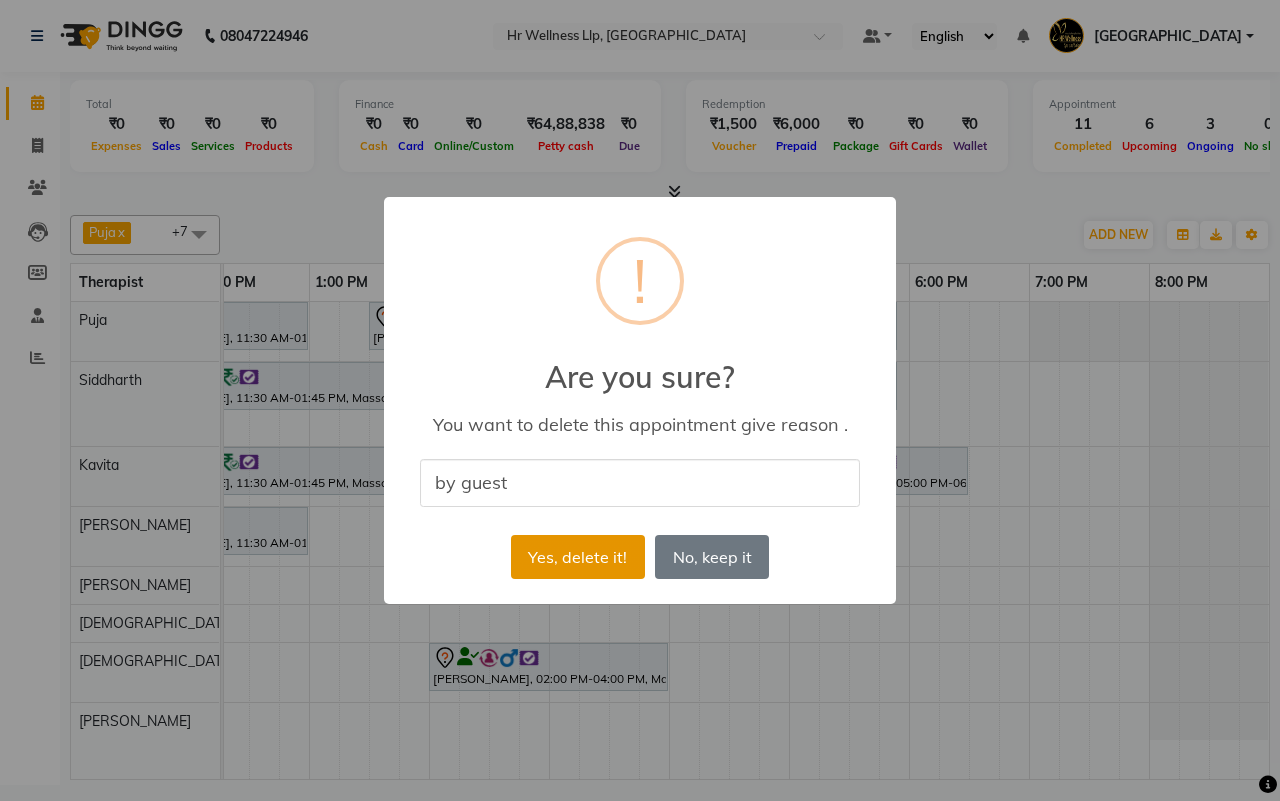click on "Yes, delete it!" at bounding box center (578, 557) 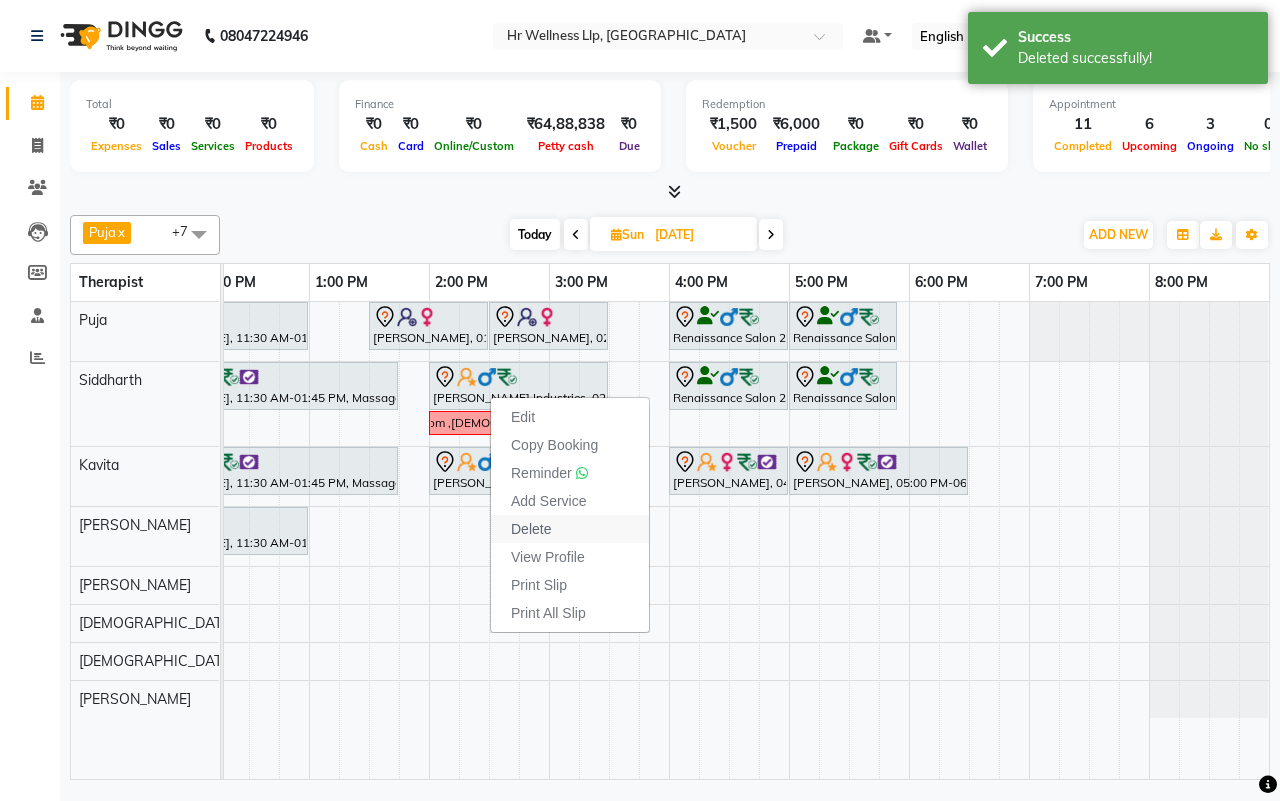 click on "Delete" at bounding box center (531, 529) 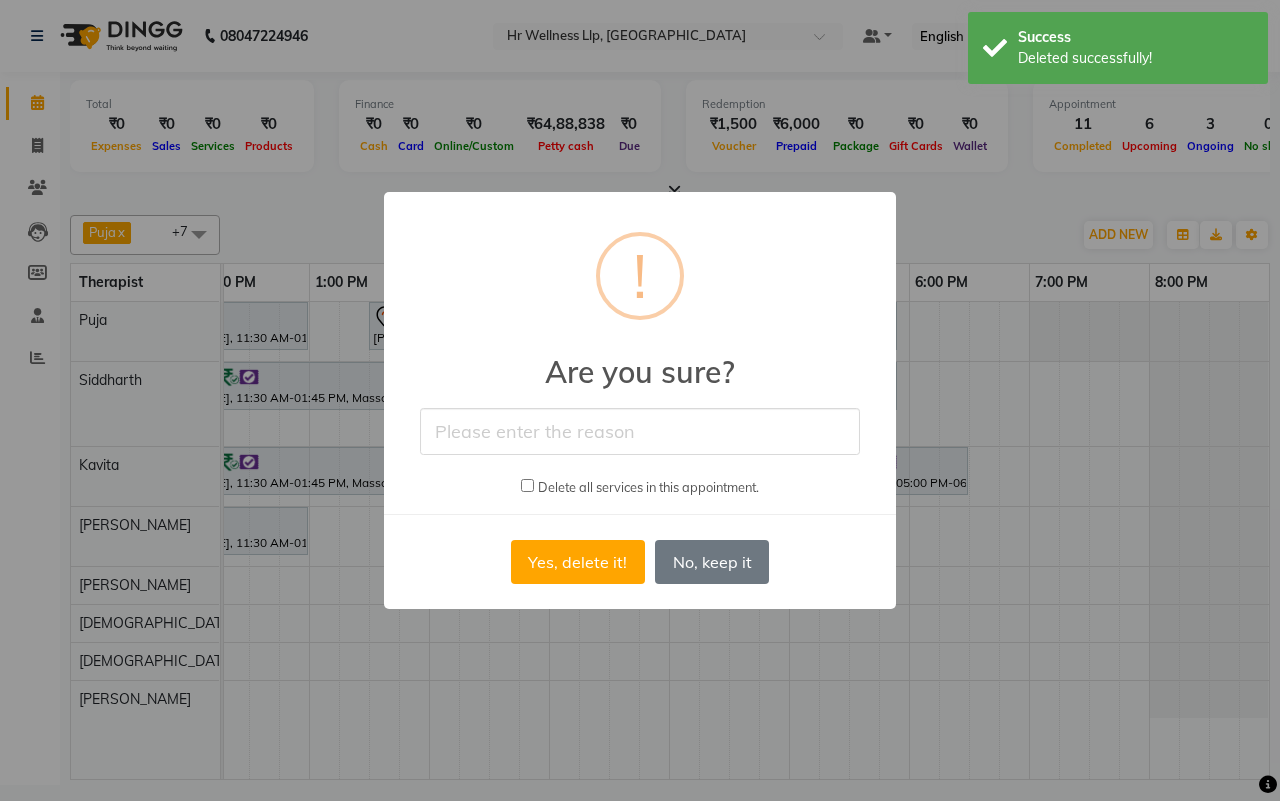 click on "Delete all services in this appointment." at bounding box center [640, 494] 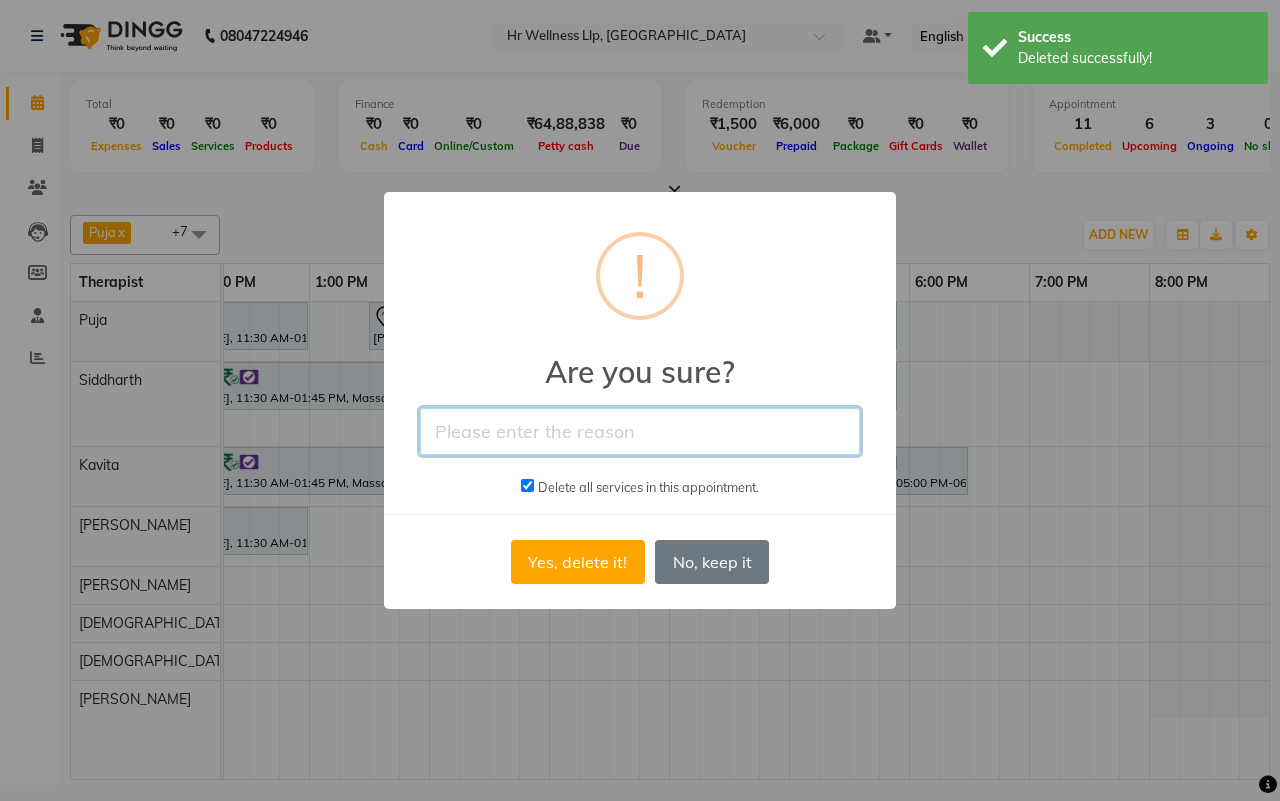 click at bounding box center [640, 431] 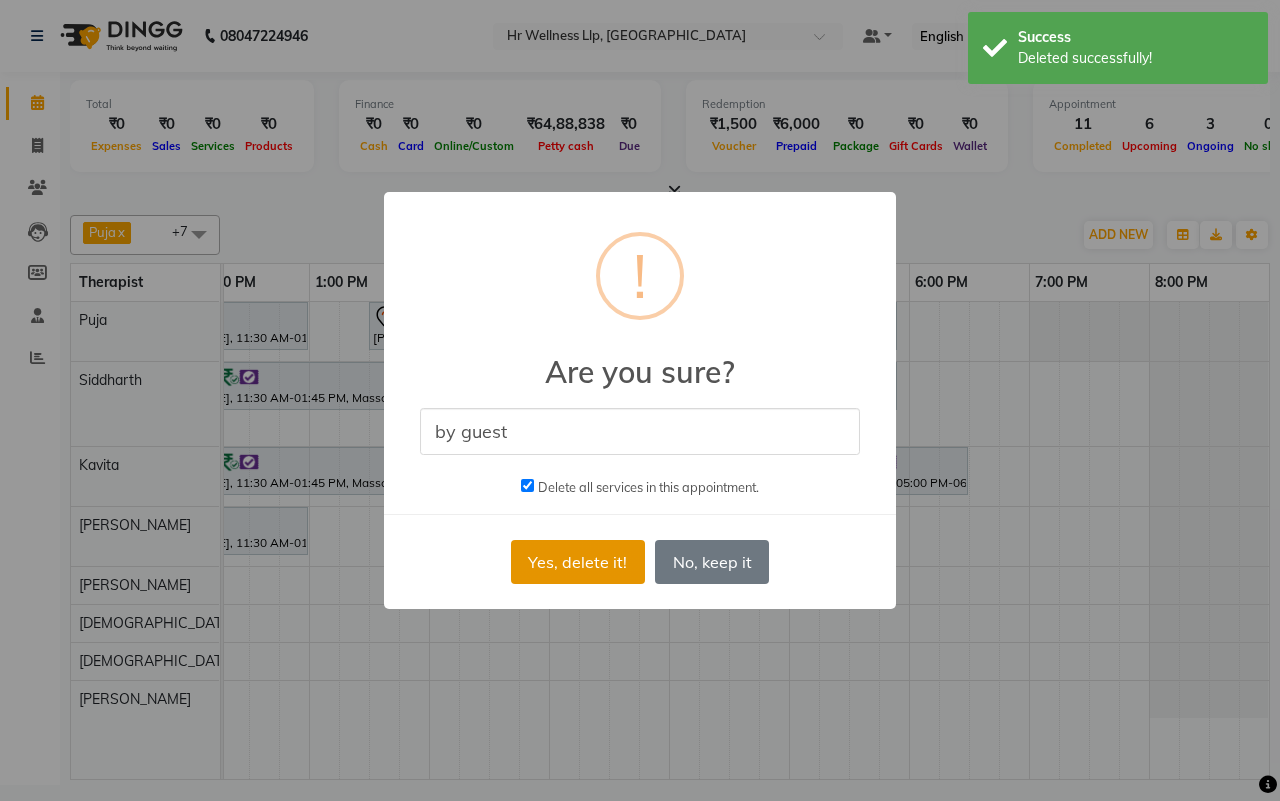 click on "Yes, delete it!" at bounding box center (578, 562) 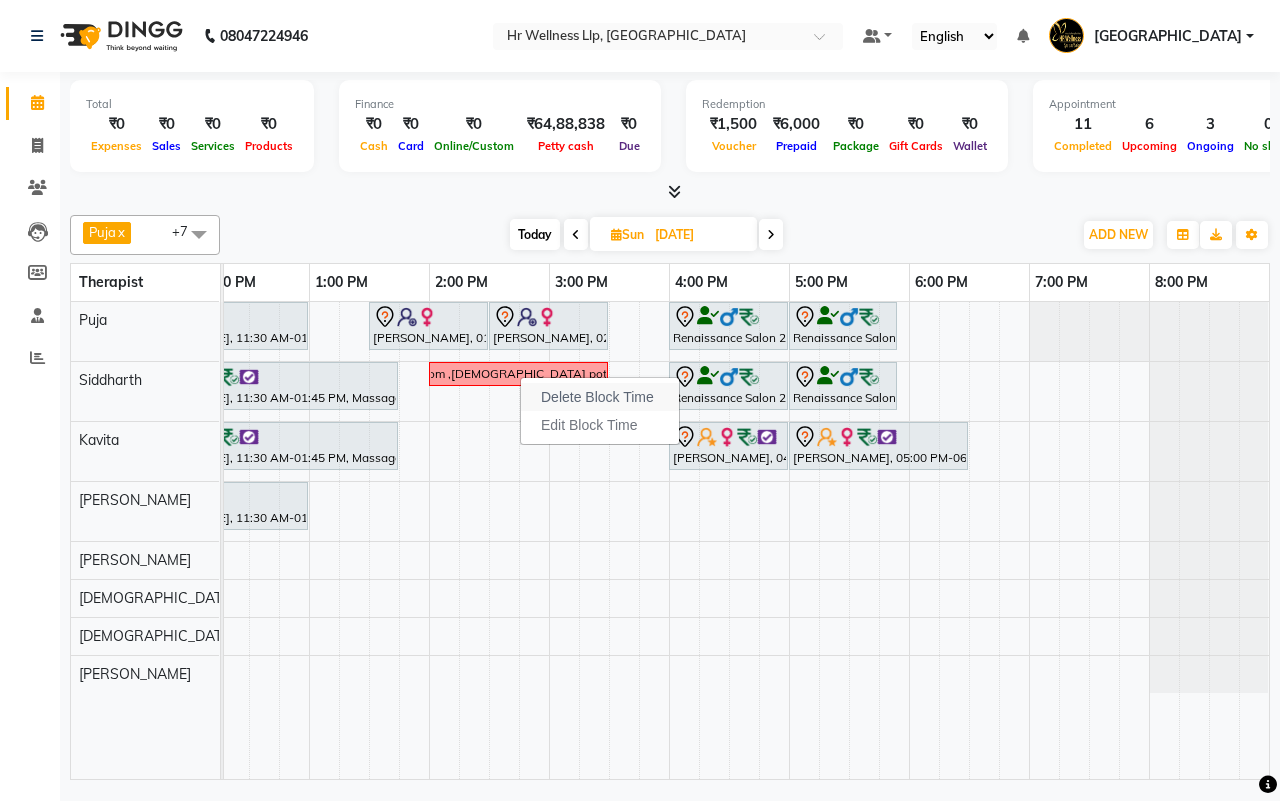 click on "Delete Block Time" at bounding box center [597, 397] 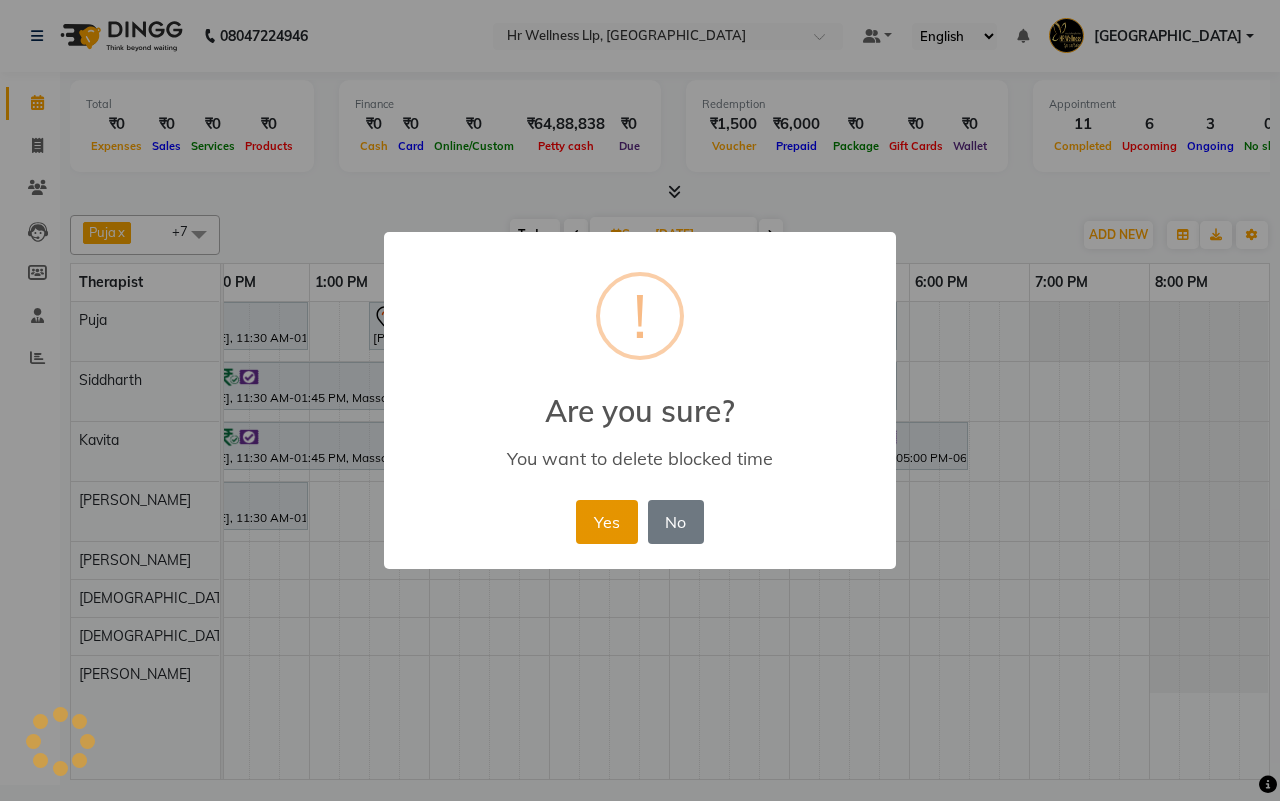 click on "Yes" at bounding box center (606, 522) 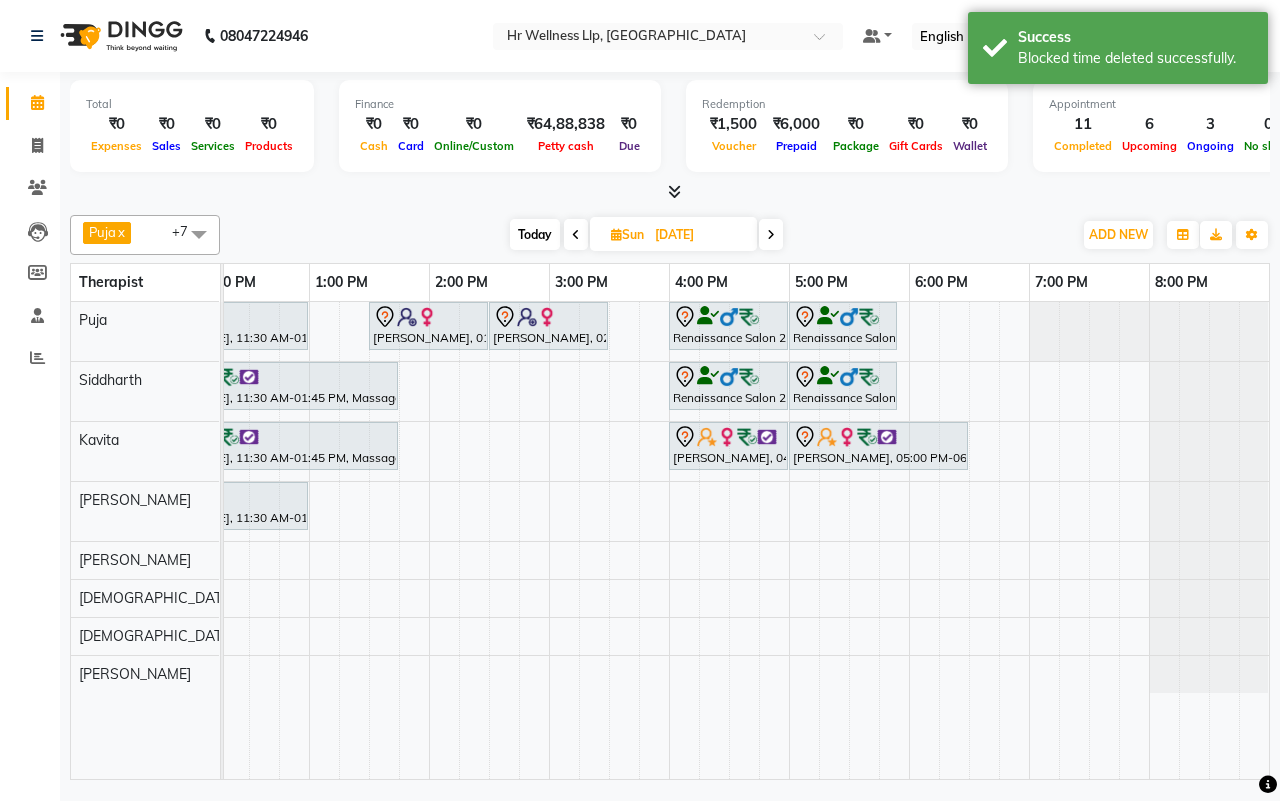 scroll, scrollTop: 0, scrollLeft: 107, axis: horizontal 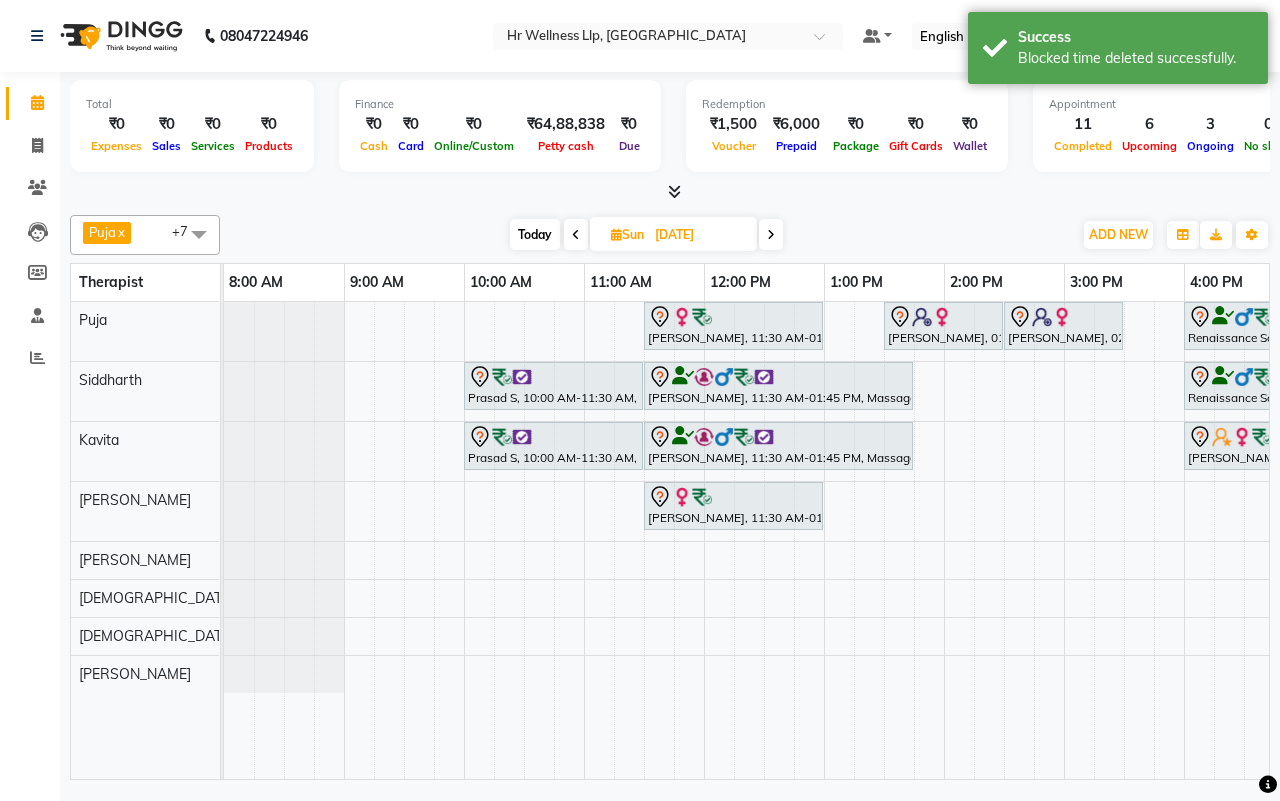 click on "[DATE]  [DATE]" at bounding box center (646, 235) 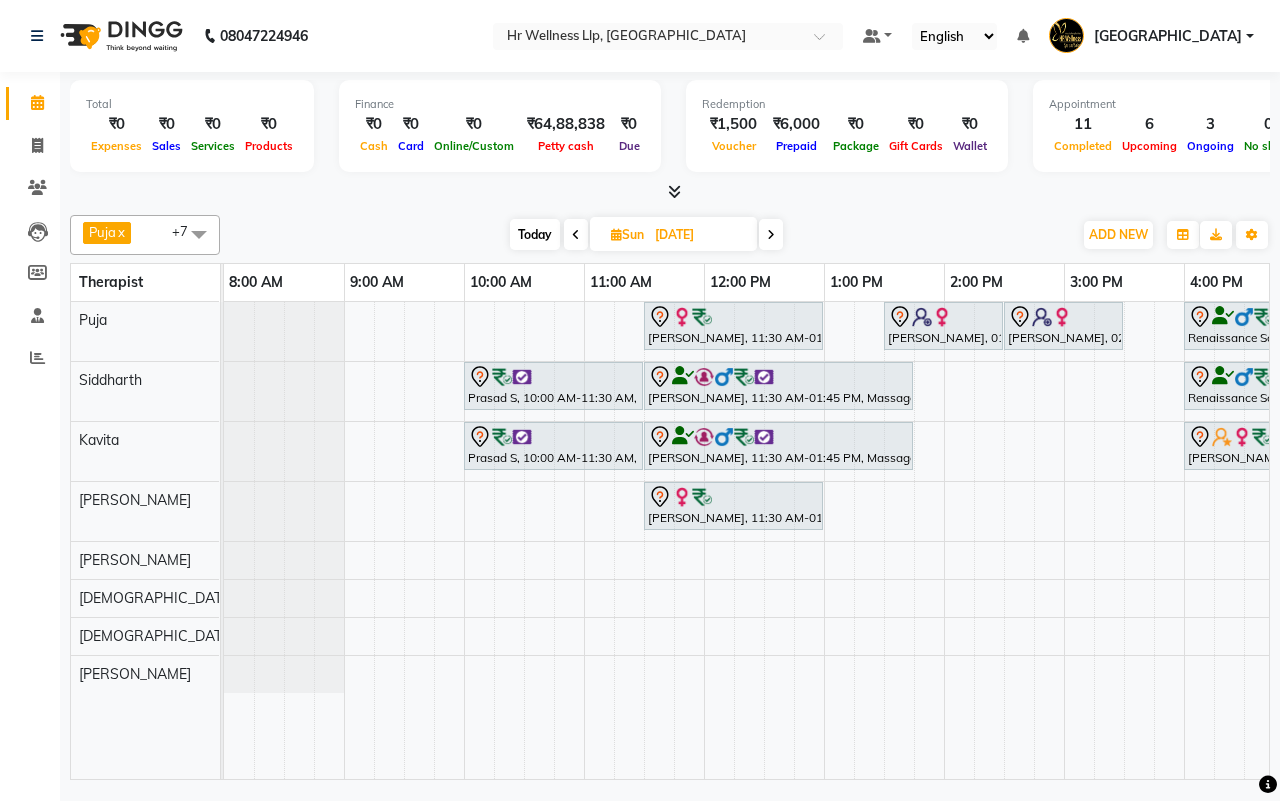 scroll, scrollTop: 0, scrollLeft: 135, axis: horizontal 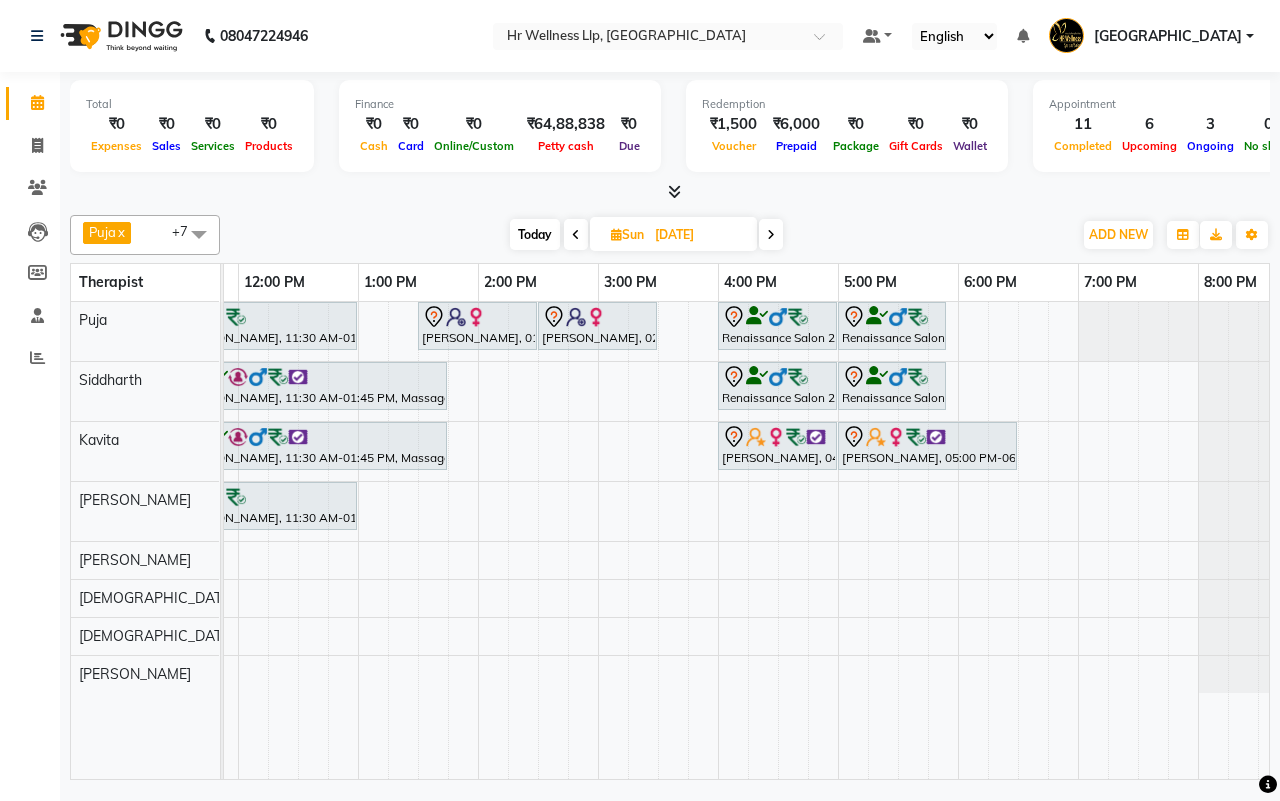 click on "Today" at bounding box center (535, 234) 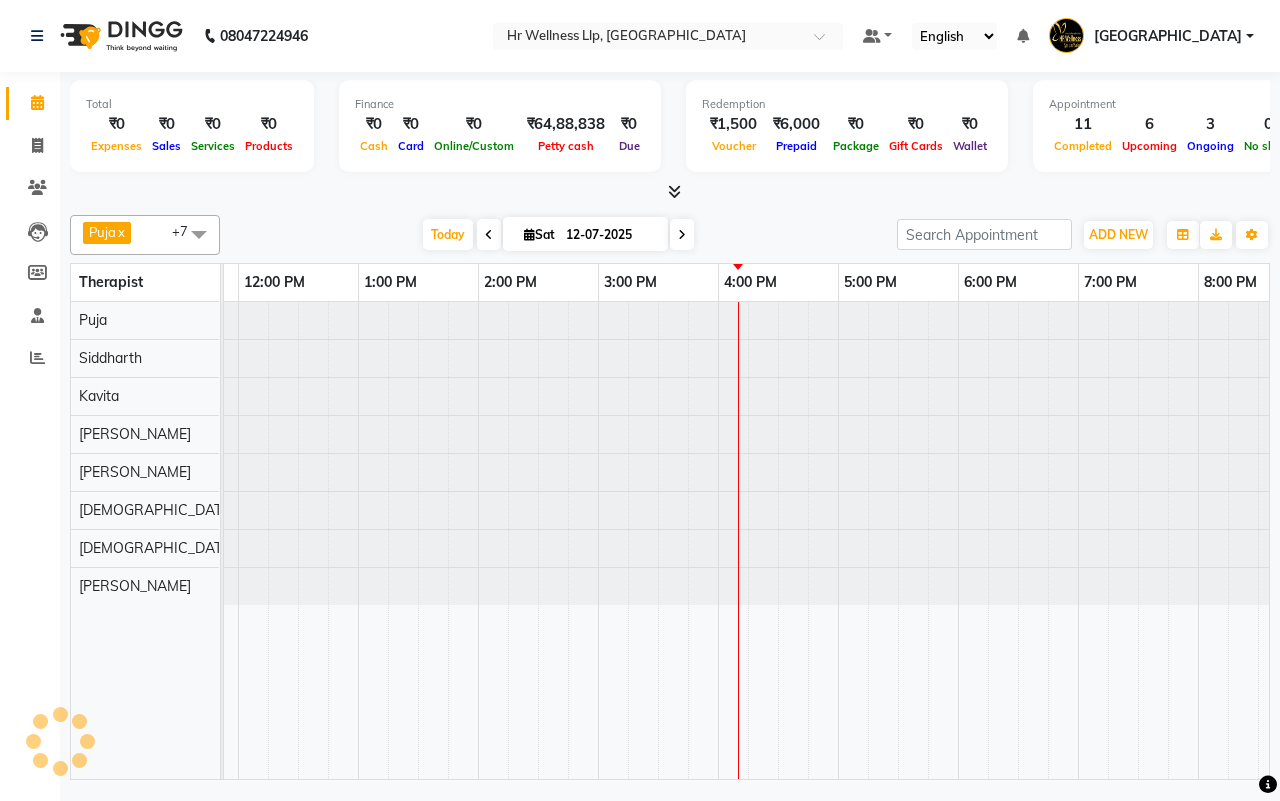 scroll, scrollTop: 0, scrollLeft: 515, axis: horizontal 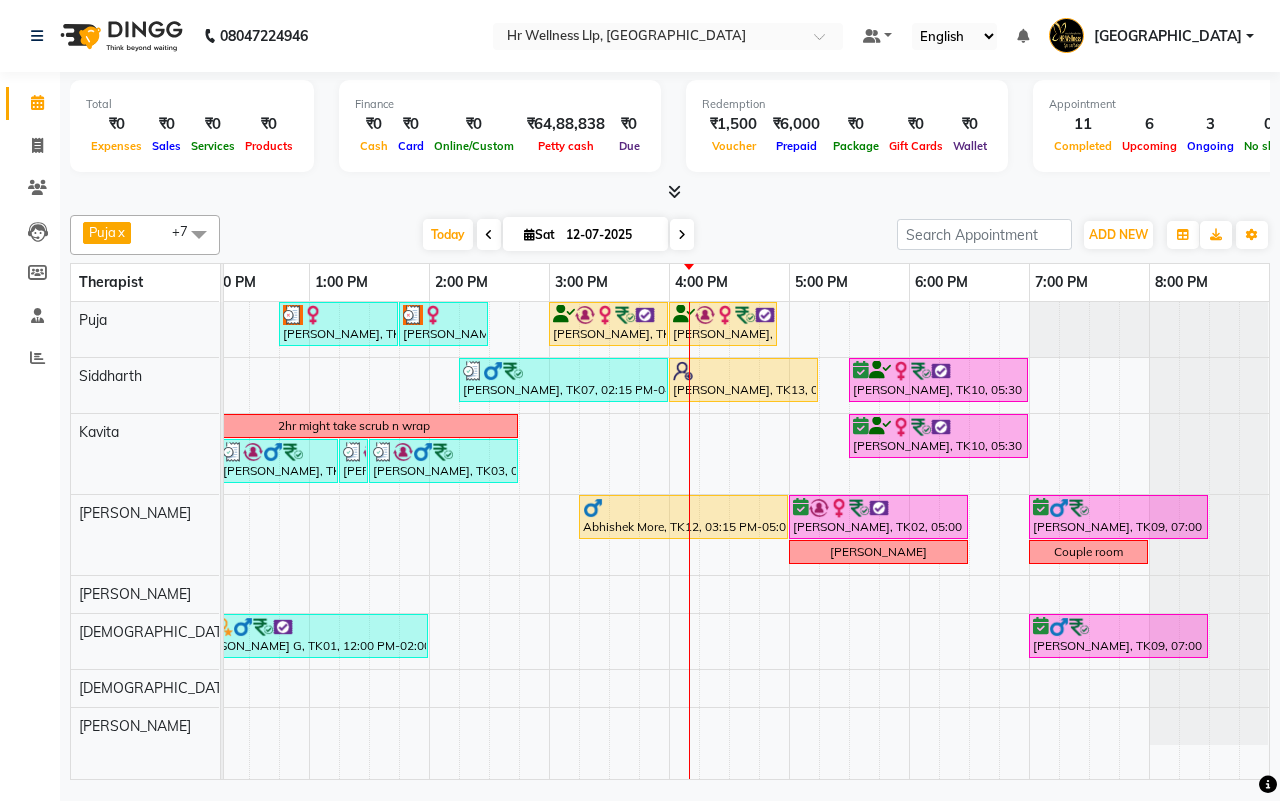 click on "[DATE]  [DATE]" at bounding box center [558, 235] 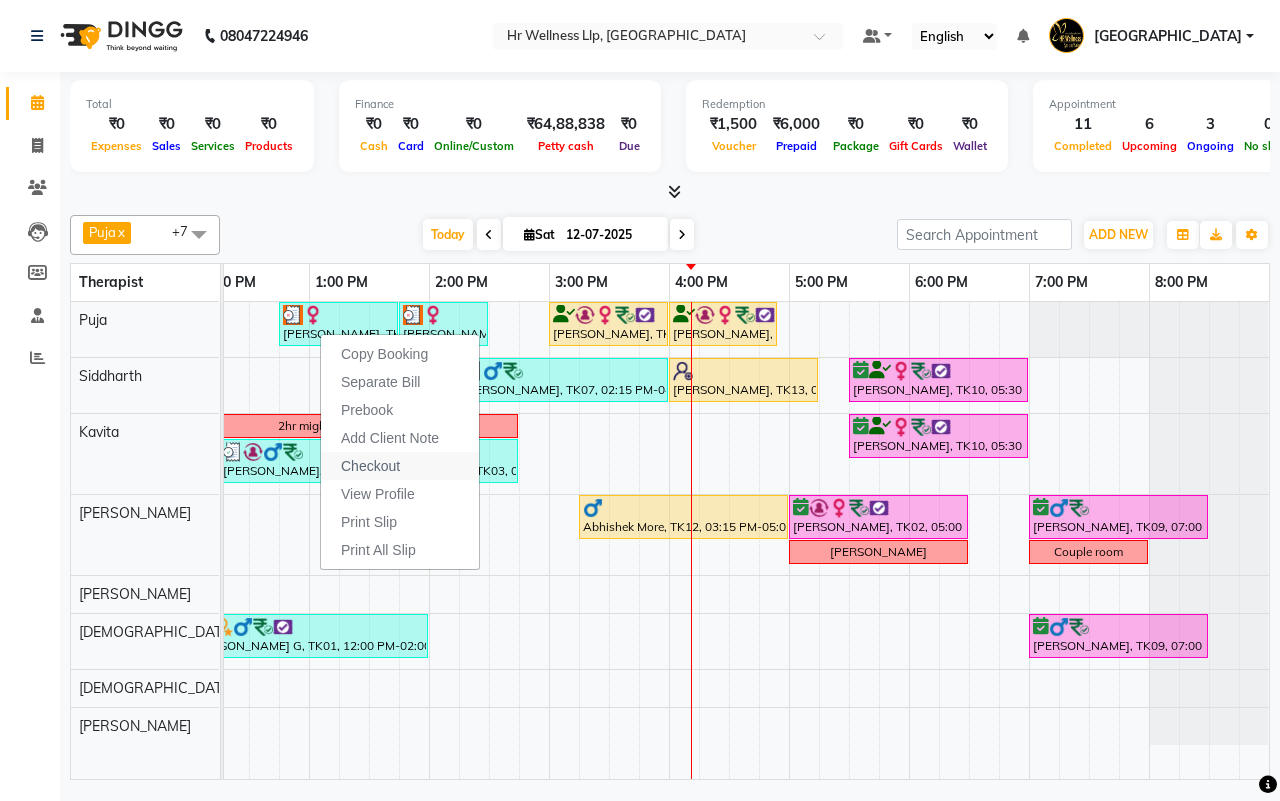 click on "Checkout" at bounding box center (370, 466) 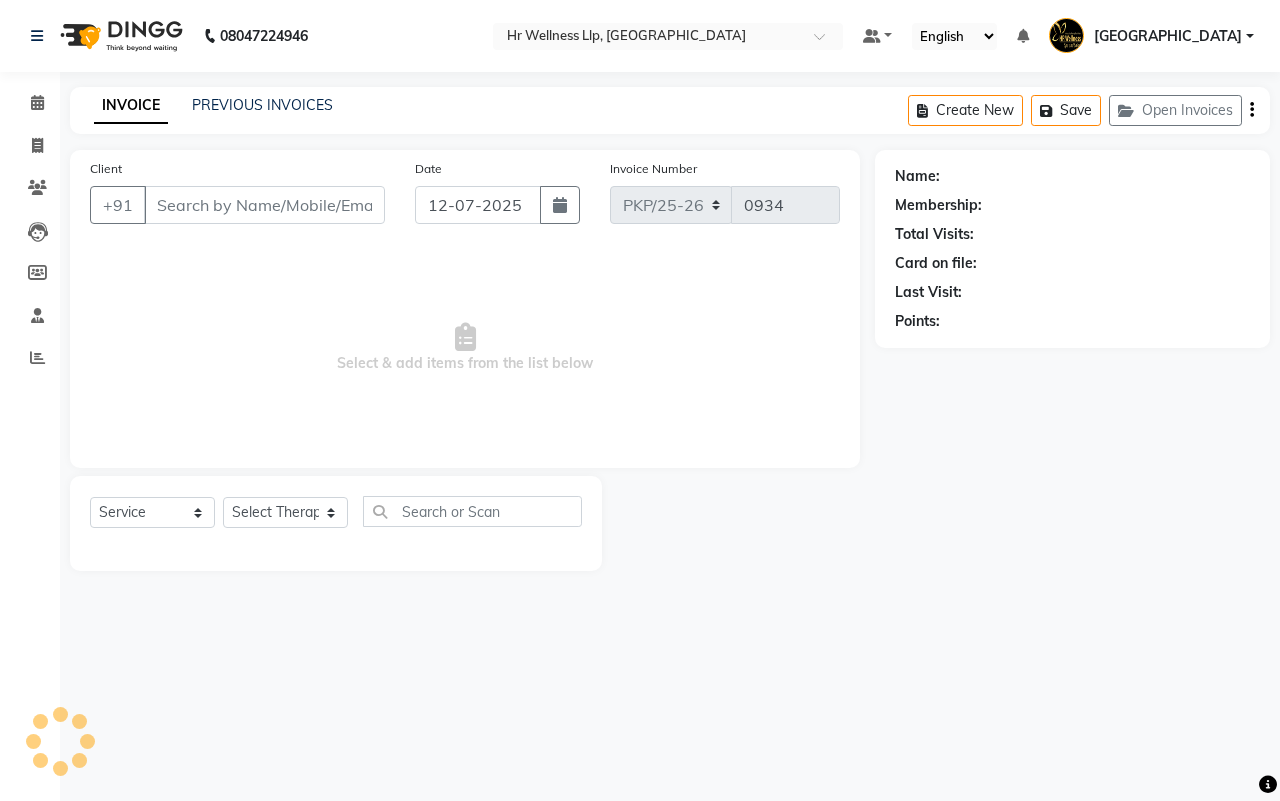 type on "9158495876" 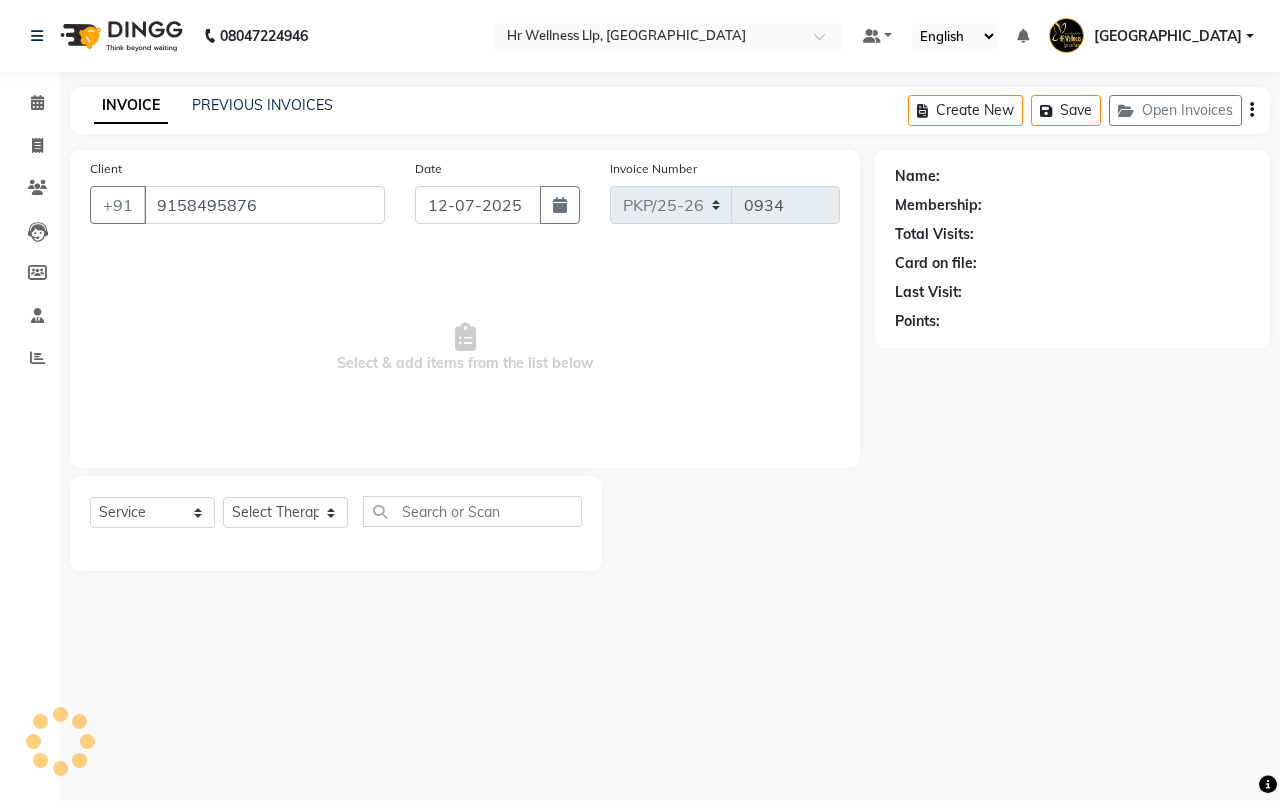 select on "16488" 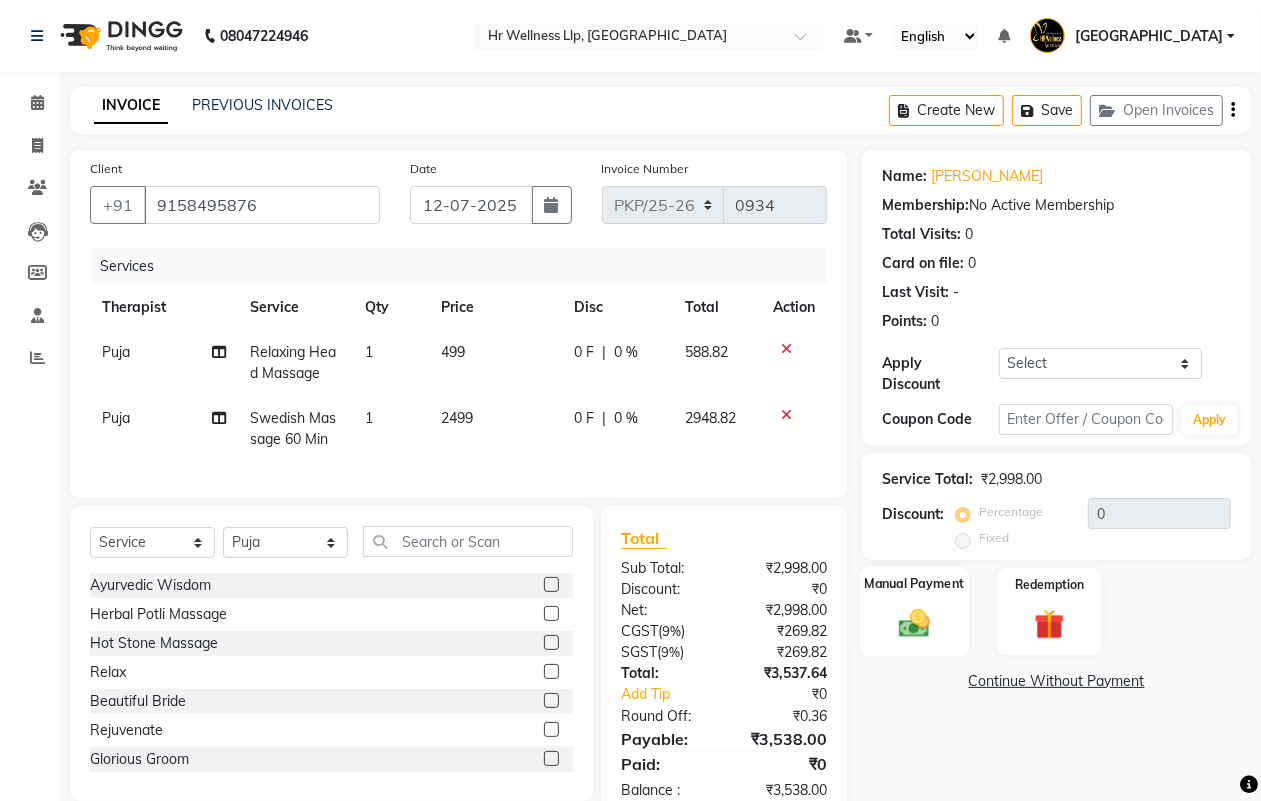 click 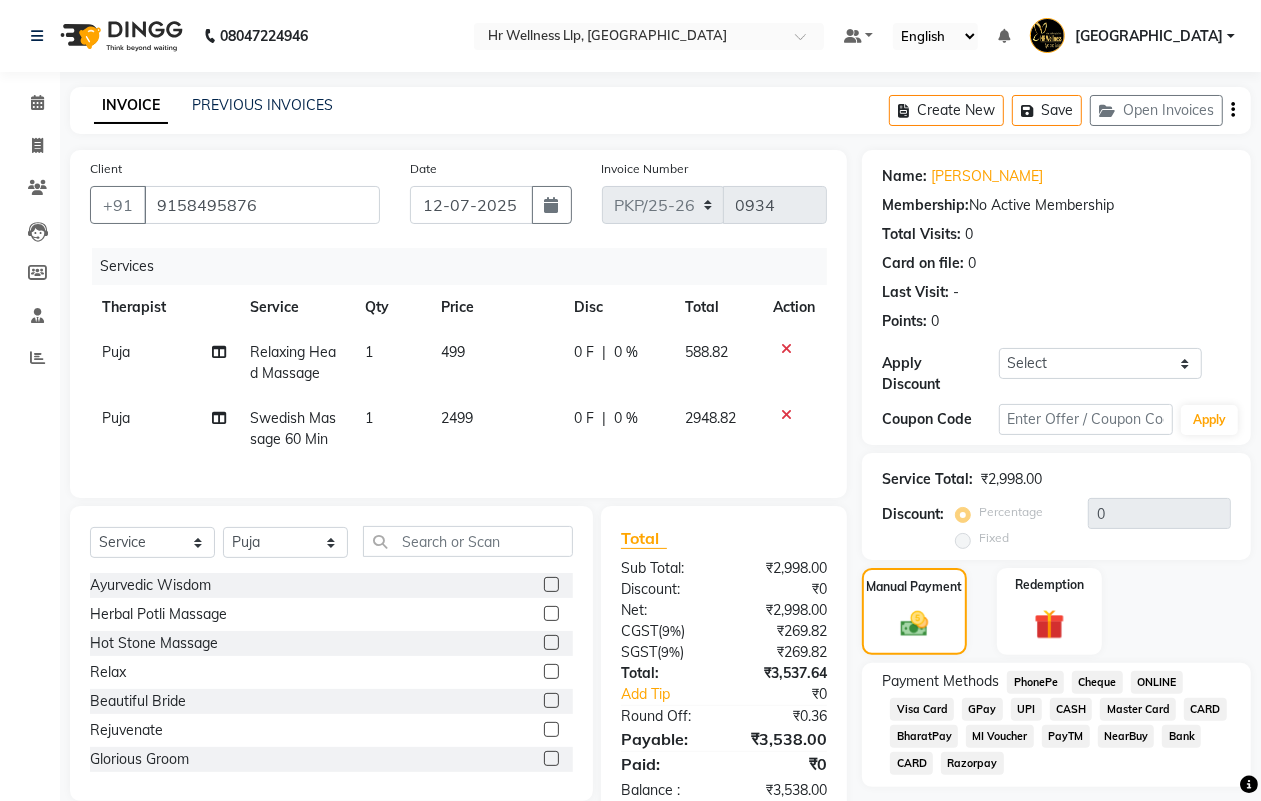 click on "GPay" 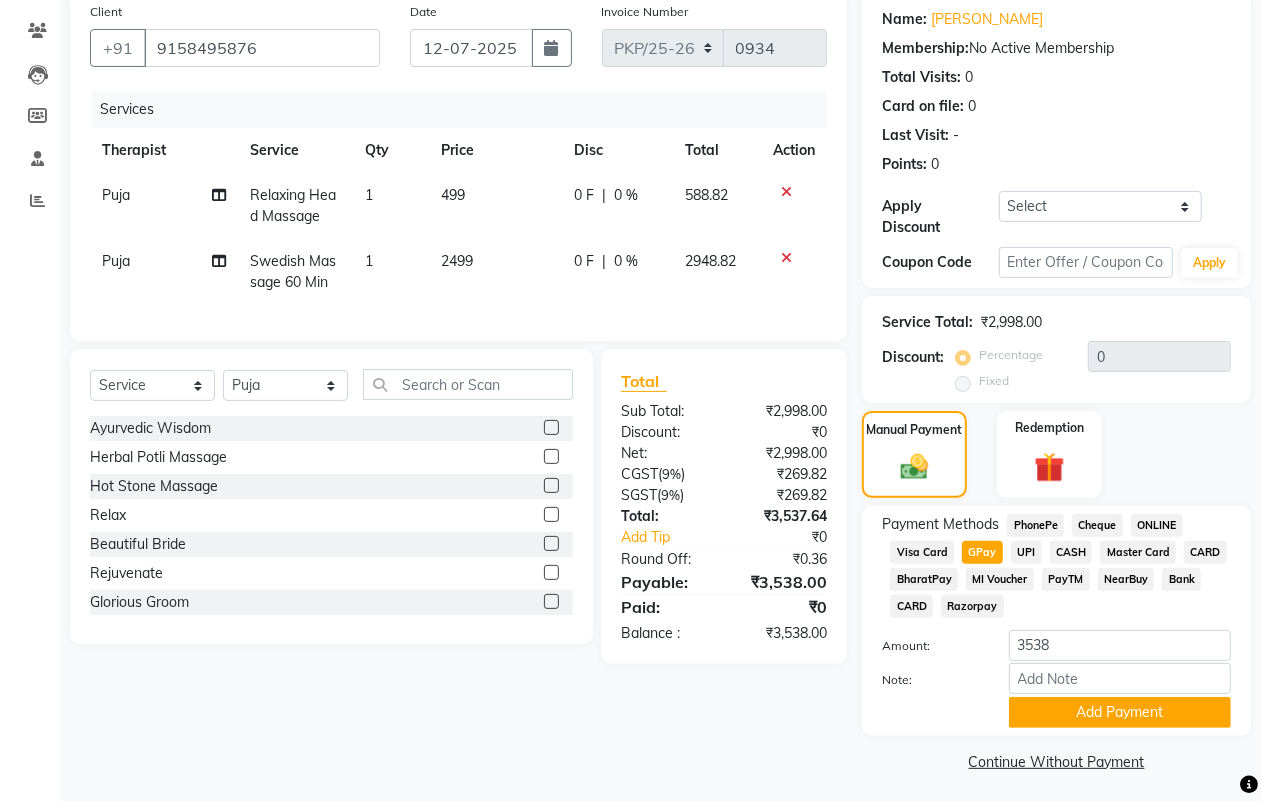 scroll, scrollTop: 161, scrollLeft: 0, axis: vertical 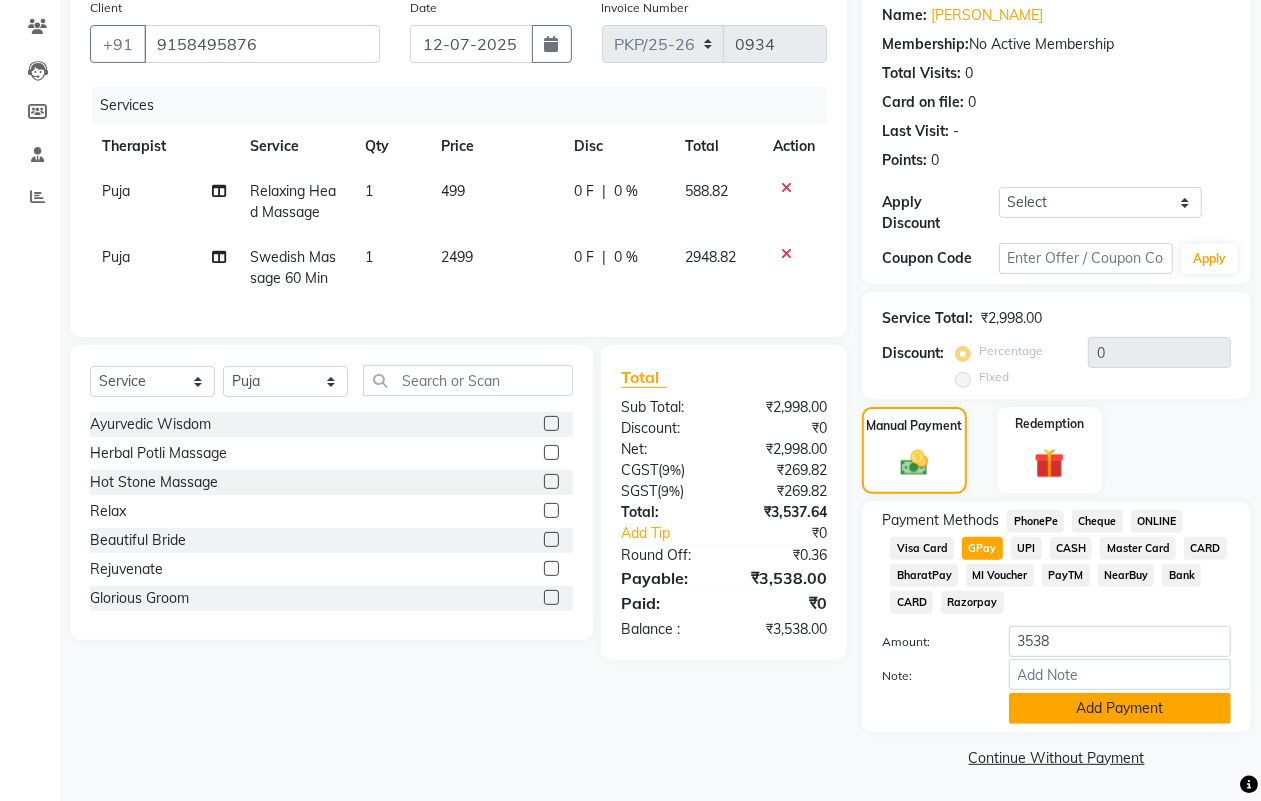 click on "Add Payment" 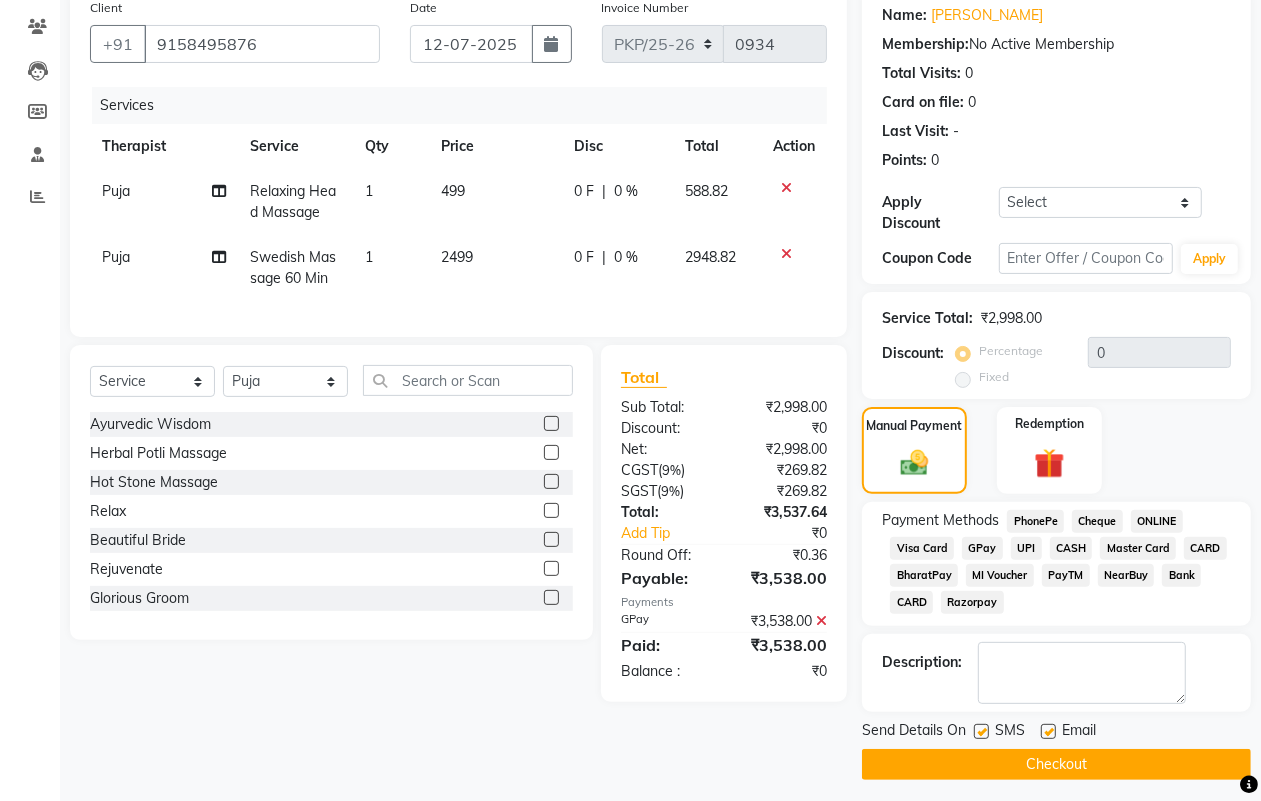 click on "Checkout" 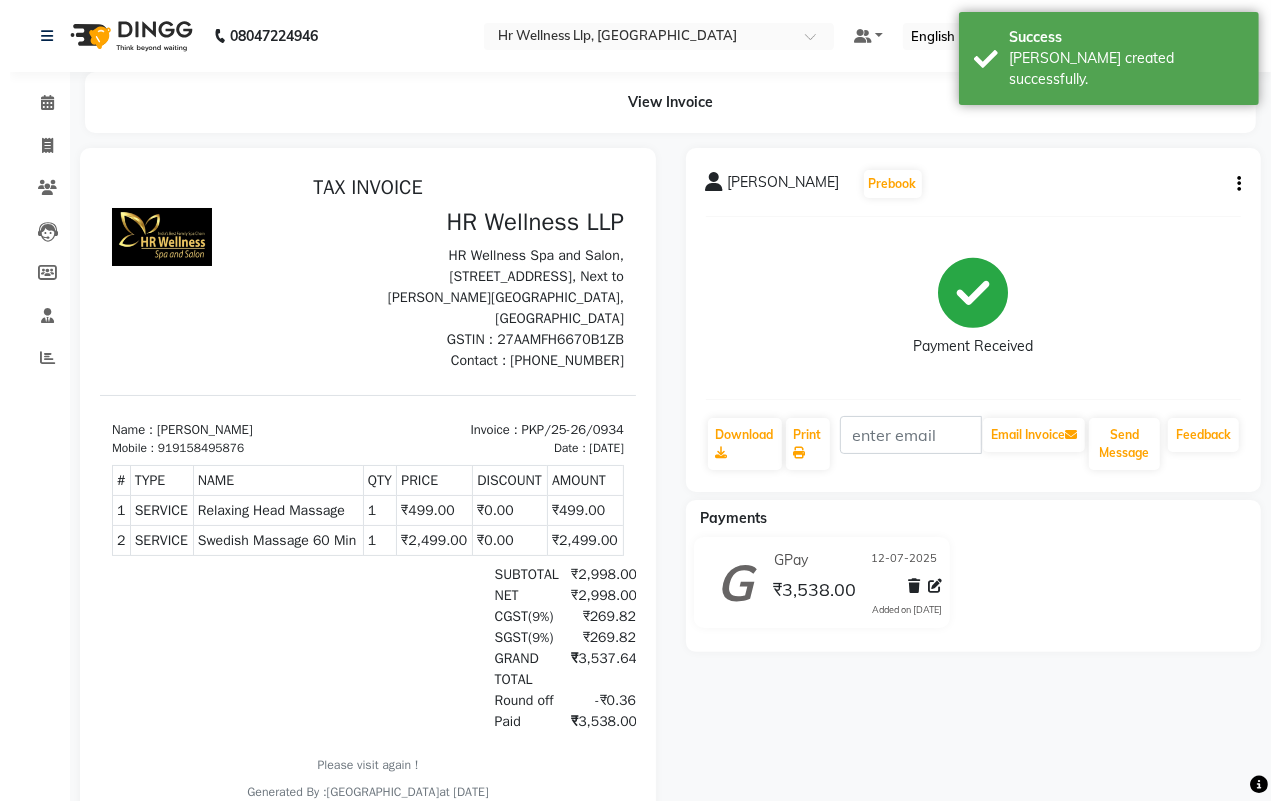 scroll, scrollTop: 33, scrollLeft: 0, axis: vertical 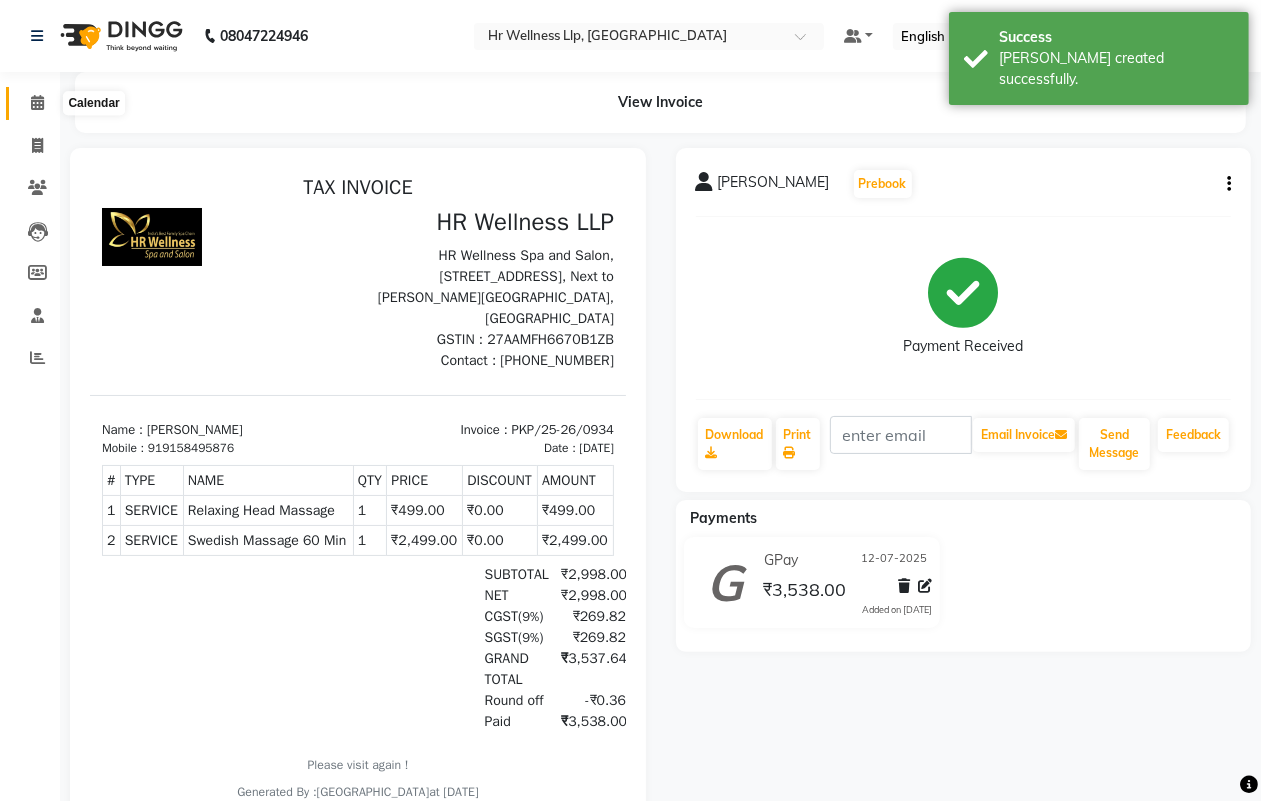 click 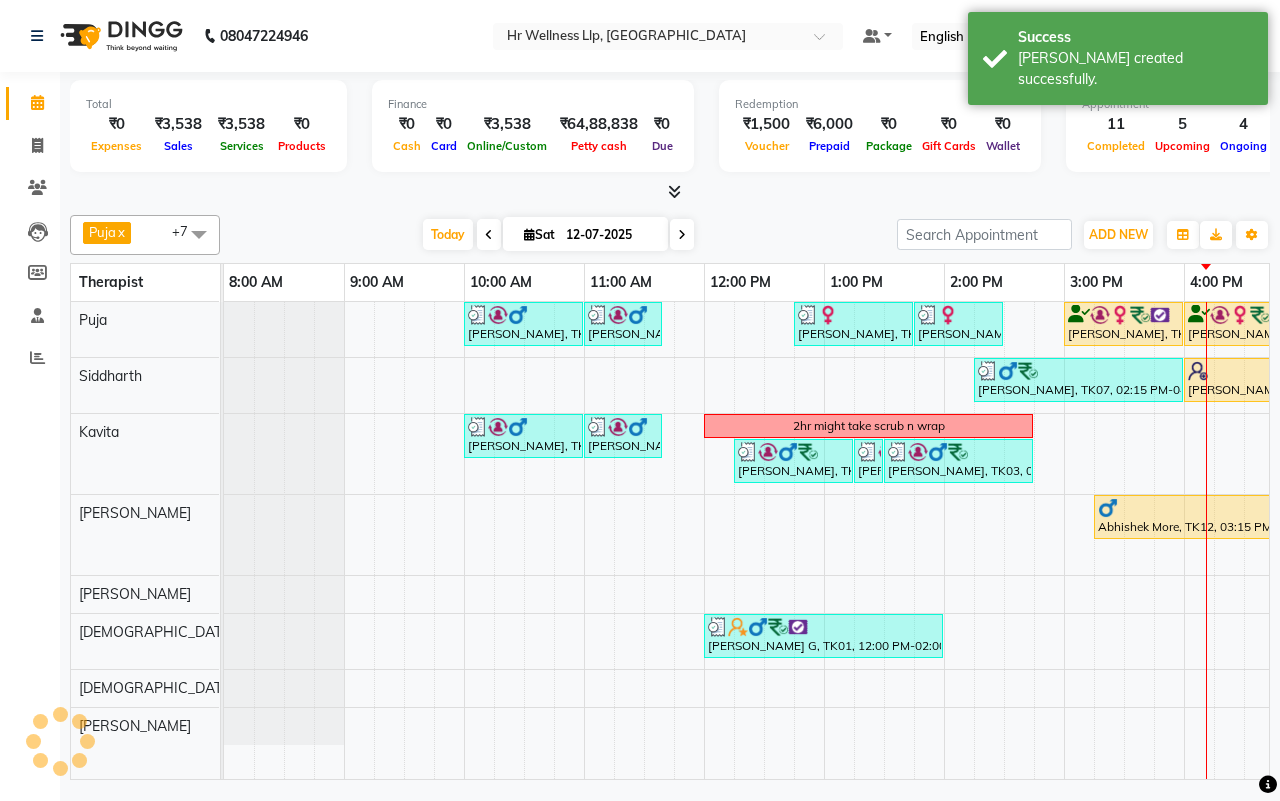 click on "[DATE]  [DATE]" at bounding box center [558, 235] 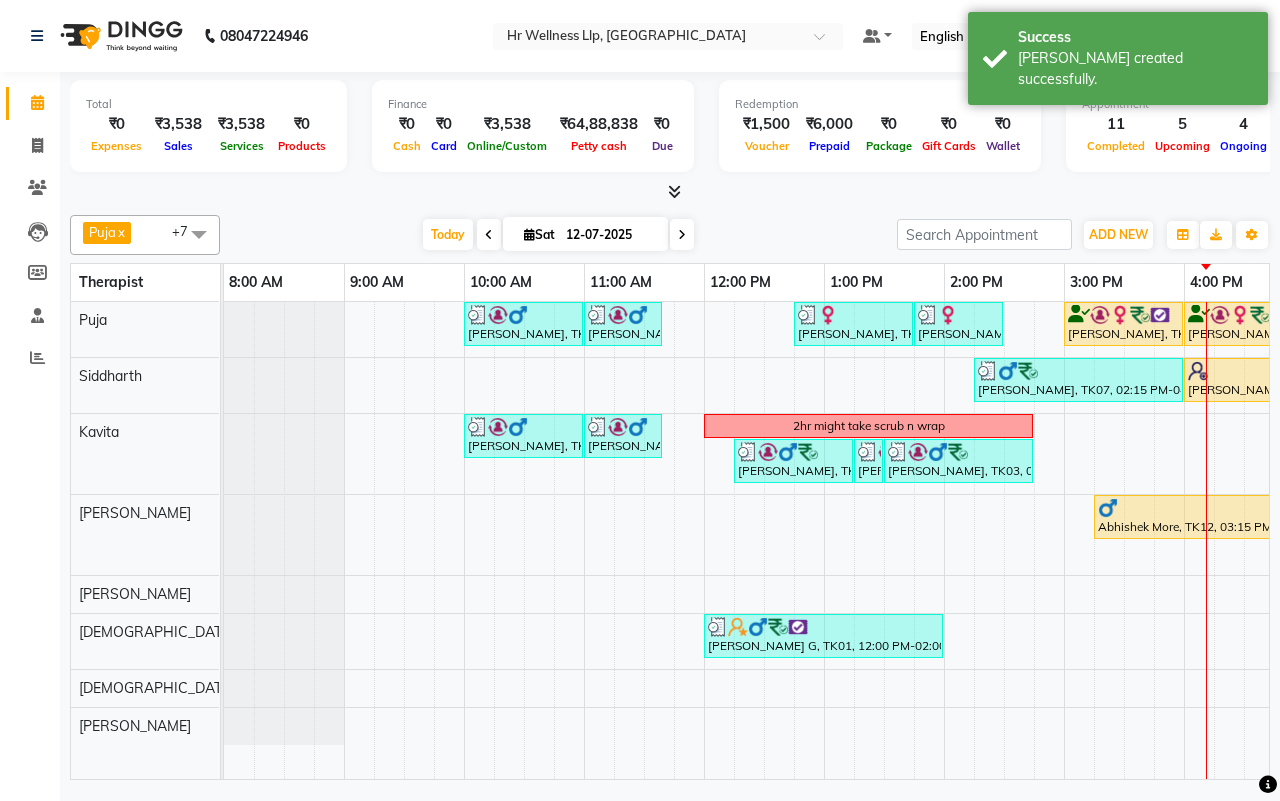scroll, scrollTop: 0, scrollLeft: 463, axis: horizontal 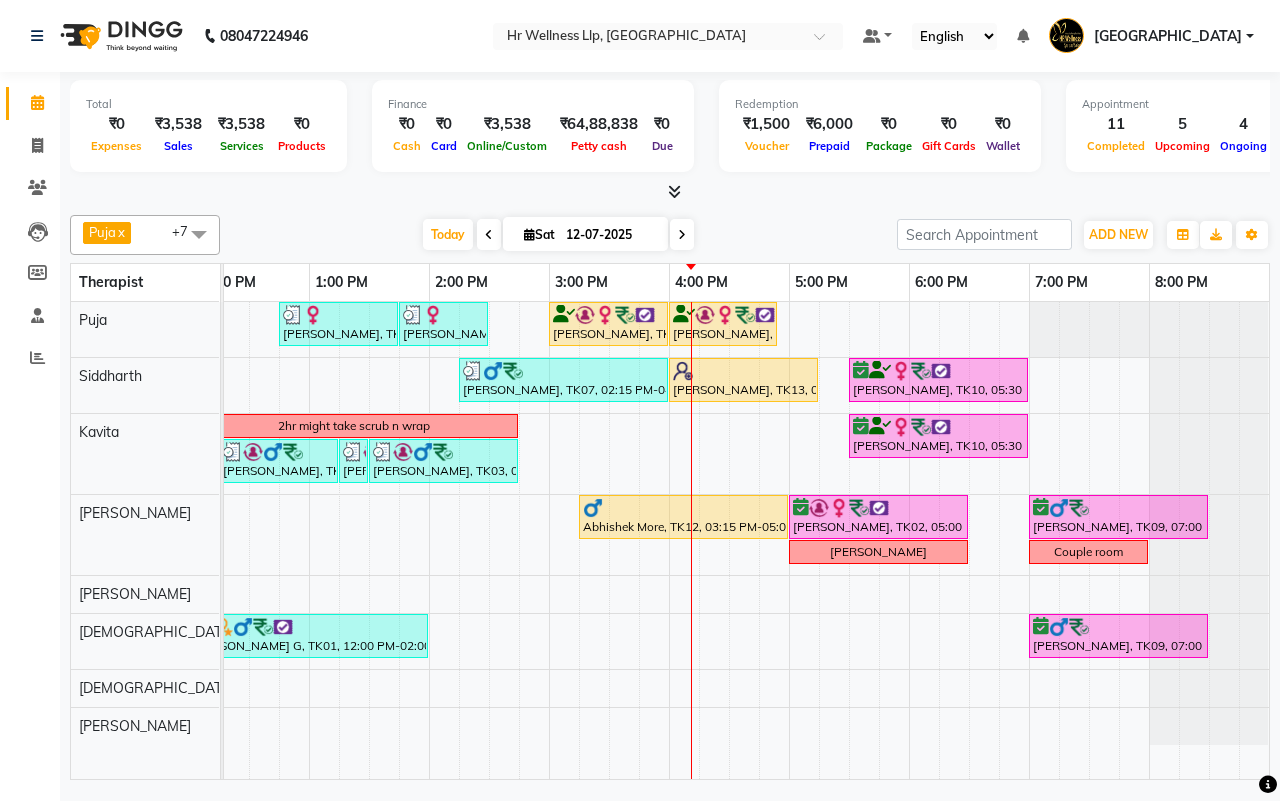 click on "[DATE]  [DATE]" at bounding box center (558, 235) 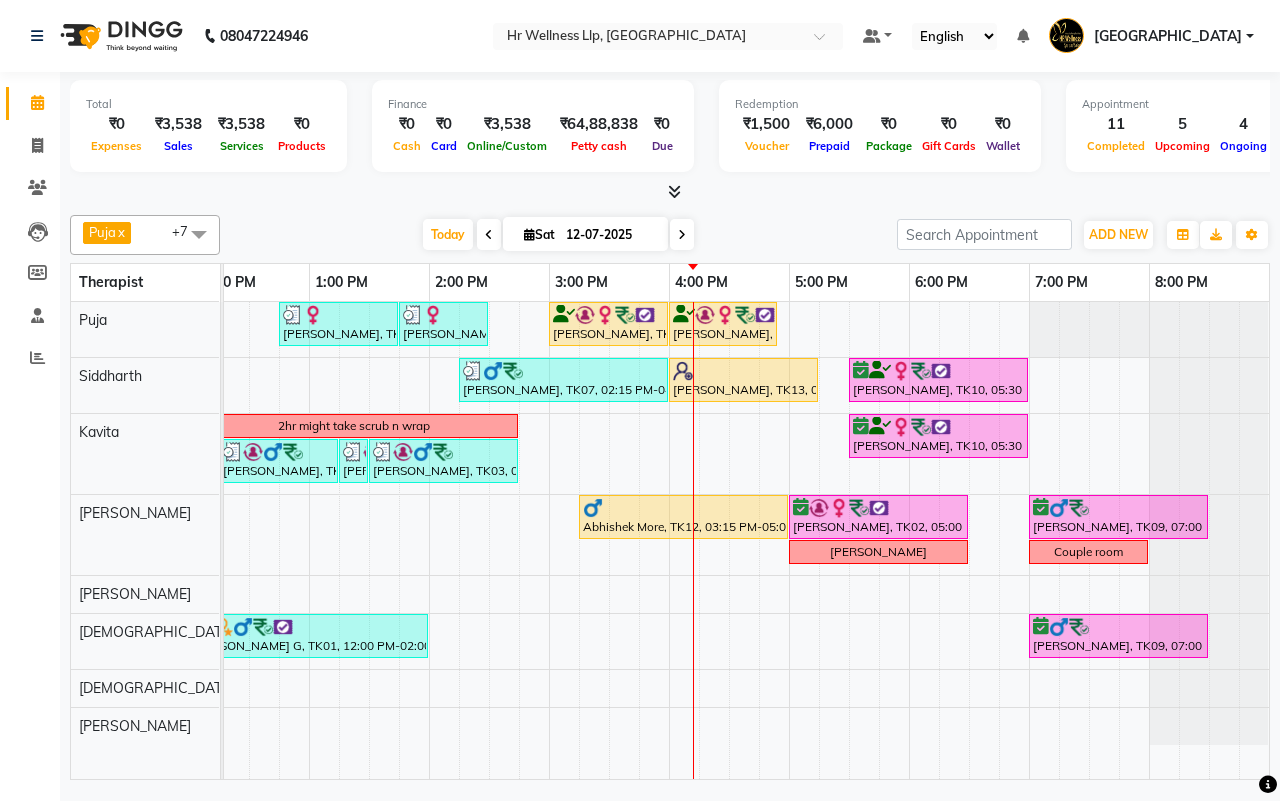 scroll, scrollTop: 0, scrollLeft: 456, axis: horizontal 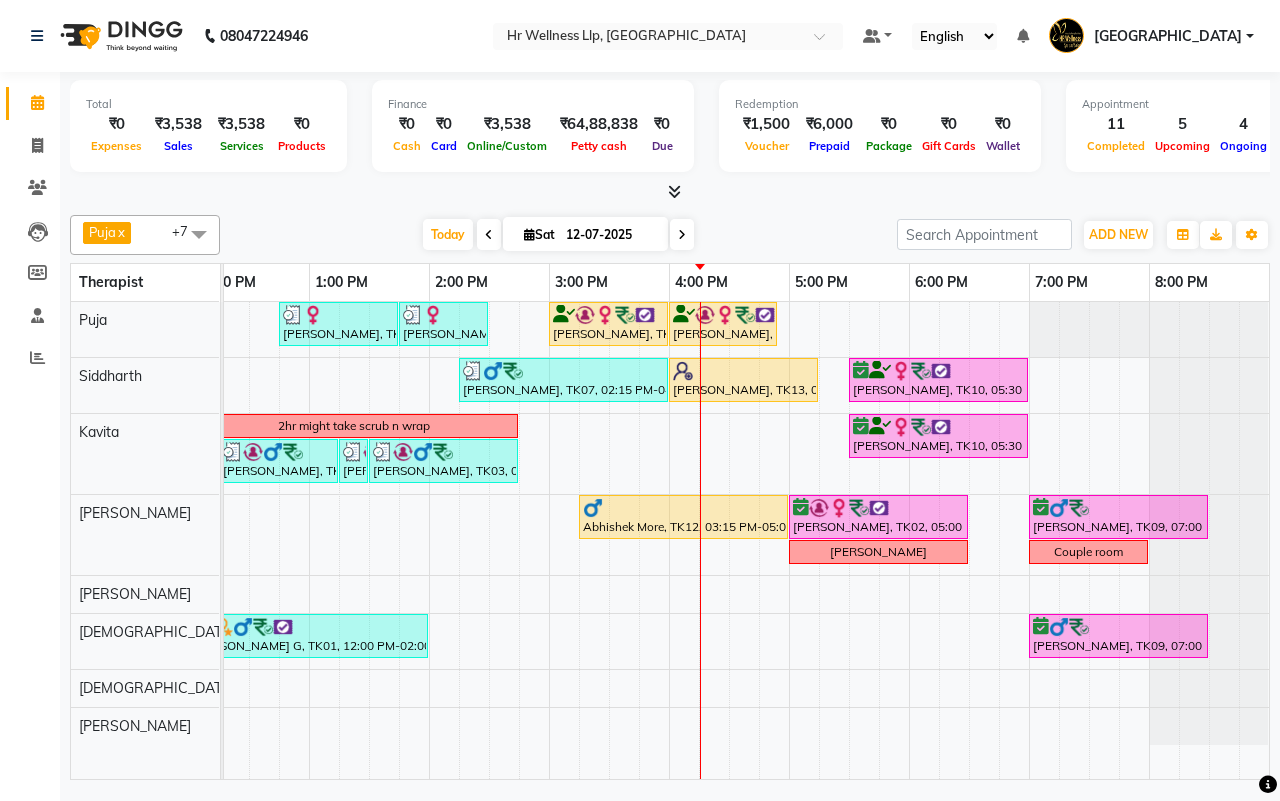 click on "[DATE]  [DATE]" at bounding box center [558, 235] 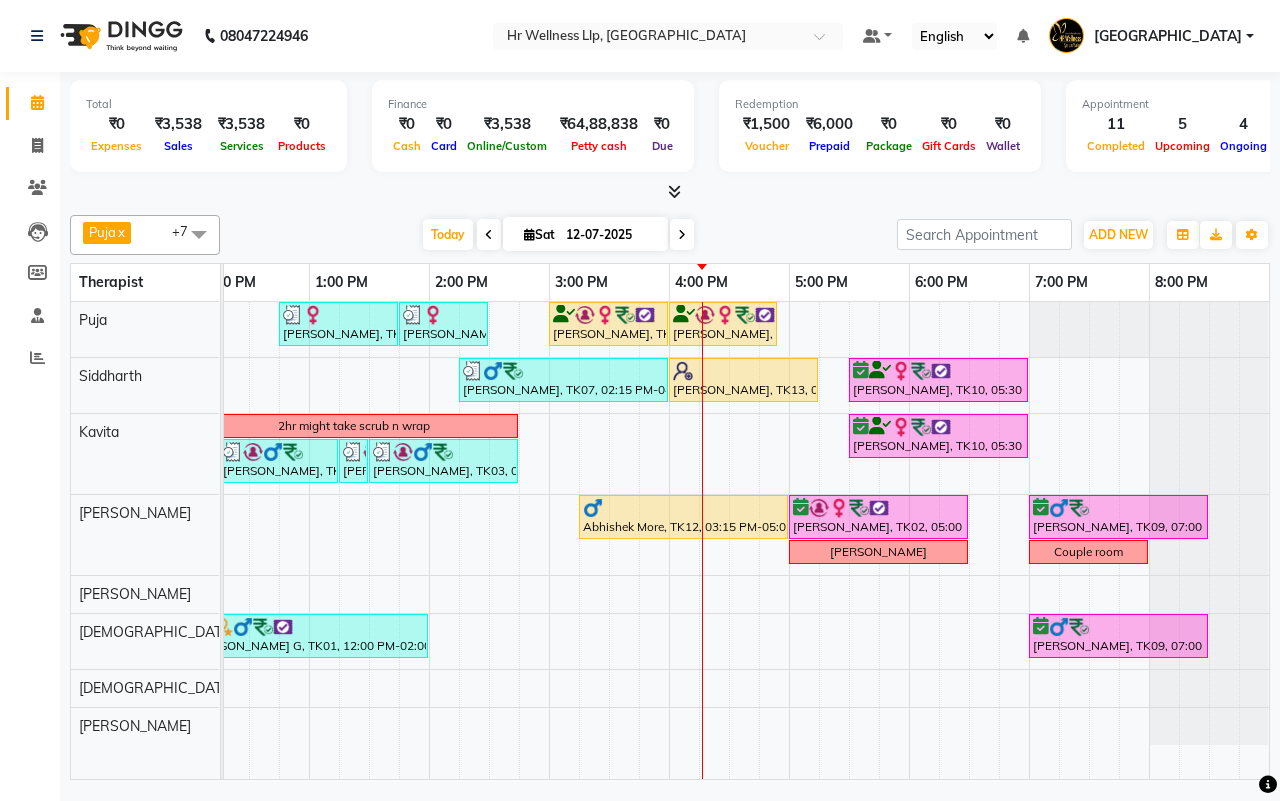 click on "[DATE]  [DATE]" at bounding box center (558, 235) 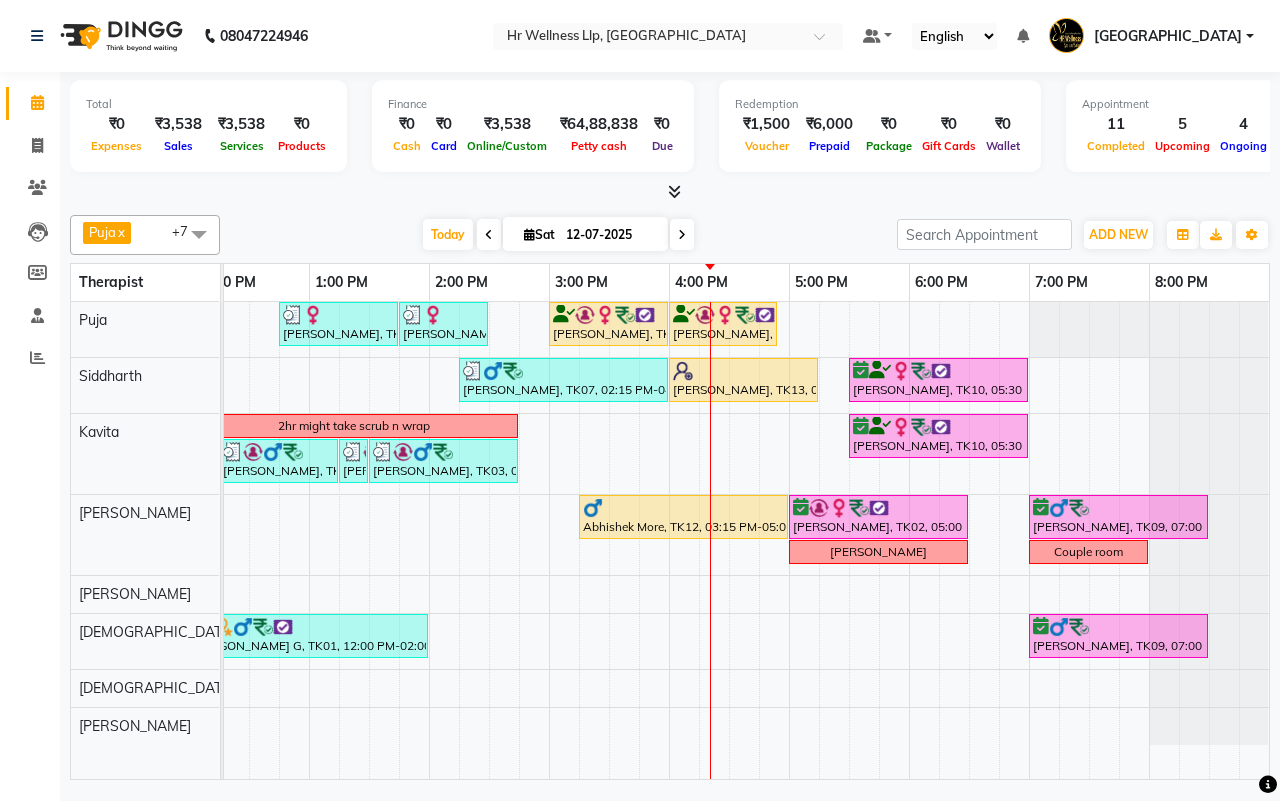click on "[DATE]  [DATE]" at bounding box center [558, 235] 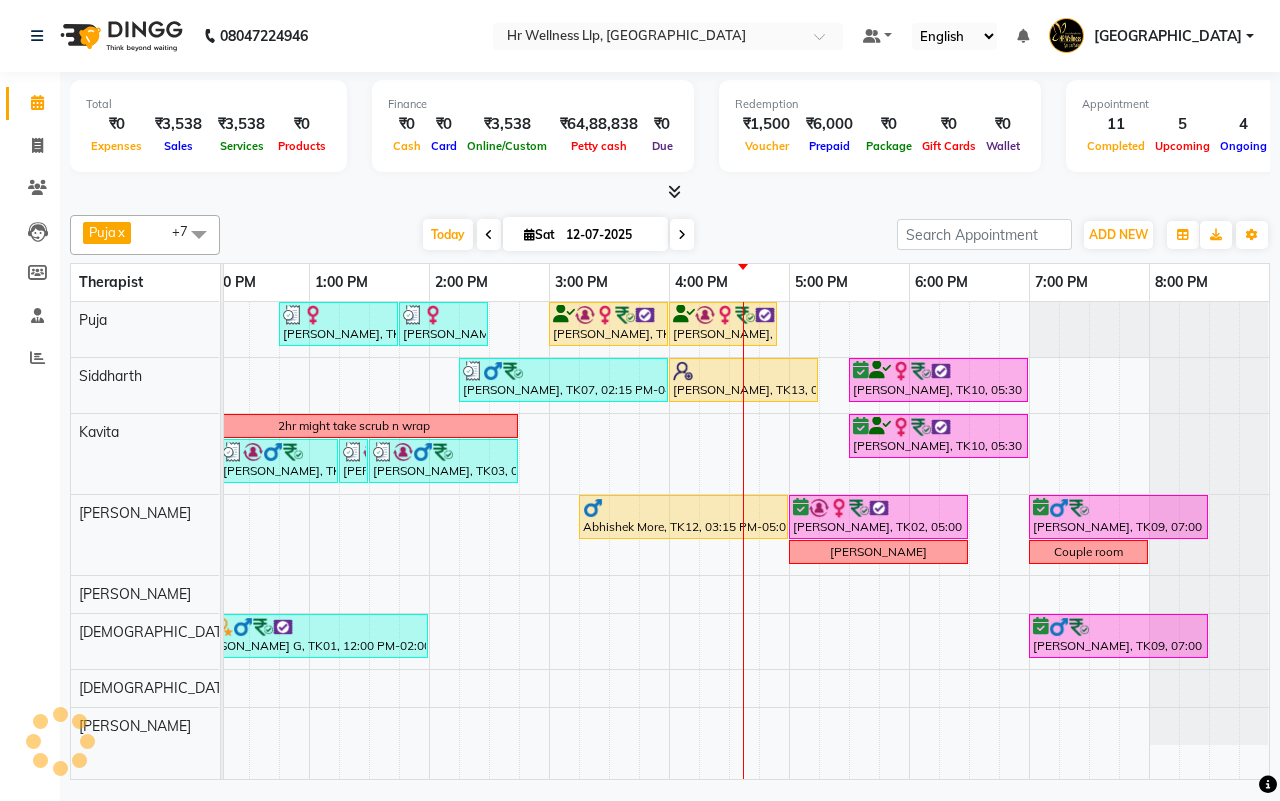 click at bounding box center [682, 234] 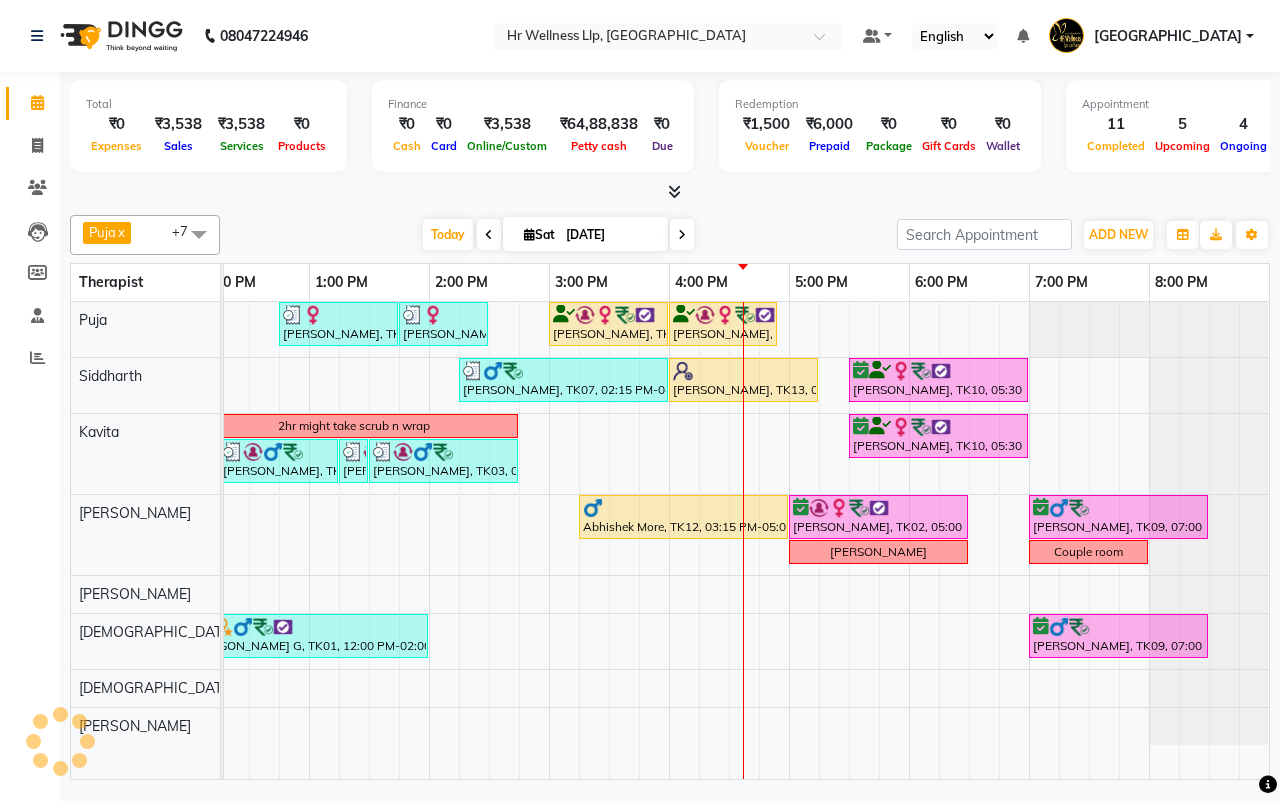 scroll, scrollTop: 0, scrollLeft: 515, axis: horizontal 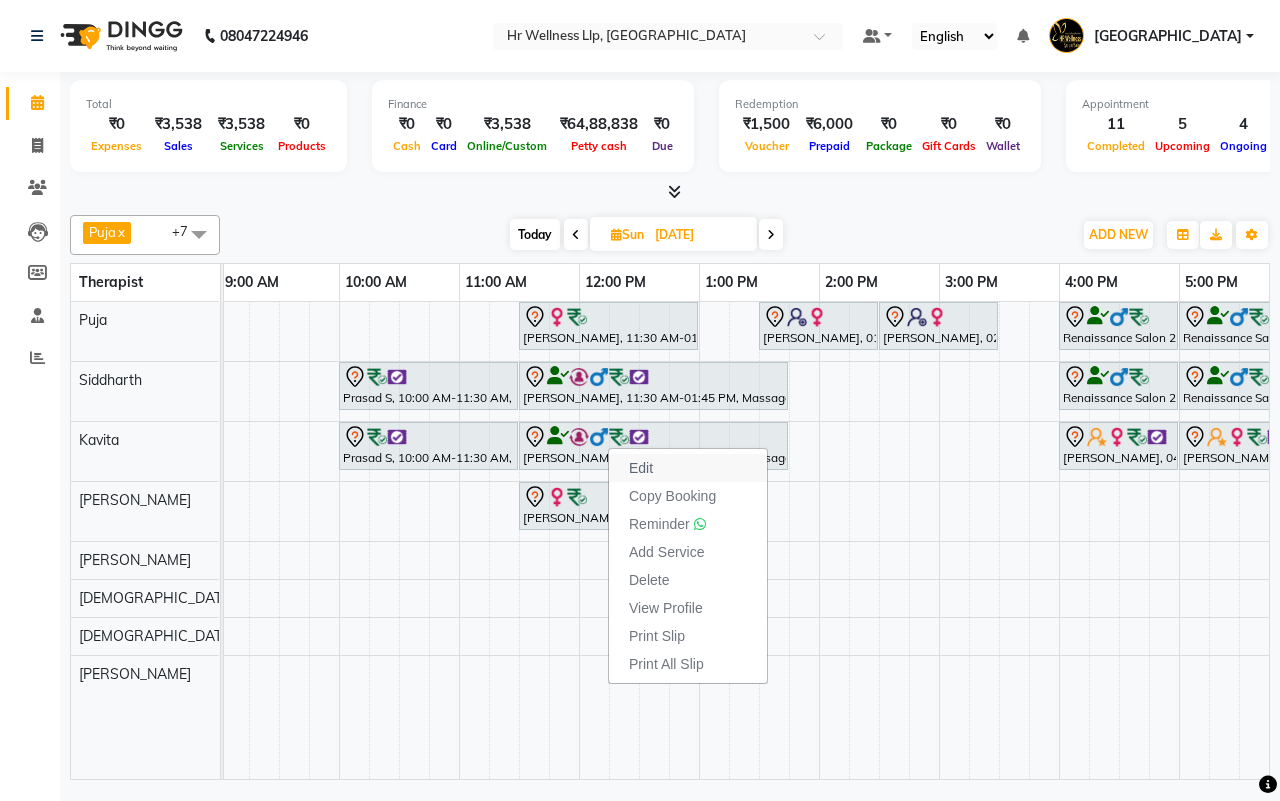 click on "Edit" at bounding box center [641, 468] 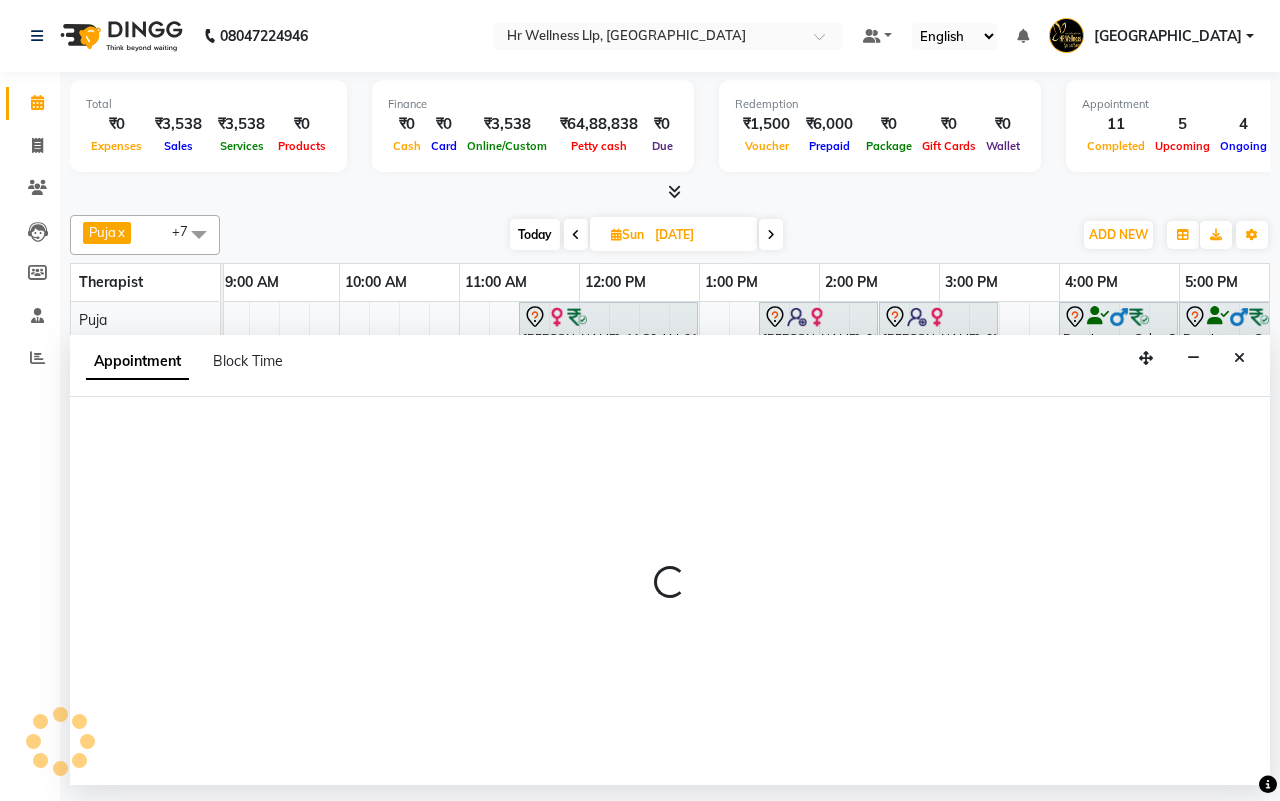 select on "19506" 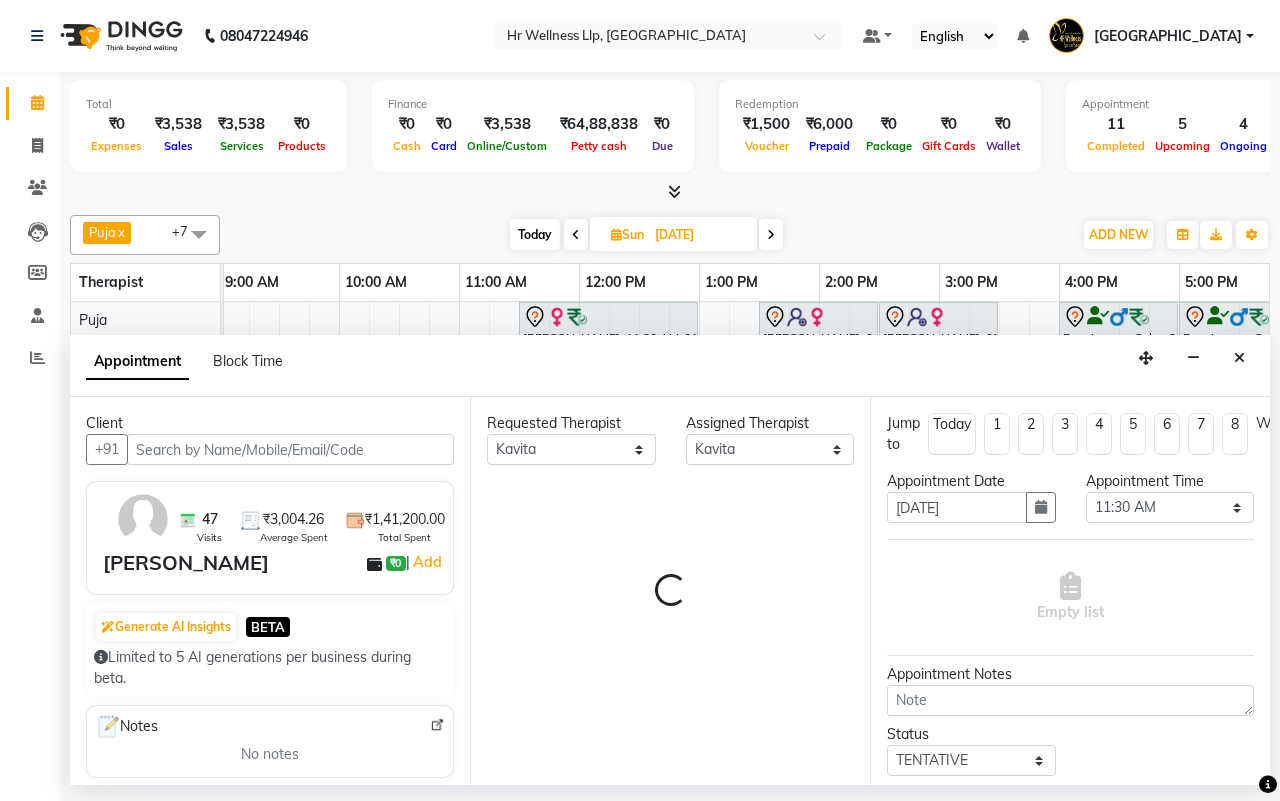 scroll, scrollTop: 0, scrollLeft: 0, axis: both 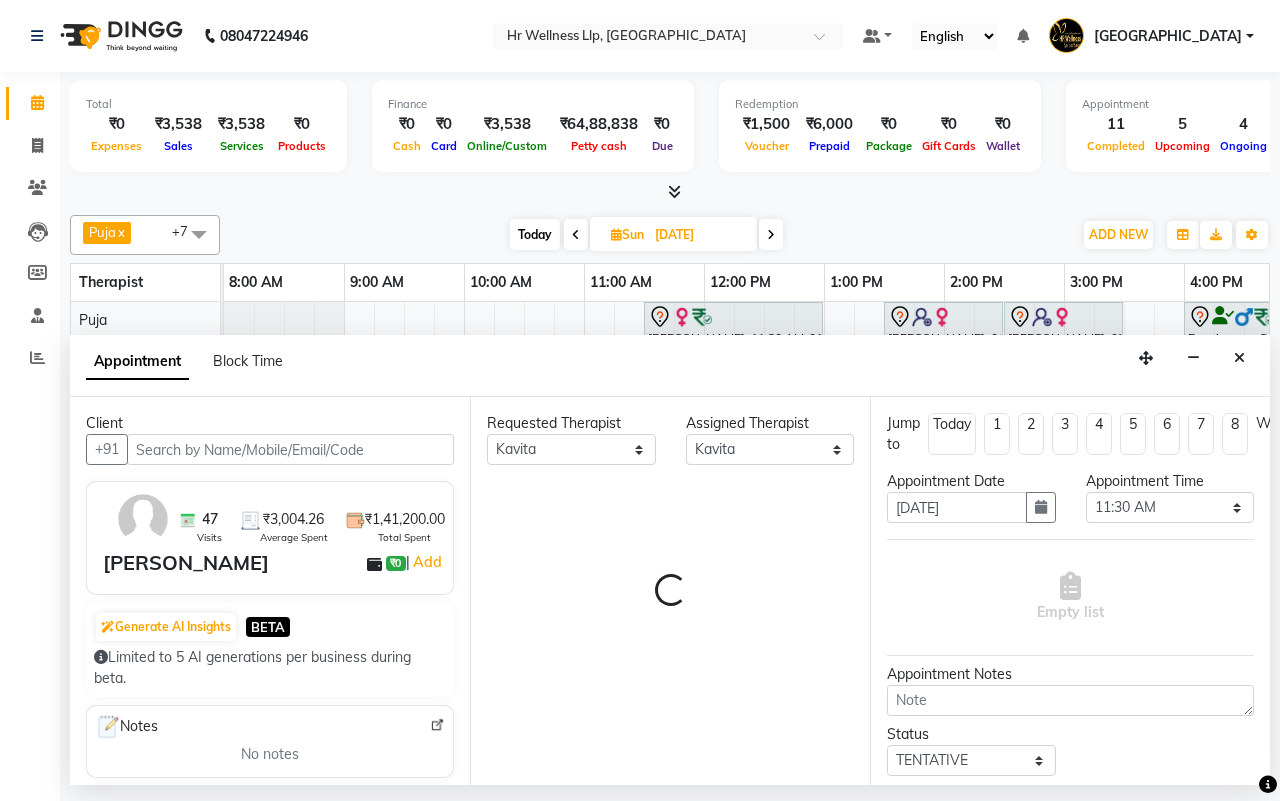 select on "1342" 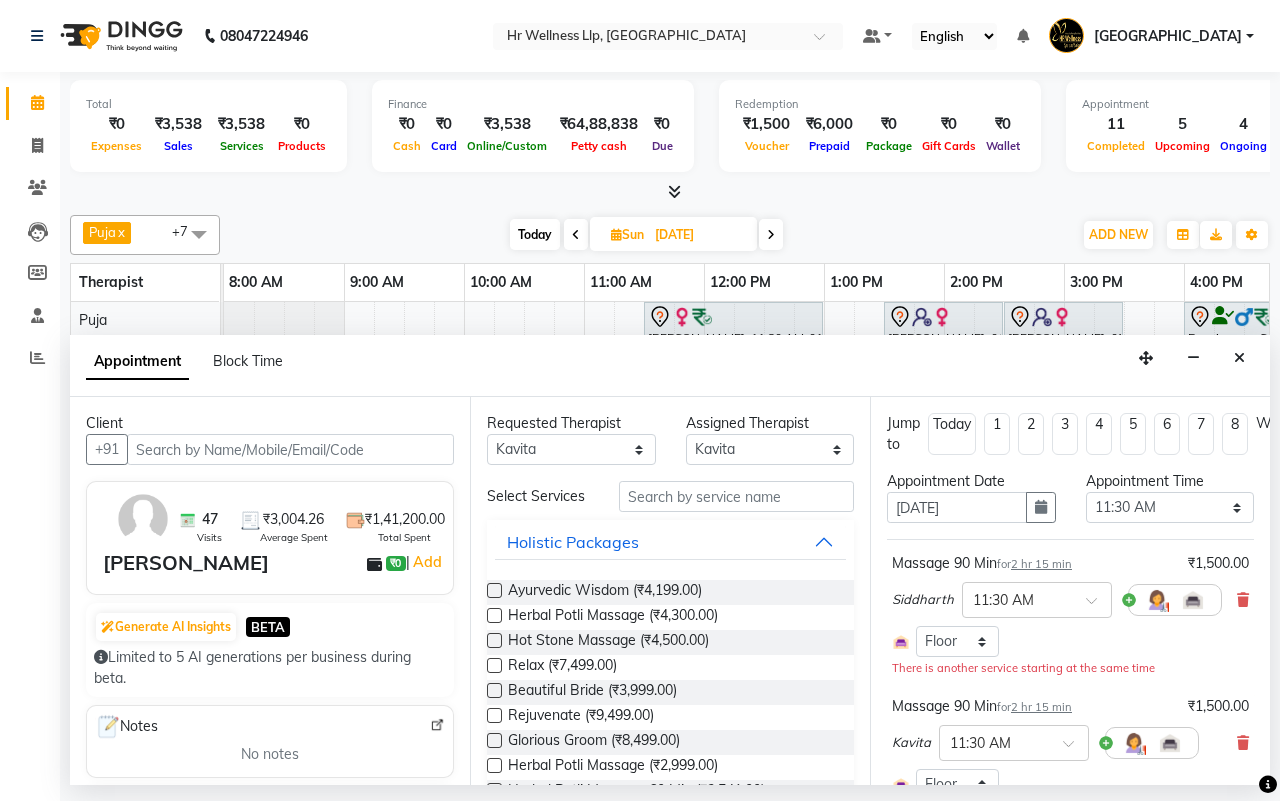 scroll, scrollTop: 0, scrollLeft: 515, axis: horizontal 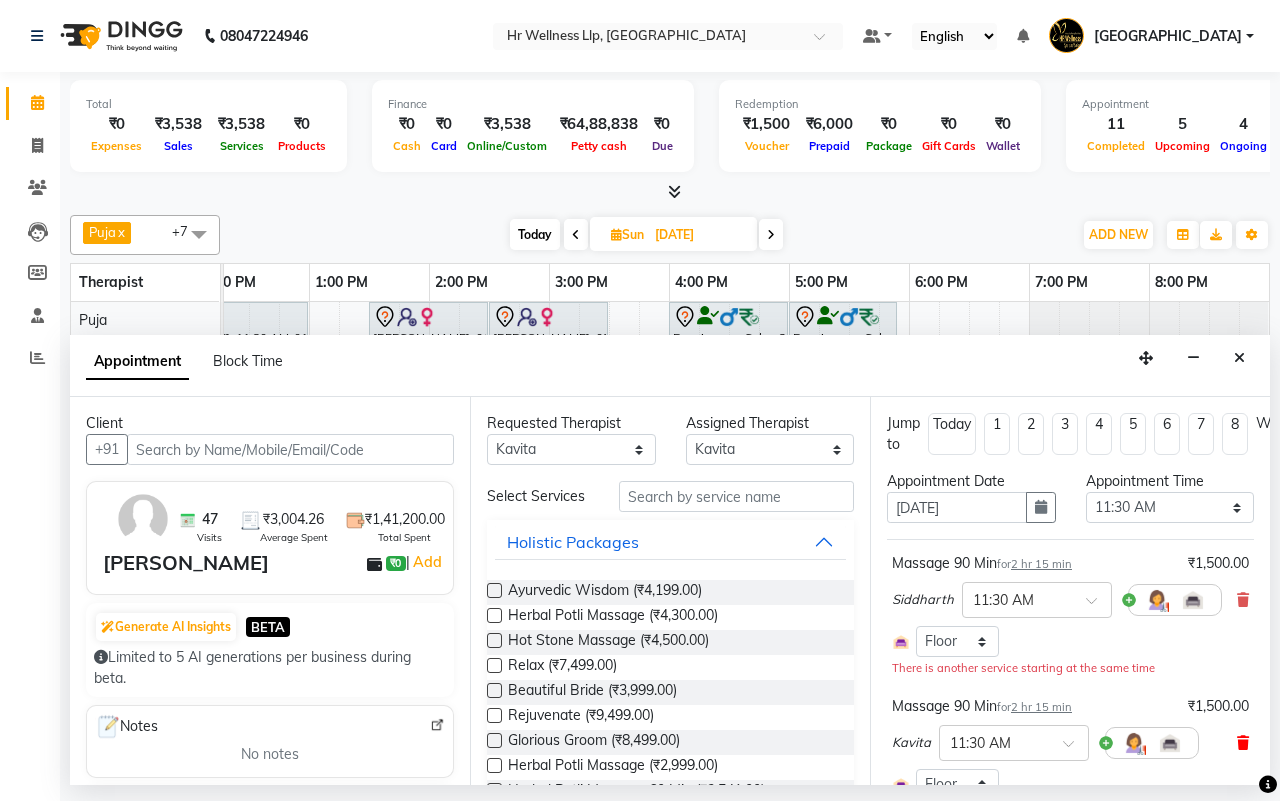 click at bounding box center [1243, 743] 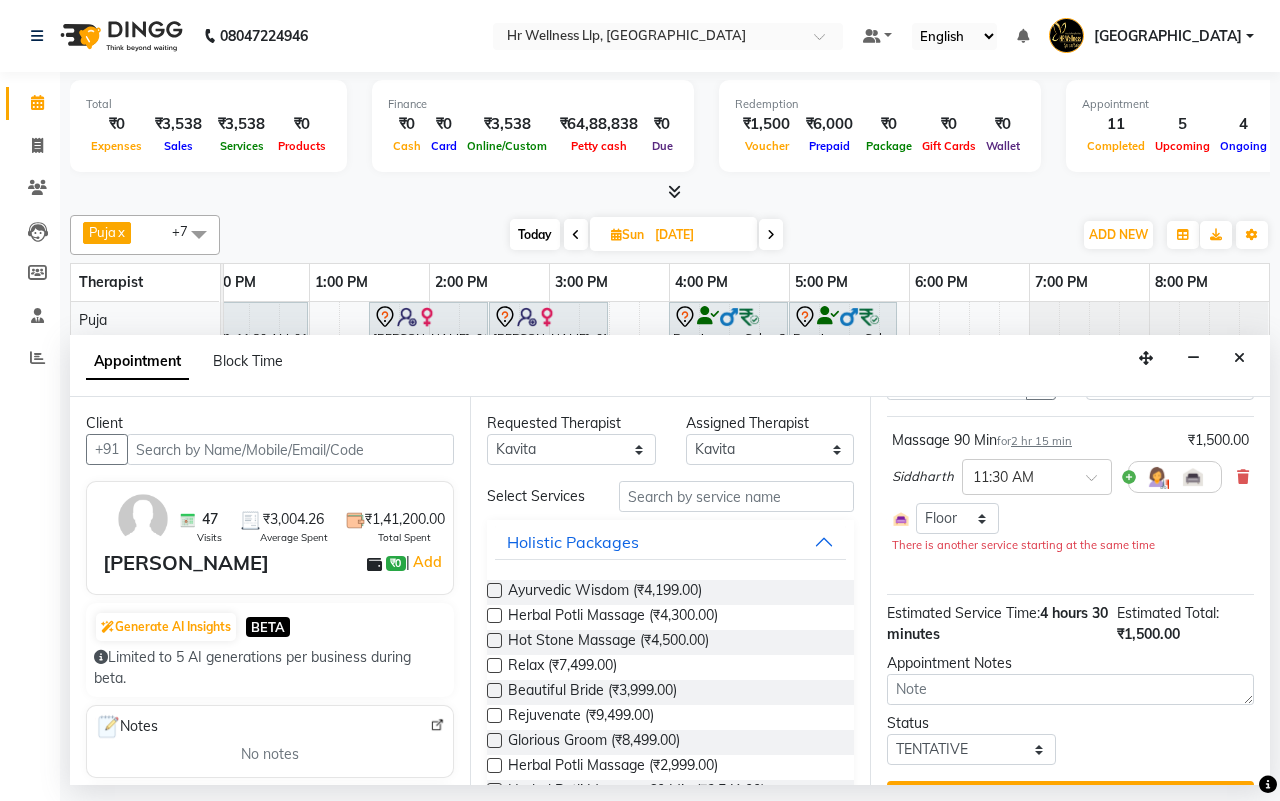 scroll, scrollTop: 191, scrollLeft: 0, axis: vertical 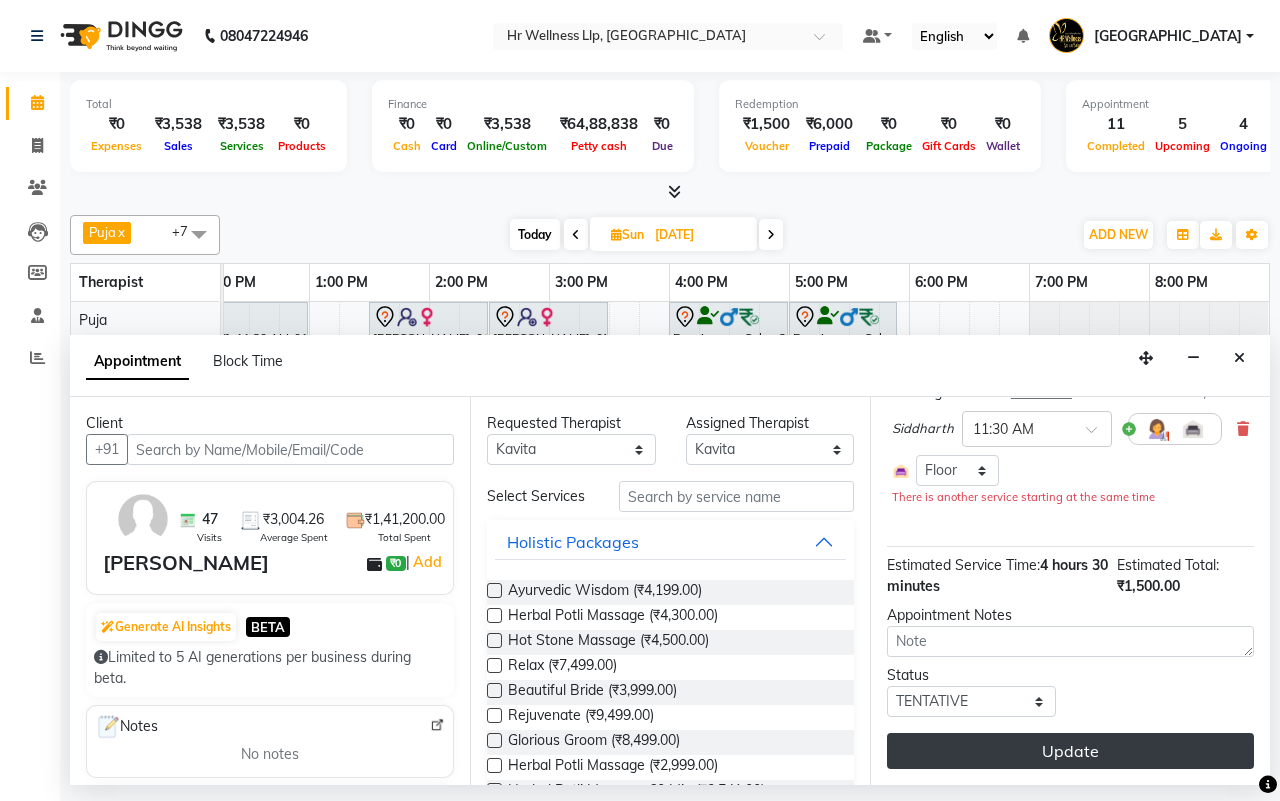 click on "Update" at bounding box center (1070, 751) 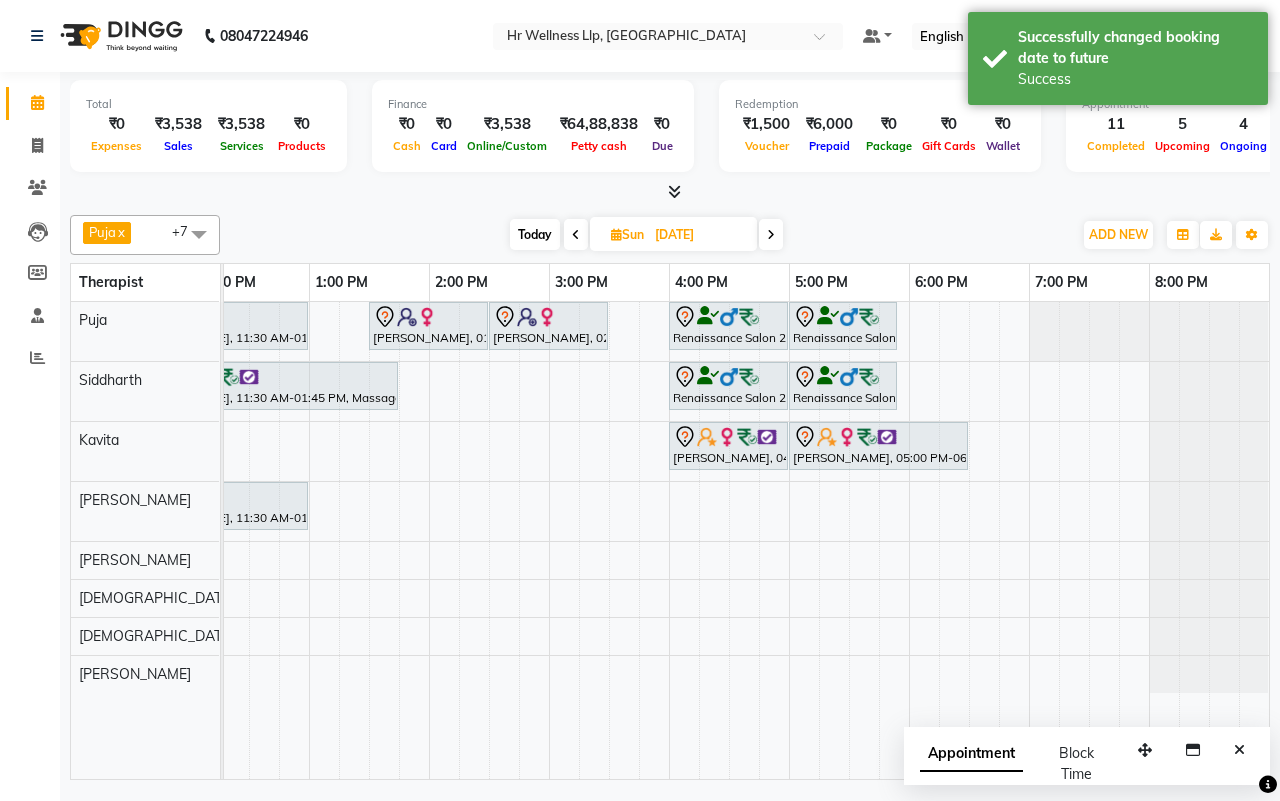 scroll, scrollTop: 0, scrollLeft: 210, axis: horizontal 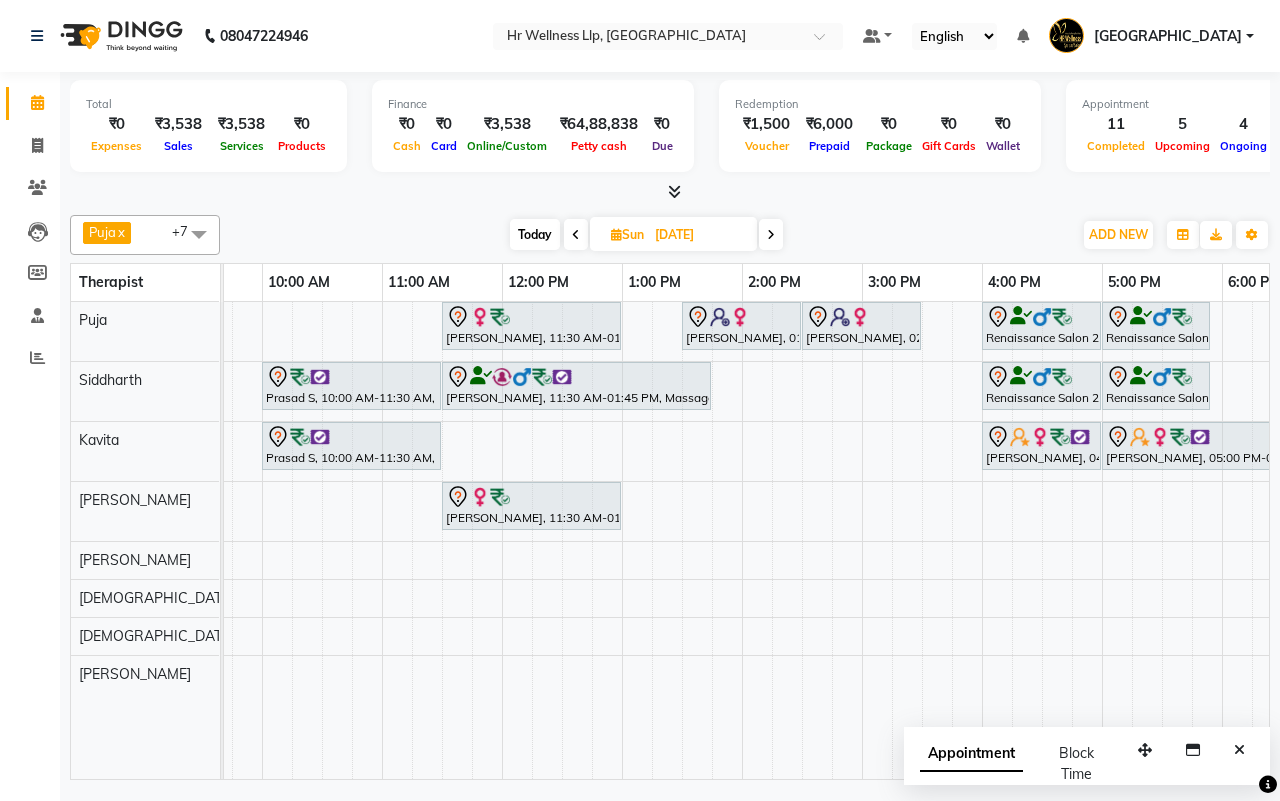 click on "[DATE]  [DATE]" at bounding box center (646, 235) 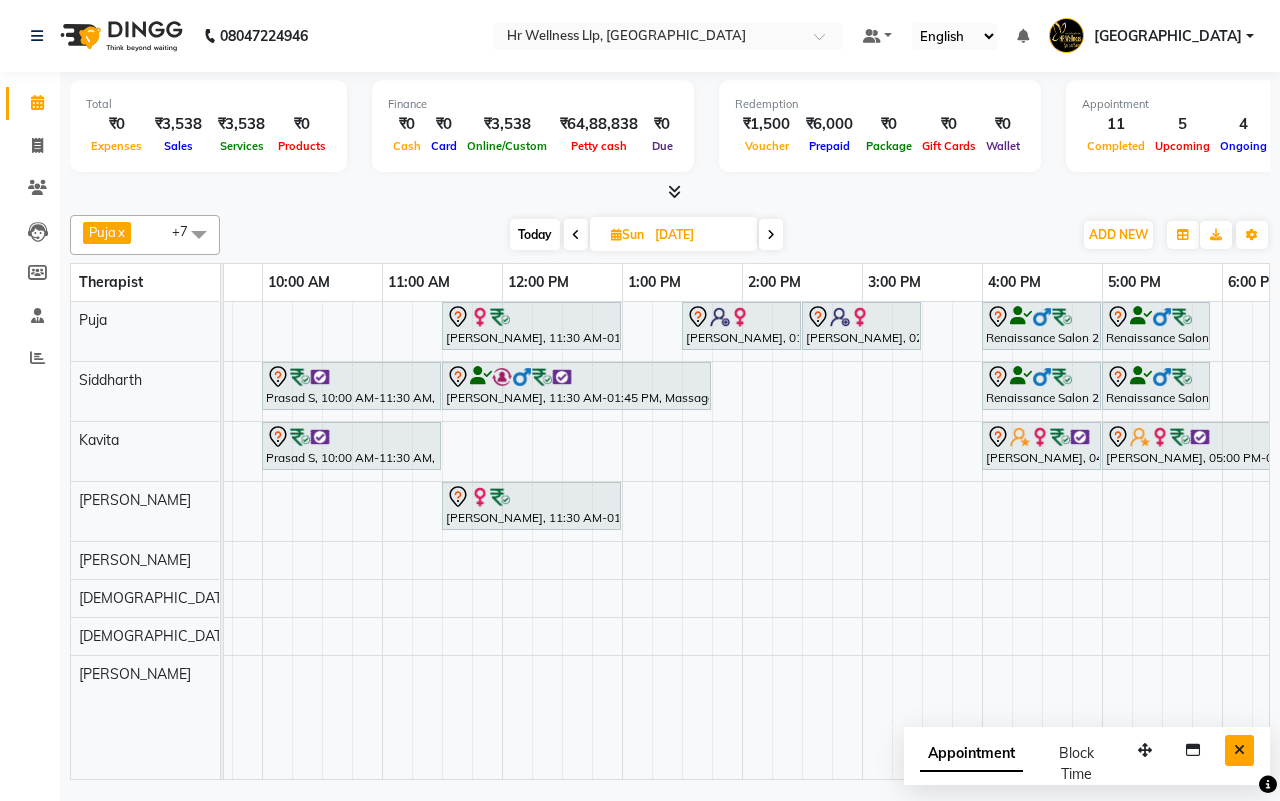 click at bounding box center [1239, 750] 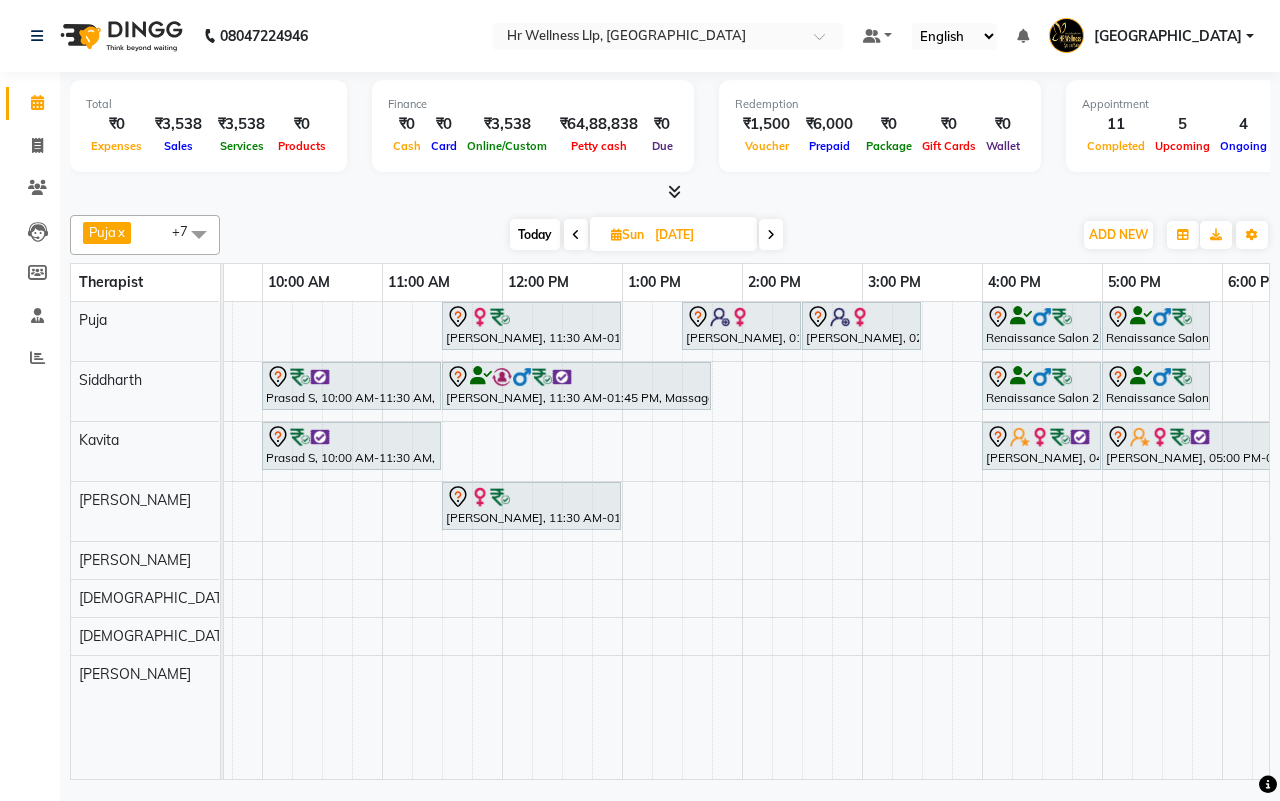 click on "[DATE]  [DATE]" at bounding box center [646, 235] 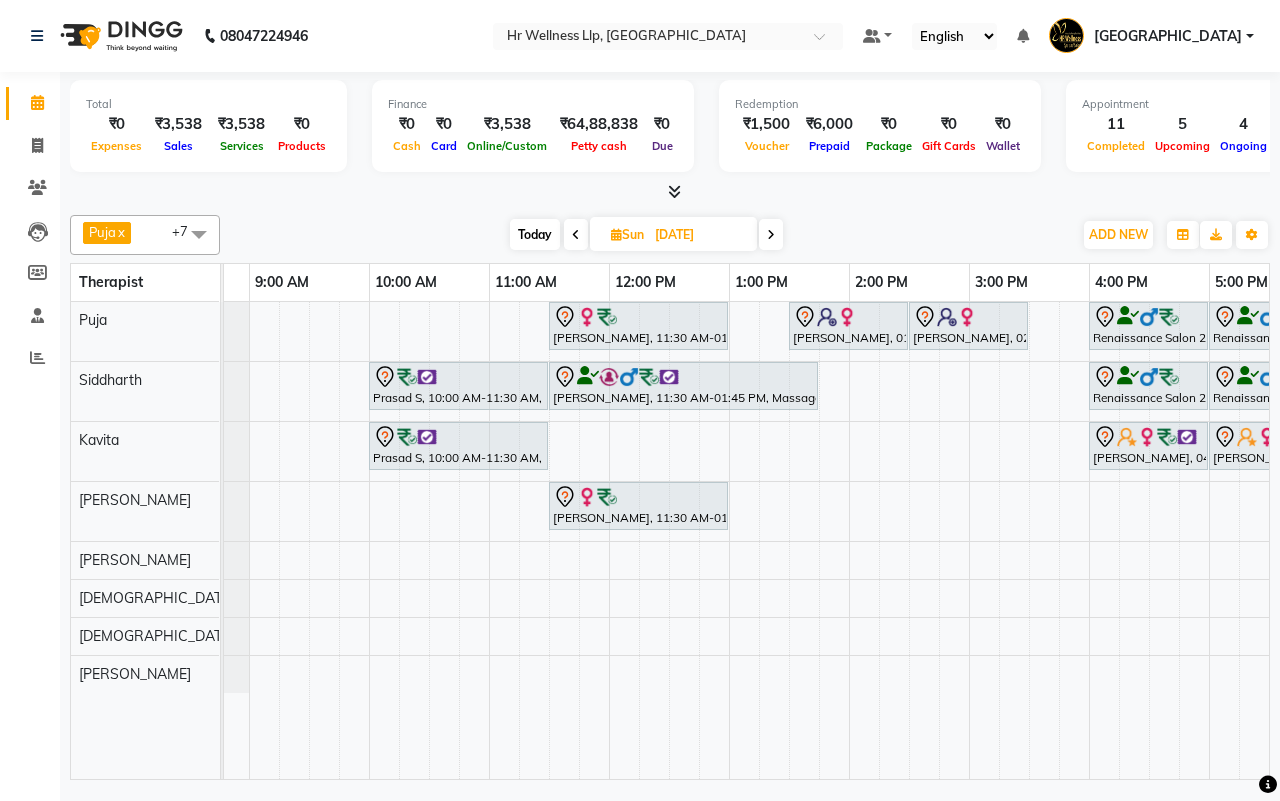 scroll, scrollTop: 0, scrollLeft: 0, axis: both 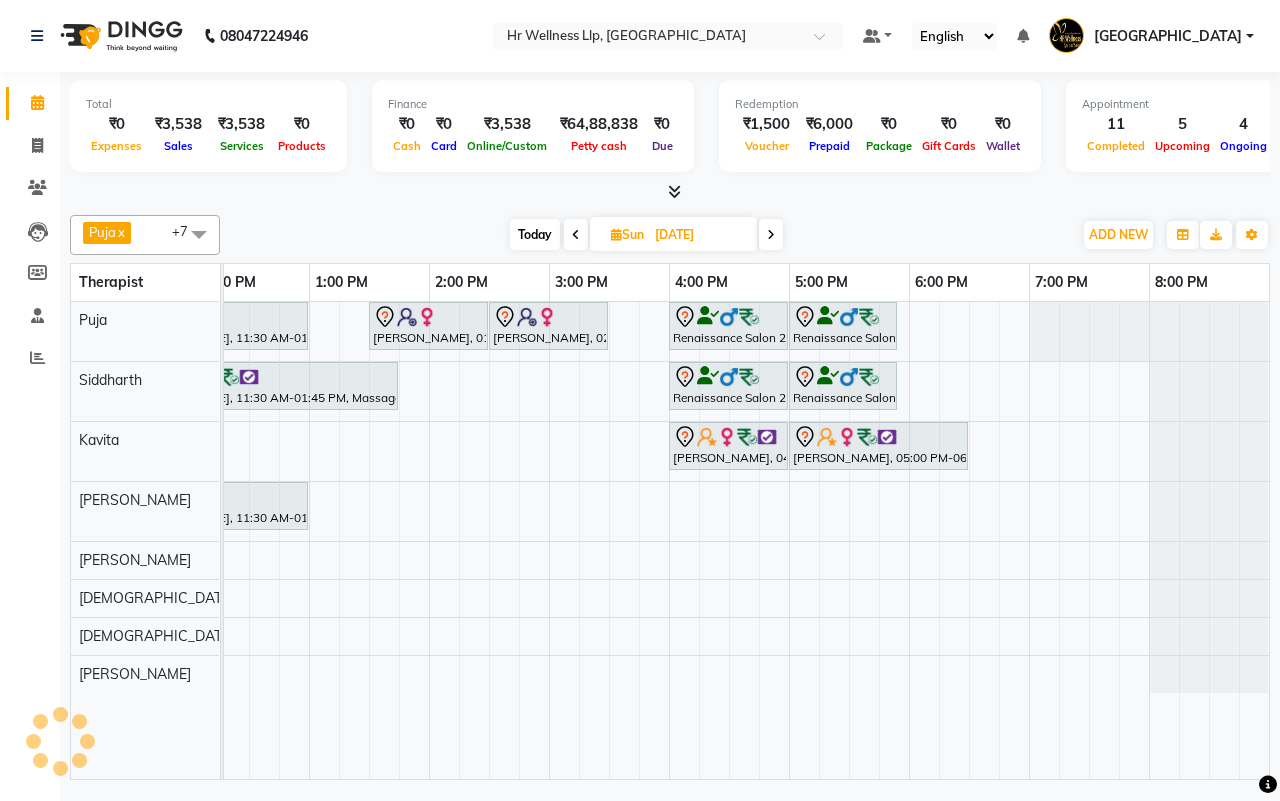 click on "Today" at bounding box center (535, 234) 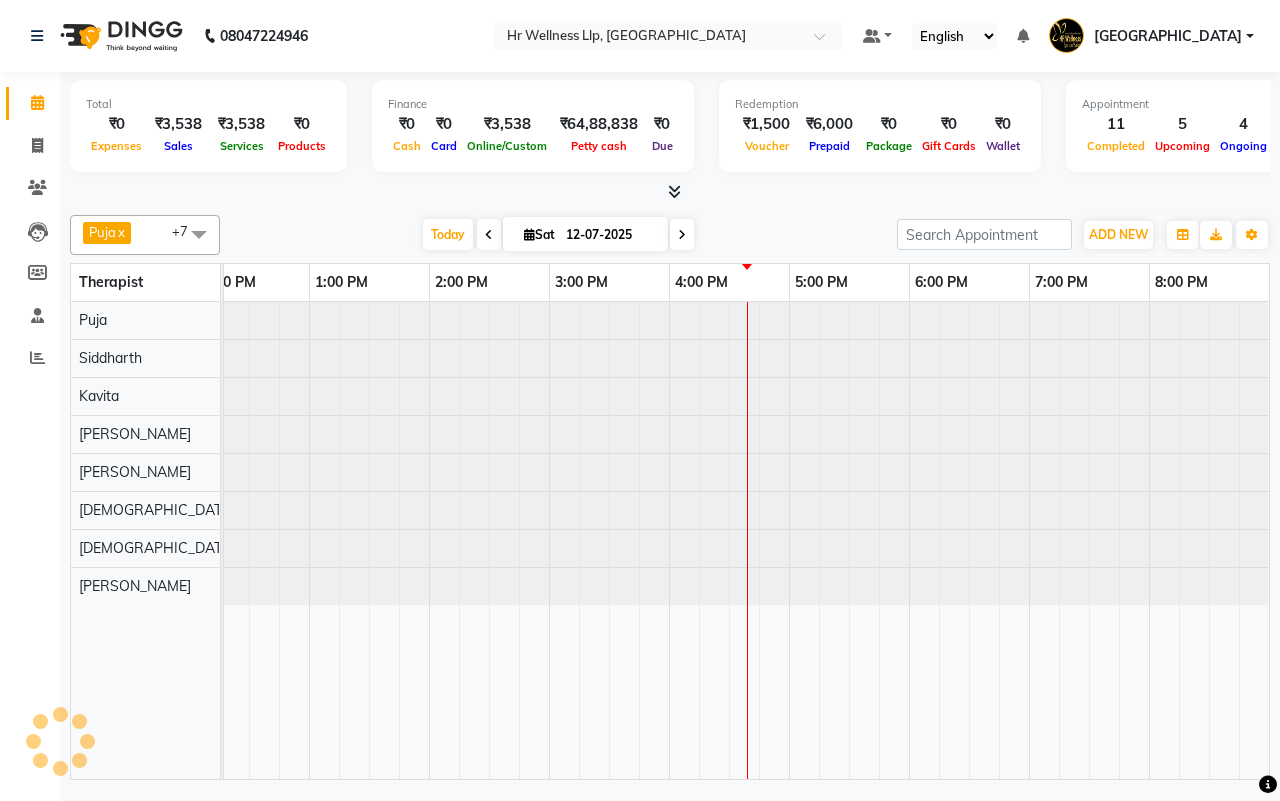 scroll, scrollTop: 0, scrollLeft: 515, axis: horizontal 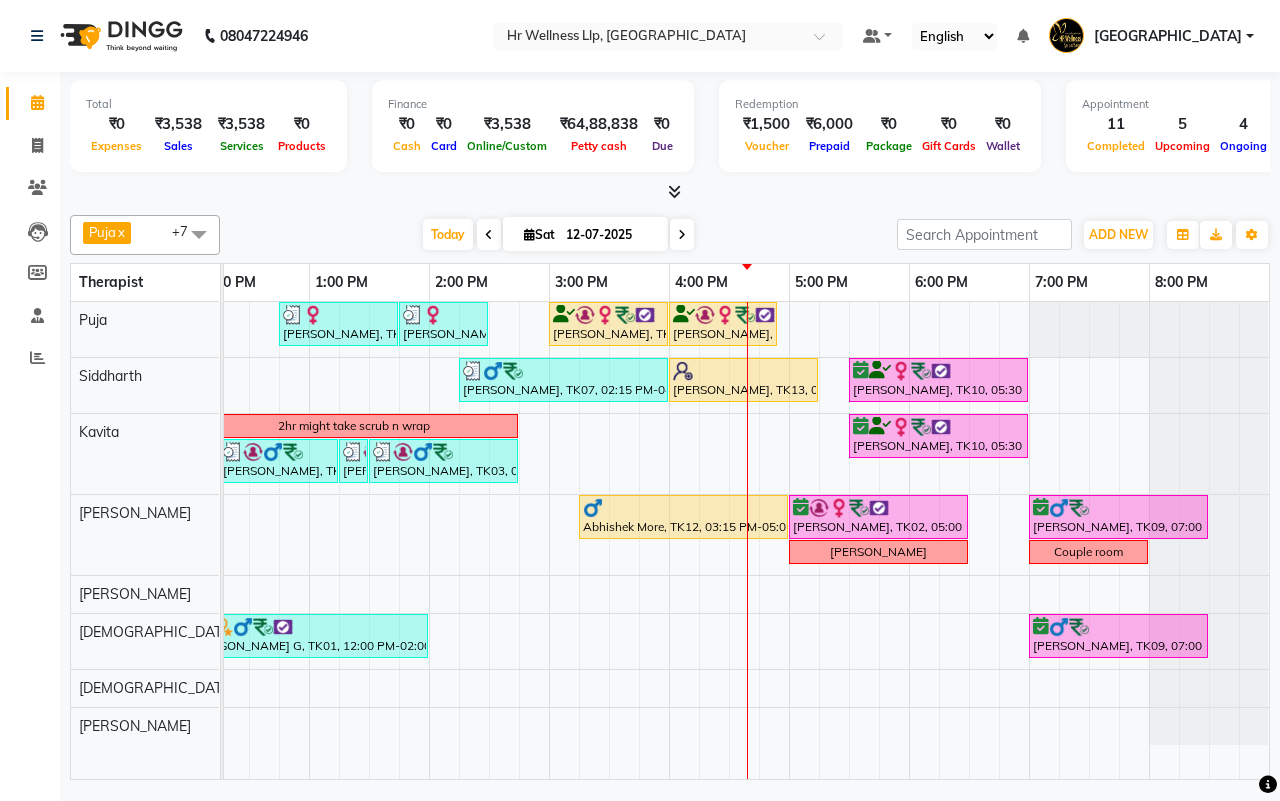click on "[DATE]  [DATE]" at bounding box center (558, 235) 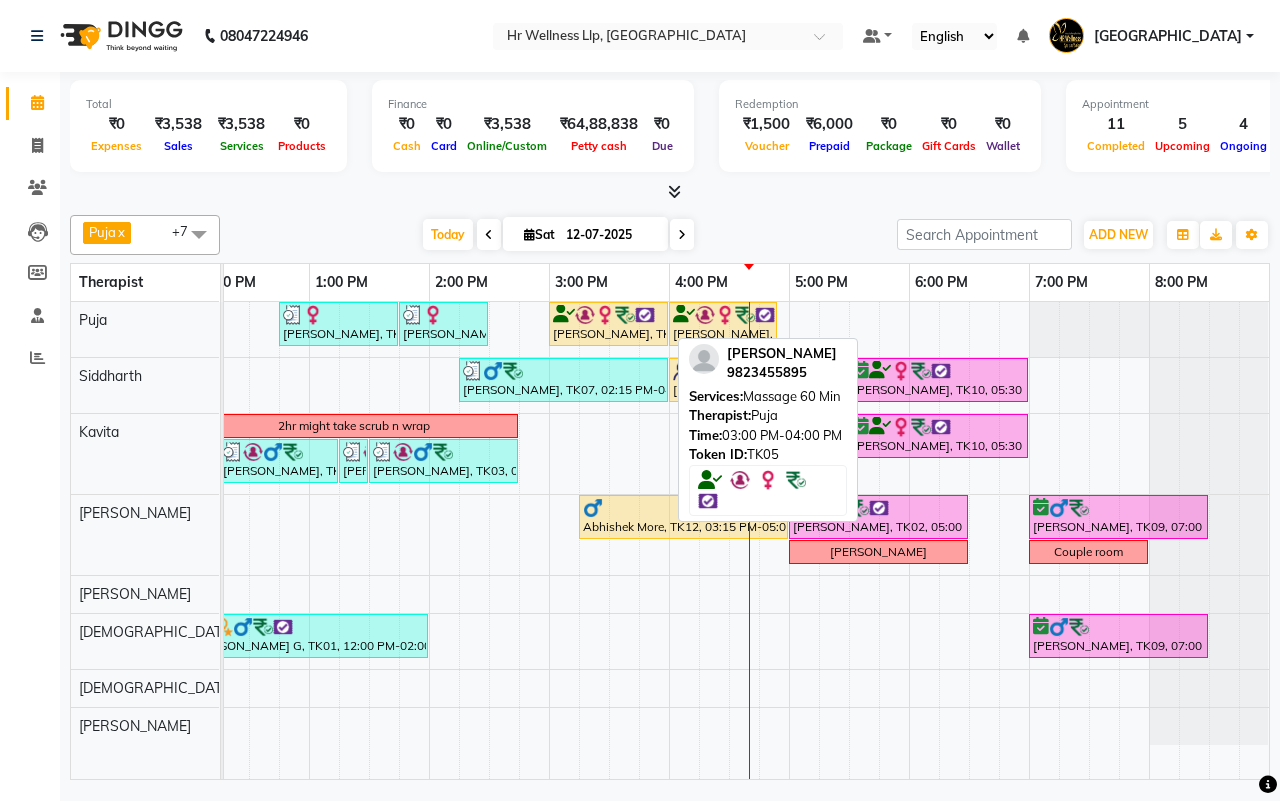 click on "[PERSON_NAME], TK05, 03:00 PM-04:00 PM, Massage 60 Min" at bounding box center [608, 324] 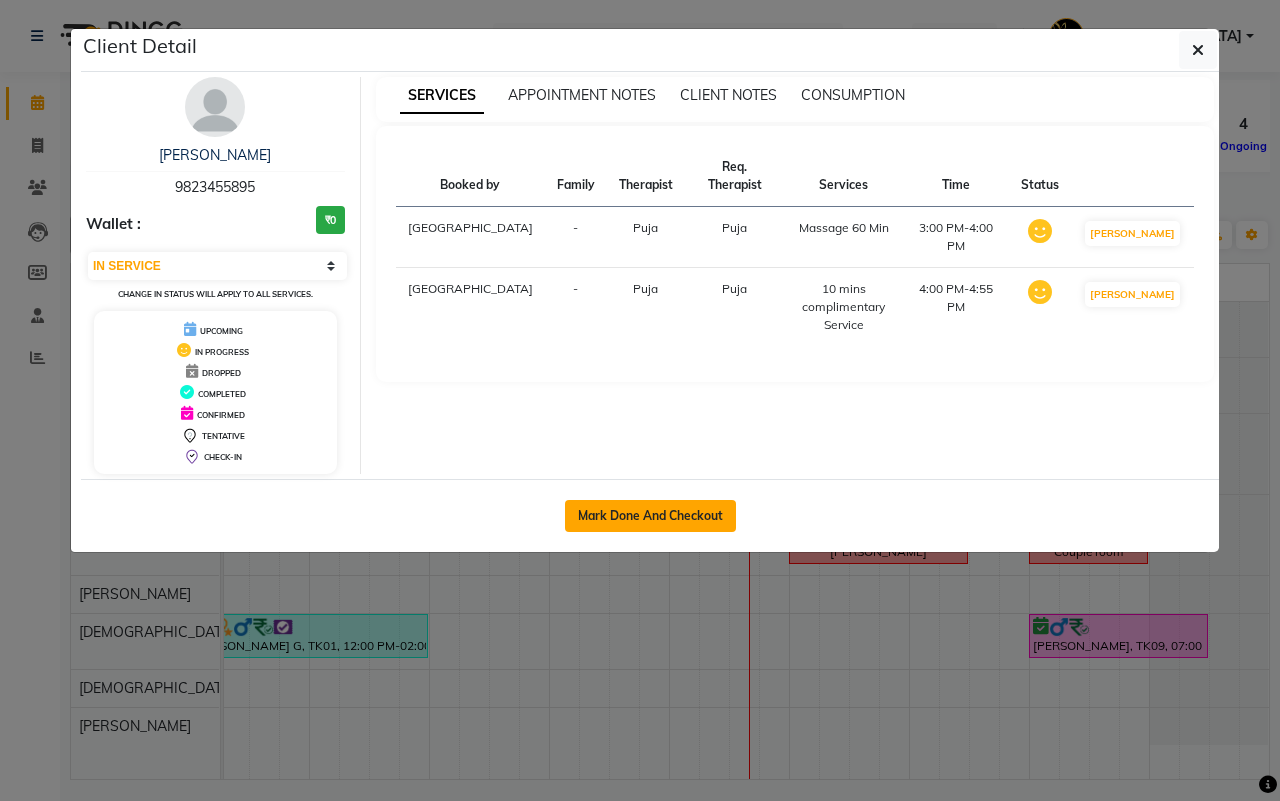 click on "Mark Done And Checkout" 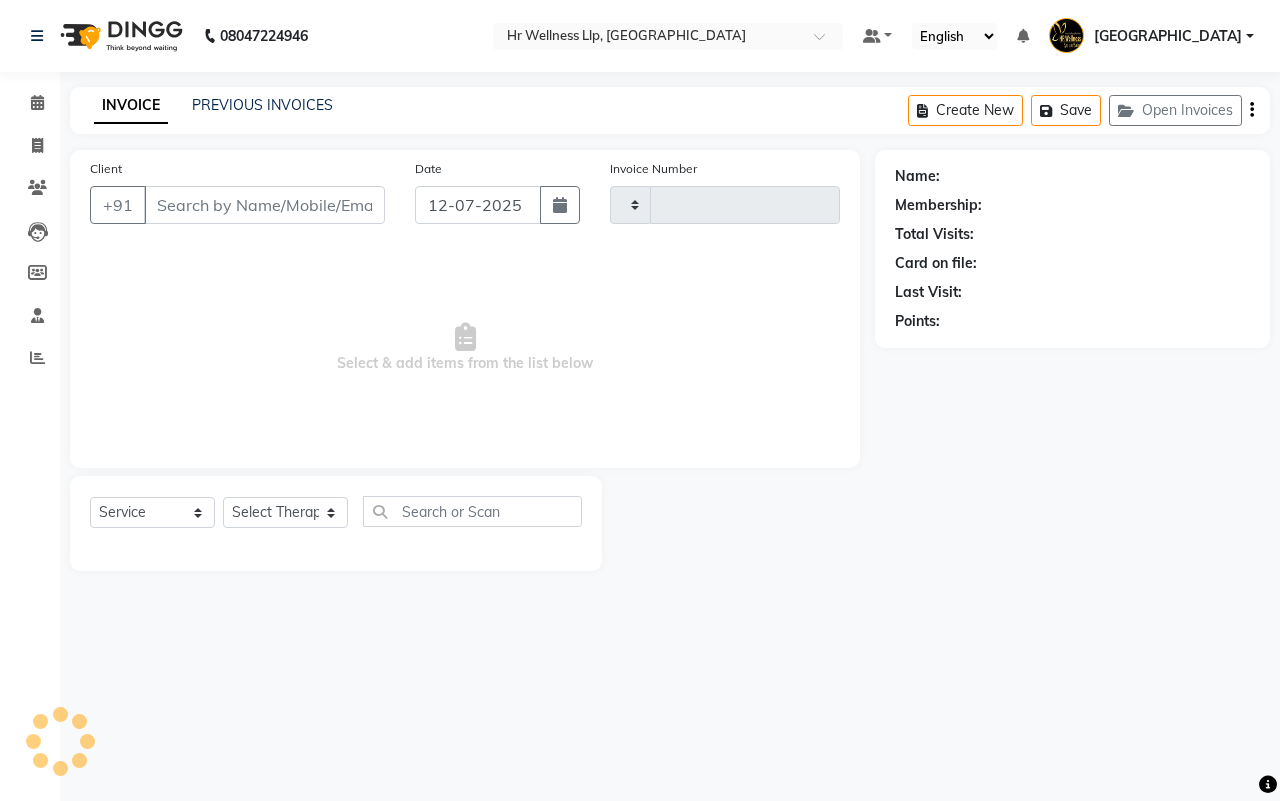type on "0935" 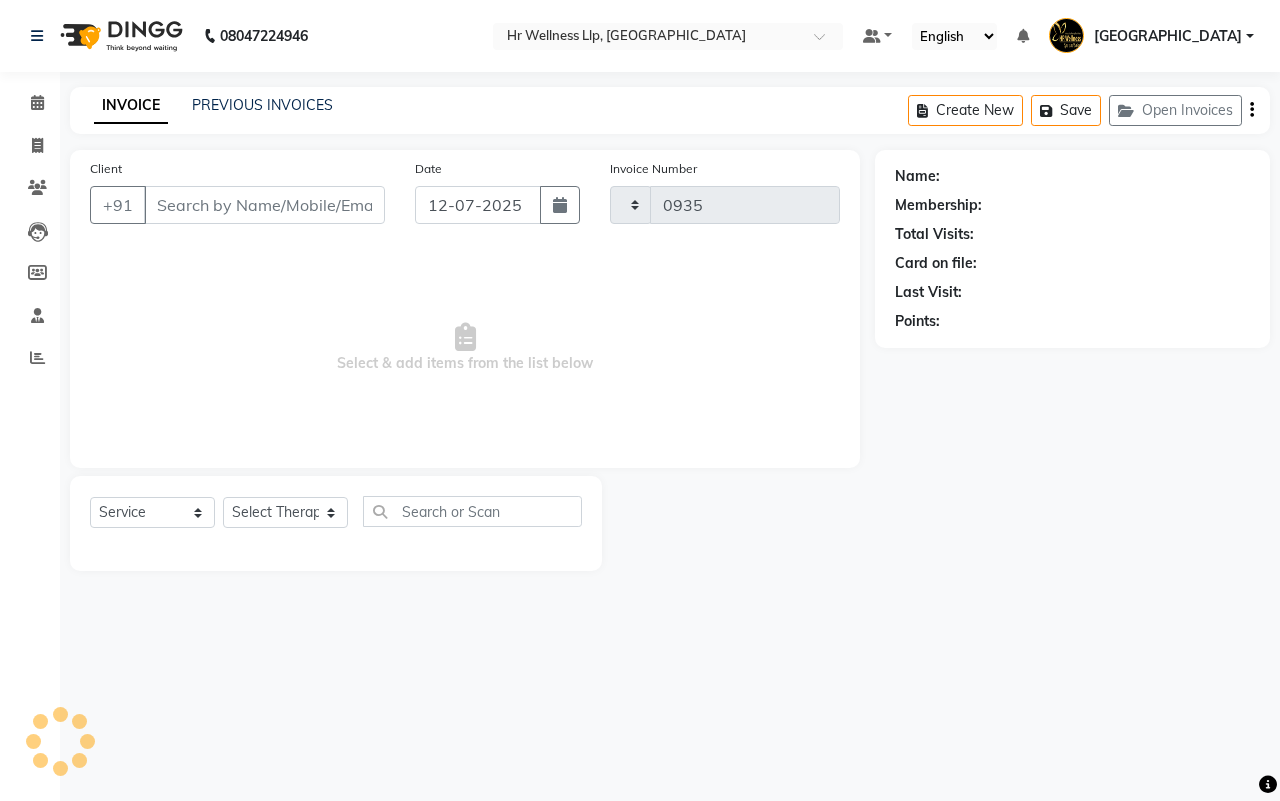select on "4295" 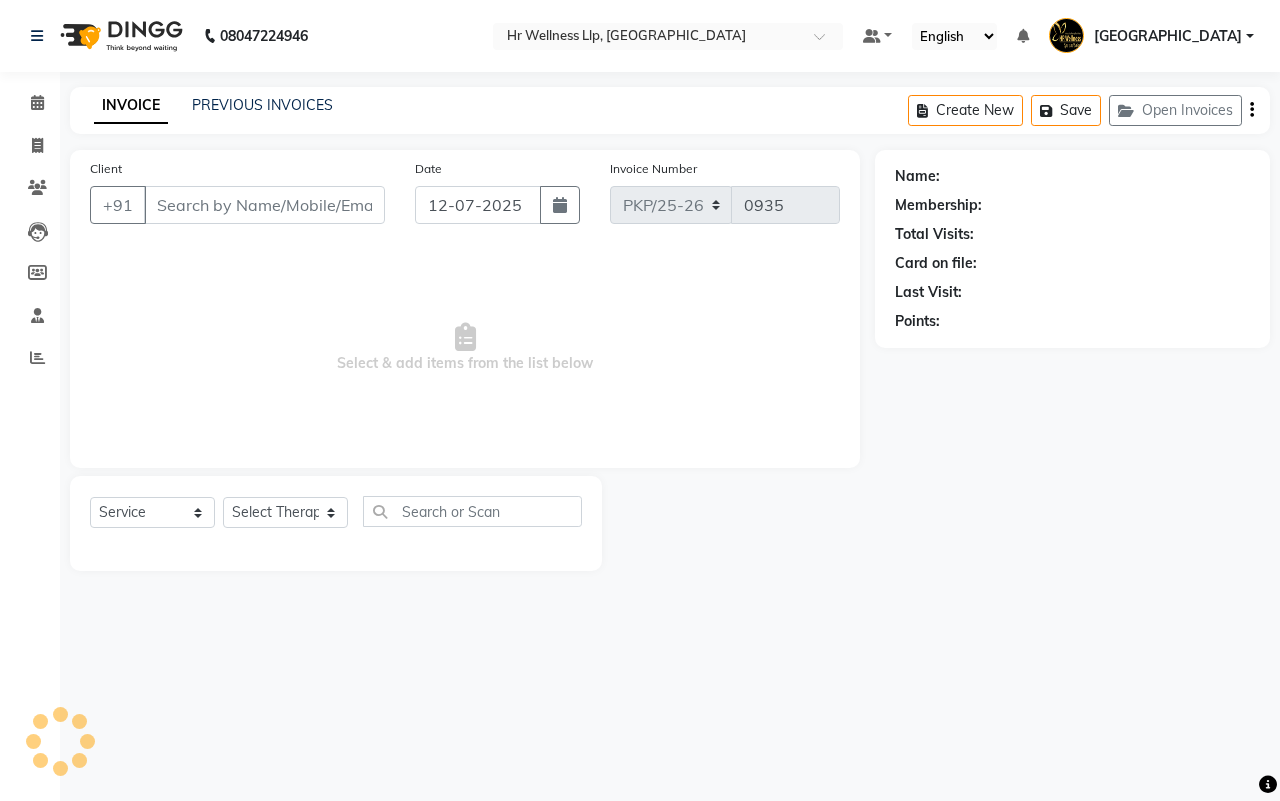 type on "9823455895" 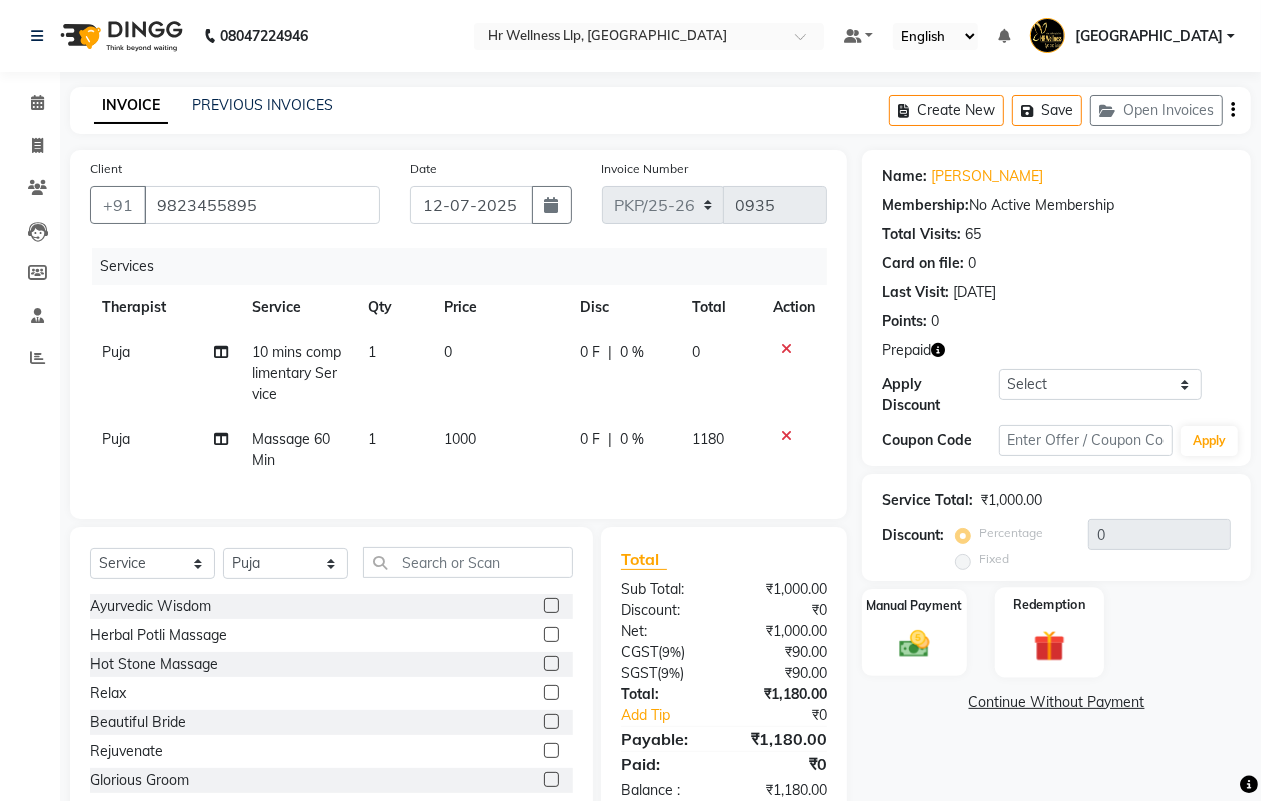 click 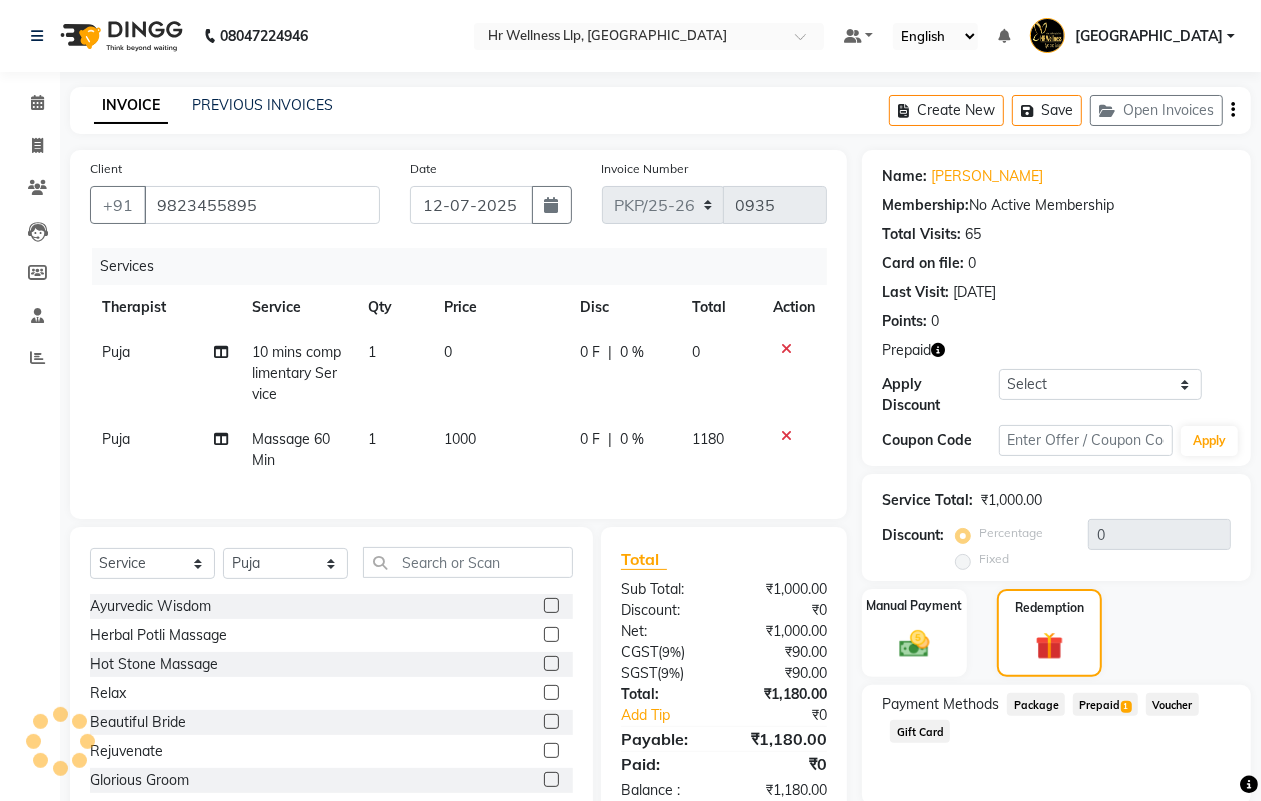 click on "Prepaid  1" 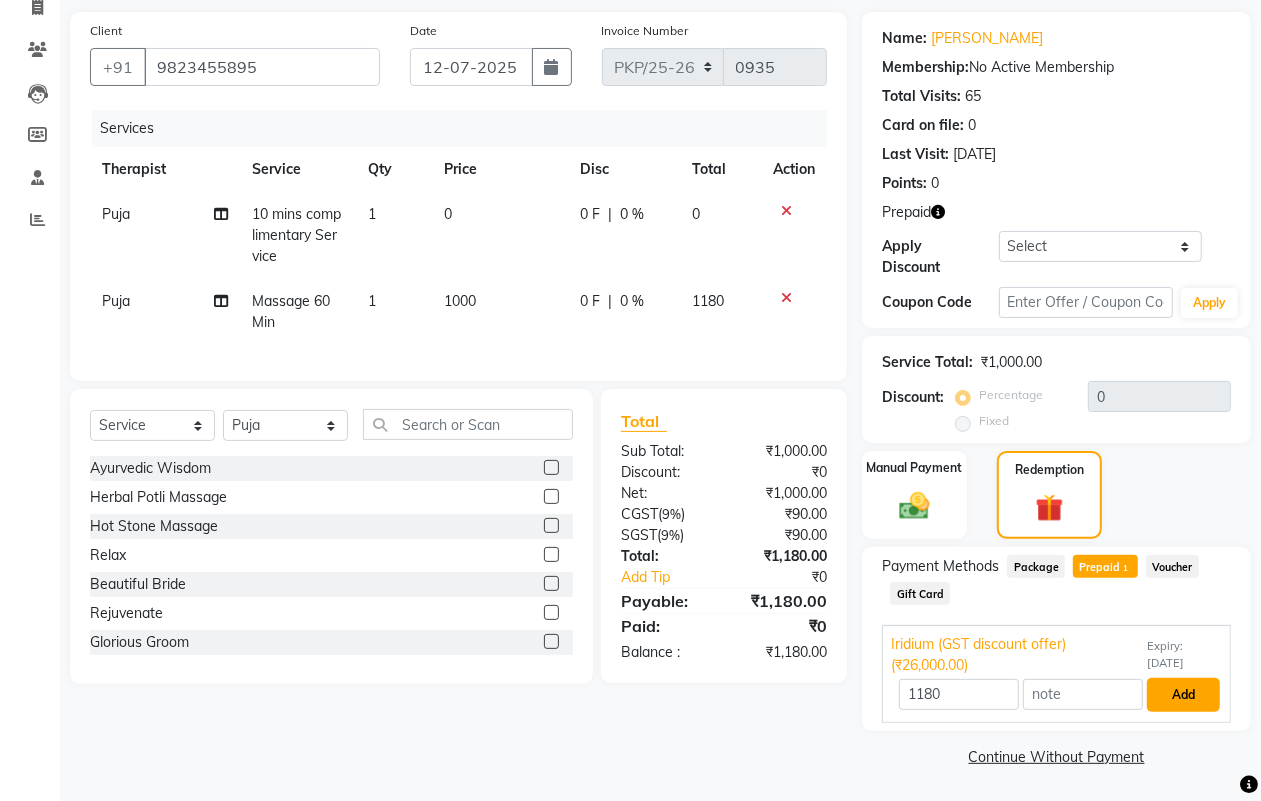 click on "Add" at bounding box center [1183, 695] 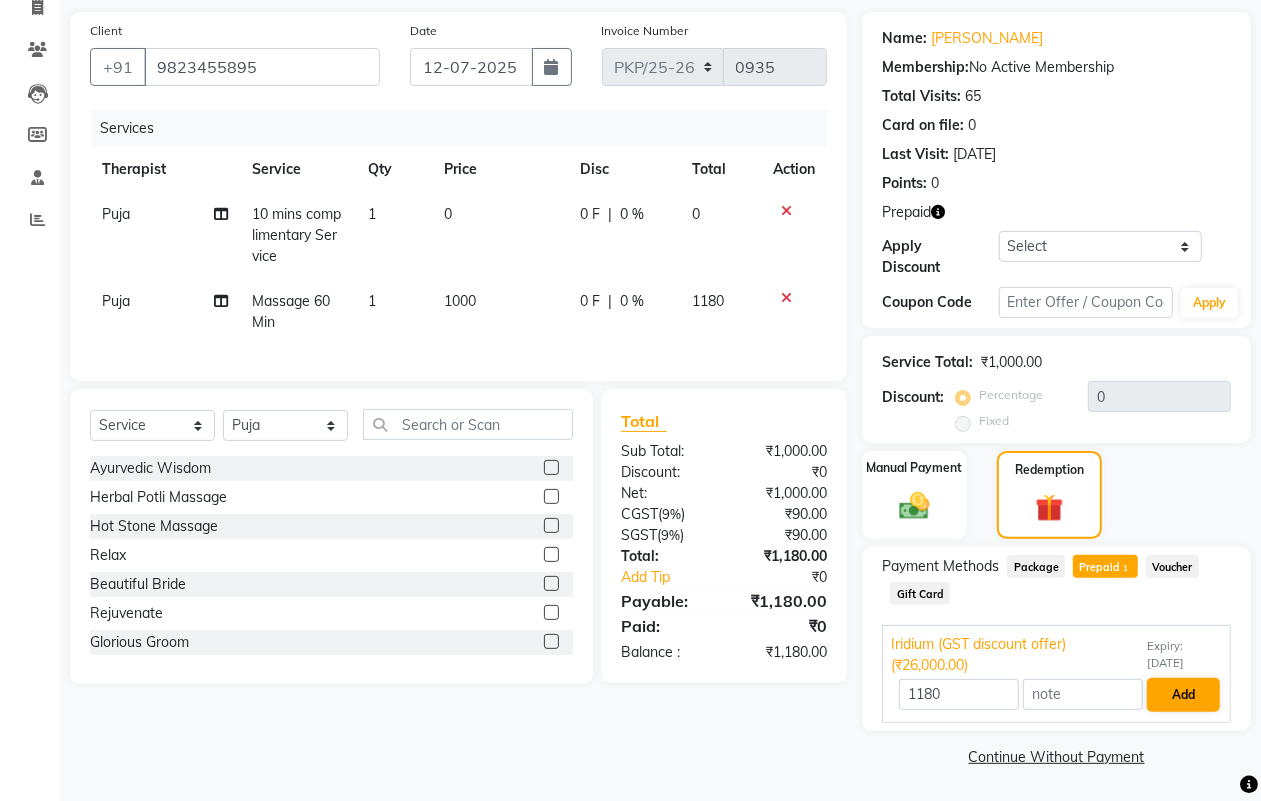 scroll, scrollTop: 91, scrollLeft: 0, axis: vertical 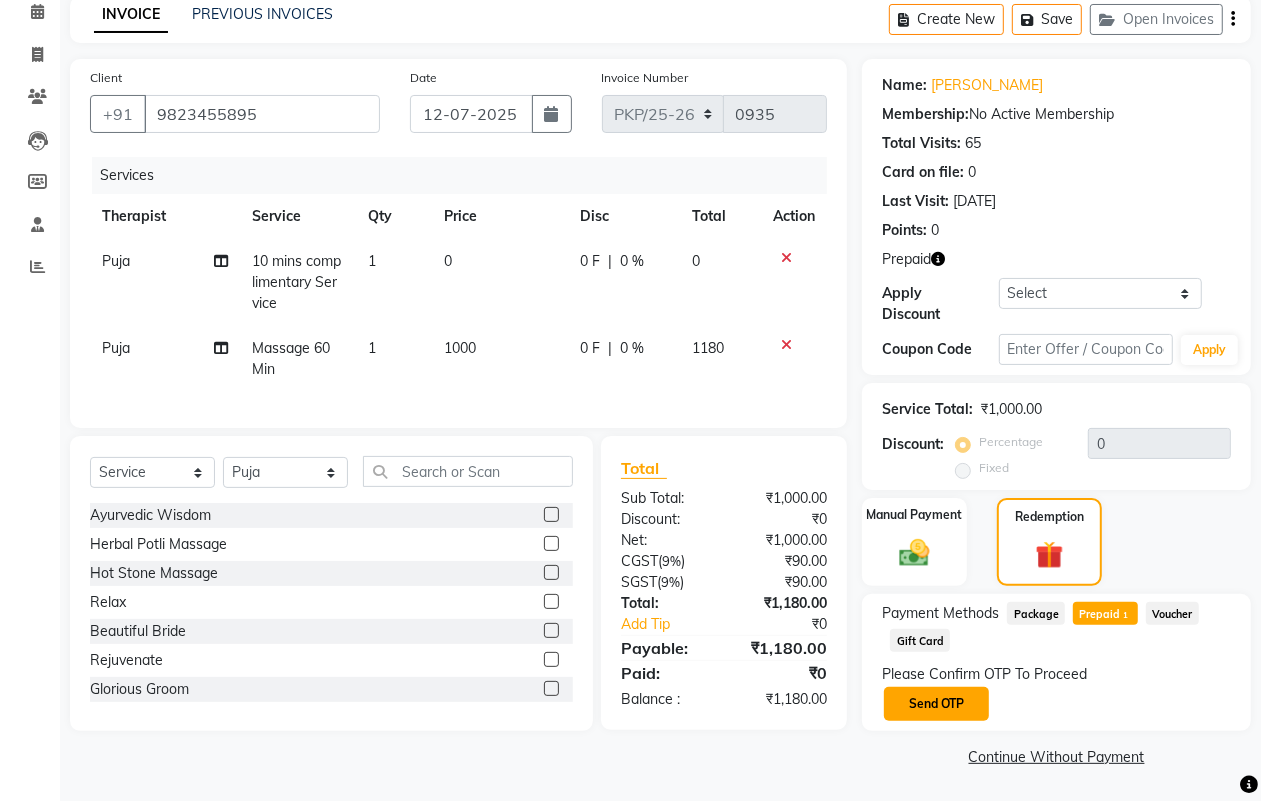 click on "Send OTP" 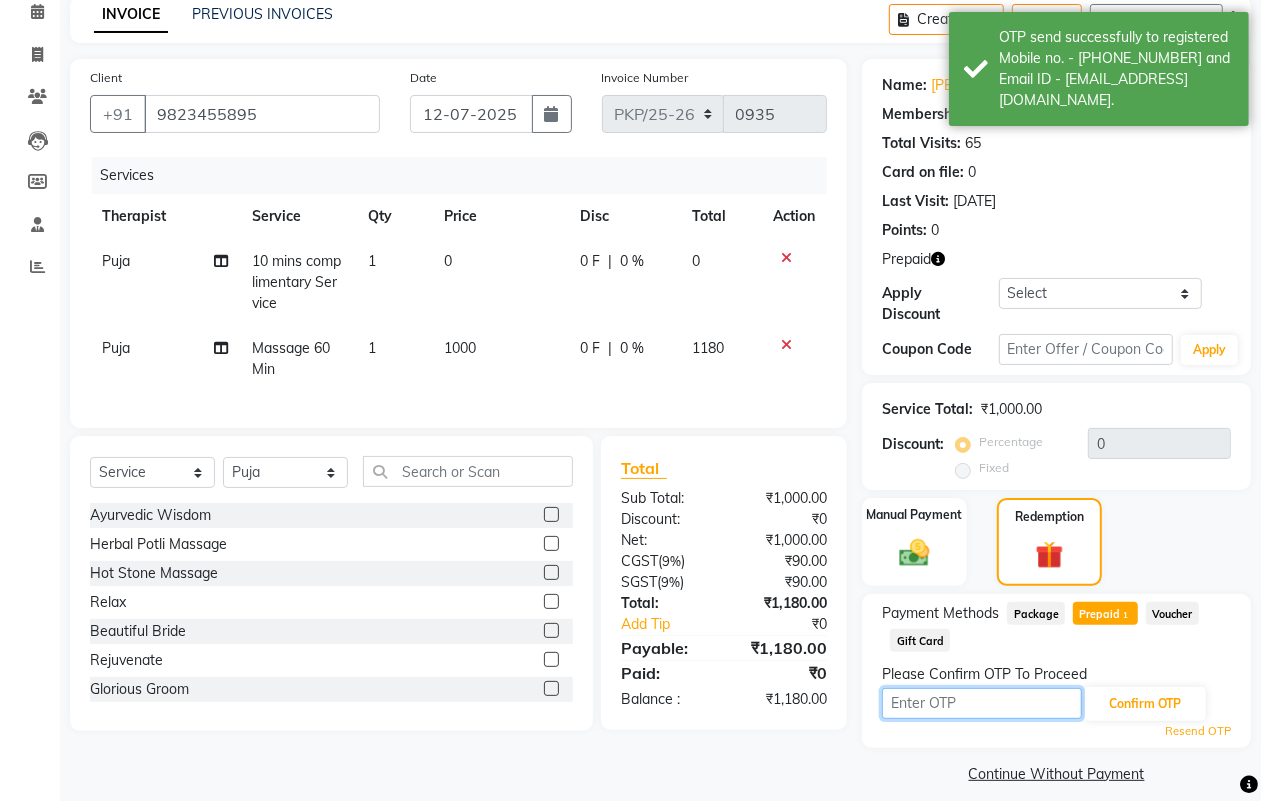 click at bounding box center (982, 703) 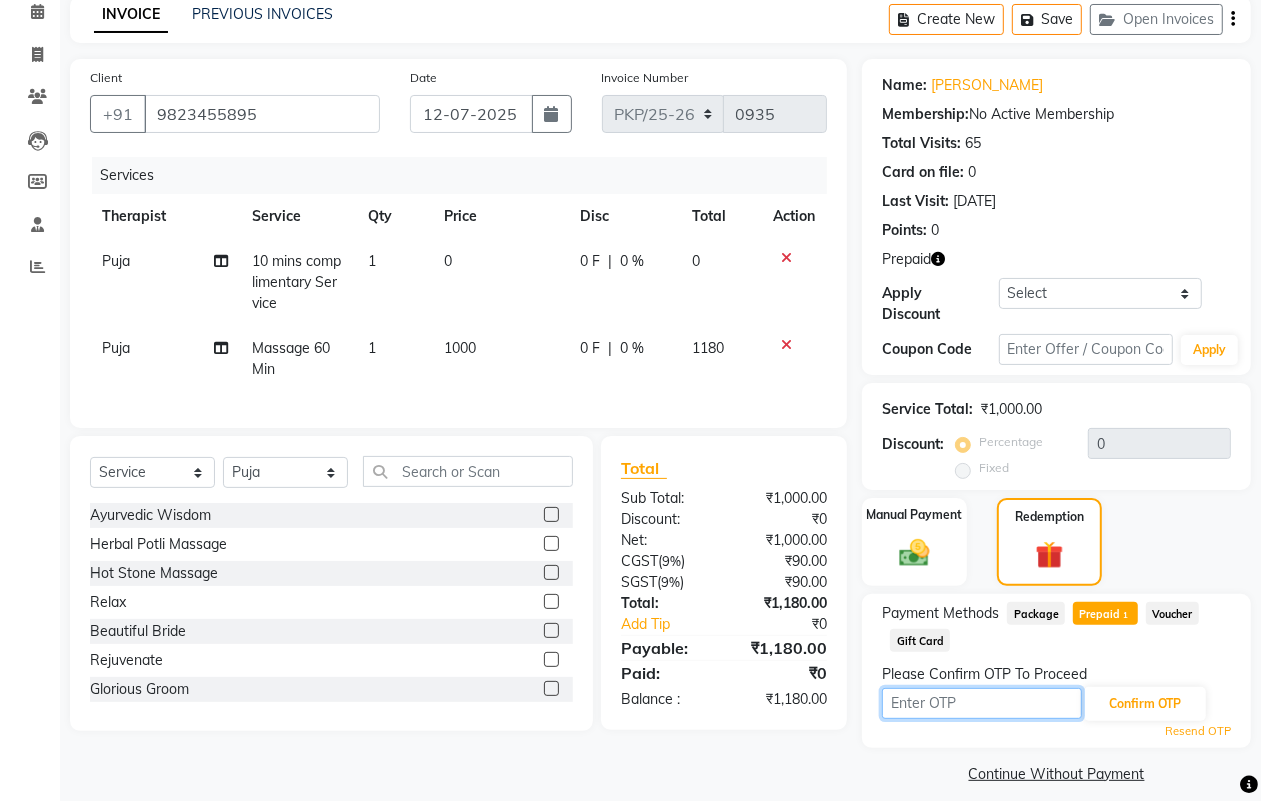 click at bounding box center [982, 703] 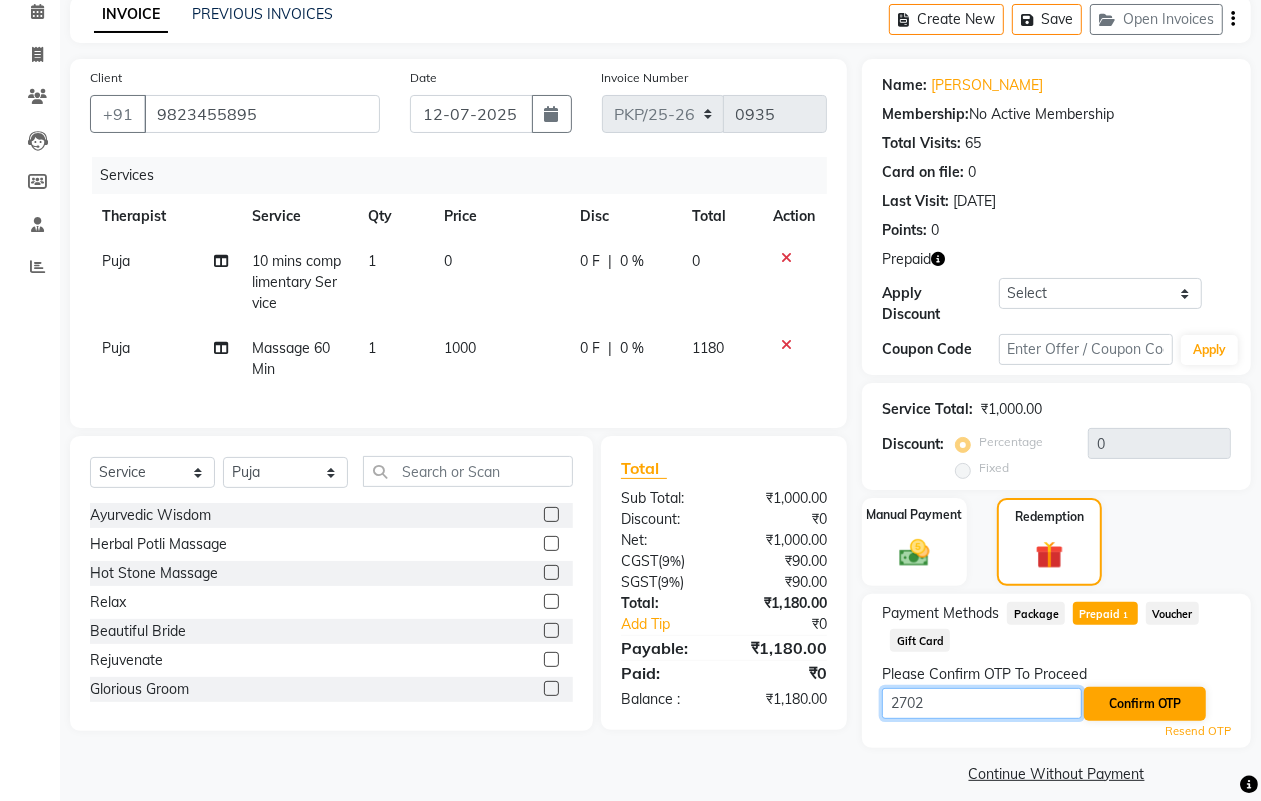 type on "2702" 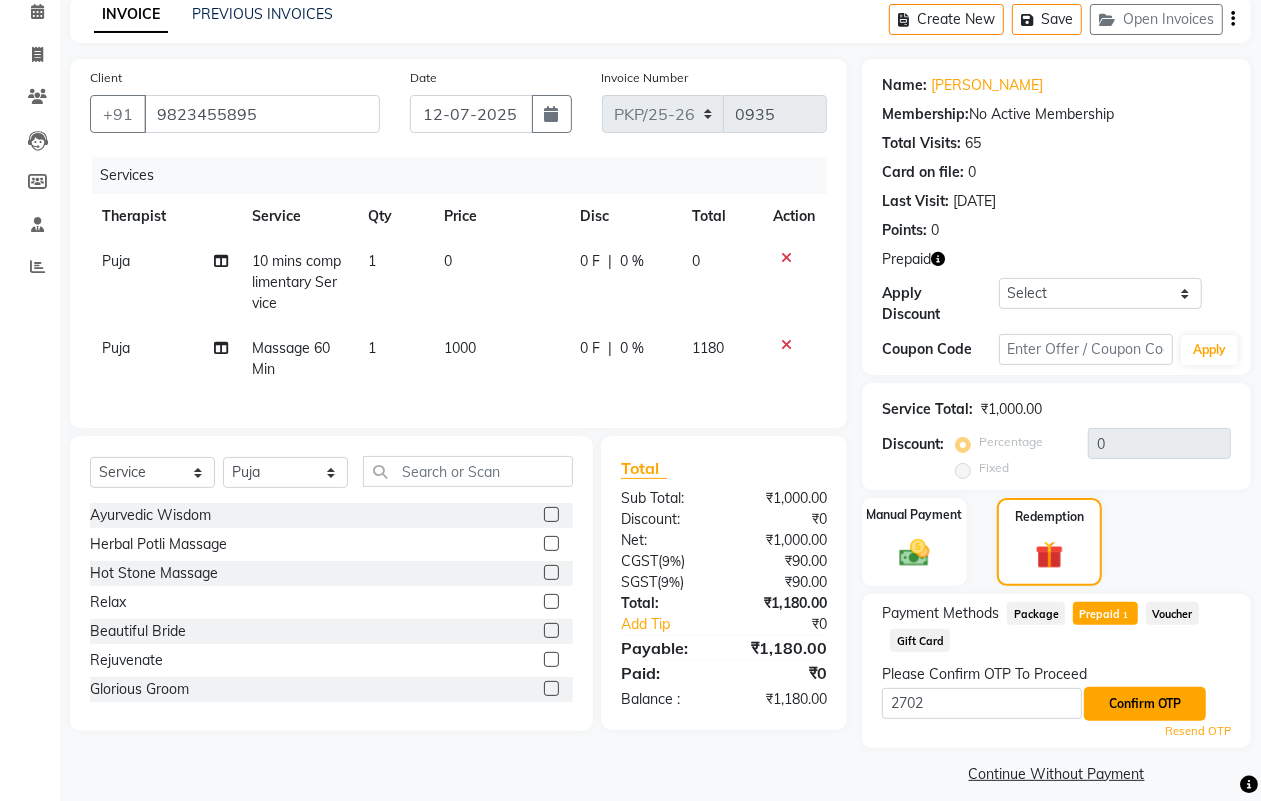 click on "Confirm OTP" 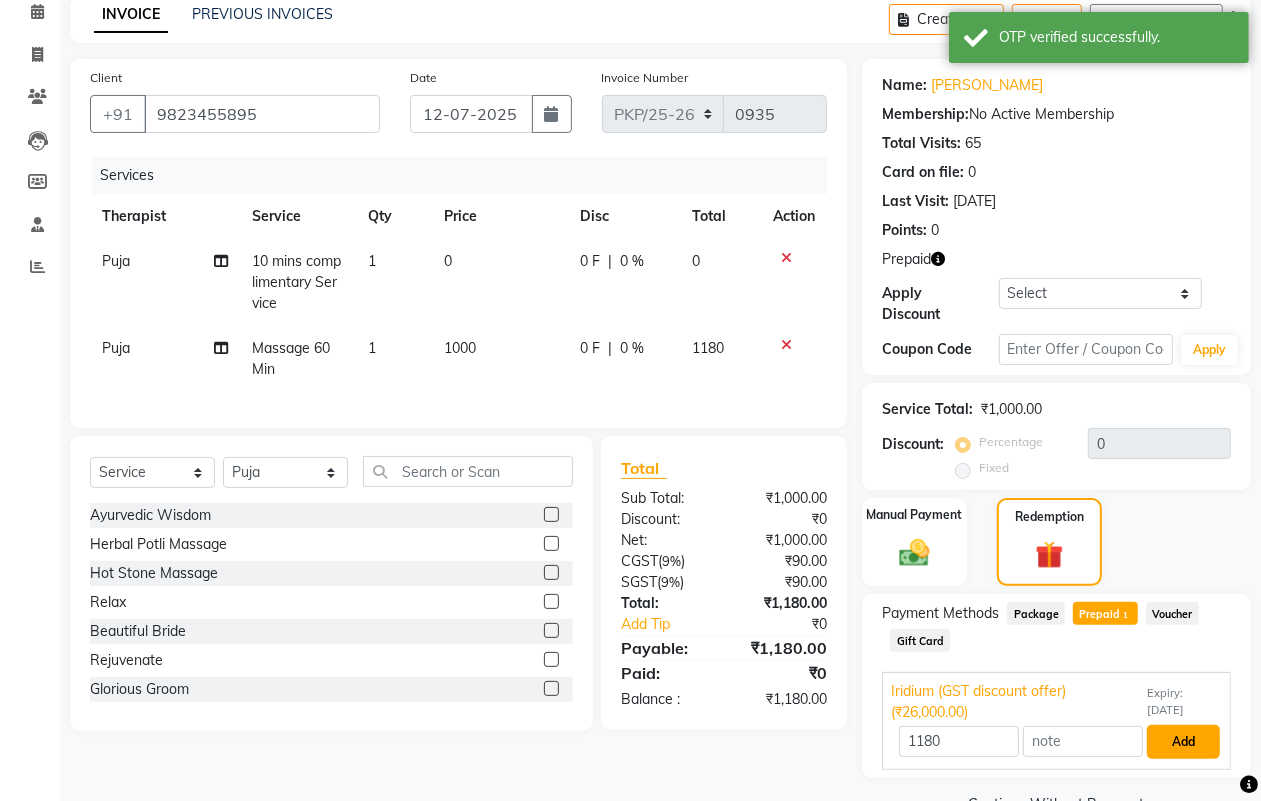 click on "Add" at bounding box center [1183, 742] 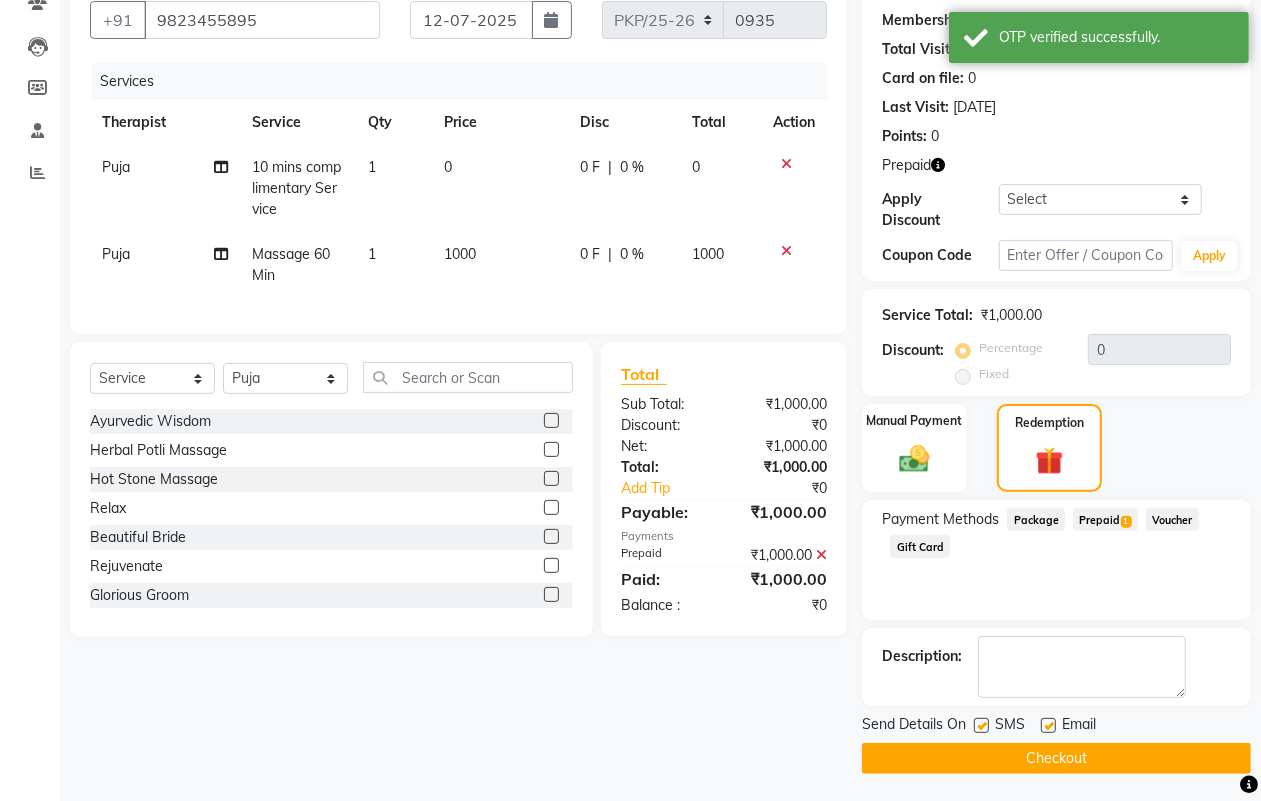 scroll, scrollTop: 188, scrollLeft: 0, axis: vertical 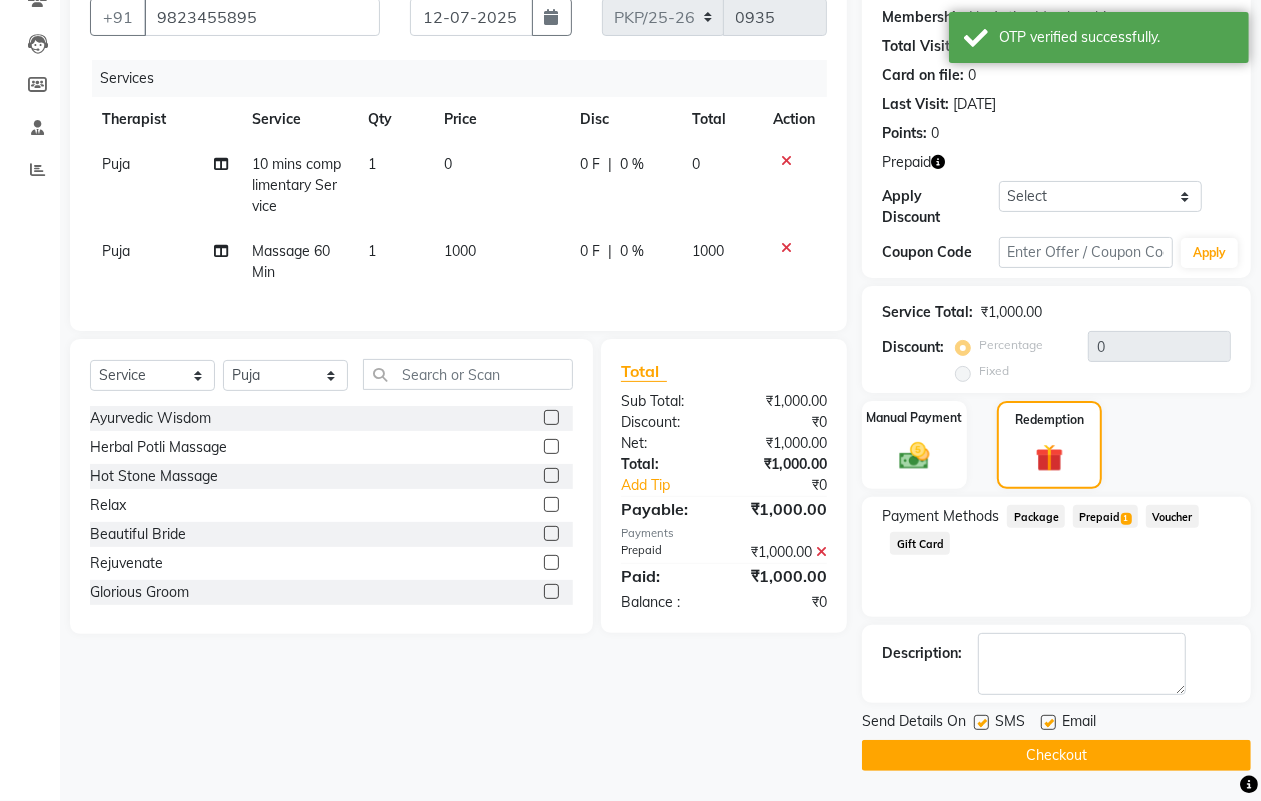 click on "Checkout" 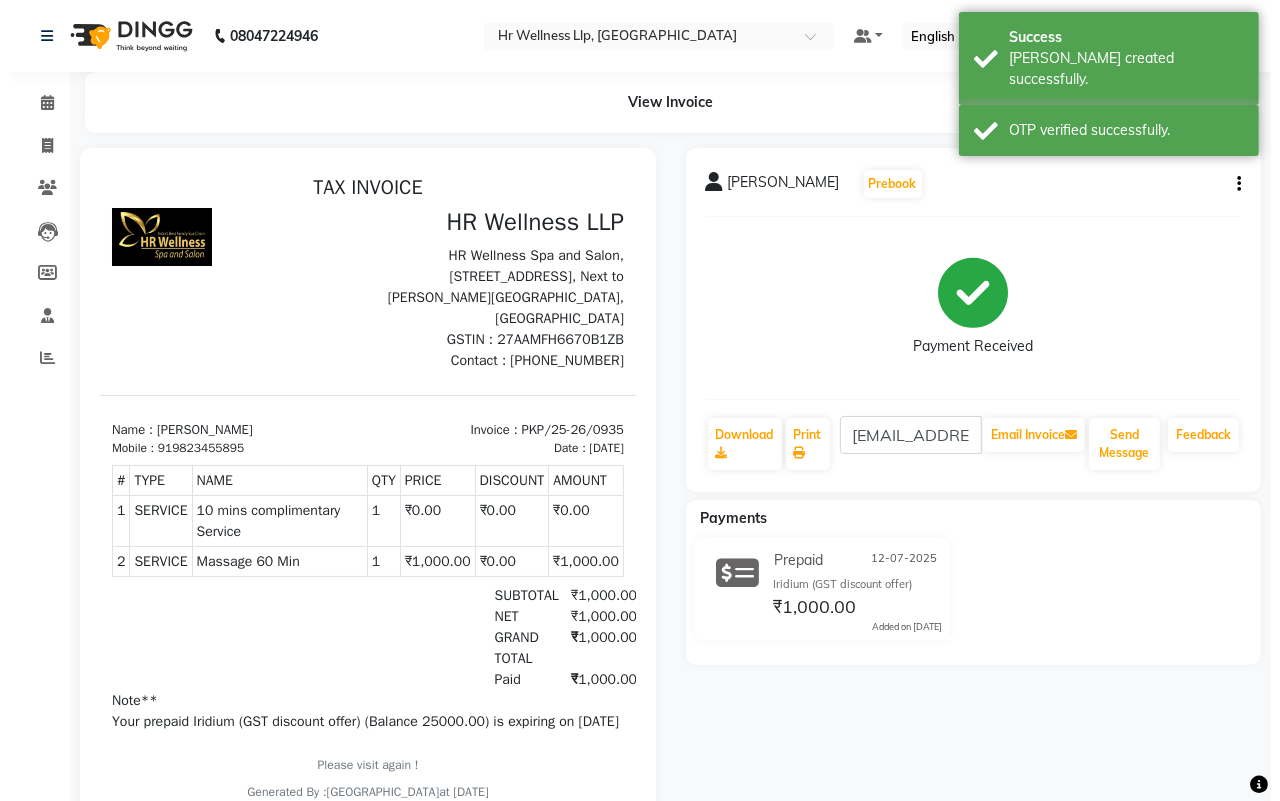 scroll, scrollTop: 0, scrollLeft: 0, axis: both 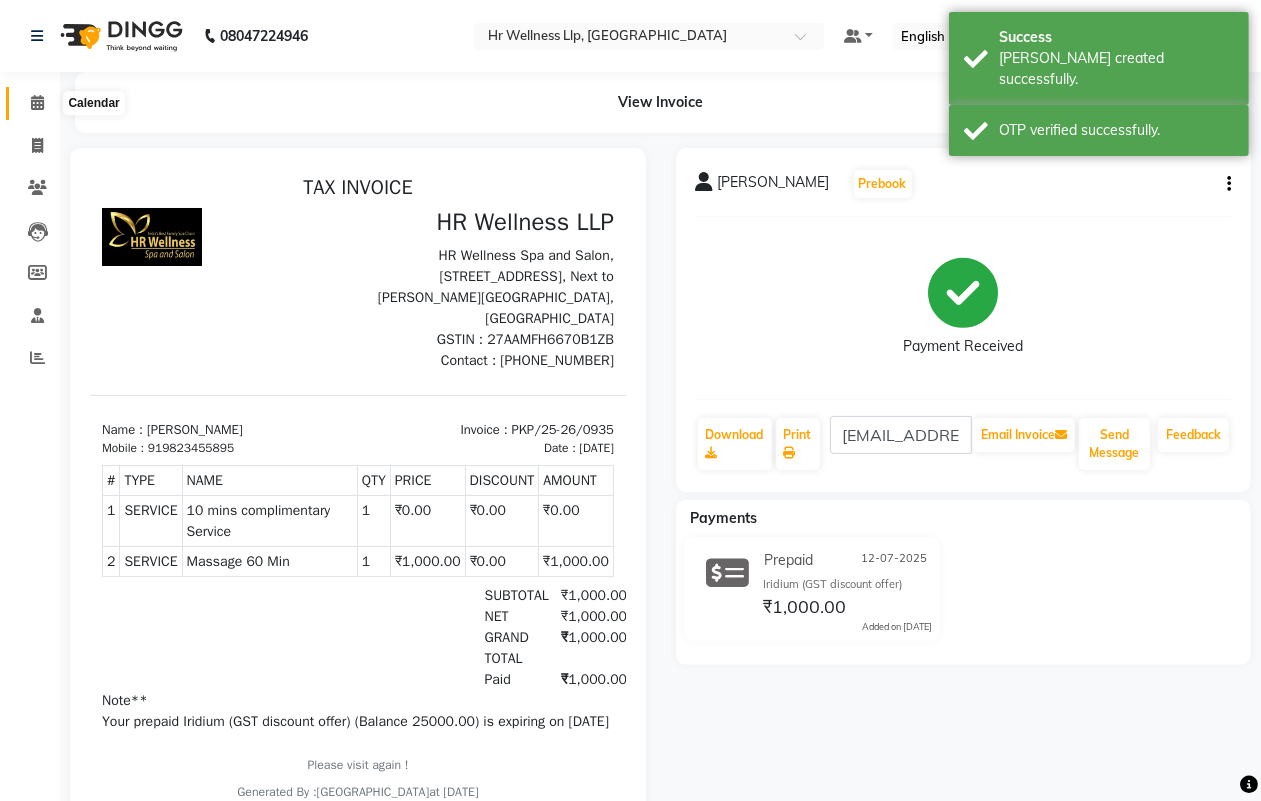 click 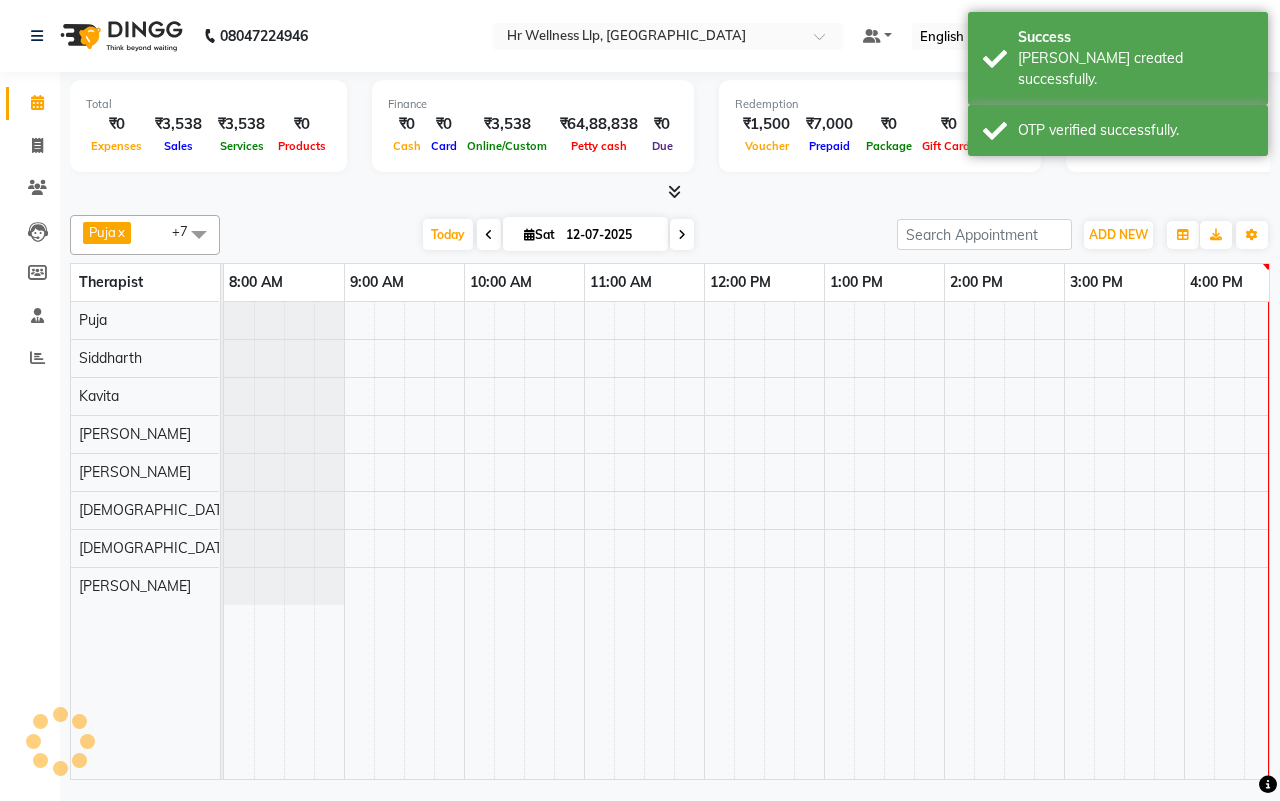 scroll, scrollTop: 0, scrollLeft: 0, axis: both 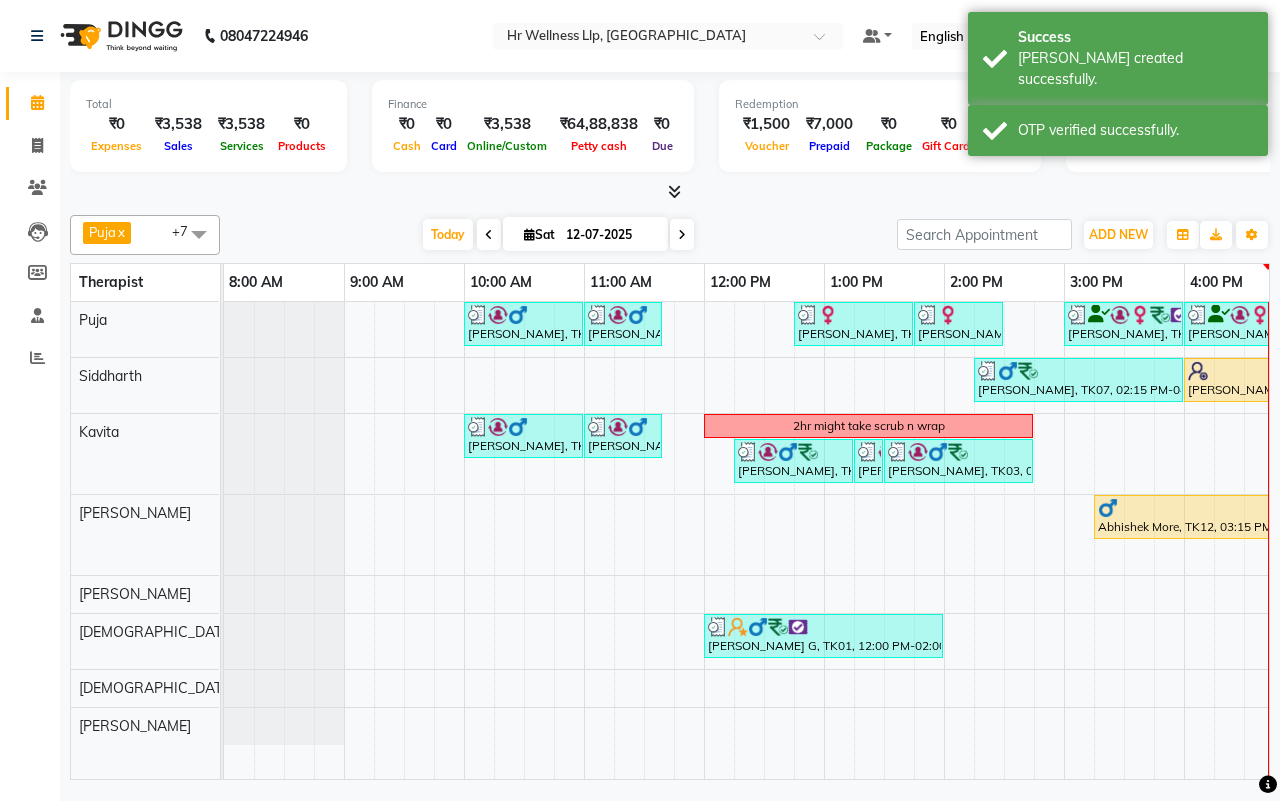 click on "[DATE]  [DATE]" at bounding box center (558, 235) 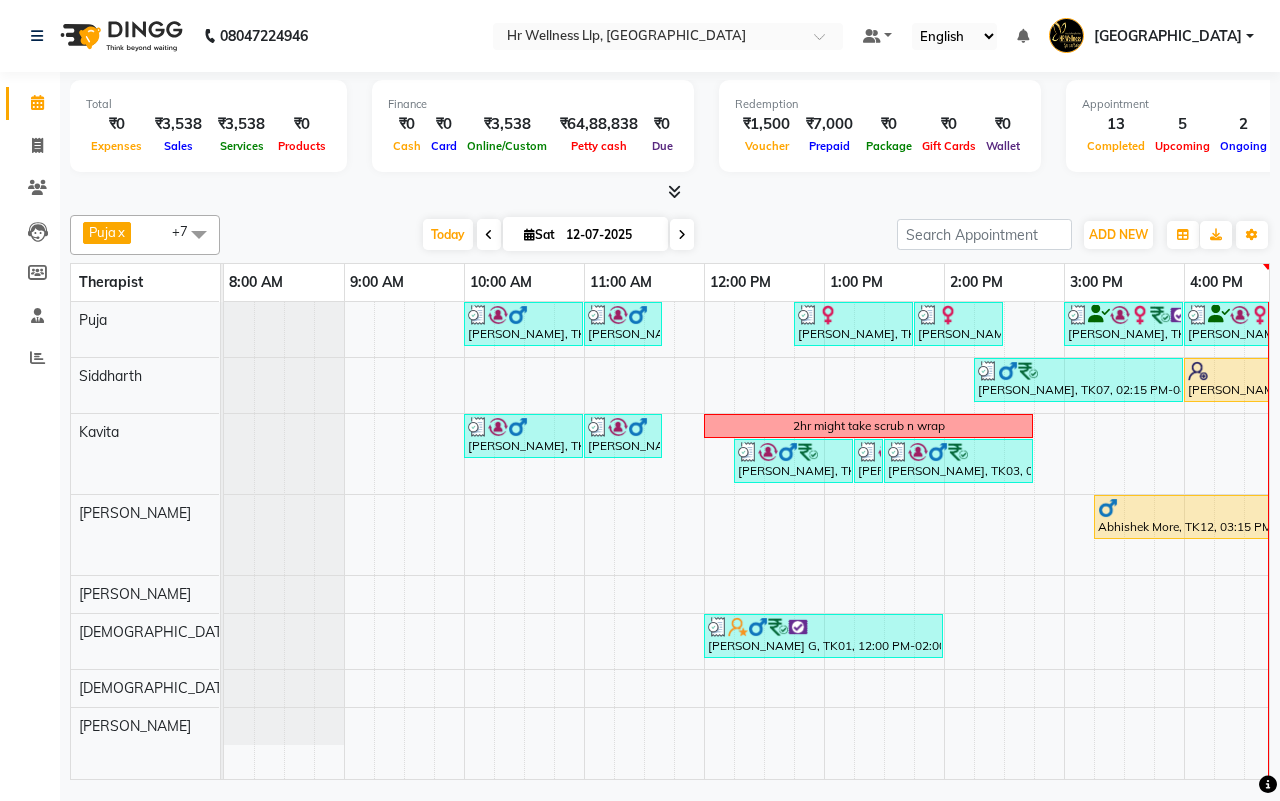 scroll, scrollTop: 0, scrollLeft: 438, axis: horizontal 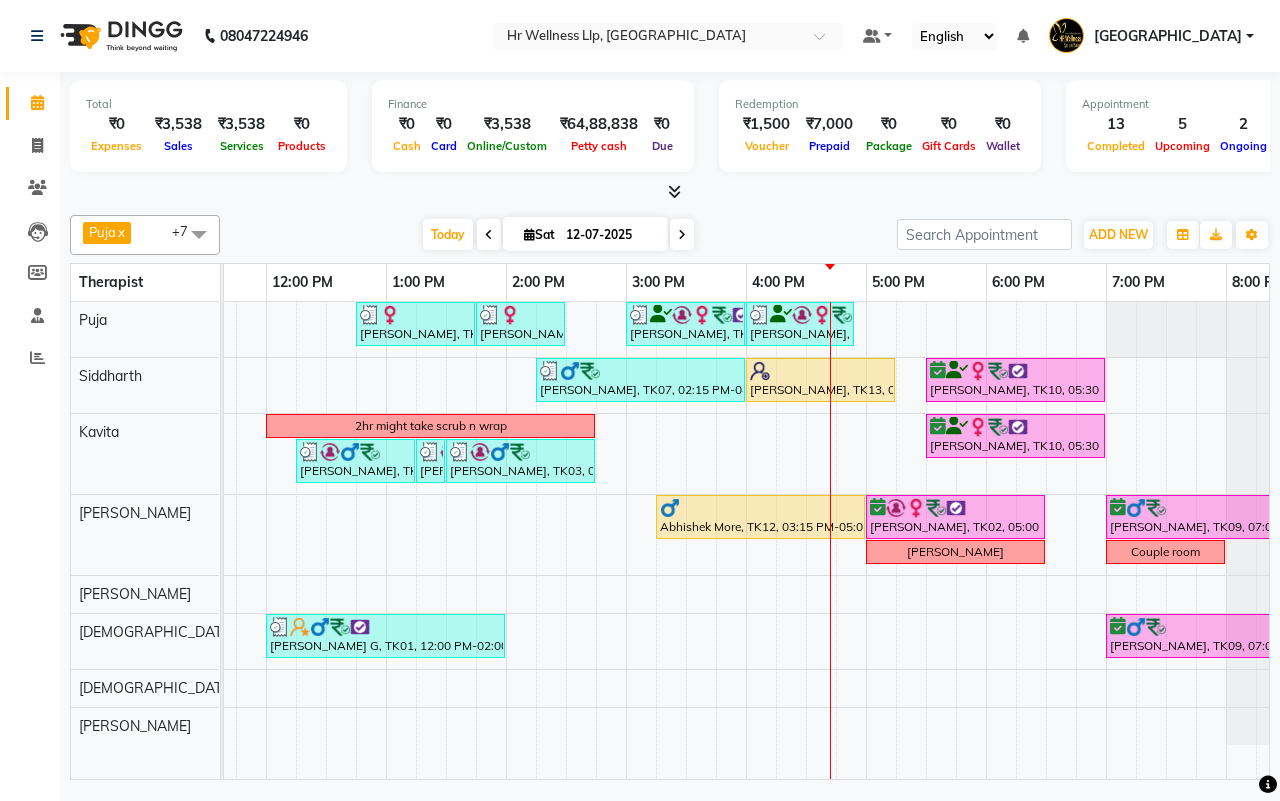 click on "12-07-2025" at bounding box center [610, 235] 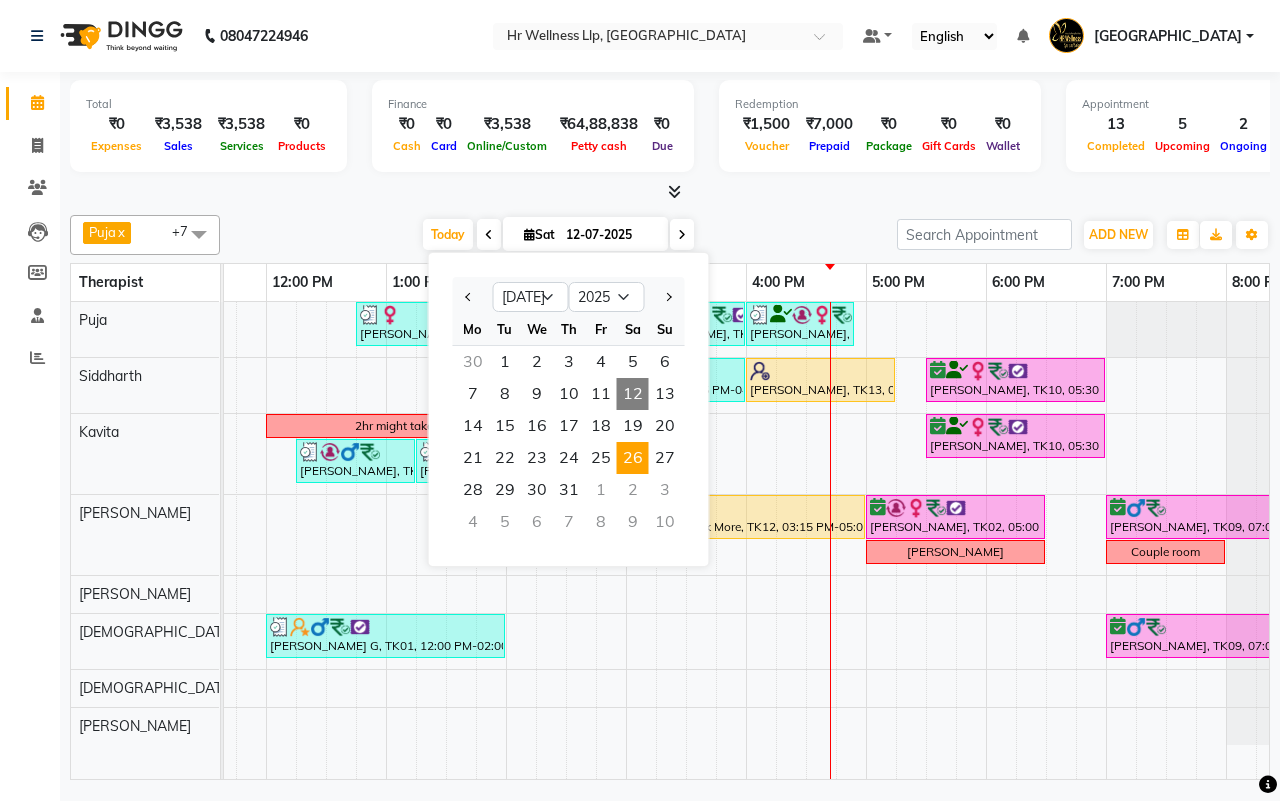 click on "26" at bounding box center (633, 458) 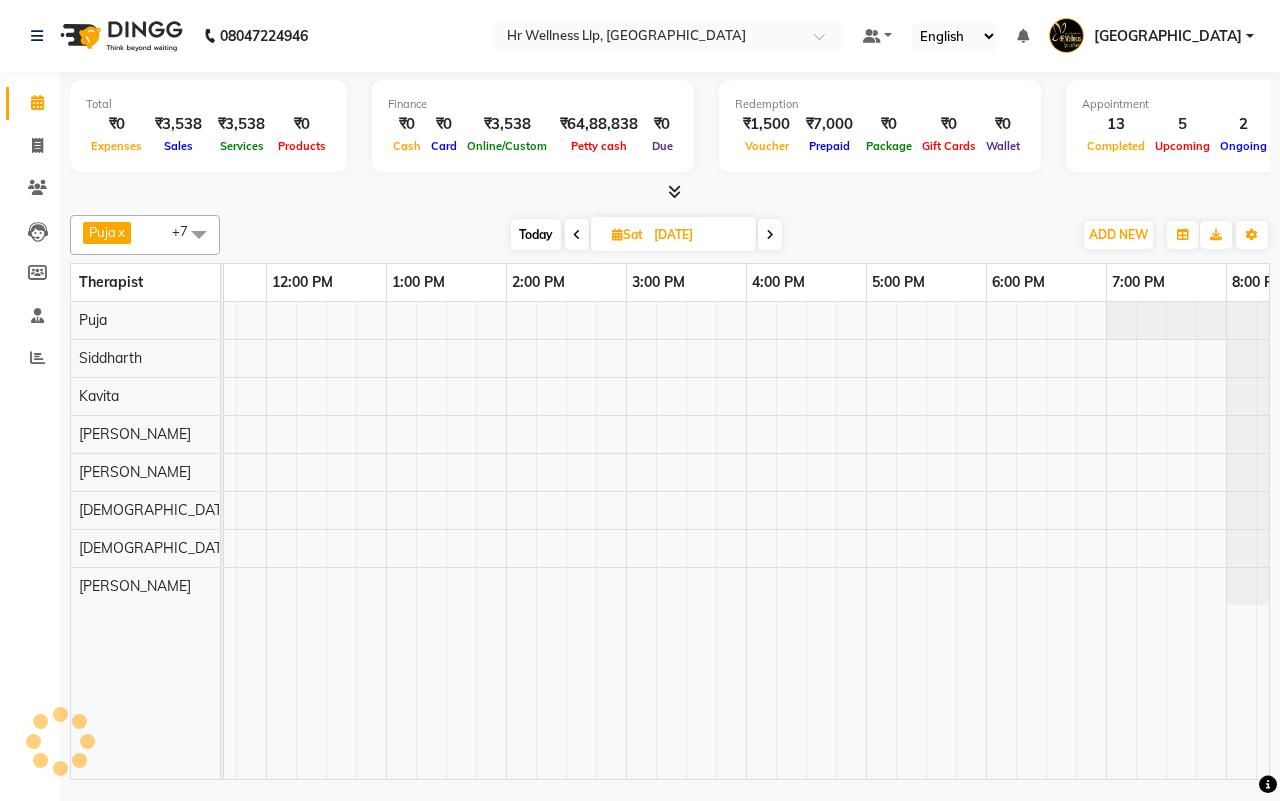scroll, scrollTop: 0, scrollLeft: 0, axis: both 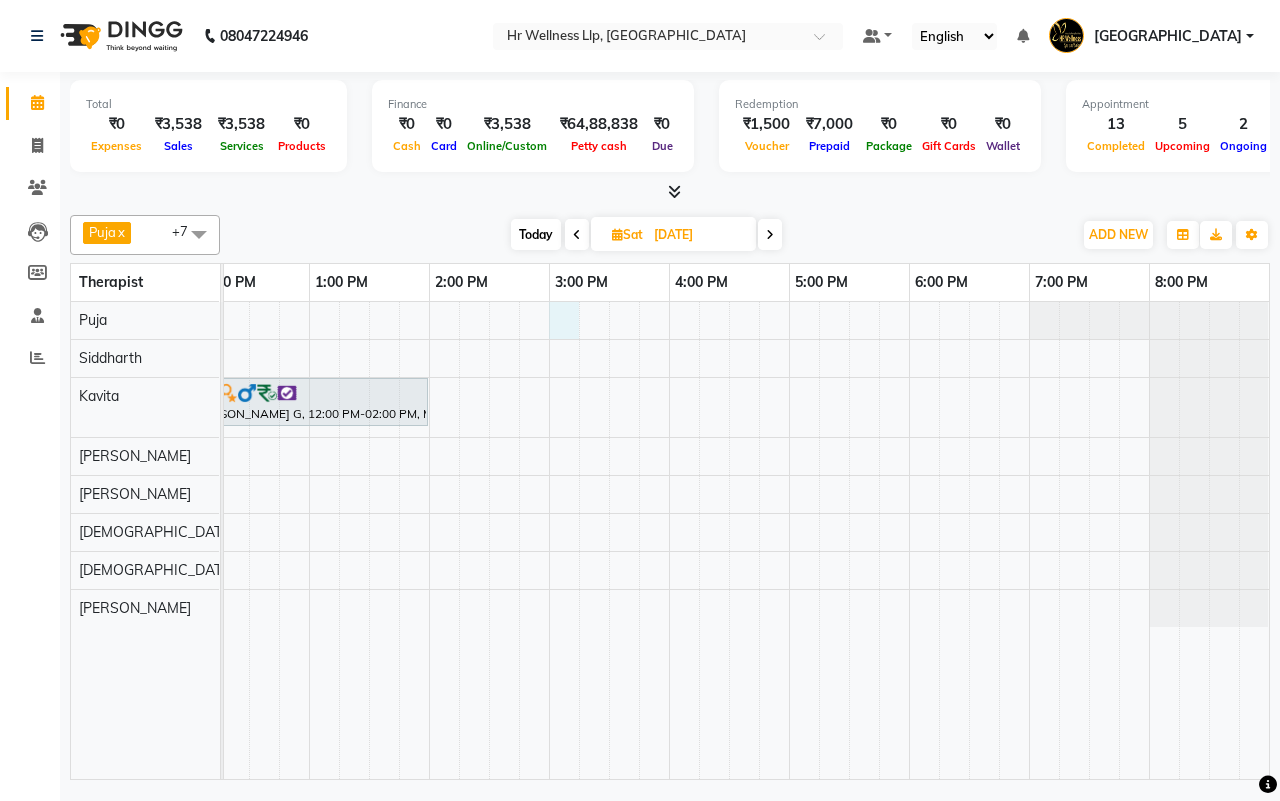 click on "[PERSON_NAME] G, 12:00 PM-02:00 PM, Massage 90 Min" at bounding box center [489, 540] 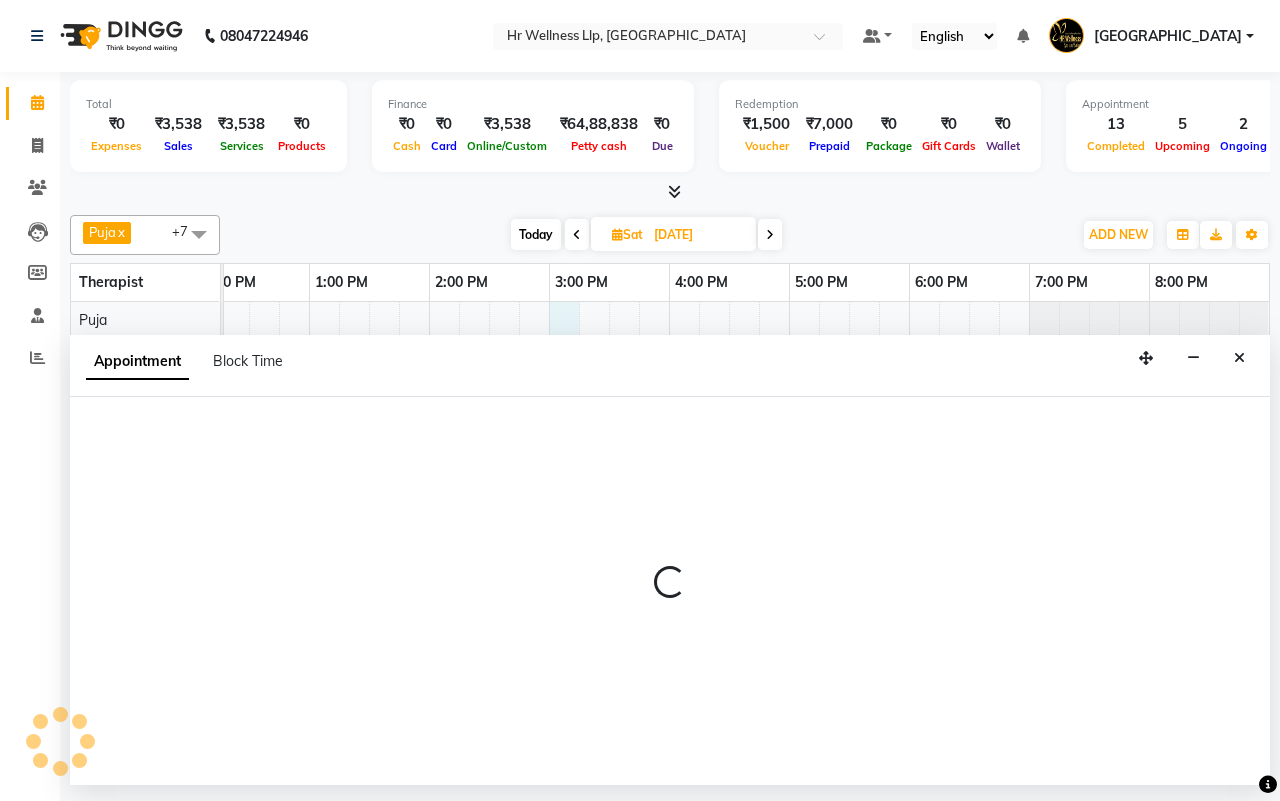 select on "16488" 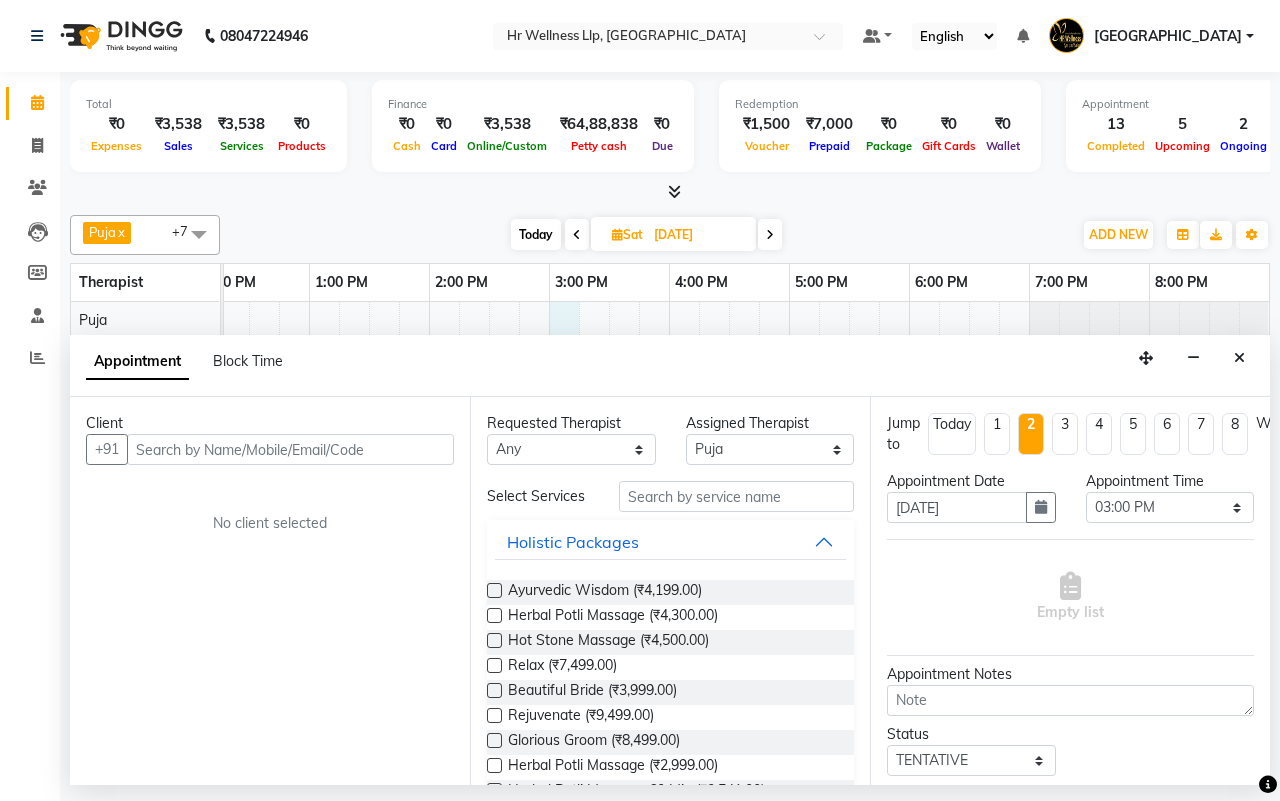 click at bounding box center (290, 449) 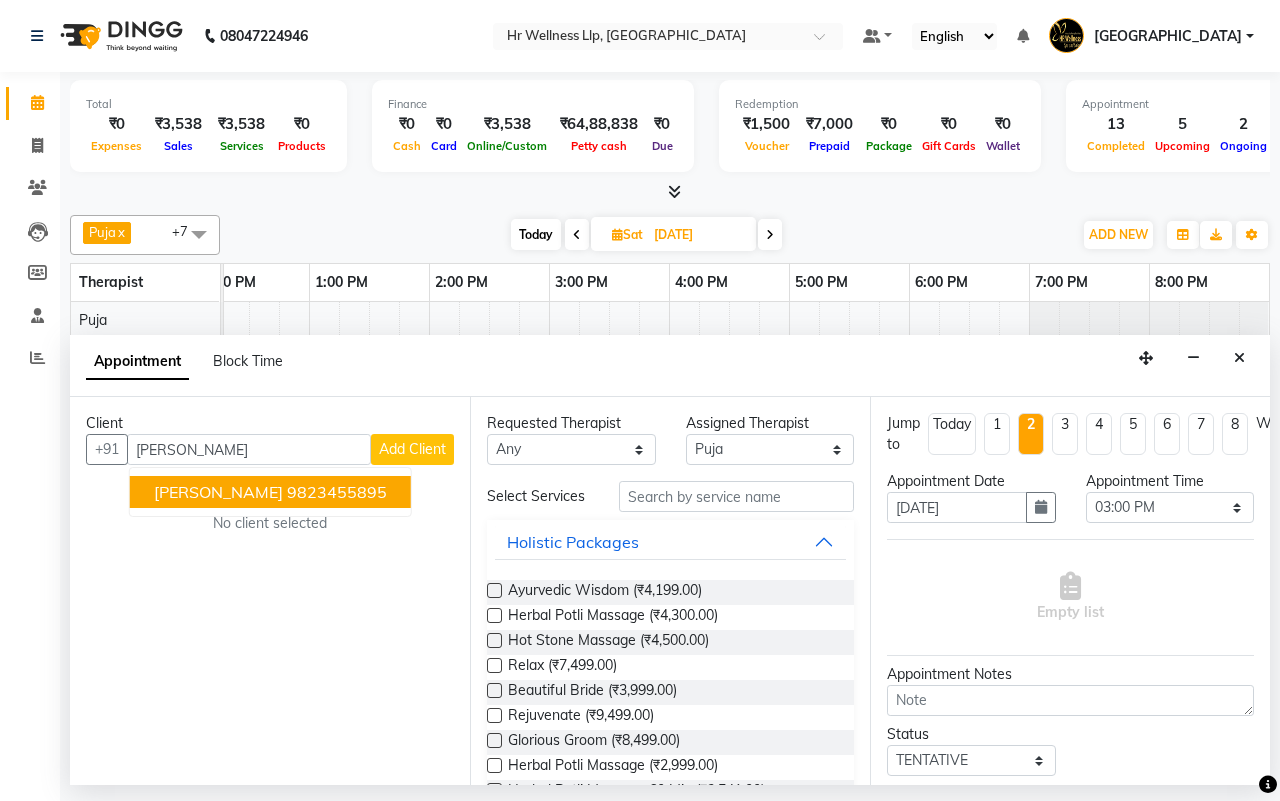 click on "9823455895" at bounding box center [337, 492] 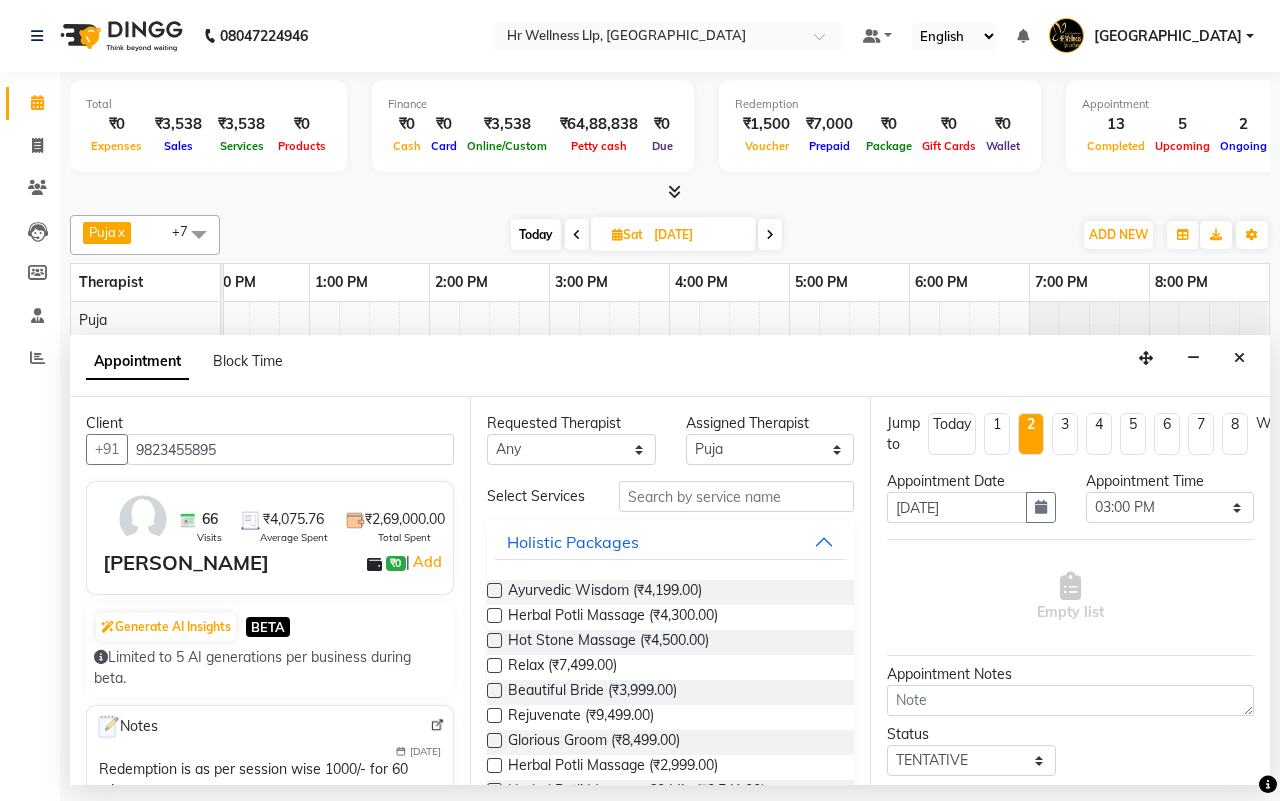 type on "9823455895" 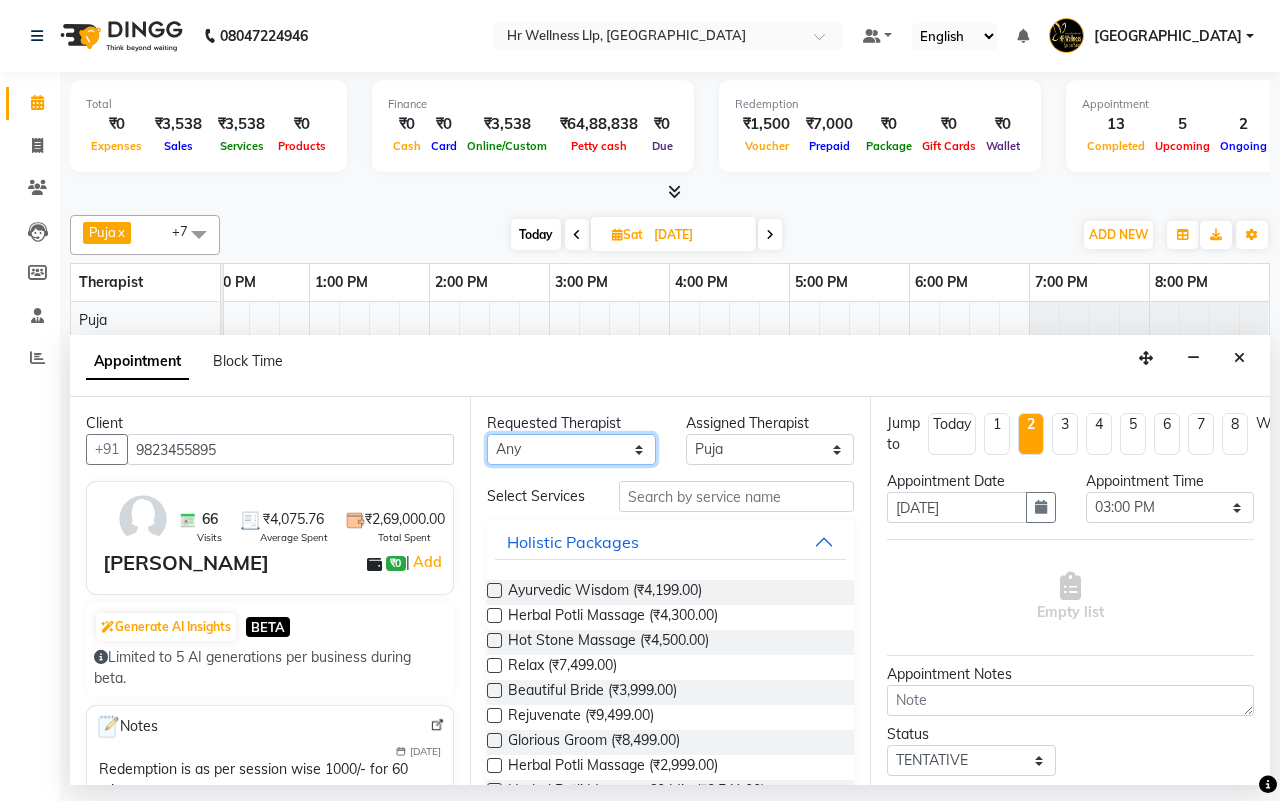click on "Any [DEMOGRAPHIC_DATA] waitlist [DEMOGRAPHIC_DATA] waitlist 1 [PERSON_NAME] [PERSON_NAME] [PERSON_NAME] [DEMOGRAPHIC_DATA] waitlist Preeti [PERSON_NAME]" at bounding box center [571, 449] 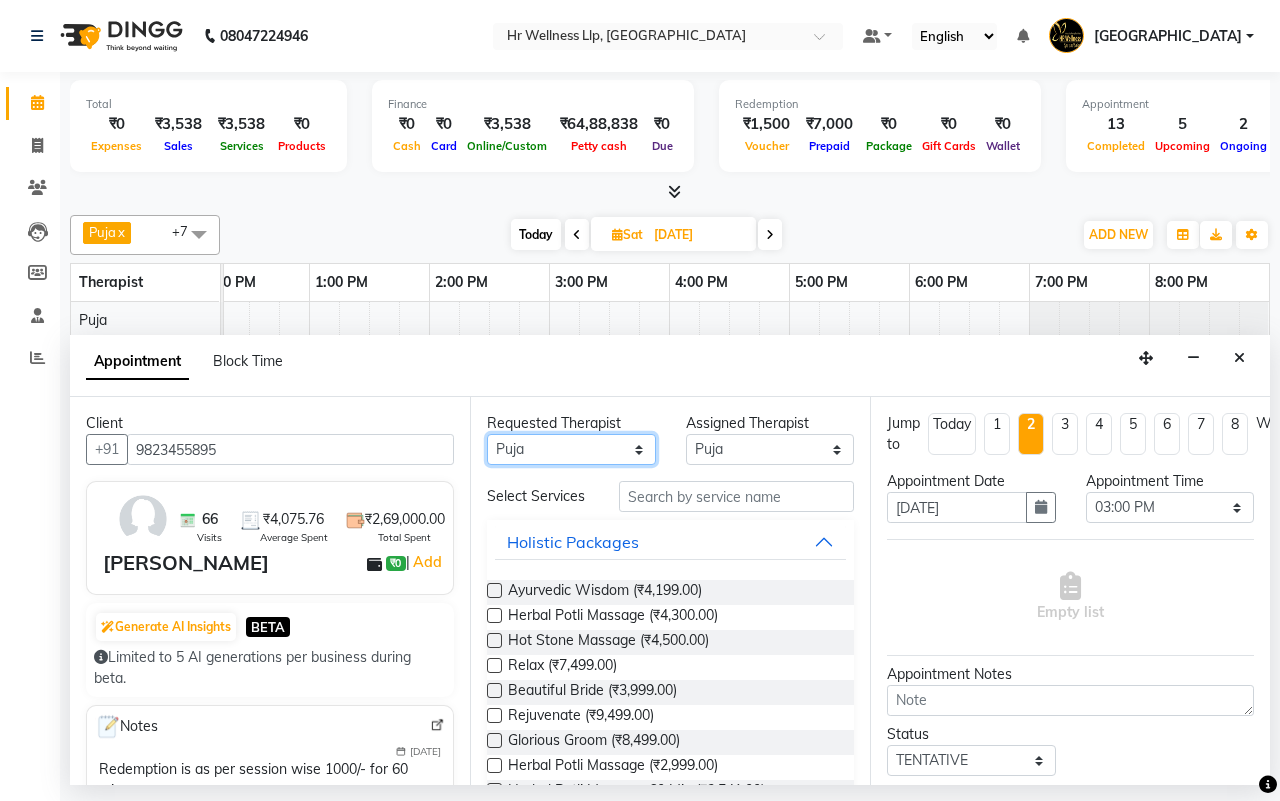 click on "Any [DEMOGRAPHIC_DATA] waitlist [DEMOGRAPHIC_DATA] waitlist 1 [PERSON_NAME] [PERSON_NAME] [PERSON_NAME] [DEMOGRAPHIC_DATA] waitlist Preeti [PERSON_NAME]" at bounding box center [571, 449] 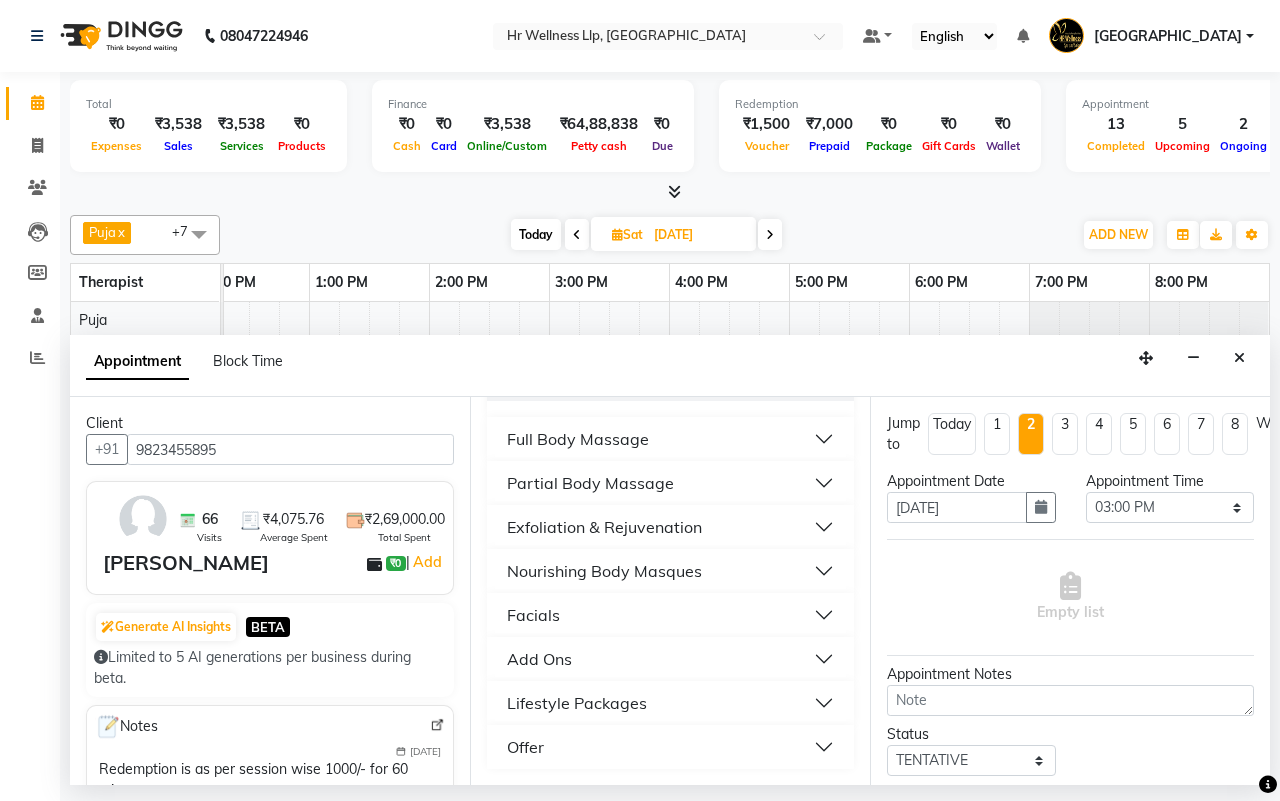 scroll, scrollTop: 413, scrollLeft: 0, axis: vertical 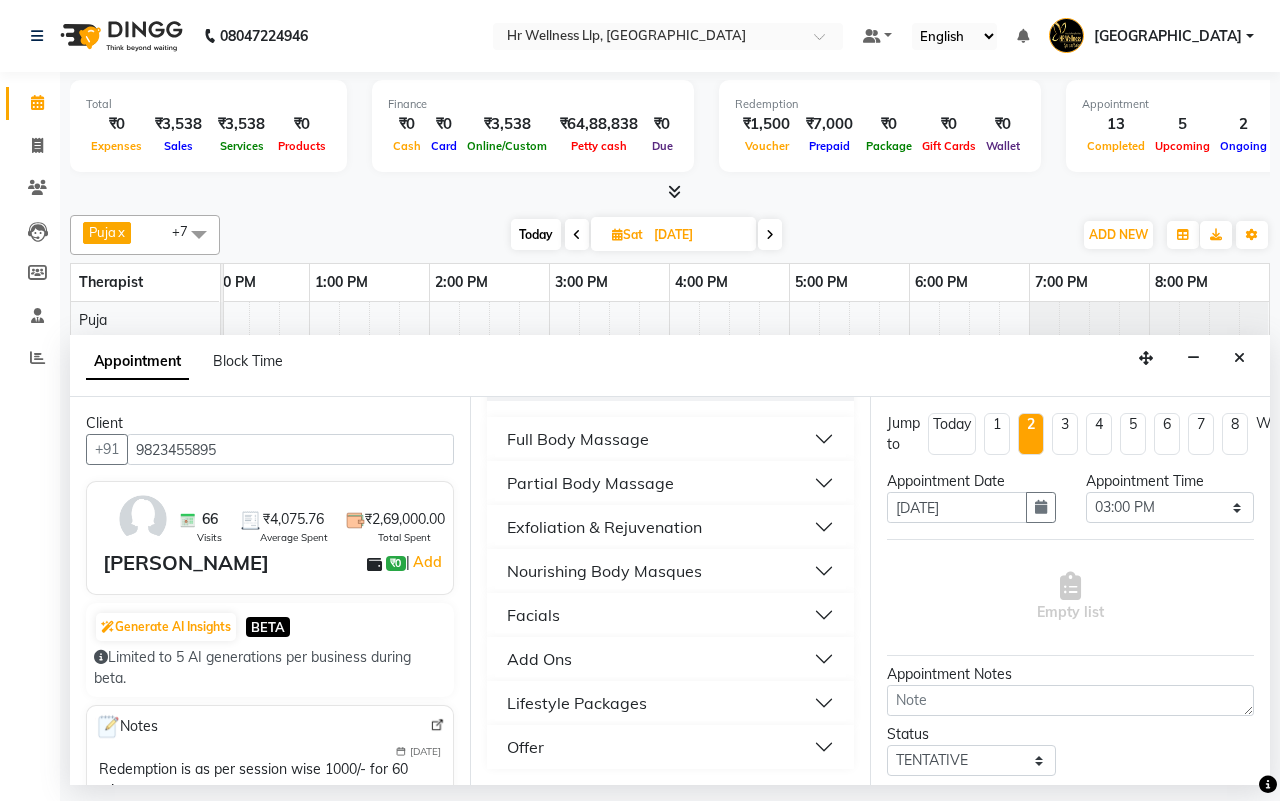 click on "Full Body Massage" at bounding box center (578, 439) 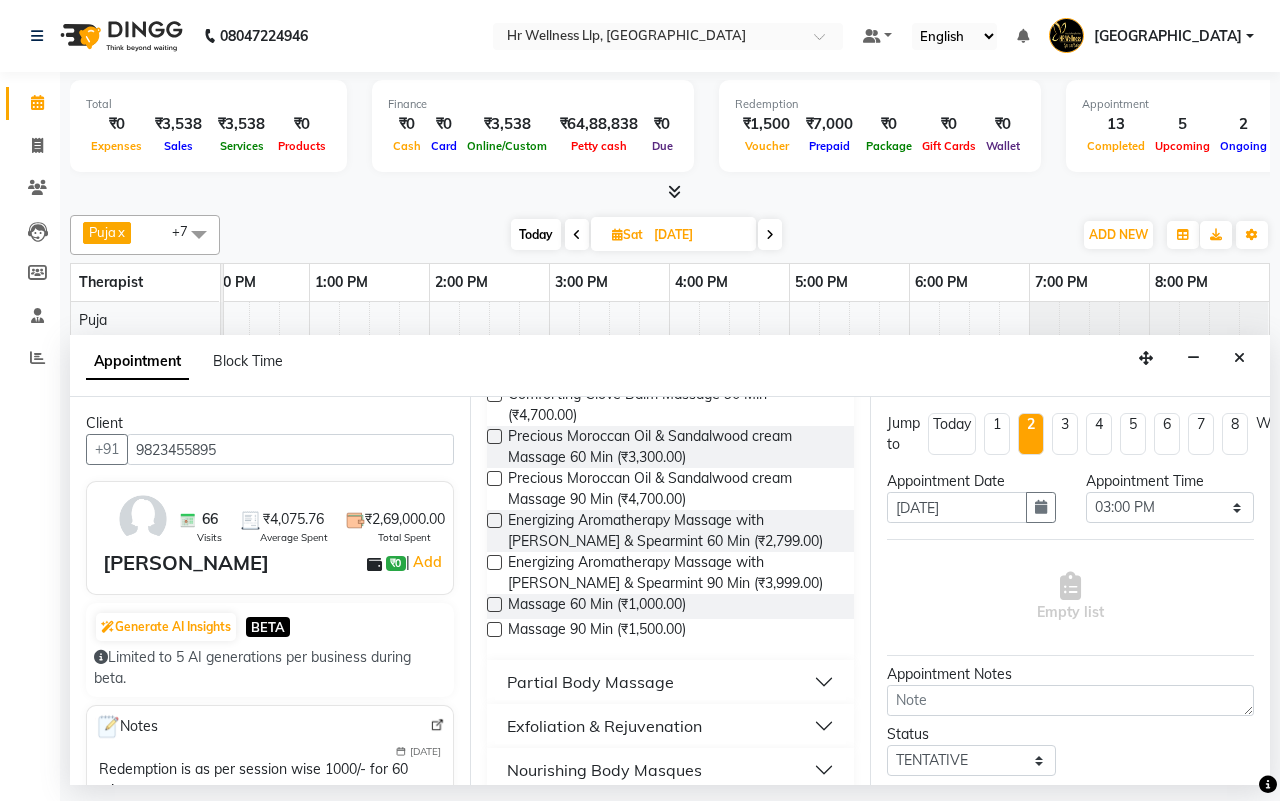 scroll, scrollTop: 1288, scrollLeft: 0, axis: vertical 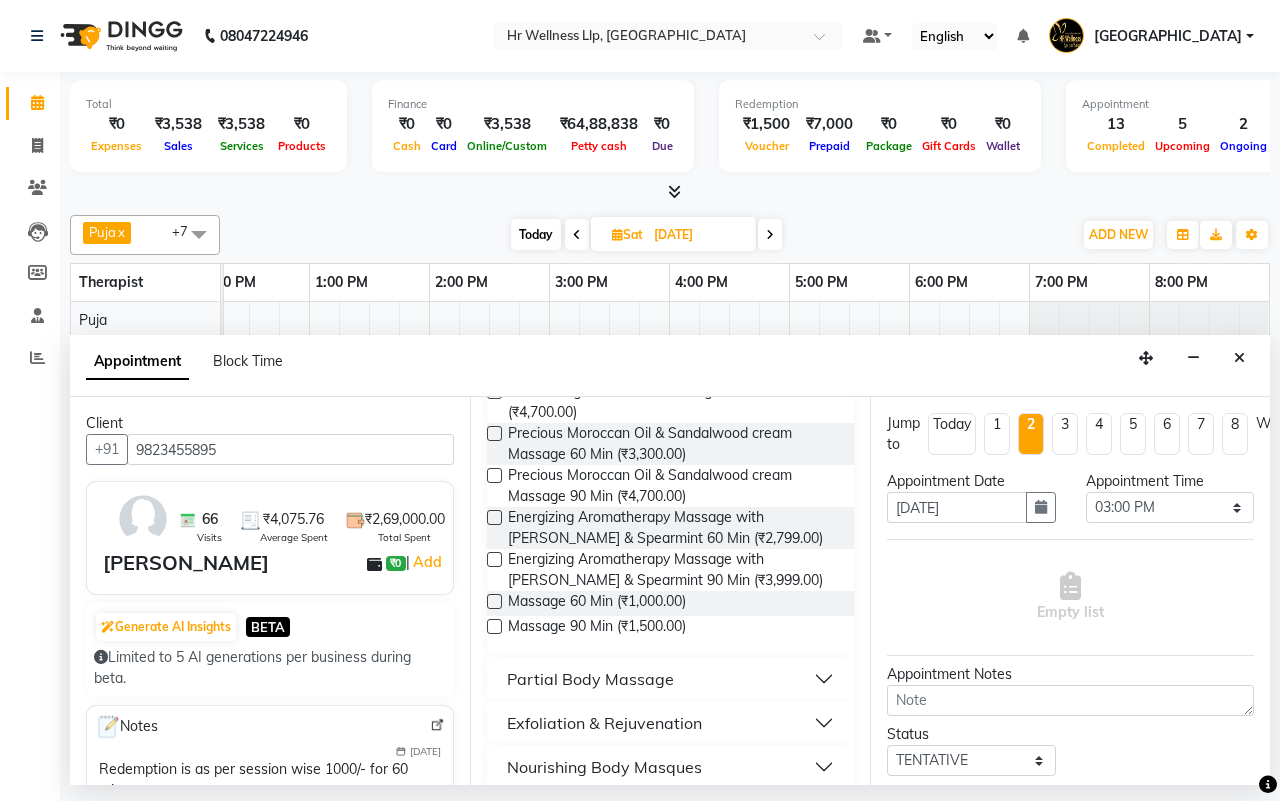 click at bounding box center (494, 626) 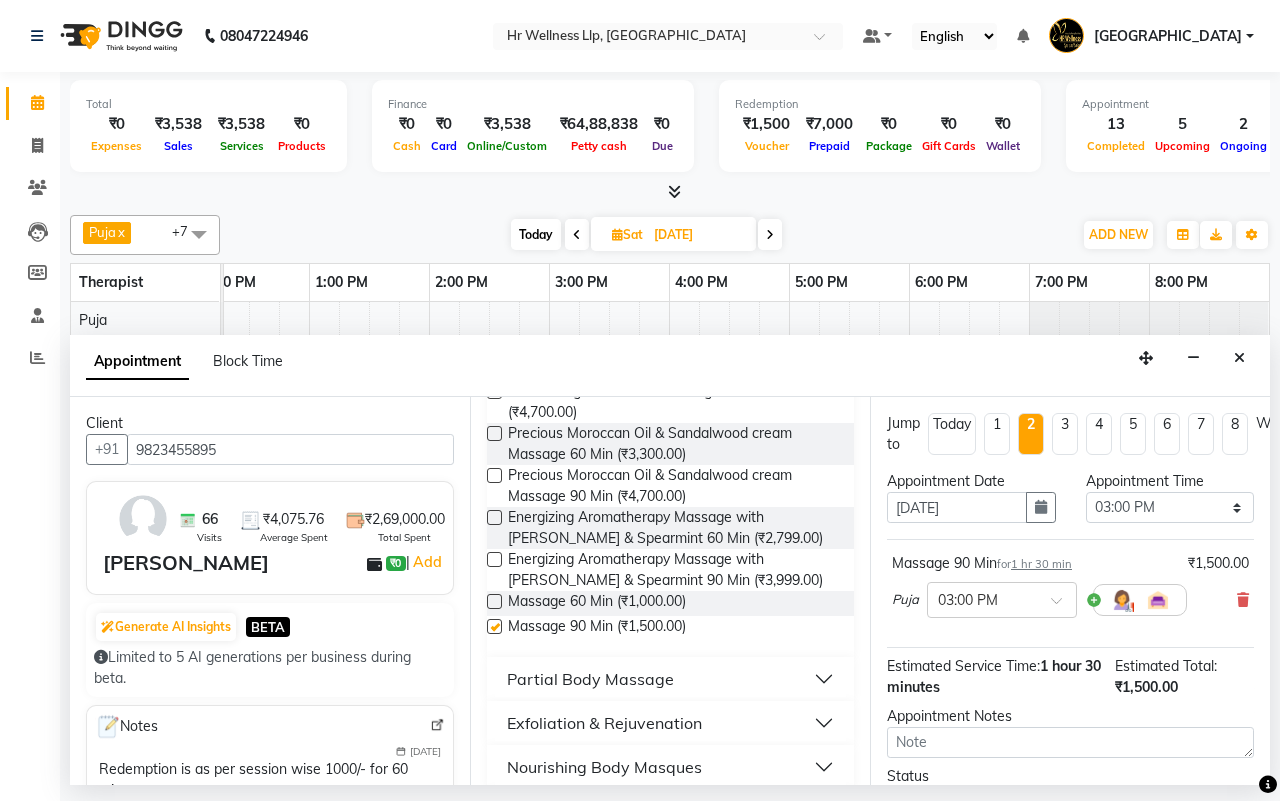 checkbox on "false" 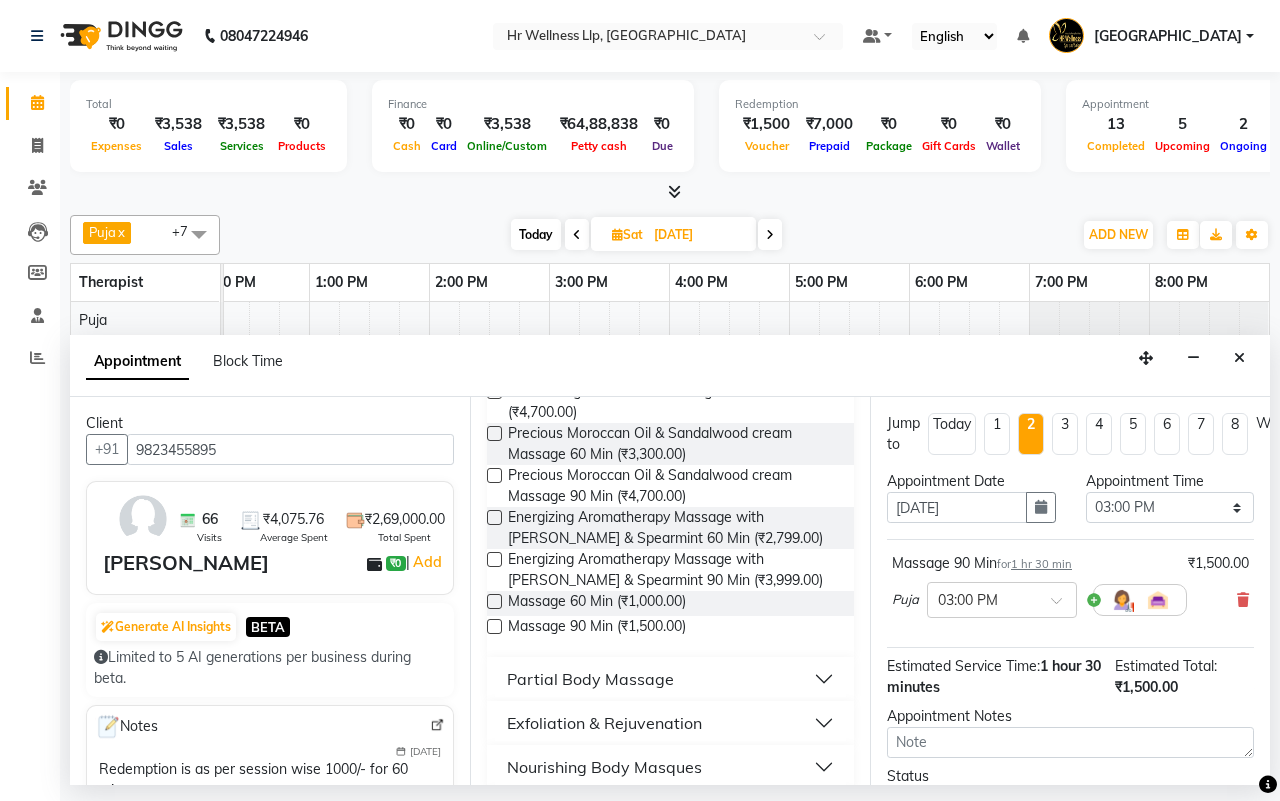 scroll, scrollTop: 1493, scrollLeft: 0, axis: vertical 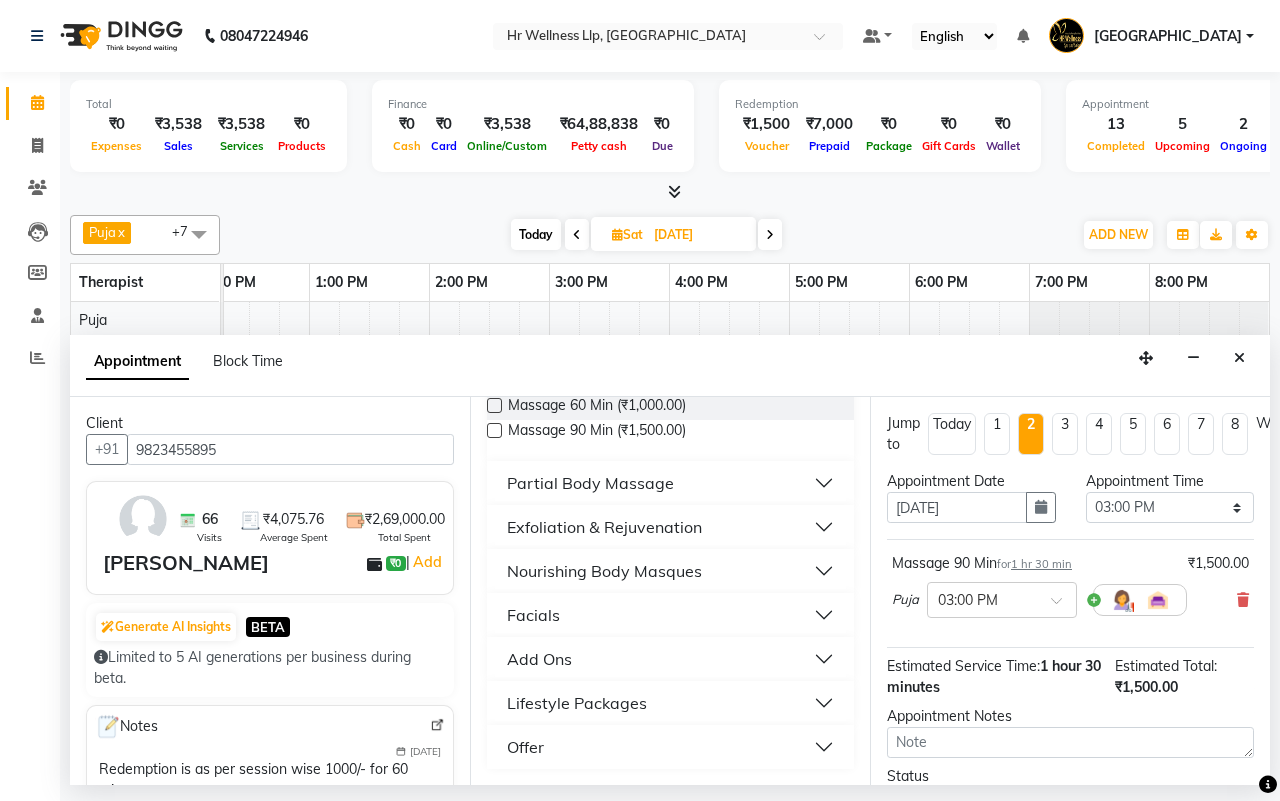 click on "Add Ons" at bounding box center [670, 659] 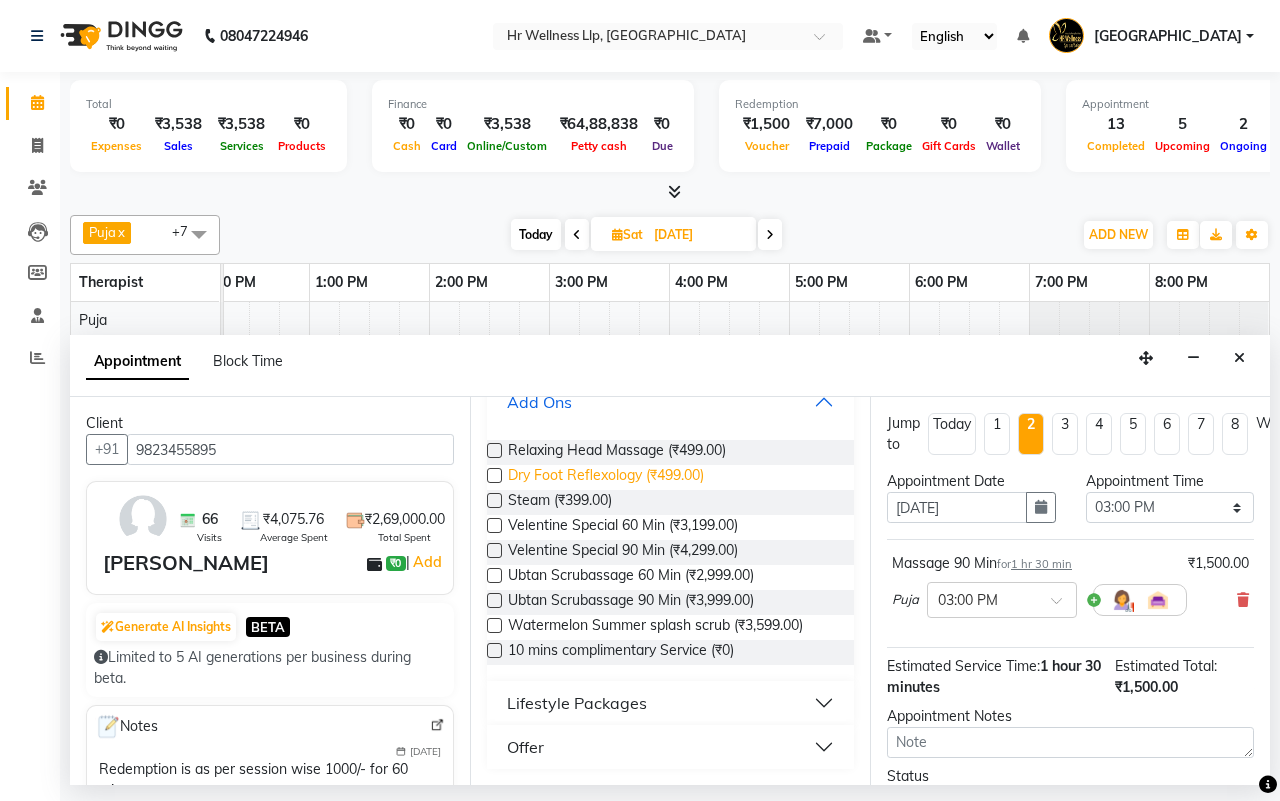 scroll, scrollTop: 1751, scrollLeft: 0, axis: vertical 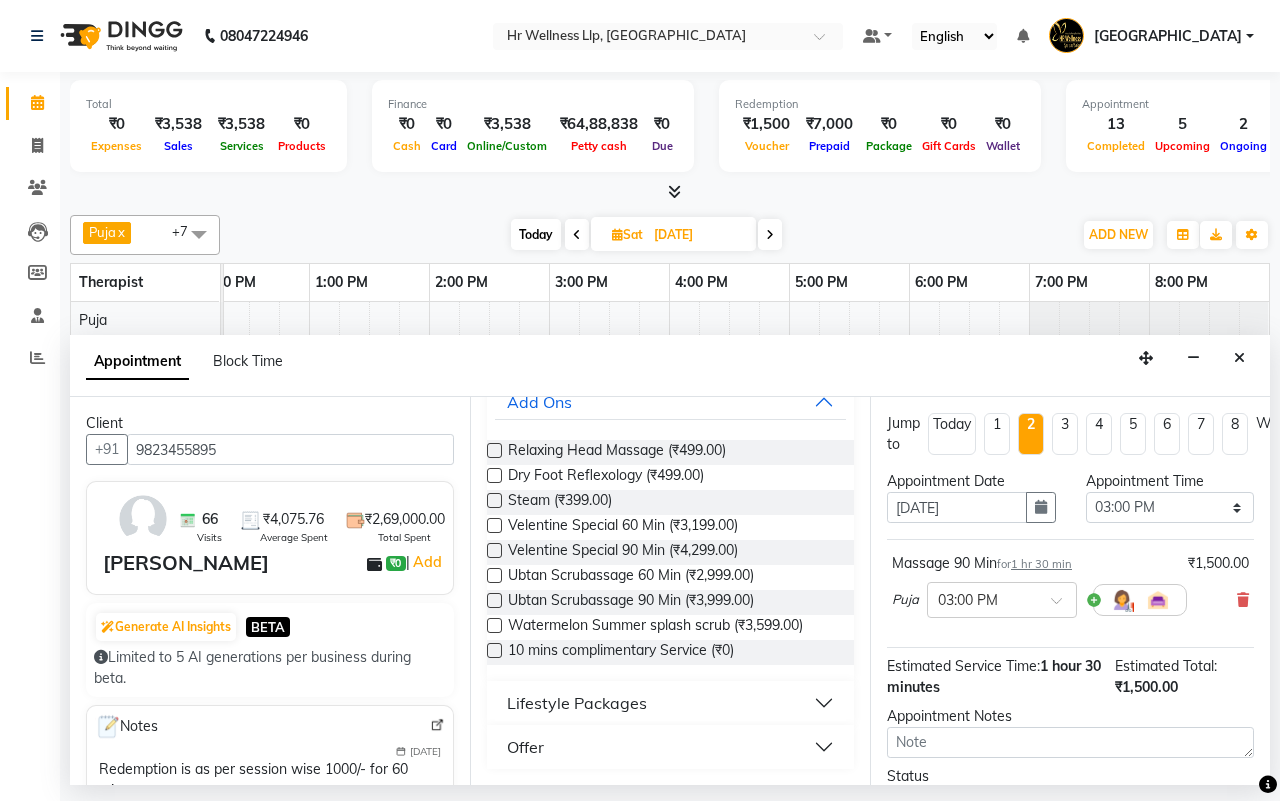 click at bounding box center (494, 650) 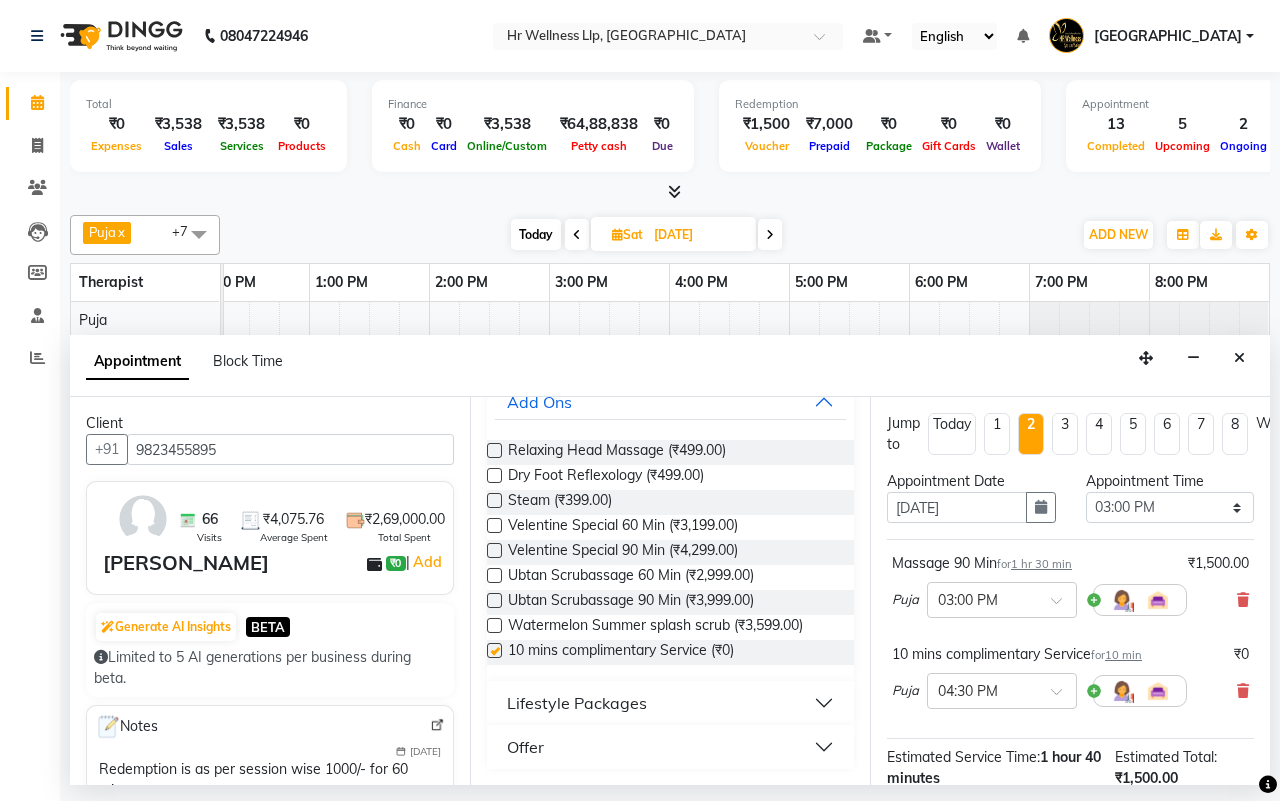 checkbox on "false" 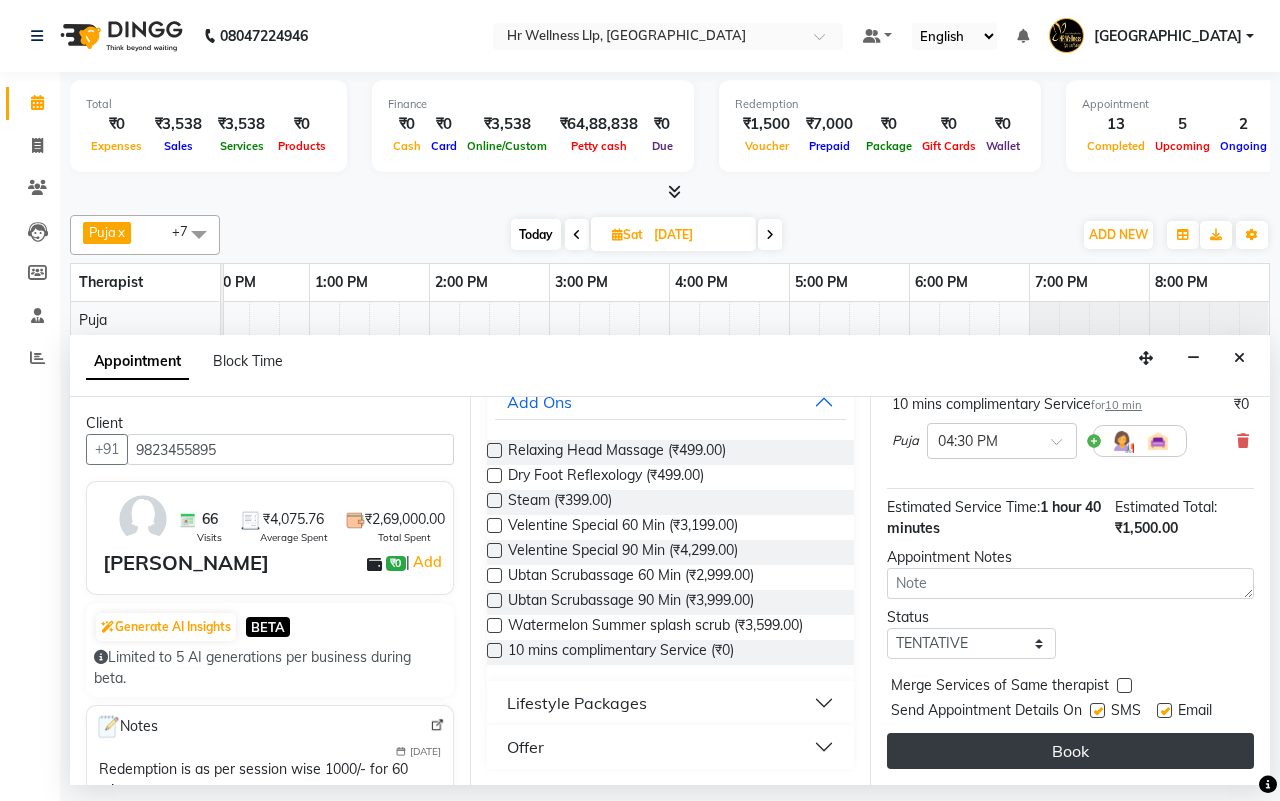 scroll, scrollTop: 270, scrollLeft: 0, axis: vertical 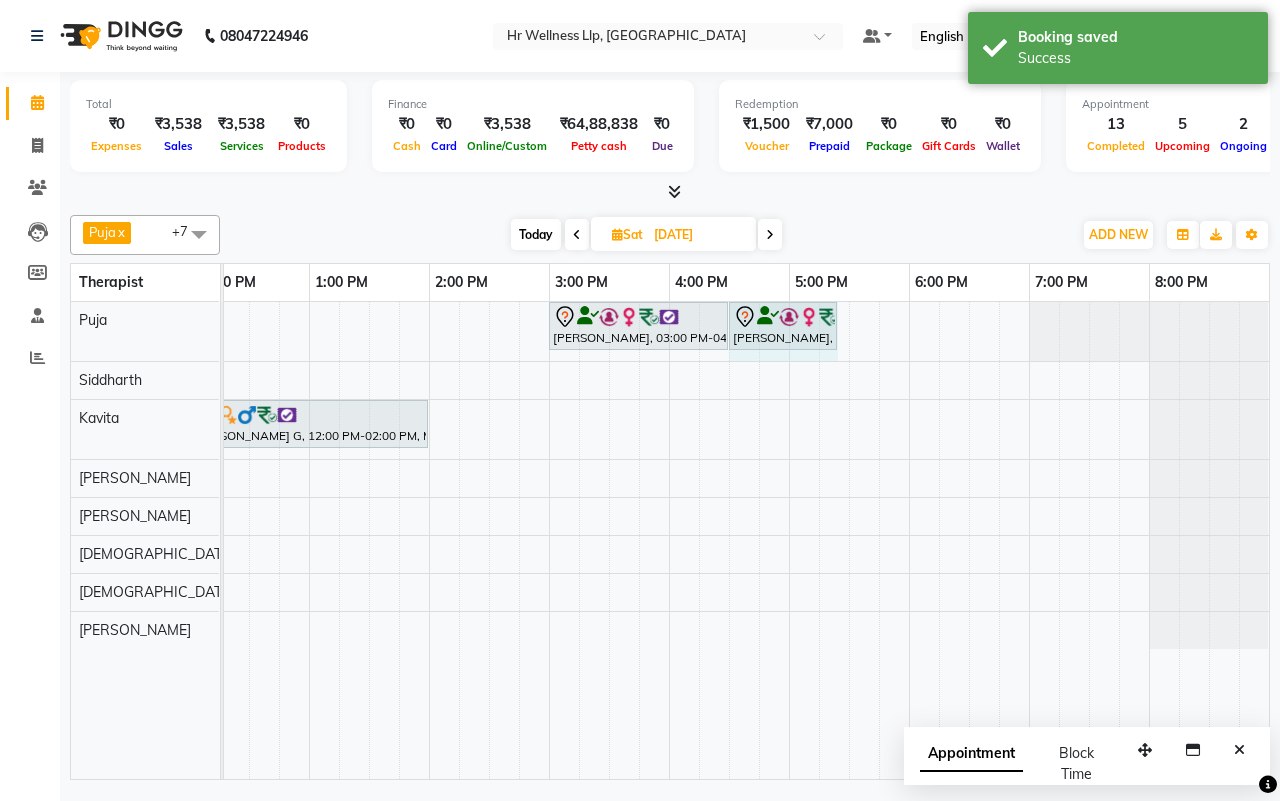 drag, startPoint x: 755, startPoint y: 318, endPoint x: 836, endPoint y: 328, distance: 81.61495 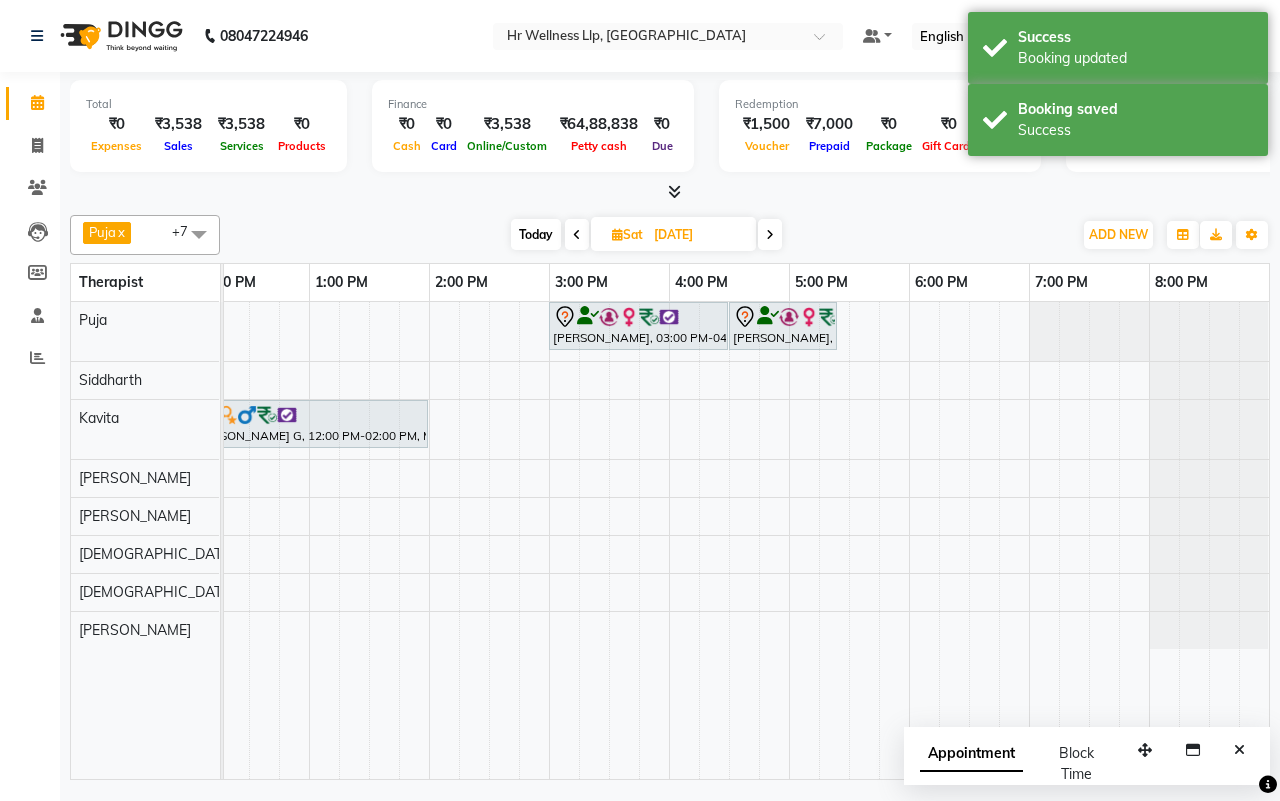 click on "Today" at bounding box center (536, 234) 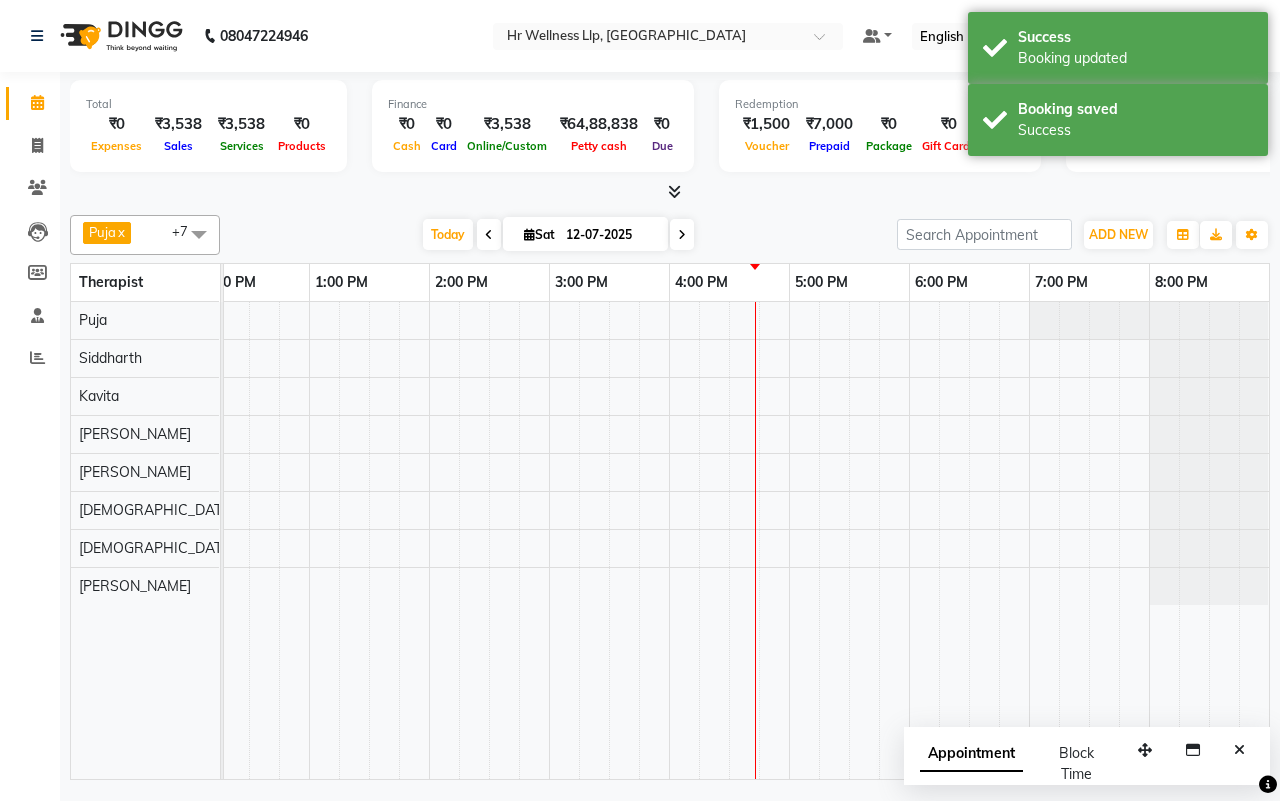 scroll, scrollTop: 0, scrollLeft: 515, axis: horizontal 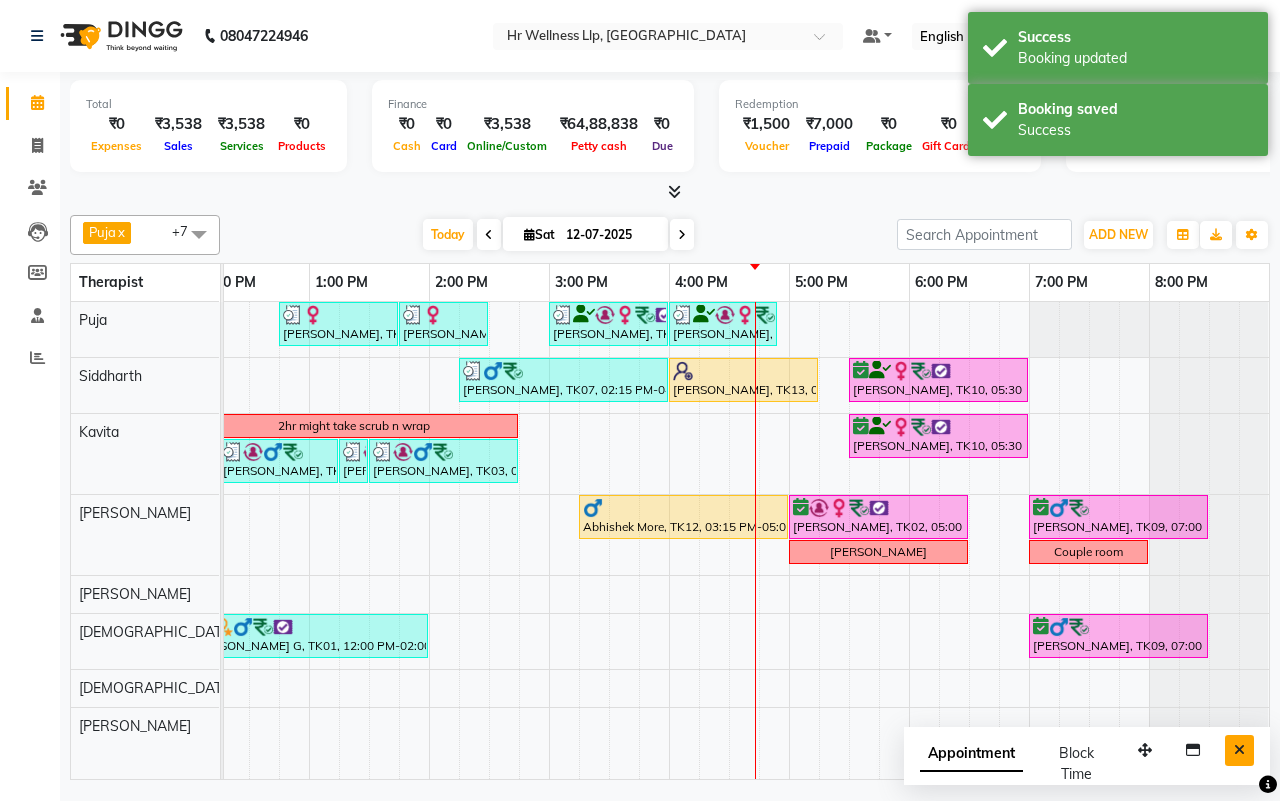 click at bounding box center (1239, 750) 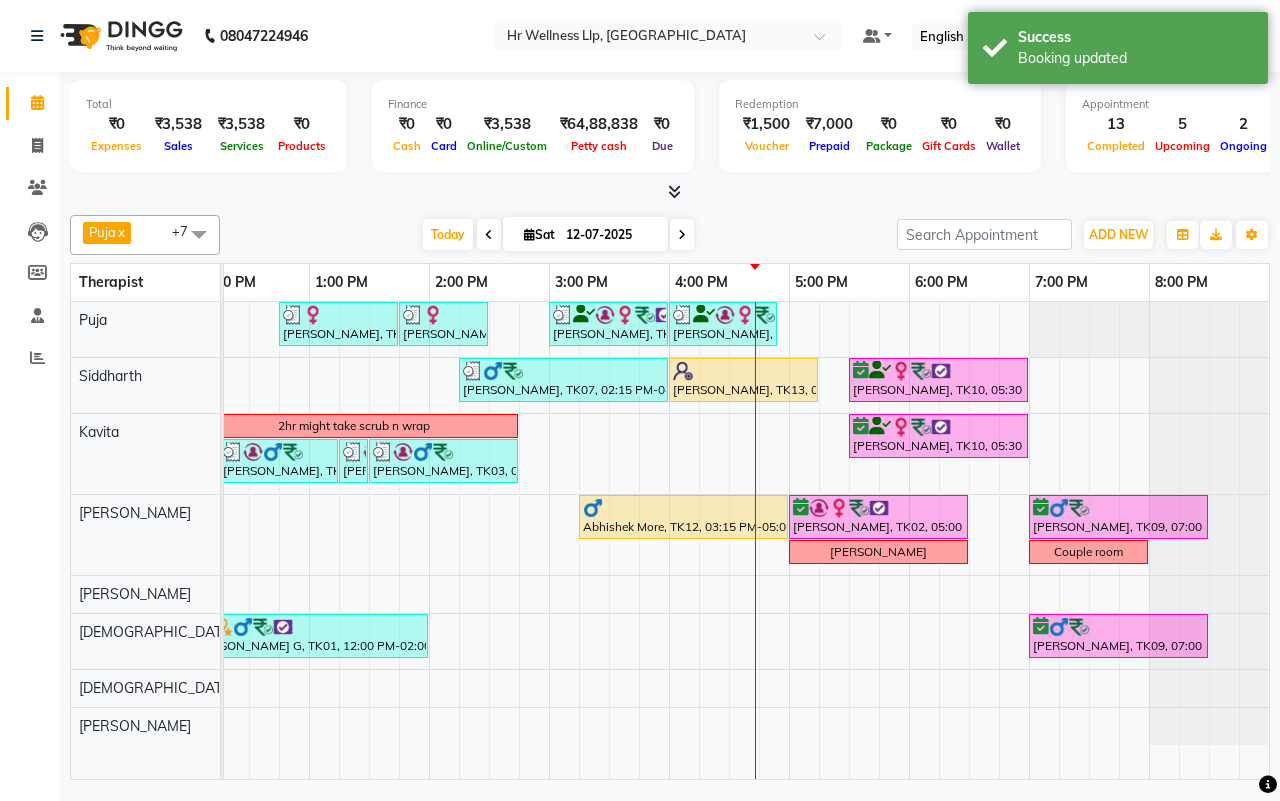 click on "[DATE]  [DATE]" at bounding box center (558, 235) 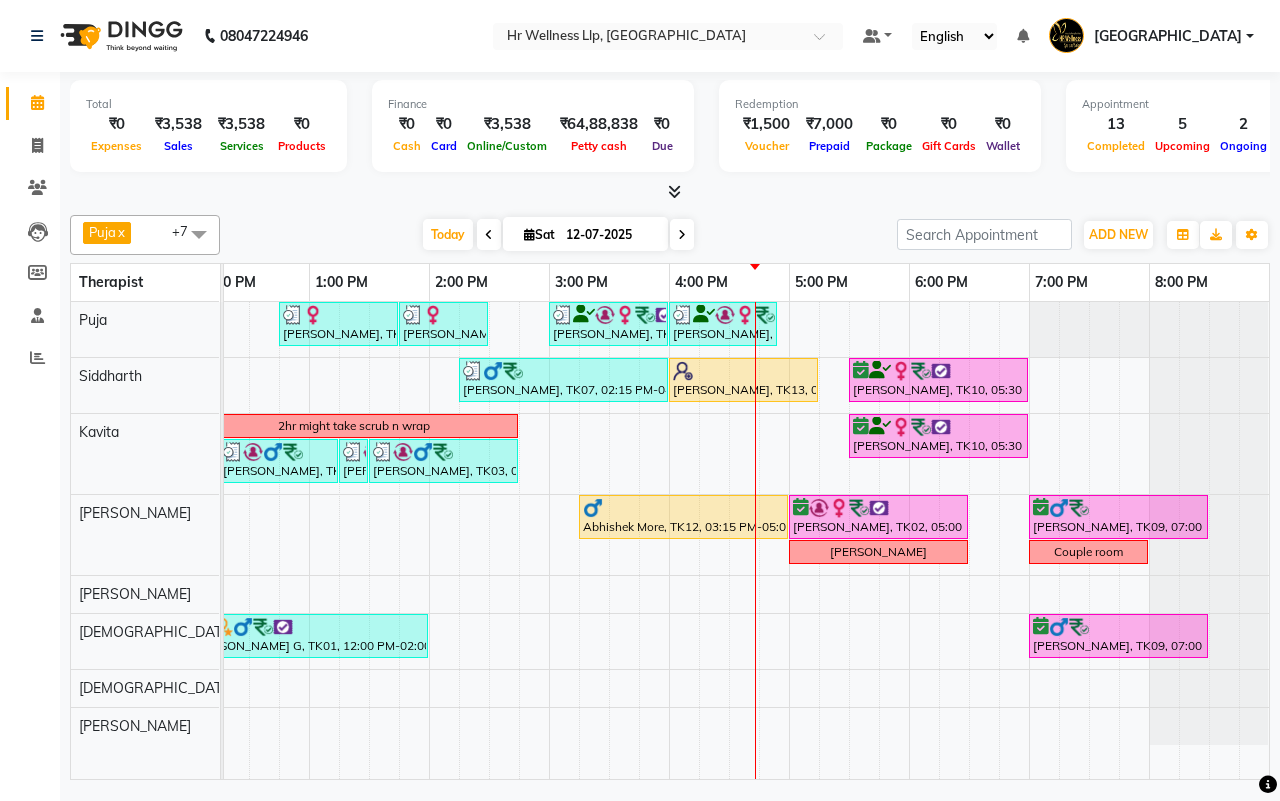 scroll, scrollTop: 0, scrollLeft: 152, axis: horizontal 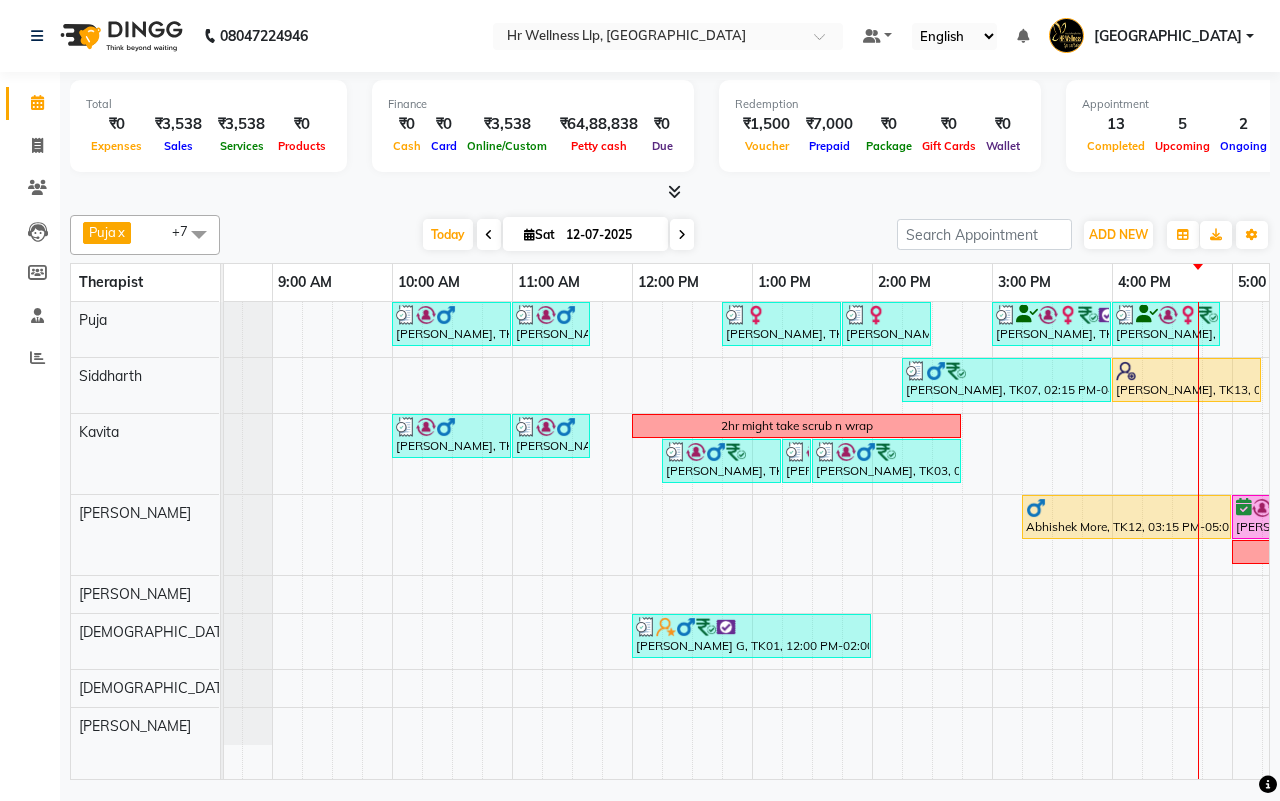click on "[DATE]  [DATE]" at bounding box center [558, 235] 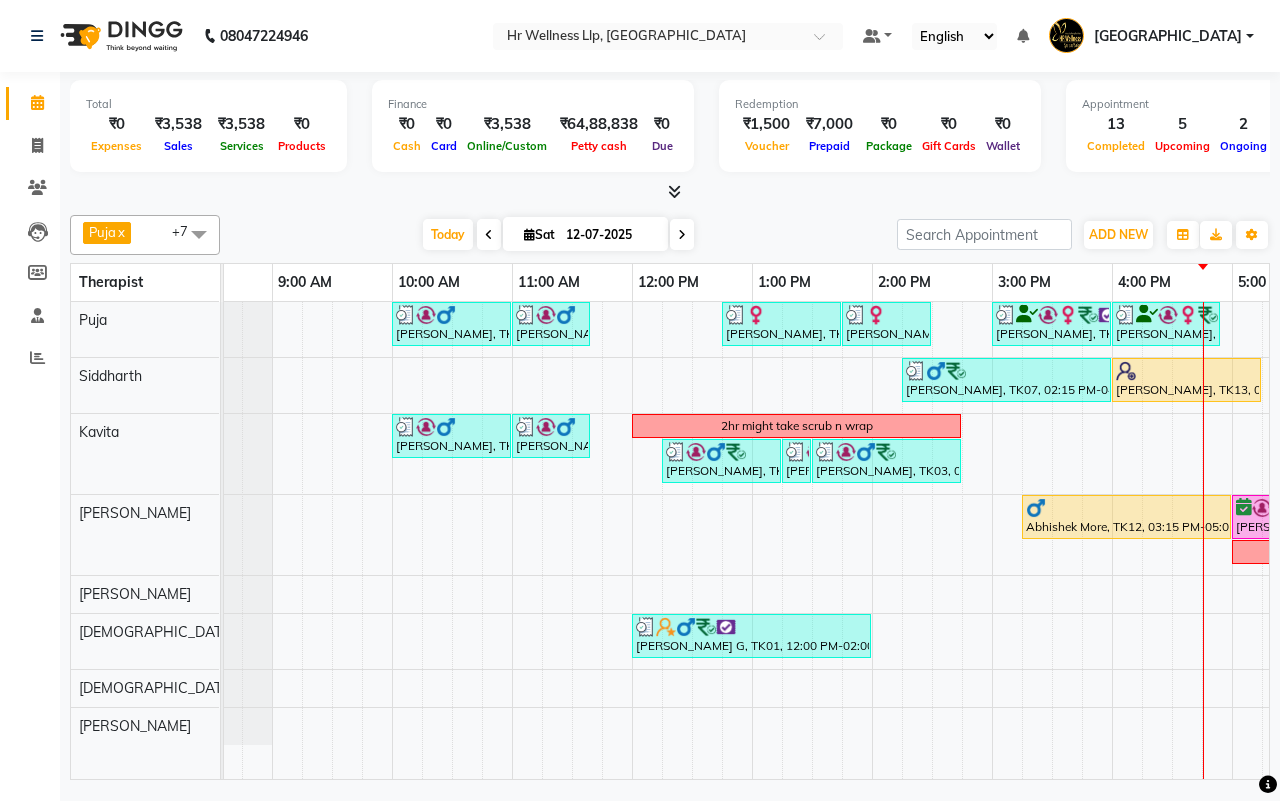 scroll, scrollTop: 0, scrollLeft: 513, axis: horizontal 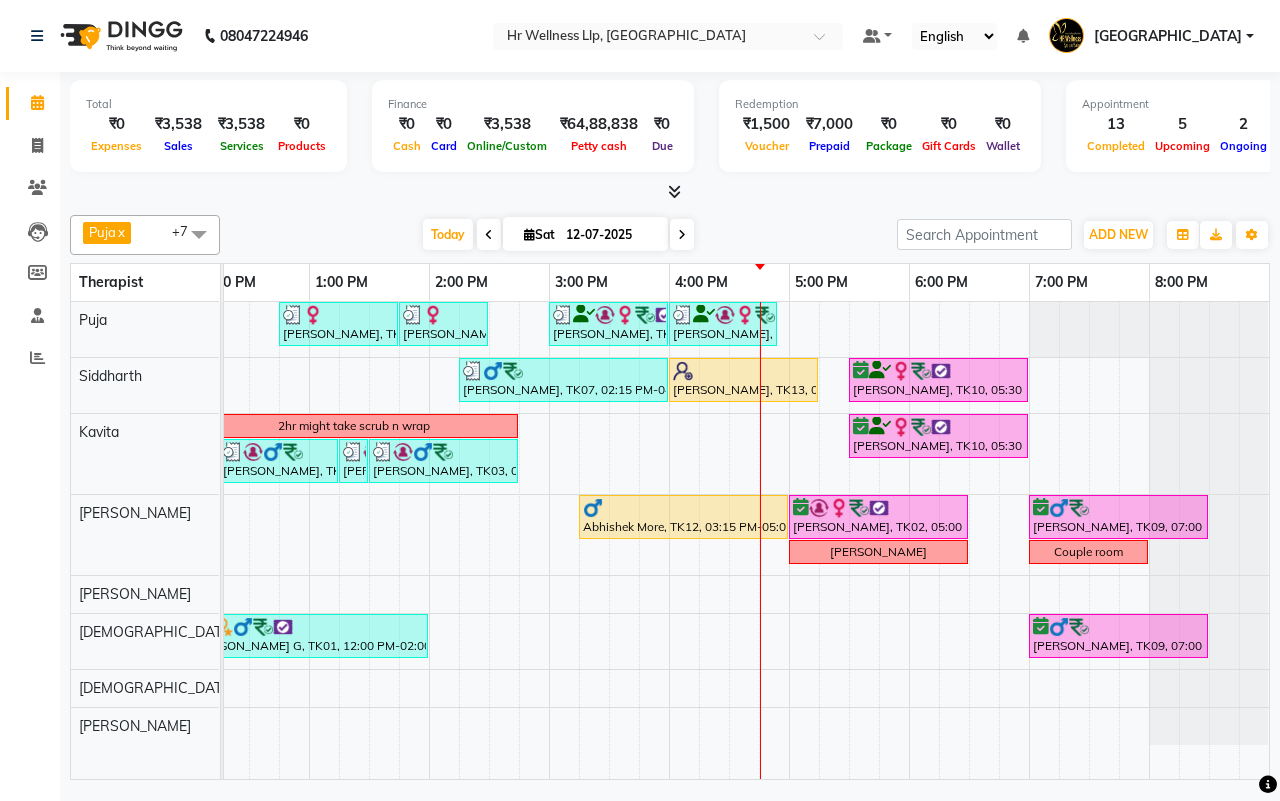 click on "[DATE]  [DATE]" at bounding box center (558, 235) 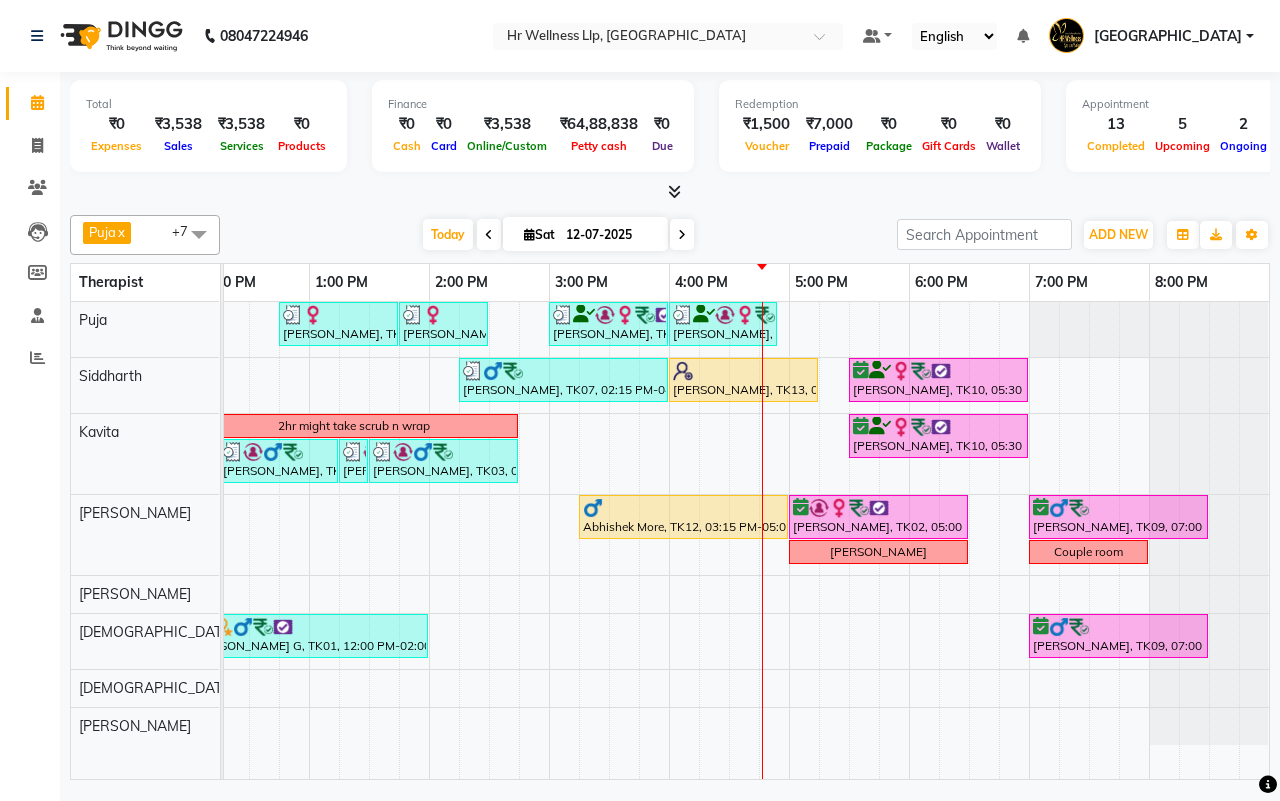 scroll, scrollTop: 0, scrollLeft: 21, axis: horizontal 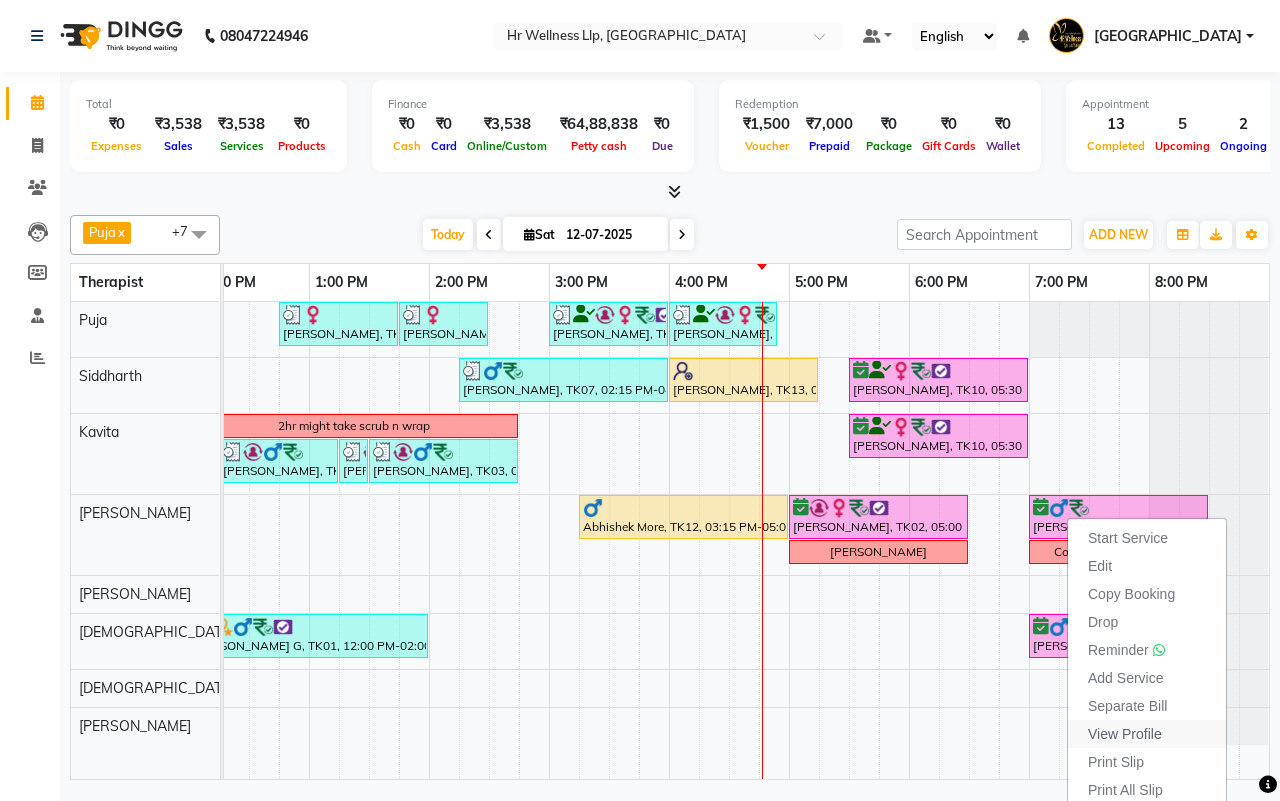 click on "View Profile" at bounding box center [1125, 734] 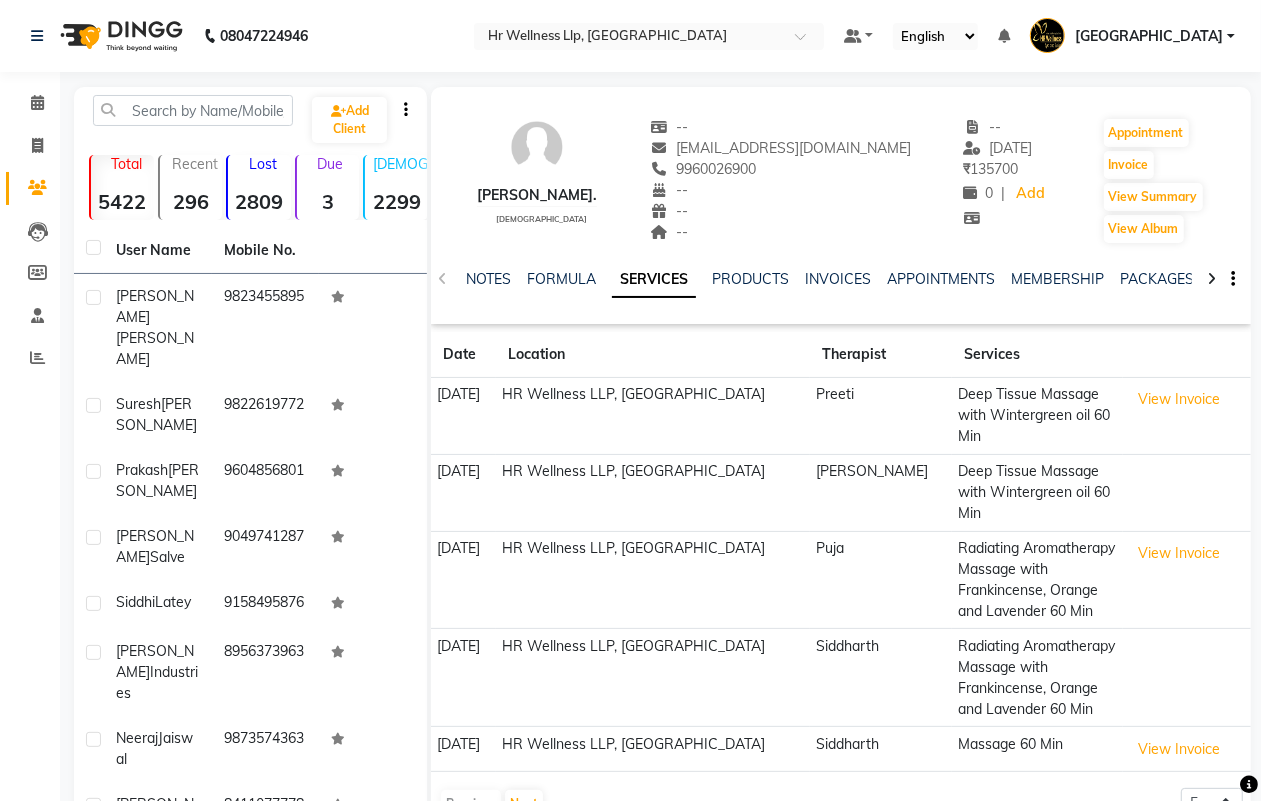 click 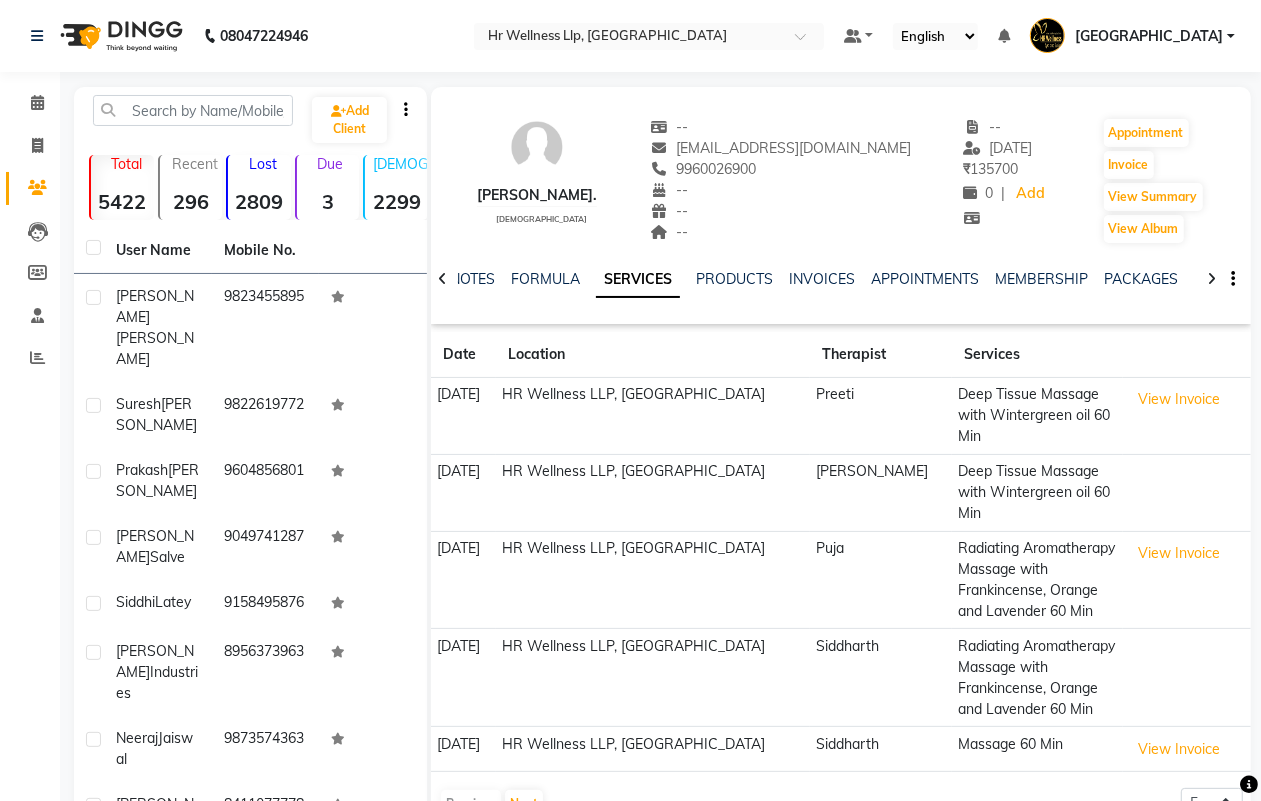 click 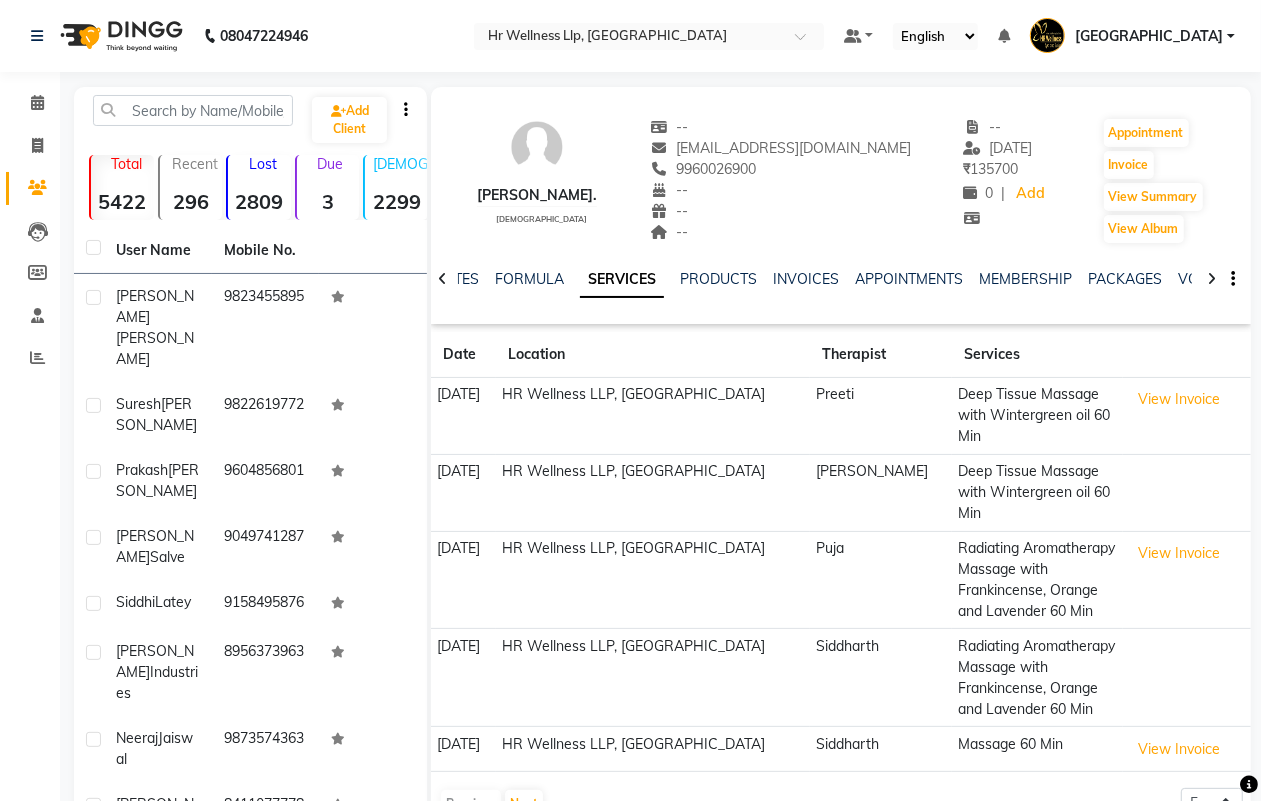 click 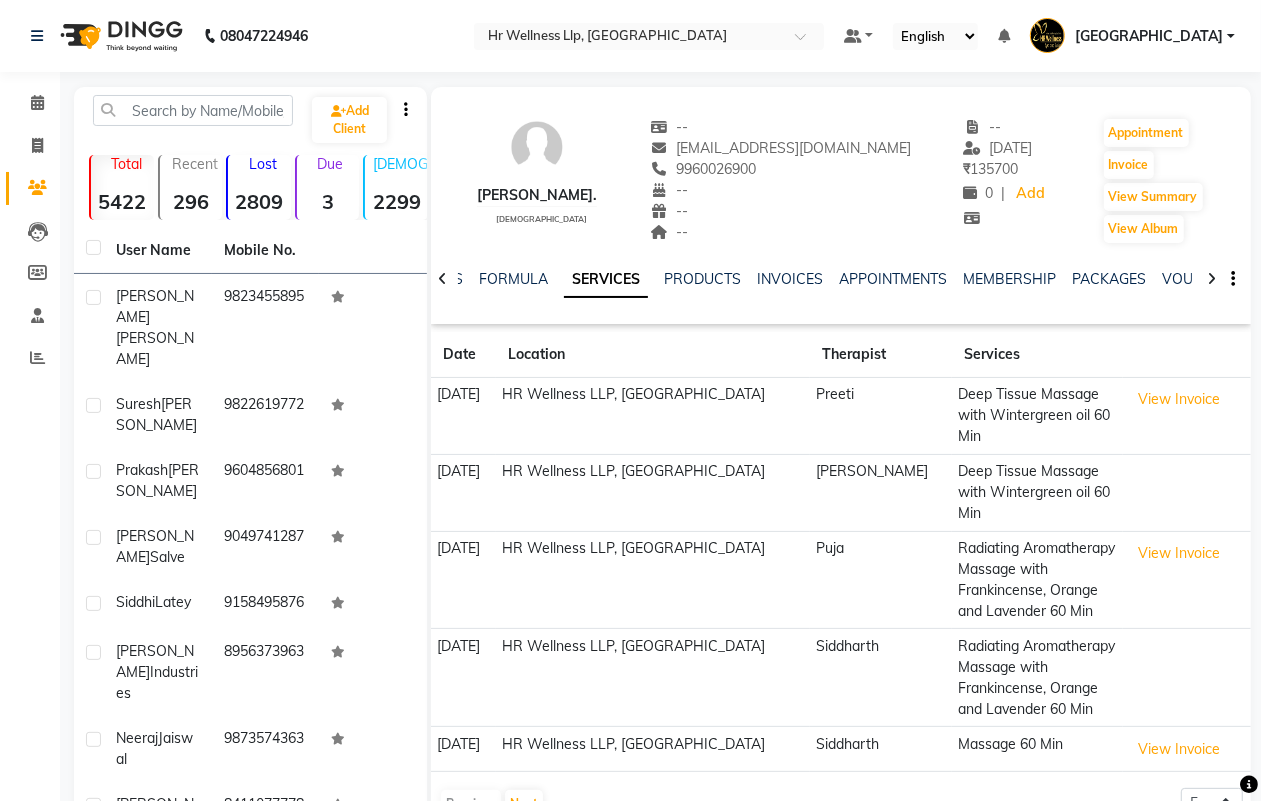 click 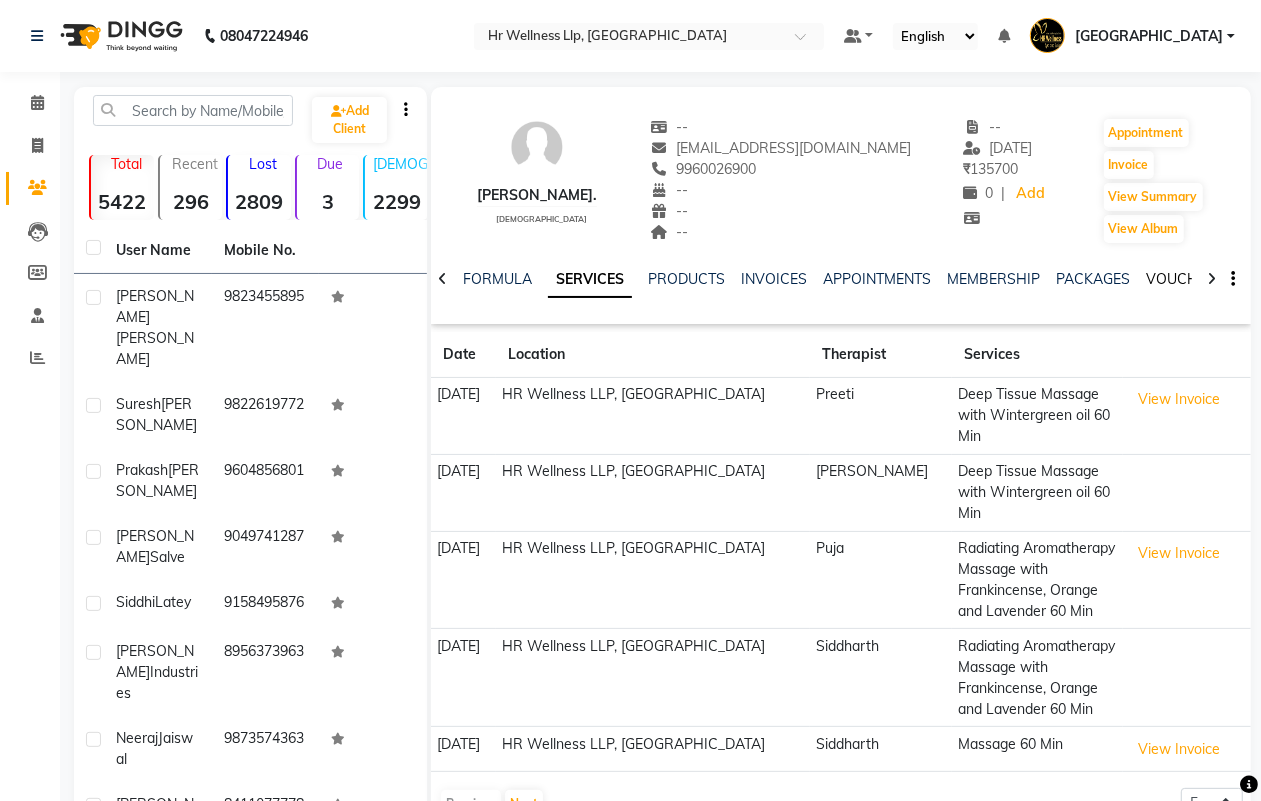 click on "VOUCHERS" 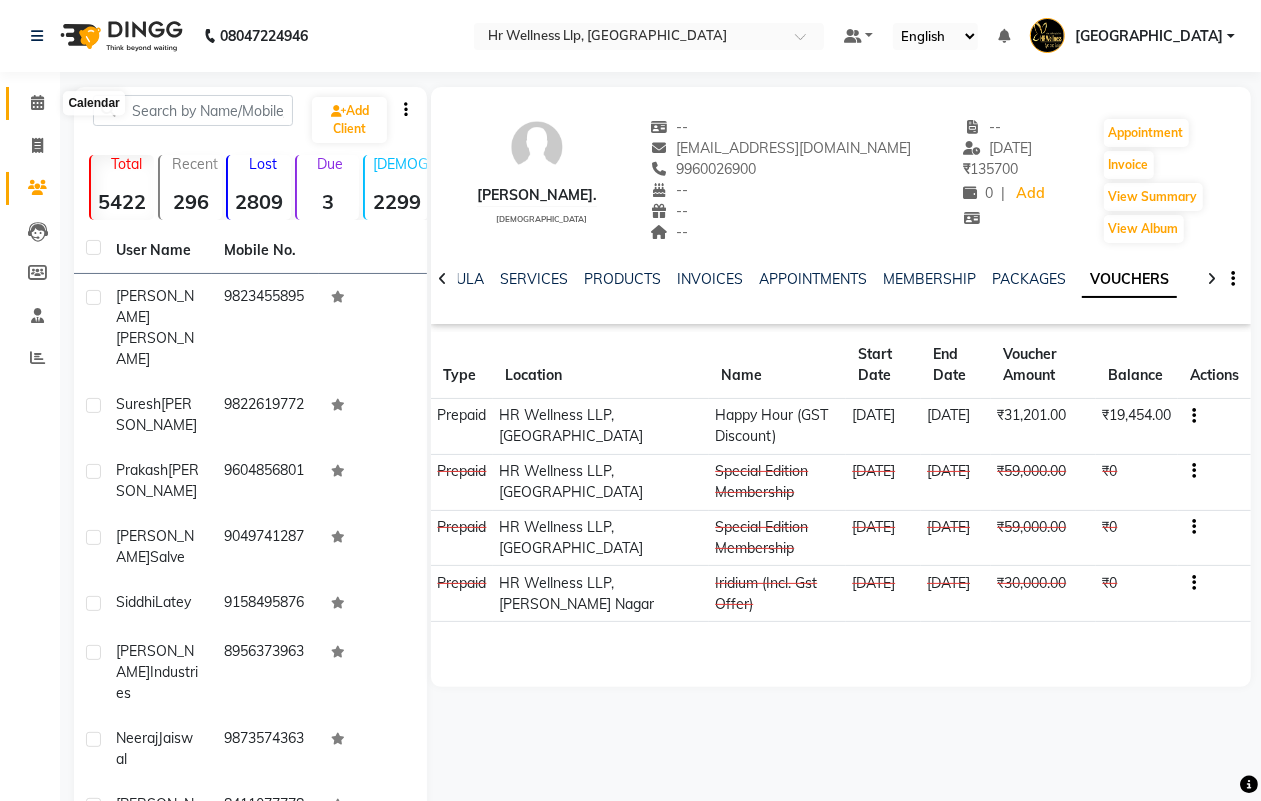 click 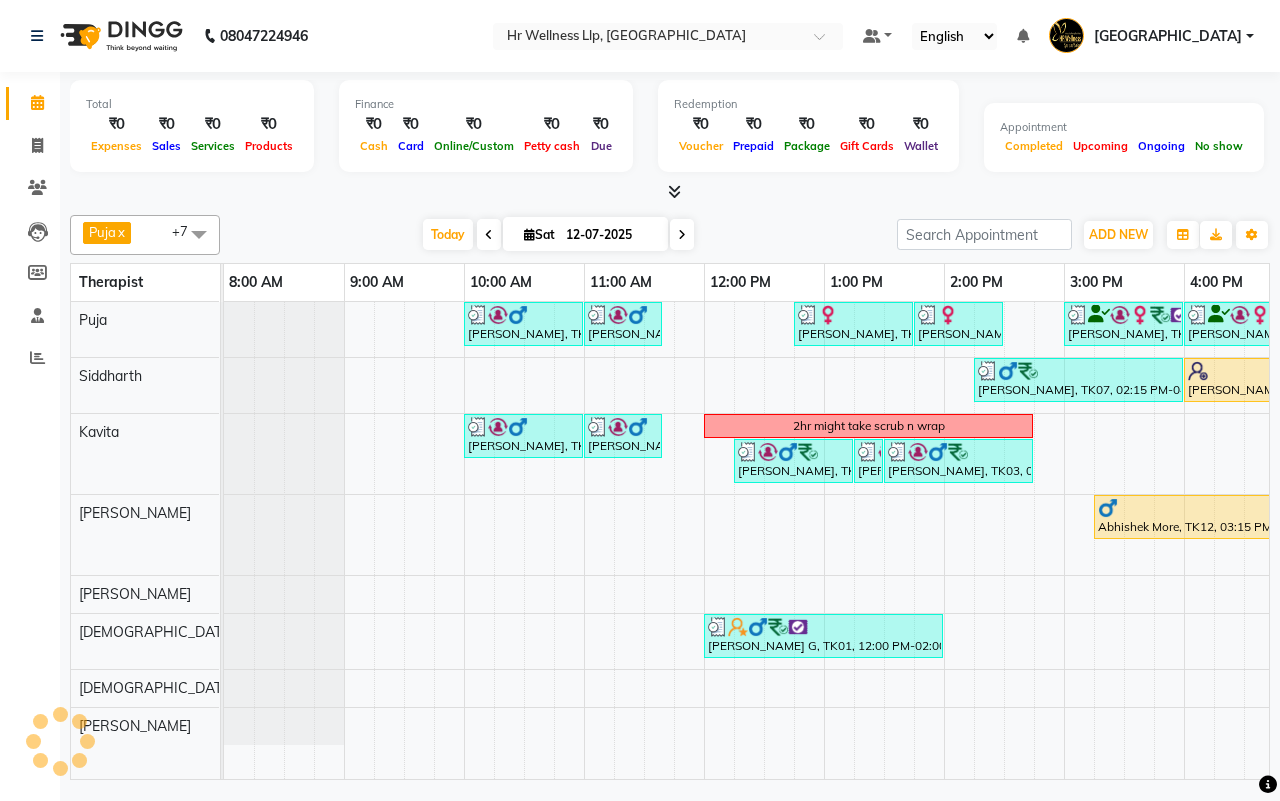 scroll, scrollTop: 0, scrollLeft: 515, axis: horizontal 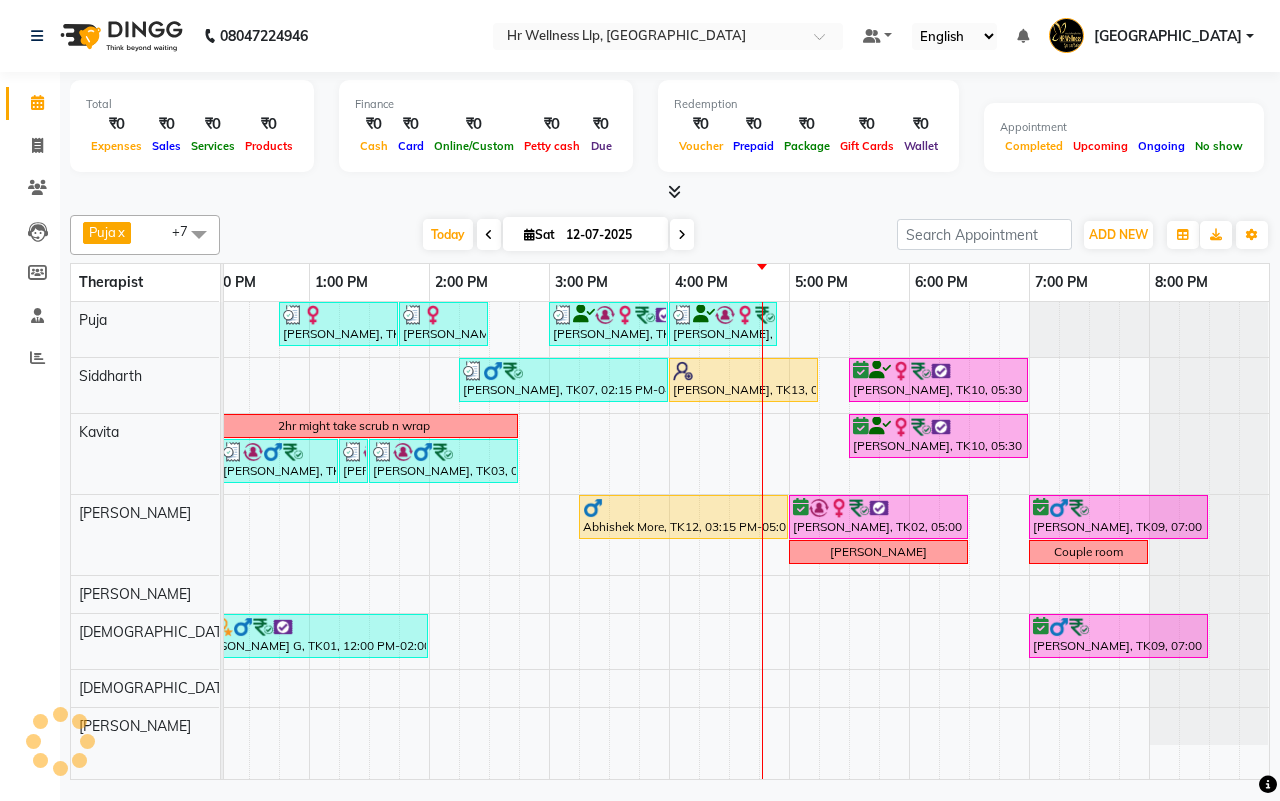 click on "[DATE]  [DATE]" at bounding box center [558, 235] 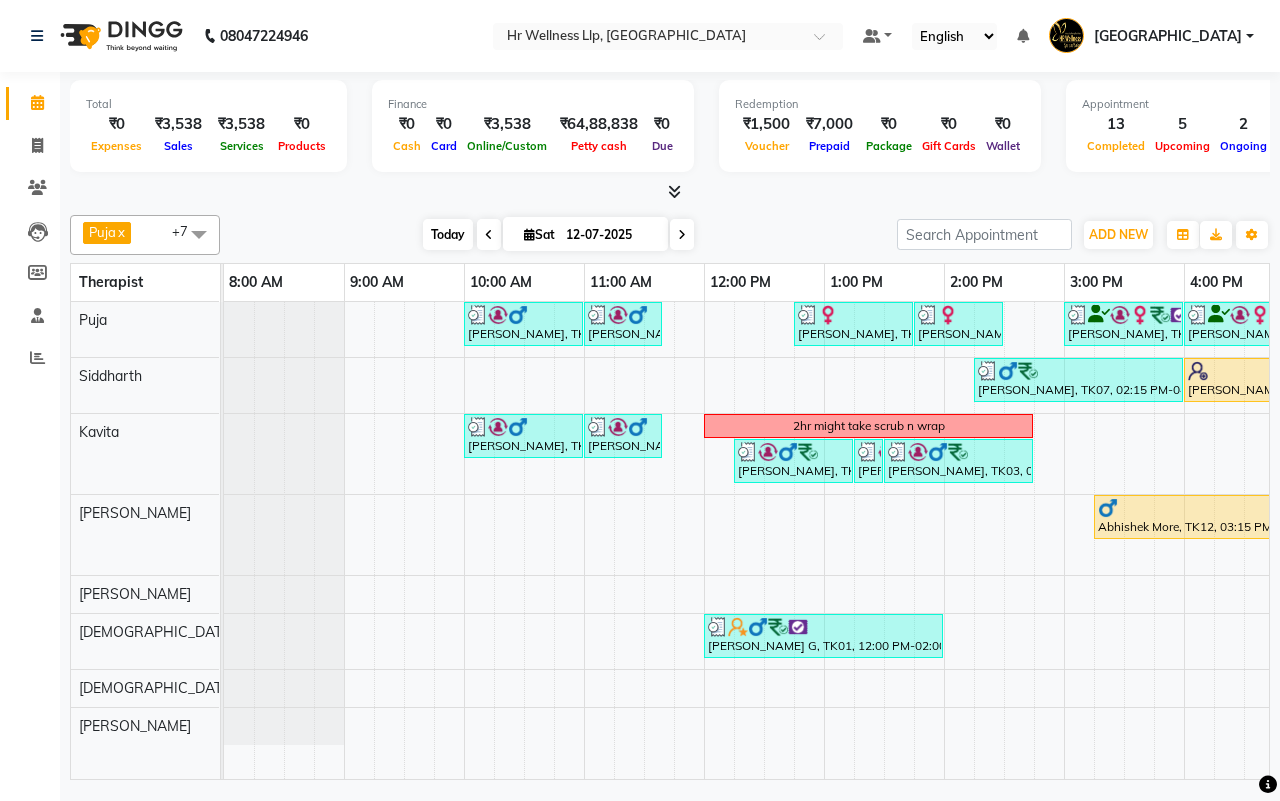 click on "Today" at bounding box center (448, 234) 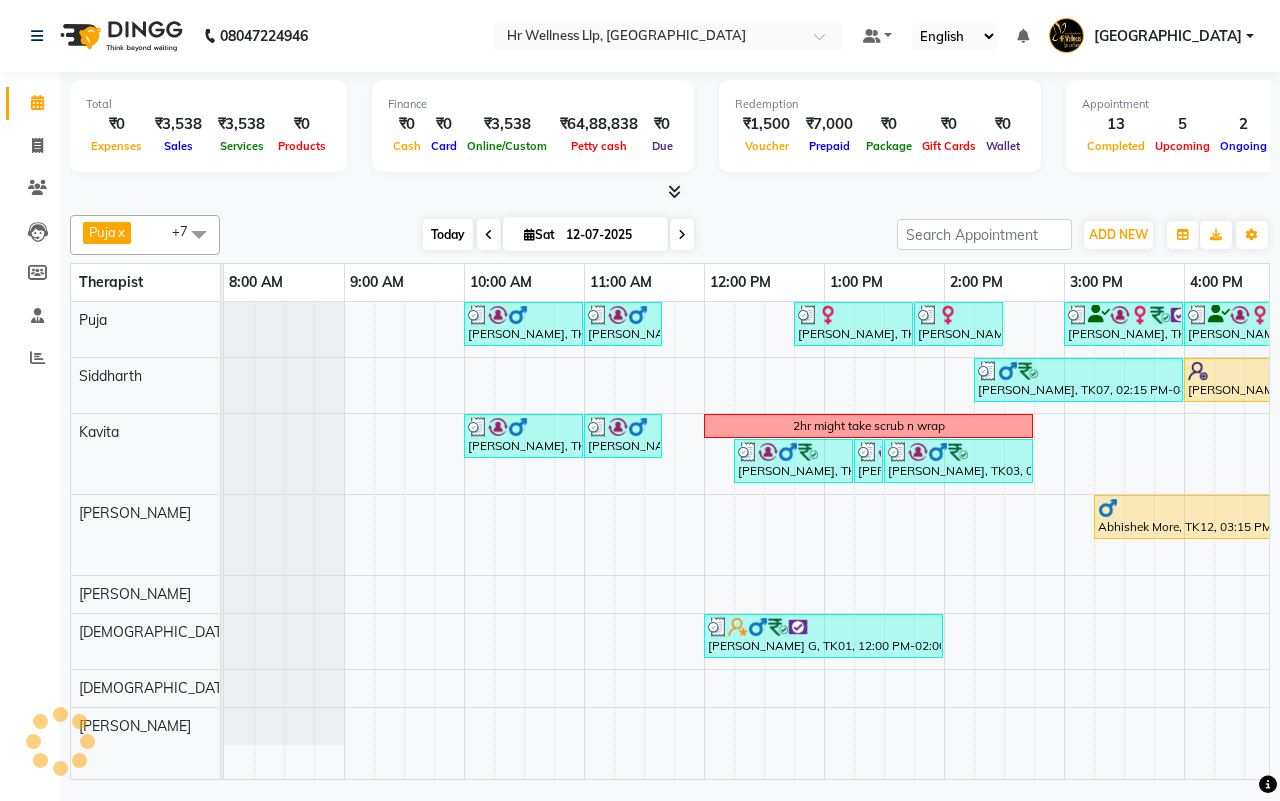 scroll, scrollTop: 0, scrollLeft: 515, axis: horizontal 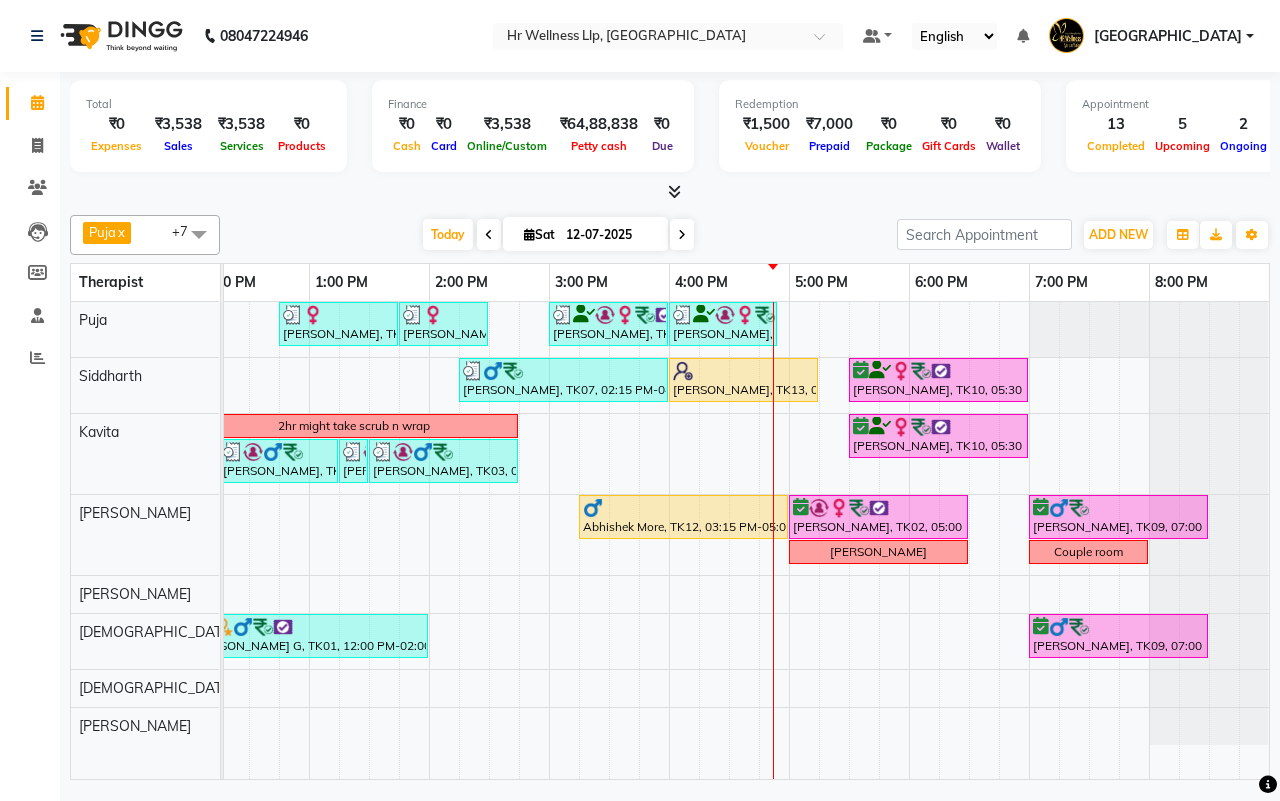 click at bounding box center (682, 235) 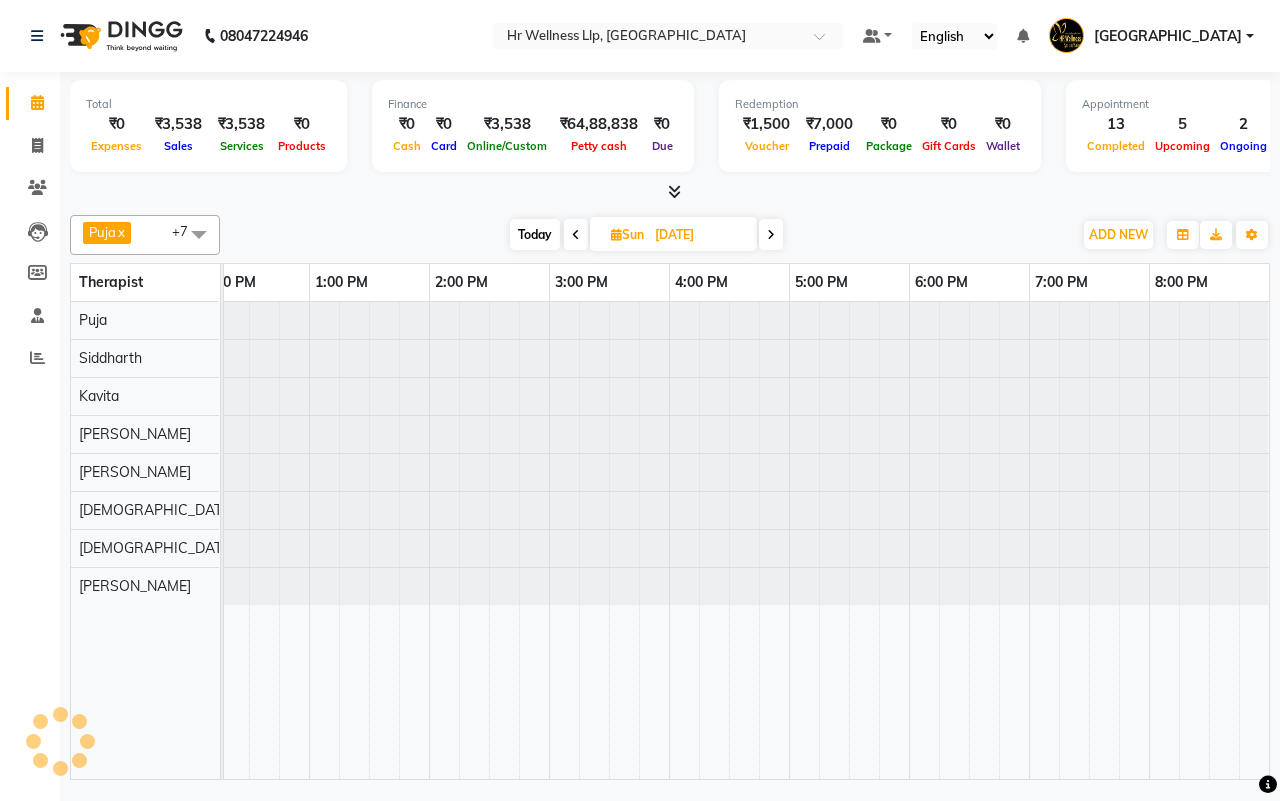 scroll, scrollTop: 0, scrollLeft: 515, axis: horizontal 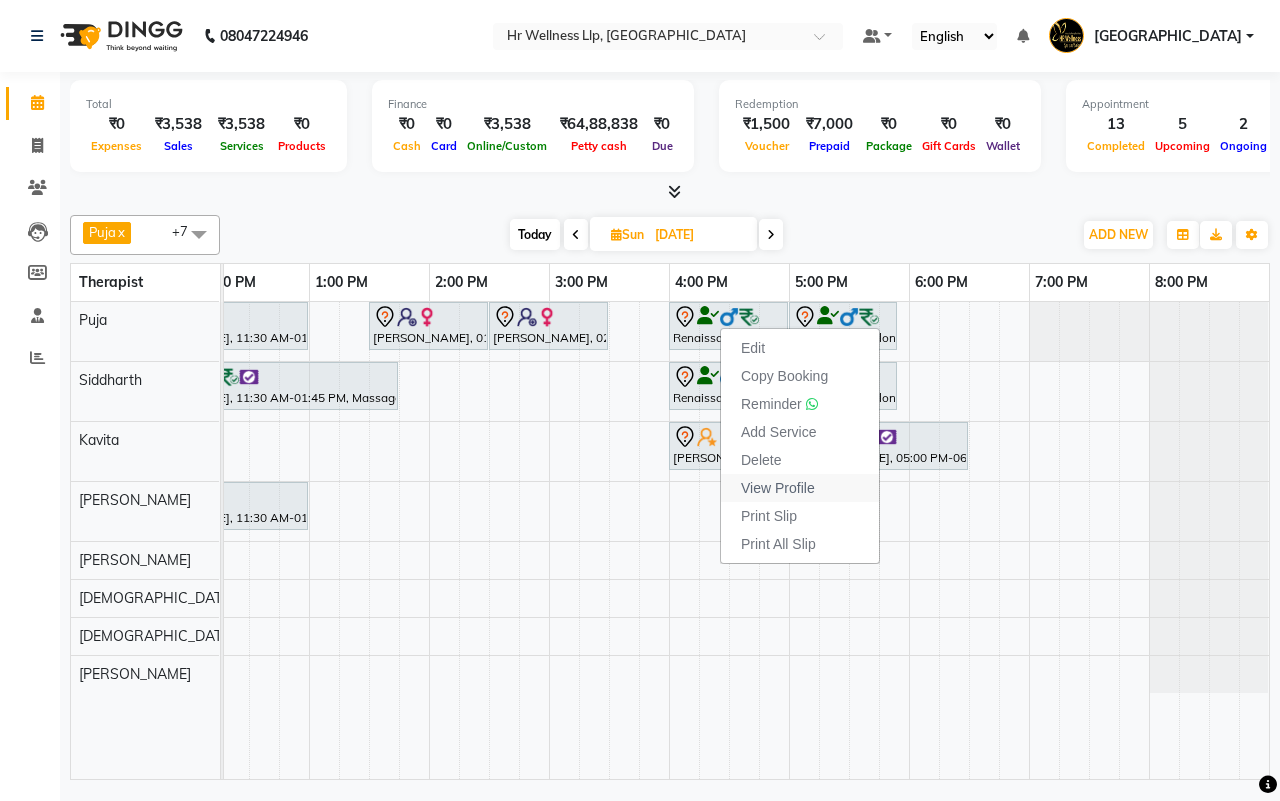 click on "View Profile" at bounding box center (778, 488) 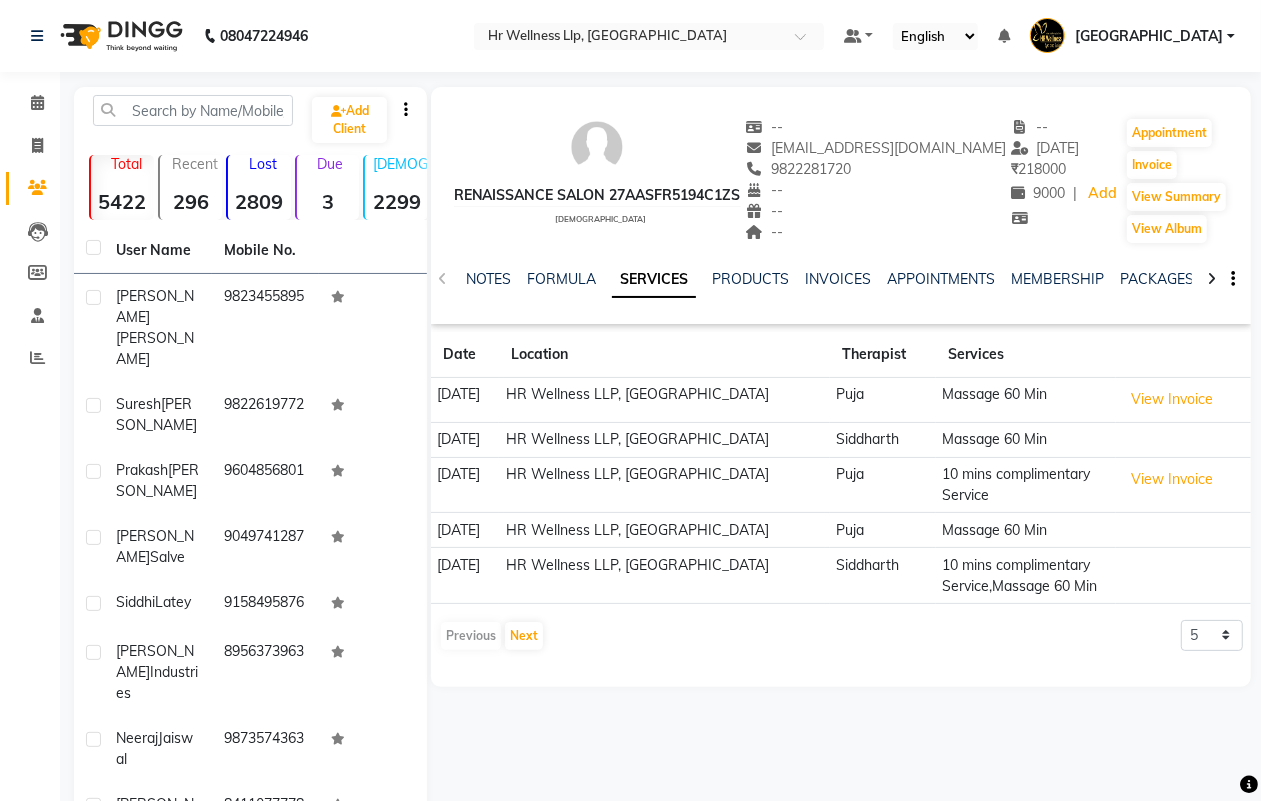 click 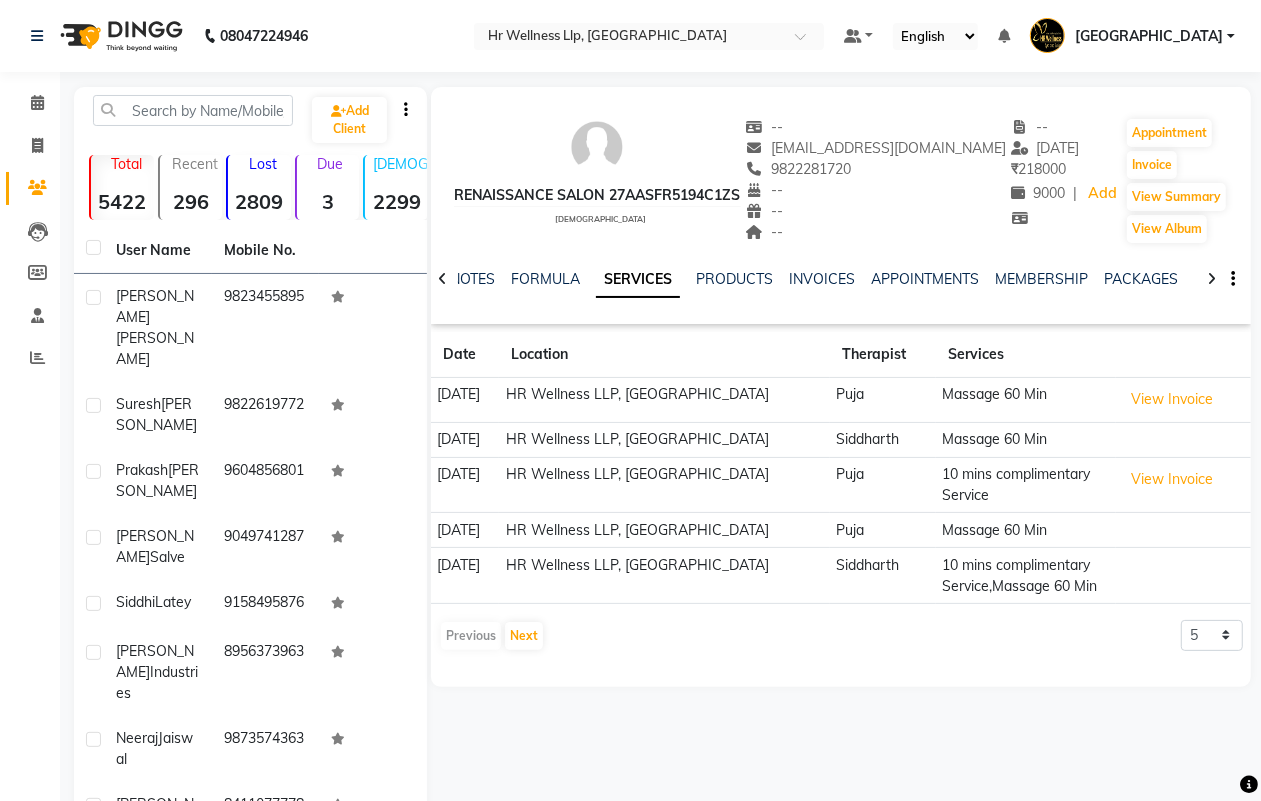 click 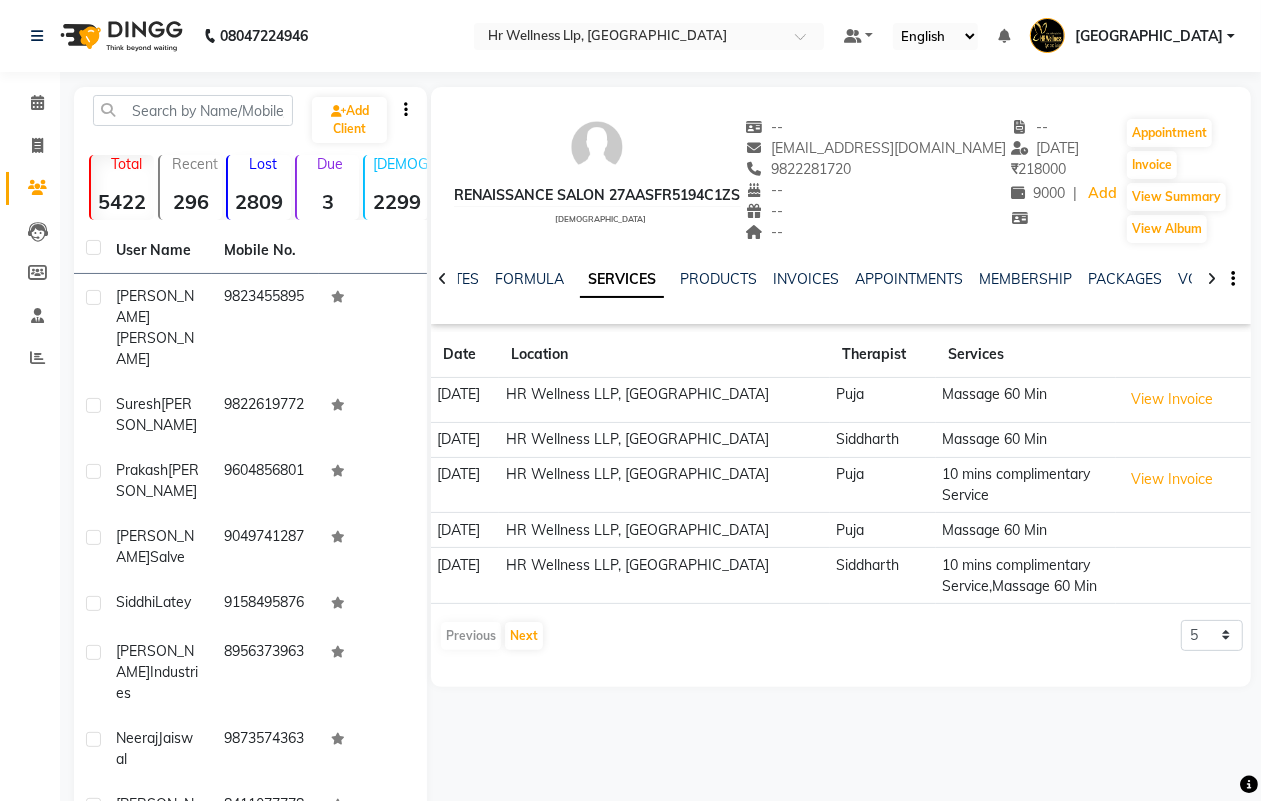 click 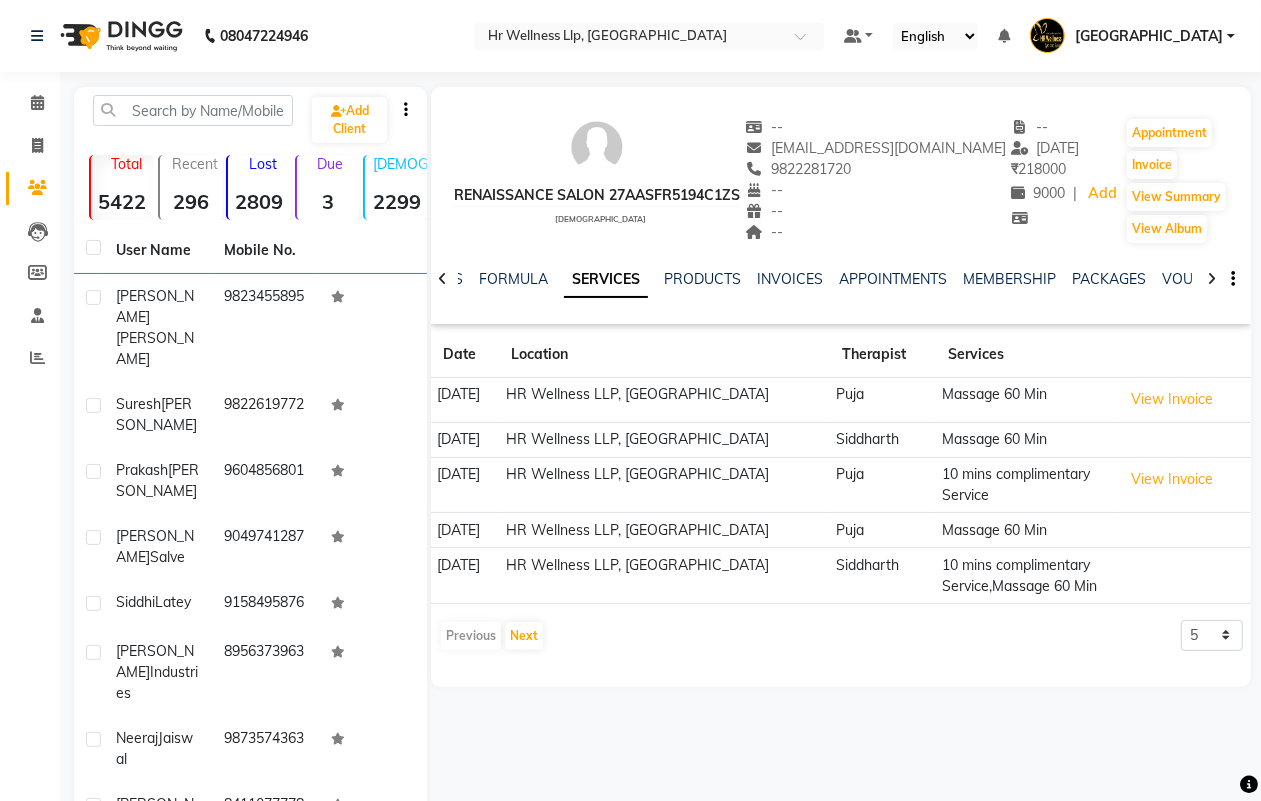 click 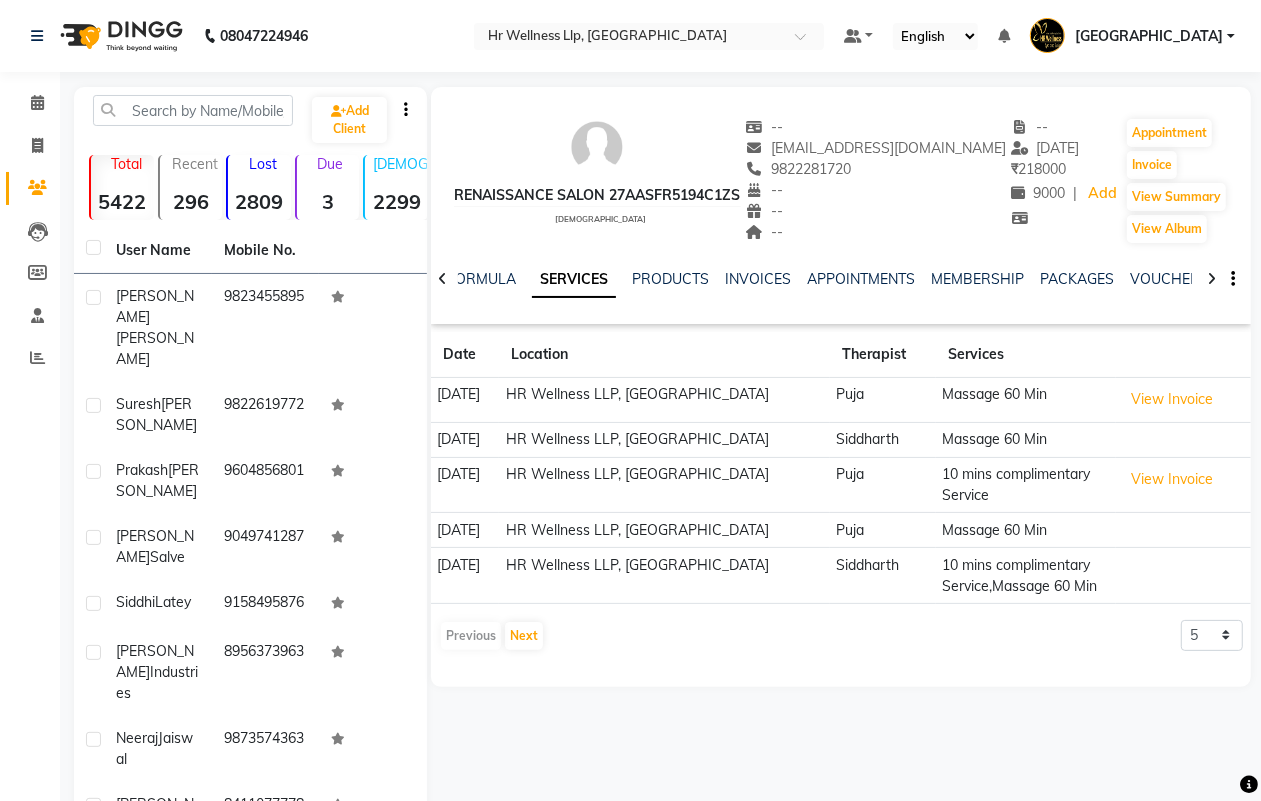 click 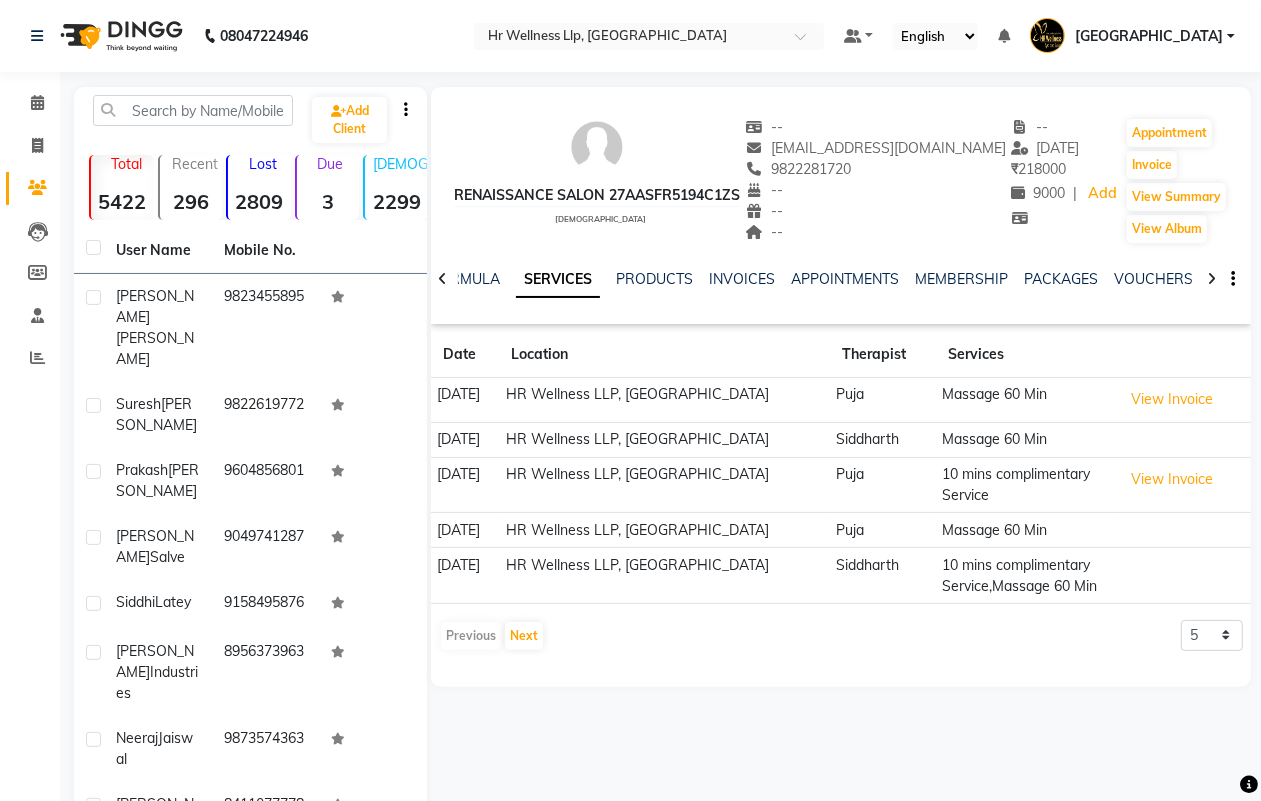 click 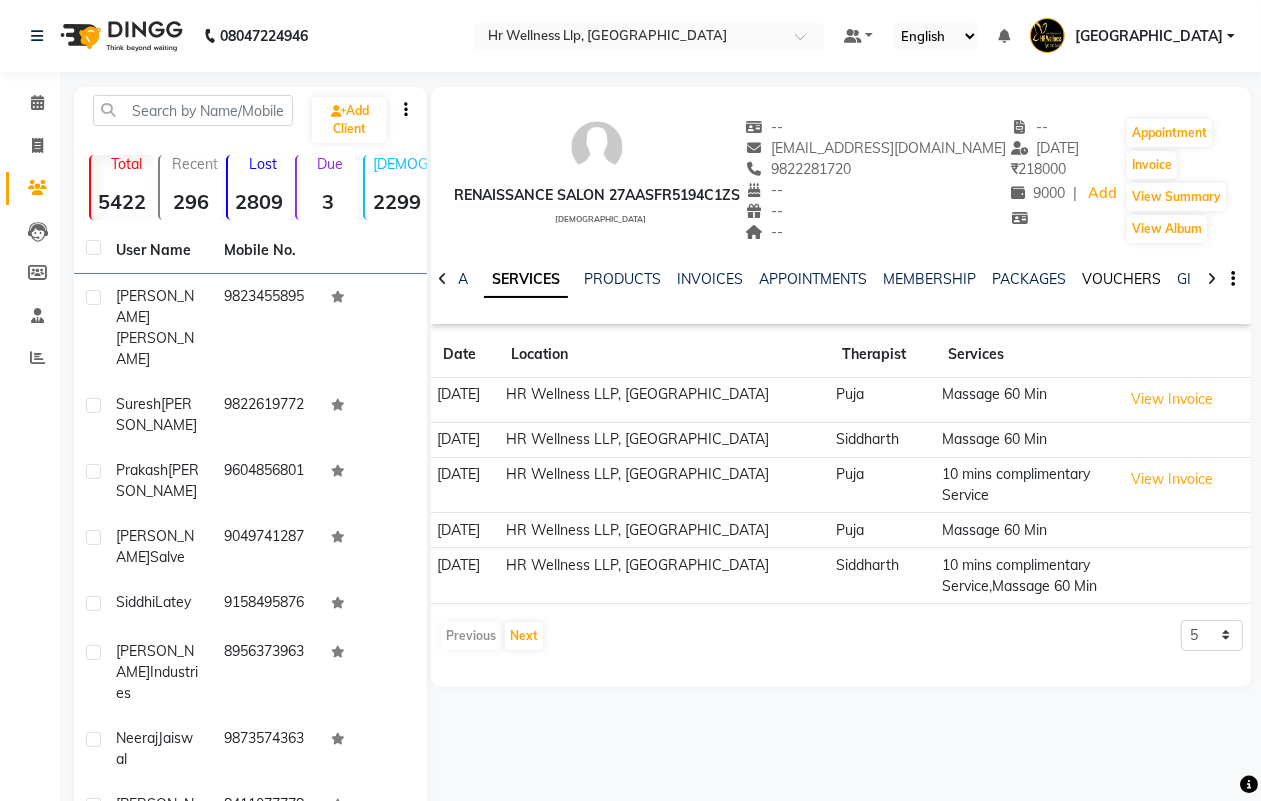 click on "VOUCHERS" 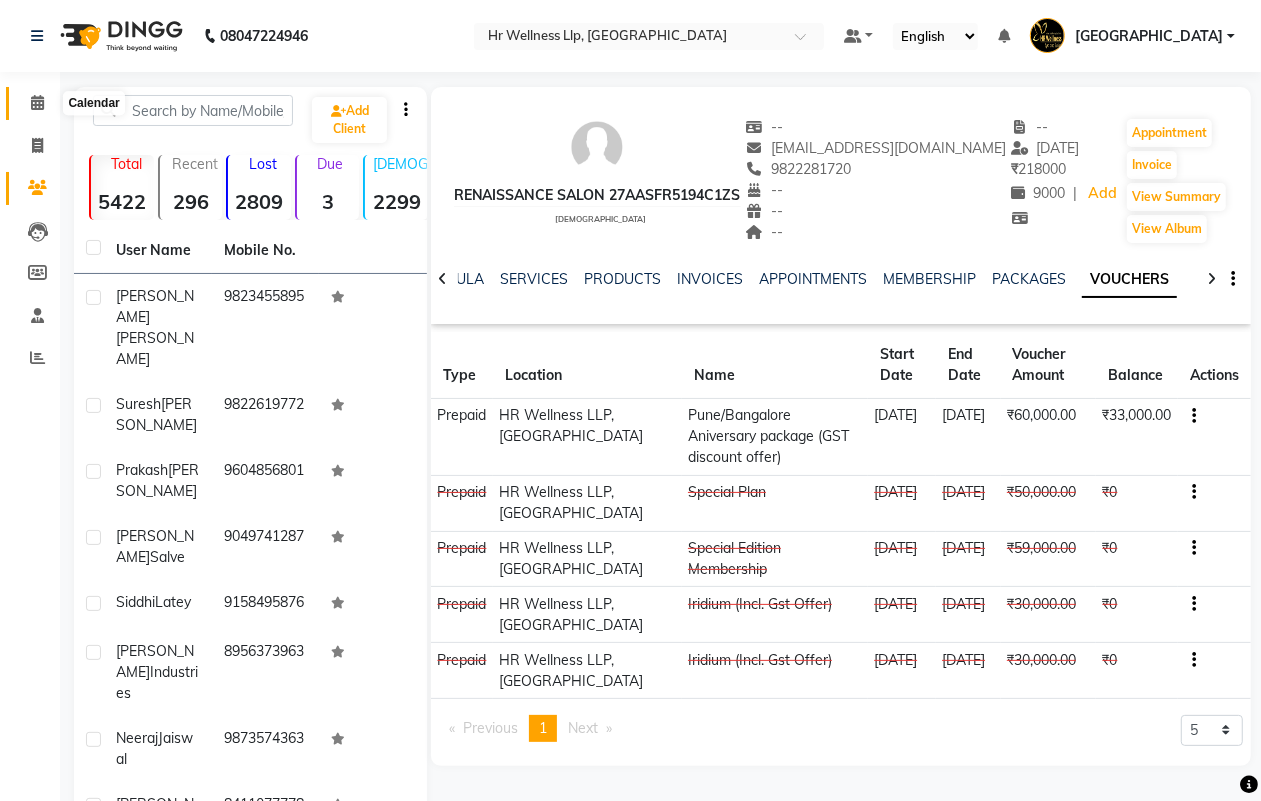 click 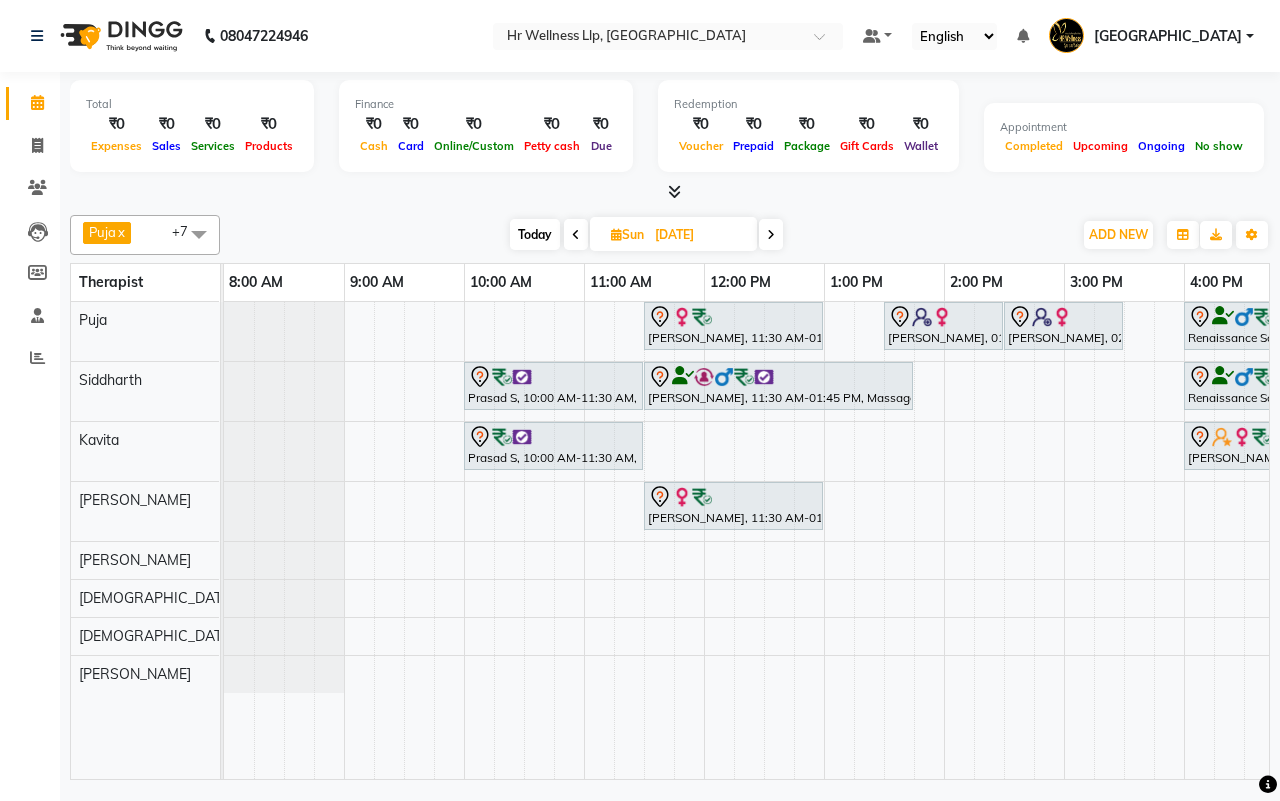 scroll, scrollTop: 0, scrollLeft: 327, axis: horizontal 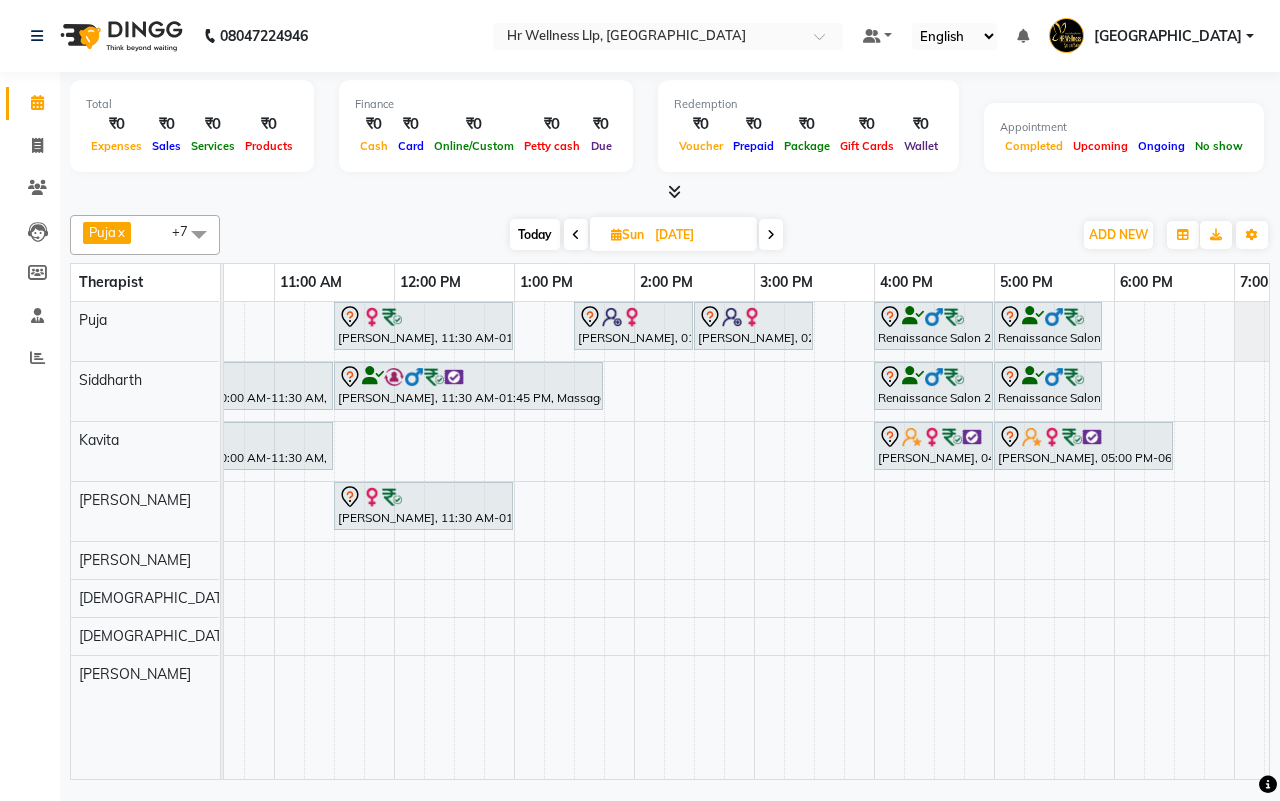 click on "Sneha Pawar, 11:30 AM-01:00 PM, Swedish Massage with Wintergreen, Bayleaf & Clove 60 Min             Nicole Dillard, 01:30 PM-02:30 PM, Herbal Potli Massage              Nicole Dillard, 02:30 PM-03:30 PM, Refreshing Foot Reflexology             Renaissance Salon 27AASFR5194C1ZS, 04:00 PM-05:00 PM, Massage 60 Min             Renaissance Salon 27AASFR5194C1ZS, 05:00 PM-05:55 PM, 10 mins complimentary Service             Prasad S, 10:00 AM-11:30 AM, Massage 60 Min             Suresh Yadav, 11:30 AM-01:45 PM, Massage 90 Min             Renaissance Salon 27AASFR5194C1ZS, 04:00 PM-05:00 PM, Massage 60 Min             Renaissance Salon 27AASFR5194C1ZS, 05:00 PM-05:55 PM, 10 mins complimentary Service             Prasad S, 10:00 AM-11:30 AM, Massage 60 Min             Fakhari Sarjan., 04:00 PM-05:00 PM, Massage 60 Min             Fakhari Sarjan., 05:00 PM-06:30 PM, Massage 60 Min             Sneha Pawar, 11:30 AM-01:00 PM, Swedish Massage with Wintergreen, Bayleaf & Clove 60 Min" at bounding box center [694, 540] 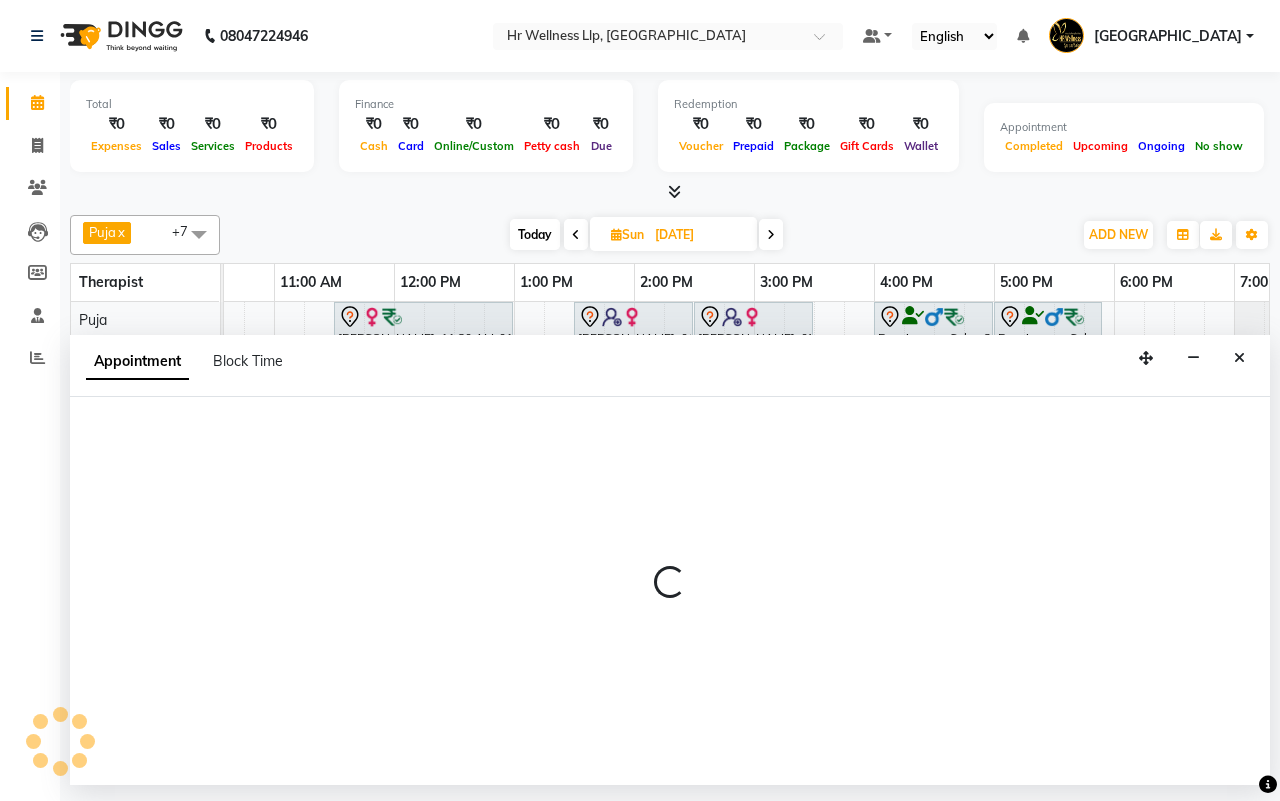 click at bounding box center [670, 591] 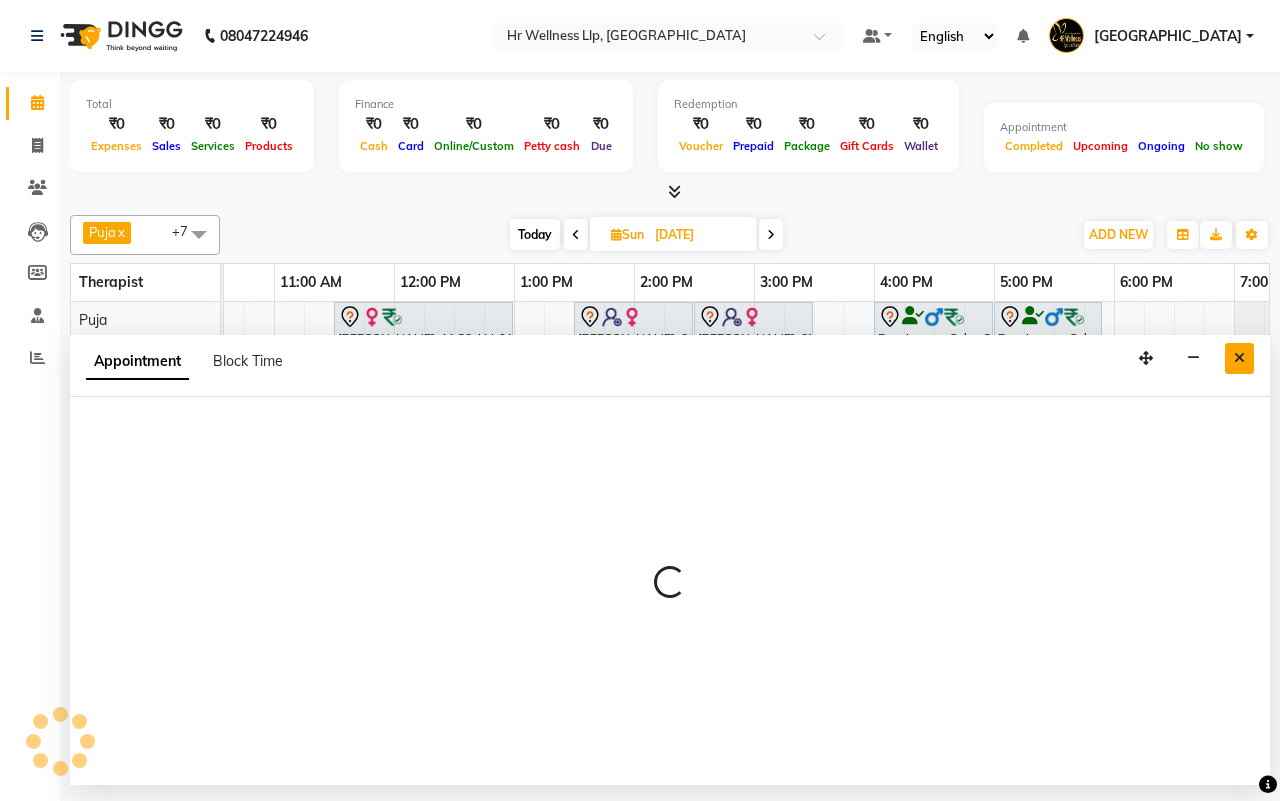 select on "19506" 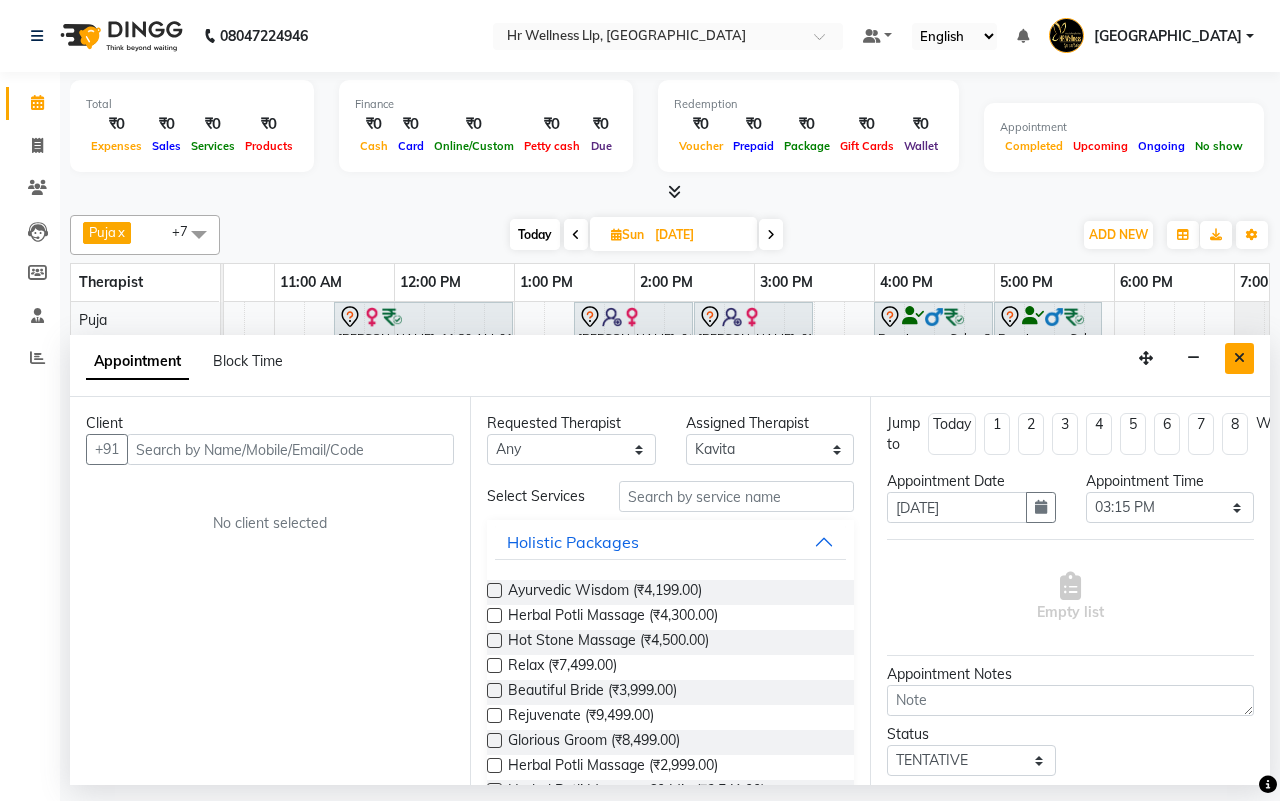 click at bounding box center (1239, 358) 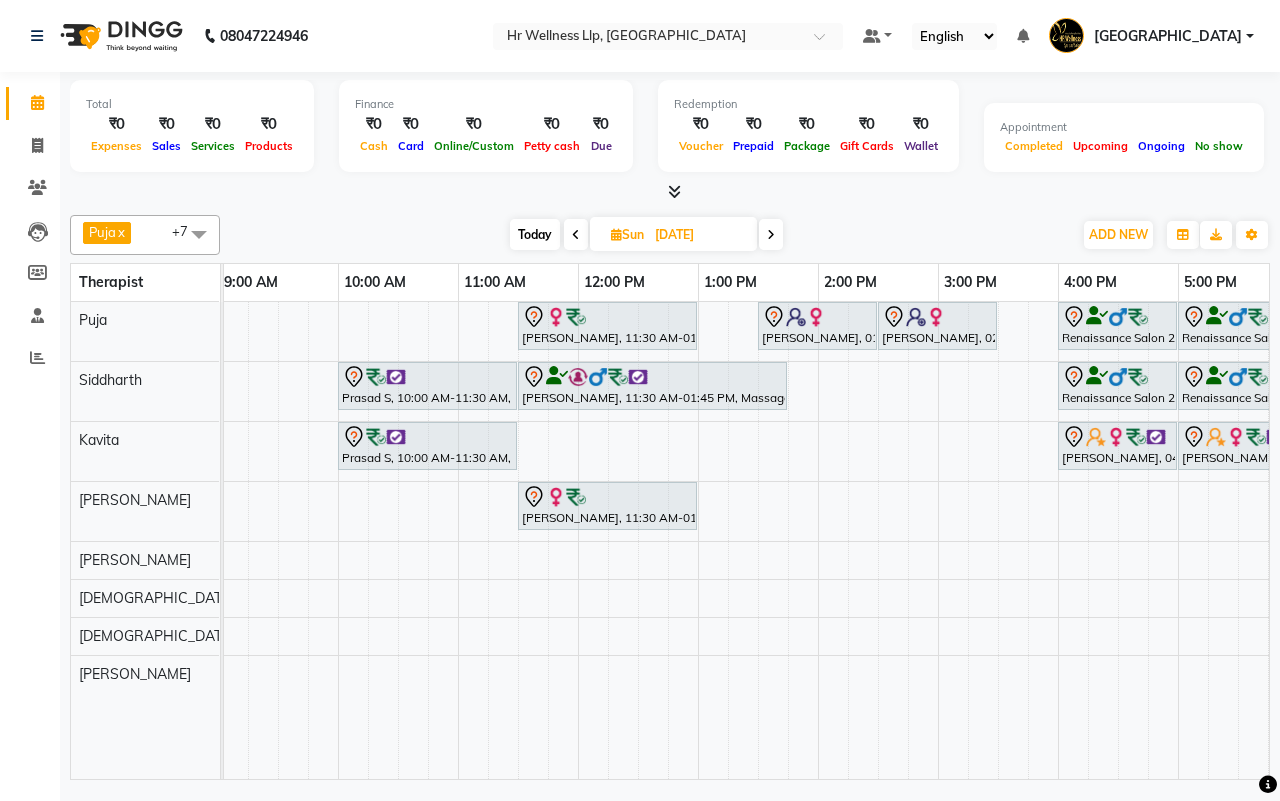 scroll, scrollTop: 0, scrollLeft: 316, axis: horizontal 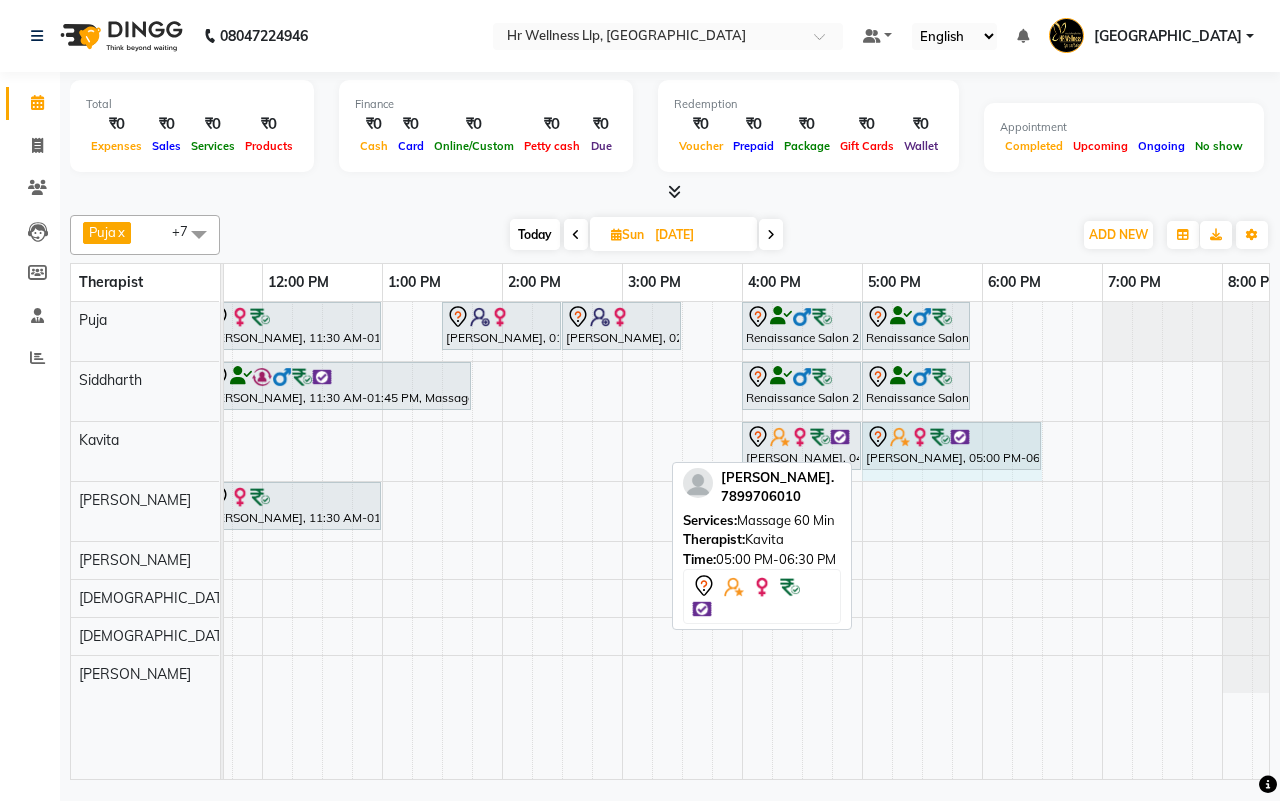 click on "Prasad S, 10:00 AM-11:30 AM, Massage 60 Min             Fakhari Sarjan., 04:00 PM-05:00 PM, Massage 60 Min             Fakhari Sarjan., 05:00 PM-06:30 PM, Massage 60 Min             Fakhari Sarjan., 05:00 PM-06:30 PM, Massage 60 Min" at bounding box center [-218, 451] 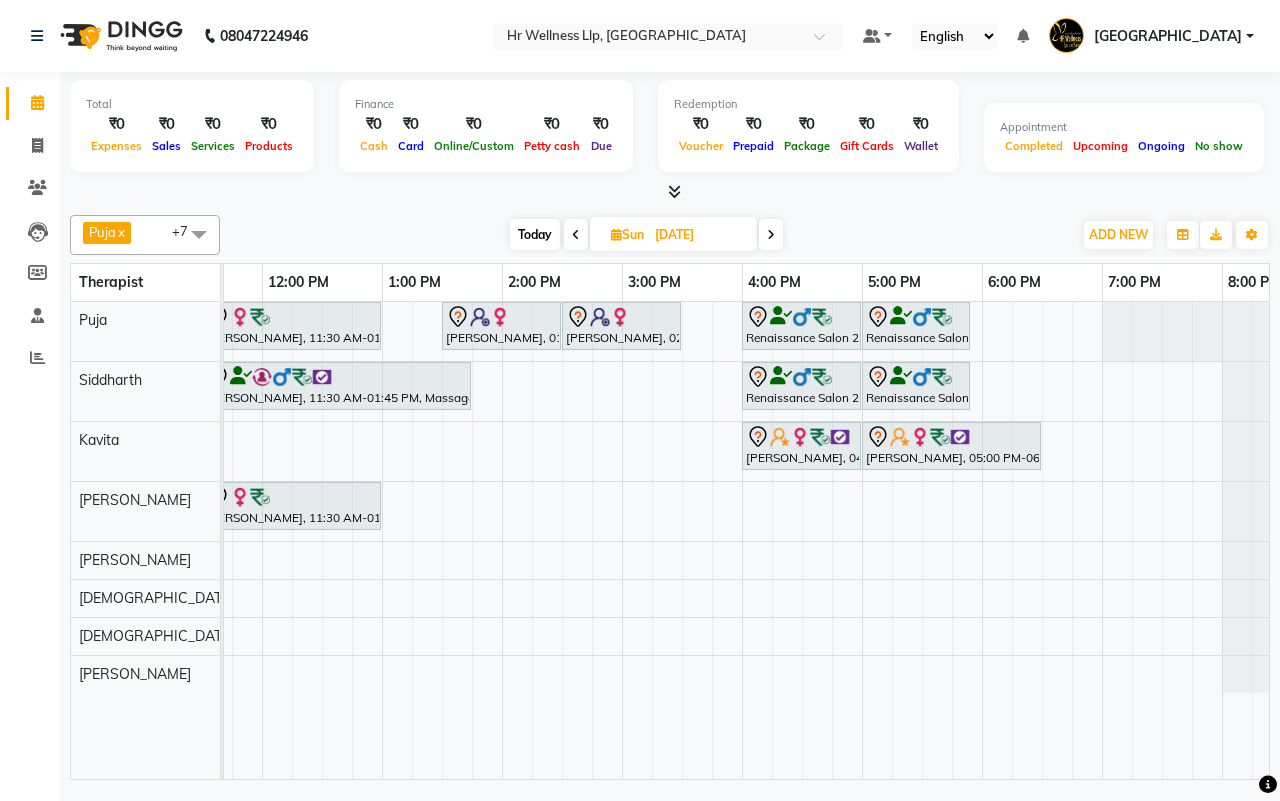 click on "Sneha Pawar, 11:30 AM-01:00 PM, Swedish Massage with Wintergreen, Bayleaf & Clove 60 Min             Nicole Dillard, 01:30 PM-02:30 PM, Herbal Potli Massage              Nicole Dillard, 02:30 PM-03:30 PM, Refreshing Foot Reflexology             Renaissance Salon 27AASFR5194C1ZS, 04:00 PM-05:00 PM, Massage 60 Min             Renaissance Salon 27AASFR5194C1ZS, 05:00 PM-05:55 PM, 10 mins complimentary Service             Prasad S, 10:00 AM-11:30 AM, Massage 60 Min             Suresh Yadav, 11:30 AM-01:45 PM, Massage 90 Min             Renaissance Salon 27AASFR5194C1ZS, 04:00 PM-05:00 PM, Massage 60 Min             Renaissance Salon 27AASFR5194C1ZS, 05:00 PM-05:55 PM, 10 mins complimentary Service             Prasad S, 10:00 AM-11:30 AM, Massage 60 Min             Fakhari Sarjan., 04:00 PM-05:00 PM, Massage 60 Min             Fakhari Sarjan., 05:00 PM-06:30 PM, Massage 60 Min             Sneha Pawar, 11:30 AM-01:00 PM, Swedish Massage with Wintergreen, Bayleaf & Clove 60 Min" at bounding box center (562, 540) 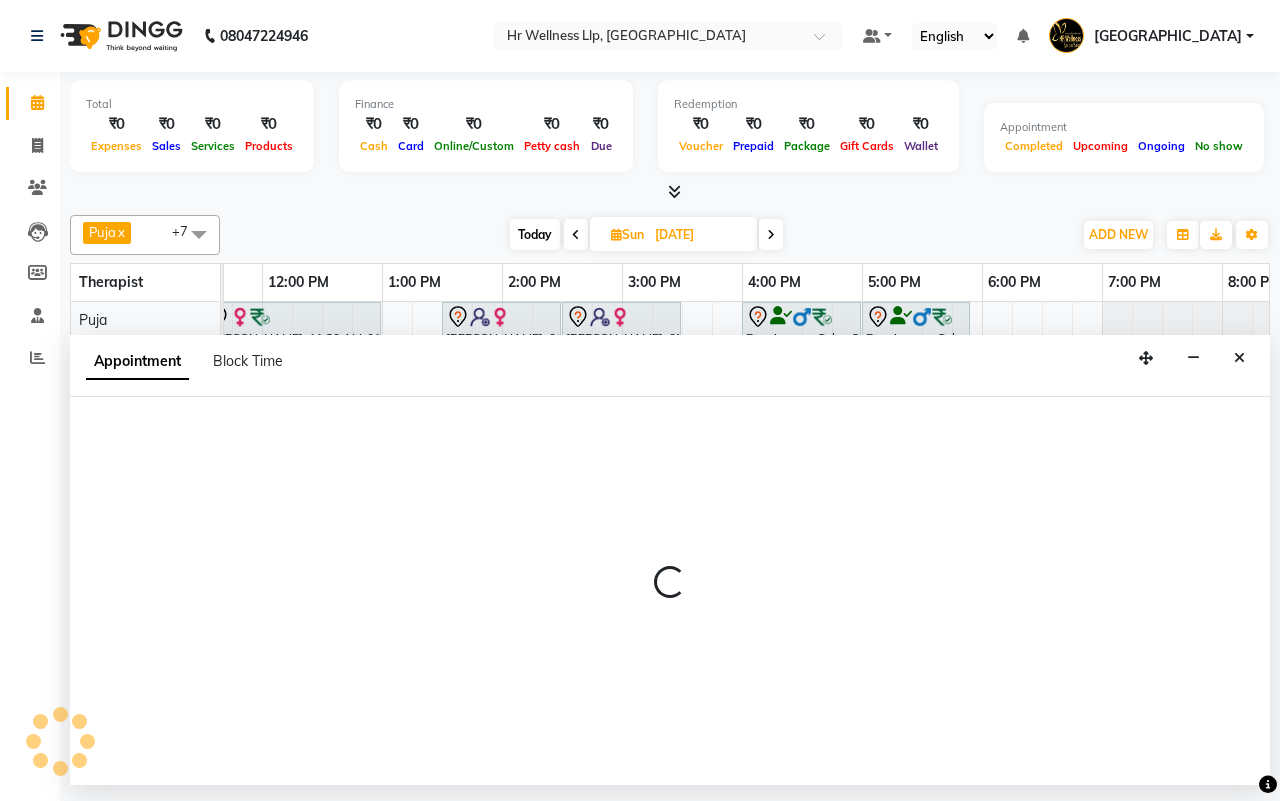 select on "19506" 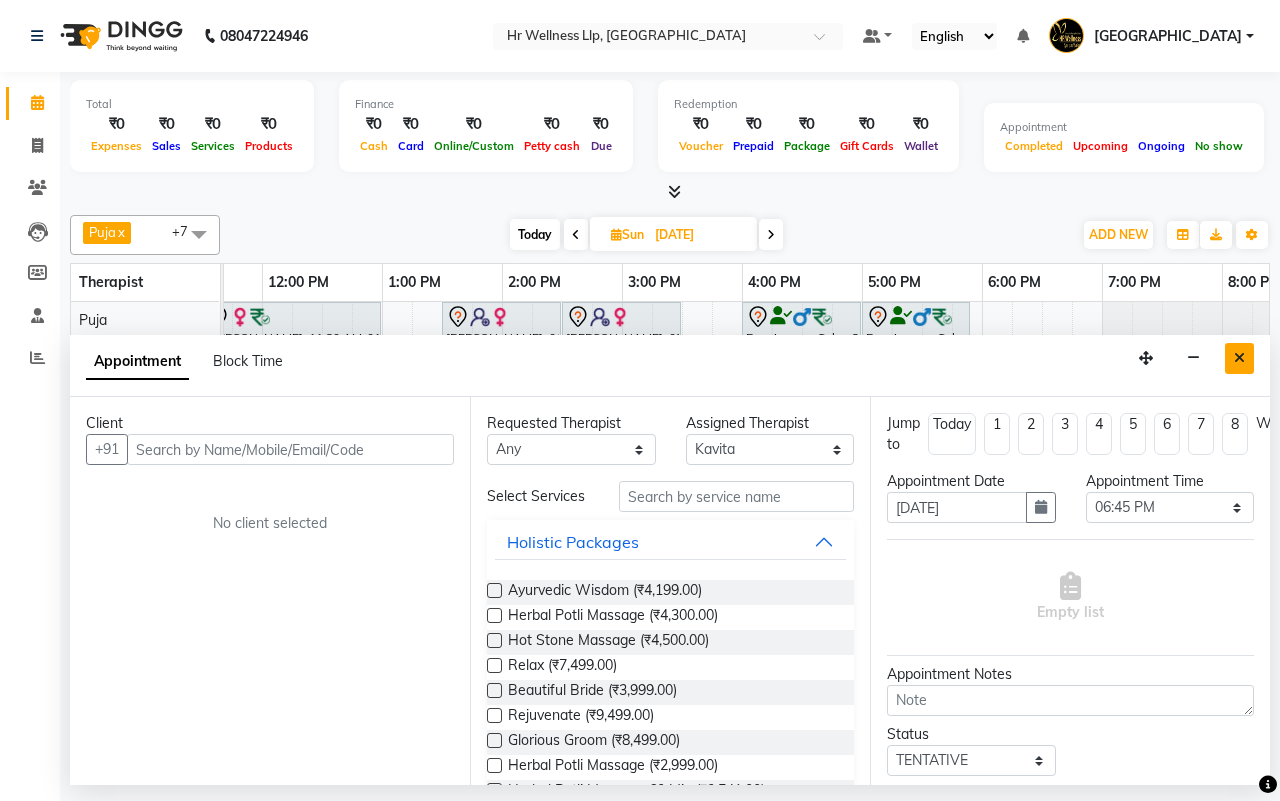 click at bounding box center [1239, 358] 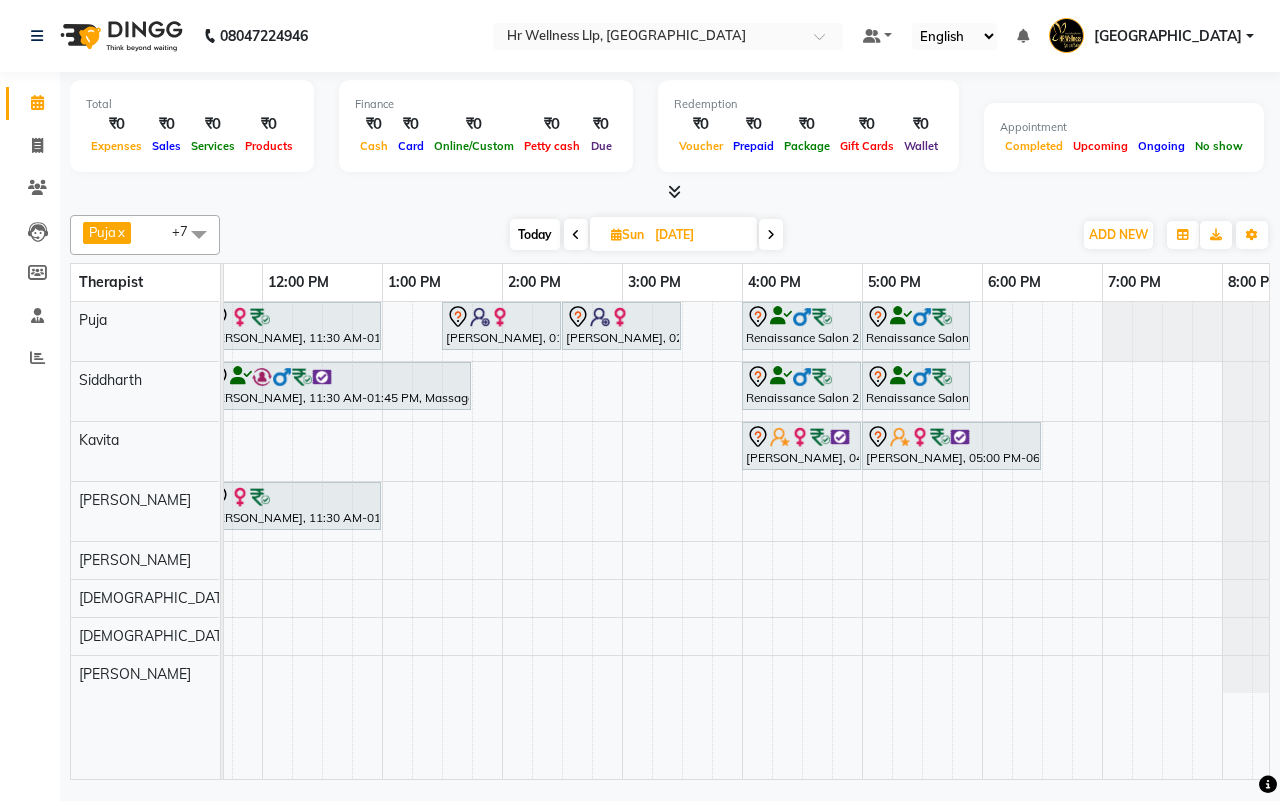 scroll, scrollTop: 0, scrollLeft: 331, axis: horizontal 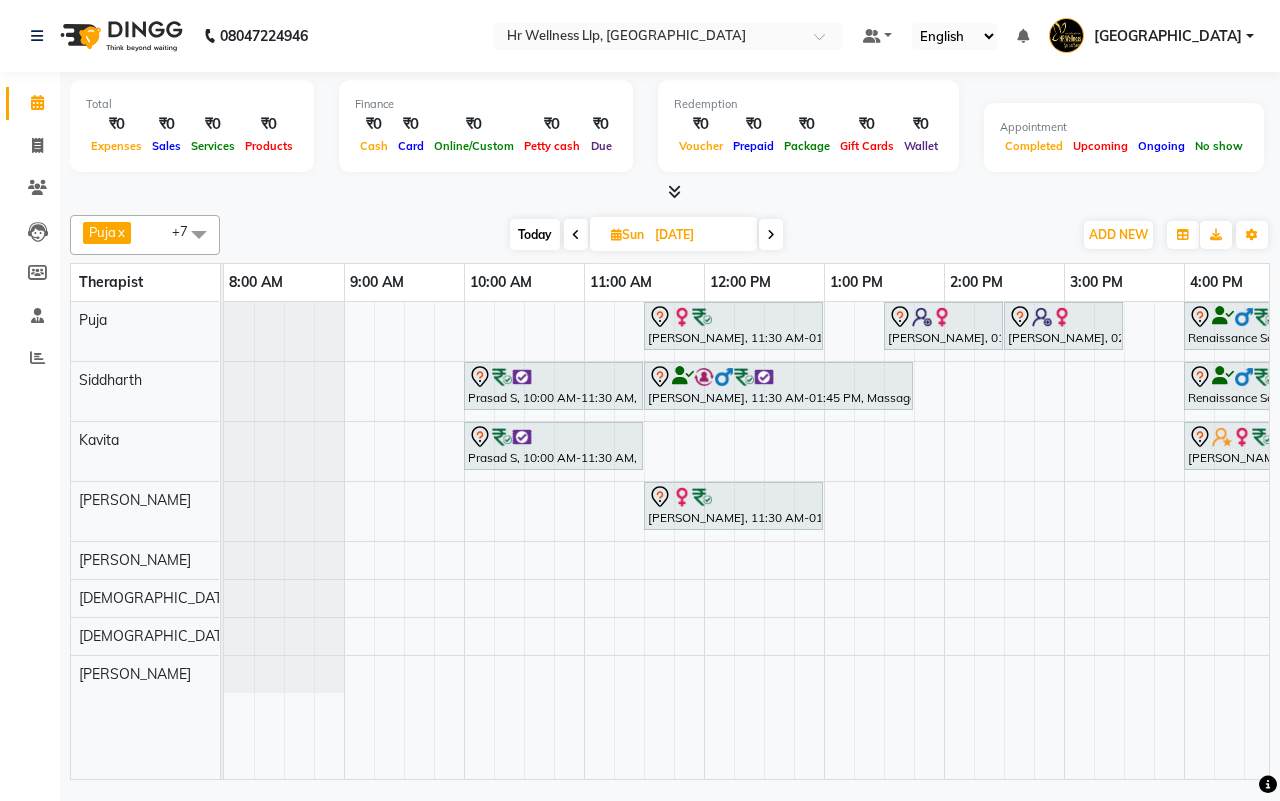 click at bounding box center (771, 235) 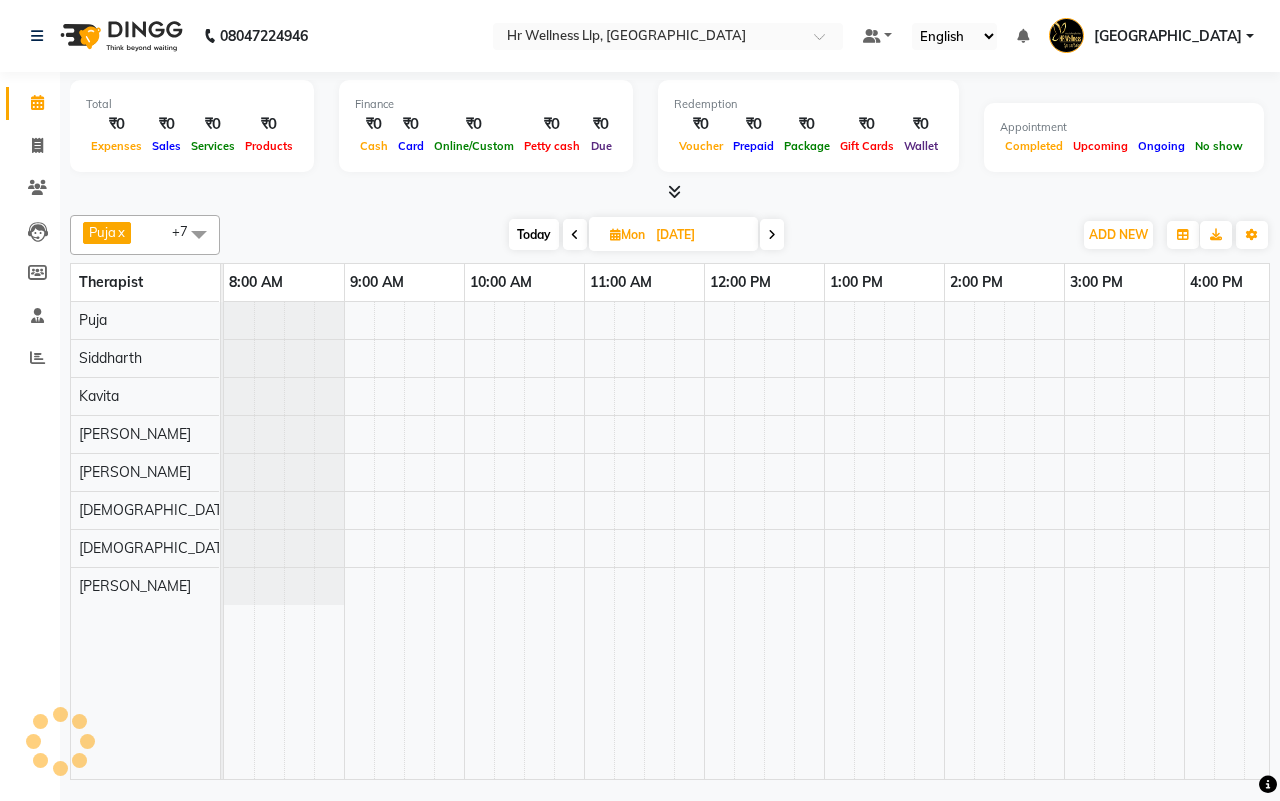 scroll, scrollTop: 0, scrollLeft: 515, axis: horizontal 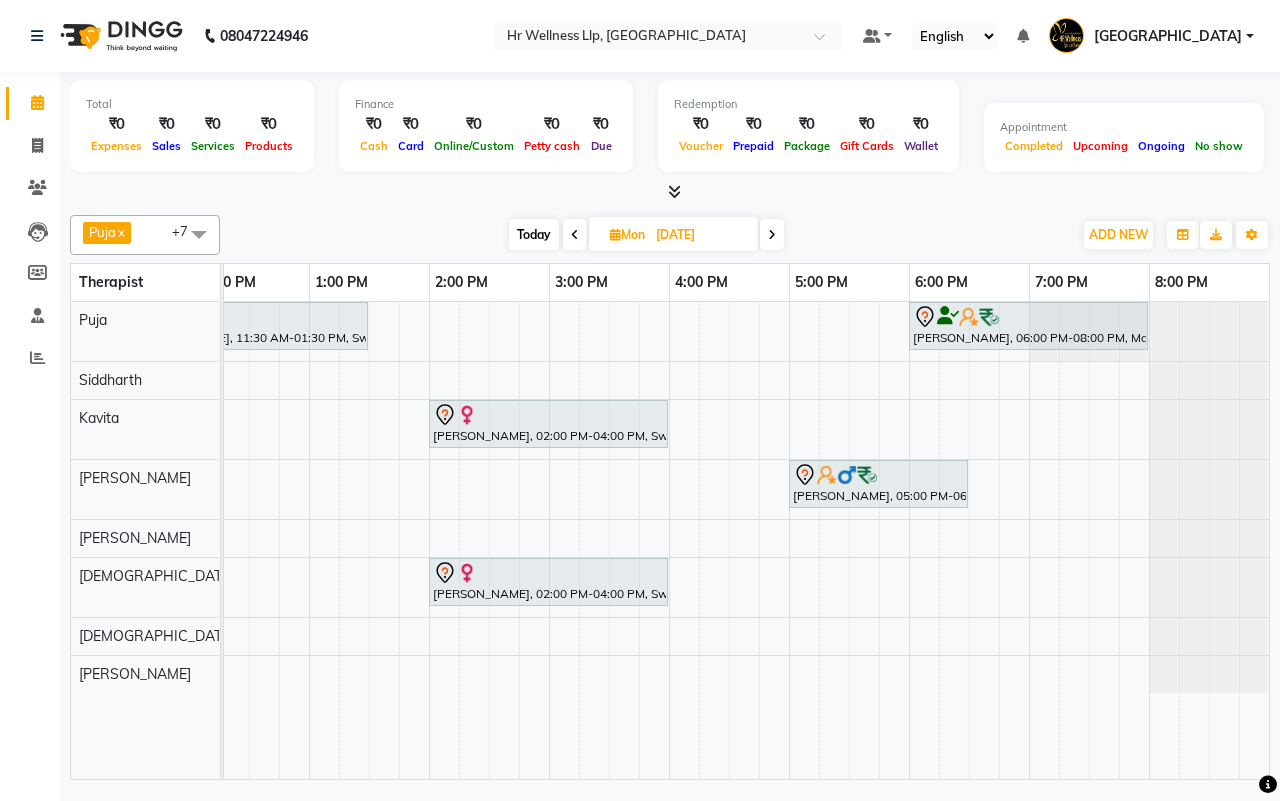 click at bounding box center [575, 234] 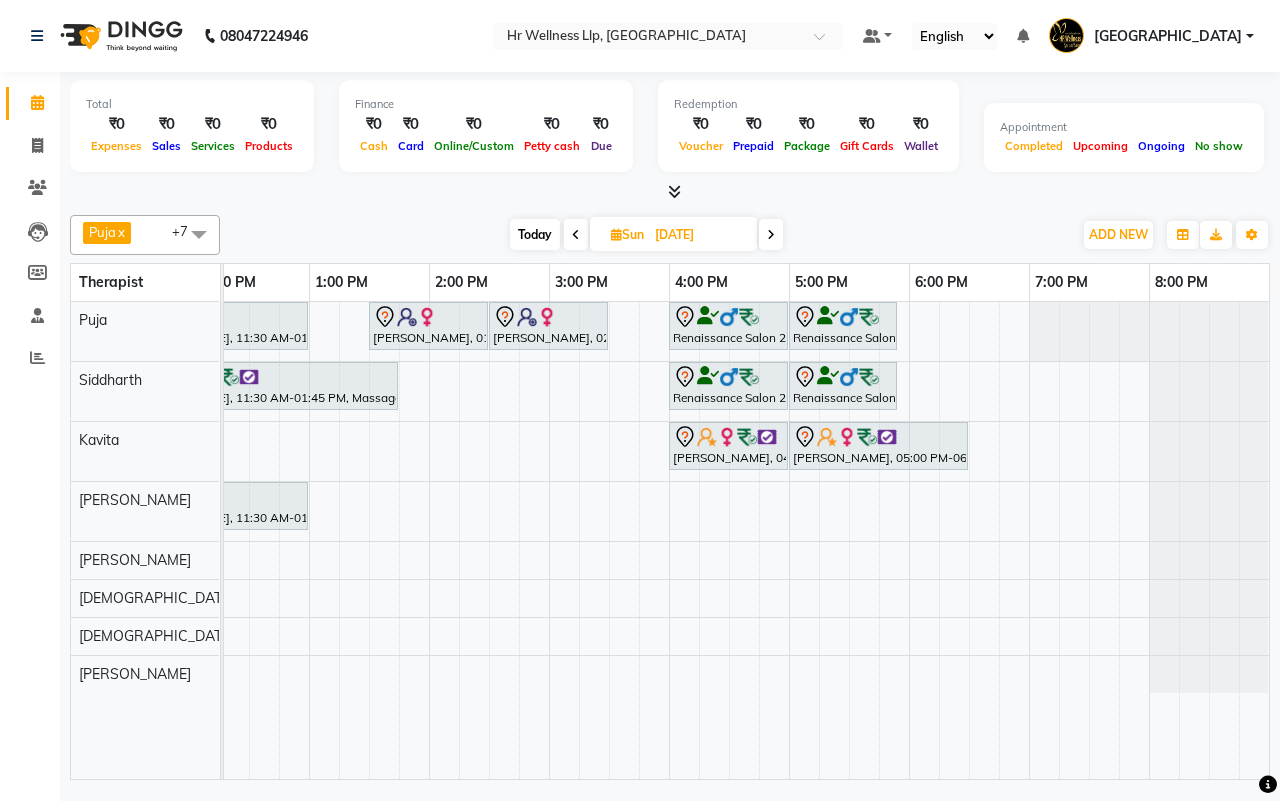 scroll, scrollTop: 0, scrollLeft: 243, axis: horizontal 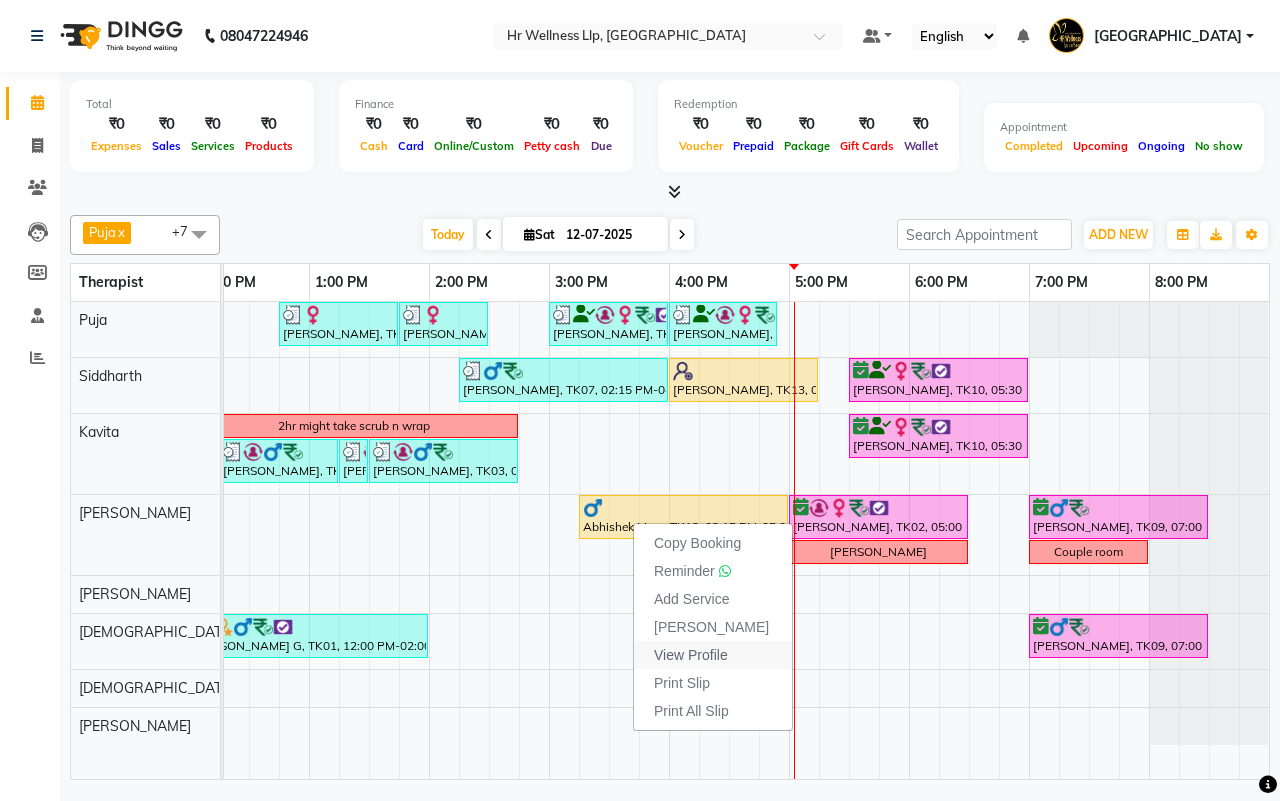click on "View Profile" at bounding box center [691, 655] 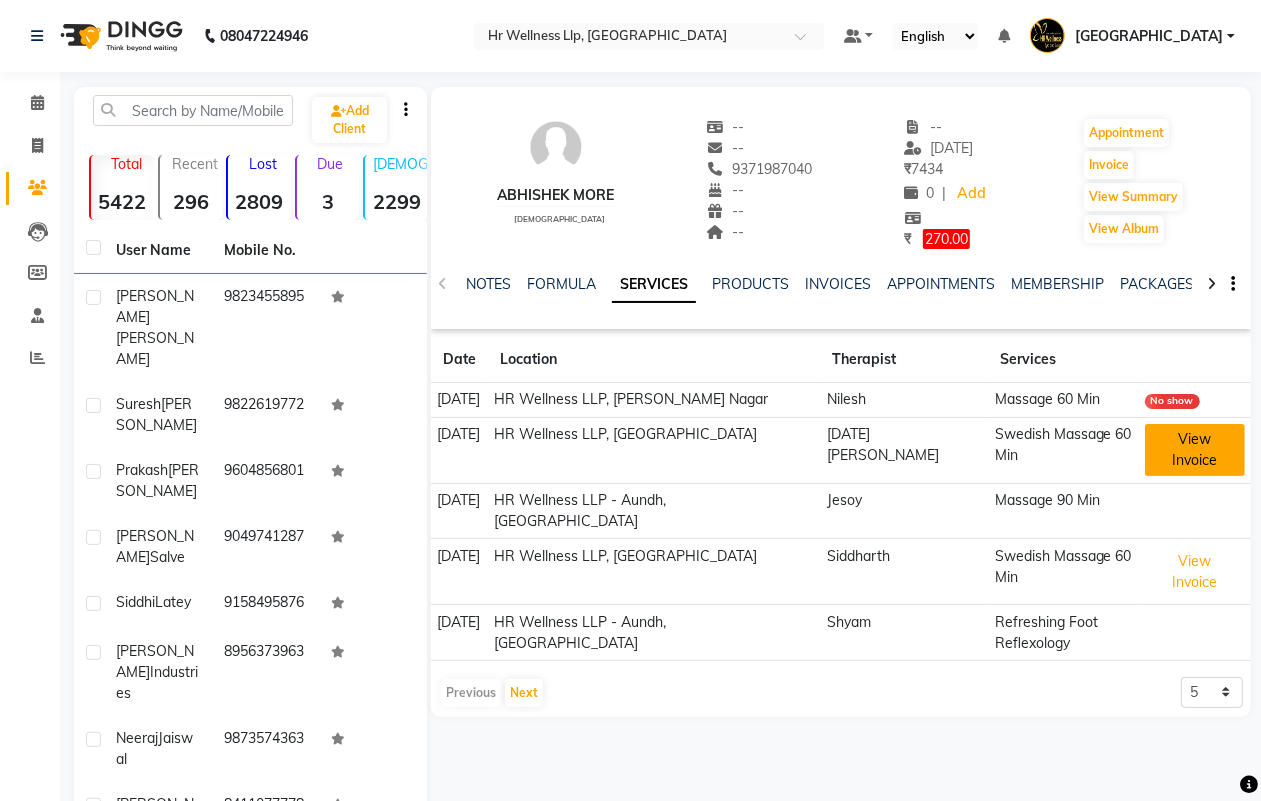 click on "View Invoice" 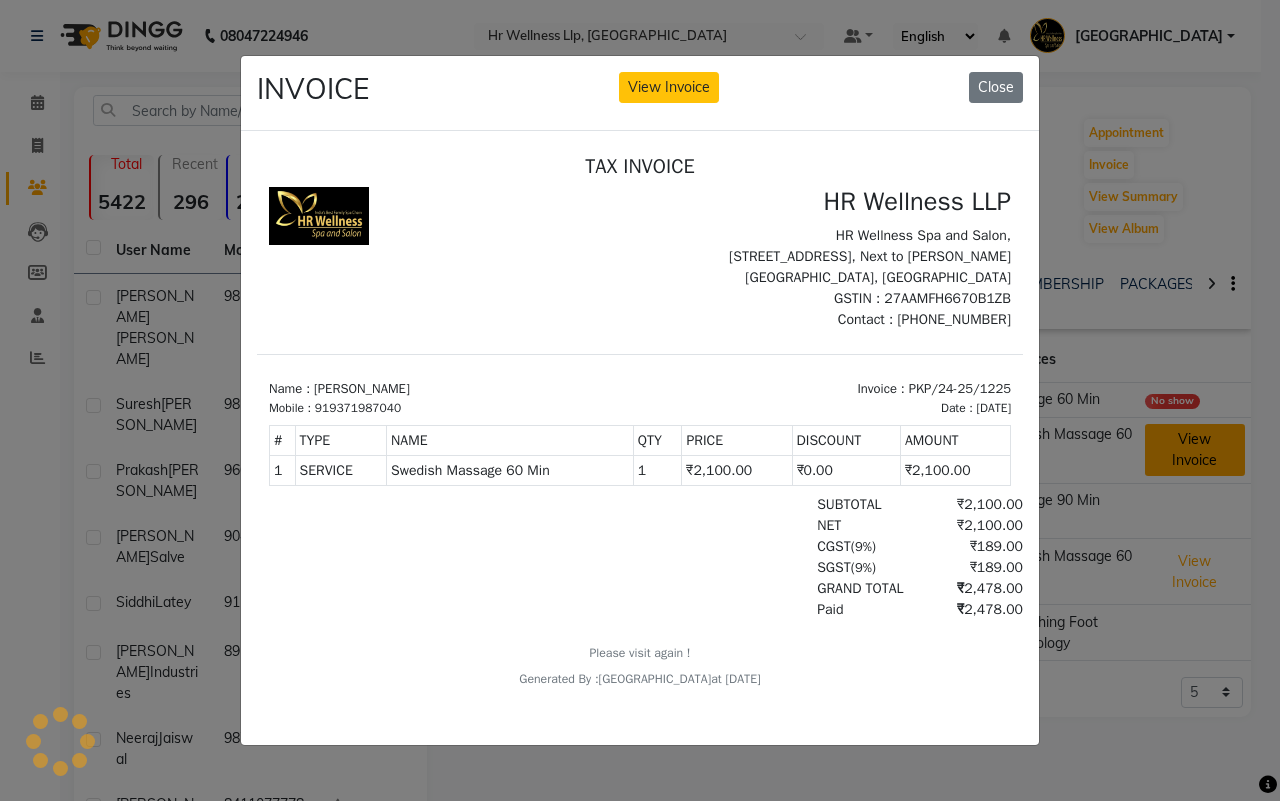 scroll, scrollTop: 0, scrollLeft: 0, axis: both 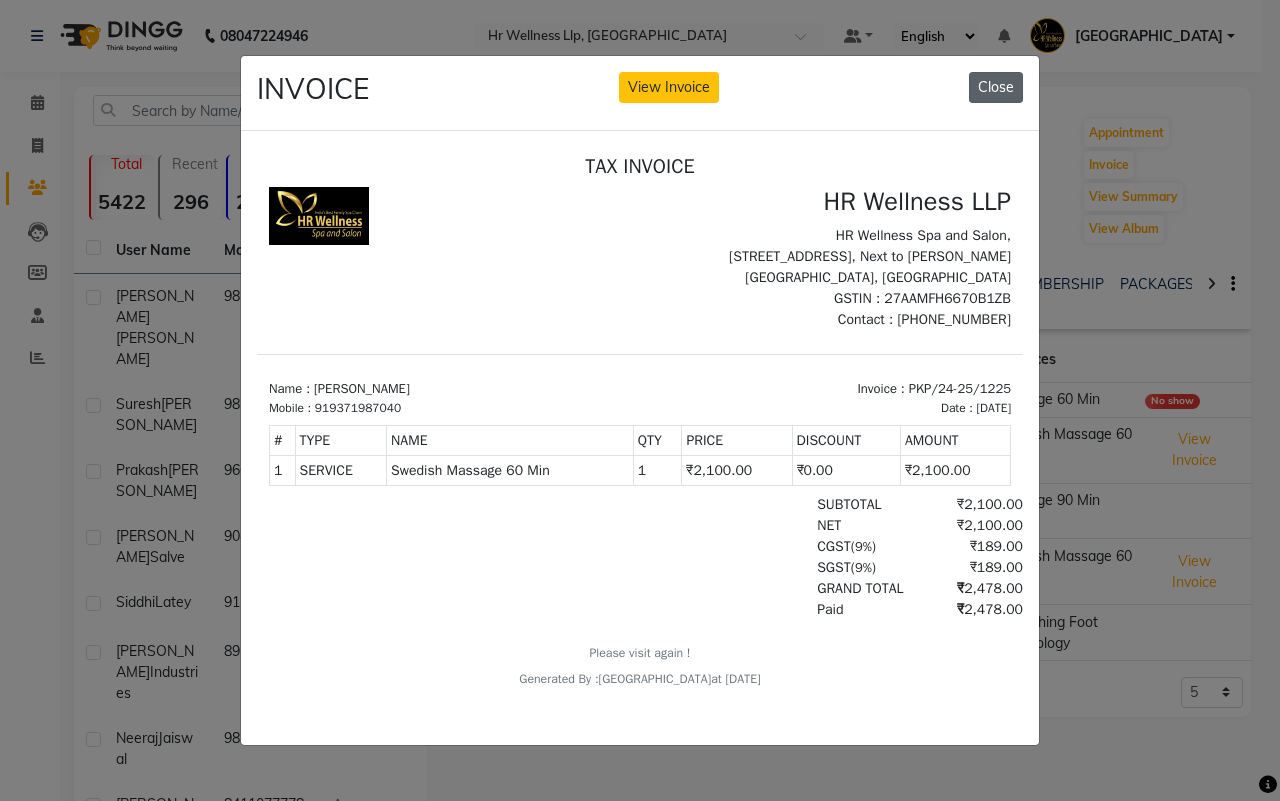 click on "Close" 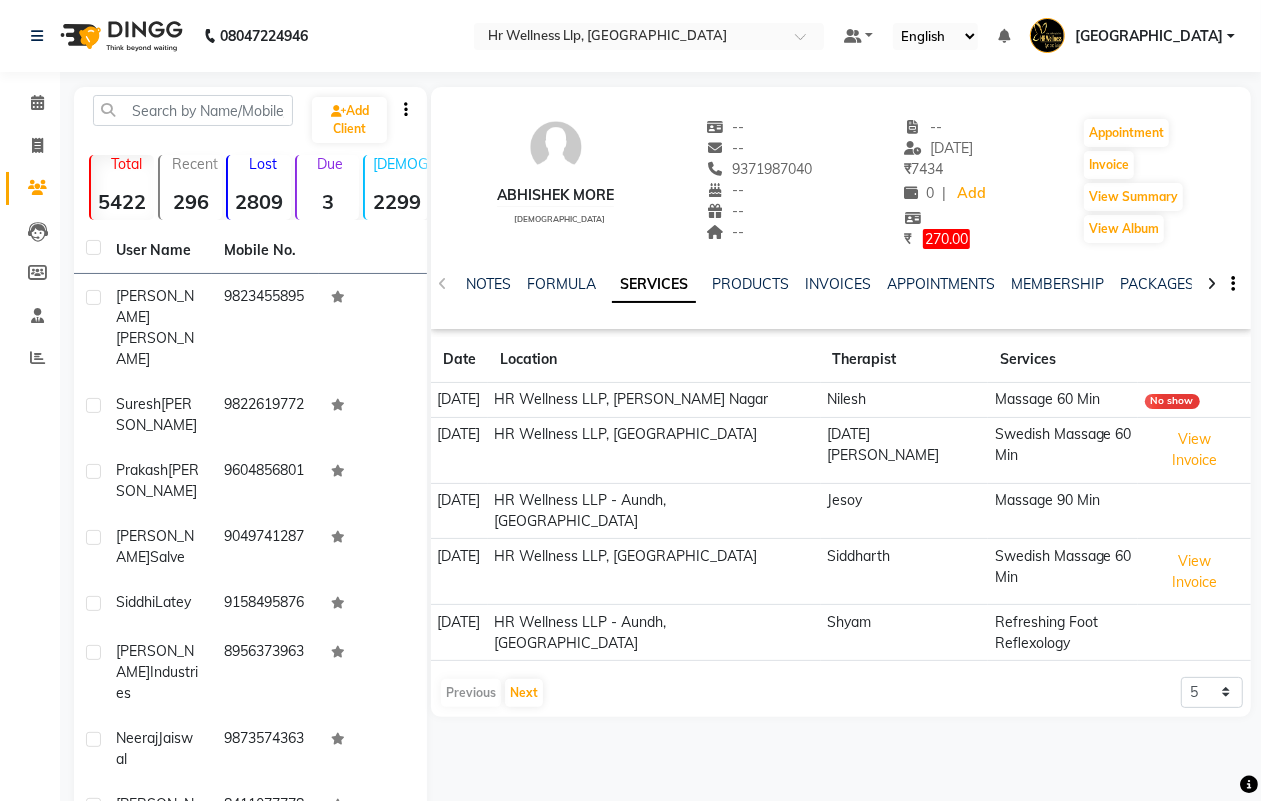click on "--" 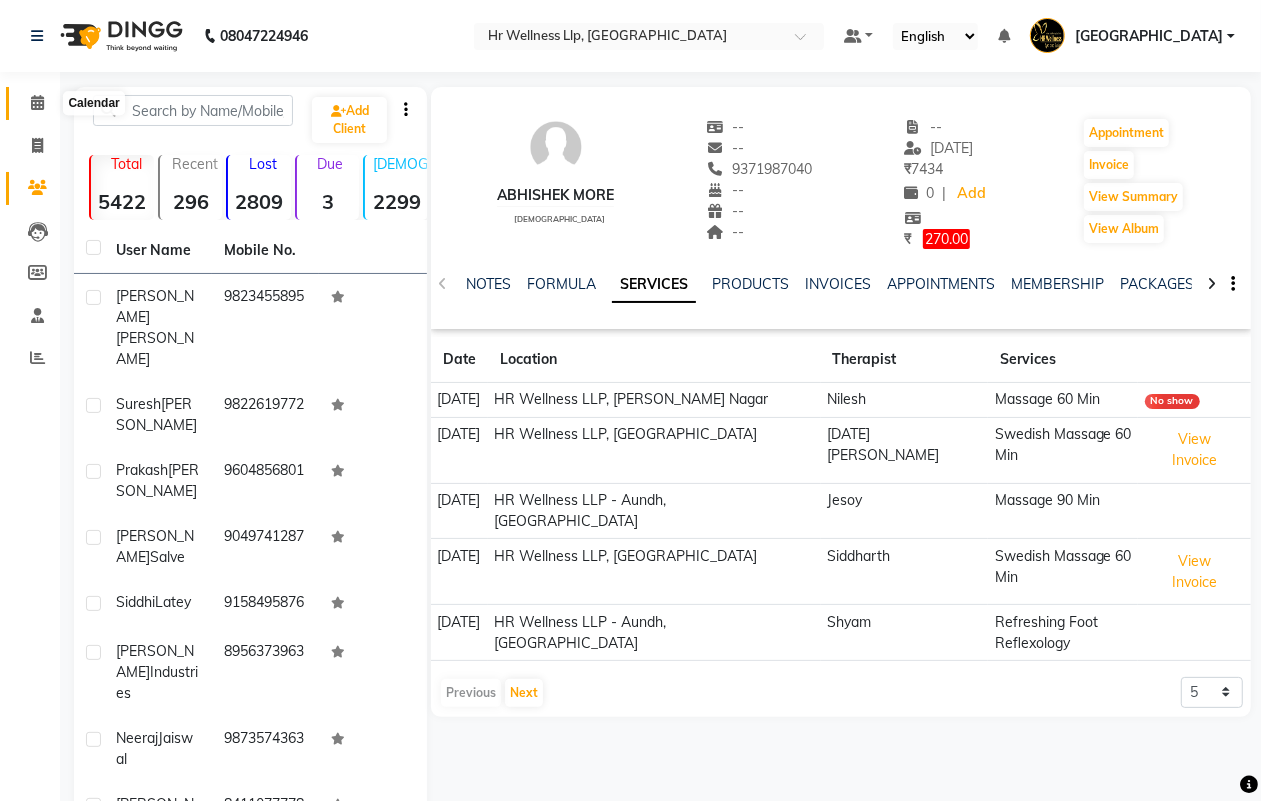 click 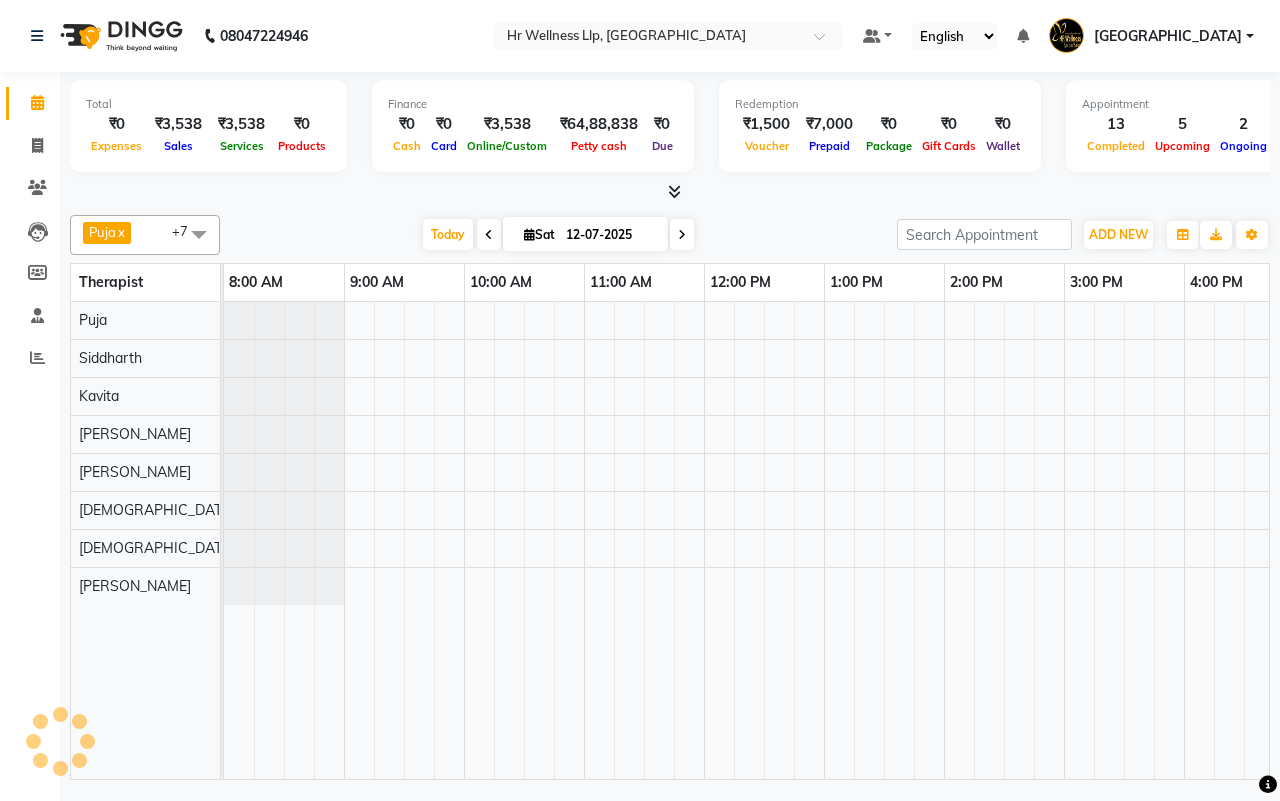 scroll, scrollTop: 0, scrollLeft: 395, axis: horizontal 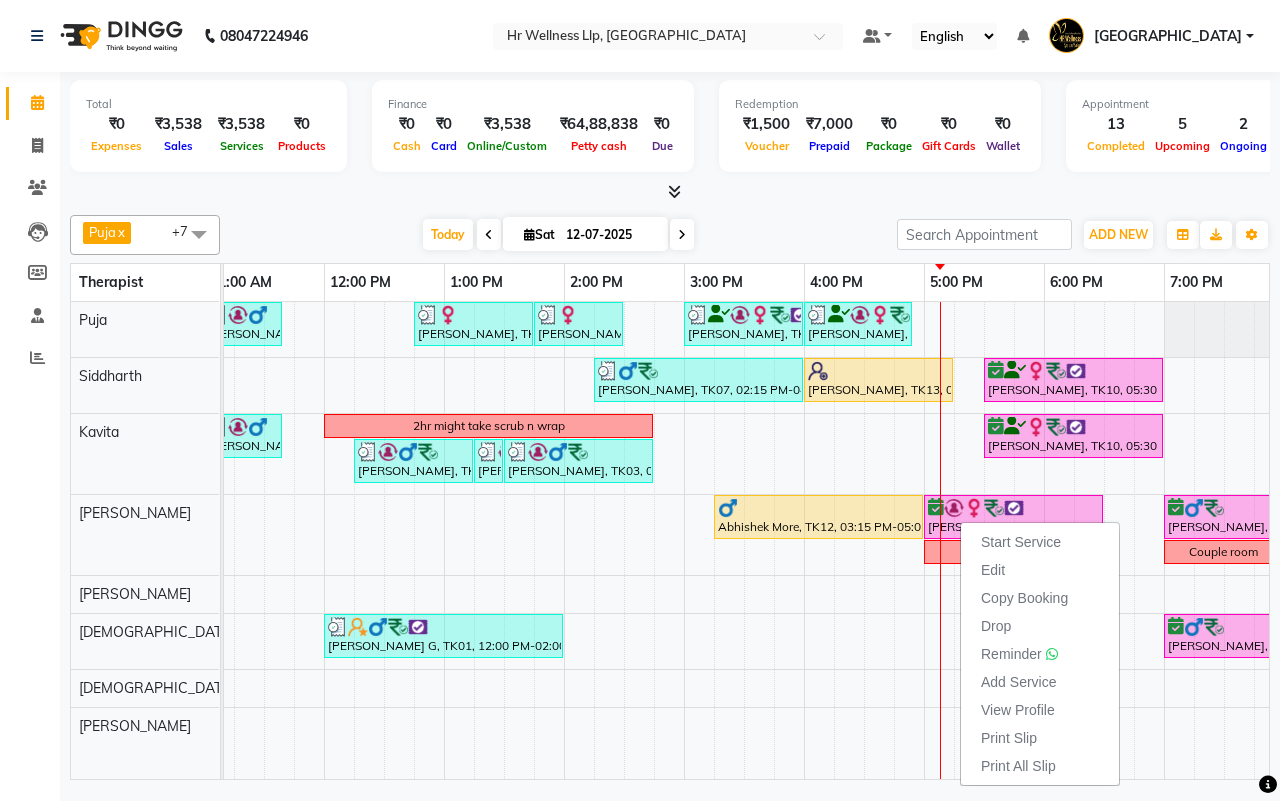 click on "[DATE]  [DATE]" at bounding box center [558, 235] 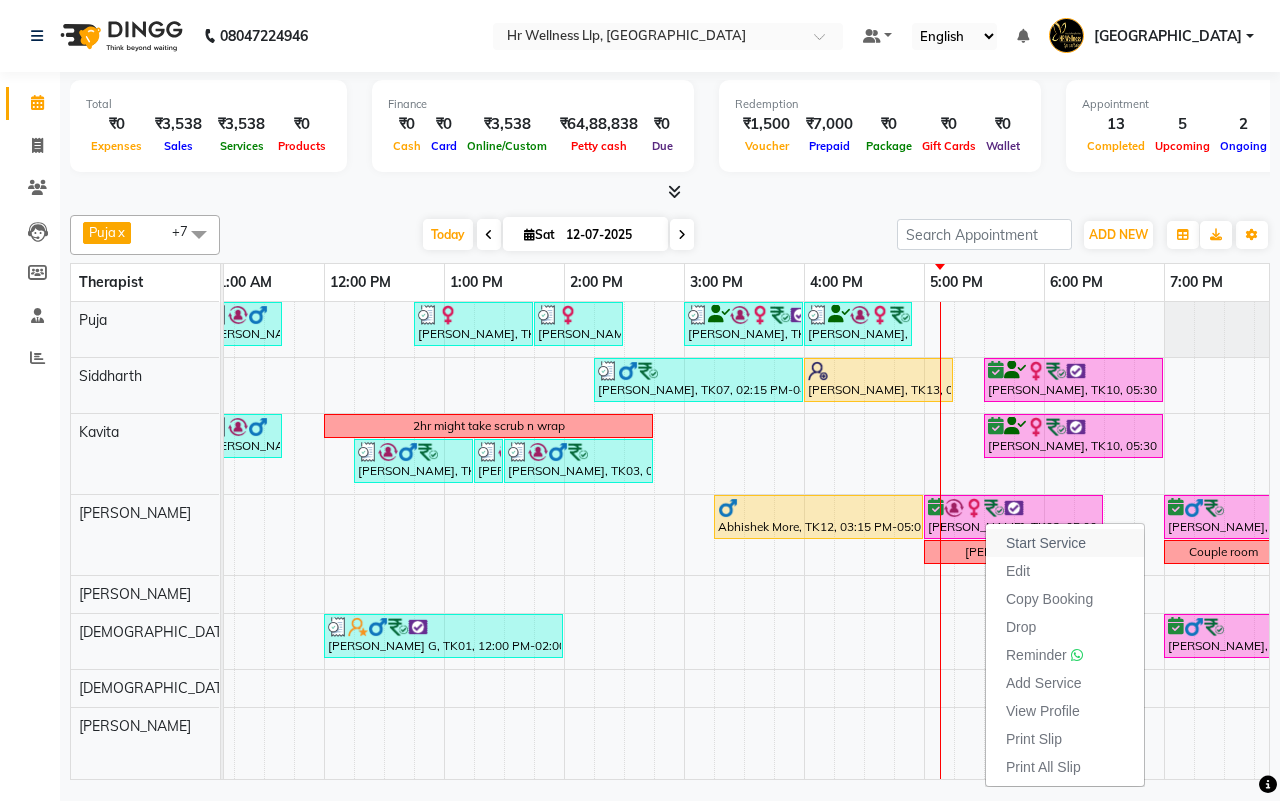 click on "Start Service" at bounding box center [1046, 543] 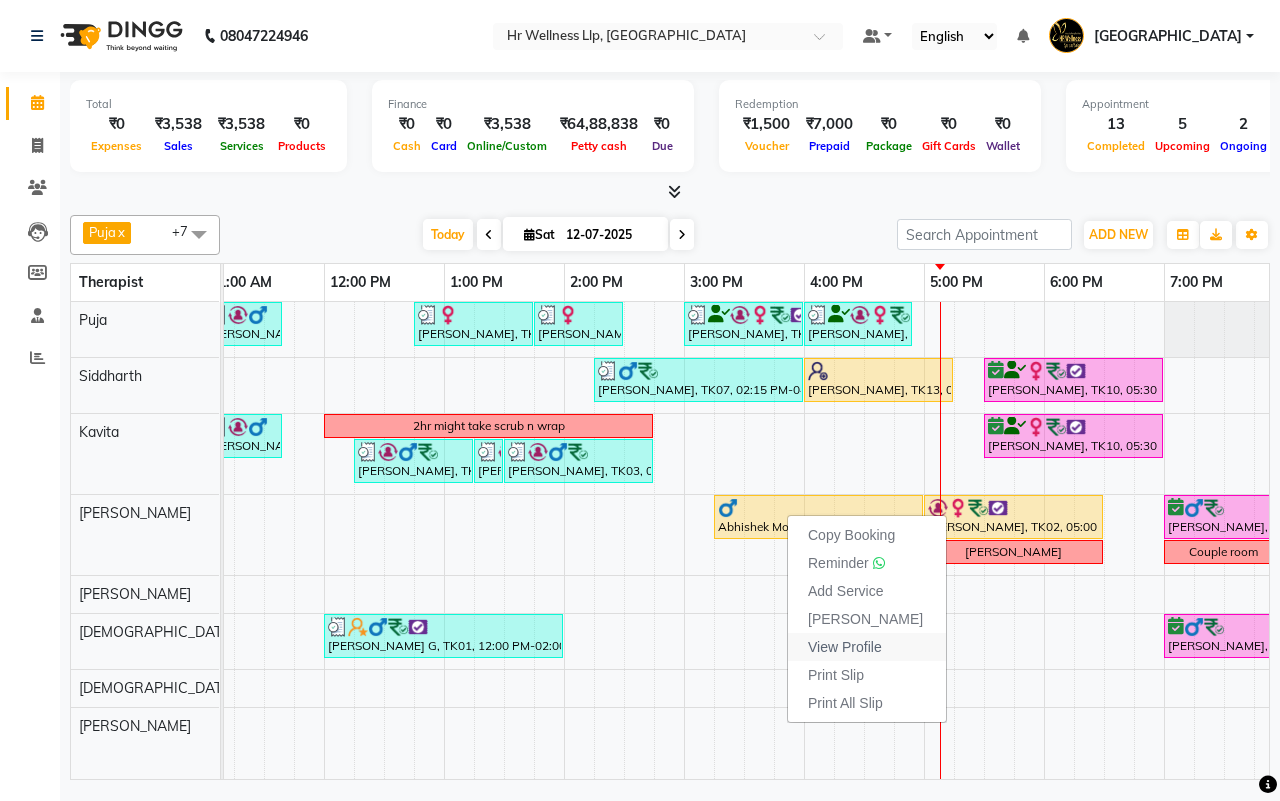 click on "View Profile" at bounding box center [845, 647] 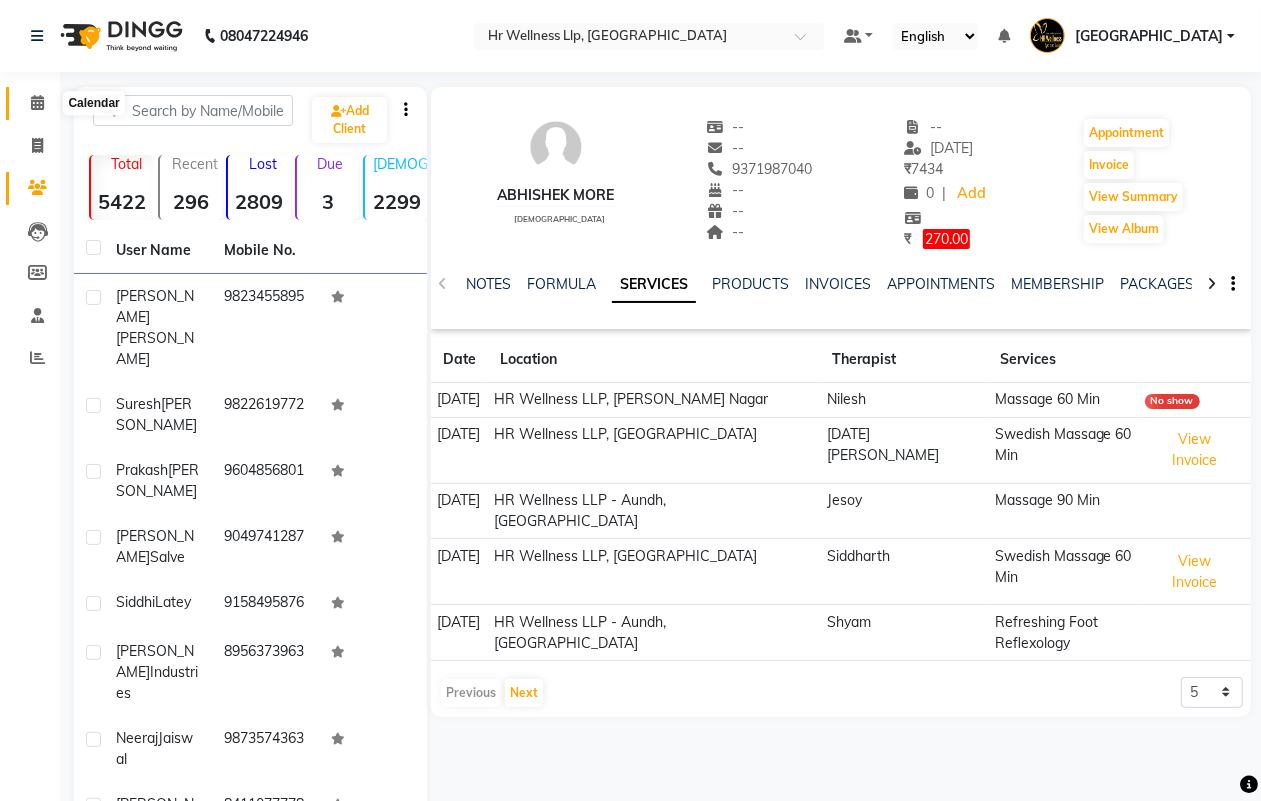 click 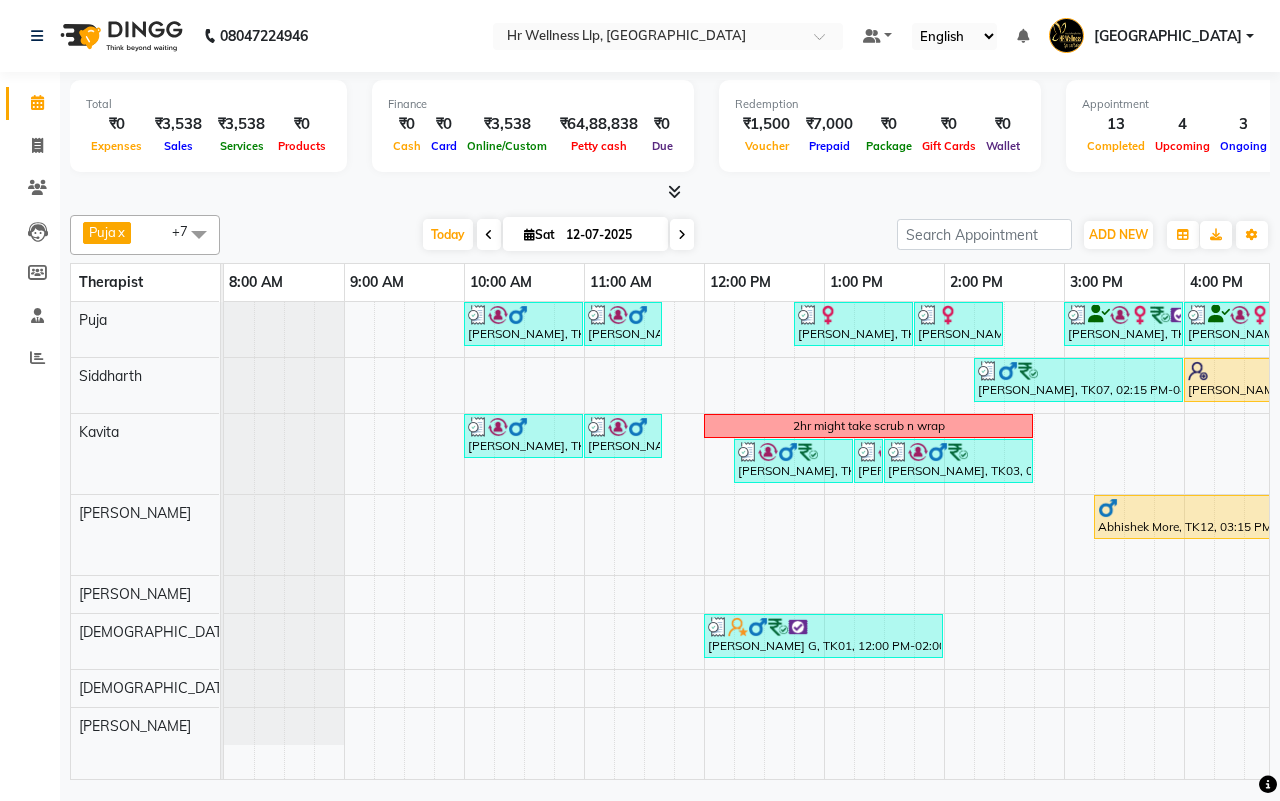 click on "[DATE]  [DATE]" at bounding box center (558, 235) 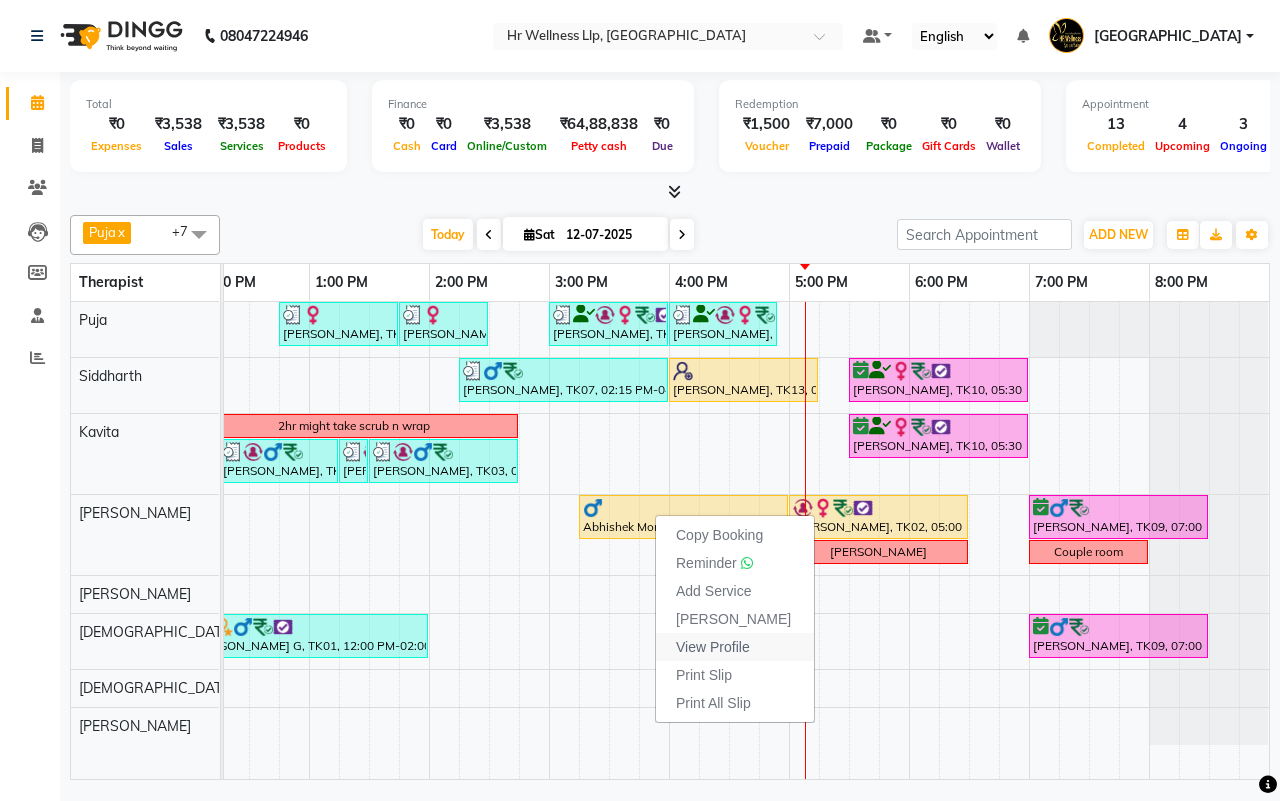 click on "View Profile" at bounding box center (713, 647) 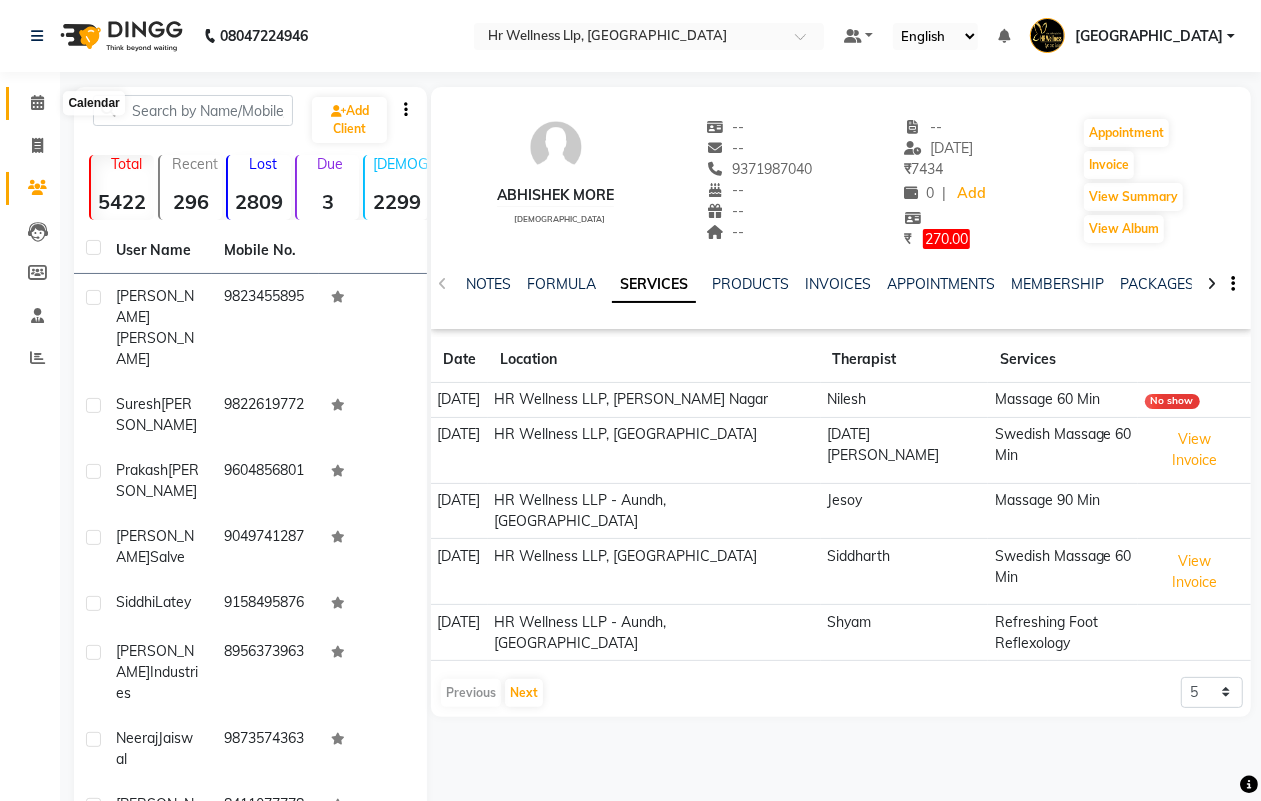 click 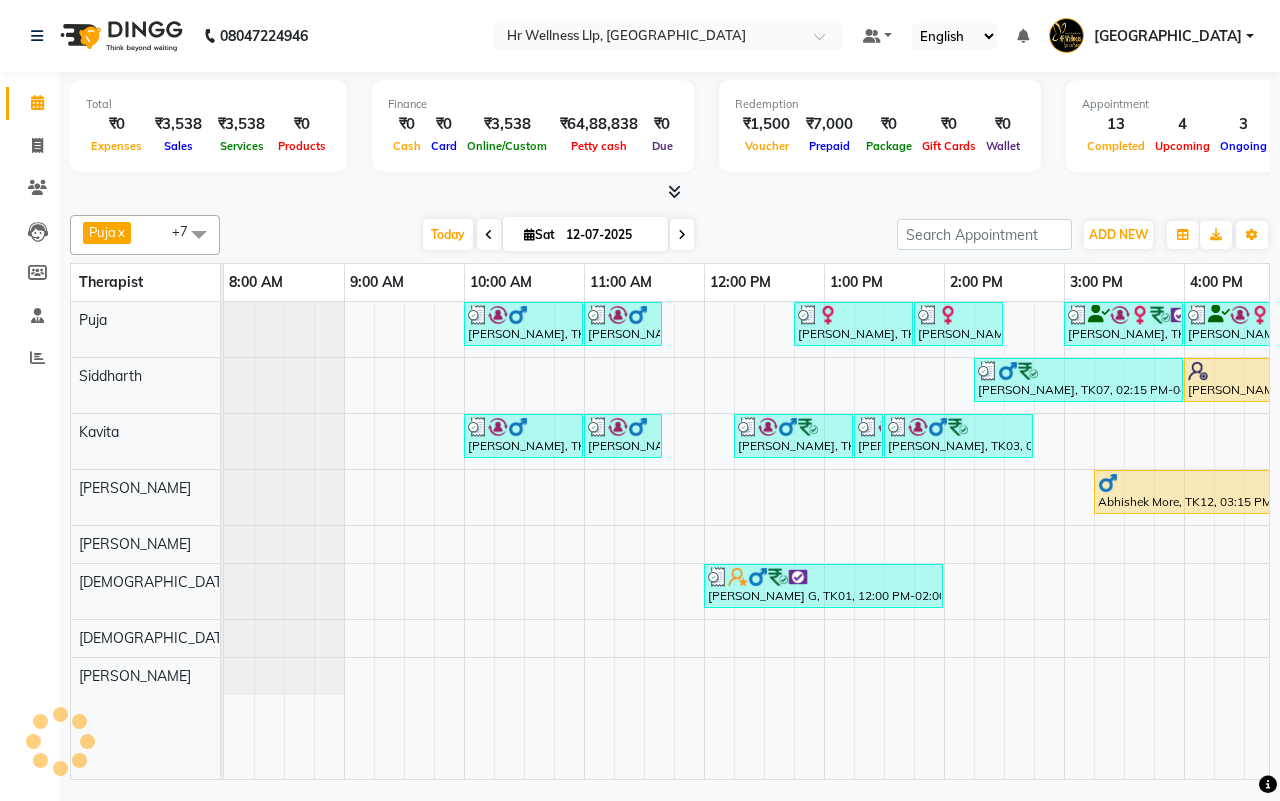 scroll, scrollTop: 0, scrollLeft: 515, axis: horizontal 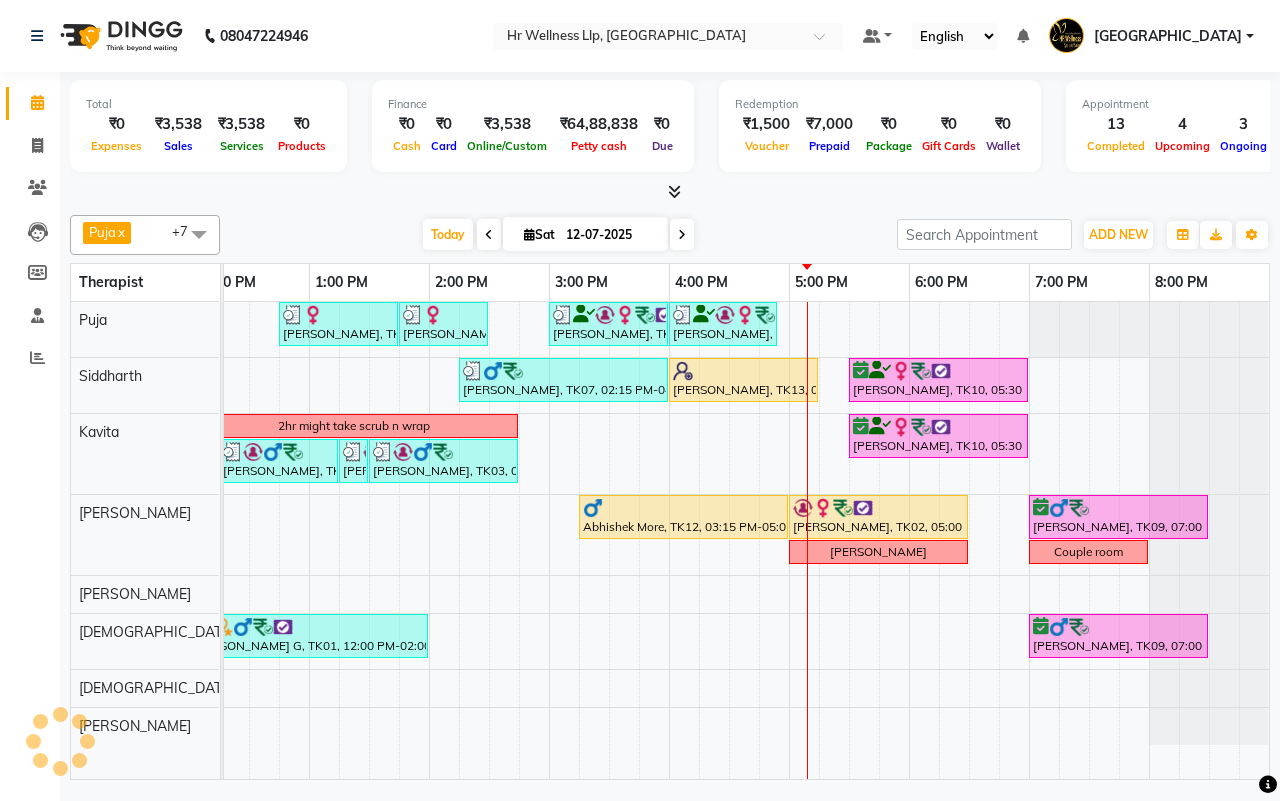 click on "[DATE]  [DATE]" at bounding box center (558, 235) 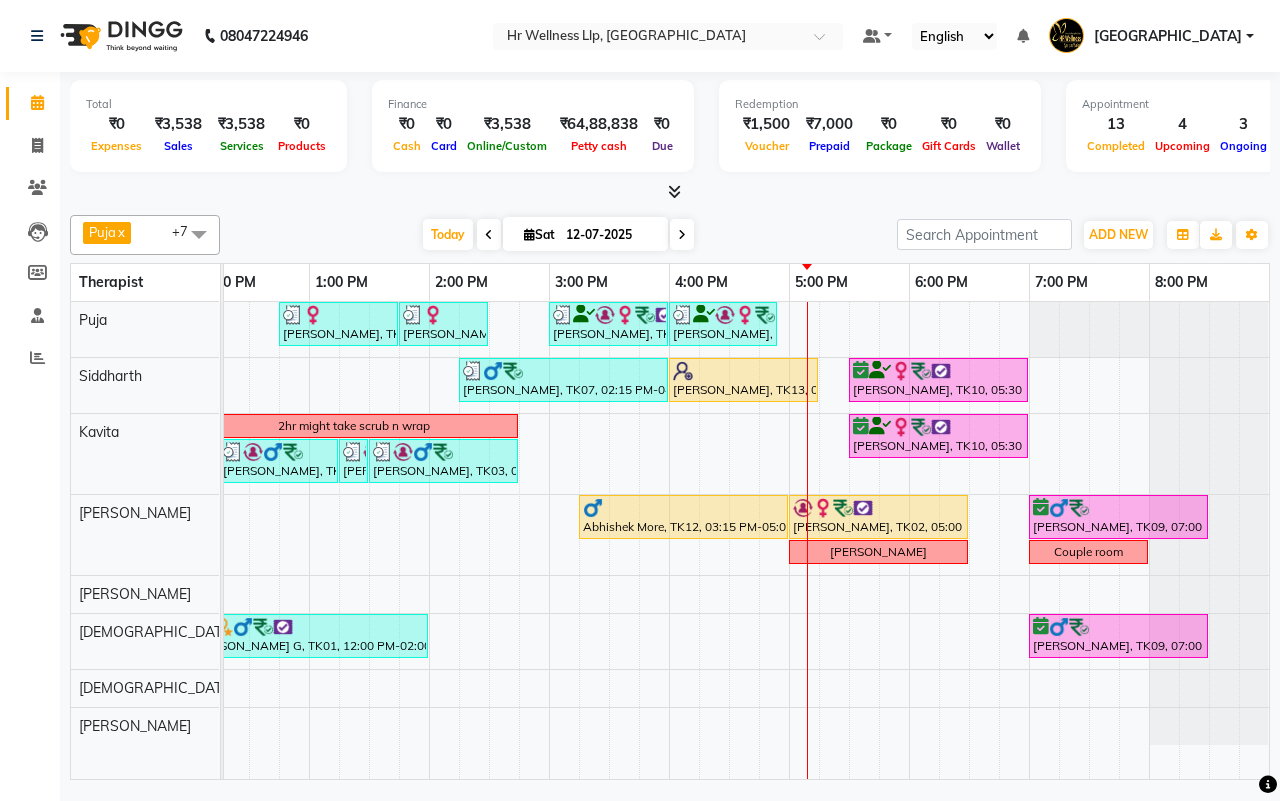 scroll, scrollTop: 0, scrollLeft: 403, axis: horizontal 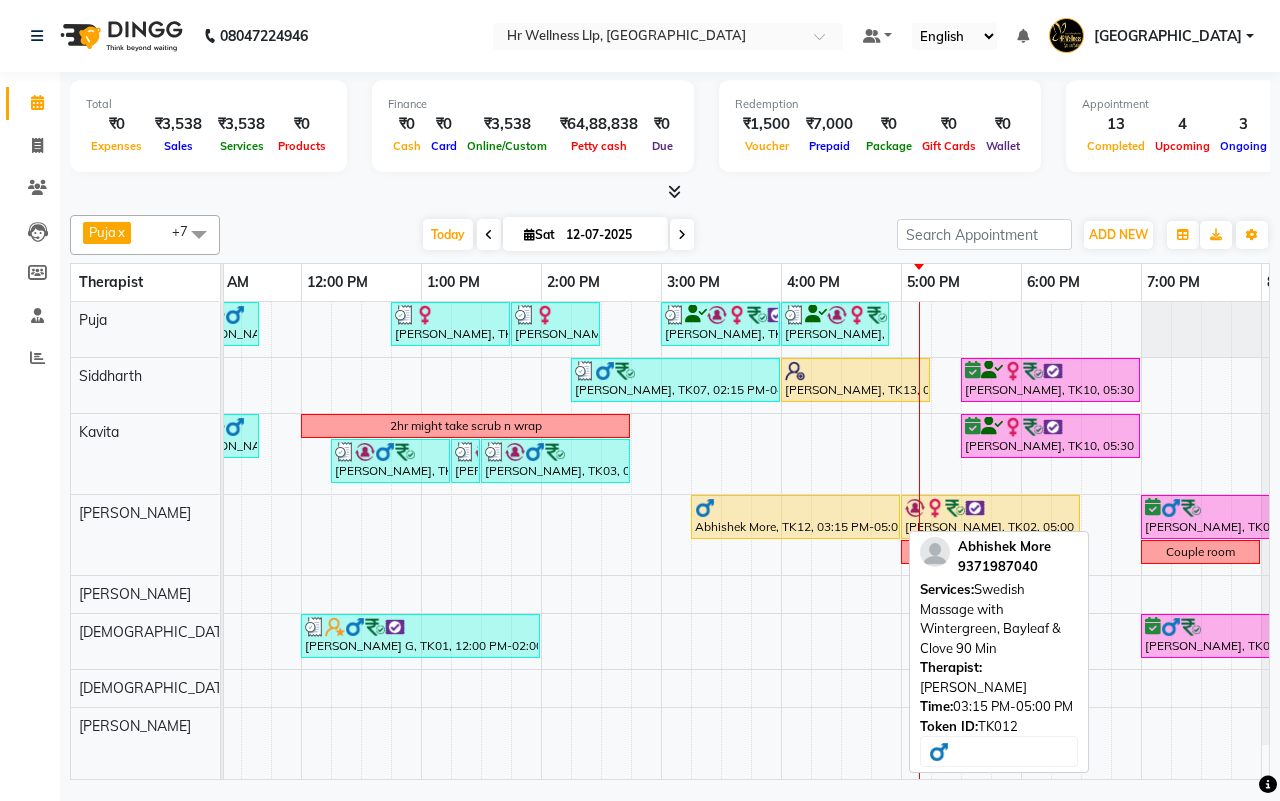 click on "Abhishek More, TK12, 03:15 PM-05:00 PM, Swedish Massage with Wintergreen, Bayleaf & Clove 90 Min" at bounding box center [795, 517] 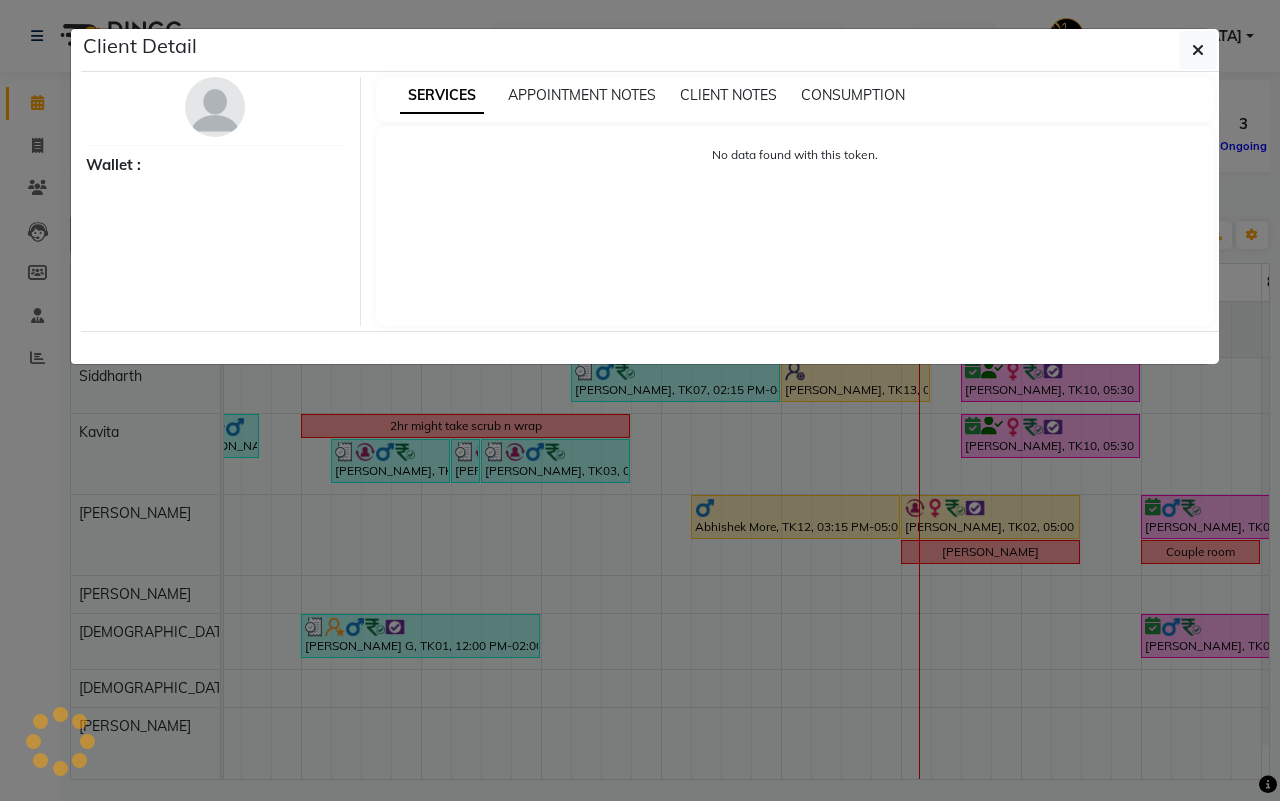 select on "1" 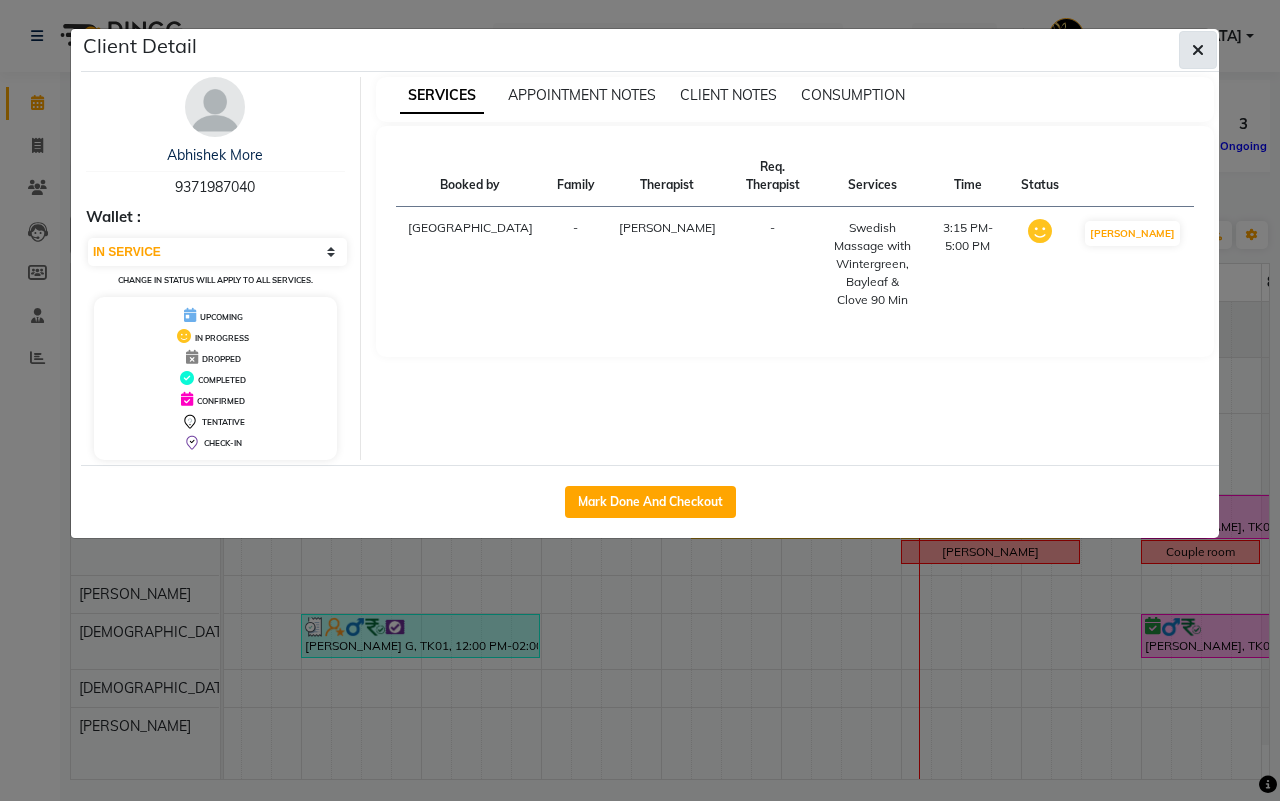 click 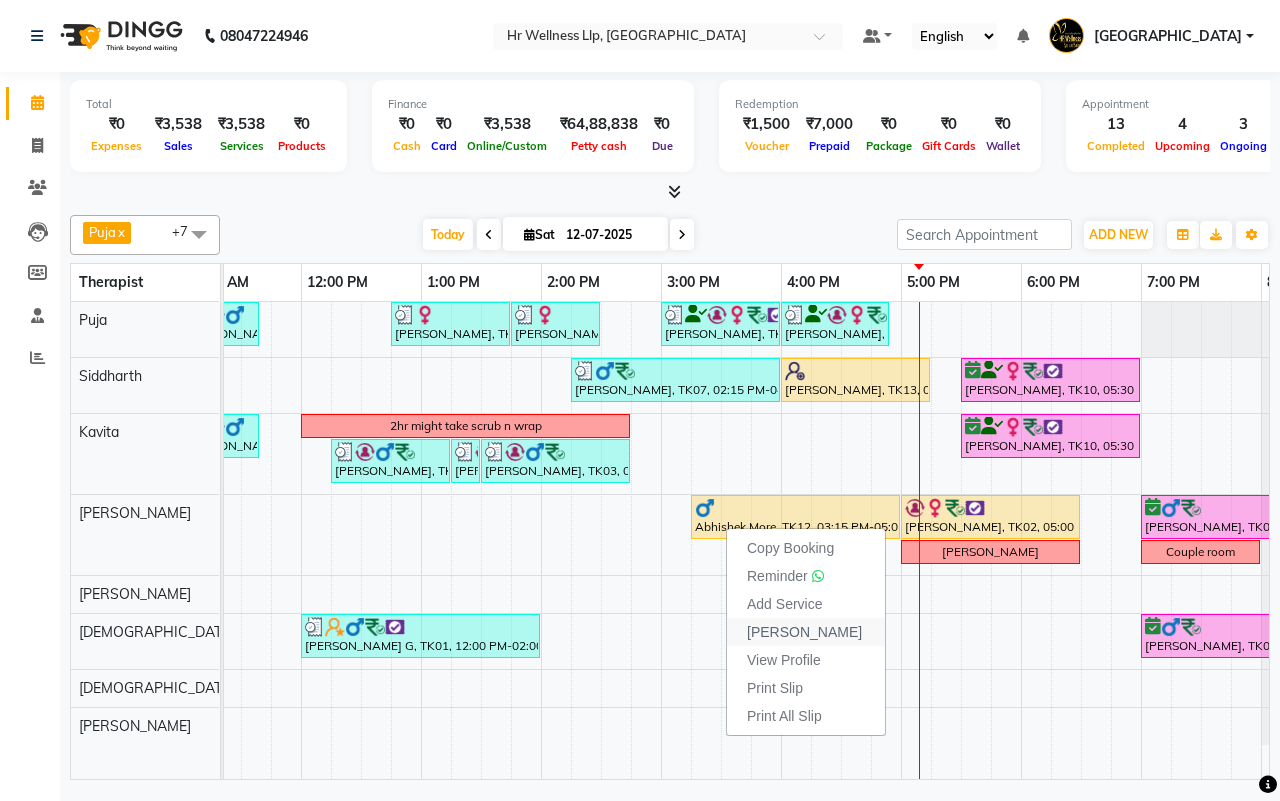 click on "[PERSON_NAME]" at bounding box center (804, 632) 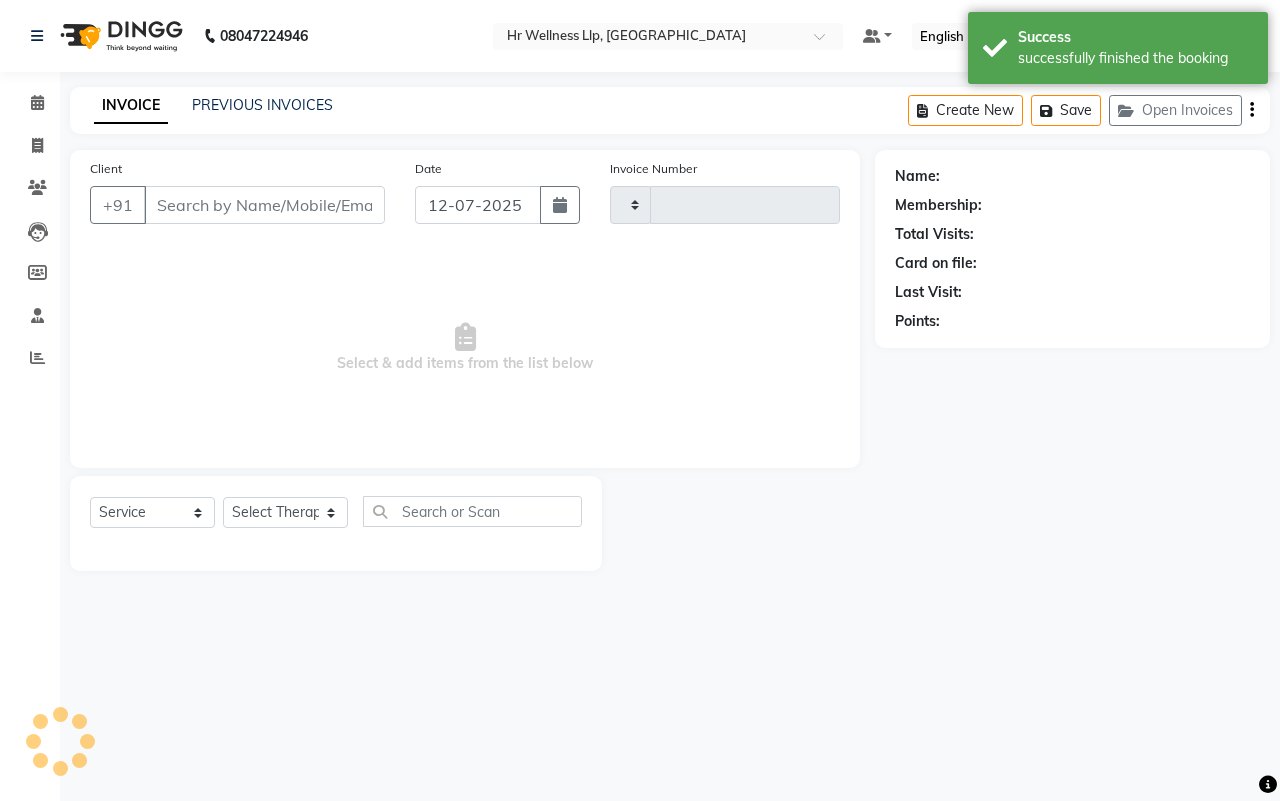 type on "0936" 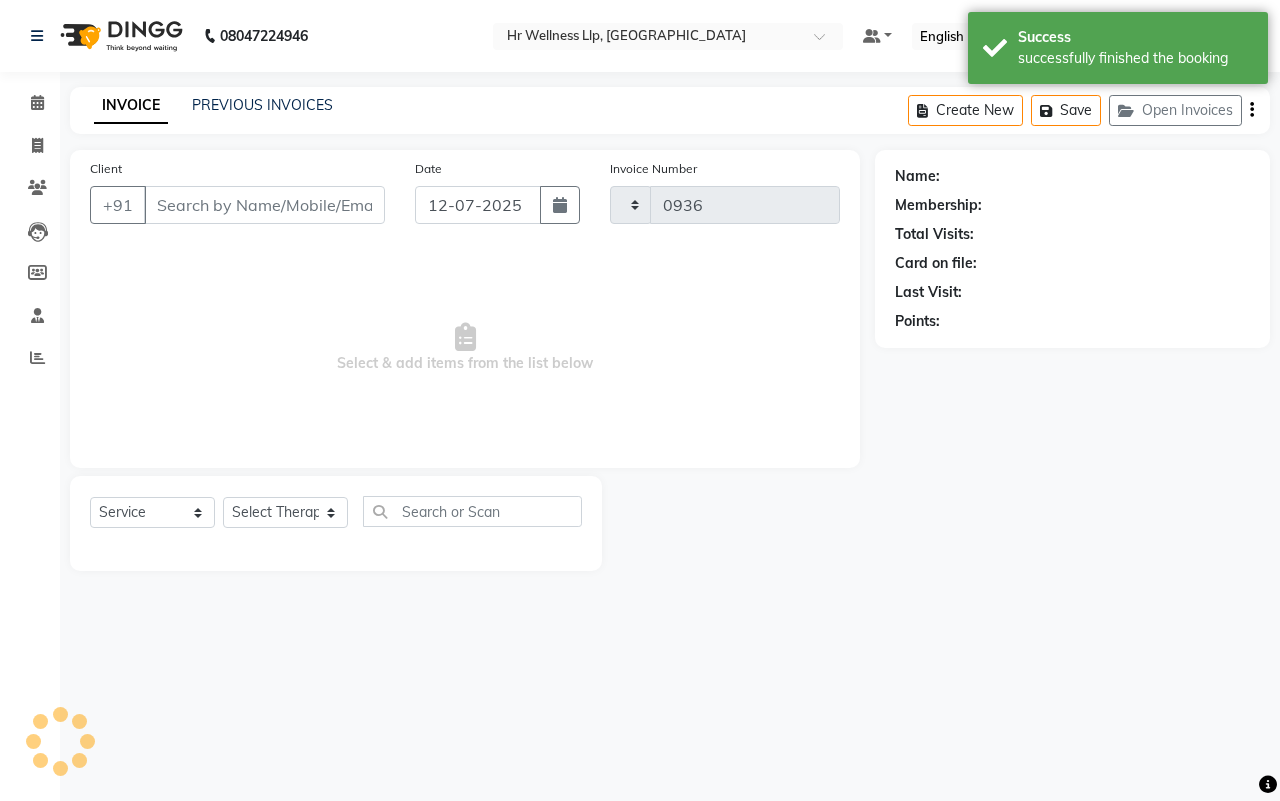 type on "9371987040" 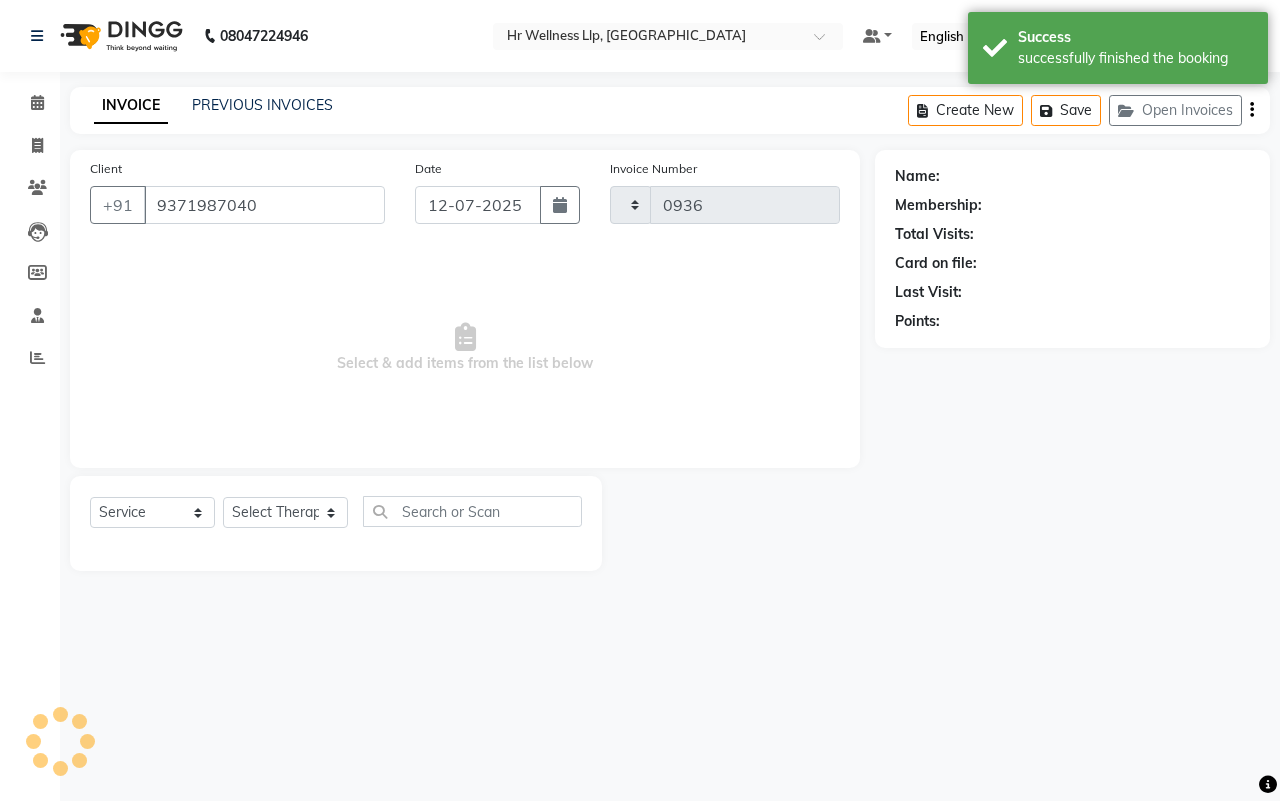 select on "4295" 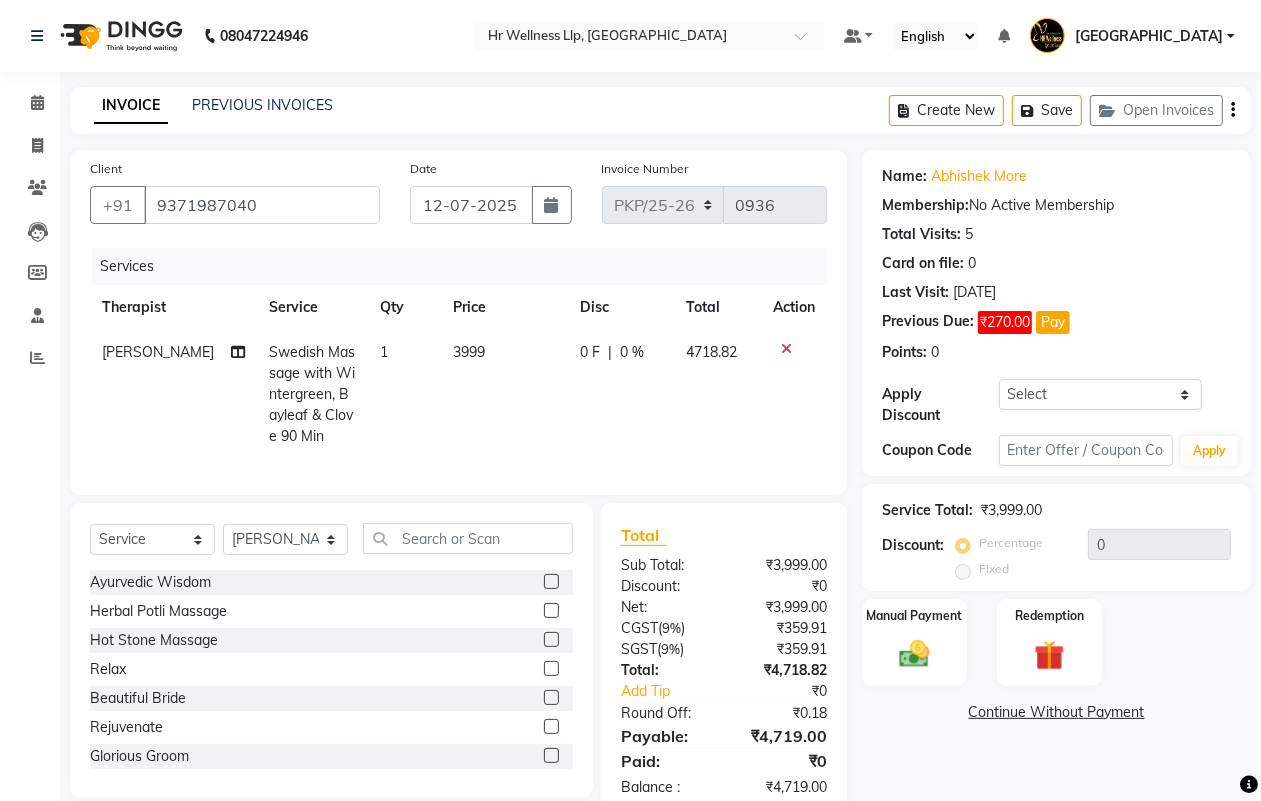 click on "Name: Abhishek More Membership:  No Active Membership  Total Visits:  5 Card on file:  0 Last Visit:   24-07-2024 Previous Due:  ₹270.00 Pay Points:   0  Apply Discount Select Coupon → Rs.100 Discount   Coupon Code Apply Service Total:  ₹3,999.00  Discount:  Percentage   Fixed  0 Manual Payment Redemption  Continue Without Payment" 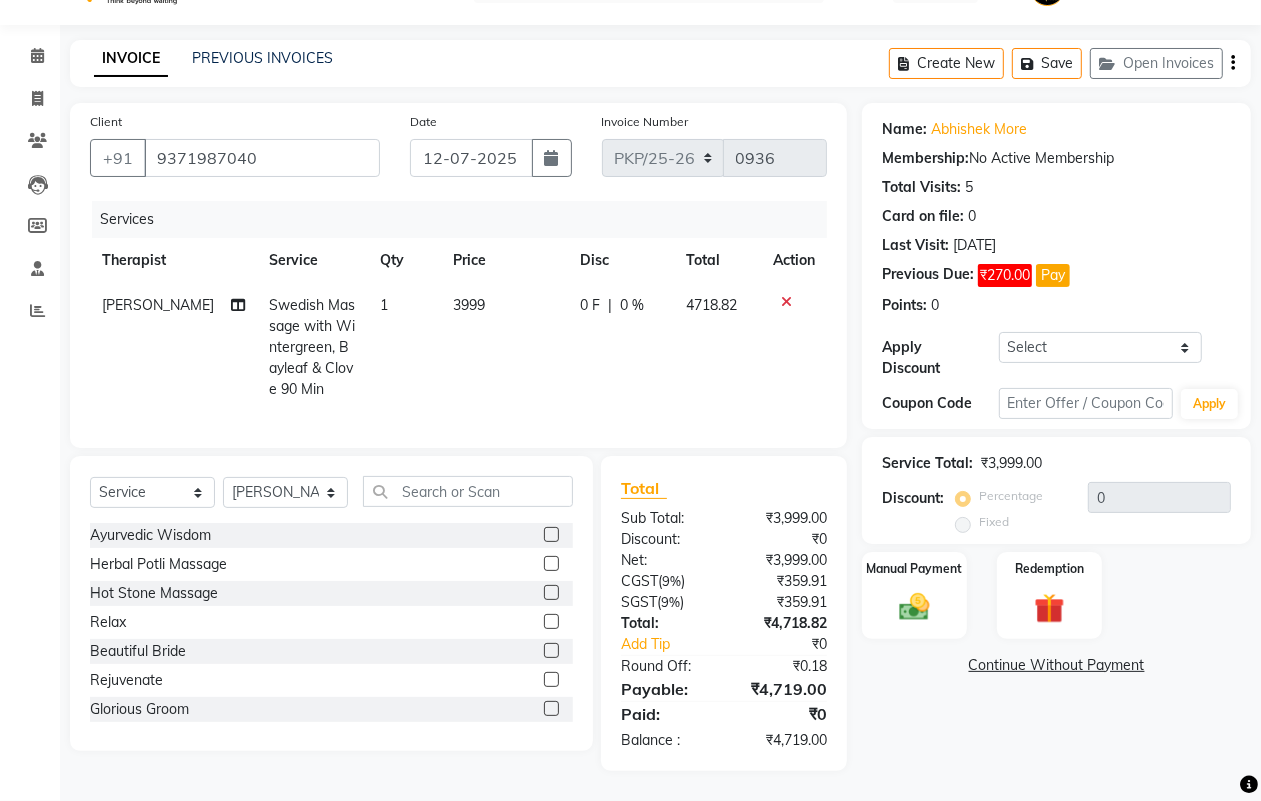 scroll, scrollTop: 65, scrollLeft: 0, axis: vertical 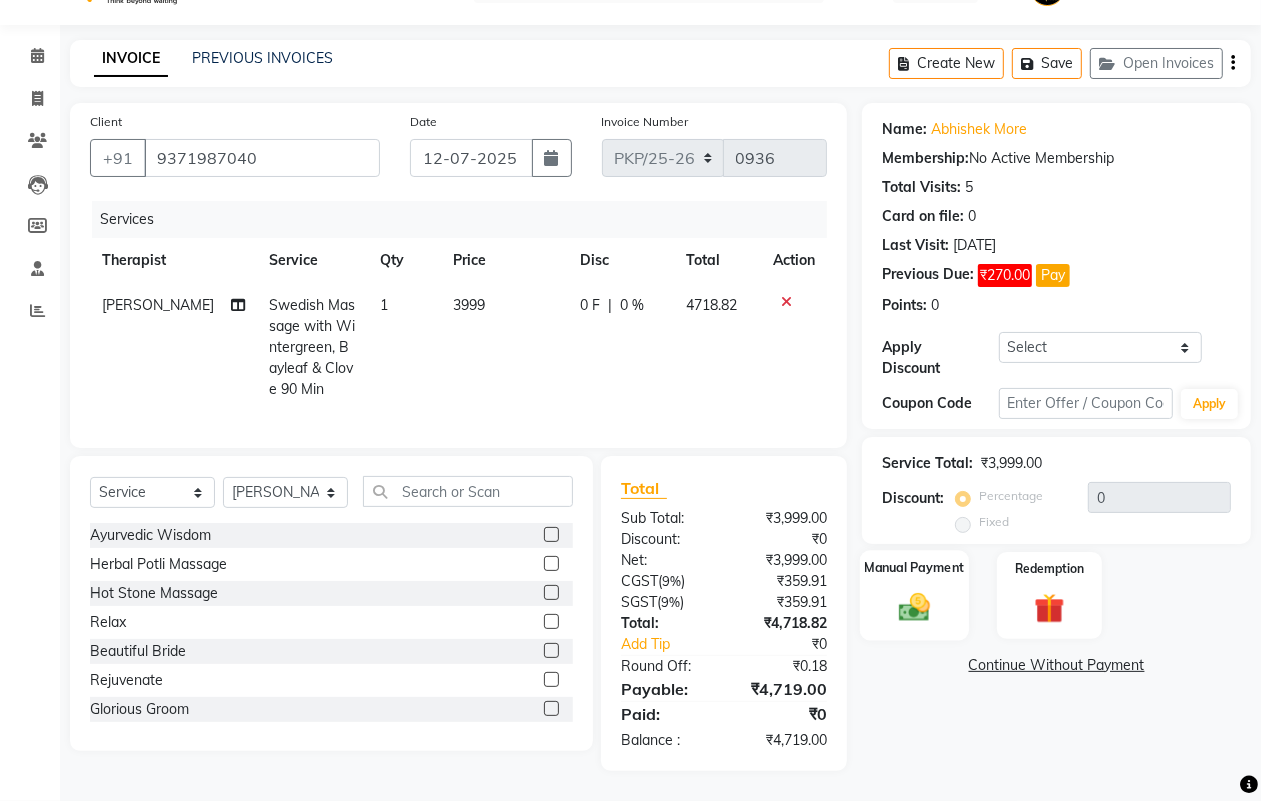 click 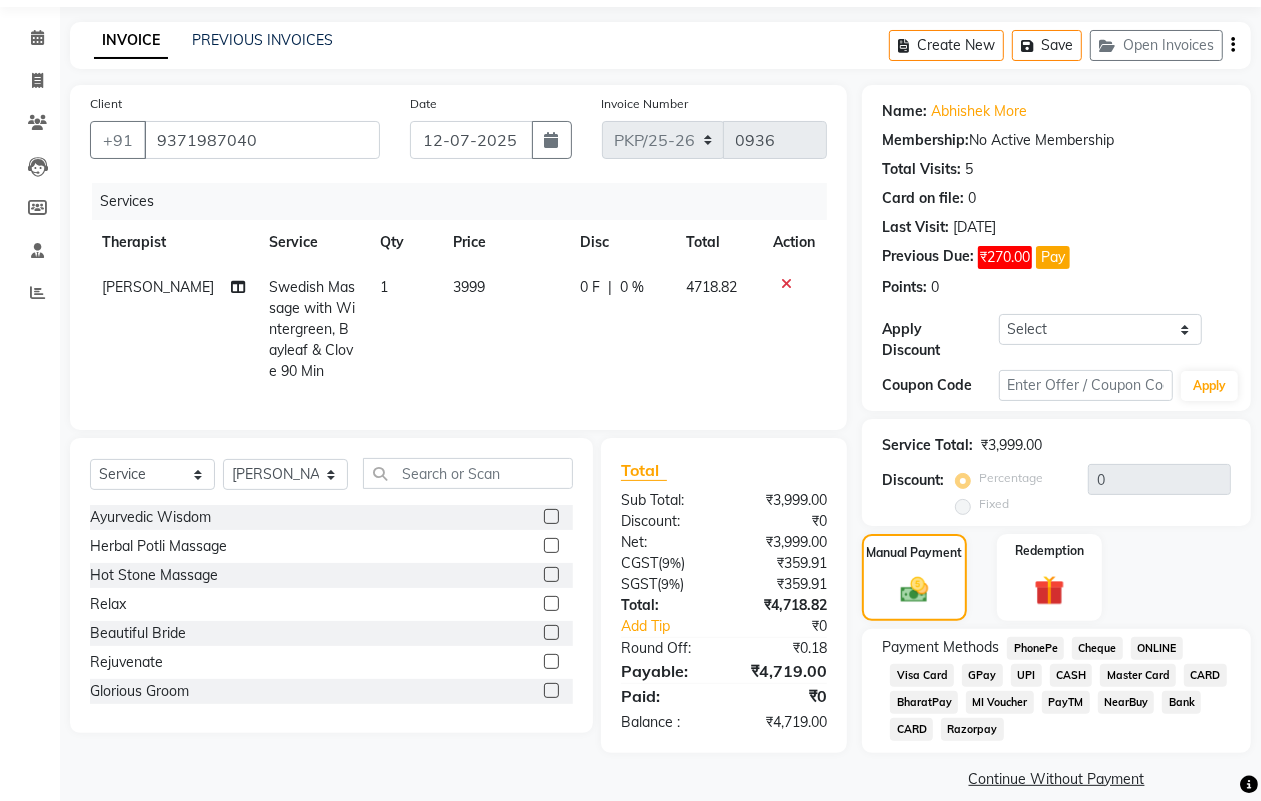 click on "CARD" 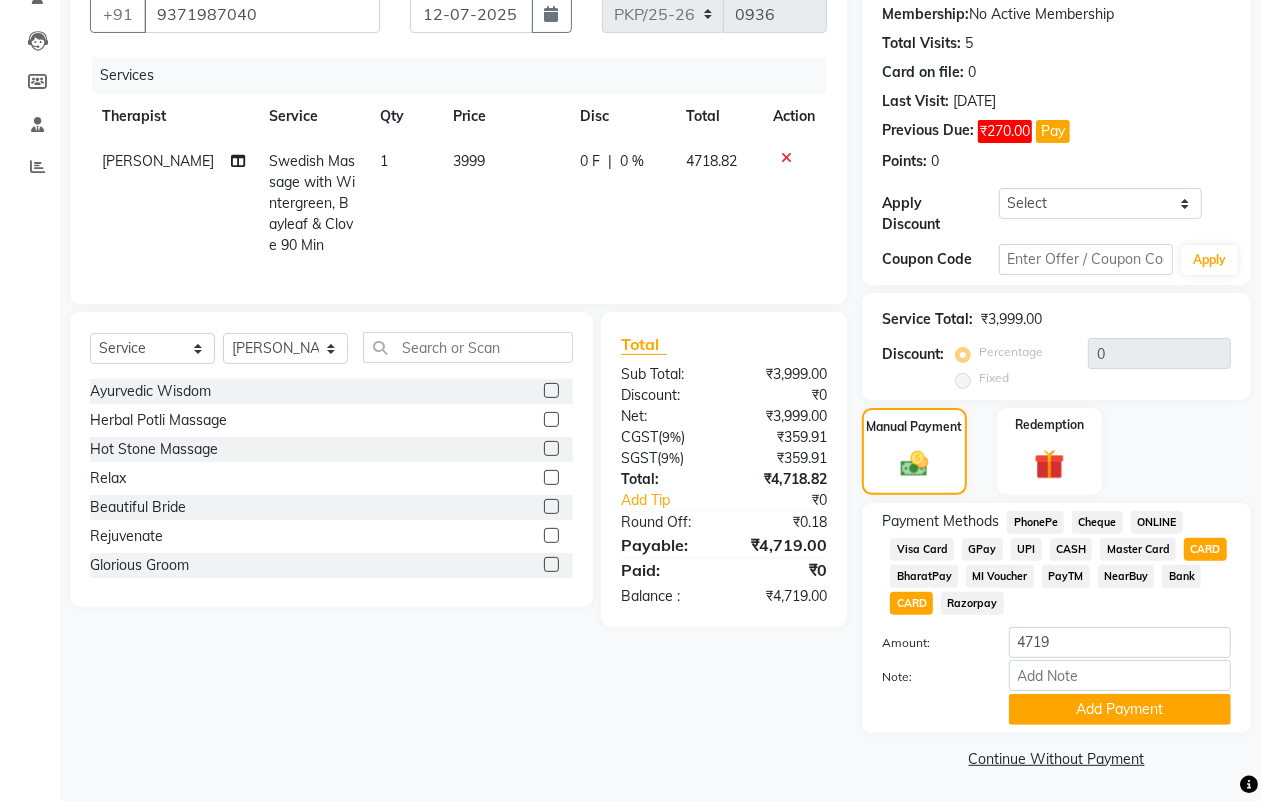 scroll, scrollTop: 192, scrollLeft: 0, axis: vertical 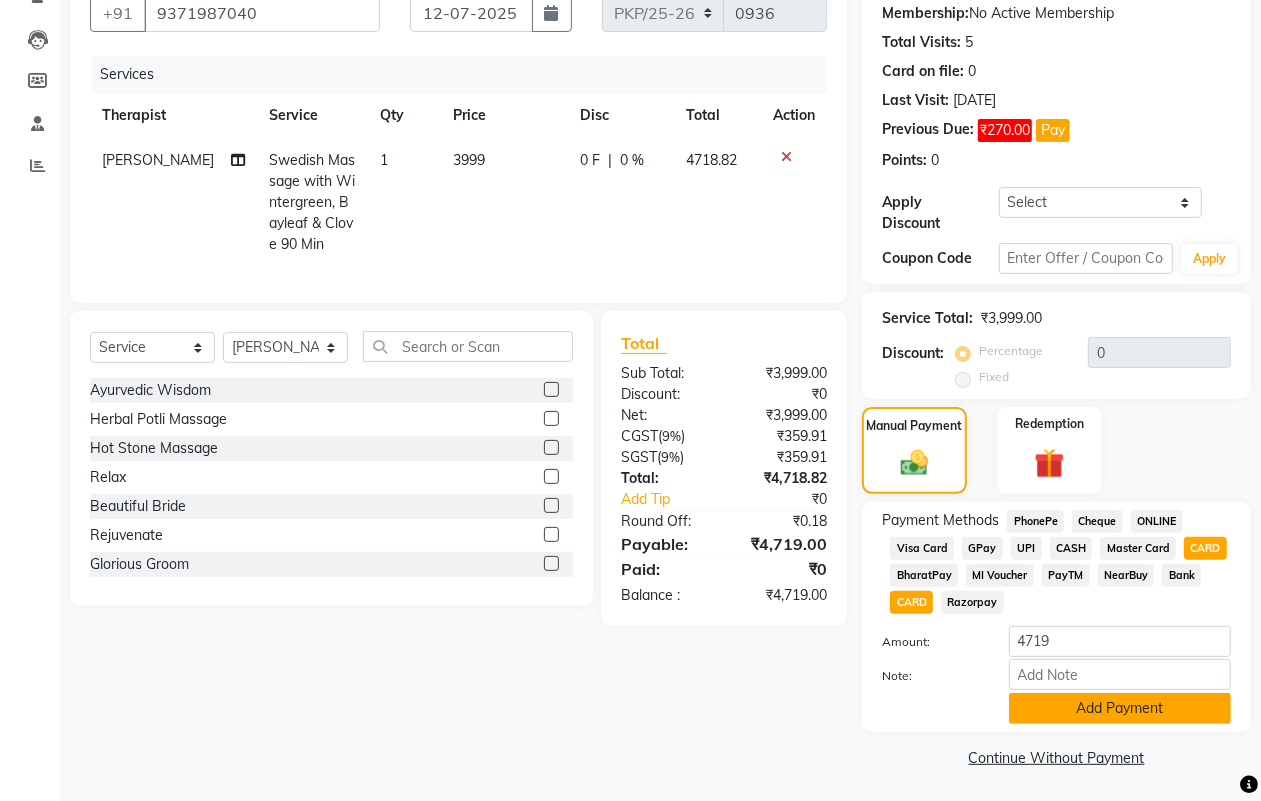 click on "Add Payment" 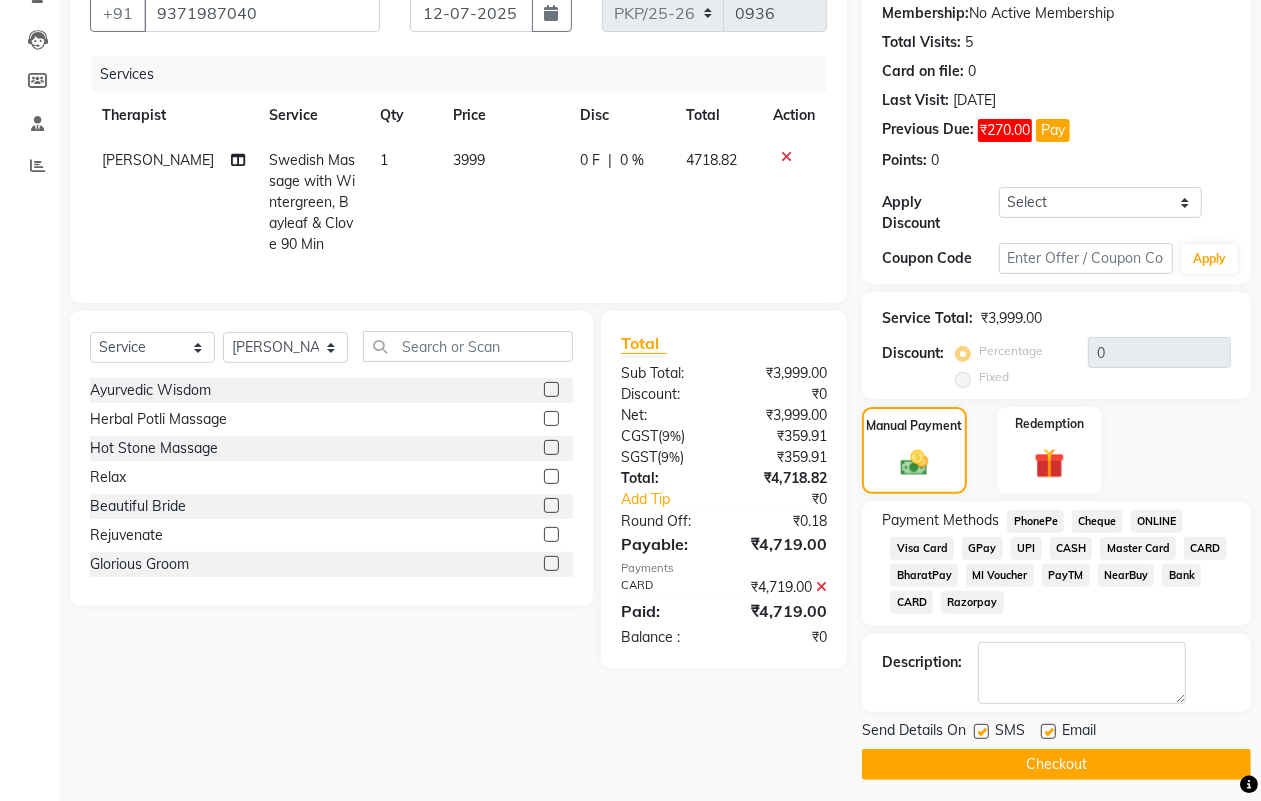 click on "Checkout" 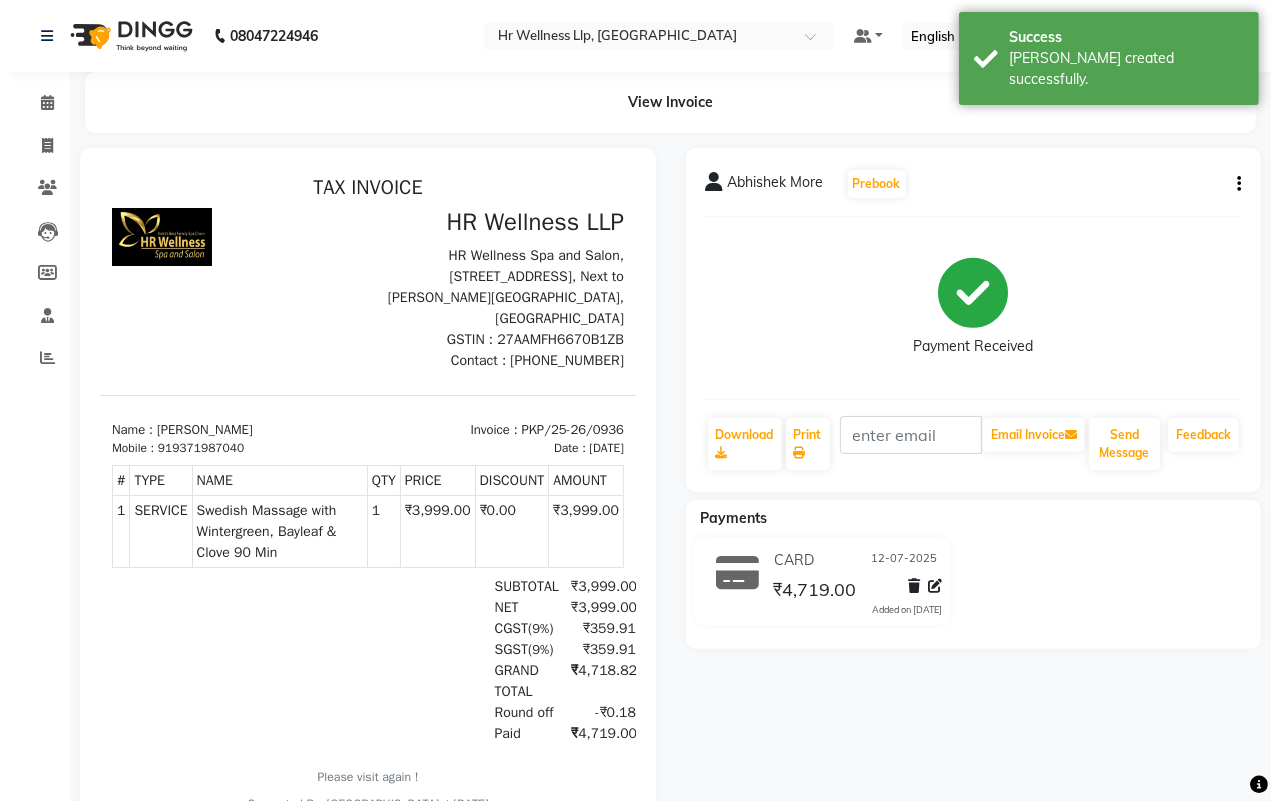 scroll, scrollTop: 0, scrollLeft: 0, axis: both 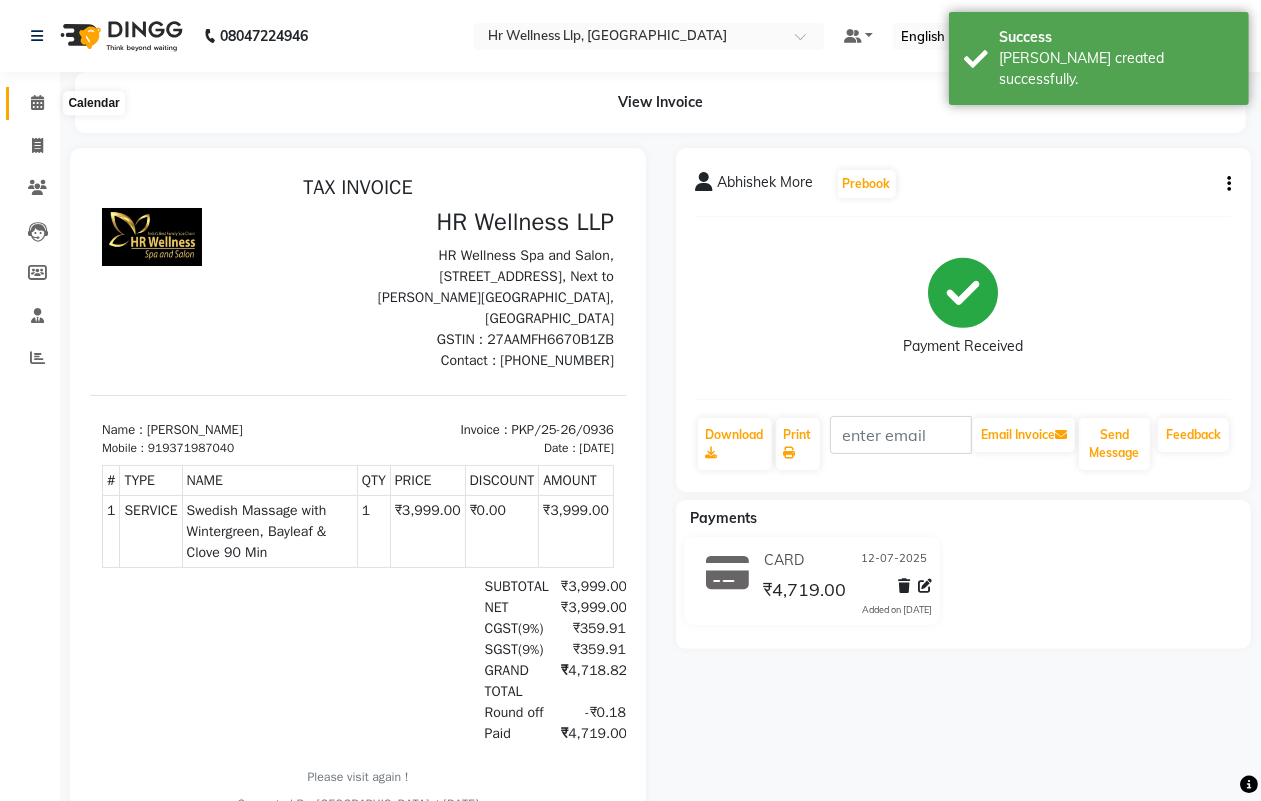 click 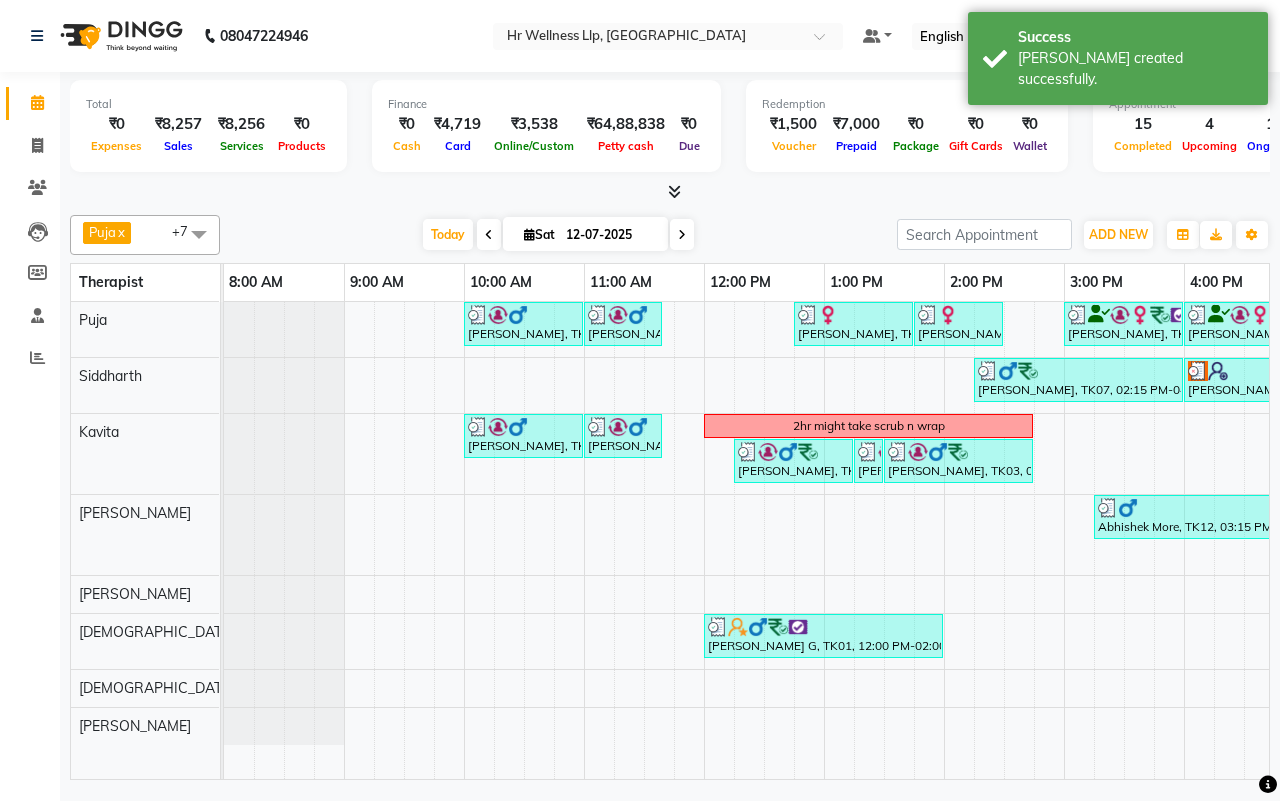 click on "[DATE]  [DATE]" at bounding box center [558, 235] 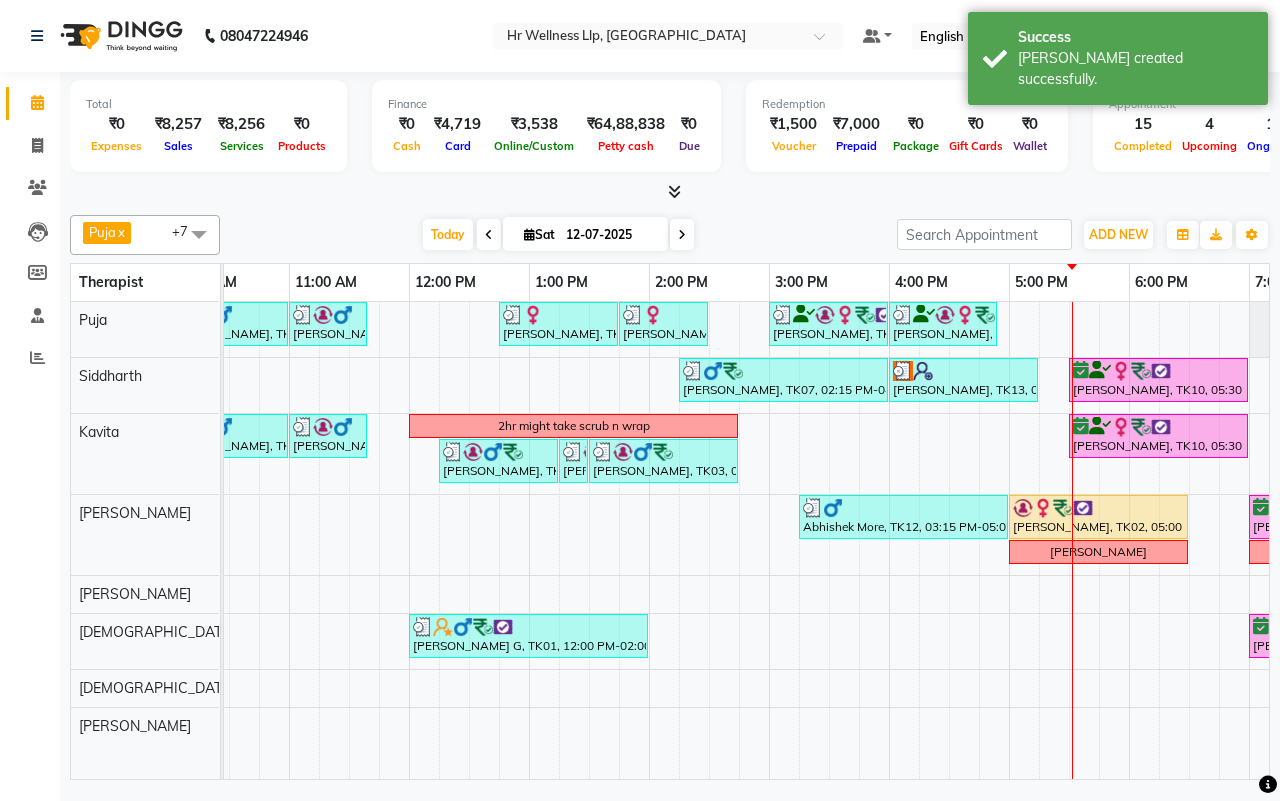 scroll, scrollTop: 0, scrollLeft: 341, axis: horizontal 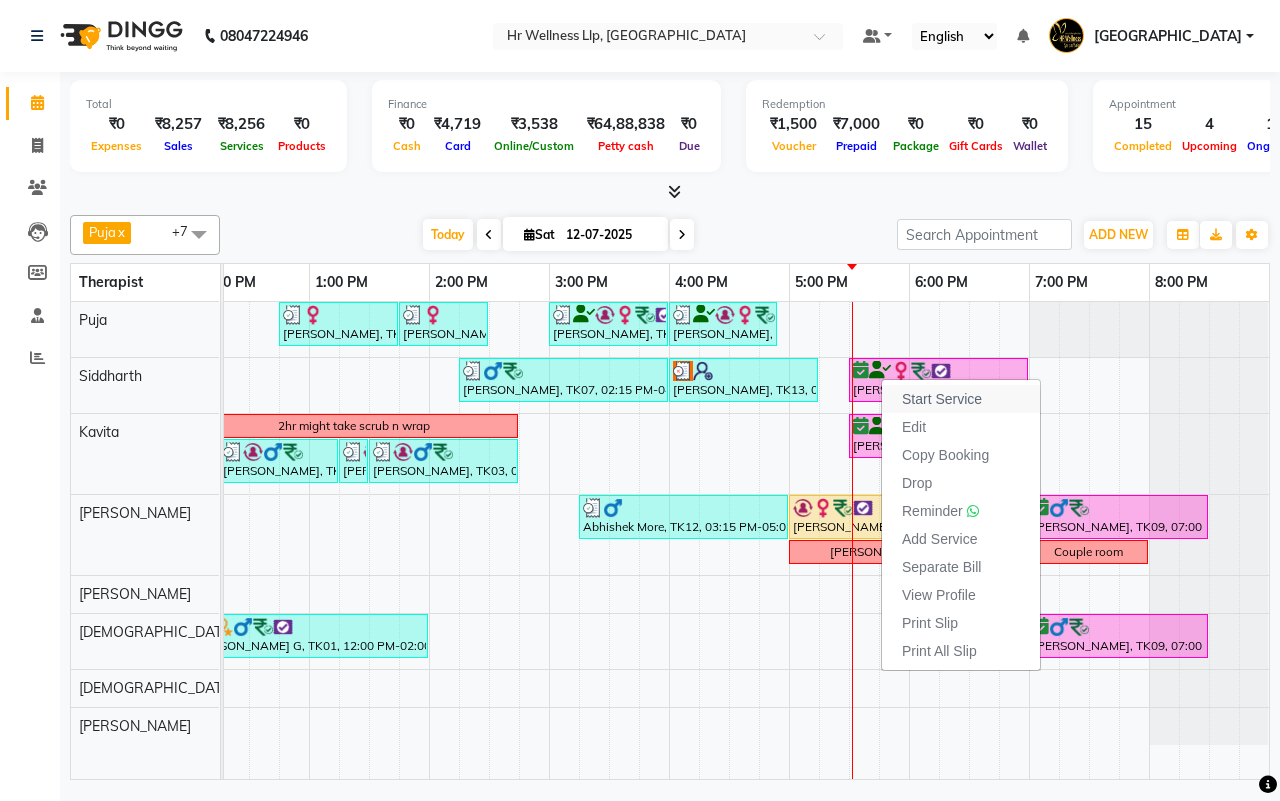 click on "Start Service" at bounding box center [942, 399] 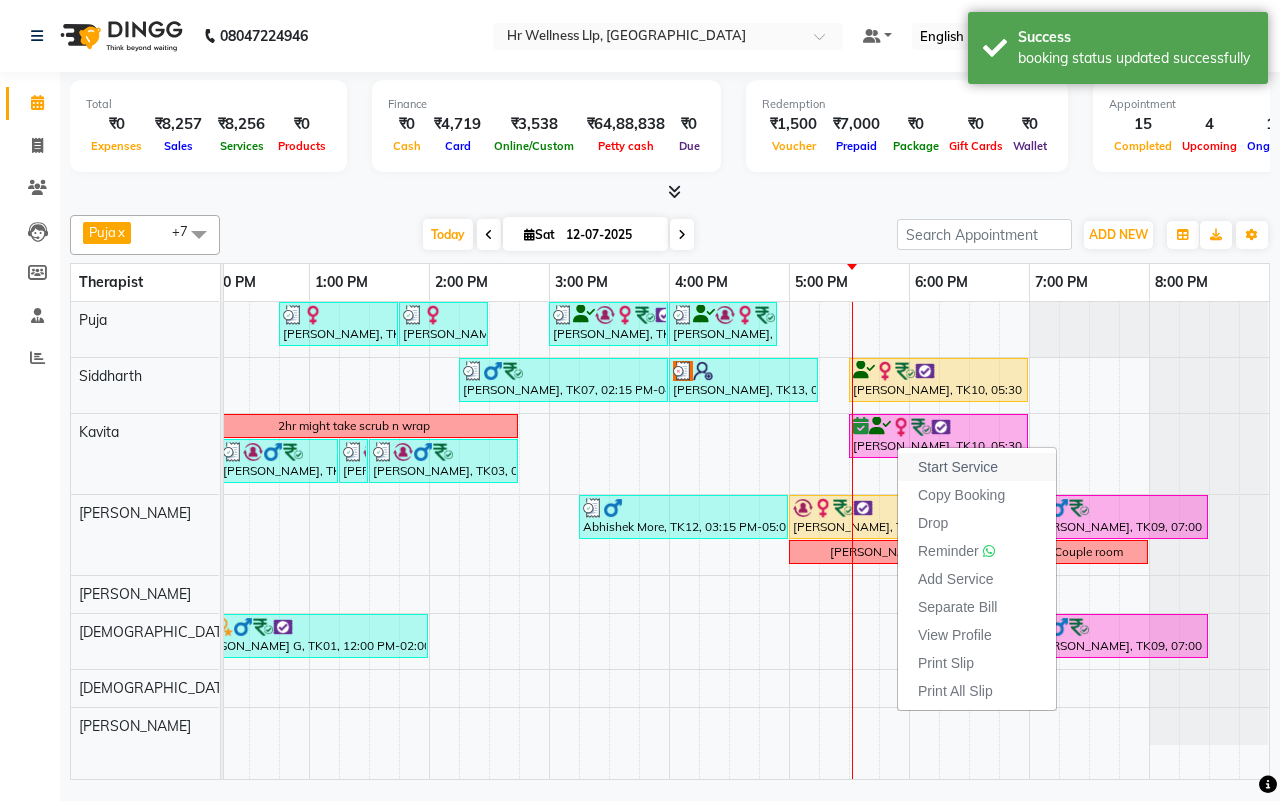 click on "Start Service" at bounding box center (958, 467) 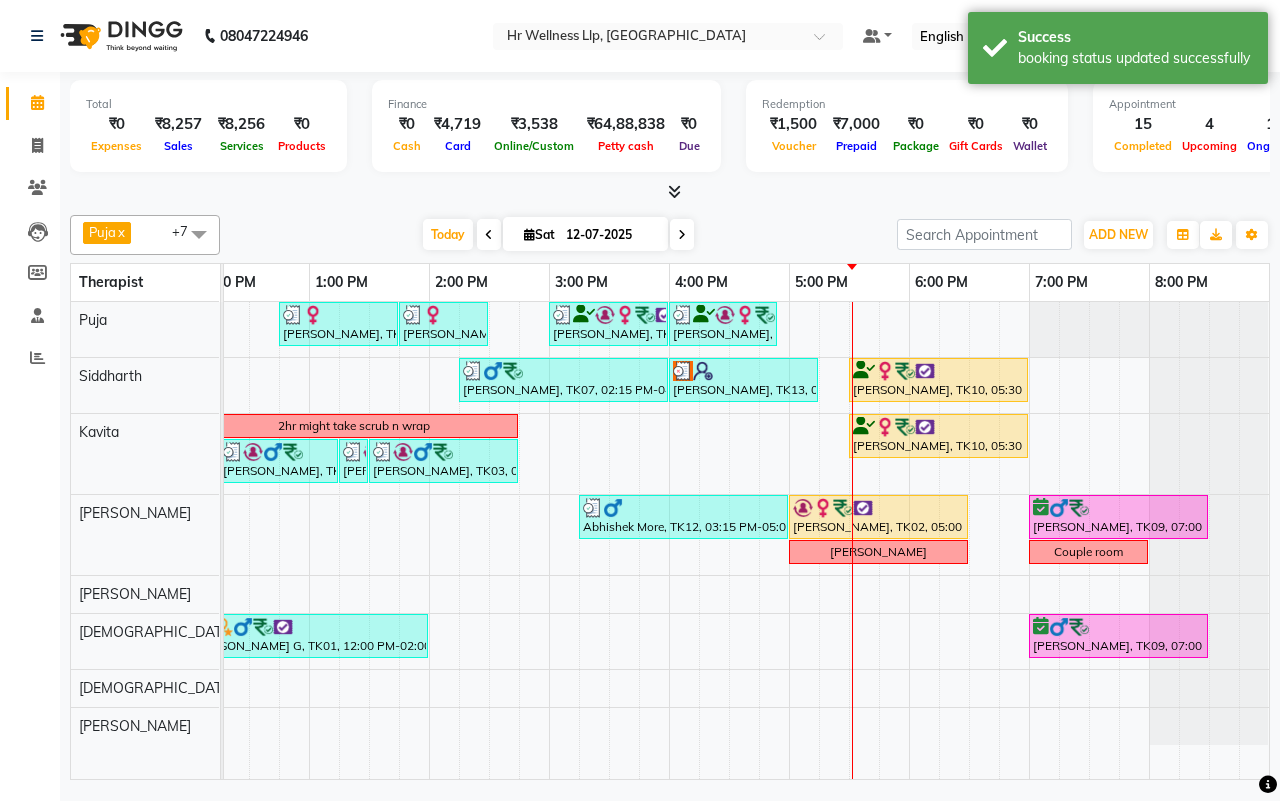 click on "[DATE]  [DATE]" at bounding box center [558, 235] 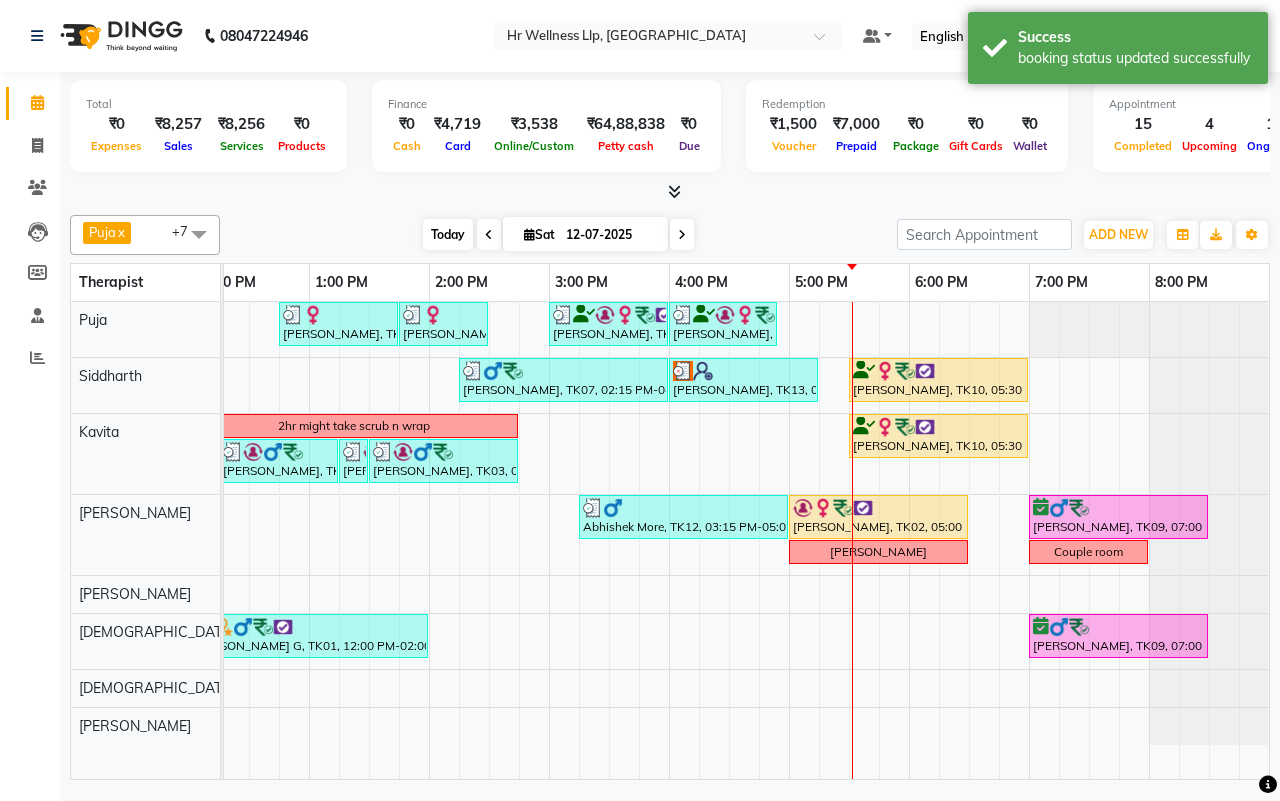 click on "Today" at bounding box center (448, 234) 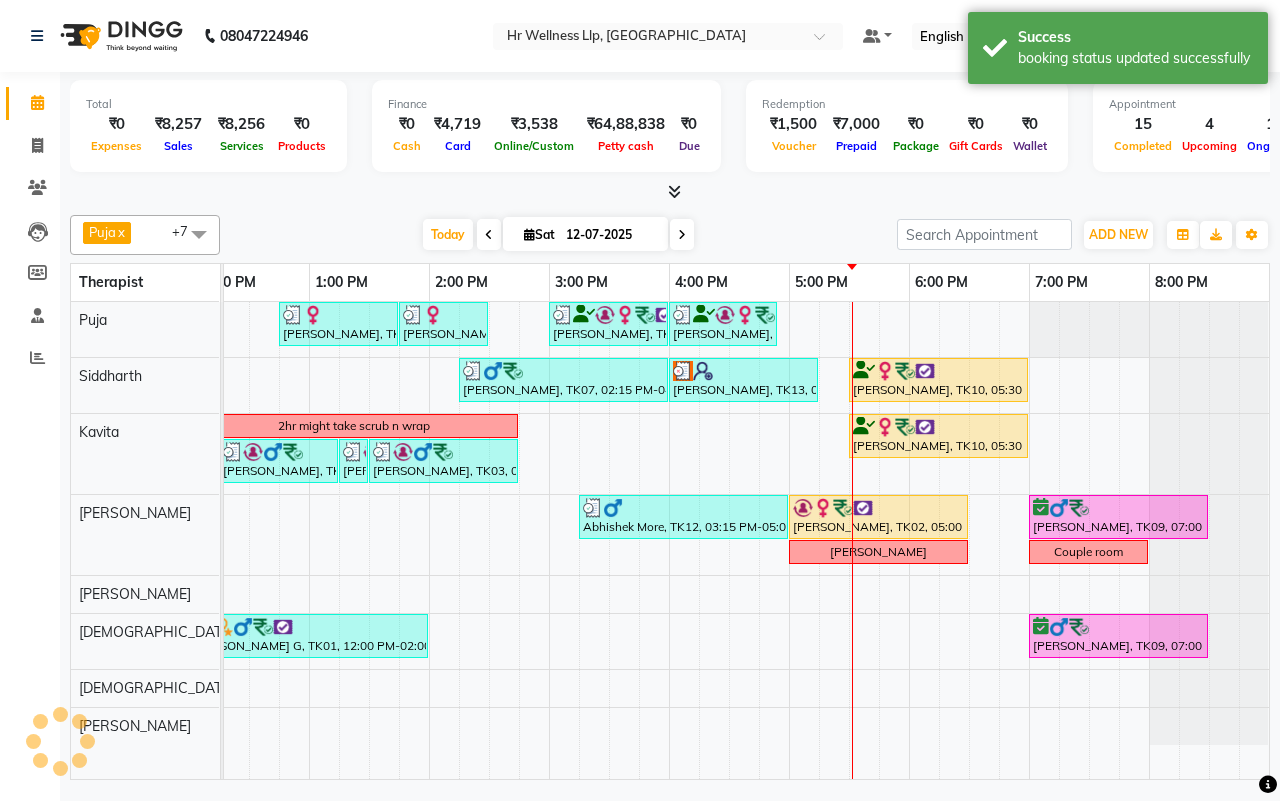 scroll, scrollTop: 0, scrollLeft: 515, axis: horizontal 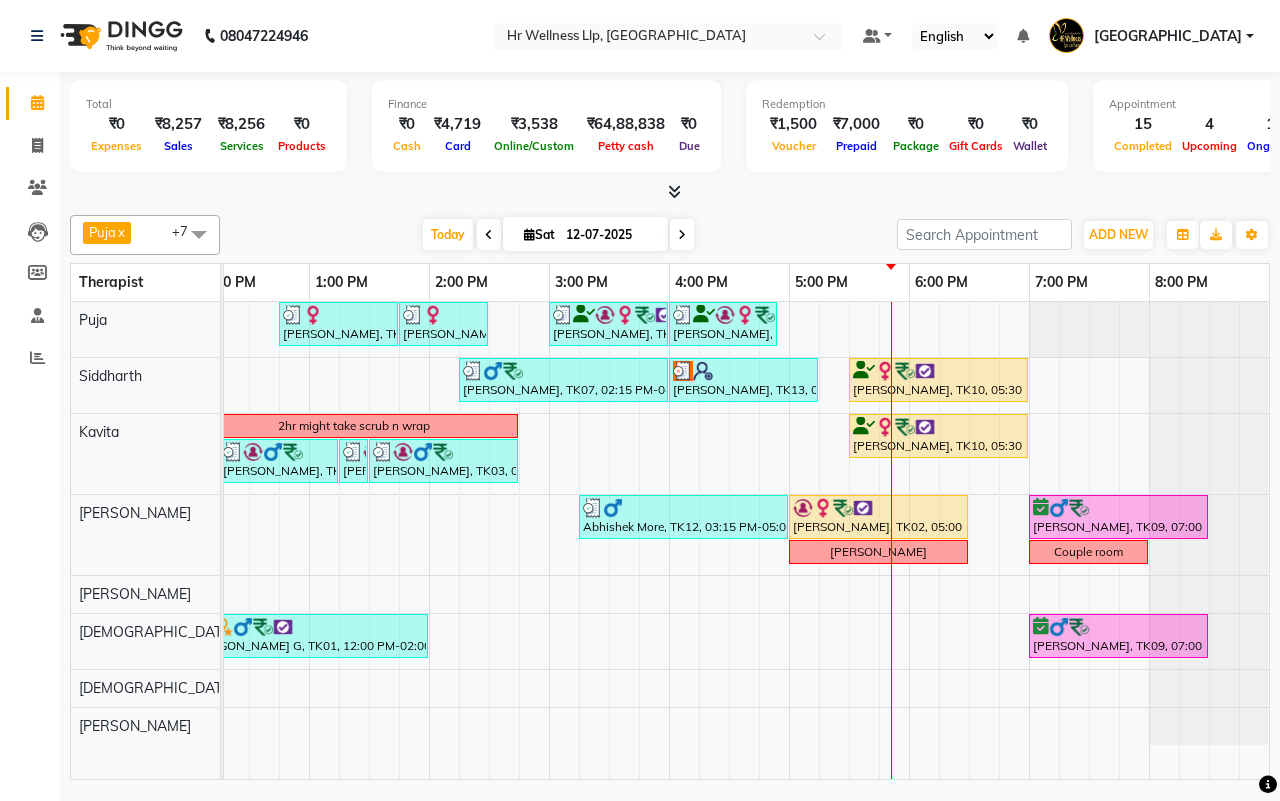 click on "[DATE]  [DATE]" at bounding box center [558, 235] 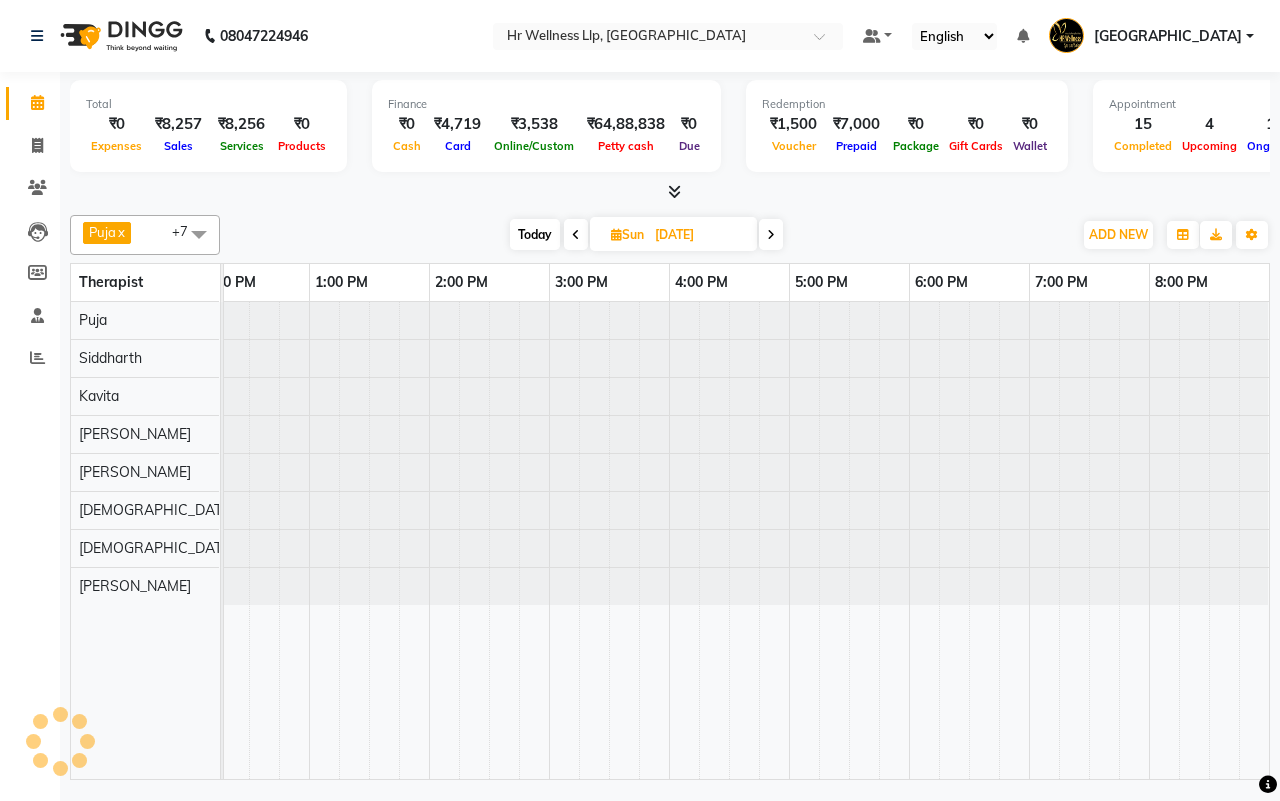 scroll, scrollTop: 0, scrollLeft: 515, axis: horizontal 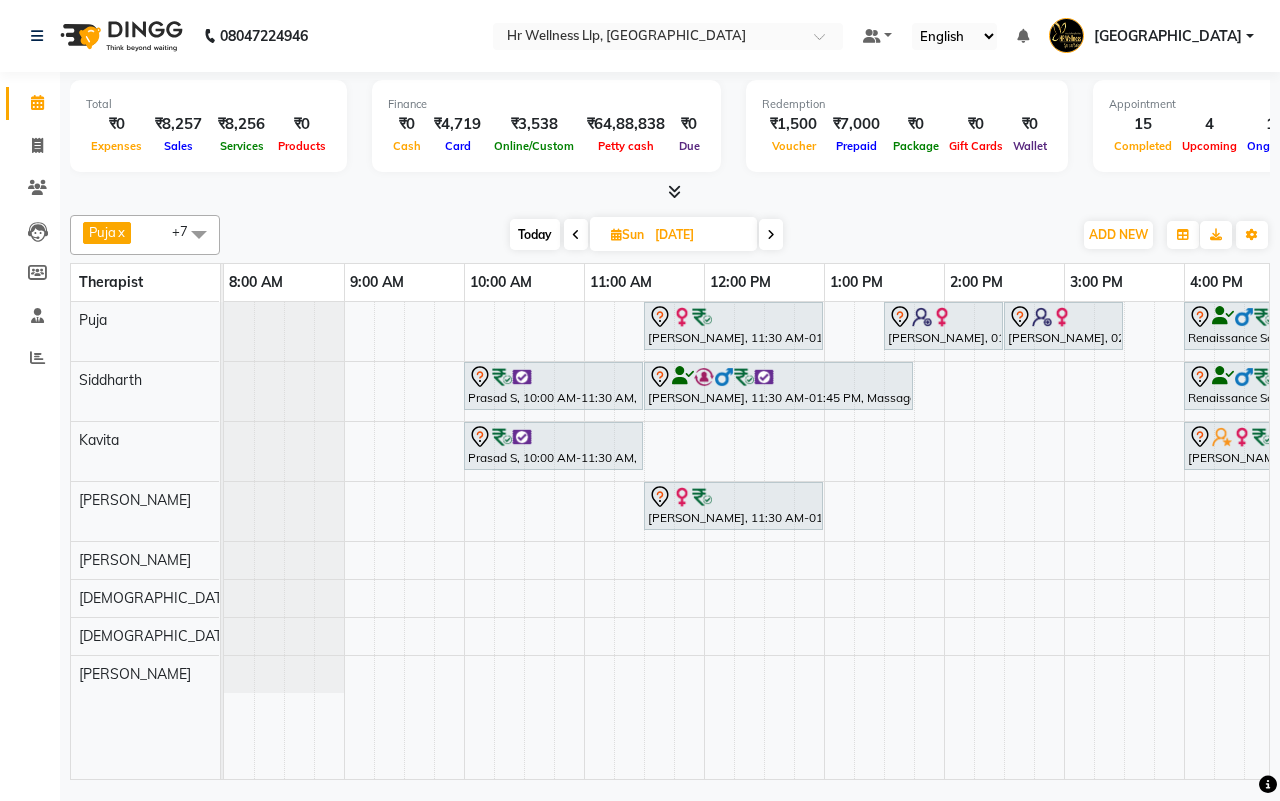click on "[DATE]  [DATE]" at bounding box center [646, 235] 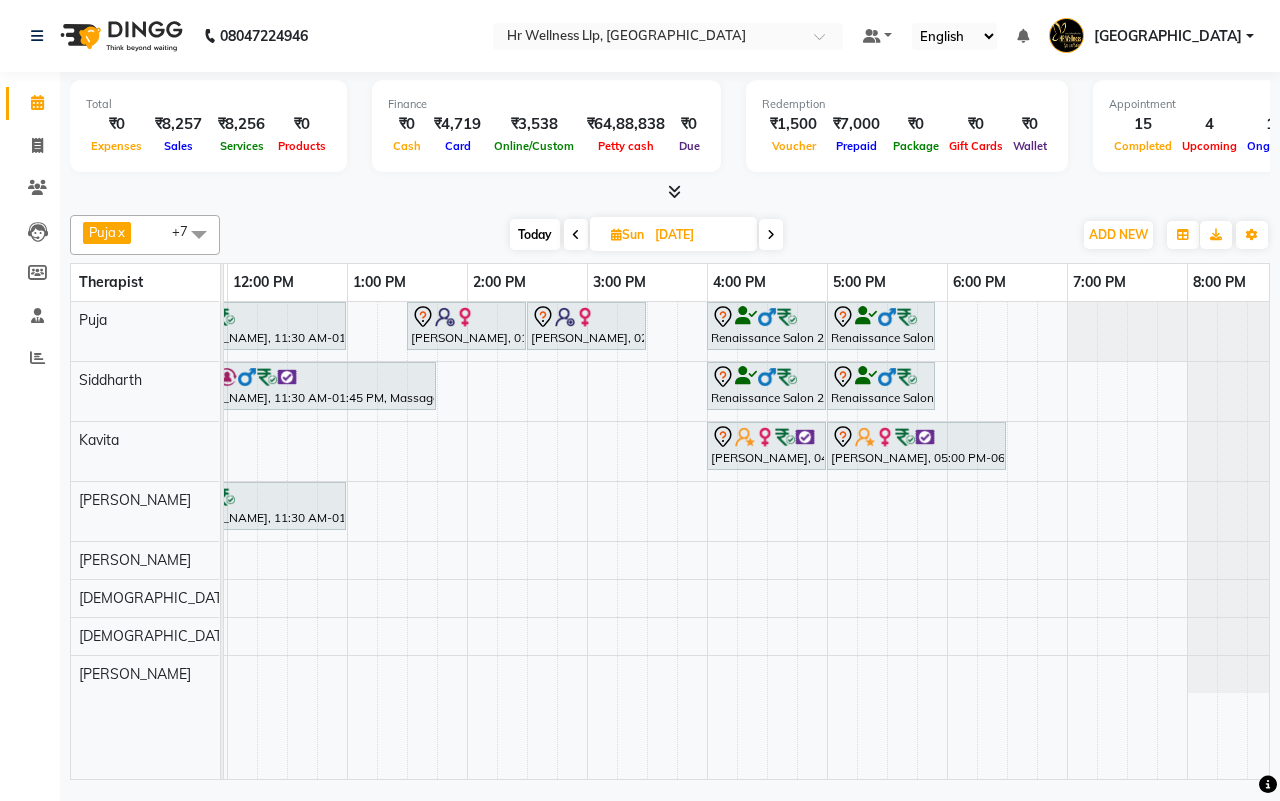 scroll, scrollTop: 0, scrollLeft: 70, axis: horizontal 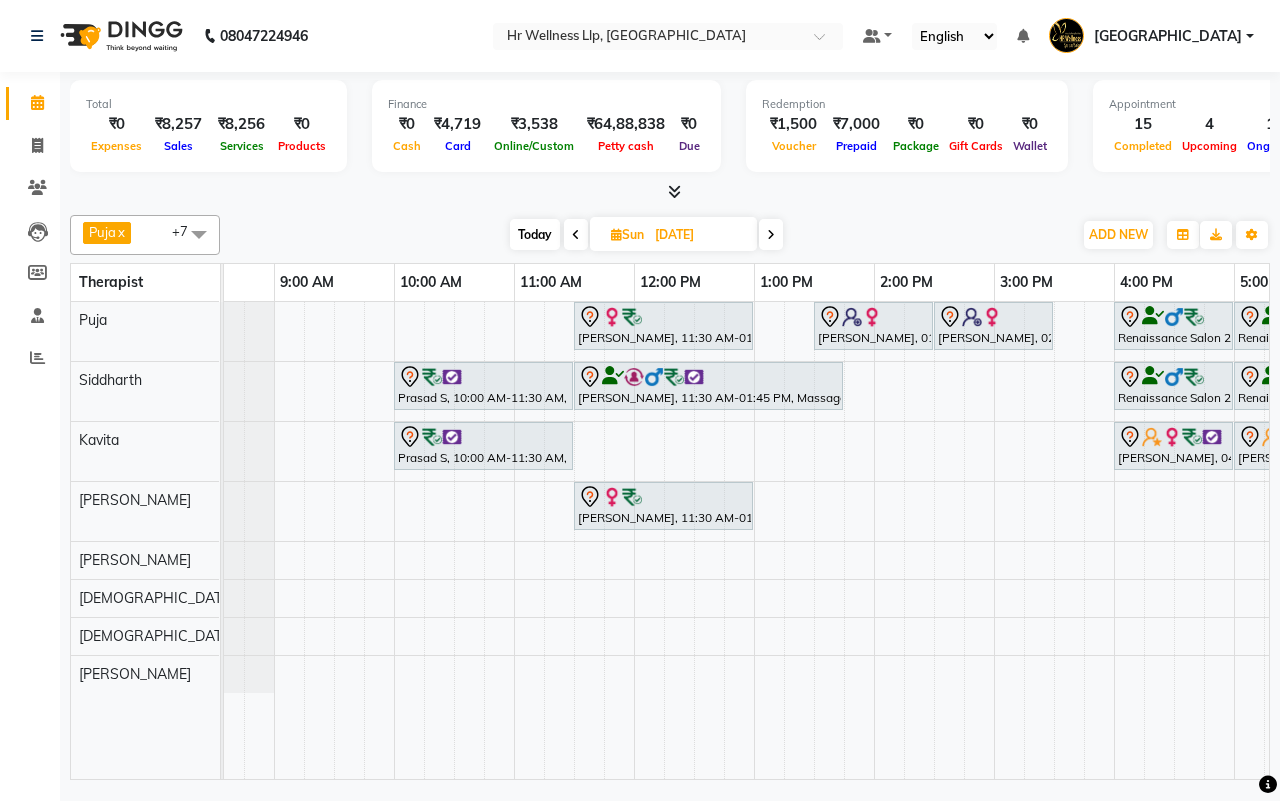 click on "[DATE]  [DATE]" at bounding box center (646, 235) 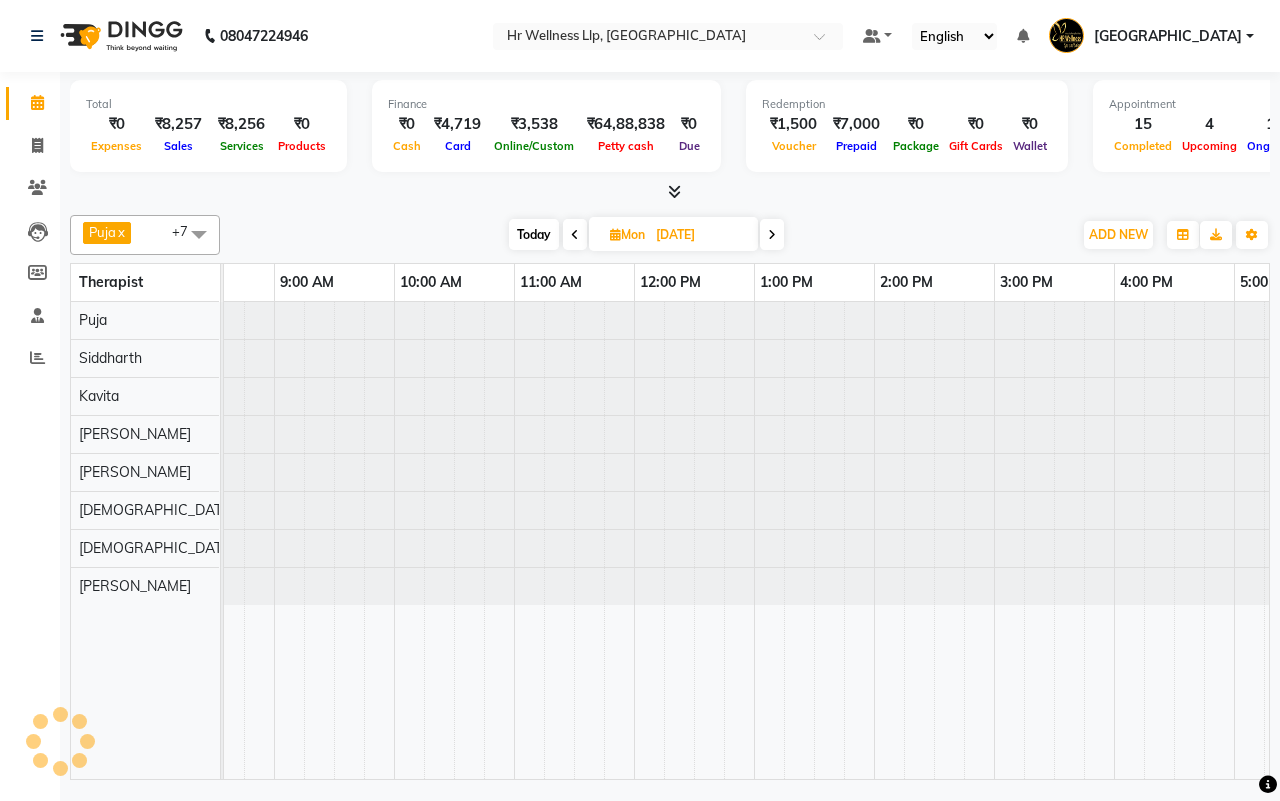 scroll, scrollTop: 0, scrollLeft: 0, axis: both 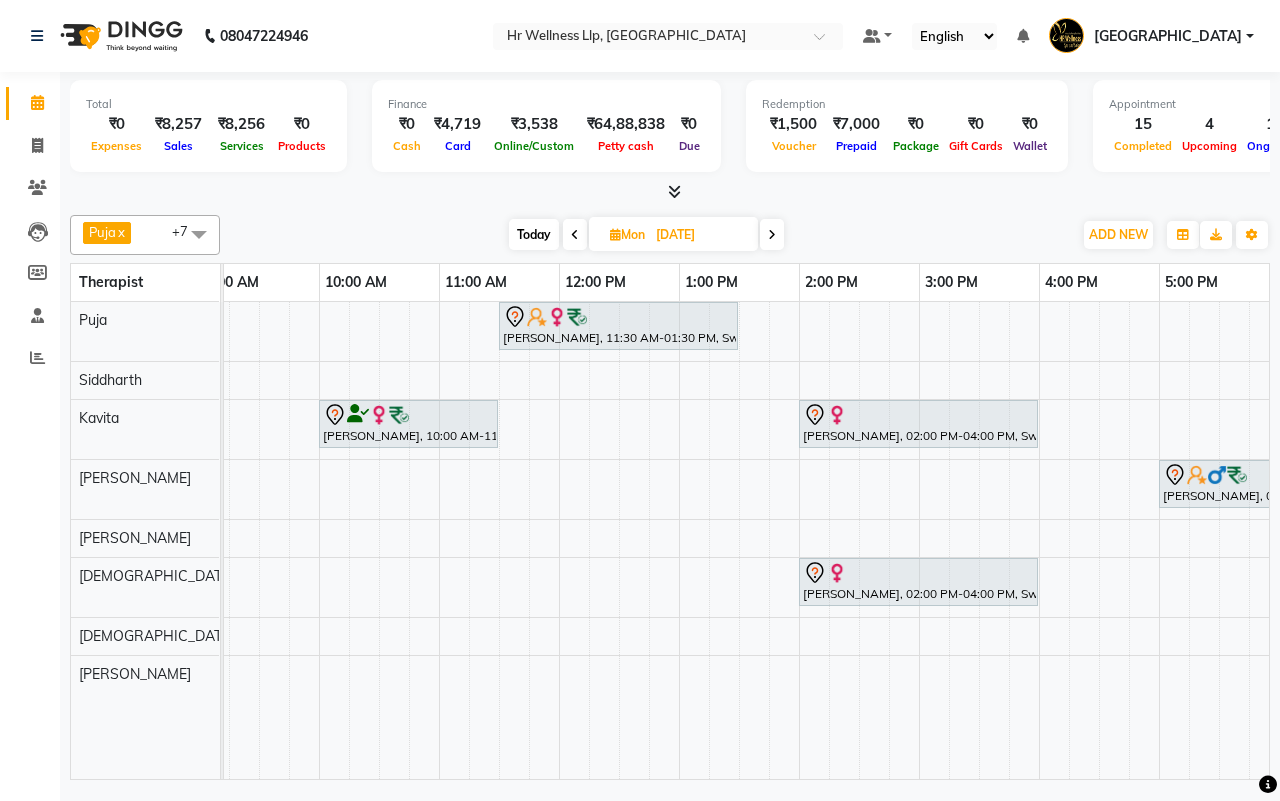 click on "Today" at bounding box center [534, 234] 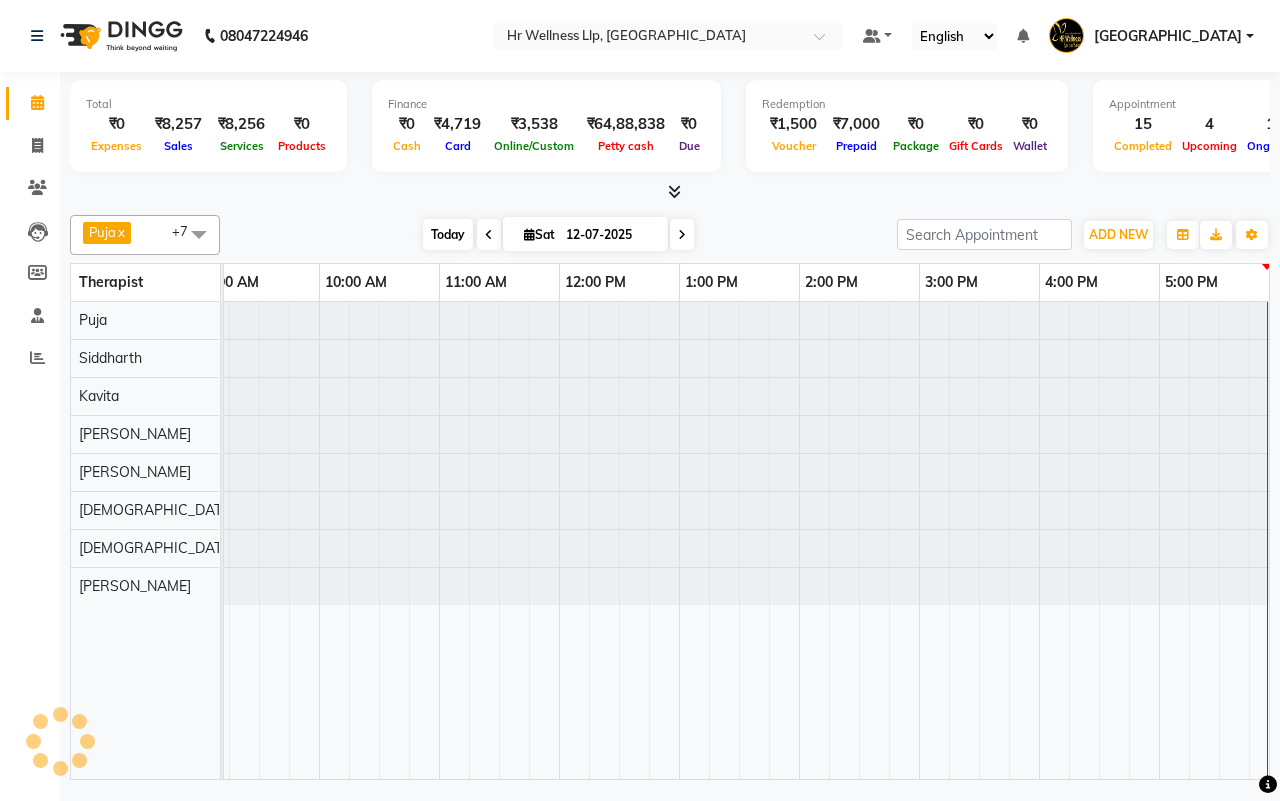 scroll, scrollTop: 0, scrollLeft: 515, axis: horizontal 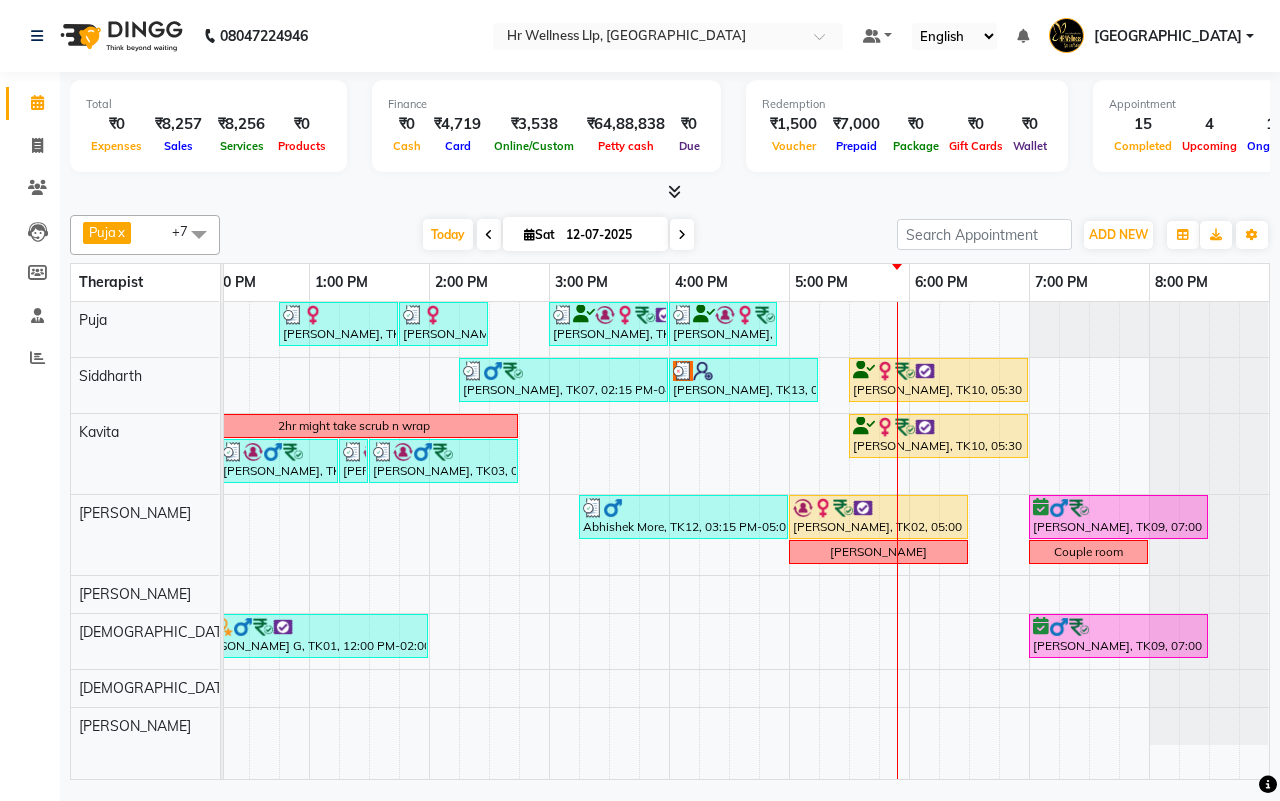 click at bounding box center (682, 235) 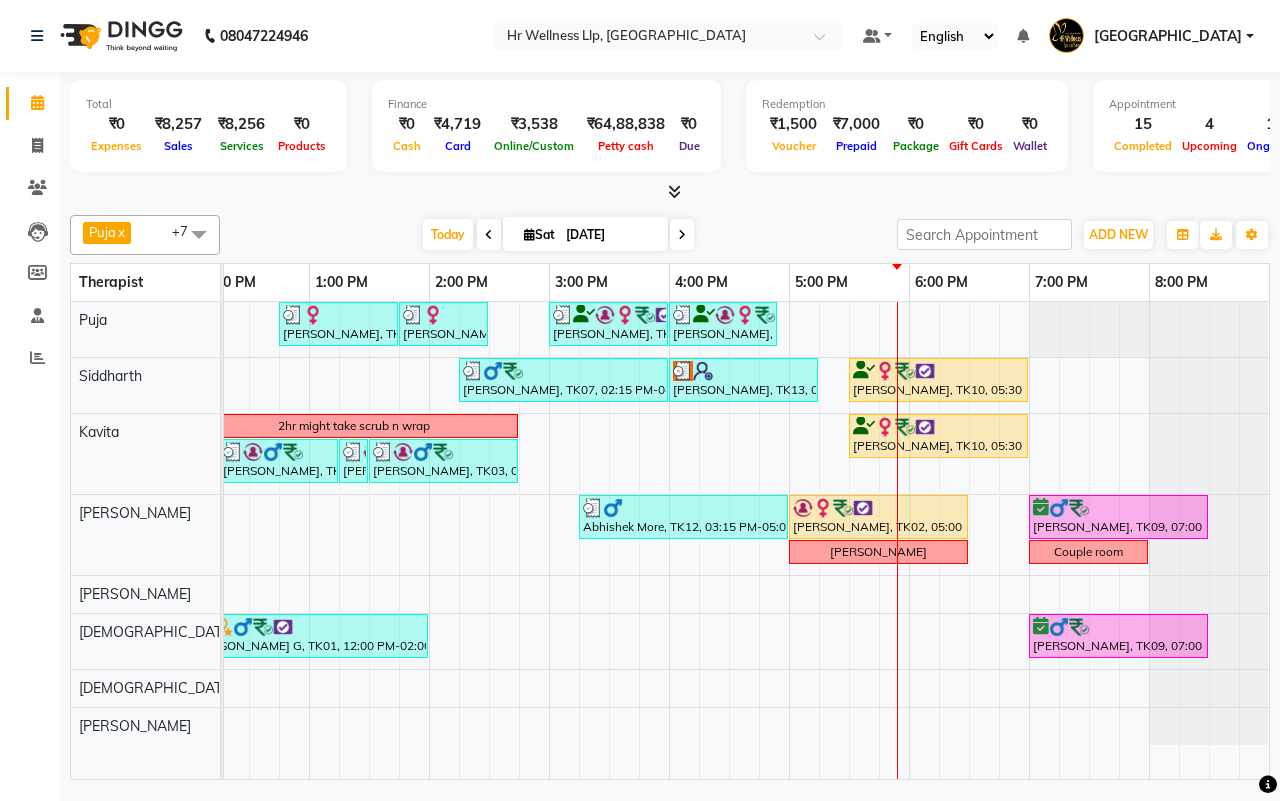 scroll, scrollTop: 0, scrollLeft: 0, axis: both 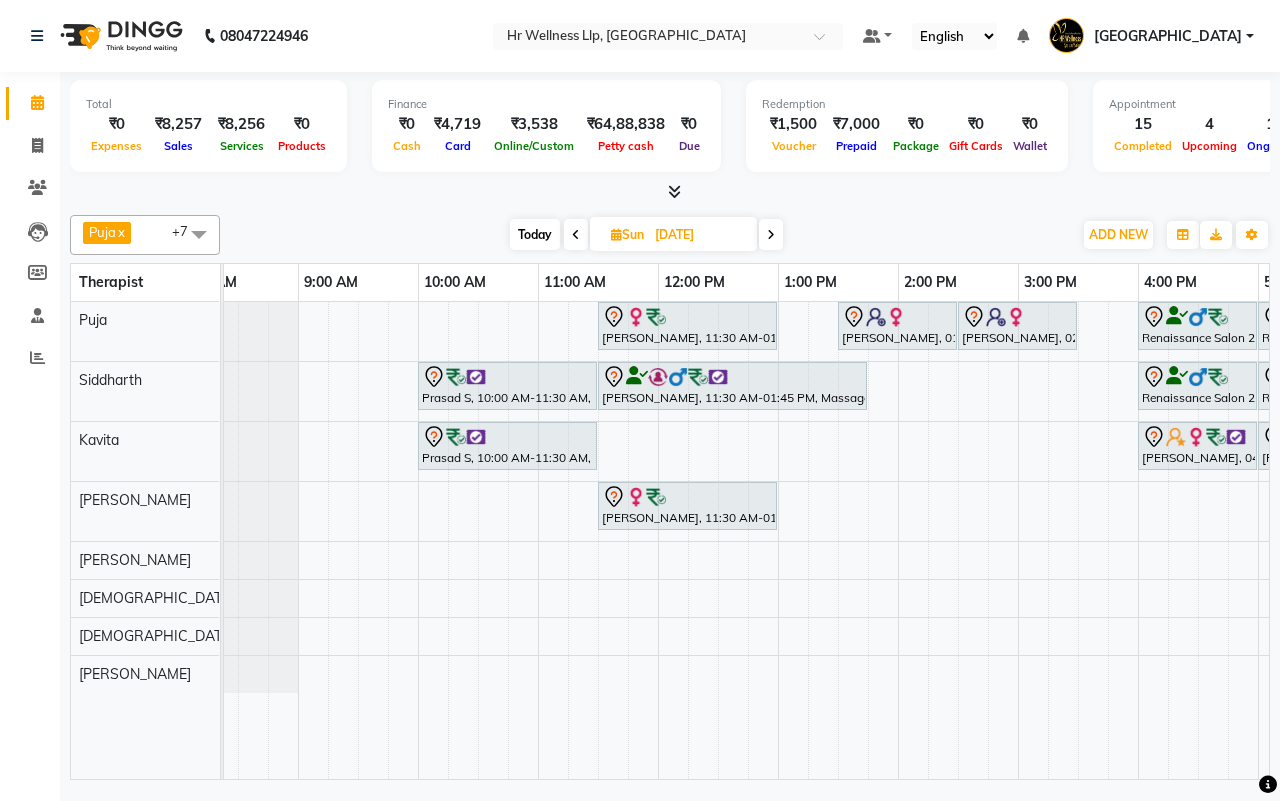 click on "[DATE]  [DATE]" at bounding box center (646, 235) 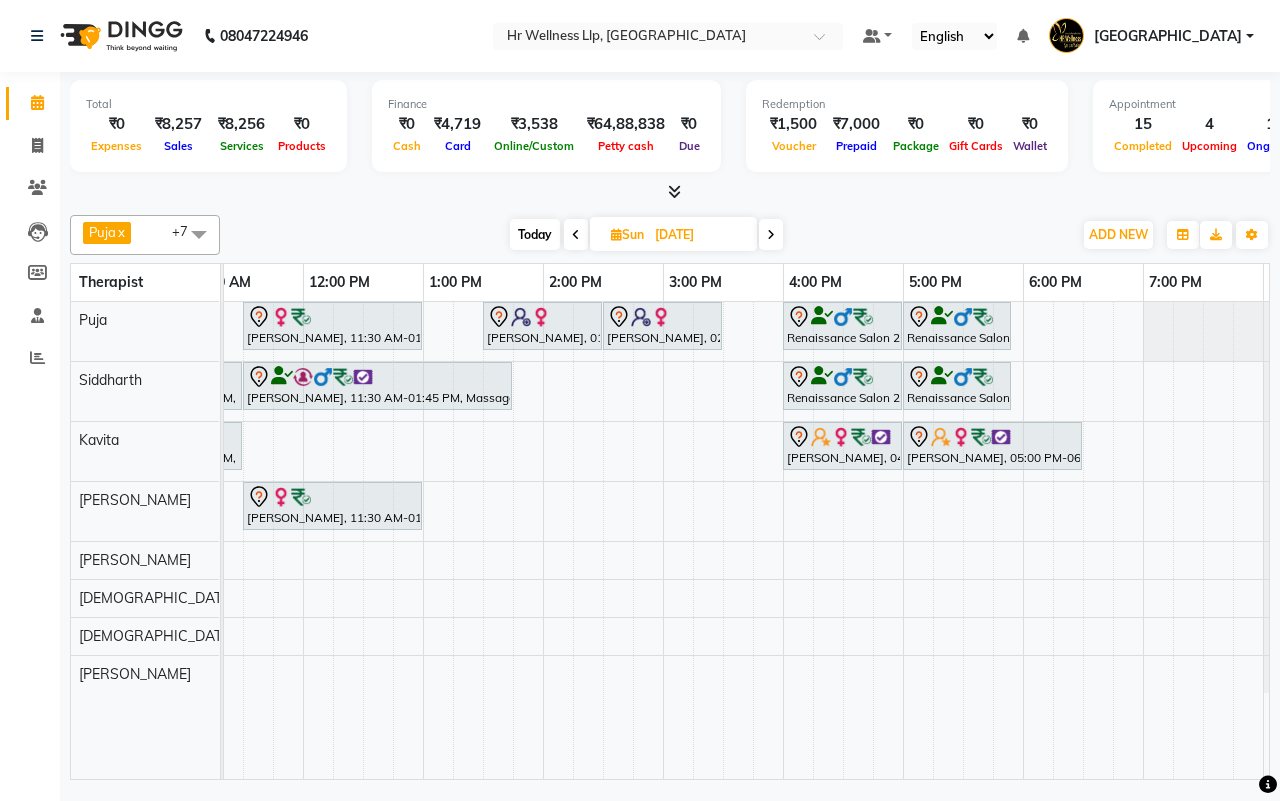 scroll, scrollTop: 0, scrollLeft: 83, axis: horizontal 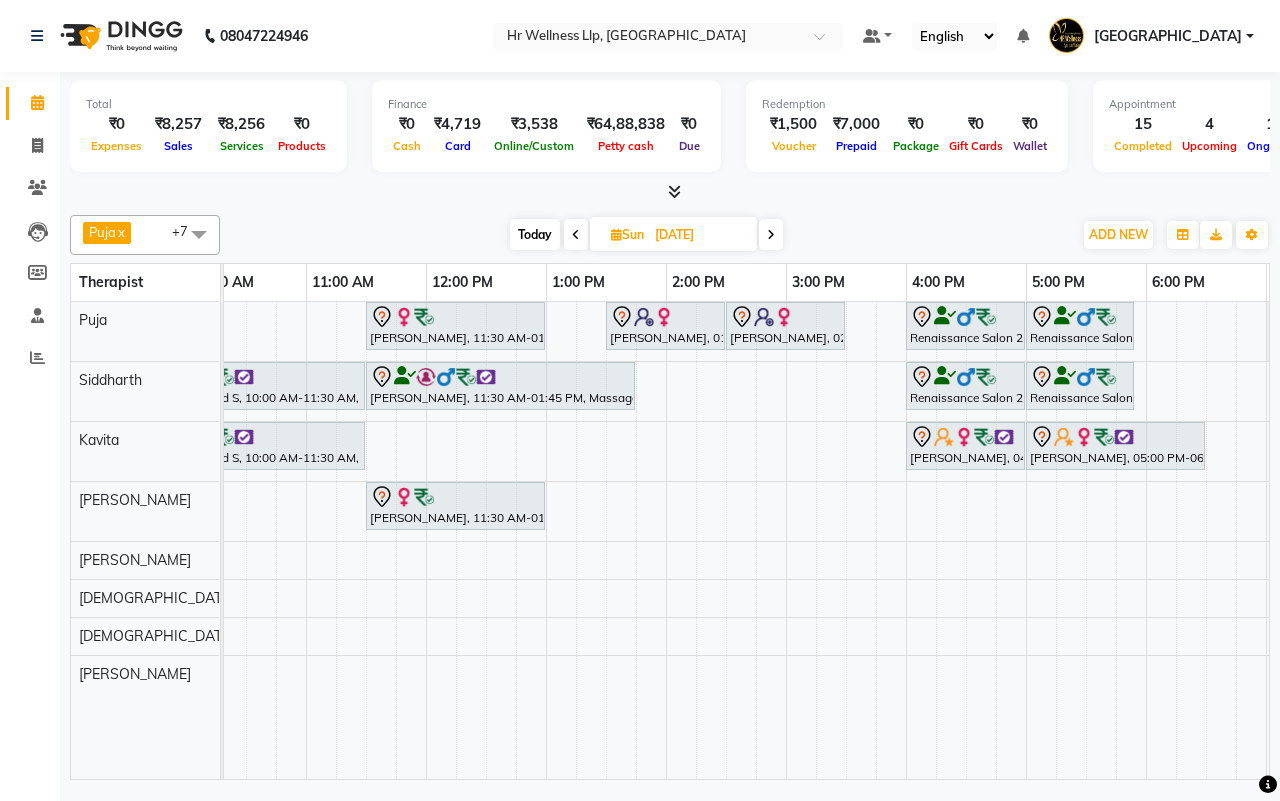 click on "Puja  x Siddharth  x Kavita  x Sharad Bhil  x Male waitlist  x Female waitlist  x Kevin  x Lucy  x +7 Select All Female waitlist Female waitlist 1 Kavita Kevin Lucy Male waitlist Preeti Puja Sharad Bhil Siddharth Today  Sun 13-07-2025 Toggle Dropdown Add Appointment Add Invoice Add Expense Add Attendance Add Client Toggle Dropdown Add Appointment Add Invoice Add Expense Add Attendance Add Client ADD NEW Toggle Dropdown Add Appointment Add Invoice Add Expense Add Attendance Add Client Puja  x Siddharth  x Kavita  x Sharad Bhil  x Male waitlist  x Female waitlist  x Kevin  x Lucy  x +7 Select All Female waitlist Female waitlist 1 Kavita Kevin Lucy Male waitlist Preeti Puja Sharad Bhil Siddharth Group By  Staff View   Room View  View as Vertical  Vertical - Week View  Horizontal  Horizontal - Week View  List  Toggle Dropdown Calendar Settings Manage Tags   Arrange Therapists   Reset Therapists  Full Screen Appointment Form Zoom 100%" at bounding box center (670, 235) 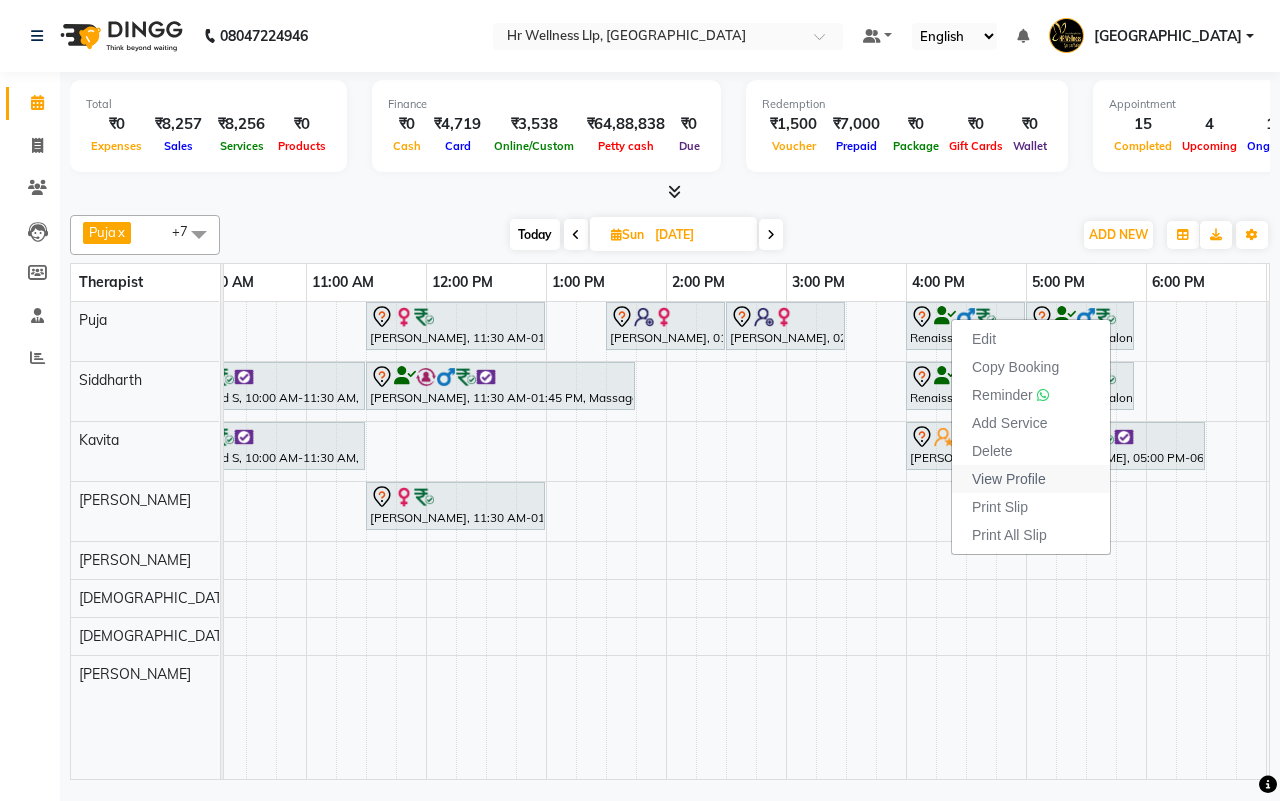 click on "View Profile" at bounding box center (1009, 479) 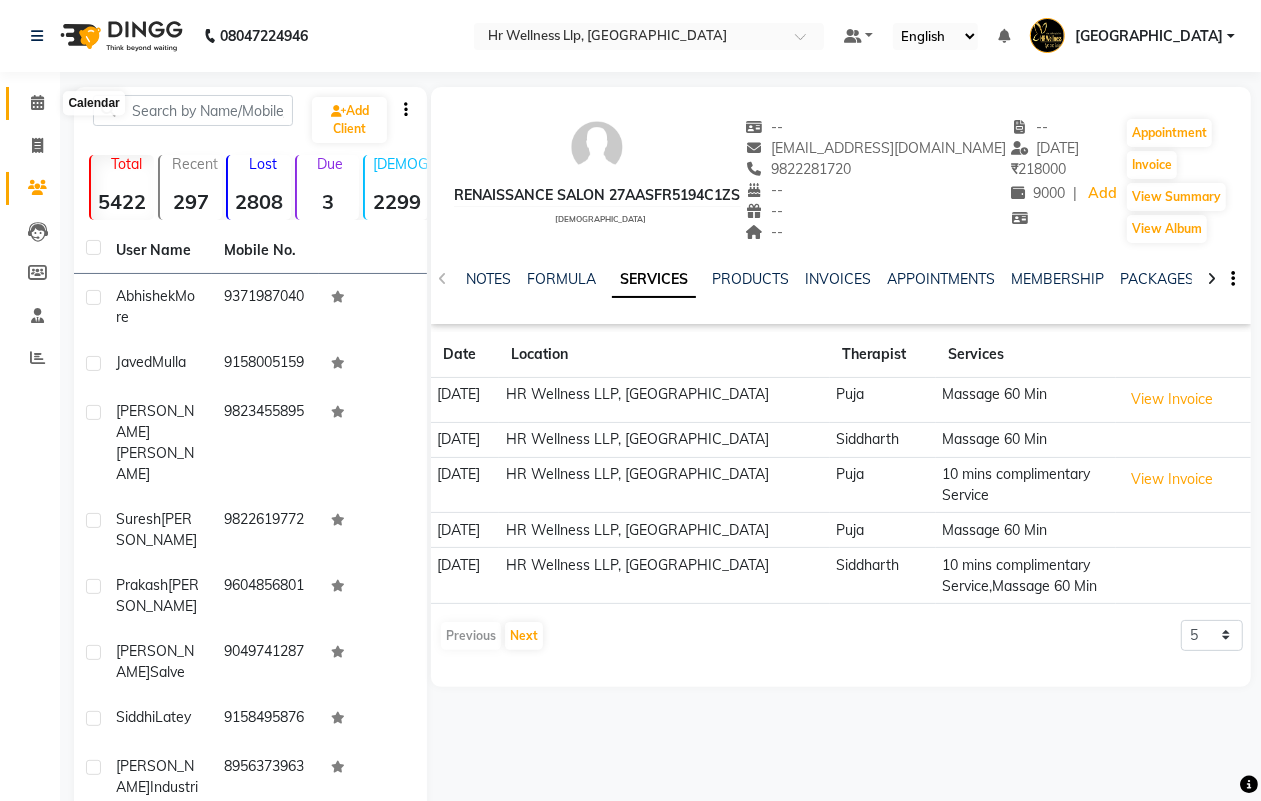 click 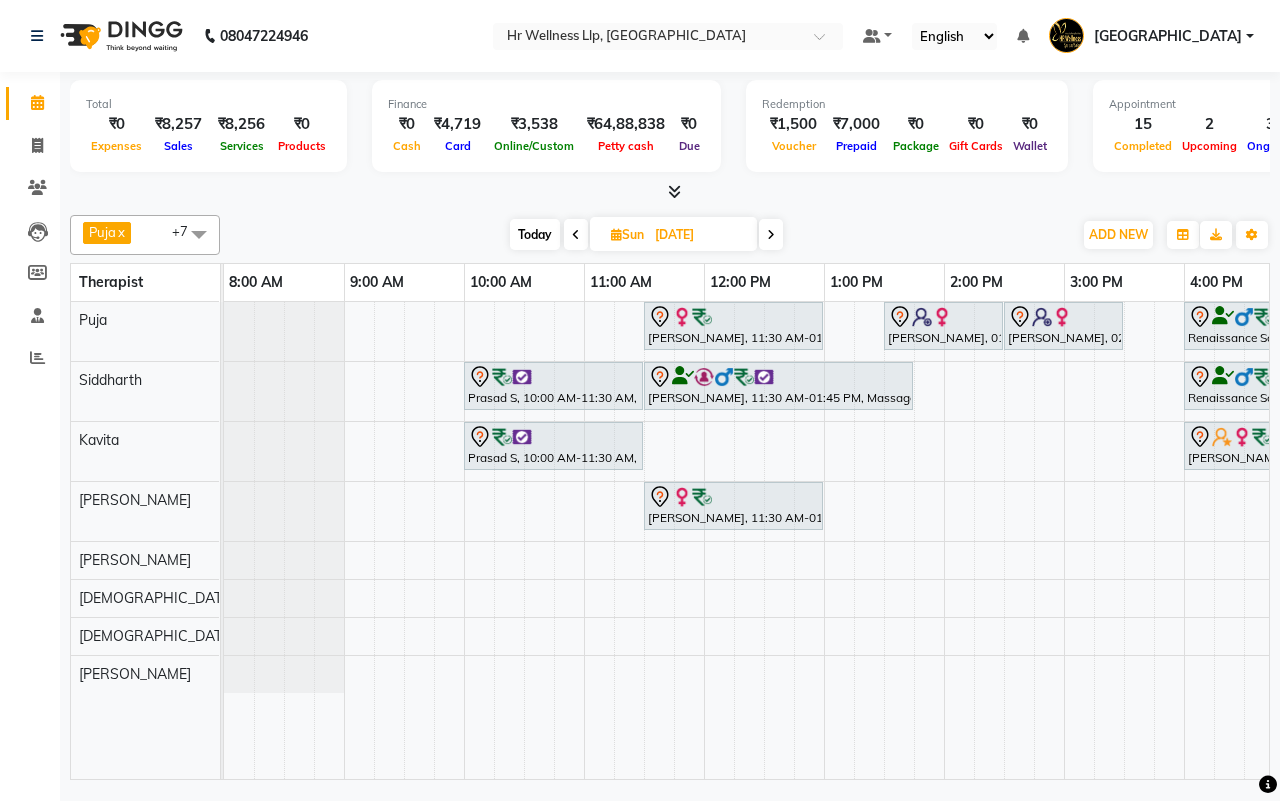 scroll, scrollTop: 0, scrollLeft: 515, axis: horizontal 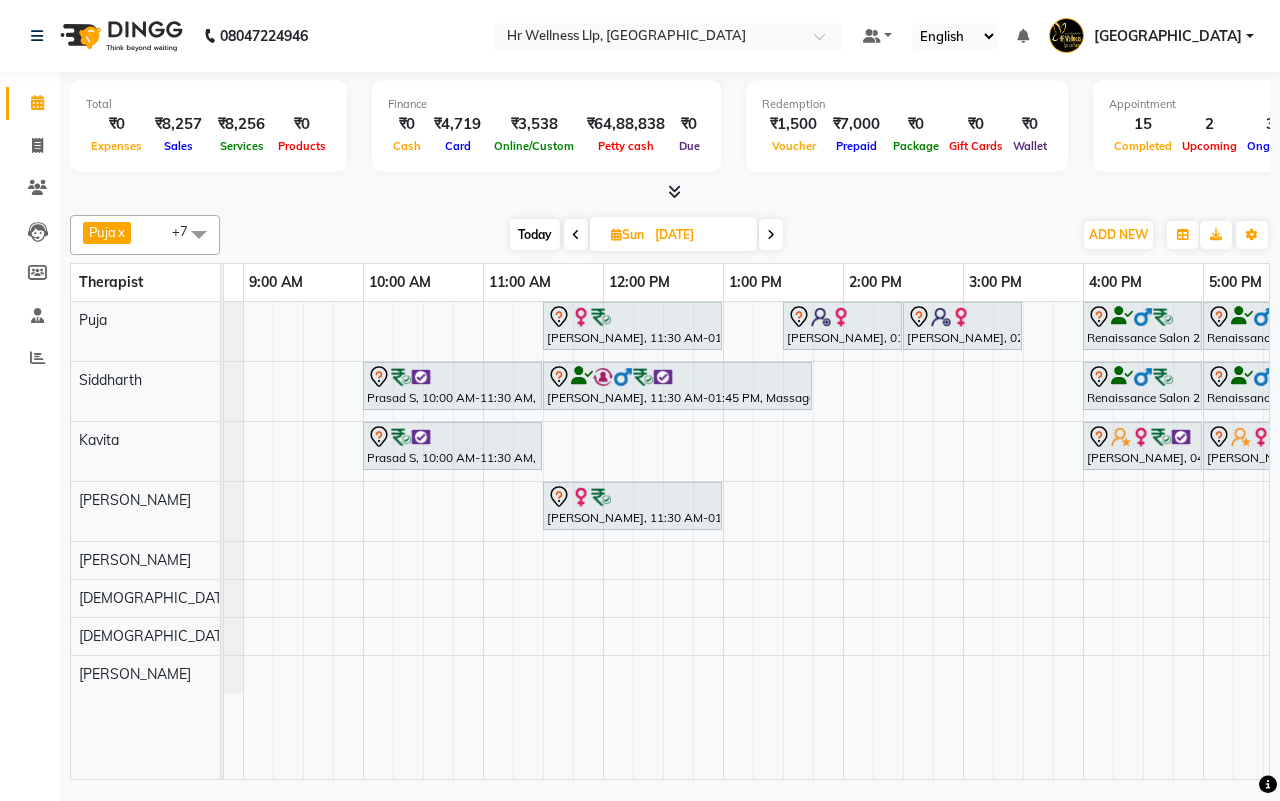 click on "Today" at bounding box center (535, 234) 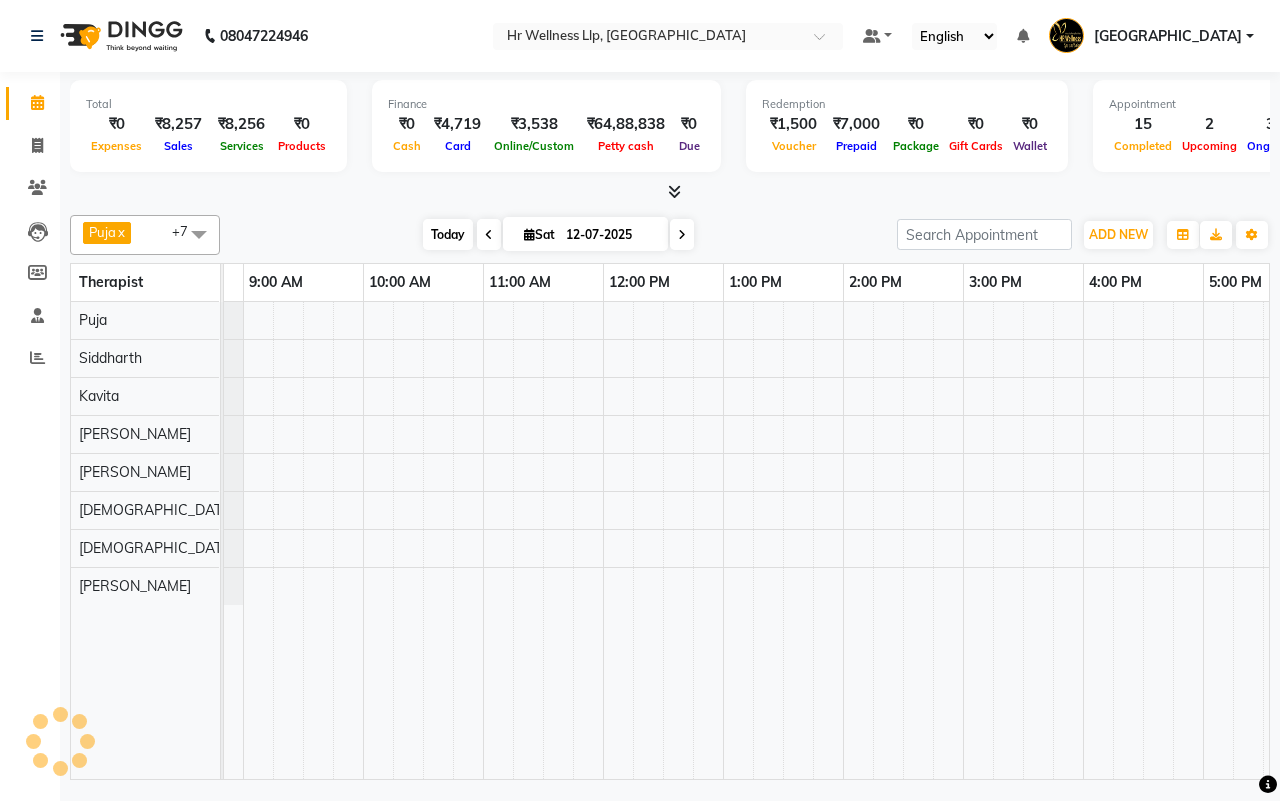 scroll, scrollTop: 0, scrollLeft: 515, axis: horizontal 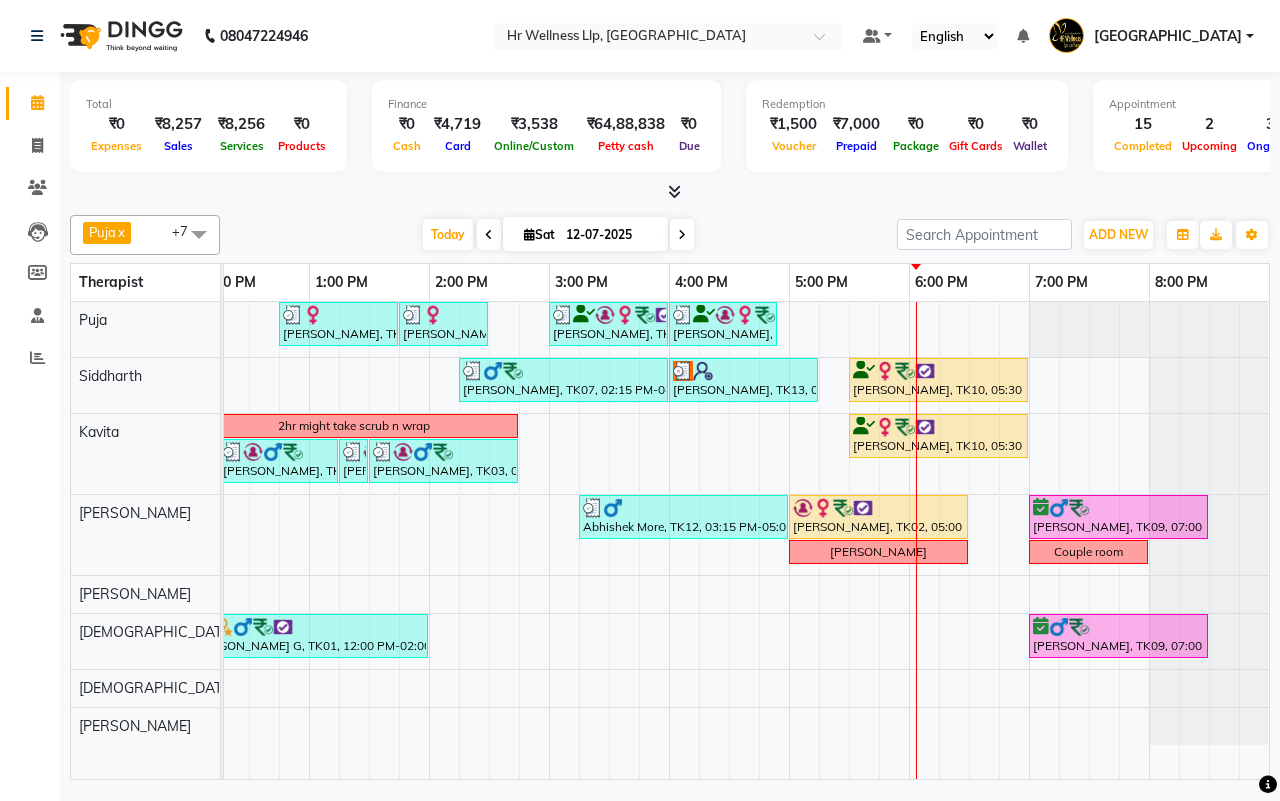click at bounding box center (682, 234) 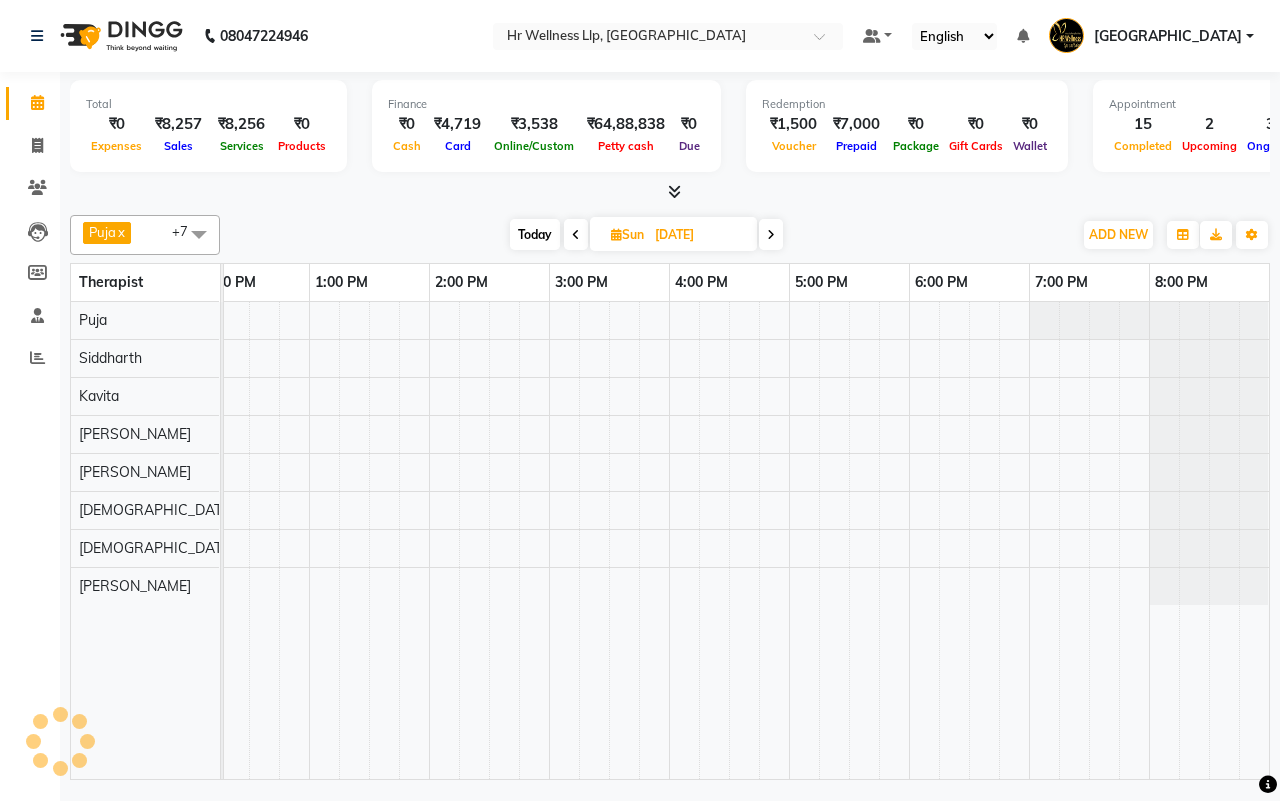 scroll, scrollTop: 0, scrollLeft: 515, axis: horizontal 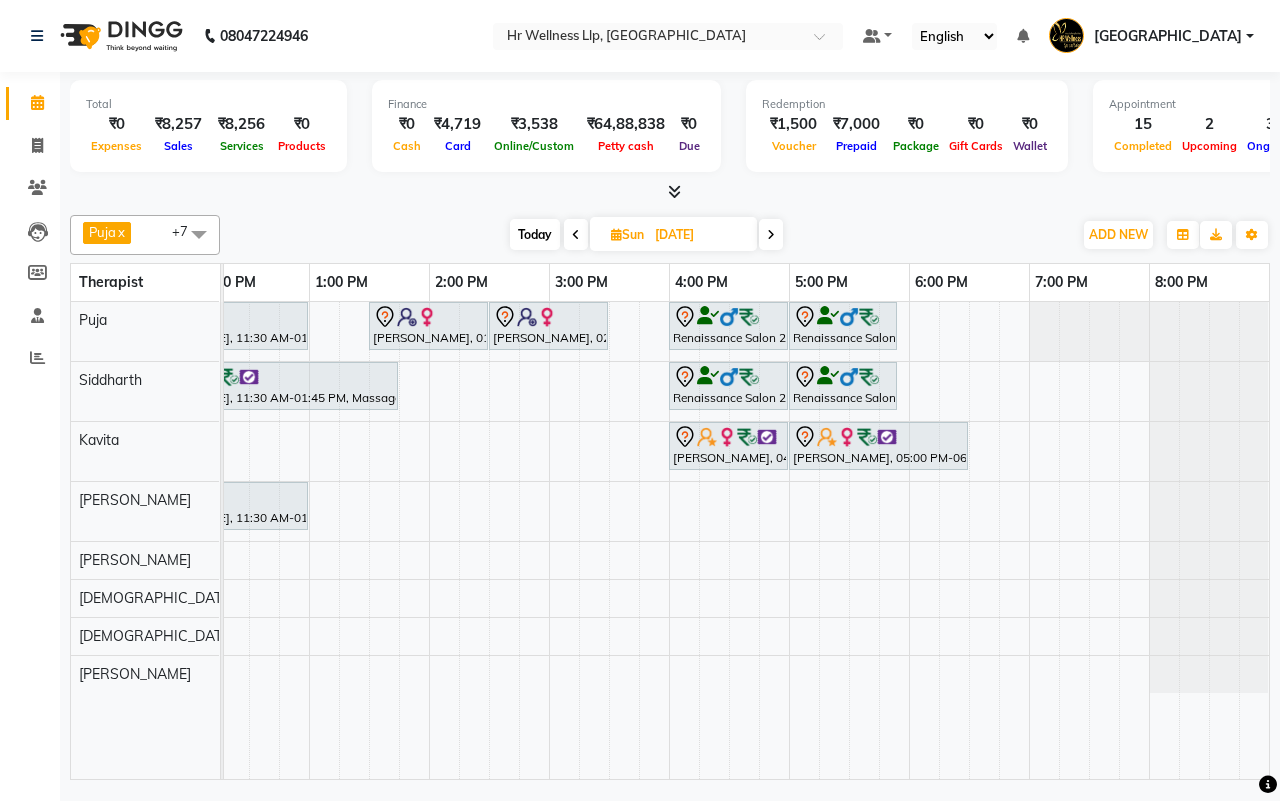 click on "[DATE]  [DATE]" at bounding box center (646, 235) 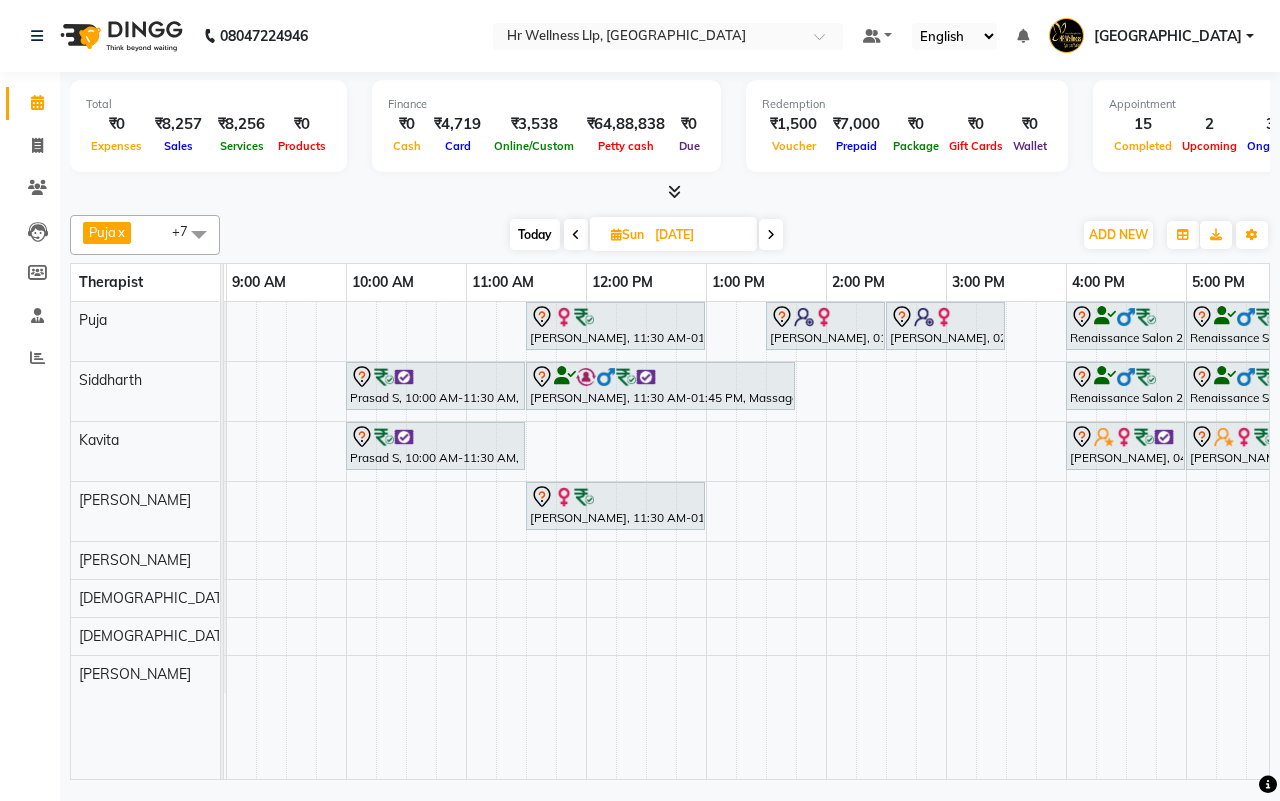 scroll, scrollTop: 0, scrollLeft: 0, axis: both 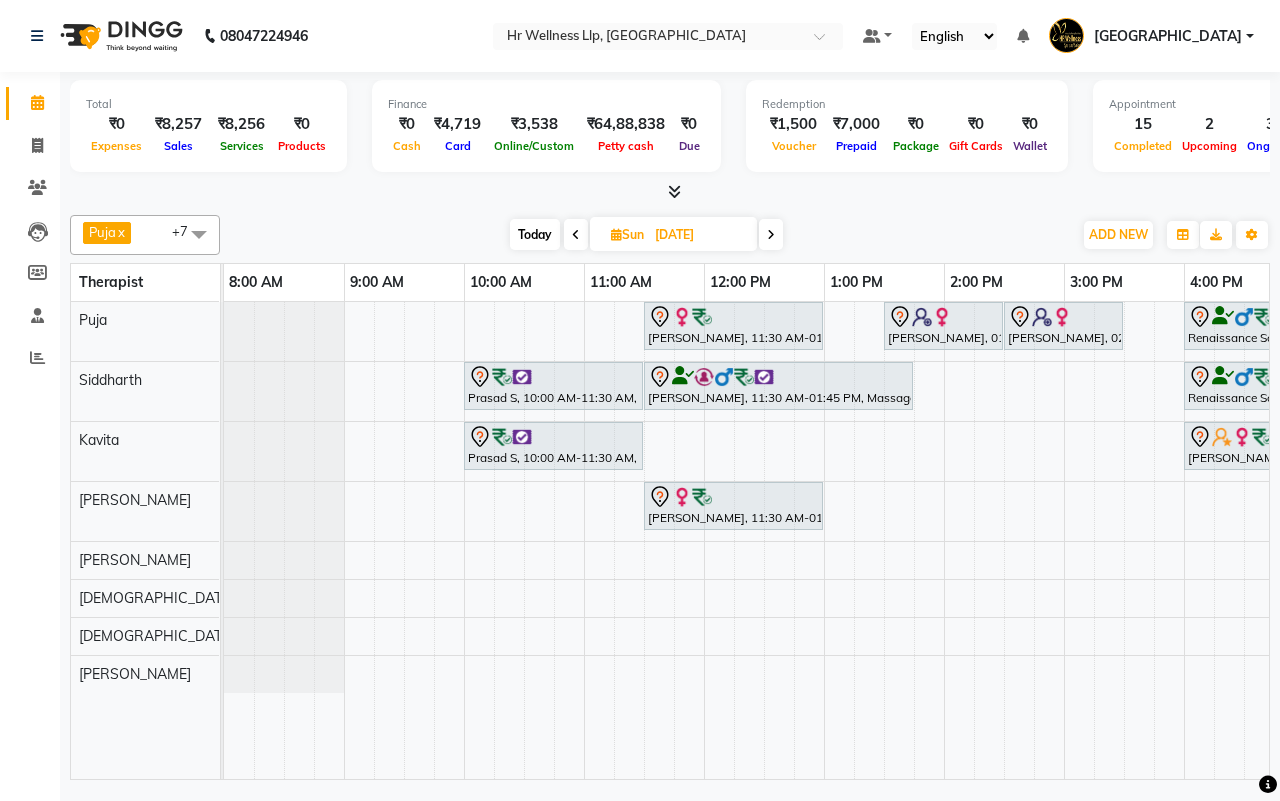 click on "Puja  x Siddharth  x Kavita  x Sharad Bhil  x Male waitlist  x Female waitlist  x Kevin  x Lucy  x +7 Select All Female waitlist Female waitlist 1 Kavita Kevin Lucy Male waitlist Preeti Puja Sharad Bhil Siddharth Today  Sun 13-07-2025 Toggle Dropdown Add Appointment Add Invoice Add Expense Add Attendance Add Client Toggle Dropdown Add Appointment Add Invoice Add Expense Add Attendance Add Client ADD NEW Toggle Dropdown Add Appointment Add Invoice Add Expense Add Attendance Add Client Puja  x Siddharth  x Kavita  x Sharad Bhil  x Male waitlist  x Female waitlist  x Kevin  x Lucy  x +7 Select All Female waitlist Female waitlist 1 Kavita Kevin Lucy Male waitlist Preeti Puja Sharad Bhil Siddharth Group By  Staff View   Room View  View as Vertical  Vertical - Week View  Horizontal  Horizontal - Week View  List  Toggle Dropdown Calendar Settings Manage Tags   Arrange Therapists   Reset Therapists  Full Screen Appointment Form Zoom 100%" at bounding box center (670, 235) 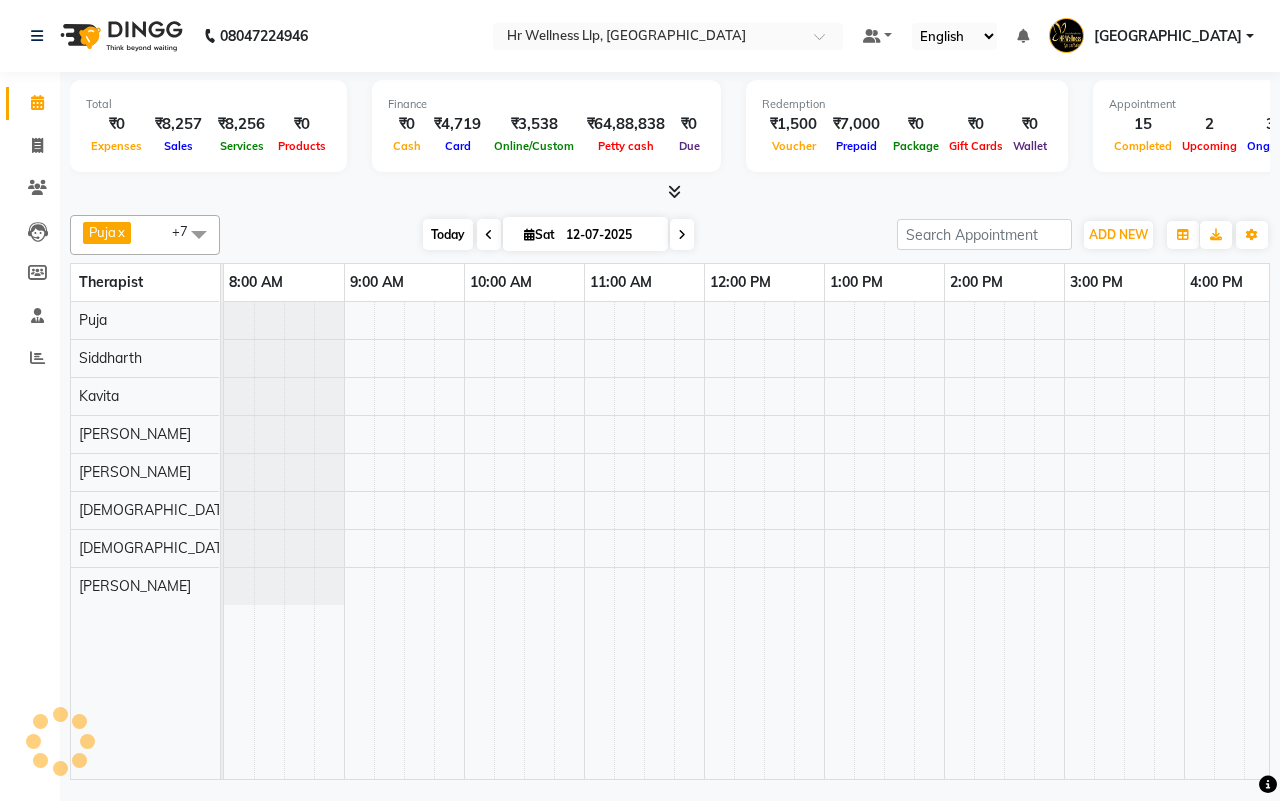 scroll, scrollTop: 0, scrollLeft: 515, axis: horizontal 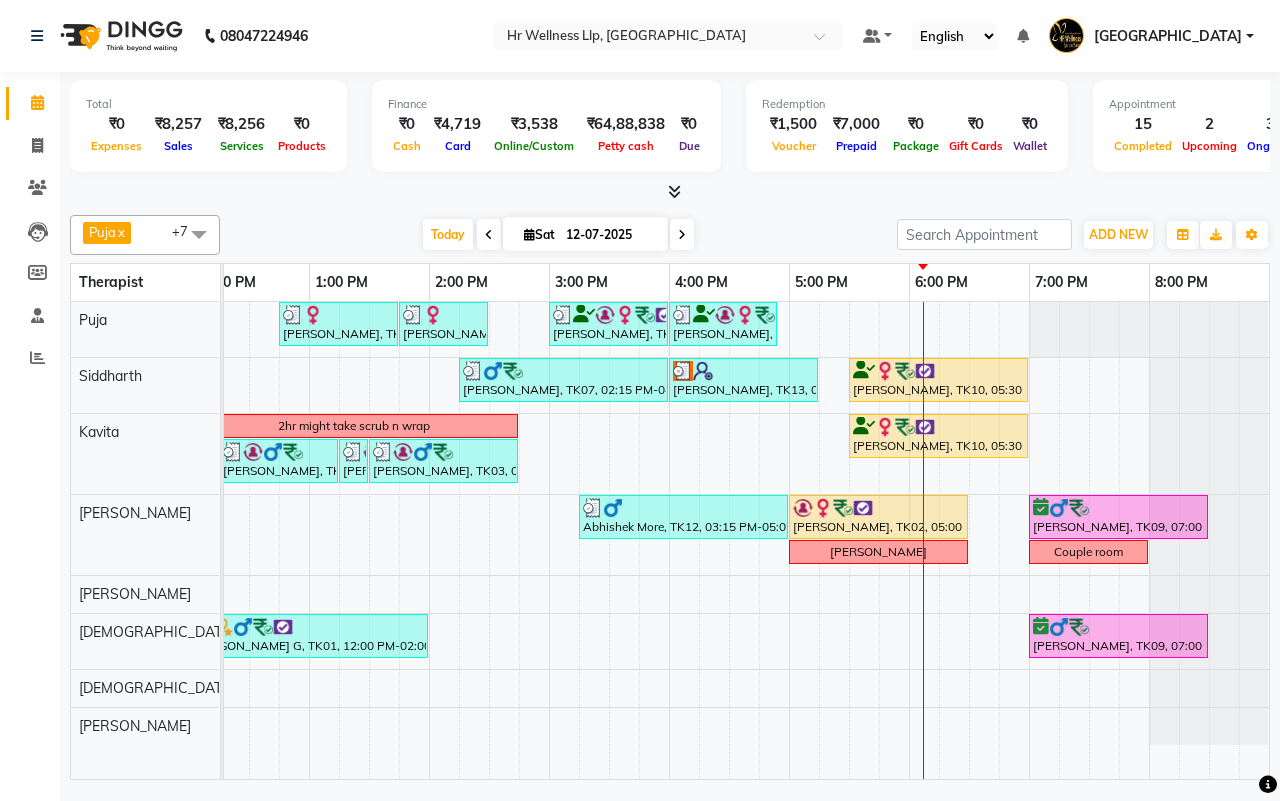 click at bounding box center [682, 234] 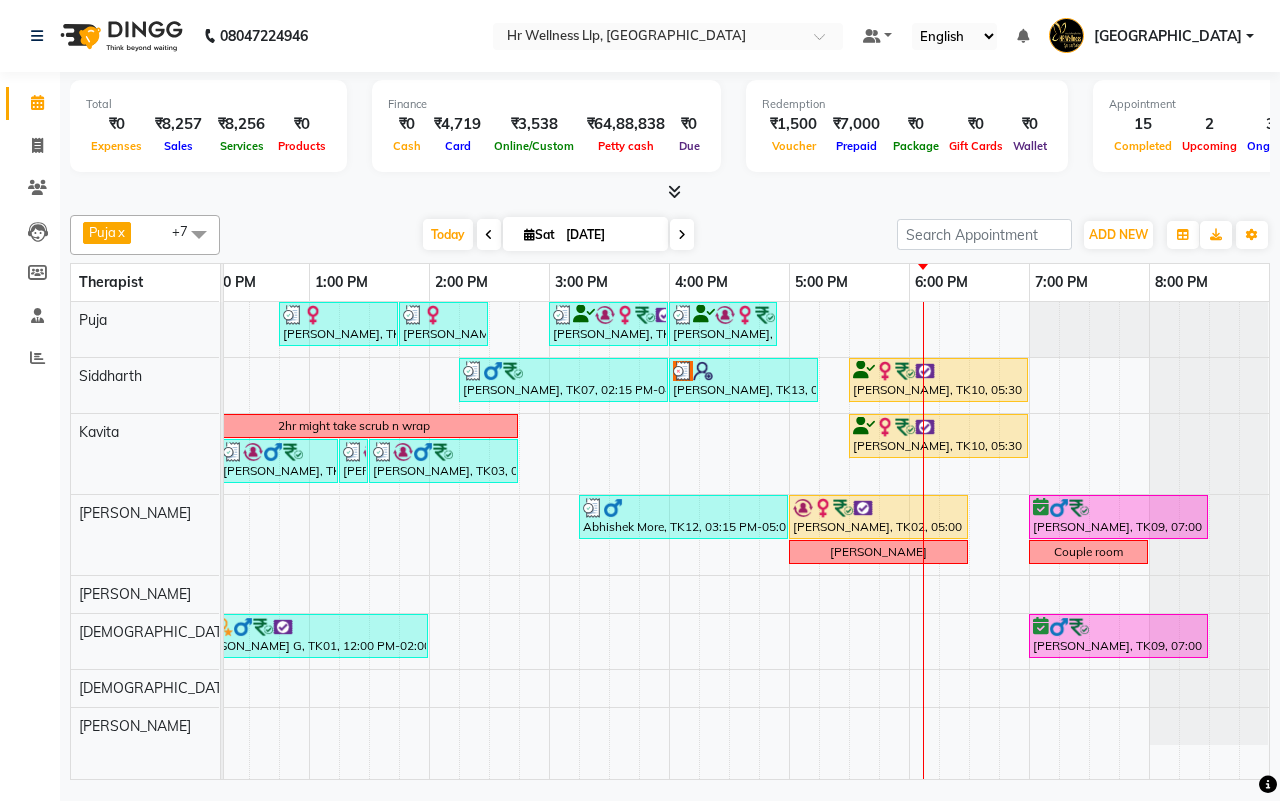 scroll, scrollTop: 0, scrollLeft: 515, axis: horizontal 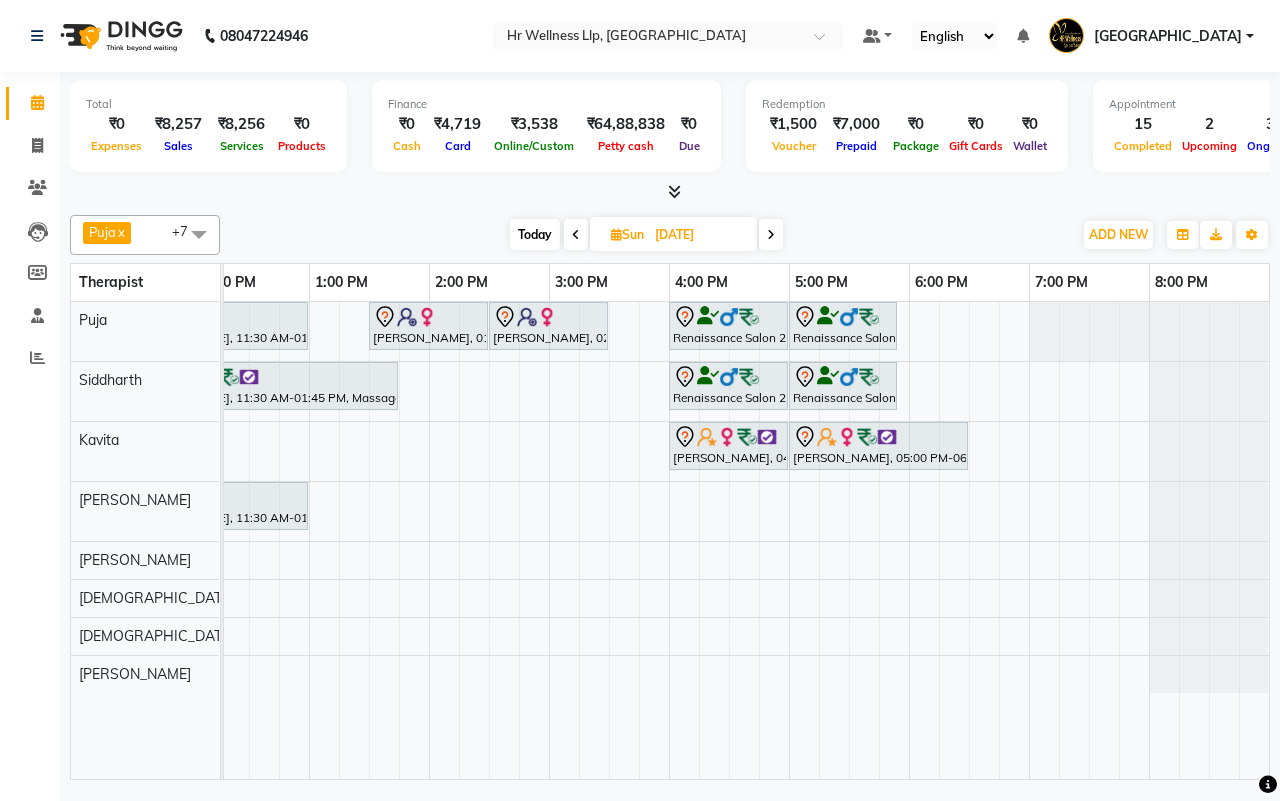 click on "[DATE]  [DATE]" at bounding box center (646, 235) 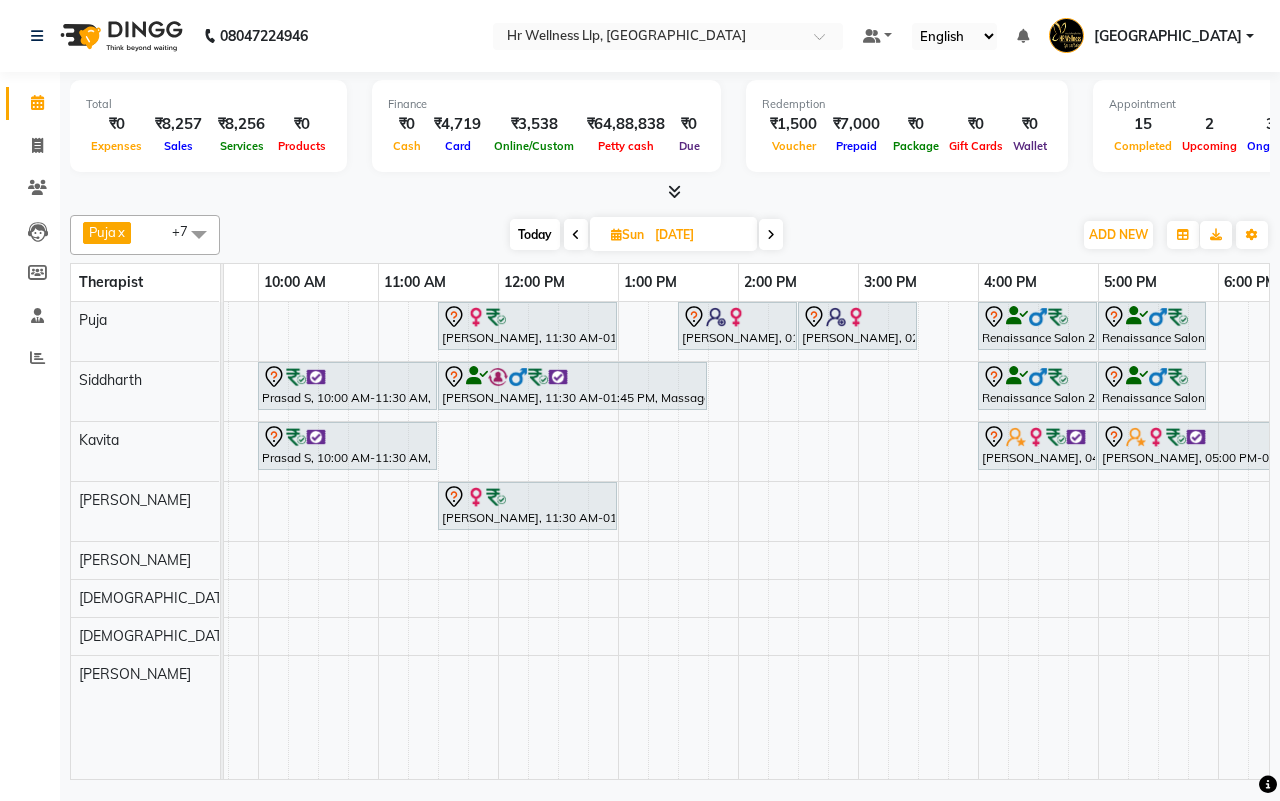 click on "Today" at bounding box center [535, 234] 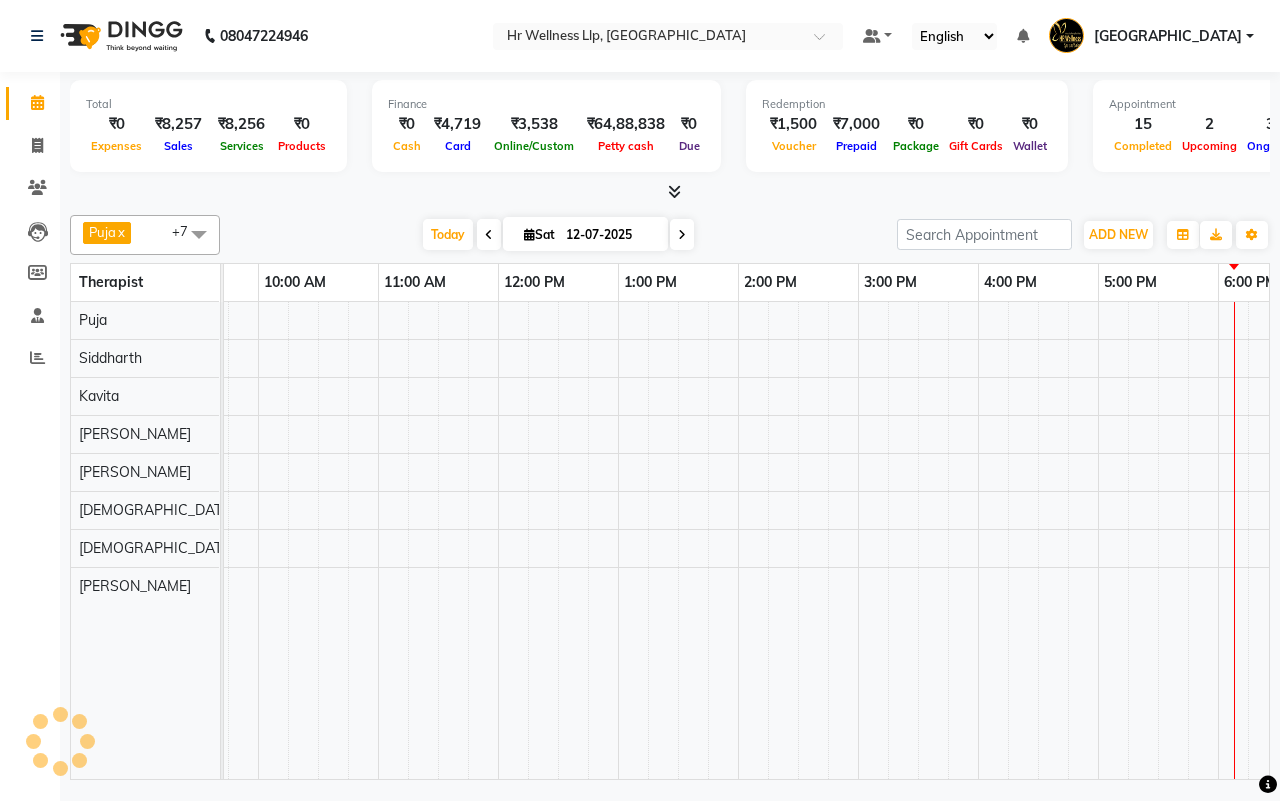 scroll, scrollTop: 0, scrollLeft: 515, axis: horizontal 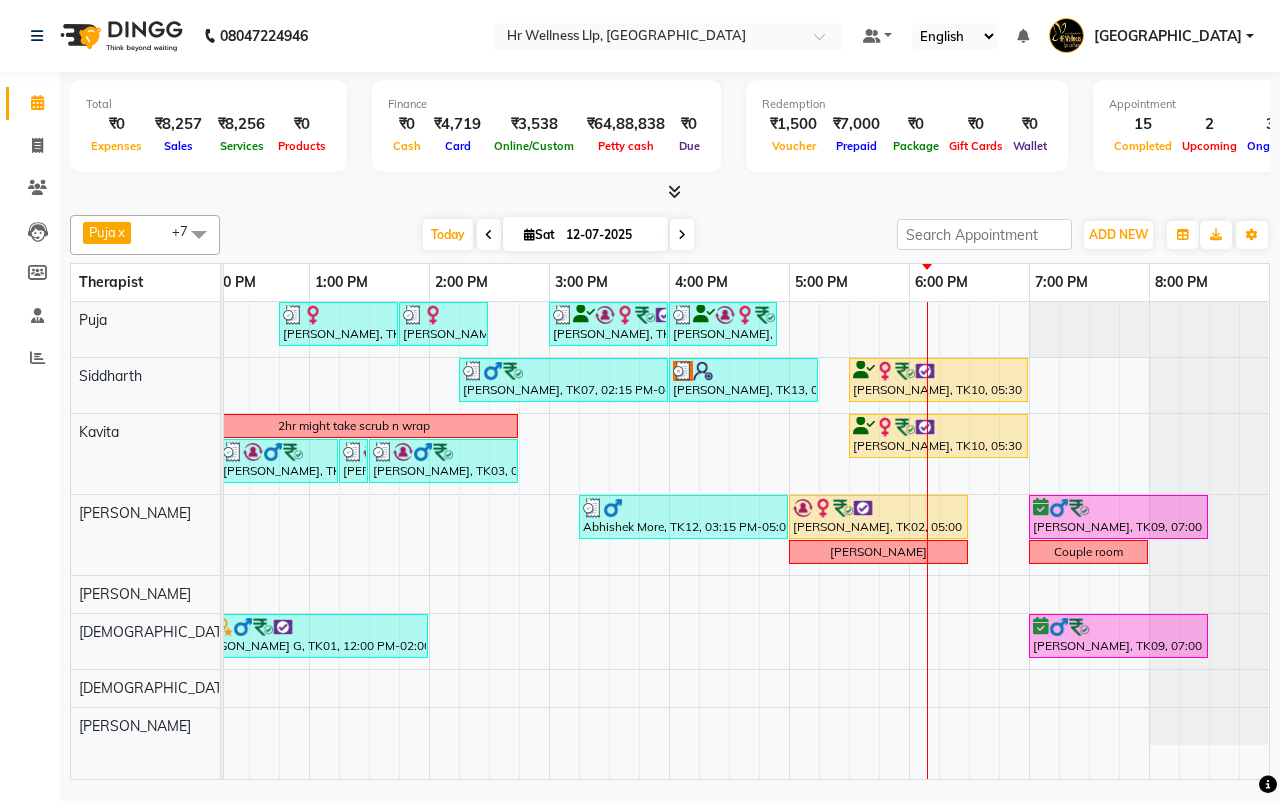 click on "[DATE]  [DATE]" at bounding box center (558, 235) 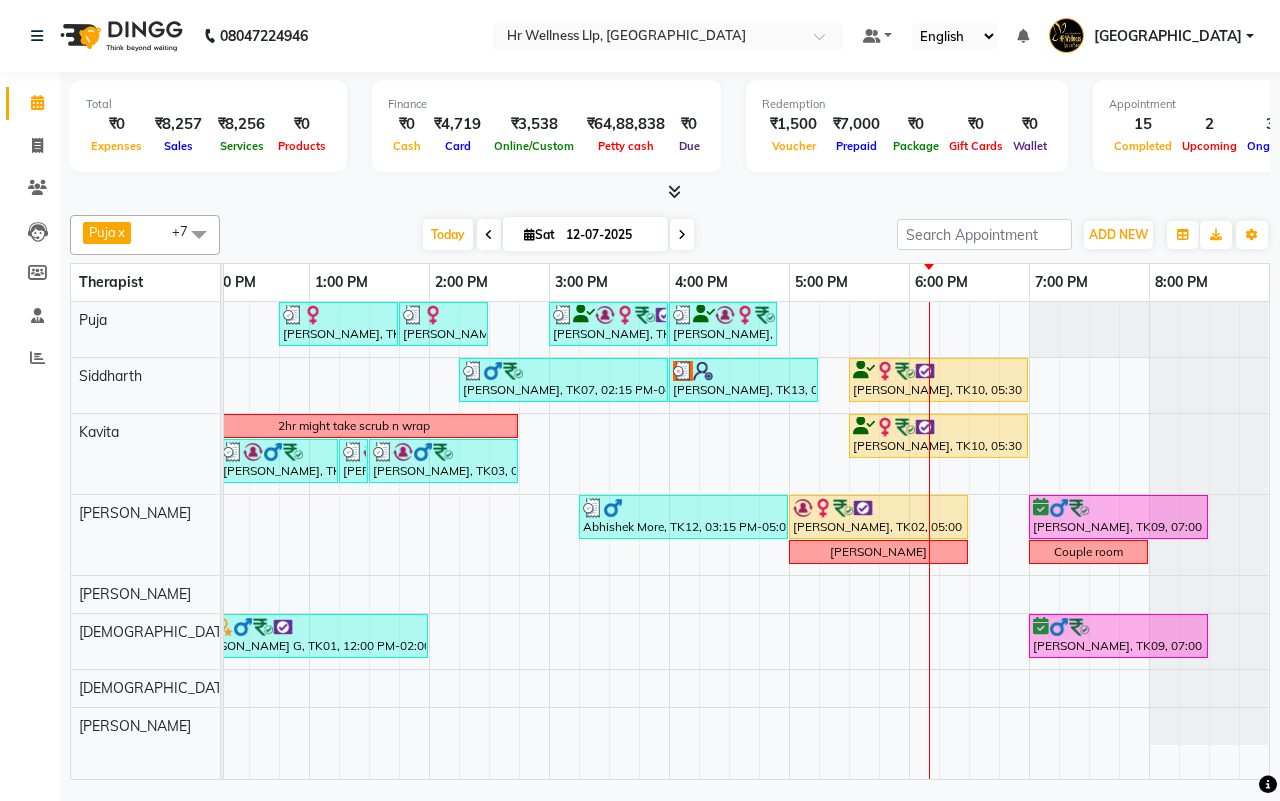 click at bounding box center (682, 235) 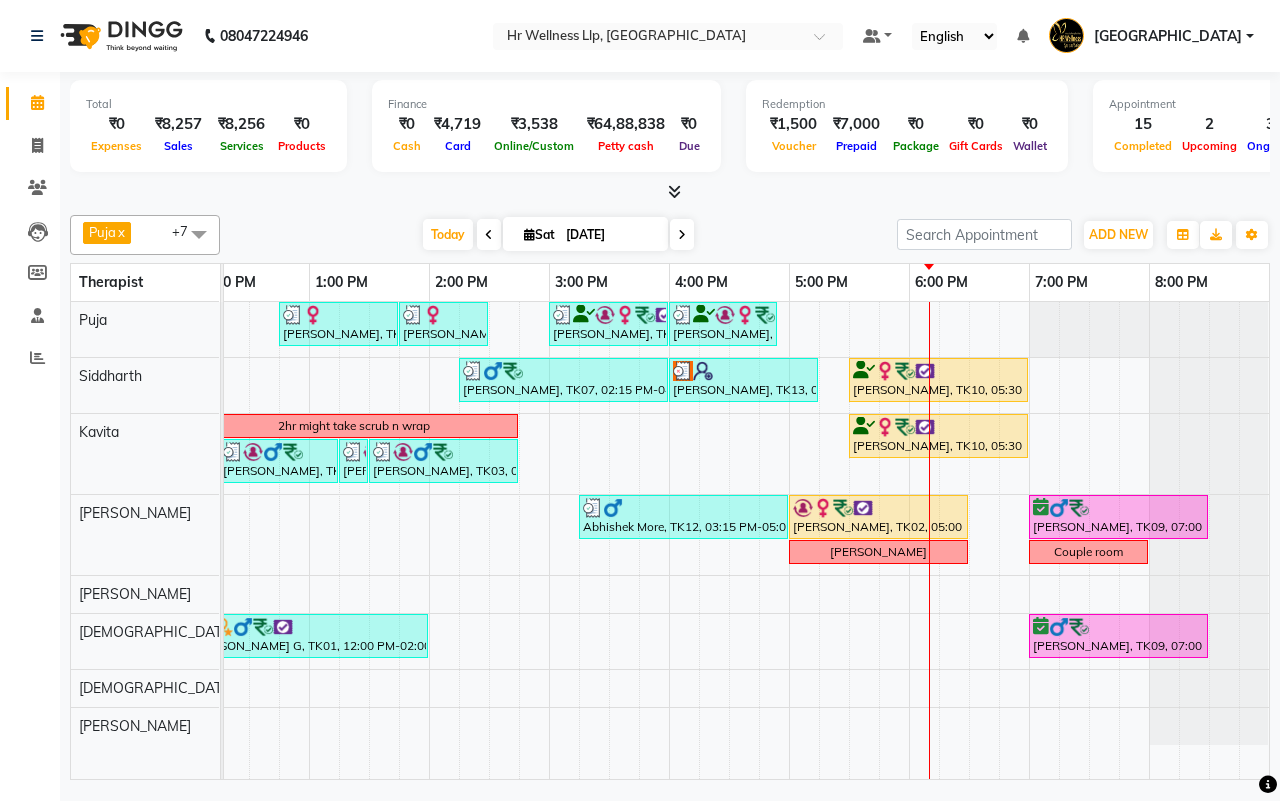 scroll, scrollTop: 0, scrollLeft: 515, axis: horizontal 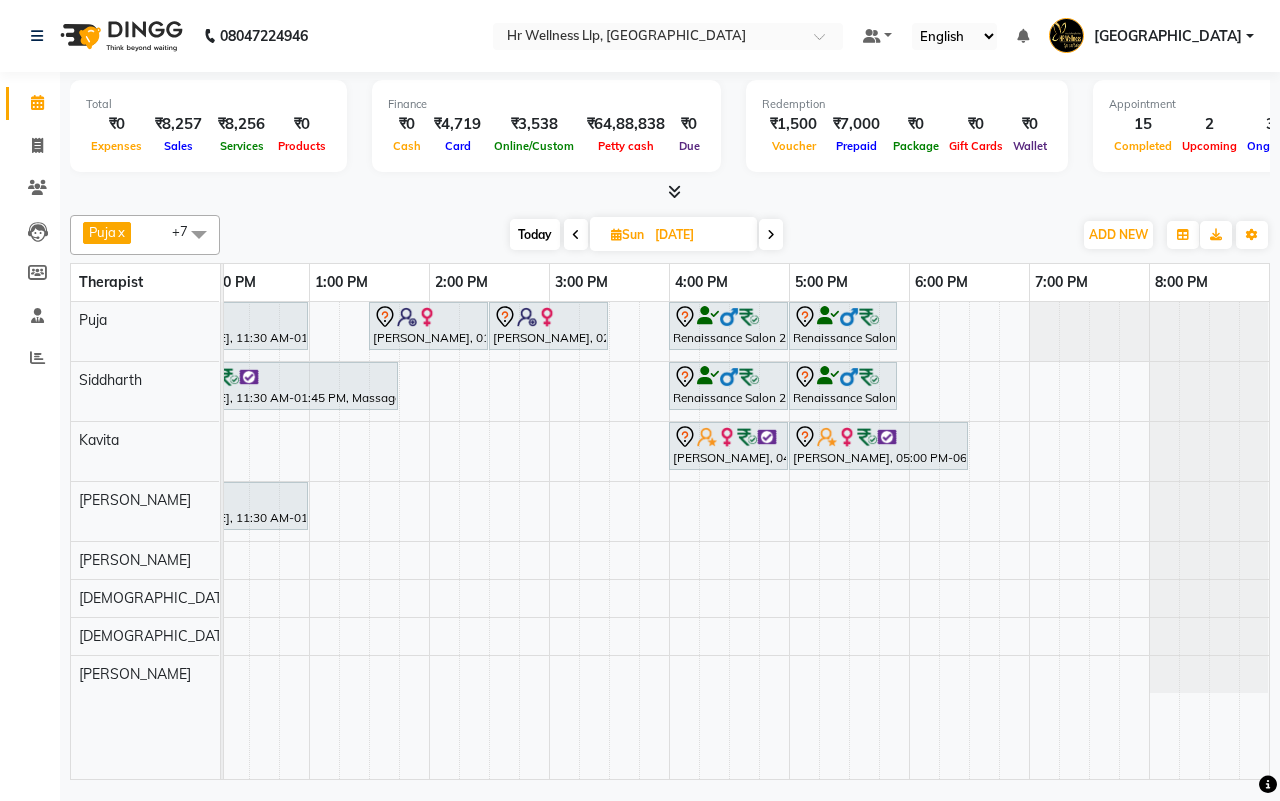 click on "[DATE]  [DATE]" at bounding box center (646, 235) 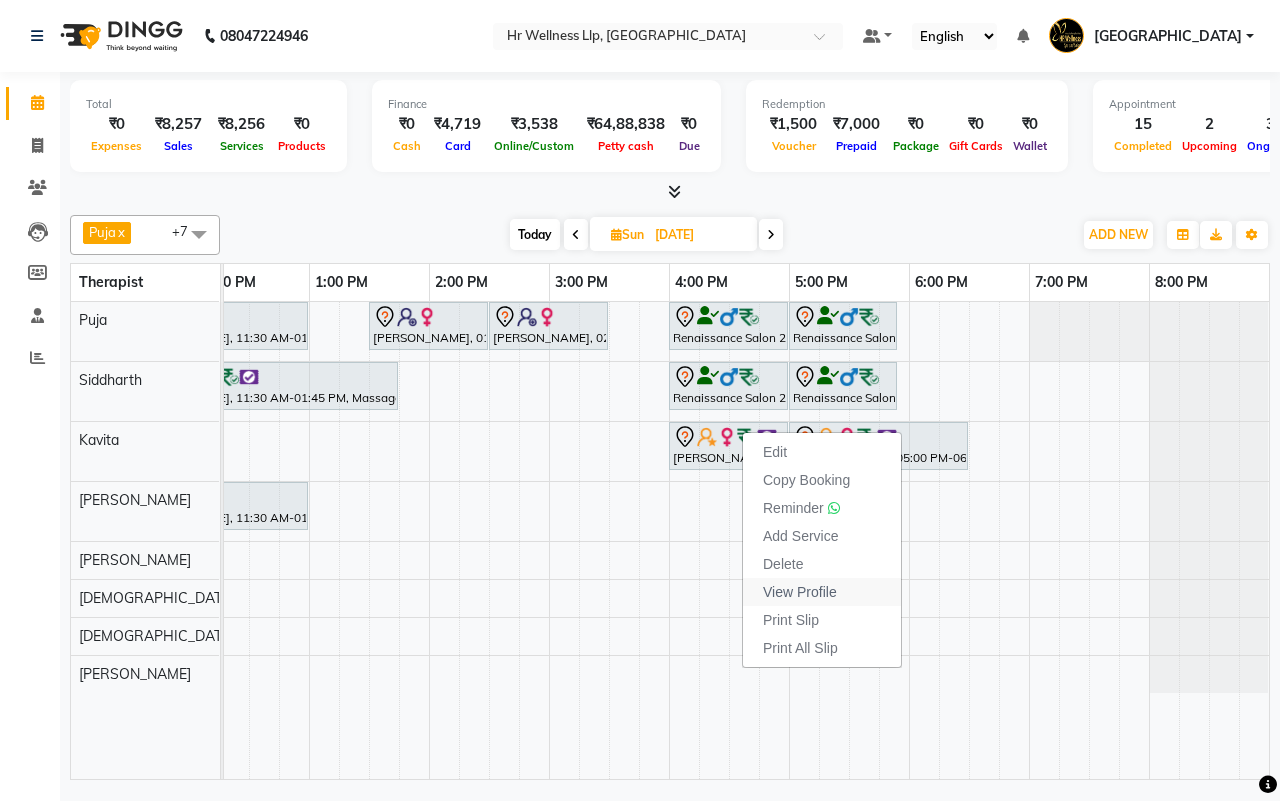click on "View Profile" at bounding box center (800, 592) 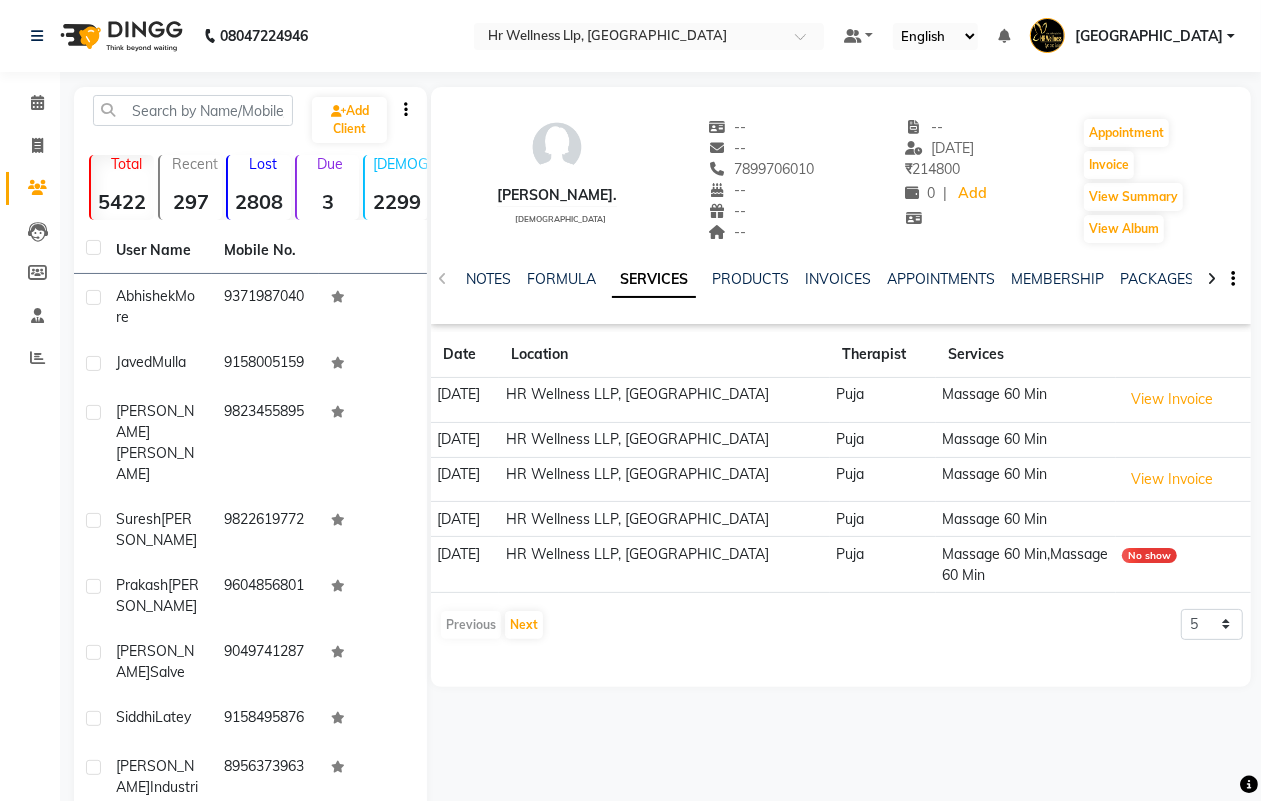 click 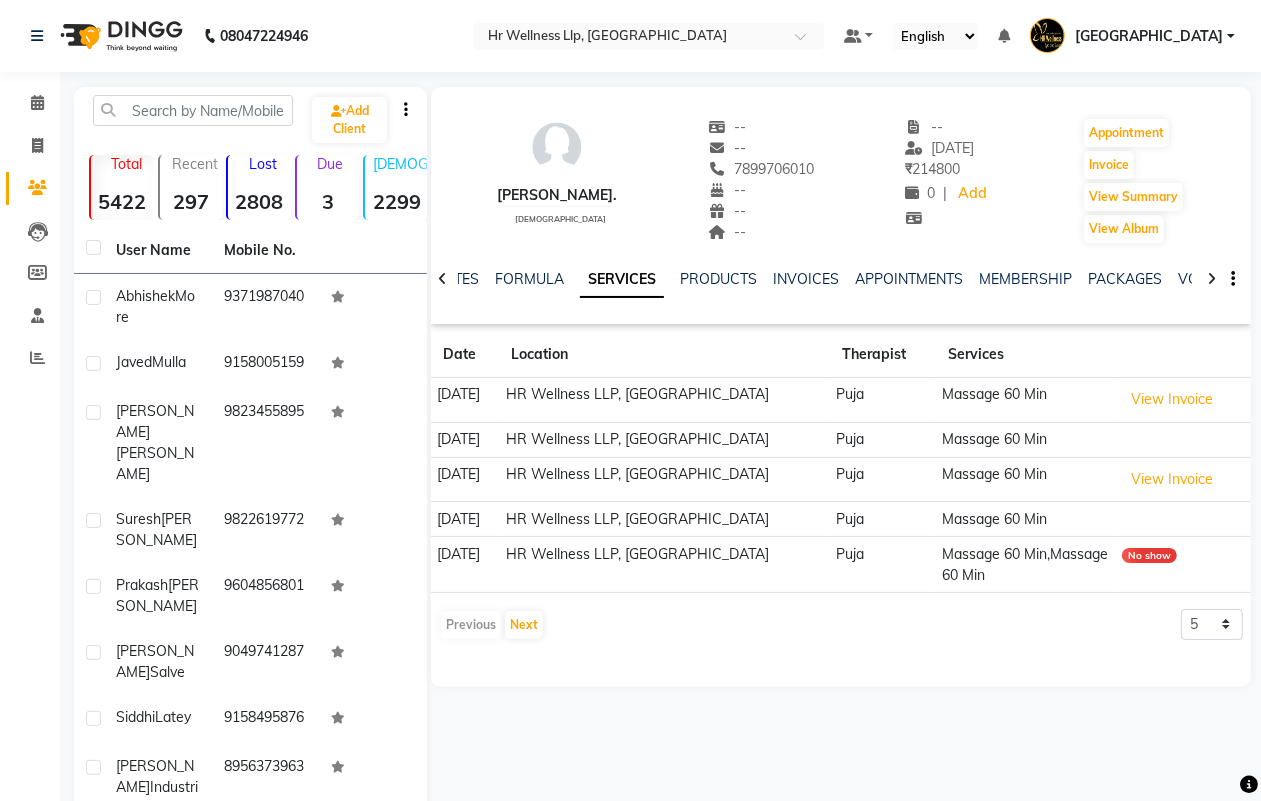 click 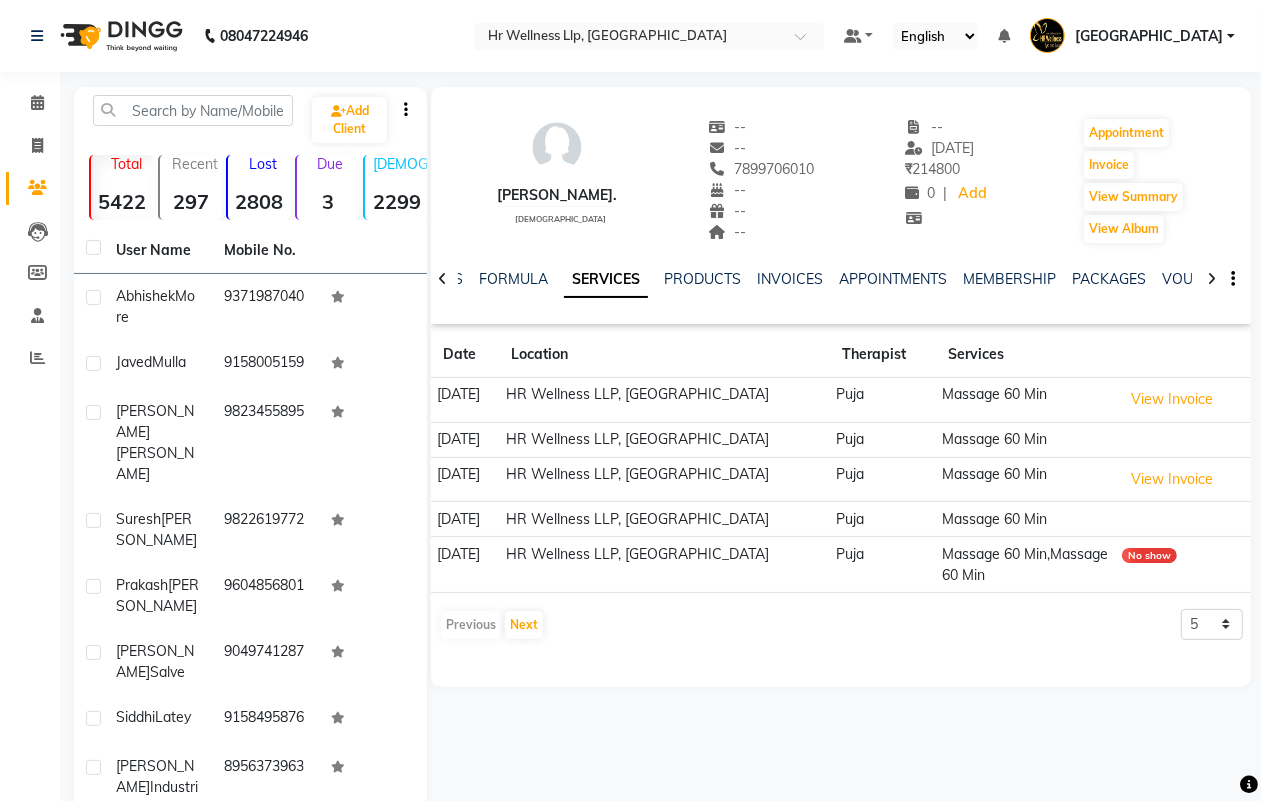 click 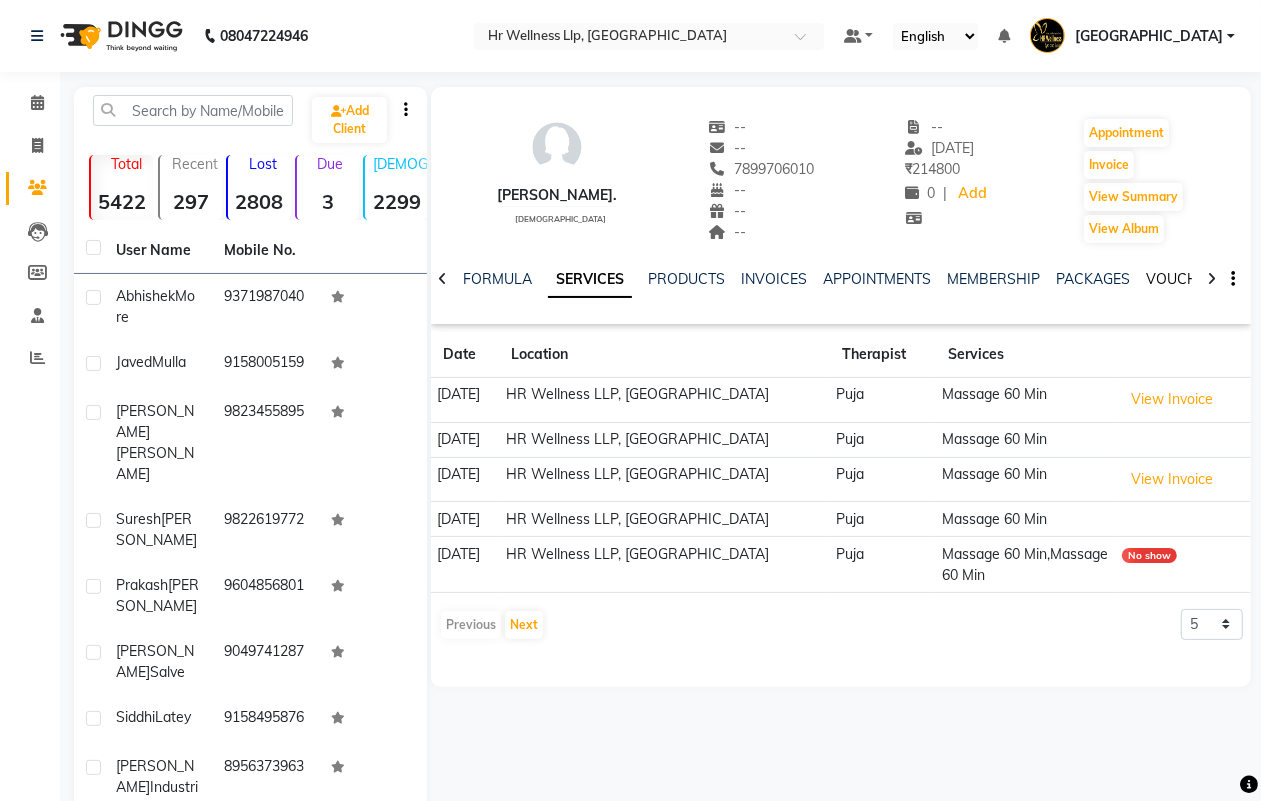 click on "VOUCHERS" 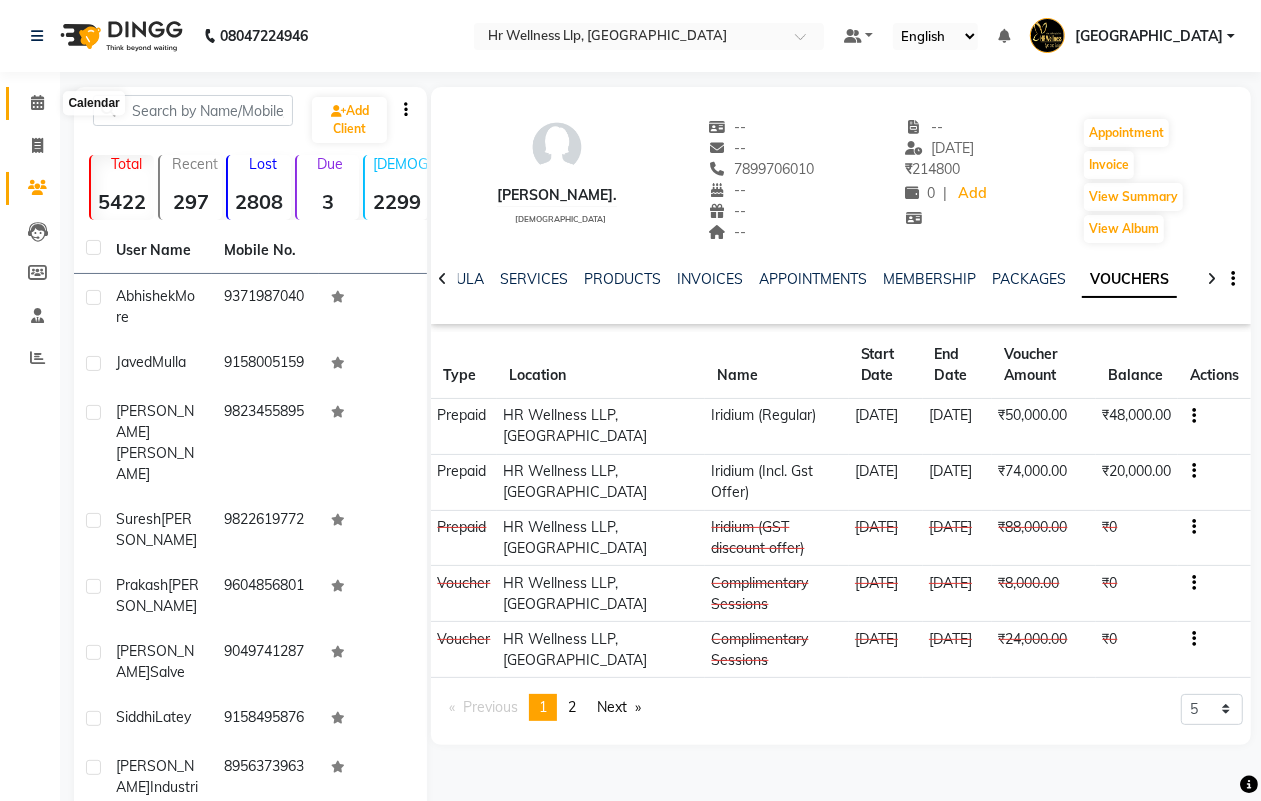 click 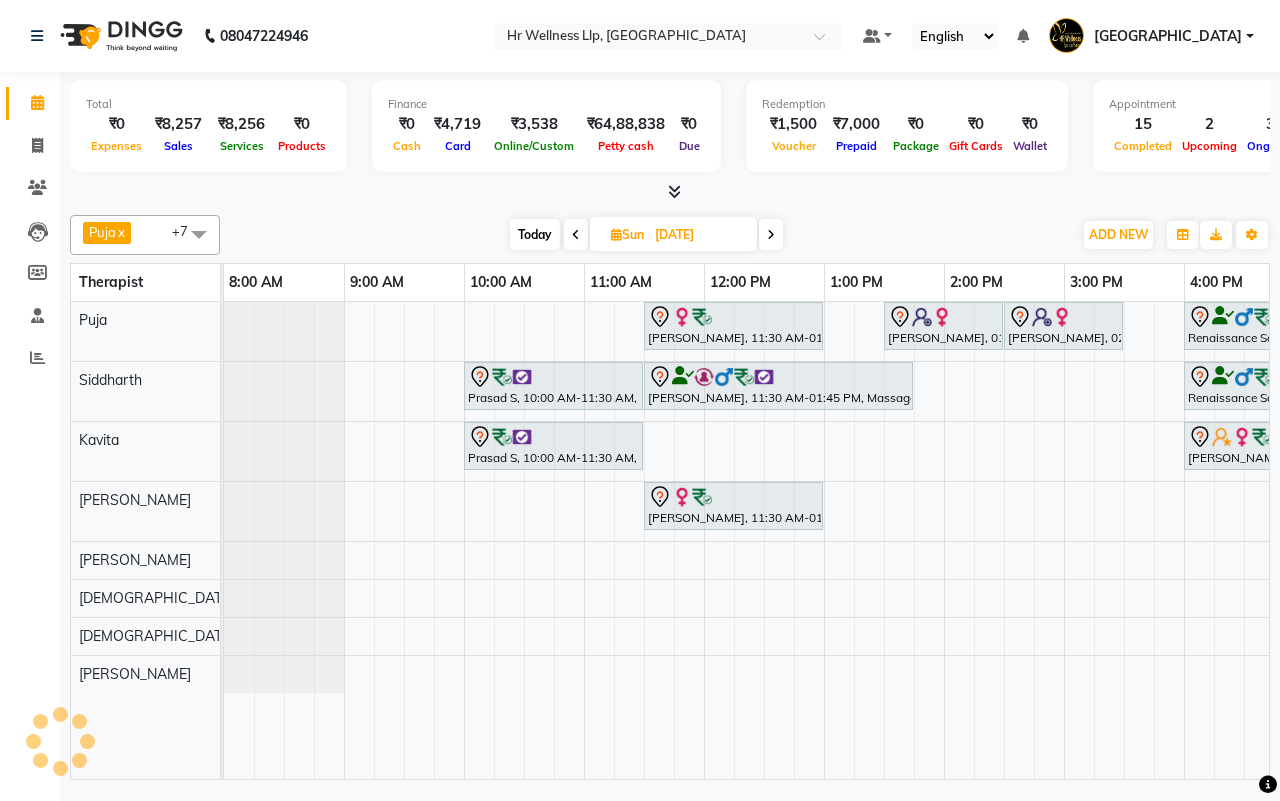 click on "[DATE]  [DATE]" at bounding box center (646, 235) 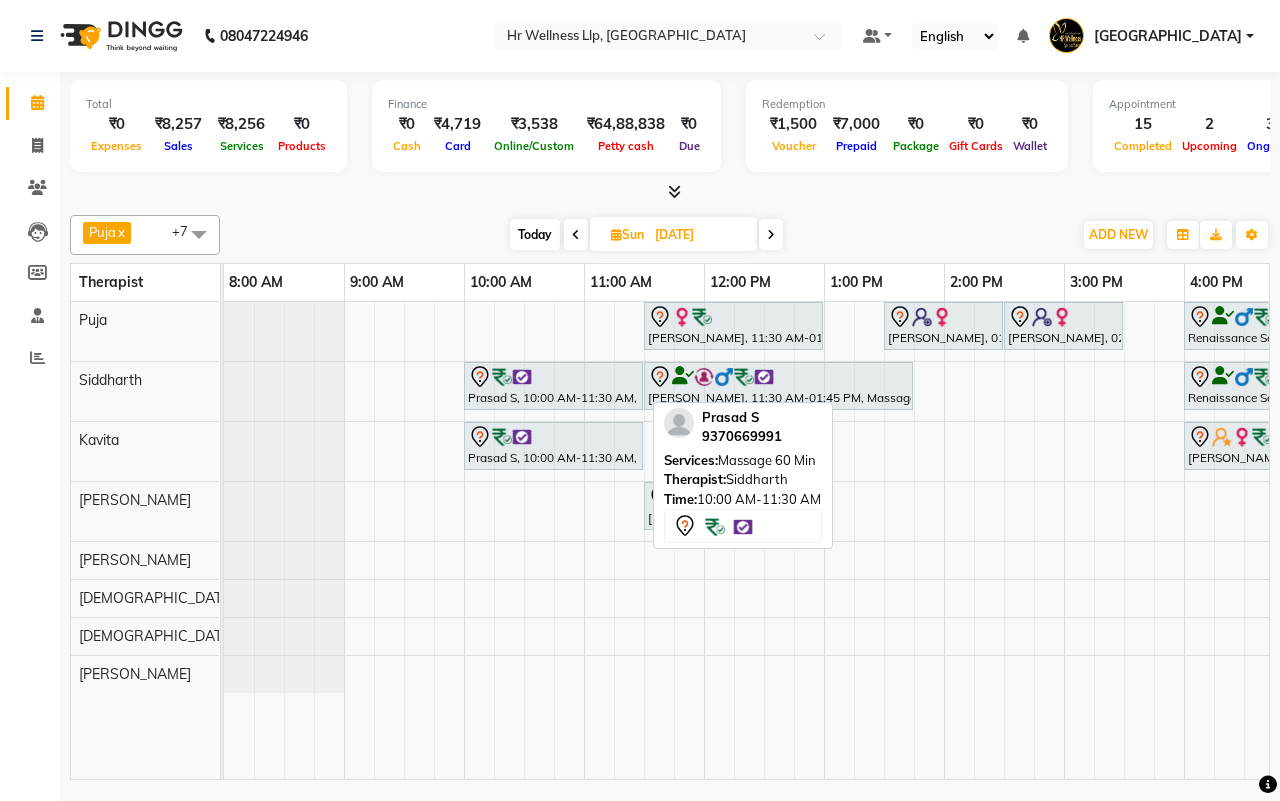 click at bounding box center [502, 377] 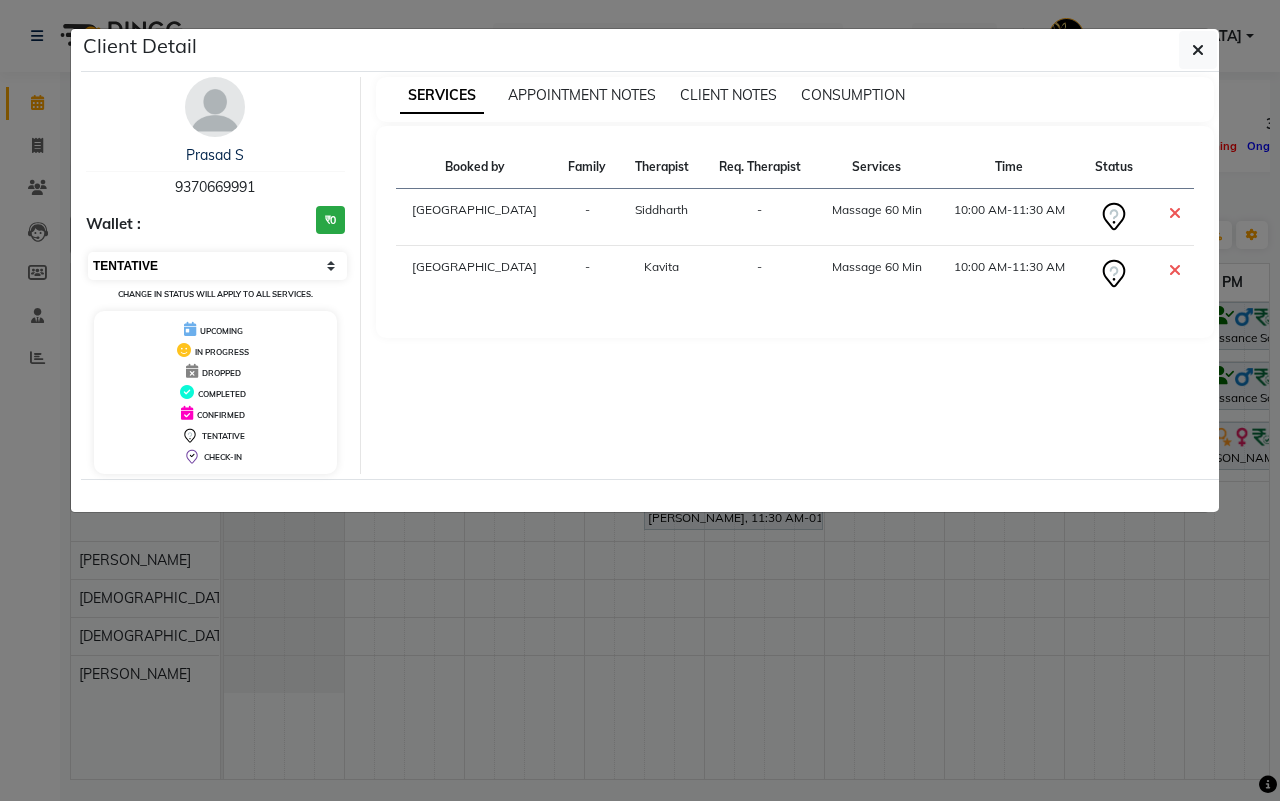 click on "Select CONFIRMED TENTATIVE" at bounding box center (217, 266) 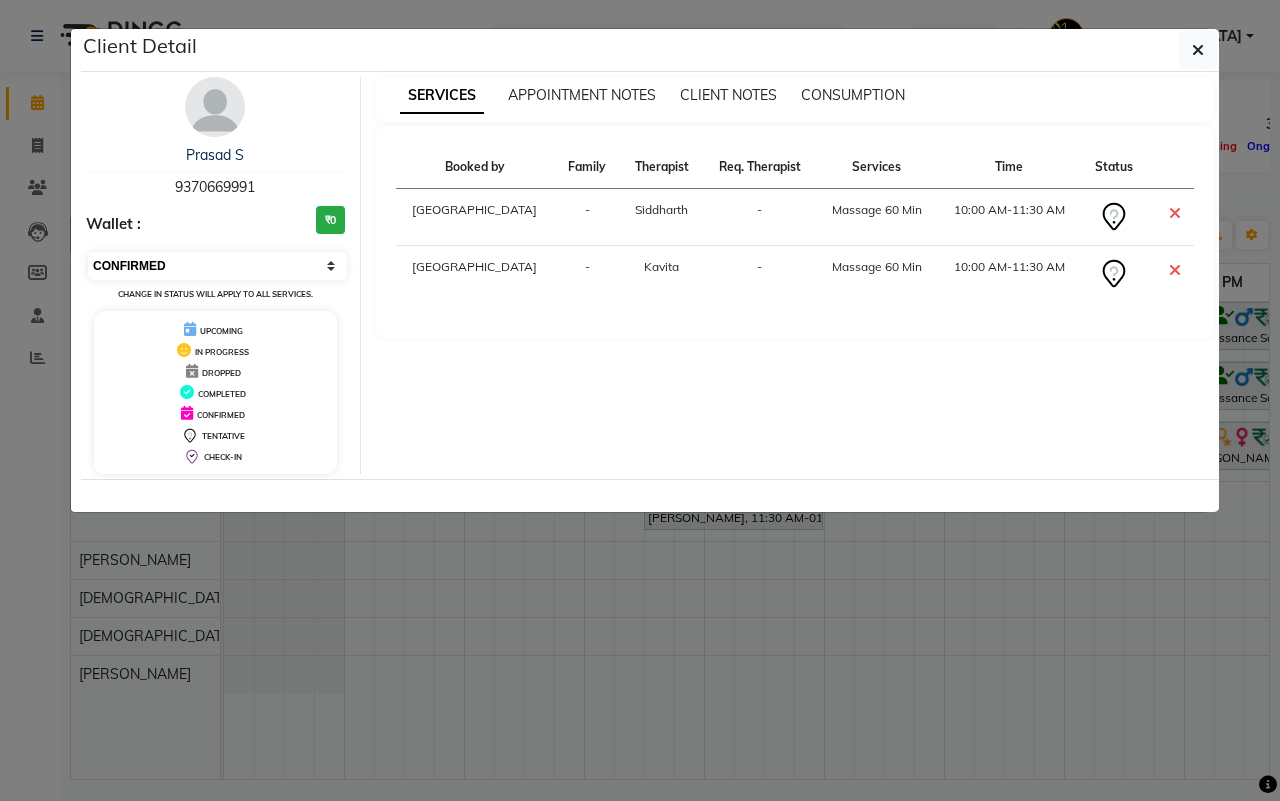 click on "Select CONFIRMED TENTATIVE" at bounding box center [217, 266] 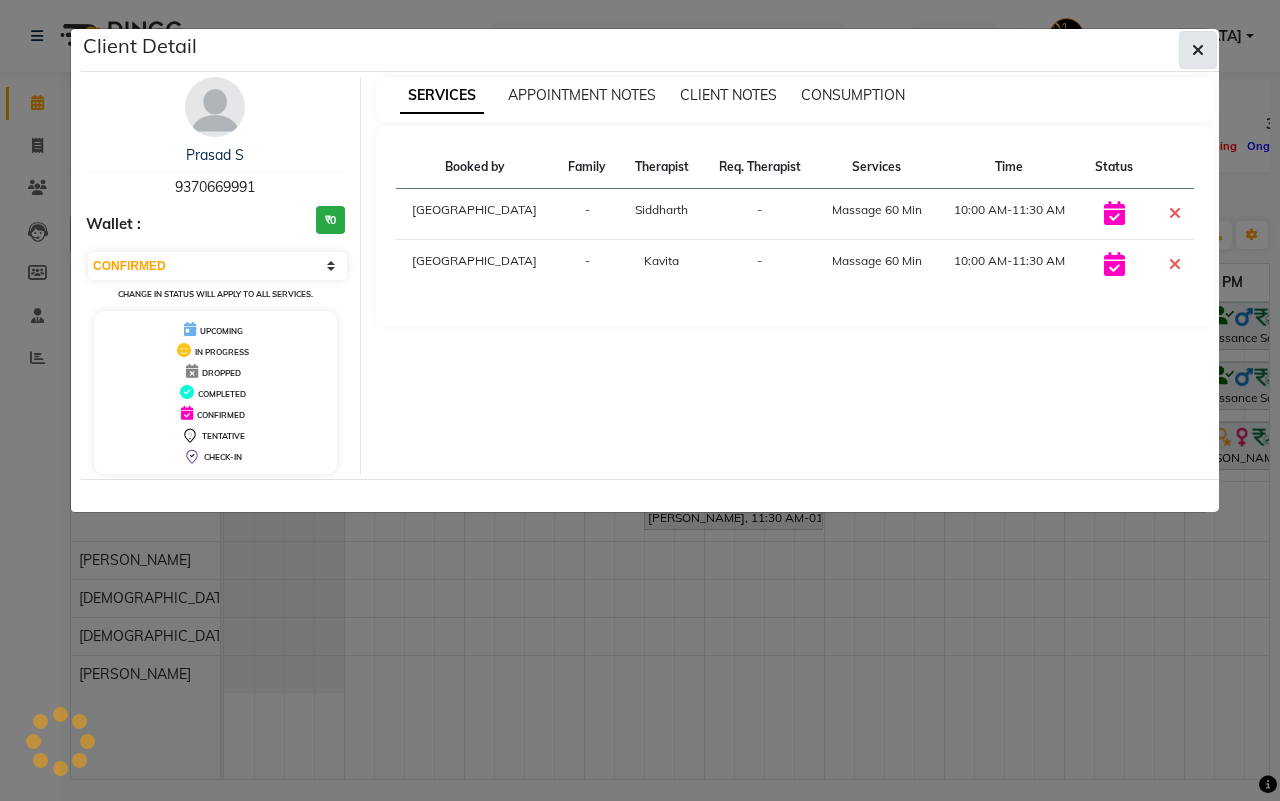 click 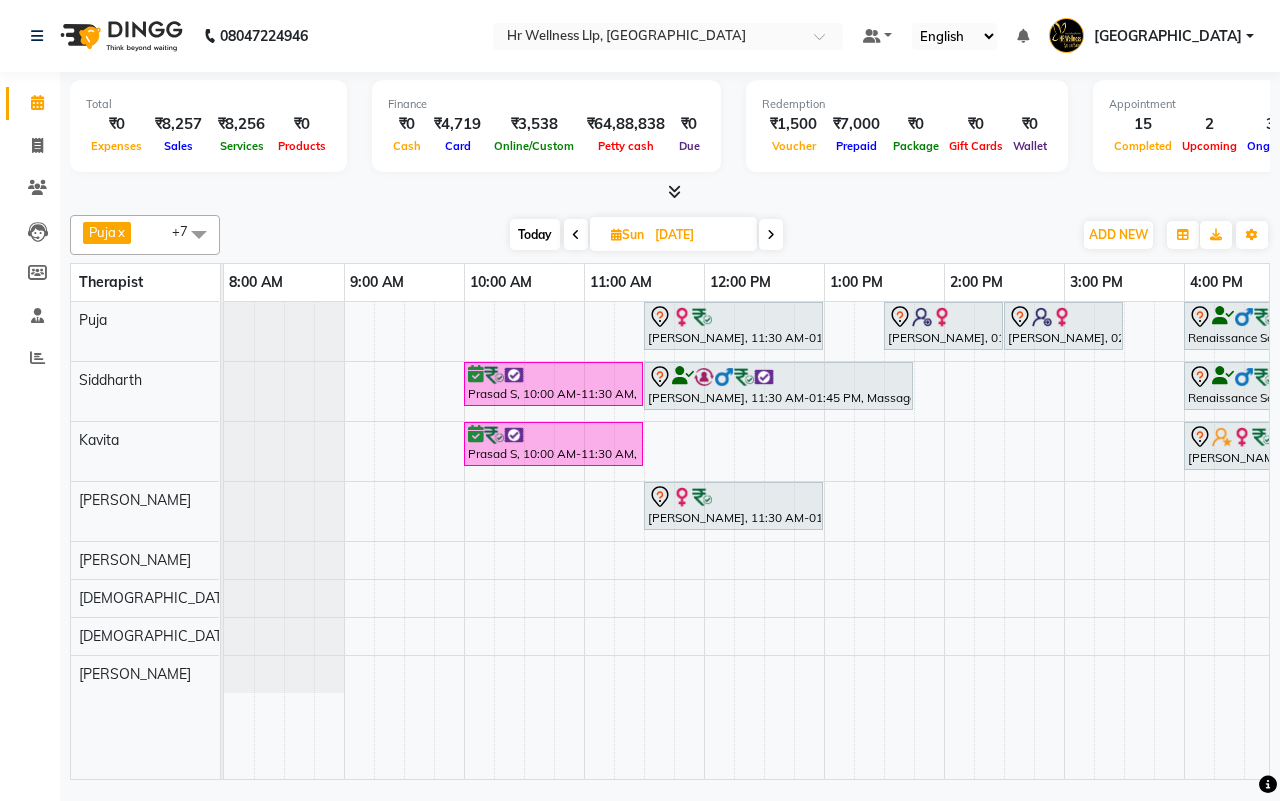 scroll, scrollTop: 0, scrollLeft: 515, axis: horizontal 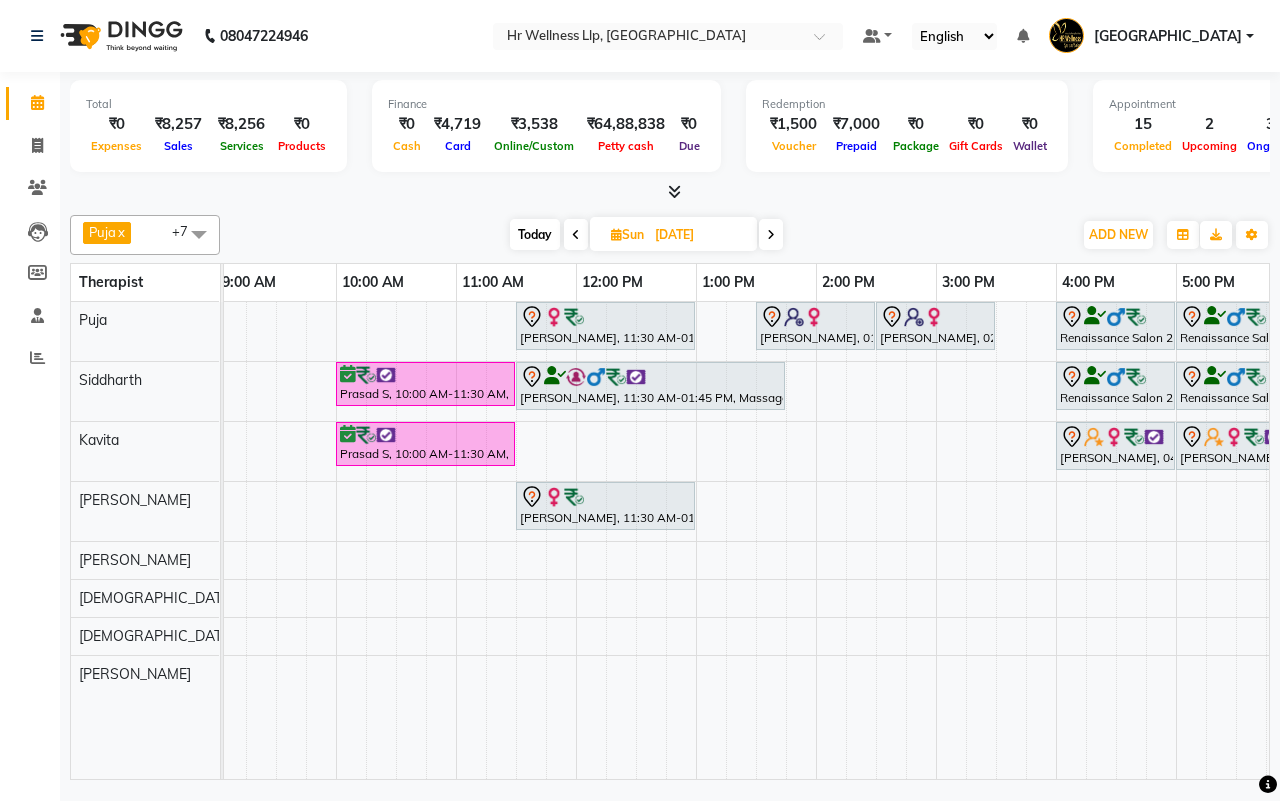 click on "Today  Sun 13-07-2025" at bounding box center [646, 235] 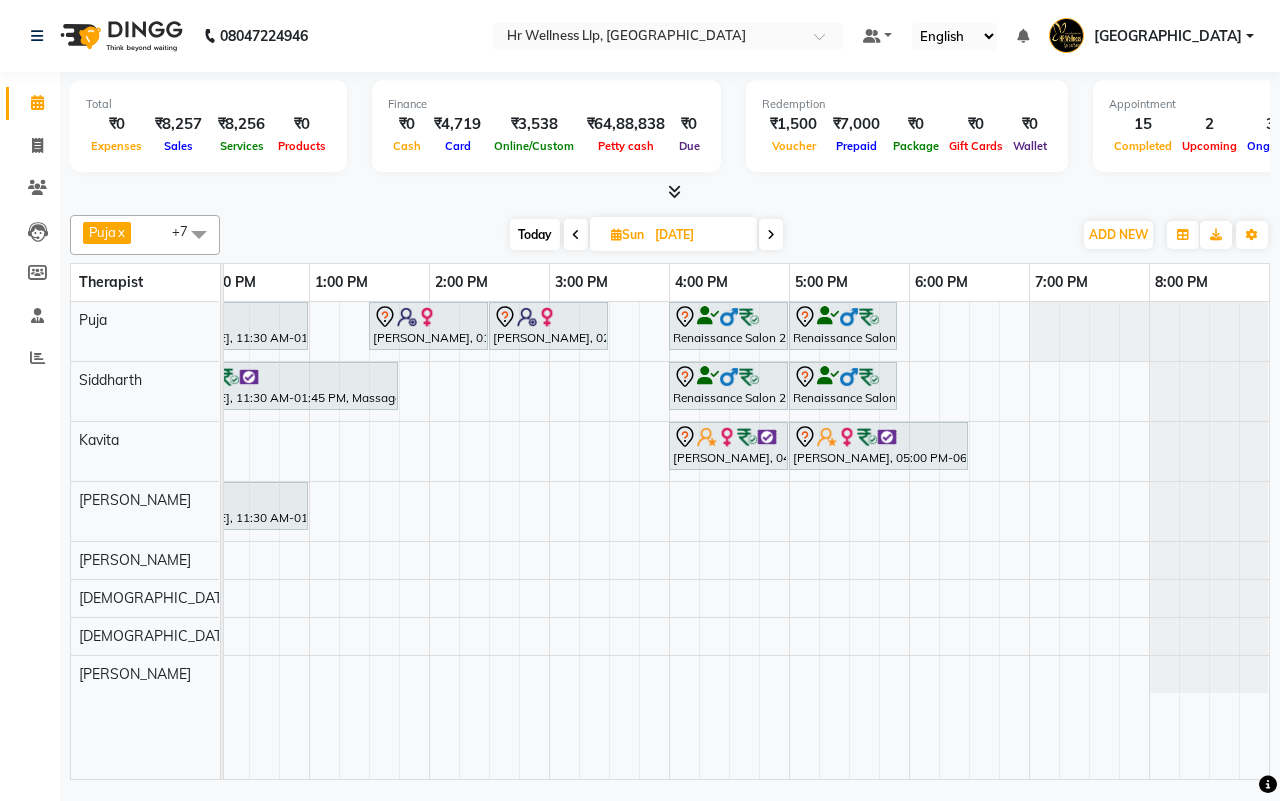 scroll, scrollTop: 0, scrollLeft: 68, axis: horizontal 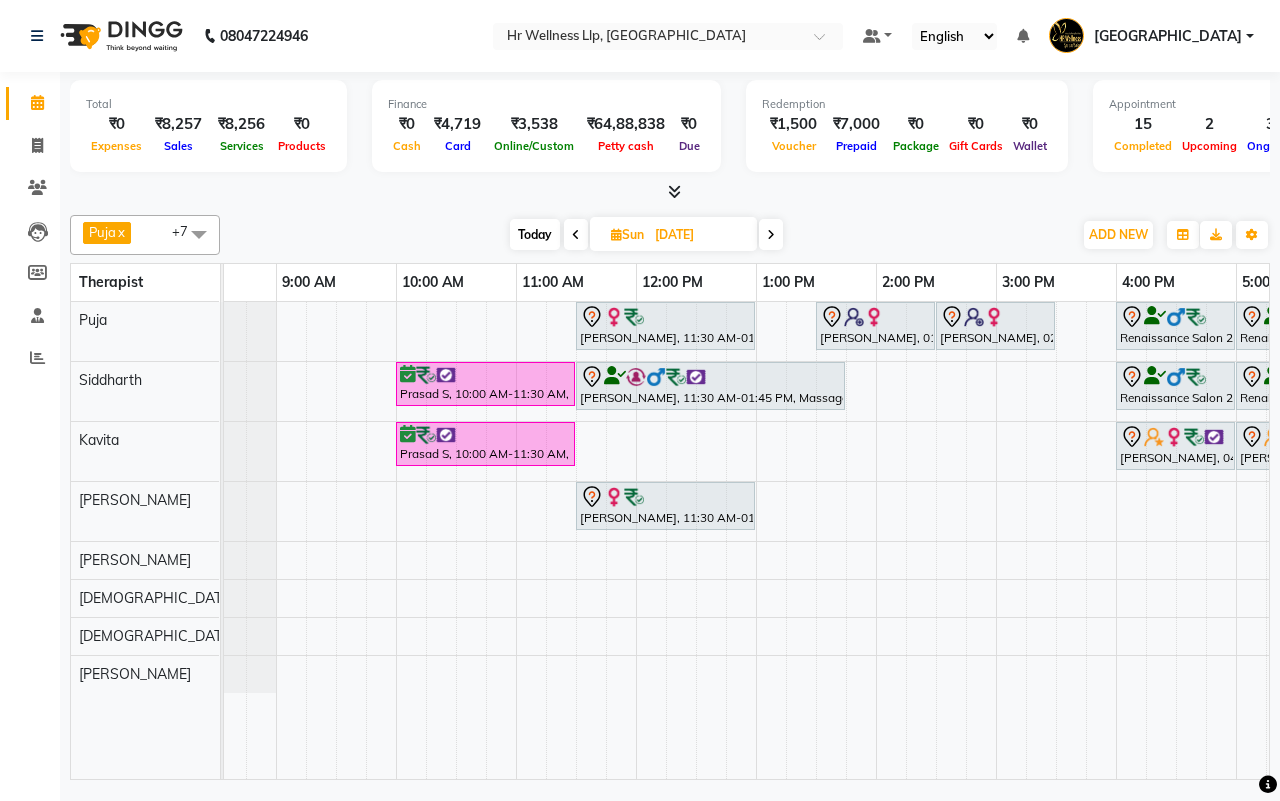 click on "Today" at bounding box center [535, 234] 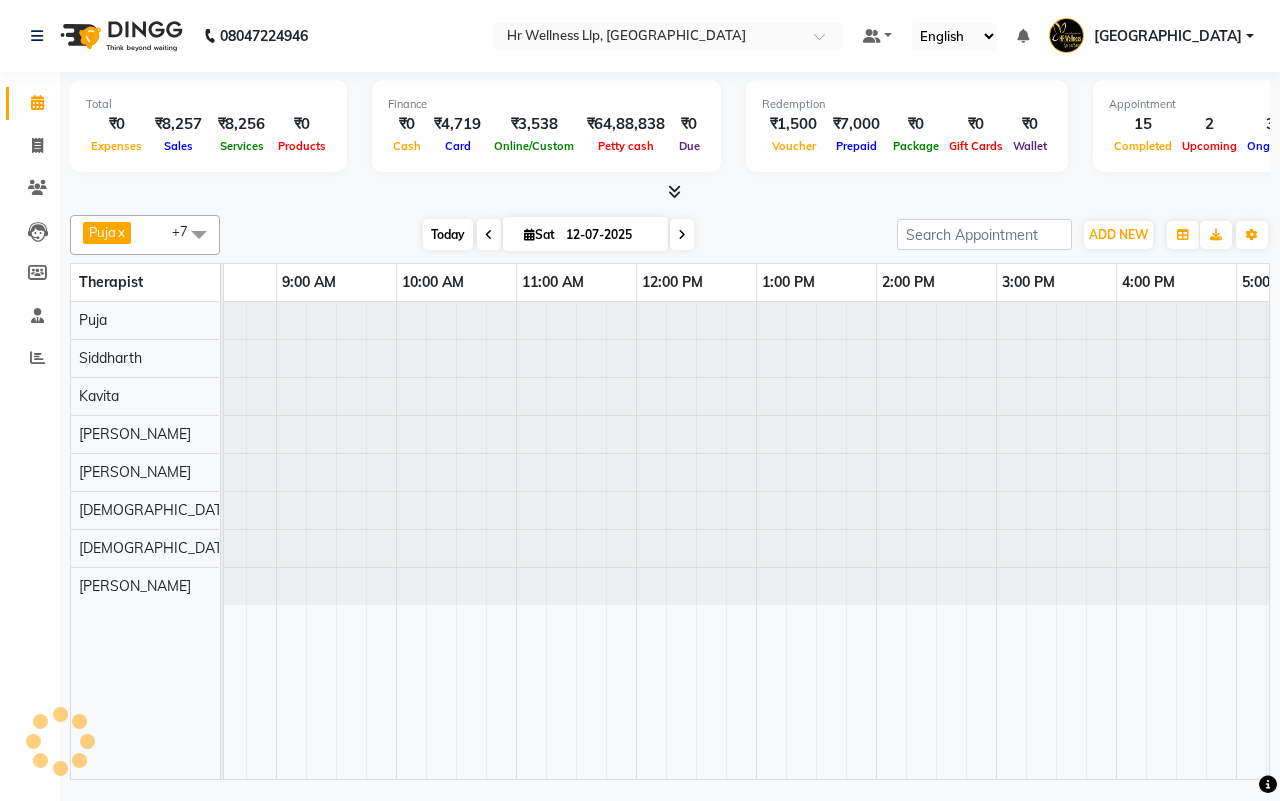 scroll, scrollTop: 0, scrollLeft: 515, axis: horizontal 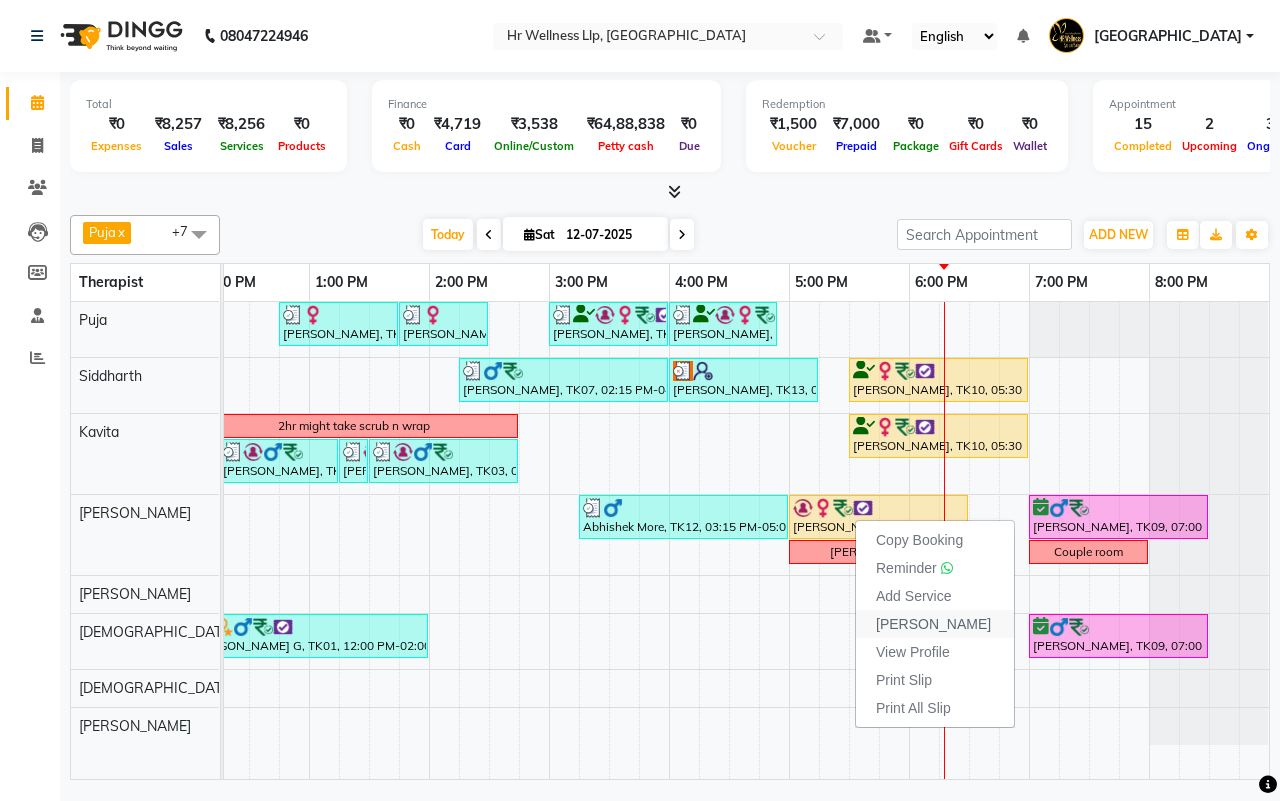 click on "Mark Done" at bounding box center [933, 624] 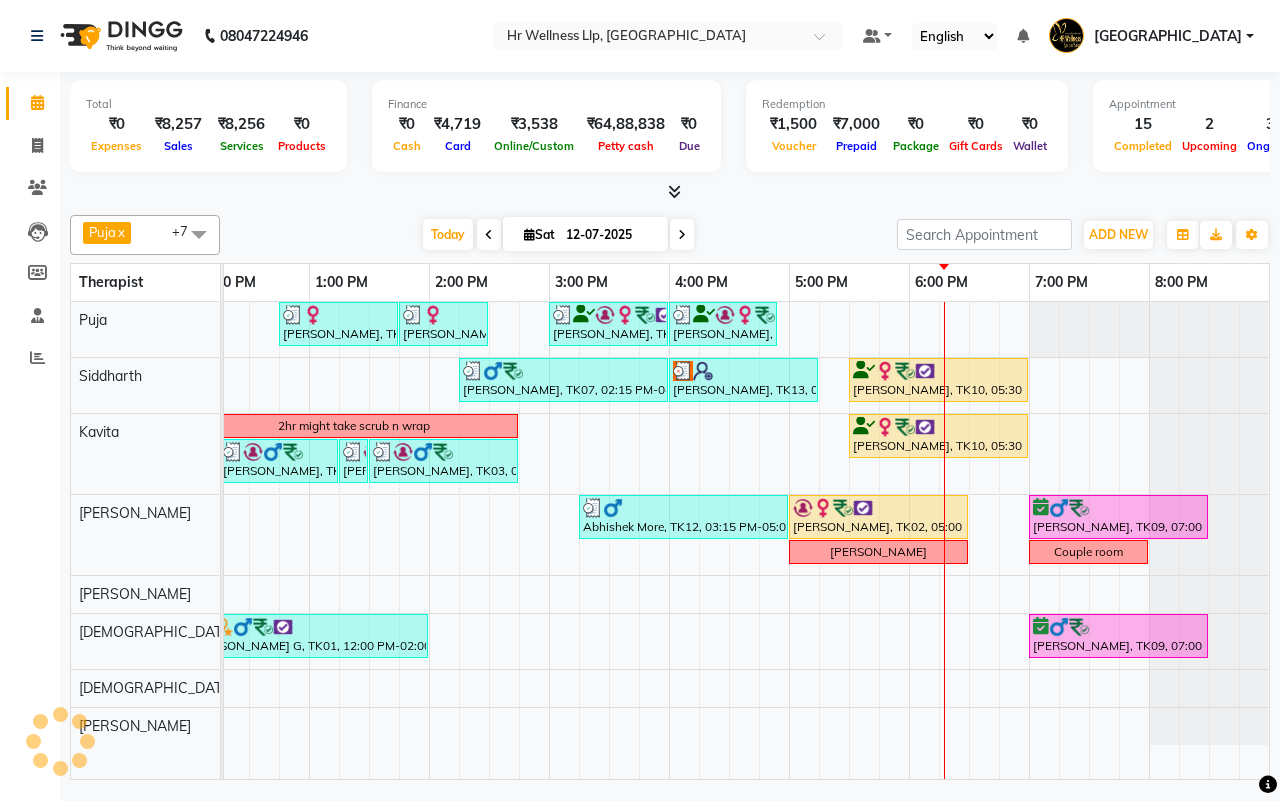 select on "service" 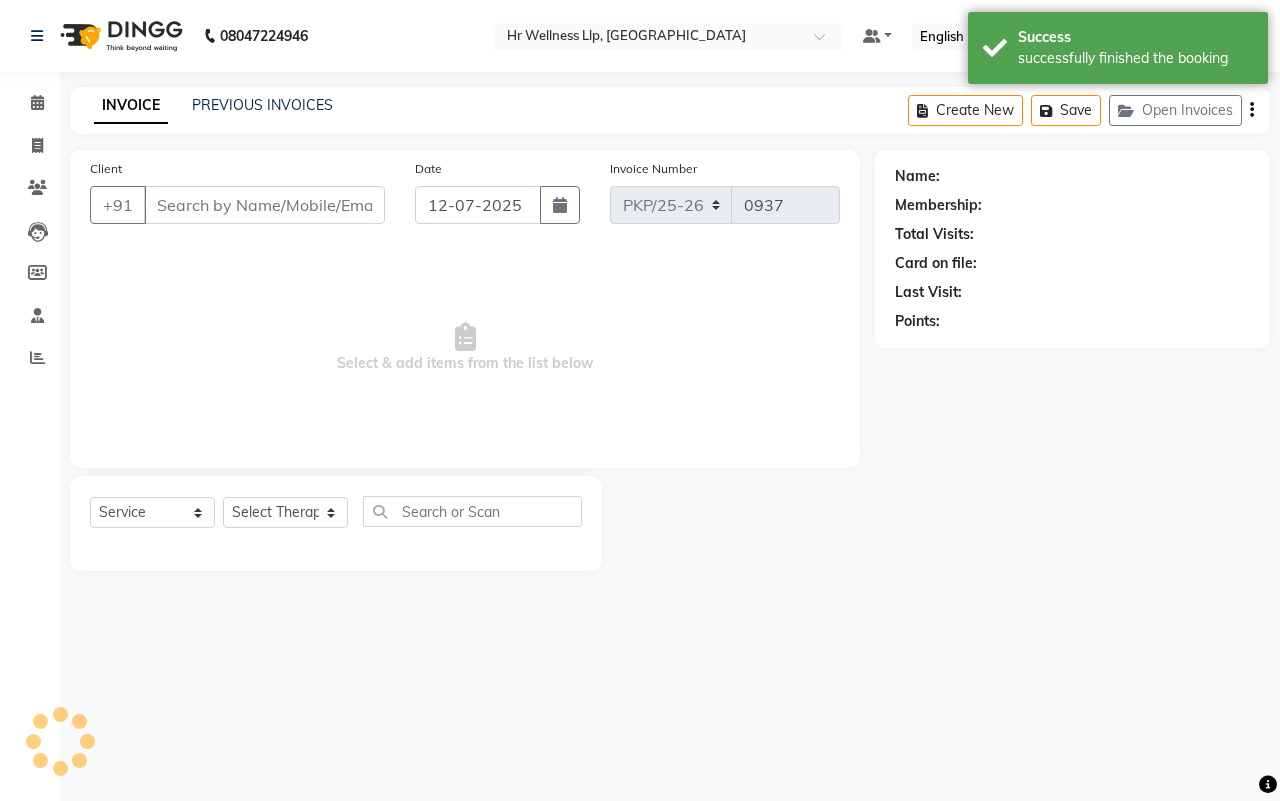 type on "9850890972" 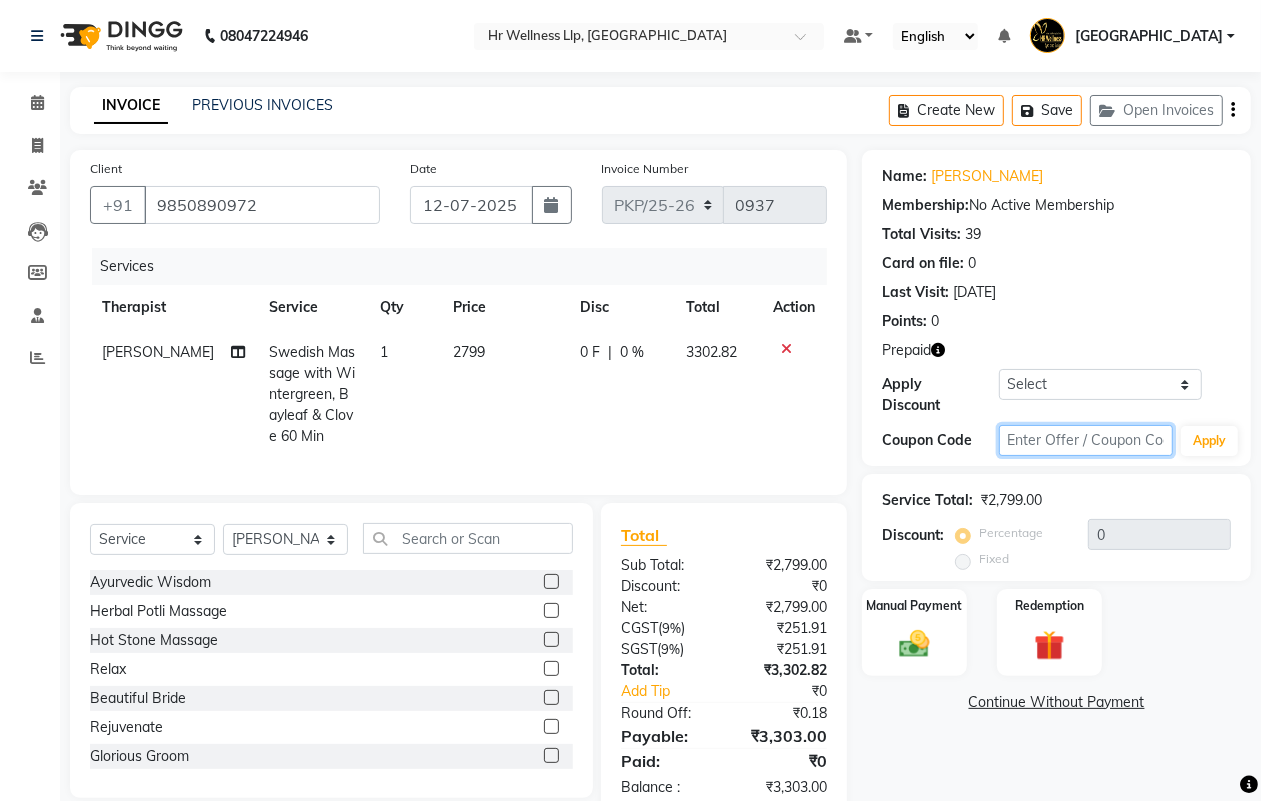 click 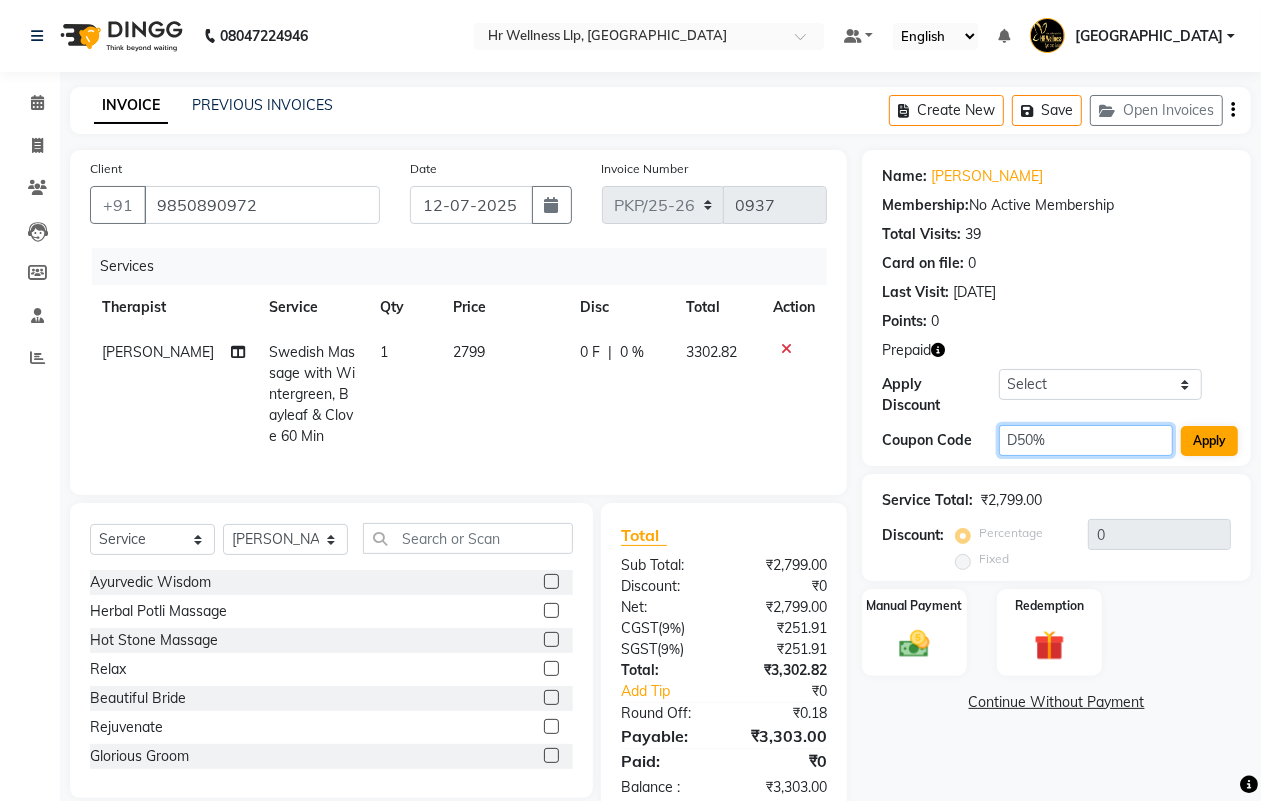 type on "D50%" 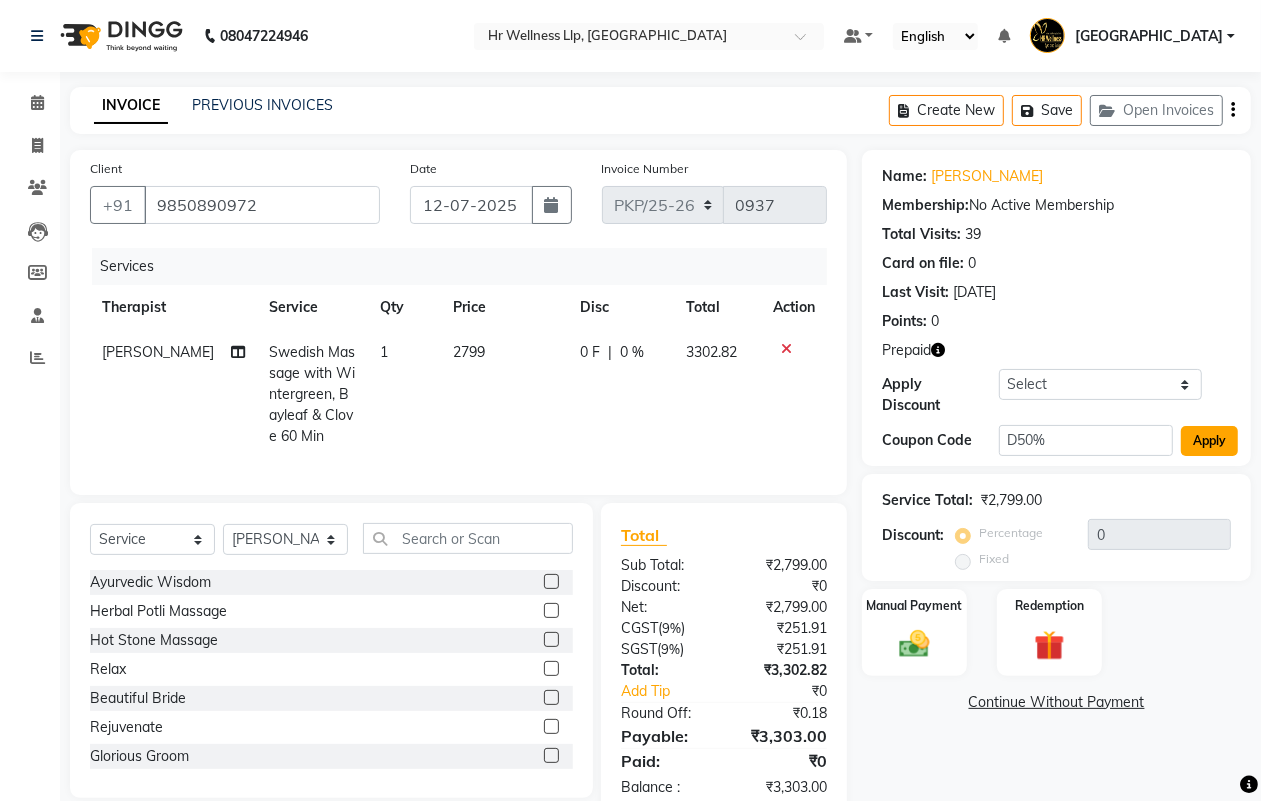 click on "Apply" 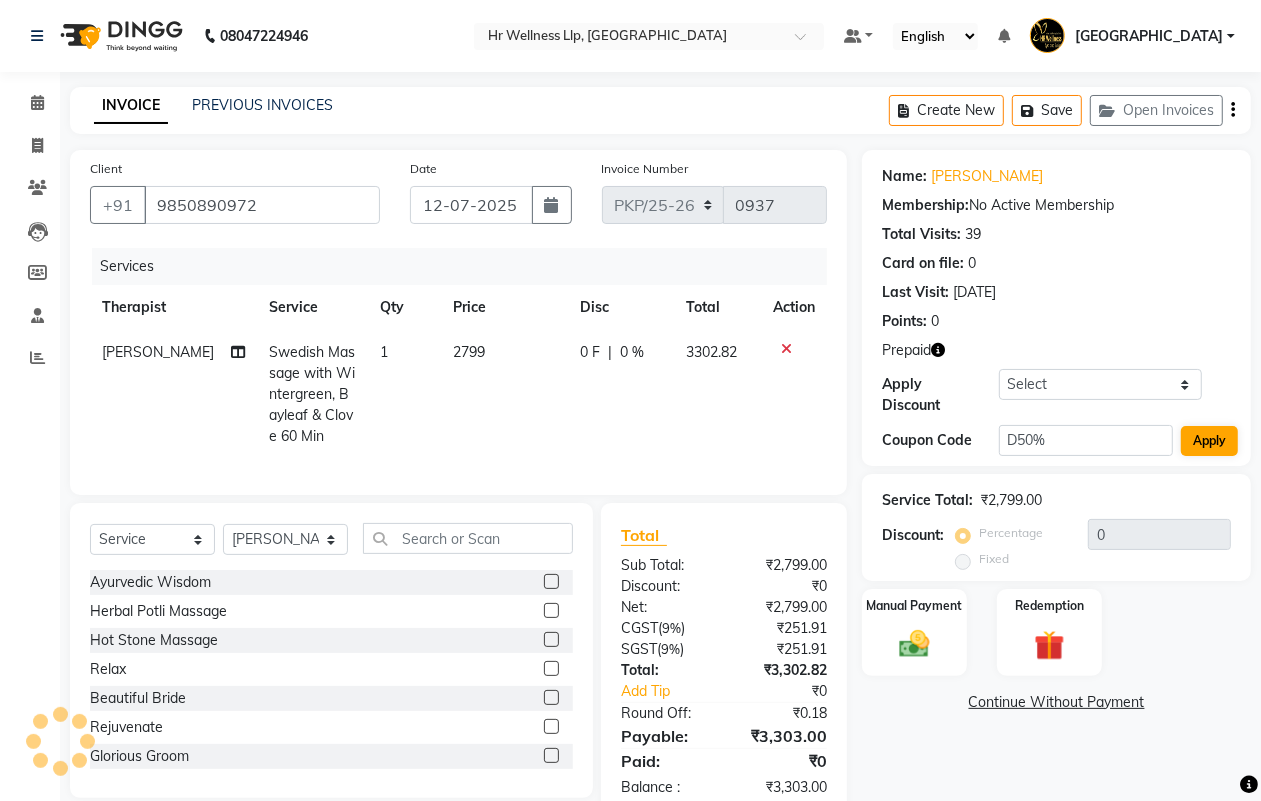 type on "50" 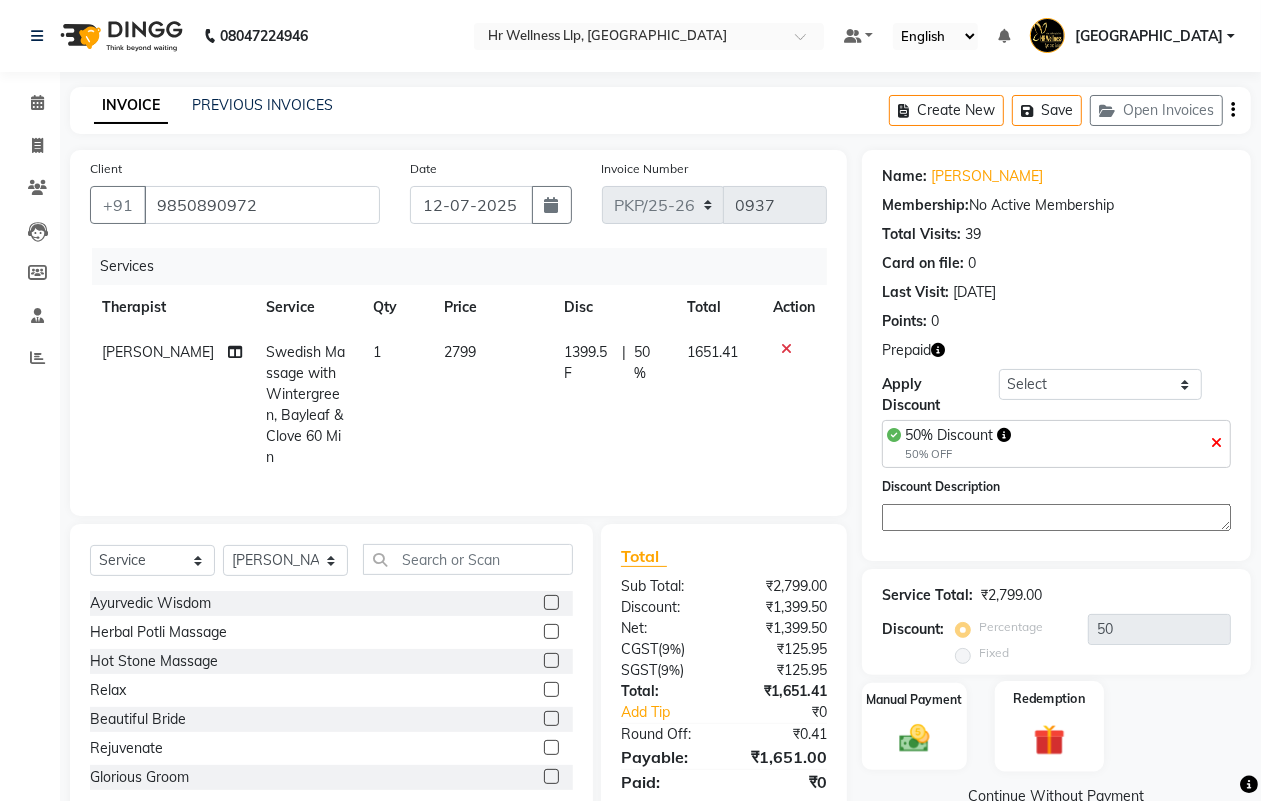 click 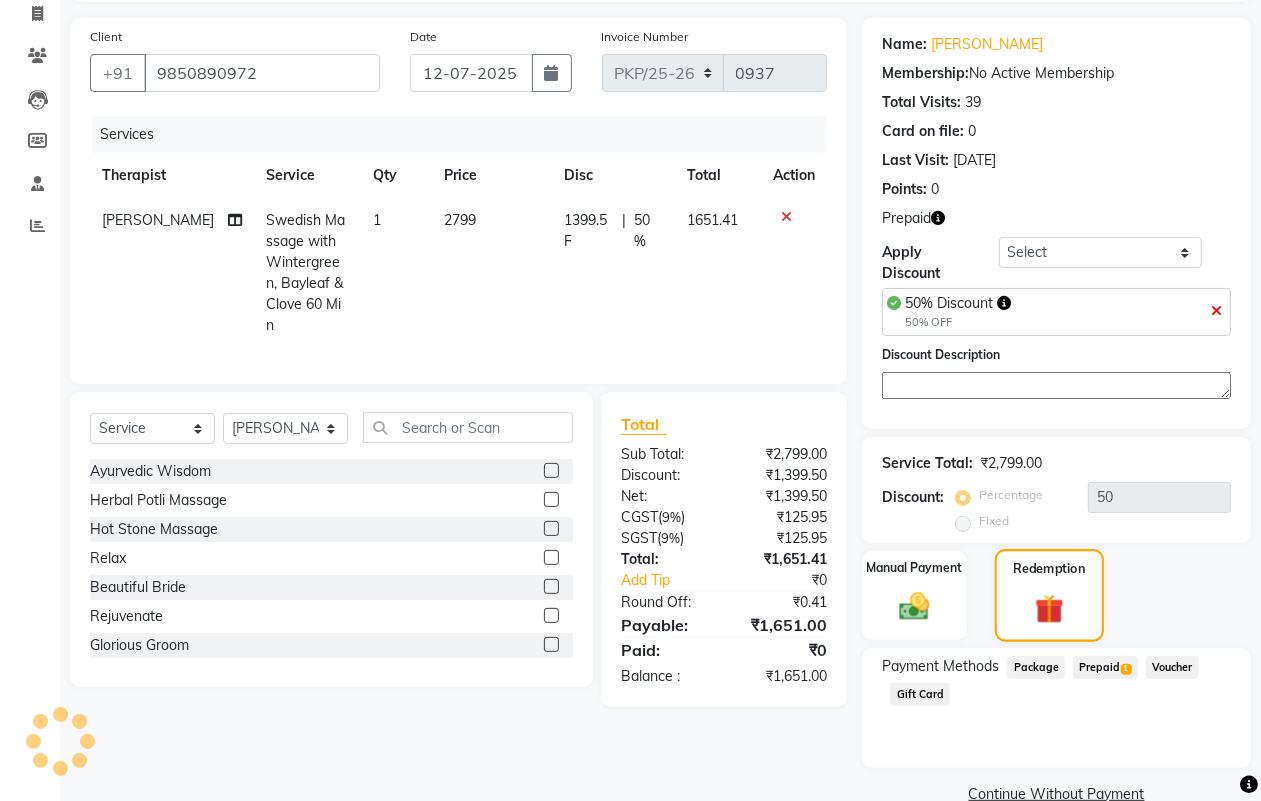 scroll, scrollTop: 170, scrollLeft: 0, axis: vertical 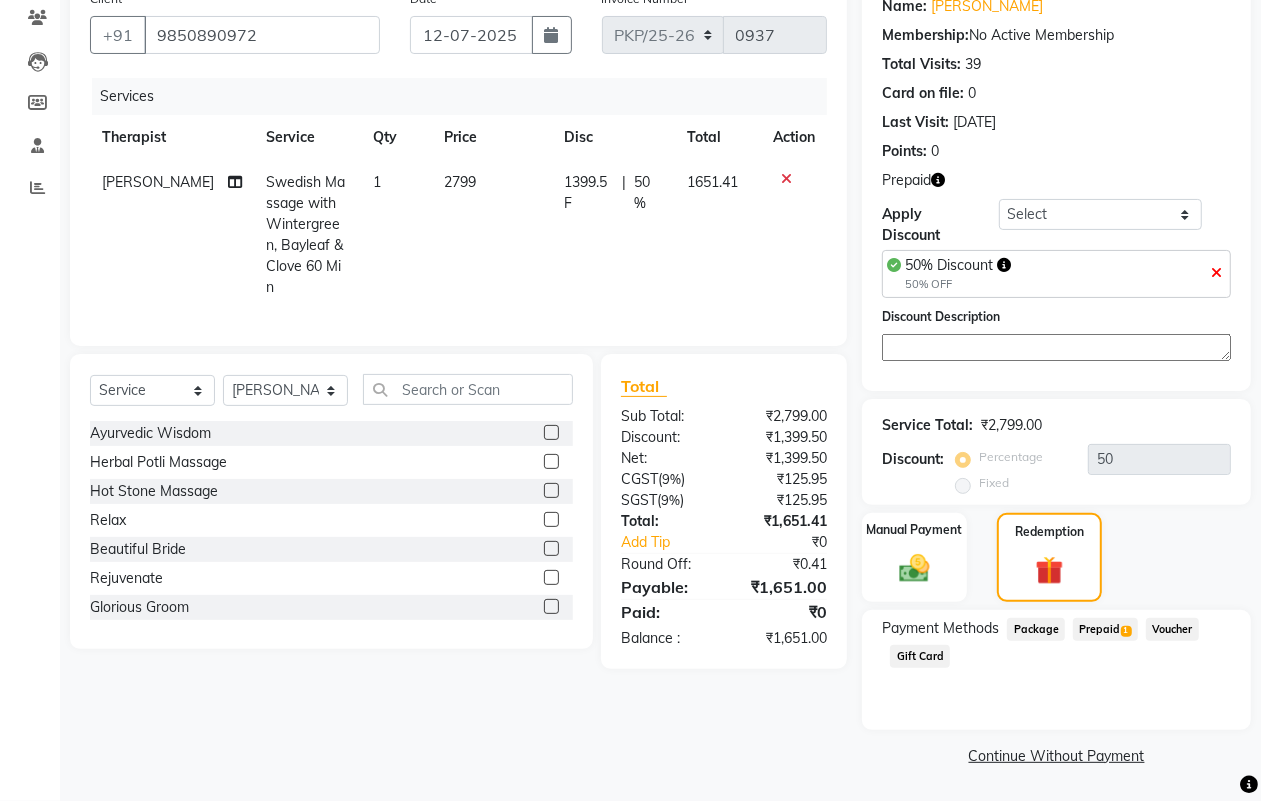 click on "Prepaid  1" 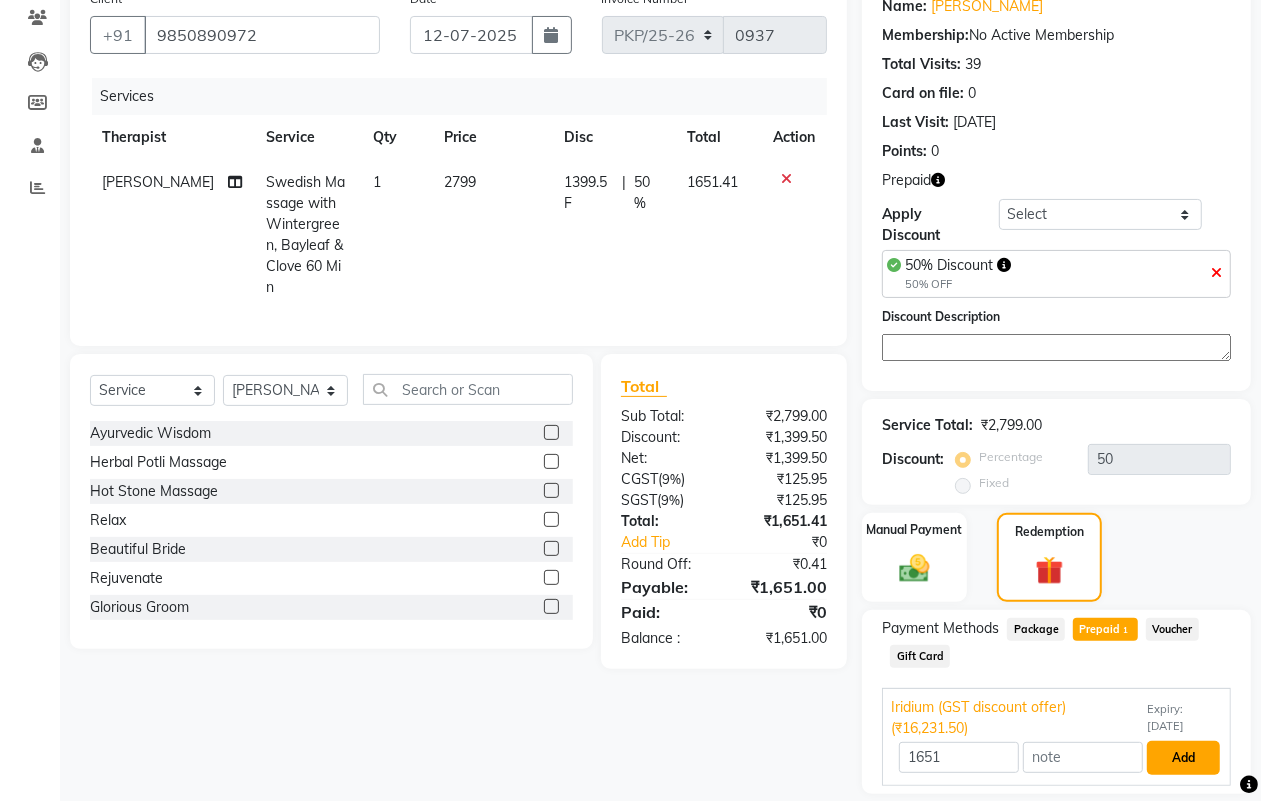 click on "Add" at bounding box center (1183, 758) 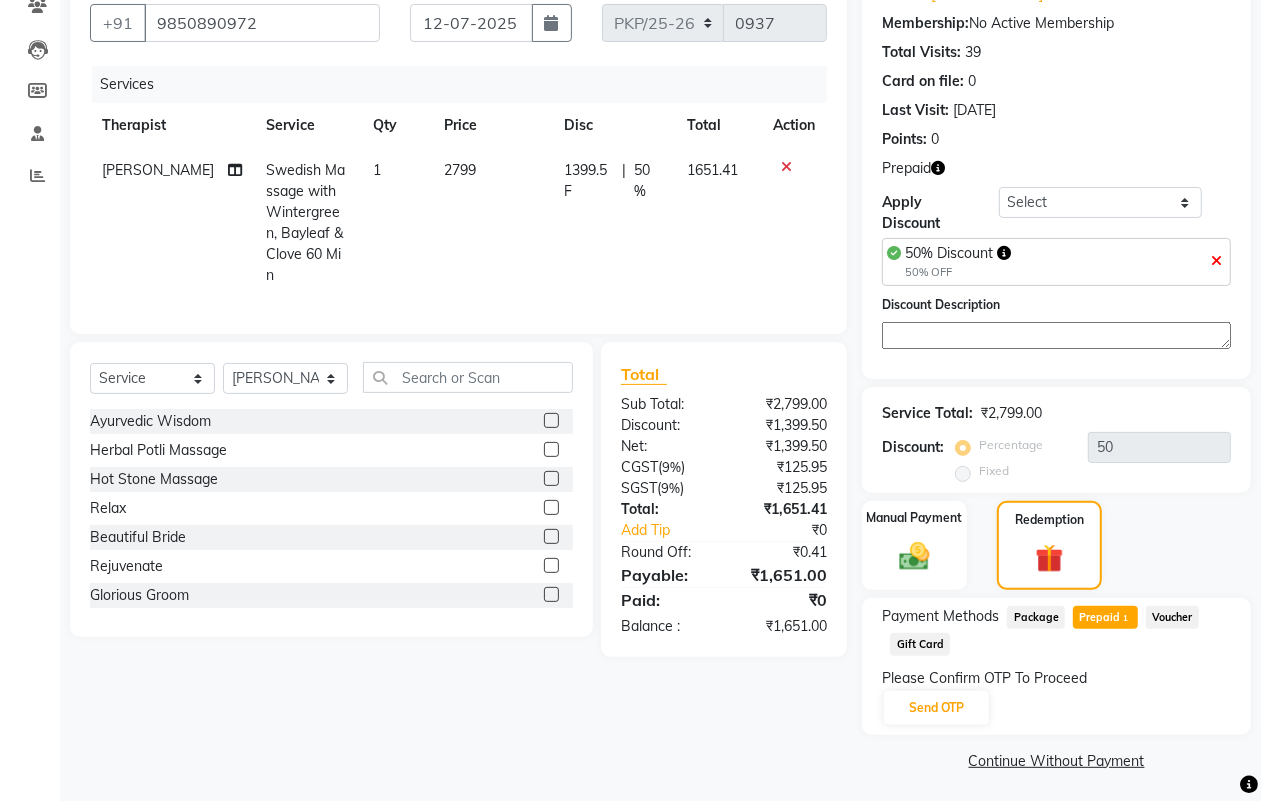scroll, scrollTop: 186, scrollLeft: 0, axis: vertical 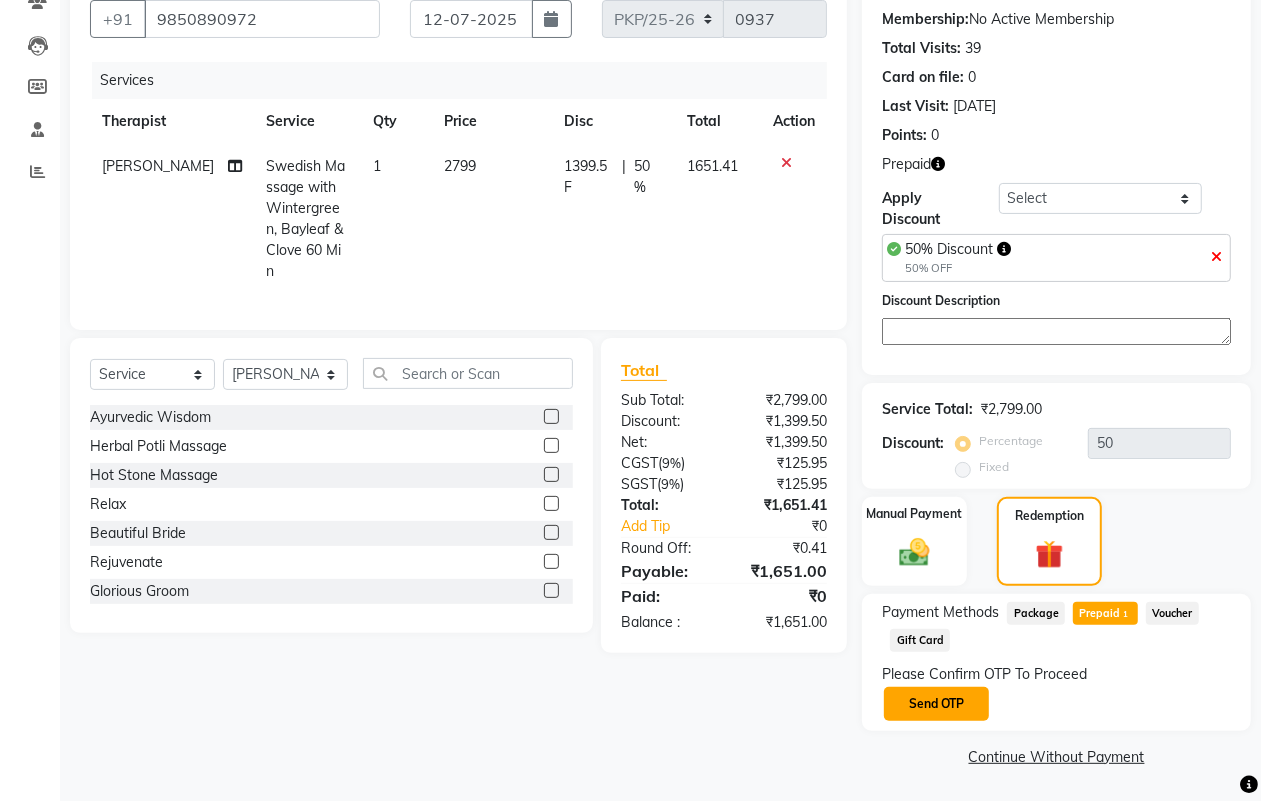 click on "Send OTP" 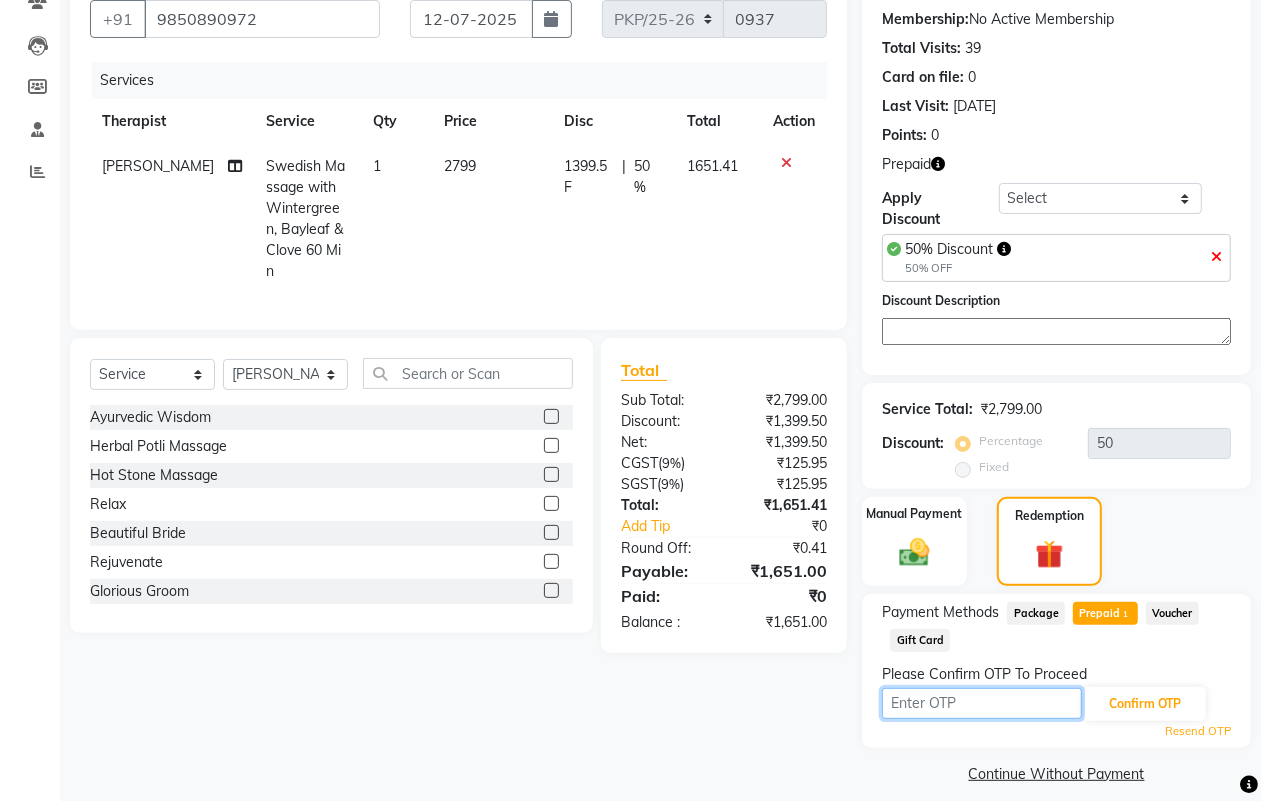 click at bounding box center (982, 703) 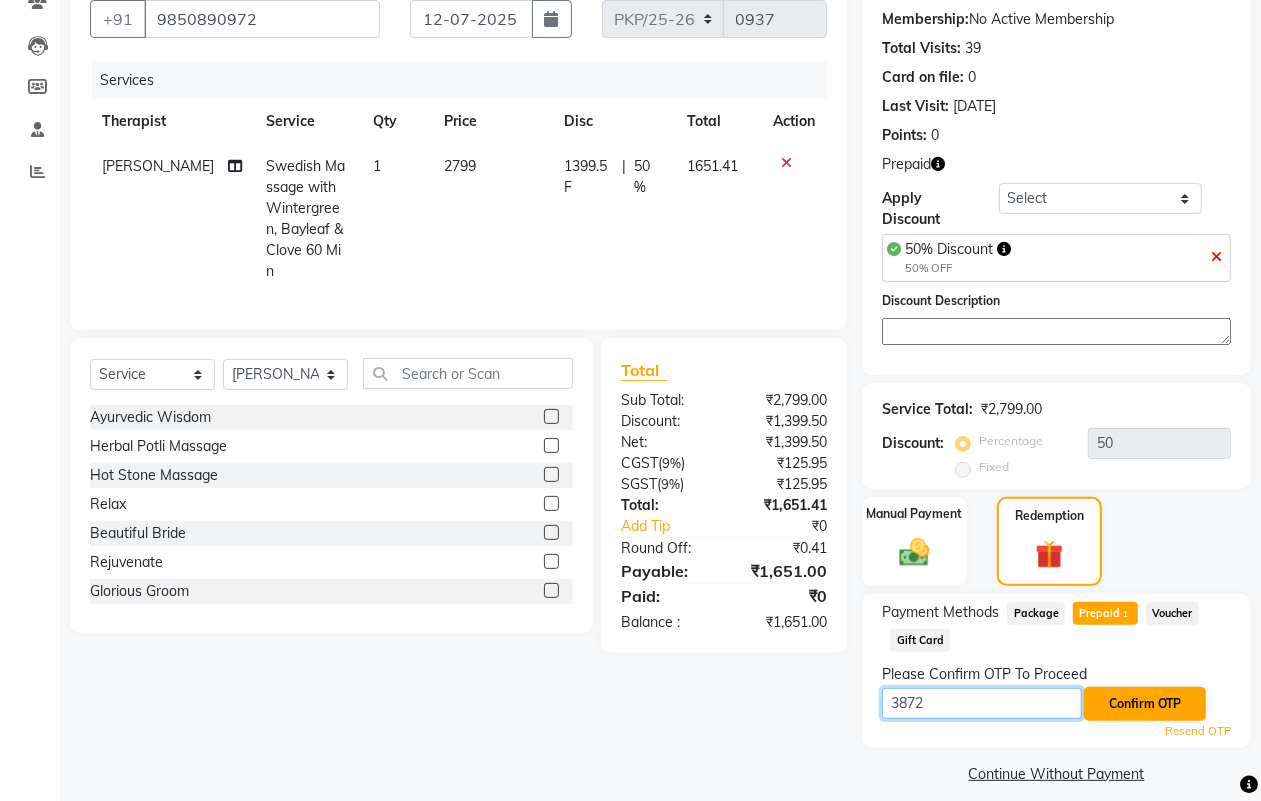 type on "3872" 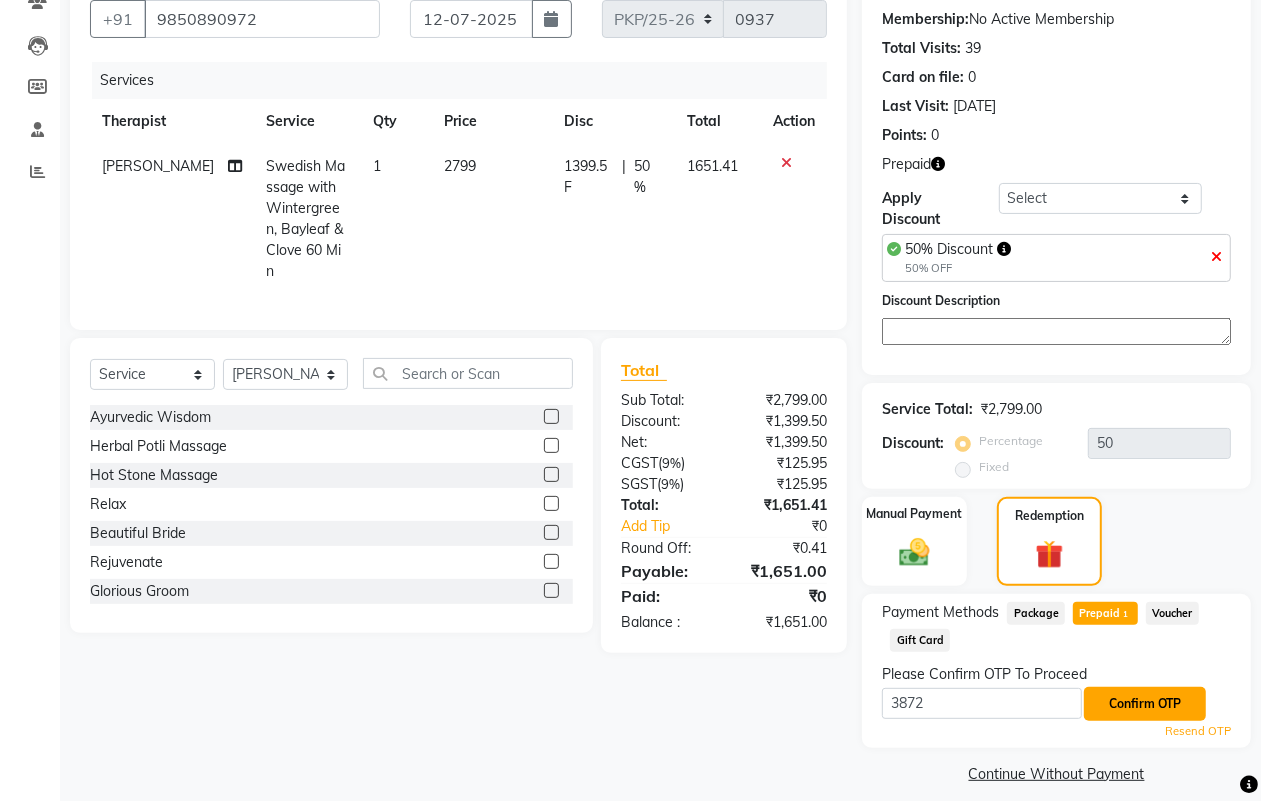 click on "Confirm OTP" 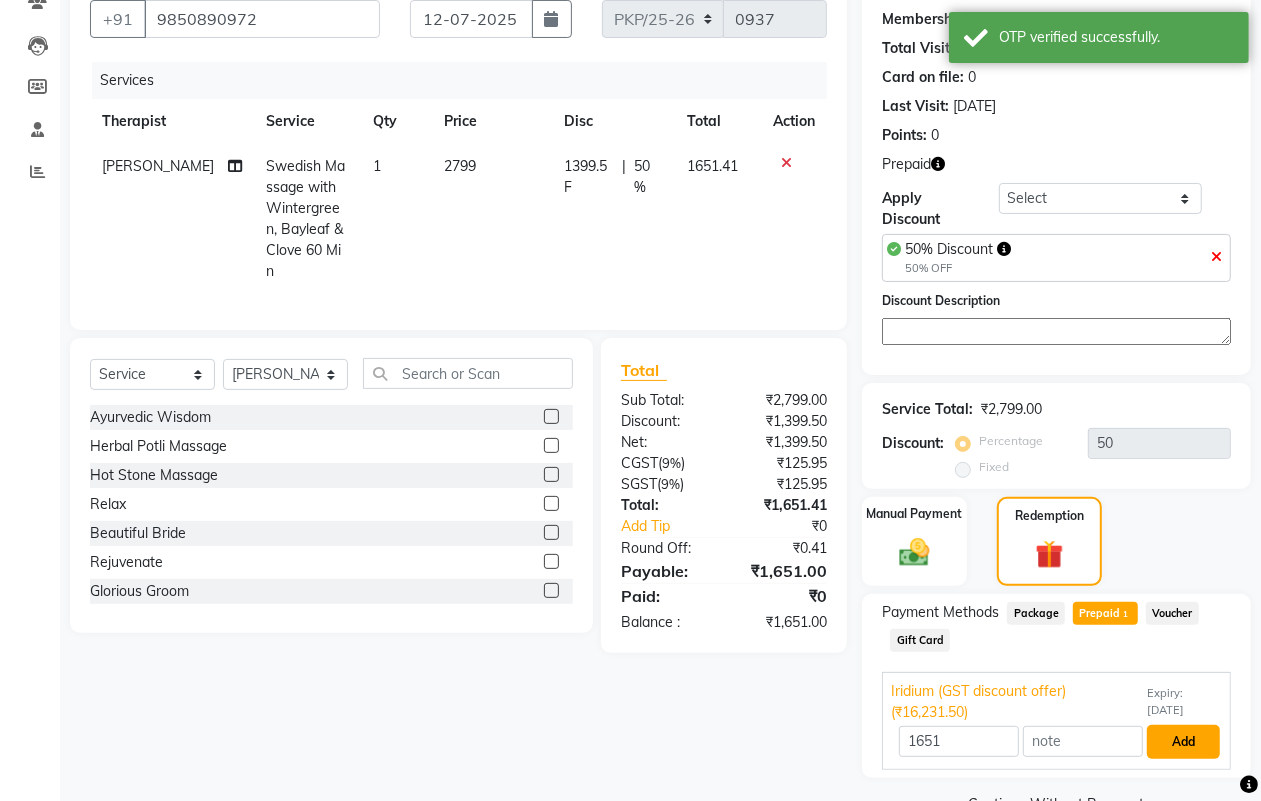 click on "Add" at bounding box center (1183, 742) 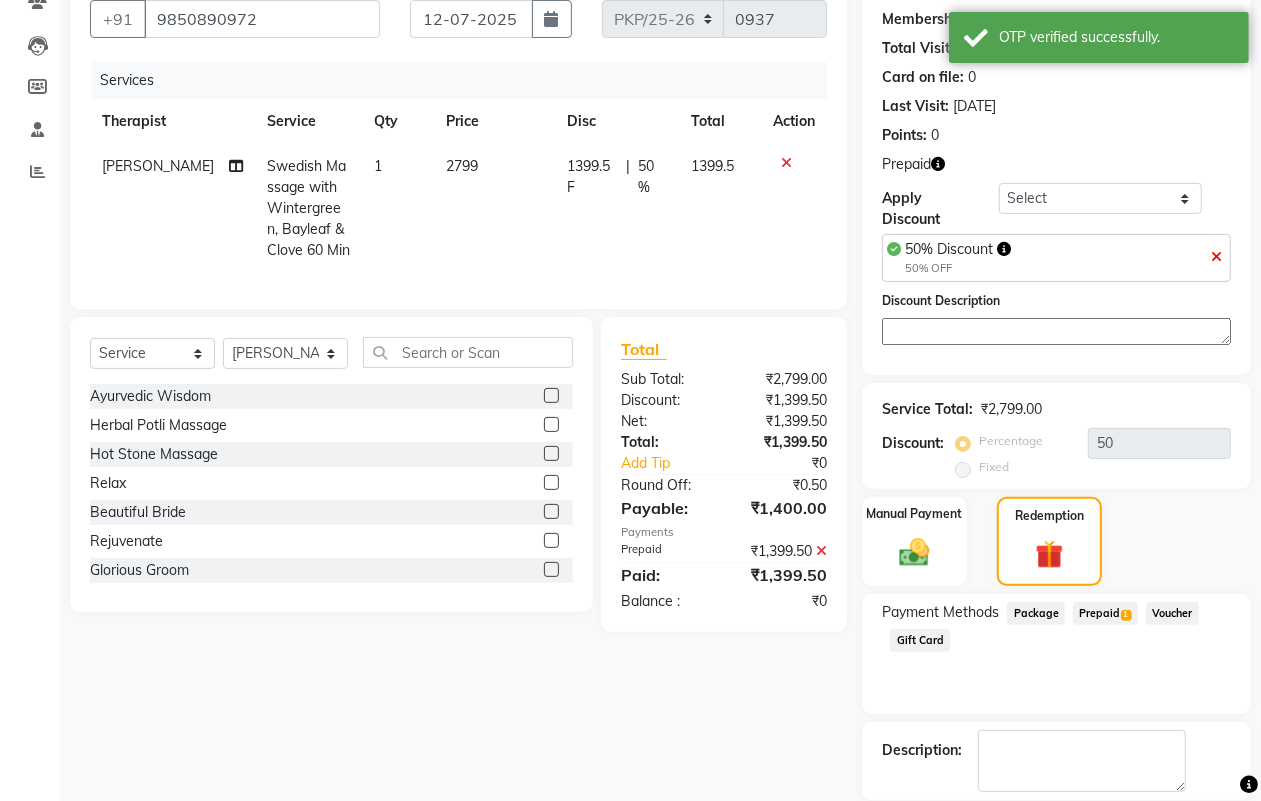 scroll, scrollTop: 283, scrollLeft: 0, axis: vertical 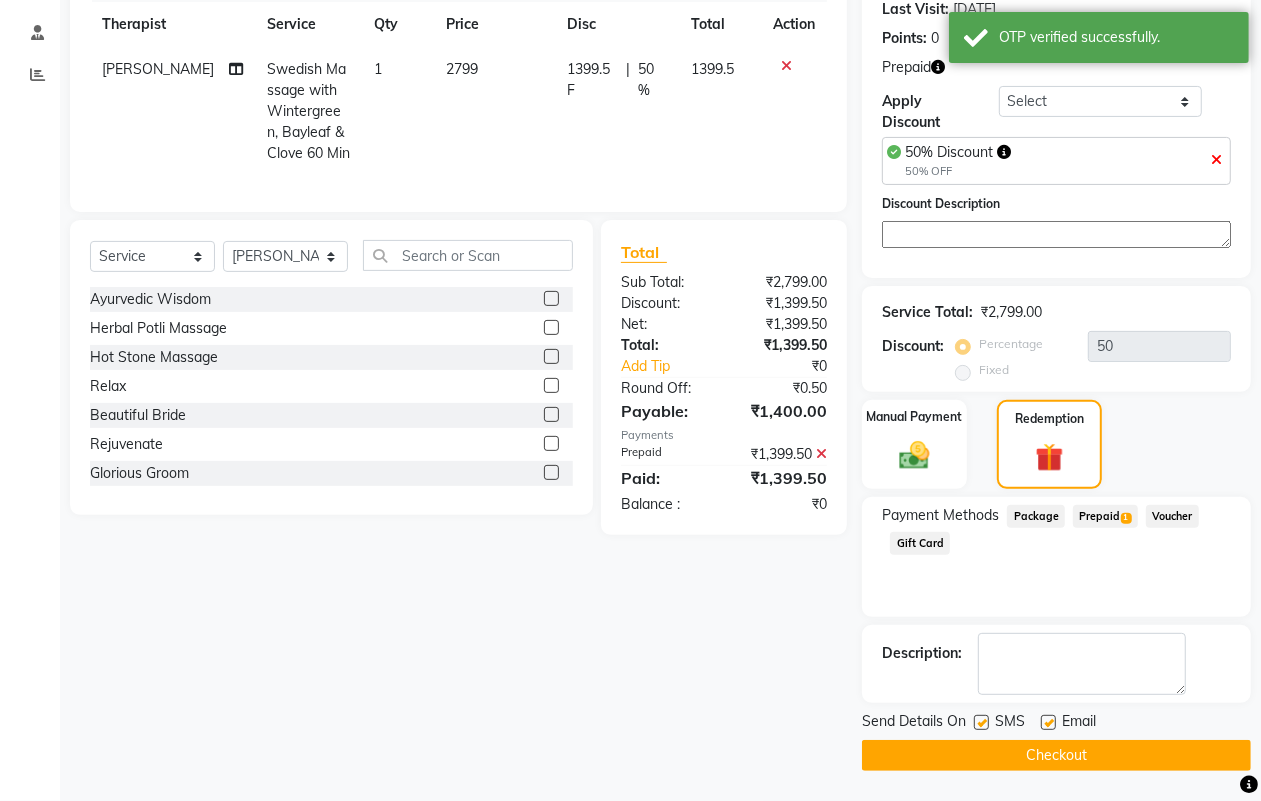 click on "Checkout" 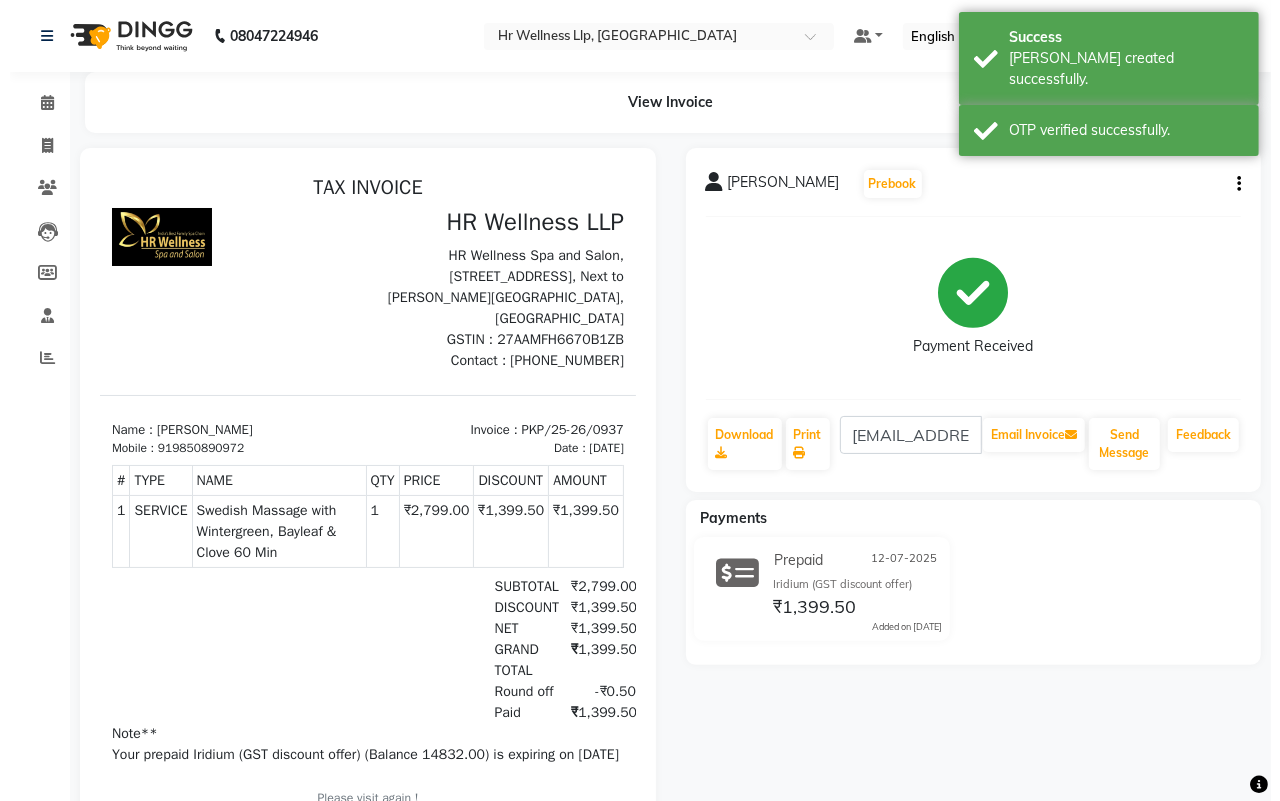 scroll, scrollTop: 35, scrollLeft: 0, axis: vertical 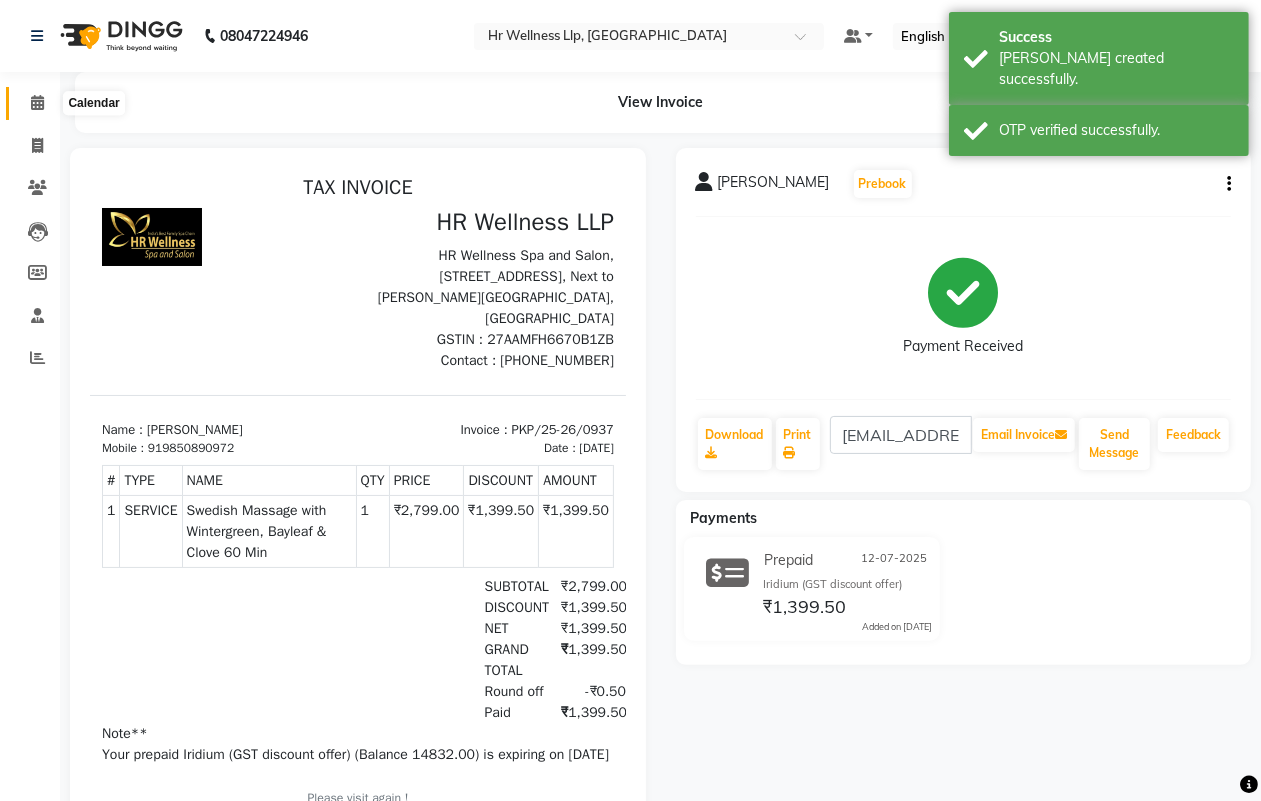 click 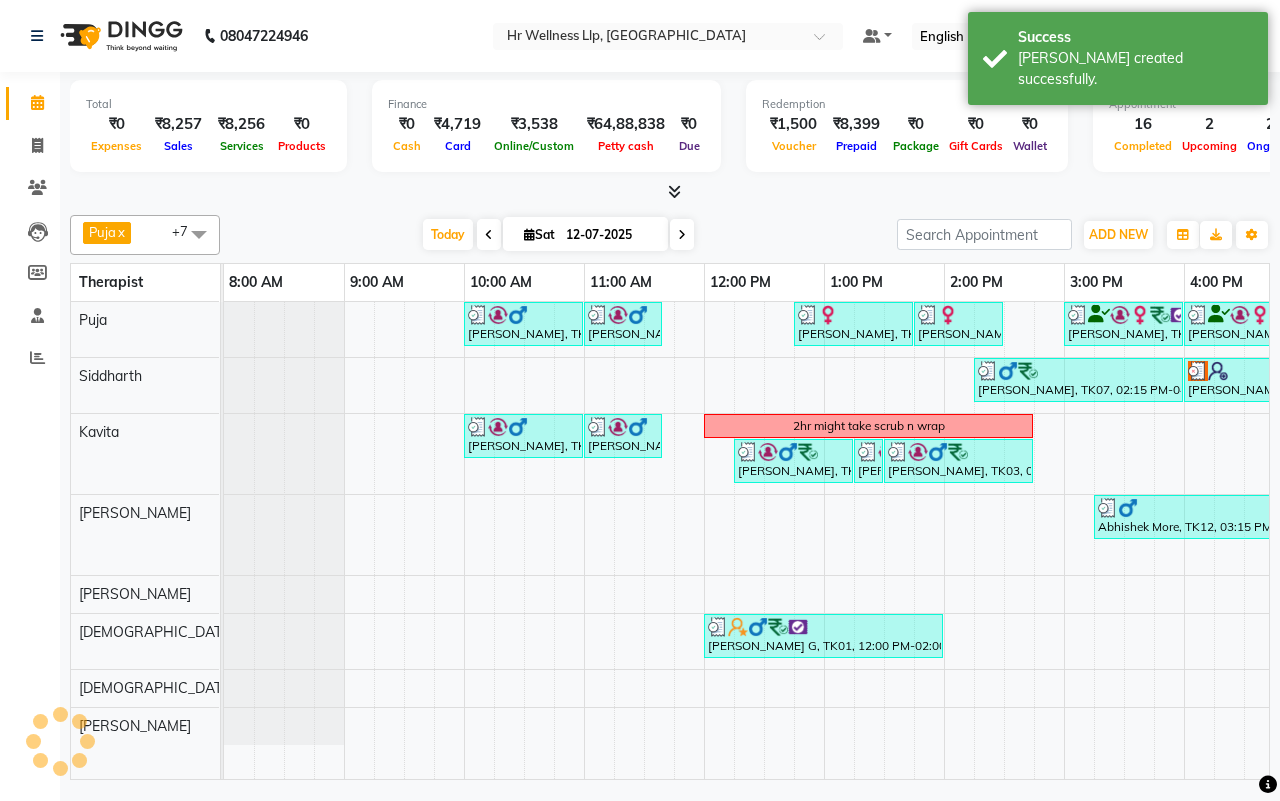 click on "Today  Sat 12-07-2025" at bounding box center [558, 235] 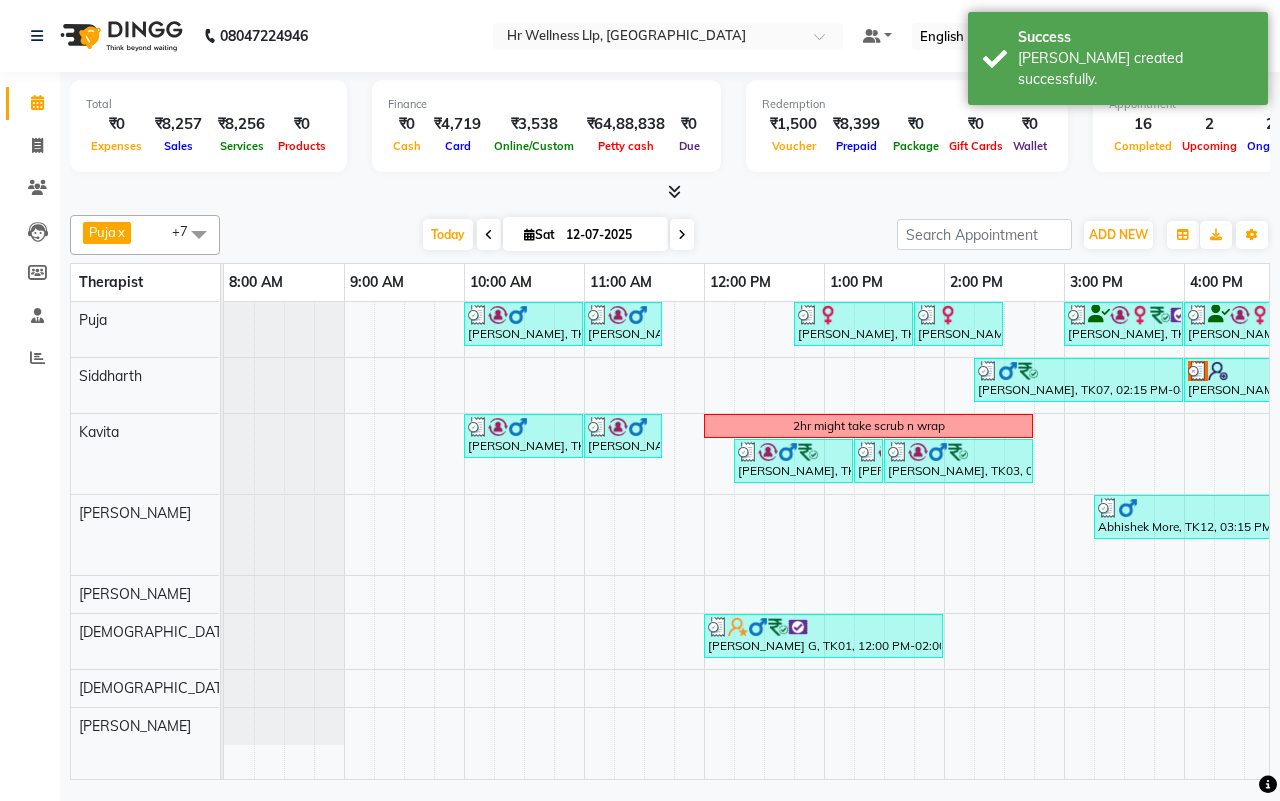 scroll, scrollTop: 0, scrollLeft: 515, axis: horizontal 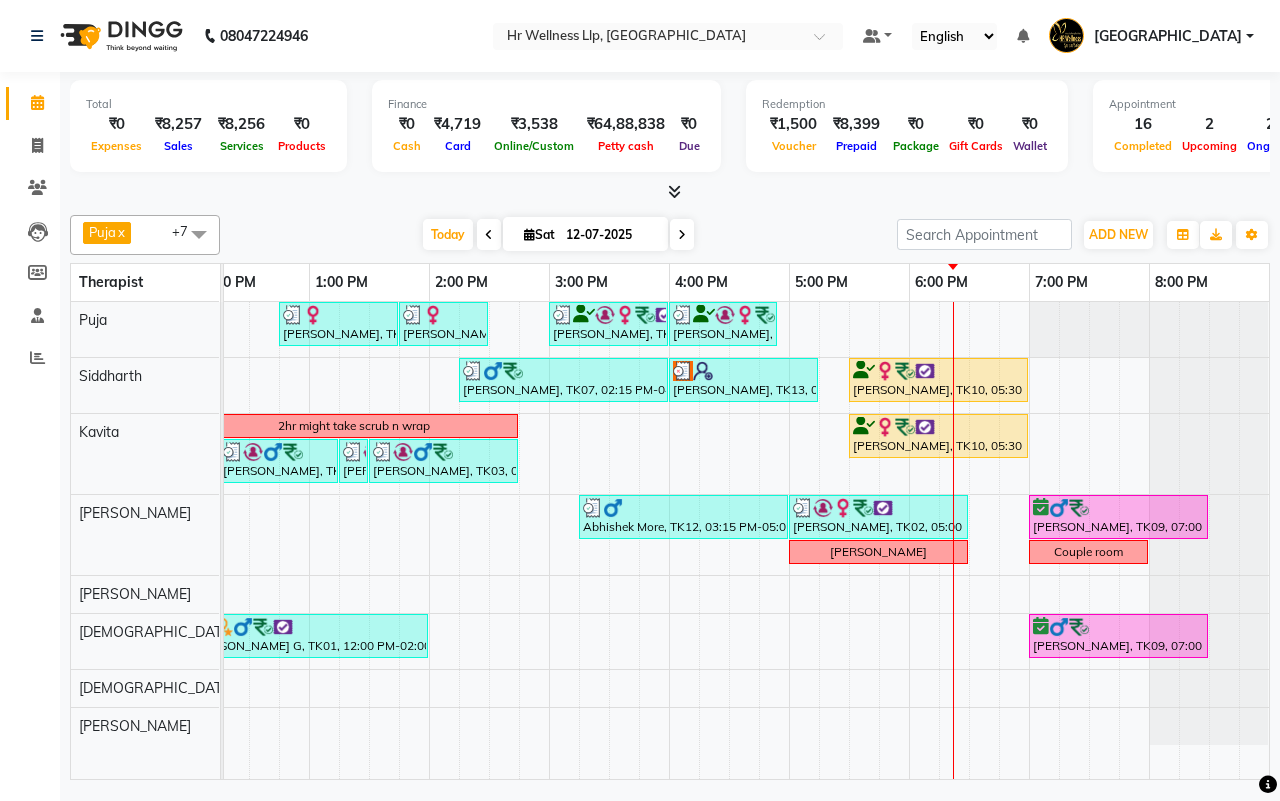click on "Today  Sat 12-07-2025" at bounding box center [558, 235] 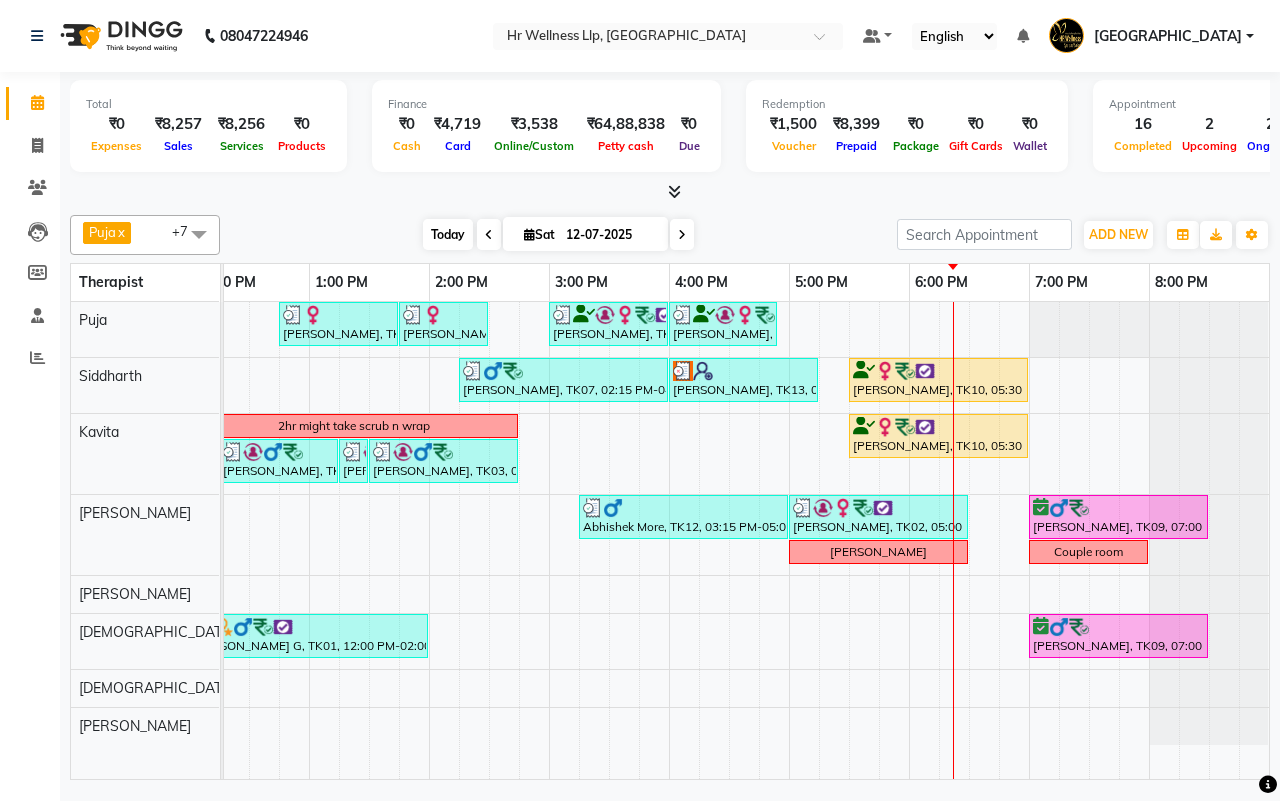 click on "Today" at bounding box center [448, 234] 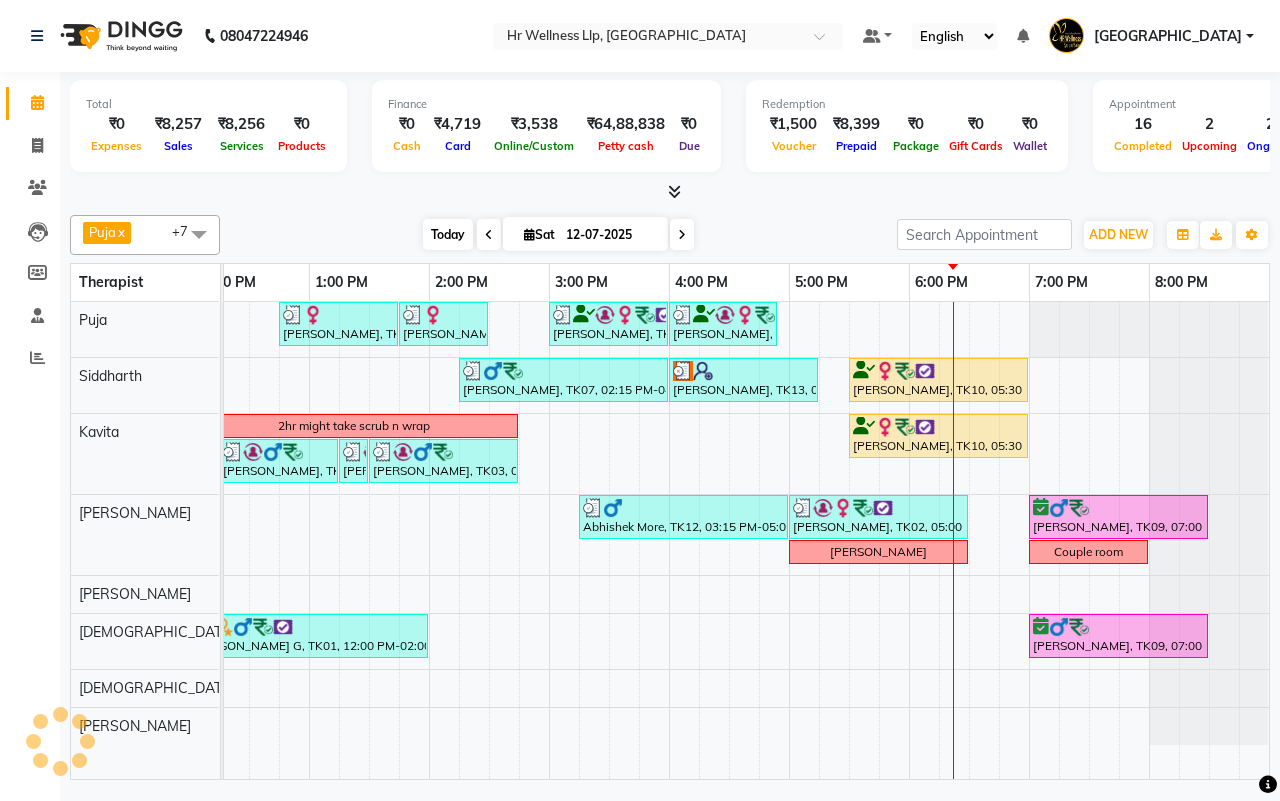 scroll, scrollTop: 0, scrollLeft: 515, axis: horizontal 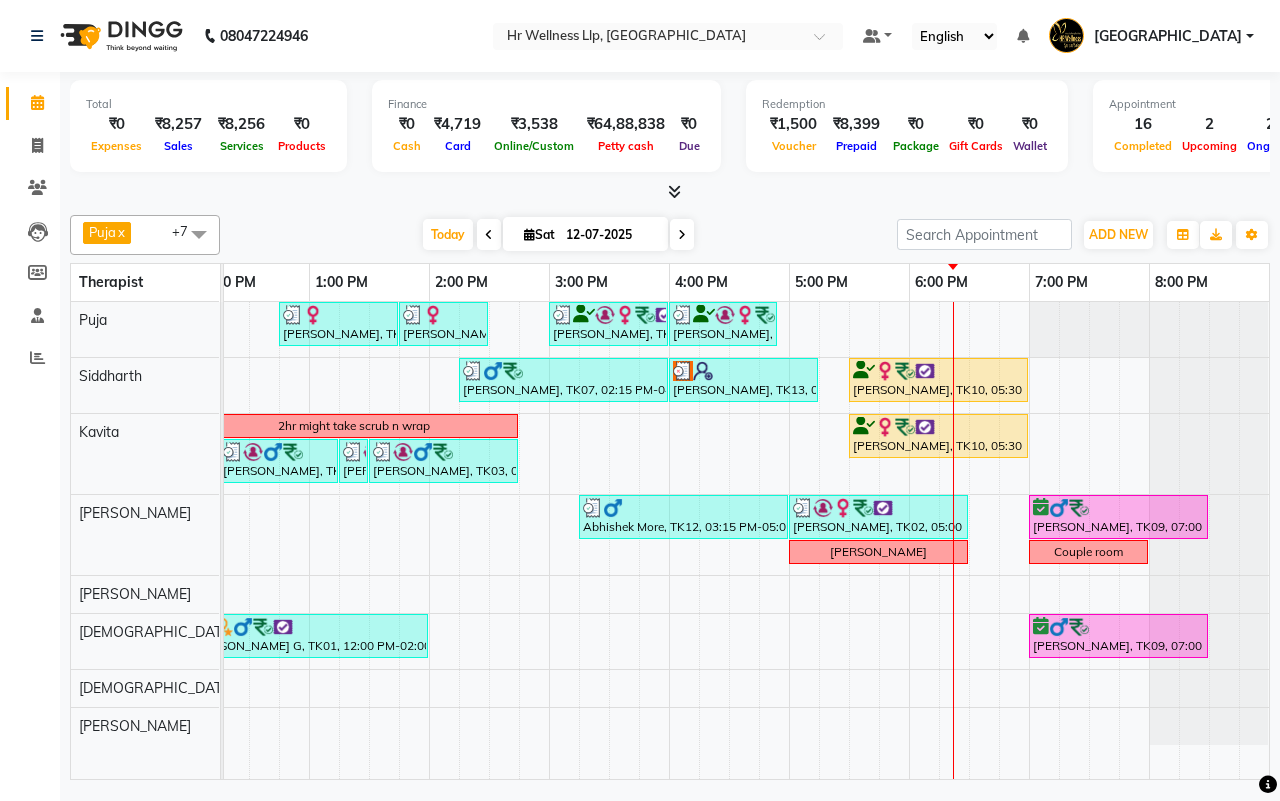click on "Today  Sat 12-07-2025" at bounding box center (558, 235) 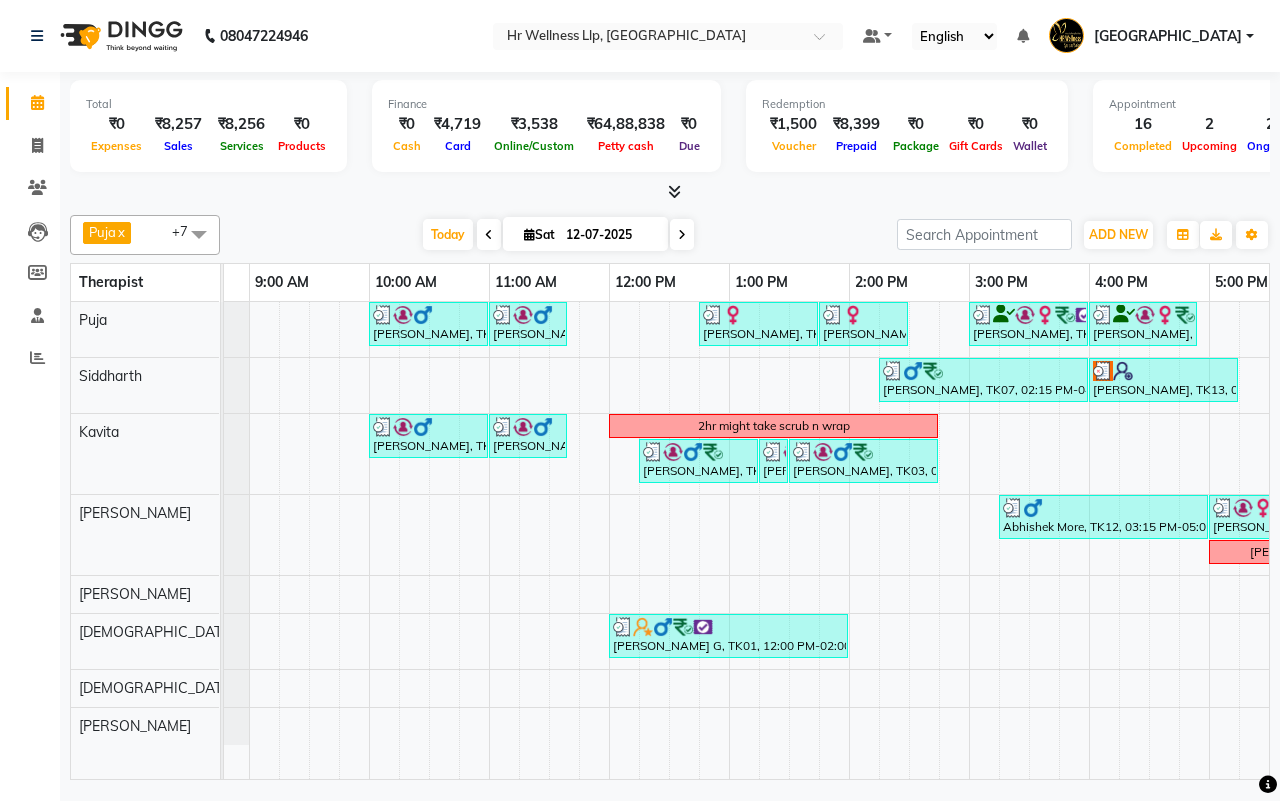 scroll, scrollTop: 0, scrollLeft: 0, axis: both 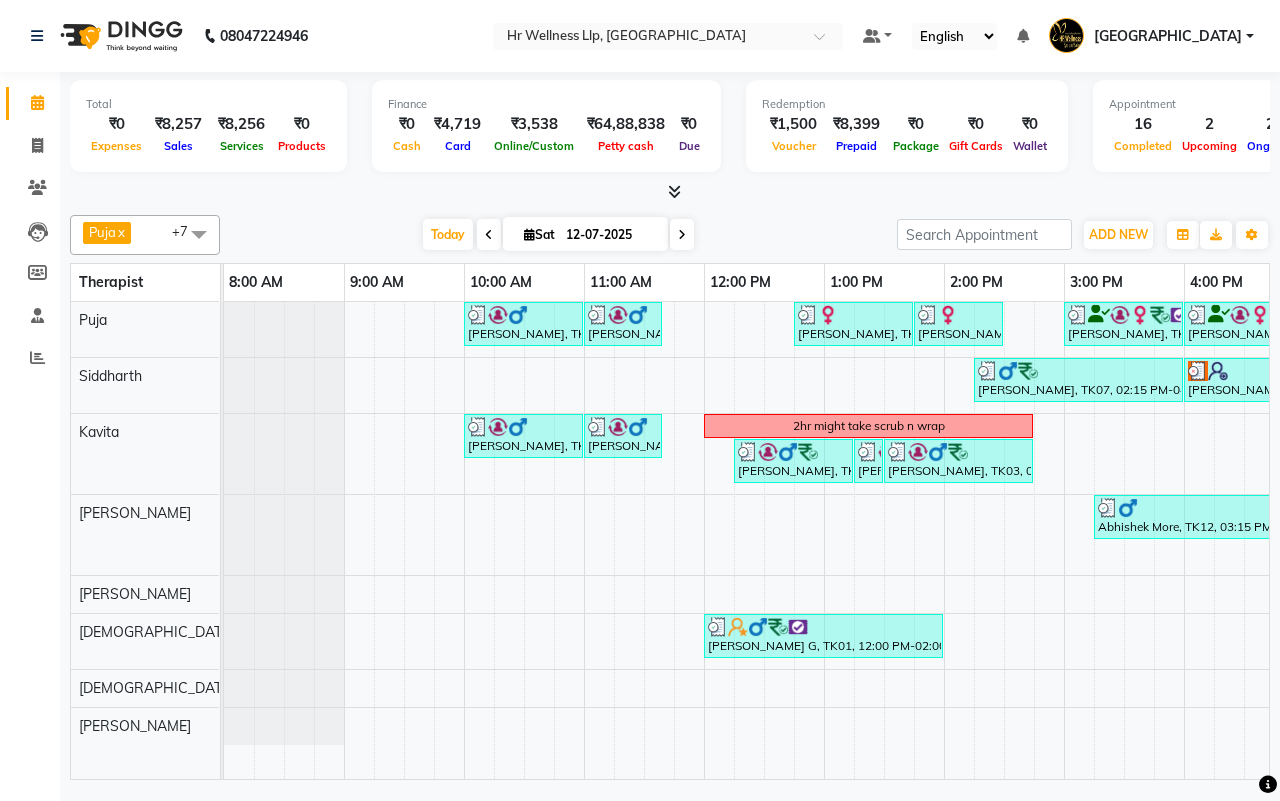 click on "Today  Sat 12-07-2025" at bounding box center (558, 235) 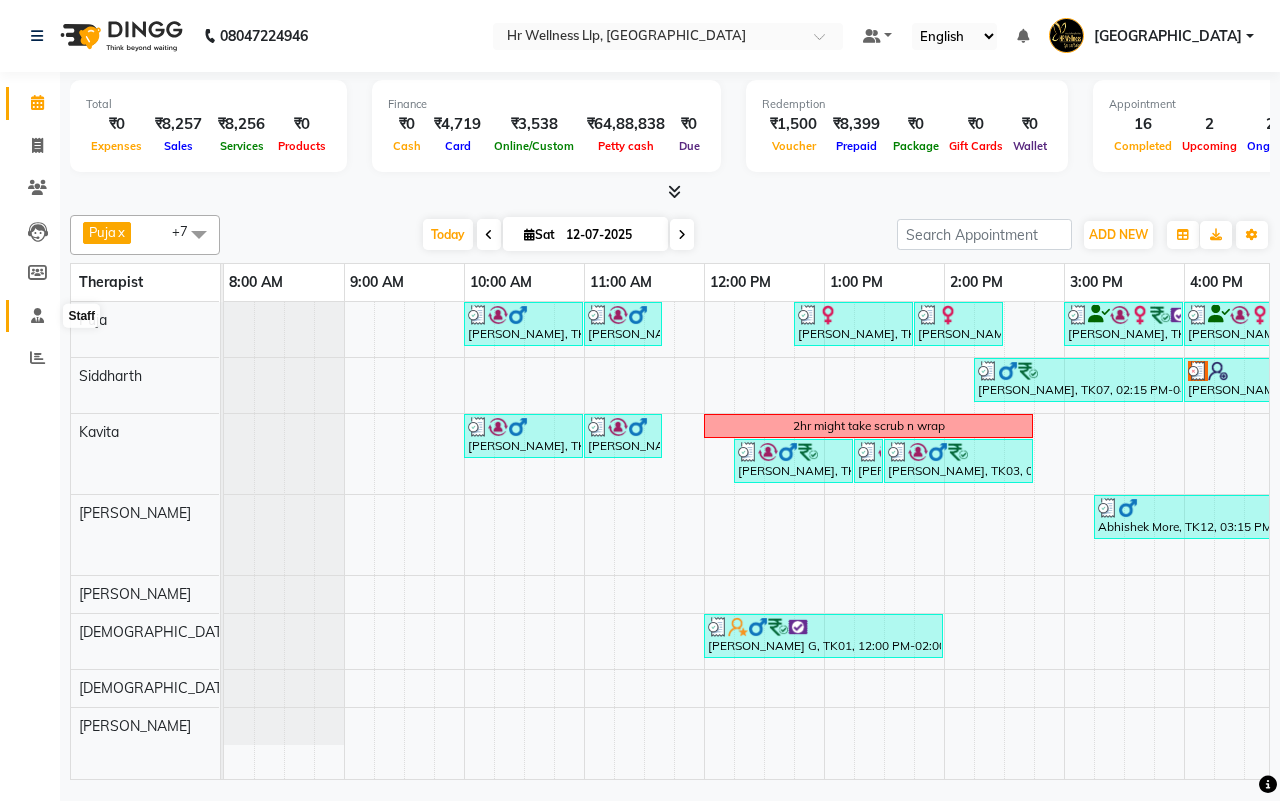 click 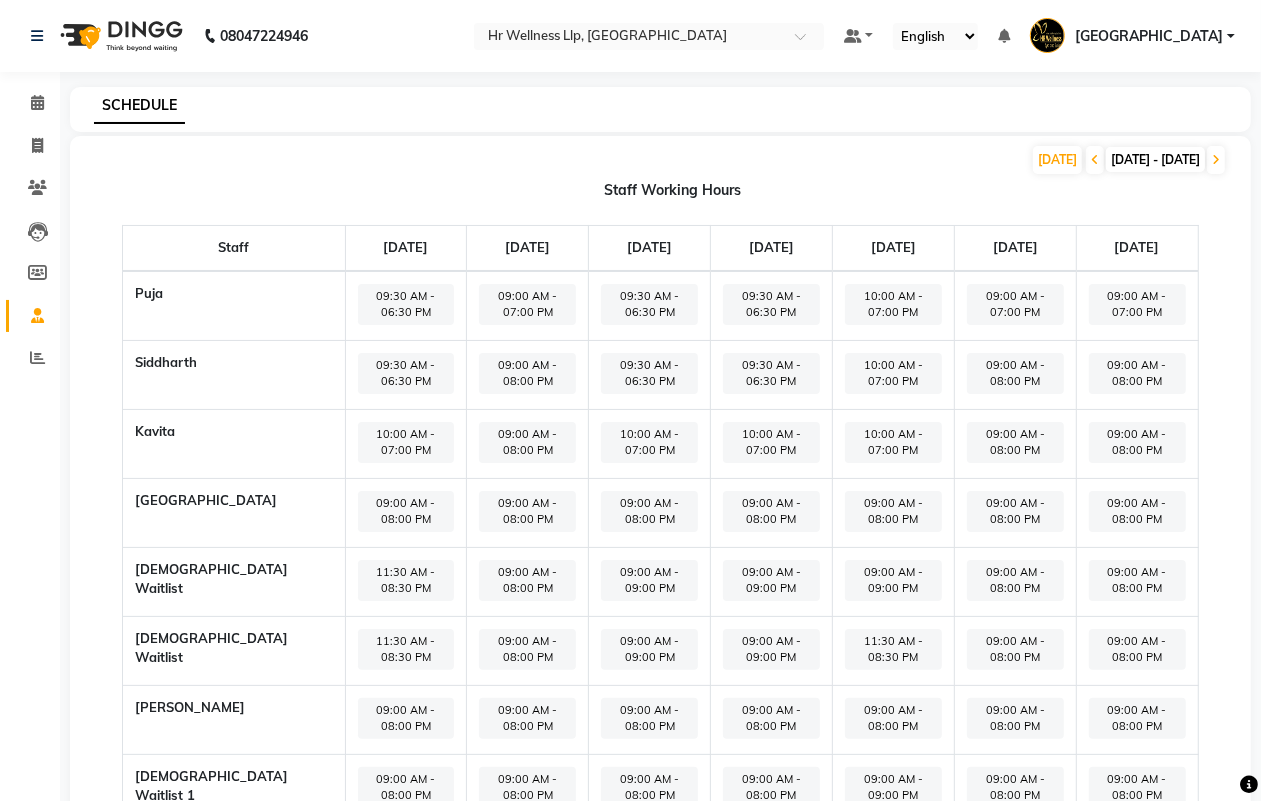 click on "09:00 AM - 07:00 PM" 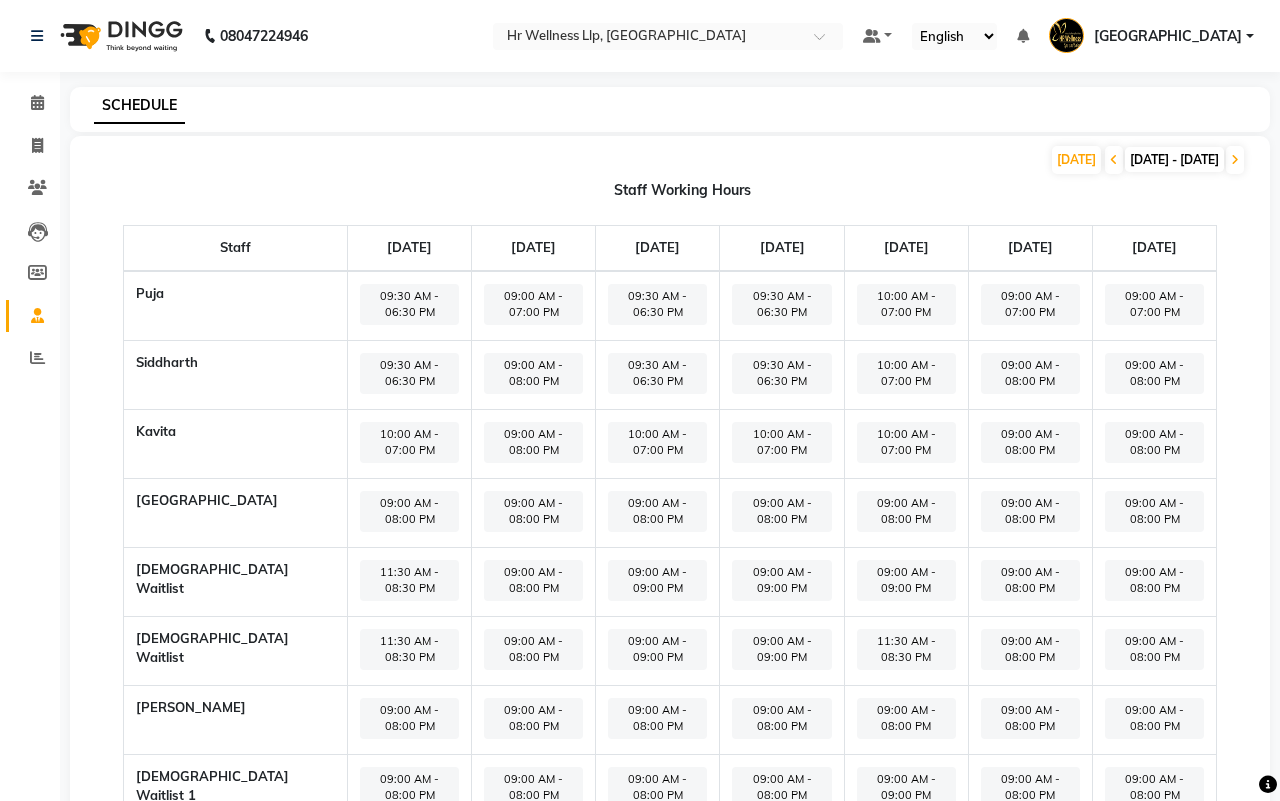 select on "09:00 AM" 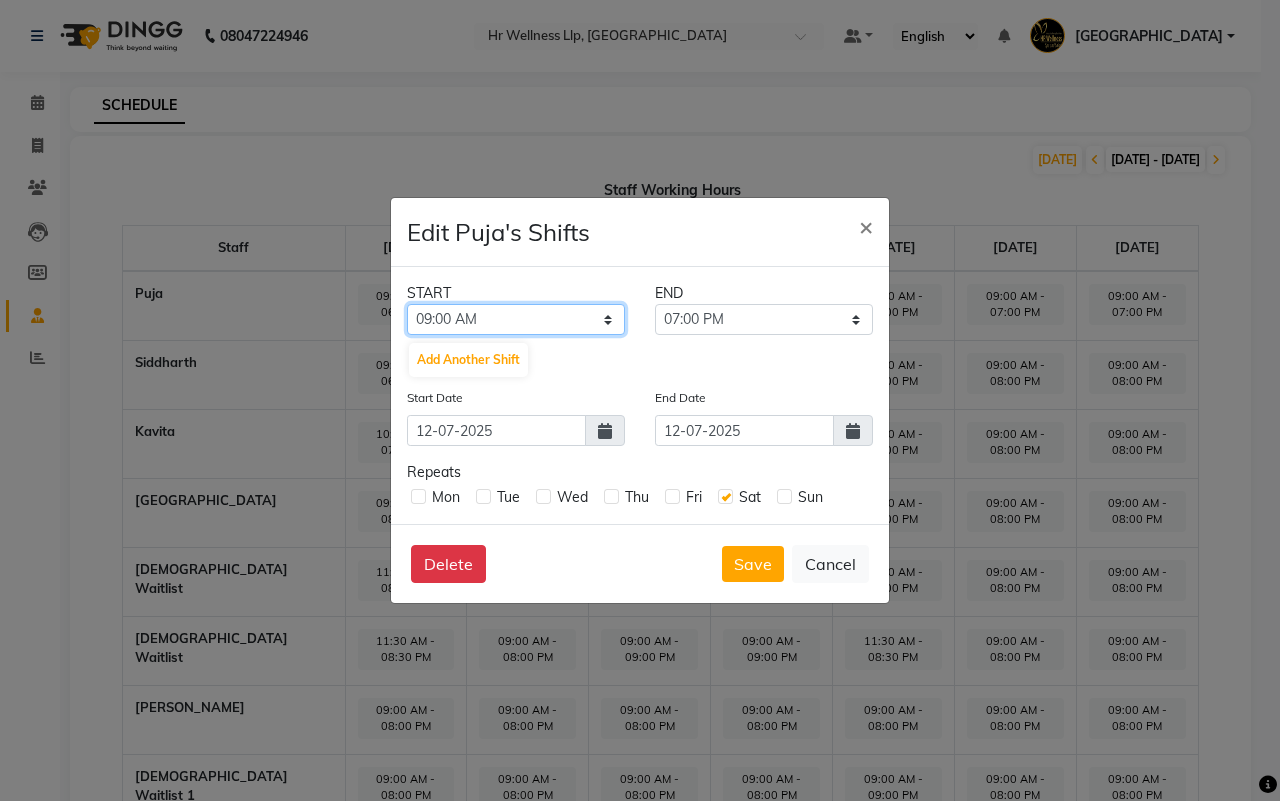 click on "12:00 AM 12:15 AM 12:30 AM 12:45 AM 01:00 AM 01:15 AM 01:30 AM 01:45 AM 02:00 AM 02:15 AM 02:30 AM 02:45 AM 03:00 AM 03:15 AM 03:30 AM 03:45 AM 04:00 AM 04:15 AM 04:30 AM 04:45 AM 05:00 AM 05:15 AM 05:30 AM 05:45 AM 06:00 AM 06:15 AM 06:30 AM 06:45 AM 07:00 AM 07:15 AM 07:30 AM 07:45 AM 08:00 AM 08:15 AM 08:30 AM 08:45 AM 09:00 AM 09:15 AM 09:30 AM 09:45 AM 10:00 AM 10:15 AM 10:30 AM 10:45 AM 11:00 AM 11:15 AM 11:30 AM 11:45 AM 12:00 PM 12:15 PM 12:30 PM 12:45 PM 01:00 PM 01:15 PM 01:30 PM 01:45 PM 02:00 PM 02:15 PM 02:30 PM 02:45 PM 03:00 PM 03:15 PM 03:30 PM 03:45 PM 04:00 PM 04:15 PM 04:30 PM 04:45 PM 05:00 PM 05:15 PM 05:30 PM 05:45 PM 06:00 PM 06:15 PM 06:30 PM 06:45 PM 07:00 PM 07:15 PM 07:30 PM 07:45 PM 08:00 PM 08:15 PM 08:30 PM 08:45 PM 09:00 PM 09:15 PM 09:30 PM 09:45 PM 10:00 PM 10:15 PM 10:30 PM 10:45 PM 11:00 PM 11:15 PM 11:30 PM 11:45 PM" 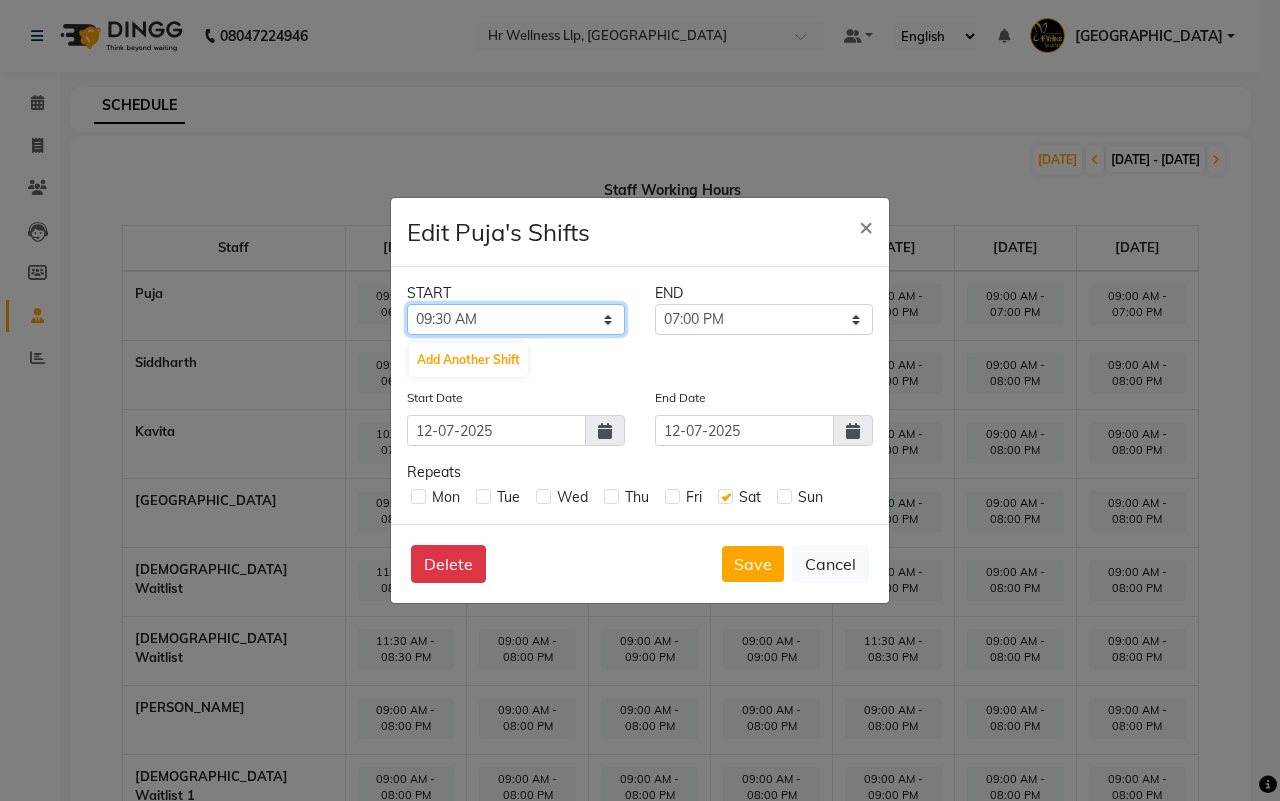 click on "12:00 AM 12:15 AM 12:30 AM 12:45 AM 01:00 AM 01:15 AM 01:30 AM 01:45 AM 02:00 AM 02:15 AM 02:30 AM 02:45 AM 03:00 AM 03:15 AM 03:30 AM 03:45 AM 04:00 AM 04:15 AM 04:30 AM 04:45 AM 05:00 AM 05:15 AM 05:30 AM 05:45 AM 06:00 AM 06:15 AM 06:30 AM 06:45 AM 07:00 AM 07:15 AM 07:30 AM 07:45 AM 08:00 AM 08:15 AM 08:30 AM 08:45 AM 09:00 AM 09:15 AM 09:30 AM 09:45 AM 10:00 AM 10:15 AM 10:30 AM 10:45 AM 11:00 AM 11:15 AM 11:30 AM 11:45 AM 12:00 PM 12:15 PM 12:30 PM 12:45 PM 01:00 PM 01:15 PM 01:30 PM 01:45 PM 02:00 PM 02:15 PM 02:30 PM 02:45 PM 03:00 PM 03:15 PM 03:30 PM 03:45 PM 04:00 PM 04:15 PM 04:30 PM 04:45 PM 05:00 PM 05:15 PM 05:30 PM 05:45 PM 06:00 PM 06:15 PM 06:30 PM 06:45 PM 07:00 PM 07:15 PM 07:30 PM 07:45 PM 08:00 PM 08:15 PM 08:30 PM 08:45 PM 09:00 PM 09:15 PM 09:30 PM 09:45 PM 10:00 PM 10:15 PM 10:30 PM 10:45 PM 11:00 PM 11:15 PM 11:30 PM 11:45 PM" 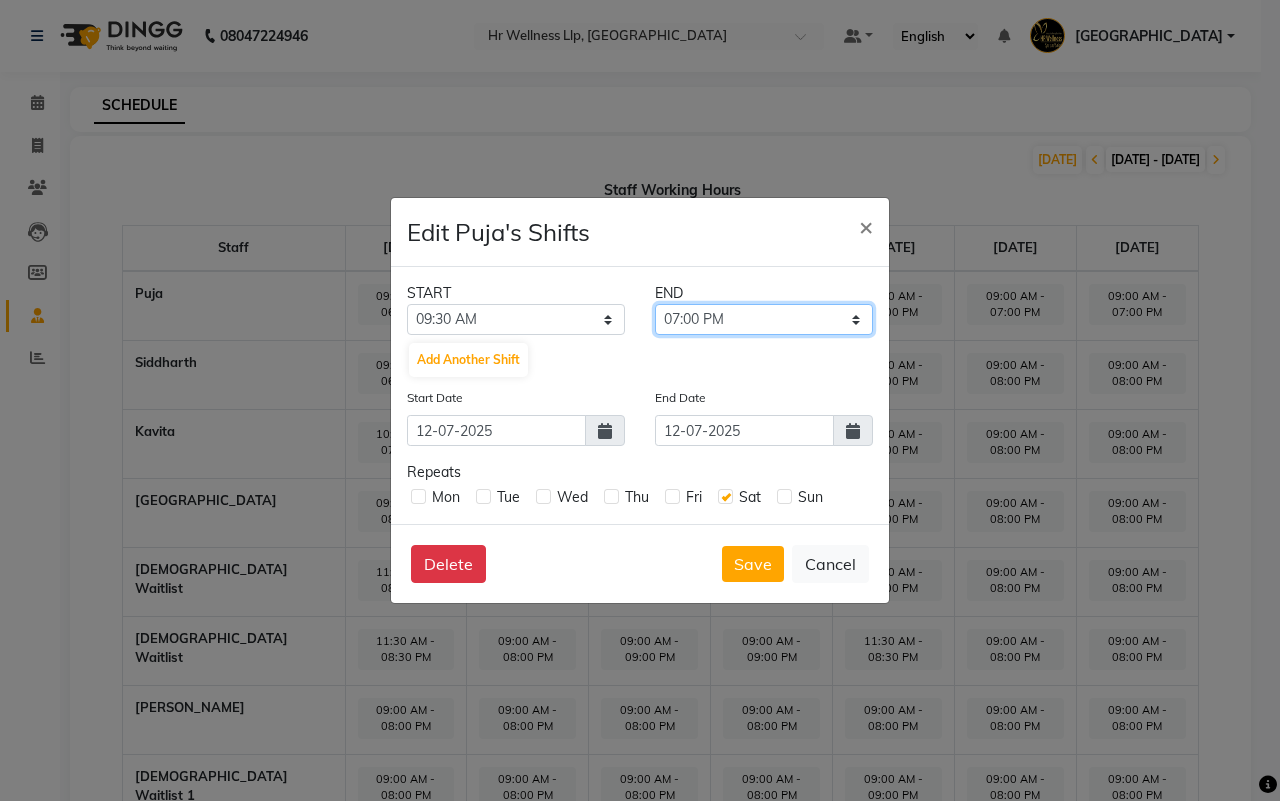 drag, startPoint x: 760, startPoint y: 317, endPoint x: 761, endPoint y: 331, distance: 14.035668 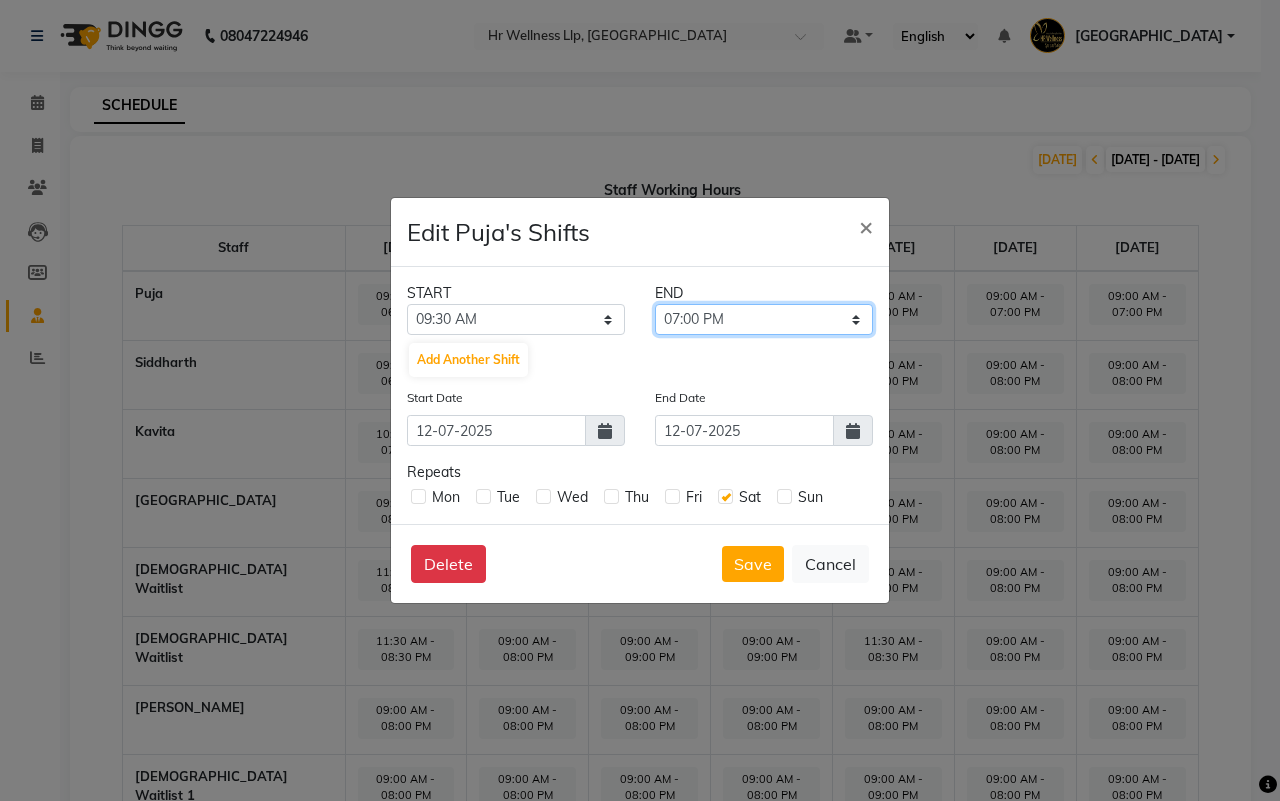 select on "06:30 PM" 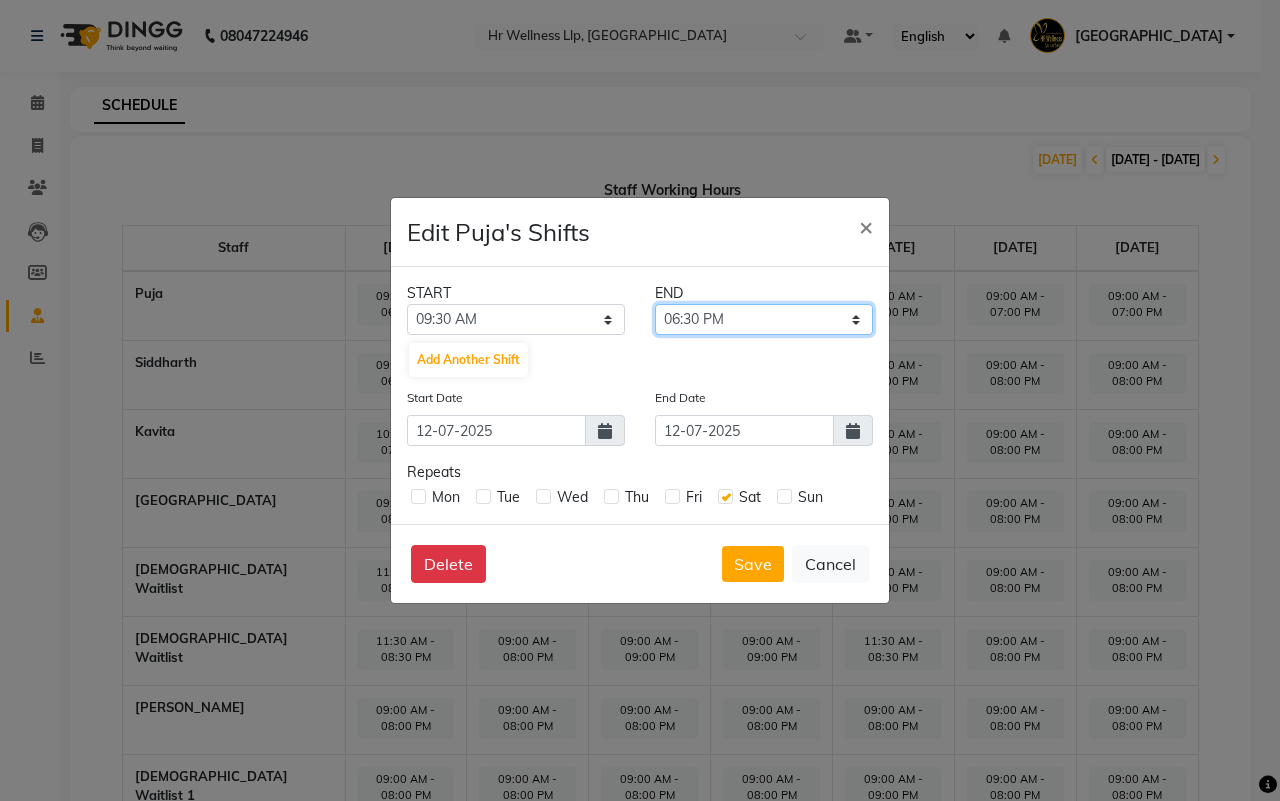 click on "09:45 AM 10:00 AM 10:15 AM 10:30 AM 10:45 AM 11:00 AM 11:15 AM 11:30 AM 11:45 AM 12:00 PM 12:15 PM 12:30 PM 12:45 PM 01:00 PM 01:15 PM 01:30 PM 01:45 PM 02:00 PM 02:15 PM 02:30 PM 02:45 PM 03:00 PM 03:15 PM 03:30 PM 03:45 PM 04:00 PM 04:15 PM 04:30 PM 04:45 PM 05:00 PM 05:15 PM 05:30 PM 05:45 PM 06:00 PM 06:15 PM 06:30 PM 06:45 PM 07:00 PM 07:15 PM 07:30 PM 07:45 PM 08:00 PM 08:15 PM 08:30 PM 08:45 PM 09:00 PM 09:15 PM 09:30 PM 09:45 PM 10:00 PM 10:15 PM 10:30 PM 10:45 PM 11:00 PM 11:15 PM 11:30 PM 11:45 PM" 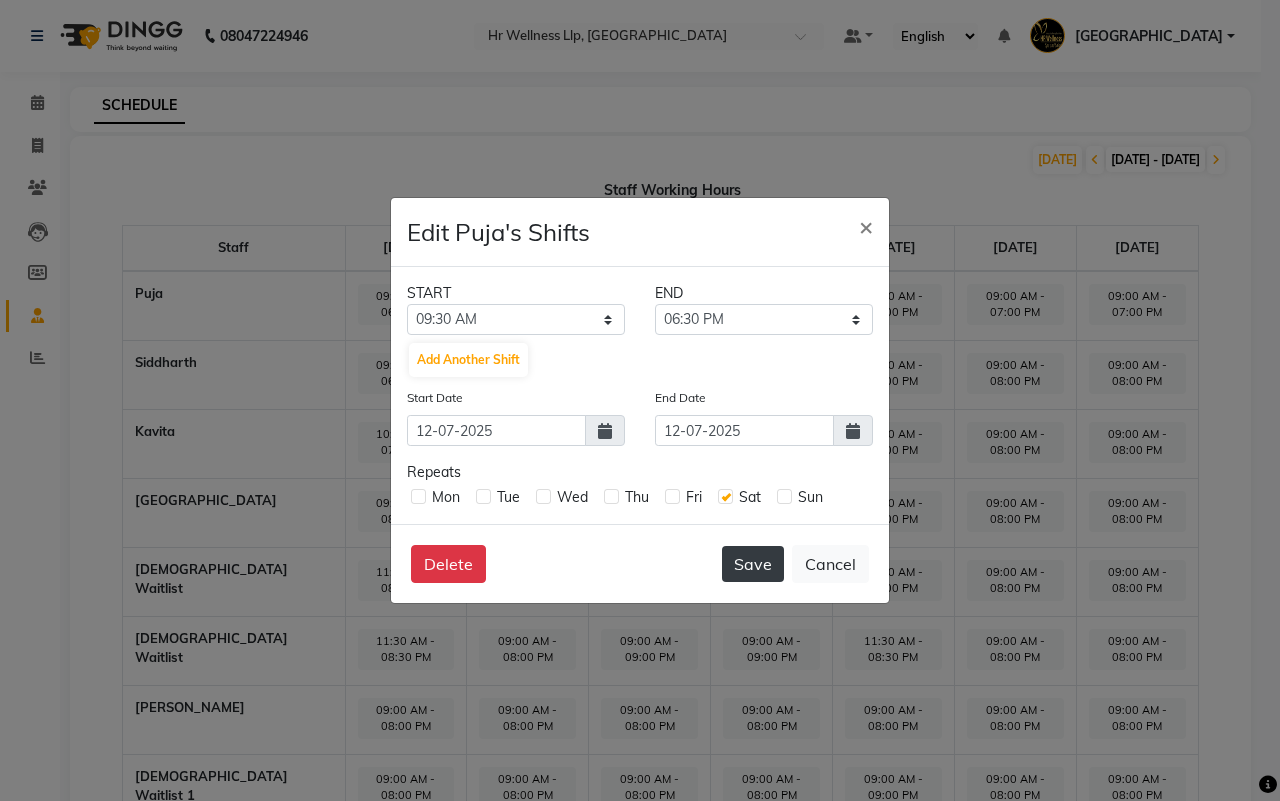 click on "Save" 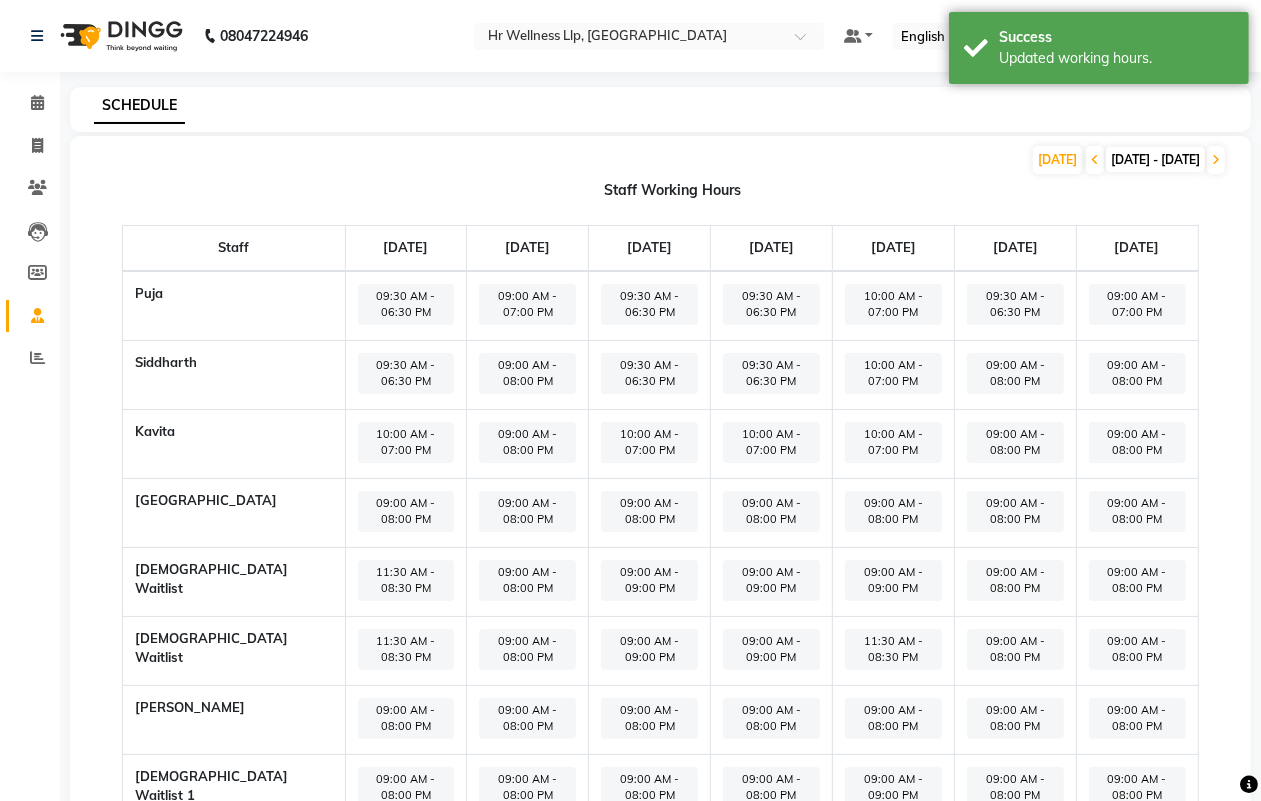 click on "09:00 AM - 08:00 PM" 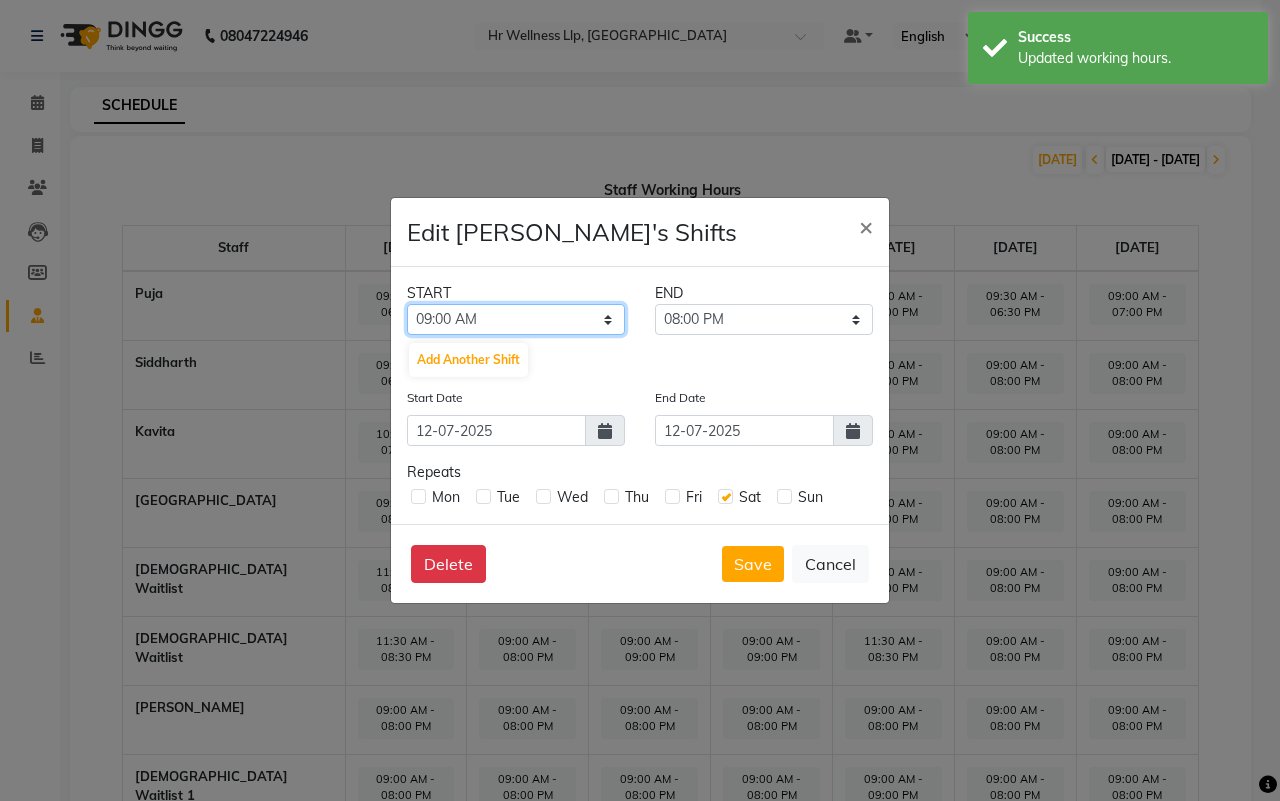 click on "12:00 AM 12:15 AM 12:30 AM 12:45 AM 01:00 AM 01:15 AM 01:30 AM 01:45 AM 02:00 AM 02:15 AM 02:30 AM 02:45 AM 03:00 AM 03:15 AM 03:30 AM 03:45 AM 04:00 AM 04:15 AM 04:30 AM 04:45 AM 05:00 AM 05:15 AM 05:30 AM 05:45 AM 06:00 AM 06:15 AM 06:30 AM 06:45 AM 07:00 AM 07:15 AM 07:30 AM 07:45 AM 08:00 AM 08:15 AM 08:30 AM 08:45 AM 09:00 AM 09:15 AM 09:30 AM 09:45 AM 10:00 AM 10:15 AM 10:30 AM 10:45 AM 11:00 AM 11:15 AM 11:30 AM 11:45 AM 12:00 PM 12:15 PM 12:30 PM 12:45 PM 01:00 PM 01:15 PM 01:30 PM 01:45 PM 02:00 PM 02:15 PM 02:30 PM 02:45 PM 03:00 PM 03:15 PM 03:30 PM 03:45 PM 04:00 PM 04:15 PM 04:30 PM 04:45 PM 05:00 PM 05:15 PM 05:30 PM 05:45 PM 06:00 PM 06:15 PM 06:30 PM 06:45 PM 07:00 PM 07:15 PM 07:30 PM 07:45 PM 08:00 PM 08:15 PM 08:30 PM 08:45 PM 09:00 PM 09:15 PM 09:30 PM 09:45 PM 10:00 PM 10:15 PM 10:30 PM 10:45 PM 11:00 PM 11:15 PM 11:30 PM 11:45 PM" 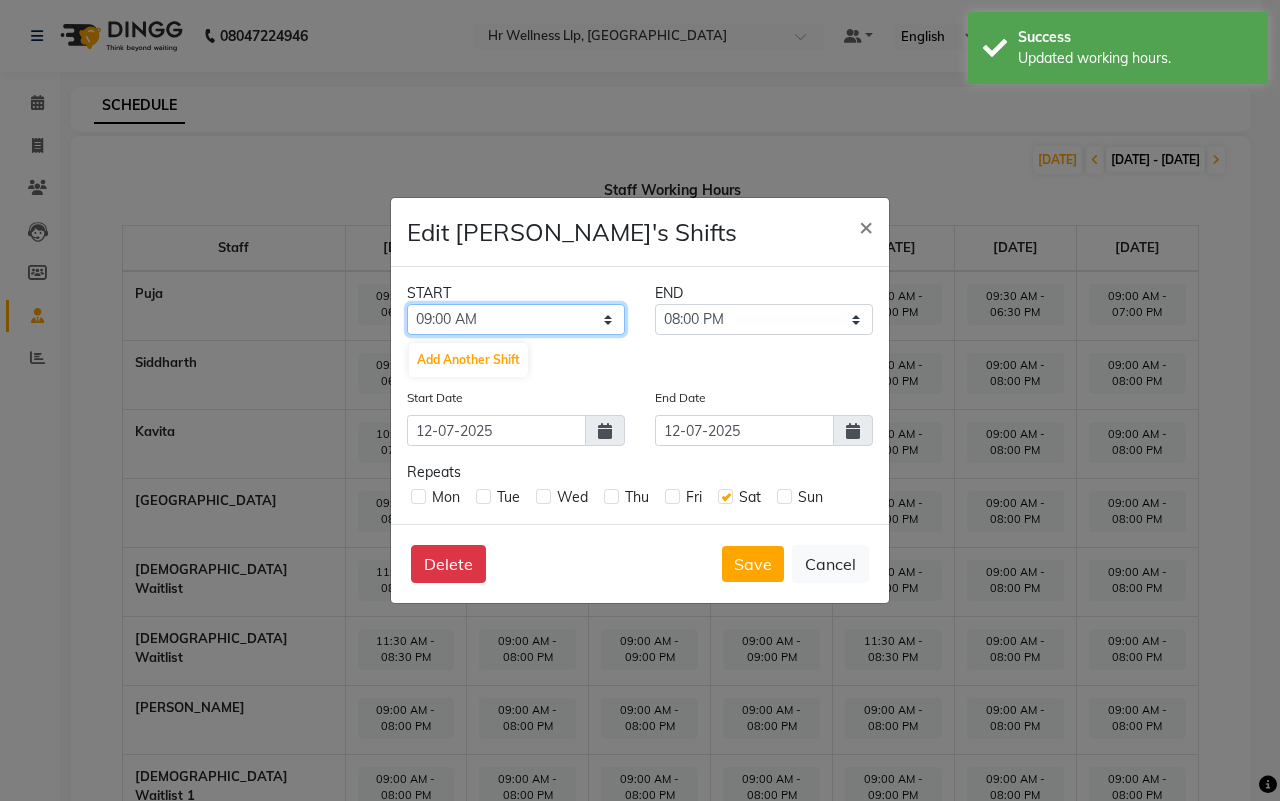 select on "09:30 AM" 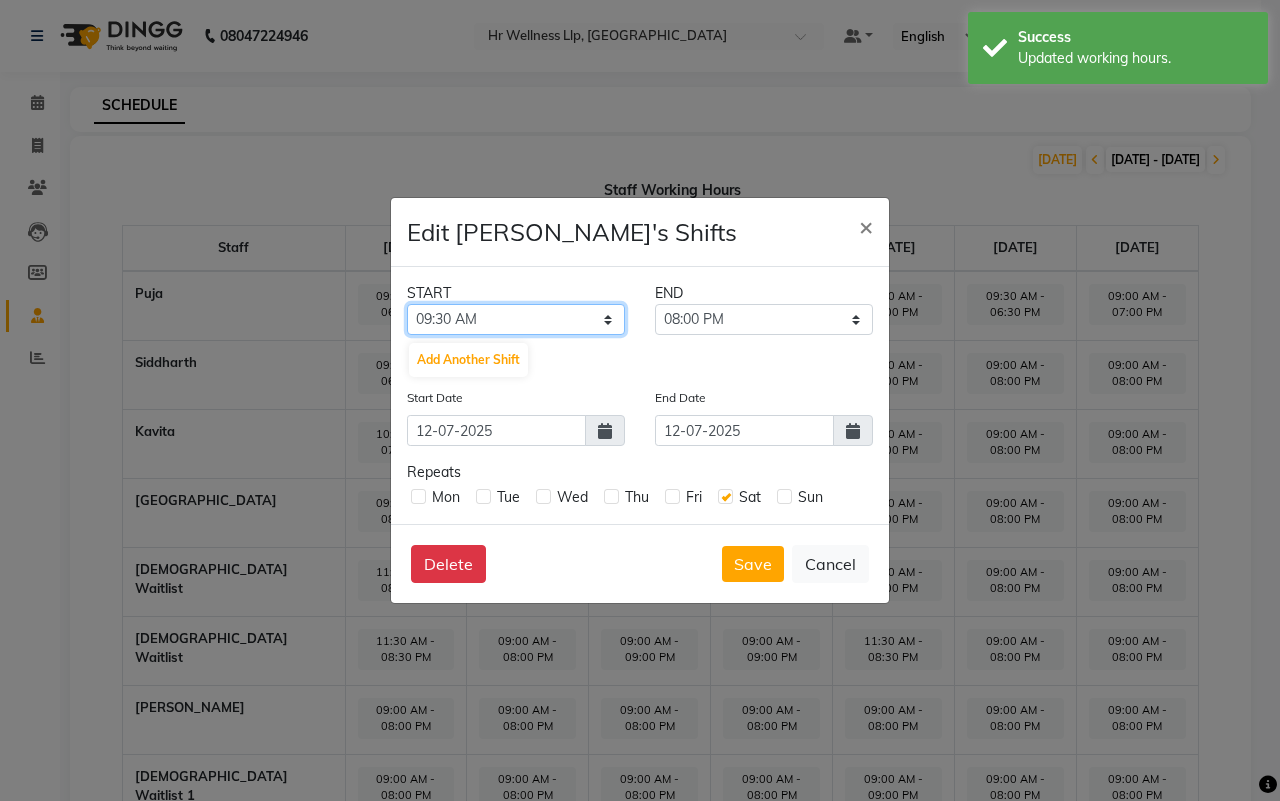 click on "12:00 AM 12:15 AM 12:30 AM 12:45 AM 01:00 AM 01:15 AM 01:30 AM 01:45 AM 02:00 AM 02:15 AM 02:30 AM 02:45 AM 03:00 AM 03:15 AM 03:30 AM 03:45 AM 04:00 AM 04:15 AM 04:30 AM 04:45 AM 05:00 AM 05:15 AM 05:30 AM 05:45 AM 06:00 AM 06:15 AM 06:30 AM 06:45 AM 07:00 AM 07:15 AM 07:30 AM 07:45 AM 08:00 AM 08:15 AM 08:30 AM 08:45 AM 09:00 AM 09:15 AM 09:30 AM 09:45 AM 10:00 AM 10:15 AM 10:30 AM 10:45 AM 11:00 AM 11:15 AM 11:30 AM 11:45 AM 12:00 PM 12:15 PM 12:30 PM 12:45 PM 01:00 PM 01:15 PM 01:30 PM 01:45 PM 02:00 PM 02:15 PM 02:30 PM 02:45 PM 03:00 PM 03:15 PM 03:30 PM 03:45 PM 04:00 PM 04:15 PM 04:30 PM 04:45 PM 05:00 PM 05:15 PM 05:30 PM 05:45 PM 06:00 PM 06:15 PM 06:30 PM 06:45 PM 07:00 PM 07:15 PM 07:30 PM 07:45 PM 08:00 PM 08:15 PM 08:30 PM 08:45 PM 09:00 PM 09:15 PM 09:30 PM 09:45 PM 10:00 PM 10:15 PM 10:30 PM 10:45 PM 11:00 PM 11:15 PM 11:30 PM 11:45 PM" 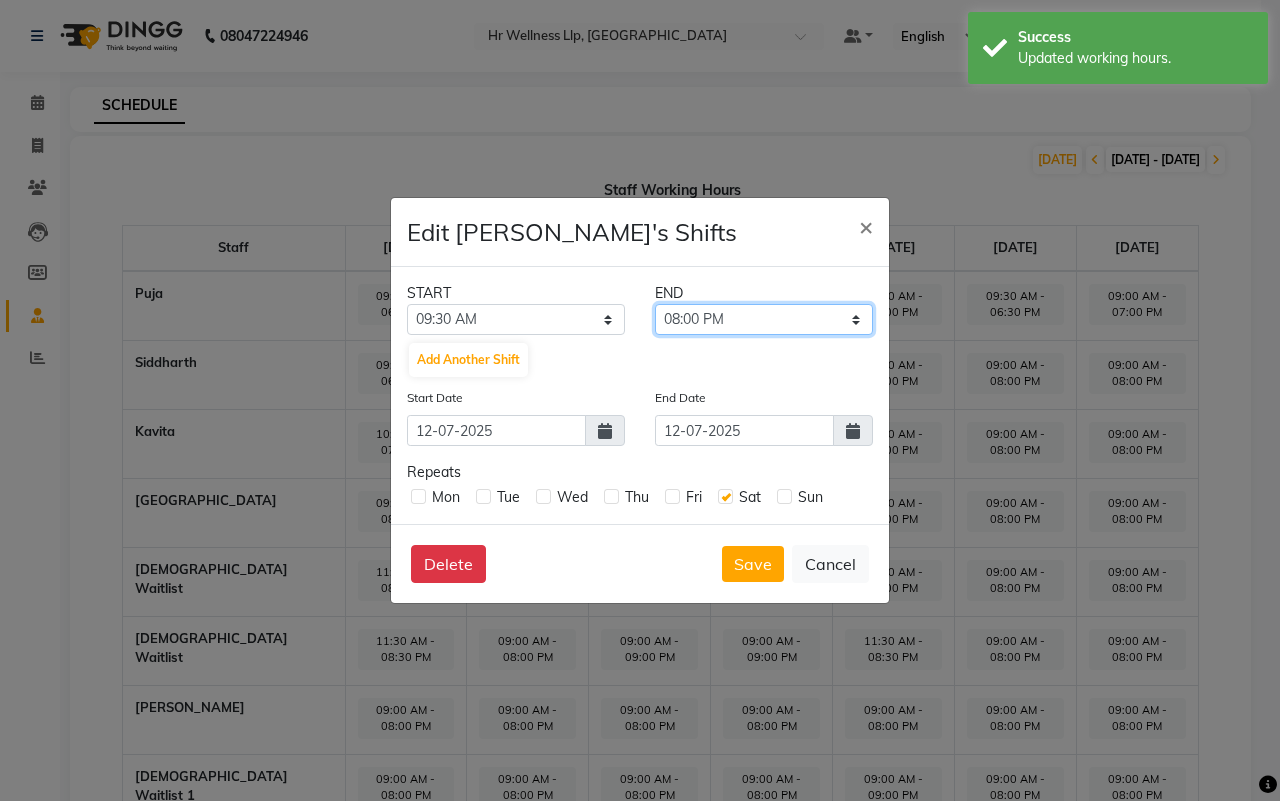 click on "09:45 AM 10:00 AM 10:15 AM 10:30 AM 10:45 AM 11:00 AM 11:15 AM 11:30 AM 11:45 AM 12:00 PM 12:15 PM 12:30 PM 12:45 PM 01:00 PM 01:15 PM 01:30 PM 01:45 PM 02:00 PM 02:15 PM 02:30 PM 02:45 PM 03:00 PM 03:15 PM 03:30 PM 03:45 PM 04:00 PM 04:15 PM 04:30 PM 04:45 PM 05:00 PM 05:15 PM 05:30 PM 05:45 PM 06:00 PM 06:15 PM 06:30 PM 06:45 PM 07:00 PM 07:15 PM 07:30 PM 07:45 PM 08:00 PM 08:15 PM 08:30 PM 08:45 PM 09:00 PM 09:15 PM 09:30 PM 09:45 PM 10:00 PM 10:15 PM 10:30 PM 10:45 PM 11:00 PM 11:15 PM 11:30 PM 11:45 PM" 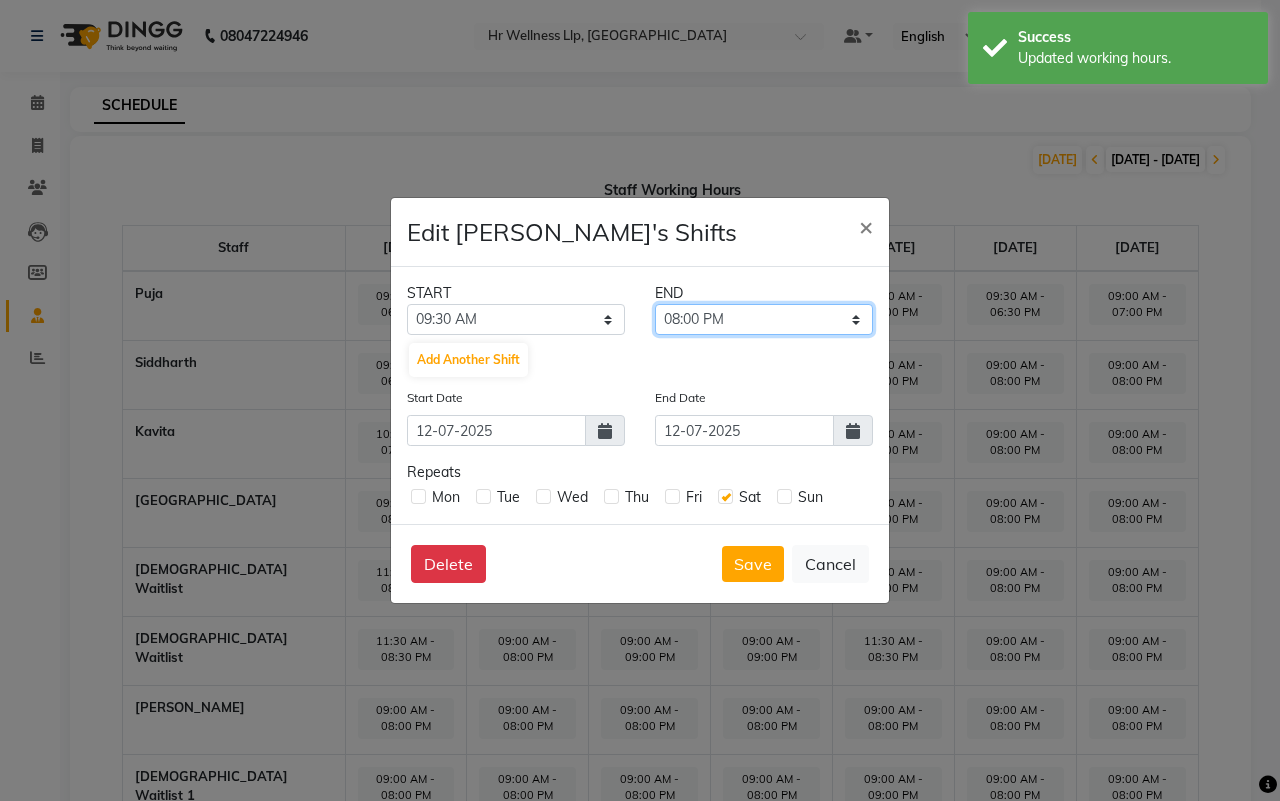 select on "06:30 PM" 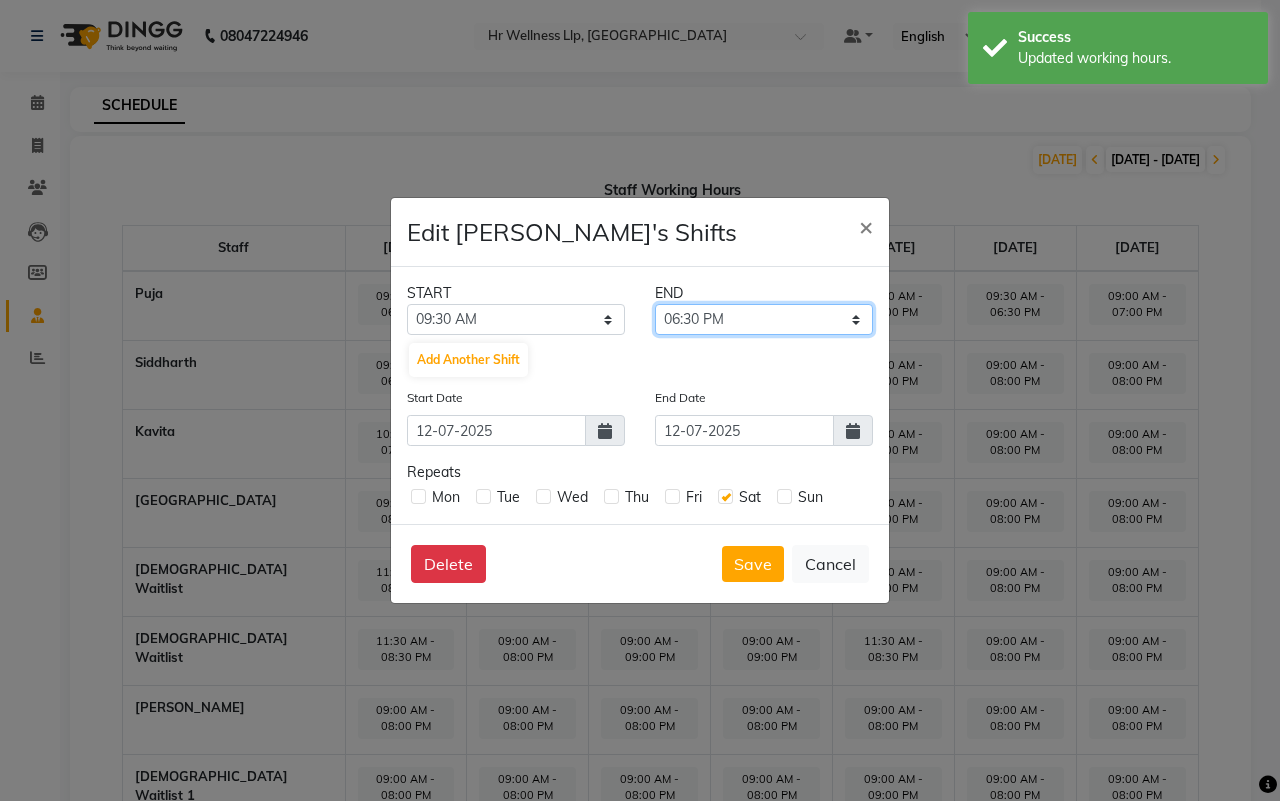 click on "09:45 AM 10:00 AM 10:15 AM 10:30 AM 10:45 AM 11:00 AM 11:15 AM 11:30 AM 11:45 AM 12:00 PM 12:15 PM 12:30 PM 12:45 PM 01:00 PM 01:15 PM 01:30 PM 01:45 PM 02:00 PM 02:15 PM 02:30 PM 02:45 PM 03:00 PM 03:15 PM 03:30 PM 03:45 PM 04:00 PM 04:15 PM 04:30 PM 04:45 PM 05:00 PM 05:15 PM 05:30 PM 05:45 PM 06:00 PM 06:15 PM 06:30 PM 06:45 PM 07:00 PM 07:15 PM 07:30 PM 07:45 PM 08:00 PM 08:15 PM 08:30 PM 08:45 PM 09:00 PM 09:15 PM 09:30 PM 09:45 PM 10:00 PM 10:15 PM 10:30 PM 10:45 PM 11:00 PM 11:15 PM 11:30 PM 11:45 PM" 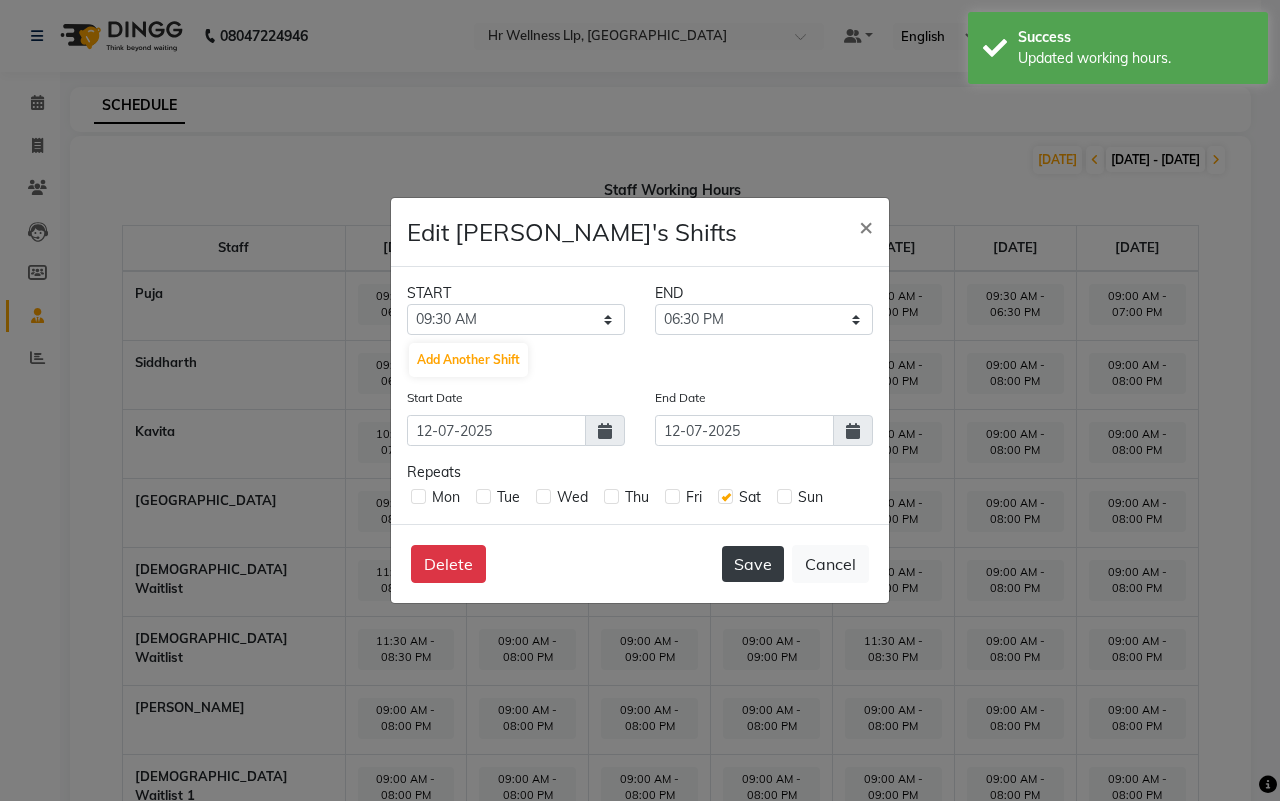 click on "Save" 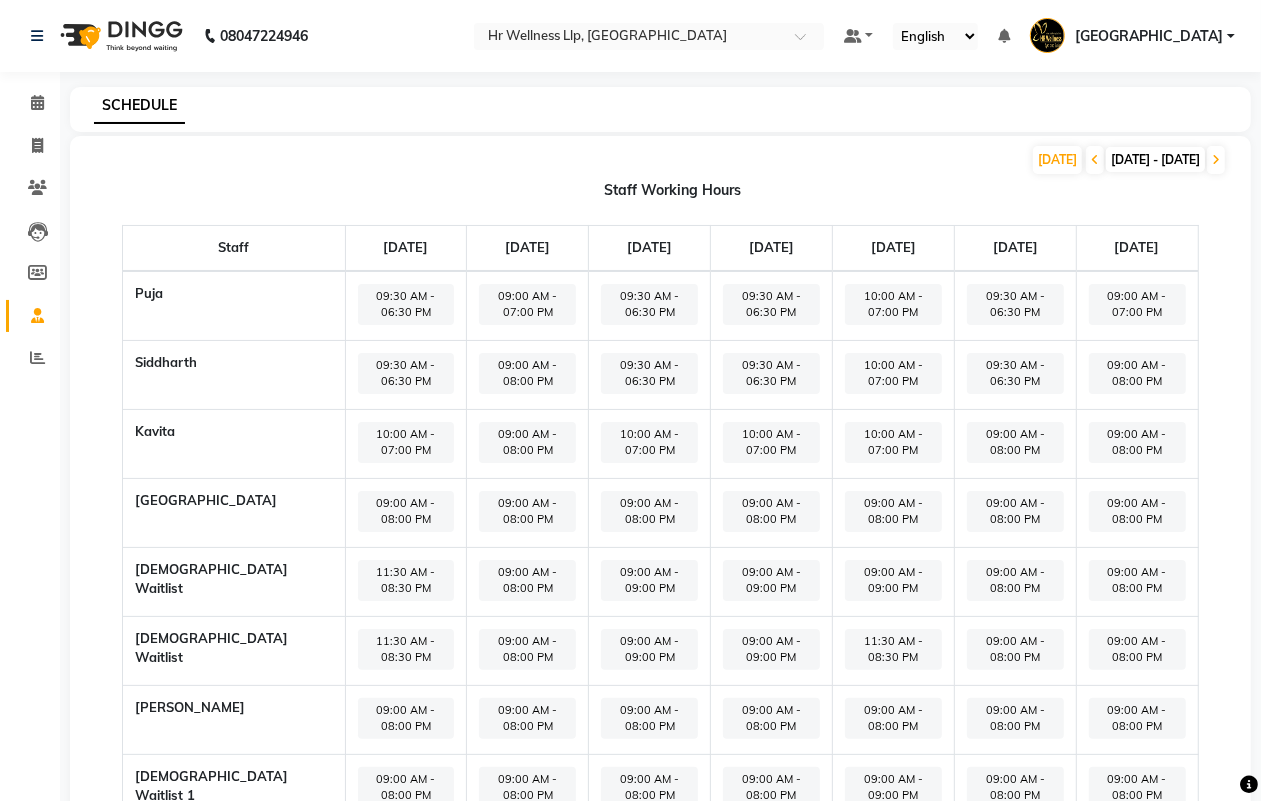 click on "09:00 AM - 08:00 PM" 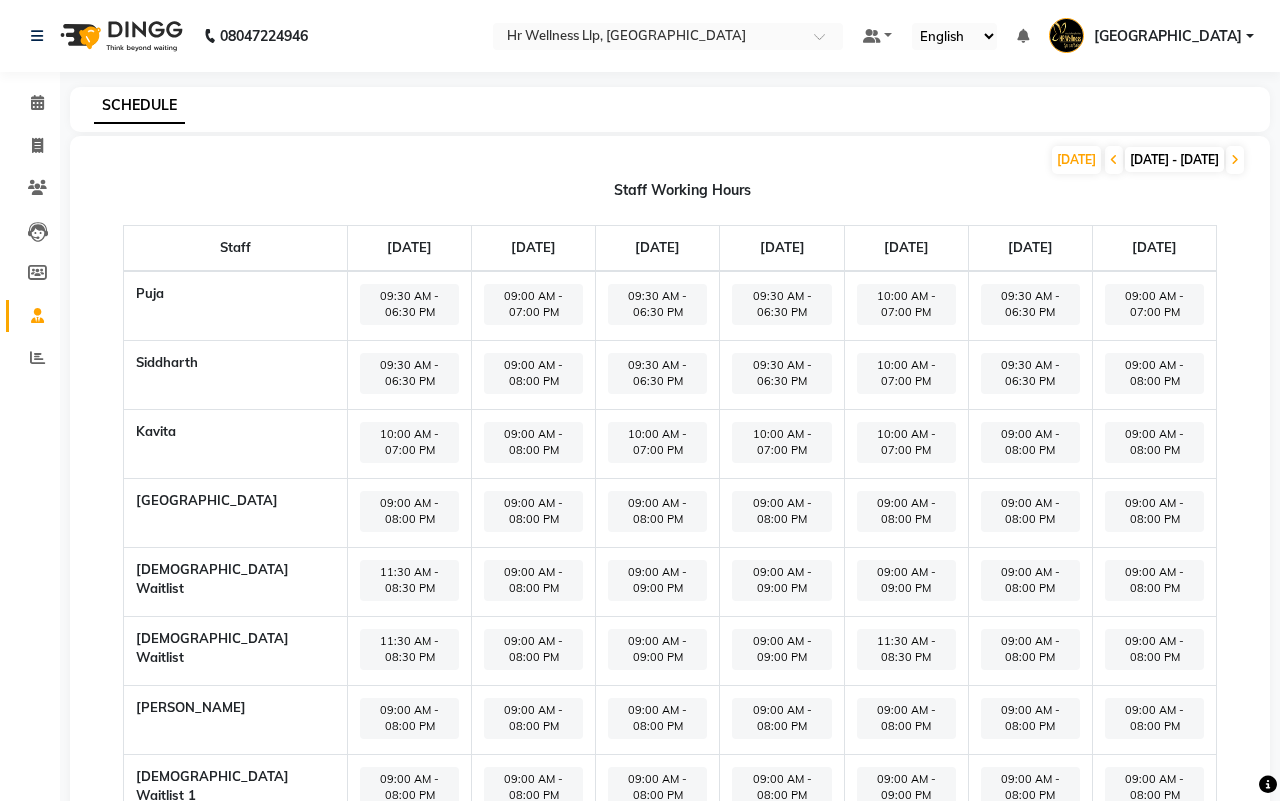 select on "09:00 AM" 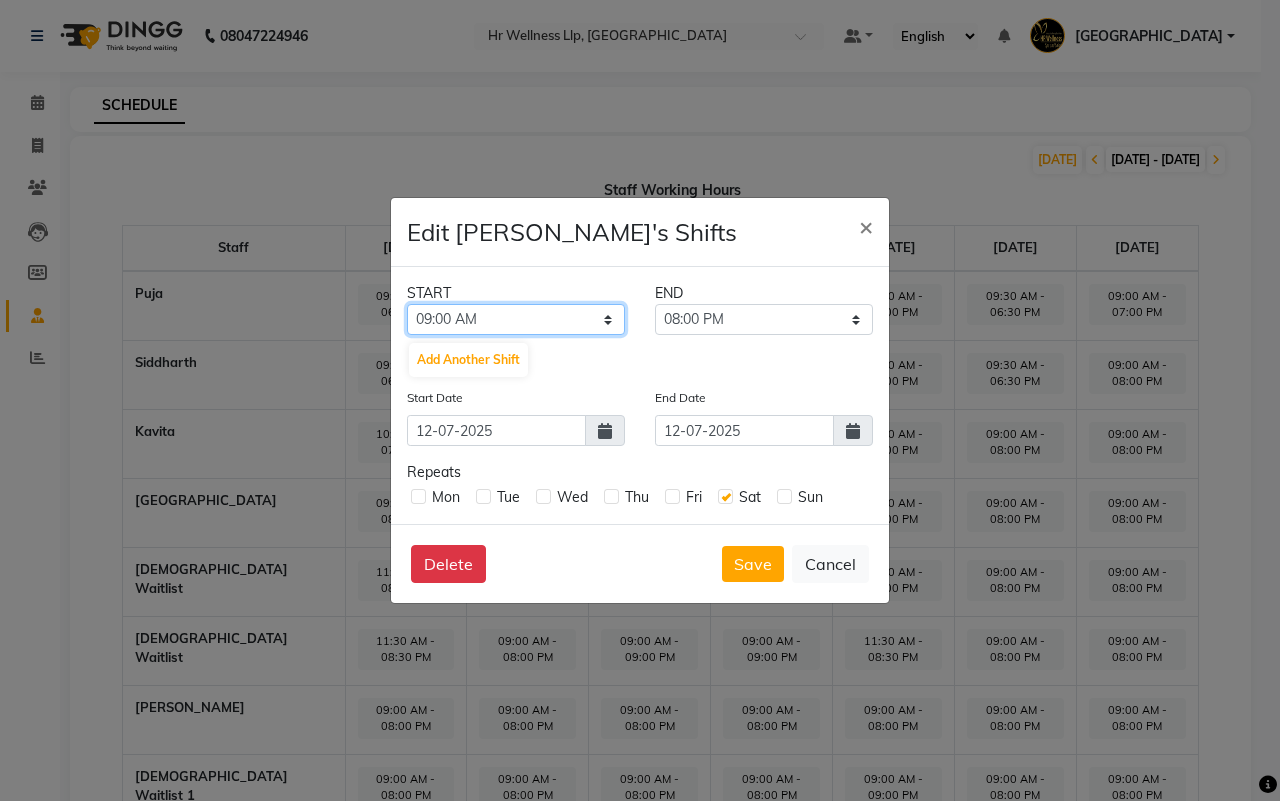 click on "12:00 AM 12:15 AM 12:30 AM 12:45 AM 01:00 AM 01:15 AM 01:30 AM 01:45 AM 02:00 AM 02:15 AM 02:30 AM 02:45 AM 03:00 AM 03:15 AM 03:30 AM 03:45 AM 04:00 AM 04:15 AM 04:30 AM 04:45 AM 05:00 AM 05:15 AM 05:30 AM 05:45 AM 06:00 AM 06:15 AM 06:30 AM 06:45 AM 07:00 AM 07:15 AM 07:30 AM 07:45 AM 08:00 AM 08:15 AM 08:30 AM 08:45 AM 09:00 AM 09:15 AM 09:30 AM 09:45 AM 10:00 AM 10:15 AM 10:30 AM 10:45 AM 11:00 AM 11:15 AM 11:30 AM 11:45 AM 12:00 PM 12:15 PM 12:30 PM 12:45 PM 01:00 PM 01:15 PM 01:30 PM 01:45 PM 02:00 PM 02:15 PM 02:30 PM 02:45 PM 03:00 PM 03:15 PM 03:30 PM 03:45 PM 04:00 PM 04:15 PM 04:30 PM 04:45 PM 05:00 PM 05:15 PM 05:30 PM 05:45 PM 06:00 PM 06:15 PM 06:30 PM 06:45 PM 07:00 PM 07:15 PM 07:30 PM 07:45 PM 08:00 PM 08:15 PM 08:30 PM 08:45 PM 09:00 PM 09:15 PM 09:30 PM 09:45 PM 10:00 PM 10:15 PM 10:30 PM 10:45 PM 11:00 PM 11:15 PM 11:30 PM 11:45 PM" 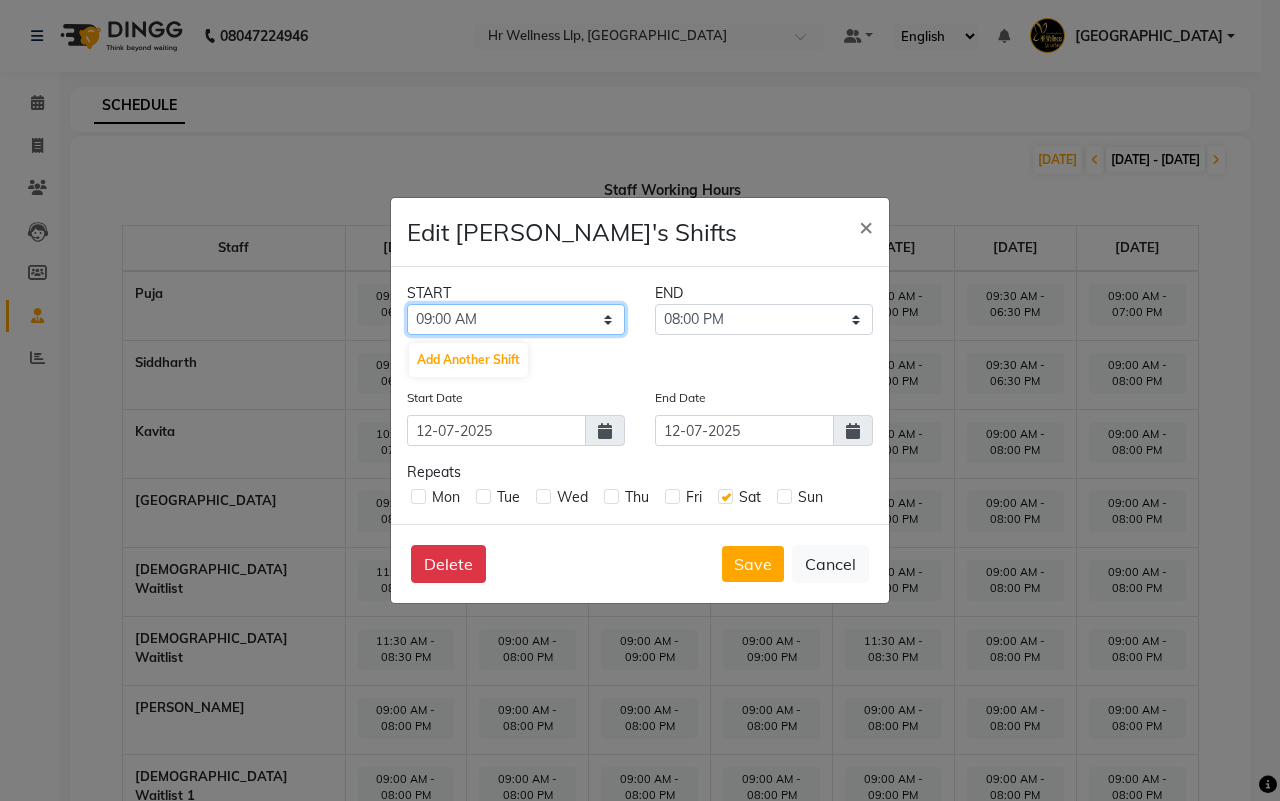 select on "10:00 AM" 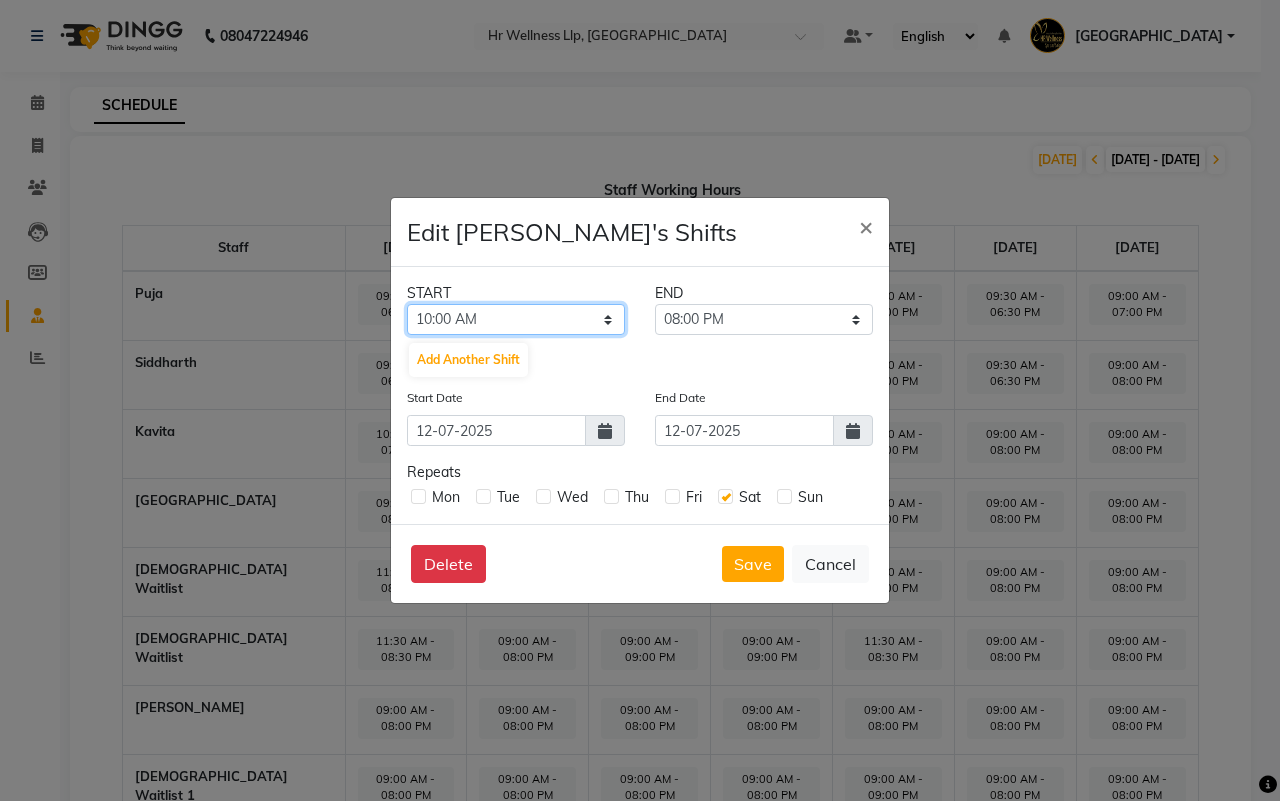 click on "12:00 AM 12:15 AM 12:30 AM 12:45 AM 01:00 AM 01:15 AM 01:30 AM 01:45 AM 02:00 AM 02:15 AM 02:30 AM 02:45 AM 03:00 AM 03:15 AM 03:30 AM 03:45 AM 04:00 AM 04:15 AM 04:30 AM 04:45 AM 05:00 AM 05:15 AM 05:30 AM 05:45 AM 06:00 AM 06:15 AM 06:30 AM 06:45 AM 07:00 AM 07:15 AM 07:30 AM 07:45 AM 08:00 AM 08:15 AM 08:30 AM 08:45 AM 09:00 AM 09:15 AM 09:30 AM 09:45 AM 10:00 AM 10:15 AM 10:30 AM 10:45 AM 11:00 AM 11:15 AM 11:30 AM 11:45 AM 12:00 PM 12:15 PM 12:30 PM 12:45 PM 01:00 PM 01:15 PM 01:30 PM 01:45 PM 02:00 PM 02:15 PM 02:30 PM 02:45 PM 03:00 PM 03:15 PM 03:30 PM 03:45 PM 04:00 PM 04:15 PM 04:30 PM 04:45 PM 05:00 PM 05:15 PM 05:30 PM 05:45 PM 06:00 PM 06:15 PM 06:30 PM 06:45 PM 07:00 PM 07:15 PM 07:30 PM 07:45 PM 08:00 PM 08:15 PM 08:30 PM 08:45 PM 09:00 PM 09:15 PM 09:30 PM 09:45 PM 10:00 PM 10:15 PM 10:30 PM 10:45 PM 11:00 PM 11:15 PM 11:30 PM 11:45 PM" 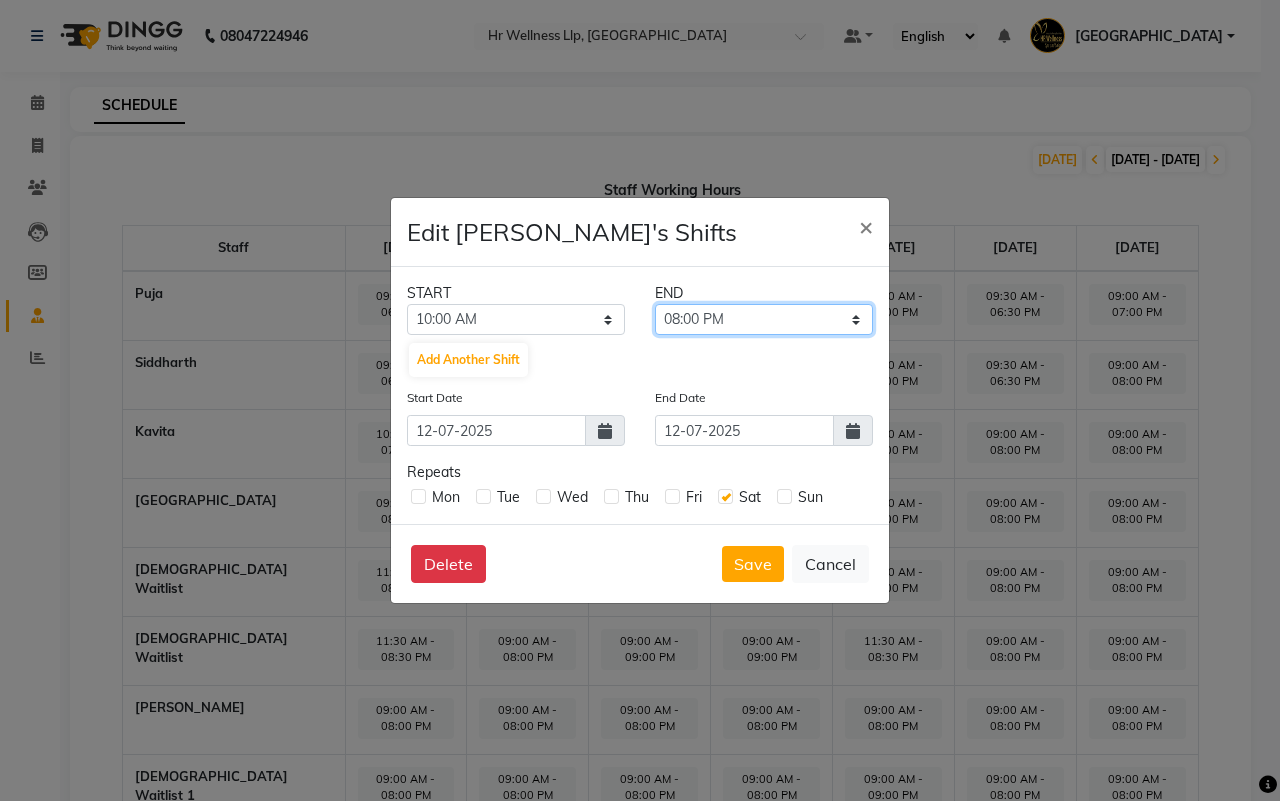 click on "10:15 AM 10:30 AM 10:45 AM 11:00 AM 11:15 AM 11:30 AM 11:45 AM 12:00 PM 12:15 PM 12:30 PM 12:45 PM 01:00 PM 01:15 PM 01:30 PM 01:45 PM 02:00 PM 02:15 PM 02:30 PM 02:45 PM 03:00 PM 03:15 PM 03:30 PM 03:45 PM 04:00 PM 04:15 PM 04:30 PM 04:45 PM 05:00 PM 05:15 PM 05:30 PM 05:45 PM 06:00 PM 06:15 PM 06:30 PM 06:45 PM 07:00 PM 07:15 PM 07:30 PM 07:45 PM 08:00 PM 08:15 PM 08:30 PM 08:45 PM 09:00 PM 09:15 PM 09:30 PM 09:45 PM 10:00 PM 10:15 PM 10:30 PM 10:45 PM 11:00 PM 11:15 PM 11:30 PM 11:45 PM" 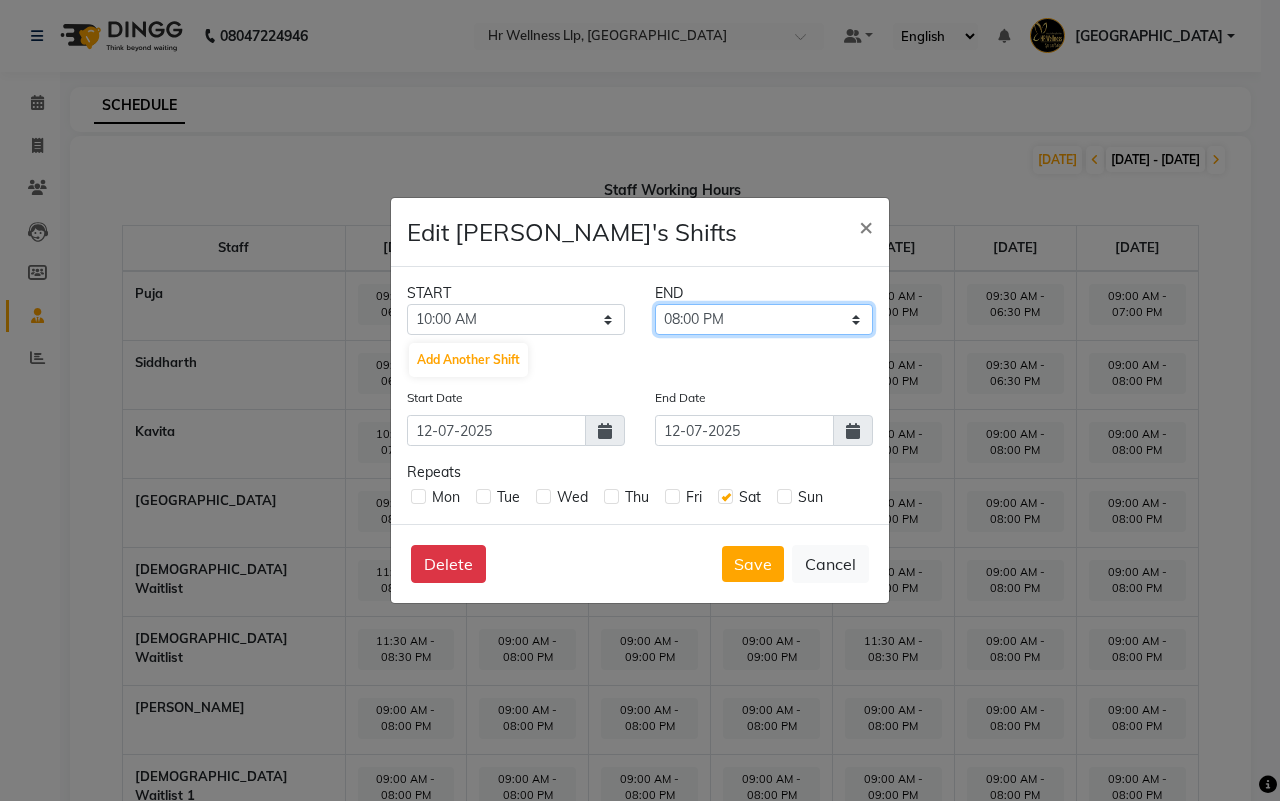 select on "07:00 PM" 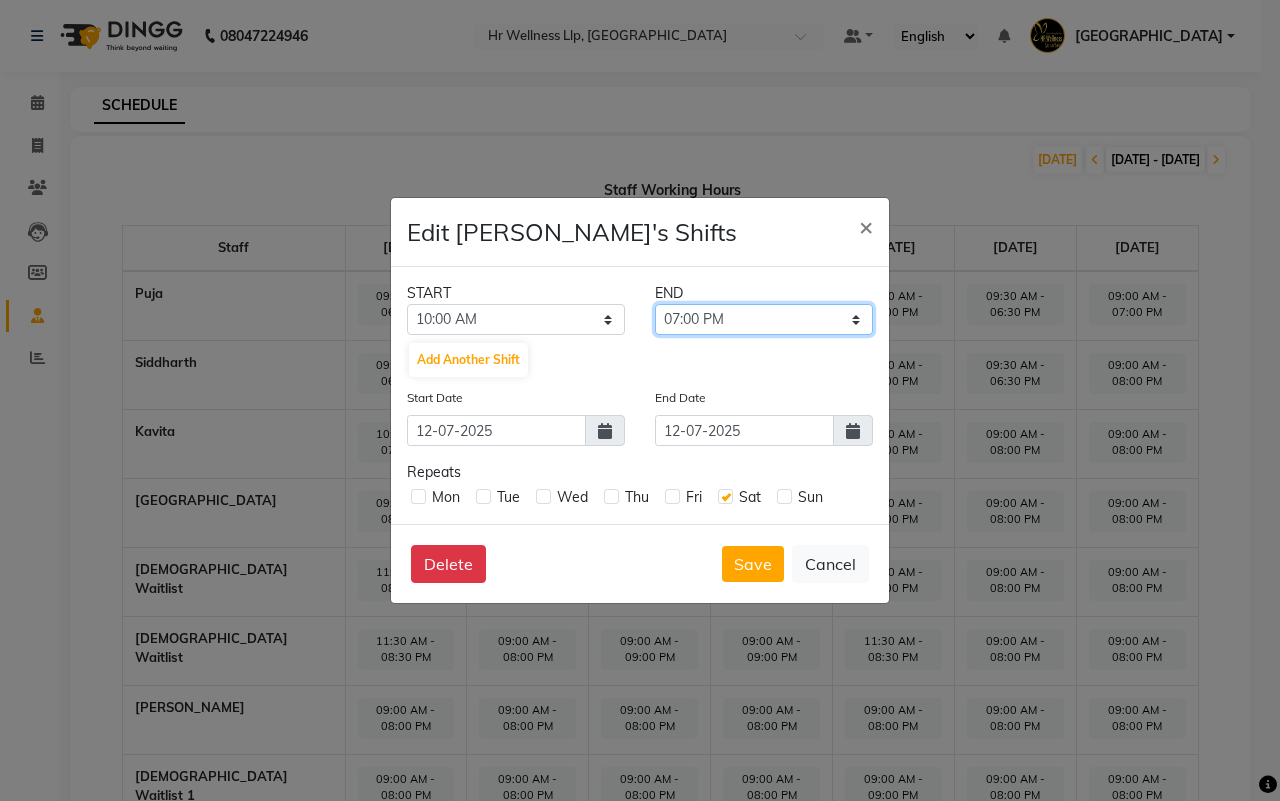 click on "10:15 AM 10:30 AM 10:45 AM 11:00 AM 11:15 AM 11:30 AM 11:45 AM 12:00 PM 12:15 PM 12:30 PM 12:45 PM 01:00 PM 01:15 PM 01:30 PM 01:45 PM 02:00 PM 02:15 PM 02:30 PM 02:45 PM 03:00 PM 03:15 PM 03:30 PM 03:45 PM 04:00 PM 04:15 PM 04:30 PM 04:45 PM 05:00 PM 05:15 PM 05:30 PM 05:45 PM 06:00 PM 06:15 PM 06:30 PM 06:45 PM 07:00 PM 07:15 PM 07:30 PM 07:45 PM 08:00 PM 08:15 PM 08:30 PM 08:45 PM 09:00 PM 09:15 PM 09:30 PM 09:45 PM 10:00 PM 10:15 PM 10:30 PM 10:45 PM 11:00 PM 11:15 PM 11:30 PM 11:45 PM" 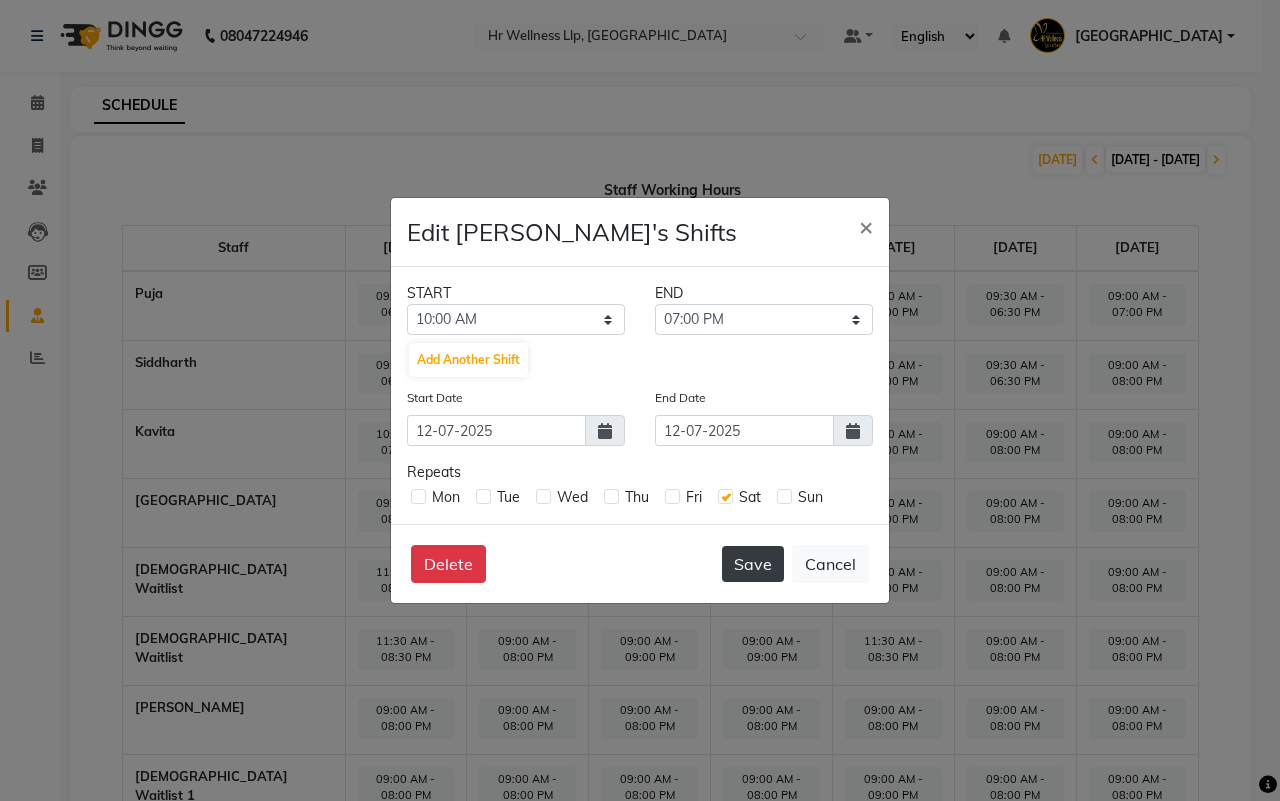 click on "Save" 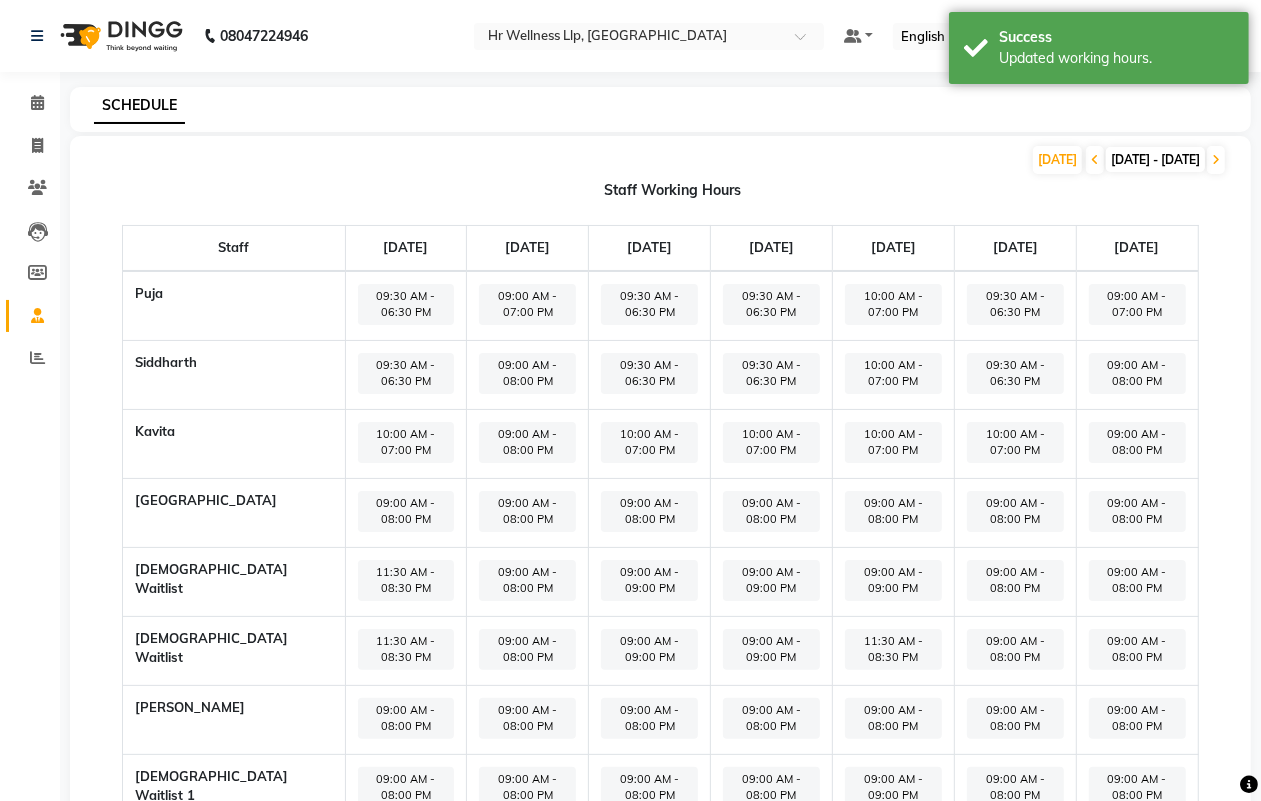 click on "09:00 AM - 08:00 PM" 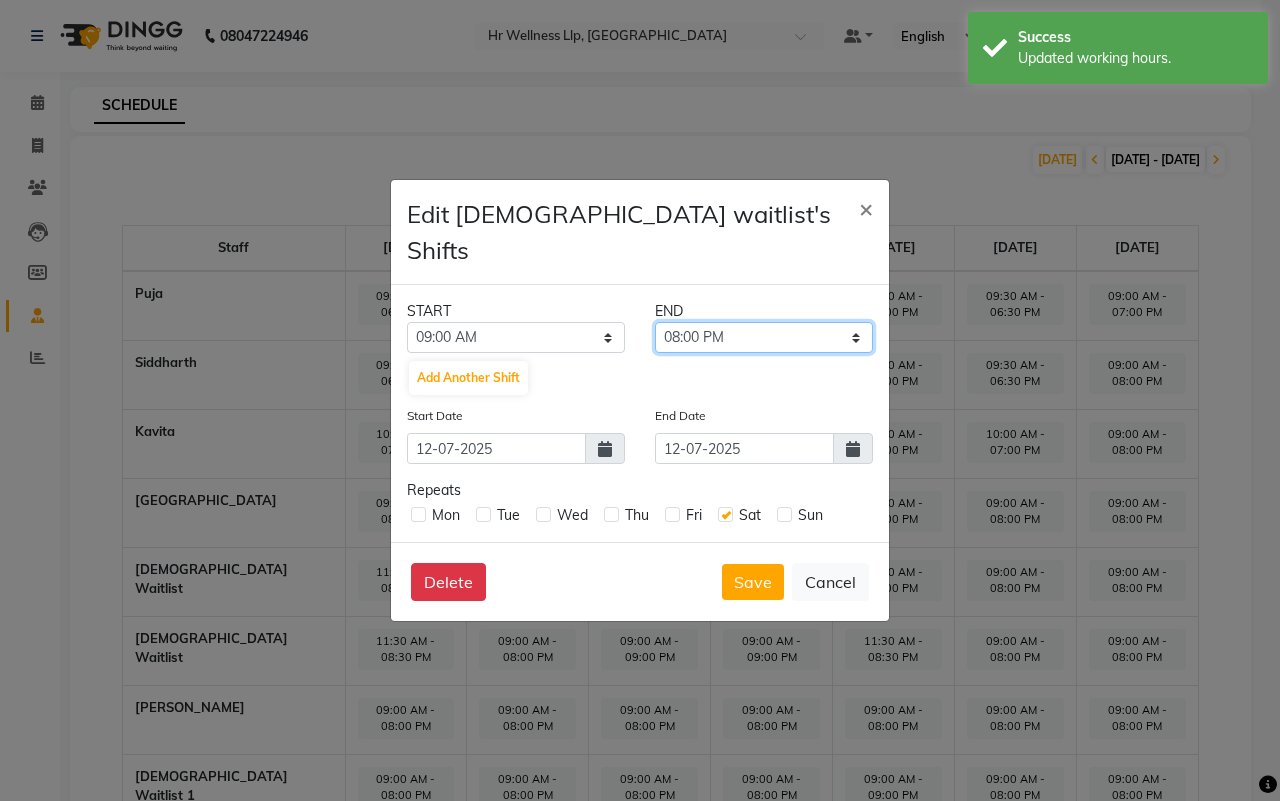 click on "09:15 AM 09:30 AM 09:45 AM 10:00 AM 10:15 AM 10:30 AM 10:45 AM 11:00 AM 11:15 AM 11:30 AM 11:45 AM 12:00 PM 12:15 PM 12:30 PM 12:45 PM 01:00 PM 01:15 PM 01:30 PM 01:45 PM 02:00 PM 02:15 PM 02:30 PM 02:45 PM 03:00 PM 03:15 PM 03:30 PM 03:45 PM 04:00 PM 04:15 PM 04:30 PM 04:45 PM 05:00 PM 05:15 PM 05:30 PM 05:45 PM 06:00 PM 06:15 PM 06:30 PM 06:45 PM 07:00 PM 07:15 PM 07:30 PM 07:45 PM 08:00 PM 08:15 PM 08:30 PM 08:45 PM 09:00 PM 09:15 PM 09:30 PM 09:45 PM 10:00 PM 10:15 PM 10:30 PM 10:45 PM 11:00 PM 11:15 PM 11:30 PM 11:45 PM" 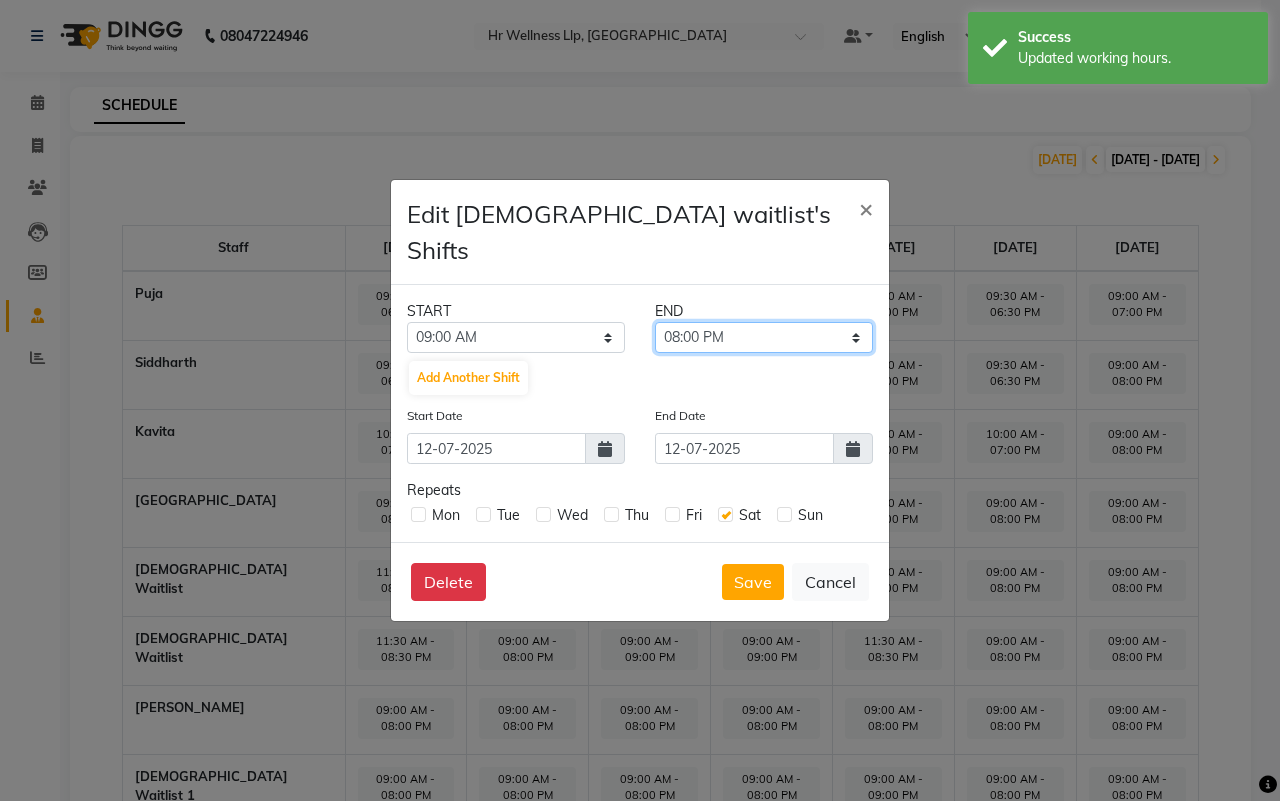 select on "09:00 PM" 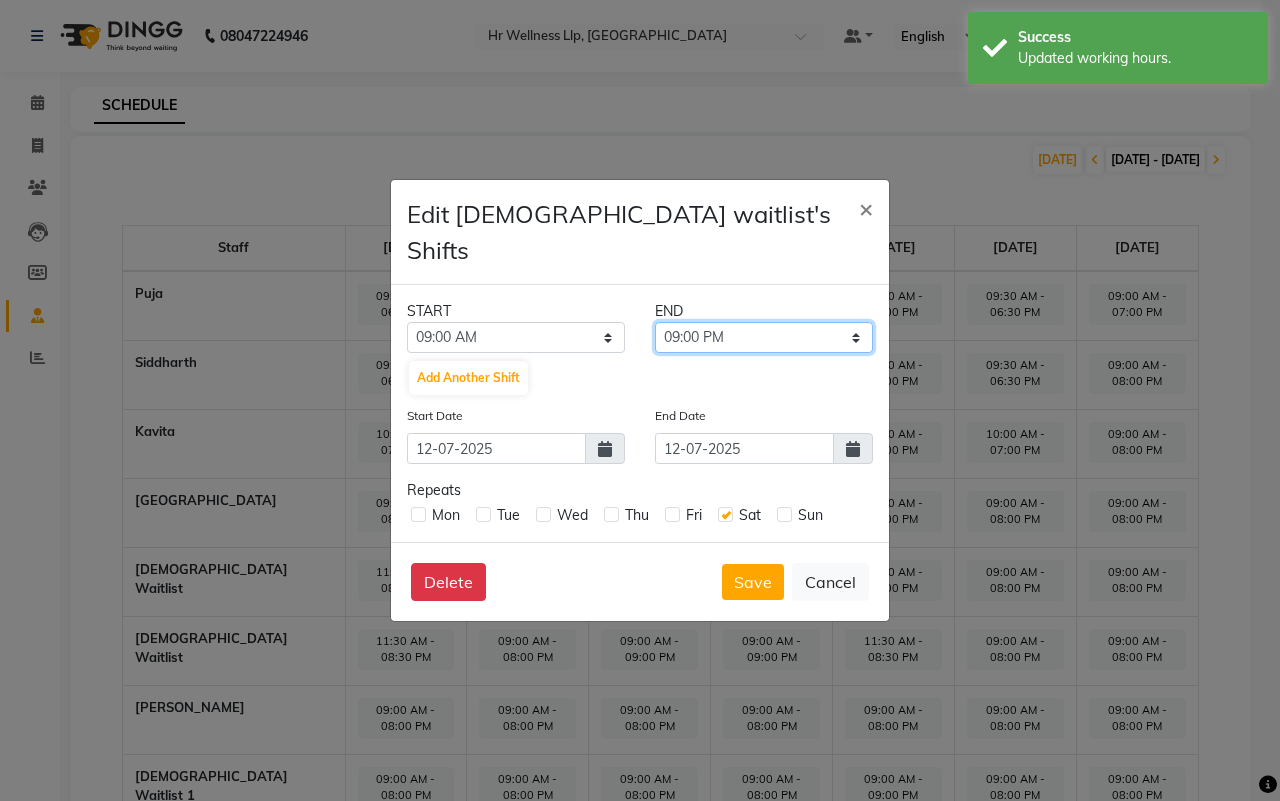 click on "09:15 AM 09:30 AM 09:45 AM 10:00 AM 10:15 AM 10:30 AM 10:45 AM 11:00 AM 11:15 AM 11:30 AM 11:45 AM 12:00 PM 12:15 PM 12:30 PM 12:45 PM 01:00 PM 01:15 PM 01:30 PM 01:45 PM 02:00 PM 02:15 PM 02:30 PM 02:45 PM 03:00 PM 03:15 PM 03:30 PM 03:45 PM 04:00 PM 04:15 PM 04:30 PM 04:45 PM 05:00 PM 05:15 PM 05:30 PM 05:45 PM 06:00 PM 06:15 PM 06:30 PM 06:45 PM 07:00 PM 07:15 PM 07:30 PM 07:45 PM 08:00 PM 08:15 PM 08:30 PM 08:45 PM 09:00 PM 09:15 PM 09:30 PM 09:45 PM 10:00 PM 10:15 PM 10:30 PM 10:45 PM 11:00 PM 11:15 PM 11:30 PM 11:45 PM" 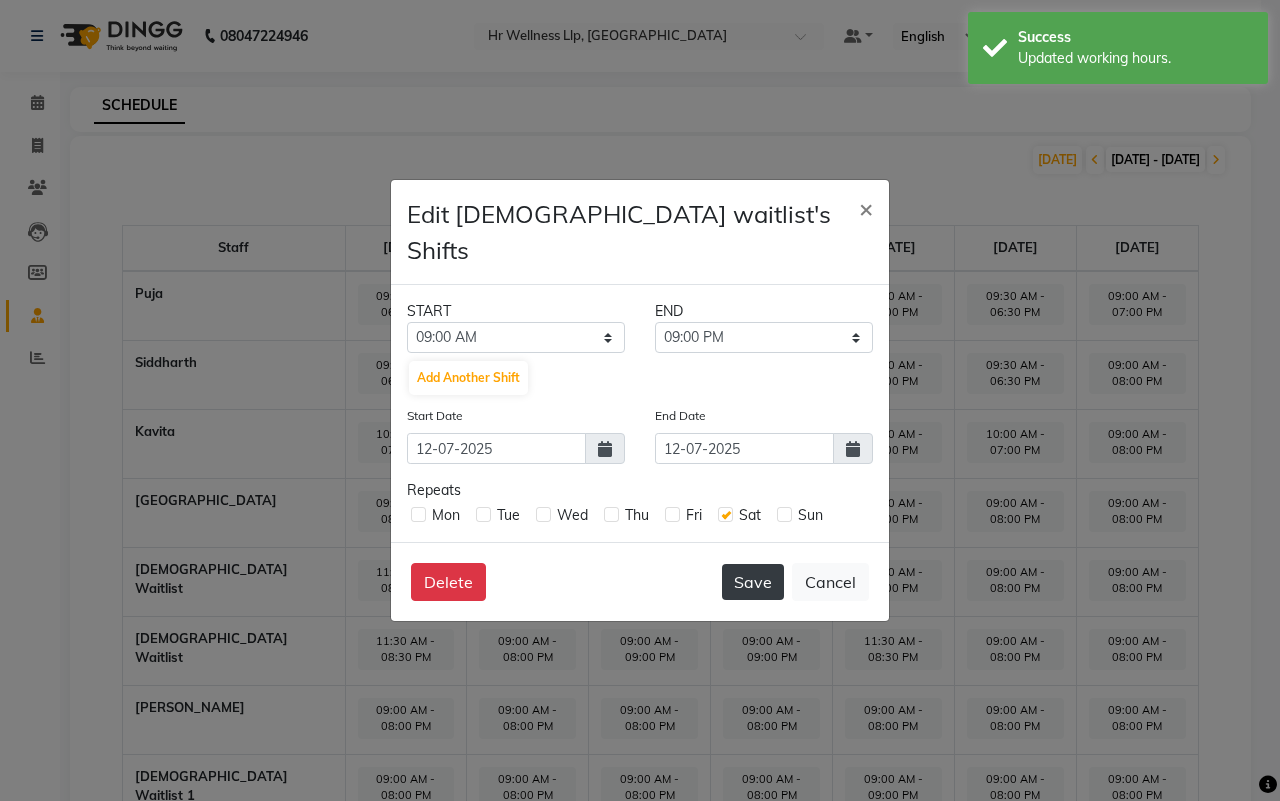 click on "Save" 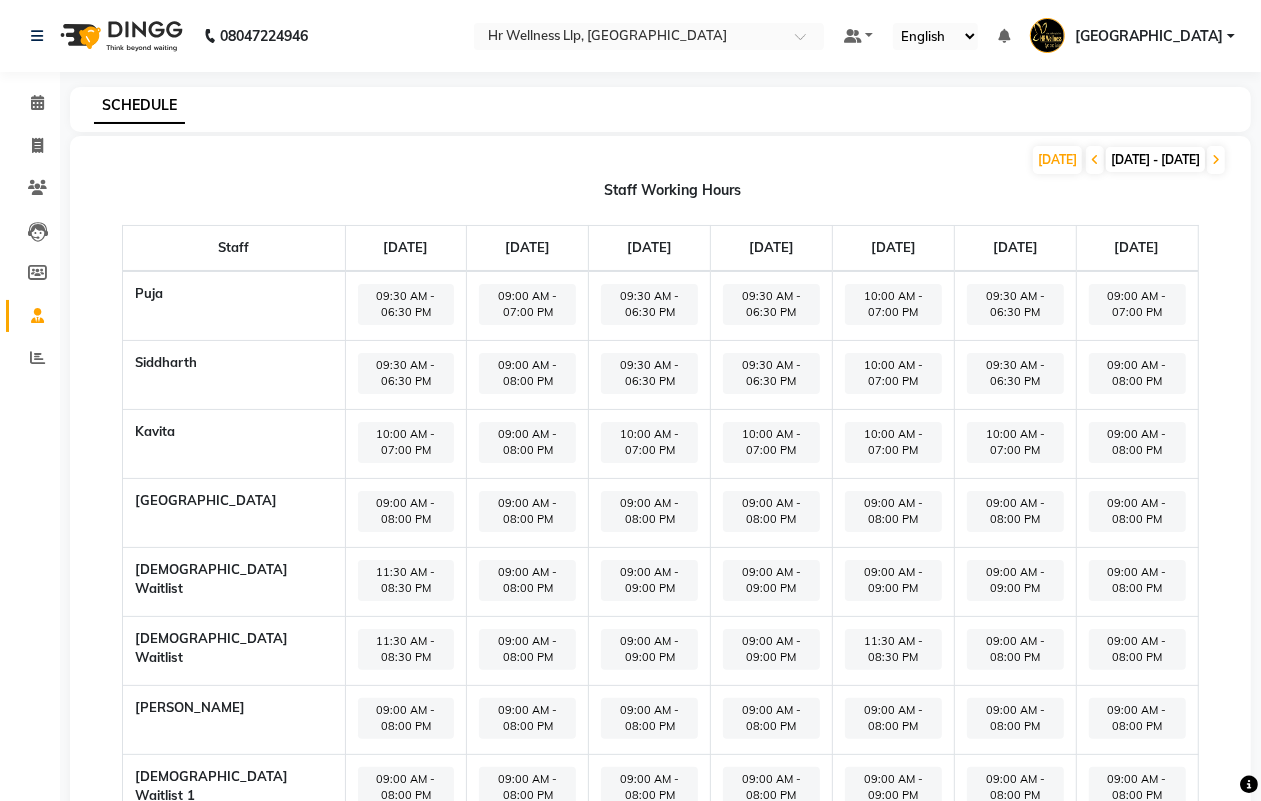 click on "09:00 AM - 08:00 PM" 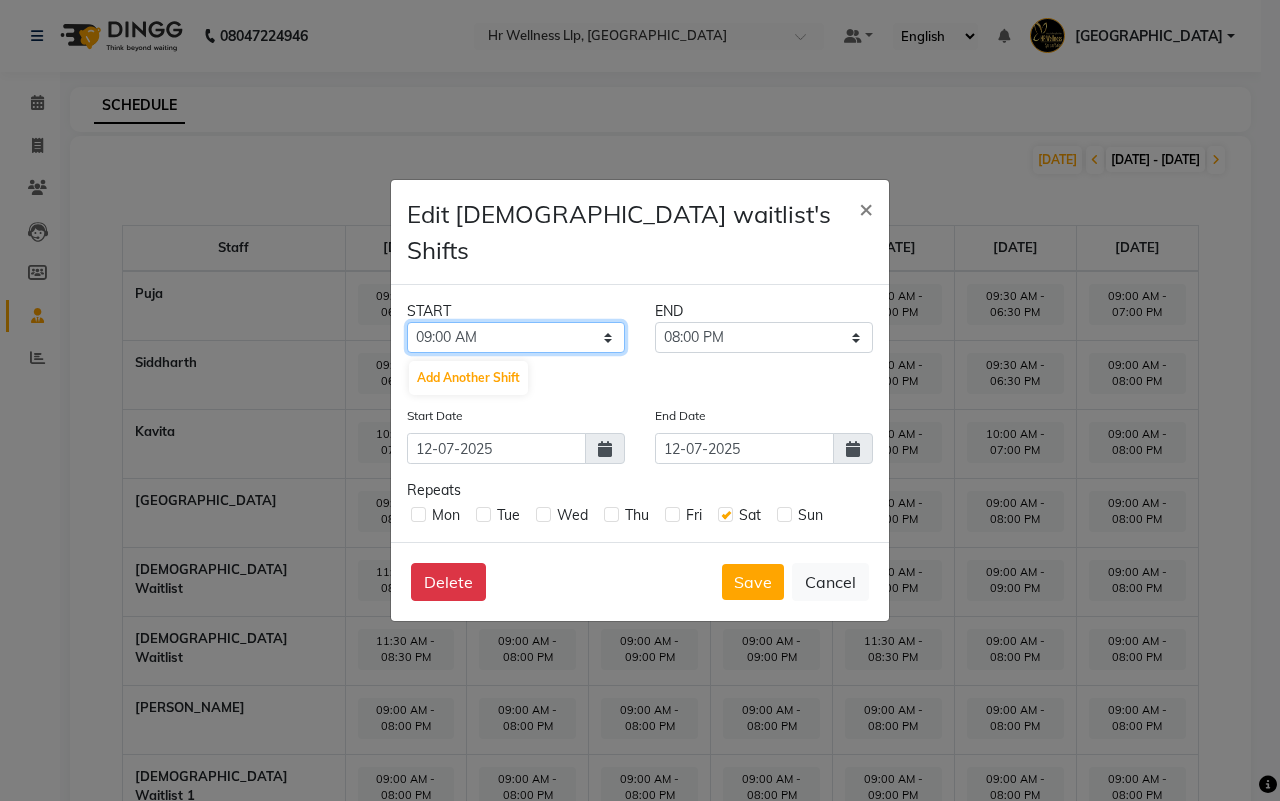 click on "12:00 AM 12:15 AM 12:30 AM 12:45 AM 01:00 AM 01:15 AM 01:30 AM 01:45 AM 02:00 AM 02:15 AM 02:30 AM 02:45 AM 03:00 AM 03:15 AM 03:30 AM 03:45 AM 04:00 AM 04:15 AM 04:30 AM 04:45 AM 05:00 AM 05:15 AM 05:30 AM 05:45 AM 06:00 AM 06:15 AM 06:30 AM 06:45 AM 07:00 AM 07:15 AM 07:30 AM 07:45 AM 08:00 AM 08:15 AM 08:30 AM 08:45 AM 09:00 AM 09:15 AM 09:30 AM 09:45 AM 10:00 AM 10:15 AM 10:30 AM 10:45 AM 11:00 AM 11:15 AM 11:30 AM 11:45 AM 12:00 PM 12:15 PM 12:30 PM 12:45 PM 01:00 PM 01:15 PM 01:30 PM 01:45 PM 02:00 PM 02:15 PM 02:30 PM 02:45 PM 03:00 PM 03:15 PM 03:30 PM 03:45 PM 04:00 PM 04:15 PM 04:30 PM 04:45 PM 05:00 PM 05:15 PM 05:30 PM 05:45 PM 06:00 PM 06:15 PM 06:30 PM 06:45 PM 07:00 PM 07:15 PM 07:30 PM 07:45 PM 08:00 PM 08:15 PM 08:30 PM 08:45 PM 09:00 PM 09:15 PM 09:30 PM 09:45 PM 10:00 PM 10:15 PM 10:30 PM 10:45 PM 11:00 PM 11:15 PM 11:30 PM 11:45 PM" 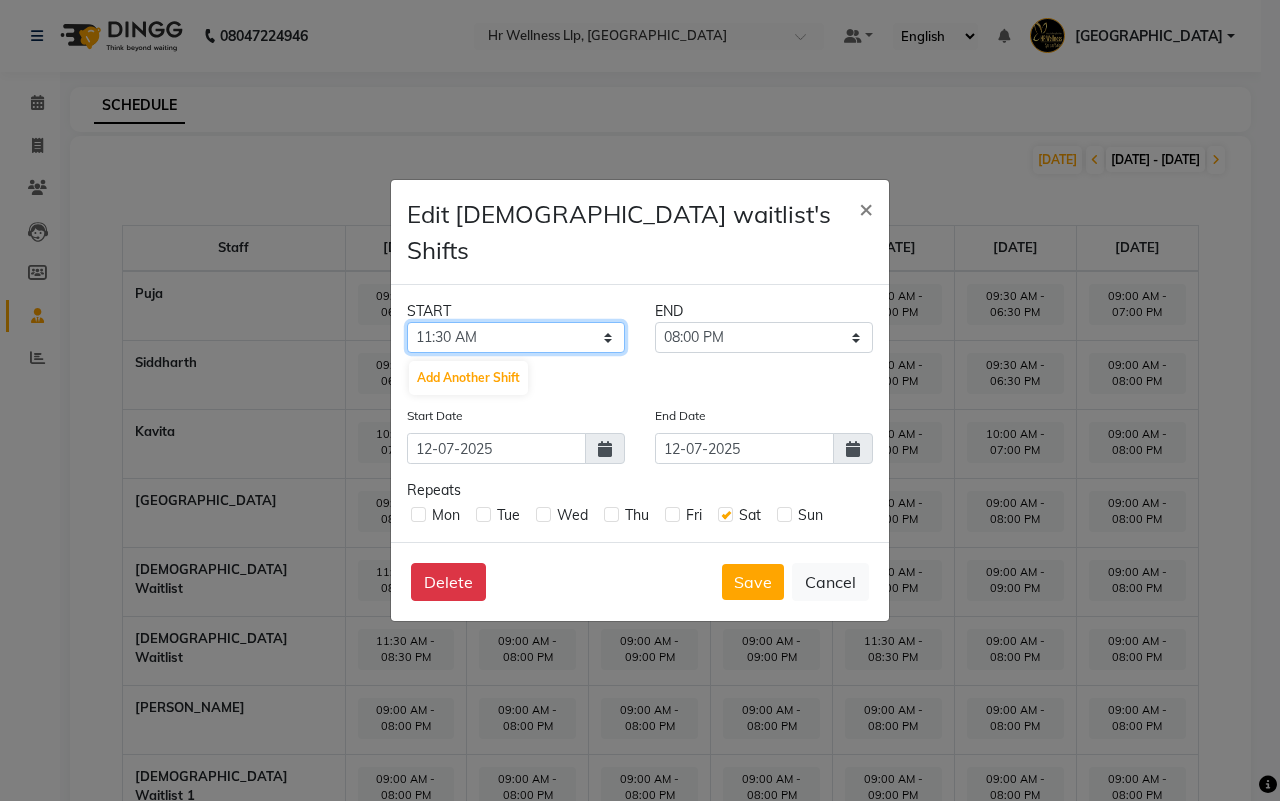 click on "12:00 AM 12:15 AM 12:30 AM 12:45 AM 01:00 AM 01:15 AM 01:30 AM 01:45 AM 02:00 AM 02:15 AM 02:30 AM 02:45 AM 03:00 AM 03:15 AM 03:30 AM 03:45 AM 04:00 AM 04:15 AM 04:30 AM 04:45 AM 05:00 AM 05:15 AM 05:30 AM 05:45 AM 06:00 AM 06:15 AM 06:30 AM 06:45 AM 07:00 AM 07:15 AM 07:30 AM 07:45 AM 08:00 AM 08:15 AM 08:30 AM 08:45 AM 09:00 AM 09:15 AM 09:30 AM 09:45 AM 10:00 AM 10:15 AM 10:30 AM 10:45 AM 11:00 AM 11:15 AM 11:30 AM 11:45 AM 12:00 PM 12:15 PM 12:30 PM 12:45 PM 01:00 PM 01:15 PM 01:30 PM 01:45 PM 02:00 PM 02:15 PM 02:30 PM 02:45 PM 03:00 PM 03:15 PM 03:30 PM 03:45 PM 04:00 PM 04:15 PM 04:30 PM 04:45 PM 05:00 PM 05:15 PM 05:30 PM 05:45 PM 06:00 PM 06:15 PM 06:30 PM 06:45 PM 07:00 PM 07:15 PM 07:30 PM 07:45 PM 08:00 PM 08:15 PM 08:30 PM 08:45 PM 09:00 PM 09:15 PM 09:30 PM 09:45 PM 10:00 PM 10:15 PM 10:30 PM 10:45 PM 11:00 PM 11:15 PM 11:30 PM 11:45 PM" 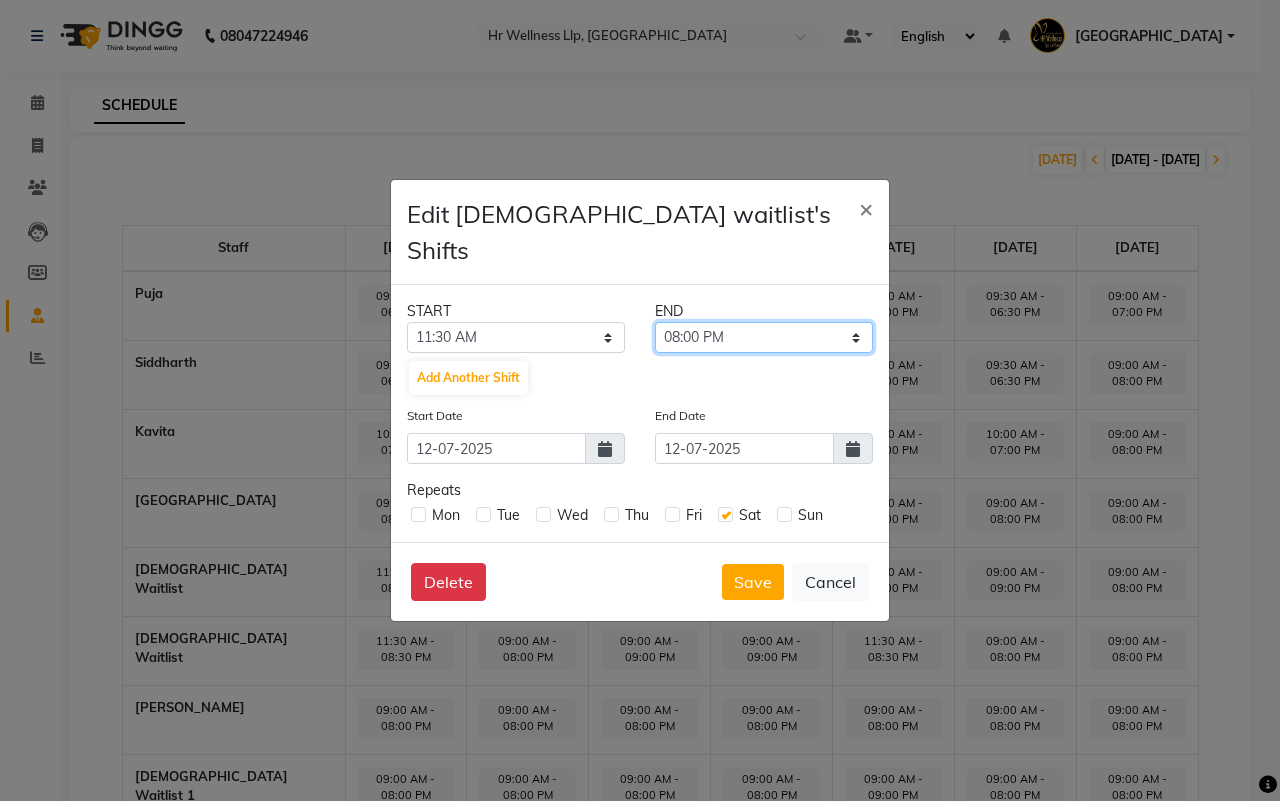 click on "11:45 AM 12:00 PM 12:15 PM 12:30 PM 12:45 PM 01:00 PM 01:15 PM 01:30 PM 01:45 PM 02:00 PM 02:15 PM 02:30 PM 02:45 PM 03:00 PM 03:15 PM 03:30 PM 03:45 PM 04:00 PM 04:15 PM 04:30 PM 04:45 PM 05:00 PM 05:15 PM 05:30 PM 05:45 PM 06:00 PM 06:15 PM 06:30 PM 06:45 PM 07:00 PM 07:15 PM 07:30 PM 07:45 PM 08:00 PM 08:15 PM 08:30 PM 08:45 PM 09:00 PM 09:15 PM 09:30 PM 09:45 PM 10:00 PM 10:15 PM 10:30 PM 10:45 PM 11:00 PM 11:15 PM 11:30 PM 11:45 PM" 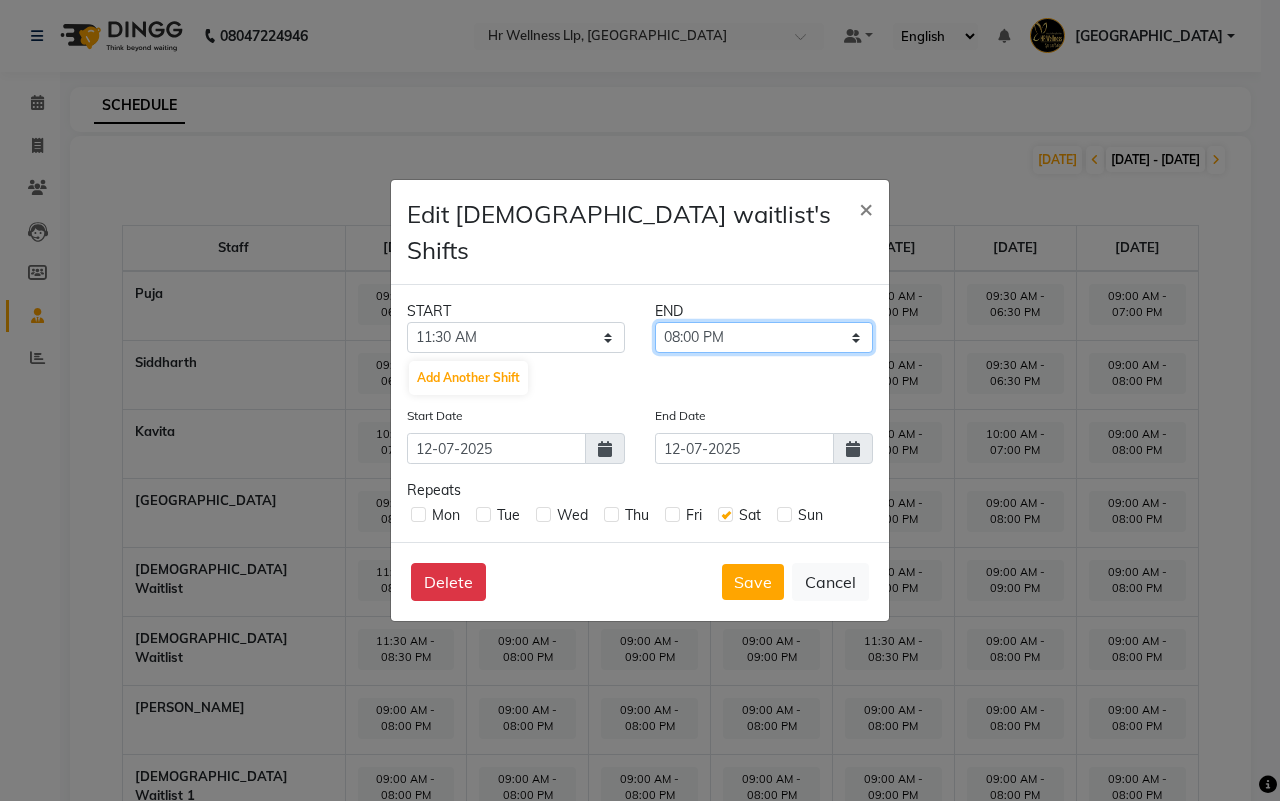 select on "08:30 PM" 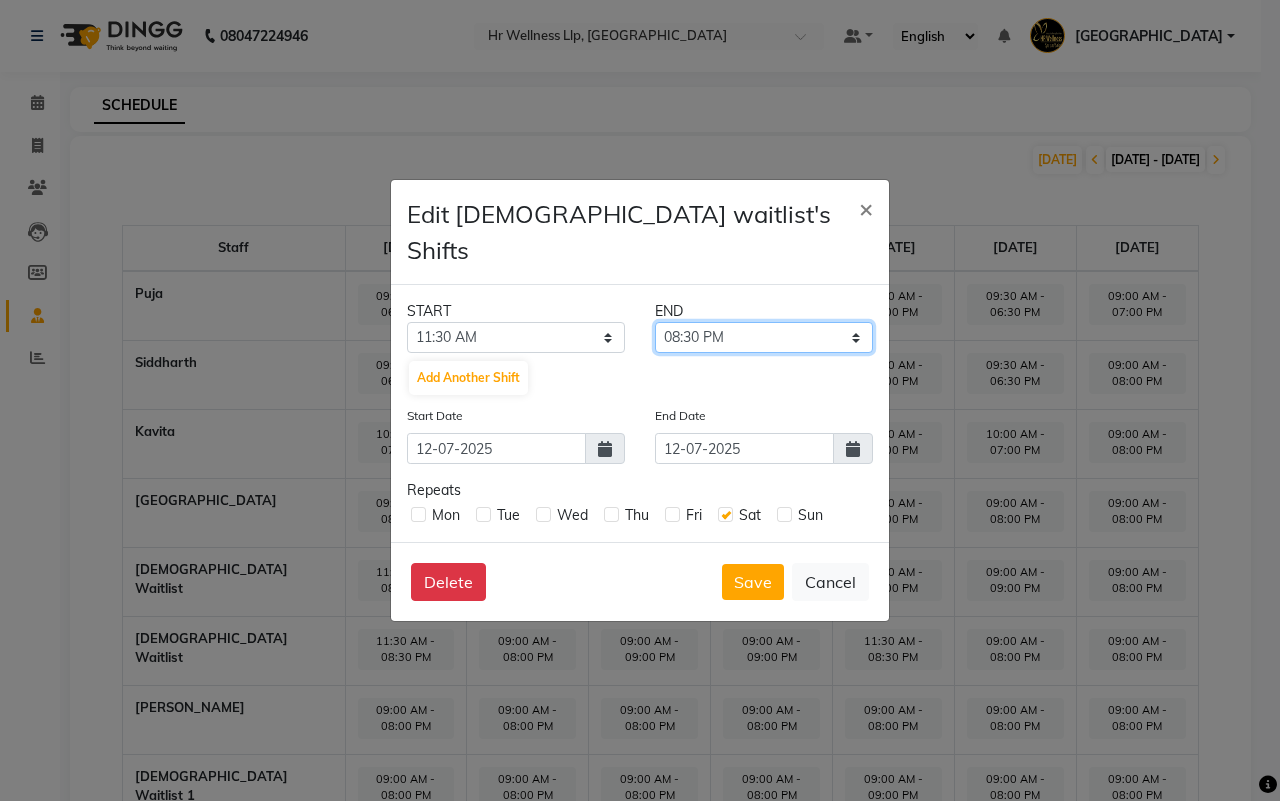 click on "11:45 AM 12:00 PM 12:15 PM 12:30 PM 12:45 PM 01:00 PM 01:15 PM 01:30 PM 01:45 PM 02:00 PM 02:15 PM 02:30 PM 02:45 PM 03:00 PM 03:15 PM 03:30 PM 03:45 PM 04:00 PM 04:15 PM 04:30 PM 04:45 PM 05:00 PM 05:15 PM 05:30 PM 05:45 PM 06:00 PM 06:15 PM 06:30 PM 06:45 PM 07:00 PM 07:15 PM 07:30 PM 07:45 PM 08:00 PM 08:15 PM 08:30 PM 08:45 PM 09:00 PM 09:15 PM 09:30 PM 09:45 PM 10:00 PM 10:15 PM 10:30 PM 10:45 PM 11:00 PM 11:15 PM 11:30 PM 11:45 PM" 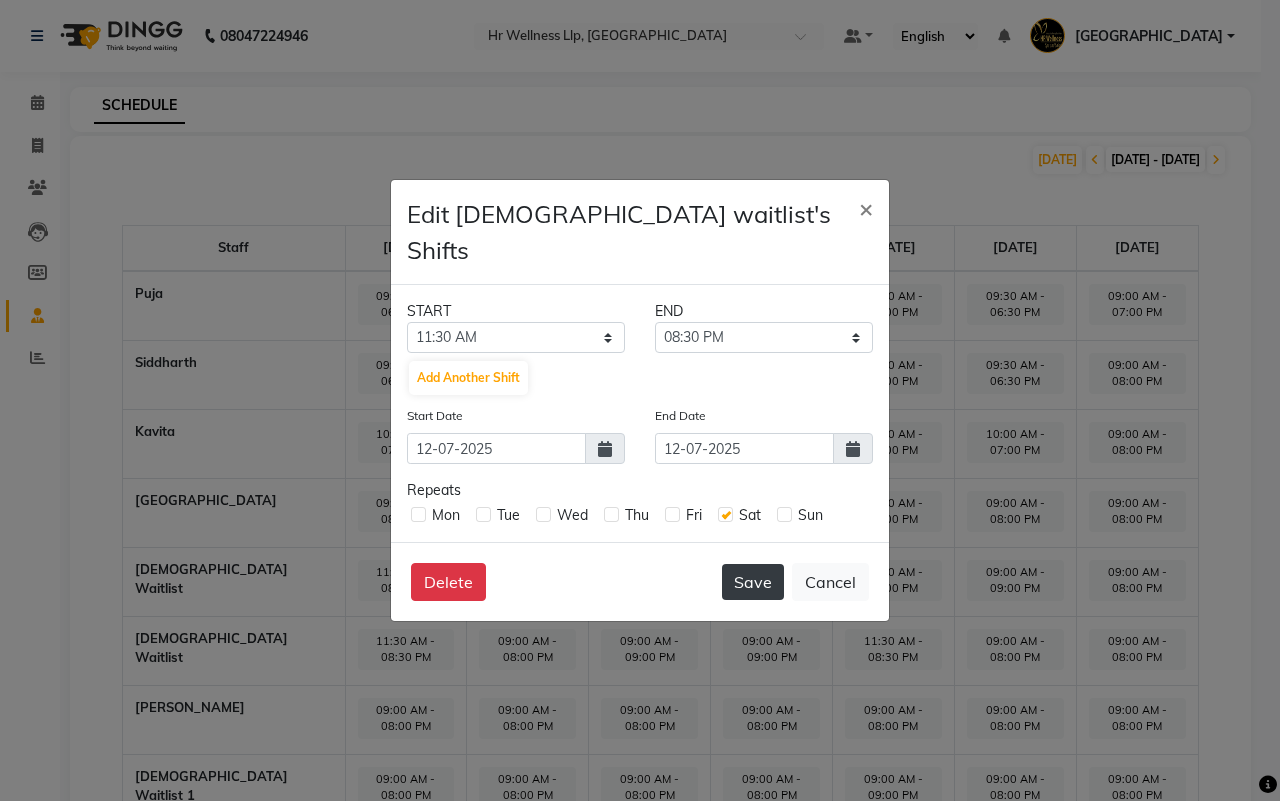 click on "Save" 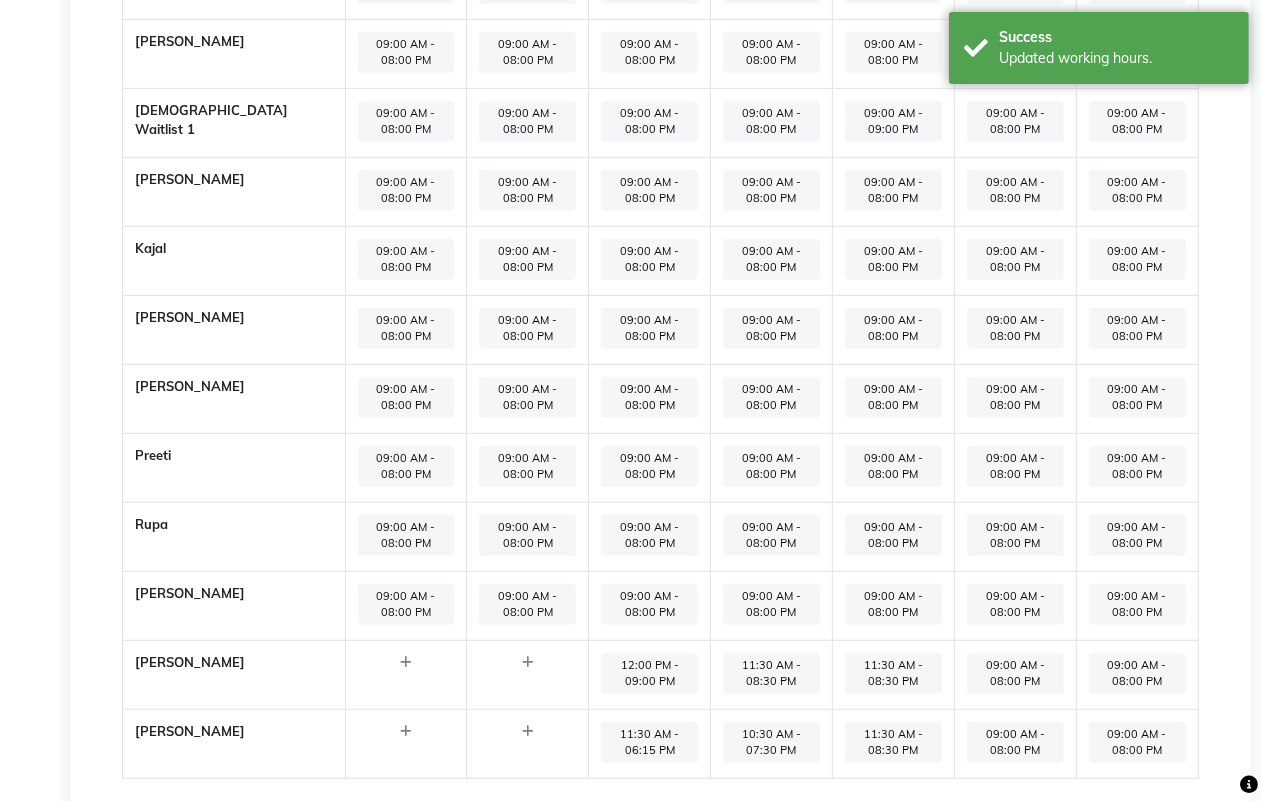 scroll, scrollTop: 715, scrollLeft: 0, axis: vertical 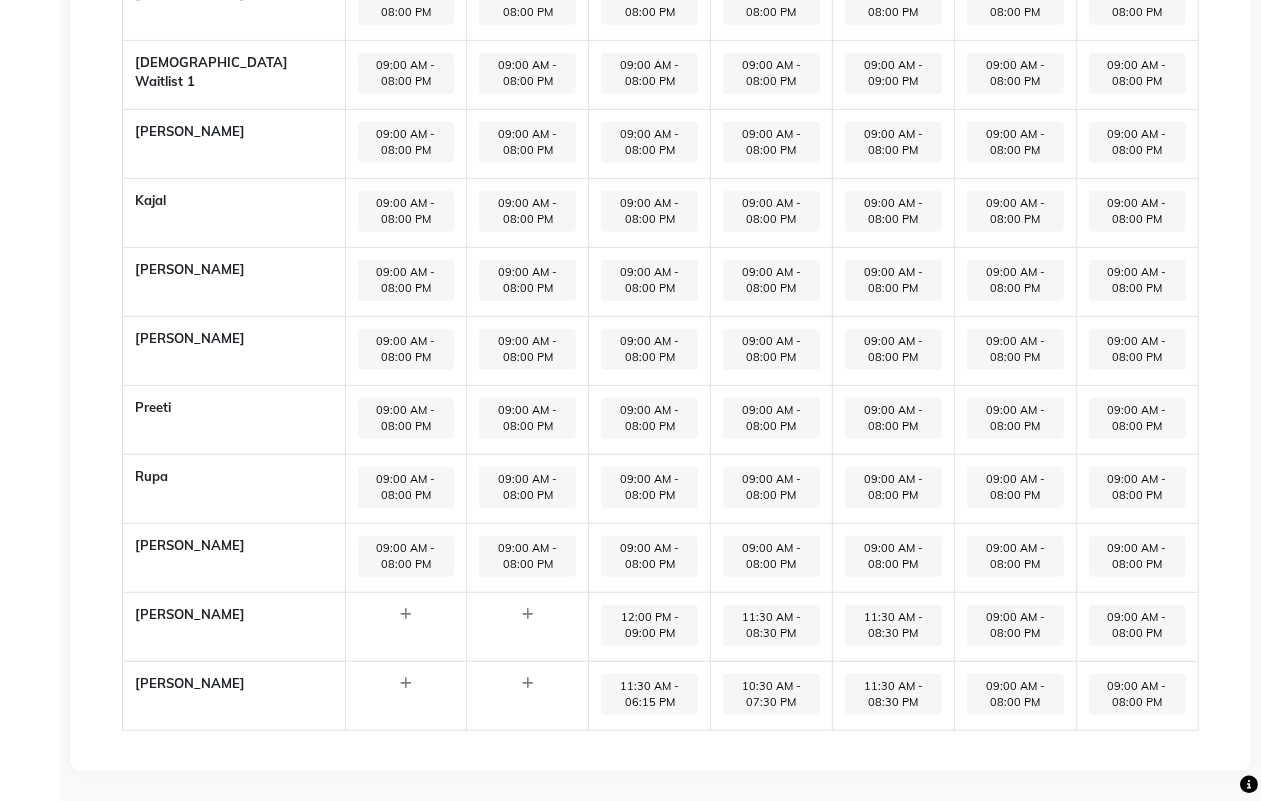 click on "09:00 AM - 08:00 PM" 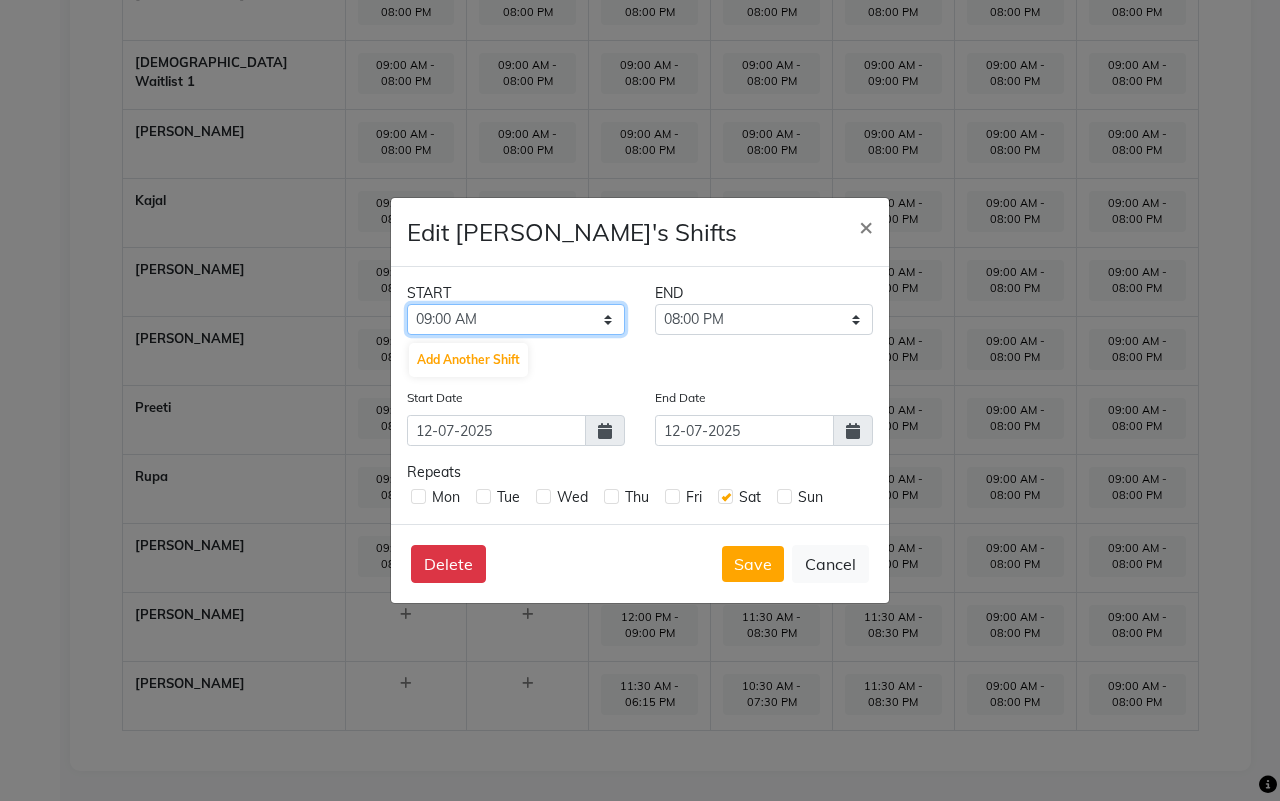 click on "12:00 AM 12:15 AM 12:30 AM 12:45 AM 01:00 AM 01:15 AM 01:30 AM 01:45 AM 02:00 AM 02:15 AM 02:30 AM 02:45 AM 03:00 AM 03:15 AM 03:30 AM 03:45 AM 04:00 AM 04:15 AM 04:30 AM 04:45 AM 05:00 AM 05:15 AM 05:30 AM 05:45 AM 06:00 AM 06:15 AM 06:30 AM 06:45 AM 07:00 AM 07:15 AM 07:30 AM 07:45 AM 08:00 AM 08:15 AM 08:30 AM 08:45 AM 09:00 AM 09:15 AM 09:30 AM 09:45 AM 10:00 AM 10:15 AM 10:30 AM 10:45 AM 11:00 AM 11:15 AM 11:30 AM 11:45 AM 12:00 PM 12:15 PM 12:30 PM 12:45 PM 01:00 PM 01:15 PM 01:30 PM 01:45 PM 02:00 PM 02:15 PM 02:30 PM 02:45 PM 03:00 PM 03:15 PM 03:30 PM 03:45 PM 04:00 PM 04:15 PM 04:30 PM 04:45 PM 05:00 PM 05:15 PM 05:30 PM 05:45 PM 06:00 PM 06:15 PM 06:30 PM 06:45 PM 07:00 PM 07:15 PM 07:30 PM 07:45 PM 08:00 PM 08:15 PM 08:30 PM 08:45 PM 09:00 PM 09:15 PM 09:30 PM 09:45 PM 10:00 PM 10:15 PM 10:30 PM 10:45 PM 11:00 PM 11:15 PM 11:30 PM 11:45 PM" 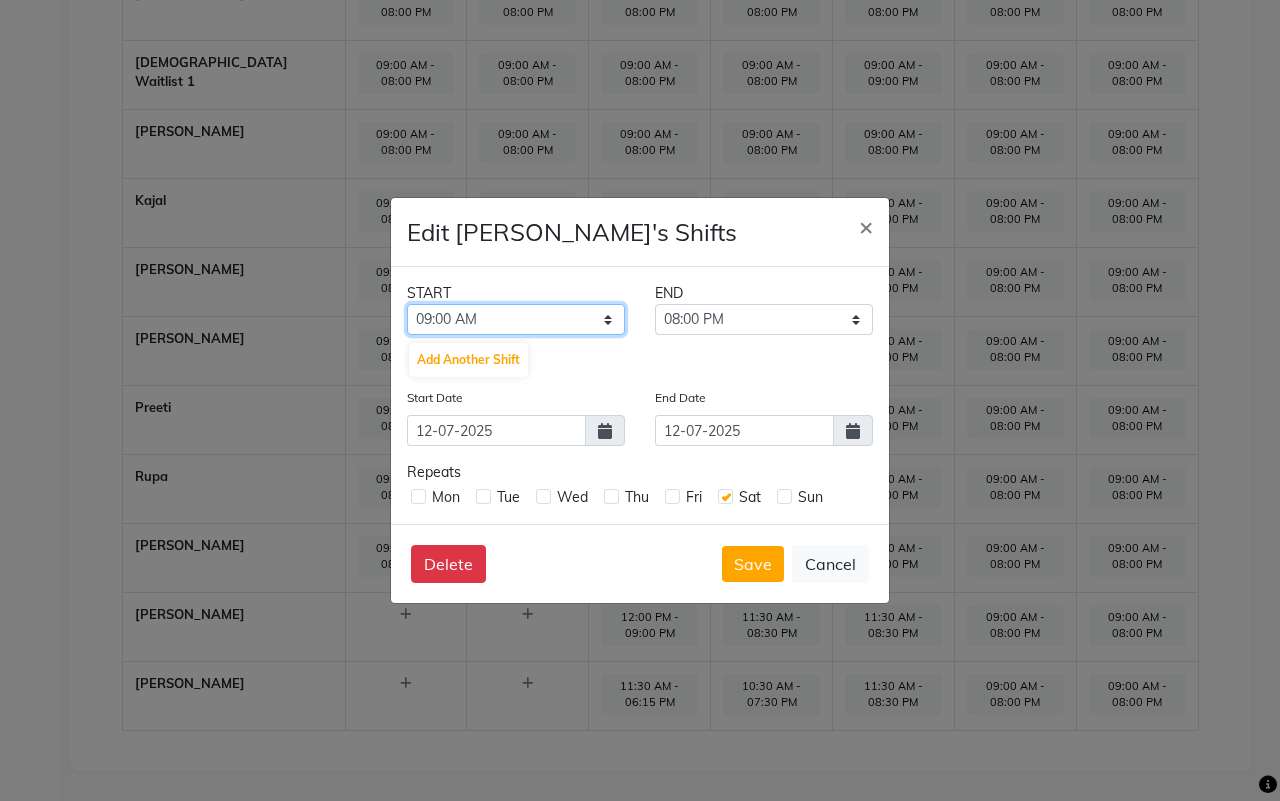 select on "11:30 AM" 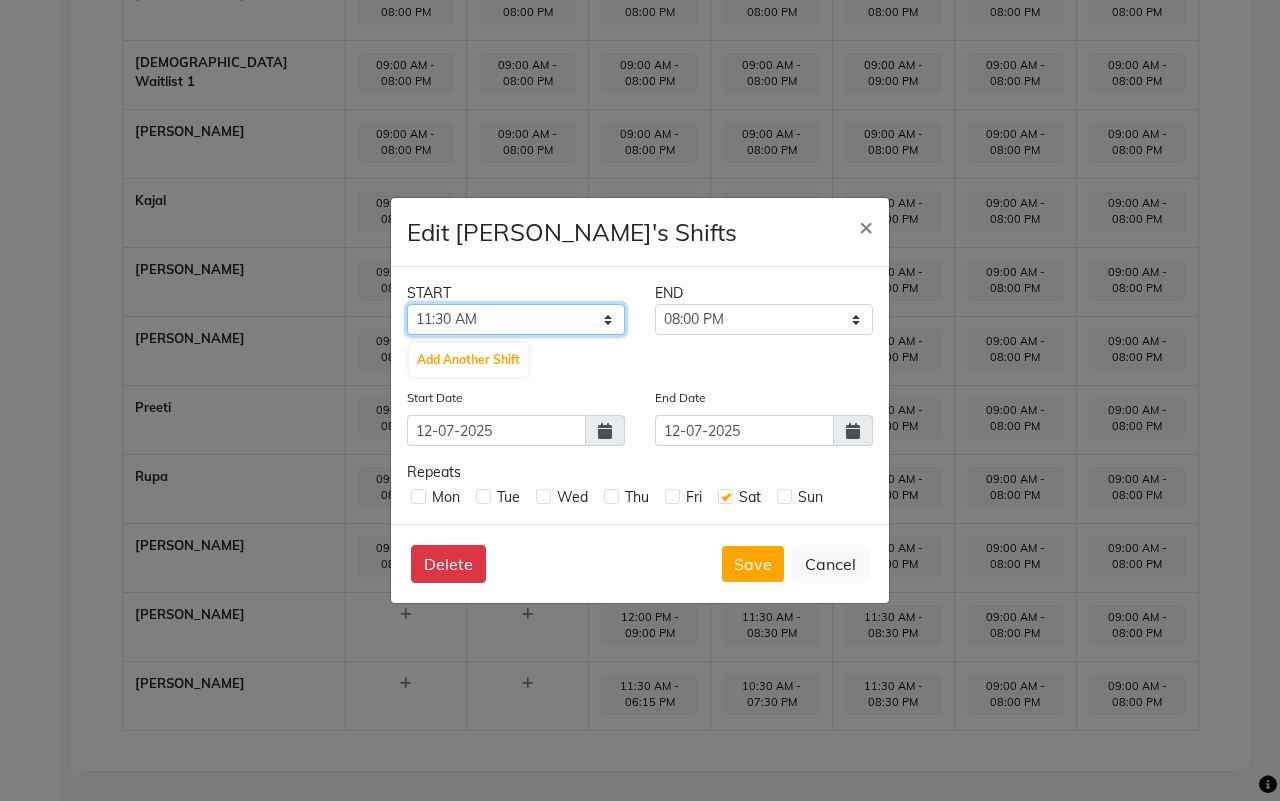 click on "12:00 AM 12:15 AM 12:30 AM 12:45 AM 01:00 AM 01:15 AM 01:30 AM 01:45 AM 02:00 AM 02:15 AM 02:30 AM 02:45 AM 03:00 AM 03:15 AM 03:30 AM 03:45 AM 04:00 AM 04:15 AM 04:30 AM 04:45 AM 05:00 AM 05:15 AM 05:30 AM 05:45 AM 06:00 AM 06:15 AM 06:30 AM 06:45 AM 07:00 AM 07:15 AM 07:30 AM 07:45 AM 08:00 AM 08:15 AM 08:30 AM 08:45 AM 09:00 AM 09:15 AM 09:30 AM 09:45 AM 10:00 AM 10:15 AM 10:30 AM 10:45 AM 11:00 AM 11:15 AM 11:30 AM 11:45 AM 12:00 PM 12:15 PM 12:30 PM 12:45 PM 01:00 PM 01:15 PM 01:30 PM 01:45 PM 02:00 PM 02:15 PM 02:30 PM 02:45 PM 03:00 PM 03:15 PM 03:30 PM 03:45 PM 04:00 PM 04:15 PM 04:30 PM 04:45 PM 05:00 PM 05:15 PM 05:30 PM 05:45 PM 06:00 PM 06:15 PM 06:30 PM 06:45 PM 07:00 PM 07:15 PM 07:30 PM 07:45 PM 08:00 PM 08:15 PM 08:30 PM 08:45 PM 09:00 PM 09:15 PM 09:30 PM 09:45 PM 10:00 PM 10:15 PM 10:30 PM 10:45 PM 11:00 PM 11:15 PM 11:30 PM 11:45 PM" 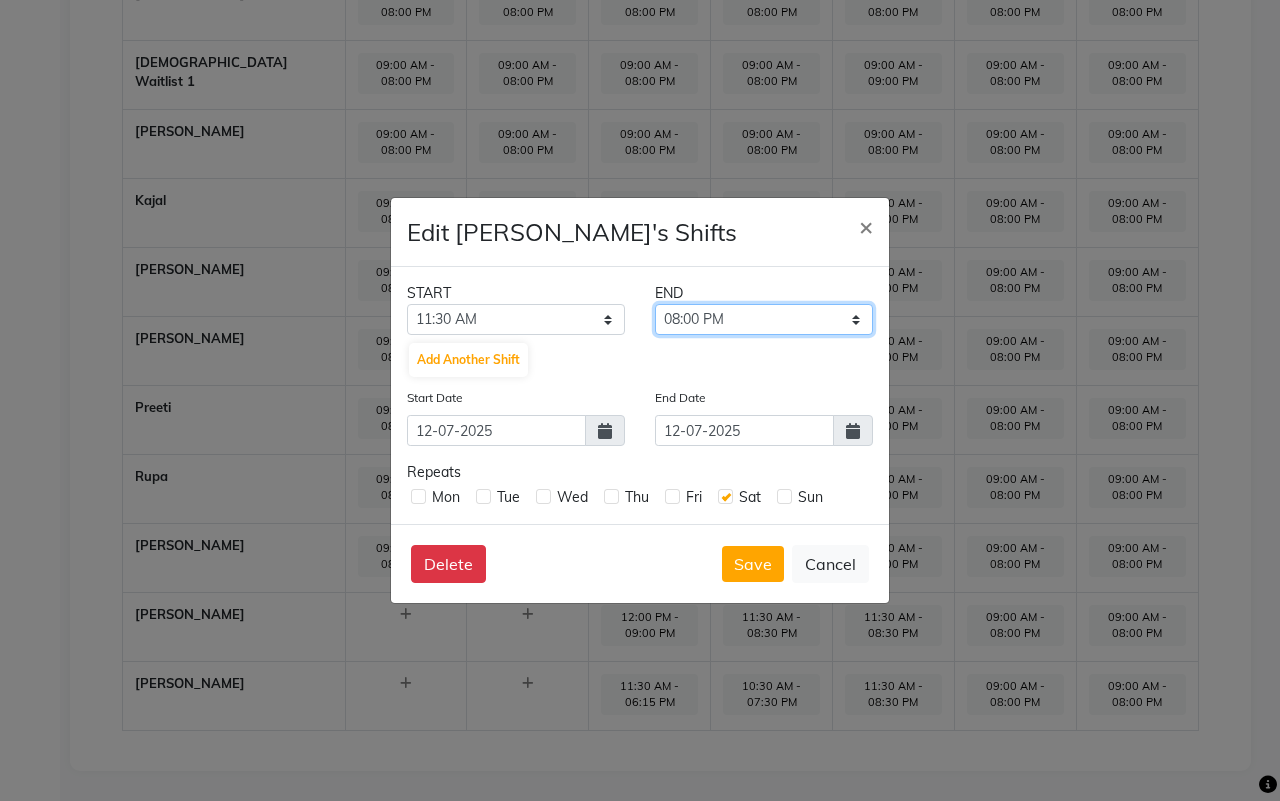 click on "11:45 AM 12:00 PM 12:15 PM 12:30 PM 12:45 PM 01:00 PM 01:15 PM 01:30 PM 01:45 PM 02:00 PM 02:15 PM 02:30 PM 02:45 PM 03:00 PM 03:15 PM 03:30 PM 03:45 PM 04:00 PM 04:15 PM 04:30 PM 04:45 PM 05:00 PM 05:15 PM 05:30 PM 05:45 PM 06:00 PM 06:15 PM 06:30 PM 06:45 PM 07:00 PM 07:15 PM 07:30 PM 07:45 PM 08:00 PM 08:15 PM 08:30 PM 08:45 PM 09:00 PM 09:15 PM 09:30 PM 09:45 PM 10:00 PM 10:15 PM 10:30 PM 10:45 PM 11:00 PM 11:15 PM 11:30 PM 11:45 PM" 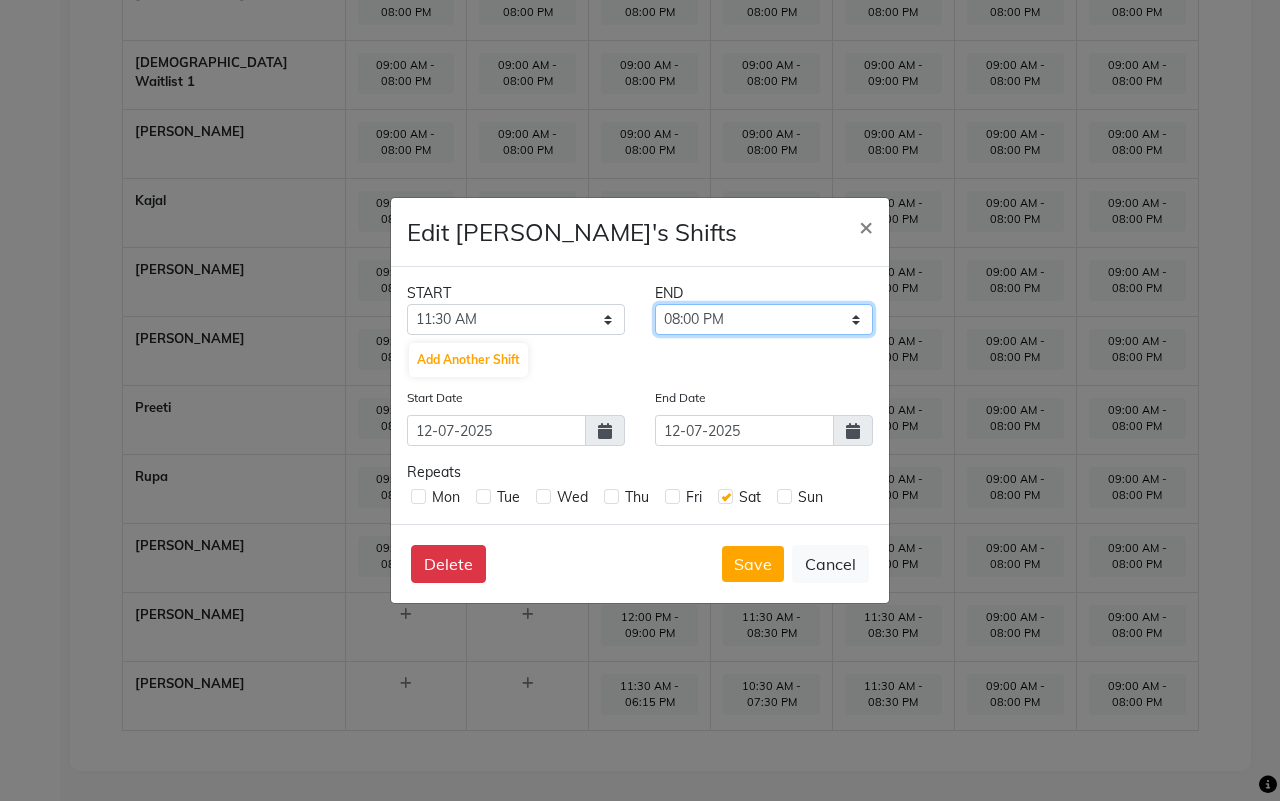 select on "08:30 PM" 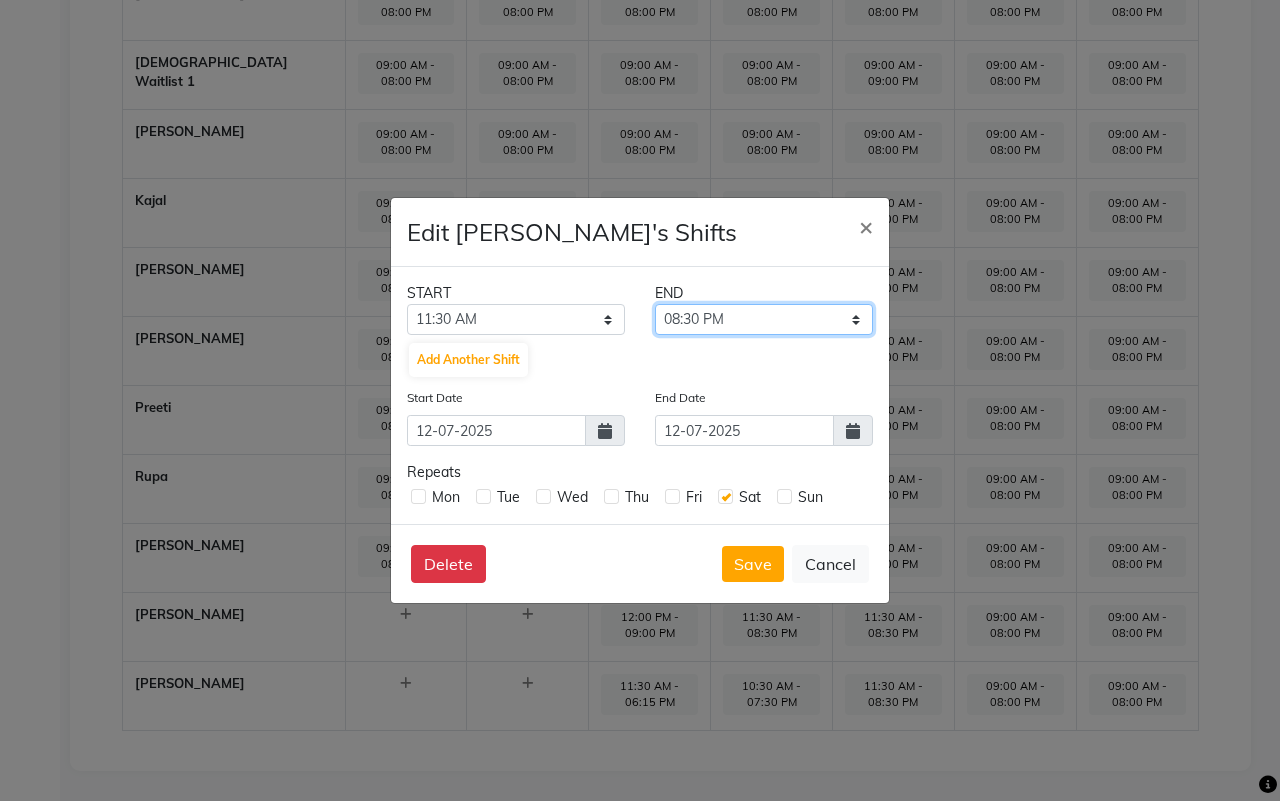 click on "11:45 AM 12:00 PM 12:15 PM 12:30 PM 12:45 PM 01:00 PM 01:15 PM 01:30 PM 01:45 PM 02:00 PM 02:15 PM 02:30 PM 02:45 PM 03:00 PM 03:15 PM 03:30 PM 03:45 PM 04:00 PM 04:15 PM 04:30 PM 04:45 PM 05:00 PM 05:15 PM 05:30 PM 05:45 PM 06:00 PM 06:15 PM 06:30 PM 06:45 PM 07:00 PM 07:15 PM 07:30 PM 07:45 PM 08:00 PM 08:15 PM 08:30 PM 08:45 PM 09:00 PM 09:15 PM 09:30 PM 09:45 PM 10:00 PM 10:15 PM 10:30 PM 10:45 PM 11:00 PM 11:15 PM 11:30 PM 11:45 PM" 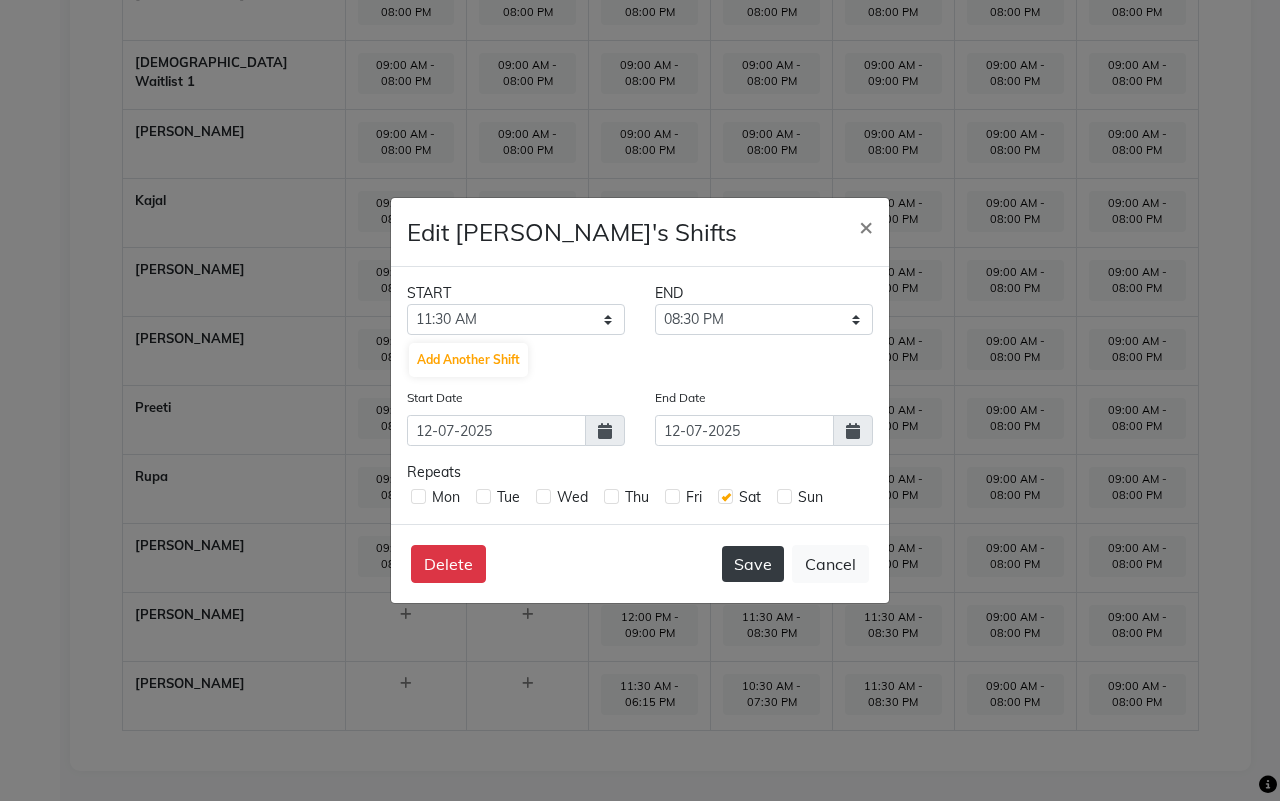 click on "Save" 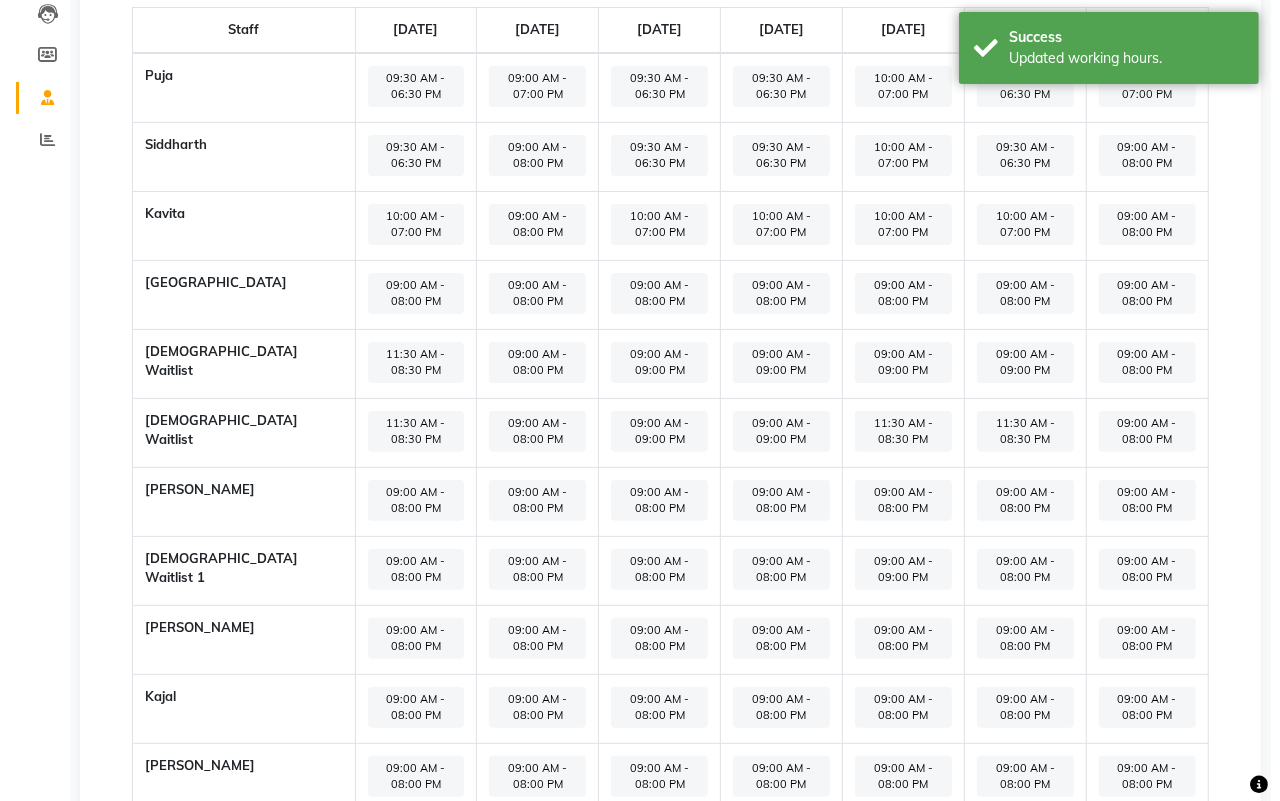 scroll, scrollTop: 0, scrollLeft: 0, axis: both 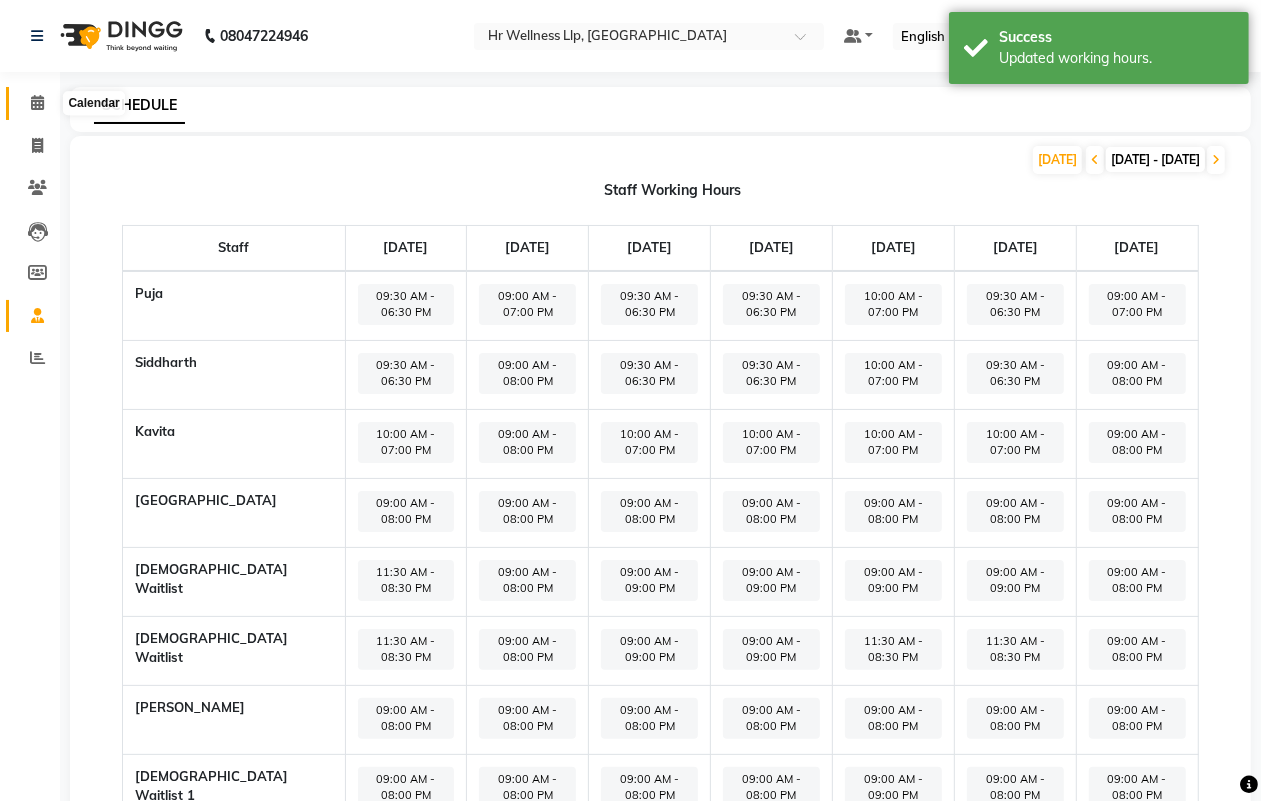 click 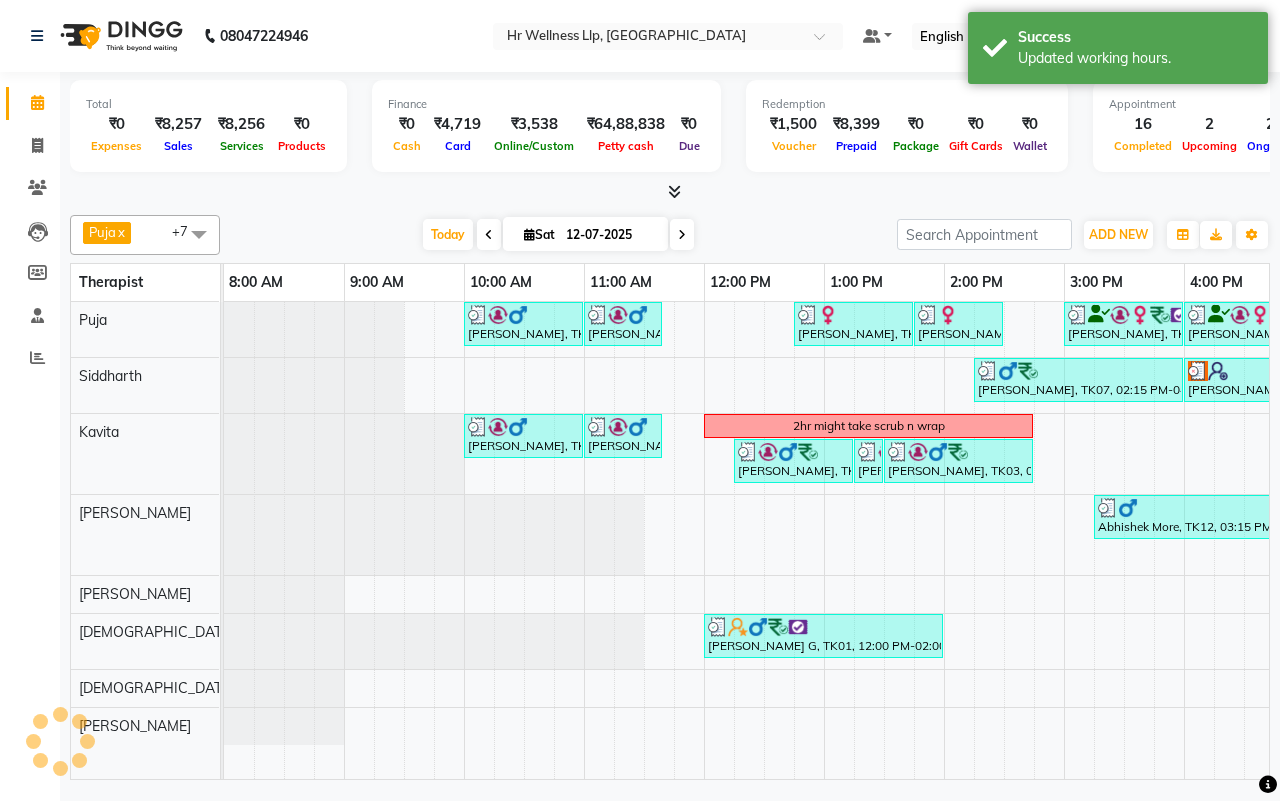 scroll, scrollTop: 0, scrollLeft: 515, axis: horizontal 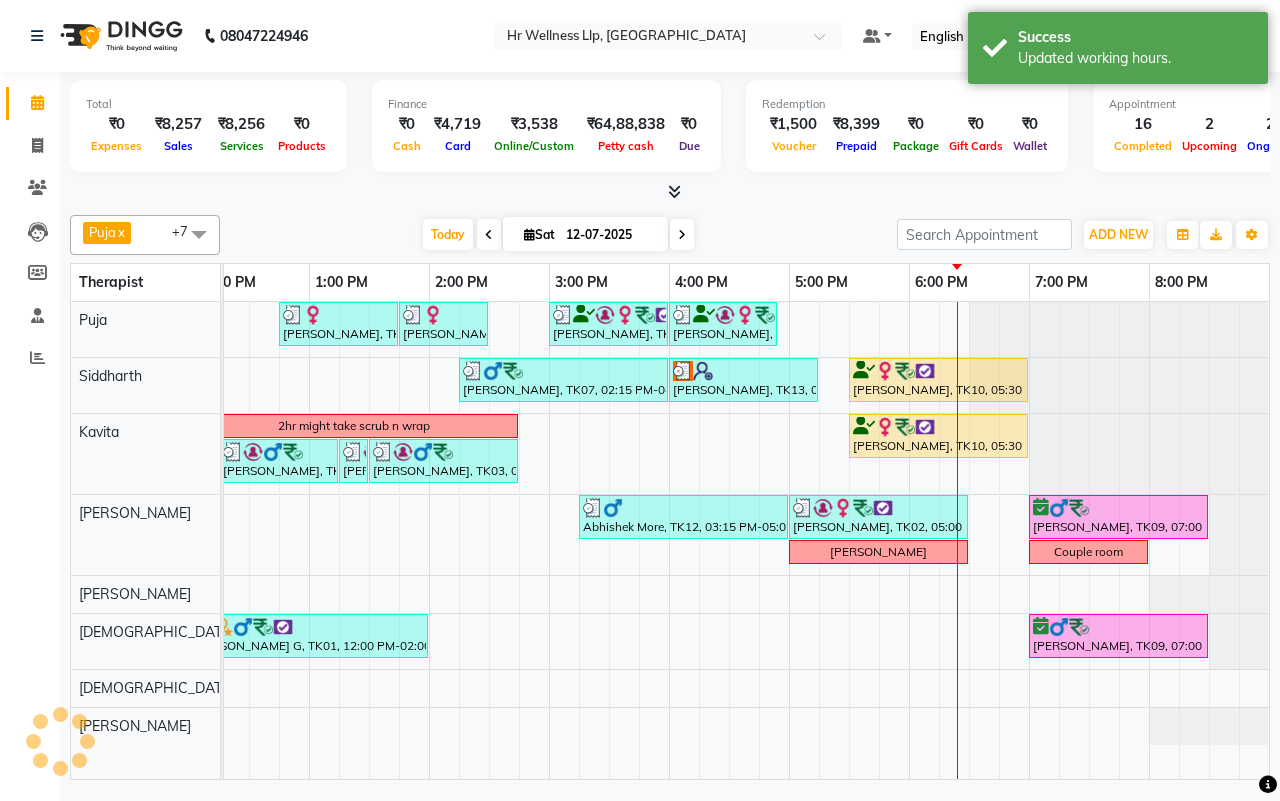 click on "Today  Sat 12-07-2025" at bounding box center [558, 235] 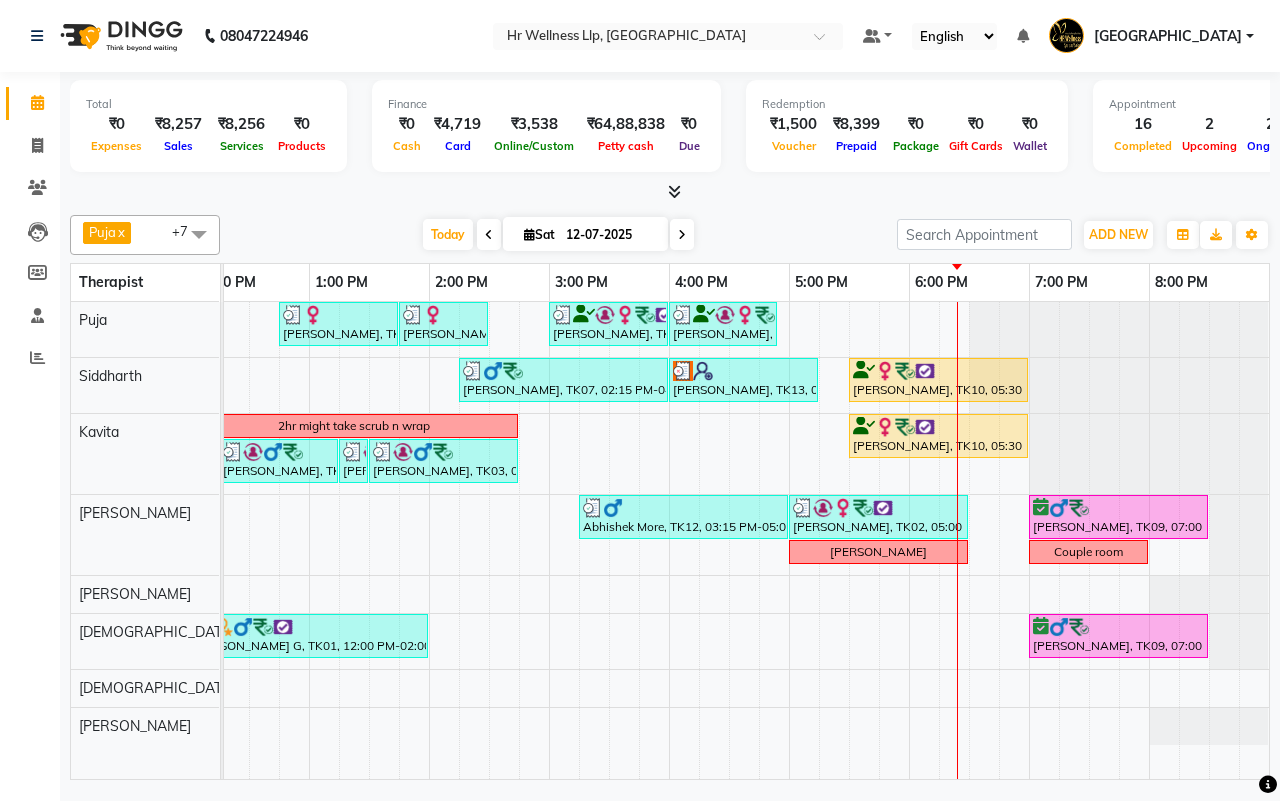 scroll, scrollTop: 0, scrollLeft: 0, axis: both 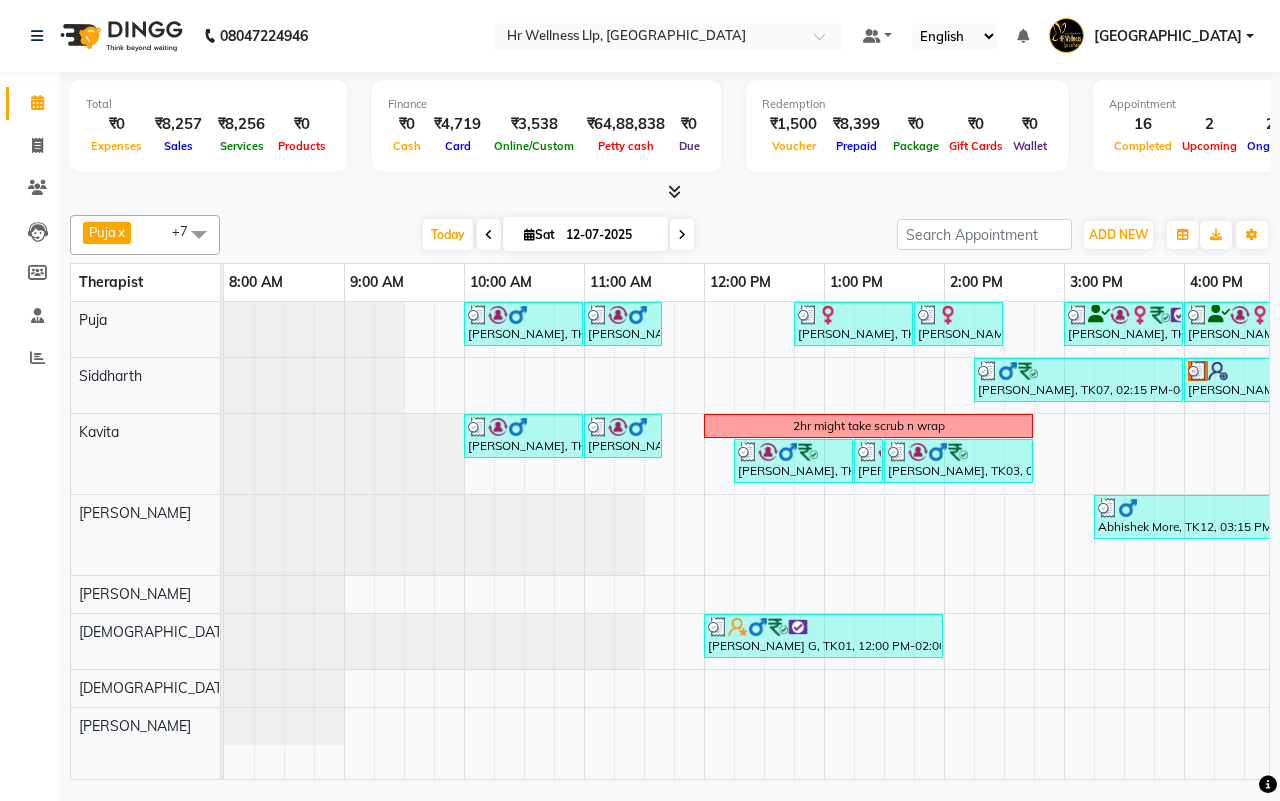 click at bounding box center (489, 235) 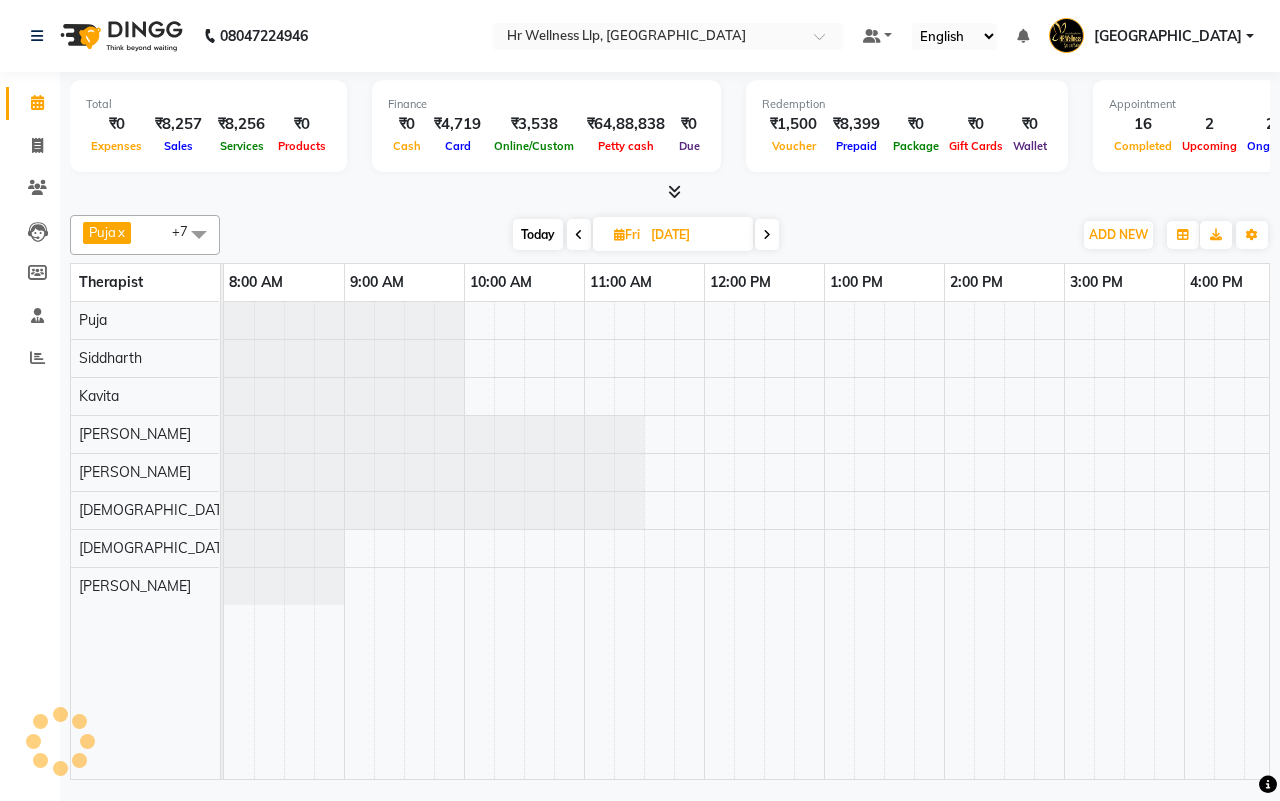scroll, scrollTop: 0, scrollLeft: 515, axis: horizontal 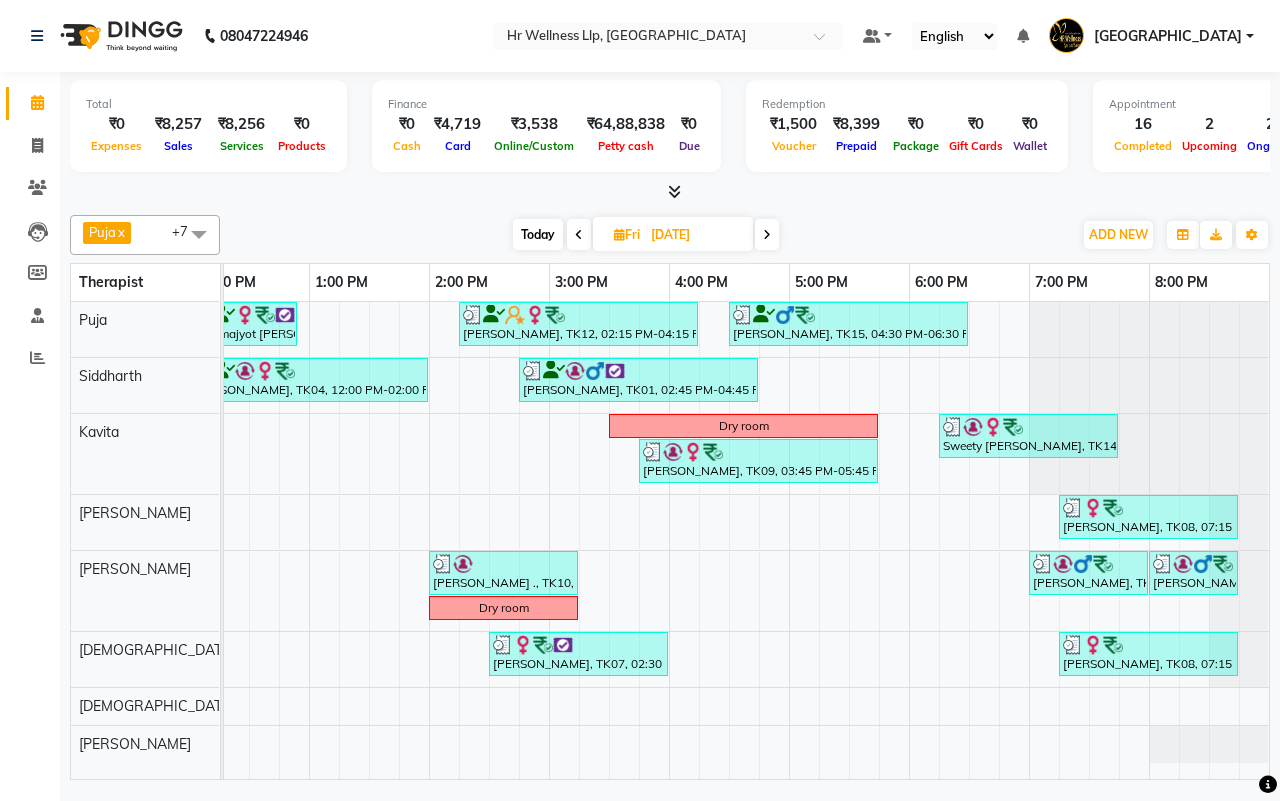 click at bounding box center [579, 235] 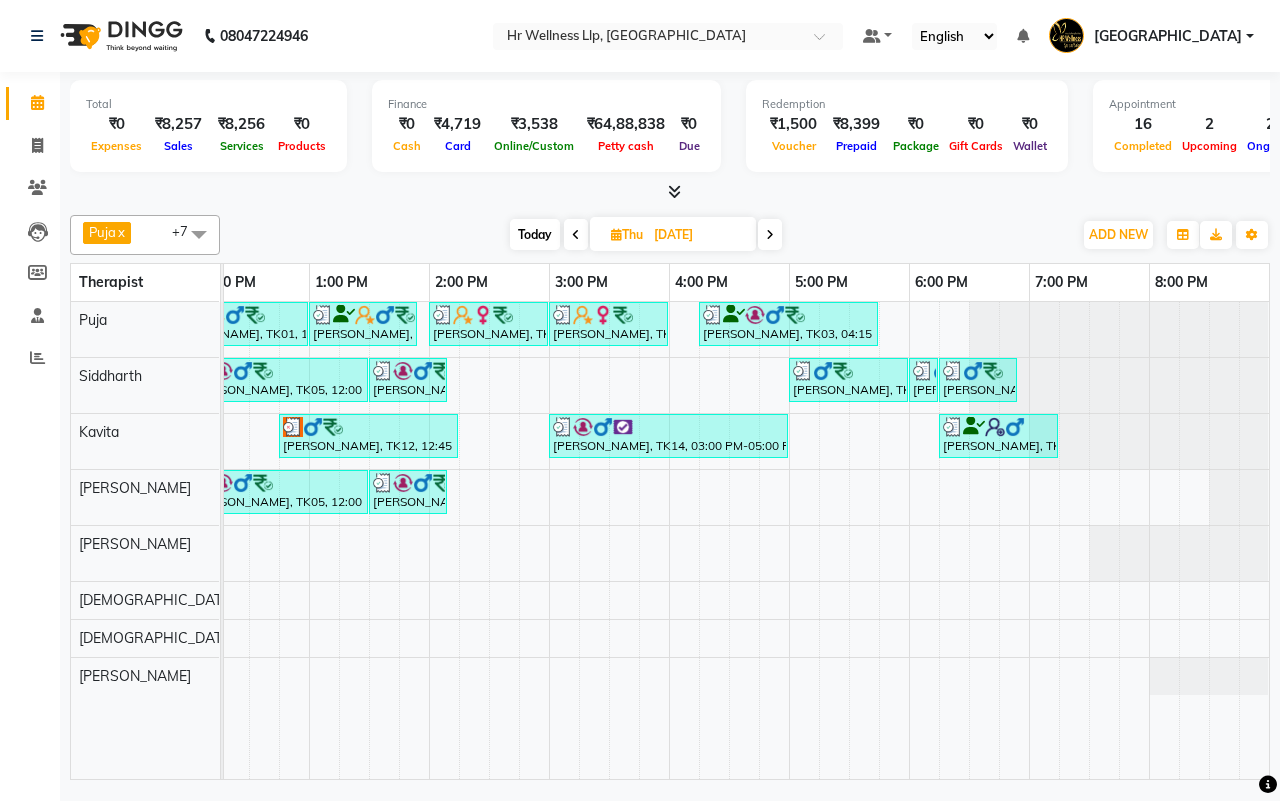 click at bounding box center [576, 234] 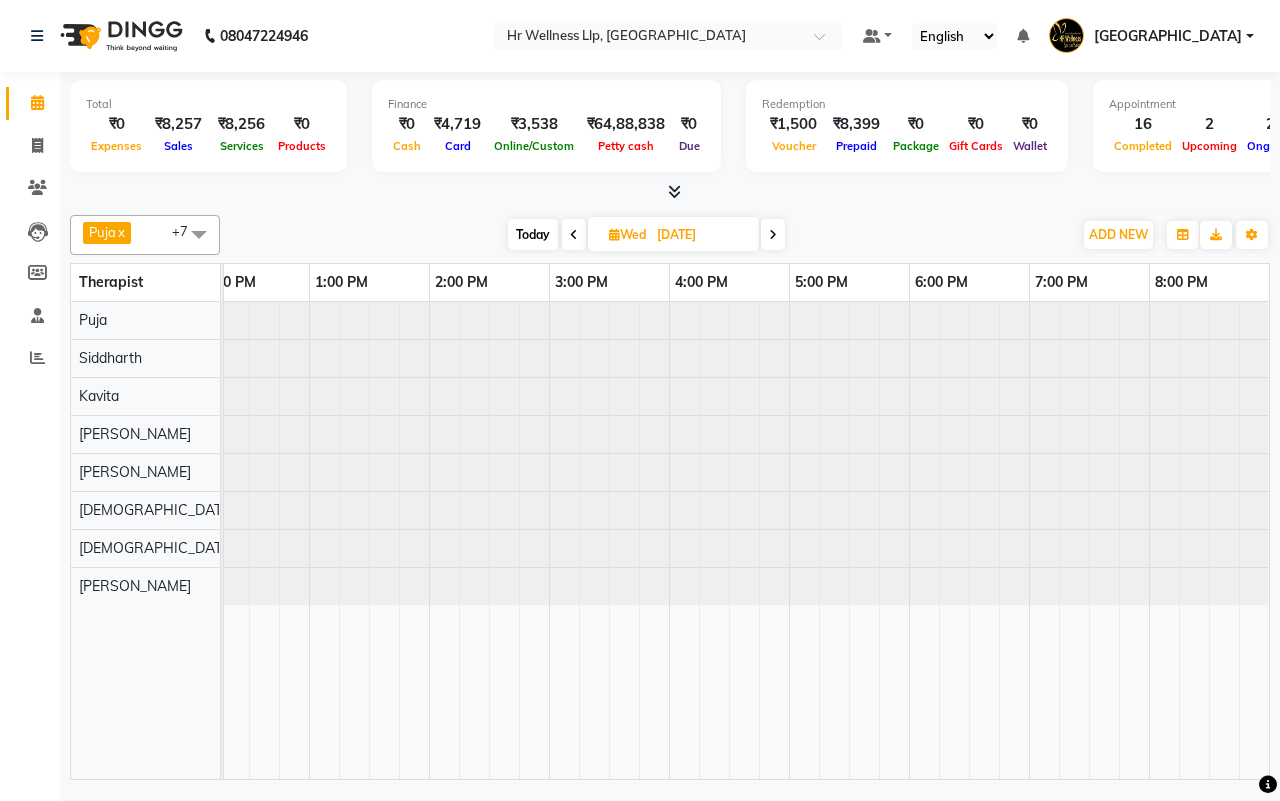 scroll, scrollTop: 0, scrollLeft: 0, axis: both 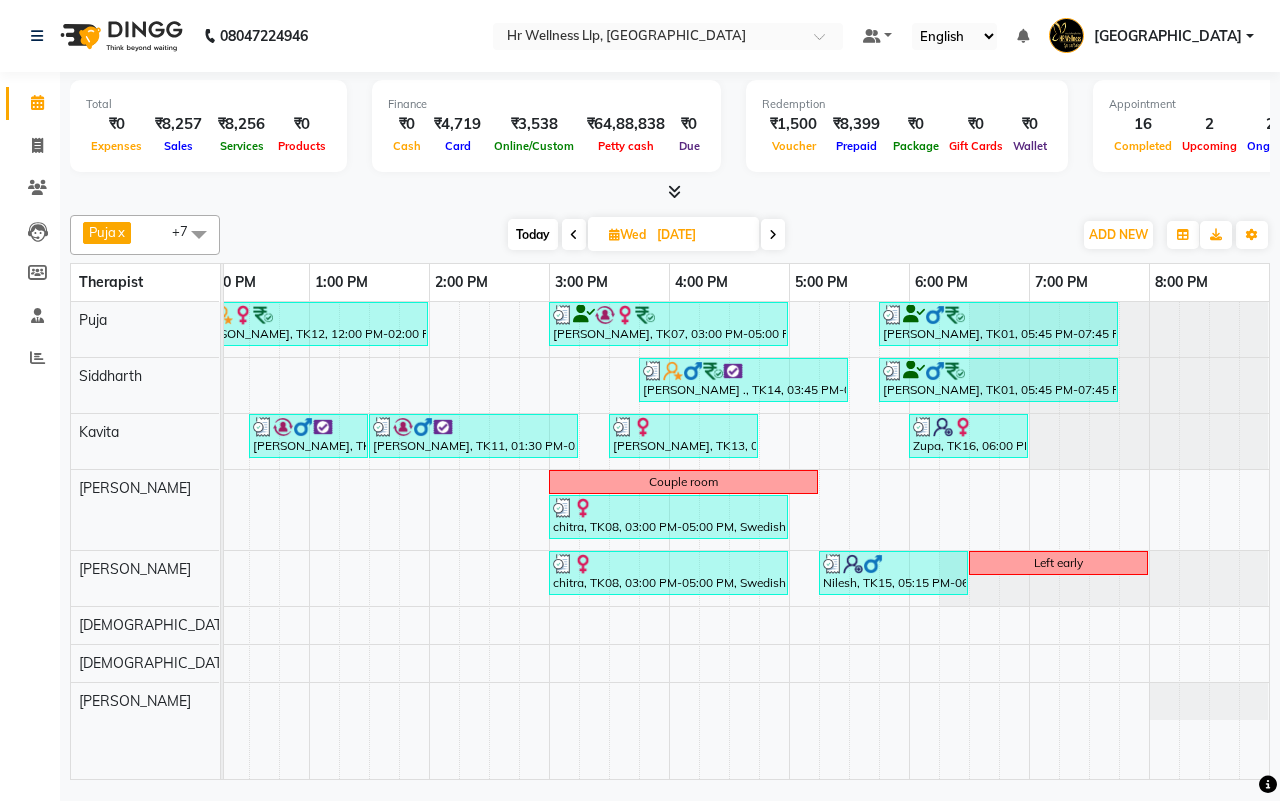 click at bounding box center (574, 234) 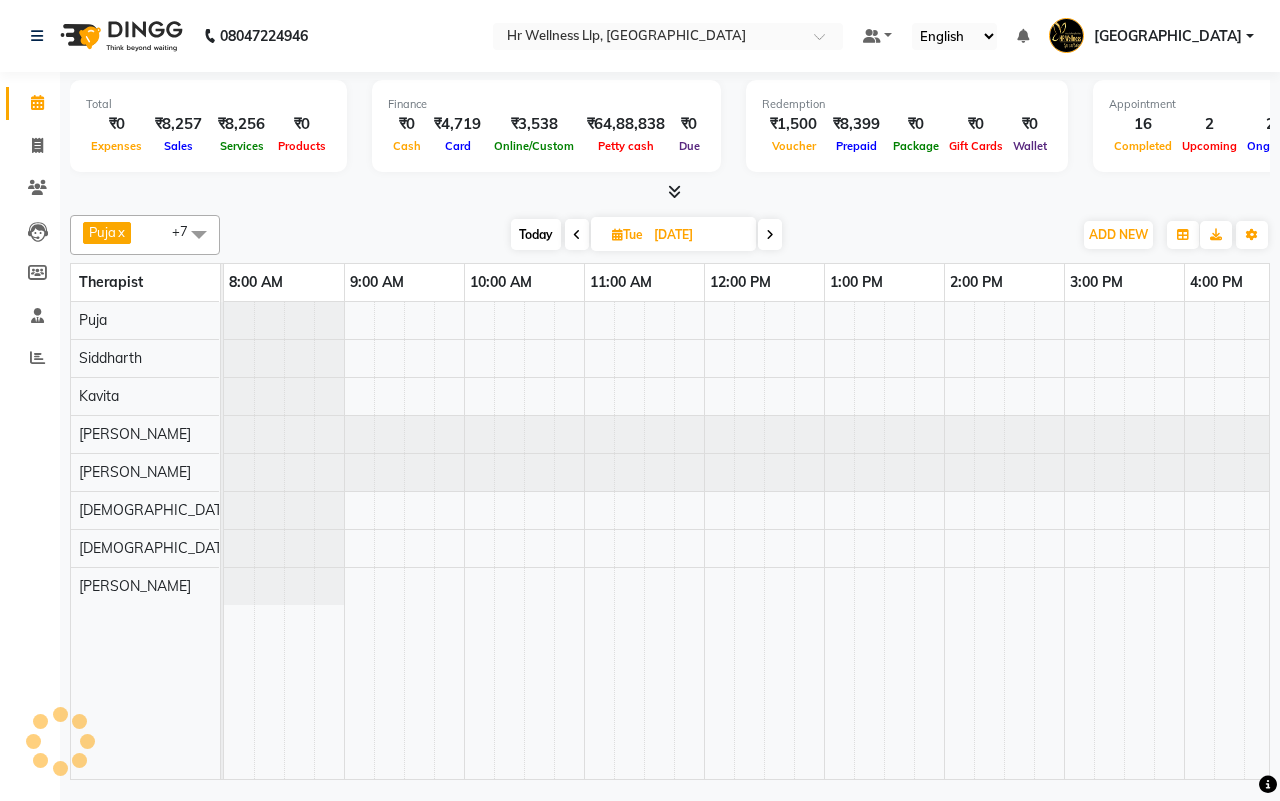 scroll, scrollTop: 0, scrollLeft: 515, axis: horizontal 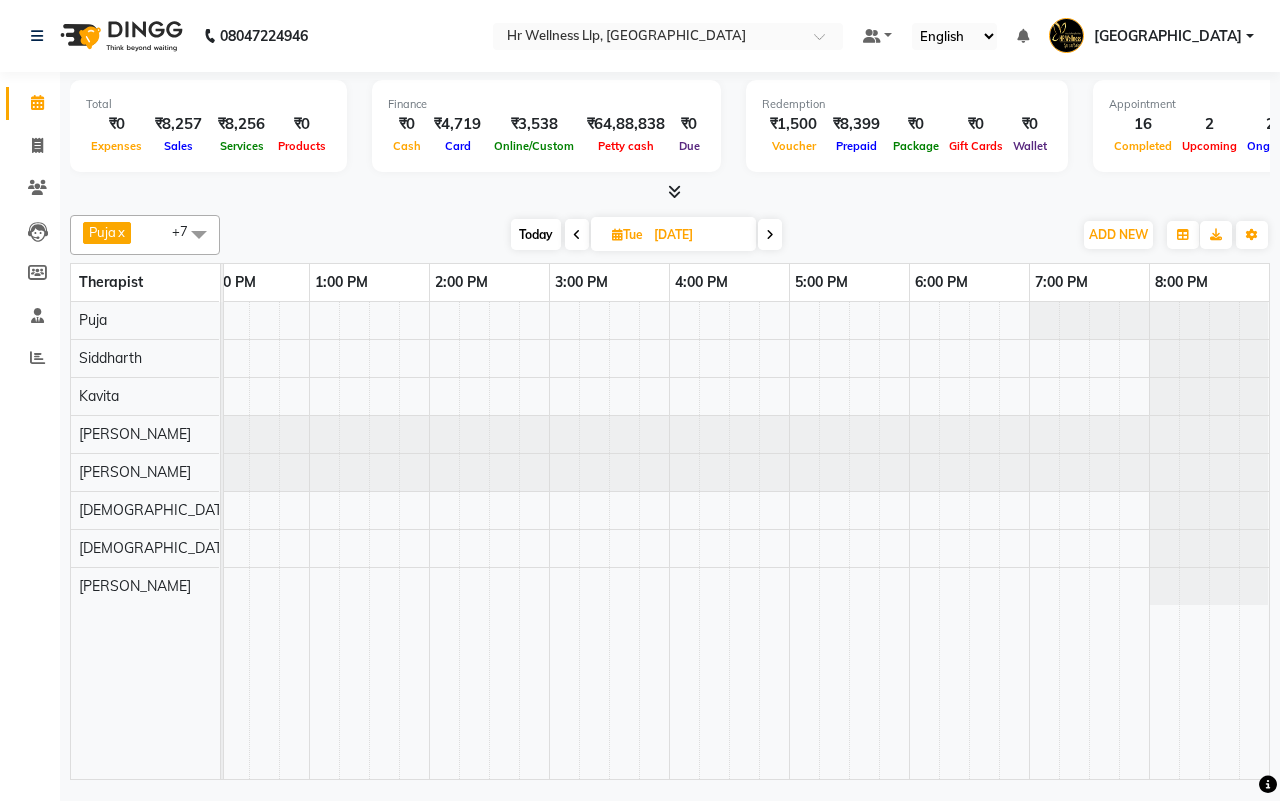click at bounding box center [577, 235] 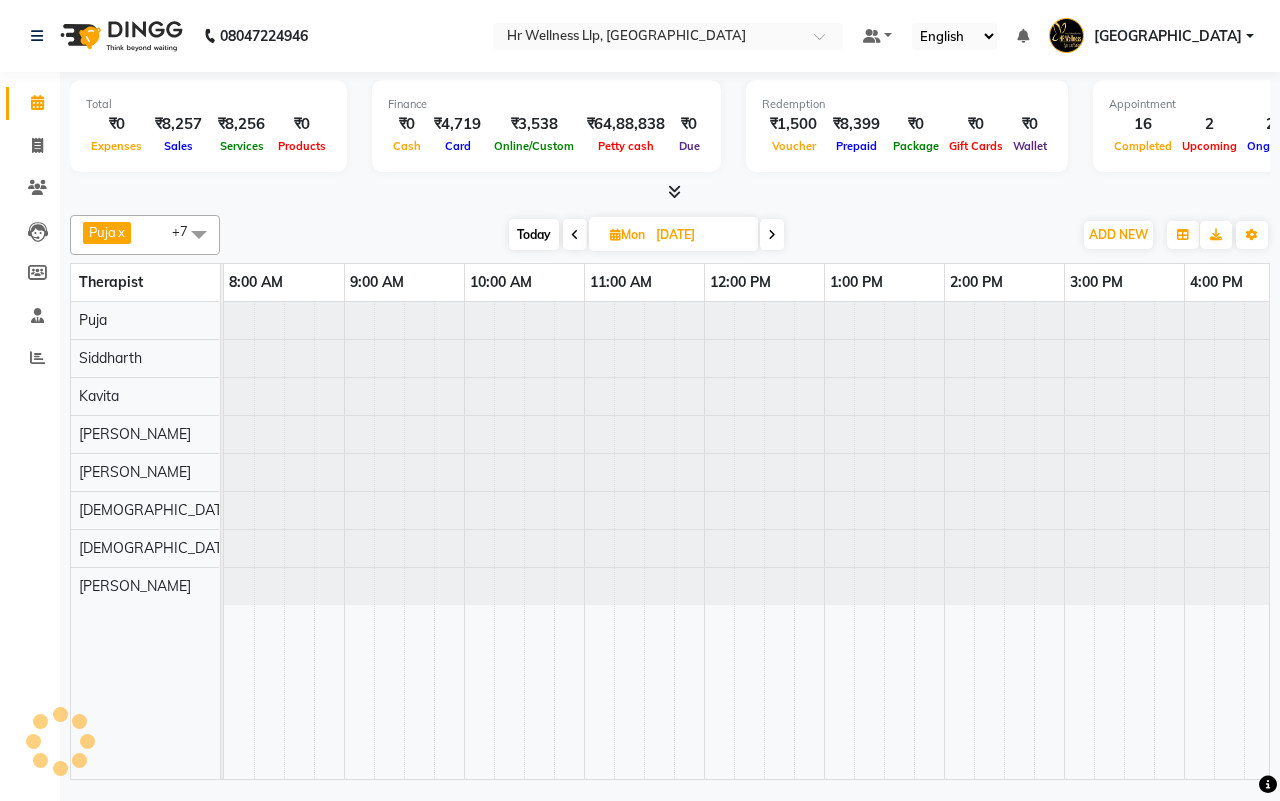 scroll, scrollTop: 0, scrollLeft: 515, axis: horizontal 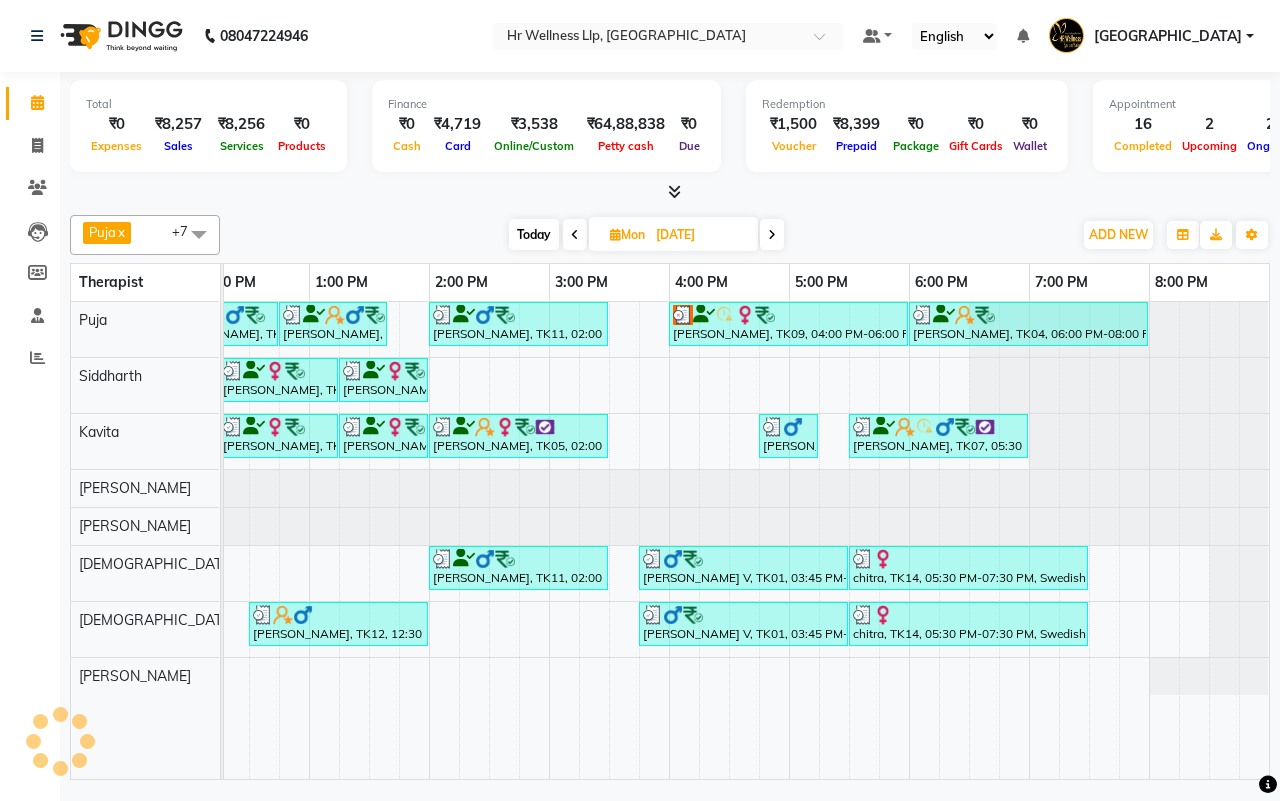 click at bounding box center (575, 234) 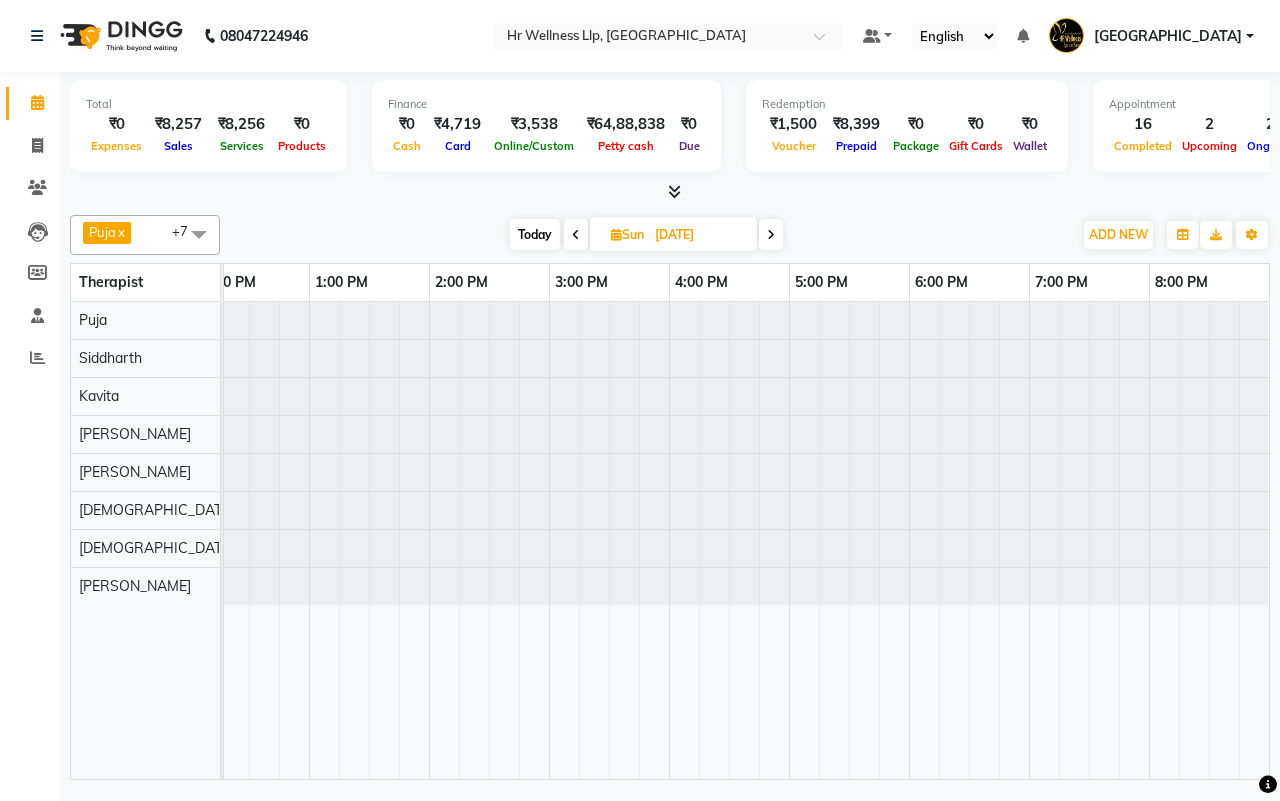 scroll, scrollTop: 0, scrollLeft: 0, axis: both 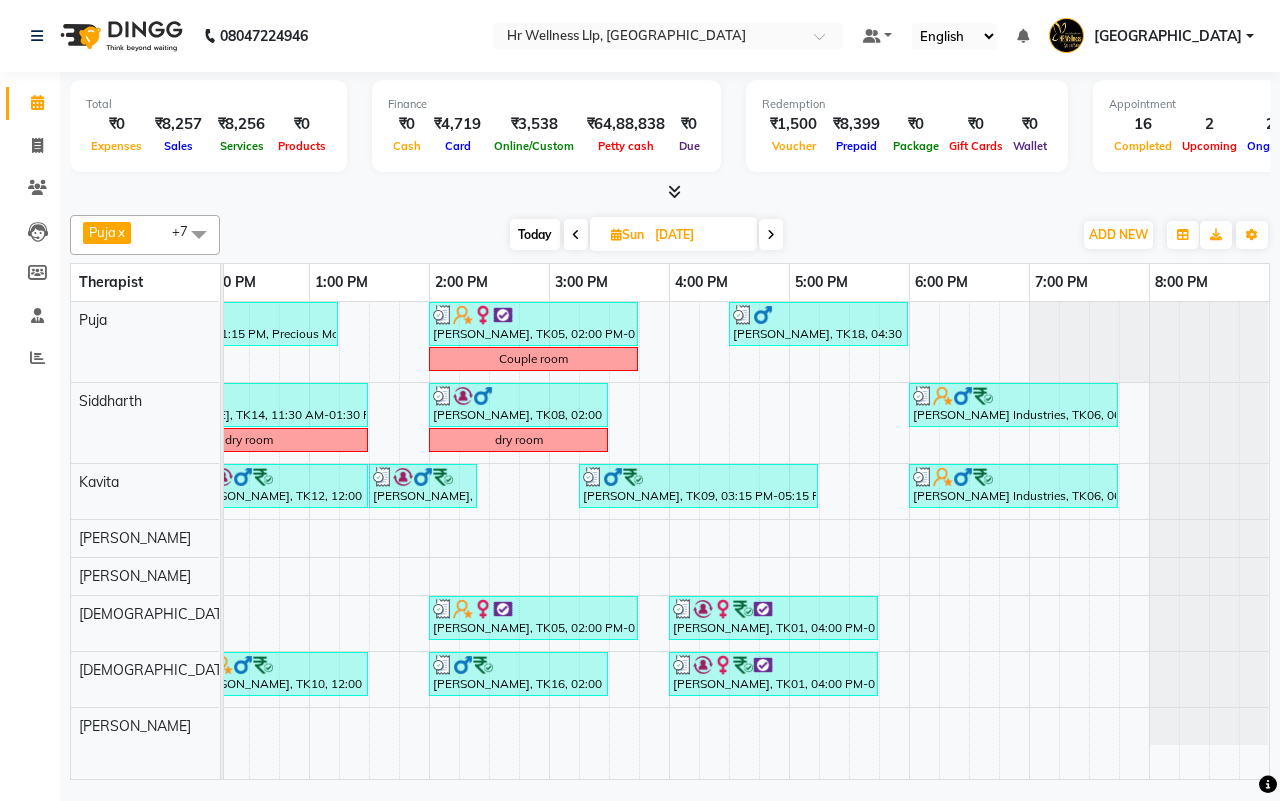 click at bounding box center (576, 234) 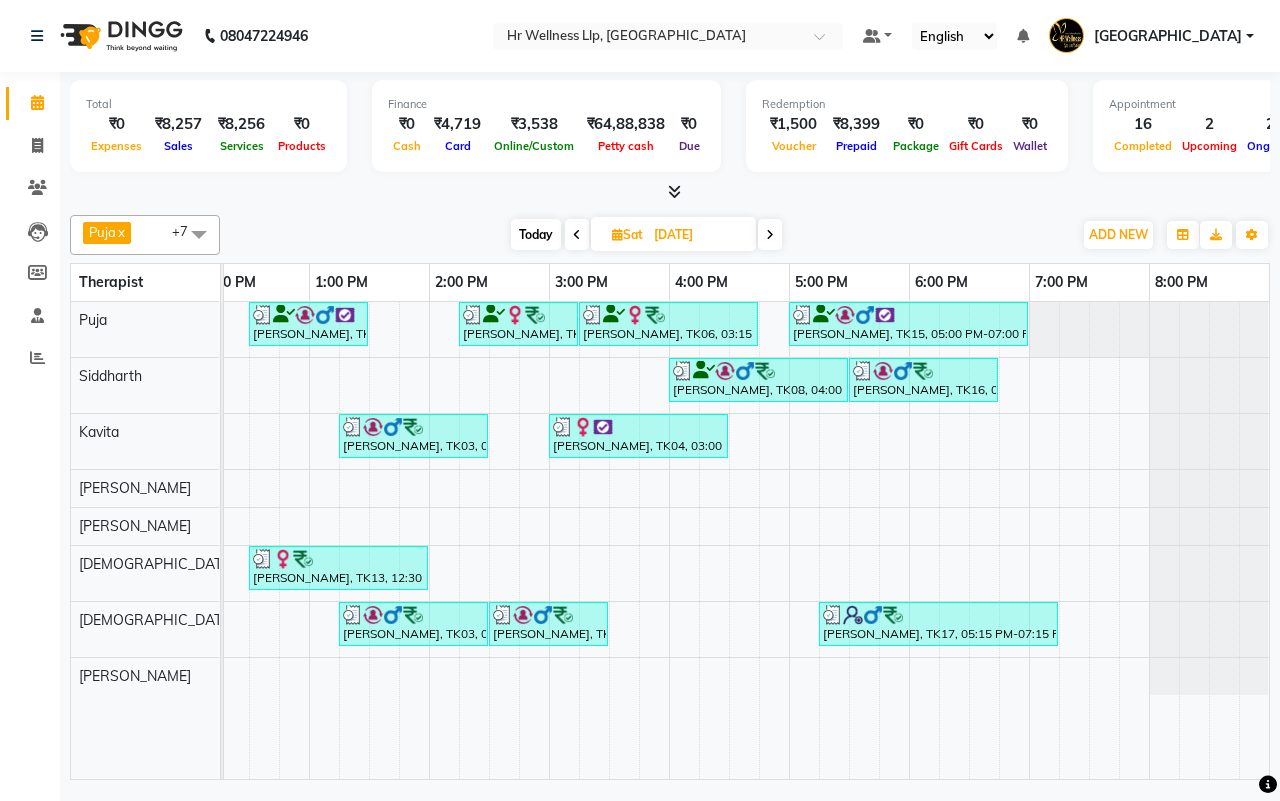 click at bounding box center [577, 235] 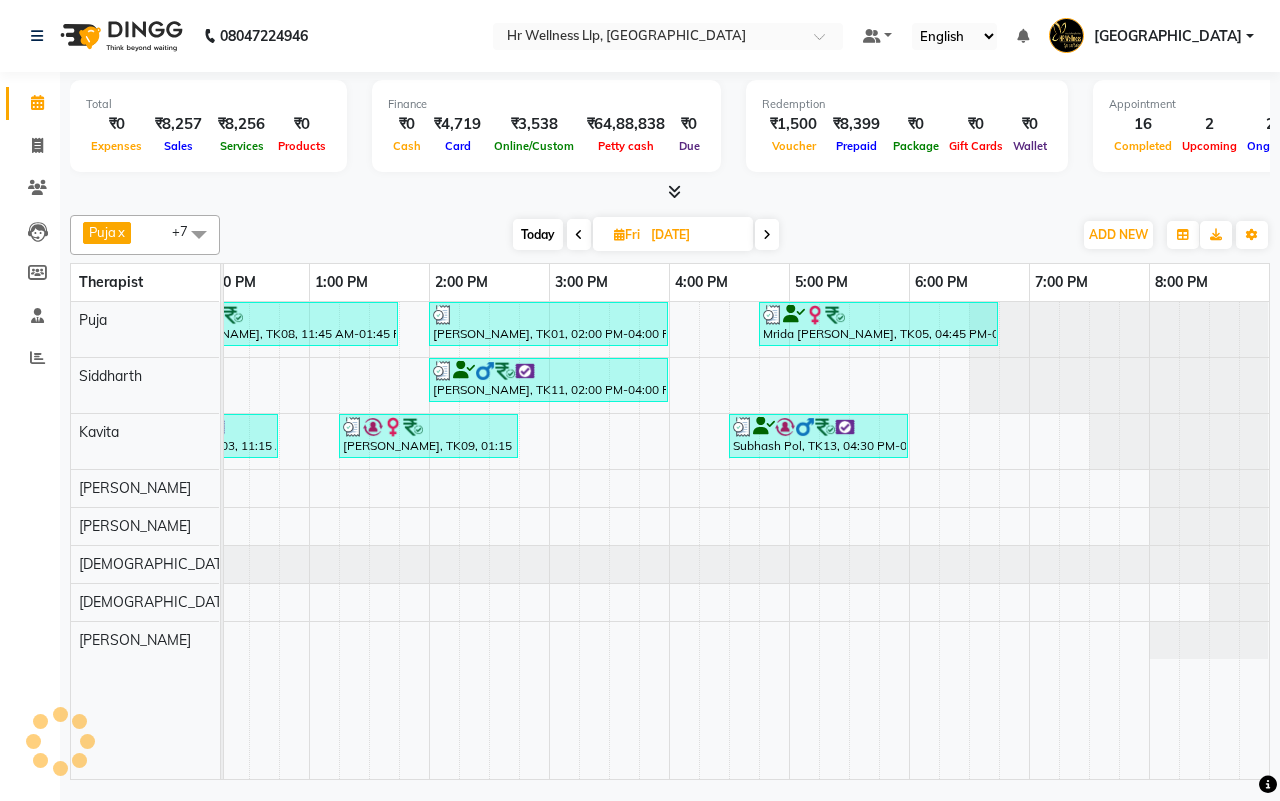 click at bounding box center (579, 235) 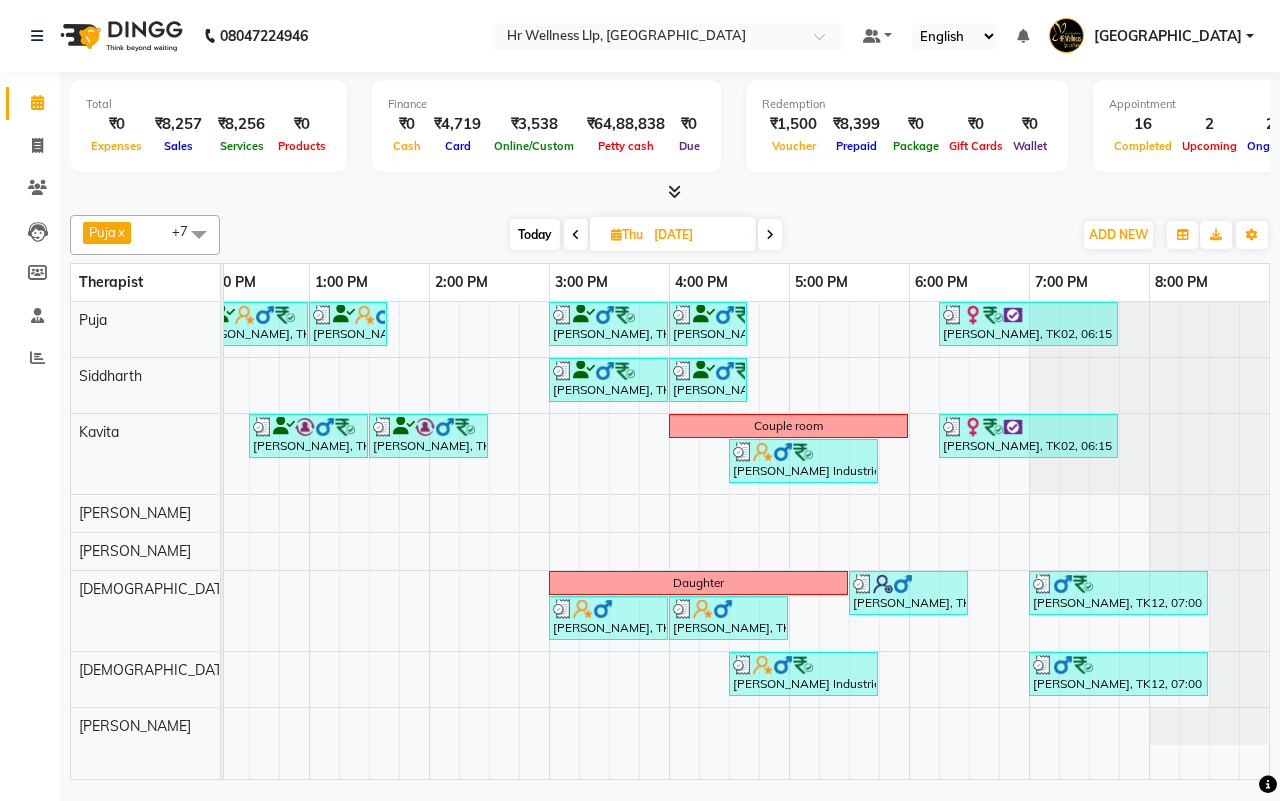 click at bounding box center [576, 234] 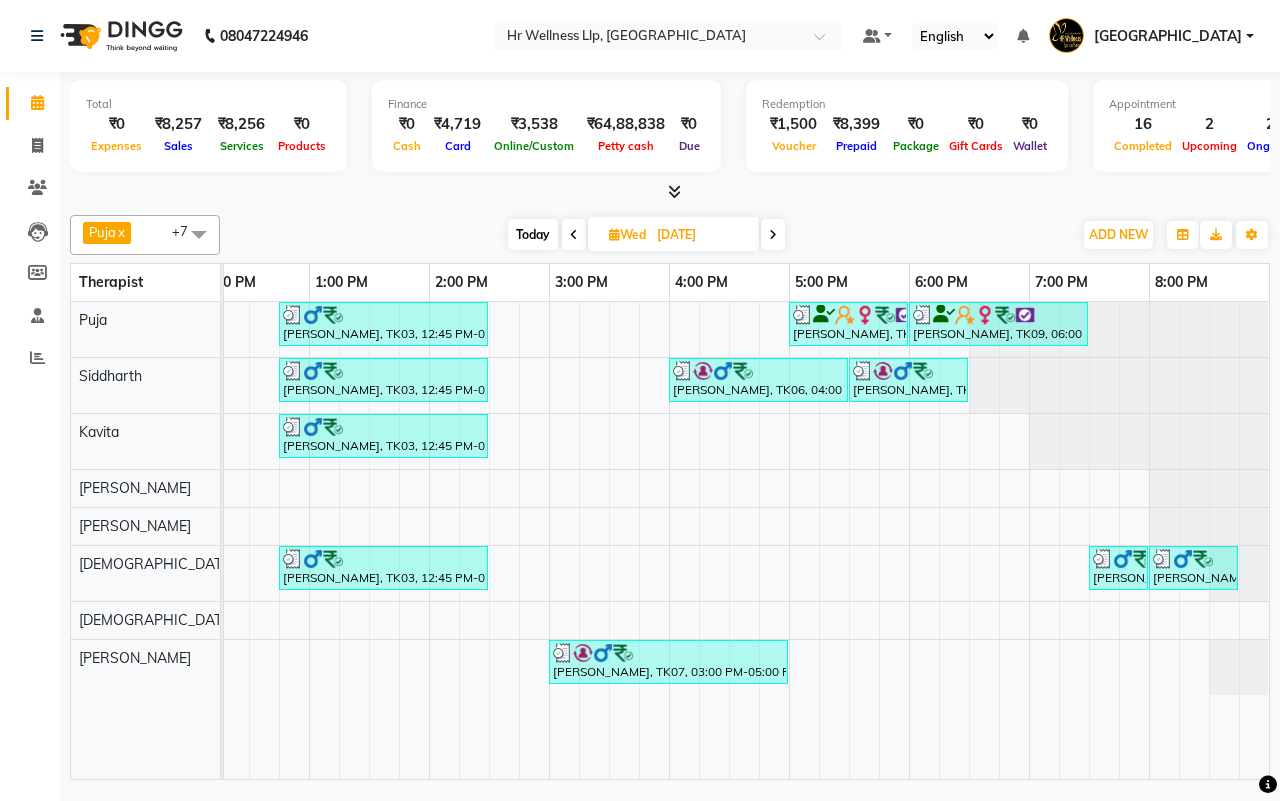 click at bounding box center [574, 234] 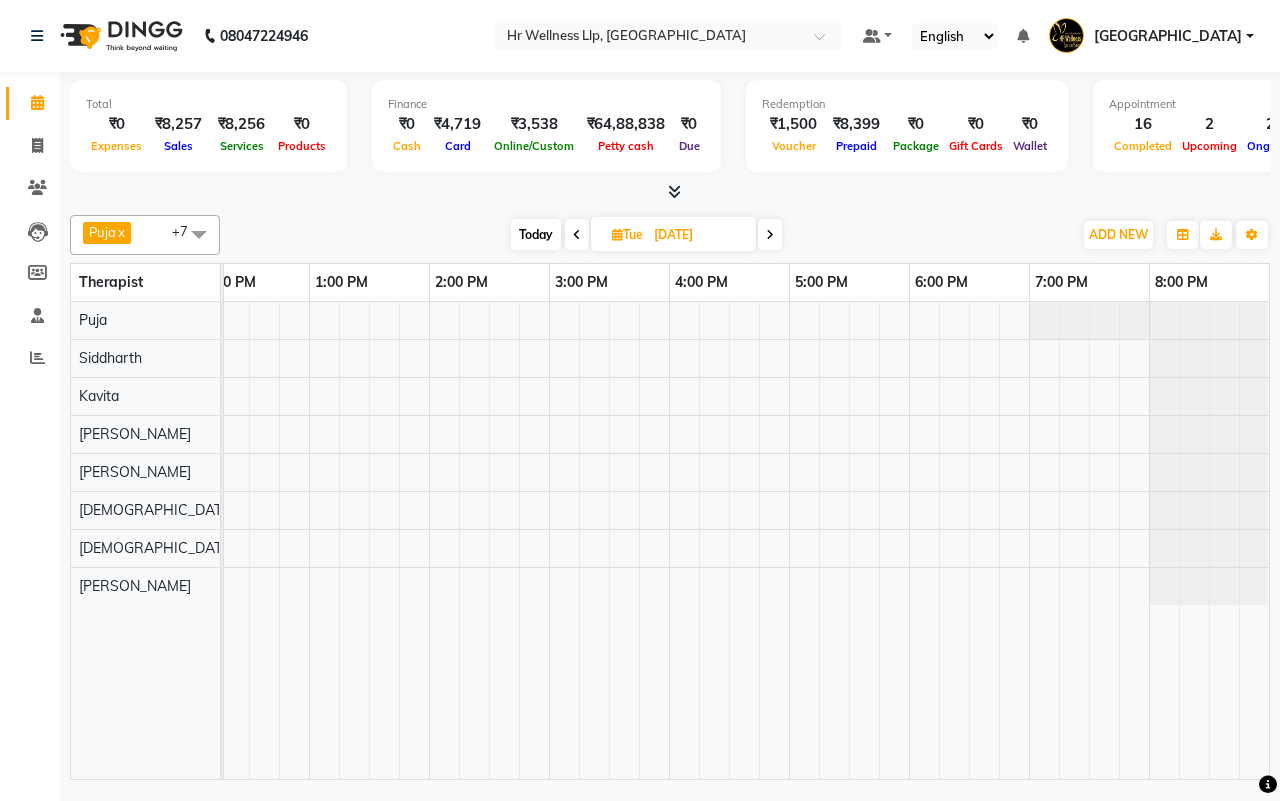 click at bounding box center (577, 235) 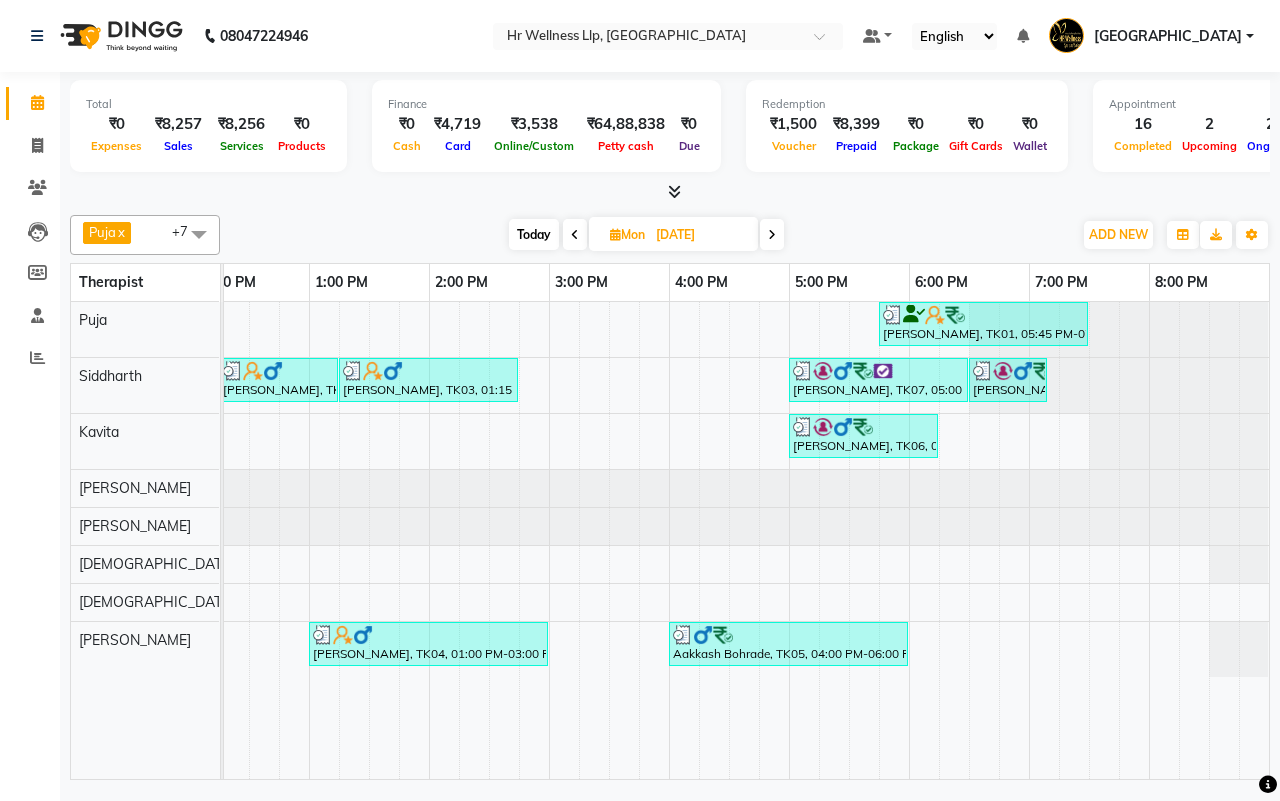 click at bounding box center (199, 234) 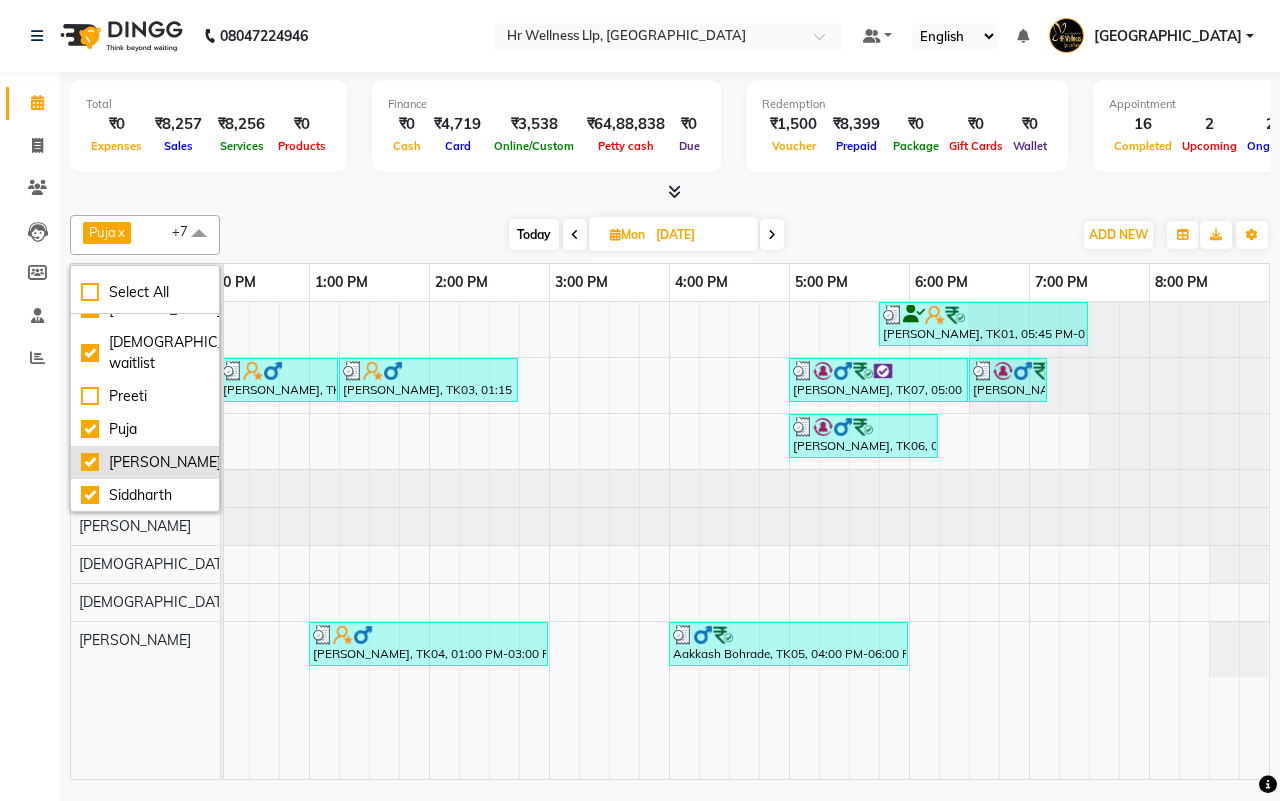 click on "[PERSON_NAME]" at bounding box center (145, 462) 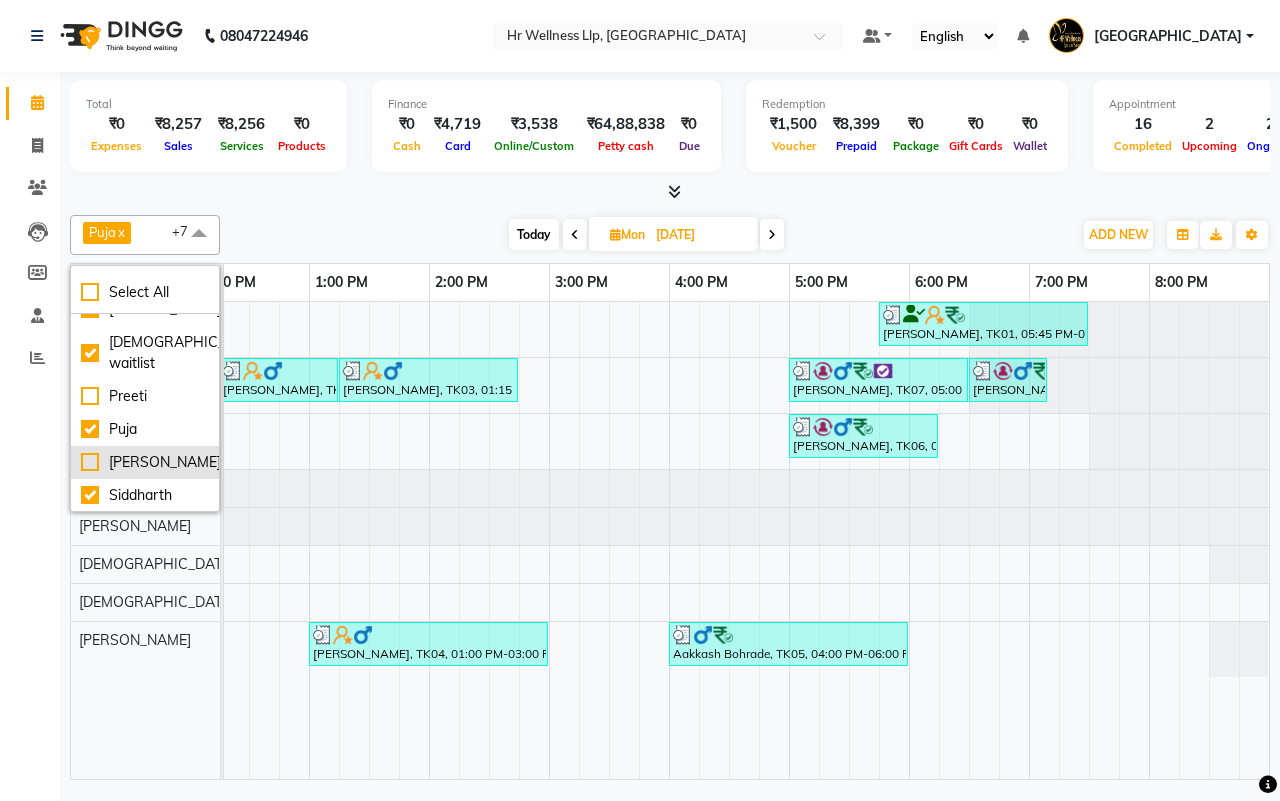checkbox on "false" 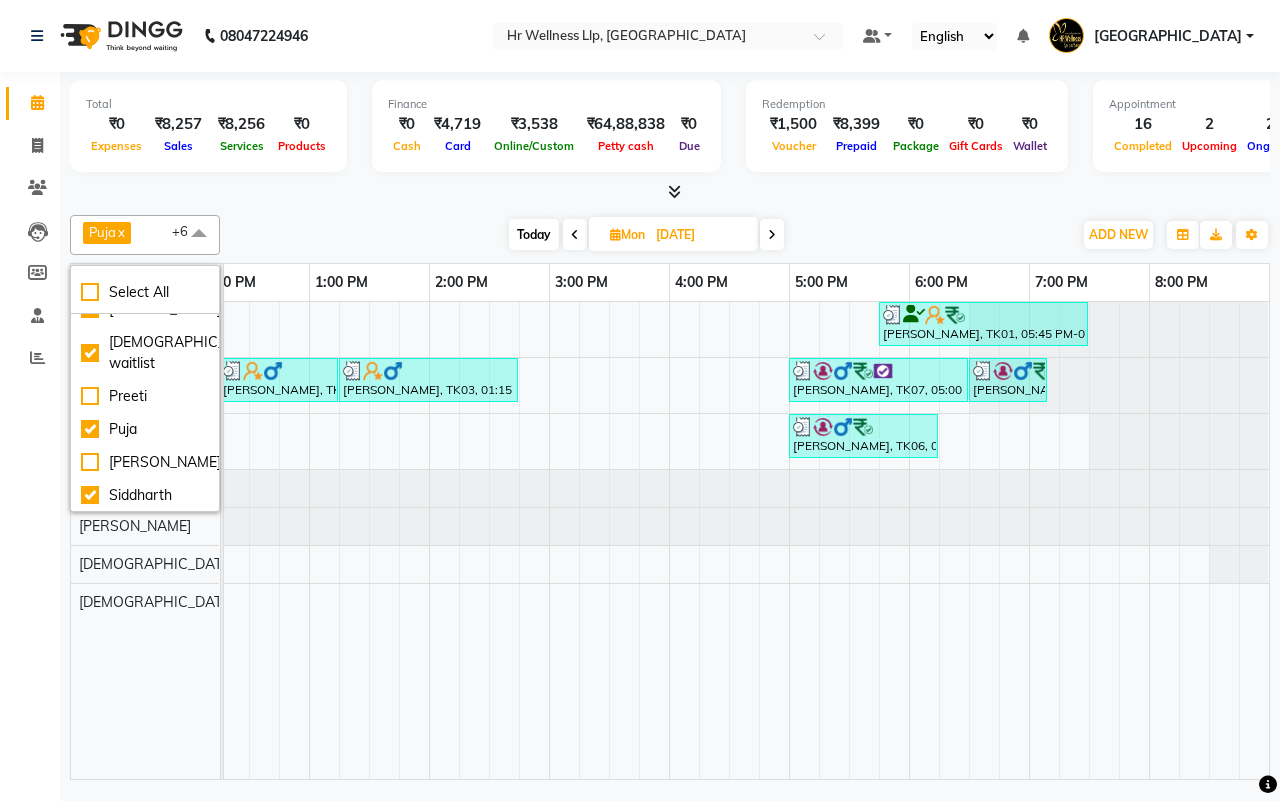 click on "Today  Mon 30-06-2025" at bounding box center (646, 235) 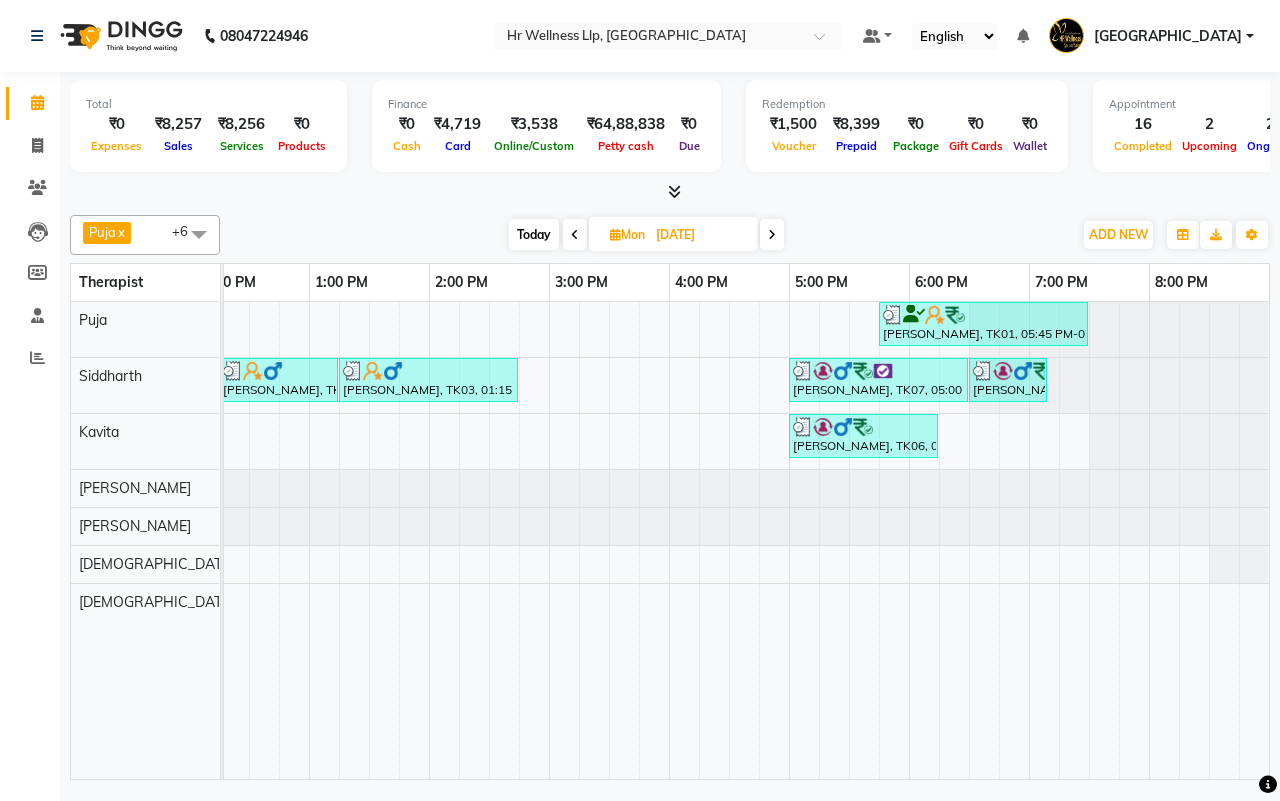 click at bounding box center [772, 234] 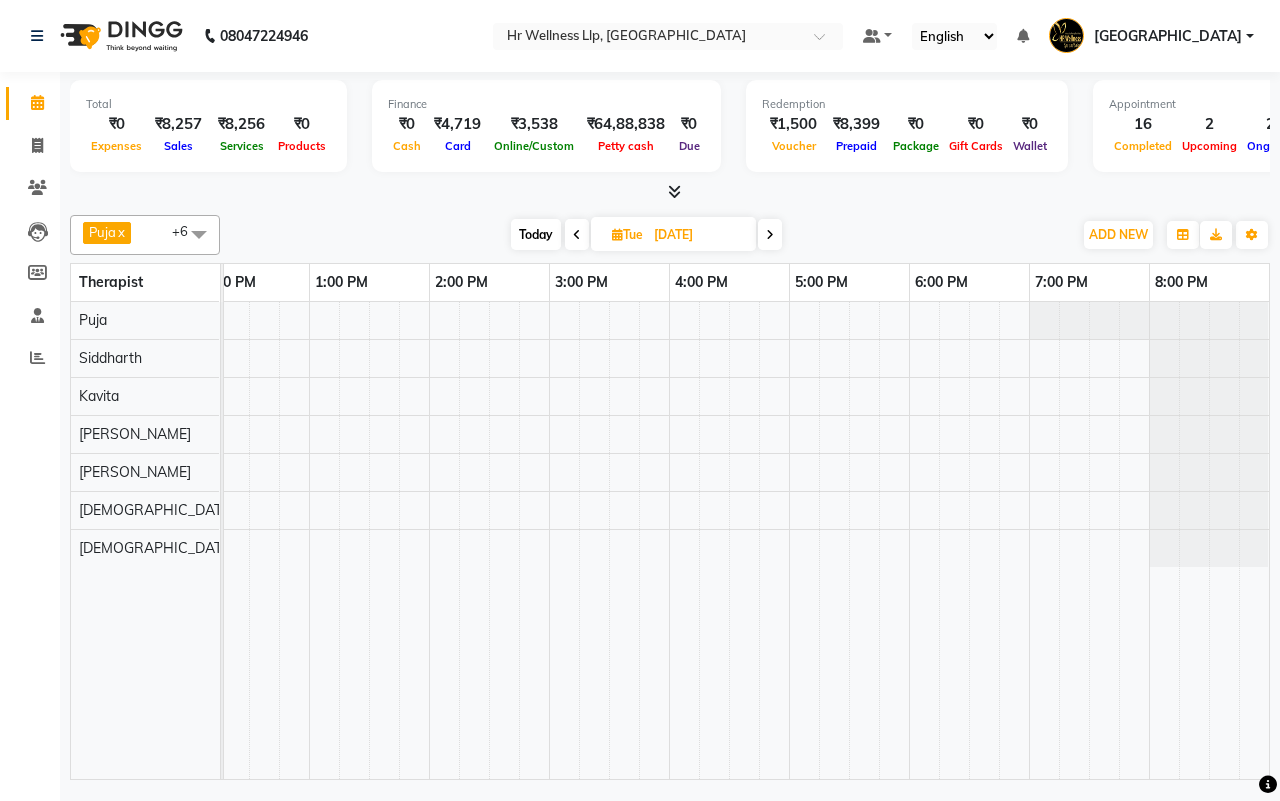 click at bounding box center (770, 234) 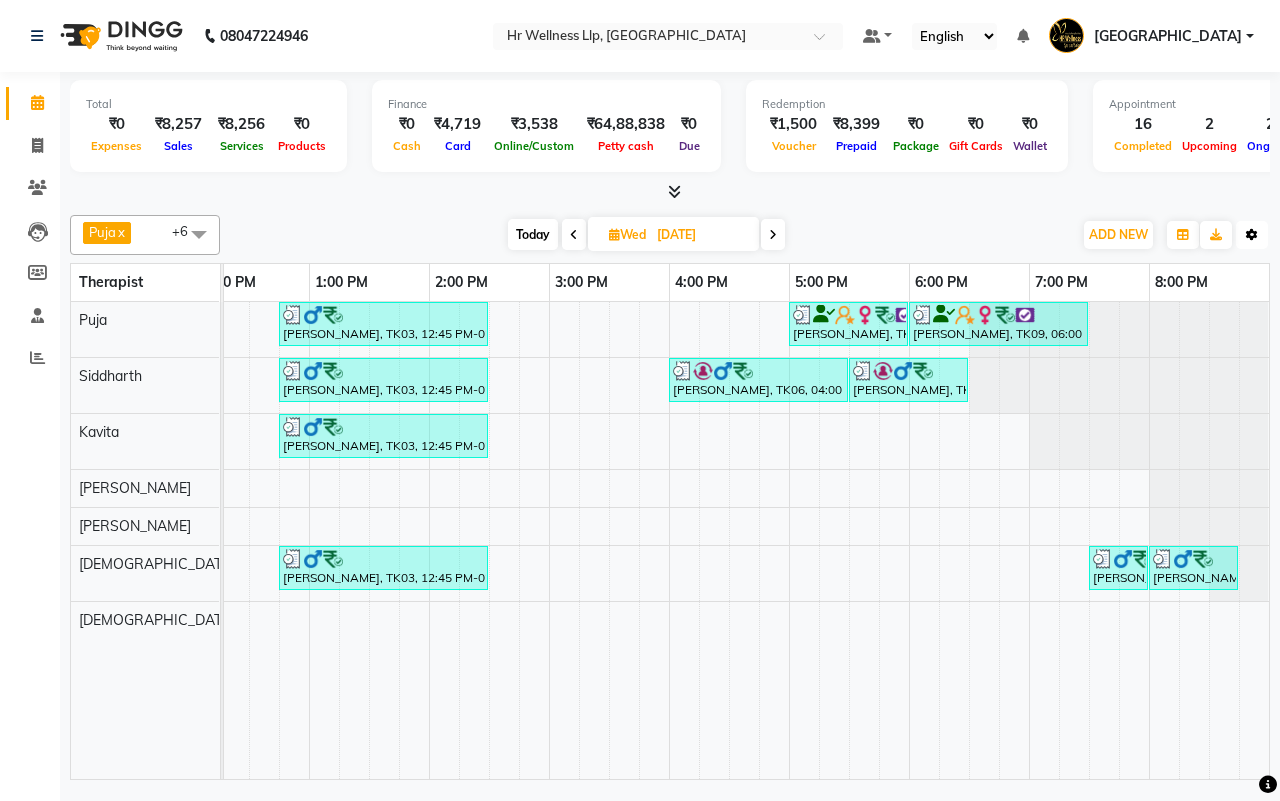 click at bounding box center [1252, 235] 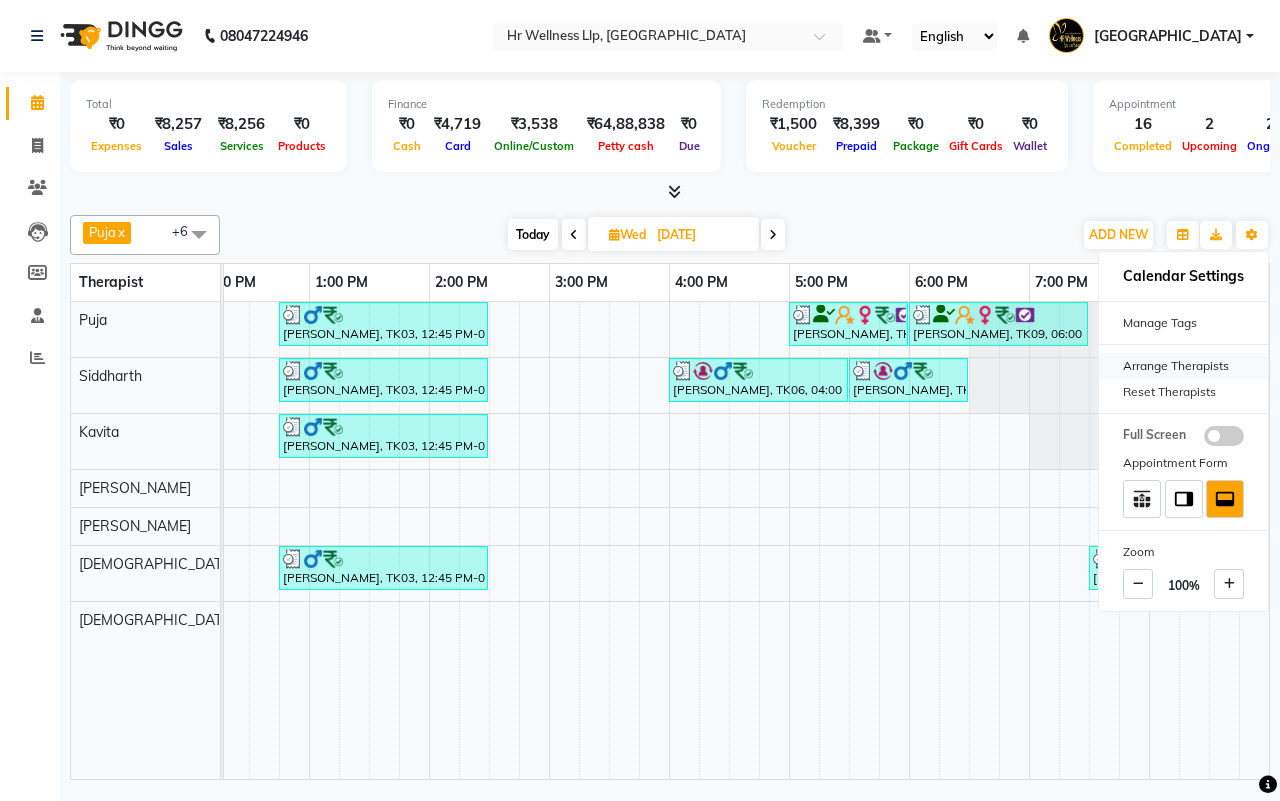 click on "Arrange Therapists" at bounding box center (1183, 366) 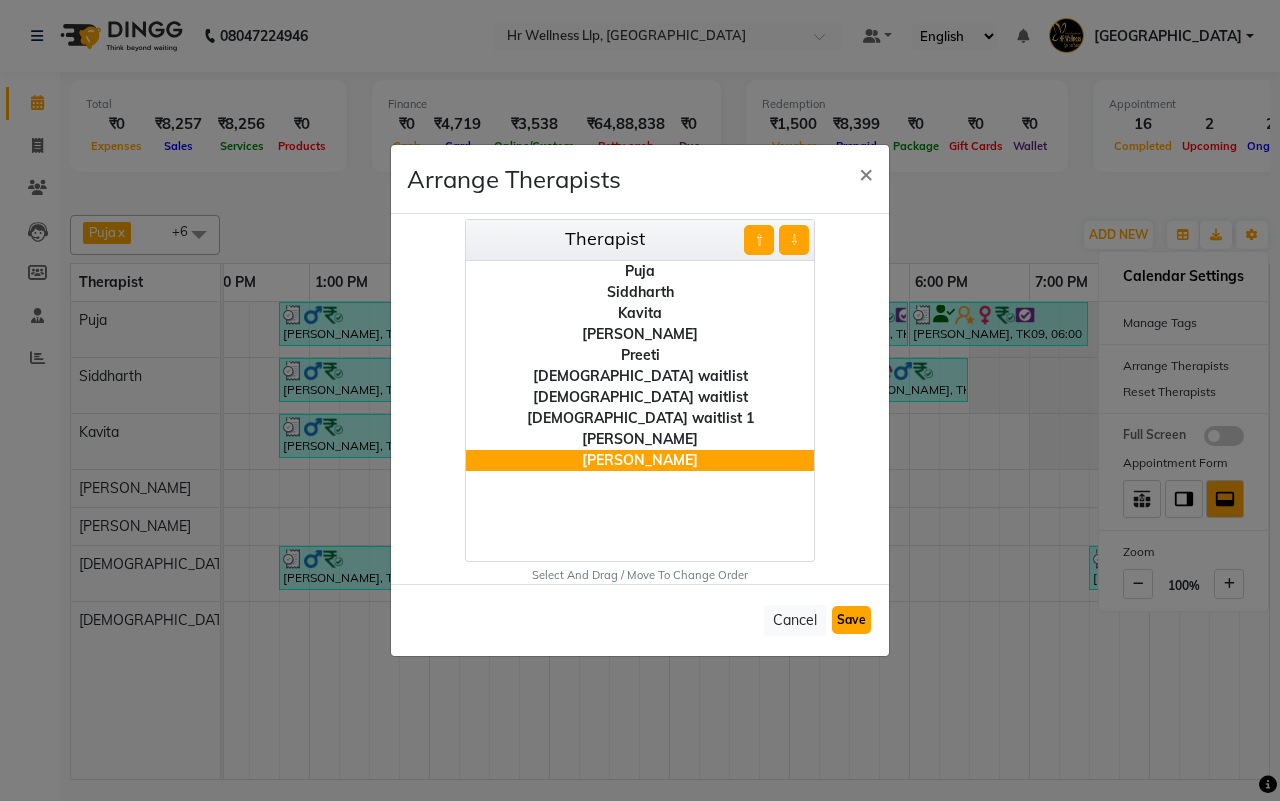 click on "Save" 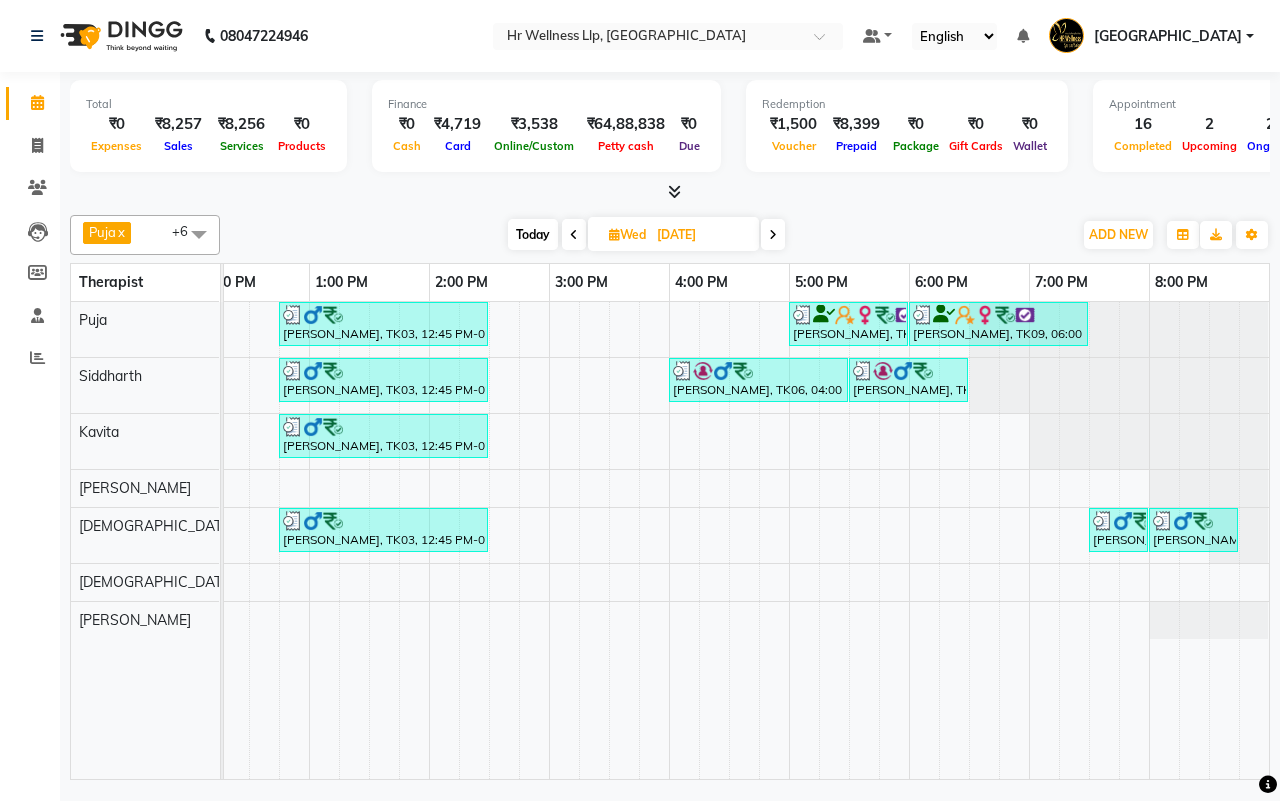 scroll, scrollTop: 0, scrollLeft: 505, axis: horizontal 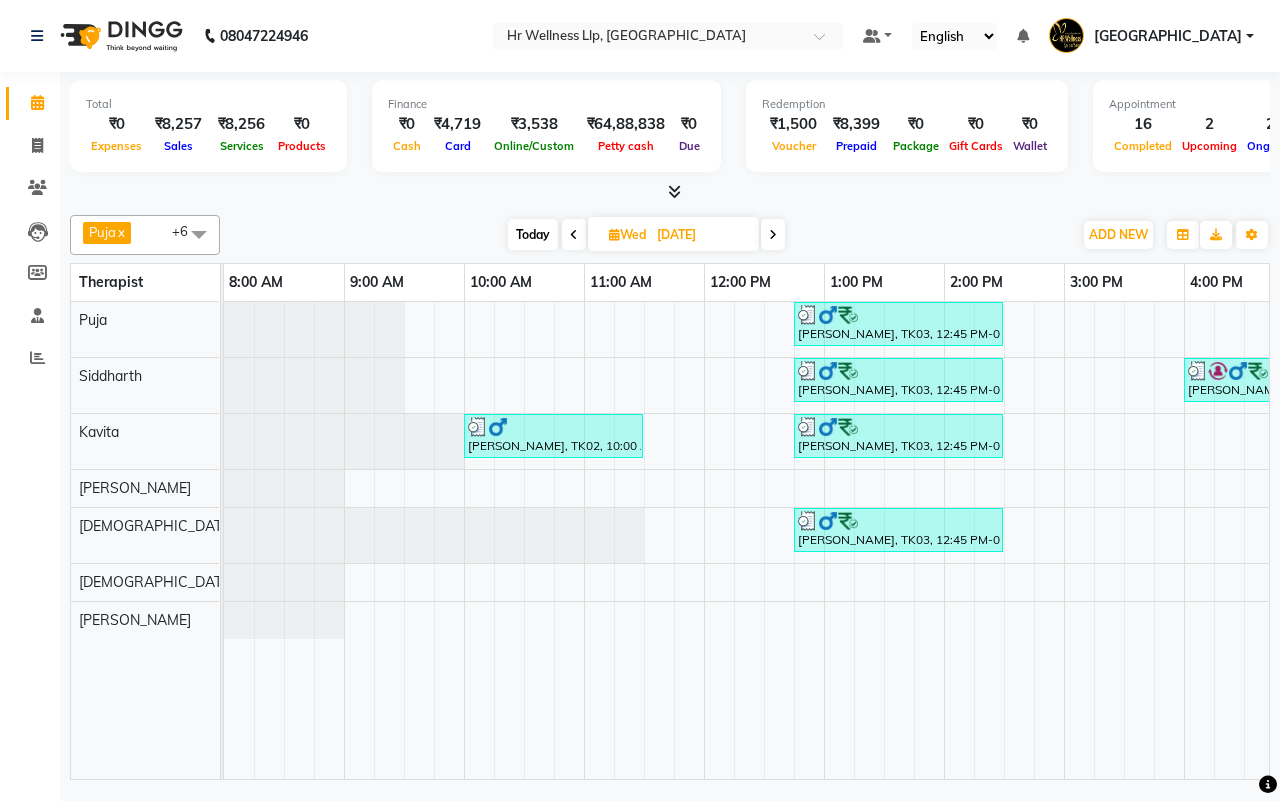 click at bounding box center (773, 235) 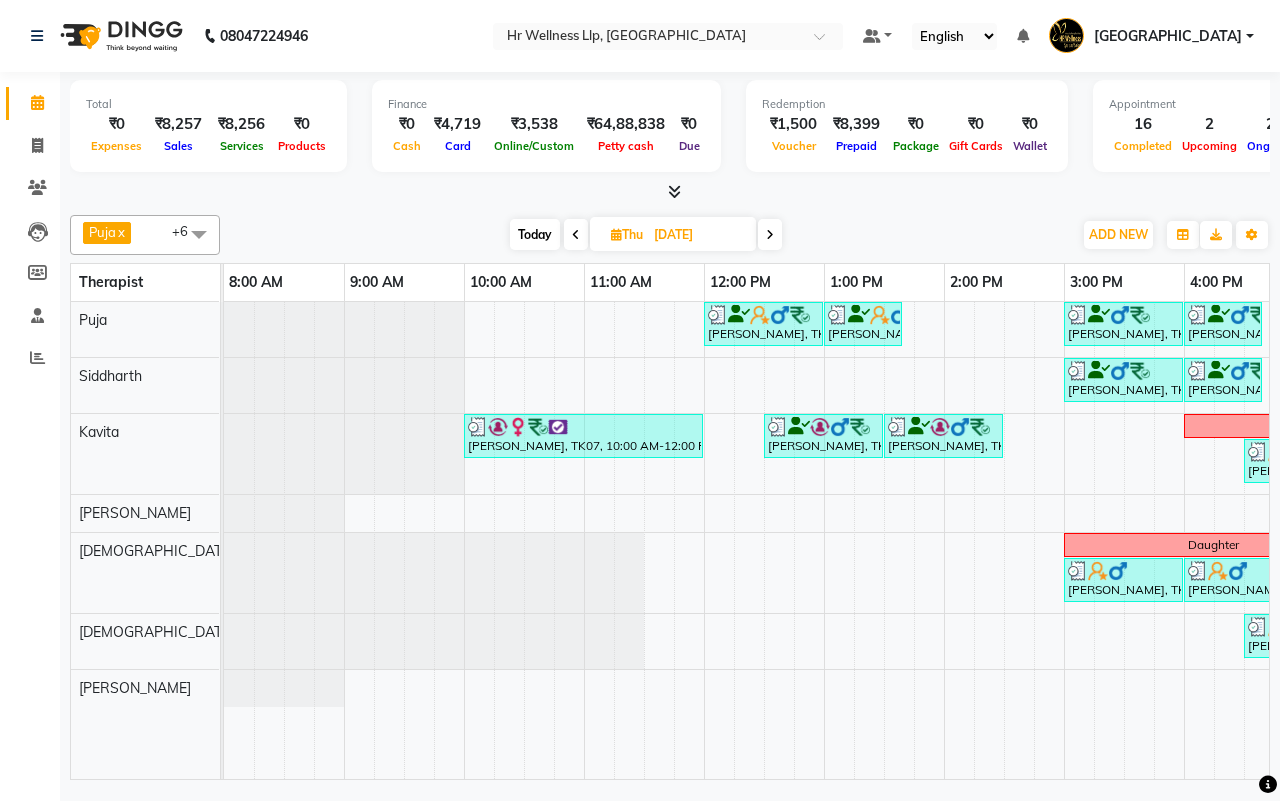 scroll, scrollTop: 0, scrollLeft: 515, axis: horizontal 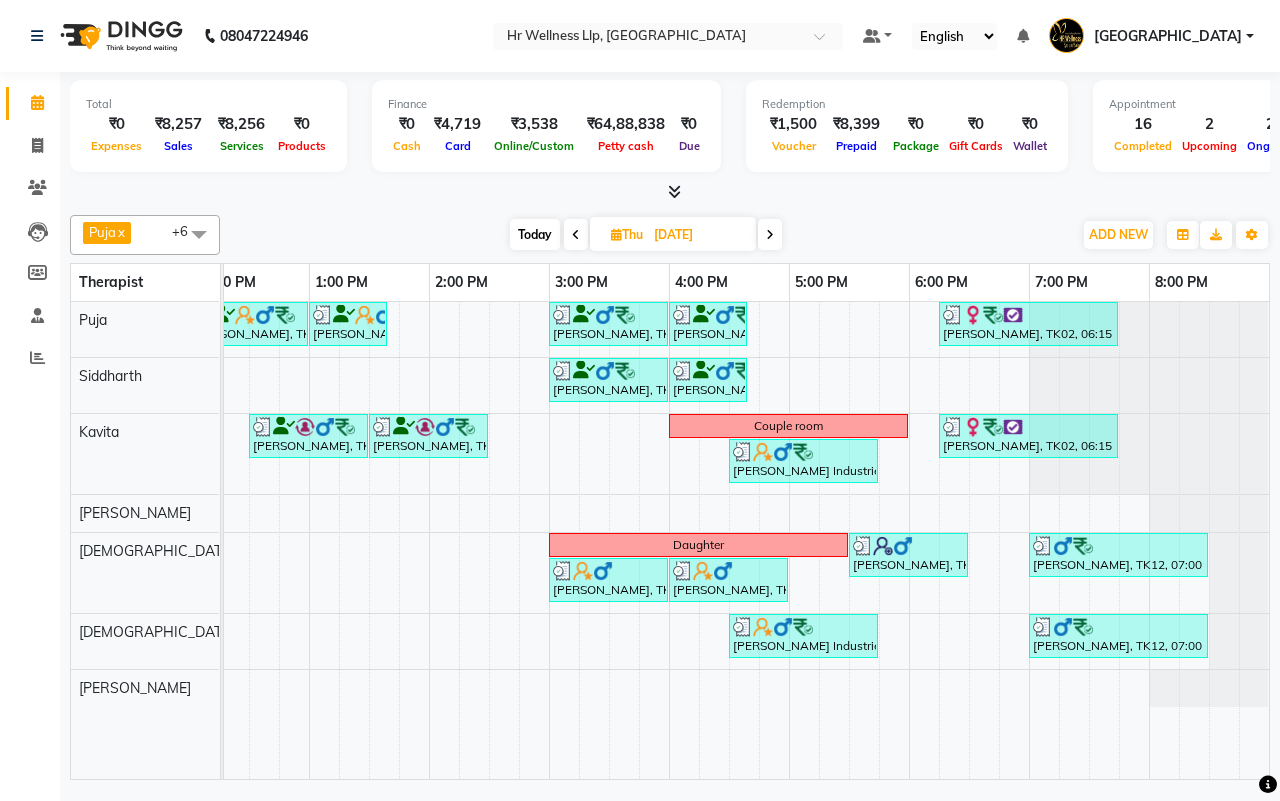 click at bounding box center [770, 234] 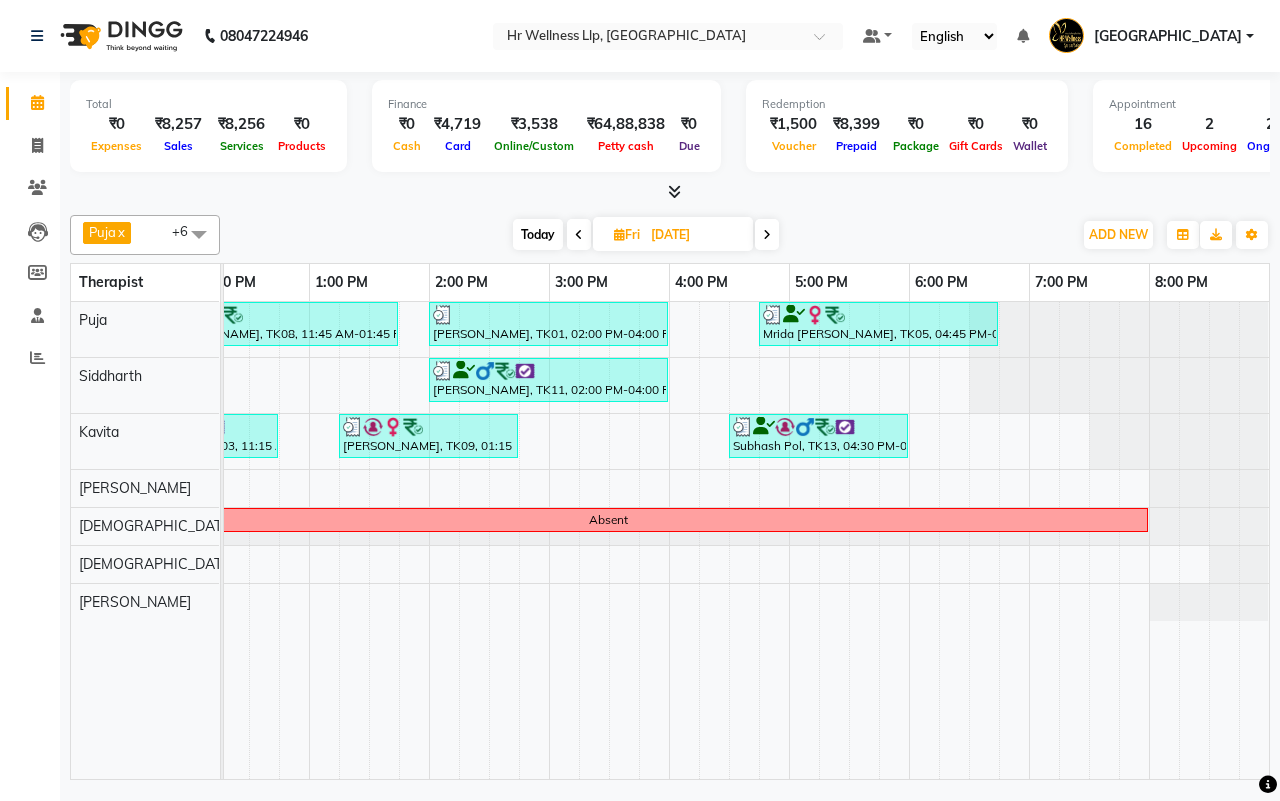 click at bounding box center [579, 235] 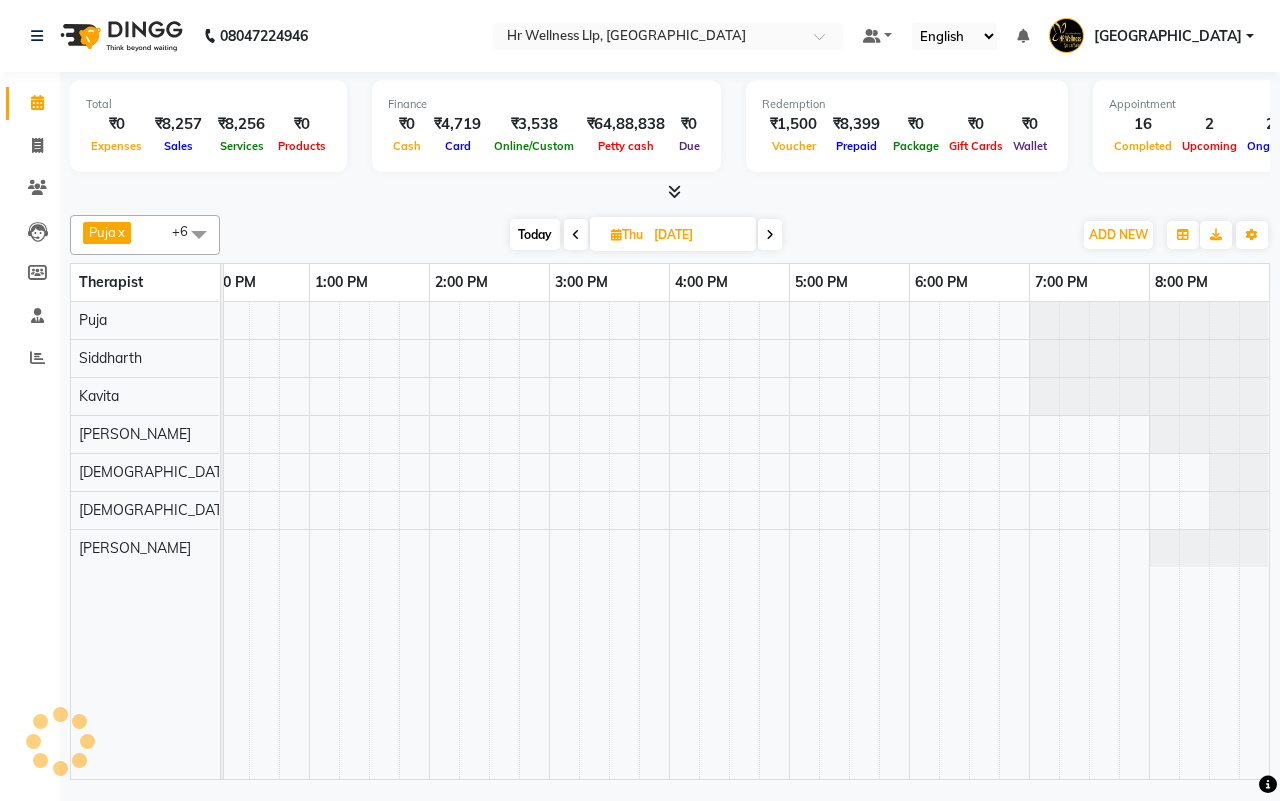 scroll, scrollTop: 0, scrollLeft: 515, axis: horizontal 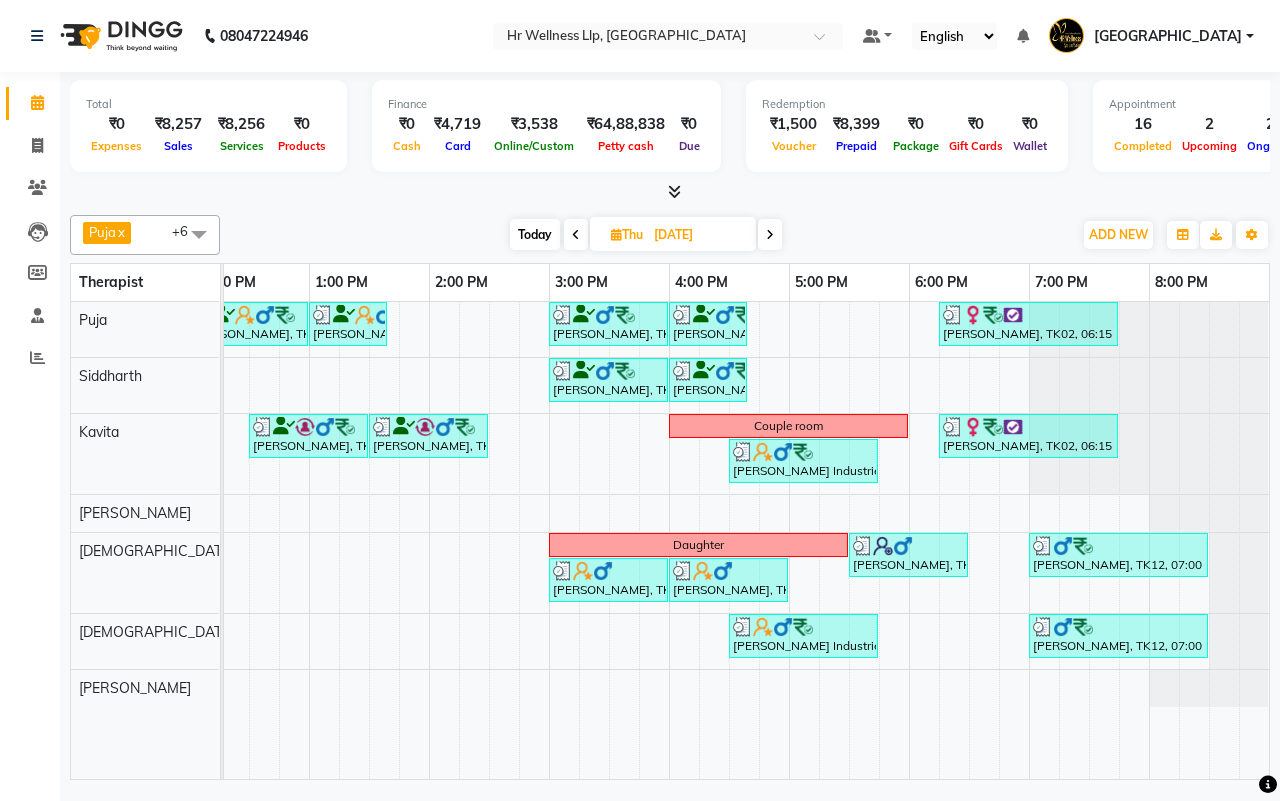 click on "Today  Thu 03-07-2025" at bounding box center (646, 235) 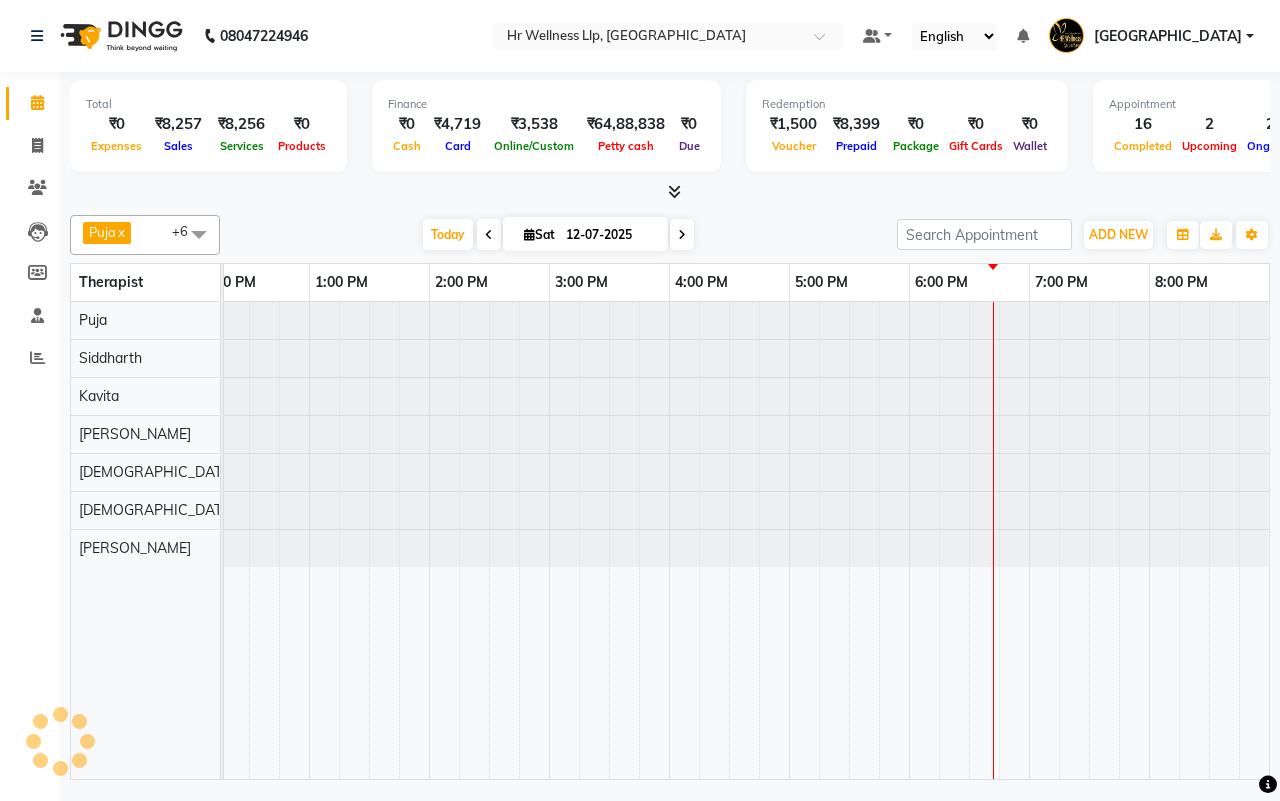 scroll, scrollTop: 0, scrollLeft: 515, axis: horizontal 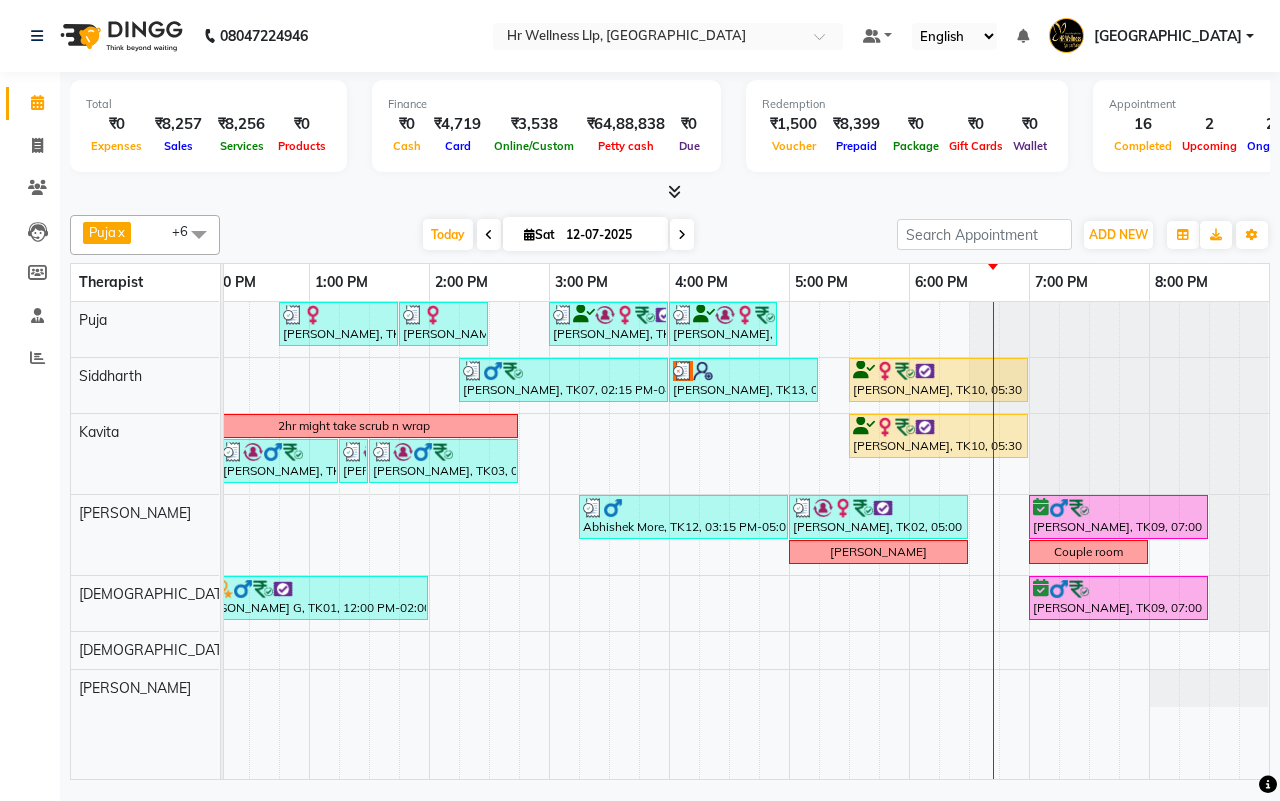 click on "Puja  x Siddharth  x Kavita  x Male waitlist  x Female waitlist  x Kevin  x Lucy  x +6 Select All Female waitlist Female waitlist 1 Kavita Kevin Lucy Male waitlist Preeti Puja Sharad Bhil Siddharth Today  Sat 12-07-2025 Toggle Dropdown Add Appointment Add Invoice Add Expense Add Attendance Add Client Toggle Dropdown Add Appointment Add Invoice Add Expense Add Attendance Add Client ADD NEW Toggle Dropdown Add Appointment Add Invoice Add Expense Add Attendance Add Client Puja  x Siddharth  x Kavita  x Male waitlist  x Female waitlist  x Kevin  x Lucy  x +6 Select All Female waitlist Female waitlist 1 Kavita Kevin Lucy Male waitlist Preeti Puja Sharad Bhil Siddharth Group By  Staff View   Room View  View as Vertical  Vertical - Week View  Horizontal  Horizontal - Week View  List  Toggle Dropdown Calendar Settings Manage Tags   Arrange Therapists   Reset Therapists  Full Screen Appointment Form Zoom 100% Therapist 8:00 AM 9:00 AM 10:00 AM 11:00 AM 12:00 PM 1:00 PM 2:00 PM 3:00 PM 4:00 PM 5:00 PM" 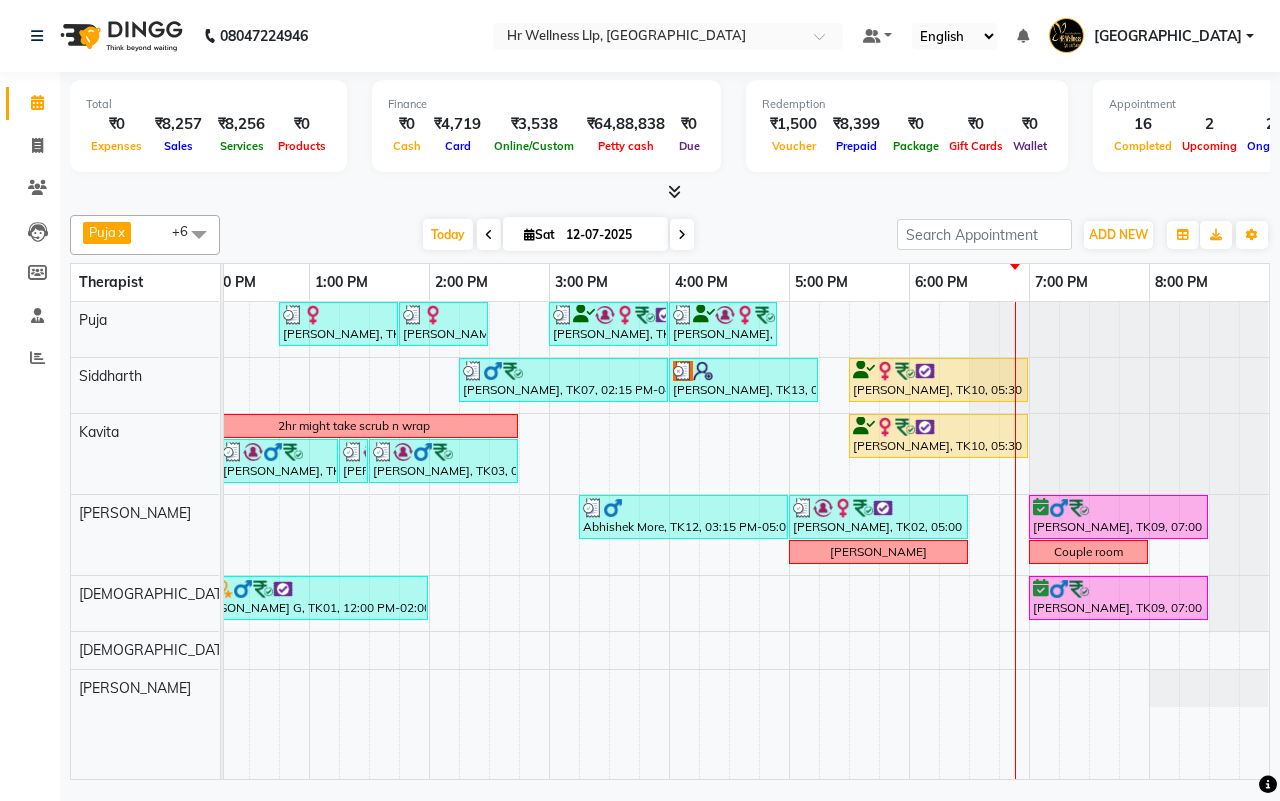 click on "12-07-2025" at bounding box center [610, 235] 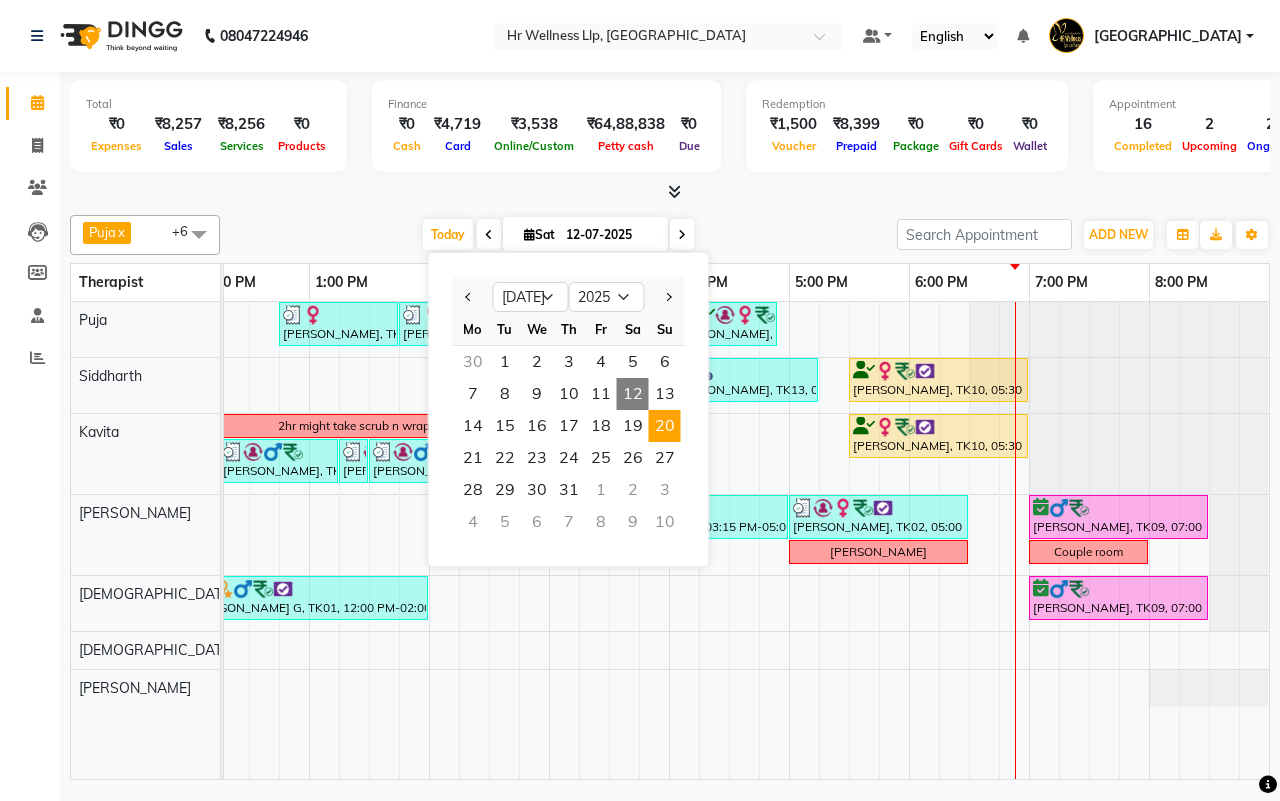 click on "20" at bounding box center [665, 426] 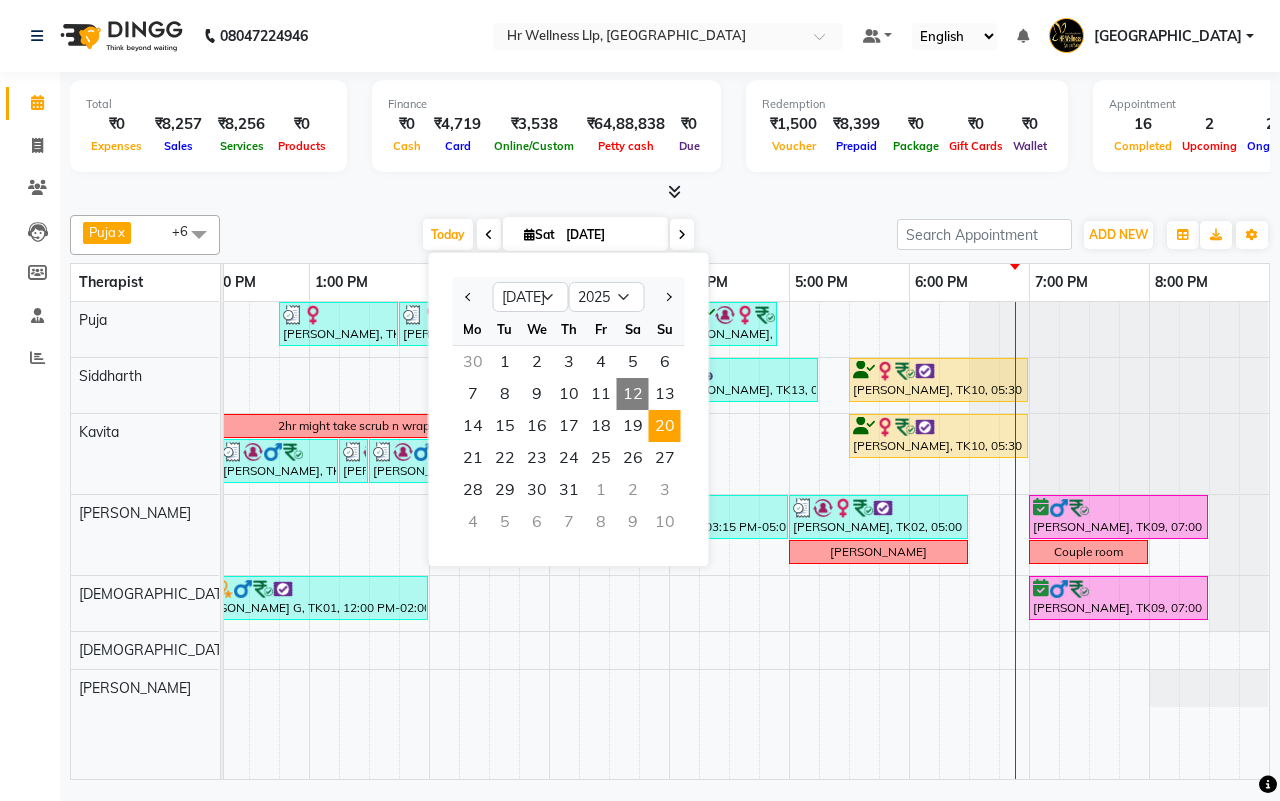 scroll, scrollTop: 0, scrollLeft: 0, axis: both 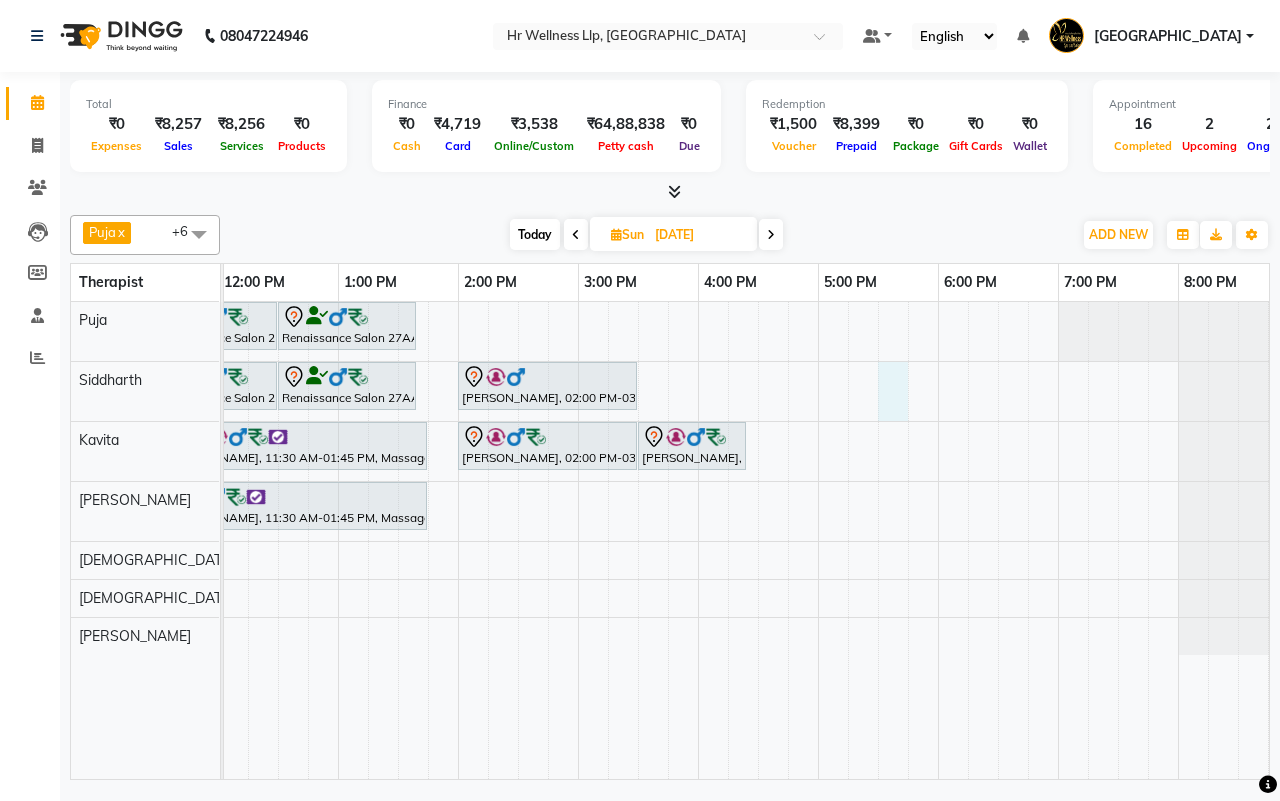 click on "Nitin Kochar, 09:30 AM-11:00 AM, Massage 60 Min             Renaissance Salon 27AASFR5194C1ZS, 11:30 AM-12:30 PM, Massage 60 Min             Renaissance Salon 27AASFR5194C1ZS, 12:30 PM-01:40 PM, 10 mins complimentary Service             Nitin Kochar, 09:30 AM-11:00 AM, Massage 60 Min             Renaissance Salon 27AASFR5194C1ZS, 11:30 AM-12:30 PM, Massage 60 Min             Renaissance Salon 27AASFR5194C1ZS, 12:30 PM-01:40 PM, 10 mins complimentary Service             Sudha Sharma, 02:00 PM-03:30 PM, Swedish Massage with Wintergreen, Bayleaf & Clove 60 Min             Suresh Yadav, 11:30 AM-01:45 PM, Massage 90 Min             Mouli Gupta, 02:00 PM-03:30 PM, Massage 90 Min             Mouli Gupta, 03:30 PM-04:25 PM, 10 mins complimentary Service             Suresh Yadav, 11:30 AM-01:45 PM, Massage 90 Min" at bounding box center [518, 540] 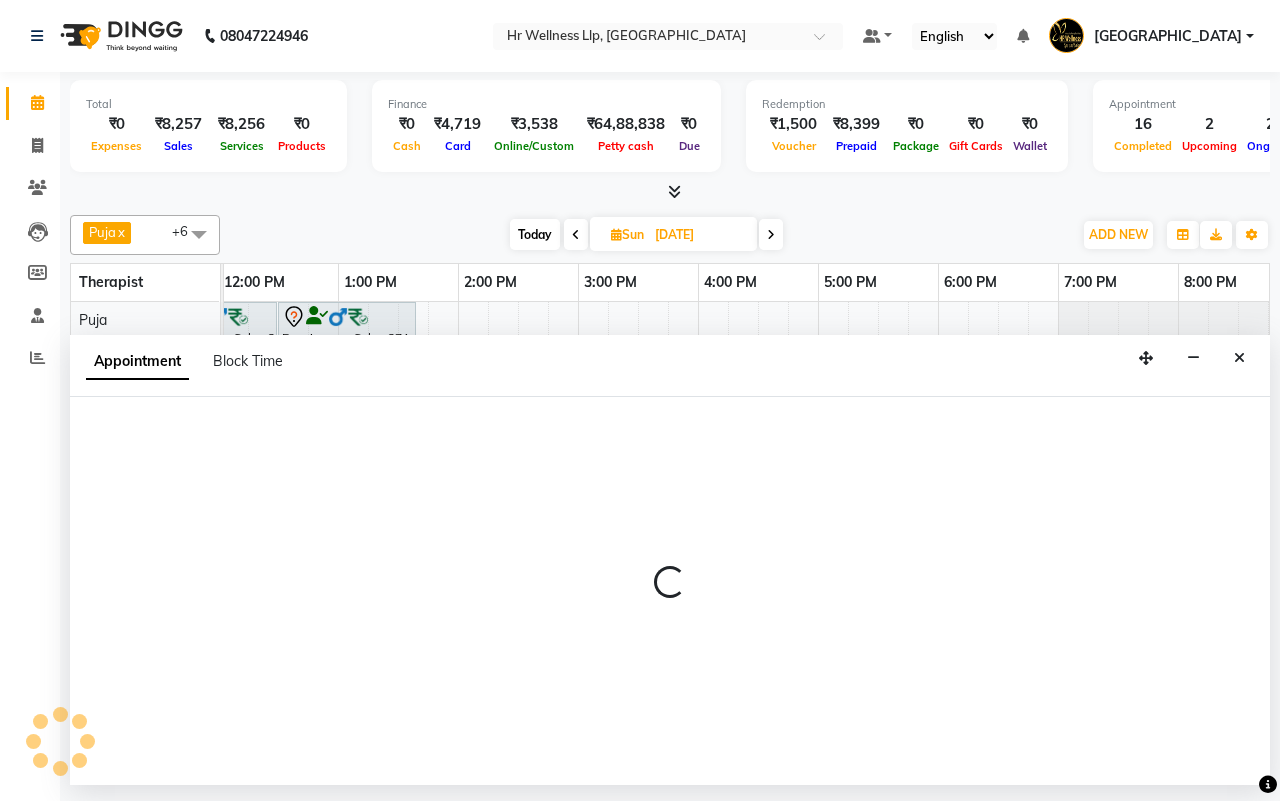 select on "16489" 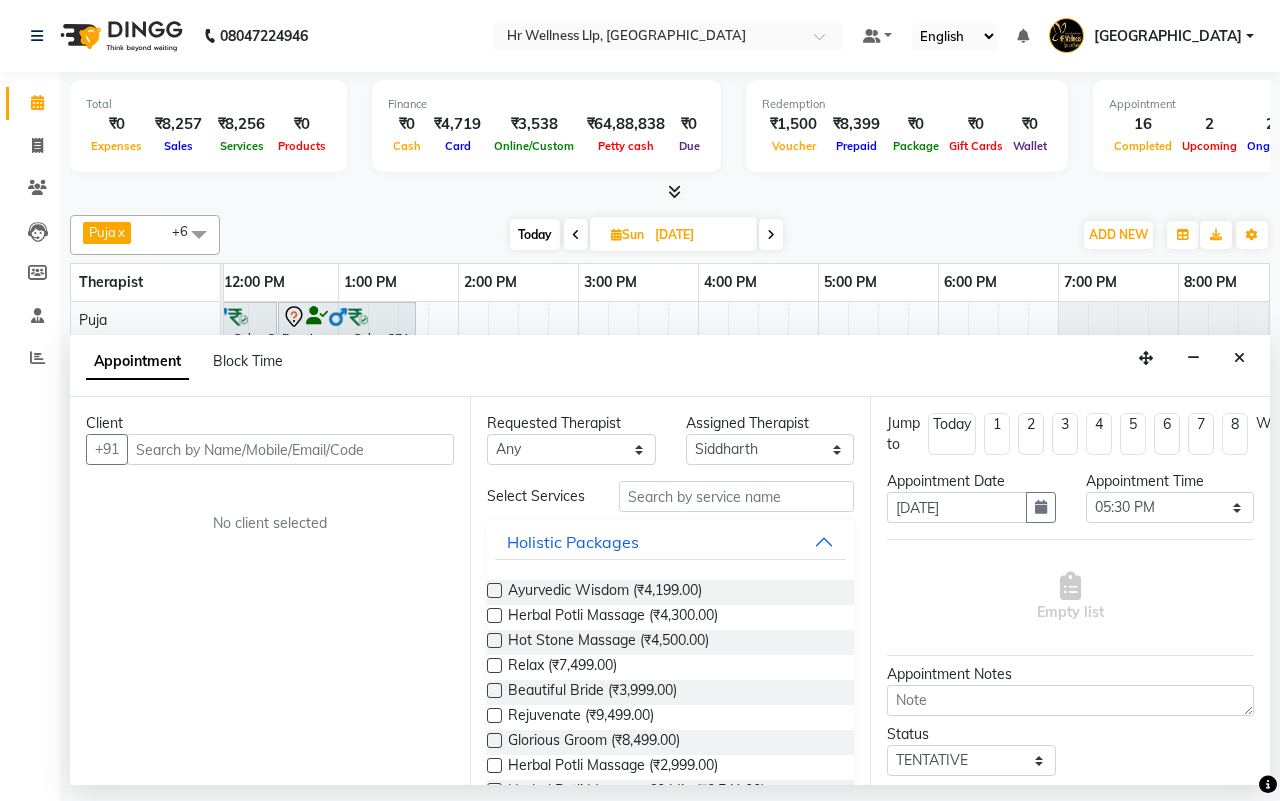 click at bounding box center (290, 449) 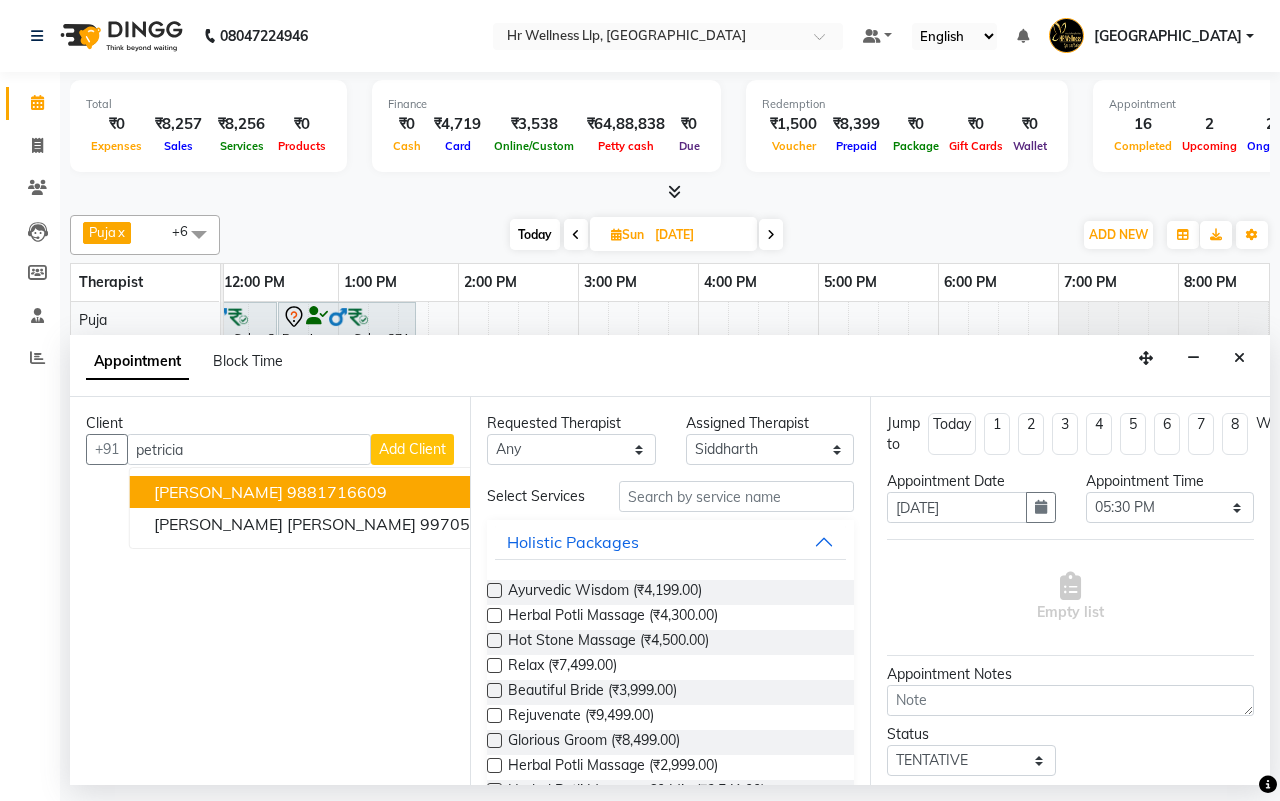 click on "Petricia Mathew" at bounding box center (218, 492) 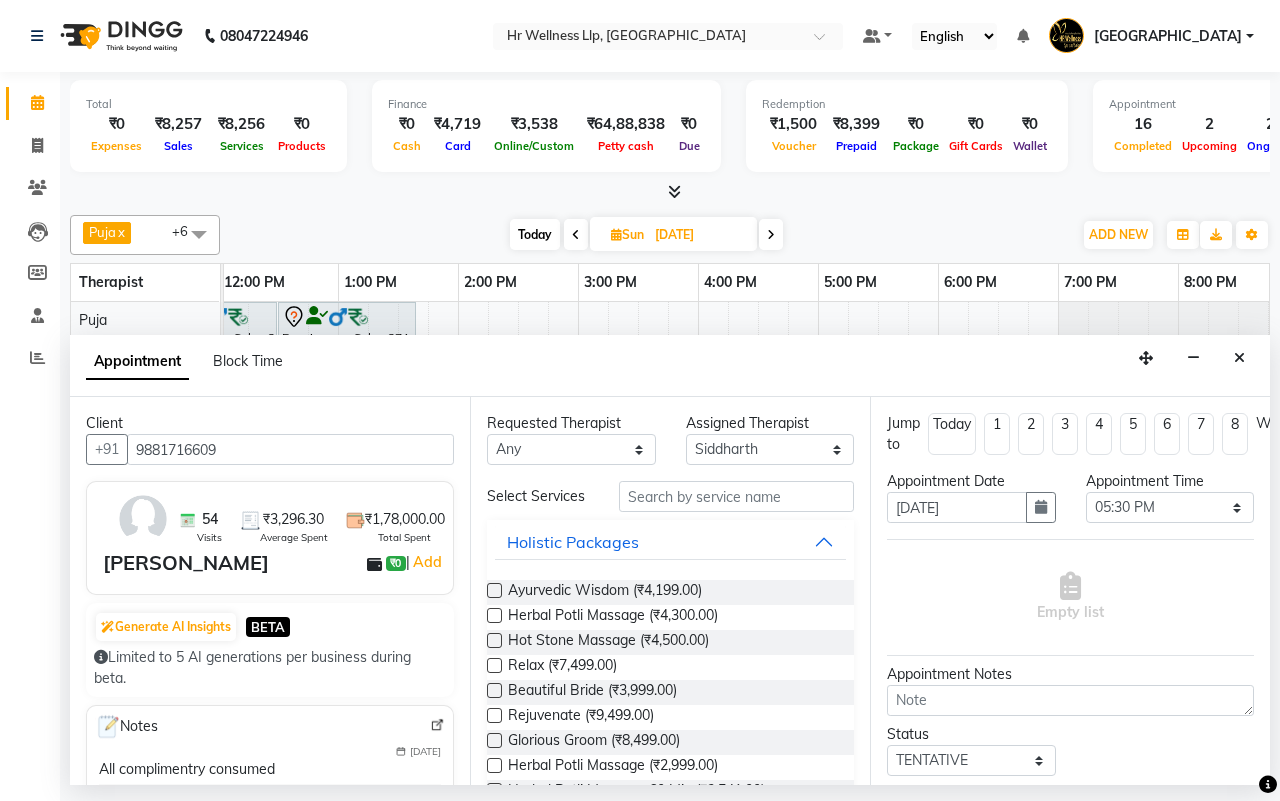drag, startPoint x: 245, startPoint y: 441, endPoint x: 245, endPoint y: 452, distance: 11 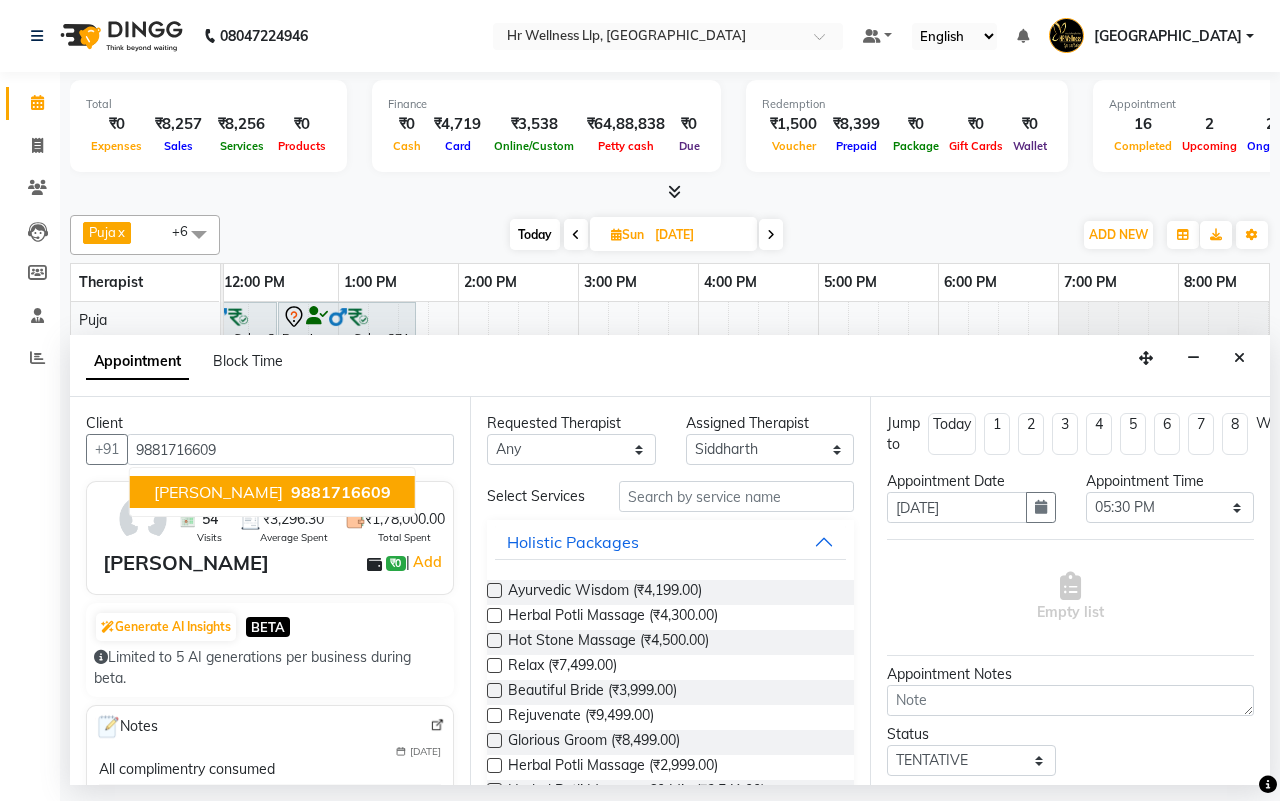 click on "Petricia Mathew   9881716609" at bounding box center (272, 492) 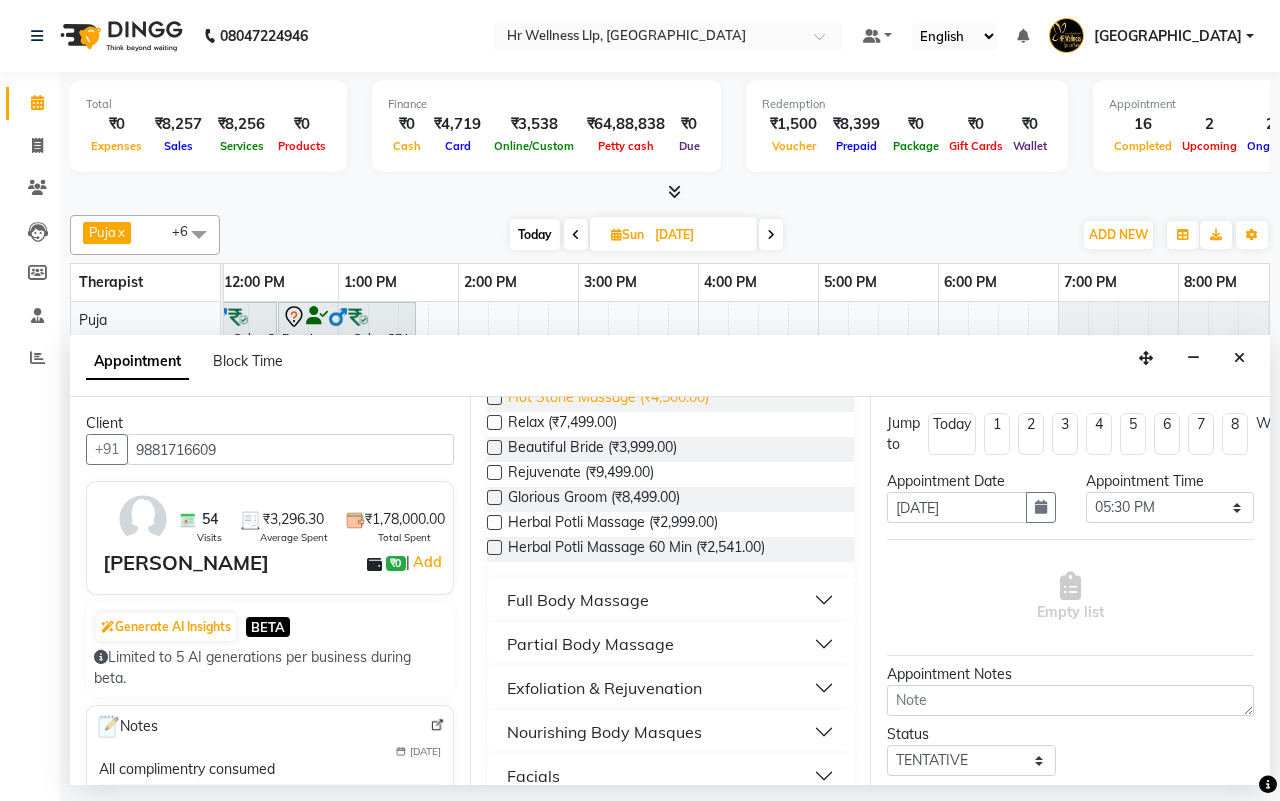 scroll, scrollTop: 250, scrollLeft: 0, axis: vertical 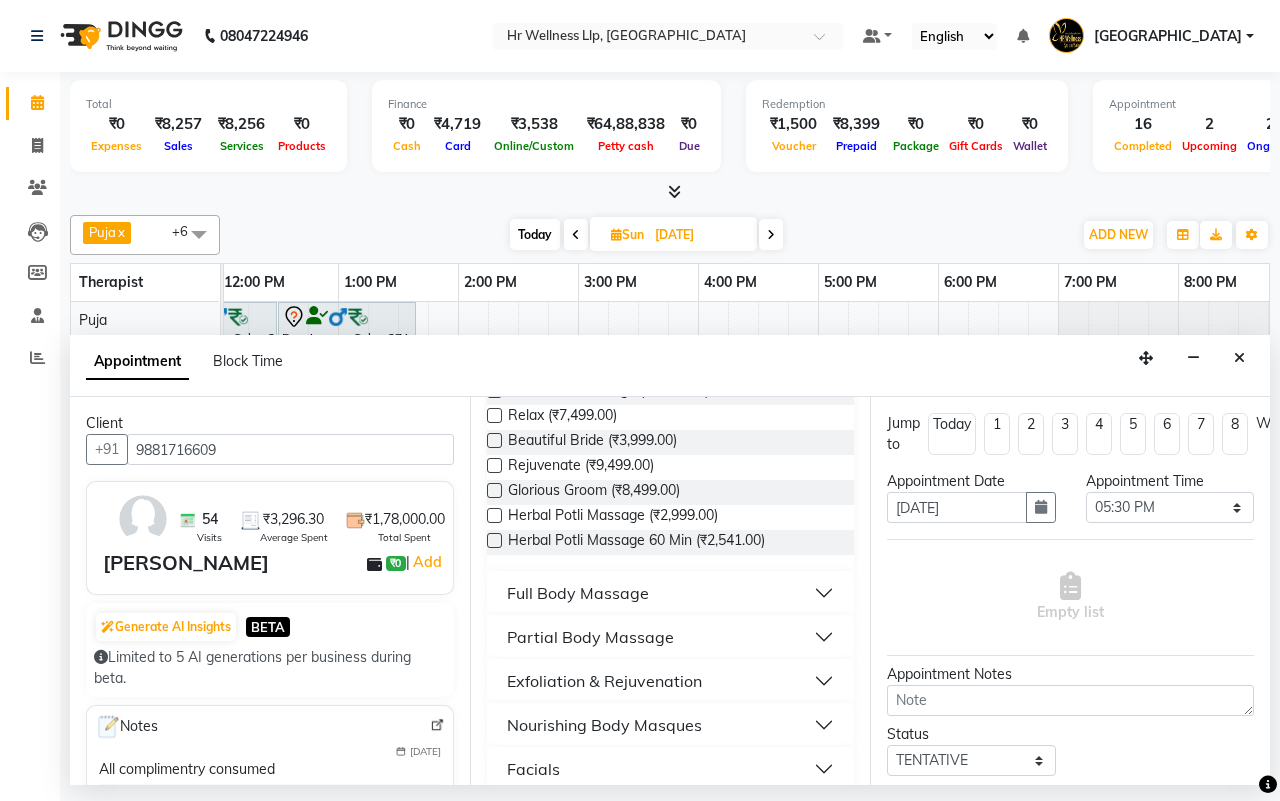 type on "9881716609" 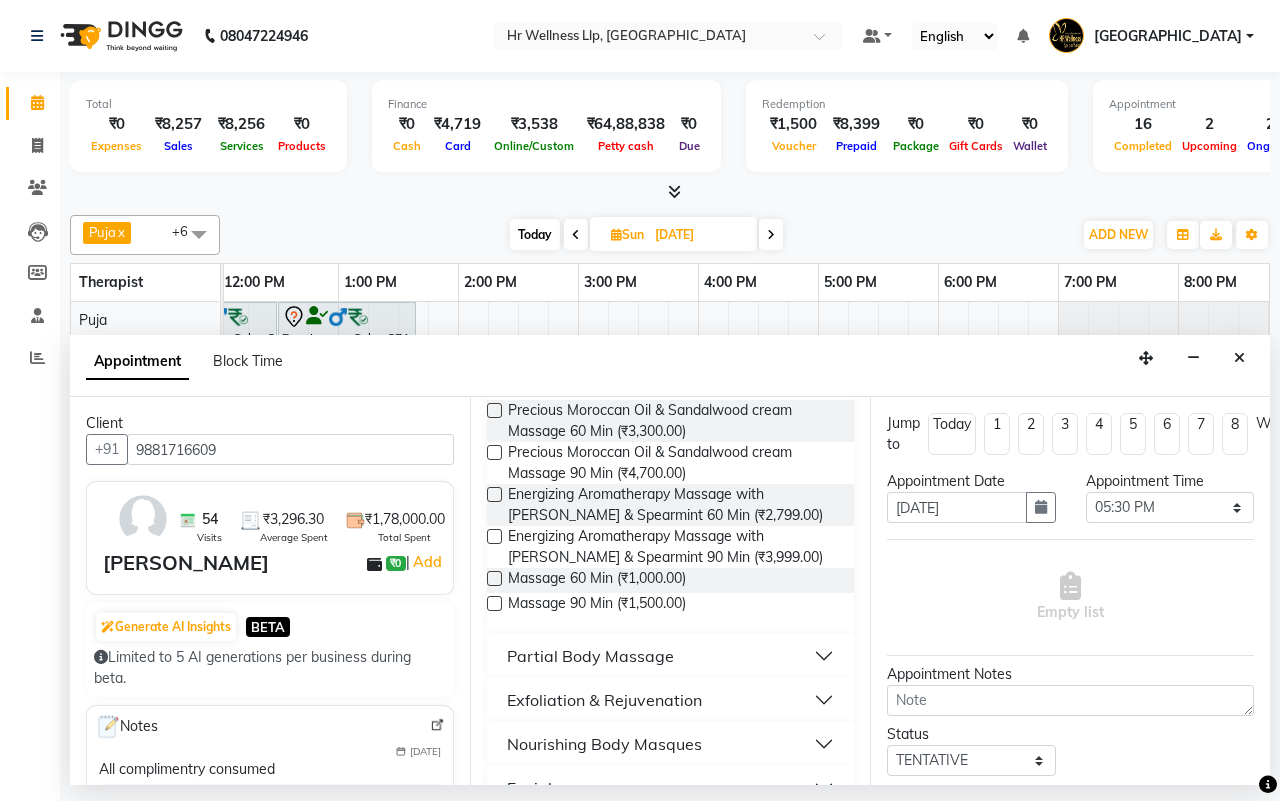 scroll, scrollTop: 1375, scrollLeft: 0, axis: vertical 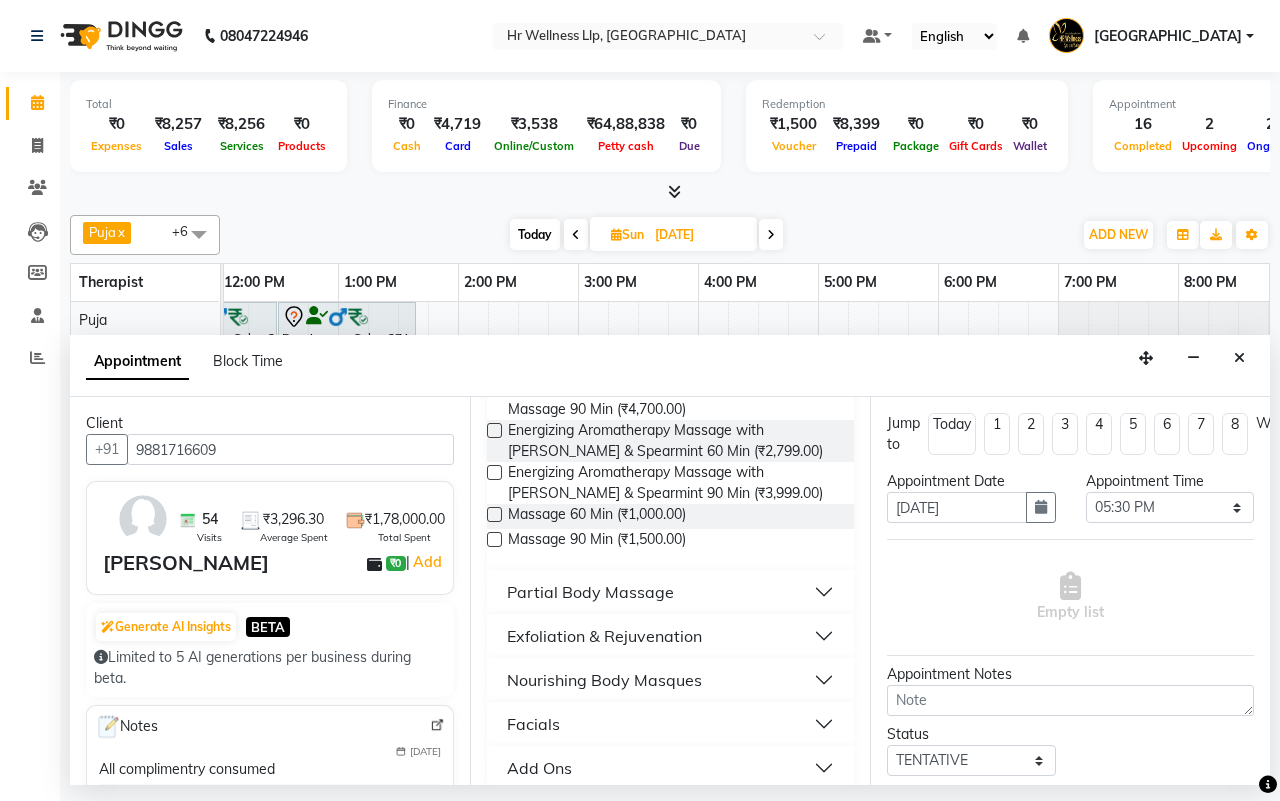 click at bounding box center (494, 514) 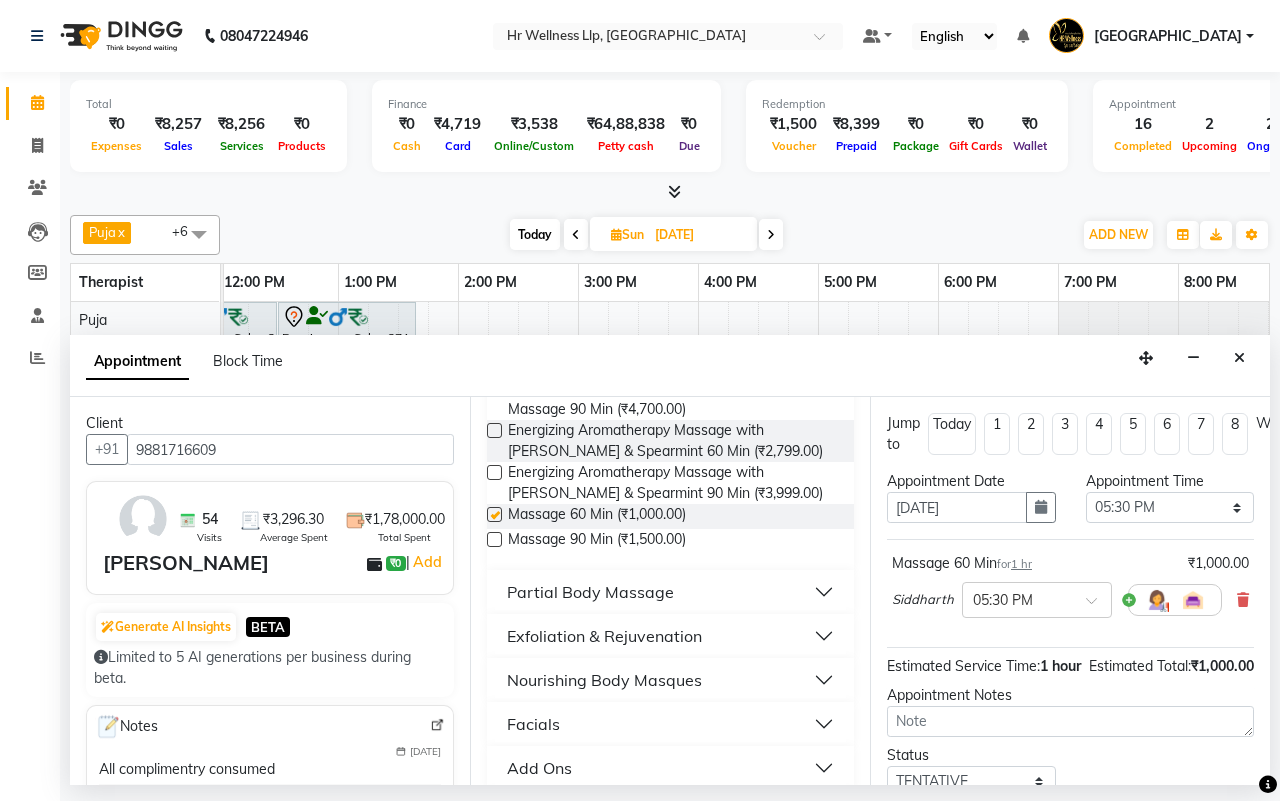 checkbox on "false" 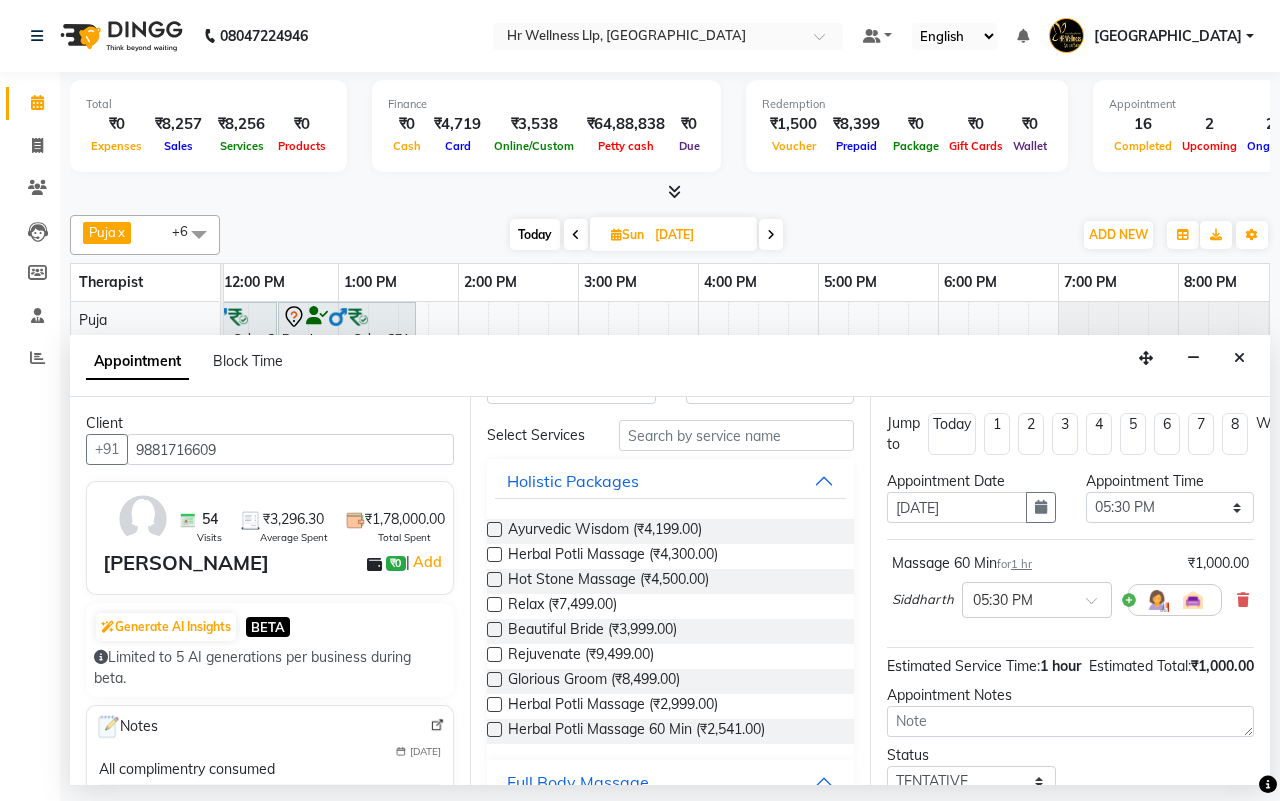 scroll, scrollTop: 0, scrollLeft: 0, axis: both 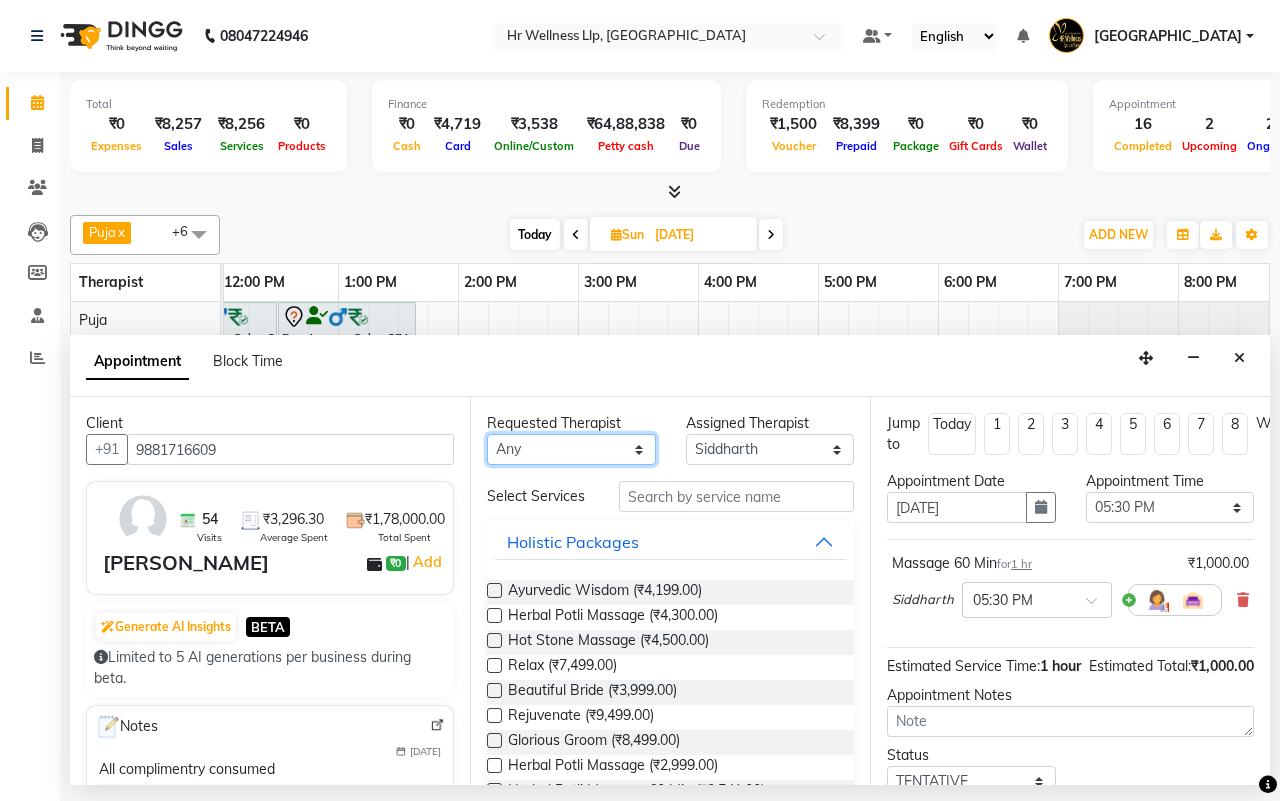 click on "Any Female waitlist Female waitlist 1 Kavita Kevin Lucy Male waitlist Preeti Puja Sharad Bhil Siddharth" at bounding box center (571, 449) 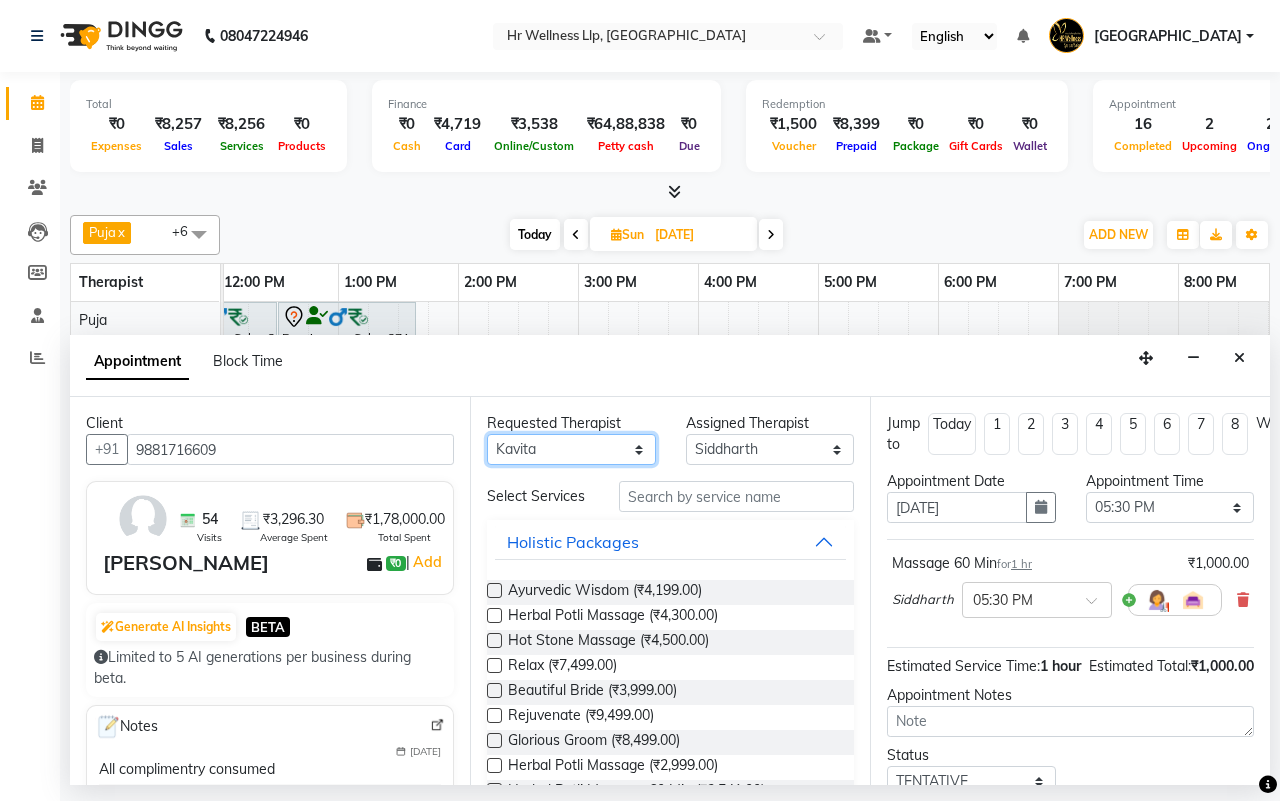 click on "Any Female waitlist Female waitlist 1 Kavita Kevin Lucy Male waitlist Preeti Puja Sharad Bhil Siddharth" at bounding box center [571, 449] 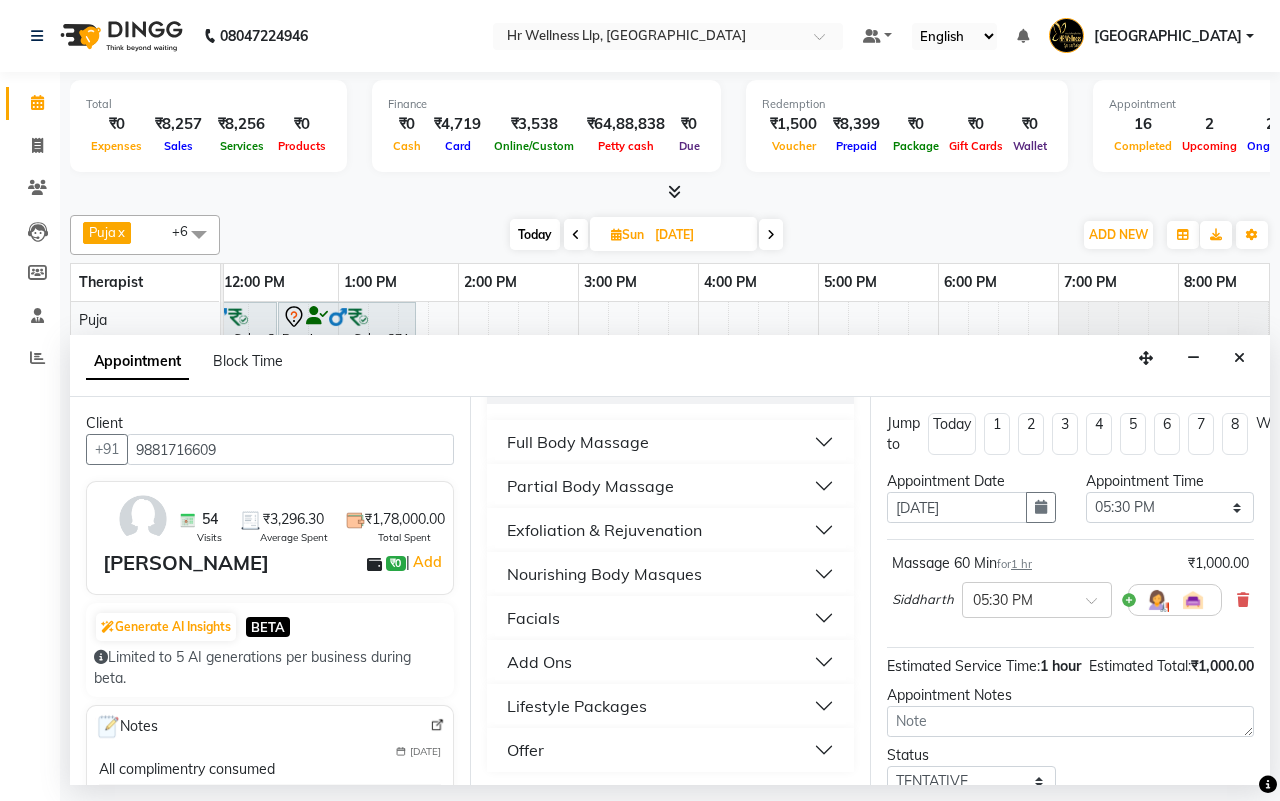 scroll, scrollTop: 413, scrollLeft: 0, axis: vertical 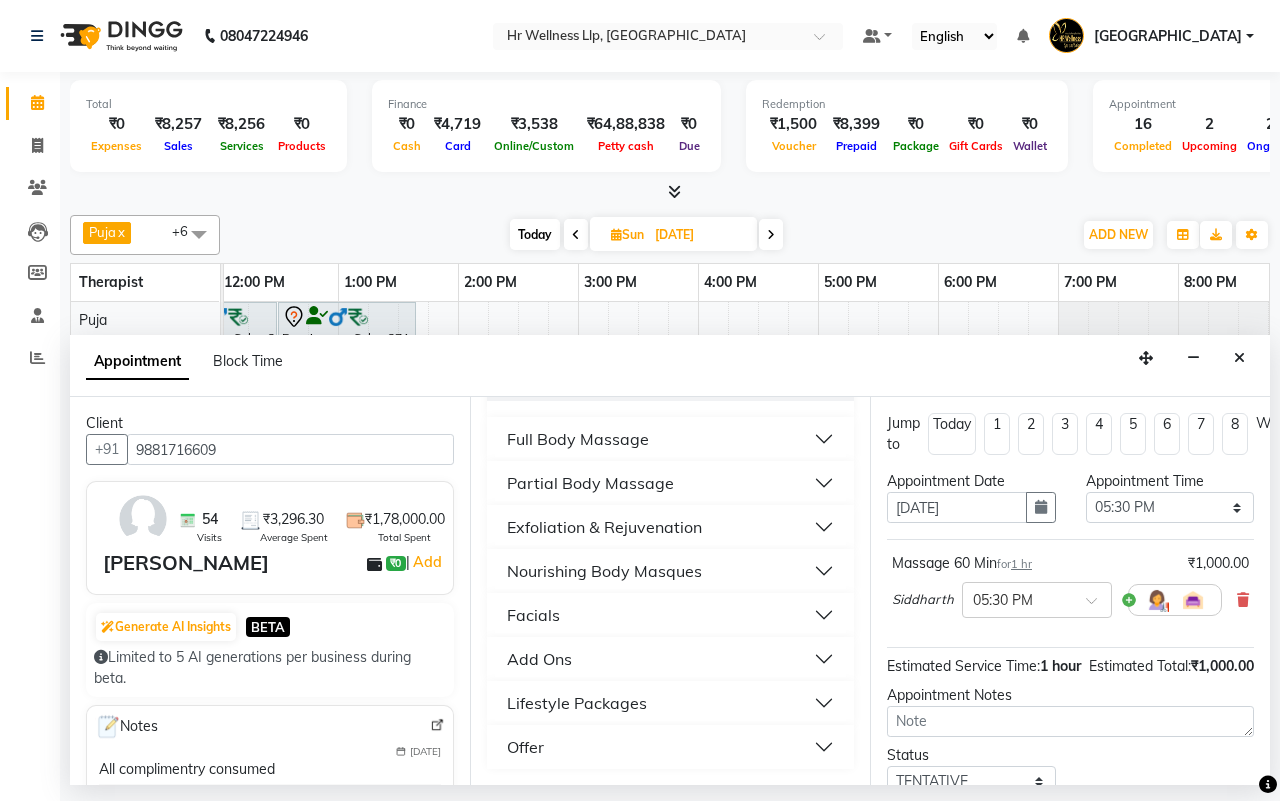 click on "Full Body Massage" at bounding box center (578, 439) 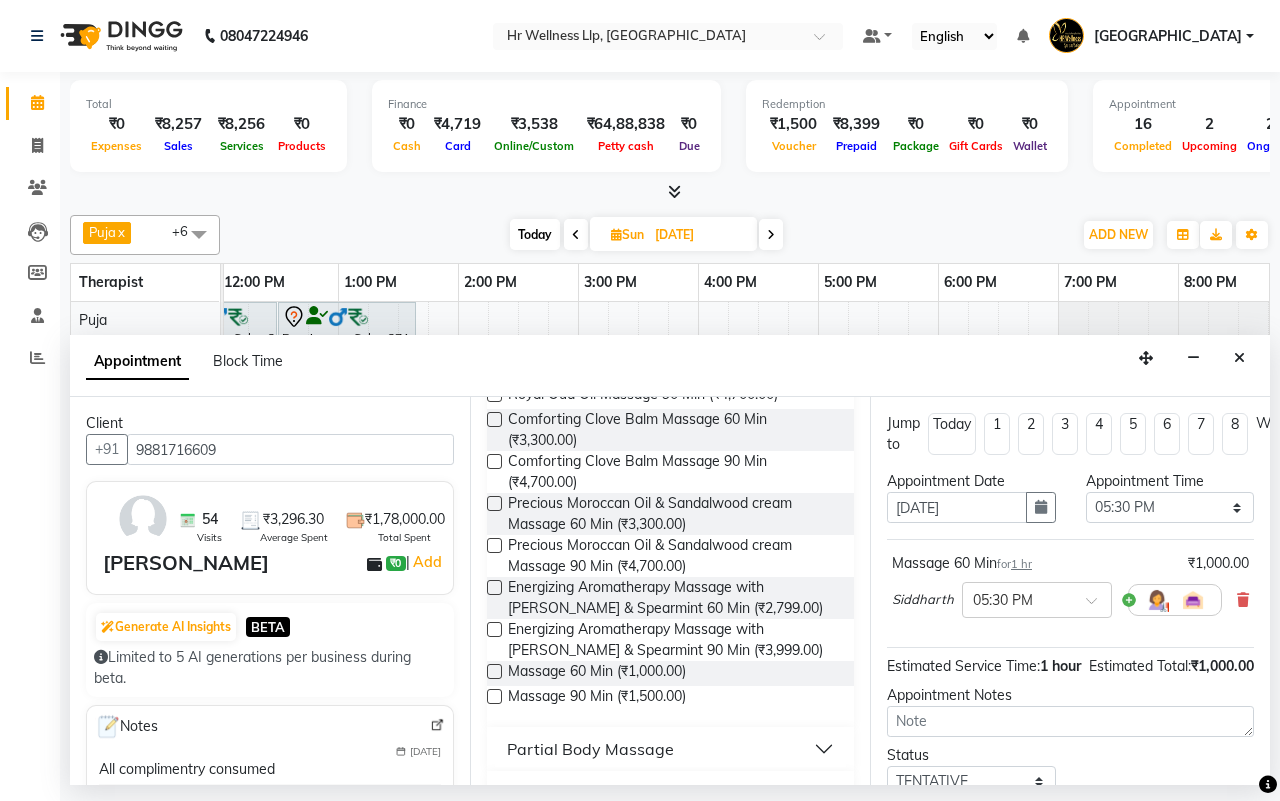 scroll, scrollTop: 1288, scrollLeft: 0, axis: vertical 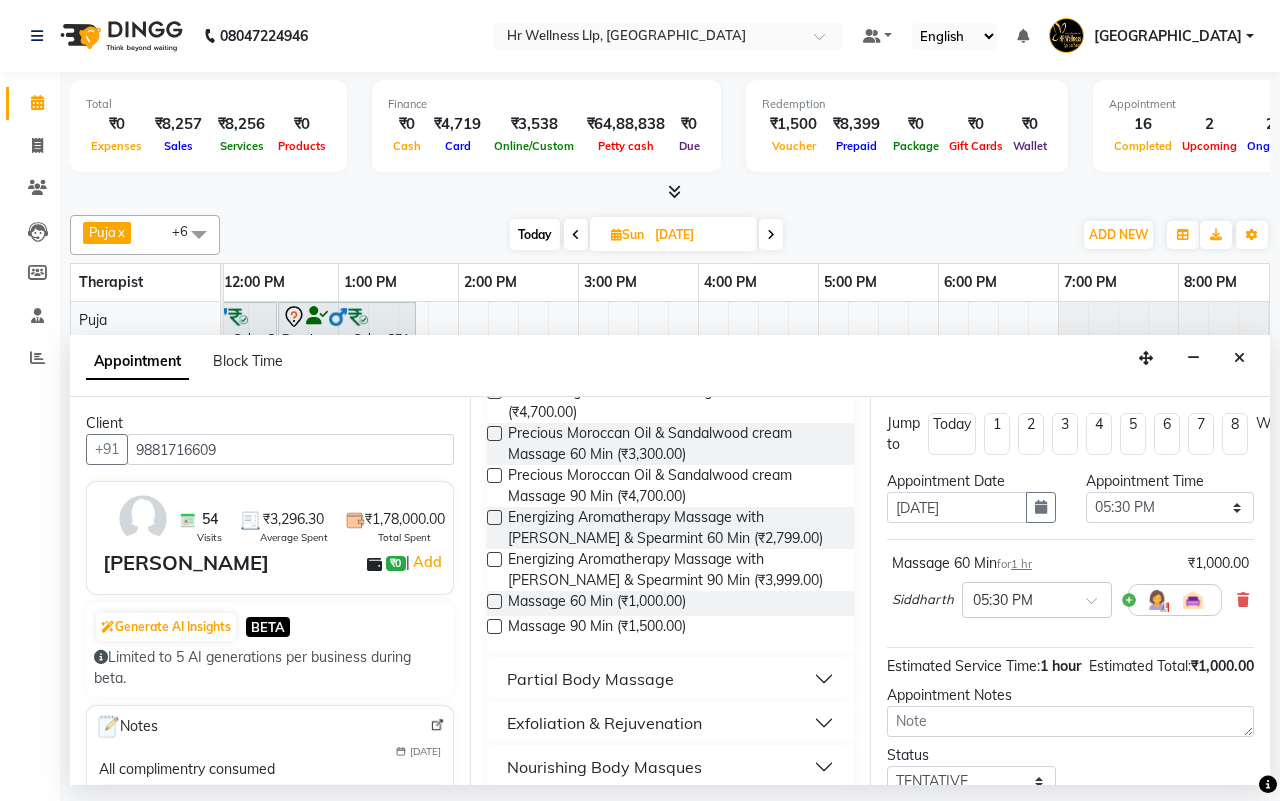 click at bounding box center (494, 601) 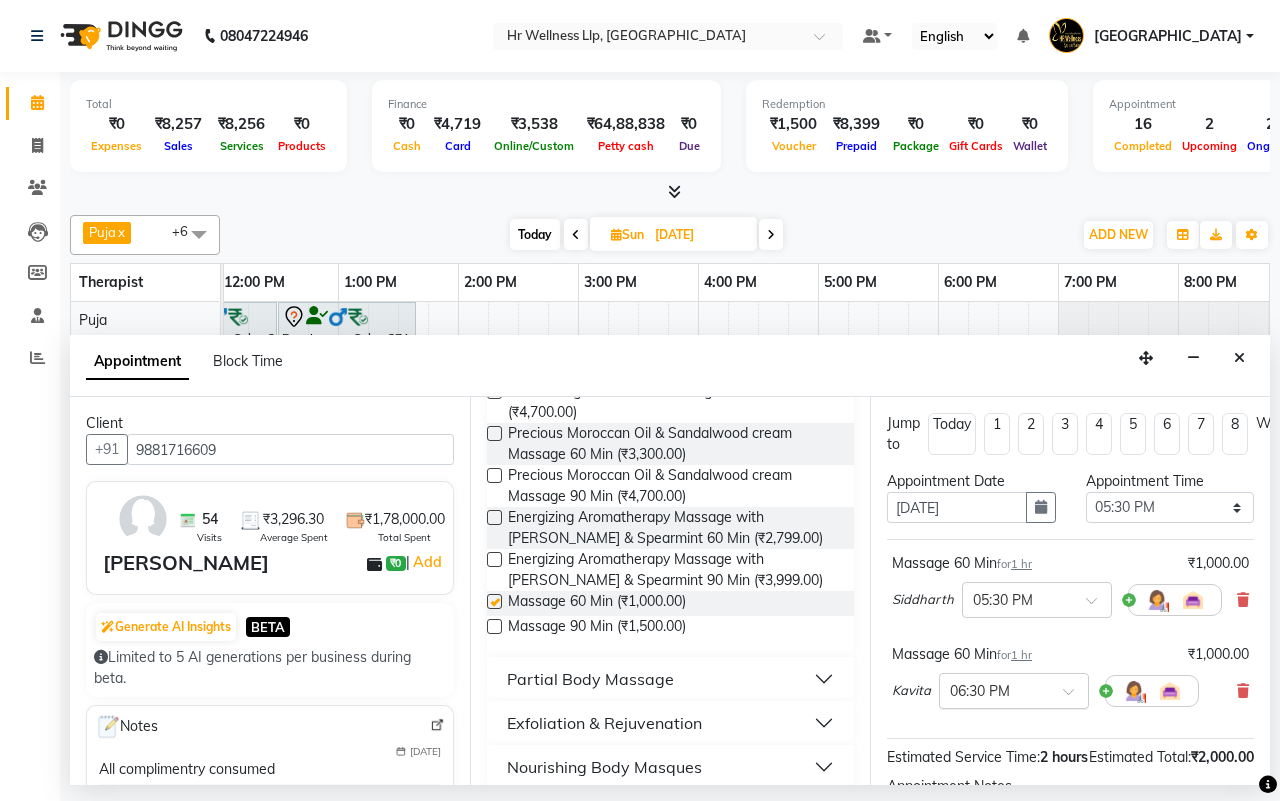checkbox on "false" 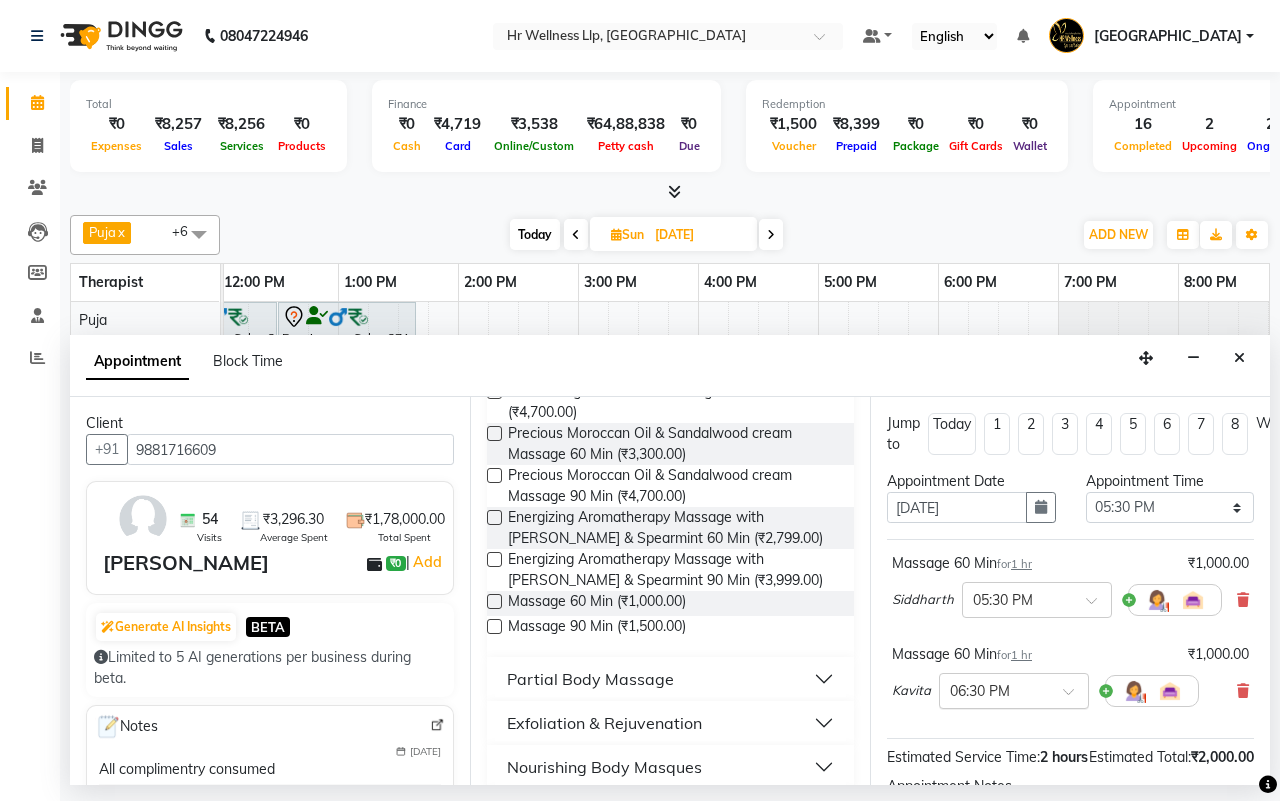 click at bounding box center (1075, 697) 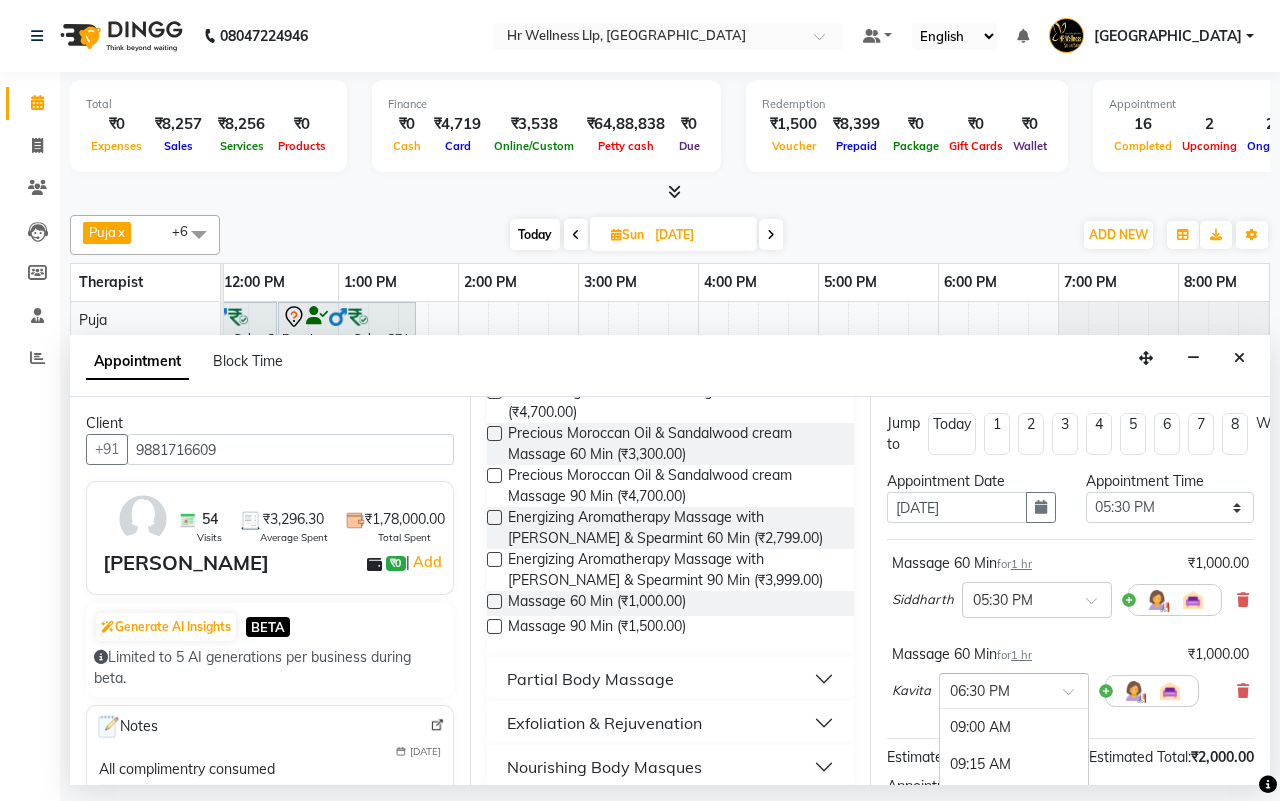 scroll, scrollTop: 1452, scrollLeft: 0, axis: vertical 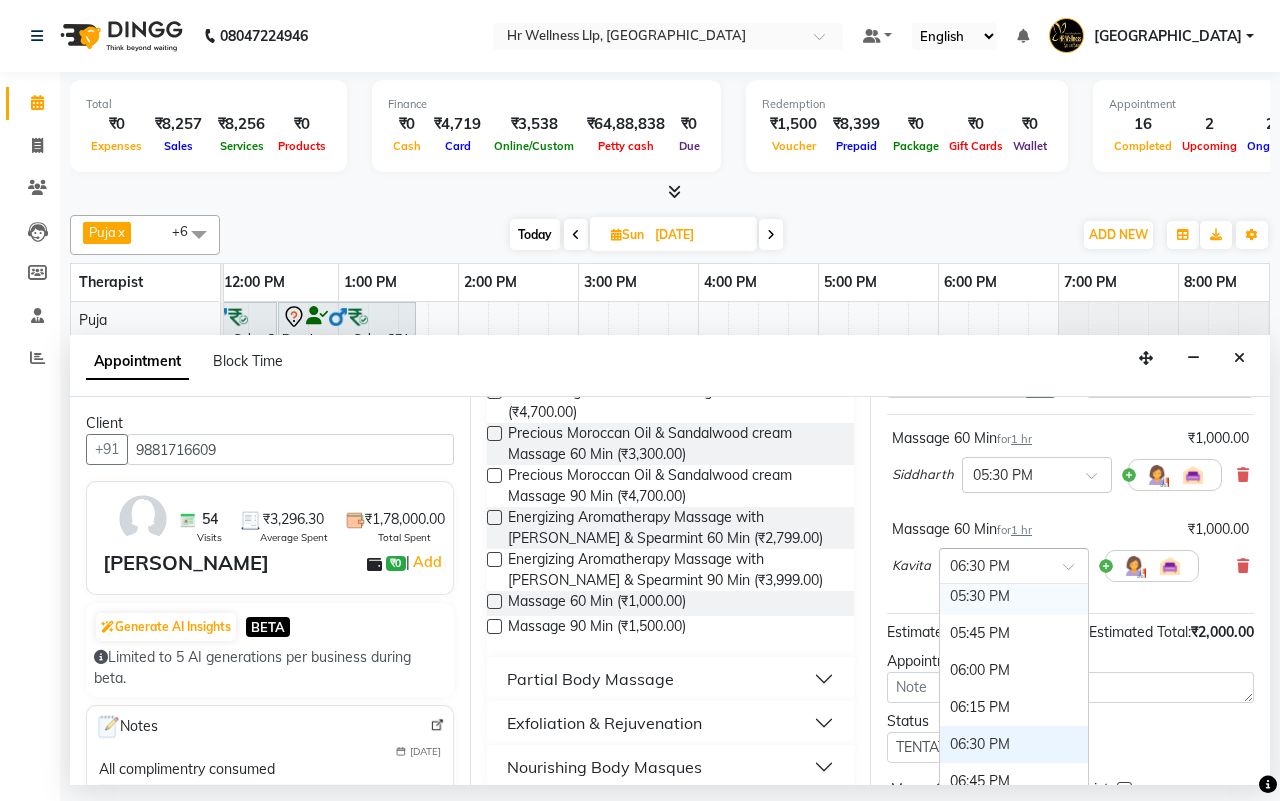 click on "05:30 PM" at bounding box center [1014, 596] 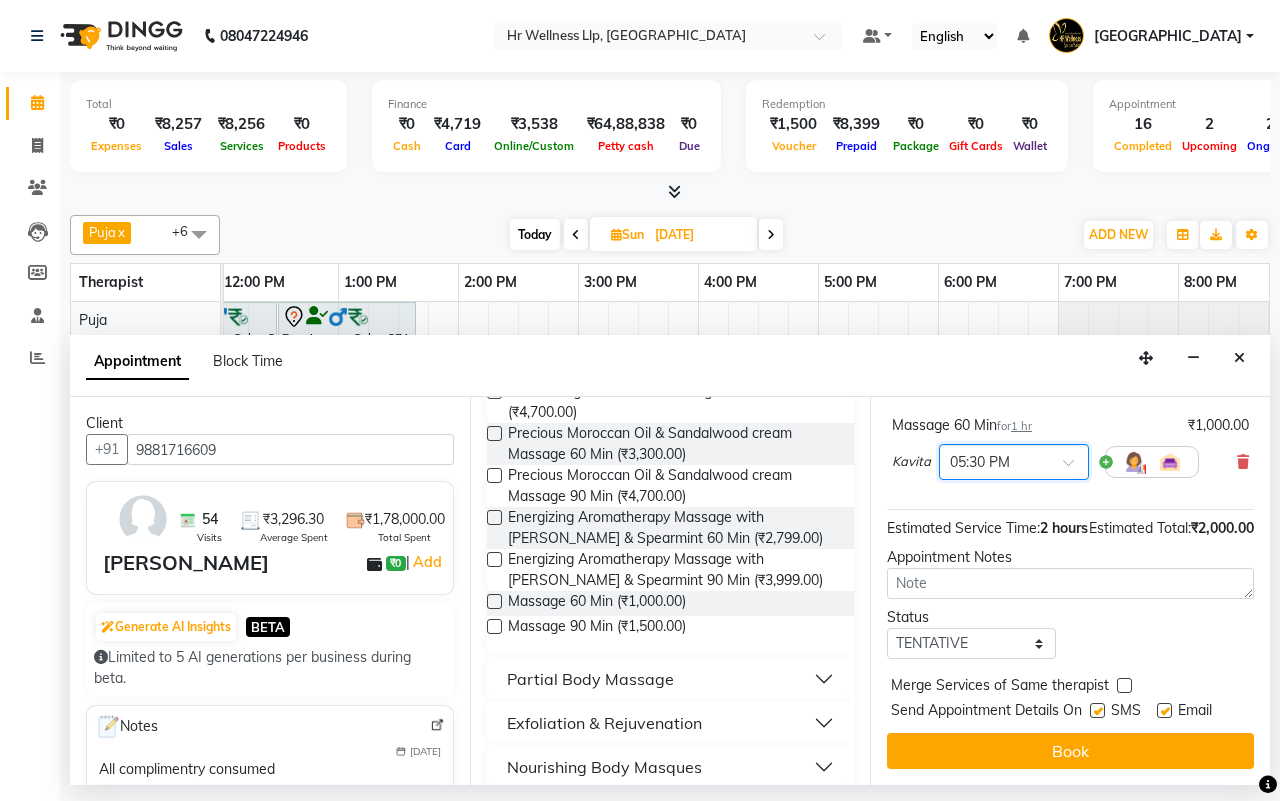 scroll, scrollTop: 291, scrollLeft: 0, axis: vertical 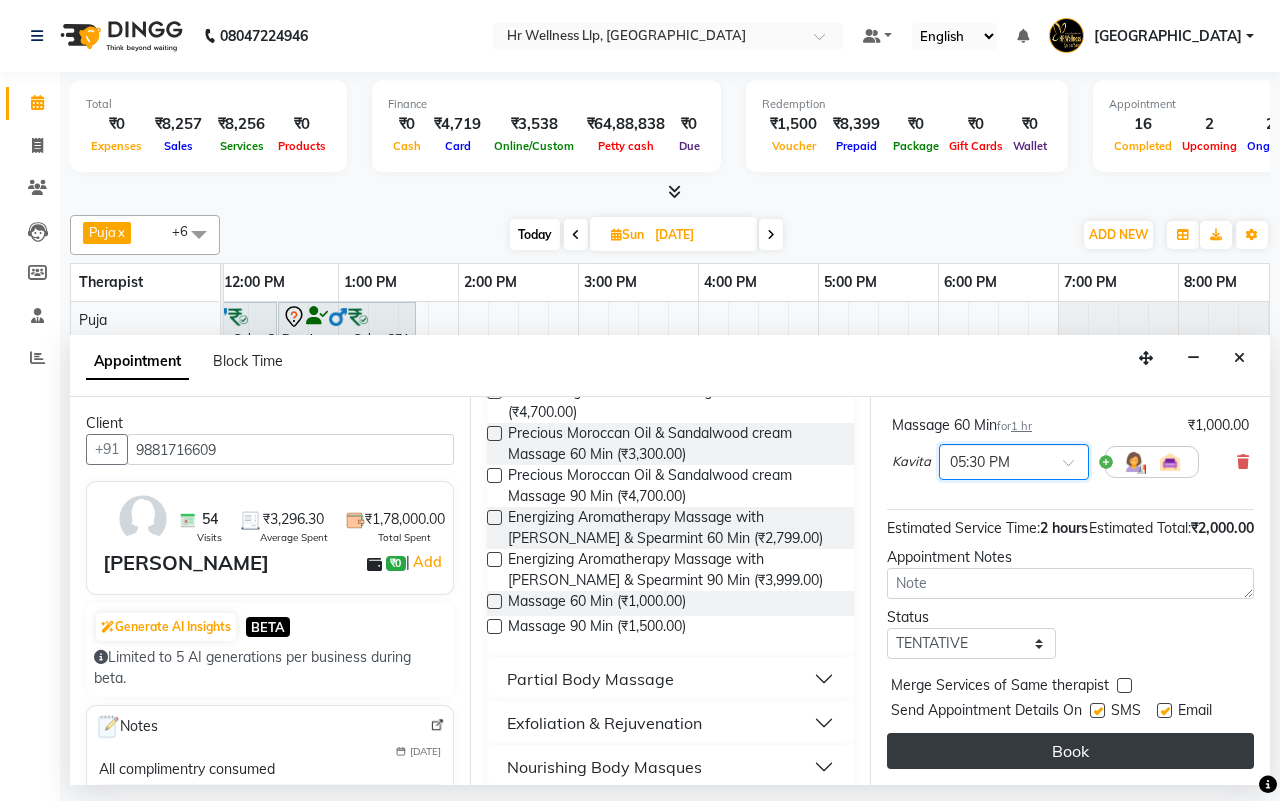 click on "Book" at bounding box center (1070, 751) 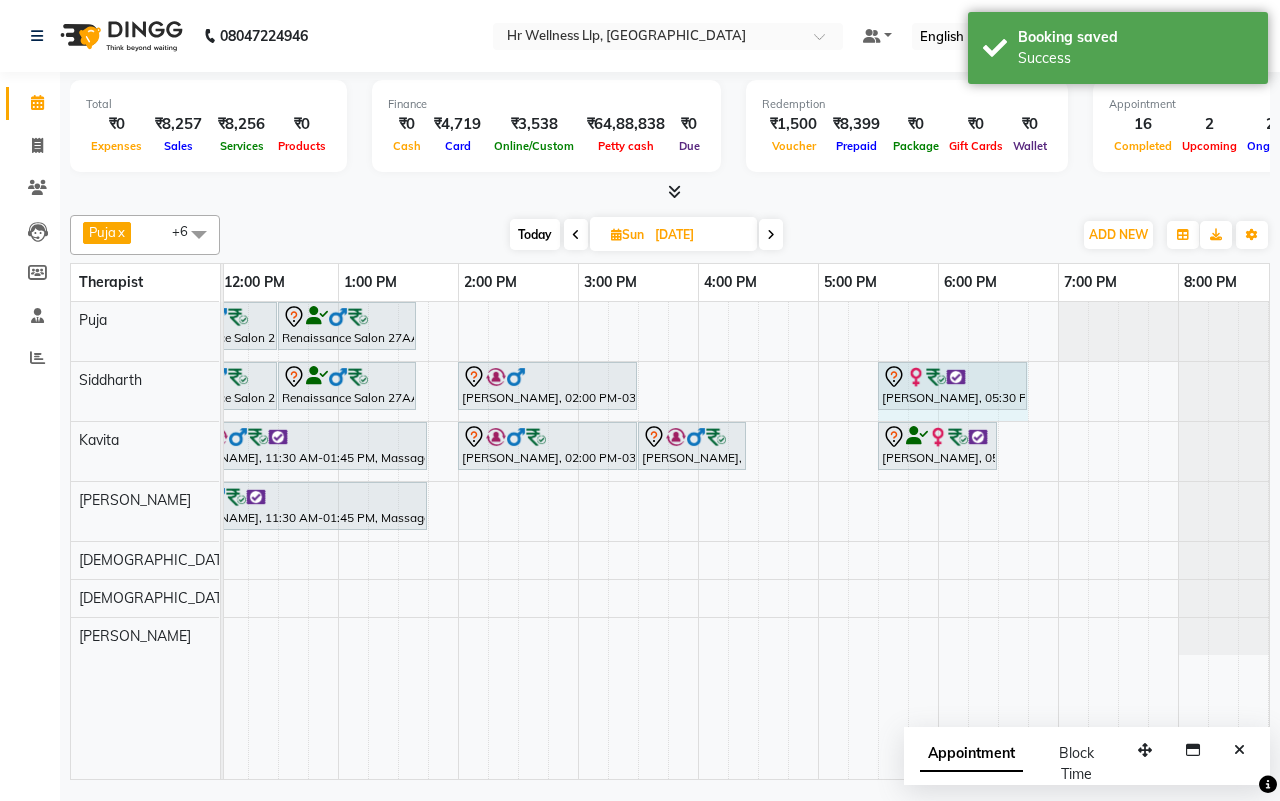 drag, startPoint x: 991, startPoint y: 385, endPoint x: 1031, endPoint y: 385, distance: 40 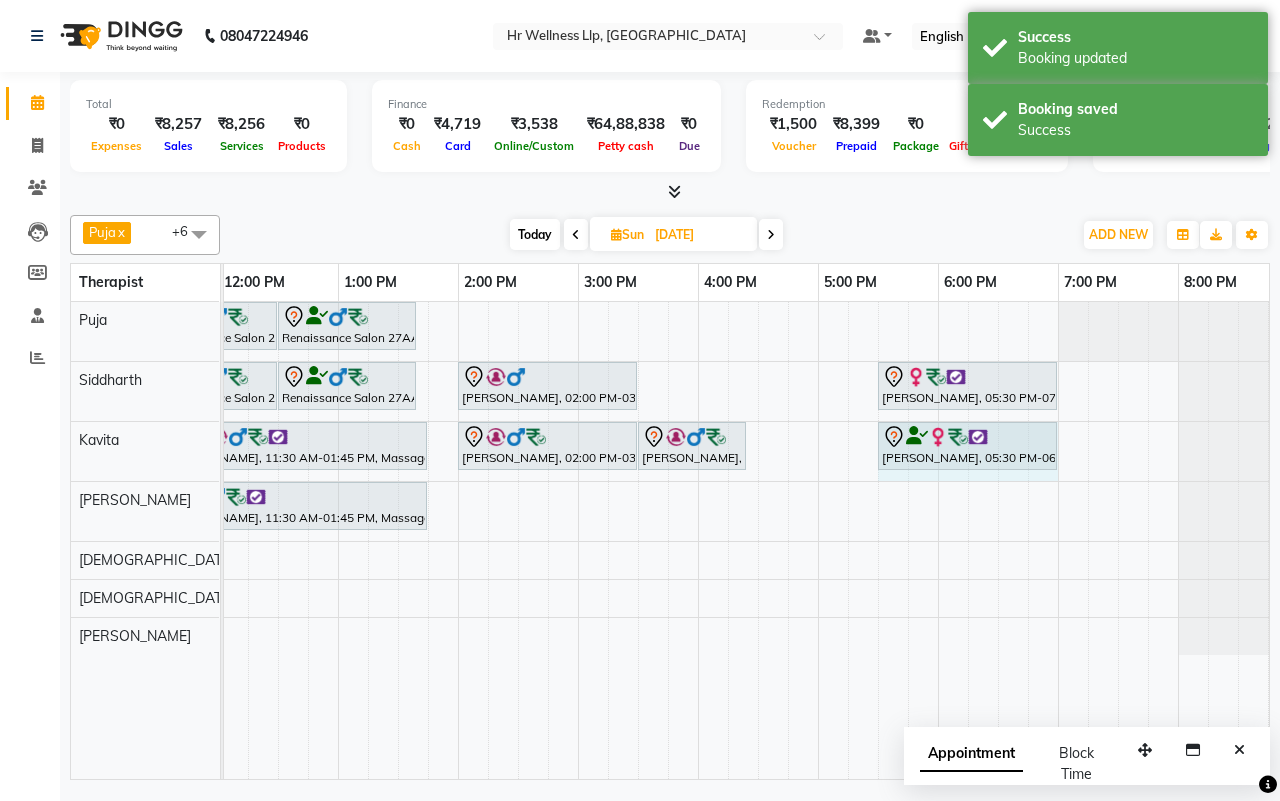 drag, startPoint x: 993, startPoint y: 443, endPoint x: 1031, endPoint y: 446, distance: 38.118237 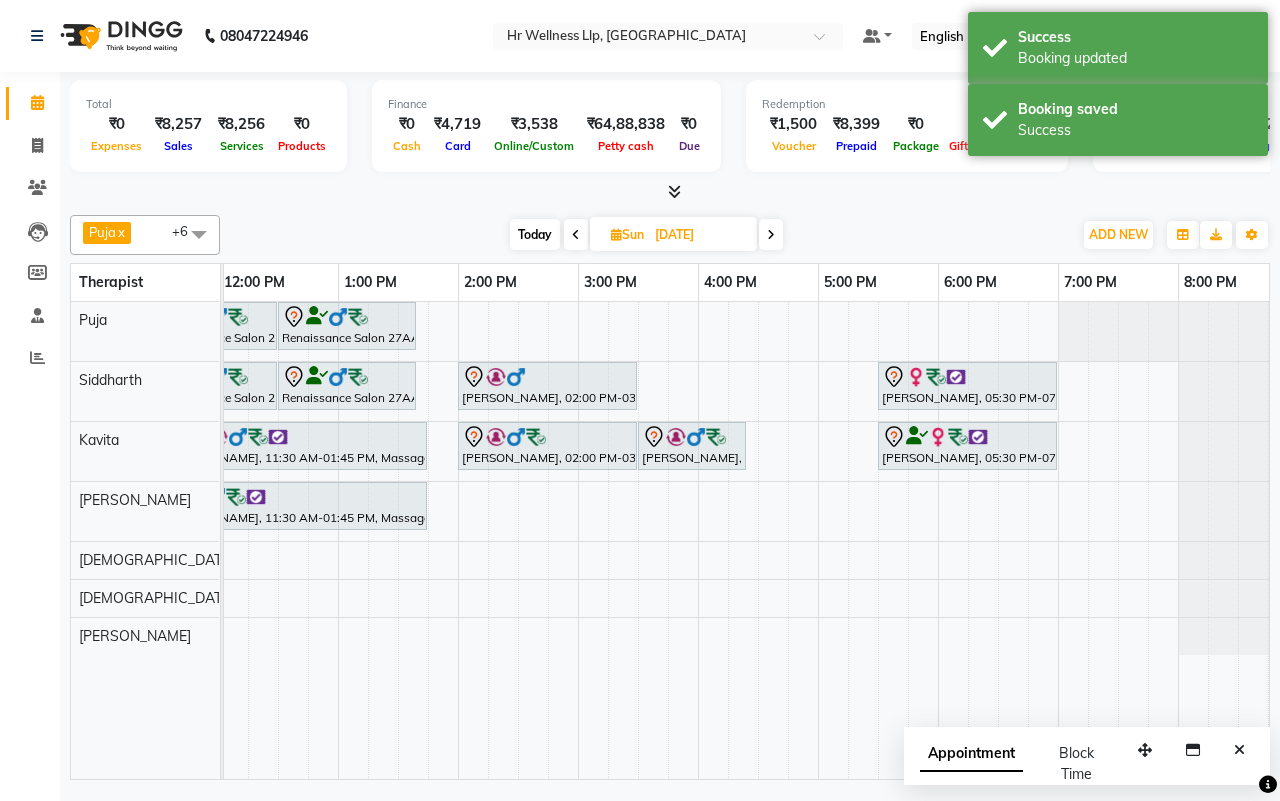 click on "Today  Sun 20-07-2025" at bounding box center [646, 235] 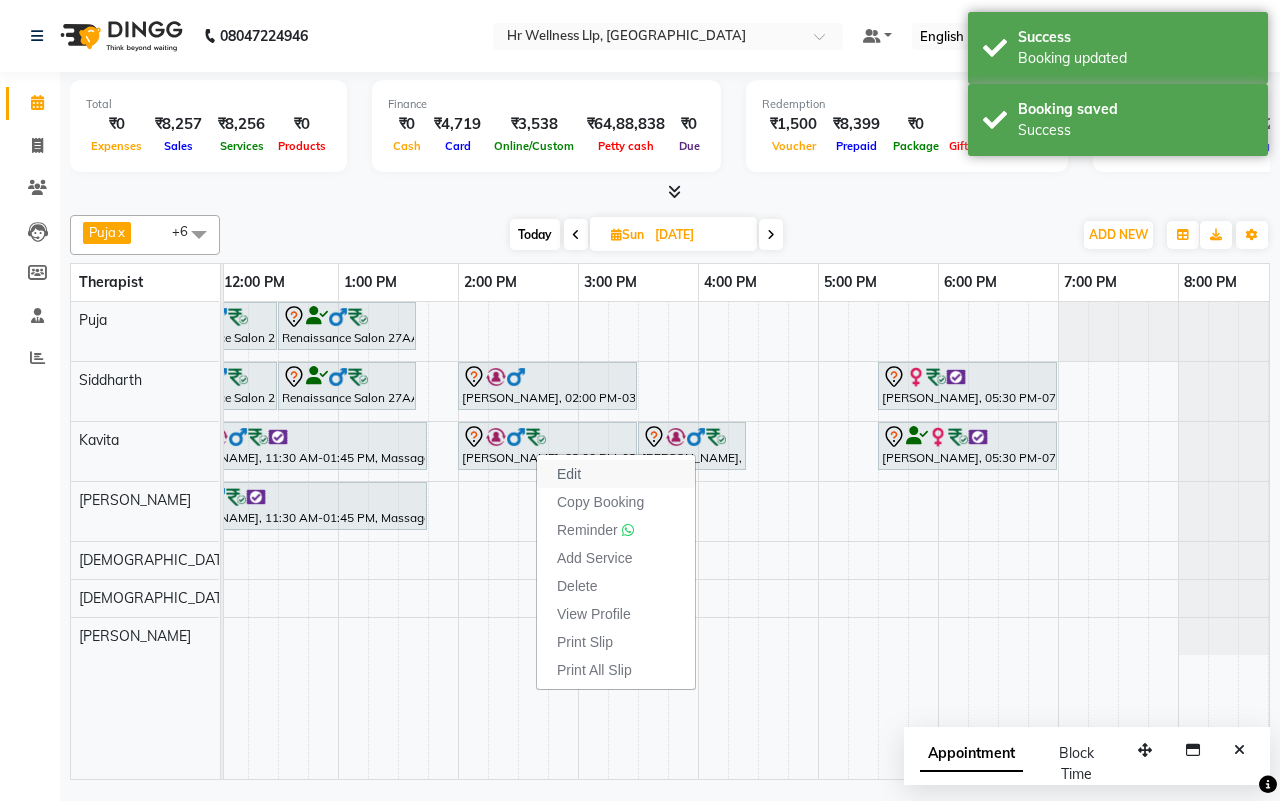 click on "Edit" at bounding box center [569, 474] 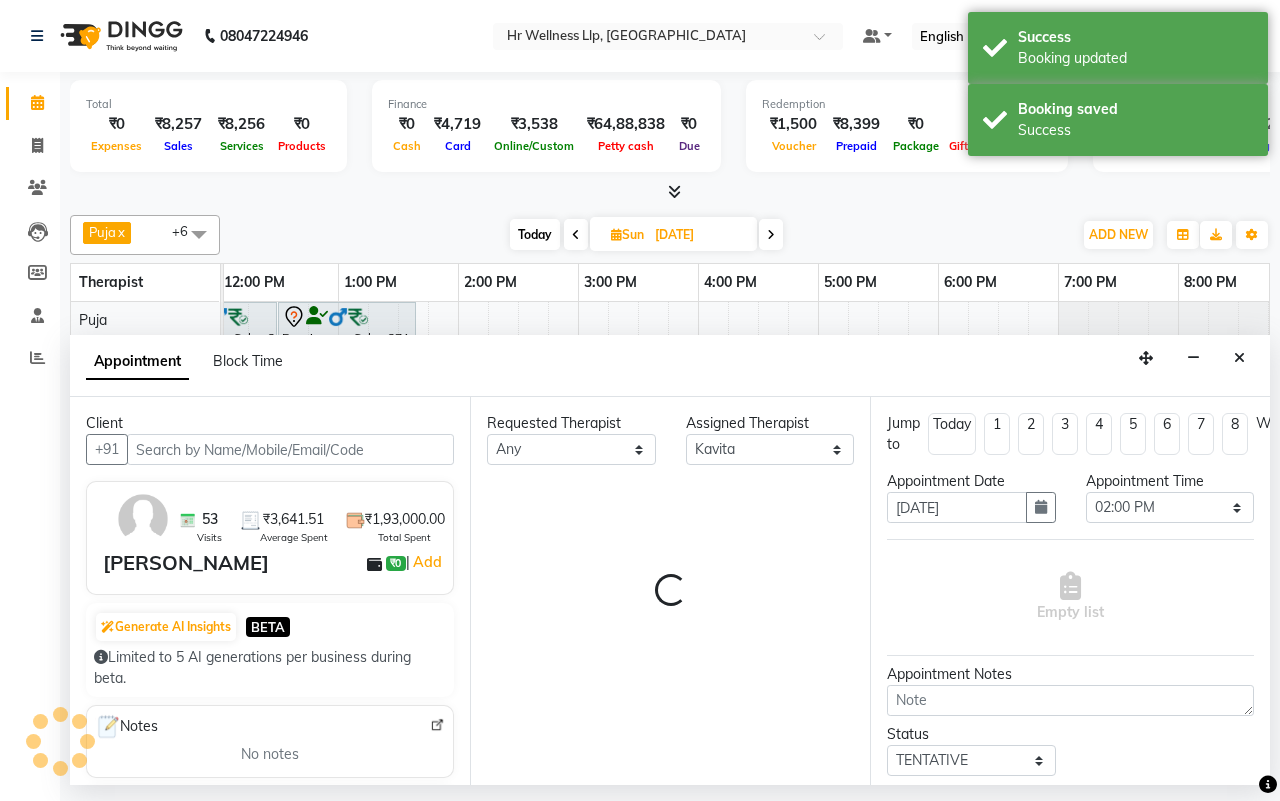 scroll, scrollTop: 0, scrollLeft: 515, axis: horizontal 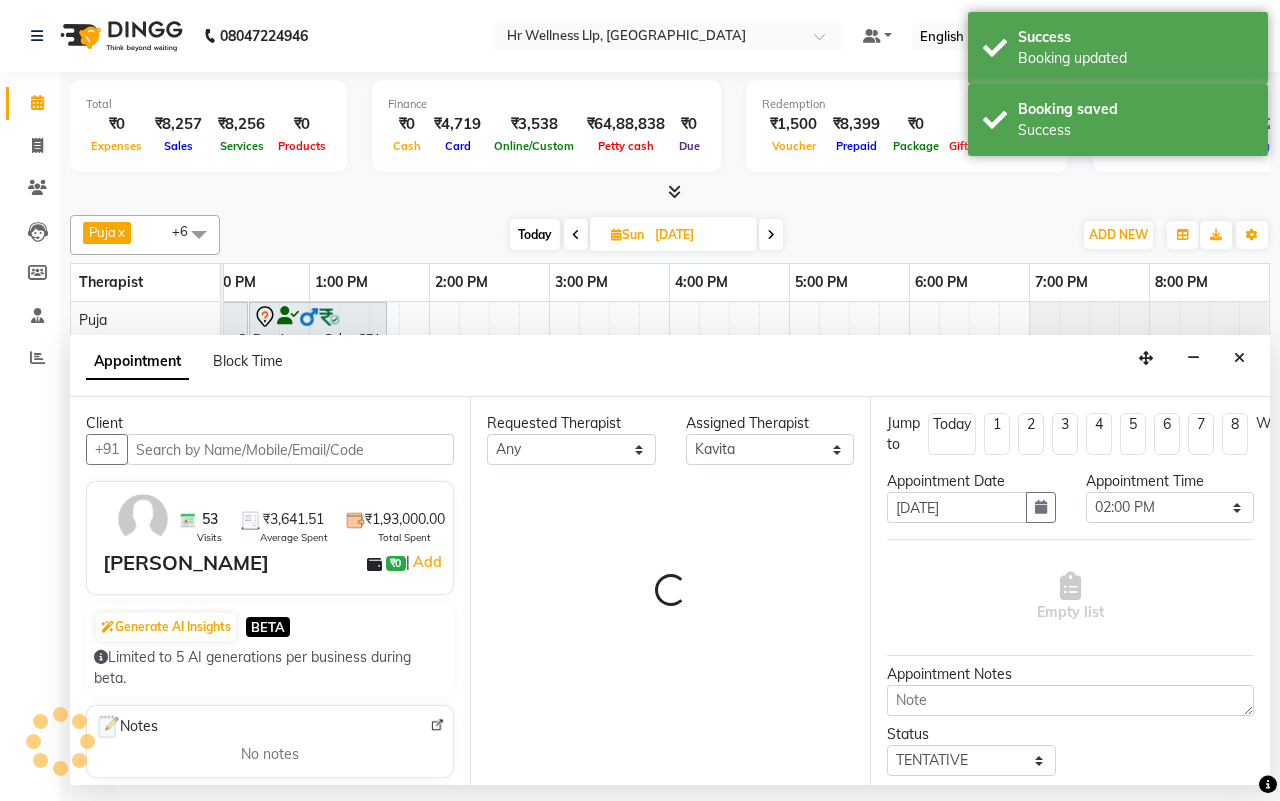 select on "1342" 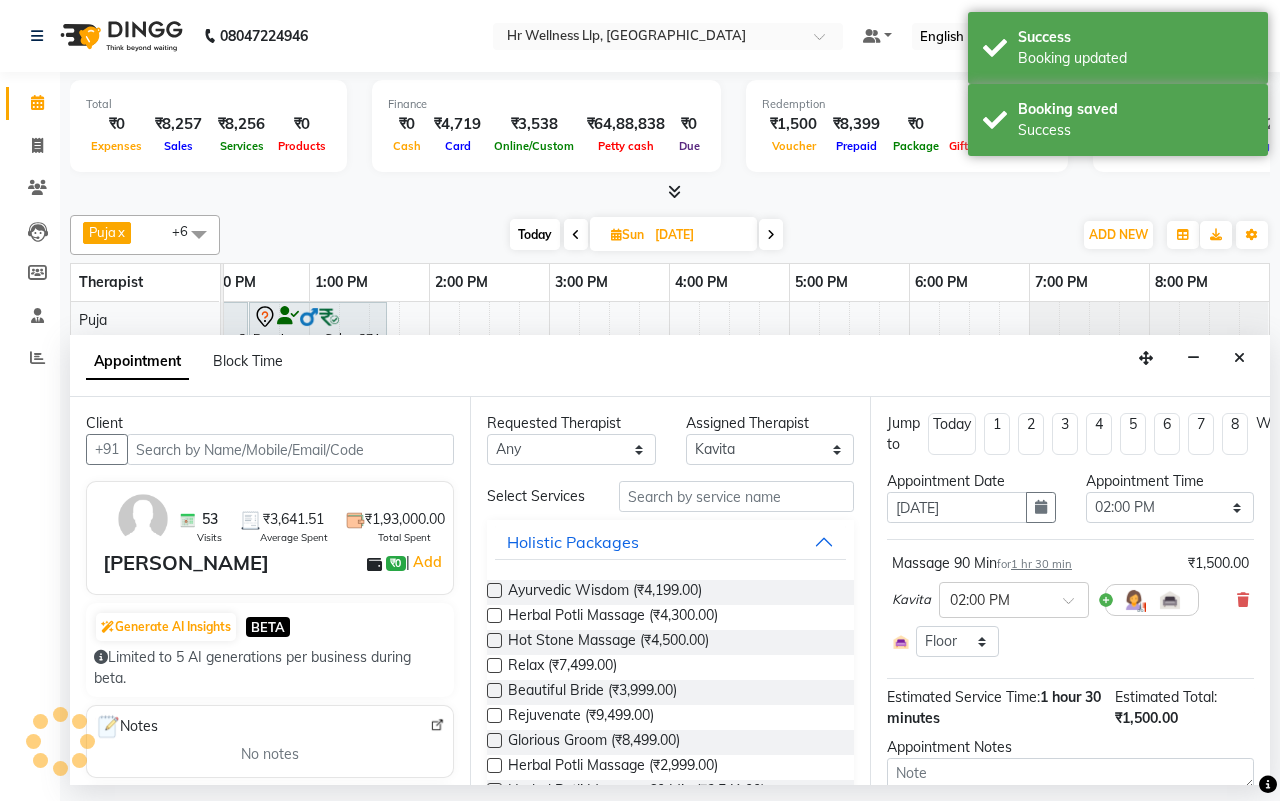 select on "1342" 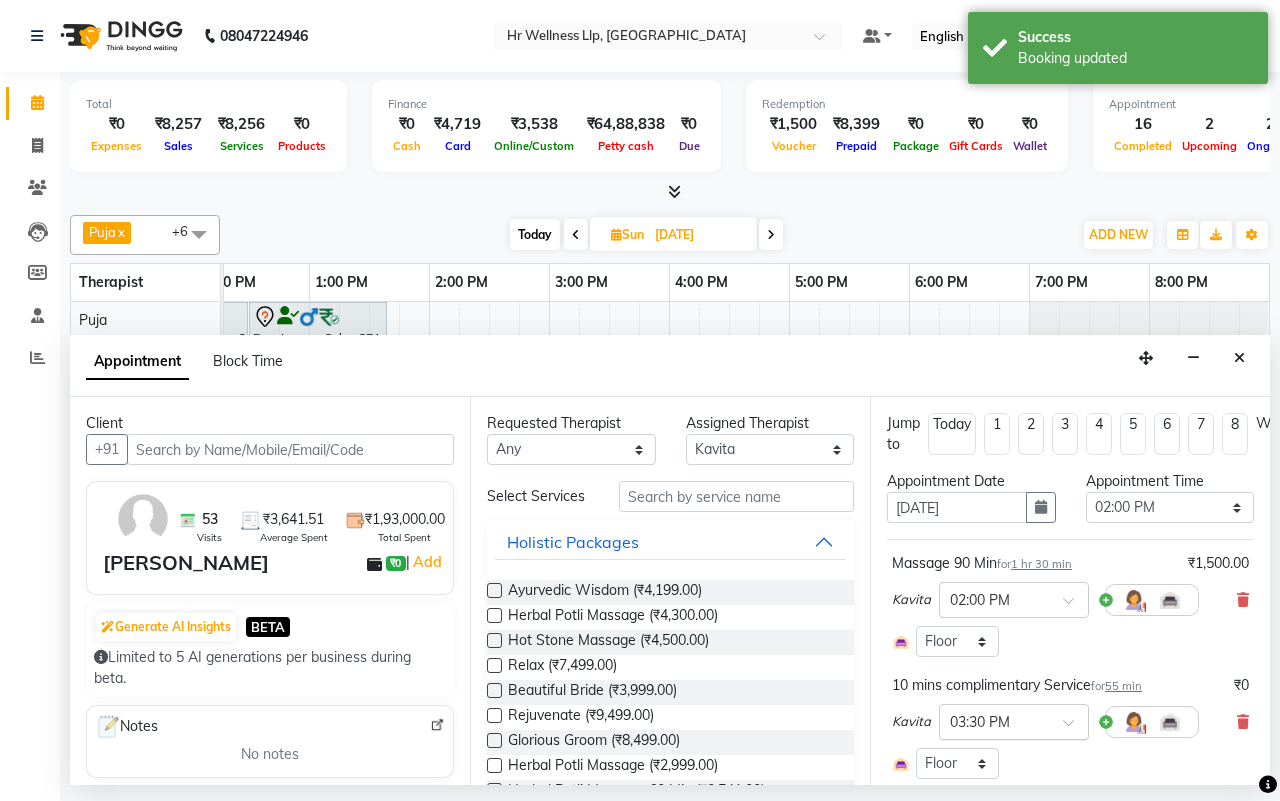 click at bounding box center (1075, 728) 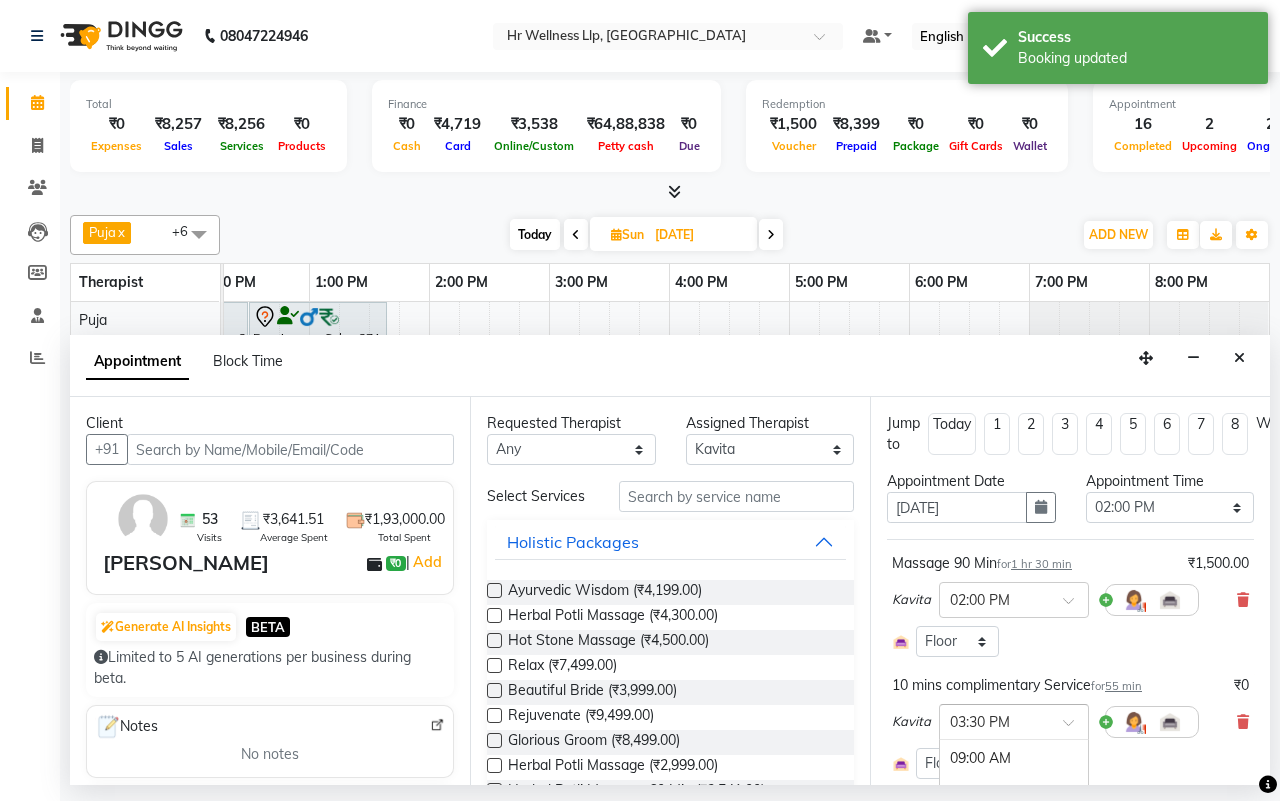 scroll, scrollTop: 983, scrollLeft: 0, axis: vertical 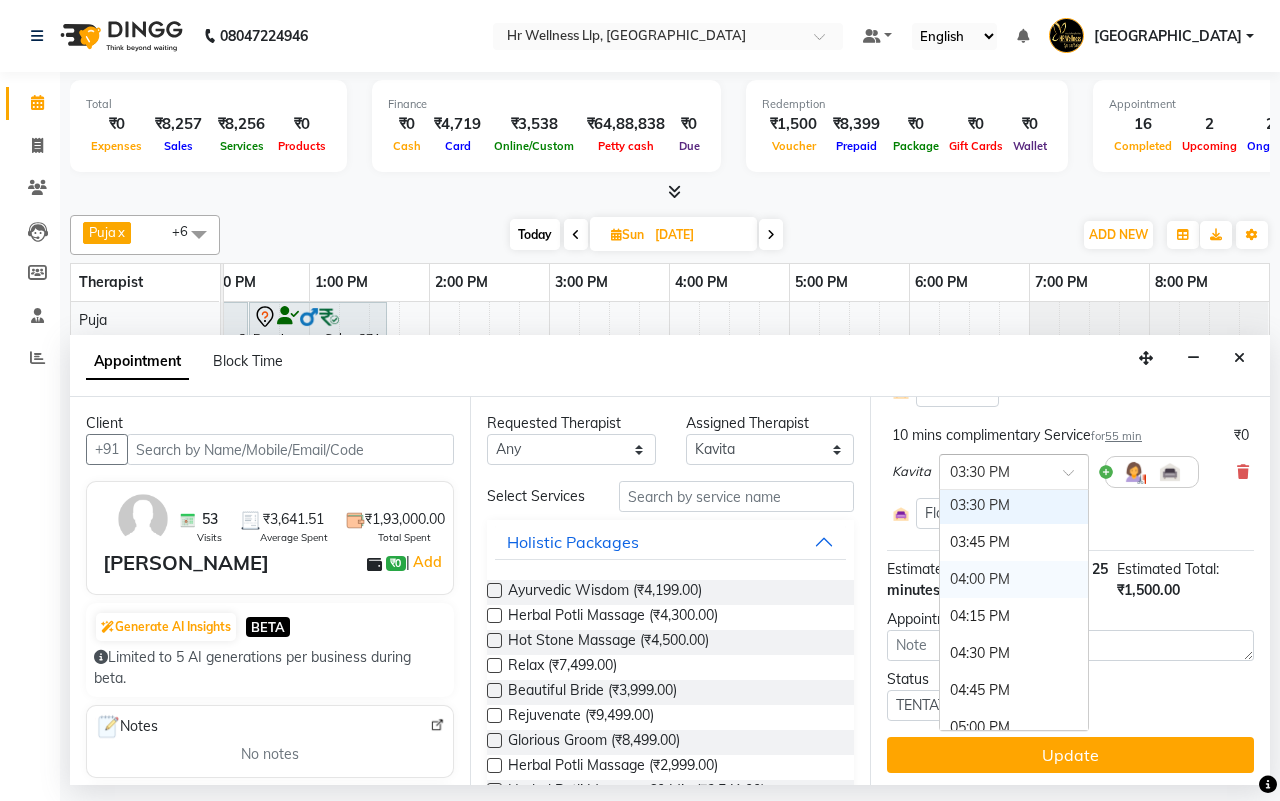 click on "04:00 PM" at bounding box center [1014, 579] 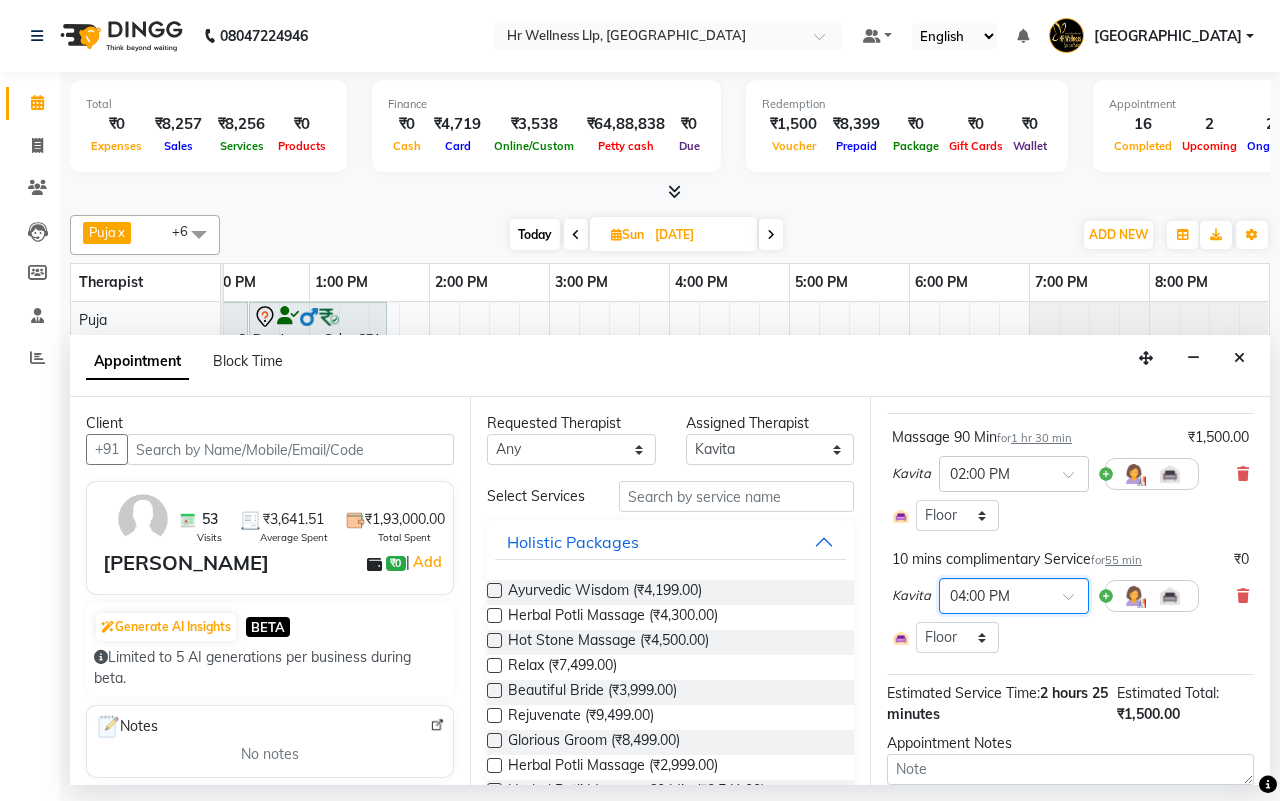 scroll, scrollTop: 125, scrollLeft: 0, axis: vertical 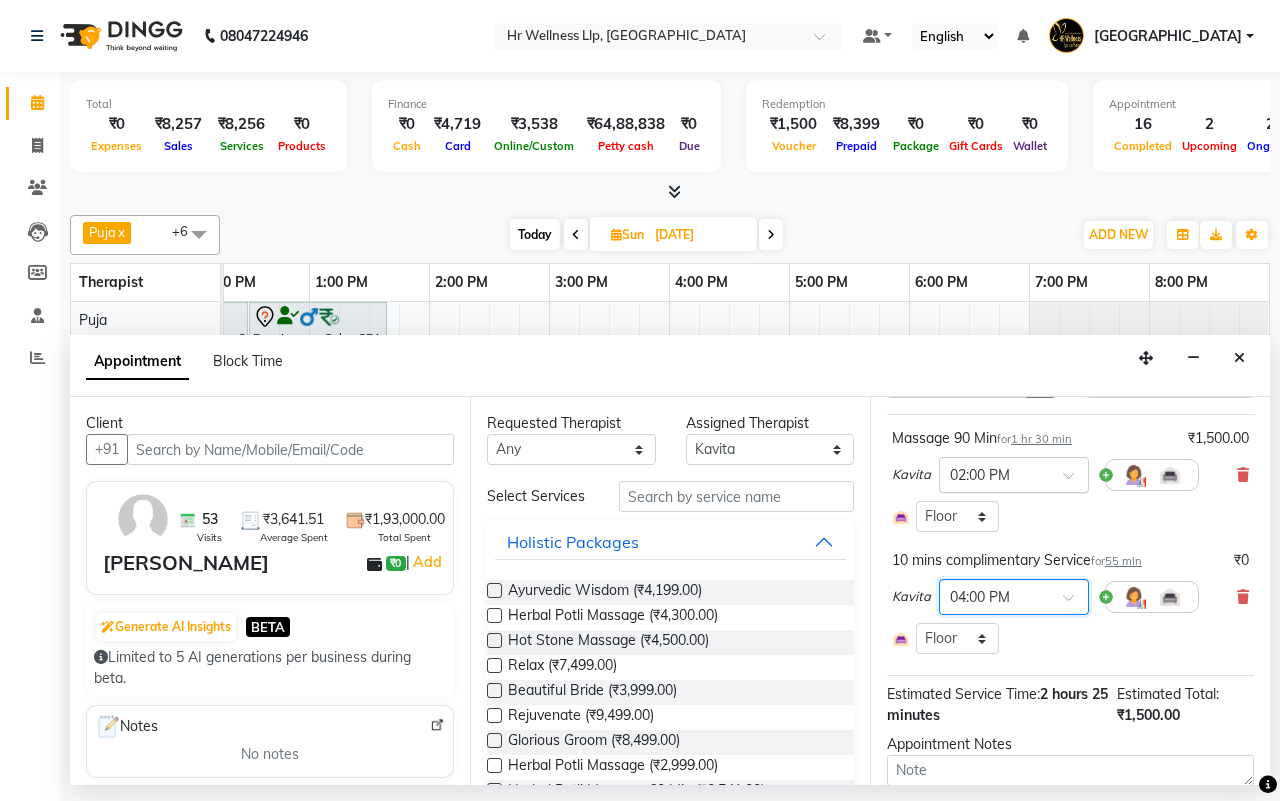 click at bounding box center [1075, 481] 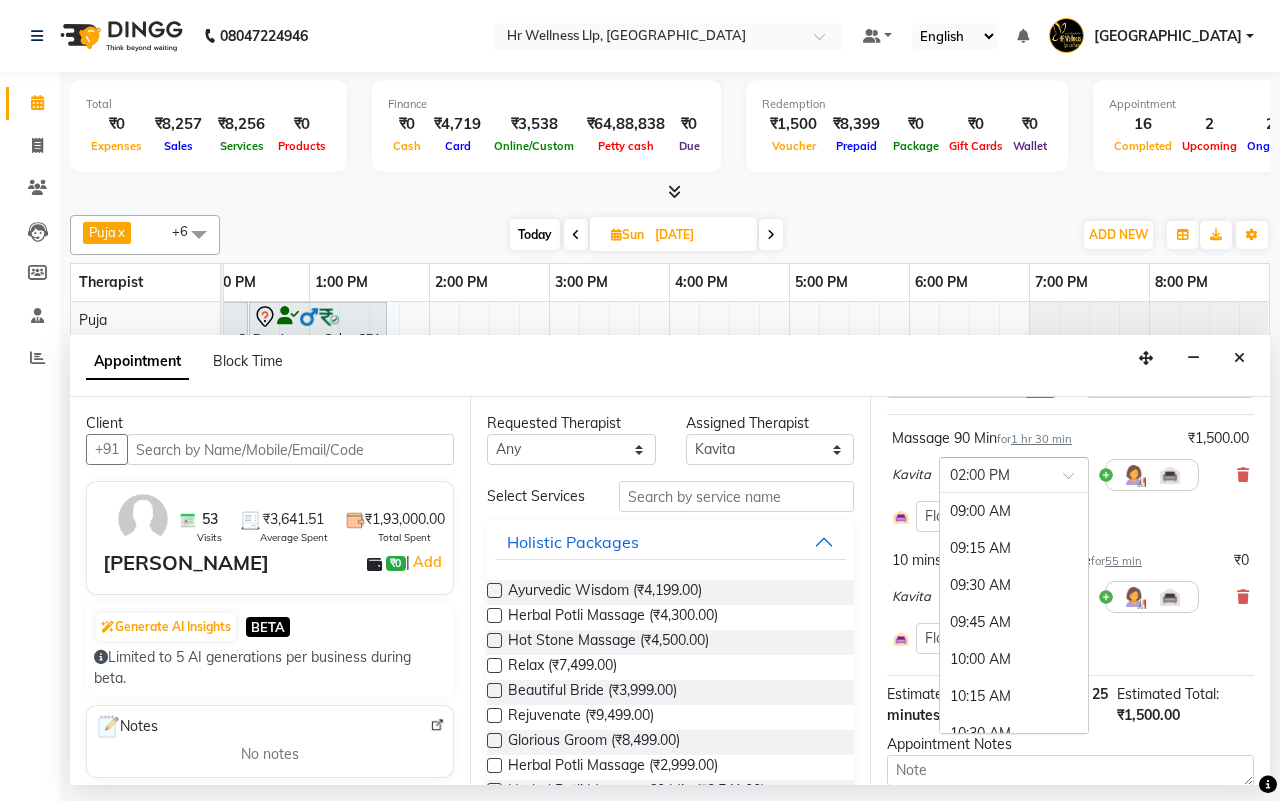 scroll, scrollTop: 762, scrollLeft: 0, axis: vertical 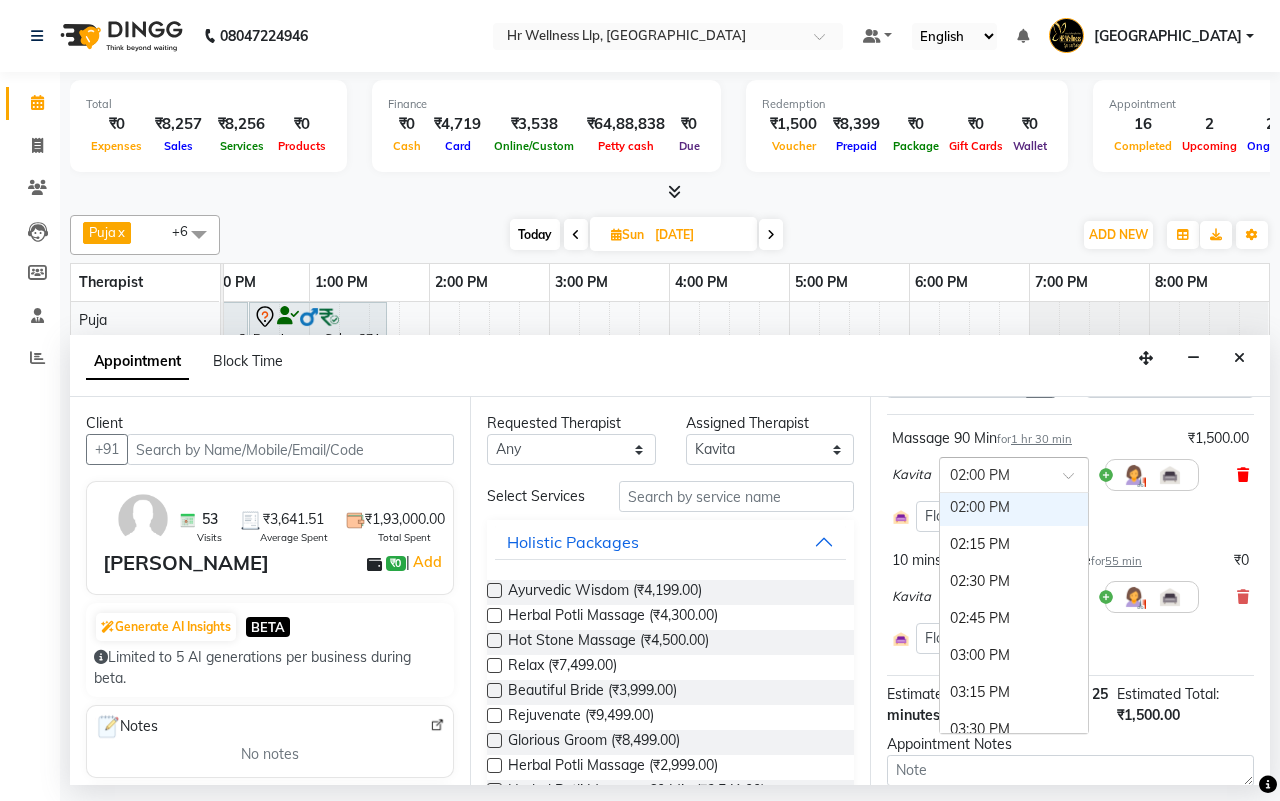 click at bounding box center (1243, 475) 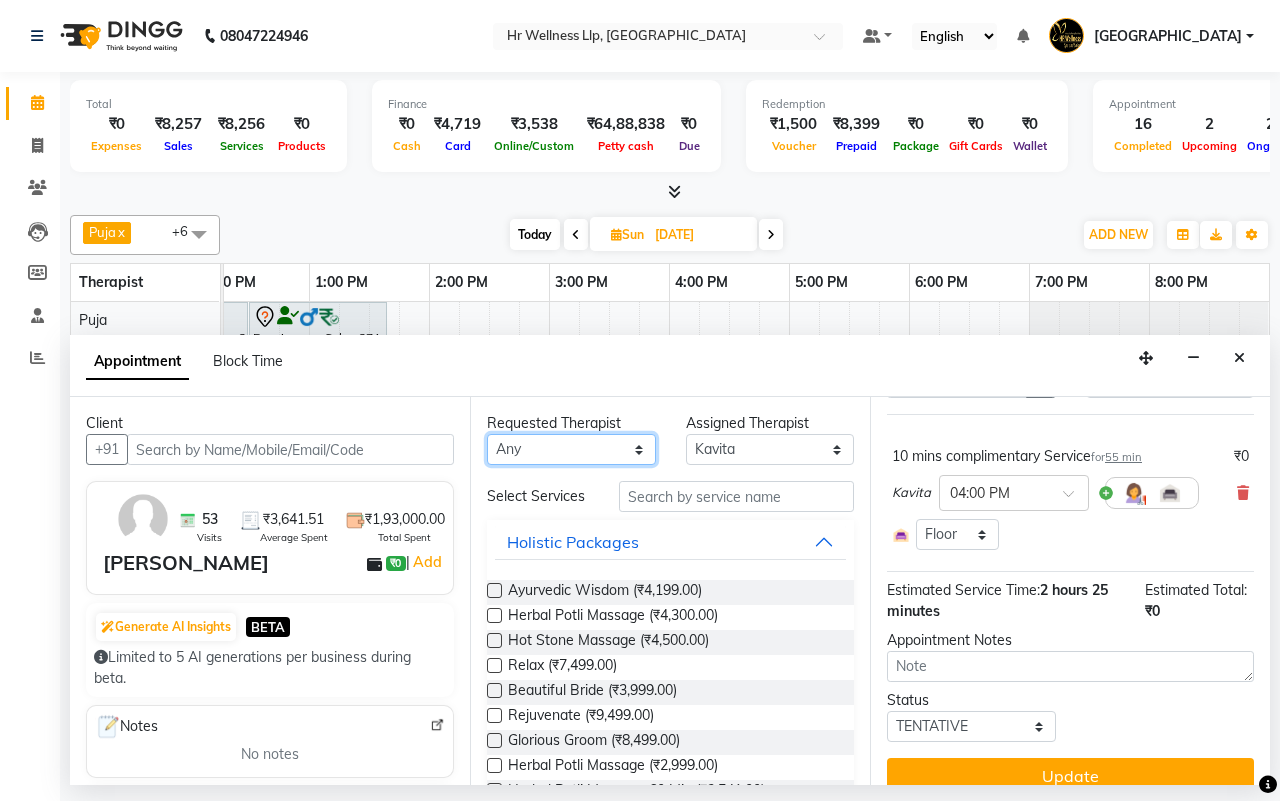 click on "Any Female waitlist Female waitlist 1 Kavita Kevin Lucy Male waitlist Preeti Puja Sharad Bhil Siddharth" at bounding box center (571, 449) 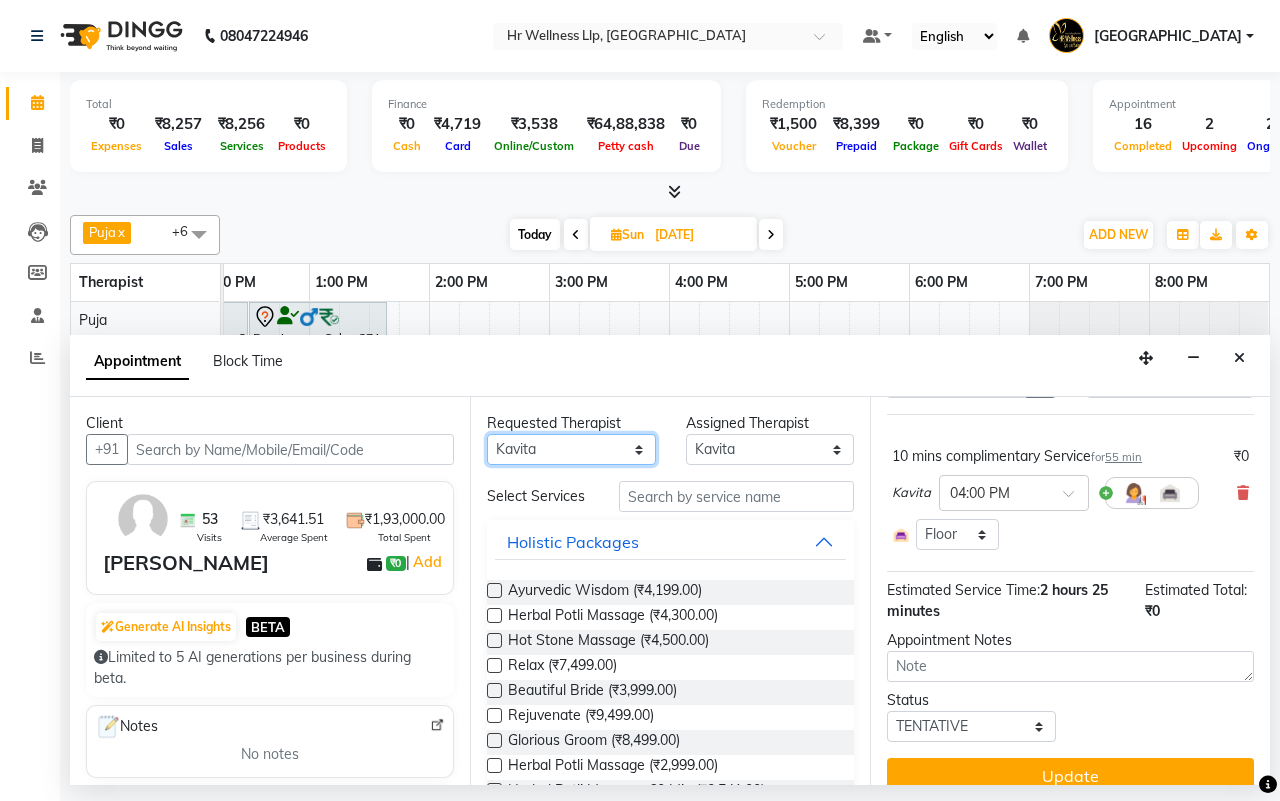 click on "Any Female waitlist Female waitlist 1 Kavita Kevin Lucy Male waitlist Preeti Puja Sharad Bhil Siddharth" at bounding box center (571, 449) 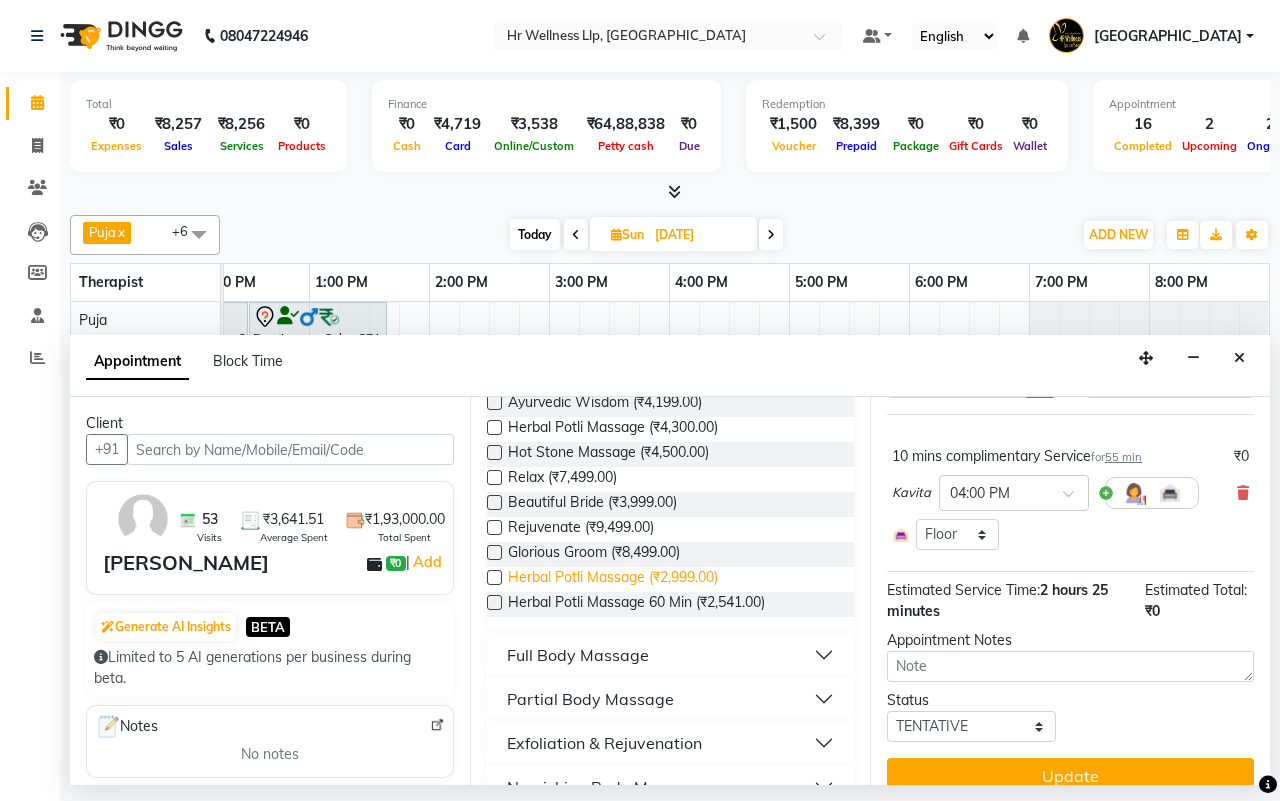 scroll, scrollTop: 413, scrollLeft: 0, axis: vertical 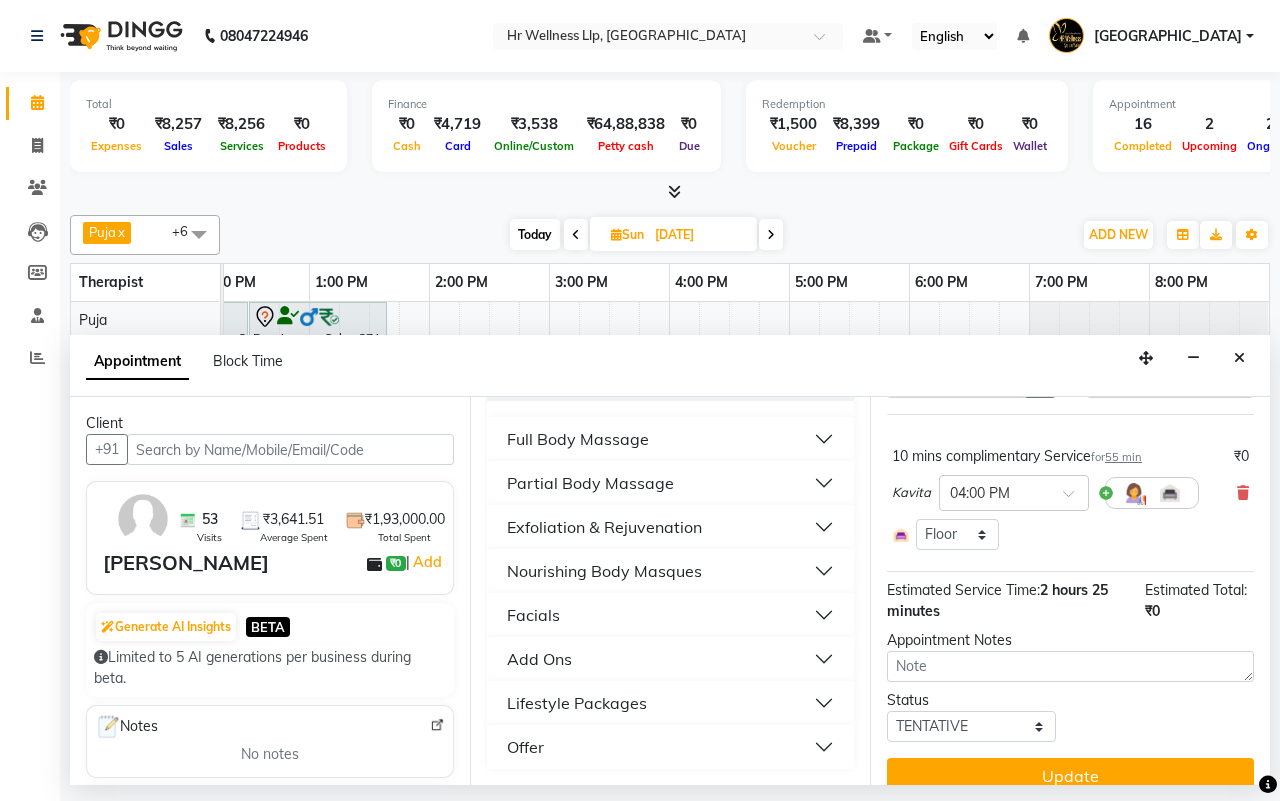 click on "Full Body Massage" at bounding box center (578, 439) 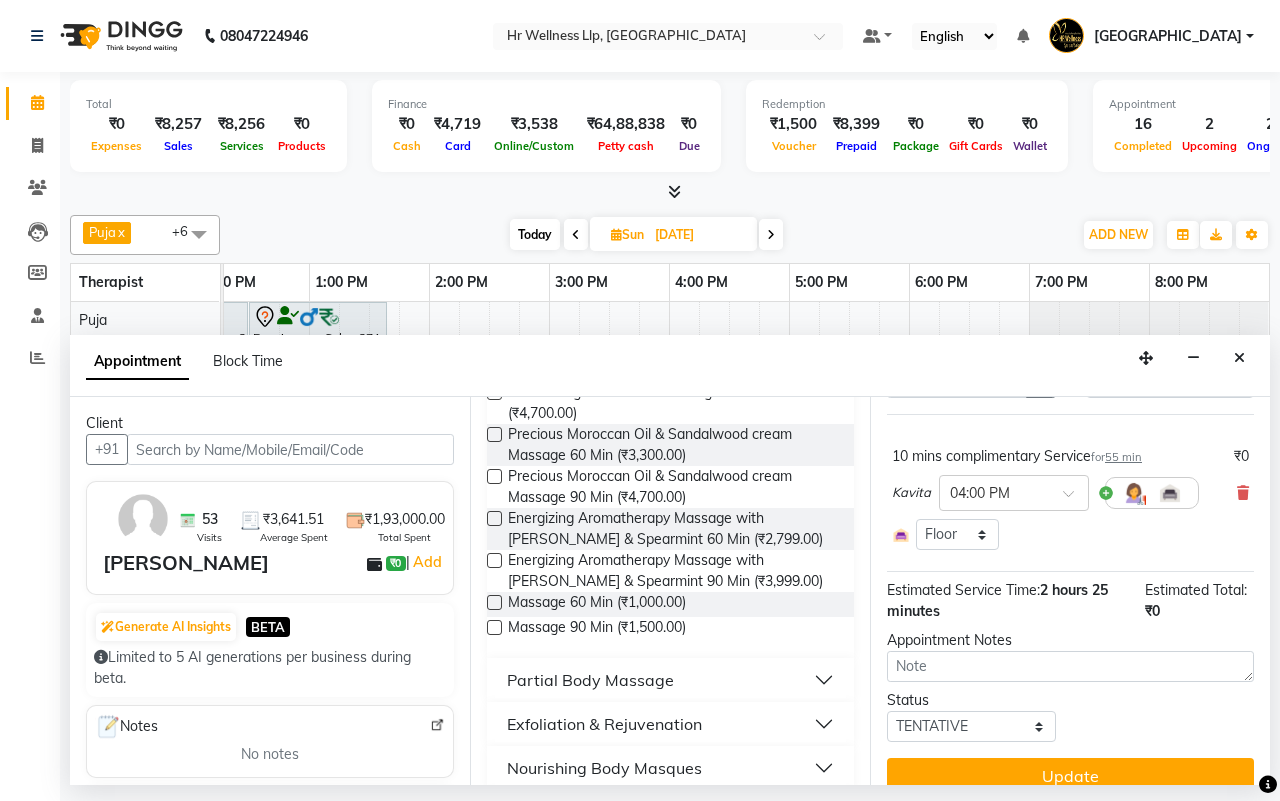 scroll, scrollTop: 1288, scrollLeft: 0, axis: vertical 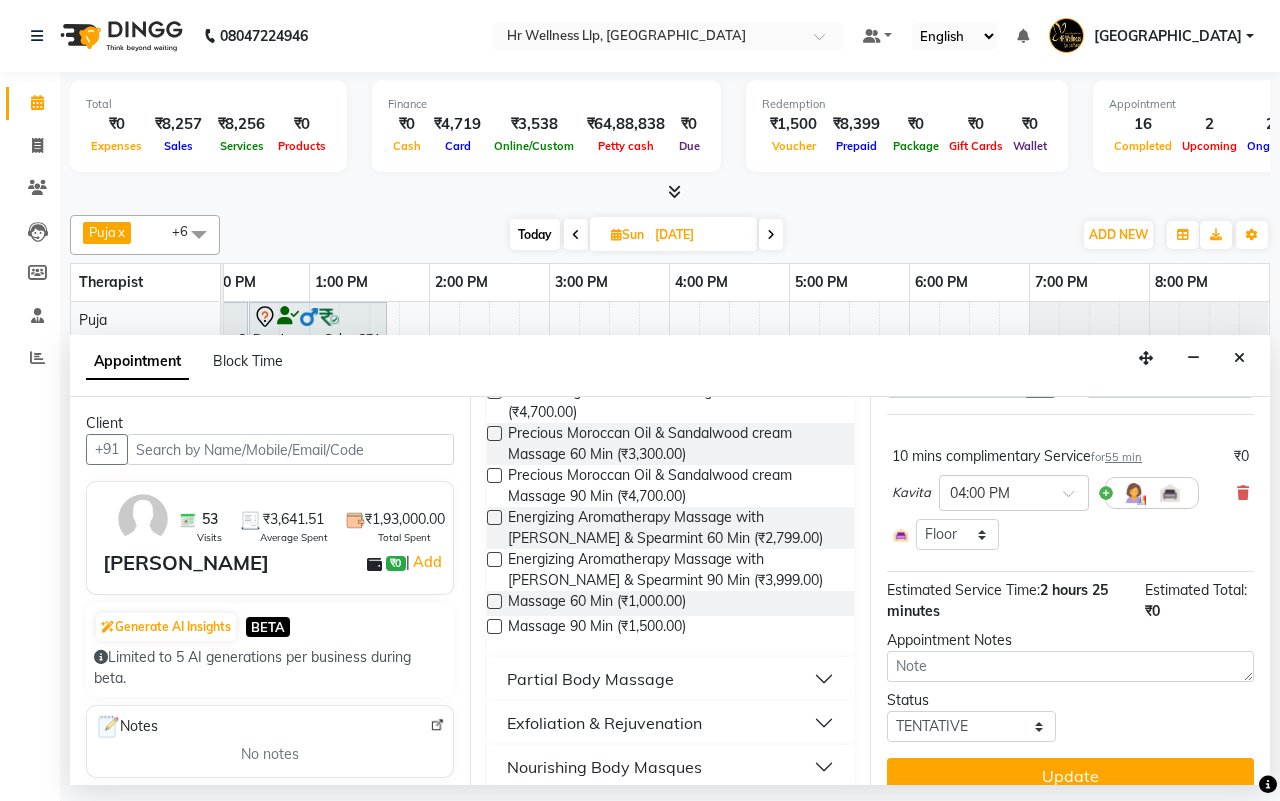 click at bounding box center (494, 601) 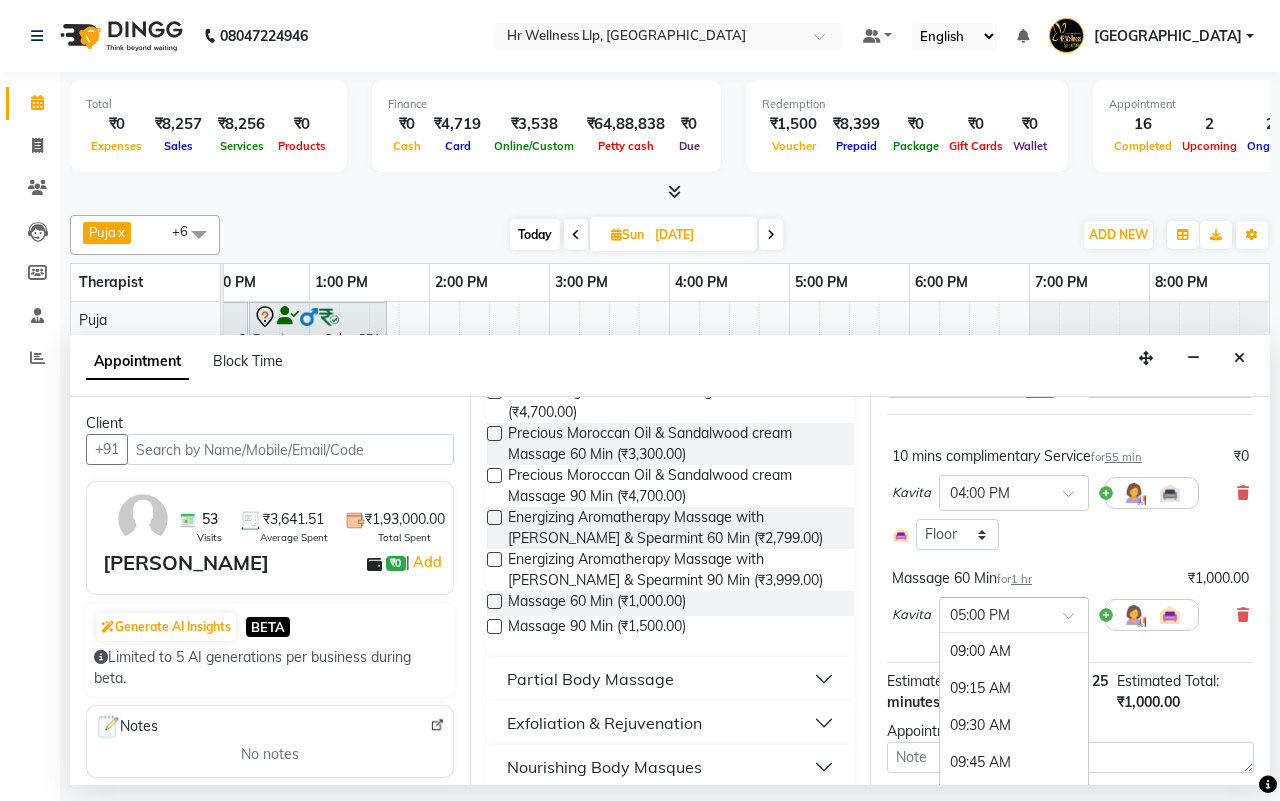 click at bounding box center (1075, 621) 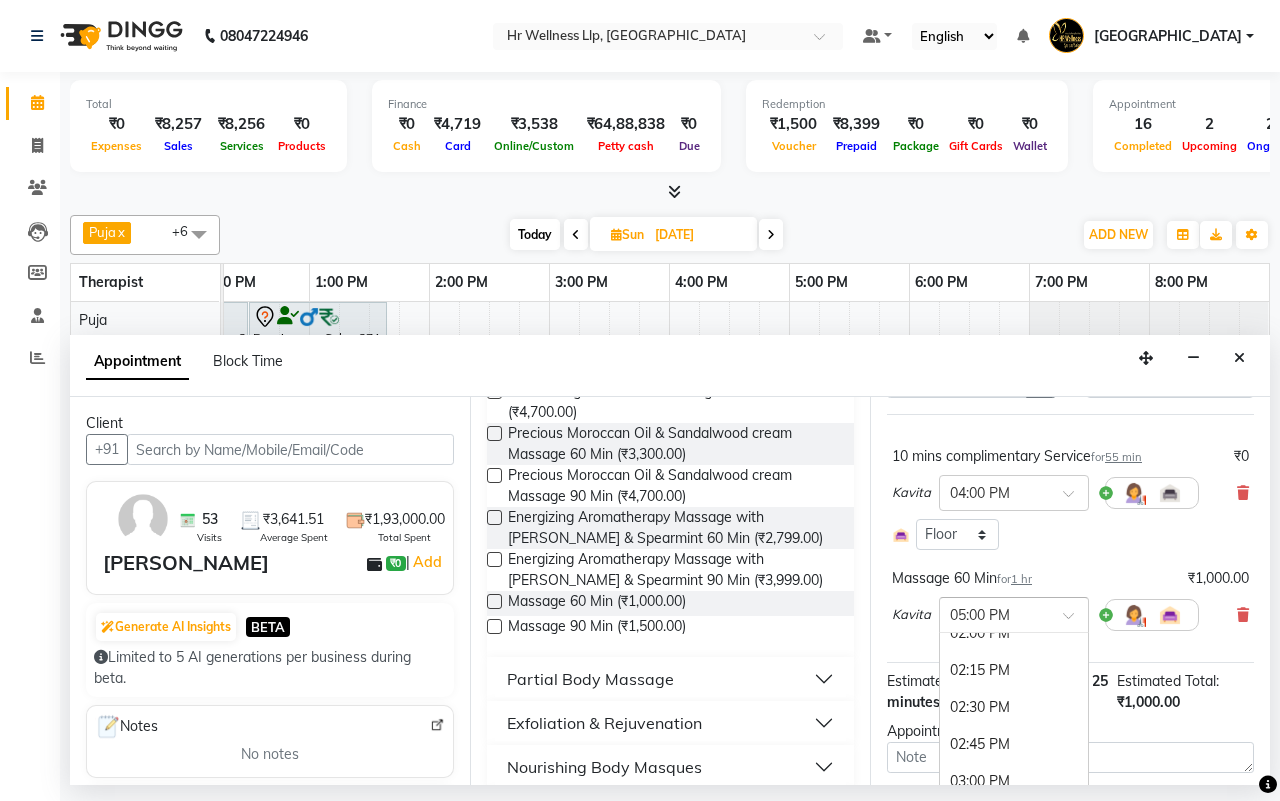 scroll, scrollTop: 756, scrollLeft: 0, axis: vertical 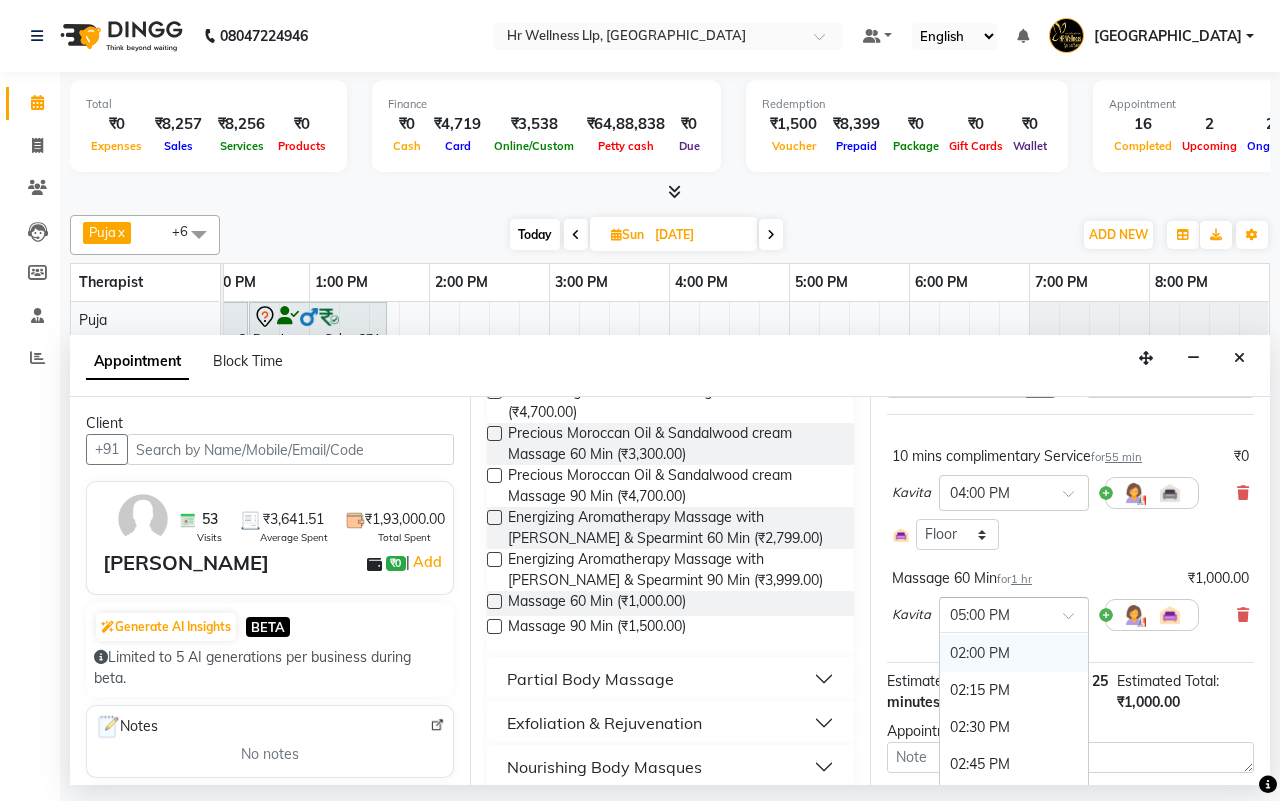 click on "02:00 PM" at bounding box center [1014, 653] 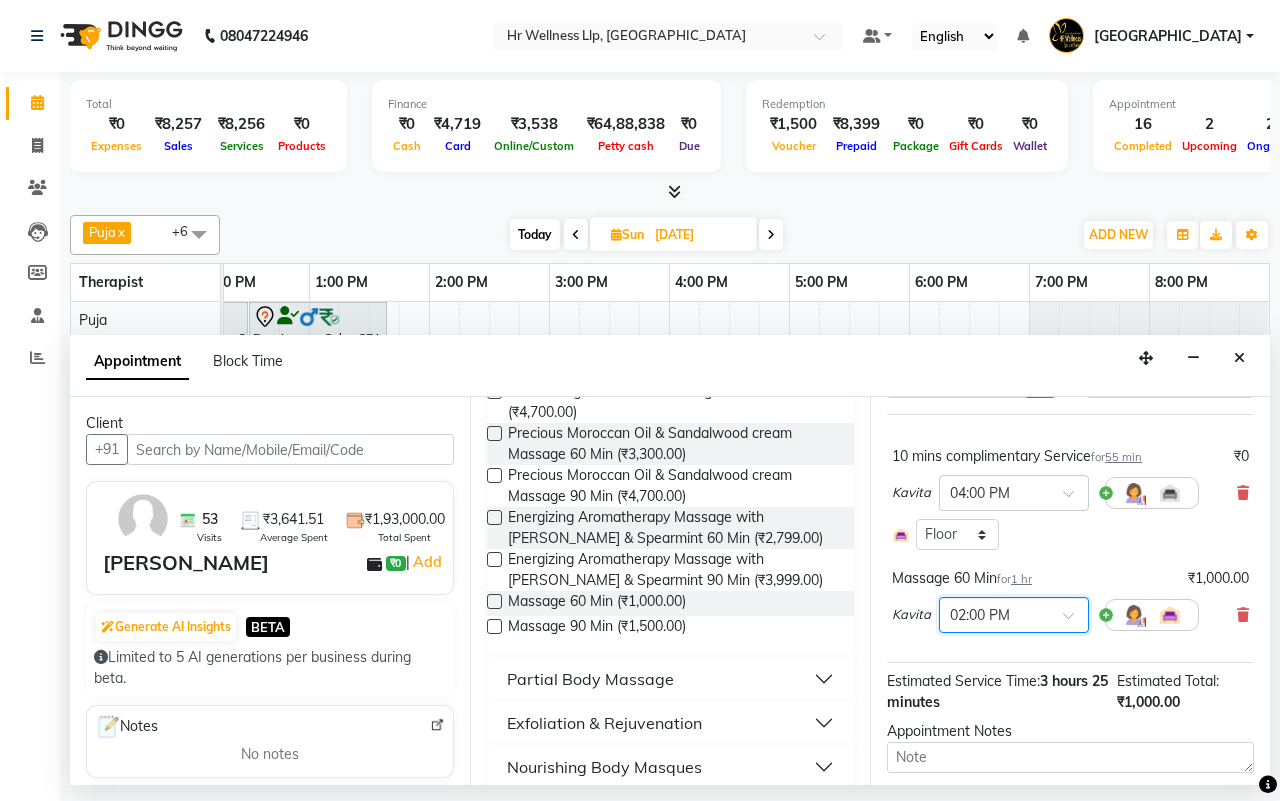 click at bounding box center [494, 601] 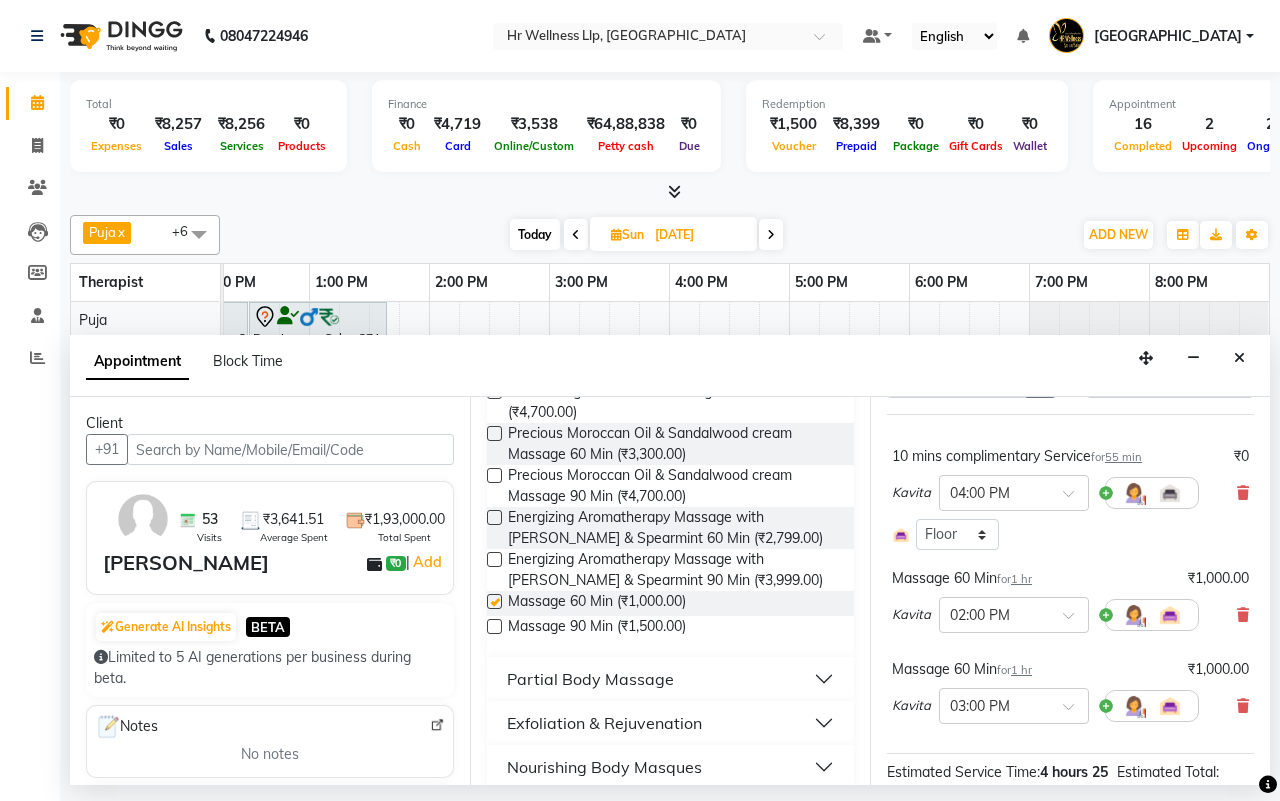 checkbox on "false" 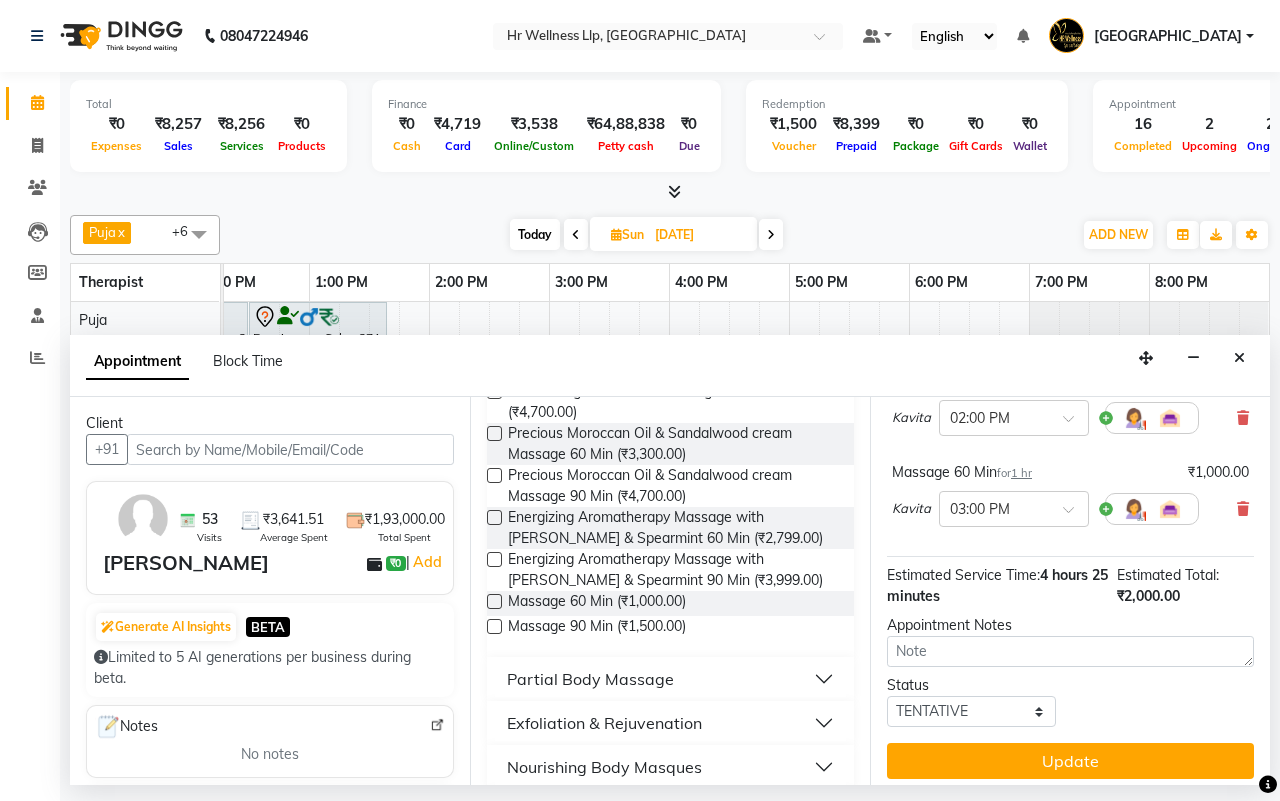 scroll, scrollTop: 351, scrollLeft: 0, axis: vertical 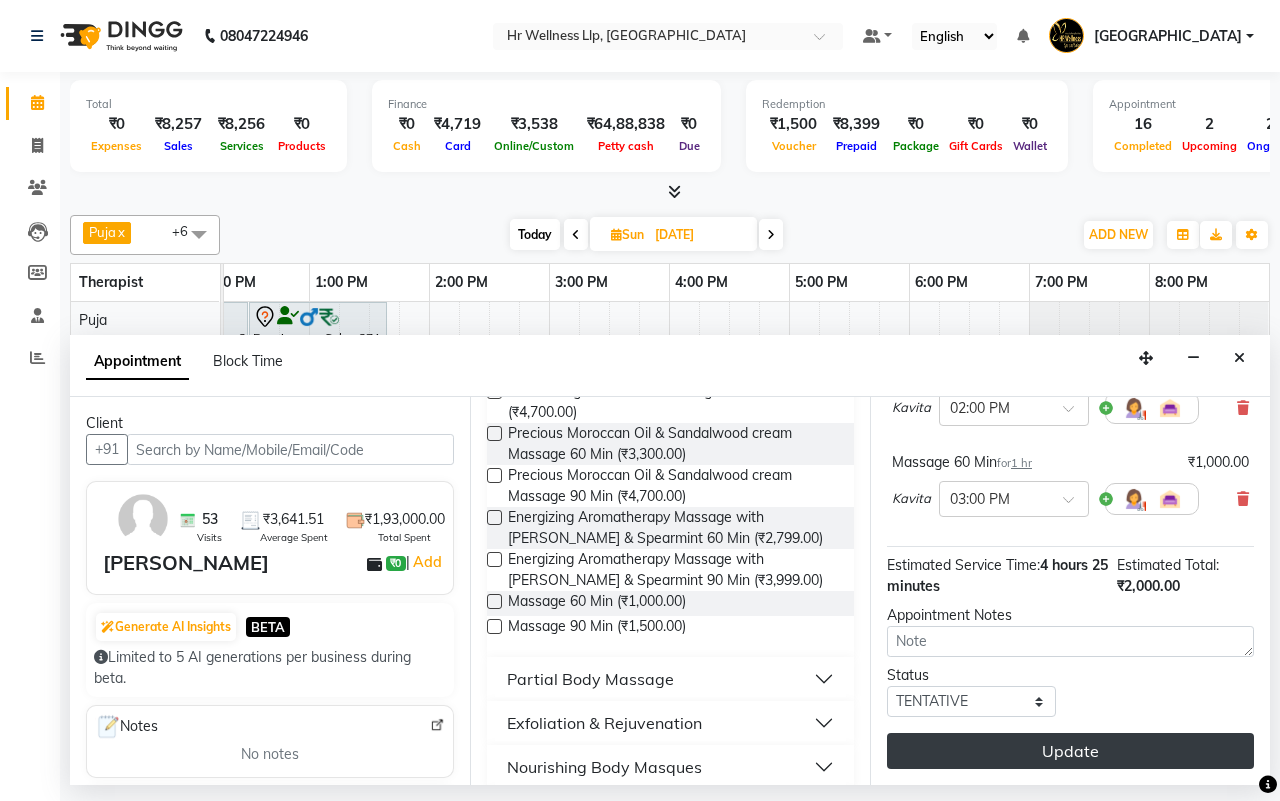 click on "Update" at bounding box center [1070, 751] 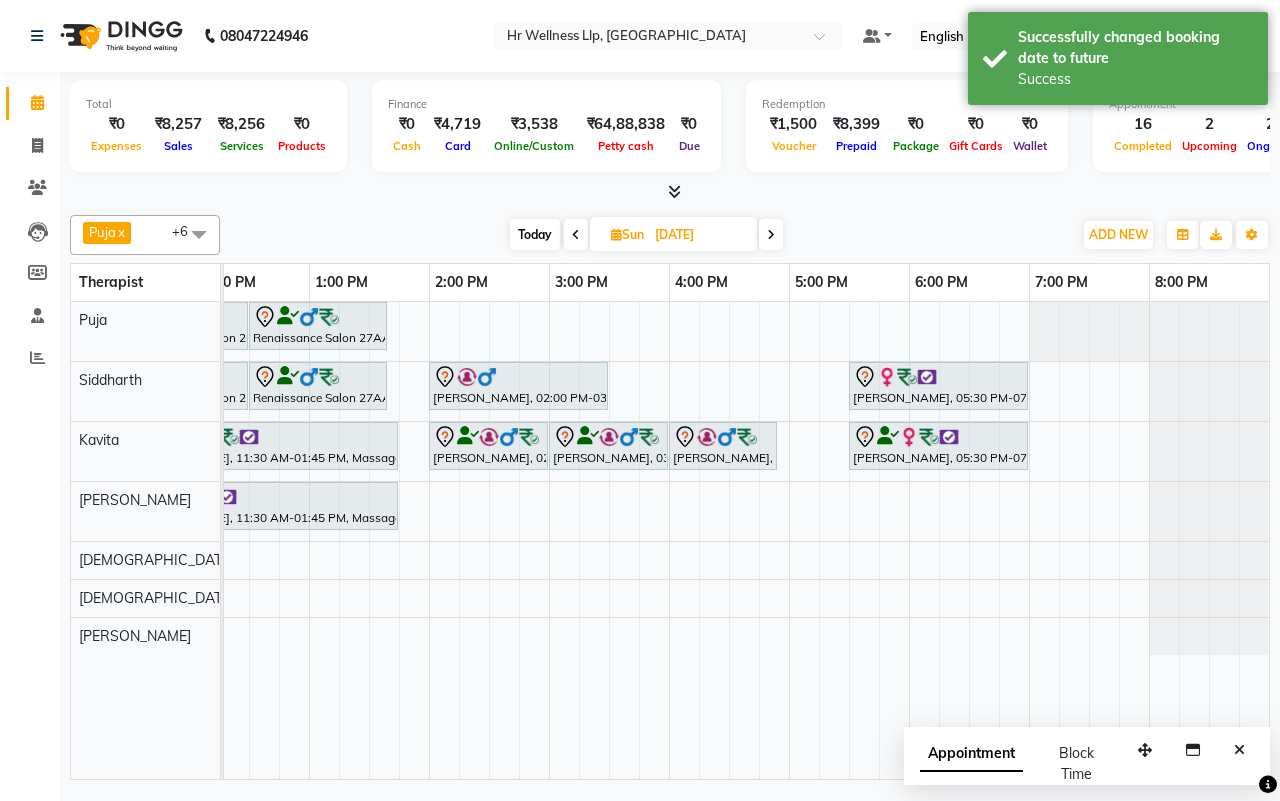 scroll, scrollTop: 0, scrollLeft: 42, axis: horizontal 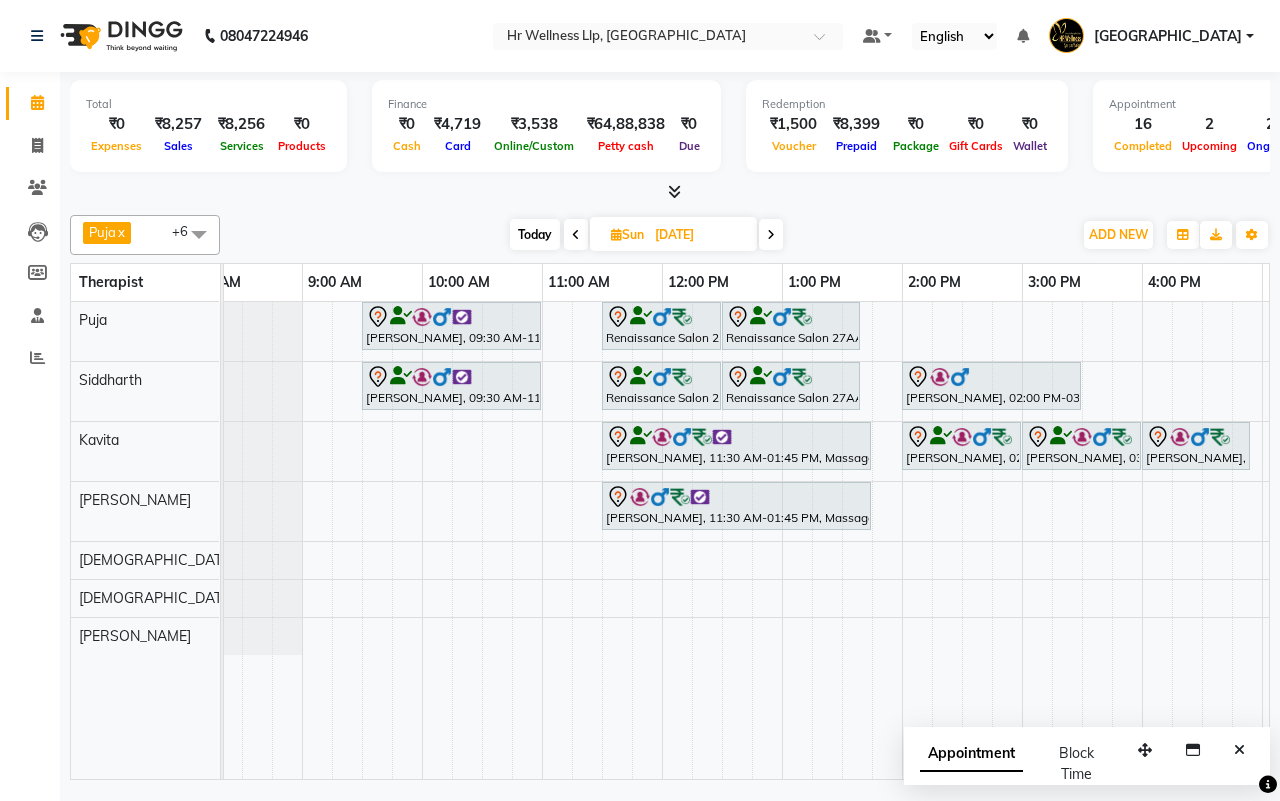 click on "Today" at bounding box center [535, 234] 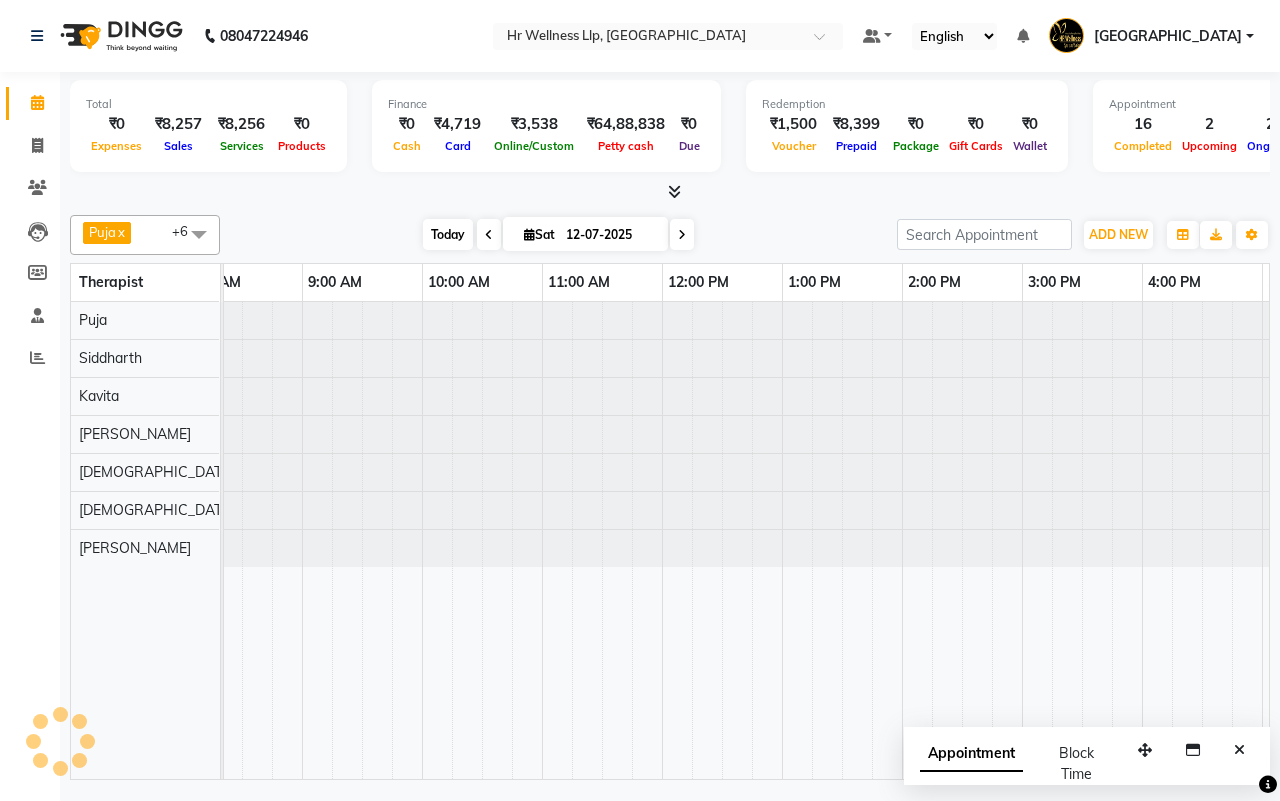 scroll, scrollTop: 0, scrollLeft: 0, axis: both 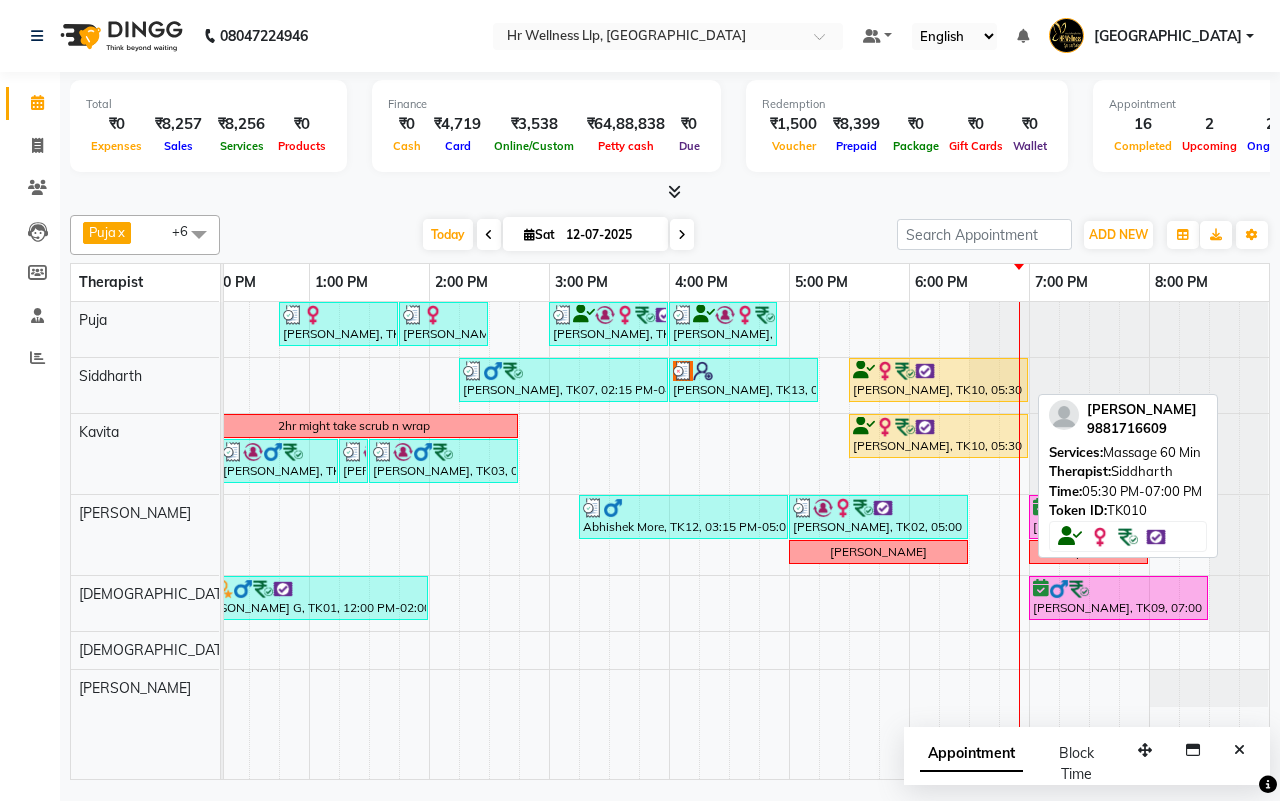 click on "[PERSON_NAME], TK10, 05:30 PM-07:00 PM, Massage 60 Min" at bounding box center [938, 380] 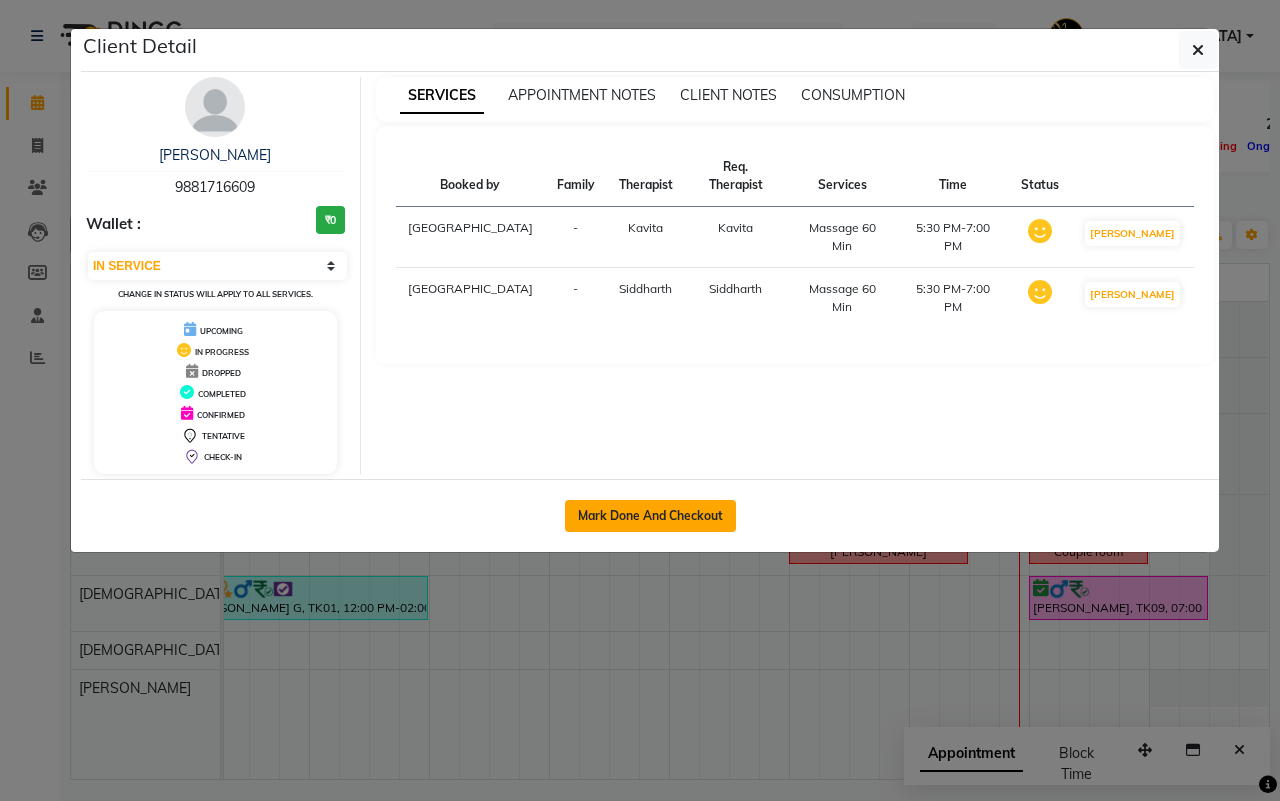 click on "Mark Done And Checkout" 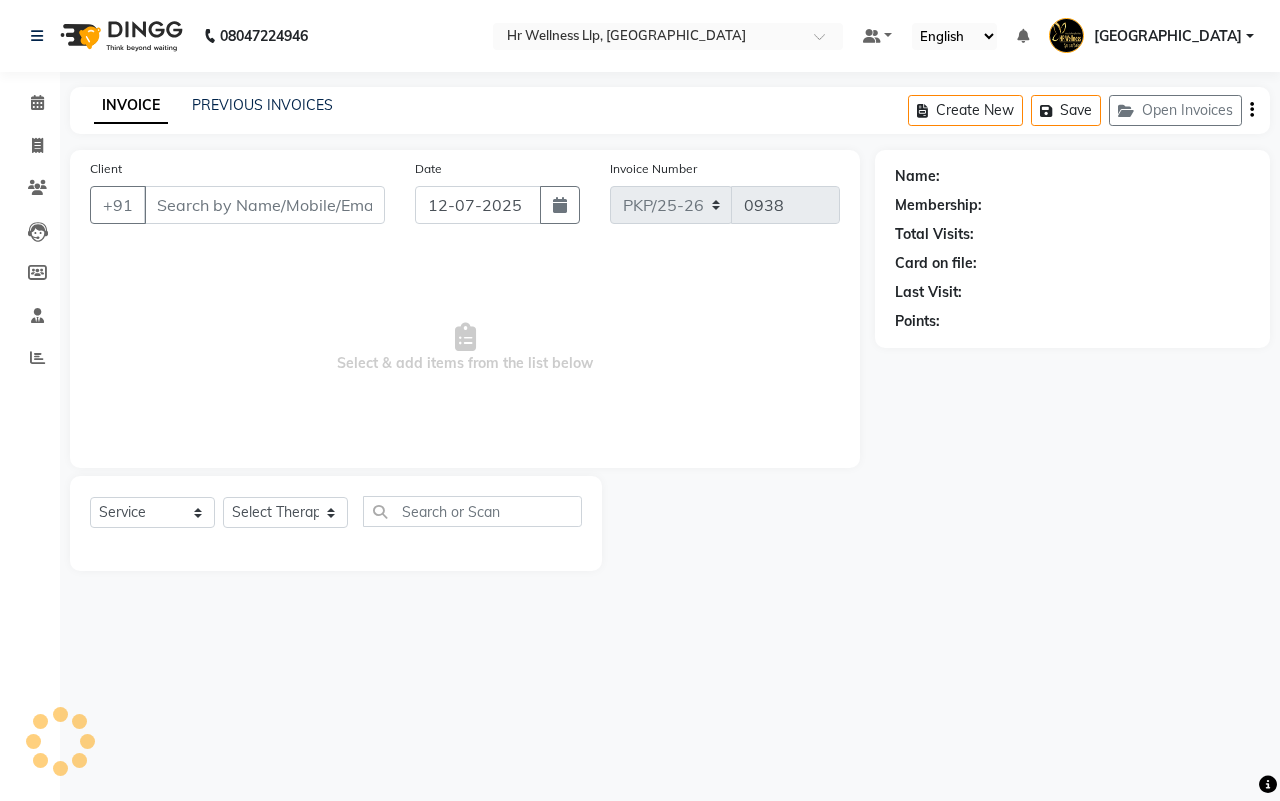 type on "9881716609" 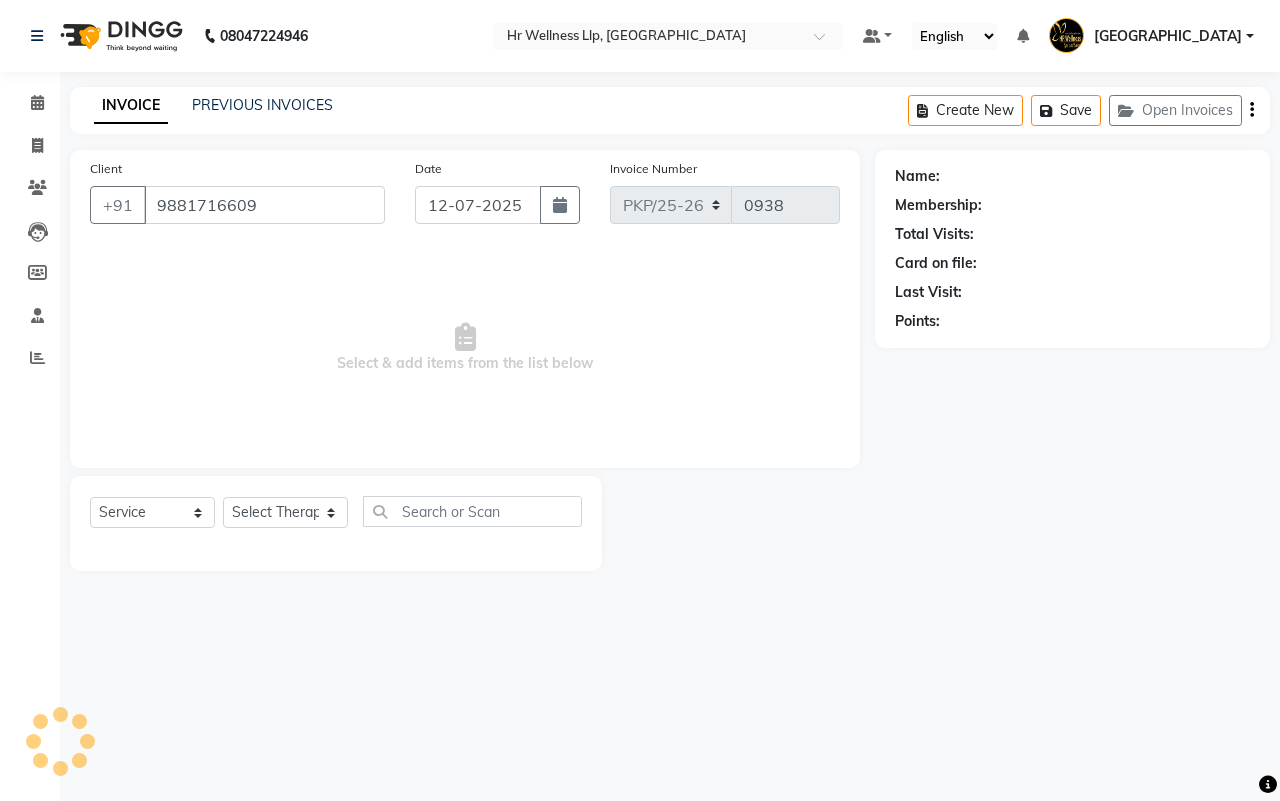 select on "19506" 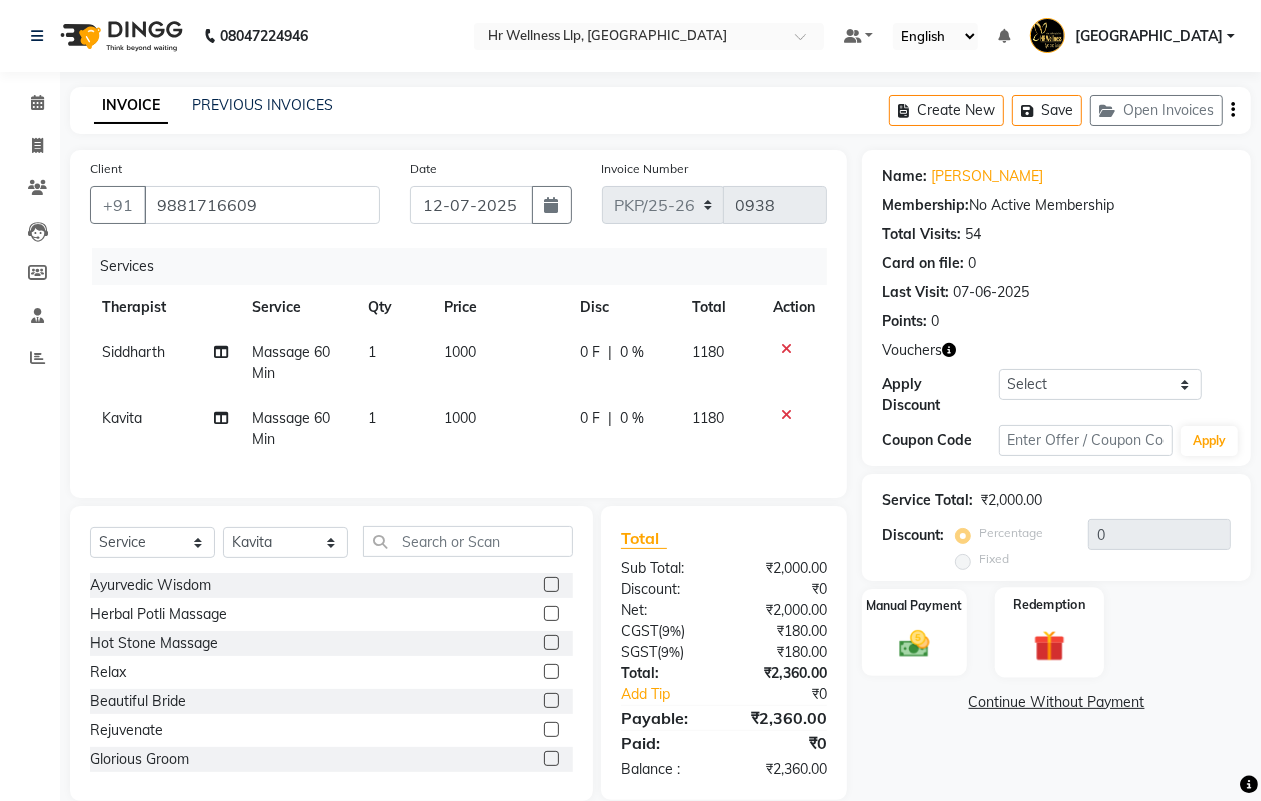 click 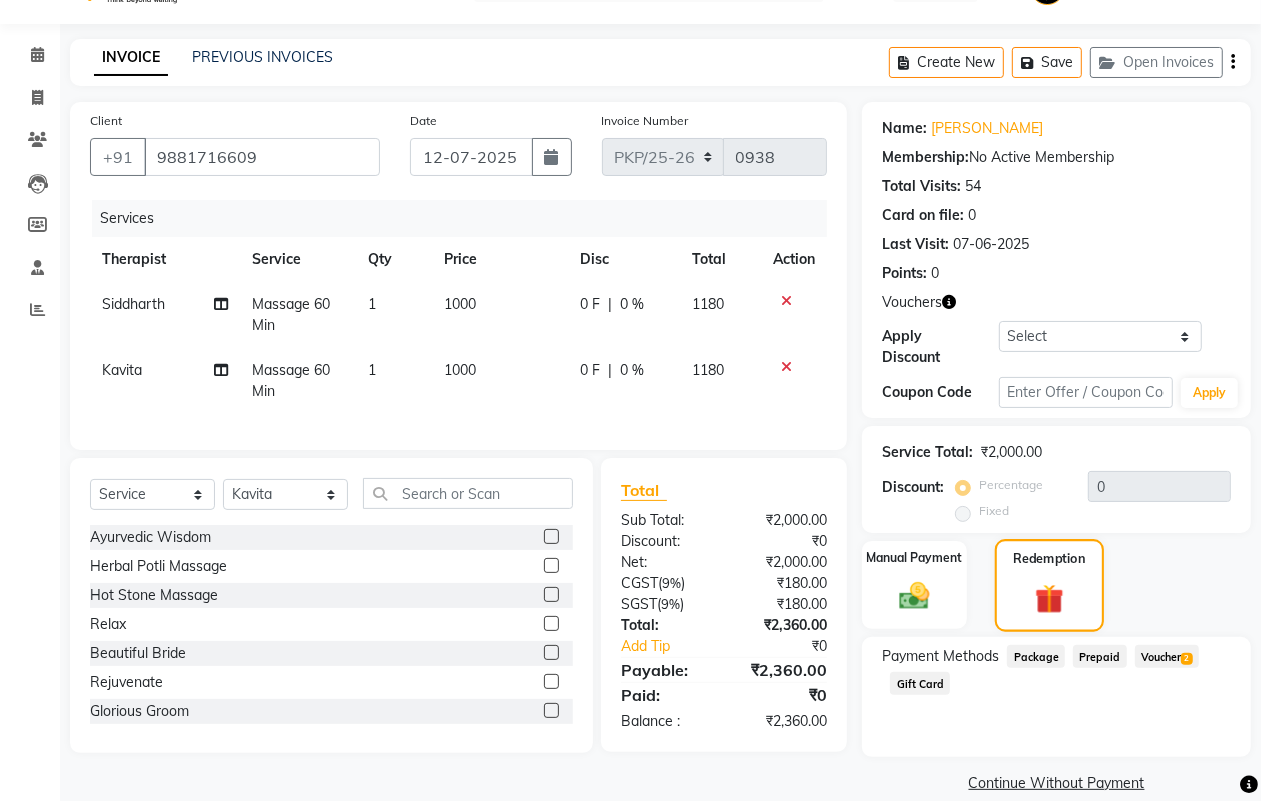 scroll, scrollTop: 75, scrollLeft: 0, axis: vertical 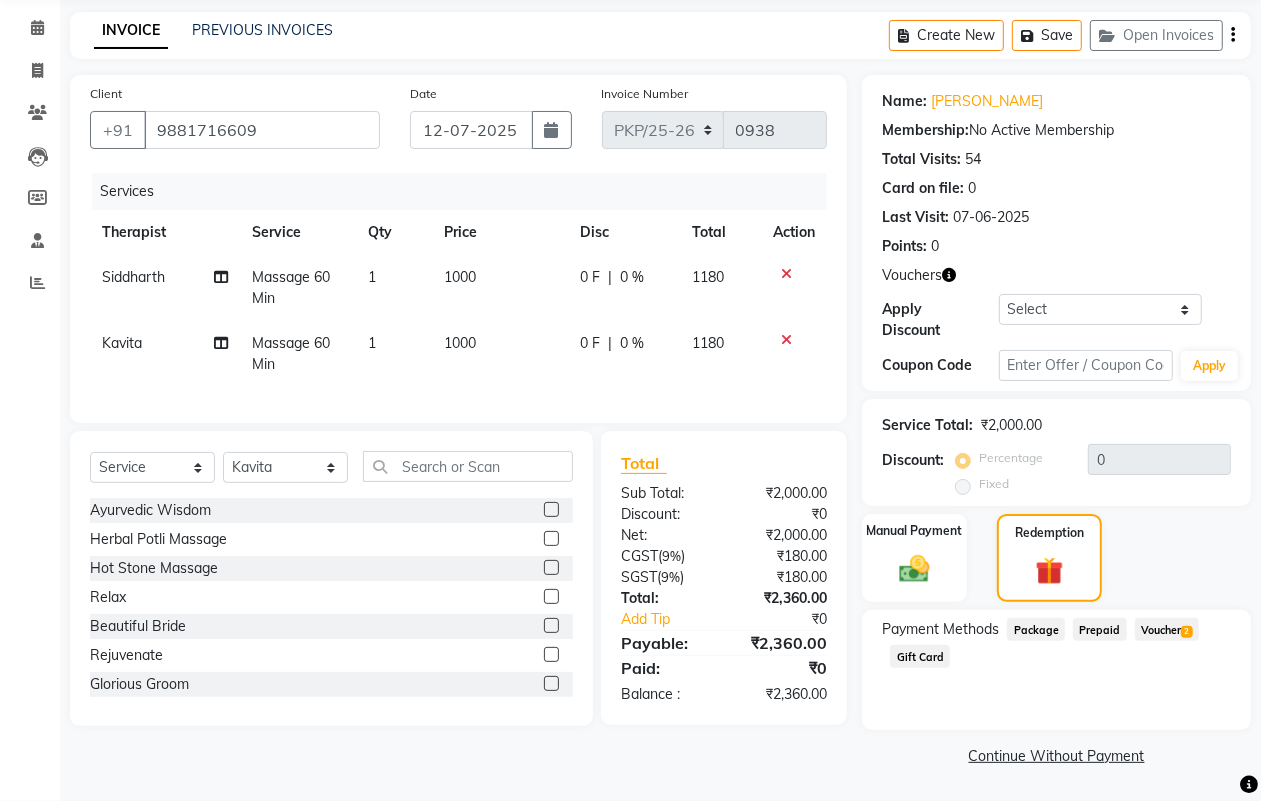 click on "Payment Methods  Package   Prepaid   Voucher  2  Gift Card" 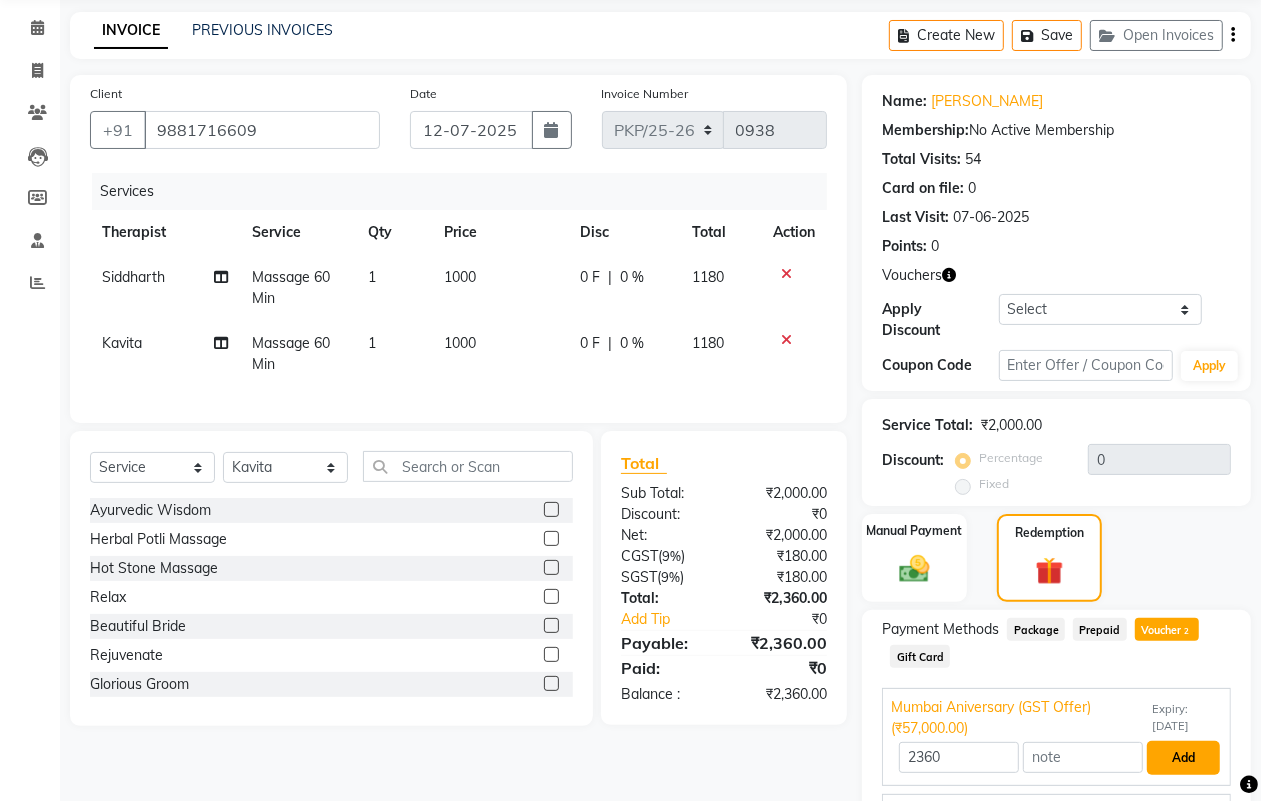 click on "Add" at bounding box center (1183, 758) 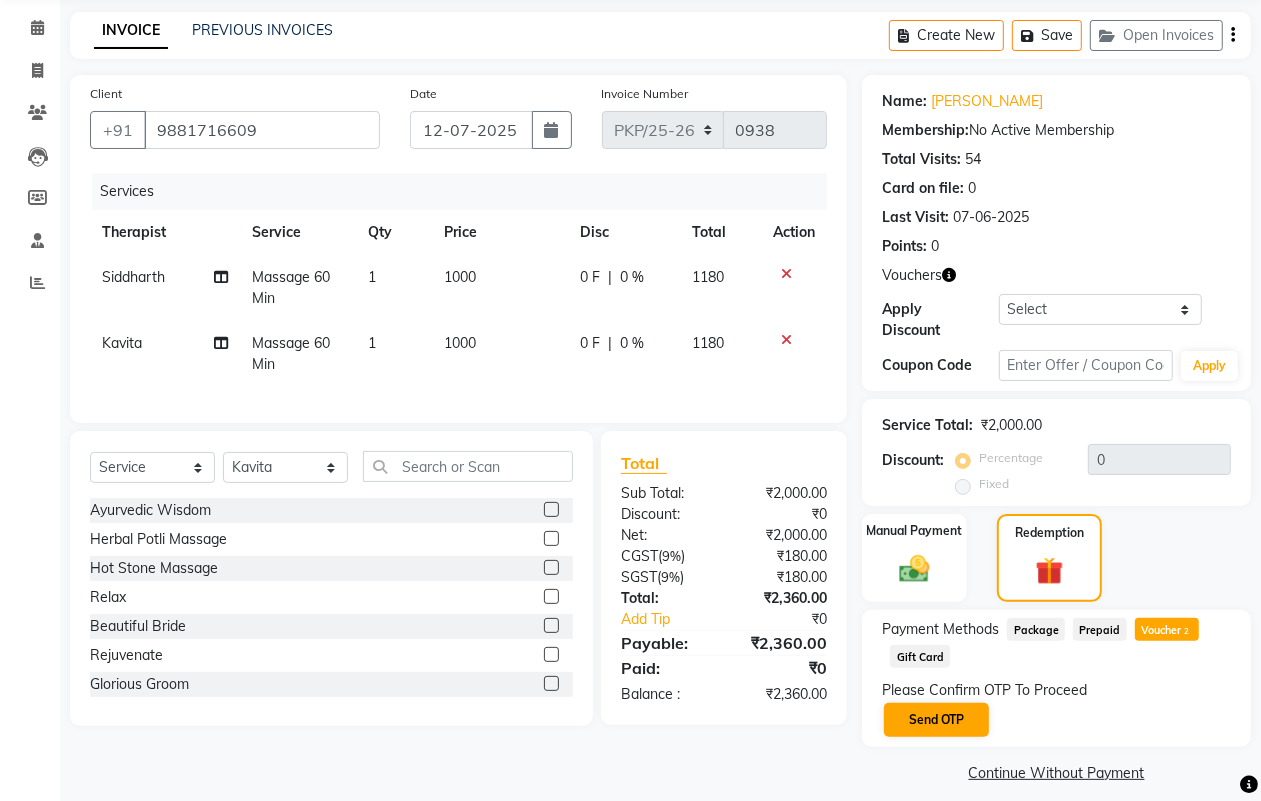 scroll, scrollTop: 91, scrollLeft: 0, axis: vertical 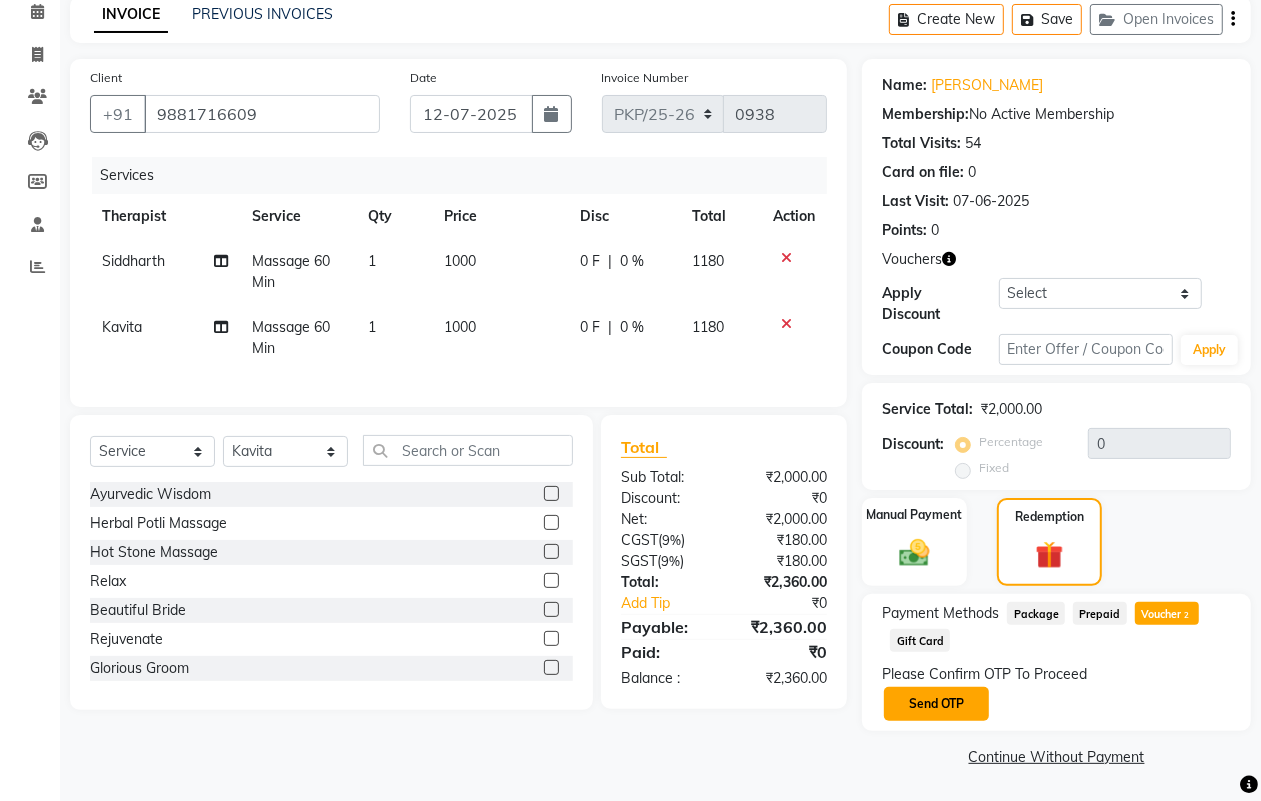 click on "Send OTP" 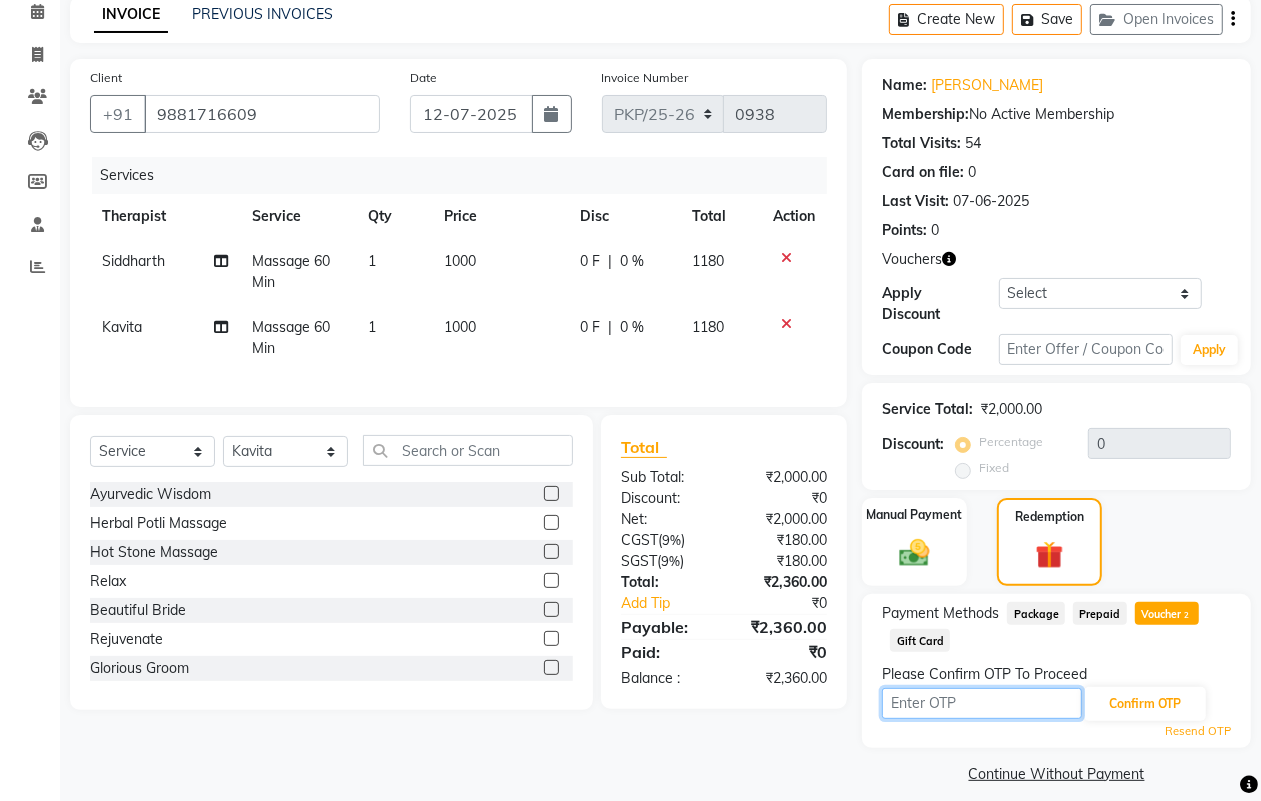 click at bounding box center (982, 703) 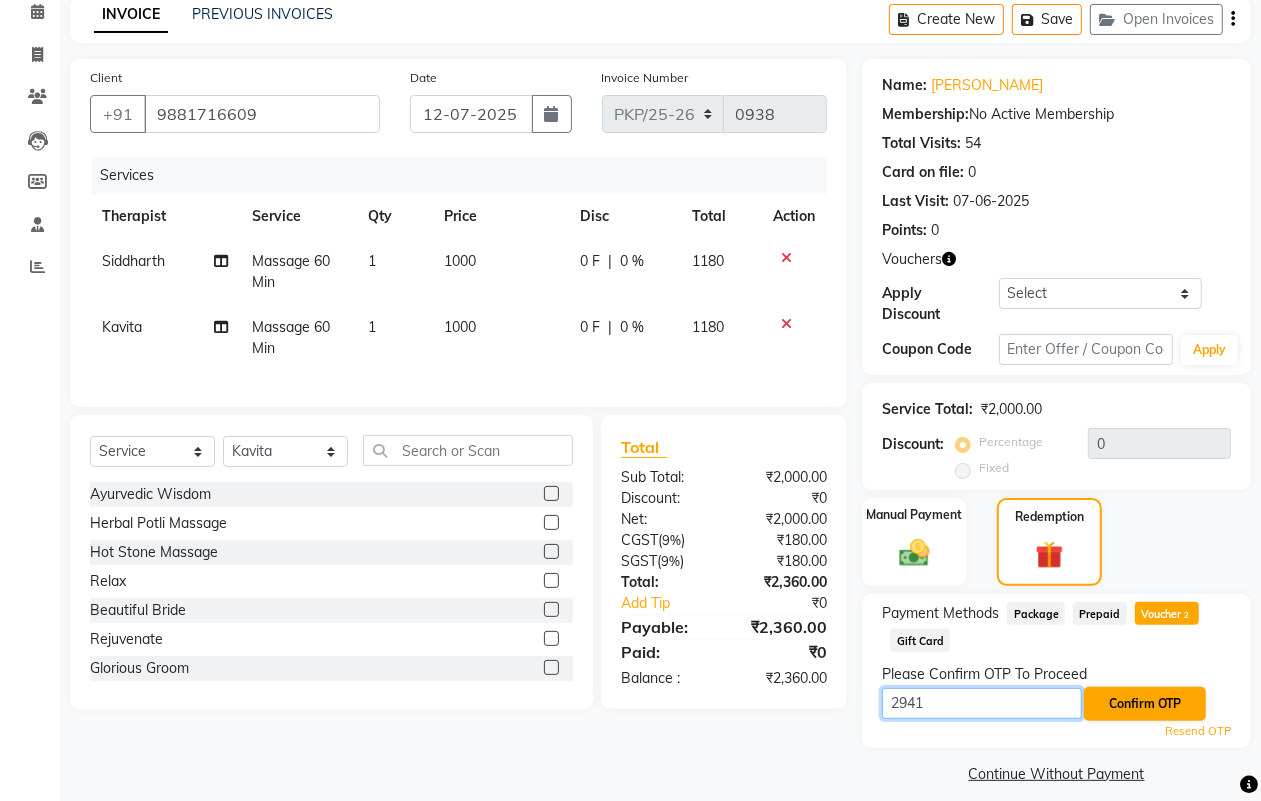 type on "2941" 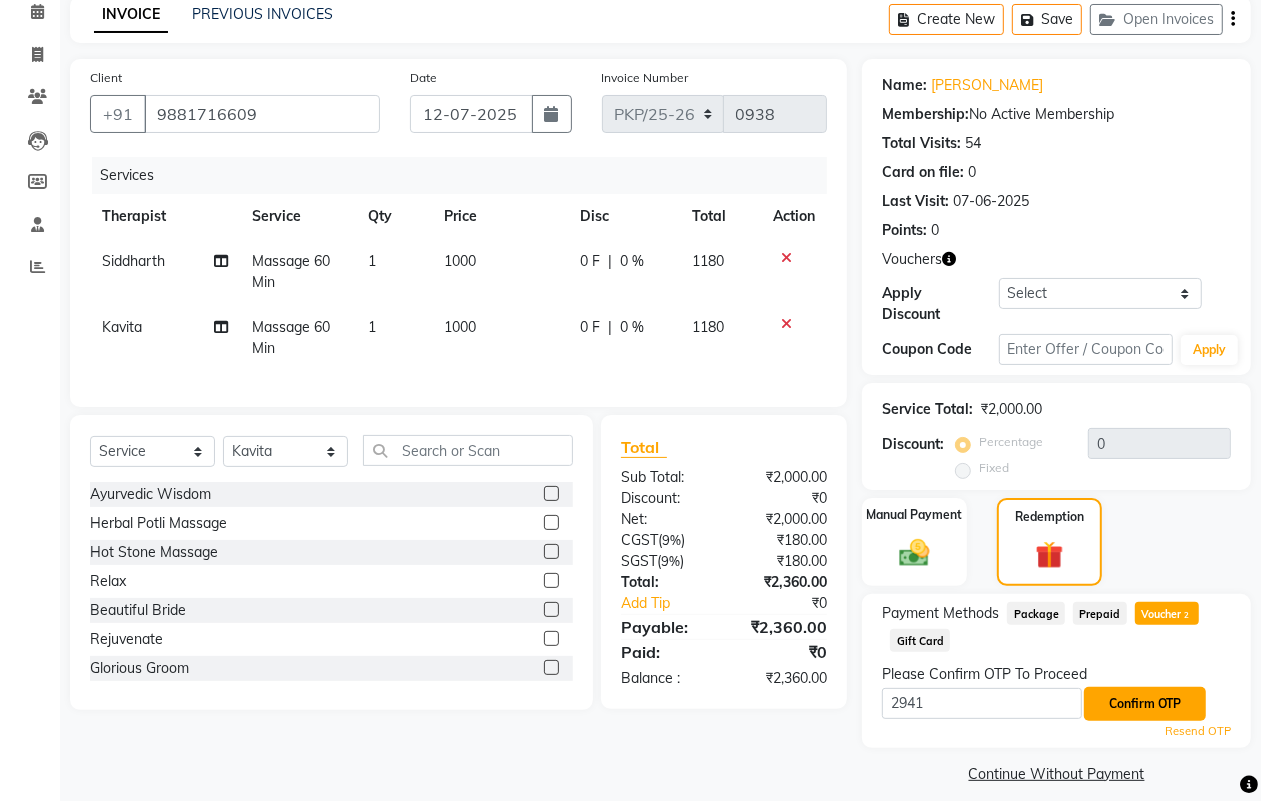 click on "Confirm OTP" 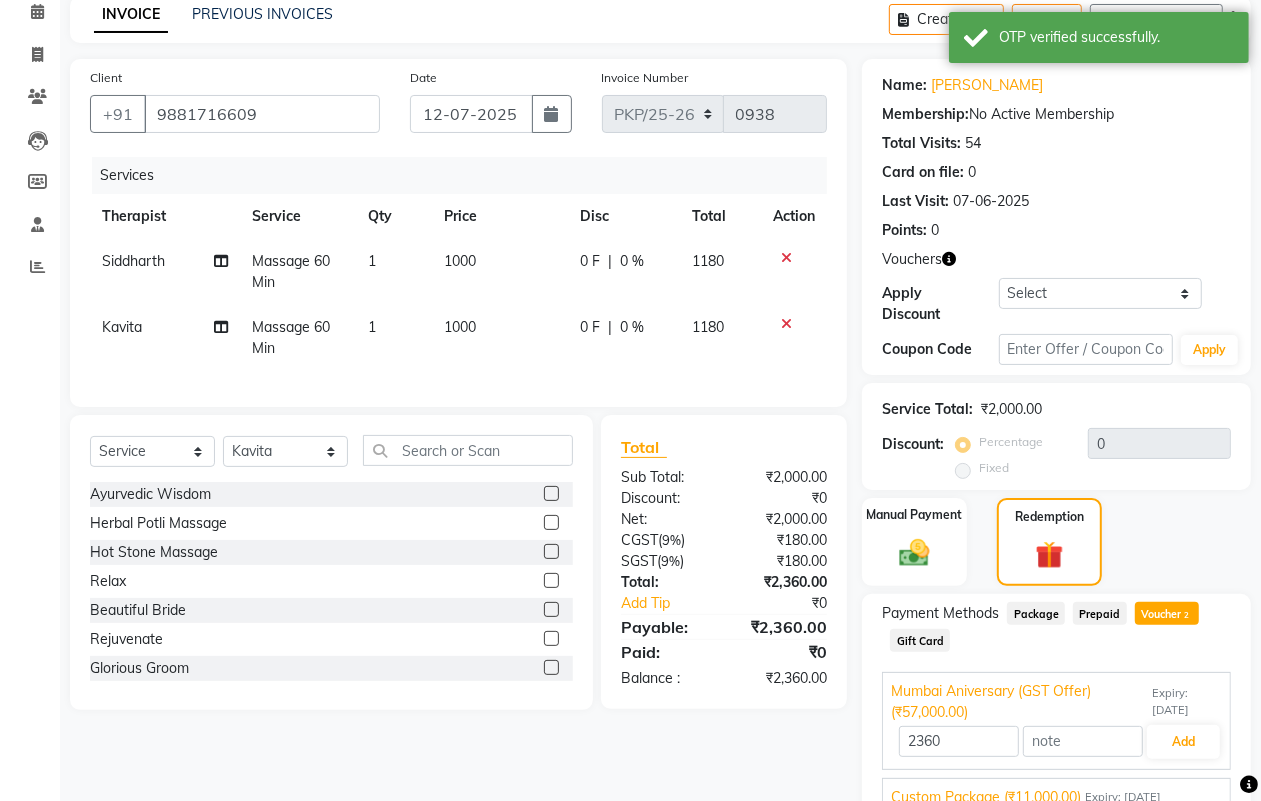 scroll, scrollTop: 186, scrollLeft: 0, axis: vertical 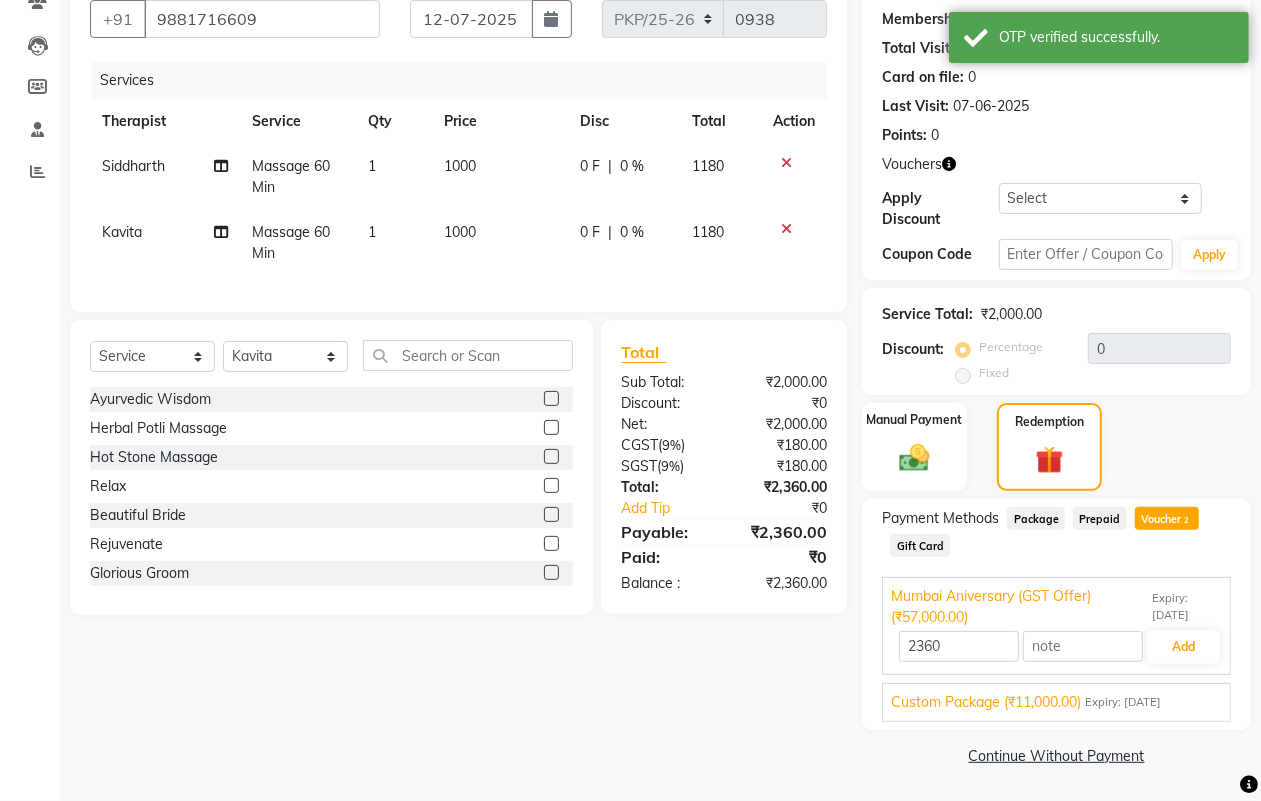 click on "Custom Package (₹11,000.00)" at bounding box center (986, 702) 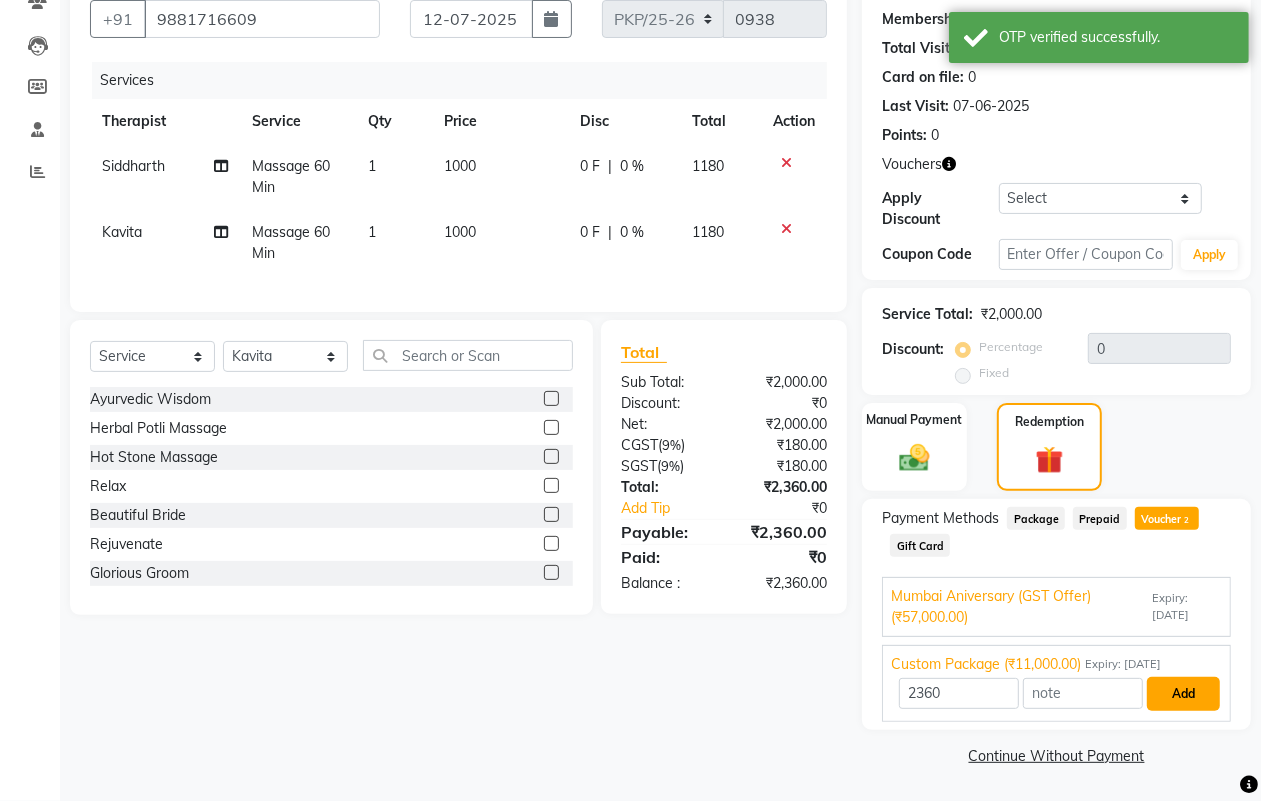 click on "Add" at bounding box center [1183, 694] 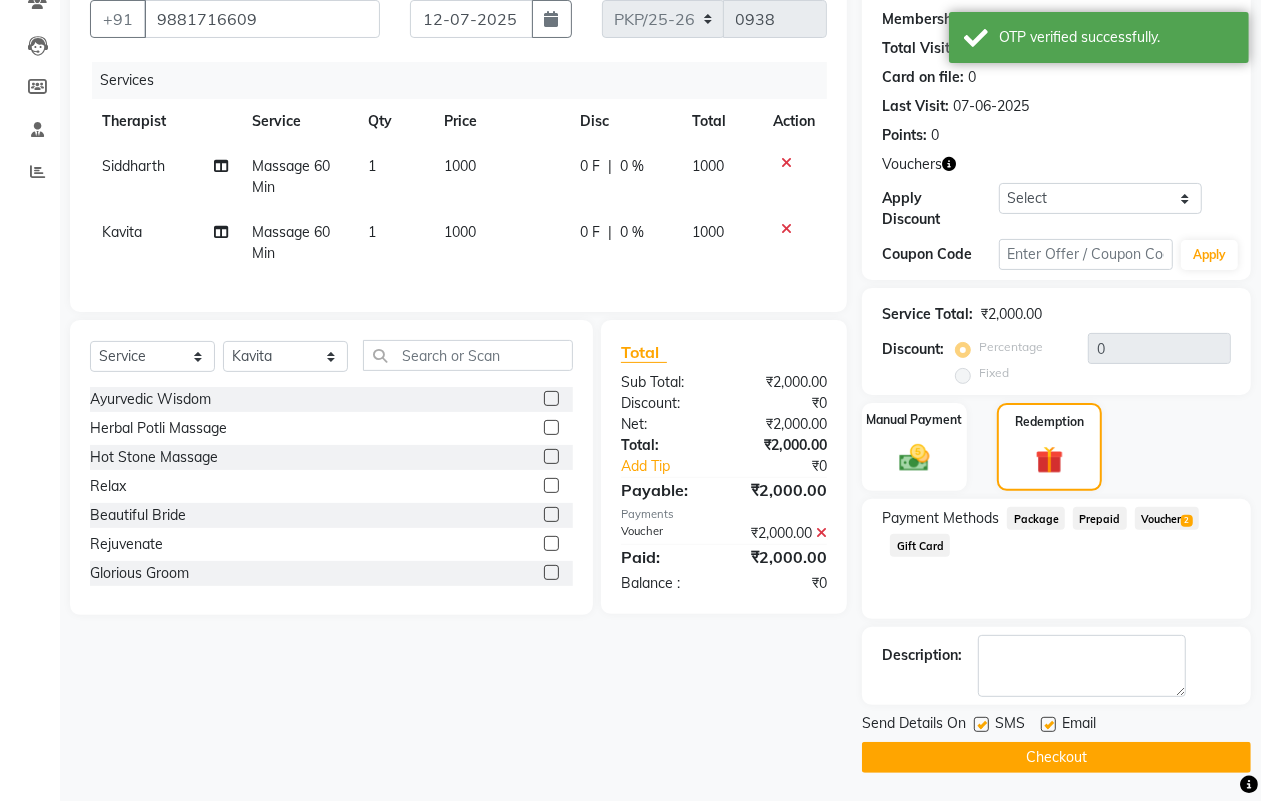 click on "Checkout" 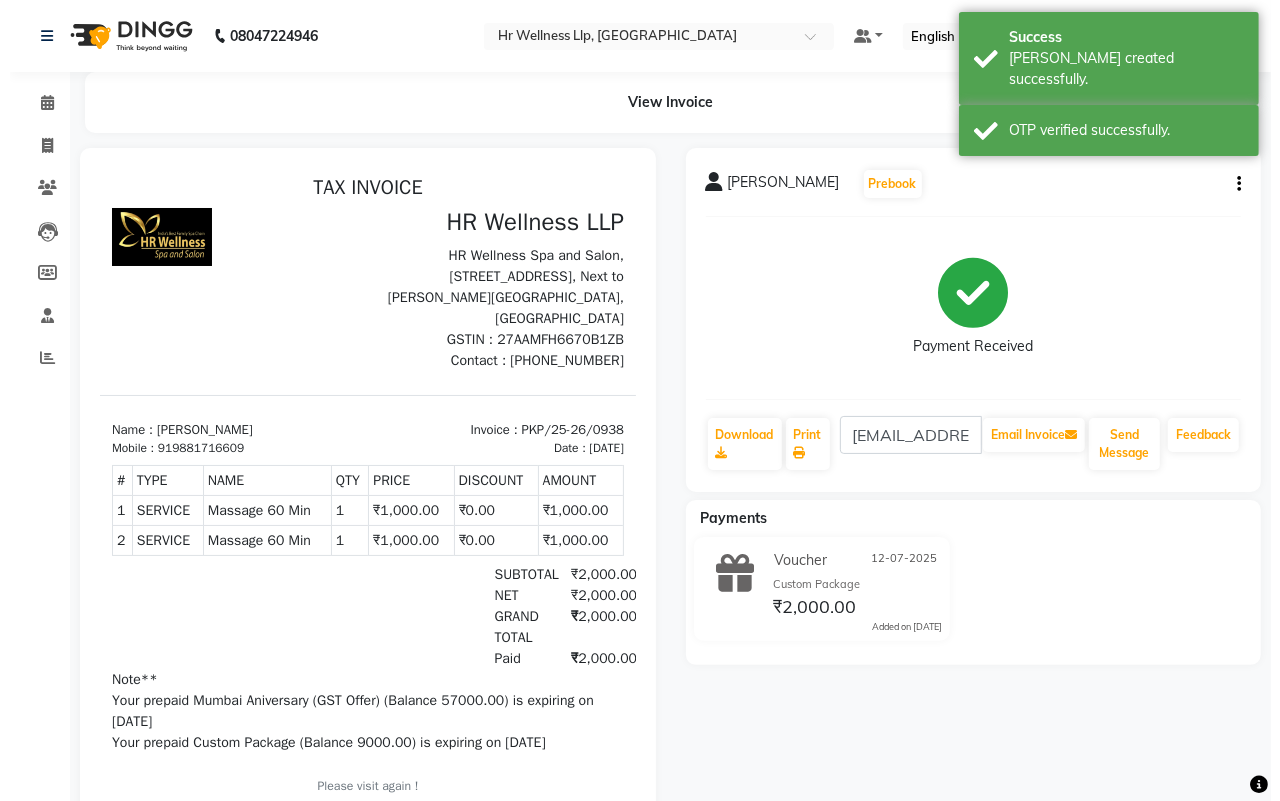 scroll, scrollTop: 0, scrollLeft: 0, axis: both 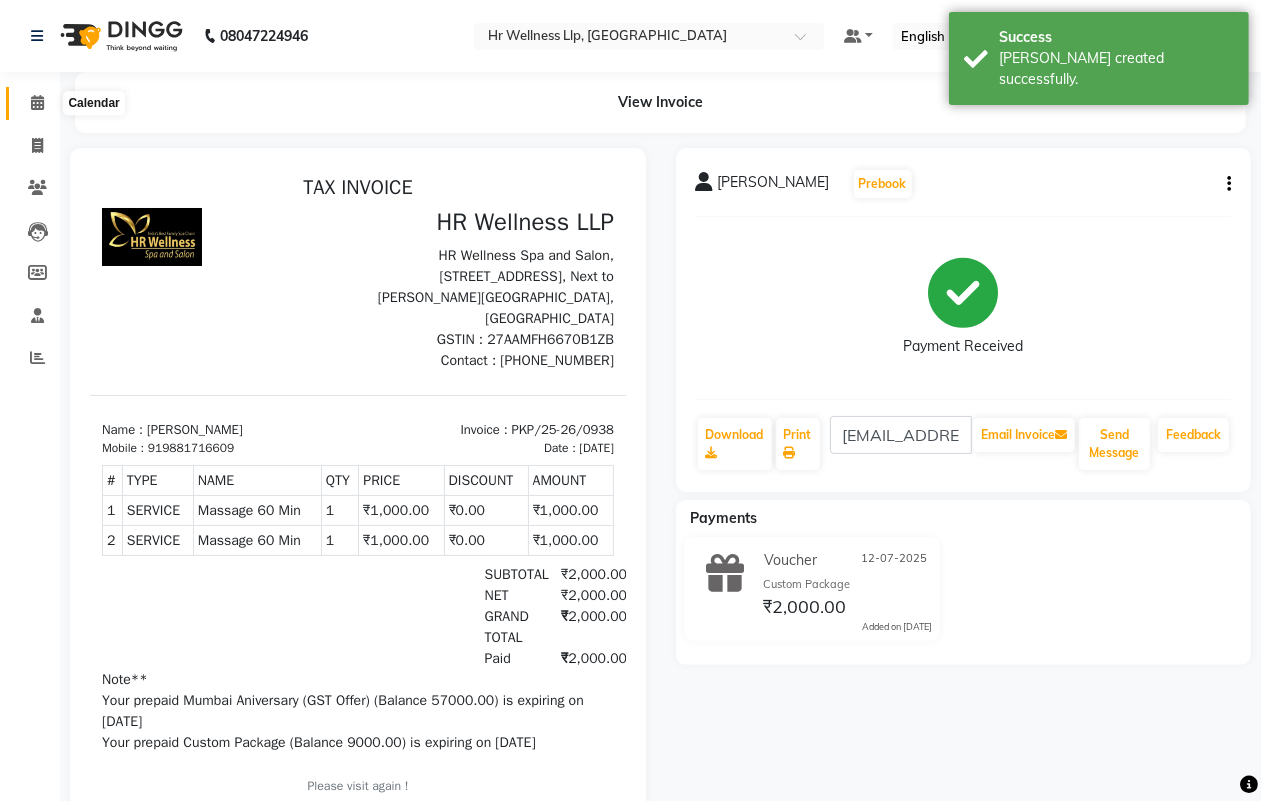 click 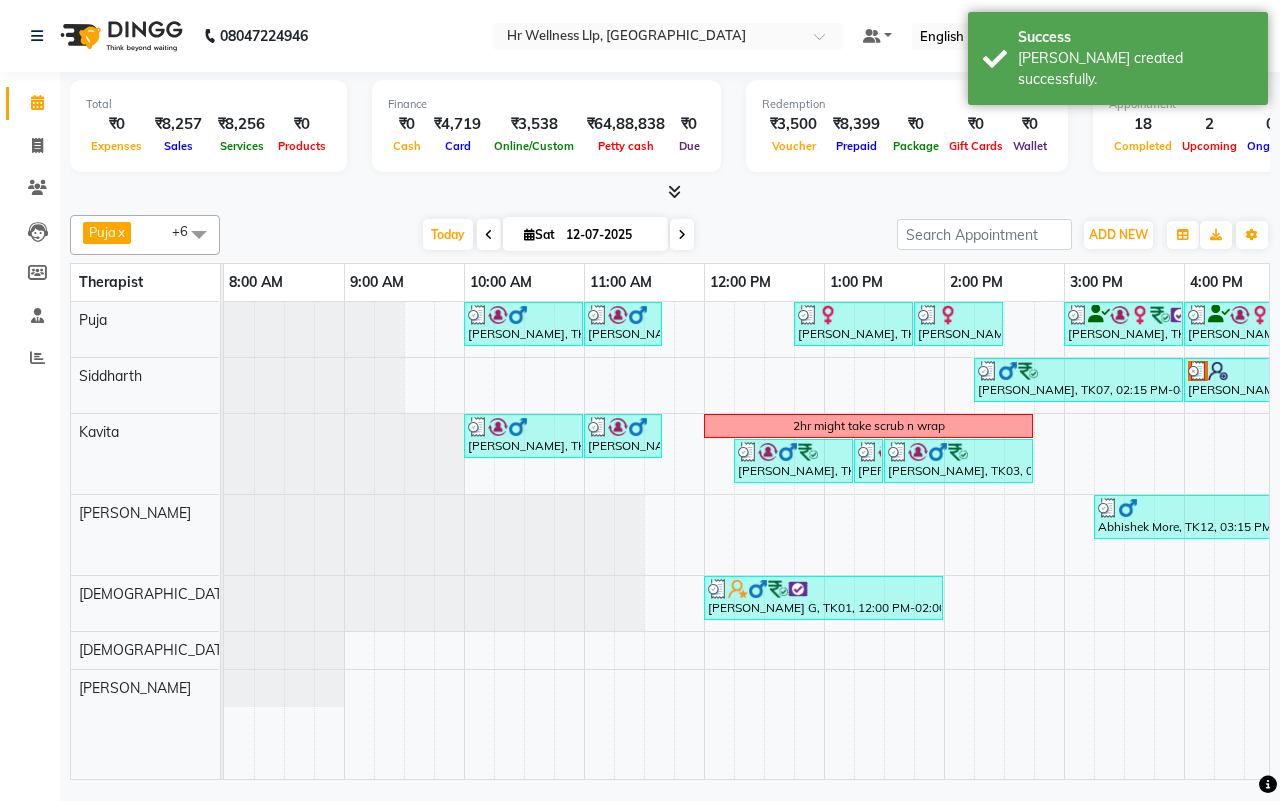 click on "Today  Sat 12-07-2025" at bounding box center (558, 235) 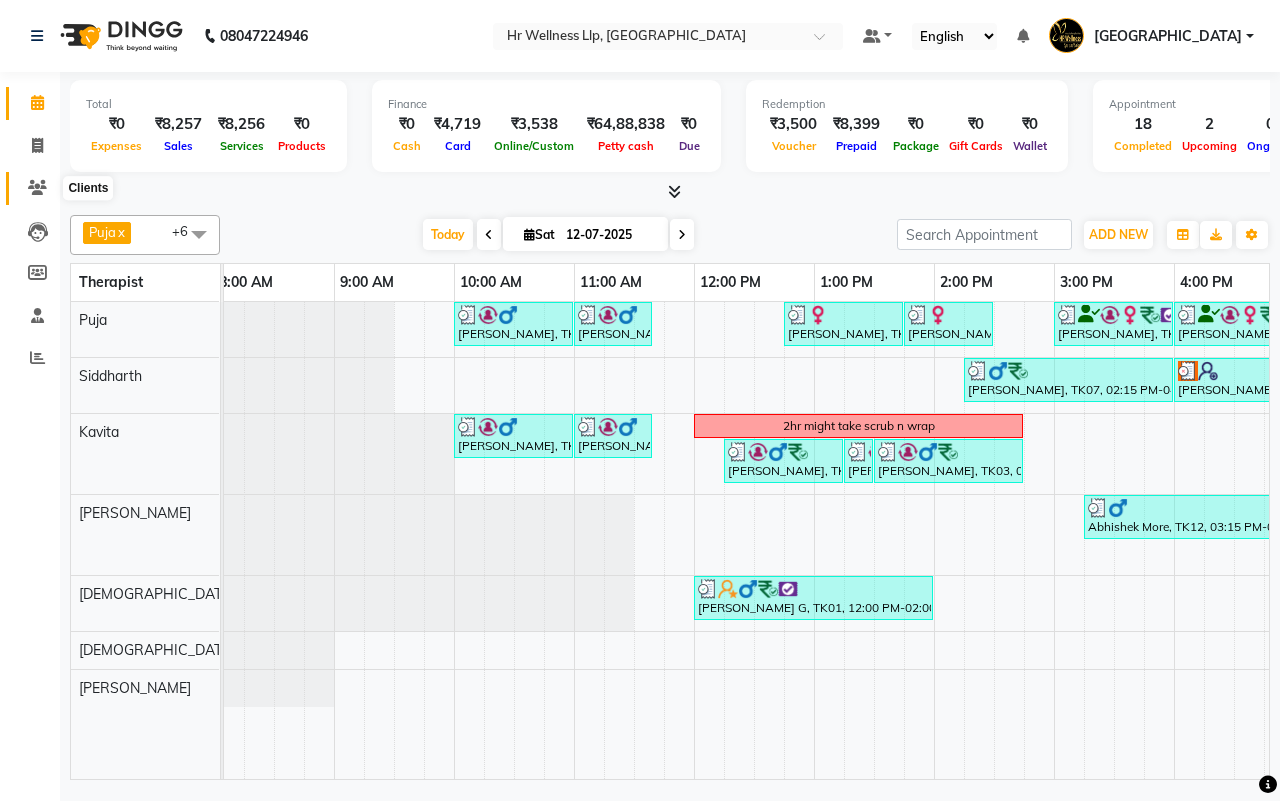 click 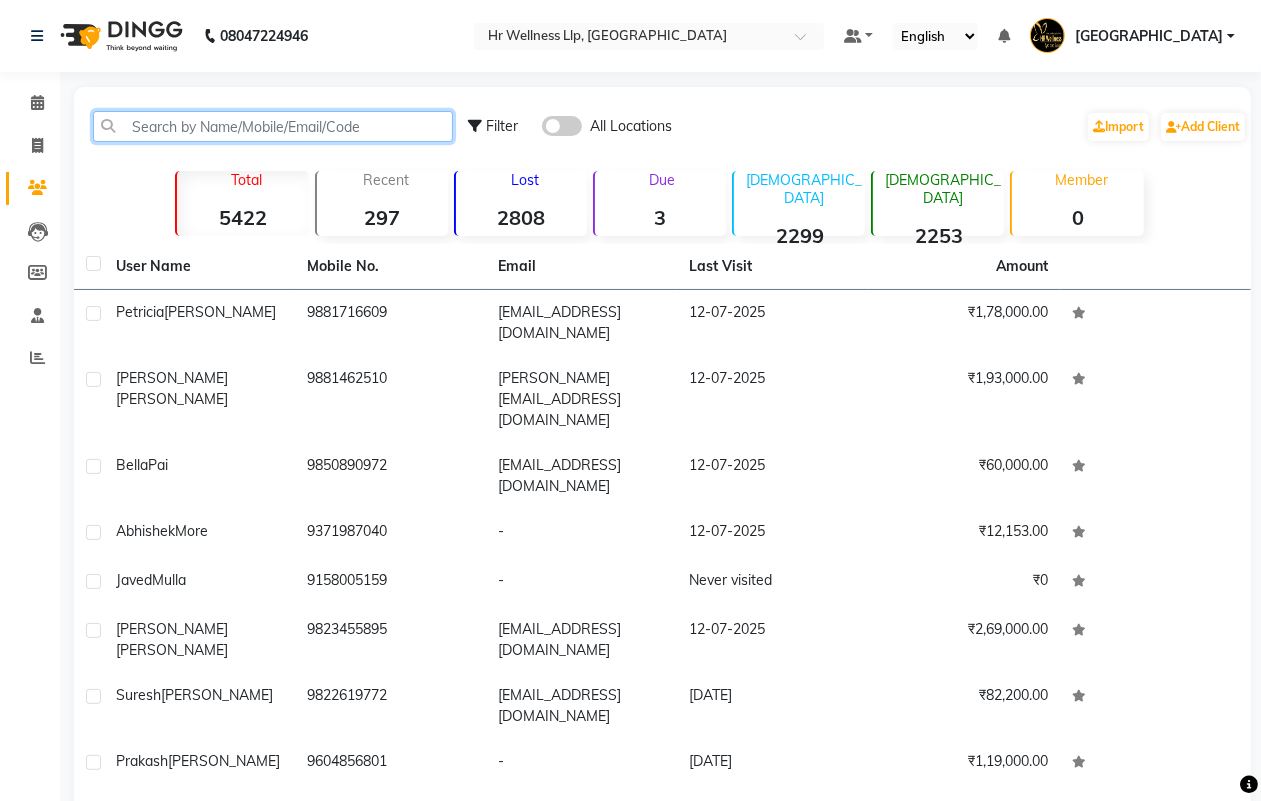 click 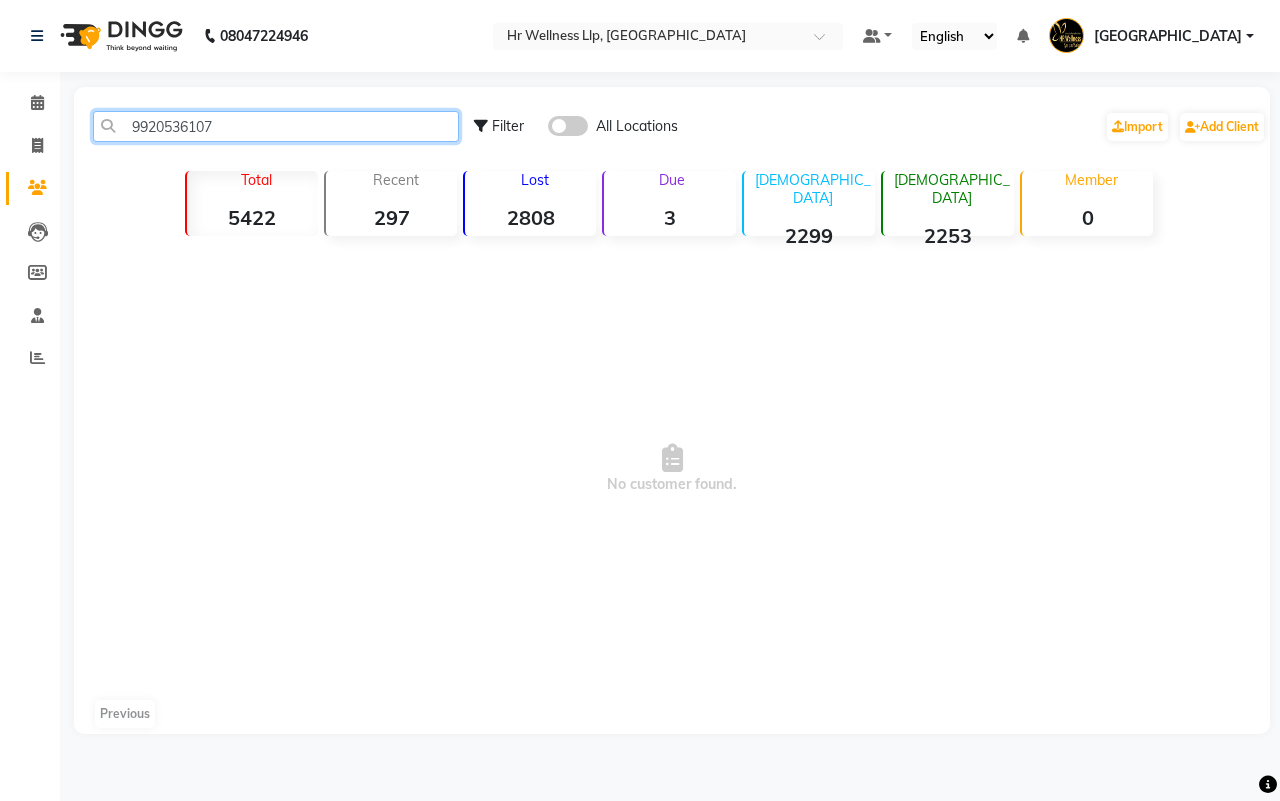 type on "9920536107" 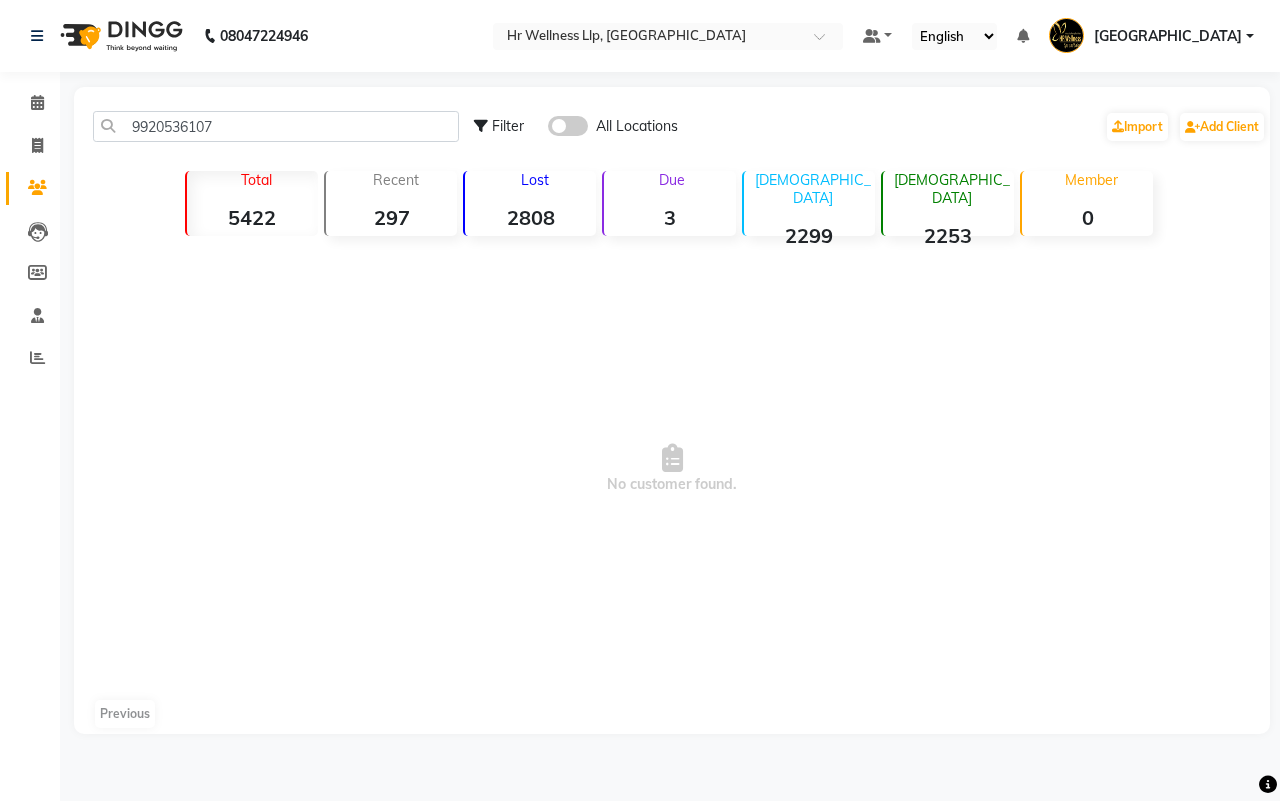 click 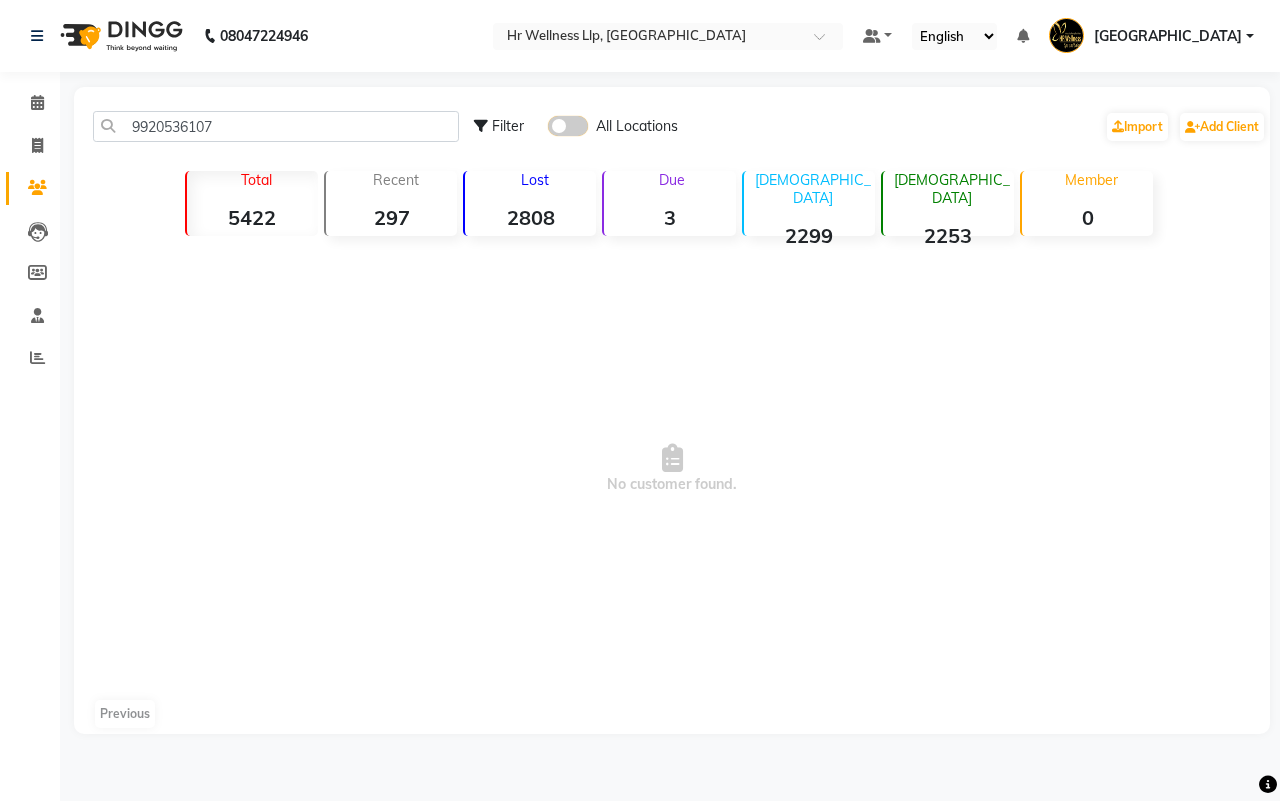click 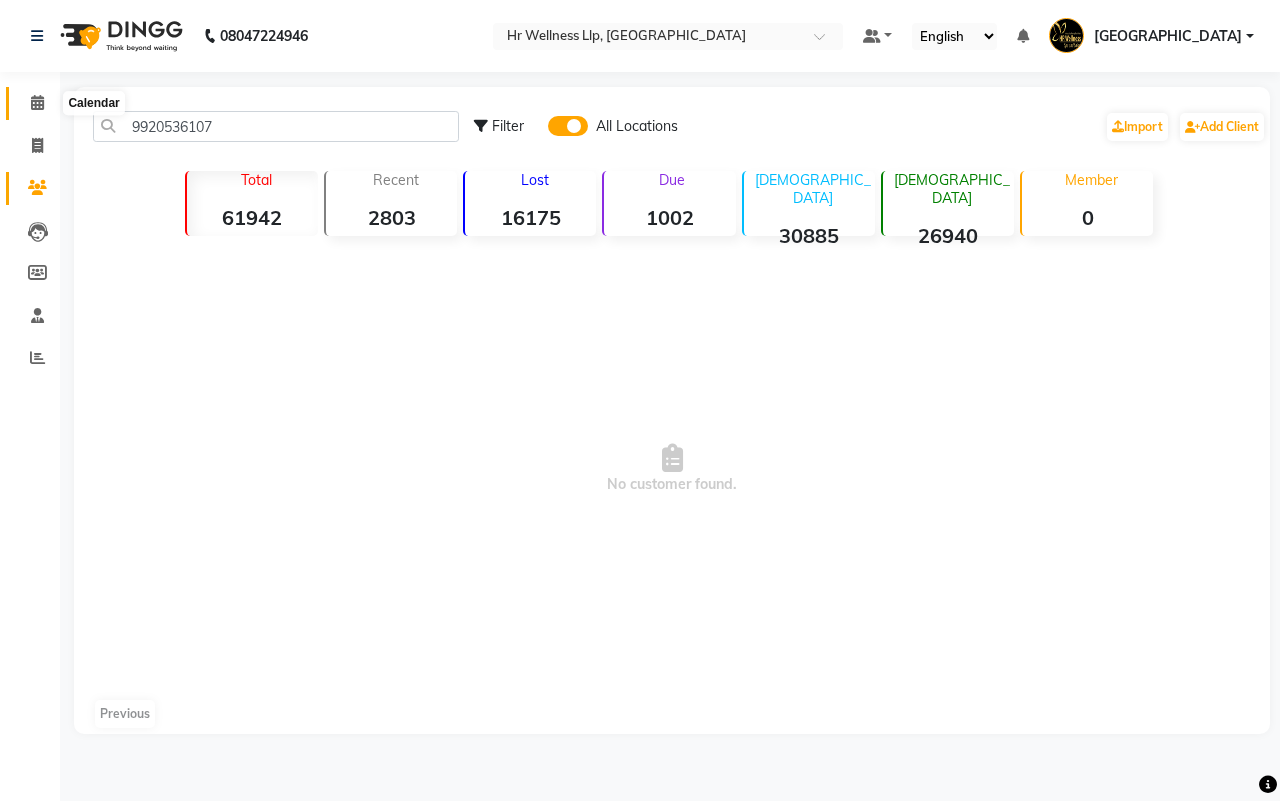 click 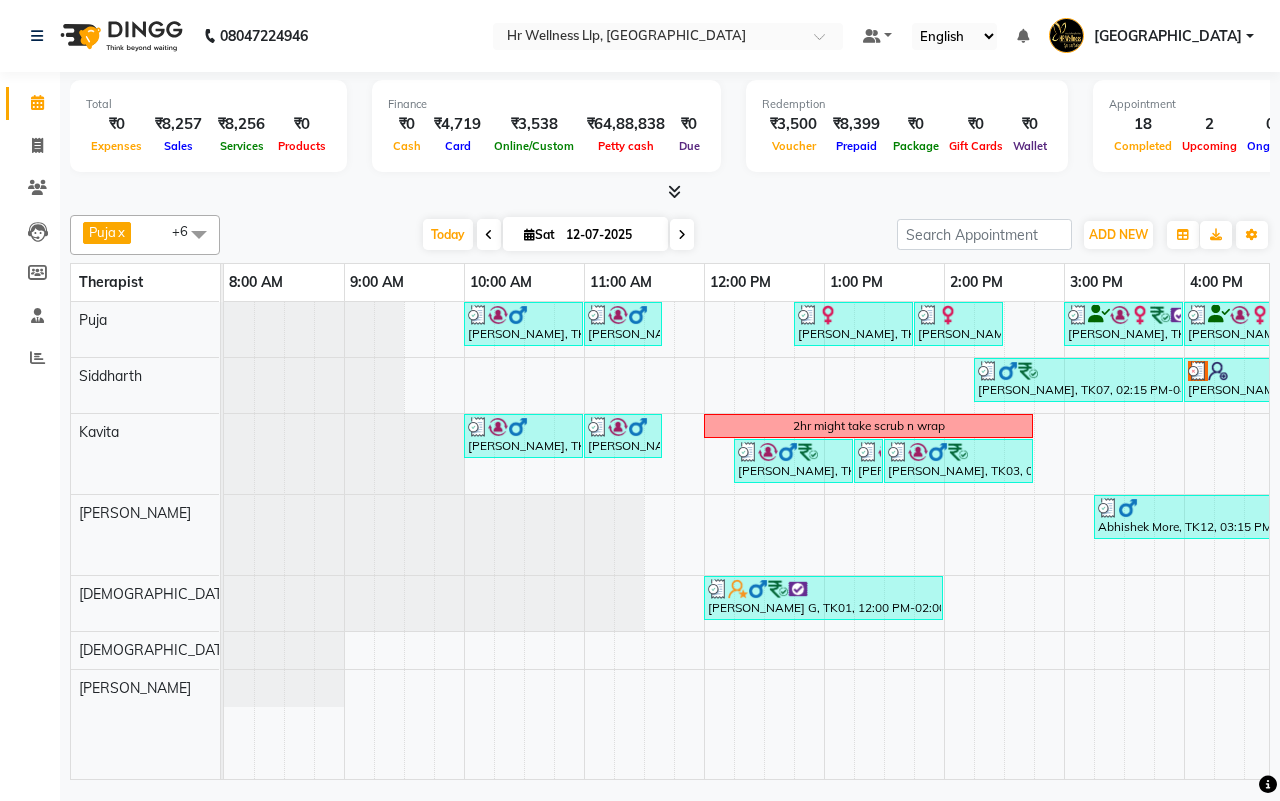 click on "Today  Sat 12-07-2025" at bounding box center (558, 235) 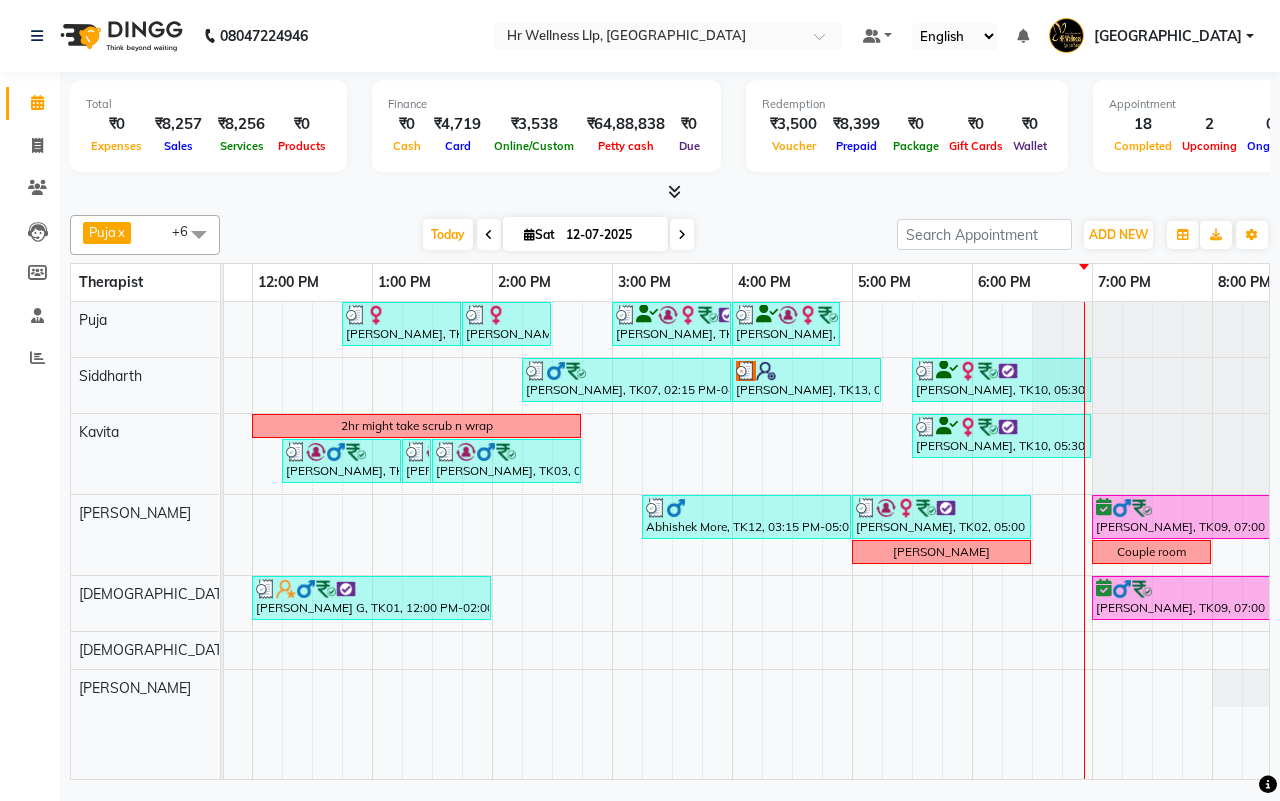 scroll, scrollTop: 0, scrollLeft: 515, axis: horizontal 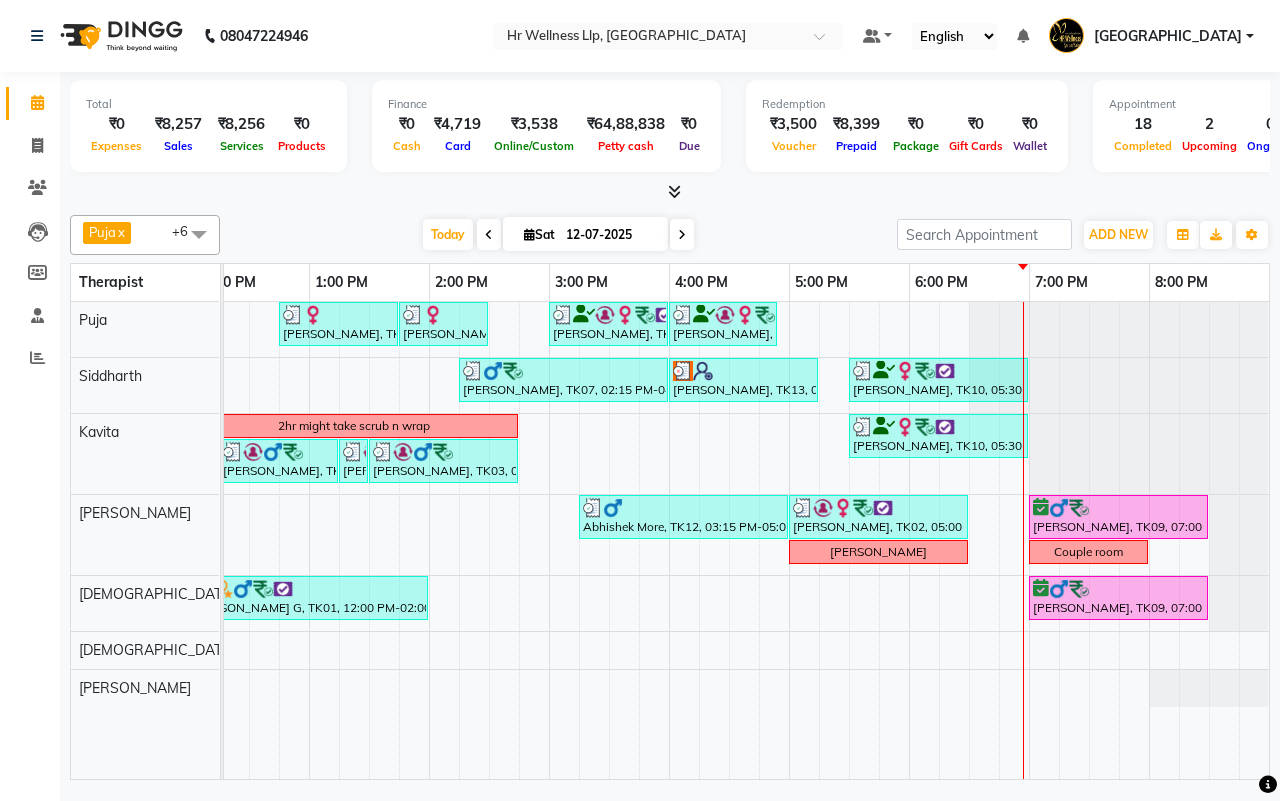 click on "Today  Sat 12-07-2025" at bounding box center [558, 235] 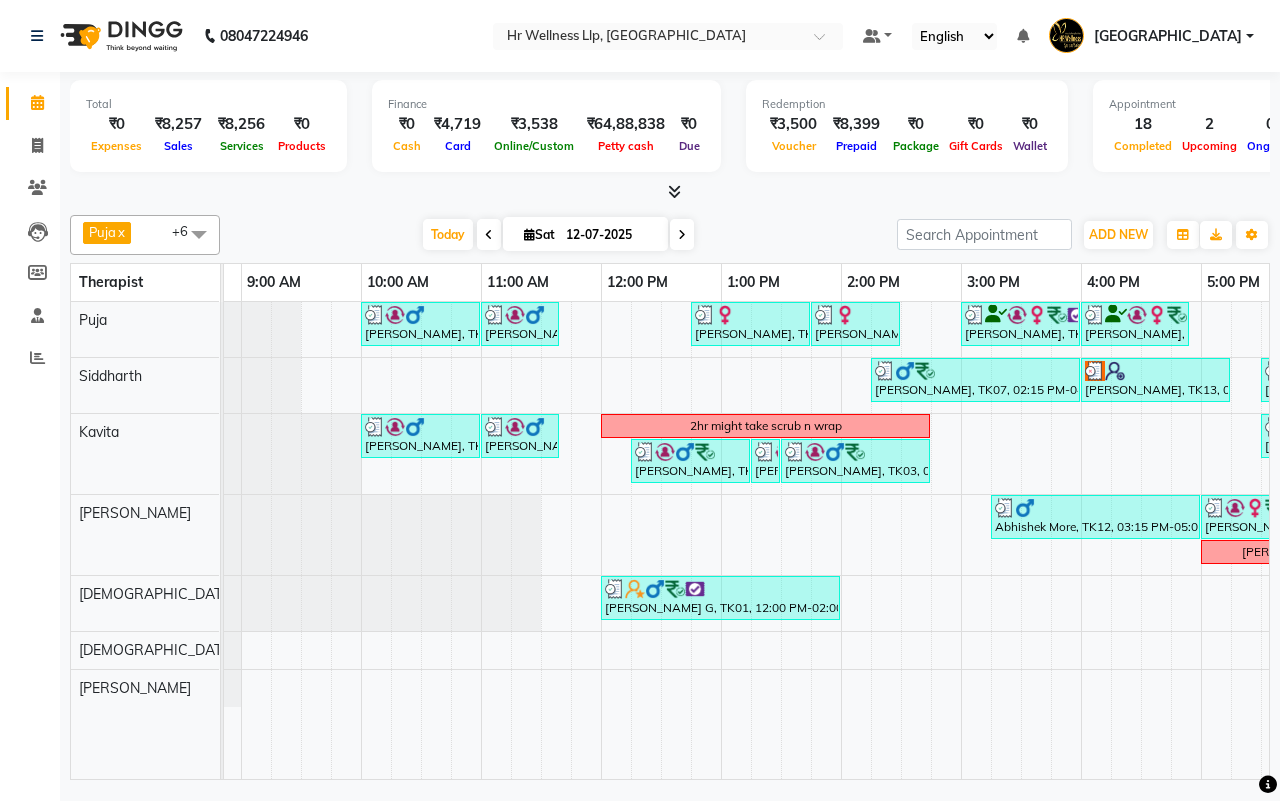 drag, startPoint x: 795, startPoint y: 241, endPoint x: 695, endPoint y: 225, distance: 101.27191 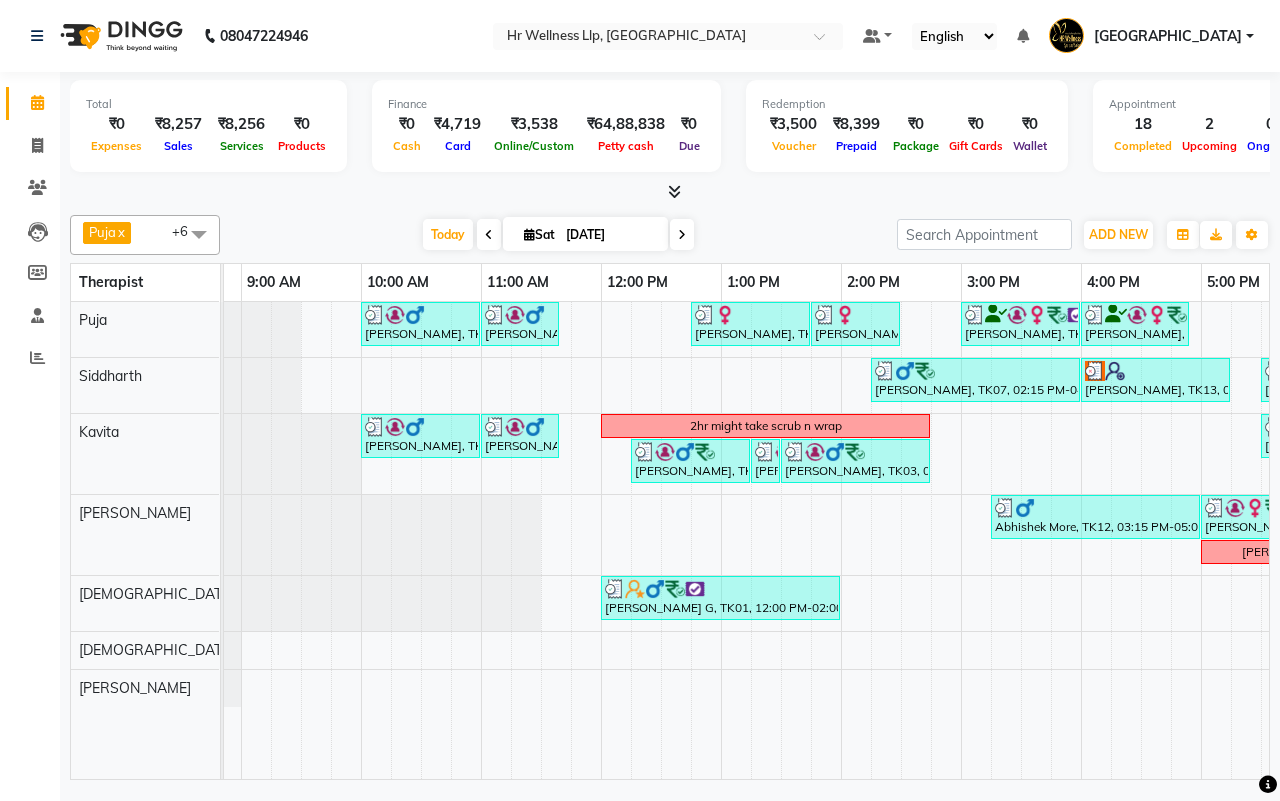 scroll, scrollTop: 0, scrollLeft: 515, axis: horizontal 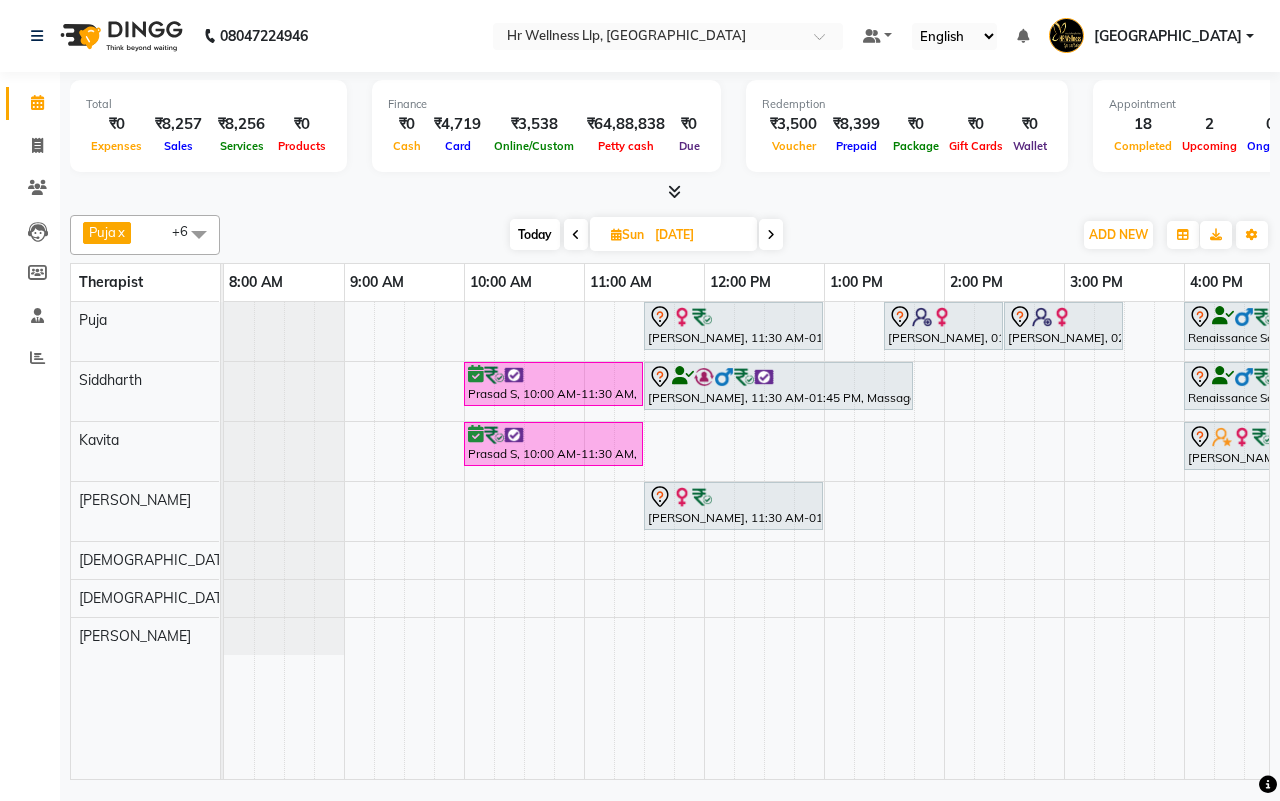 drag, startPoint x: 942, startPoint y: 230, endPoint x: 512, endPoint y: 240, distance: 430.11627 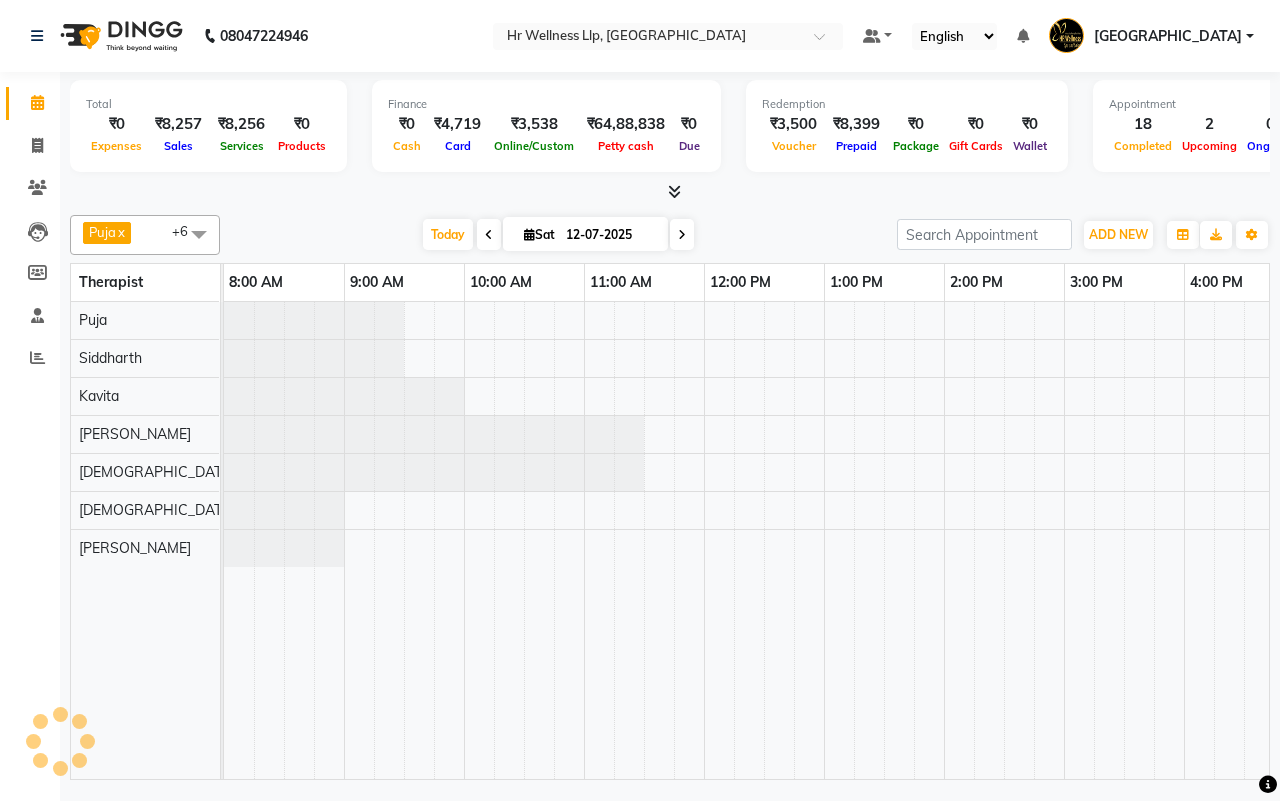 scroll, scrollTop: 0, scrollLeft: 515, axis: horizontal 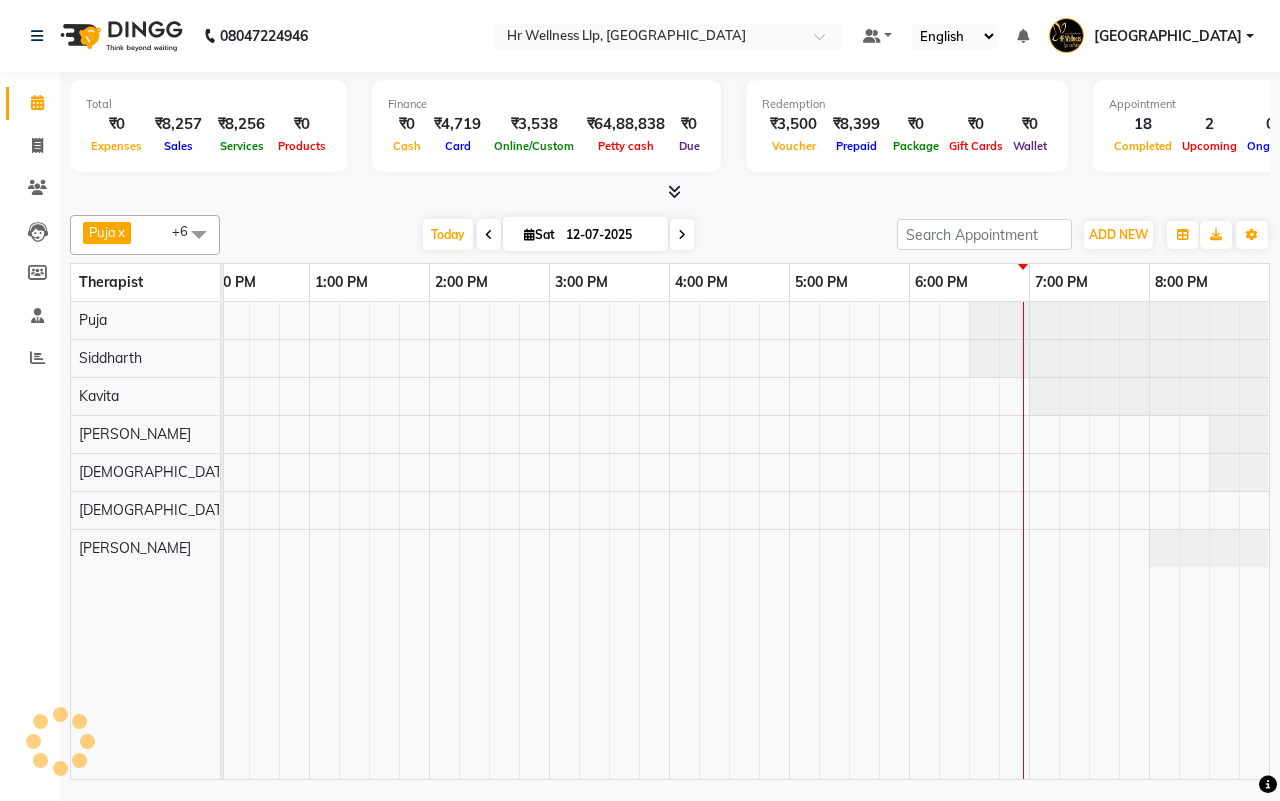 click on "Today  Sat 12-07-2025" at bounding box center [558, 235] 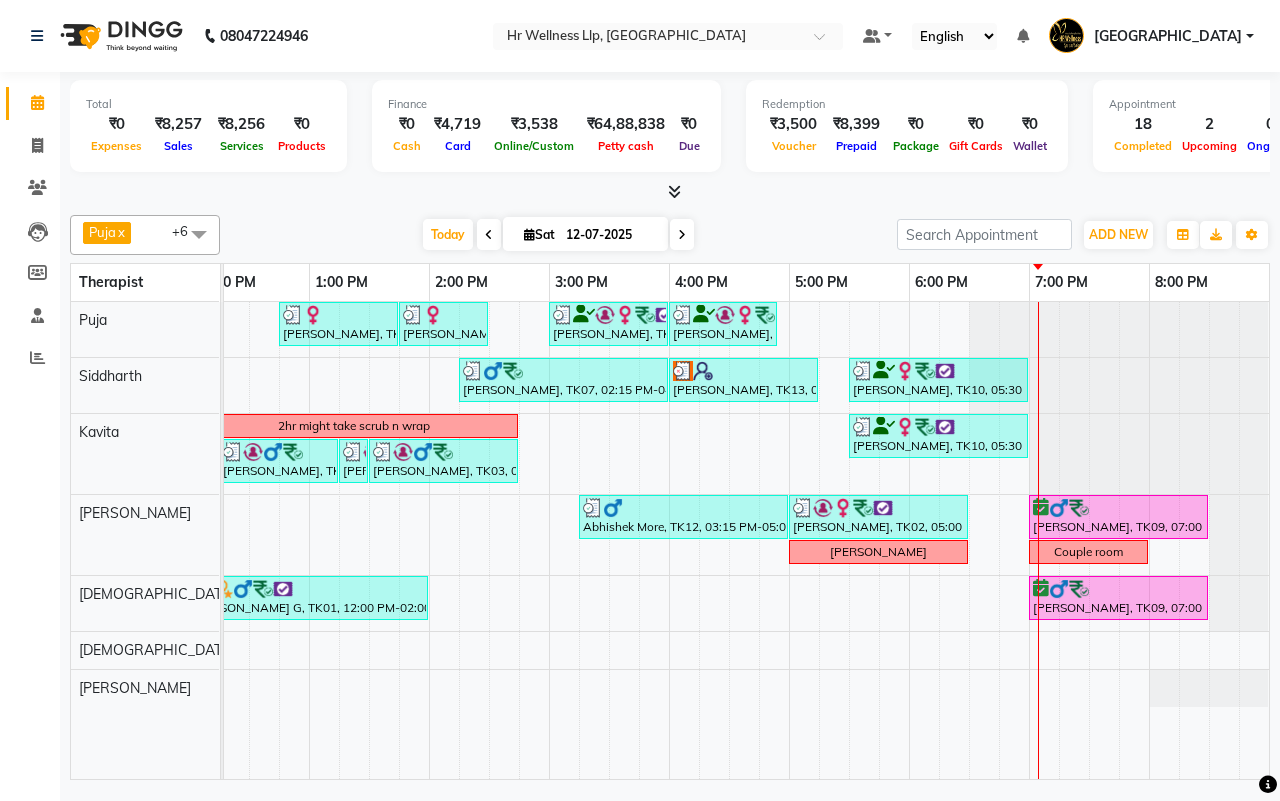 click on "Today  Sat 12-07-2025" at bounding box center (558, 235) 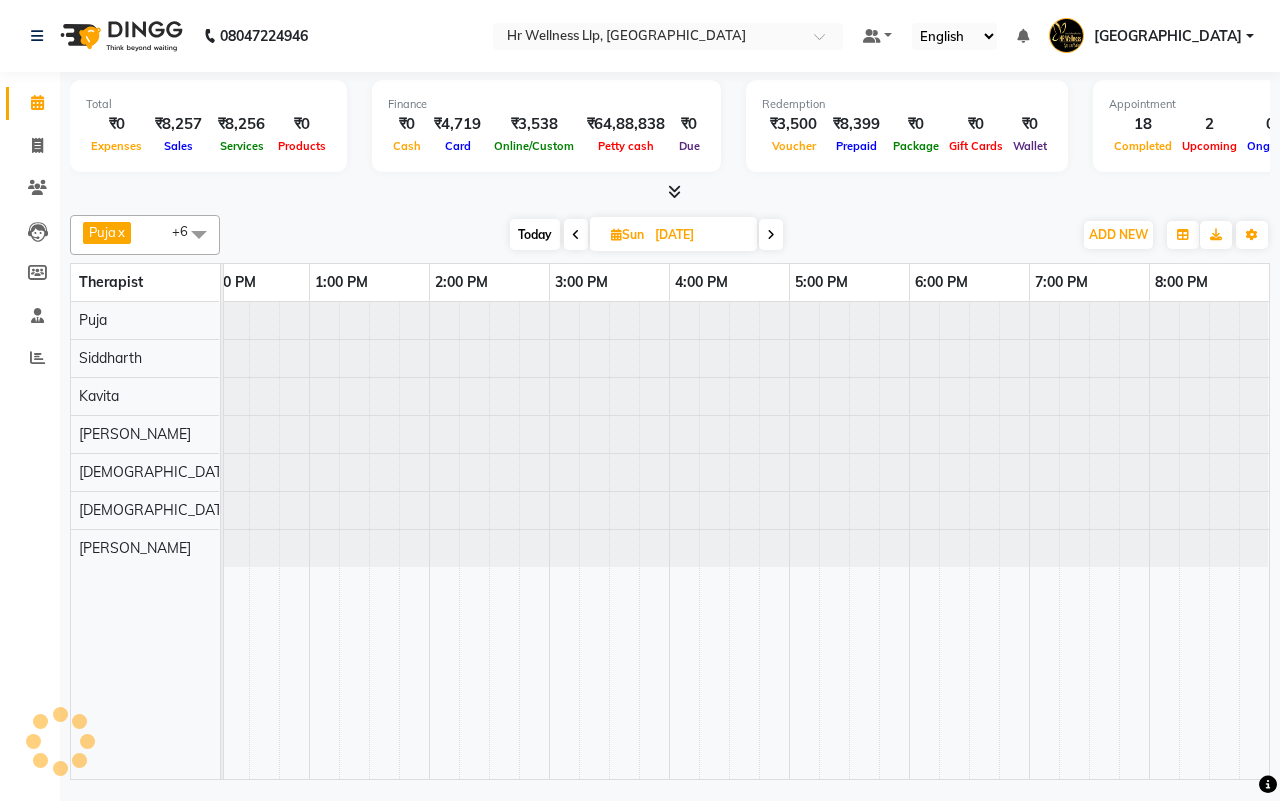 scroll, scrollTop: 0, scrollLeft: 515, axis: horizontal 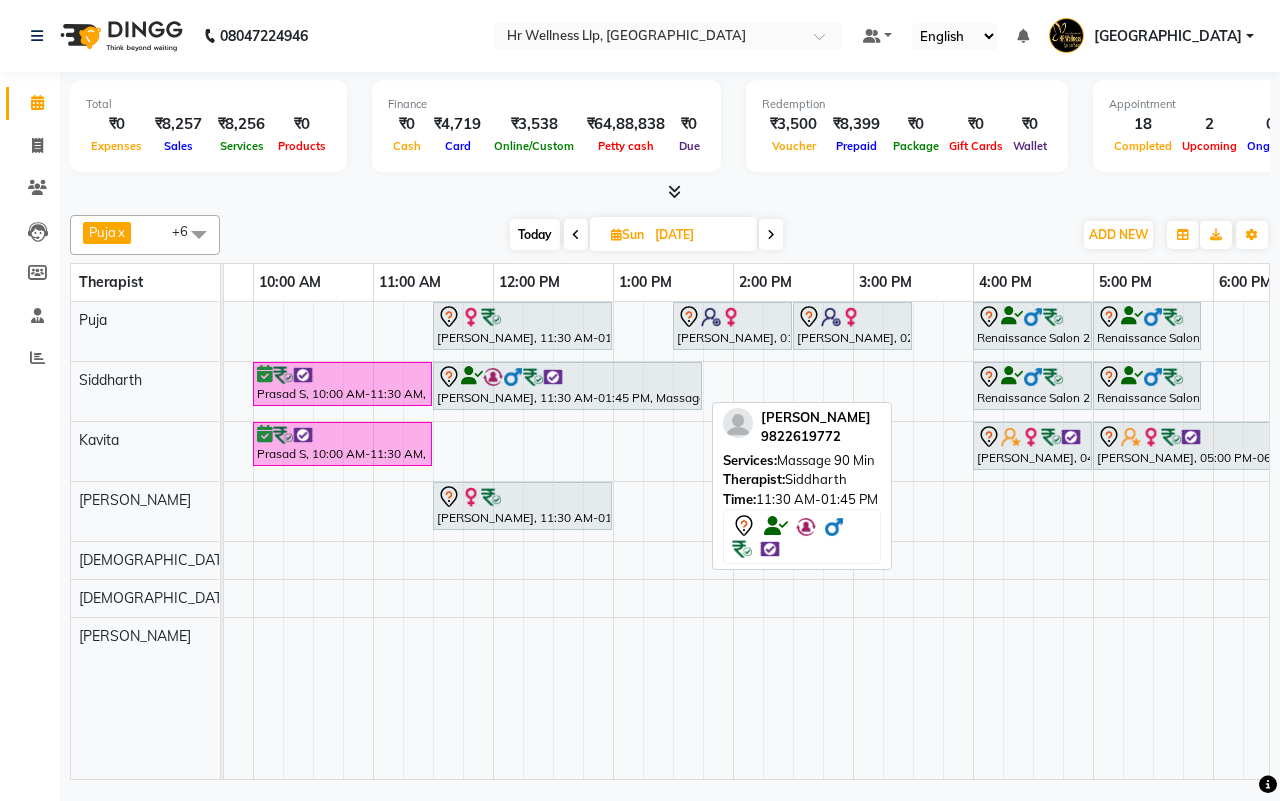 click at bounding box center (513, 377) 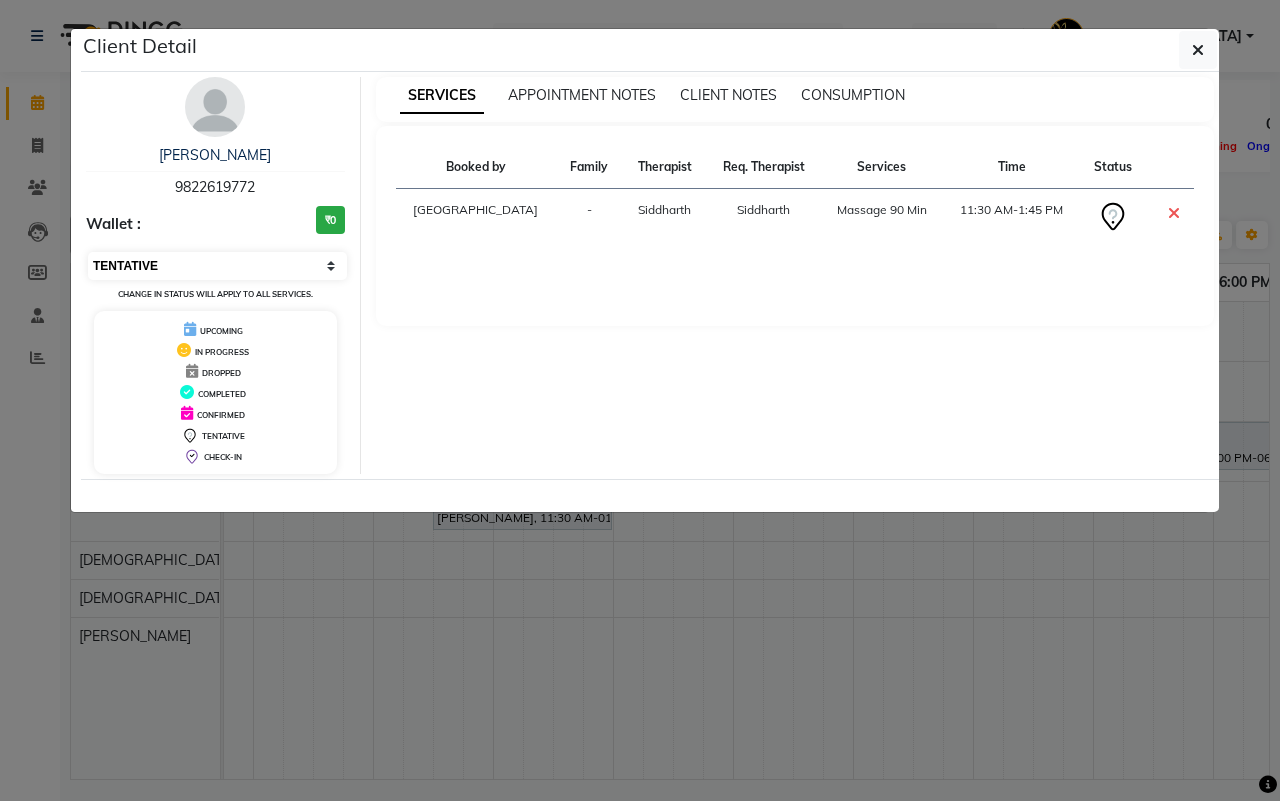 click on "Select CONFIRMED TENTATIVE" at bounding box center [217, 266] 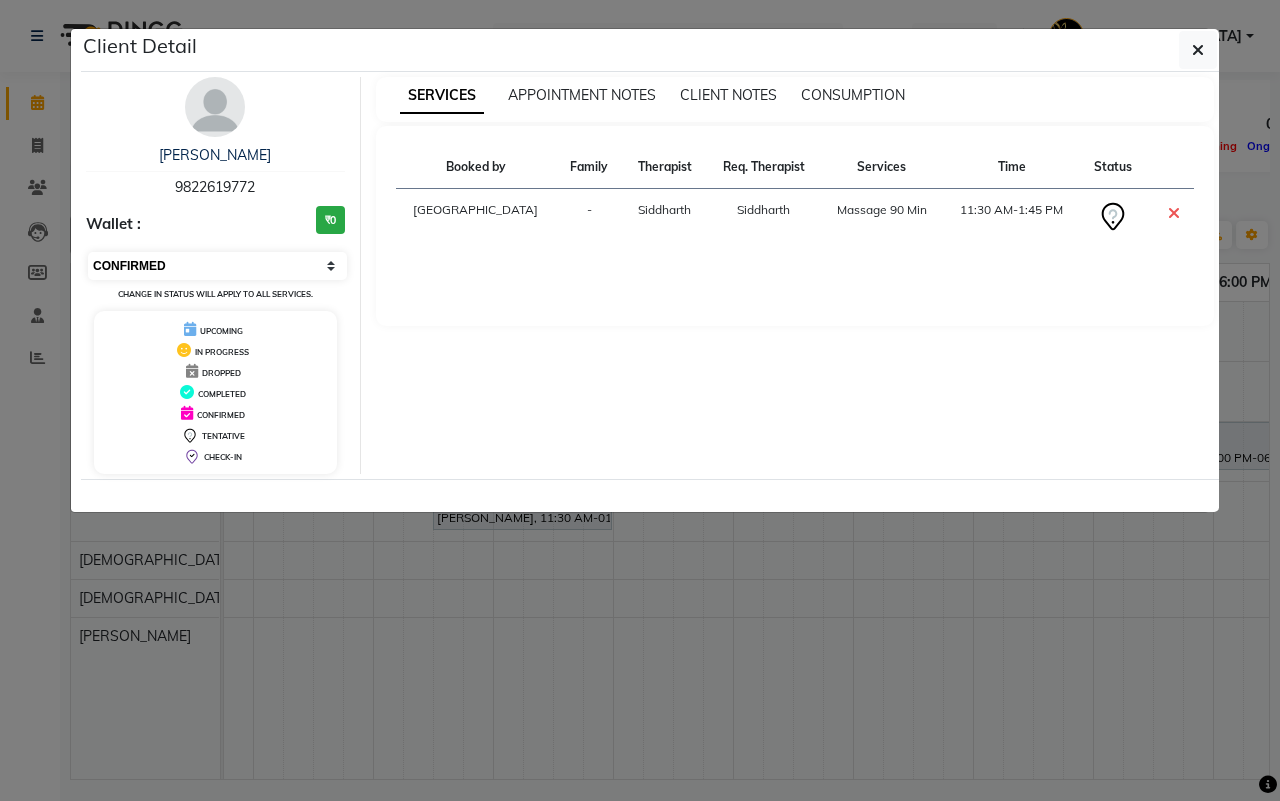 click on "Select CONFIRMED TENTATIVE" at bounding box center (217, 266) 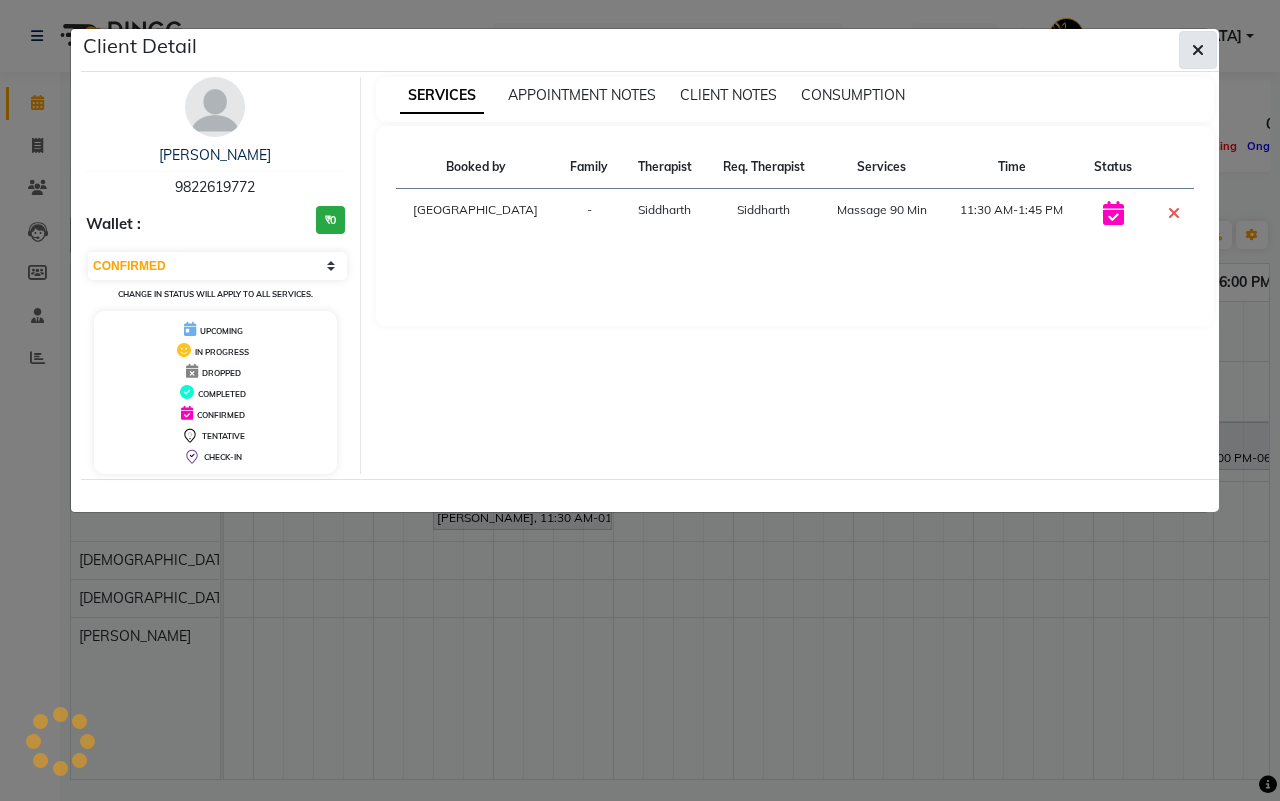 click 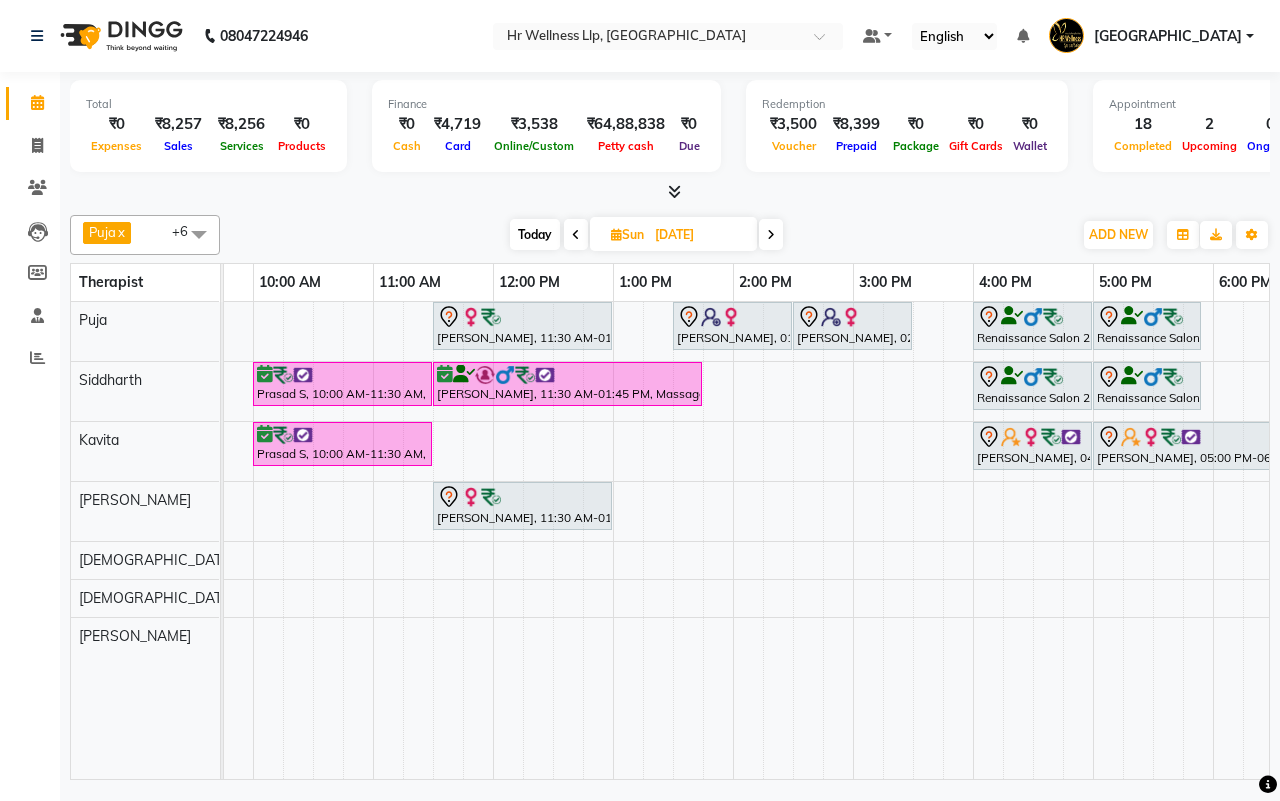 click on "Today  Sun 13-07-2025" at bounding box center (646, 235) 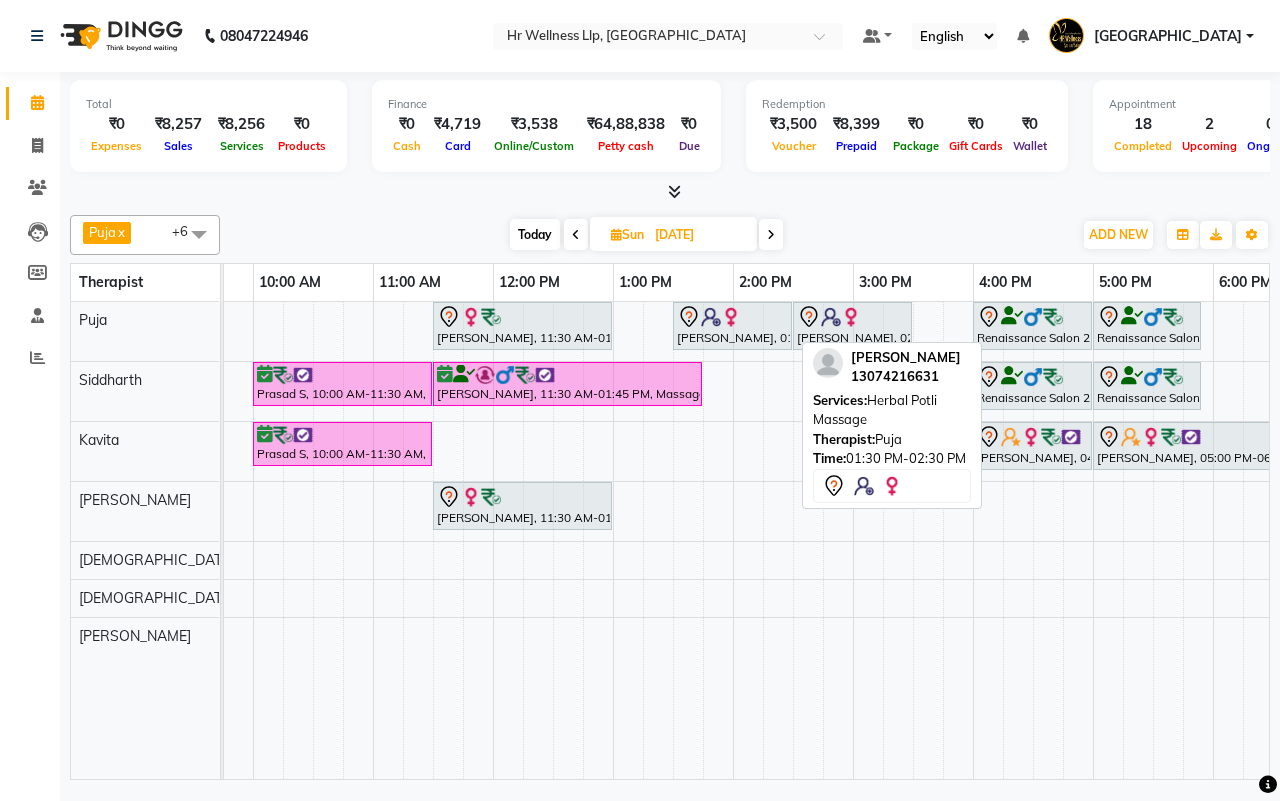 click on "Nicole Dillard, 01:30 PM-02:30 PM, Herbal Potli Massage" at bounding box center (732, 326) 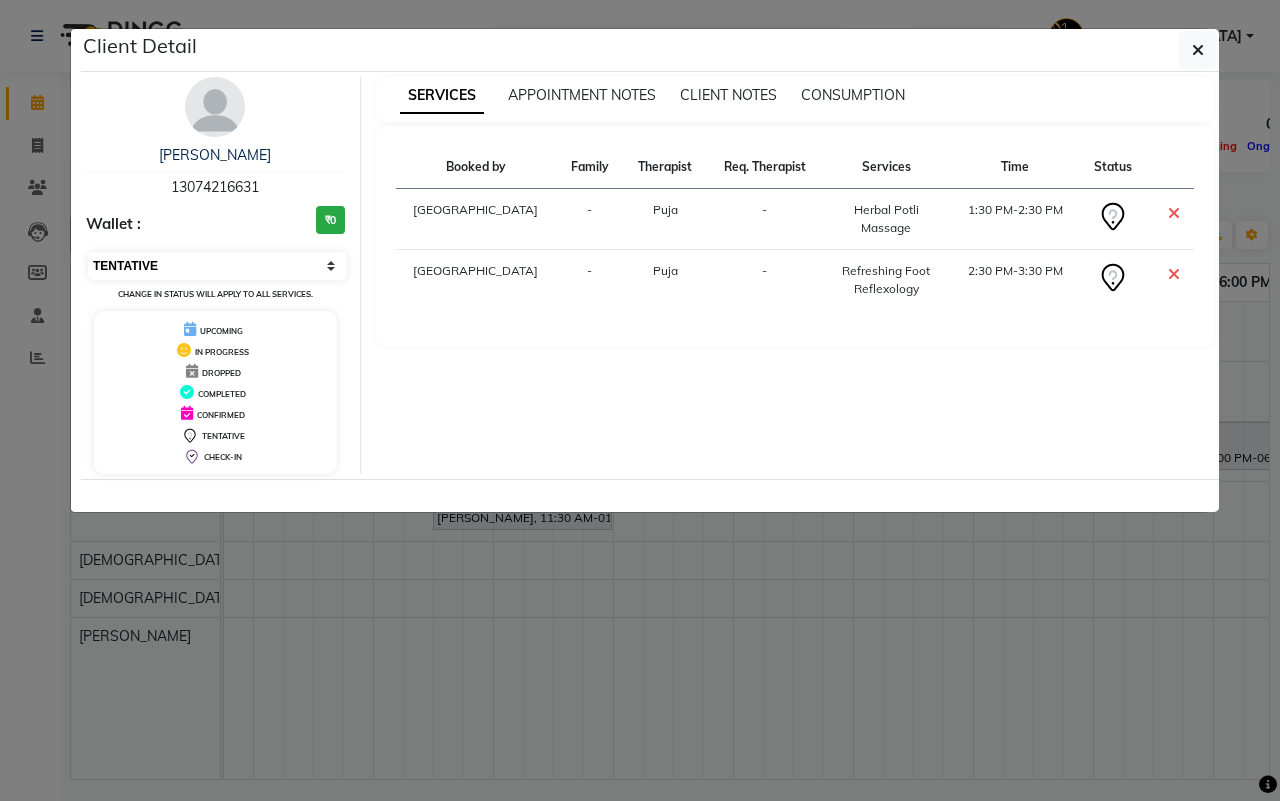 click on "Select CONFIRMED TENTATIVE" at bounding box center [217, 266] 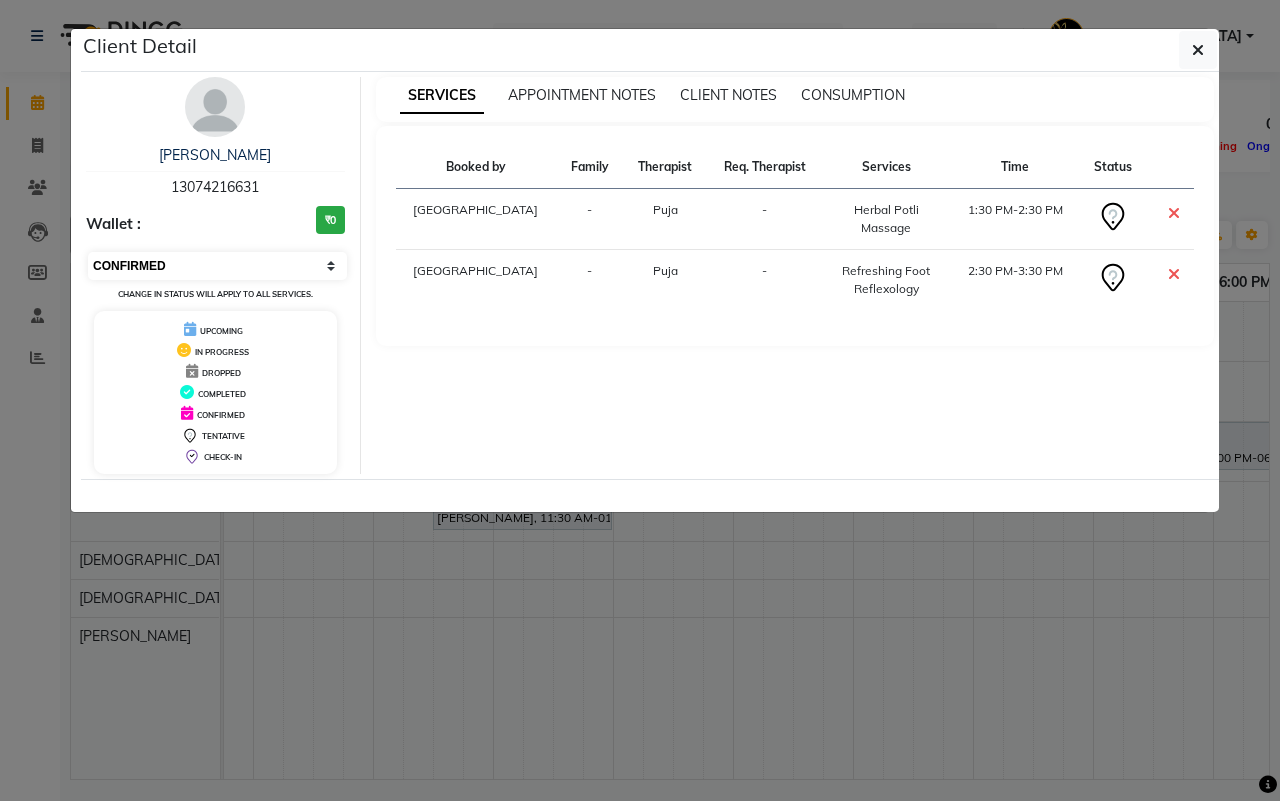 click on "Select CONFIRMED TENTATIVE" at bounding box center (217, 266) 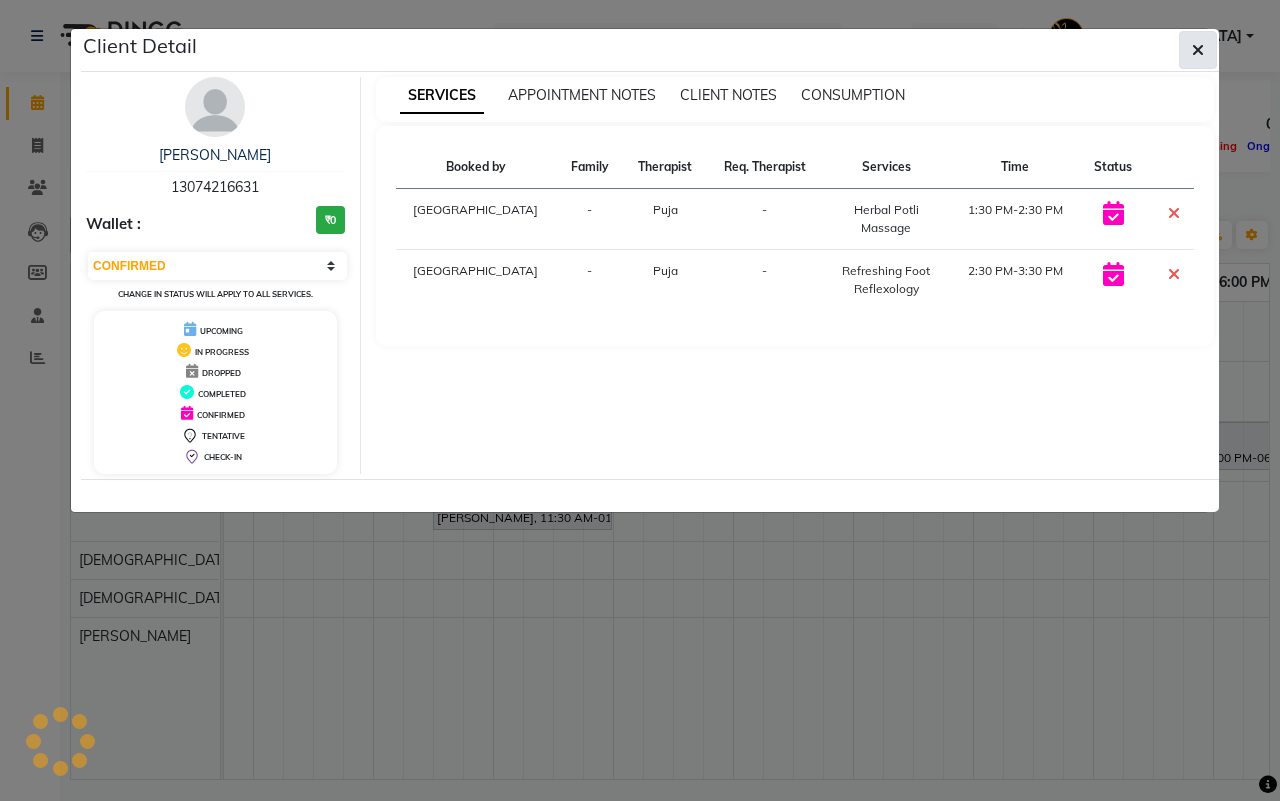 click 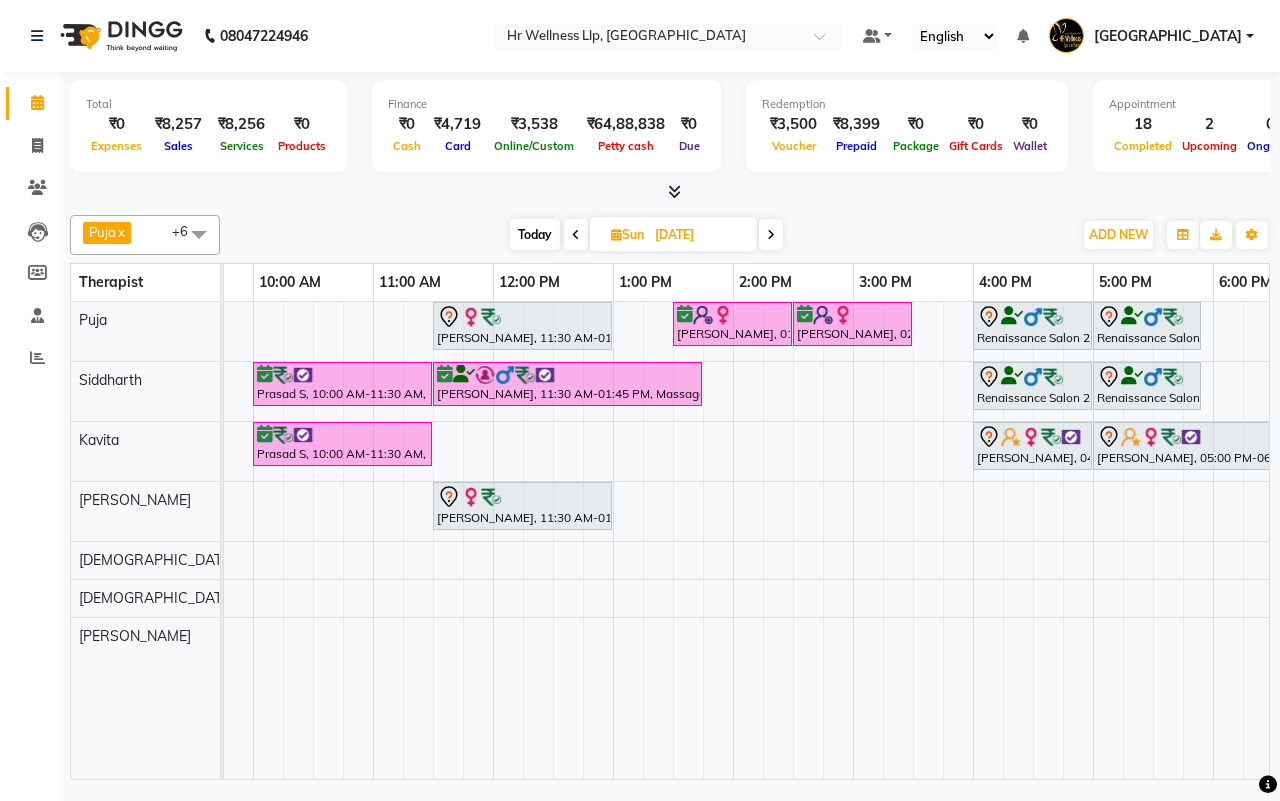 scroll, scrollTop: 0, scrollLeft: 515, axis: horizontal 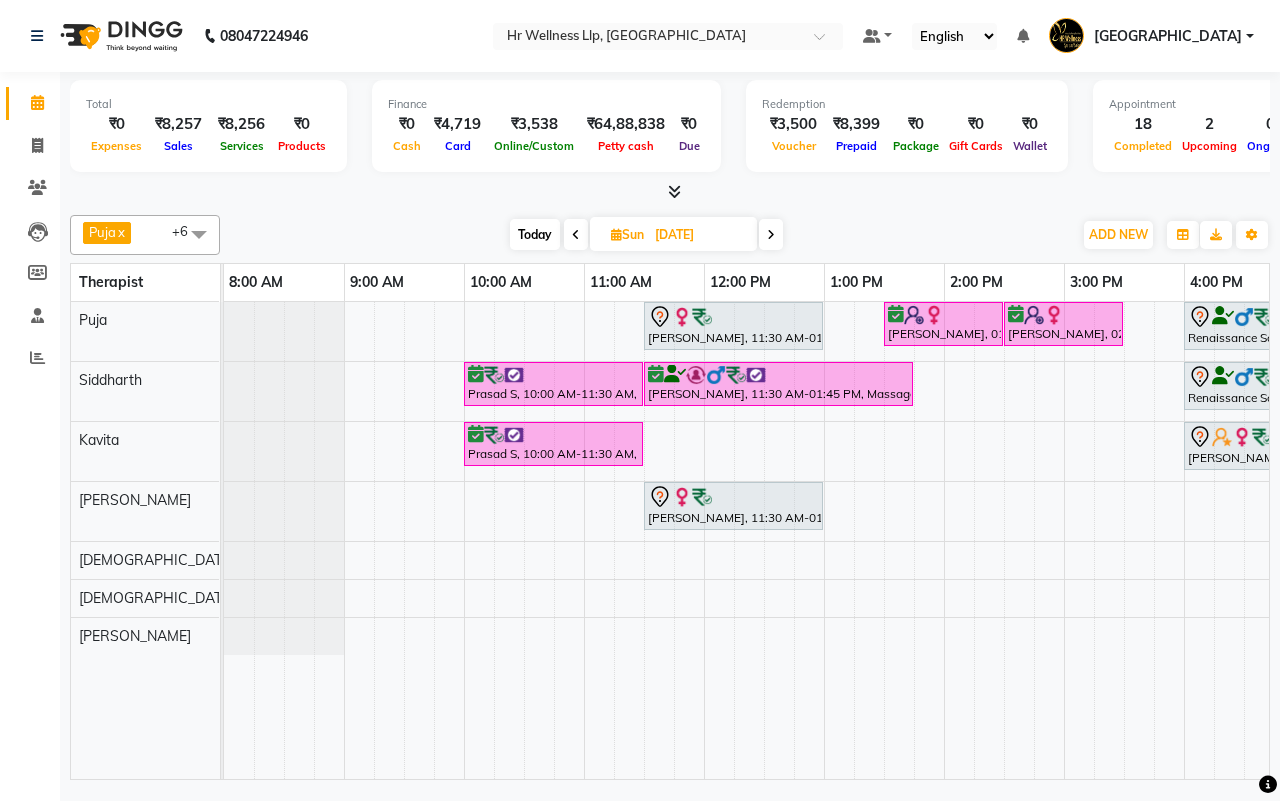 click at bounding box center [771, 234] 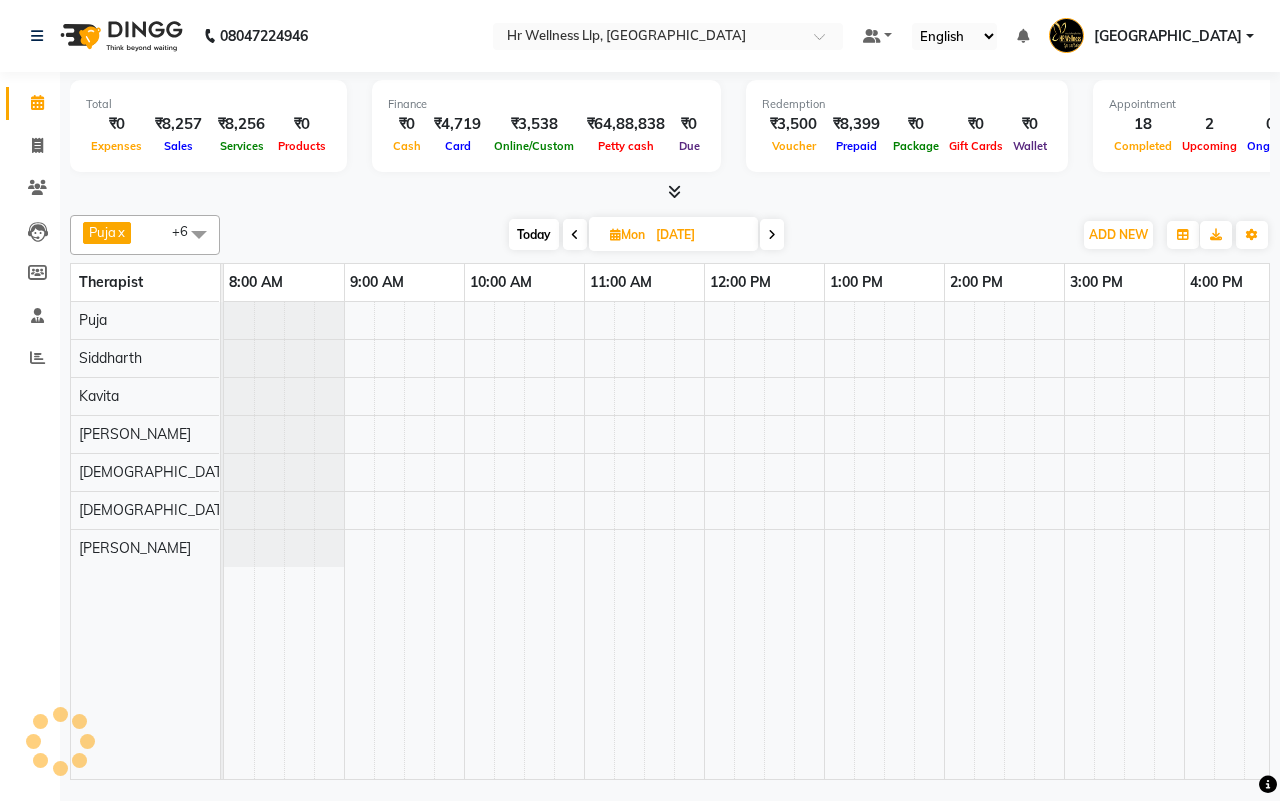 scroll, scrollTop: 0, scrollLeft: 515, axis: horizontal 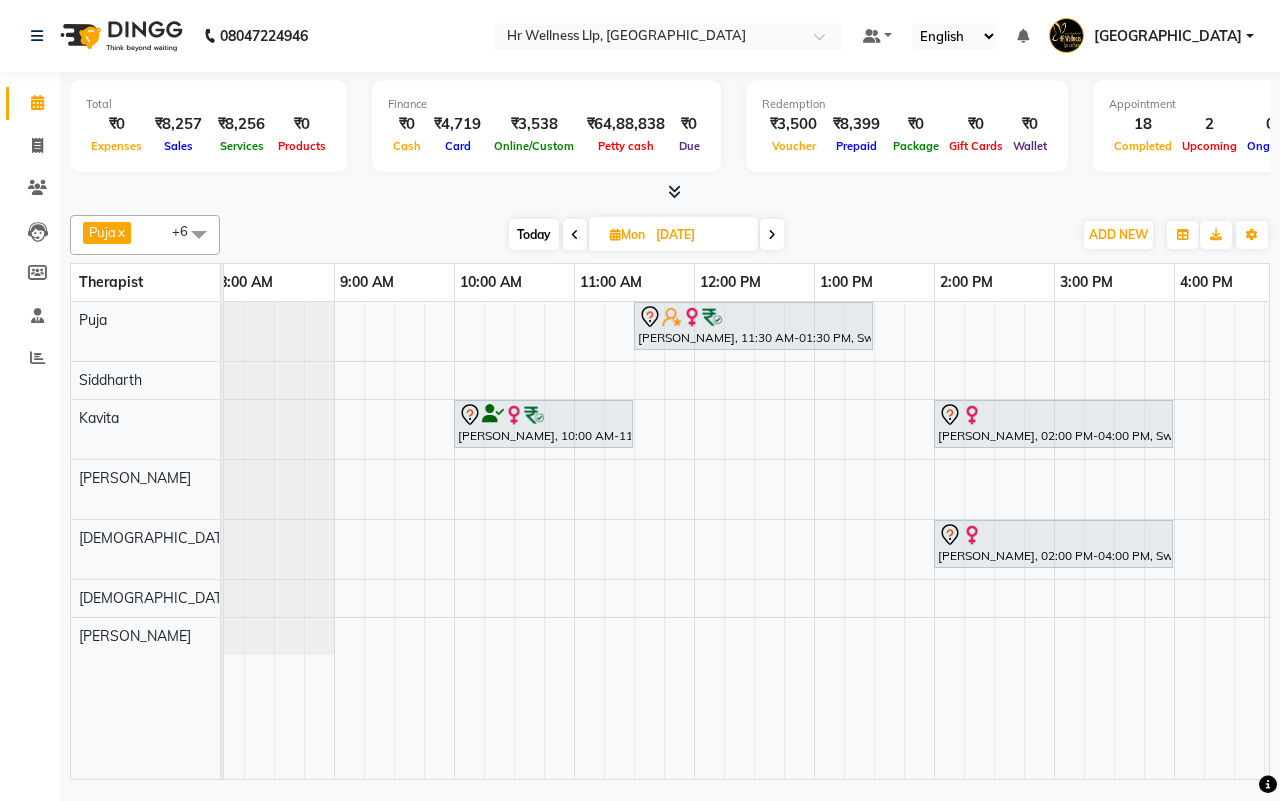 click on "Today  Mon 14-07-2025" at bounding box center [646, 235] 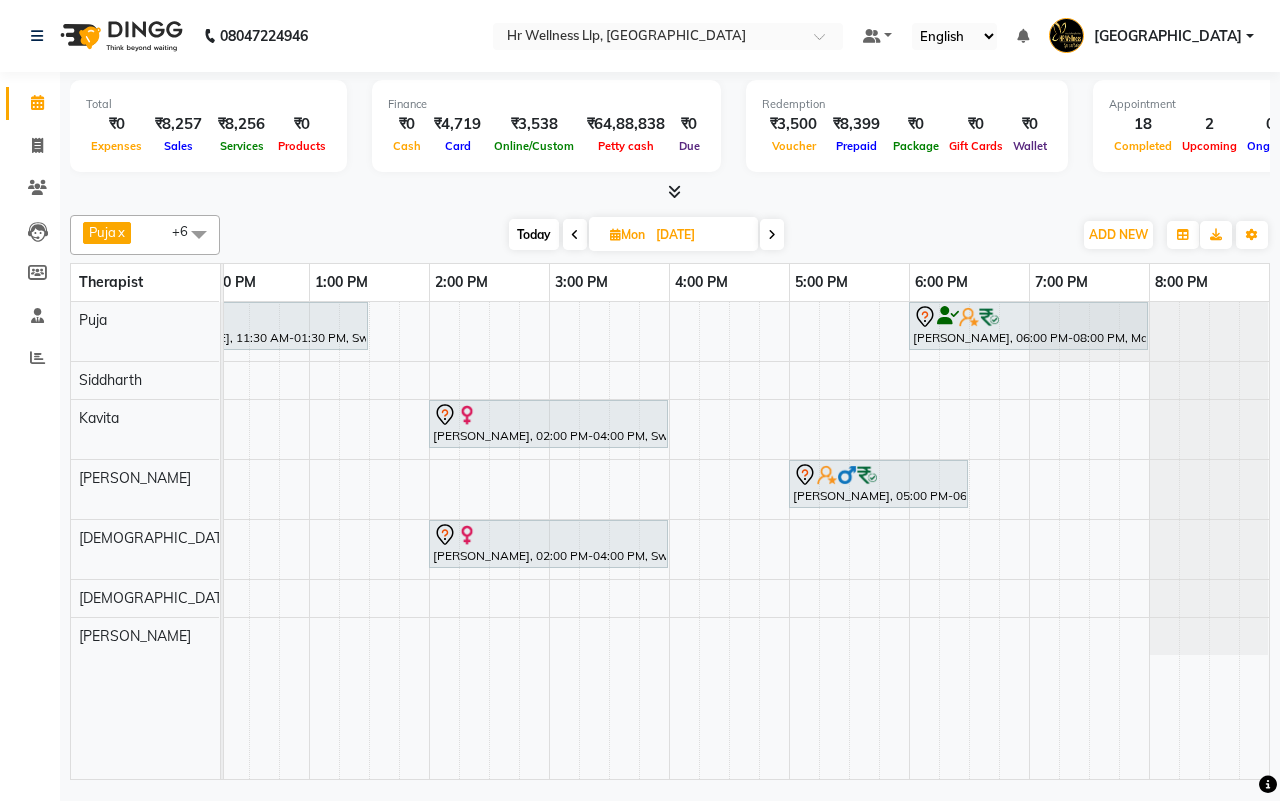 click at bounding box center (575, 235) 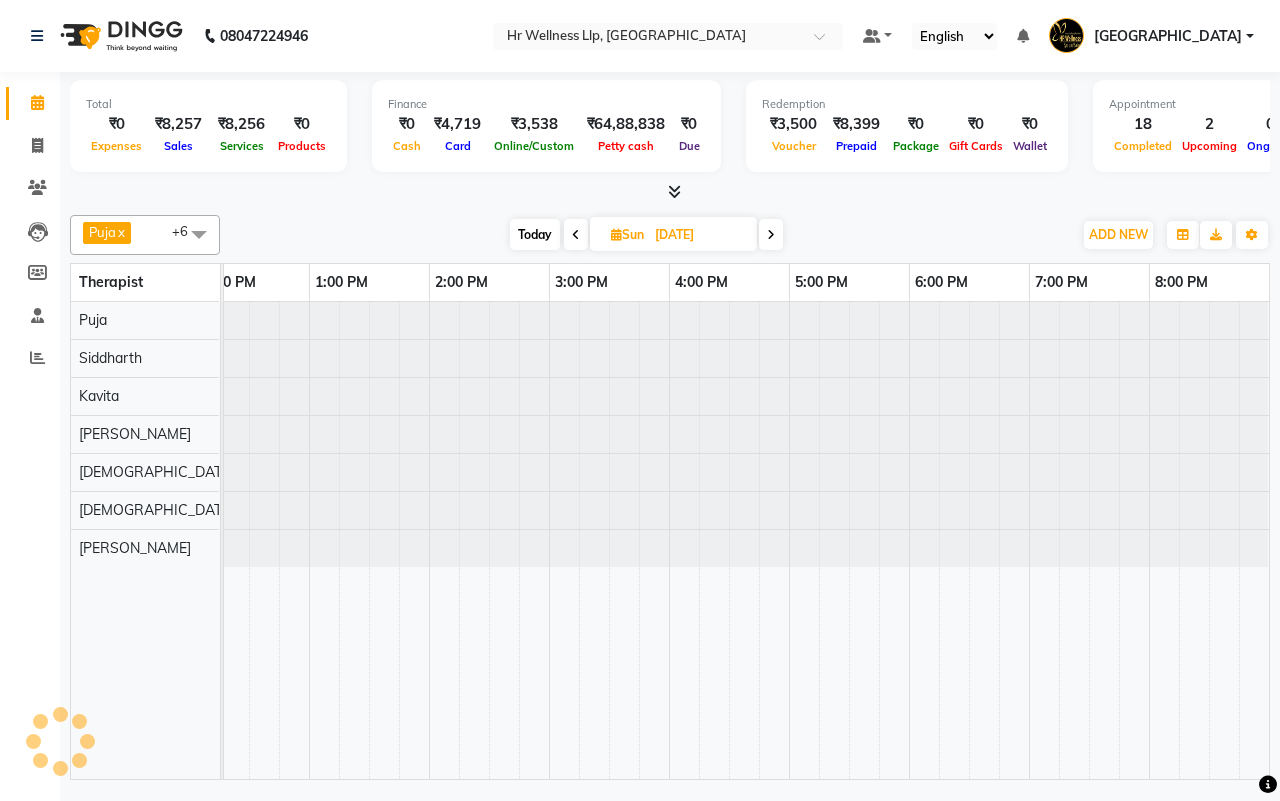 scroll, scrollTop: 0, scrollLeft: 0, axis: both 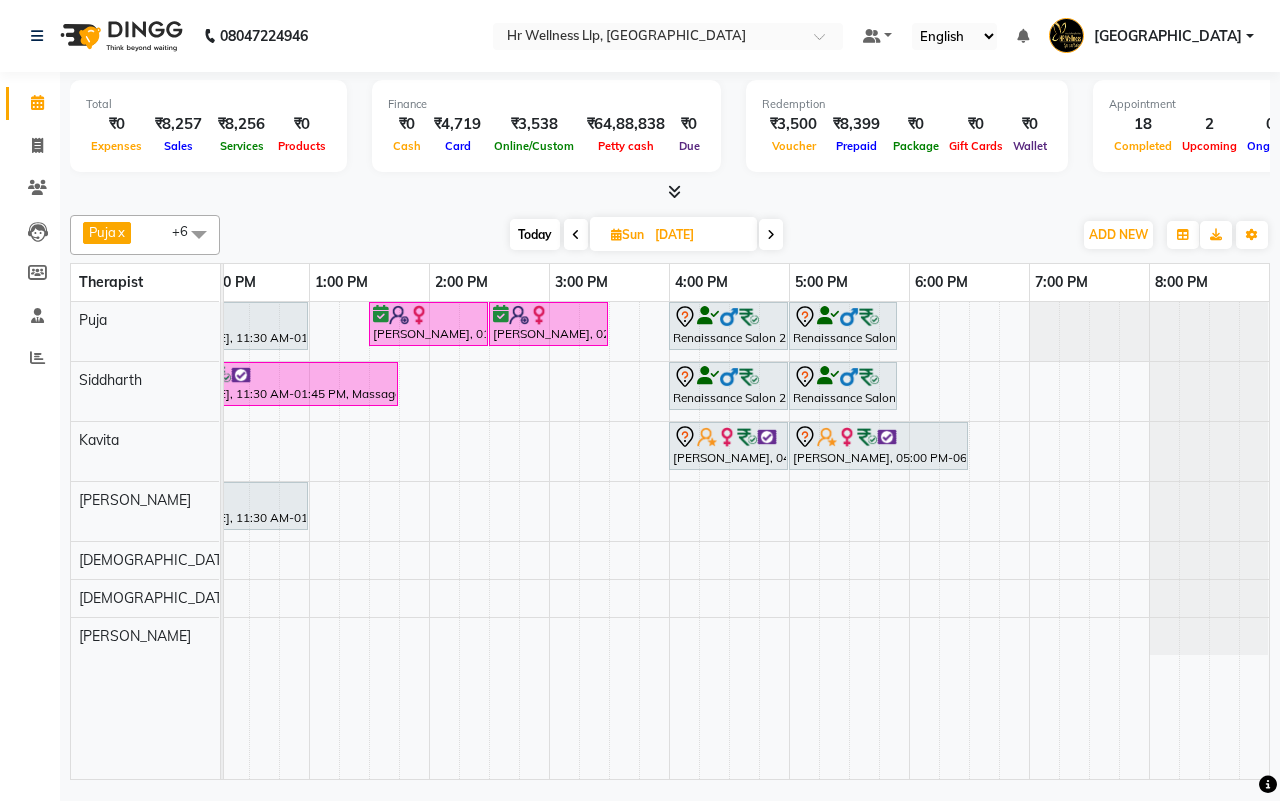 click on "Today  Sun 13-07-2025" at bounding box center (646, 235) 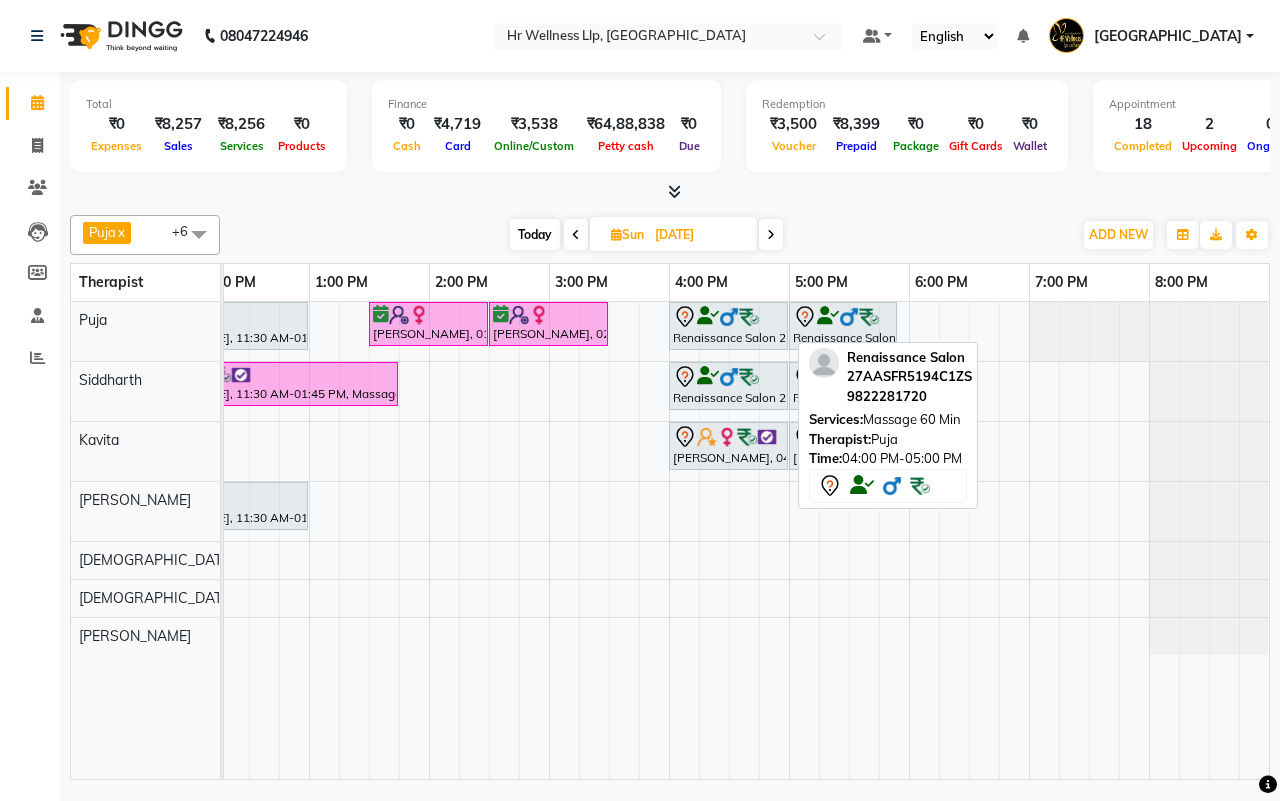 click at bounding box center [729, 317] 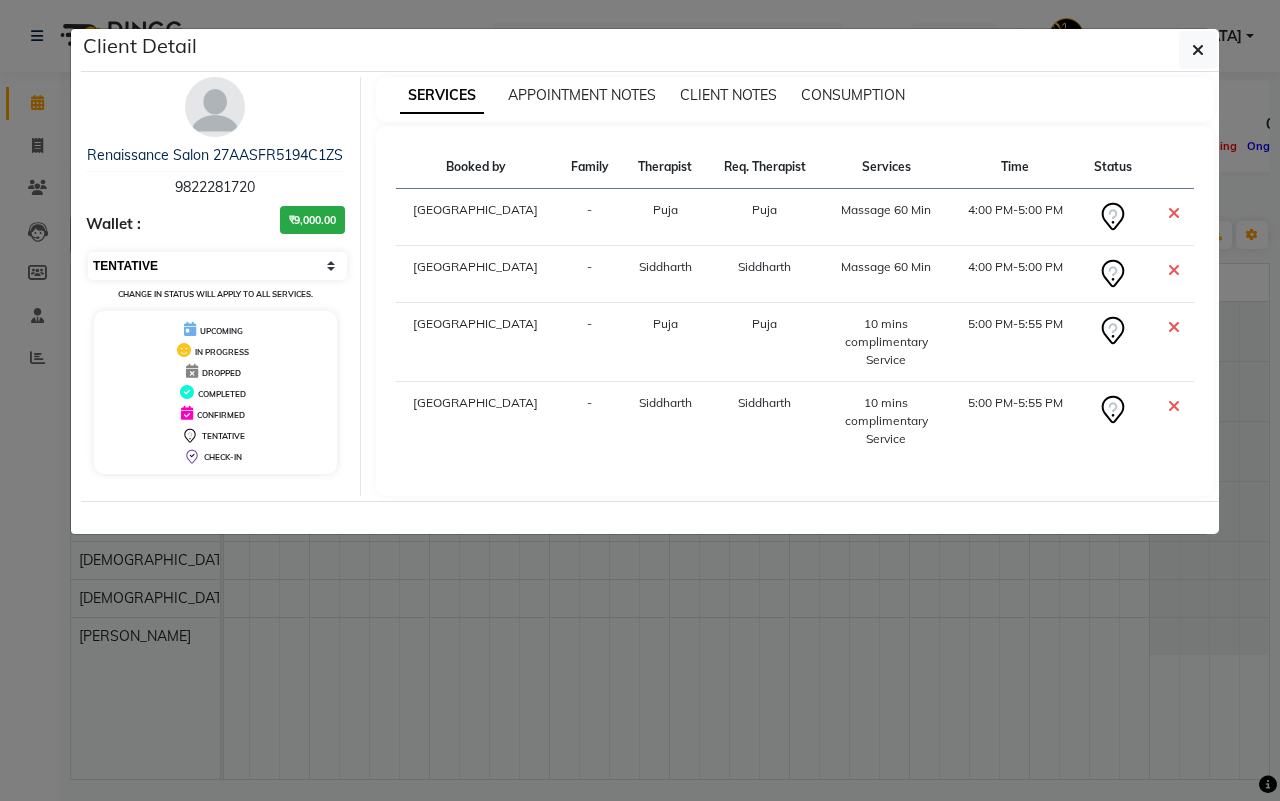 click on "Select CONFIRMED TENTATIVE" at bounding box center (217, 266) 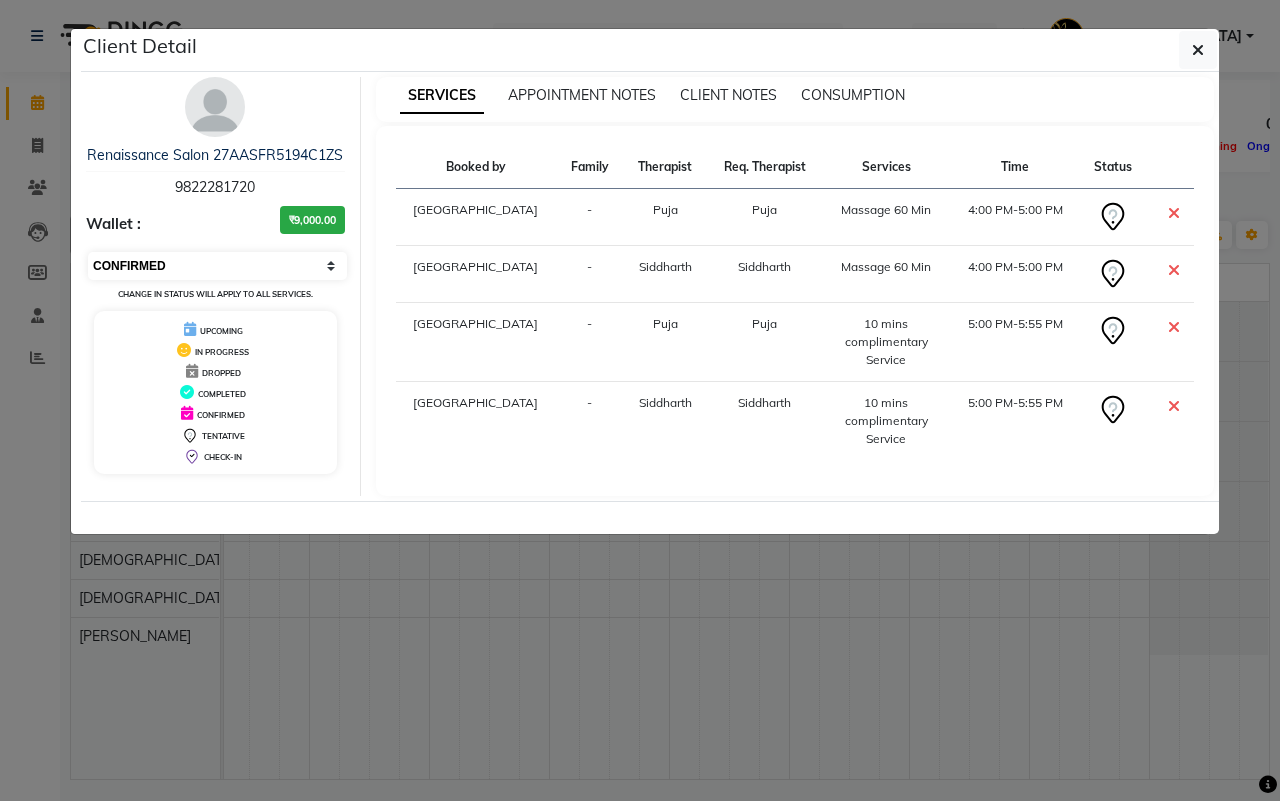 click on "Select CONFIRMED TENTATIVE" at bounding box center (217, 266) 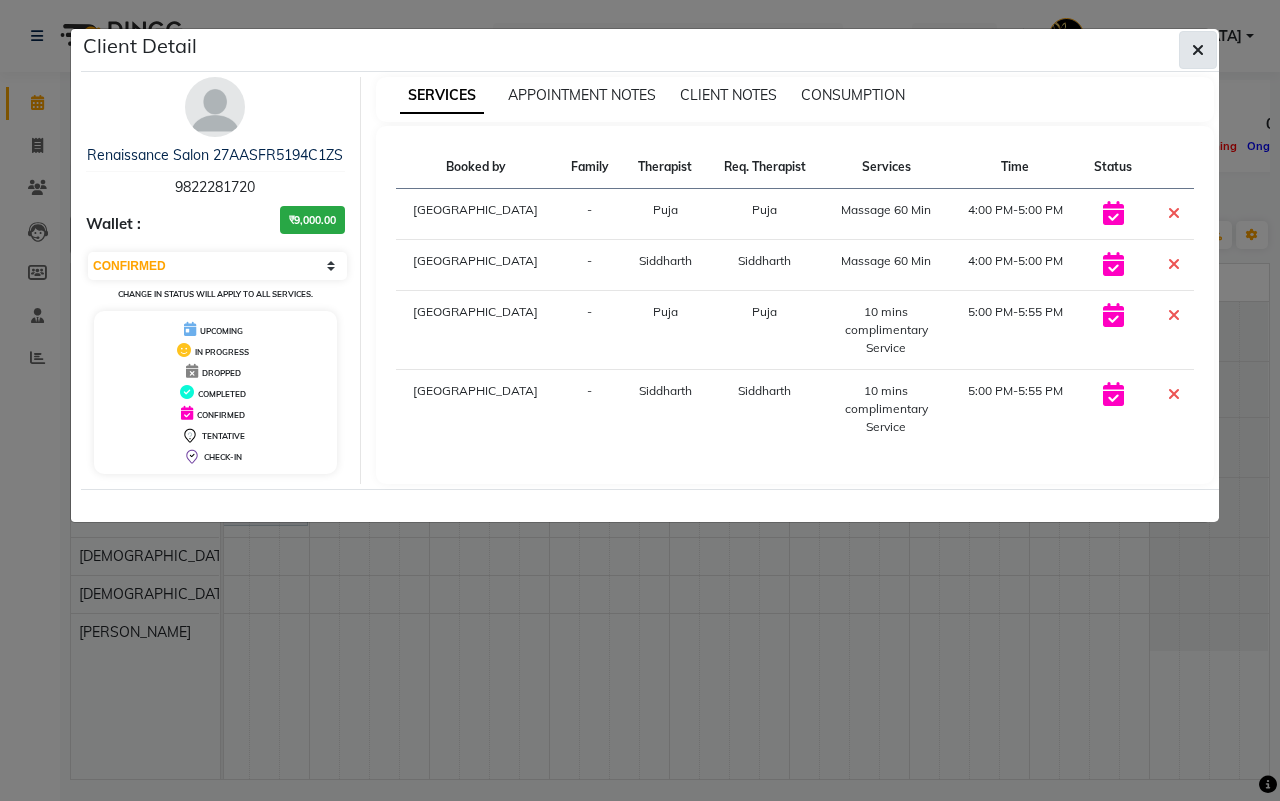 click 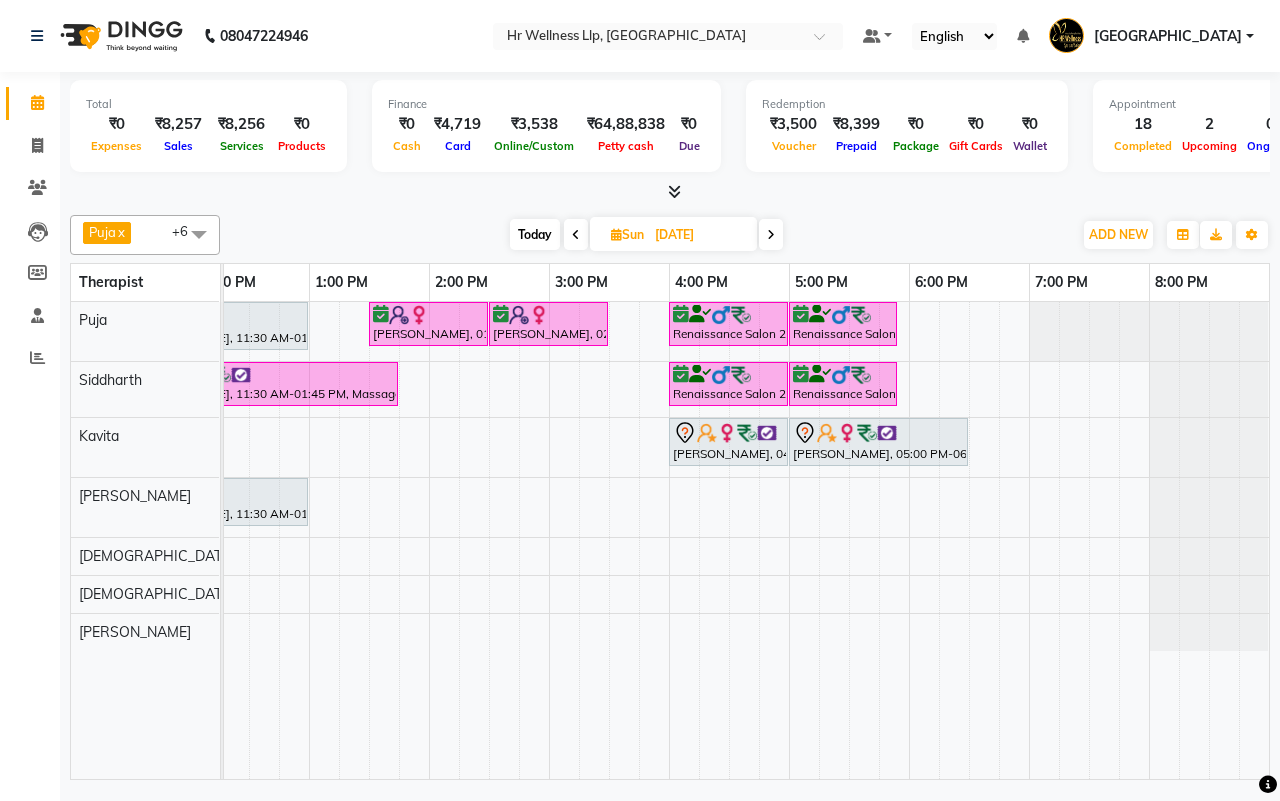 scroll, scrollTop: 0, scrollLeft: 177, axis: horizontal 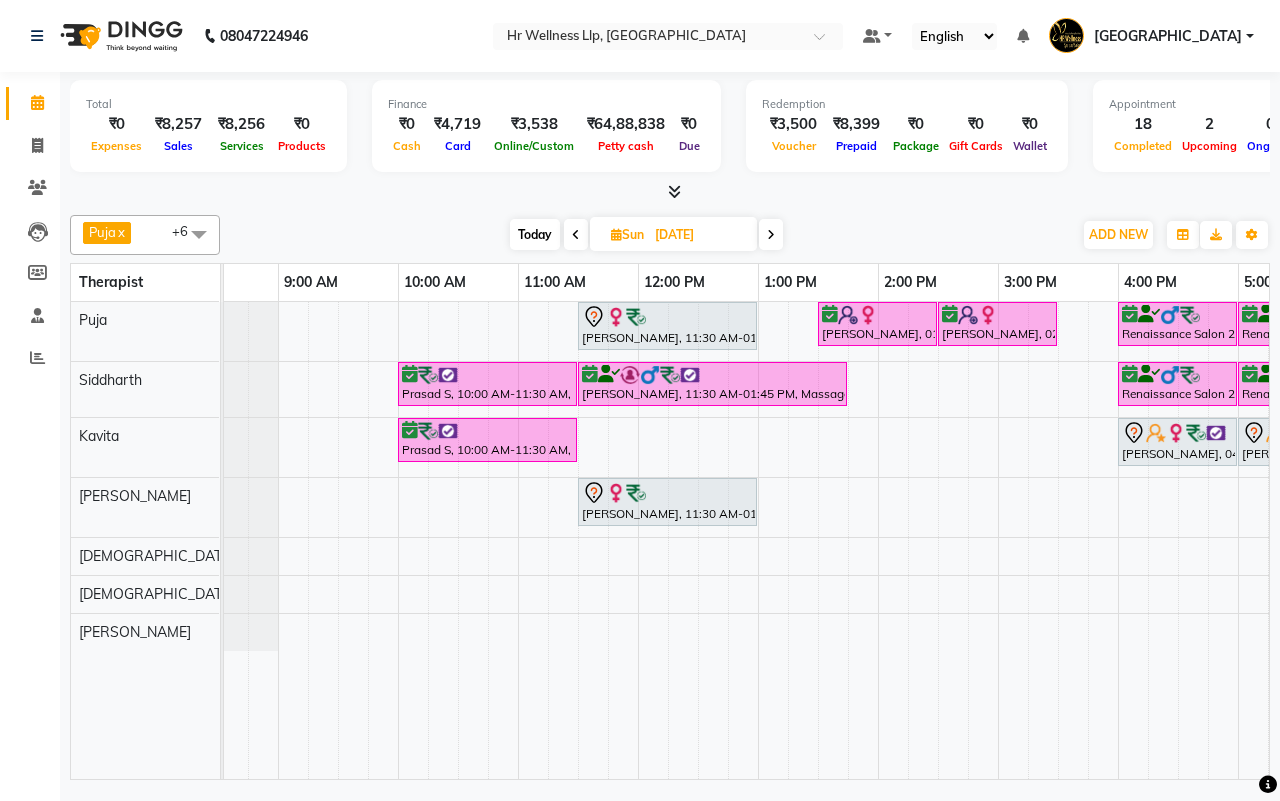 click at bounding box center (771, 235) 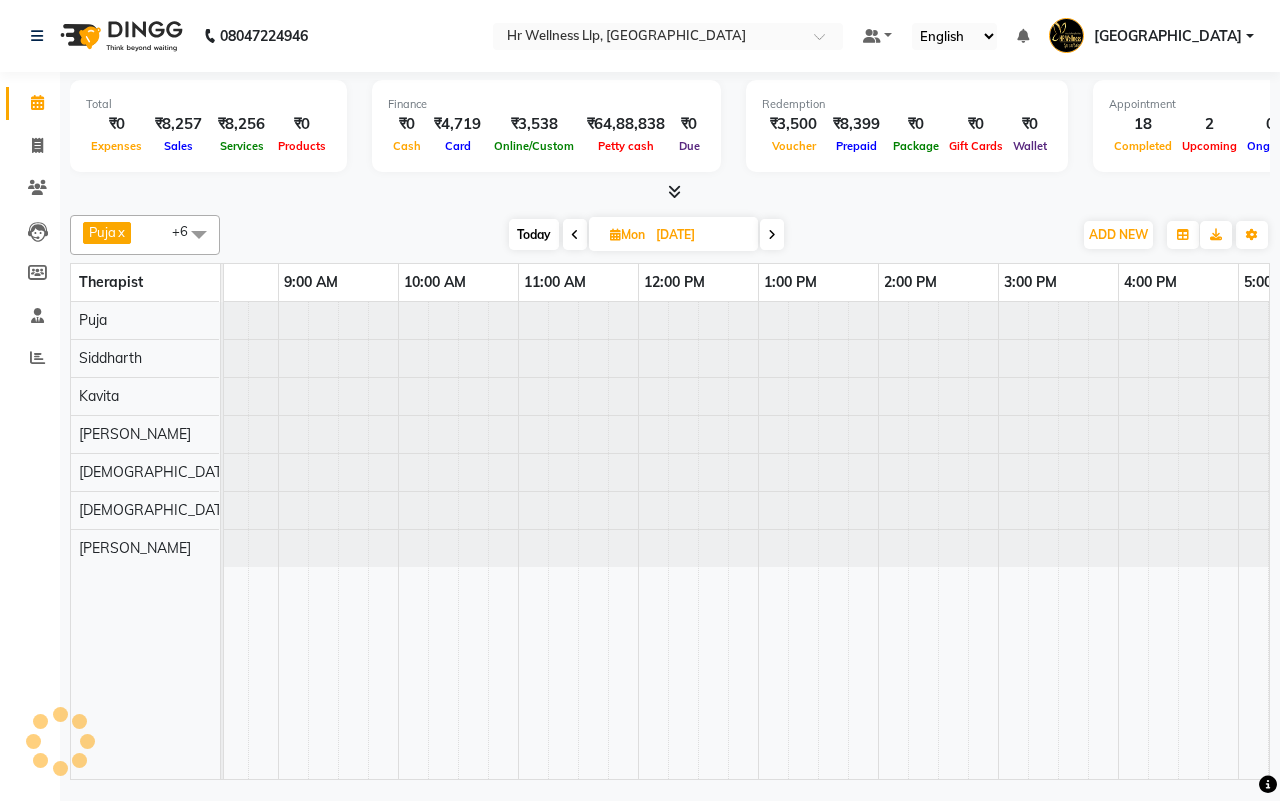 scroll, scrollTop: 0, scrollLeft: 0, axis: both 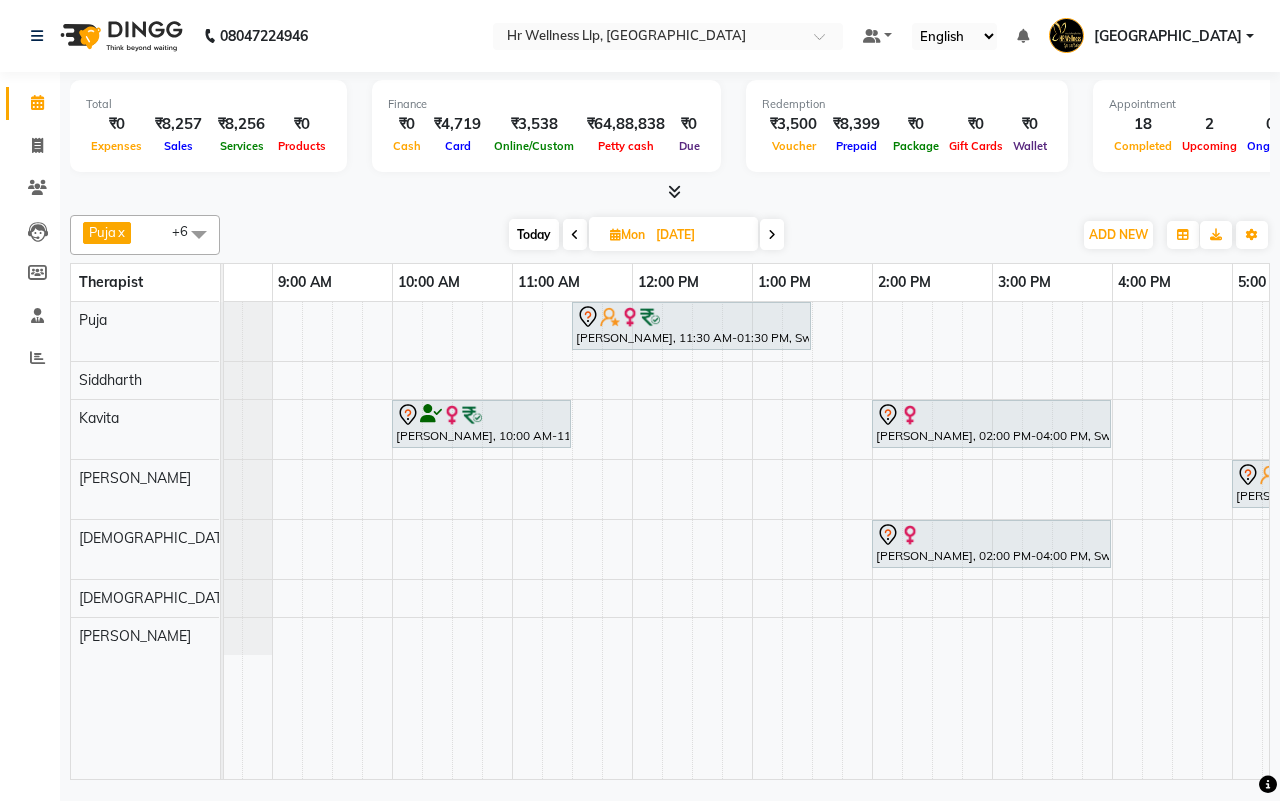 click on "Swarna Kulkarni, 11:30 AM-01:30 PM, Swedish Massage with Wintergreen, Bayleaf & Clove 90 Min             Arun Tathare, 06:00 PM-08:00 PM, Massage 90 Min             Preeti Kothari, 10:00 AM-11:30 AM, Swedish Massage with Wintergreen, Bayleaf & Clove 60 Min             khusboo agarwal, 02:00 PM-04:00 PM, Swedish Massage with Wintergreen, Bayleaf & Clove 60 Min             Shoeb, 05:00 PM-06:30 PM, Swedish Massage with Wintergreen, Bayleaf & Clove 60 Min             khusboo agarwal, 02:00 PM-04:00 PM, Swedish Massage with Wintergreen, Bayleaf & Clove 60 Min" at bounding box center [932, 540] 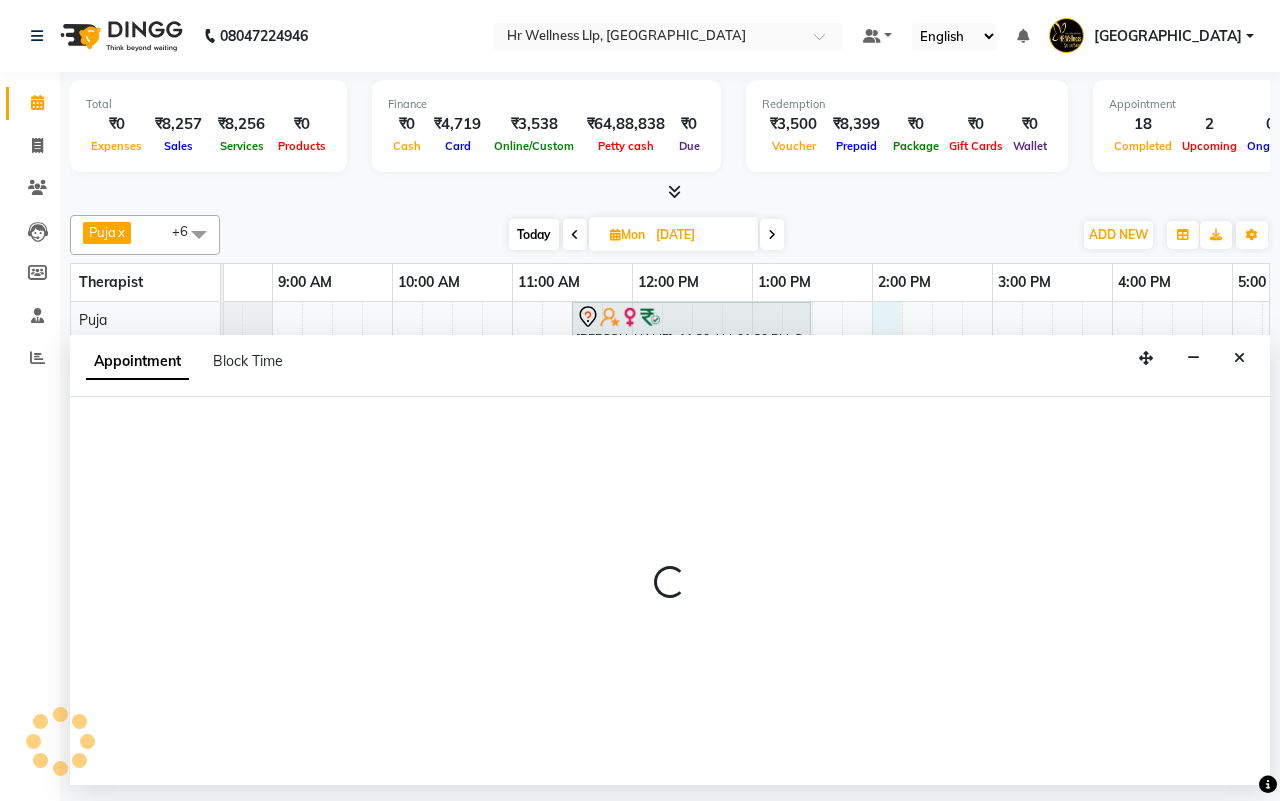select on "16488" 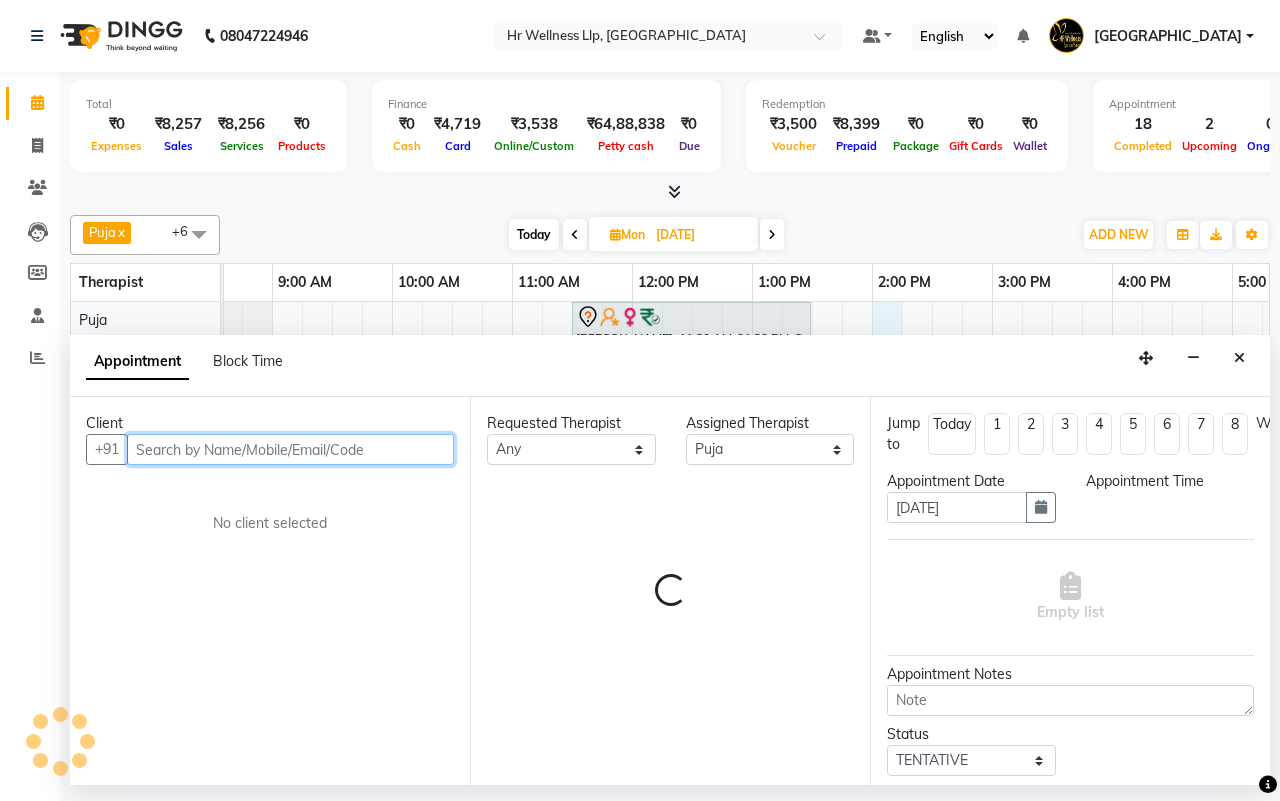 select on "840" 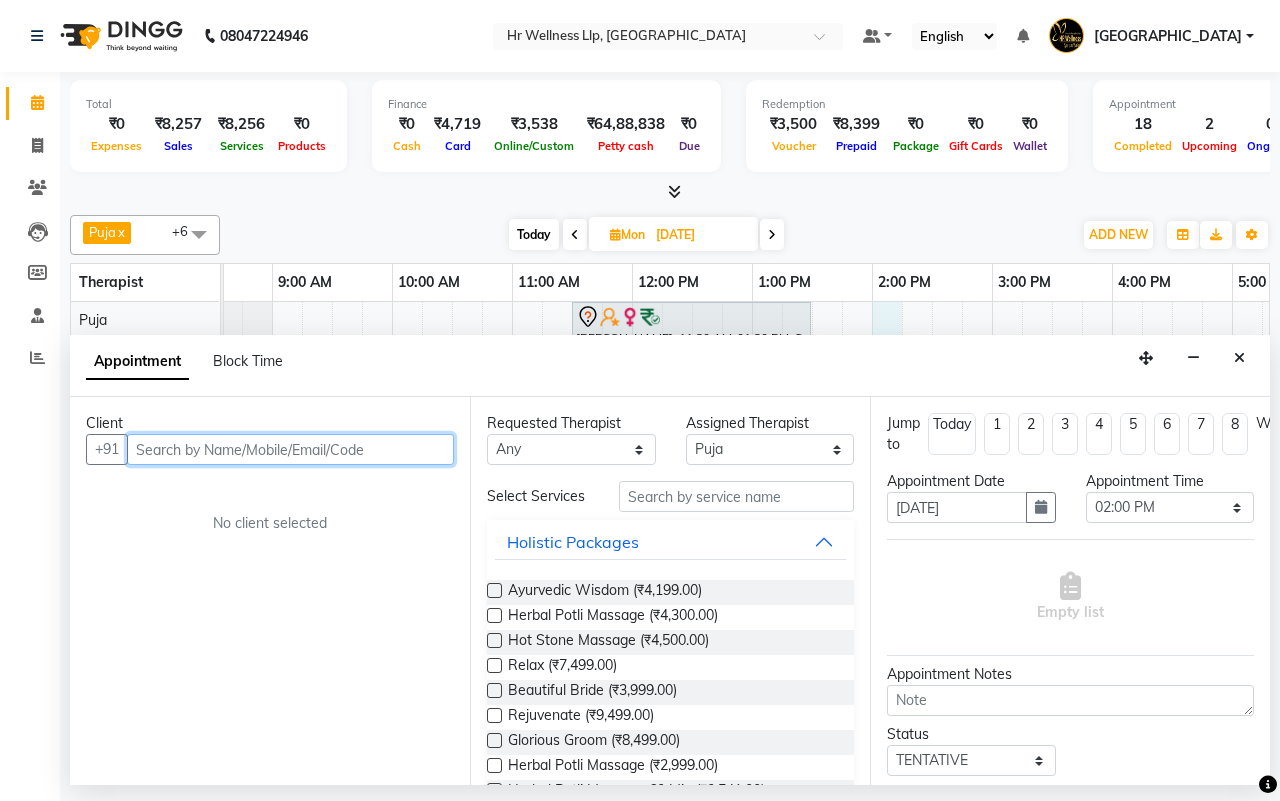 click at bounding box center [290, 449] 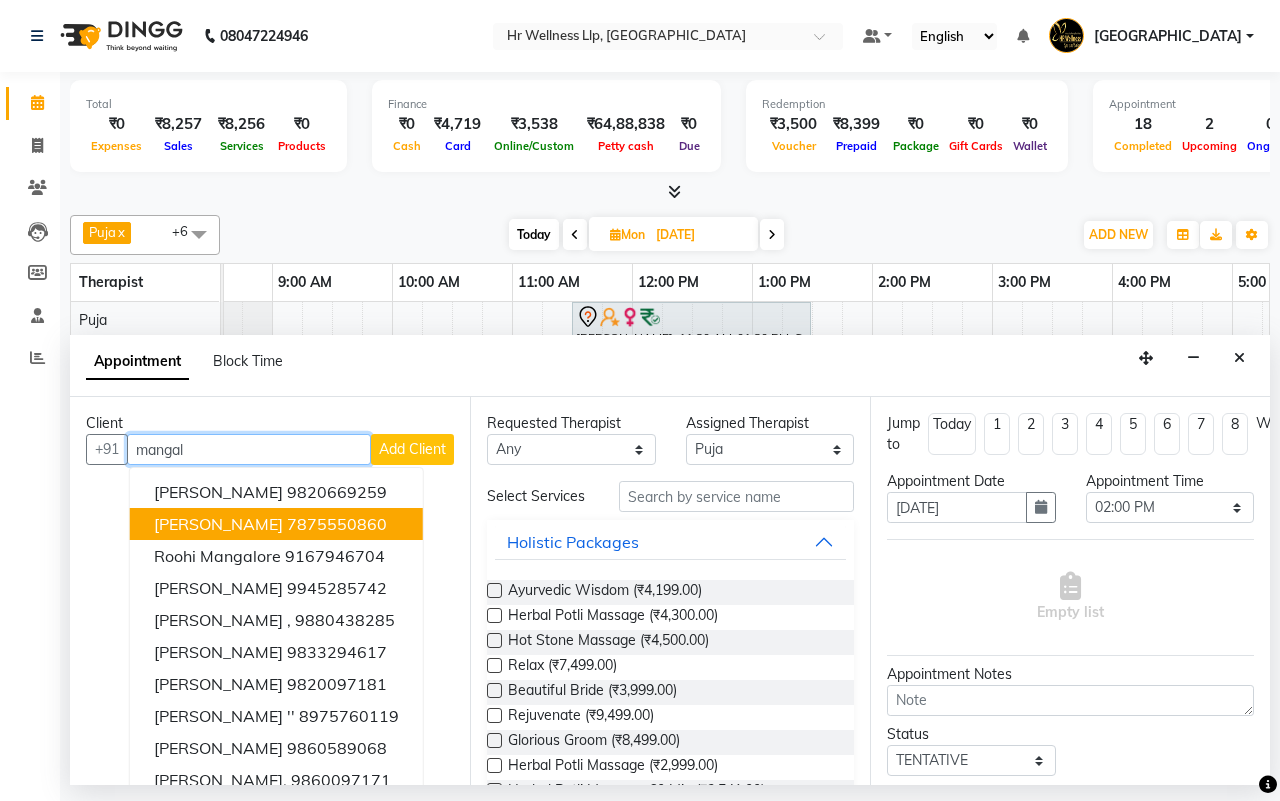 click on "7875550860" at bounding box center (337, 524) 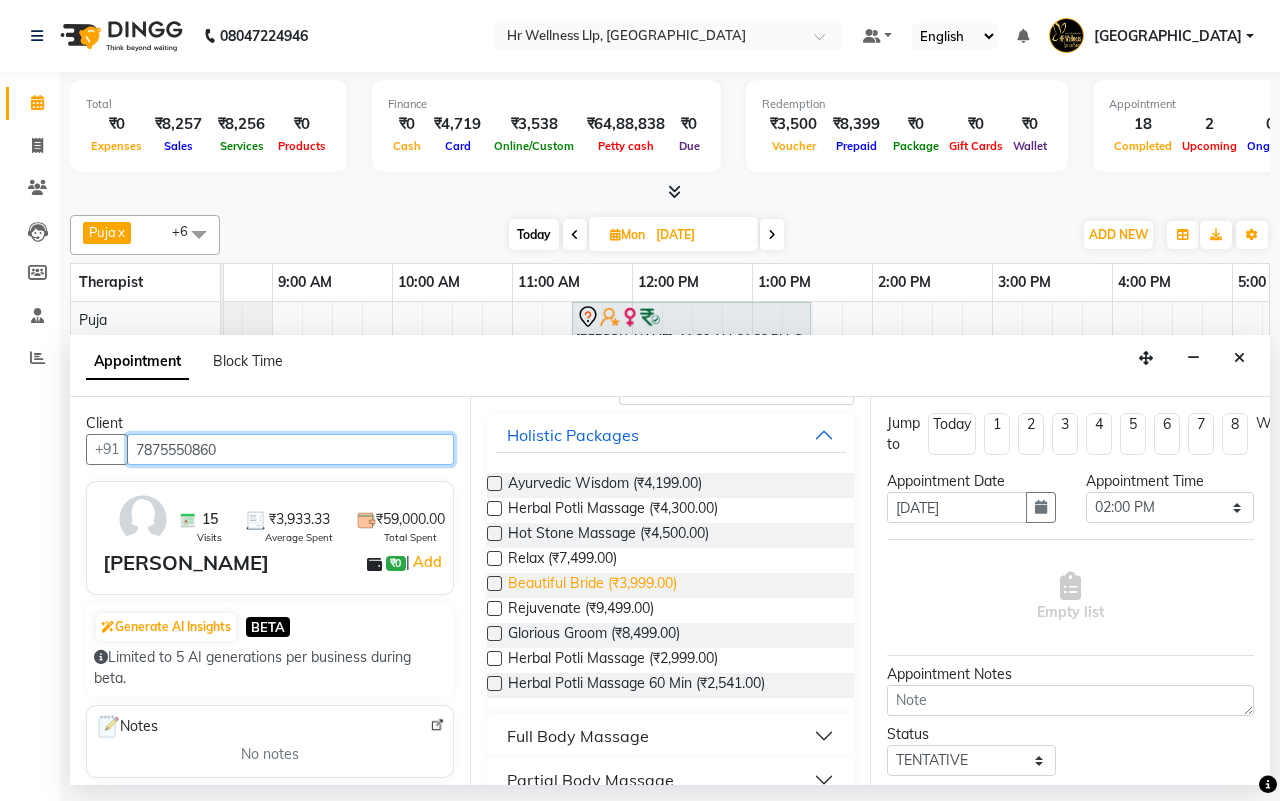 scroll, scrollTop: 375, scrollLeft: 0, axis: vertical 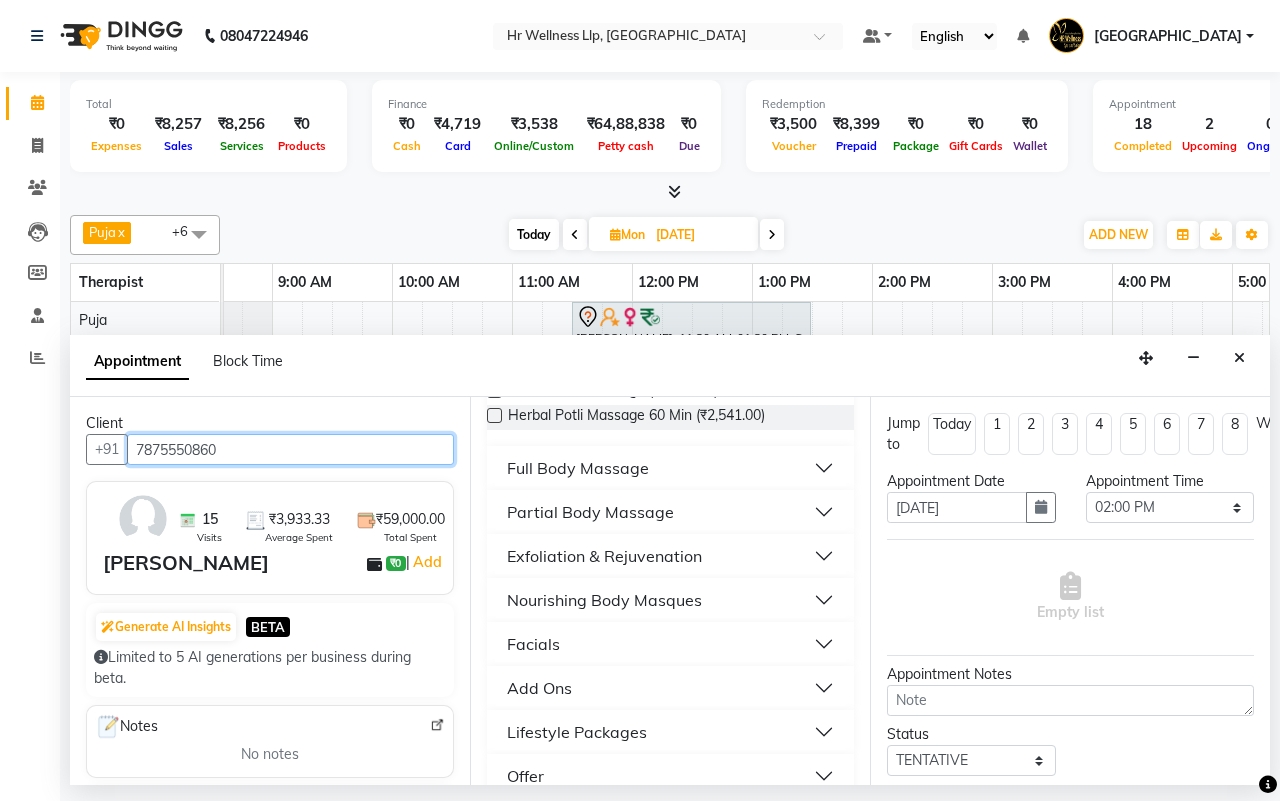 type on "7875550860" 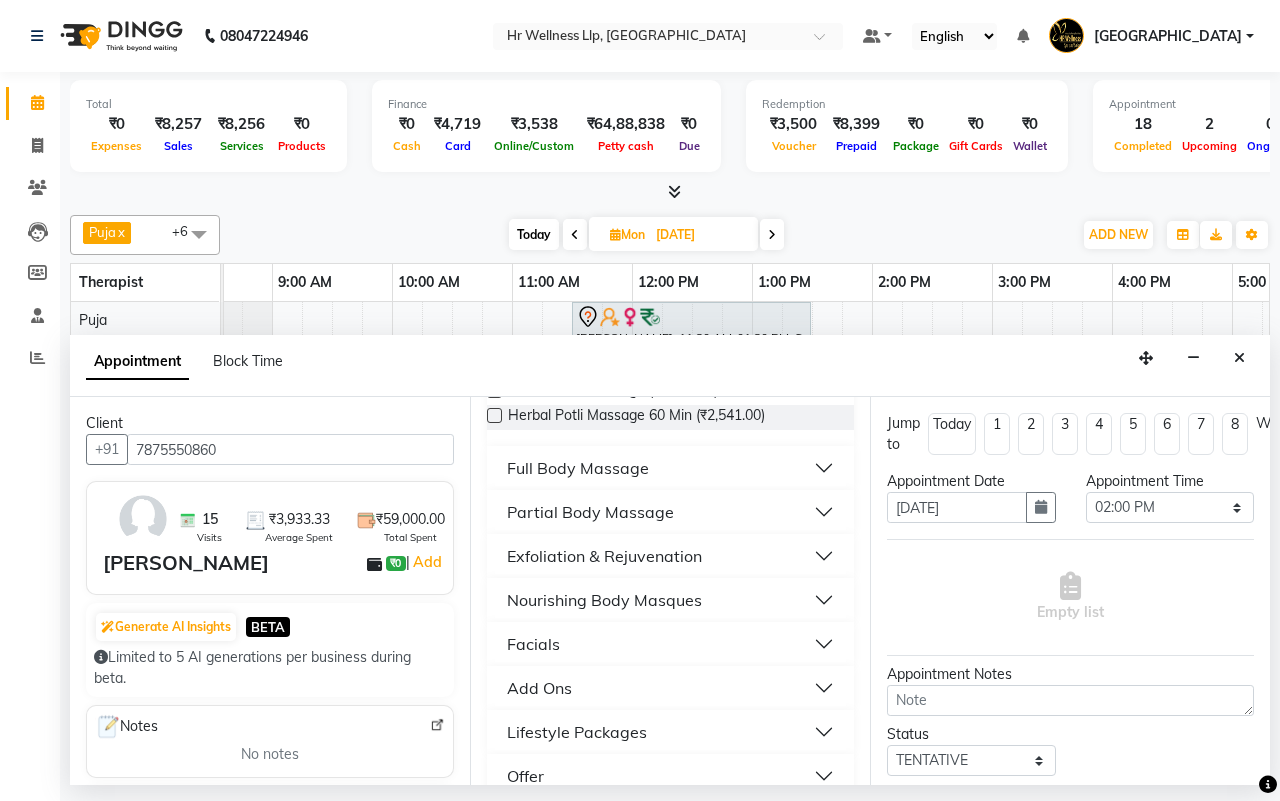 click on "Full Body Massage" at bounding box center [578, 468] 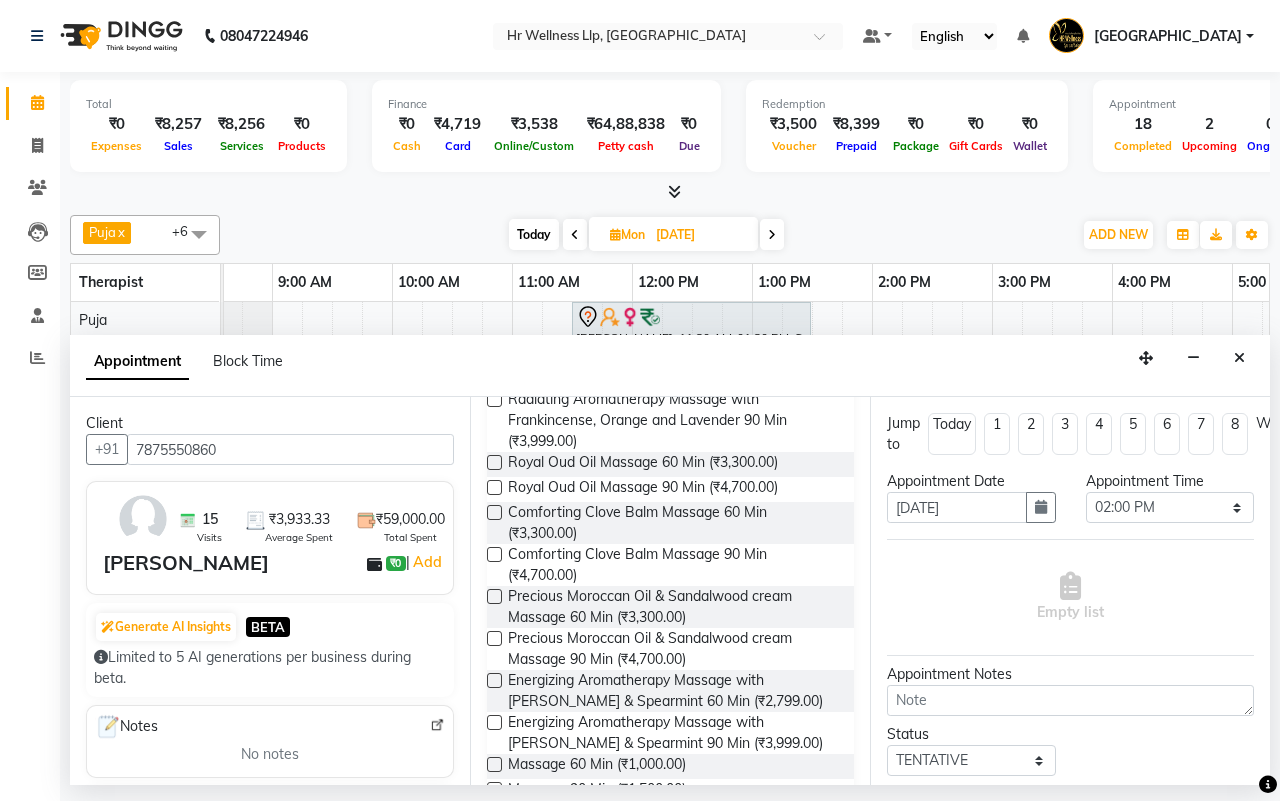 scroll, scrollTop: 1493, scrollLeft: 0, axis: vertical 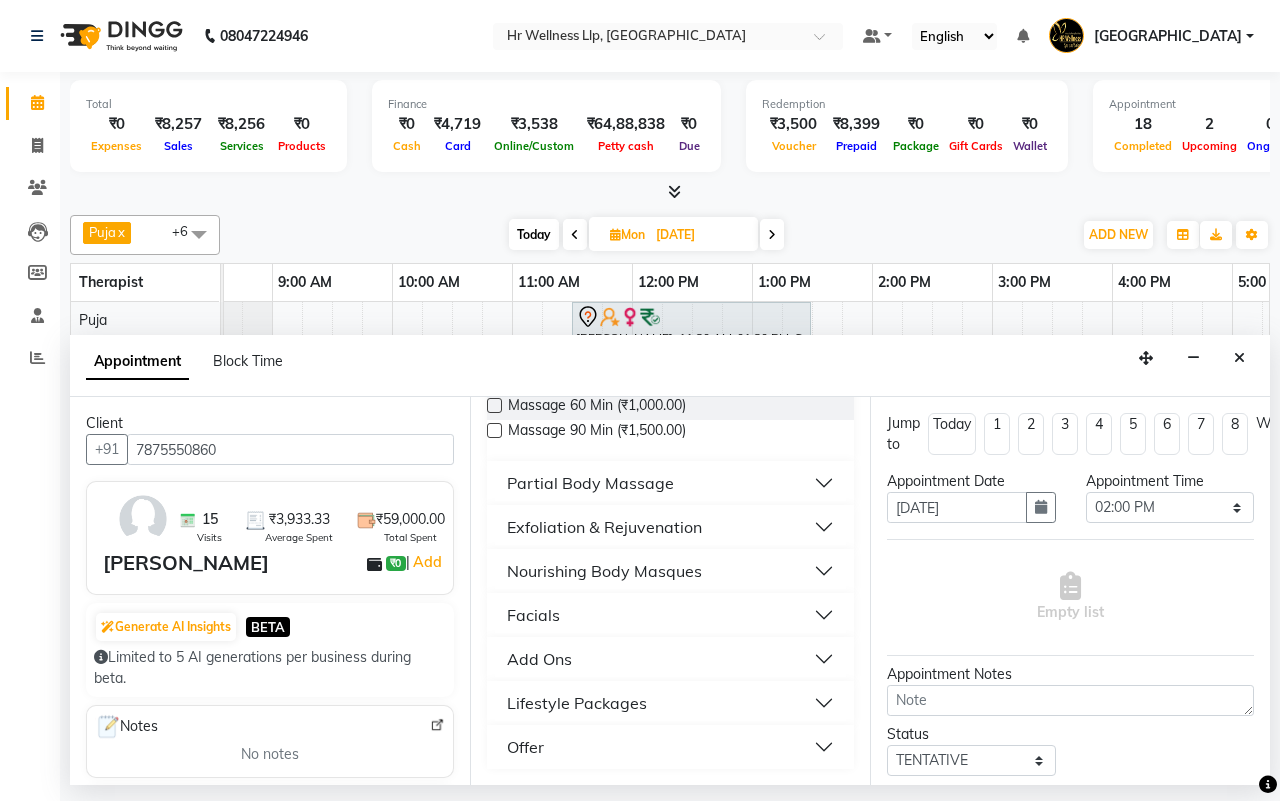 click at bounding box center [494, 405] 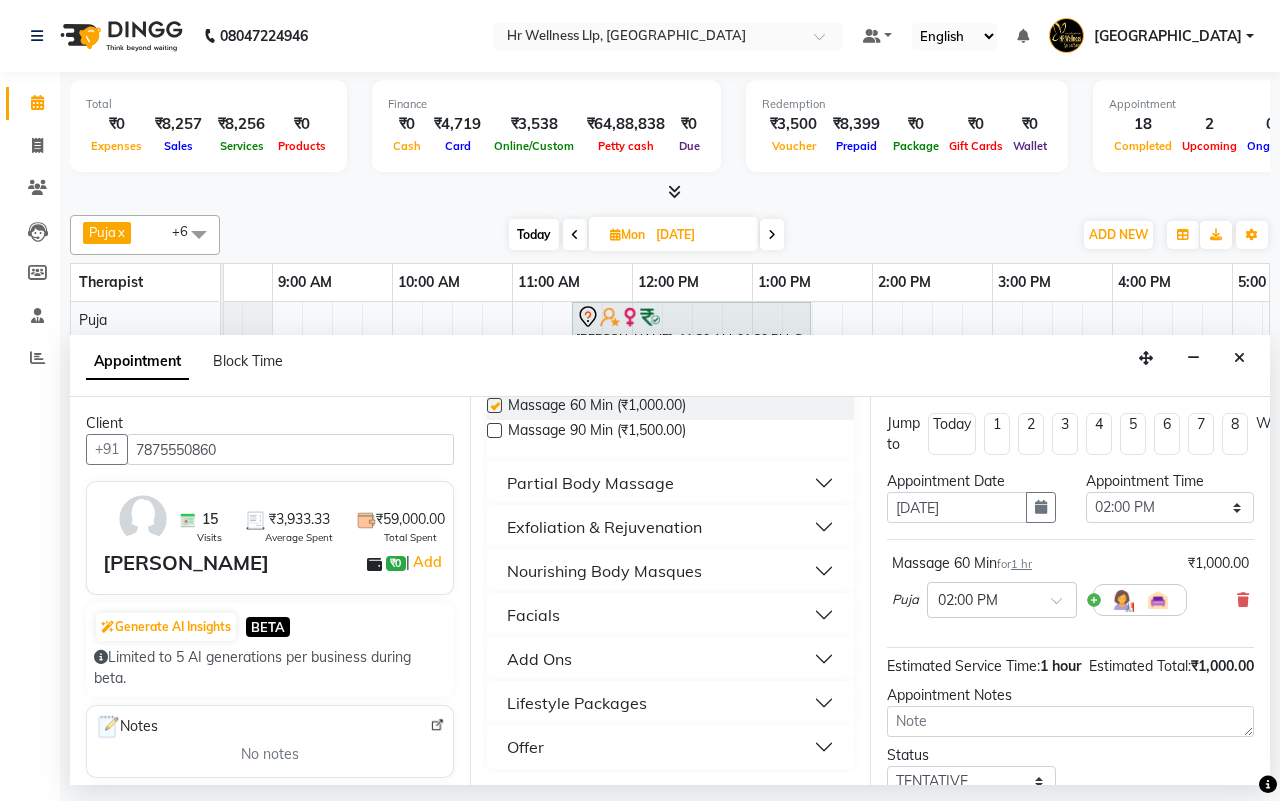 checkbox on "false" 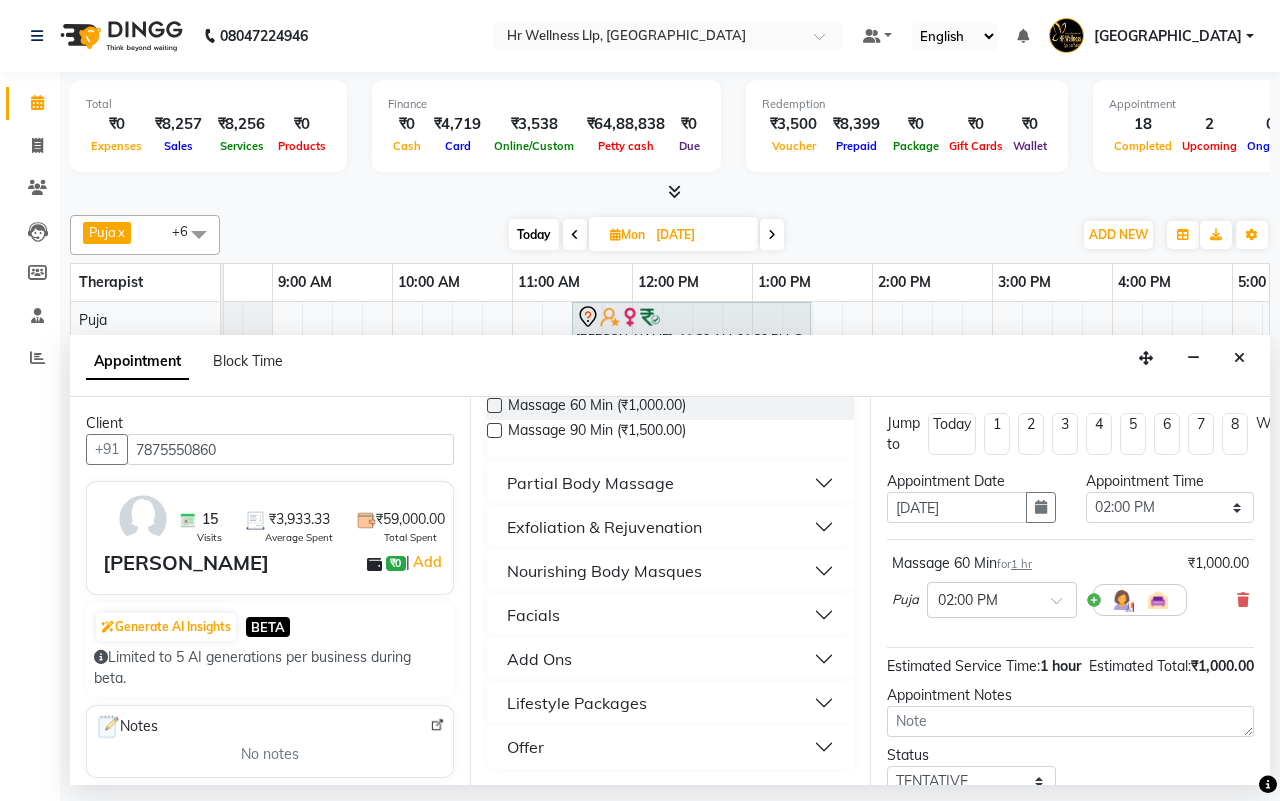click on "Facials" at bounding box center [670, 615] 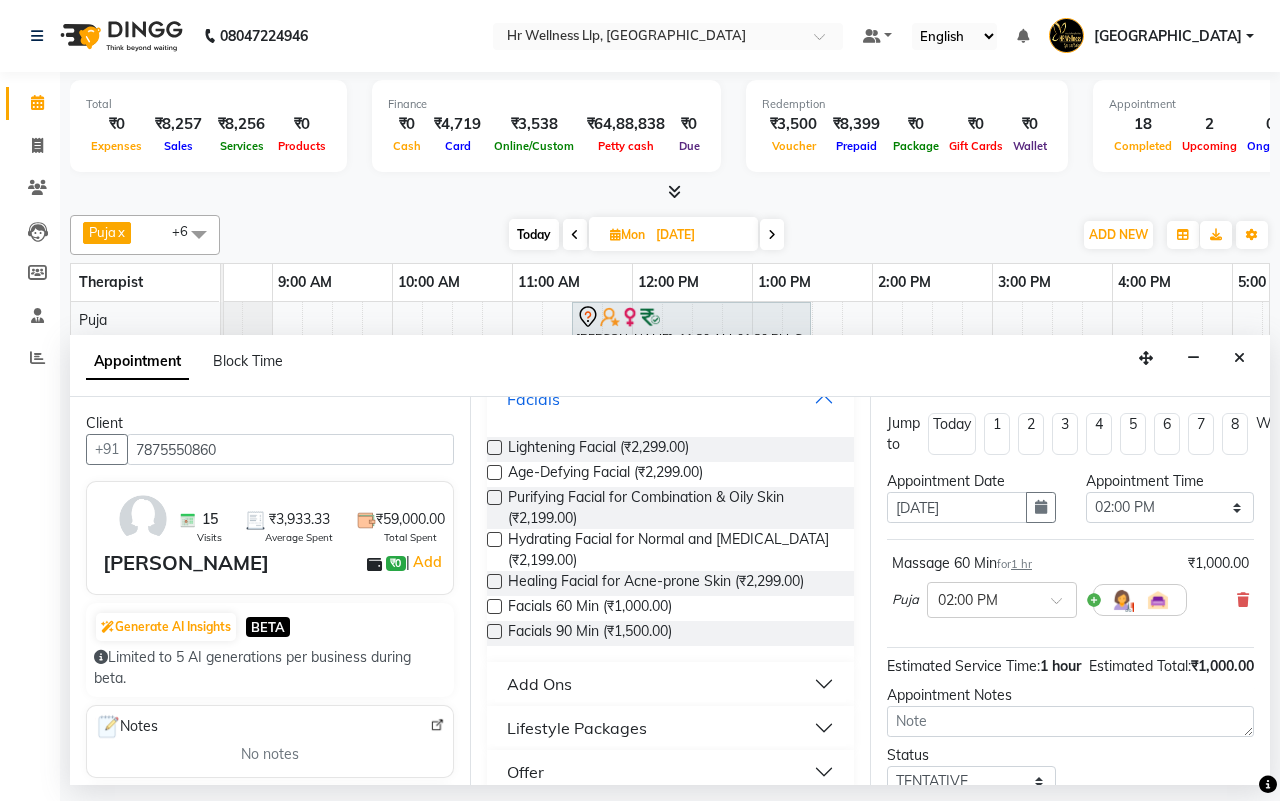 scroll, scrollTop: 1735, scrollLeft: 0, axis: vertical 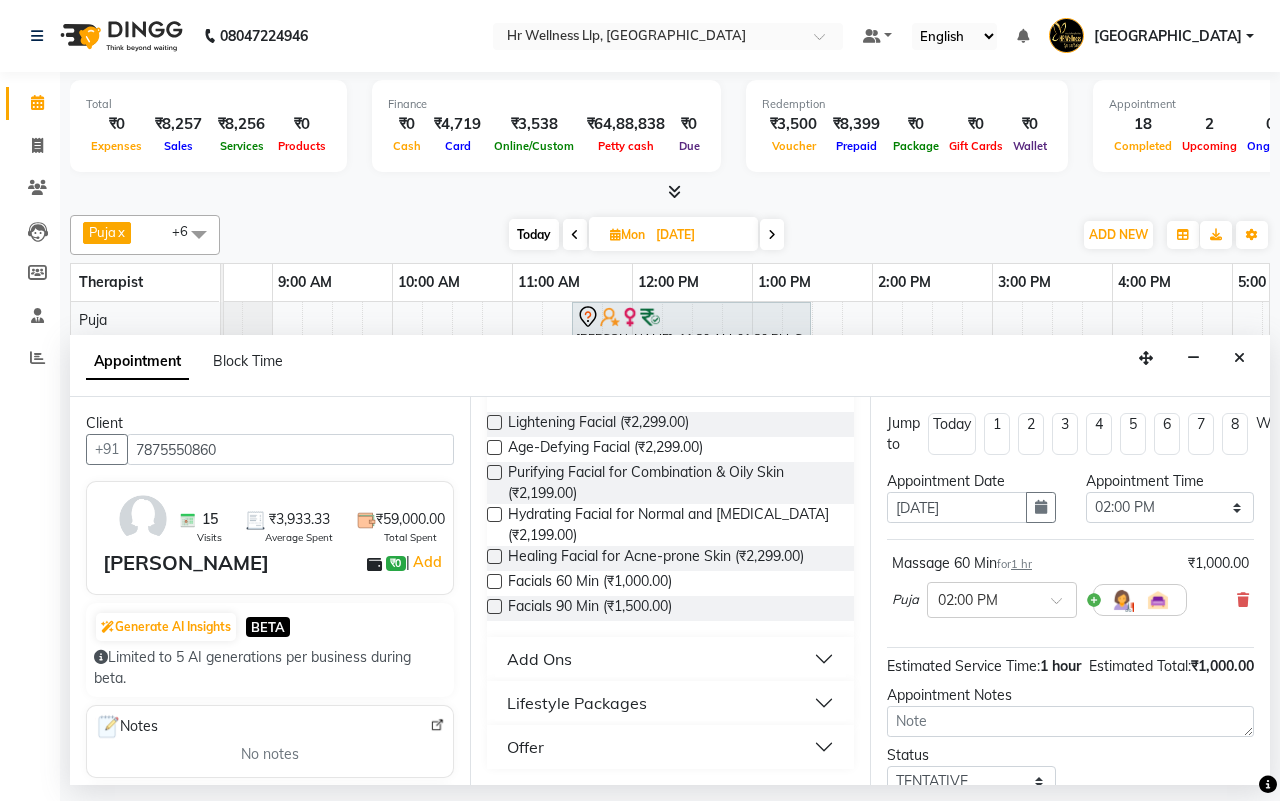 click at bounding box center (494, 581) 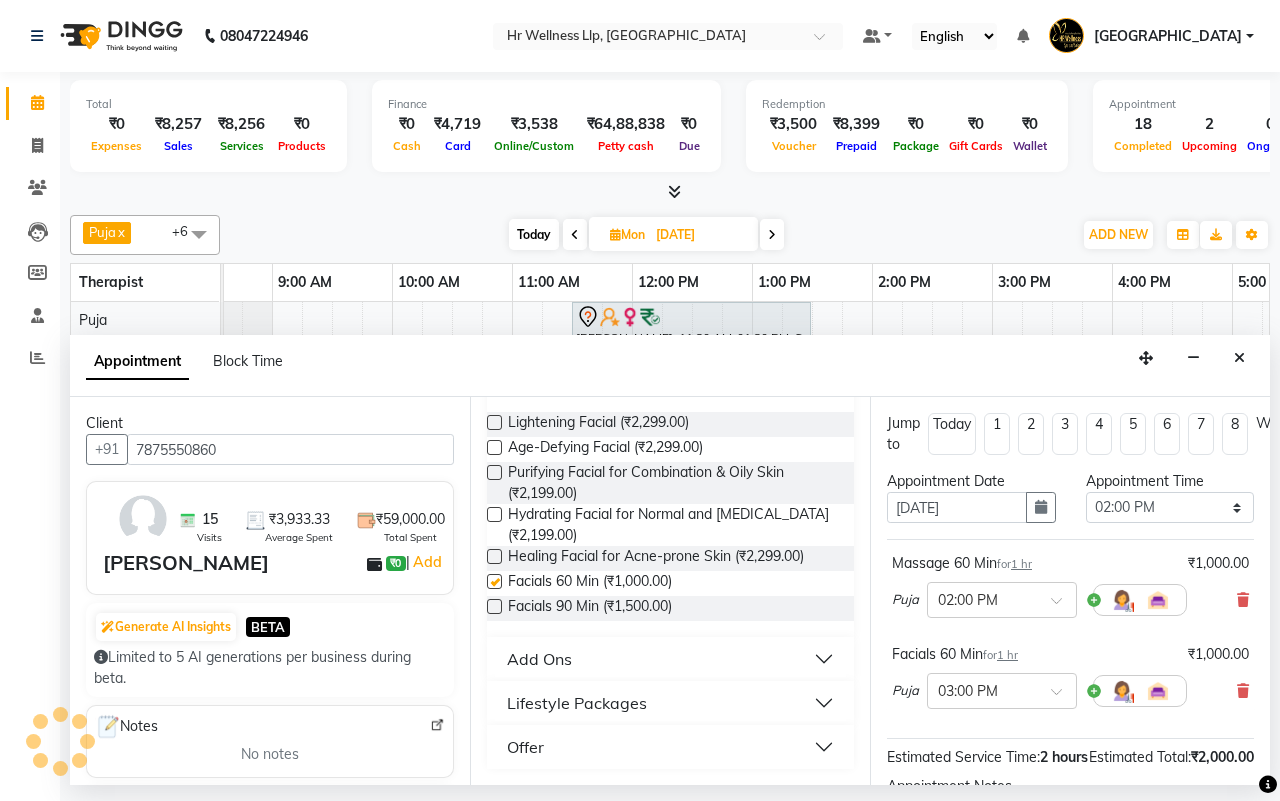 checkbox on "false" 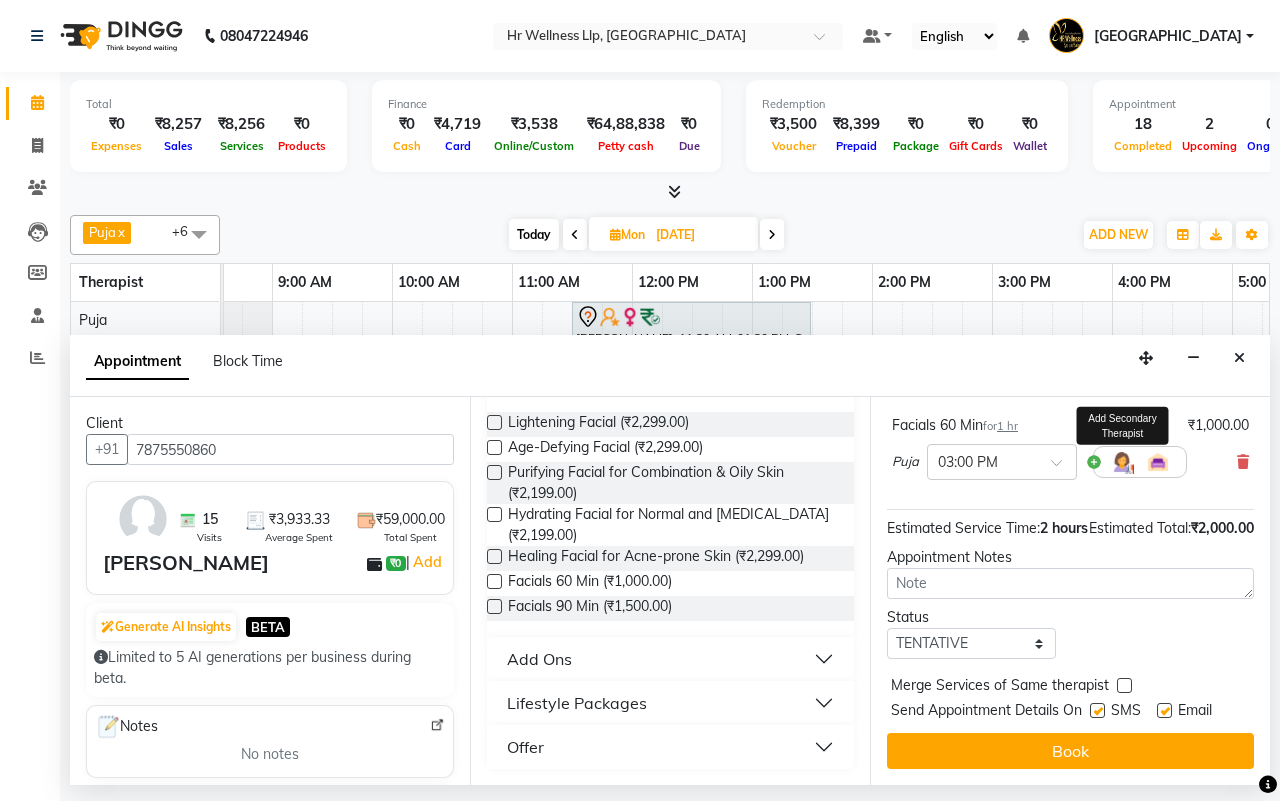 scroll, scrollTop: 270, scrollLeft: 0, axis: vertical 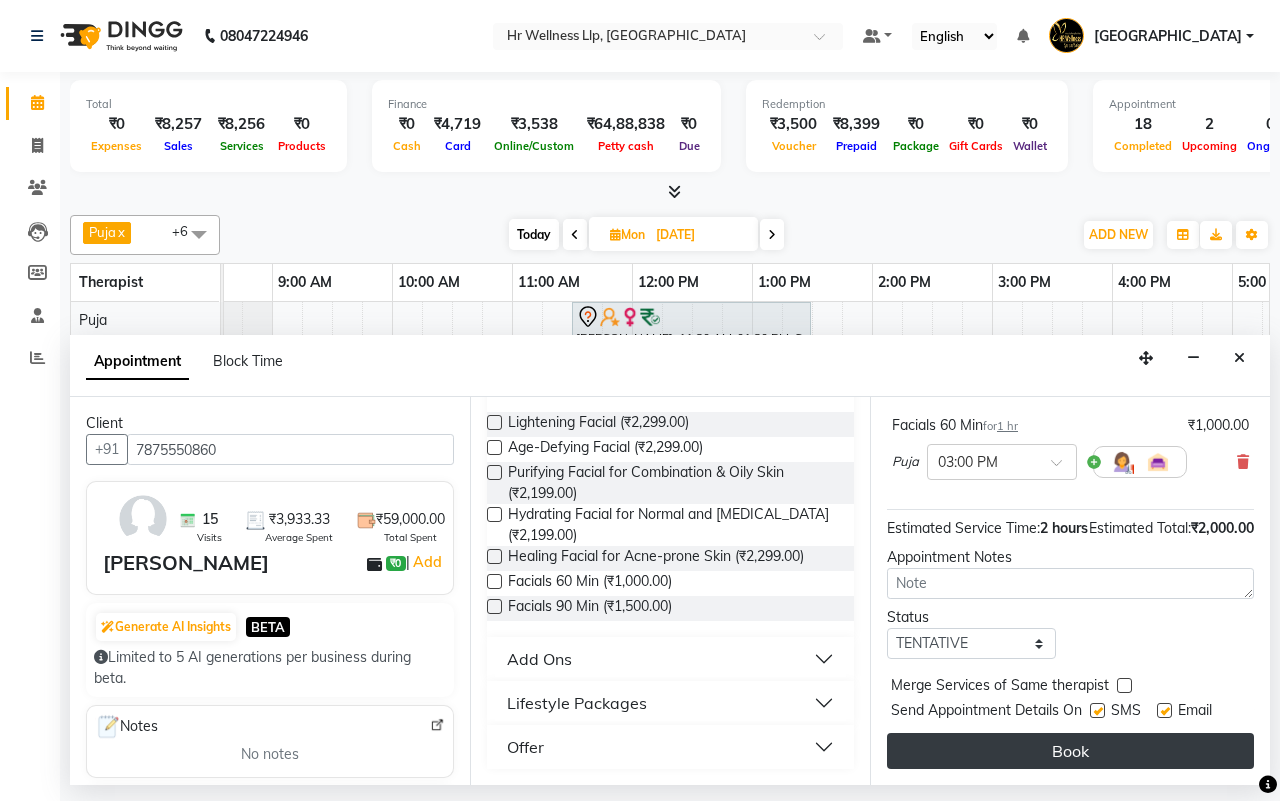 click on "Book" at bounding box center [1070, 751] 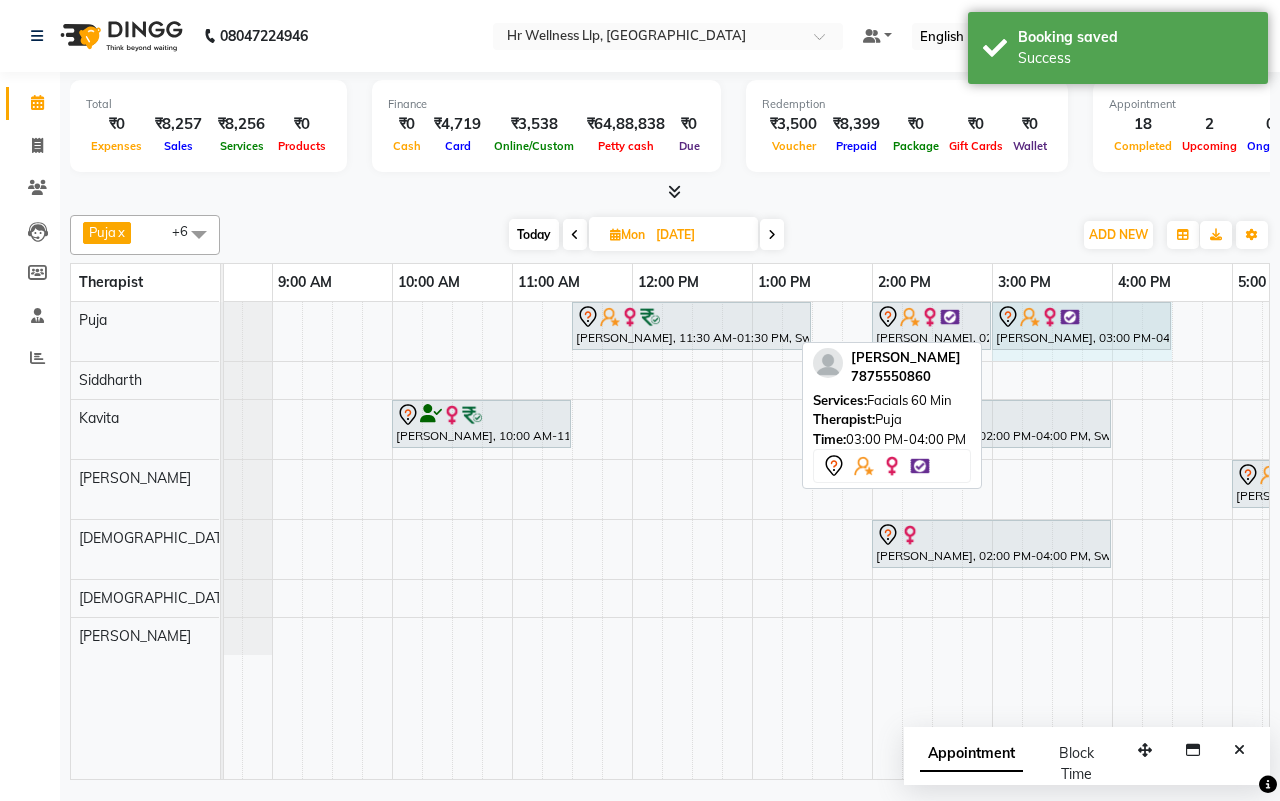 drag, startPoint x: 1107, startPoint y: 315, endPoint x: 1143, endPoint y: 315, distance: 36 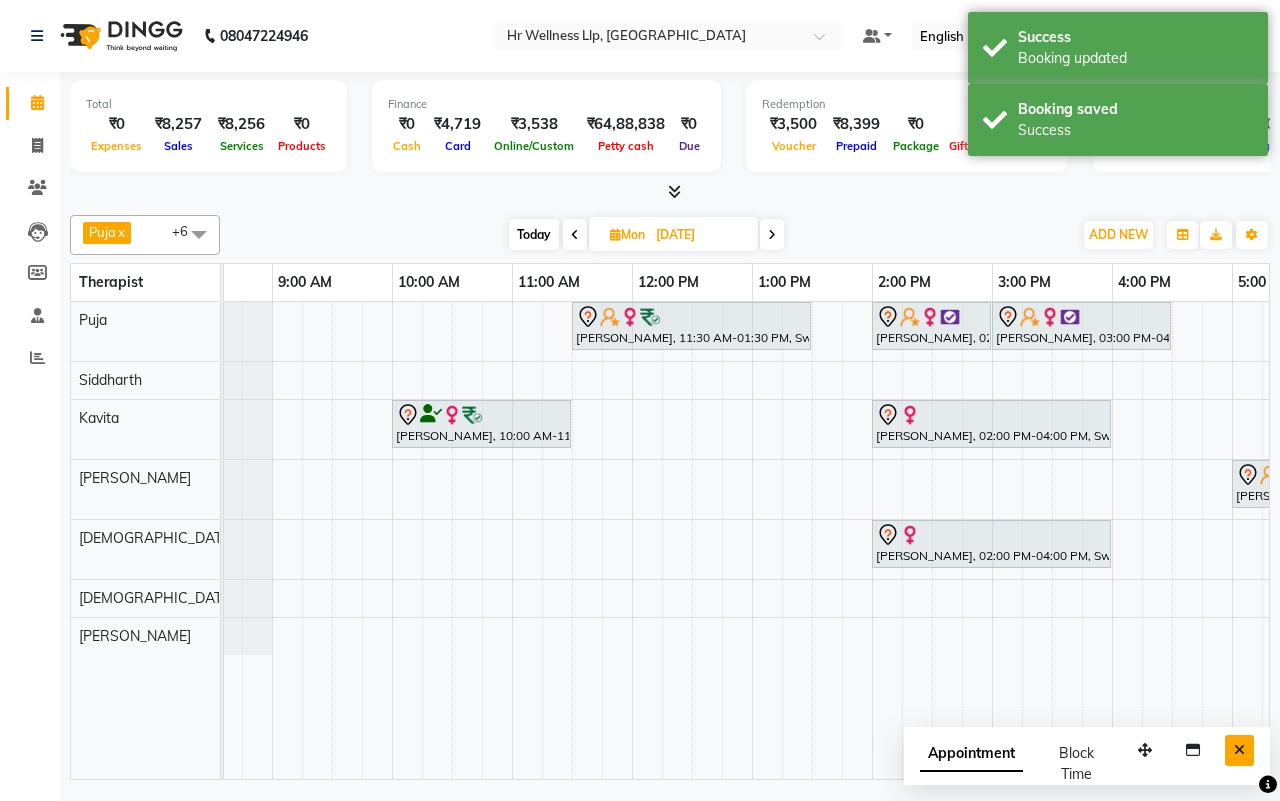 click at bounding box center (1239, 750) 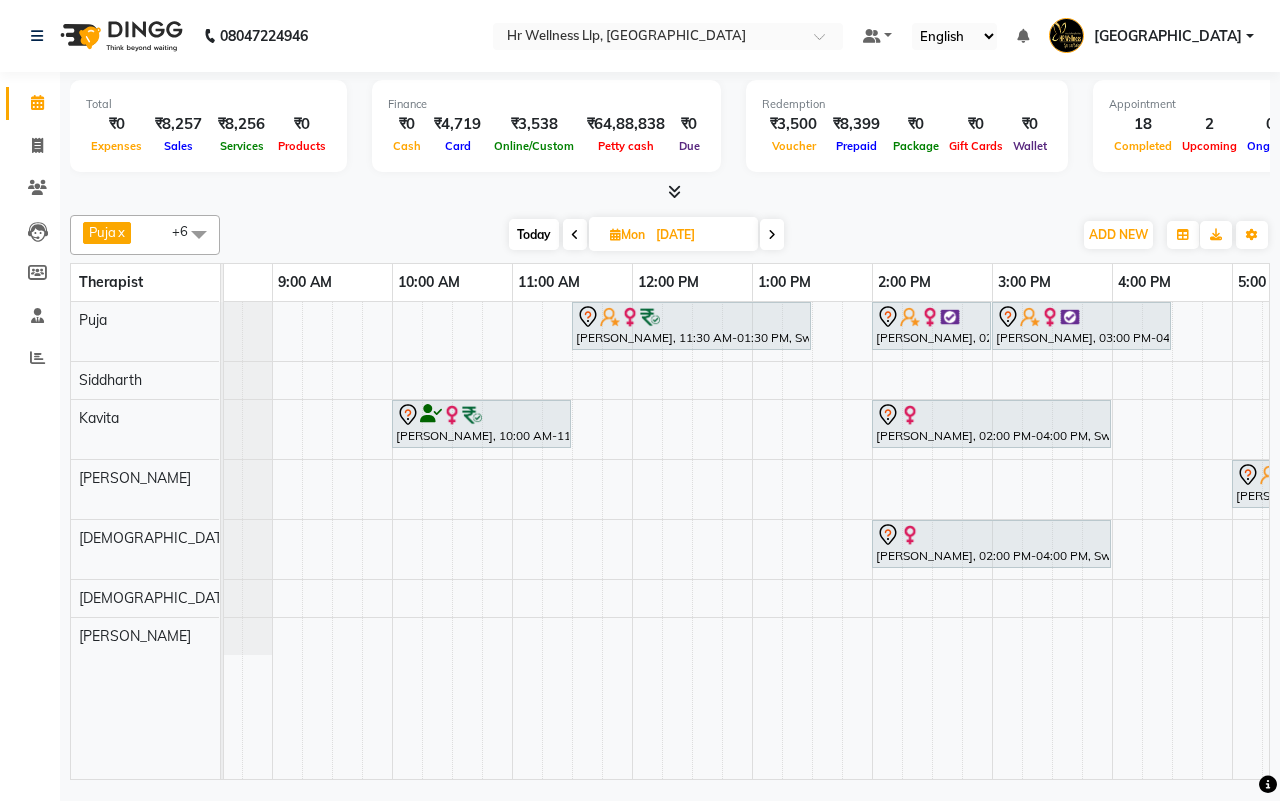 click on "14-07-2025" at bounding box center (700, 235) 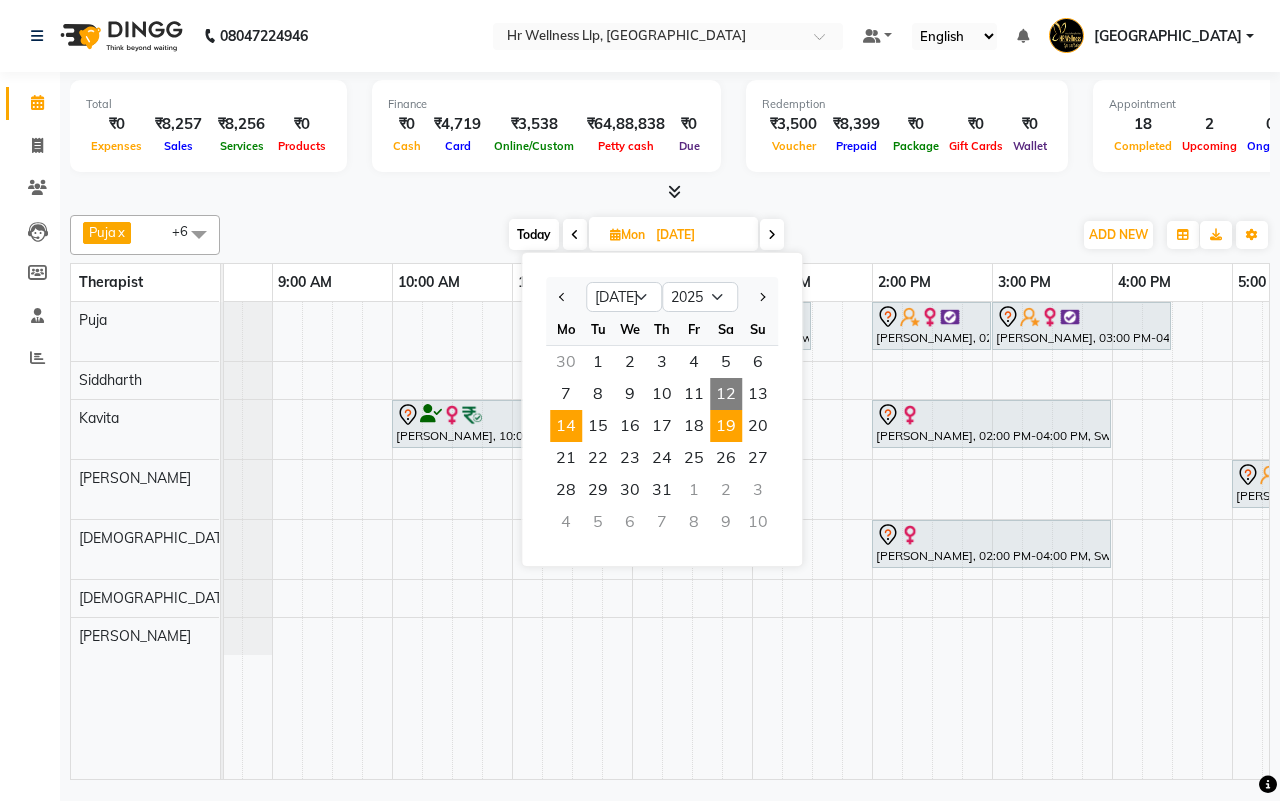 click on "19" at bounding box center (726, 426) 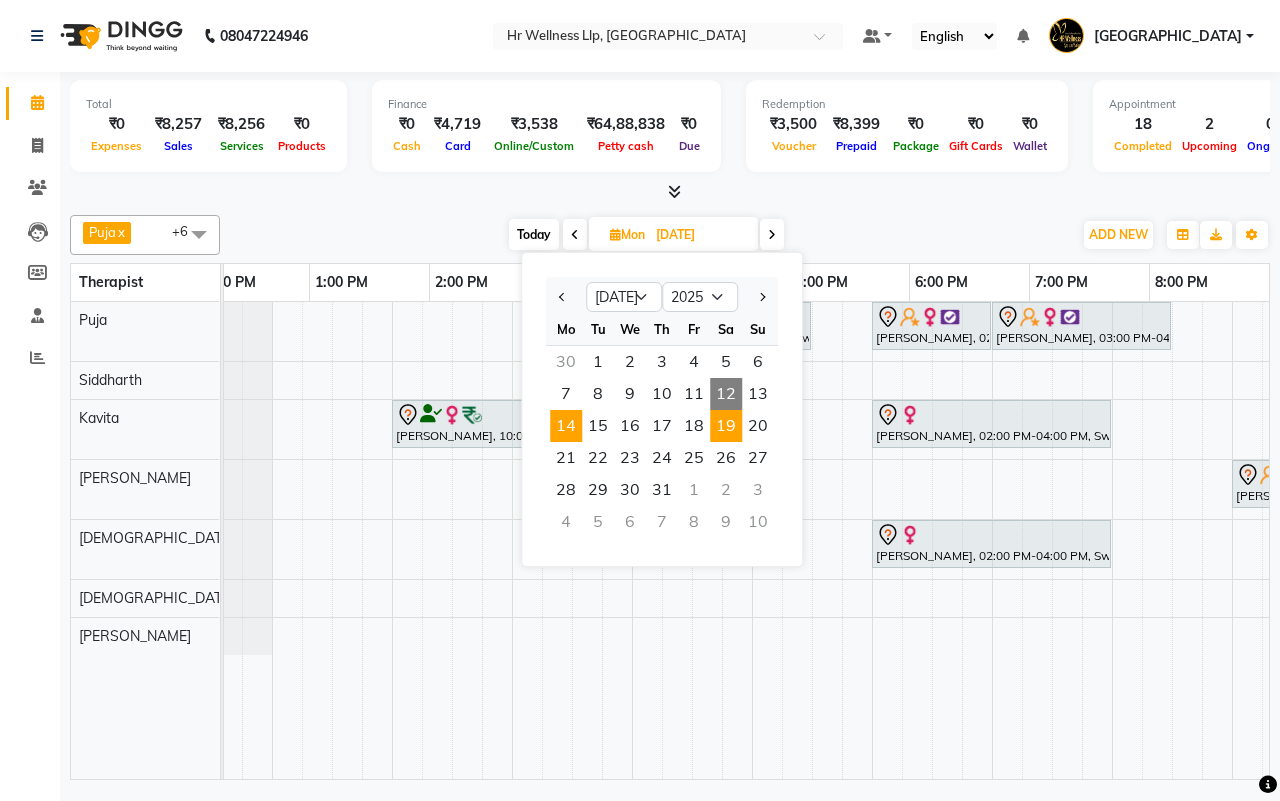 scroll, scrollTop: 0, scrollLeft: 515, axis: horizontal 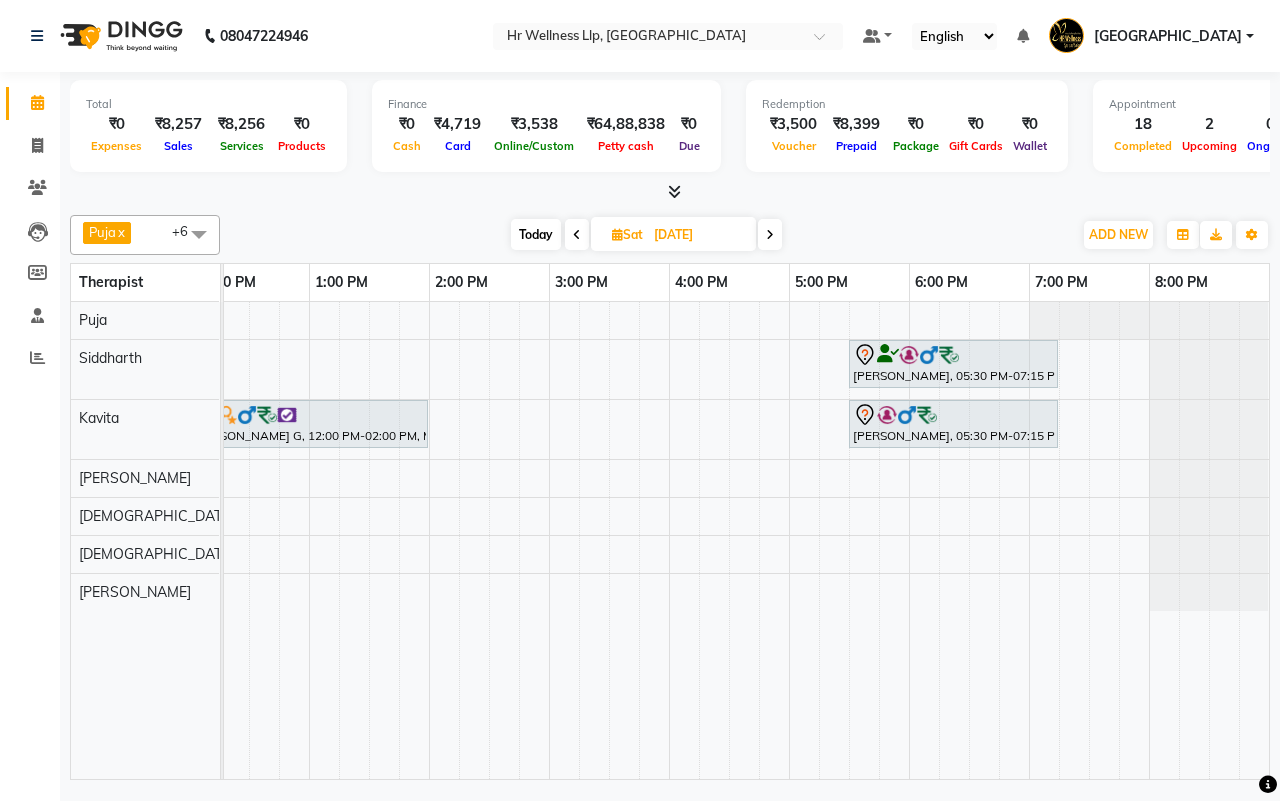 drag, startPoint x: 868, startPoint y: 758, endPoint x: 386, endPoint y: 757, distance: 482.00104 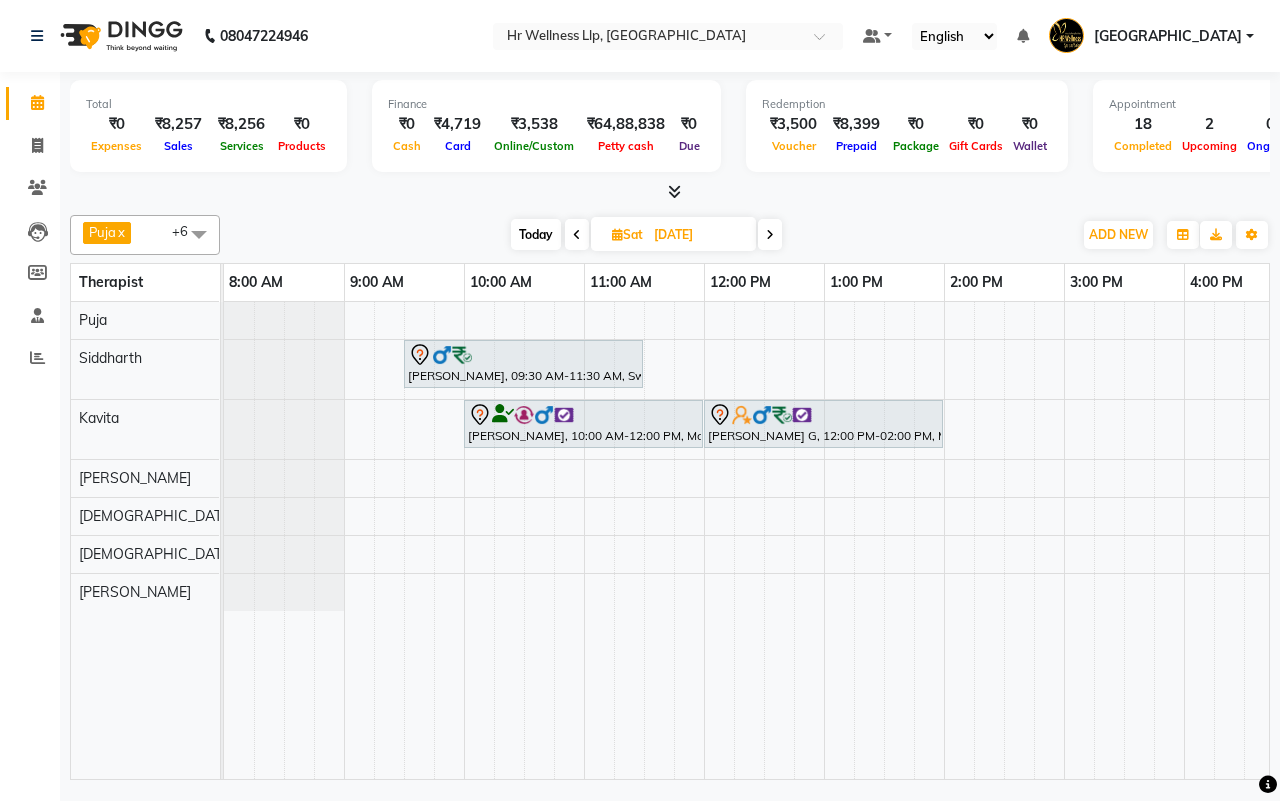 scroll, scrollTop: 0, scrollLeft: 515, axis: horizontal 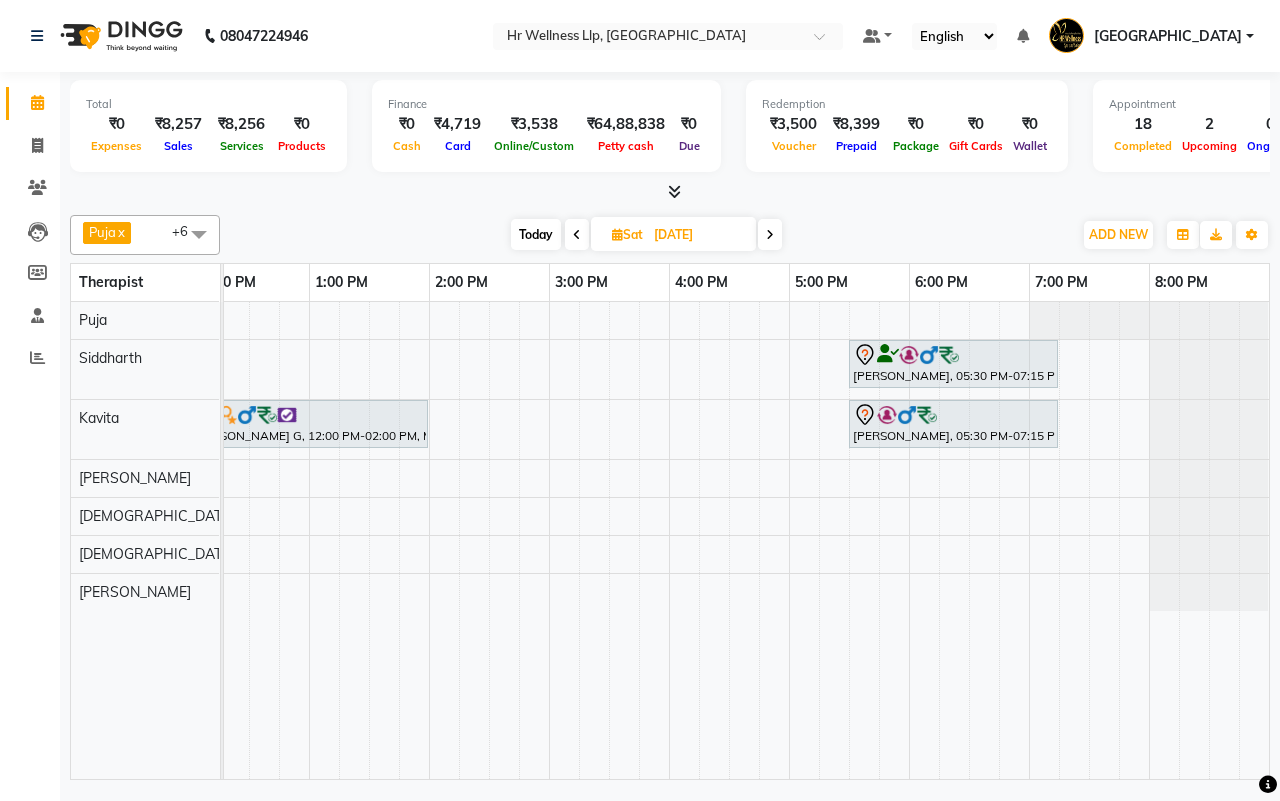 click on "Today" at bounding box center [536, 234] 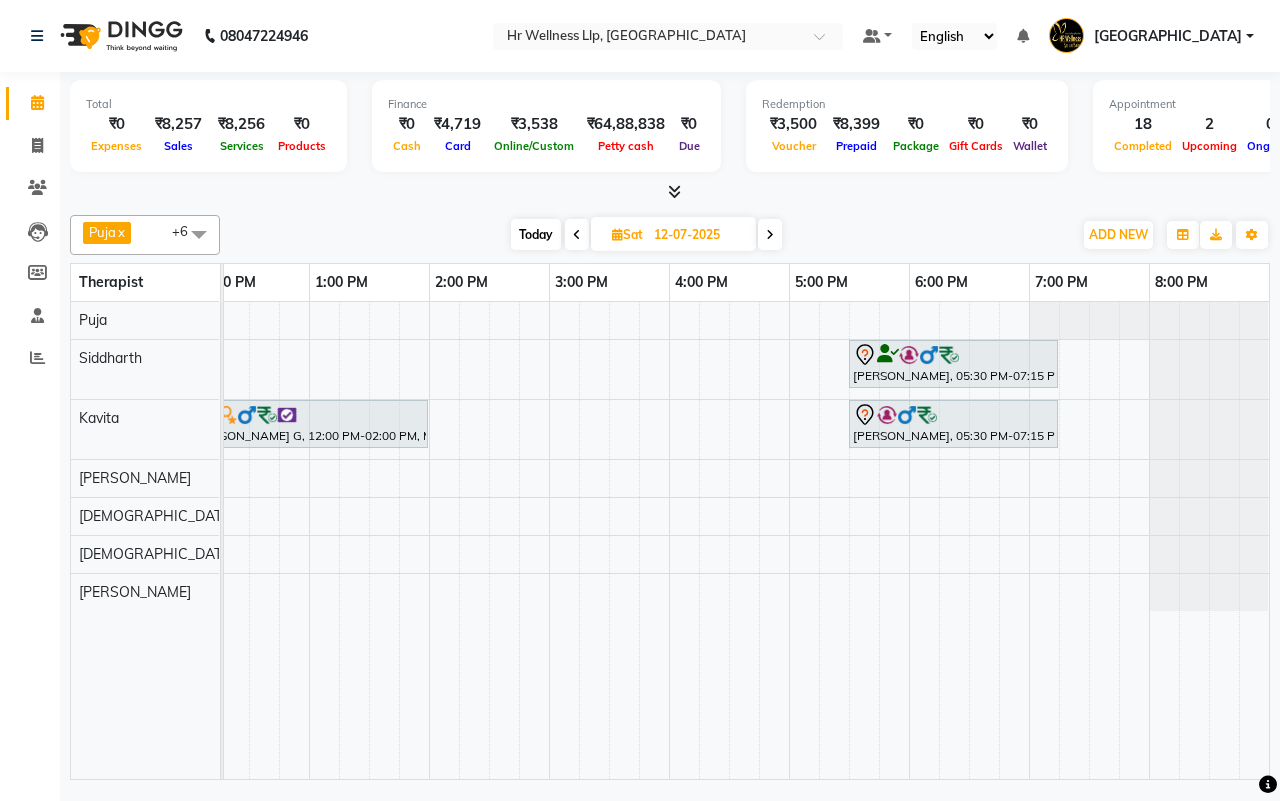 scroll, scrollTop: 0, scrollLeft: 515, axis: horizontal 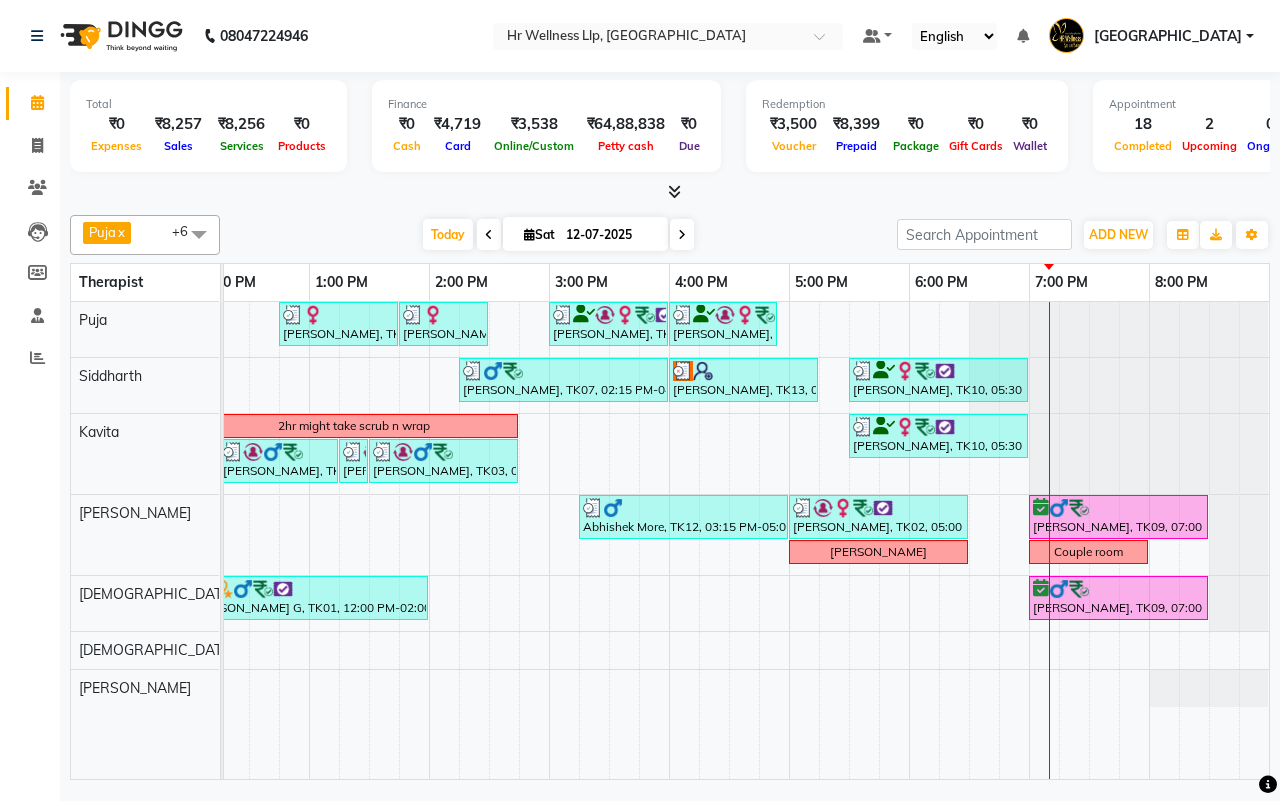 click on "Today  Sat 12-07-2025" at bounding box center (558, 235) 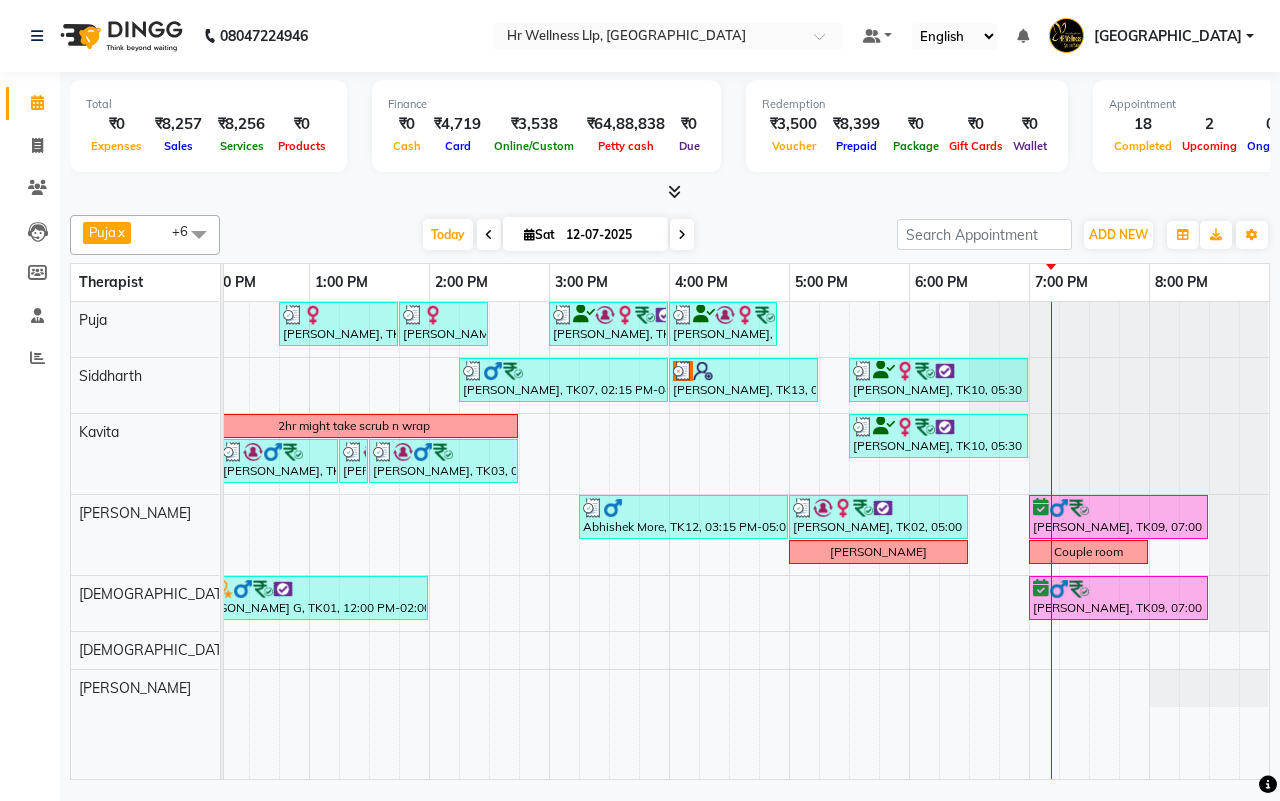 click on "Today  Sat 12-07-2025" at bounding box center [558, 235] 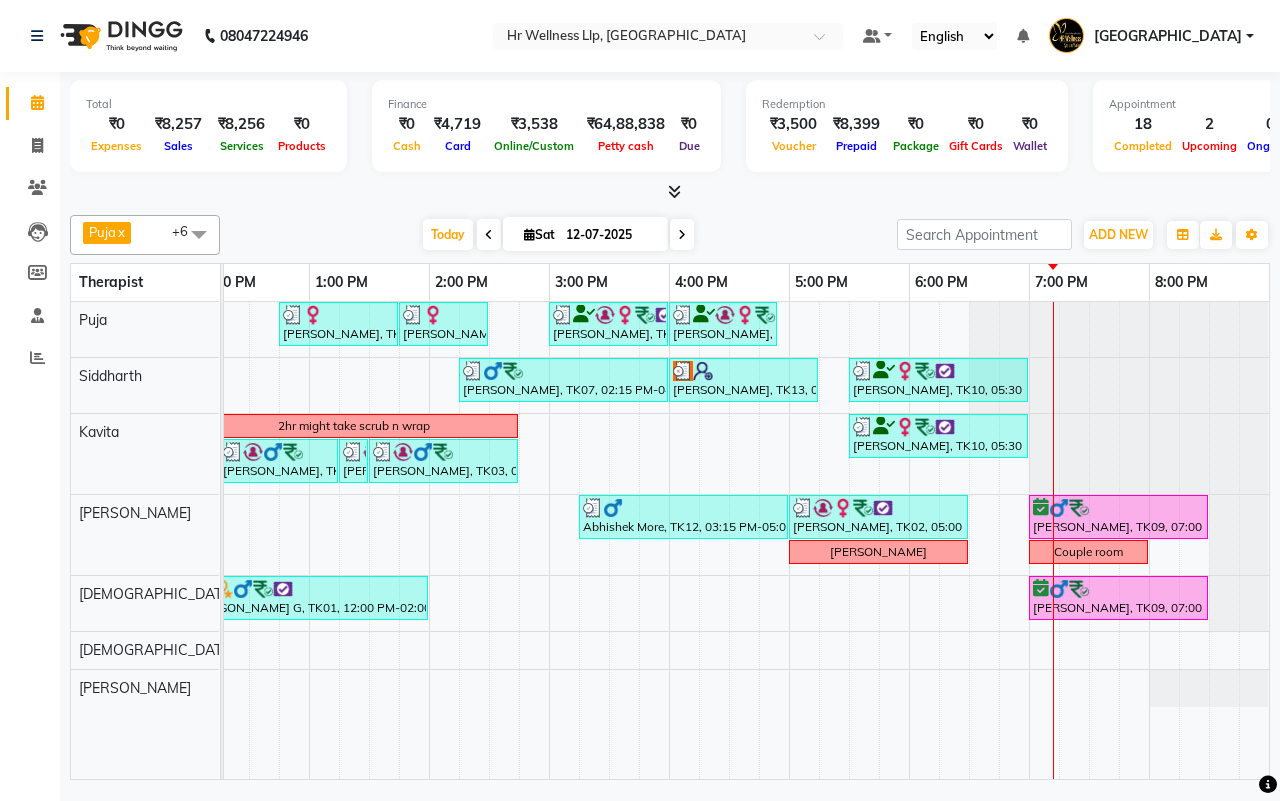 click at bounding box center [489, 235] 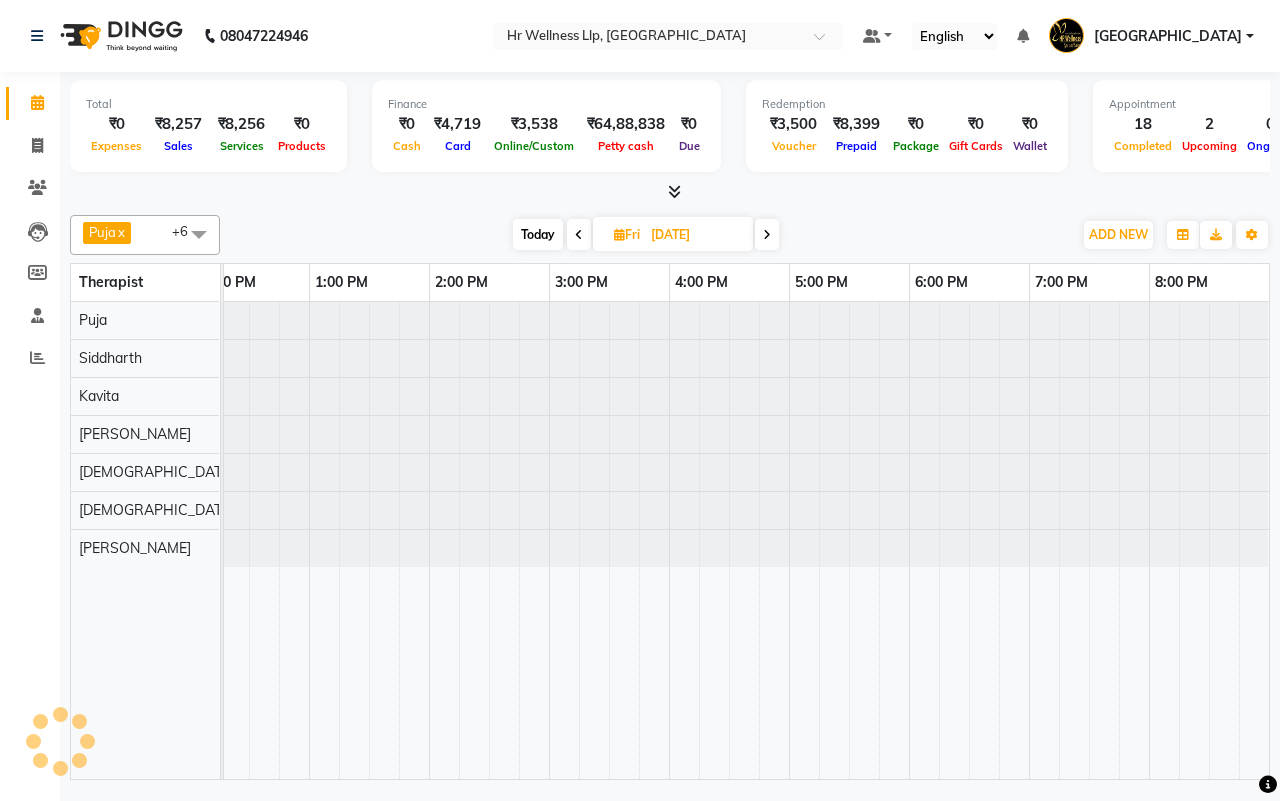scroll, scrollTop: 0, scrollLeft: 515, axis: horizontal 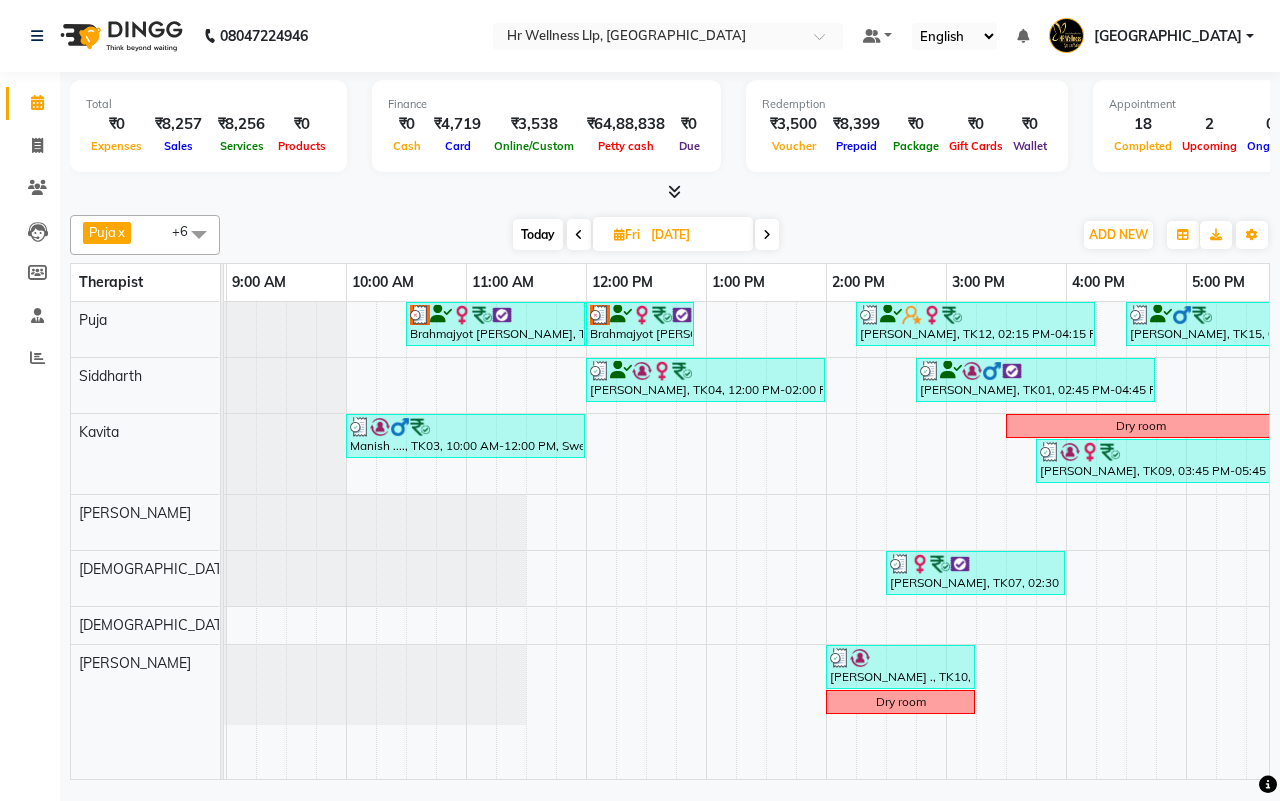 click at bounding box center [579, 235] 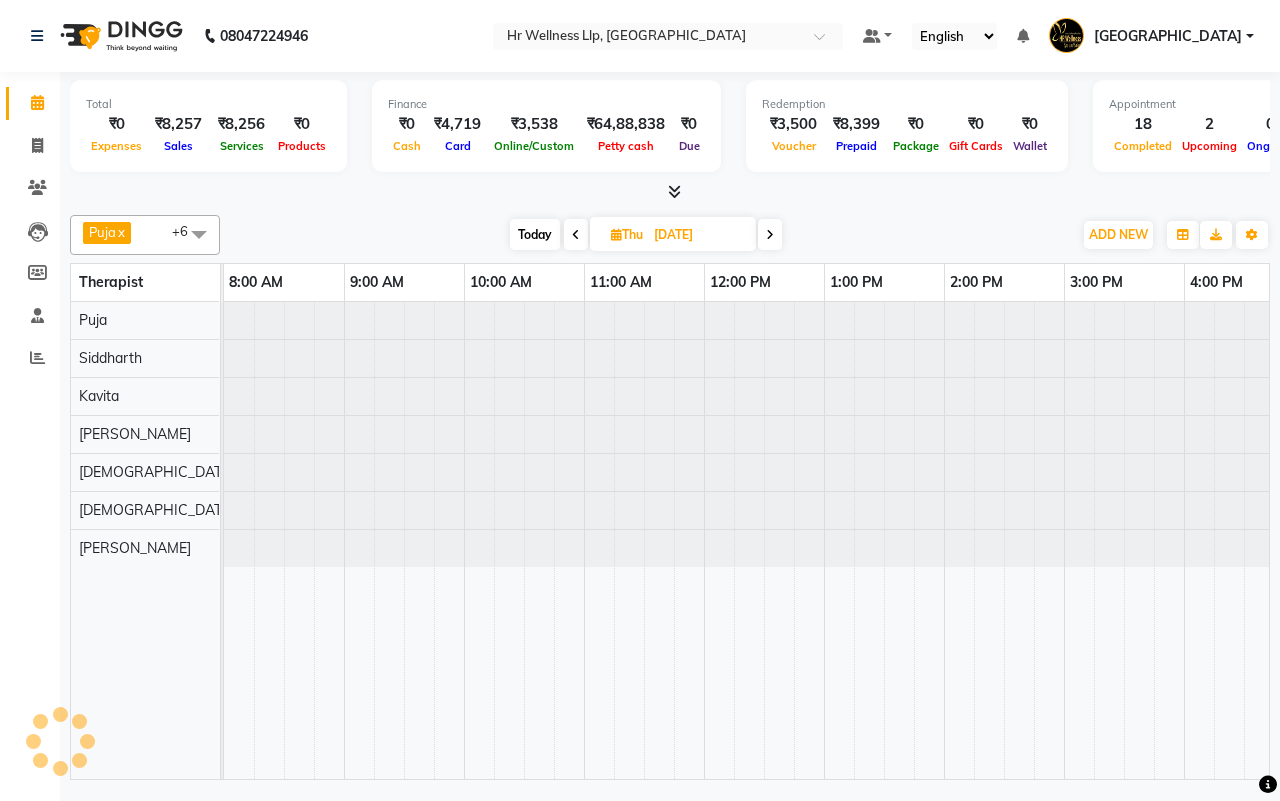 scroll, scrollTop: 0, scrollLeft: 515, axis: horizontal 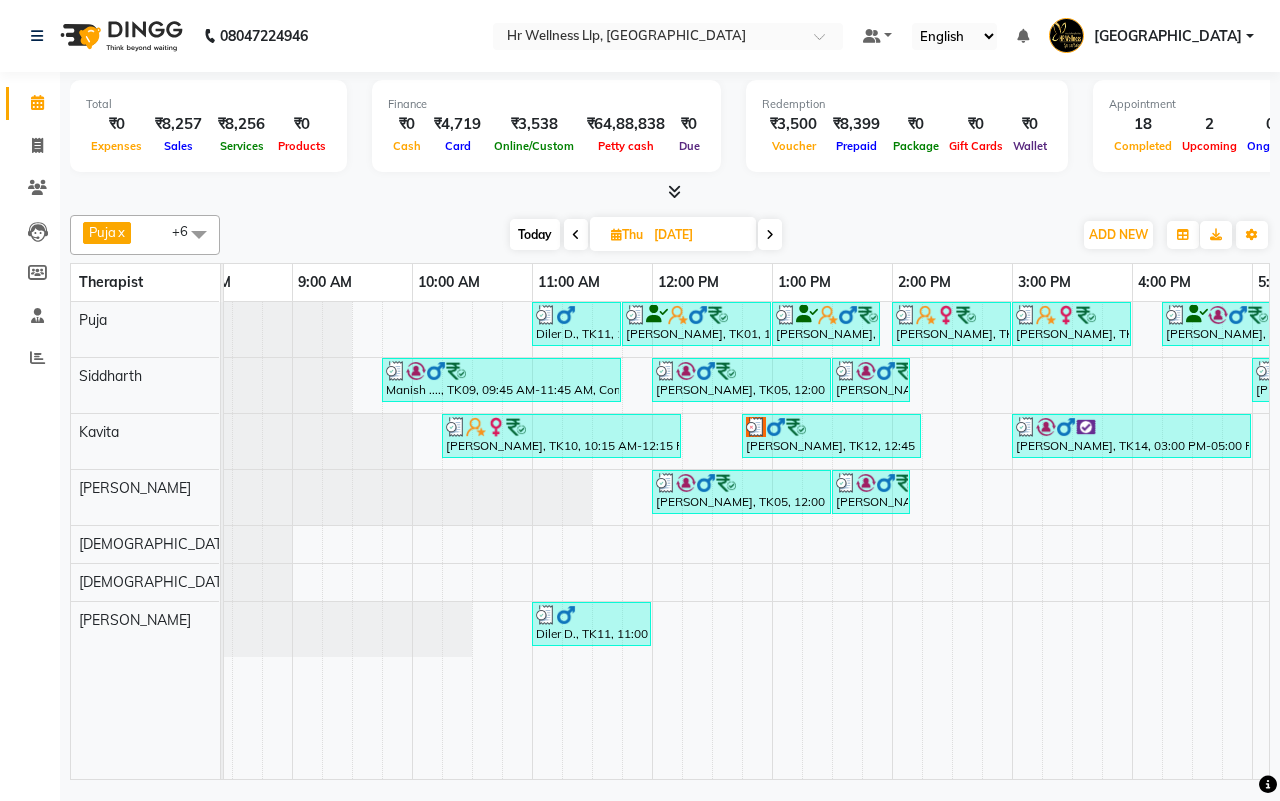 click at bounding box center [577, 540] 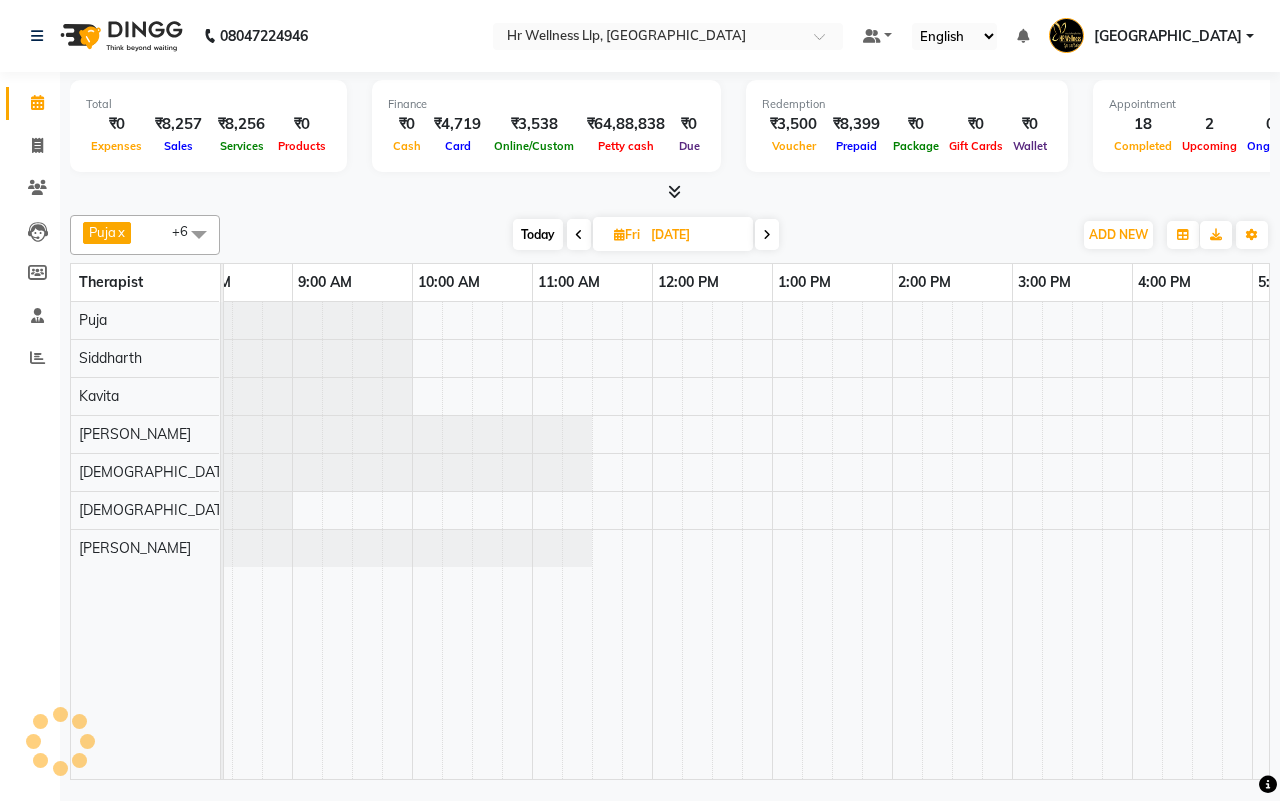 scroll, scrollTop: 0, scrollLeft: 515, axis: horizontal 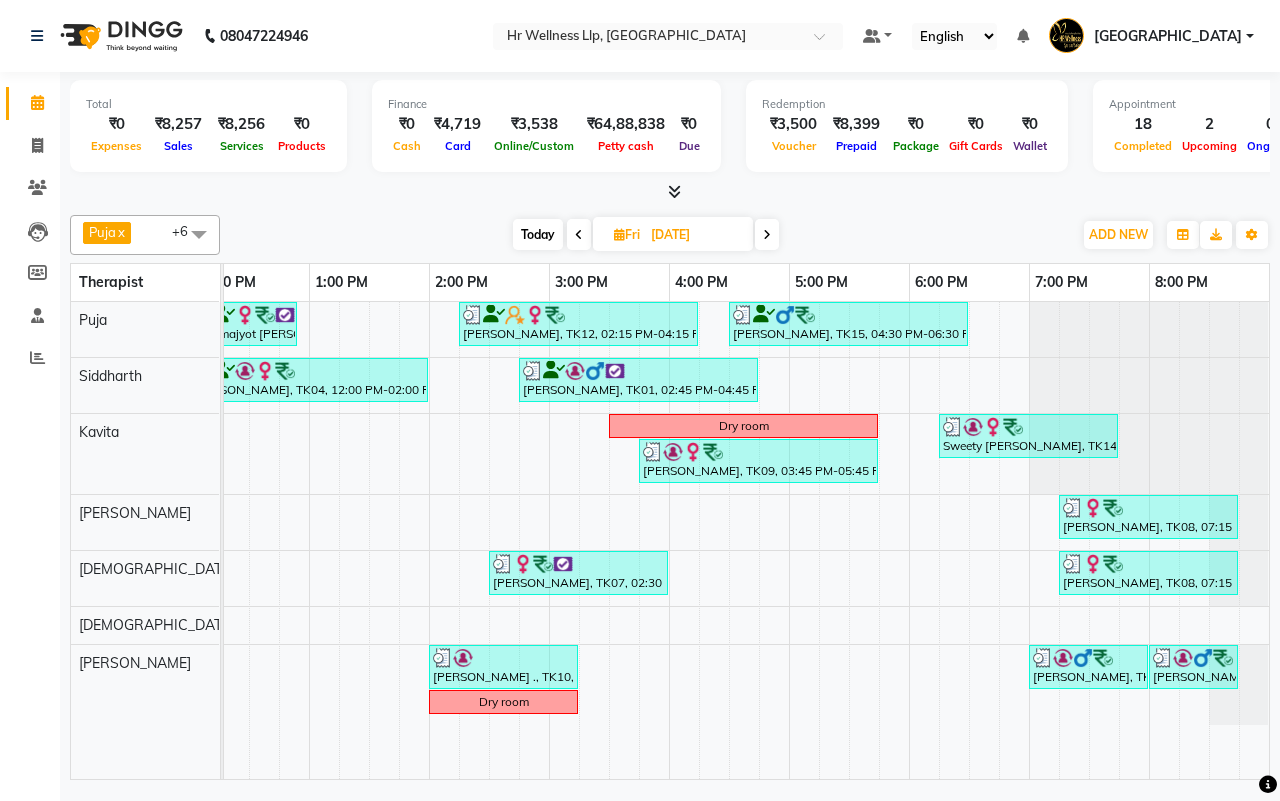 click at bounding box center [767, 235] 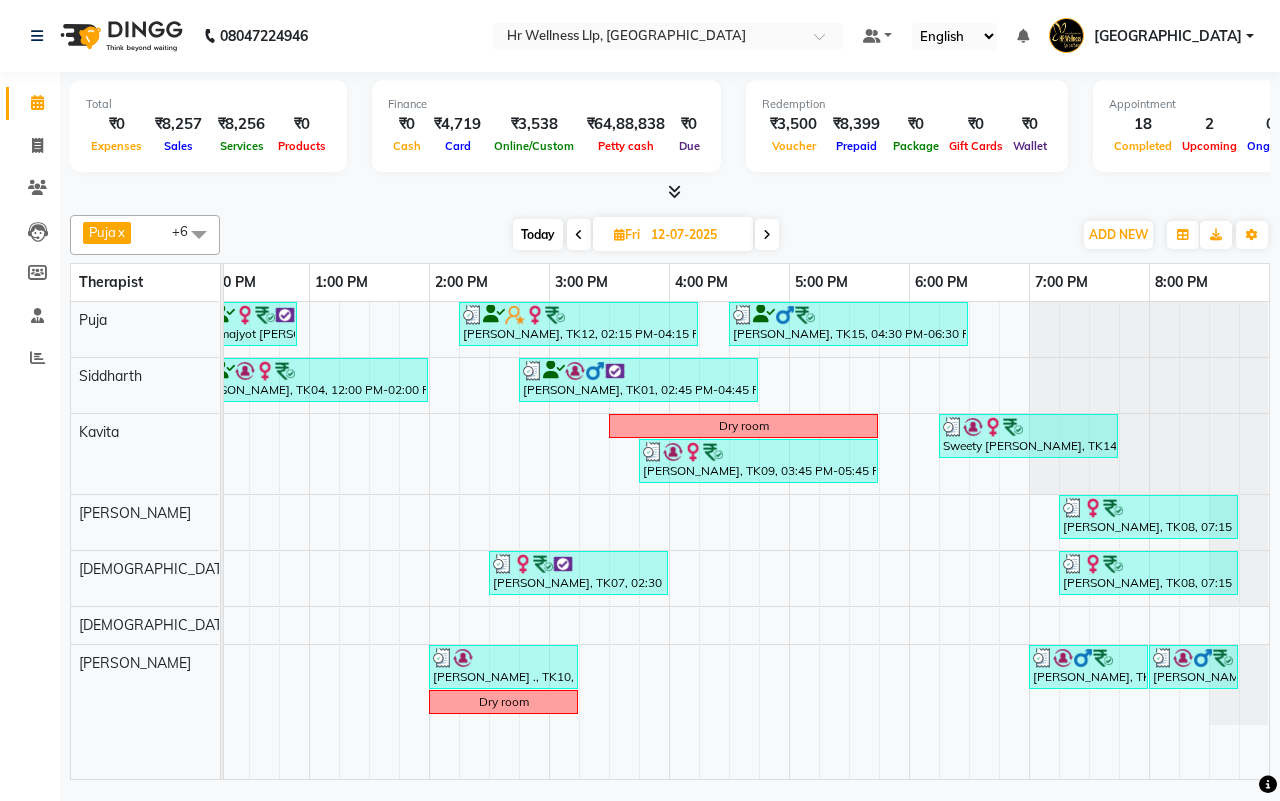 scroll, scrollTop: 0, scrollLeft: 515, axis: horizontal 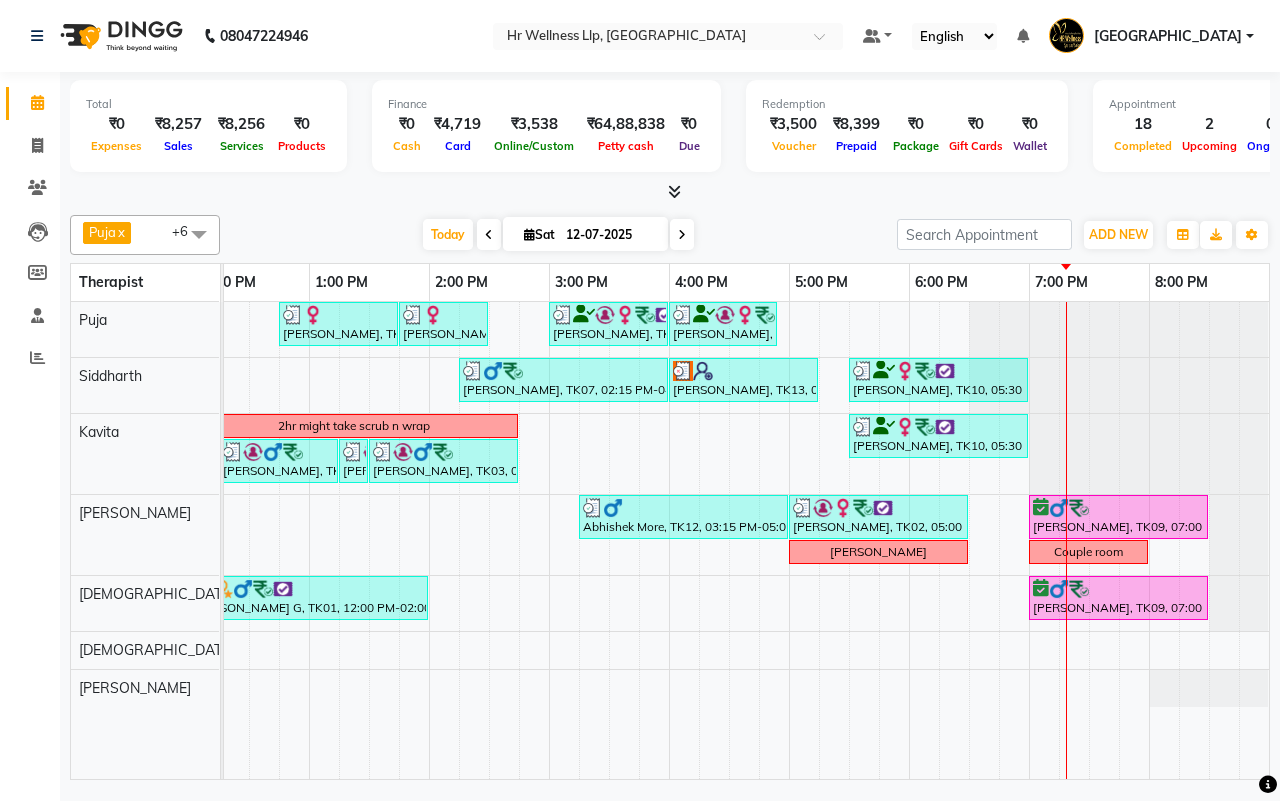 click on "Puja  x Siddharth  x Kavita  x Male waitlist  x Female waitlist  x Kevin  x Lucy  x +6 Select All Female waitlist Female waitlist 1 Kavita Kevin Lucy Male waitlist Preeti Puja Sharad Bhil Siddharth Today  Sat 12-07-2025 Toggle Dropdown Add Appointment Add Invoice Add Expense Add Attendance Add Client Toggle Dropdown Add Appointment Add Invoice Add Expense Add Attendance Add Client ADD NEW Toggle Dropdown Add Appointment Add Invoice Add Expense Add Attendance Add Client Puja  x Siddharth  x Kavita  x Male waitlist  x Female waitlist  x Kevin  x Lucy  x +6 Select All Female waitlist Female waitlist 1 Kavita Kevin Lucy Male waitlist Preeti Puja Sharad Bhil Siddharth Group By  Staff View   Room View  View as Vertical  Vertical - Week View  Horizontal  Horizontal - Week View  List  Toggle Dropdown Calendar Settings Manage Tags   Arrange Therapists   Reset Therapists  Full Screen Appointment Form Zoom 100%" at bounding box center [670, 235] 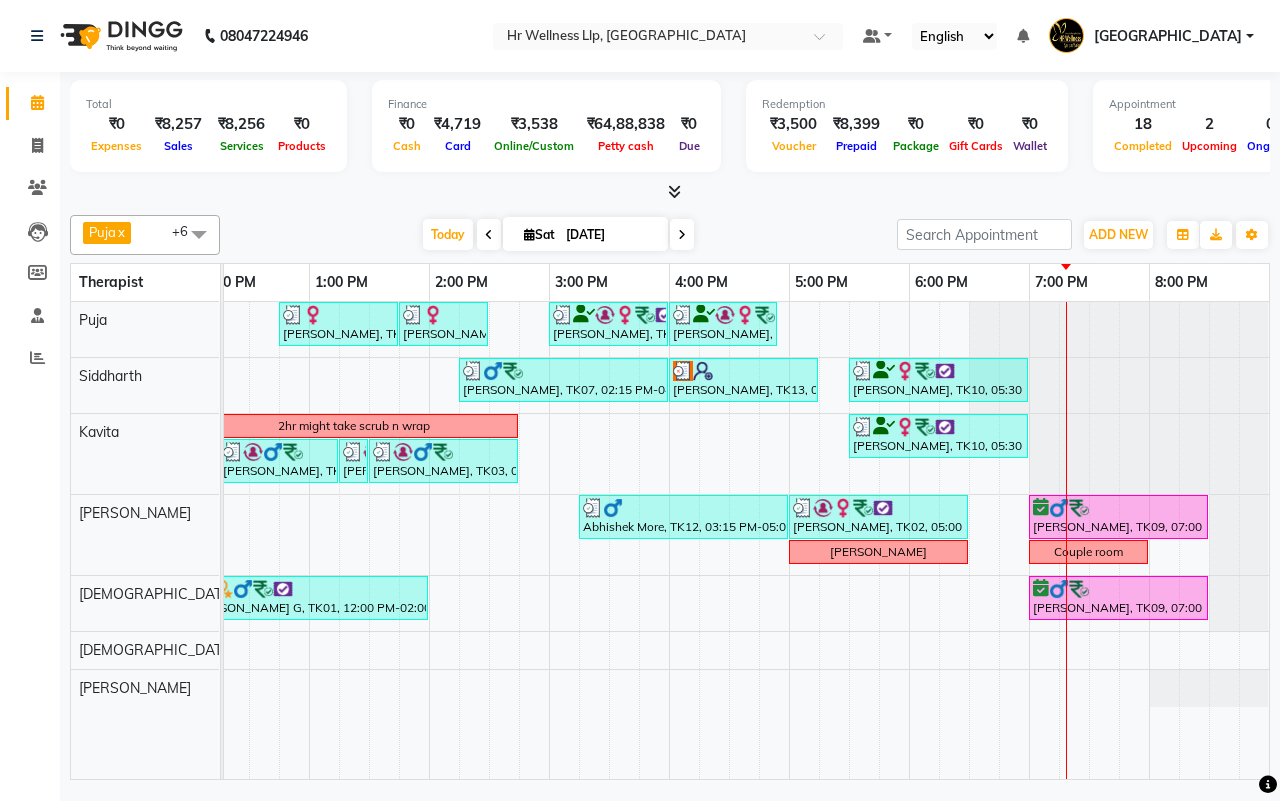 scroll, scrollTop: 0, scrollLeft: 0, axis: both 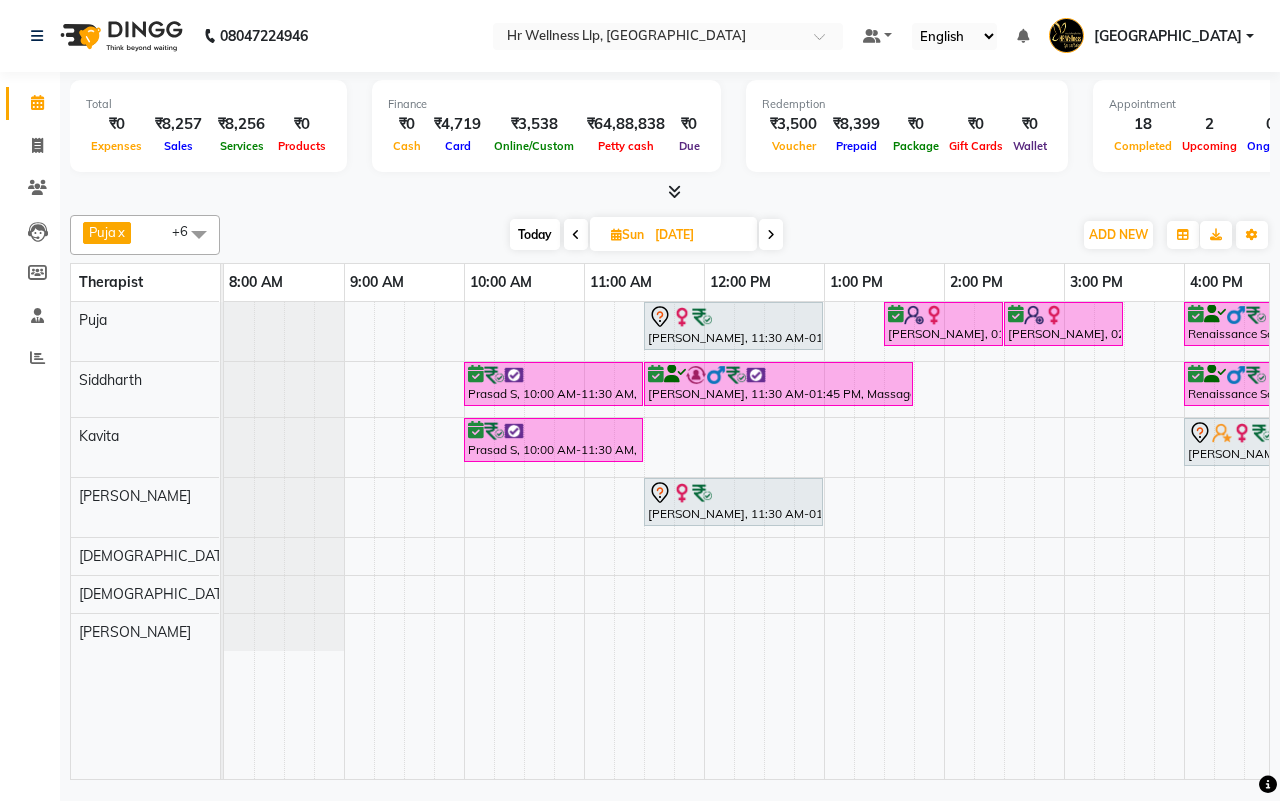 click on "Today  Sun 13-07-2025" at bounding box center (646, 235) 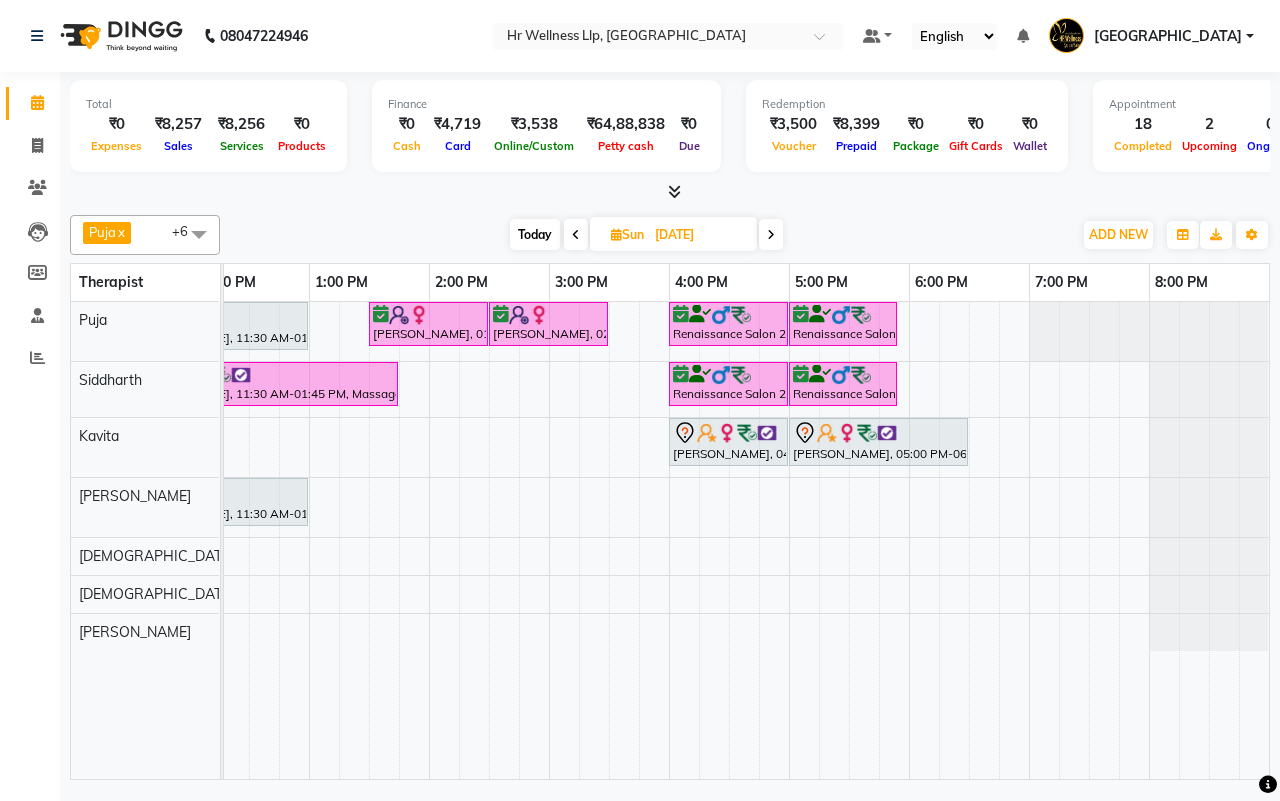 click on "Today  Sun 13-07-2025" at bounding box center [646, 235] 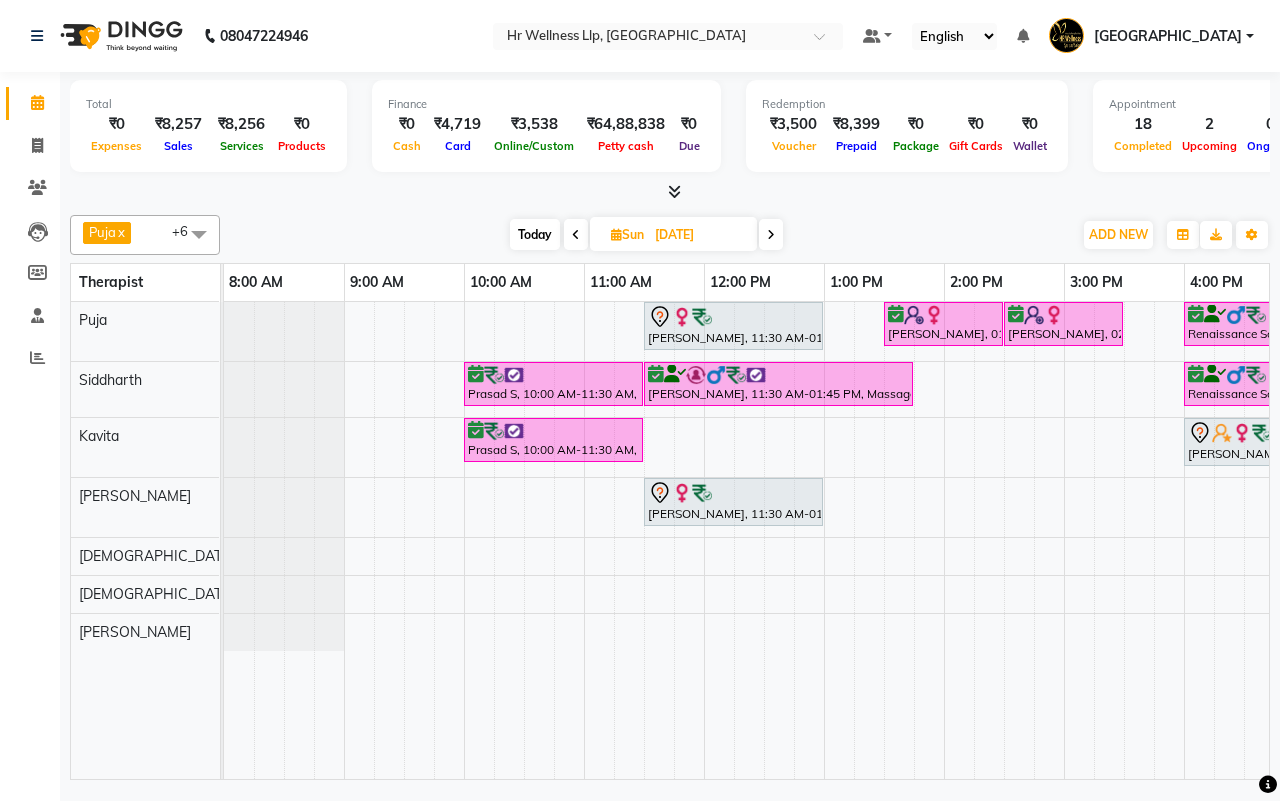 click on "Today  Sun 13-07-2025" at bounding box center [646, 235] 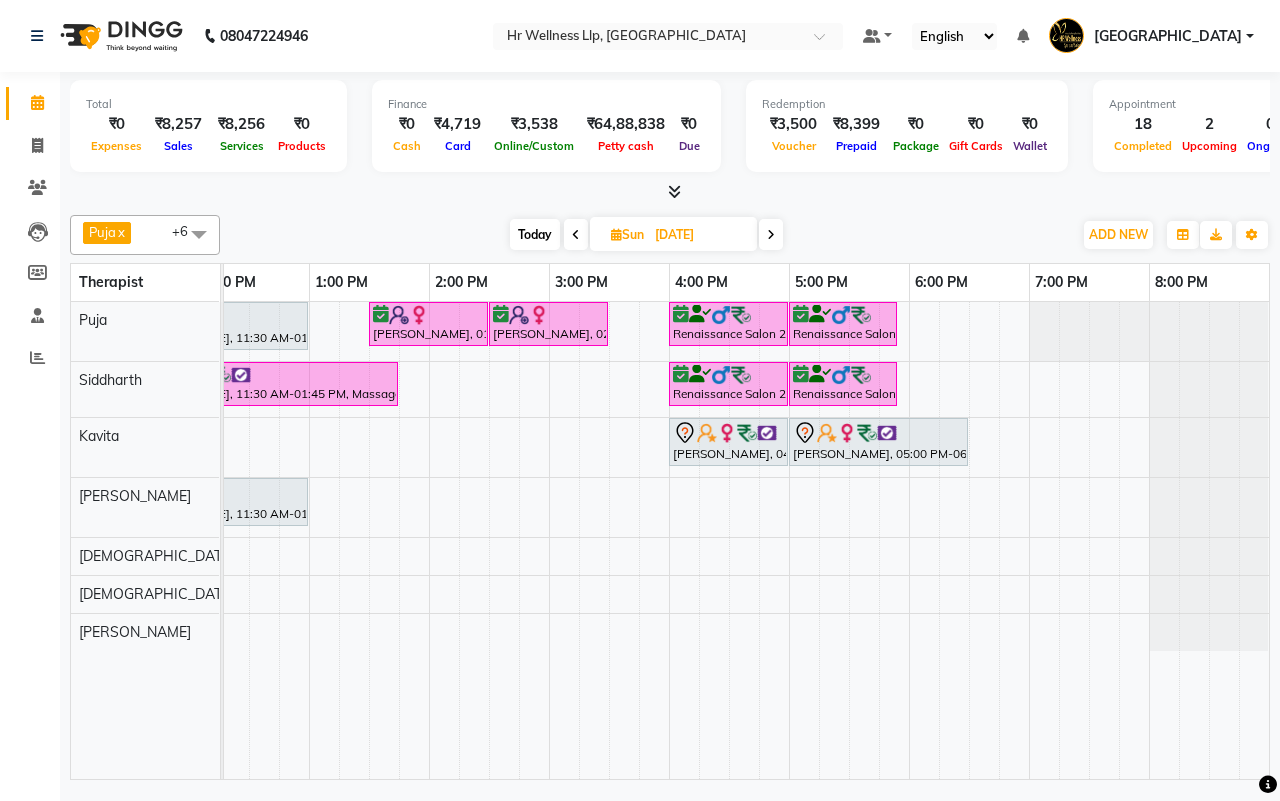 scroll, scrollTop: 0, scrollLeft: 0, axis: both 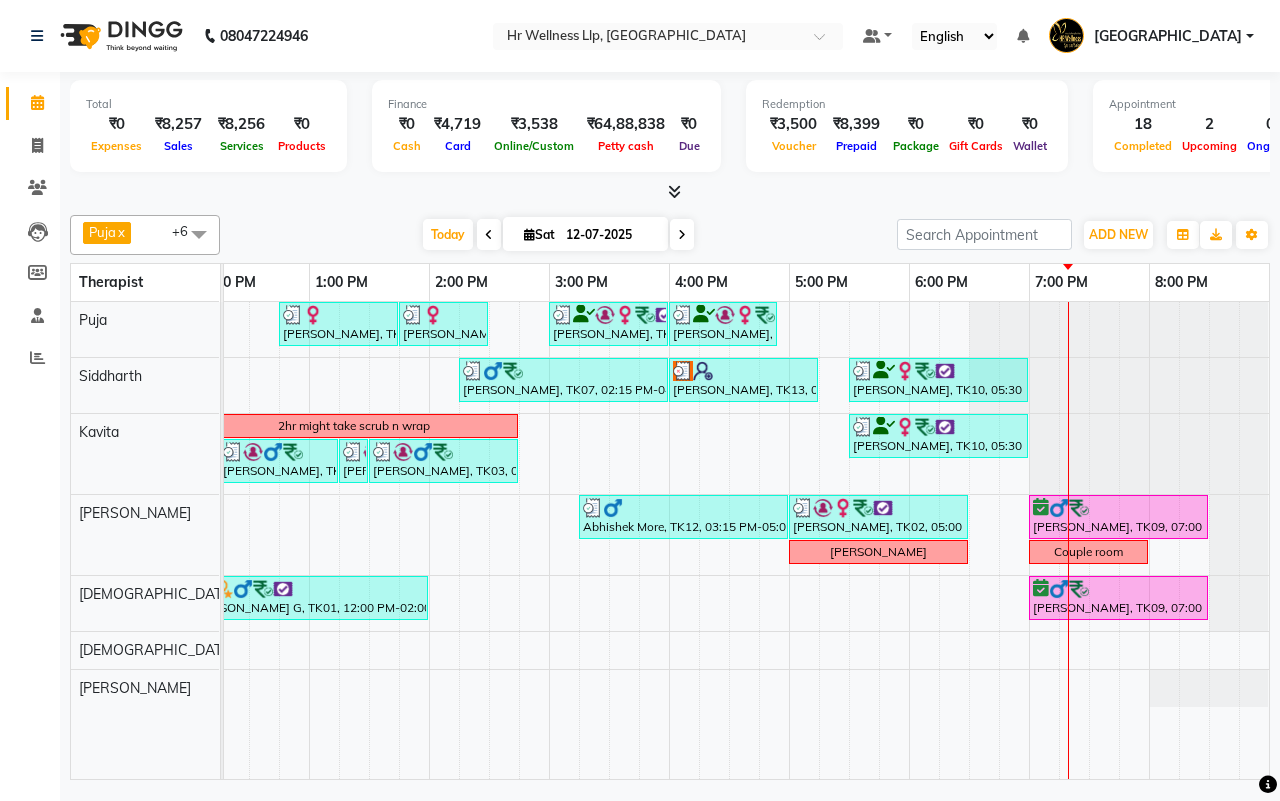 click on "Today  Sat 12-07-2025" at bounding box center (558, 235) 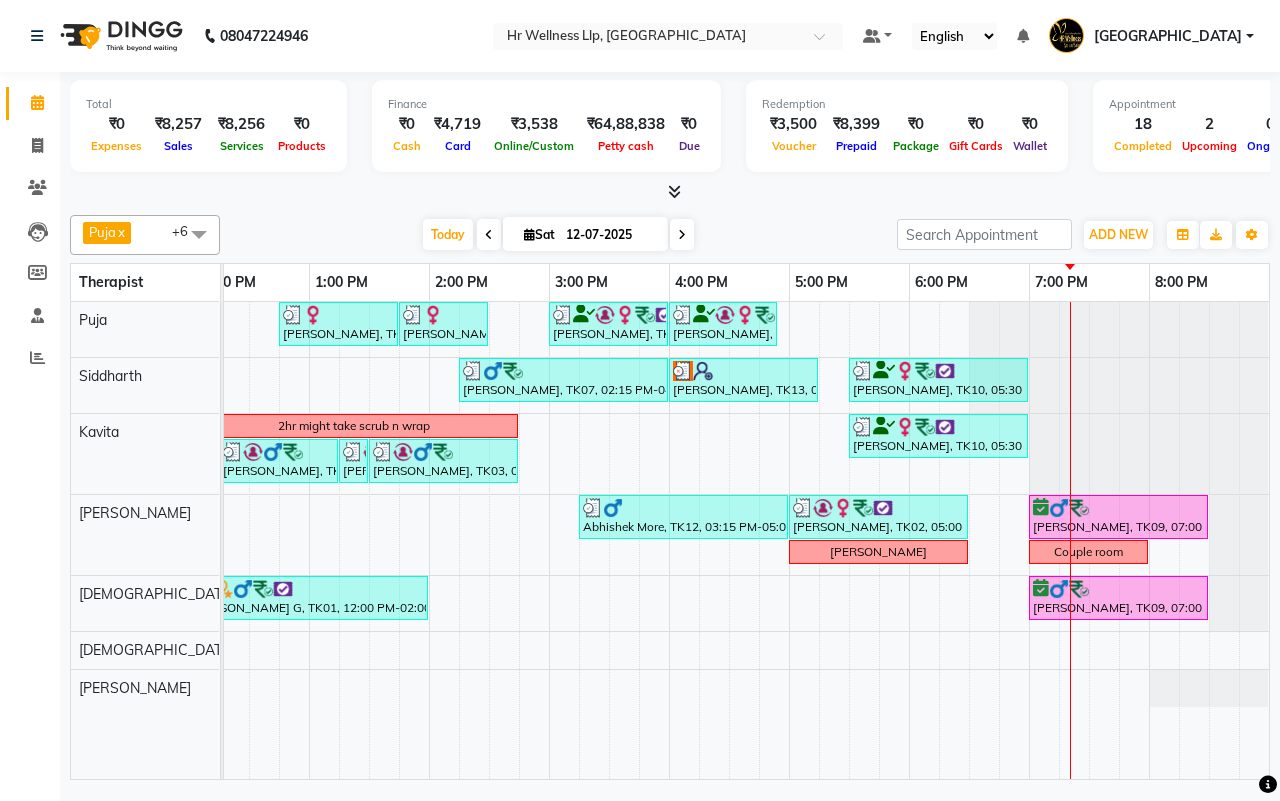 click on "Today  Sat 12-07-2025" at bounding box center (558, 235) 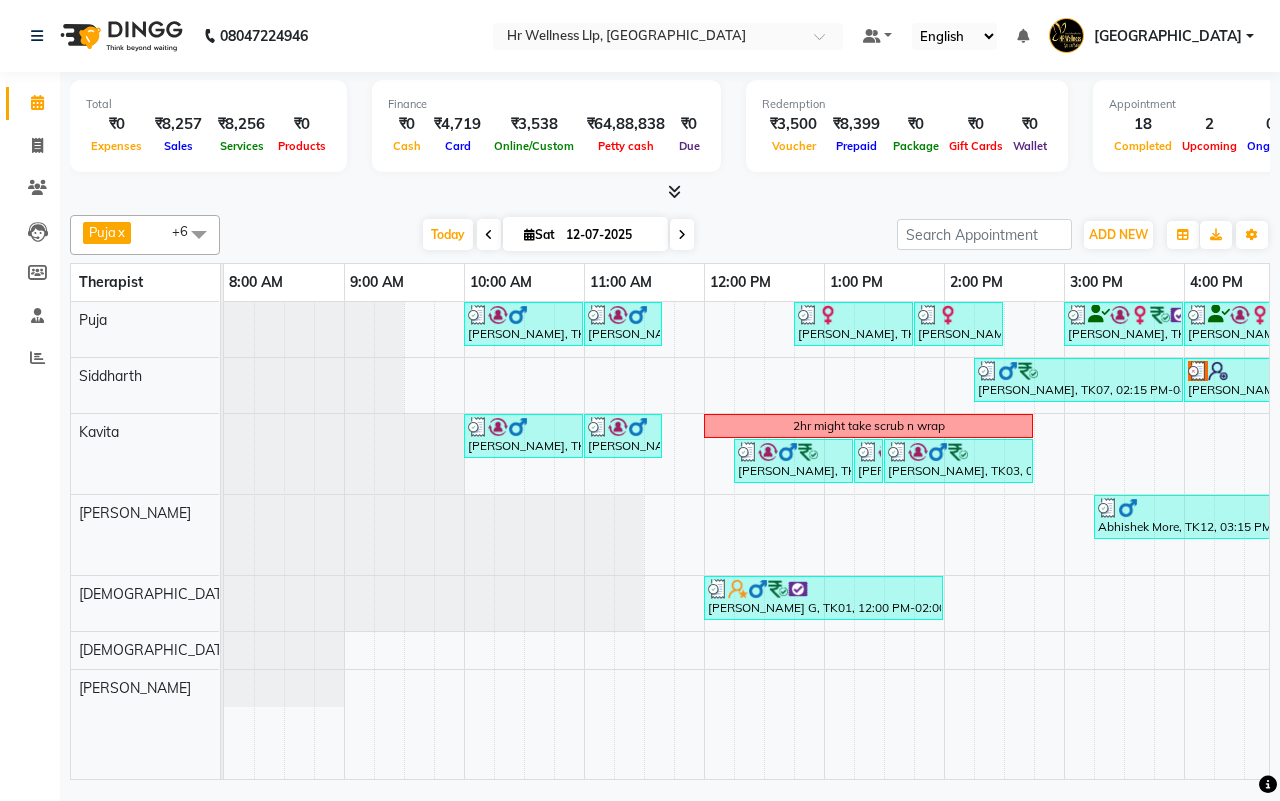 scroll, scrollTop: 0, scrollLeft: 515, axis: horizontal 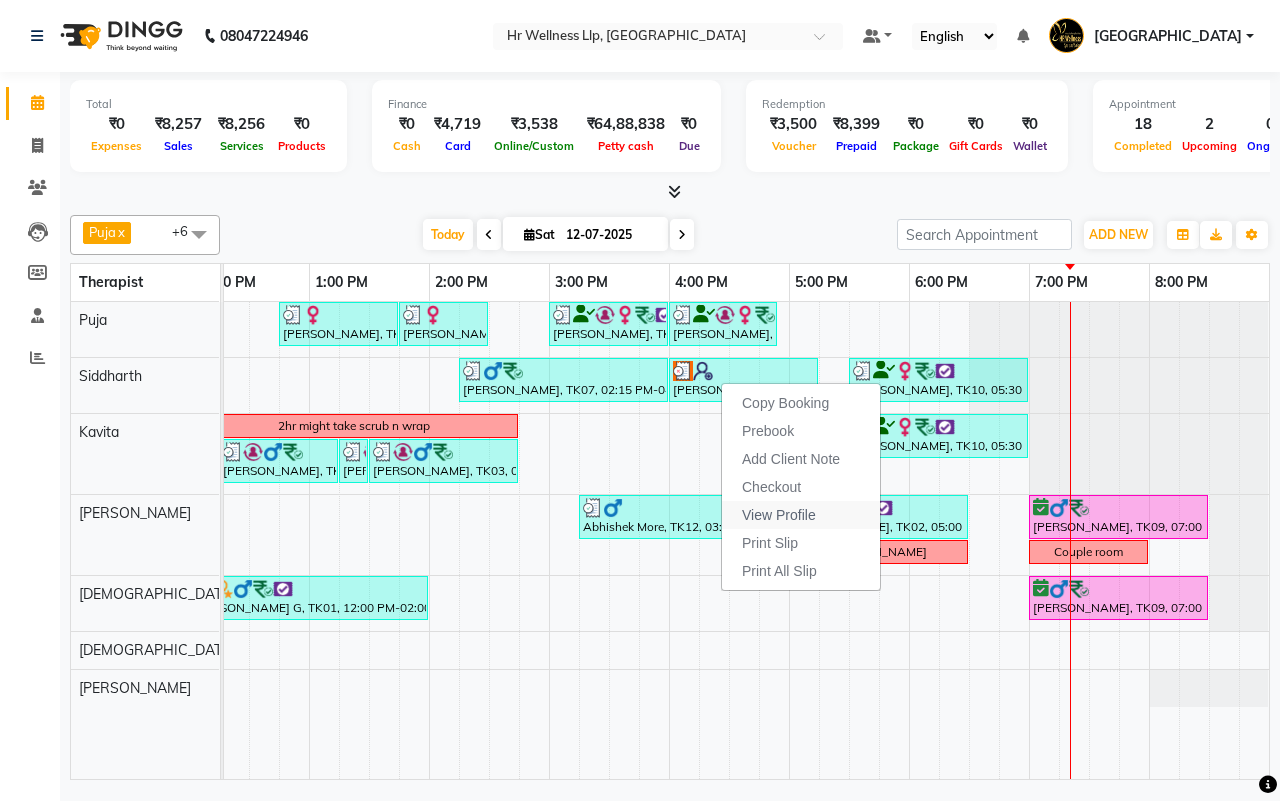 click on "View Profile" at bounding box center (779, 515) 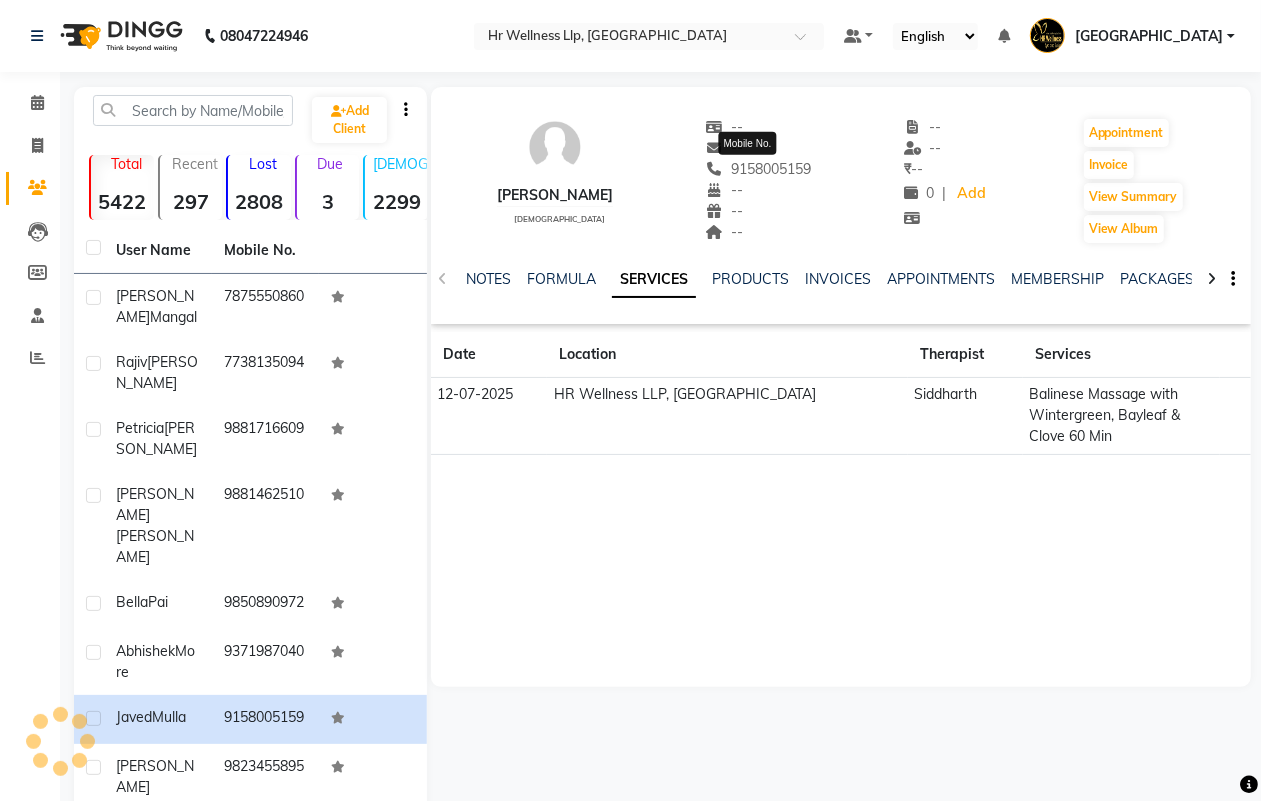 drag, startPoint x: 803, startPoint y: 170, endPoint x: 701, endPoint y: 176, distance: 102.176315 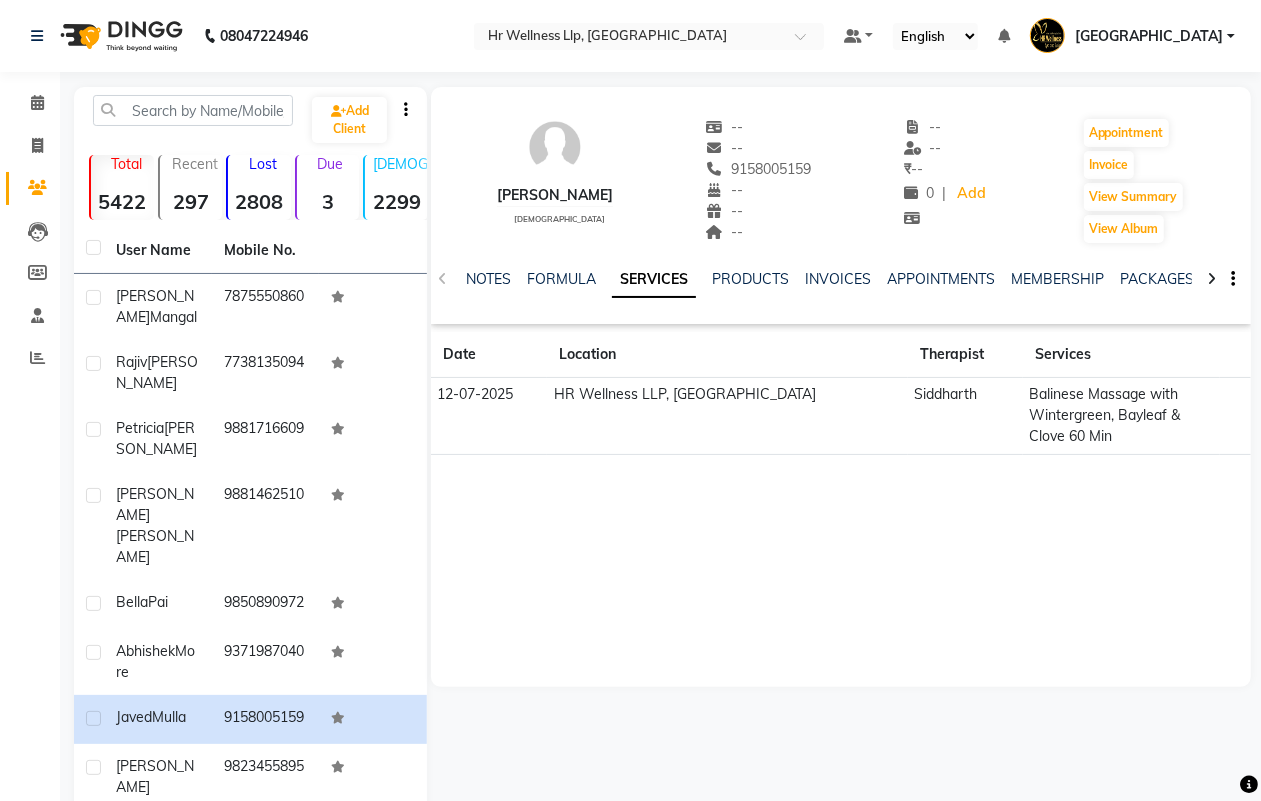 copy on "9158005159" 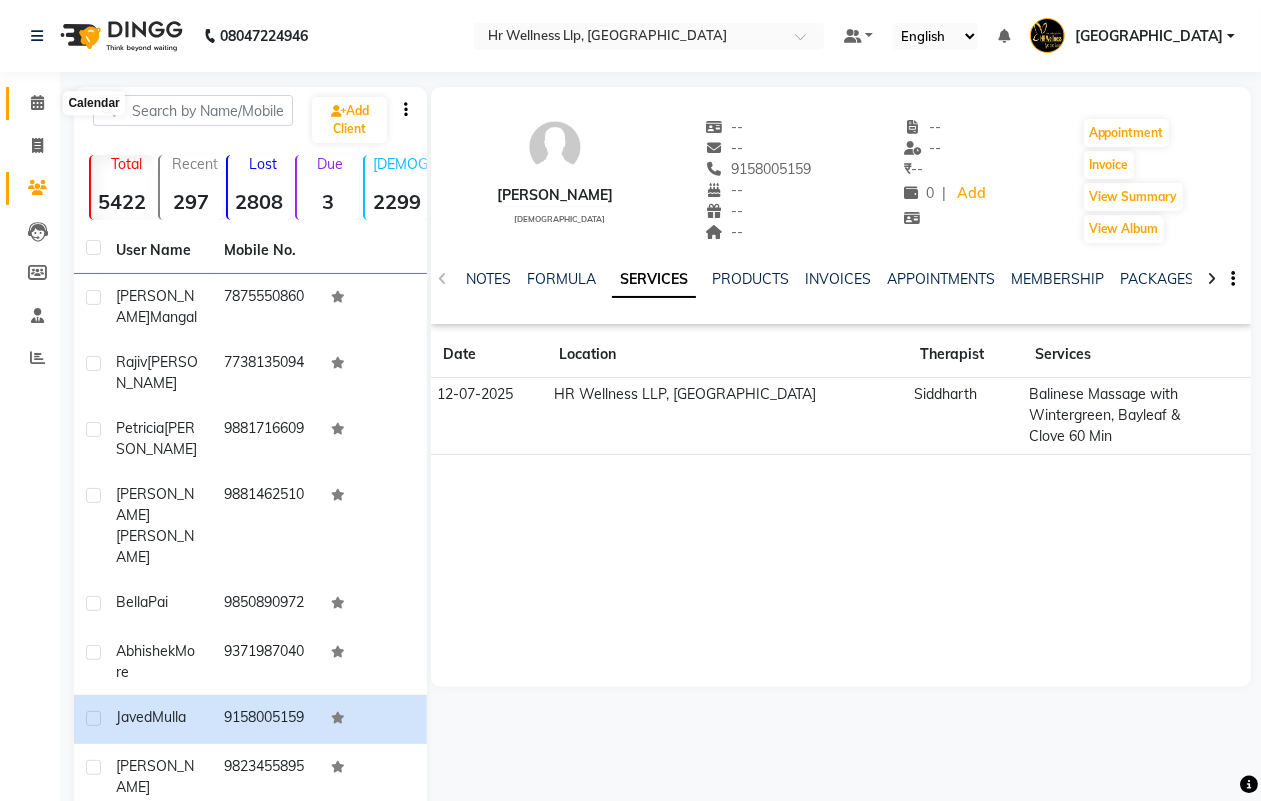 click 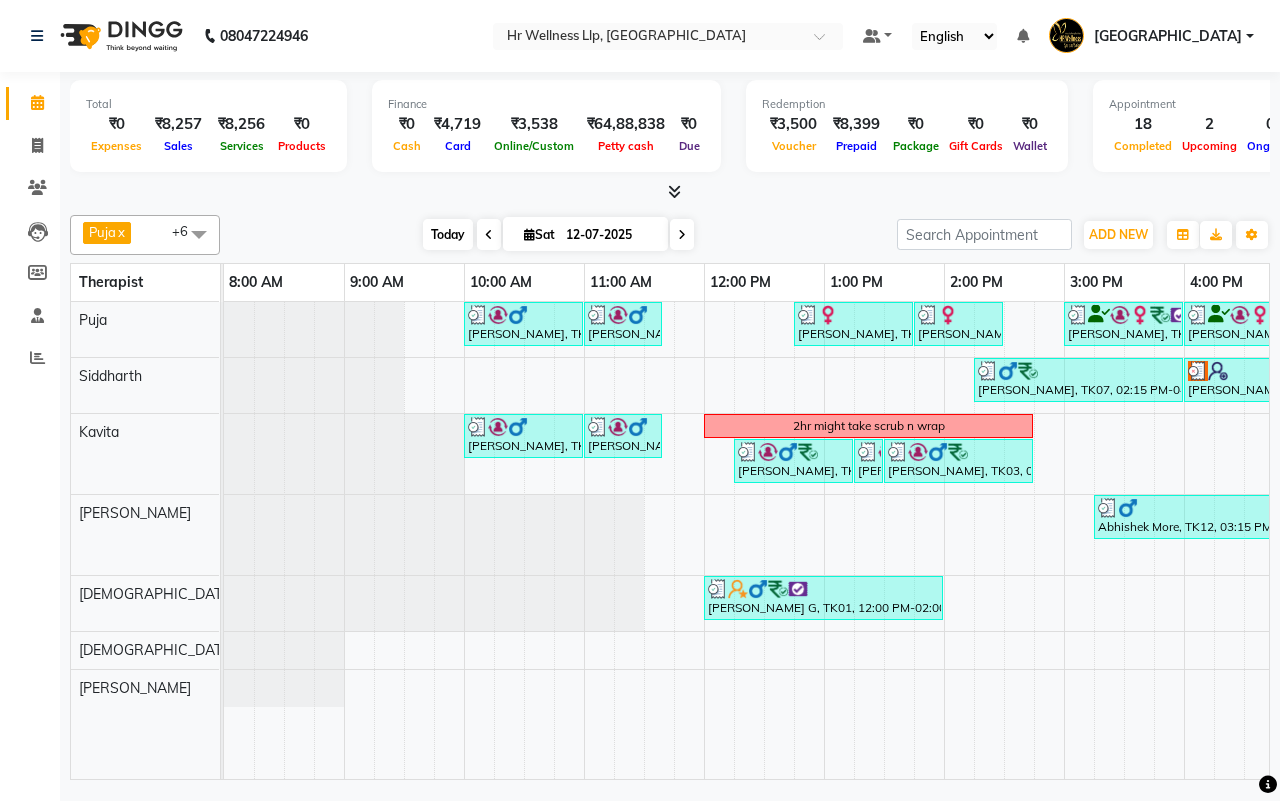 click on "Today" at bounding box center (448, 234) 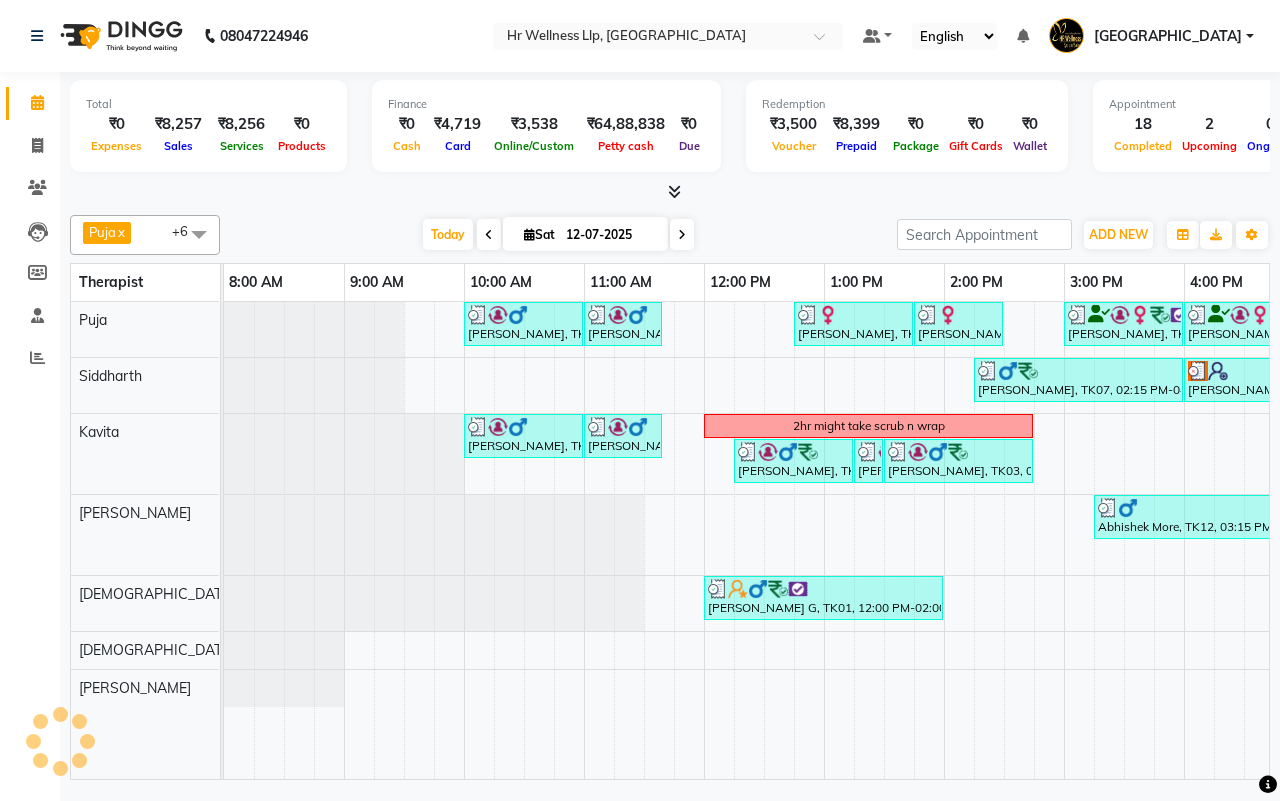 scroll, scrollTop: 0, scrollLeft: 515, axis: horizontal 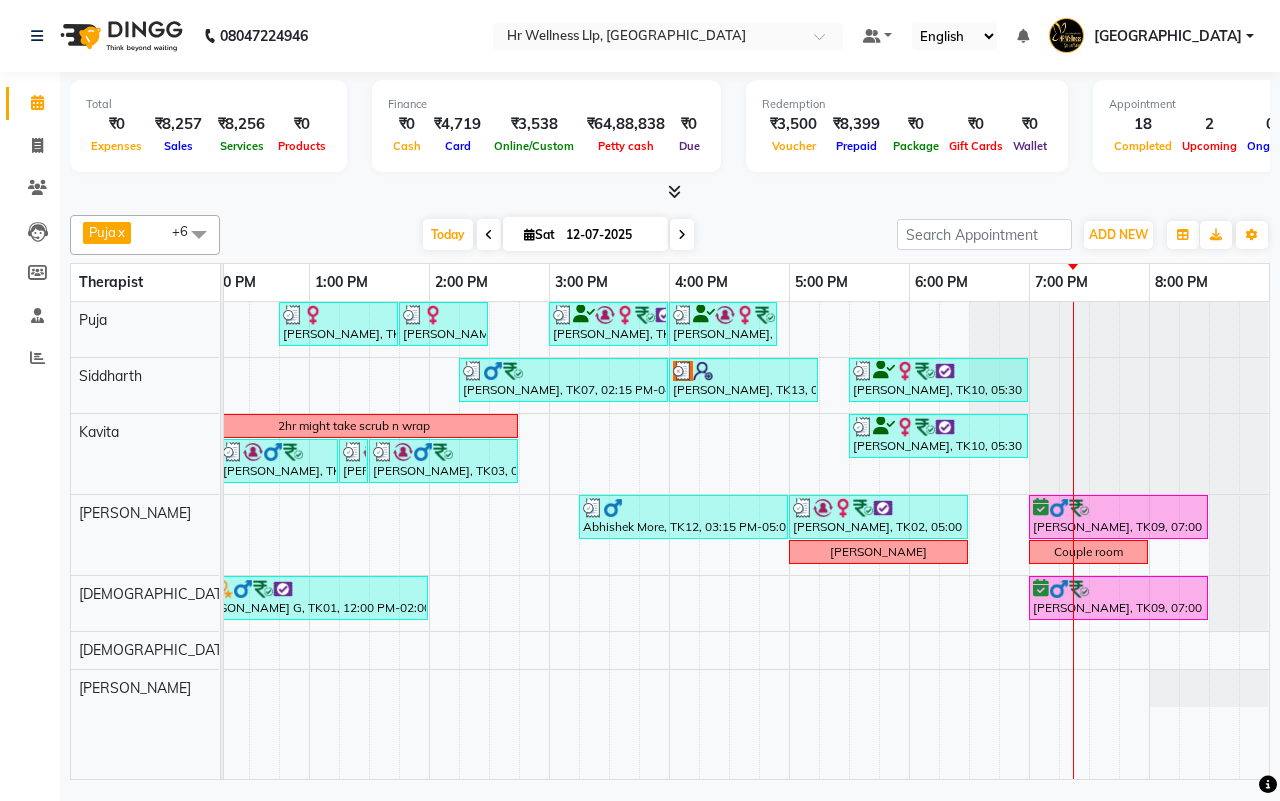 click at bounding box center [682, 234] 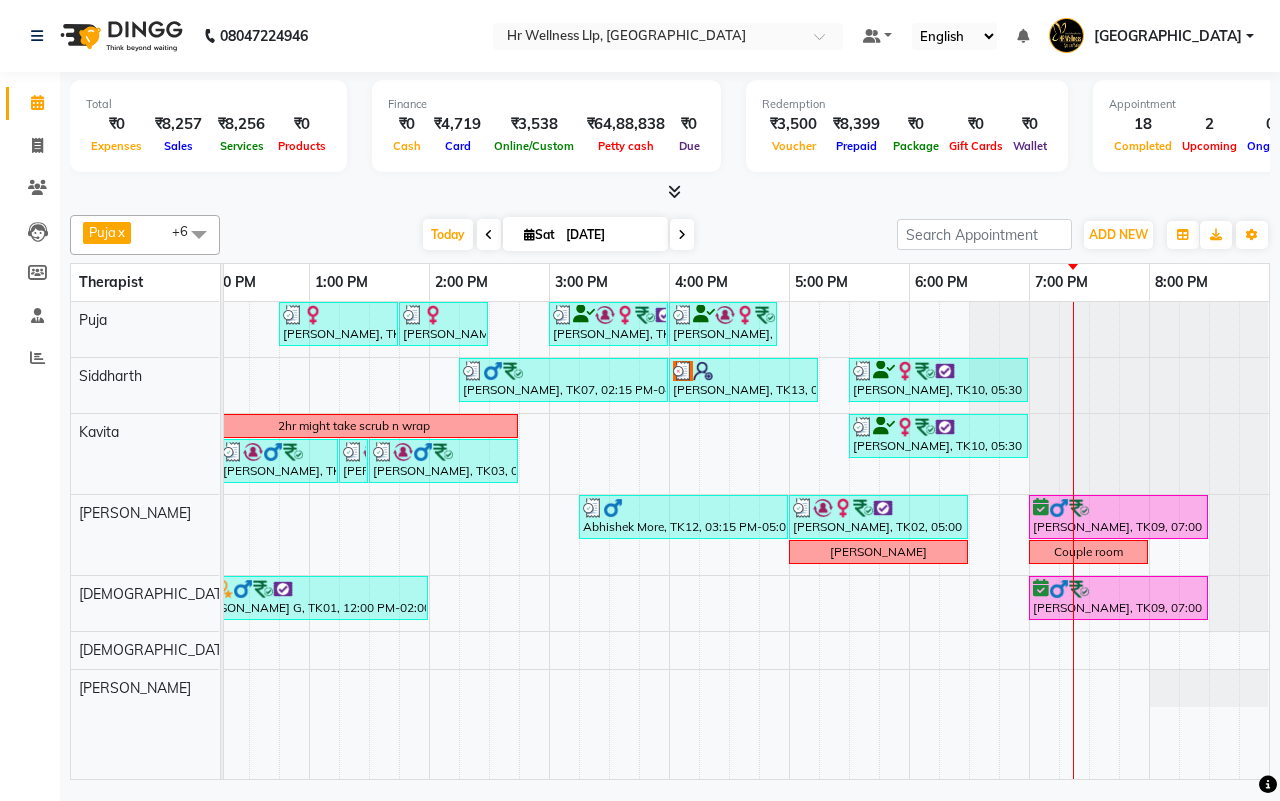 scroll, scrollTop: 0, scrollLeft: 515, axis: horizontal 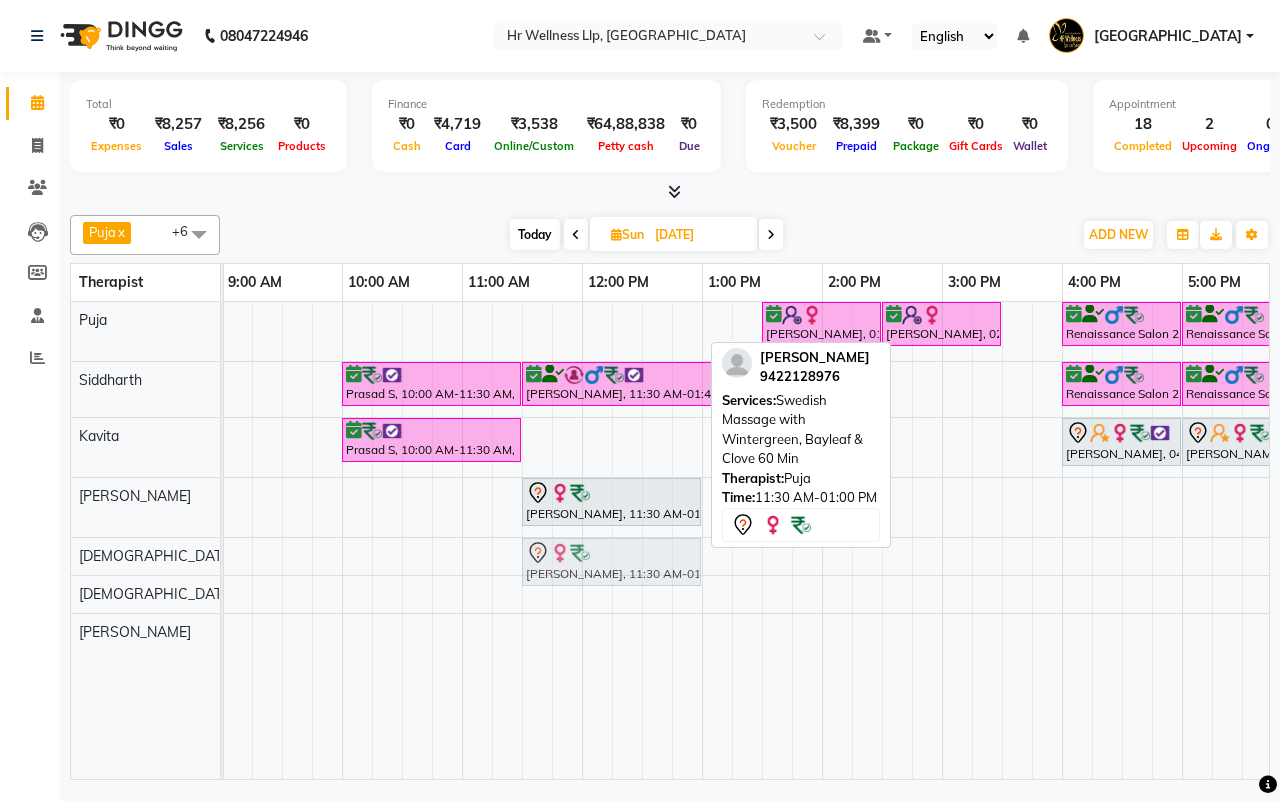 drag, startPoint x: 600, startPoint y: 327, endPoint x: 595, endPoint y: 558, distance: 231.05411 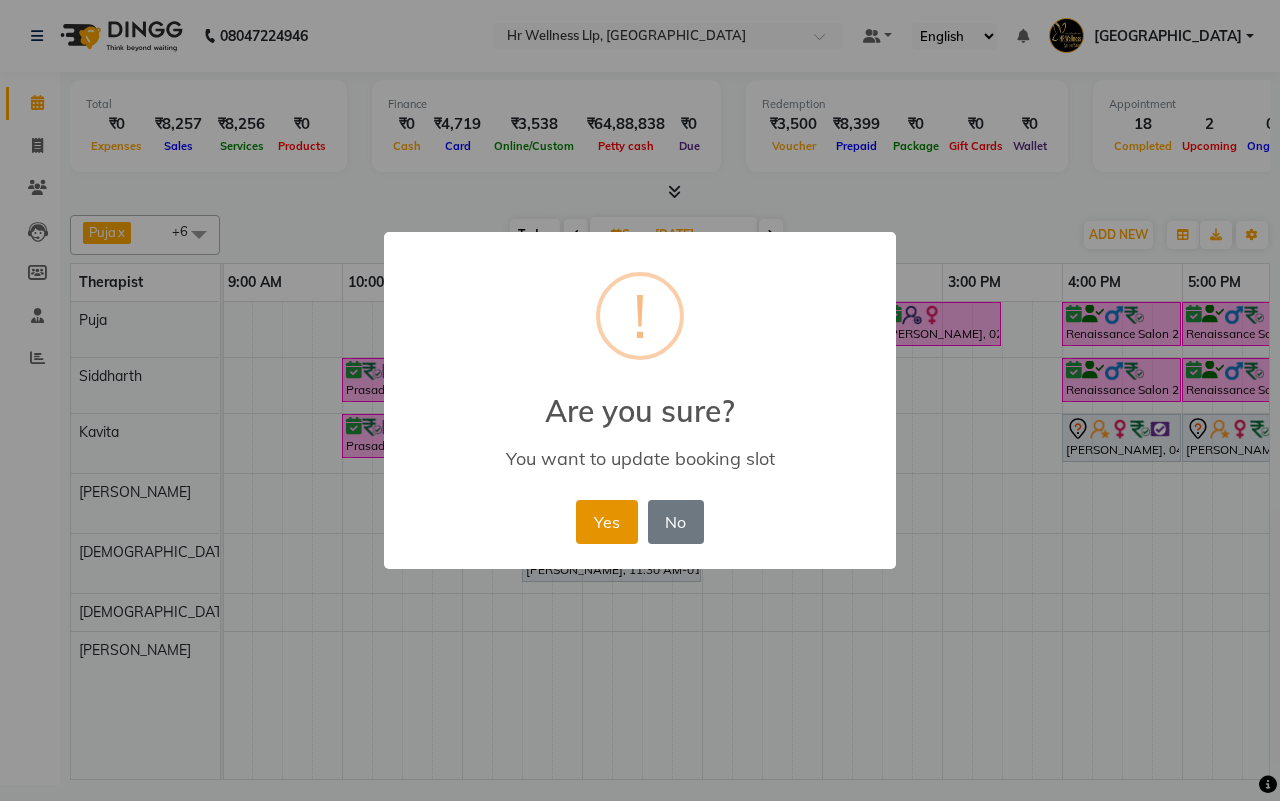 click on "Yes" at bounding box center (606, 522) 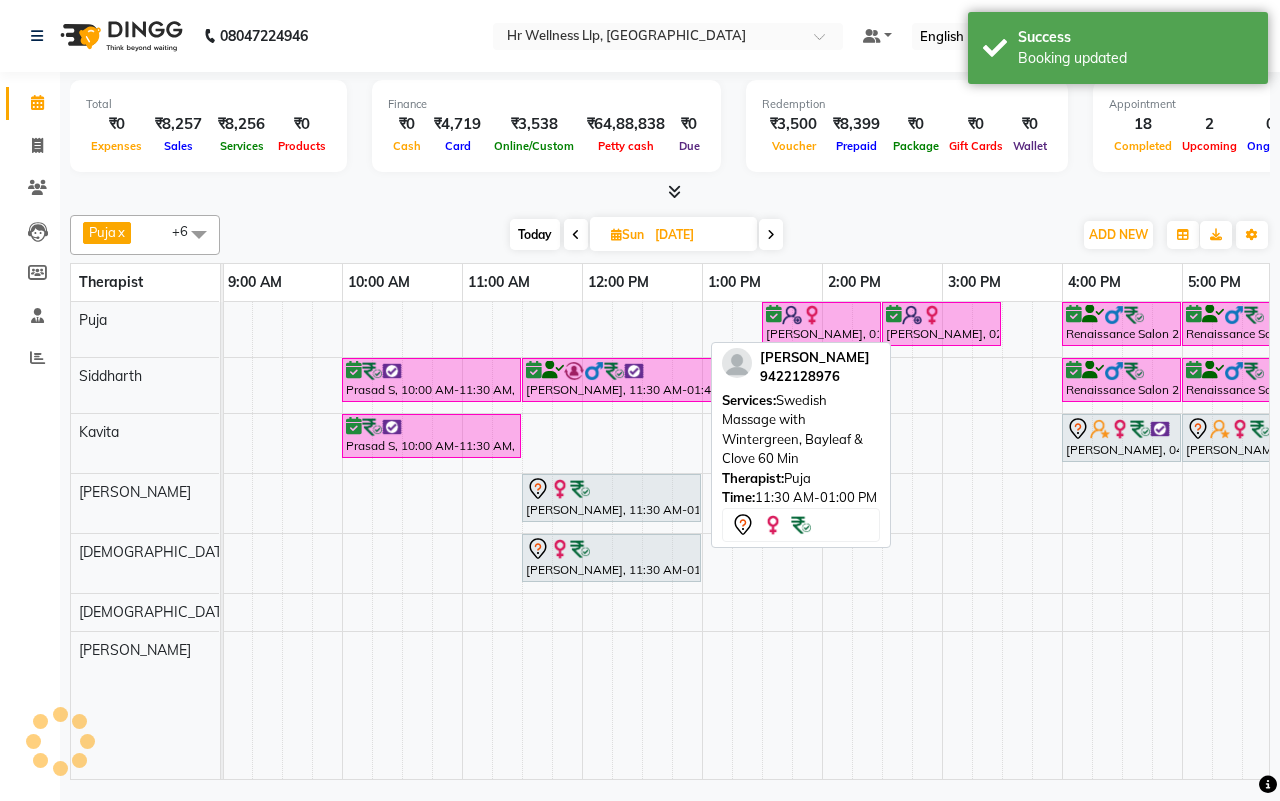 click on "Today  Sun 13-07-2025" at bounding box center (646, 235) 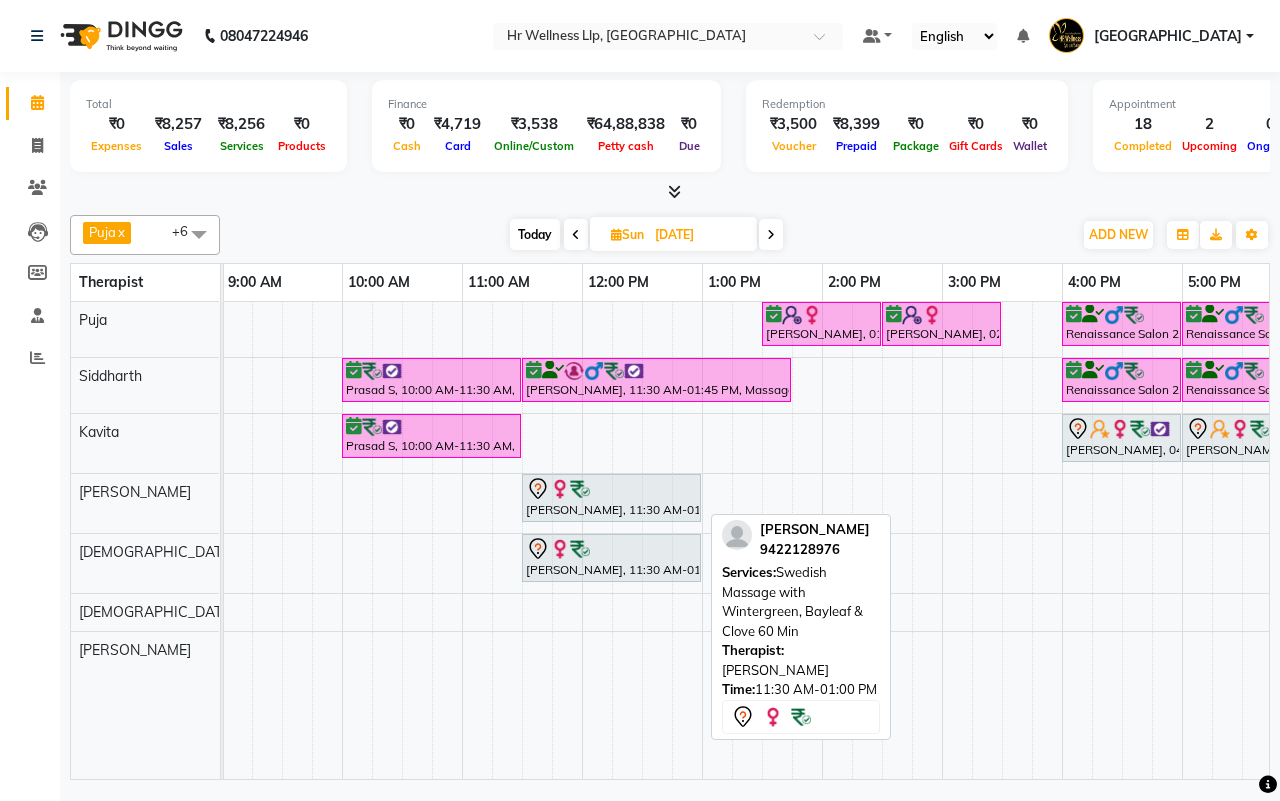 click on "Sneha Pawar, 11:30 AM-01:00 PM, Swedish Massage with Wintergreen, Bayleaf & Clove 60 Min" at bounding box center (611, 498) 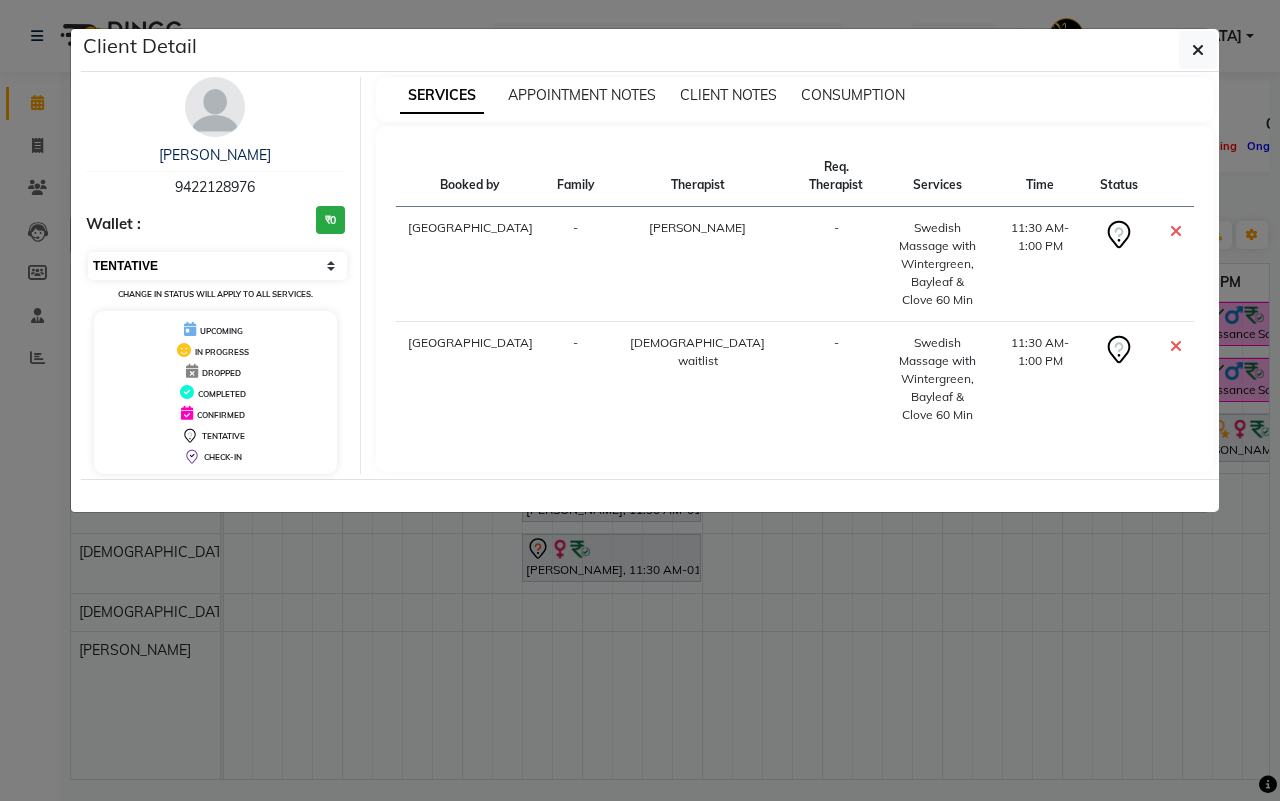 click on "Select CONFIRMED TENTATIVE" at bounding box center (217, 266) 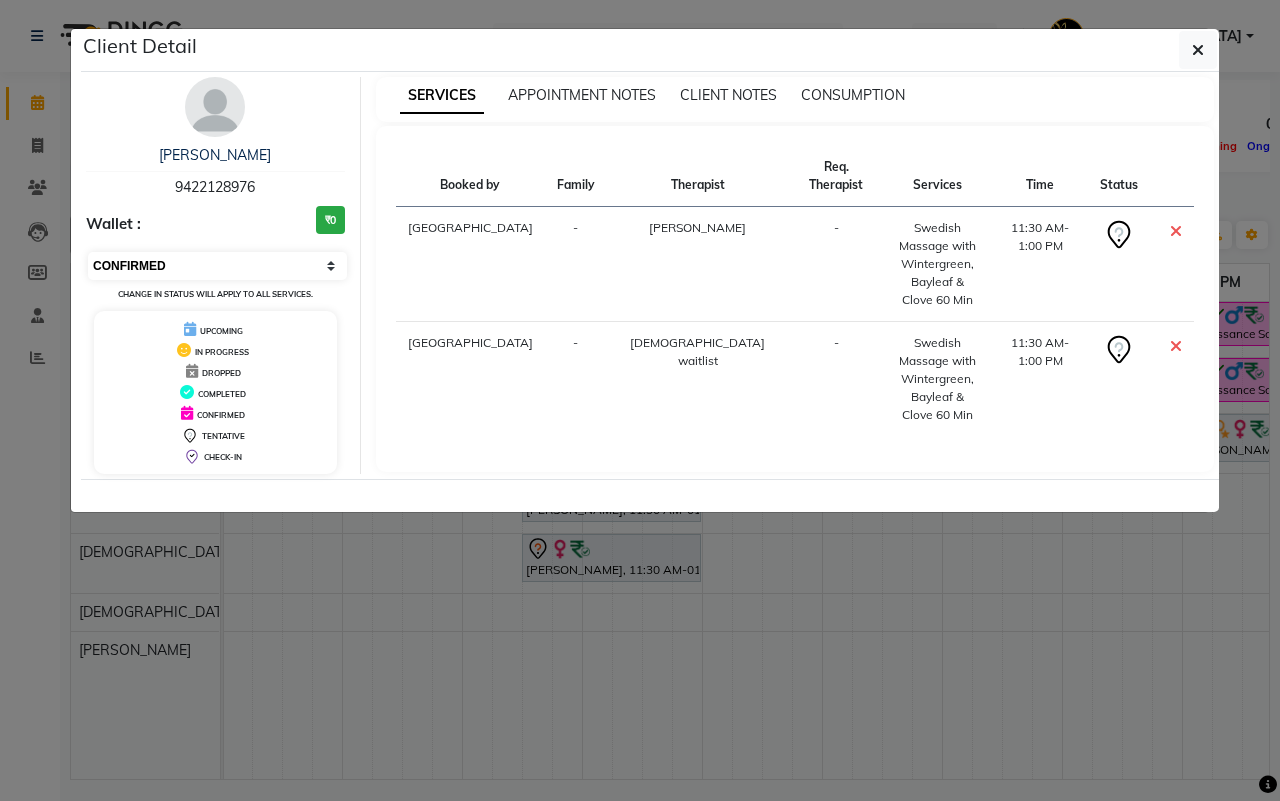 click on "Select CONFIRMED TENTATIVE" at bounding box center [217, 266] 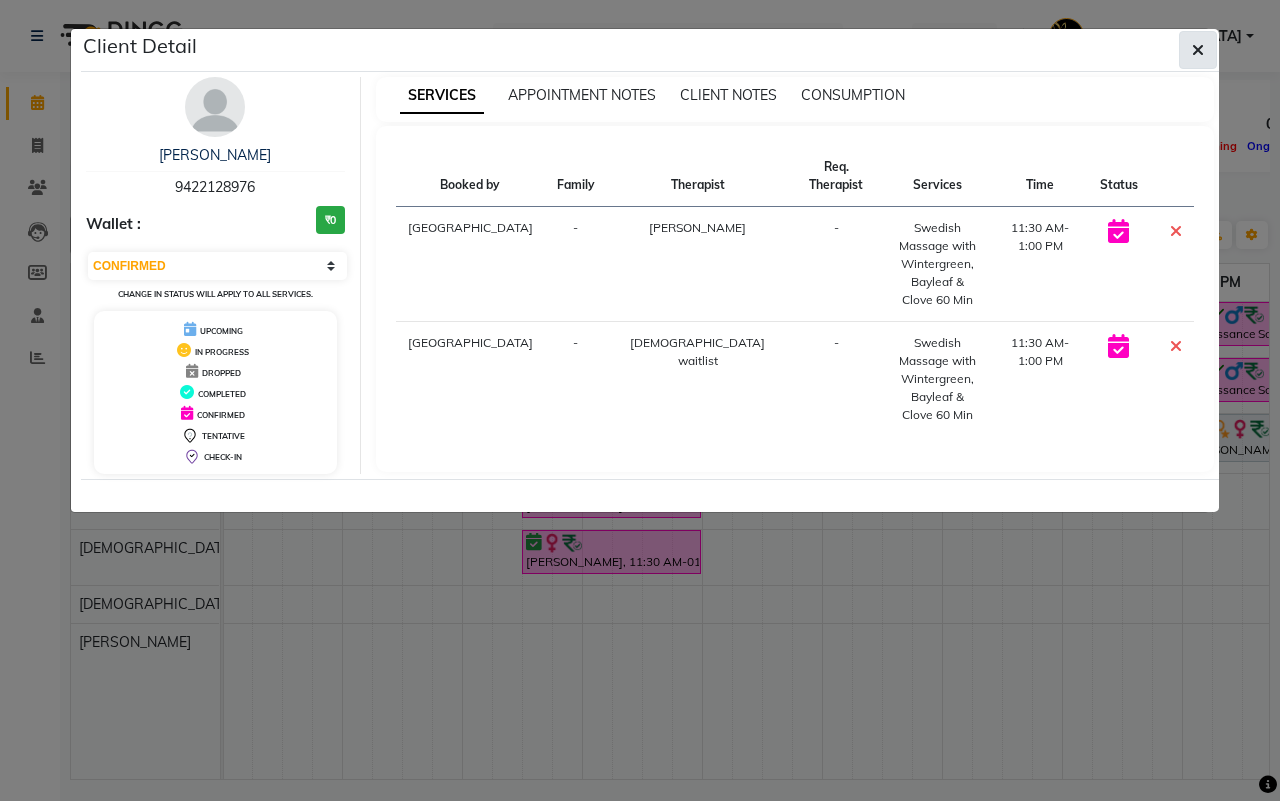 click 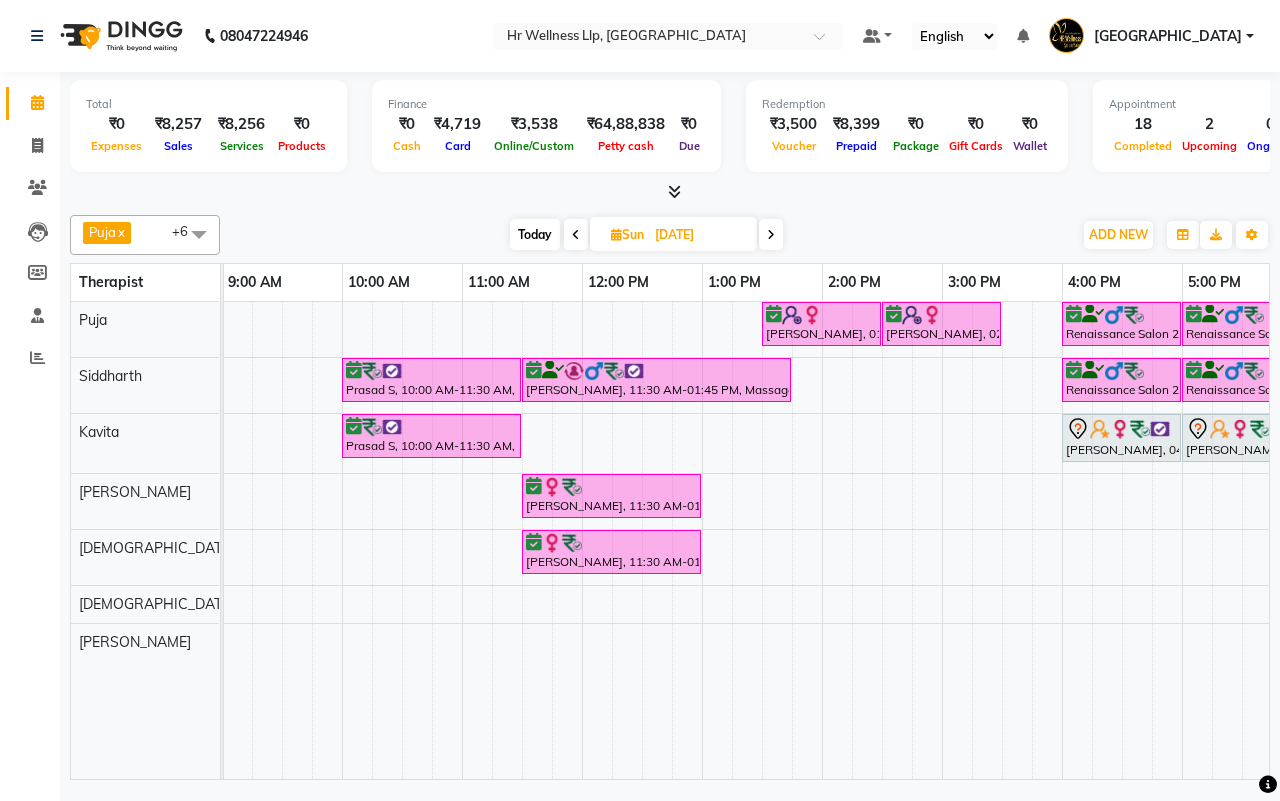 scroll, scrollTop: 0, scrollLeft: 390, axis: horizontal 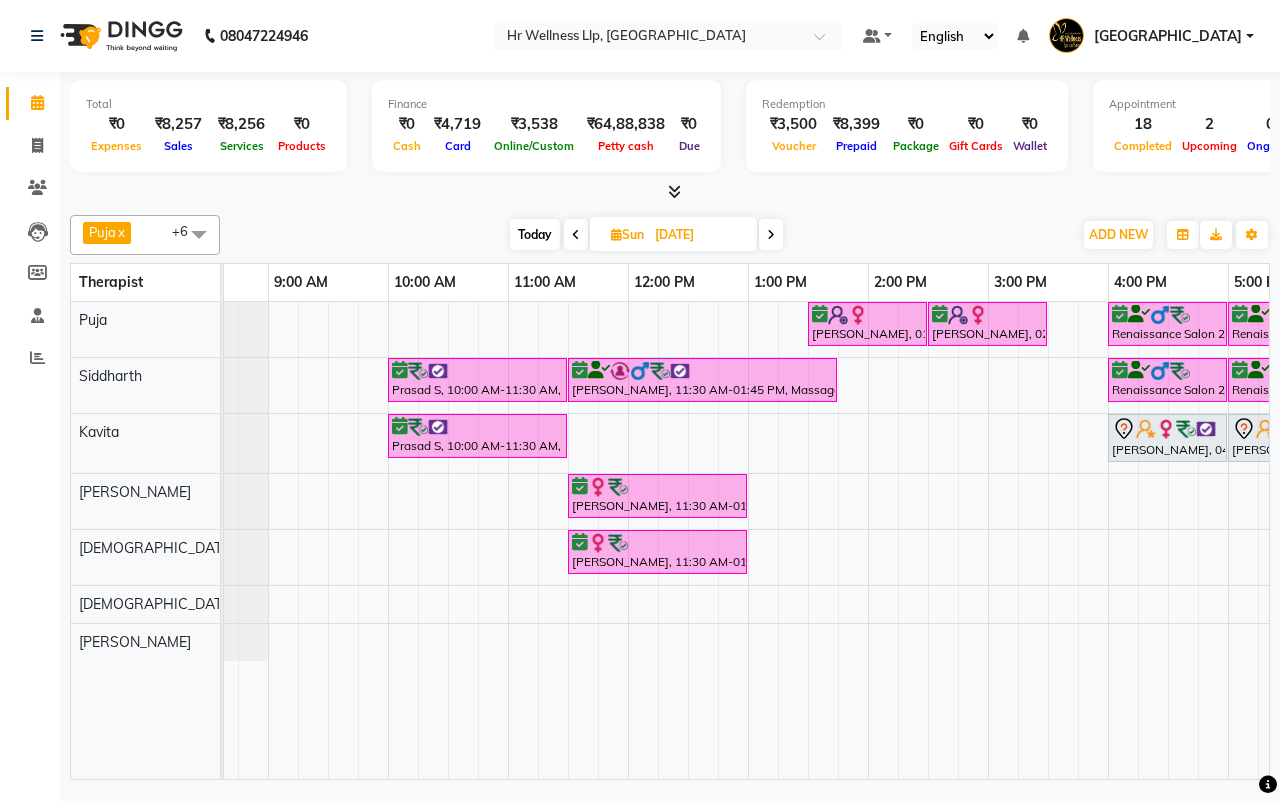 click on "Today  Sun 13-07-2025" at bounding box center (646, 235) 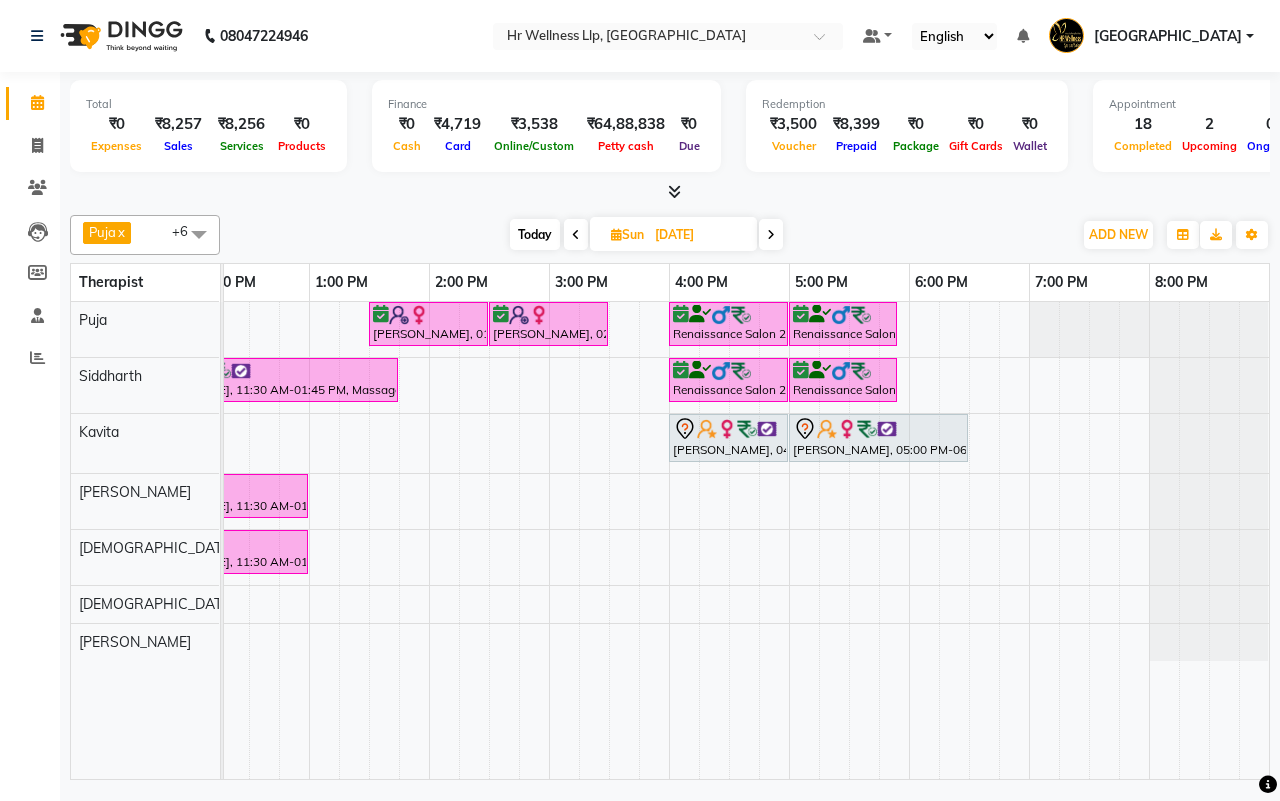 scroll, scrollTop: 0, scrollLeft: 0, axis: both 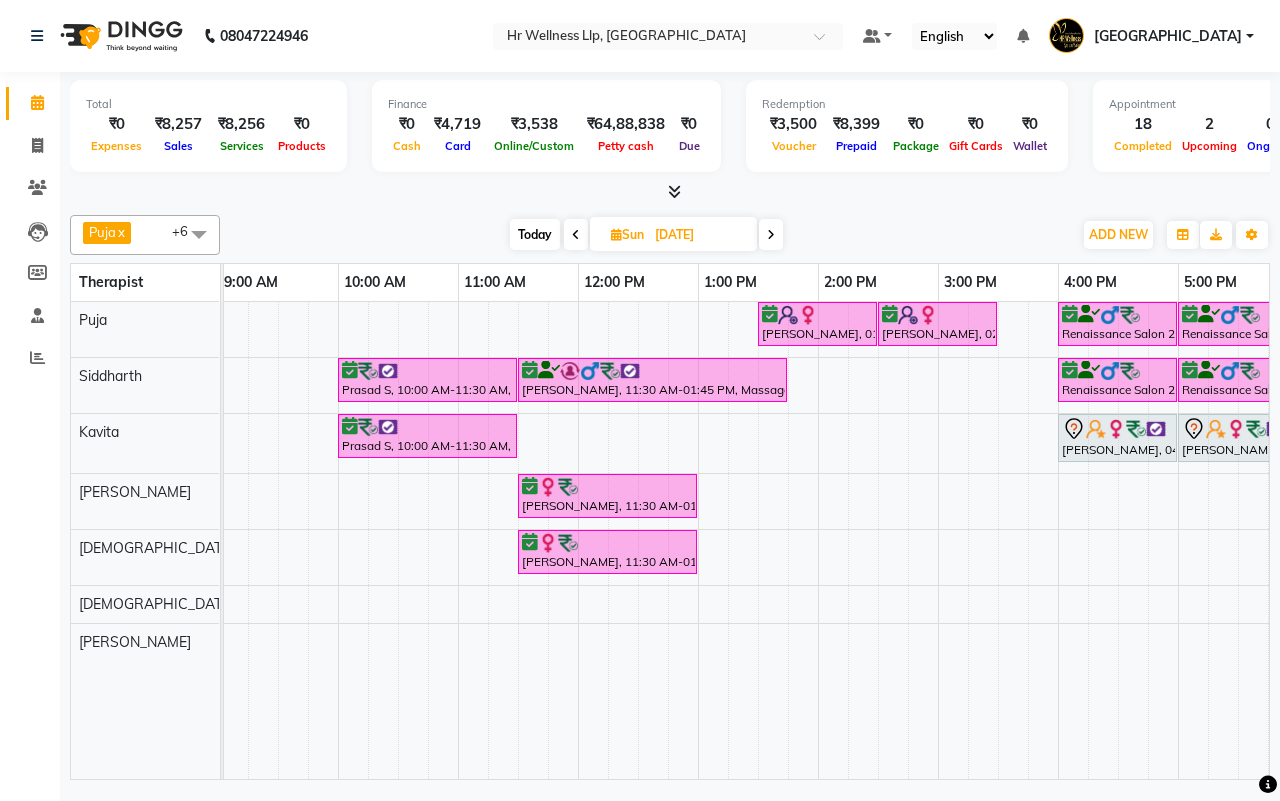 click on "Today  Sun 13-07-2025" at bounding box center (646, 235) 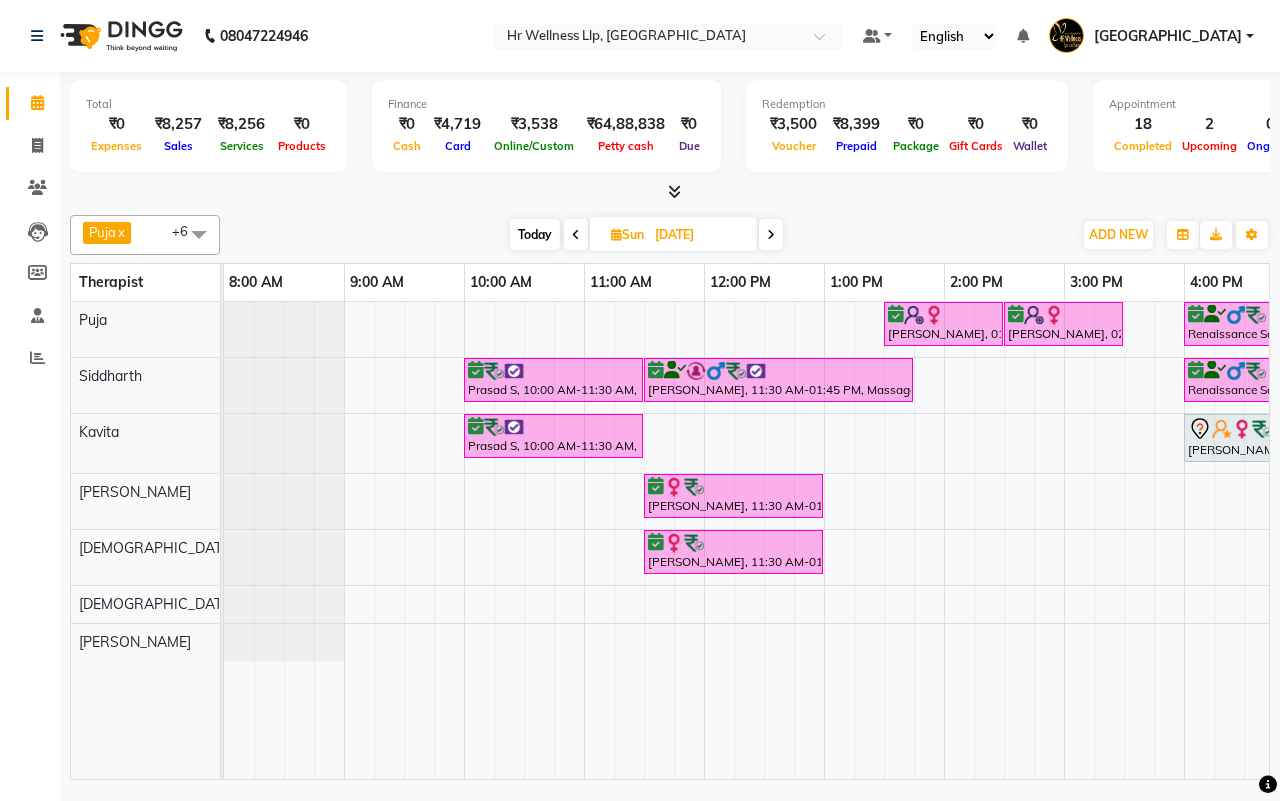 scroll, scrollTop: 0, scrollLeft: 515, axis: horizontal 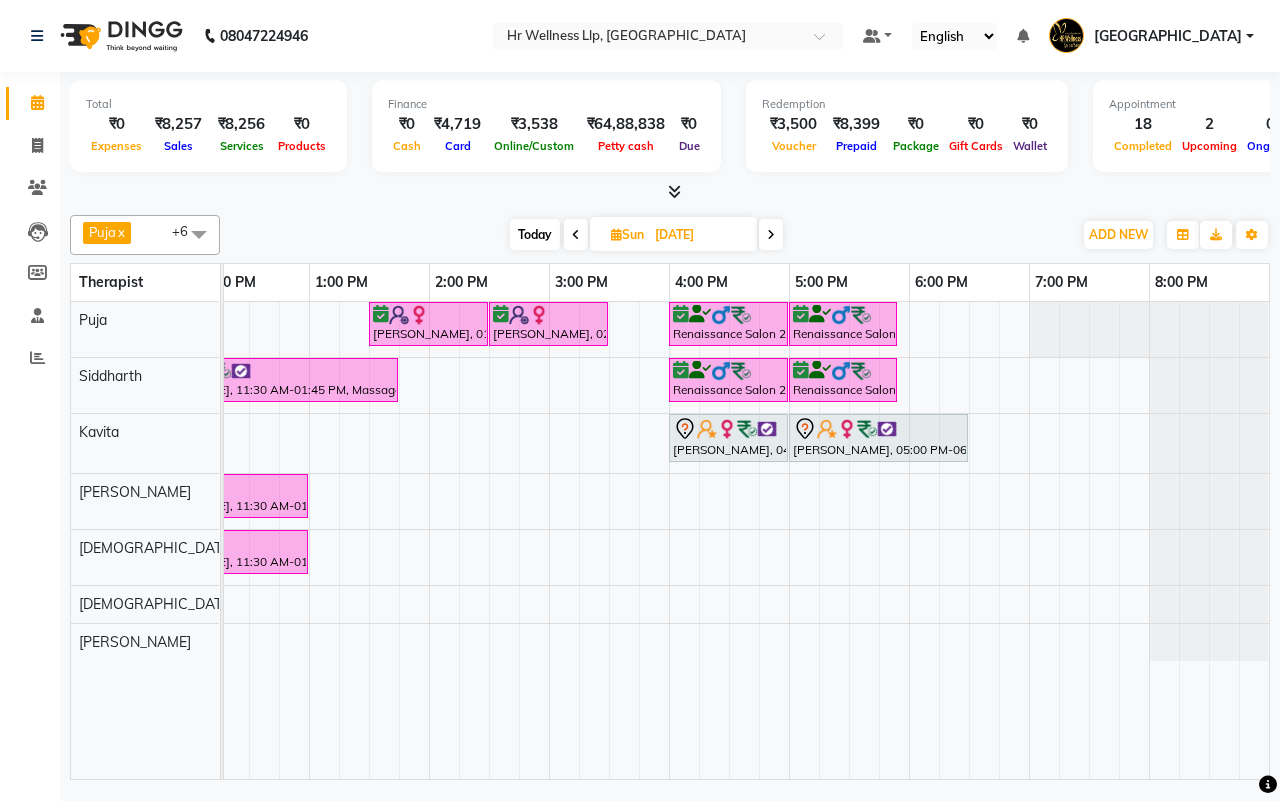 click on "Today  Sun 13-07-2025" at bounding box center (646, 235) 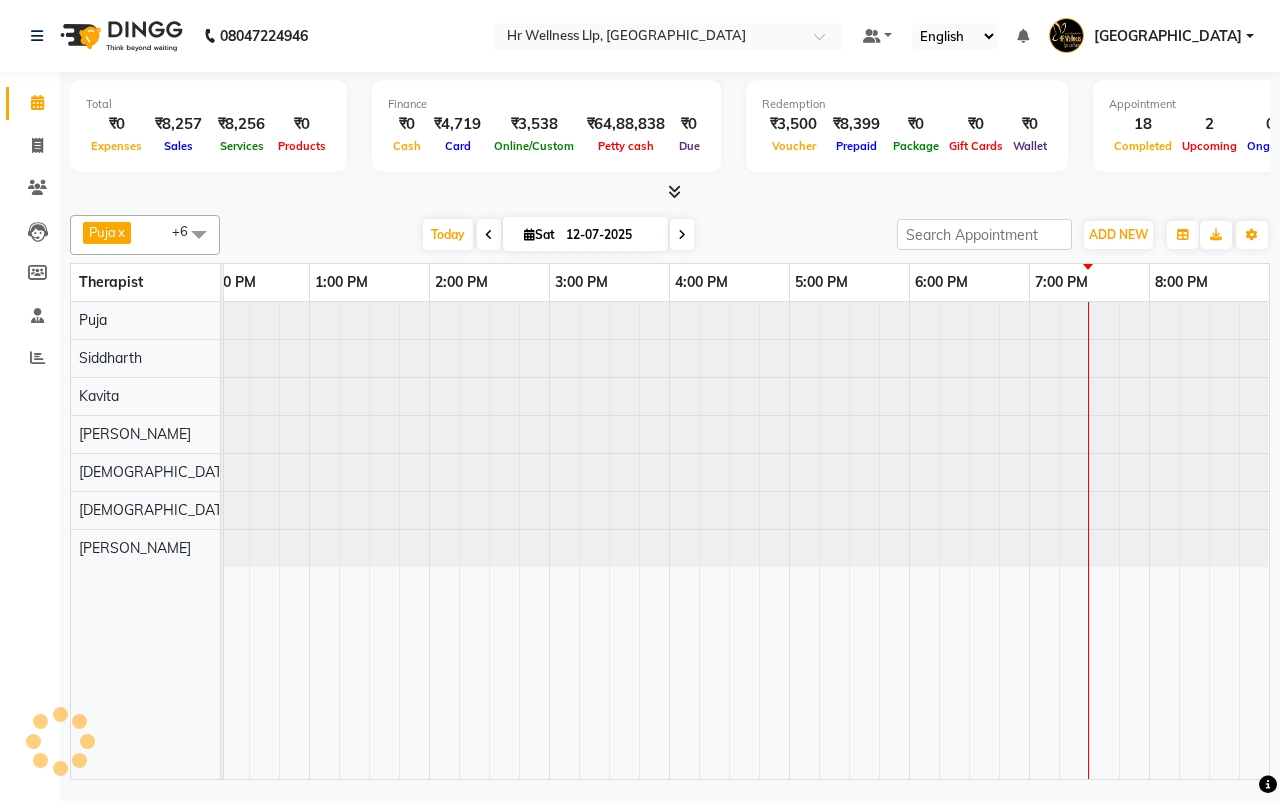 scroll, scrollTop: 0, scrollLeft: 0, axis: both 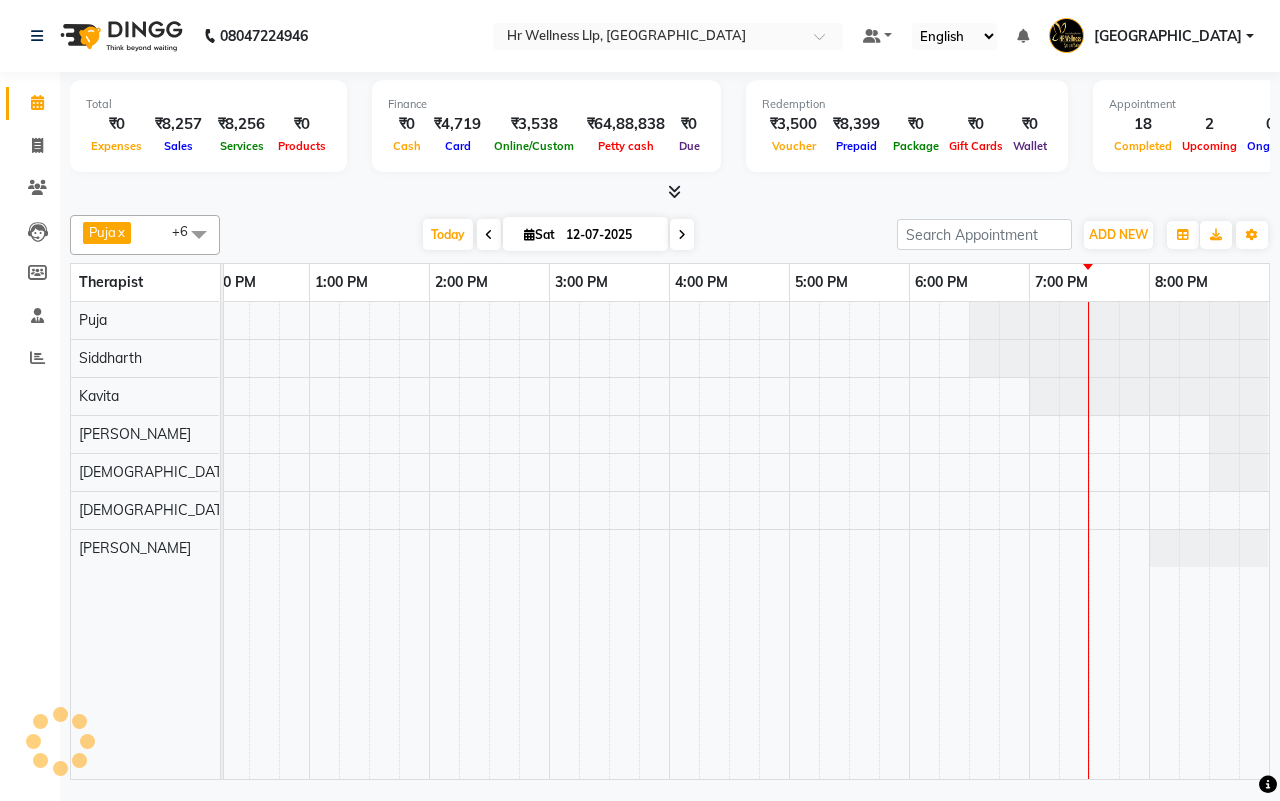 click on "Today  Sat 12-07-2025" at bounding box center (558, 235) 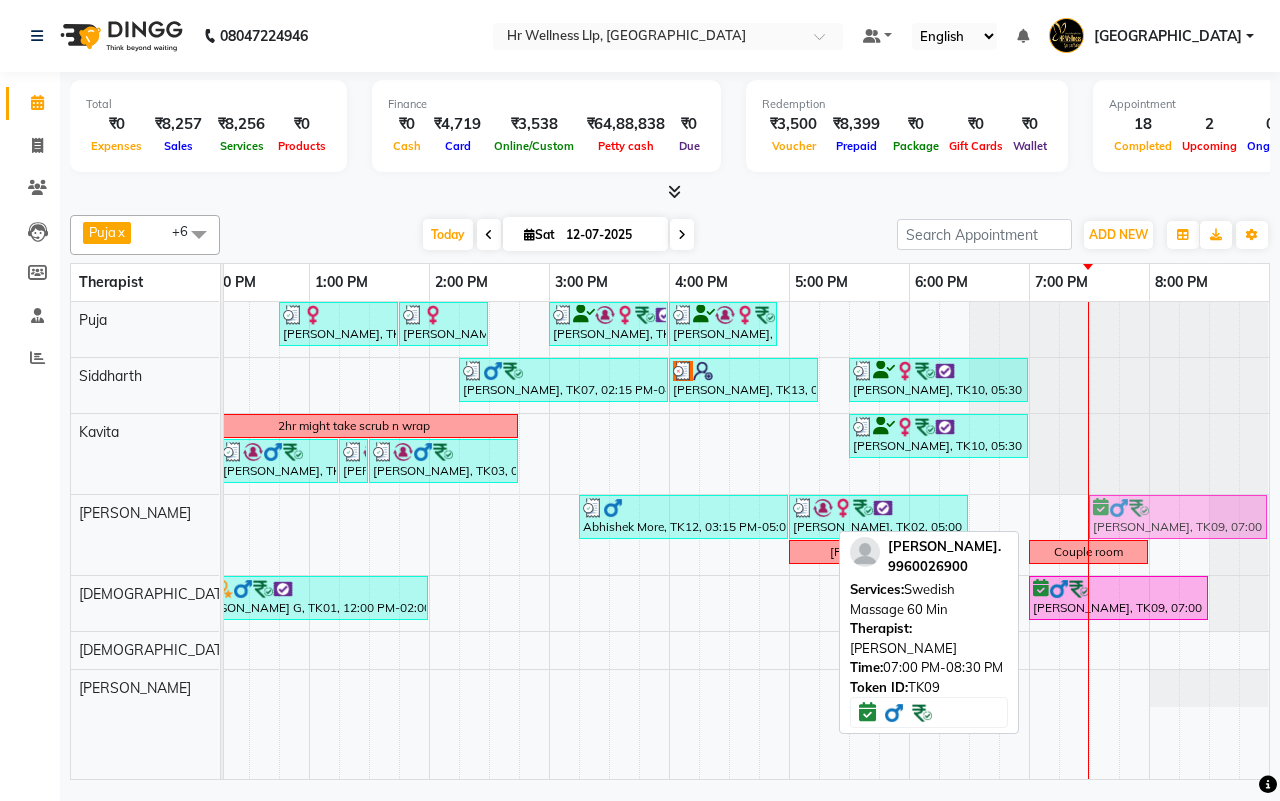 drag, startPoint x: 1058, startPoint y: 528, endPoint x: 1105, endPoint y: 536, distance: 47.67599 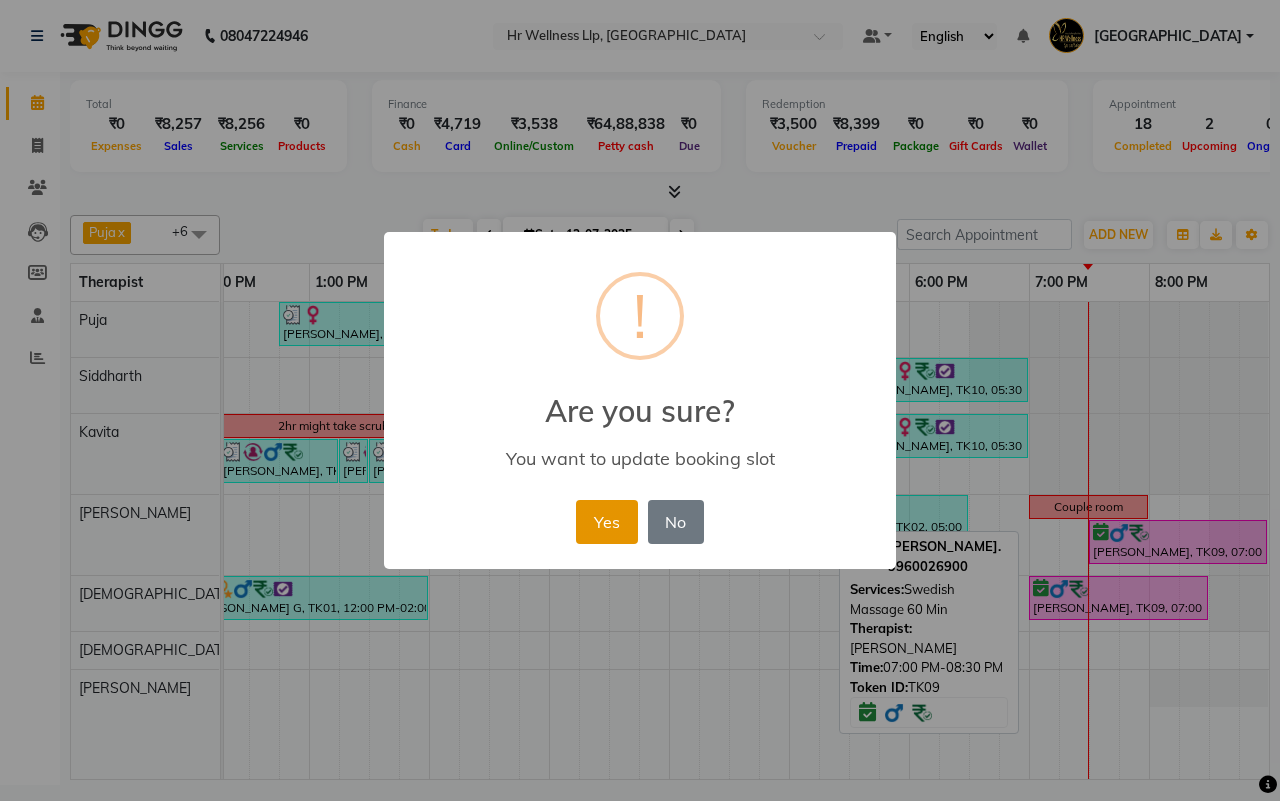 click on "Yes" at bounding box center [606, 522] 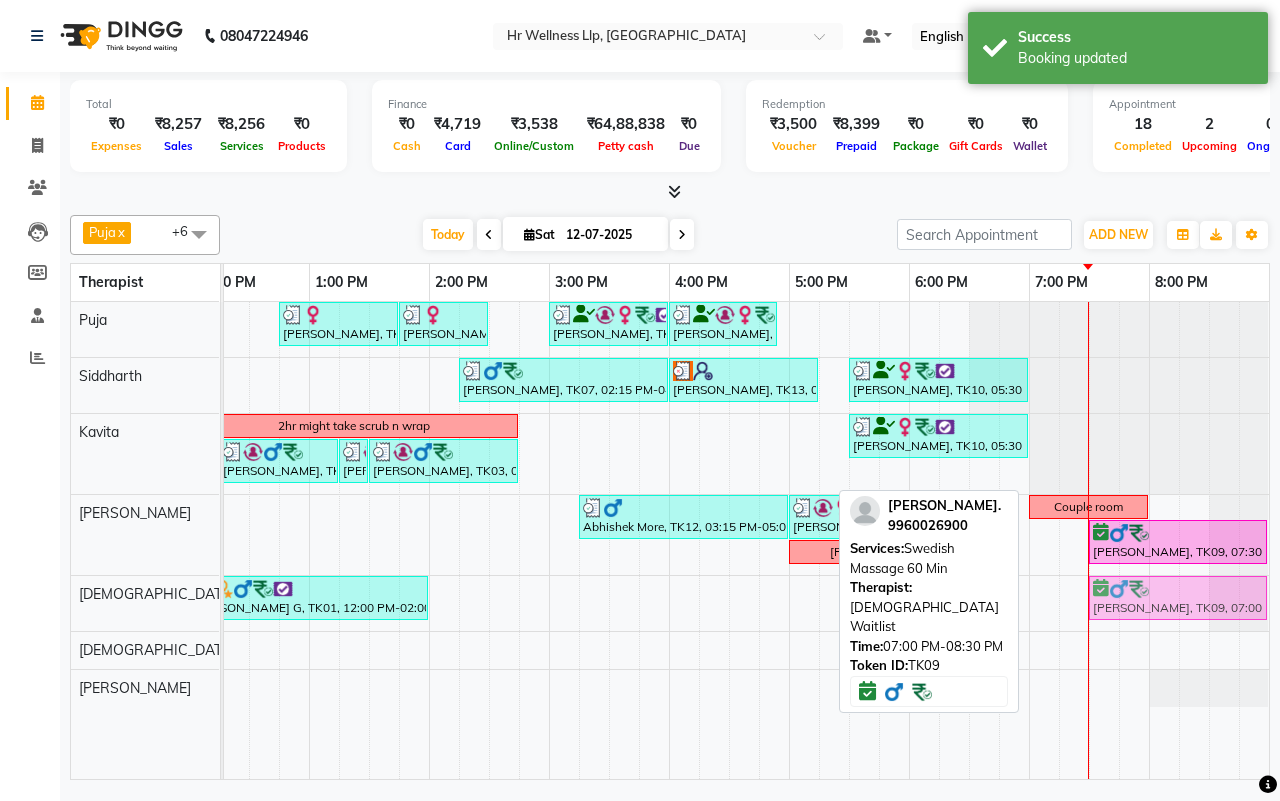 drag, startPoint x: 1047, startPoint y: 608, endPoint x: 1095, endPoint y: 618, distance: 49.0306 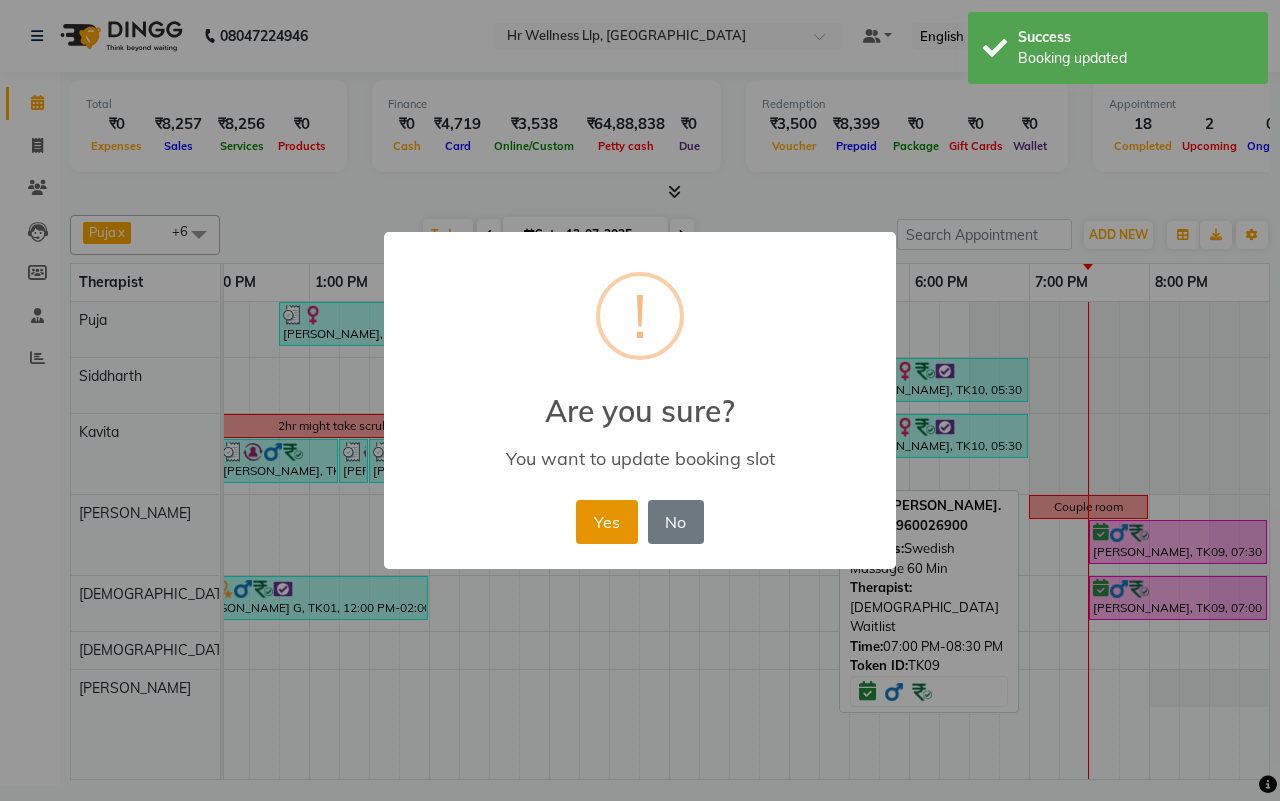 click on "Yes" at bounding box center [606, 522] 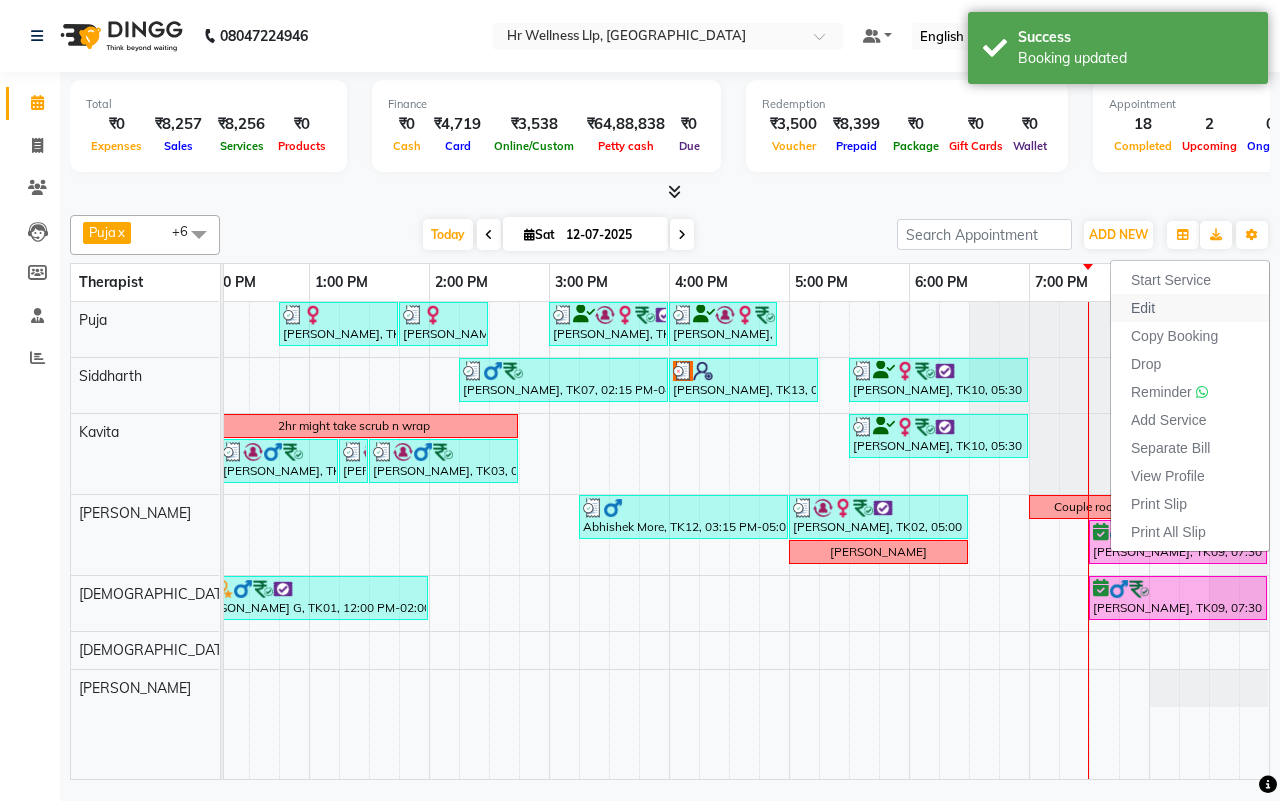 click on "Edit" at bounding box center (1143, 308) 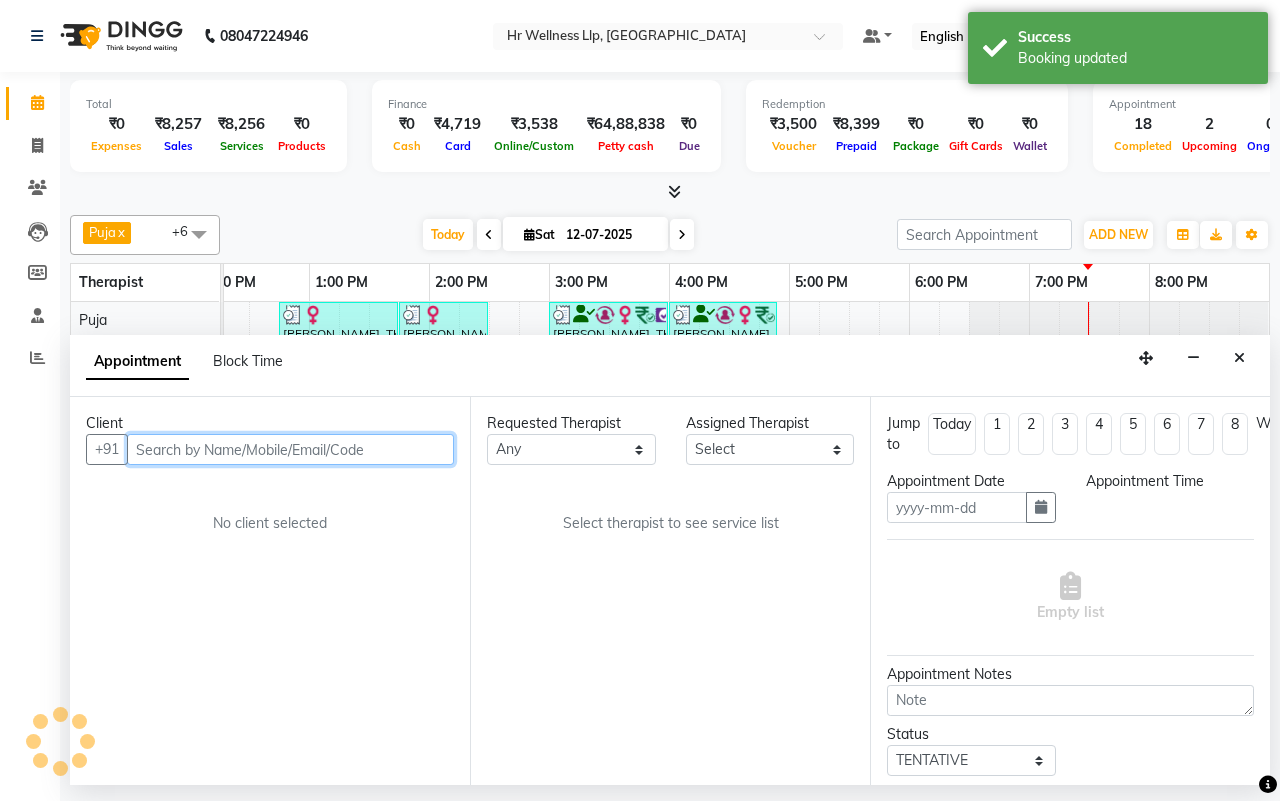 type on "12-07-2025" 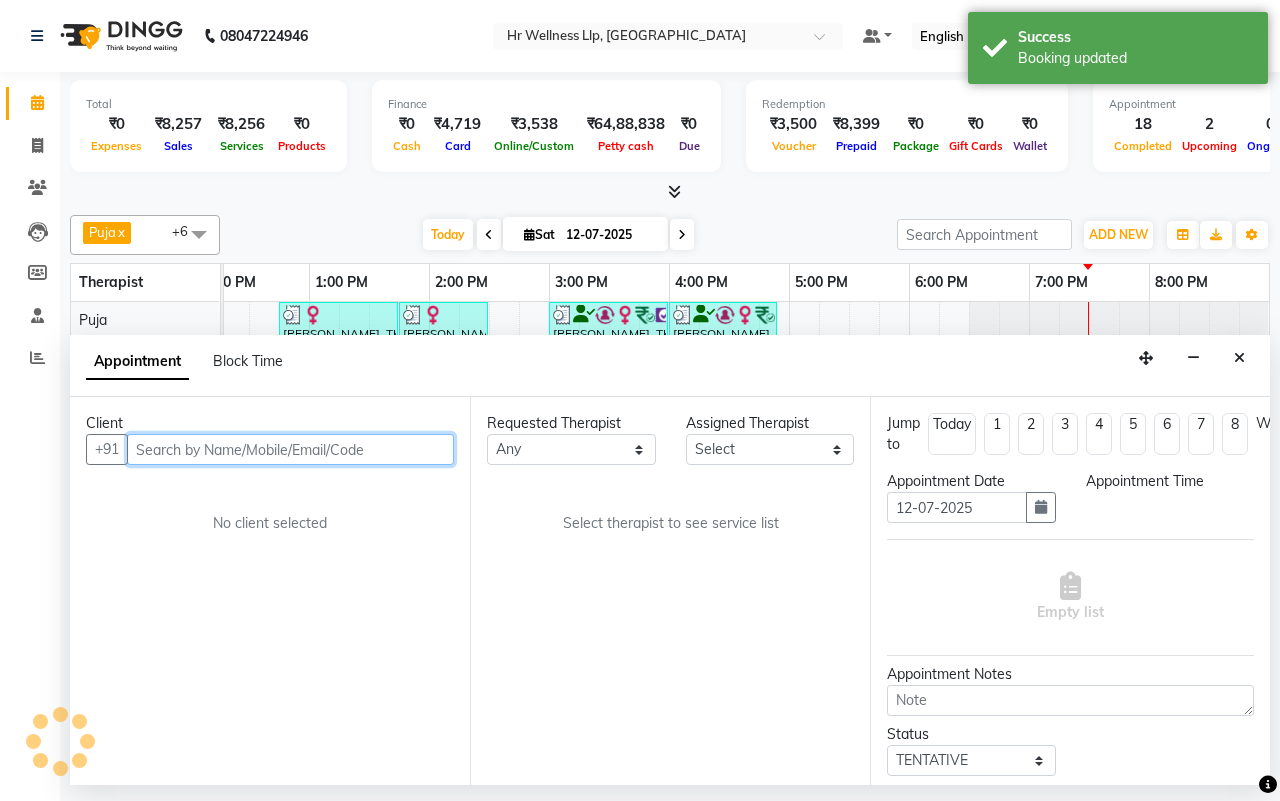 select on "confirm booking" 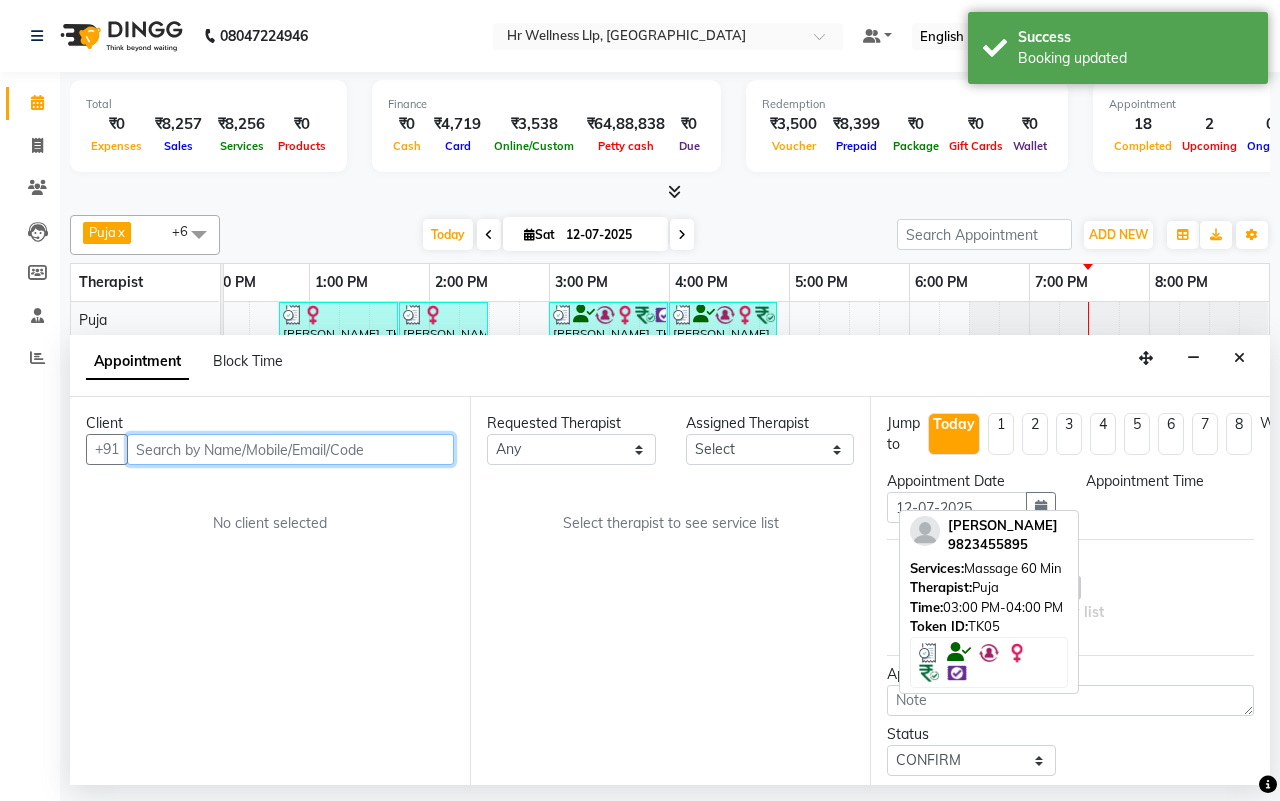 scroll, scrollTop: 0, scrollLeft: 0, axis: both 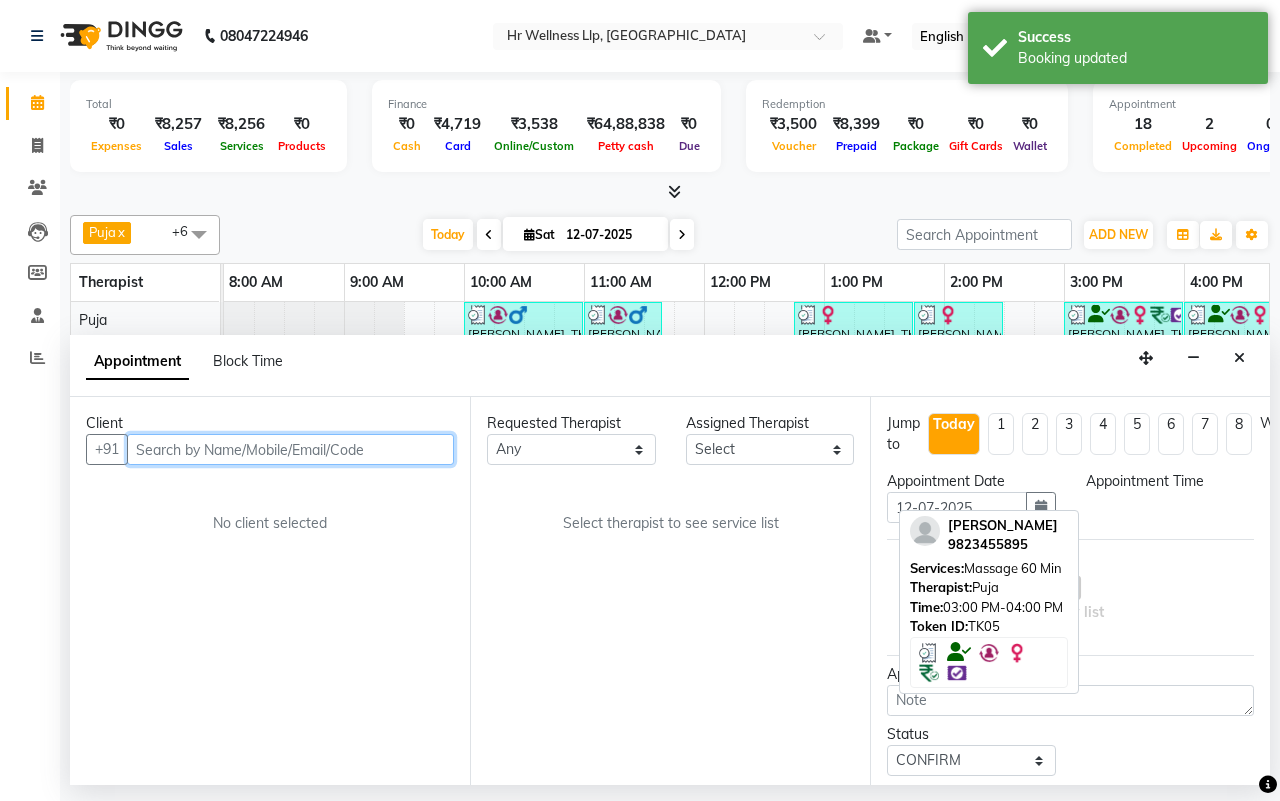 select on "19727" 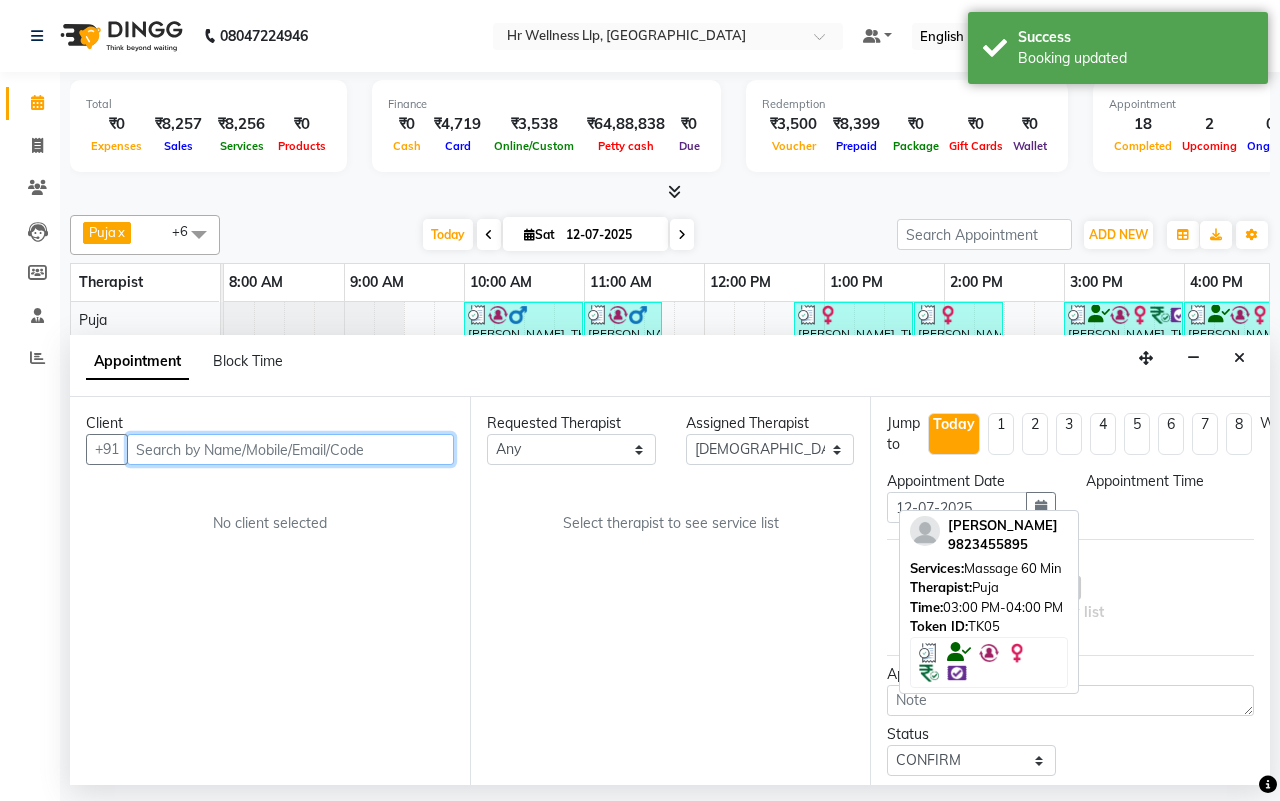 select on "1170" 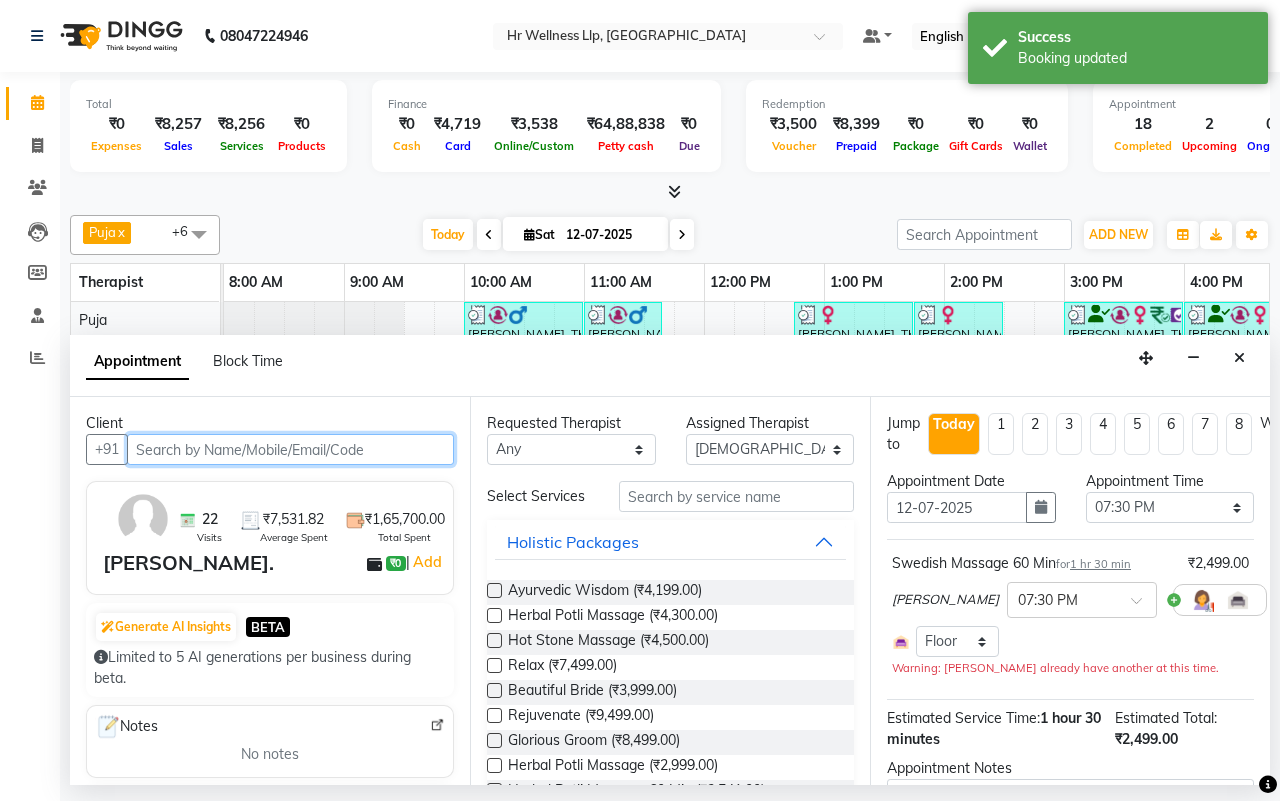 scroll, scrollTop: 0, scrollLeft: 515, axis: horizontal 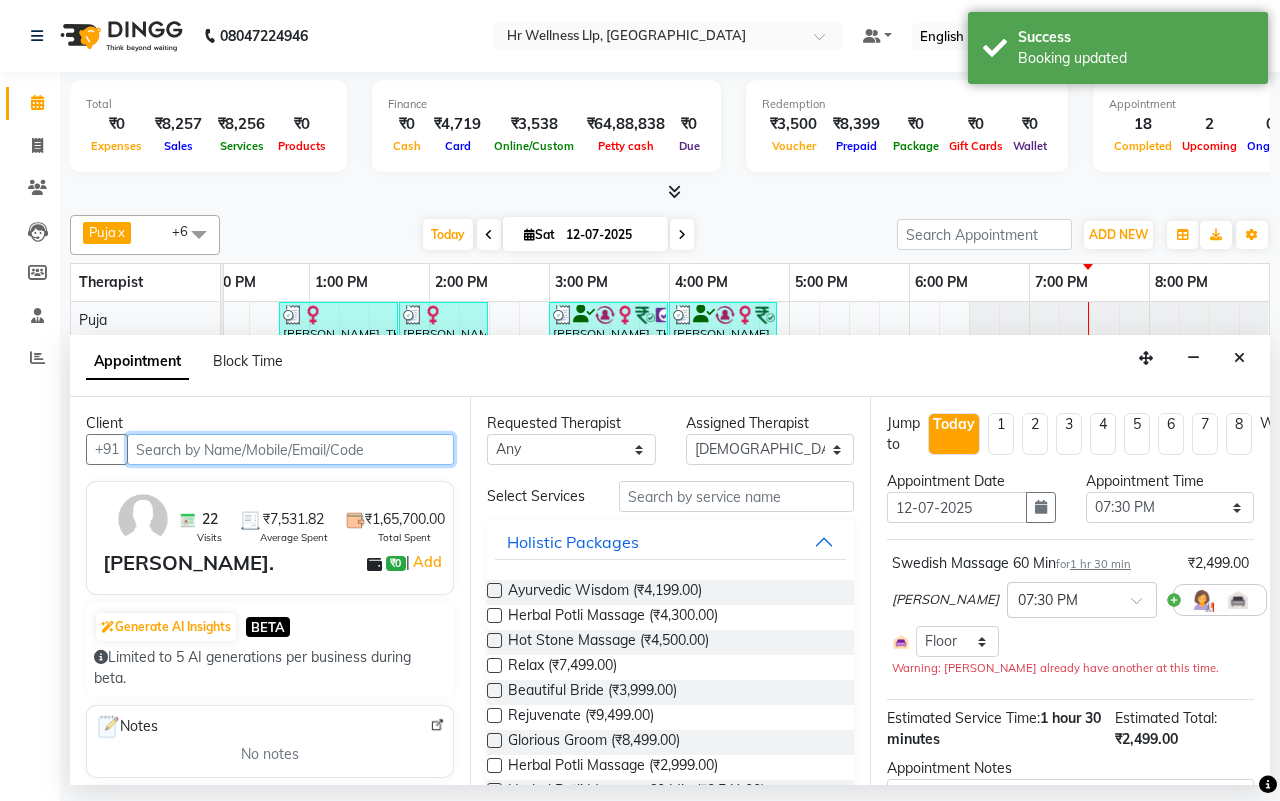 select on "1342" 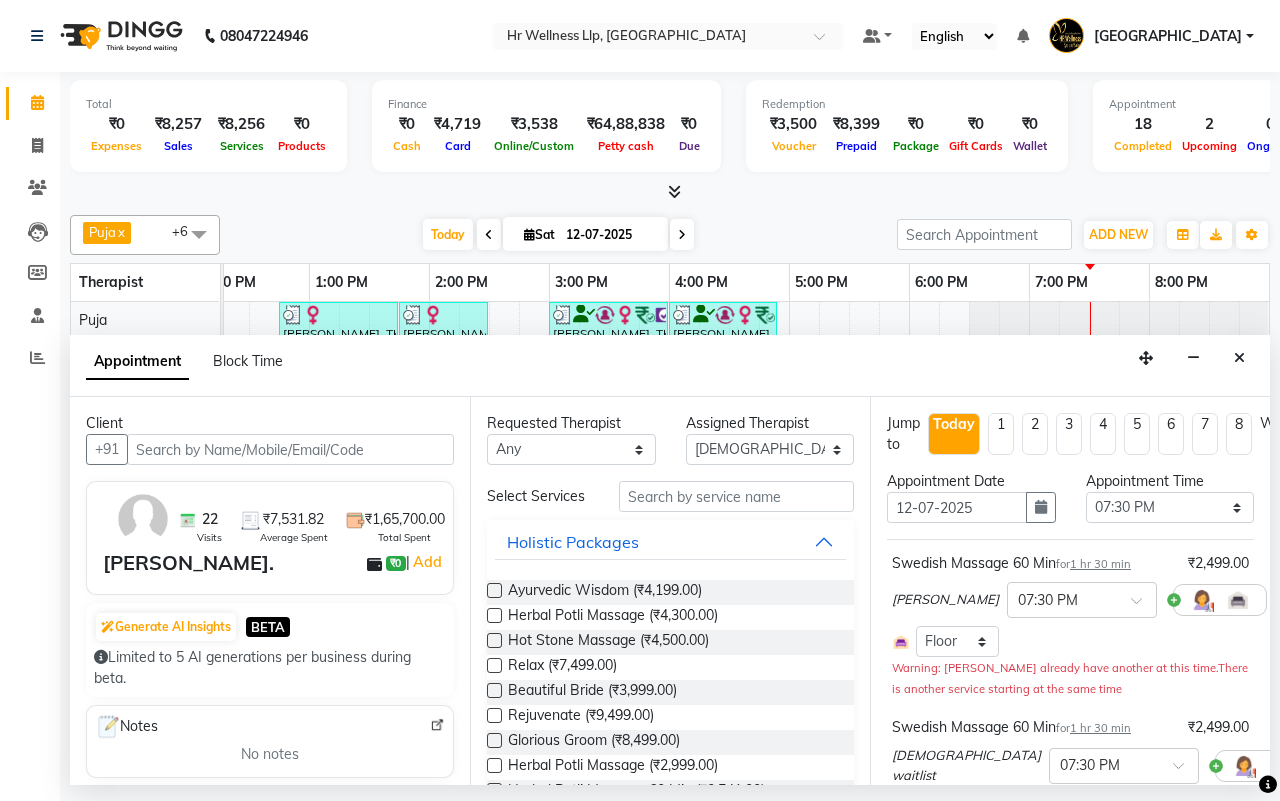 click at bounding box center [1281, 600] 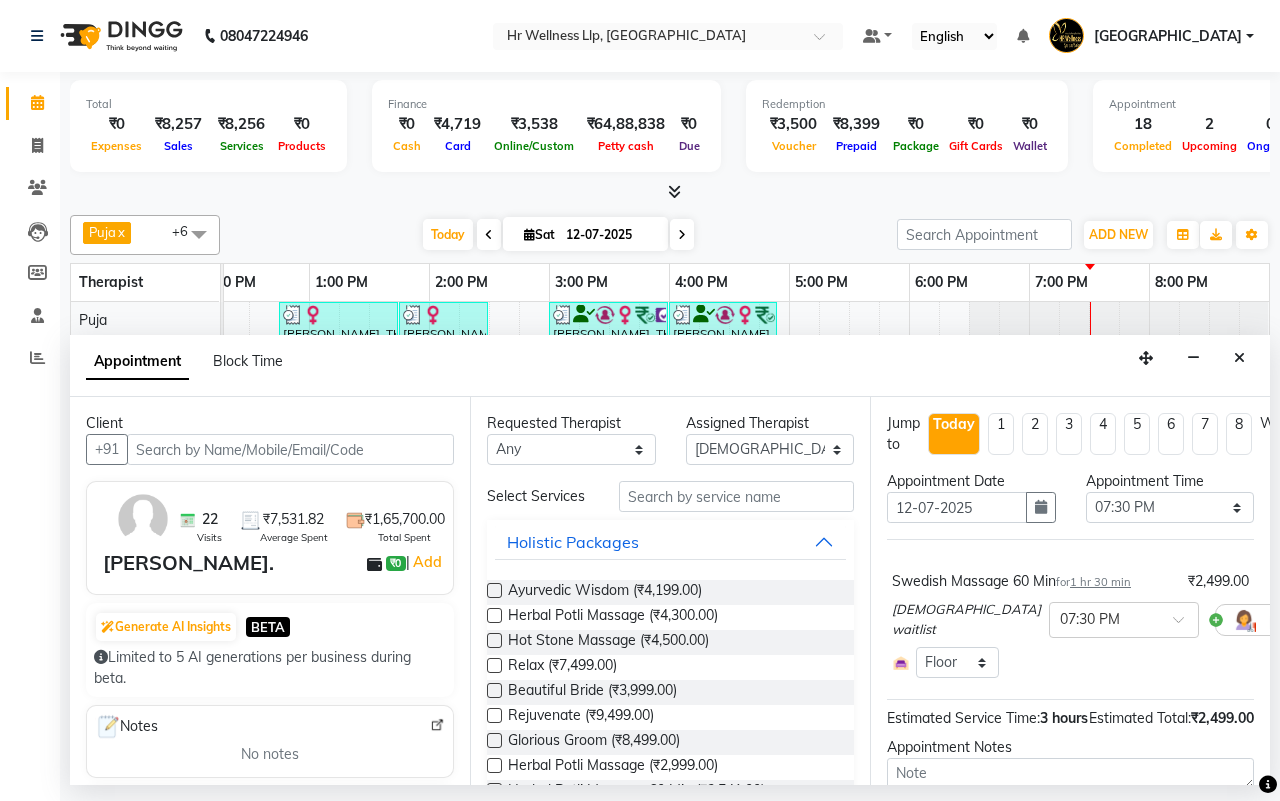 click at bounding box center (1323, 619) 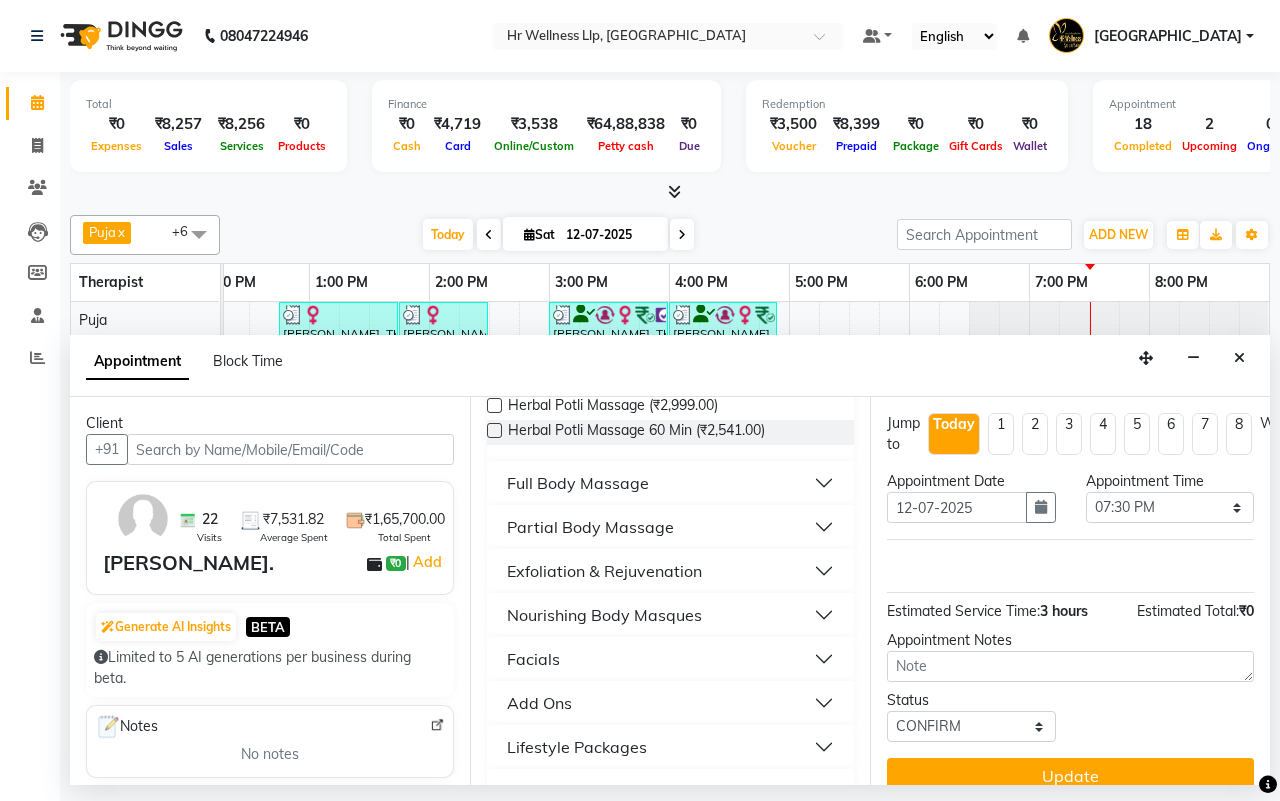 scroll, scrollTop: 375, scrollLeft: 0, axis: vertical 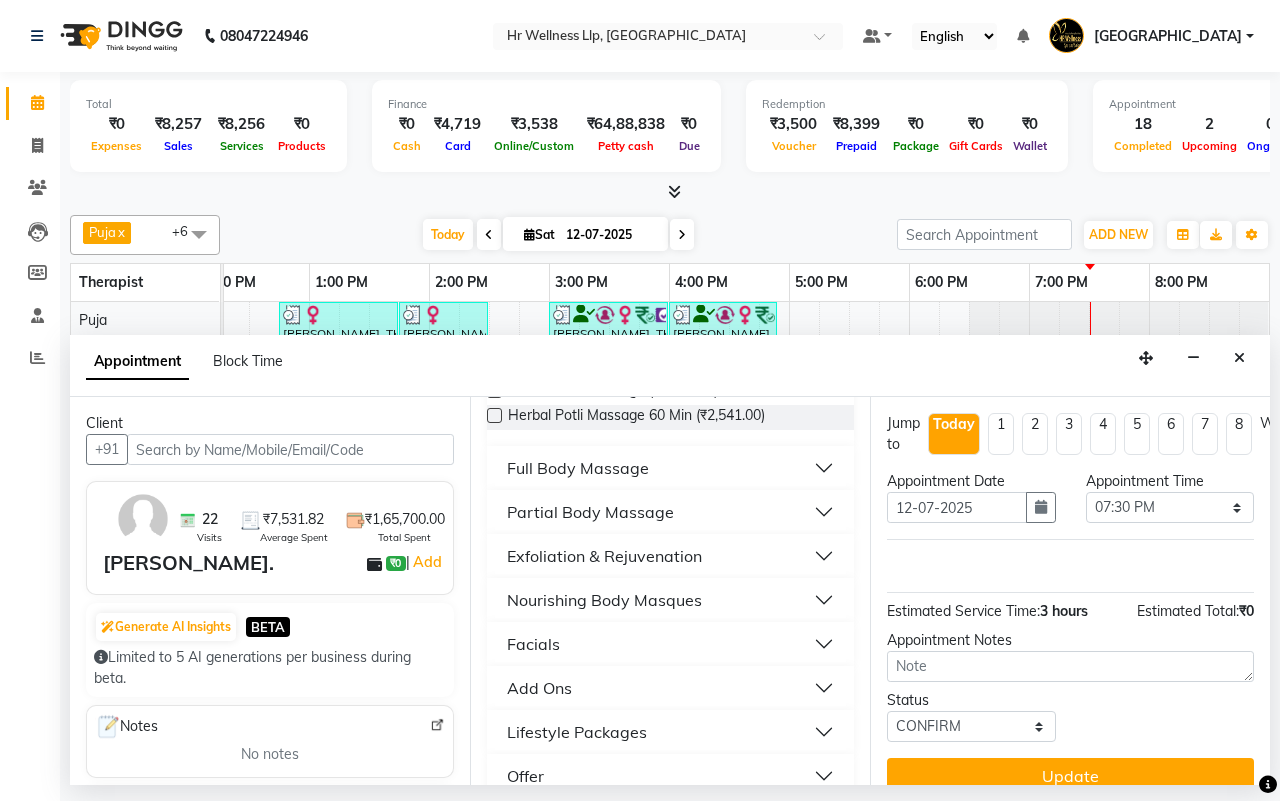 click on "Full Body Massage" at bounding box center [578, 468] 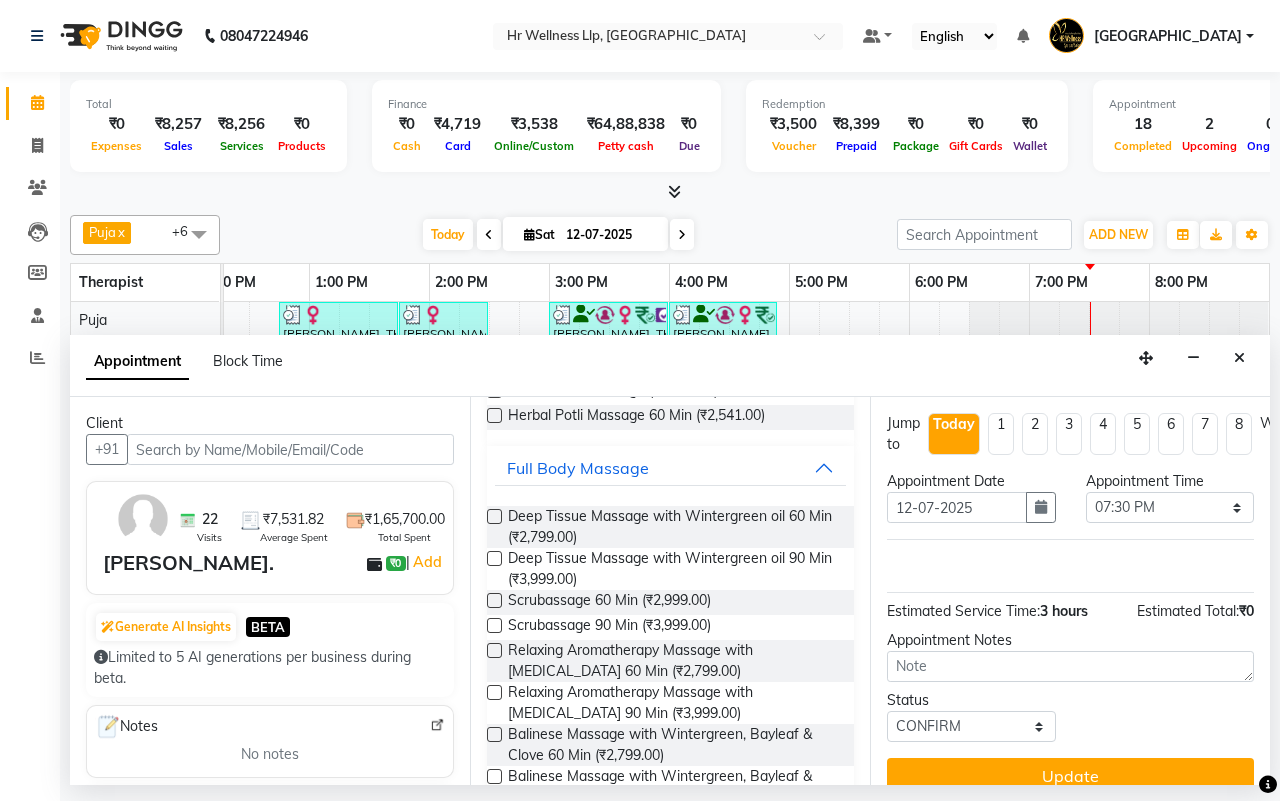 click at bounding box center (494, 516) 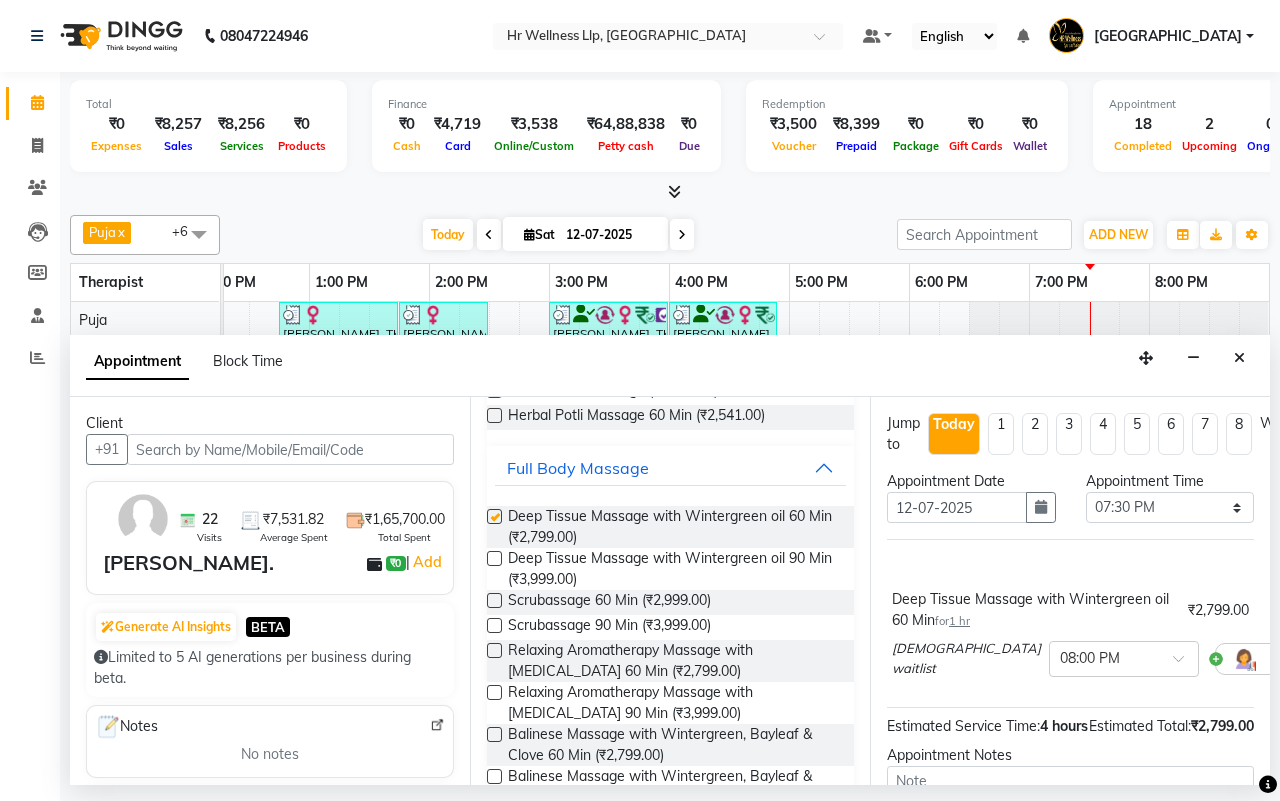 checkbox on "false" 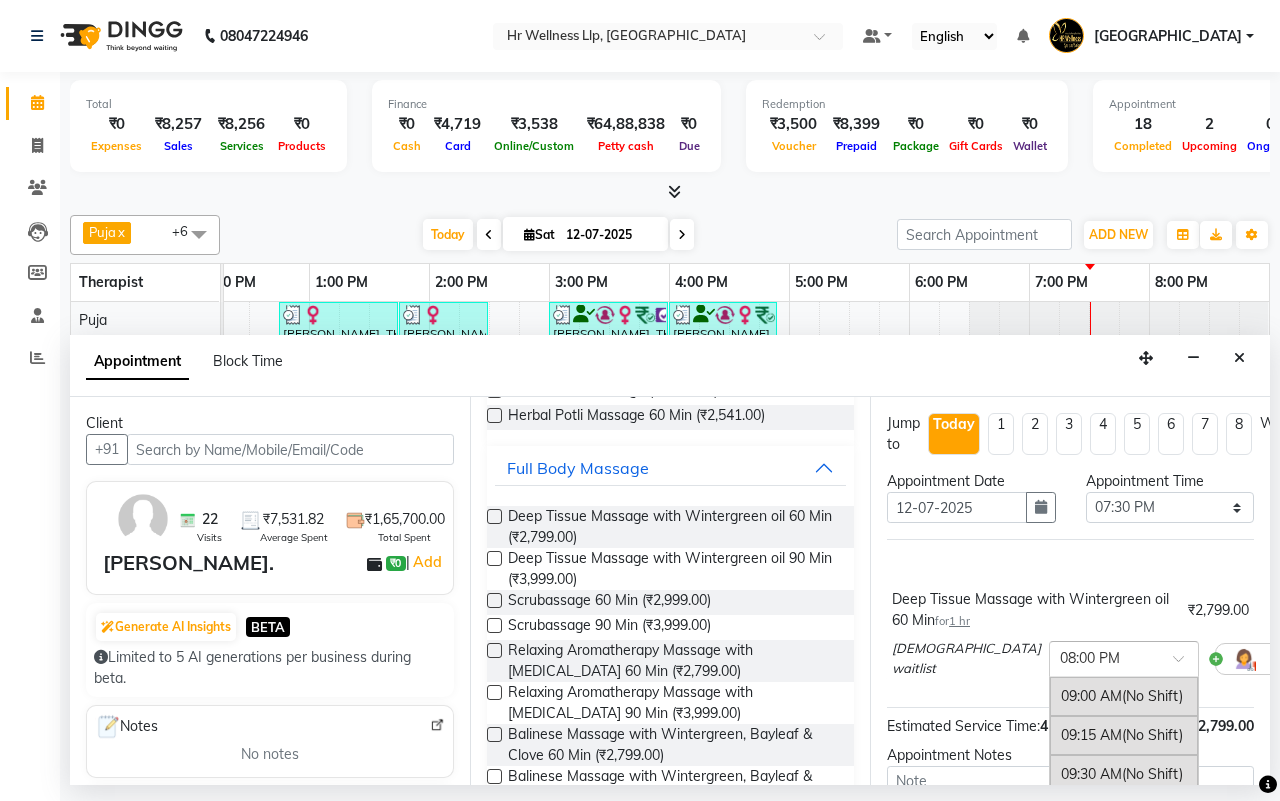 click at bounding box center [1185, 664] 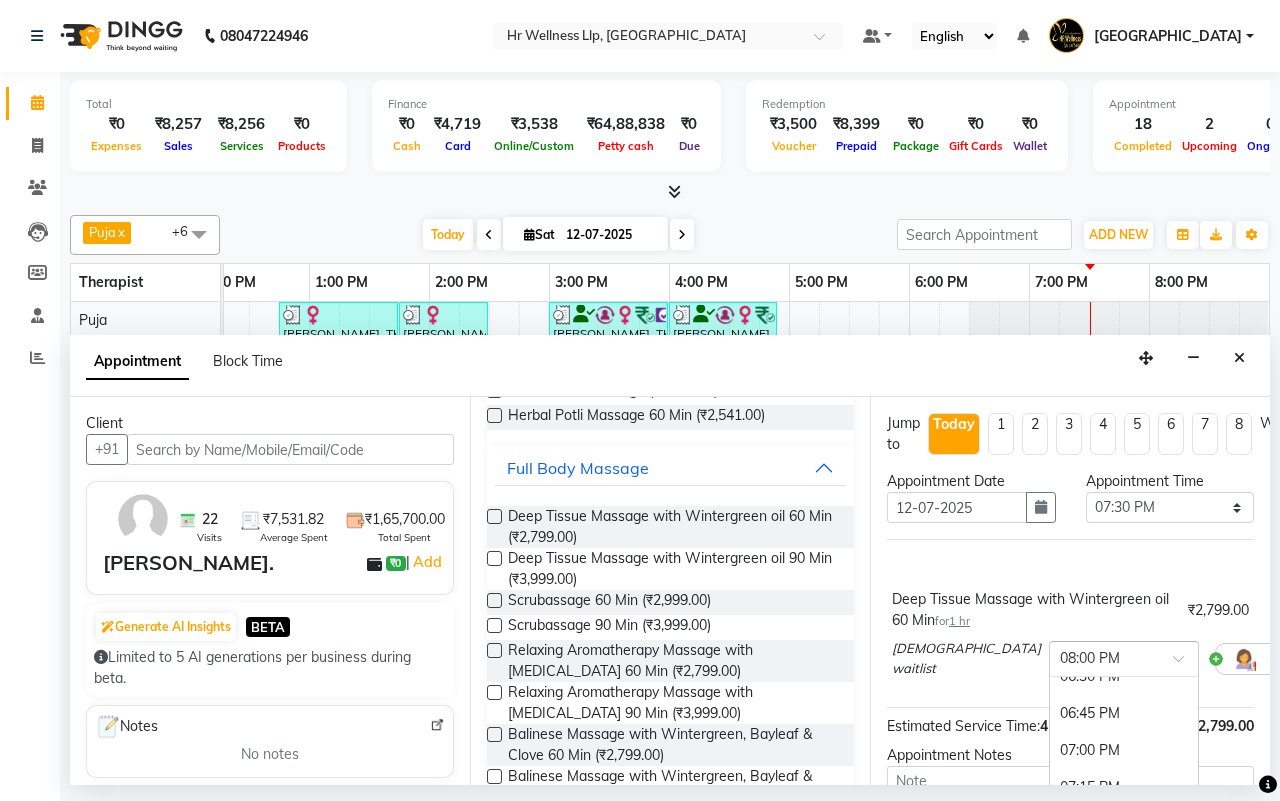 scroll, scrollTop: 1418, scrollLeft: 0, axis: vertical 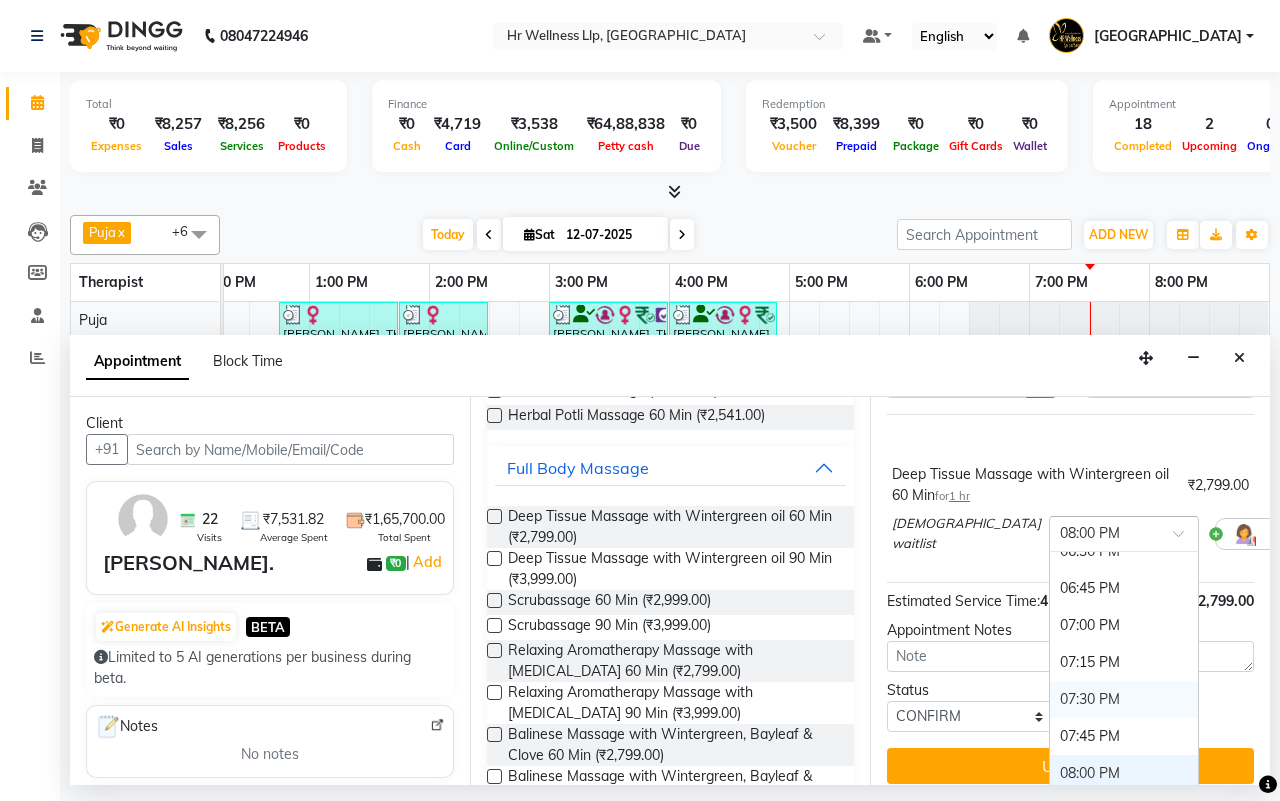 click on "07:30 PM" at bounding box center [1124, 699] 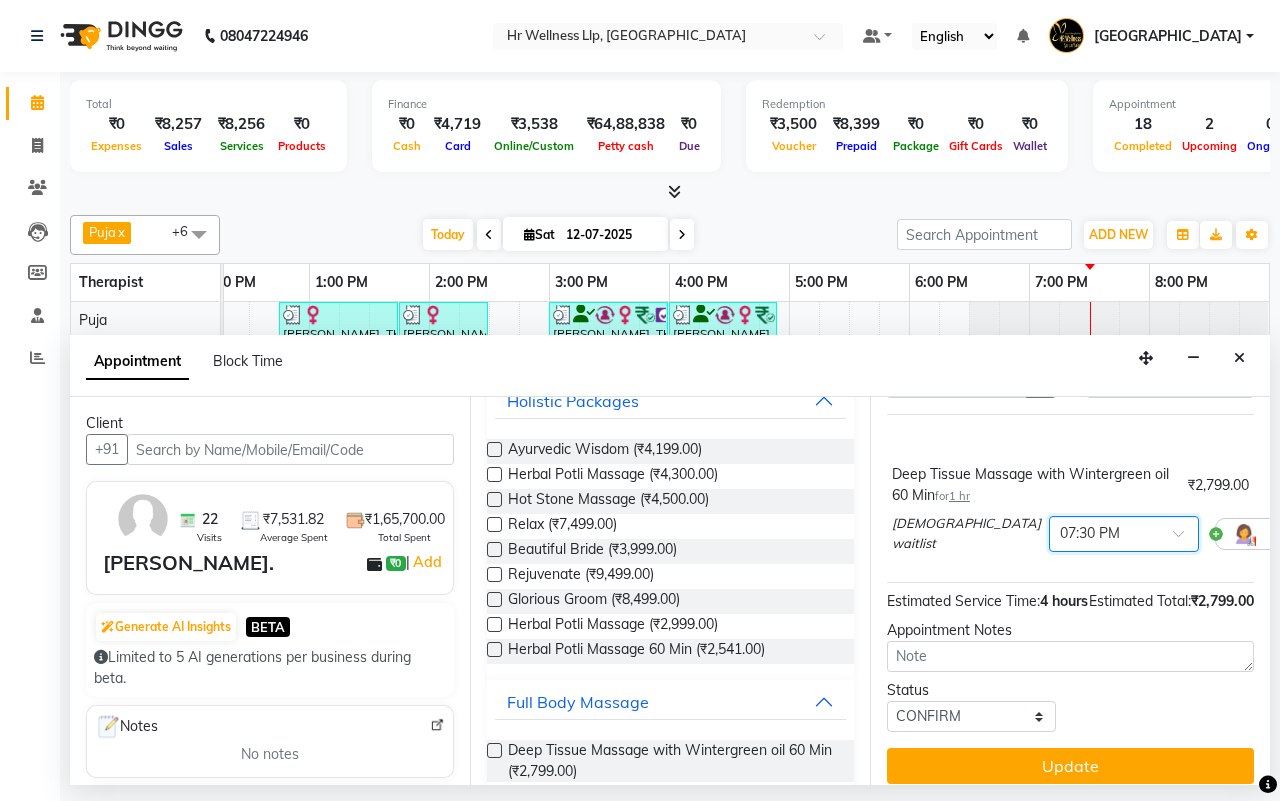 scroll, scrollTop: 0, scrollLeft: 0, axis: both 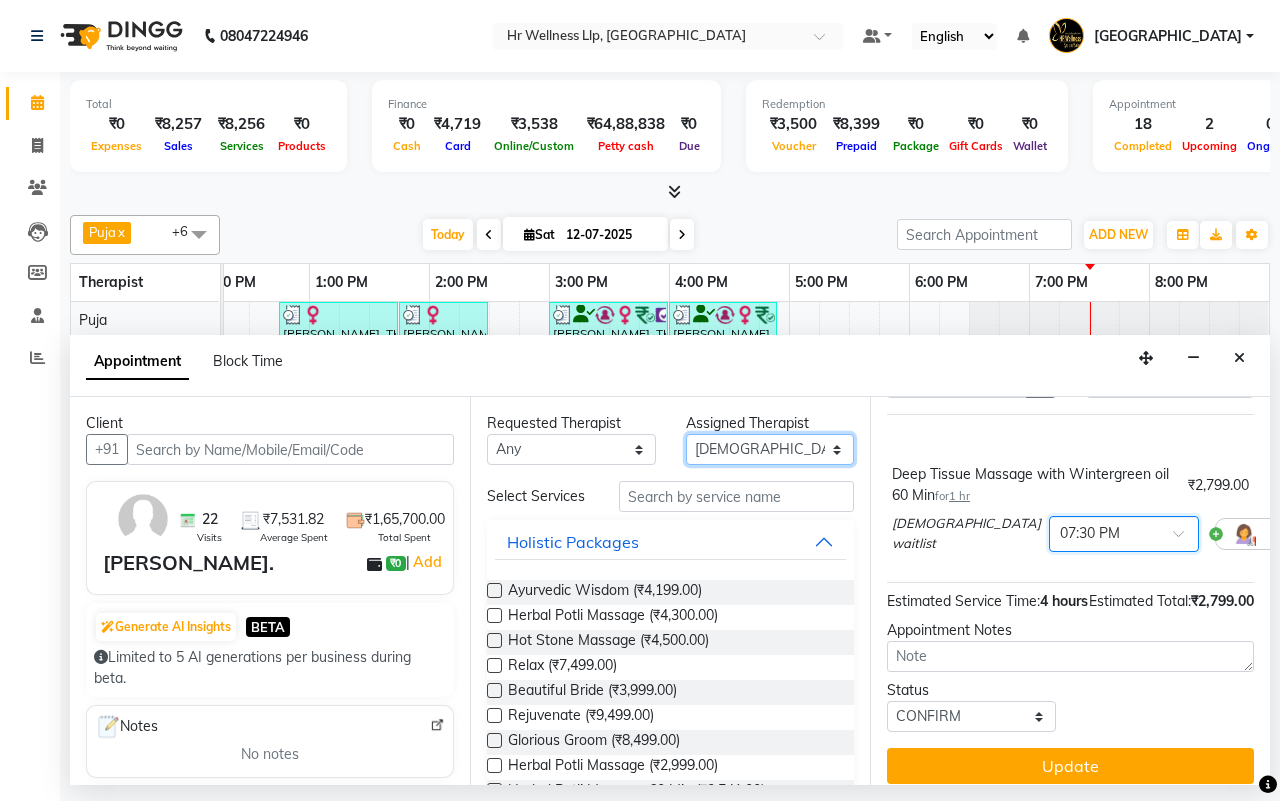 click on "Select Female waitlist Female waitlist 1 Kavita Kevin Lucy Male waitlist Preeti Puja Sharad Bhil Siddharth" at bounding box center [770, 449] 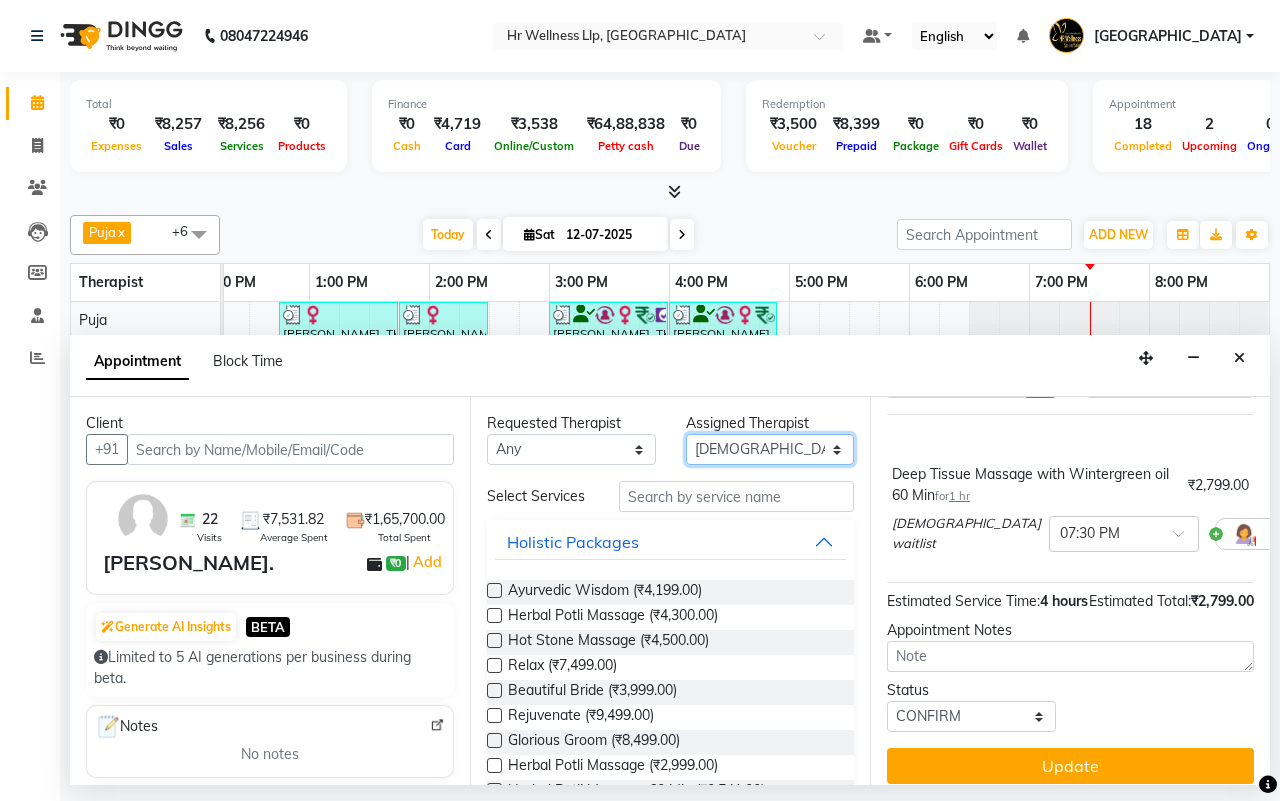select on "85702" 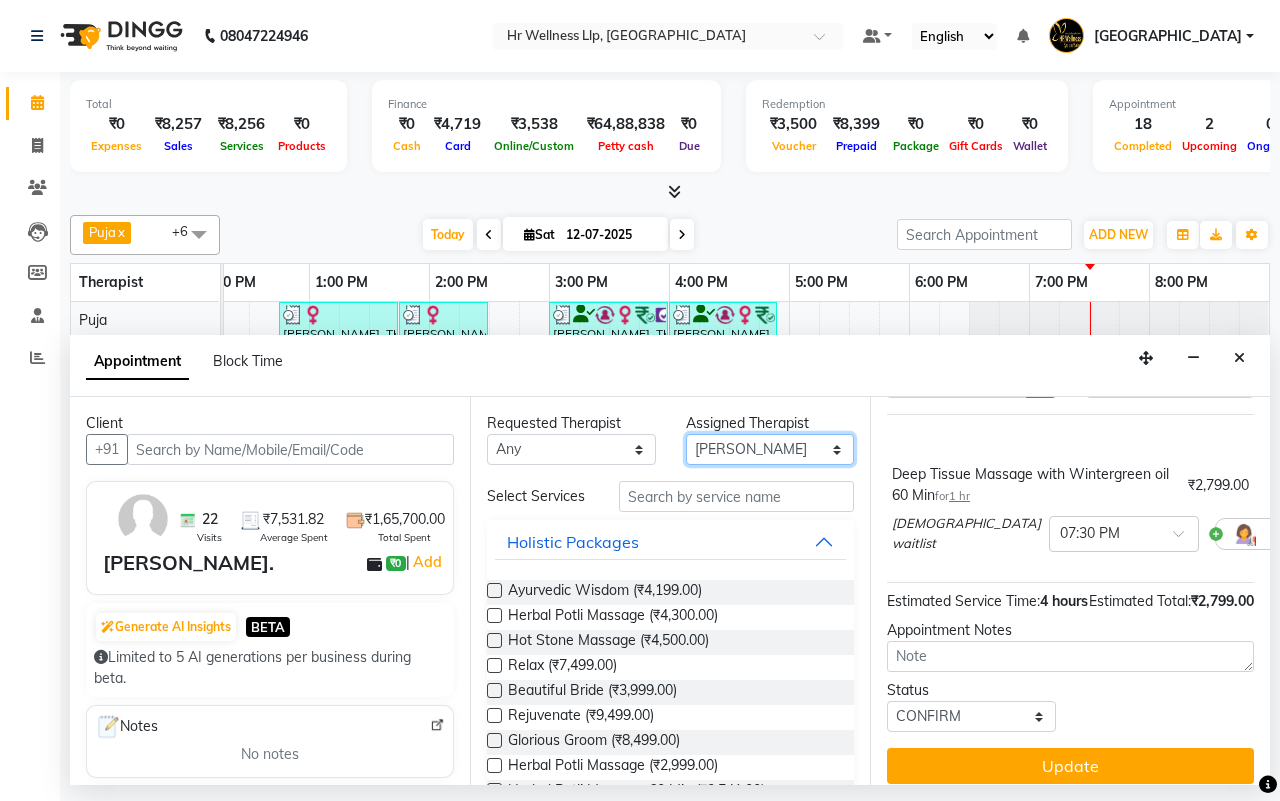 click on "Select Female waitlist Female waitlist 1 Kavita Kevin Lucy Male waitlist Preeti Puja Sharad Bhil Siddharth" at bounding box center (770, 449) 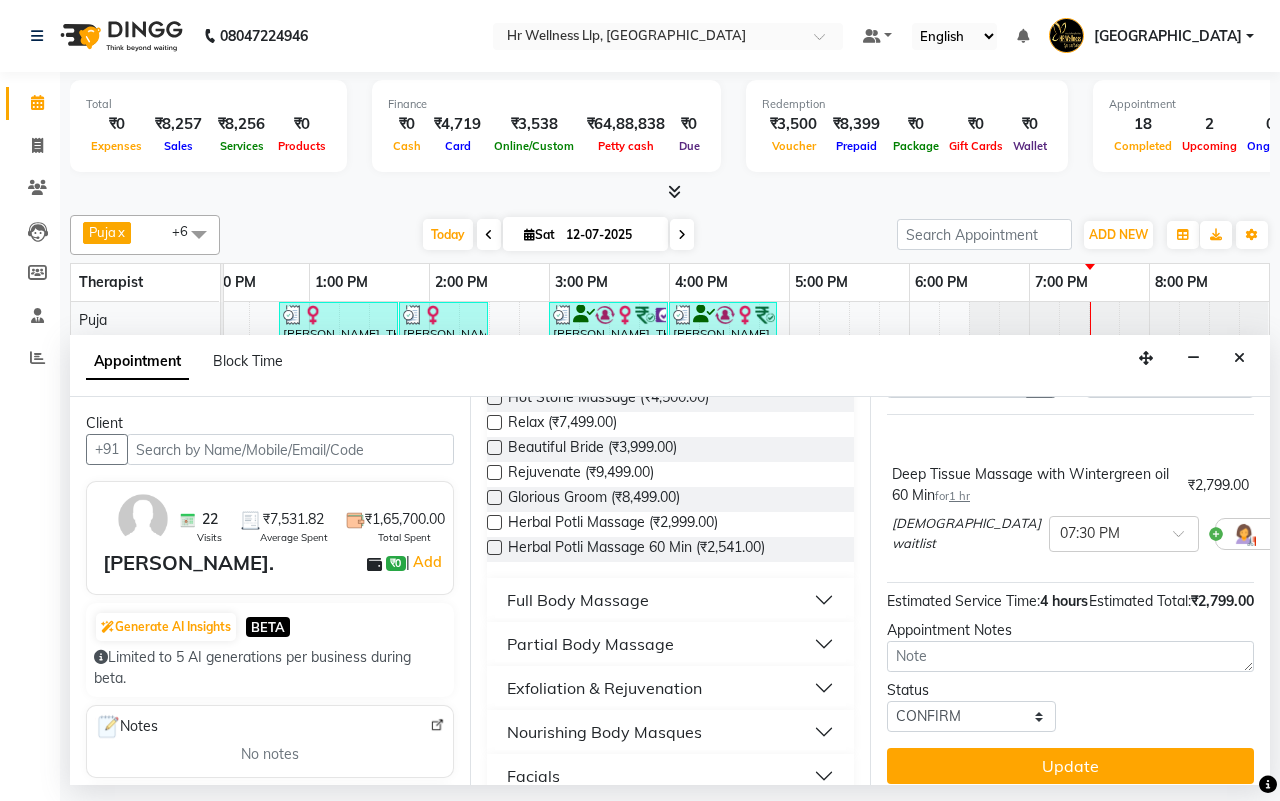 scroll, scrollTop: 250, scrollLeft: 0, axis: vertical 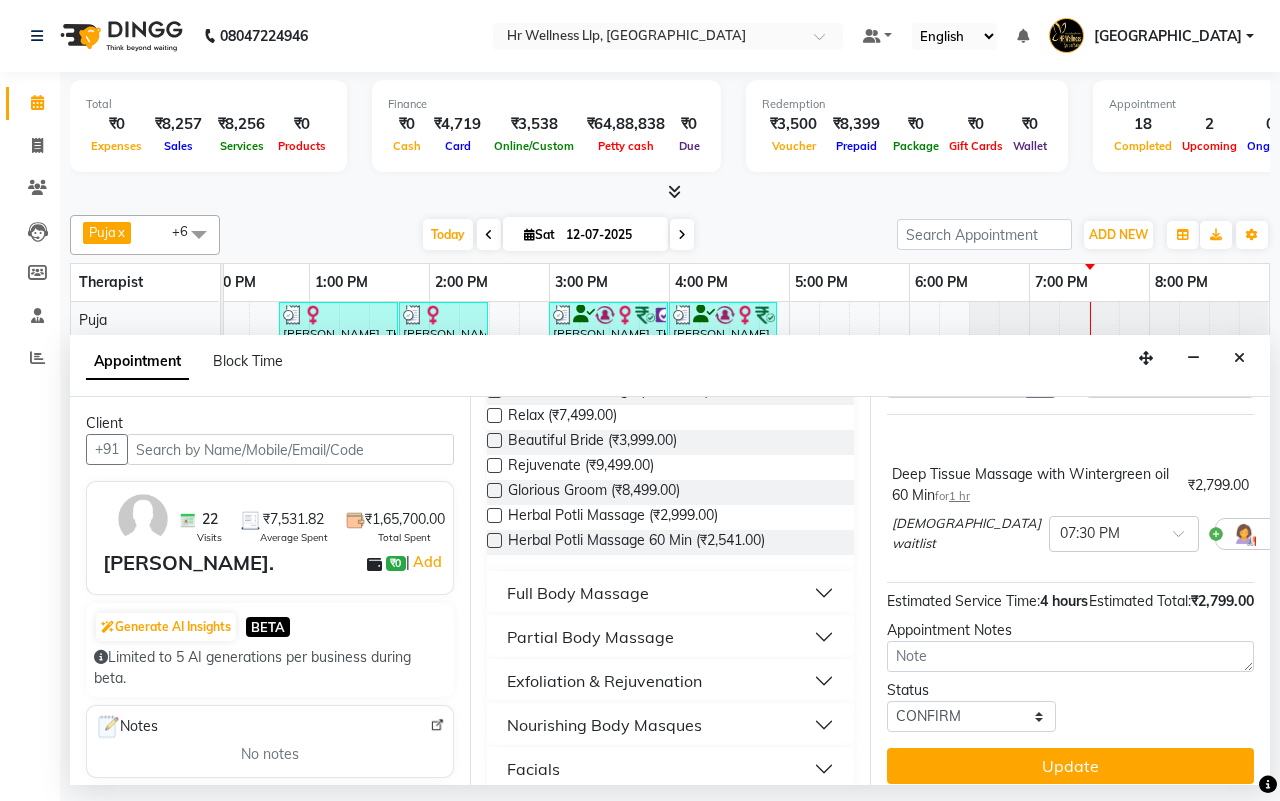 click on "Full Body Massage" at bounding box center (578, 593) 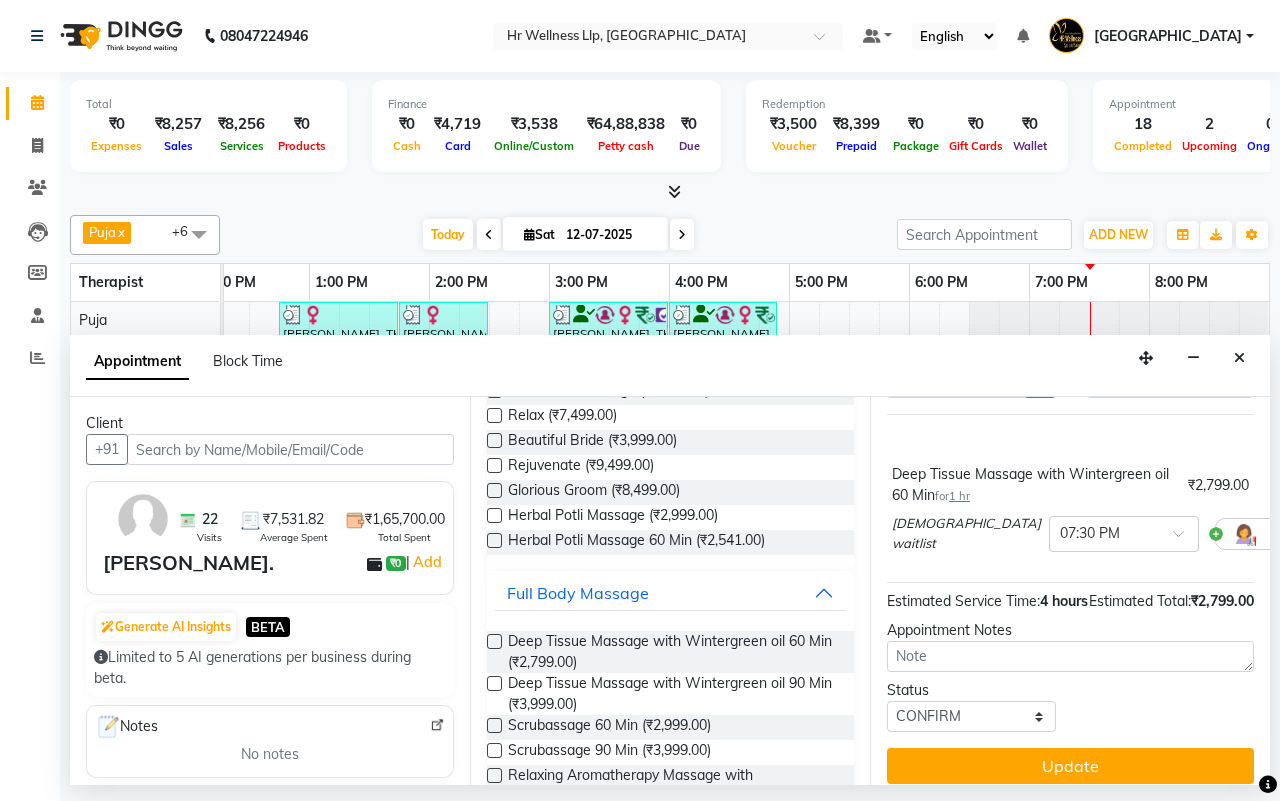 click at bounding box center (494, 641) 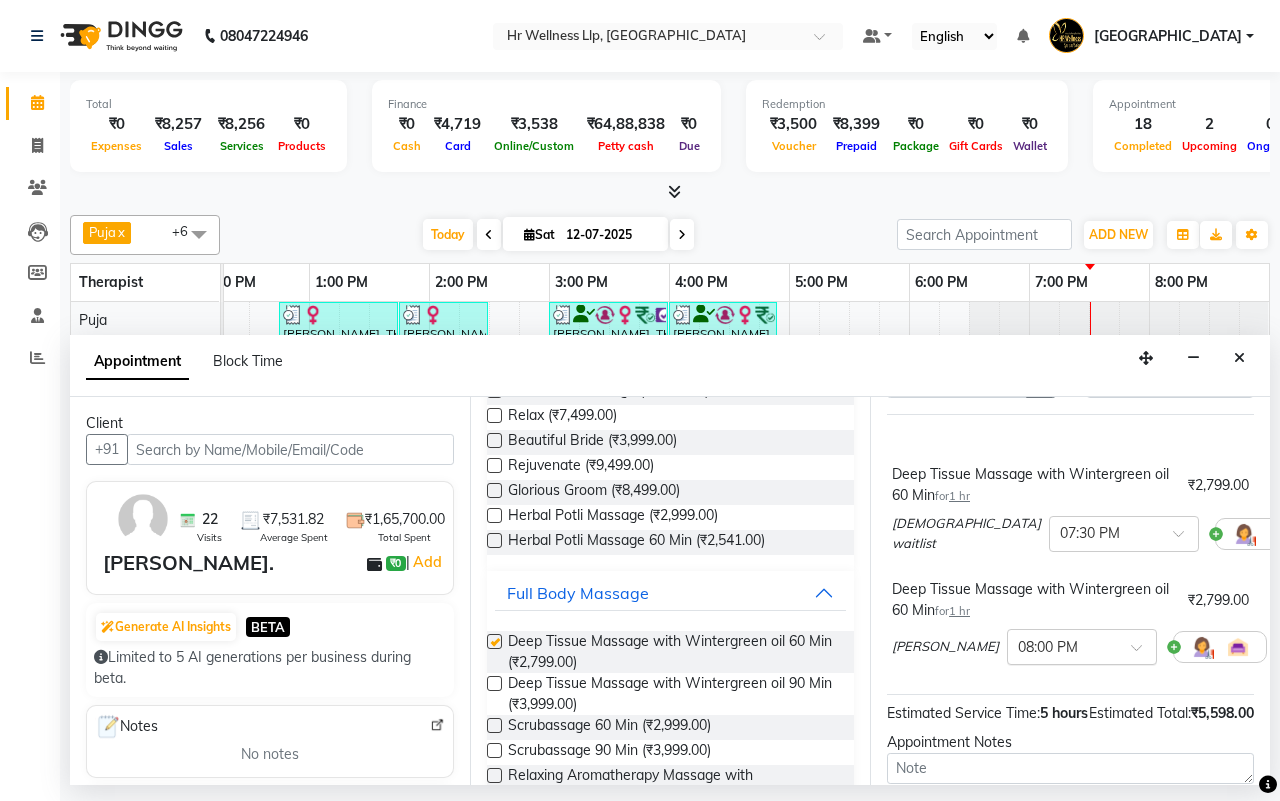 checkbox on "false" 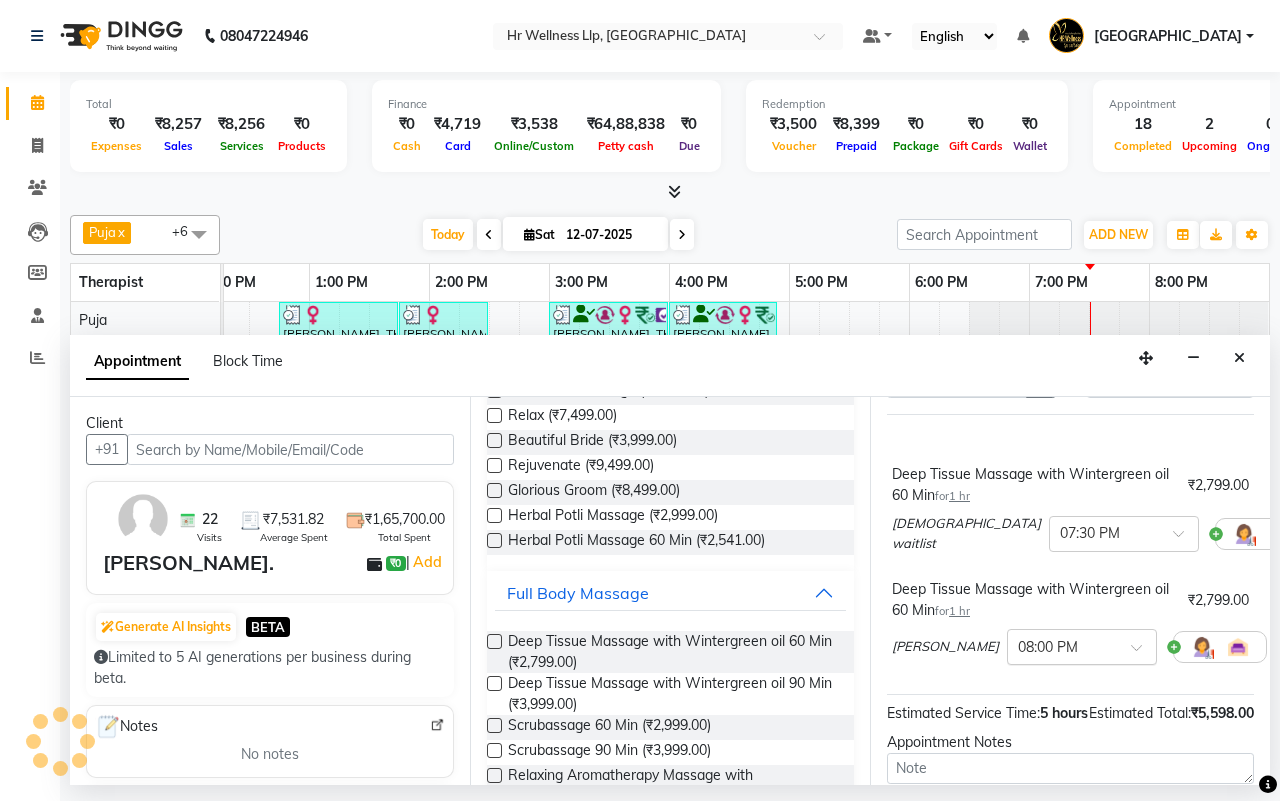 click at bounding box center [1143, 653] 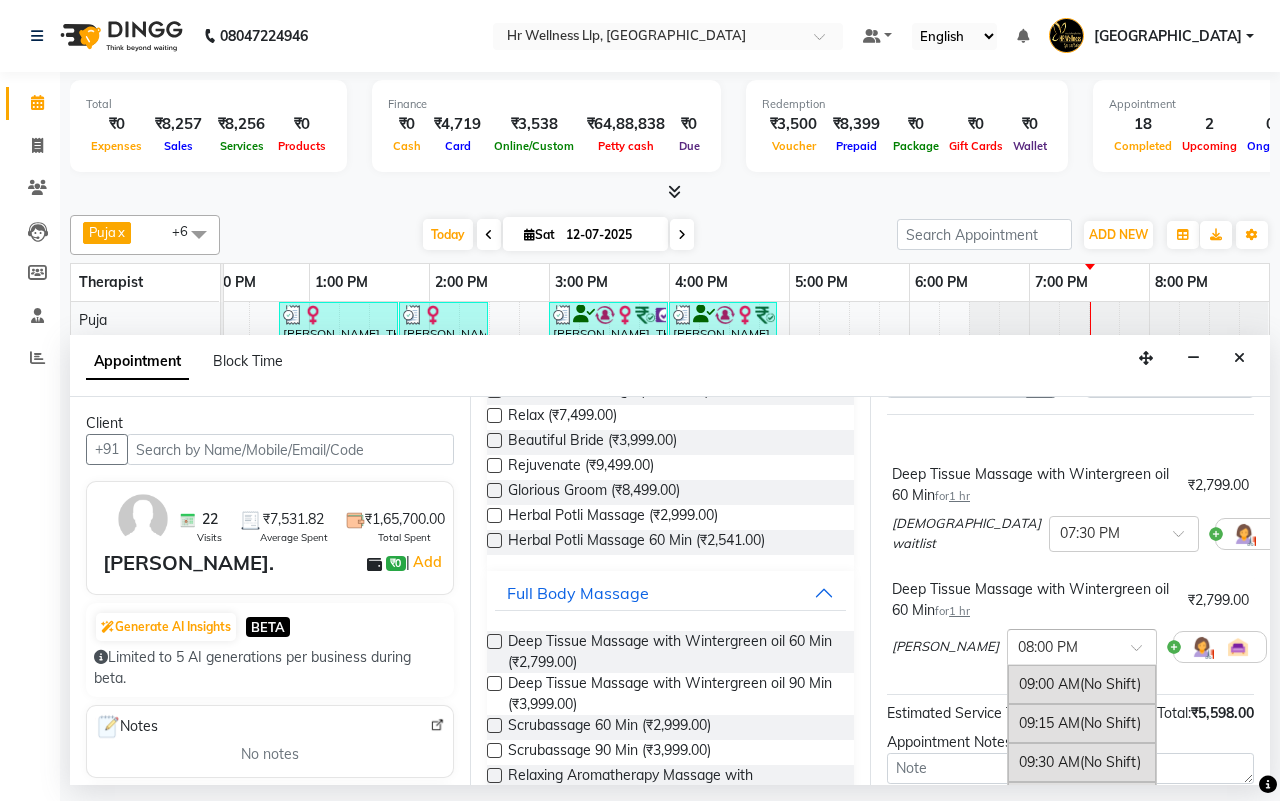 scroll, scrollTop: 1491, scrollLeft: 0, axis: vertical 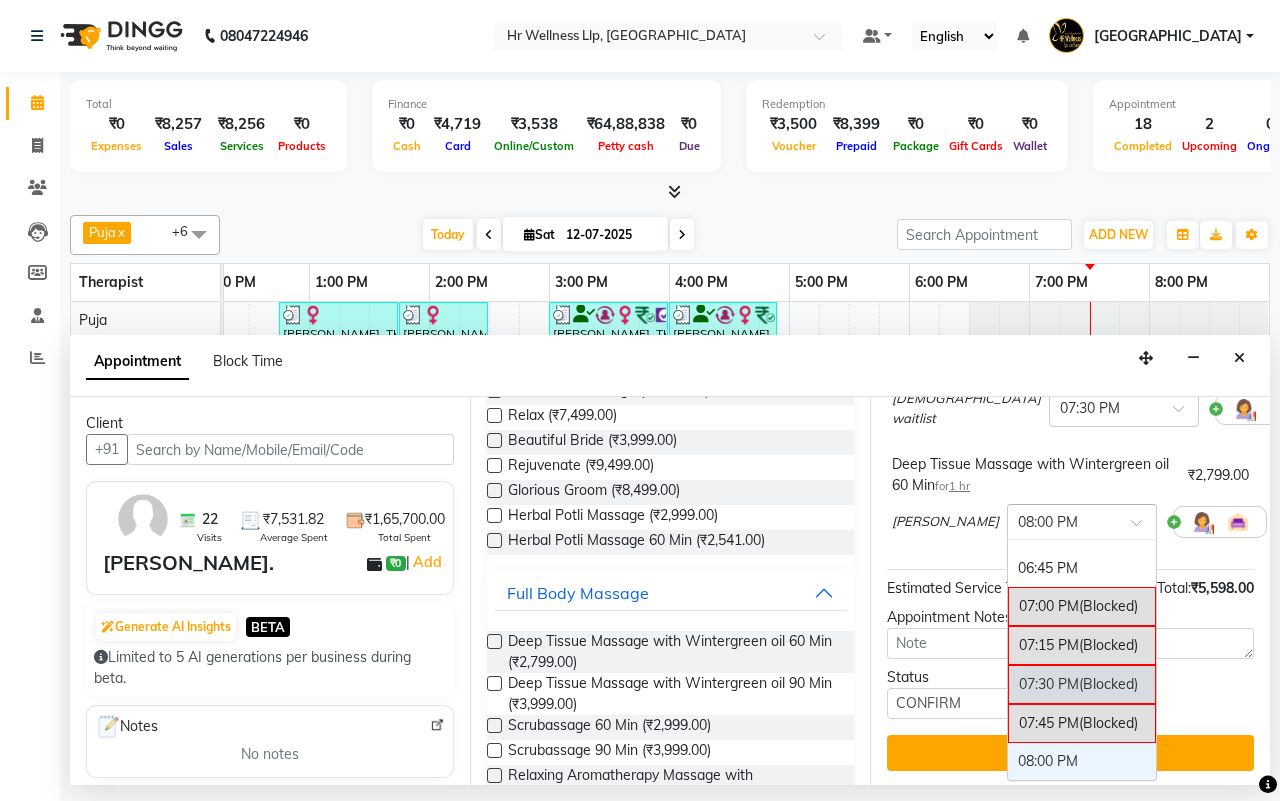 click on "07:30 PM   (Blocked)" at bounding box center [1082, 684] 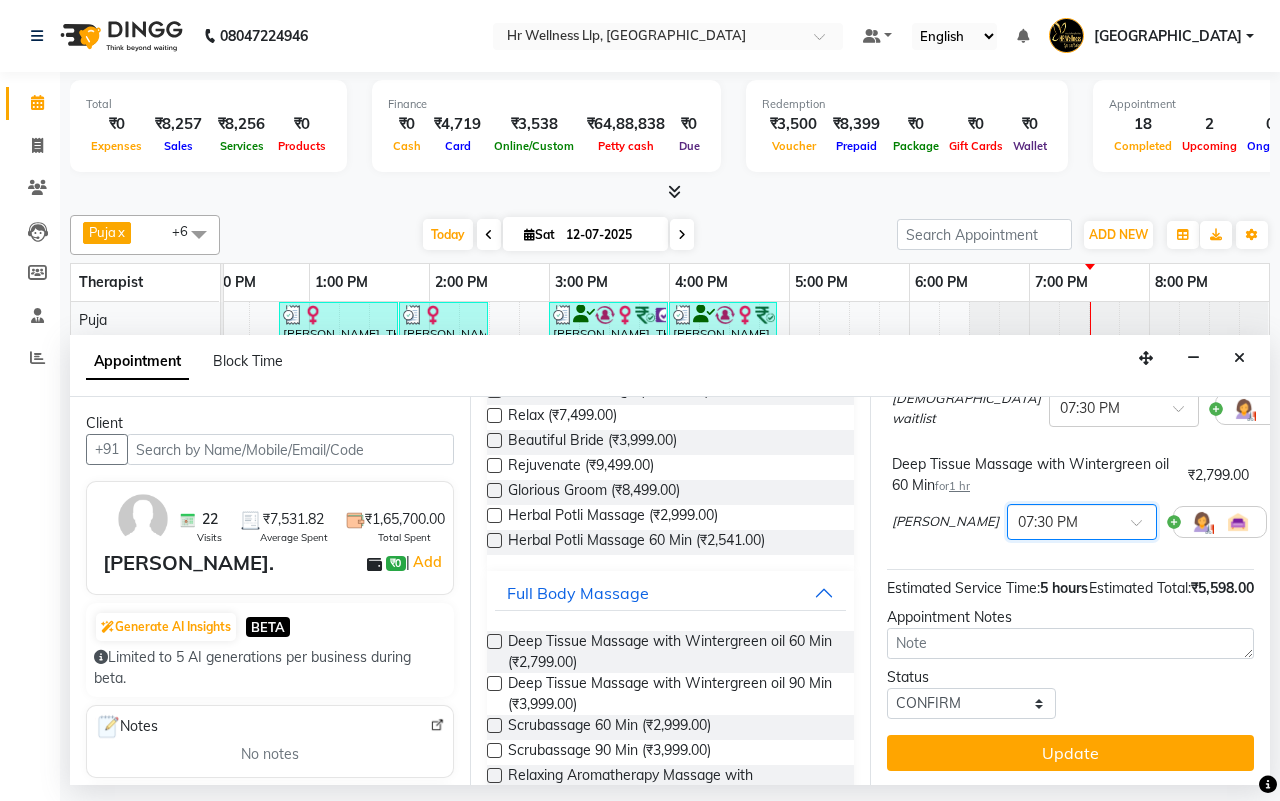 scroll, scrollTop: 292, scrollLeft: 0, axis: vertical 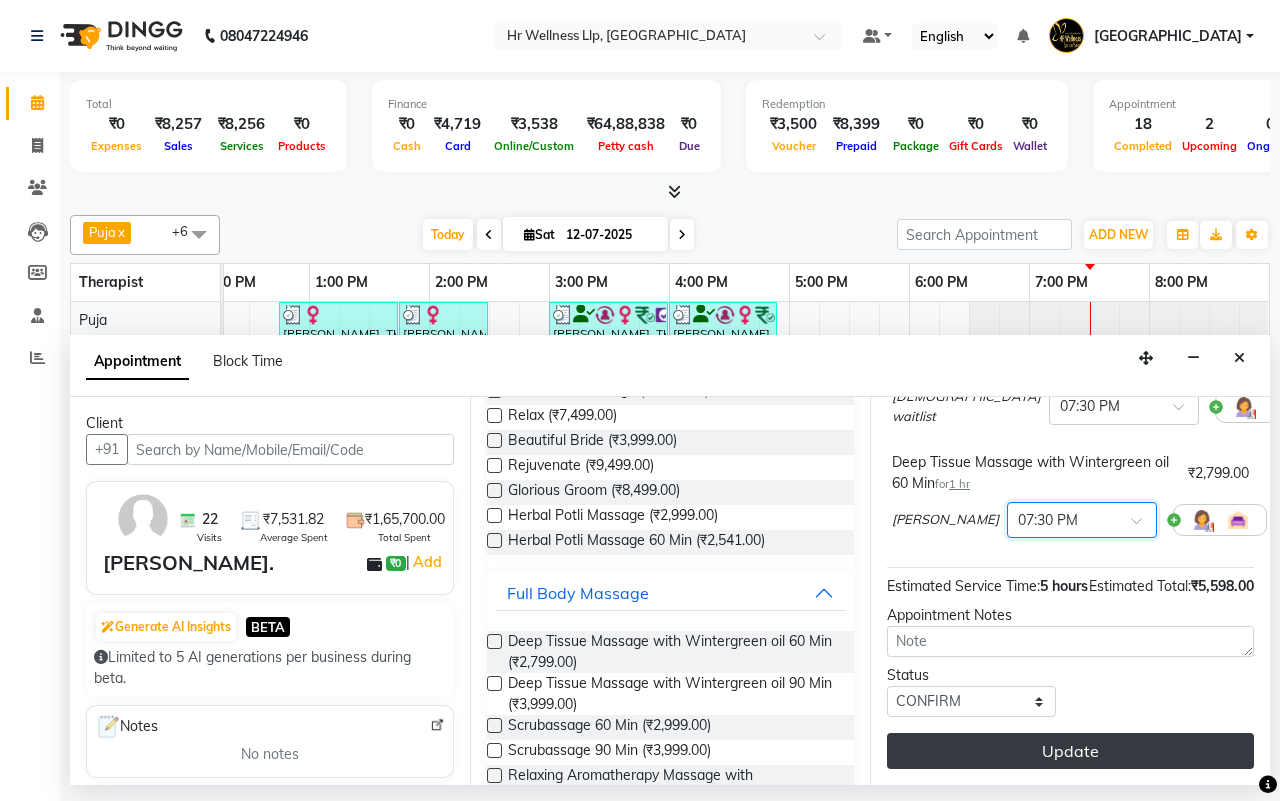 click on "Update" at bounding box center (1070, 751) 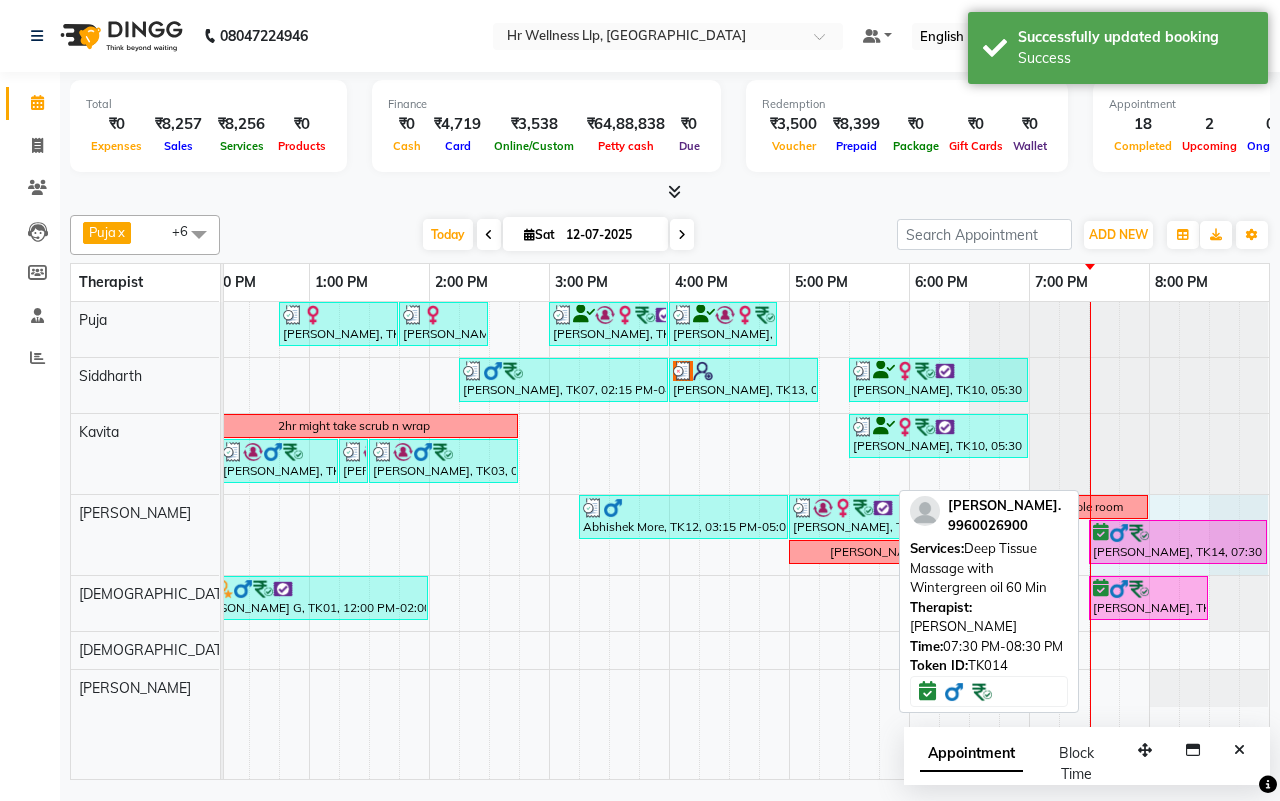 drag, startPoint x: 1203, startPoint y: 533, endPoint x: 1245, endPoint y: 536, distance: 42.107006 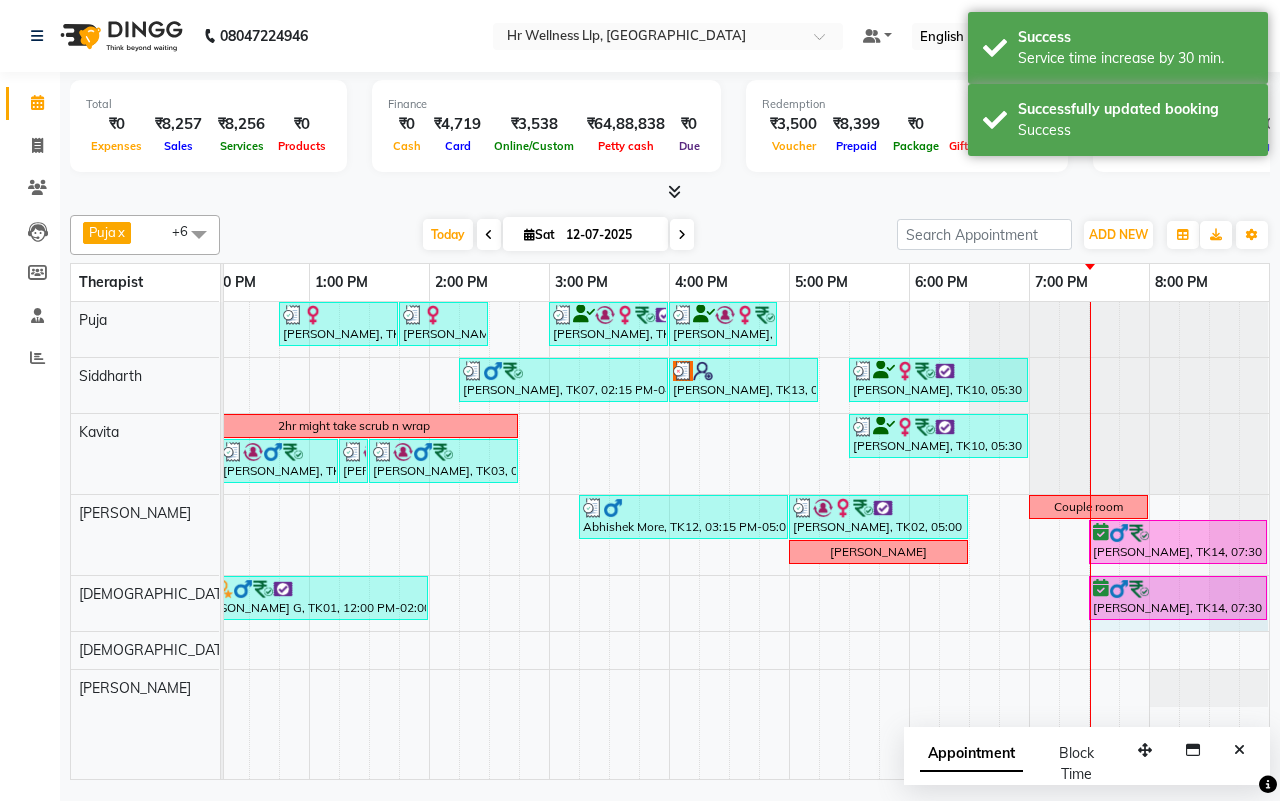 click on "Shivani G, TK01, 12:00 PM-02:00 PM, Massage 90 Min     Rohit Gupta., TK14, 07:30 PM-08:30 PM, Deep Tissue Massage with Wintergreen oil 60 Min     Rohit Gupta., TK14, 07:30 PM-08:30 PM, Deep Tissue Massage with Wintergreen oil 60 Min" at bounding box center (-291, 603) 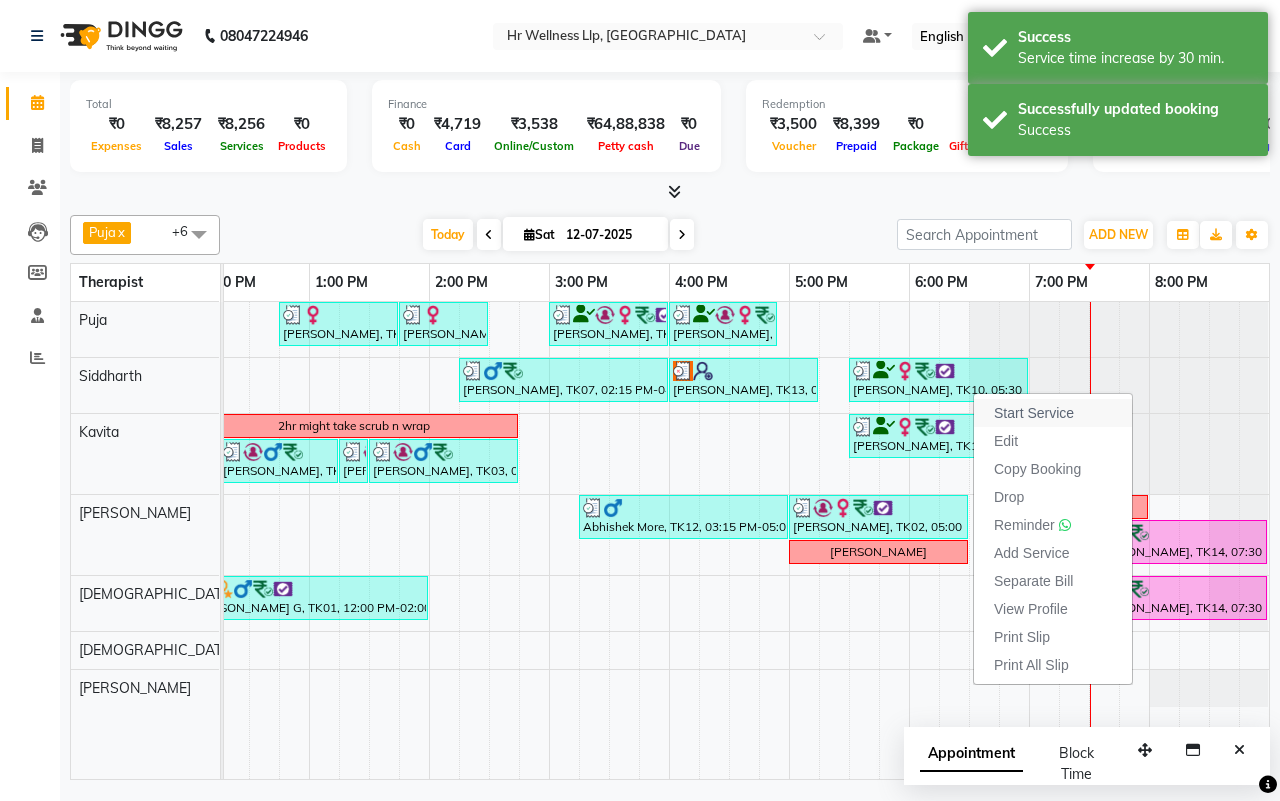 click on "Start Service" at bounding box center [1034, 413] 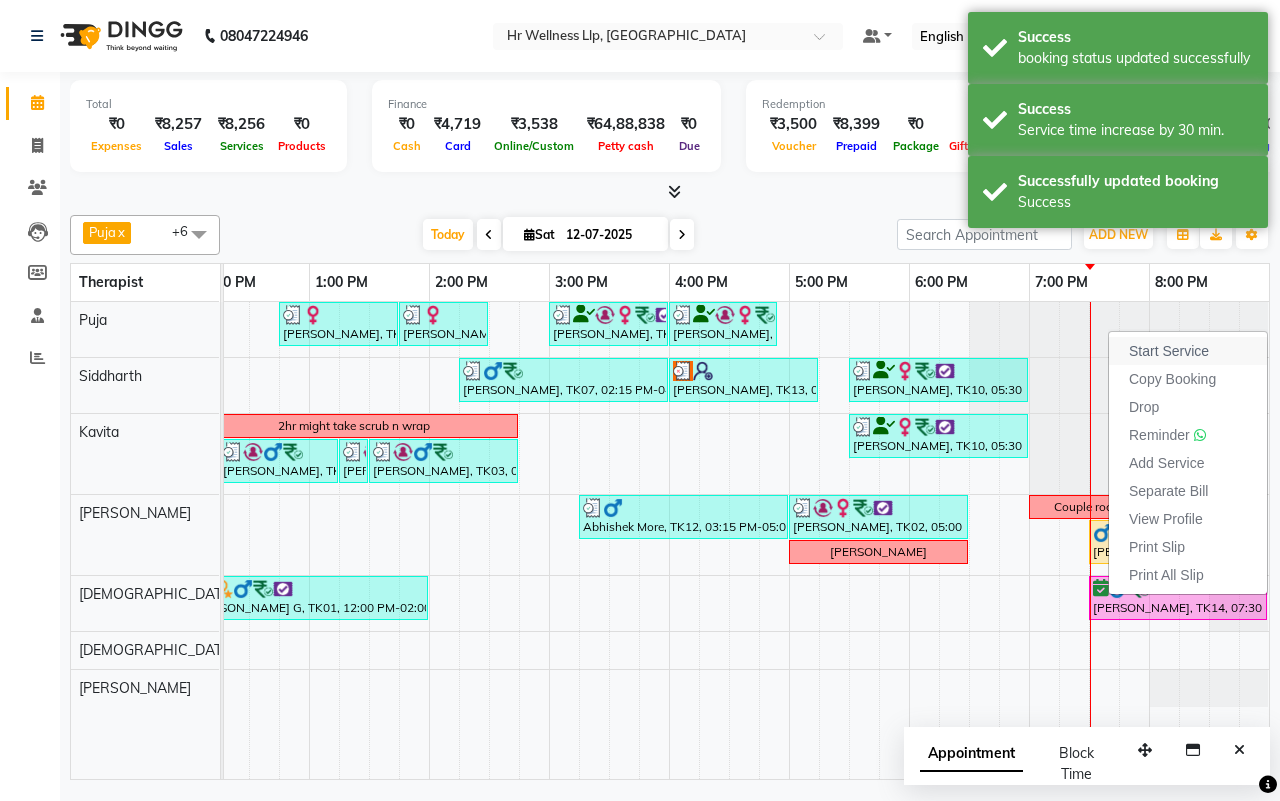 click on "Start Service" at bounding box center (1169, 351) 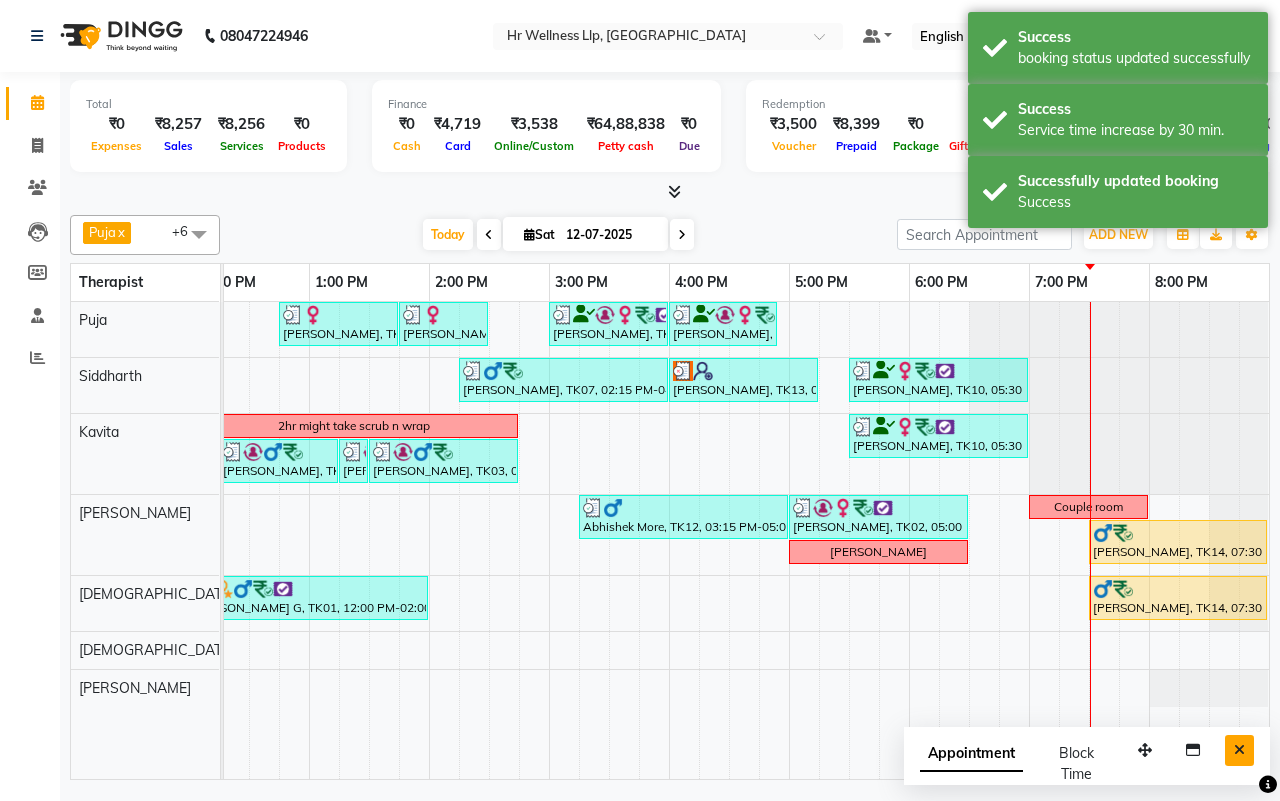 click at bounding box center (1239, 750) 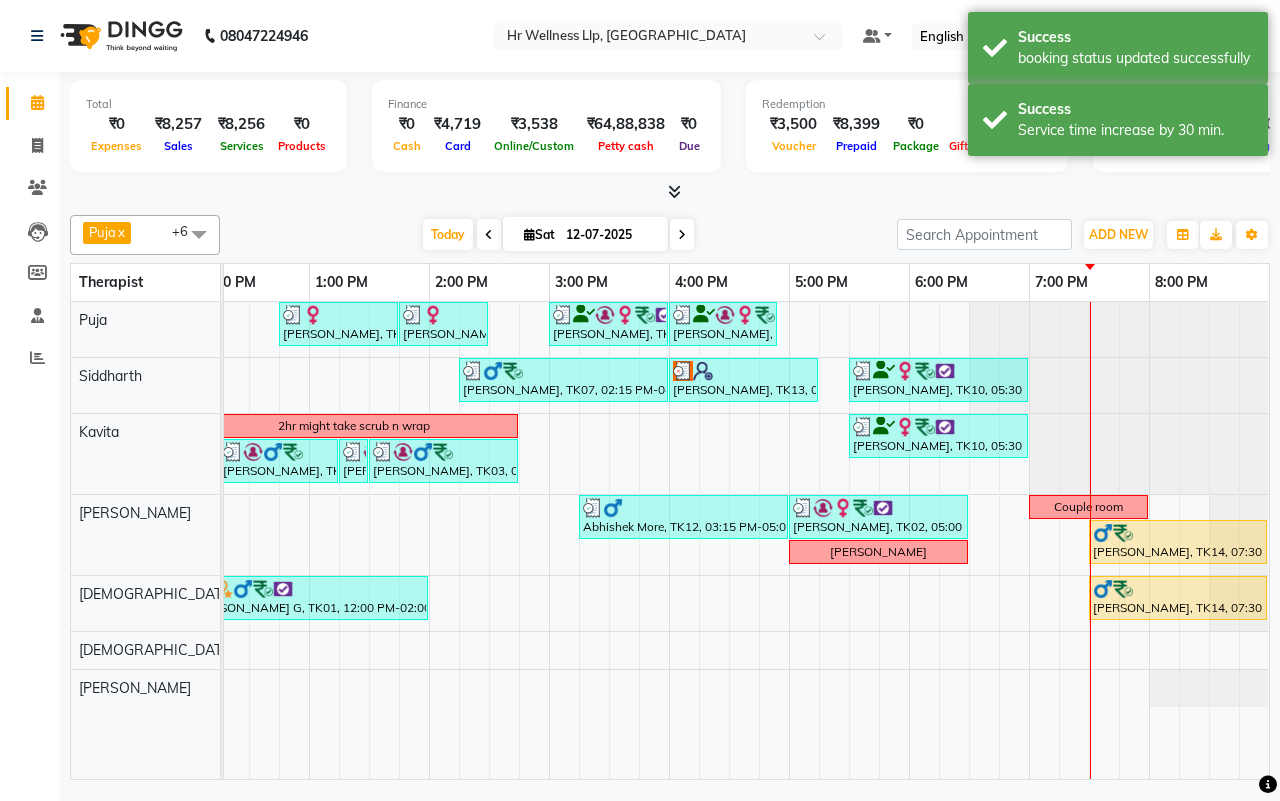 scroll, scrollTop: 0, scrollLeft: 352, axis: horizontal 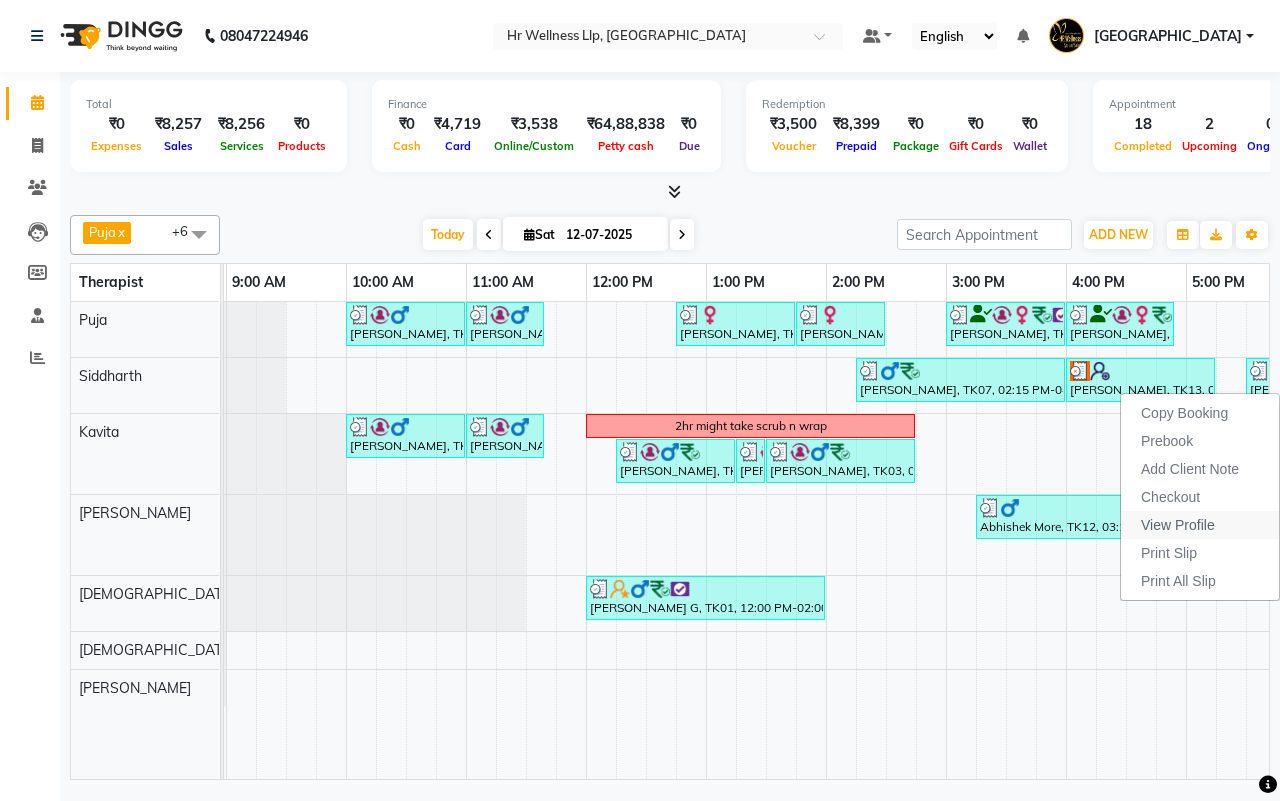 click on "View Profile" at bounding box center (1178, 525) 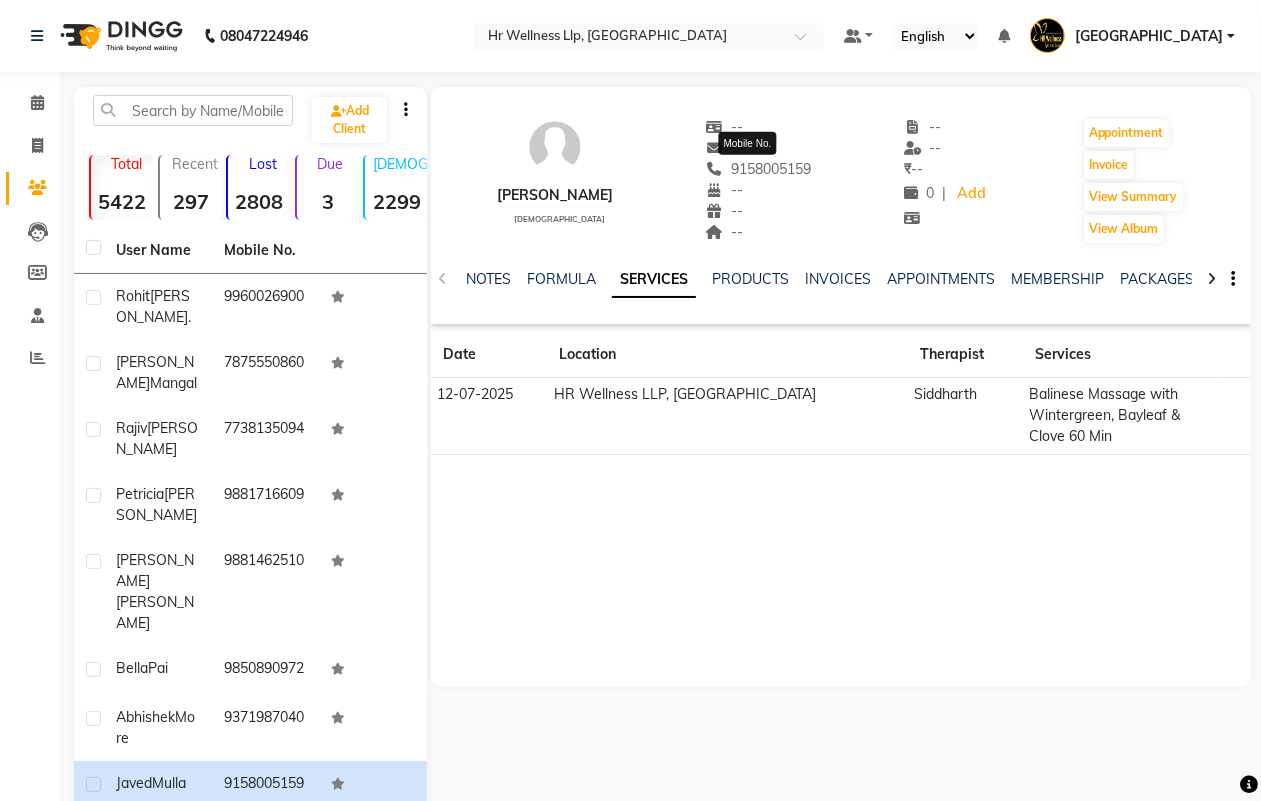 drag, startPoint x: 803, startPoint y: 166, endPoint x: 721, endPoint y: 168, distance: 82.02438 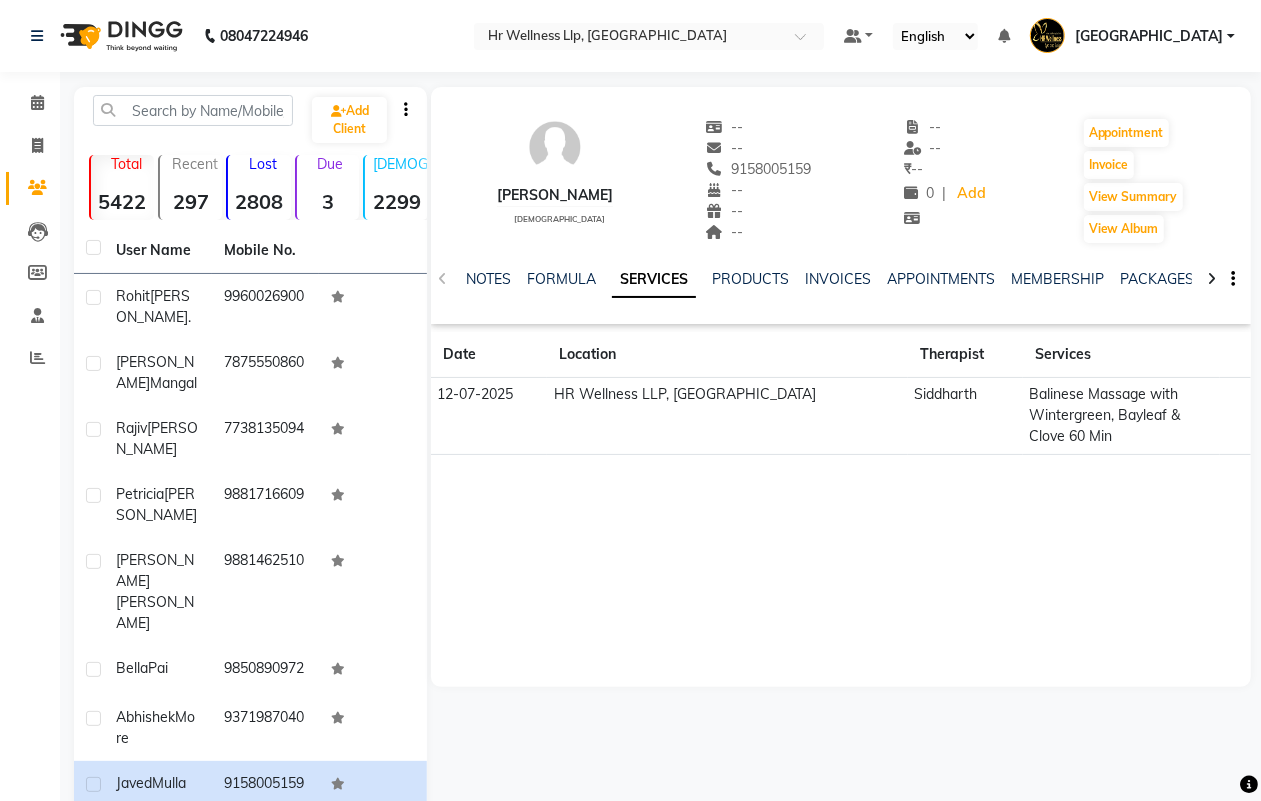 copy on "9158005159" 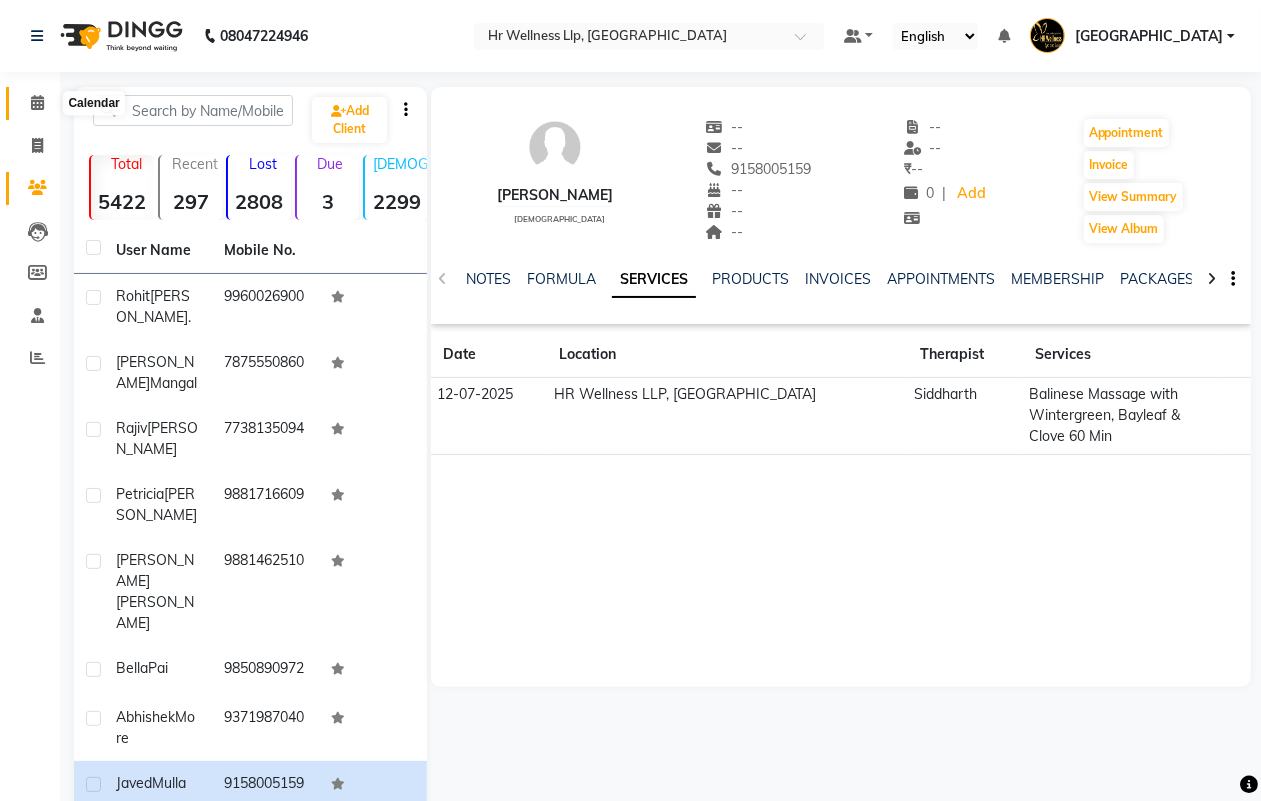 click 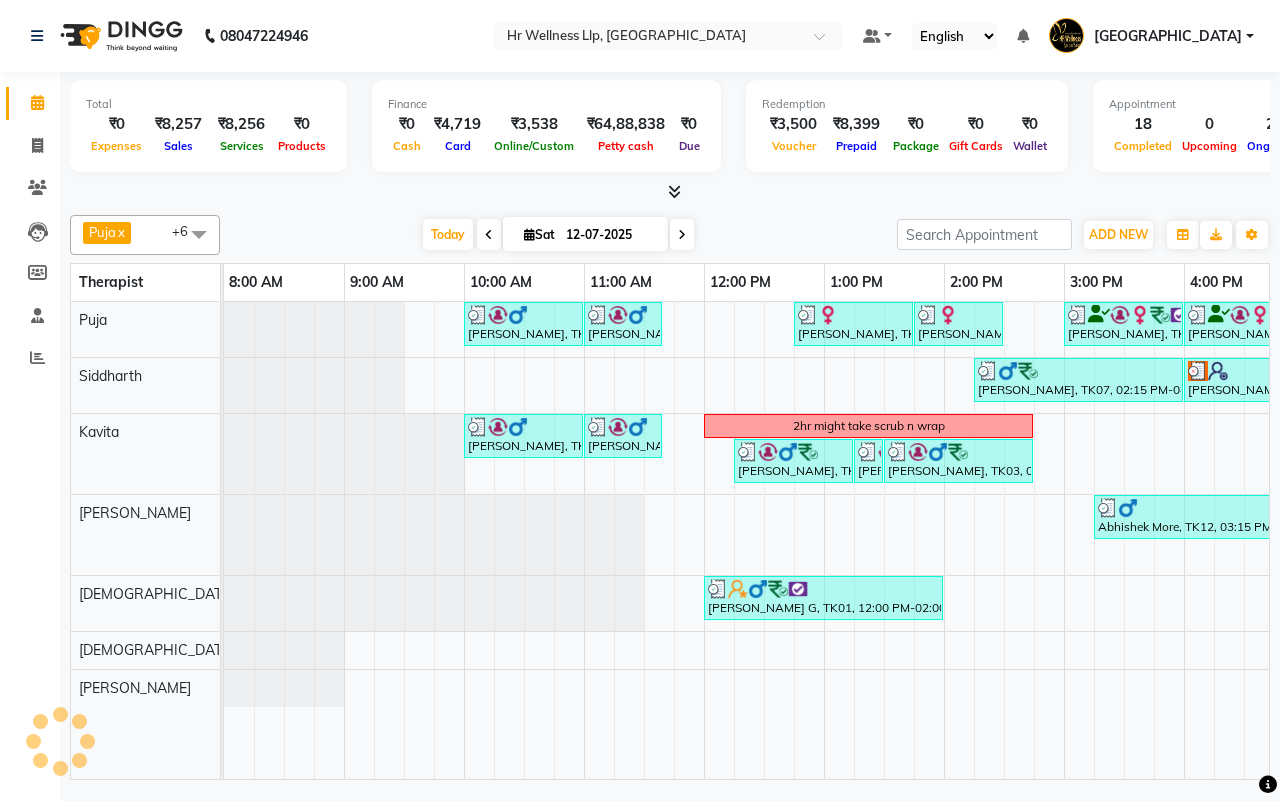scroll, scrollTop: 0, scrollLeft: 0, axis: both 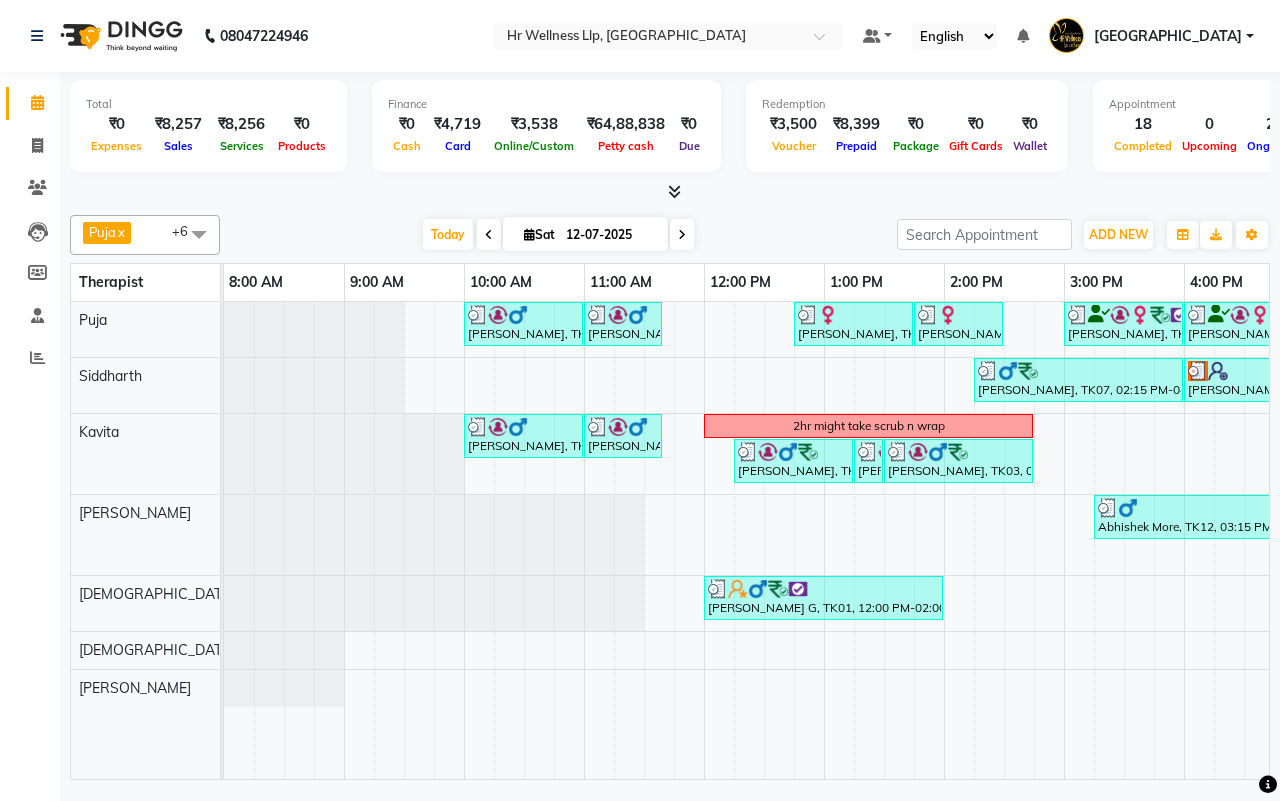 click on "Puja  x Siddharth  x Kavita  x Male waitlist  x Female waitlist  x Kevin  x Lucy  x +6 Select All Female waitlist Female waitlist 1 Kavita Kevin Lucy Male waitlist Preeti Puja Sharad Bhil Siddharth Today  Sat 12-07-2025 Toggle Dropdown Add Appointment Add Invoice Add Expense Add Attendance Add Client Toggle Dropdown Add Appointment Add Invoice Add Expense Add Attendance Add Client ADD NEW Toggle Dropdown Add Appointment Add Invoice Add Expense Add Attendance Add Client Puja  x Siddharth  x Kavita  x Male waitlist  x Female waitlist  x Kevin  x Lucy  x +6 Select All Female waitlist Female waitlist 1 Kavita Kevin Lucy Male waitlist Preeti Puja Sharad Bhil Siddharth Group By  Staff View   Room View  View as Vertical  Vertical - Week View  Horizontal  Horizontal - Week View  List  Toggle Dropdown Calendar Settings Manage Tags   Arrange Therapists   Reset Therapists  Full Screen Appointment Form Zoom 100% Therapist 8:00 AM 9:00 AM 10:00 AM 11:00 AM 12:00 PM 1:00 PM 2:00 PM 3:00 PM 4:00 PM 5:00 PM" 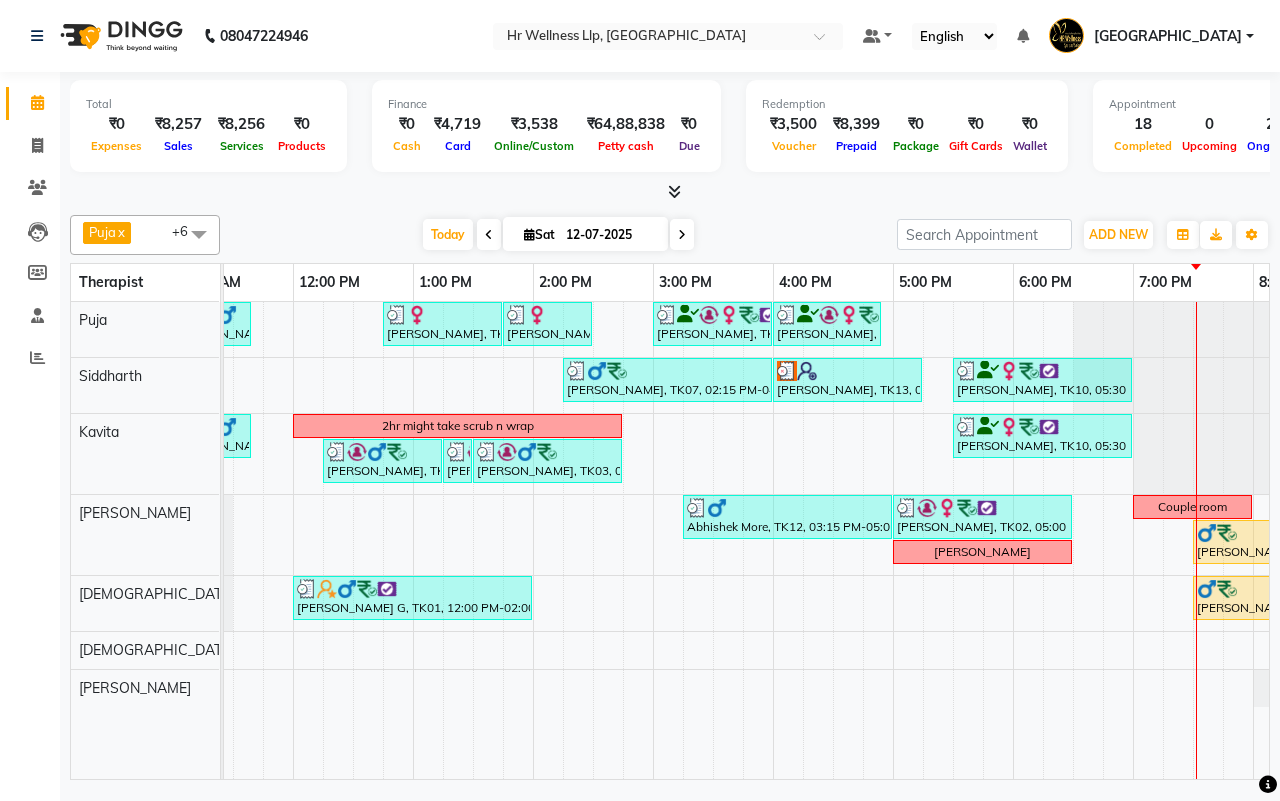 scroll, scrollTop: 0, scrollLeft: 463, axis: horizontal 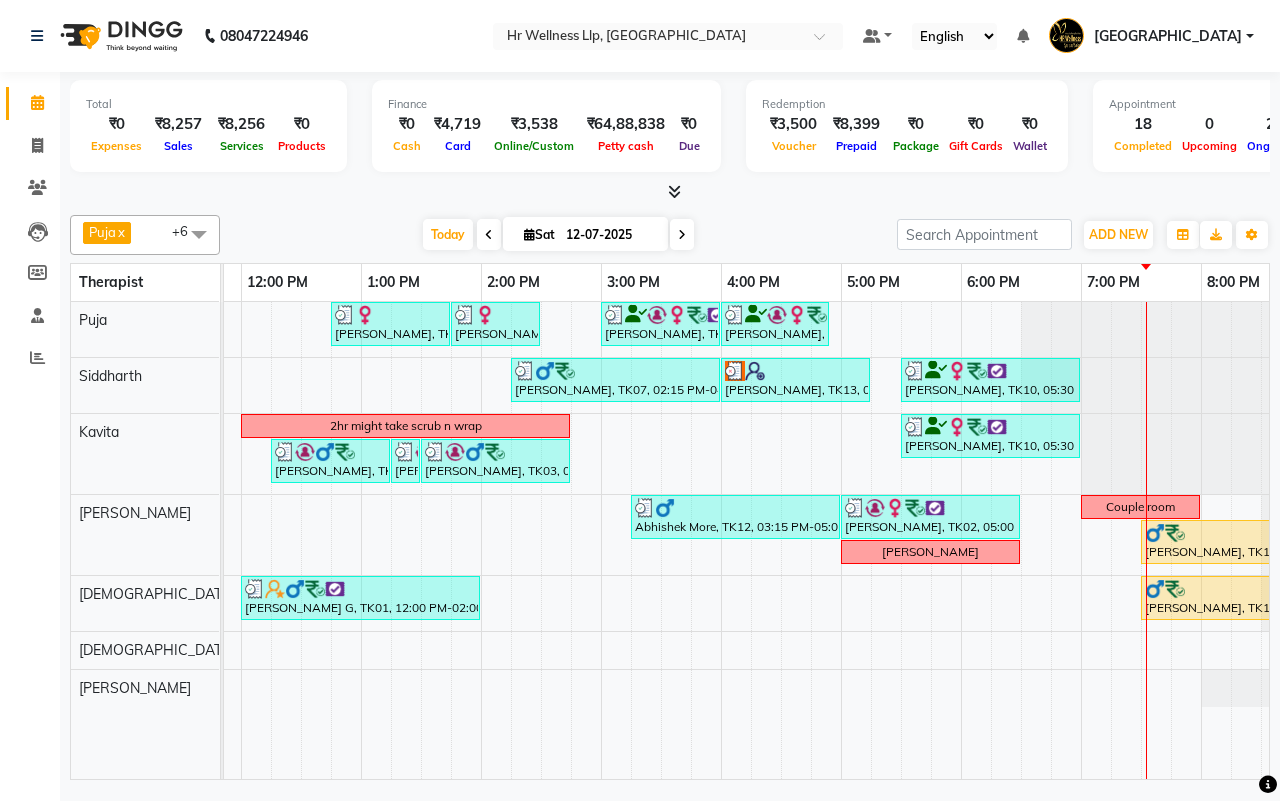 click on "Today  Sat 12-07-2025" at bounding box center [558, 235] 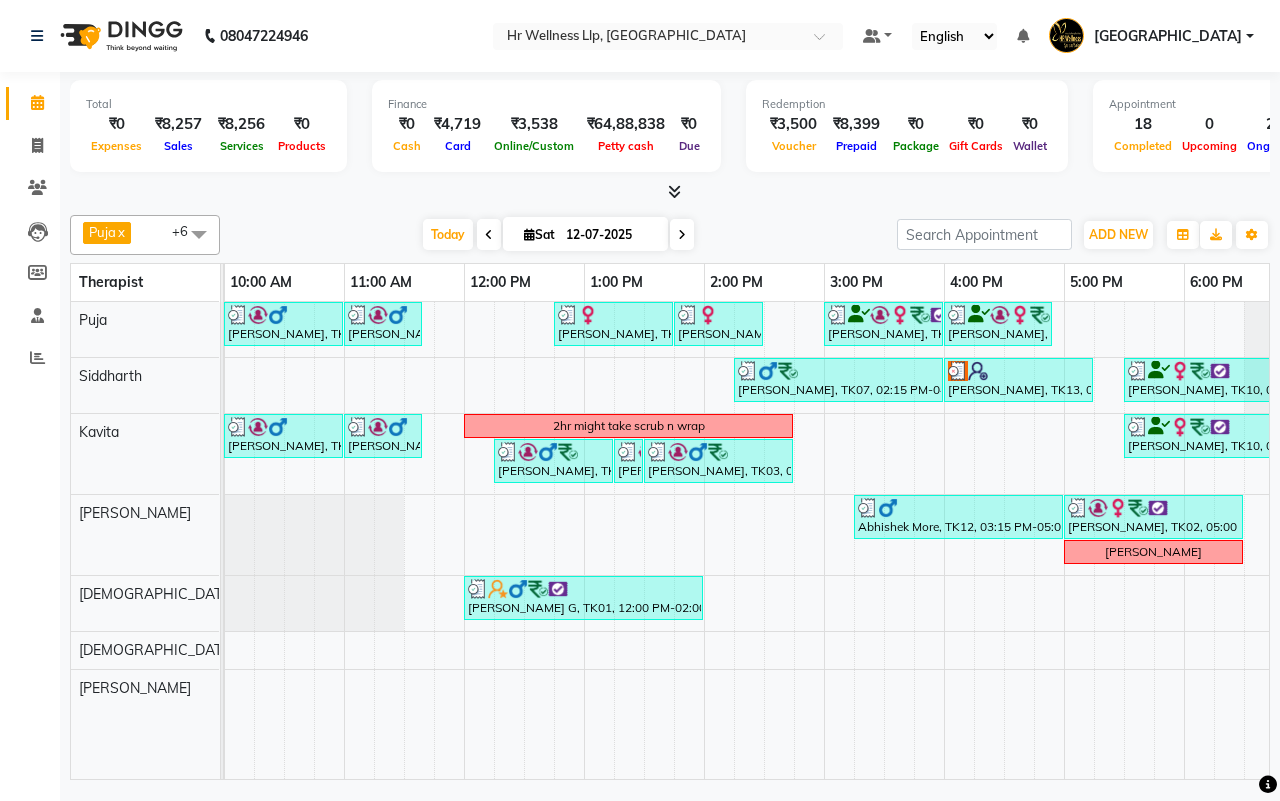scroll, scrollTop: 0, scrollLeft: 138, axis: horizontal 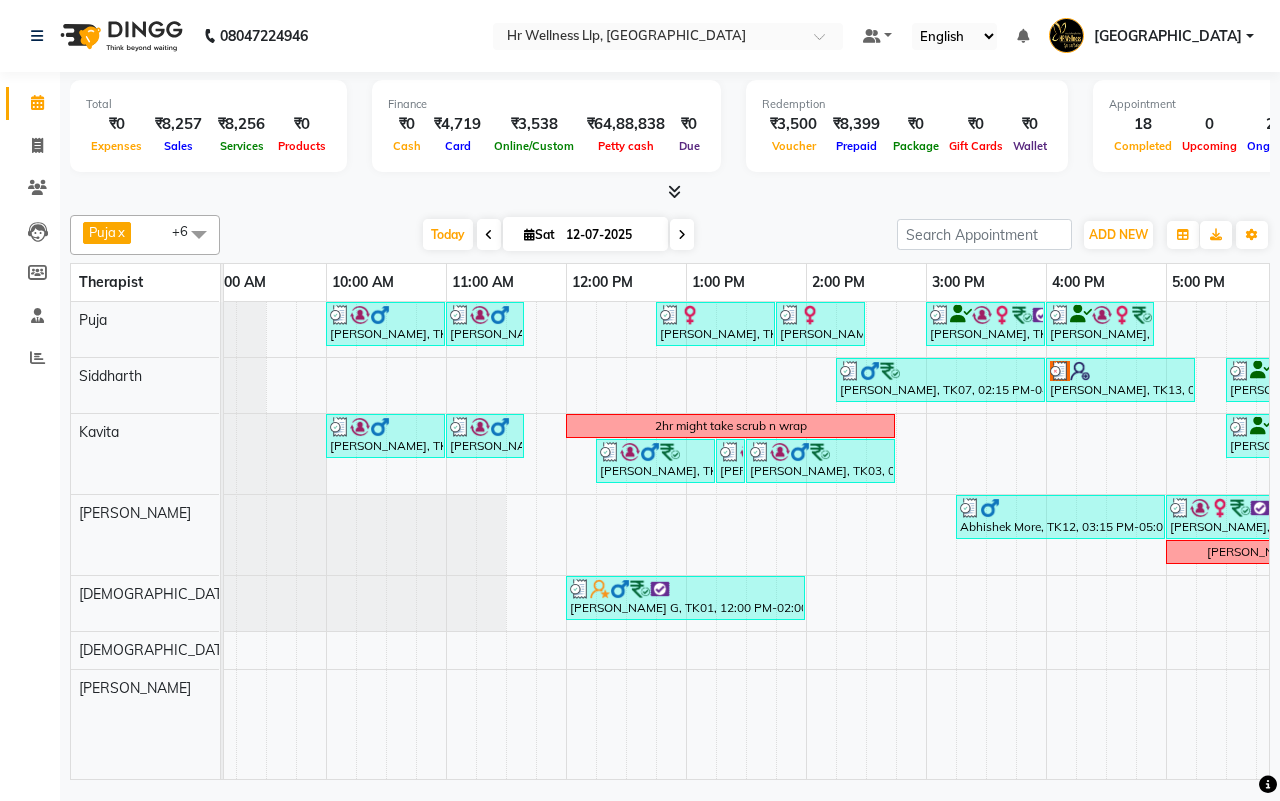 click at bounding box center (489, 235) 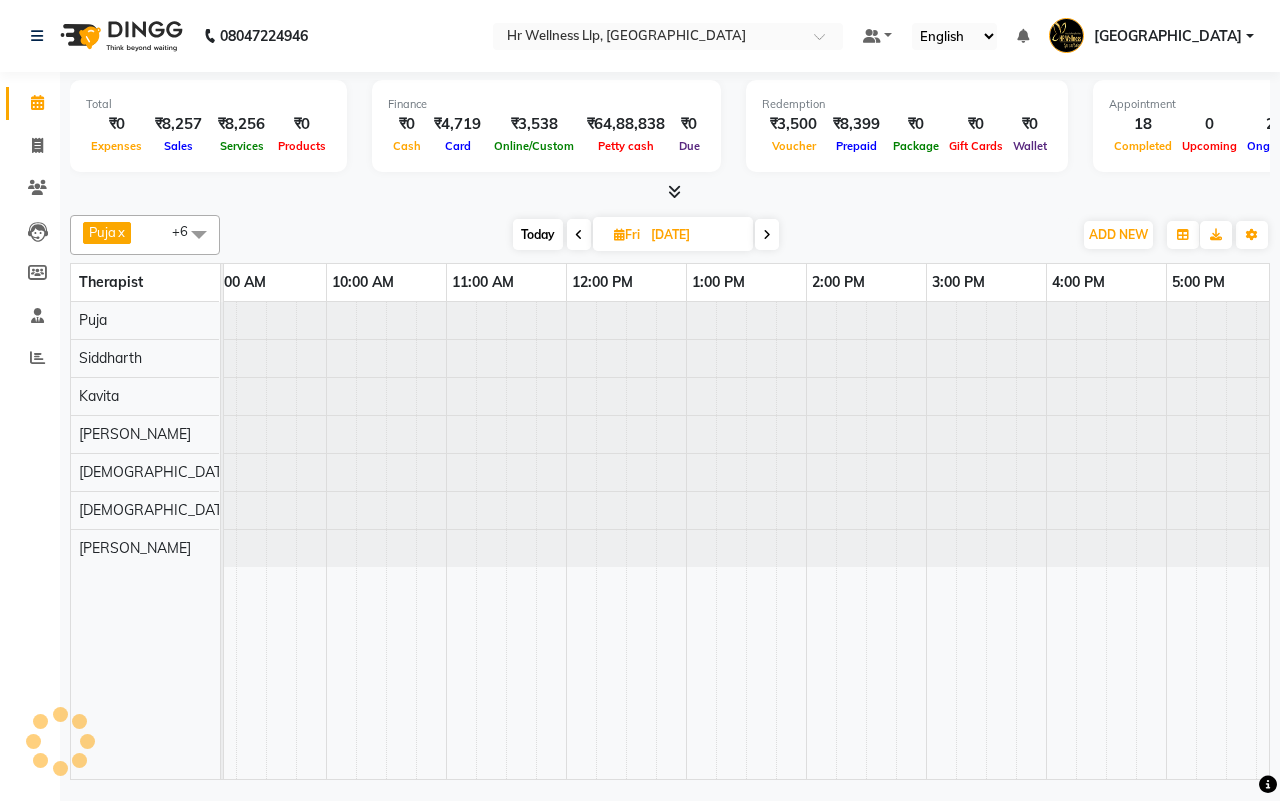 scroll, scrollTop: 0, scrollLeft: 515, axis: horizontal 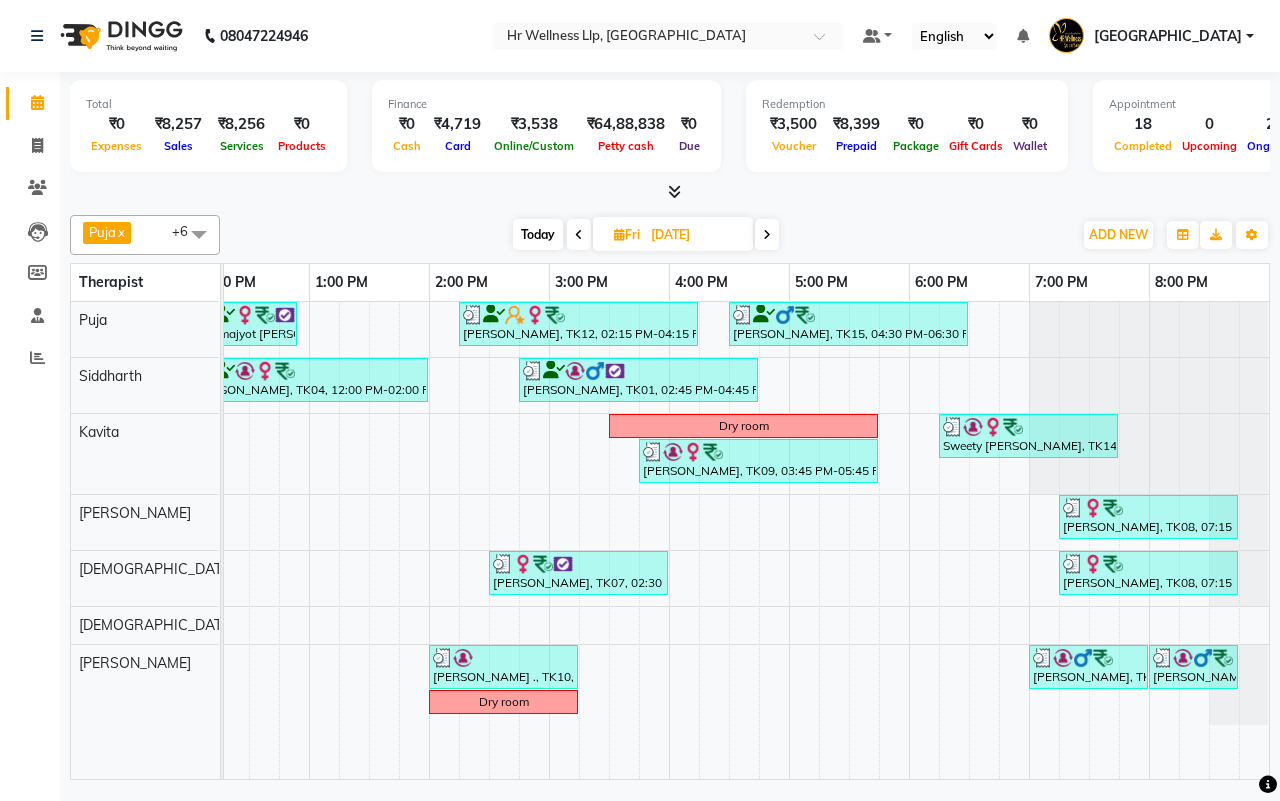 click on "Today  Fri 11-07-2025" at bounding box center [646, 235] 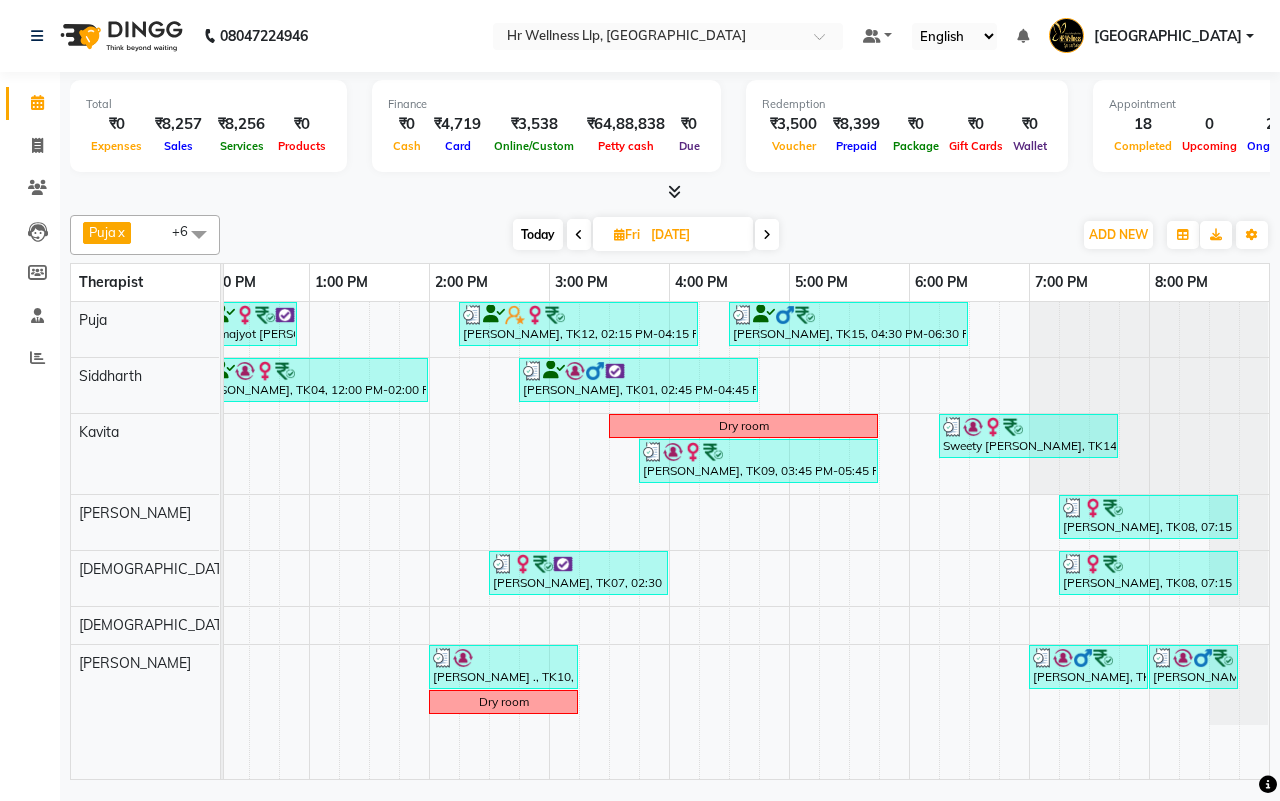 scroll, scrollTop: 0, scrollLeft: 205, axis: horizontal 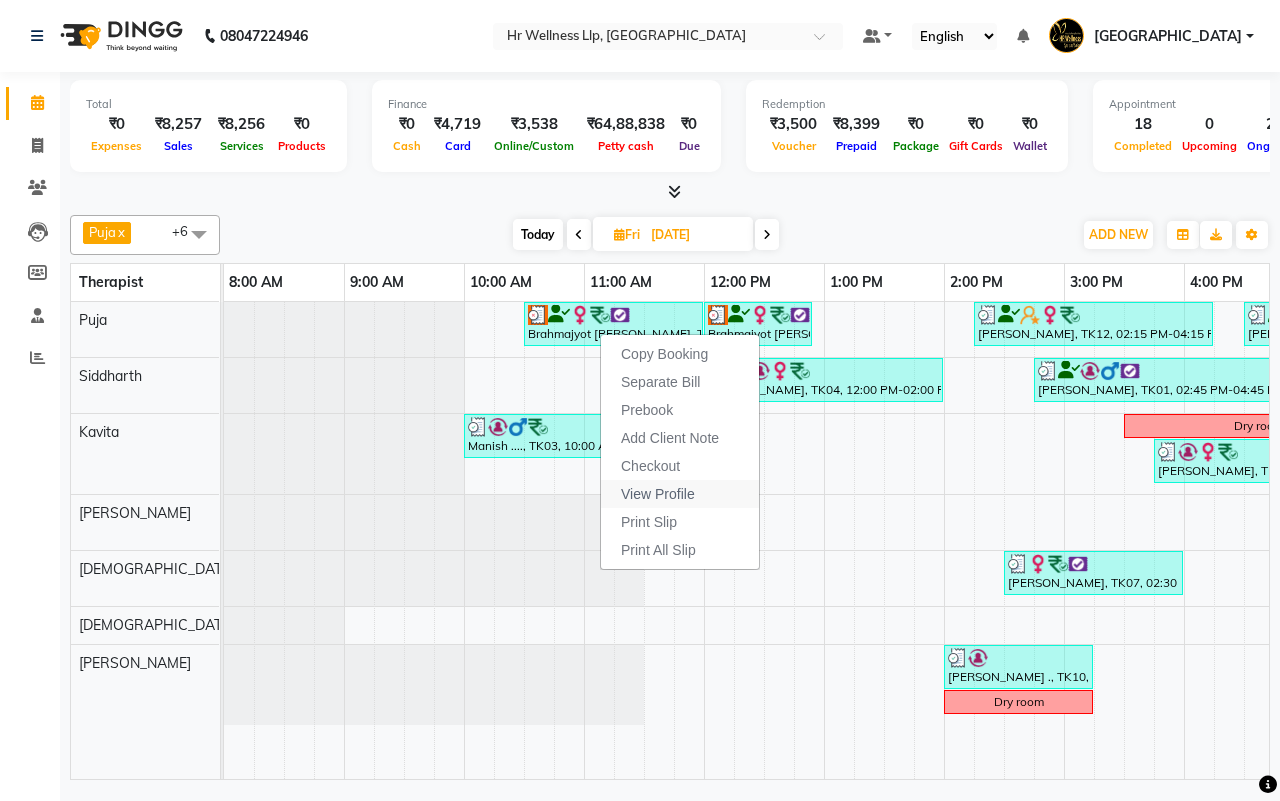 click on "View Profile" at bounding box center [658, 494] 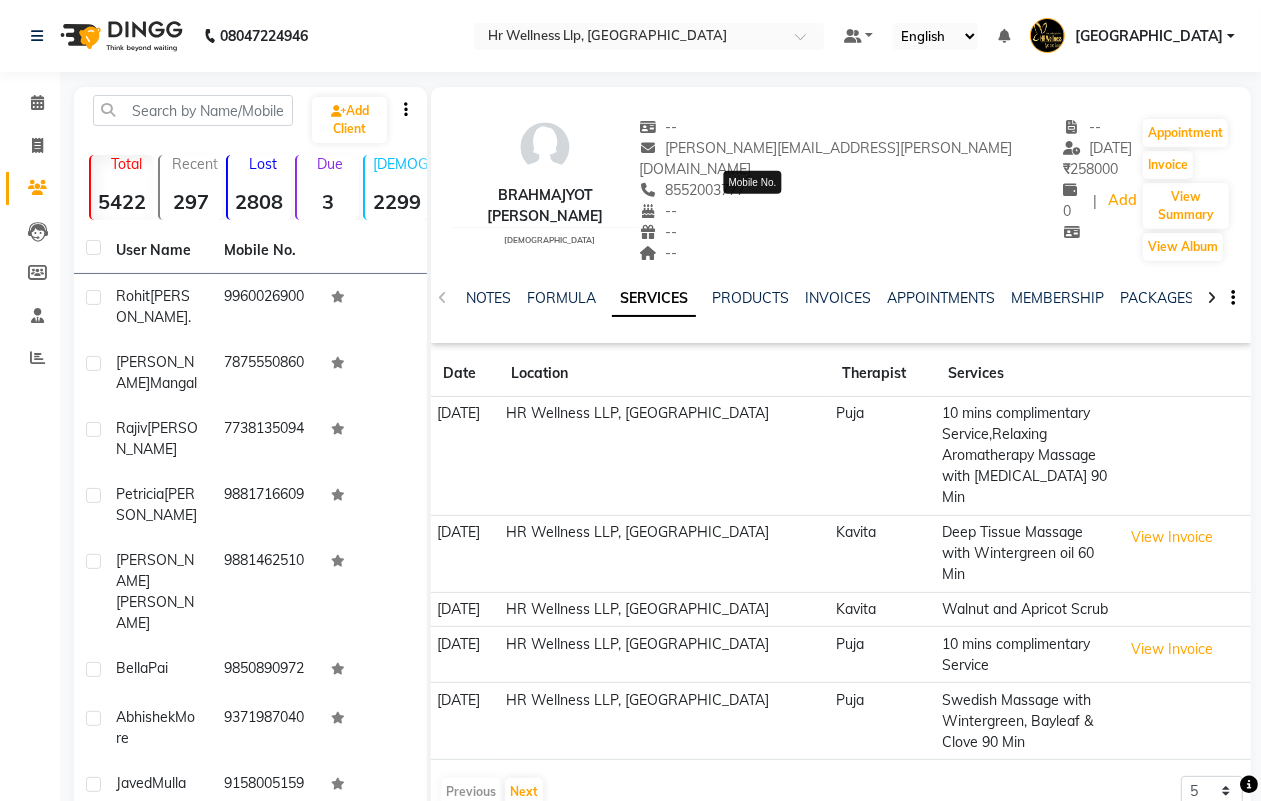drag, startPoint x: 807, startPoint y: 167, endPoint x: 725, endPoint y: 172, distance: 82.1523 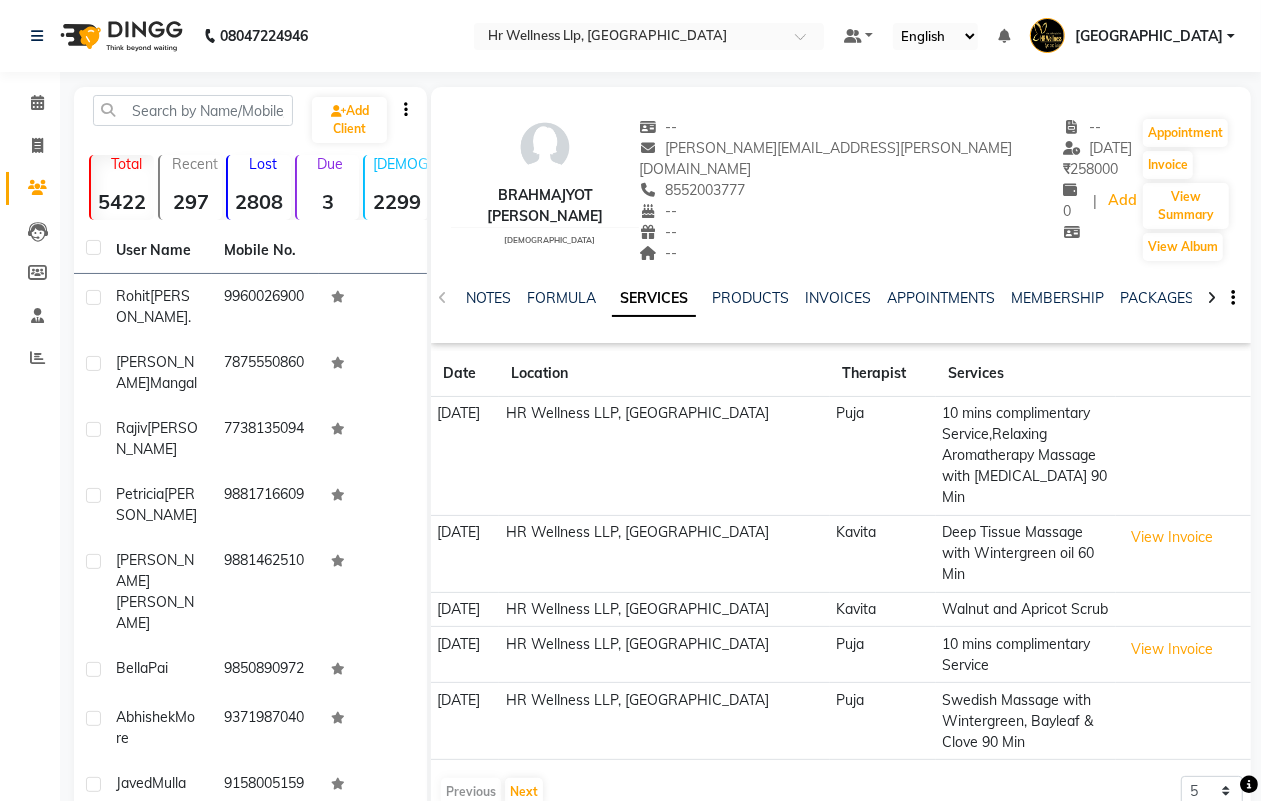 click on "8552003777" 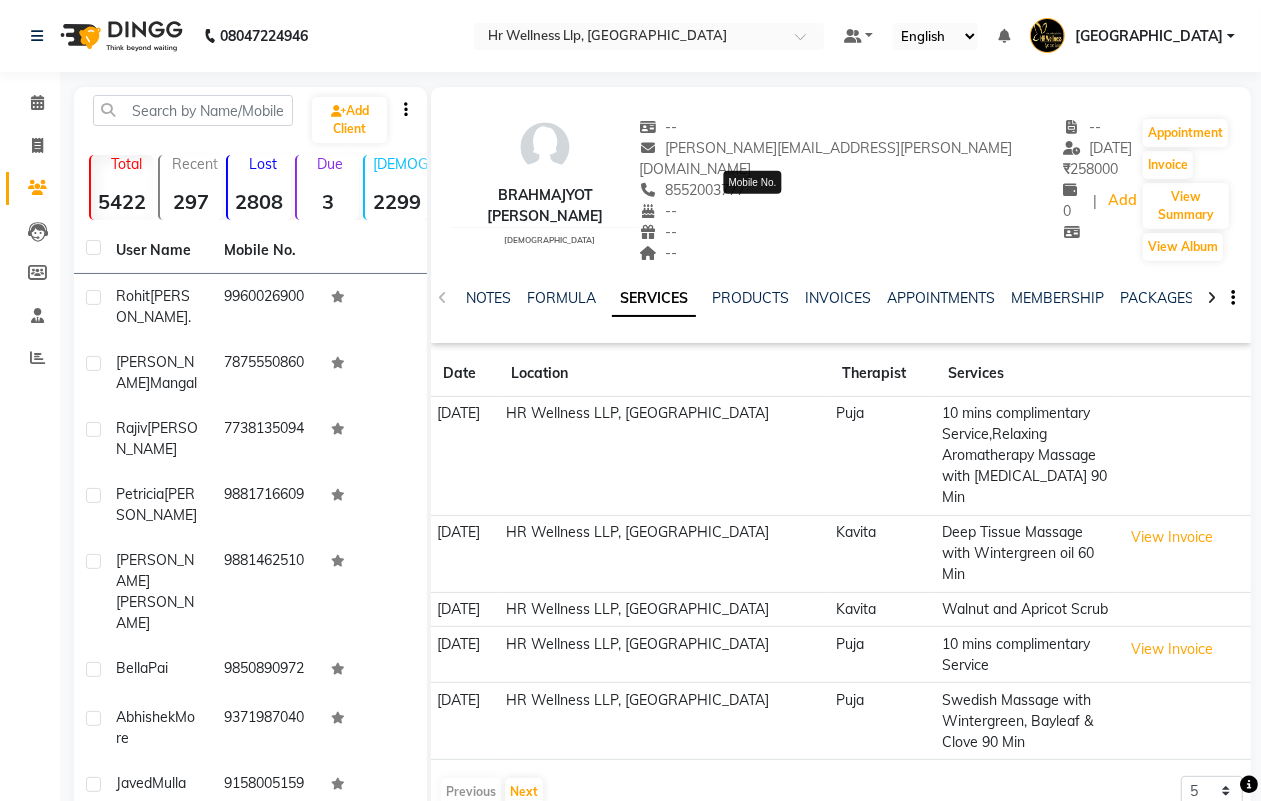 drag, startPoint x: 807, startPoint y: 167, endPoint x: 728, endPoint y: 171, distance: 79.101204 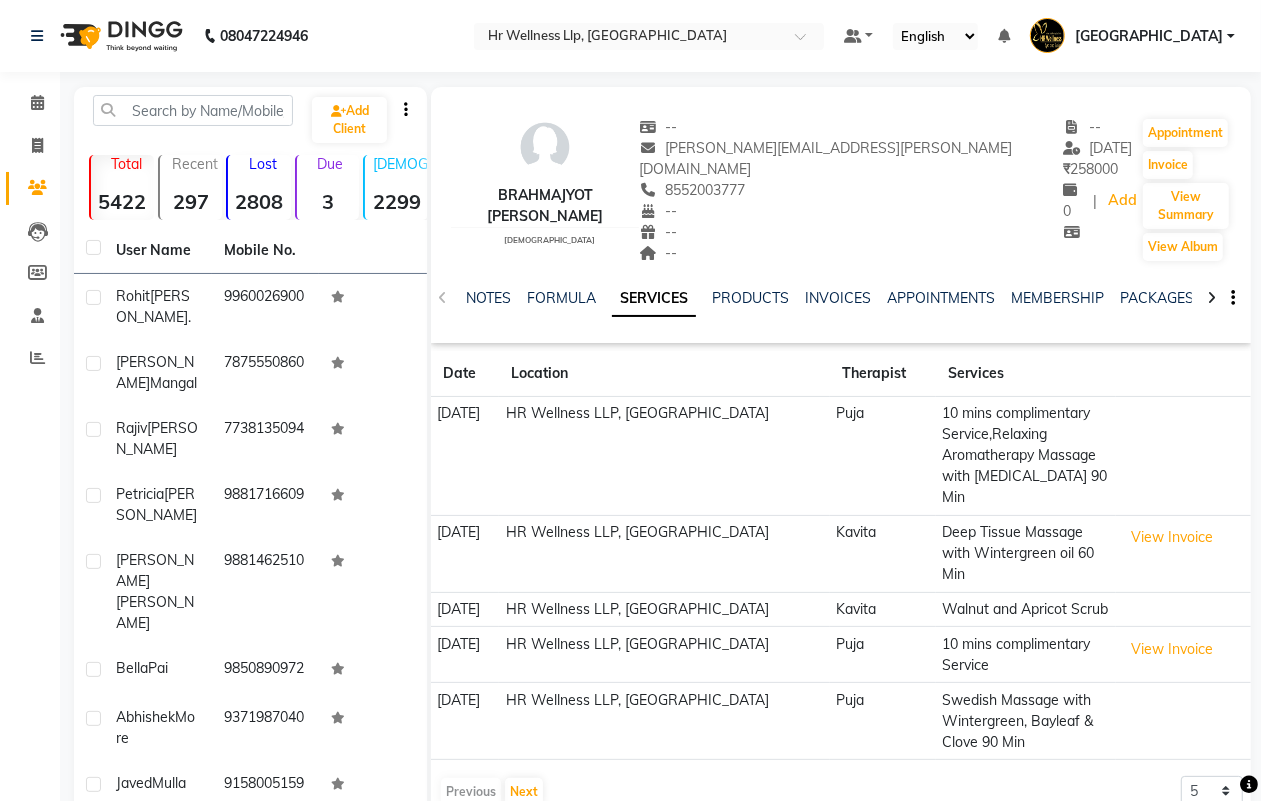 copy on "8552003777" 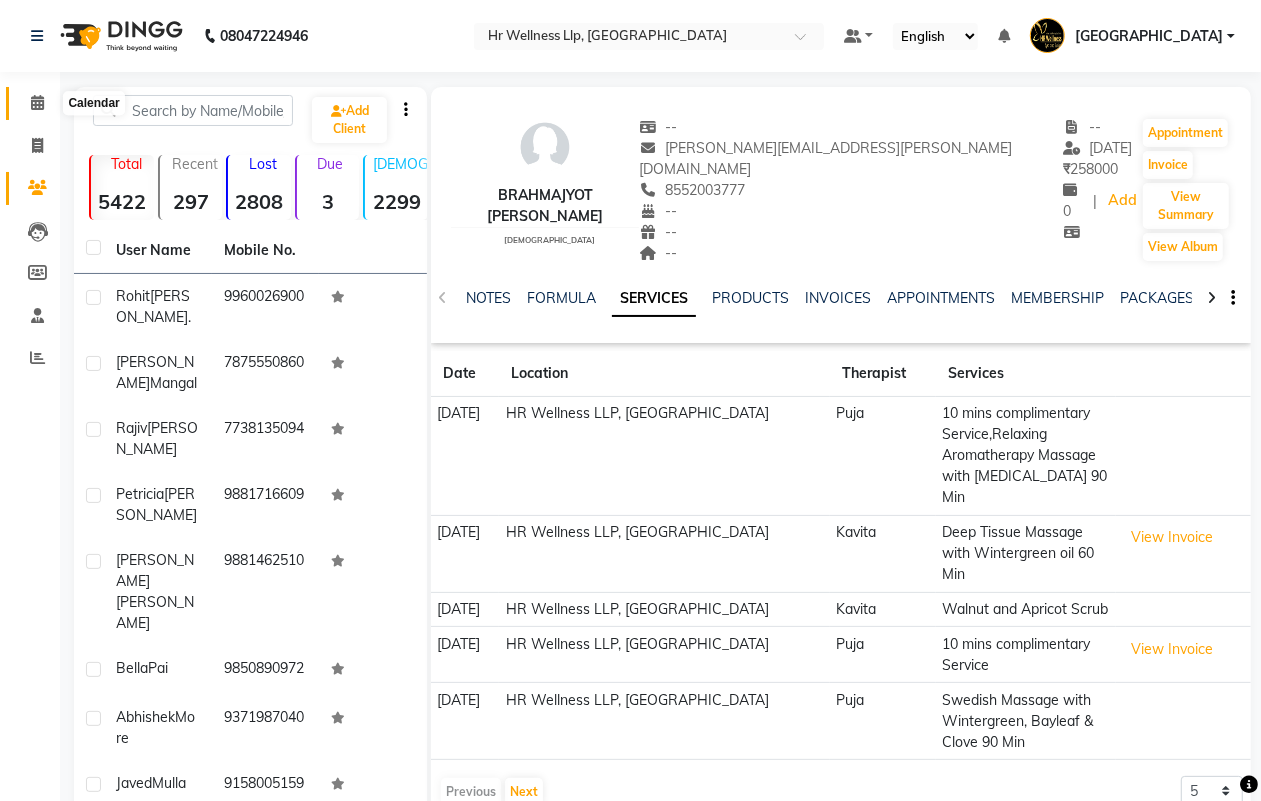 click 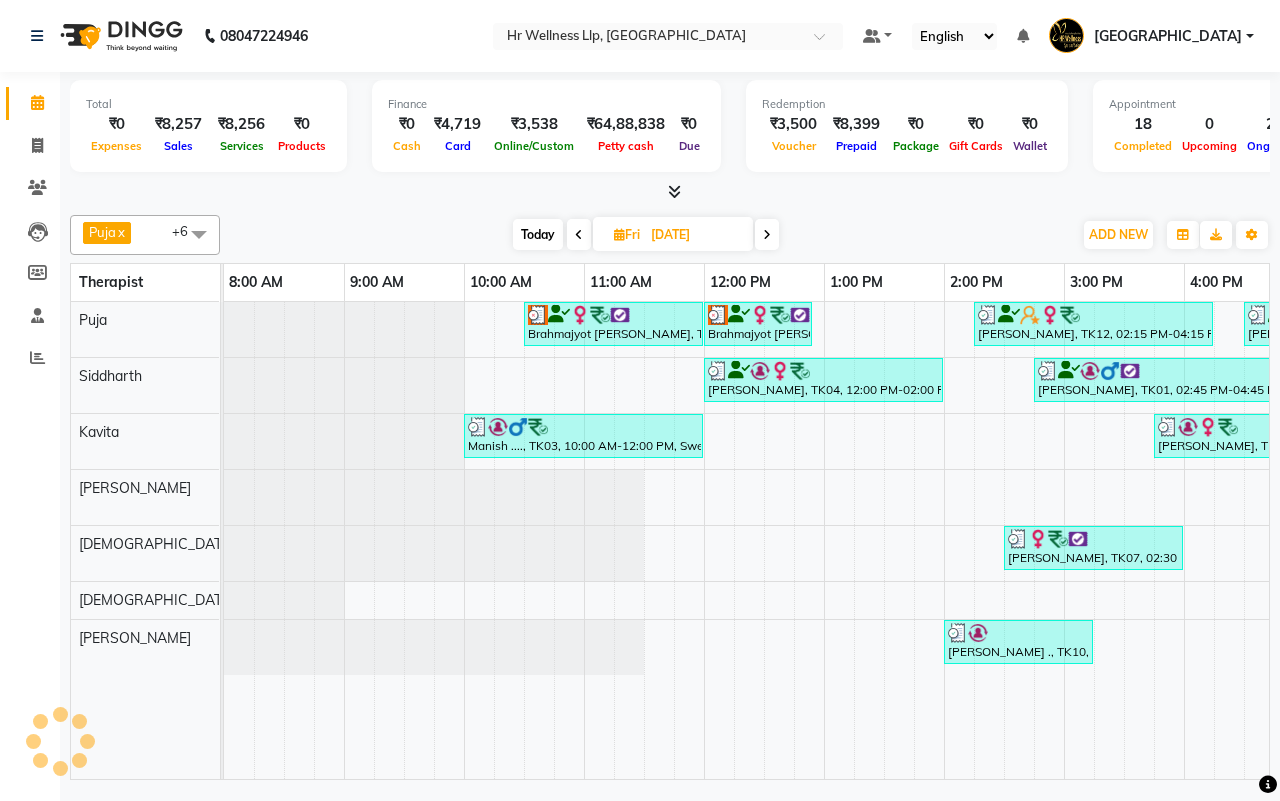 scroll, scrollTop: 0, scrollLeft: 515, axis: horizontal 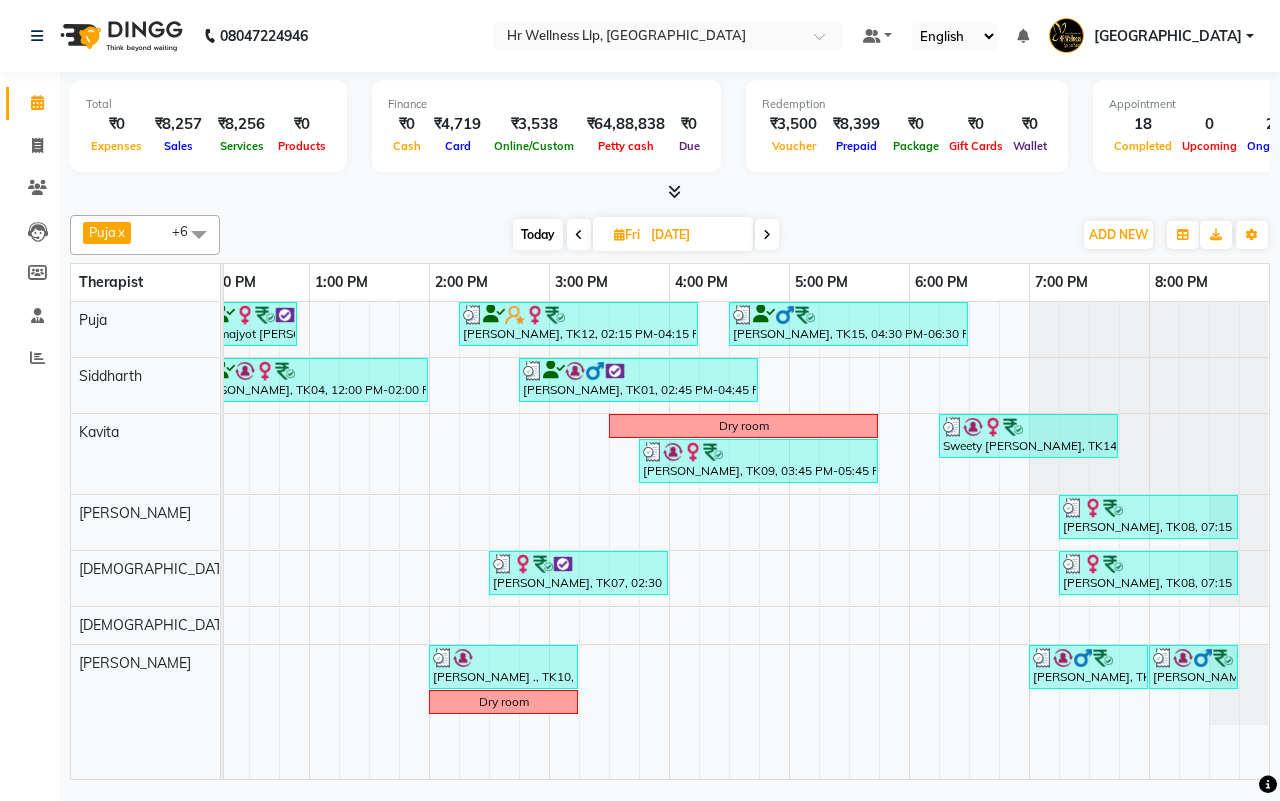 click on "Today" at bounding box center (538, 234) 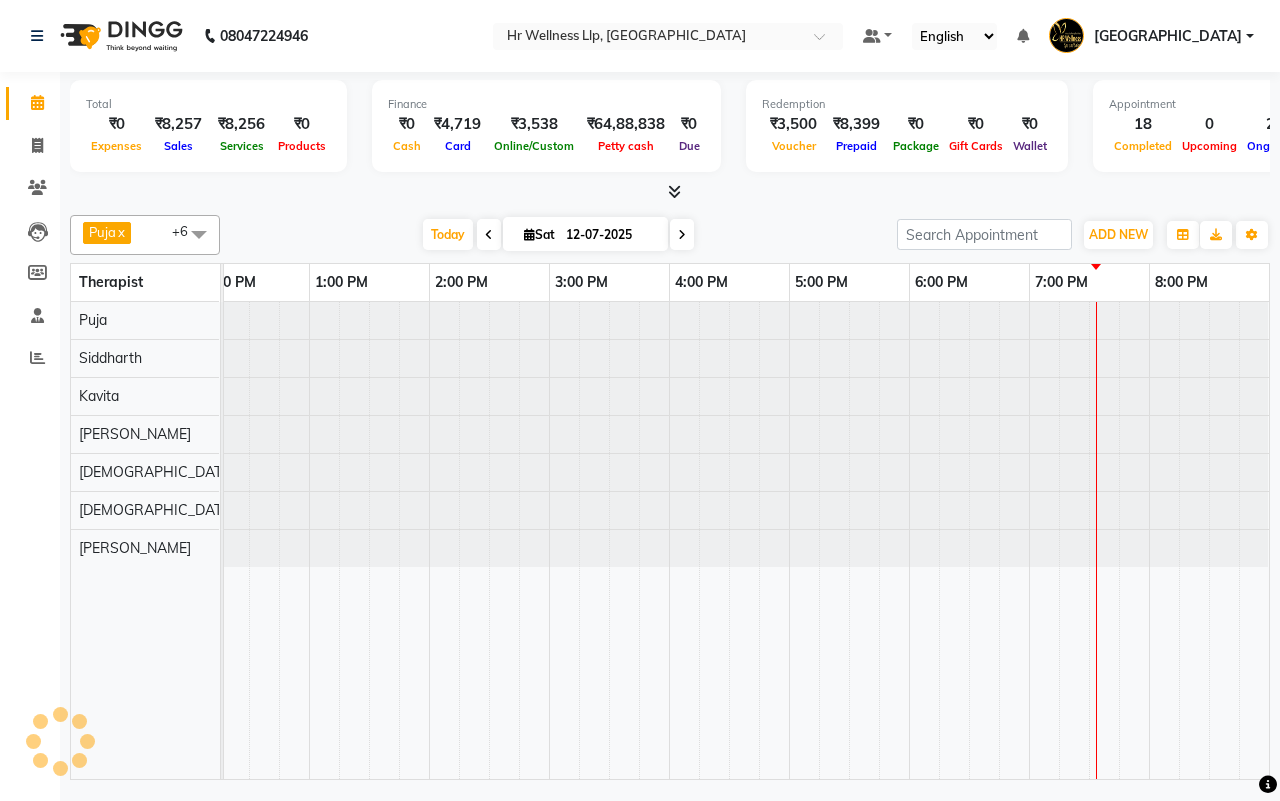 scroll, scrollTop: 0, scrollLeft: 515, axis: horizontal 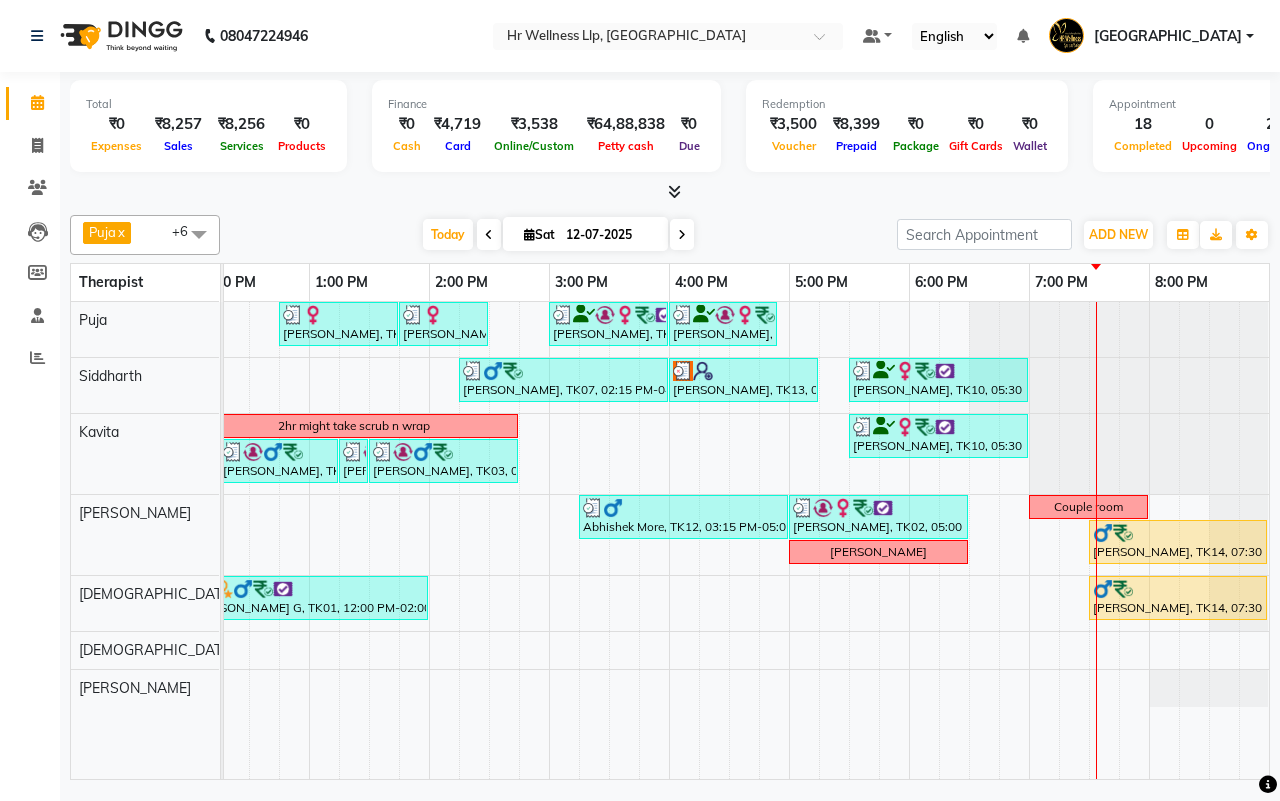 click at bounding box center [682, 235] 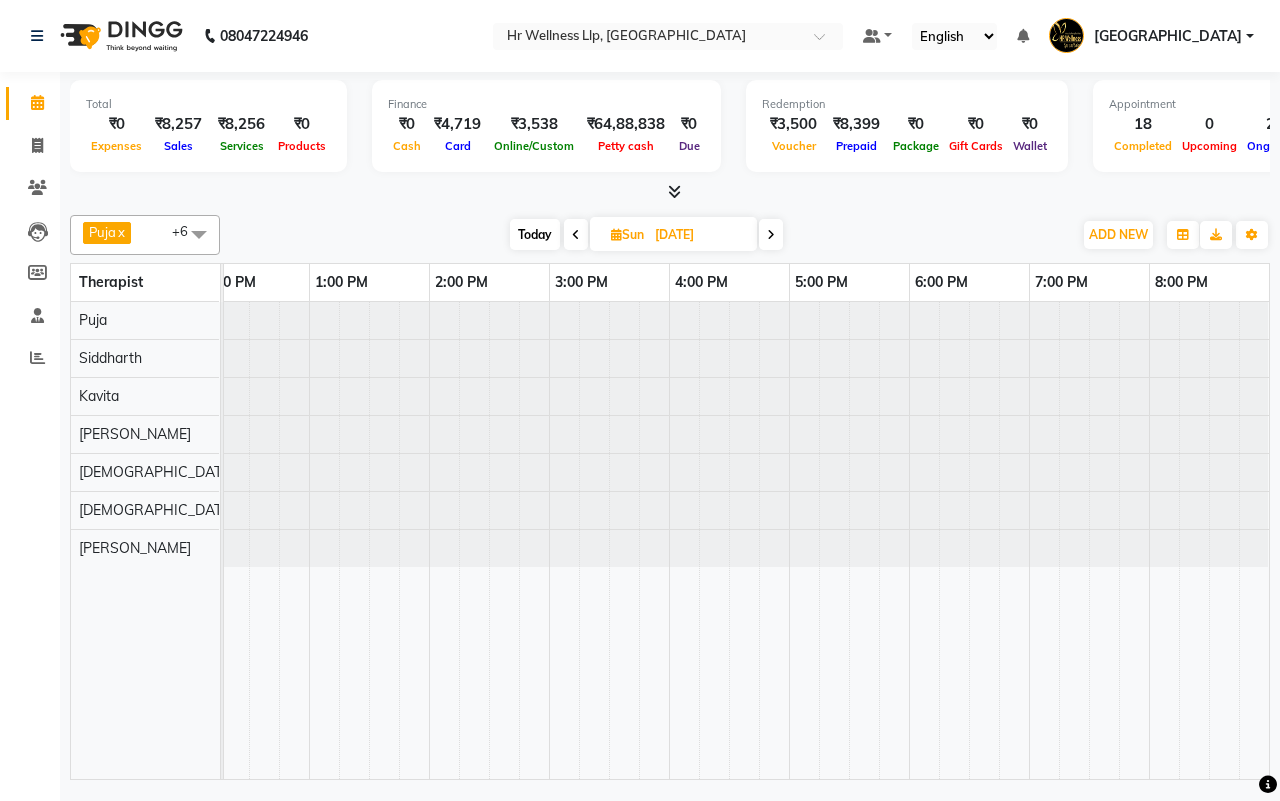 scroll, scrollTop: 0, scrollLeft: 515, axis: horizontal 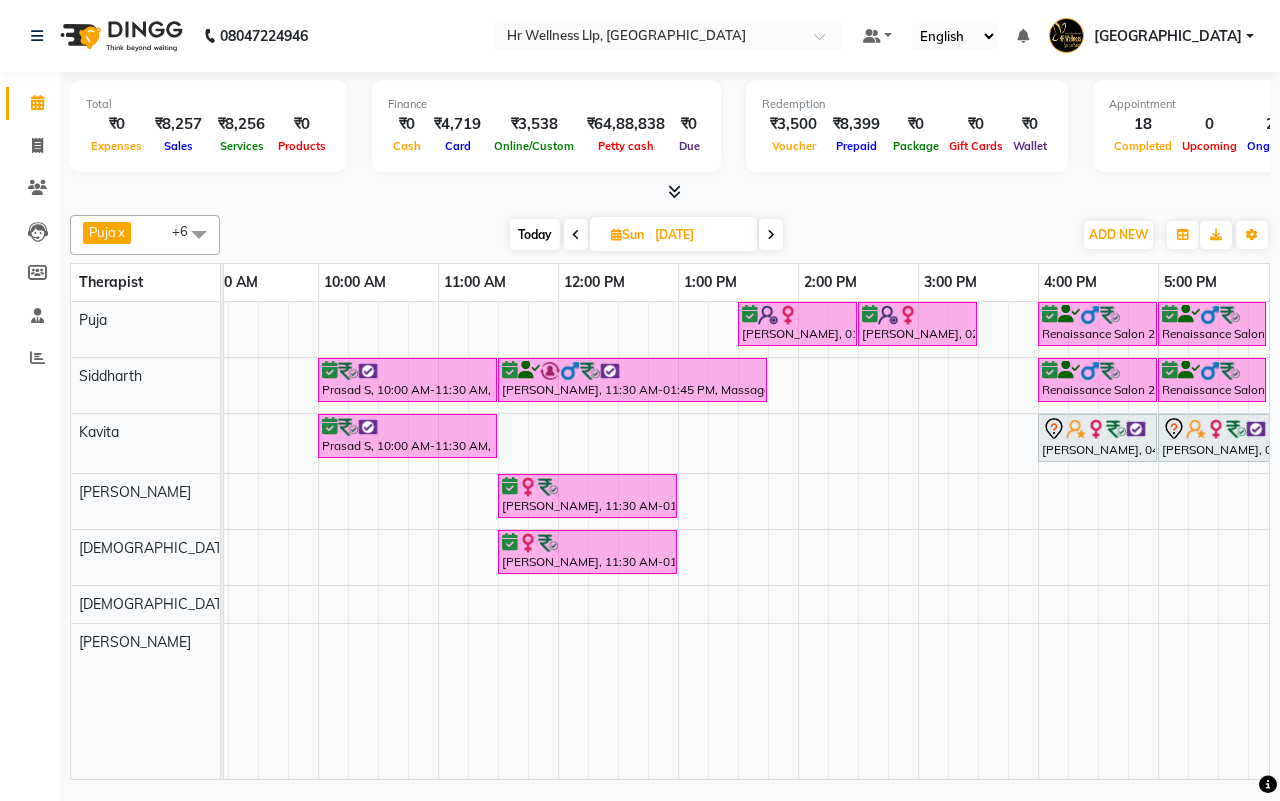 click on "Today  Sun 13-07-2025" at bounding box center [646, 235] 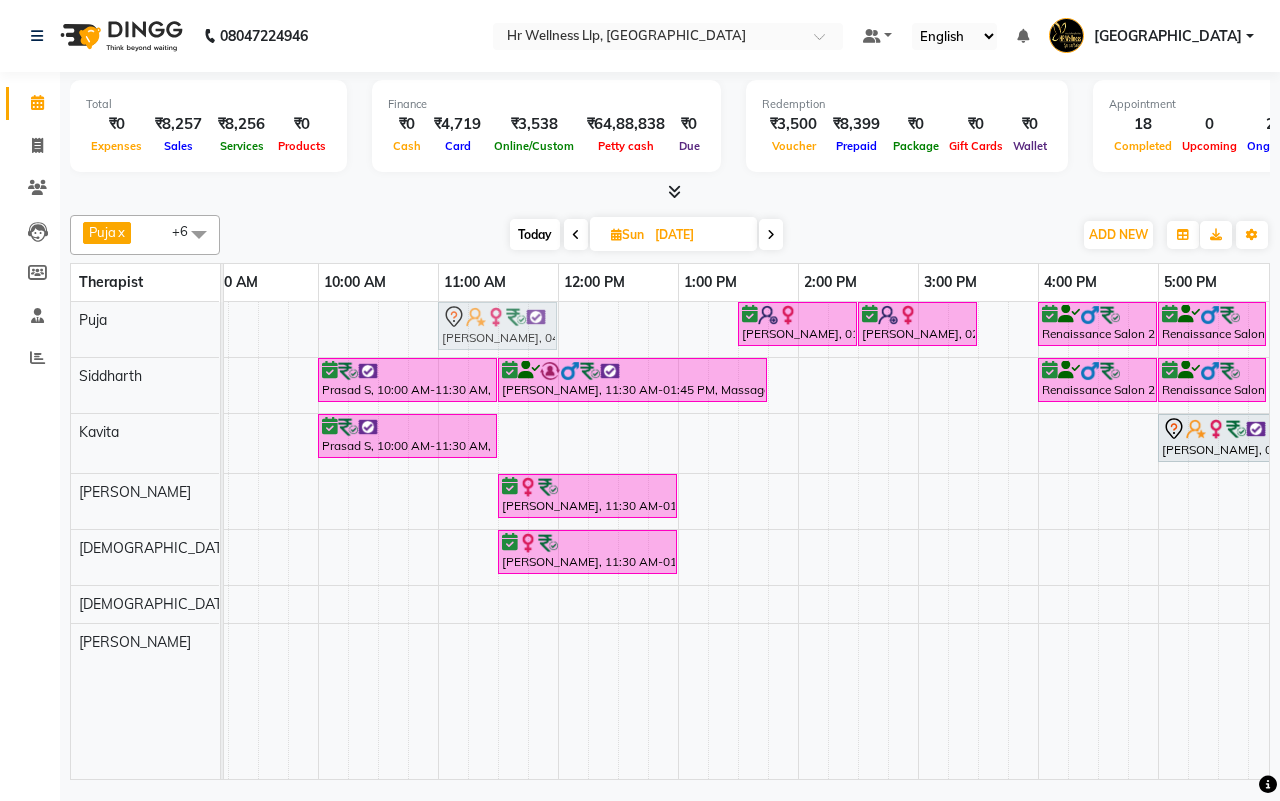 drag, startPoint x: 1028, startPoint y: 416, endPoint x: 475, endPoint y: 318, distance: 561.6164 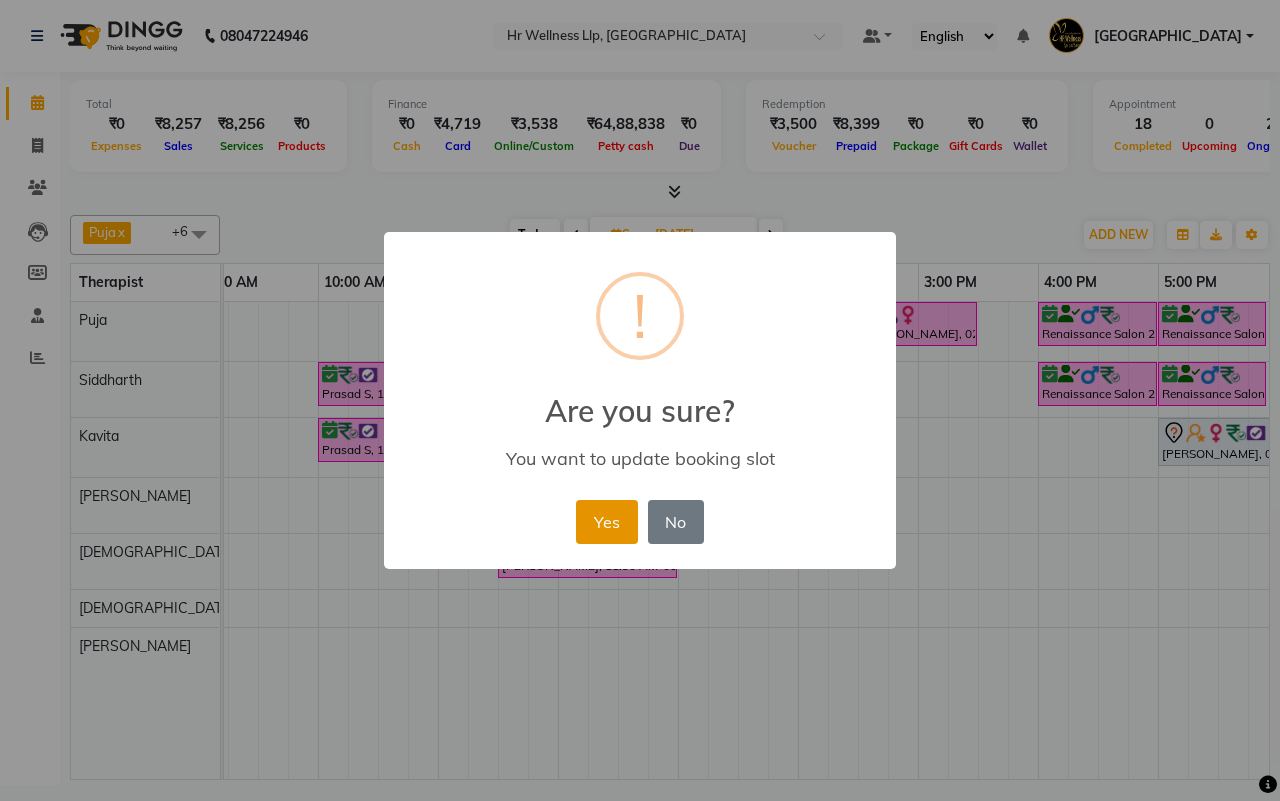 click on "Yes" at bounding box center (606, 522) 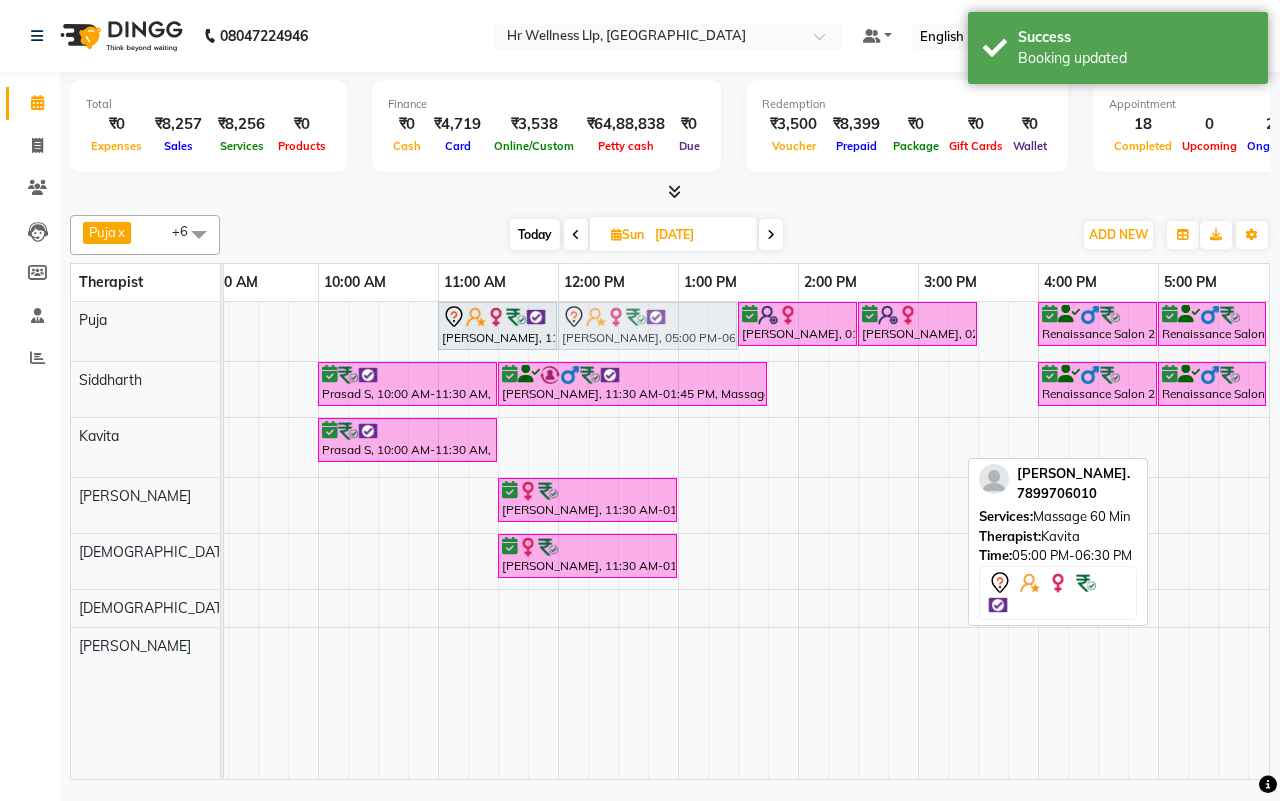 drag, startPoint x: 1193, startPoint y: 443, endPoint x: 593, endPoint y: 325, distance: 611.4932 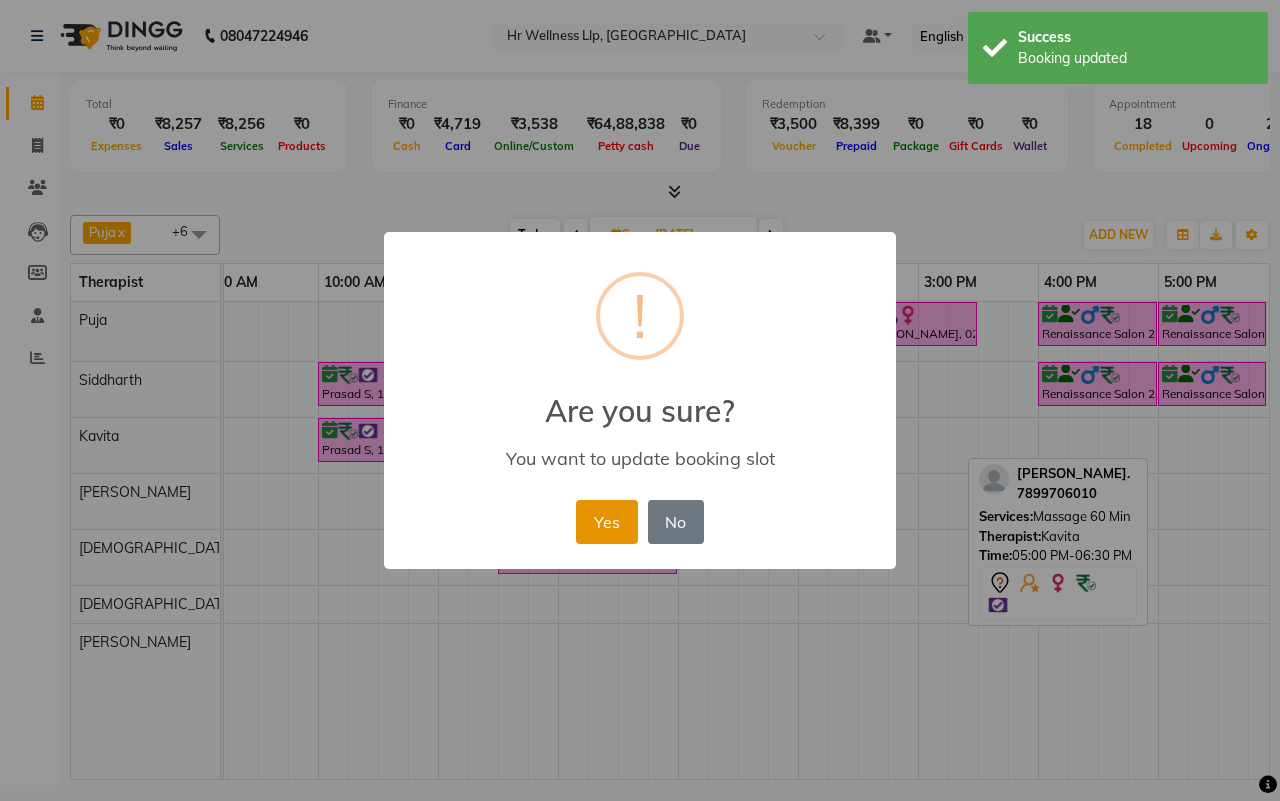 click on "Yes" at bounding box center (606, 522) 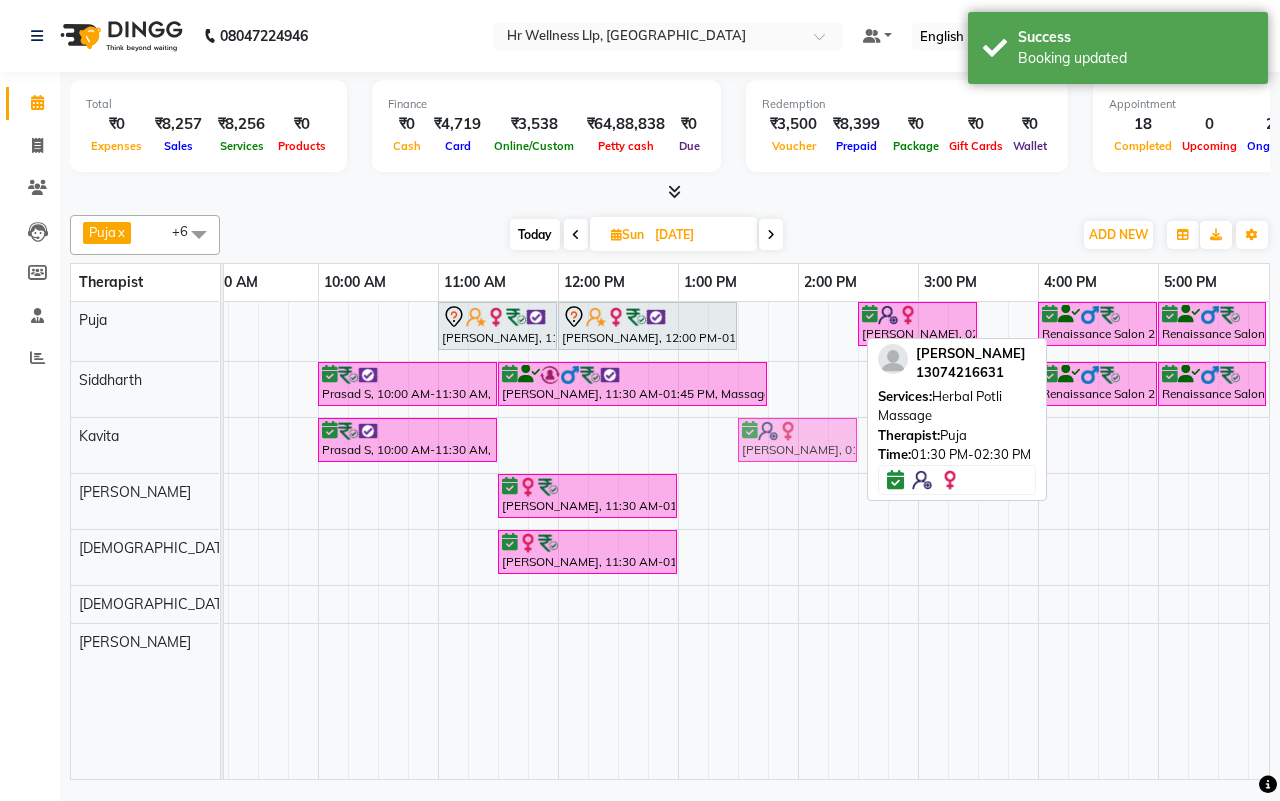 drag, startPoint x: 793, startPoint y: 338, endPoint x: 780, endPoint y: 442, distance: 104.80935 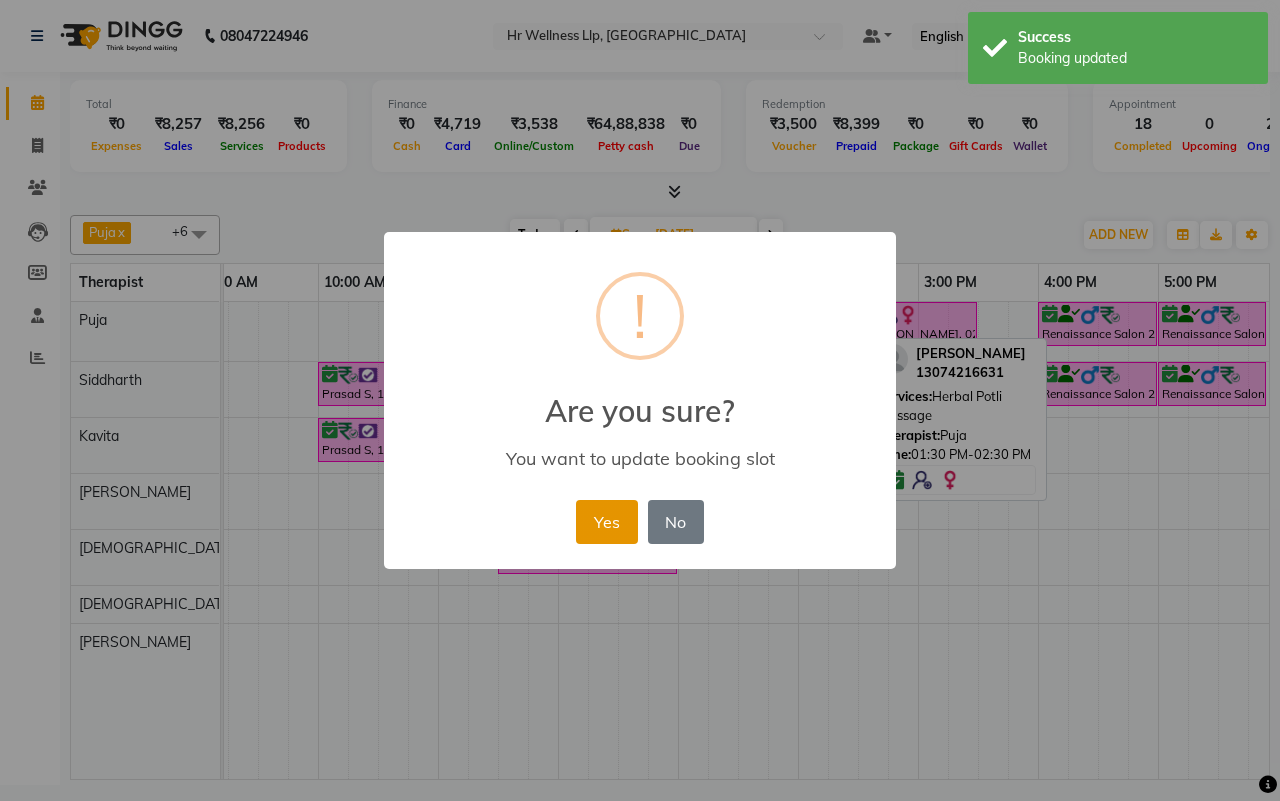 click on "Yes" at bounding box center (606, 522) 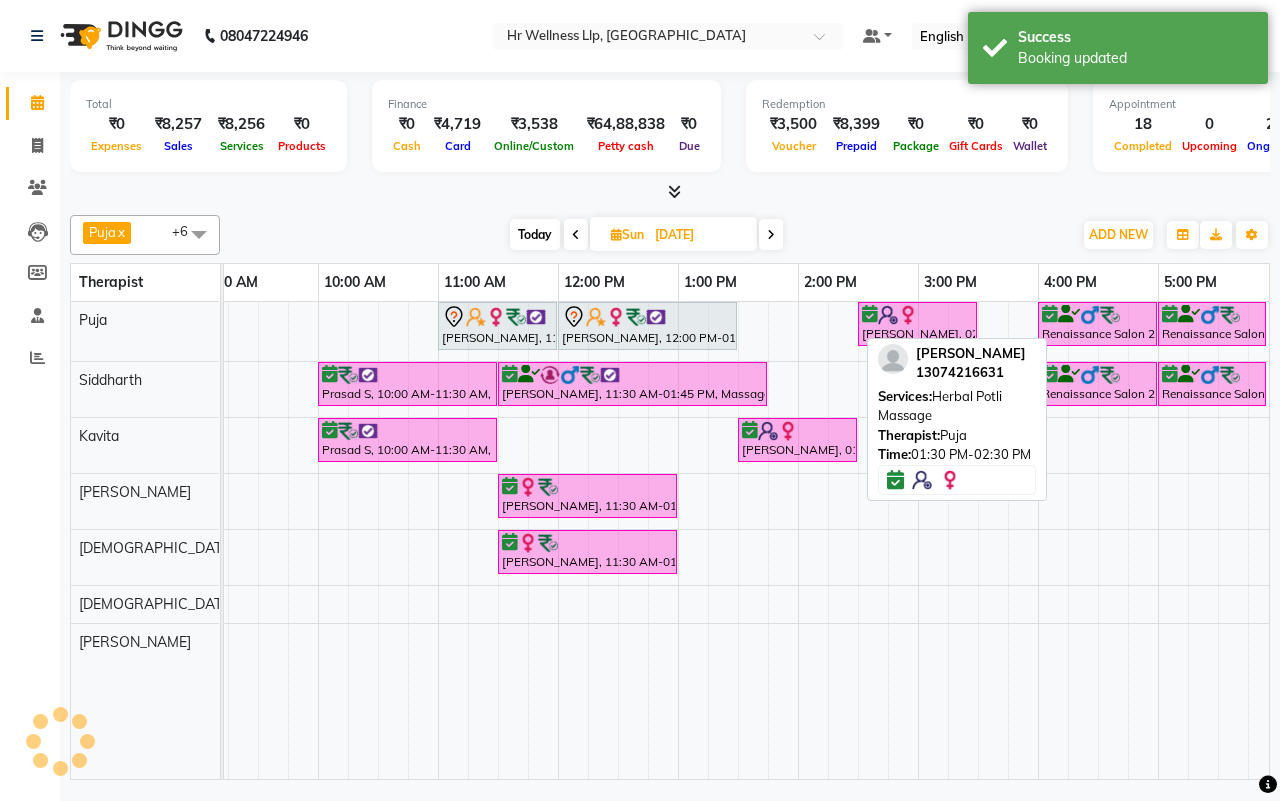click on "Today  Sun 13-07-2025" at bounding box center (646, 235) 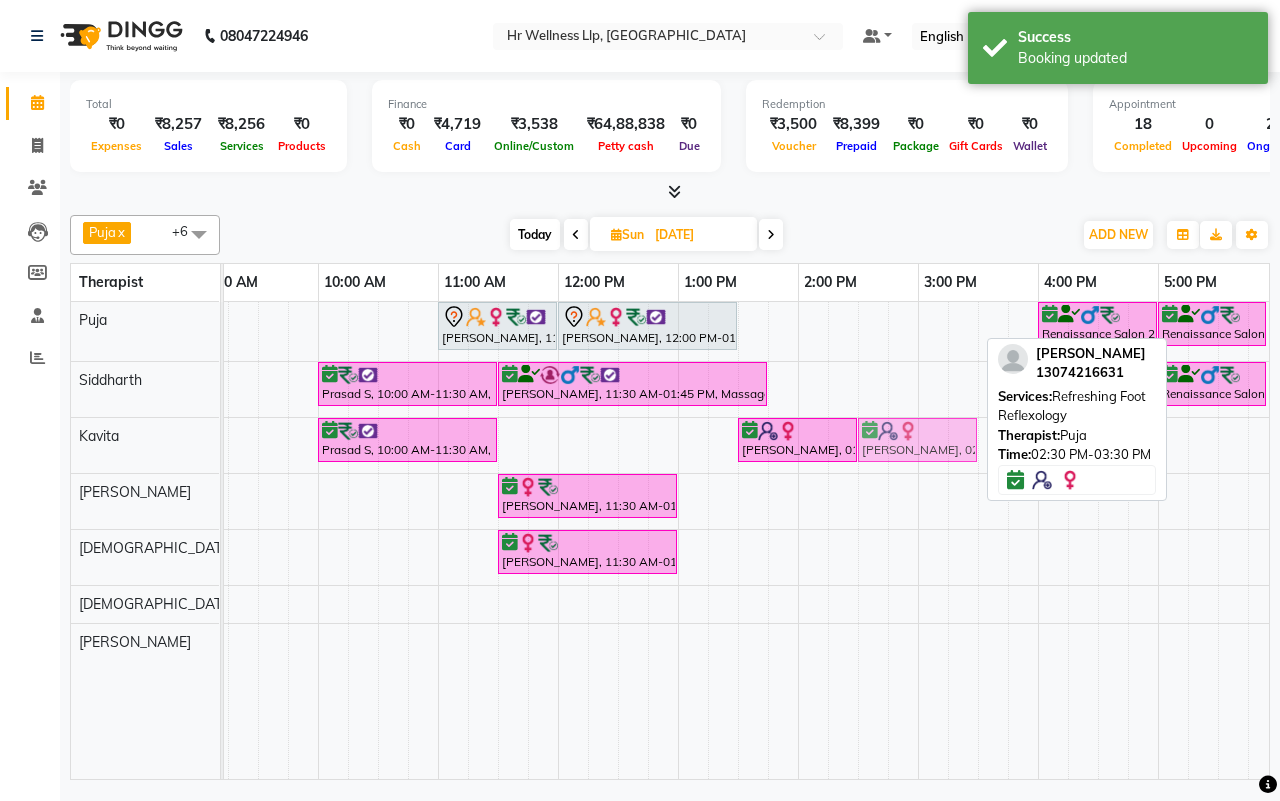 drag, startPoint x: 916, startPoint y: 325, endPoint x: 916, endPoint y: 420, distance: 95 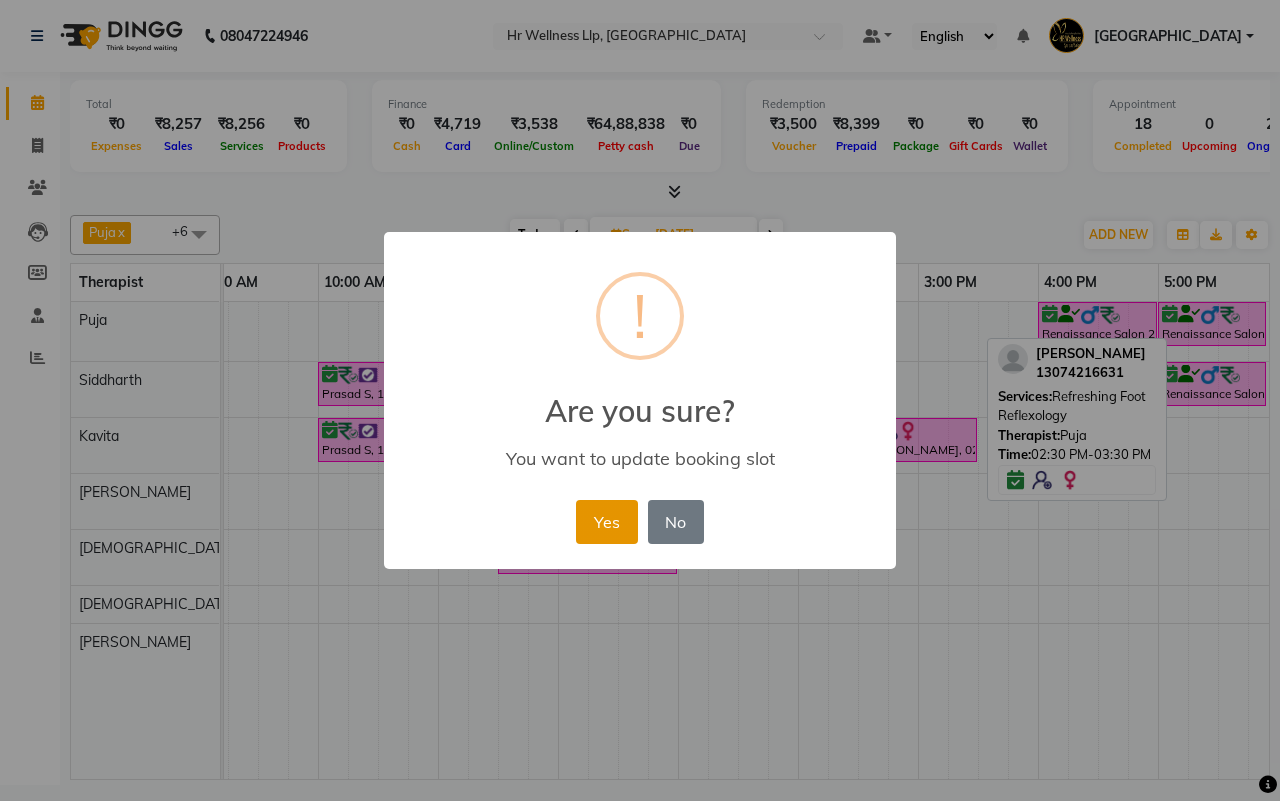 click on "Yes" at bounding box center [606, 522] 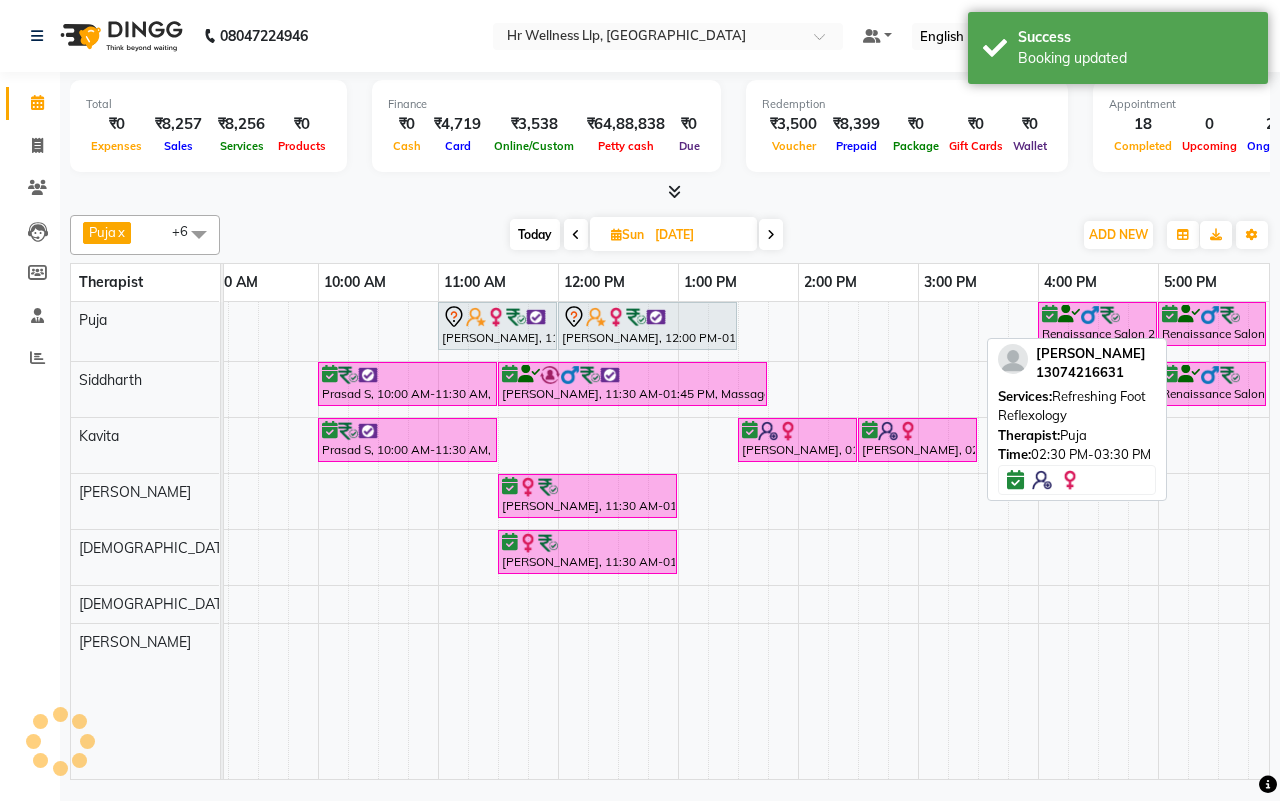 click on "Today  Sun 13-07-2025" at bounding box center [646, 235] 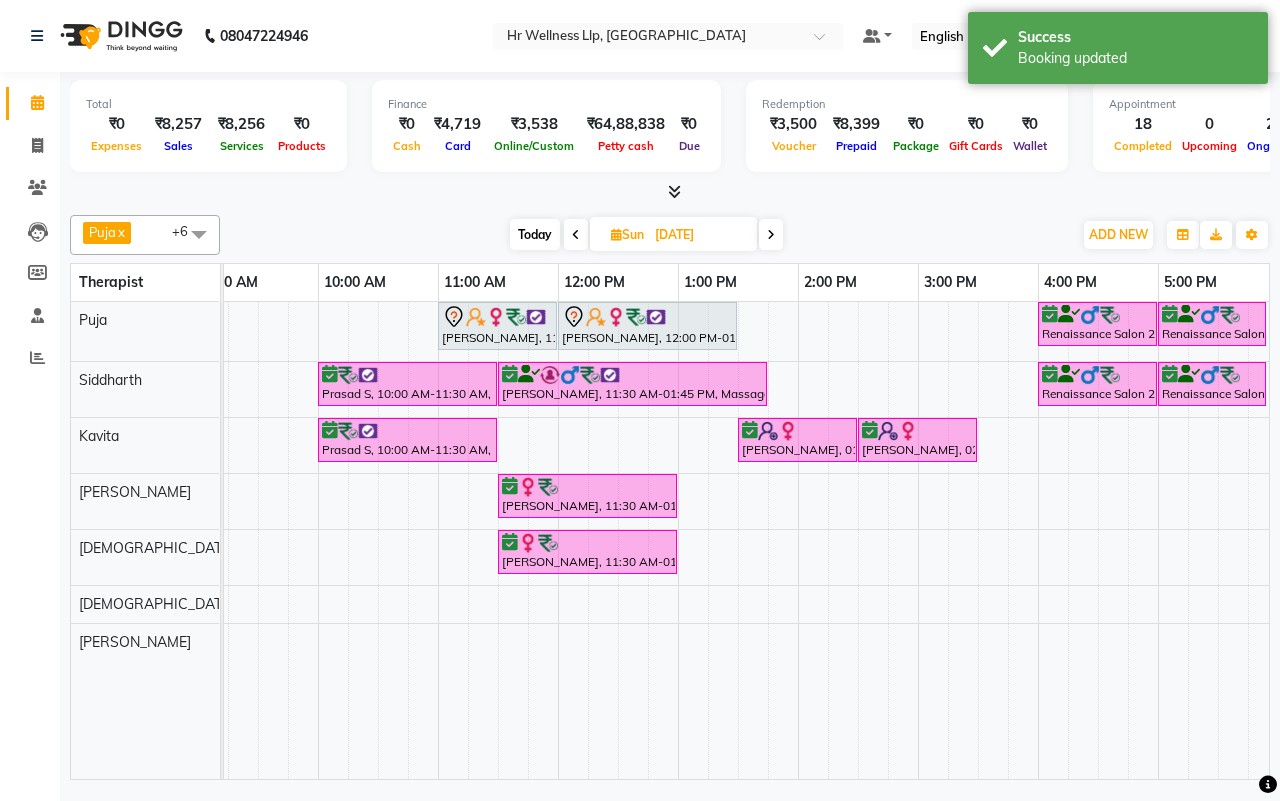 scroll, scrollTop: 0, scrollLeft: 515, axis: horizontal 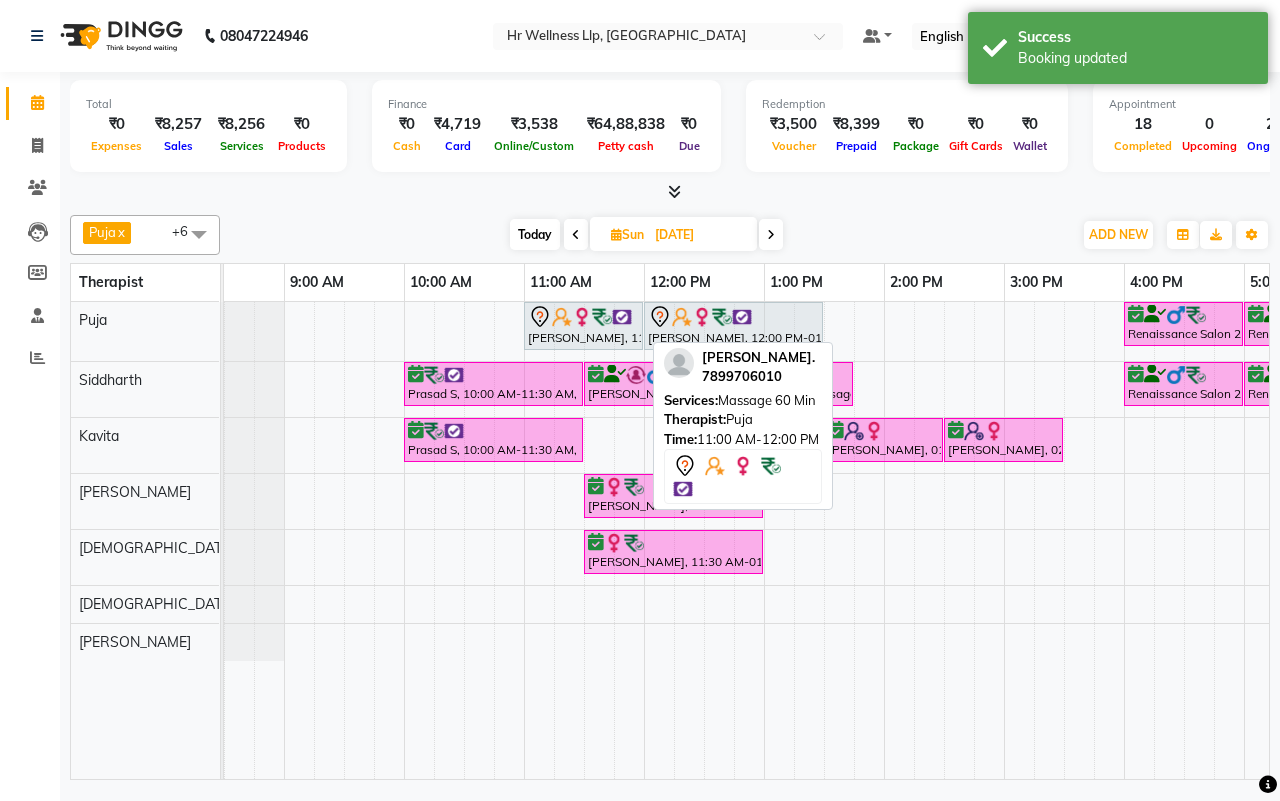 click at bounding box center (583, 317) 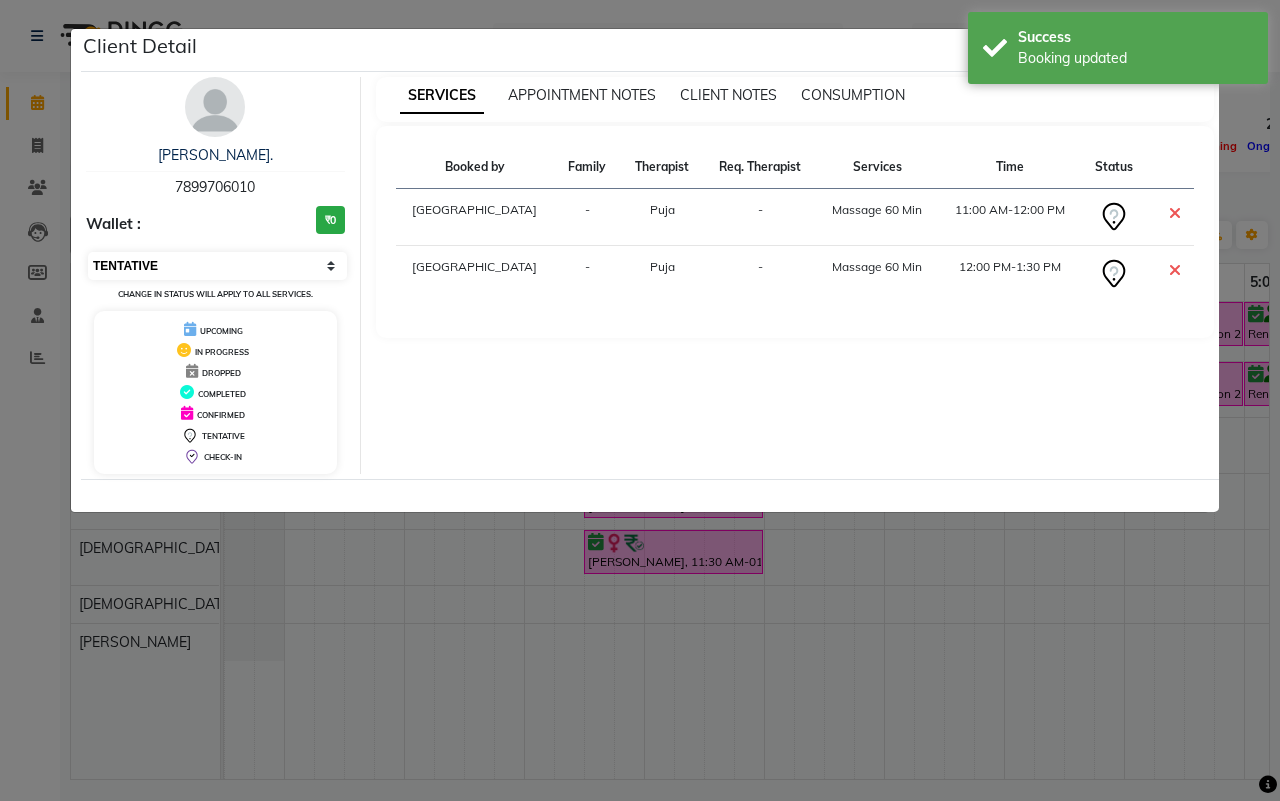 click on "Select CONFIRMED TENTATIVE" at bounding box center (217, 266) 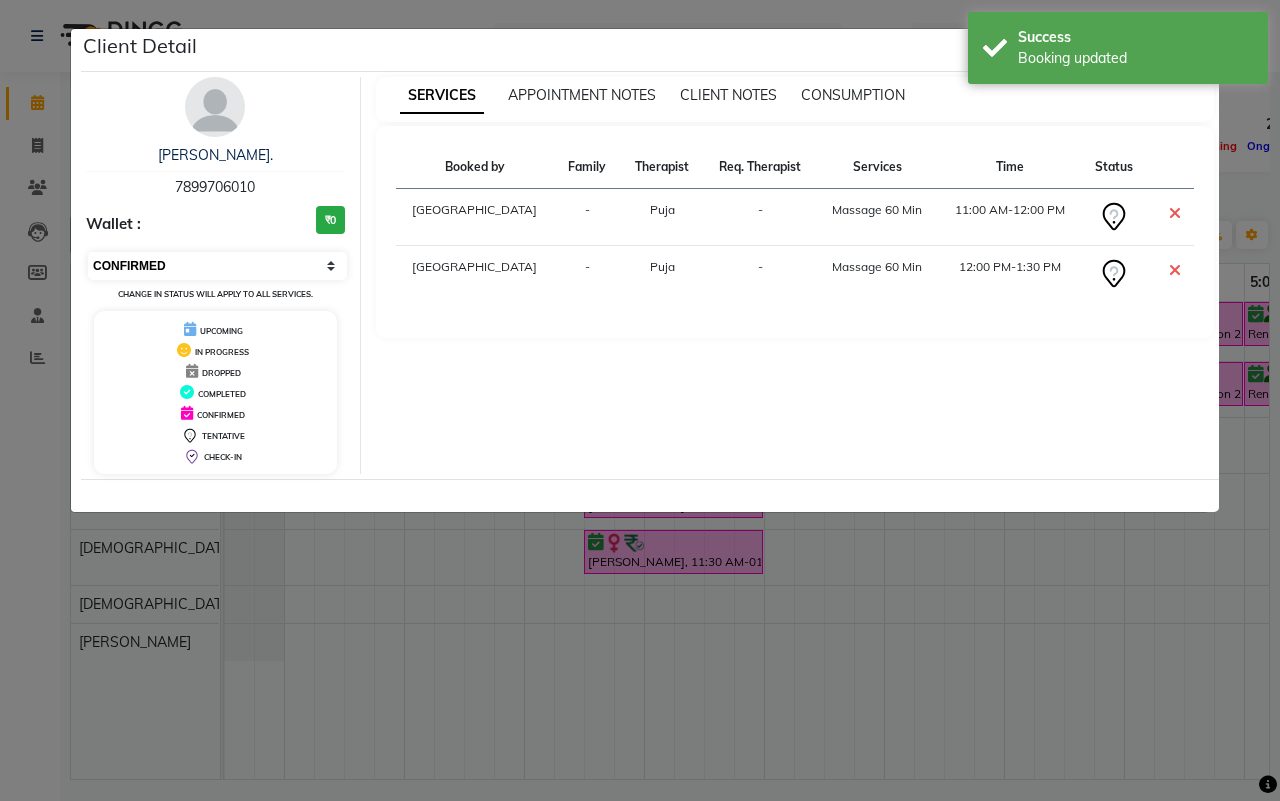click on "Select CONFIRMED TENTATIVE" at bounding box center [217, 266] 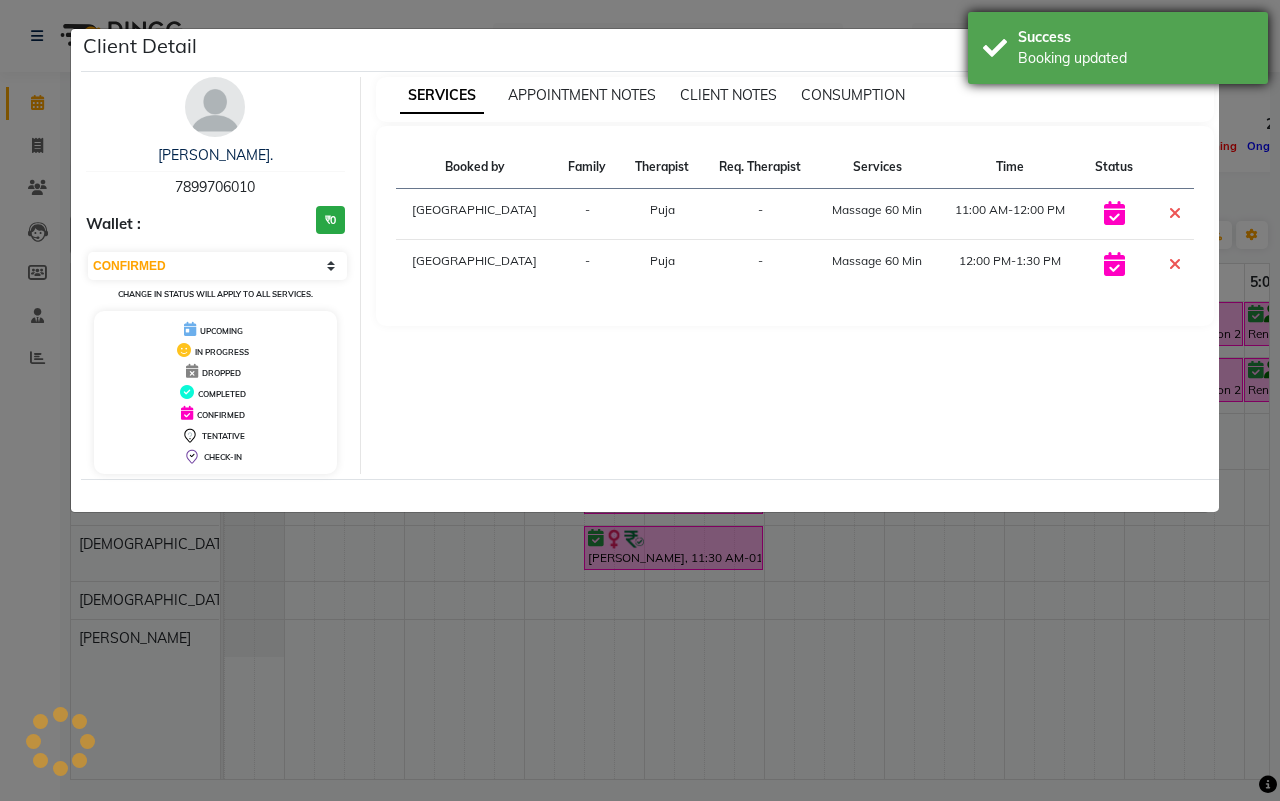click on "Success   Booking updated" at bounding box center [1118, 48] 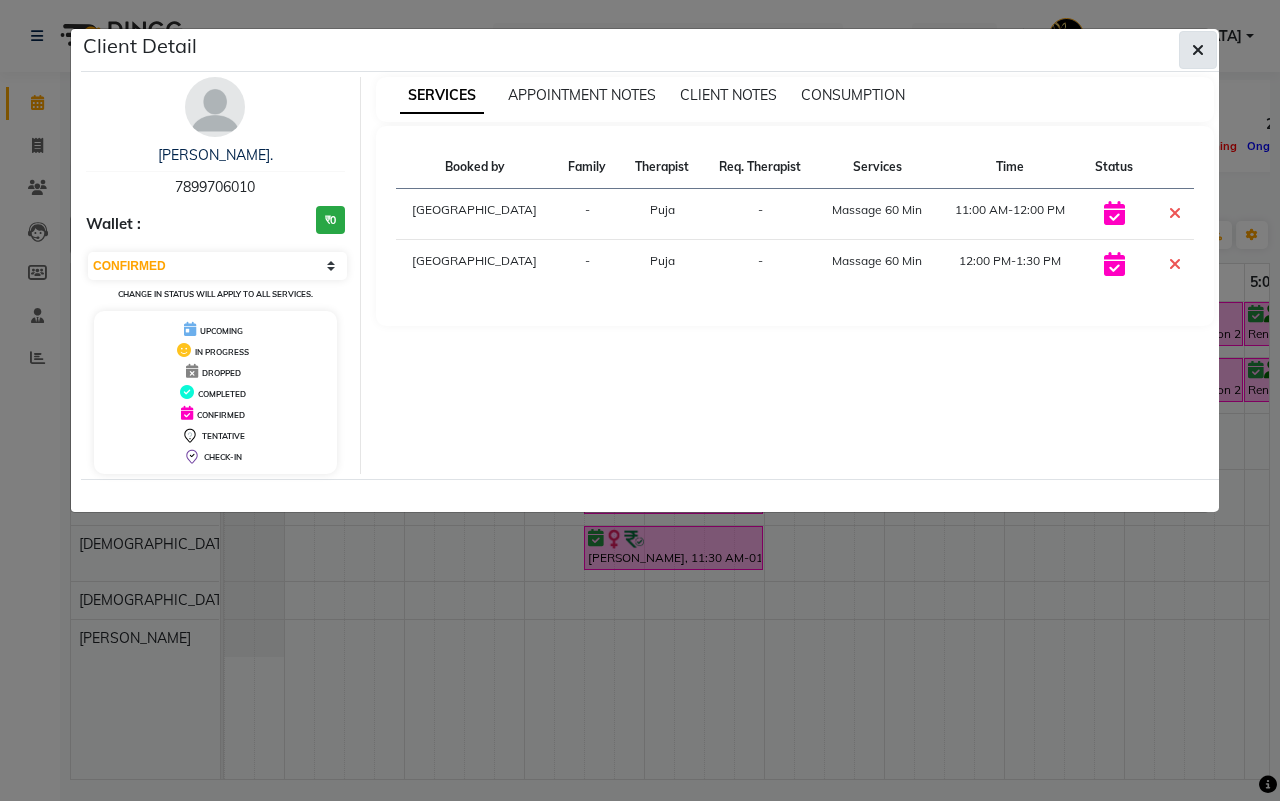click 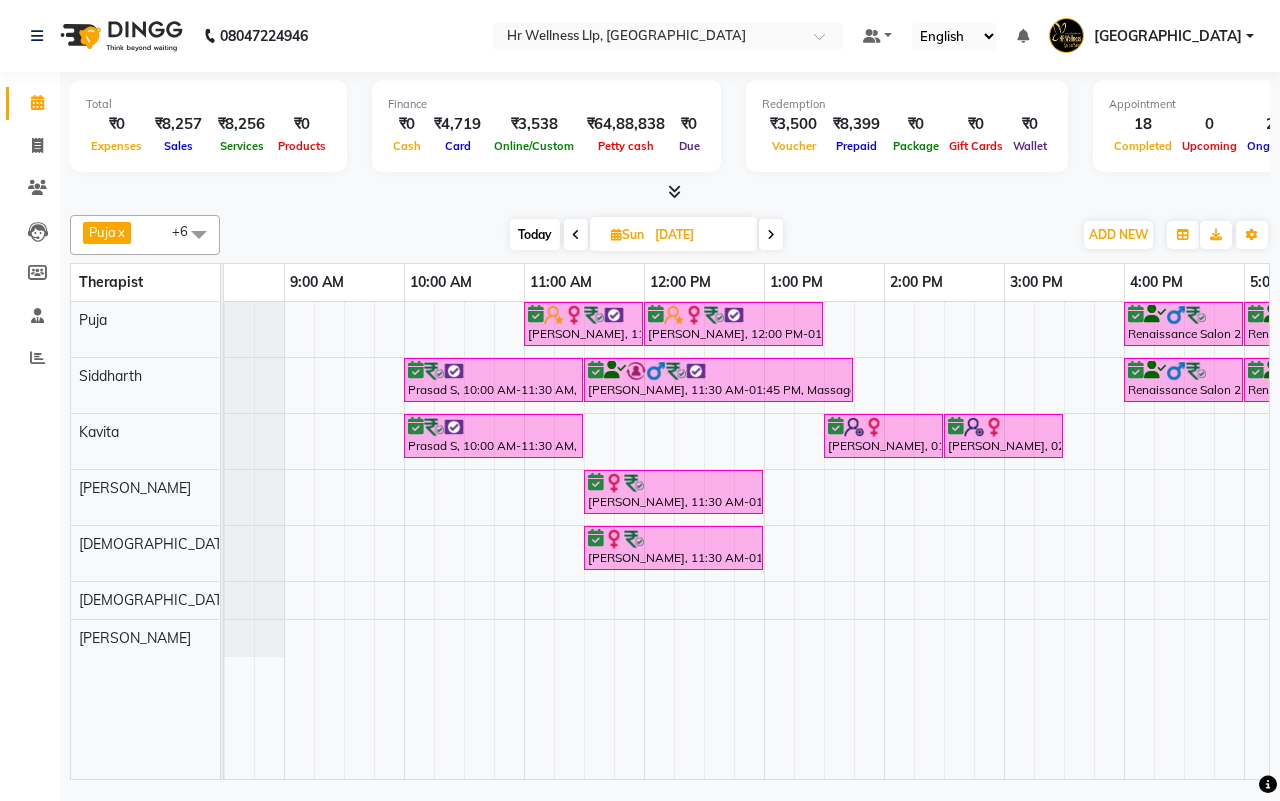 click on "Today  Sun 13-07-2025" at bounding box center [646, 235] 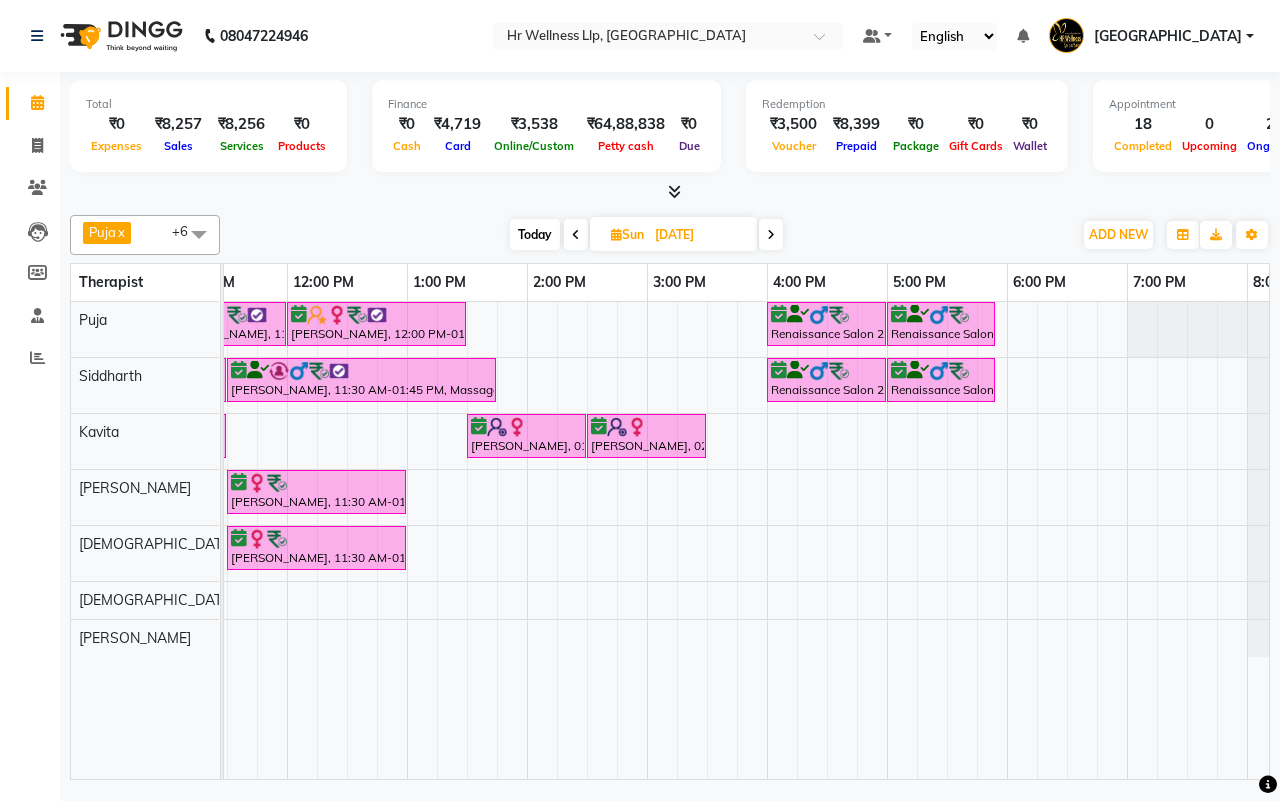 scroll, scrollTop: 0, scrollLeft: 487, axis: horizontal 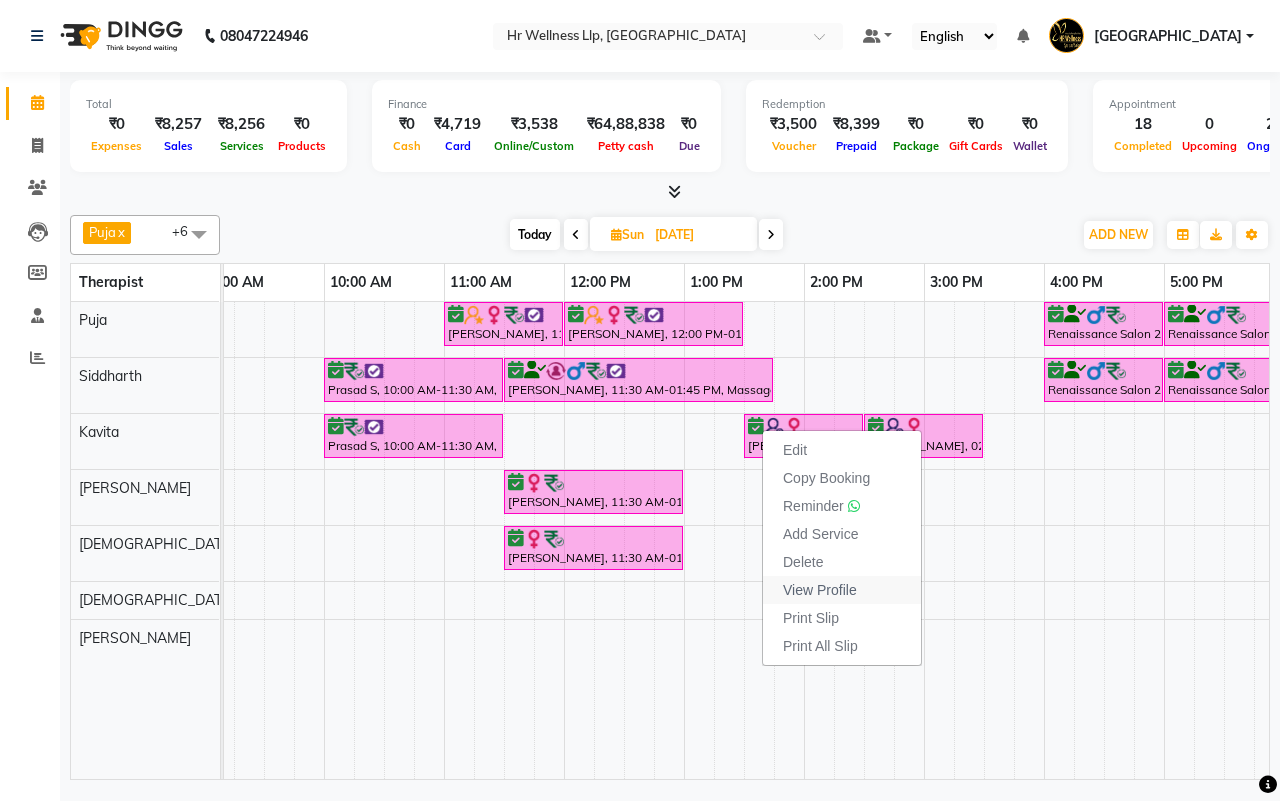 click on "View Profile" at bounding box center [820, 590] 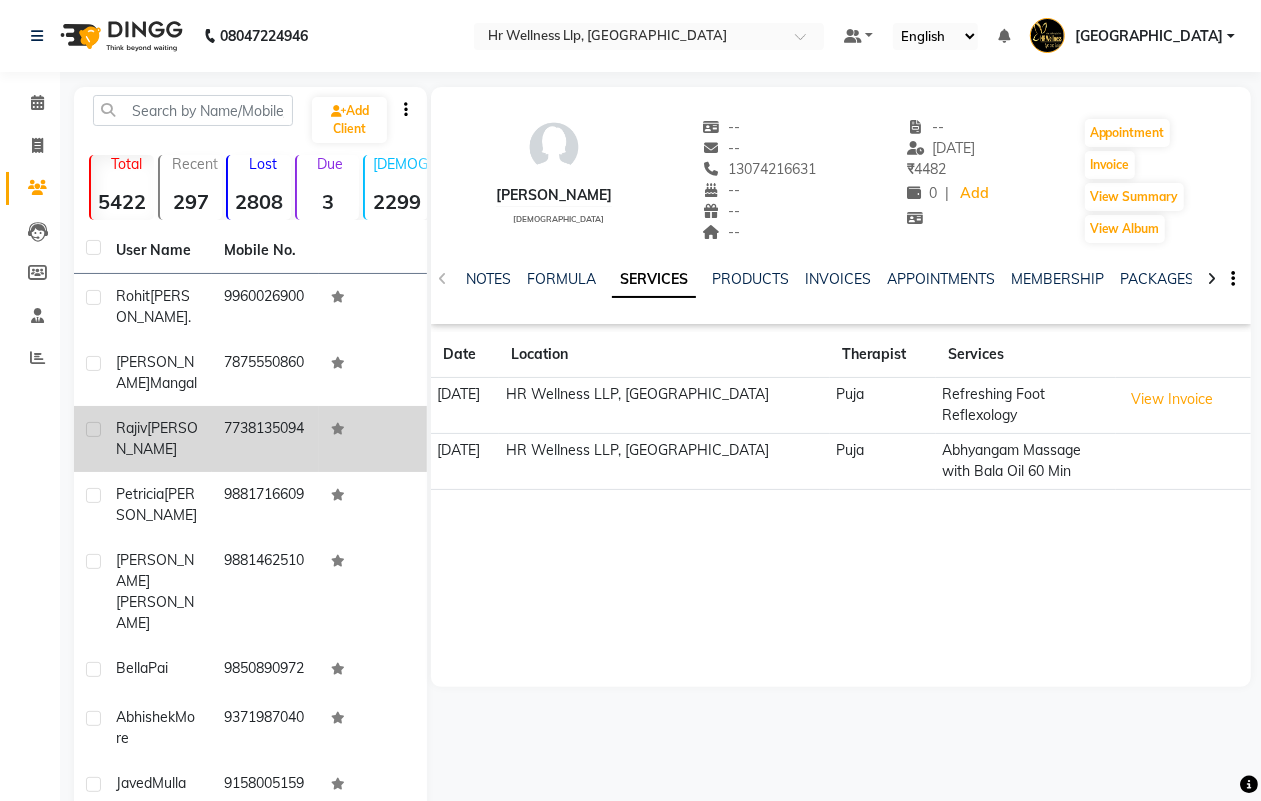 click on "Rajiv  Banerjee" 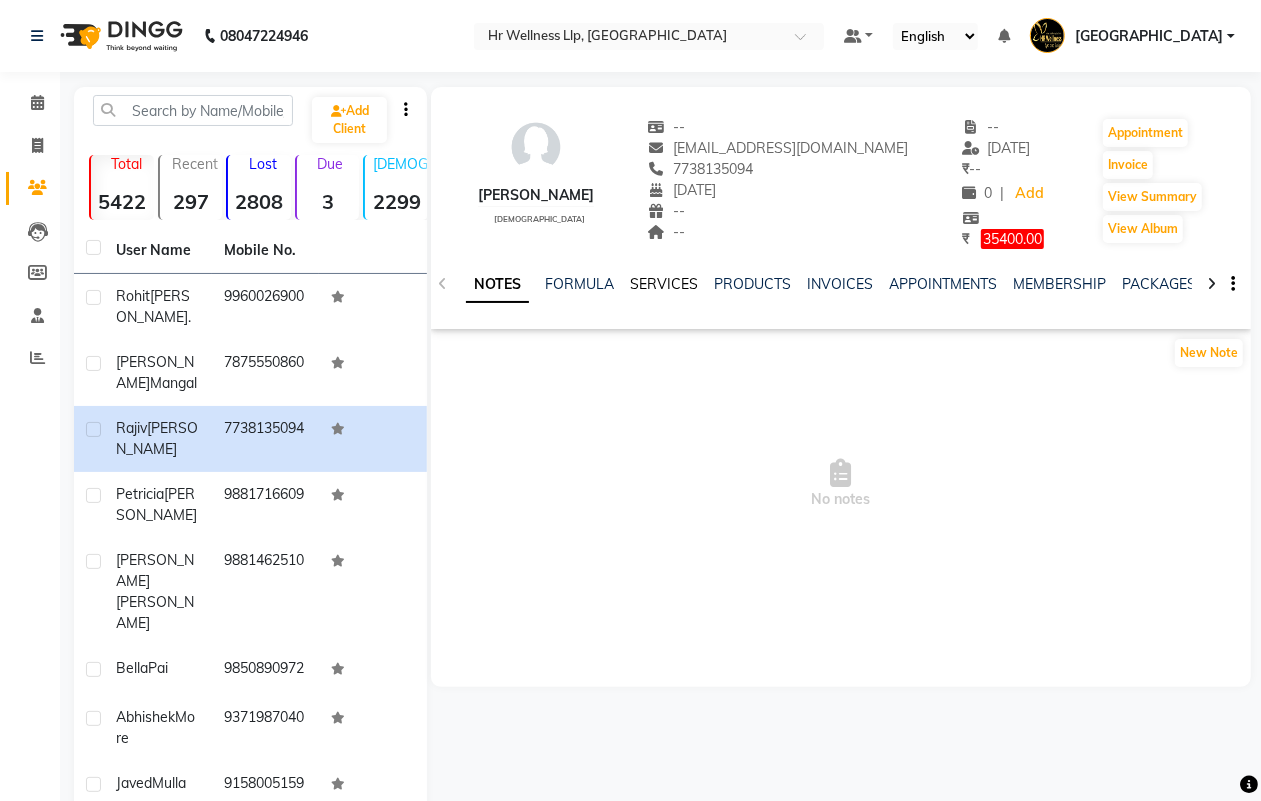 click on "SERVICES" 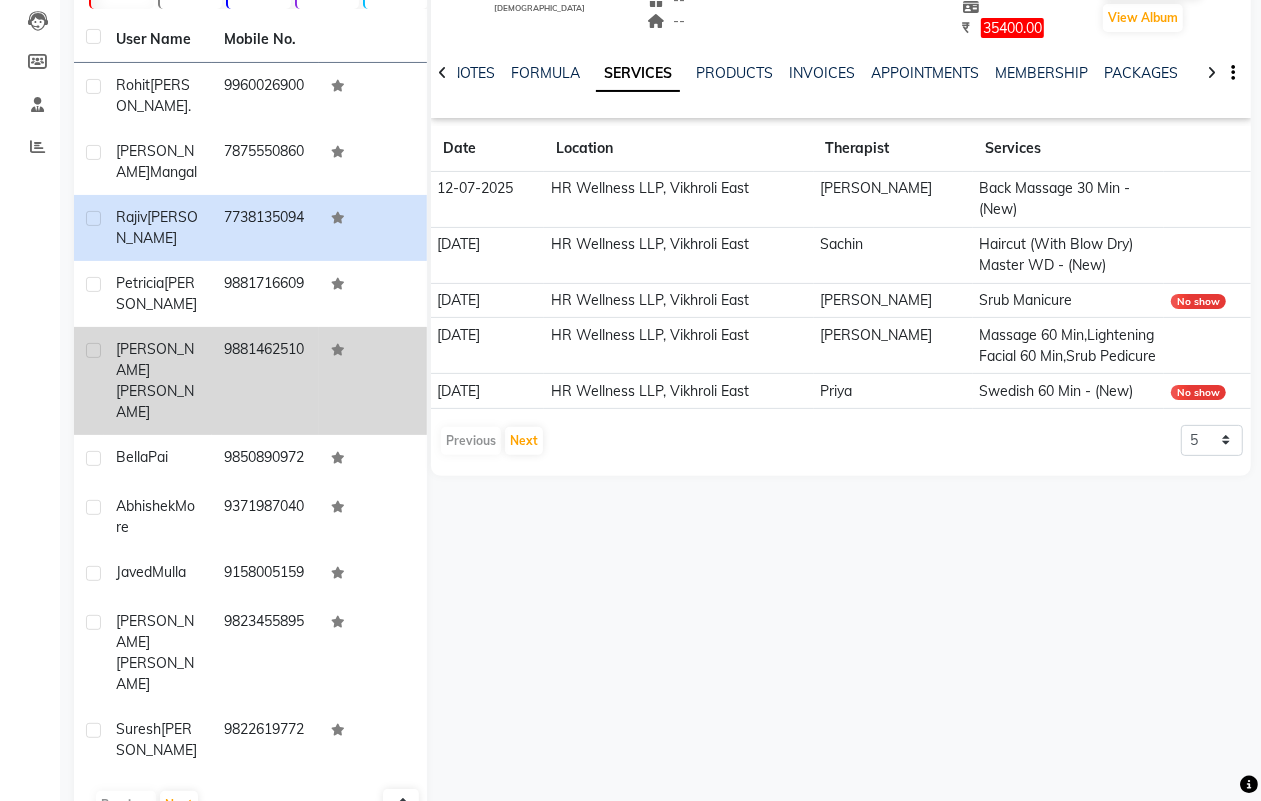 scroll, scrollTop: 218, scrollLeft: 0, axis: vertical 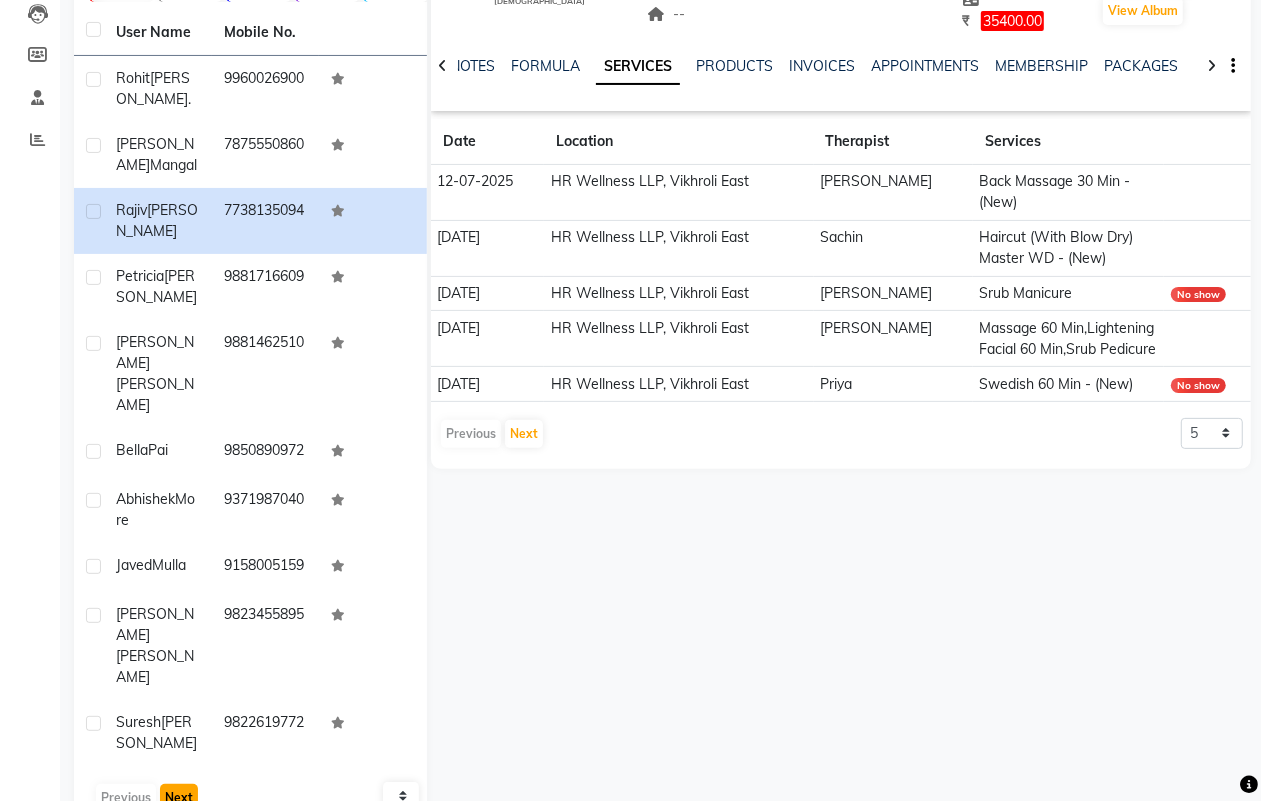 click on "Next" 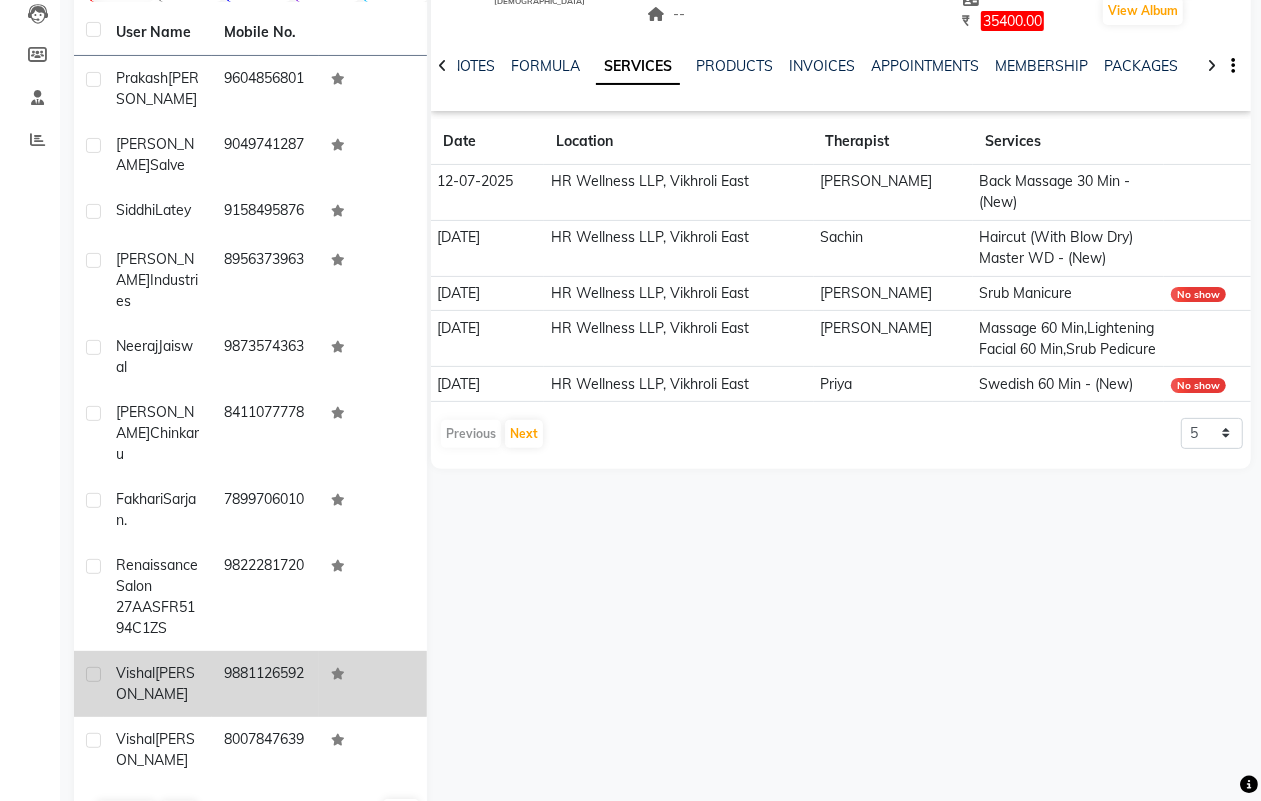 click on "9881126592" 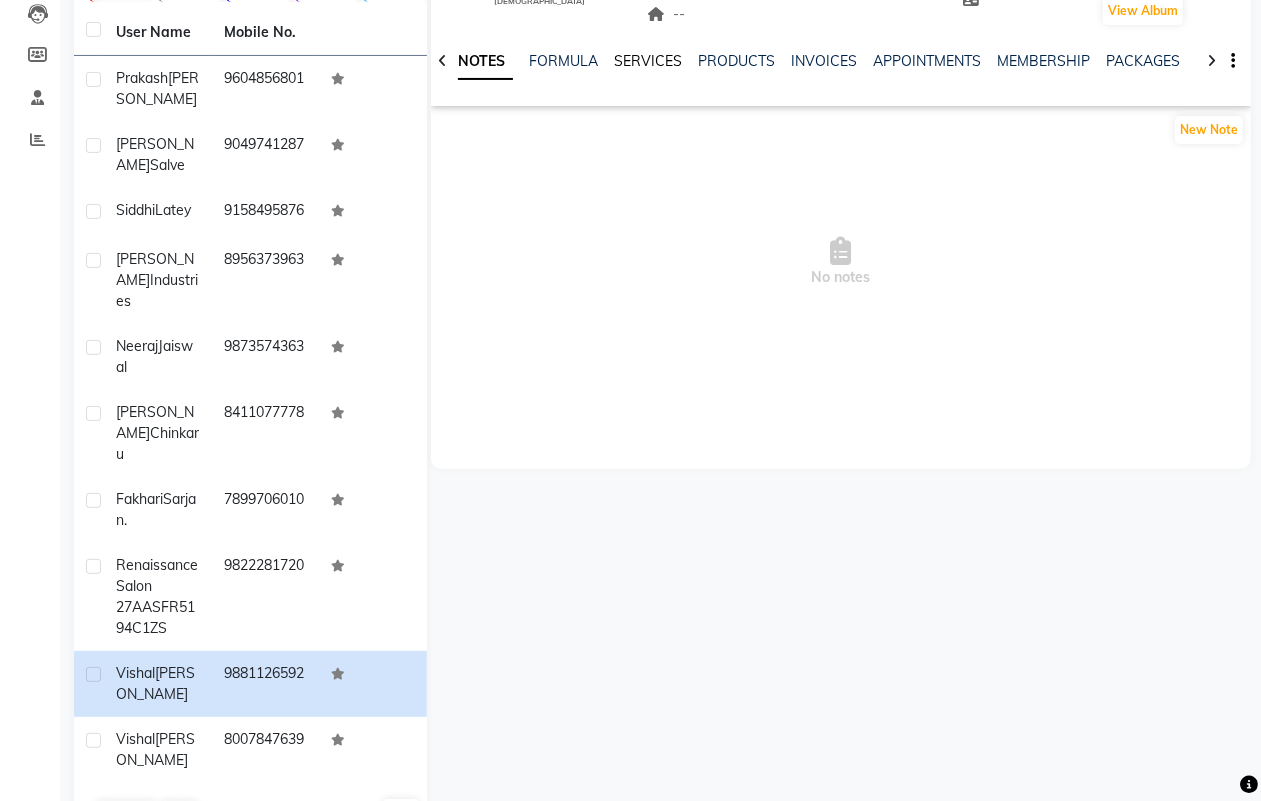 click on "SERVICES" 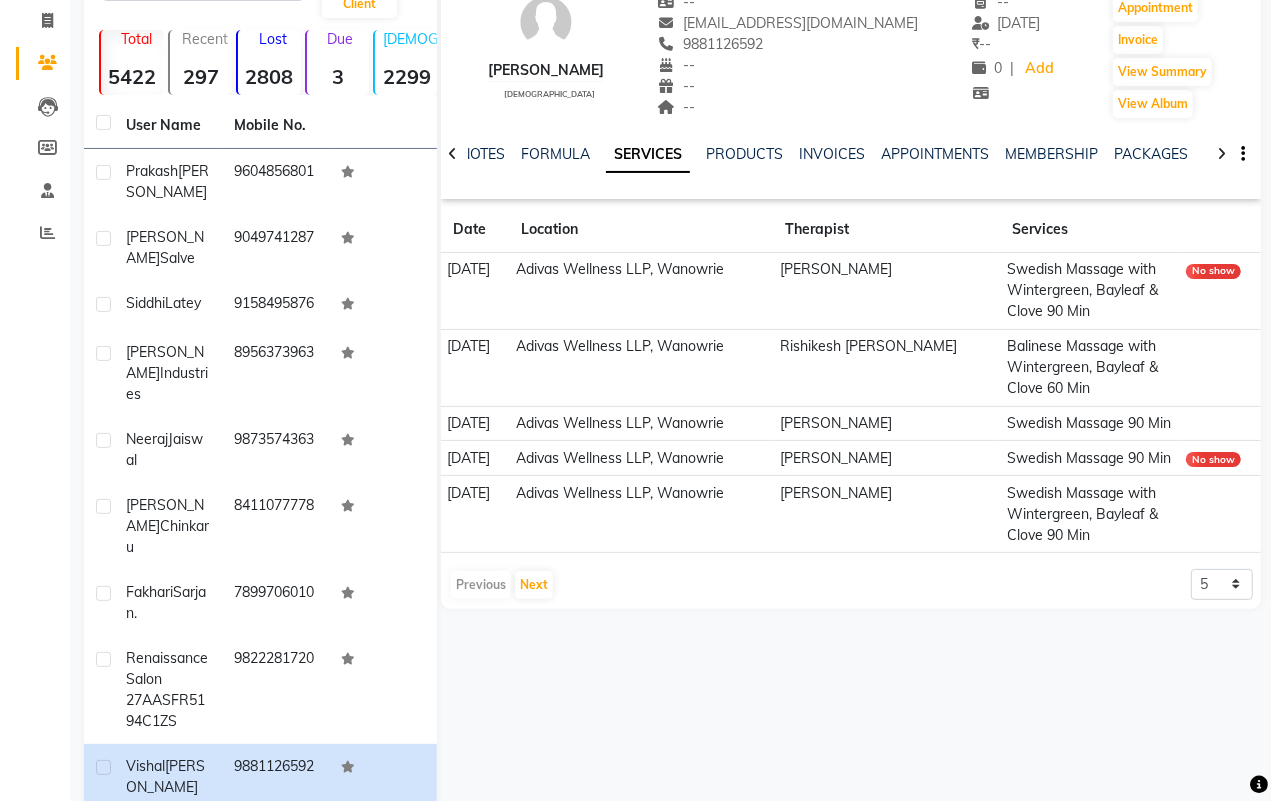 scroll, scrollTop: 0, scrollLeft: 0, axis: both 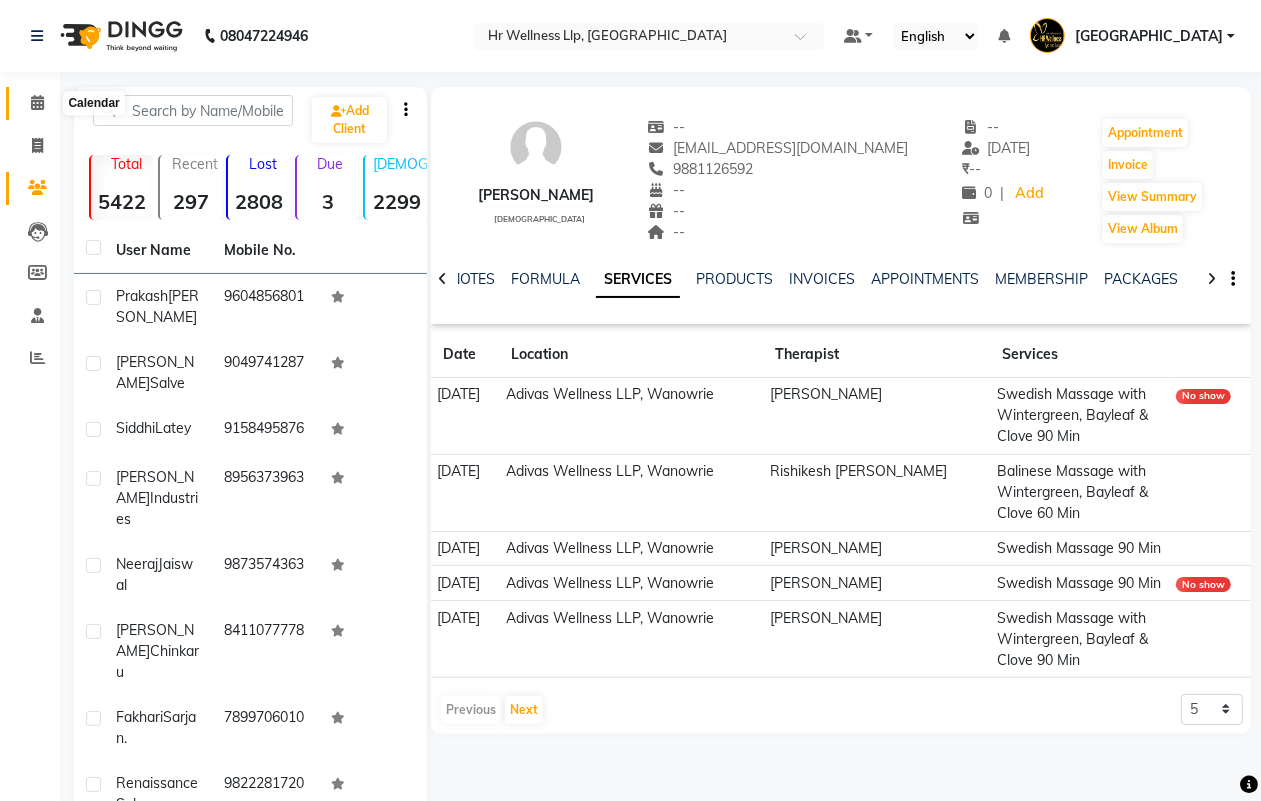 click 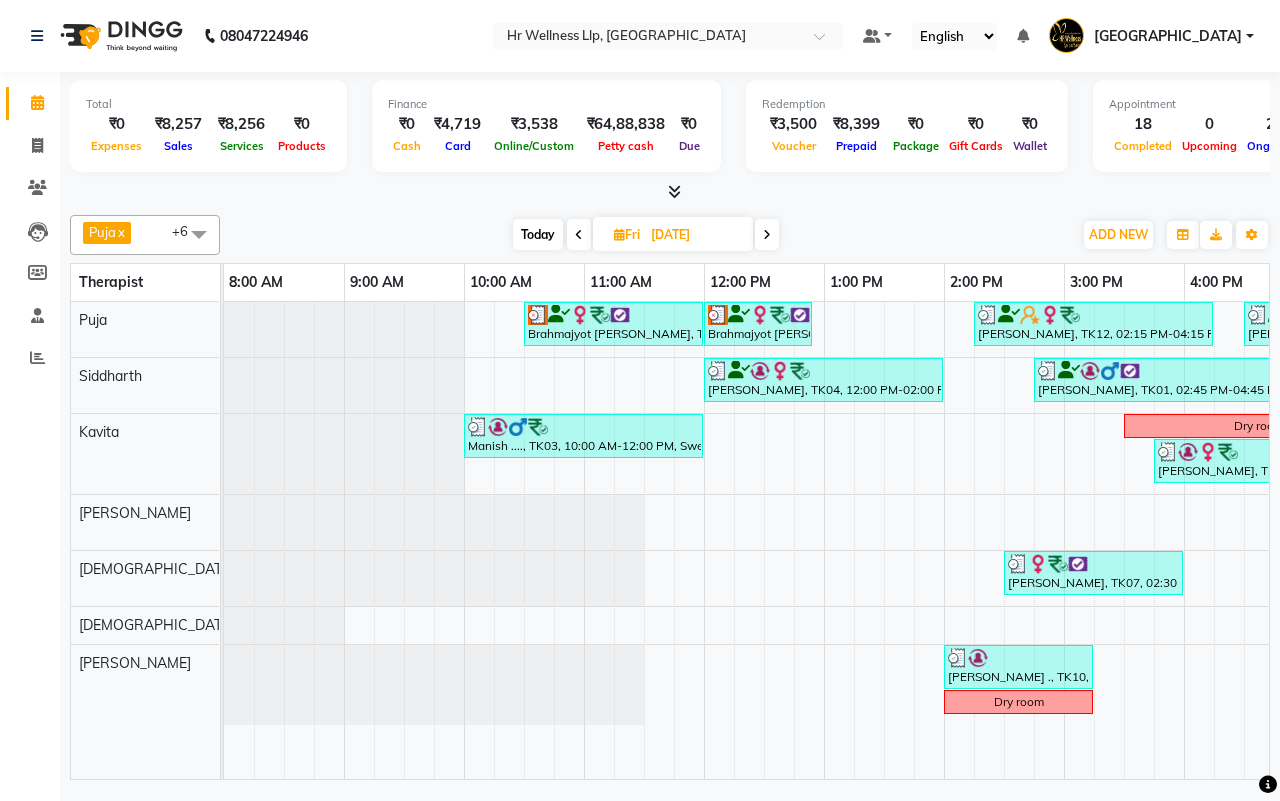 click on "Today  Fri 11-07-2025" at bounding box center [646, 235] 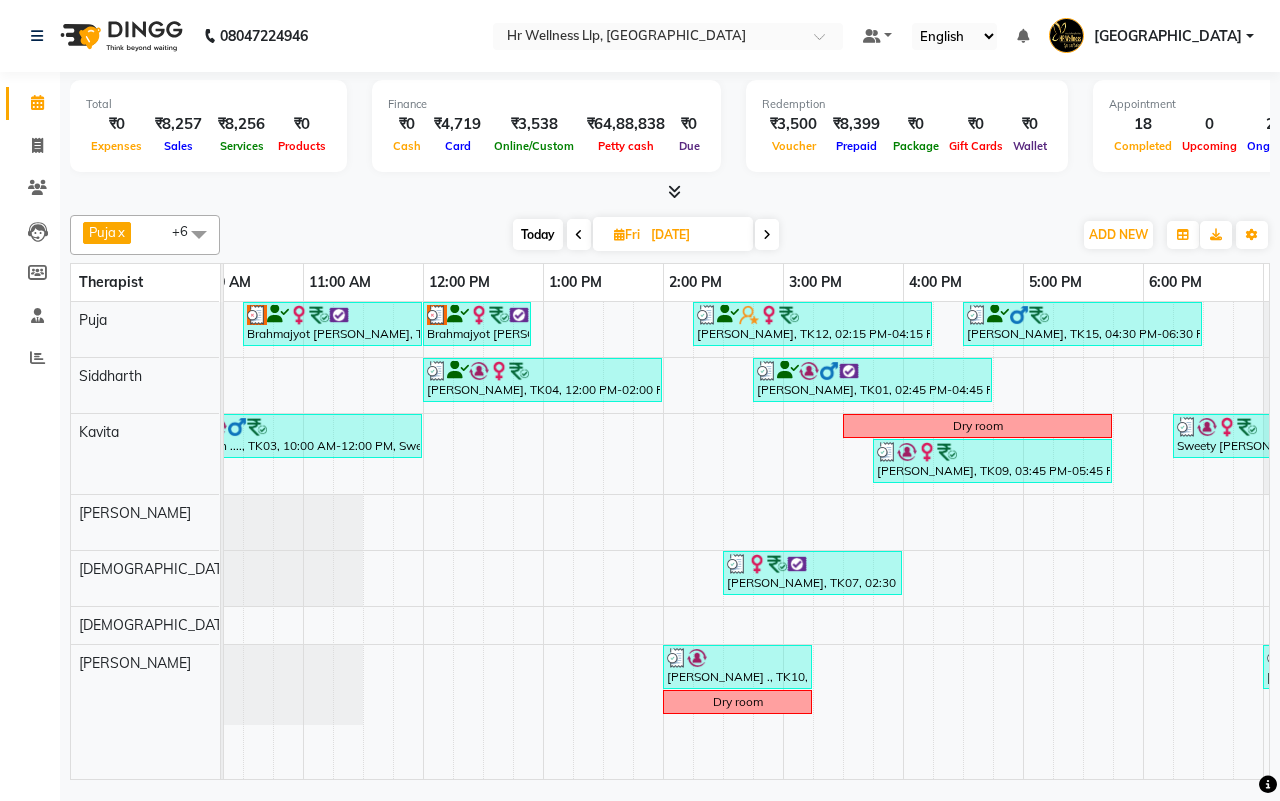 scroll, scrollTop: 0, scrollLeft: 406, axis: horizontal 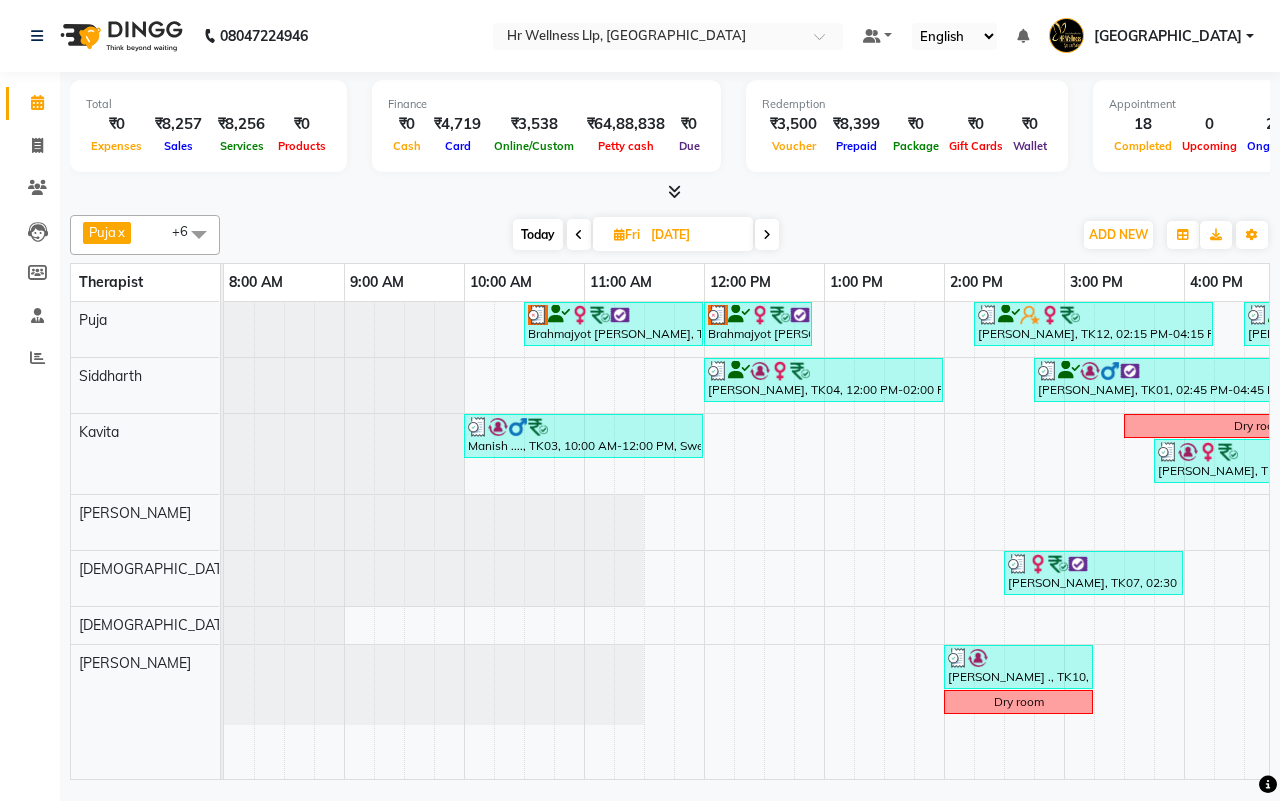 click at bounding box center (579, 235) 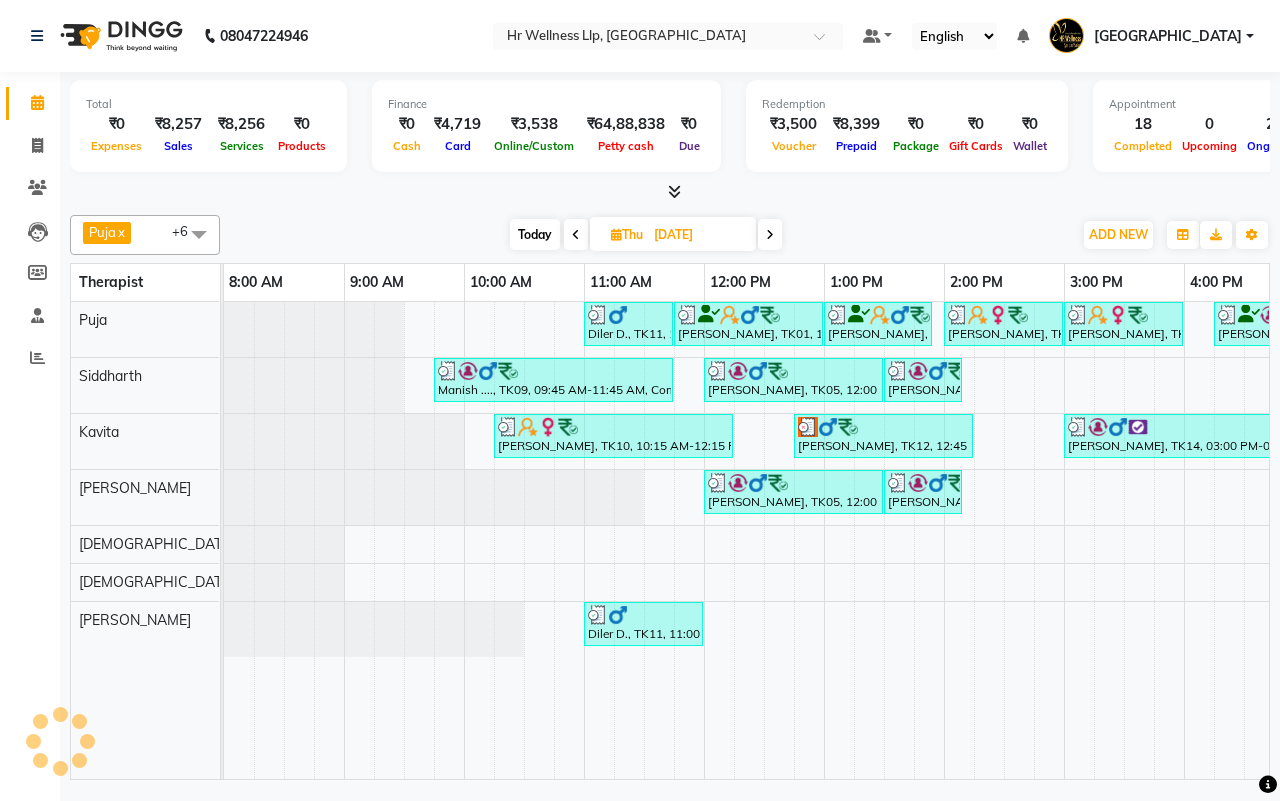 scroll, scrollTop: 0, scrollLeft: 515, axis: horizontal 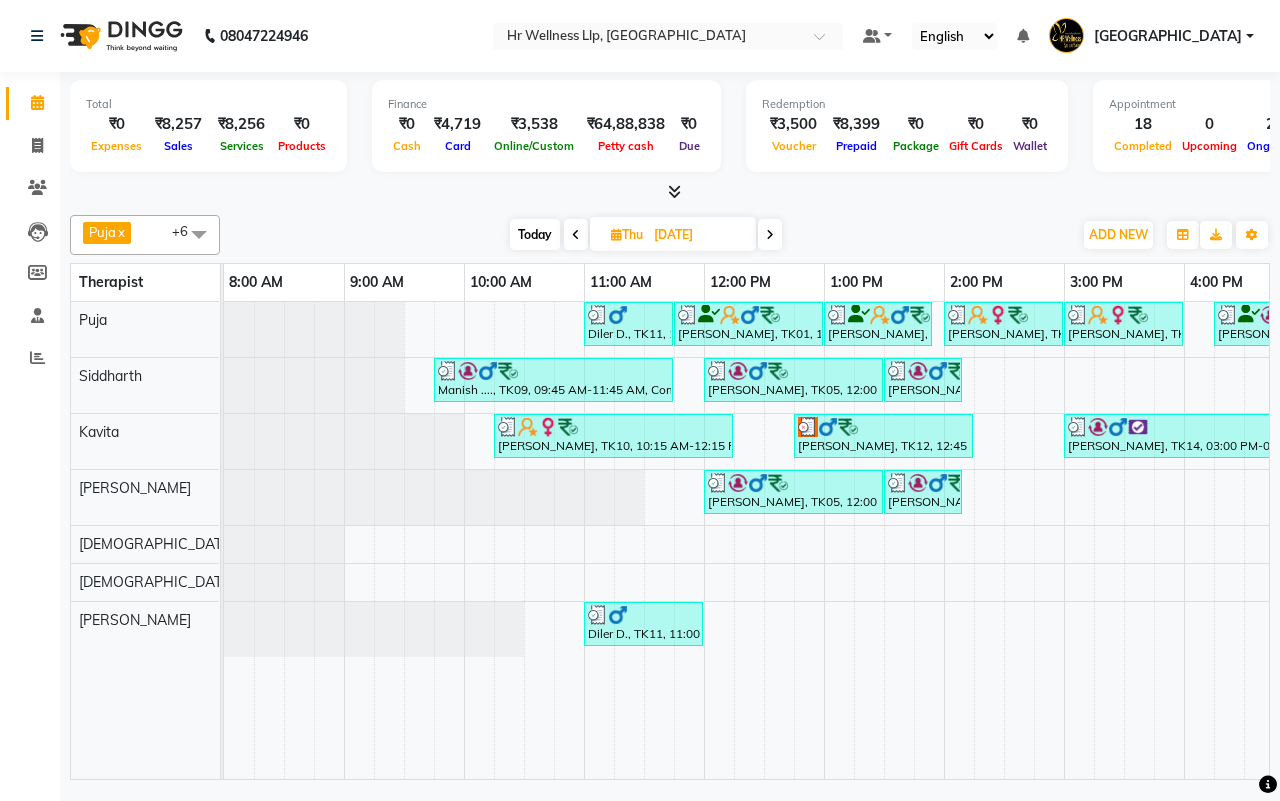 click at bounding box center [576, 235] 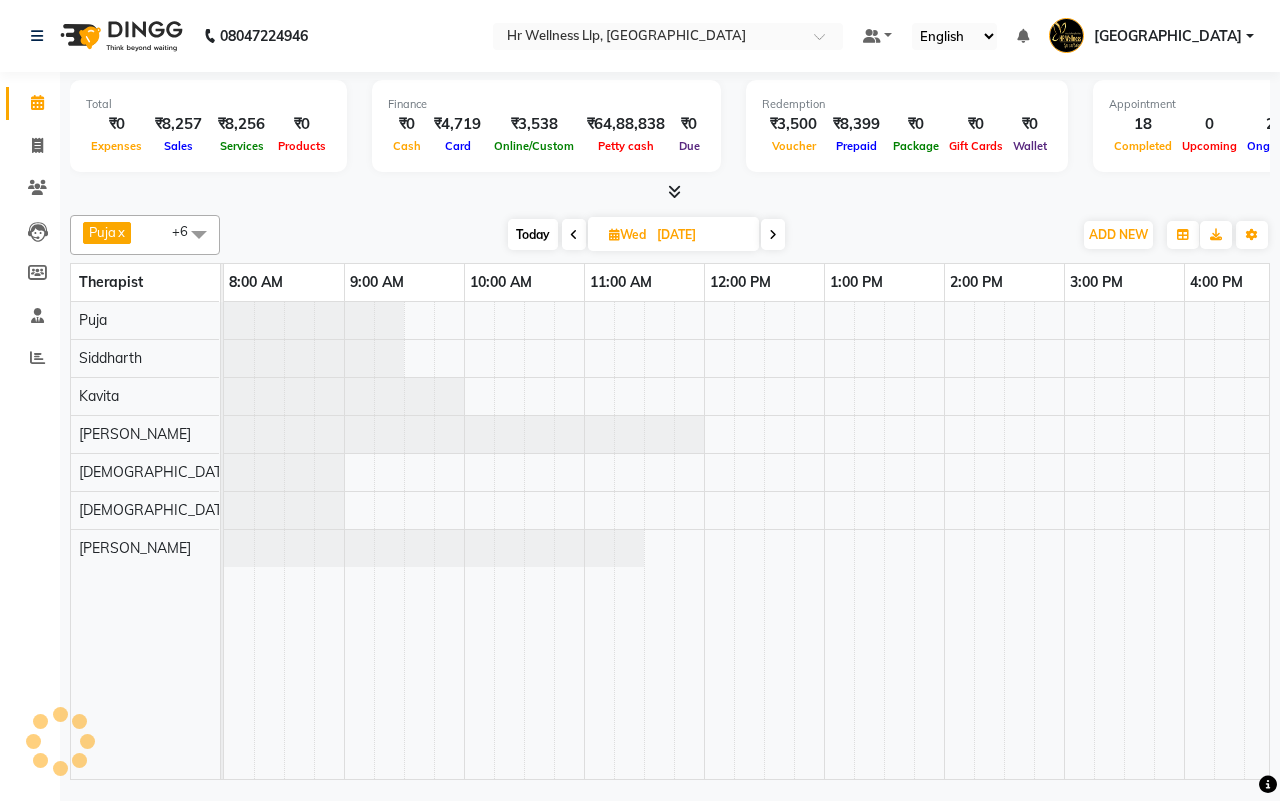 scroll, scrollTop: 0, scrollLeft: 515, axis: horizontal 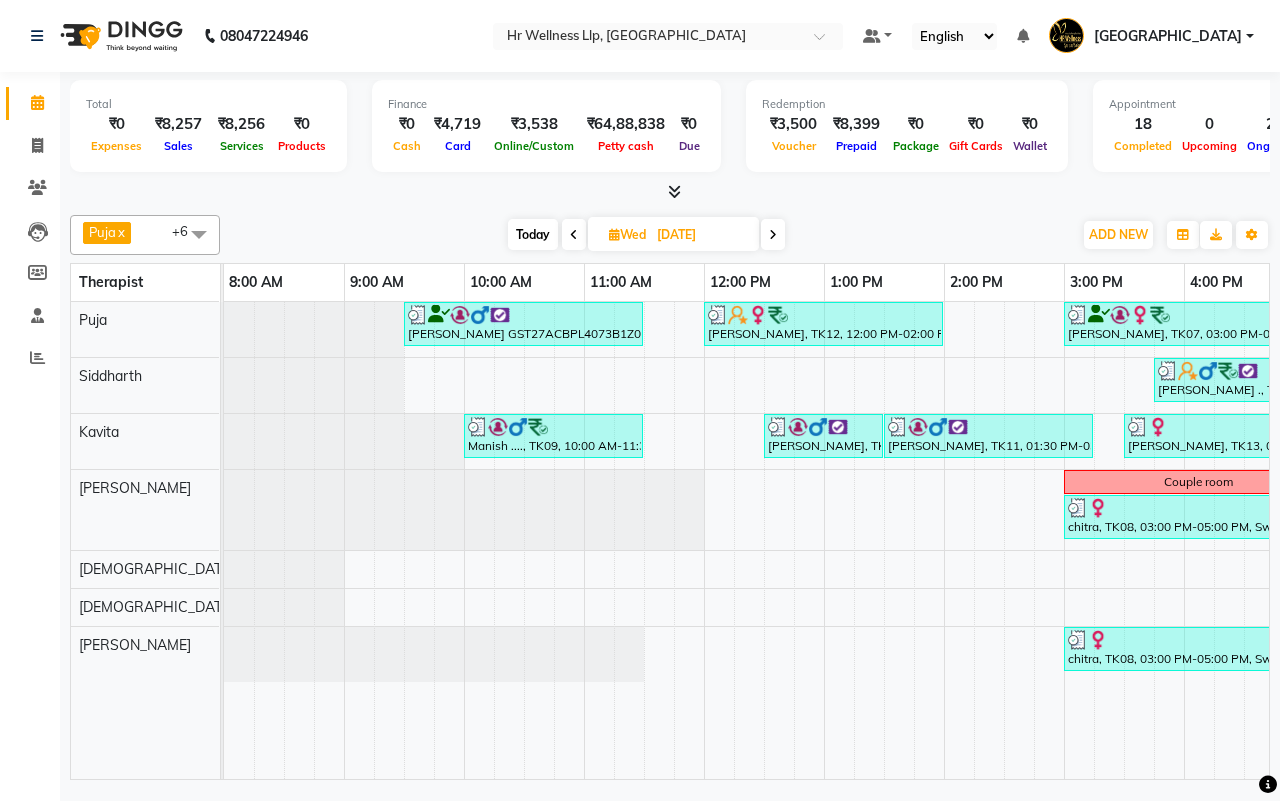 click at bounding box center [574, 234] 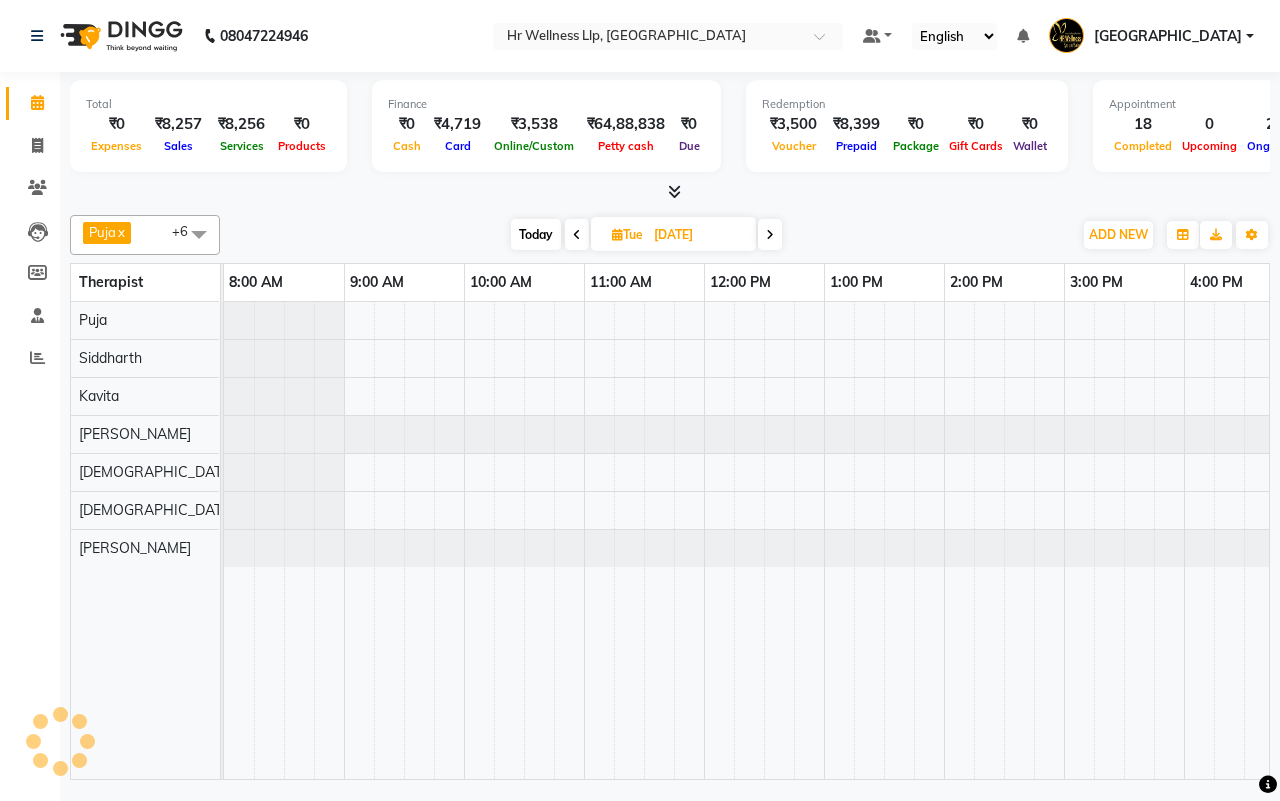 scroll, scrollTop: 0, scrollLeft: 515, axis: horizontal 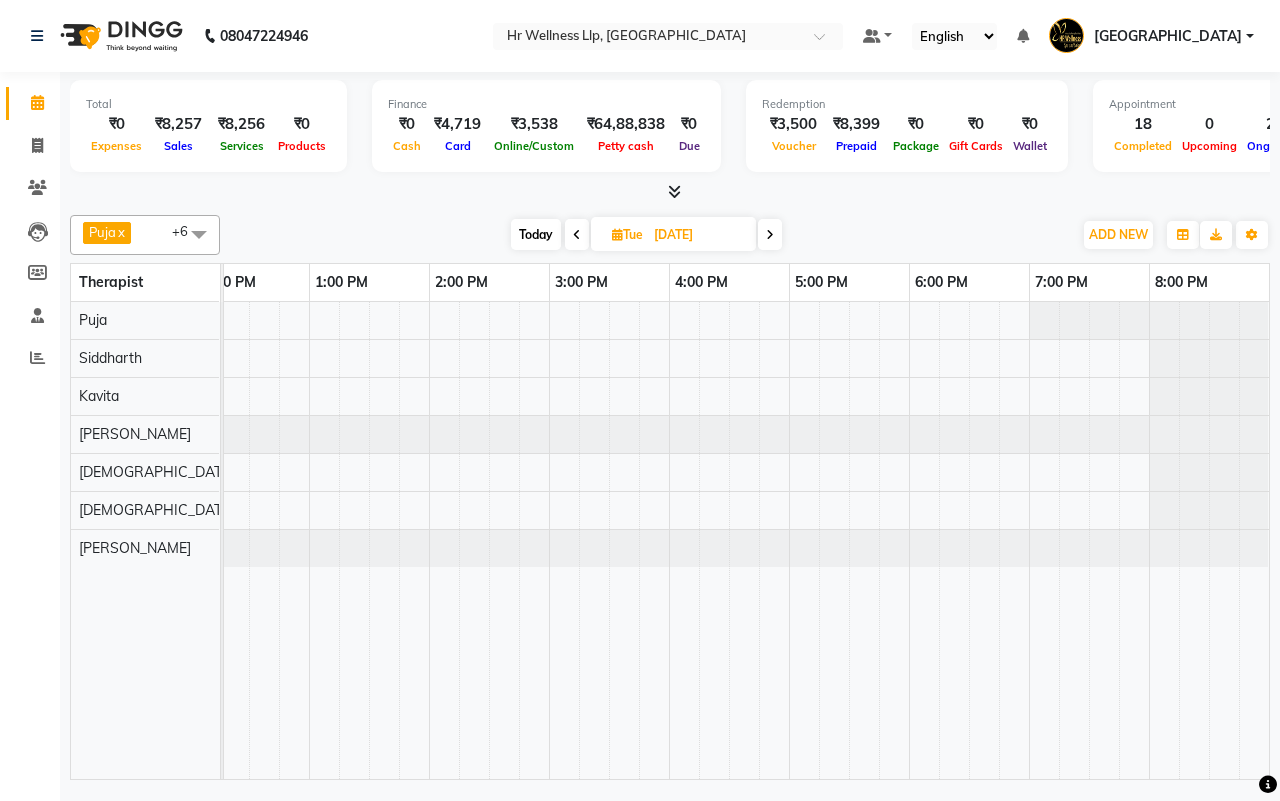 click at bounding box center (577, 234) 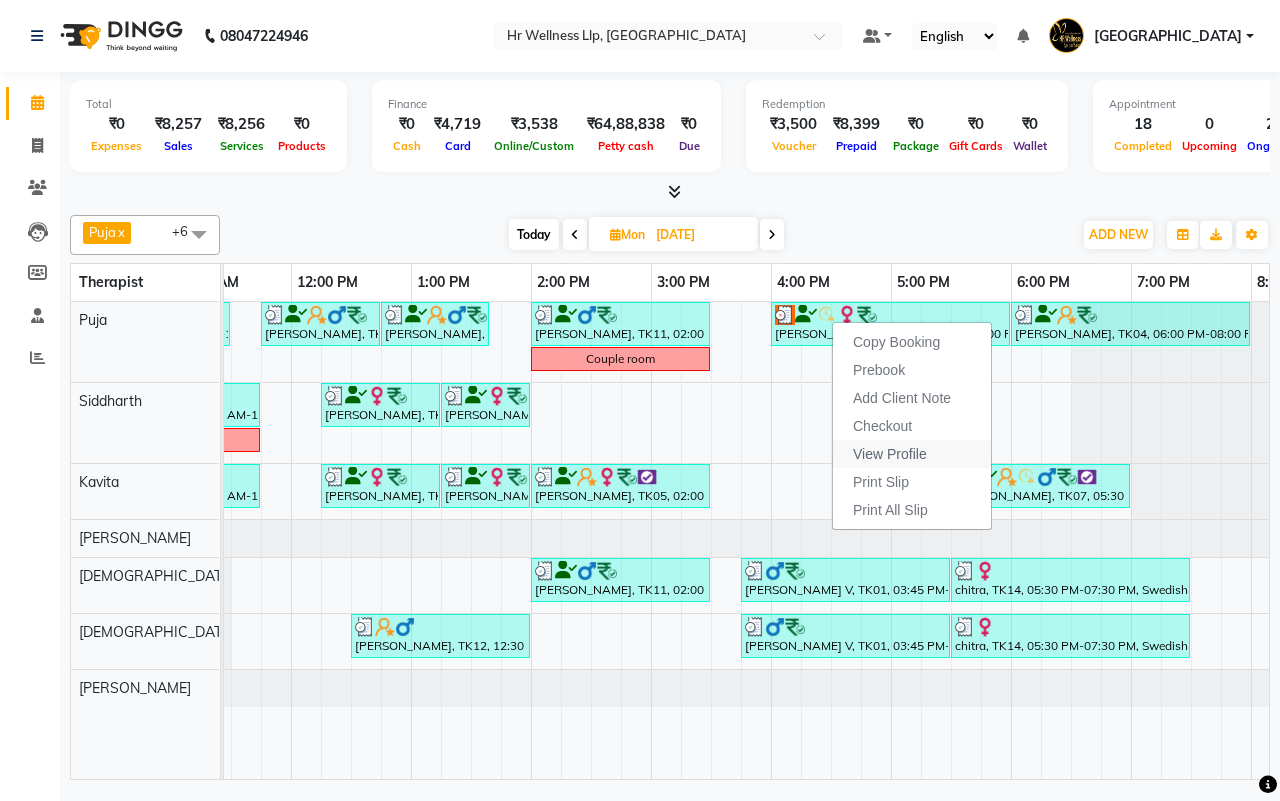 click on "View Profile" at bounding box center (890, 454) 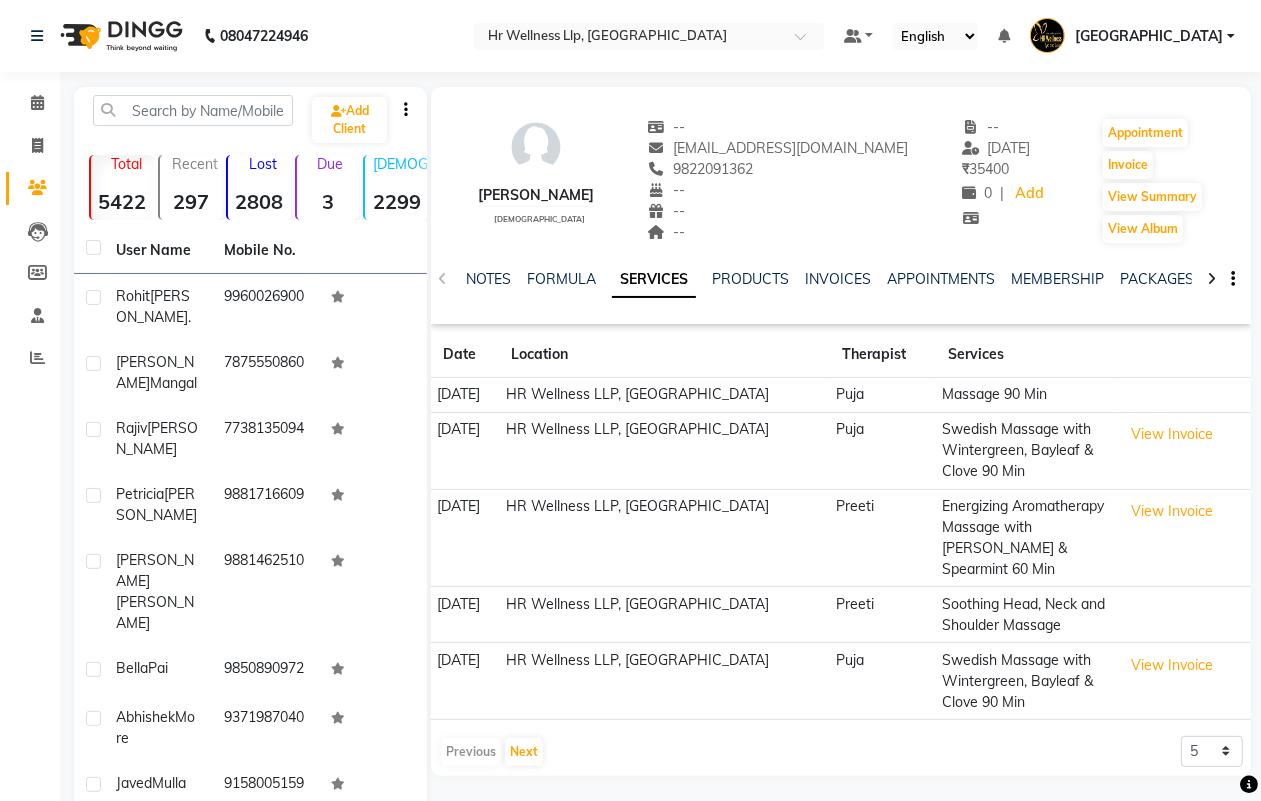 click 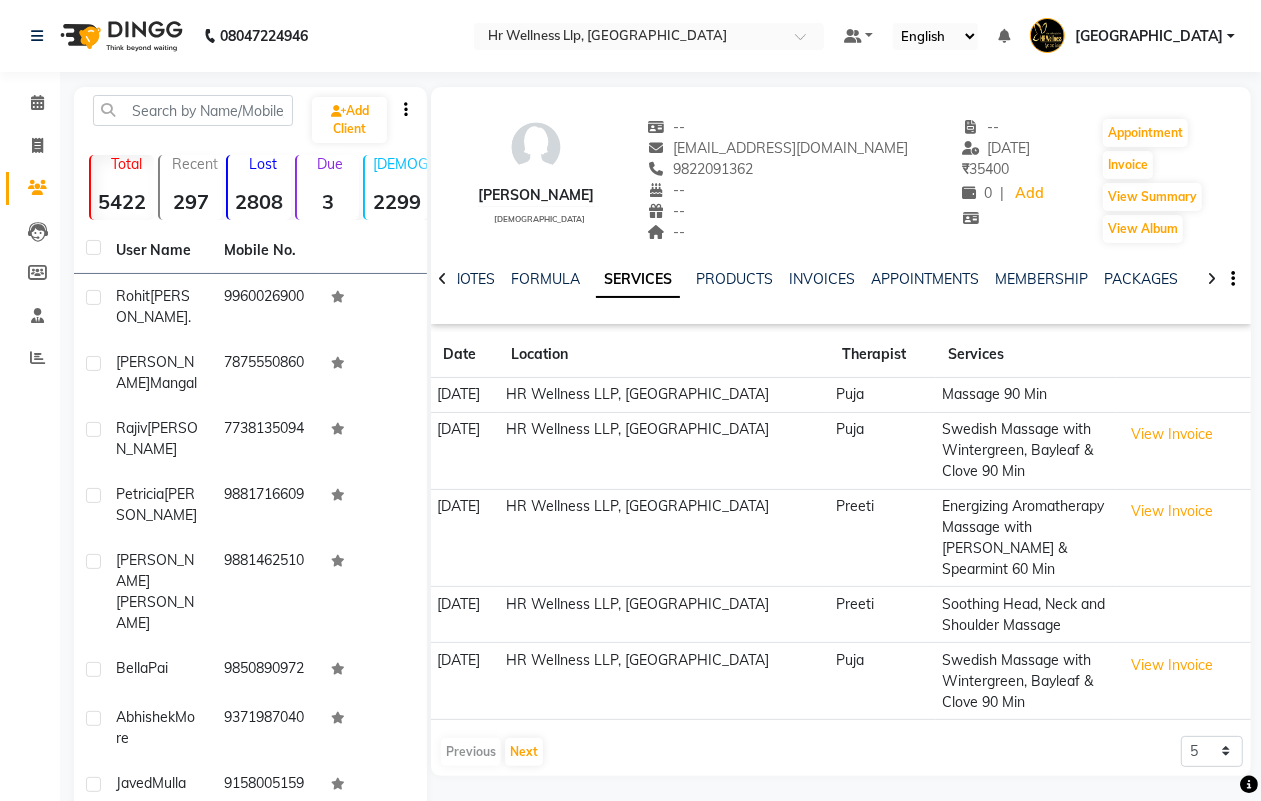 click 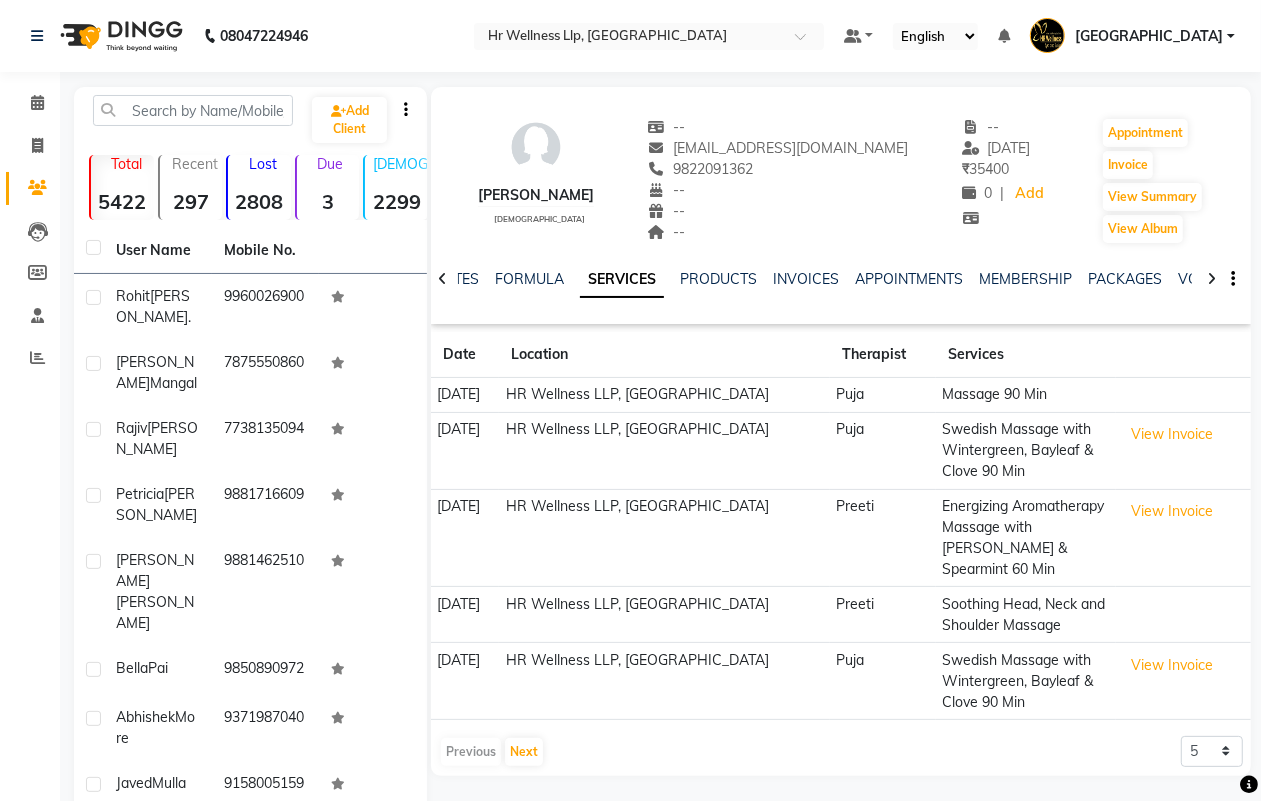 click 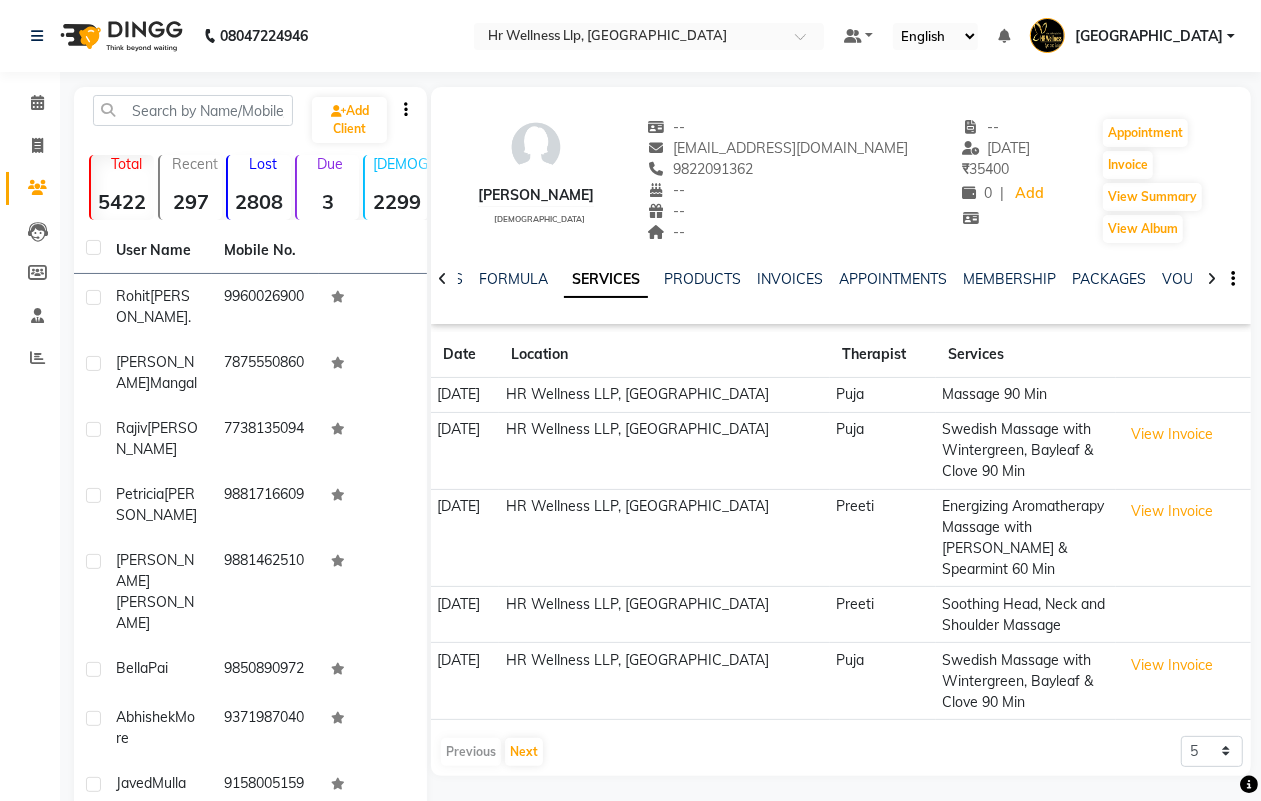 click 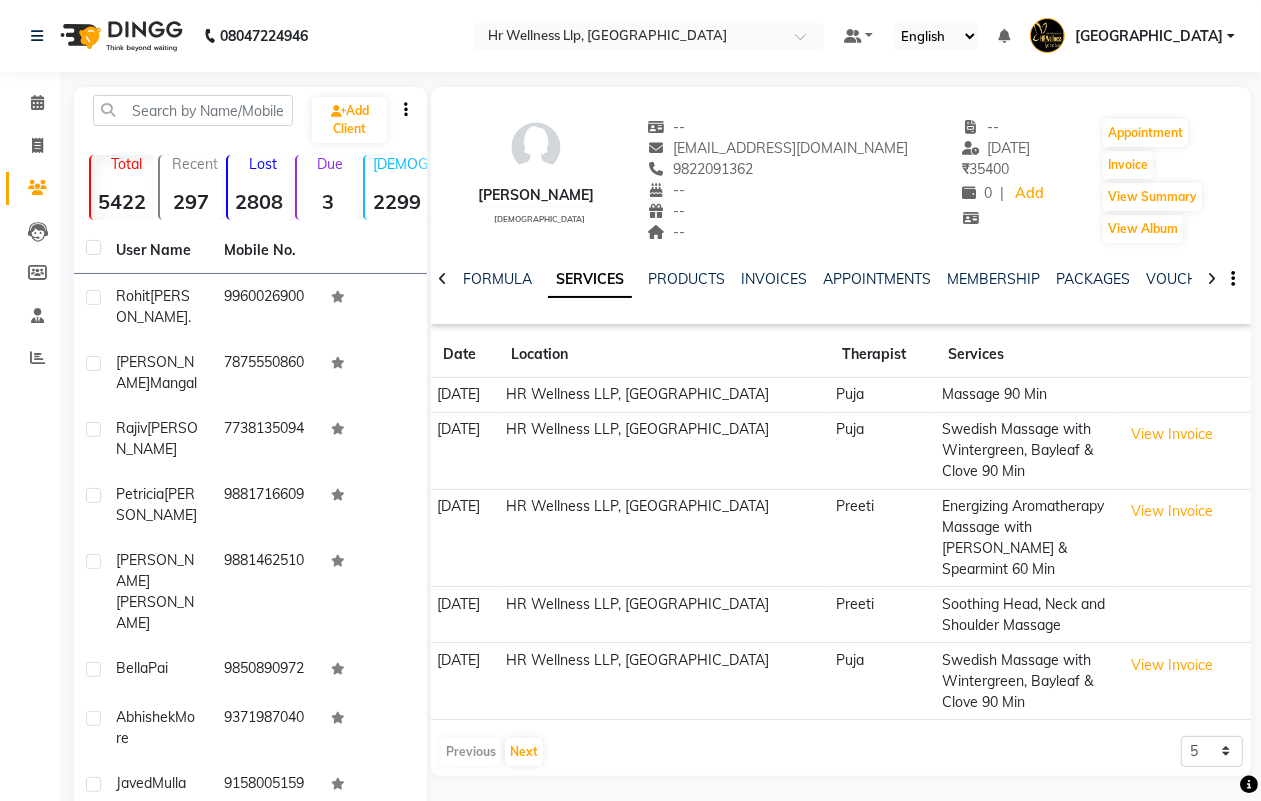 click 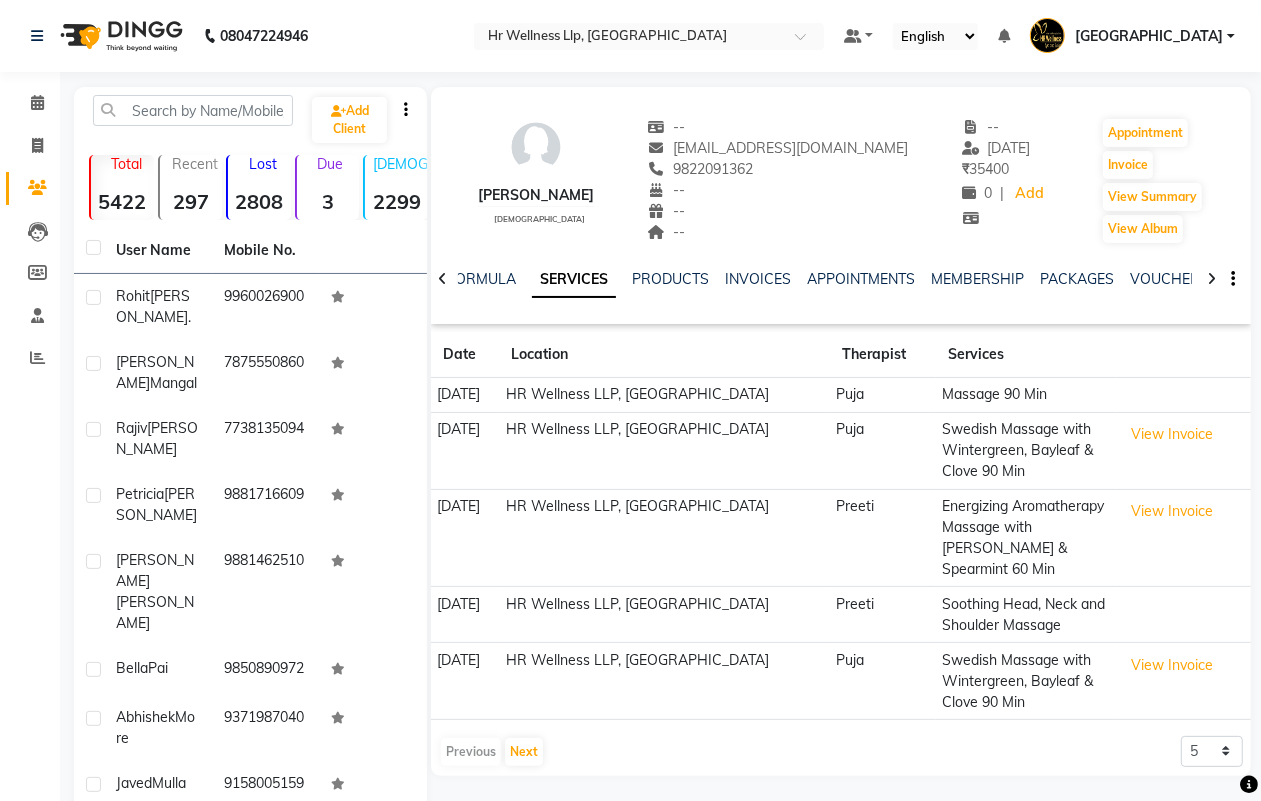 click 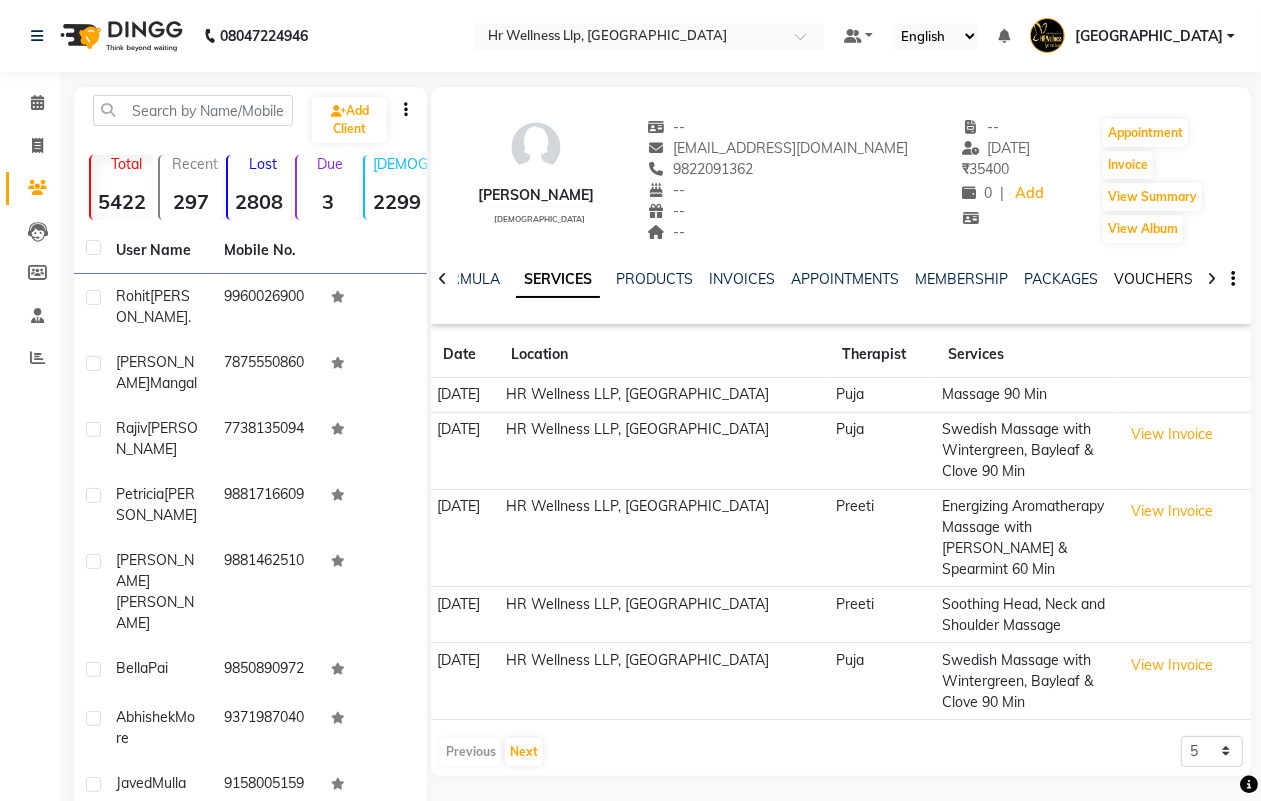 click on "VOUCHERS" 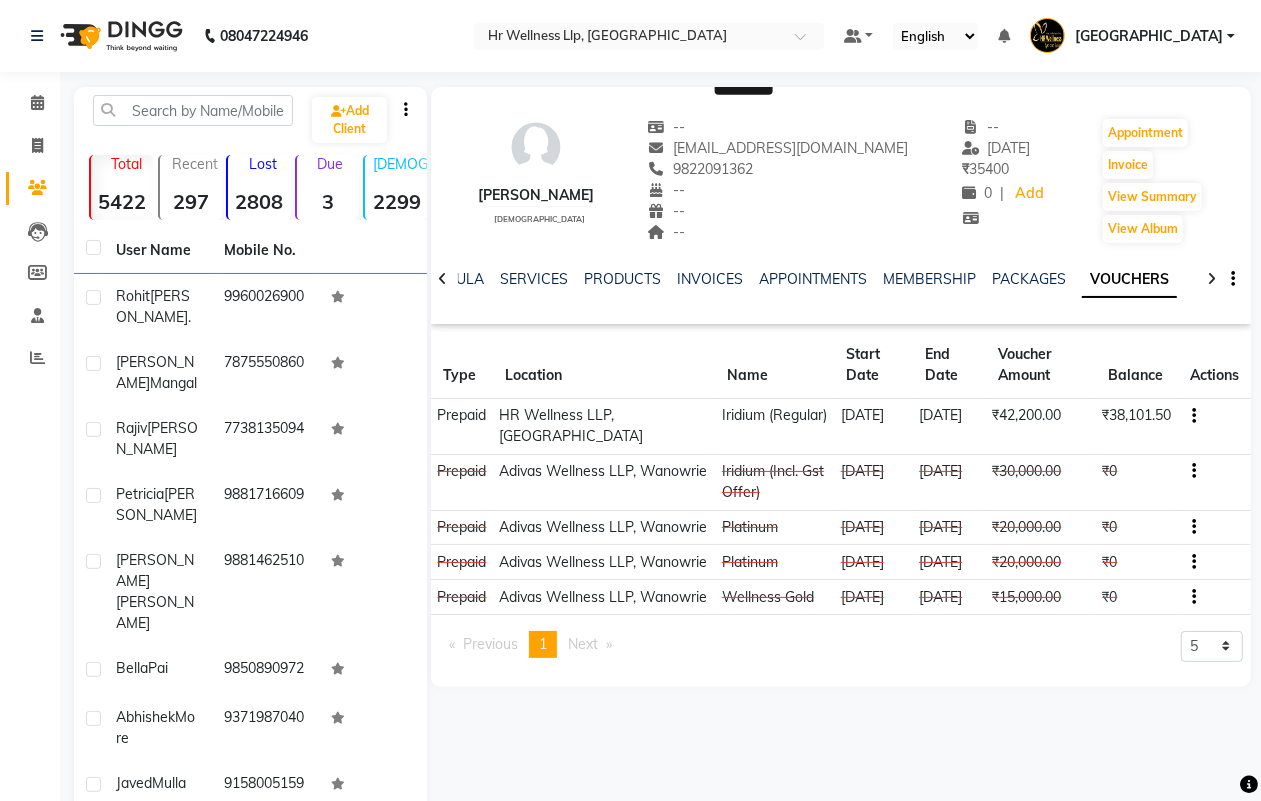 drag, startPoint x: 798, startPoint y: 168, endPoint x: 717, endPoint y: 167, distance: 81.00617 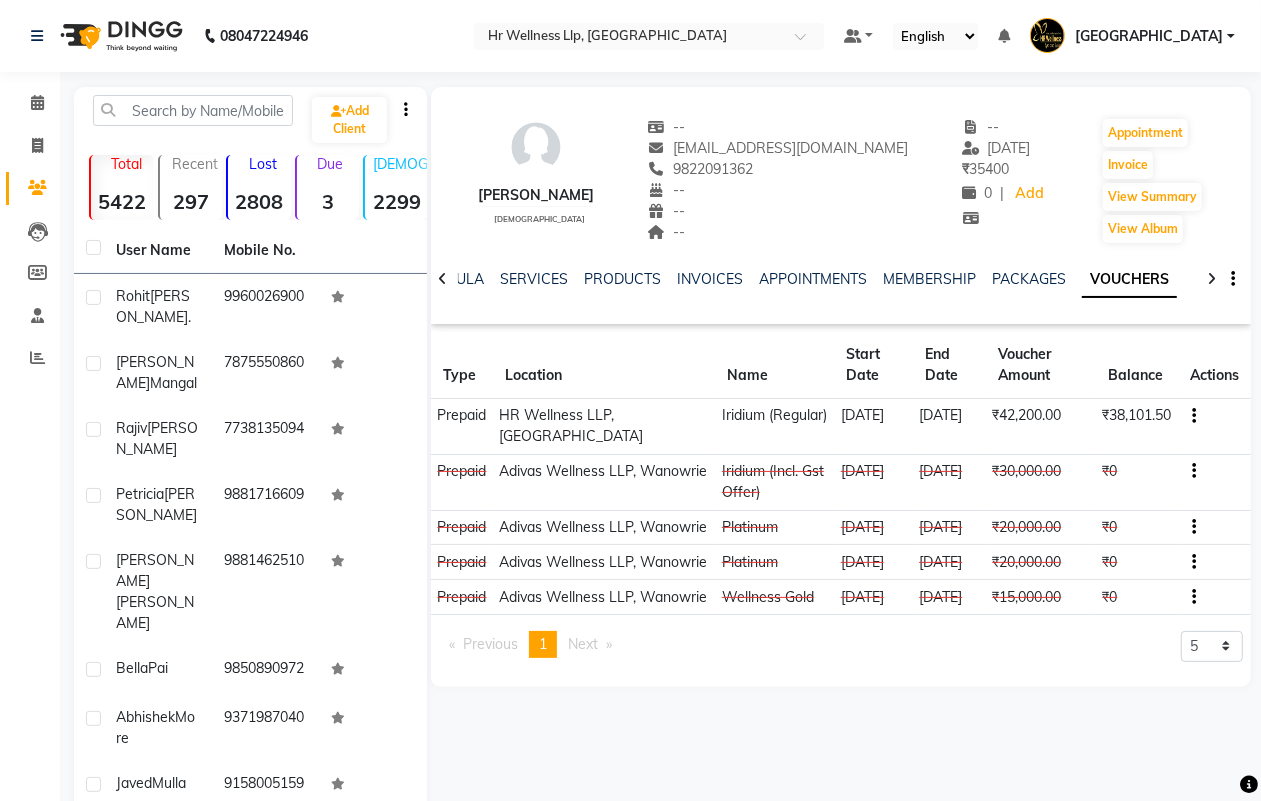 copy on "9822091362" 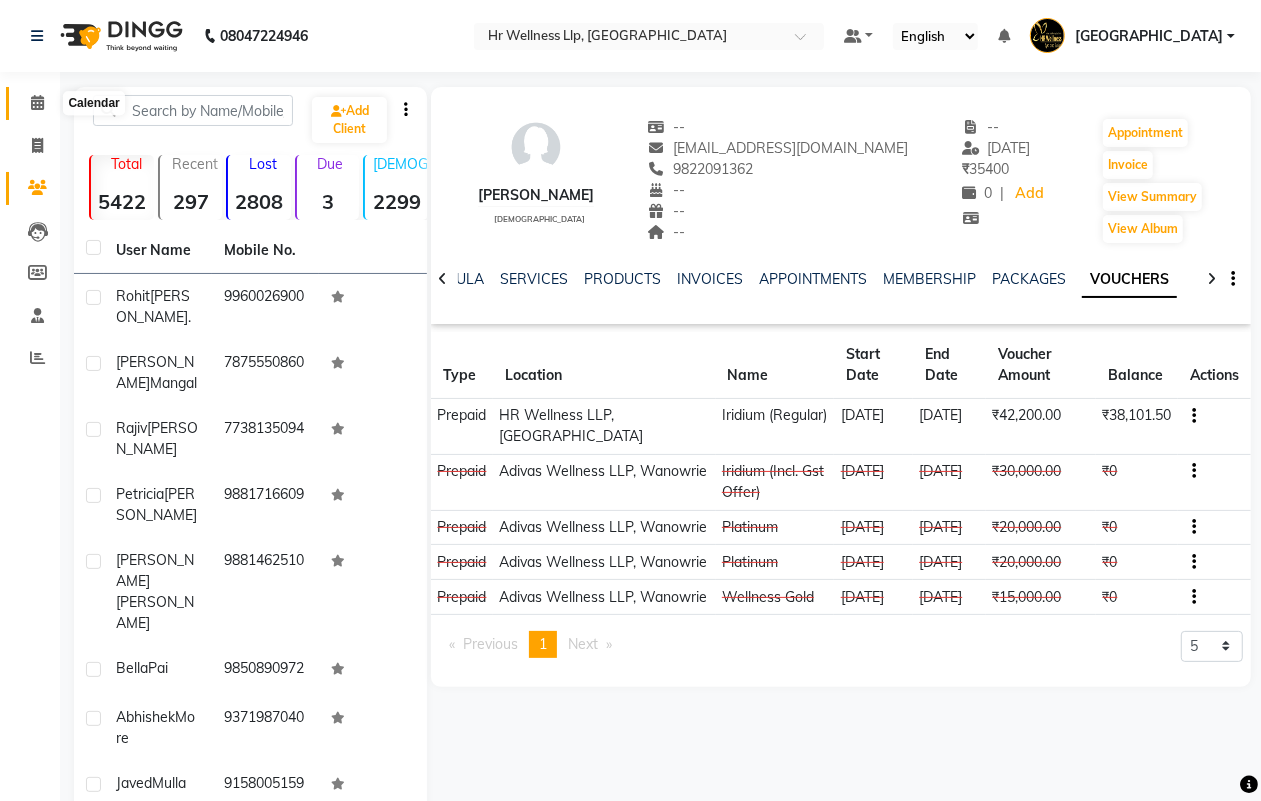 click 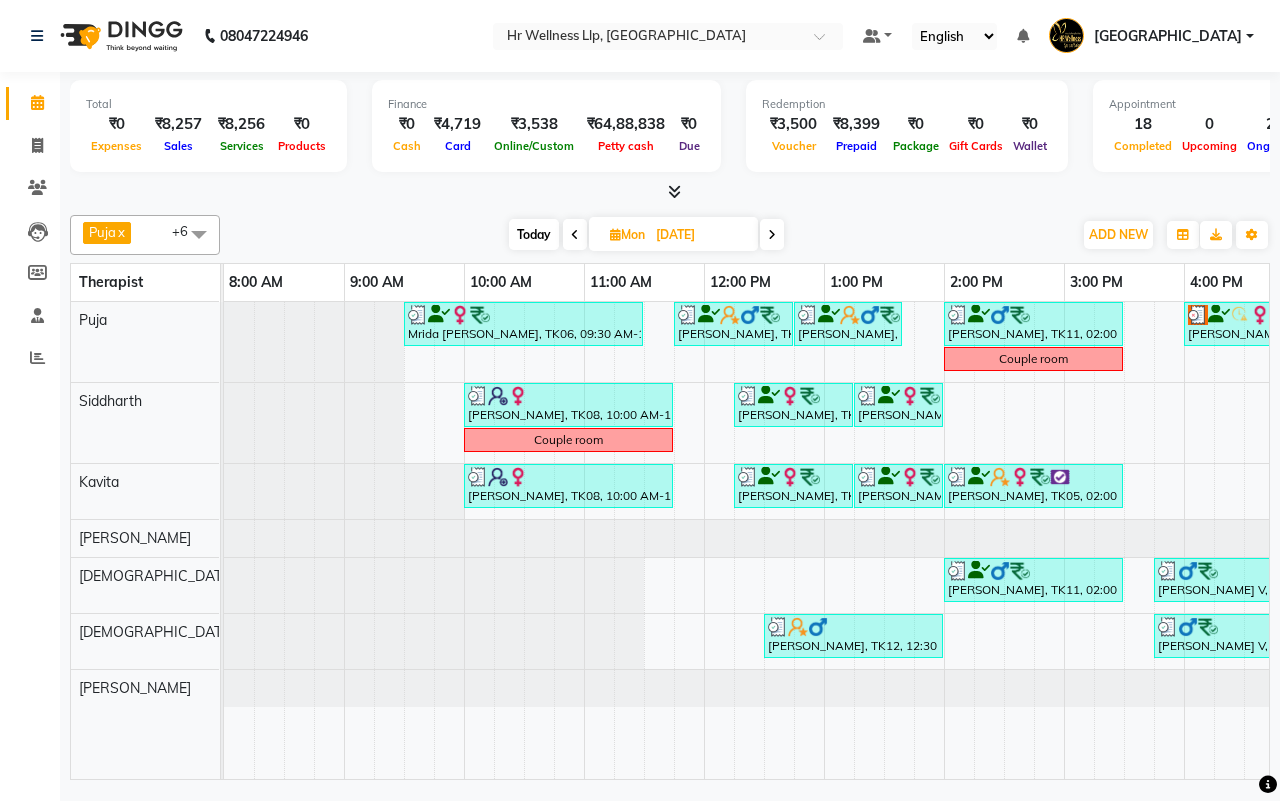 scroll, scrollTop: 0, scrollLeft: 515, axis: horizontal 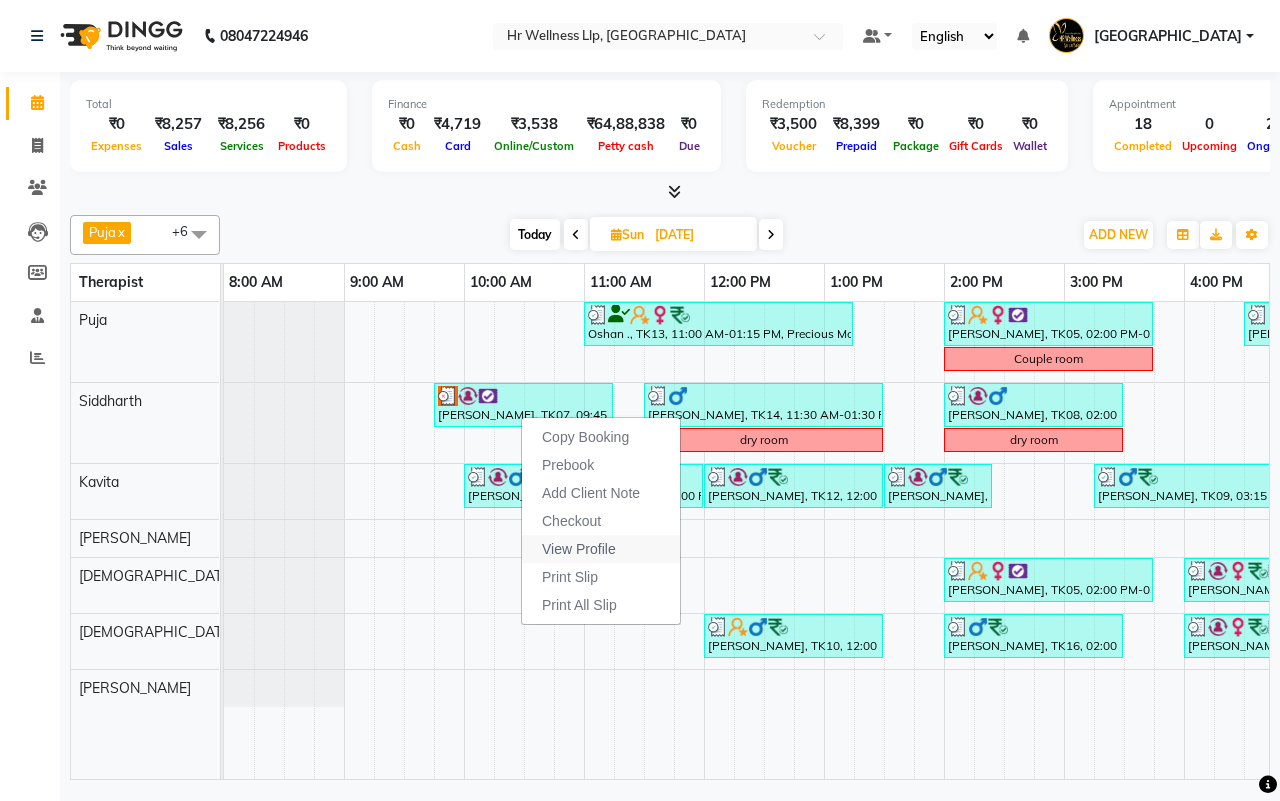click on "View Profile" at bounding box center [579, 549] 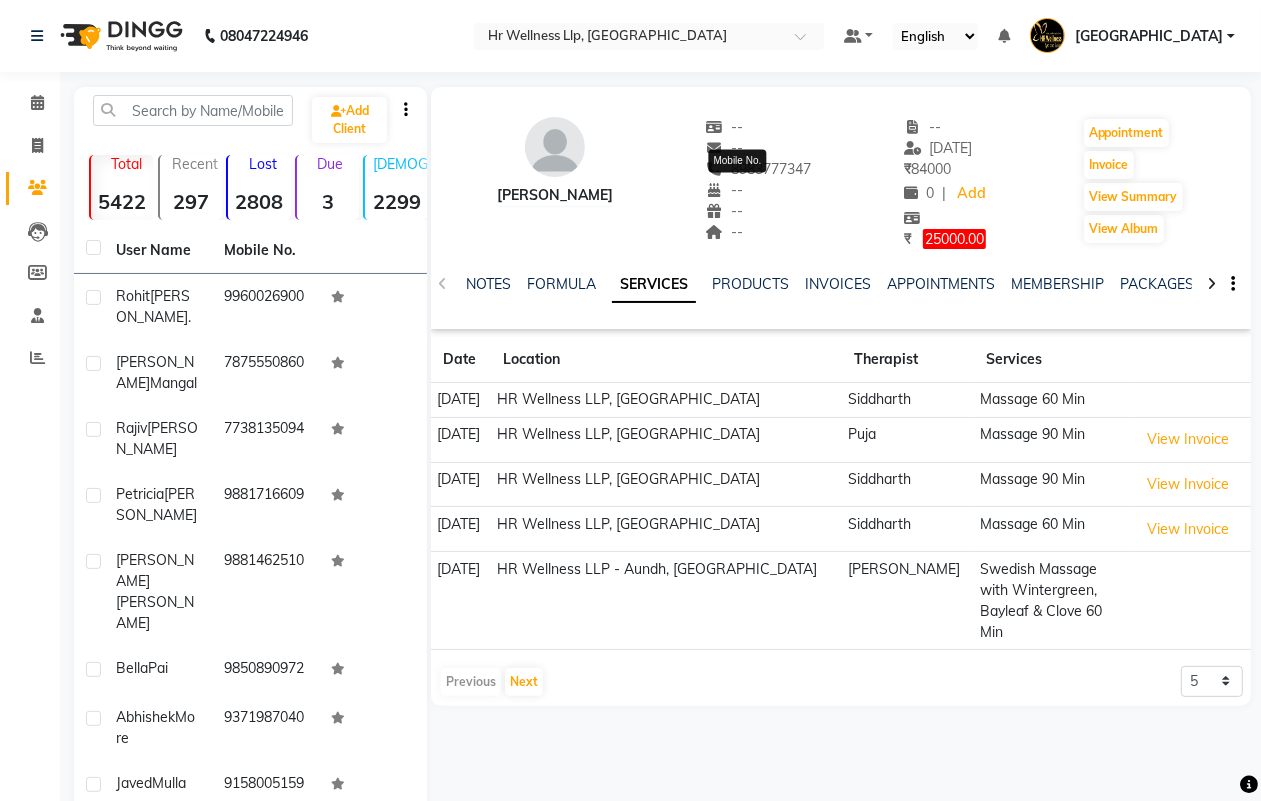 drag, startPoint x: 793, startPoint y: 167, endPoint x: 711, endPoint y: 168, distance: 82.006096 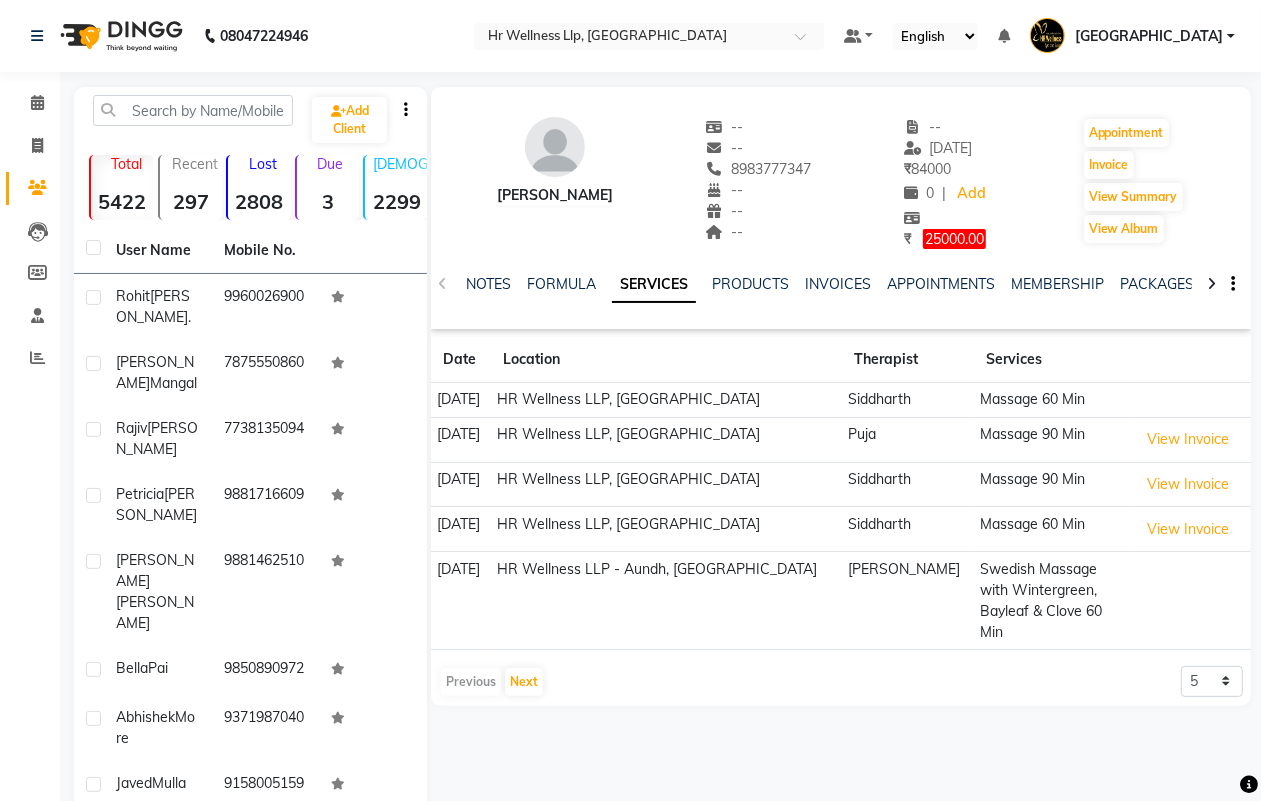 copy on "8983777347" 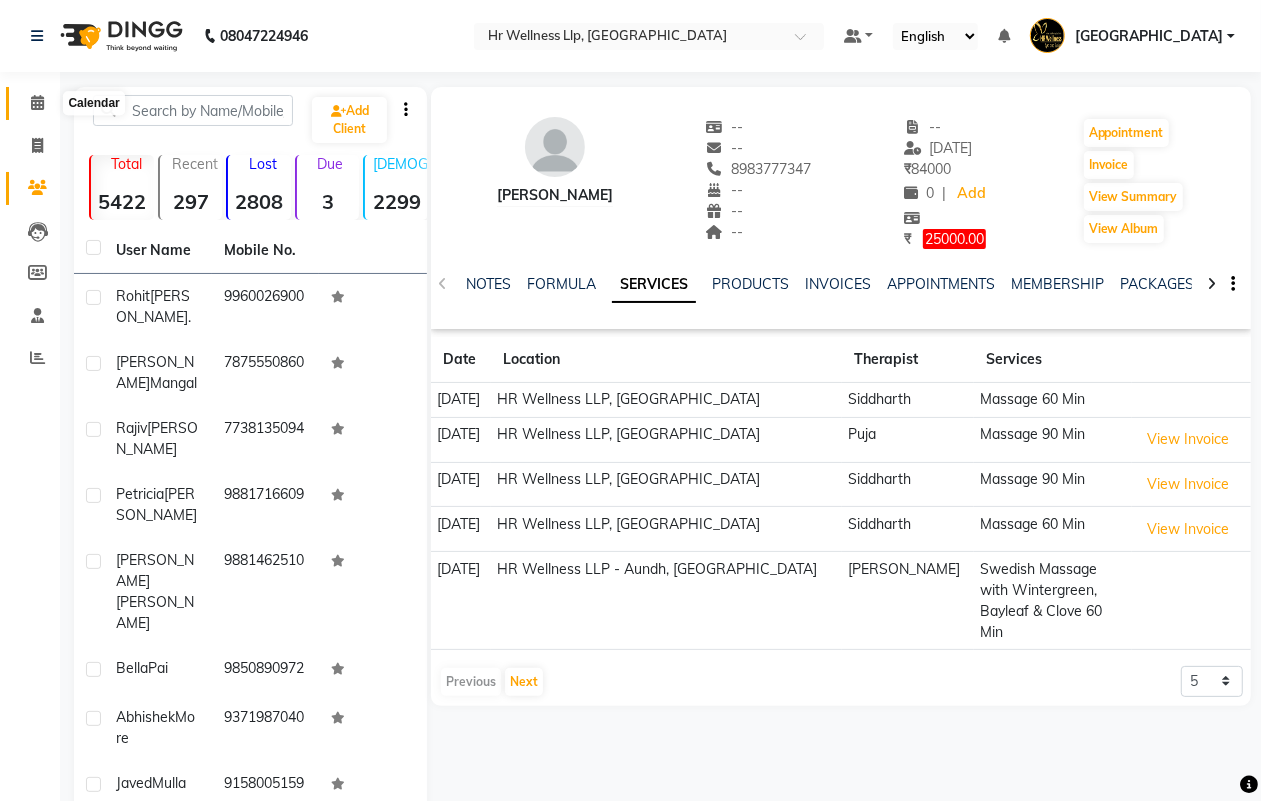 click 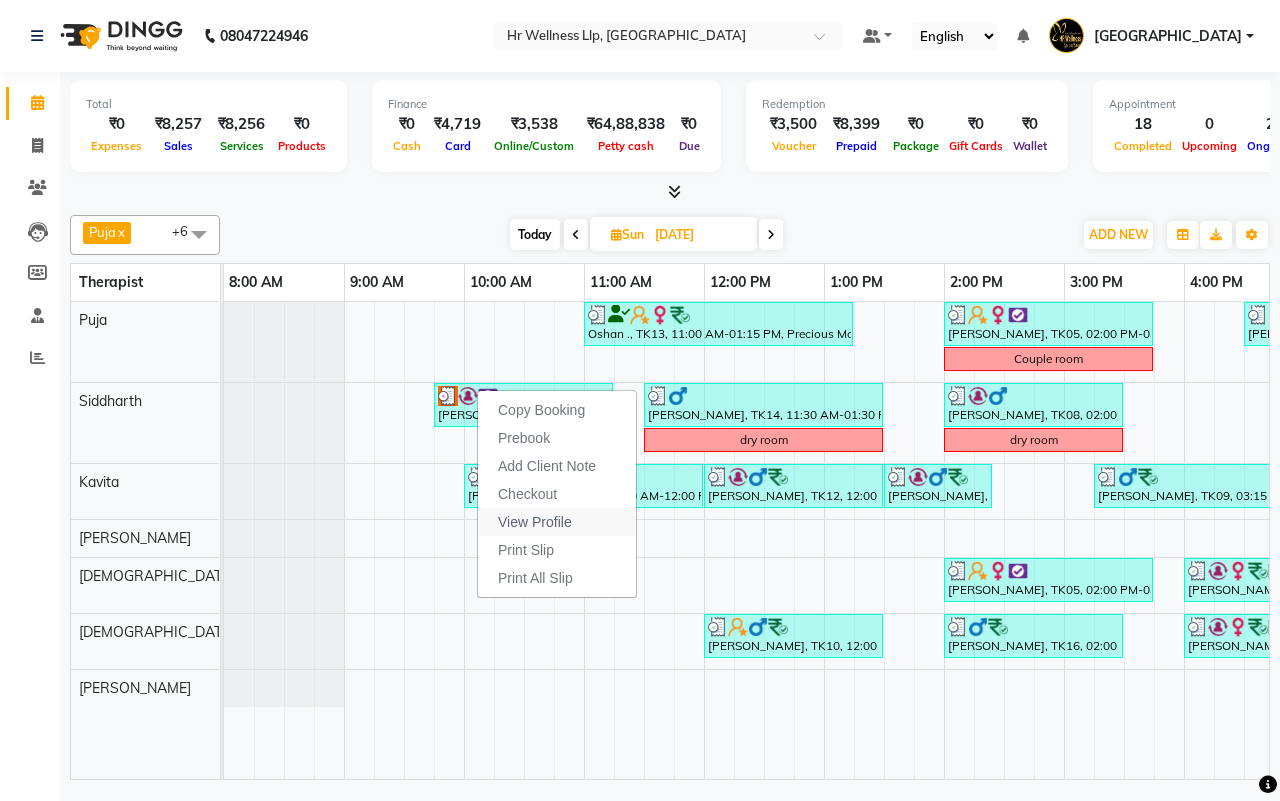 click on "View Profile" at bounding box center (535, 522) 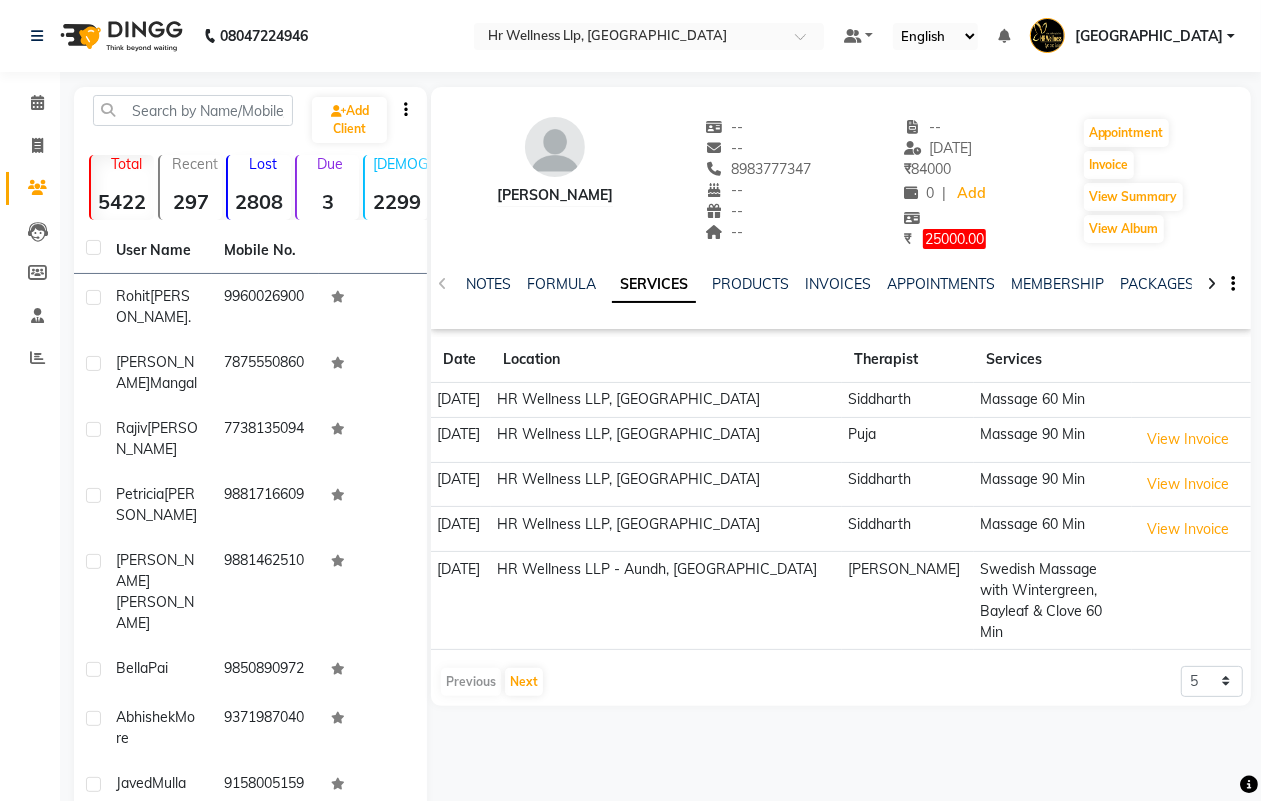 click 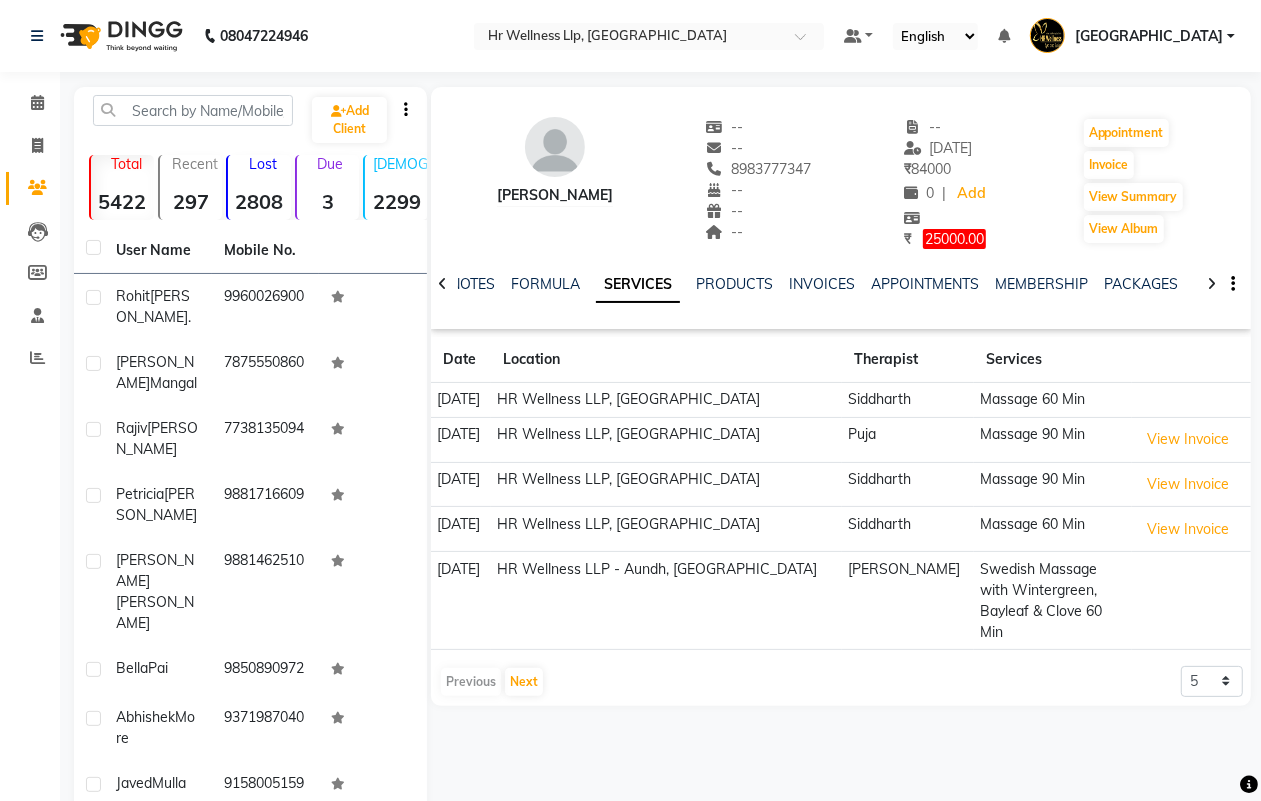 click 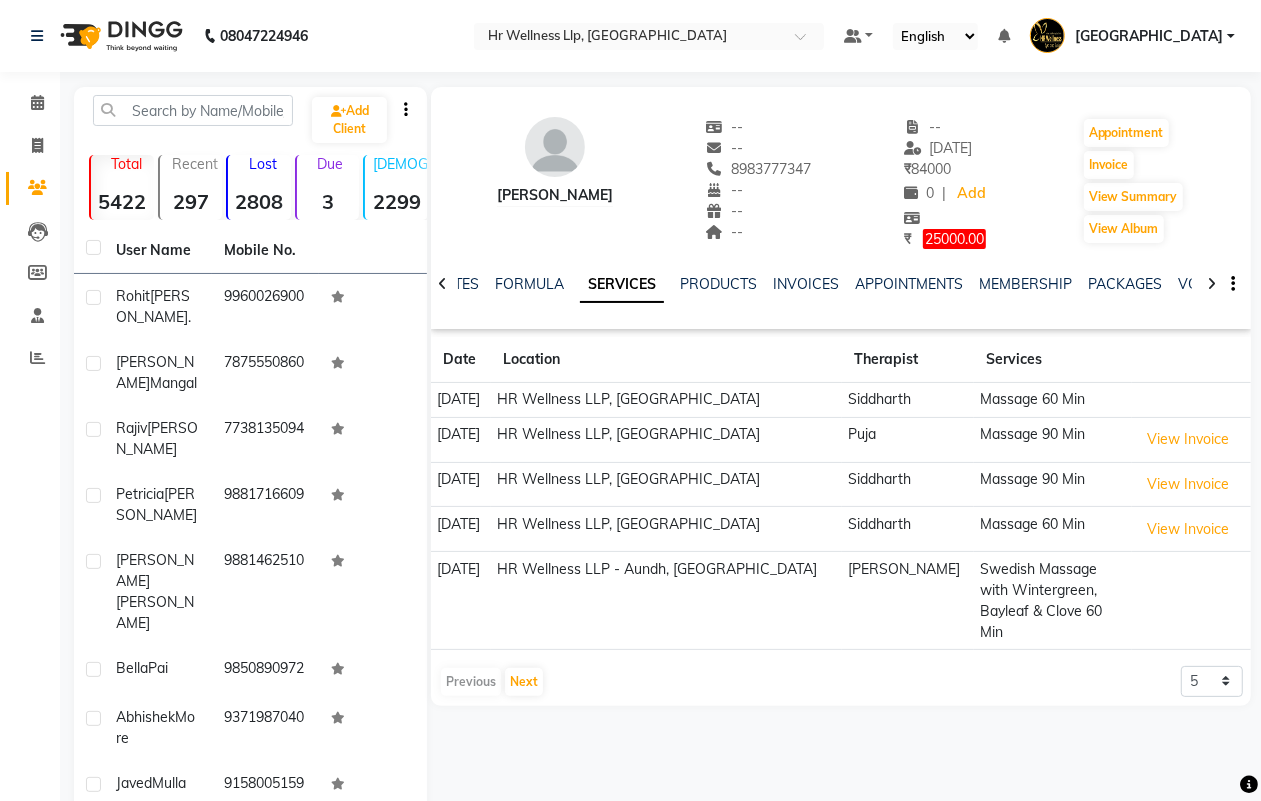 click 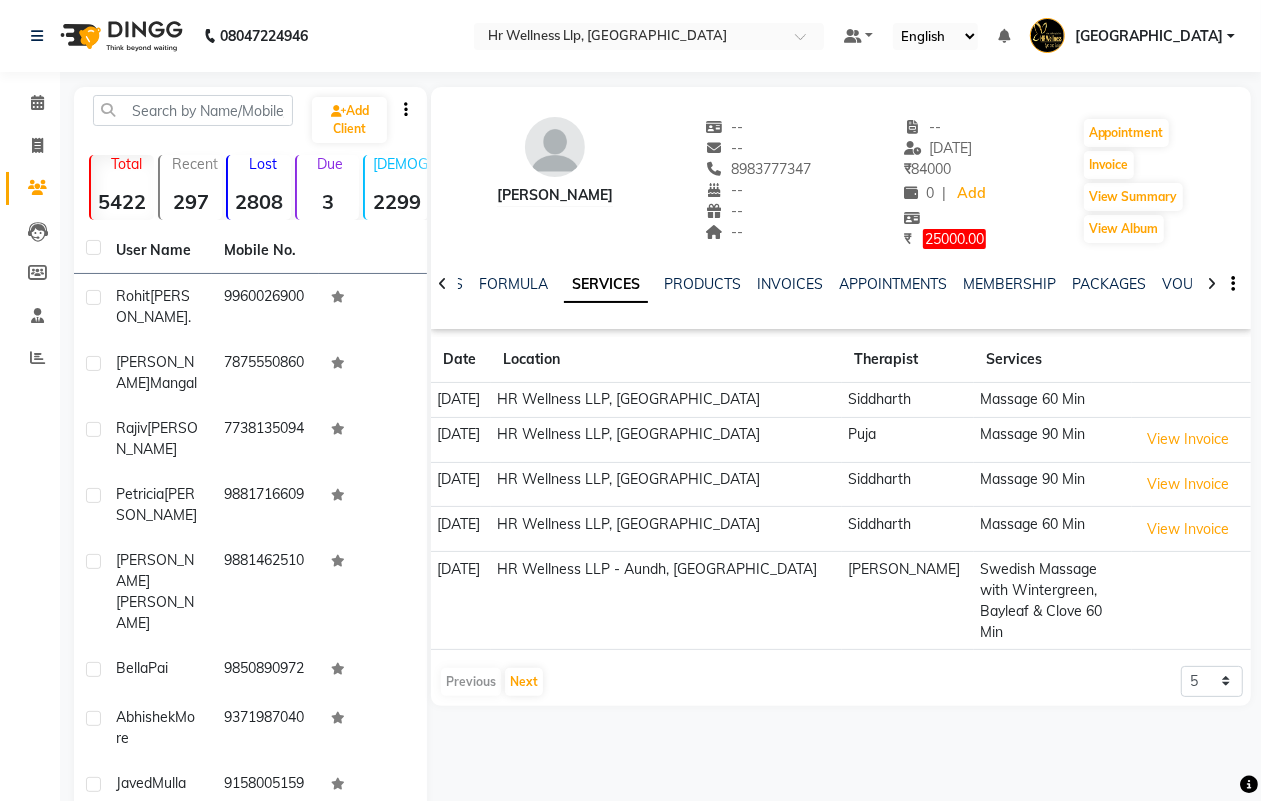 click 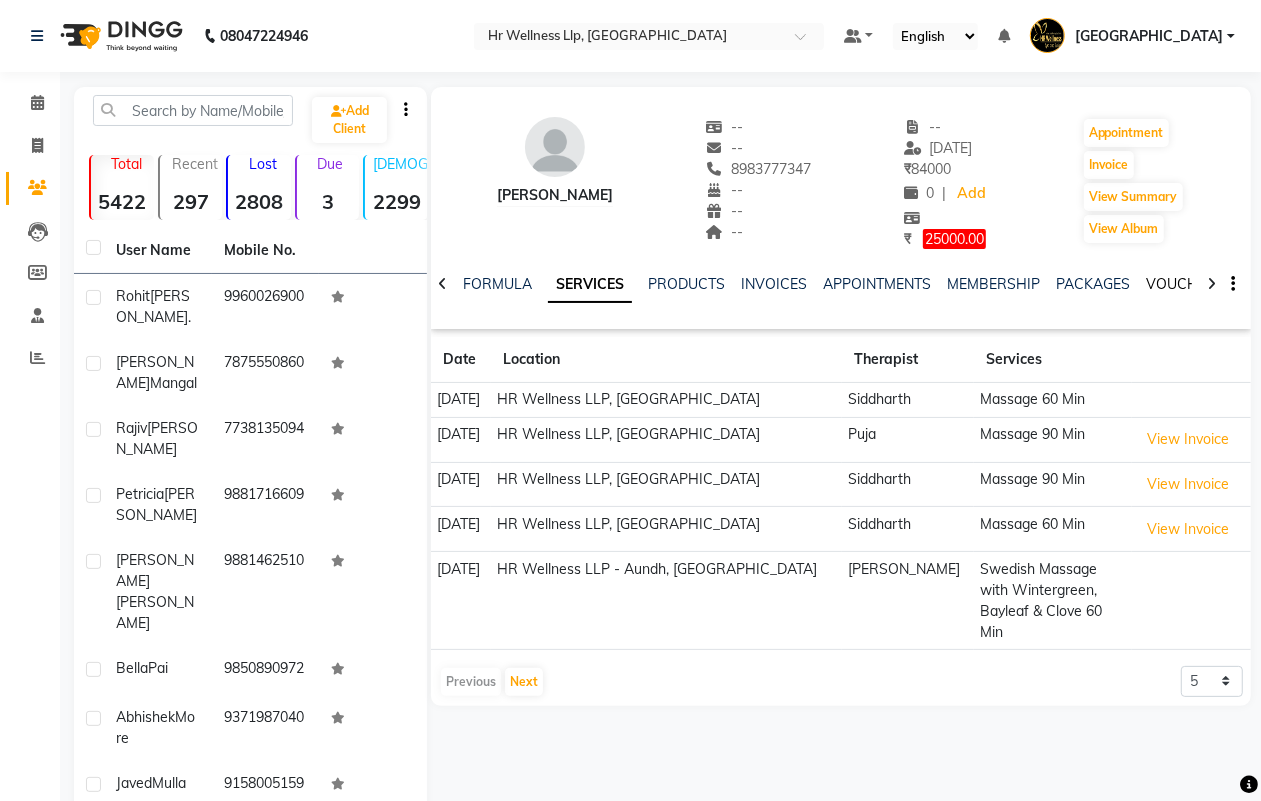 click on "VOUCHERS" 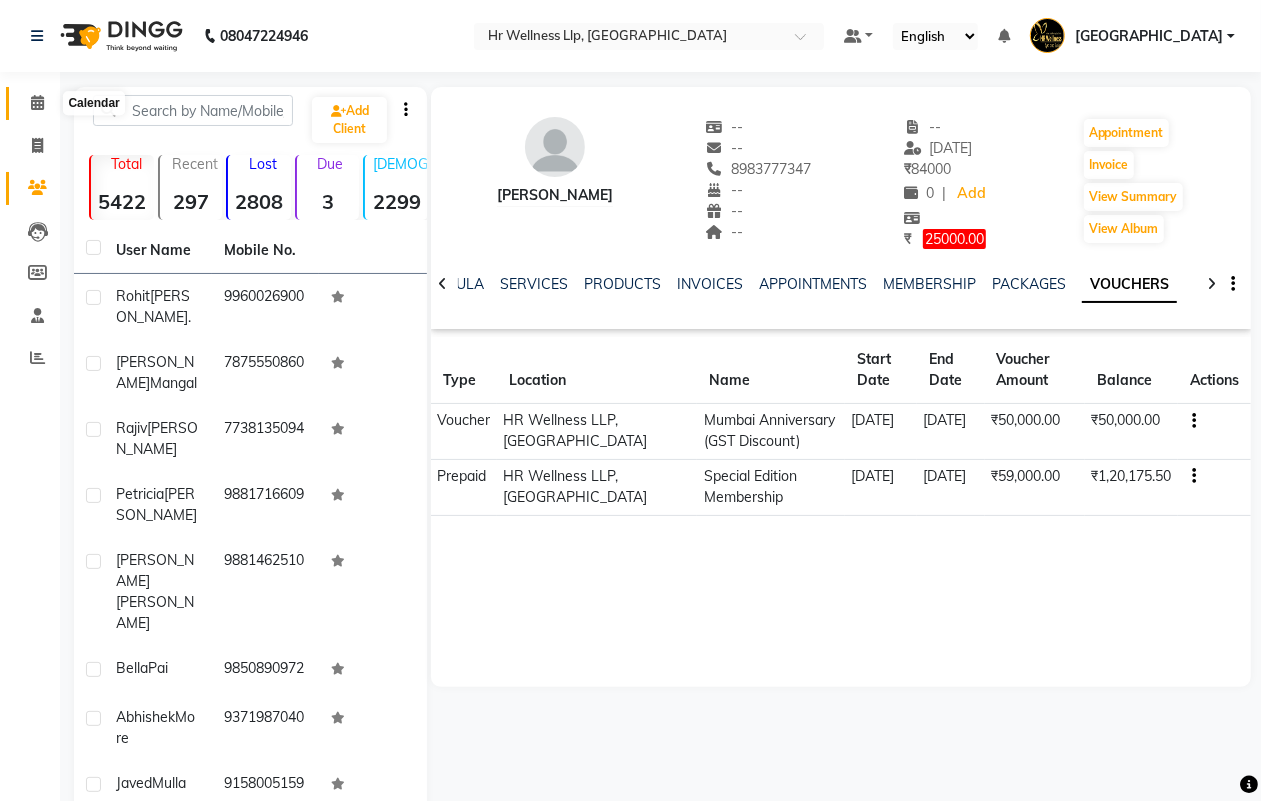 click 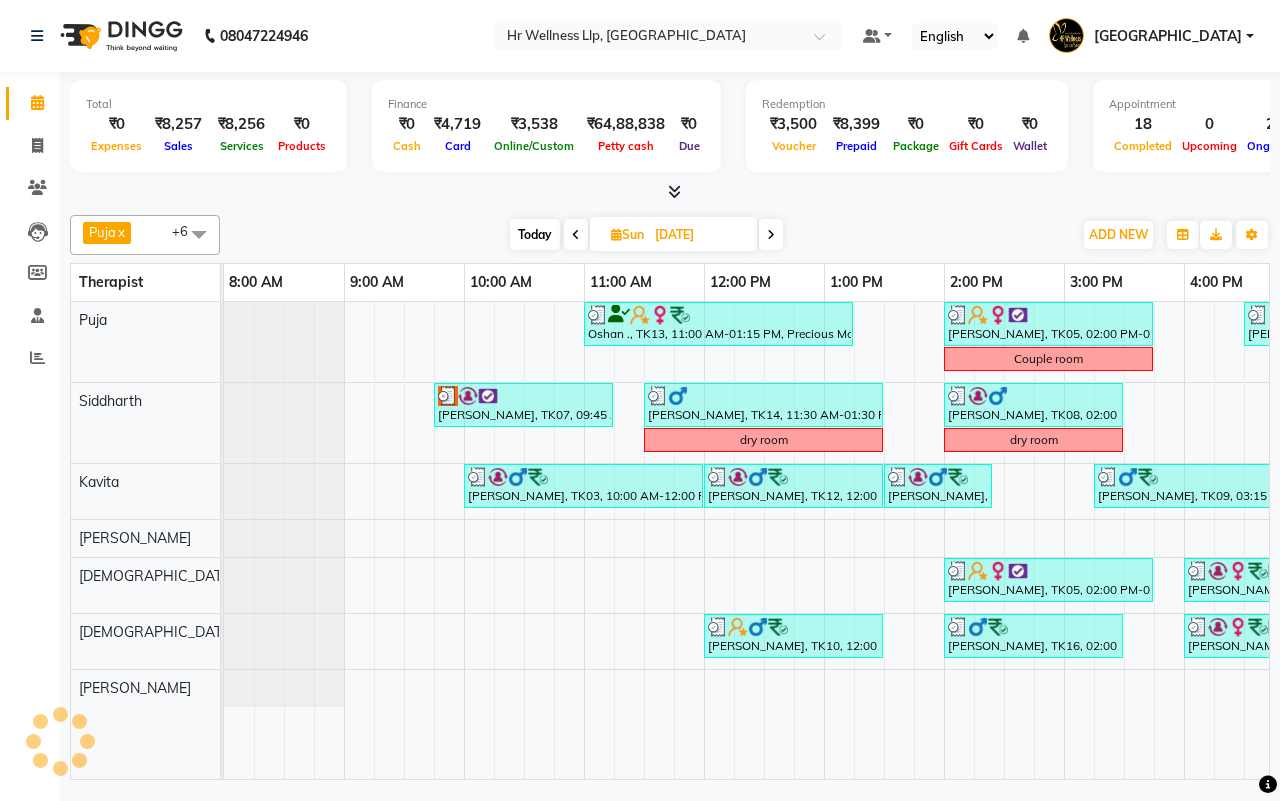 scroll, scrollTop: 0, scrollLeft: 0, axis: both 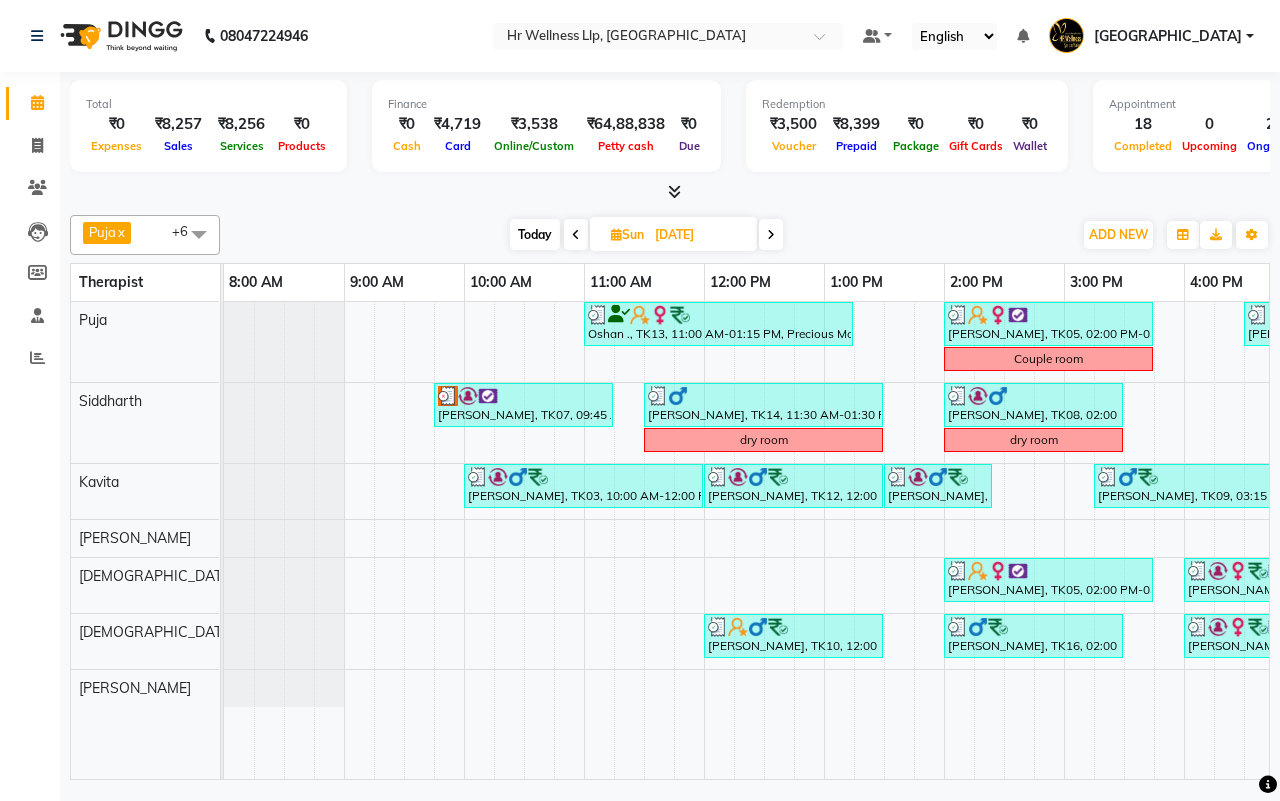 click at bounding box center (576, 235) 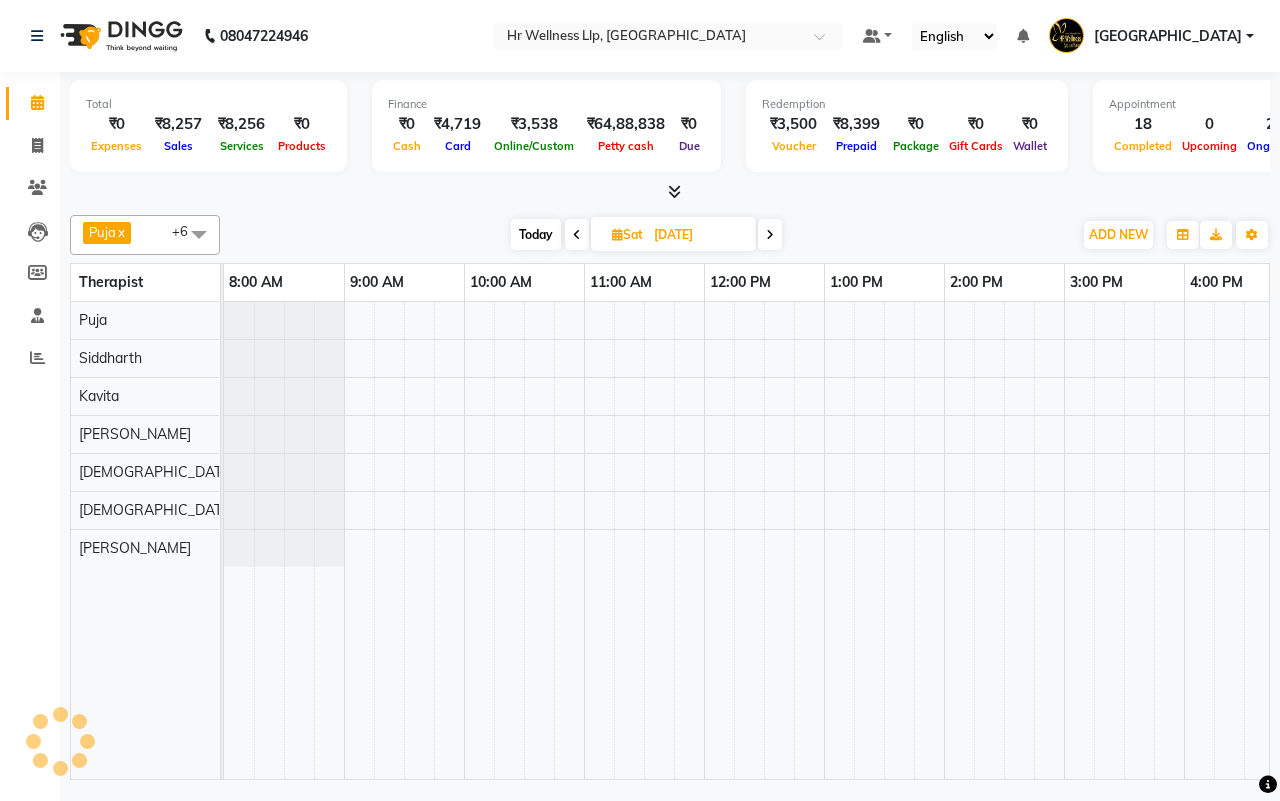 scroll, scrollTop: 0, scrollLeft: 515, axis: horizontal 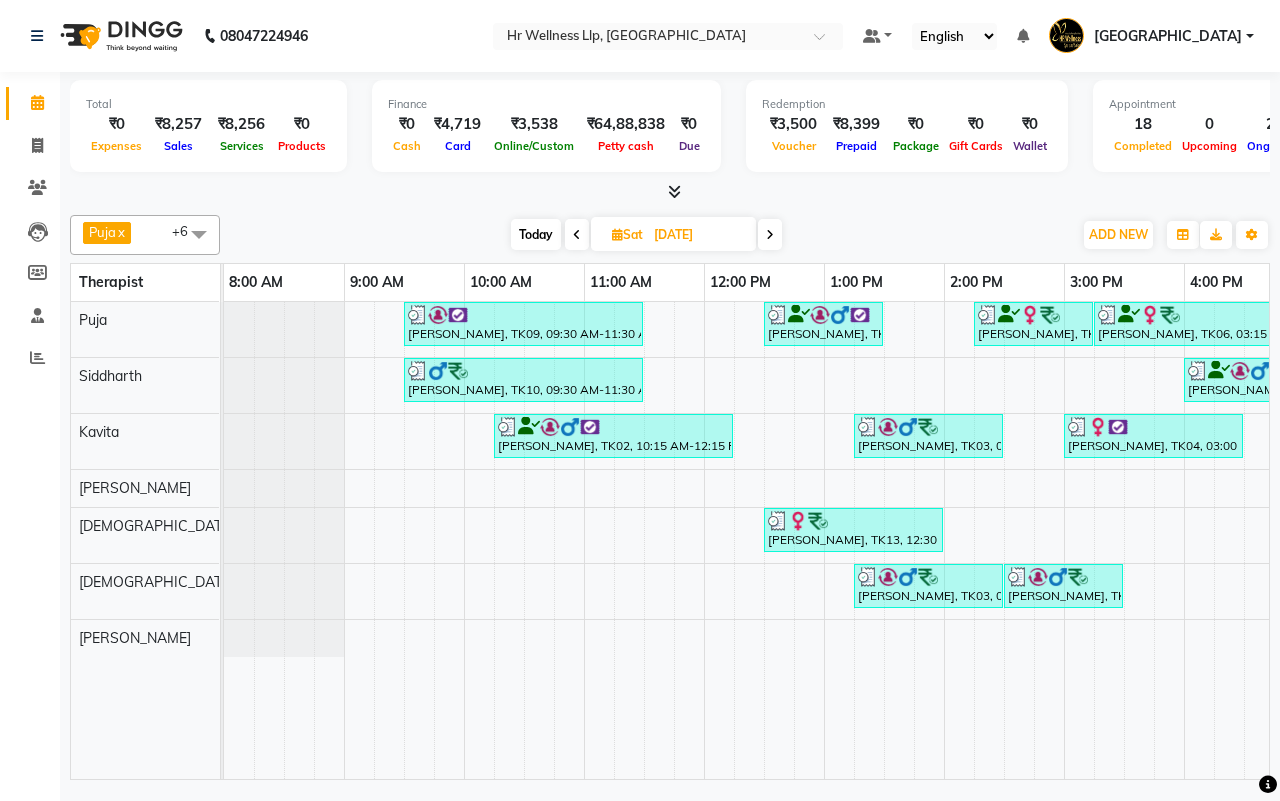 click at bounding box center (577, 235) 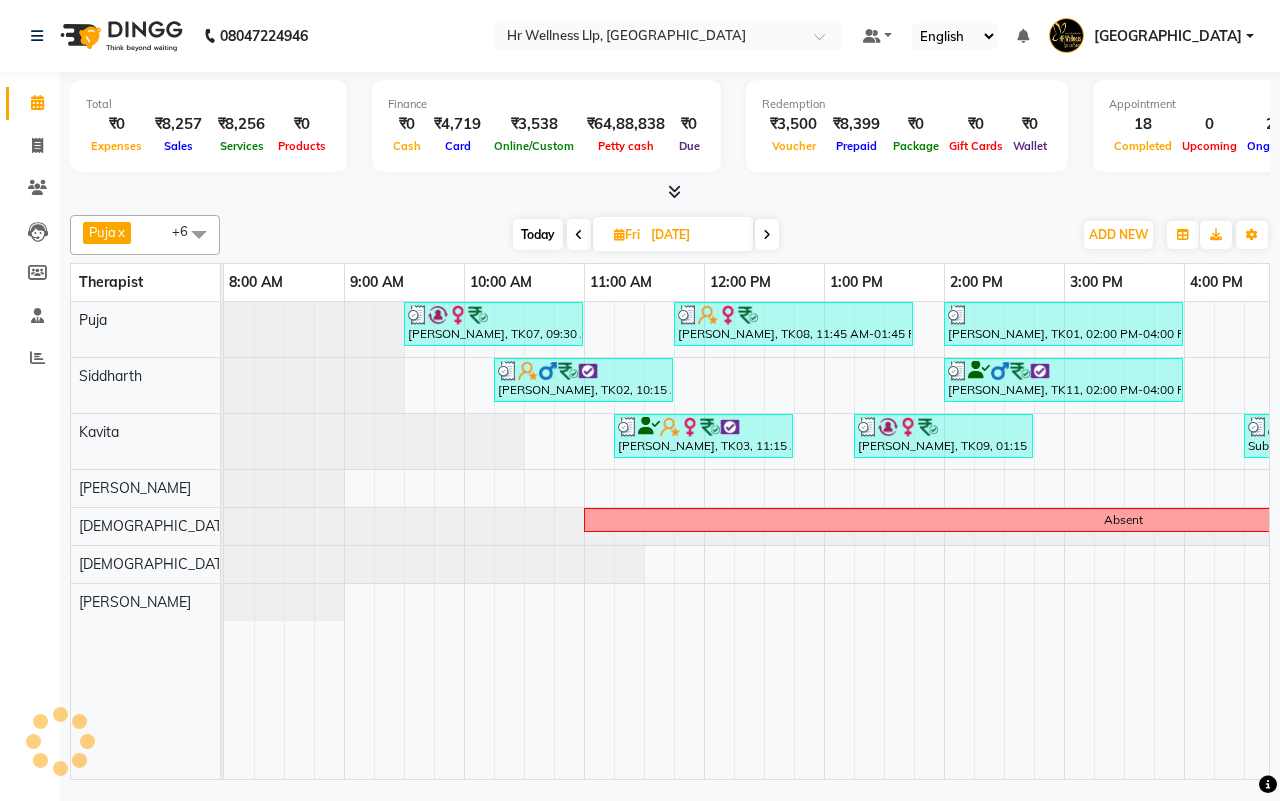 scroll, scrollTop: 0, scrollLeft: 515, axis: horizontal 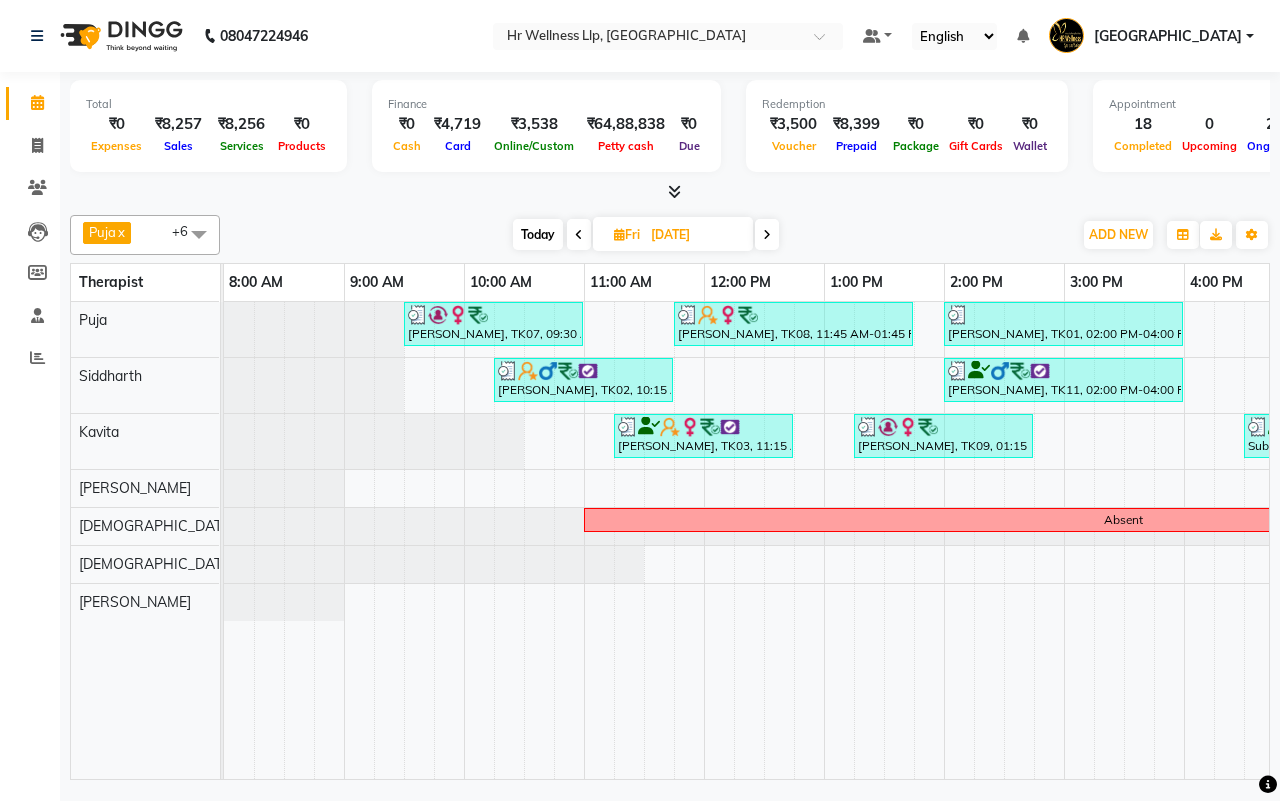 click at bounding box center [579, 234] 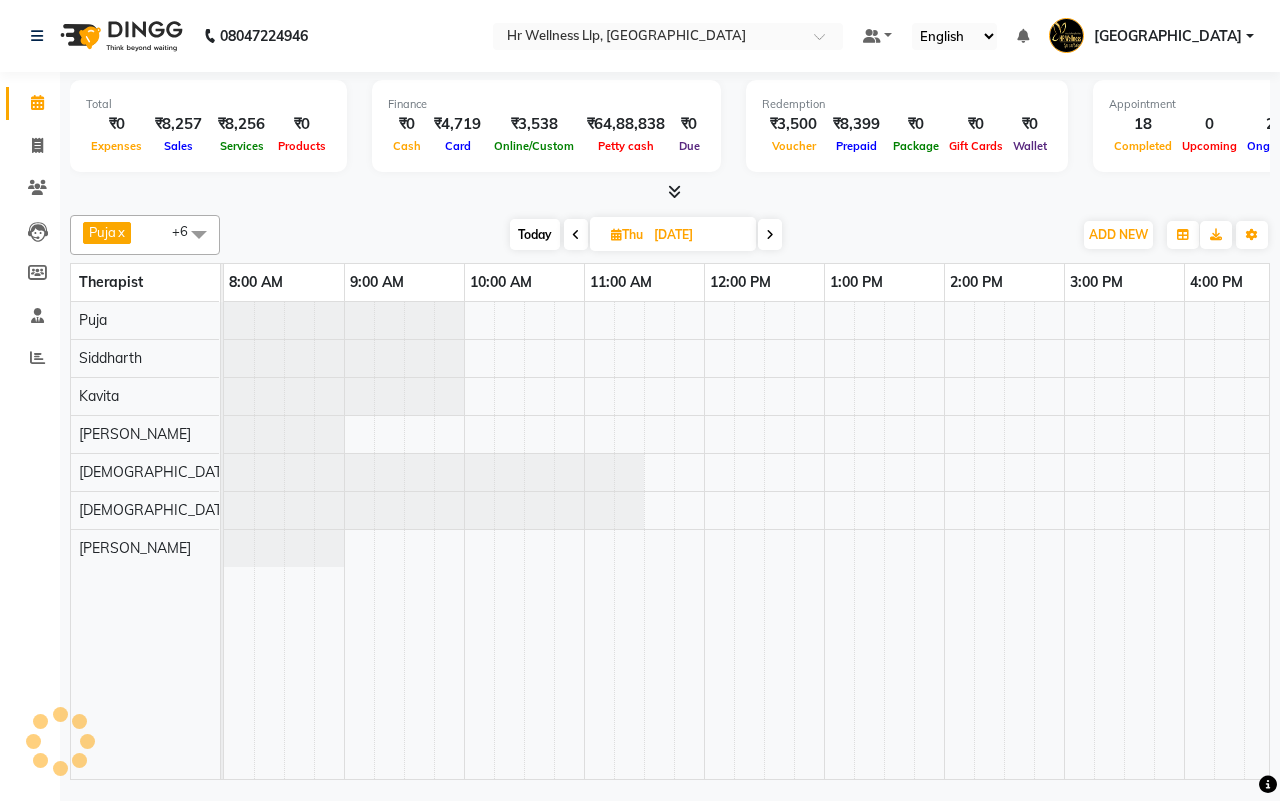 scroll, scrollTop: 0, scrollLeft: 515, axis: horizontal 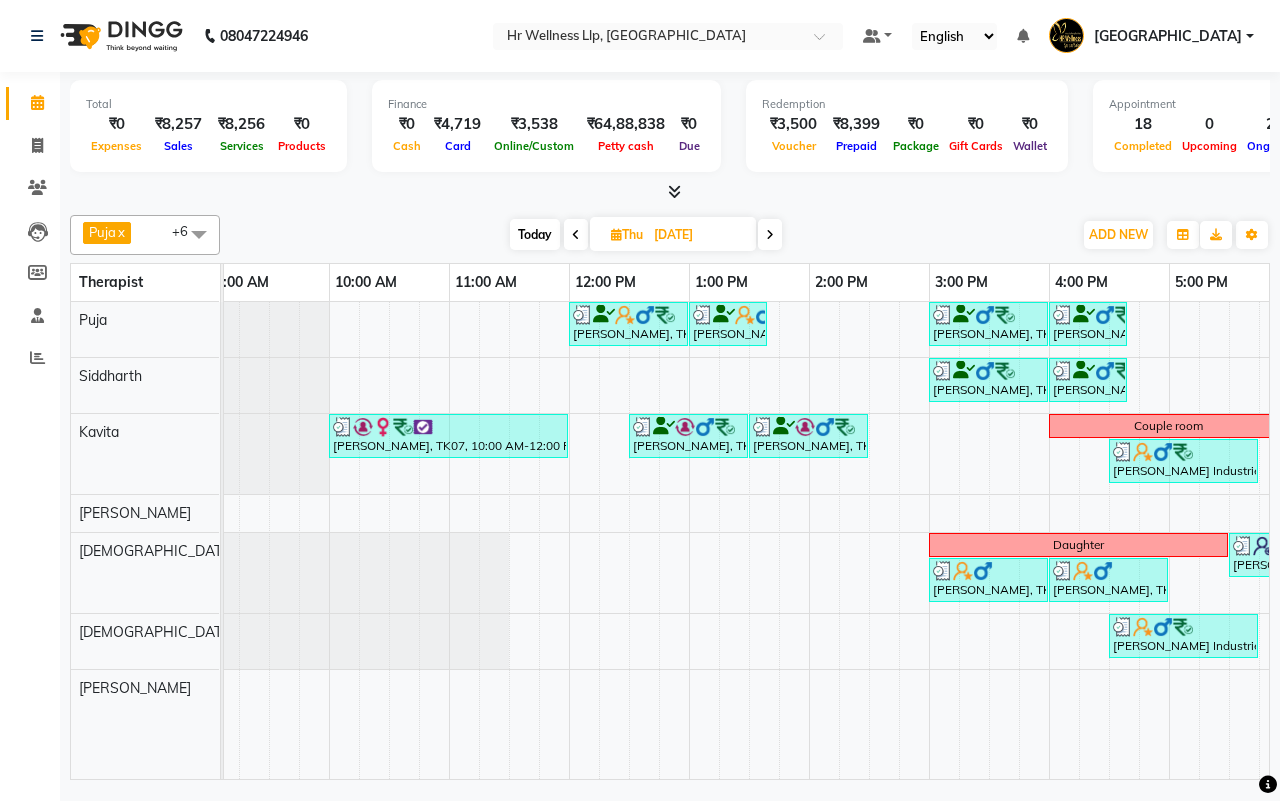 click at bounding box center [576, 235] 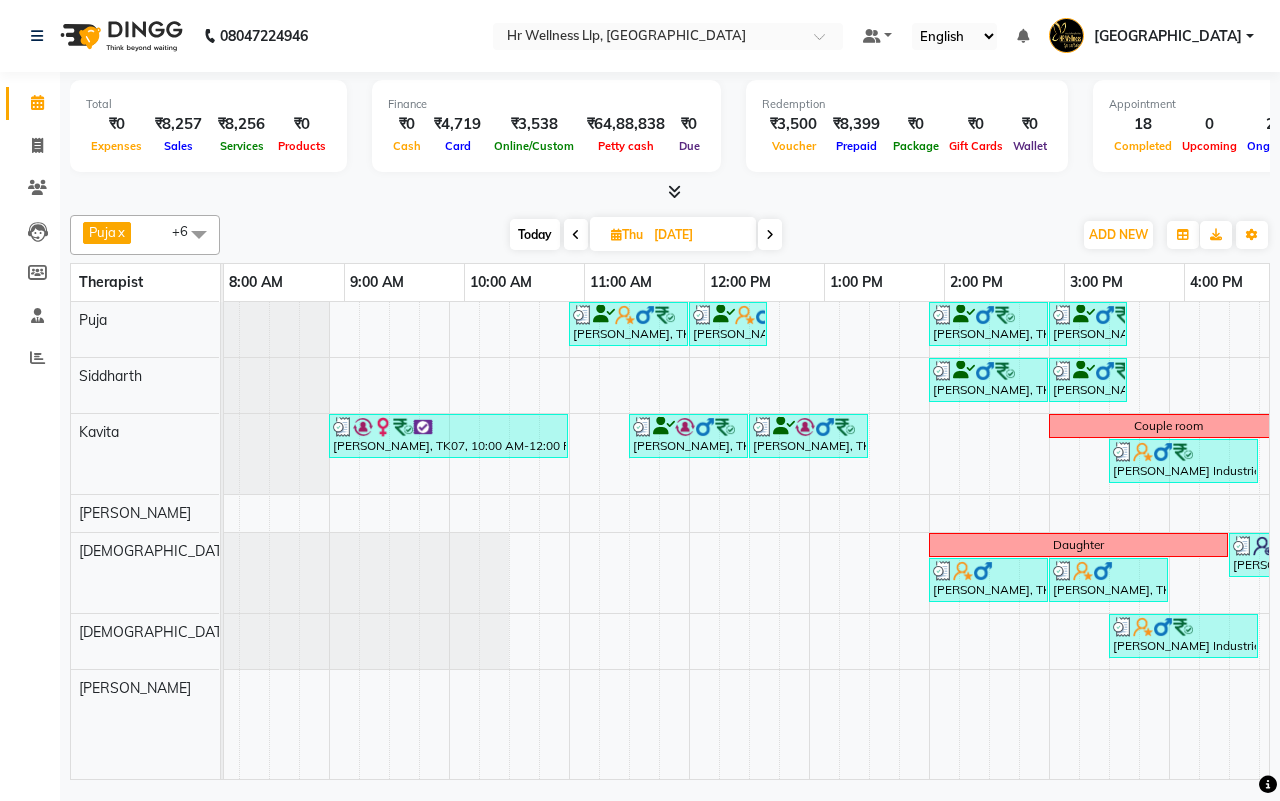 scroll, scrollTop: 0, scrollLeft: 0, axis: both 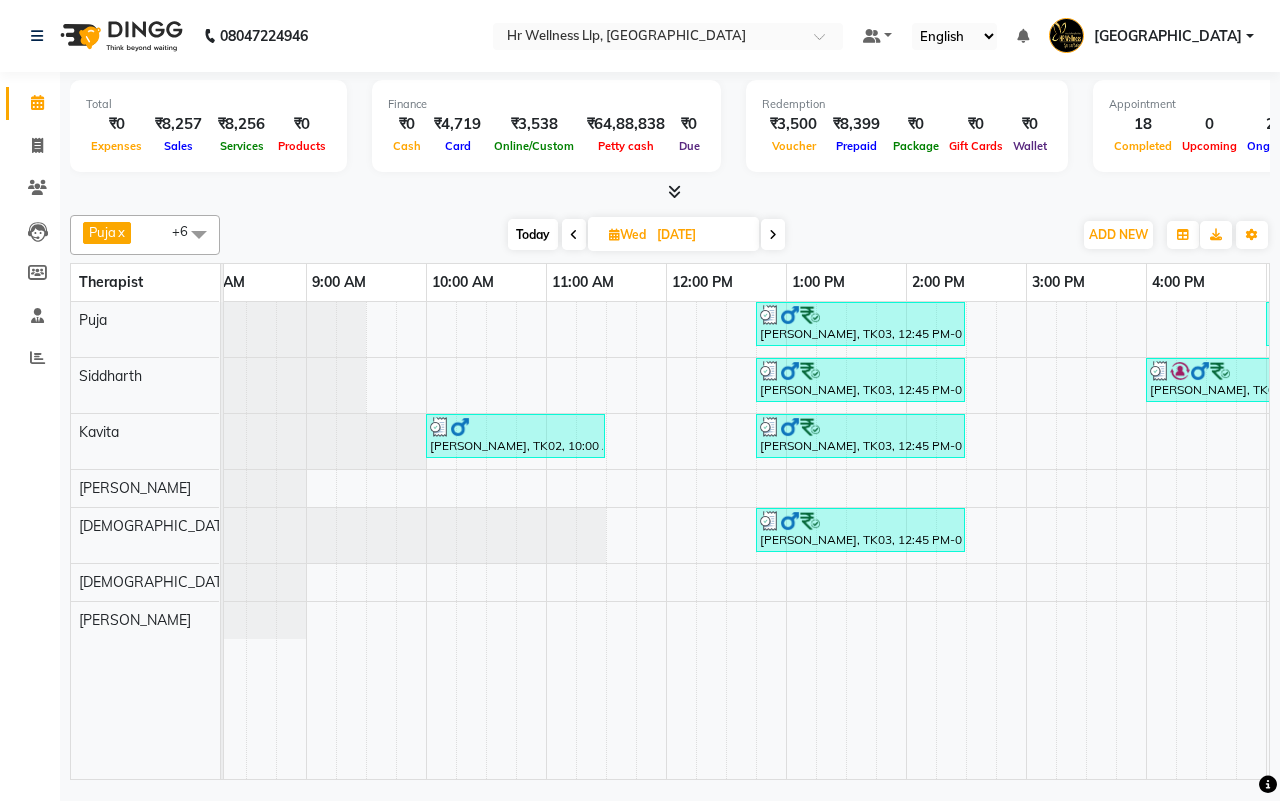 click at bounding box center [574, 234] 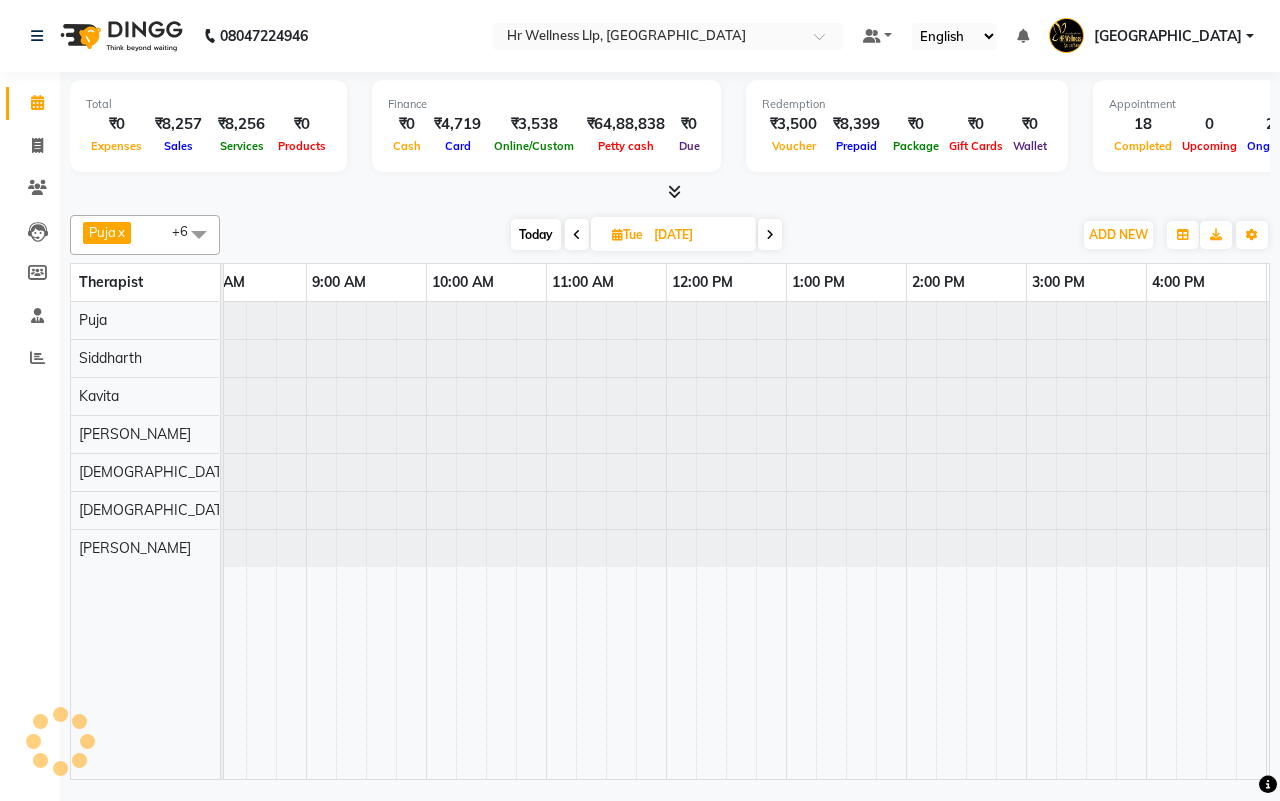 scroll, scrollTop: 0, scrollLeft: 0, axis: both 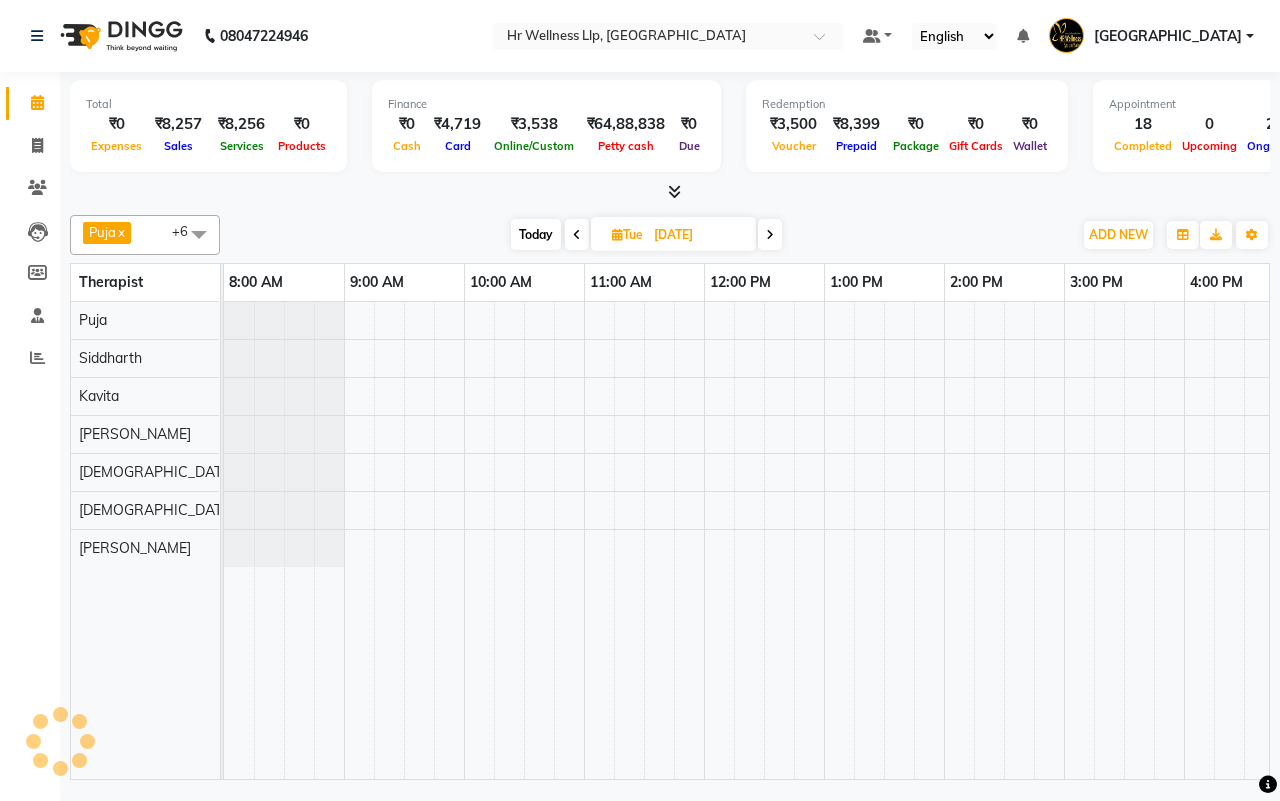 click at bounding box center (577, 235) 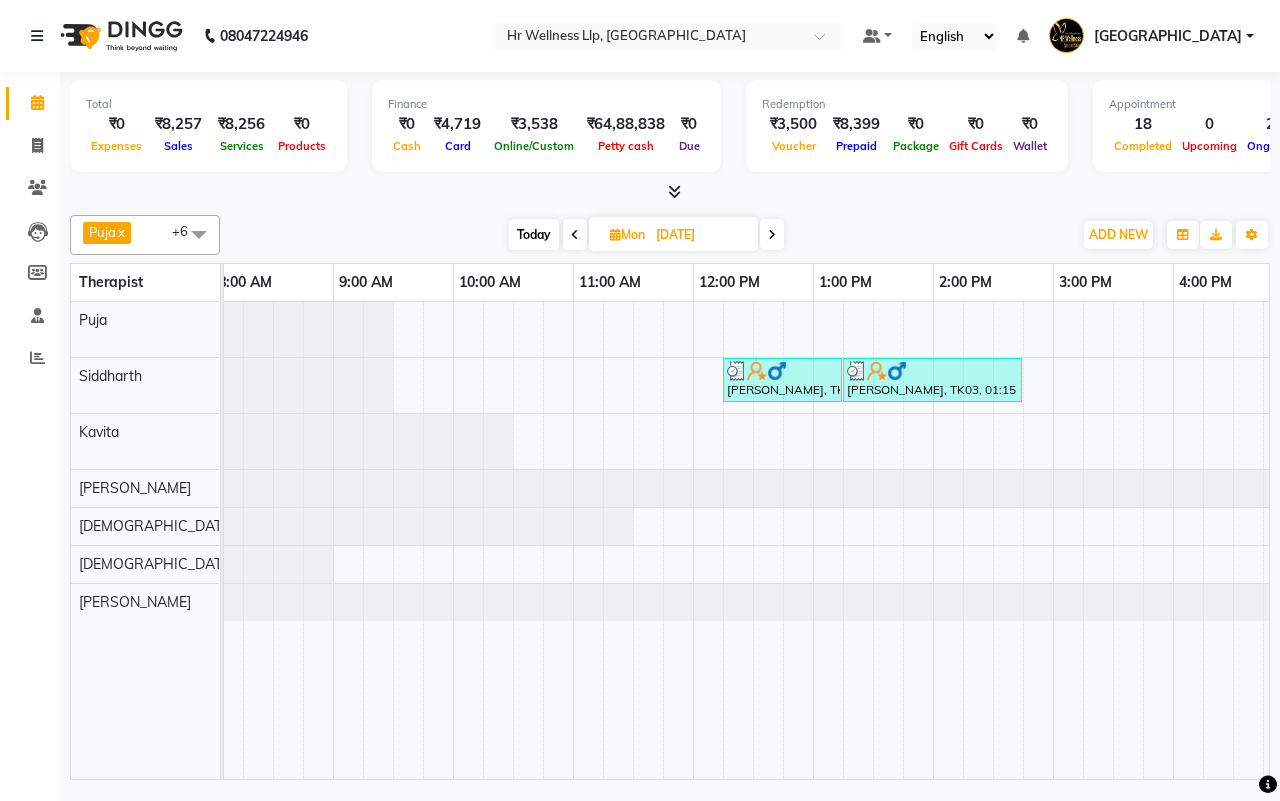 click on "Today" at bounding box center (534, 234) 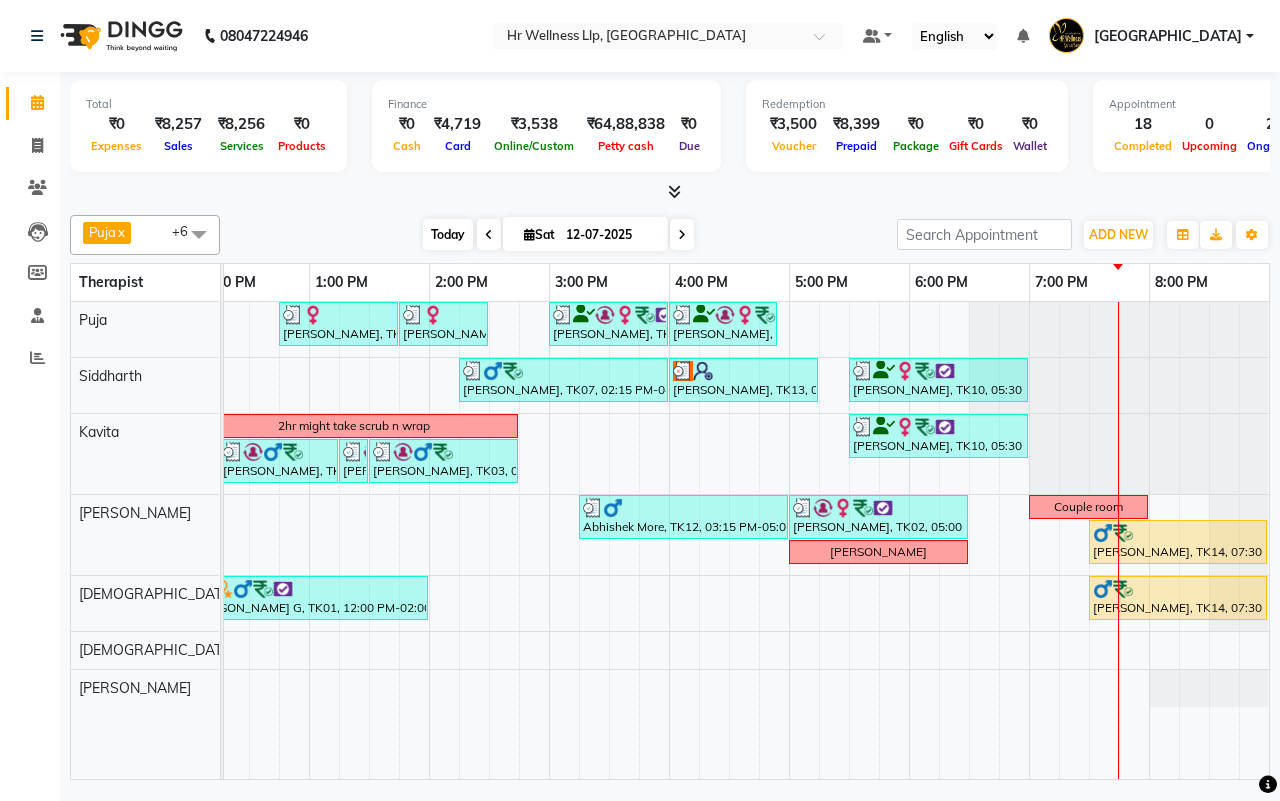 click on "Today" at bounding box center (448, 234) 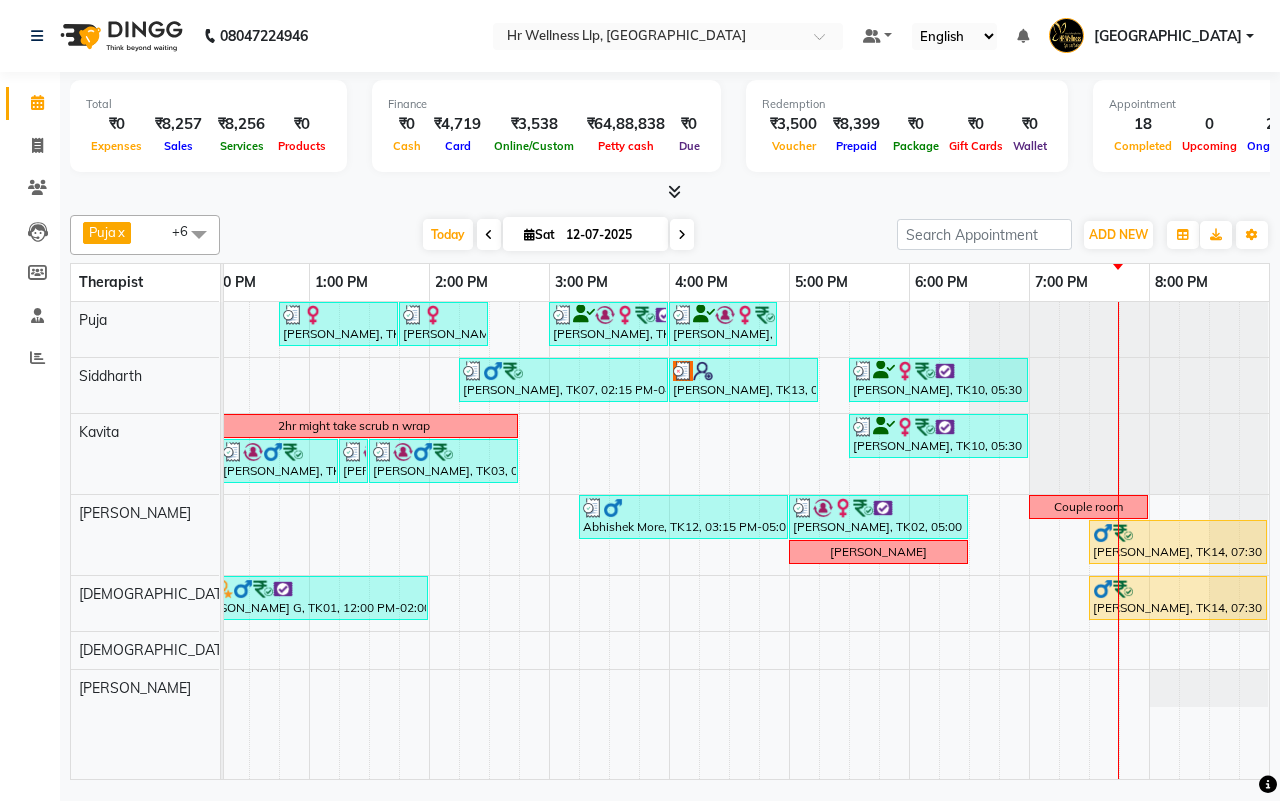 click at bounding box center (682, 235) 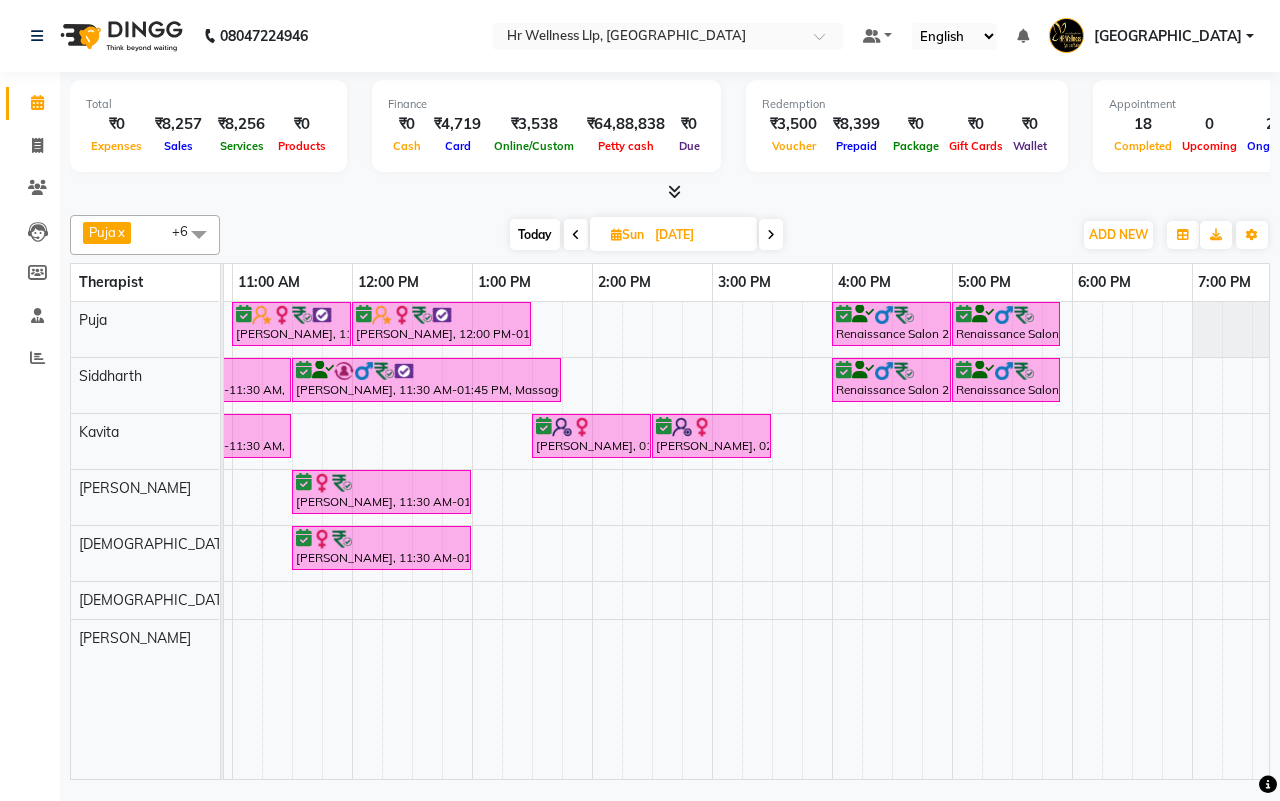 click on "Today" at bounding box center (535, 234) 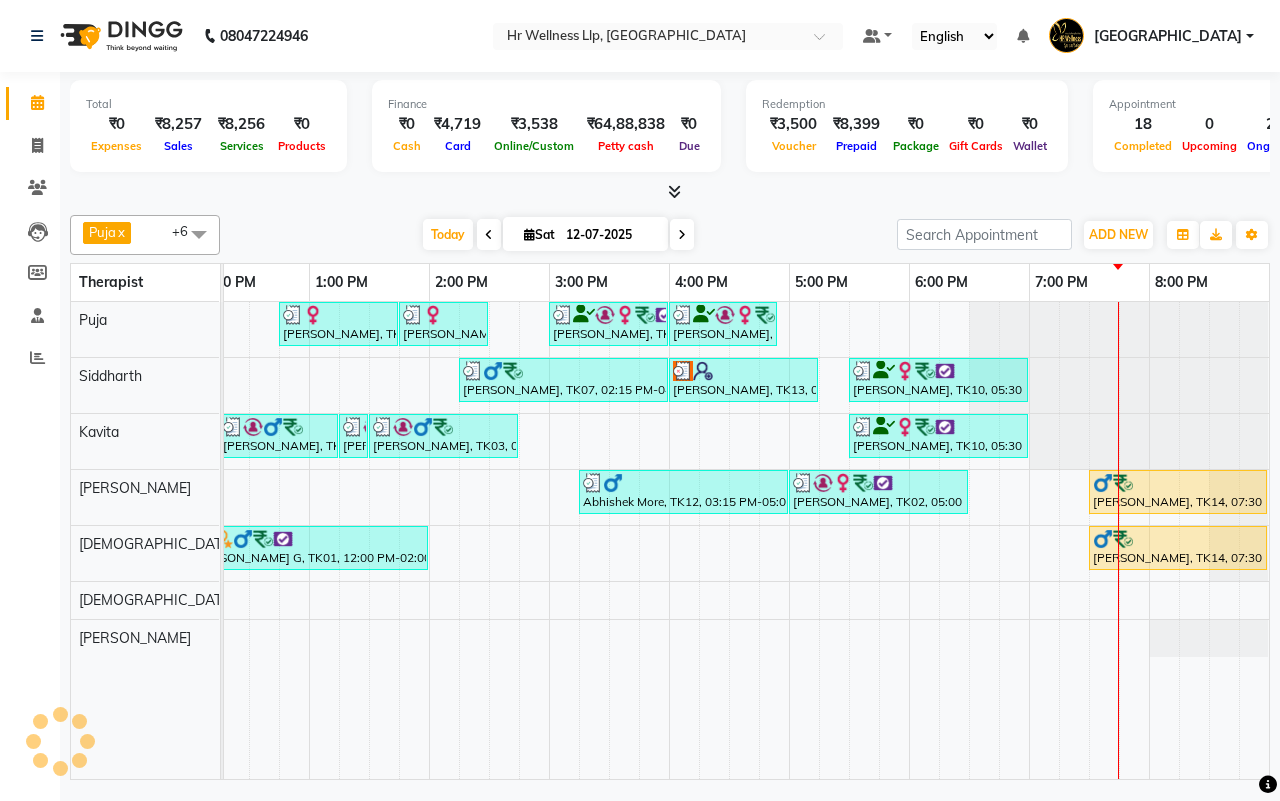 click on "Today  Sat 12-07-2025" at bounding box center (558, 235) 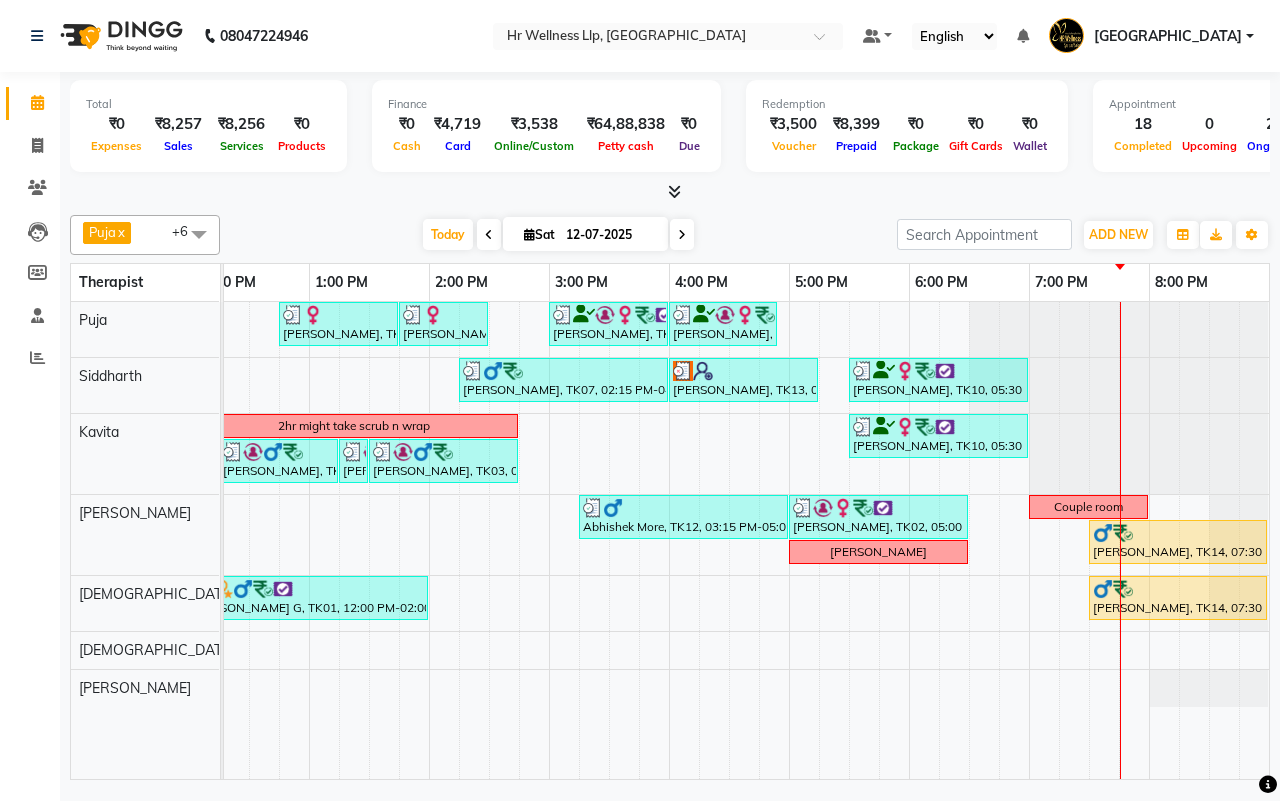 click on "Puja  x Siddharth  x Kavita  x Male waitlist  x Female waitlist  x Kevin  x Lucy  x +6 Select All Female waitlist Female waitlist 1 Kavita Kevin Lucy Male waitlist Preeti Puja Sharad Bhil Siddharth Today  Sat 12-07-2025 Toggle Dropdown Add Appointment Add Invoice Add Expense Add Attendance Add Client Toggle Dropdown Add Appointment Add Invoice Add Expense Add Attendance Add Client ADD NEW Toggle Dropdown Add Appointment Add Invoice Add Expense Add Attendance Add Client Puja  x Siddharth  x Kavita  x Male waitlist  x Female waitlist  x Kevin  x Lucy  x +6 Select All Female waitlist Female waitlist 1 Kavita Kevin Lucy Male waitlist Preeti Puja Sharad Bhil Siddharth Group By  Staff View   Room View  View as Vertical  Vertical - Week View  Horizontal  Horizontal - Week View  List  Toggle Dropdown Calendar Settings Manage Tags   Arrange Therapists   Reset Therapists  Full Screen Appointment Form Zoom 100%" at bounding box center (670, 235) 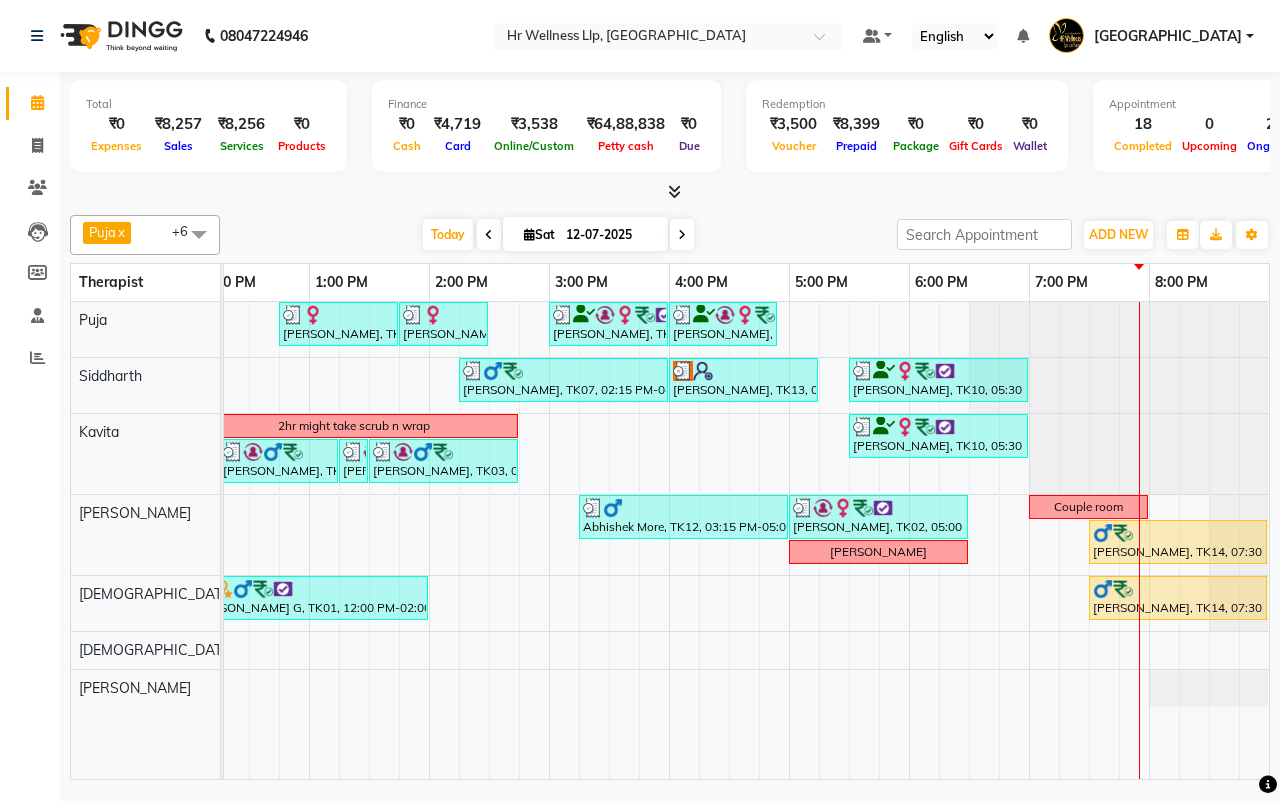 click on "Today  Sat 12-07-2025" at bounding box center [558, 235] 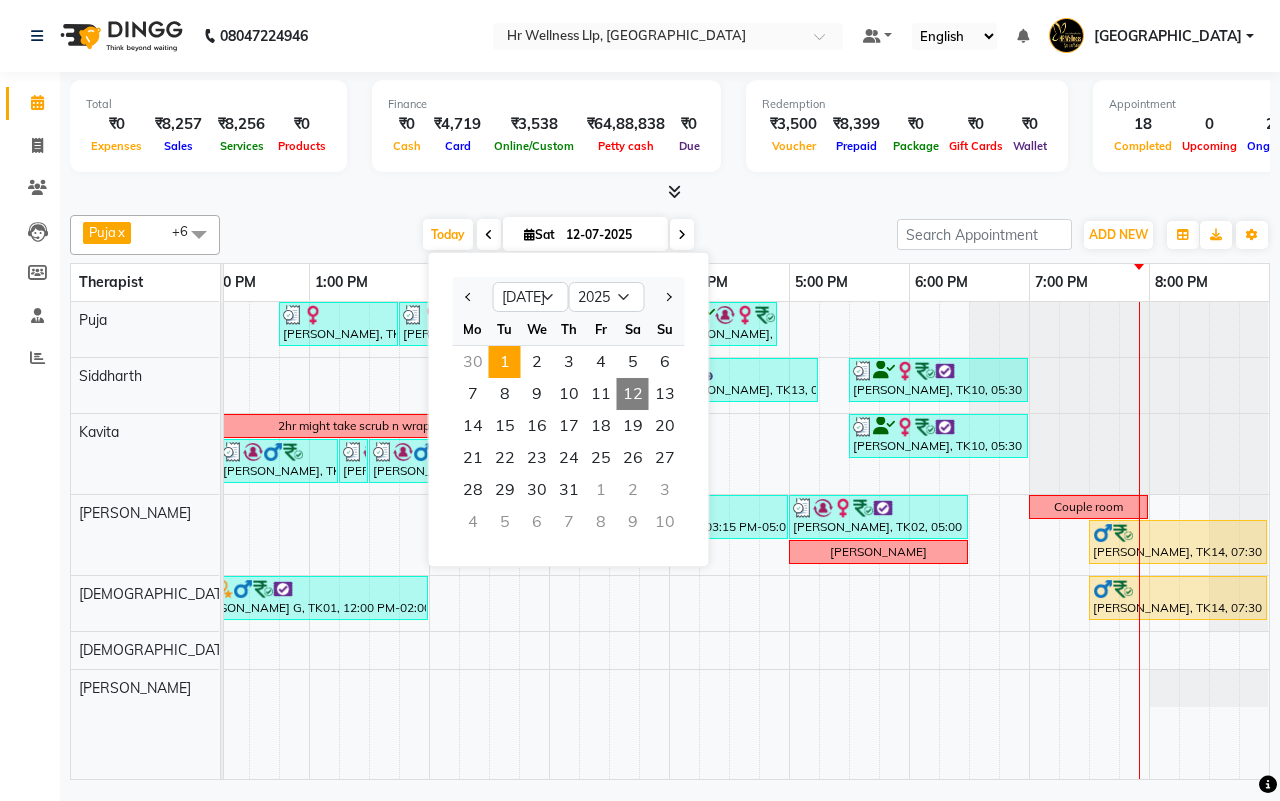 click on "1" at bounding box center (505, 362) 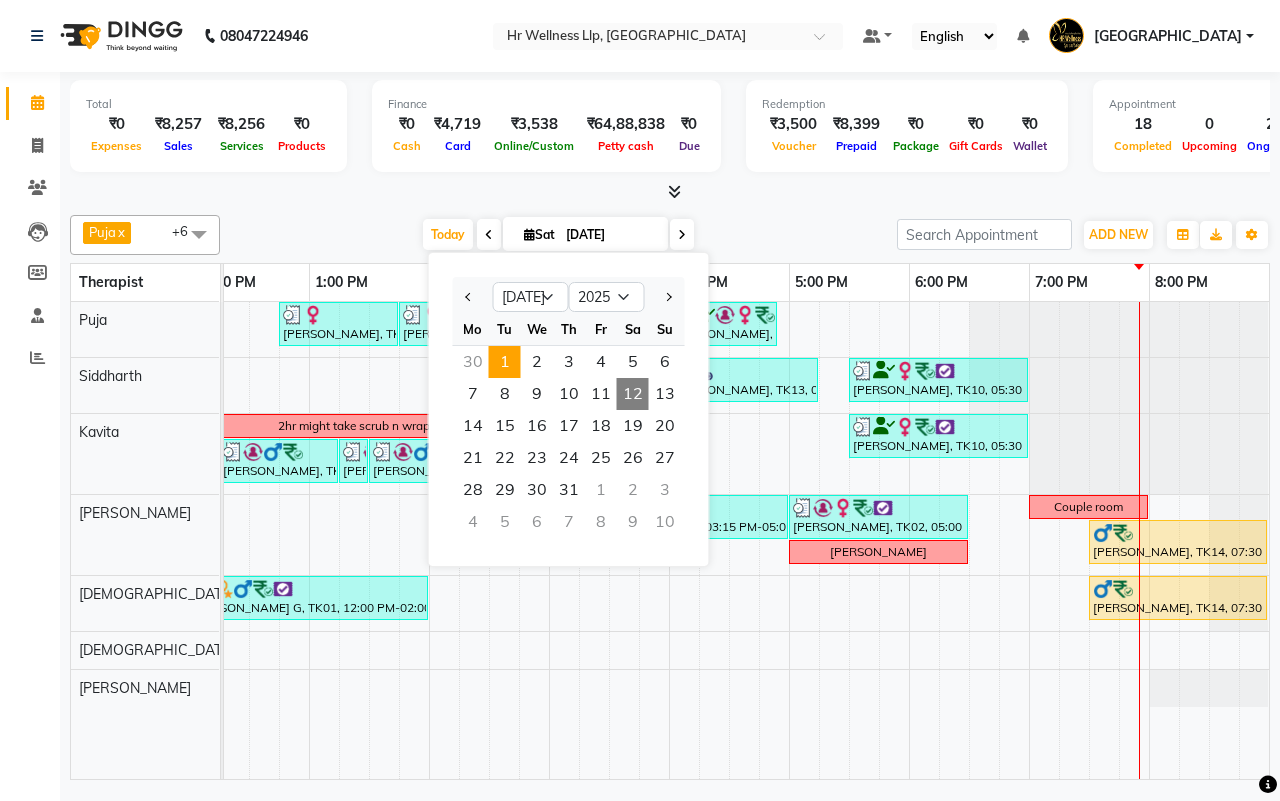 scroll, scrollTop: 0, scrollLeft: 515, axis: horizontal 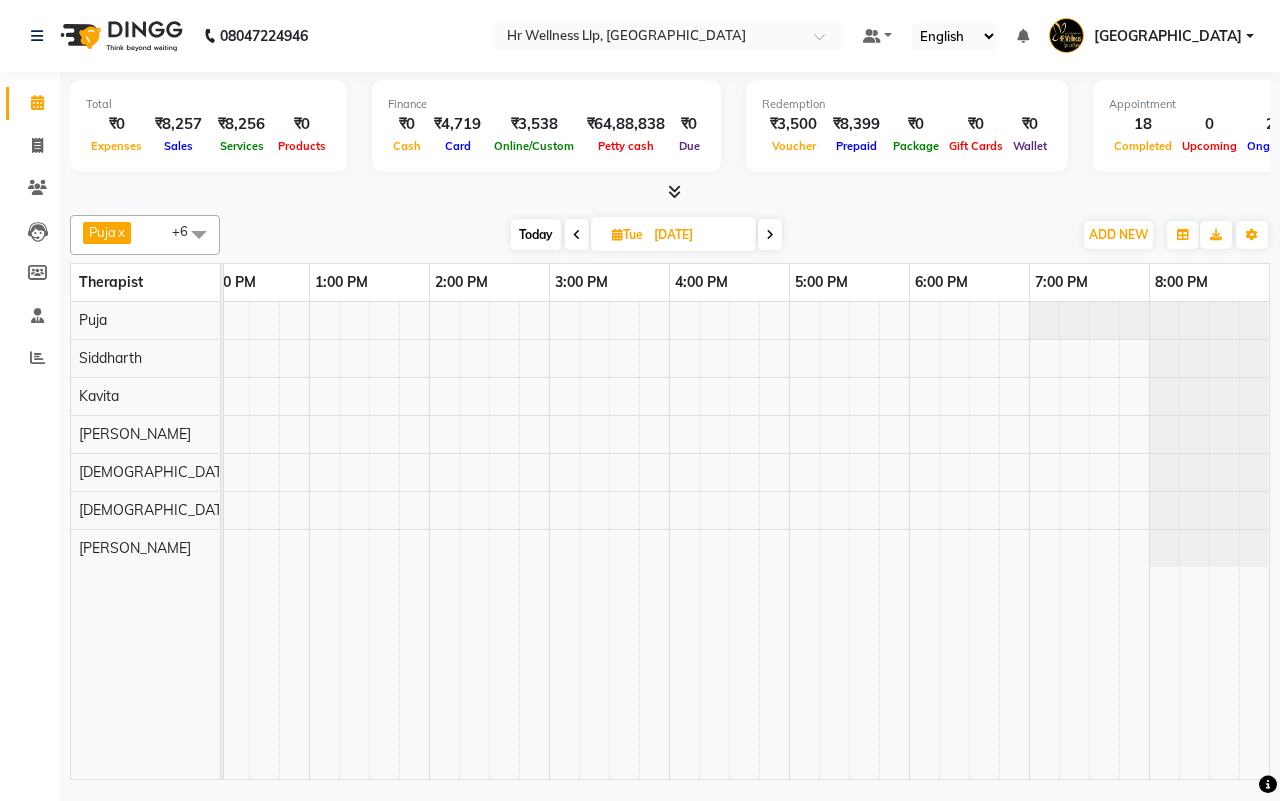 click at bounding box center (577, 235) 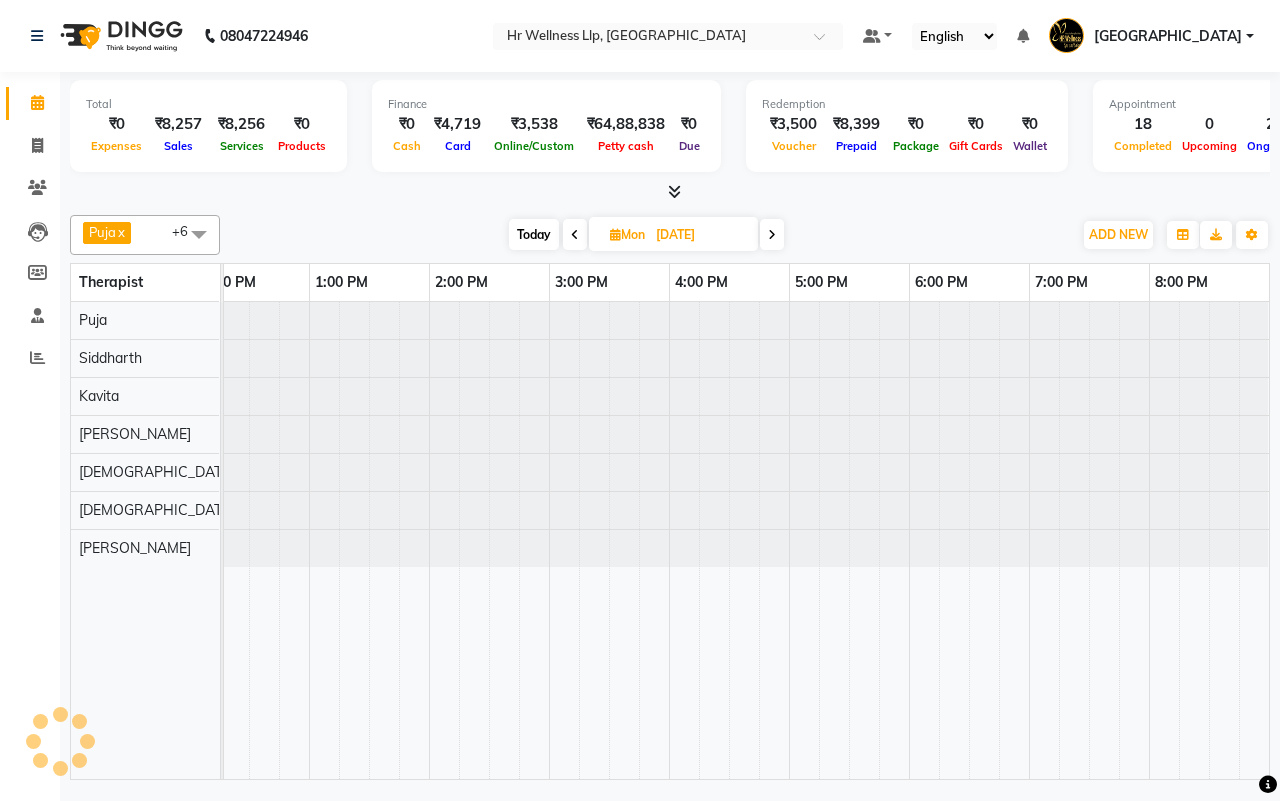 scroll, scrollTop: 0, scrollLeft: 0, axis: both 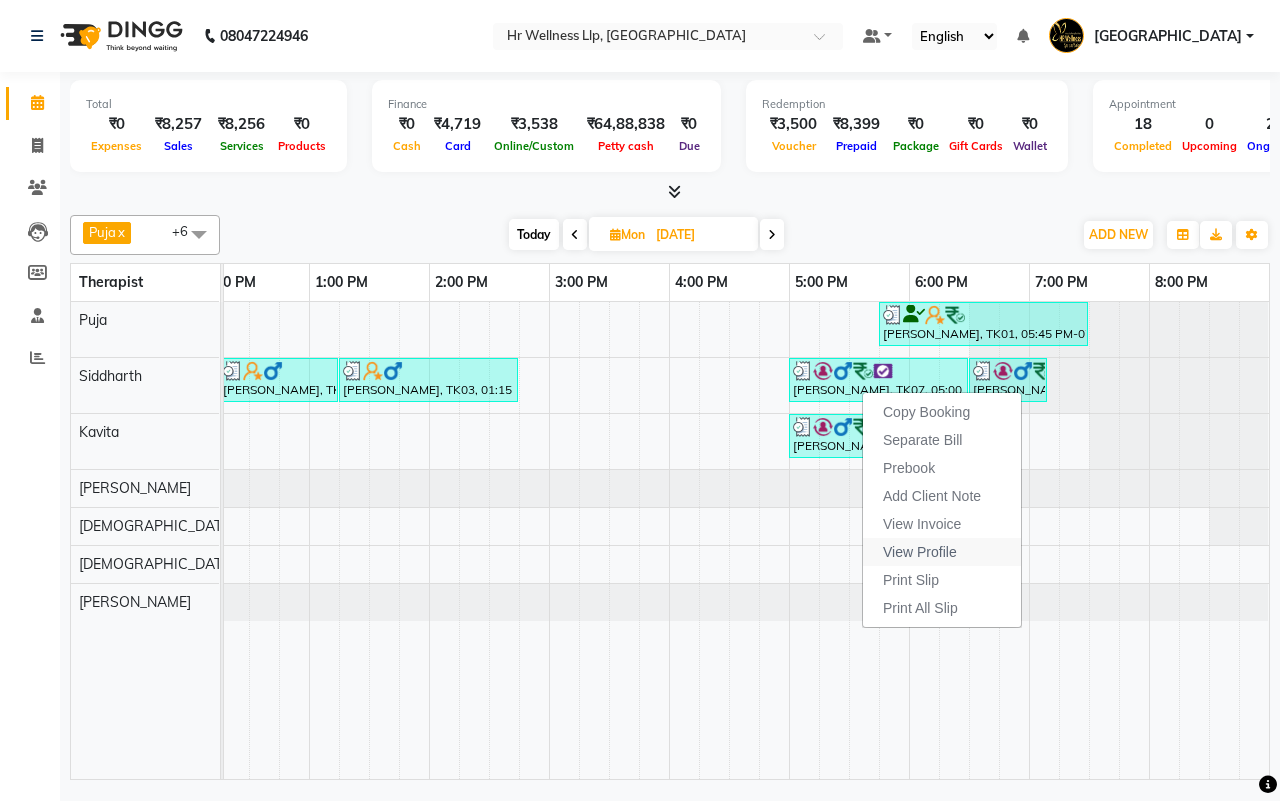 click on "View Profile" at bounding box center [920, 552] 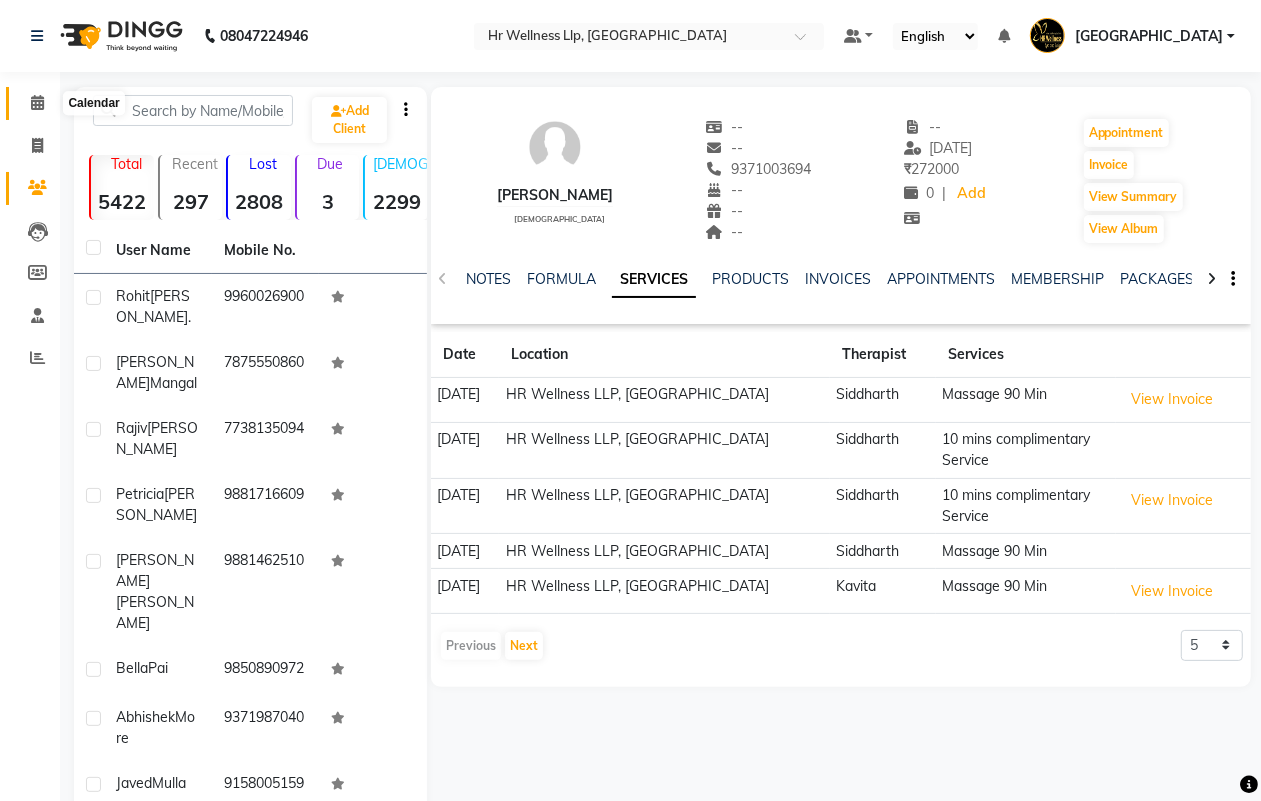click 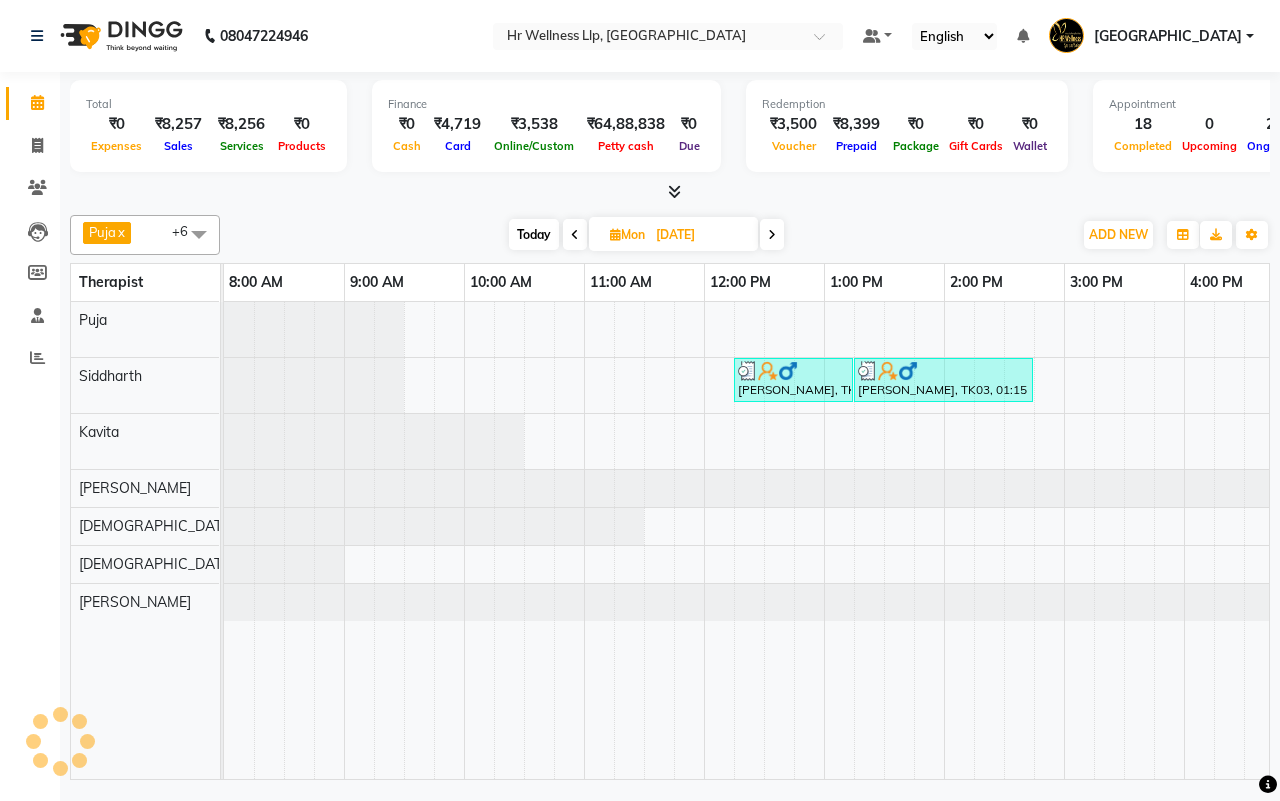 scroll, scrollTop: 0, scrollLeft: 0, axis: both 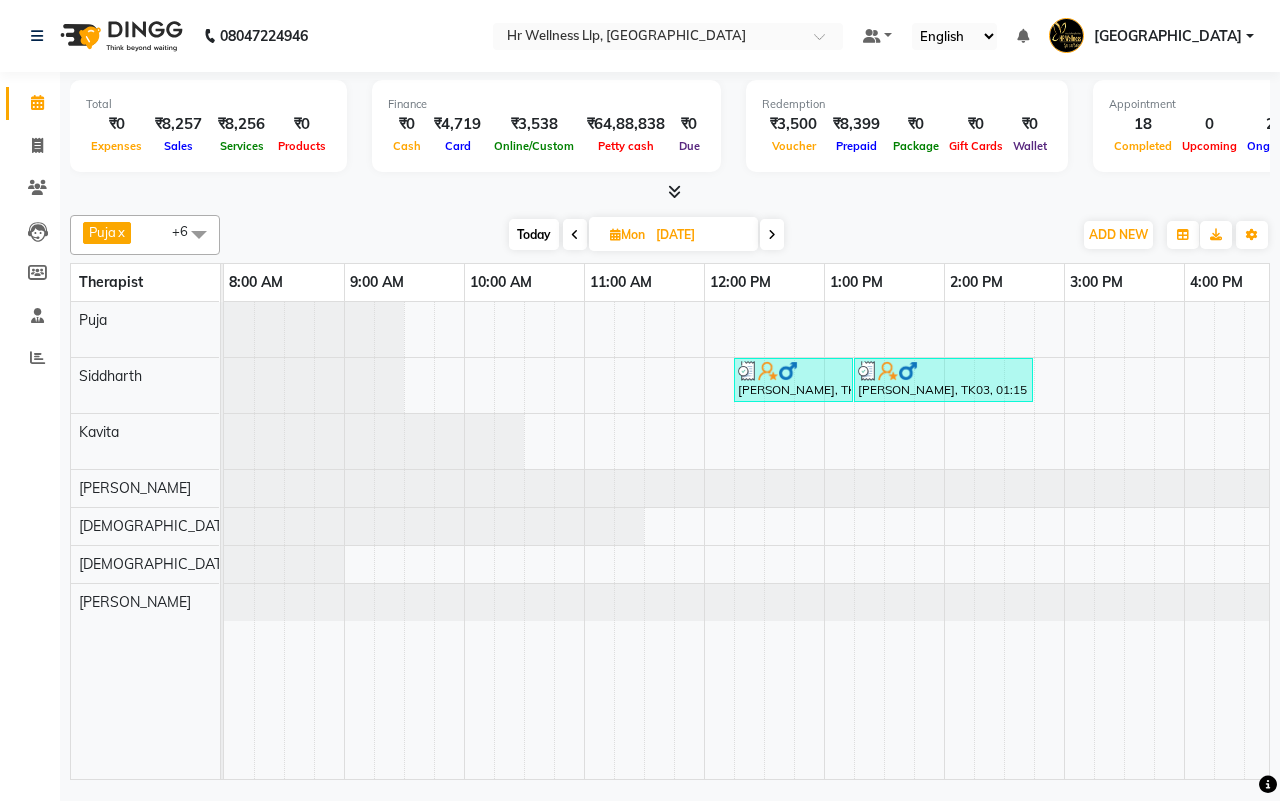 click on "Today" at bounding box center (534, 234) 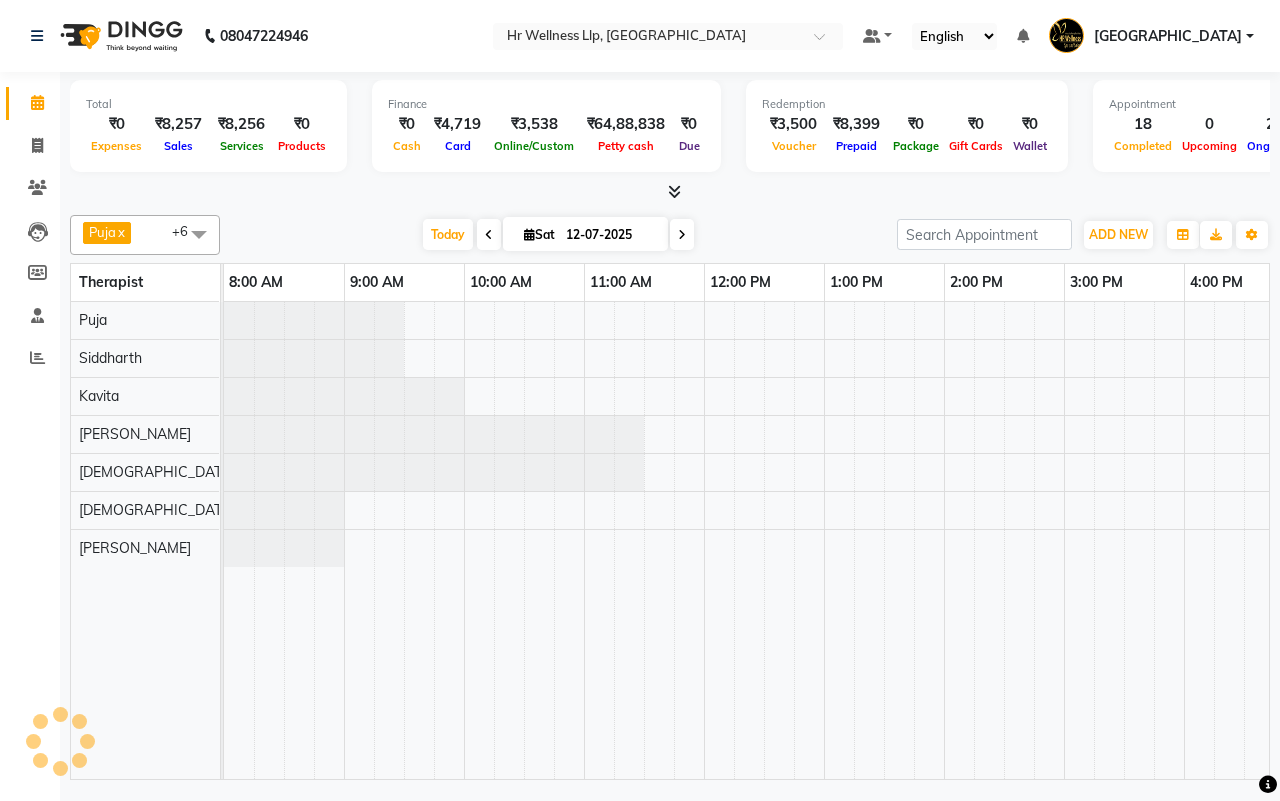 scroll, scrollTop: 0, scrollLeft: 515, axis: horizontal 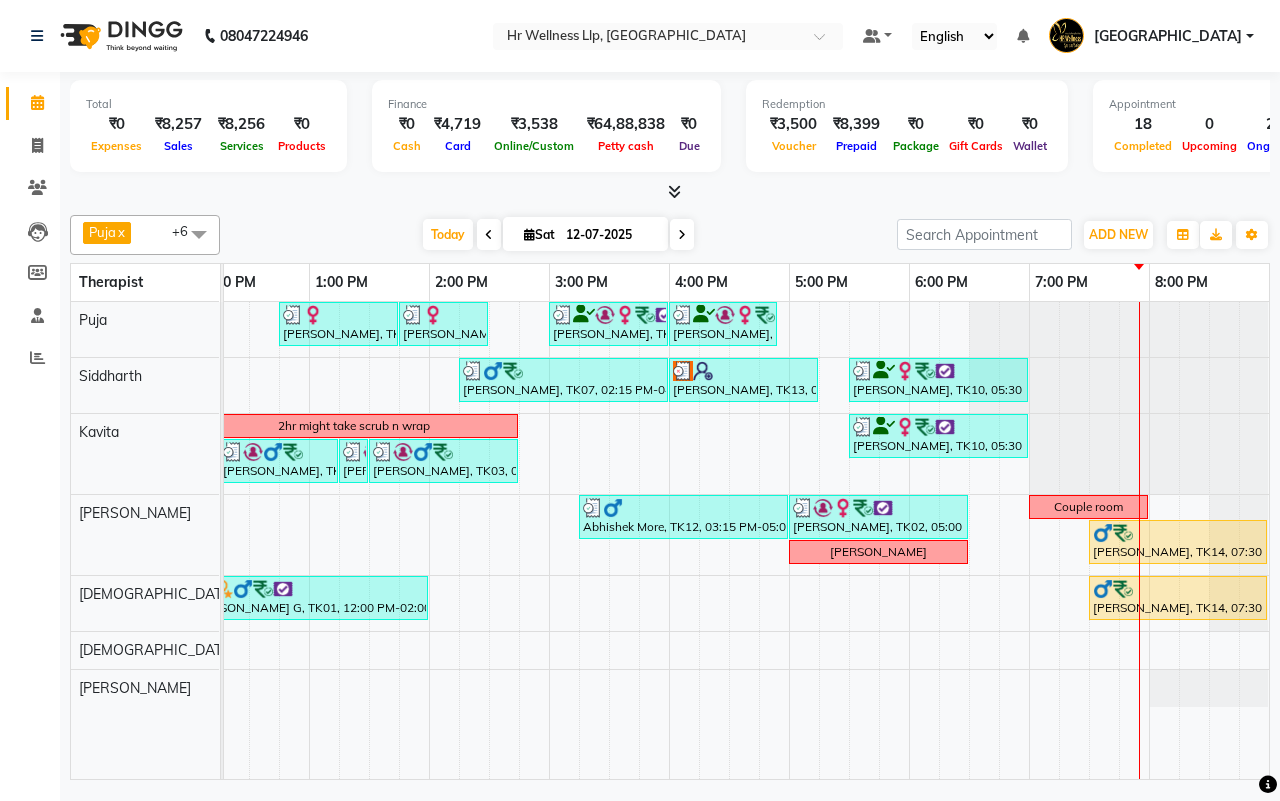 click at bounding box center (682, 235) 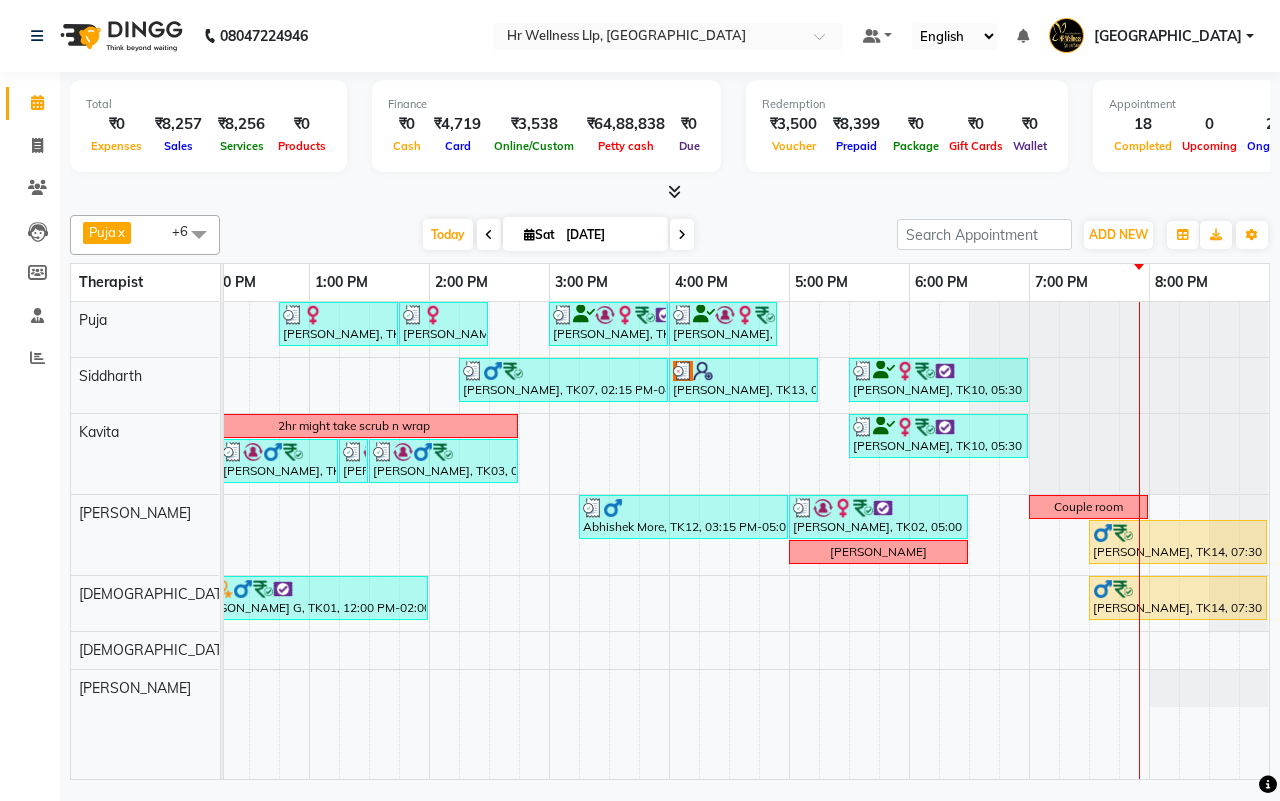 scroll, scrollTop: 0, scrollLeft: 515, axis: horizontal 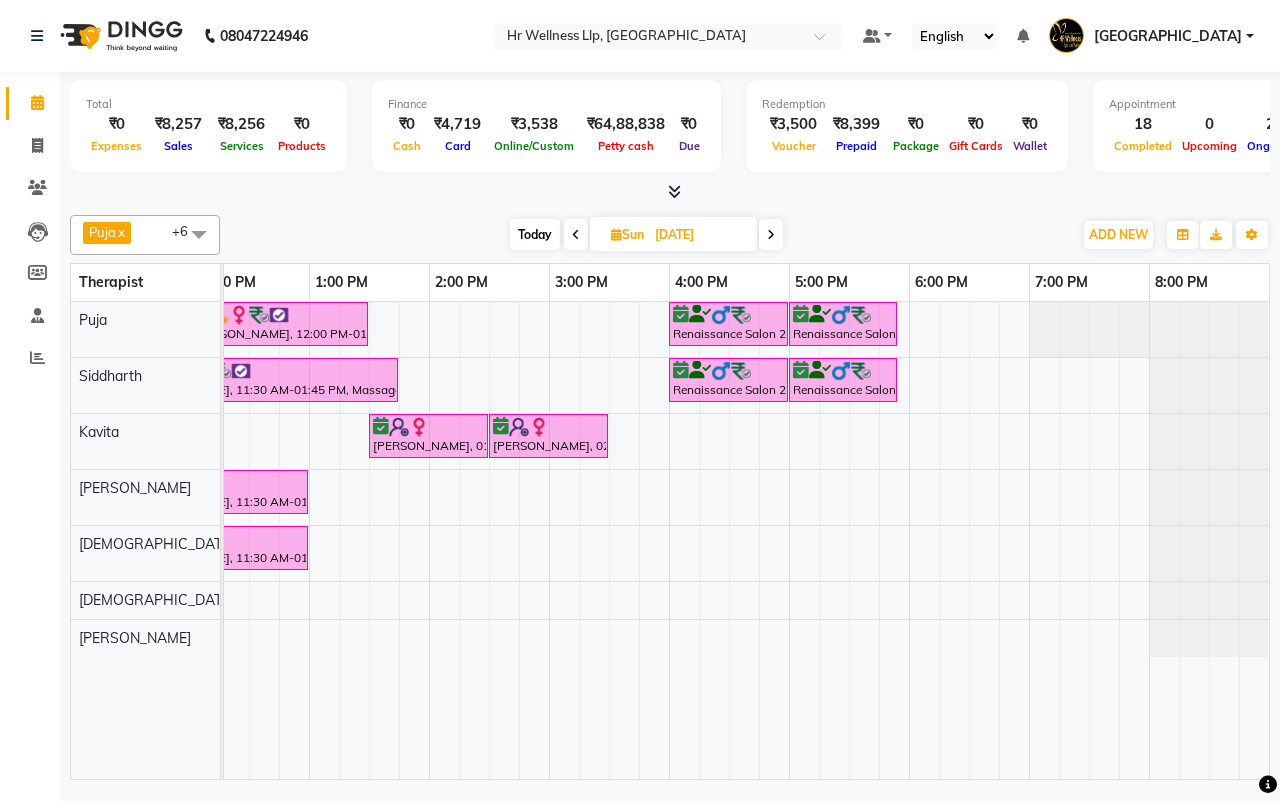 click on "13-07-2025" at bounding box center [699, 235] 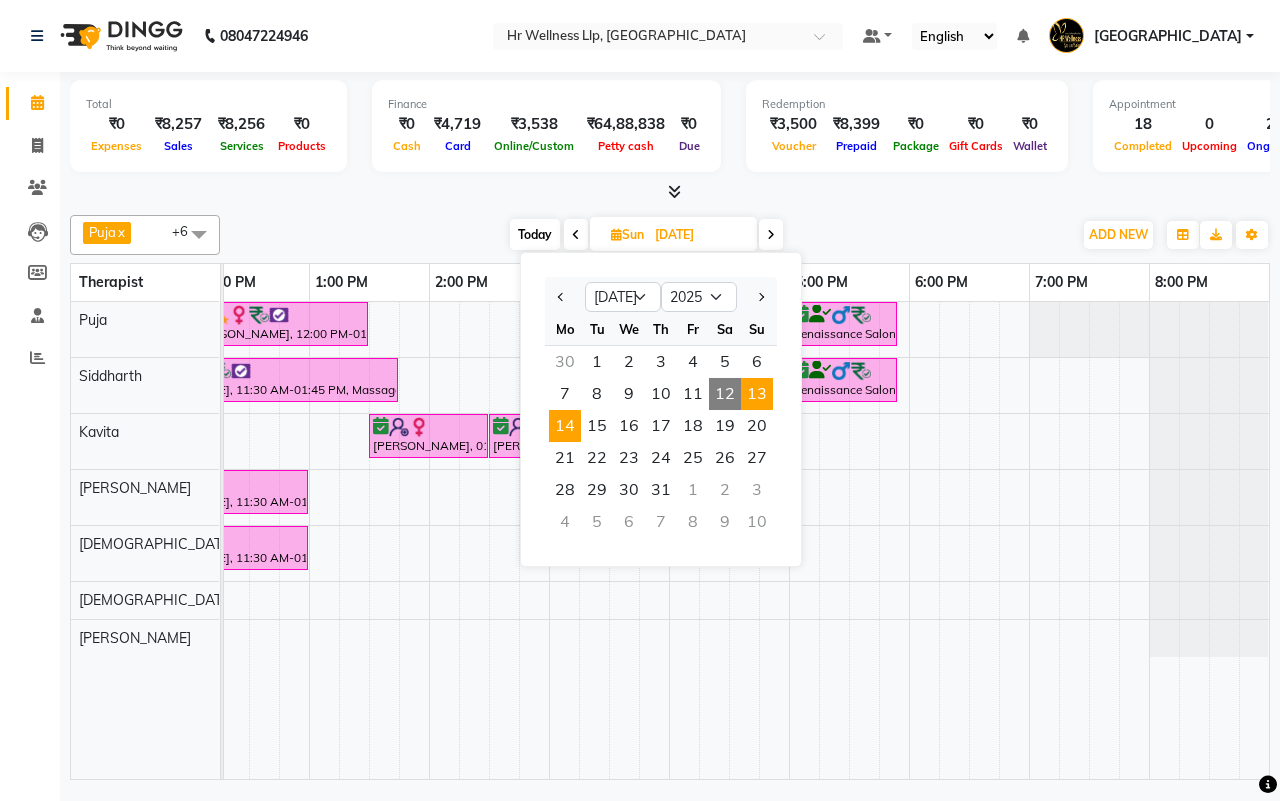 click on "14" at bounding box center [565, 426] 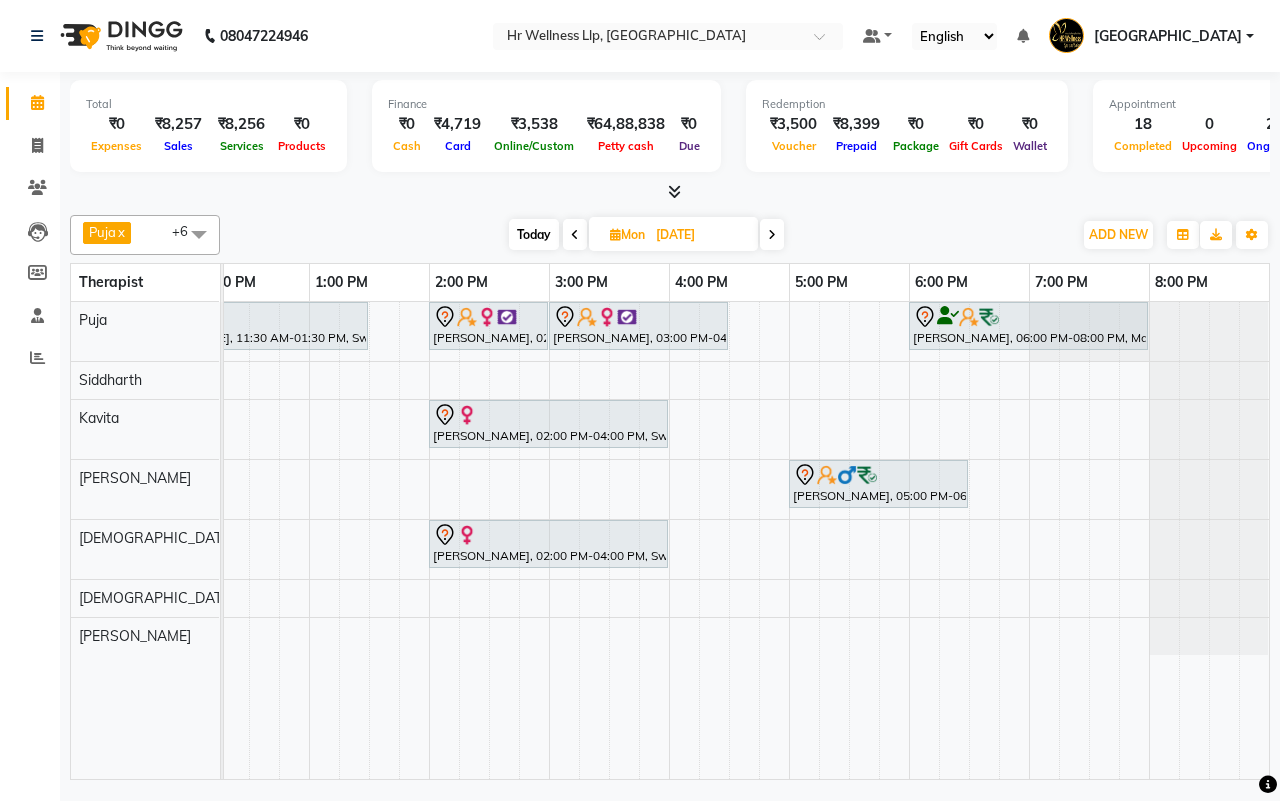 click at bounding box center [772, 234] 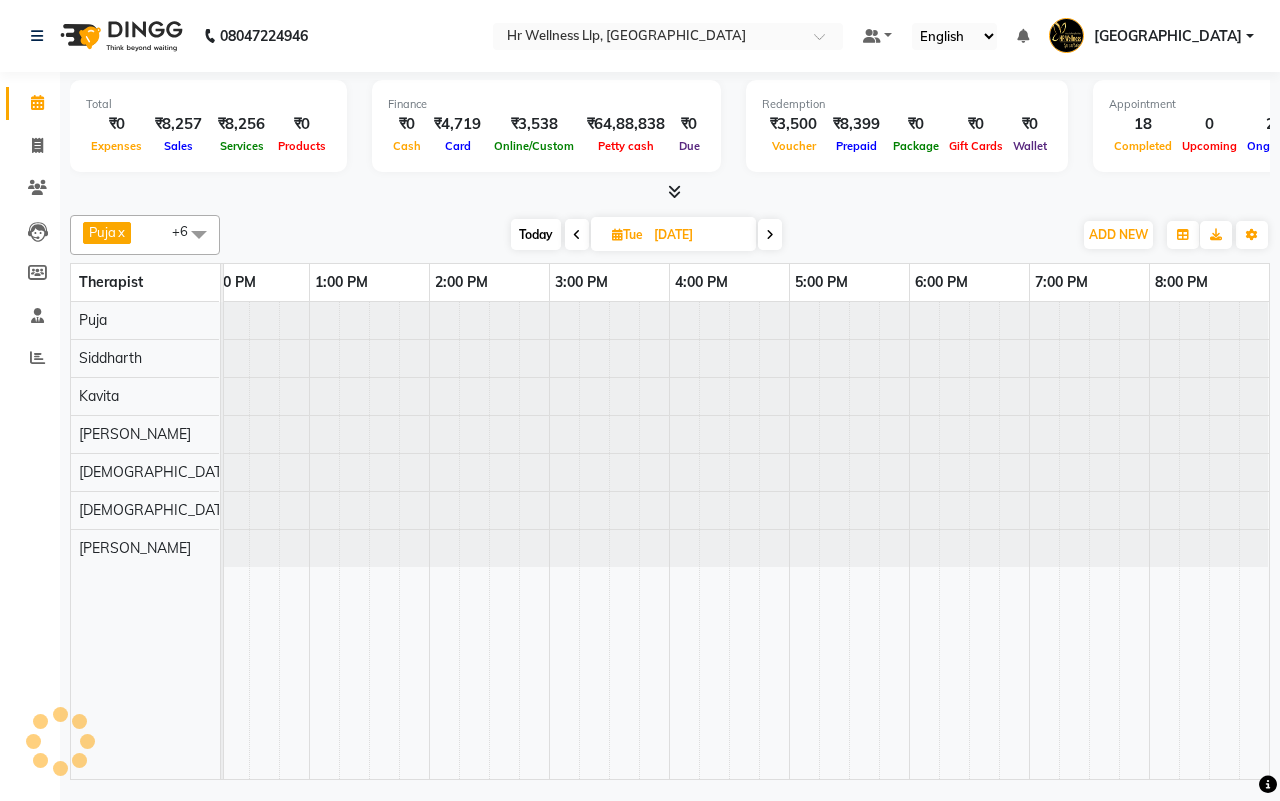 scroll, scrollTop: 0, scrollLeft: 0, axis: both 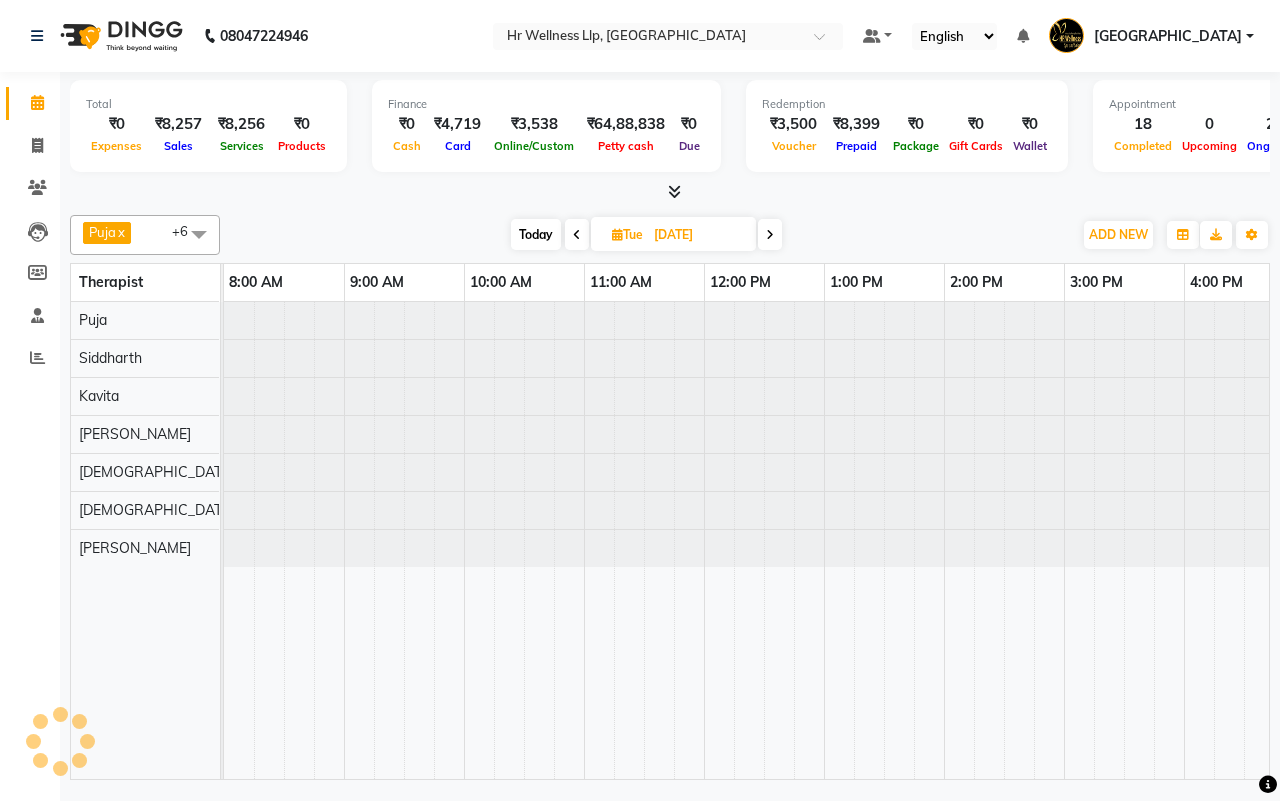 click at bounding box center (770, 234) 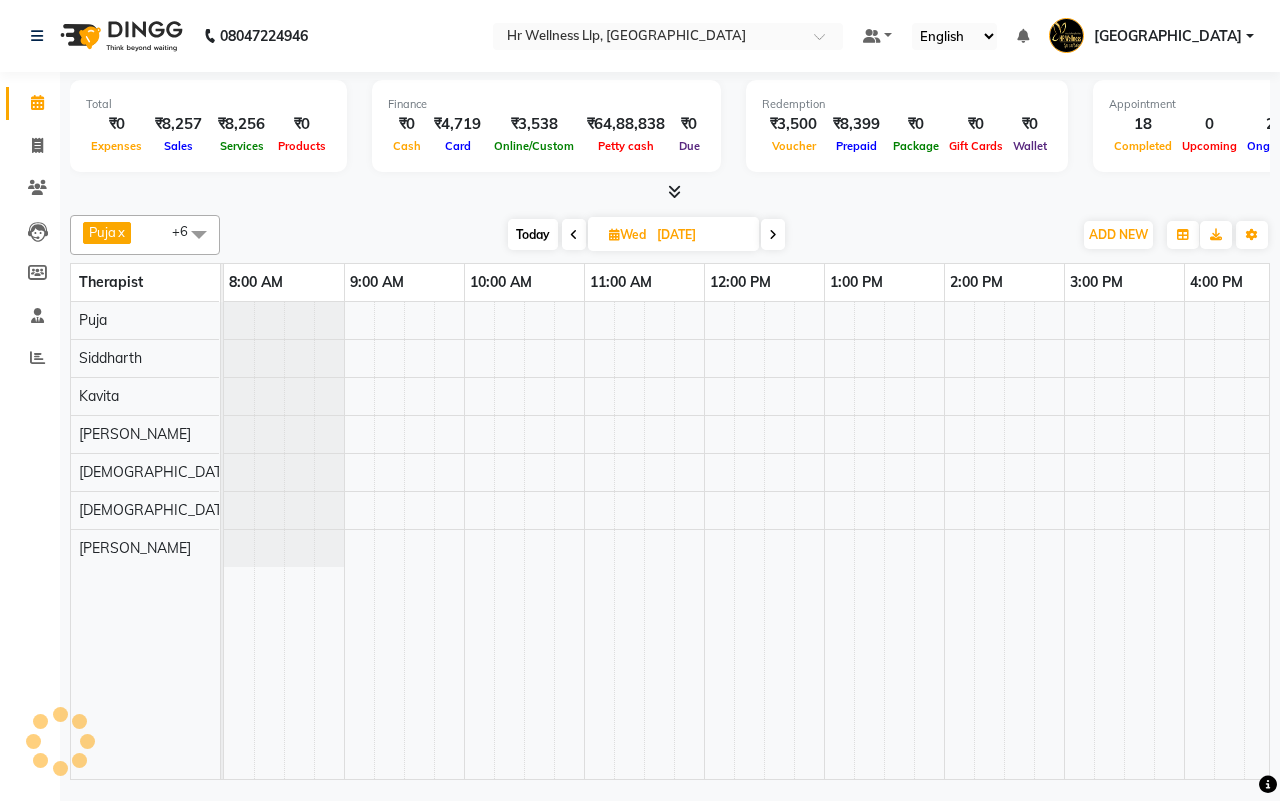 scroll, scrollTop: 0, scrollLeft: 515, axis: horizontal 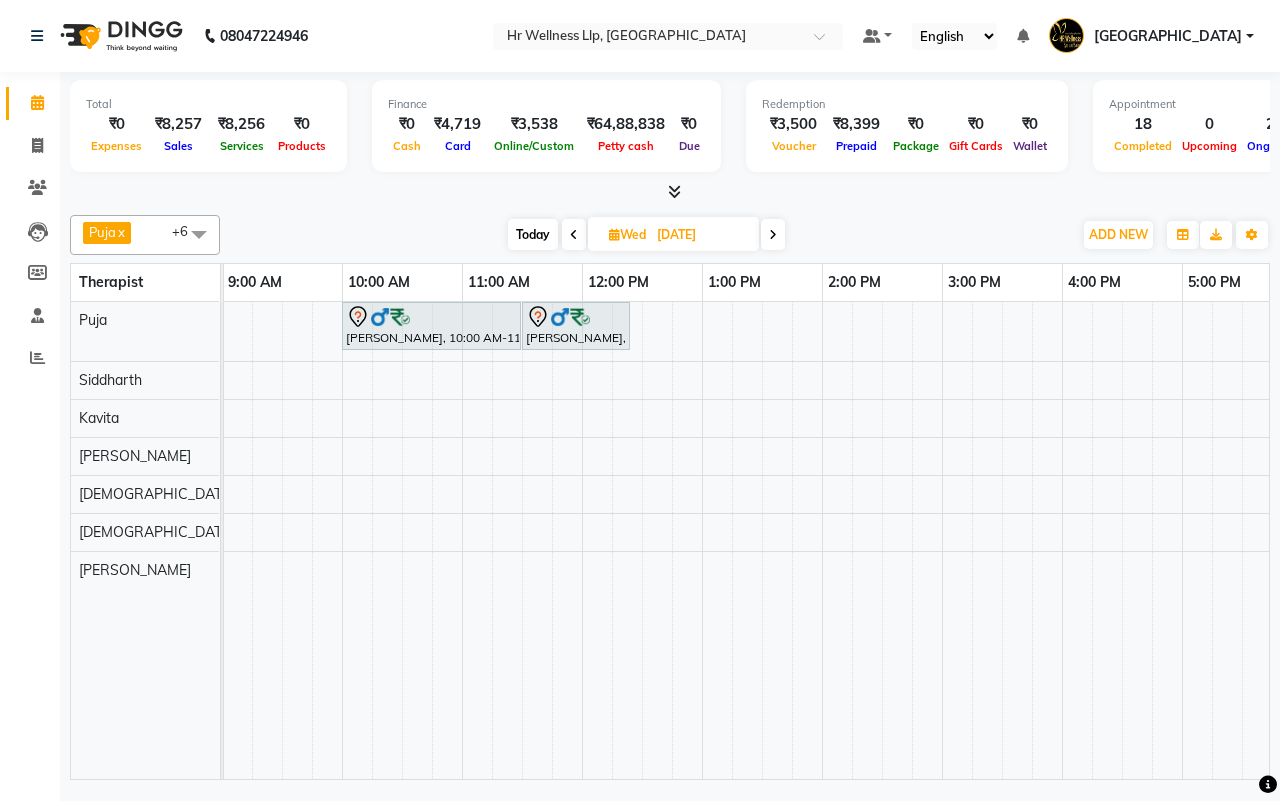 click on "Today  Wed 16-07-2025" at bounding box center [646, 235] 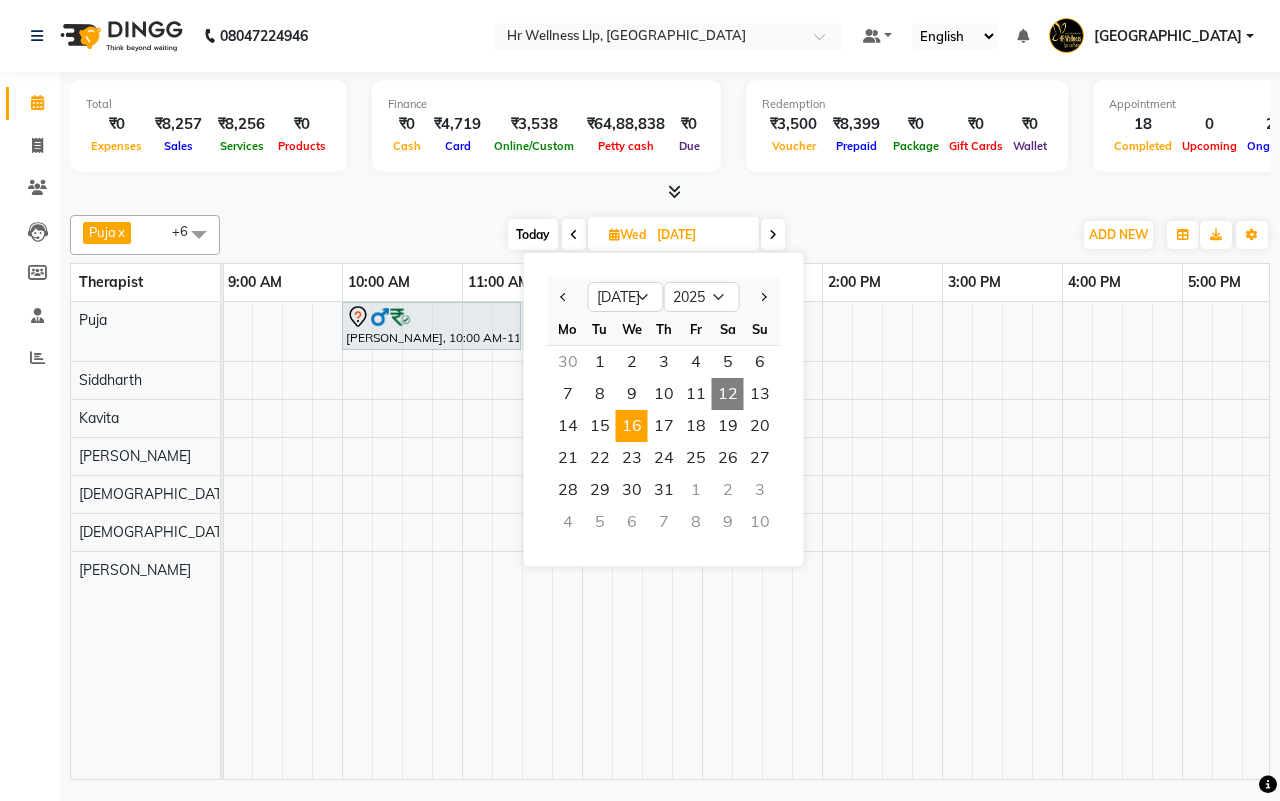 click on "30" at bounding box center (568, 362) 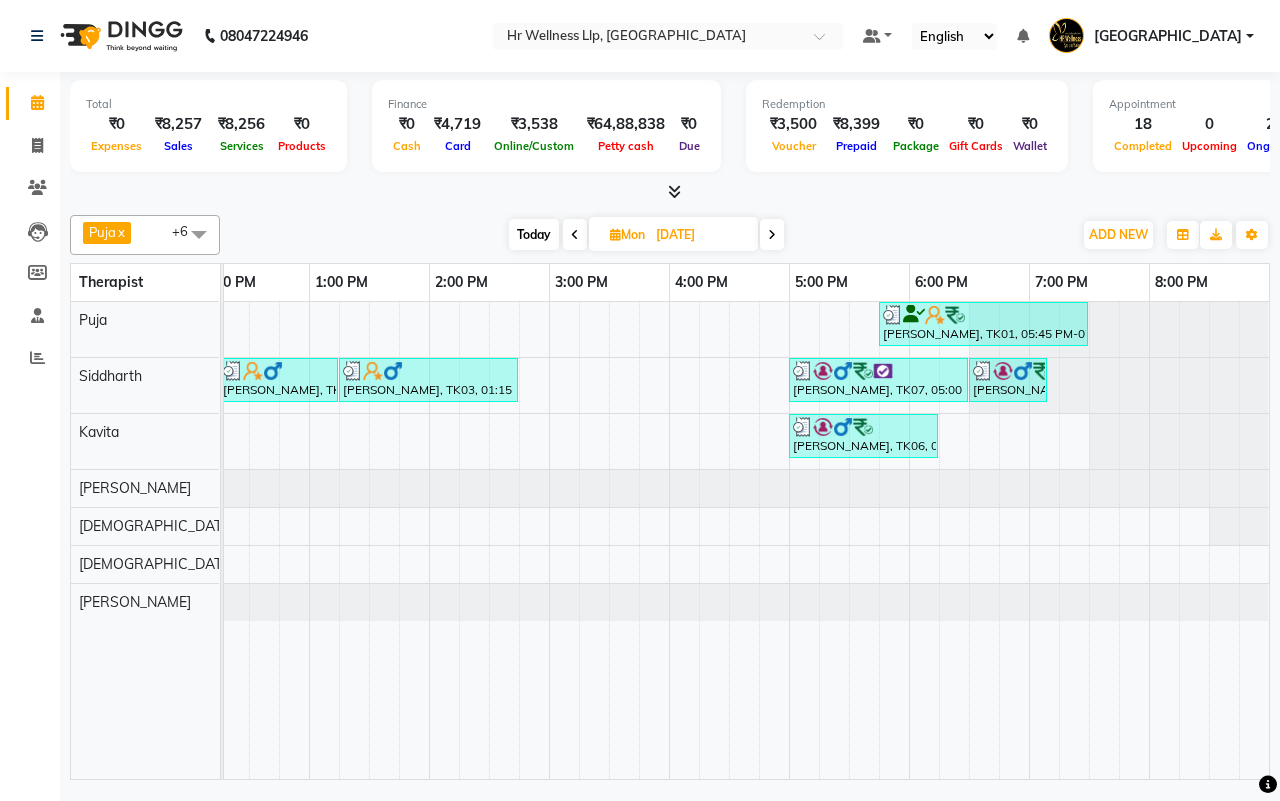 click on "Today  Mon 30-06-2025" at bounding box center [646, 235] 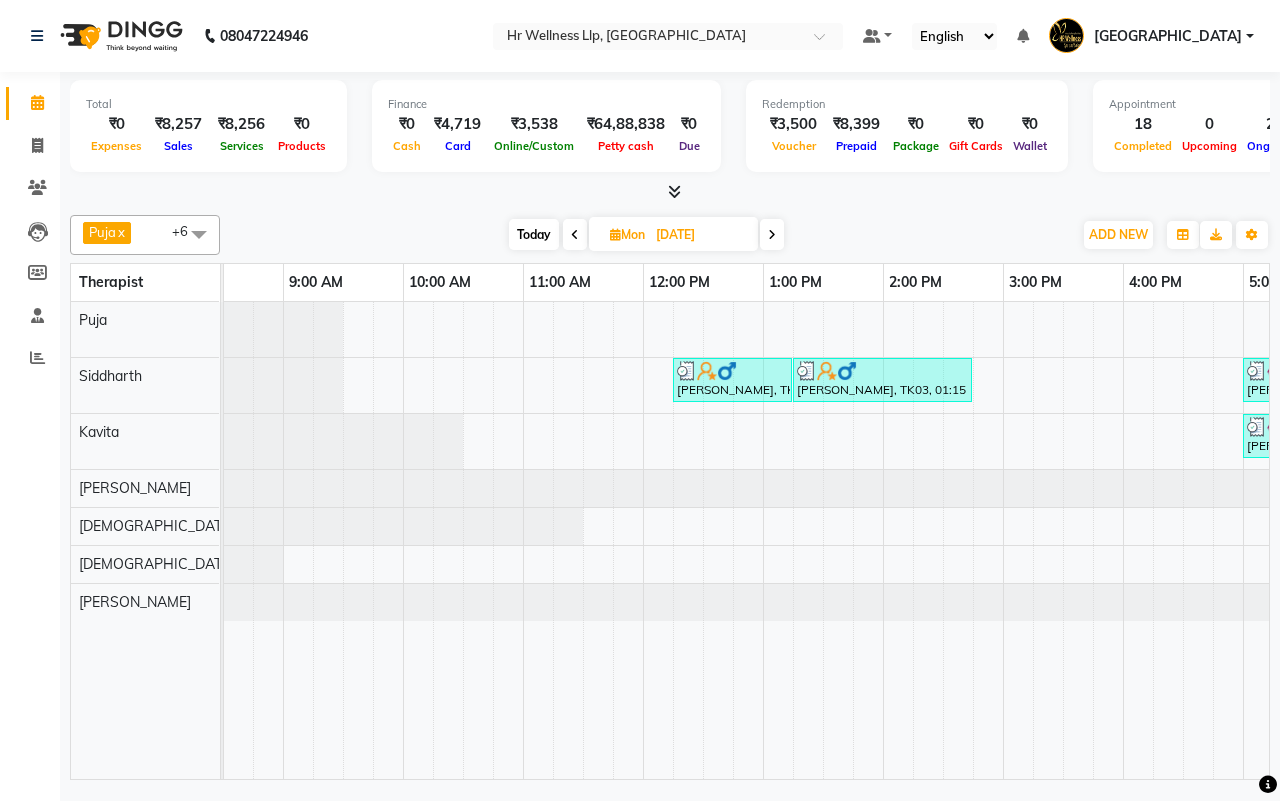 scroll, scrollTop: 0, scrollLeft: 0, axis: both 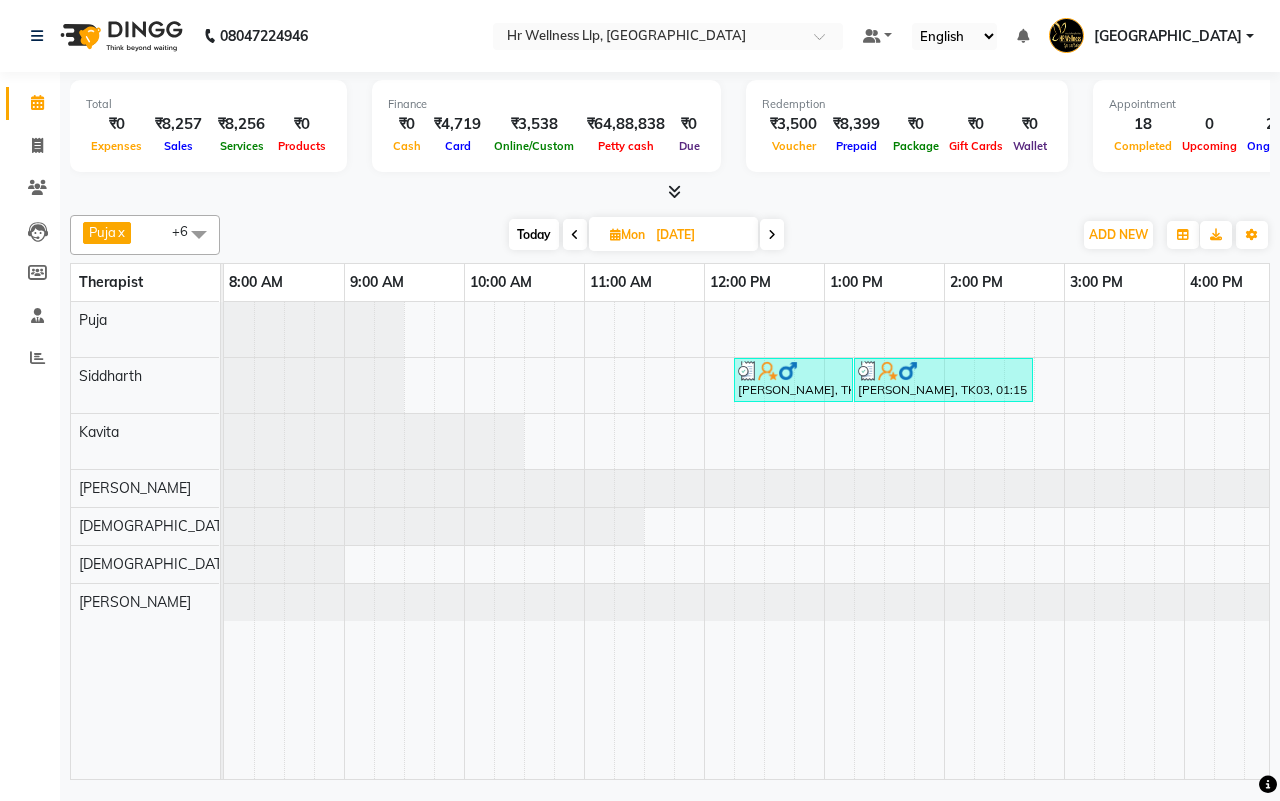 click at bounding box center (575, 235) 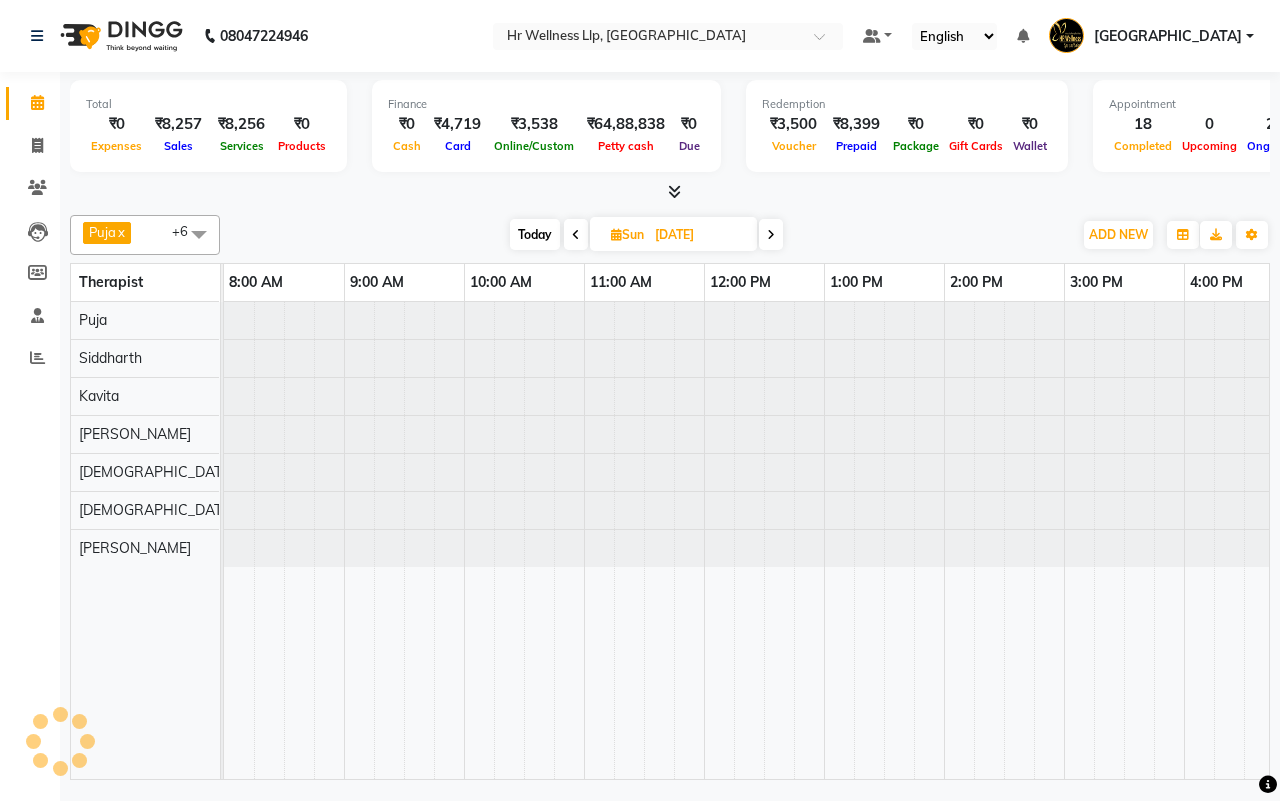 scroll, scrollTop: 0, scrollLeft: 515, axis: horizontal 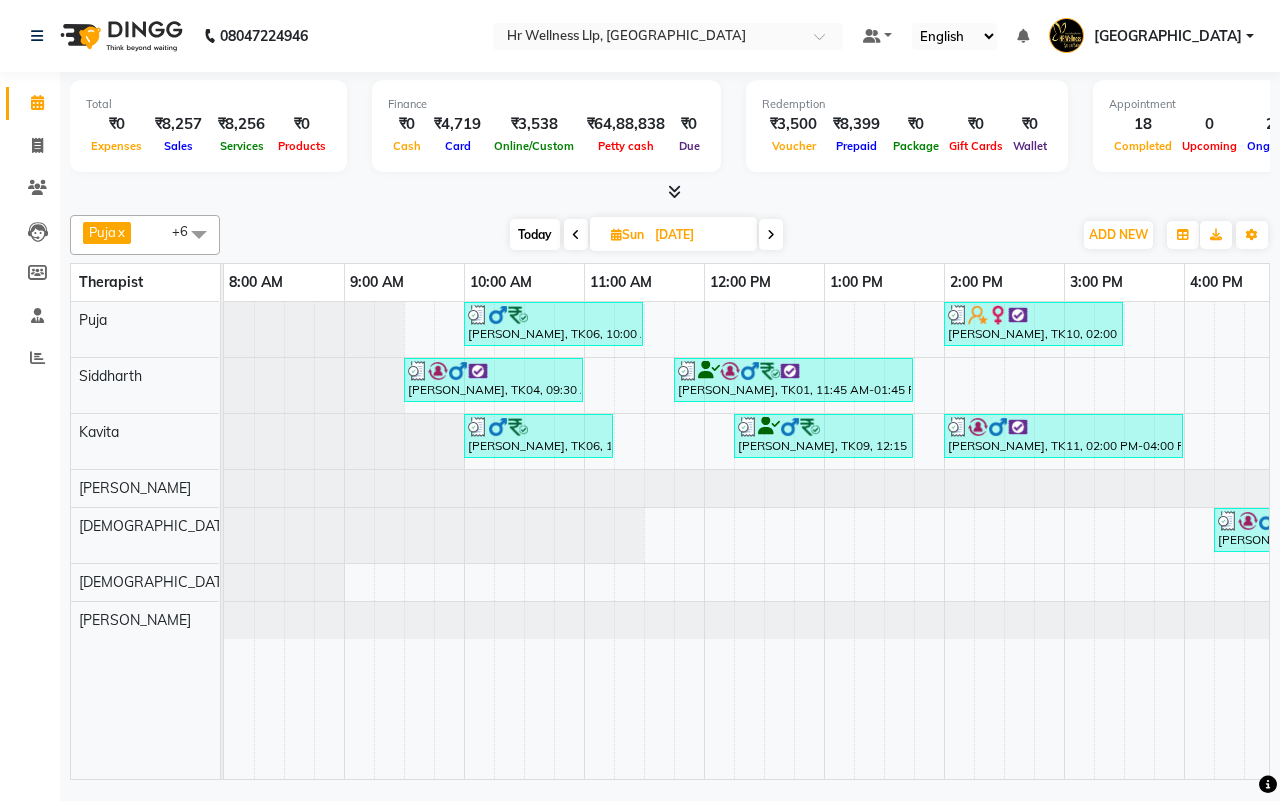 click on "Today" at bounding box center [535, 234] 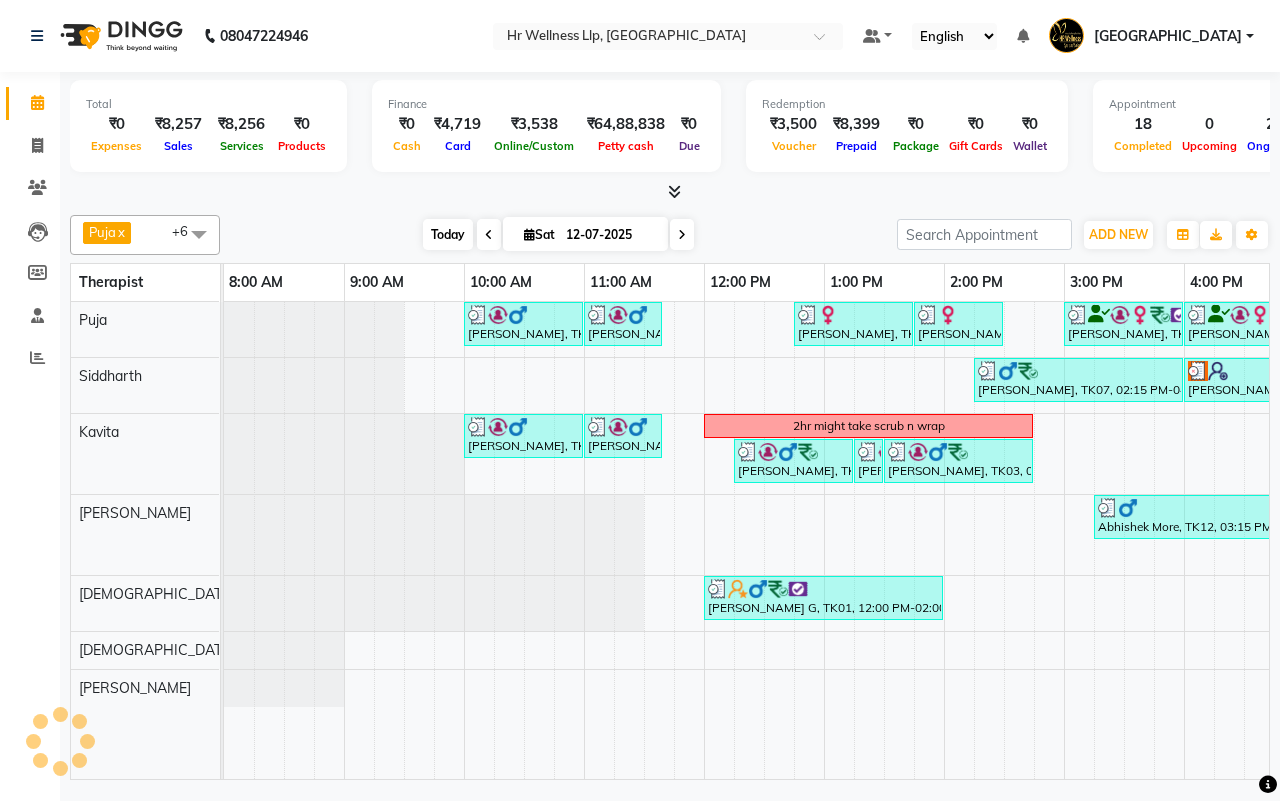 scroll, scrollTop: 0, scrollLeft: 515, axis: horizontal 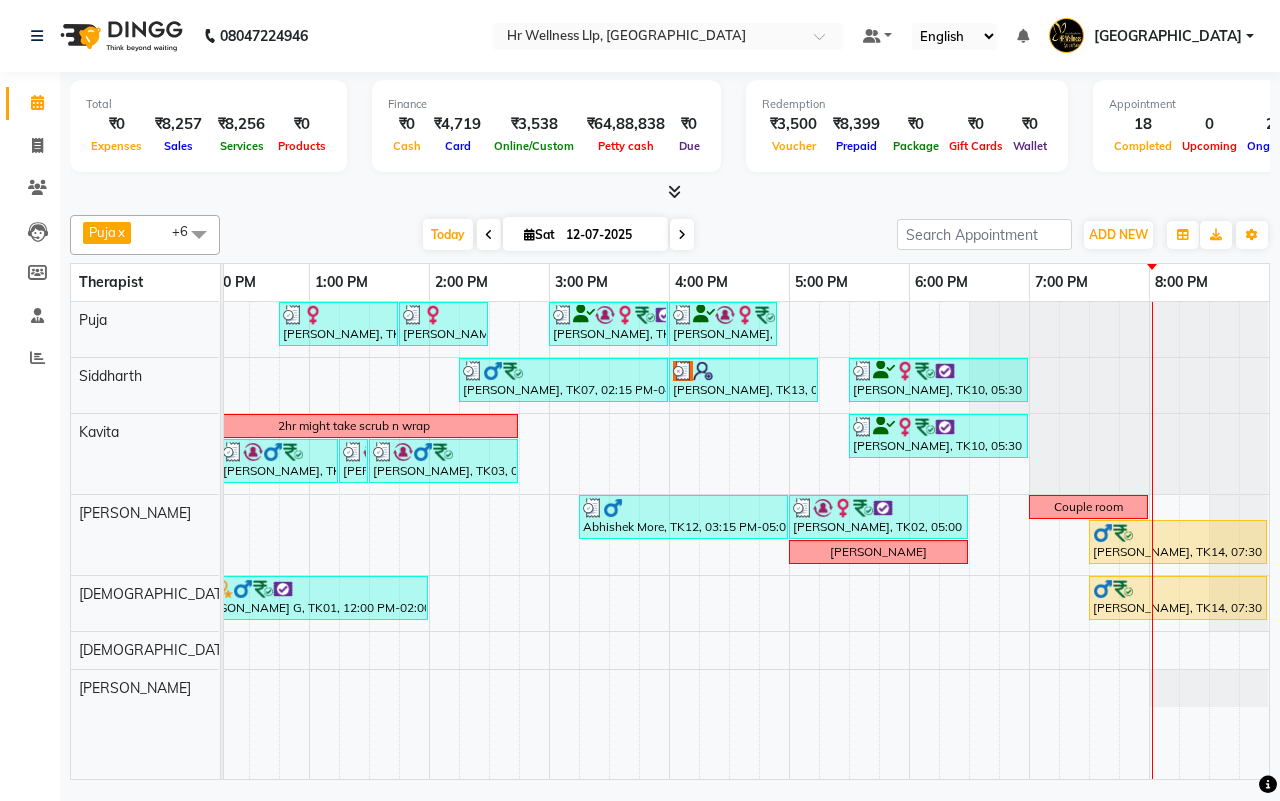 click at bounding box center [682, 235] 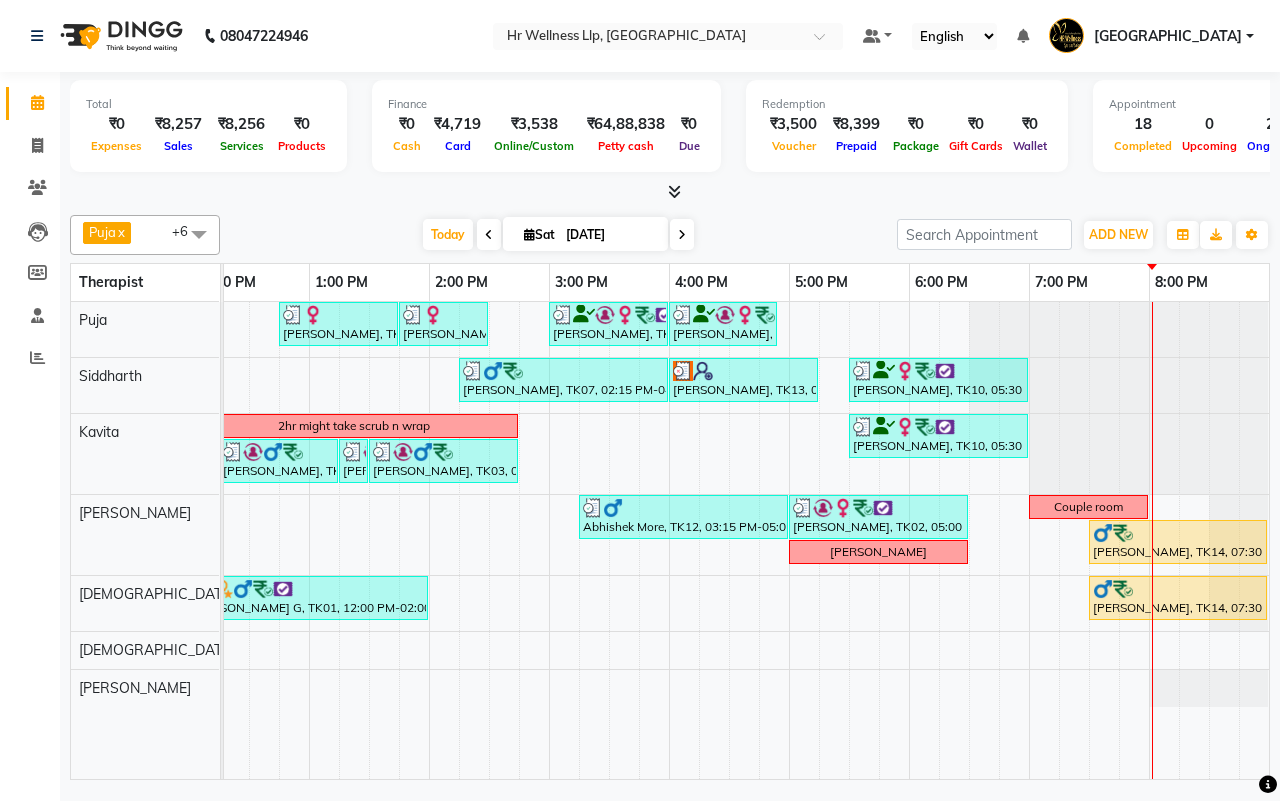 scroll, scrollTop: 0, scrollLeft: 515, axis: horizontal 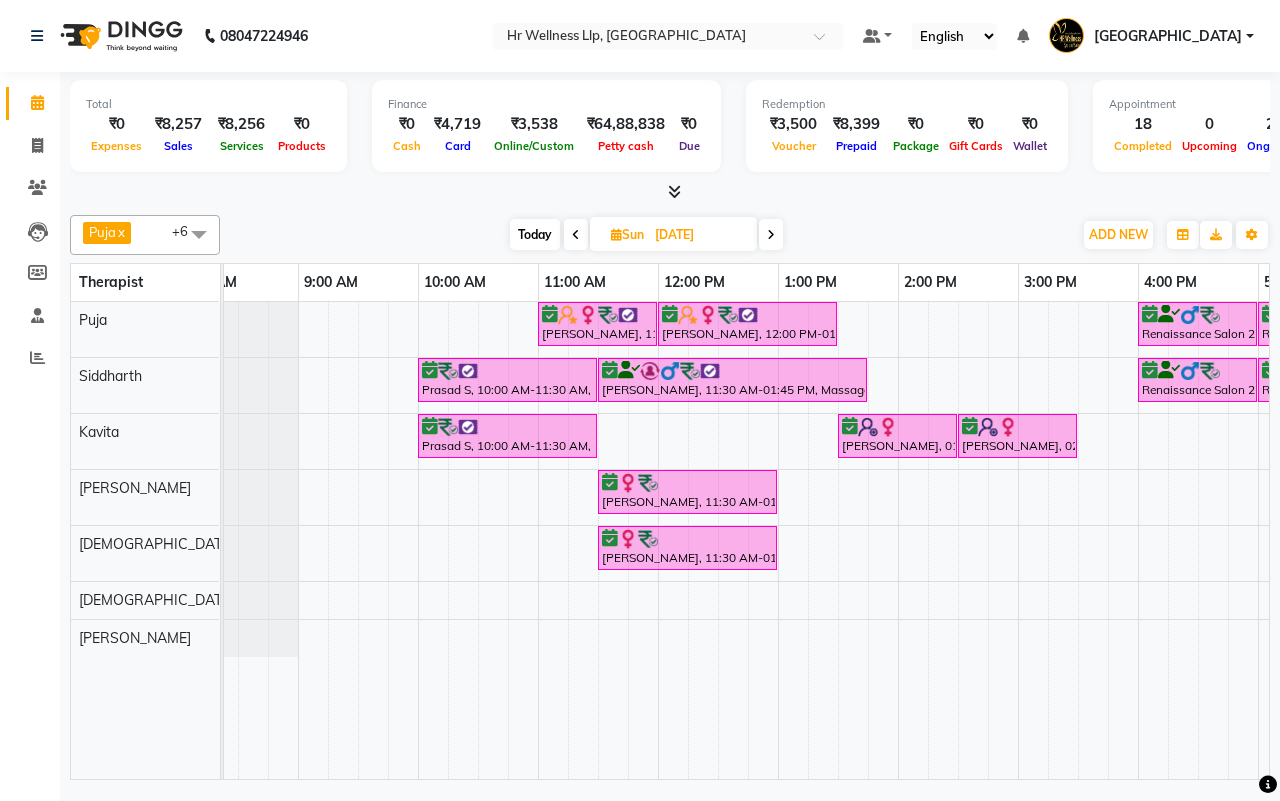 click on "13-07-2025" at bounding box center (699, 235) 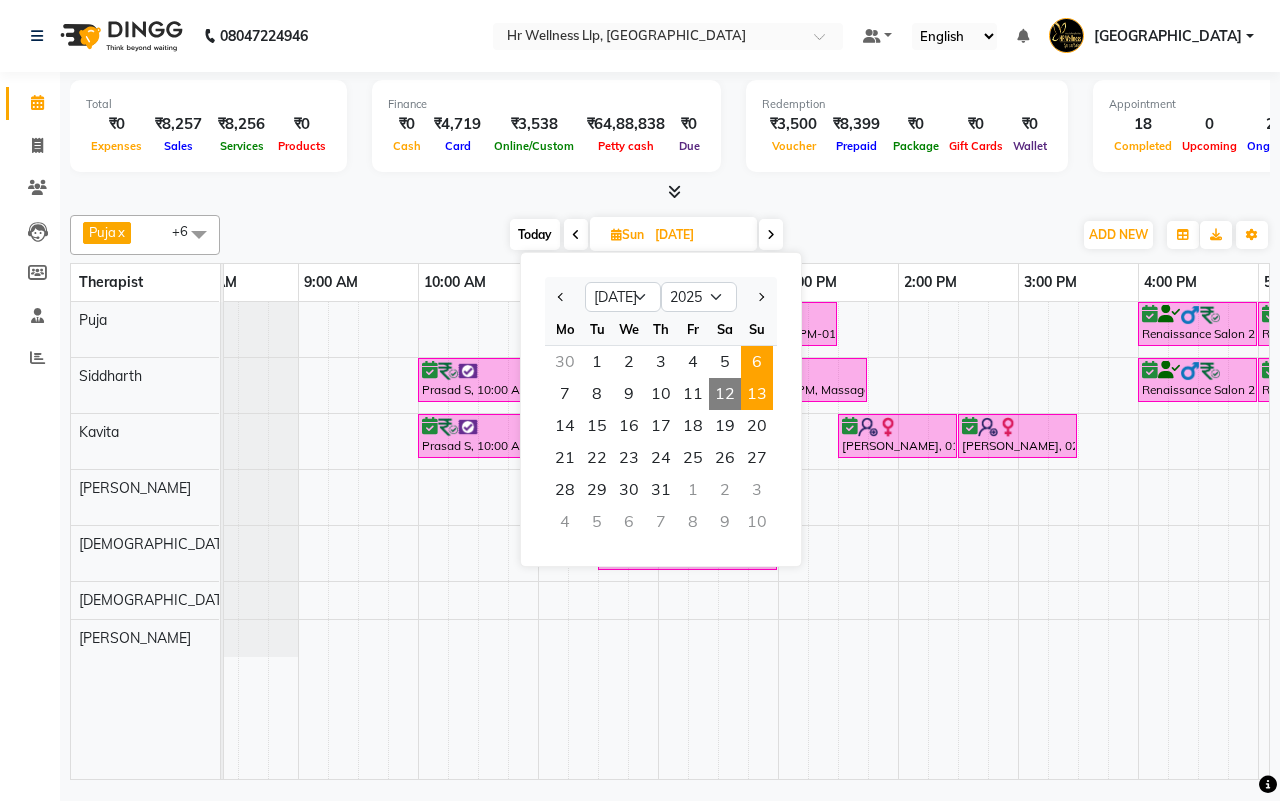click on "6" at bounding box center (757, 362) 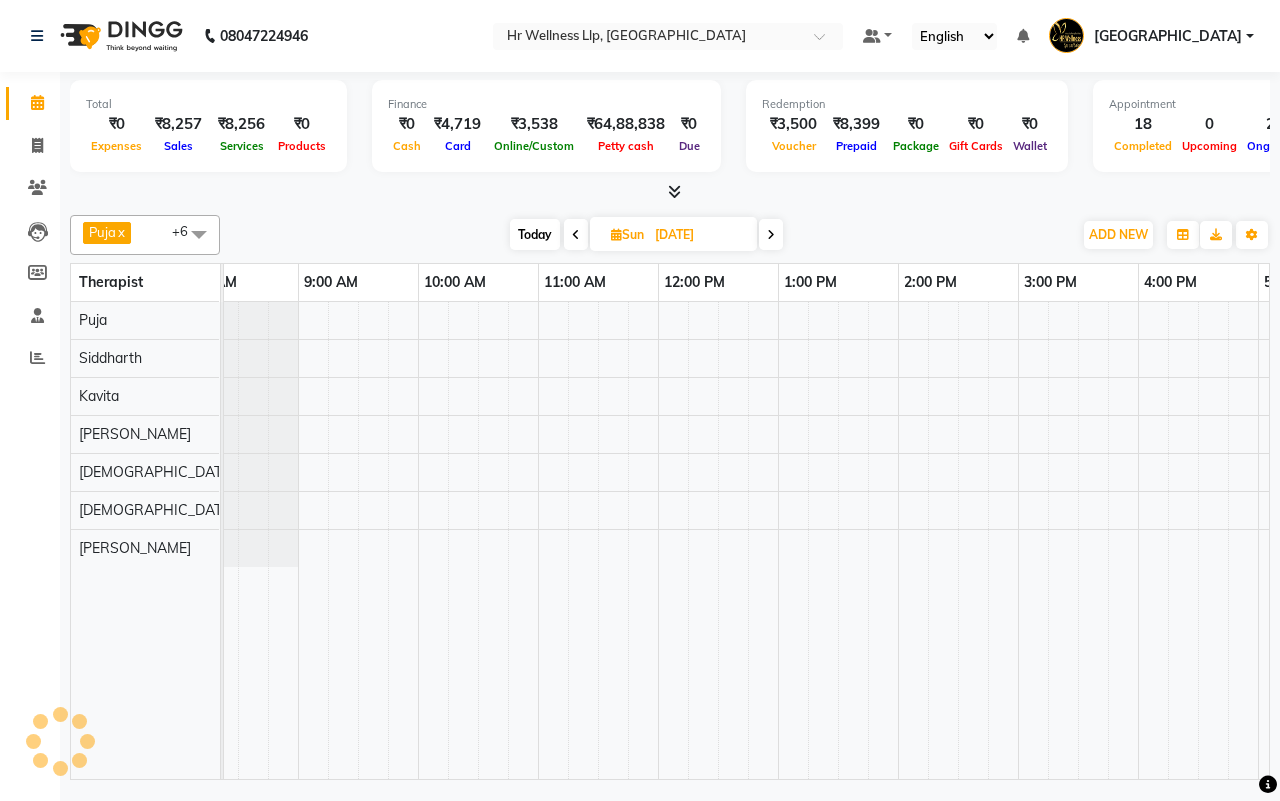 scroll, scrollTop: 0, scrollLeft: 515, axis: horizontal 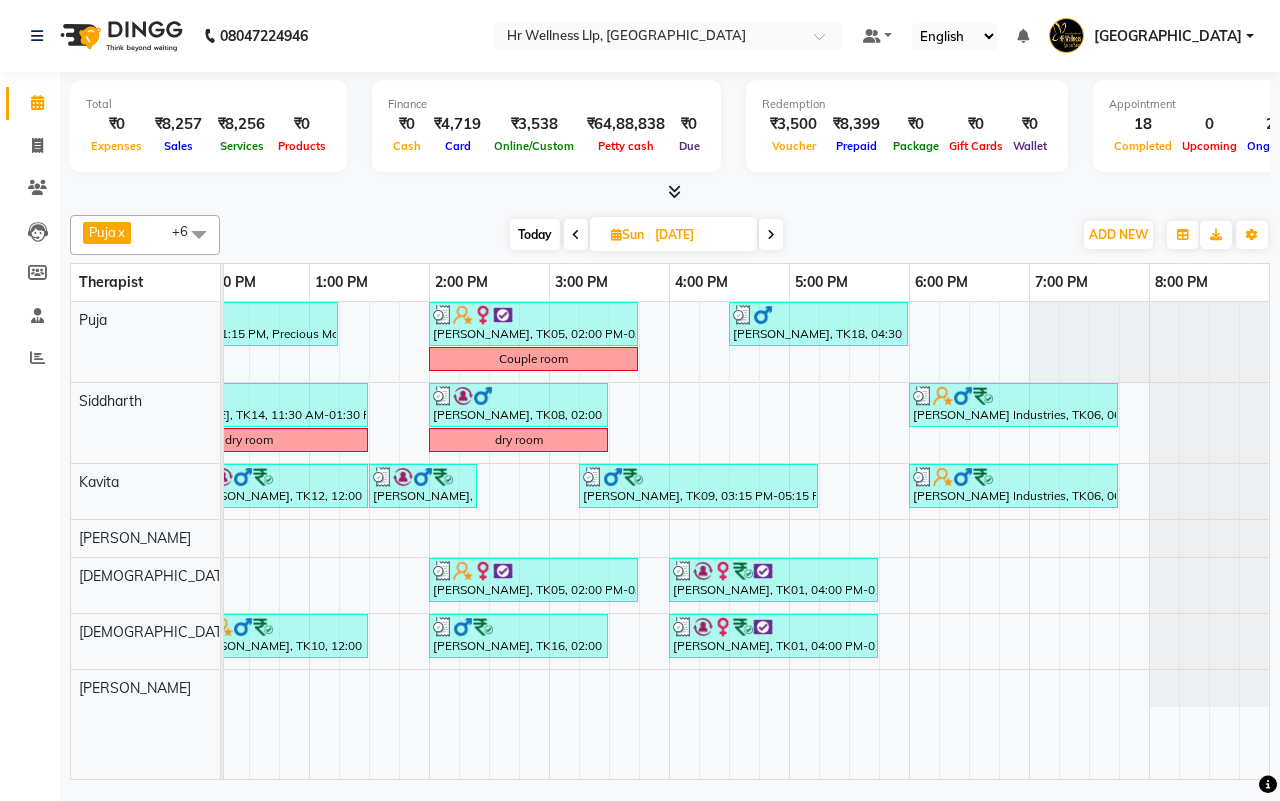click on "Today" at bounding box center (535, 234) 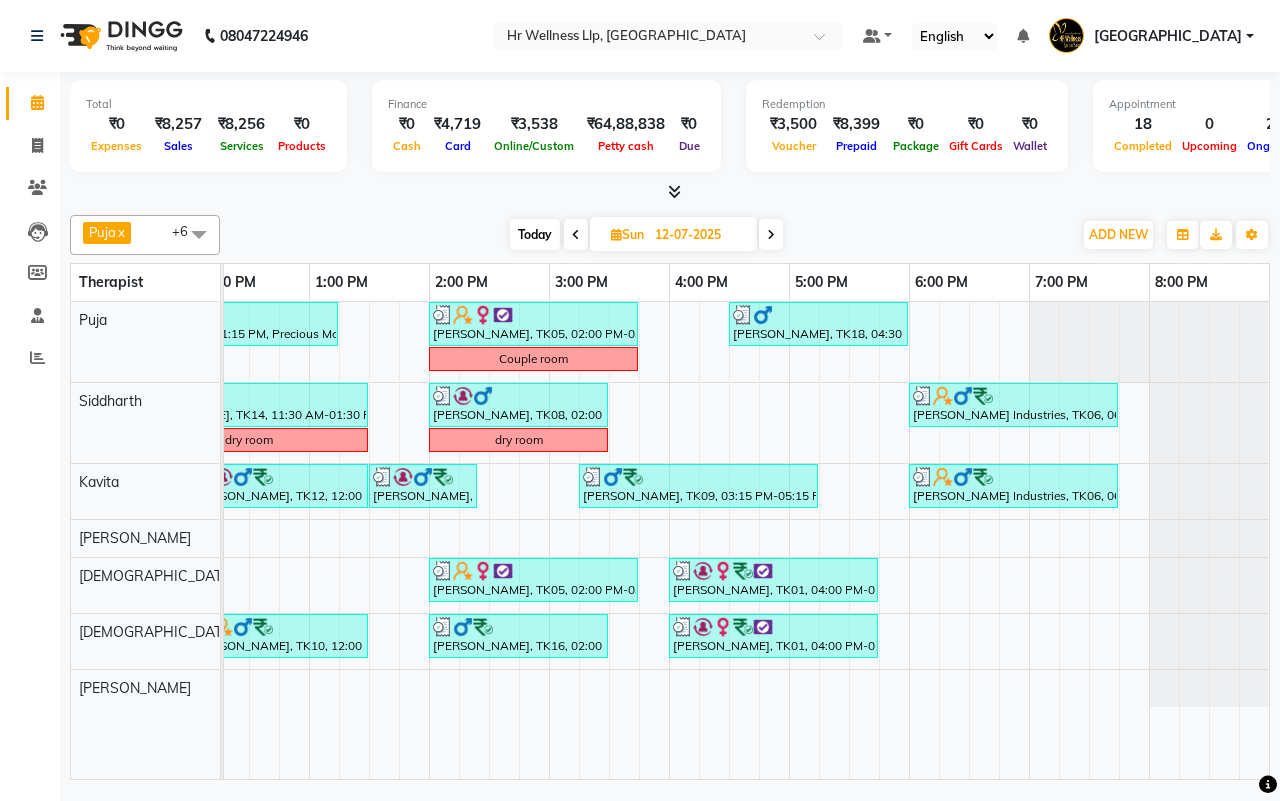 scroll, scrollTop: 0, scrollLeft: 515, axis: horizontal 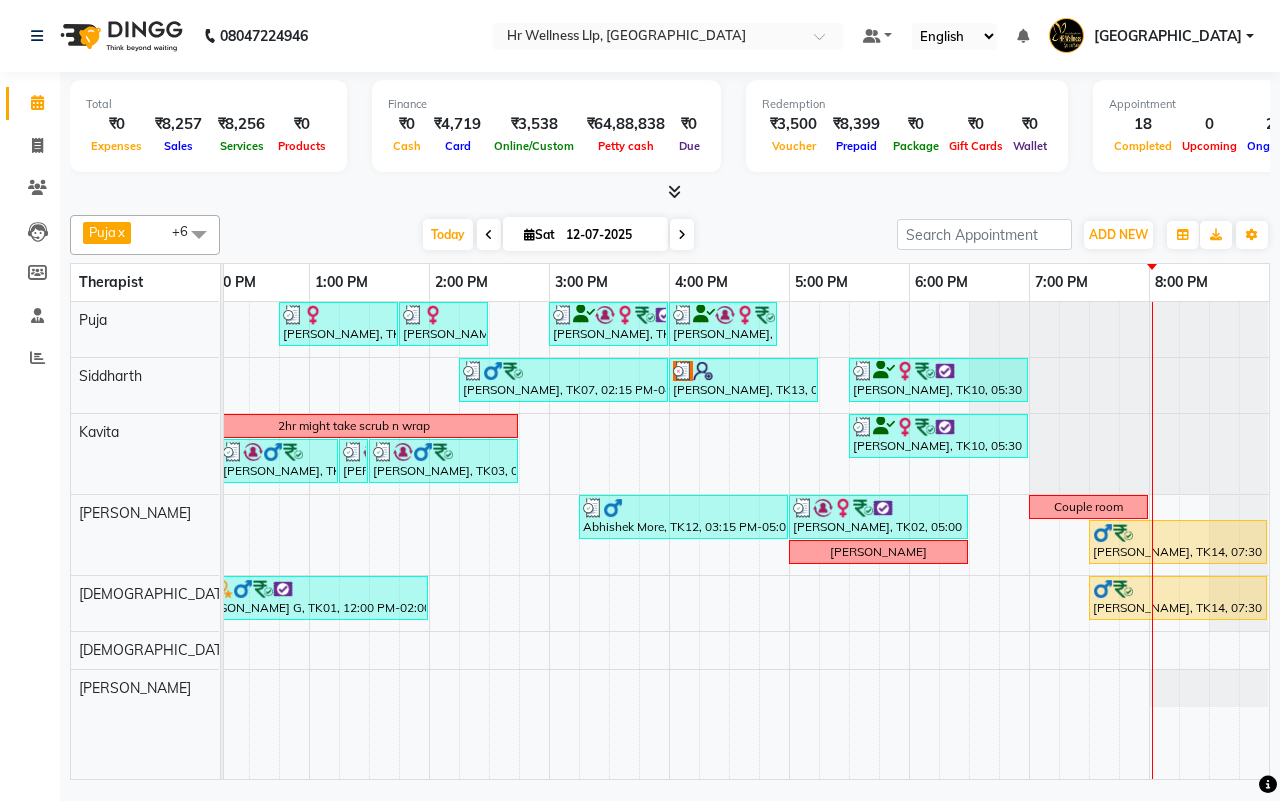 click at bounding box center [682, 234] 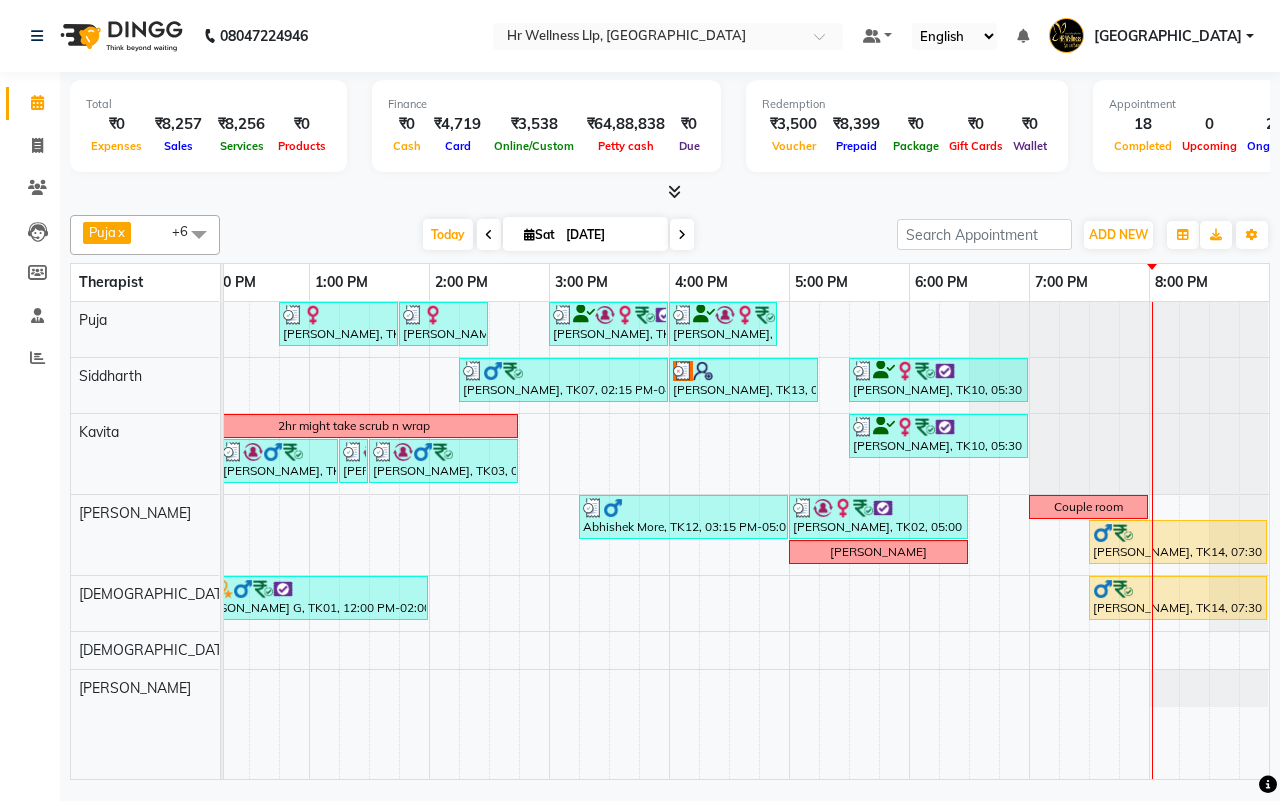scroll, scrollTop: 0, scrollLeft: 515, axis: horizontal 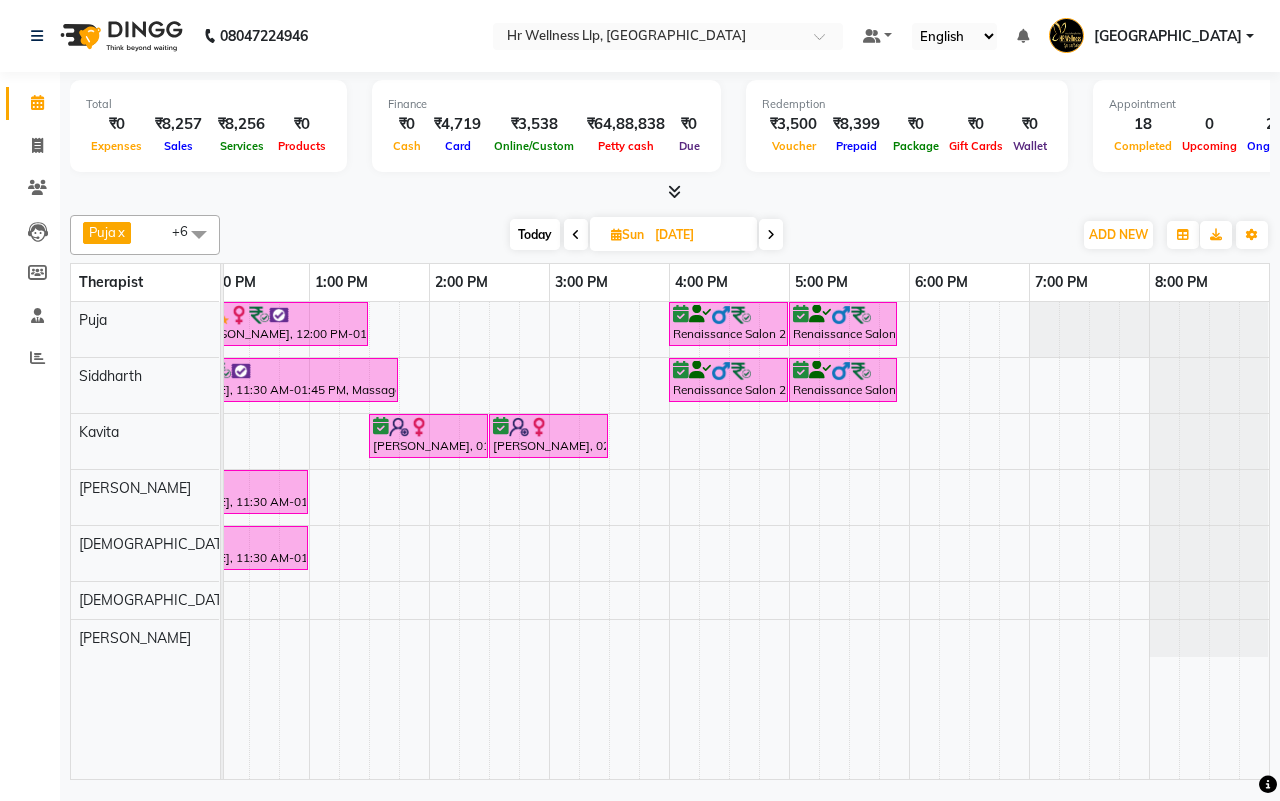 click on "Today  Sun 13-07-2025" at bounding box center [646, 235] 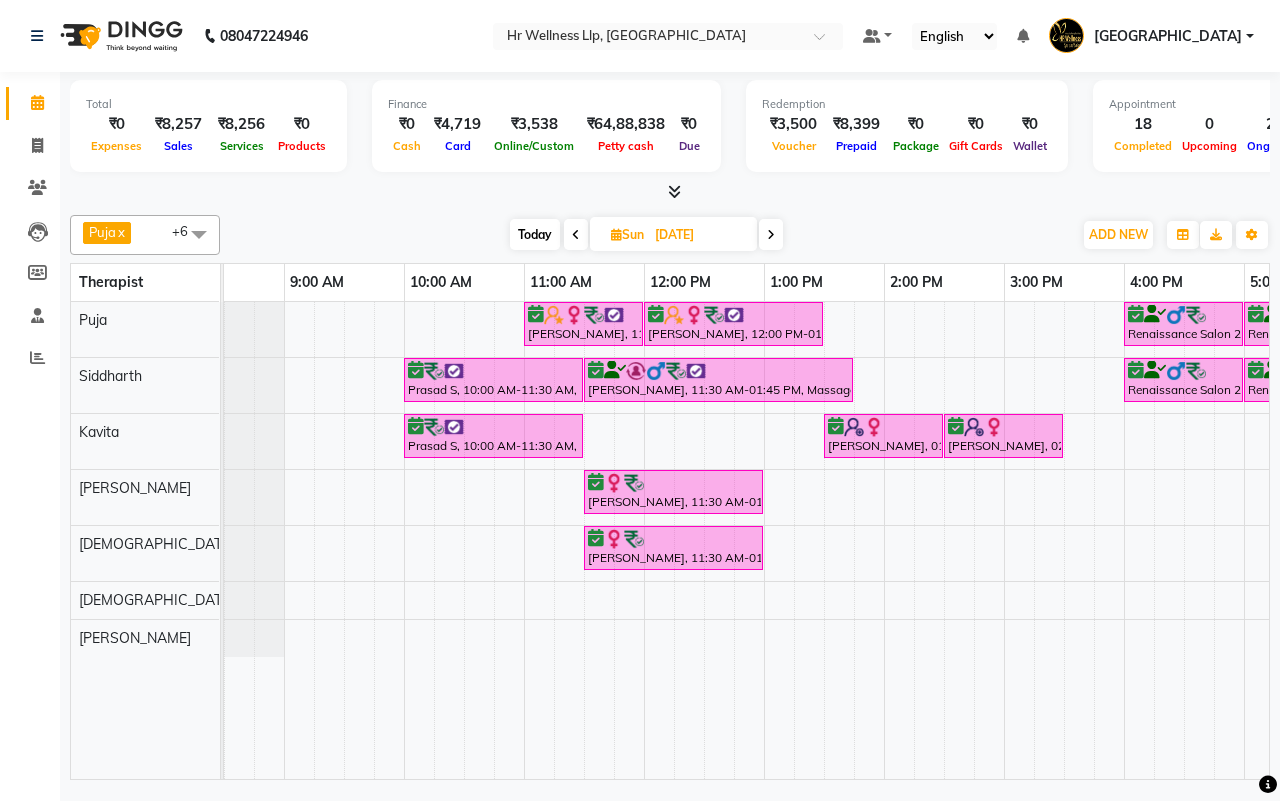scroll, scrollTop: 0, scrollLeft: 462, axis: horizontal 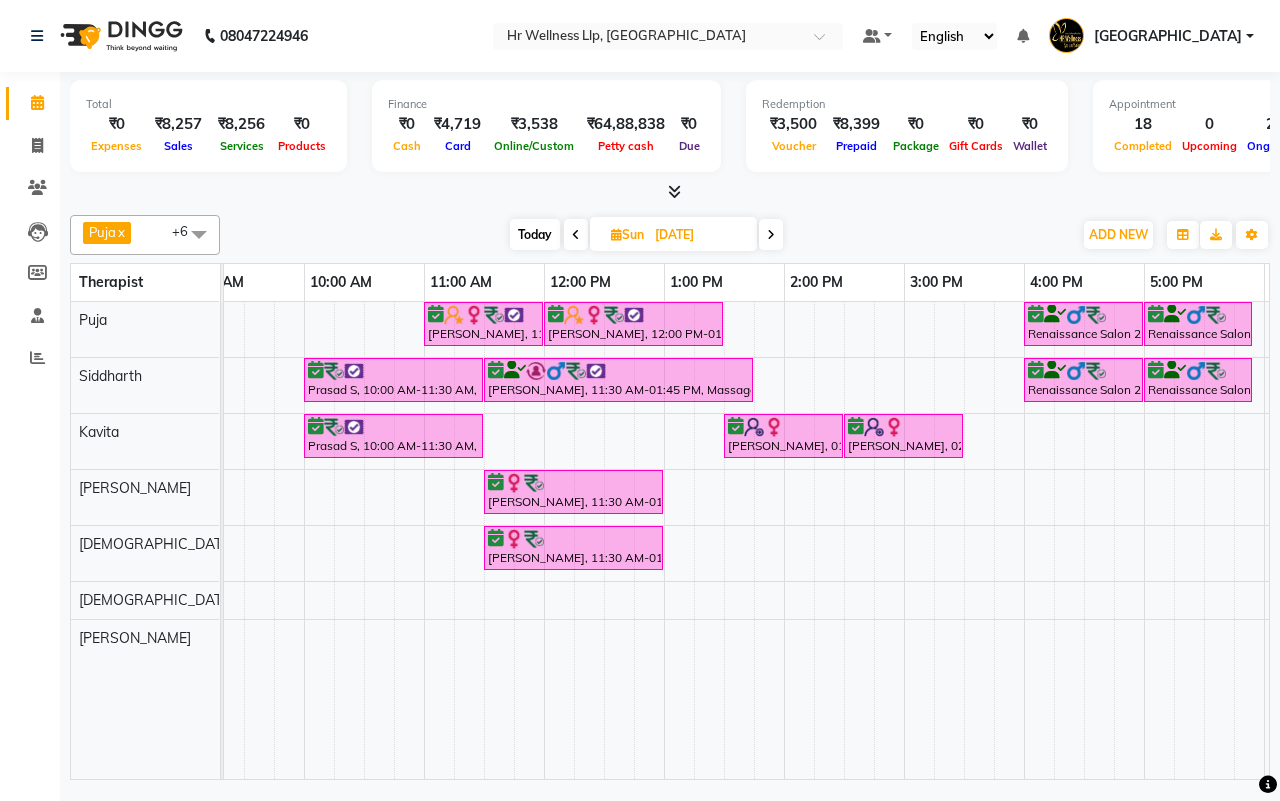 click on "Today  Sun 13-07-2025" at bounding box center [646, 235] 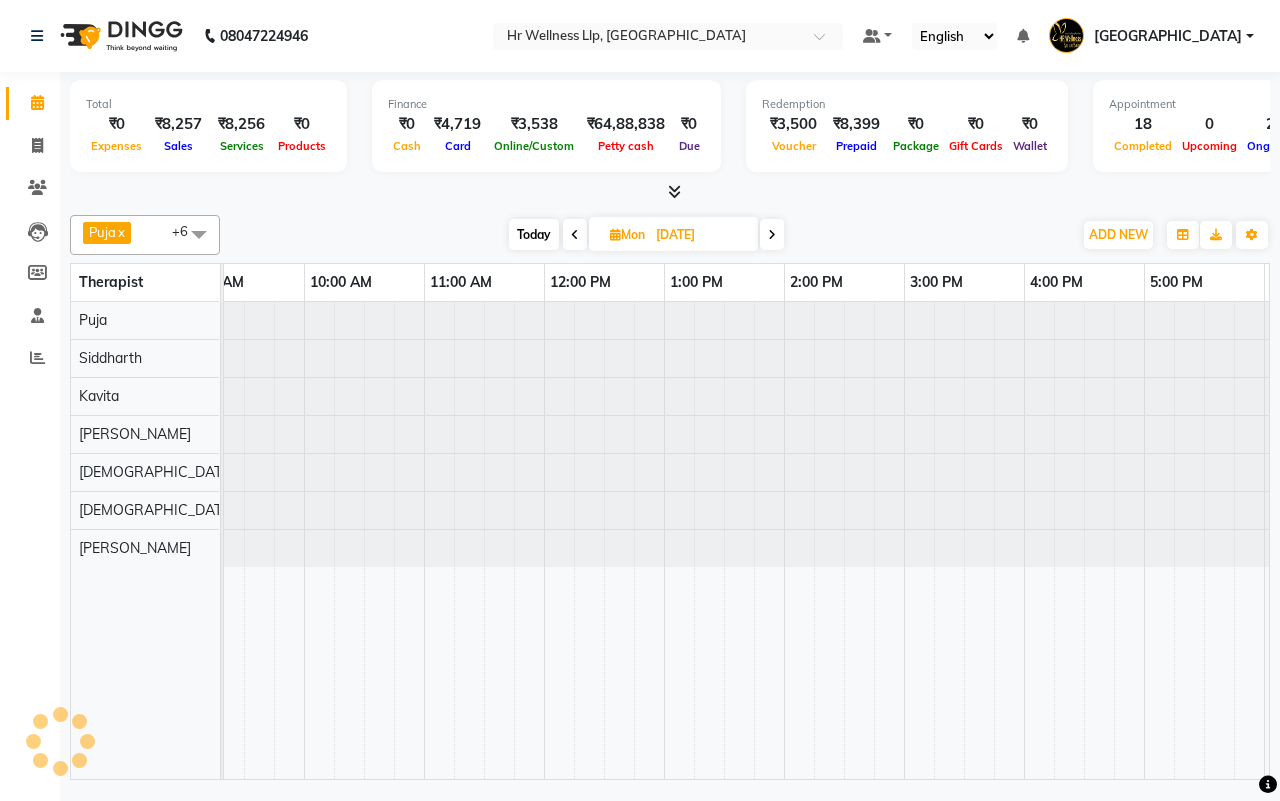 scroll, scrollTop: 0, scrollLeft: 0, axis: both 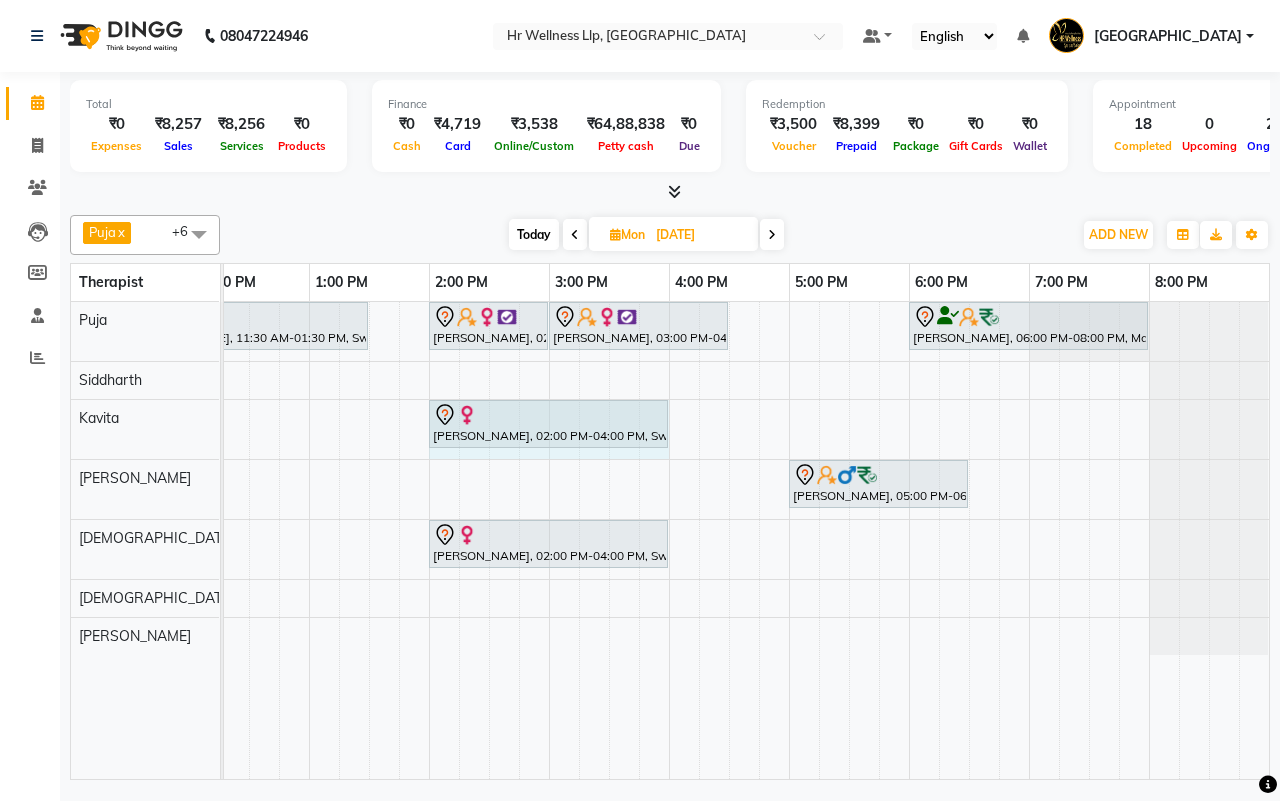 drag, startPoint x: 435, startPoint y: 452, endPoint x: 652, endPoint y: 463, distance: 217.27863 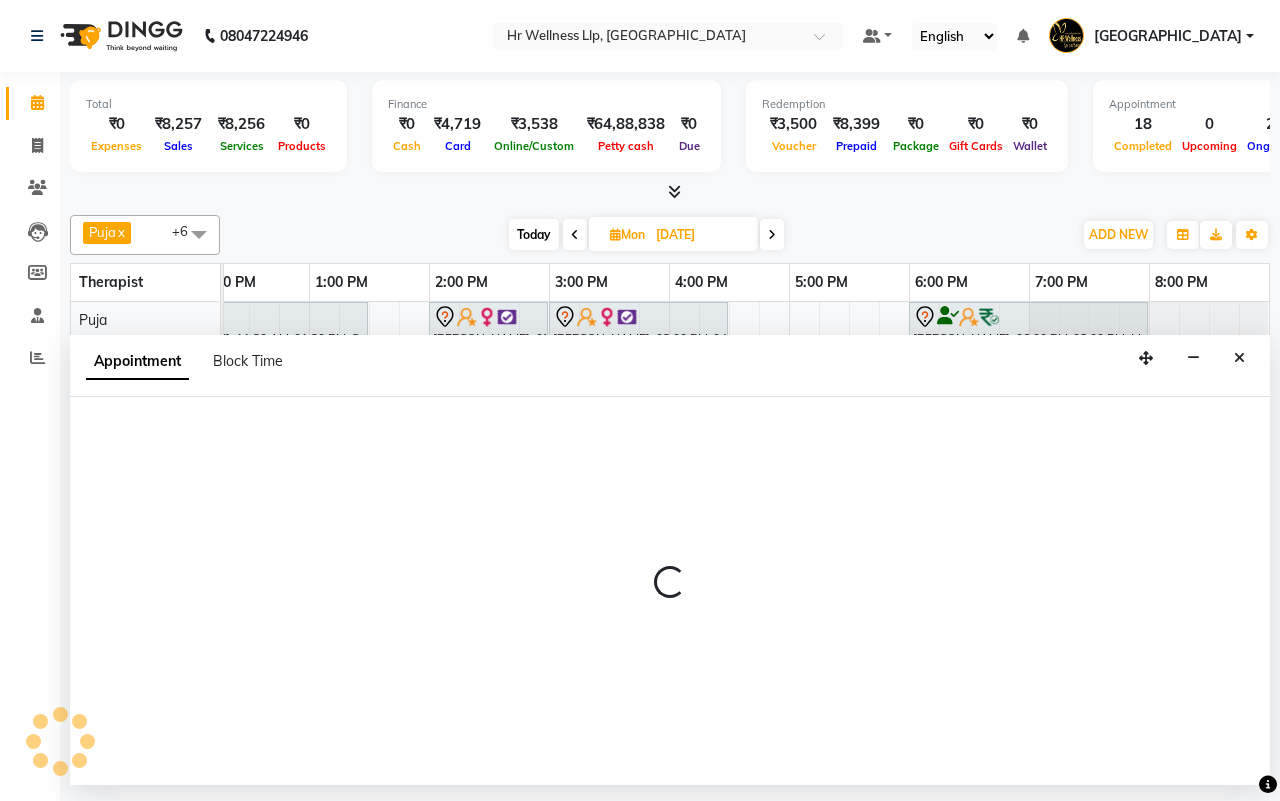 select on "19506" 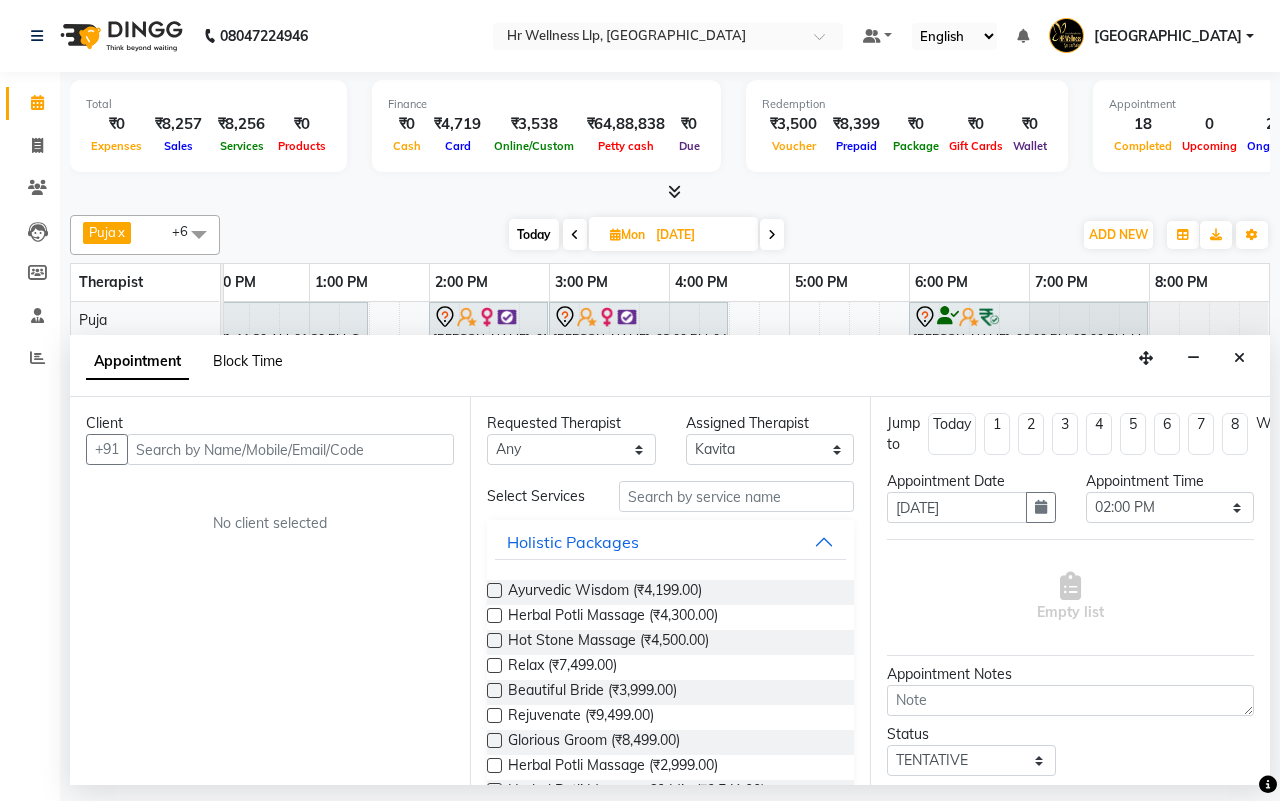 click on "Block Time" at bounding box center [248, 361] 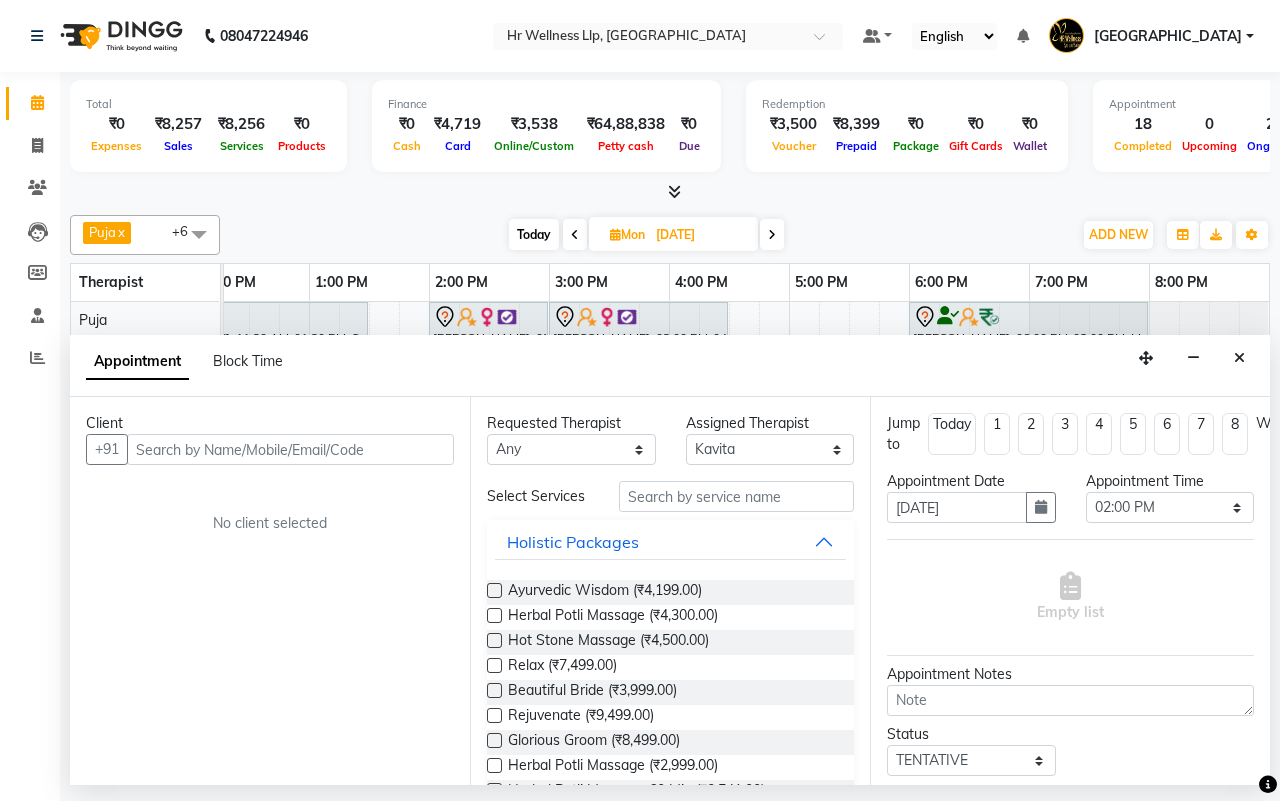 select on "19506" 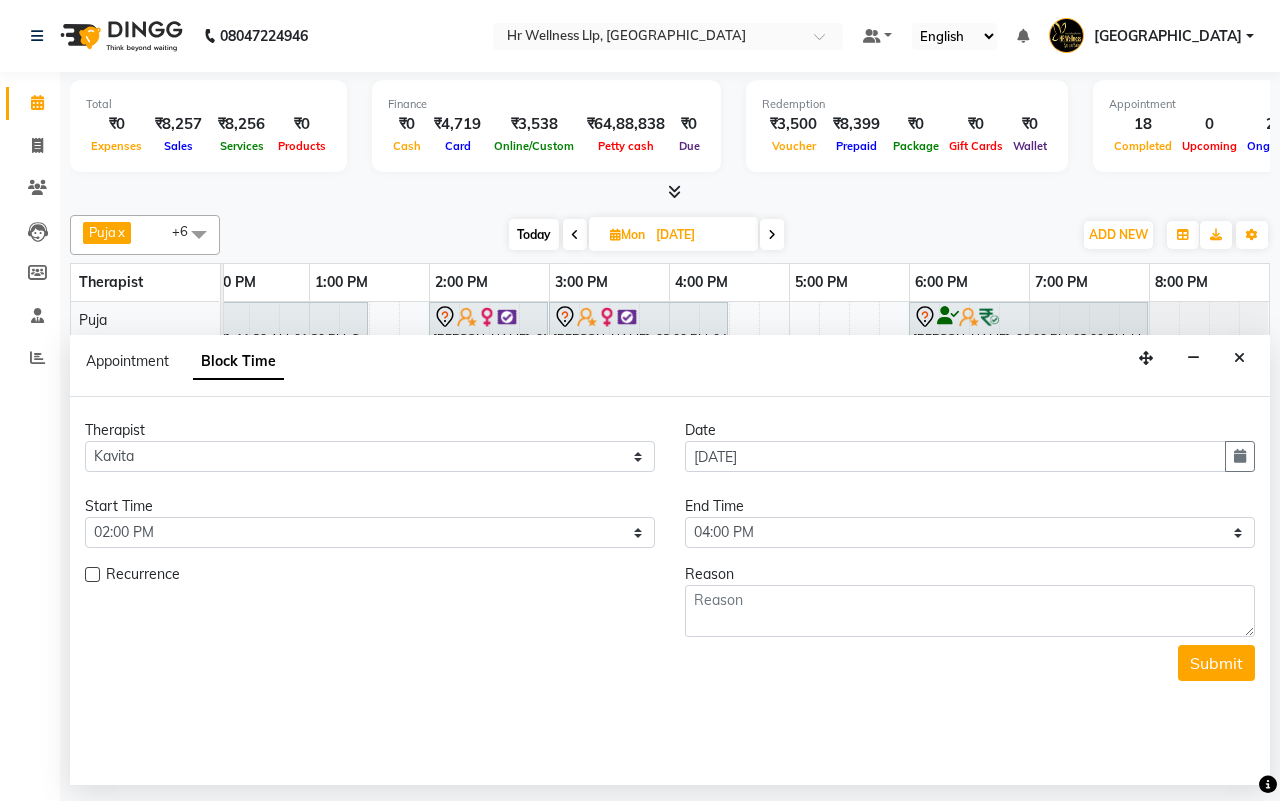 scroll, scrollTop: 0, scrollLeft: 0, axis: both 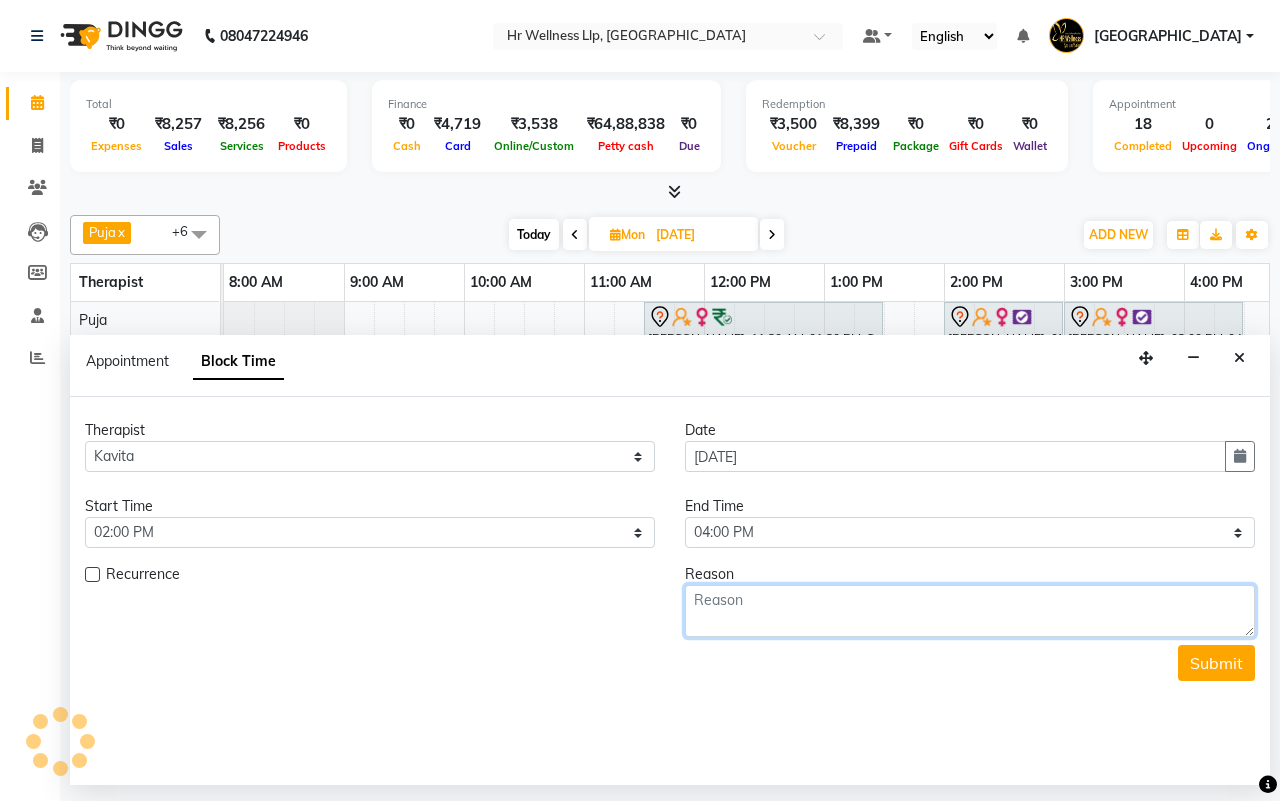 click at bounding box center [970, 611] 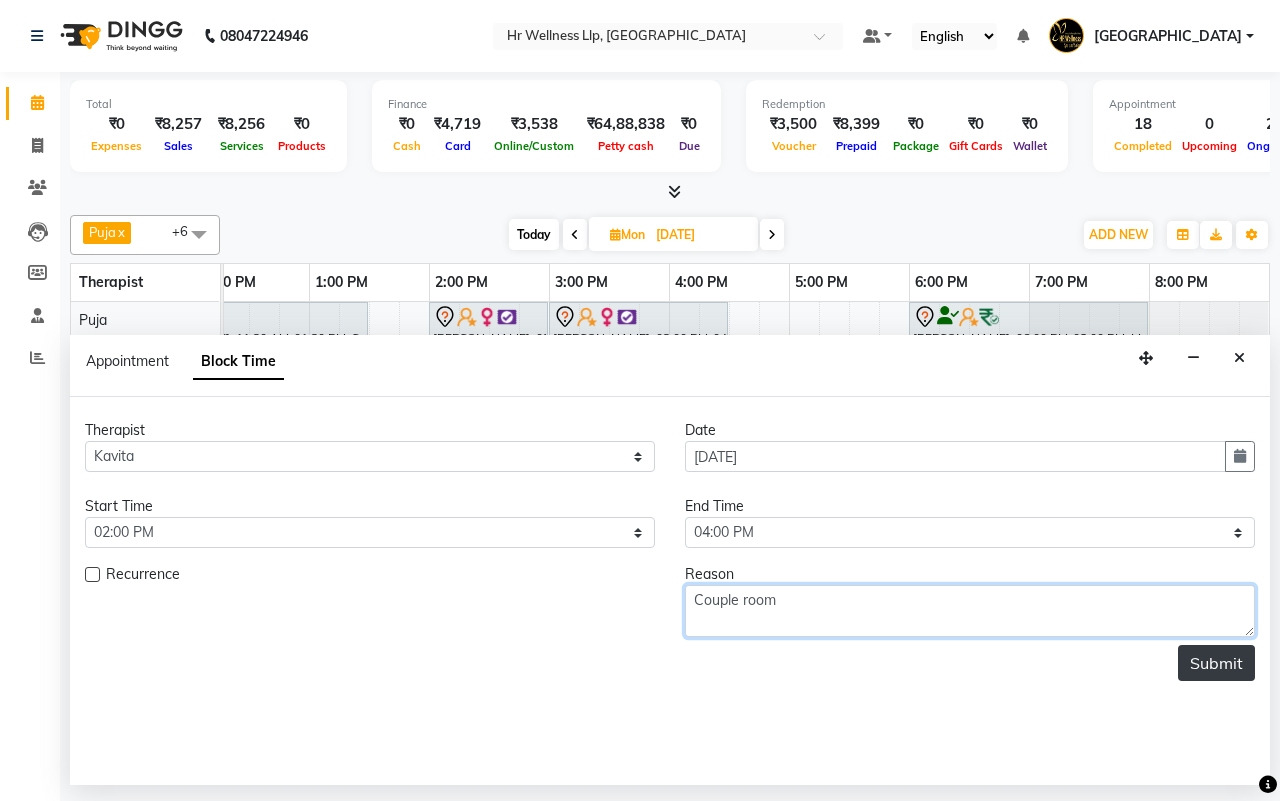 type on "Couple room" 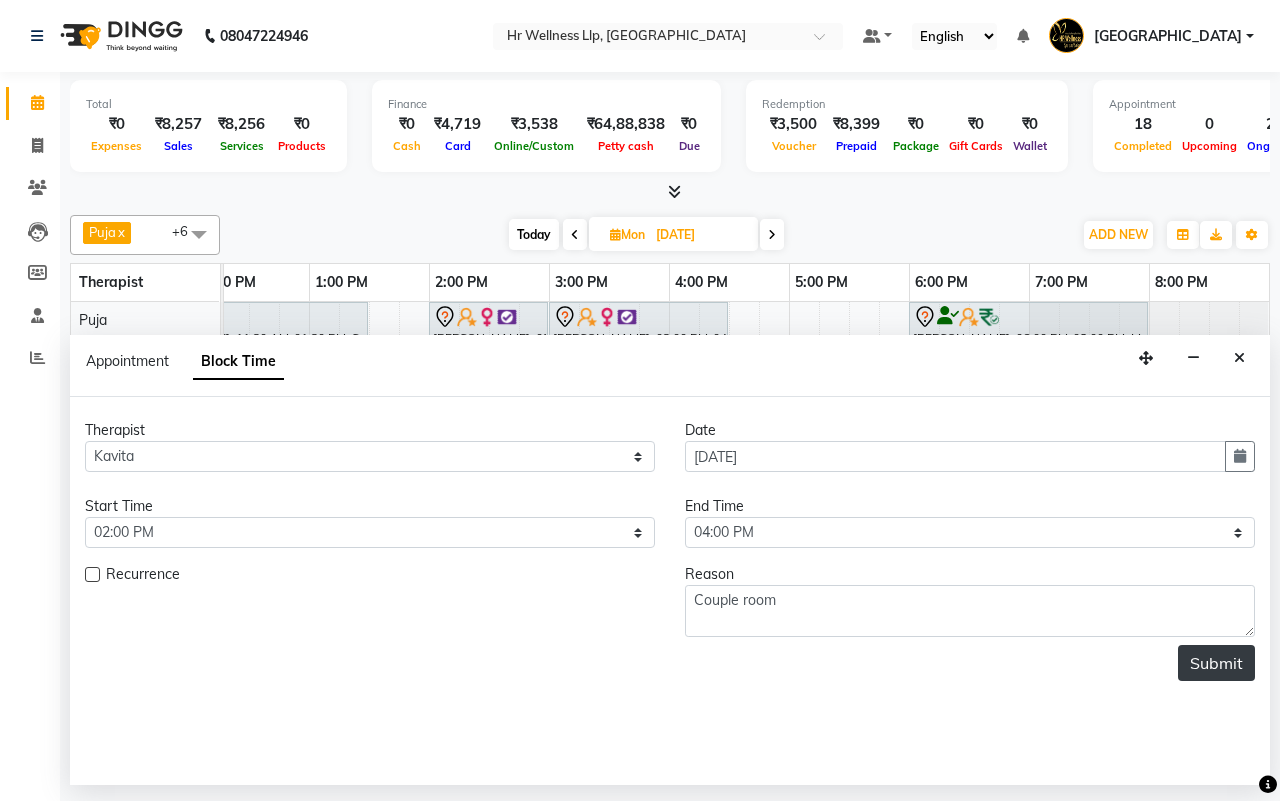 click on "Submit" at bounding box center (1216, 663) 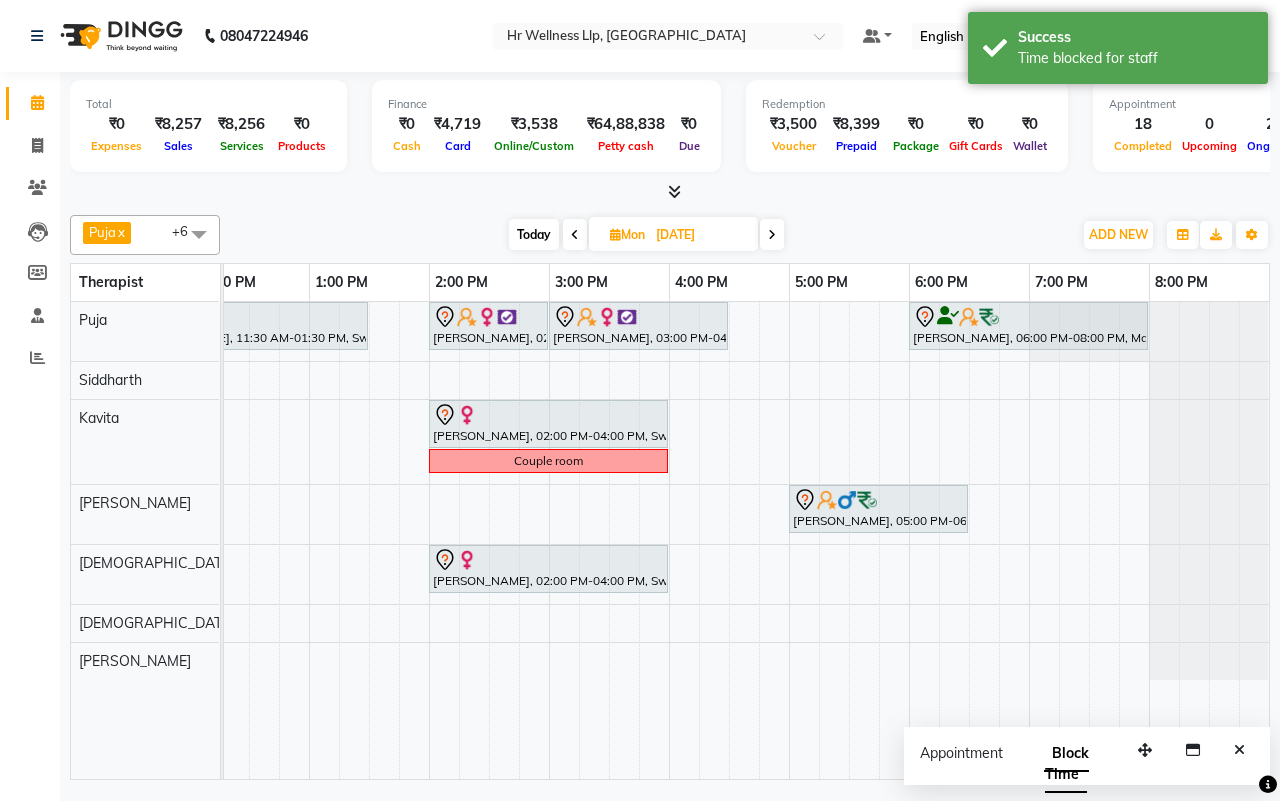 click on "Today  Mon 14-07-2025" at bounding box center (646, 235) 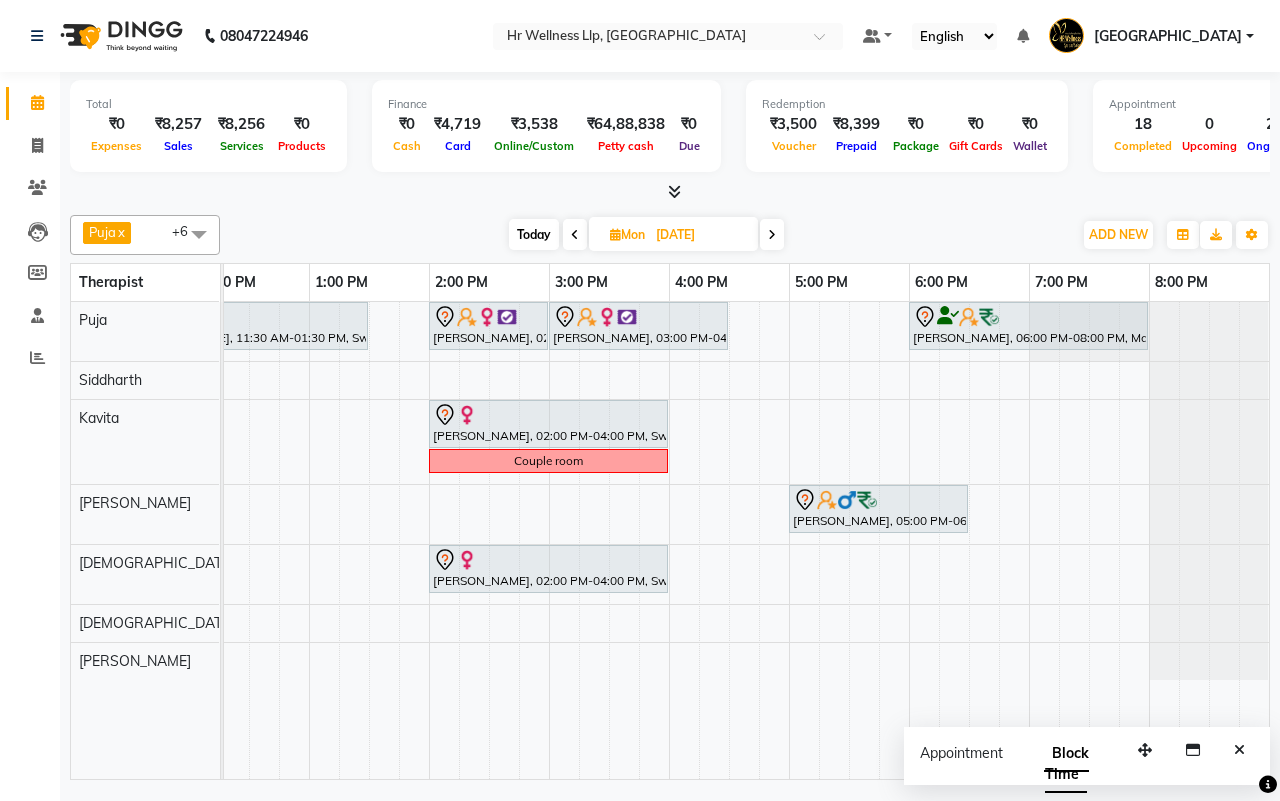 click on "Today" at bounding box center (534, 234) 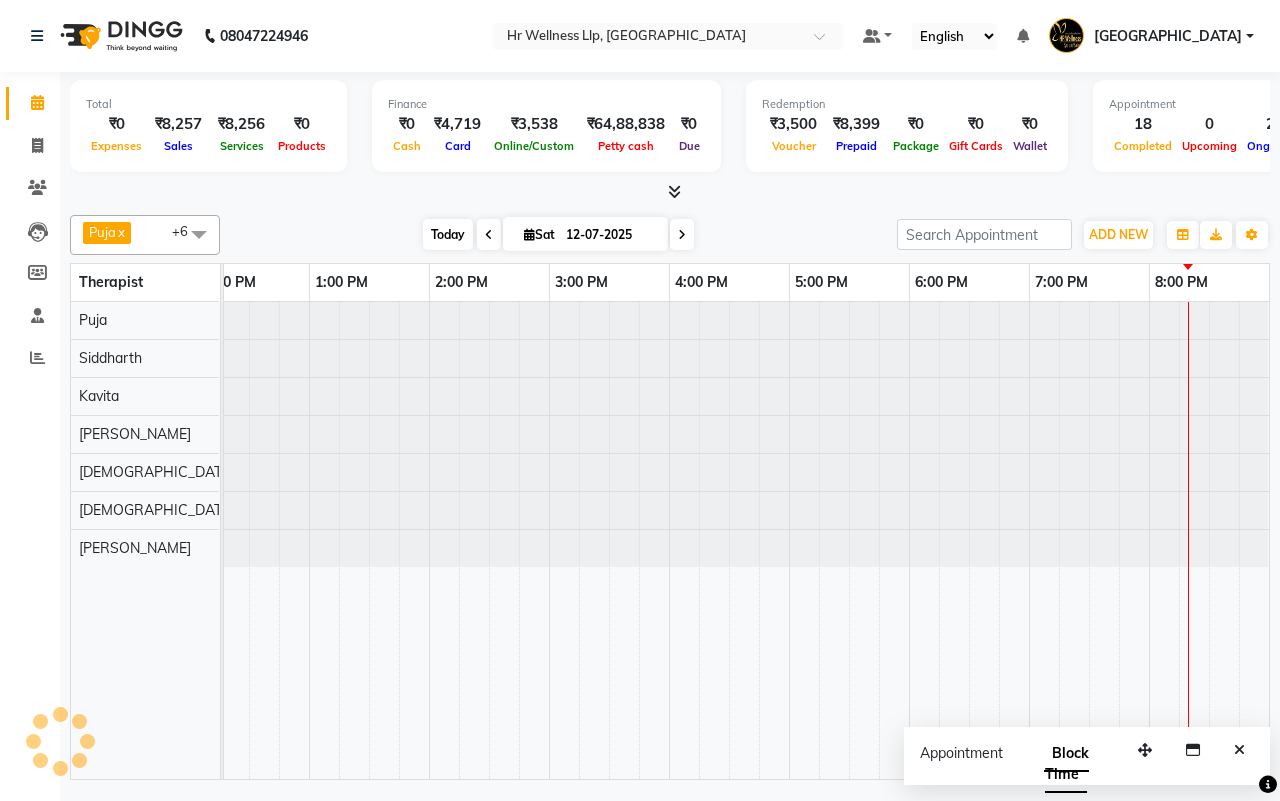 scroll, scrollTop: 0, scrollLeft: 515, axis: horizontal 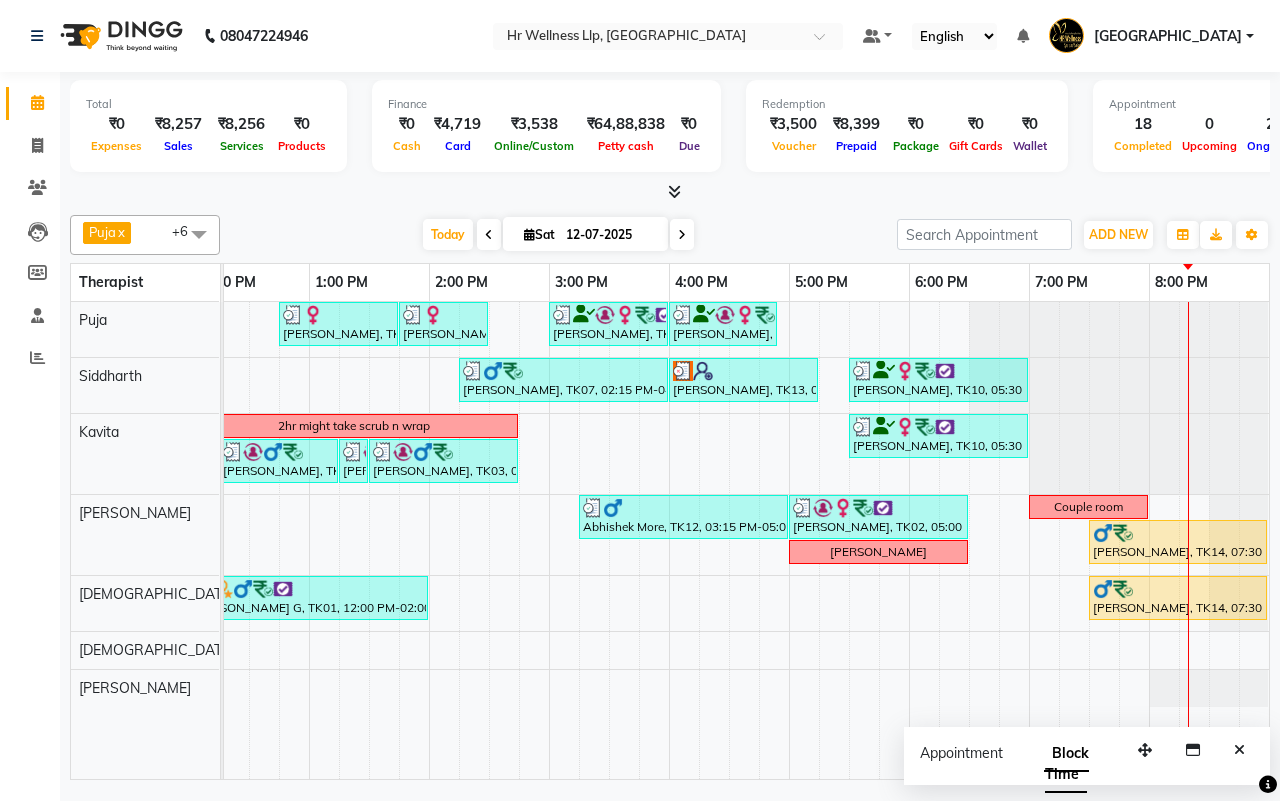 click at bounding box center [682, 234] 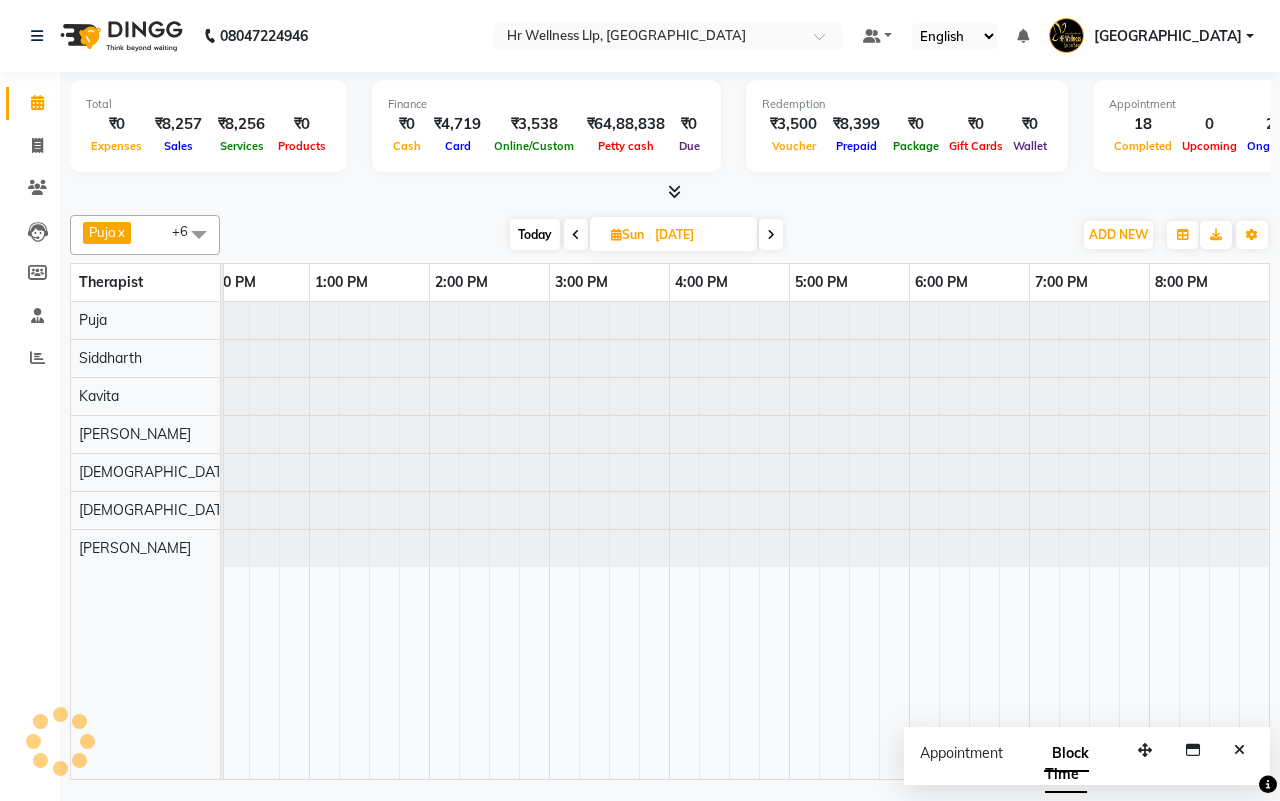 scroll, scrollTop: 0, scrollLeft: 515, axis: horizontal 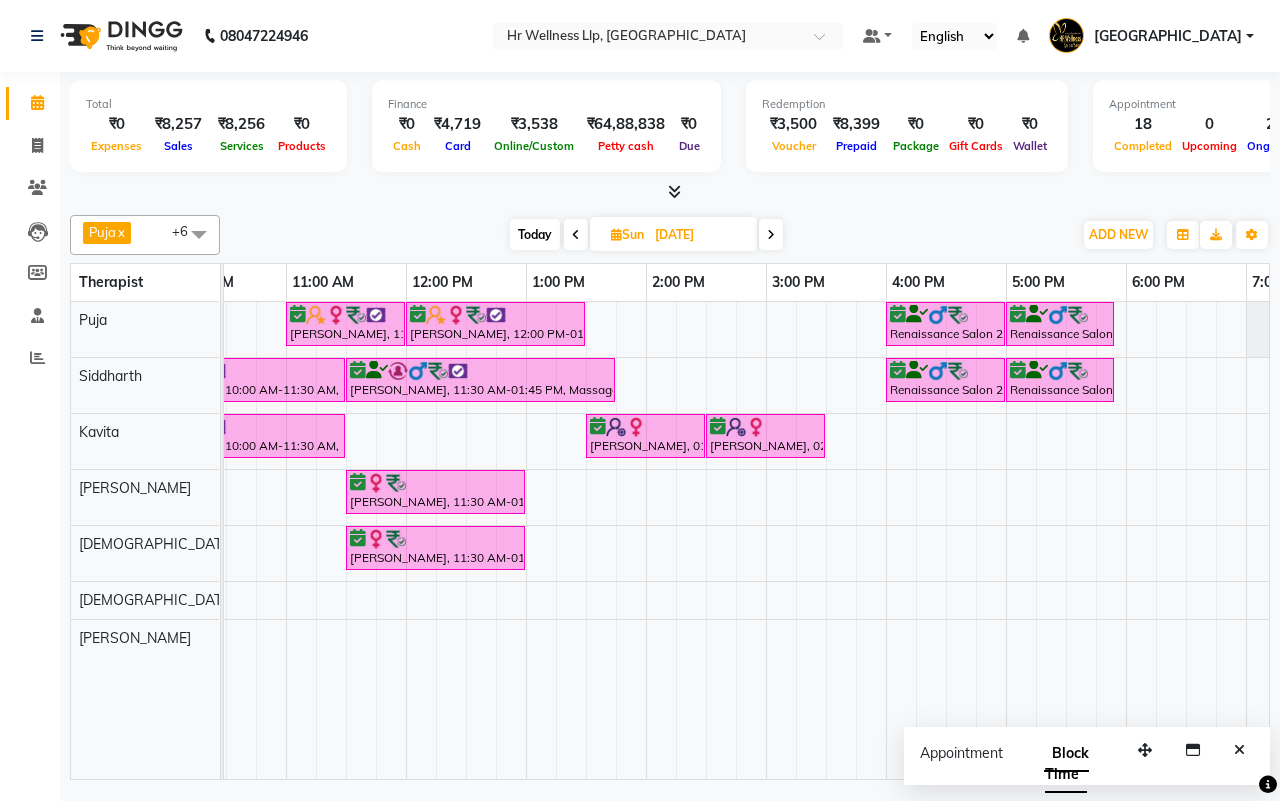 click on "Today  Sun 13-07-2025" at bounding box center (646, 235) 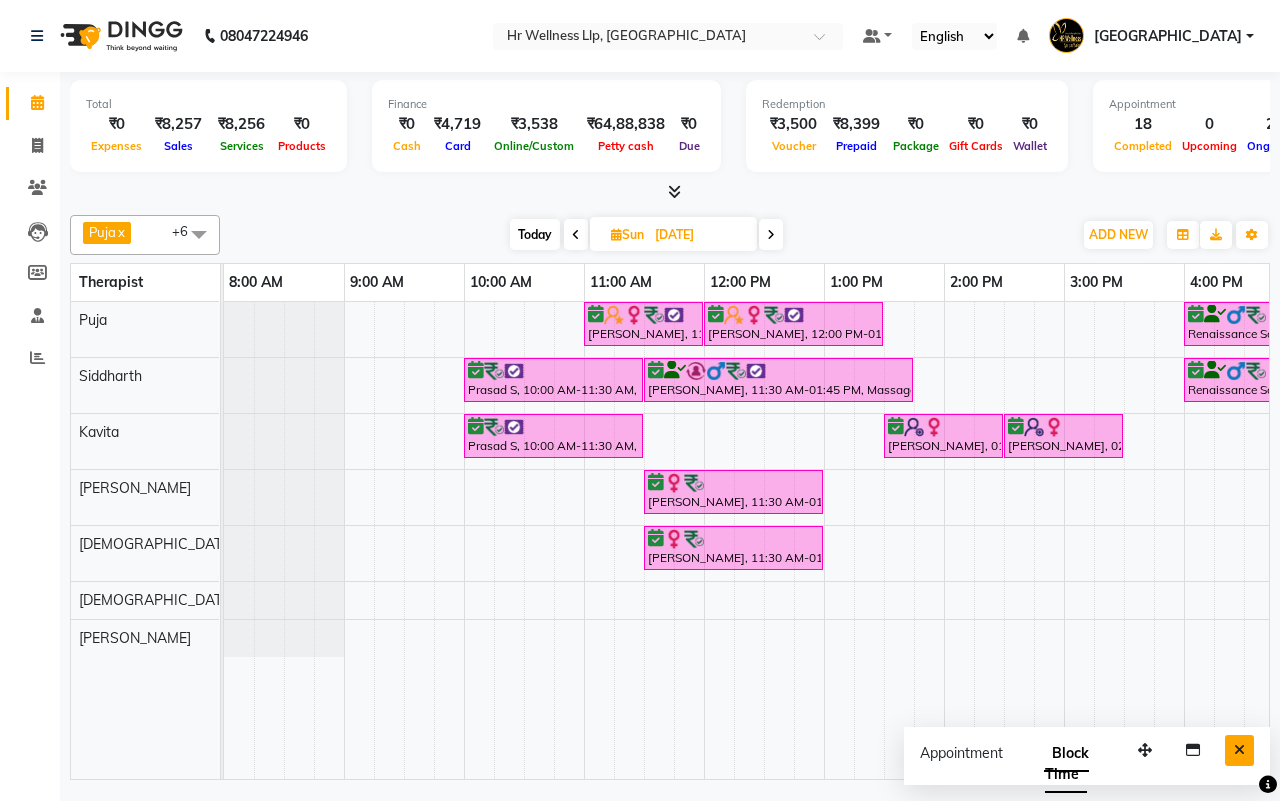 click at bounding box center [1239, 750] 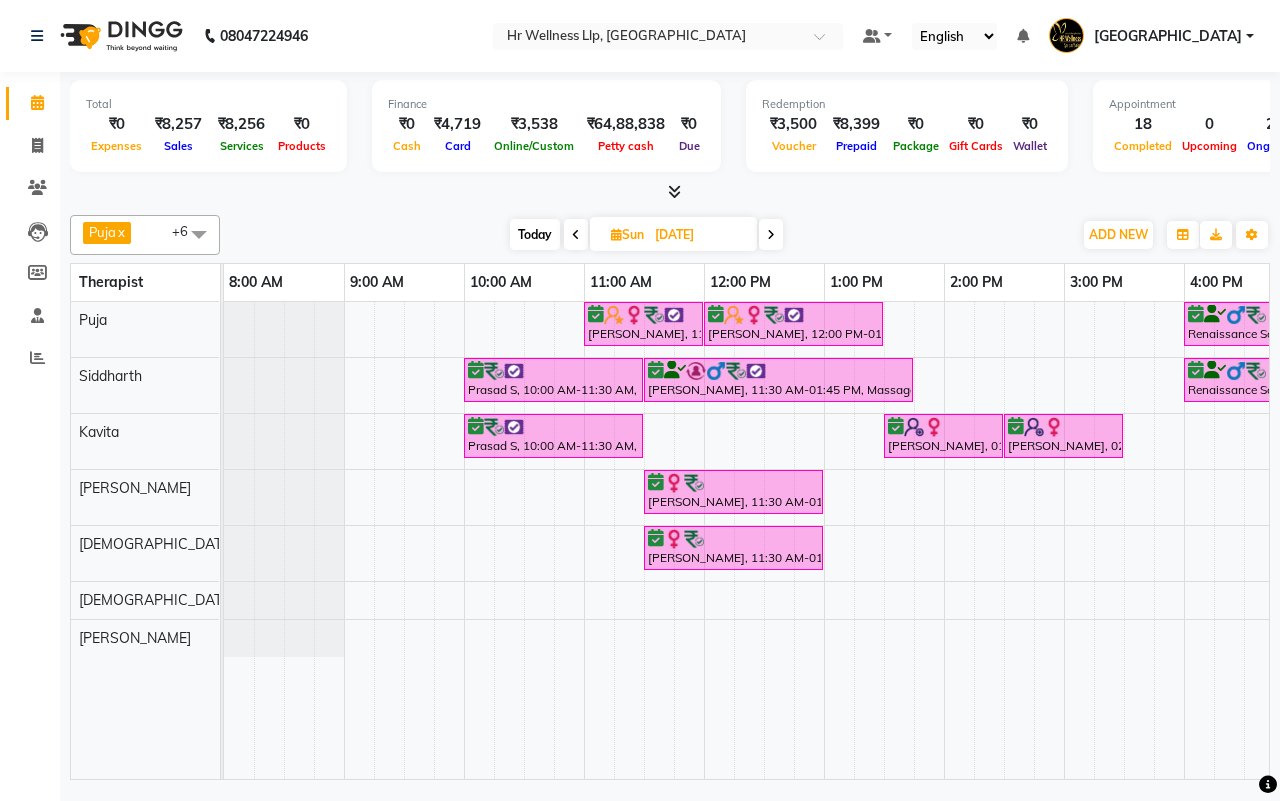 click on "Today  Sun 13-07-2025" at bounding box center [646, 235] 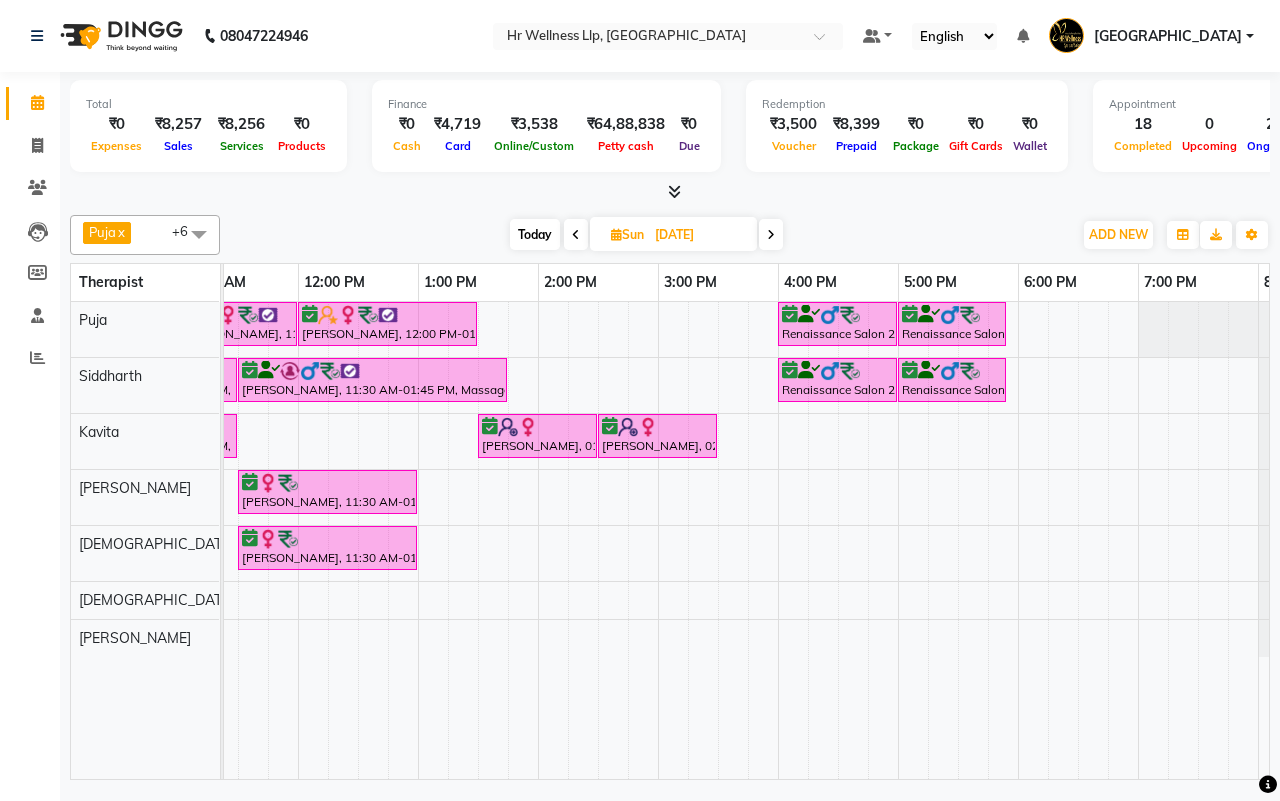 scroll, scrollTop: 0, scrollLeft: 432, axis: horizontal 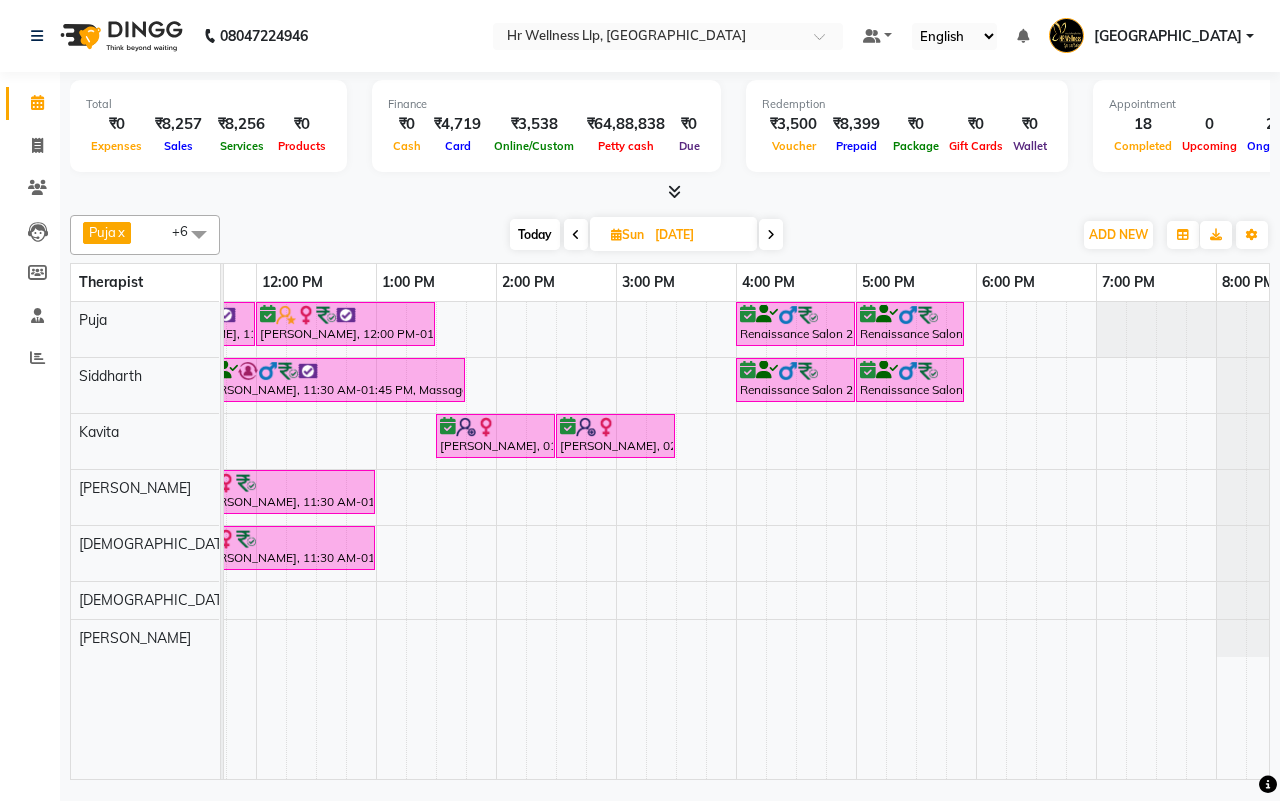 click on "Today" at bounding box center [535, 234] 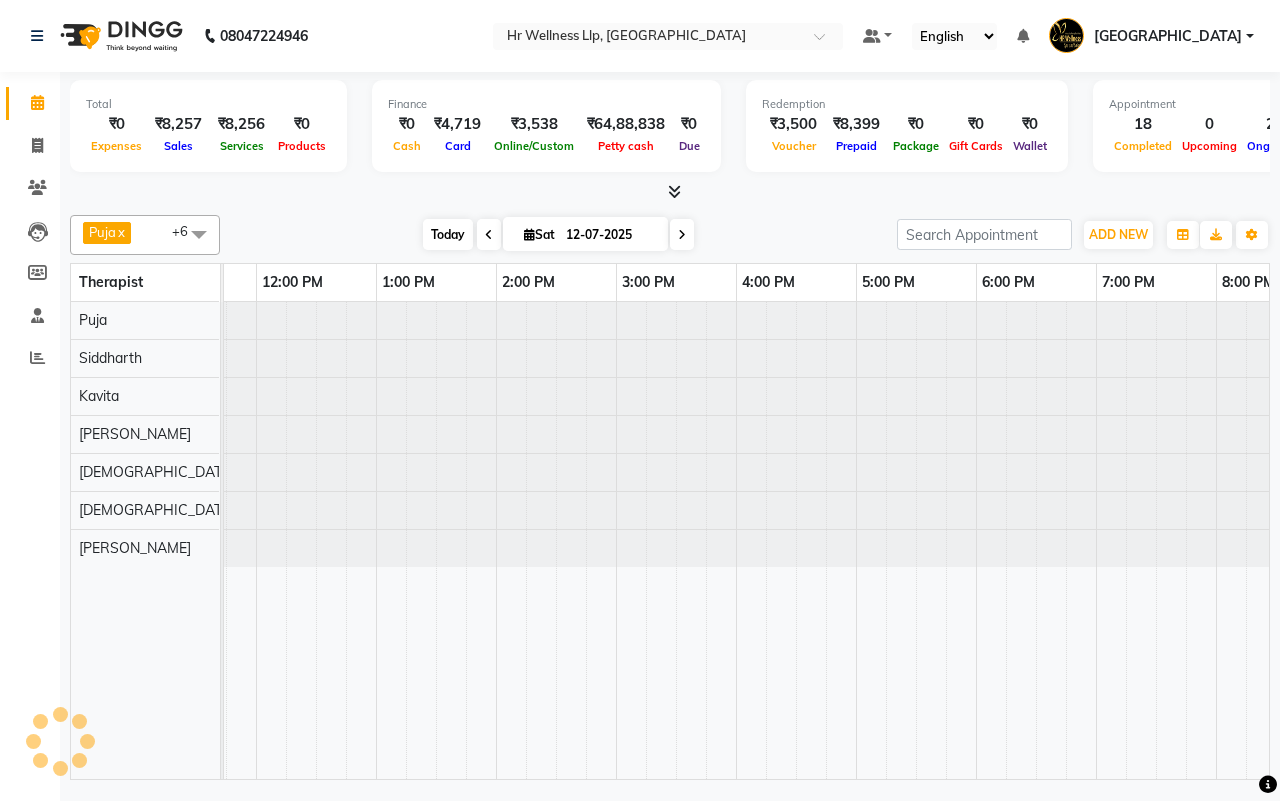 scroll, scrollTop: 0, scrollLeft: 515, axis: horizontal 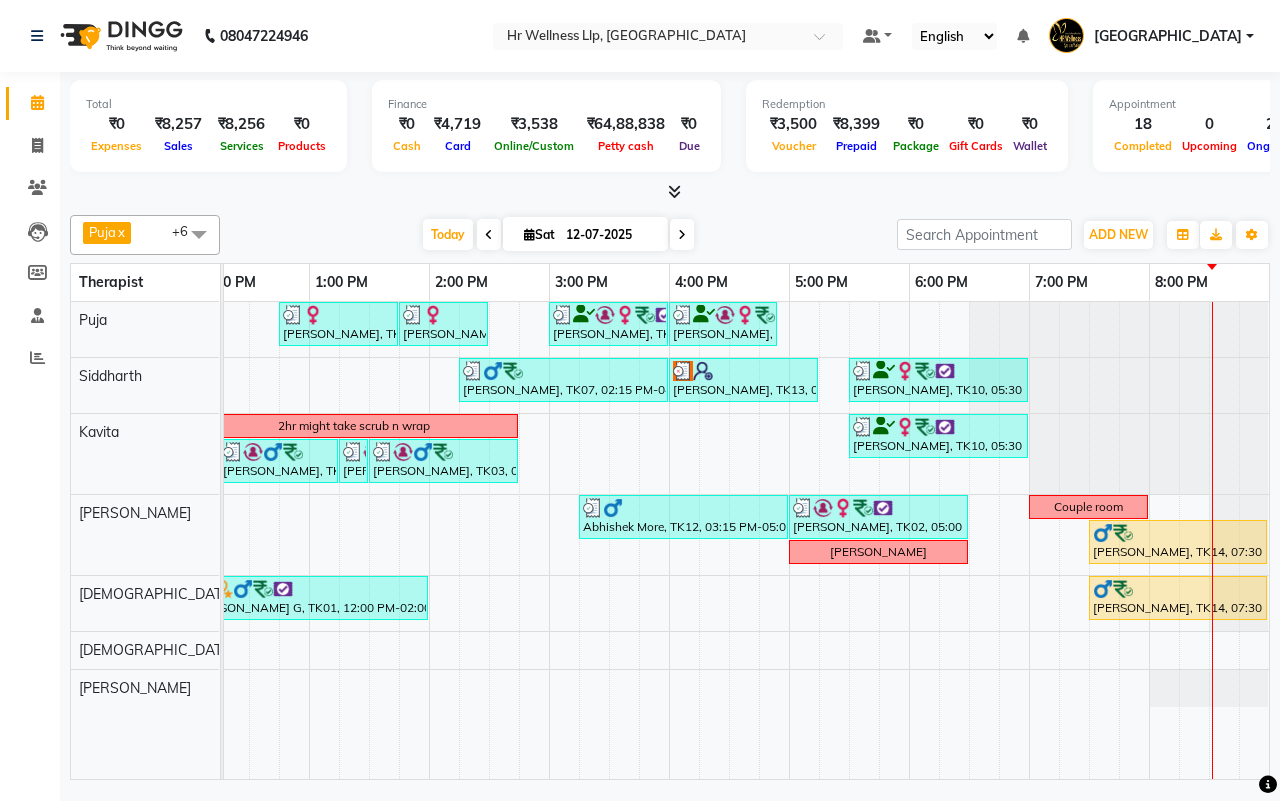 click on "Today  Sat 12-07-2025" at bounding box center [558, 235] 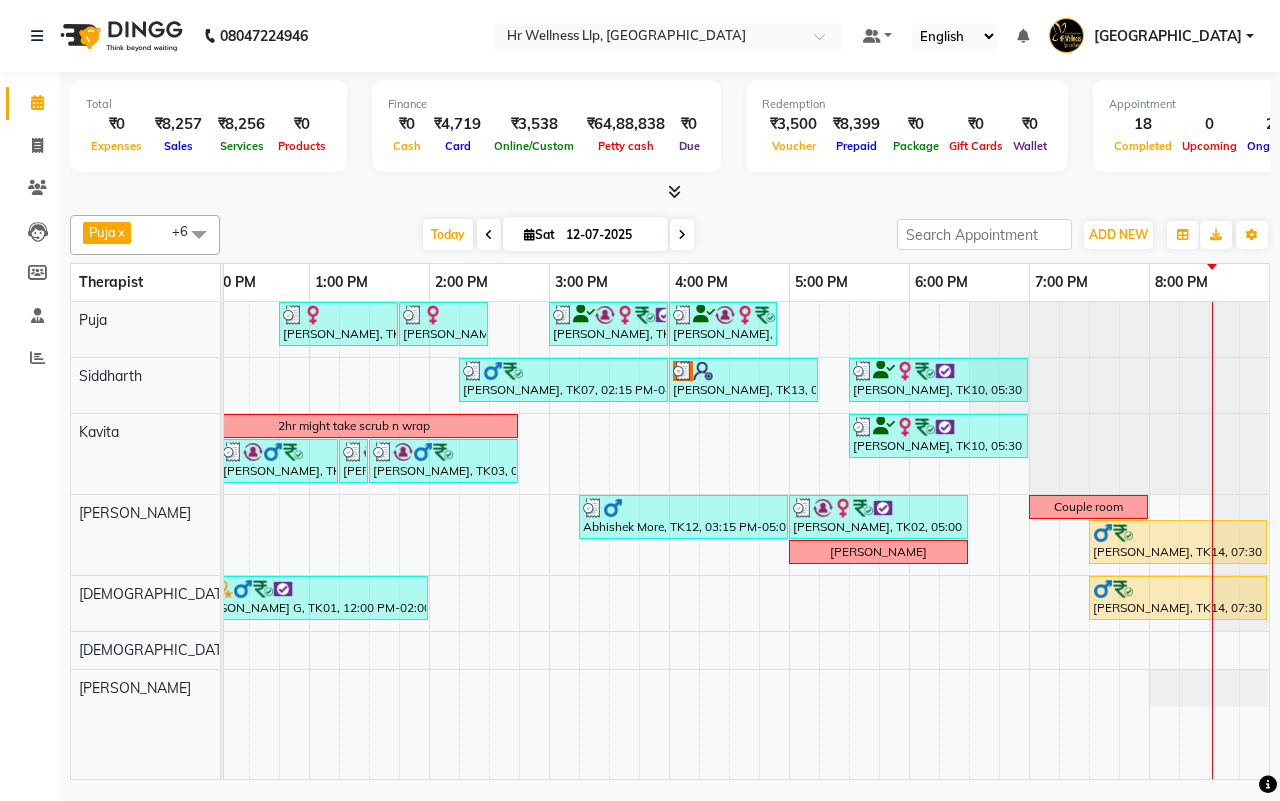 click on "Today  Sat 12-07-2025" at bounding box center [558, 235] 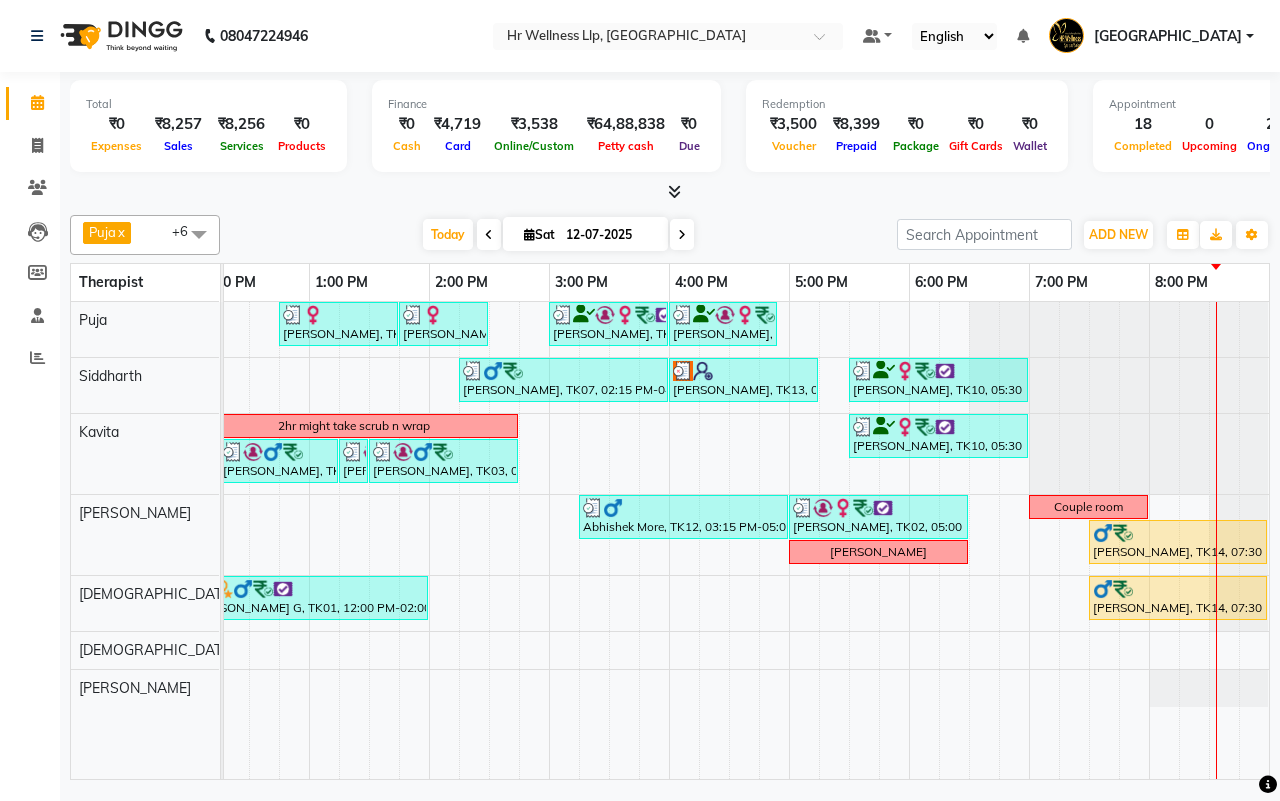 click on "Today  Sat 12-07-2025" at bounding box center [558, 235] 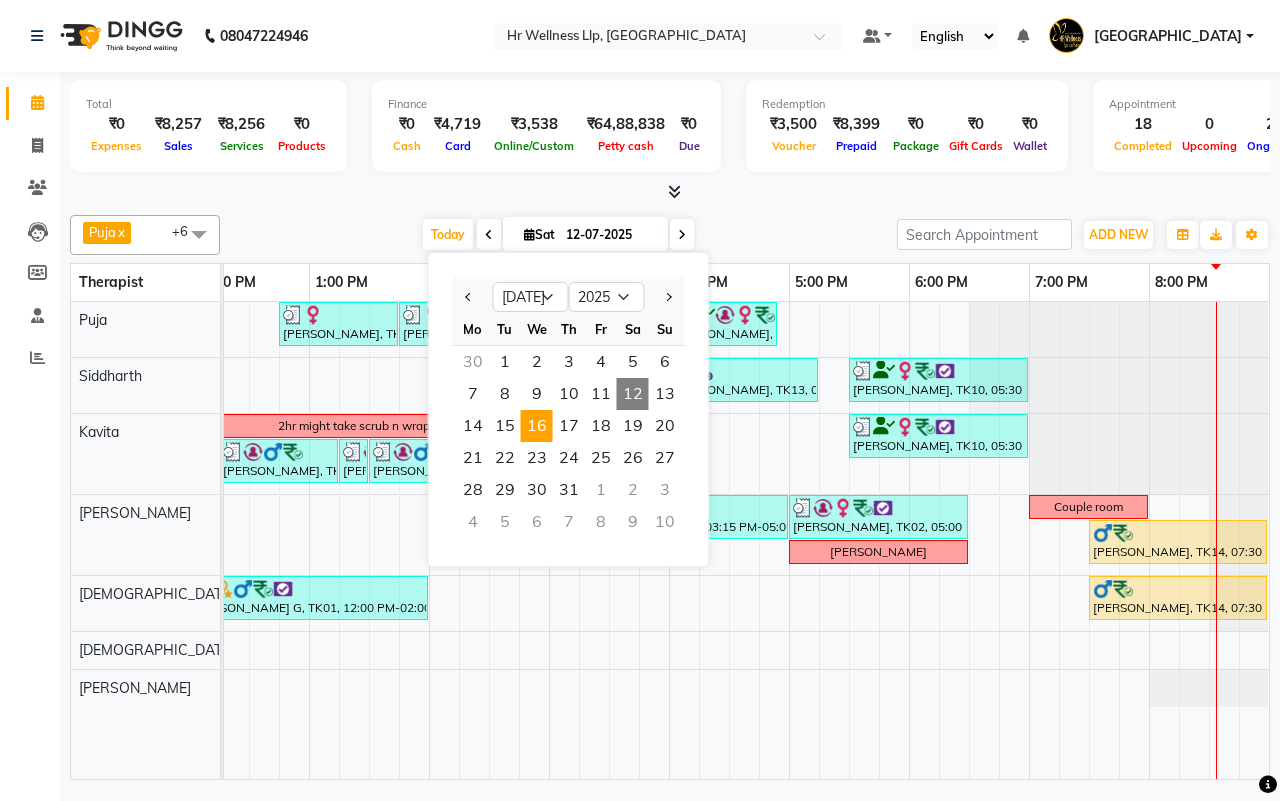 click on "16" at bounding box center (537, 426) 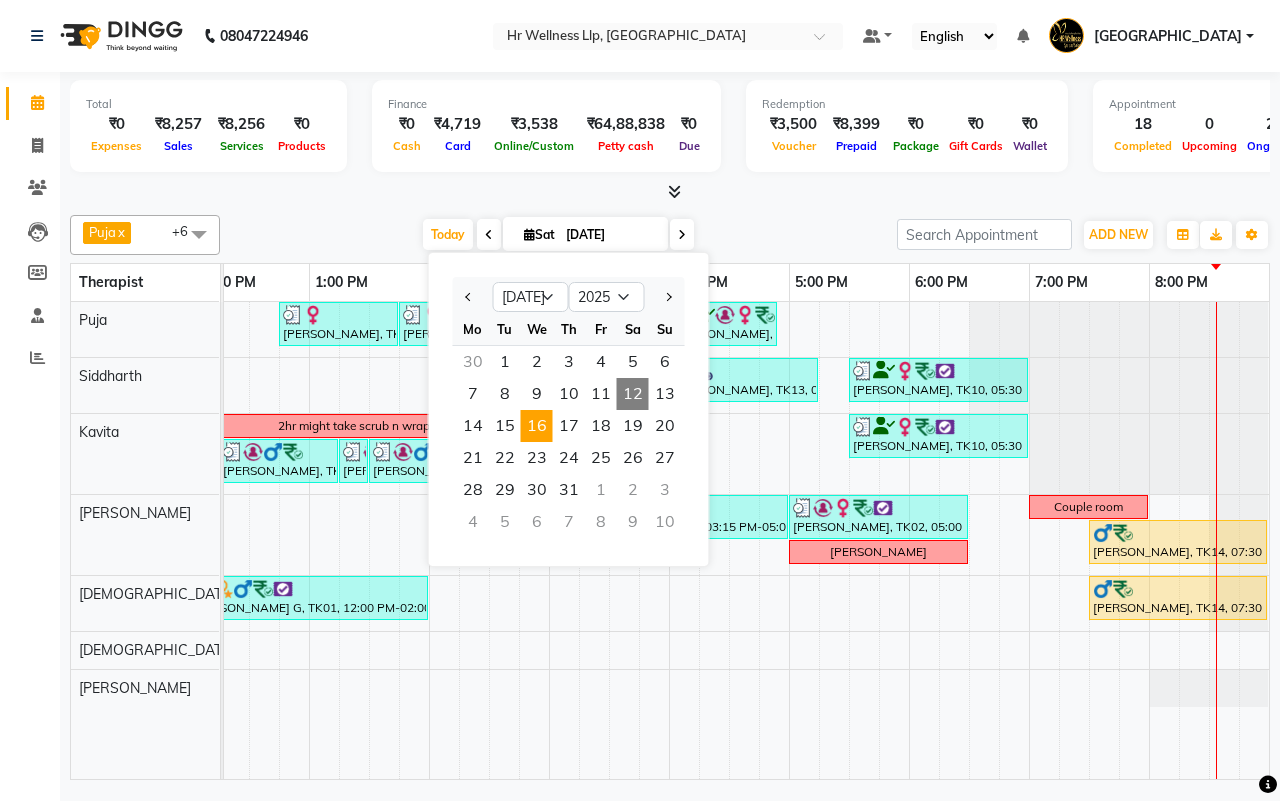 scroll, scrollTop: 0, scrollLeft: 515, axis: horizontal 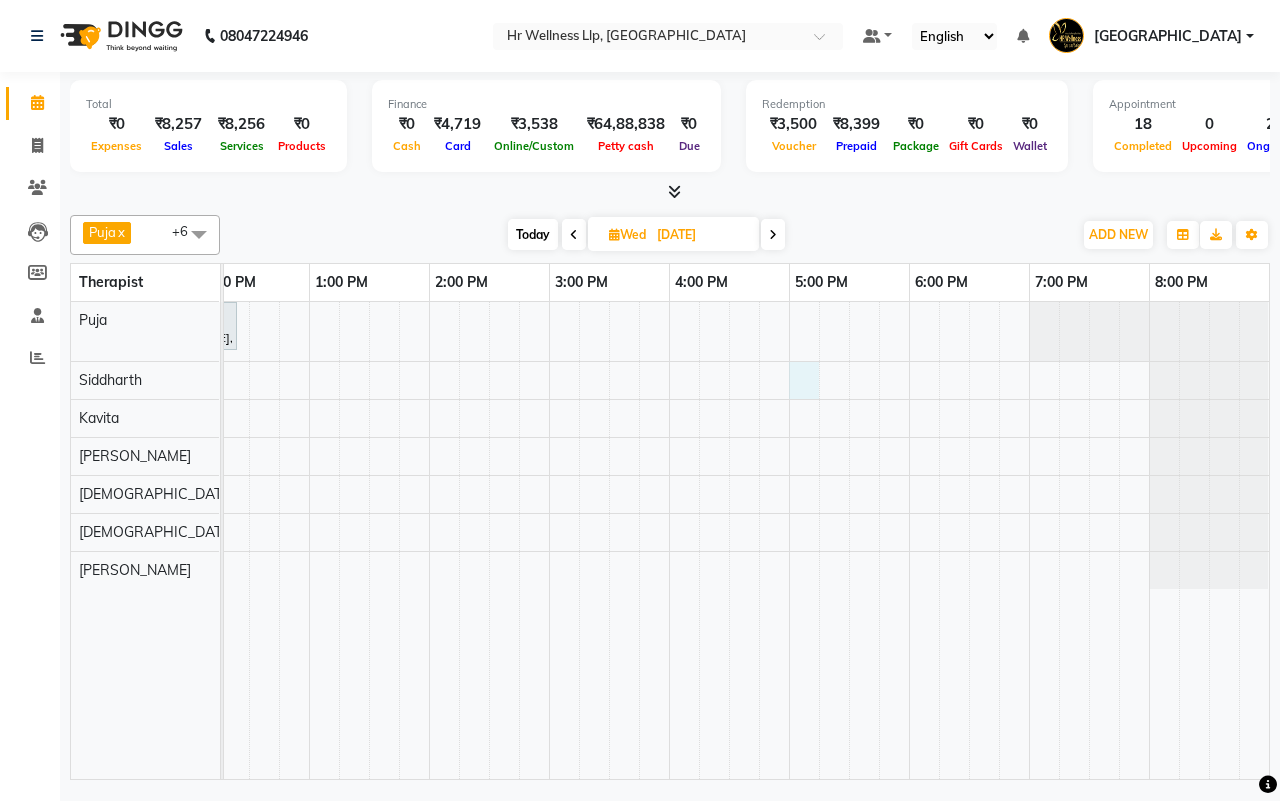 click on "Nevil Bhamgara, 10:00 AM-11:30 AM, Massage 60 Min             Nevil Bhamgara, 11:30 AM-12:25 PM, 10 mins complimentary Service" at bounding box center (489, 540) 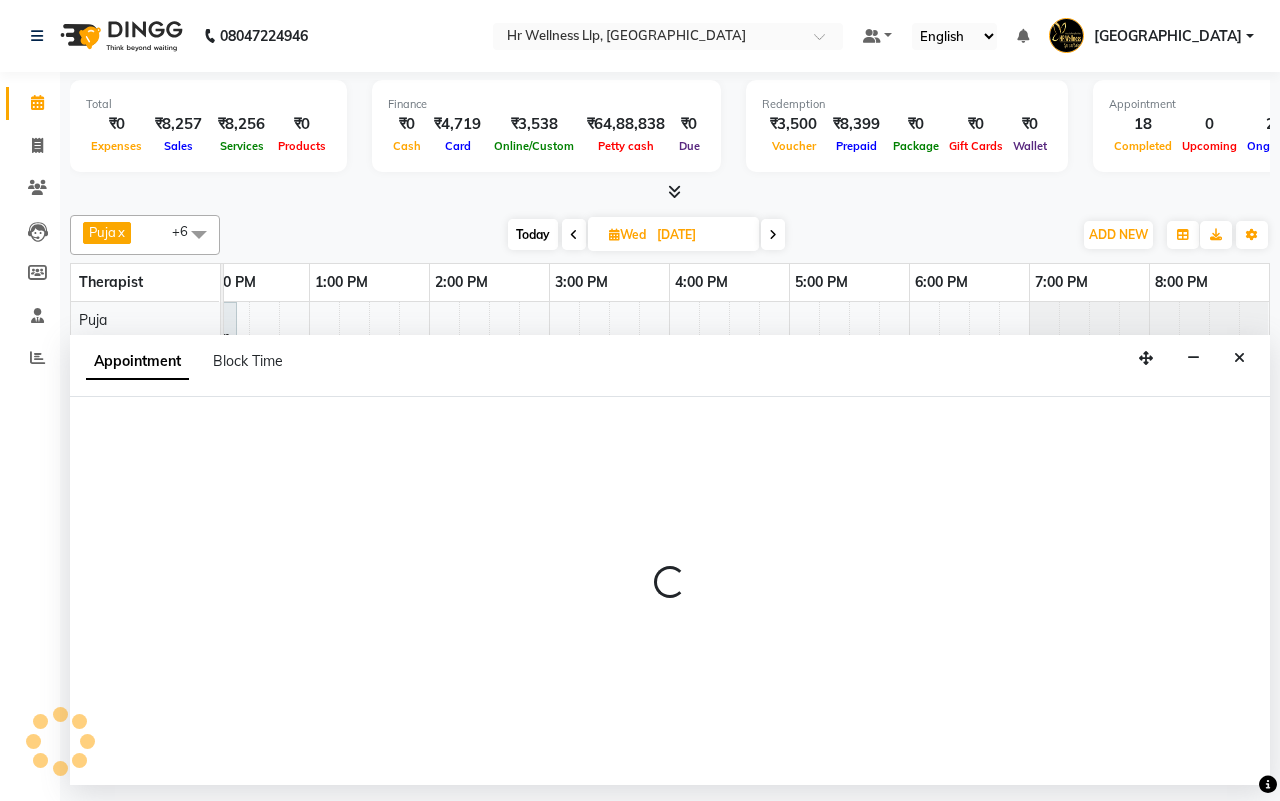 select on "16489" 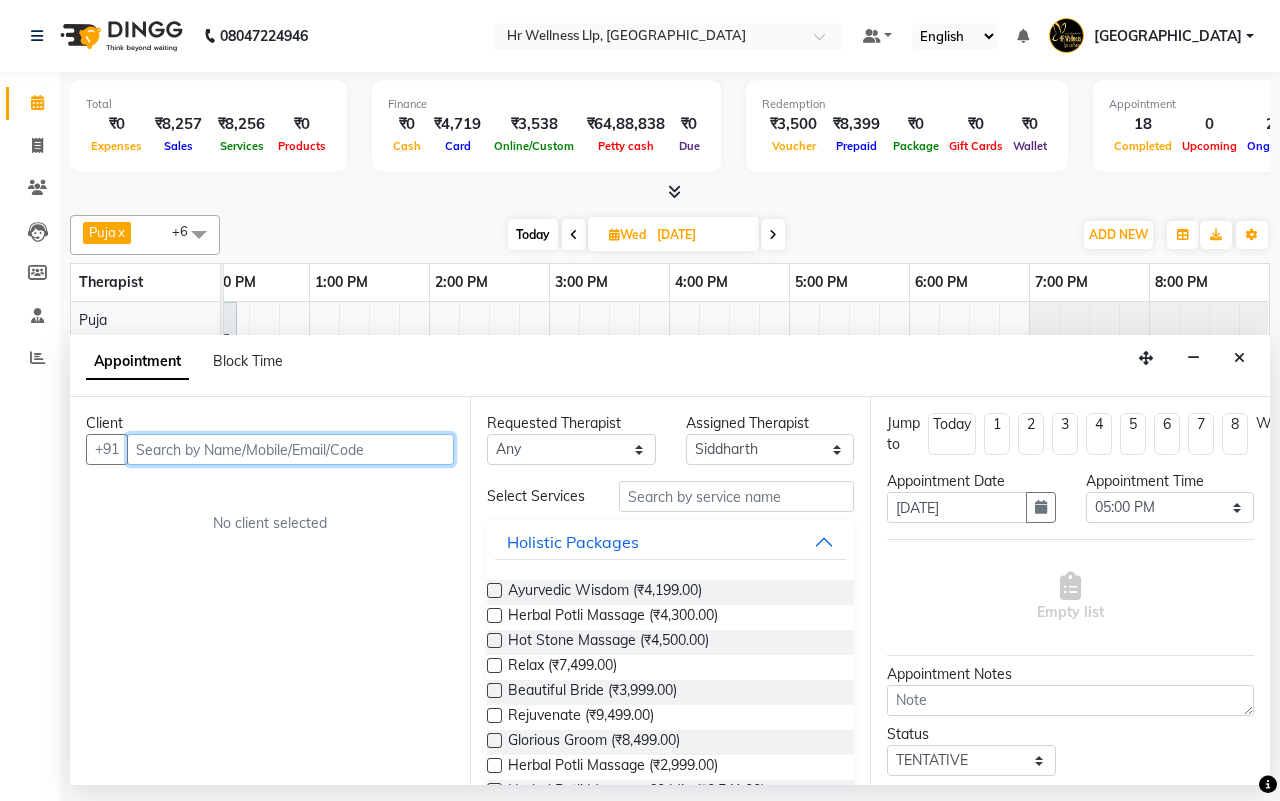 click at bounding box center (290, 449) 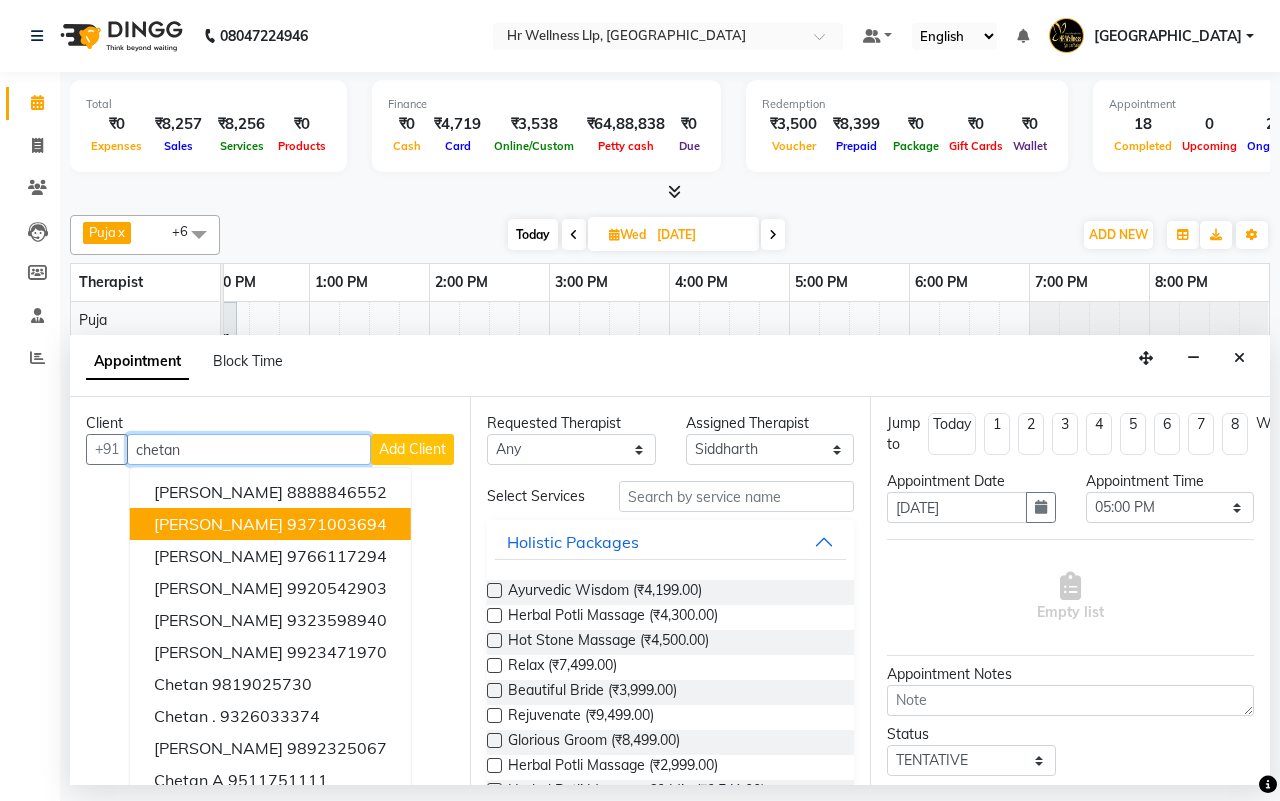 click on "Chetan Patwardhan" at bounding box center (218, 524) 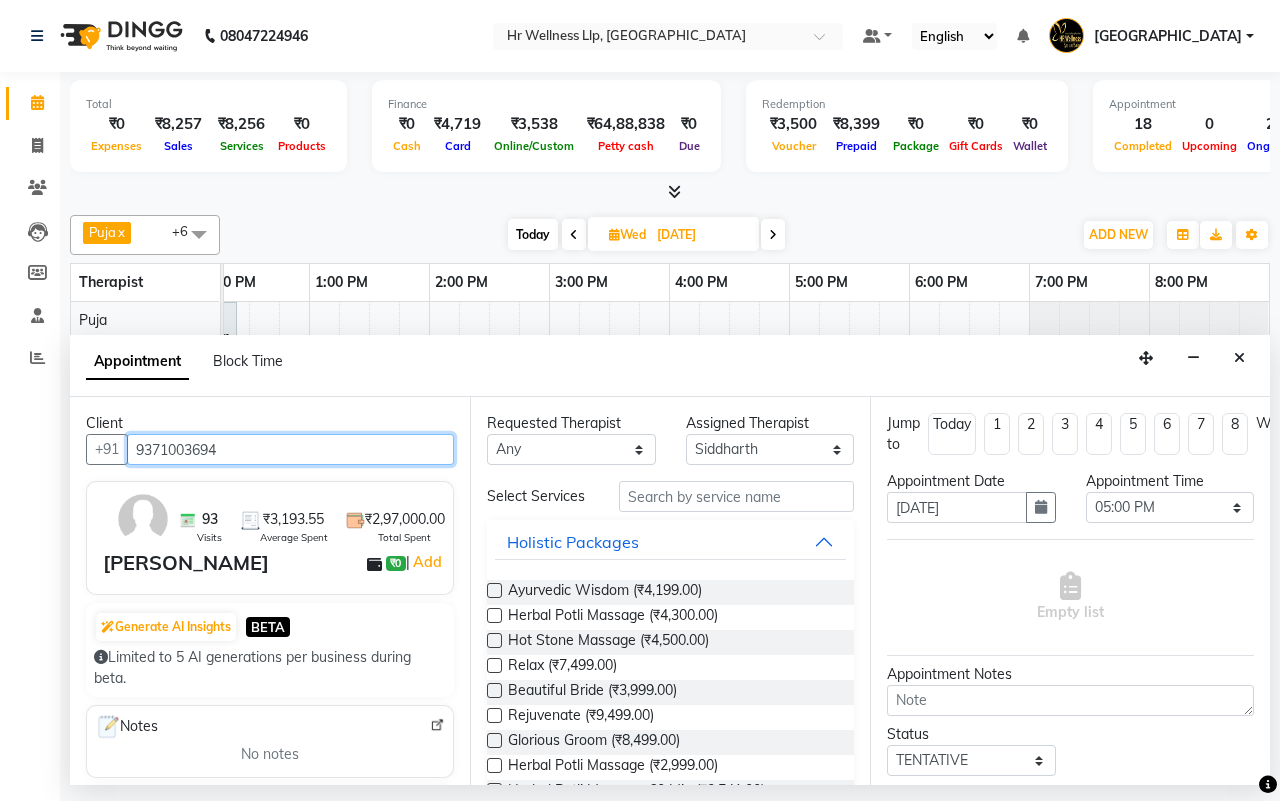 type on "9371003694" 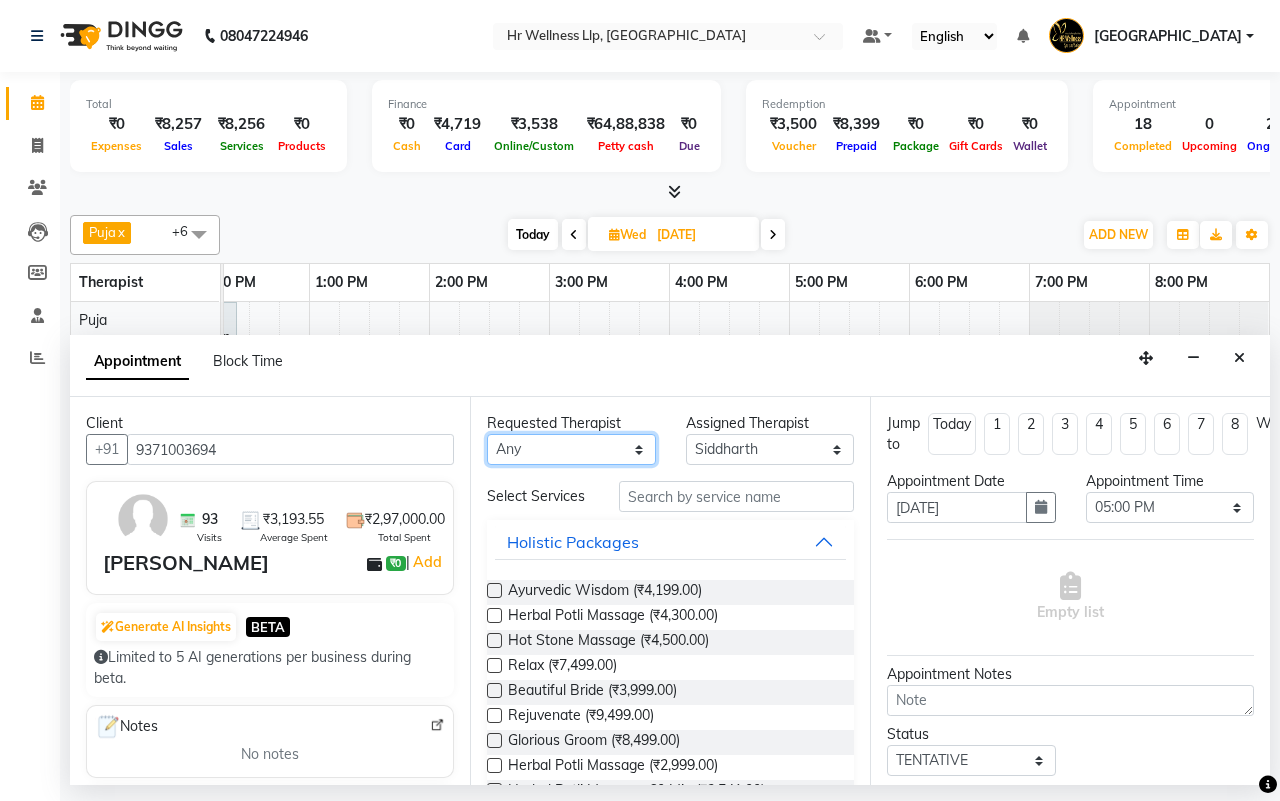click on "Any Female waitlist Female waitlist 1 Kavita Kevin Lucy Male waitlist Preeti Puja Sharad Bhil Siddharth" at bounding box center [571, 449] 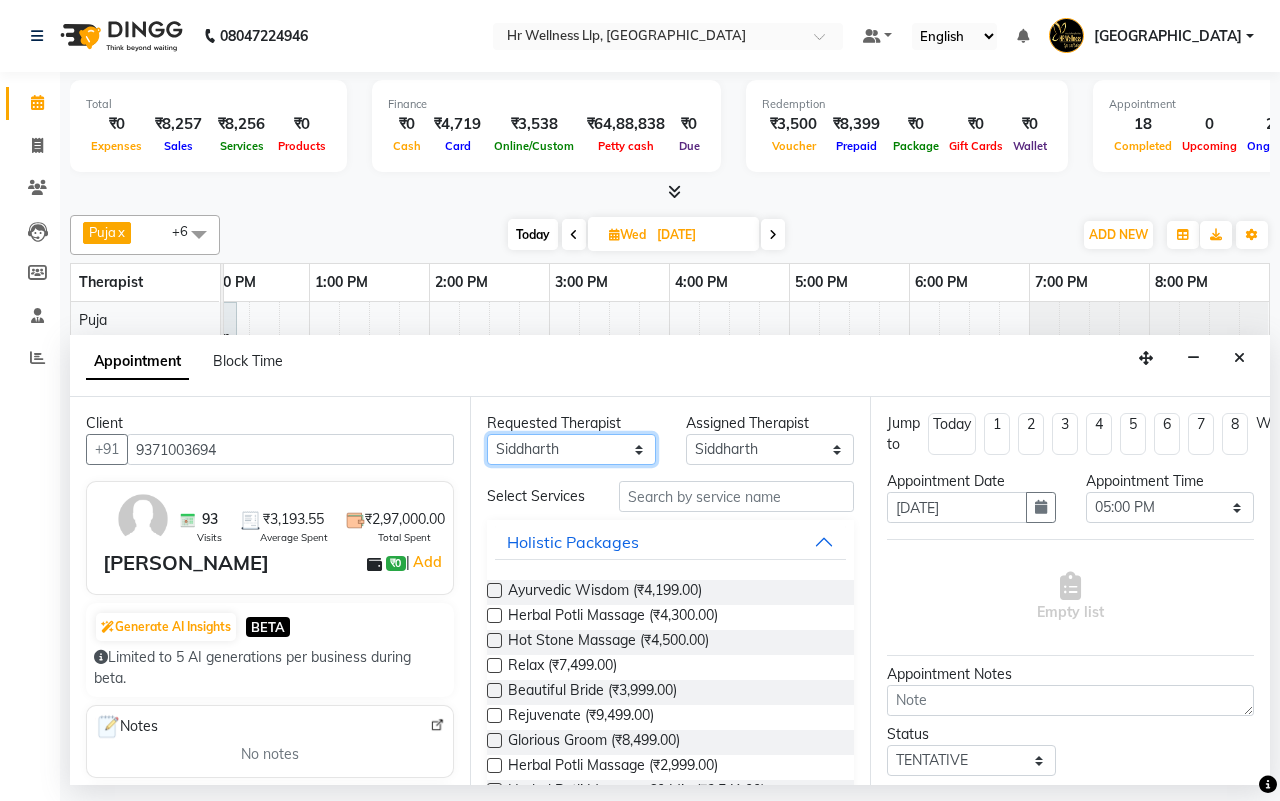 click on "Any Female waitlist Female waitlist 1 Kavita Kevin Lucy Male waitlist Preeti Puja Sharad Bhil Siddharth" at bounding box center (571, 449) 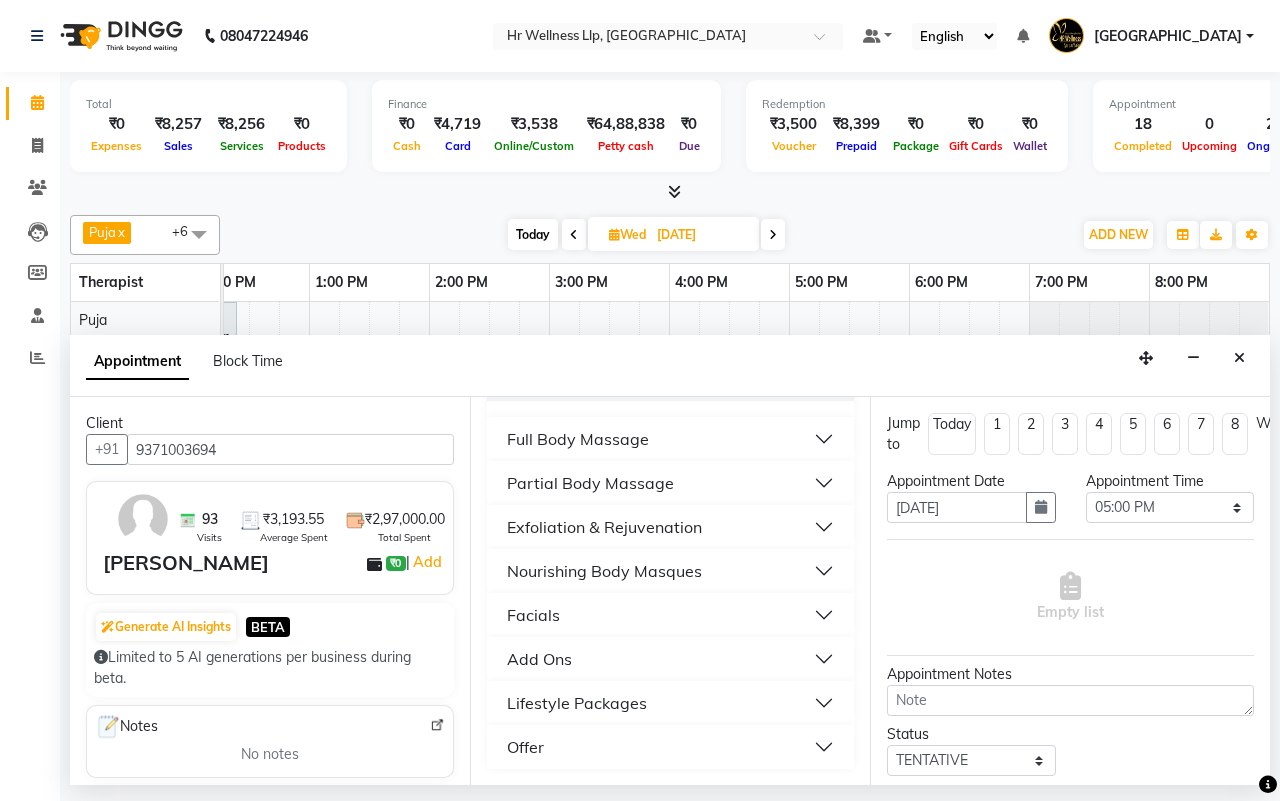 scroll, scrollTop: 413, scrollLeft: 0, axis: vertical 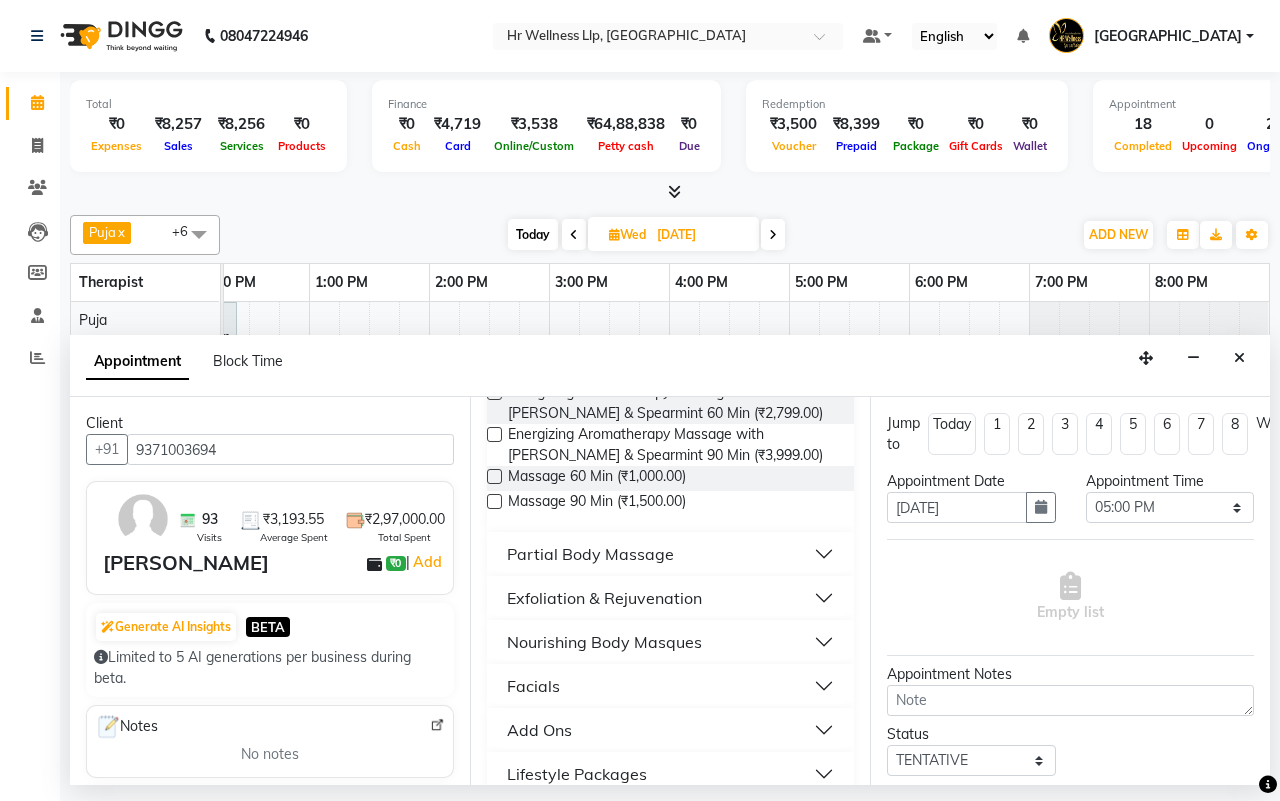 click at bounding box center [494, 501] 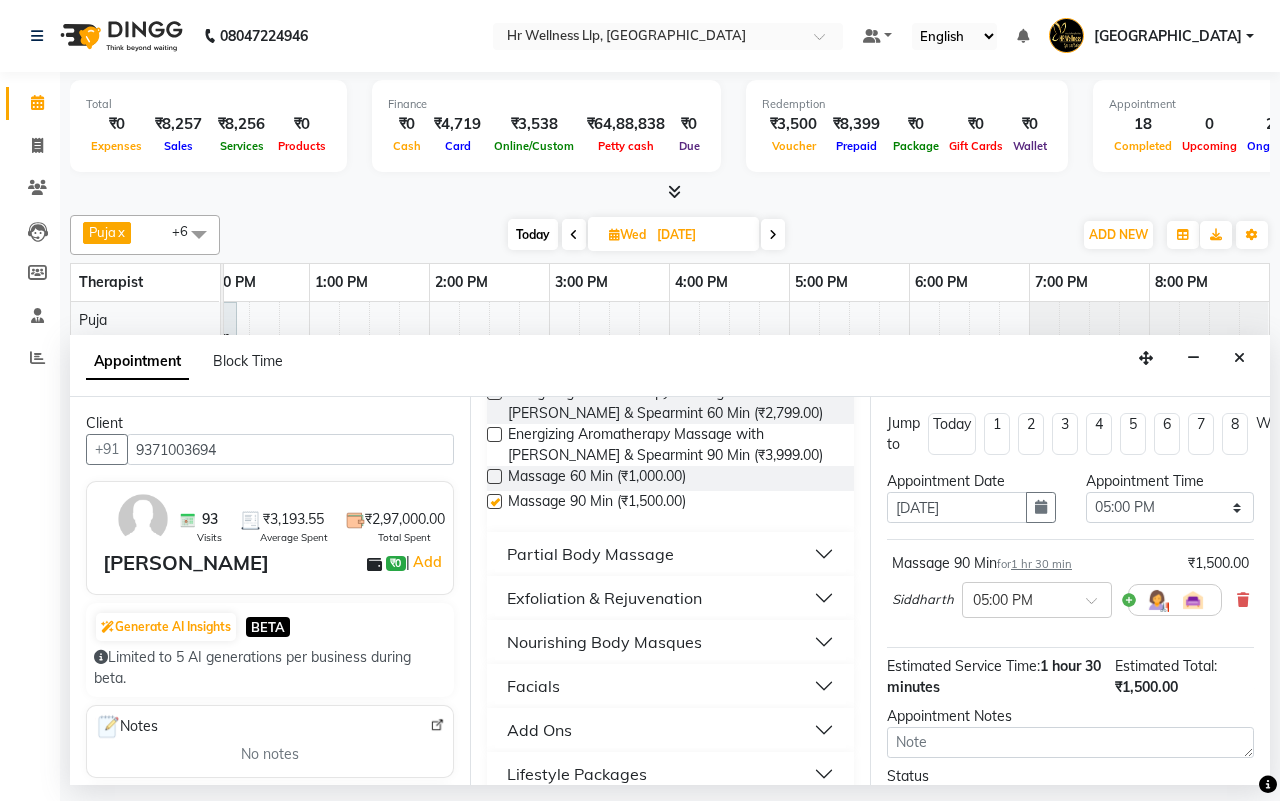 checkbox on "false" 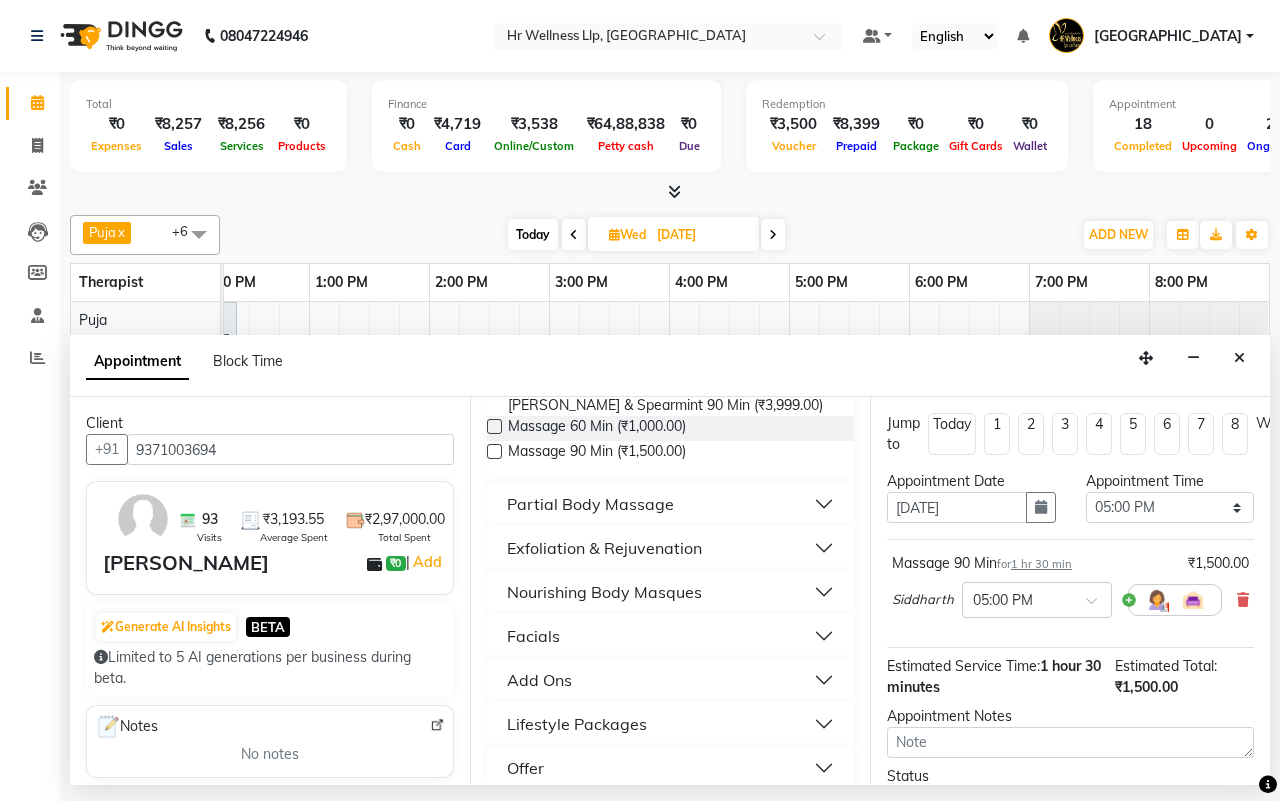 scroll, scrollTop: 1493, scrollLeft: 0, axis: vertical 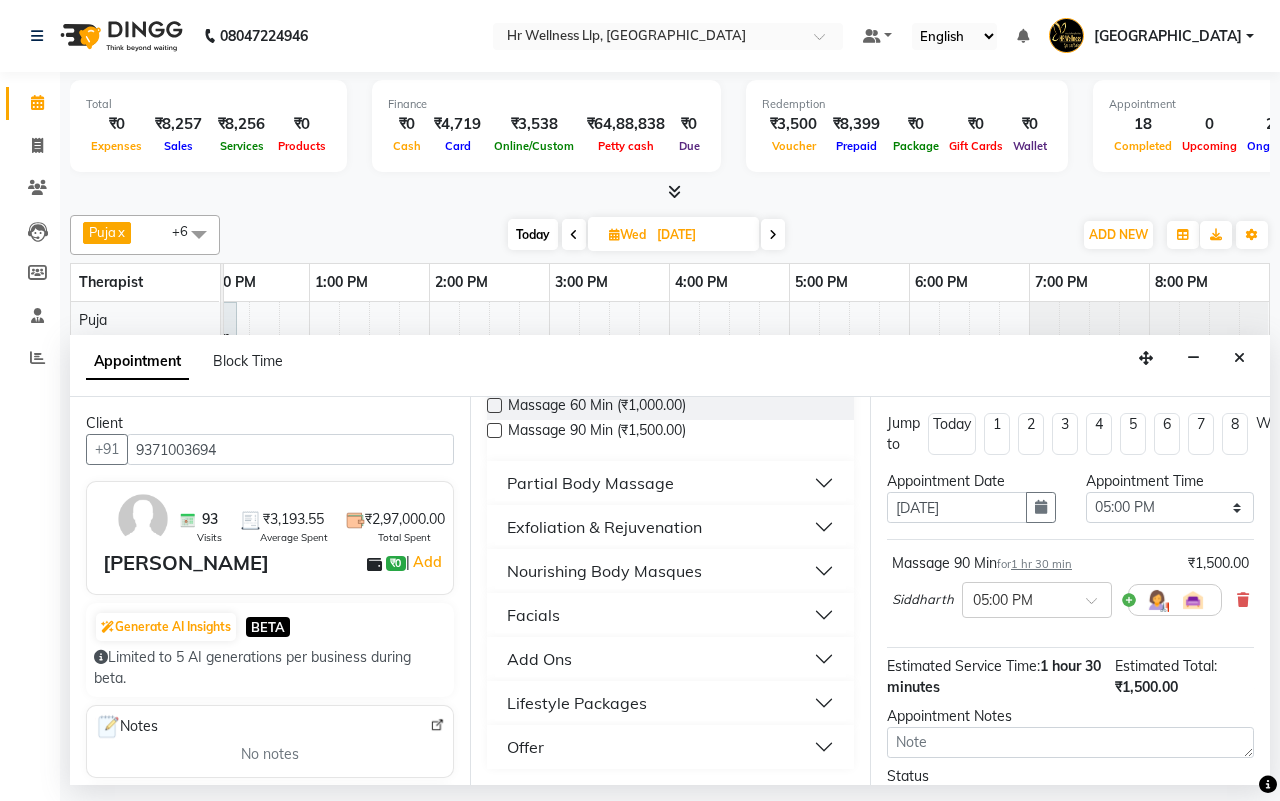click on "Add Ons" at bounding box center [670, 659] 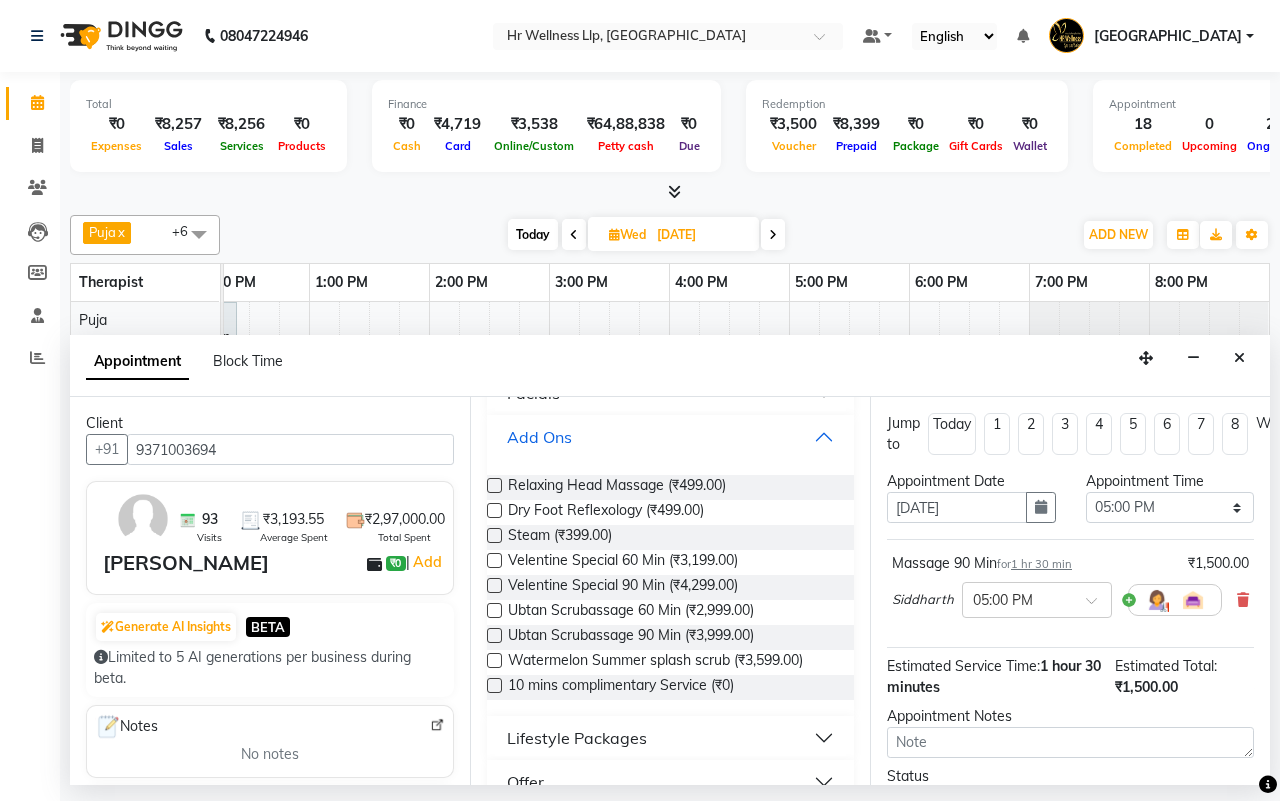 scroll, scrollTop: 1751, scrollLeft: 0, axis: vertical 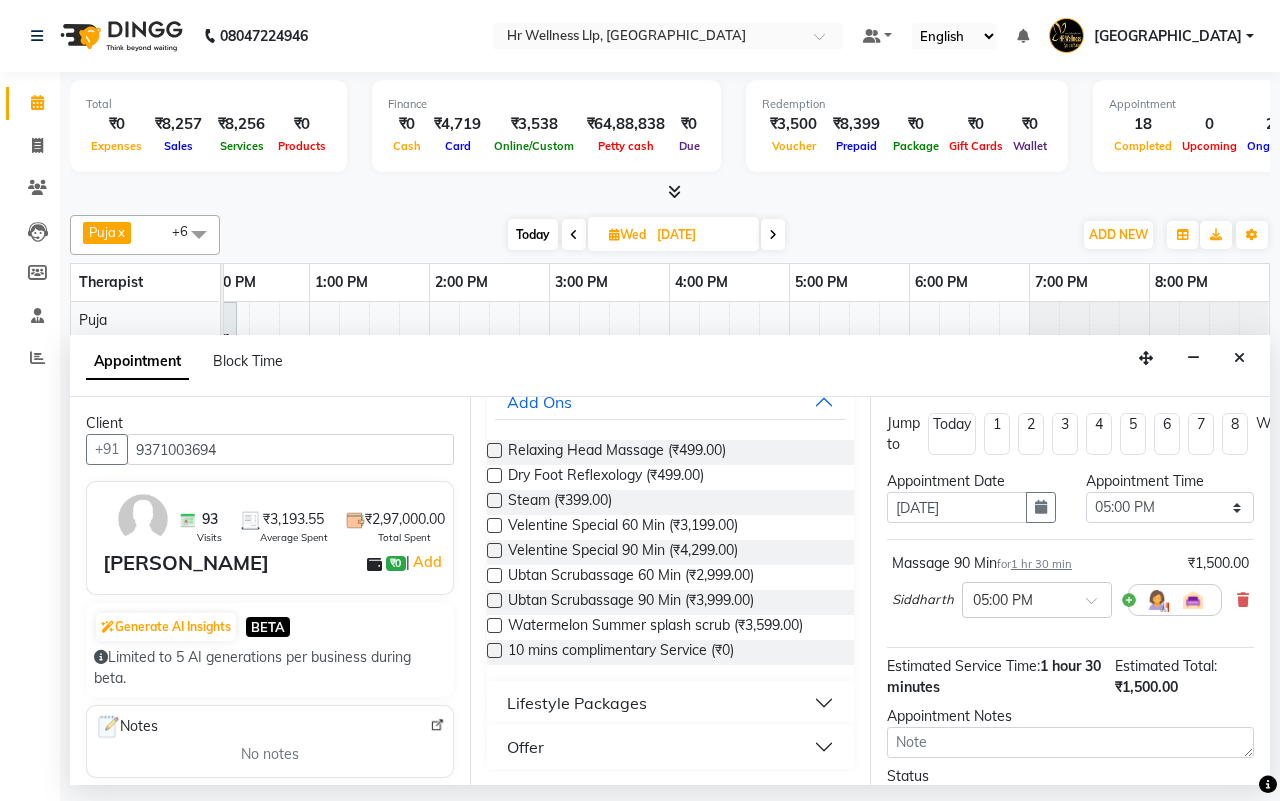 click at bounding box center (494, 650) 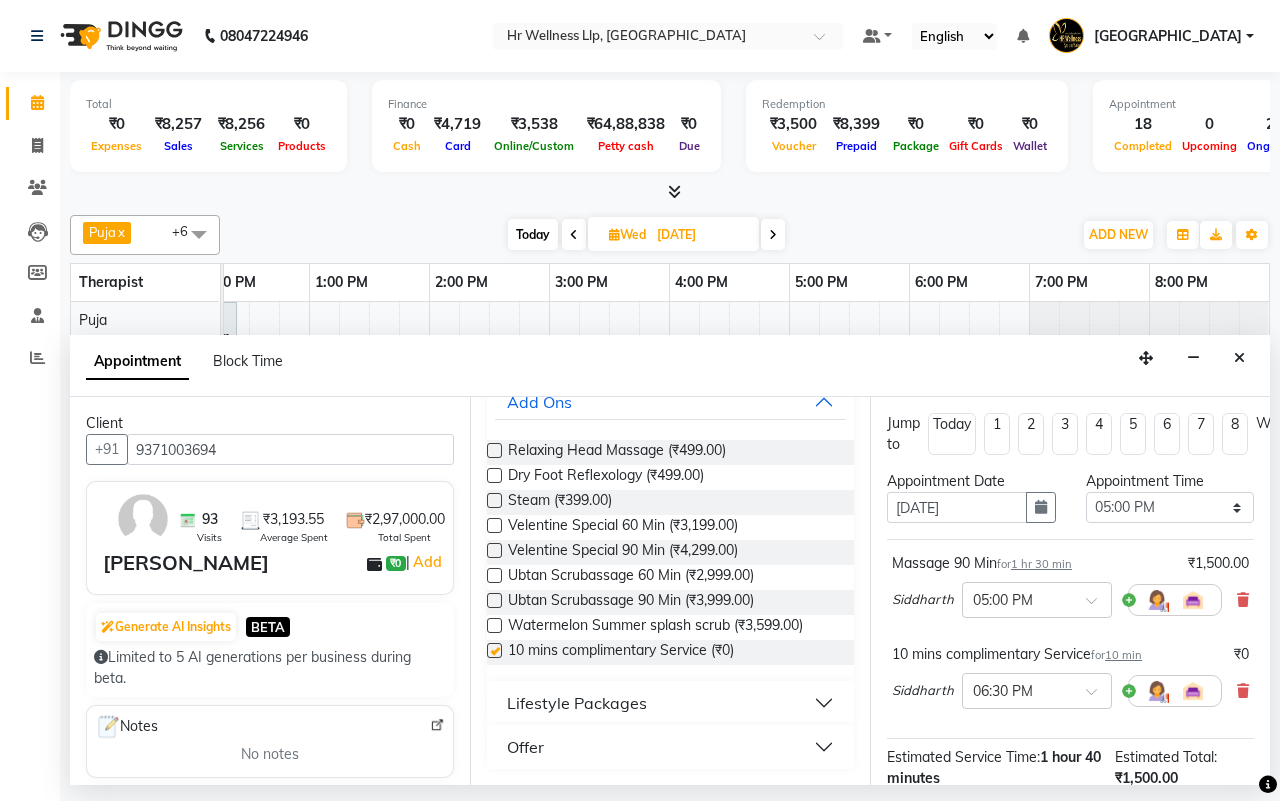 checkbox on "false" 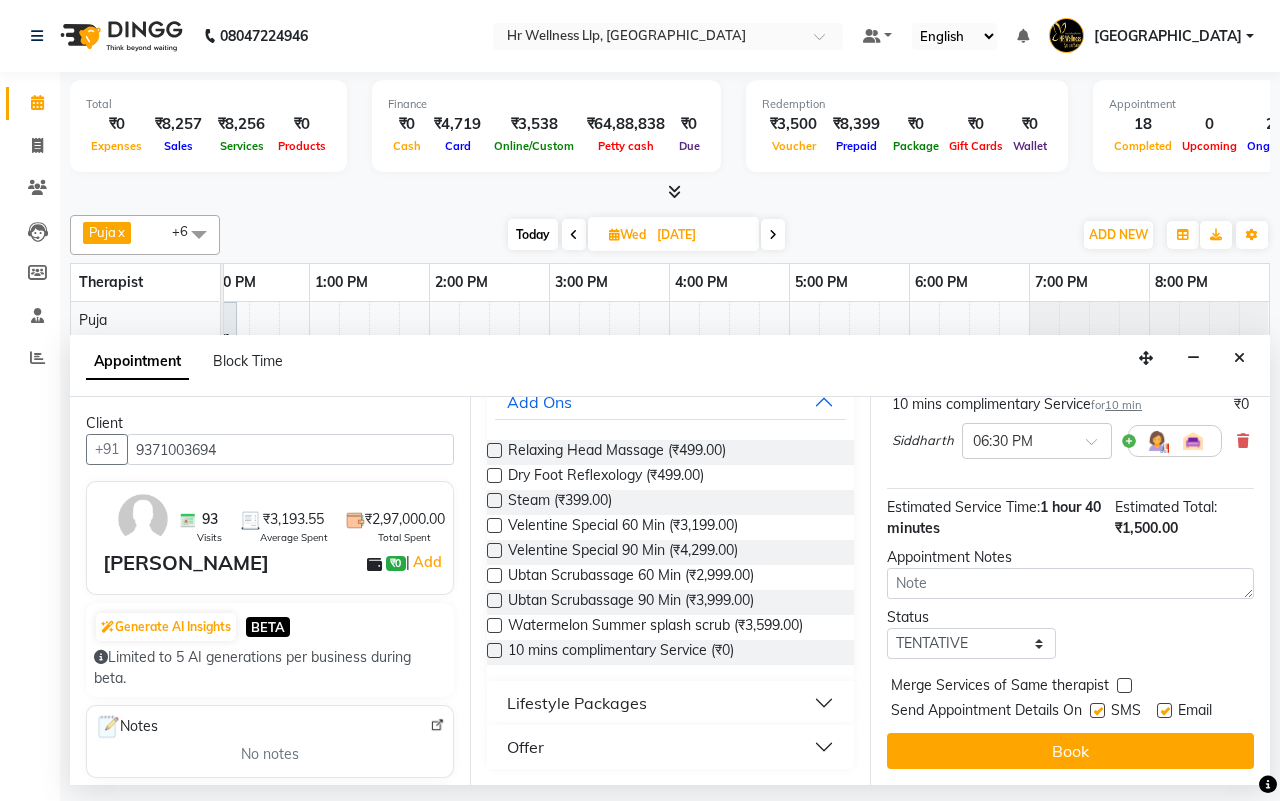 scroll, scrollTop: 270, scrollLeft: 0, axis: vertical 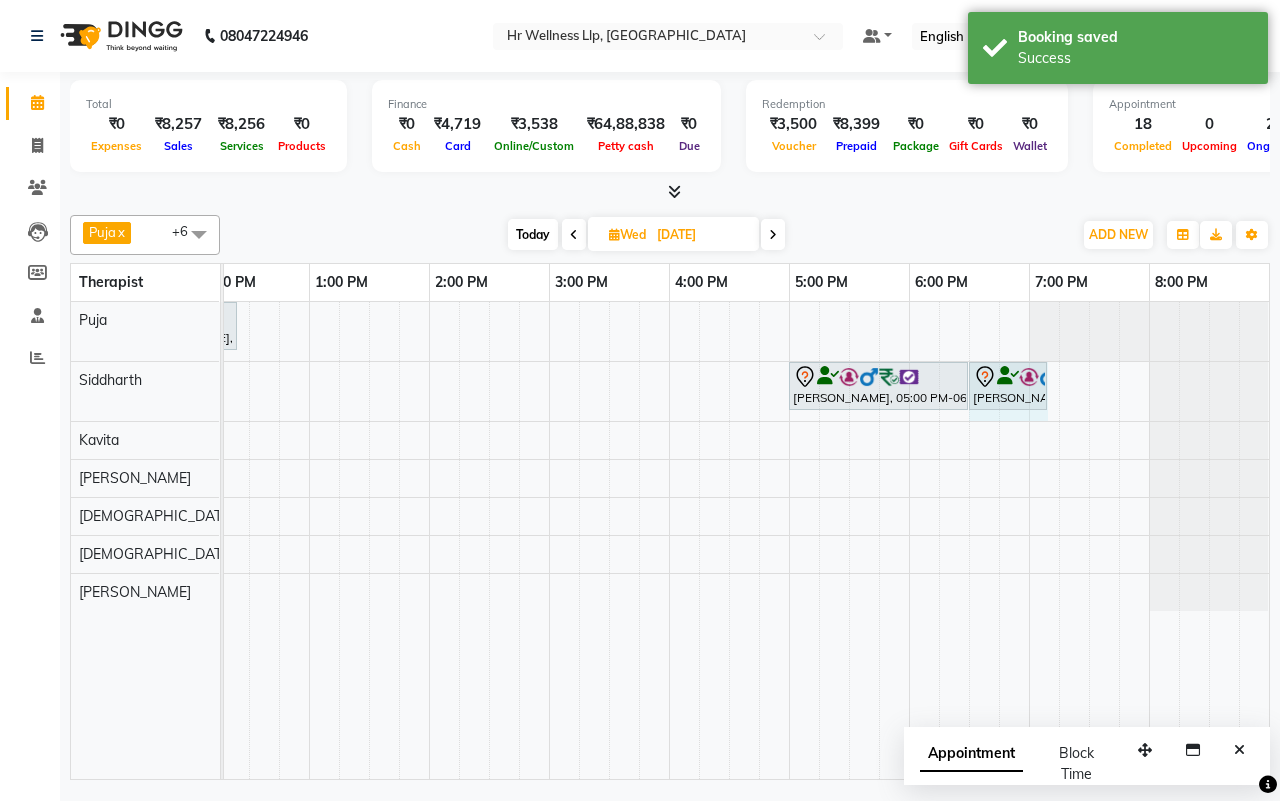 drag, startPoint x: 997, startPoint y: 377, endPoint x: 1043, endPoint y: 387, distance: 47.07441 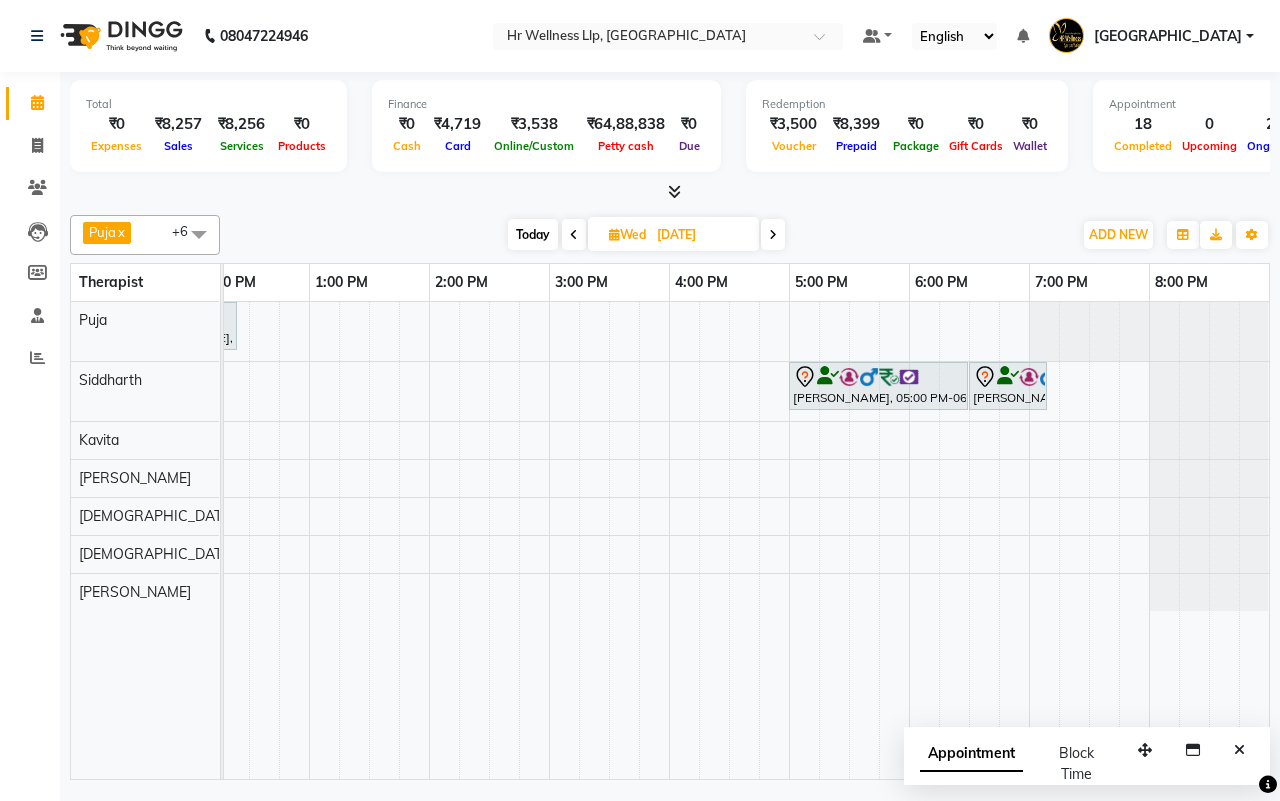 click on "Today" at bounding box center (533, 234) 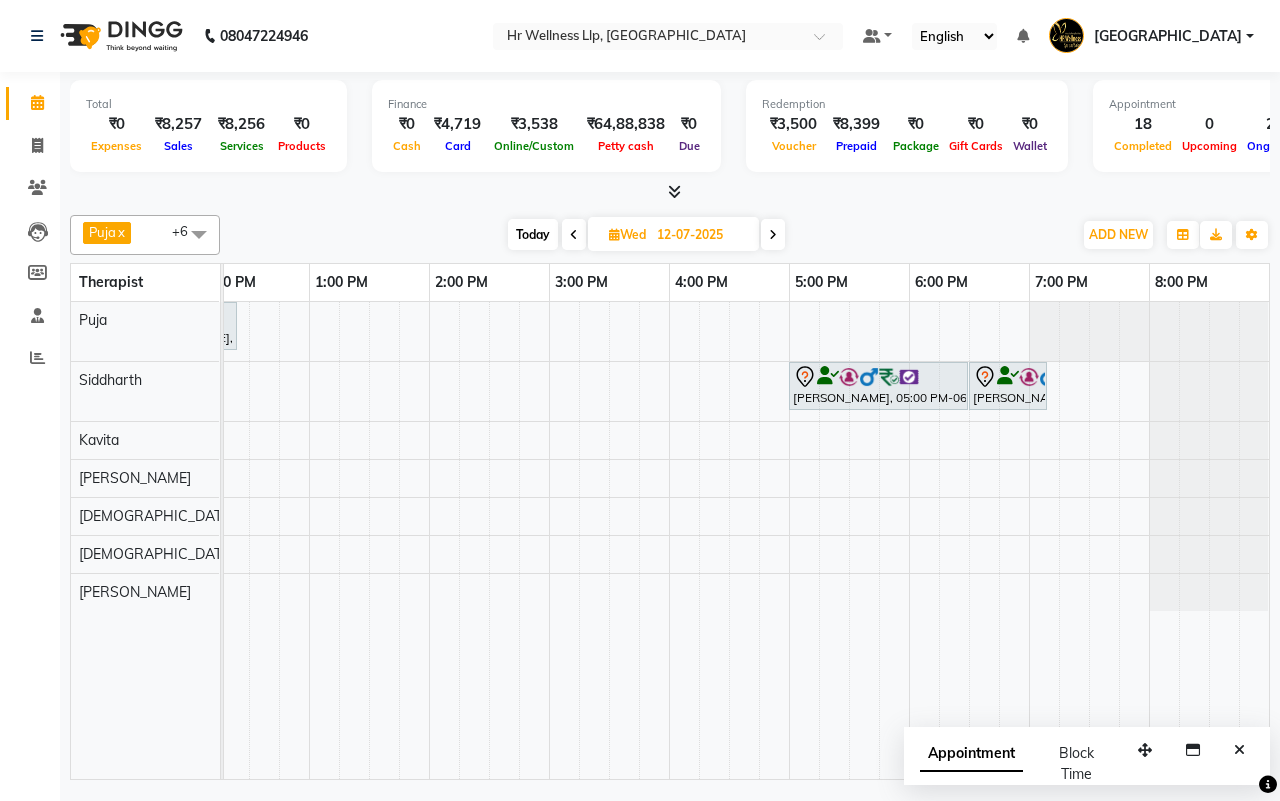 scroll, scrollTop: 0, scrollLeft: 515, axis: horizontal 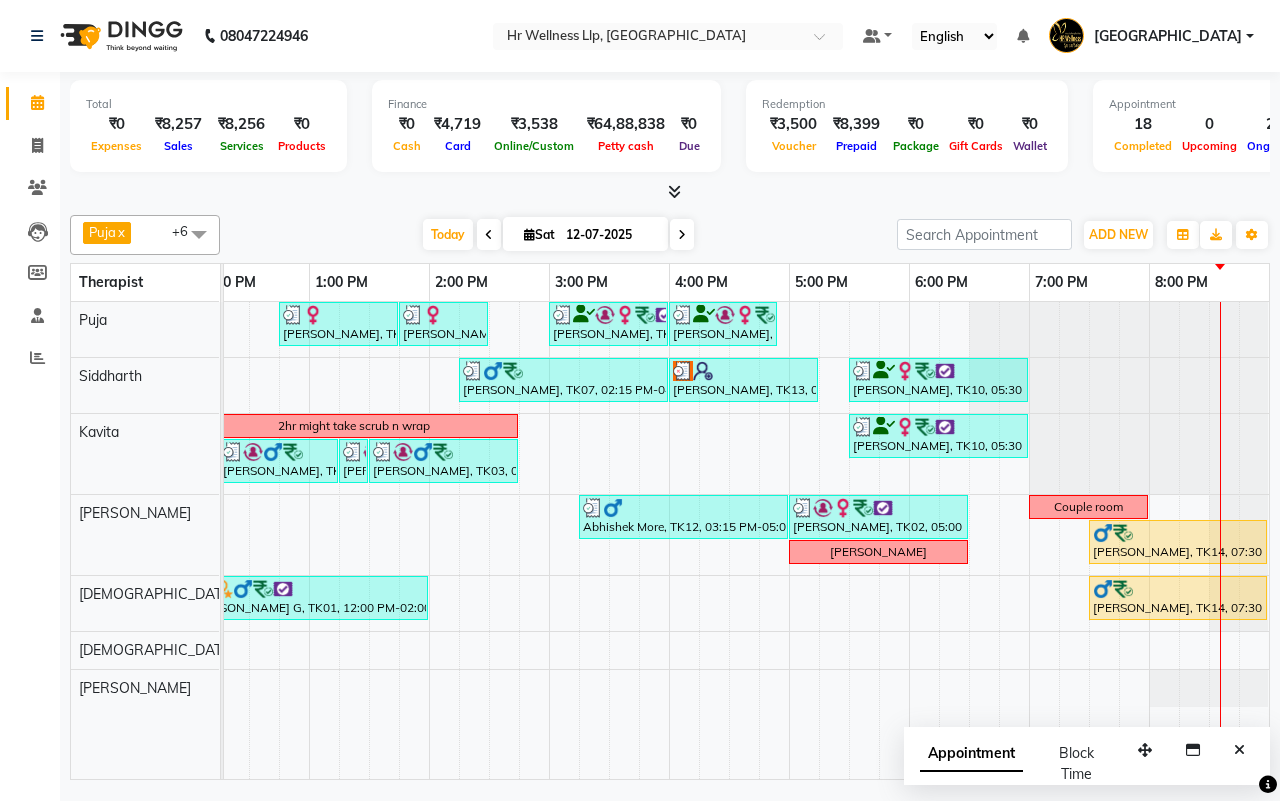 click at bounding box center [682, 234] 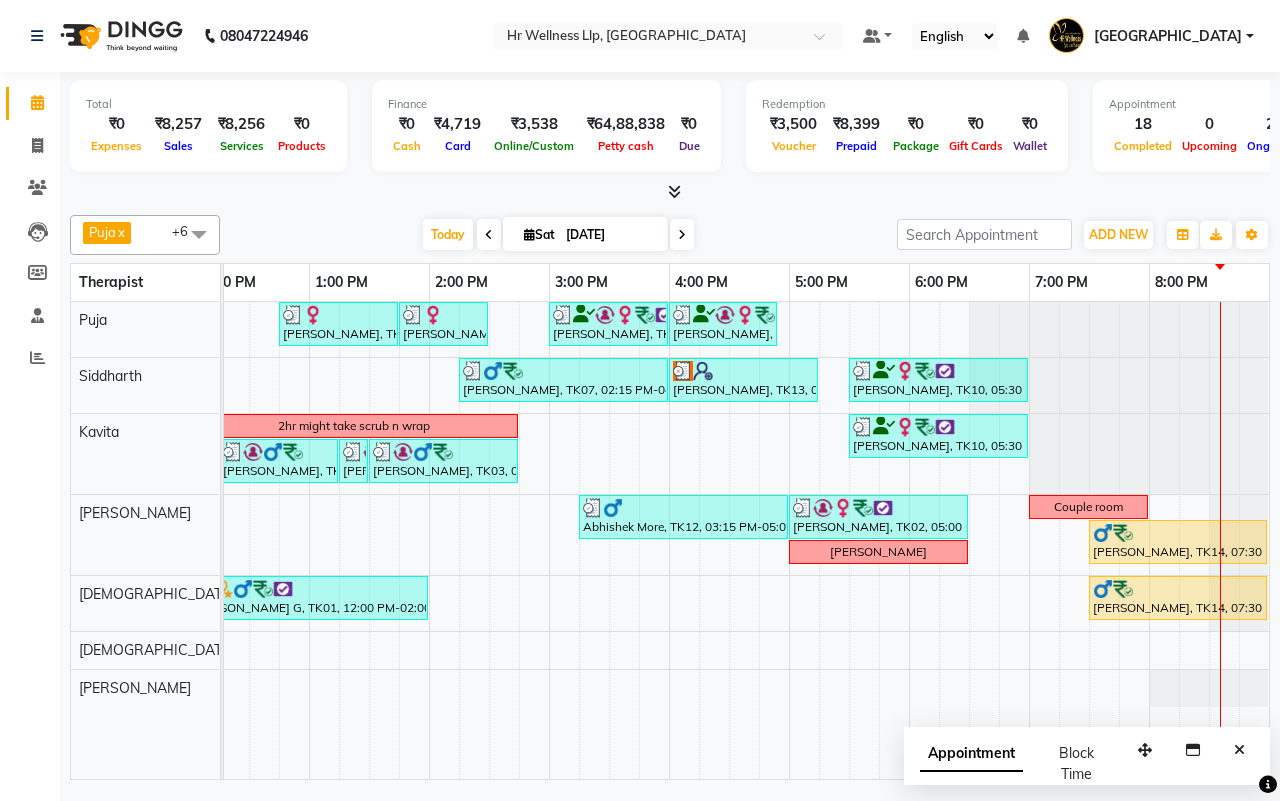 scroll, scrollTop: 0, scrollLeft: 515, axis: horizontal 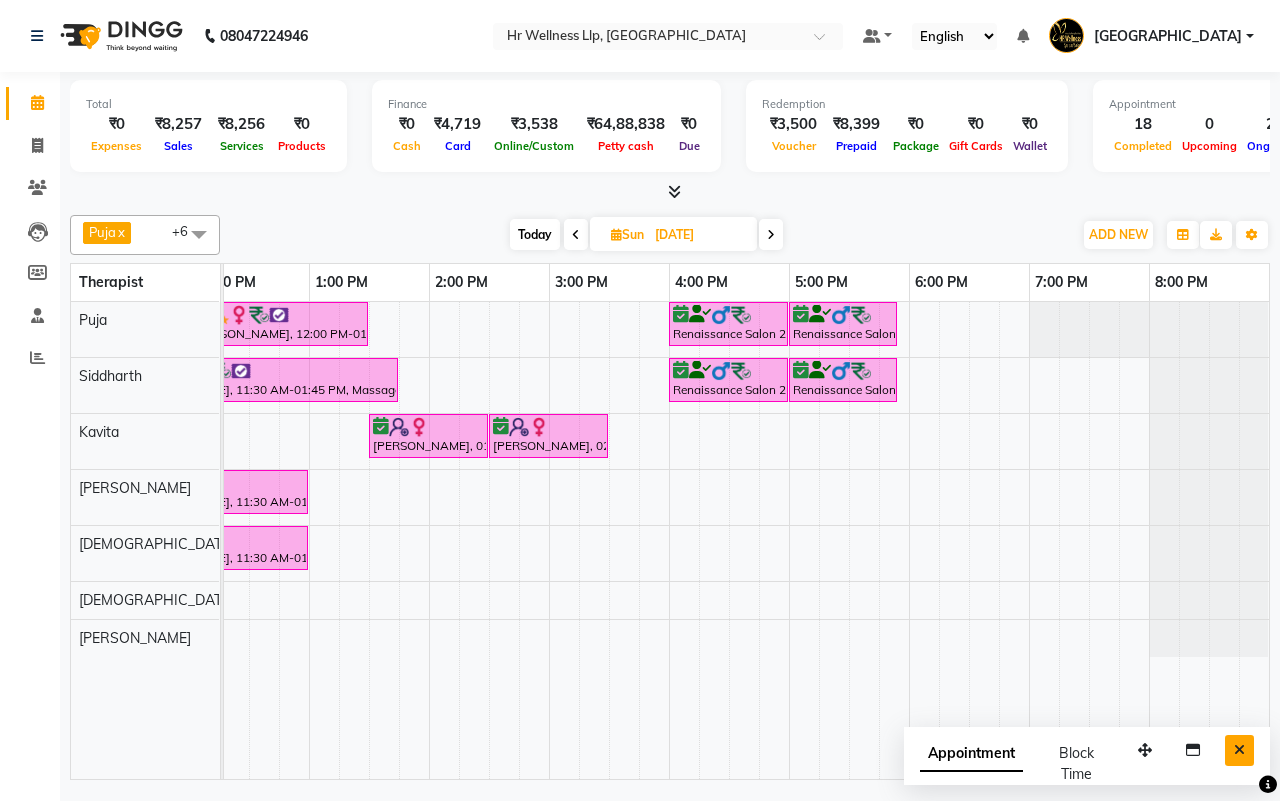 click at bounding box center [1239, 750] 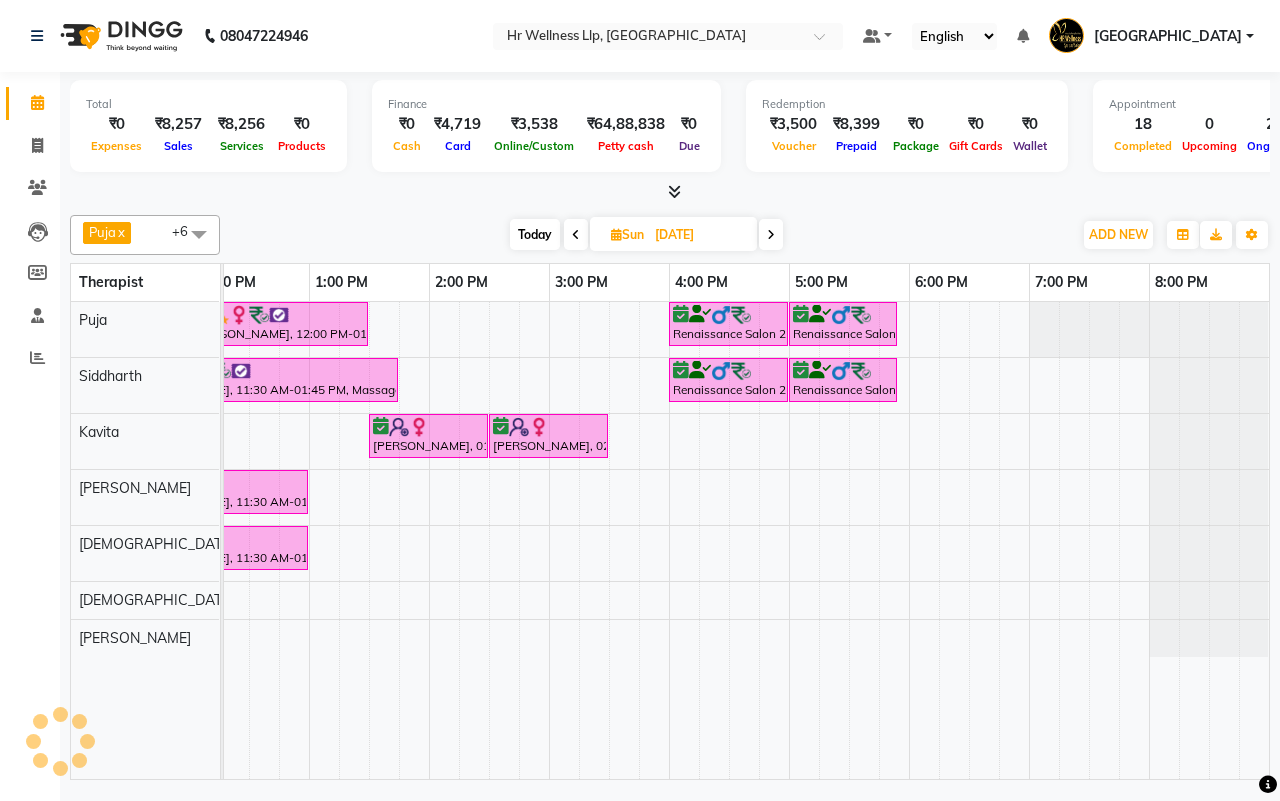 scroll, scrollTop: 0, scrollLeft: 242, axis: horizontal 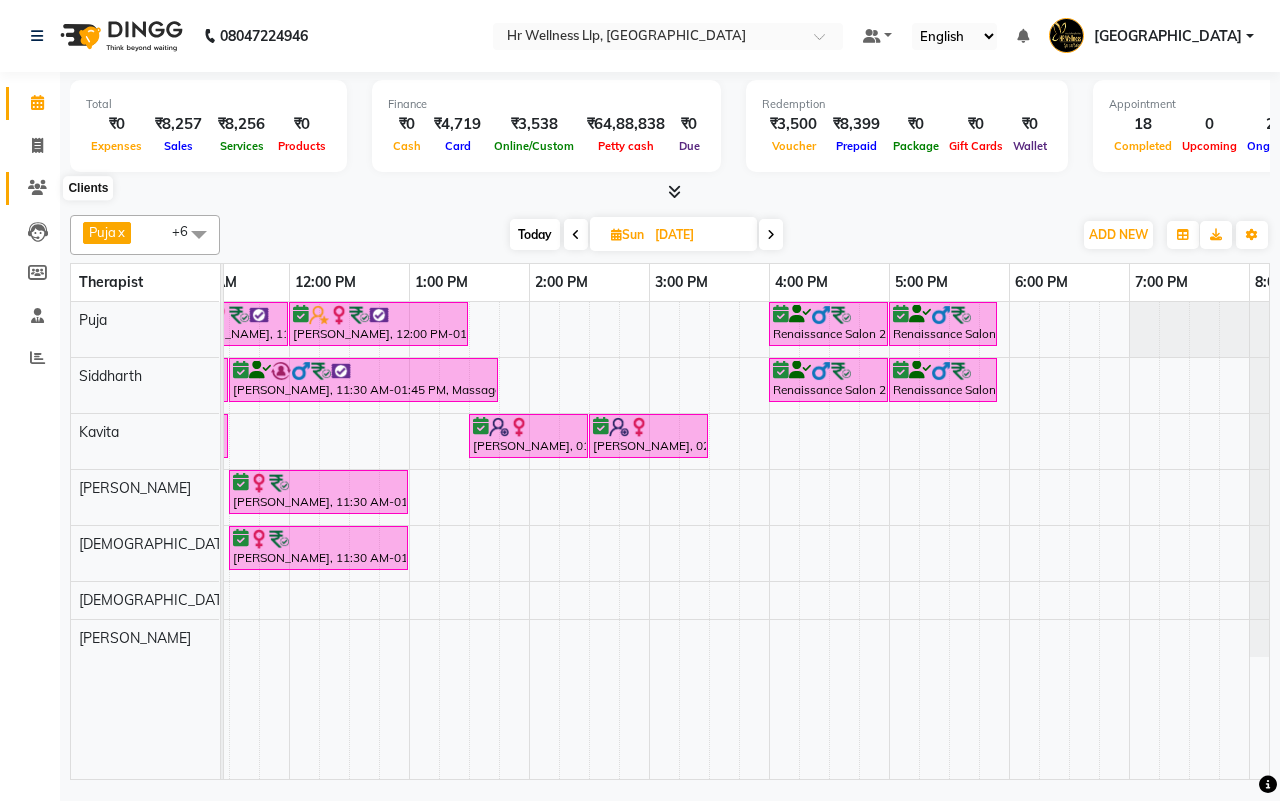 click 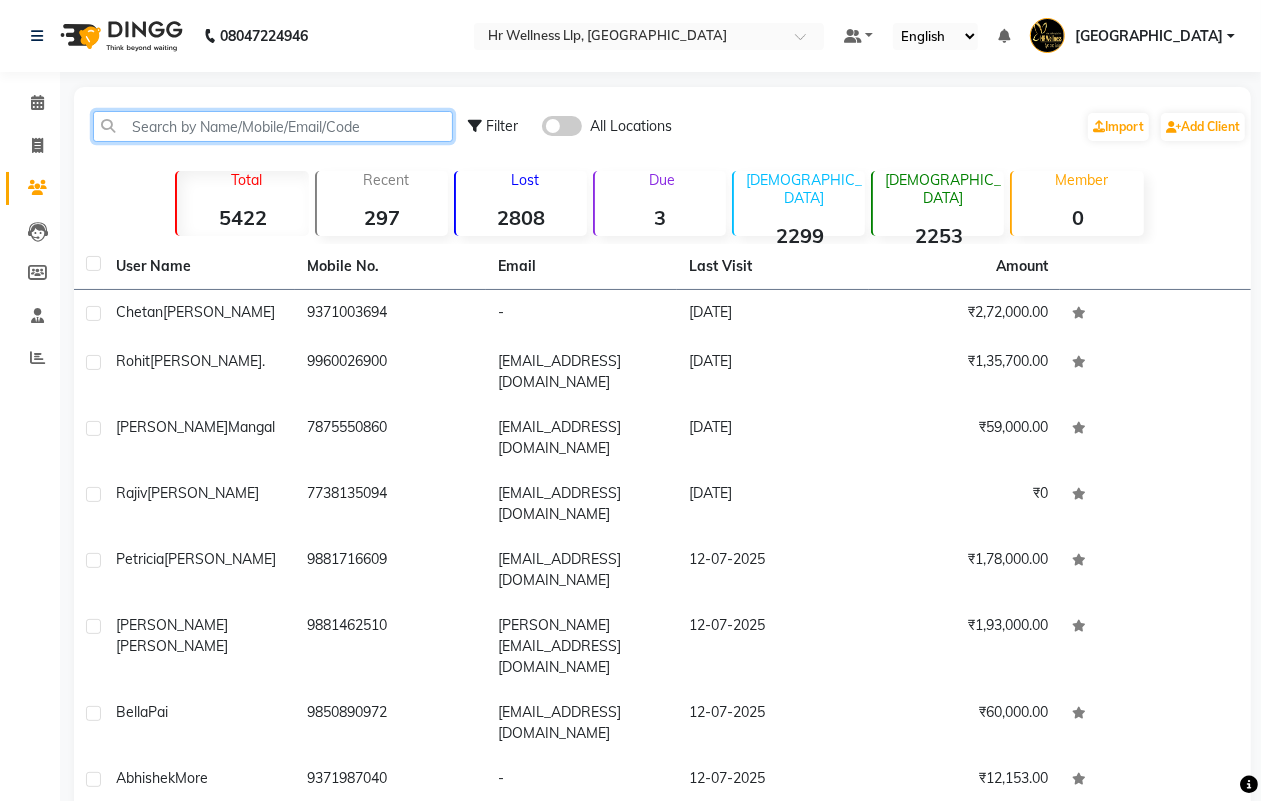 click 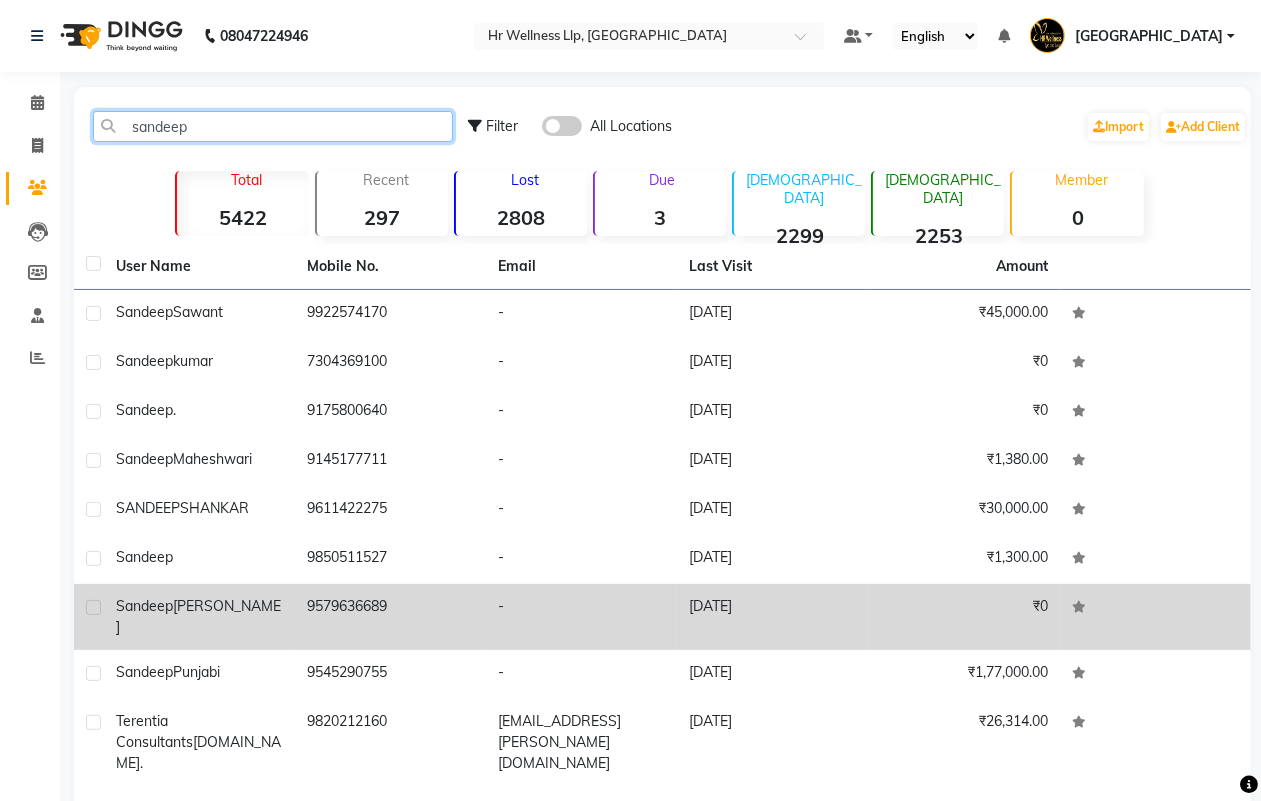 type on "sandeep" 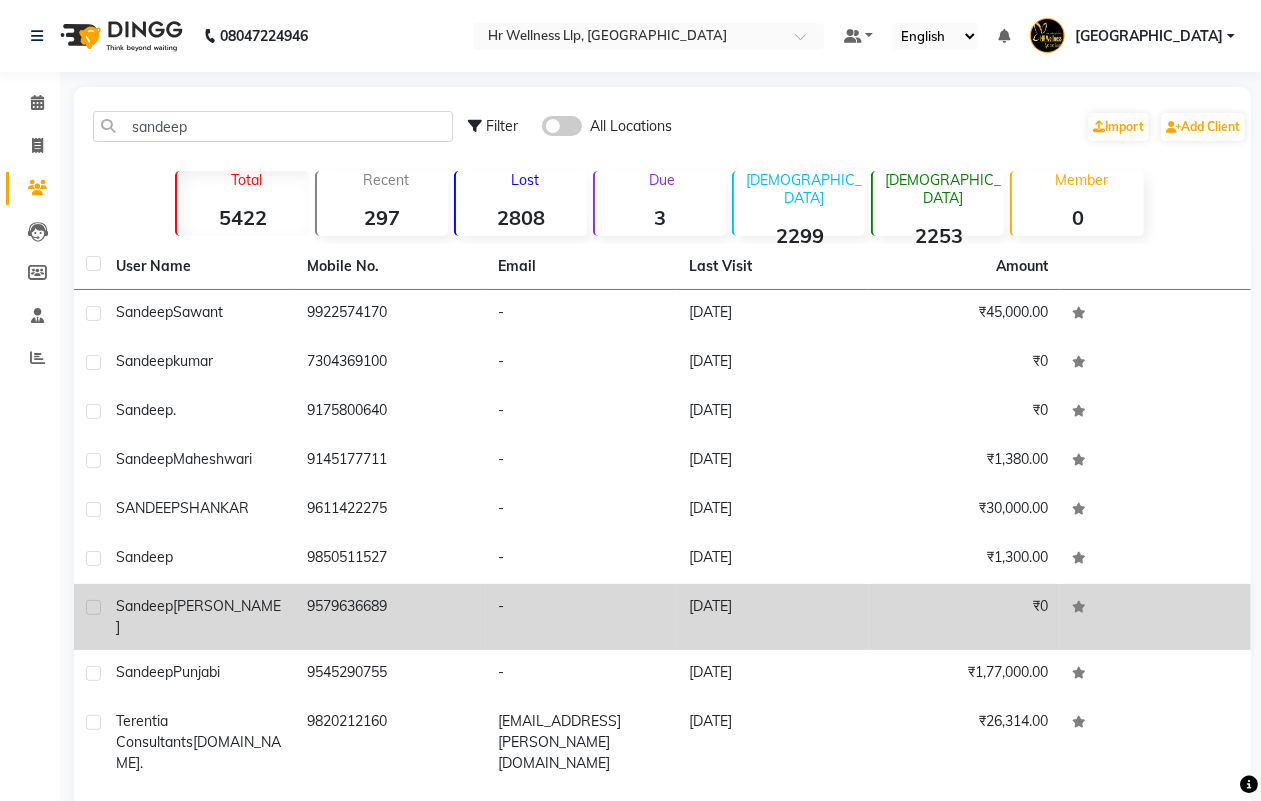 click on "9579636689" 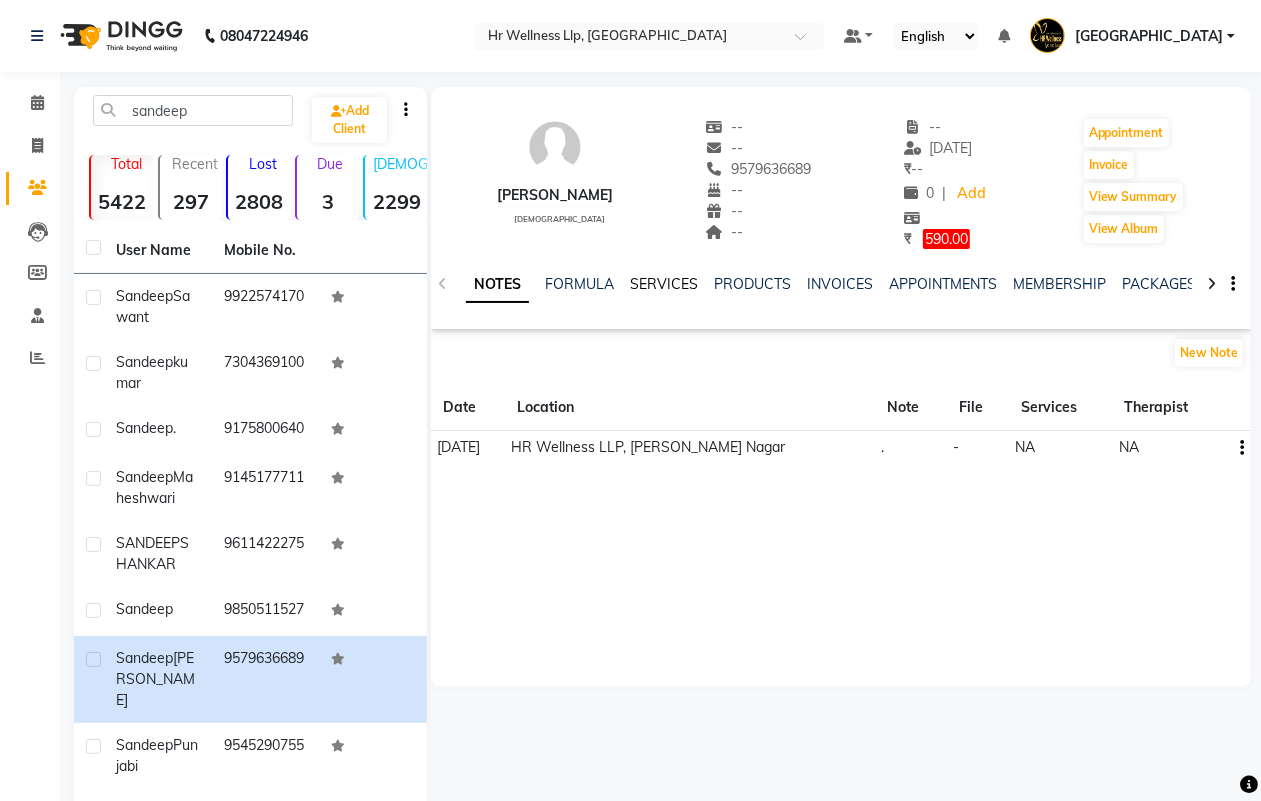 click on "SERVICES" 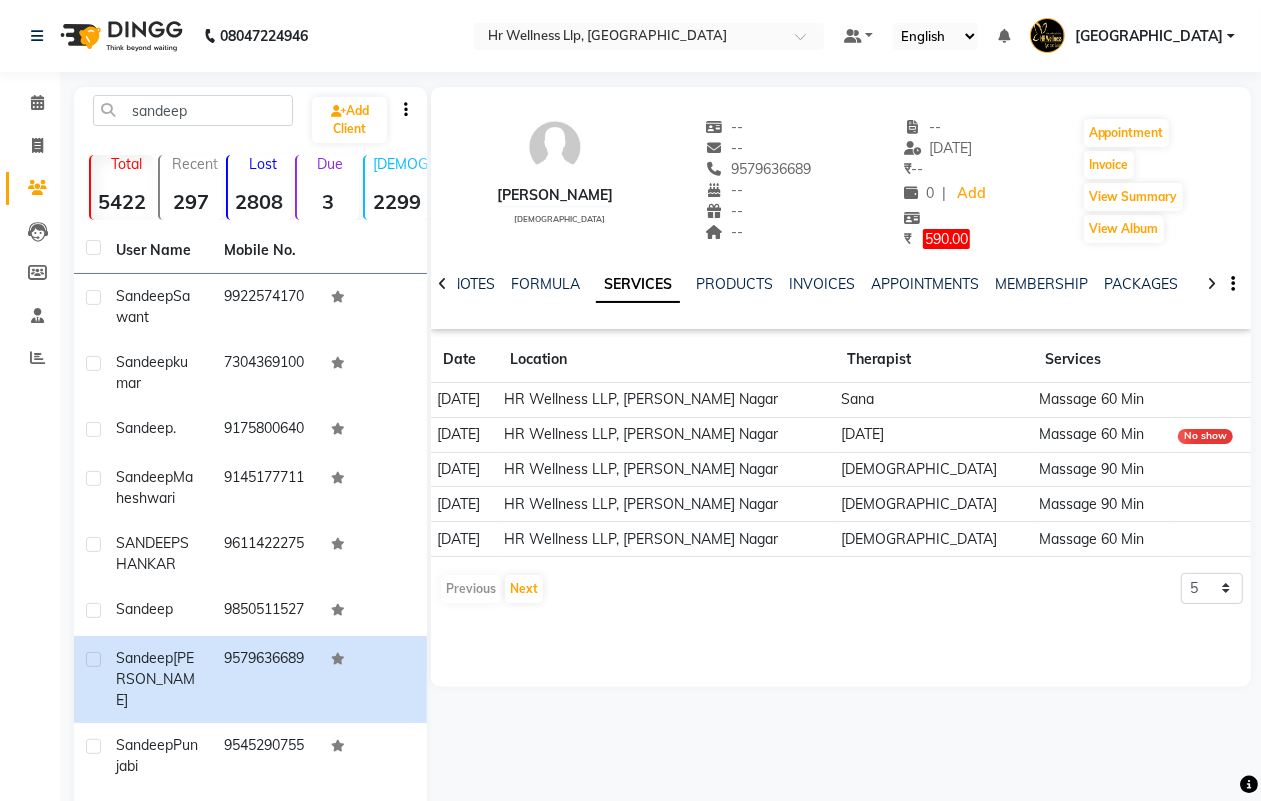 click 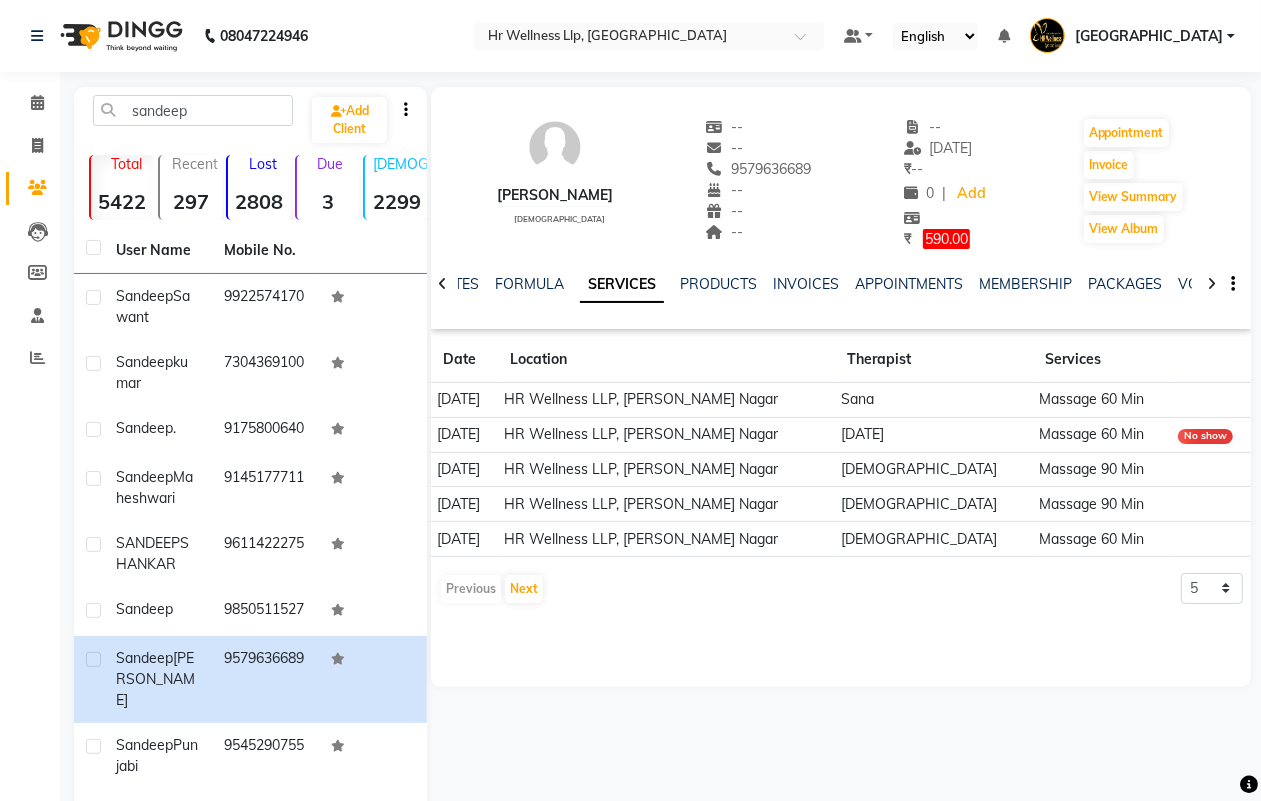 click 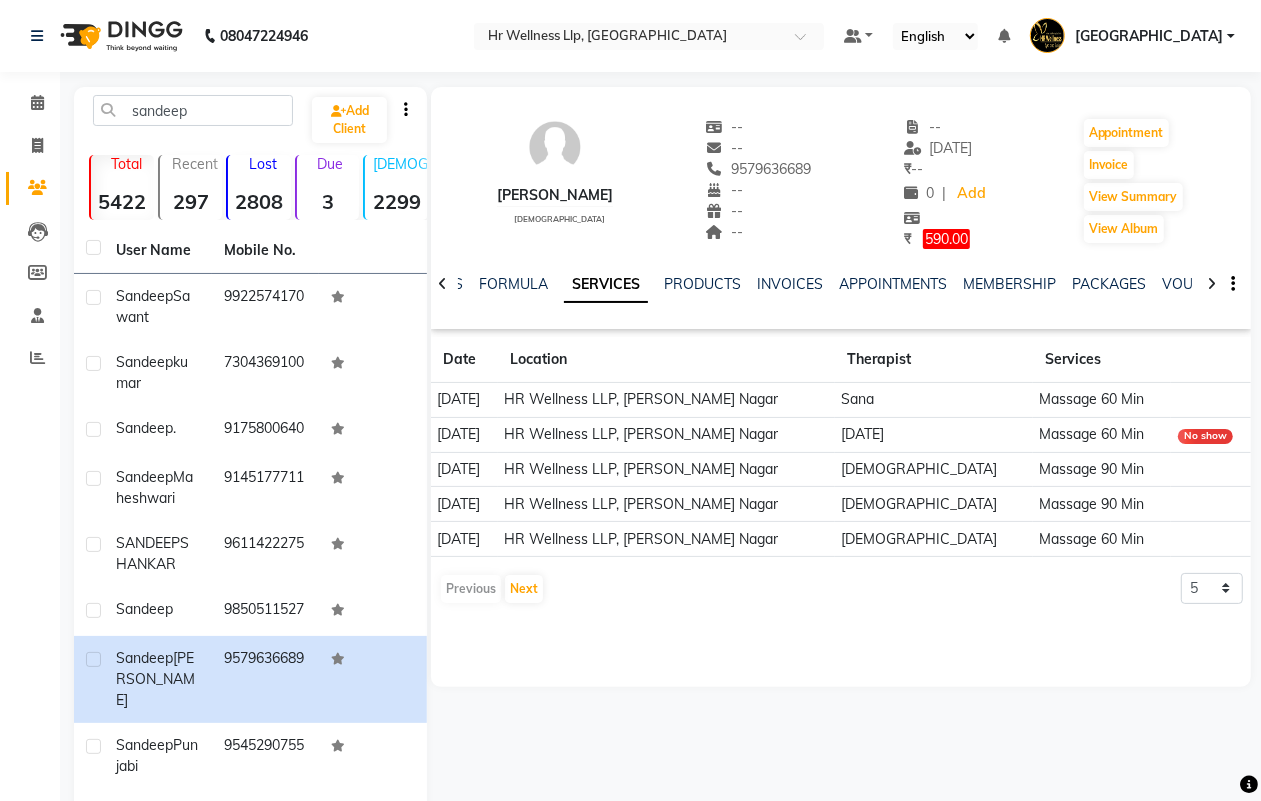 click 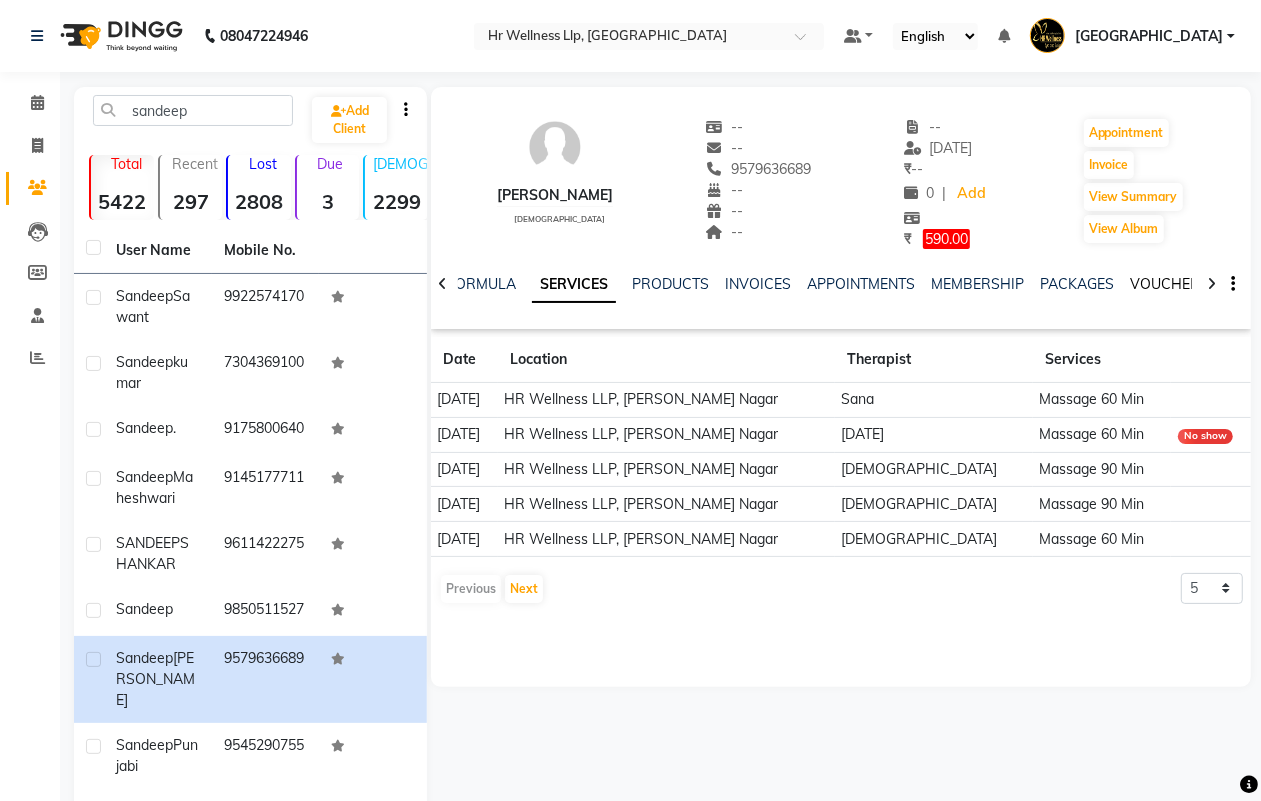 click on "VOUCHERS" 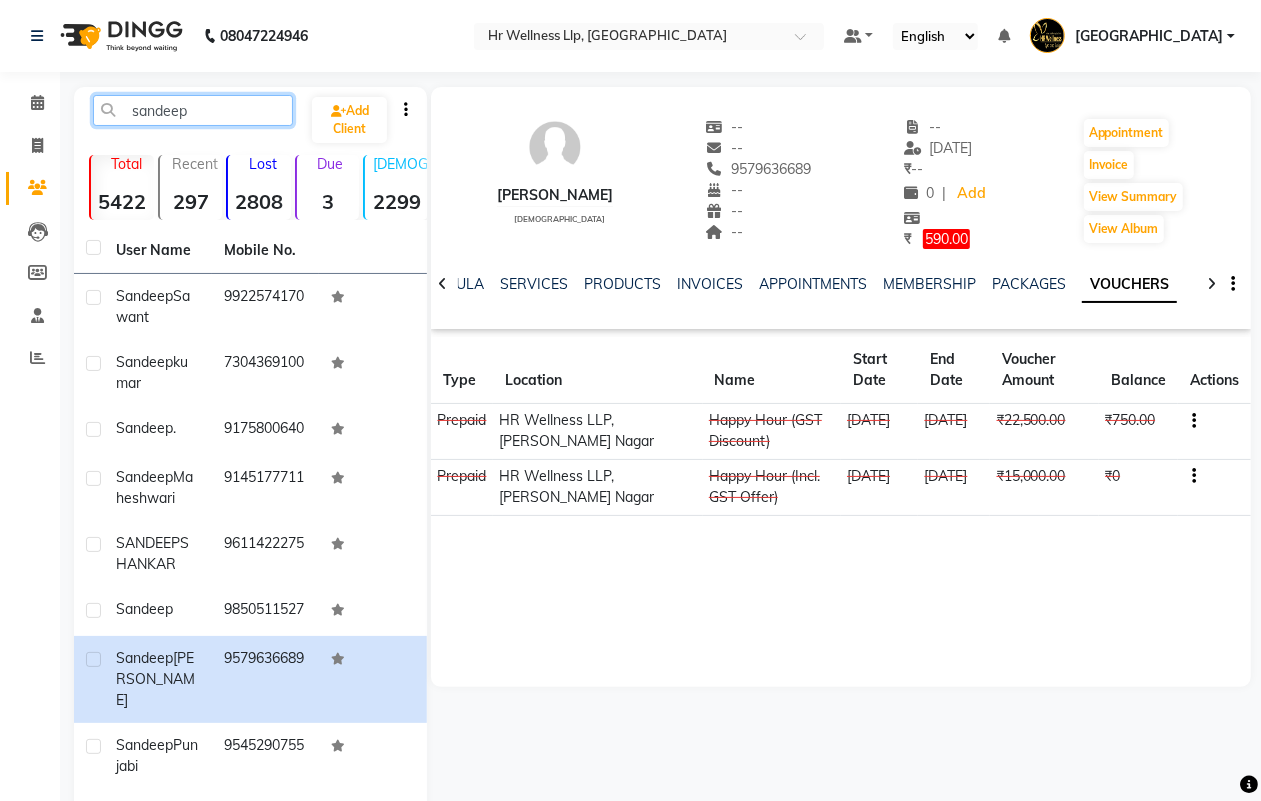 click on "sandeep" 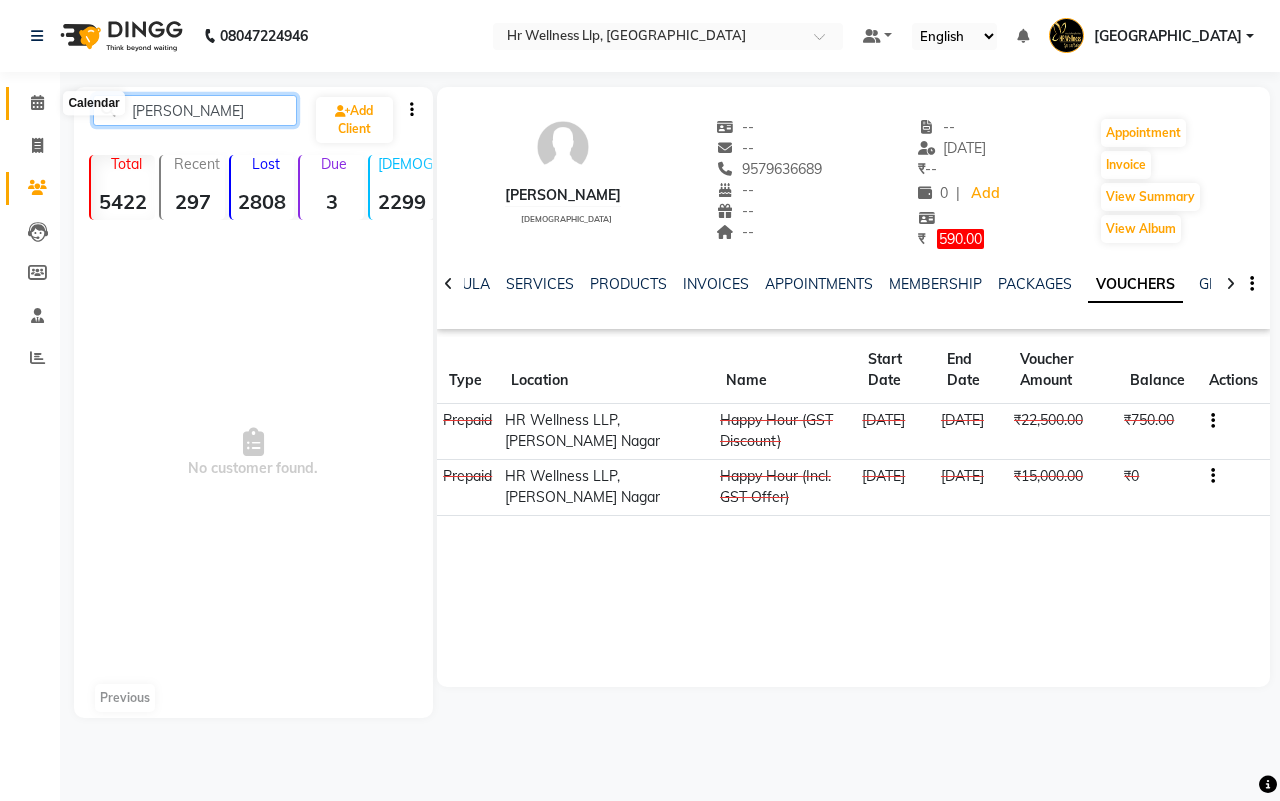 type on "rishi gaitonde" 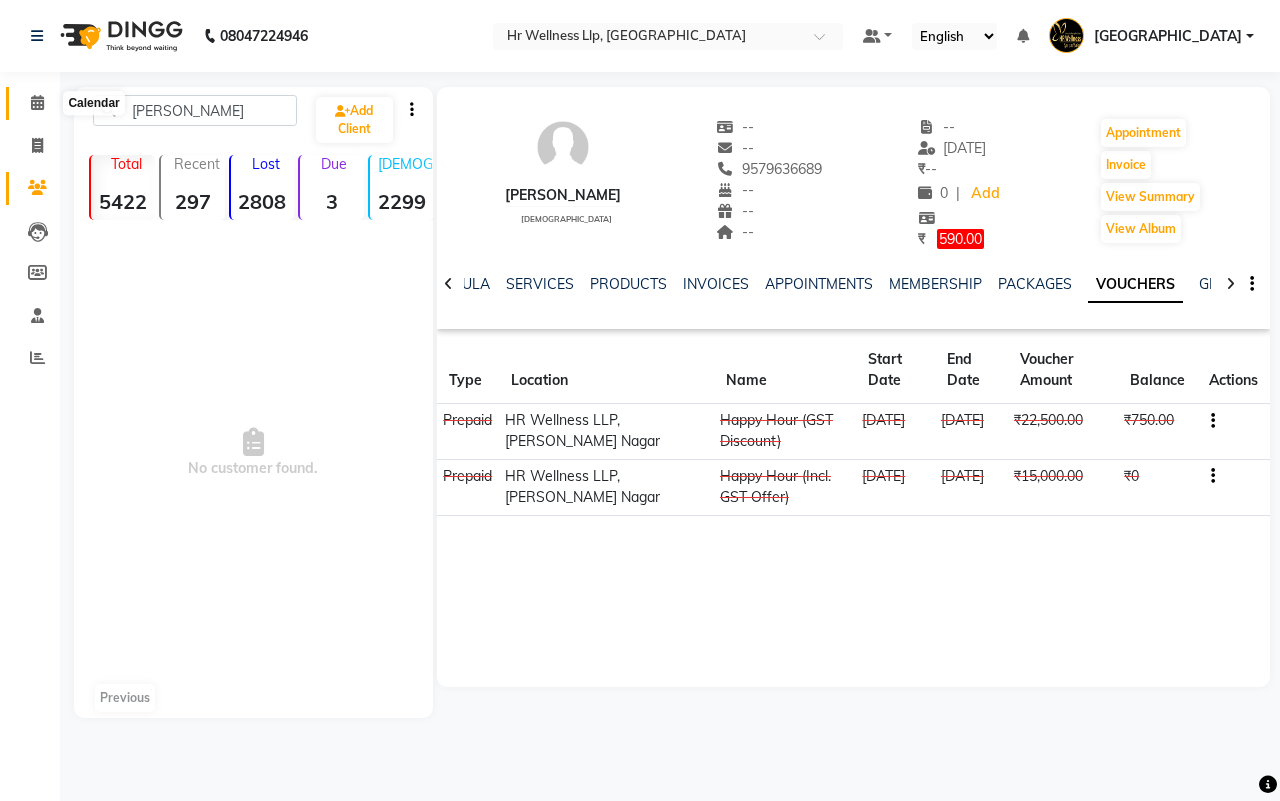click 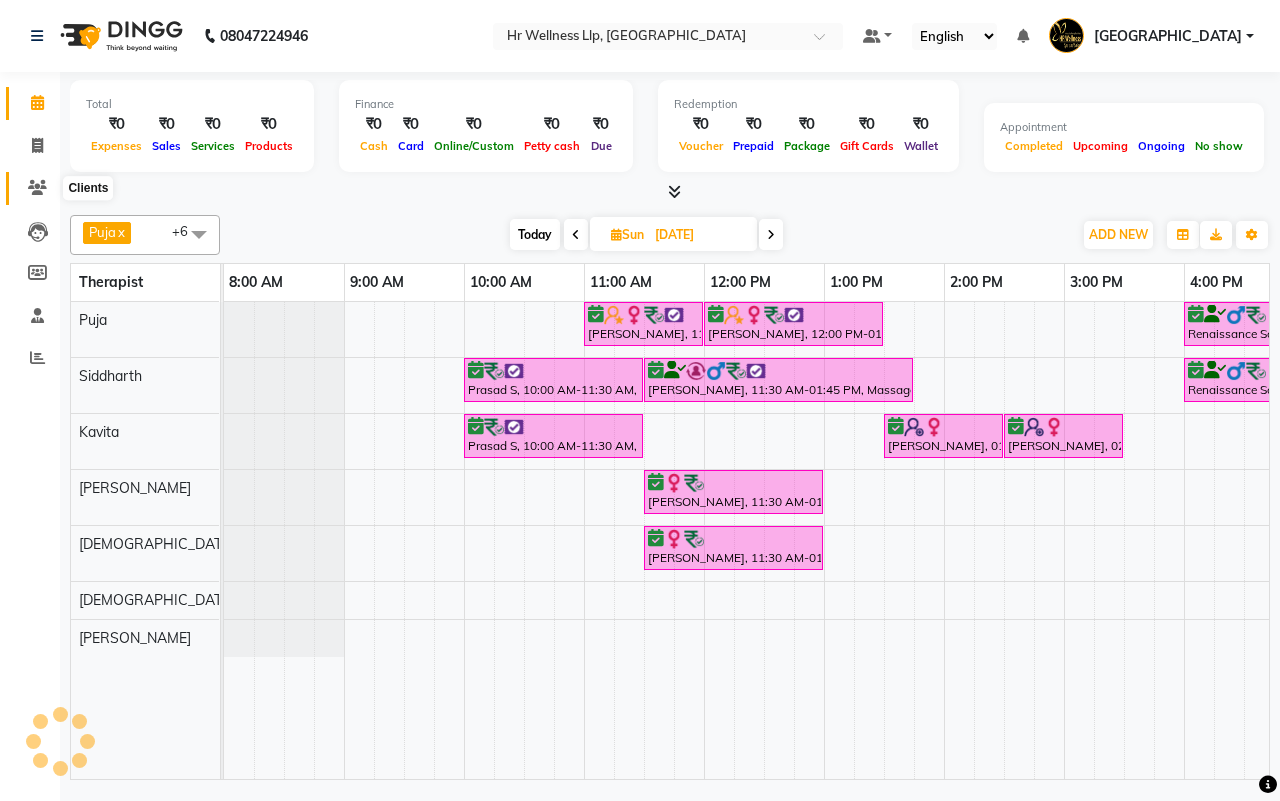 click 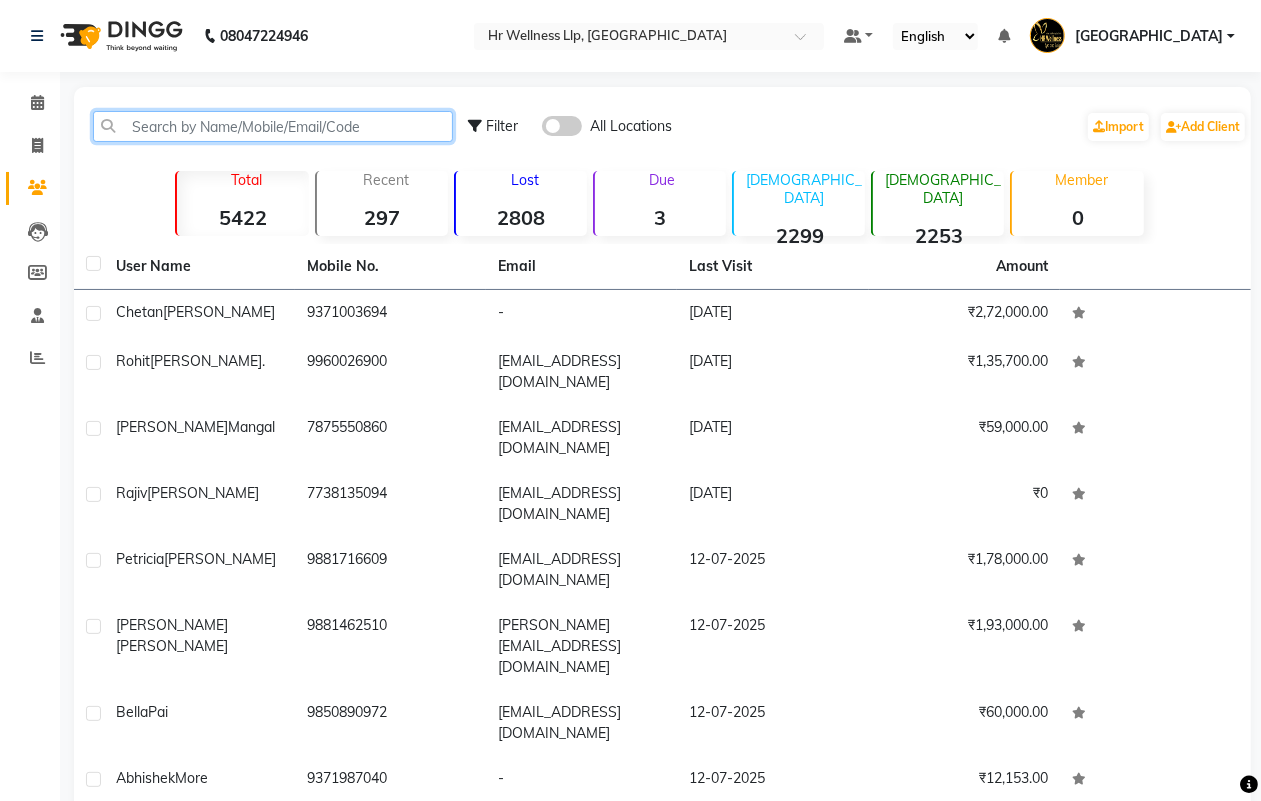 click 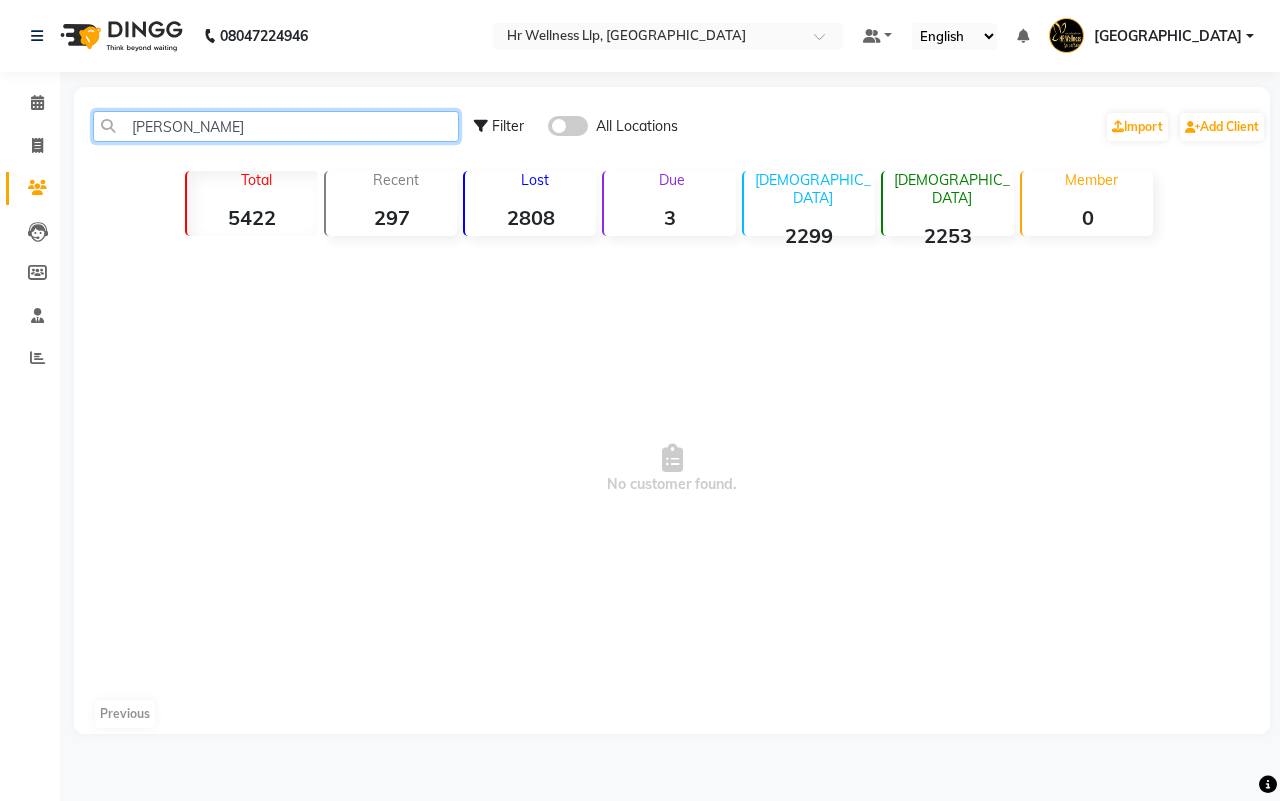 type on "rishi gaitonde" 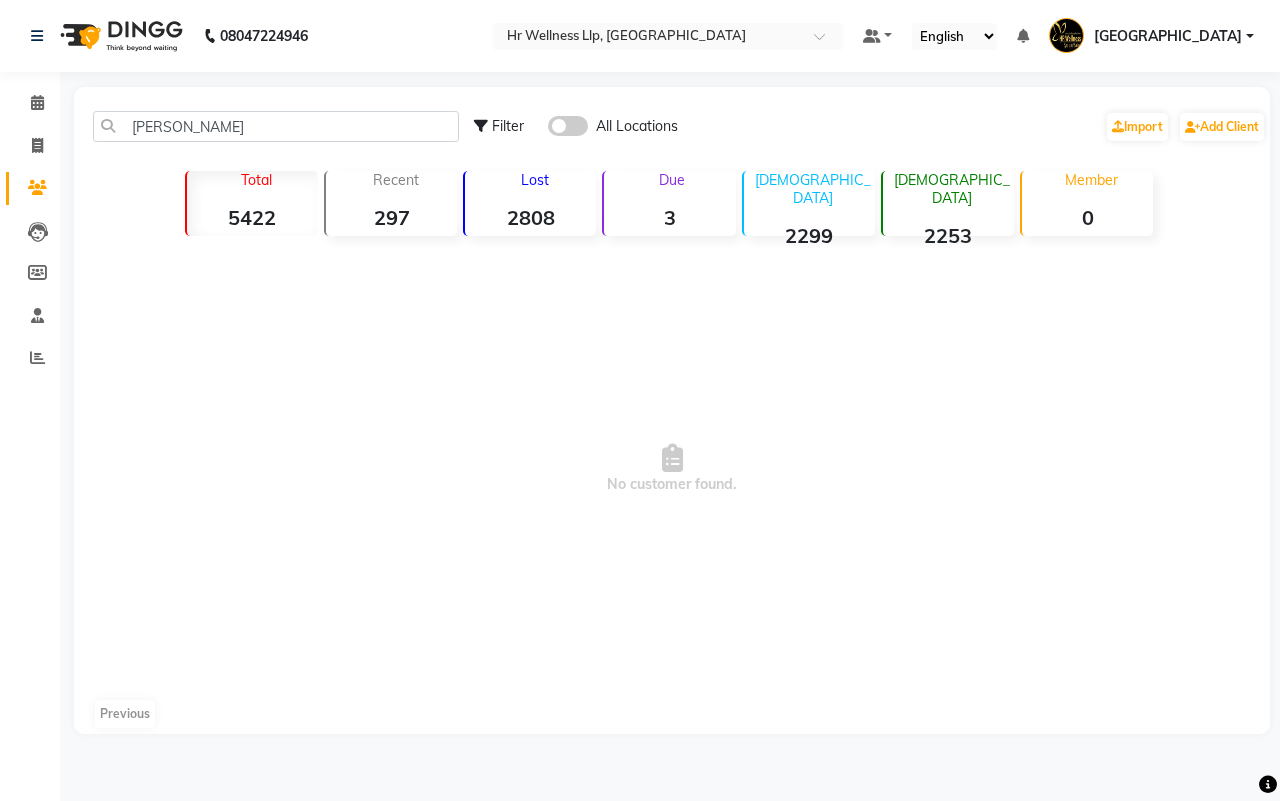 click 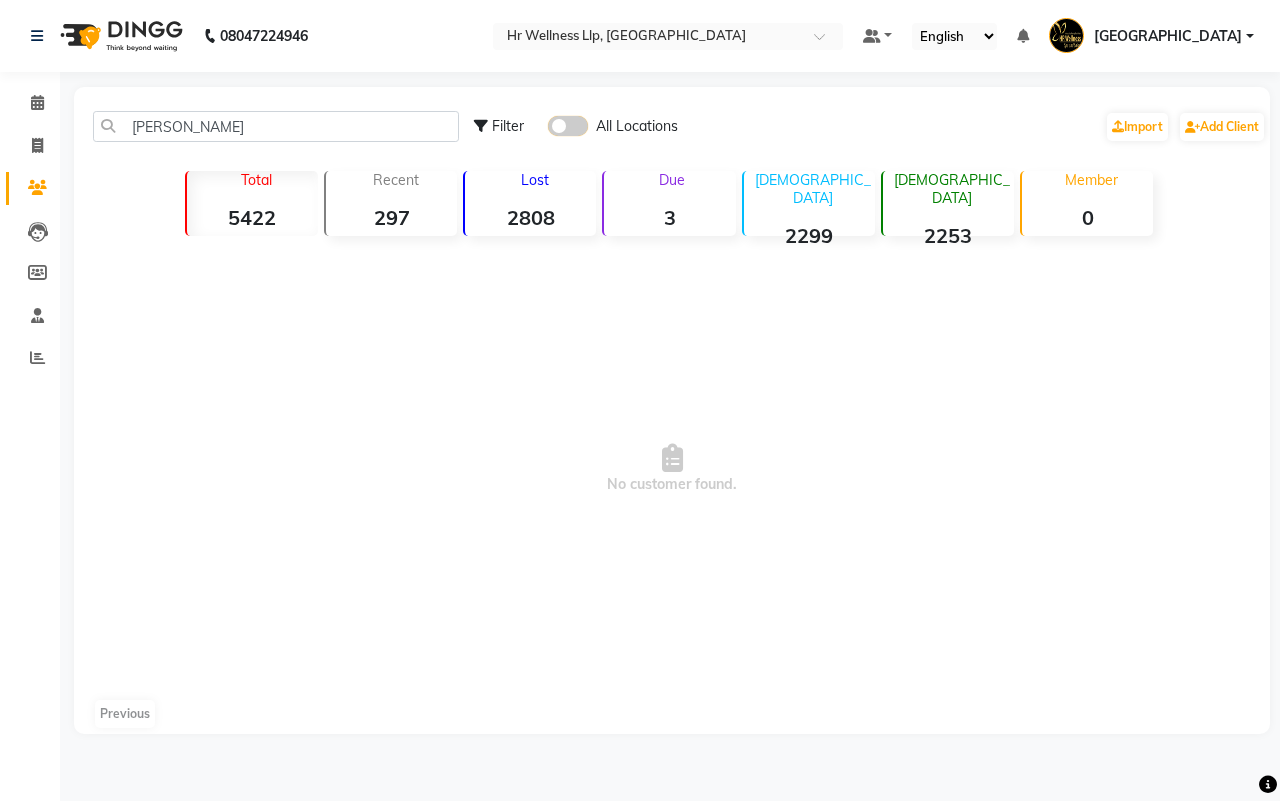 click 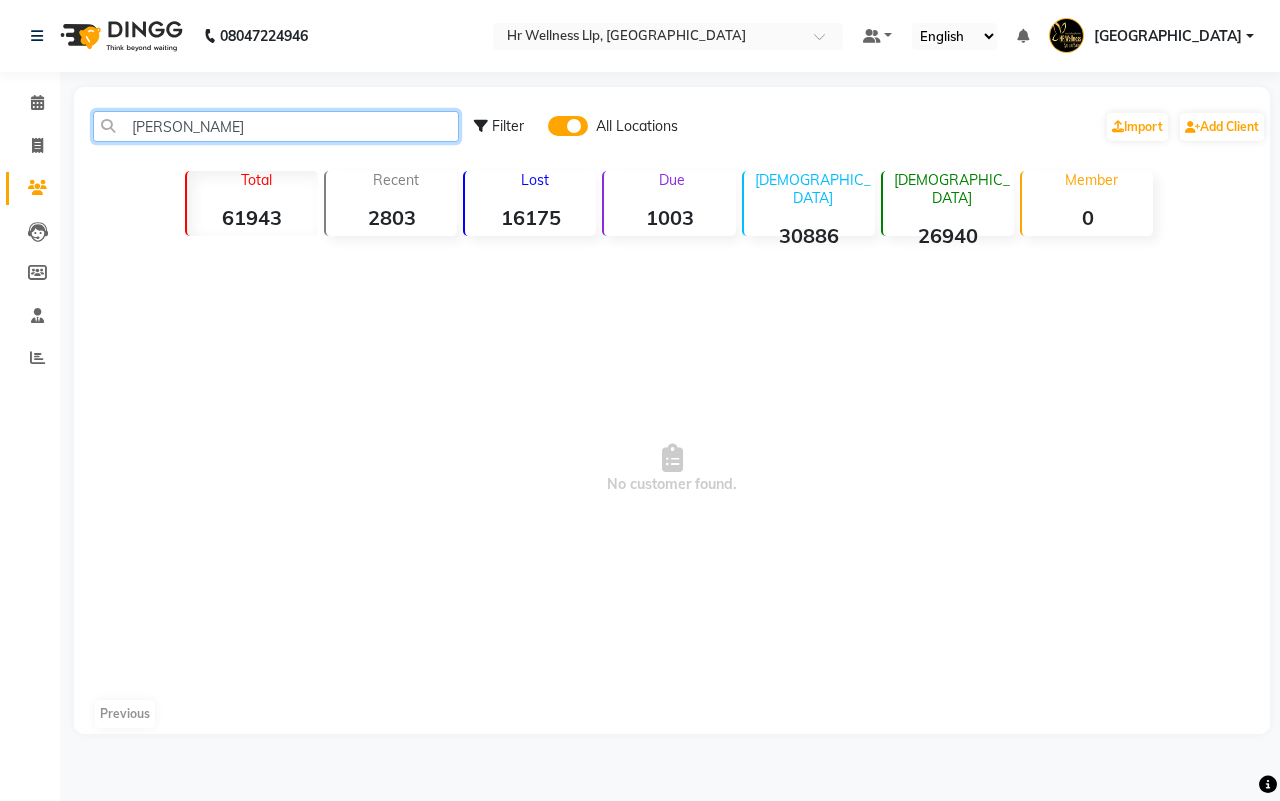click on "rishi gaitonde" 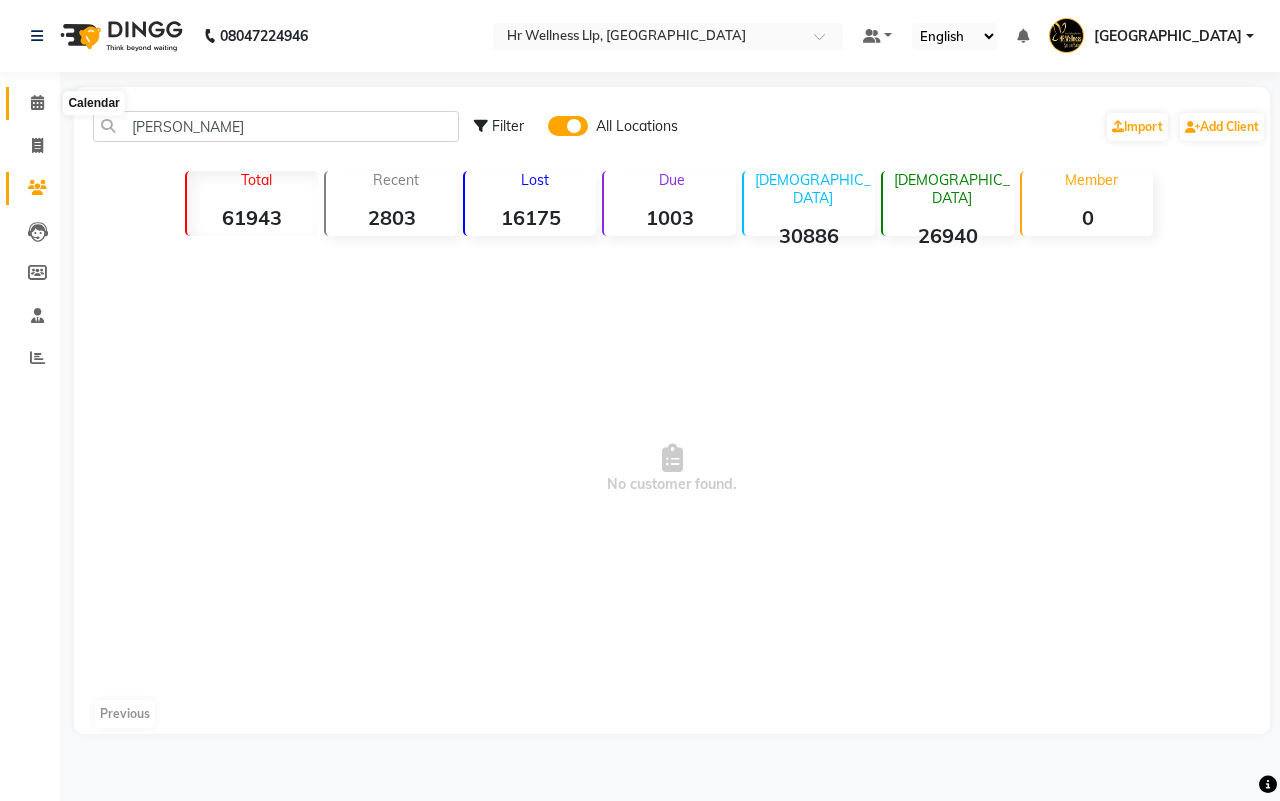 click 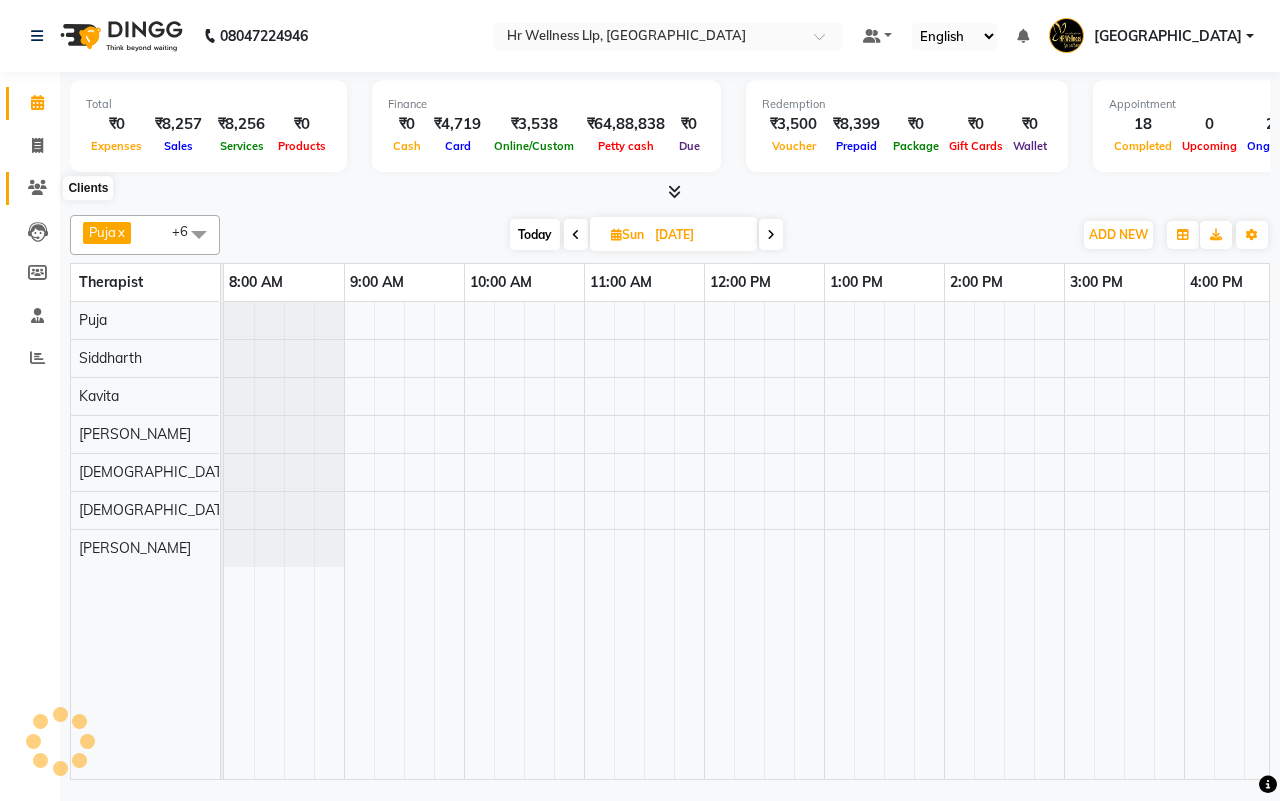 click 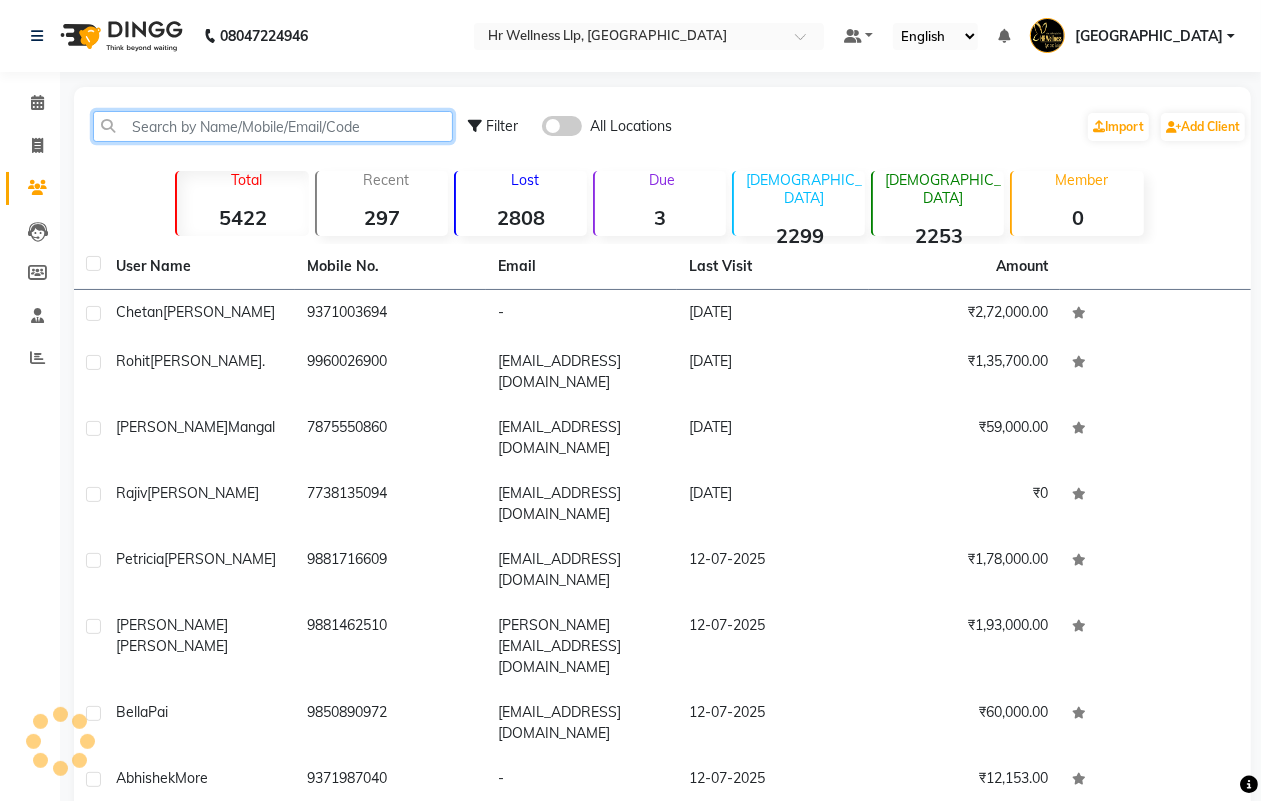 click 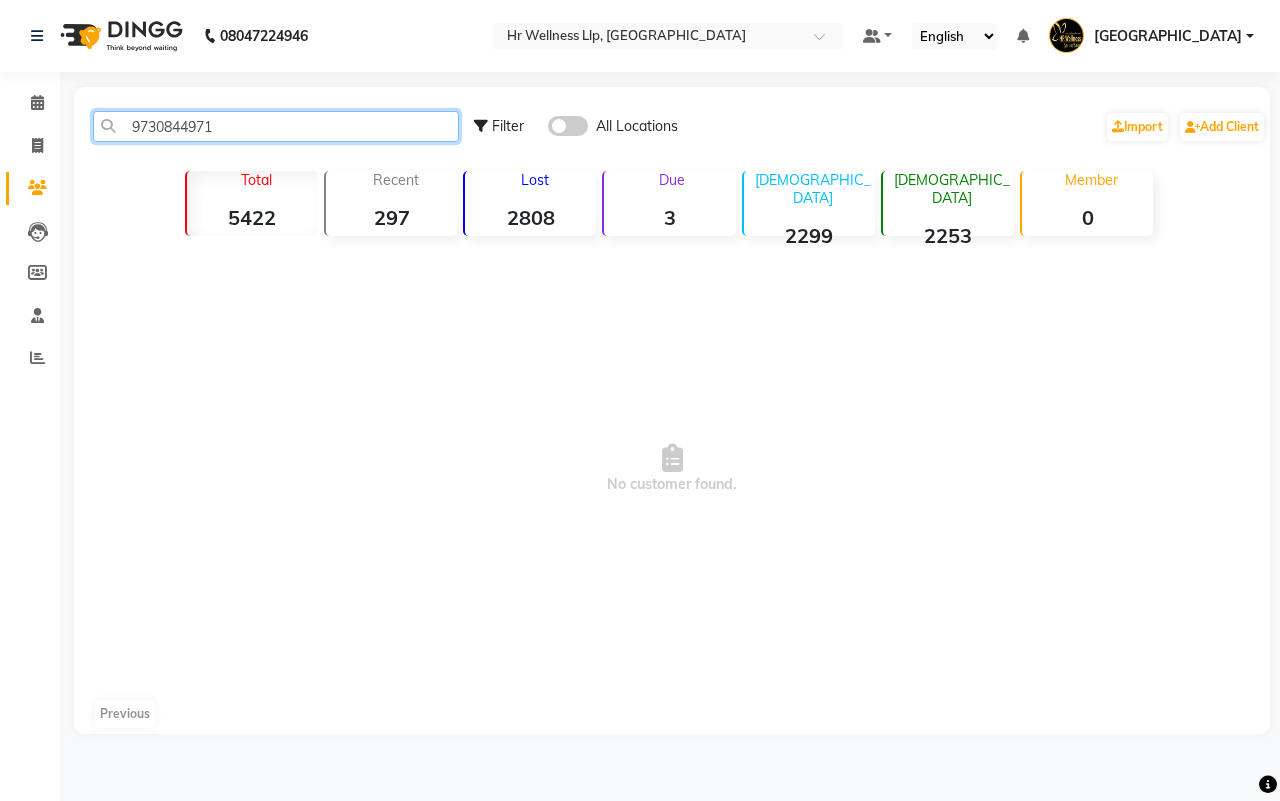 type on "9730844971" 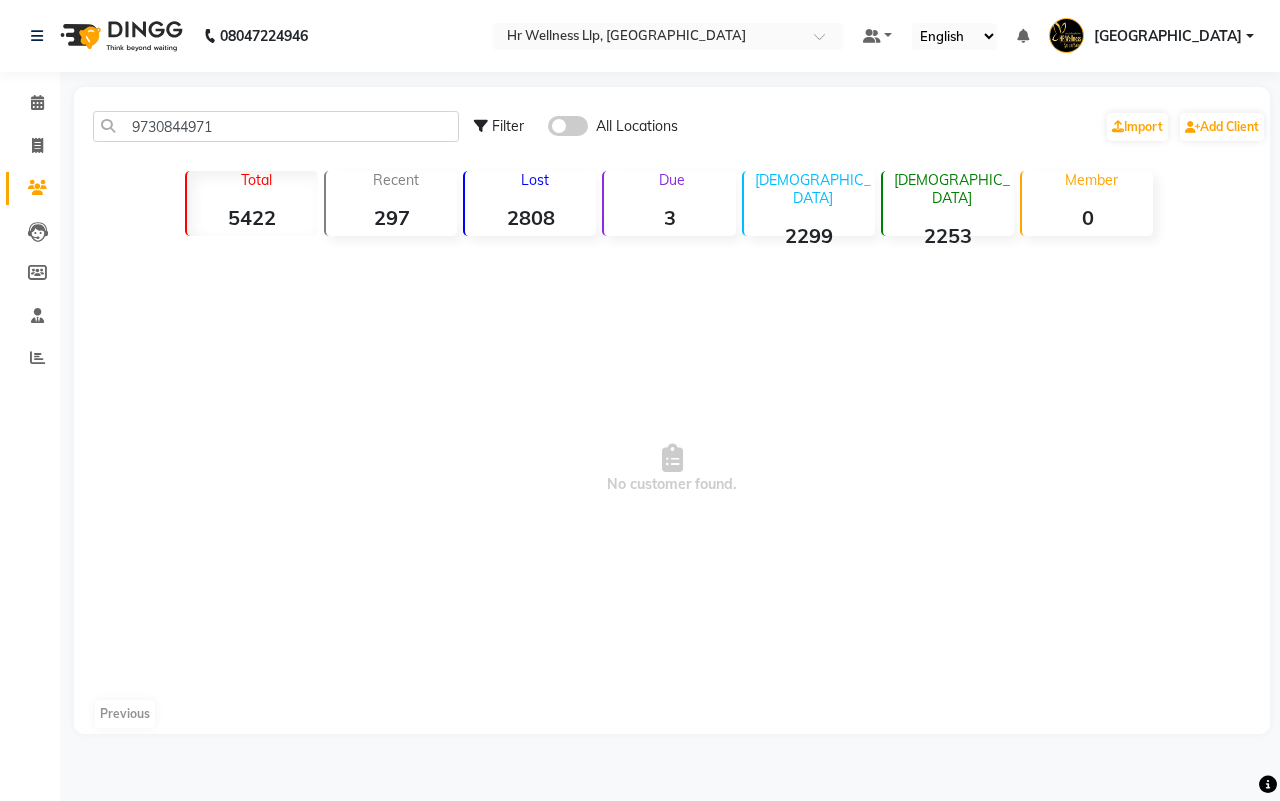click 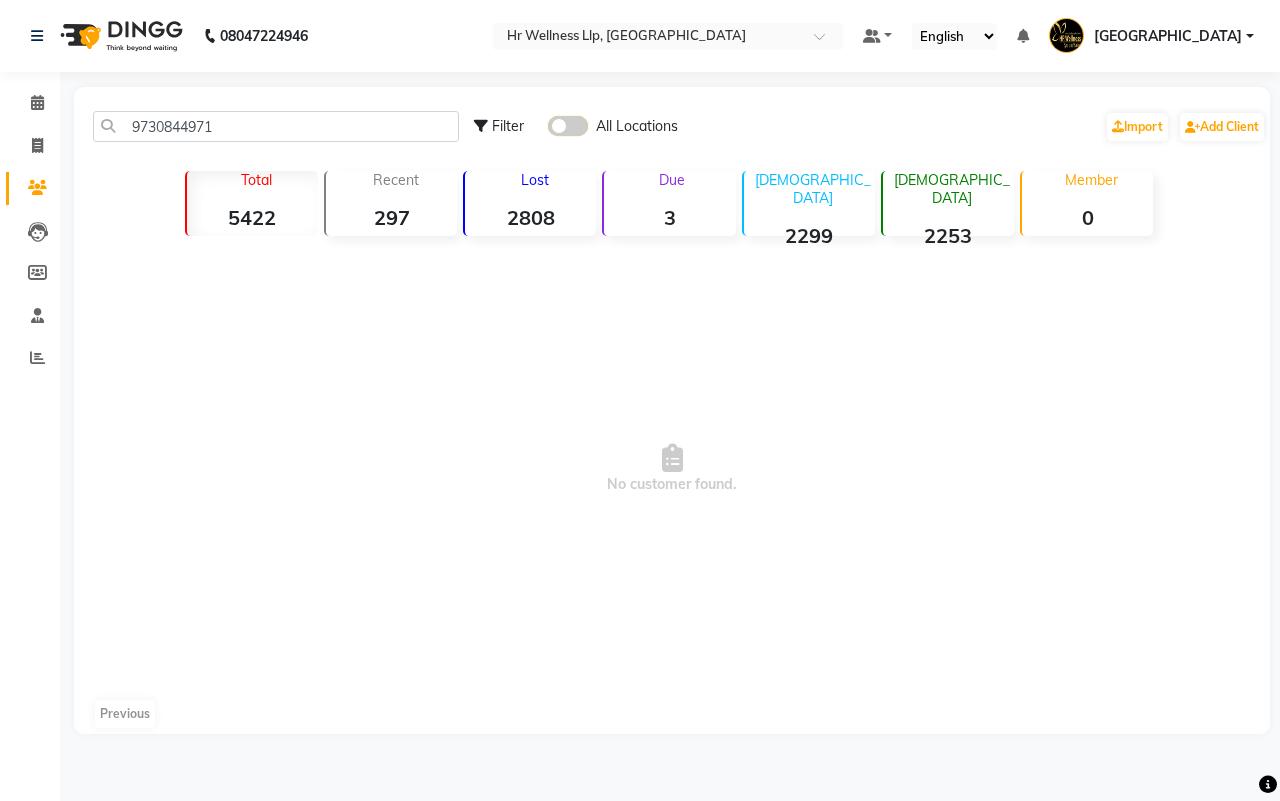 click 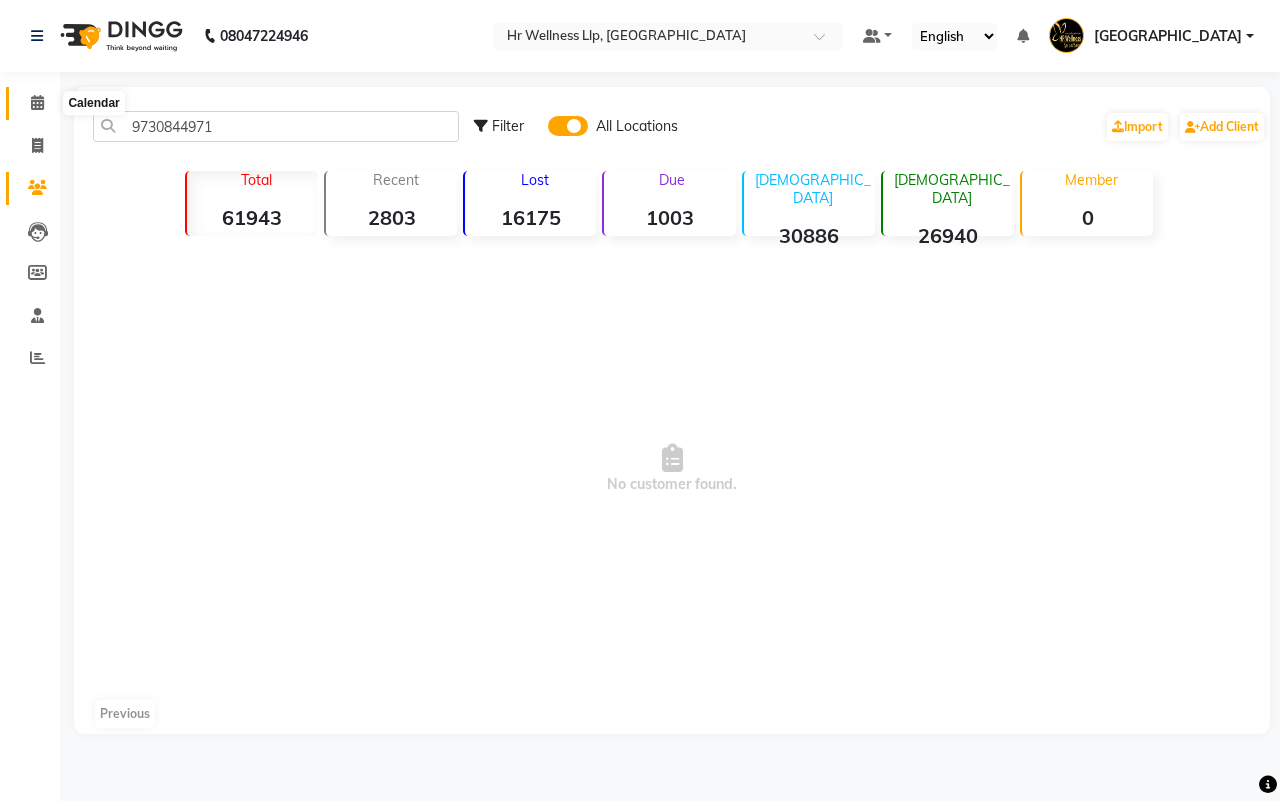 click 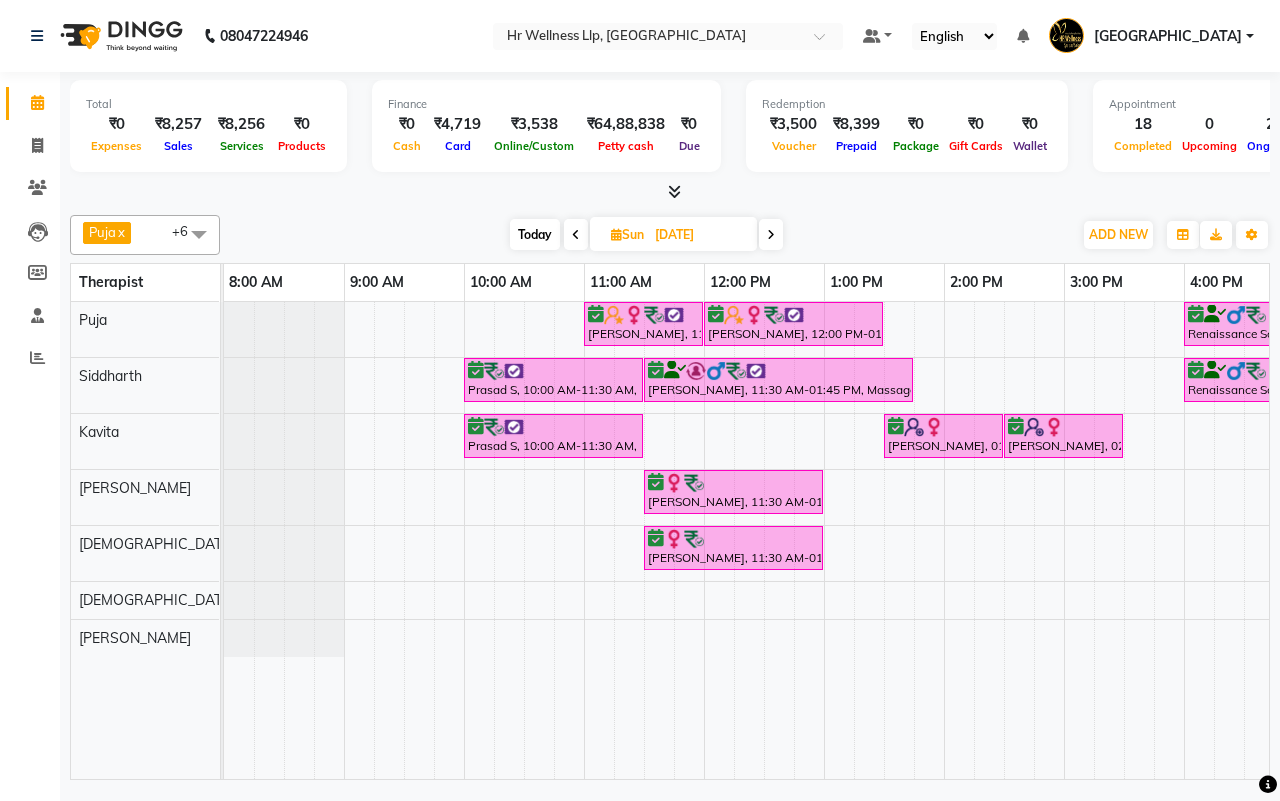 click on "Today  Sun 13-07-2025" at bounding box center [646, 235] 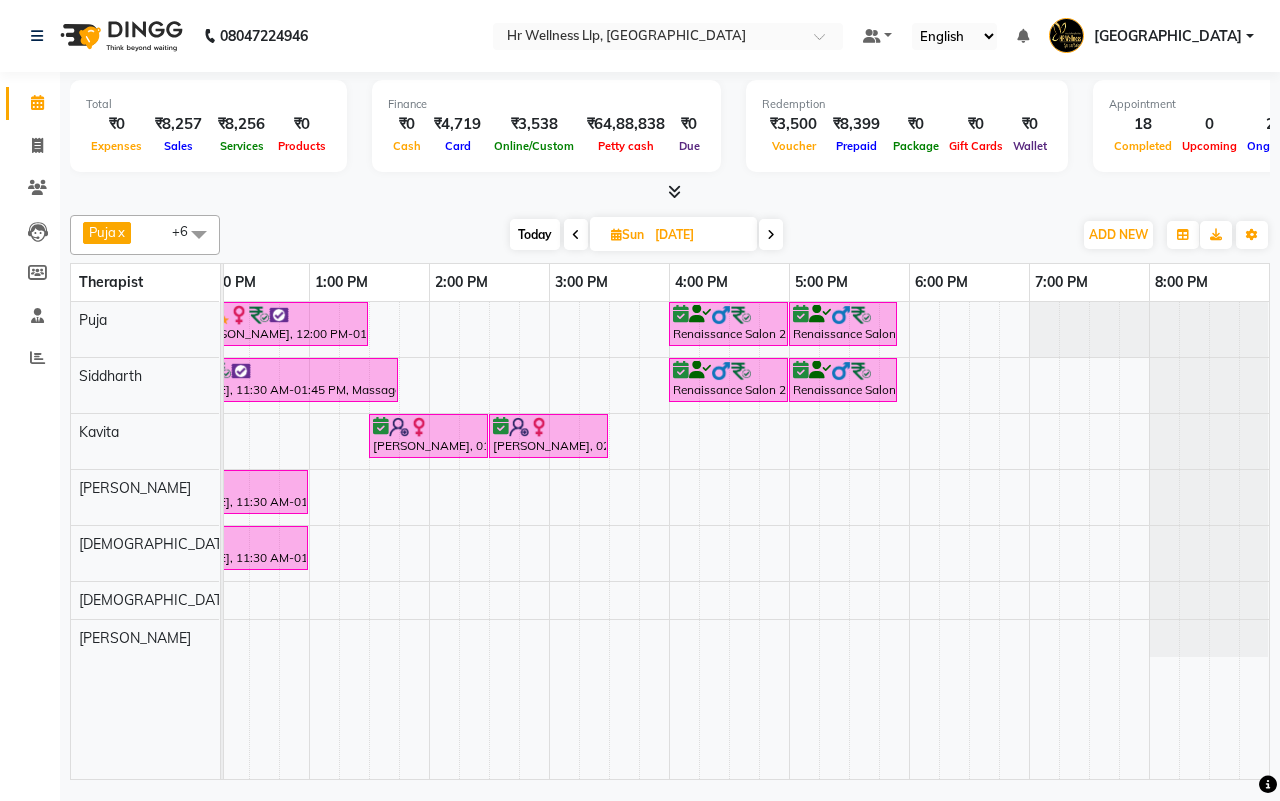click on "Today  Sun 13-07-2025" at bounding box center (646, 235) 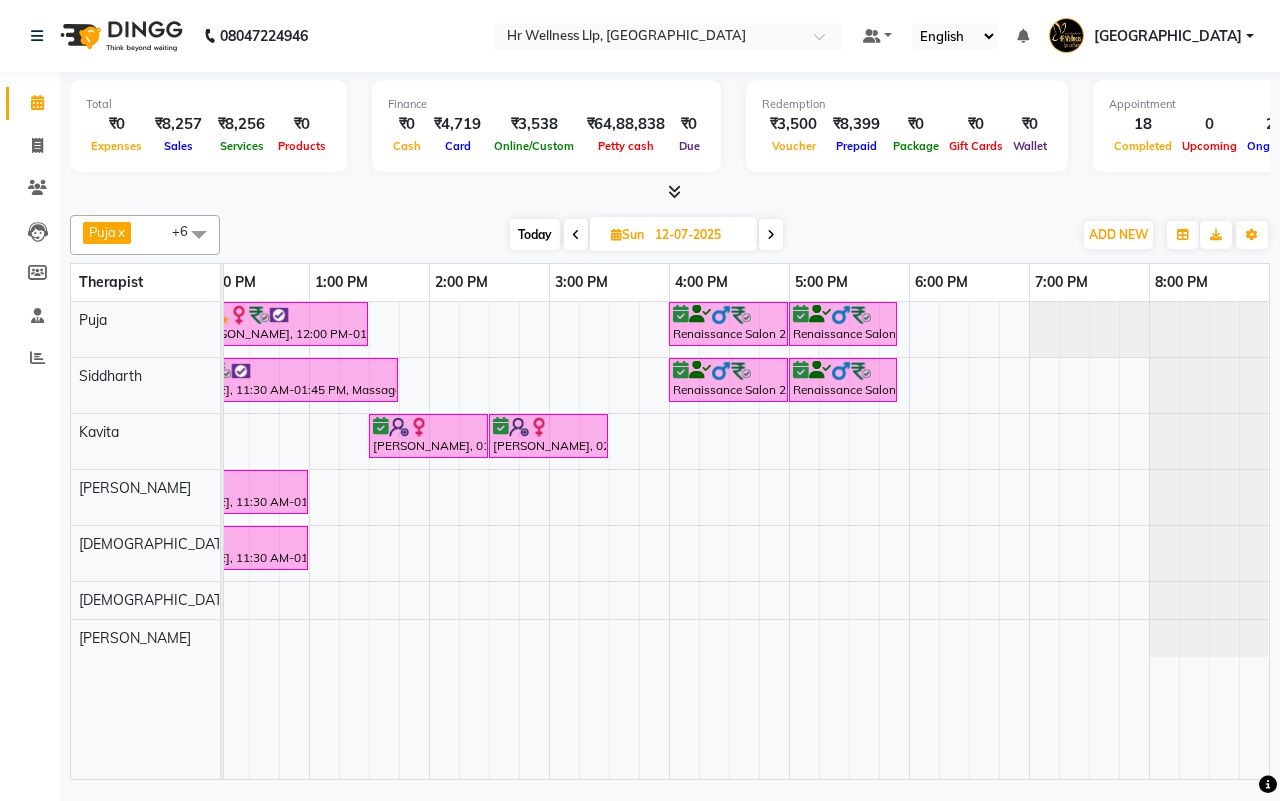 scroll, scrollTop: 0, scrollLeft: 515, axis: horizontal 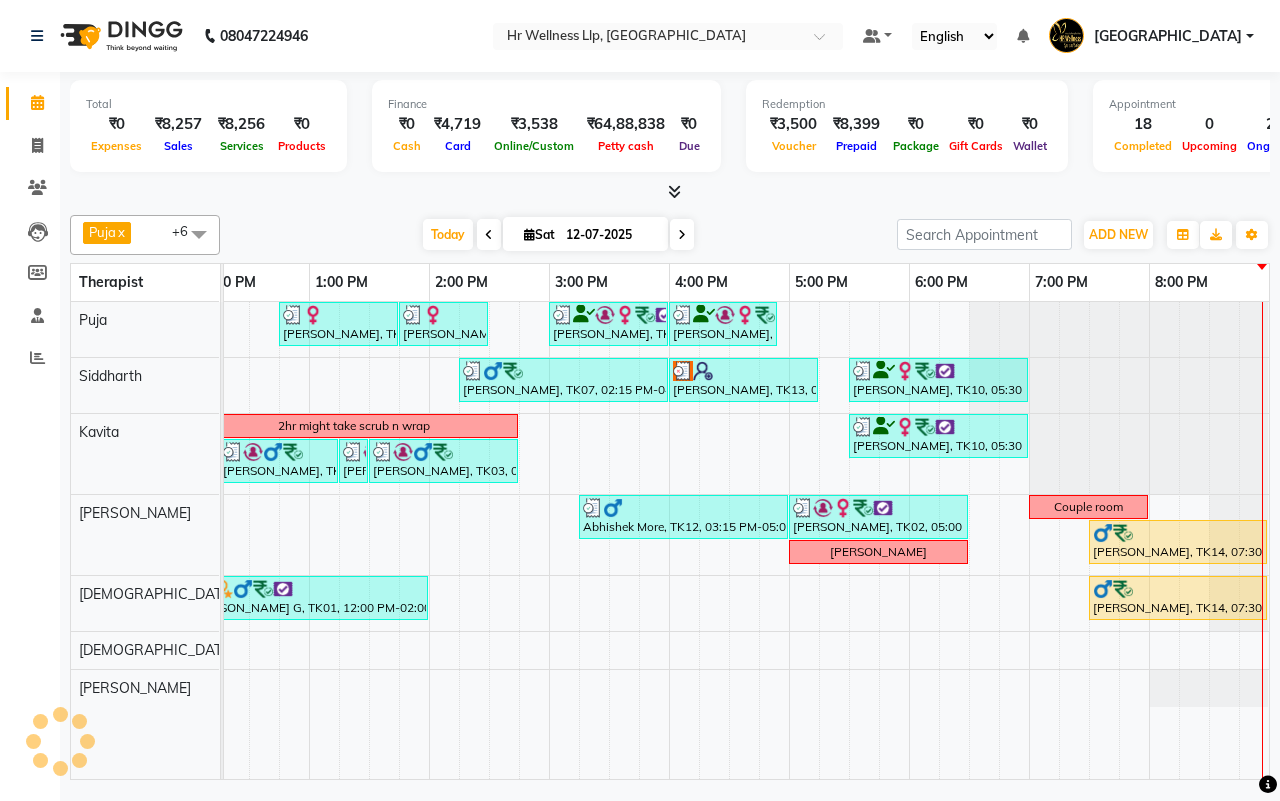 click on "Today  Sat 12-07-2025" at bounding box center [558, 235] 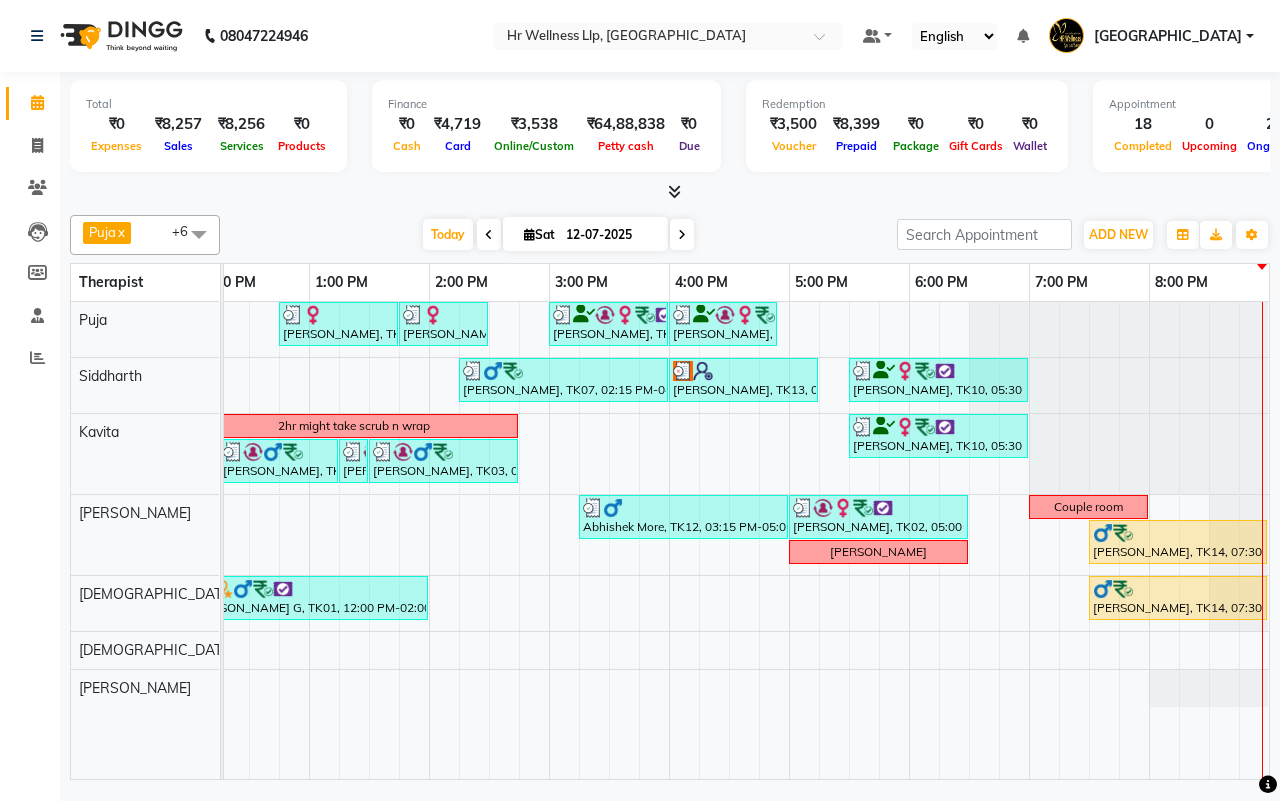scroll, scrollTop: 0, scrollLeft: 211, axis: horizontal 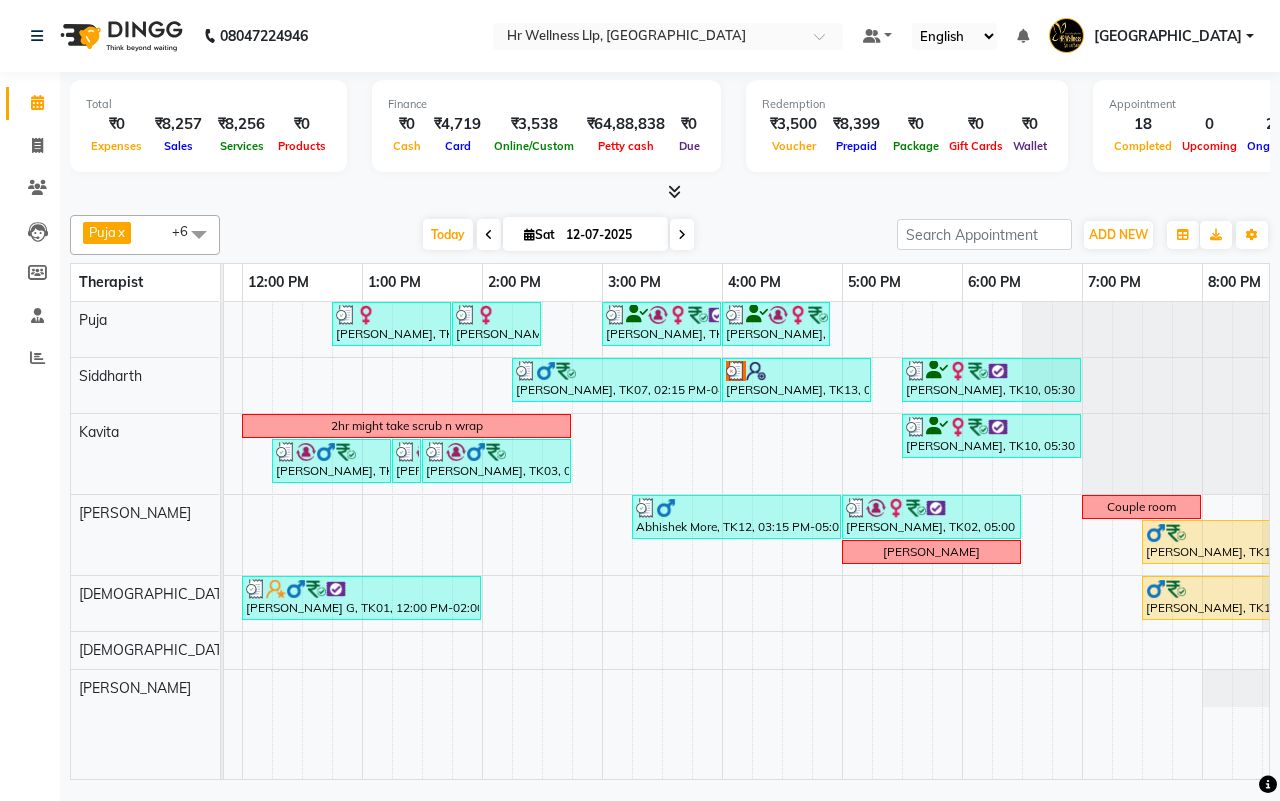 click on "Today  Sat 12-07-2025" at bounding box center [558, 235] 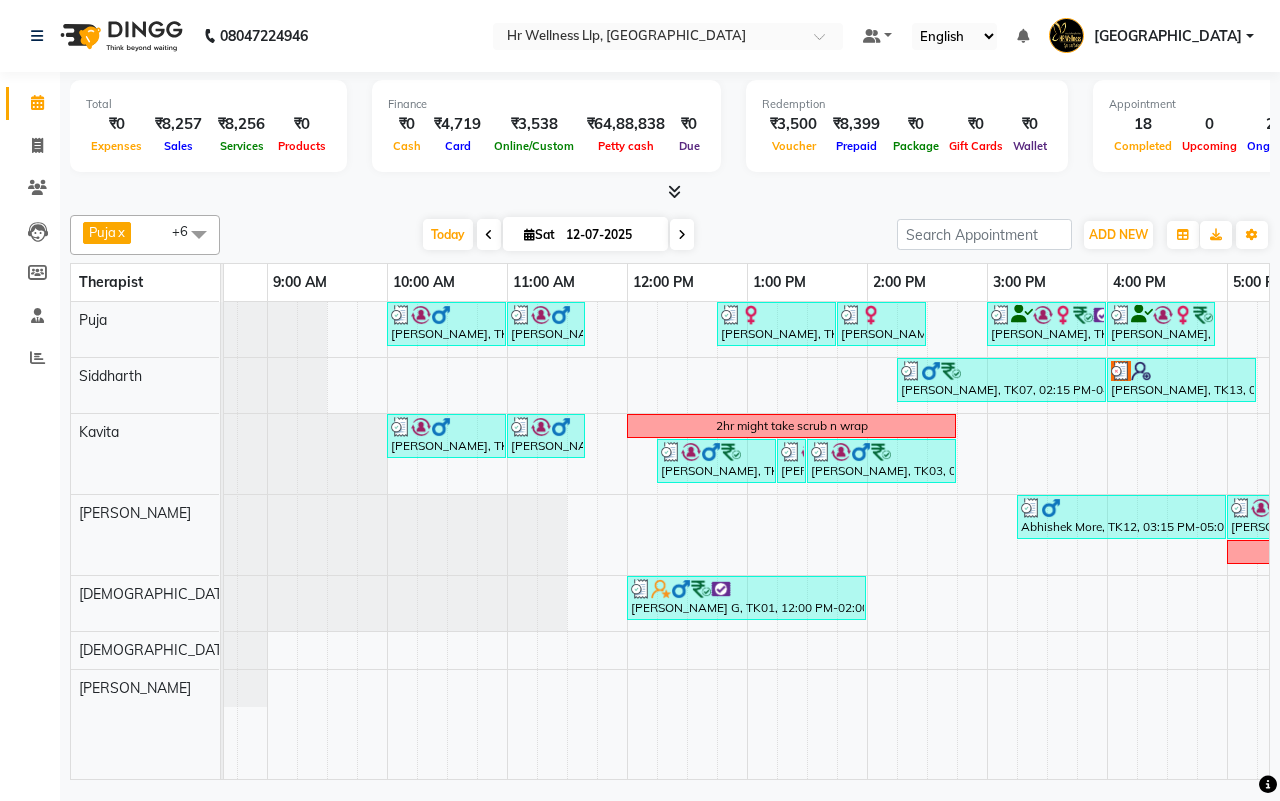 scroll, scrollTop: 0, scrollLeft: 191, axis: horizontal 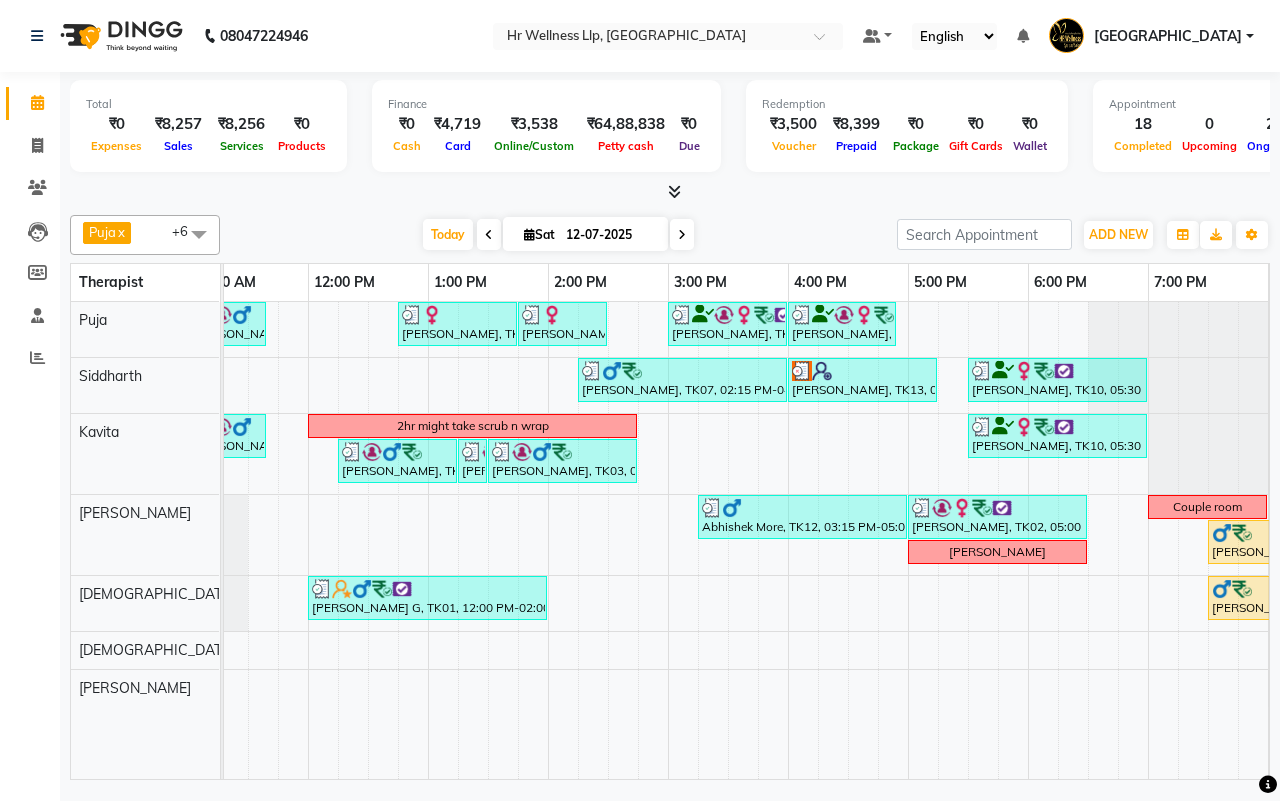 click on "Today  Sat 12-07-2025" at bounding box center [558, 235] 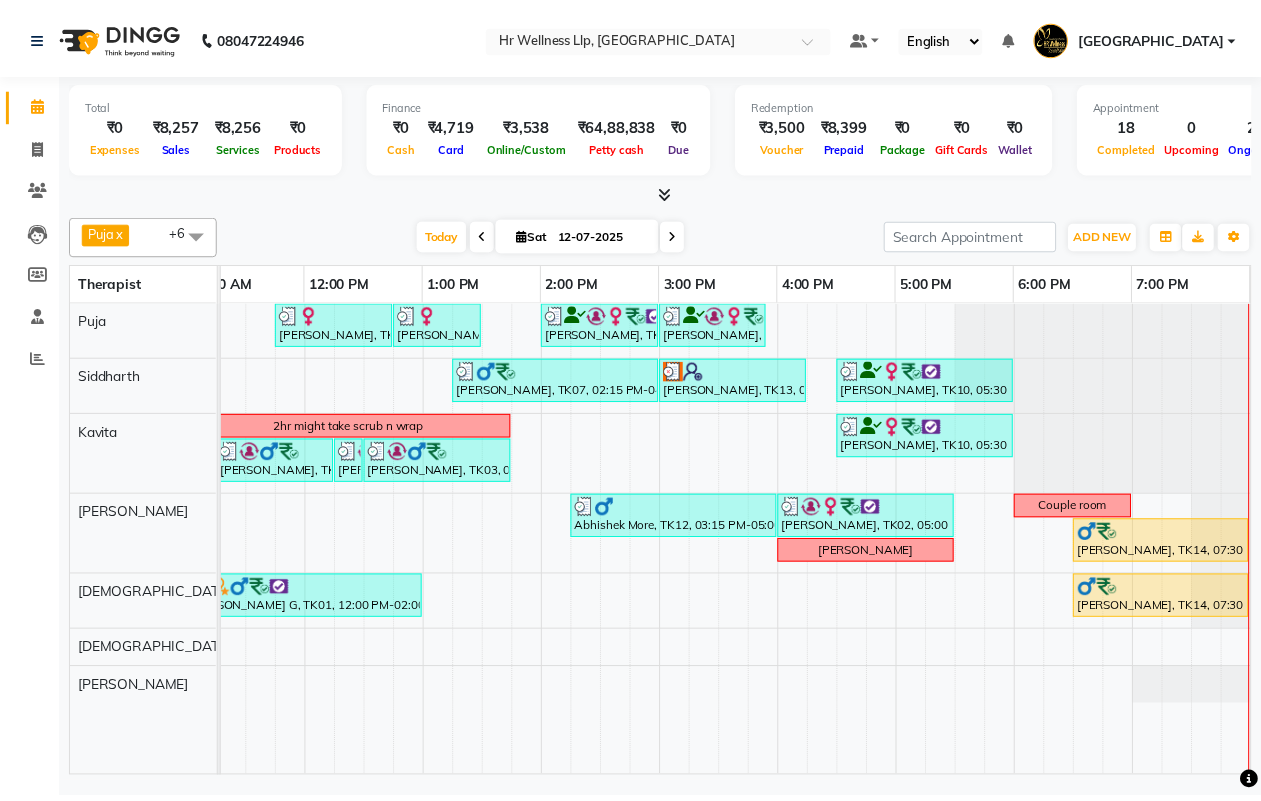 scroll, scrollTop: 0, scrollLeft: 515, axis: horizontal 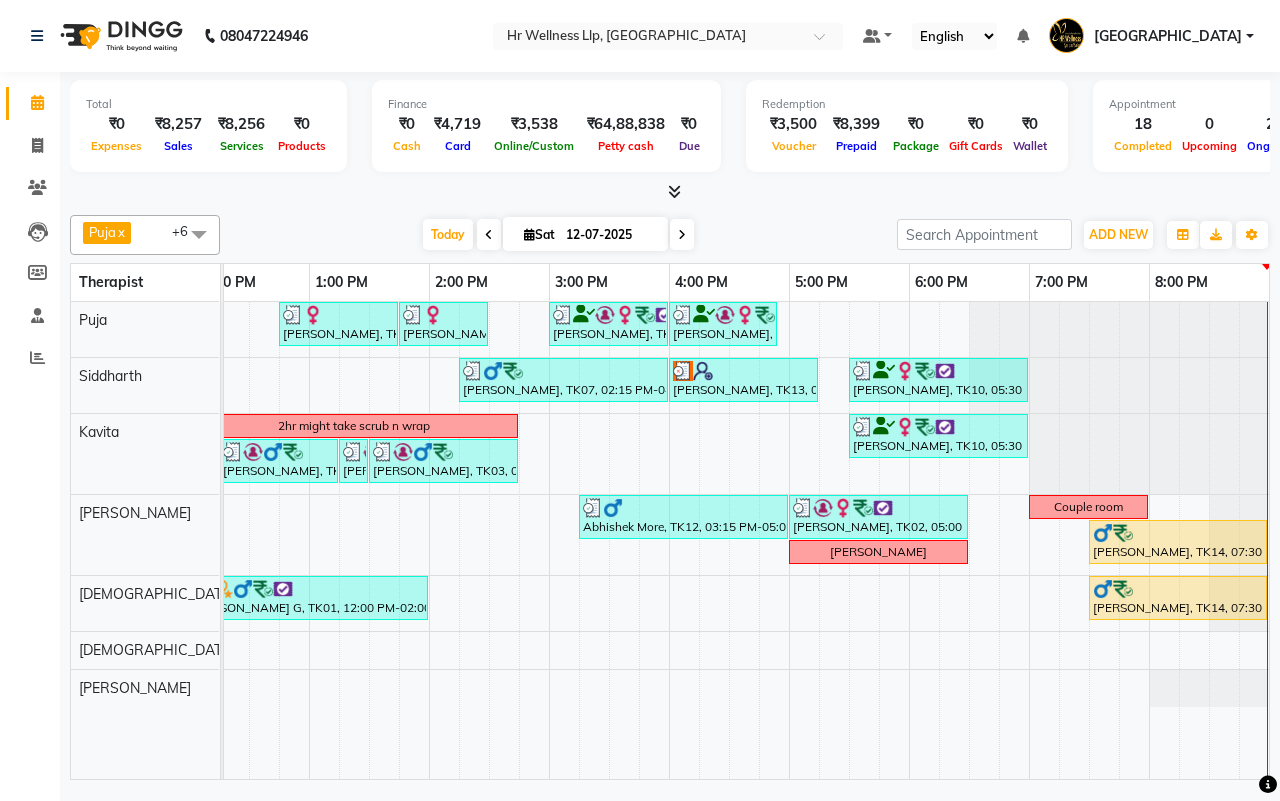 click on "Today  Sat 12-07-2025" at bounding box center (558, 235) 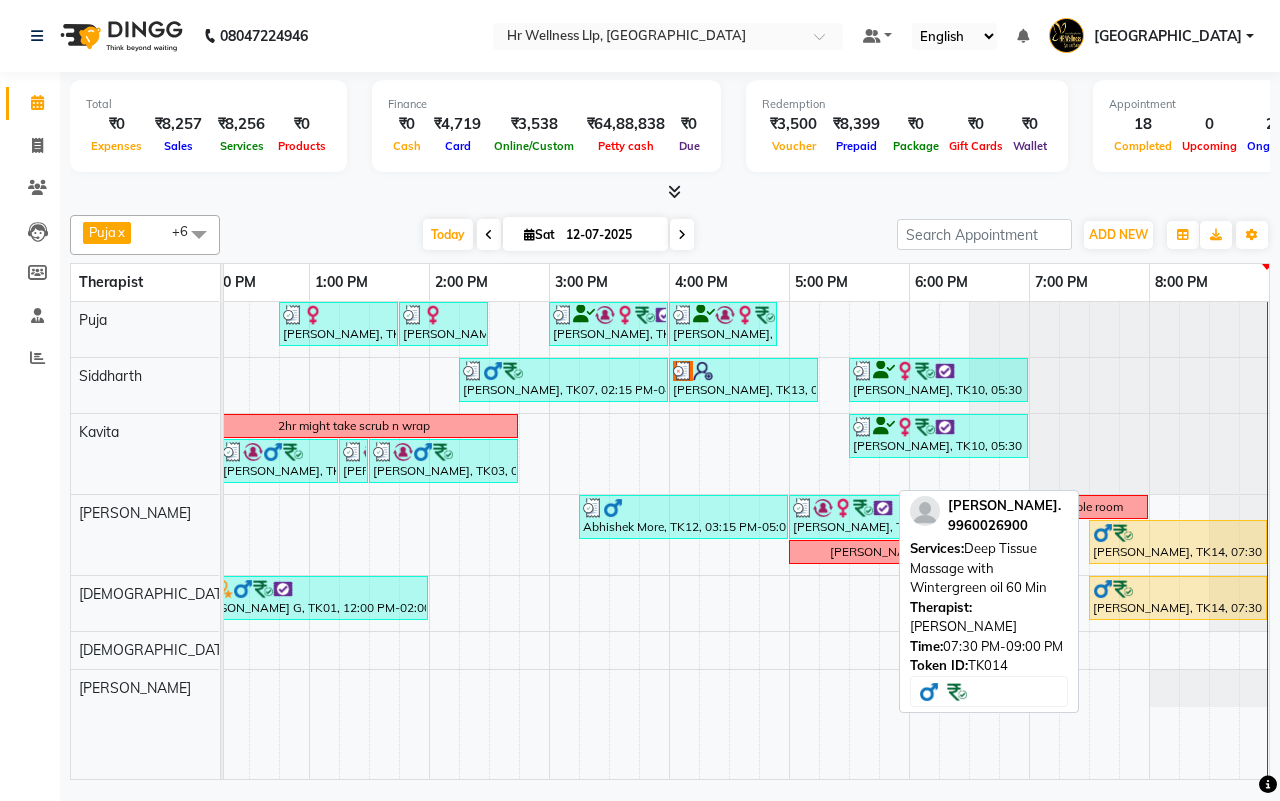 click at bounding box center [1178, 533] 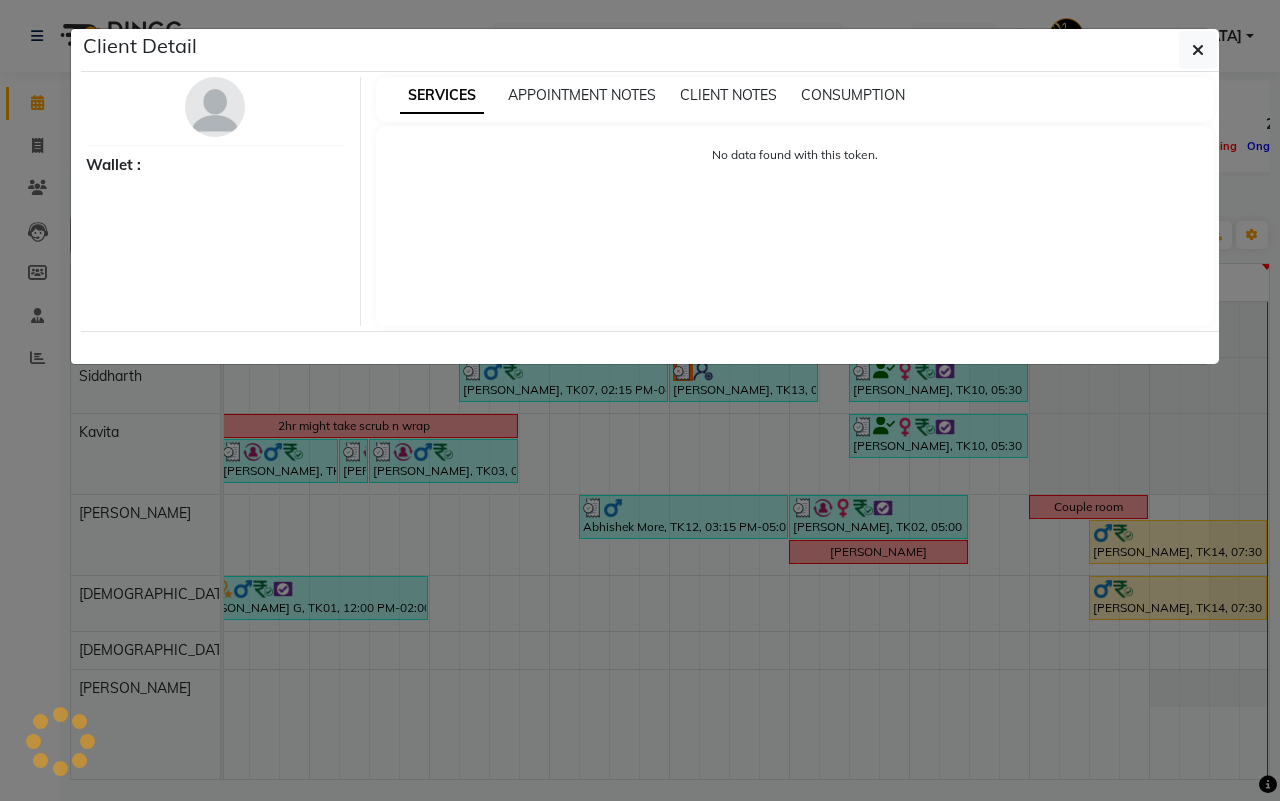 select on "1" 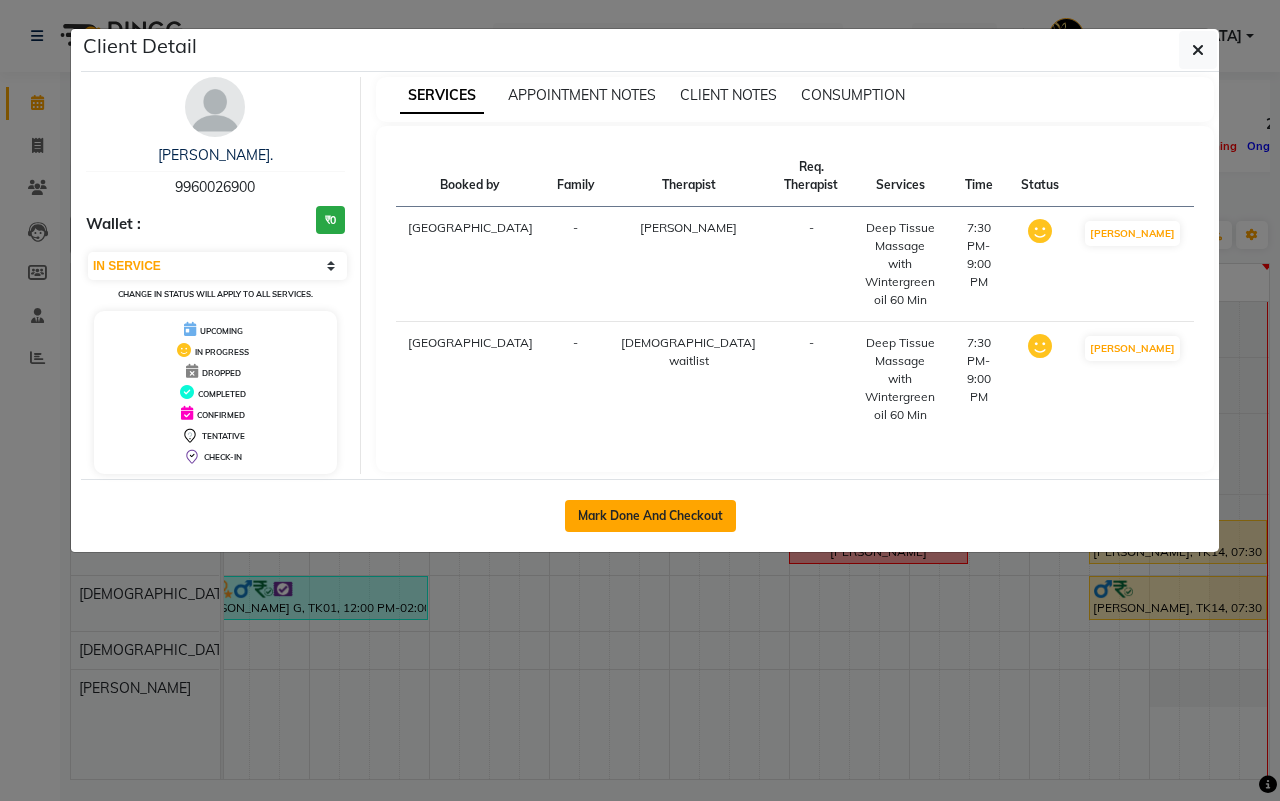 click on "Mark Done And Checkout" 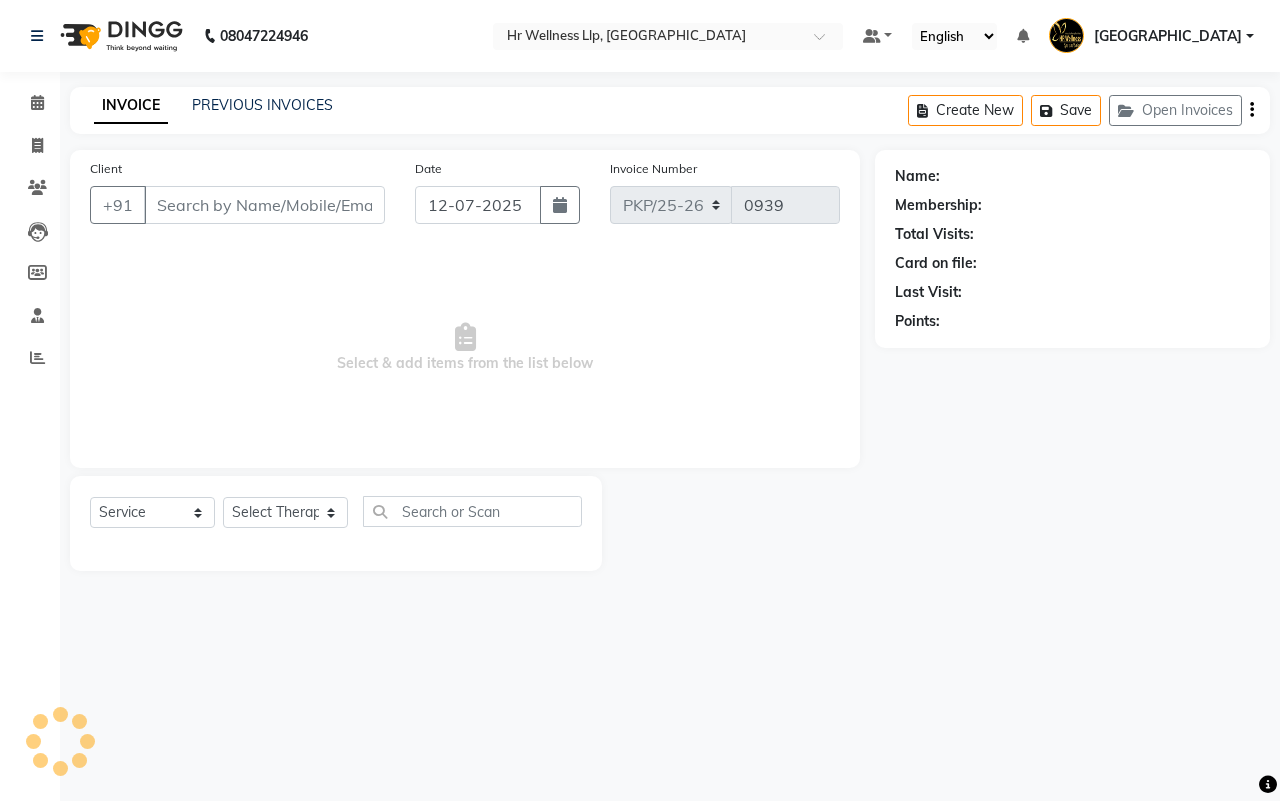 type on "9960026900" 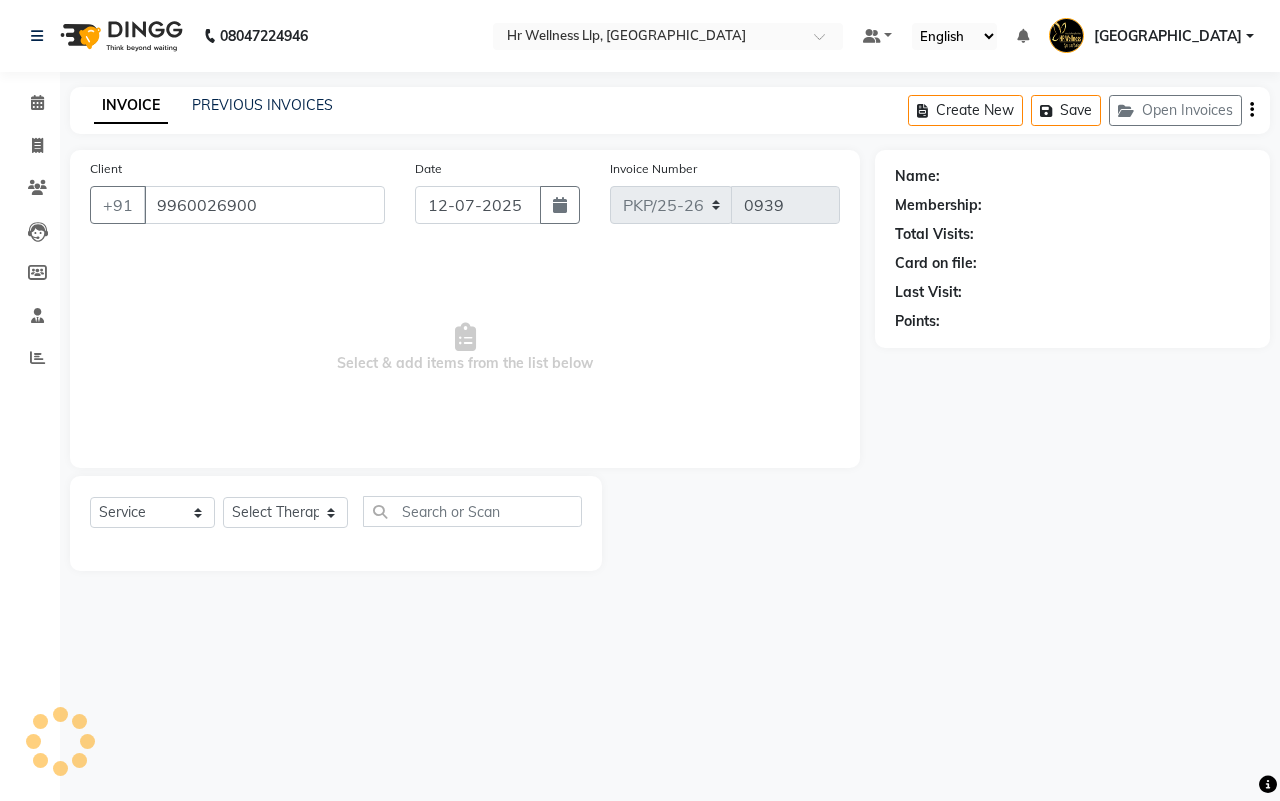 select on "85702" 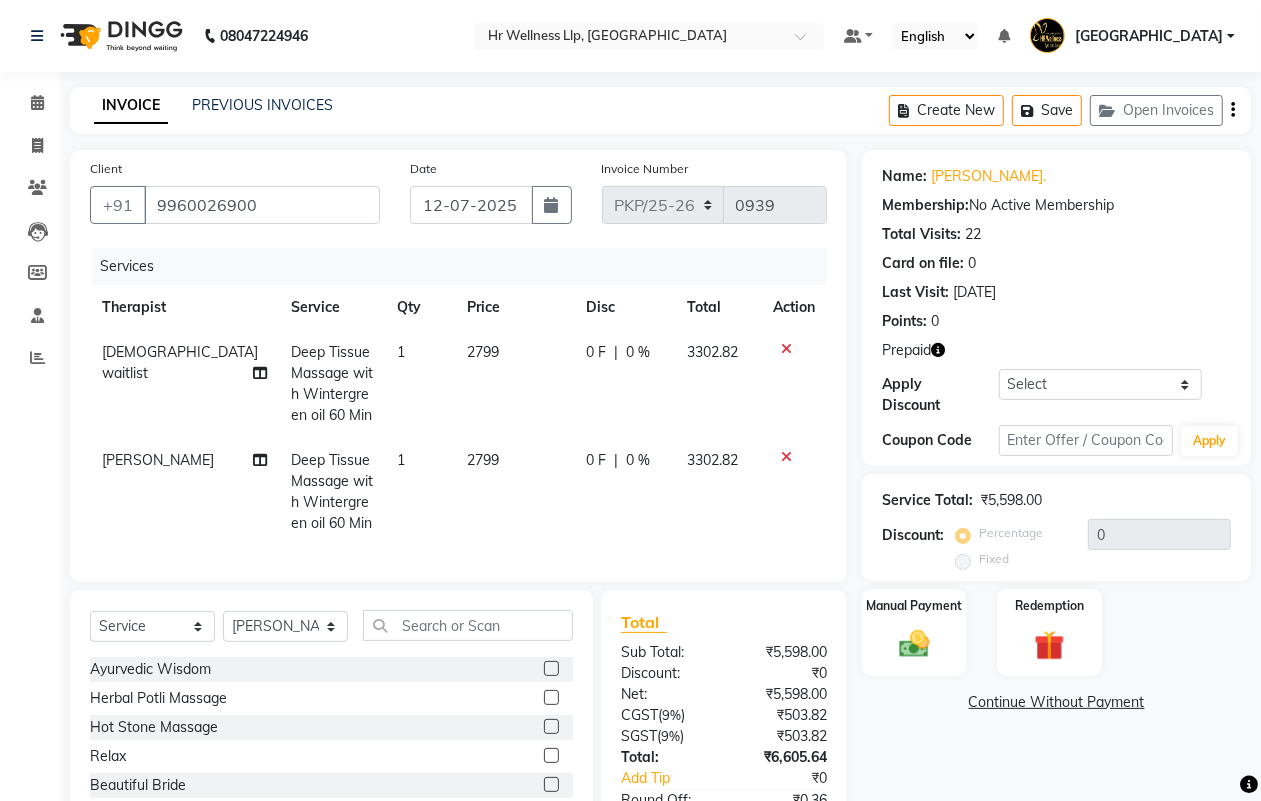 click on "0 F | 0 %" 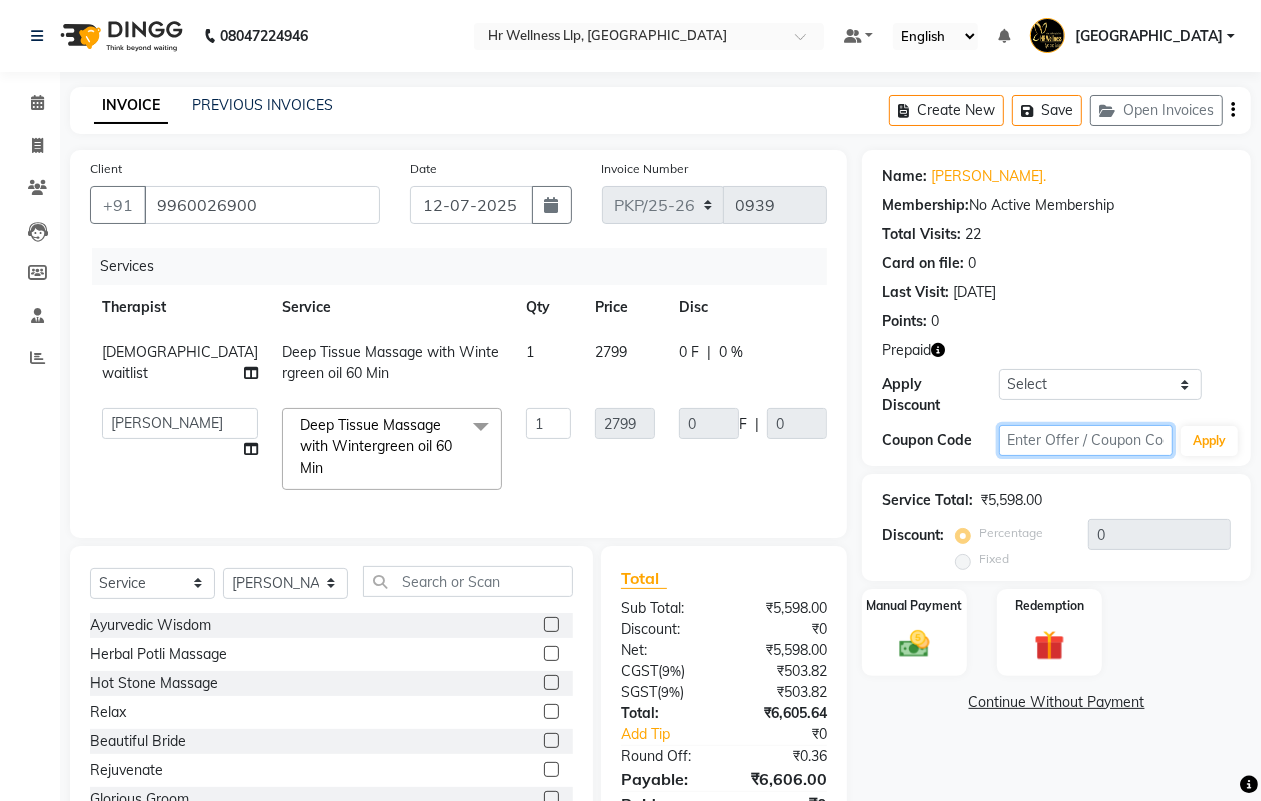 click 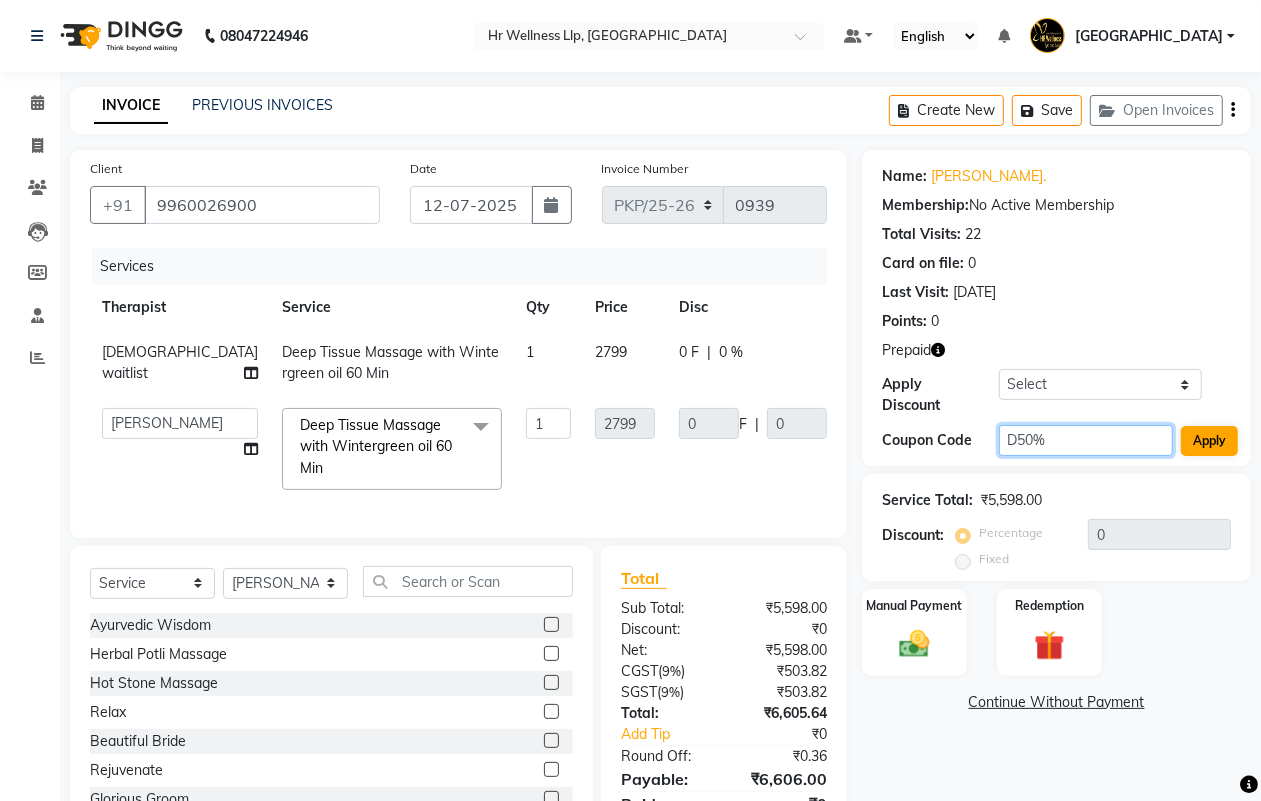 type on "D50%" 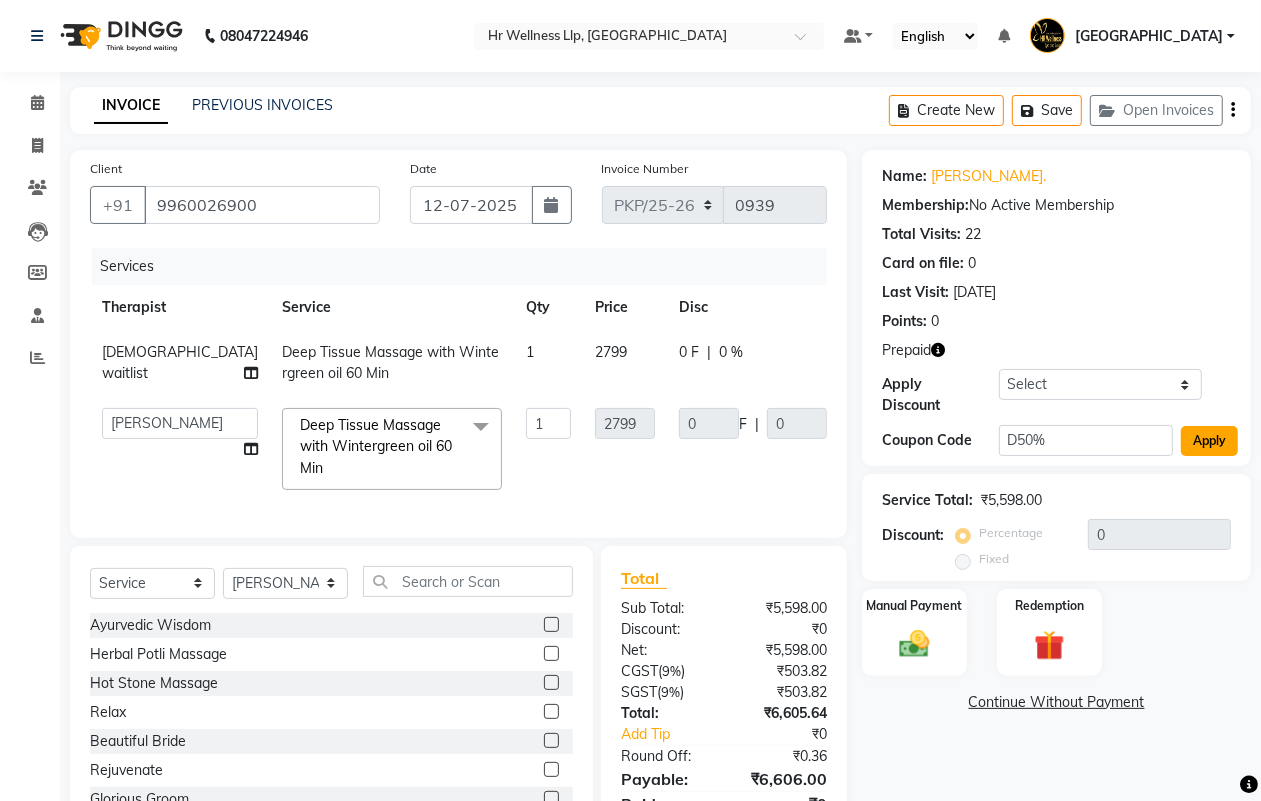 click on "Apply" 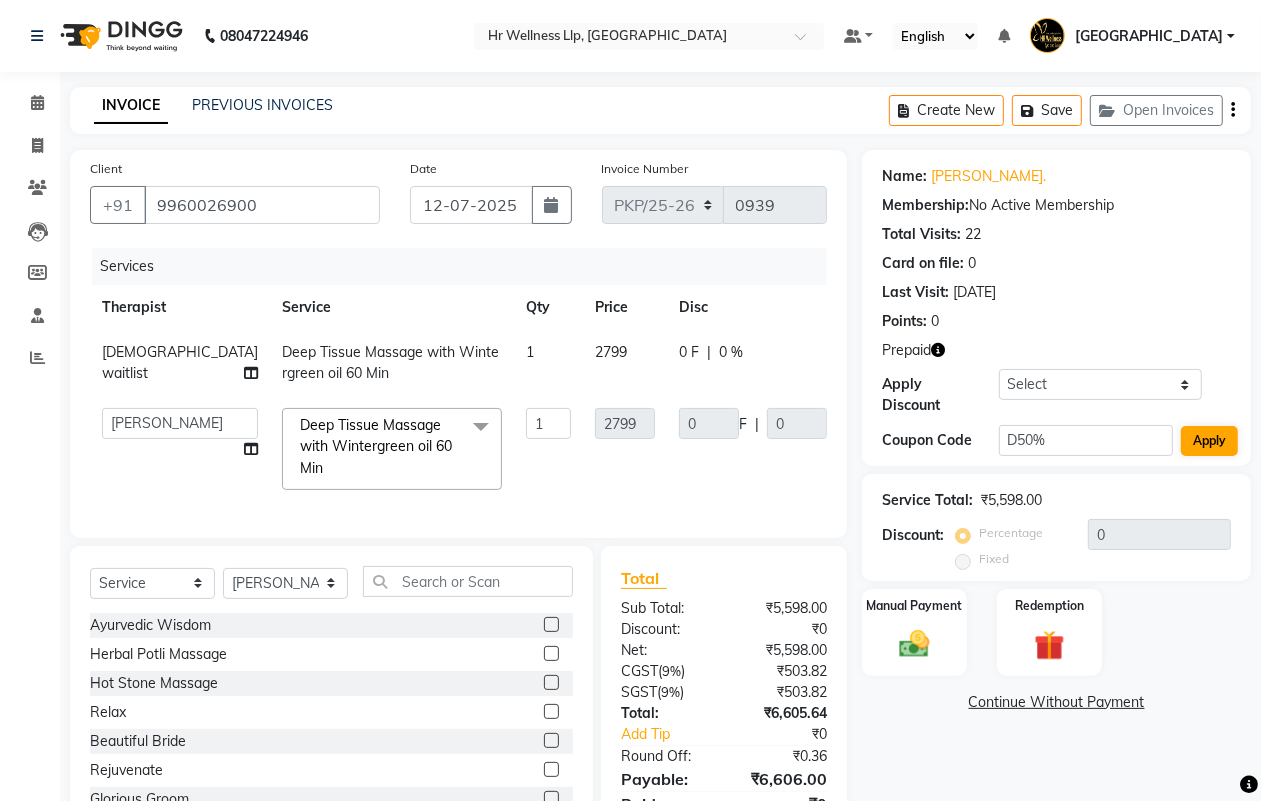 type on "50" 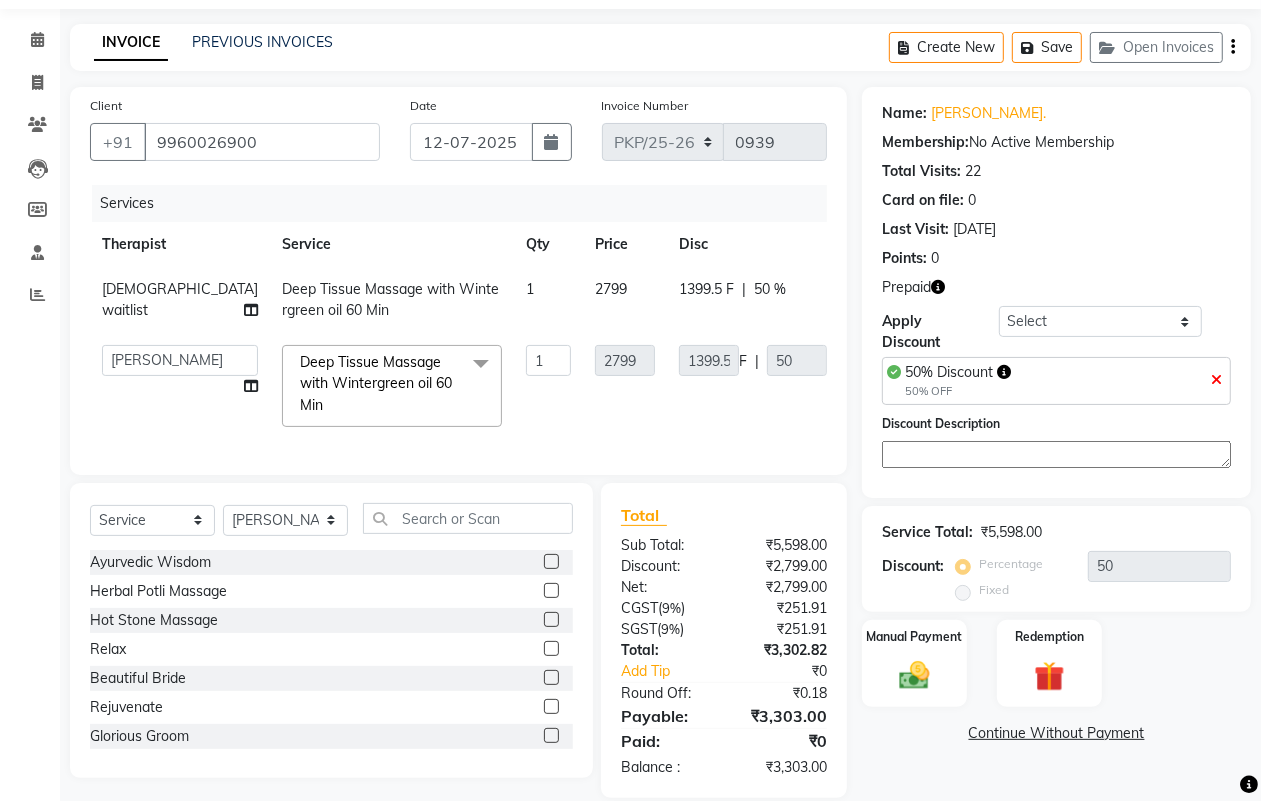 scroll, scrollTop: 108, scrollLeft: 0, axis: vertical 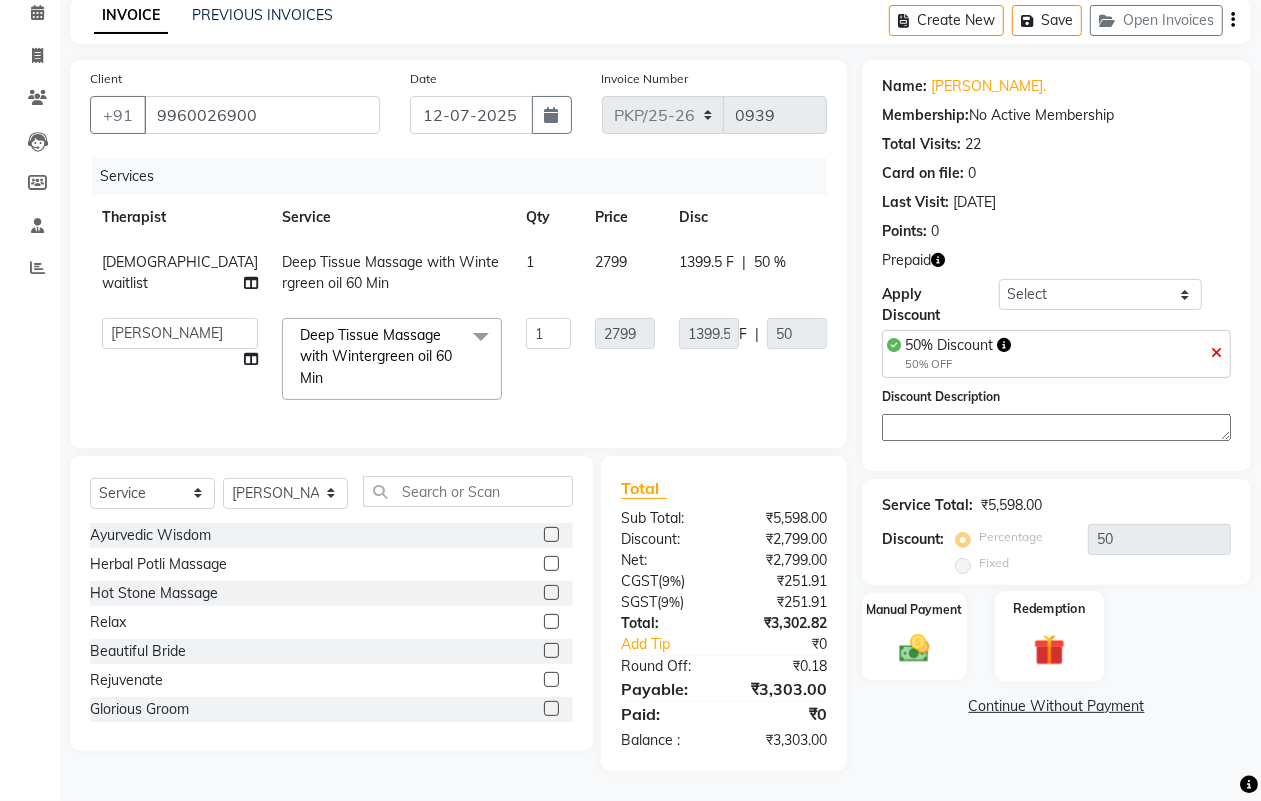 click 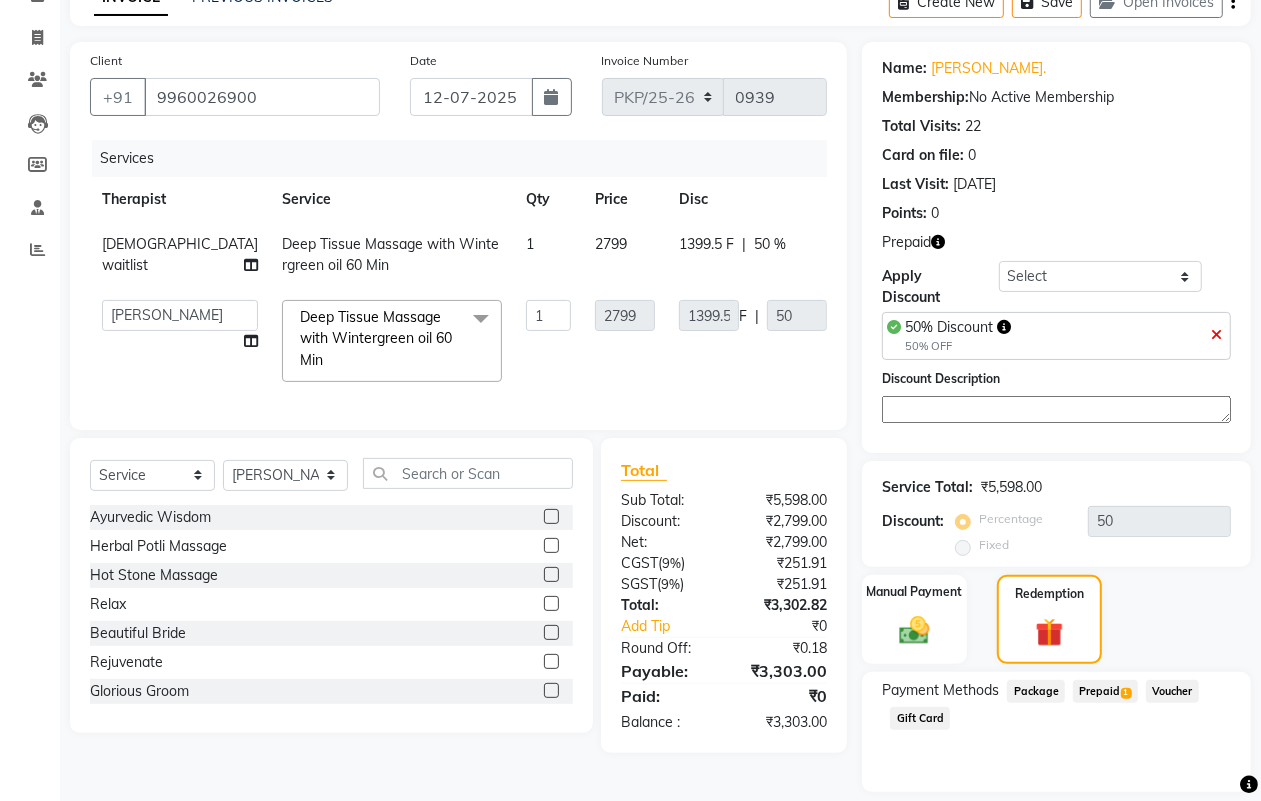 click on "Prepaid  1" 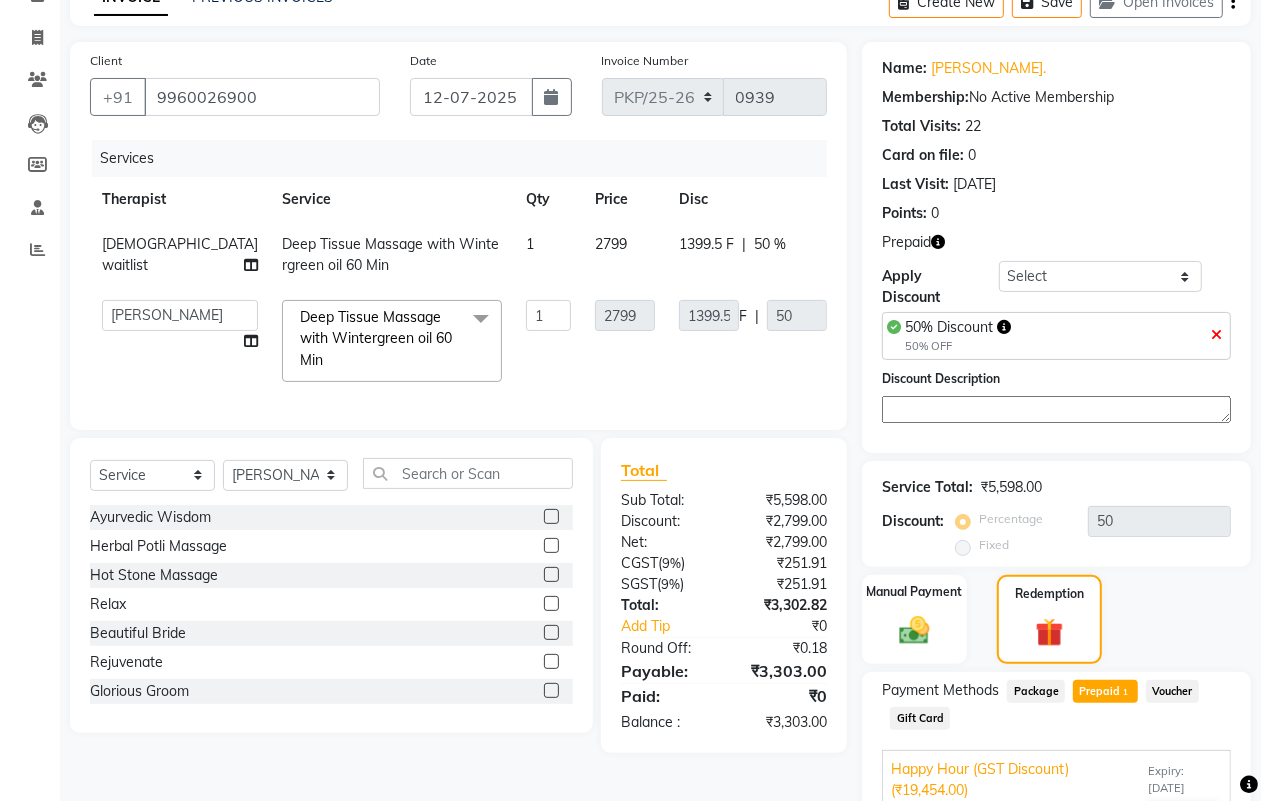 scroll, scrollTop: 233, scrollLeft: 0, axis: vertical 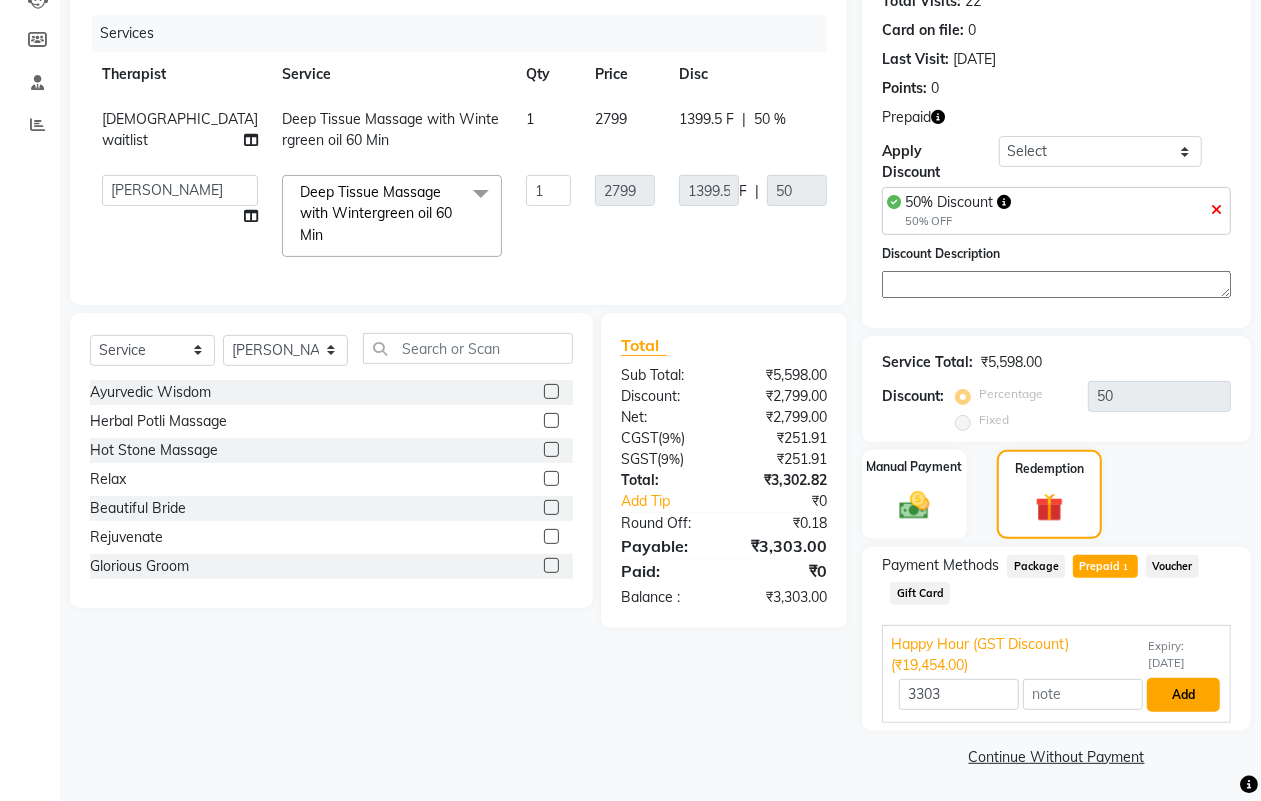 click on "Add" at bounding box center (1183, 695) 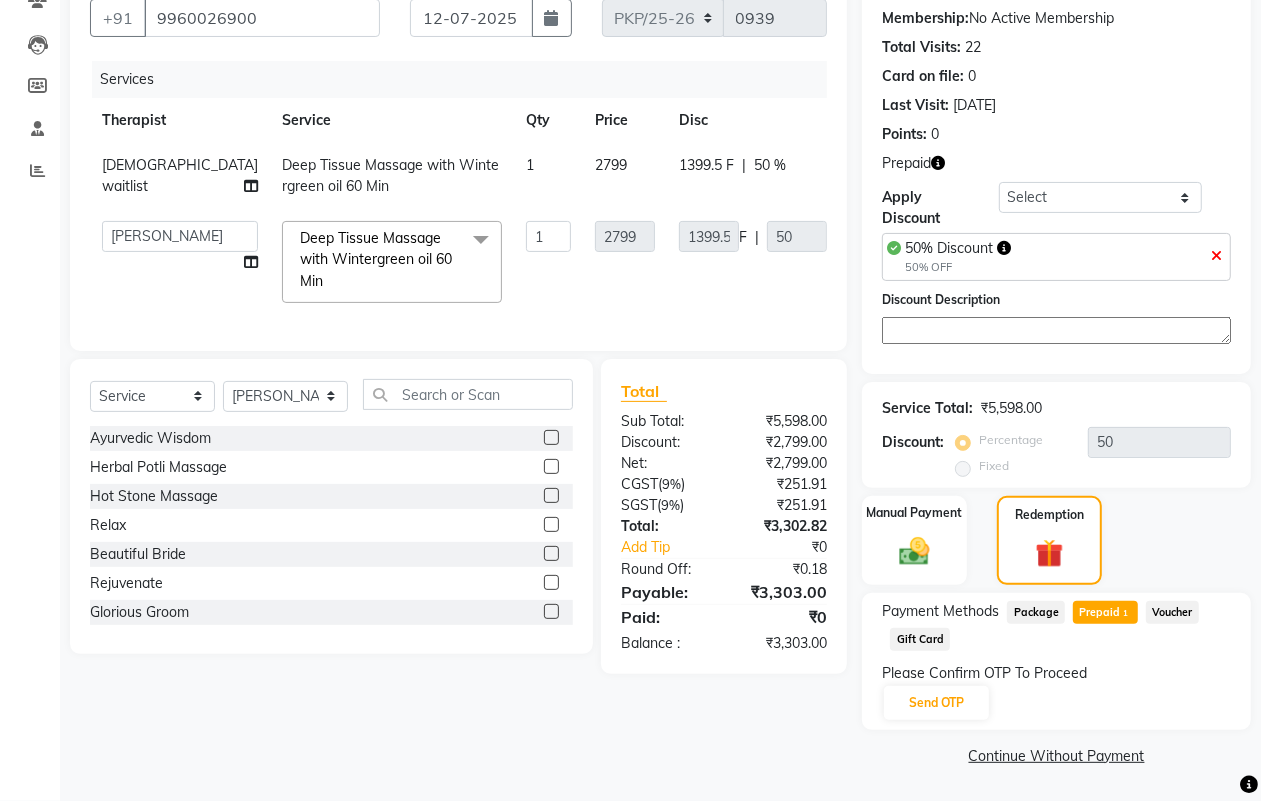 scroll, scrollTop: 186, scrollLeft: 0, axis: vertical 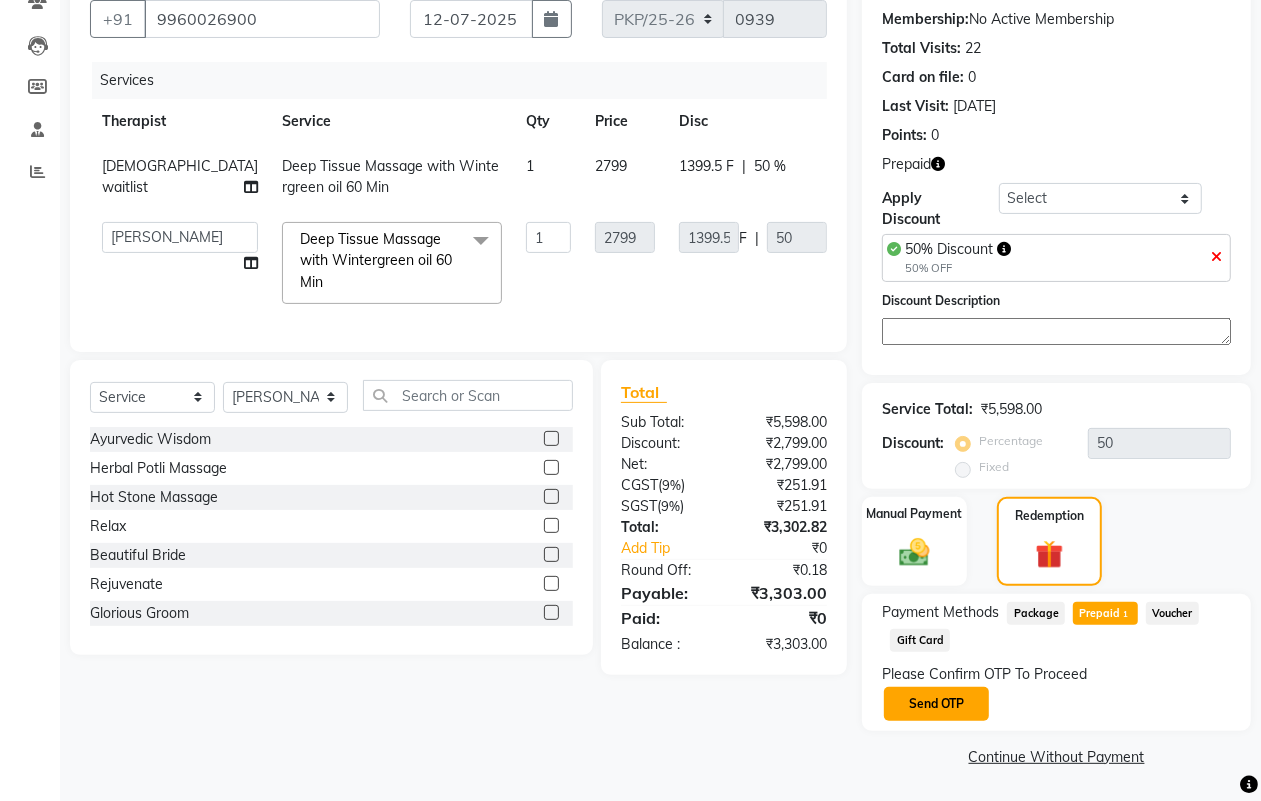 click on "Send OTP" 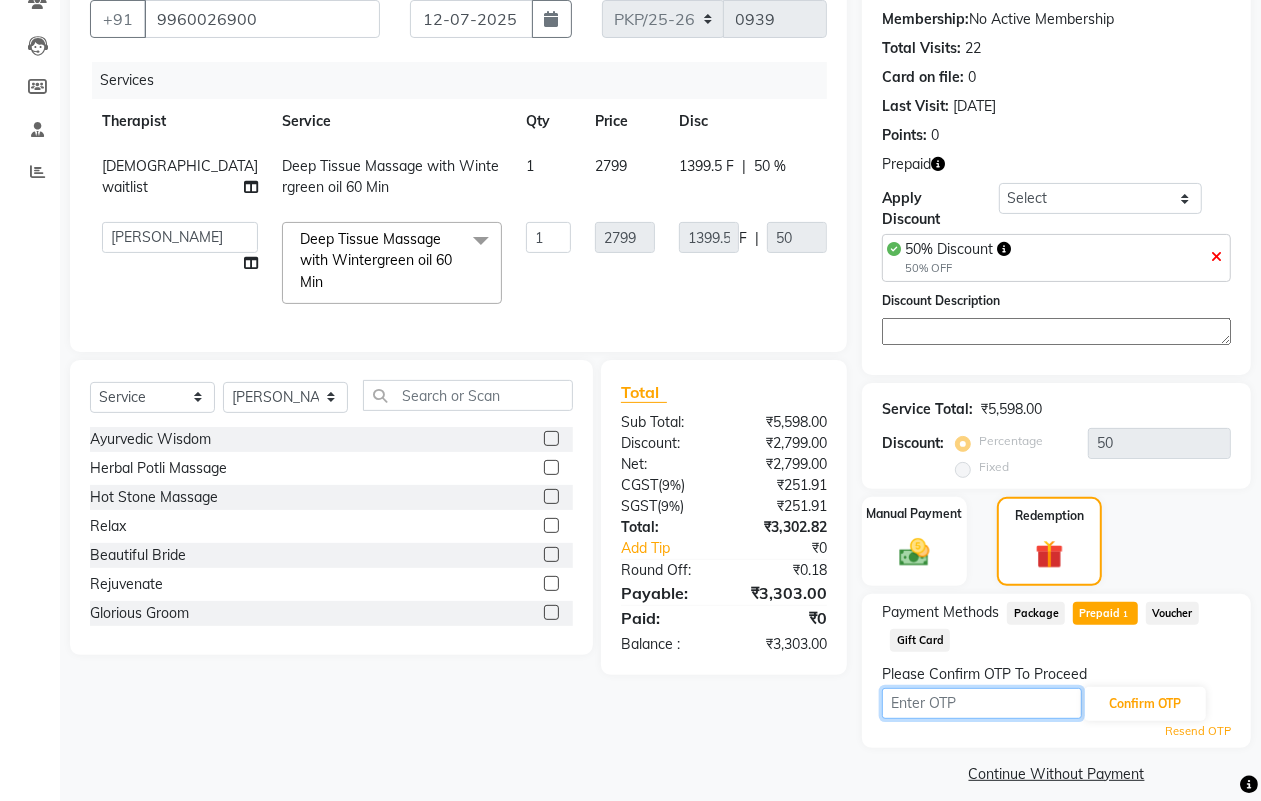 click at bounding box center (982, 703) 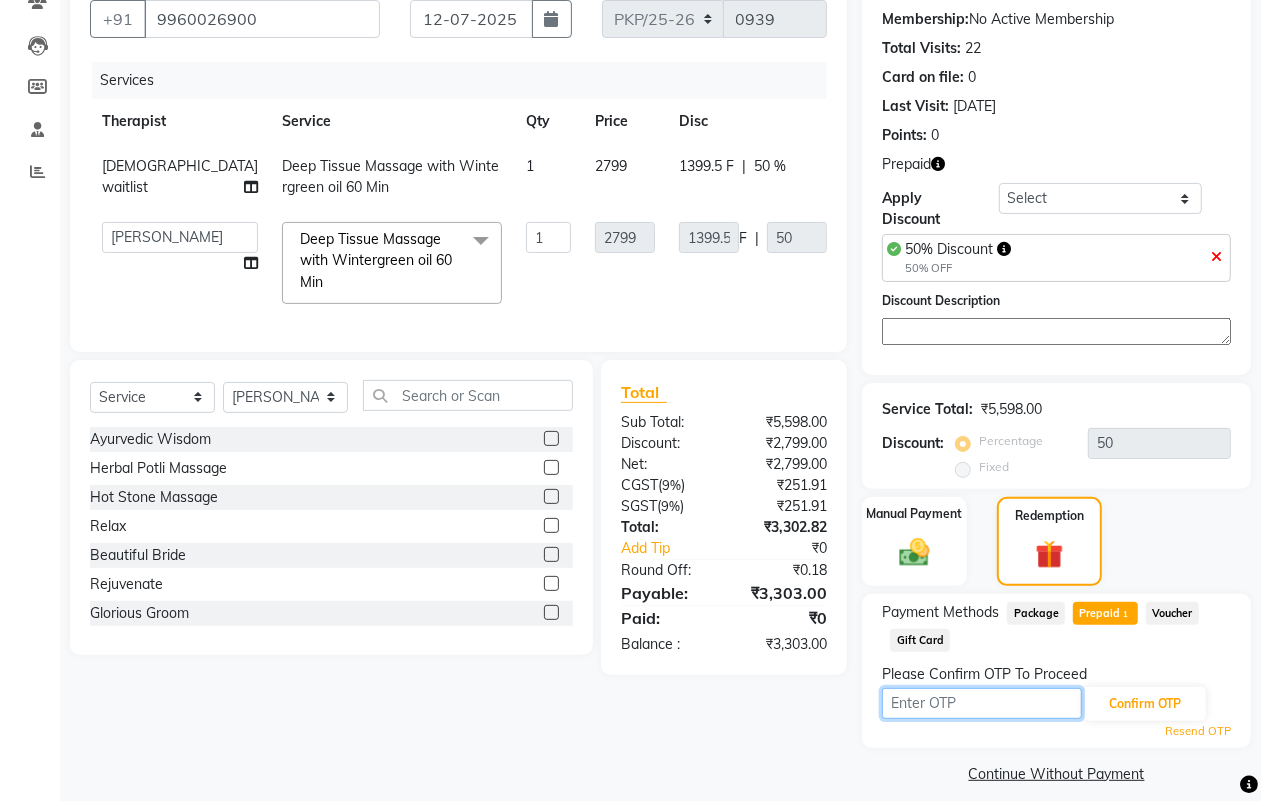 click at bounding box center (982, 703) 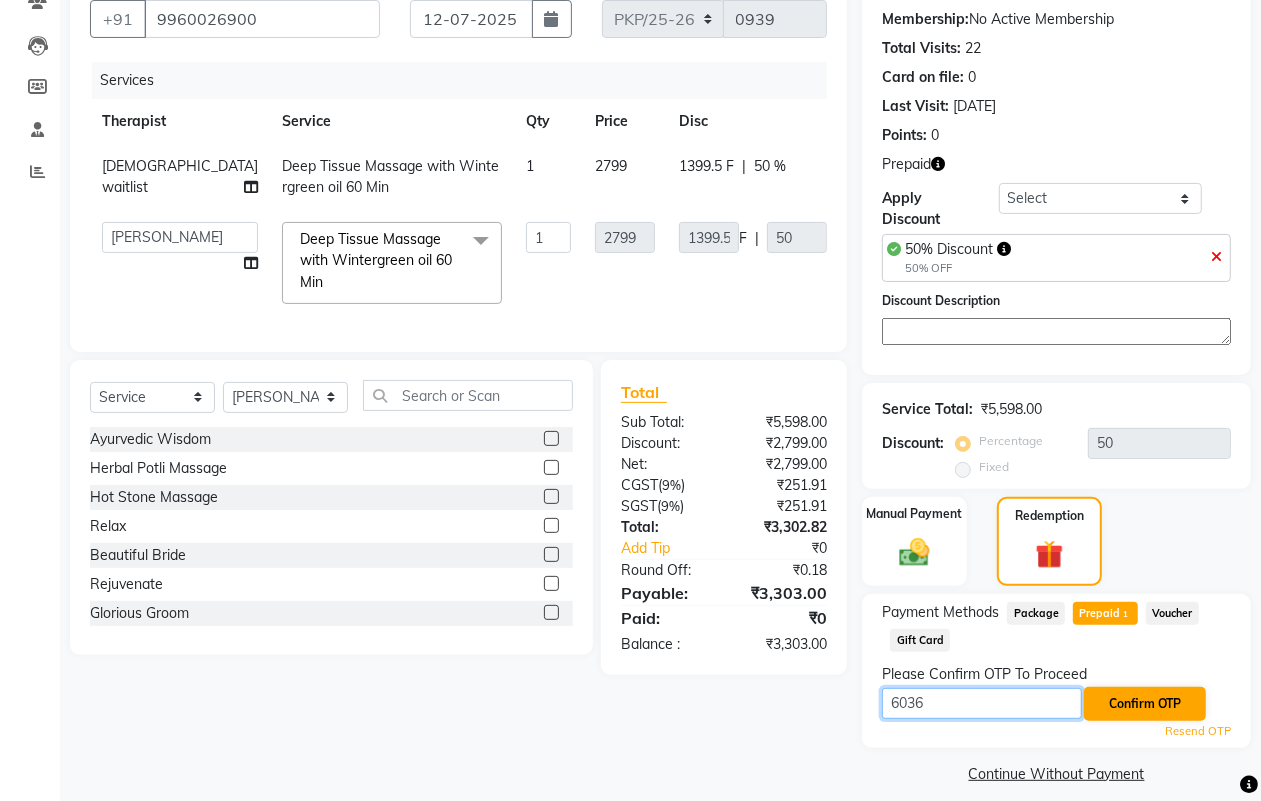 type on "6036" 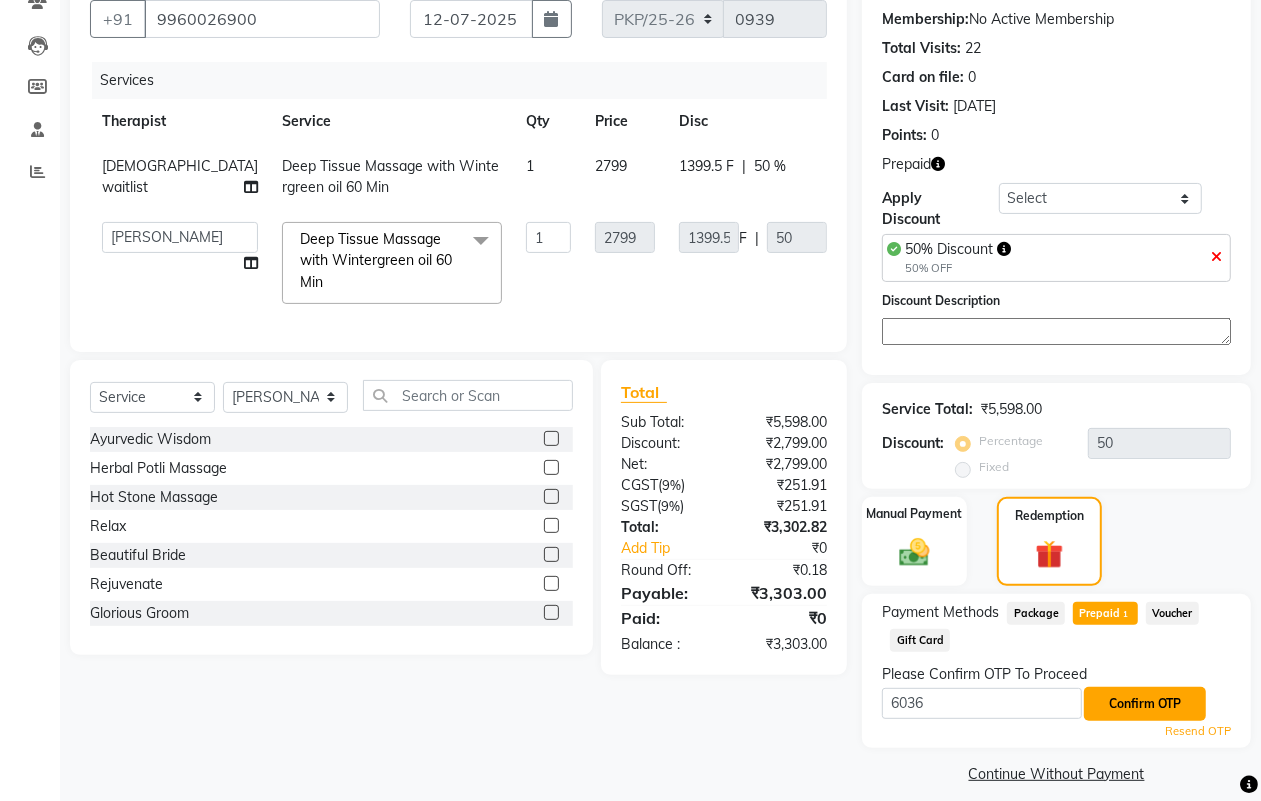 click on "Confirm OTP" 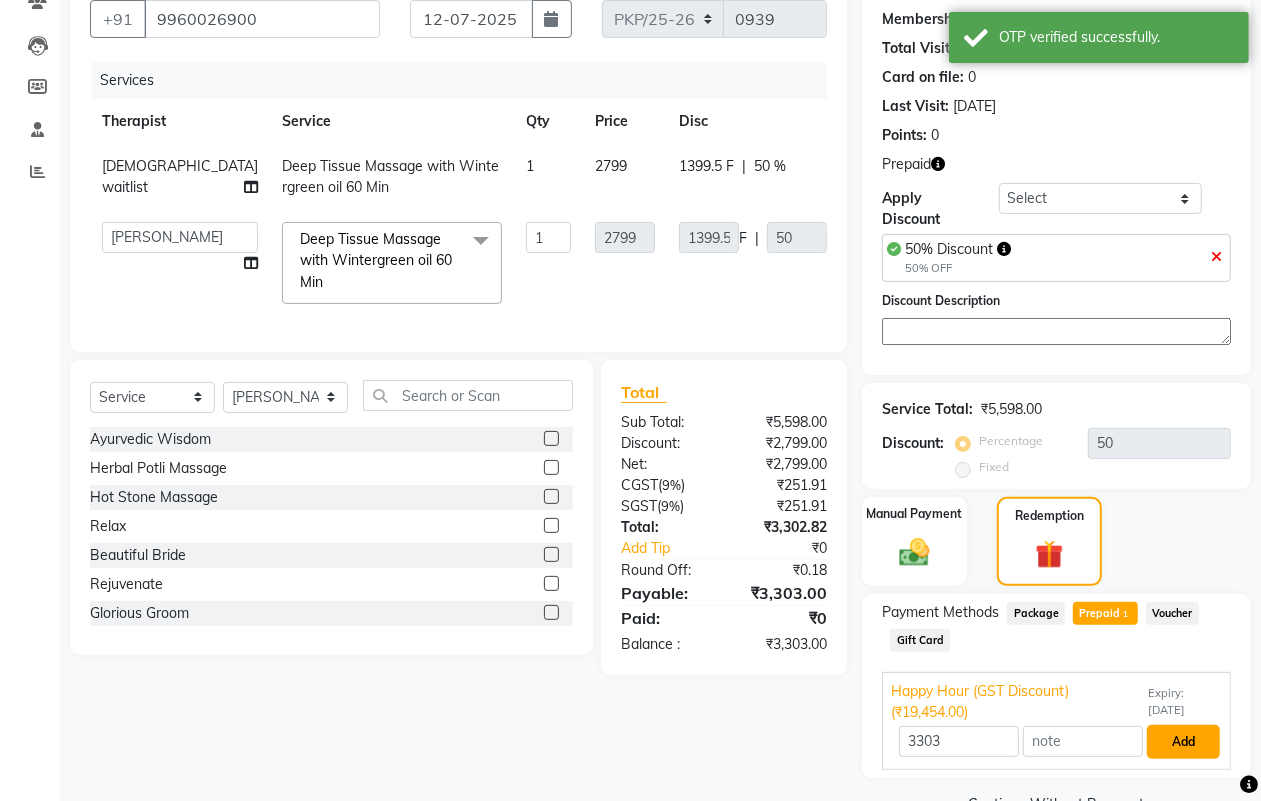 click on "Add" at bounding box center [1183, 742] 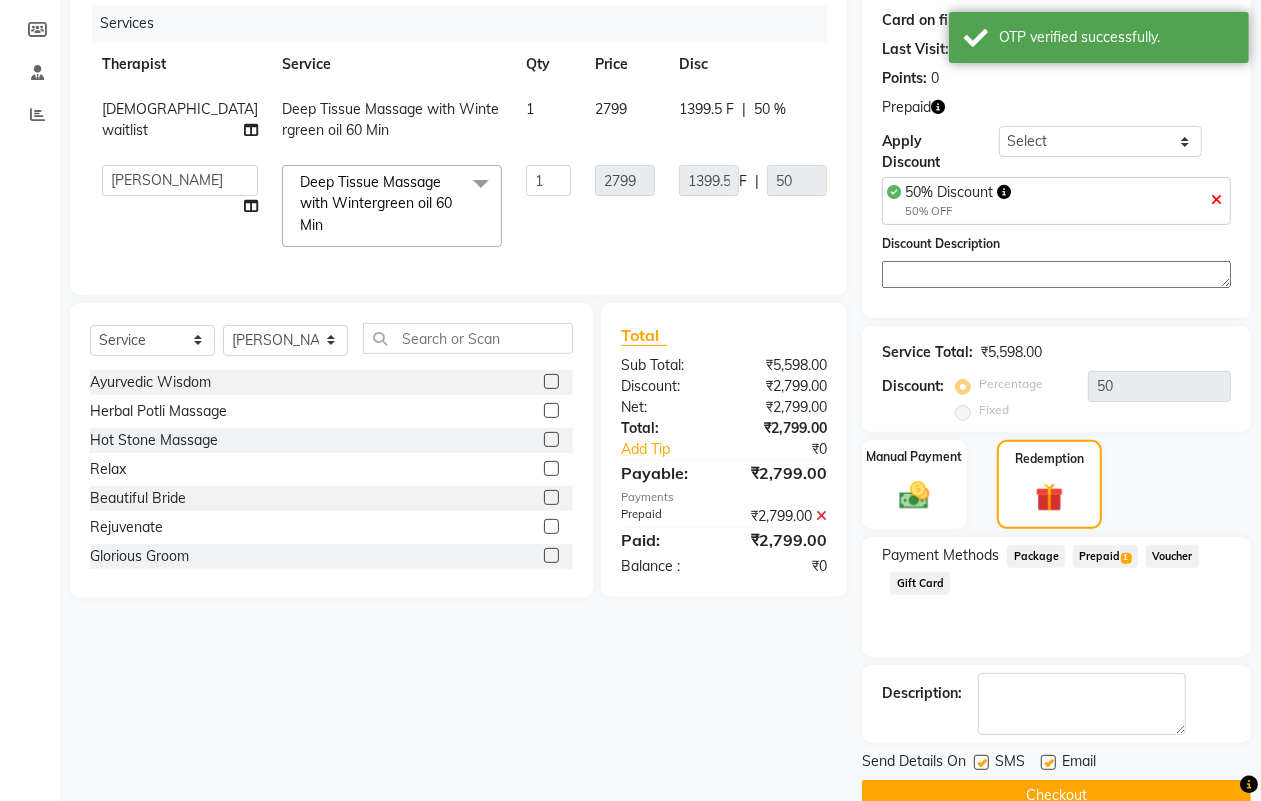 scroll, scrollTop: 283, scrollLeft: 0, axis: vertical 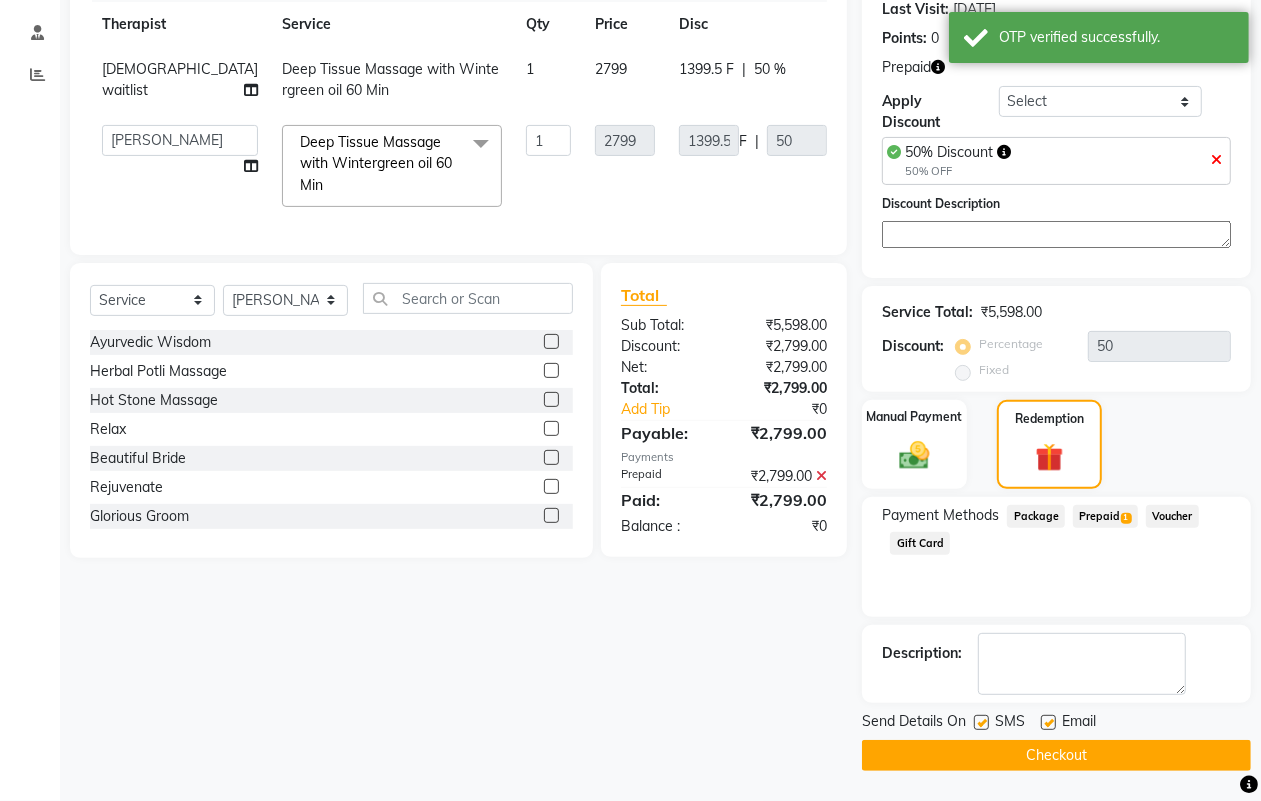 click on "Checkout" 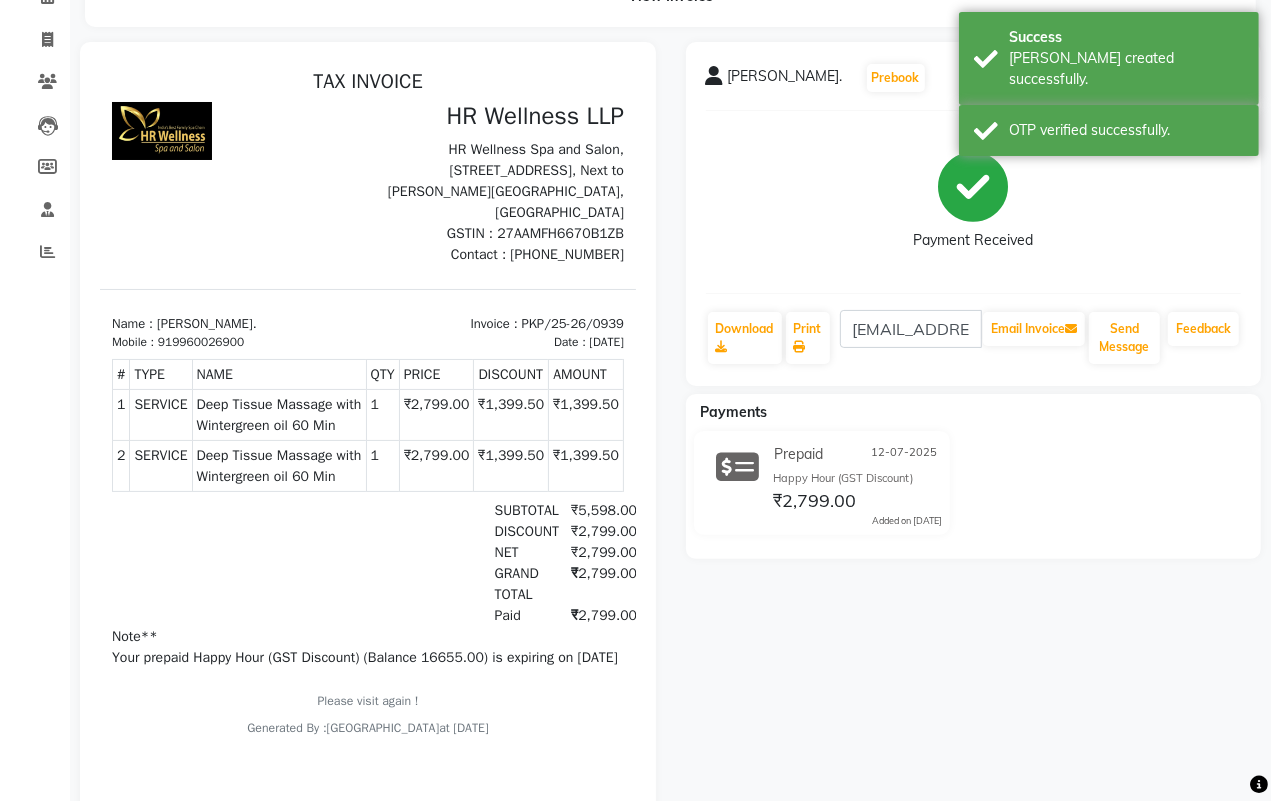 scroll, scrollTop: 0, scrollLeft: 0, axis: both 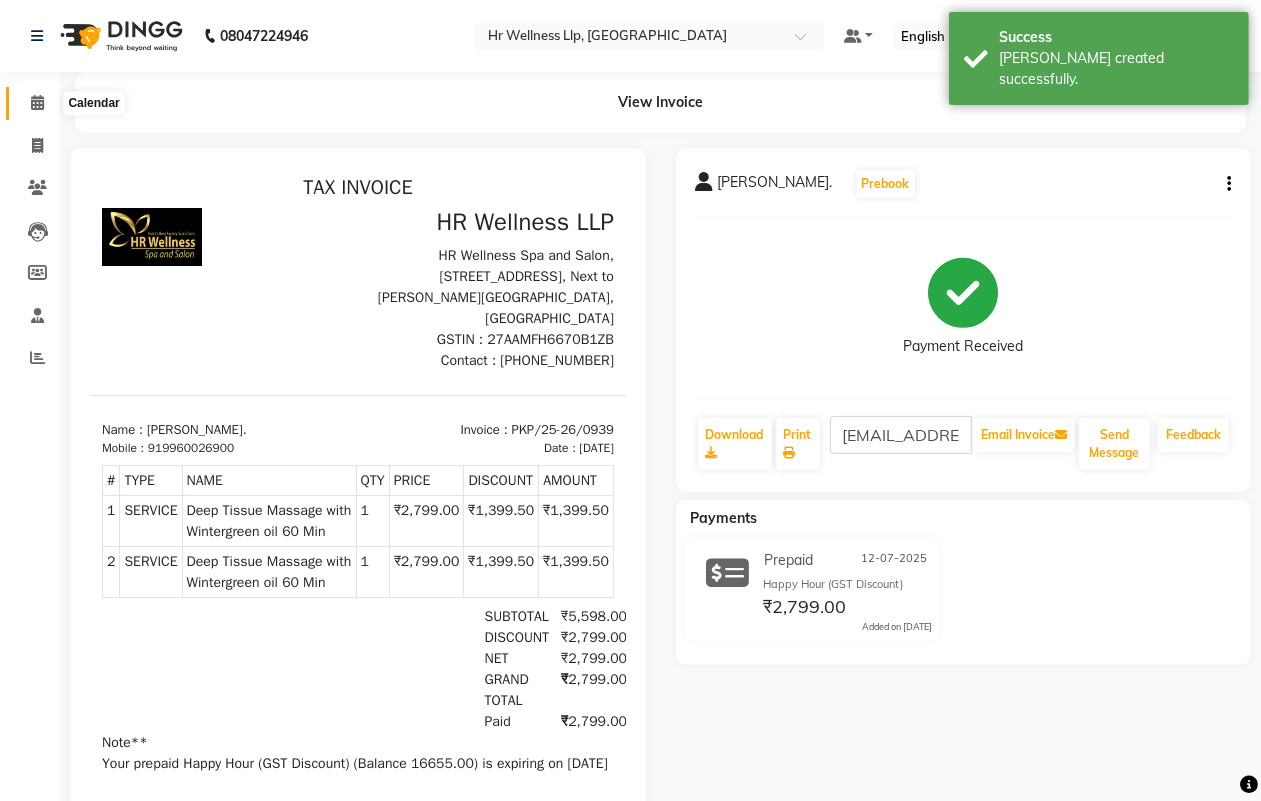 click 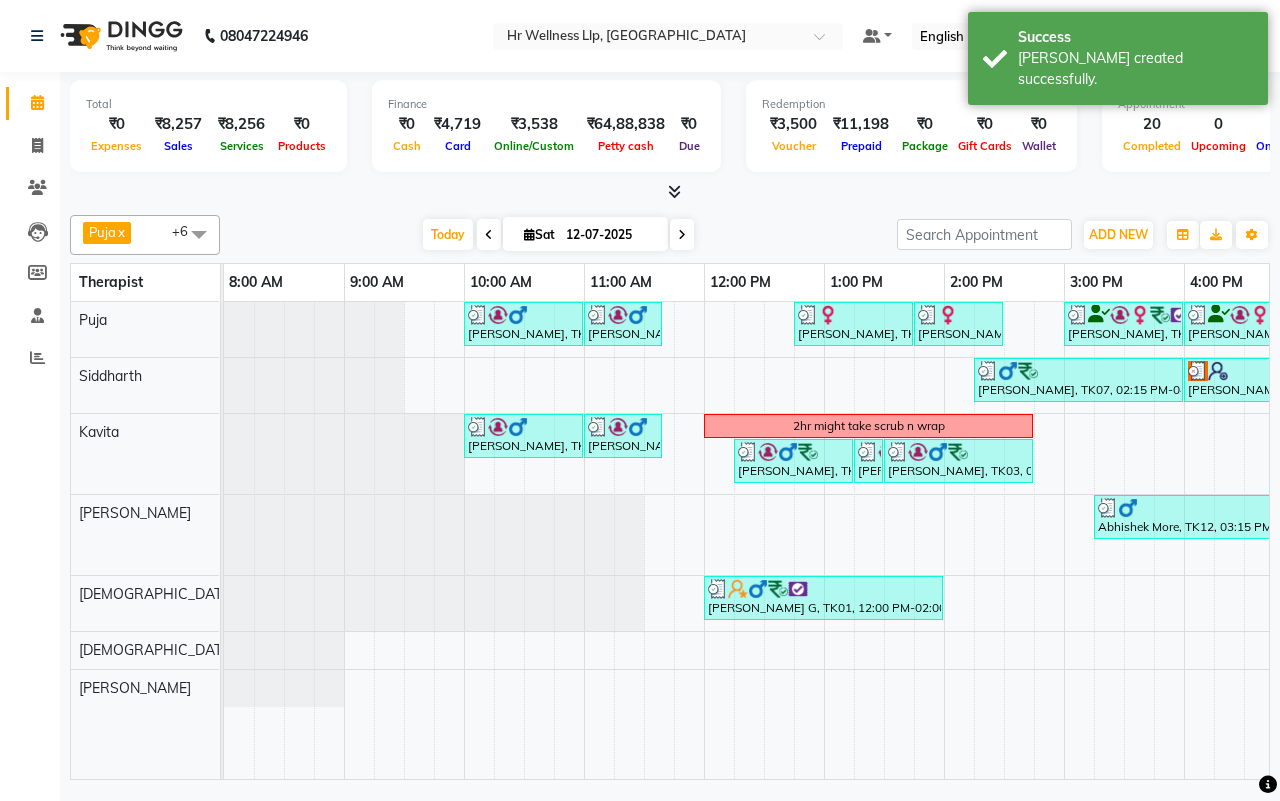 click on "Today  Sat 12-07-2025" at bounding box center [558, 235] 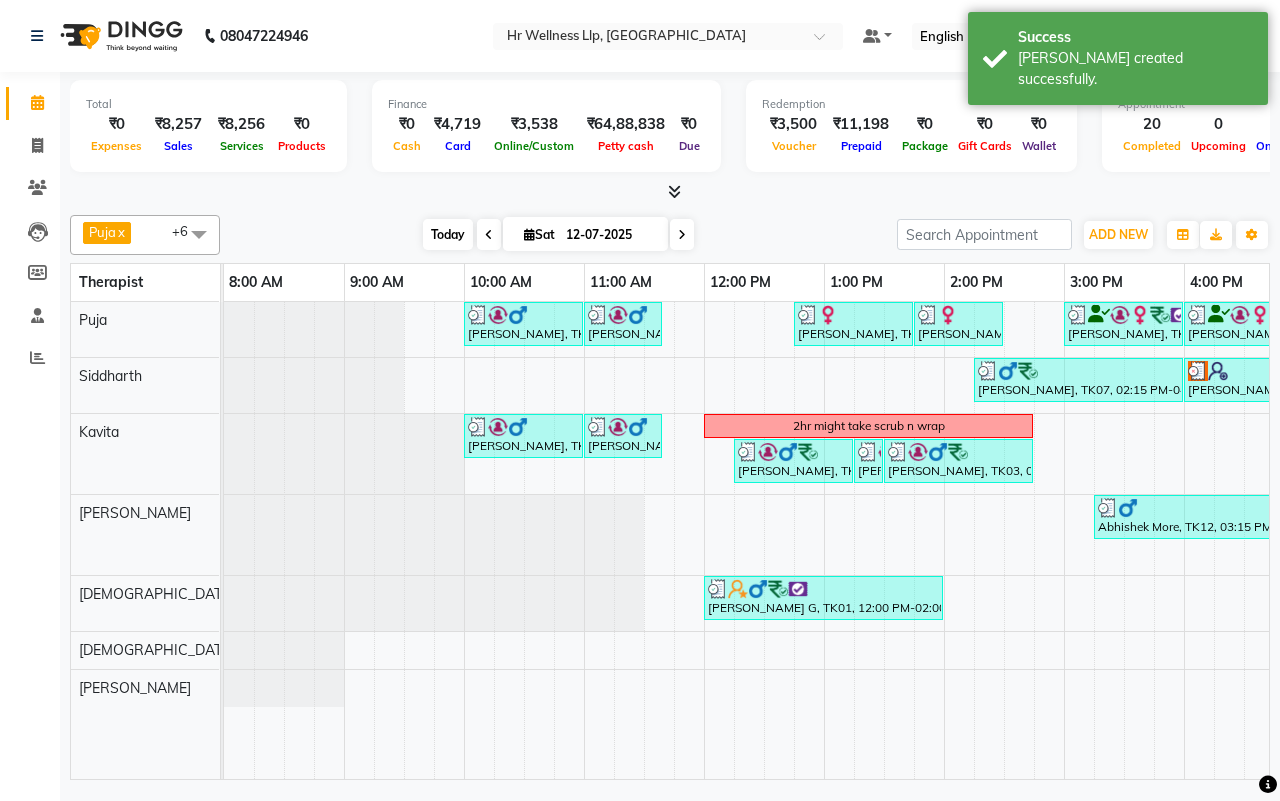 click on "Today" at bounding box center (448, 234) 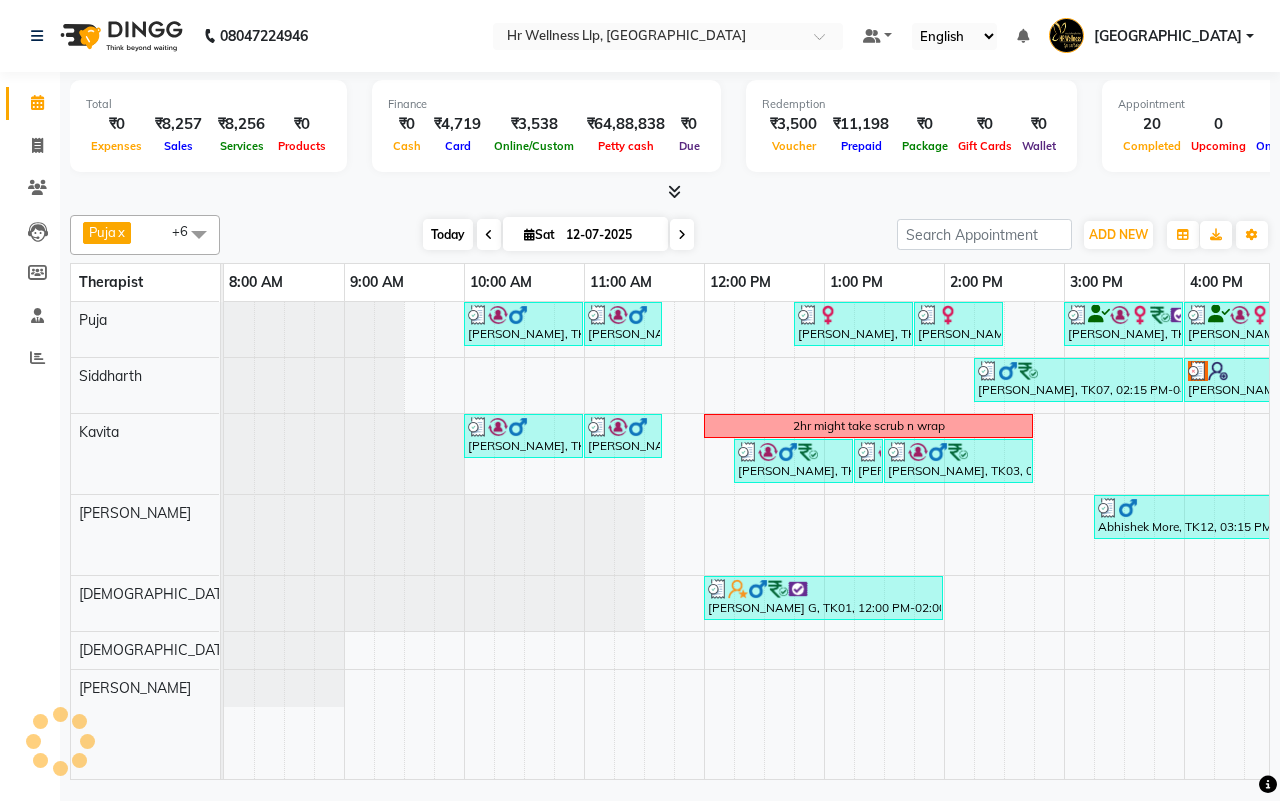 scroll, scrollTop: 0, scrollLeft: 518, axis: horizontal 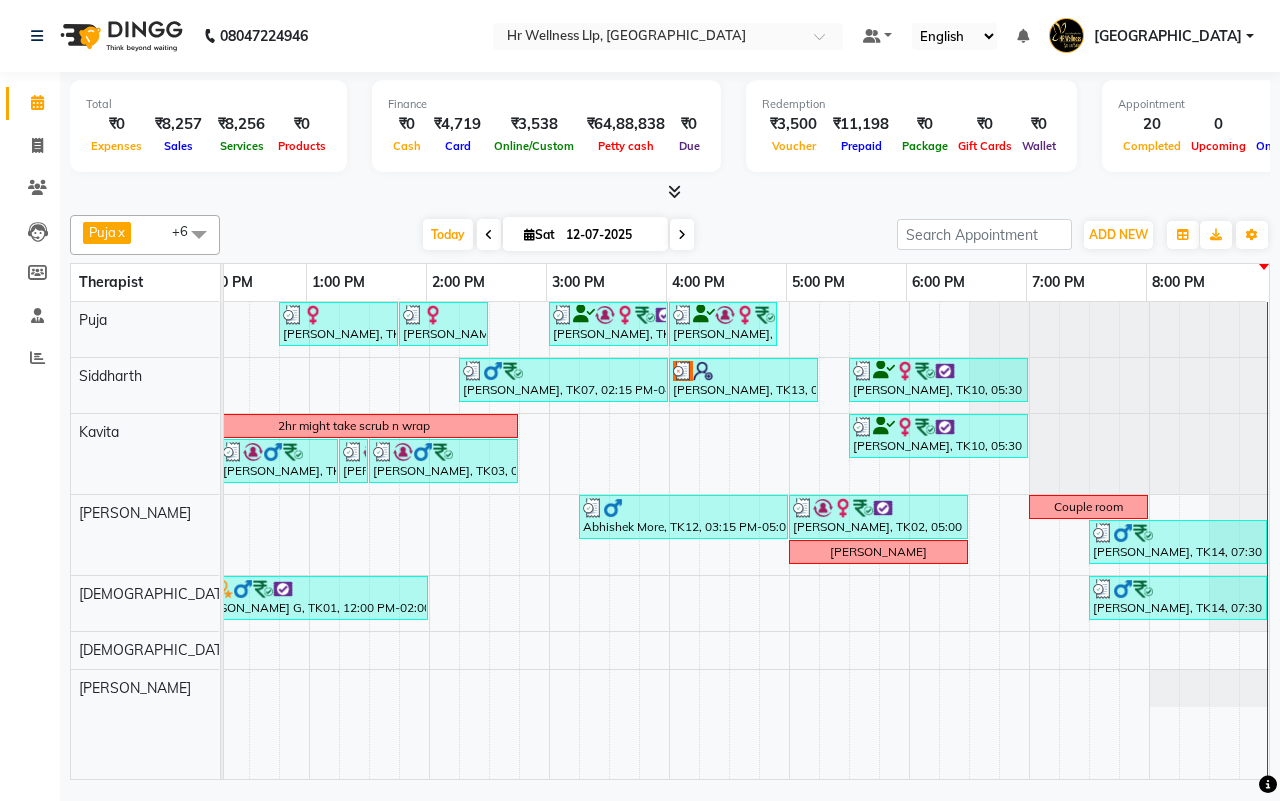 click on "Today  Sat 12-07-2025" at bounding box center (558, 235) 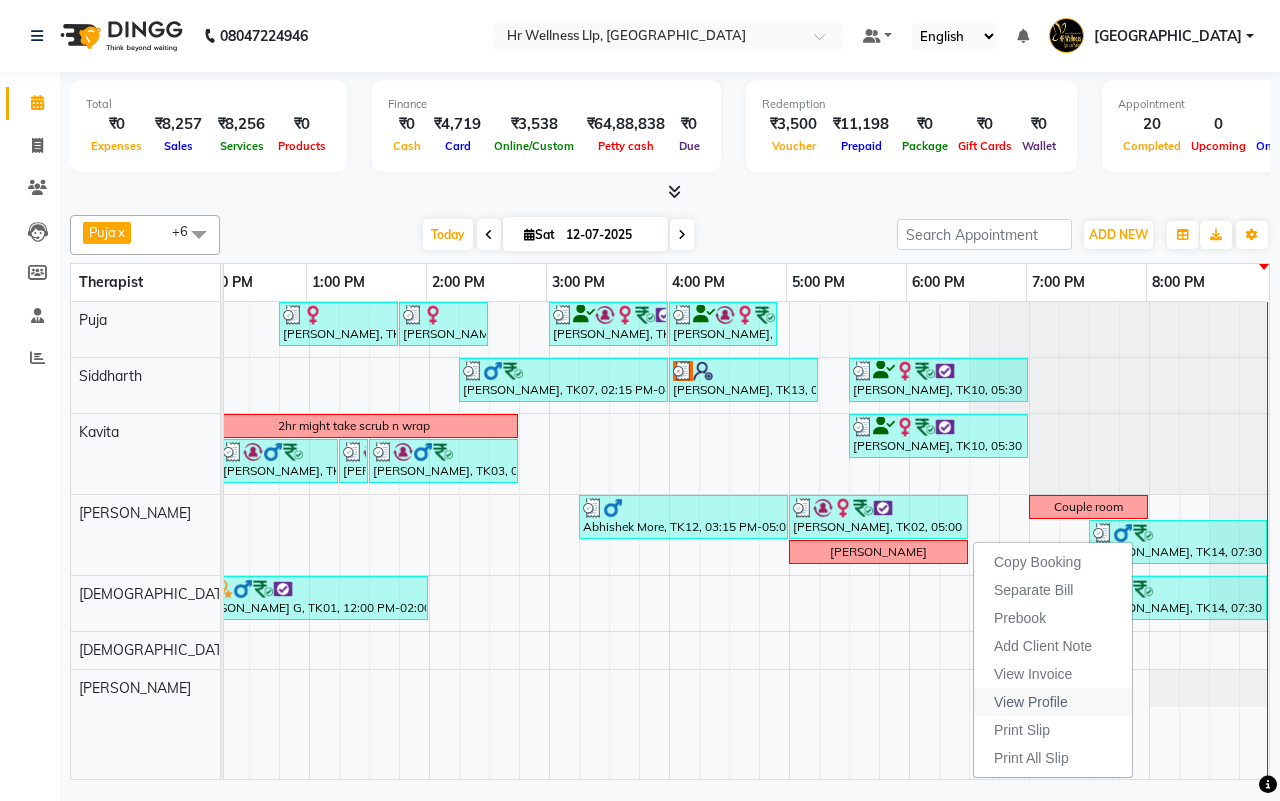 click on "View Profile" at bounding box center (1031, 702) 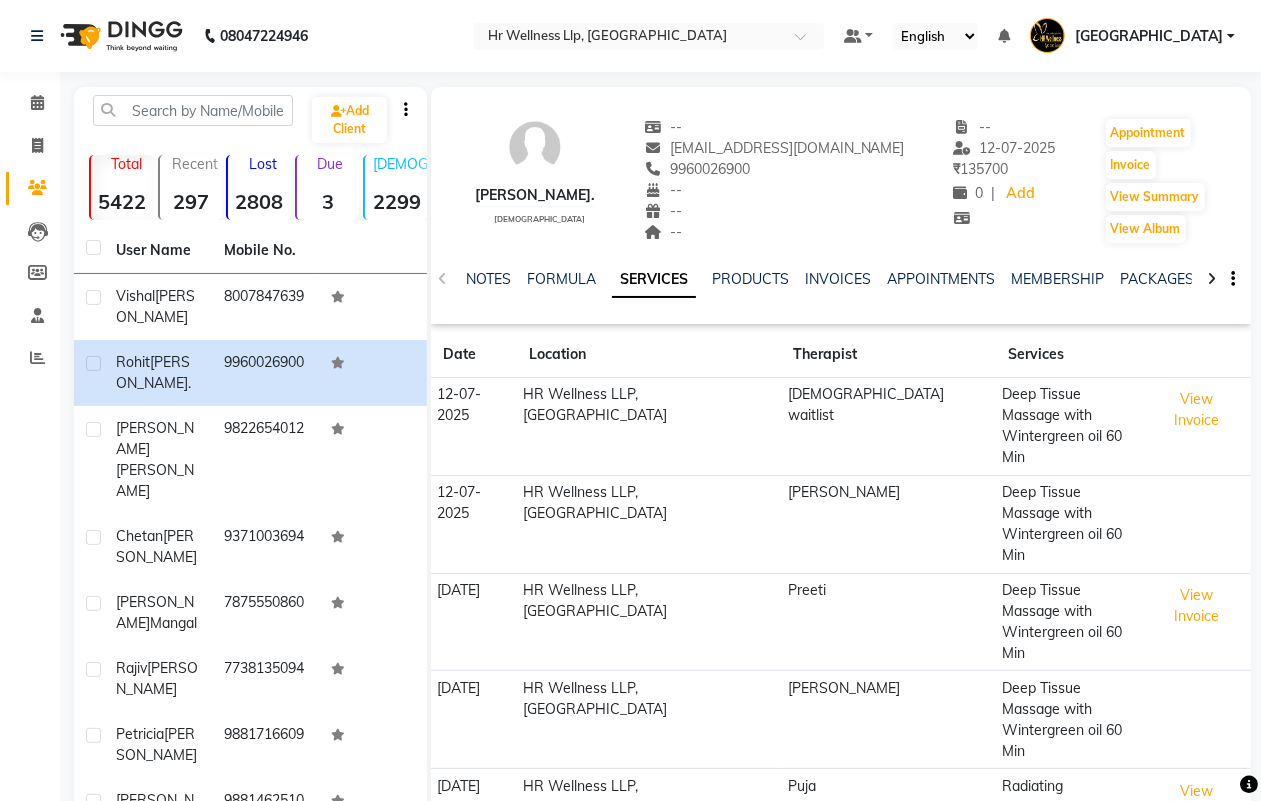 click 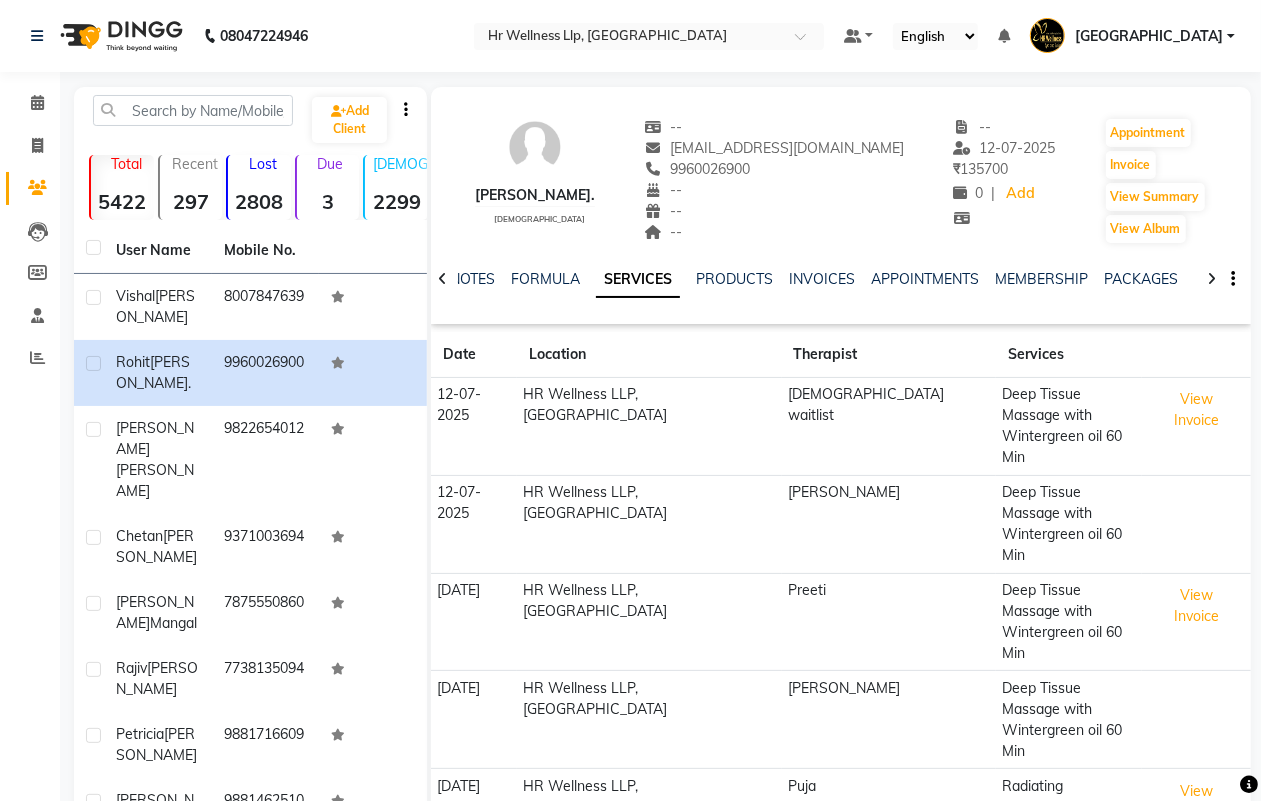 click 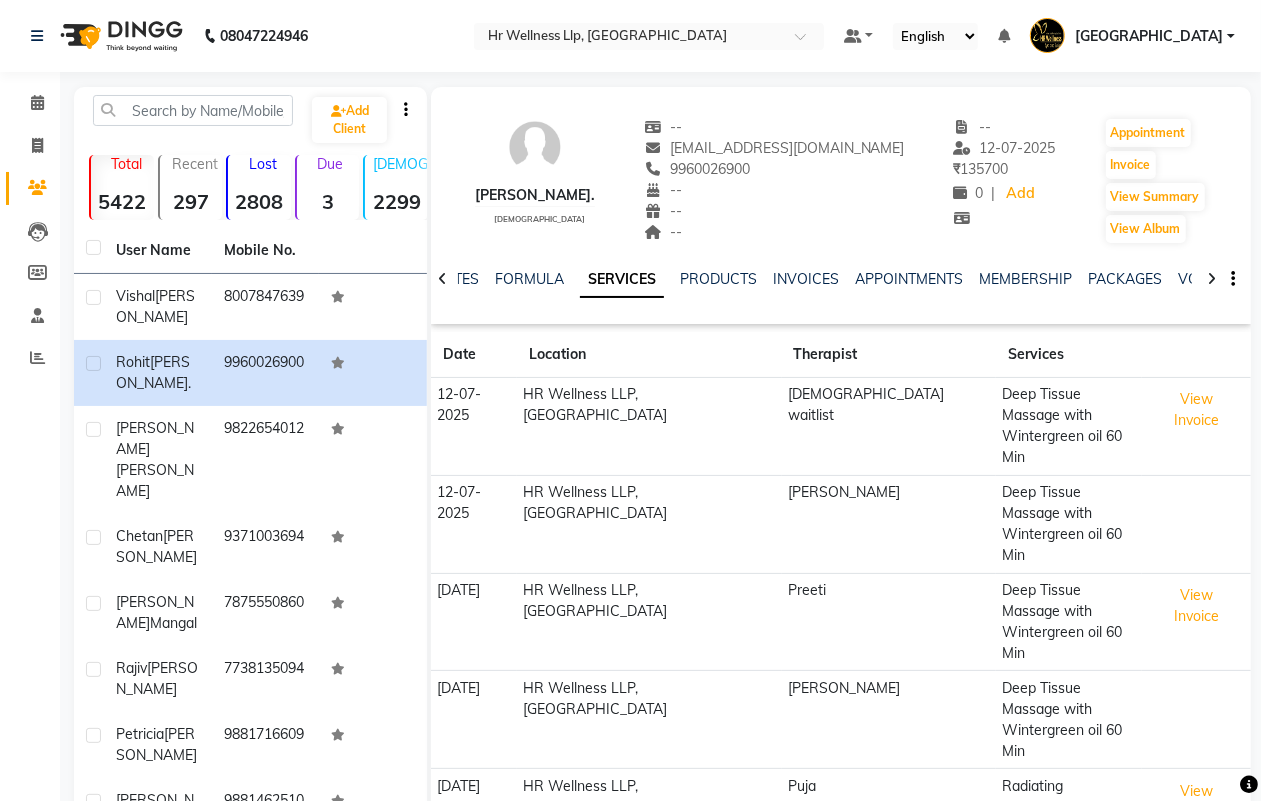click 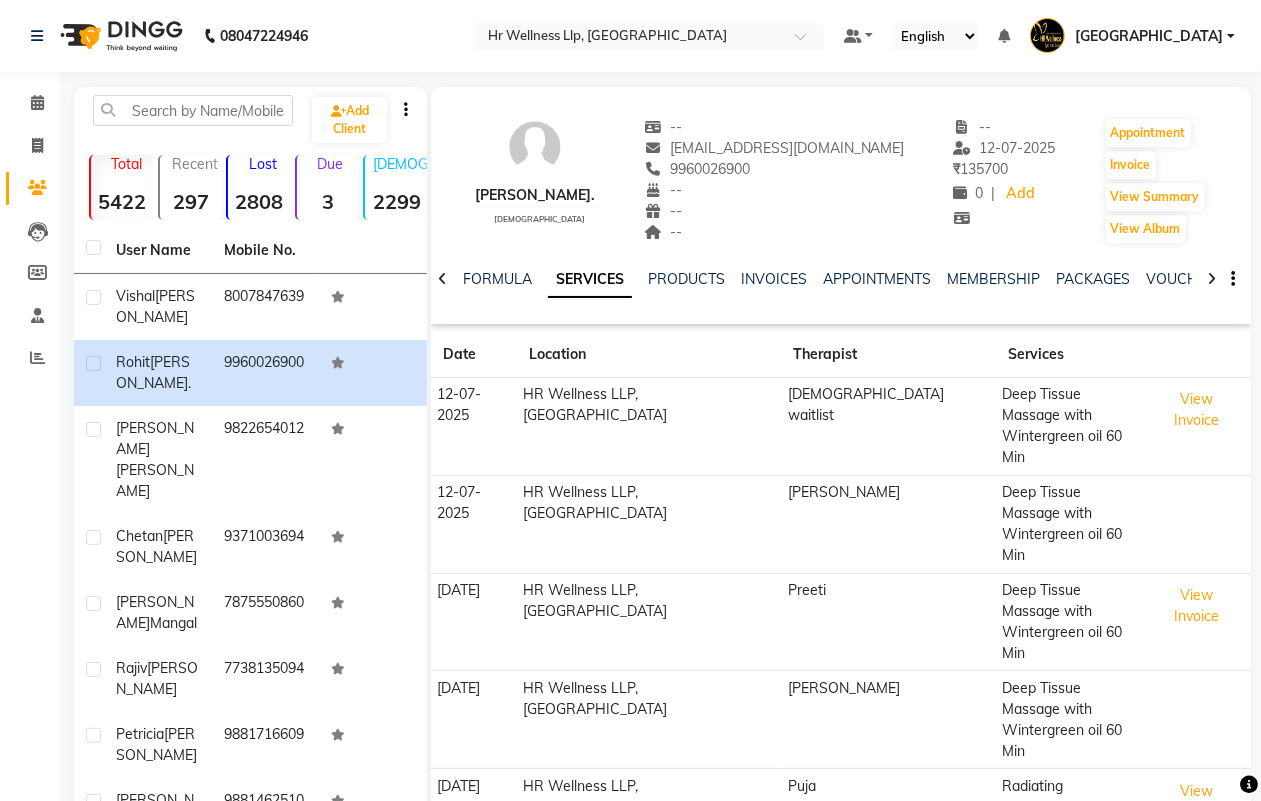 click 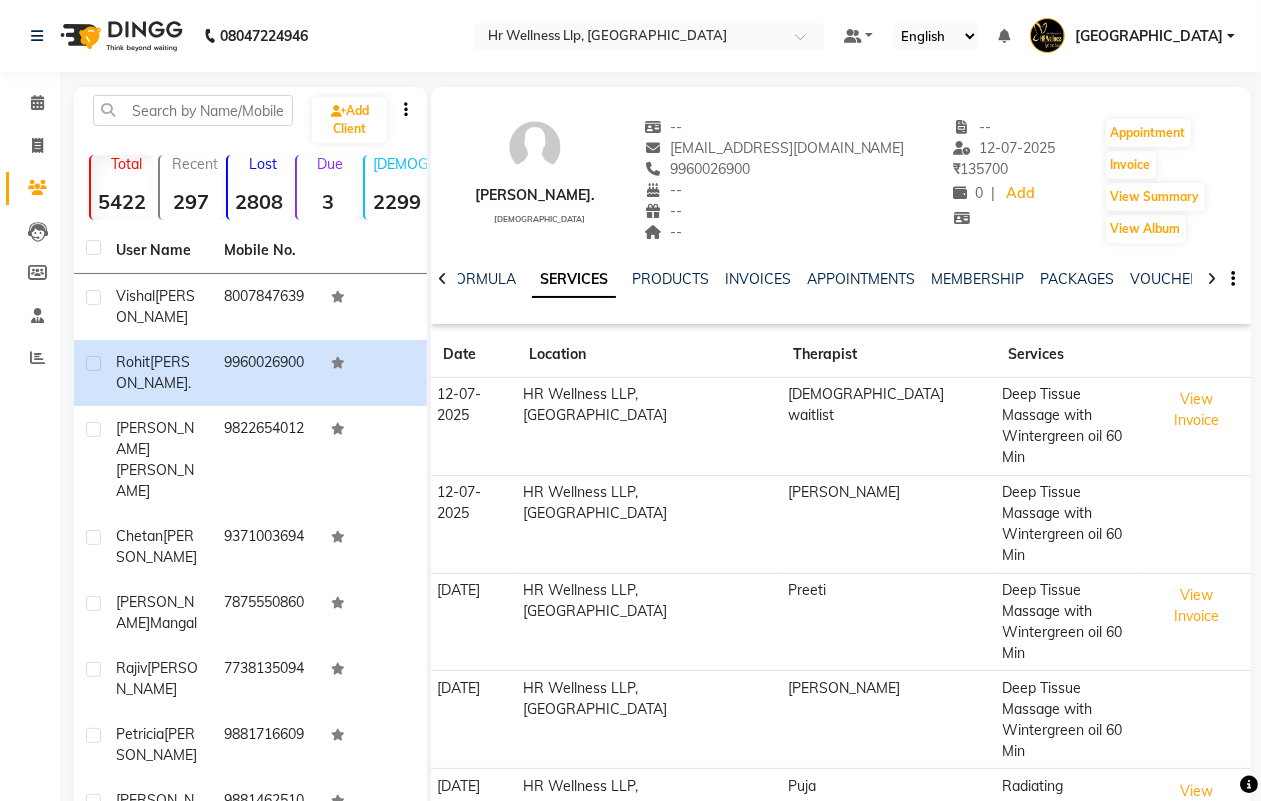 click 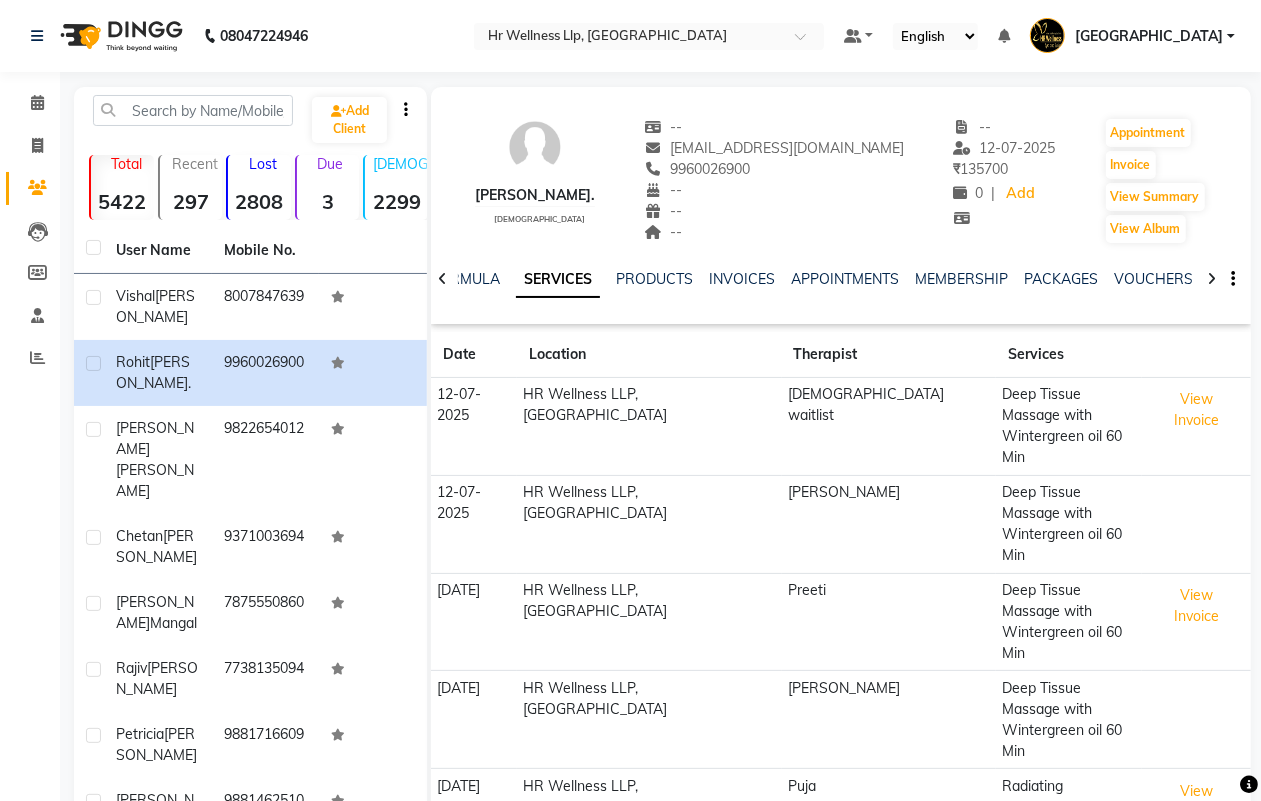click 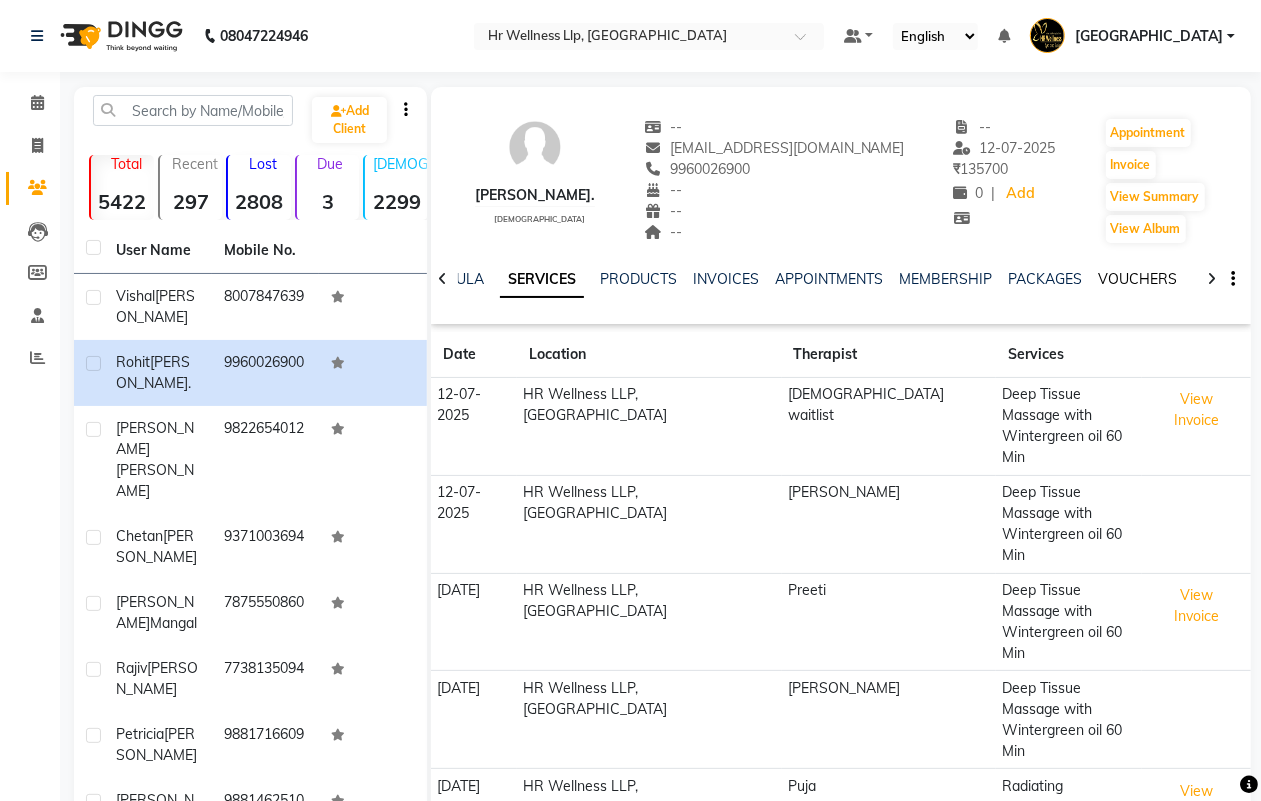 click on "VOUCHERS" 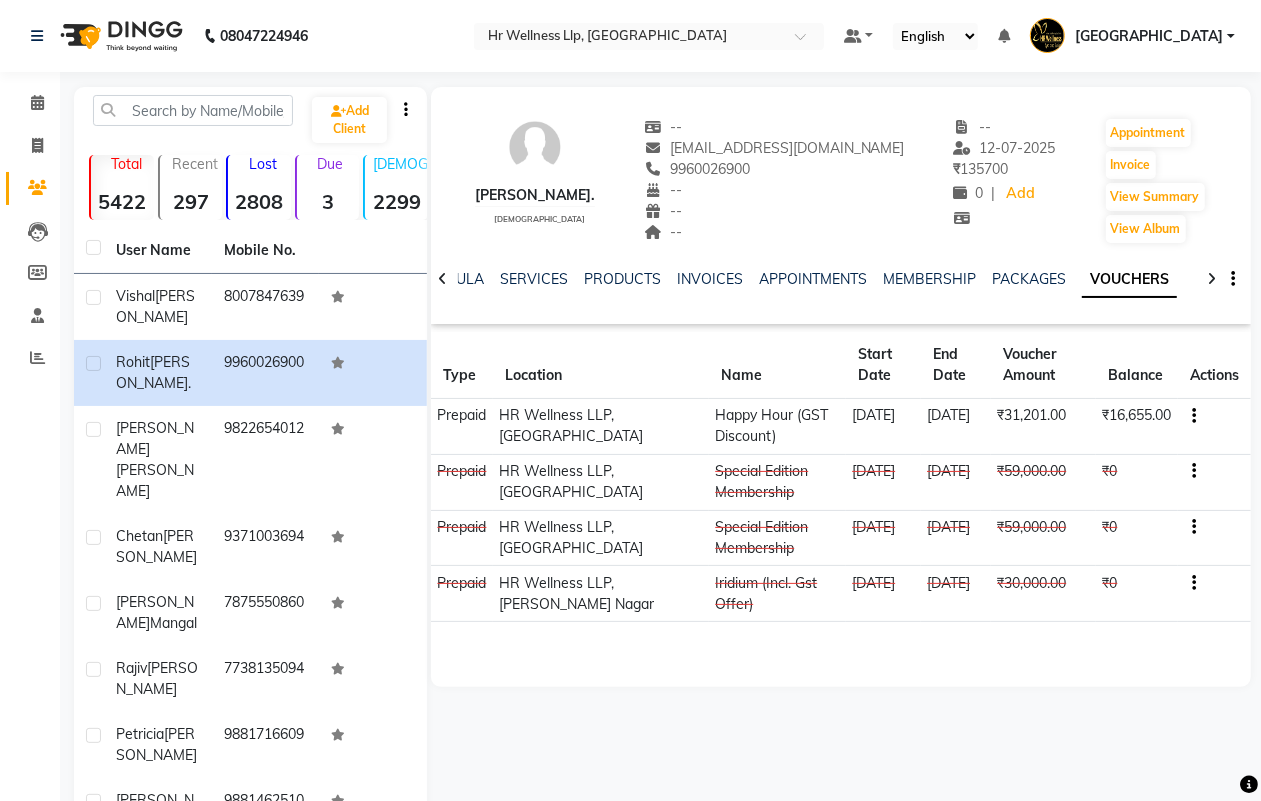 click on "₹31,201.00" 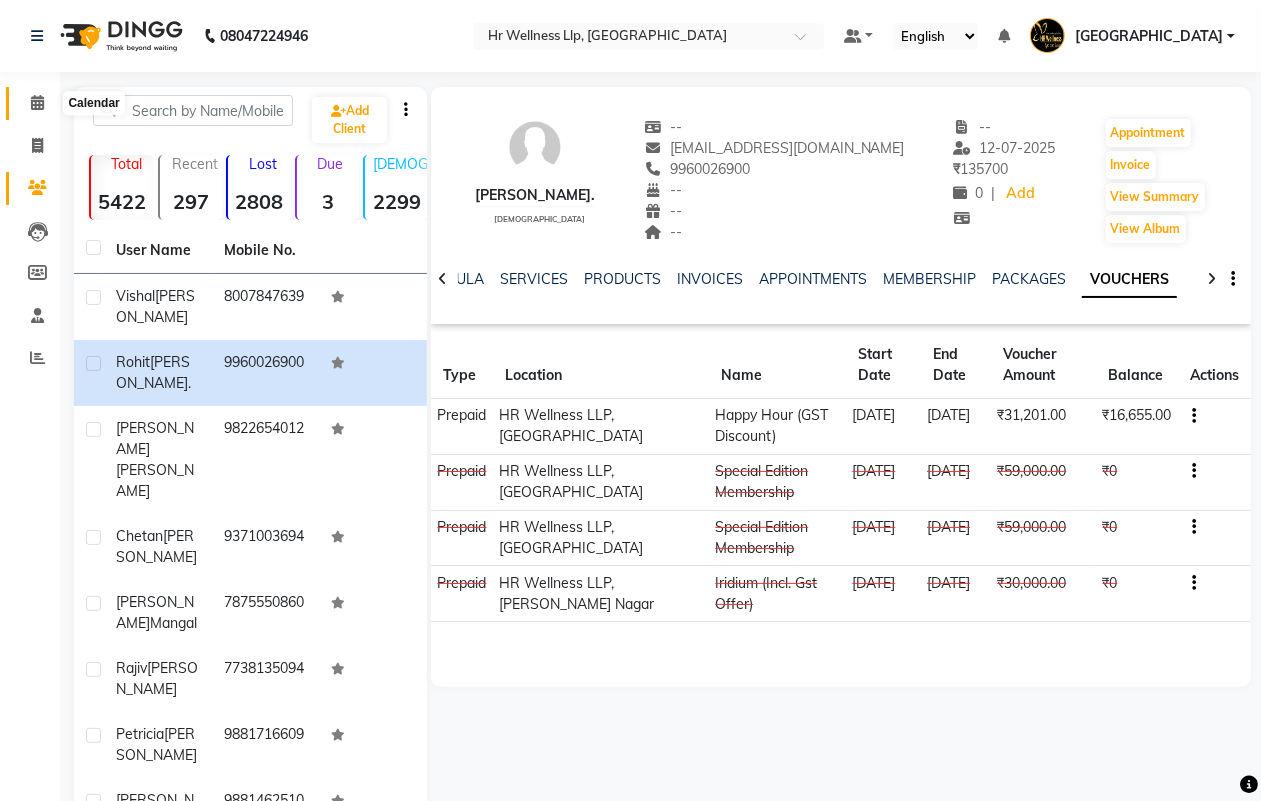click 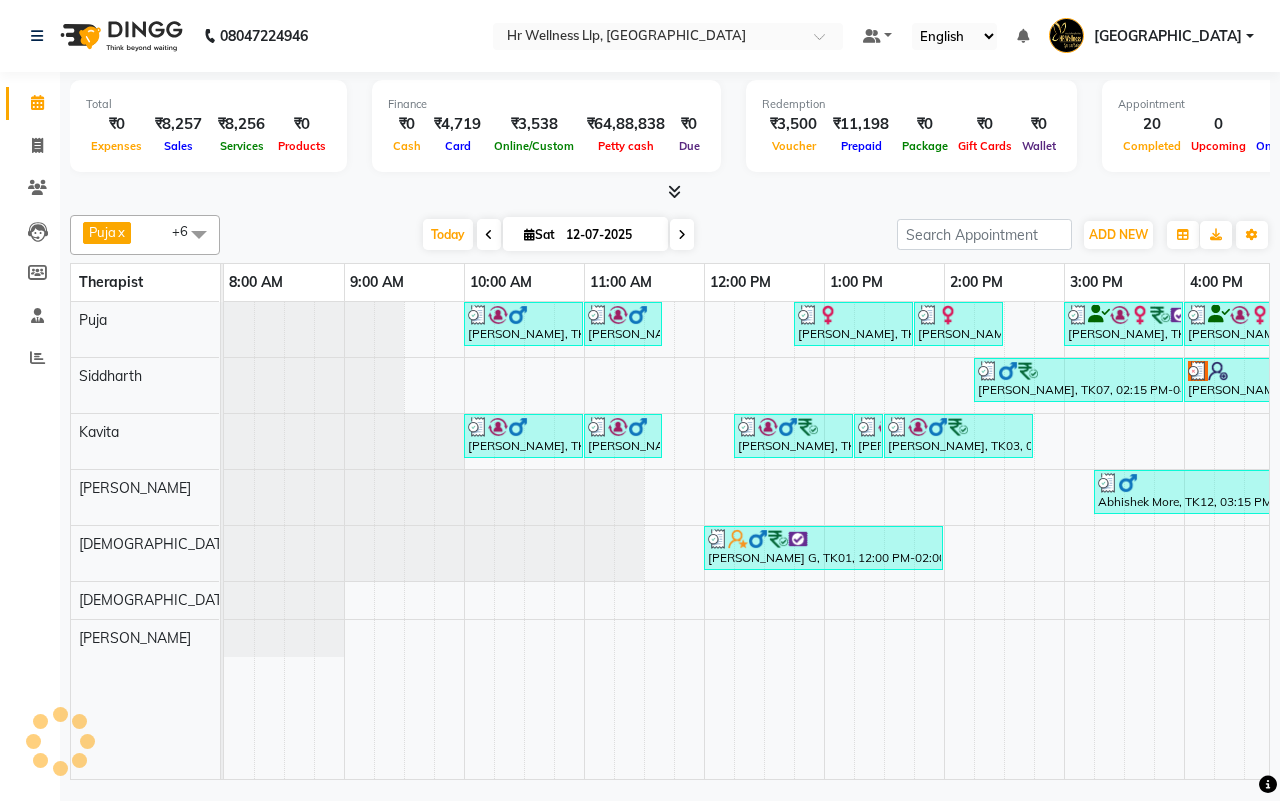 scroll, scrollTop: 0, scrollLeft: 518, axis: horizontal 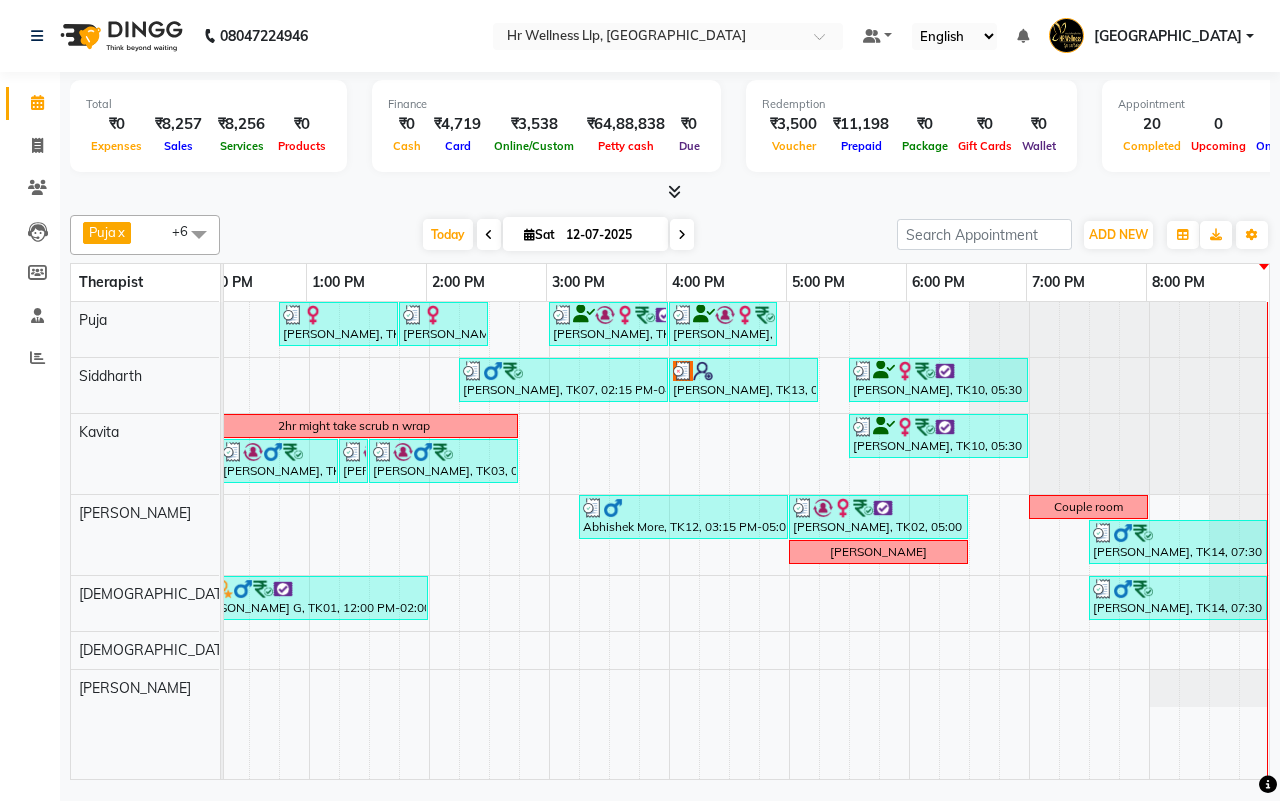 click on "Today  Sat 12-07-2025" at bounding box center (558, 235) 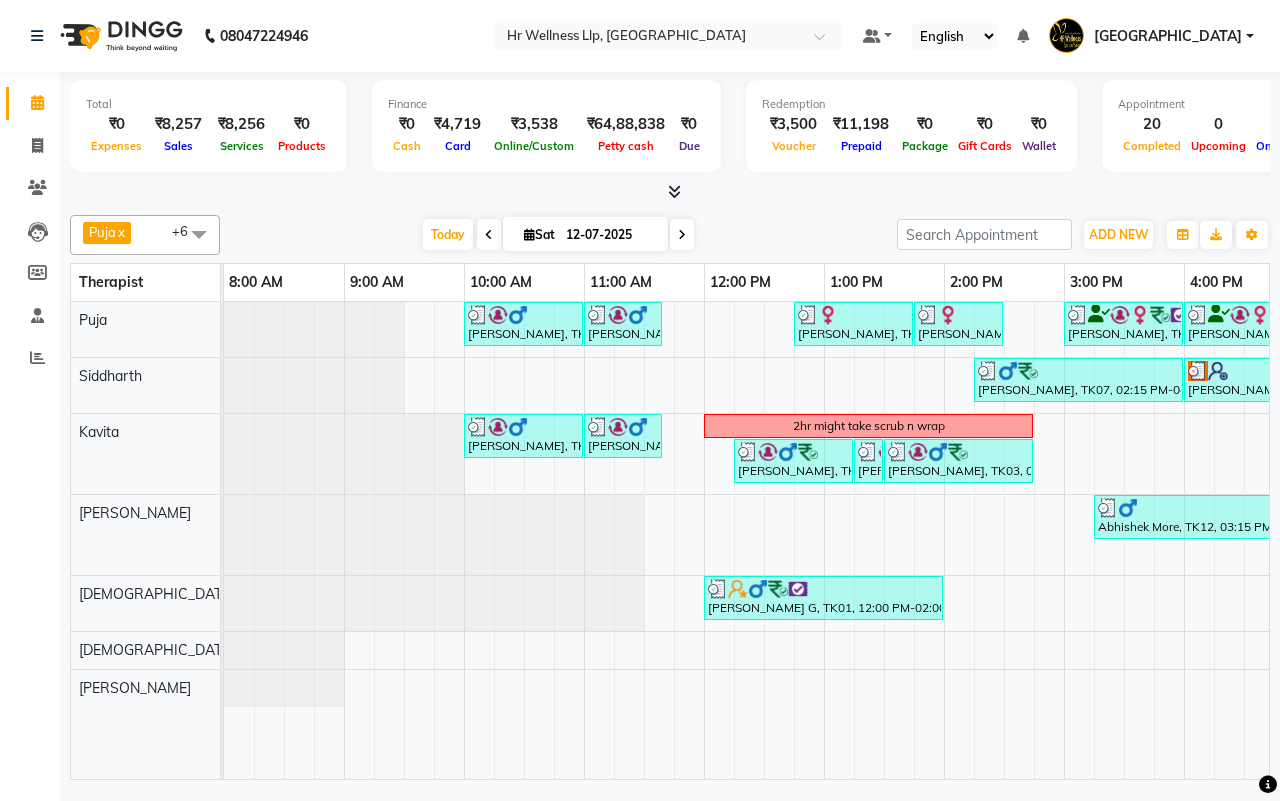 scroll, scrollTop: 0, scrollLeft: 278, axis: horizontal 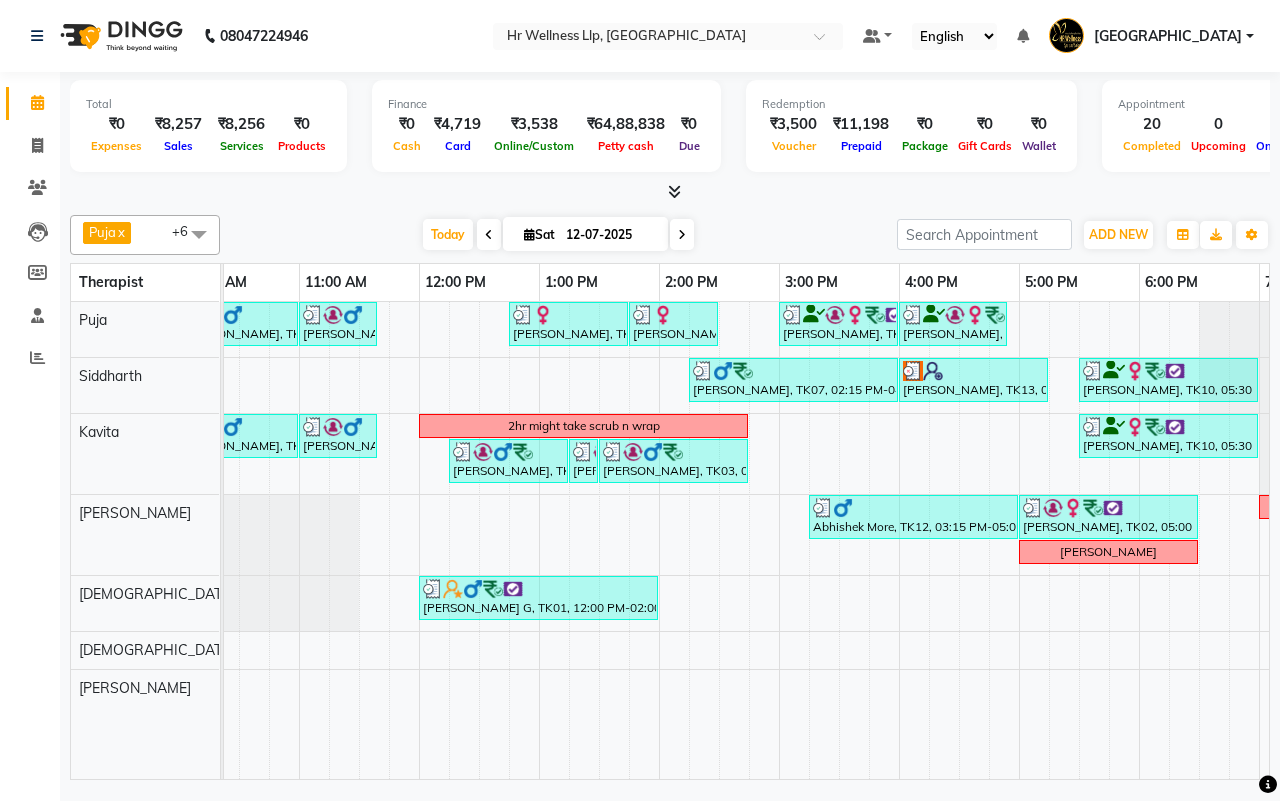 click at bounding box center [682, 234] 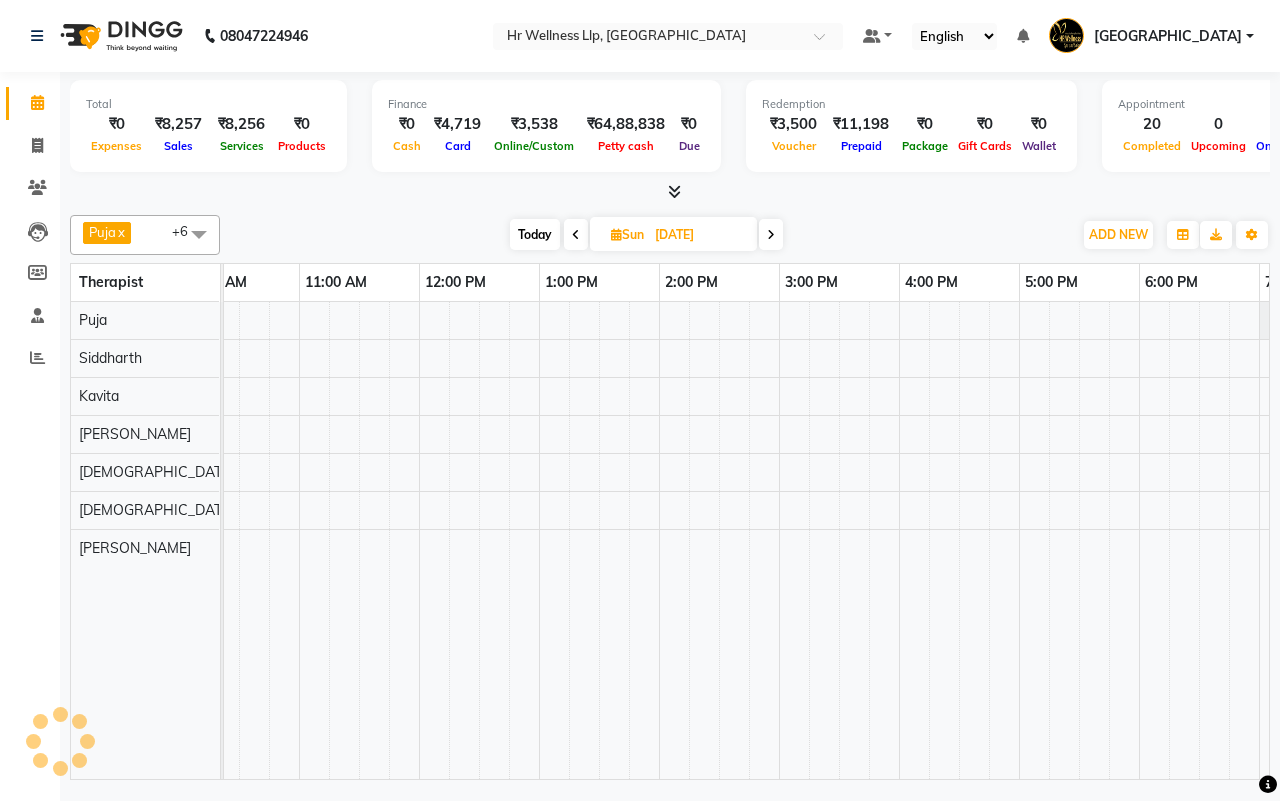 scroll, scrollTop: 0, scrollLeft: 515, axis: horizontal 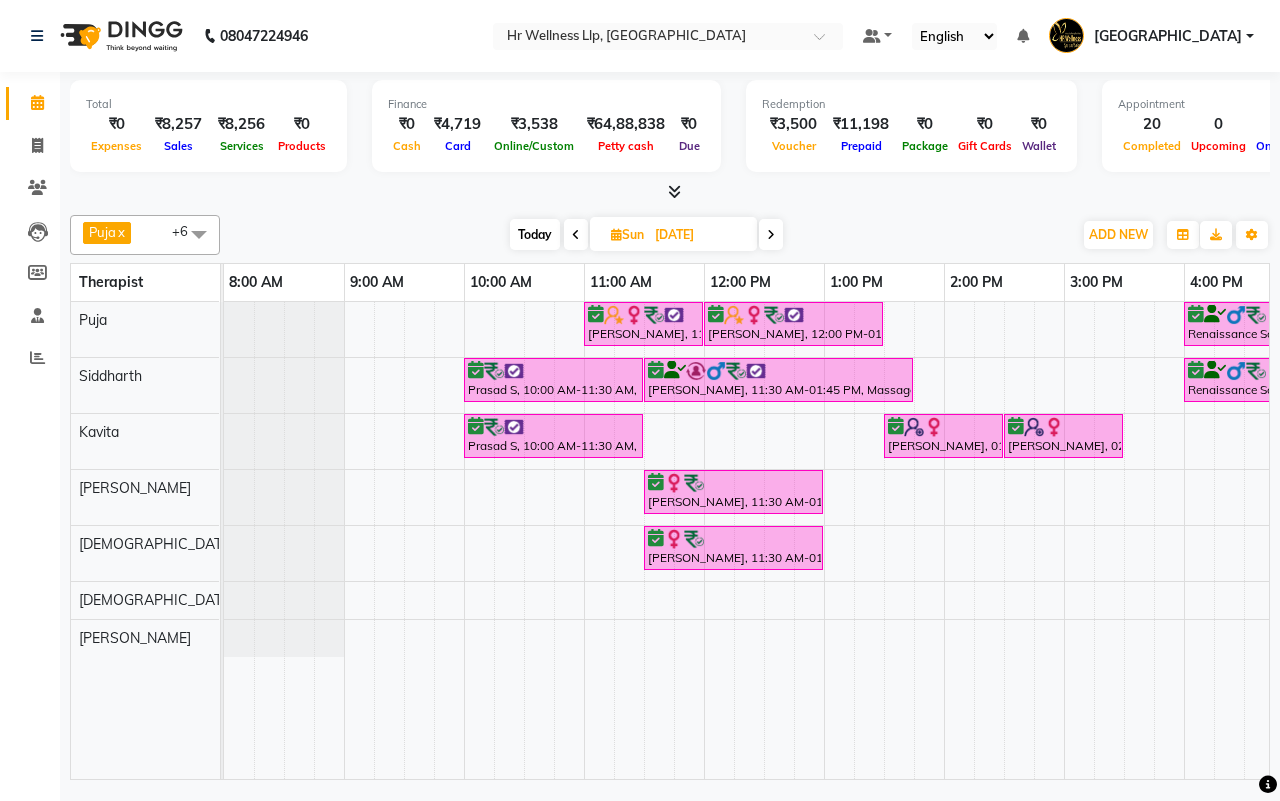 click on "Today  Sun 13-07-2025" at bounding box center (646, 235) 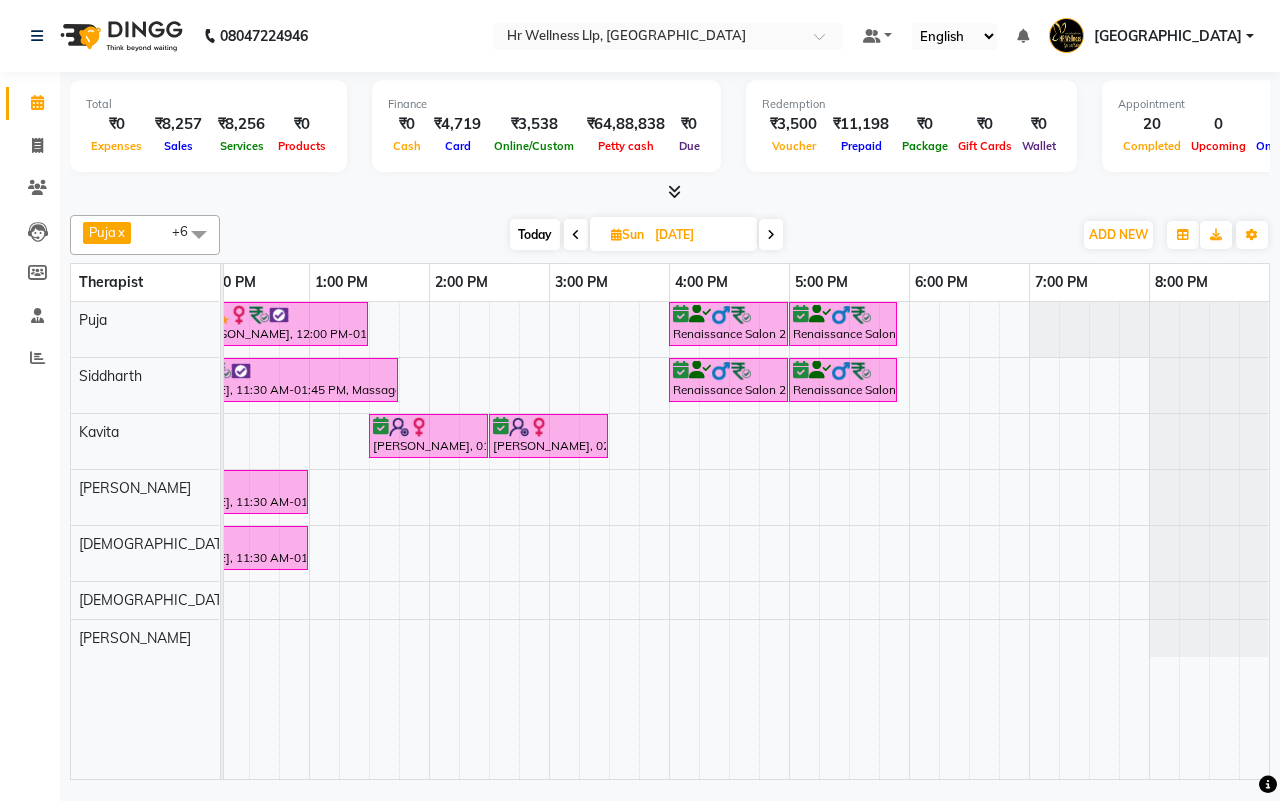 scroll, scrollTop: 0, scrollLeft: 0, axis: both 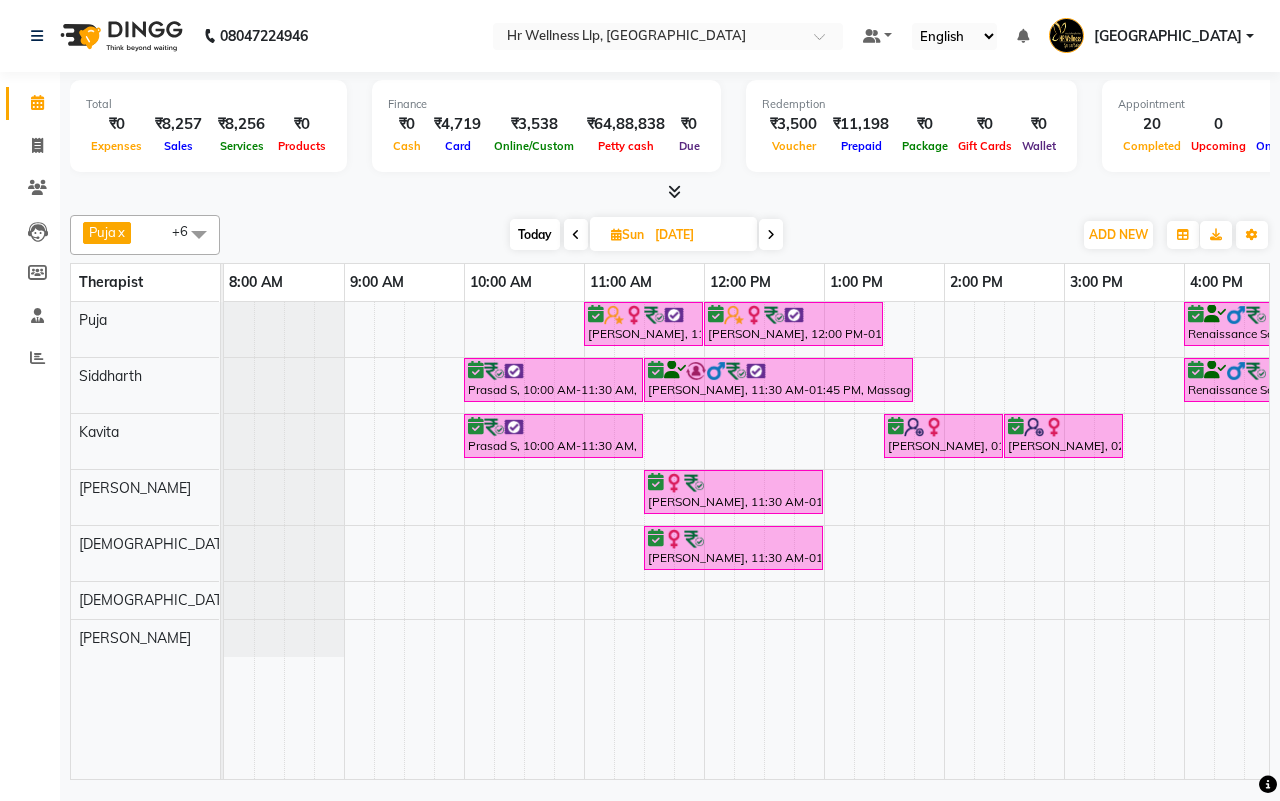 click on "Today  Sun 13-07-2025" at bounding box center (646, 235) 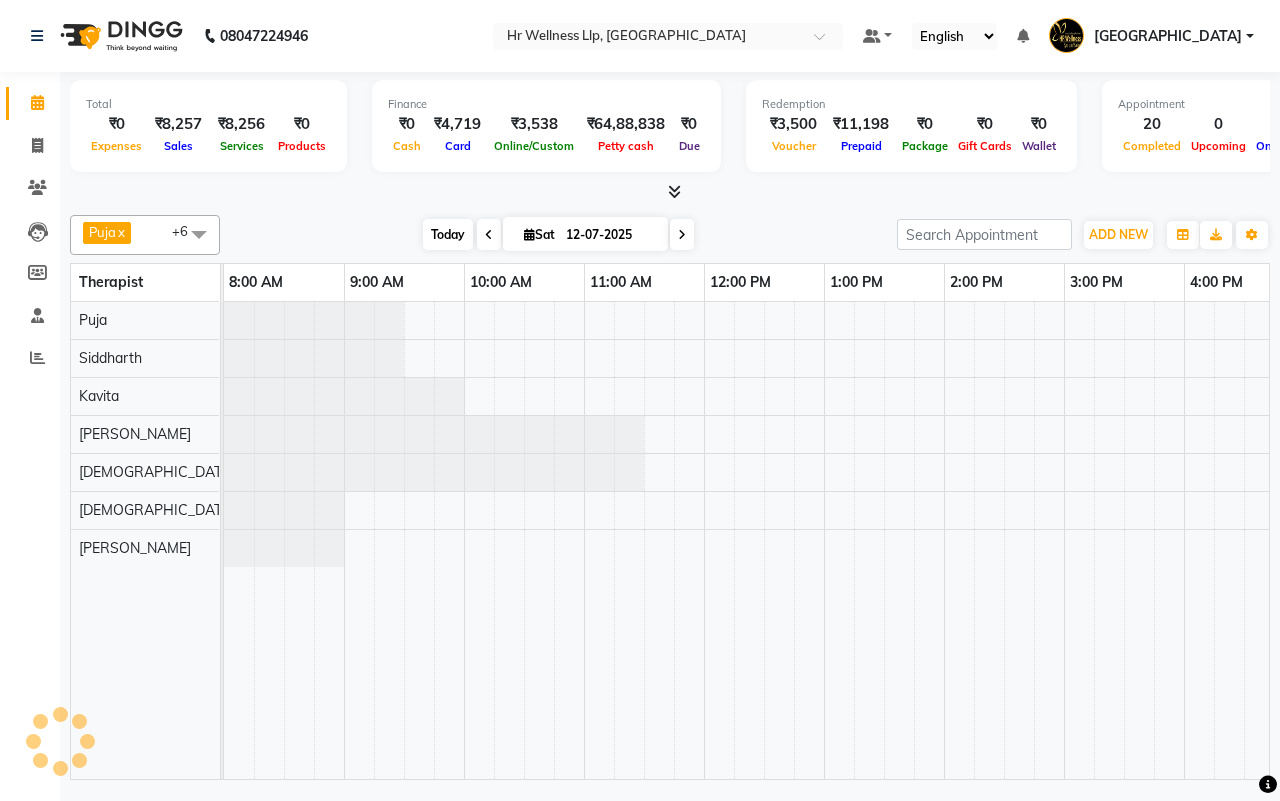 scroll, scrollTop: 0, scrollLeft: 518, axis: horizontal 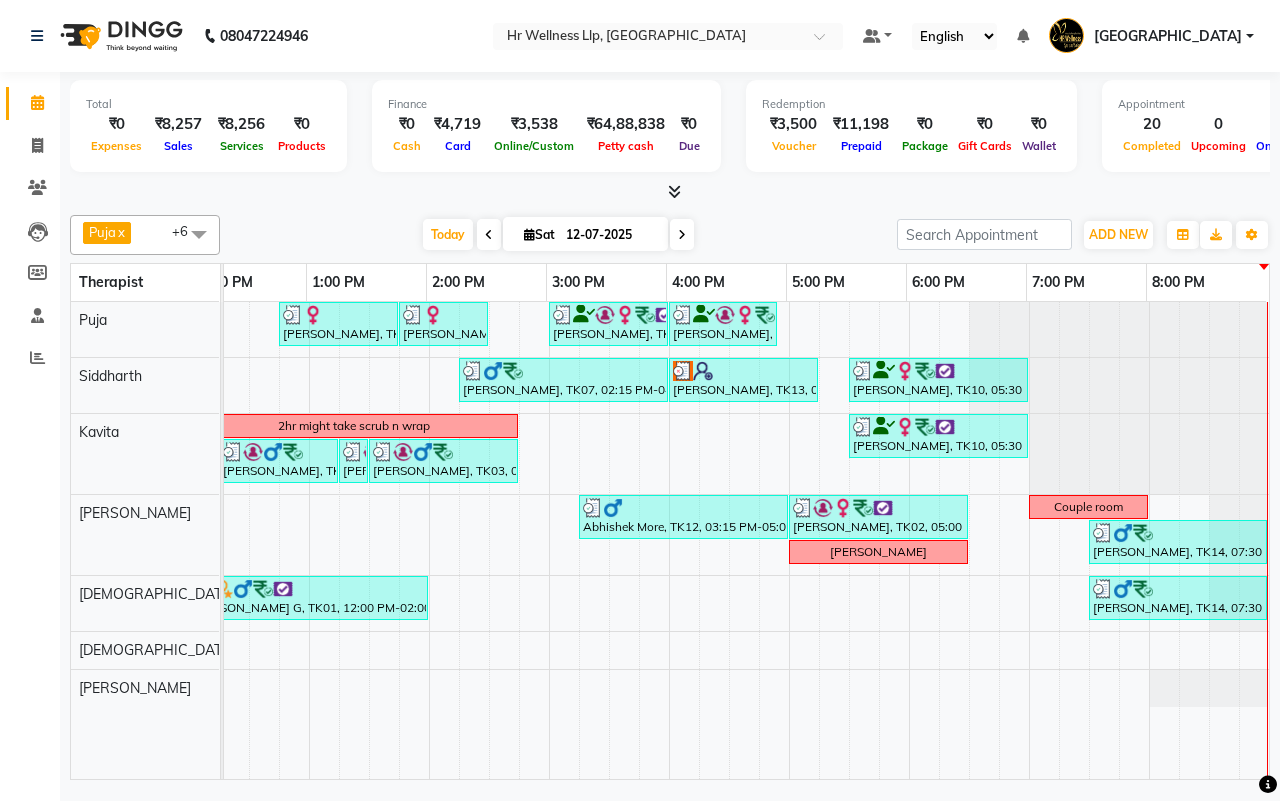 click at bounding box center [489, 234] 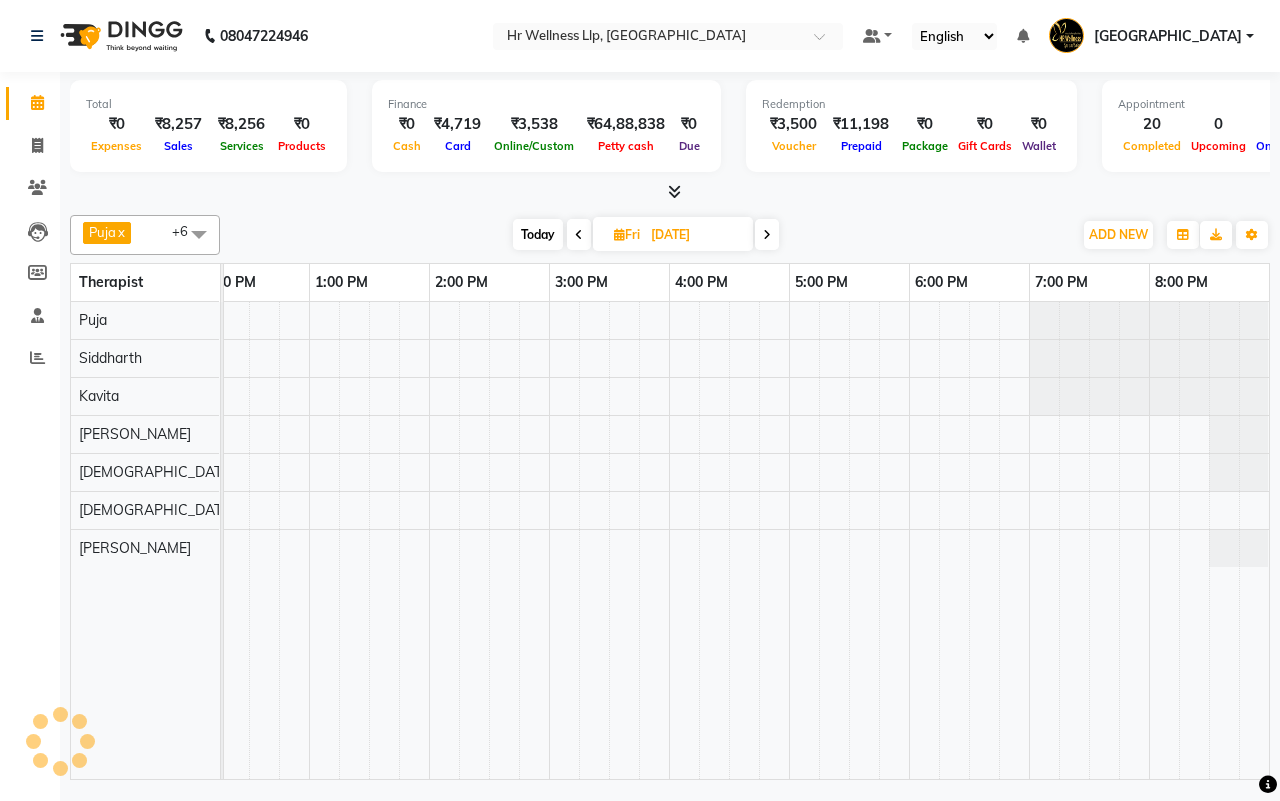 scroll, scrollTop: 0, scrollLeft: 515, axis: horizontal 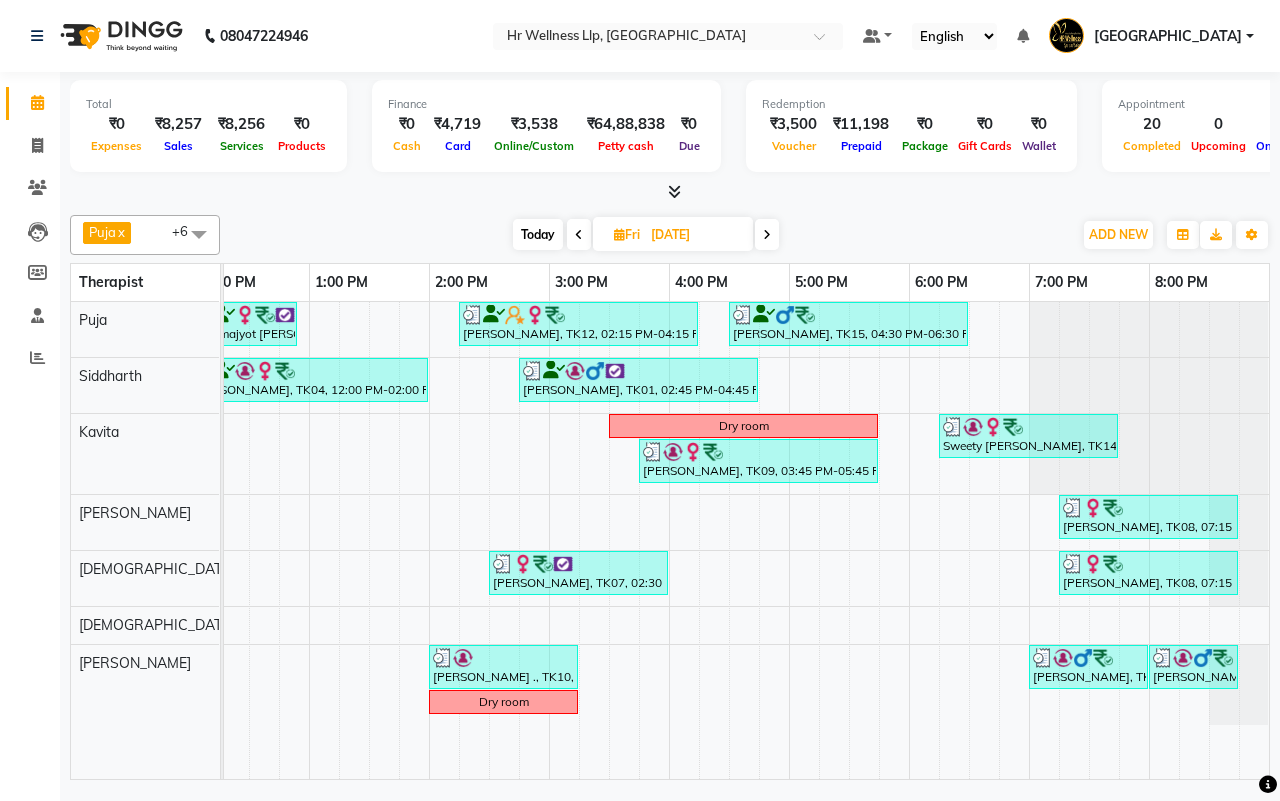 click on "Today  Fri 11-07-2025" at bounding box center [646, 235] 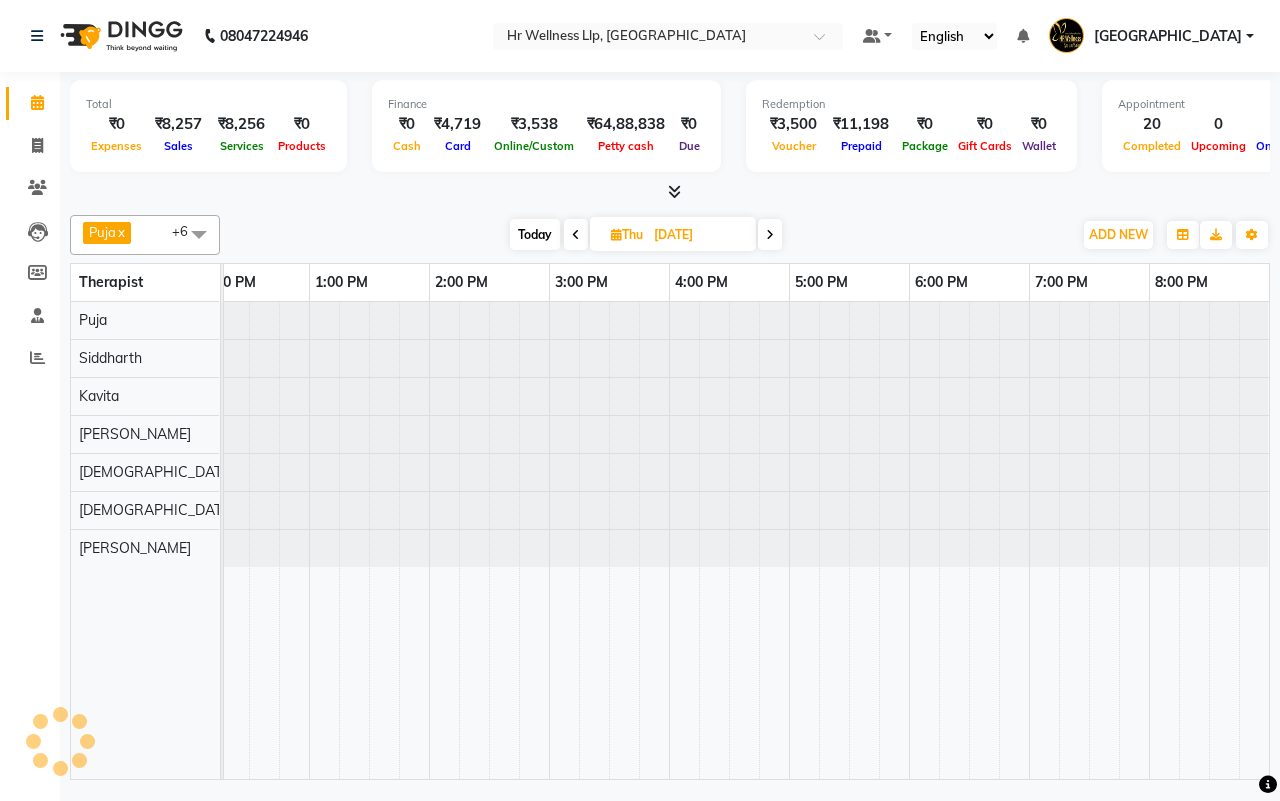 scroll, scrollTop: 0, scrollLeft: 515, axis: horizontal 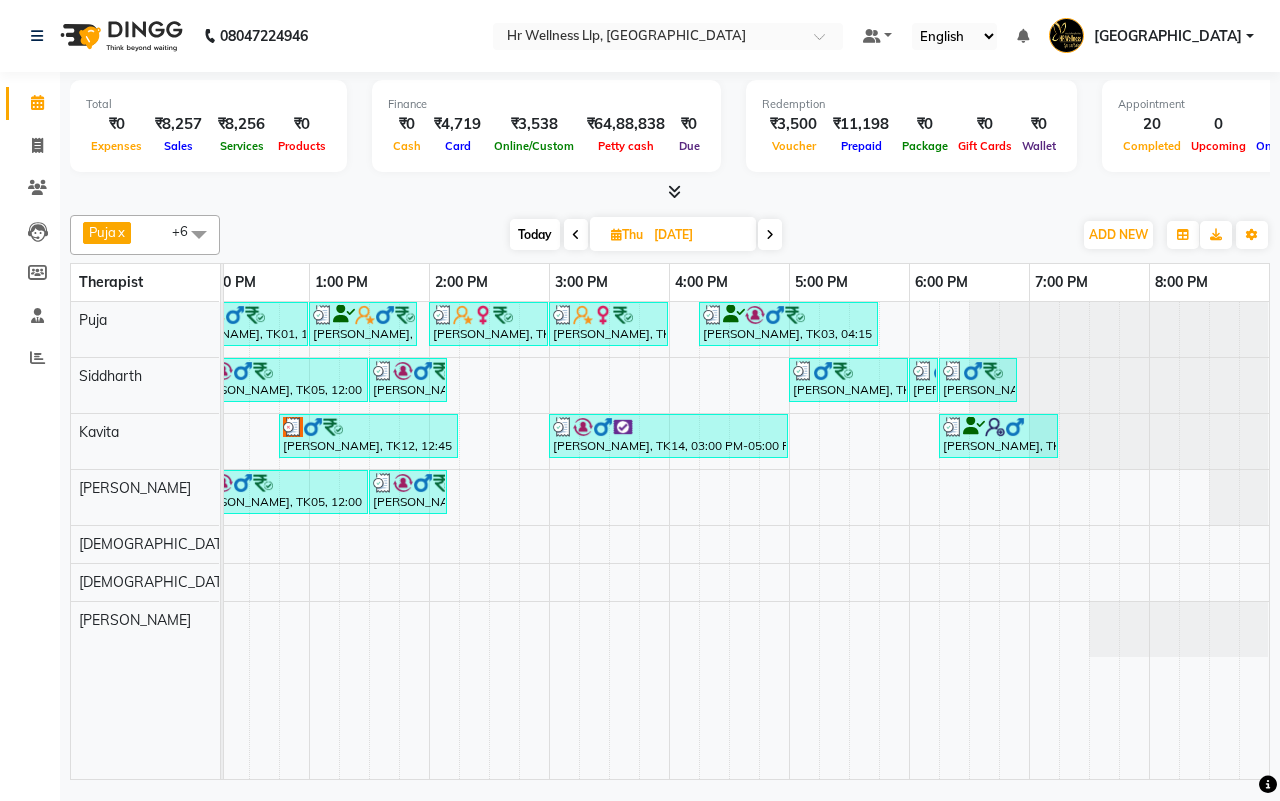 click at bounding box center (576, 234) 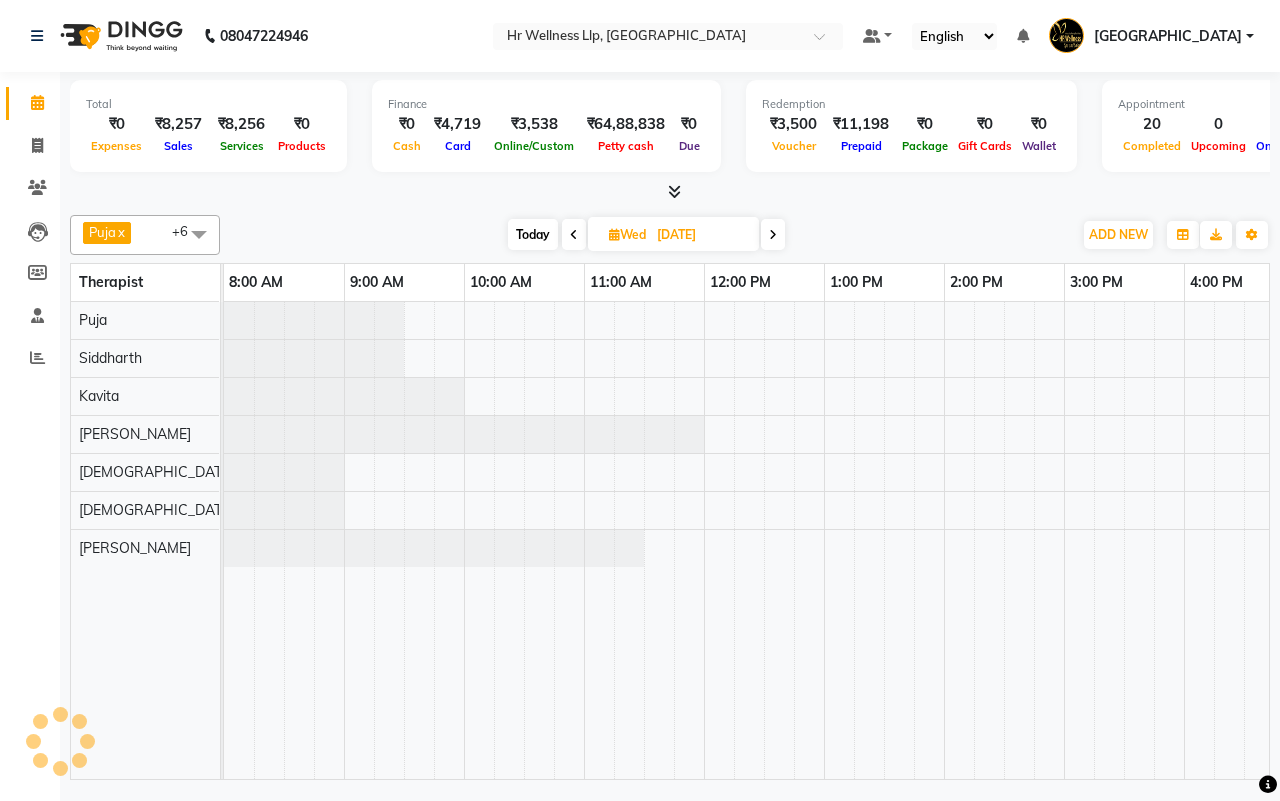 scroll, scrollTop: 0, scrollLeft: 515, axis: horizontal 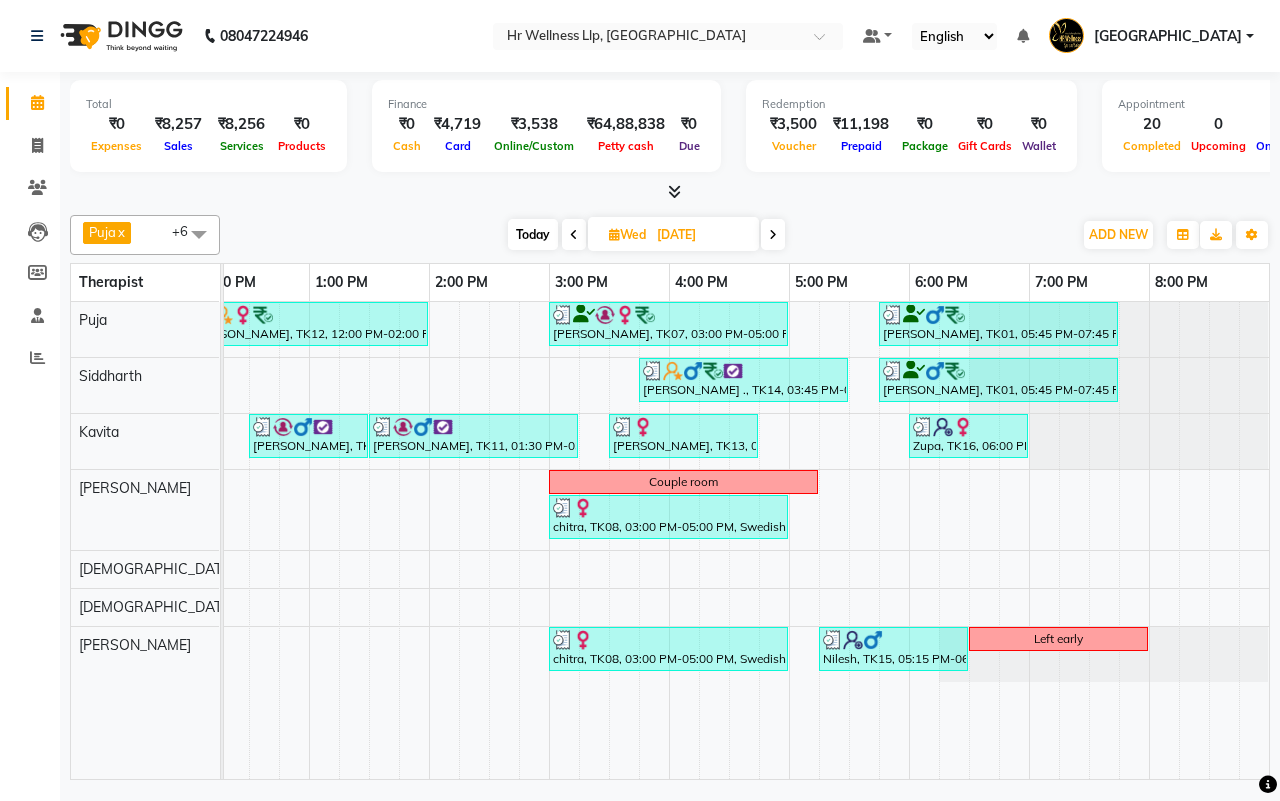 click at bounding box center [574, 234] 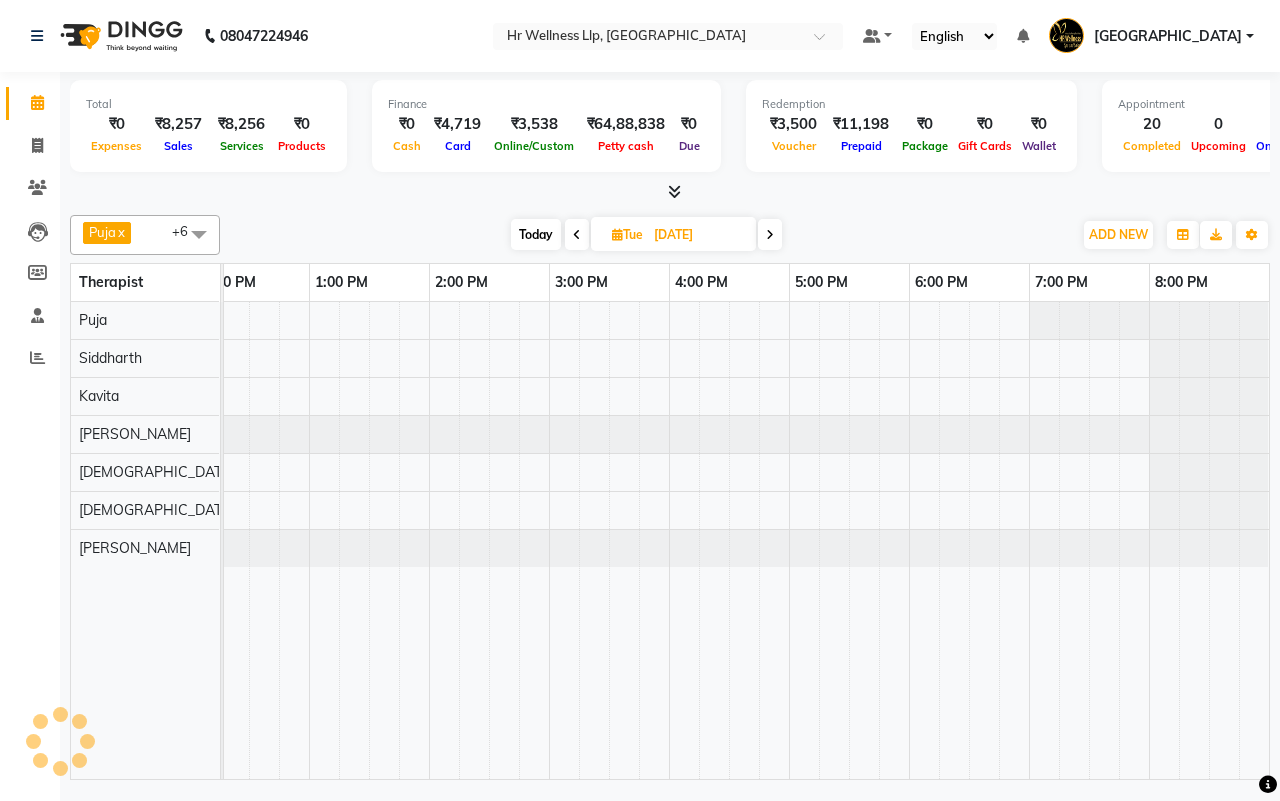 scroll, scrollTop: 0, scrollLeft: 515, axis: horizontal 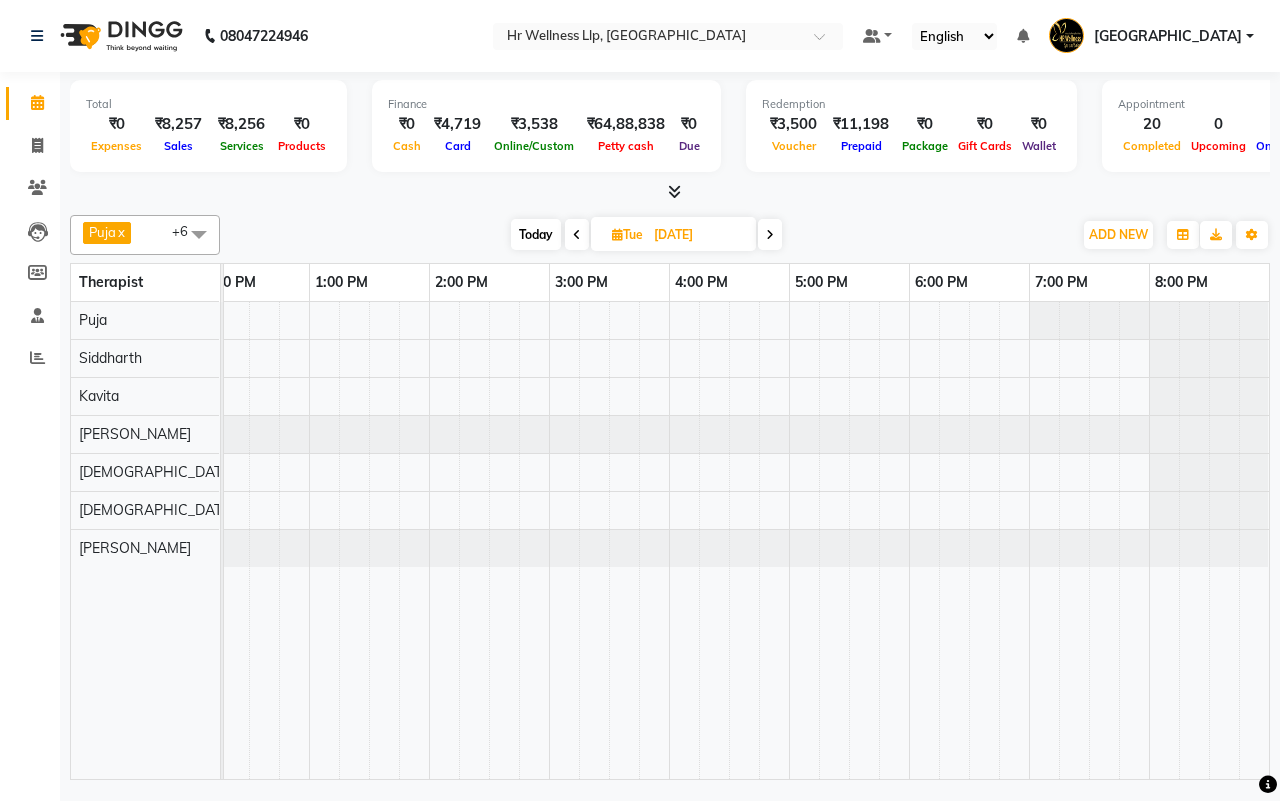 click at bounding box center [577, 235] 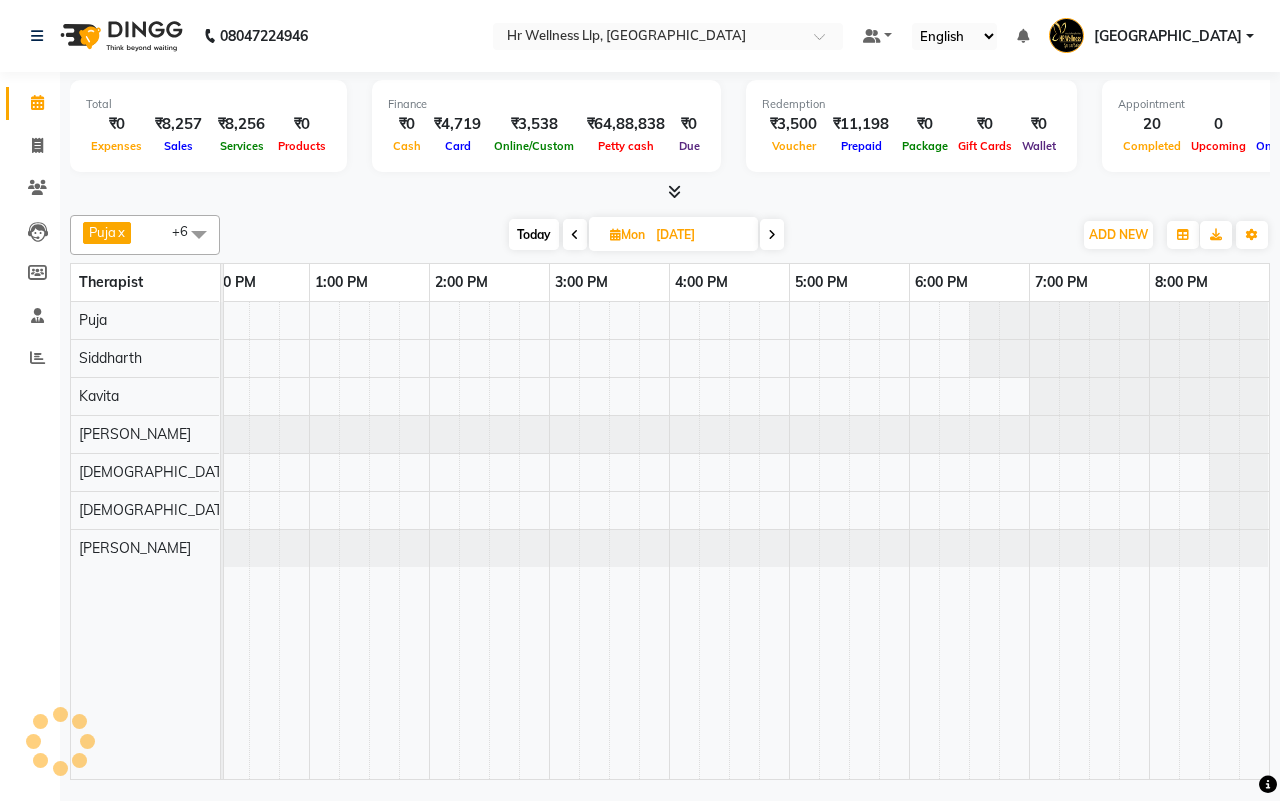 scroll, scrollTop: 0, scrollLeft: 515, axis: horizontal 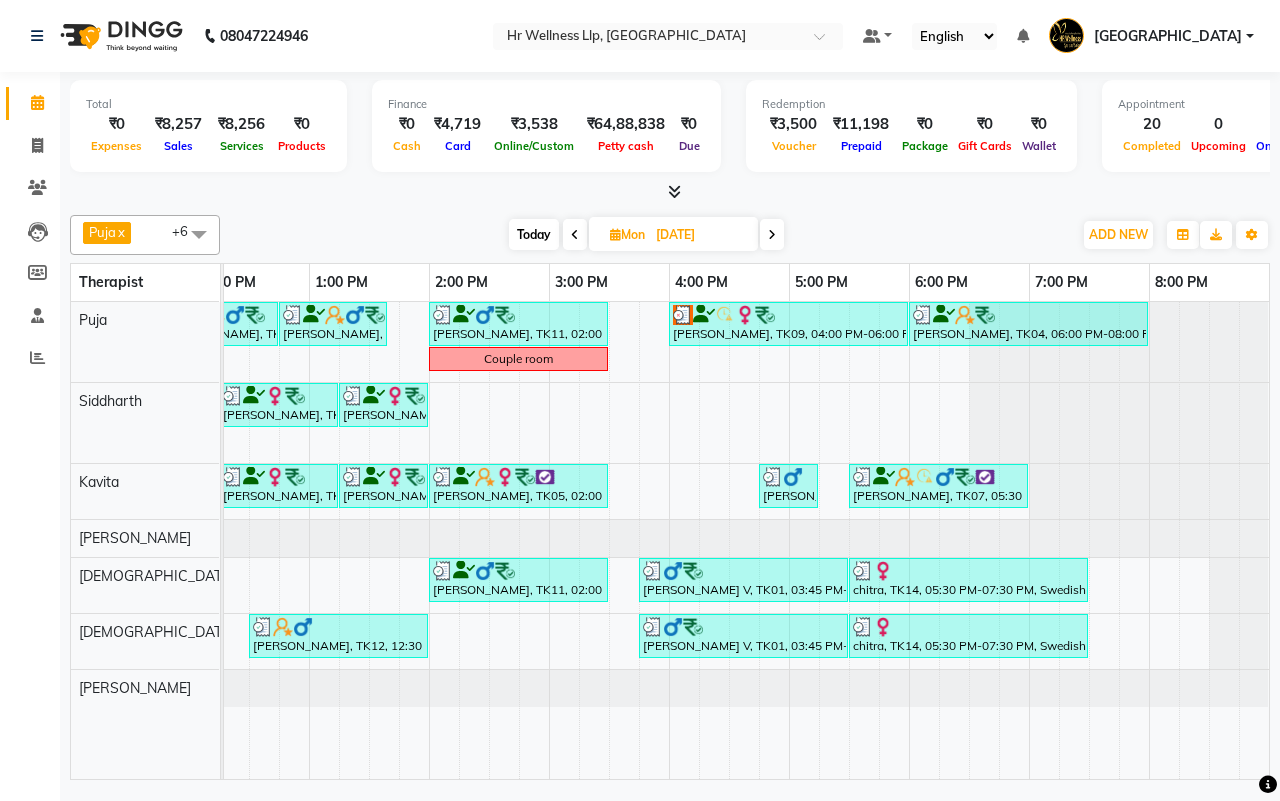 click at bounding box center (575, 234) 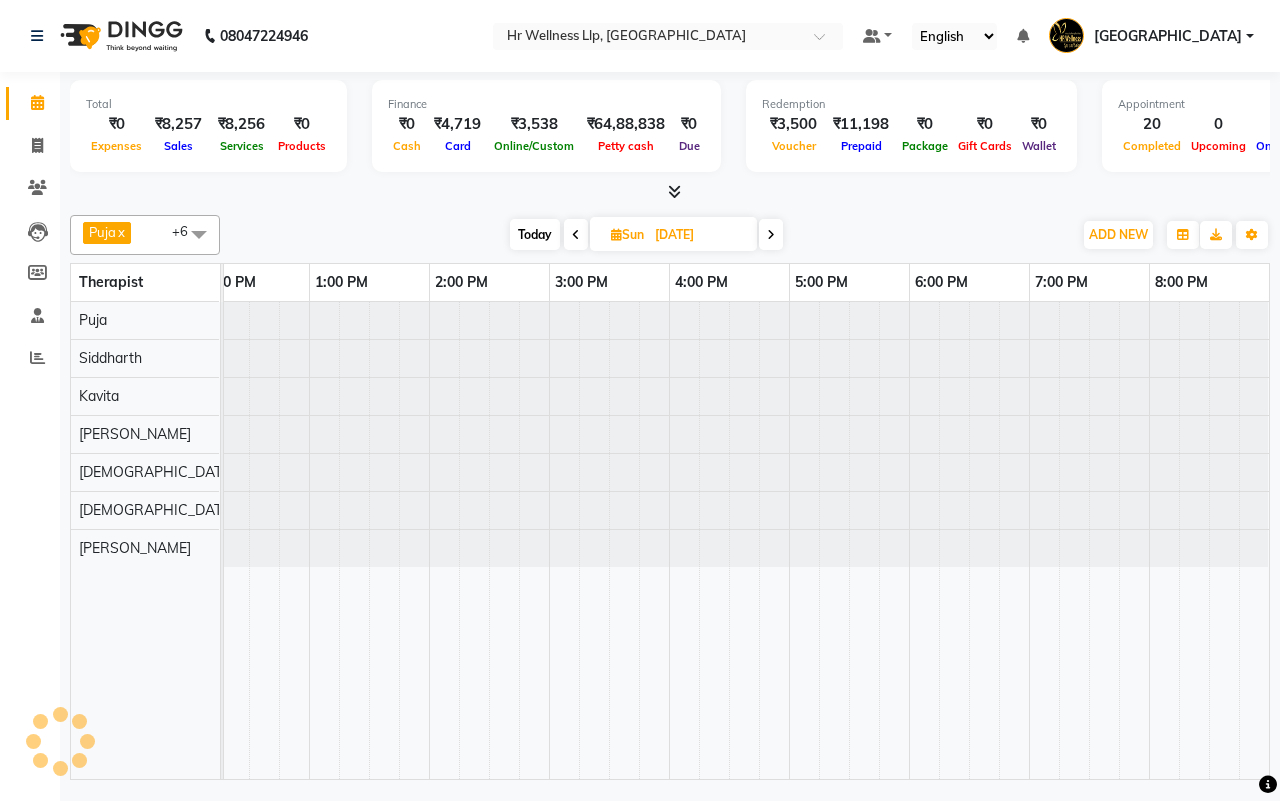 scroll, scrollTop: 0, scrollLeft: 515, axis: horizontal 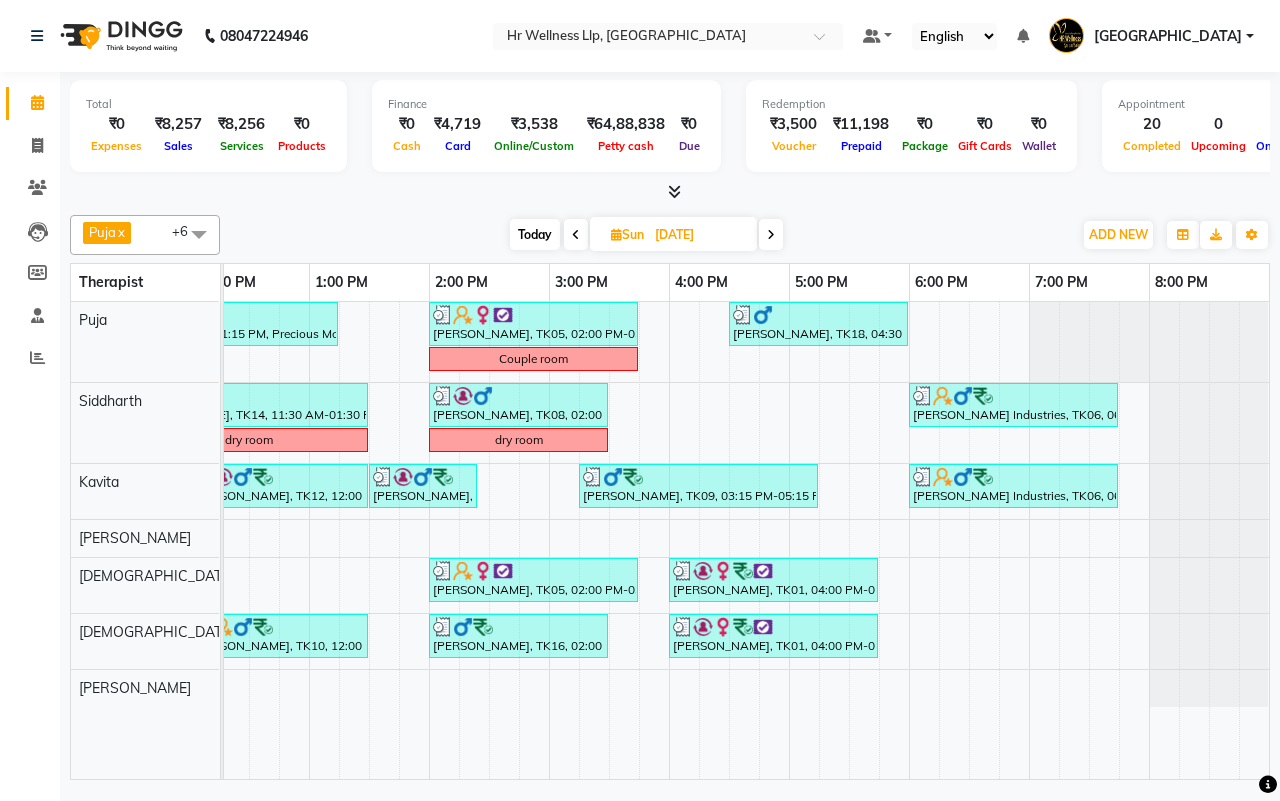 click at bounding box center (576, 235) 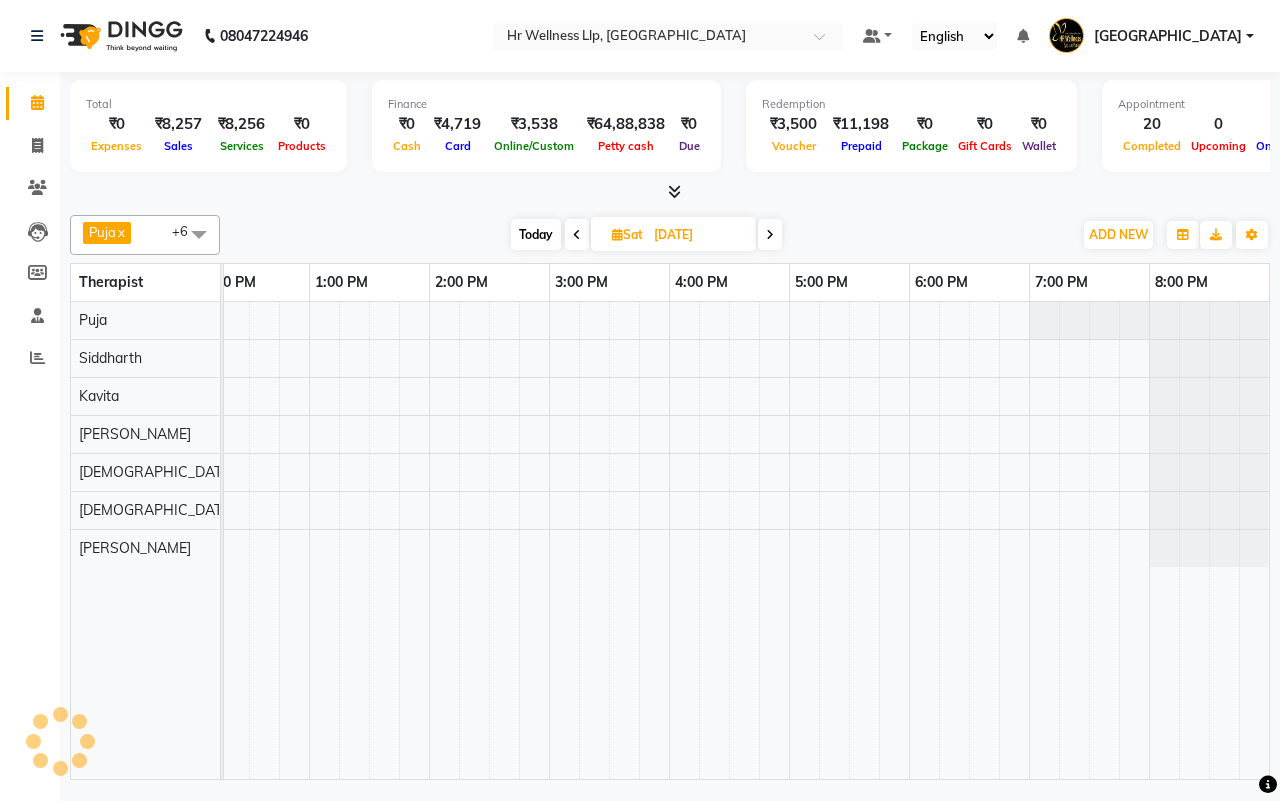 scroll, scrollTop: 0, scrollLeft: 515, axis: horizontal 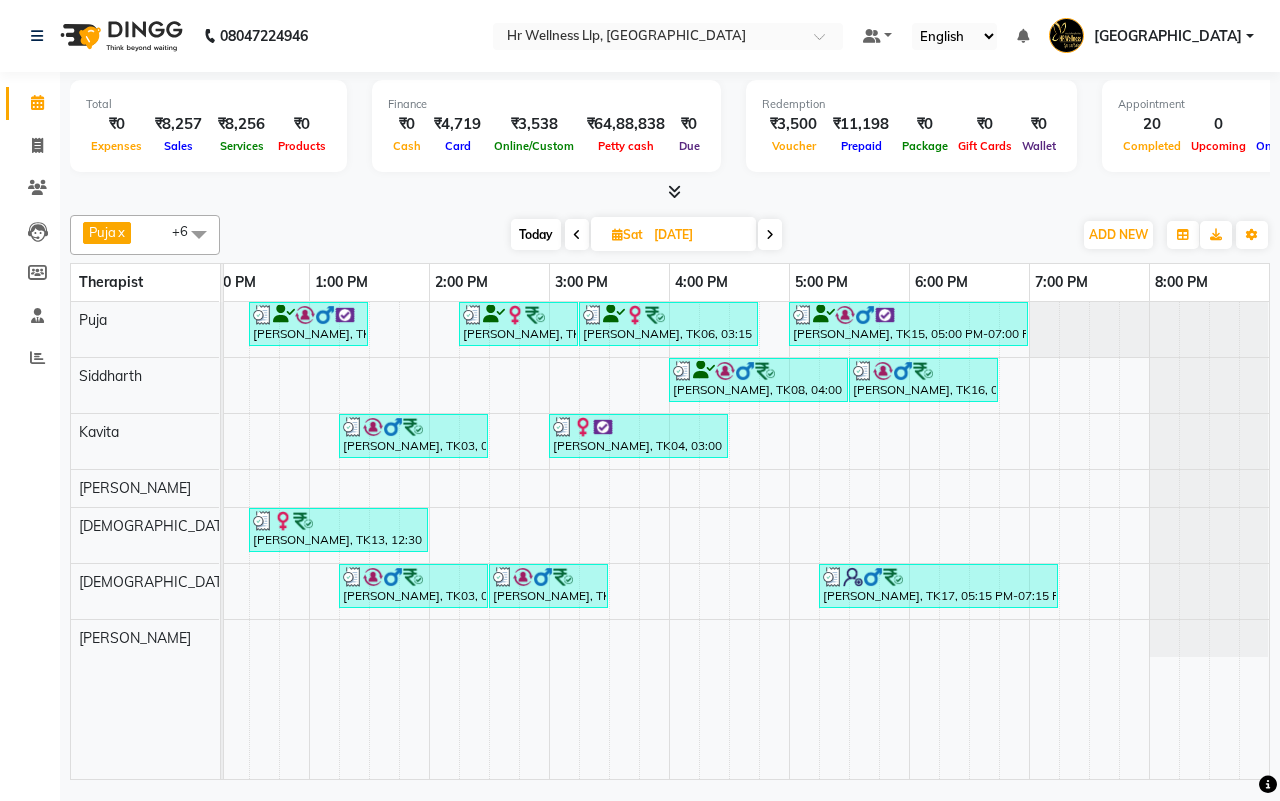 click at bounding box center [577, 235] 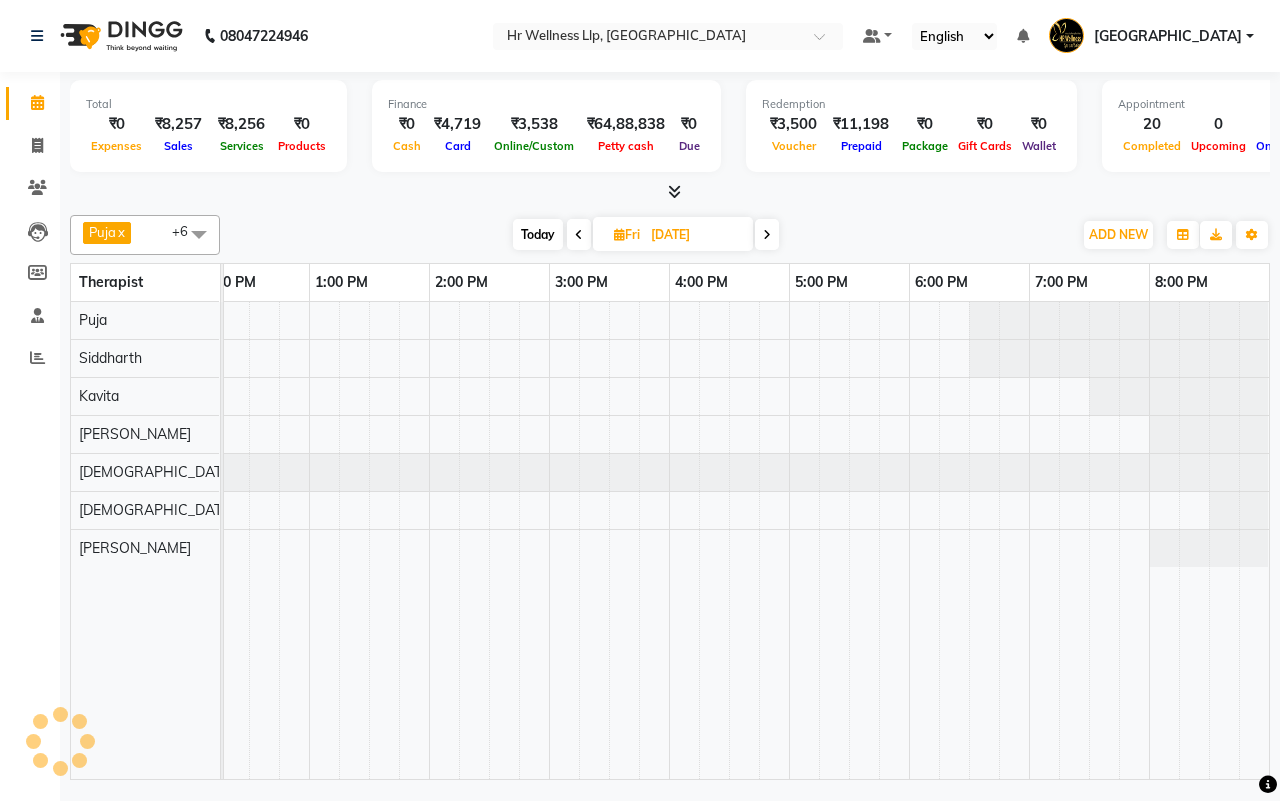 scroll, scrollTop: 0, scrollLeft: 515, axis: horizontal 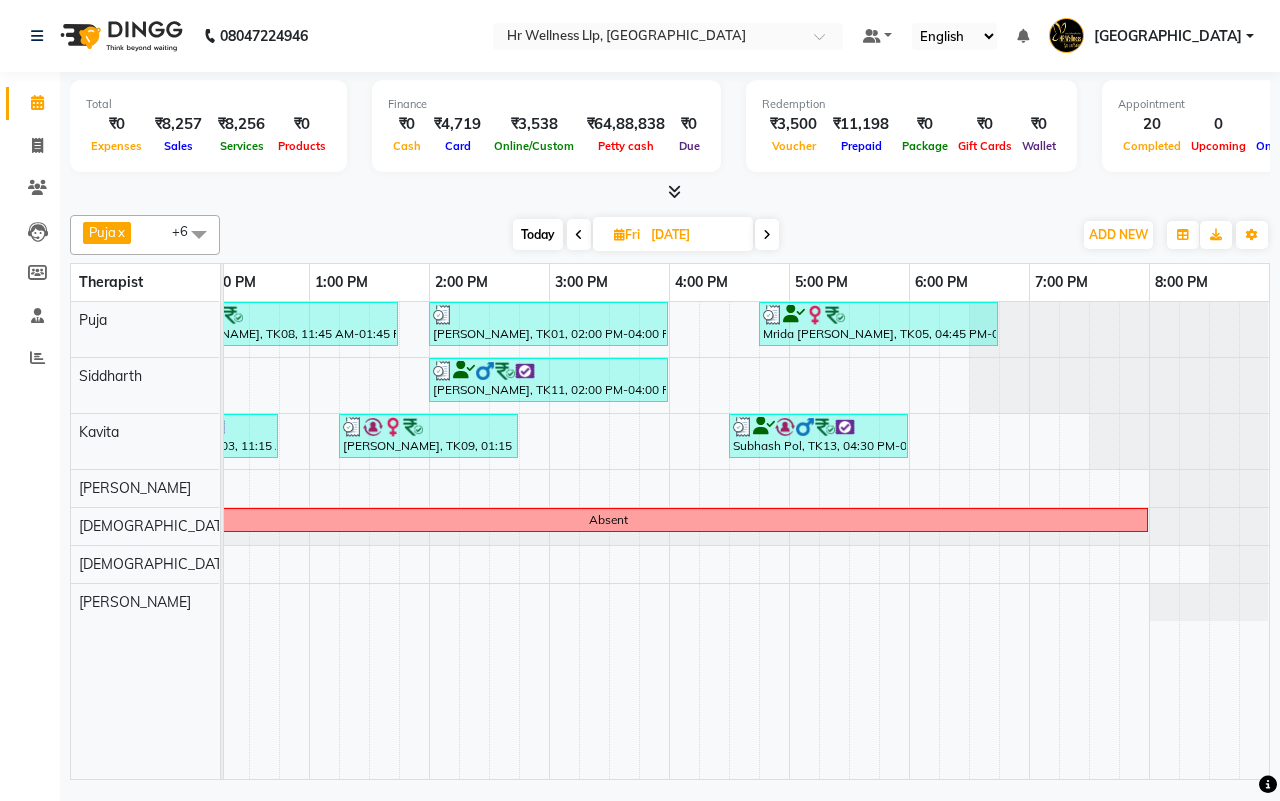 click at bounding box center (579, 235) 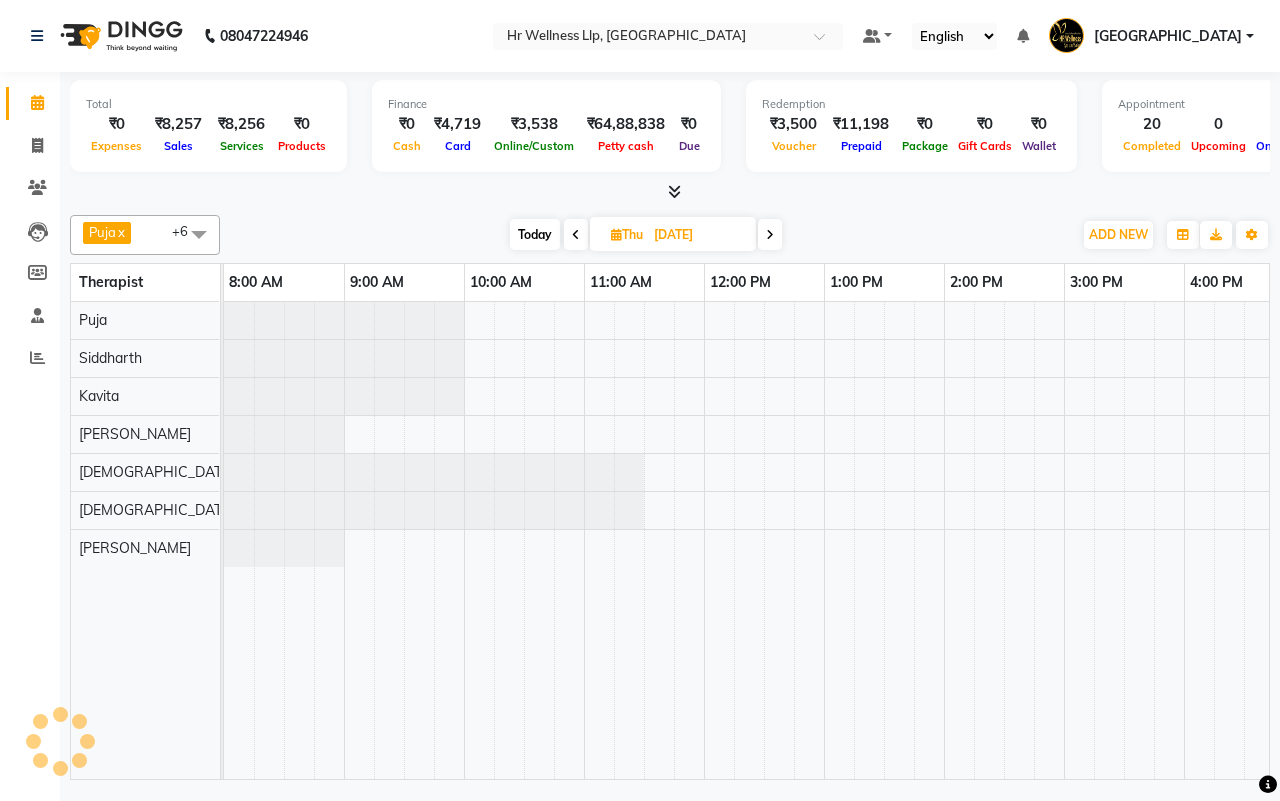 scroll, scrollTop: 0, scrollLeft: 515, axis: horizontal 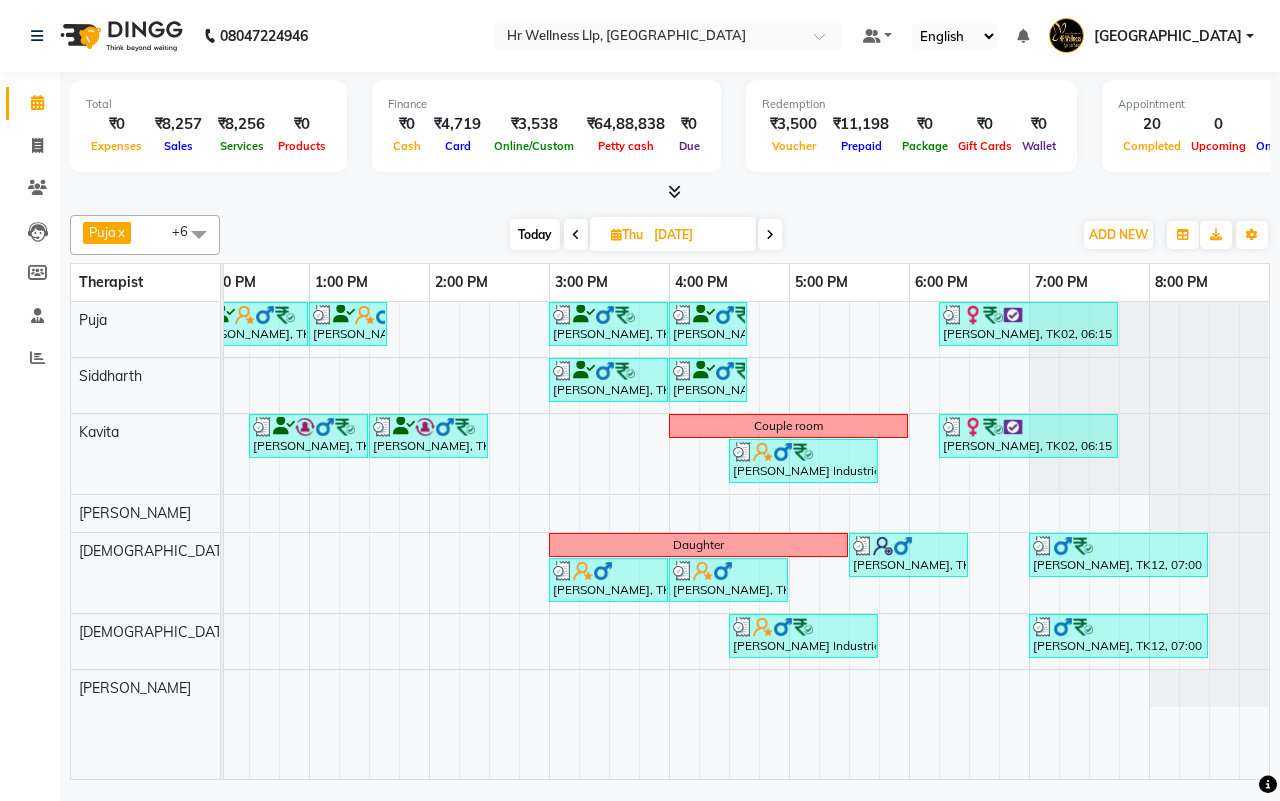 click at bounding box center [576, 235] 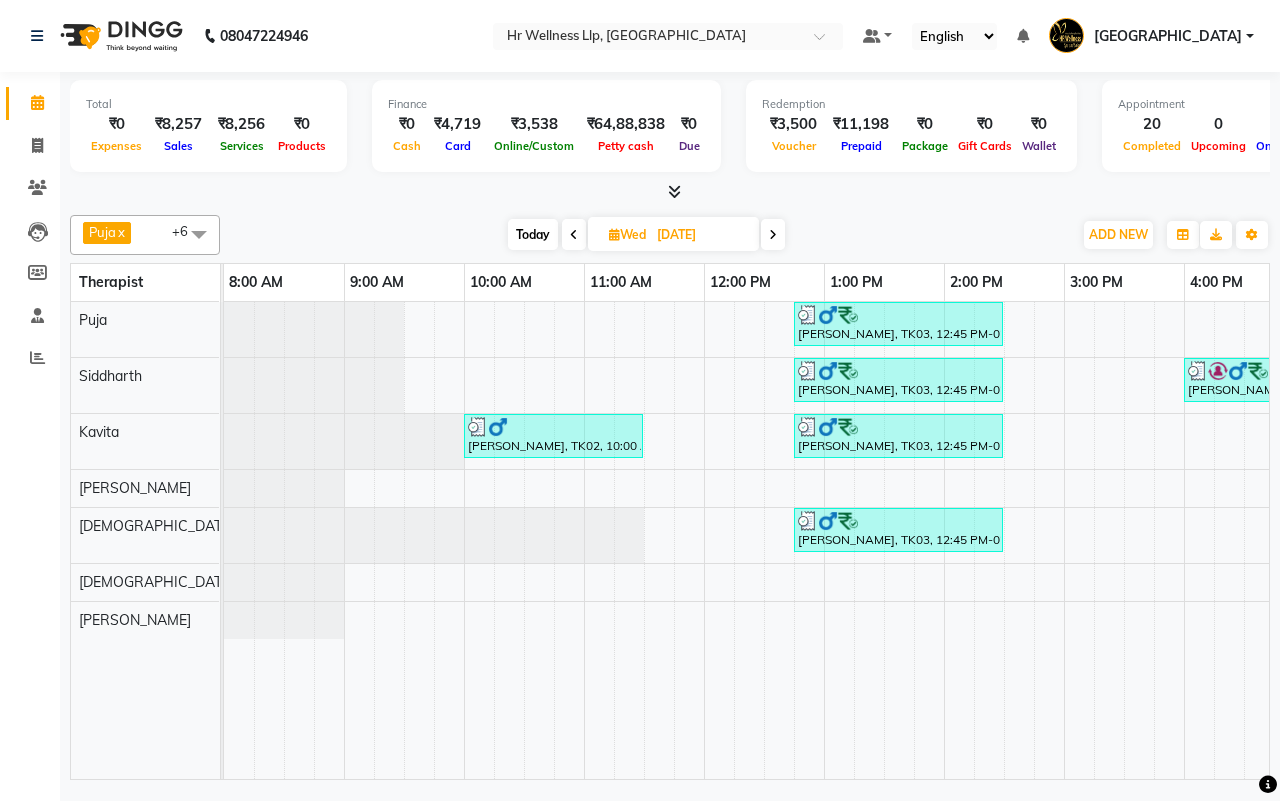 scroll, scrollTop: 0, scrollLeft: 515, axis: horizontal 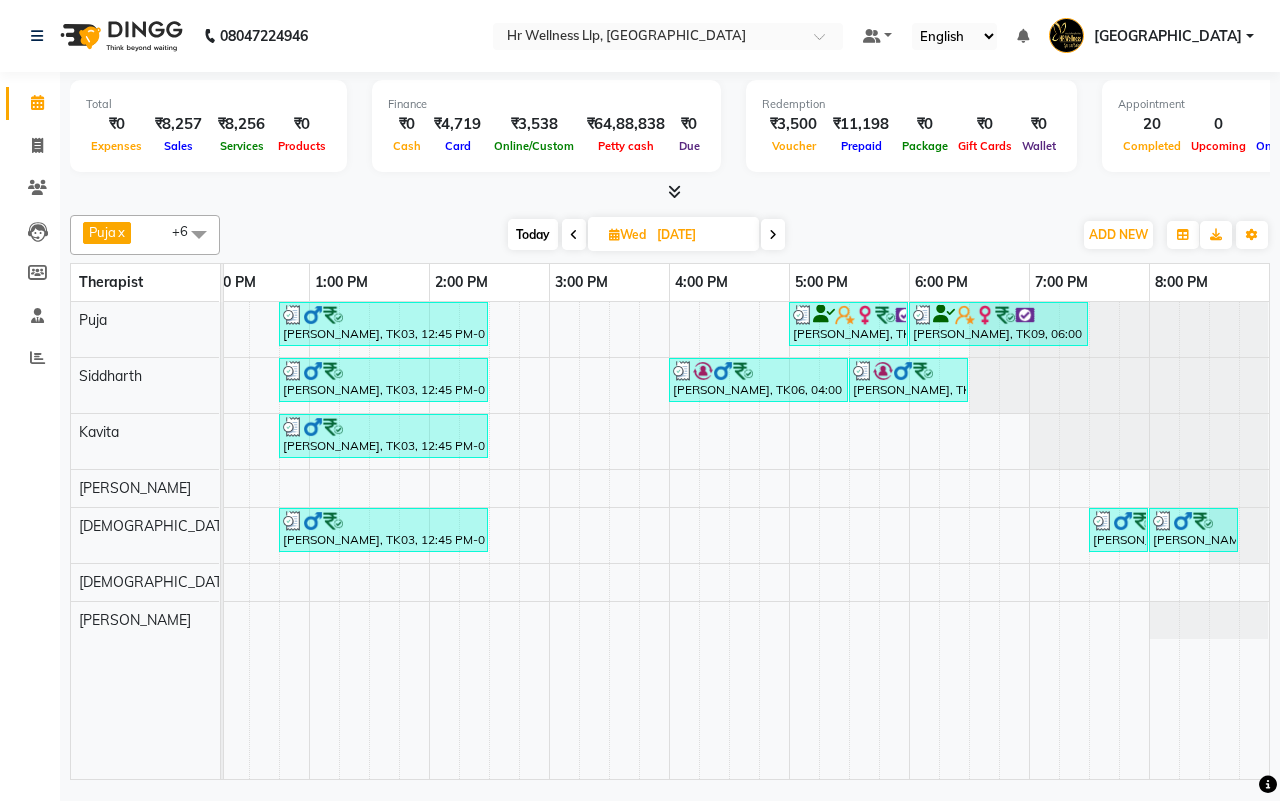click at bounding box center [574, 234] 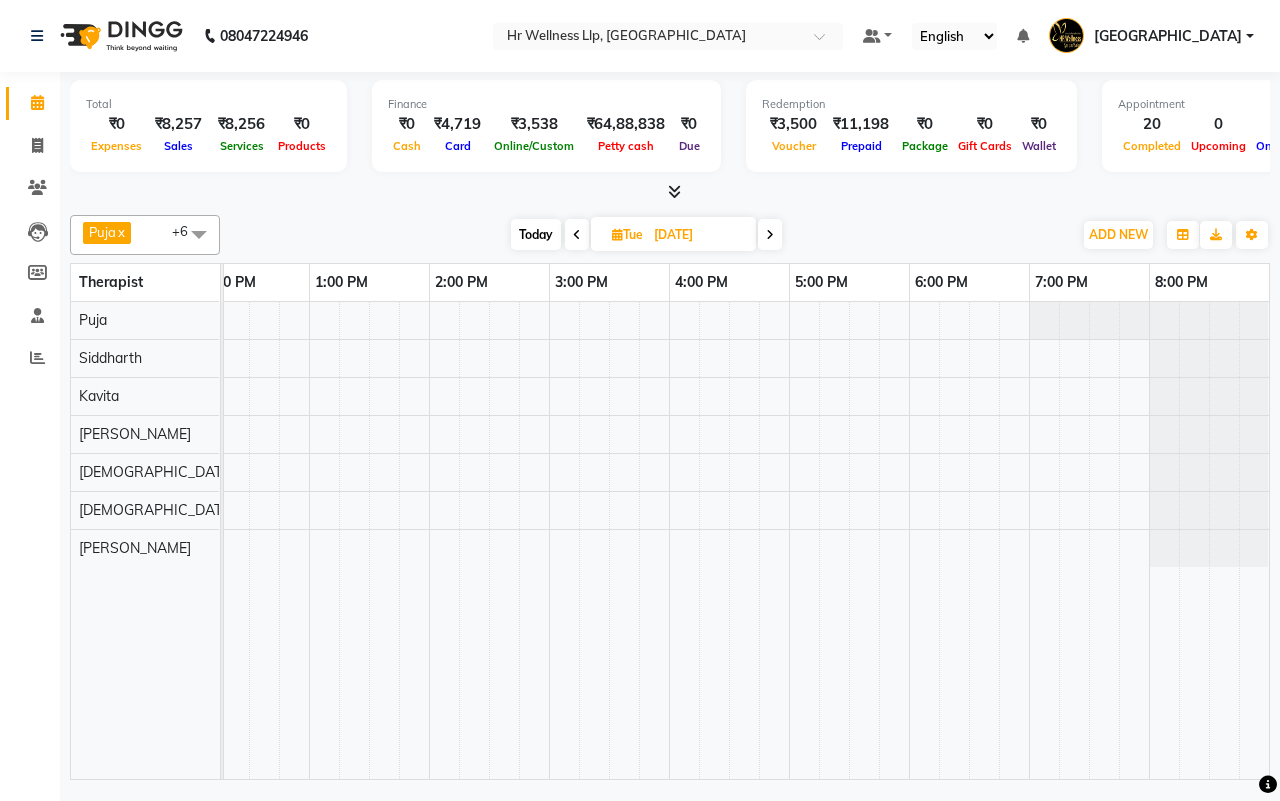 click on "Today" at bounding box center [536, 234] 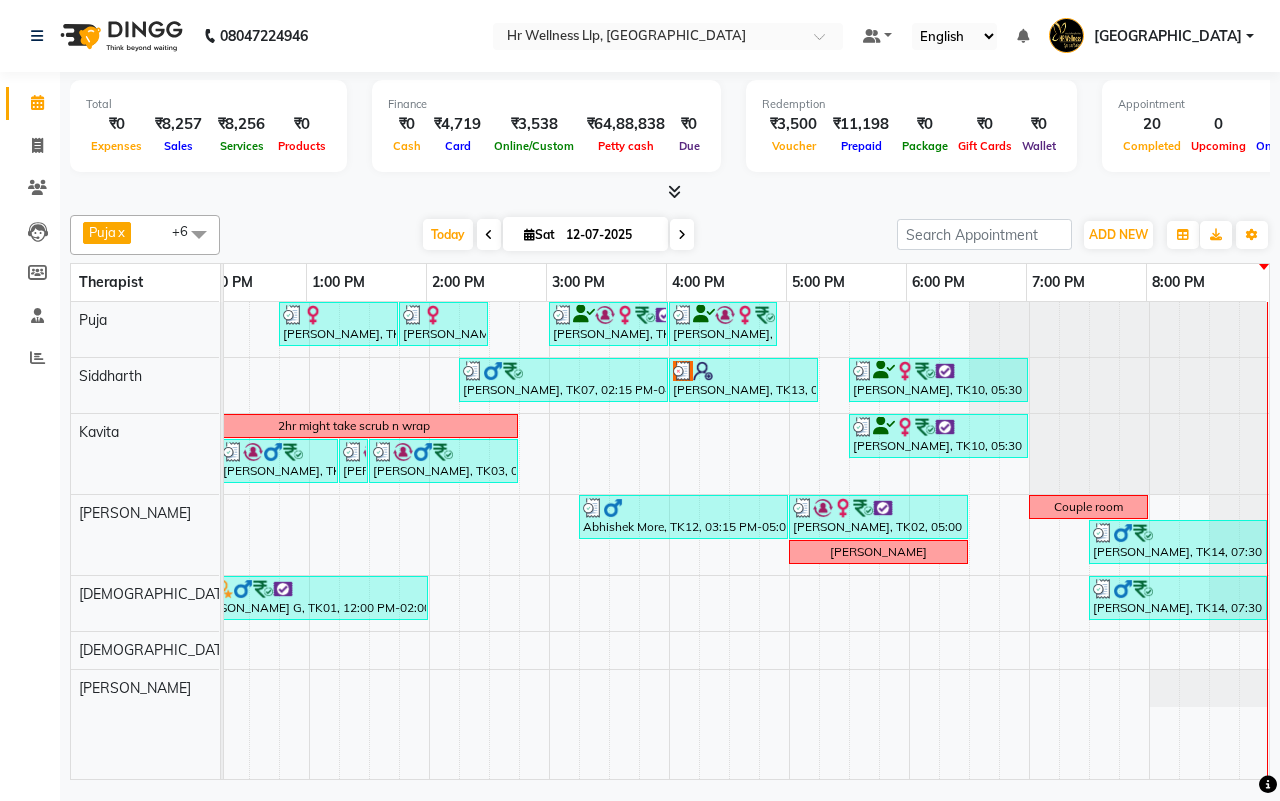 click on "12-07-2025" at bounding box center (610, 235) 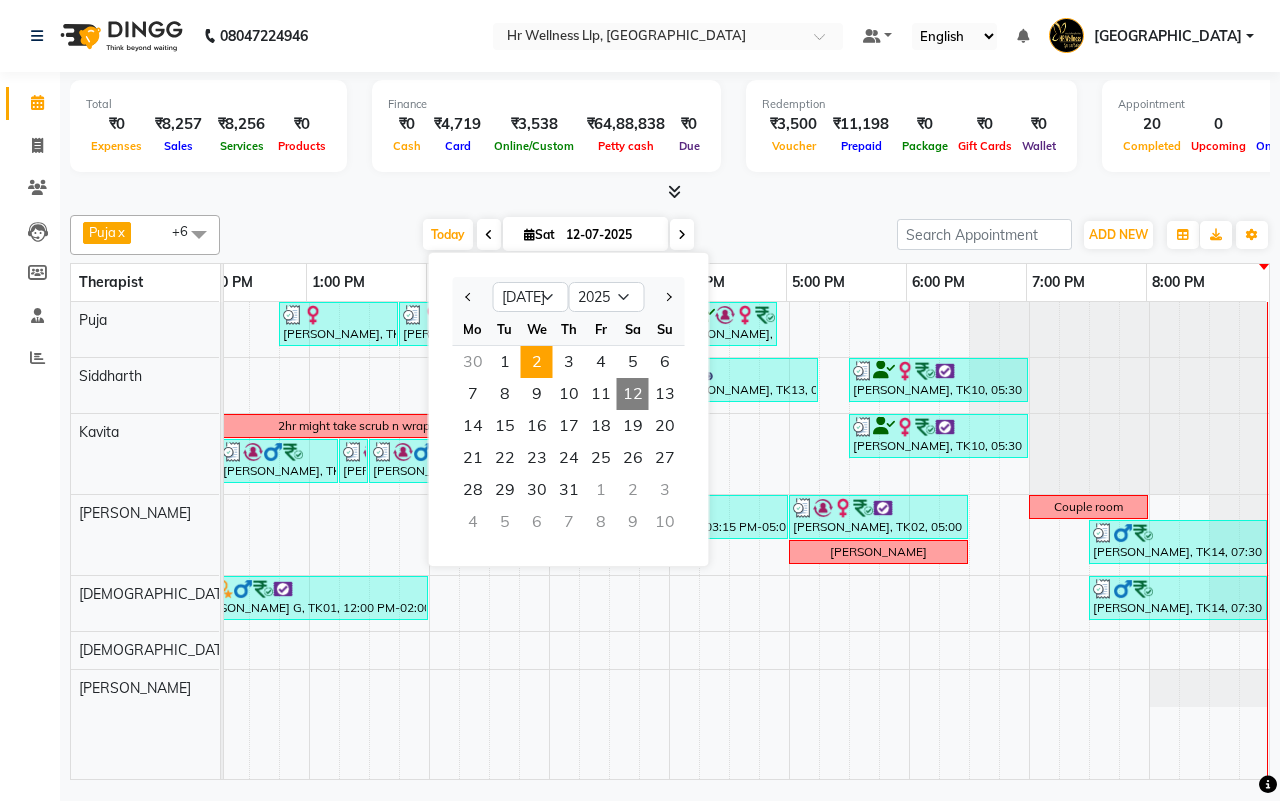 click on "2" at bounding box center (537, 362) 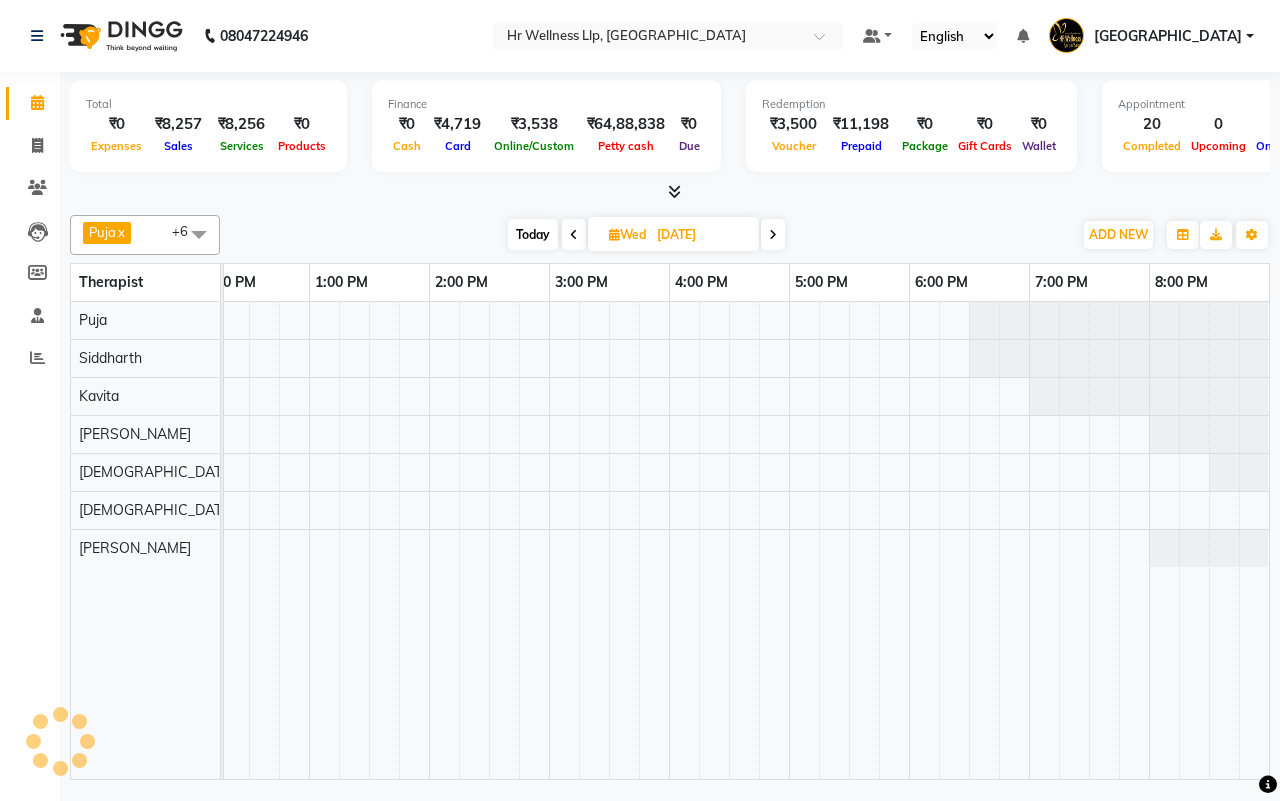 scroll, scrollTop: 0, scrollLeft: 515, axis: horizontal 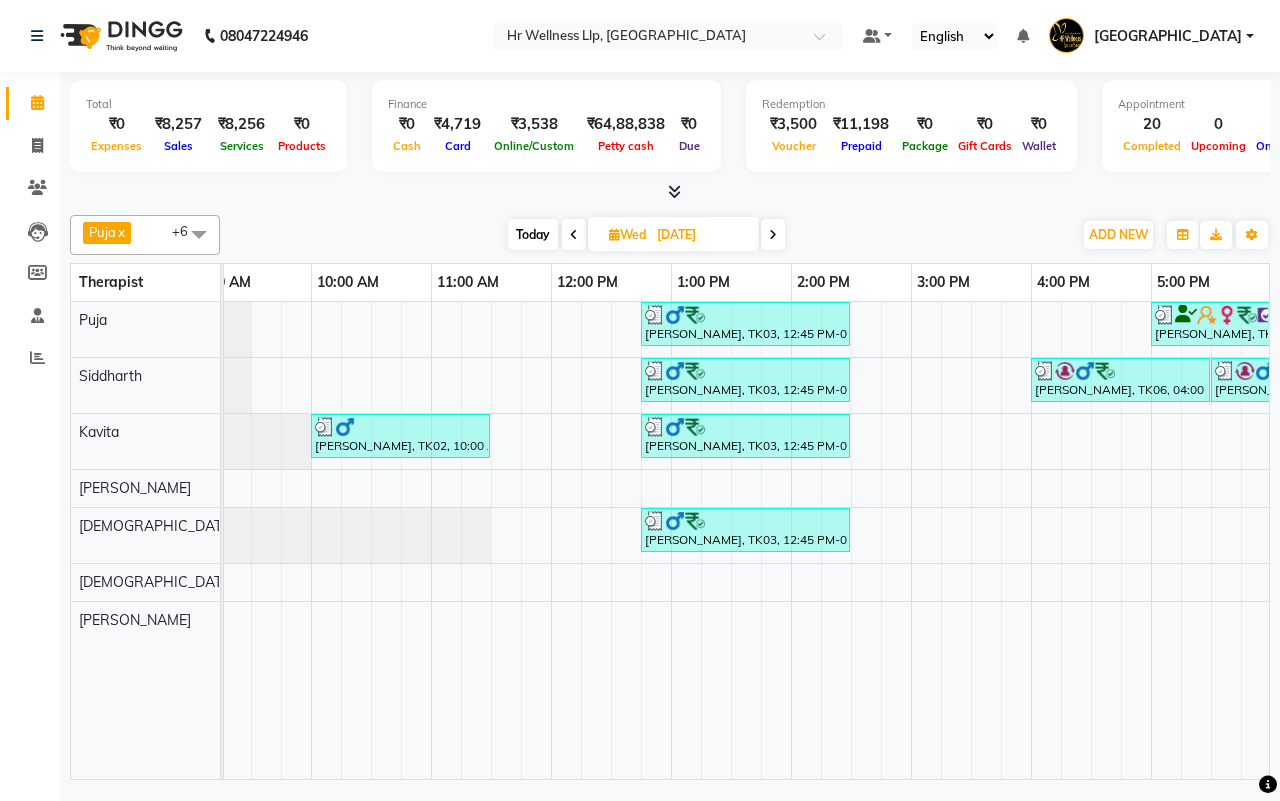 click at bounding box center [773, 234] 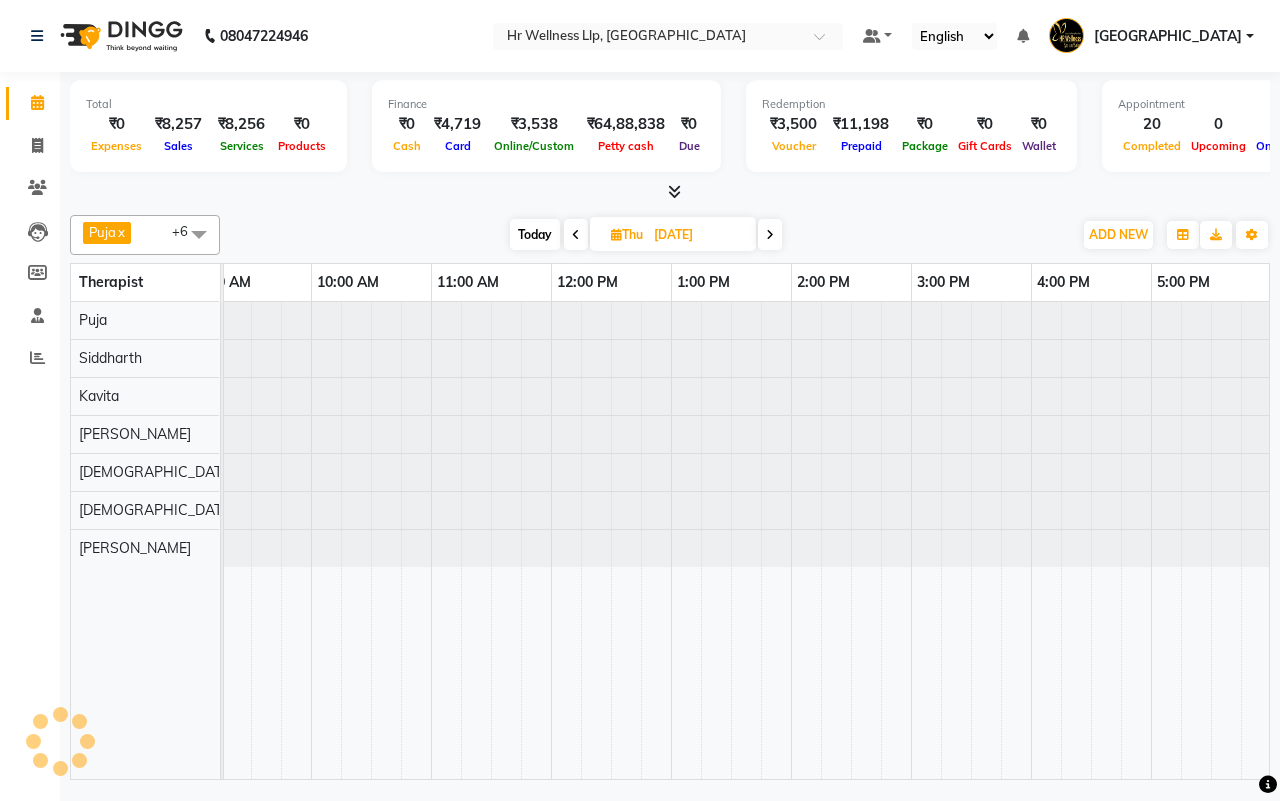 scroll, scrollTop: 0, scrollLeft: 515, axis: horizontal 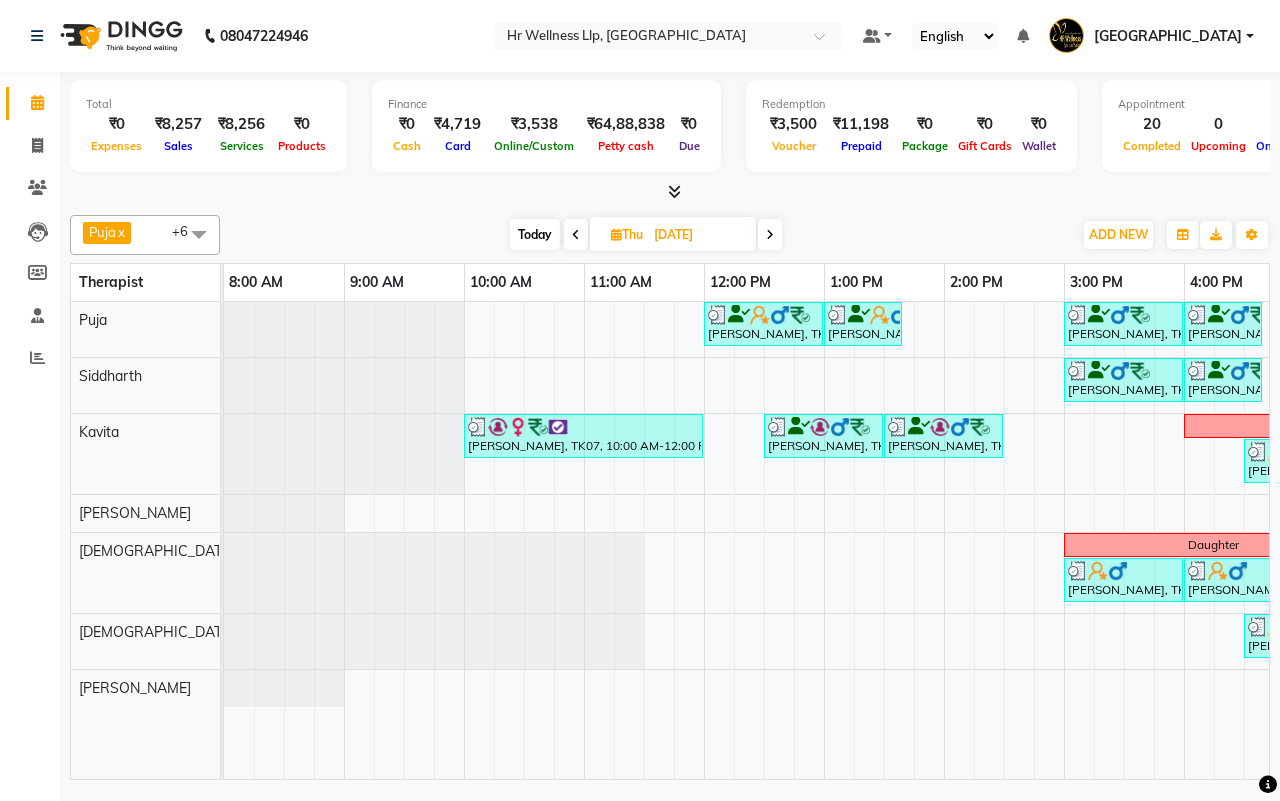 click at bounding box center (770, 235) 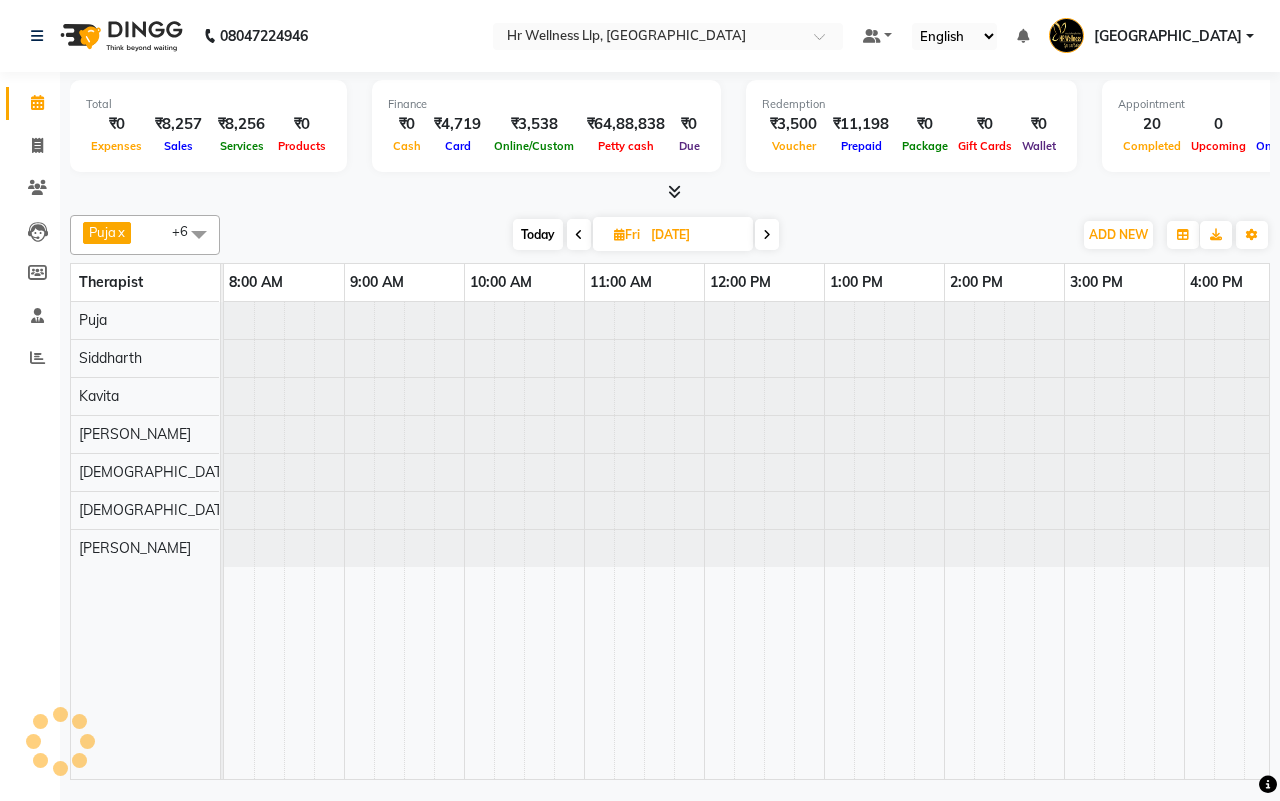 scroll, scrollTop: 0, scrollLeft: 515, axis: horizontal 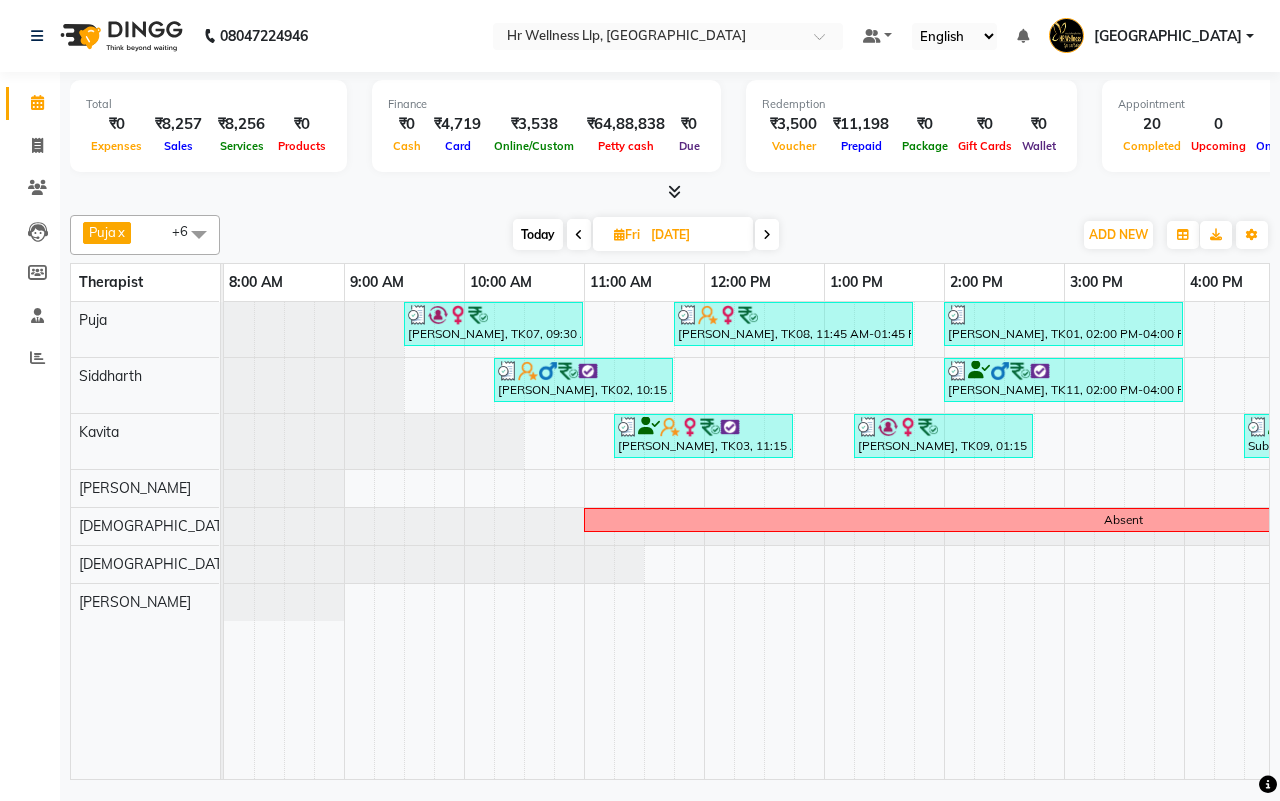click at bounding box center (767, 234) 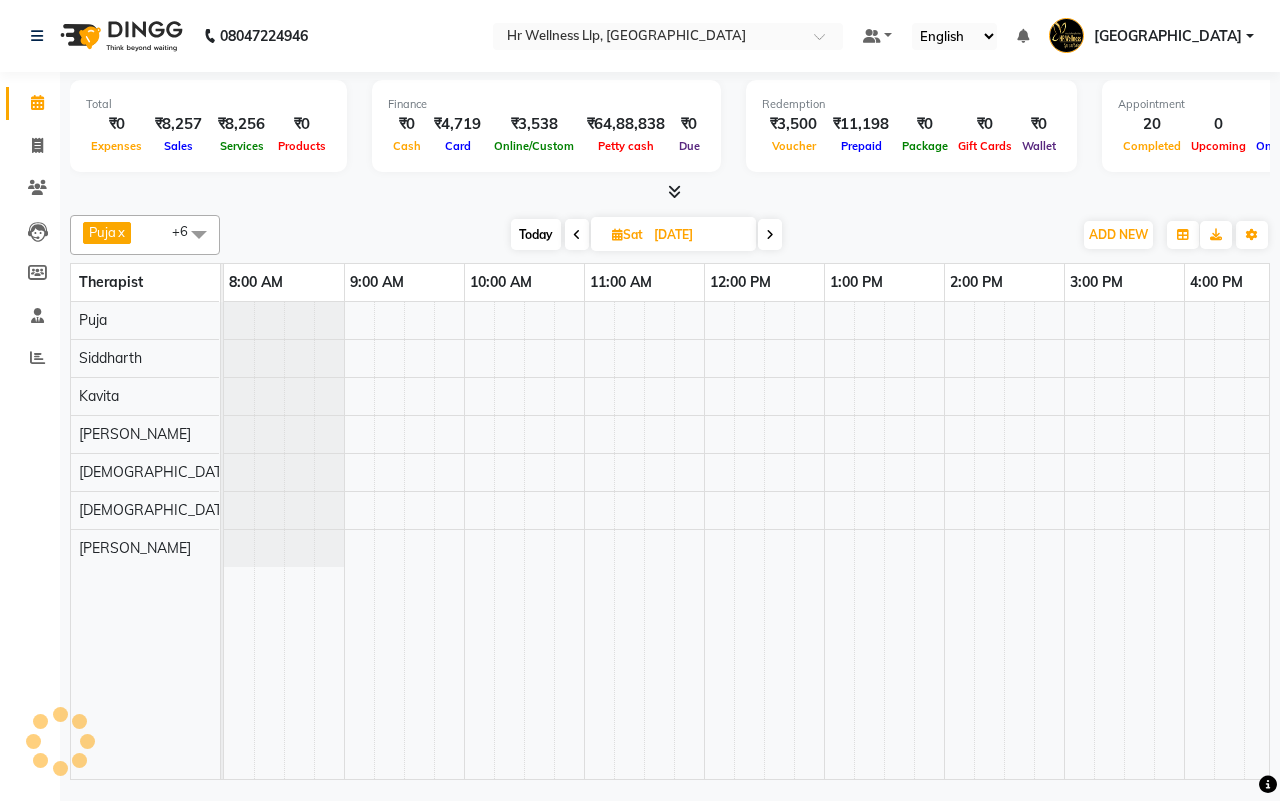 scroll, scrollTop: 0, scrollLeft: 515, axis: horizontal 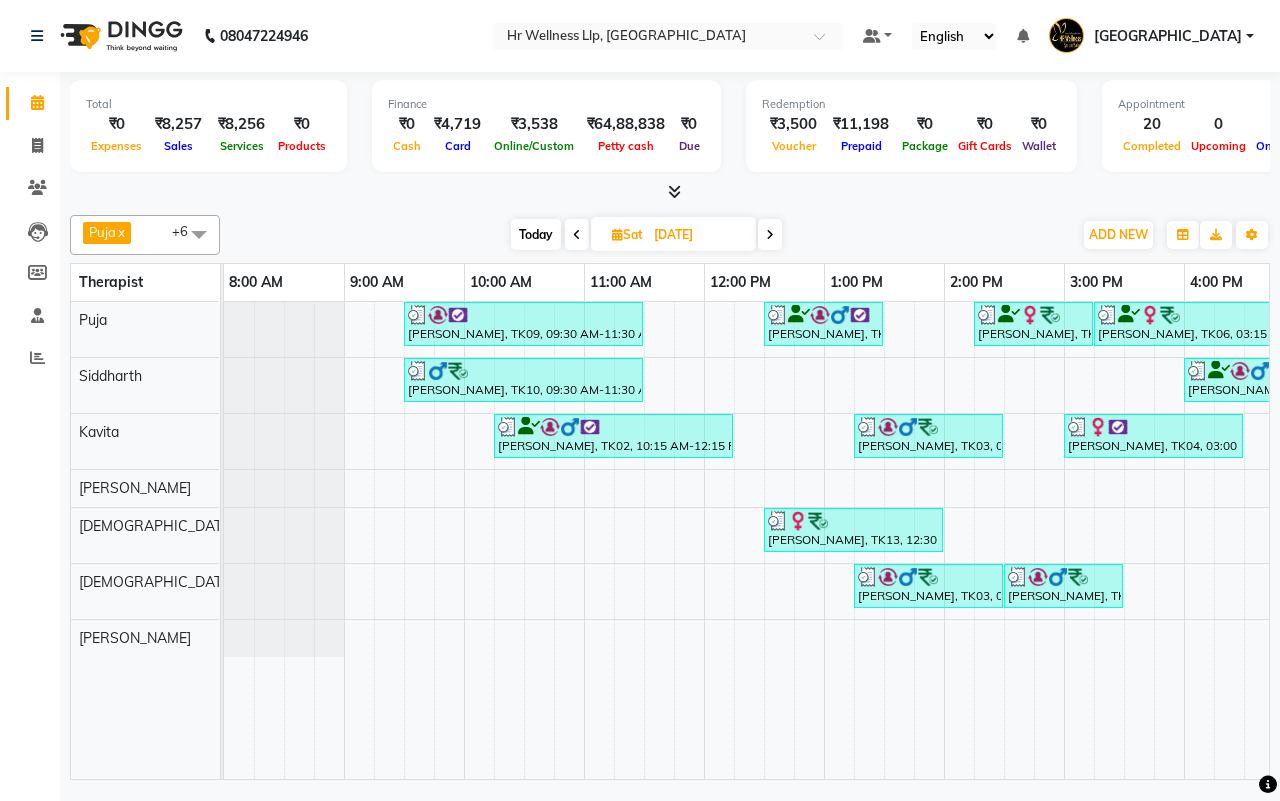 click at bounding box center [770, 235] 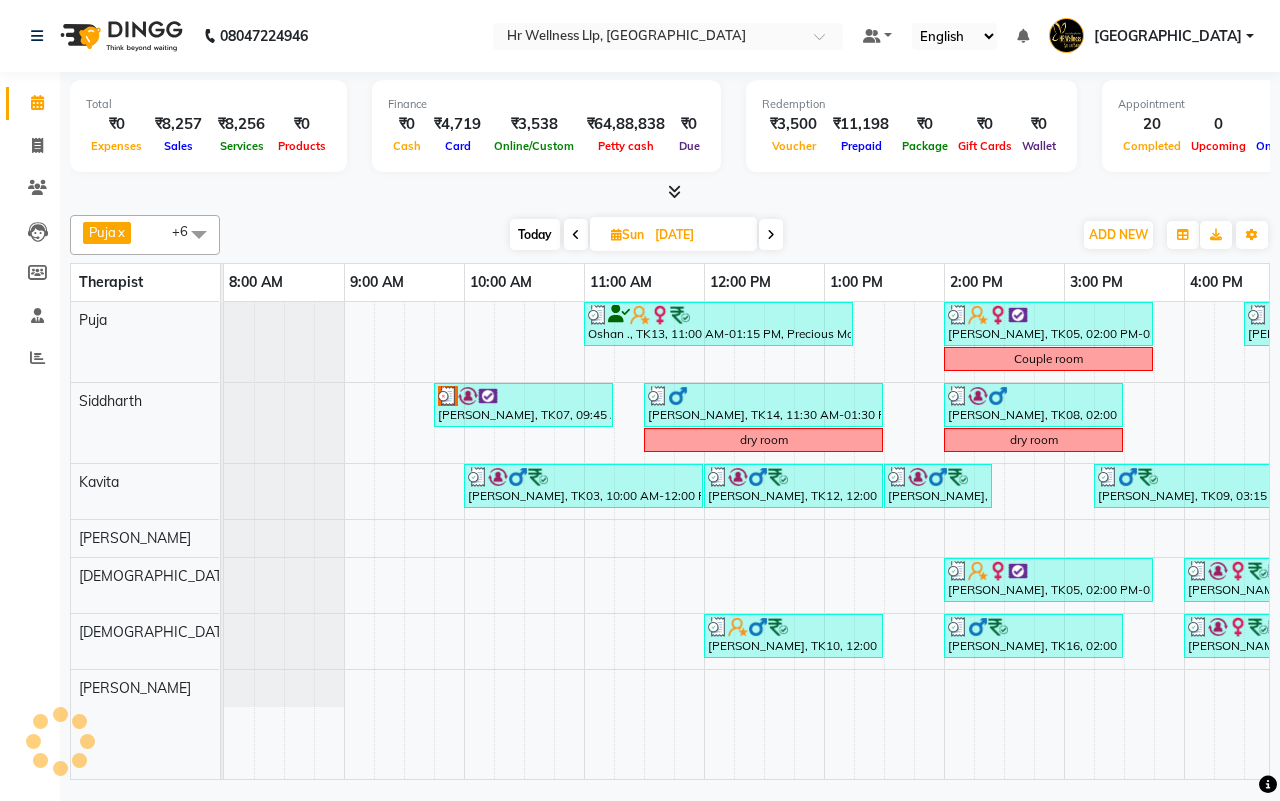 scroll, scrollTop: 0, scrollLeft: 515, axis: horizontal 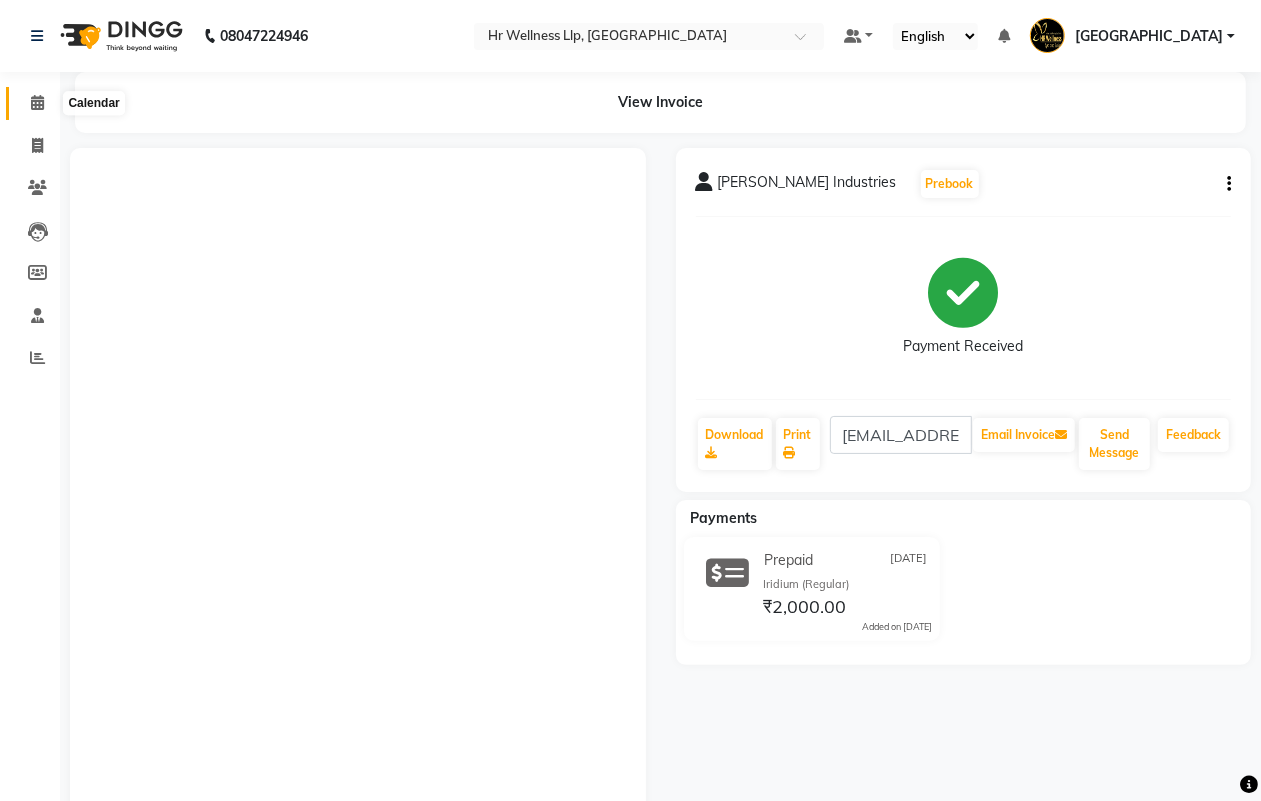click 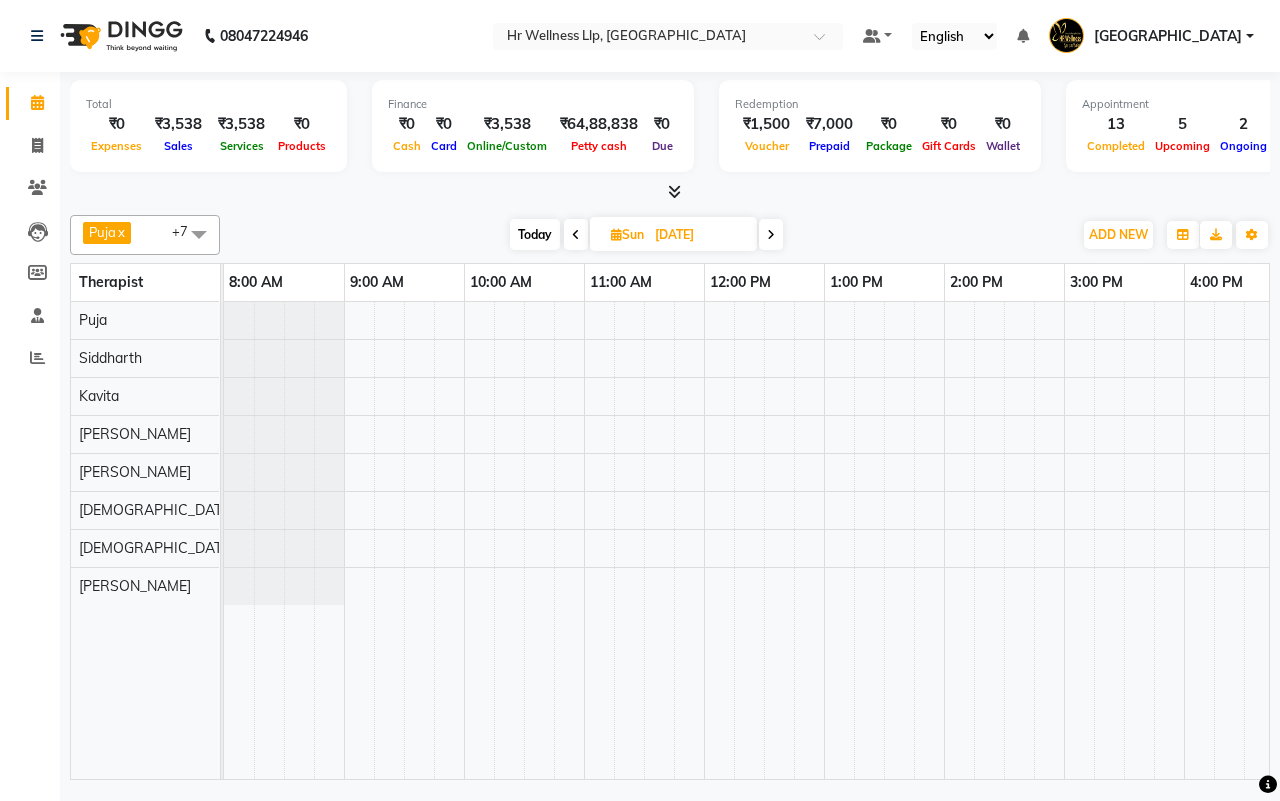 scroll, scrollTop: 0, scrollLeft: 0, axis: both 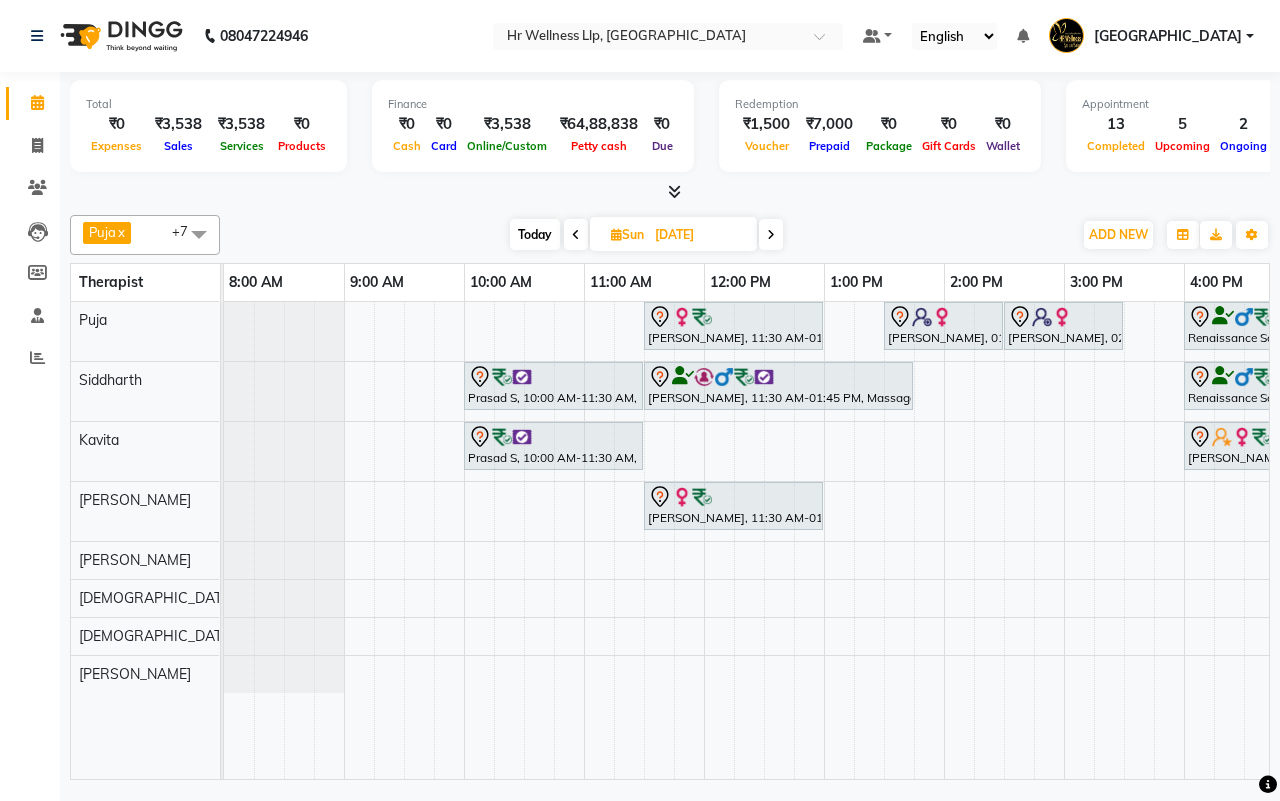 click at bounding box center (576, 235) 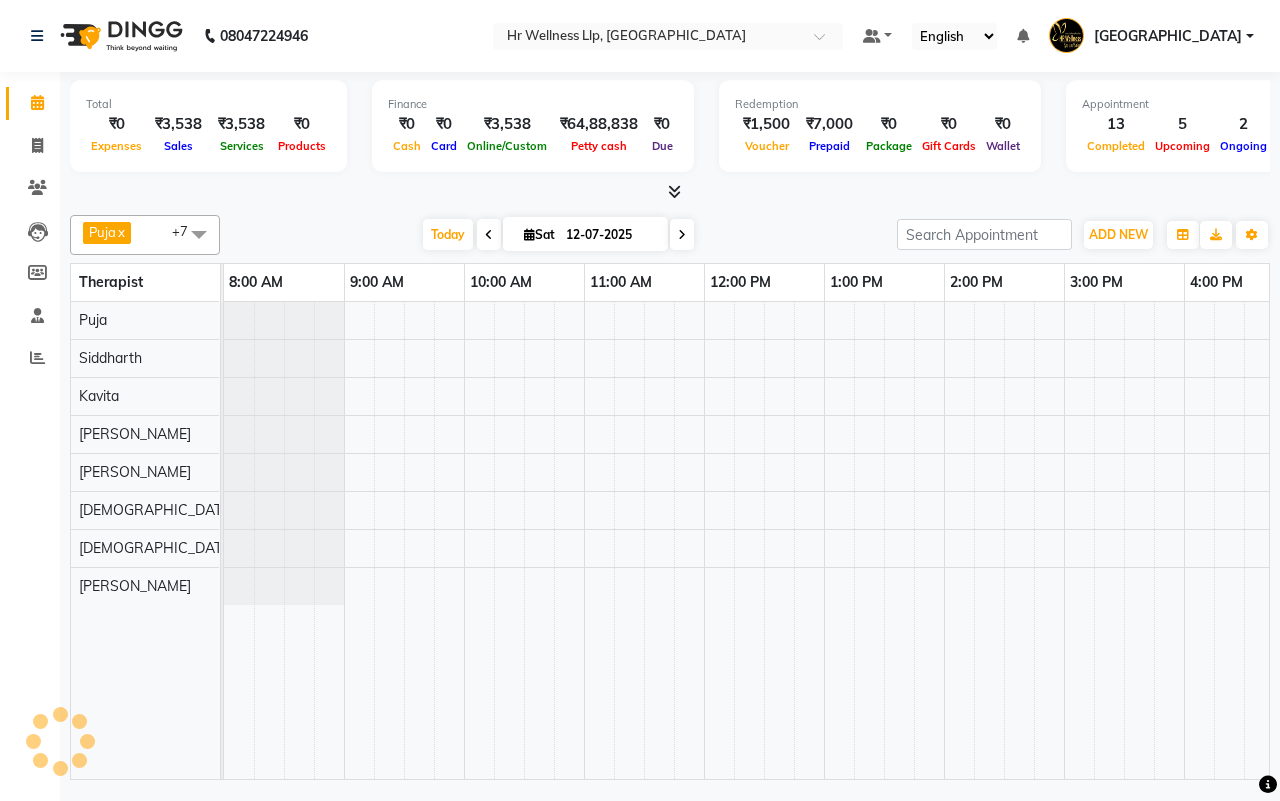 scroll, scrollTop: 0, scrollLeft: 515, axis: horizontal 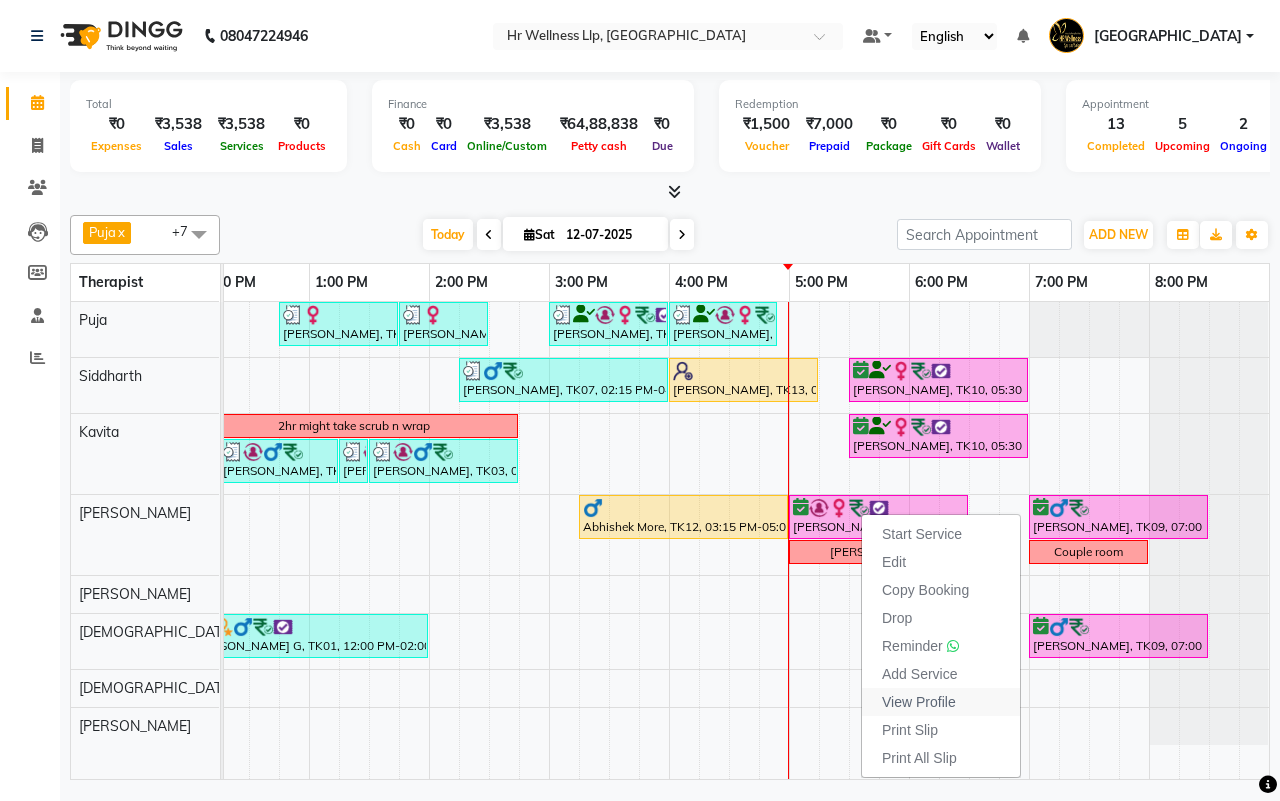 click on "View Profile" at bounding box center (919, 702) 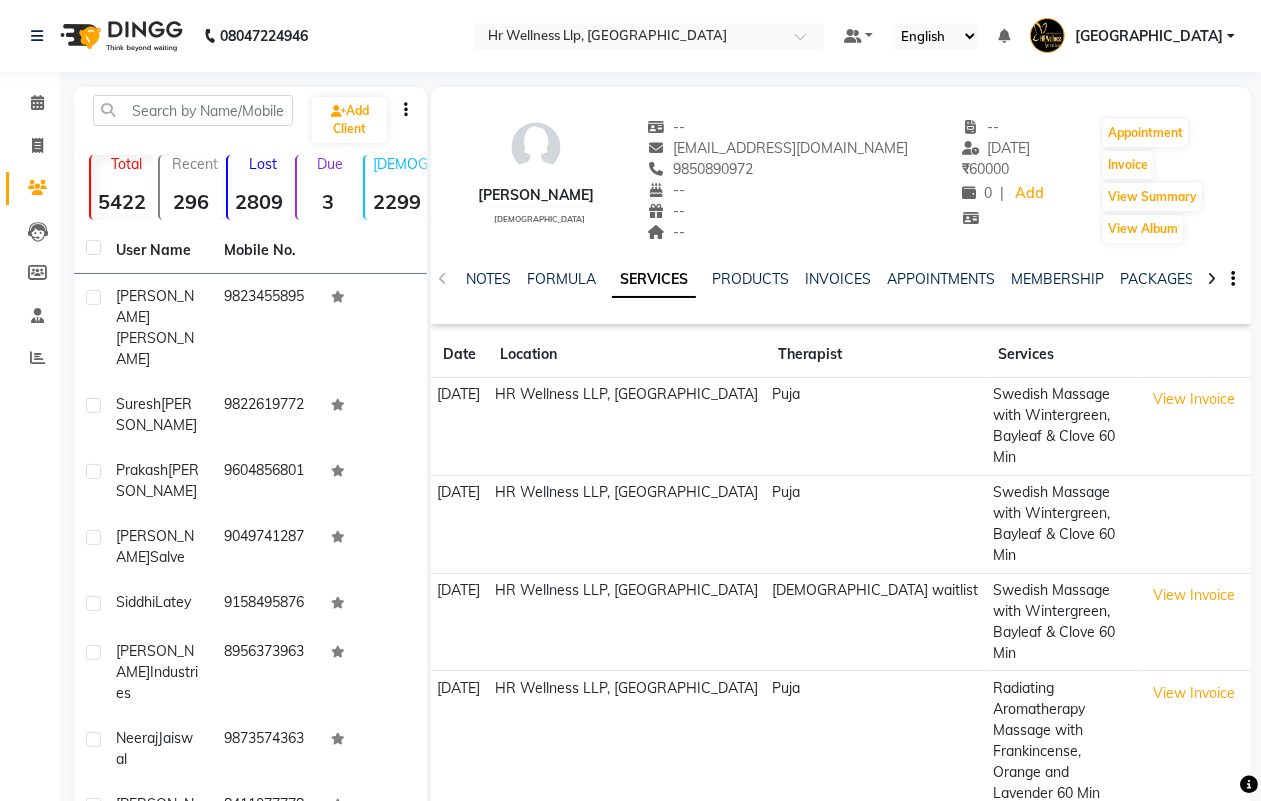click 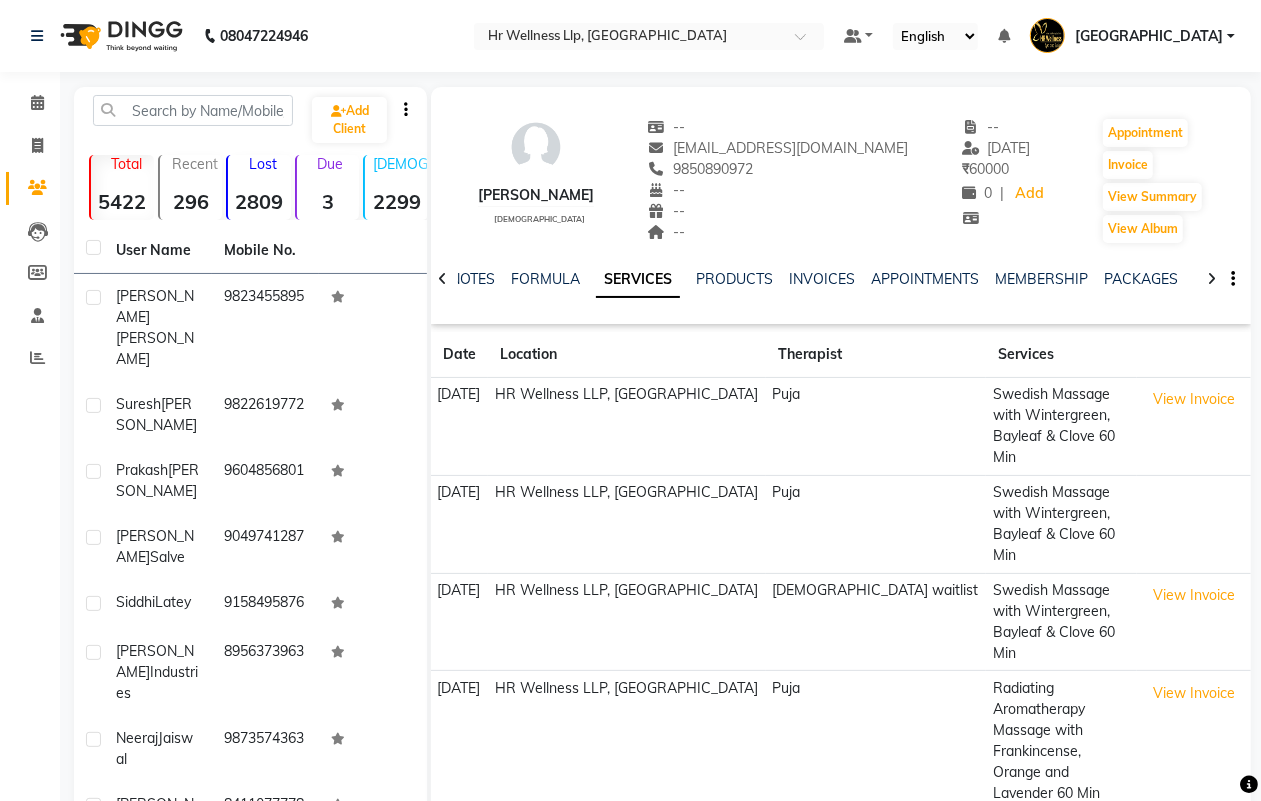 click 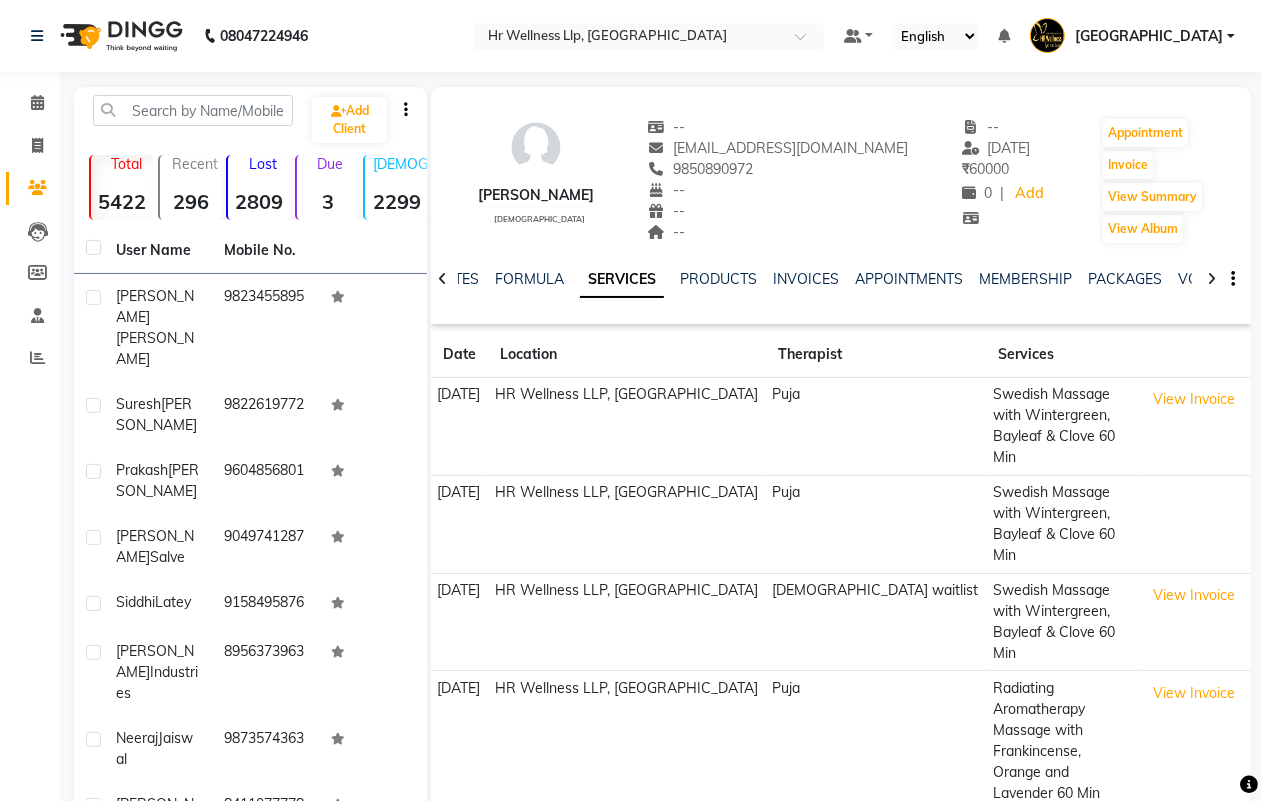 click 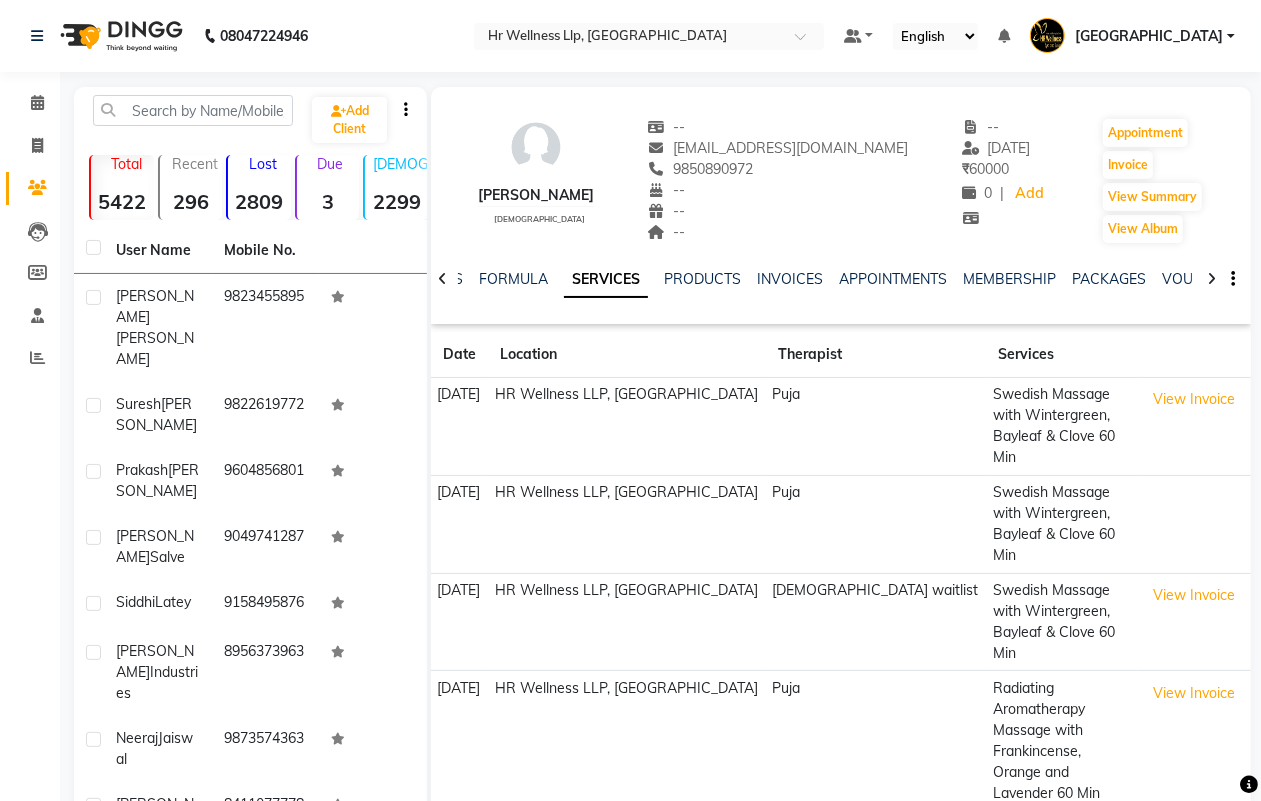 click 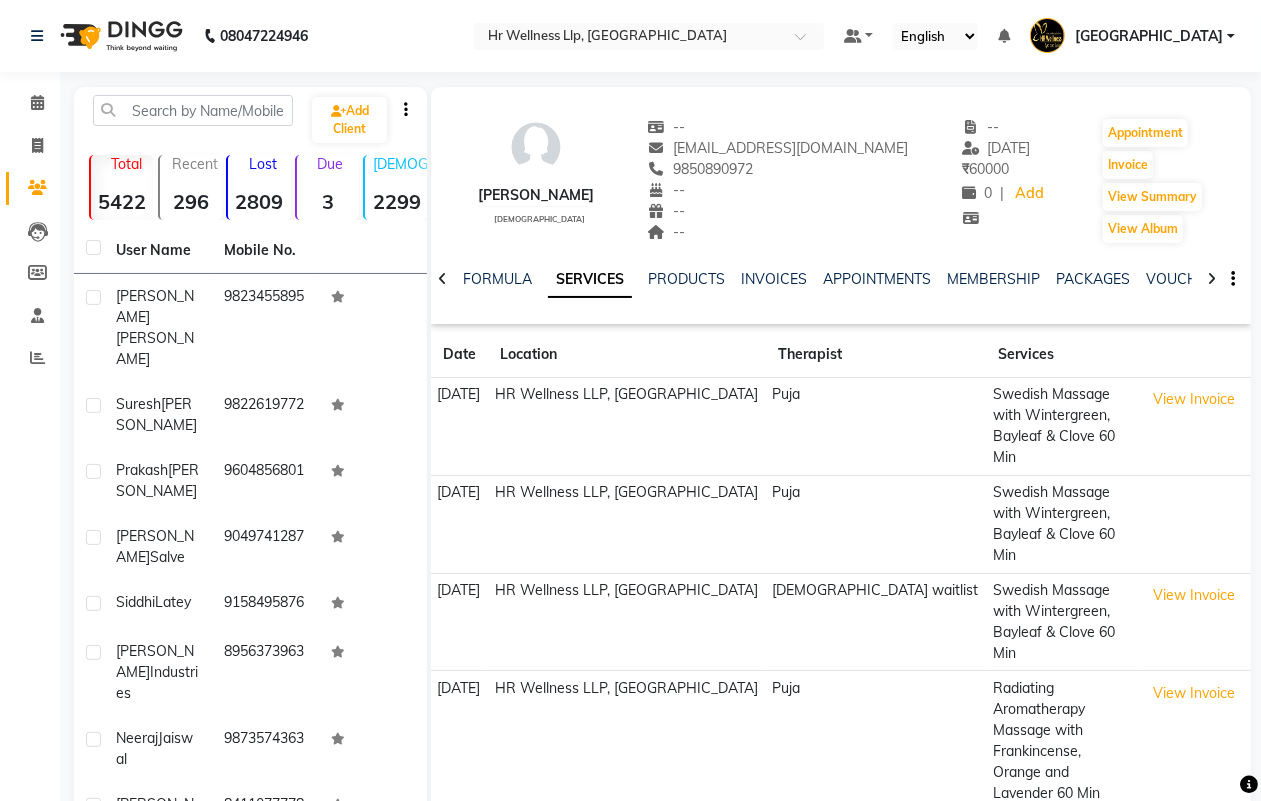 click 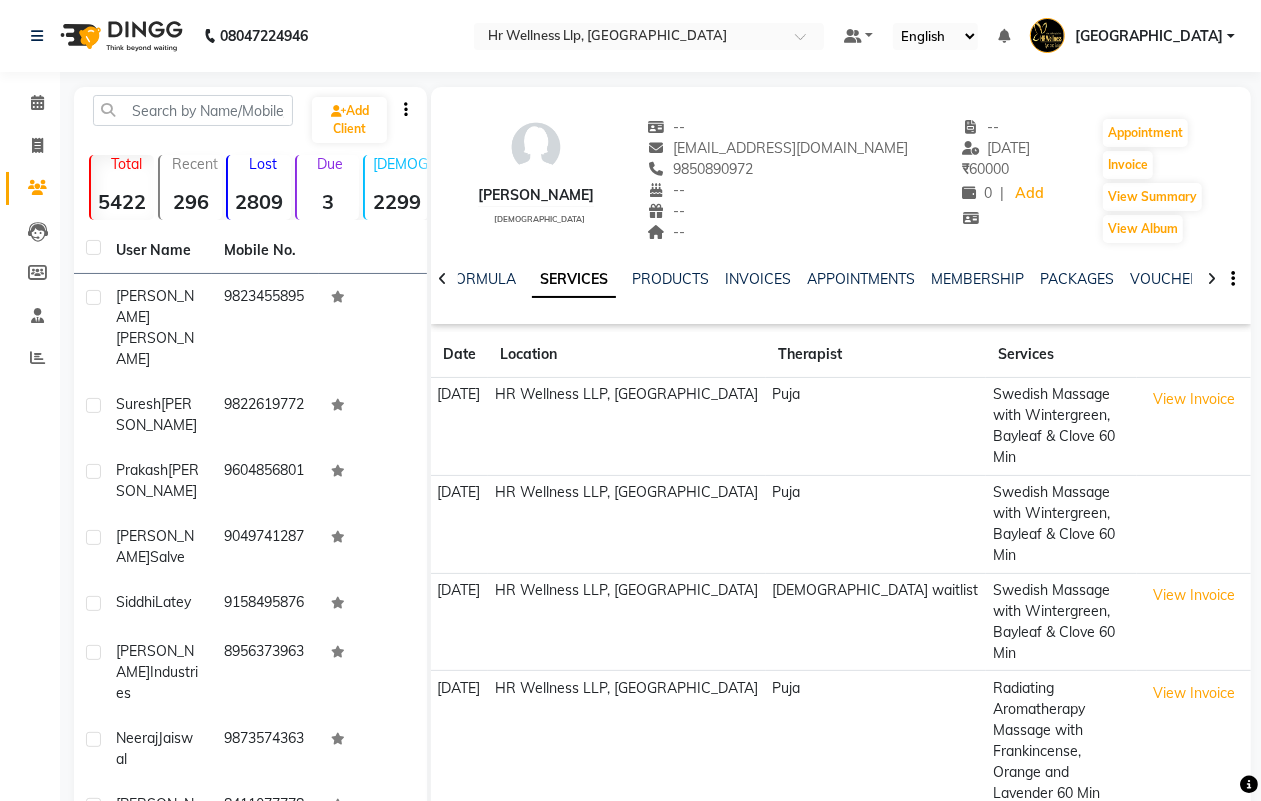 click 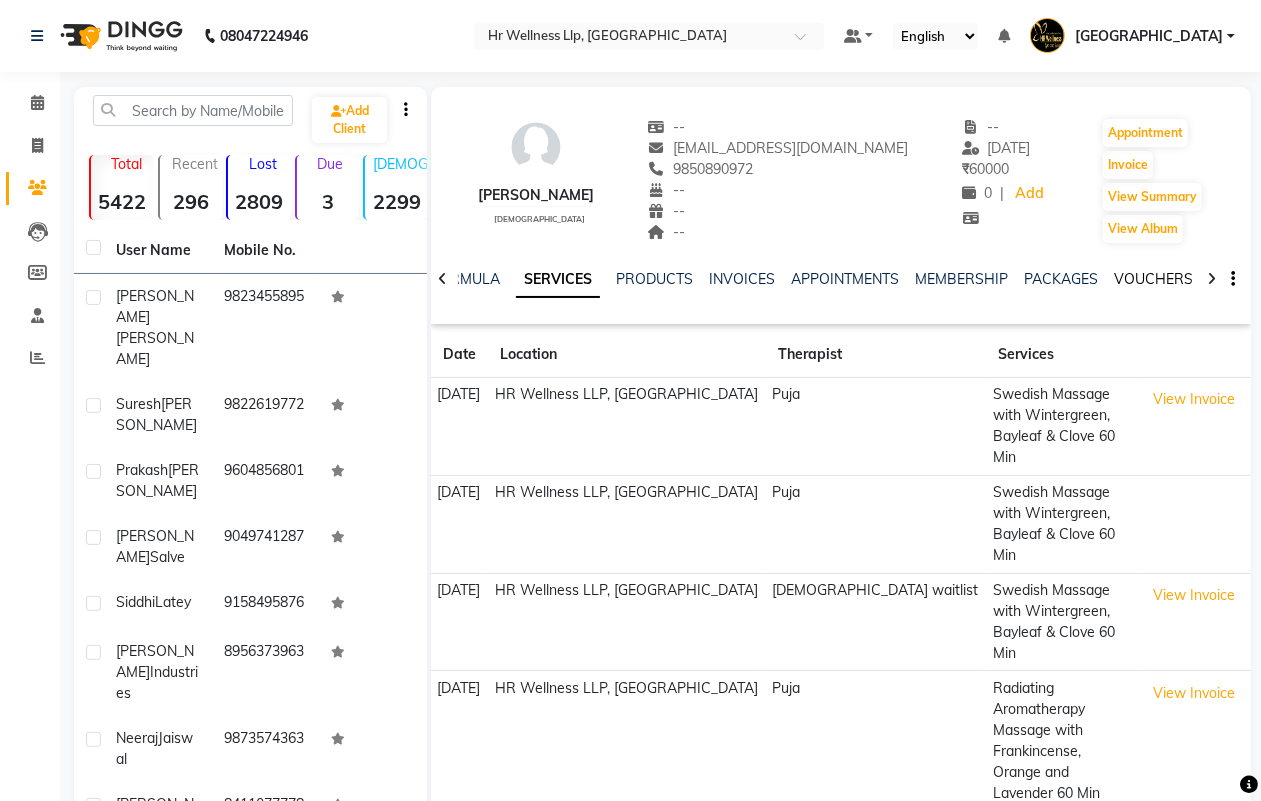 click on "VOUCHERS" 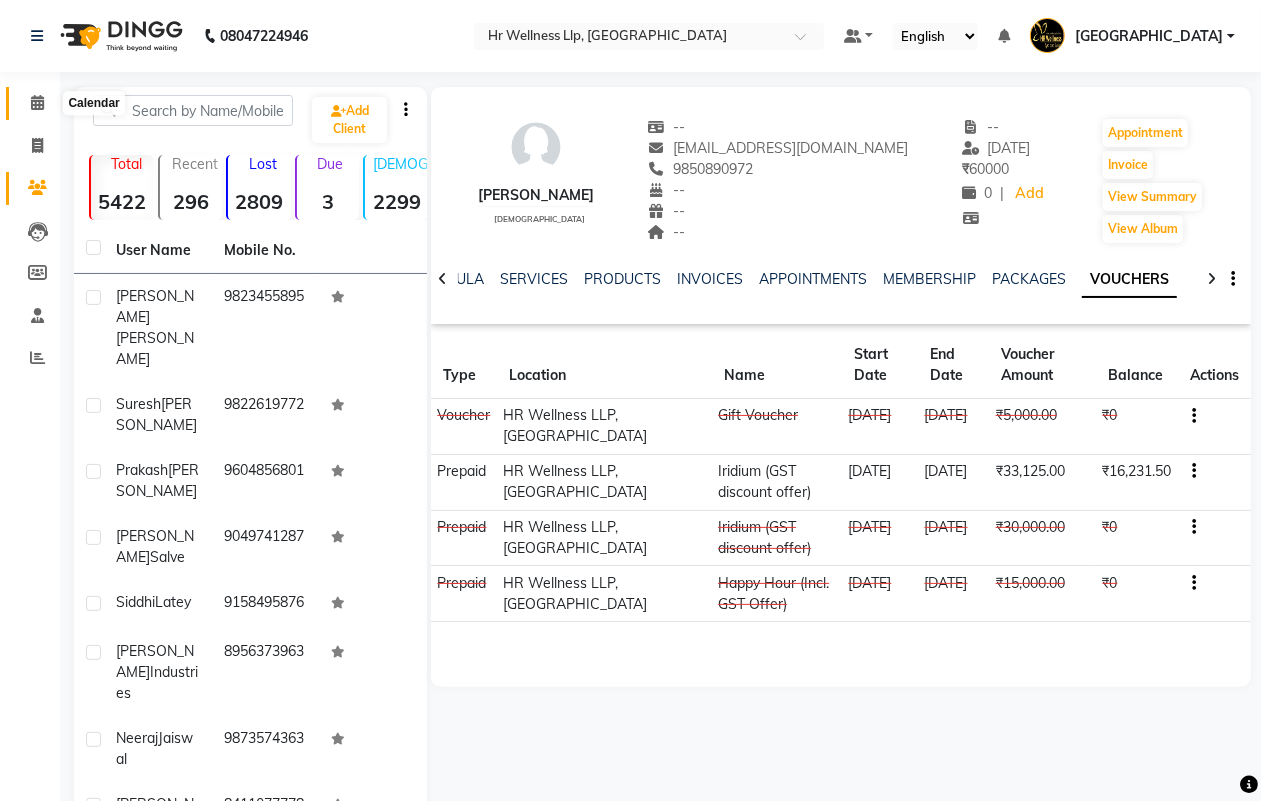 click 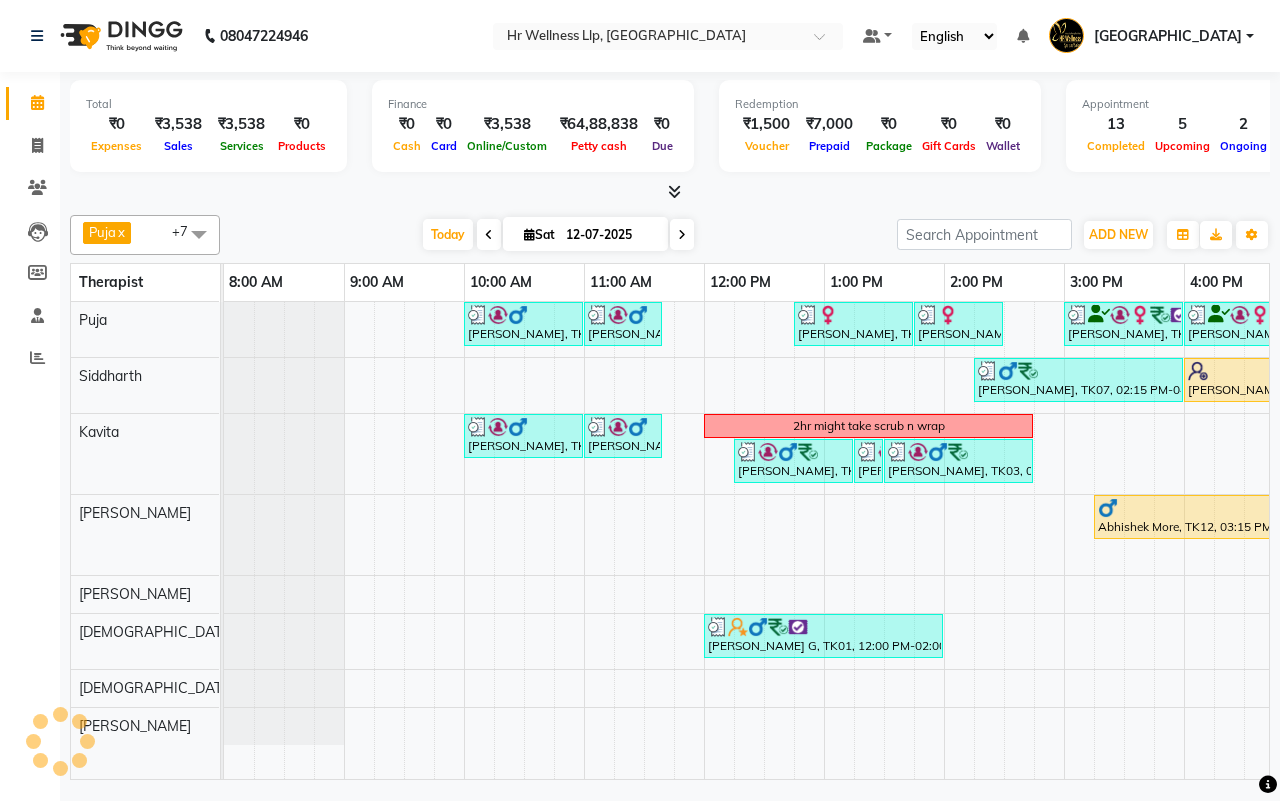 scroll, scrollTop: 0, scrollLeft: 515, axis: horizontal 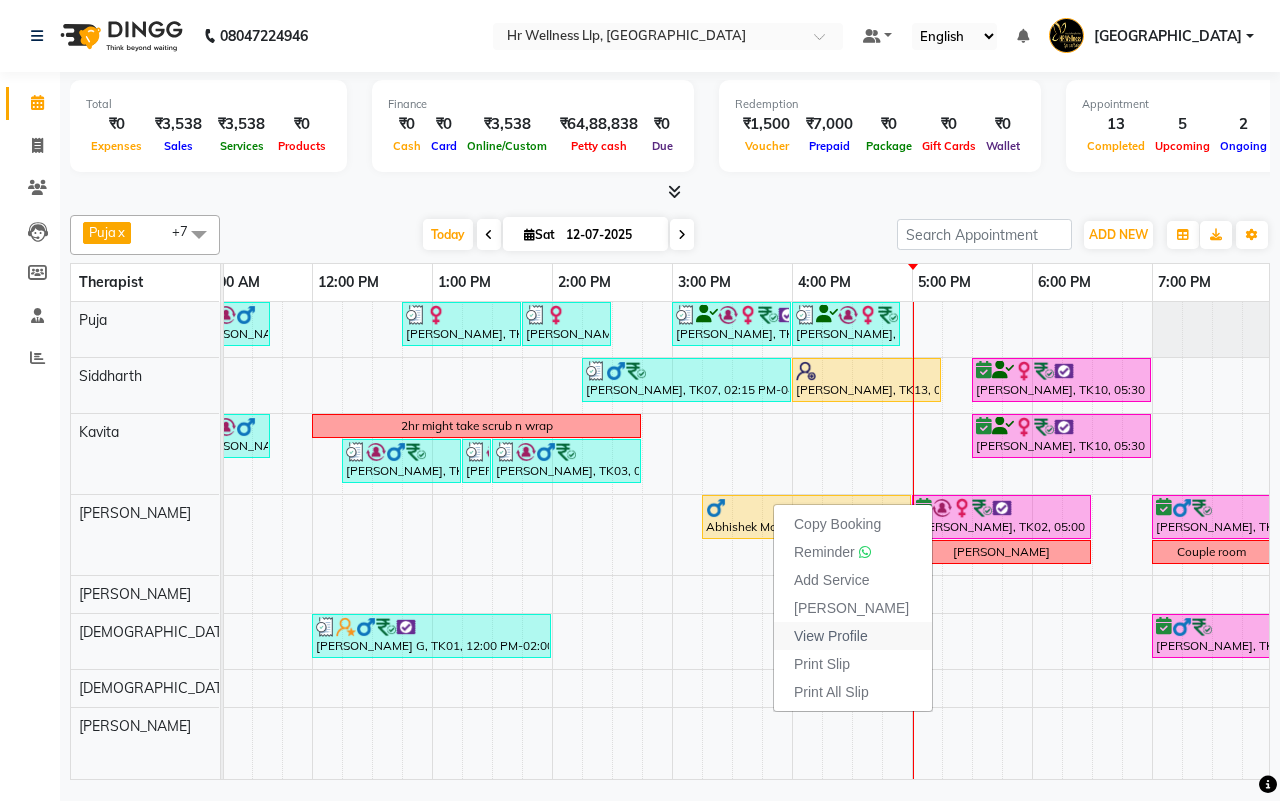 click on "View Profile" at bounding box center (831, 636) 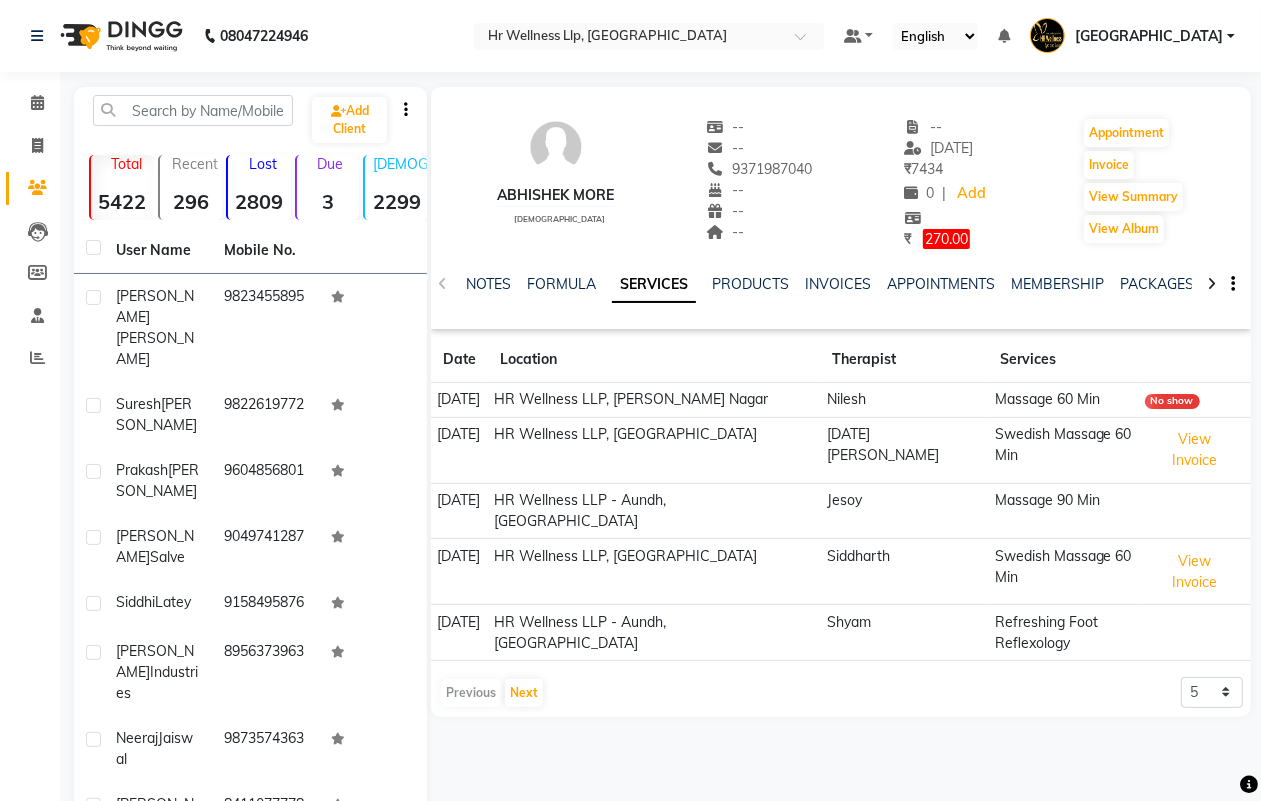 click 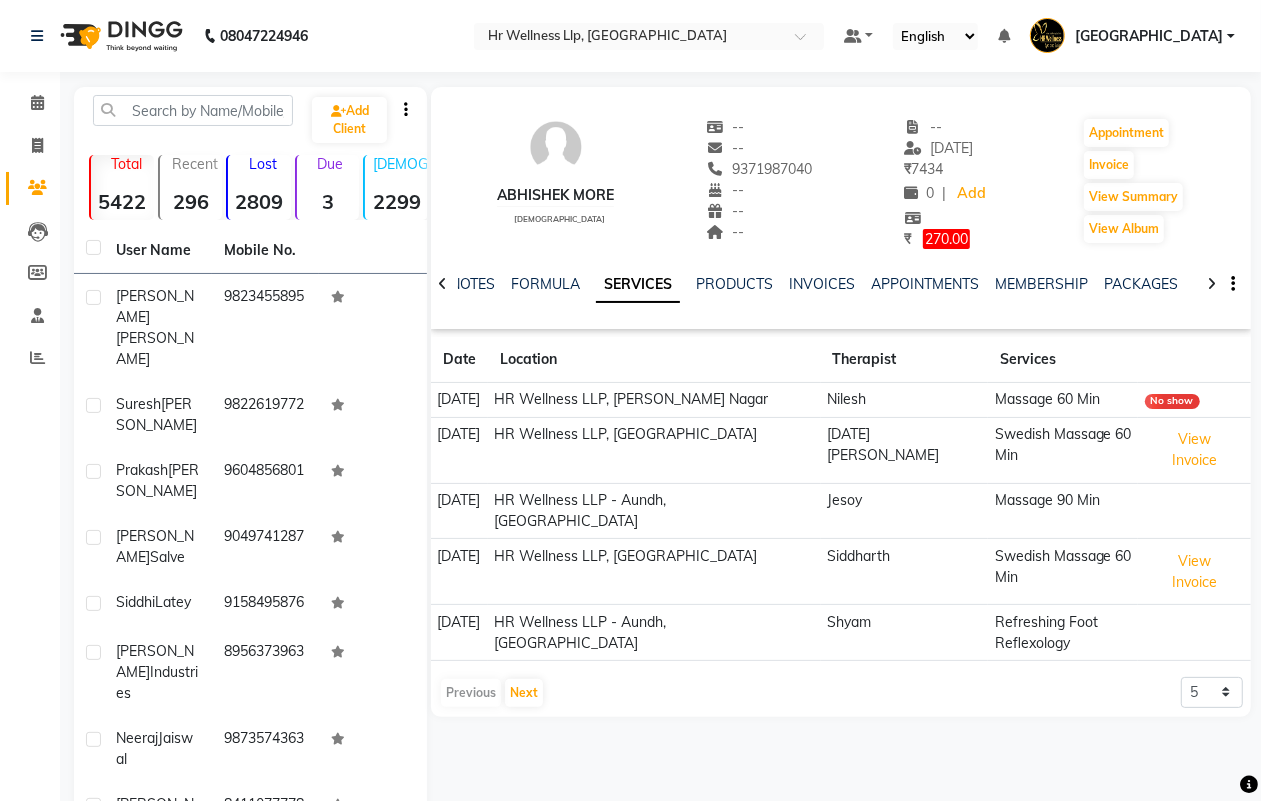 click 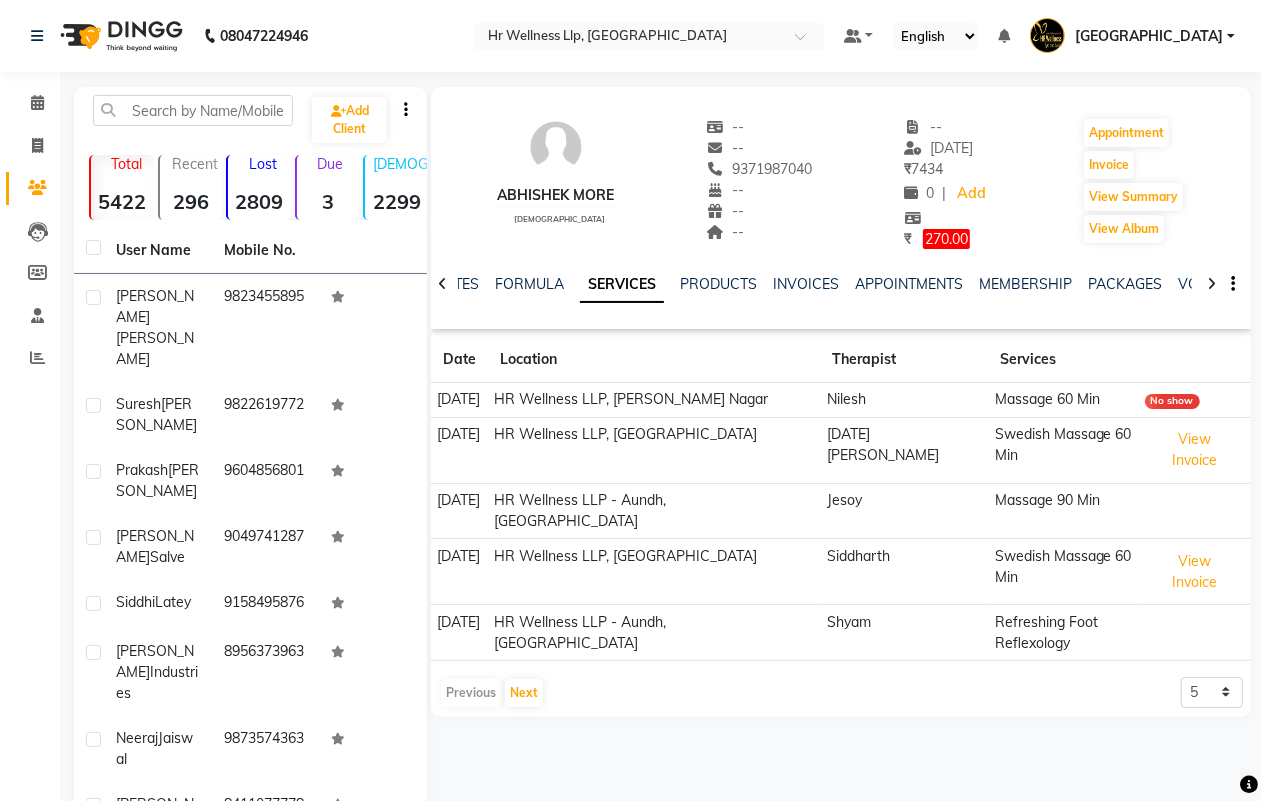 click 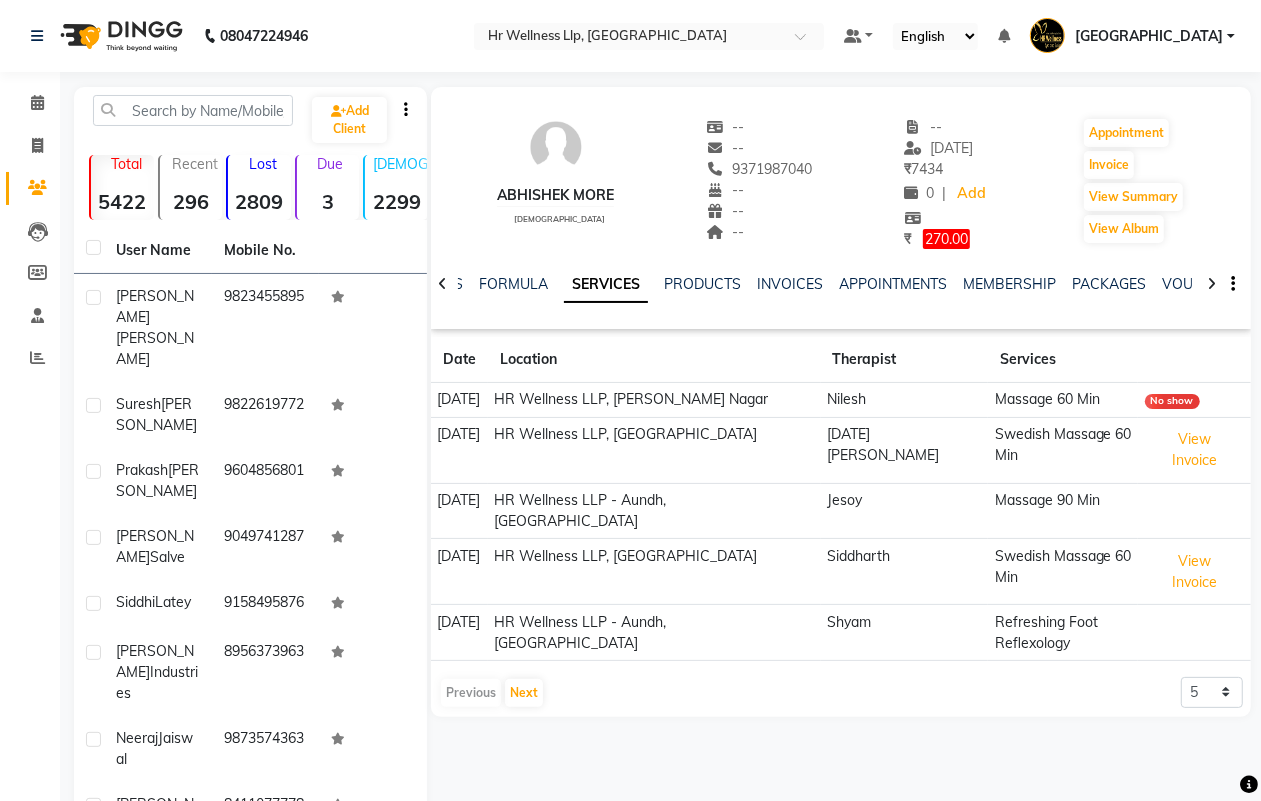 click 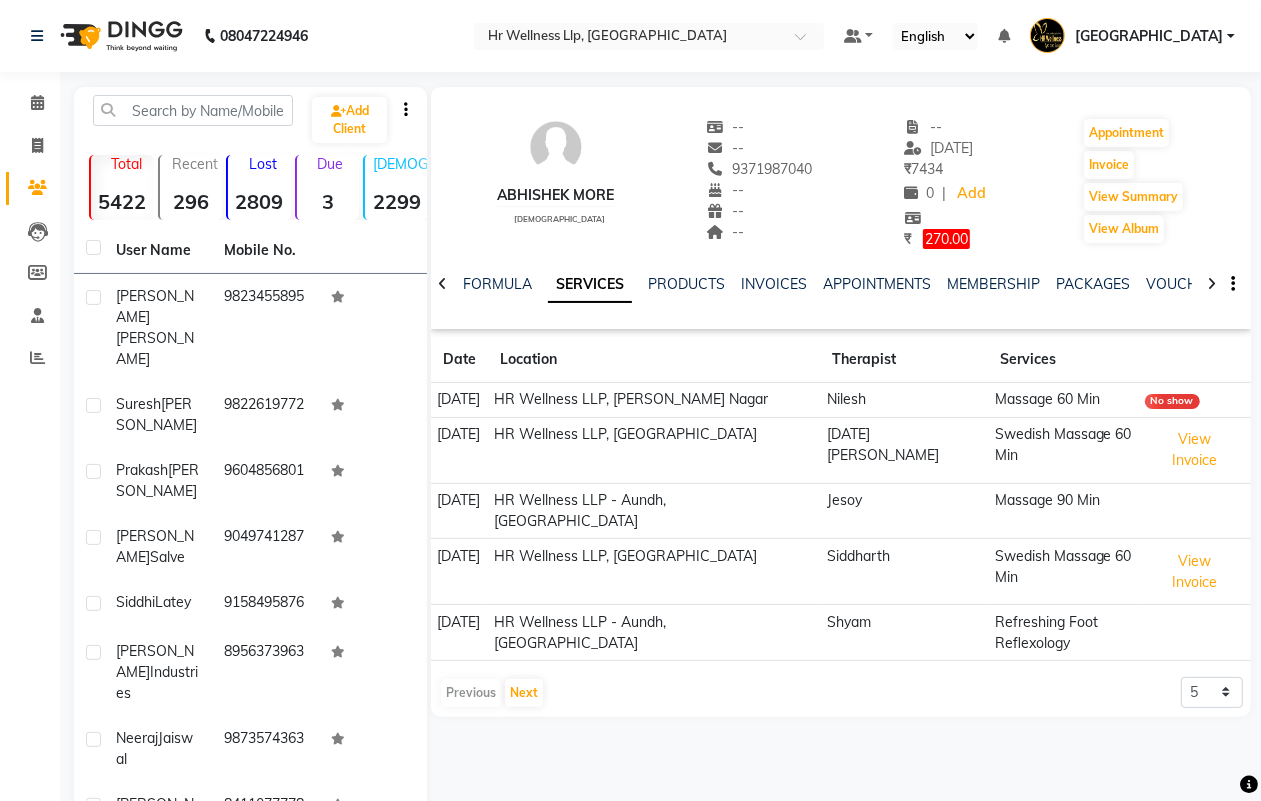 click 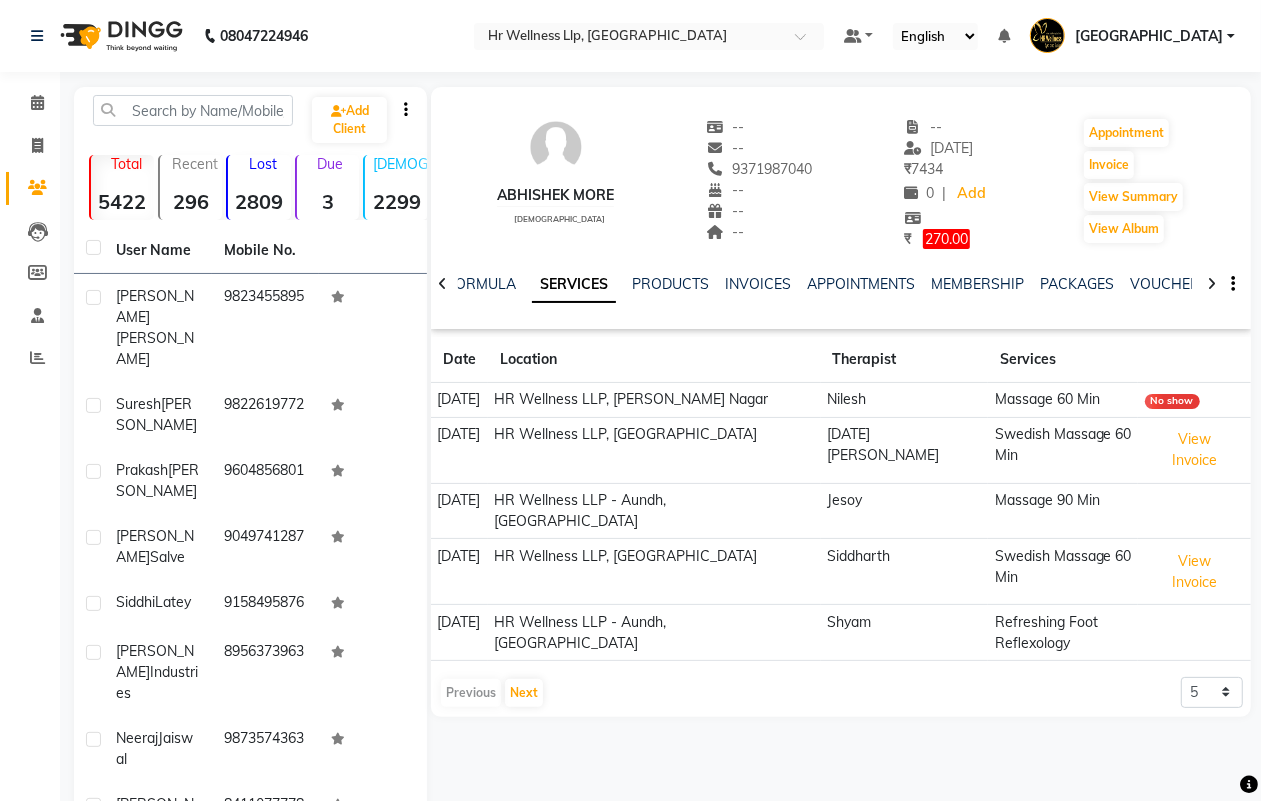 click 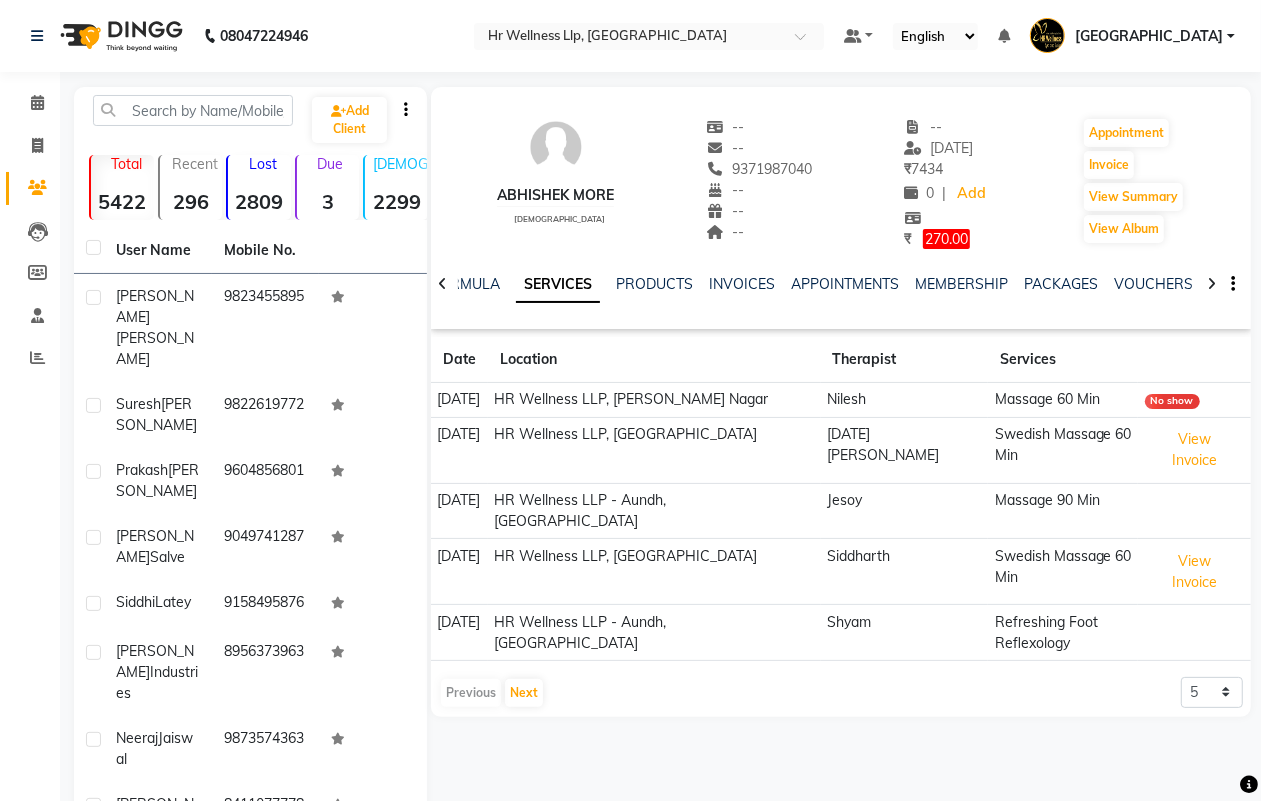 click 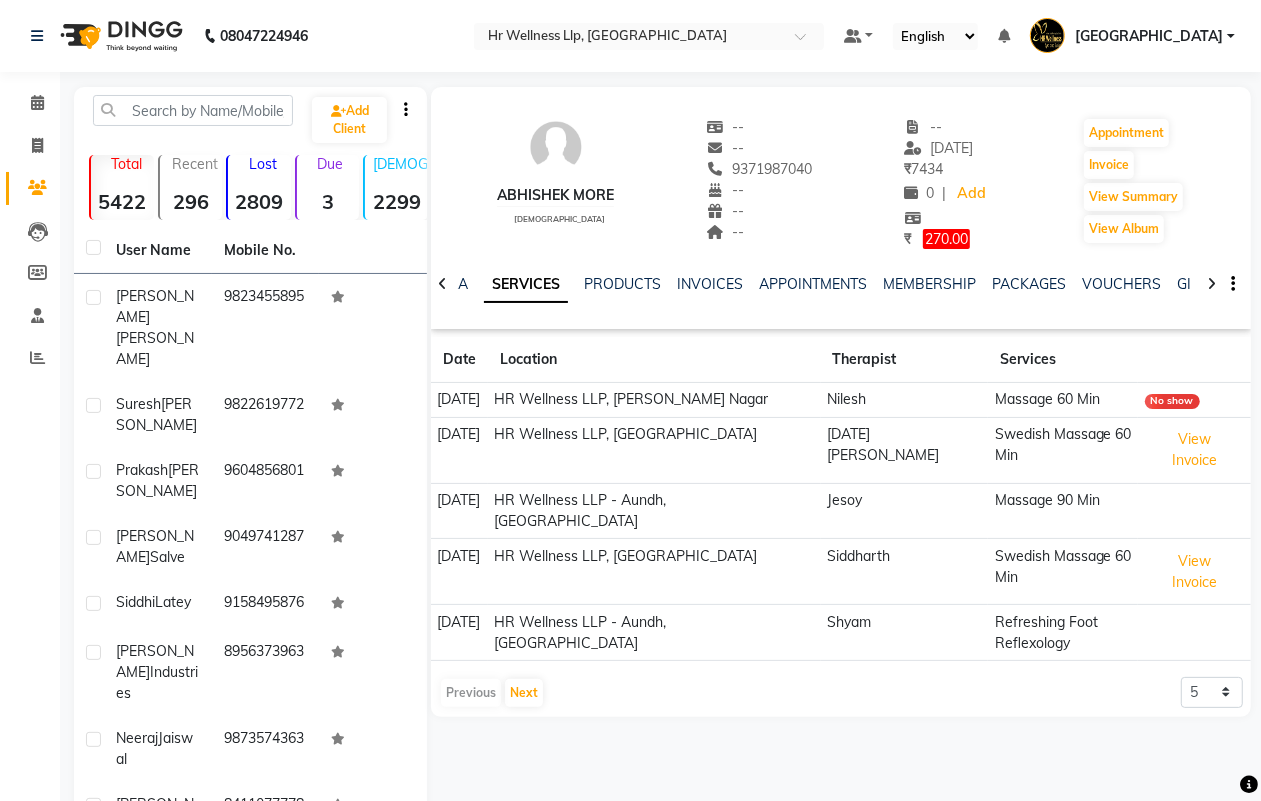 click 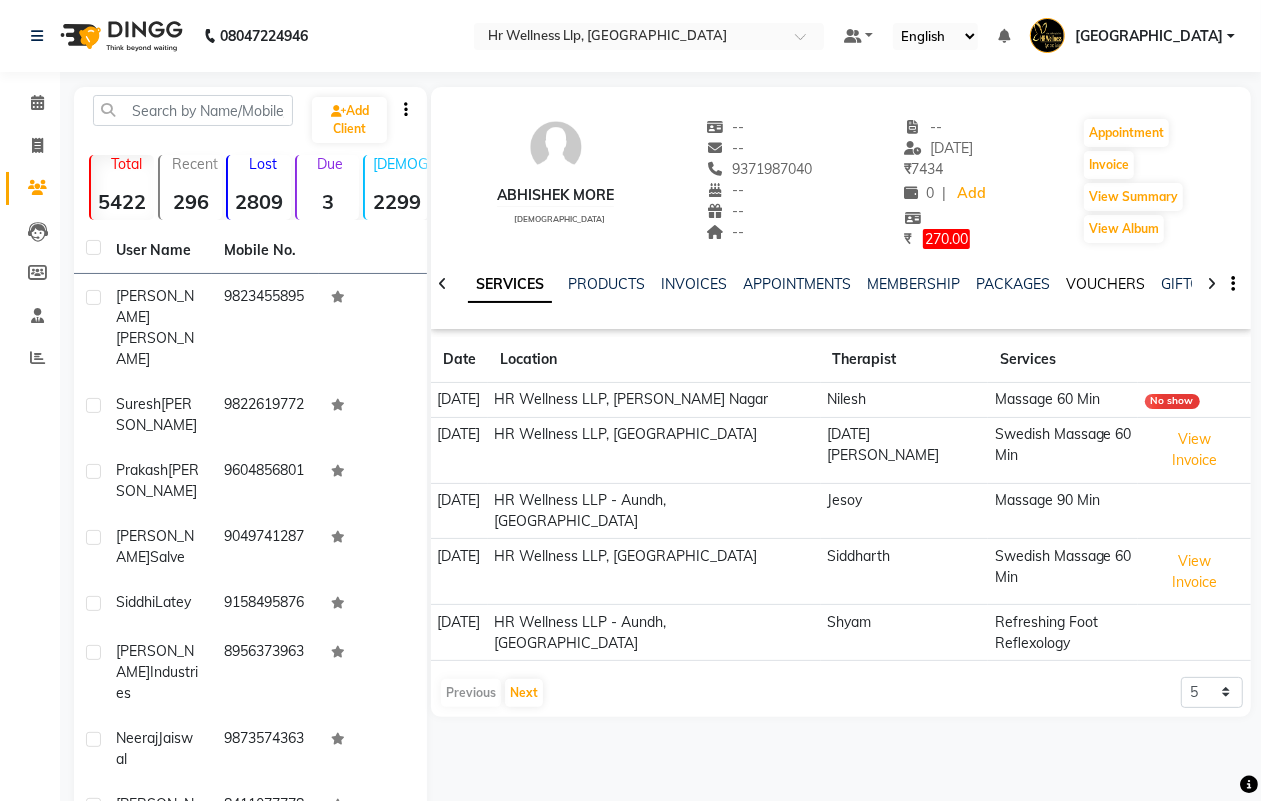 click on "VOUCHERS" 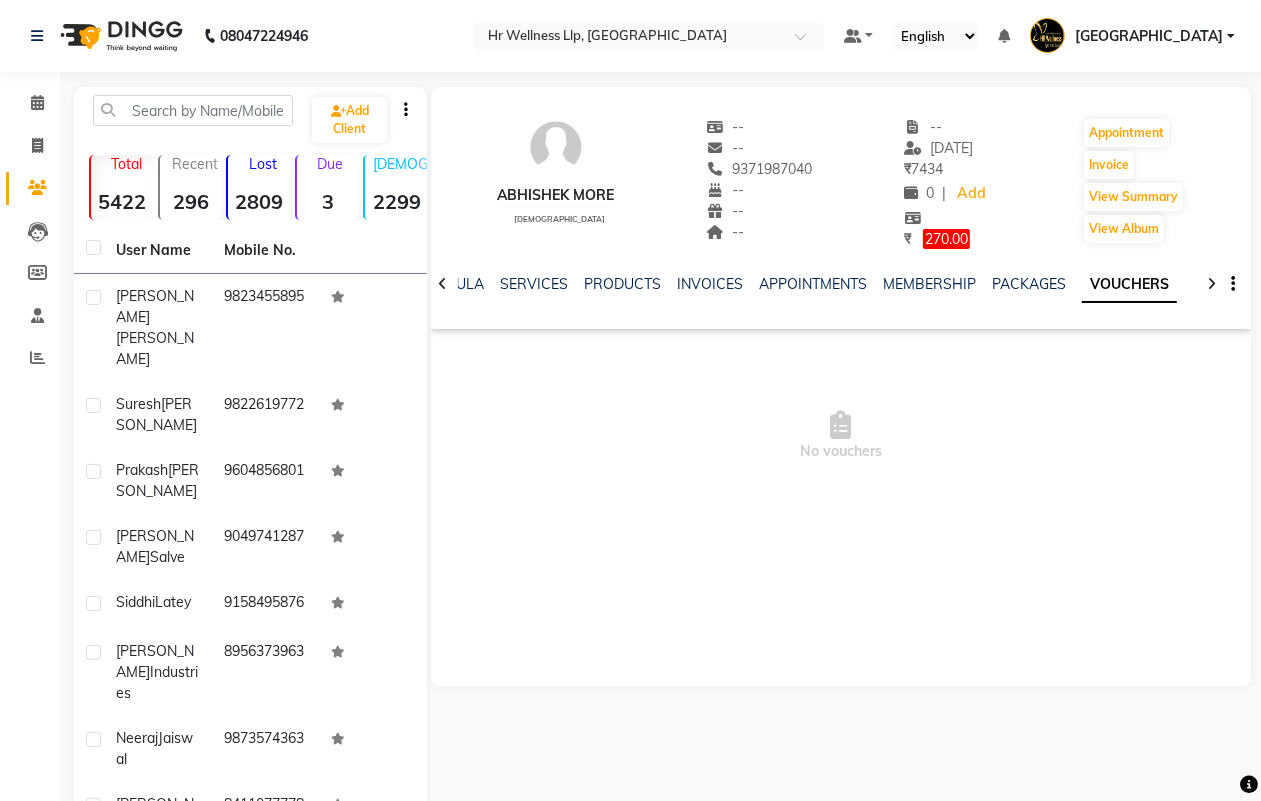 click 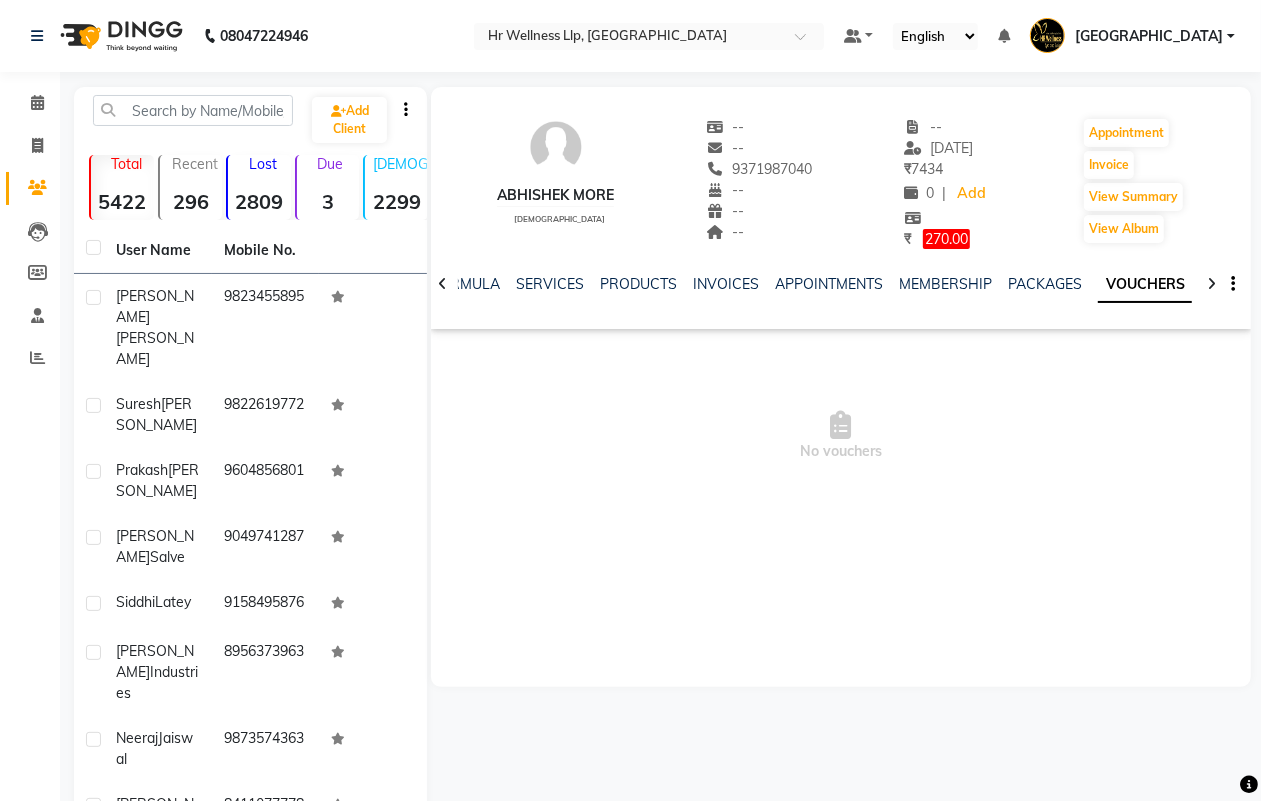 click on "VOUCHERS" 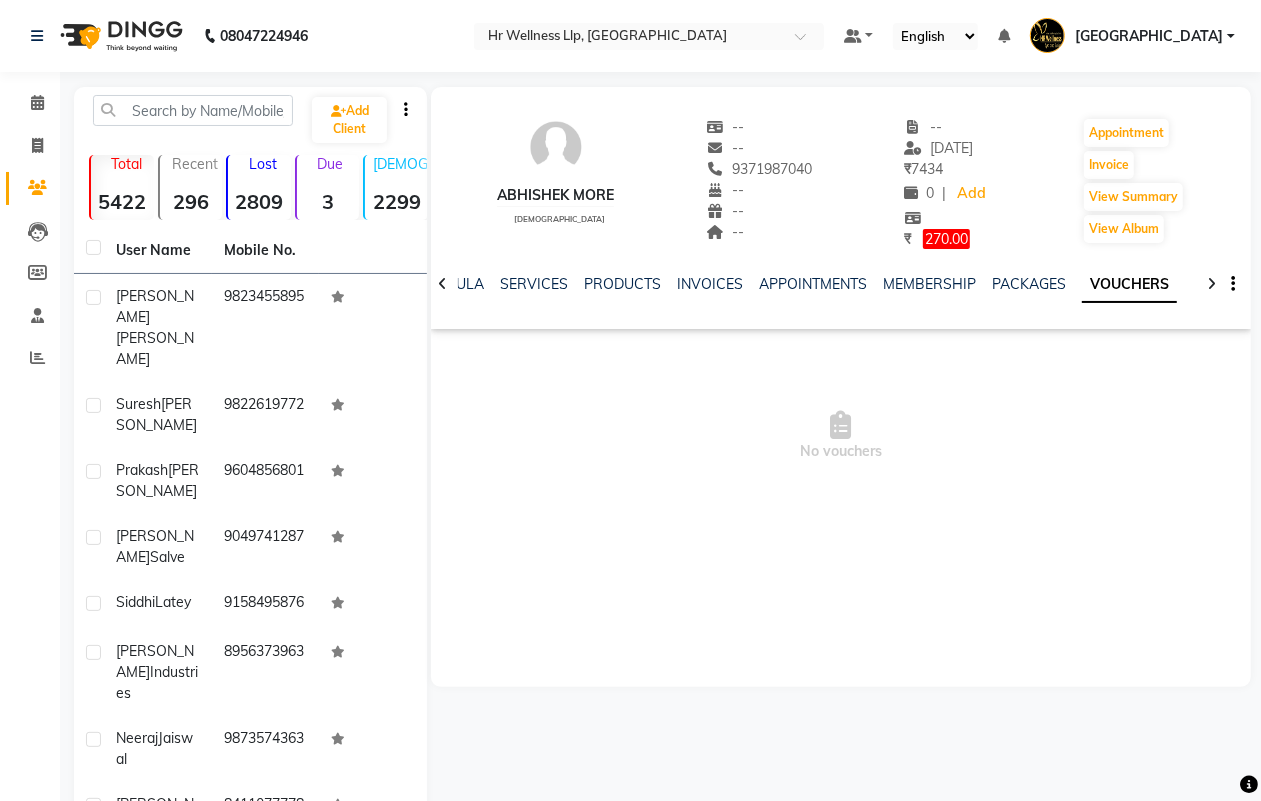 click 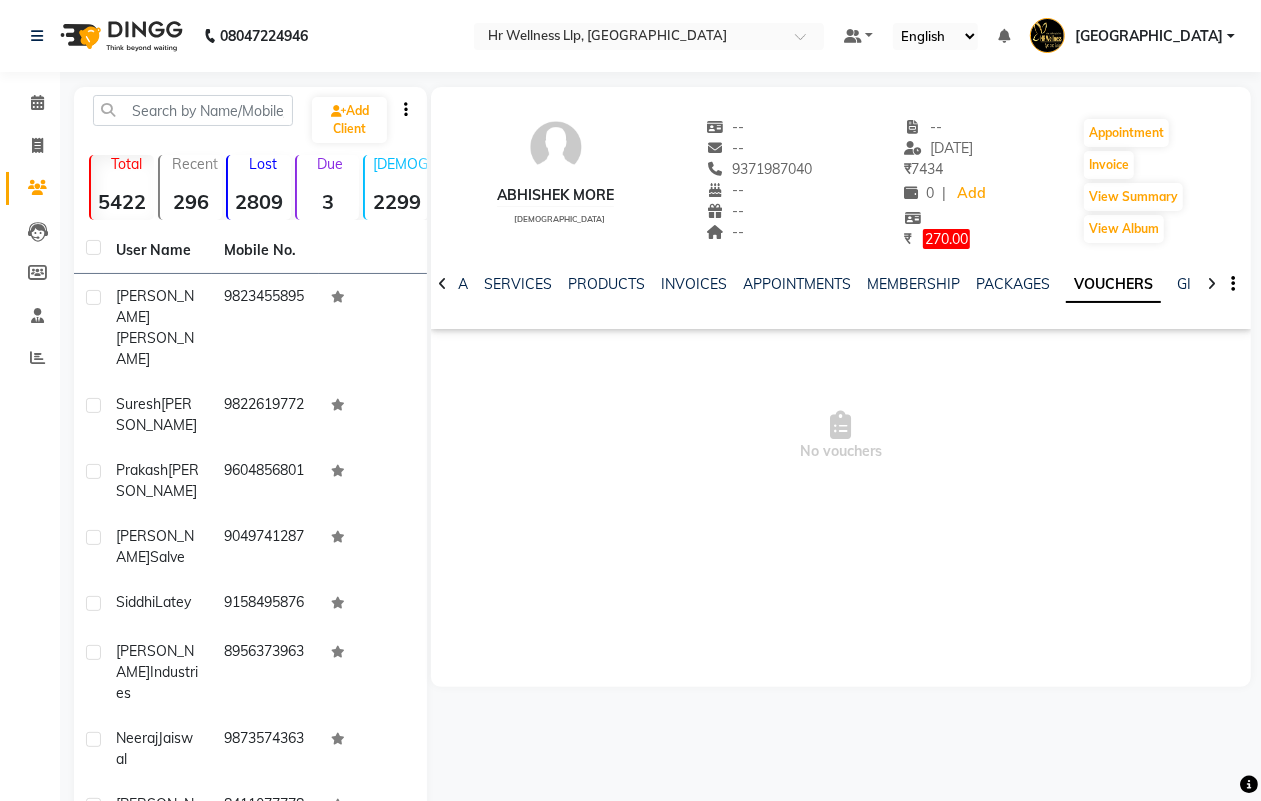 click 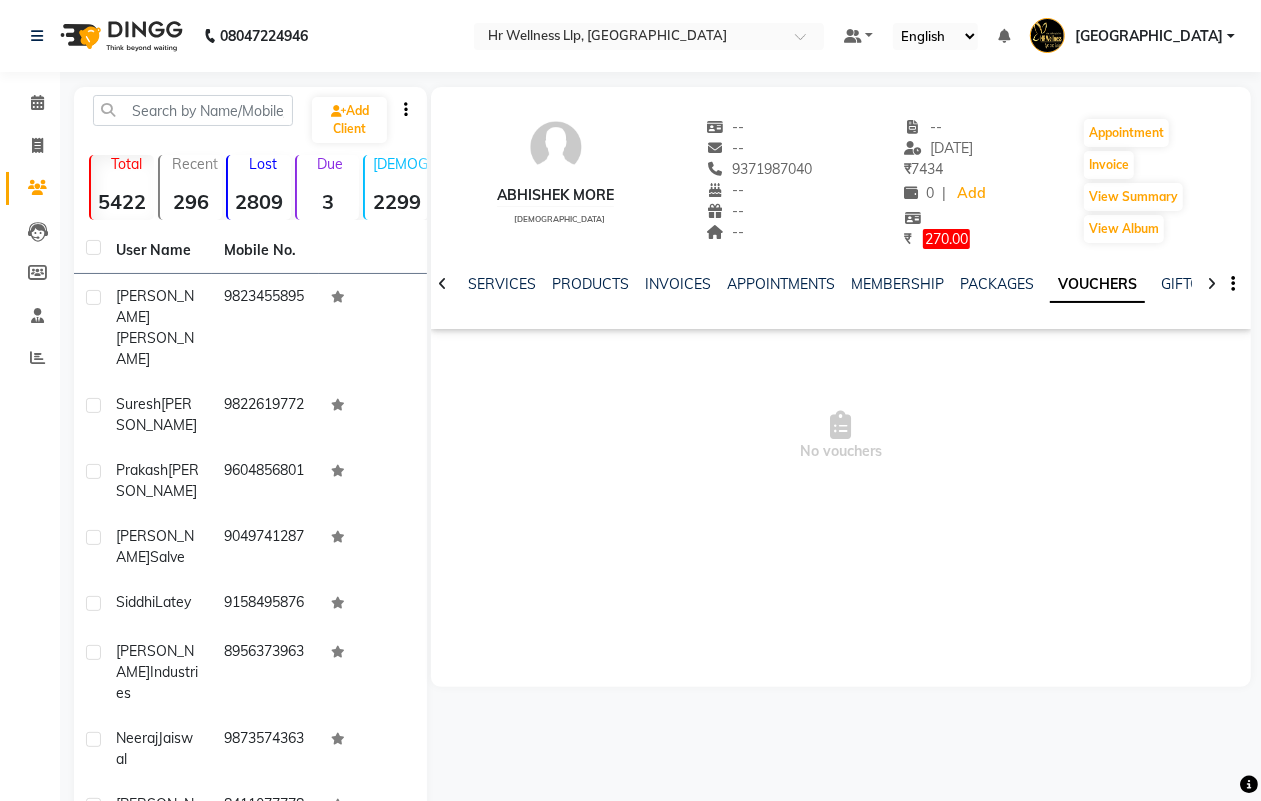 click 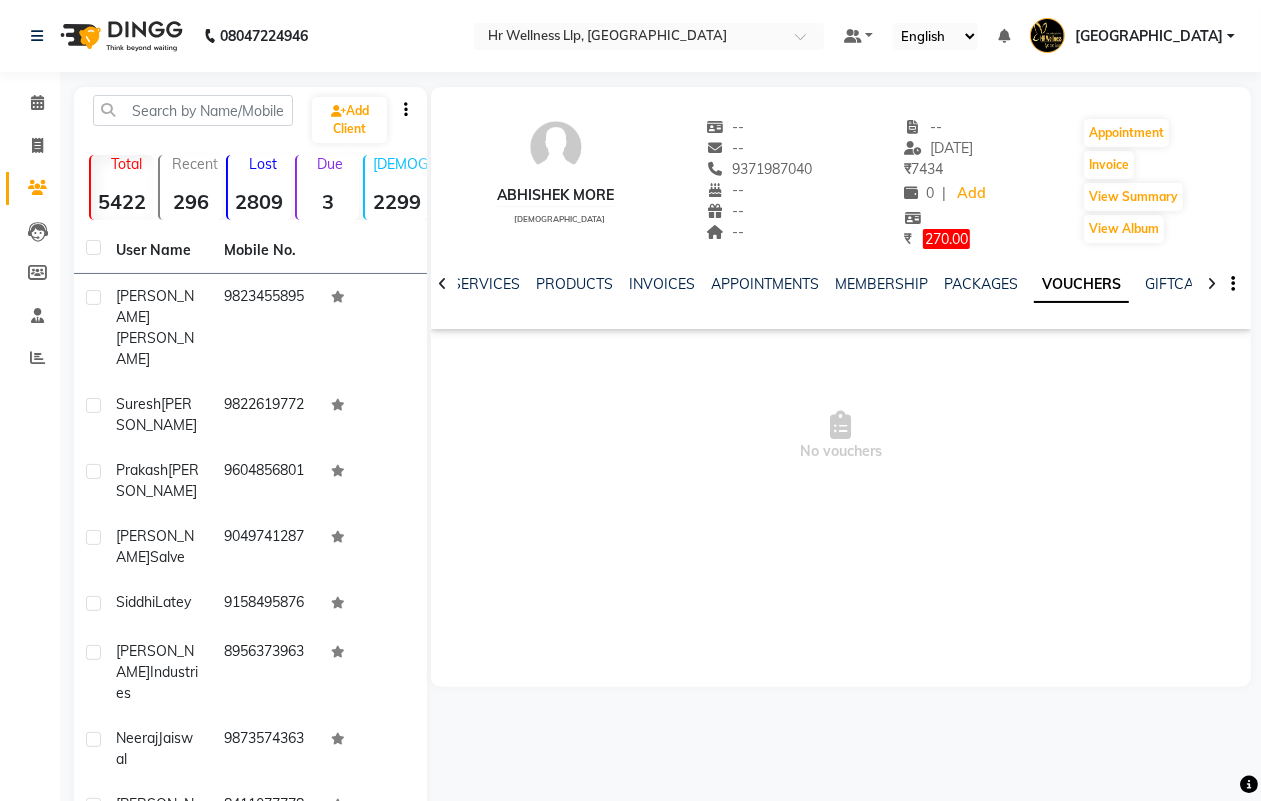 click 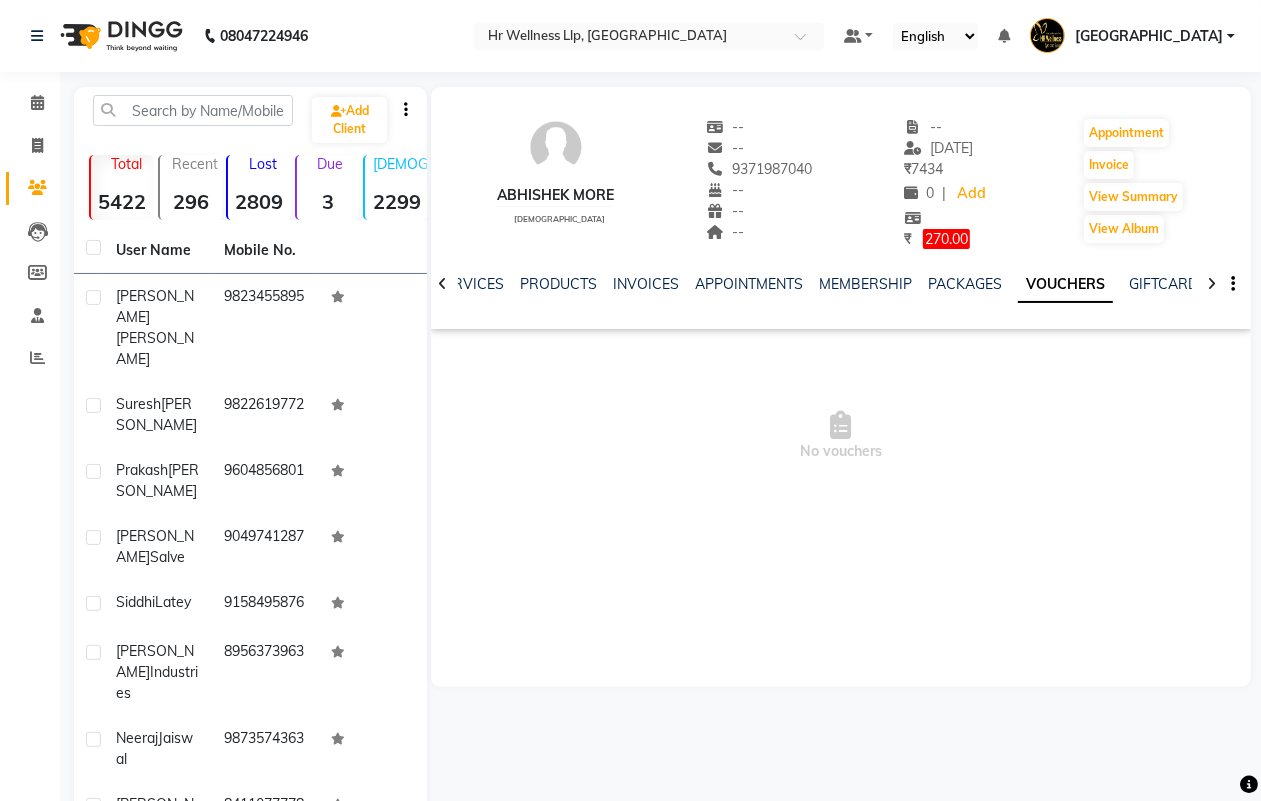 click 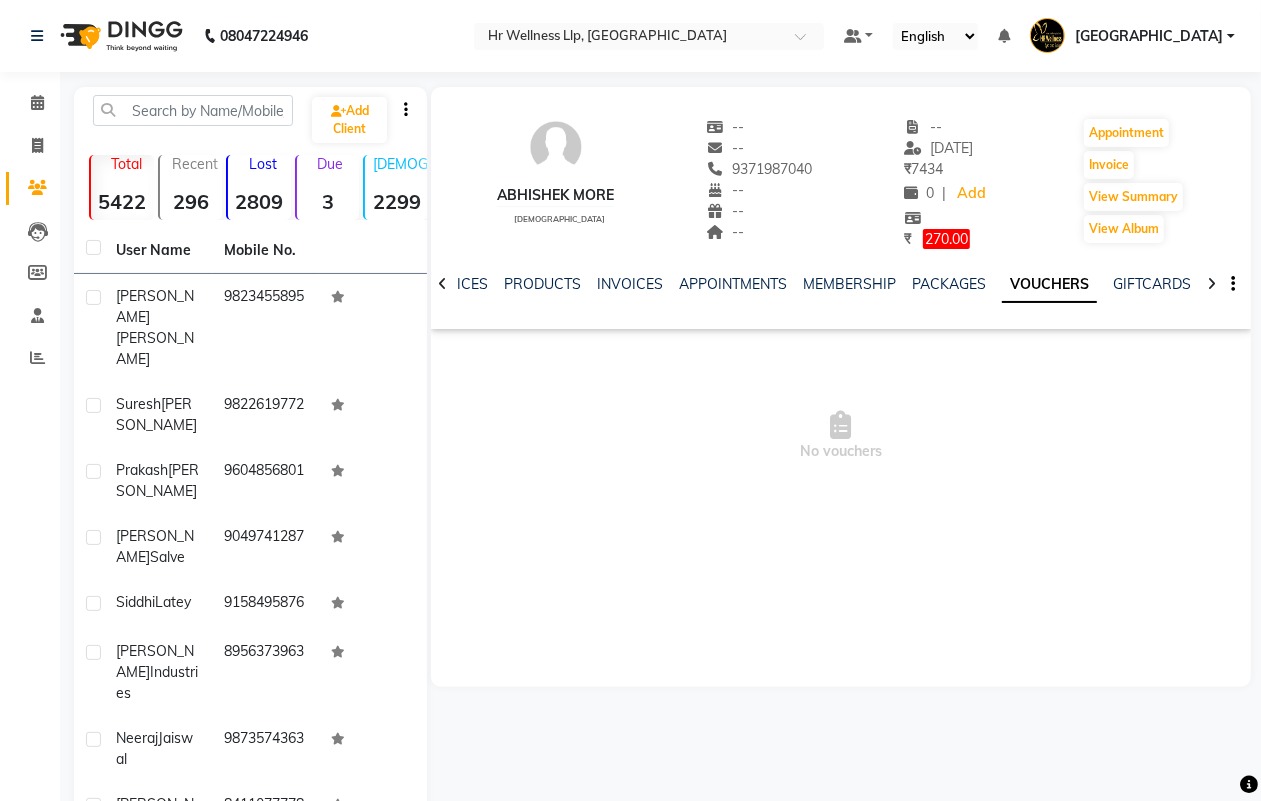 click 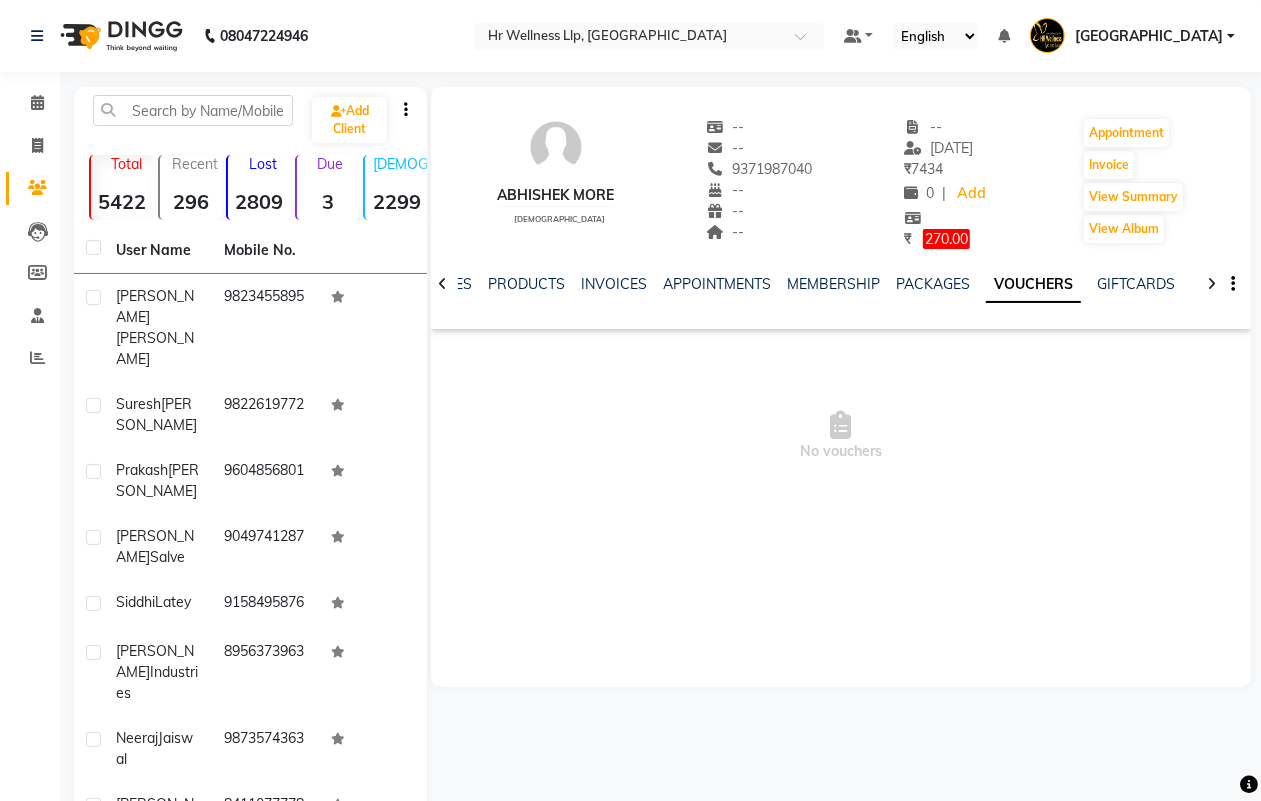 click 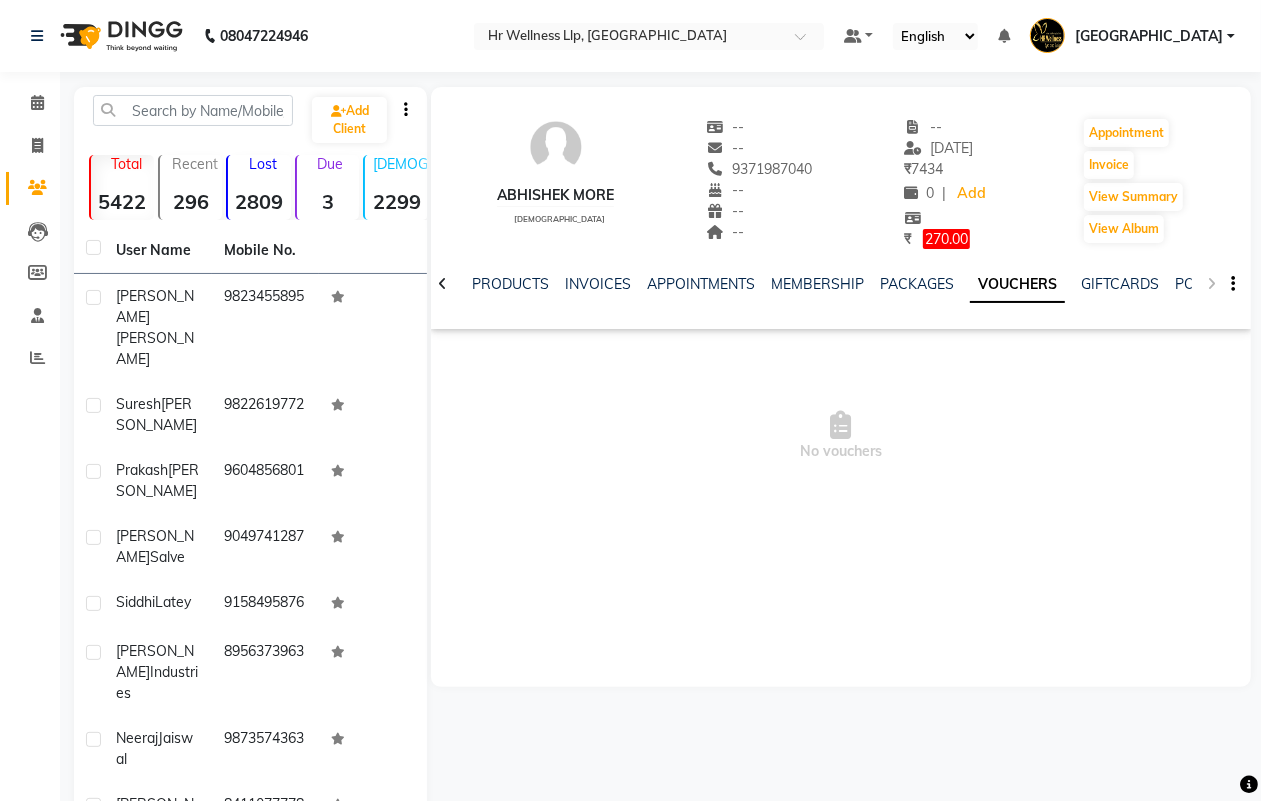 click on "NOTES FORMULA SERVICES PRODUCTS INVOICES APPOINTMENTS MEMBERSHIP PACKAGES VOUCHERS GIFTCARDS POINTS FORMS FAMILY CARDS WALLET" 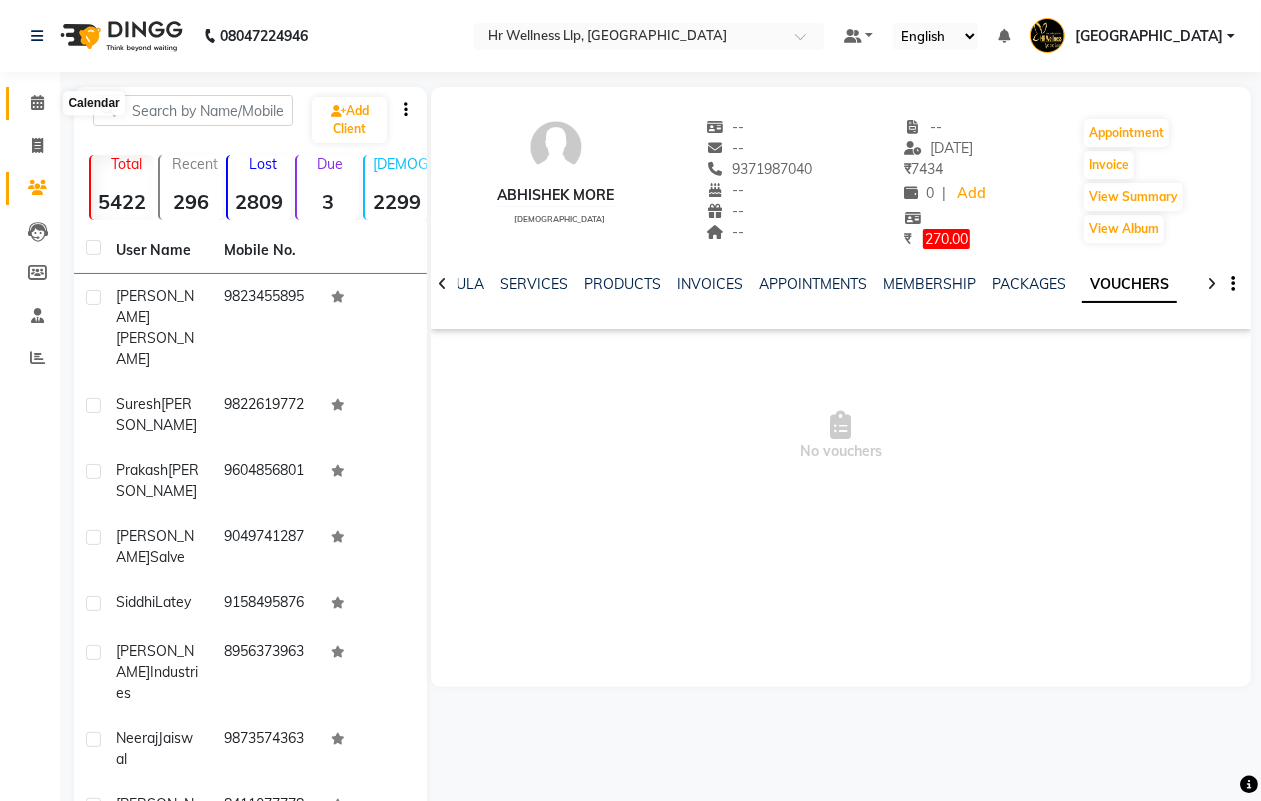 click 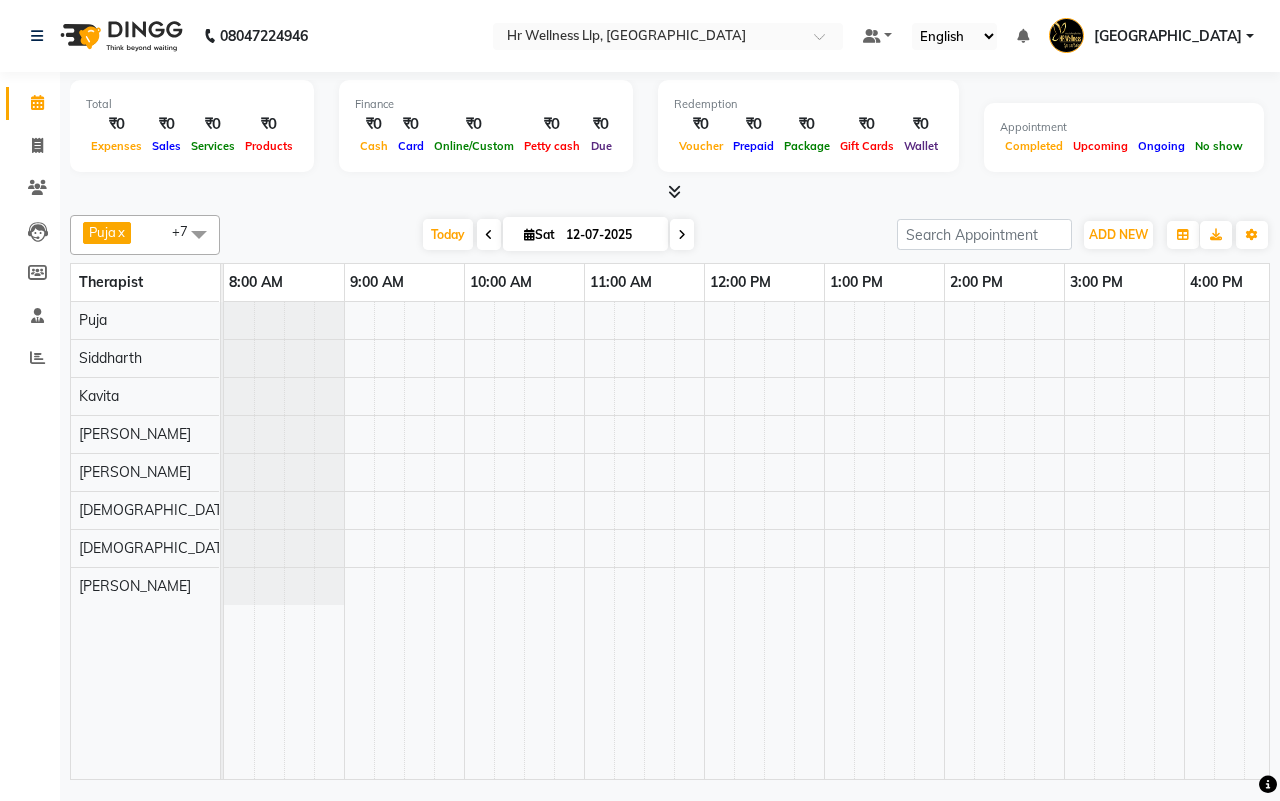 scroll, scrollTop: 0, scrollLeft: 395, axis: horizontal 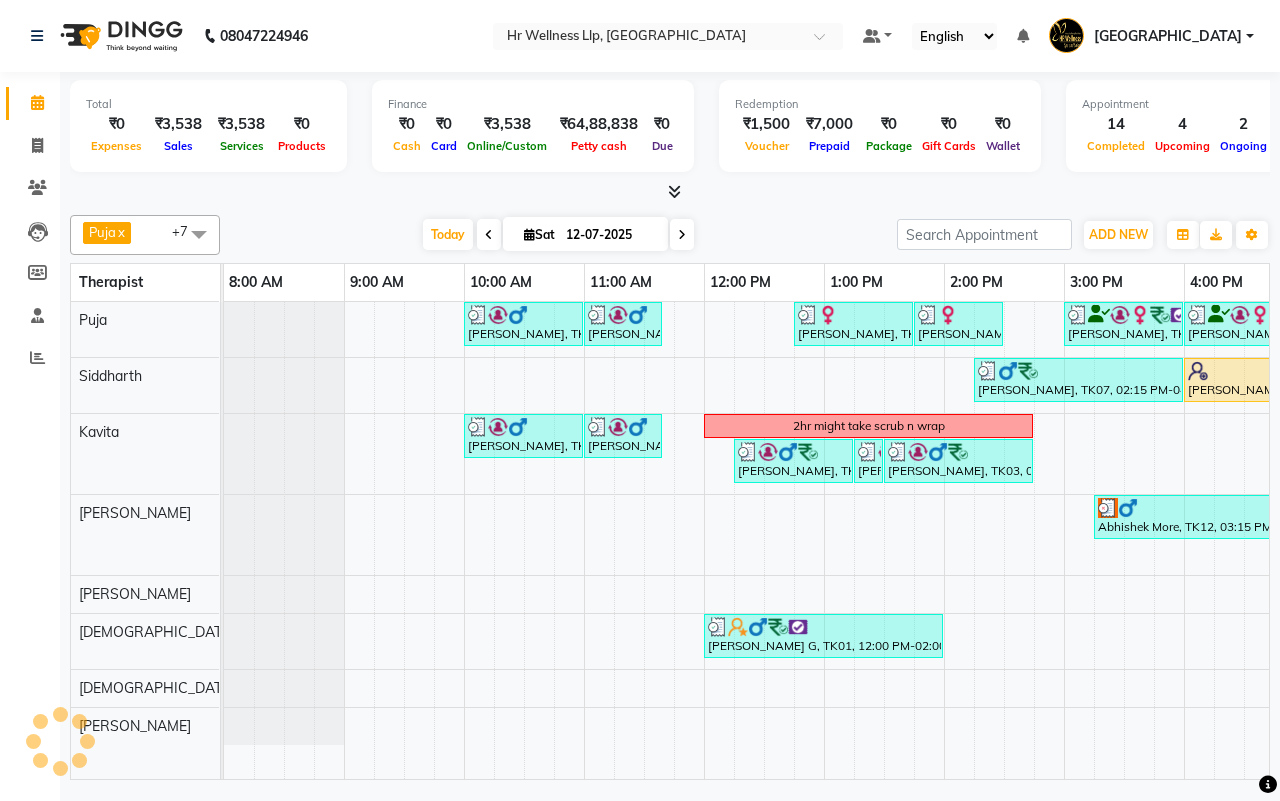 click on "[DATE]  [DATE]" at bounding box center [558, 235] 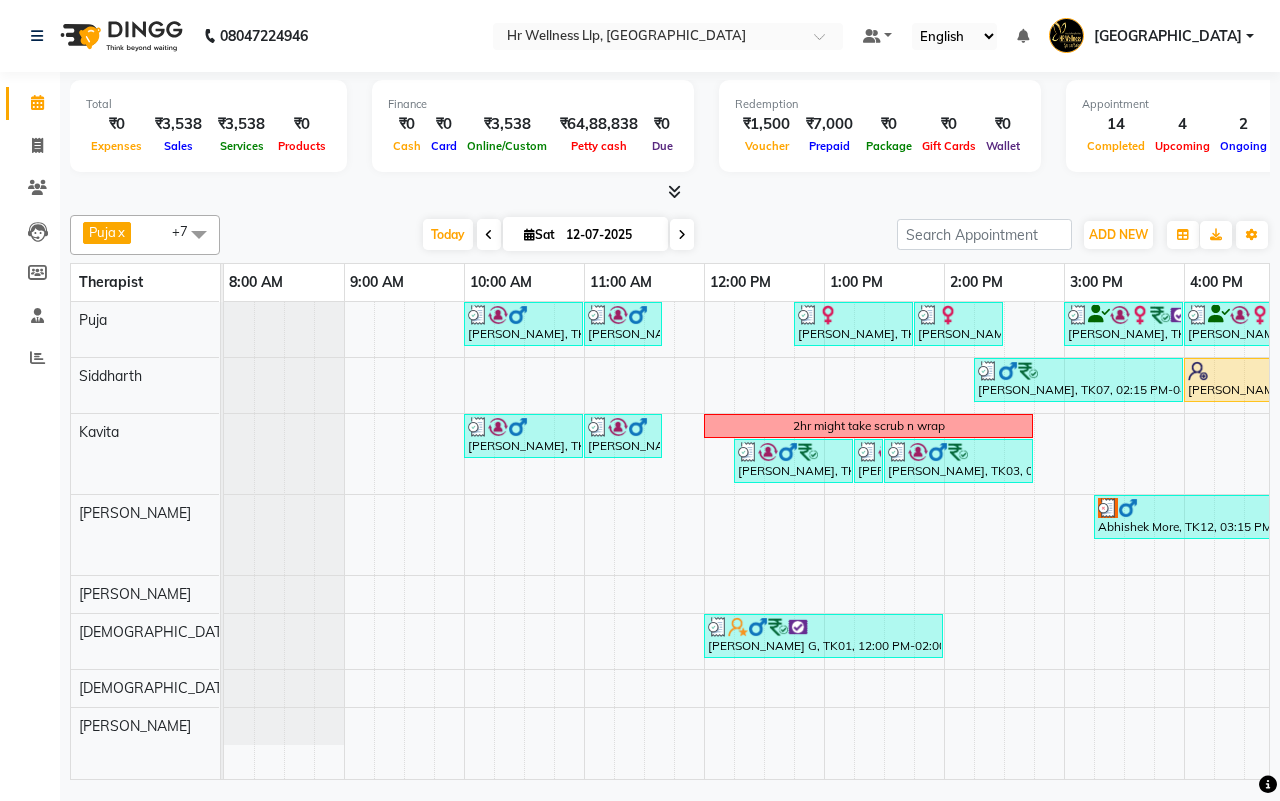 scroll, scrollTop: 0, scrollLeft: 515, axis: horizontal 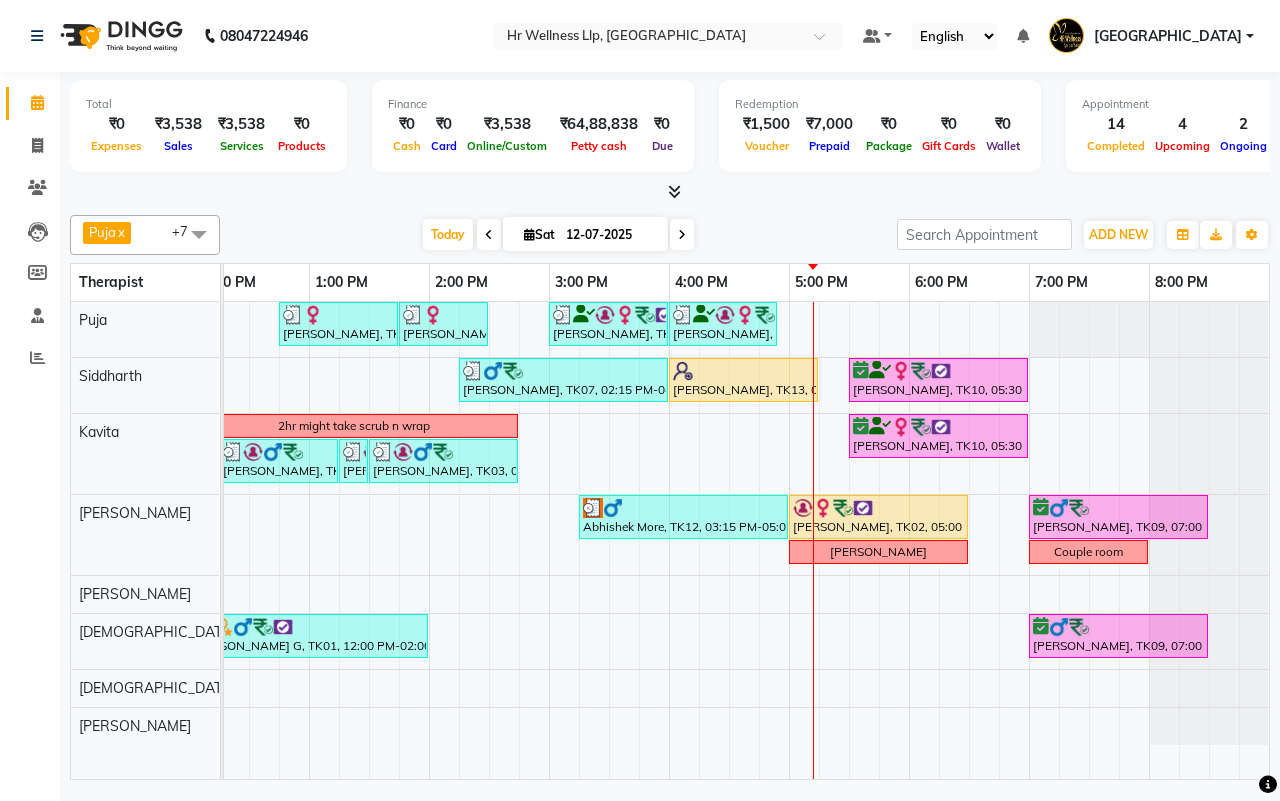 click on "[DATE]  [DATE]" at bounding box center [558, 235] 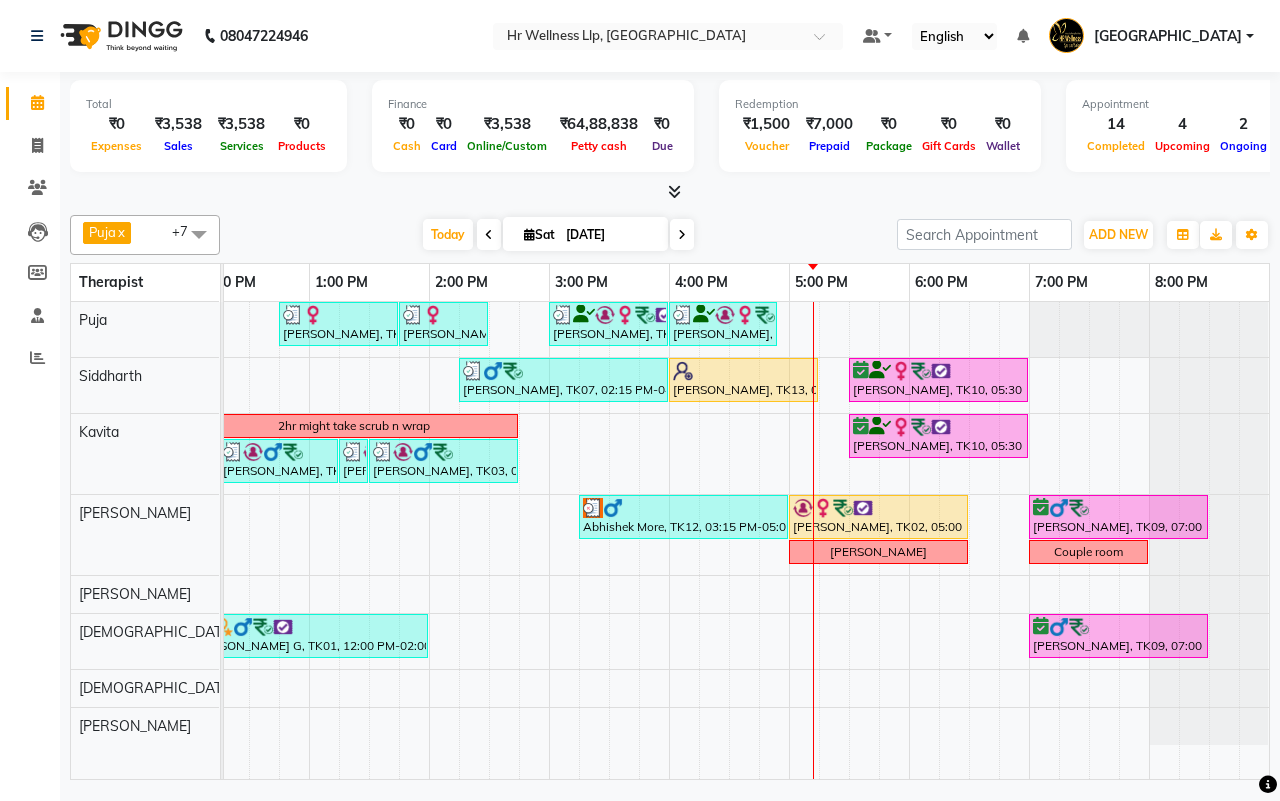 scroll, scrollTop: 0, scrollLeft: 0, axis: both 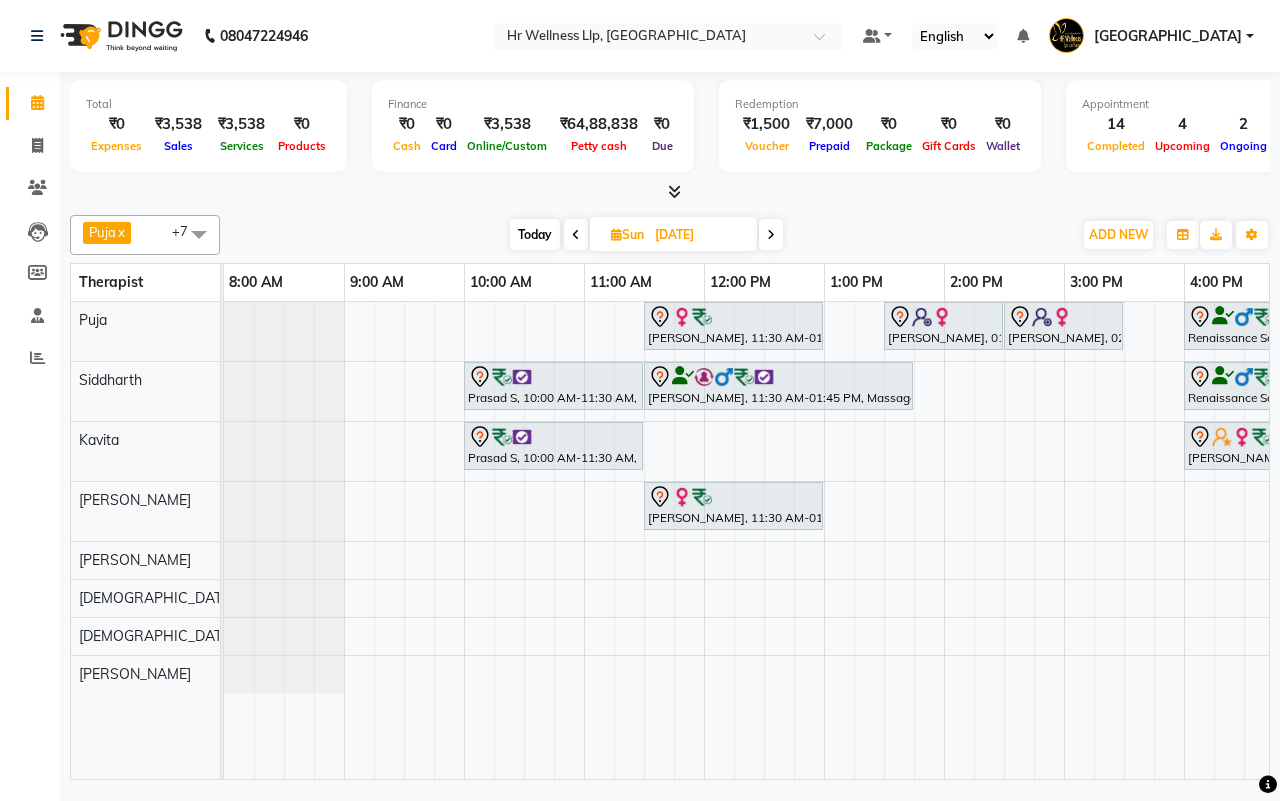click on "[DATE]  [DATE]" at bounding box center (646, 235) 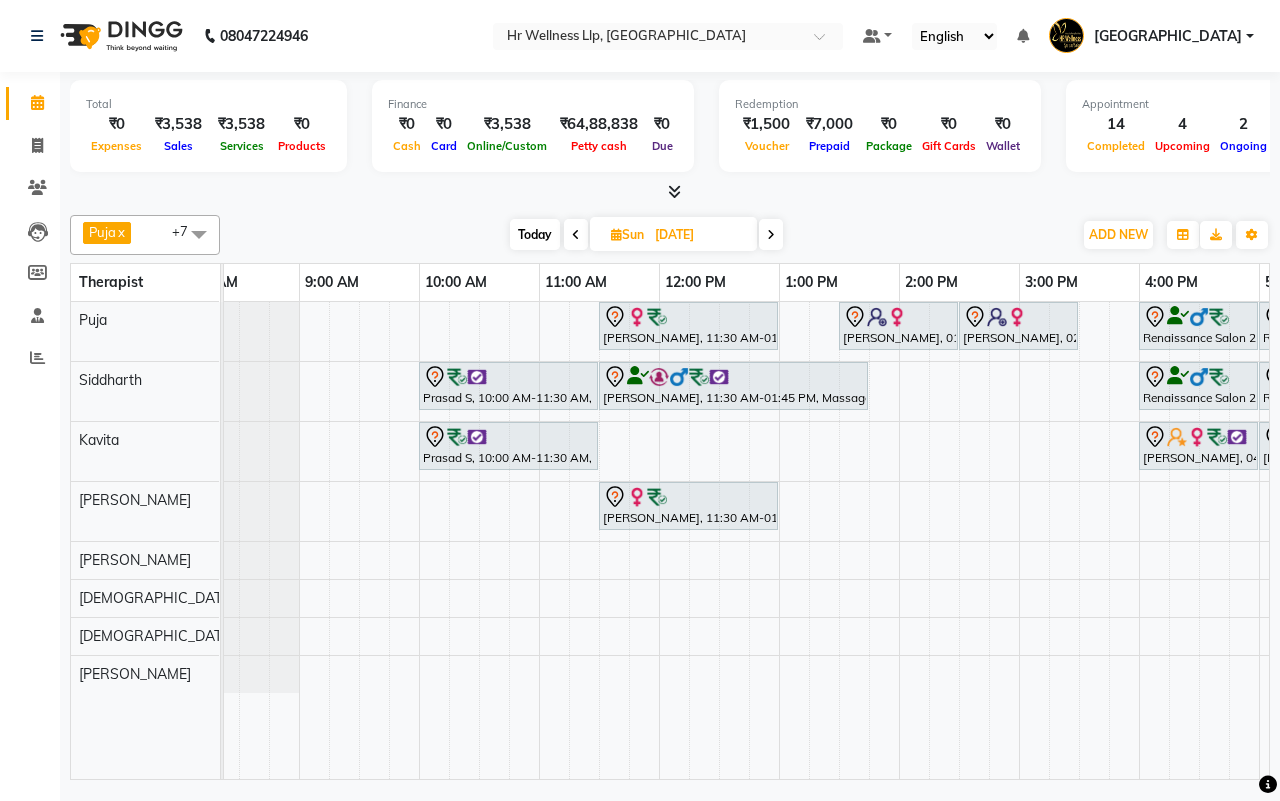 scroll, scrollTop: 0, scrollLeft: 101, axis: horizontal 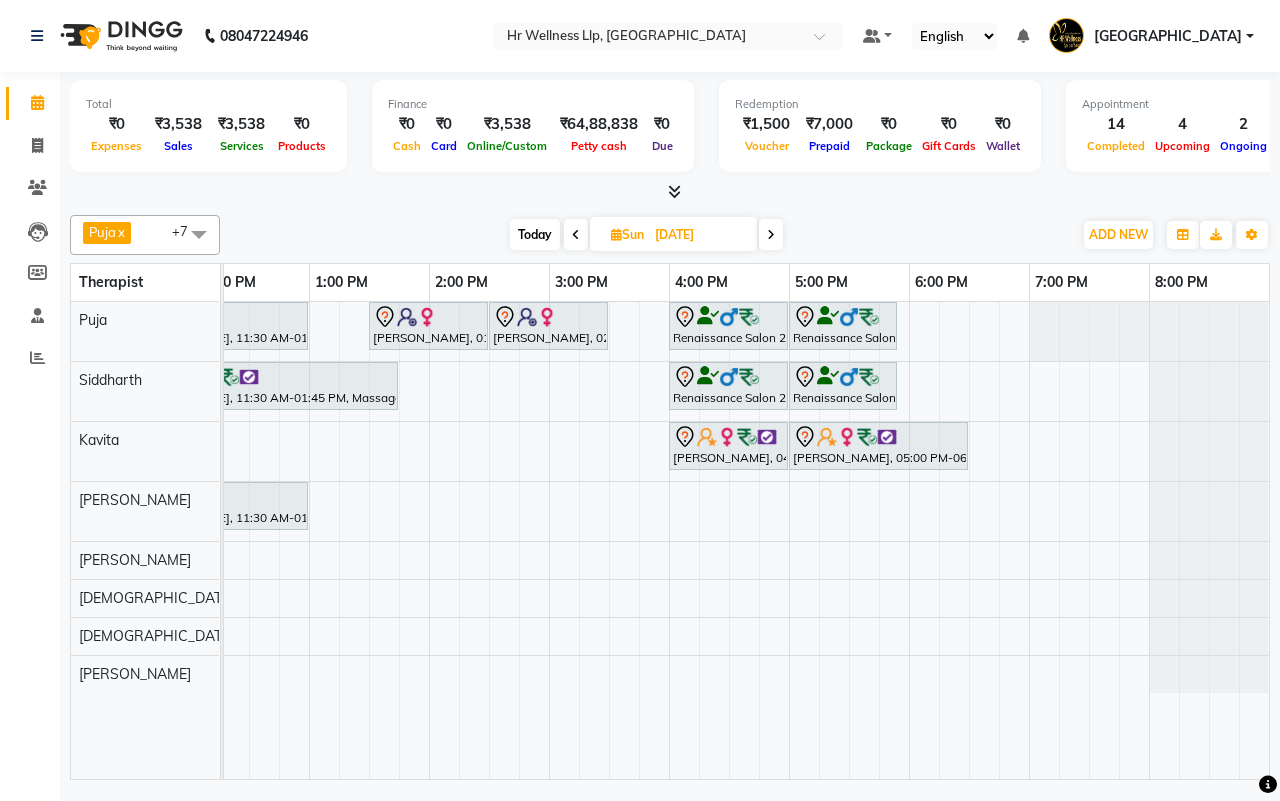 click on "[DATE]  [DATE]" at bounding box center [646, 235] 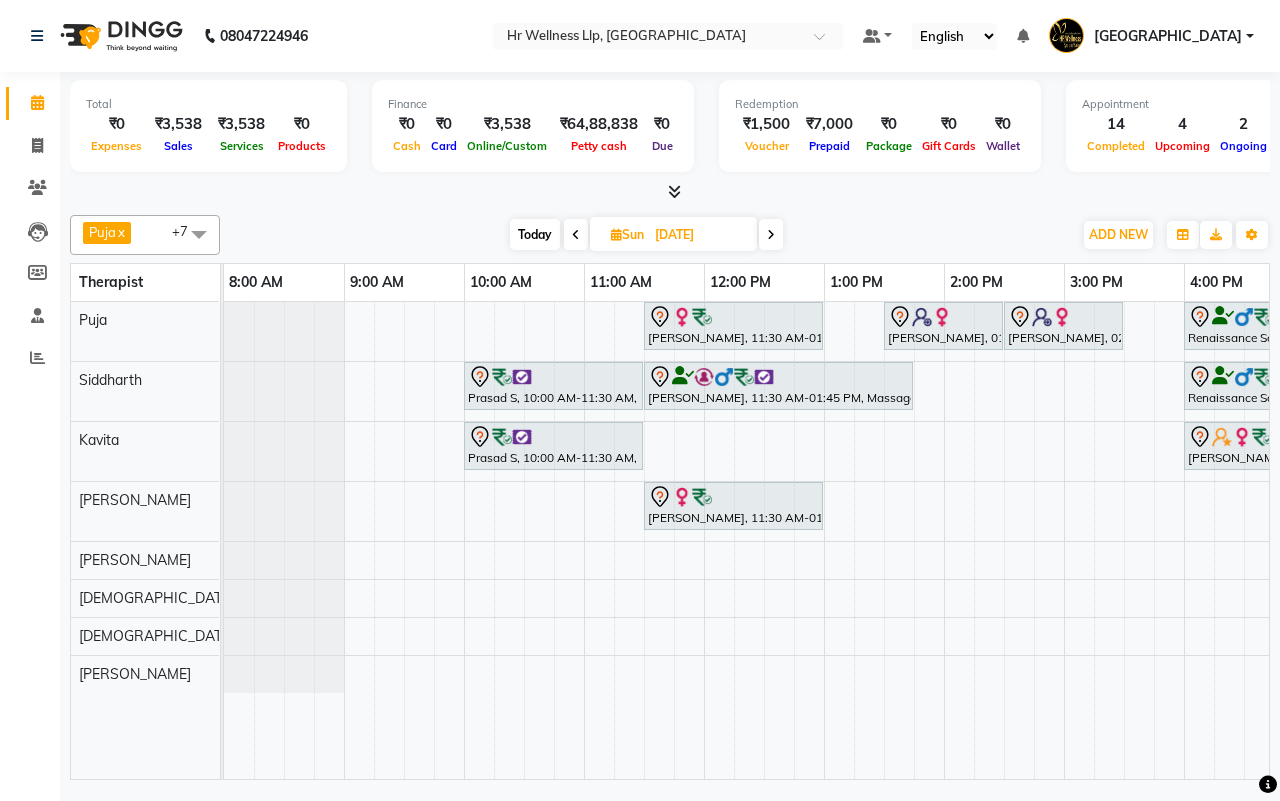 click on "[DATE]  [DATE]" at bounding box center (646, 235) 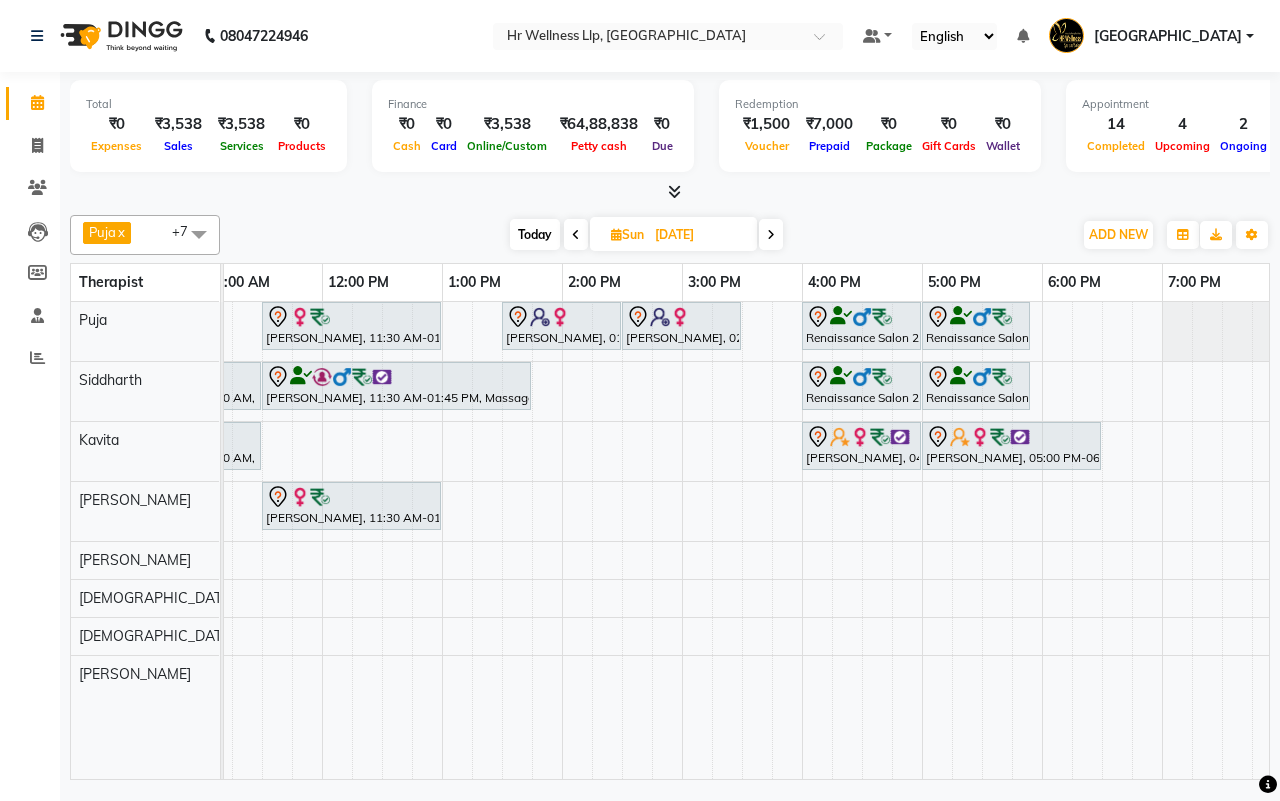 scroll, scrollTop: 0, scrollLeft: 468, axis: horizontal 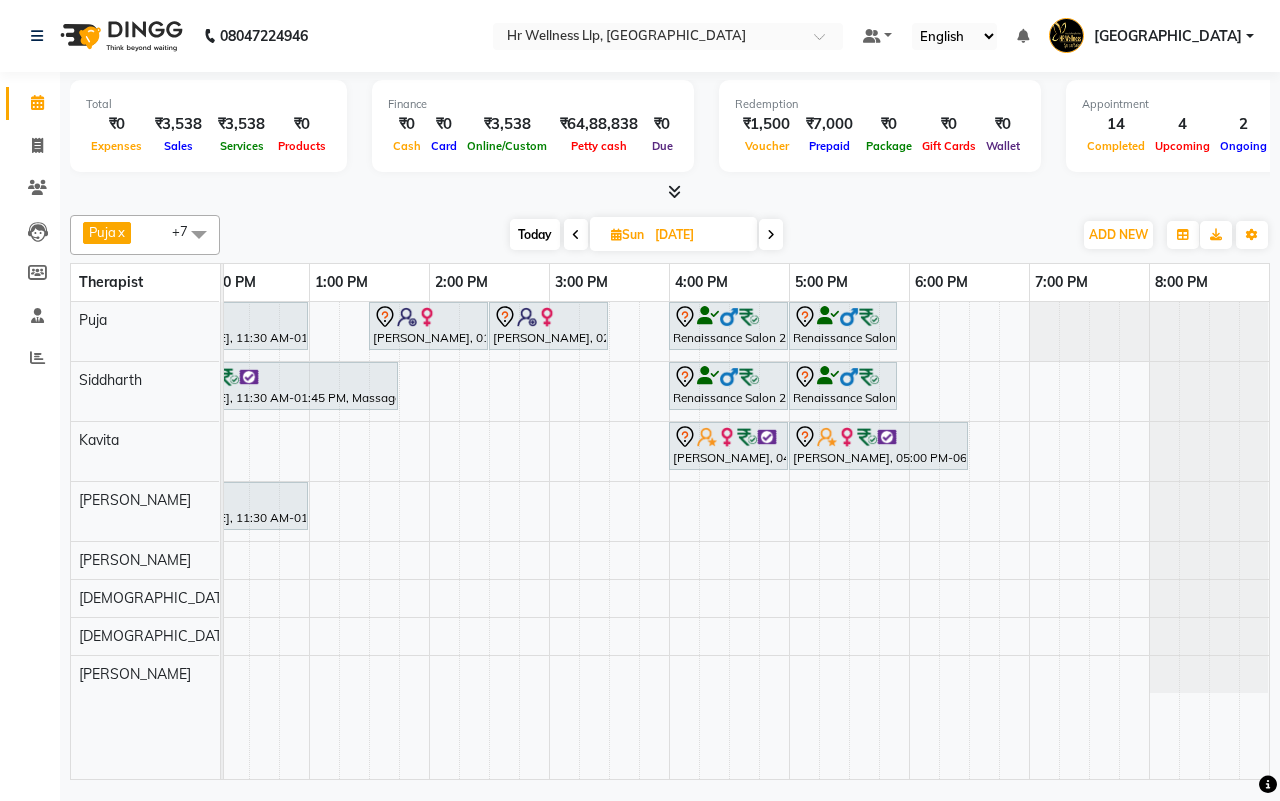 click on "[DATE]  [DATE]" at bounding box center [646, 235] 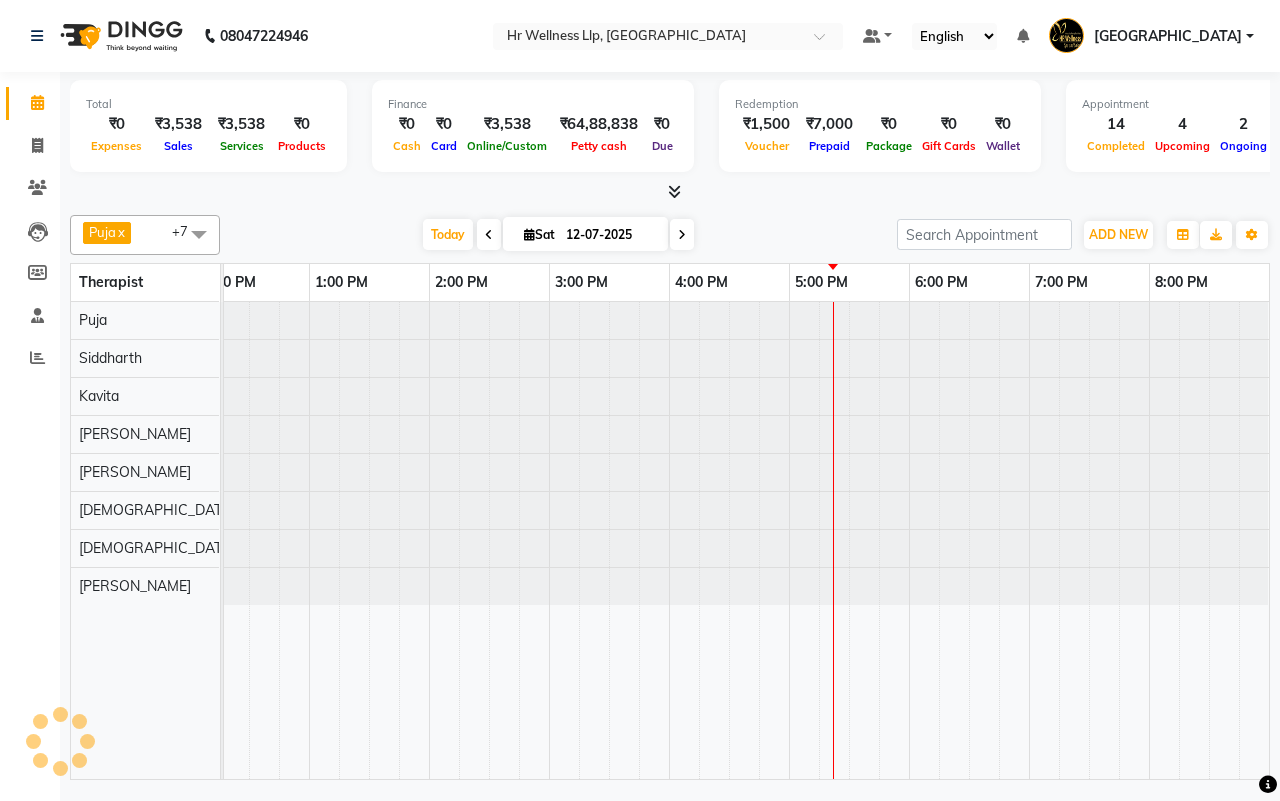 scroll, scrollTop: 0, scrollLeft: 515, axis: horizontal 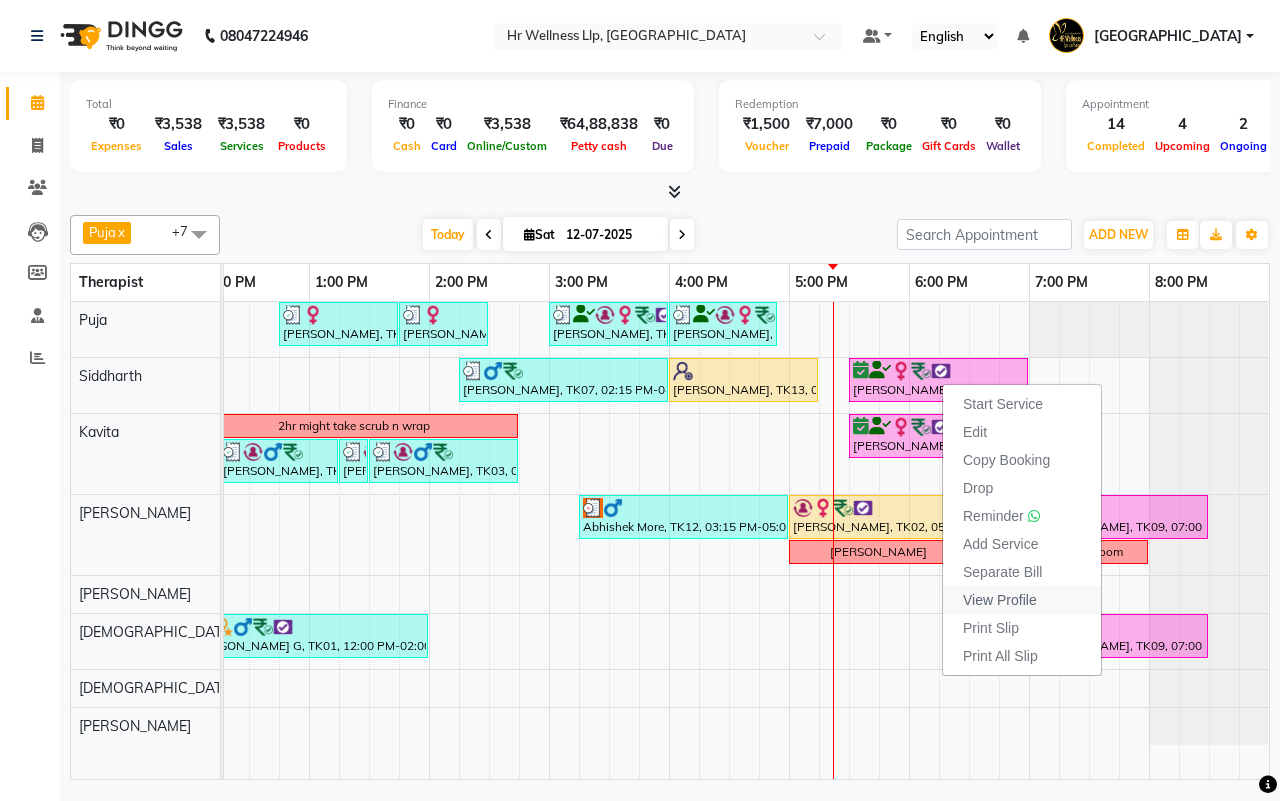 click on "View Profile" at bounding box center [1000, 600] 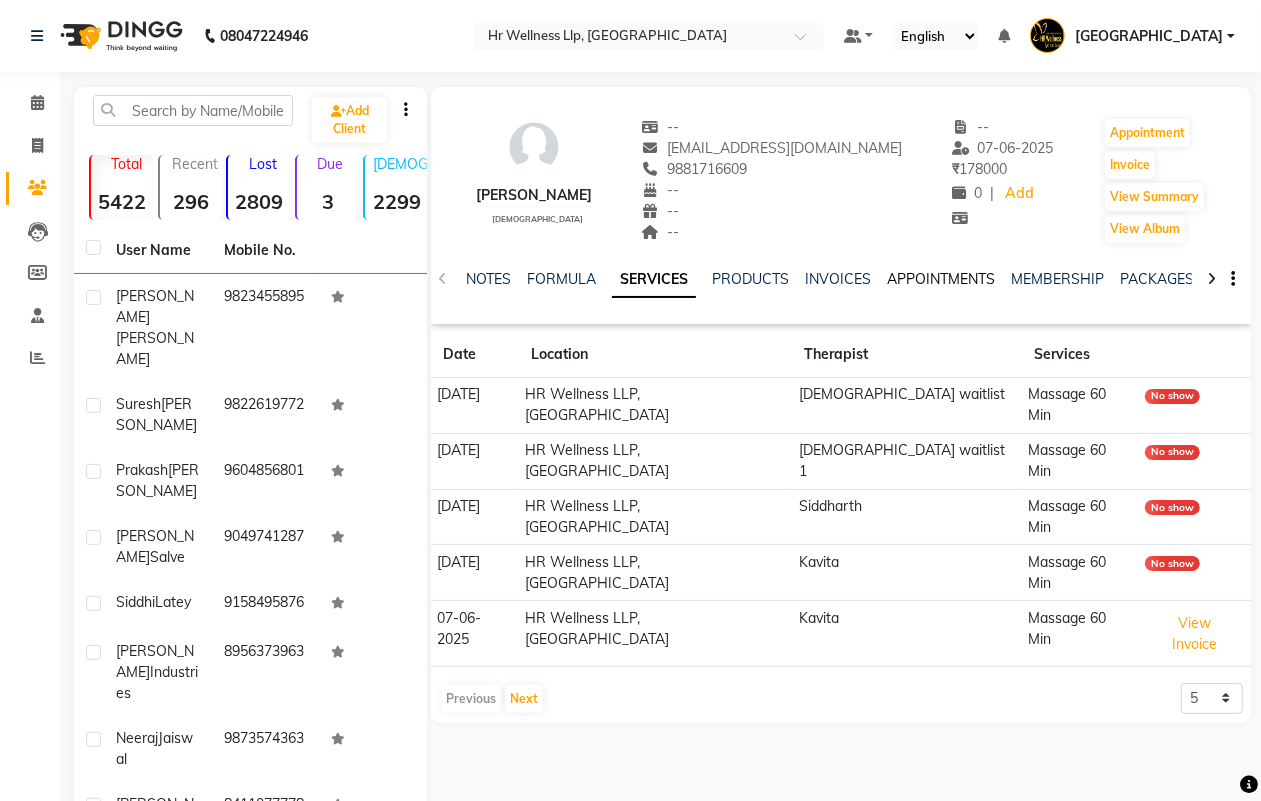 click on "APPOINTMENTS" 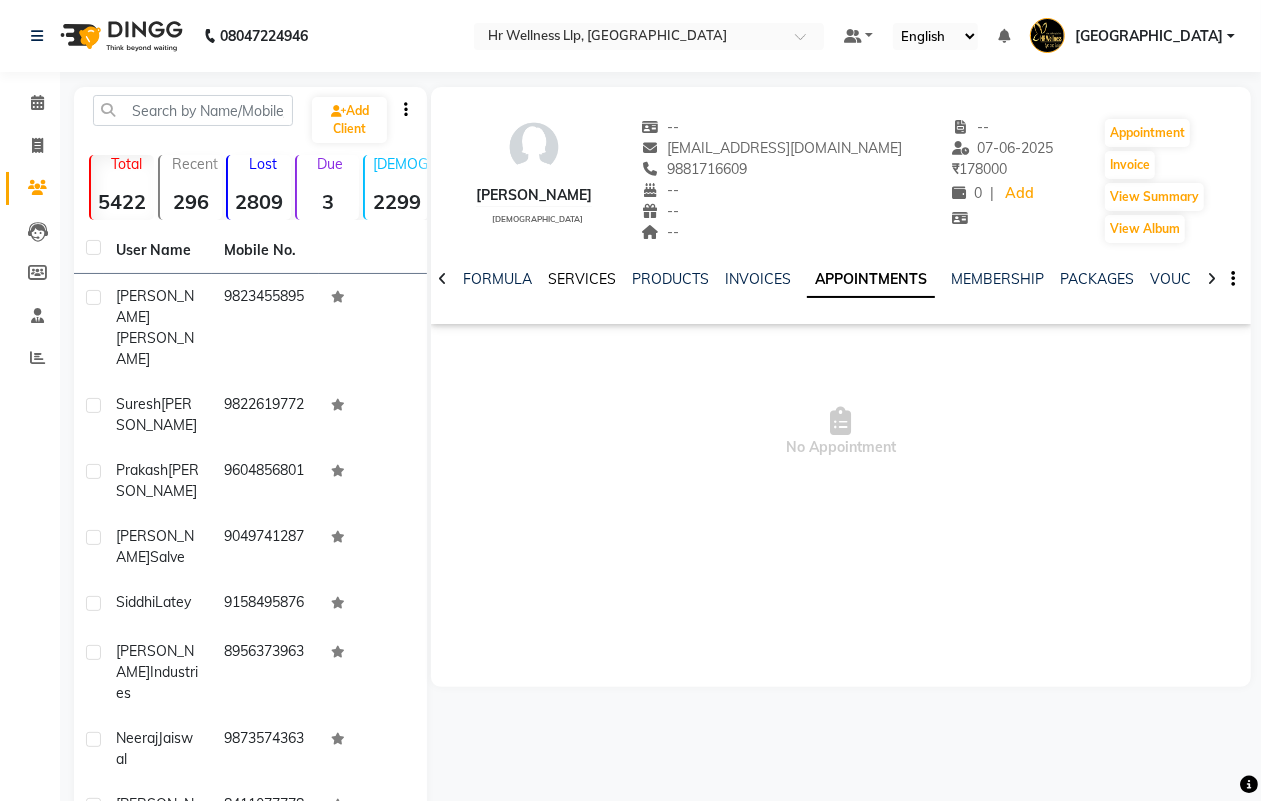 click on "SERVICES" 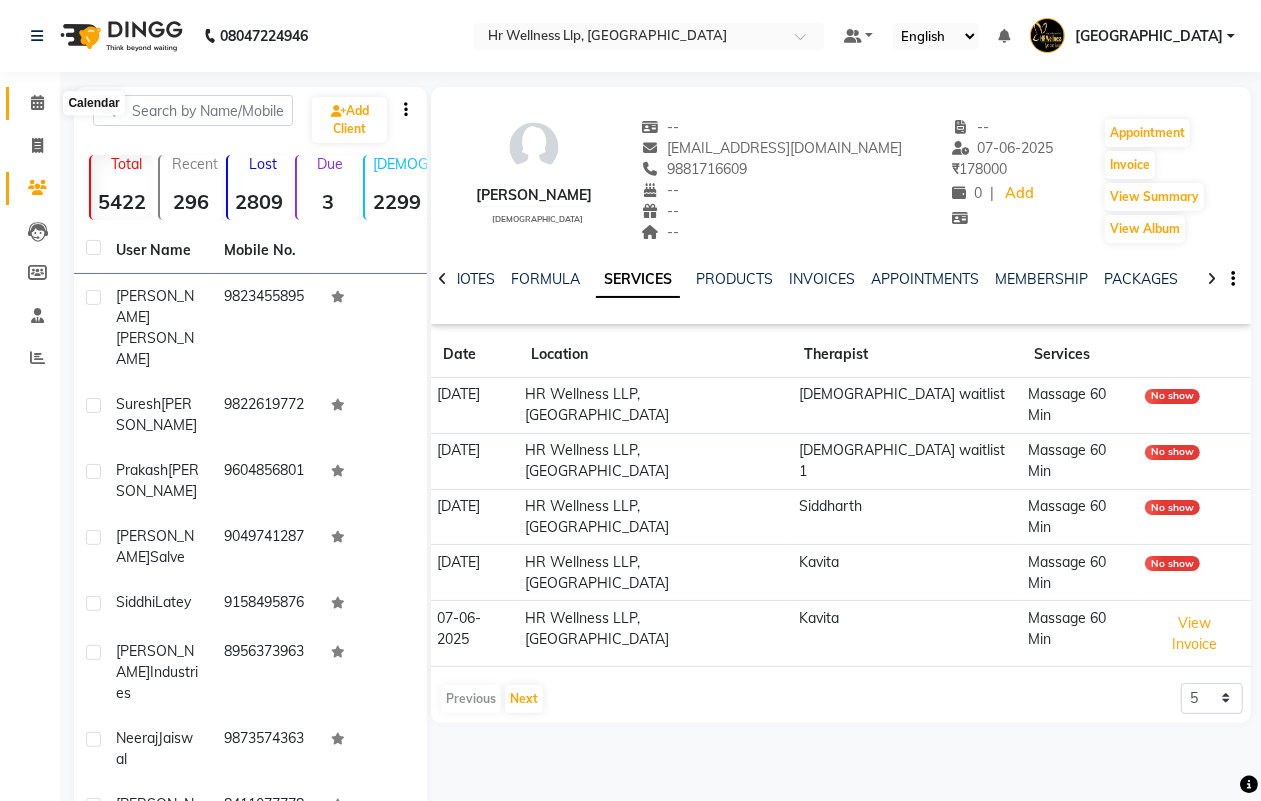 click 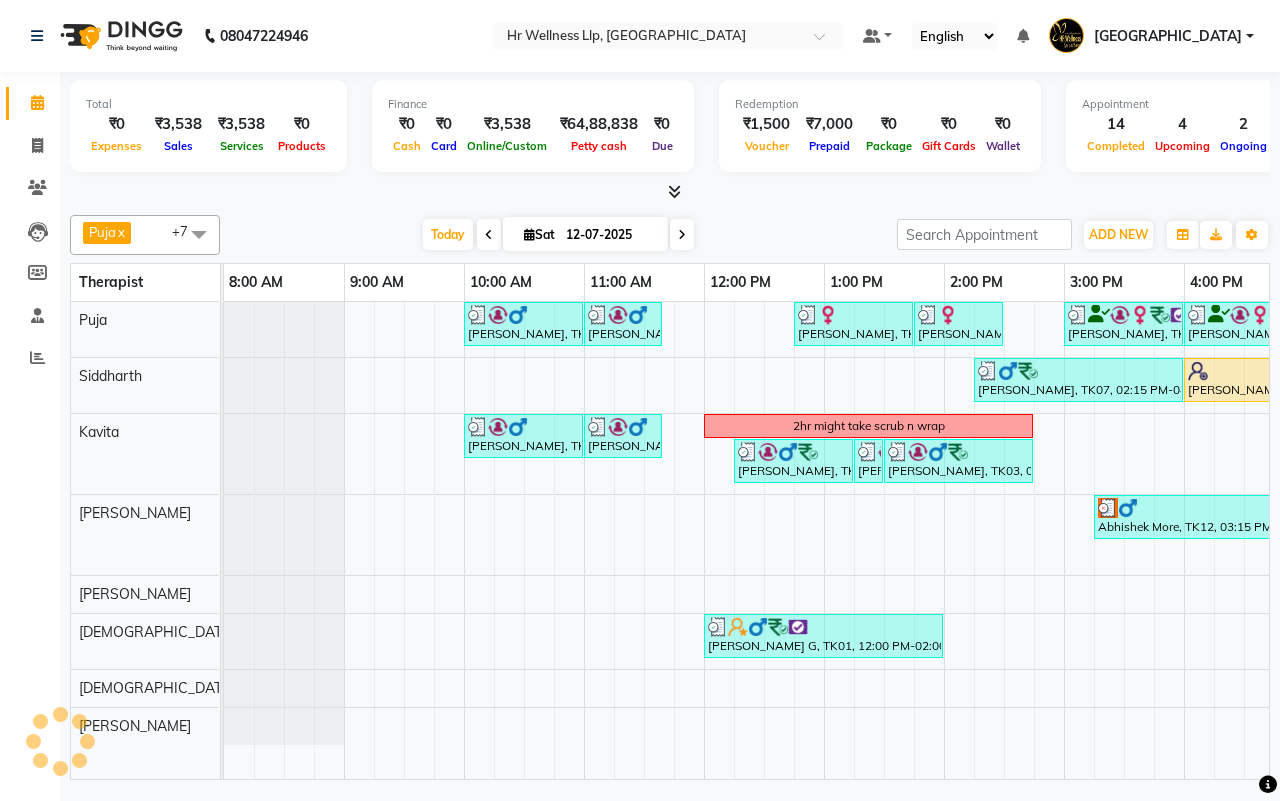 scroll, scrollTop: 0, scrollLeft: 0, axis: both 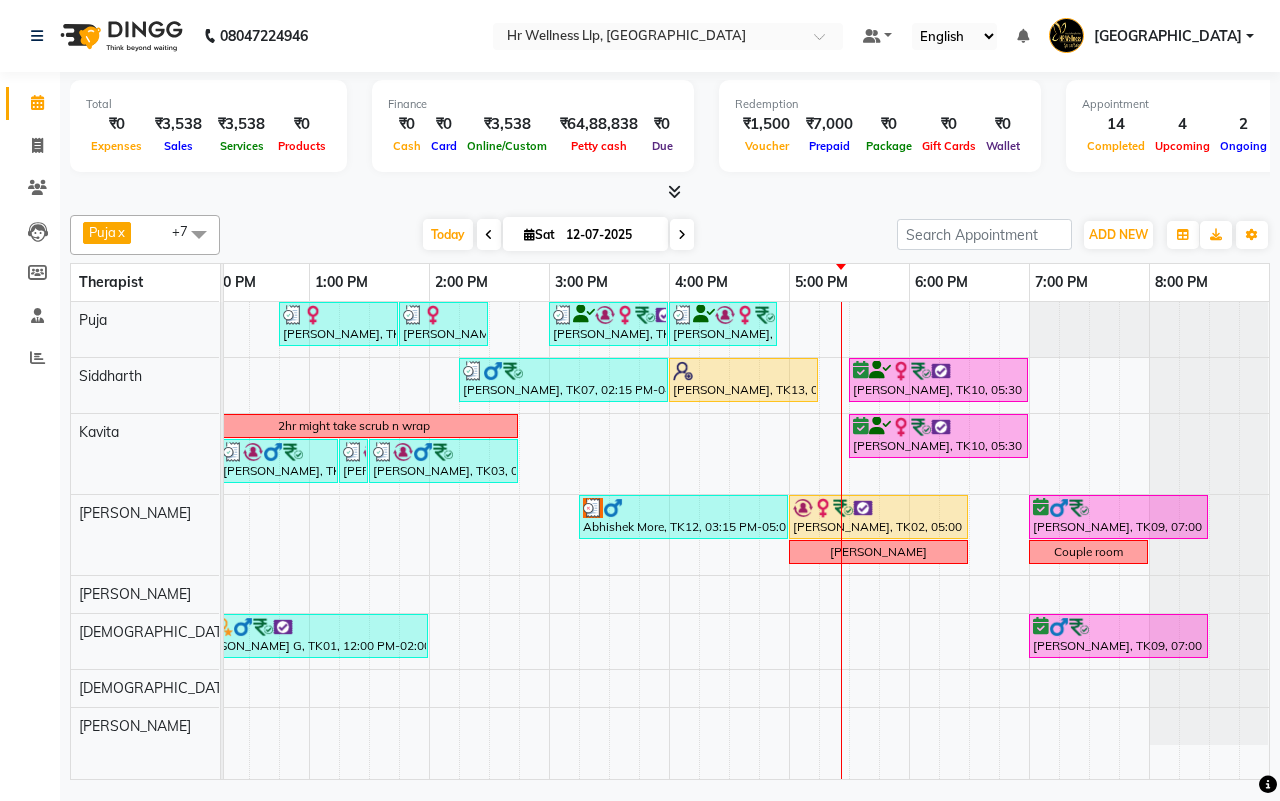 click on "[DATE]  [DATE]" at bounding box center [558, 235] 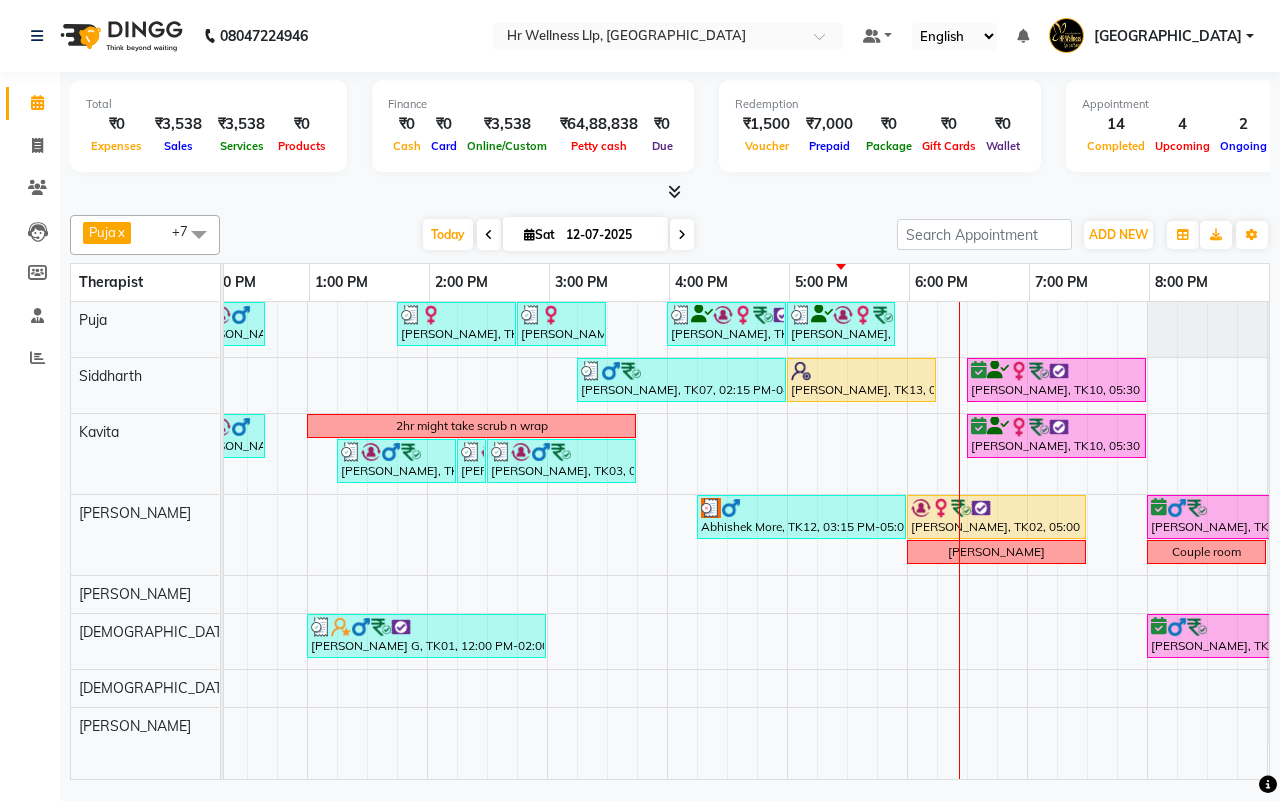 scroll, scrollTop: 0, scrollLeft: 397, axis: horizontal 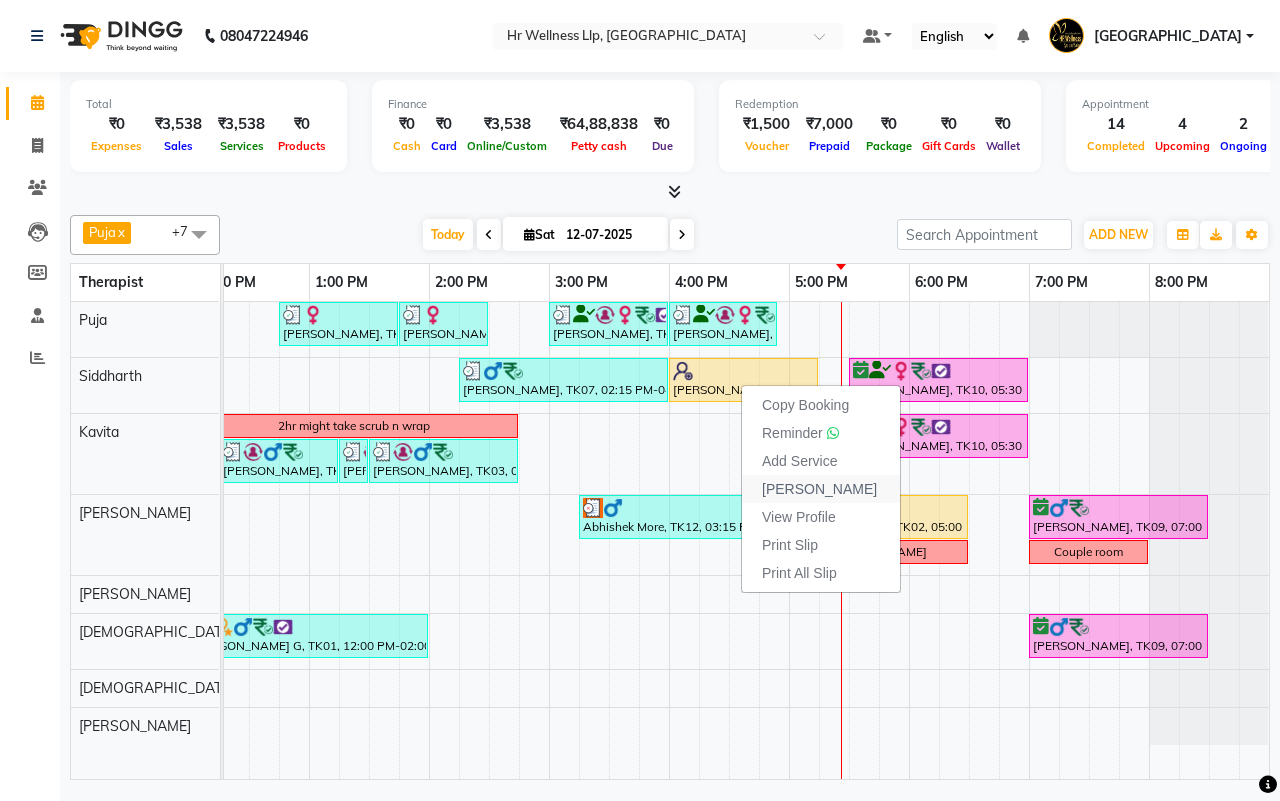click on "[PERSON_NAME]" at bounding box center [819, 489] 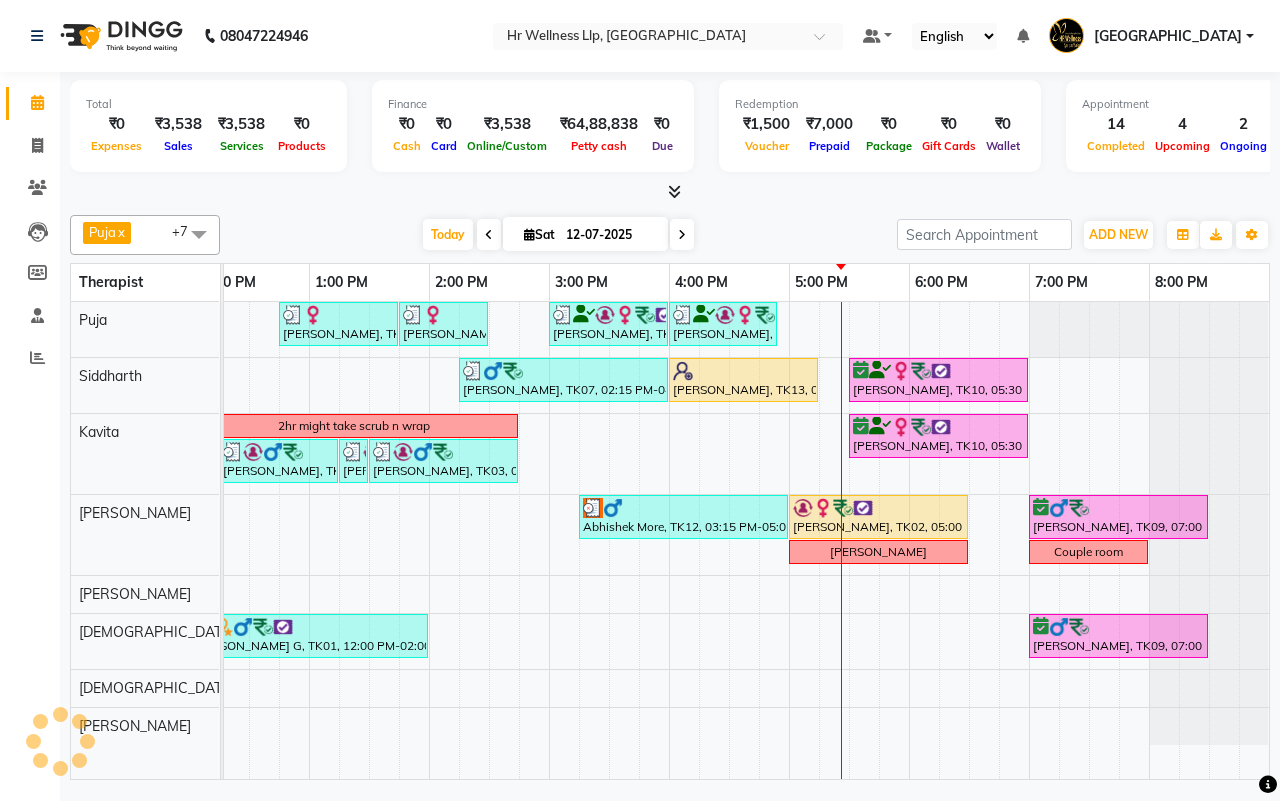 select on "service" 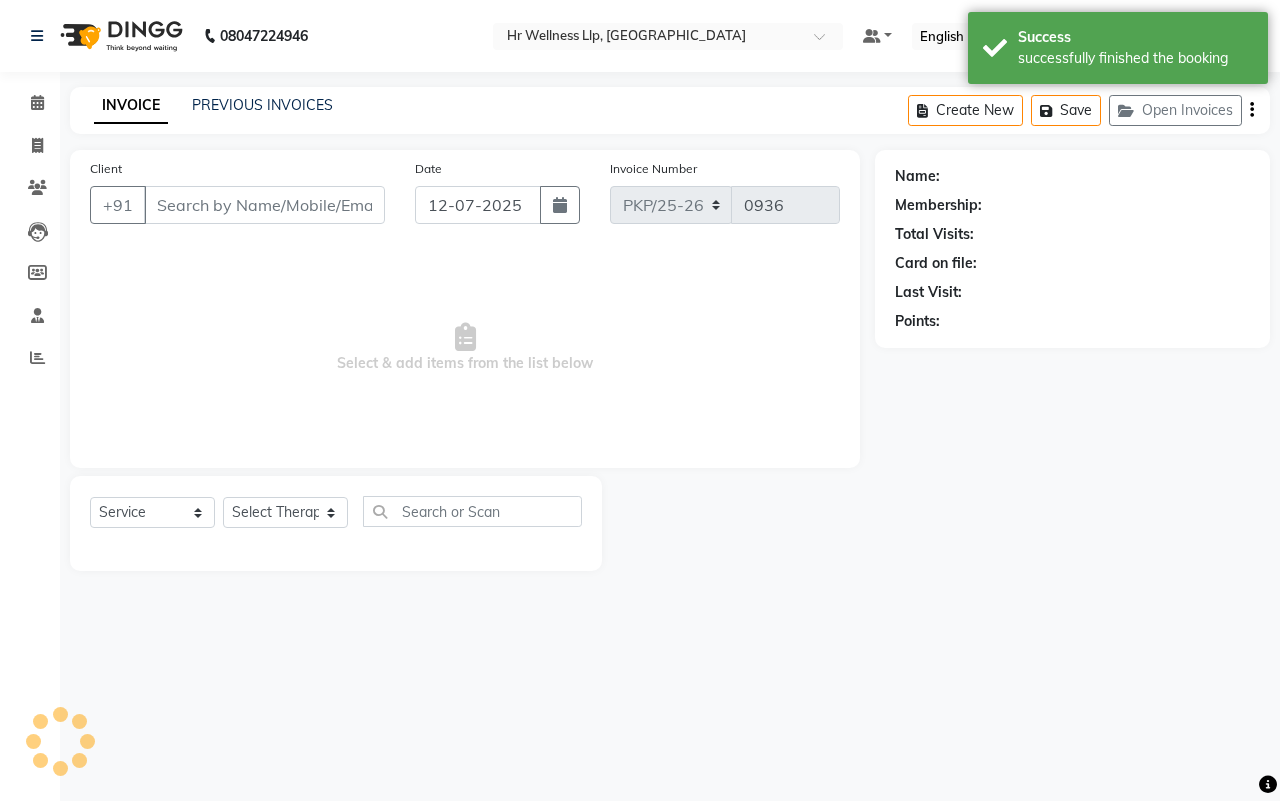 type on "9158005159" 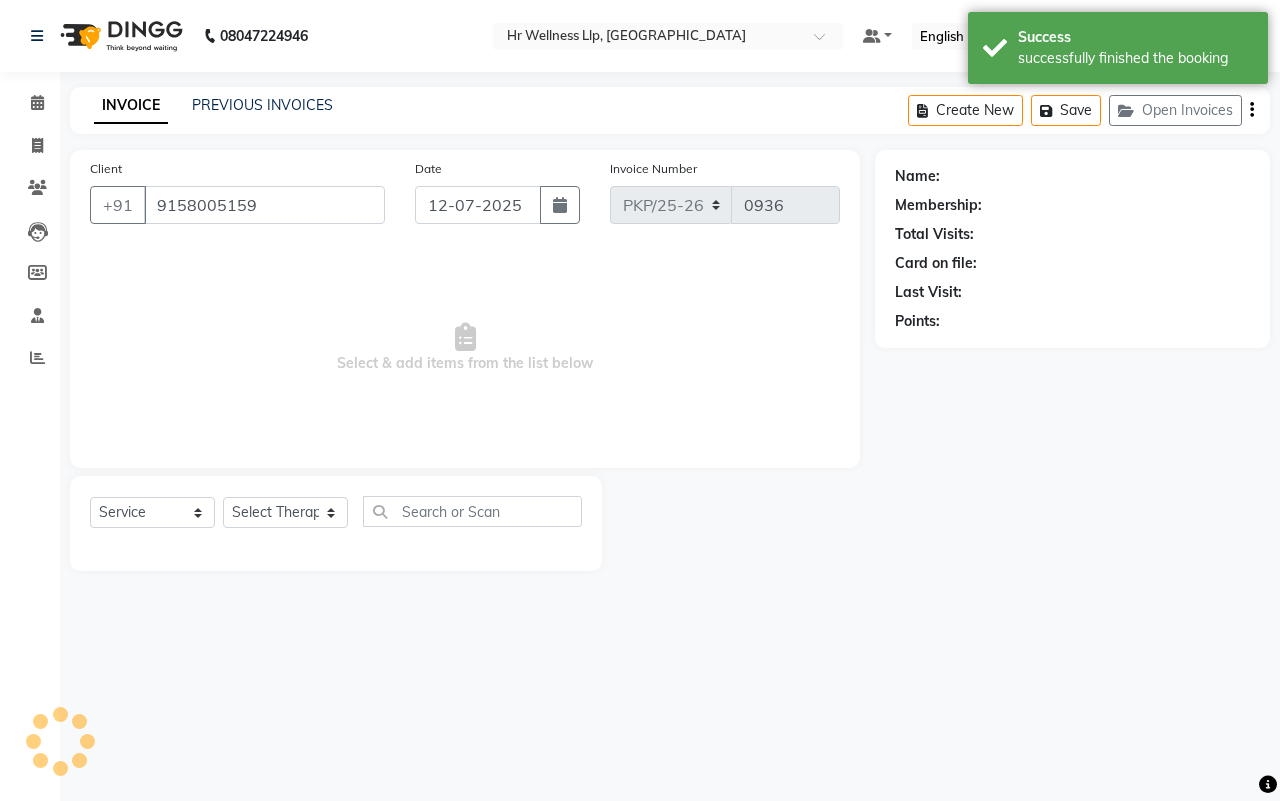 select on "16489" 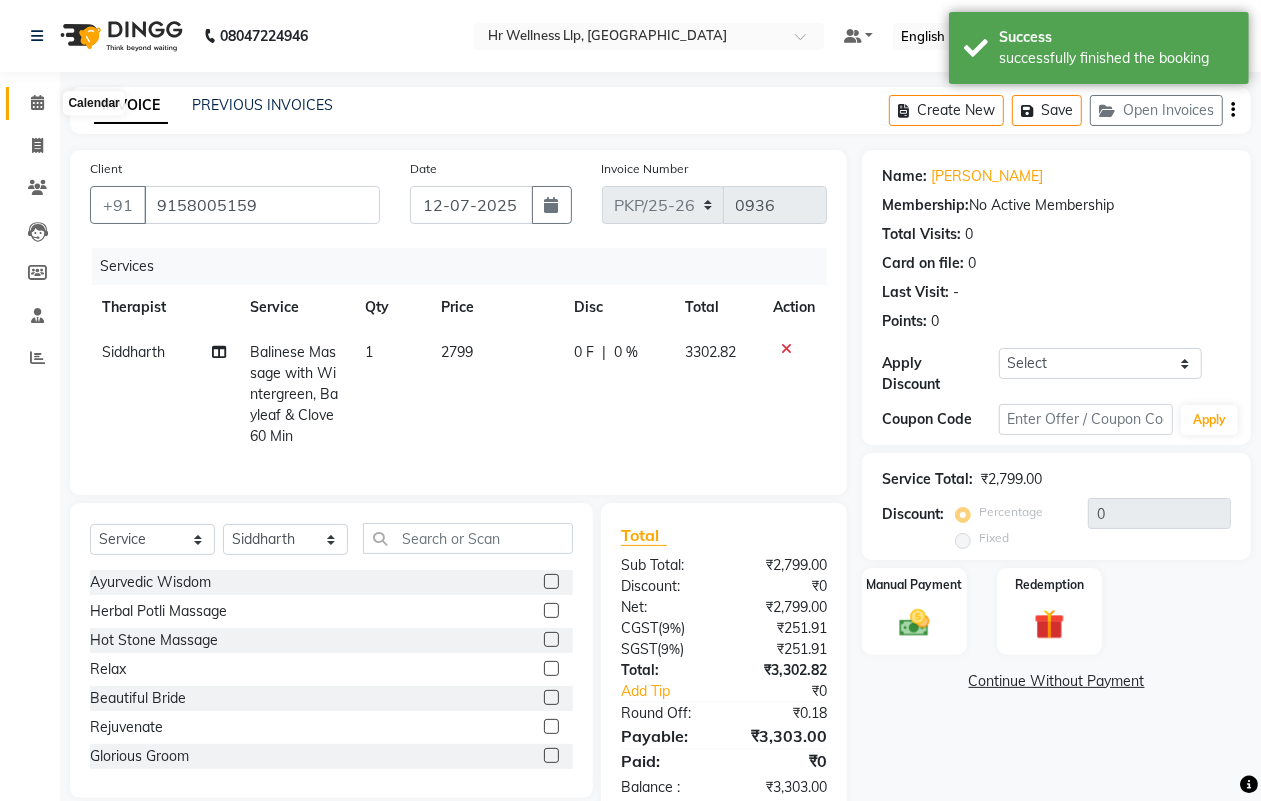 click 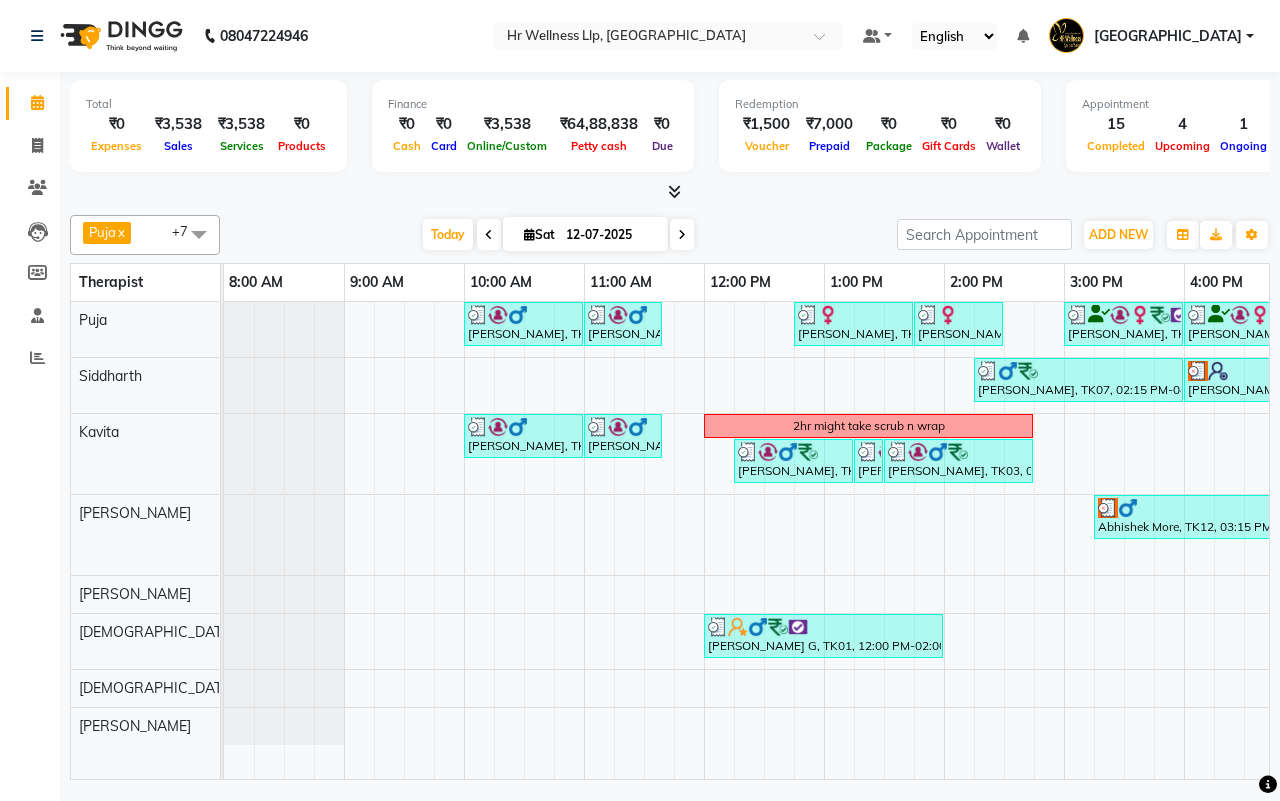 click at bounding box center (489, 234) 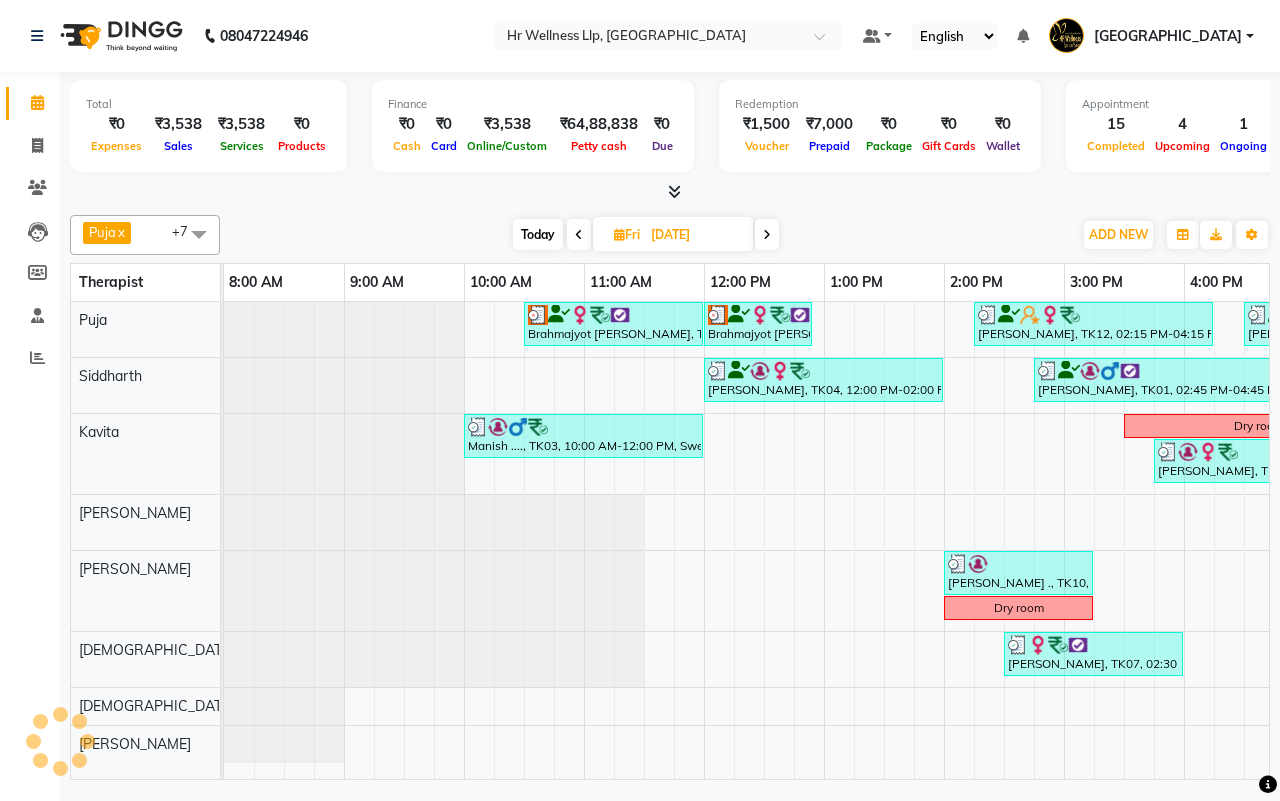 scroll, scrollTop: 0, scrollLeft: 515, axis: horizontal 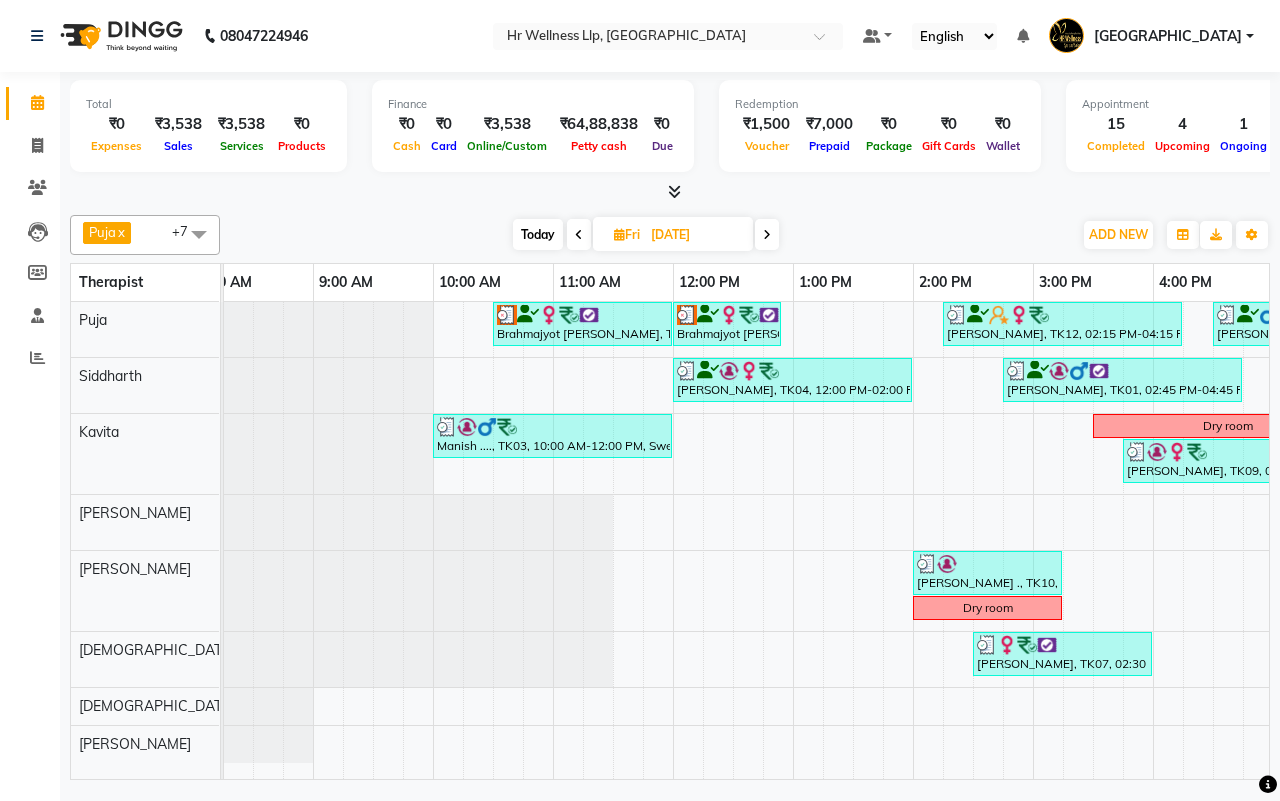 click at bounding box center [579, 234] 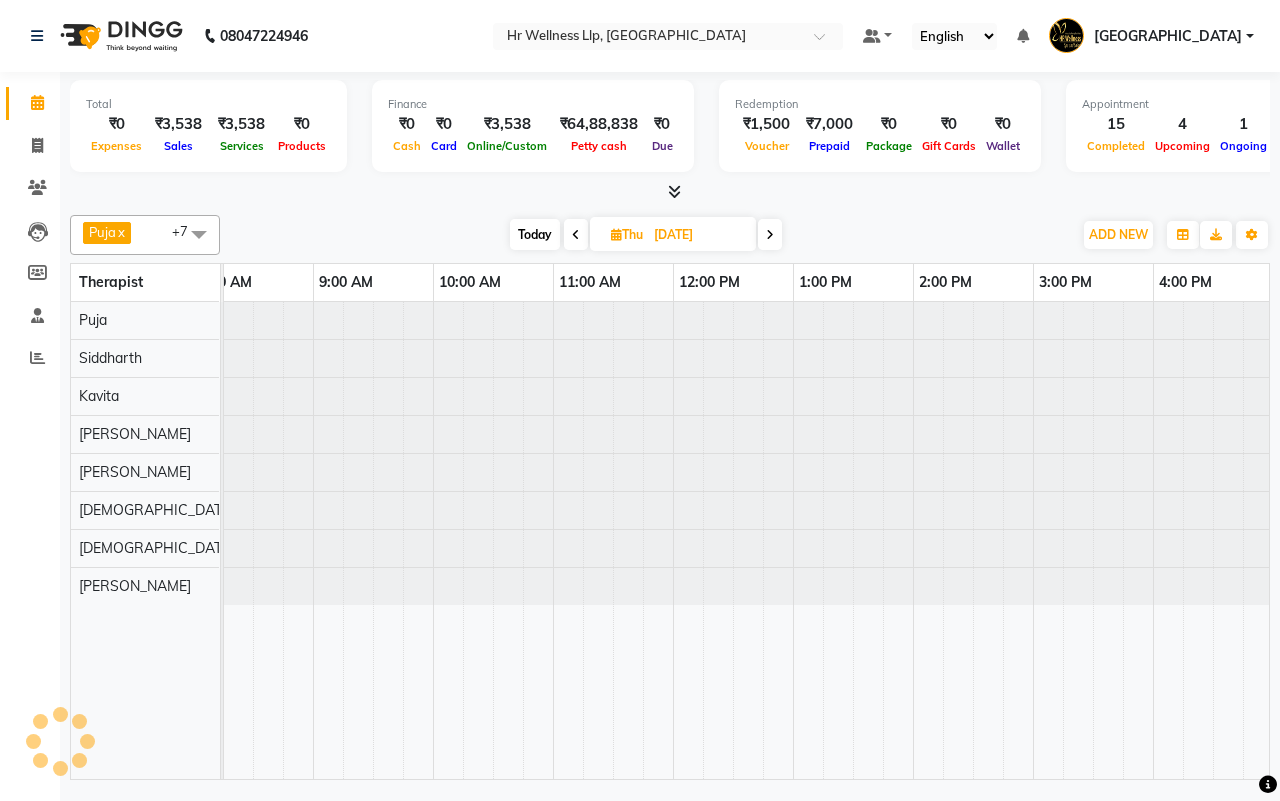 scroll, scrollTop: 0, scrollLeft: 0, axis: both 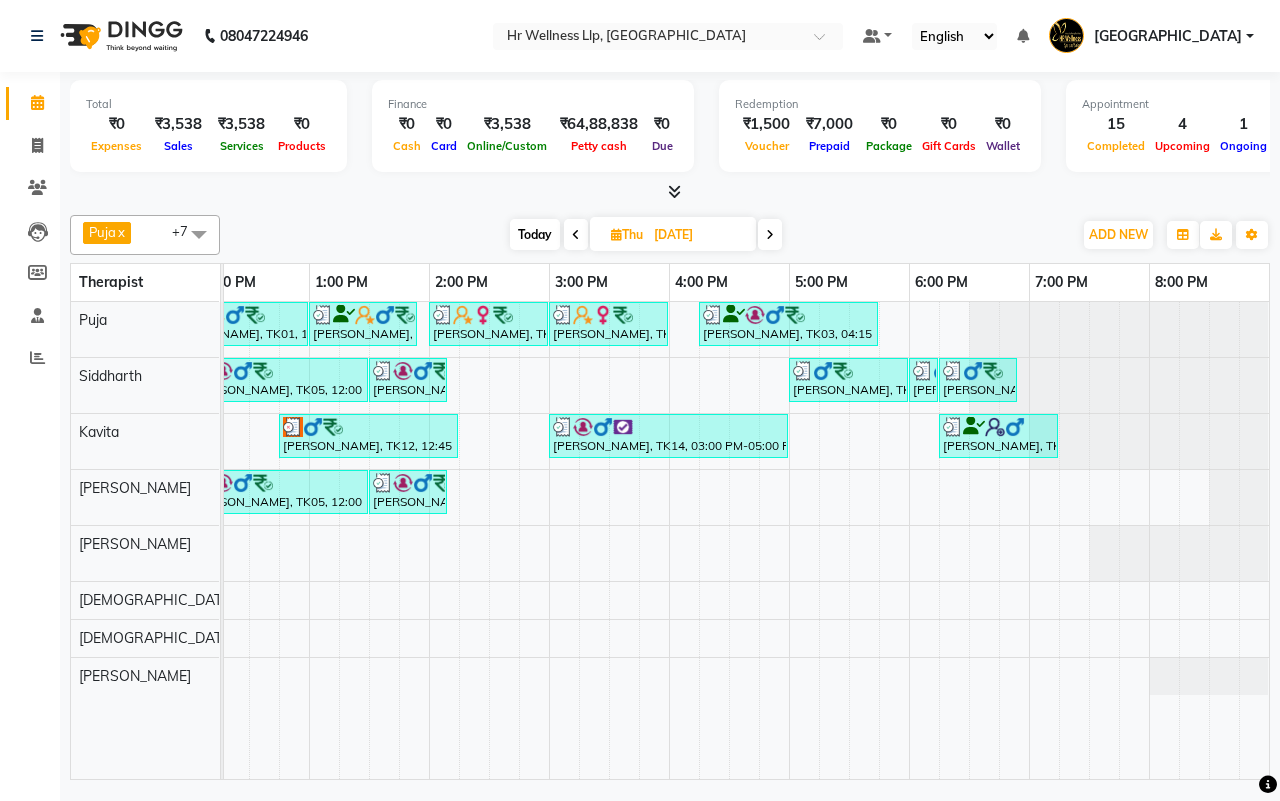 click on "[DATE]  [DATE]" at bounding box center (646, 235) 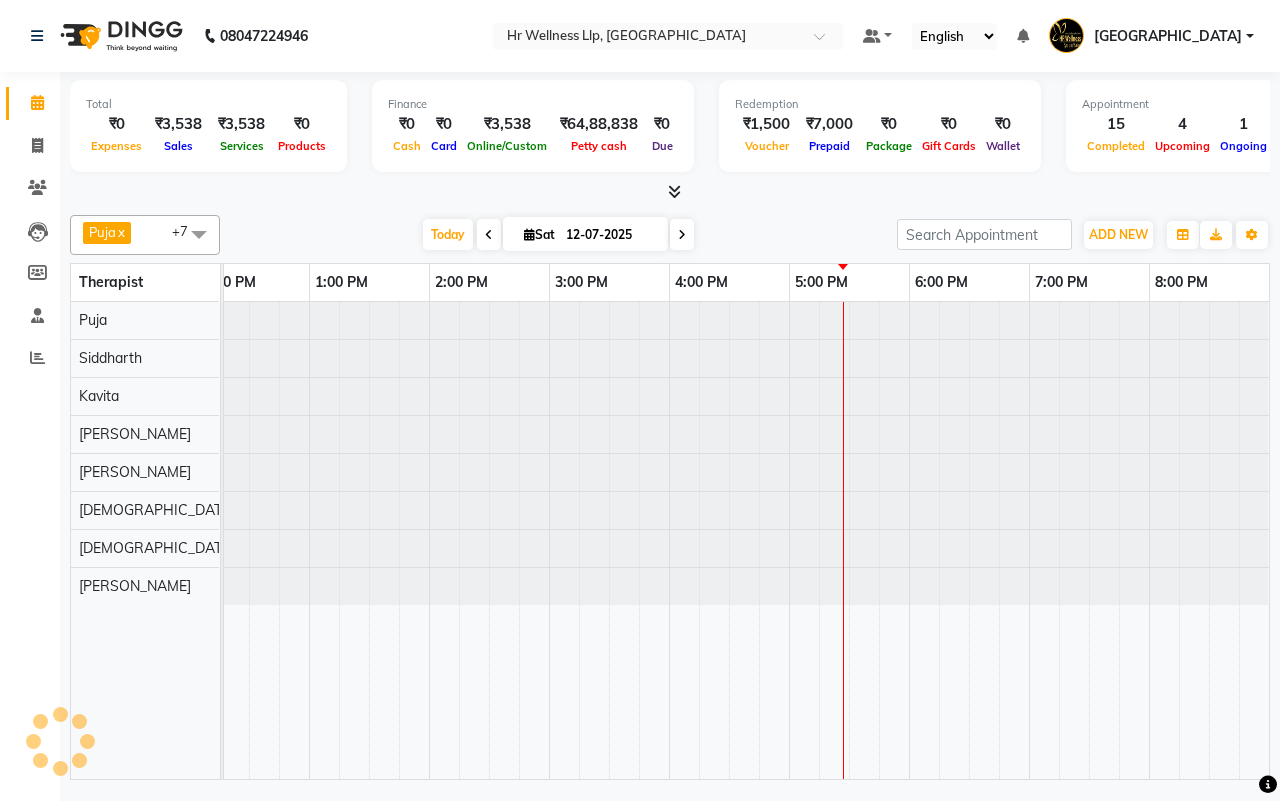 scroll, scrollTop: 0, scrollLeft: 515, axis: horizontal 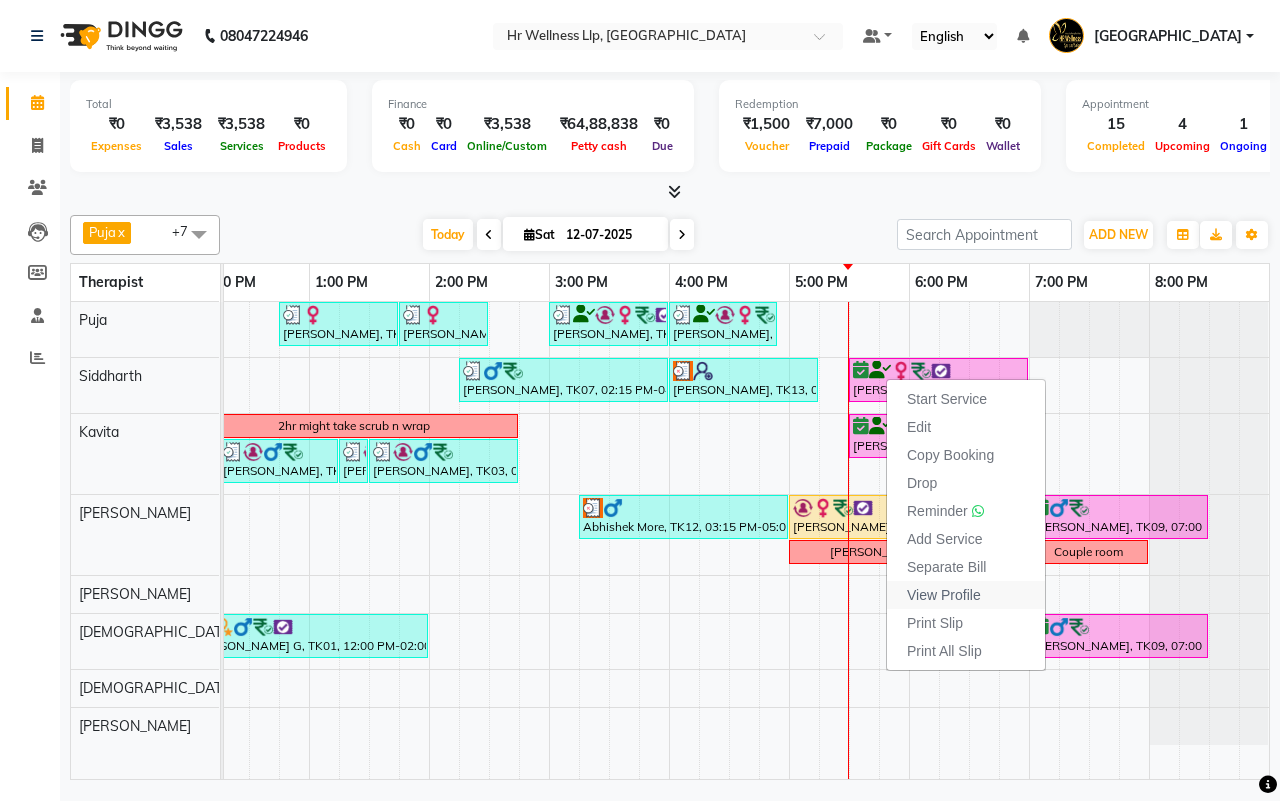 click on "View Profile" at bounding box center [944, 595] 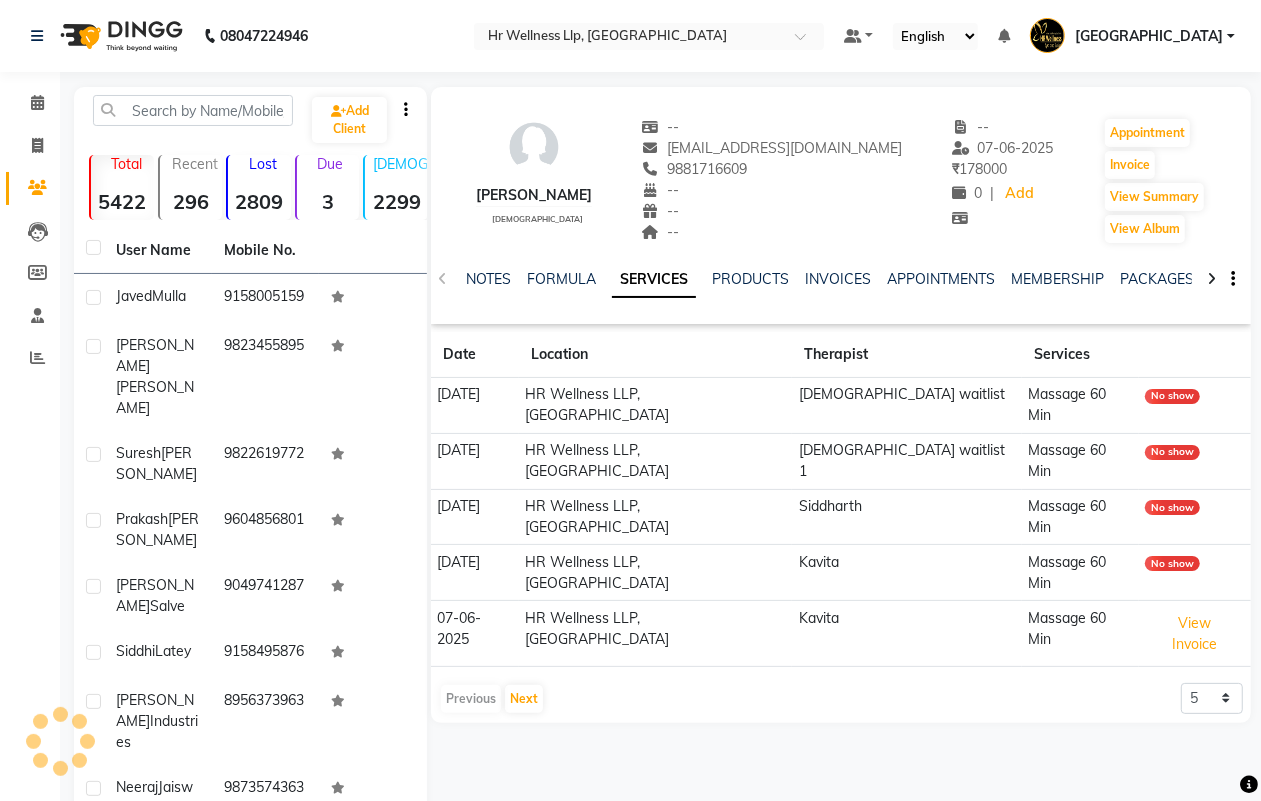 click 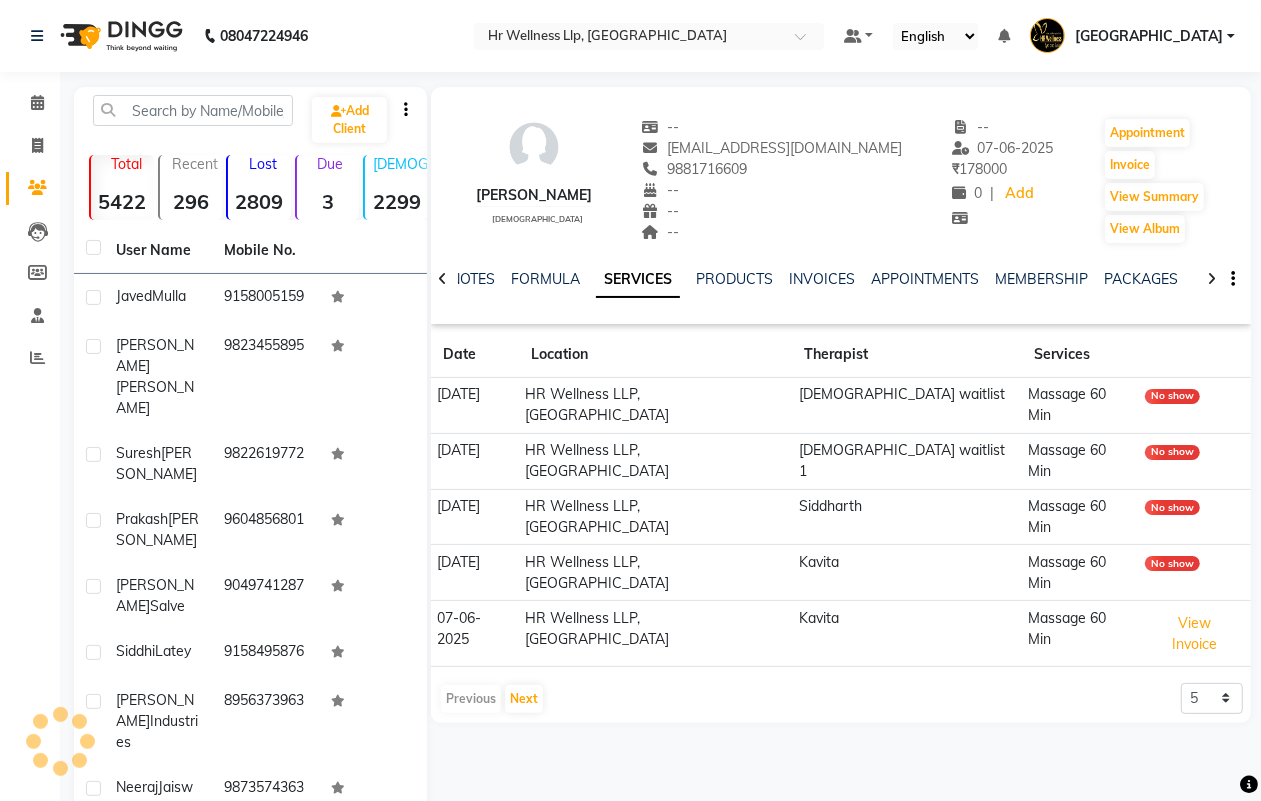 click 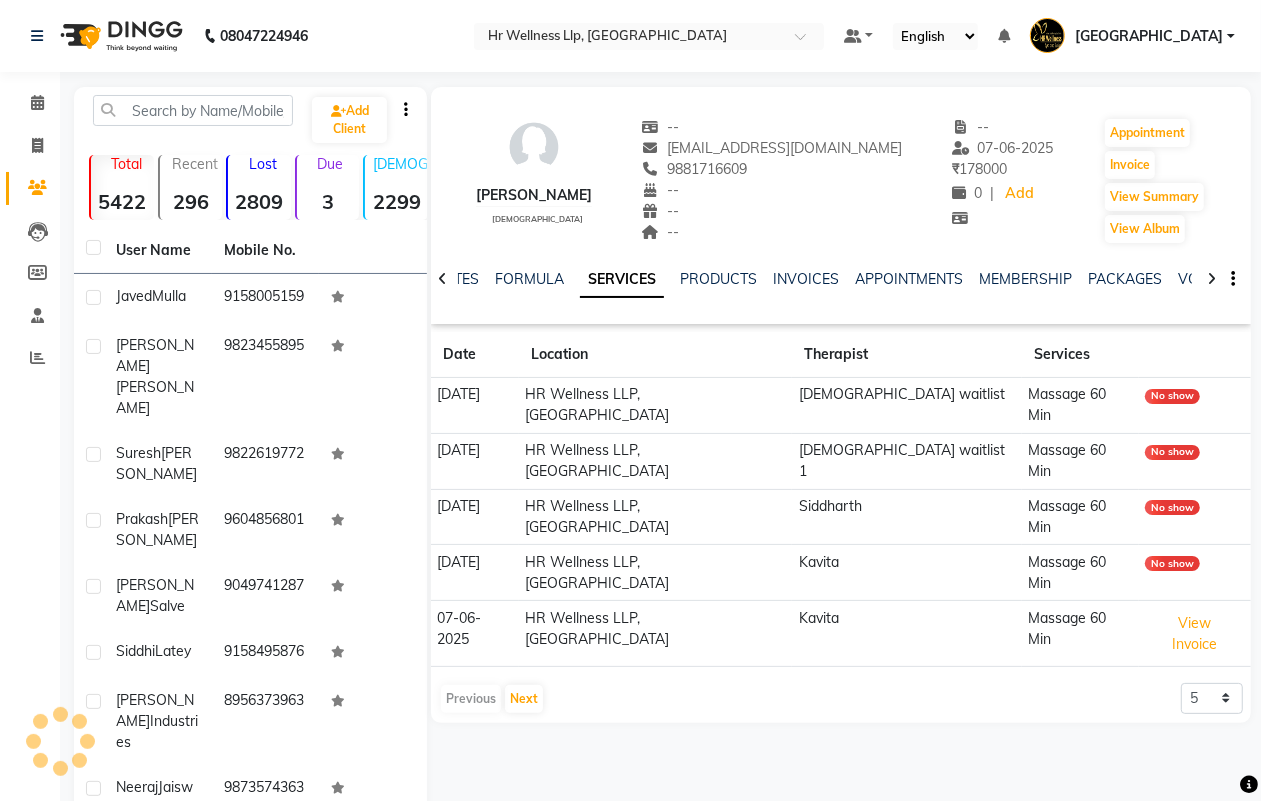 click 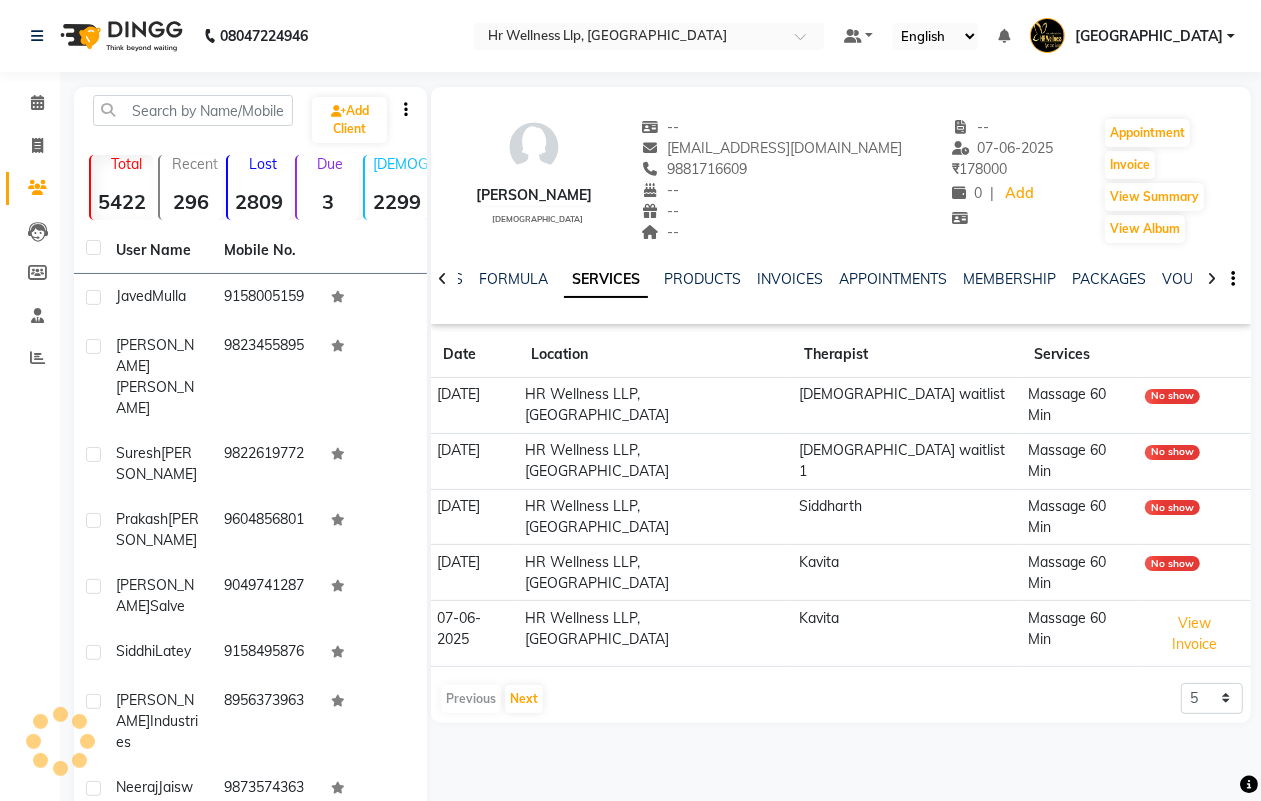 click 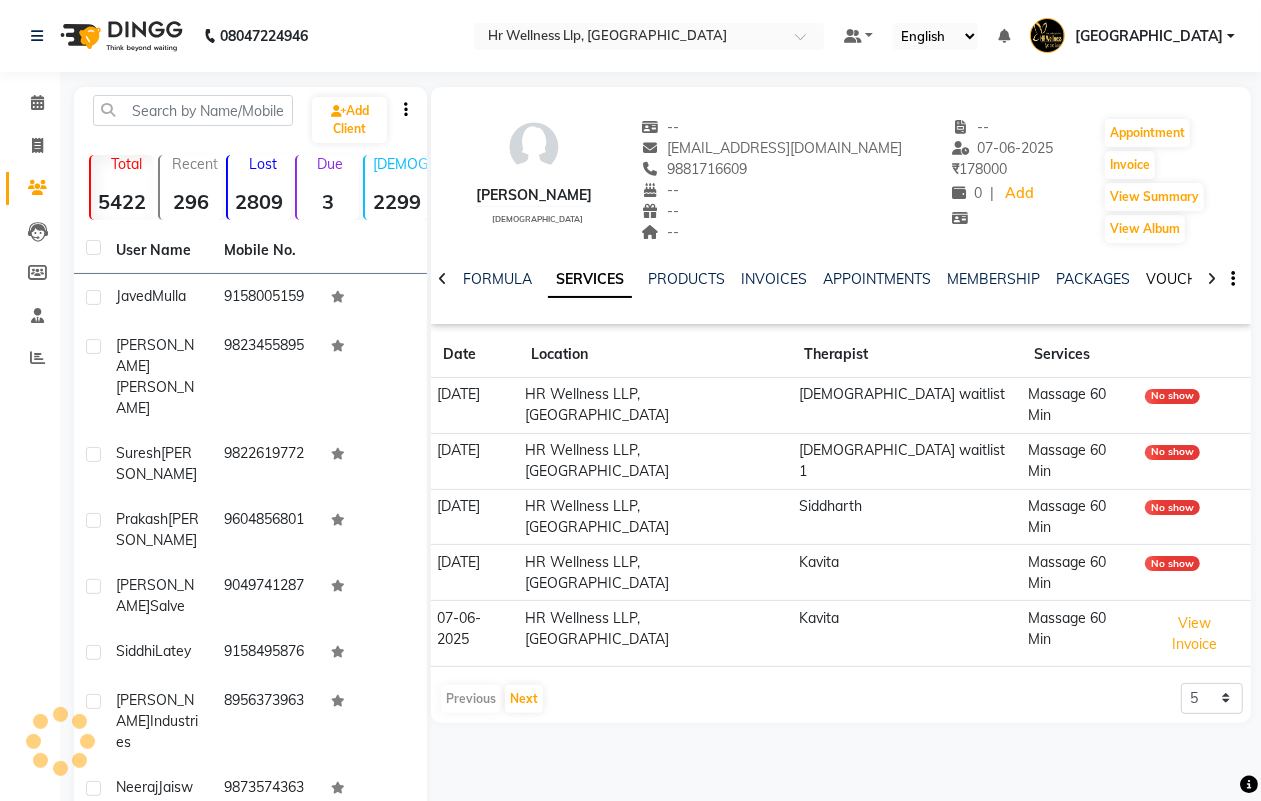 click on "VOUCHERS" 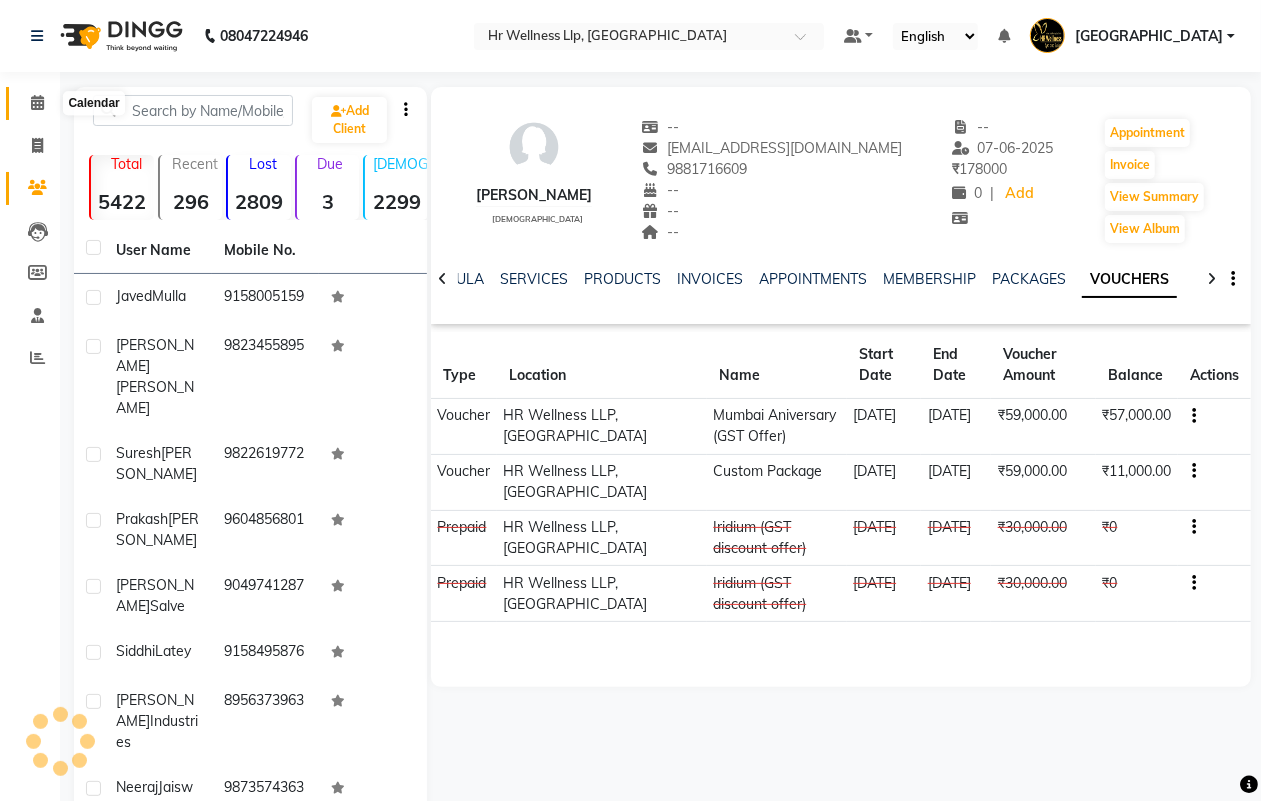 click 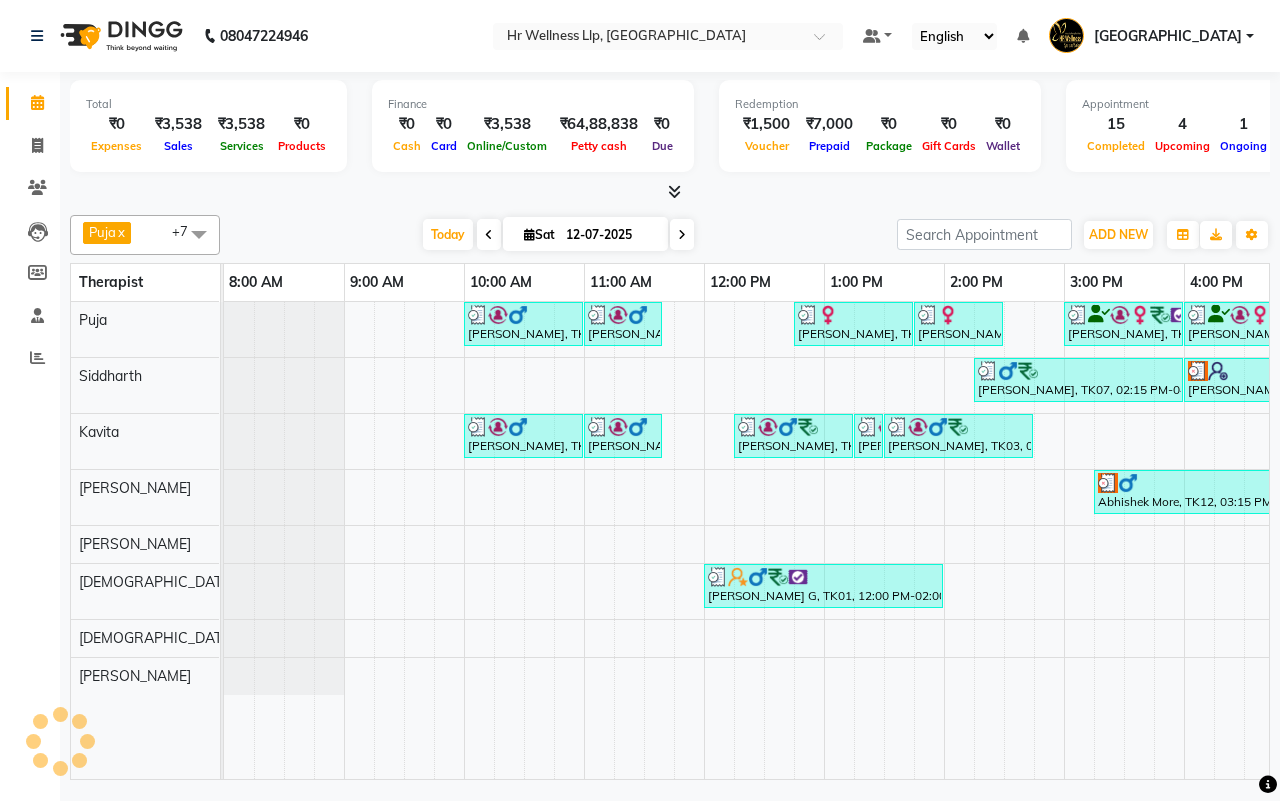click on "[DATE]  [DATE]" at bounding box center (558, 235) 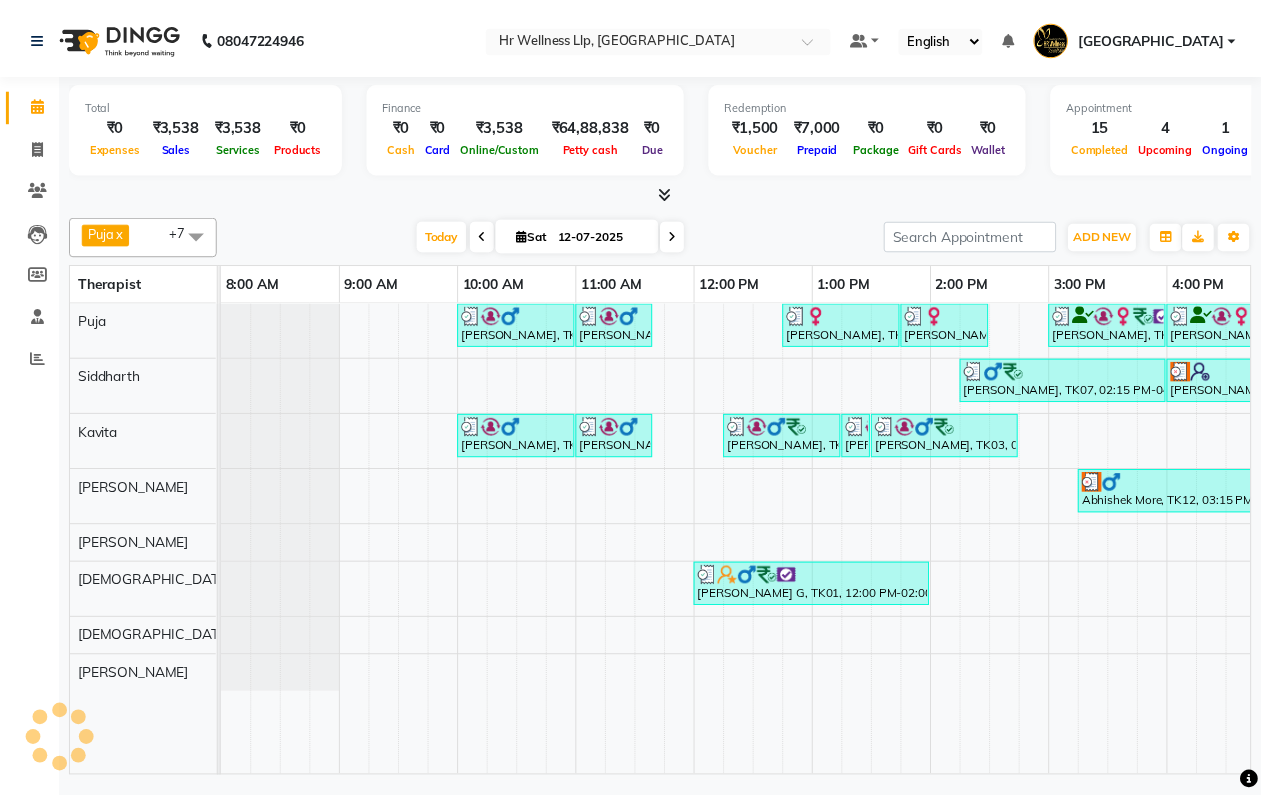 scroll, scrollTop: 0, scrollLeft: 515, axis: horizontal 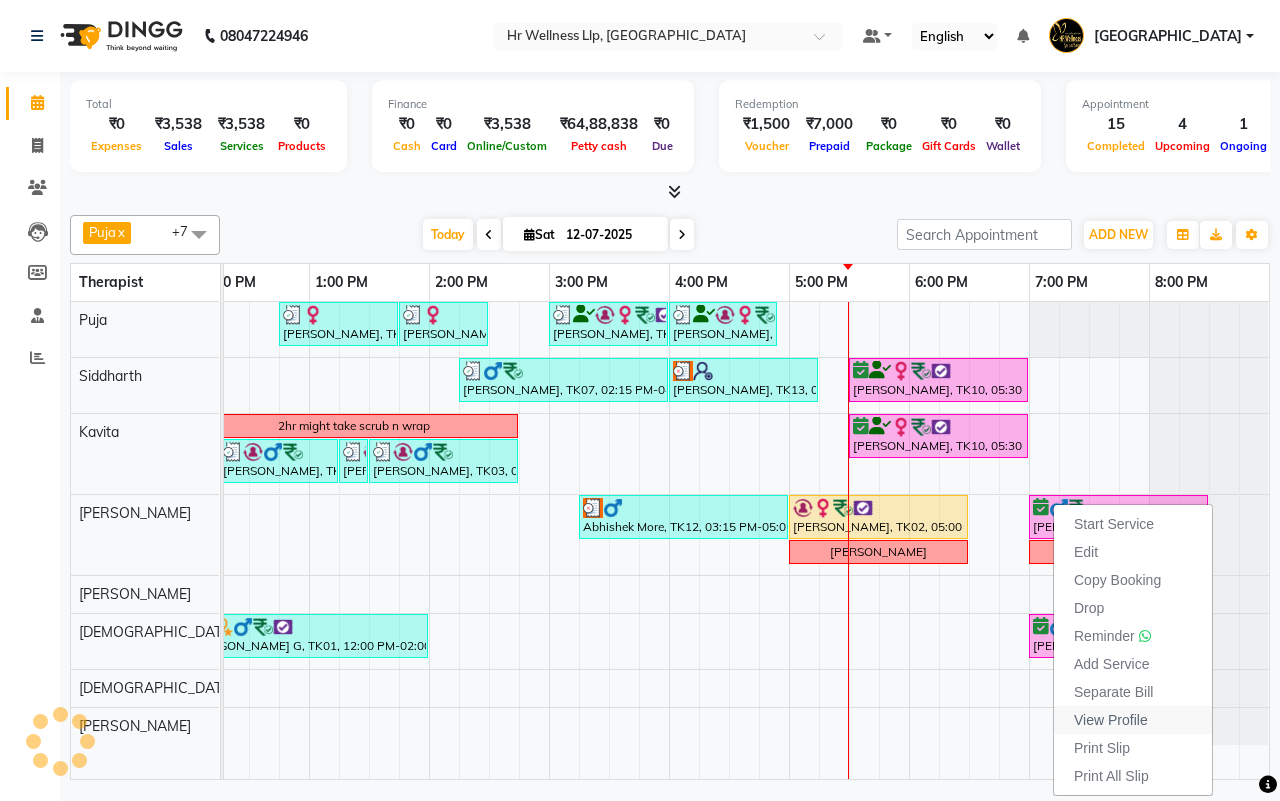click on "View Profile" at bounding box center (1111, 720) 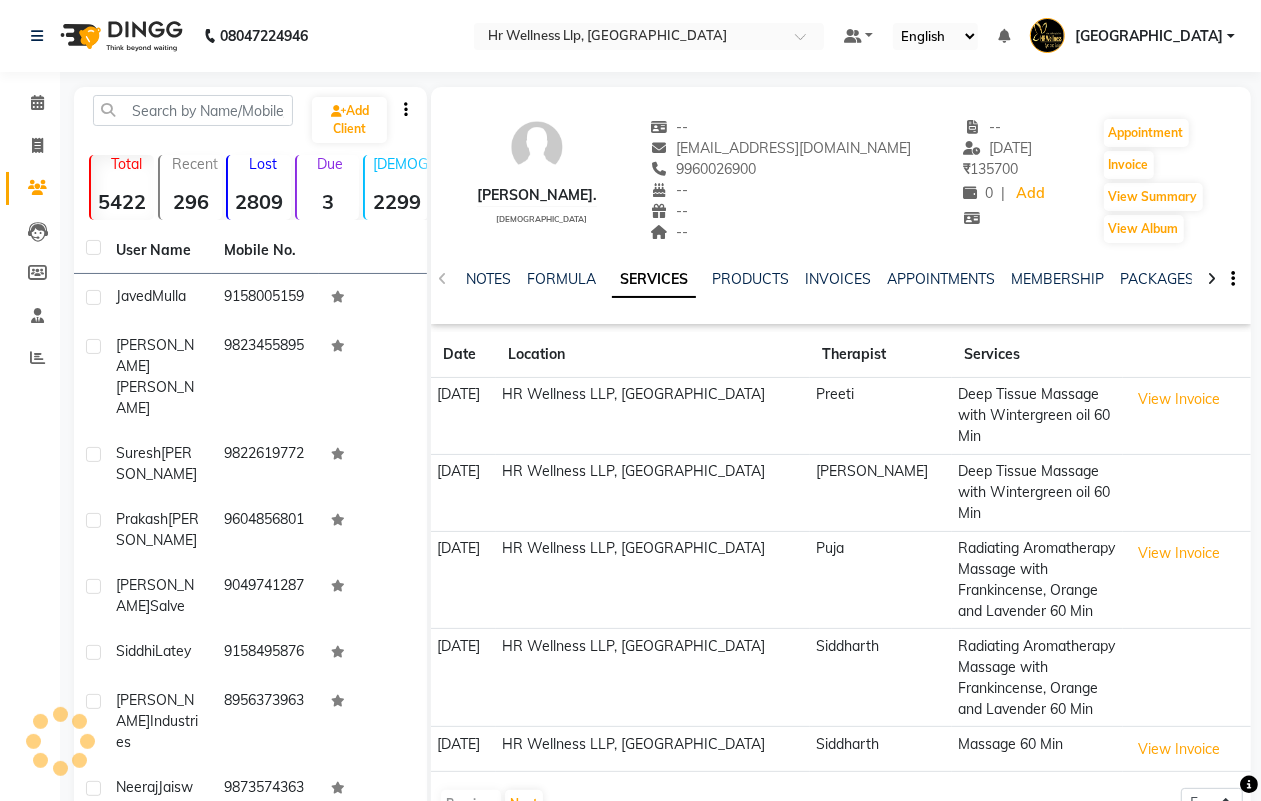 click 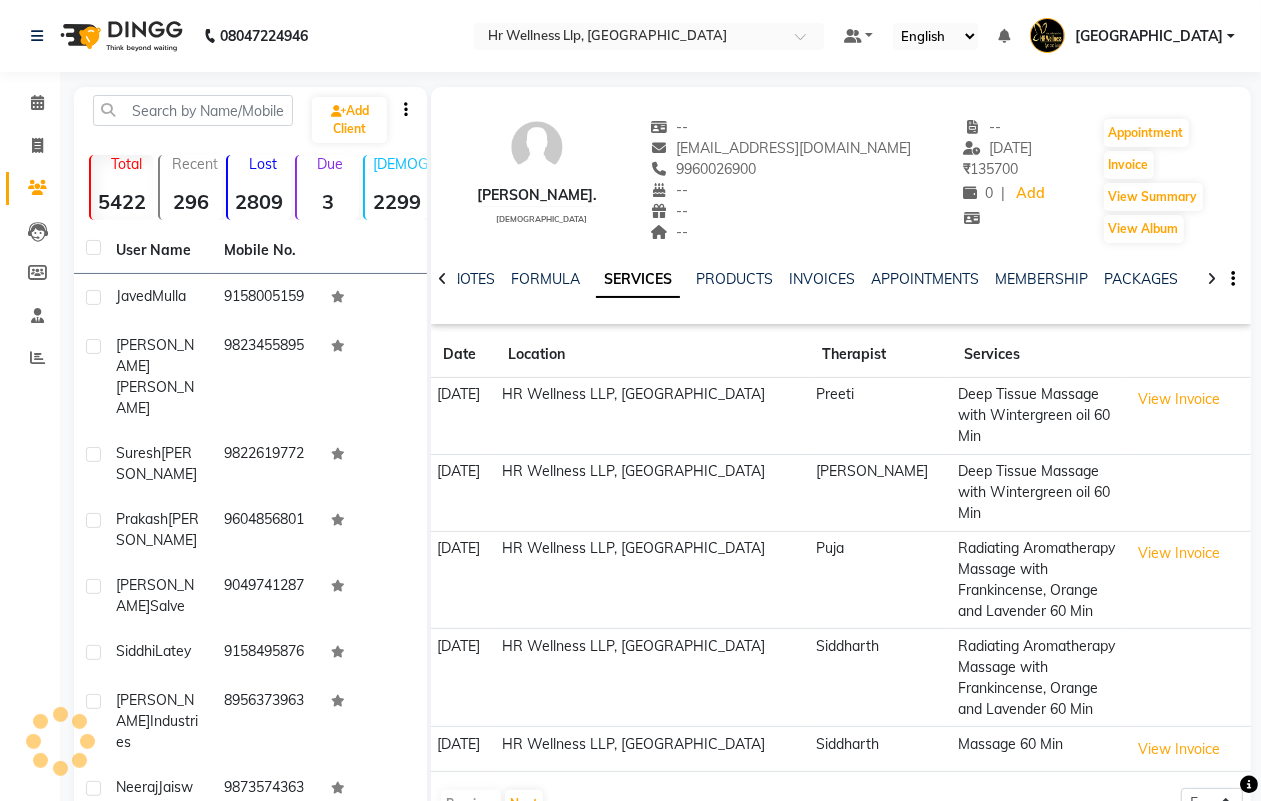click 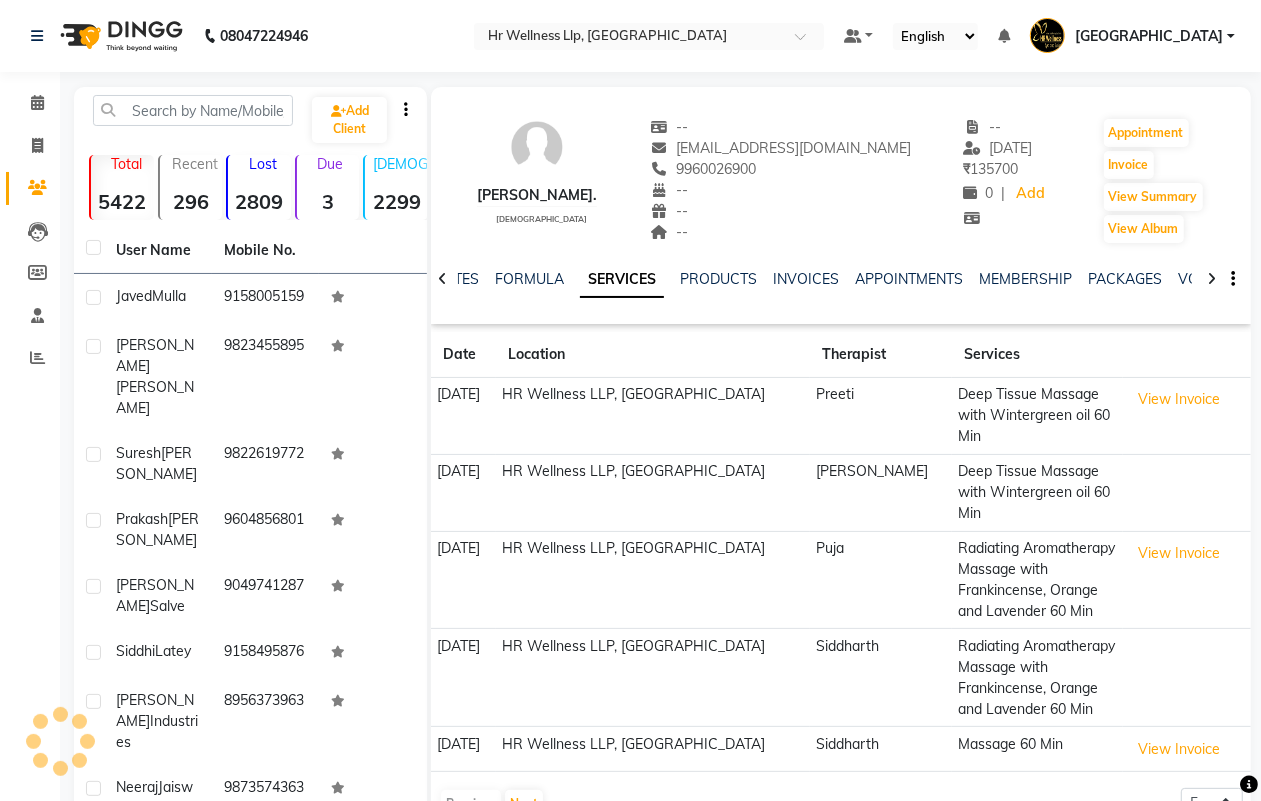 click 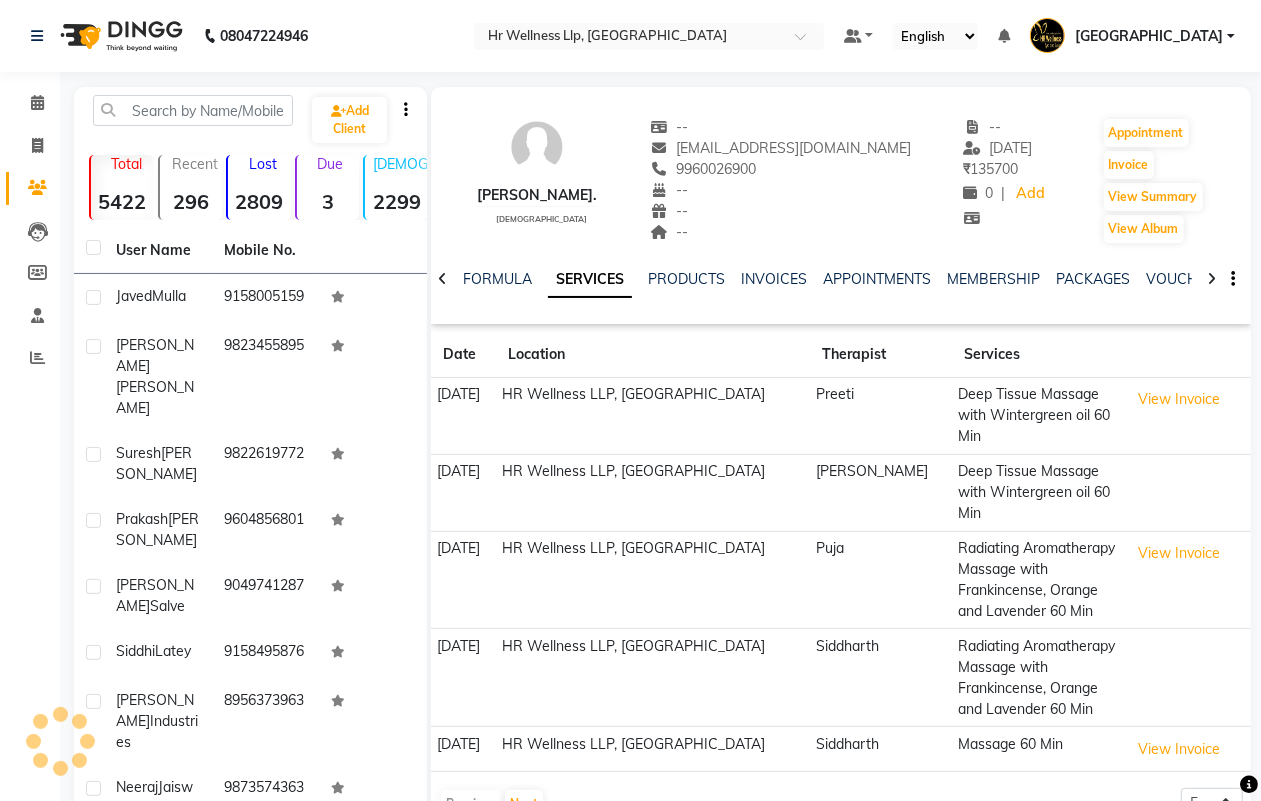 click 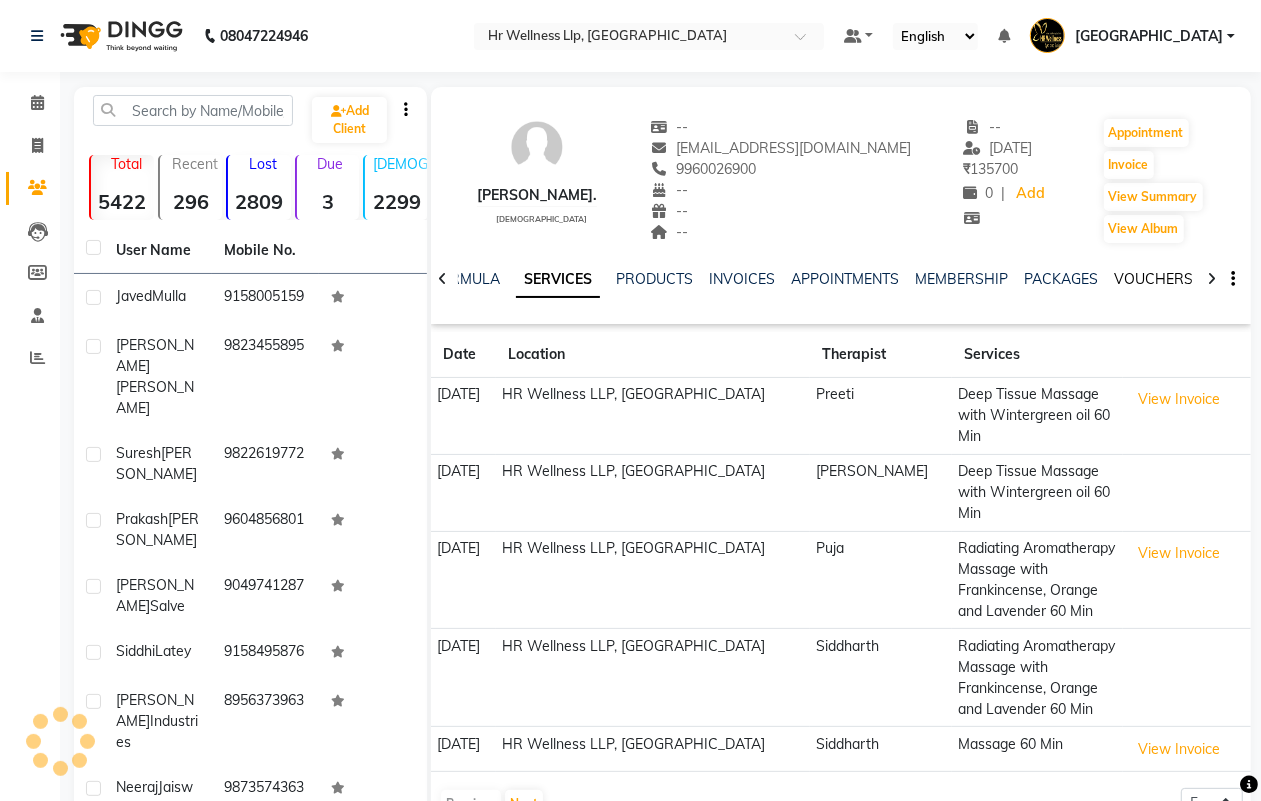 click on "VOUCHERS" 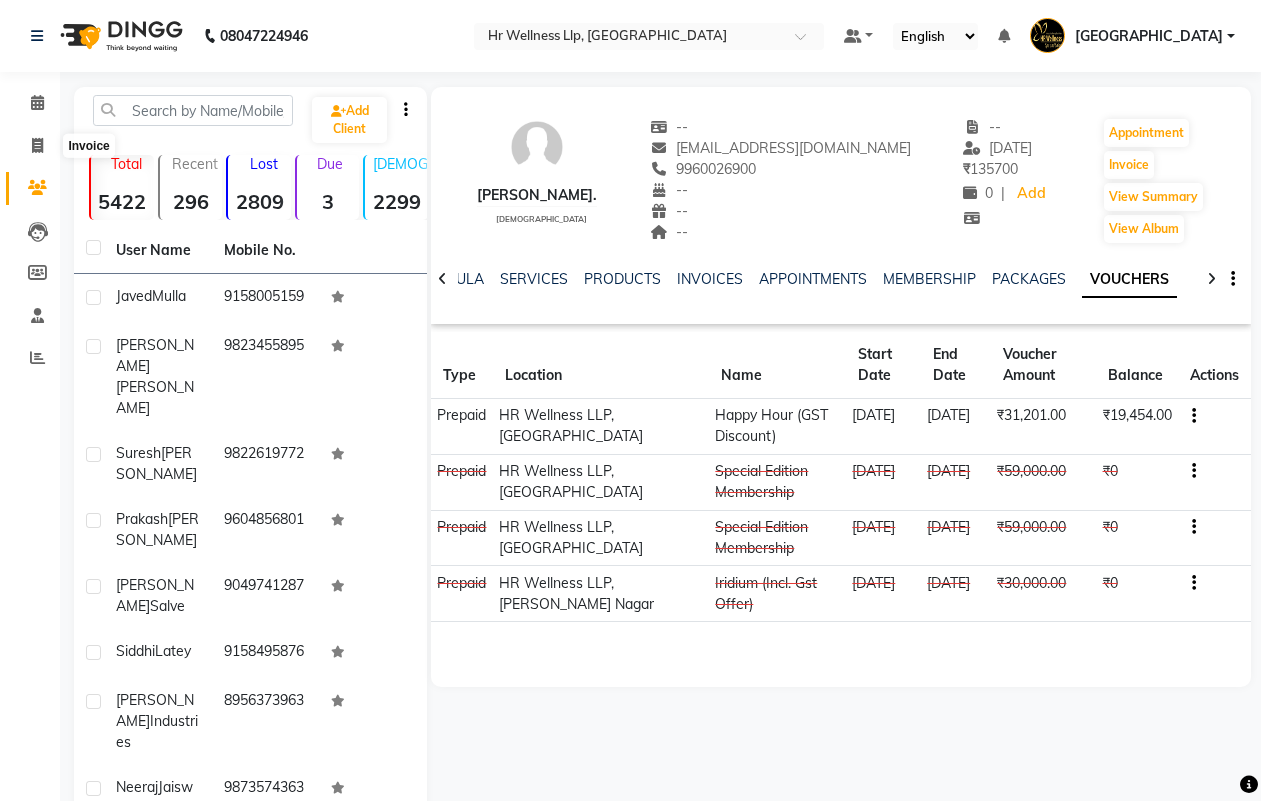 scroll, scrollTop: 0, scrollLeft: 0, axis: both 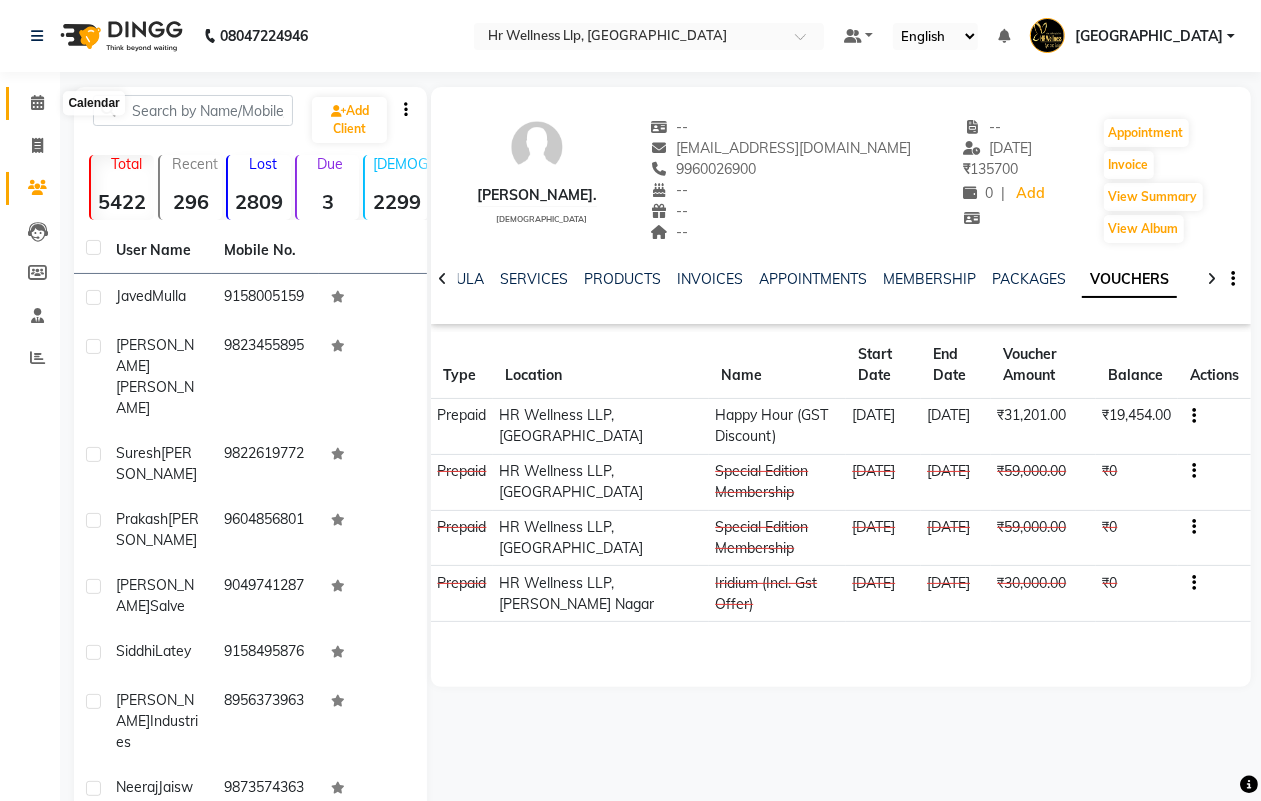 click 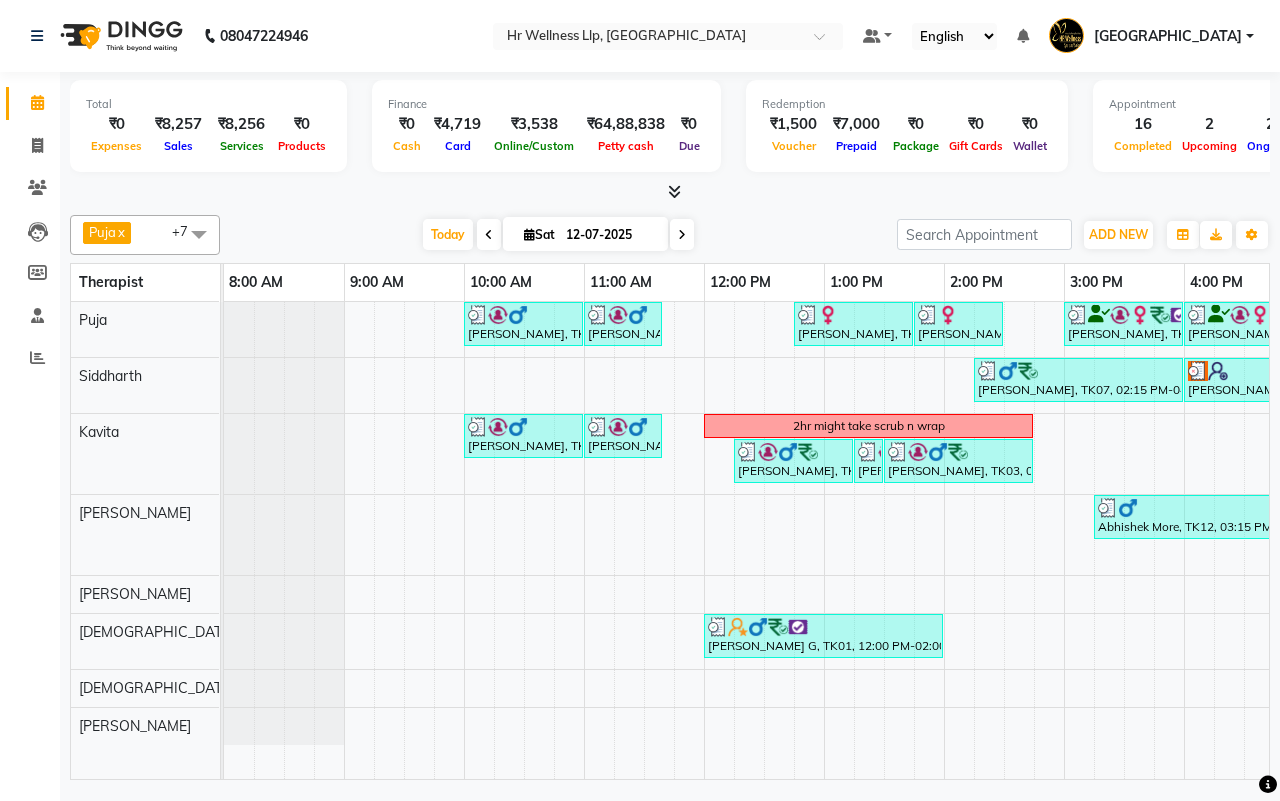 scroll, scrollTop: 0, scrollLeft: 445, axis: horizontal 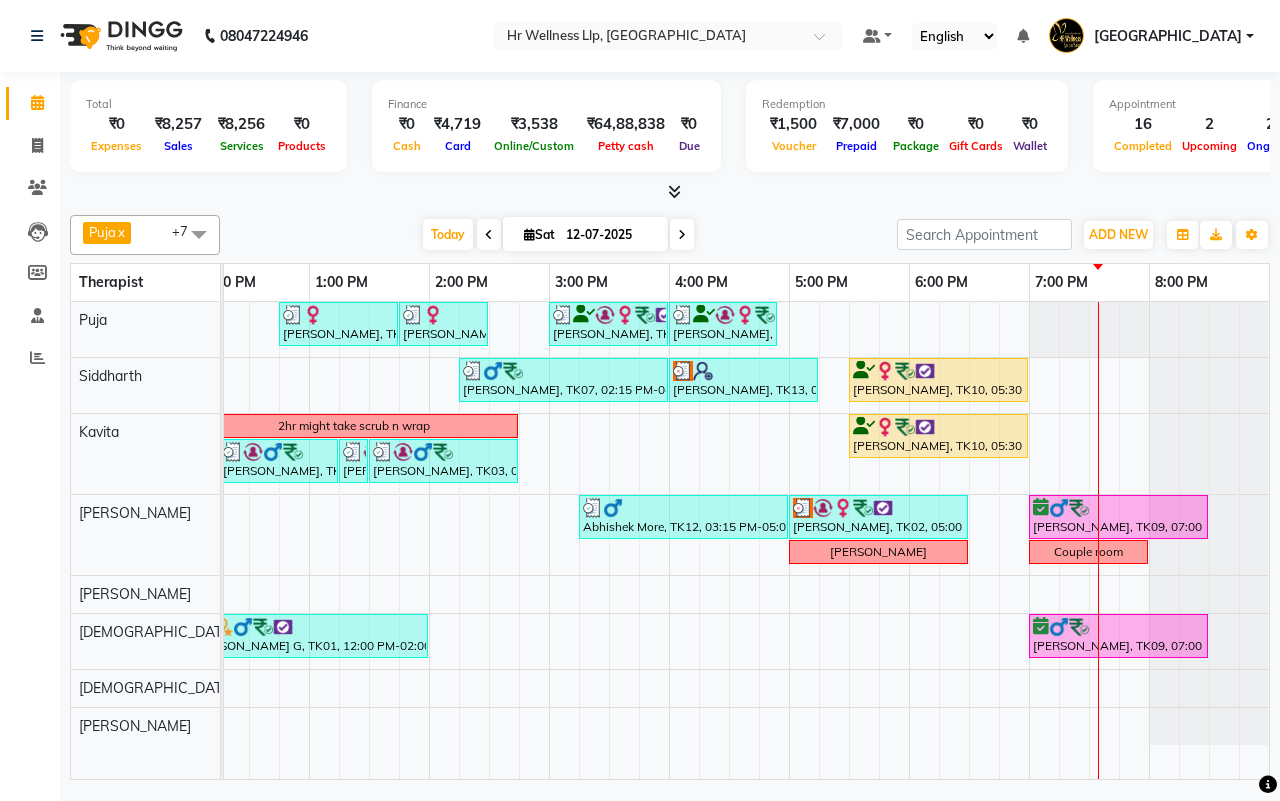 click at bounding box center (489, 235) 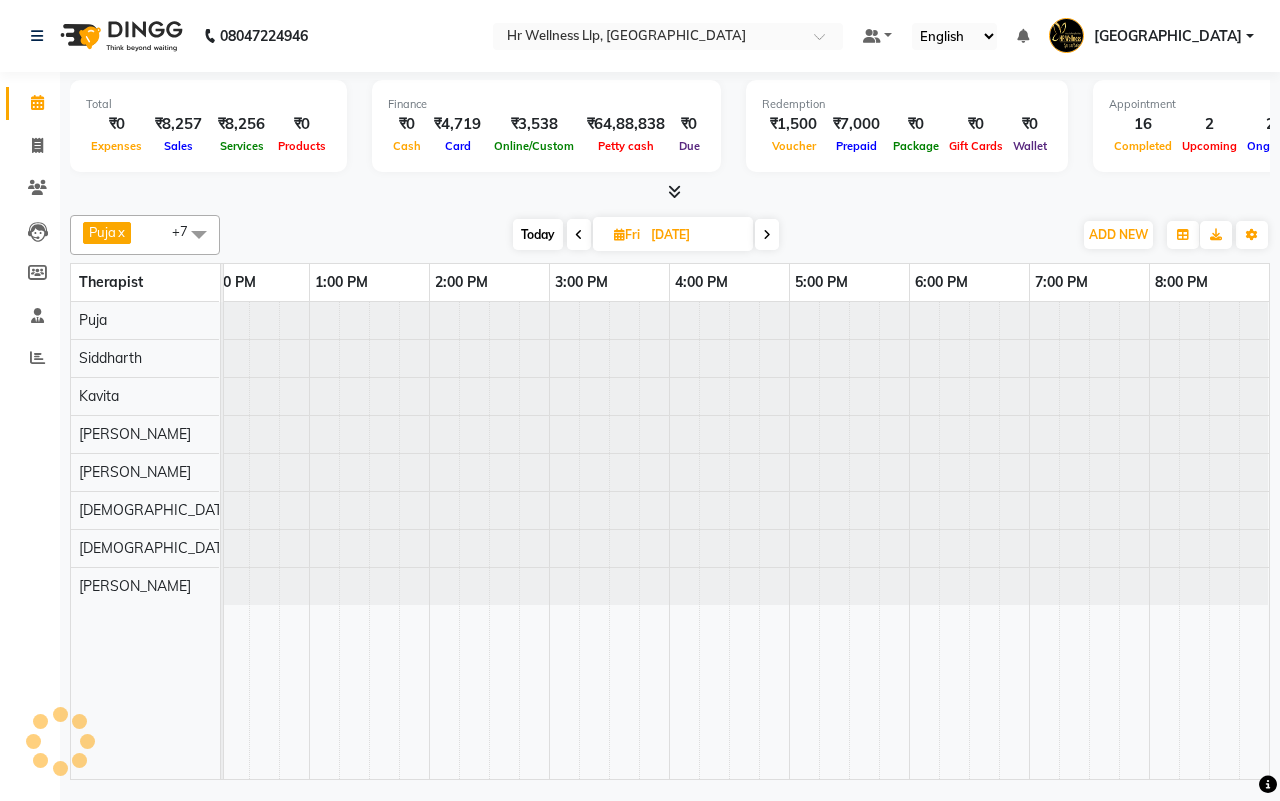 scroll, scrollTop: 0, scrollLeft: 515, axis: horizontal 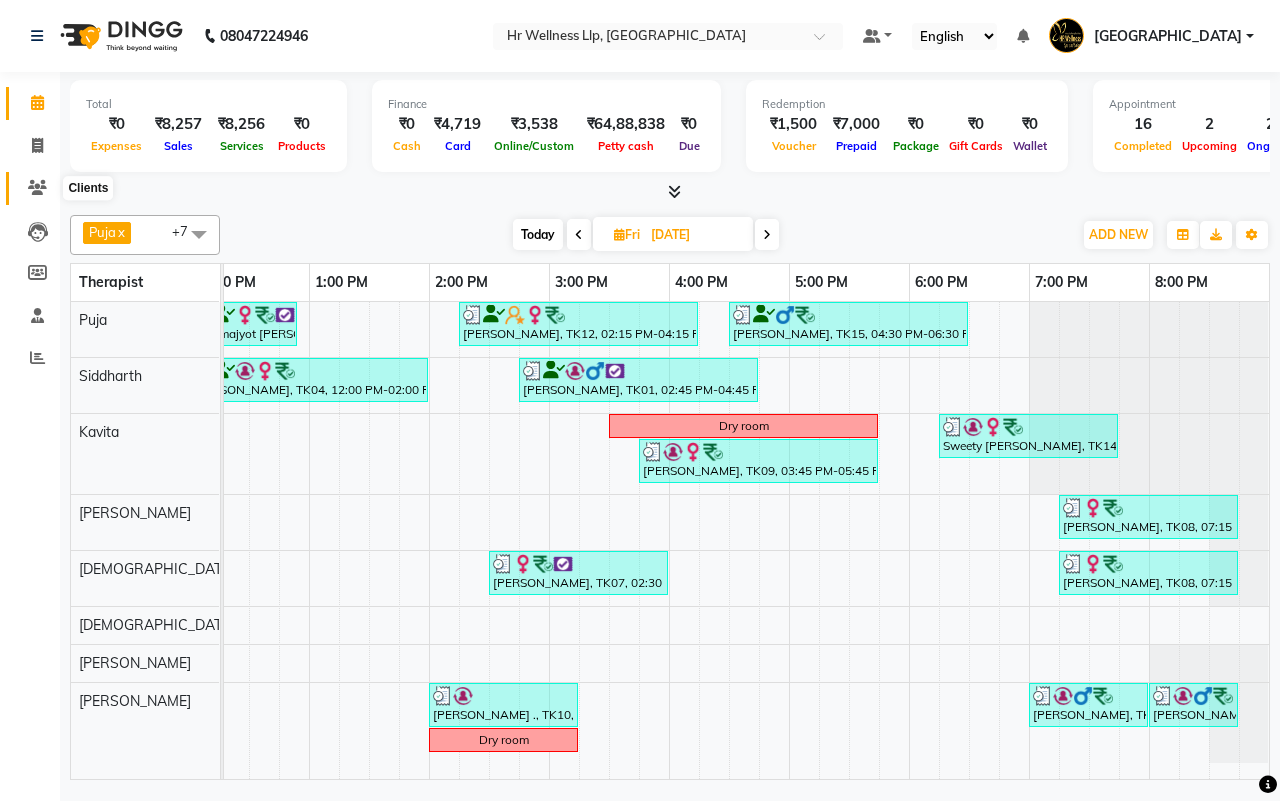 click 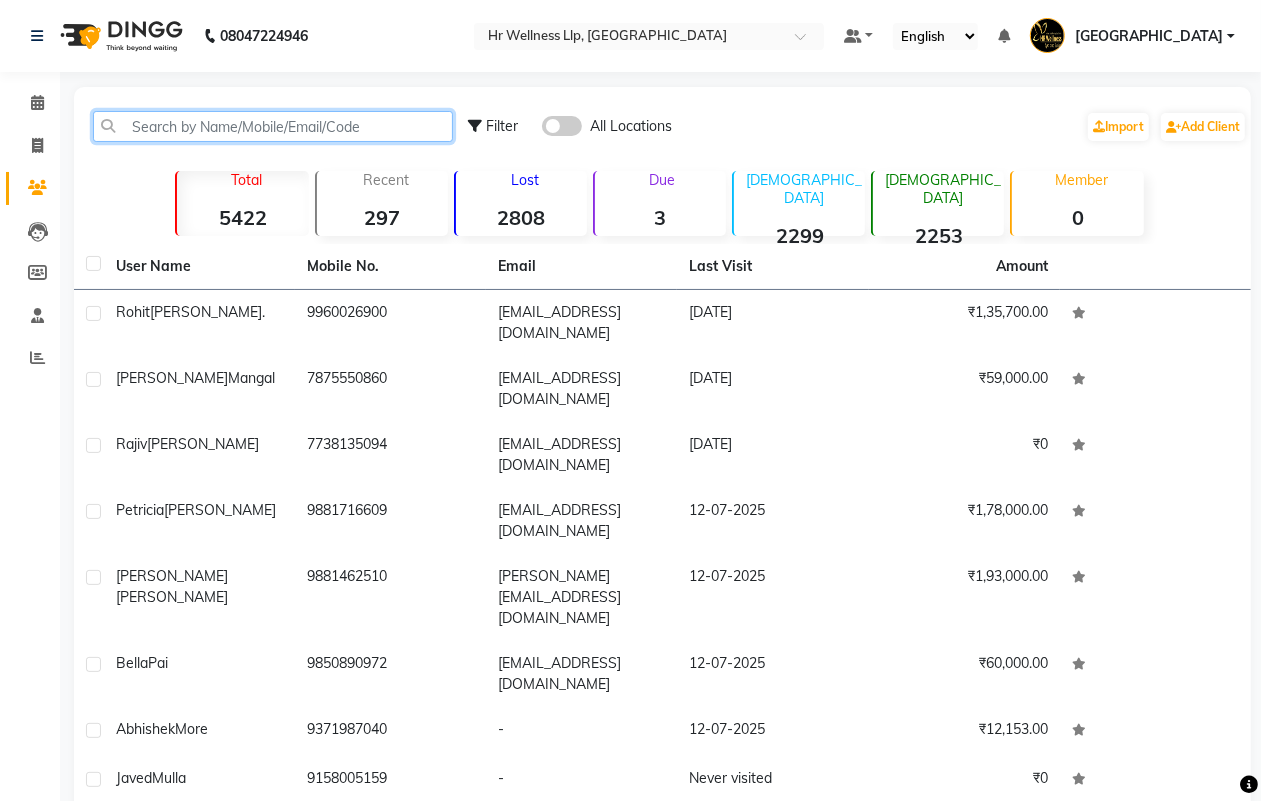 paste on "Salonsurf Ventures P" 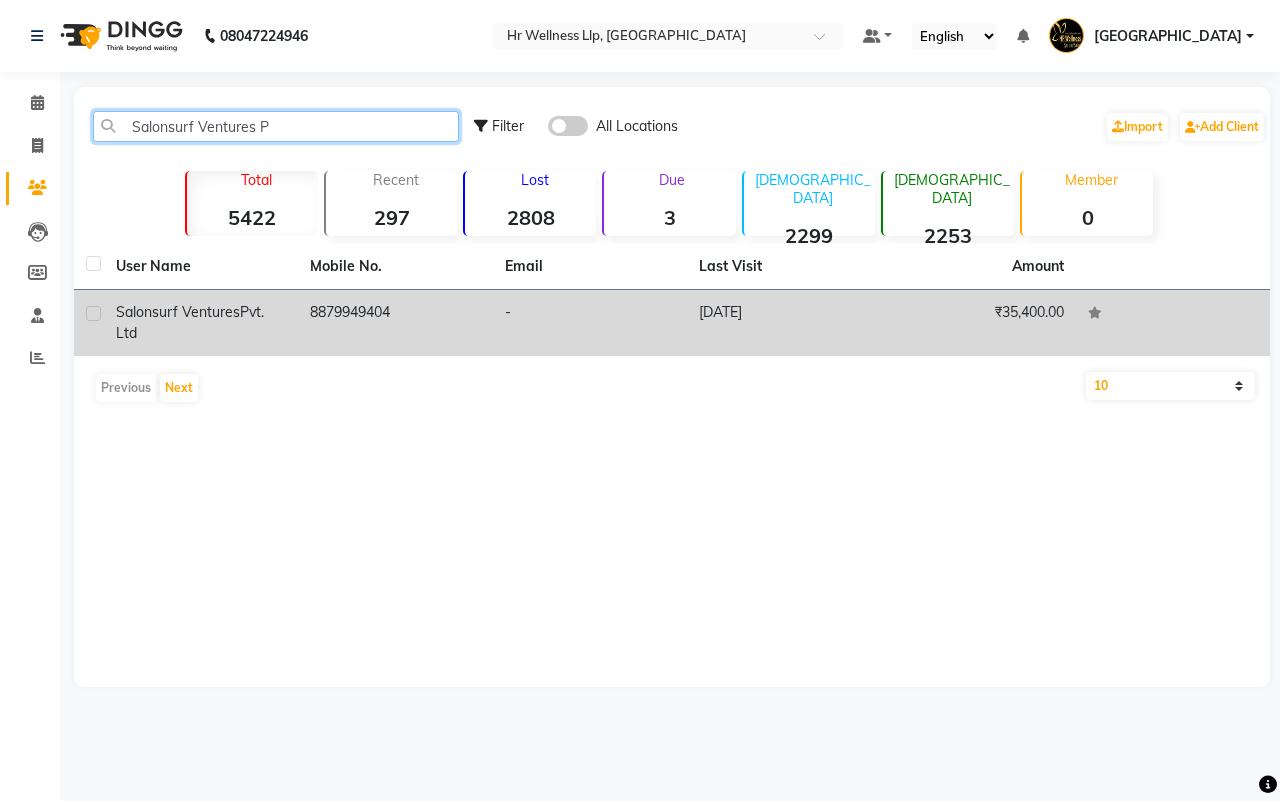 type on "Salonsurf Ventures P" 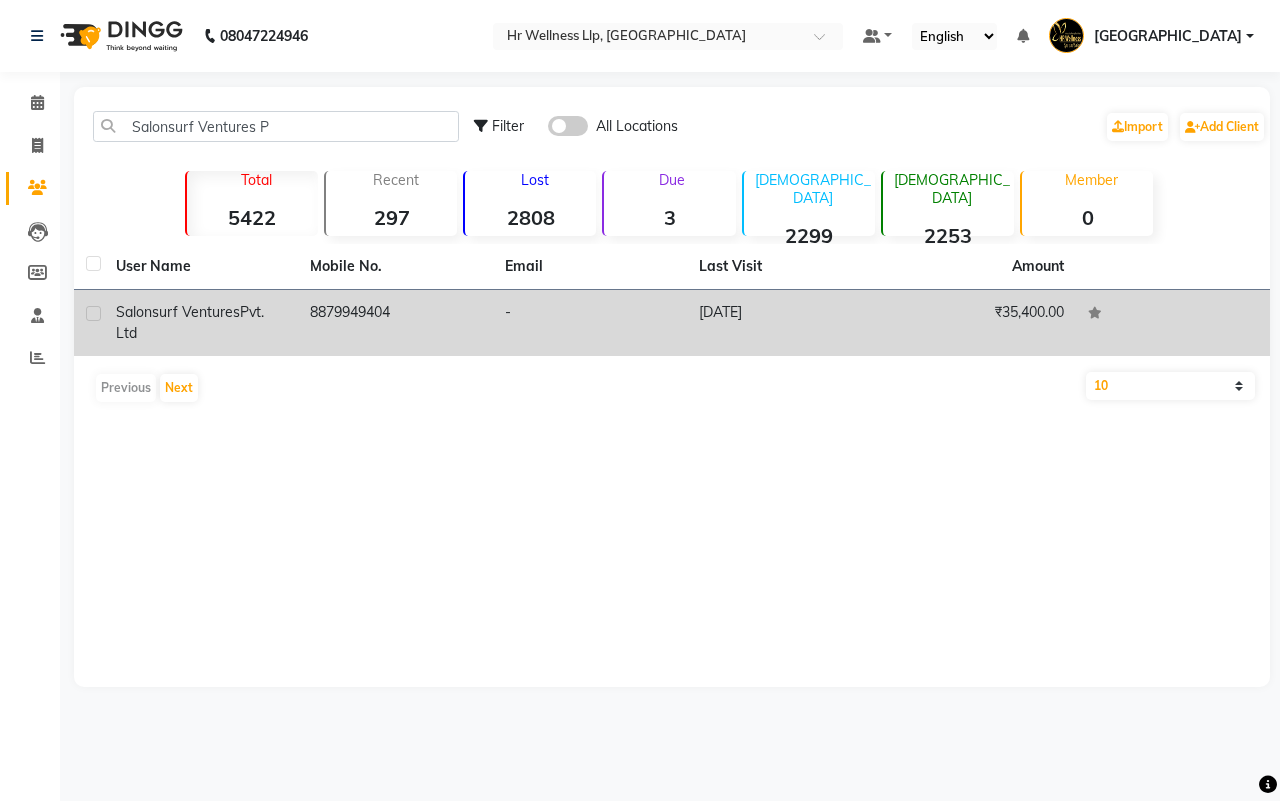 click on "-" 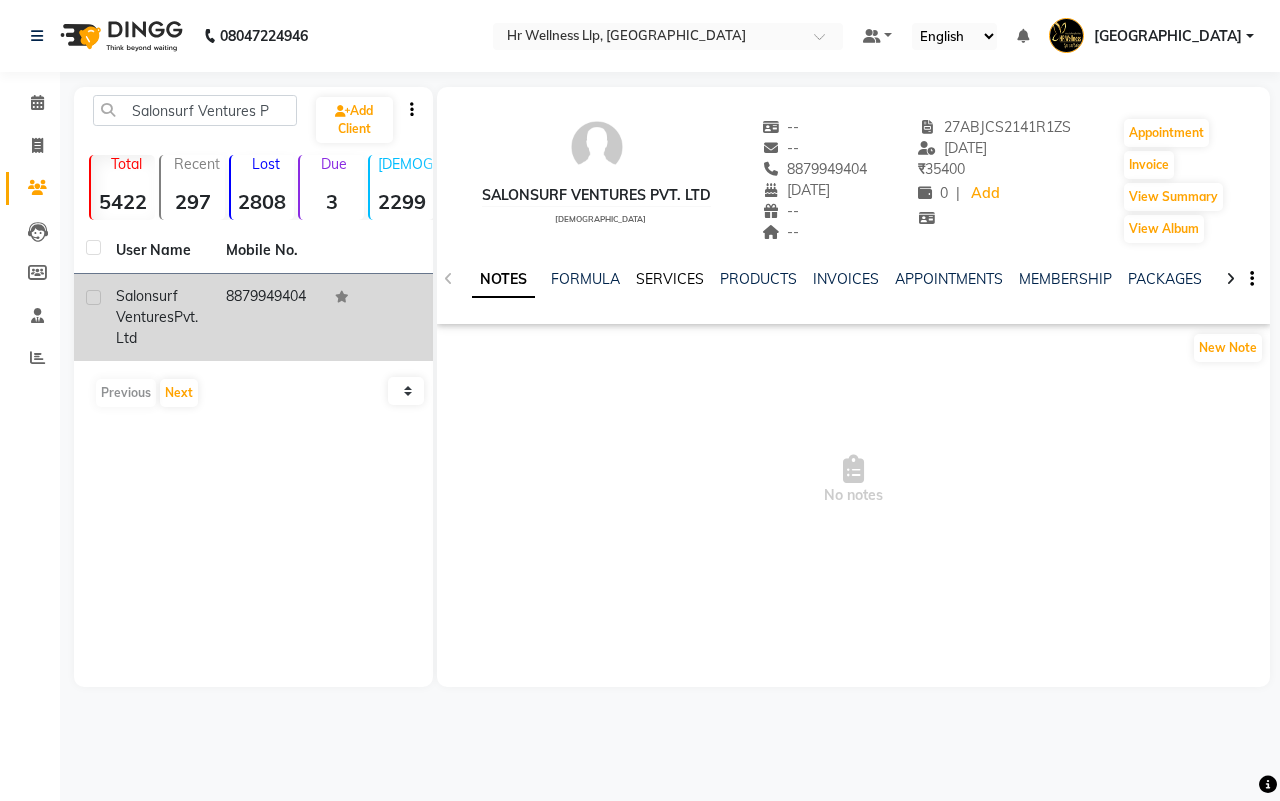 click on "SERVICES" 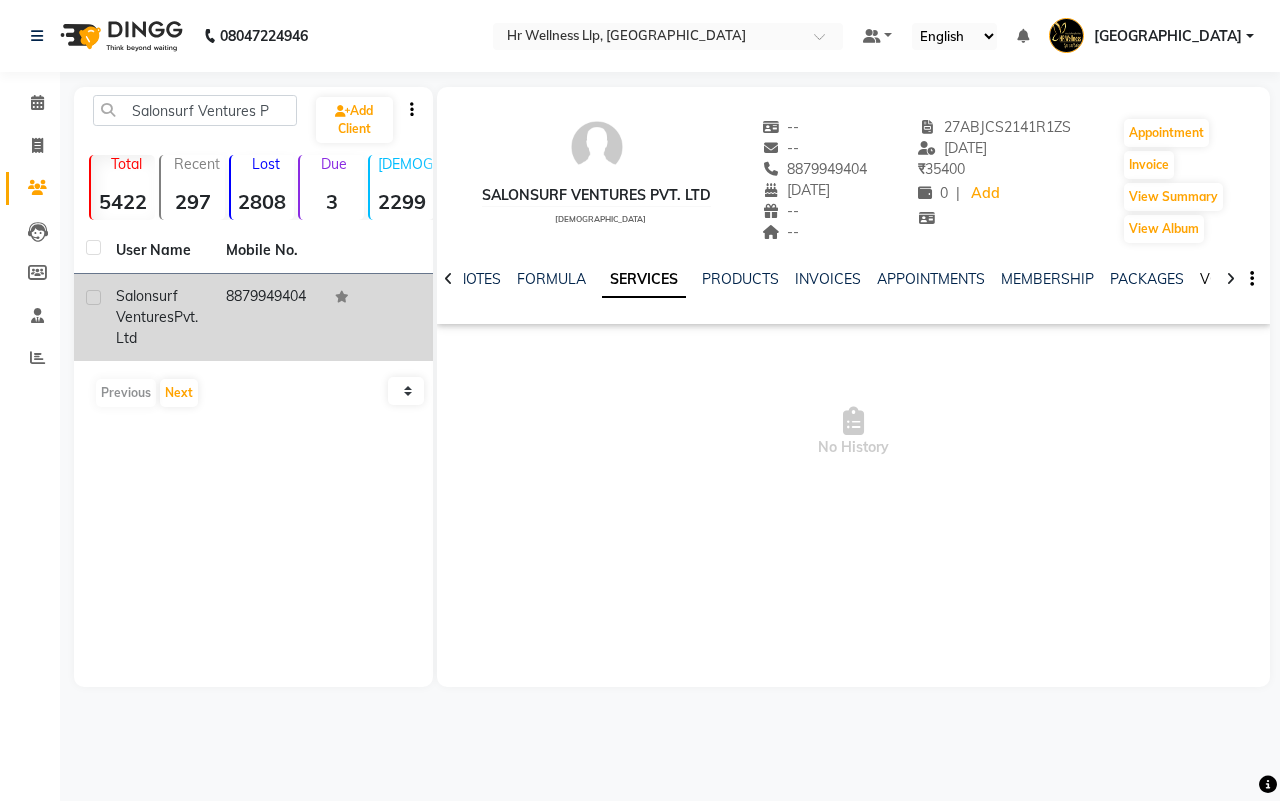 click on "VOUCHERS" 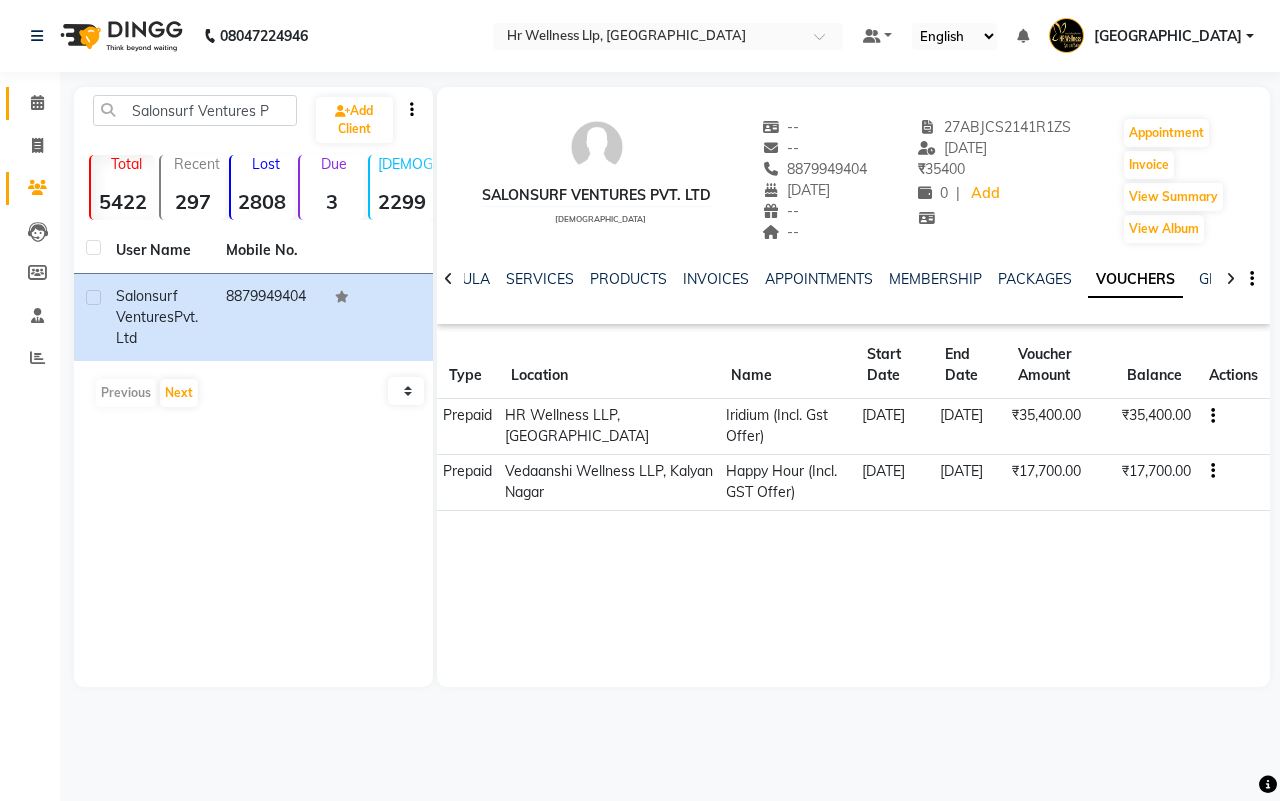 scroll, scrollTop: 0, scrollLeft: 0, axis: both 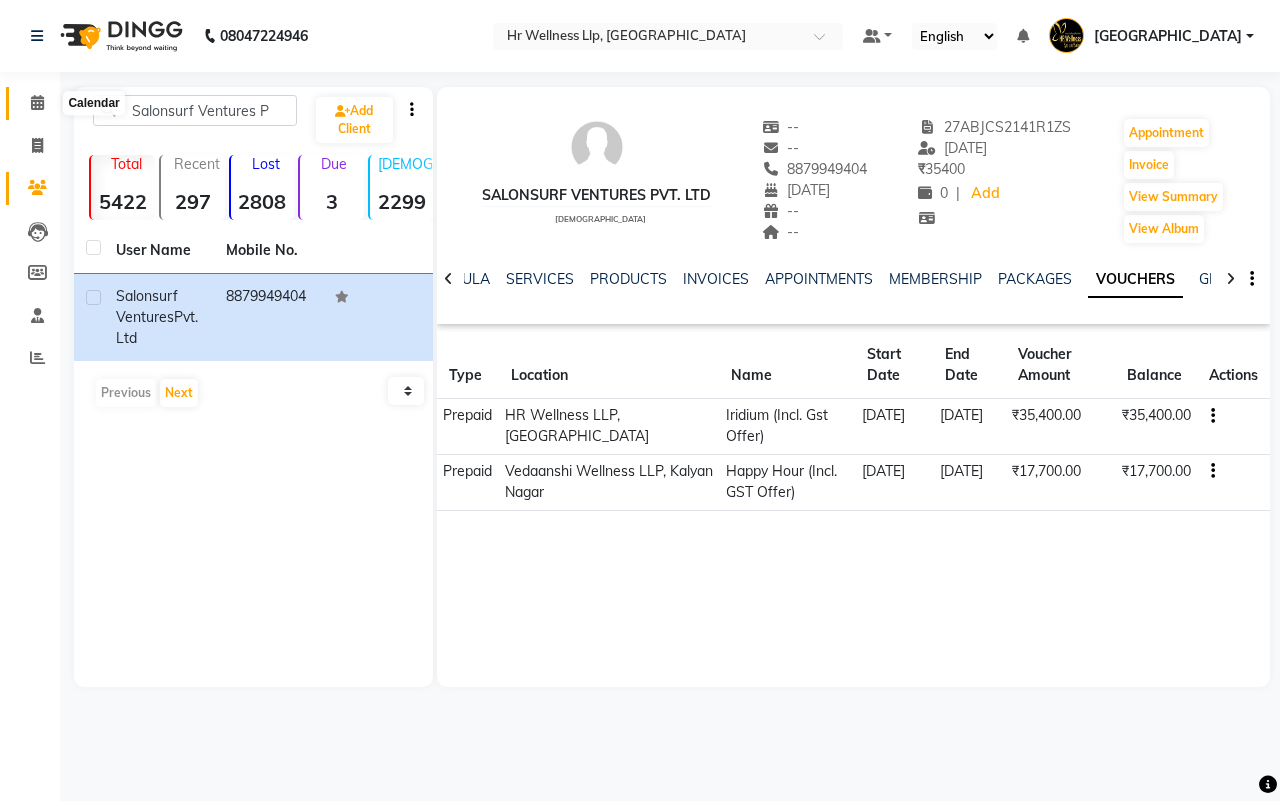click 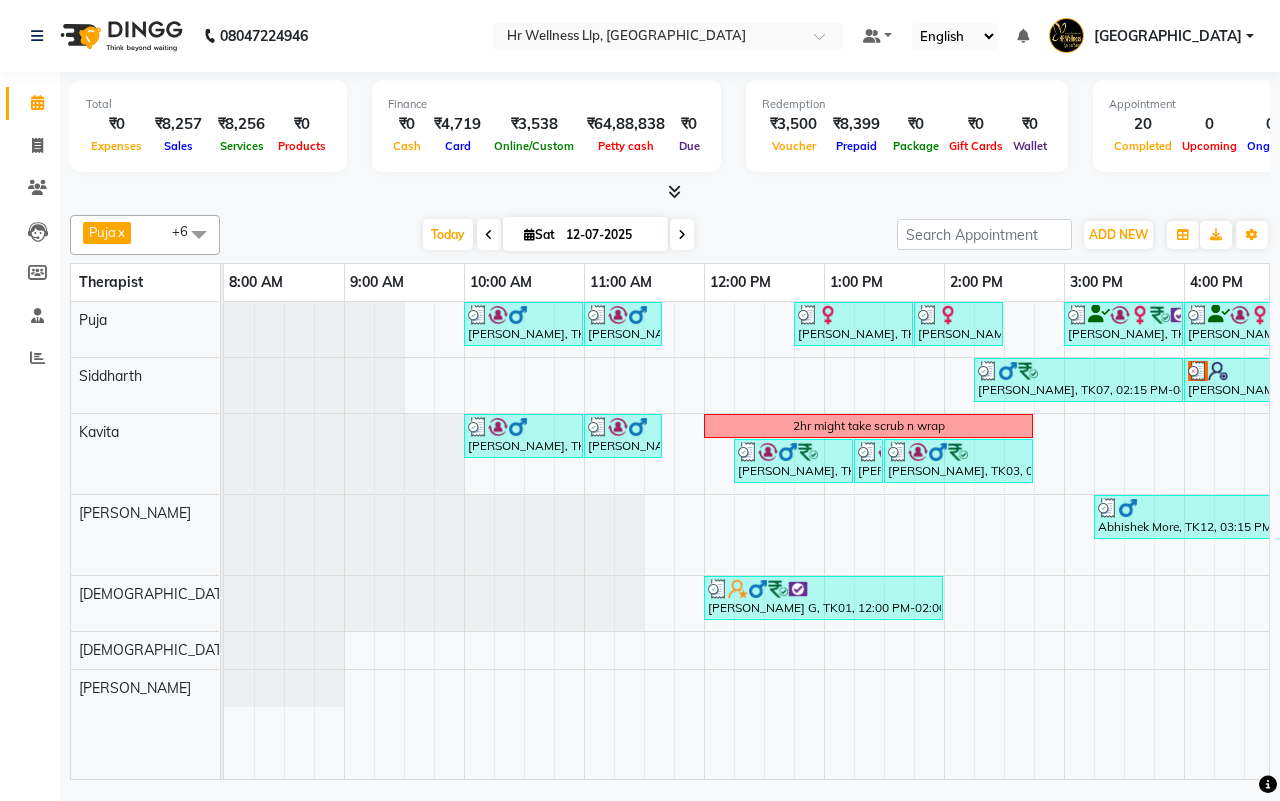 scroll, scrollTop: 0, scrollLeft: 515, axis: horizontal 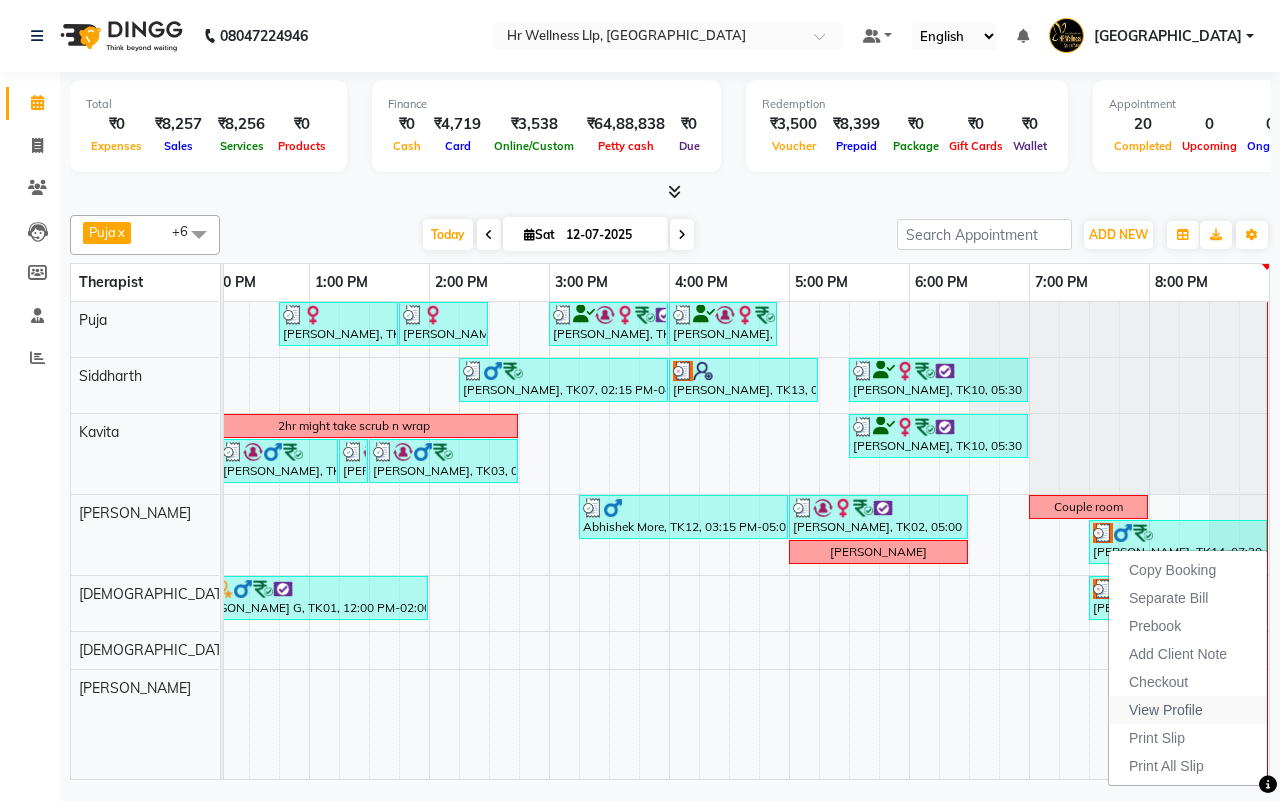 click on "View Profile" at bounding box center (1166, 710) 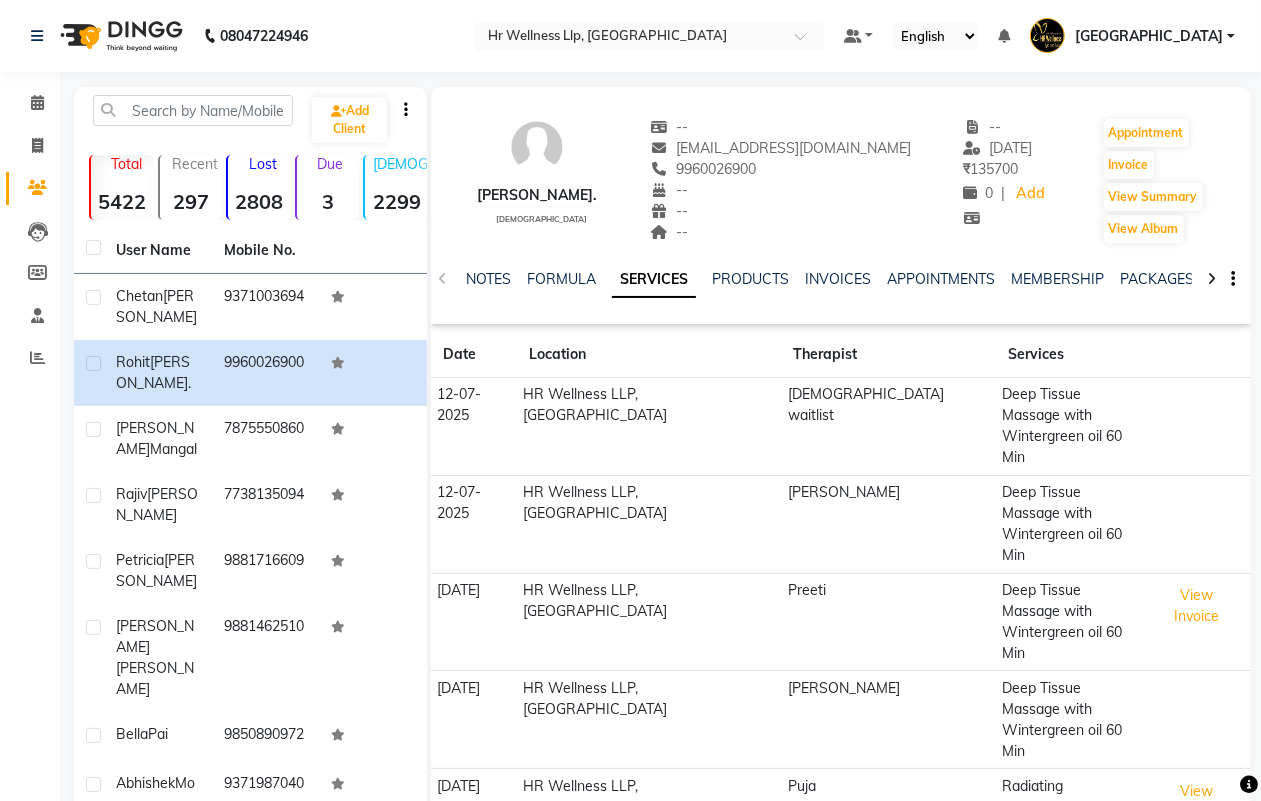 click on "--" 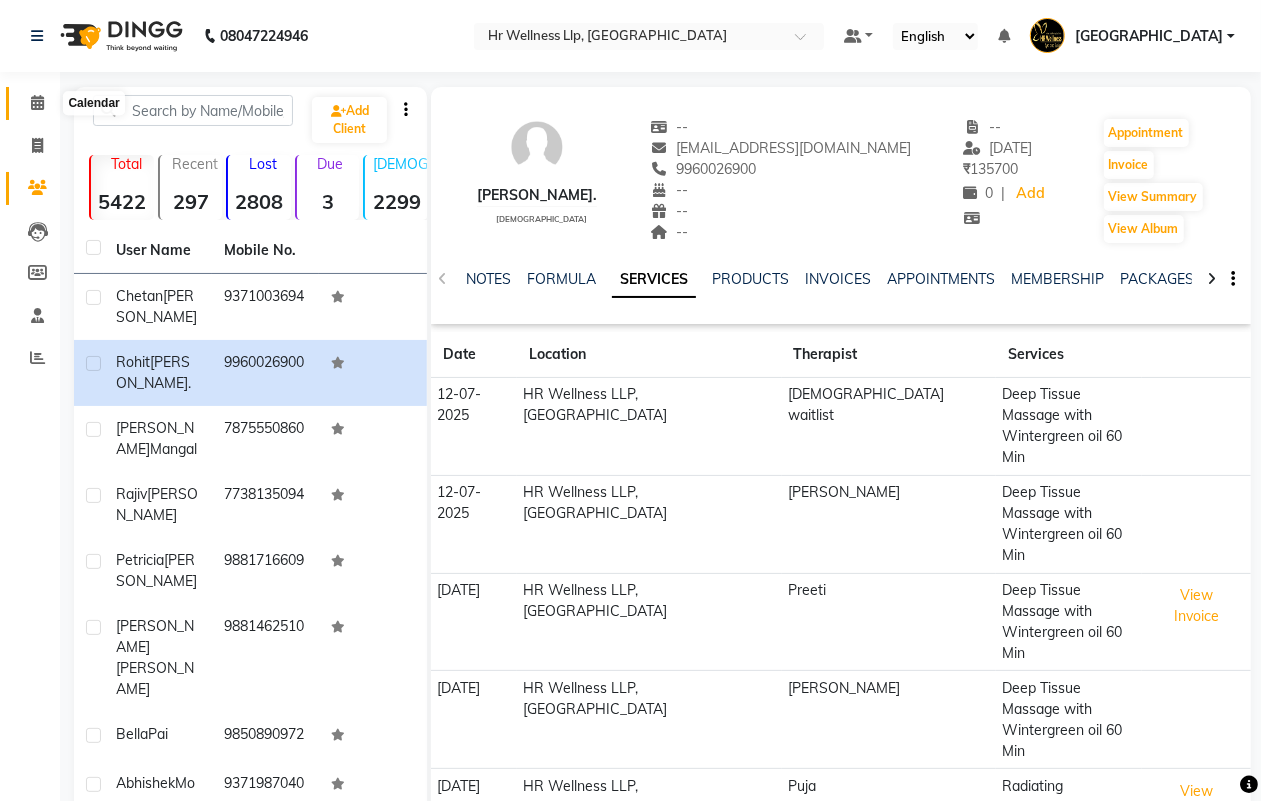 click 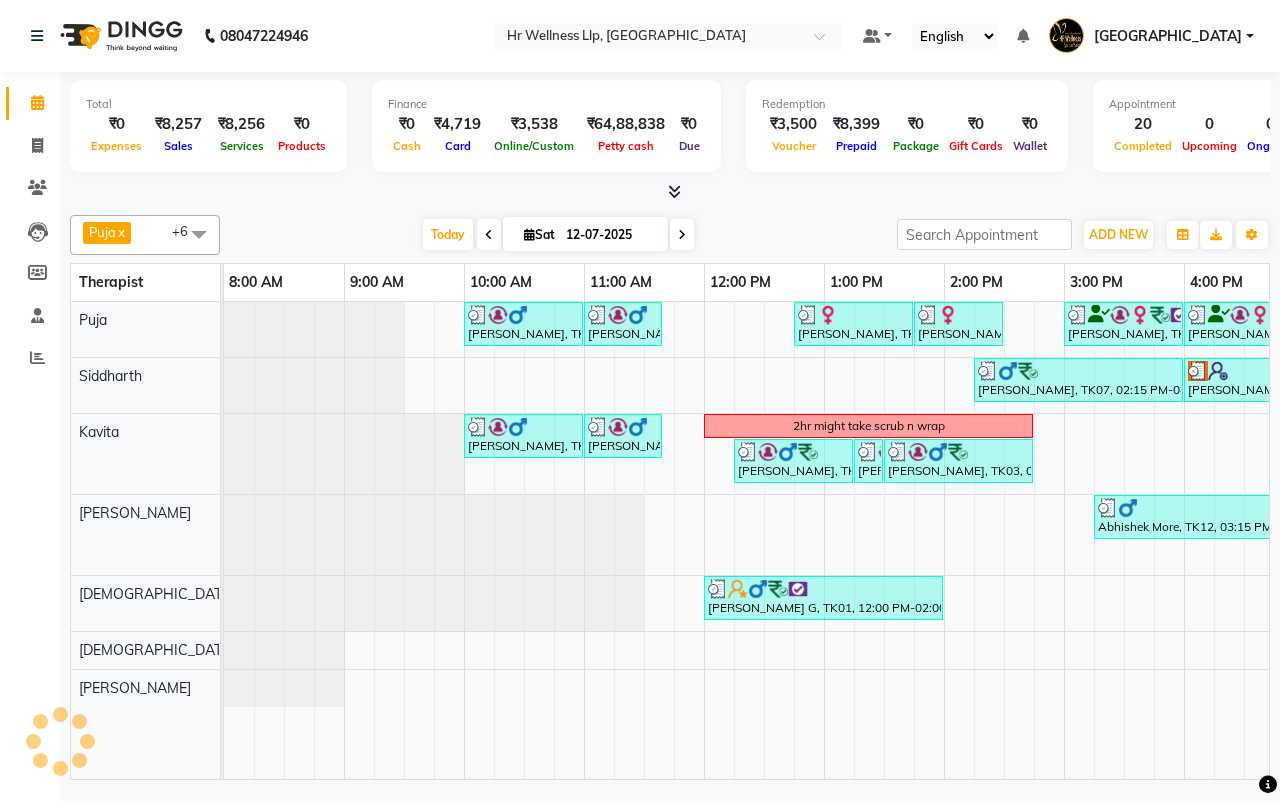 scroll, scrollTop: 0, scrollLeft: 515, axis: horizontal 